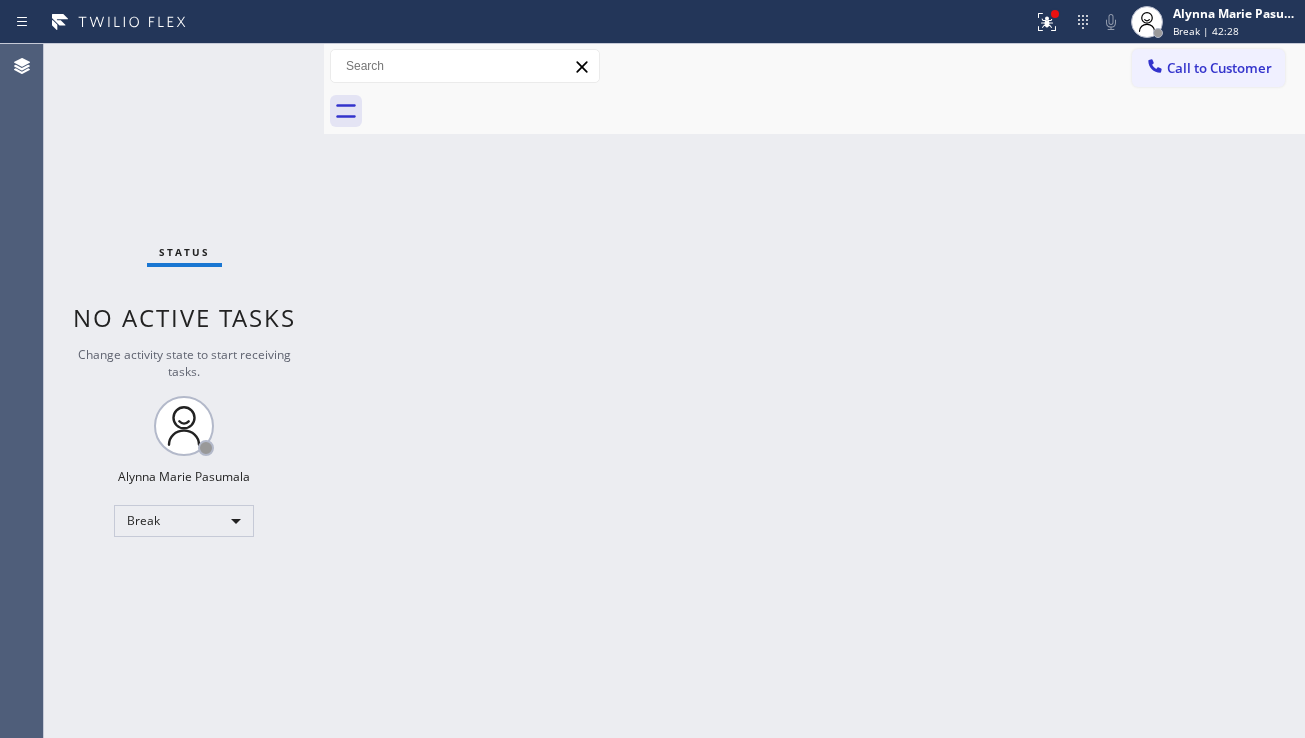 scroll, scrollTop: 0, scrollLeft: 0, axis: both 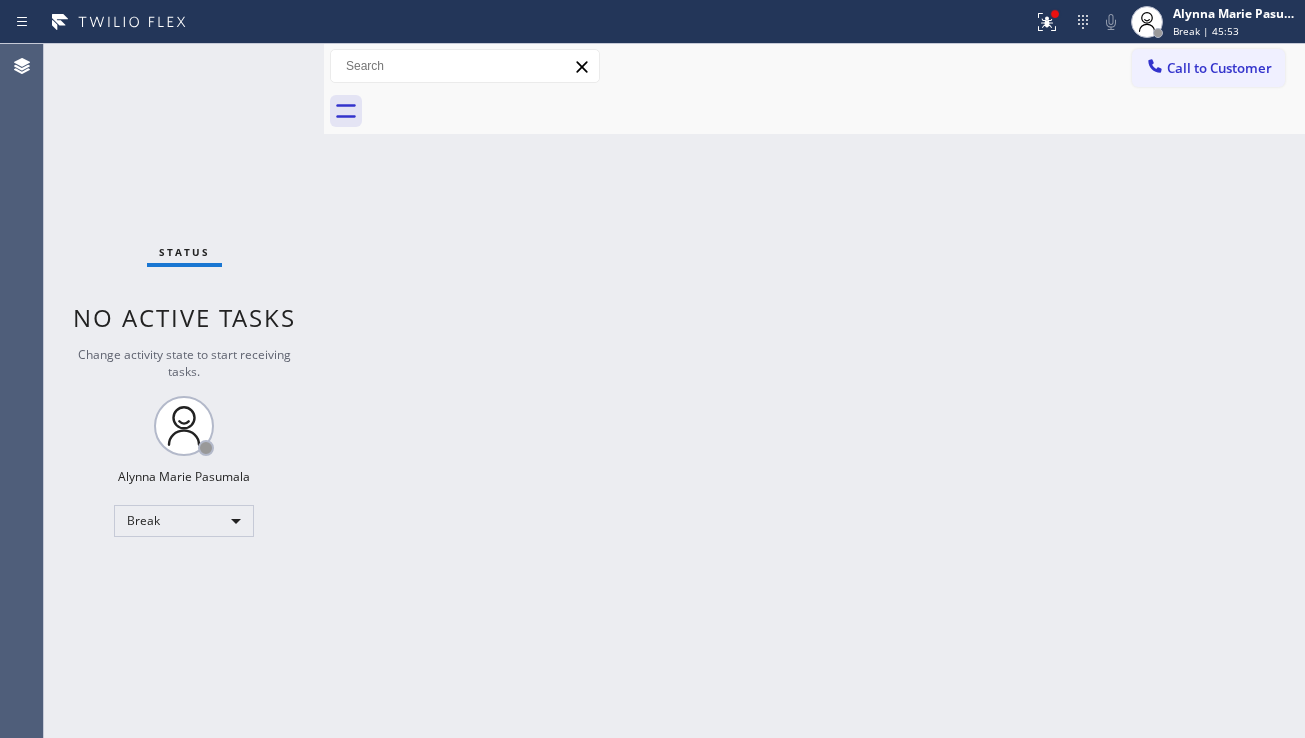 click on "Back to Dashboard Change Sender ID Customers Technicians Select a contact Outbound call Location Search location Your caller id phone number Customer number Call Customer info Name Phone none Address none Change Sender ID HVAC +[PHONE] 5 Star Appliance +[PHONE] Appliance Repair +[PHONE] Plumbing +[PHONE] Air Duct Cleaning +[PHONE] Electricians +[PHONE] Cancel Change Check personal SMS Reset Change No tabs Call to Customer Outbound call Location LA Top Painters Your caller id phone number ([PHONE]) Customer number Call Outbound call Technician Search Technician Your caller id phone number Your caller id phone number Call" at bounding box center (814, 391) 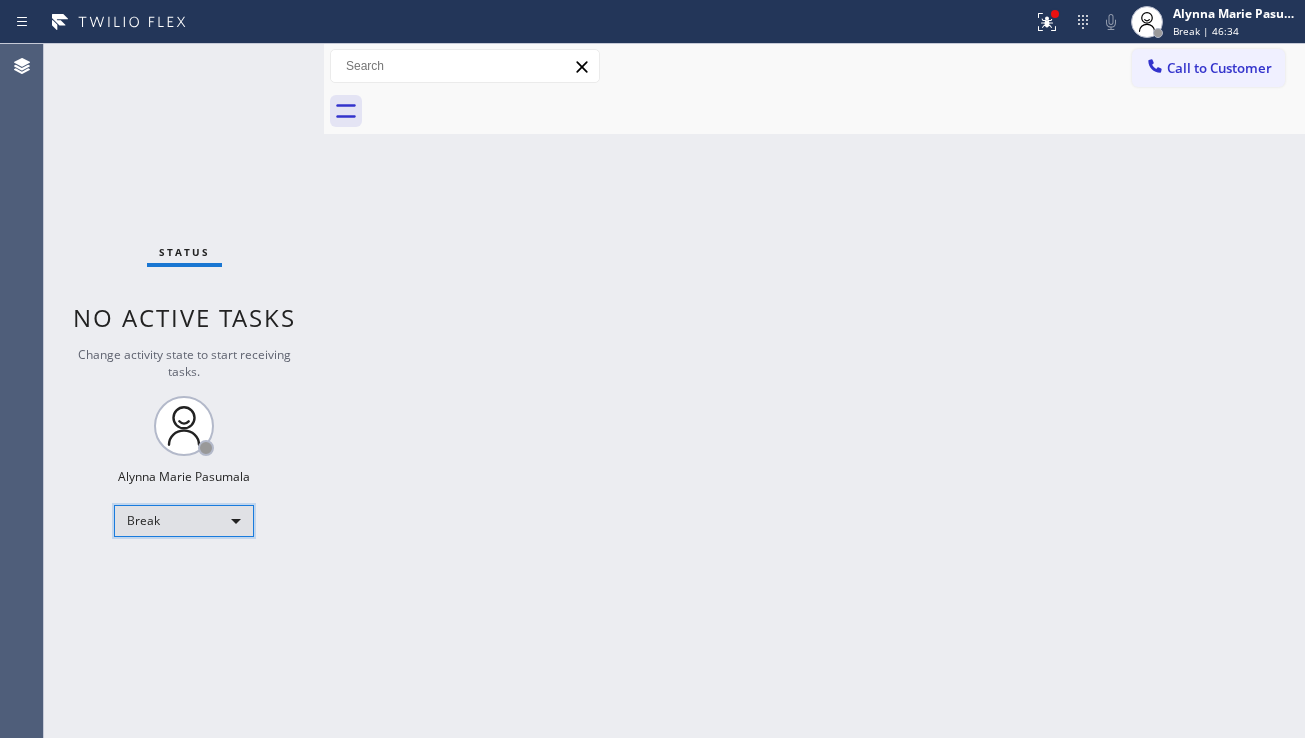 click on "Break" at bounding box center (184, 521) 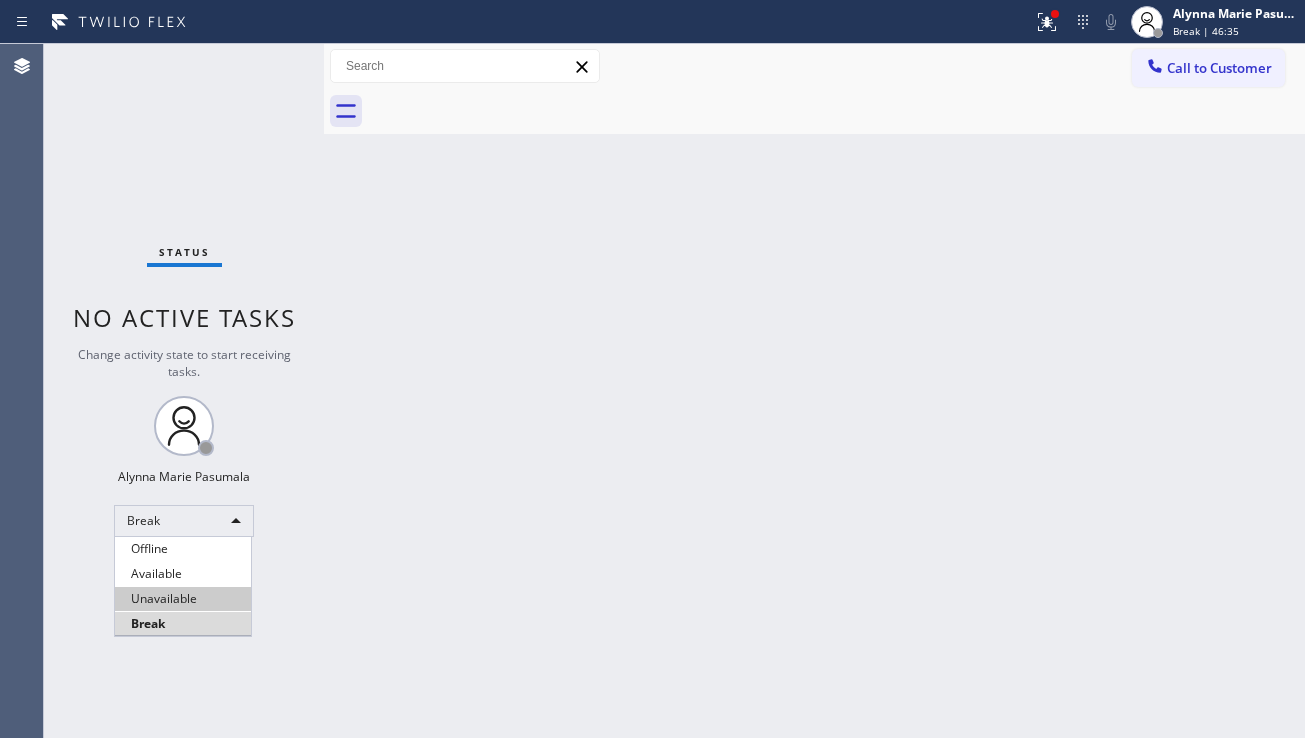 click on "Unavailable" at bounding box center (183, 599) 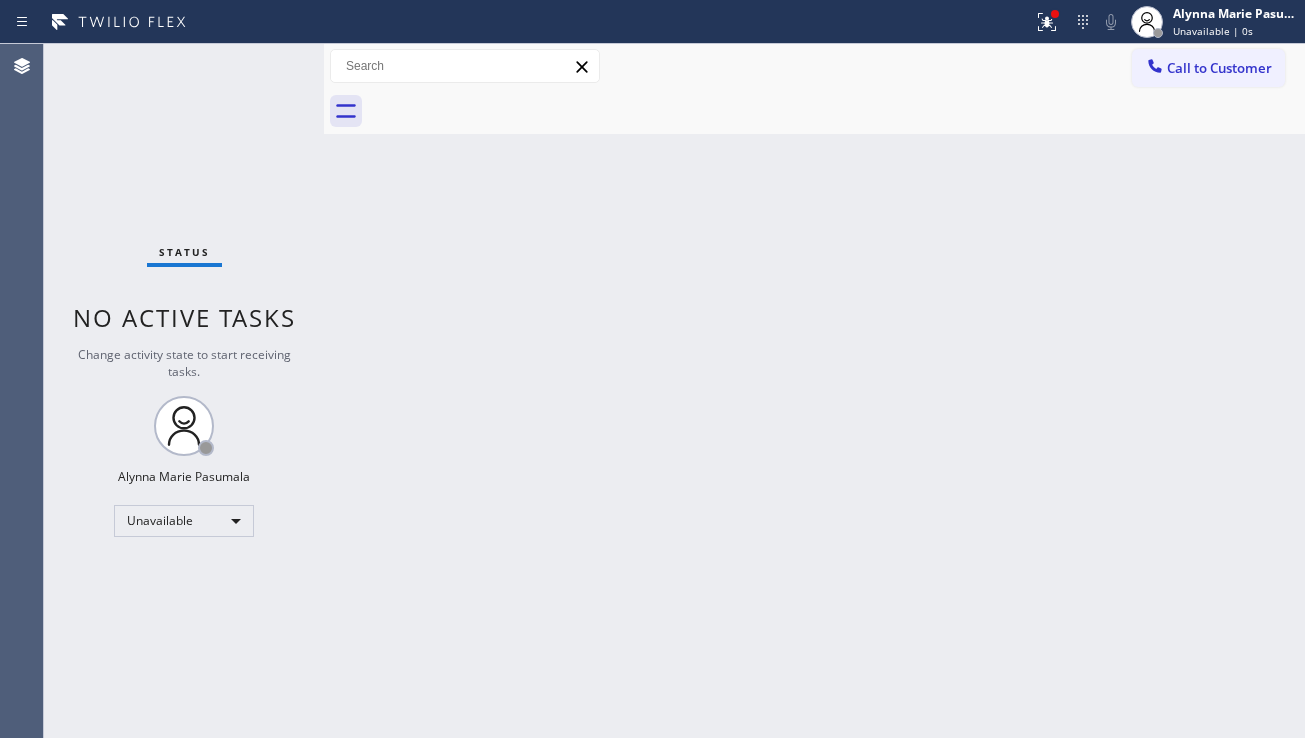 click on "Back to Dashboard Change Sender ID Customers Technicians Select a contact Outbound call Location Search location Your caller id phone number Customer number Call Customer info Name Phone none Address none Change Sender ID HVAC +[PHONE] 5 Star Appliance +[PHONE] Appliance Repair +[PHONE] Plumbing +[PHONE] Air Duct Cleaning +[PHONE] Electricians +[PHONE] Cancel Change Check personal SMS Reset Change No tabs Call to Customer Outbound call Location LA Top Painters Your caller id phone number ([PHONE]) Customer number Call Outbound call Technician Search Technician Your caller id phone number Your caller id phone number Call" at bounding box center [814, 391] 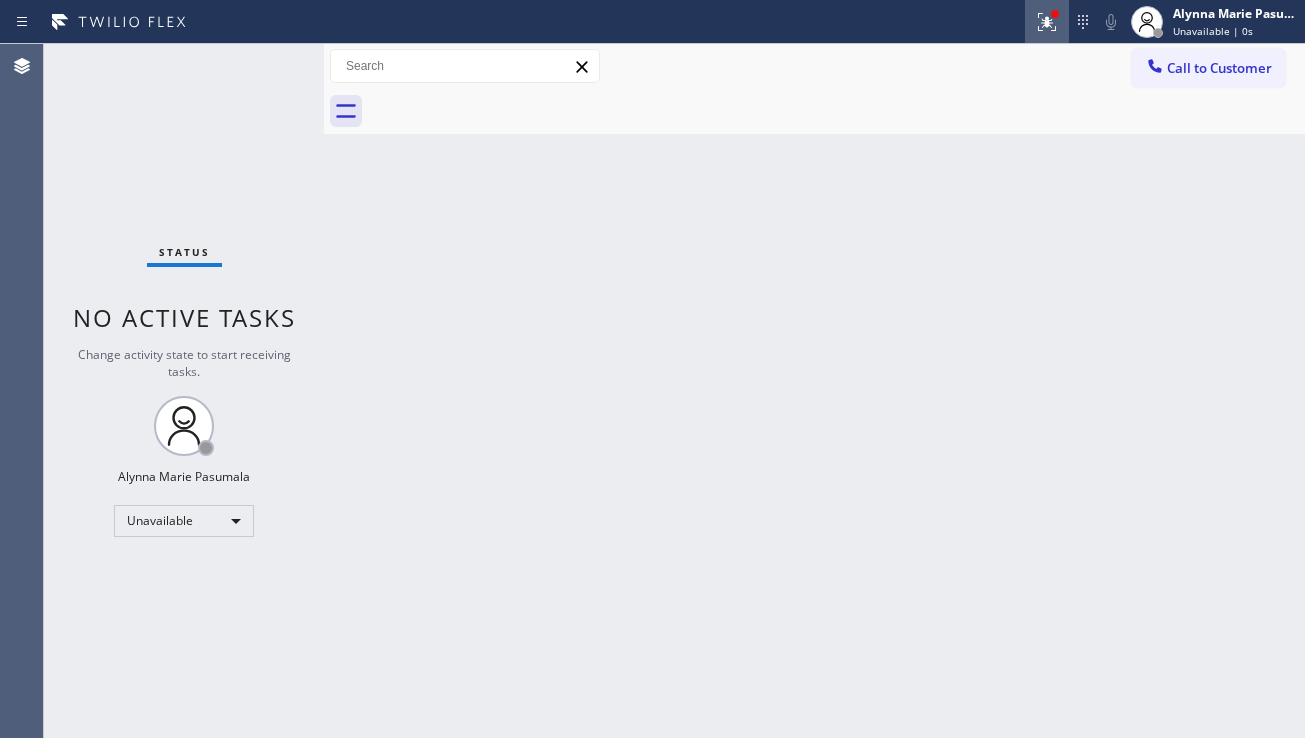 click 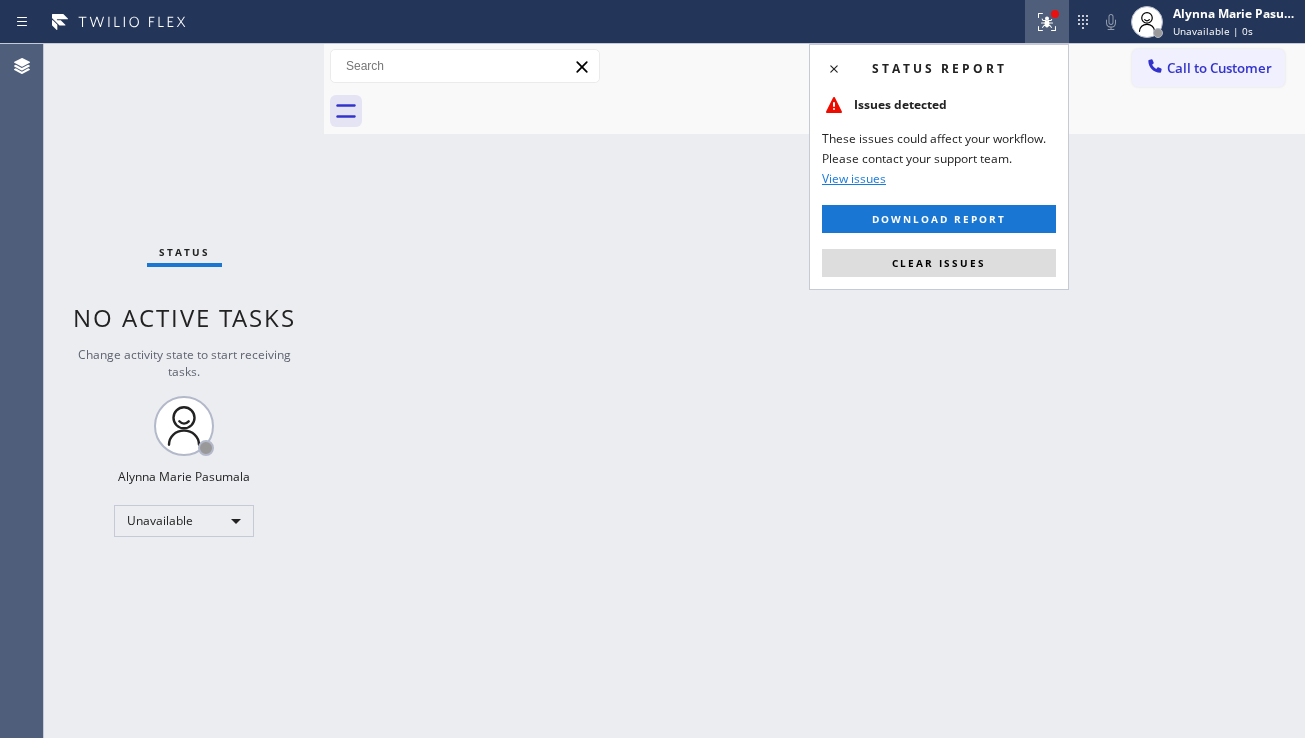 click on "Status report Issues detected These issues could affect your workflow. Please contact your support team. View issues Download report Clear issues" at bounding box center [939, 167] 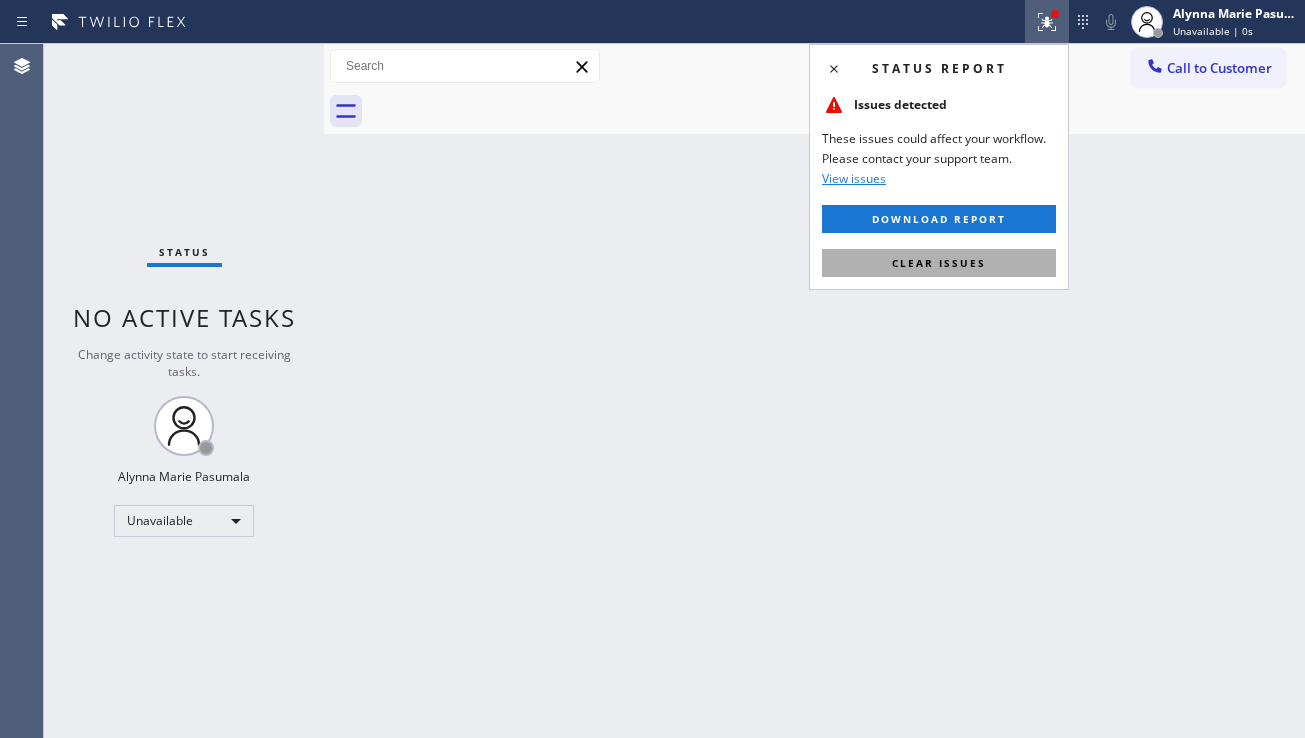 click on "Clear issues" at bounding box center [939, 263] 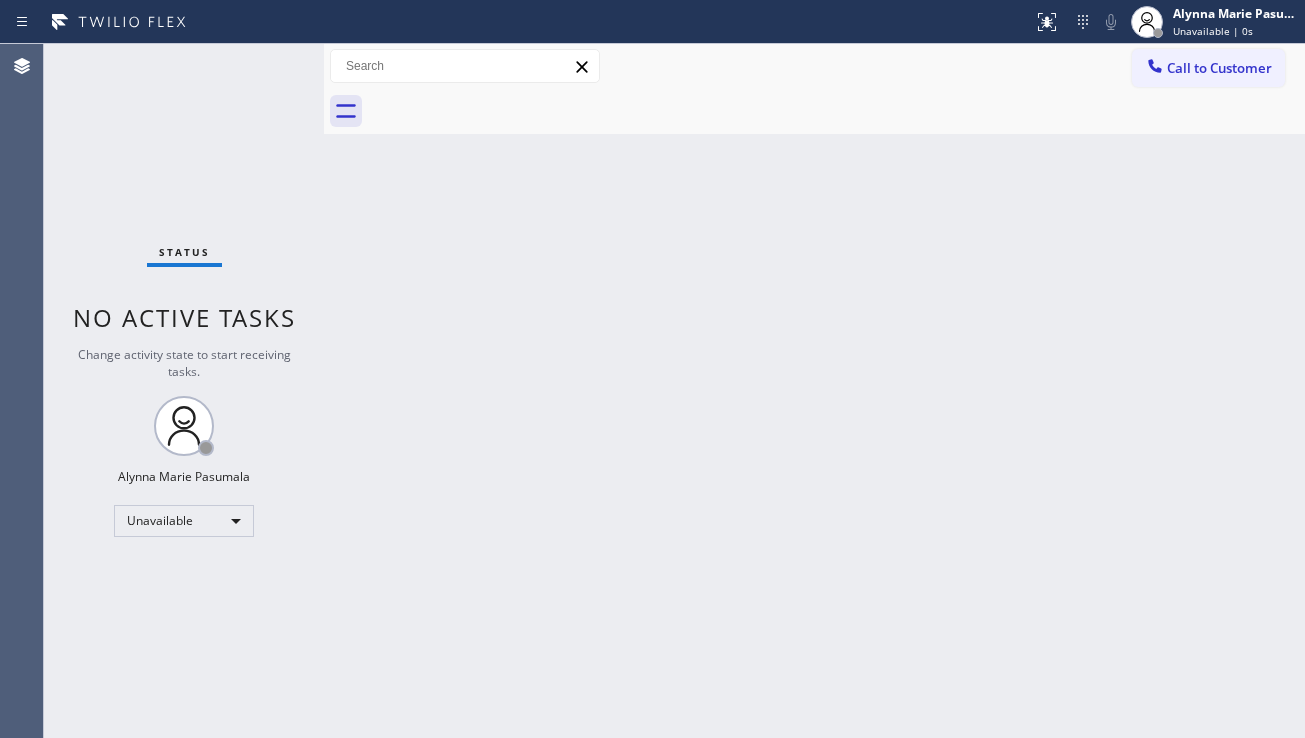 click on "Back to Dashboard Change Sender ID Customers Technicians Select a contact Outbound call Location Search location Your caller id phone number Customer number Call Customer info Name Phone none Address none Change Sender ID HVAC +[PHONE] 5 Star Appliance +[PHONE] Appliance Repair +[PHONE] Plumbing +[PHONE] Air Duct Cleaning +[PHONE] Electricians +[PHONE] Cancel Change Check personal SMS Reset Change No tabs Call to Customer Outbound call Location LA Top Painters Your caller id phone number ([PHONE]) Customer number Call Outbound call Technician Search Technician Your caller id phone number Your caller id phone number Call" at bounding box center [814, 391] 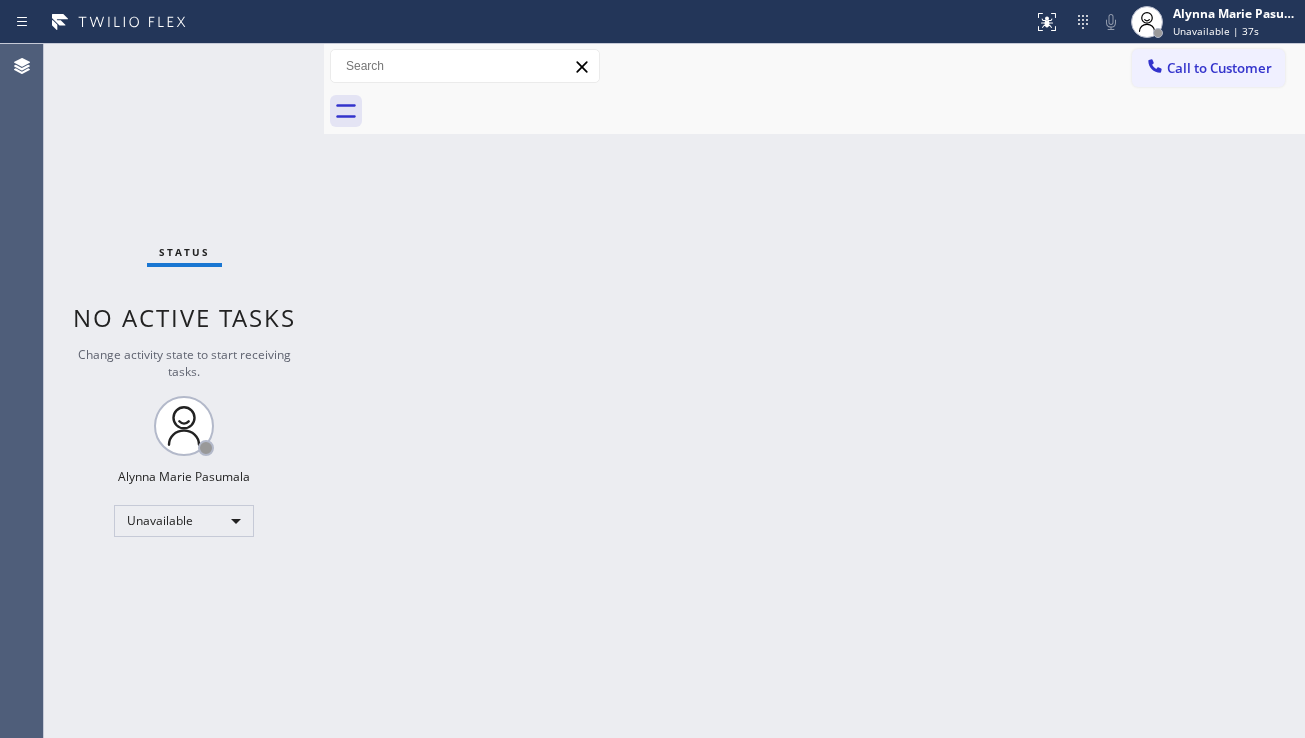 click on "Call to Customer" at bounding box center (1208, 68) 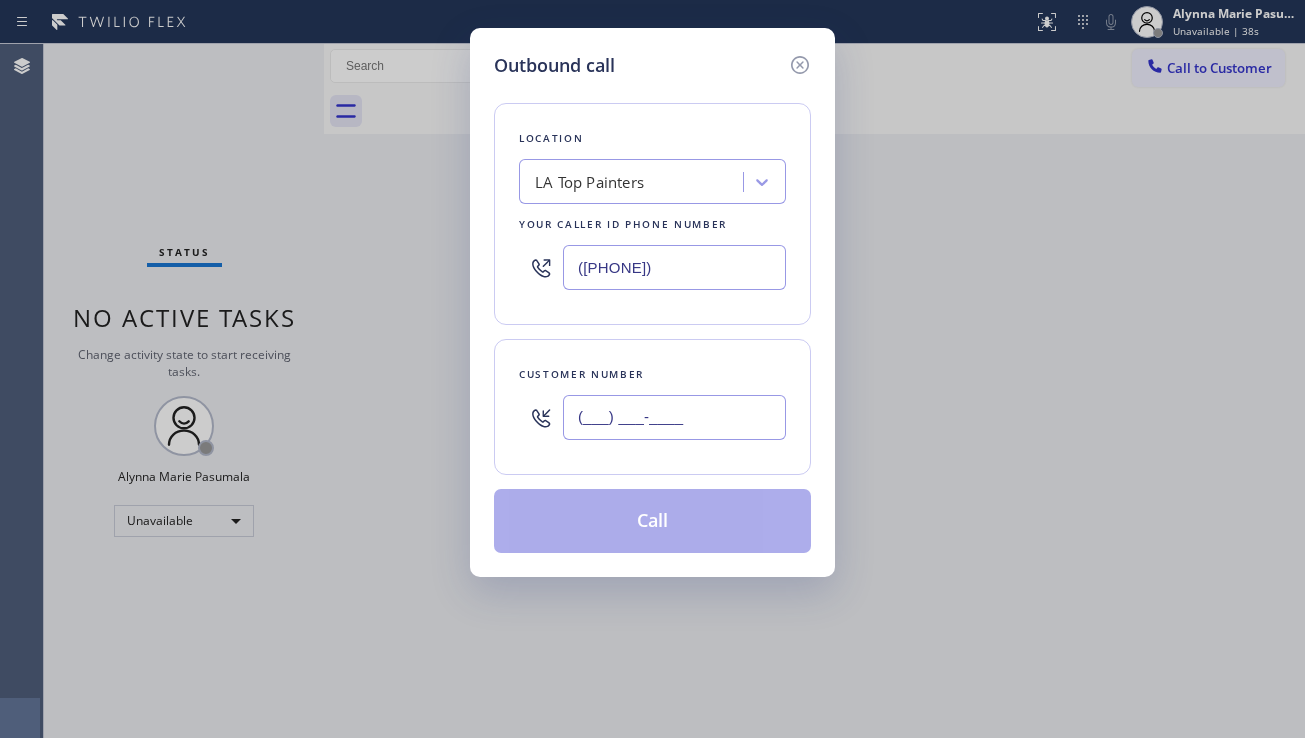 click on "(___) ___-____" at bounding box center [674, 417] 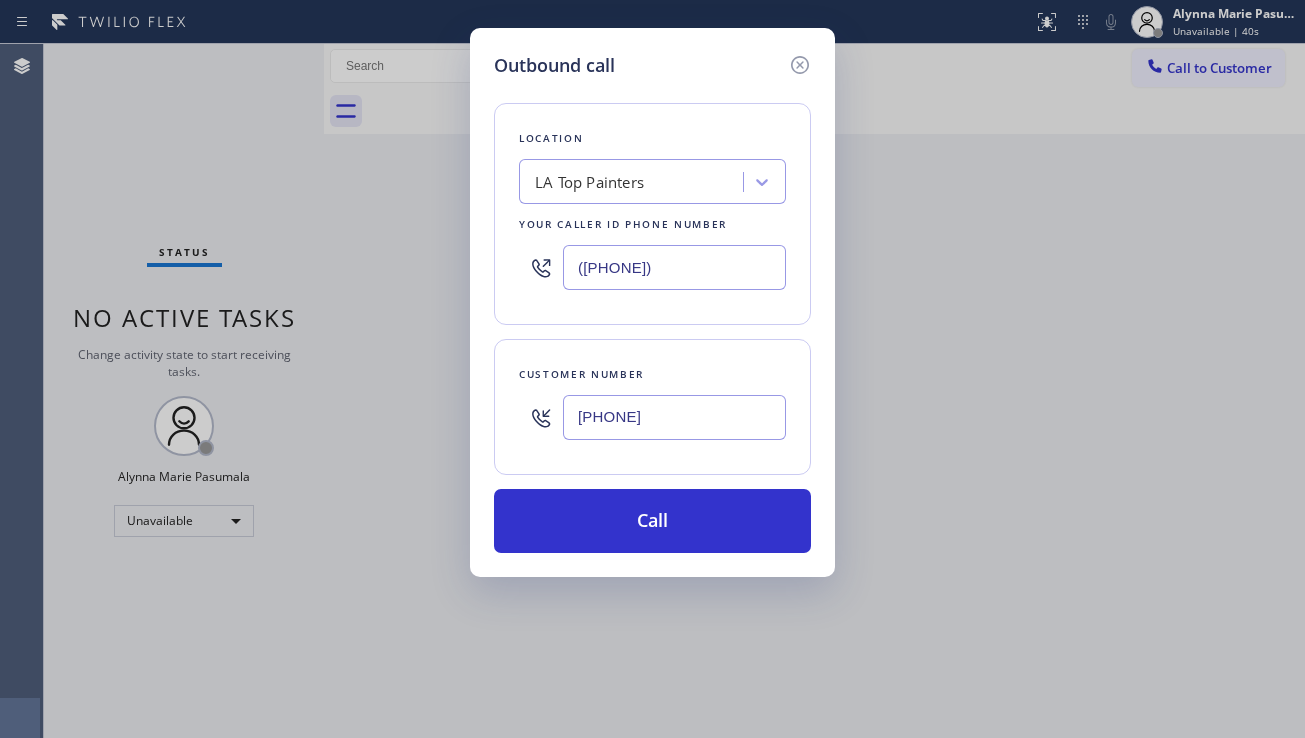 type on "[PHONE]" 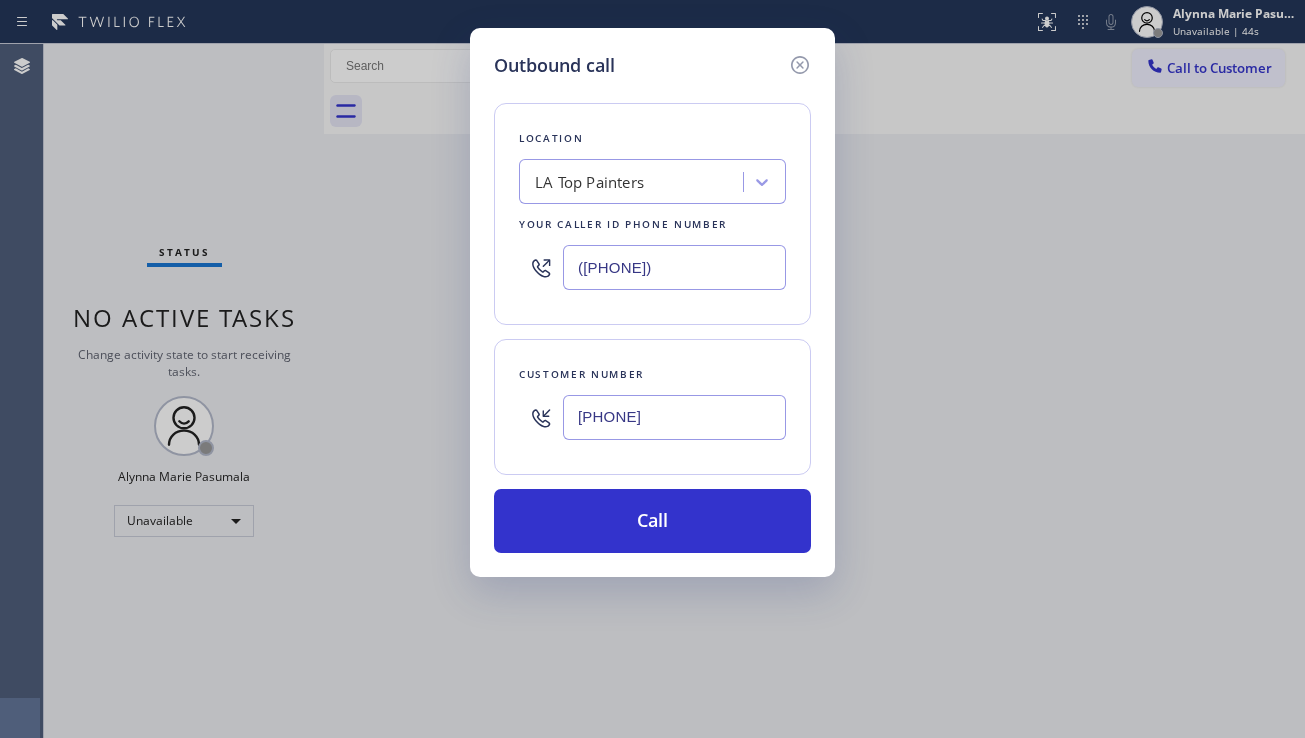 drag, startPoint x: 1131, startPoint y: 532, endPoint x: 1020, endPoint y: 465, distance: 129.65338 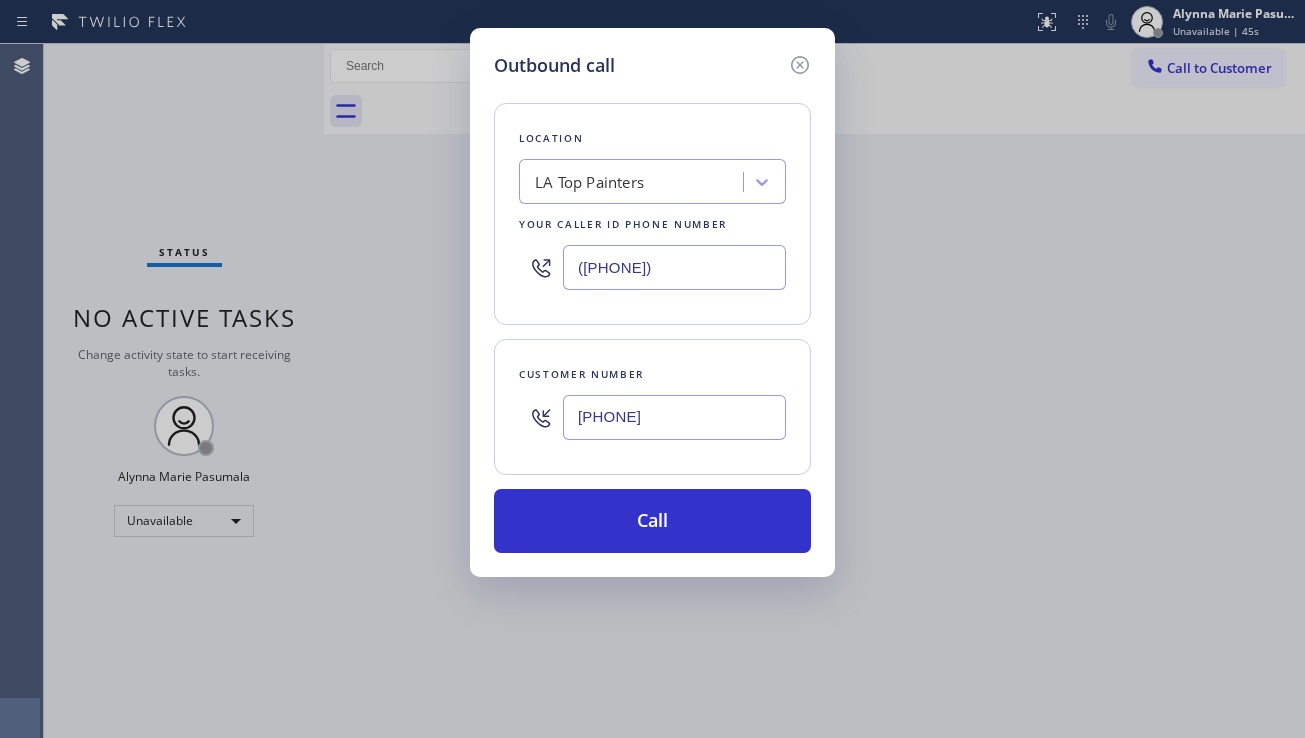 click on "LA Top Painters" at bounding box center [634, 182] 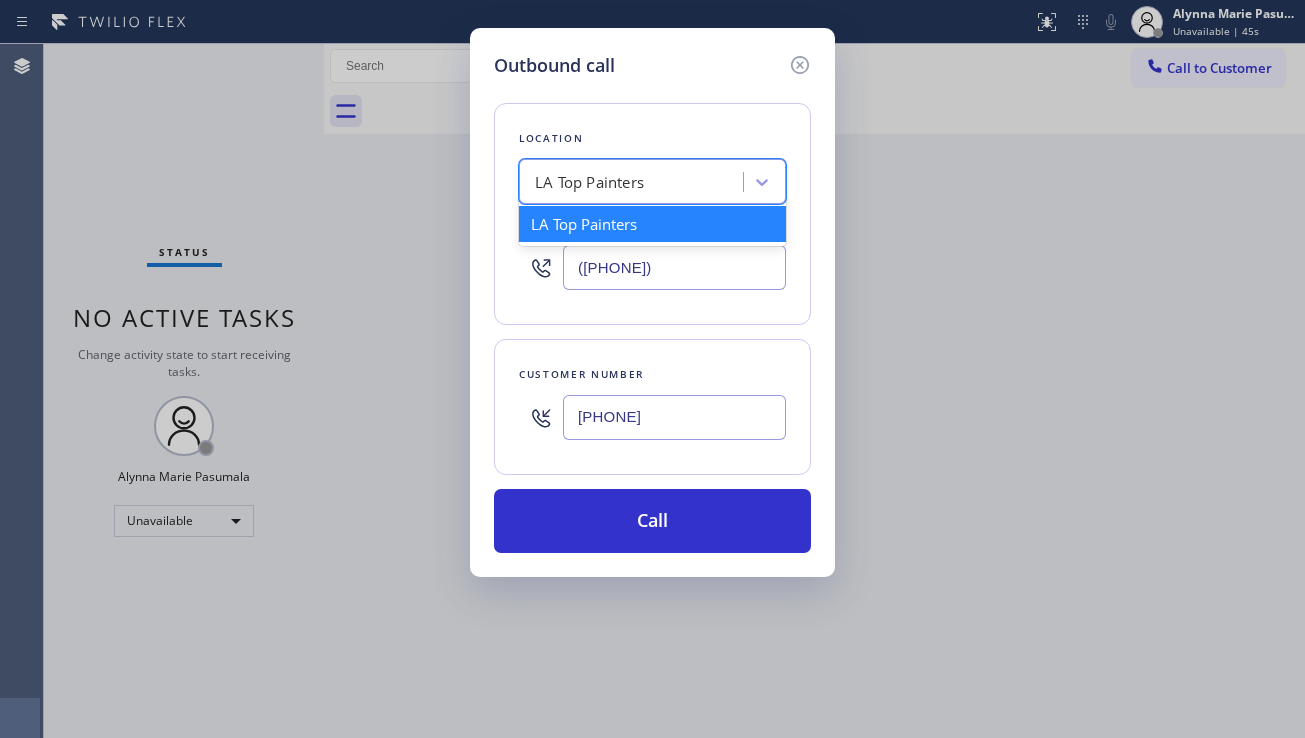 paste on "LG Repairs Phoenix" 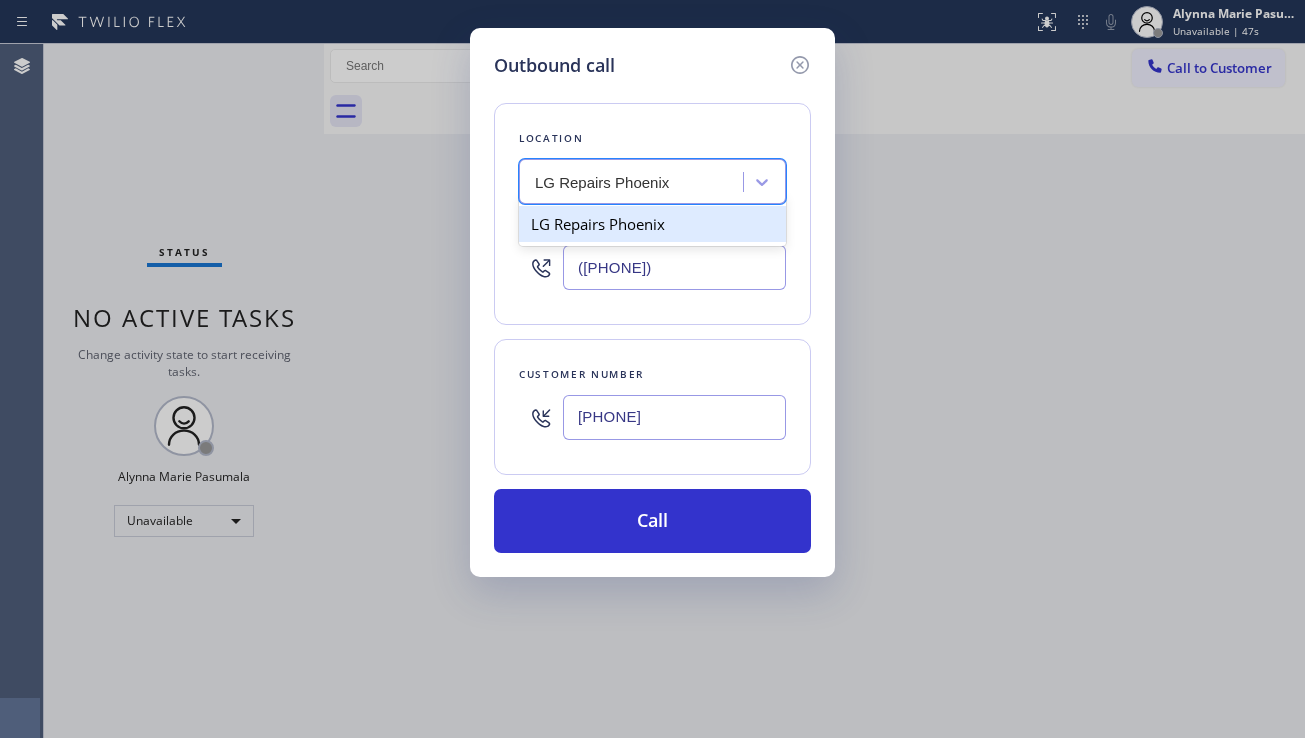 click on "LG Repairs Phoenix" at bounding box center (652, 224) 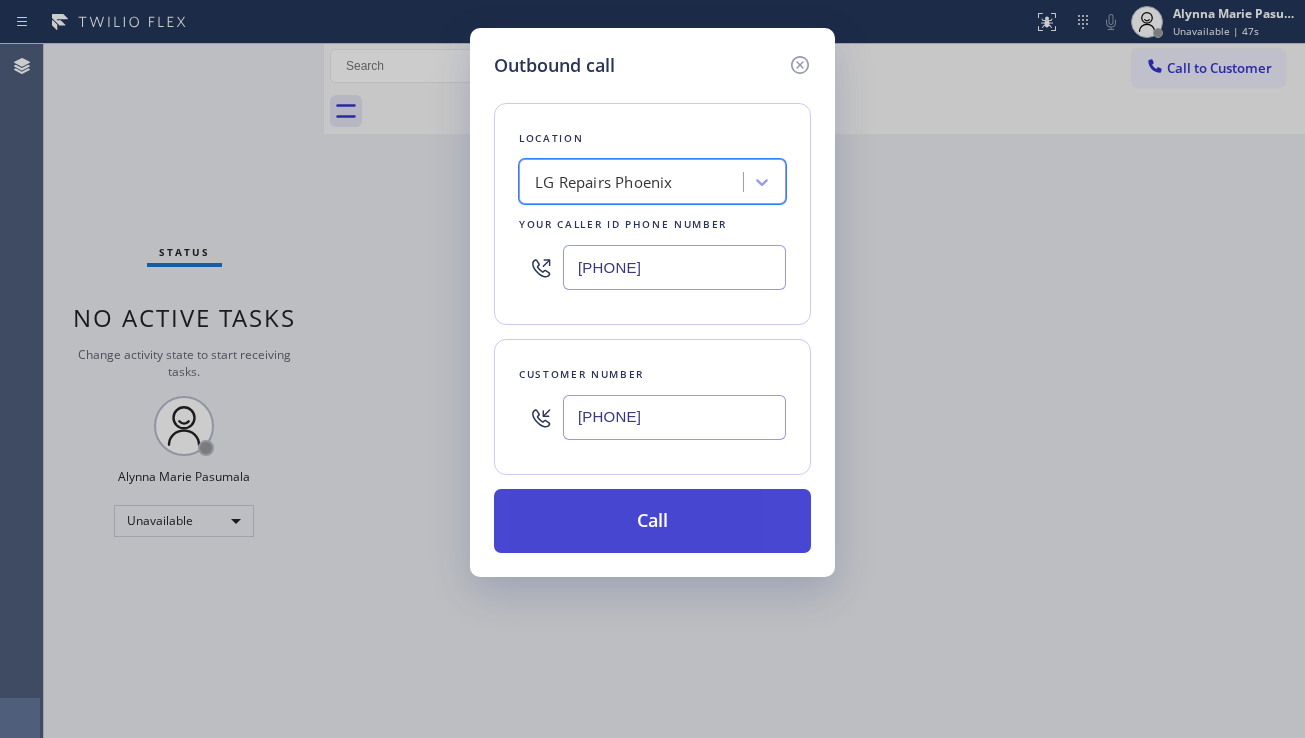 click on "Call" at bounding box center (652, 521) 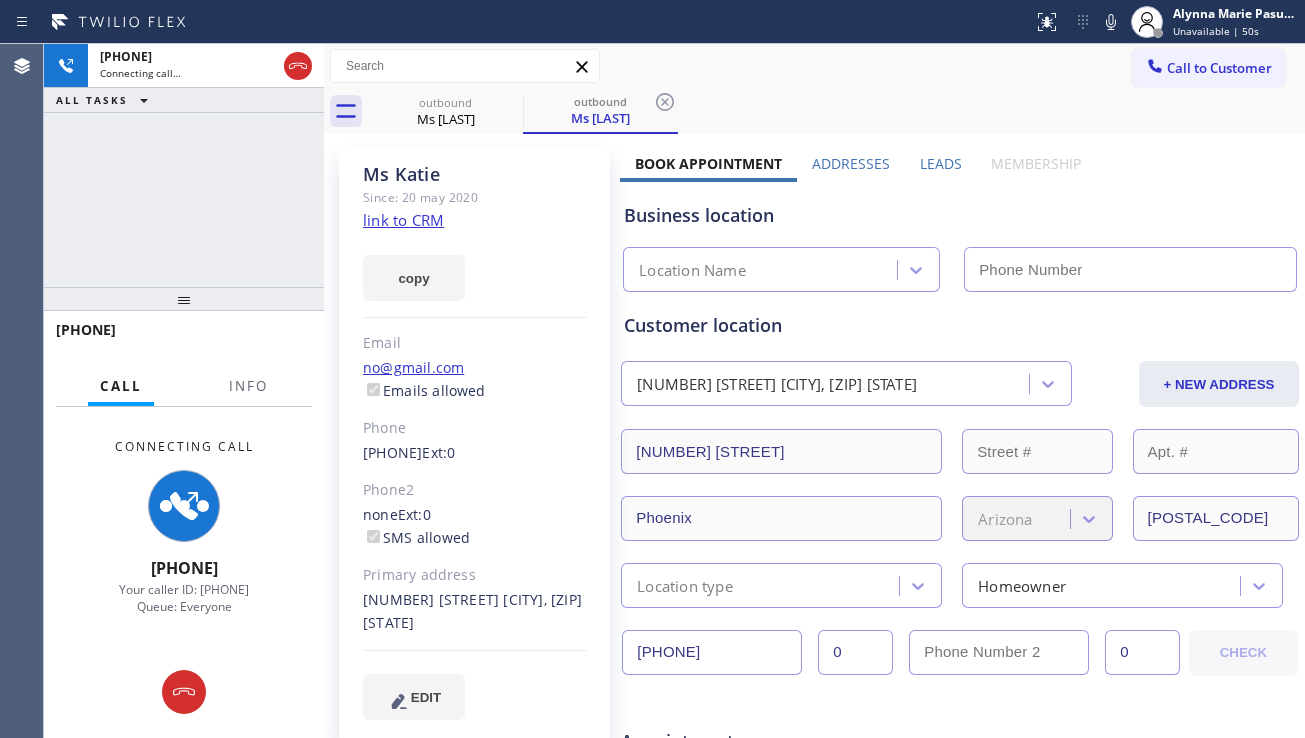 click on "Leads" at bounding box center (941, 163) 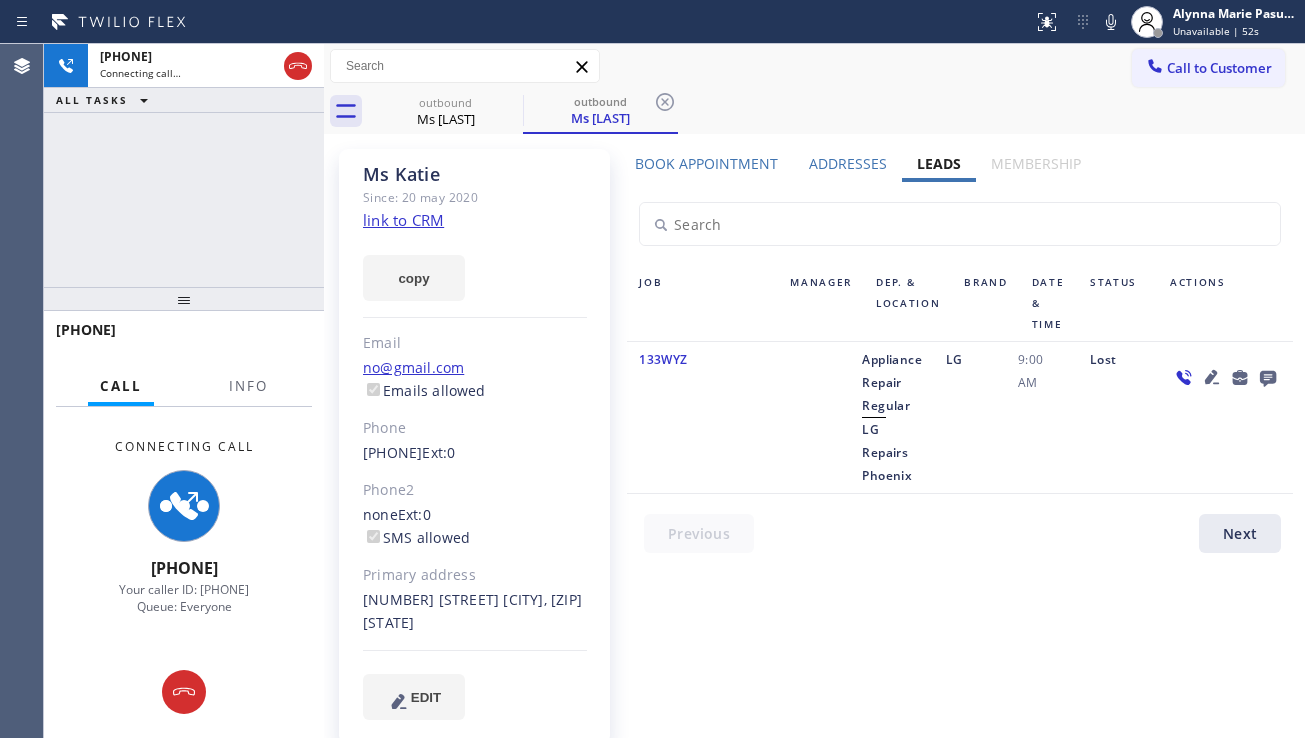 click 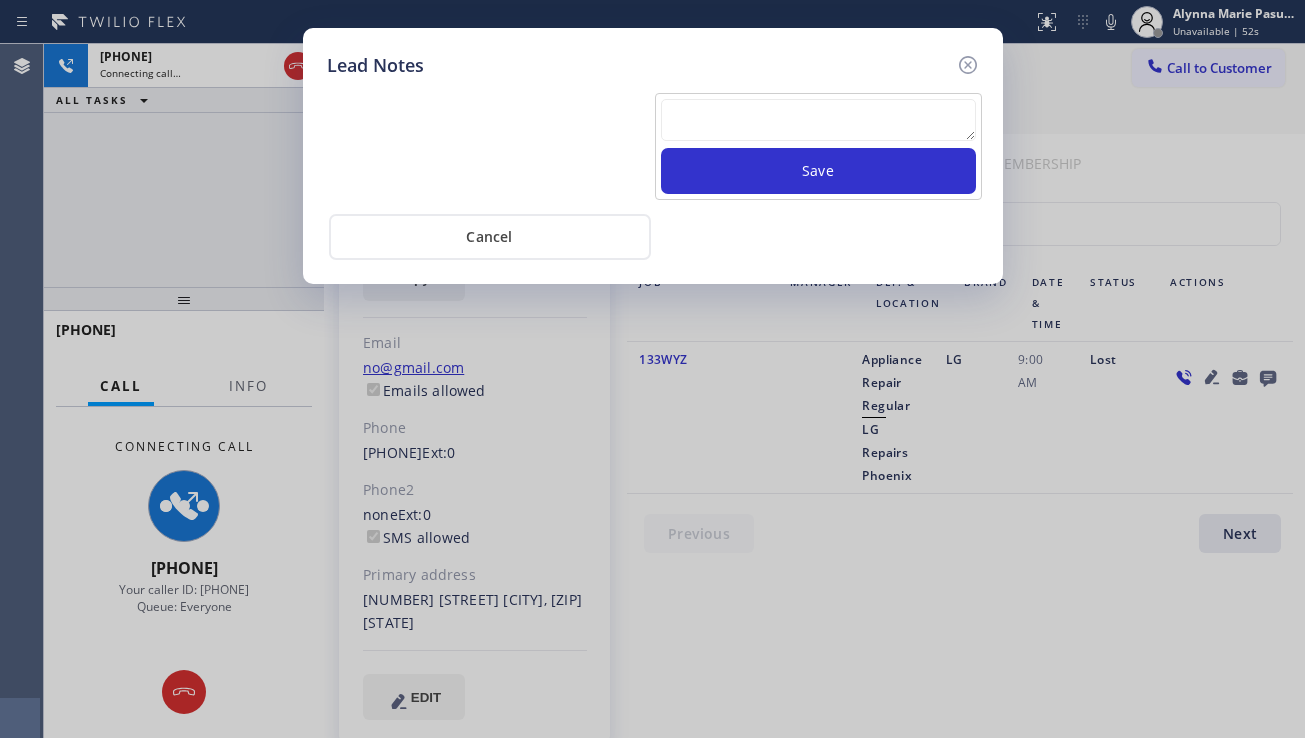 click at bounding box center [818, 120] 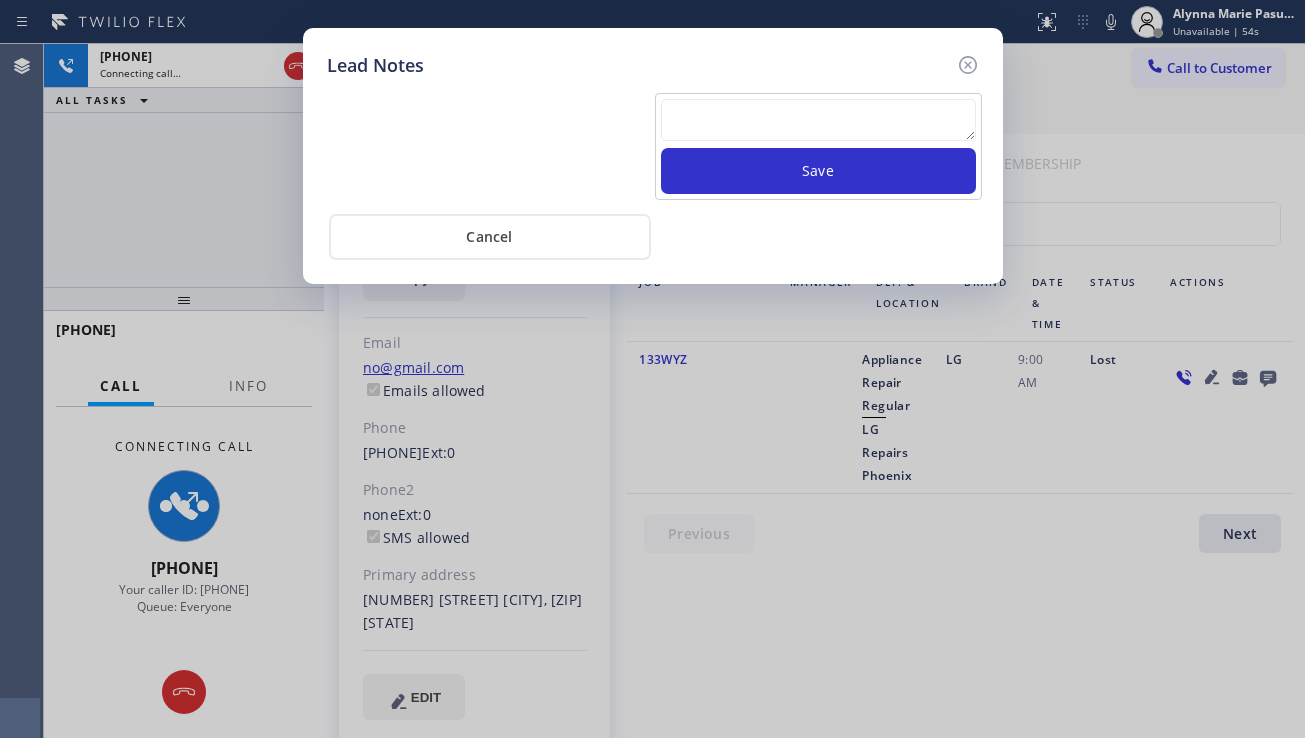 click at bounding box center [818, 120] 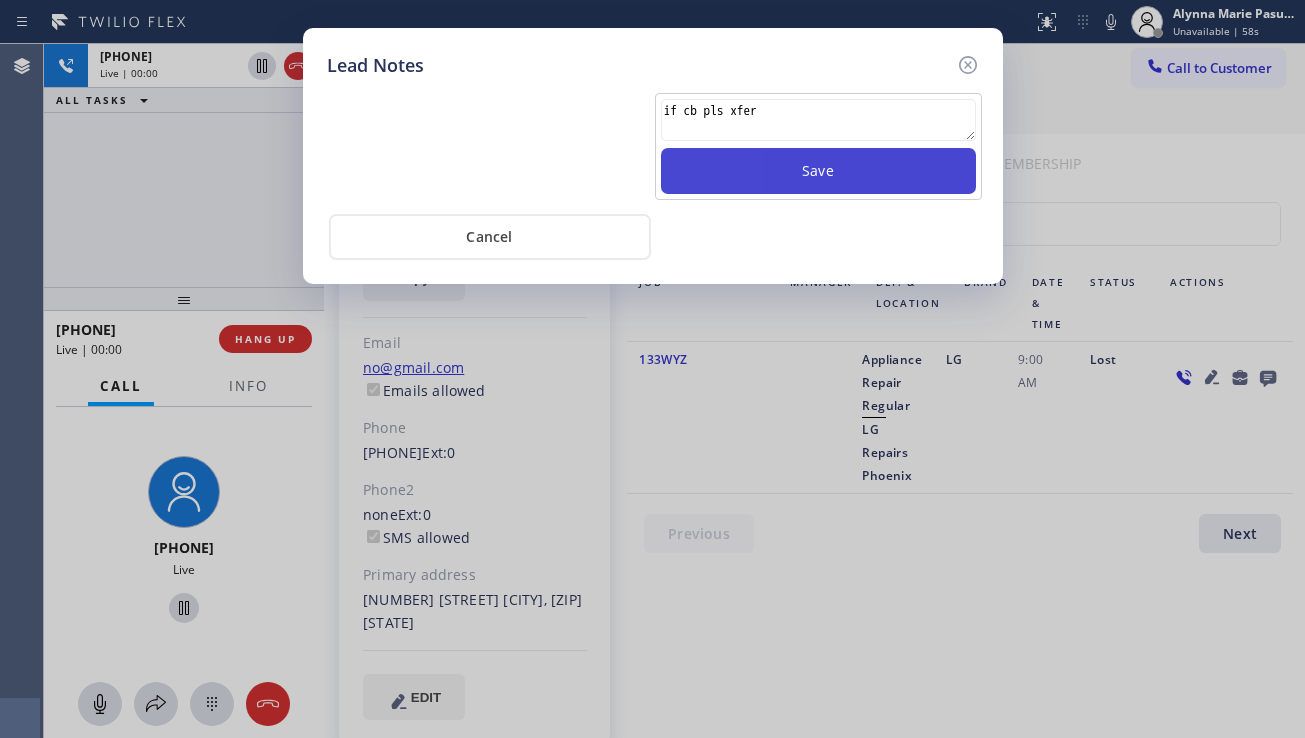 type on "if cb pls xfer" 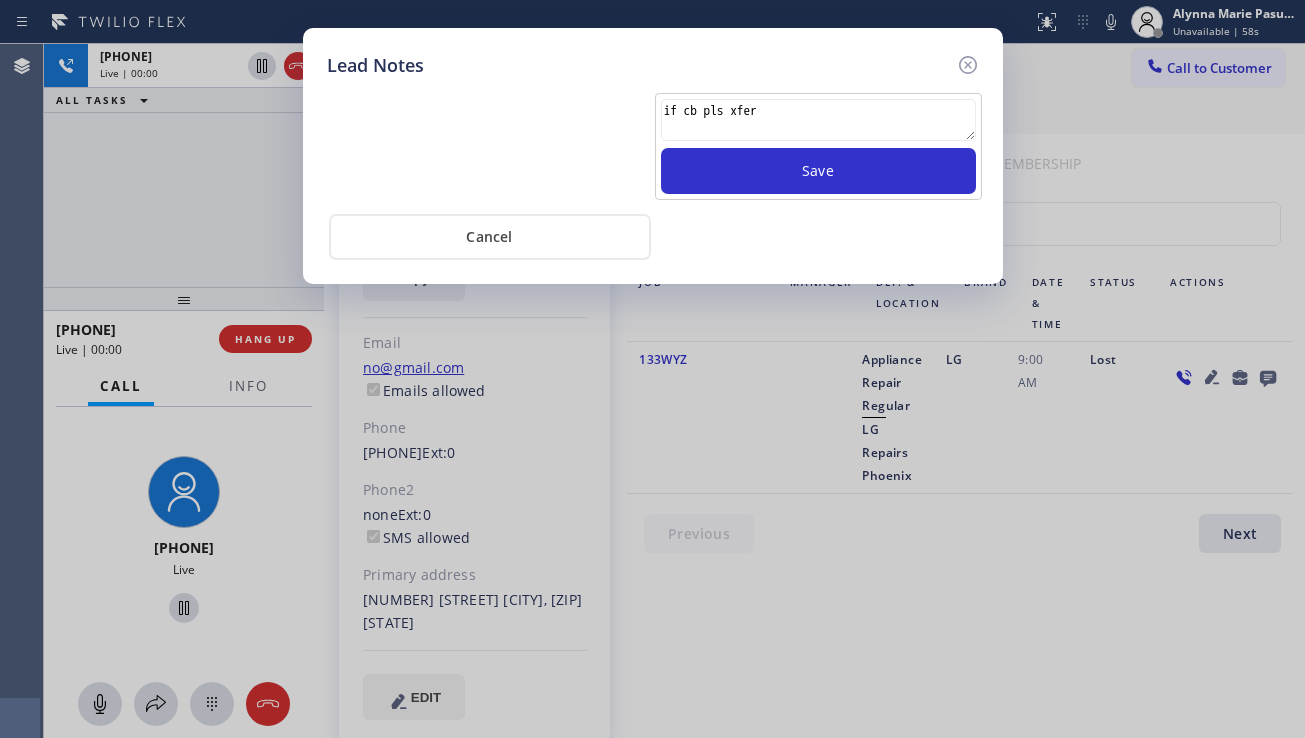type 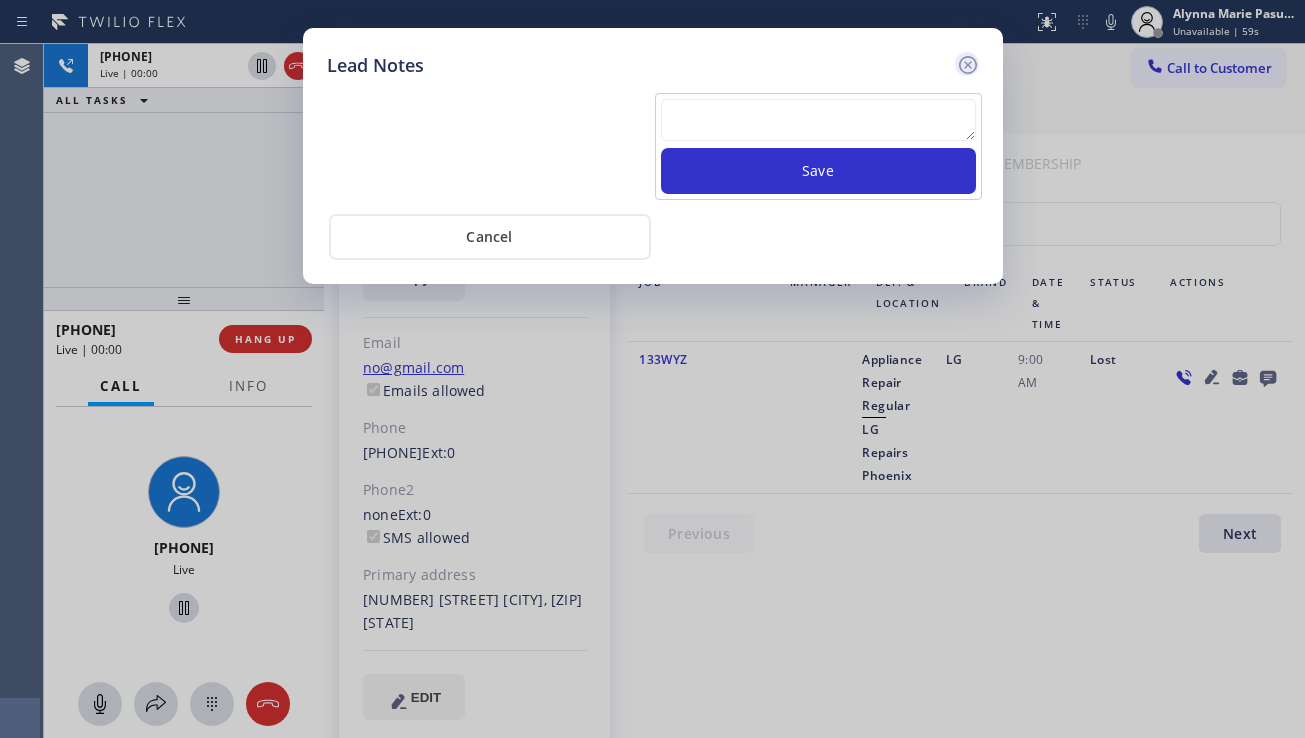 click 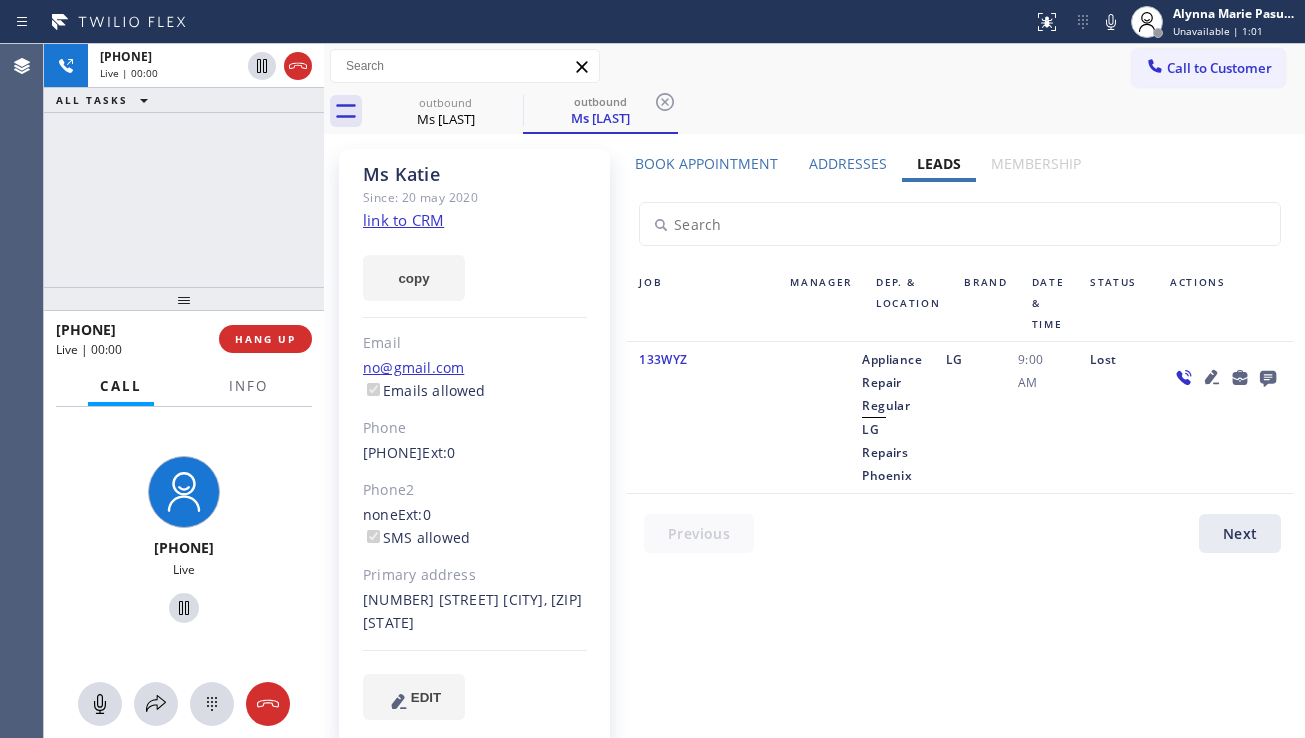 click 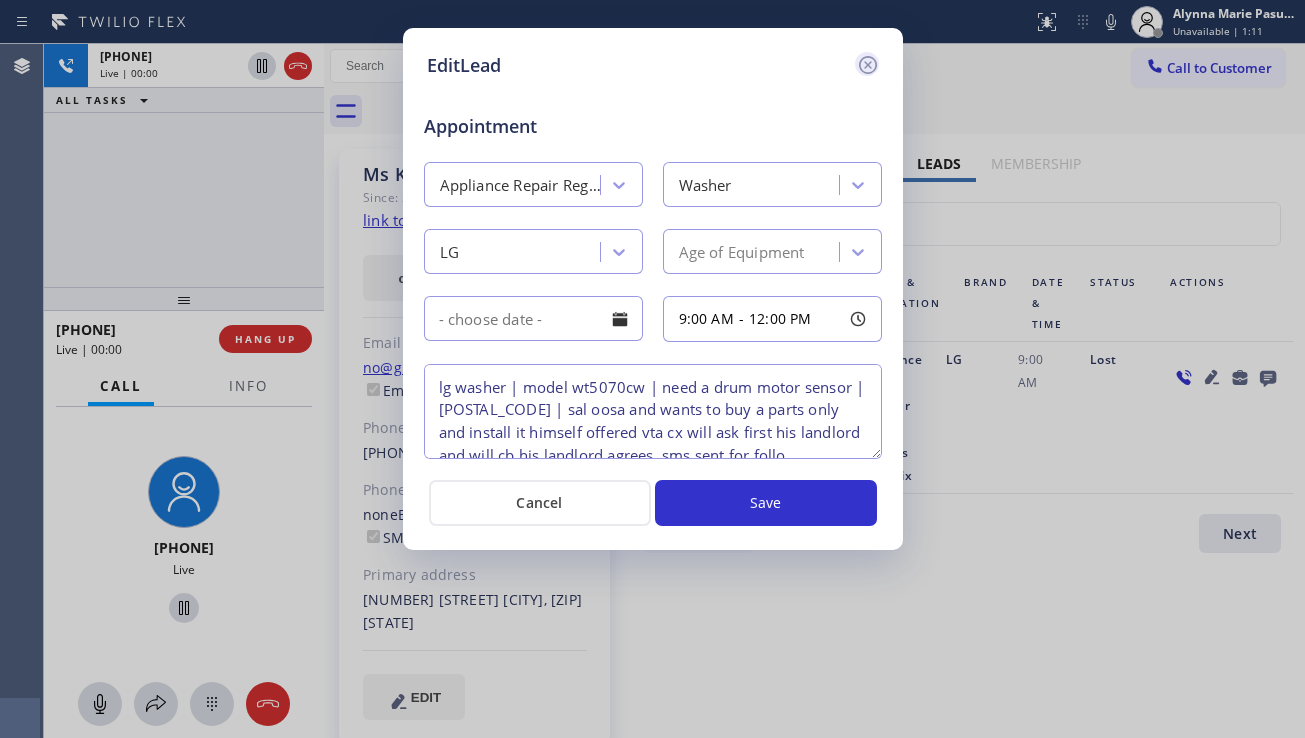 click 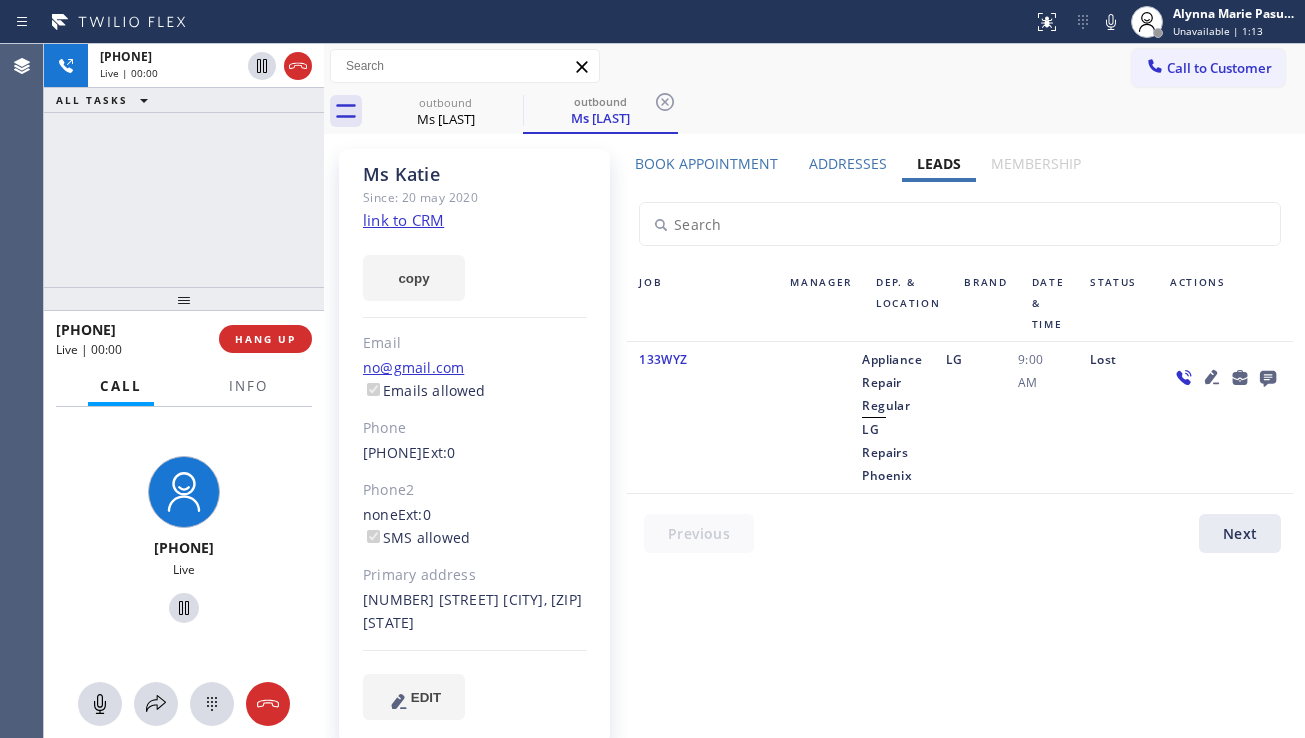 click 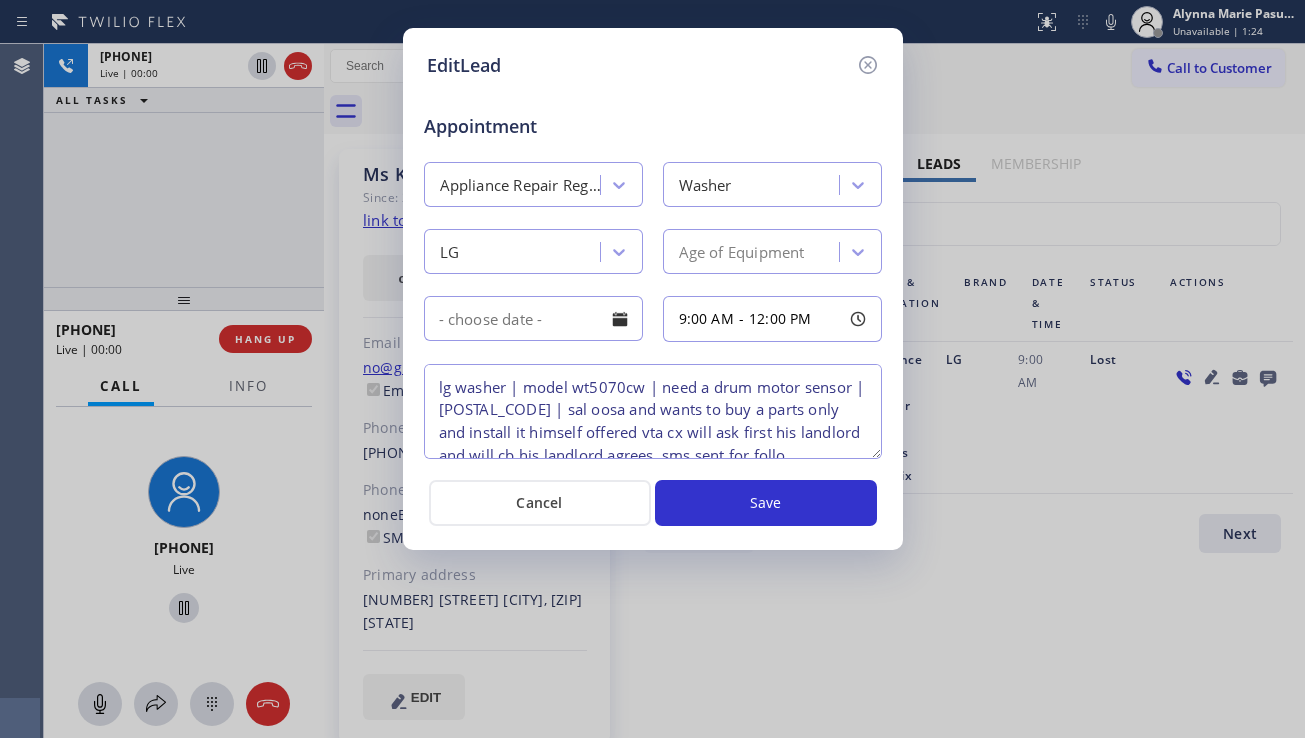 click on "EditLead Appointment Appliance Repair Regular Washer LG Age of Equipment 9:00 AM - 12:00 PM LG Top load SBS Washer less than a yr under warranty [ZIP] SAL Under Warranty / Home Insurance Offered VTA cx will cb Cancel Save" at bounding box center [653, 289] 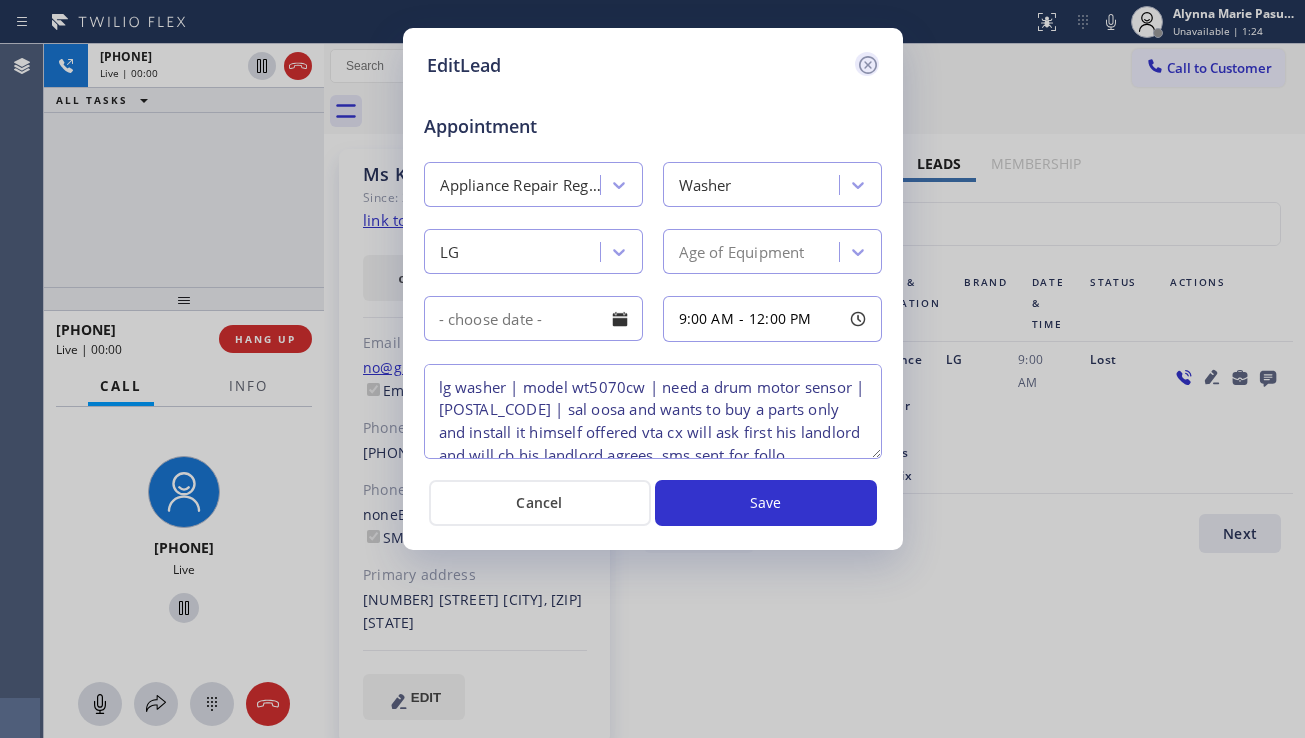 click 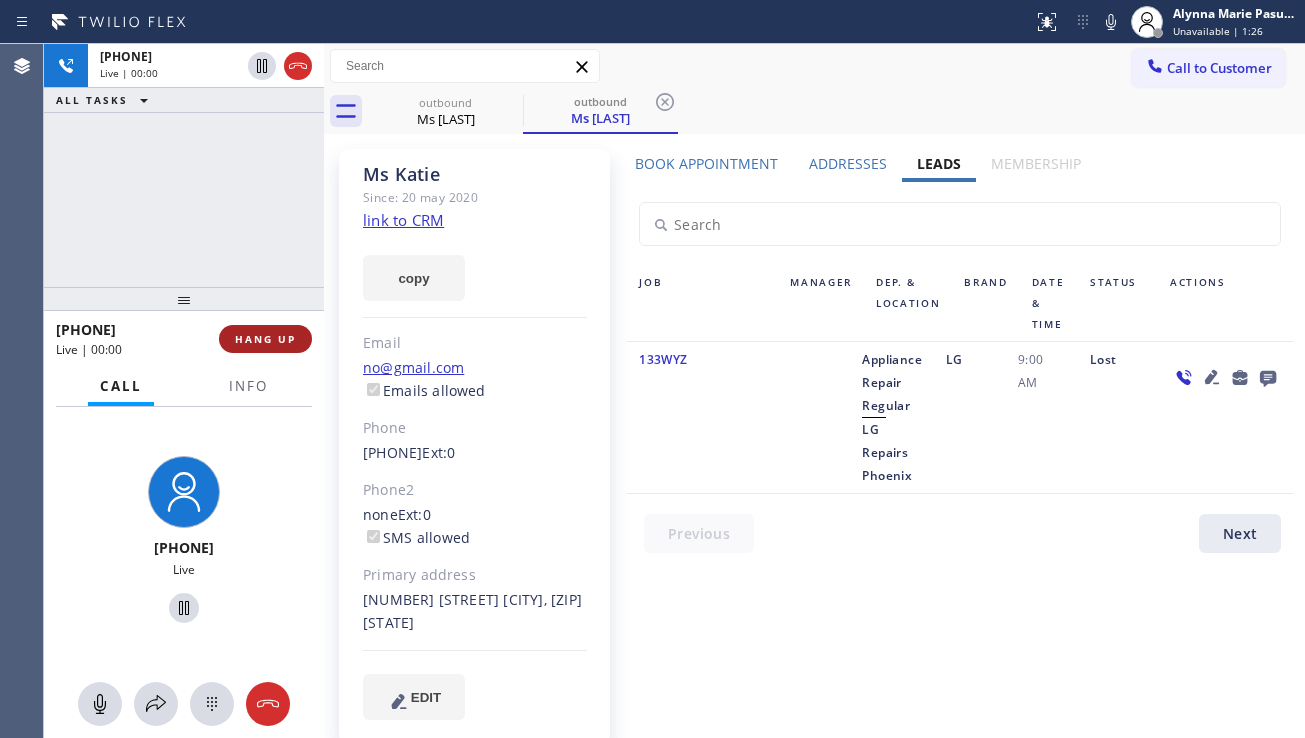 click on "HANG UP" at bounding box center (265, 339) 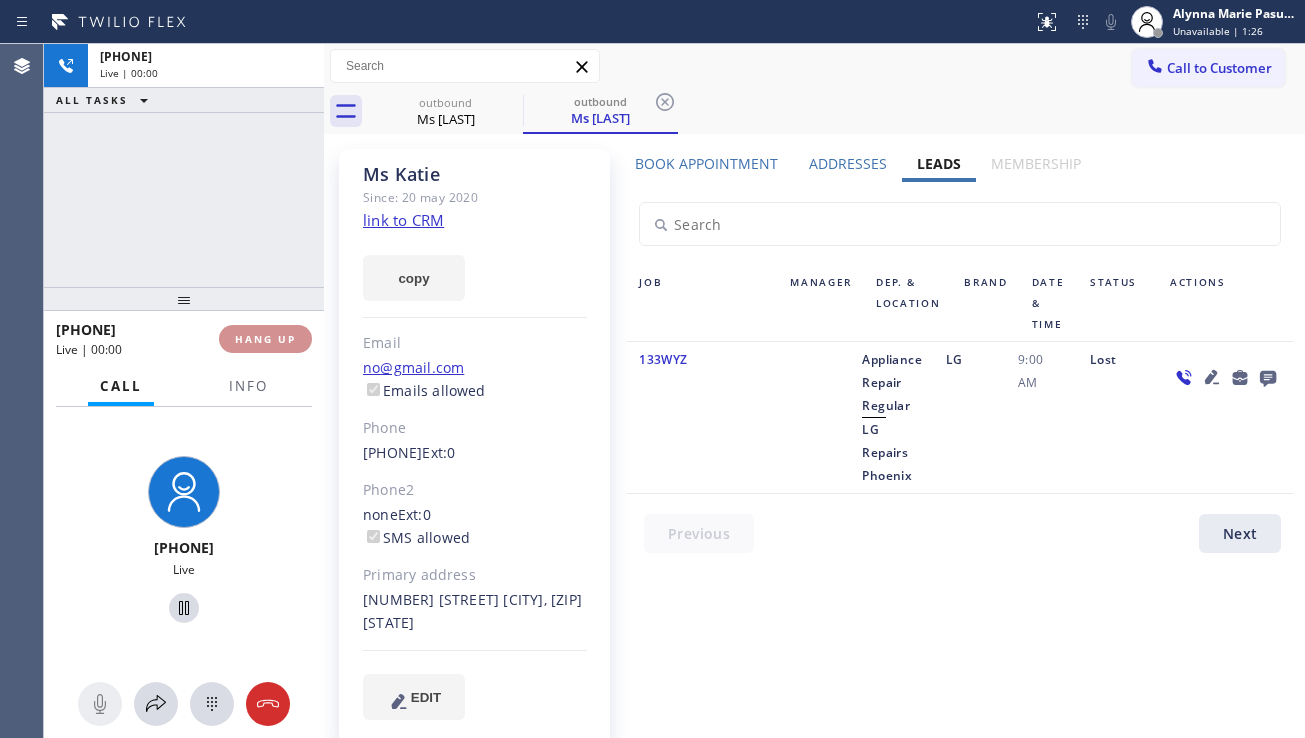 click on "HANG UP" at bounding box center (265, 339) 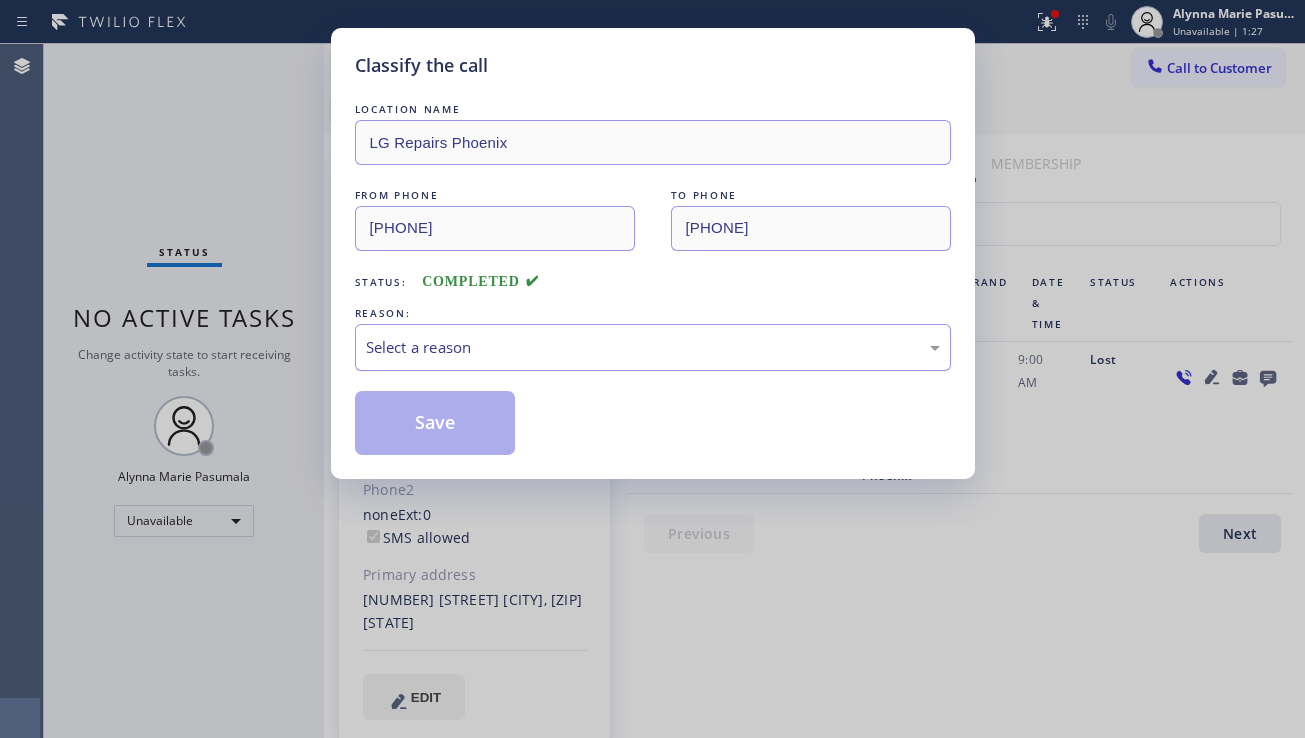 click on "Select a reason" at bounding box center (653, 347) 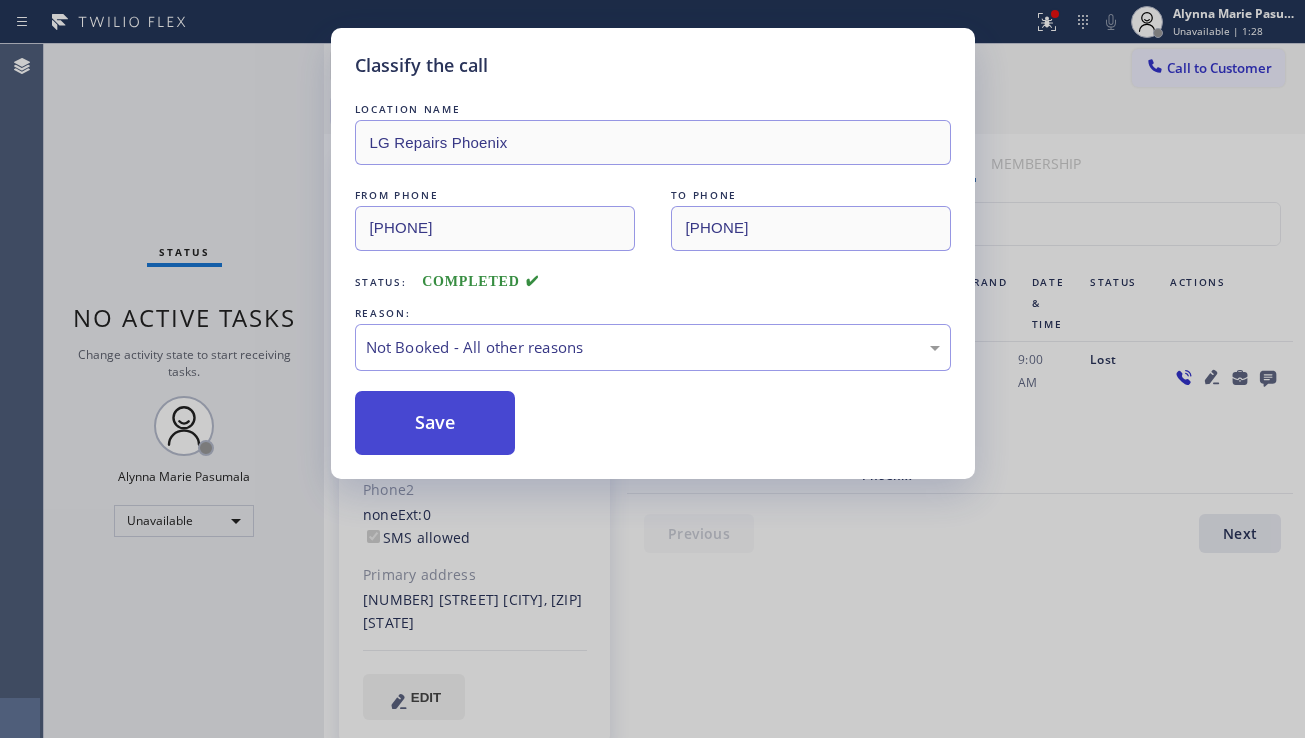 click on "Save" at bounding box center [435, 423] 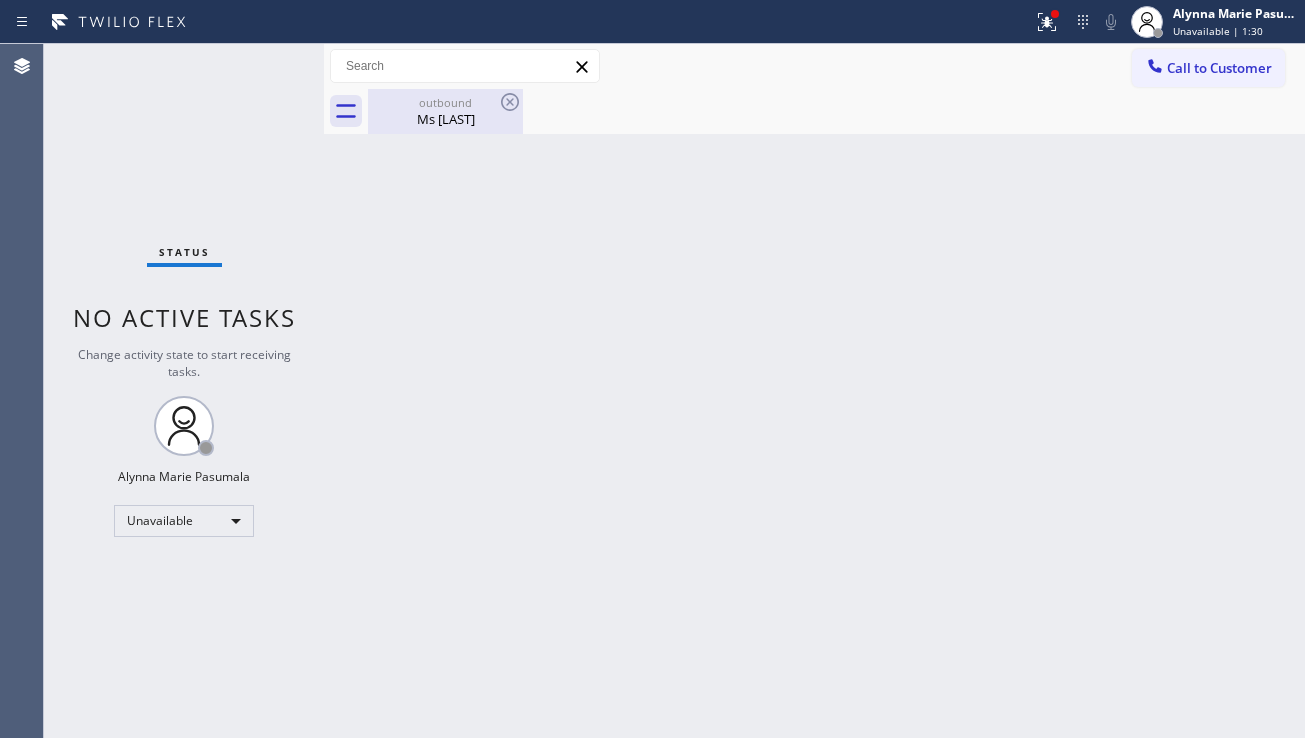 click on "Ms [LAST]" at bounding box center [445, 119] 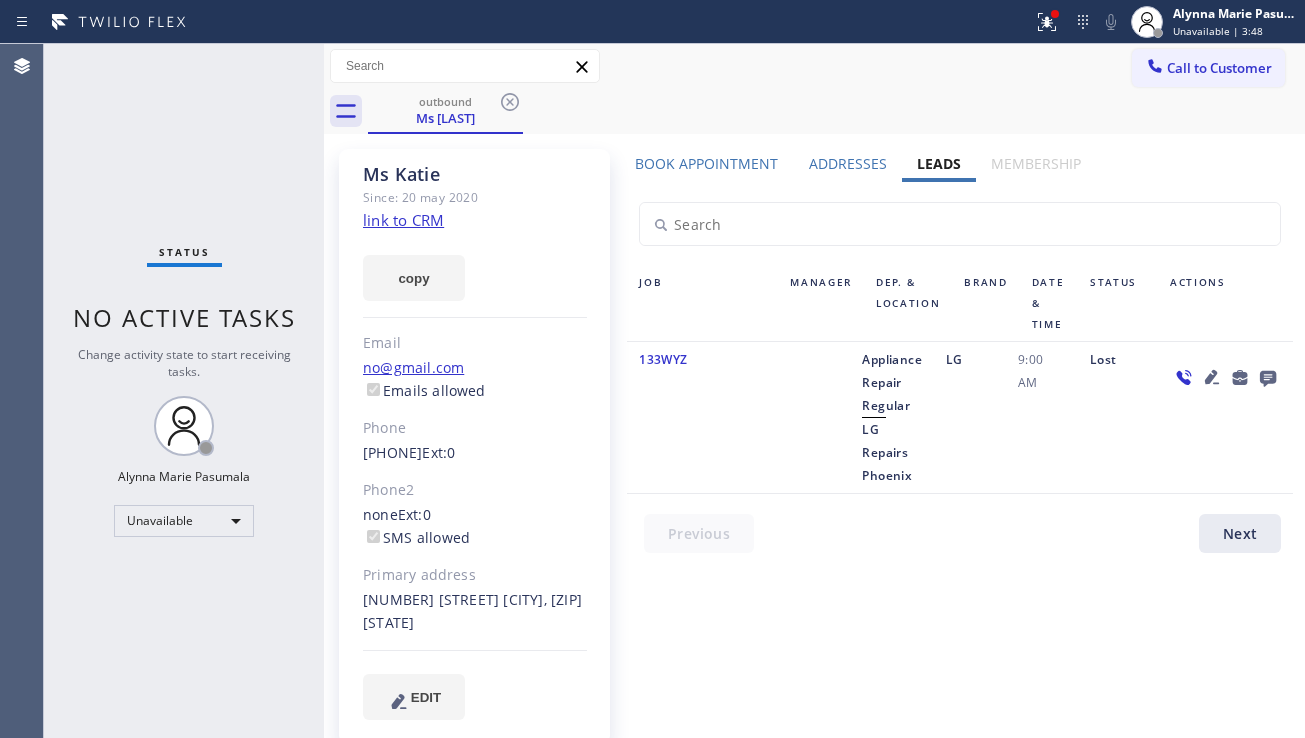 click on "9:00 AM" at bounding box center (1042, 417) 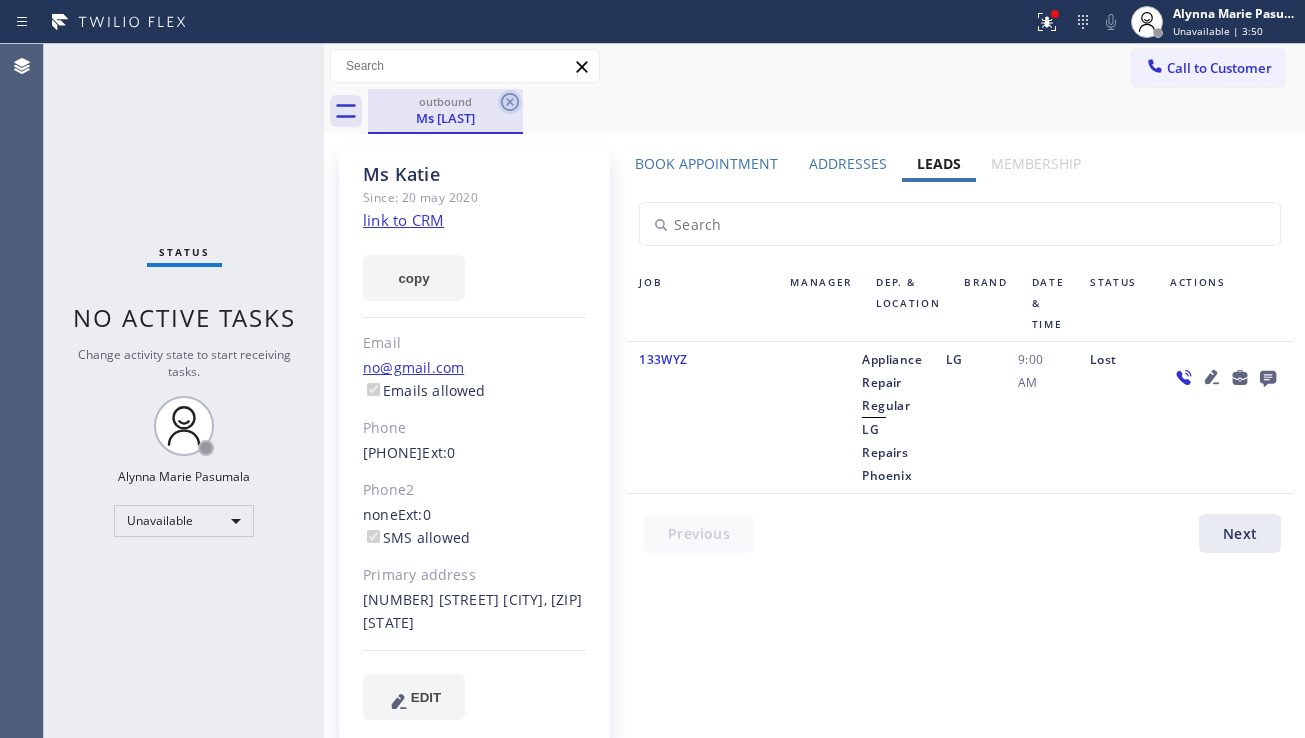 click 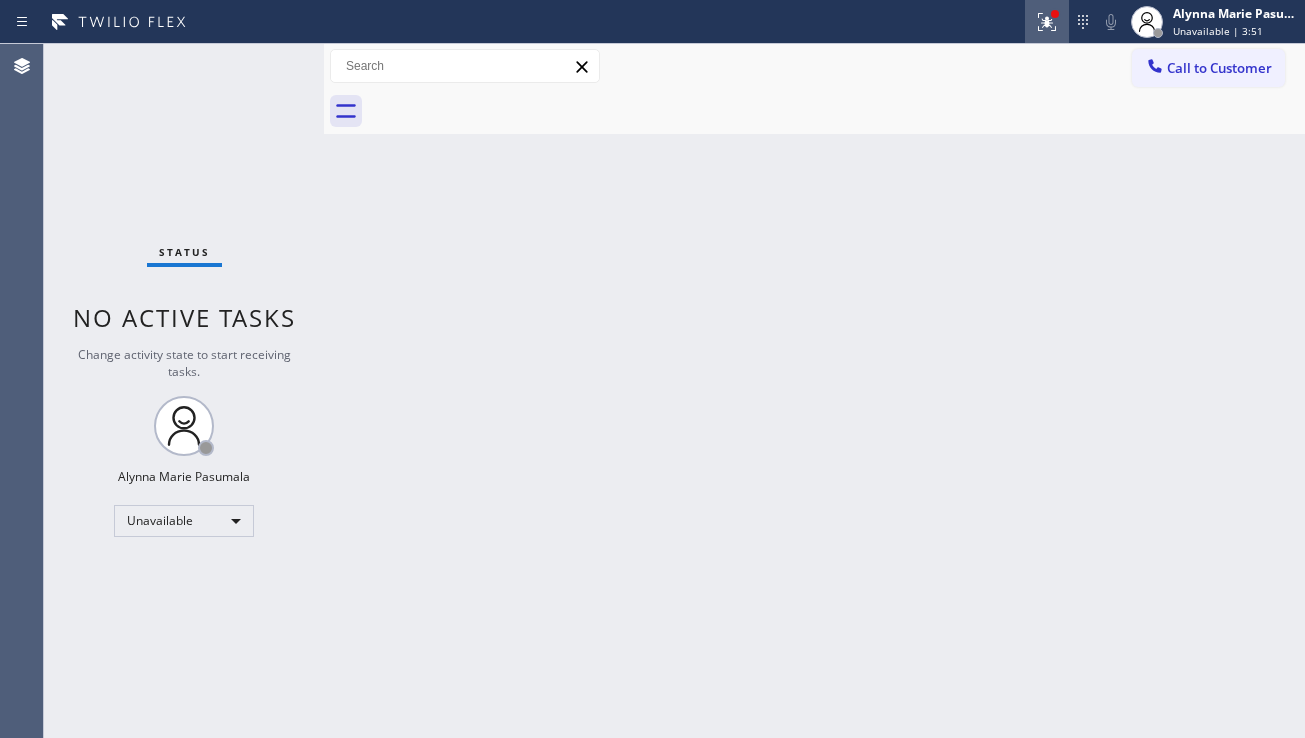 click 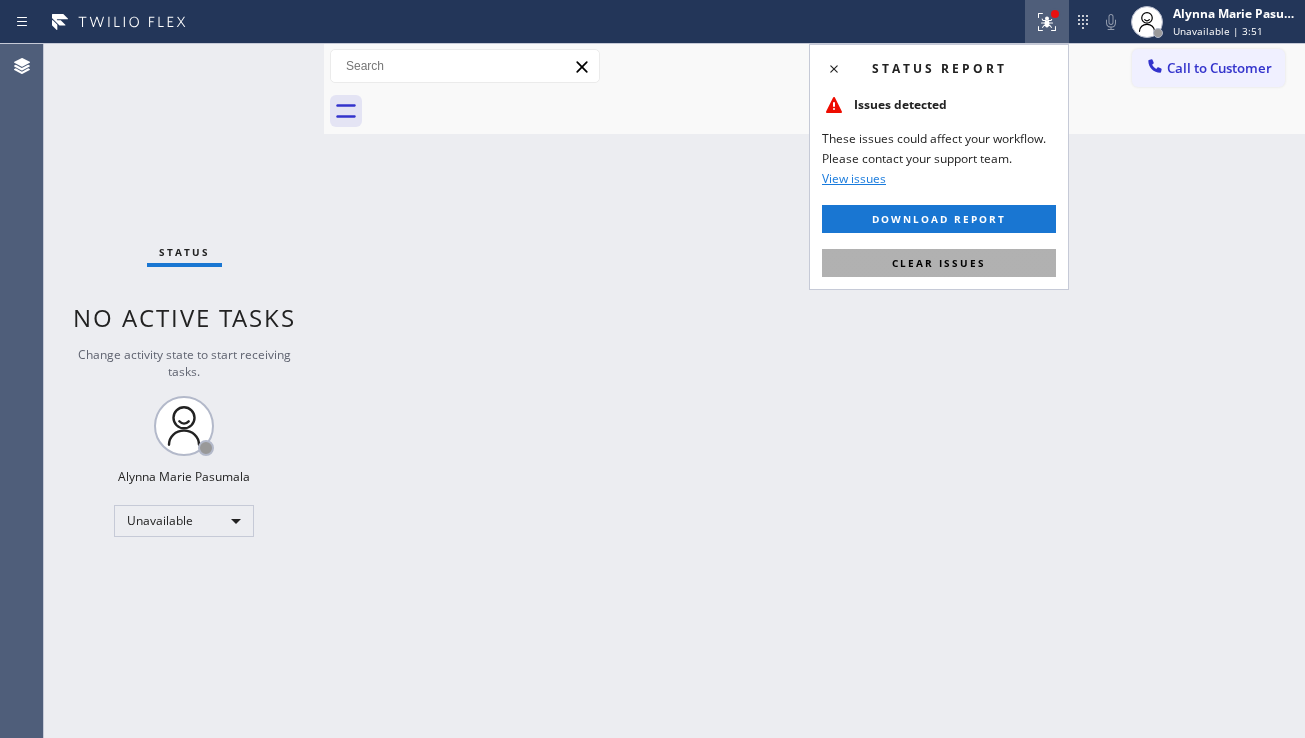 click on "Clear issues" at bounding box center [939, 263] 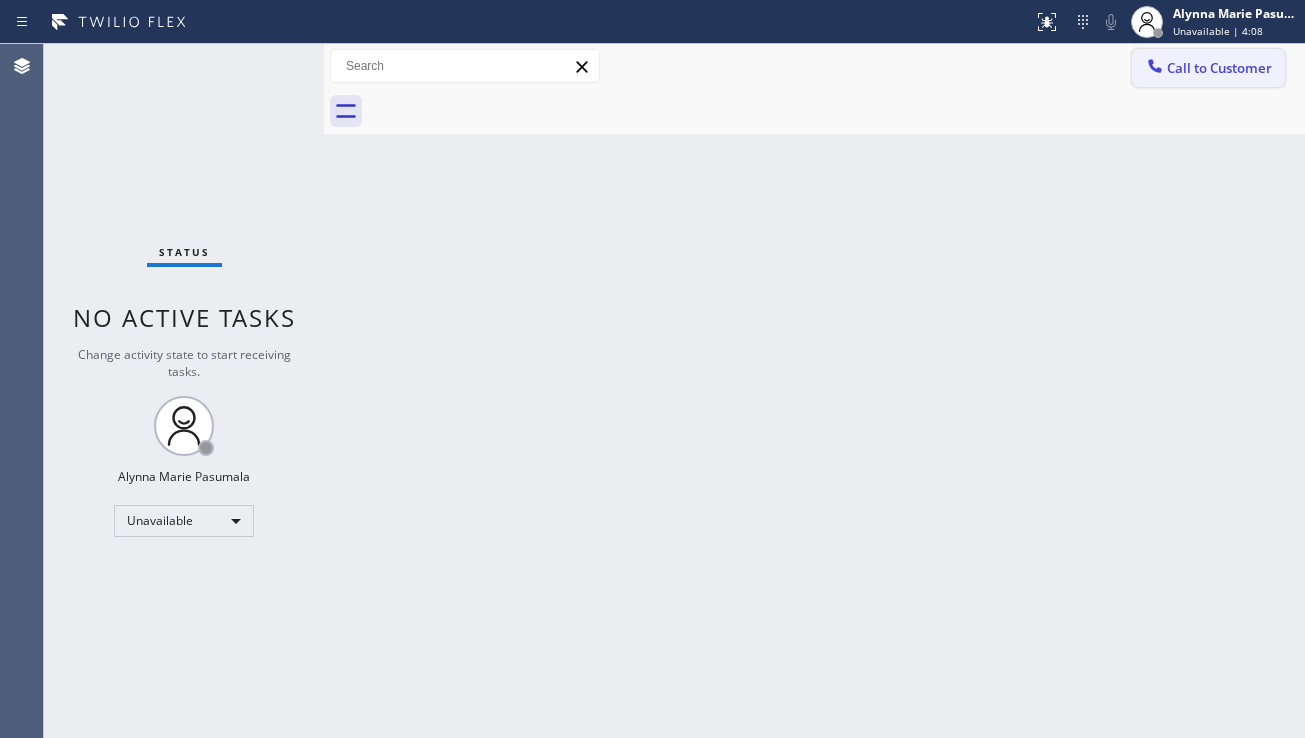 click on "Call to Customer" at bounding box center (1208, 68) 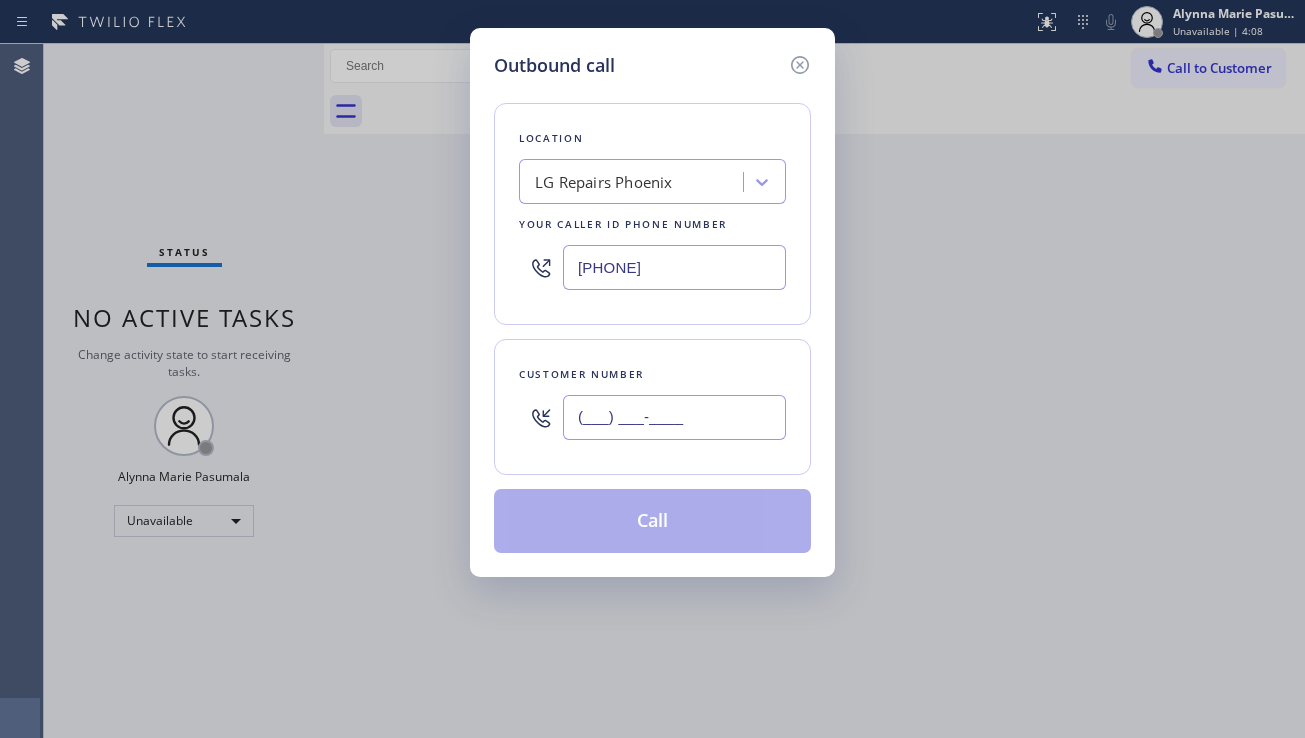 click on "(___) ___-____" at bounding box center (674, 417) 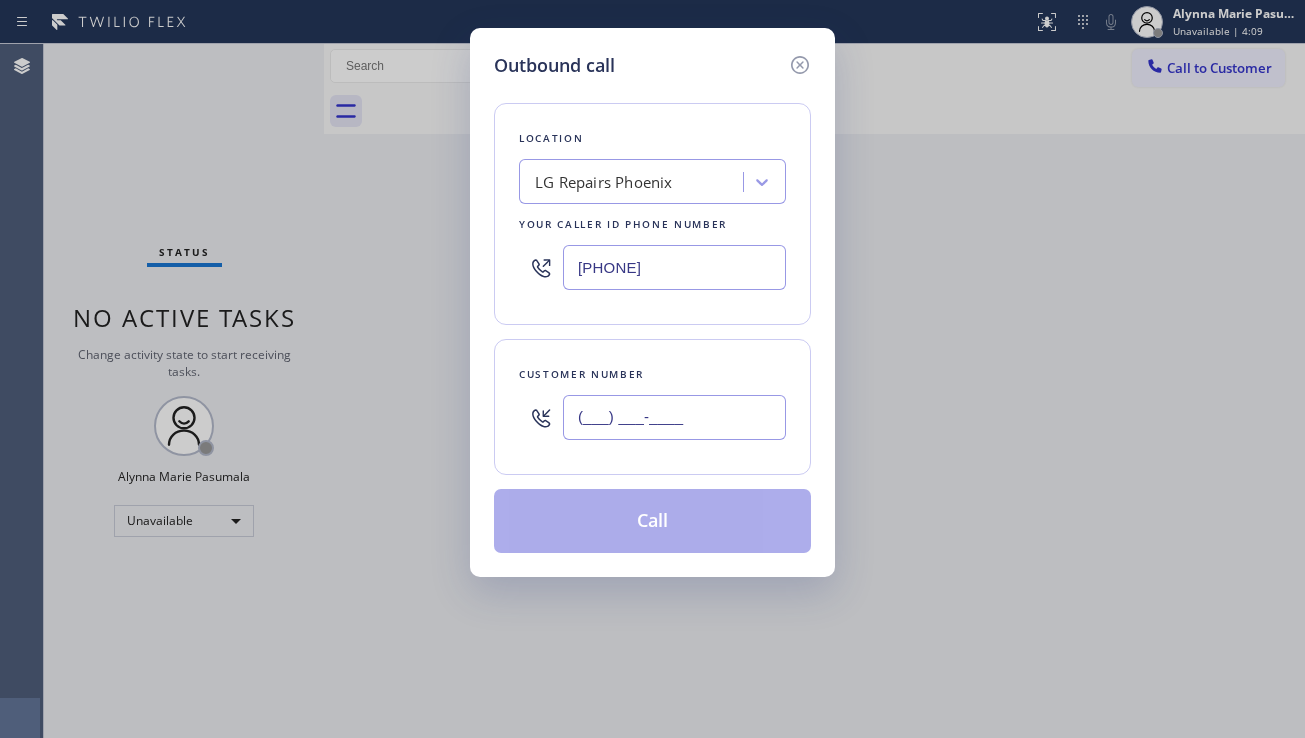 paste on "[PHONE]" 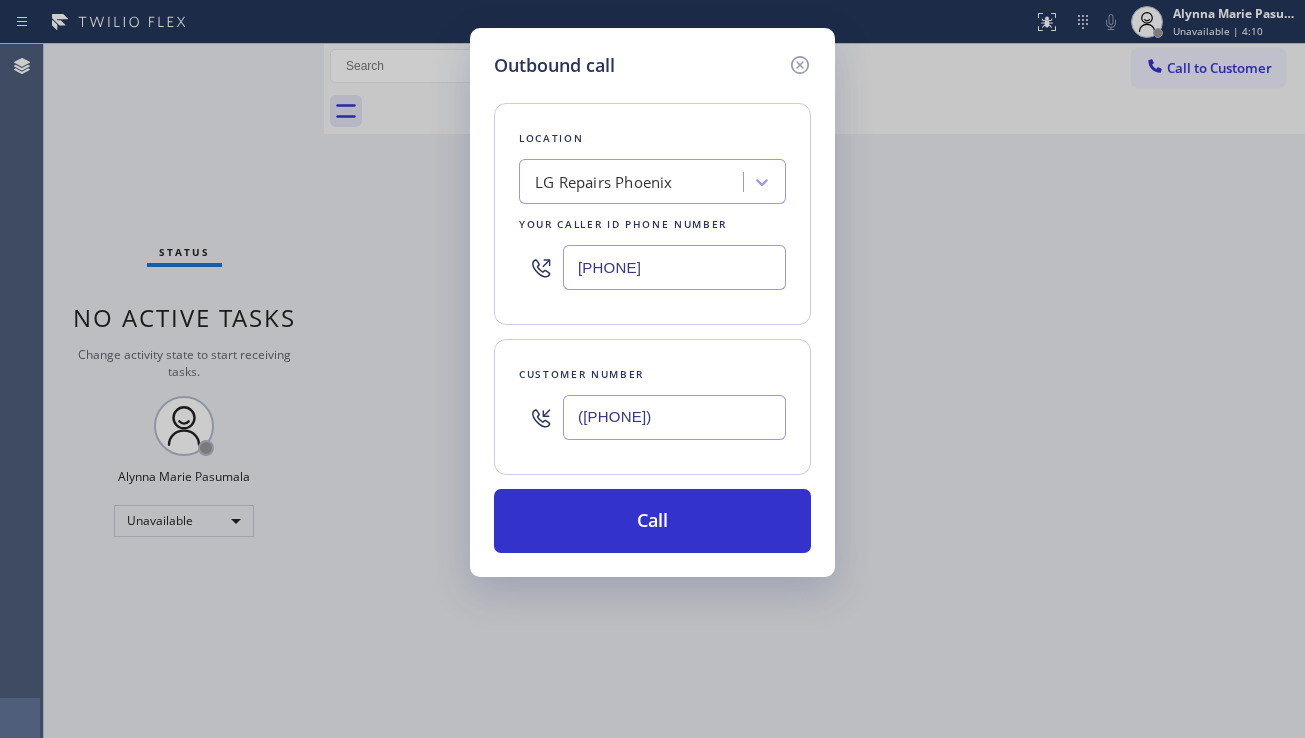 type on "([PHONE])" 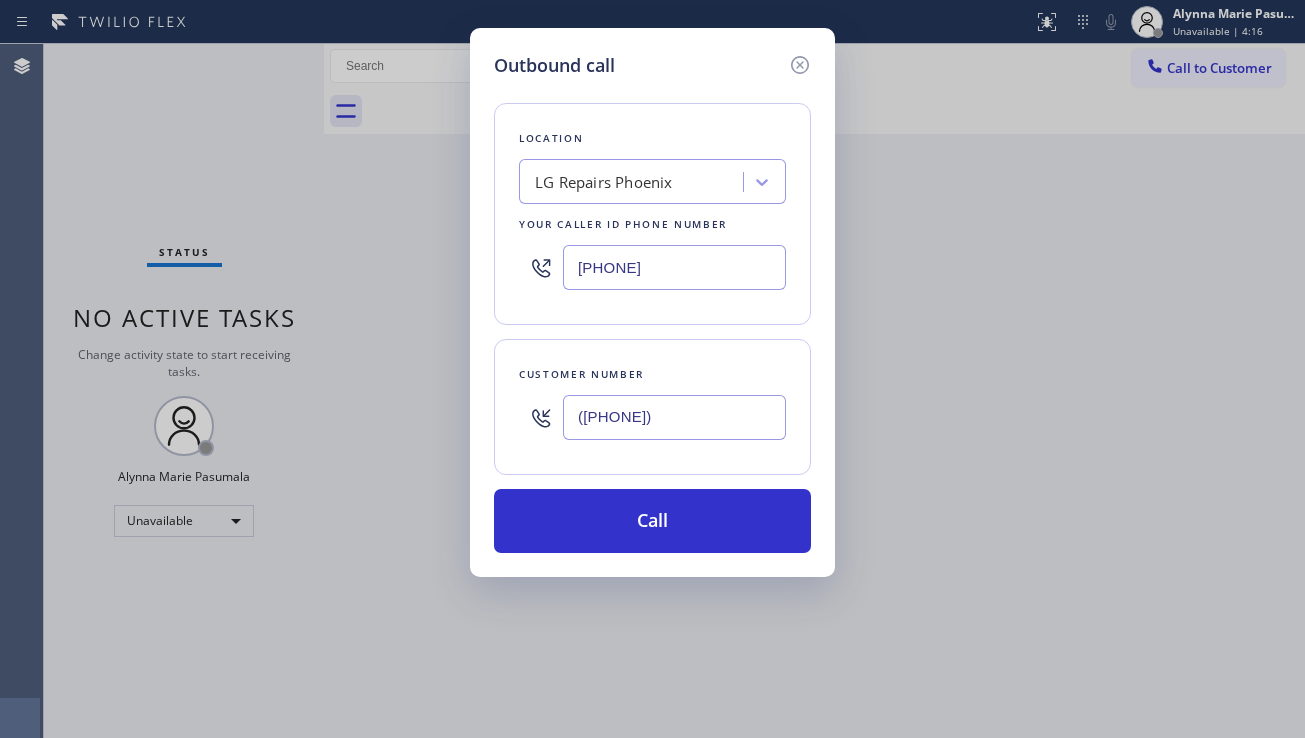 drag, startPoint x: 1073, startPoint y: 440, endPoint x: 963, endPoint y: 401, distance: 116.70904 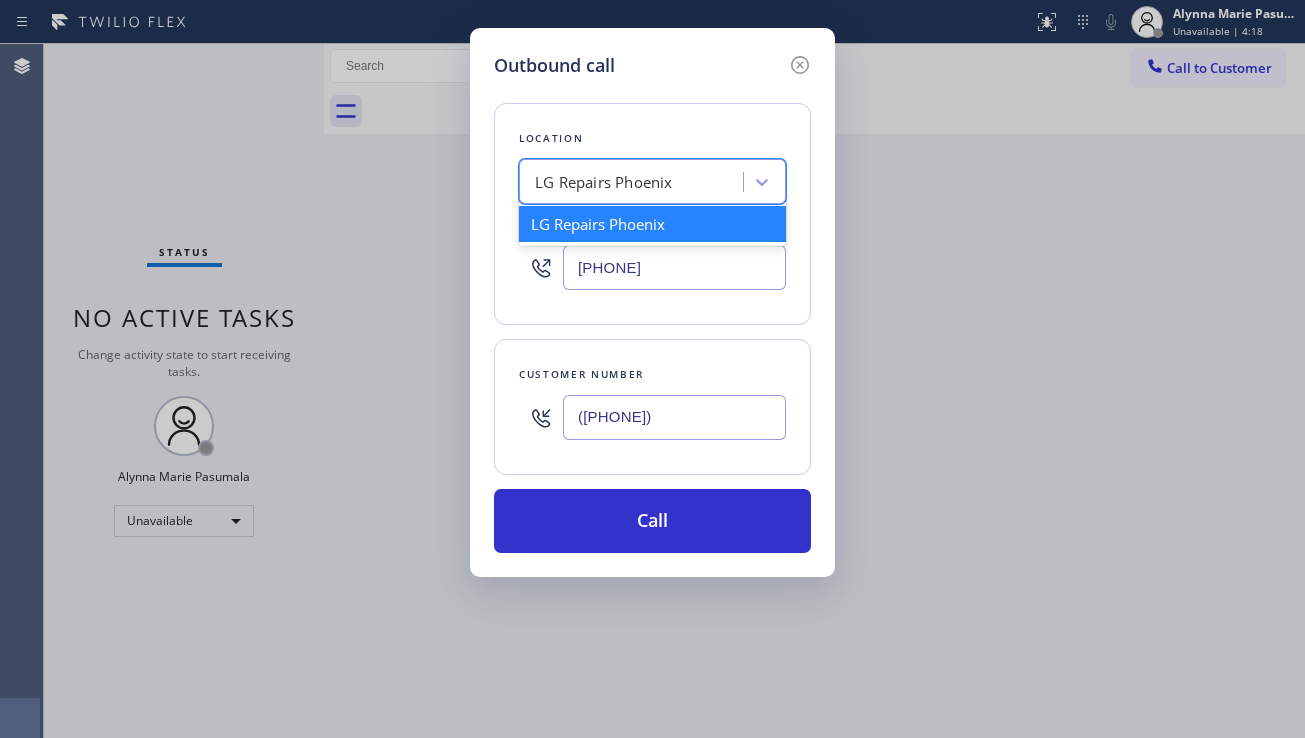 click on "LG Repairs Phoenix" at bounding box center [604, 182] 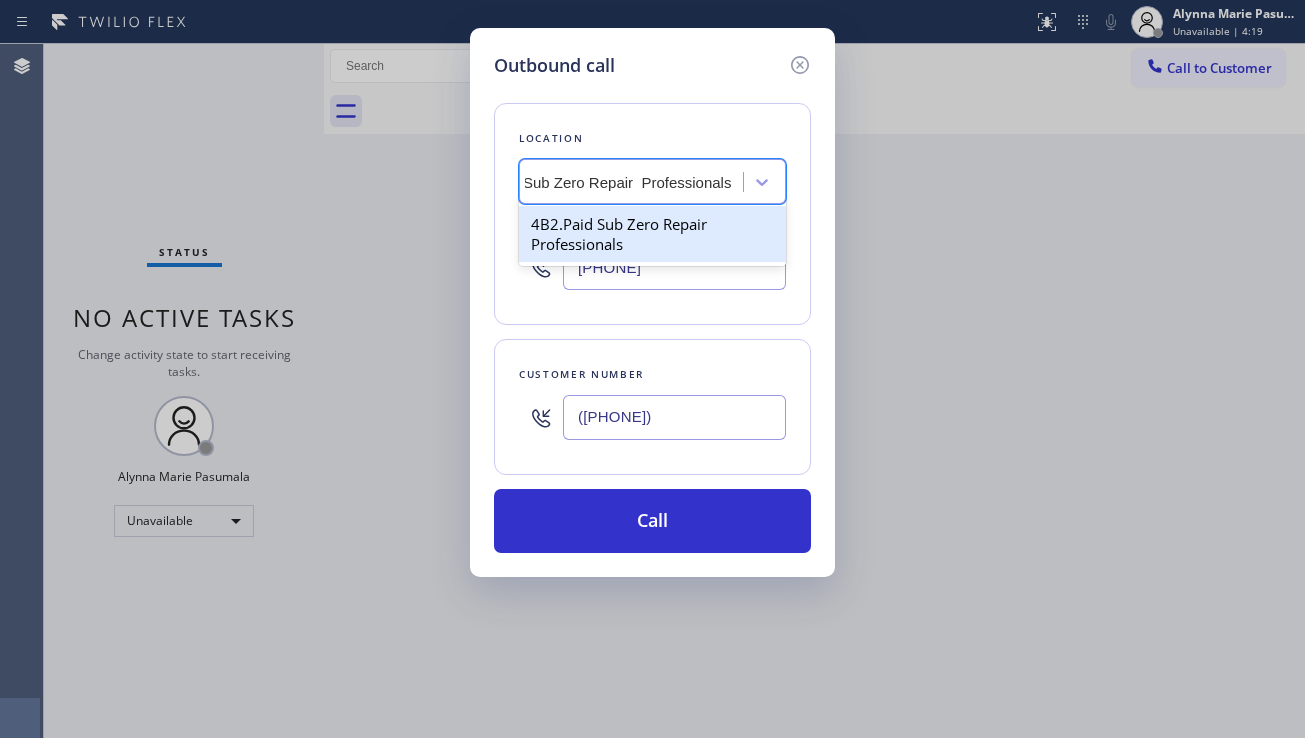 click on "4B2.Paid Sub Zero Repair  Professionals" at bounding box center (652, 234) 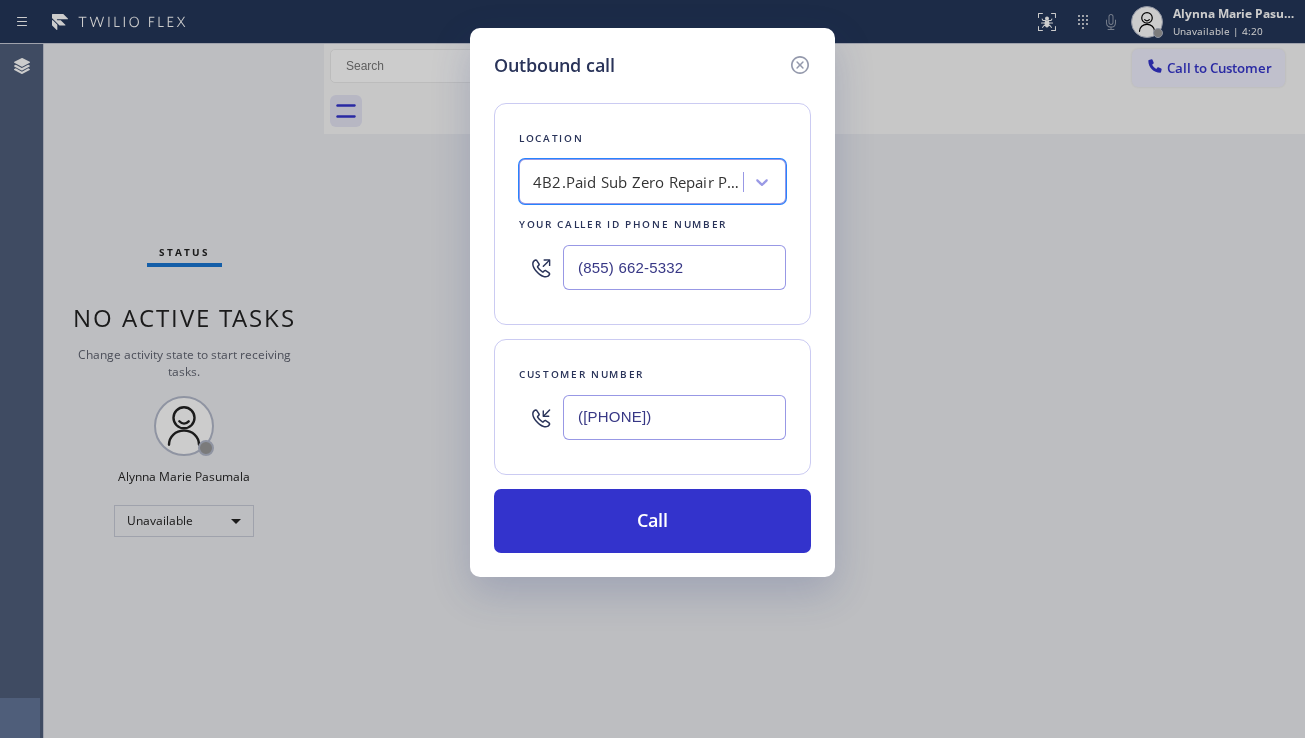 scroll, scrollTop: 0, scrollLeft: 2, axis: horizontal 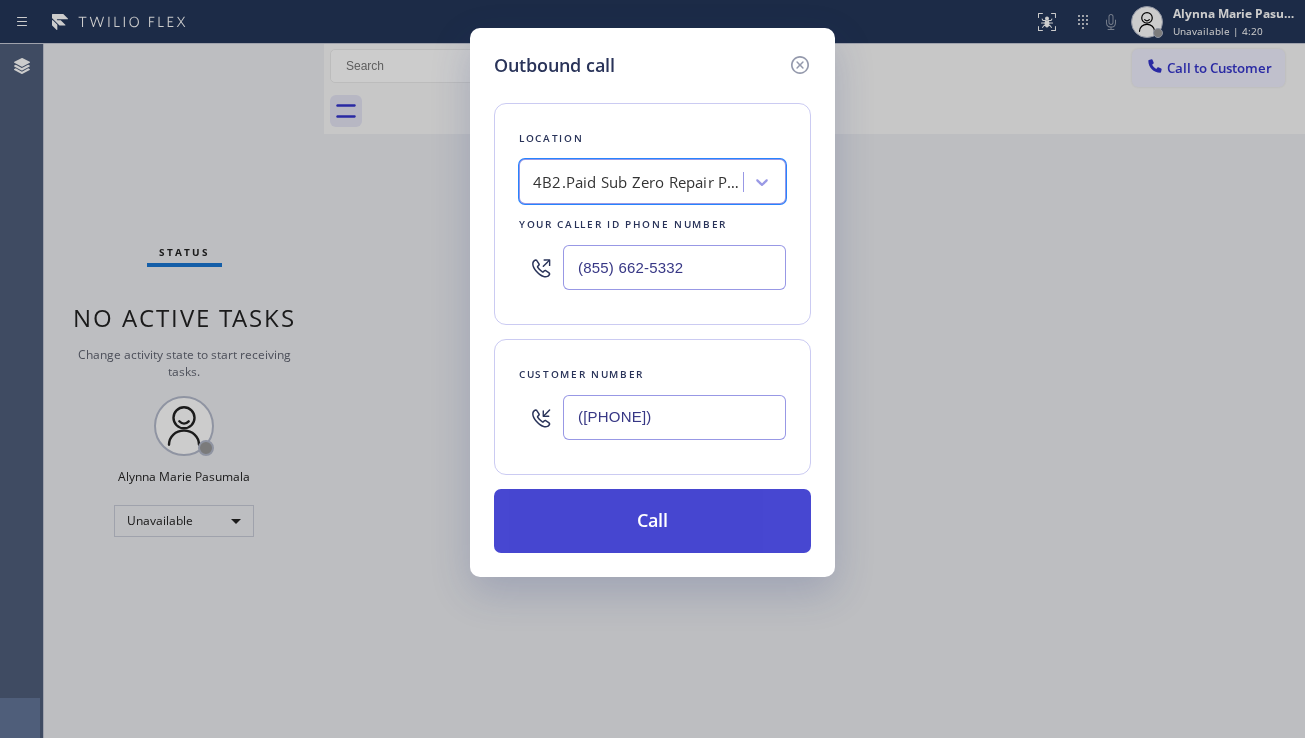 click on "Call" at bounding box center (652, 521) 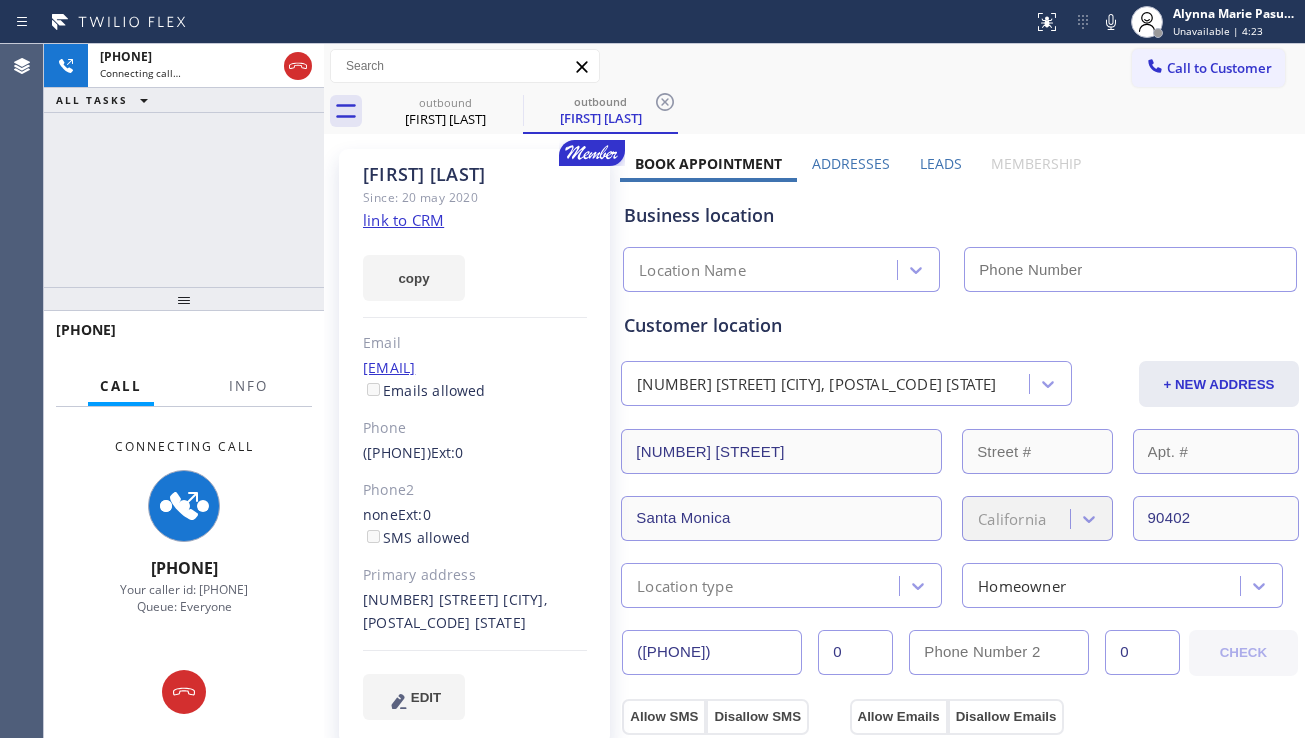 click on "Leads" at bounding box center (941, 163) 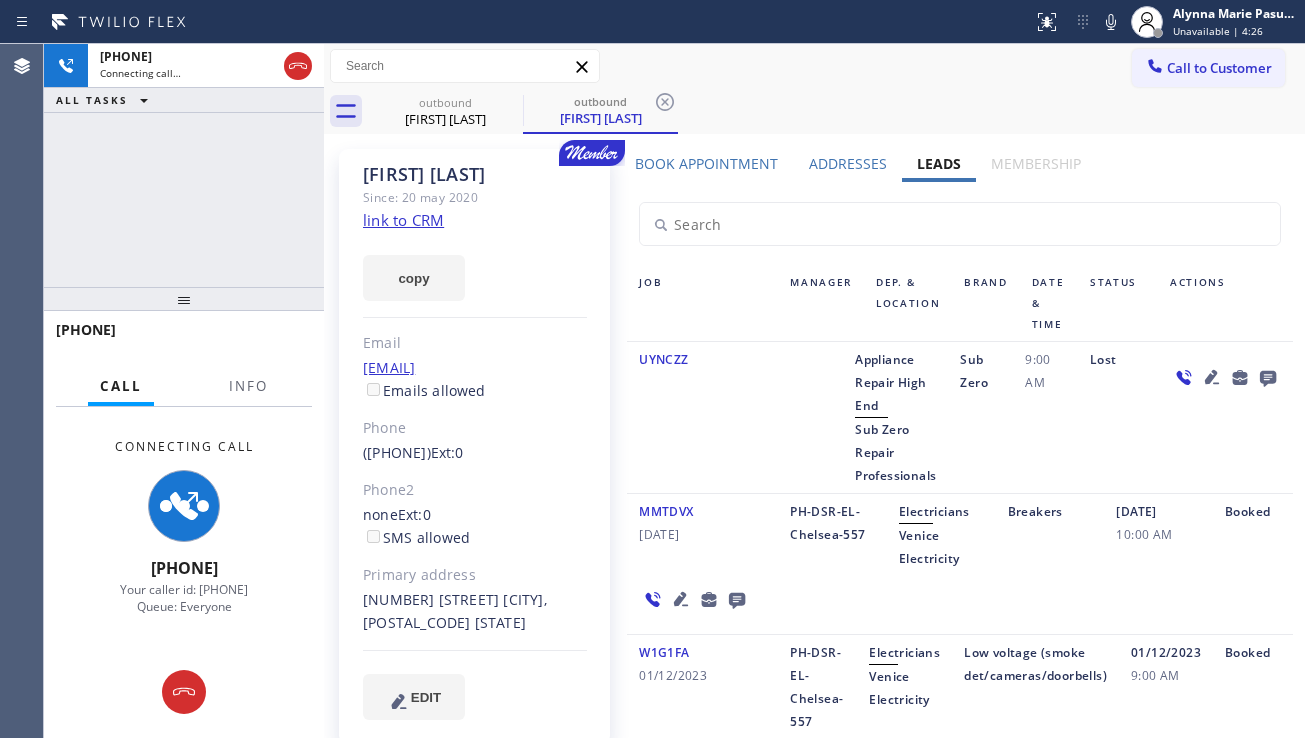 click 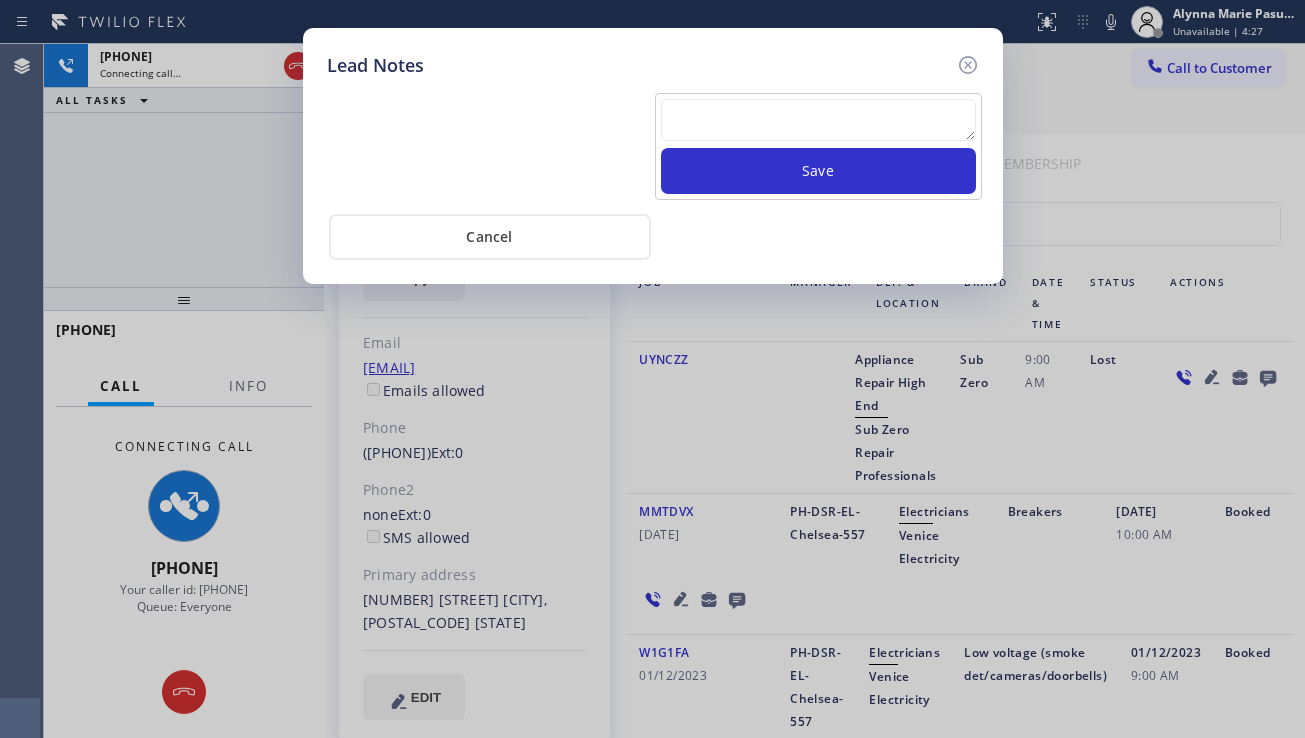 click at bounding box center (818, 120) 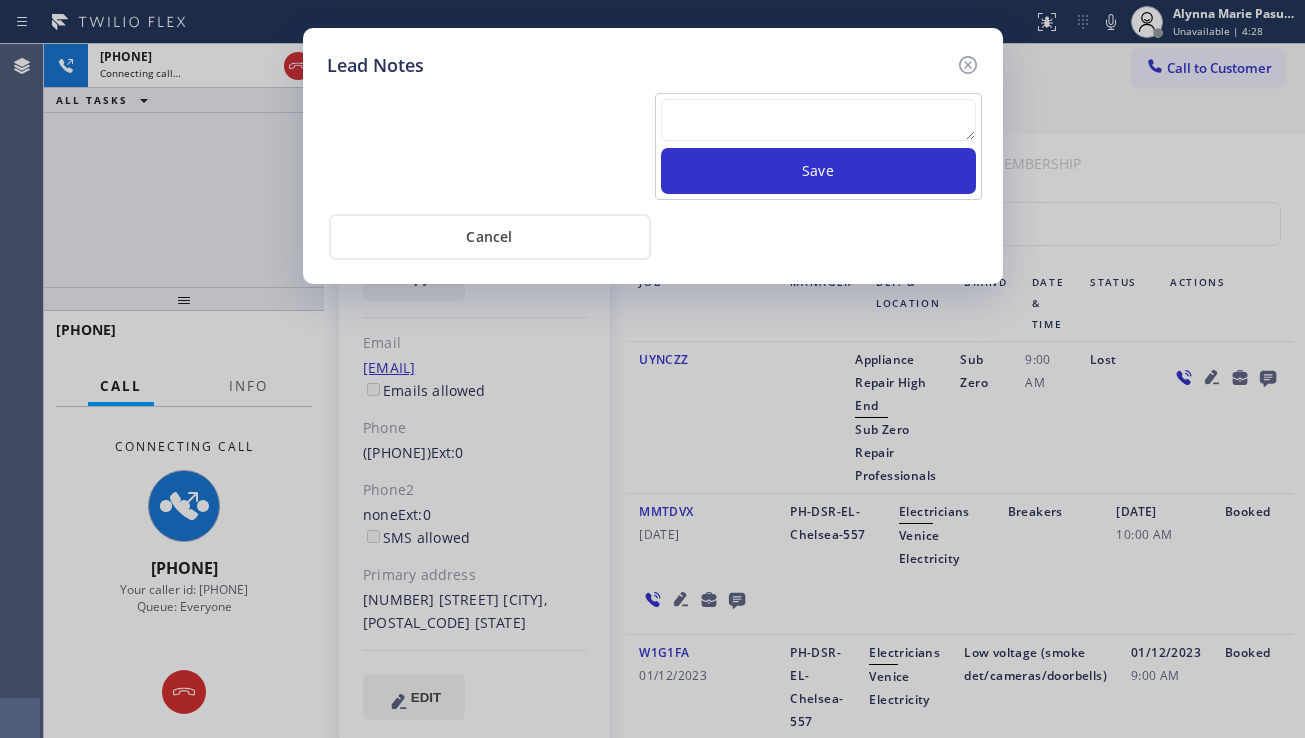 click at bounding box center [818, 120] 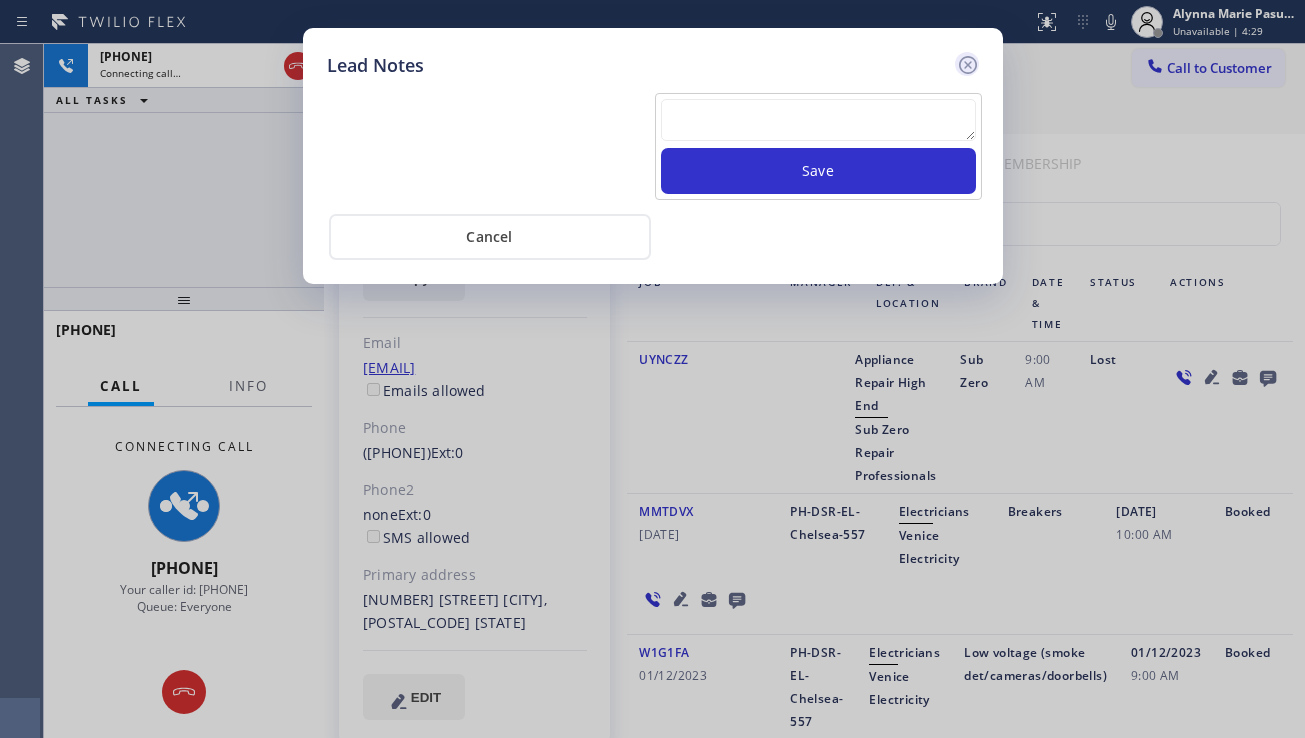 click 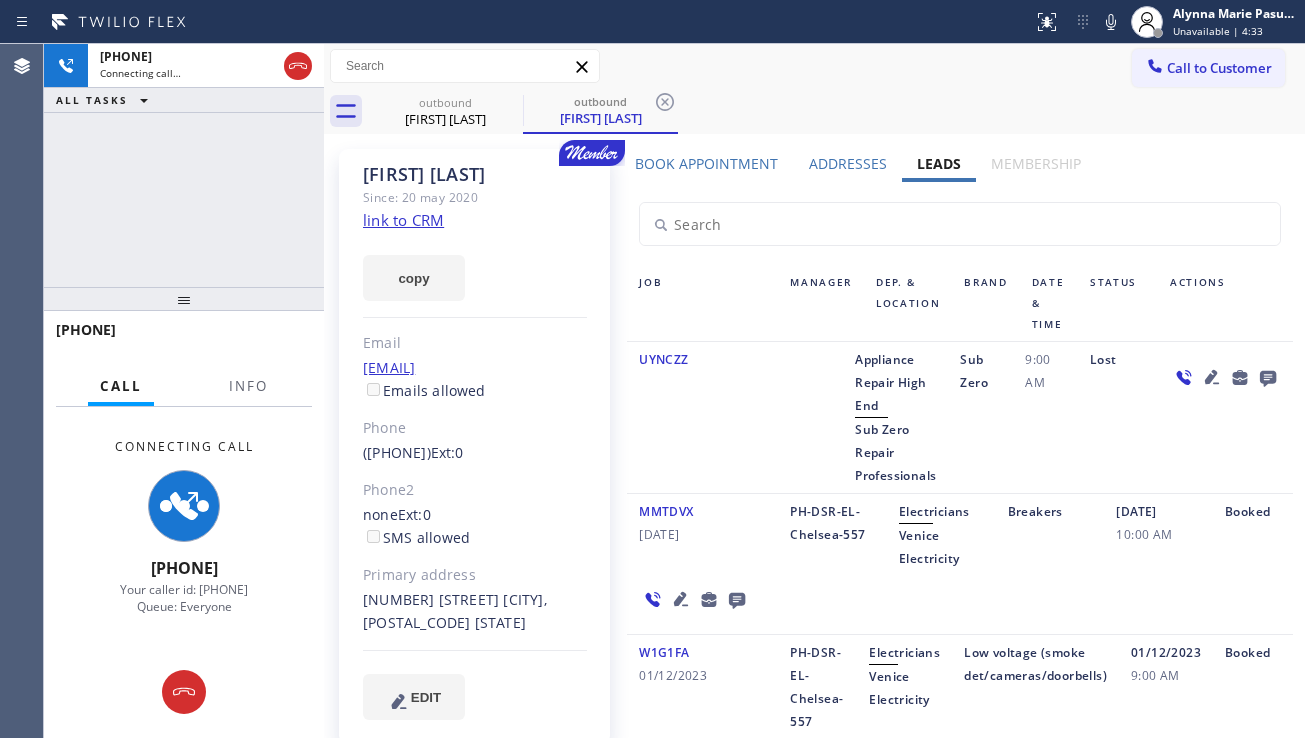 click 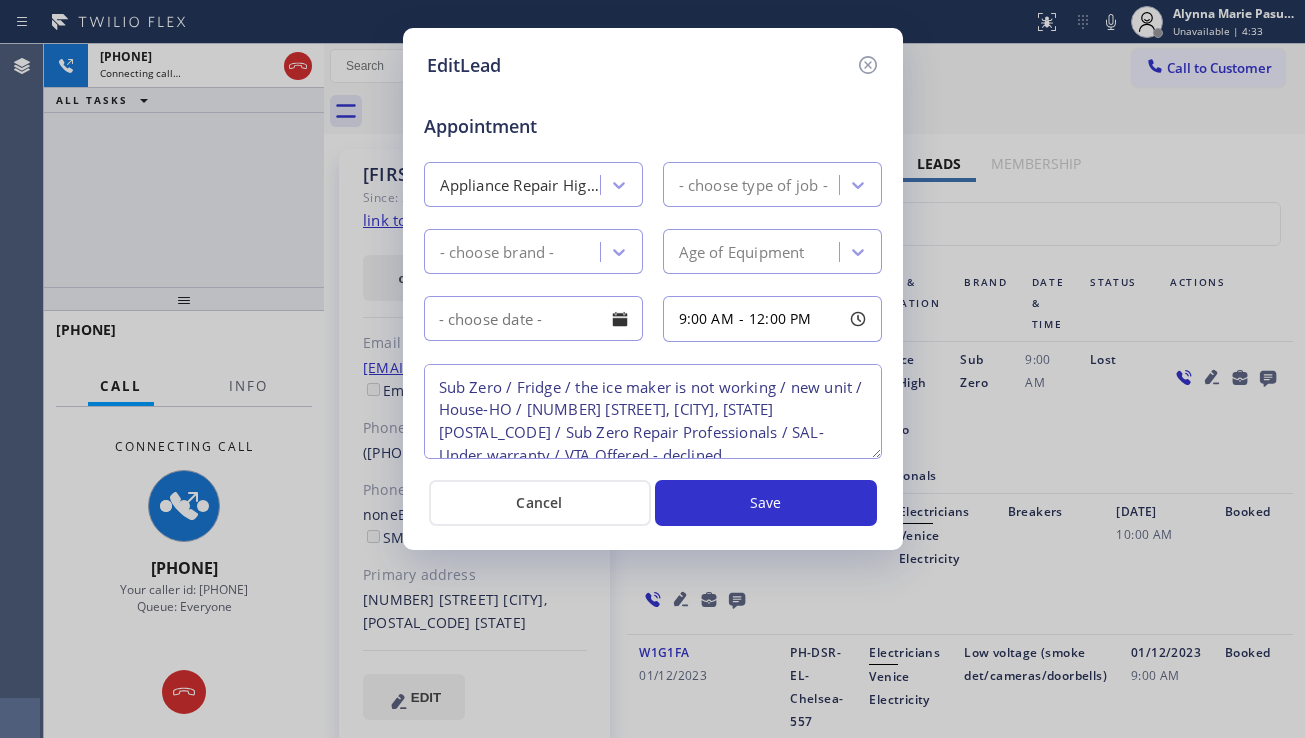 type on "Sub Zero / Fridge / the ice maker is not working / new unit / House-HO / [NUMBER] [STREET], [CITY], [STATE] [POSTAL_CODE] / Sub Zero Repair Professionals / SAL-Under warranty / VTA Offered - declined" 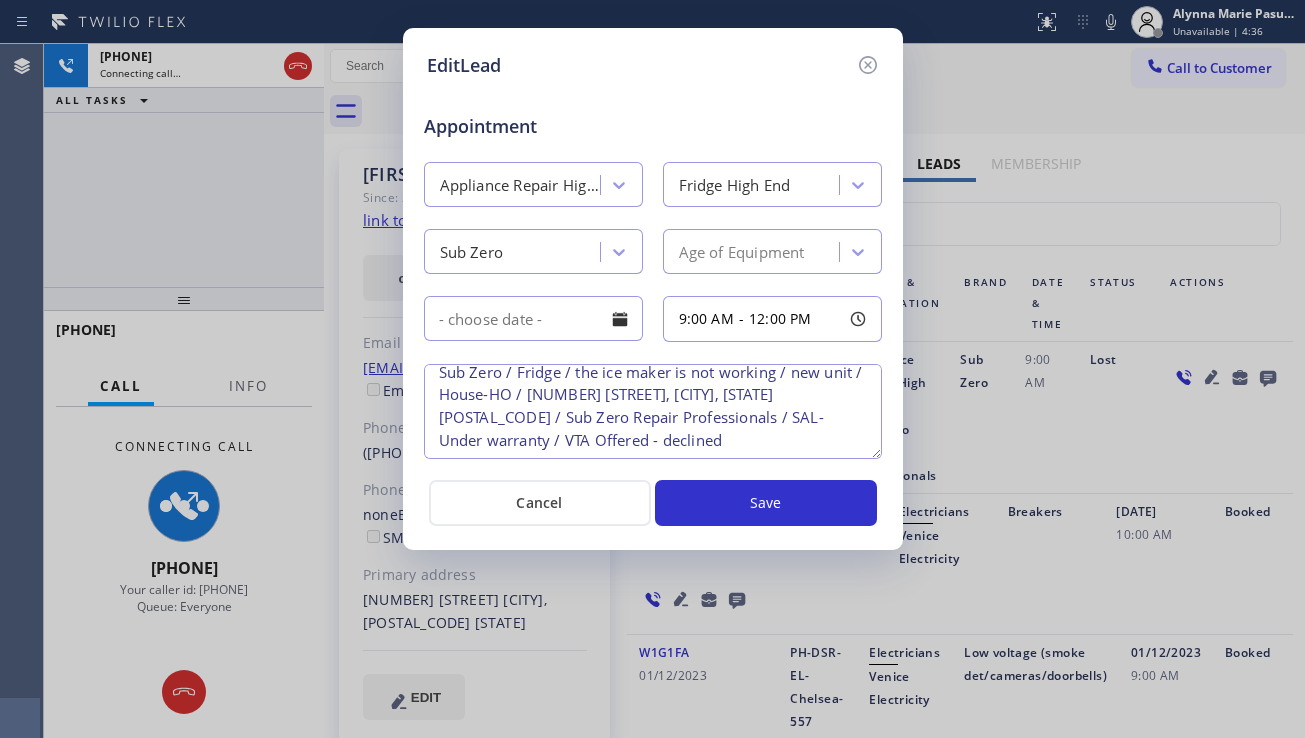 scroll, scrollTop: 0, scrollLeft: 0, axis: both 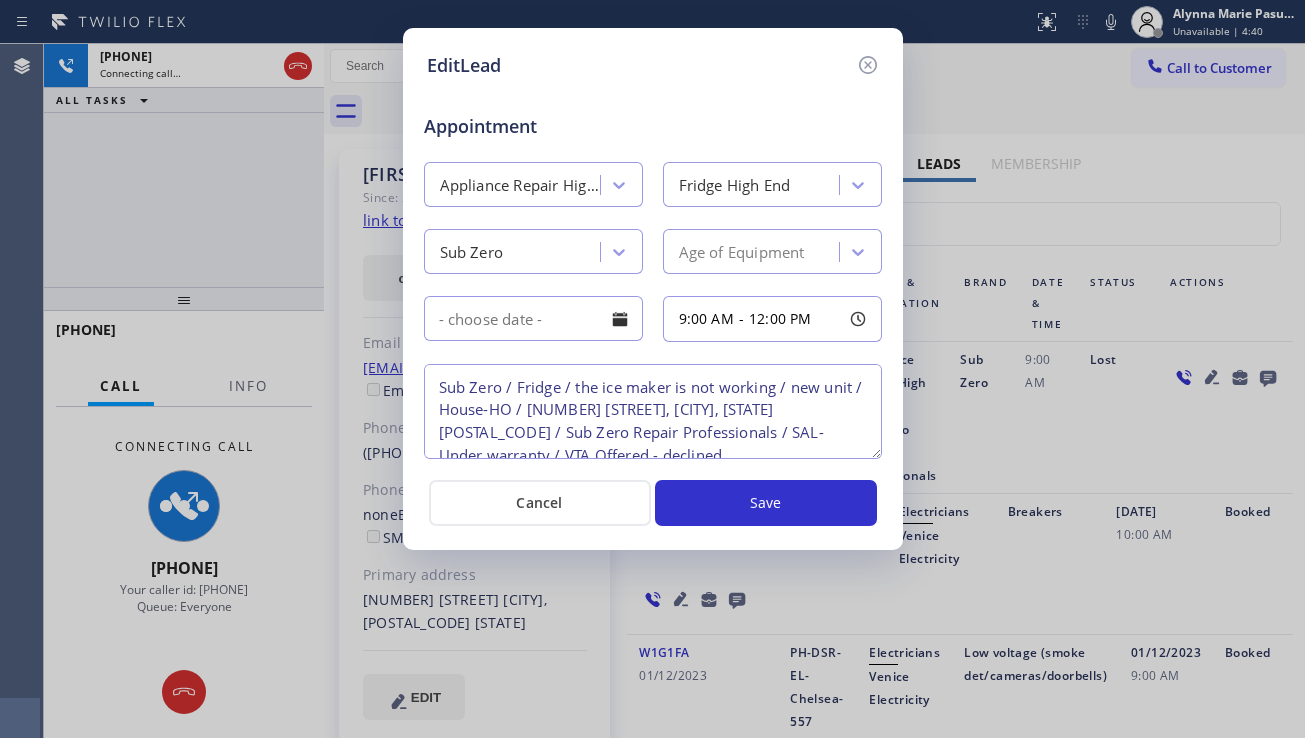 click on "Sub Zero / Fridge / the ice maker is not working / new unit / House-HO / [NUMBER] [STREET], [CITY], [STATE] [POSTAL_CODE] / Sub Zero Repair Professionals / SAL-Under warranty / VTA Offered - declined" at bounding box center [653, 411] 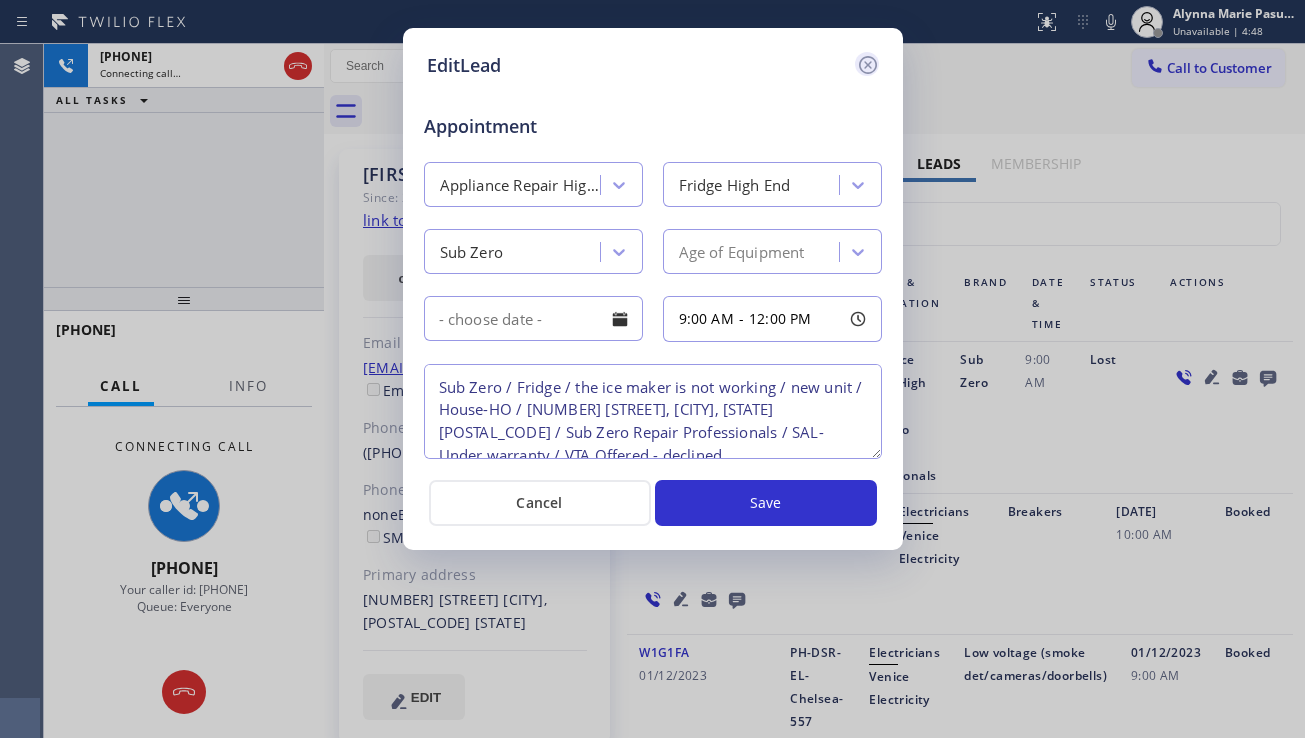 click 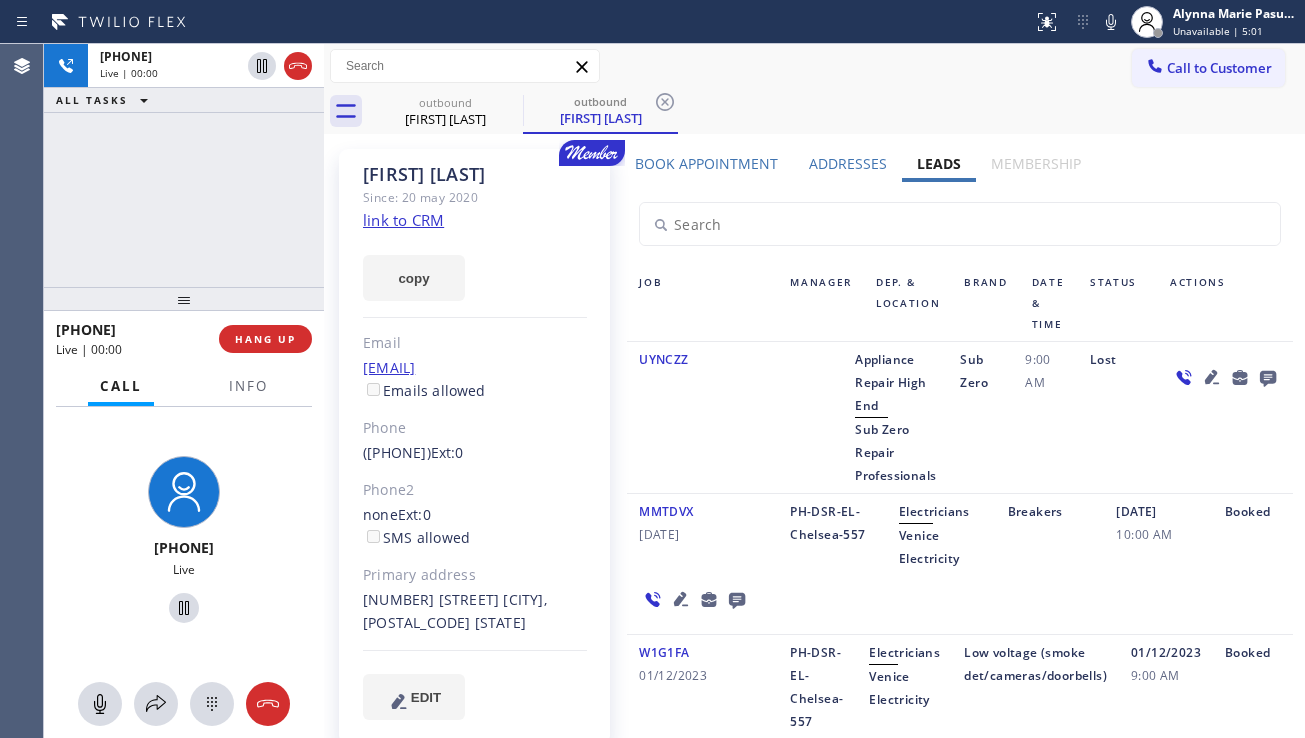 click at bounding box center (1225, 417) 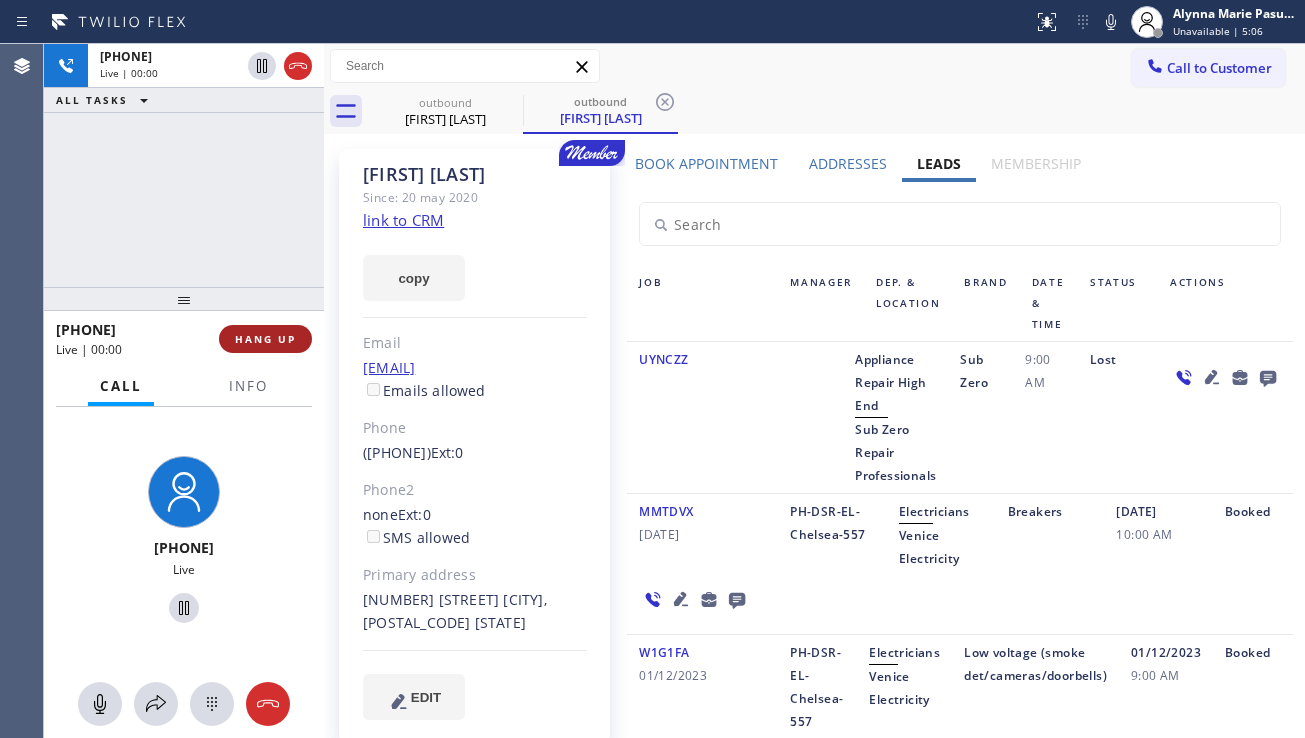 click on "HANG UP" at bounding box center [265, 339] 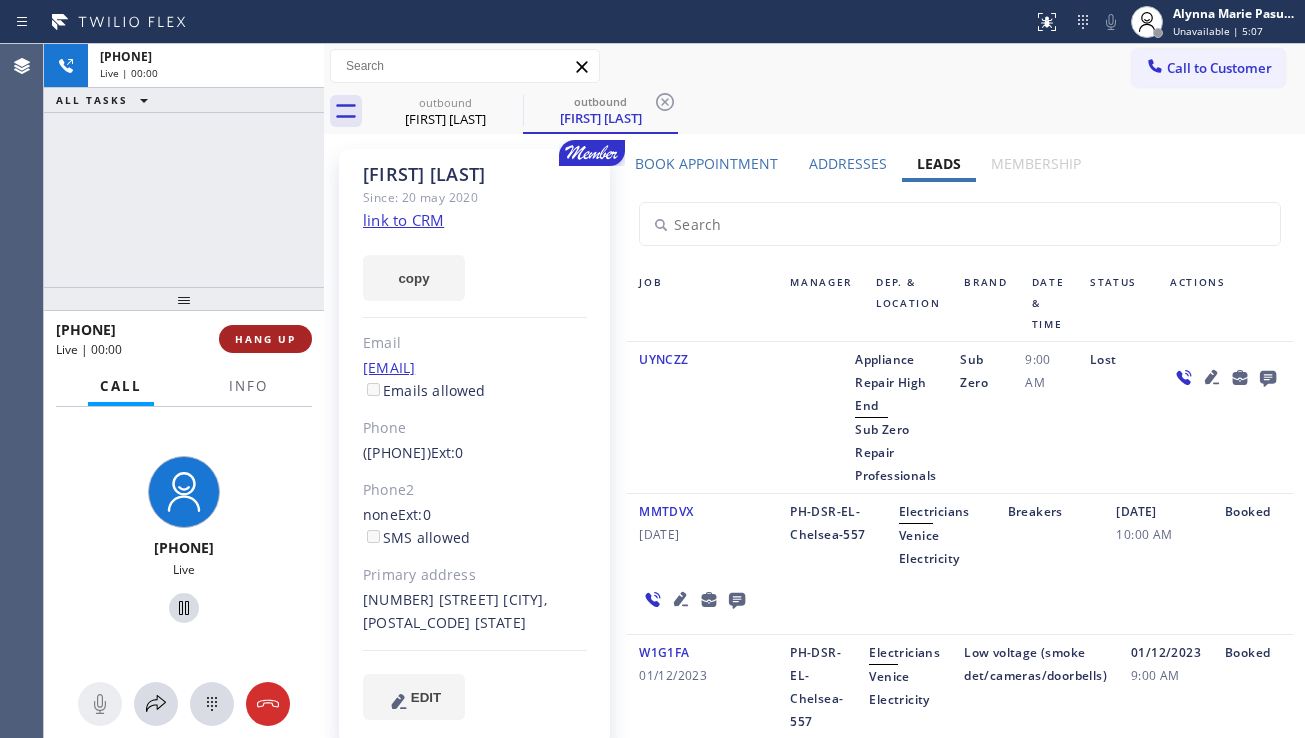 click on "HANG UP" at bounding box center [265, 339] 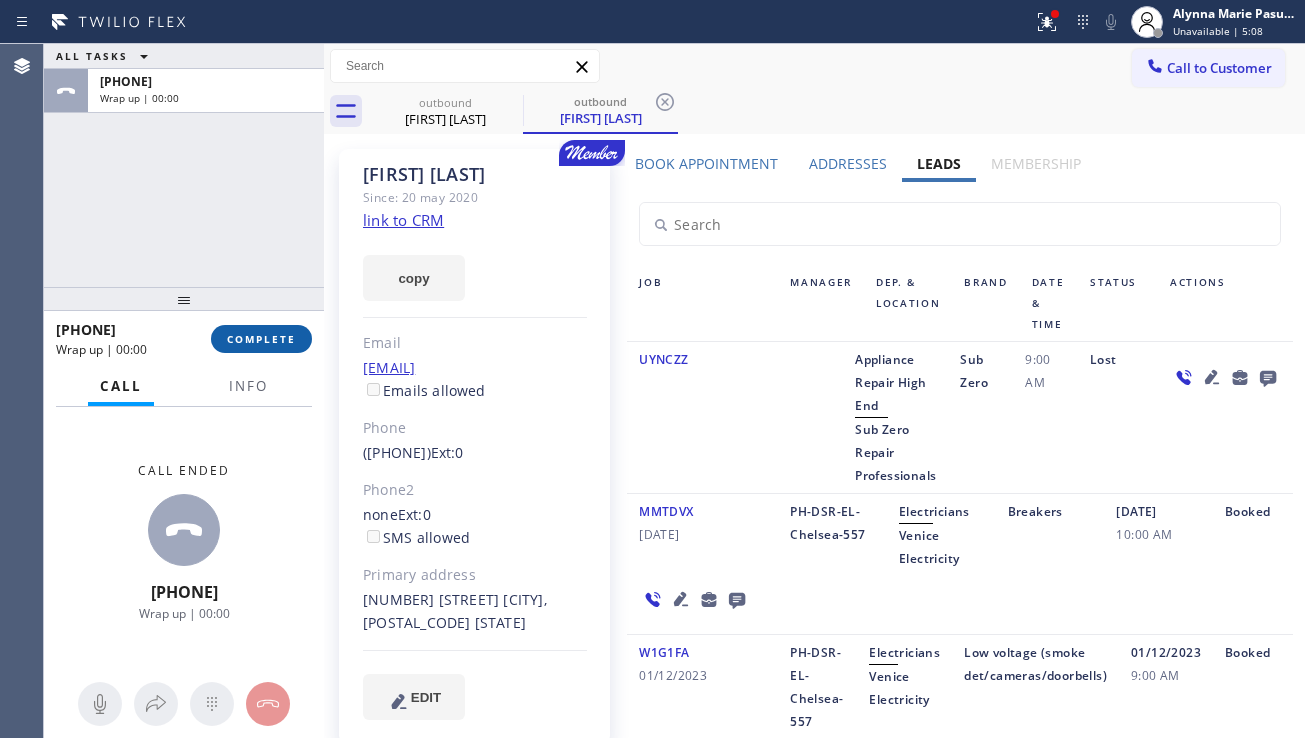 click on "COMPLETE" at bounding box center [261, 339] 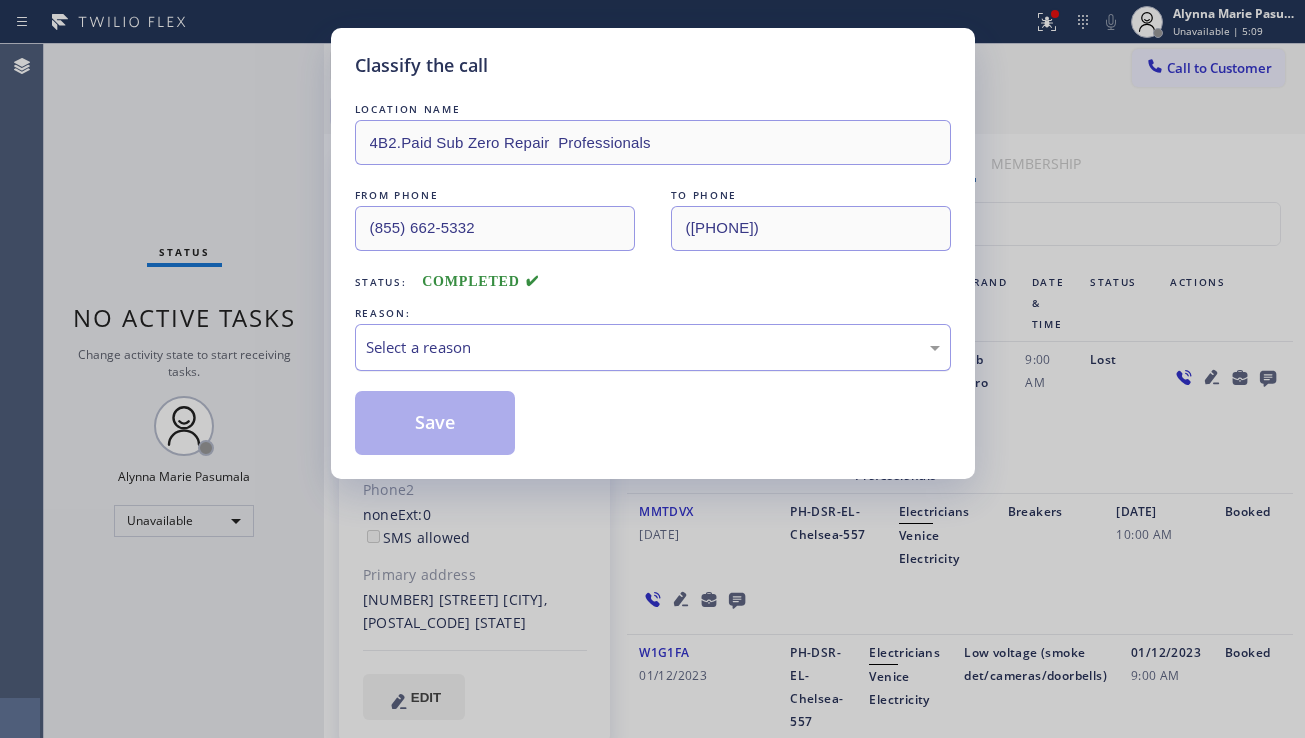 click on "Select a reason" at bounding box center [653, 347] 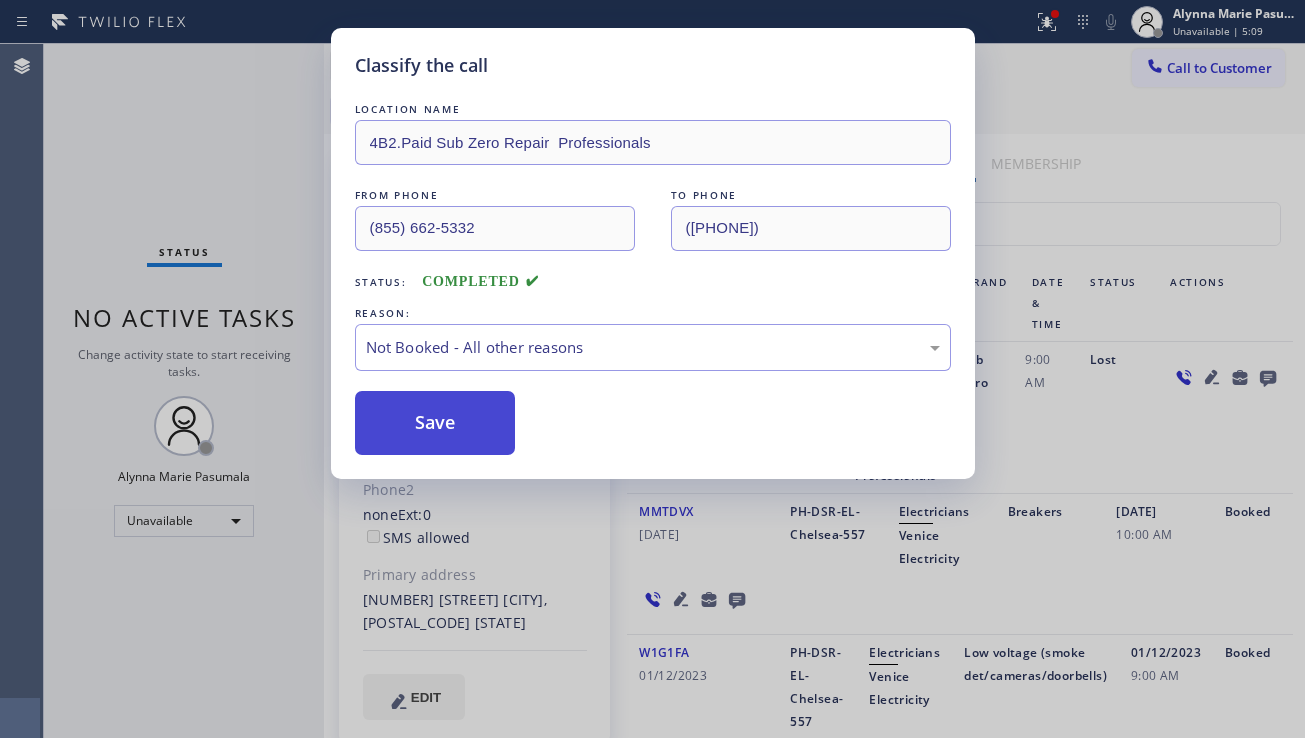 click on "Save" at bounding box center (435, 423) 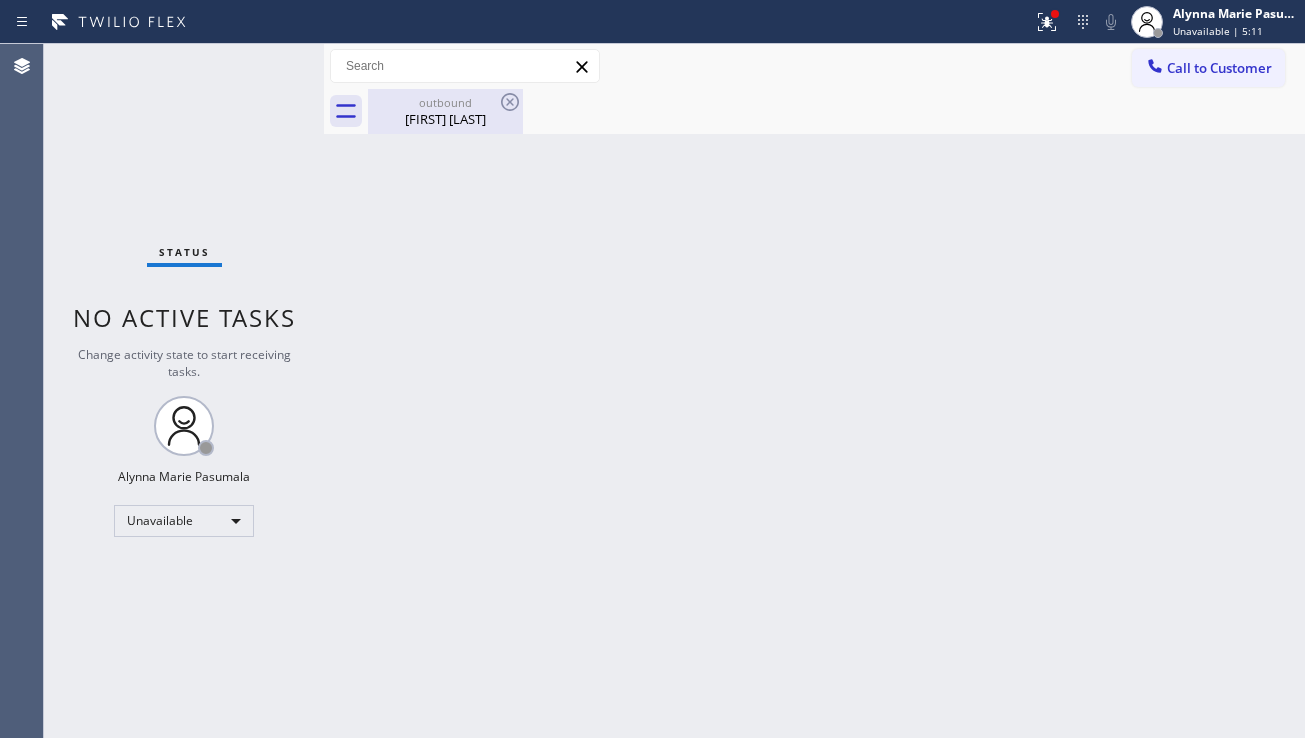 click on "[FIRST] [LAST]" at bounding box center [445, 119] 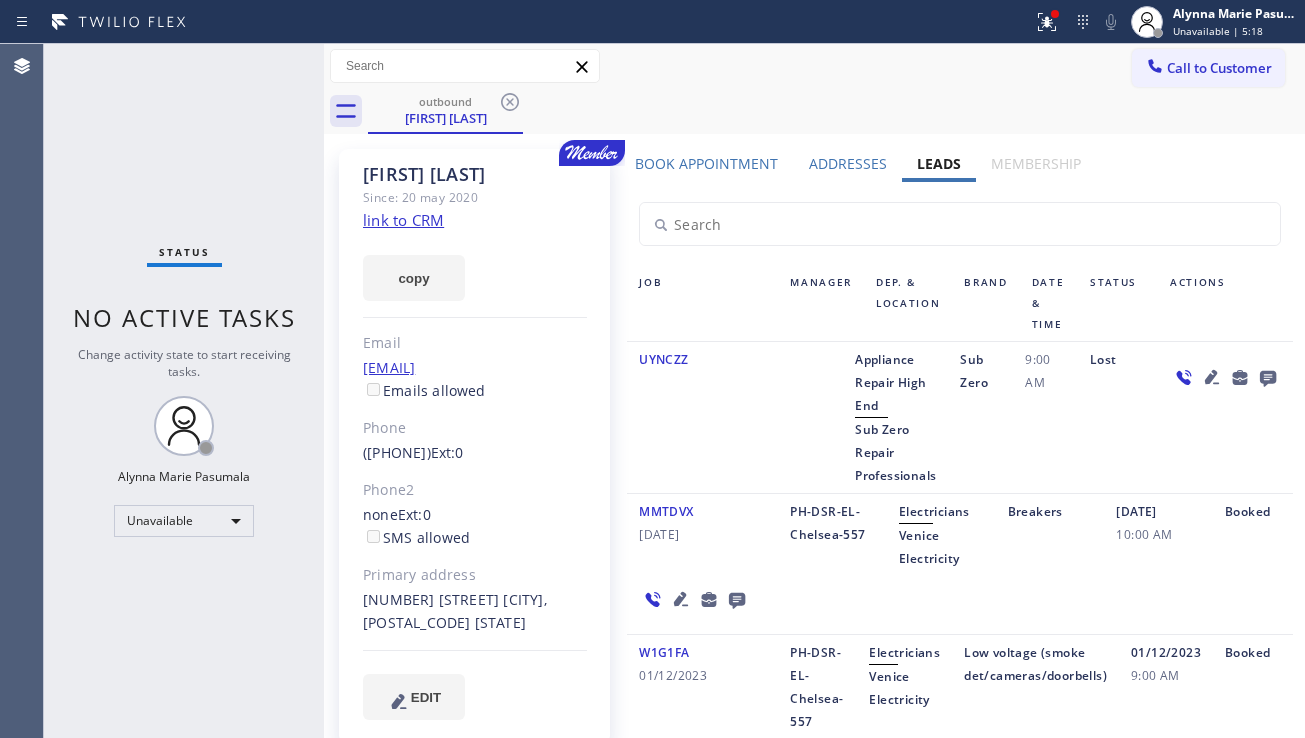 click 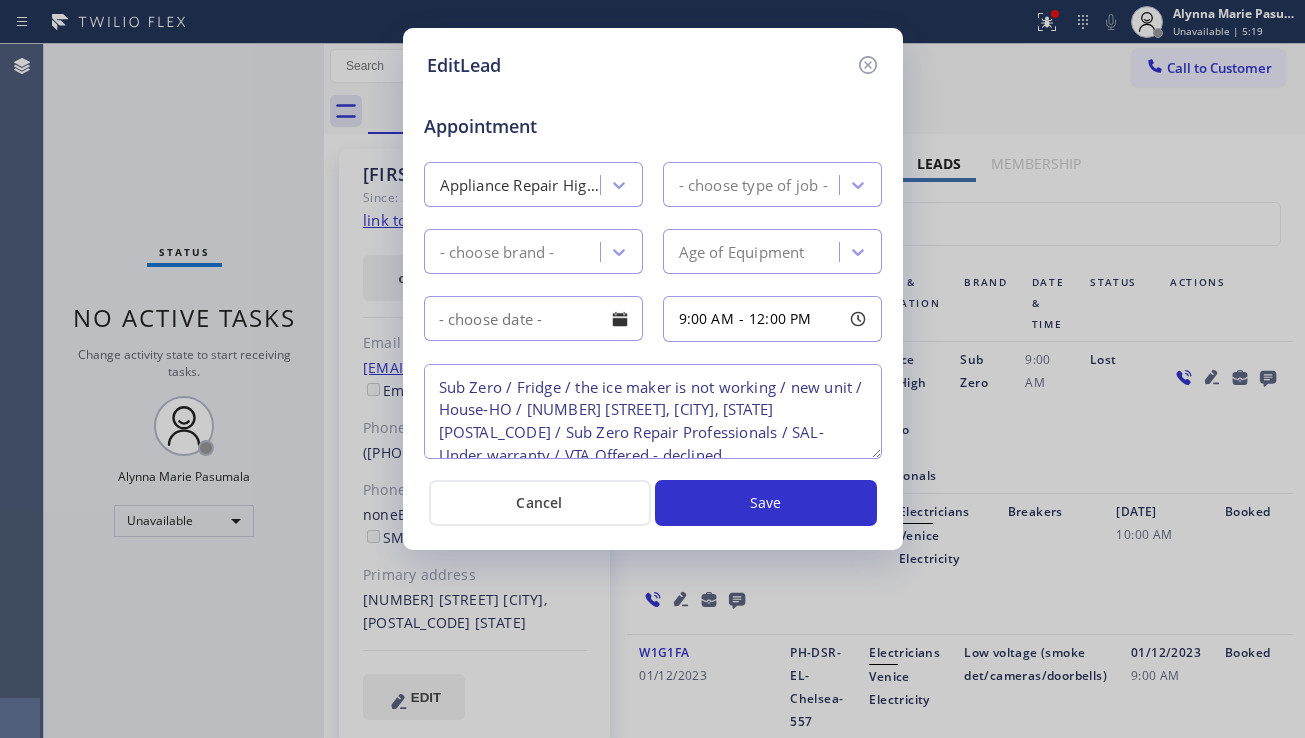 type on "Sub Zero / Fridge / the ice maker is not working / new unit / House-HO / [NUMBER] [STREET], [CITY], [STATE] [POSTAL_CODE] / Sub Zero Repair Professionals / SAL-Under warranty / VTA Offered - declined" 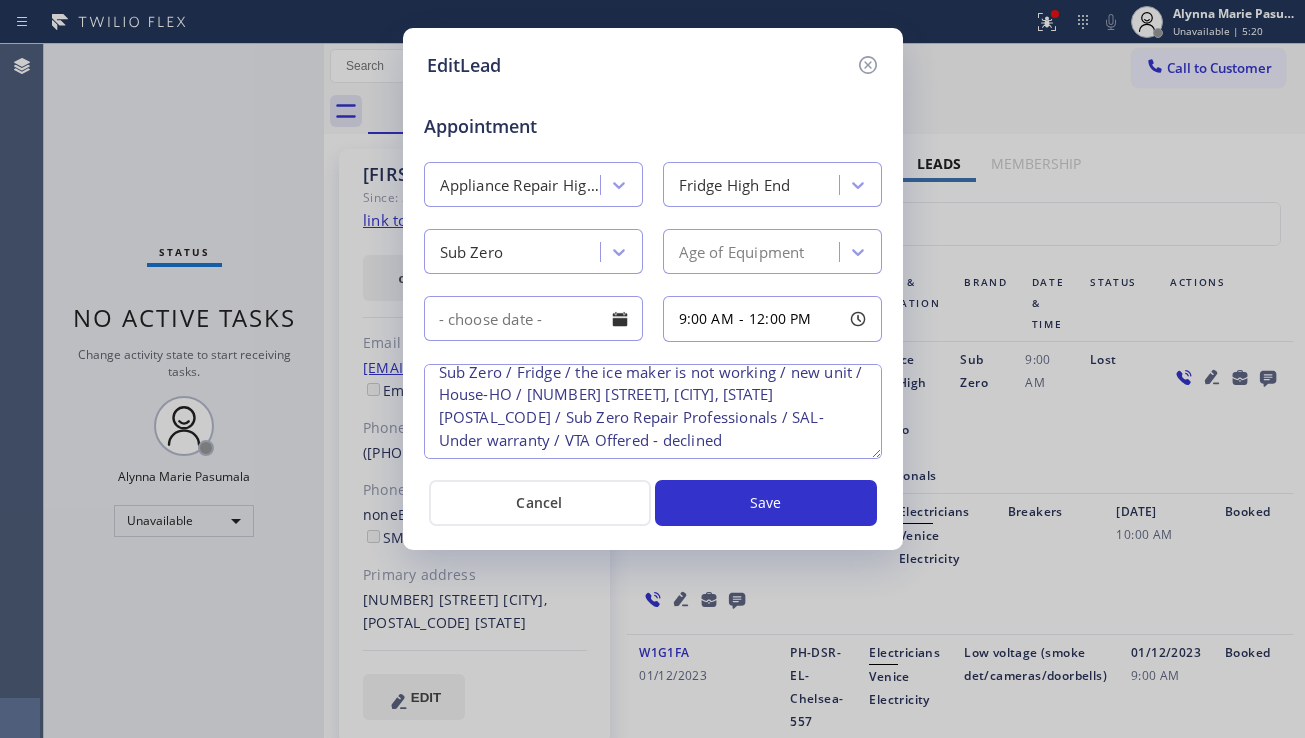 scroll, scrollTop: 0, scrollLeft: 0, axis: both 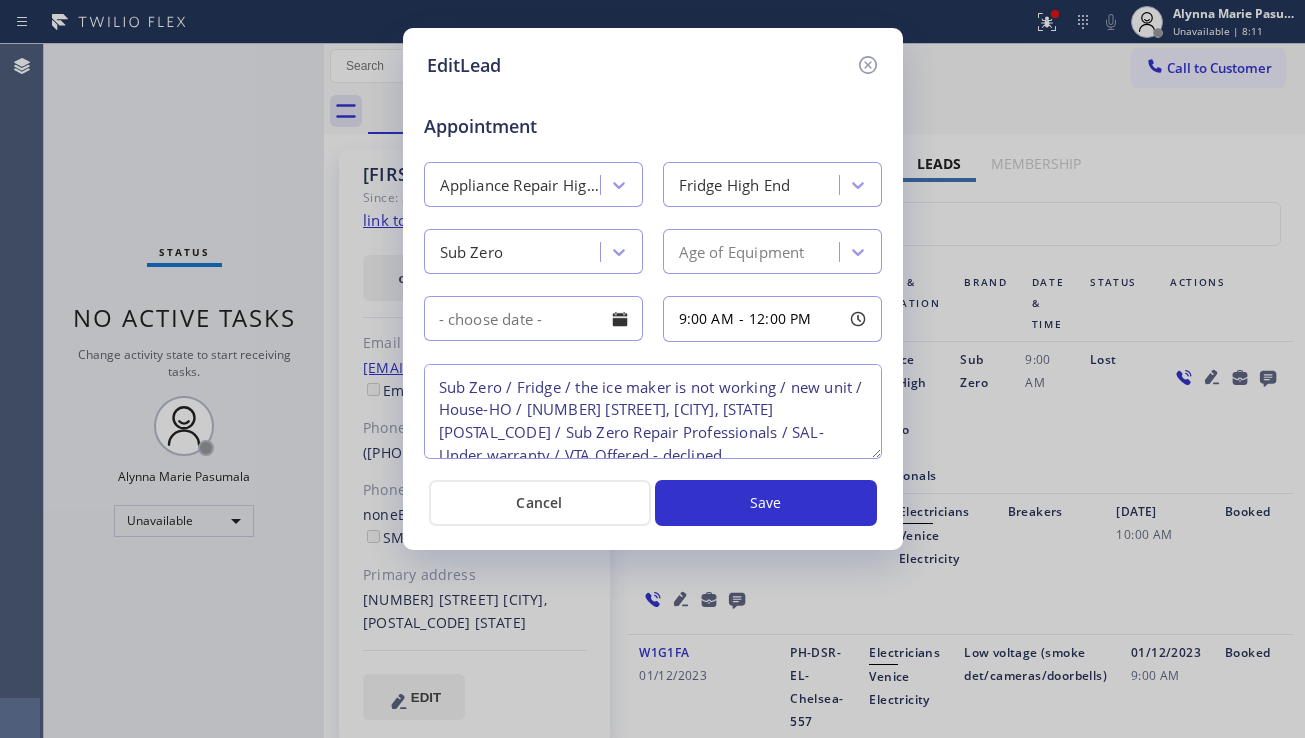 click on "EditLead Appointment Appliance Repair High End Fridge High End Sub Zero Age of Equipment 9:00 AM - 12:00 PM Sub Zero / Fridge / the ice maker is not working / new unit / House-HO / [NUMBER] [STREET], [CITY], [STATE] [ZIP] / Sub Zero Repair Professionals / SAL-Under warranty / VTA Offered - declined
Cancel Save" at bounding box center (652, 369) 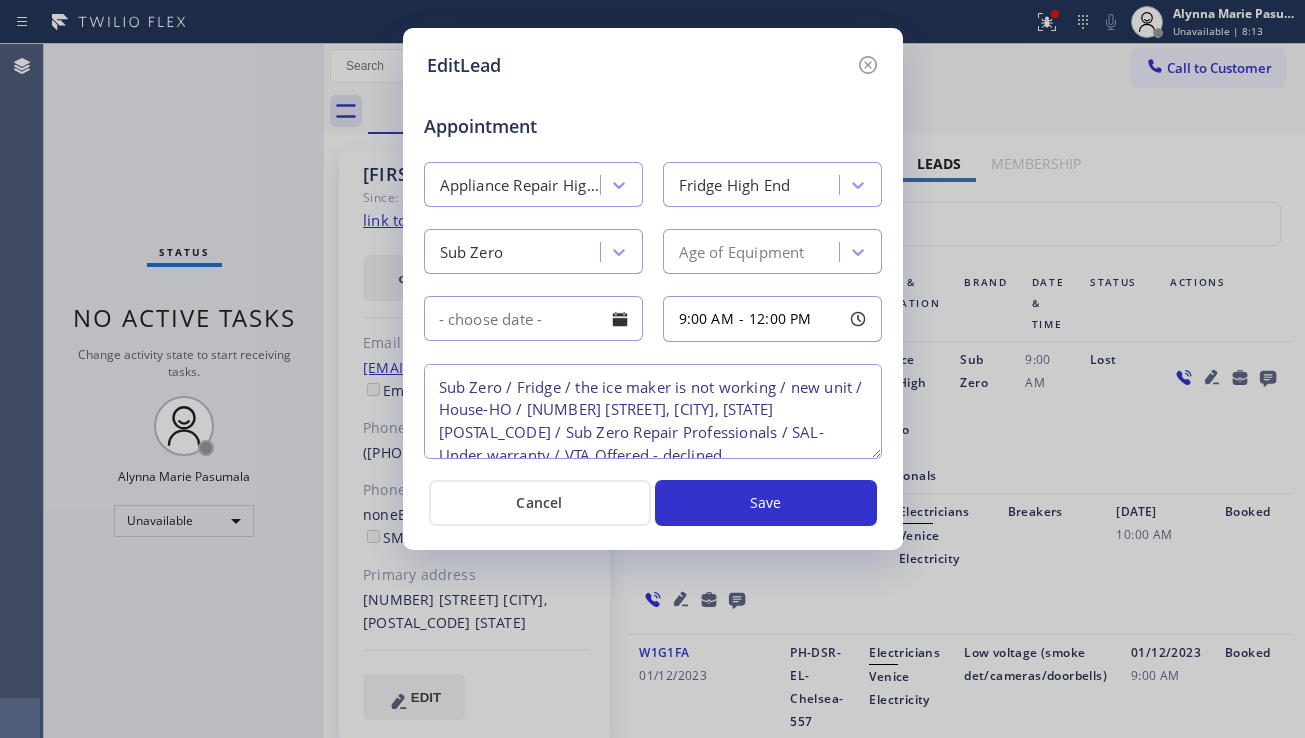 click 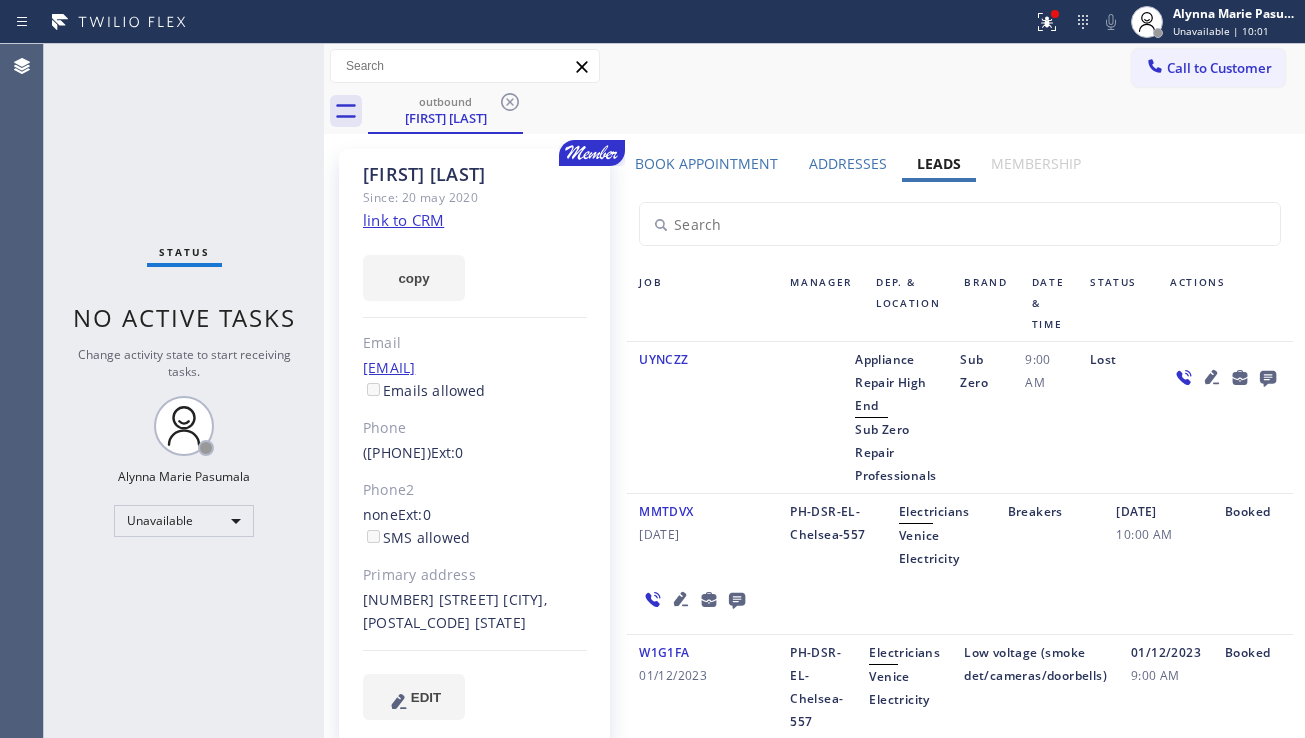click on "Job Manager Dep. & Location Brand Date & Time Status Actions UYNCZZ Appliance Repair High End Sub Zero Repair Professionals Sub Zero 9:00 AM Lost MMTDVX [DATE] PH-DSR-EL-Chelsea-557 Electricians Venice Electricity Breakers [DATE] 10:00 AM Booked W1G1FA [DATE] PH-DSR-EL-Chelsea-557 Electricians Venice Electricity Low voltage (smoke det/cameras/doorbells) [DATE] 9:00 AM Booked QJCLC8-REDO [DATE] PH-DSR-EL-Chelsea-557 Electricians Venice Electricity Outlets/Switches [DATE] 11:00 AM Booked QJCLC8-PI [DATE] PH-DSR-EL-Chelsea-557 Electricians Venice Electricity Outlets/Switches [DATE] 9:00 AM Booked QJCLC8 [DATE] PH-DSR-EL-Chelsea-557 Electricians Venice Electricity Outlets/Switches [DATE] 9:00 AM Booked YKICT2 [DATE] PH-DSR-EL-Chelsea-557 Electricians Electricians Service Team Other [DATE] 10:00 AM Booked D4W3HA-PI [DATE] DSR/EL Electricians Electricians Service Team Lights [DATE] 9:00 AM Booked D4W3HA [DATE] DSR/EL Electricians Lights [DATE] Other" at bounding box center (960, 948) 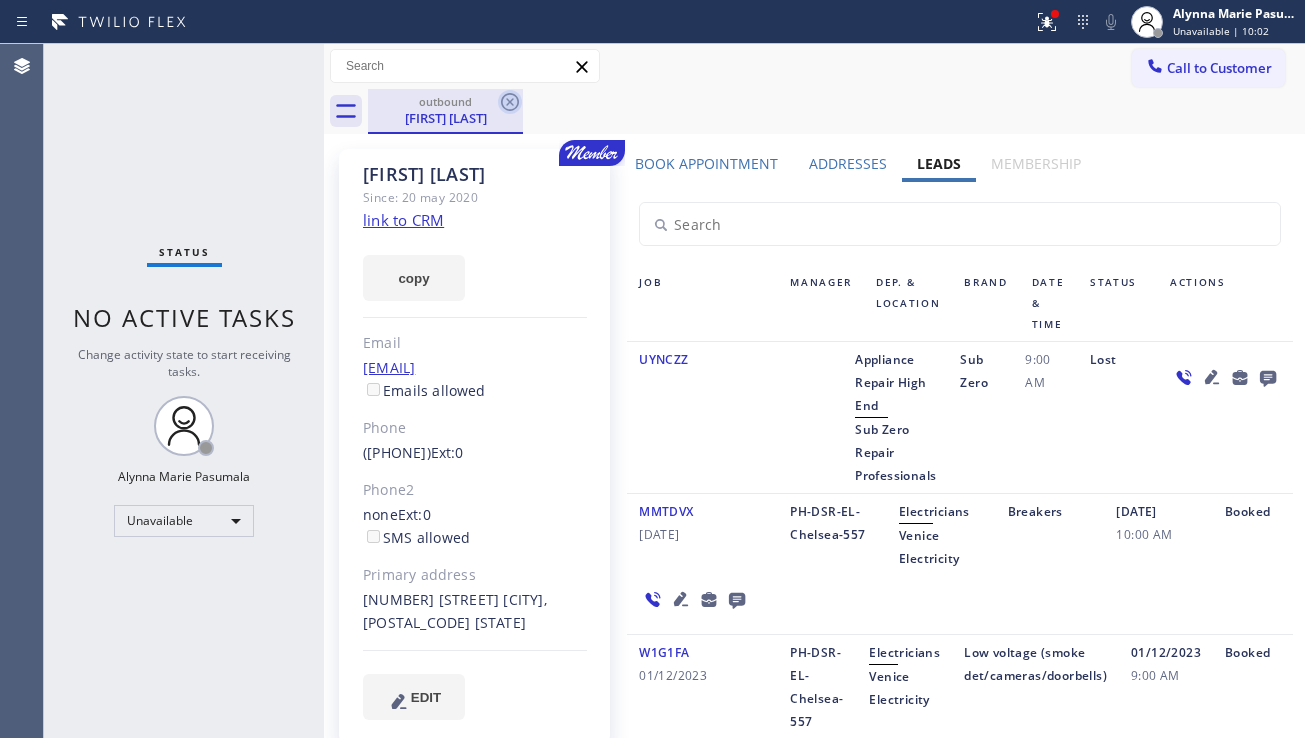 click 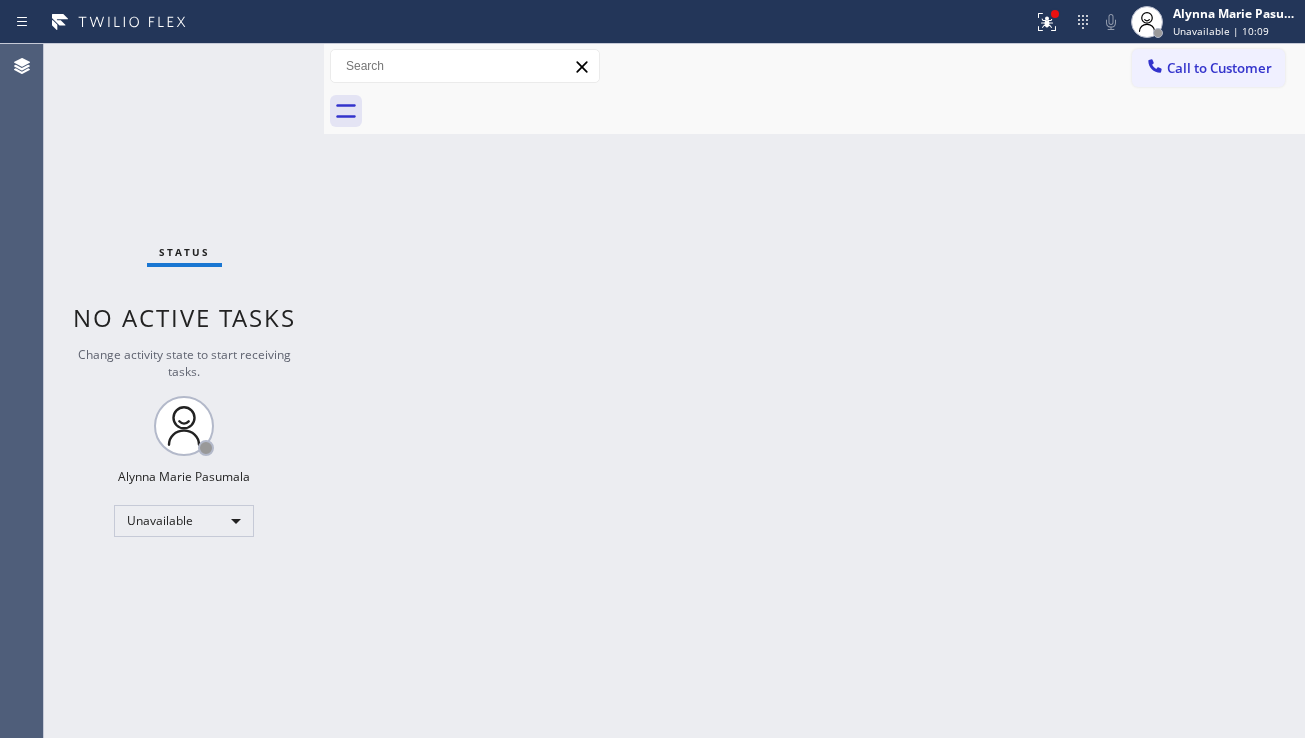 click on "Back to Dashboard Change Sender ID Customers Technicians Select a contact Outbound call Location Search location Your caller id phone number Customer number Call Customer info Name   Phone none Address none Change Sender ID HVAC [PHONE] 5 Star Appliance [PHONE] Appliance Repair [PHONE] Plumbing [PHONE] Air Duct Cleaning [PHONE]  Electricians [PHONE]  Cancel Change Check personal SMS Reset Change No tabs Call to Customer Outbound call Location Sub Zero Repair  Professionals Your caller id phone number [PHONE] Customer number Call Outbound call Technician Search Technician Your caller id phone number Your caller id phone number Call" at bounding box center [814, 391] 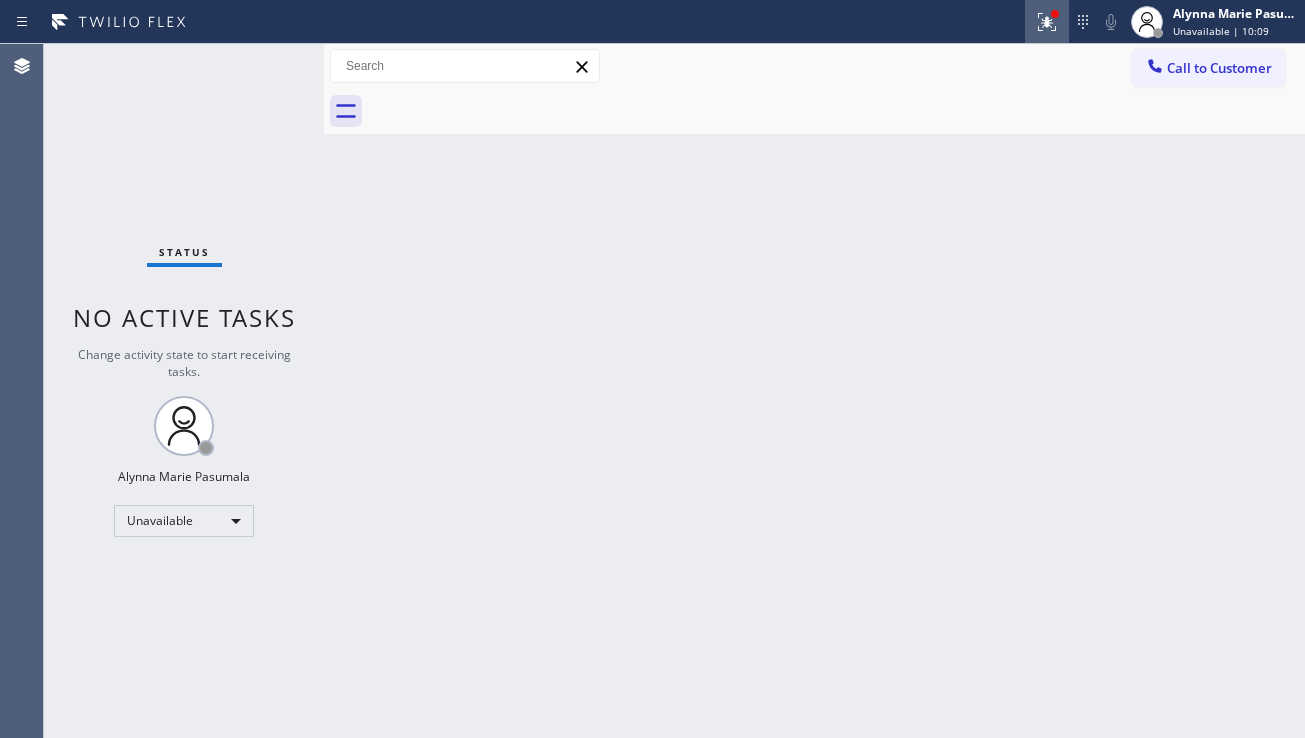 click at bounding box center (1047, 22) 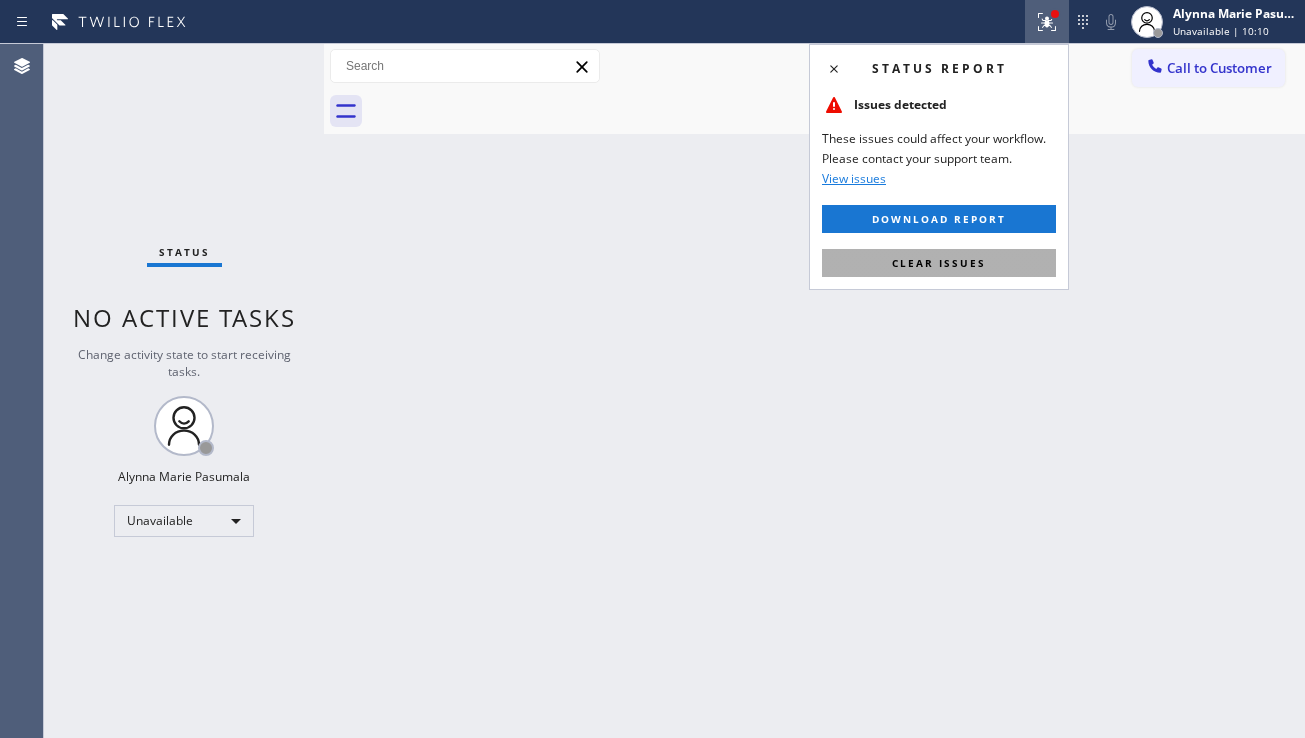 click on "Clear issues" at bounding box center [939, 263] 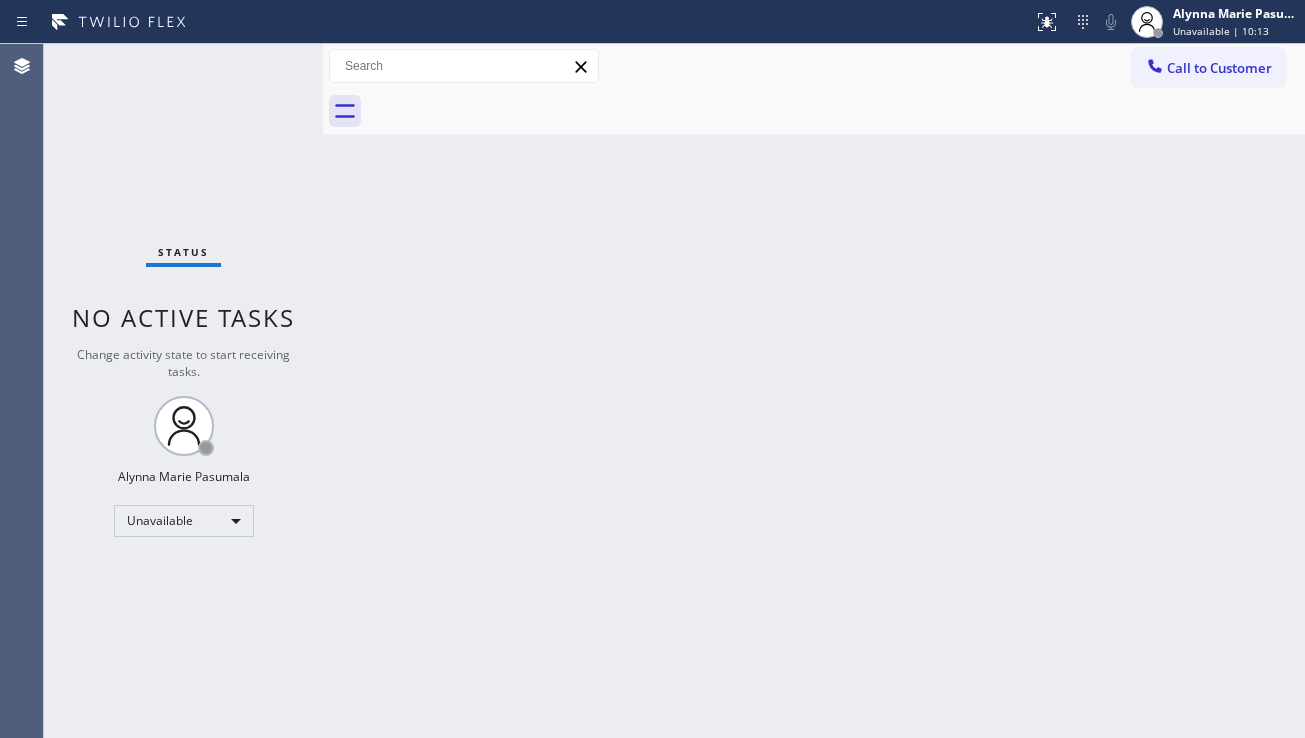 click at bounding box center [323, 391] 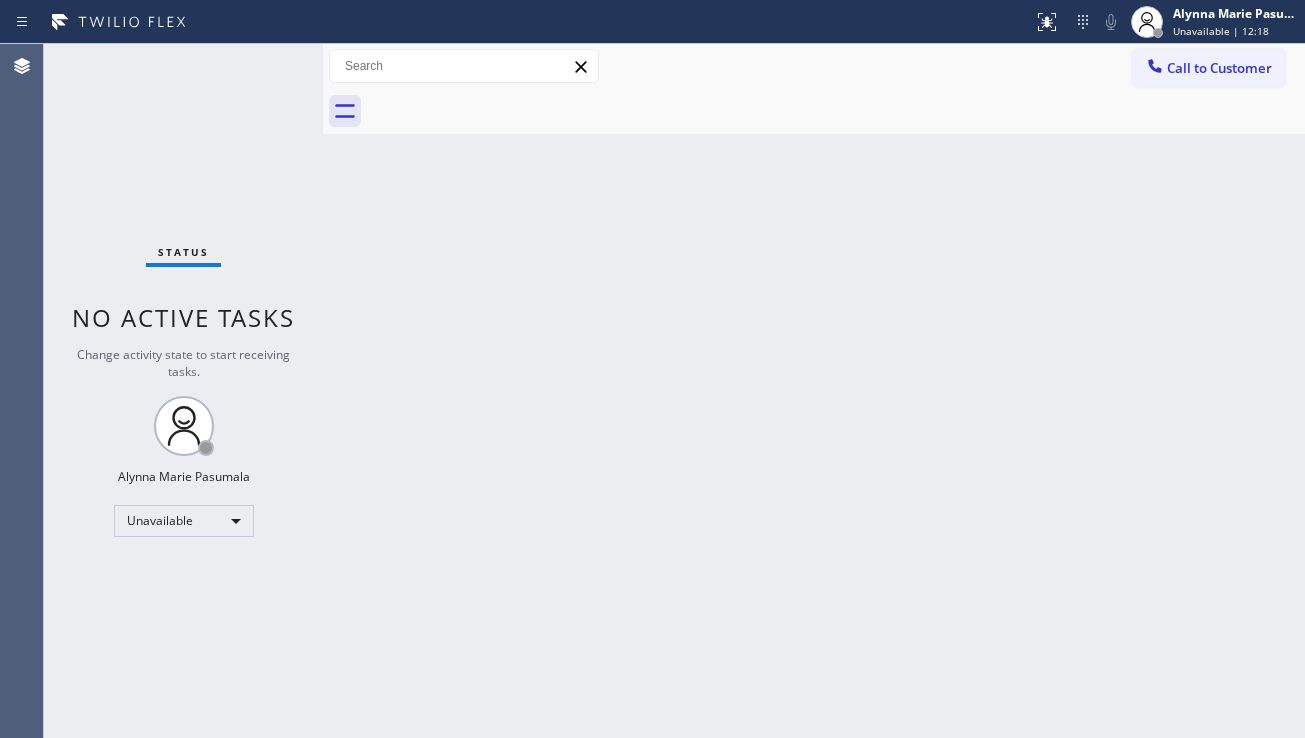 drag, startPoint x: 1213, startPoint y: 516, endPoint x: 1194, endPoint y: 520, distance: 19.416489 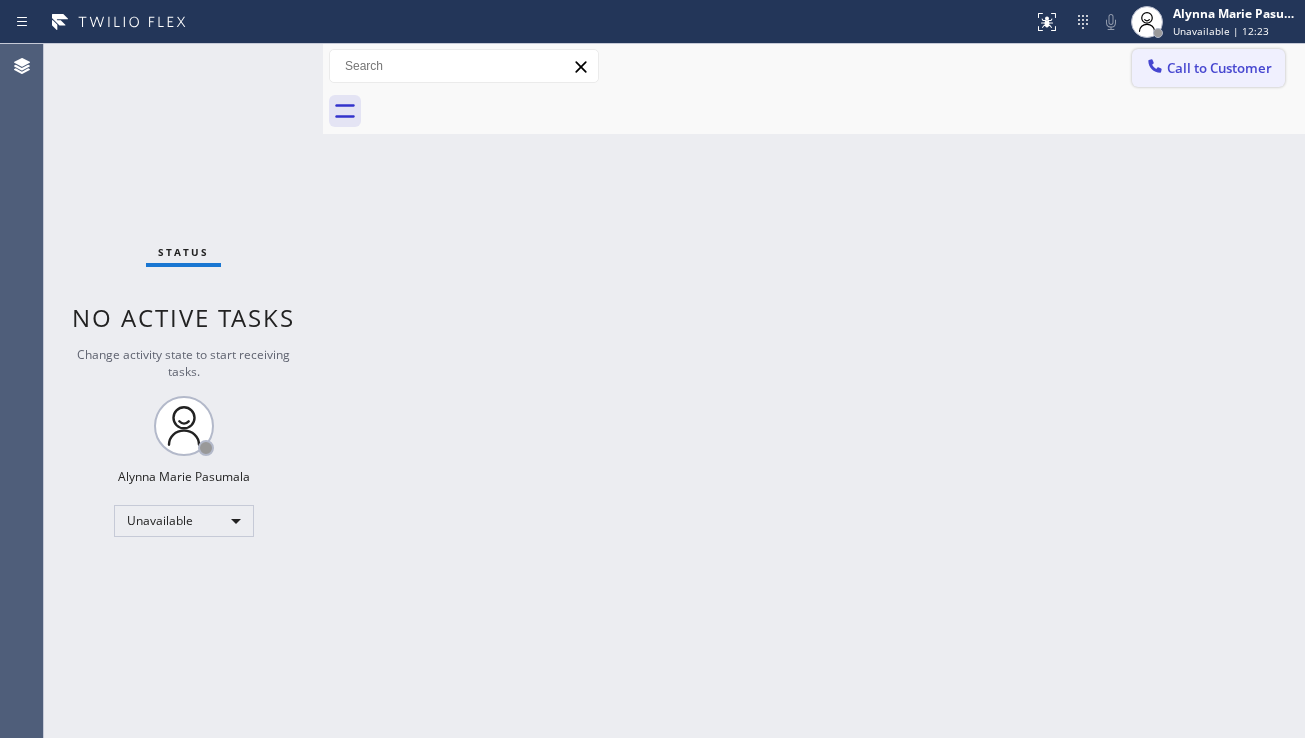 click on "Call to Customer" at bounding box center [1208, 68] 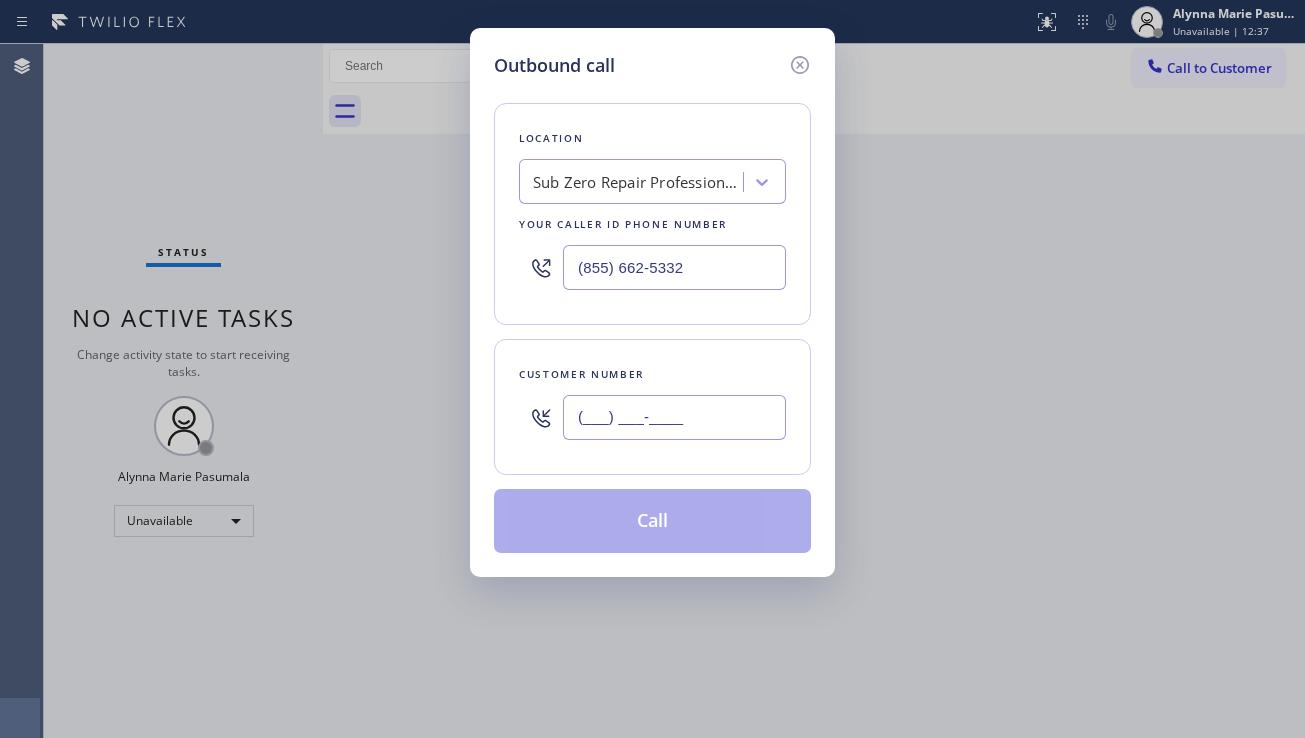 click on "(___) ___-____" at bounding box center (674, 417) 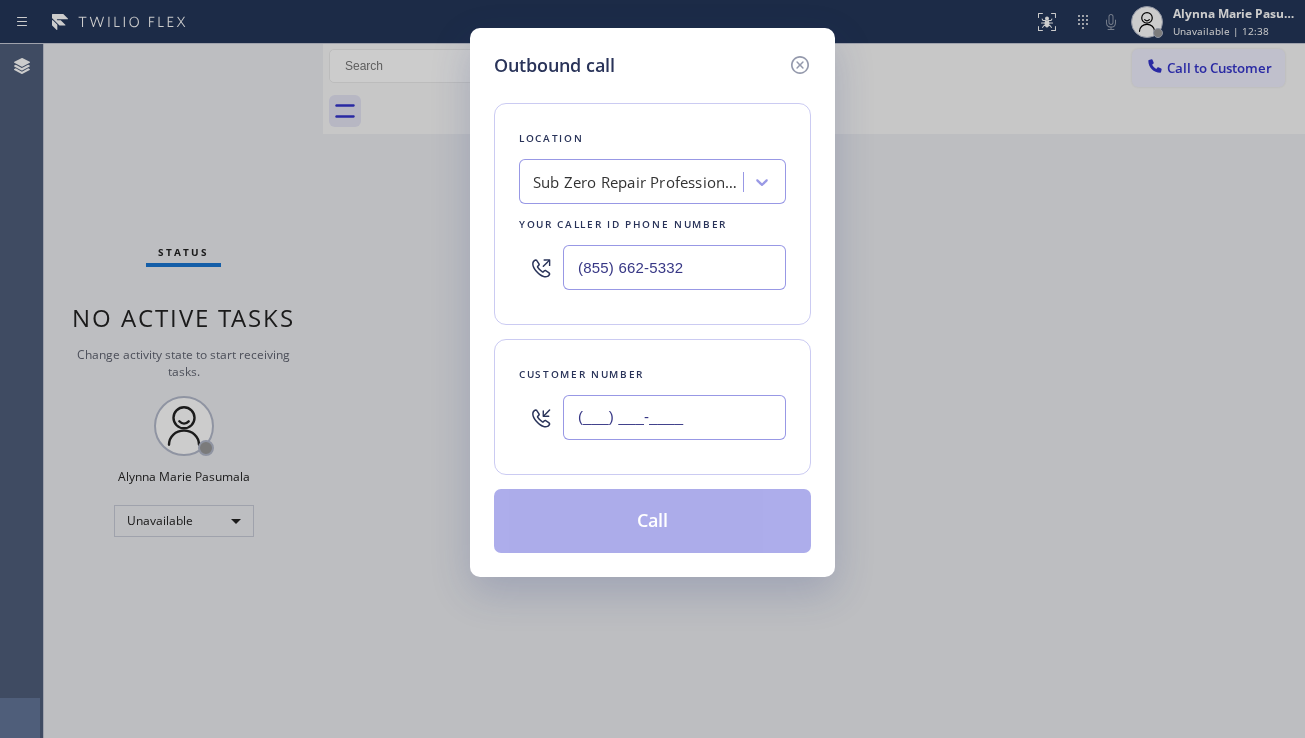 paste on "([PHONE])" 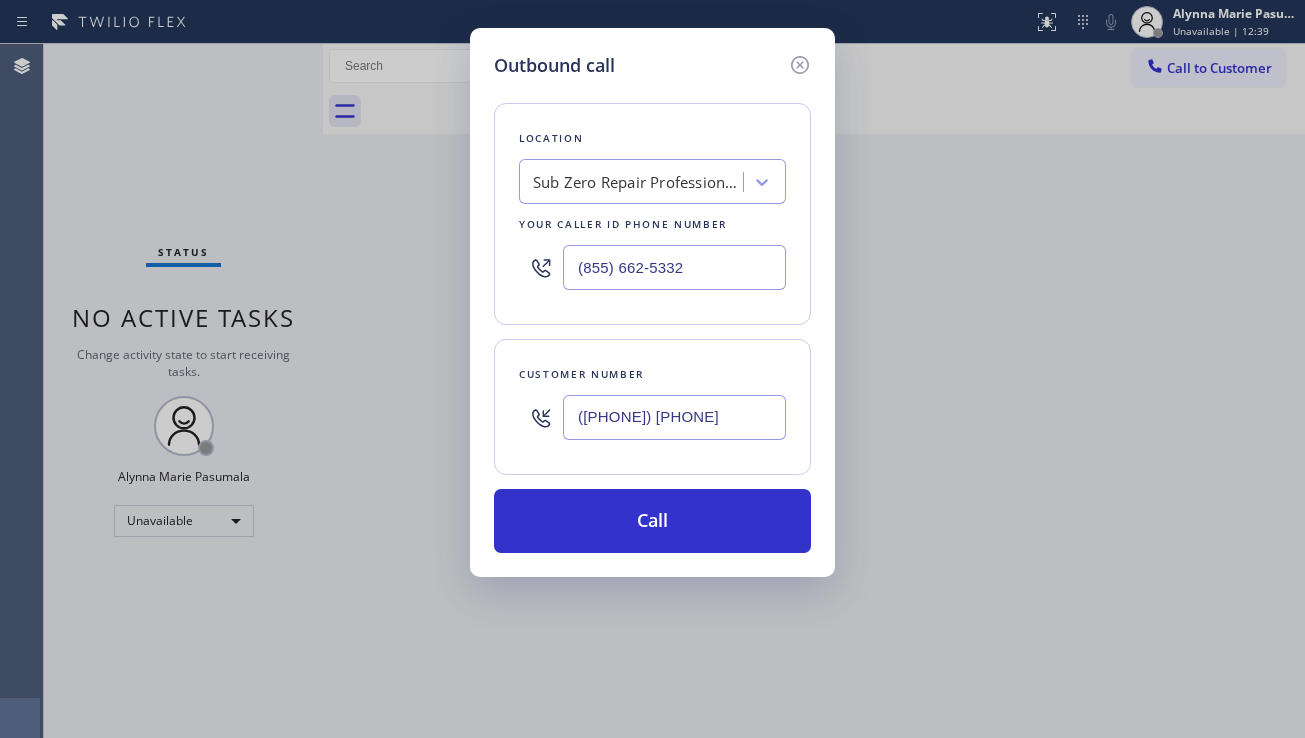 type on "([PHONE]) [PHONE]" 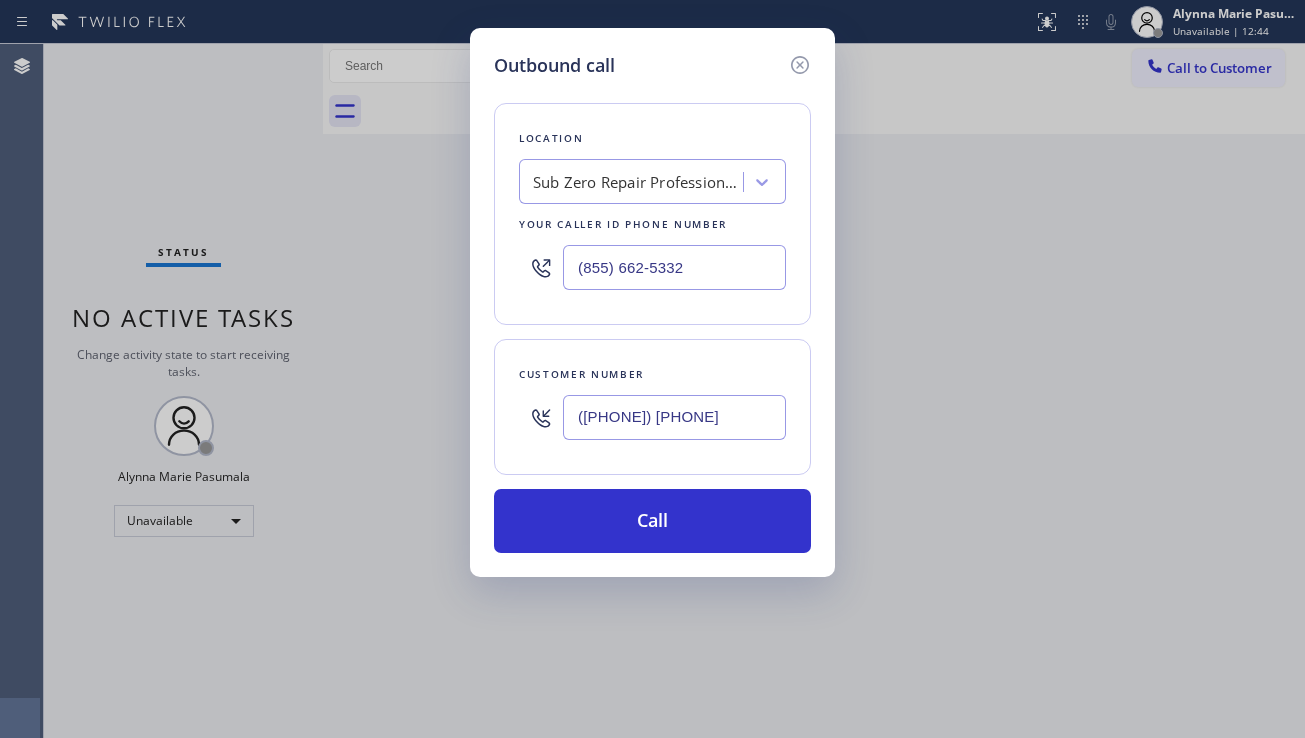 drag, startPoint x: 685, startPoint y: 265, endPoint x: 541, endPoint y: 269, distance: 144.05554 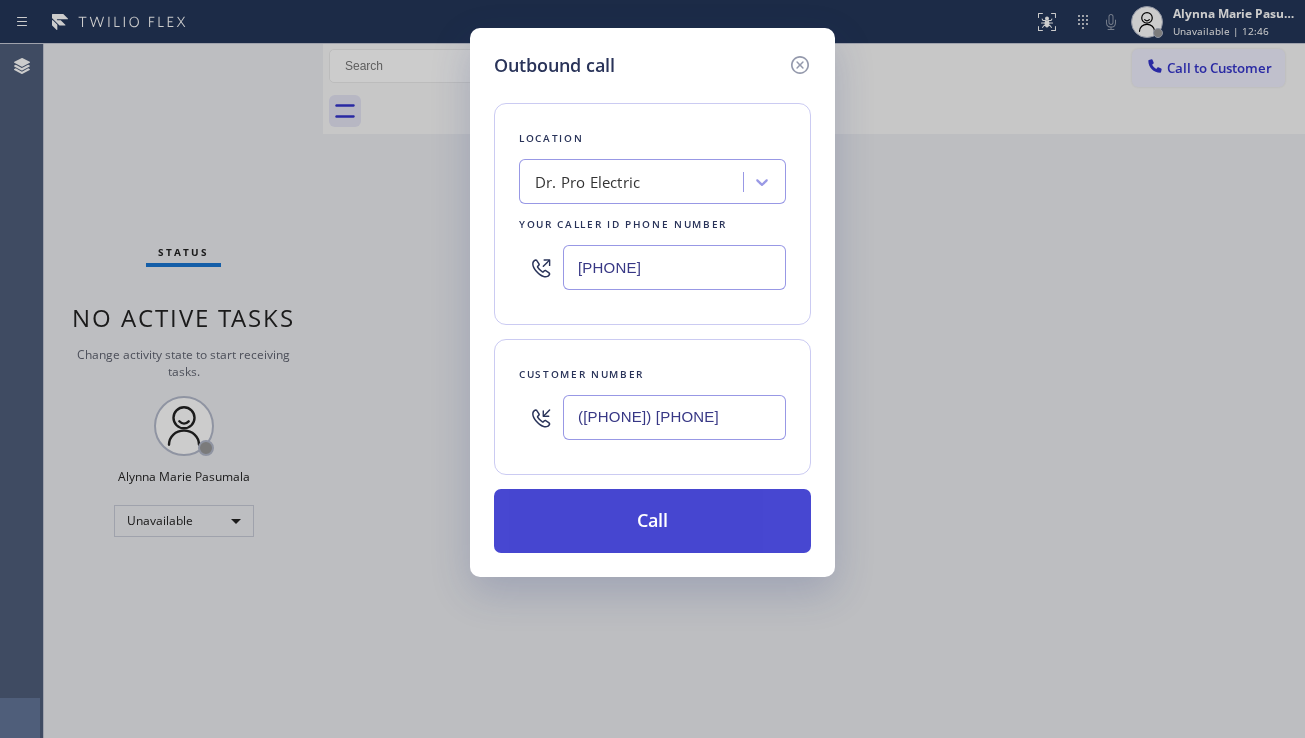 type on "[PHONE]" 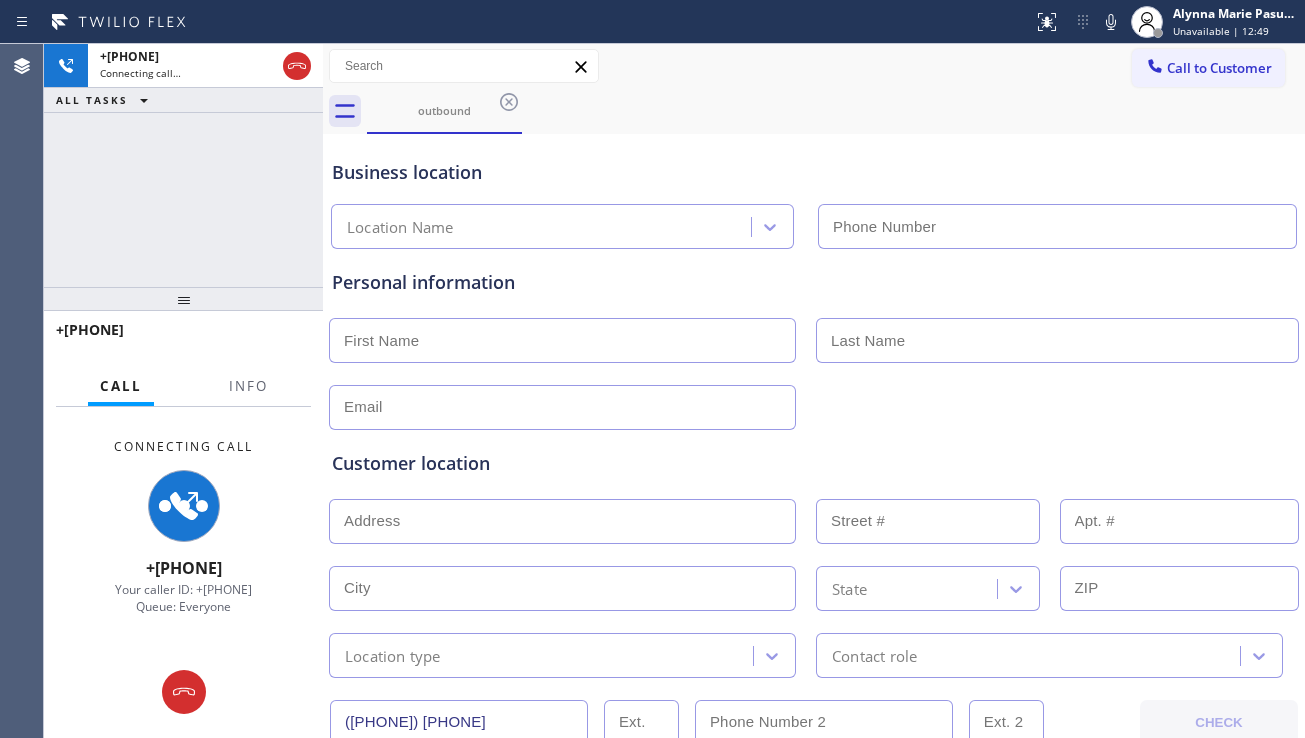 type on "[PHONE]" 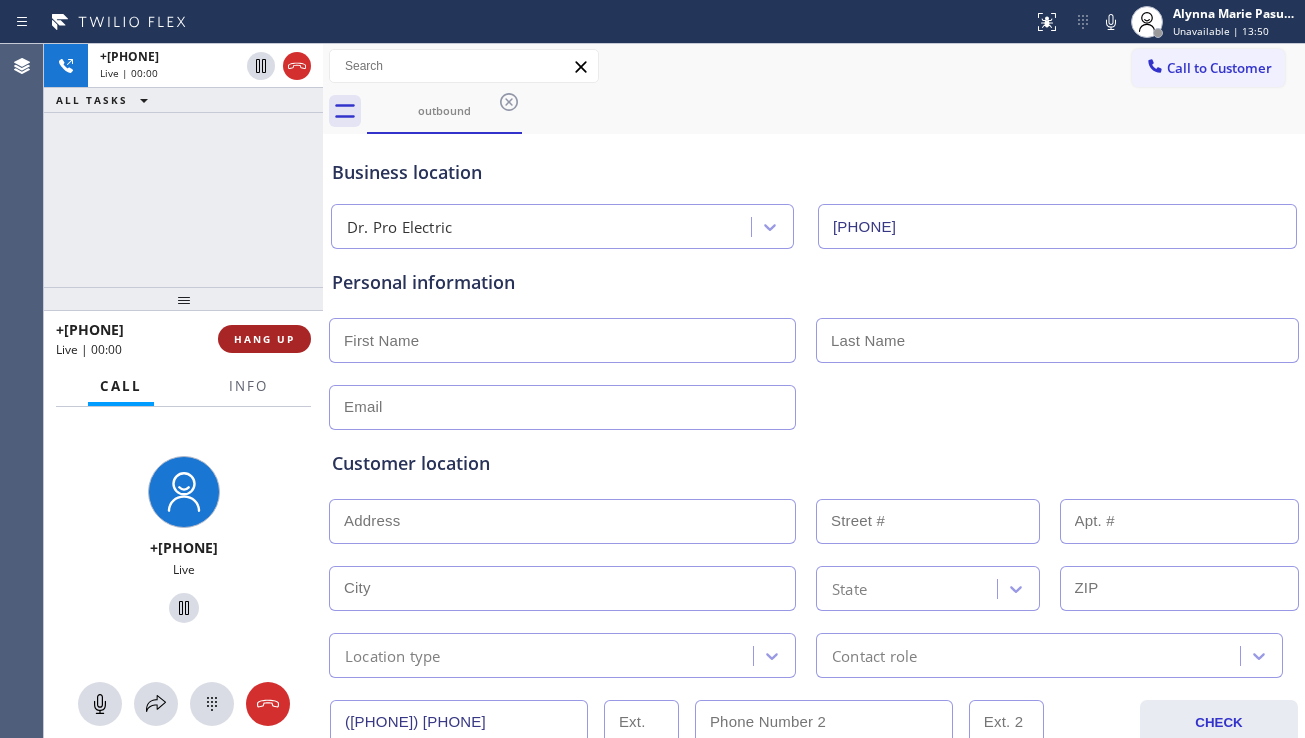 click on "HANG UP" at bounding box center (264, 339) 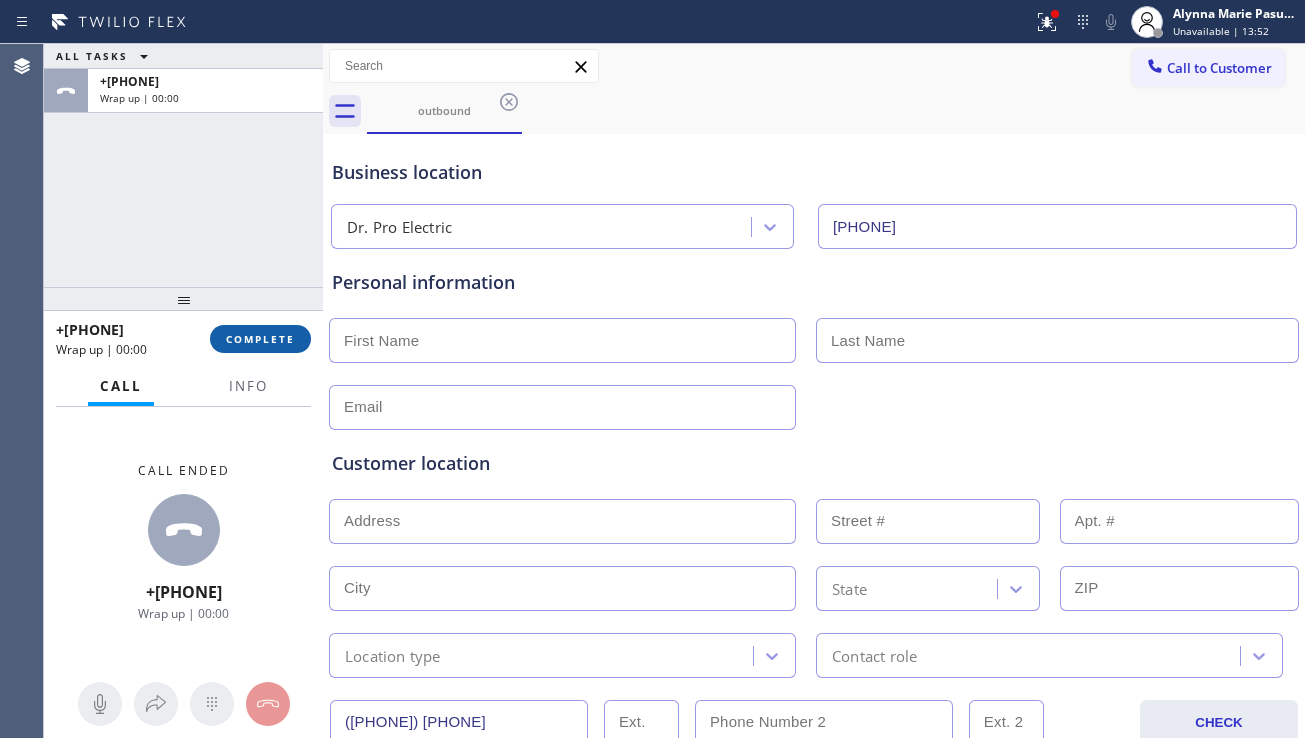click on "COMPLETE" at bounding box center (260, 339) 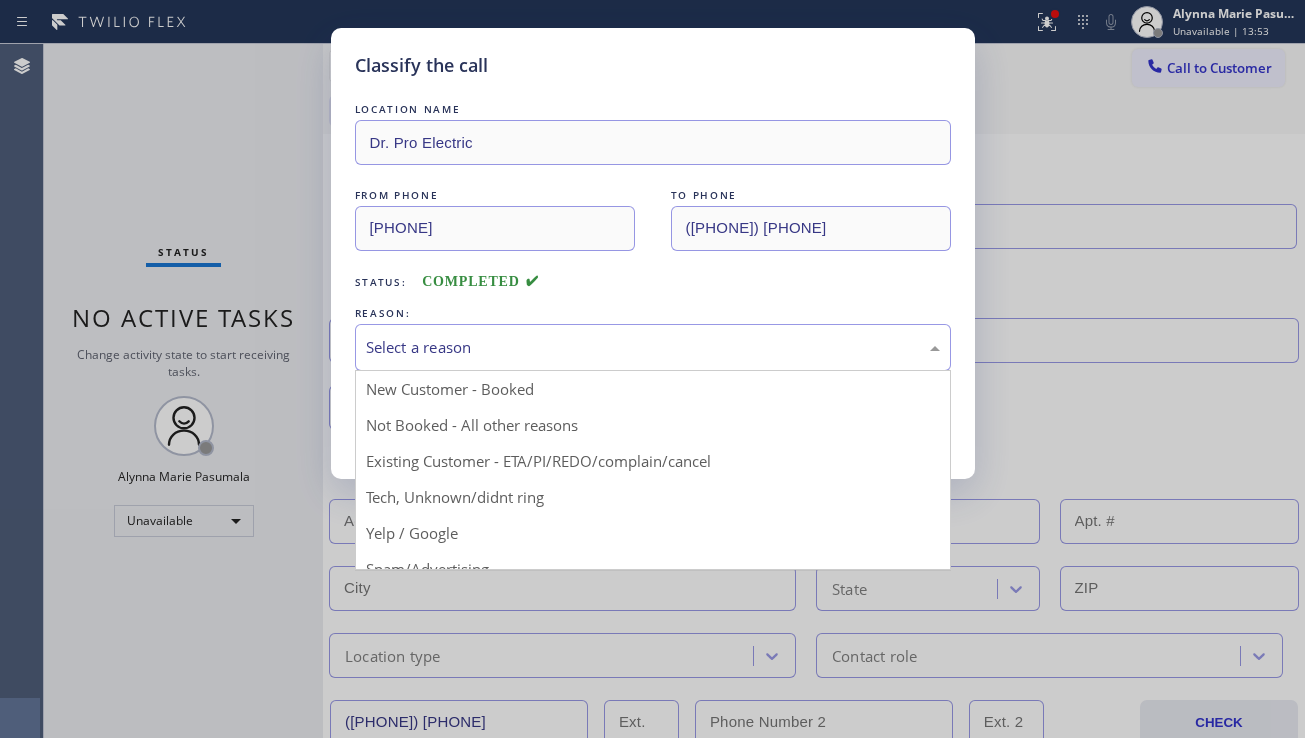 click on "Select a reason" at bounding box center (653, 347) 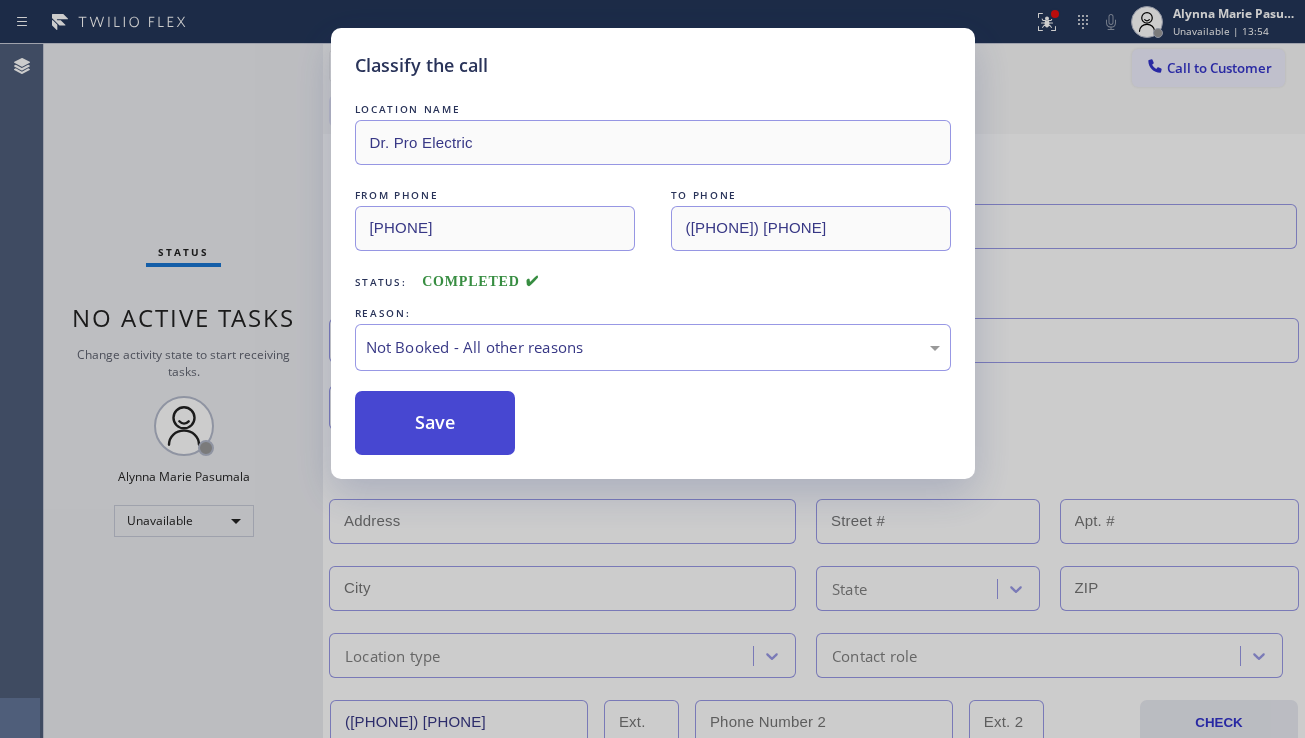 click on "Save" at bounding box center [435, 423] 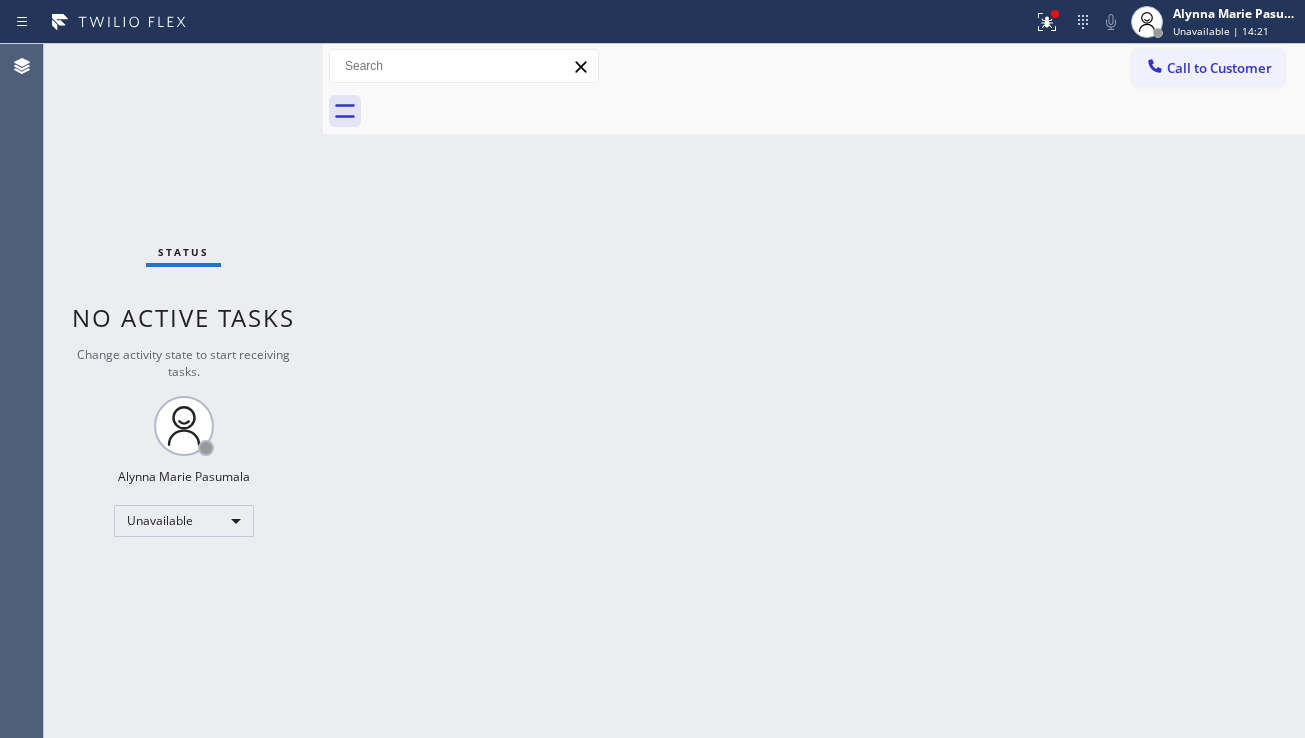 drag, startPoint x: 1244, startPoint y: 501, endPoint x: 1159, endPoint y: 459, distance: 94.81033 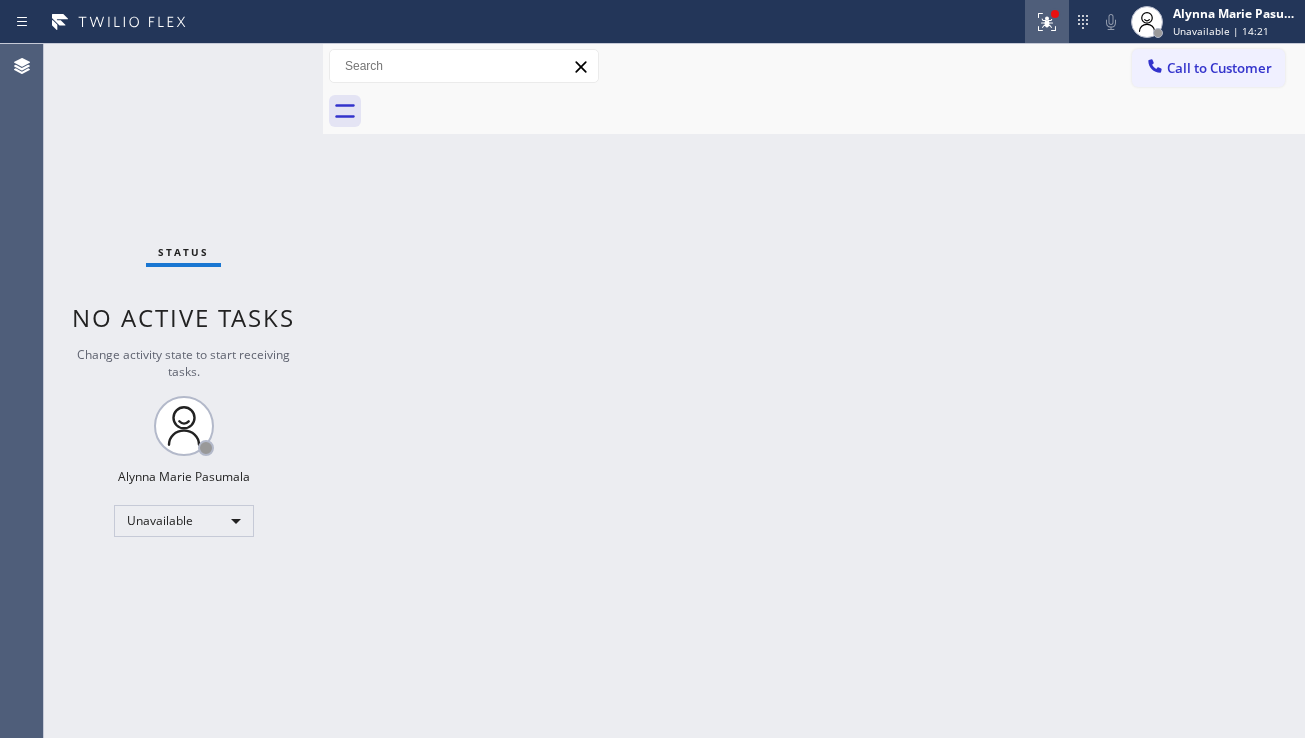 click at bounding box center (1047, 22) 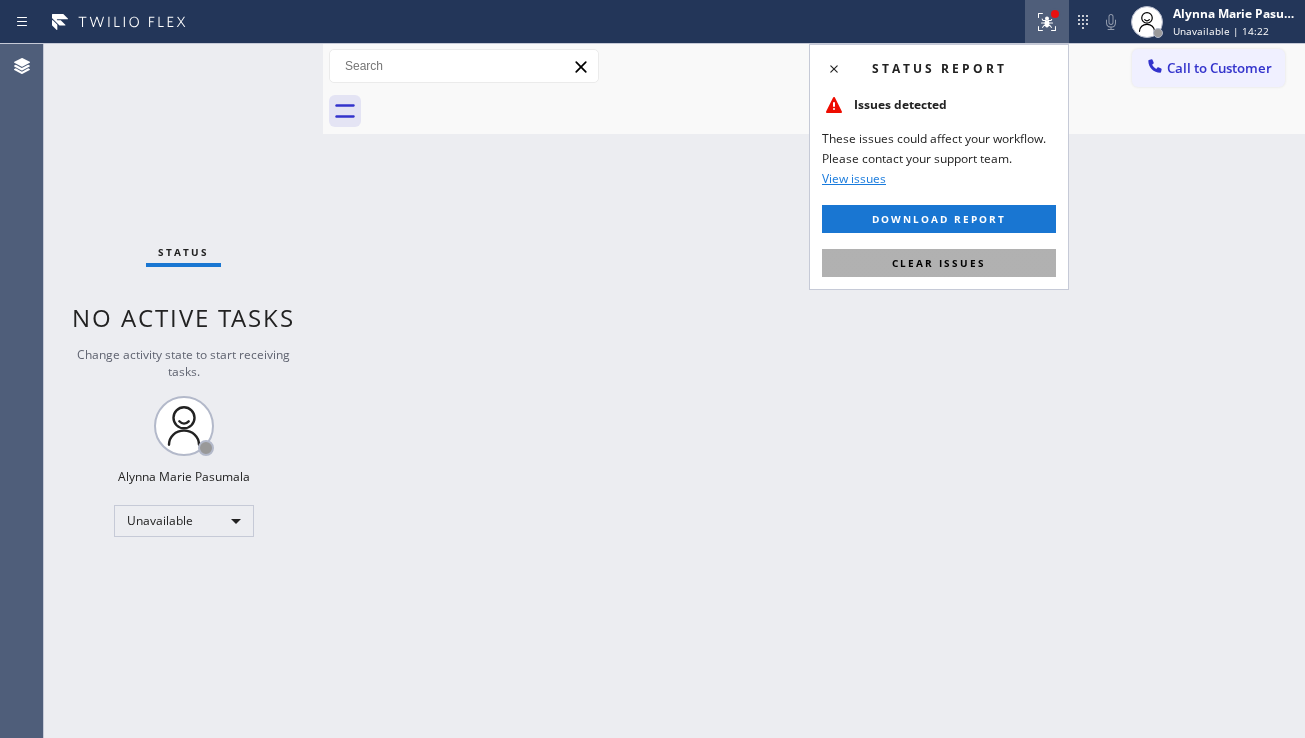 click on "Clear issues" at bounding box center (939, 263) 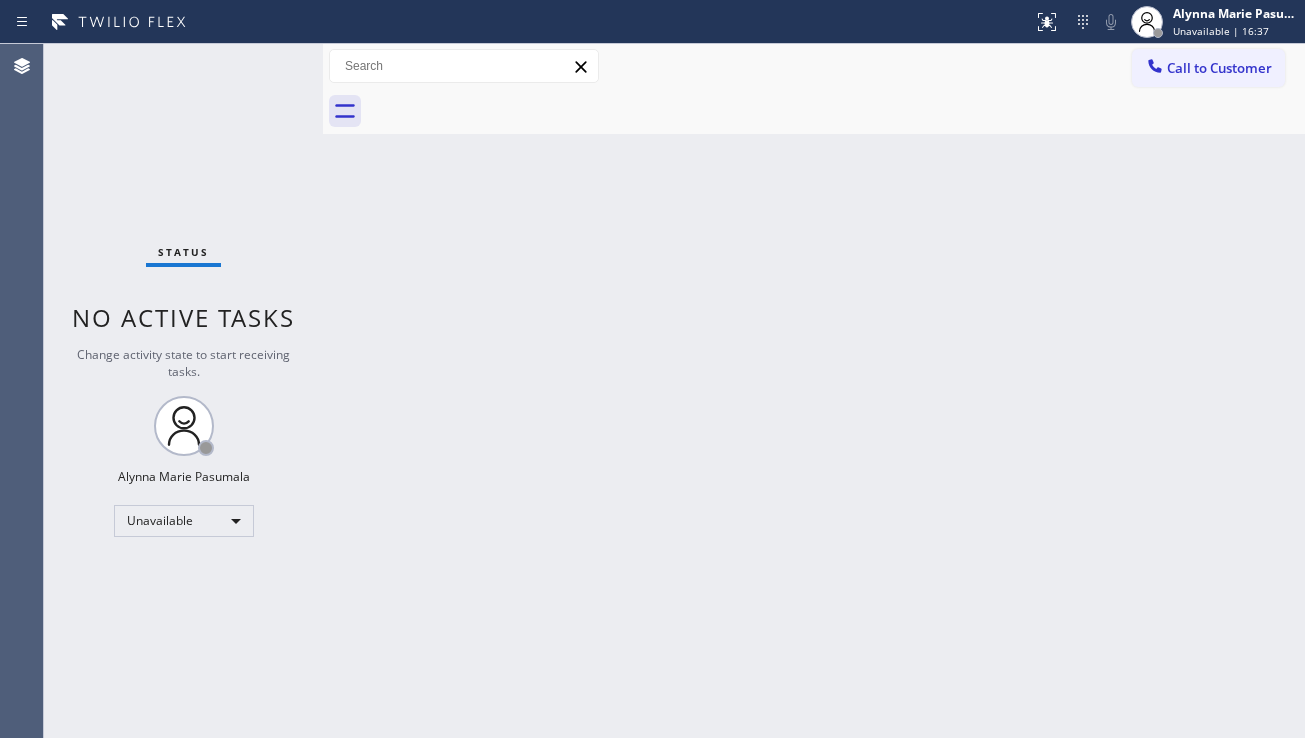 click on "Back to Dashboard Change Sender ID Customers Technicians Select a contact Outbound call Location Search location Your caller id phone number Customer number Call Customer info Name   Phone none Address none Change Sender ID HVAC [PHONE] 5 Star Appliance [PHONE] Appliance Repair [PHONE] Plumbing [PHONE] Air Duct Cleaning [PHONE]  Electricians [PHONE]  Cancel Change Check personal SMS Reset Change No tabs Call to Customer Outbound call Location Dr. Pro Electric Your caller id phone number [PHONE] Customer number Call Outbound call Technician Search Technician Your caller id phone number Your caller id phone number Call" at bounding box center [814, 391] 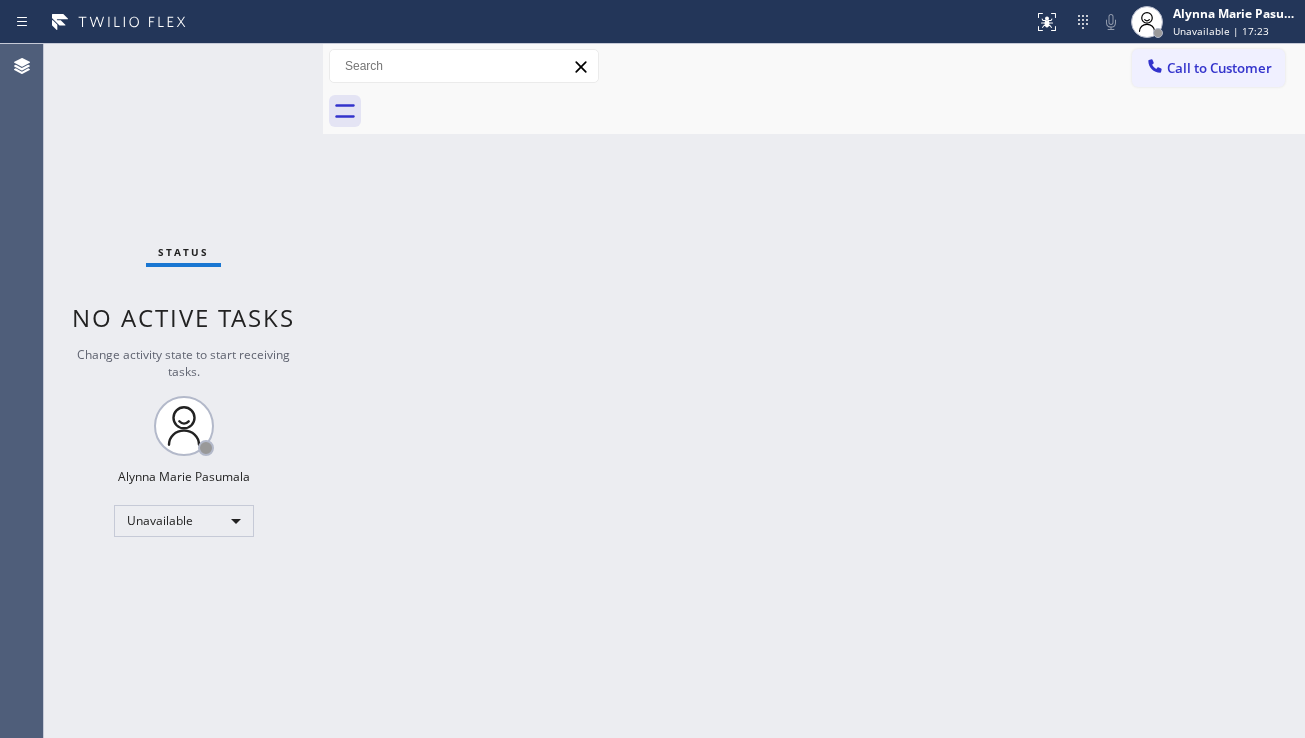 click on "Back to Dashboard Change Sender ID Customers Technicians Select a contact Outbound call Location Search location Your caller id phone number Customer number Call Customer info Name   Phone none Address none Change Sender ID HVAC [PHONE] 5 Star Appliance [PHONE] Appliance Repair [PHONE] Plumbing [PHONE] Air Duct Cleaning [PHONE]  Electricians [PHONE]  Cancel Change Check personal SMS Reset Change No tabs Call to Customer Outbound call Location Dr. Pro Electric Your caller id phone number [PHONE] Customer number Call Outbound call Technician Search Technician Your caller id phone number Your caller id phone number Call" at bounding box center (814, 391) 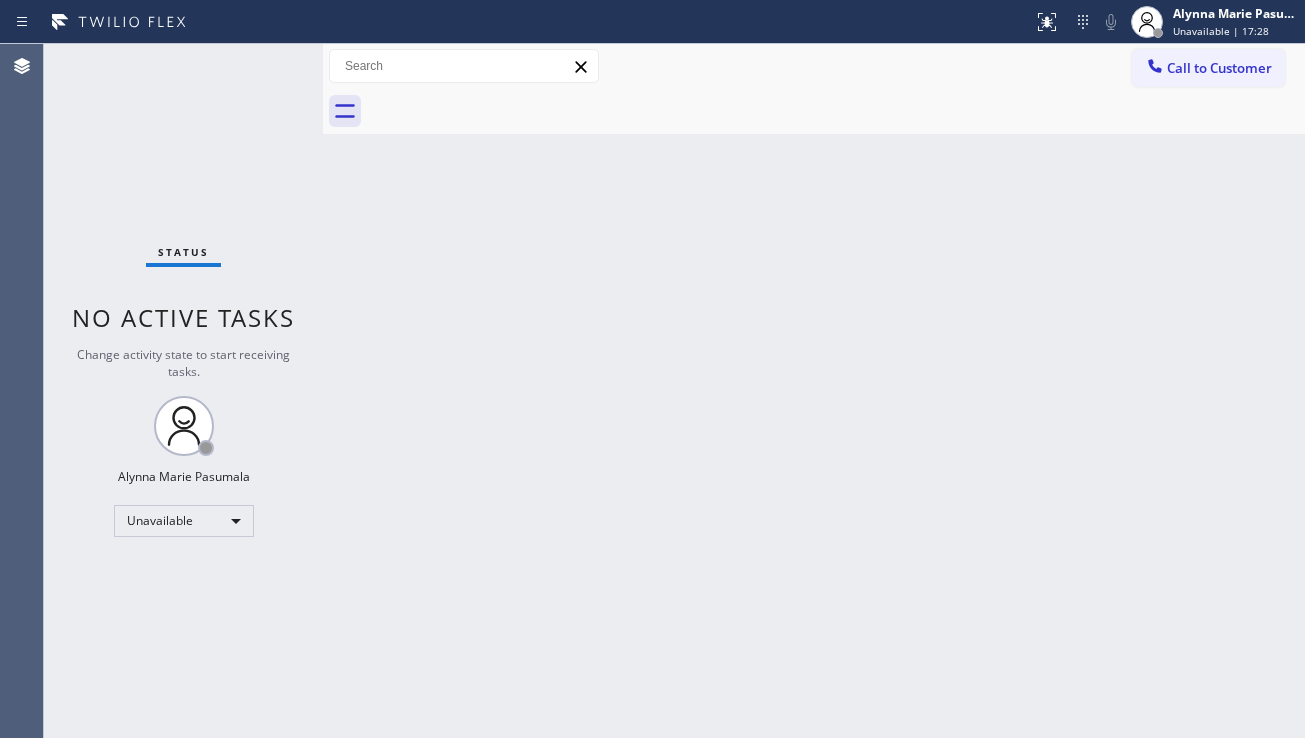 click on "Back to Dashboard Change Sender ID Customers Technicians Select a contact Outbound call Location Search location Your caller id phone number Customer number Call Customer info Name   Phone none Address none Change Sender ID HVAC [PHONE] 5 Star Appliance [PHONE] Appliance Repair [PHONE] Plumbing [PHONE] Air Duct Cleaning [PHONE]  Electricians [PHONE]  Cancel Change Check personal SMS Reset Change No tabs Call to Customer Outbound call Location Dr. Pro Electric Your caller id phone number [PHONE] Customer number Call Outbound call Technician Search Technician Your caller id phone number Your caller id phone number Call" at bounding box center [814, 391] 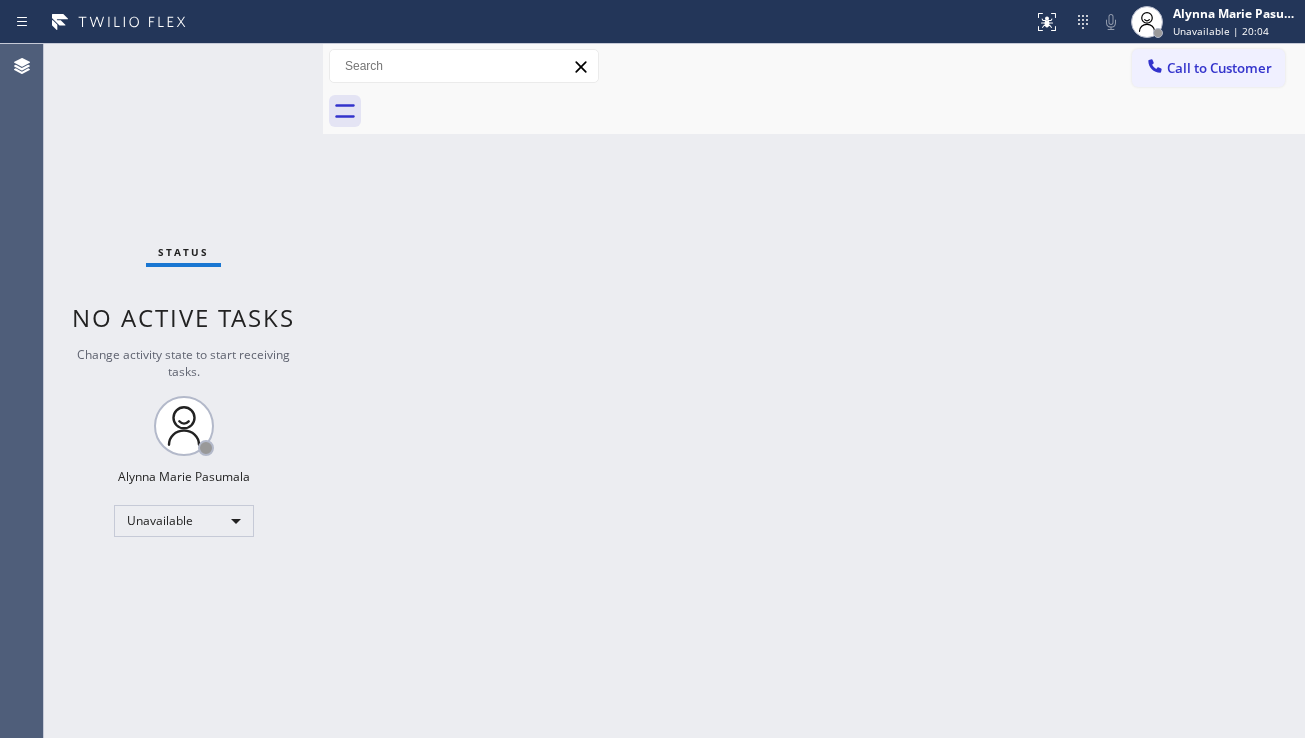 click on "Back to Dashboard Change Sender ID Customers Technicians Select a contact Outbound call Location Search location Your caller id phone number Customer number Call Customer info Name   Phone none Address none Change Sender ID HVAC [PHONE] 5 Star Appliance [PHONE] Appliance Repair [PHONE] Plumbing [PHONE] Air Duct Cleaning [PHONE]  Electricians [PHONE]  Cancel Change Check personal SMS Reset Change No tabs Call to Customer Outbound call Location Dr. Pro Electric Your caller id phone number [PHONE] Customer number Call Outbound call Technician Search Technician Your caller id phone number Your caller id phone number Call" at bounding box center (814, 391) 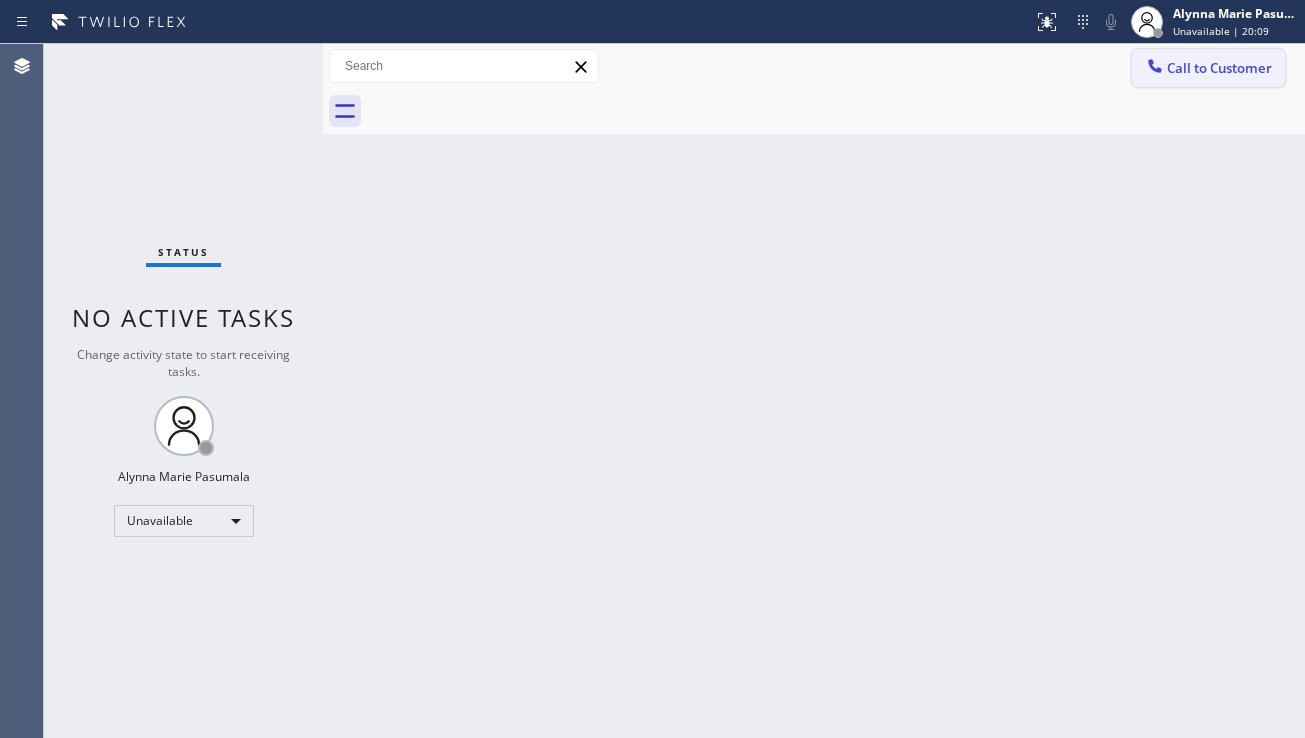 click on "Call to Customer" at bounding box center [1219, 68] 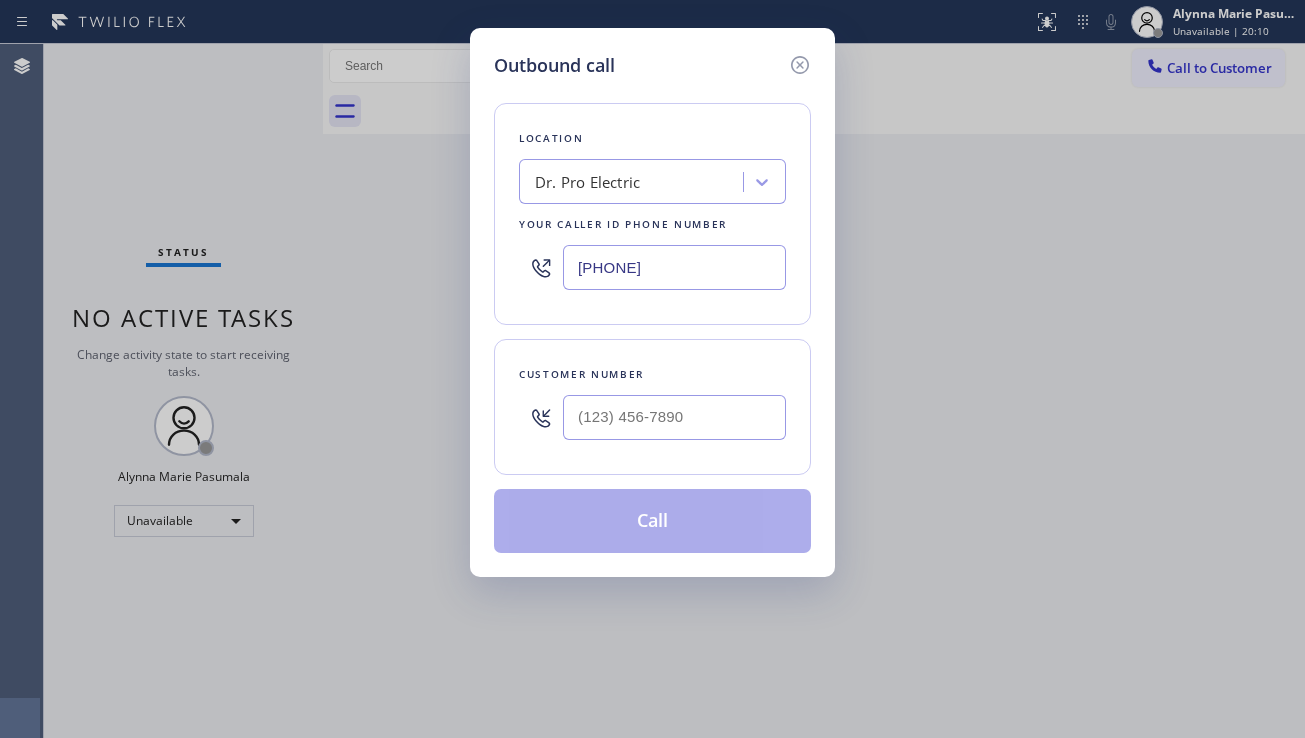 click at bounding box center [541, 417] 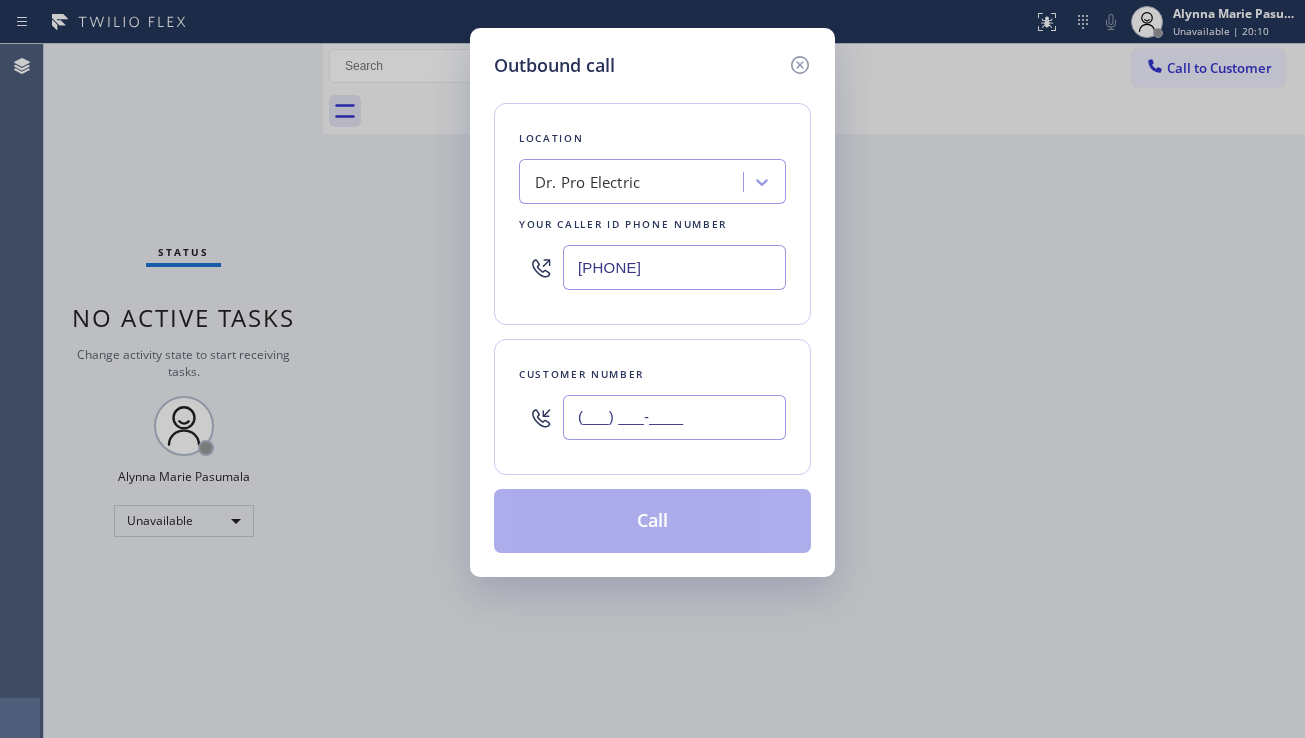 click on "(___) ___-____" at bounding box center [674, 417] 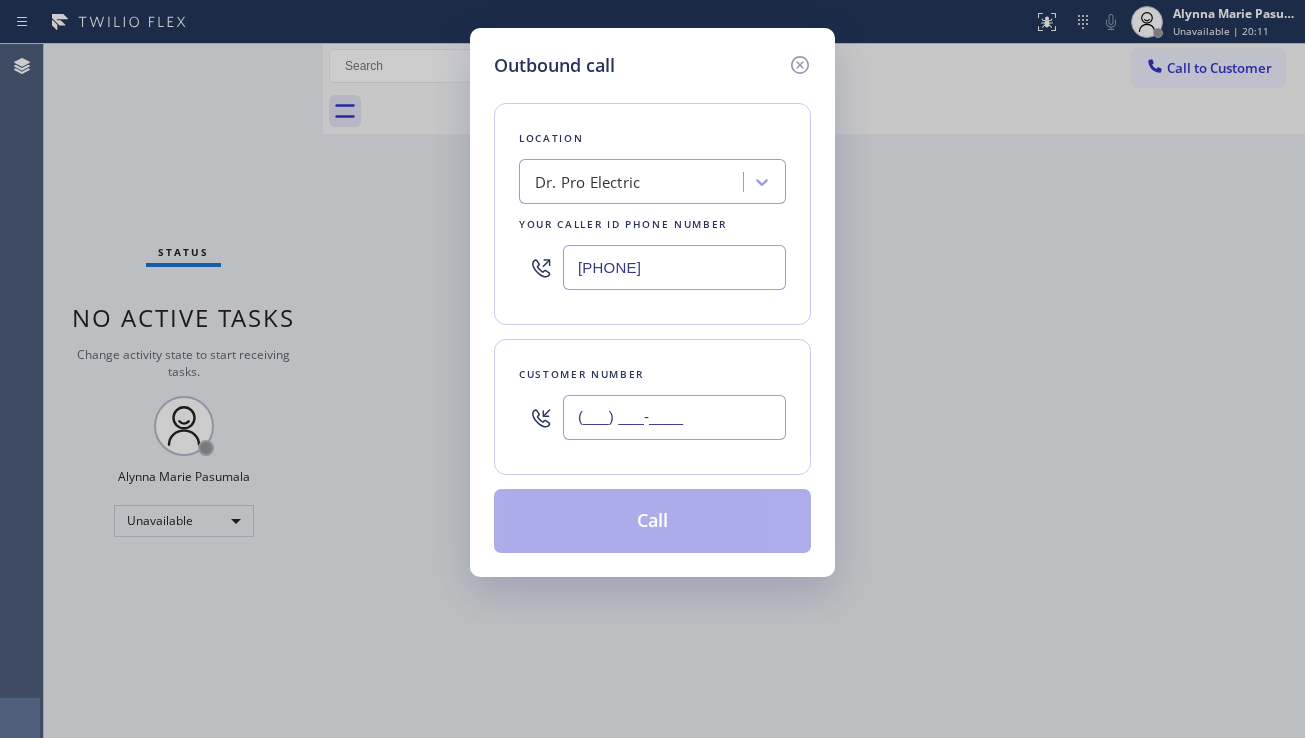 paste on "[PHONE]" 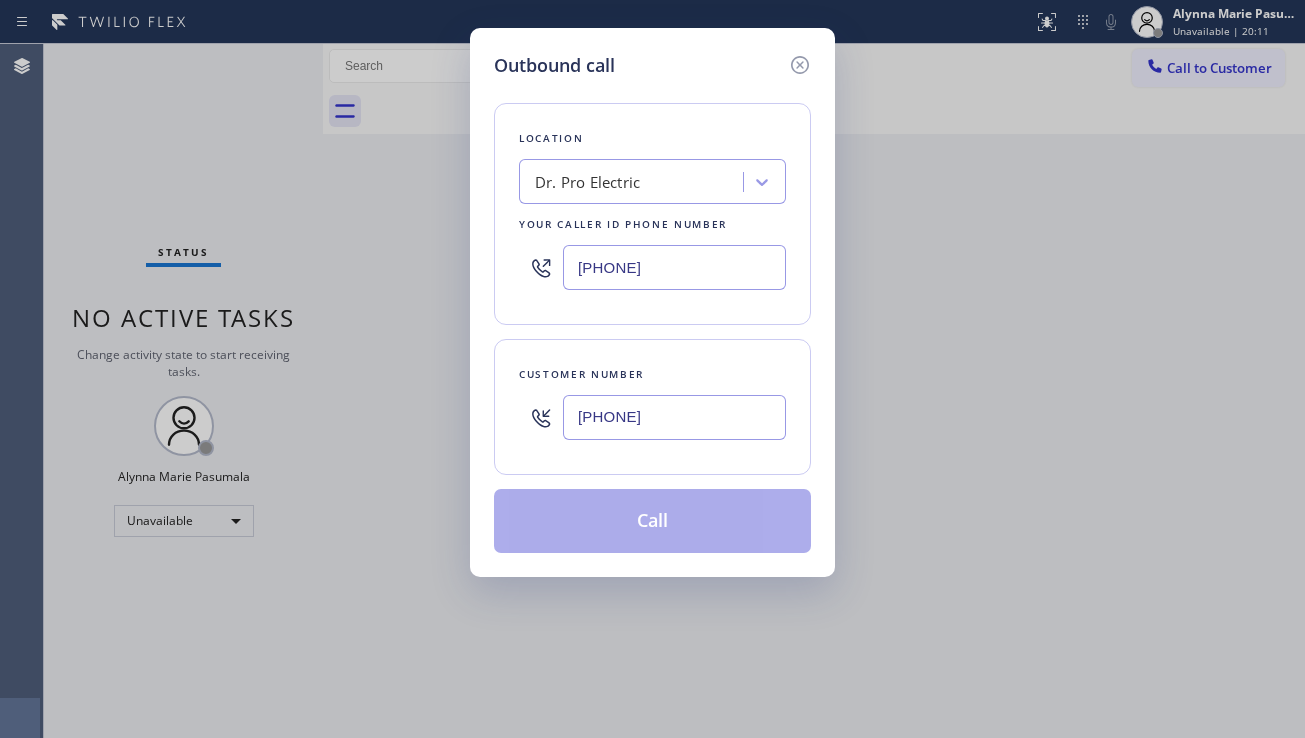 type on "[PHONE]" 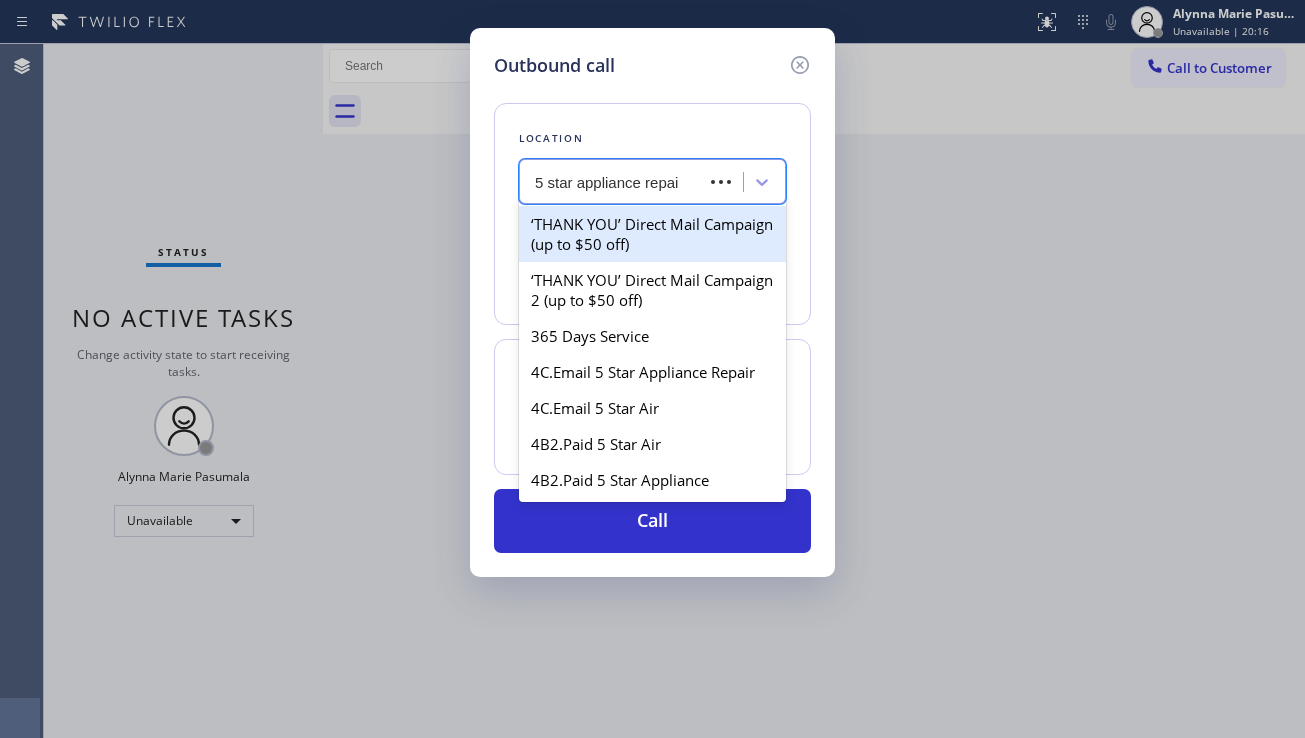 type on "5 star appliance repair" 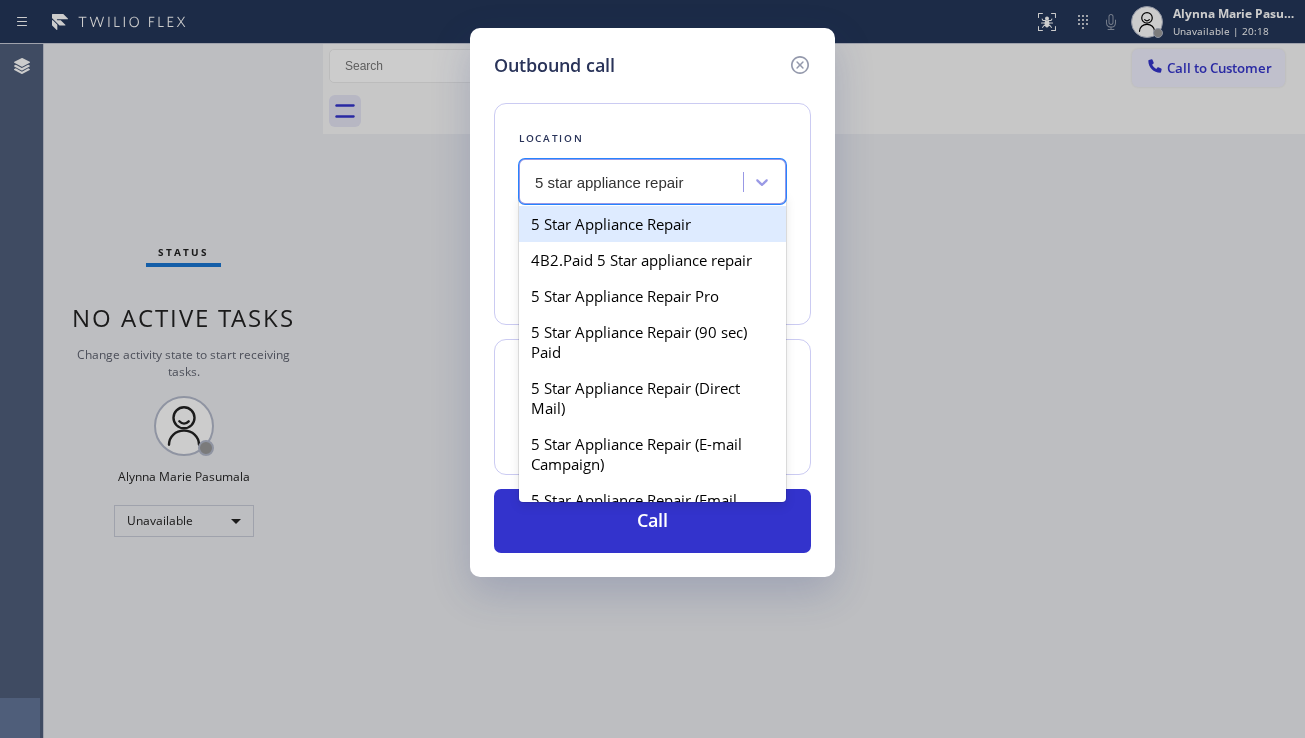 click on "5 Star Appliance Repair" at bounding box center [652, 224] 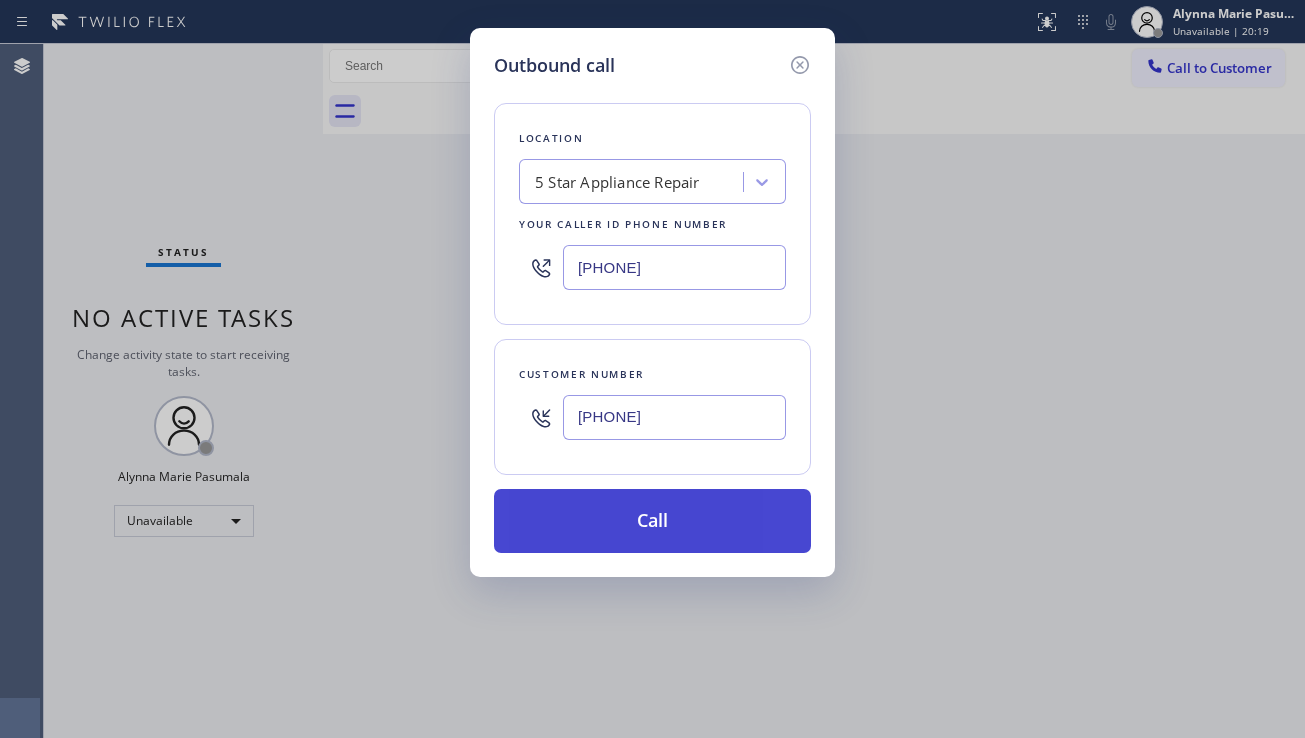 click on "Call" at bounding box center [652, 521] 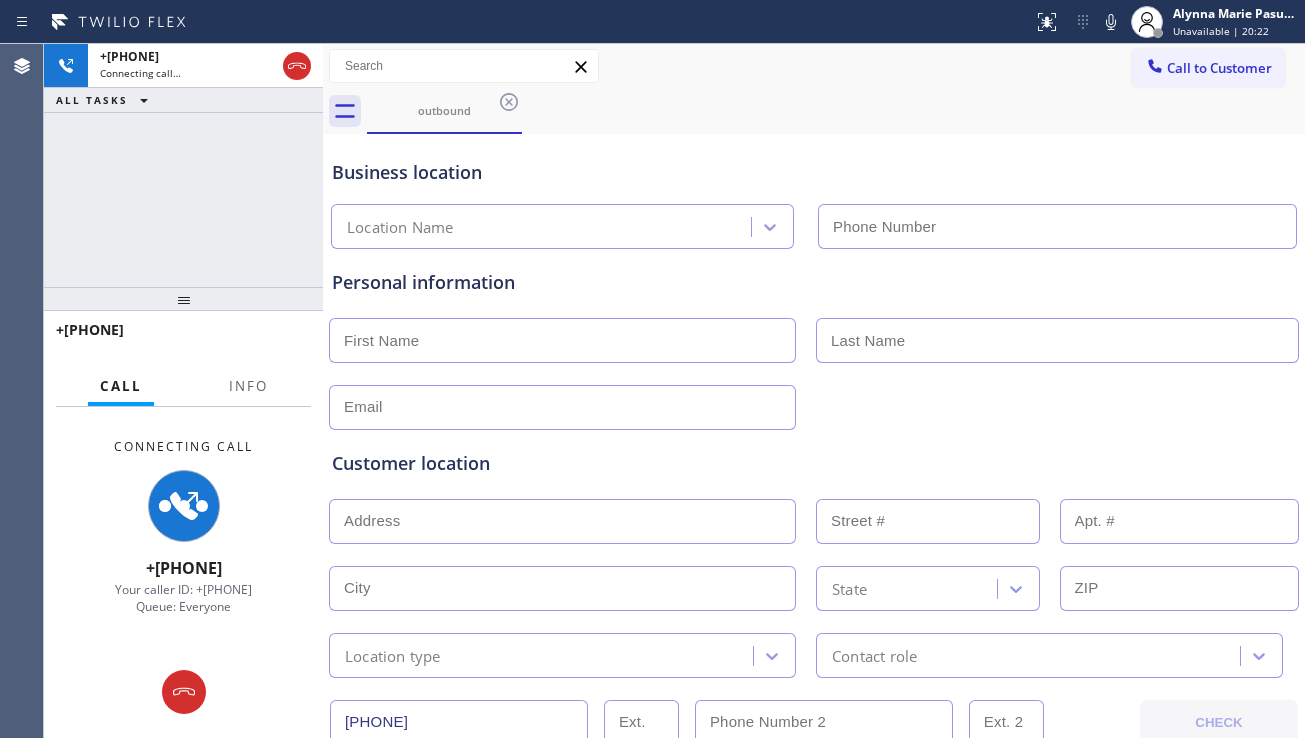 type on "[PHONE]" 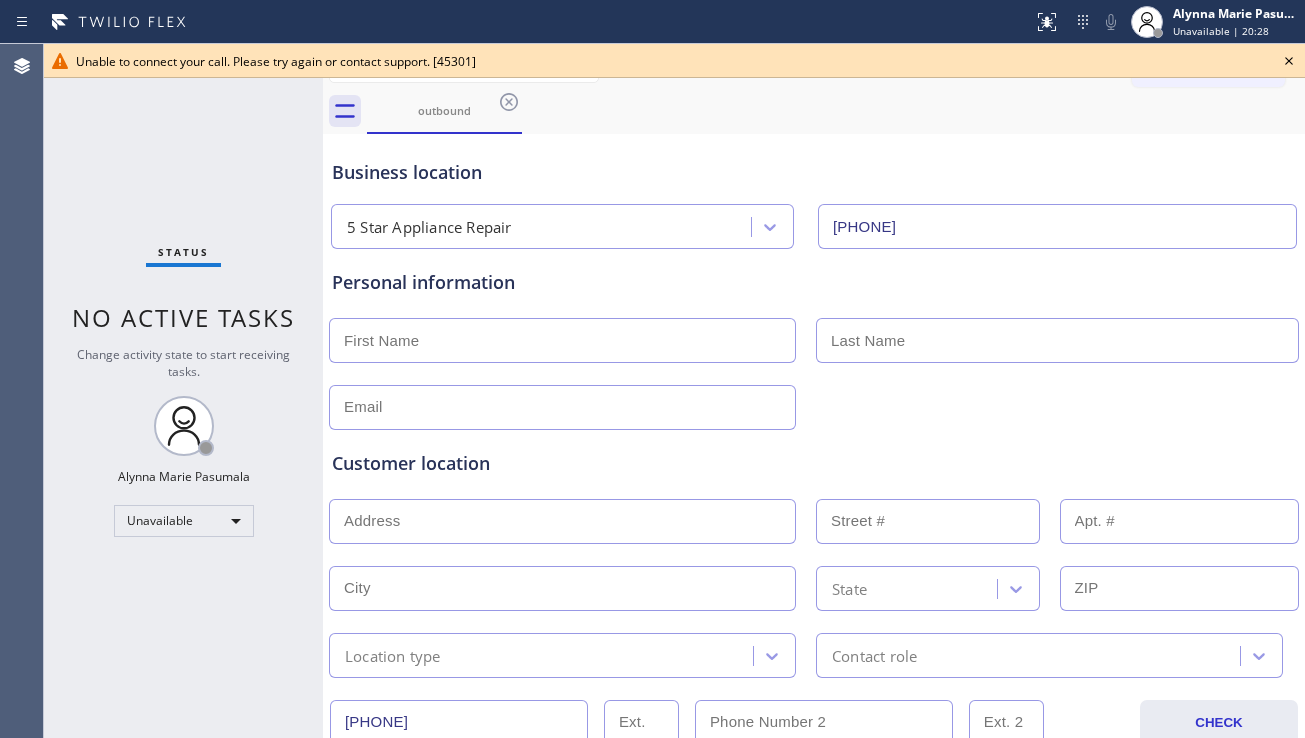 drag, startPoint x: 1165, startPoint y: 273, endPoint x: 1285, endPoint y: 209, distance: 136 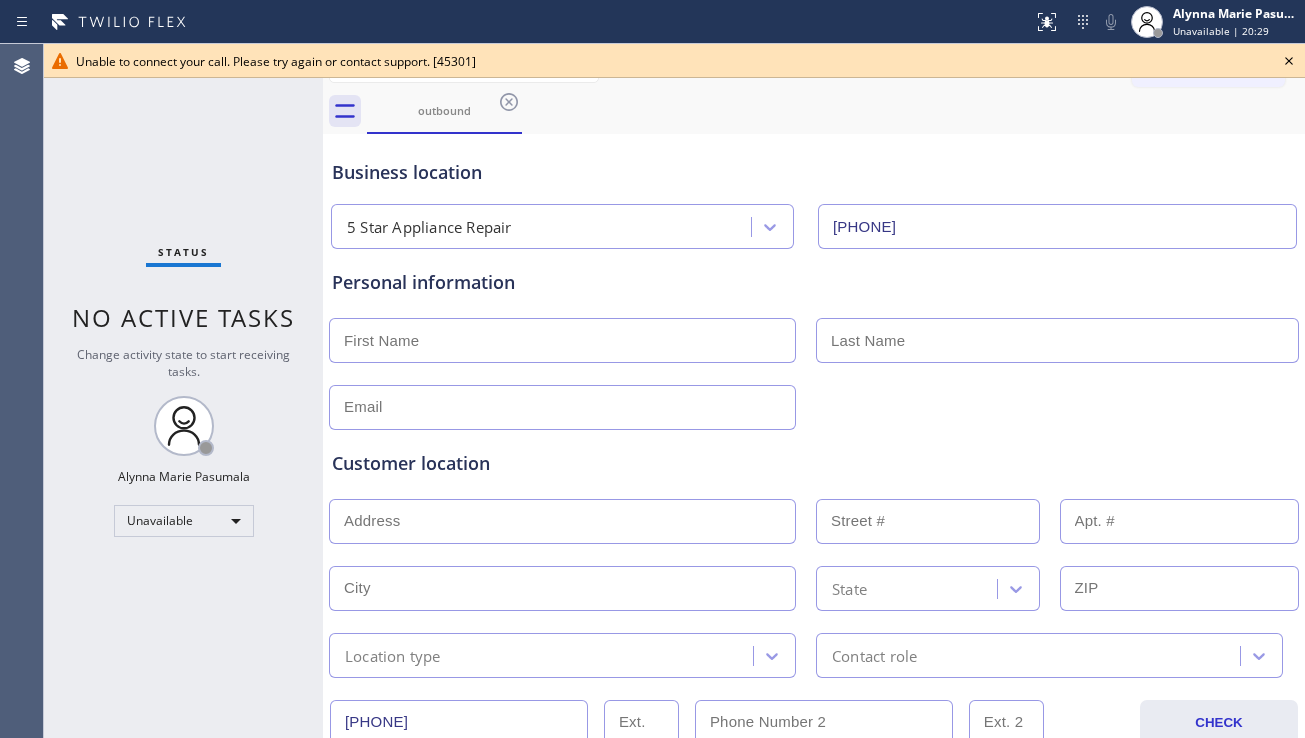 click 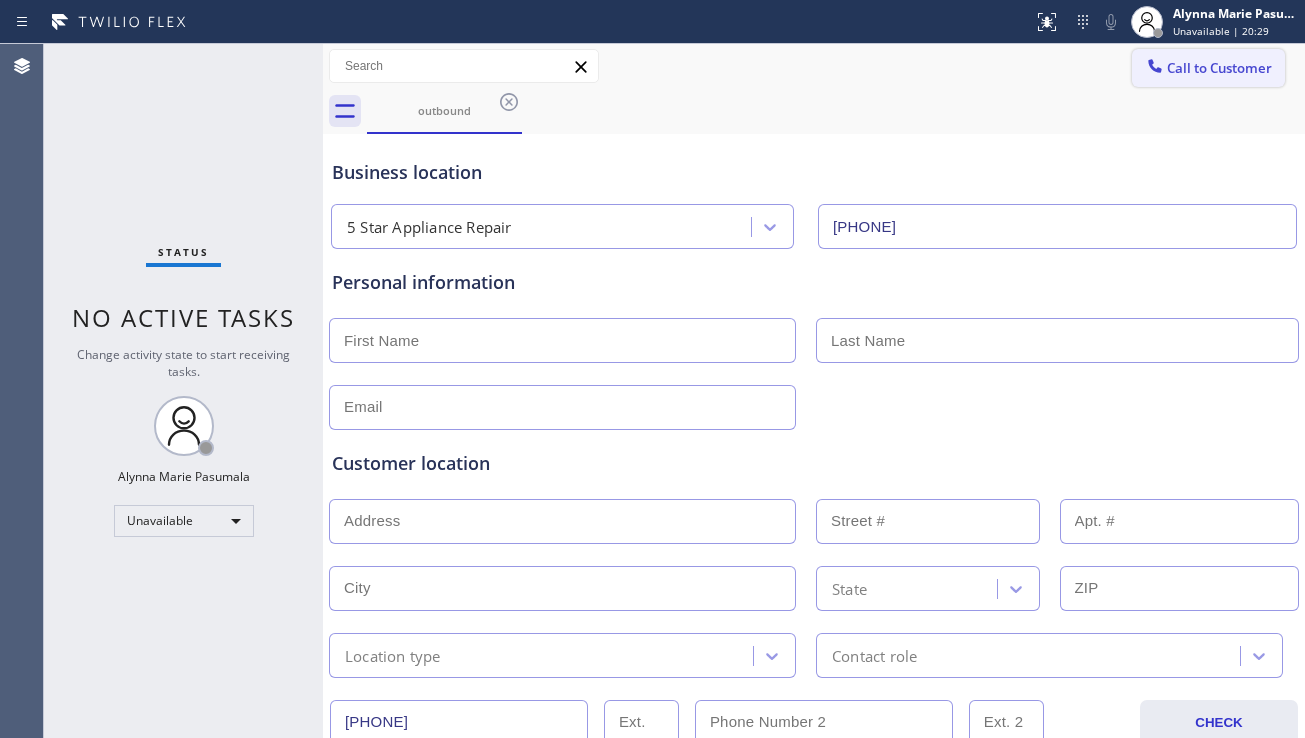 click on "Call to Customer" at bounding box center [1219, 68] 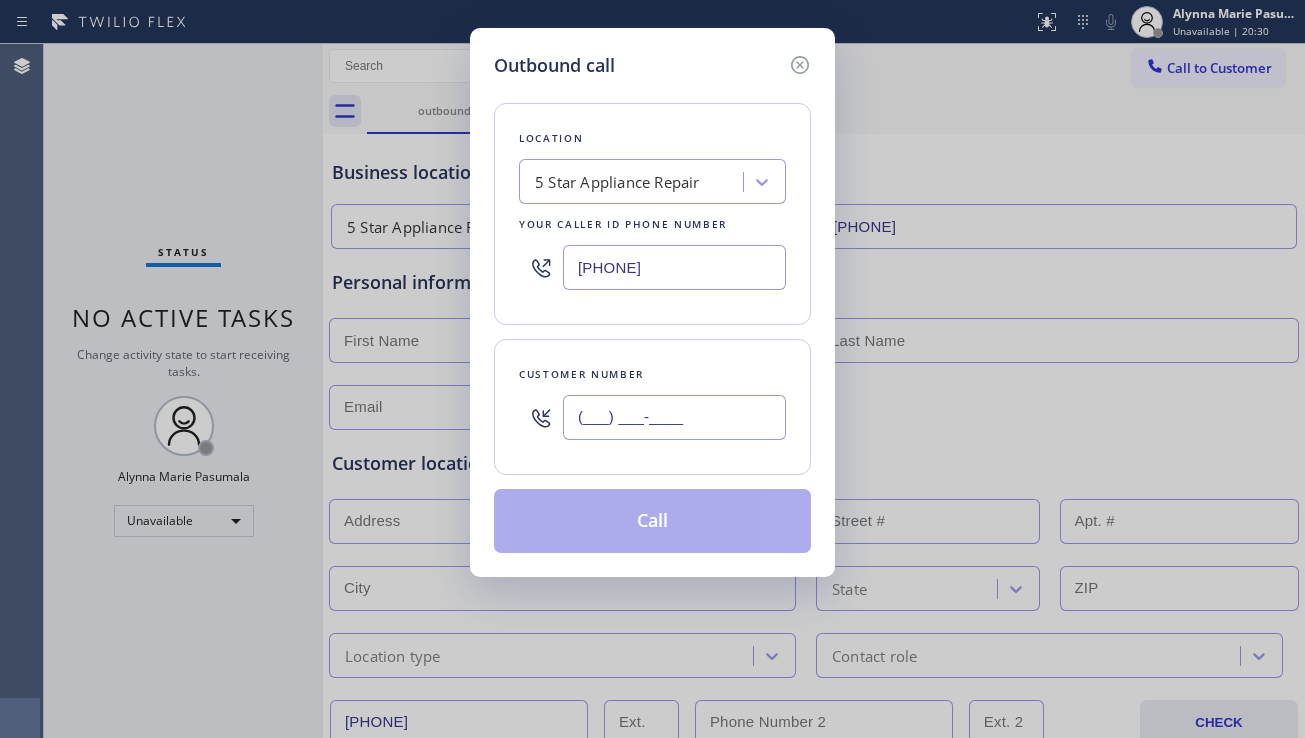 click on "(___) ___-____" at bounding box center (674, 417) 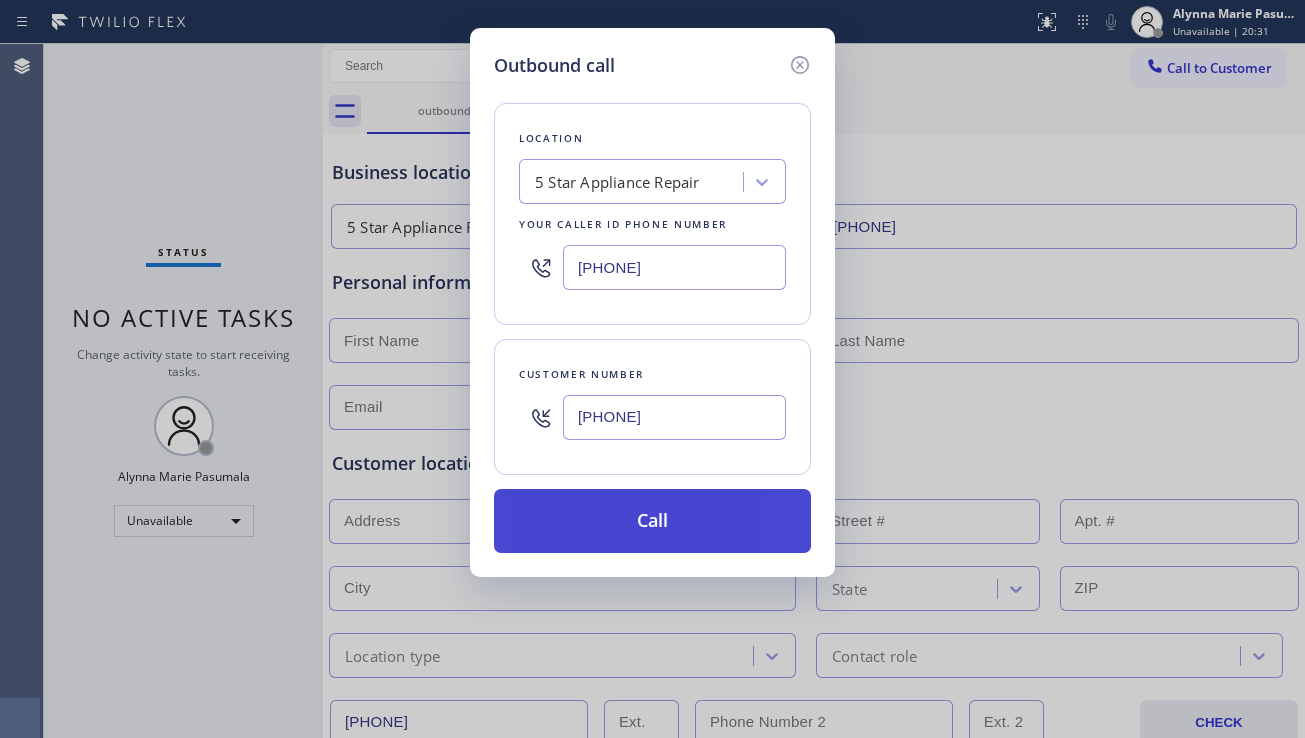 type on "[PHONE]" 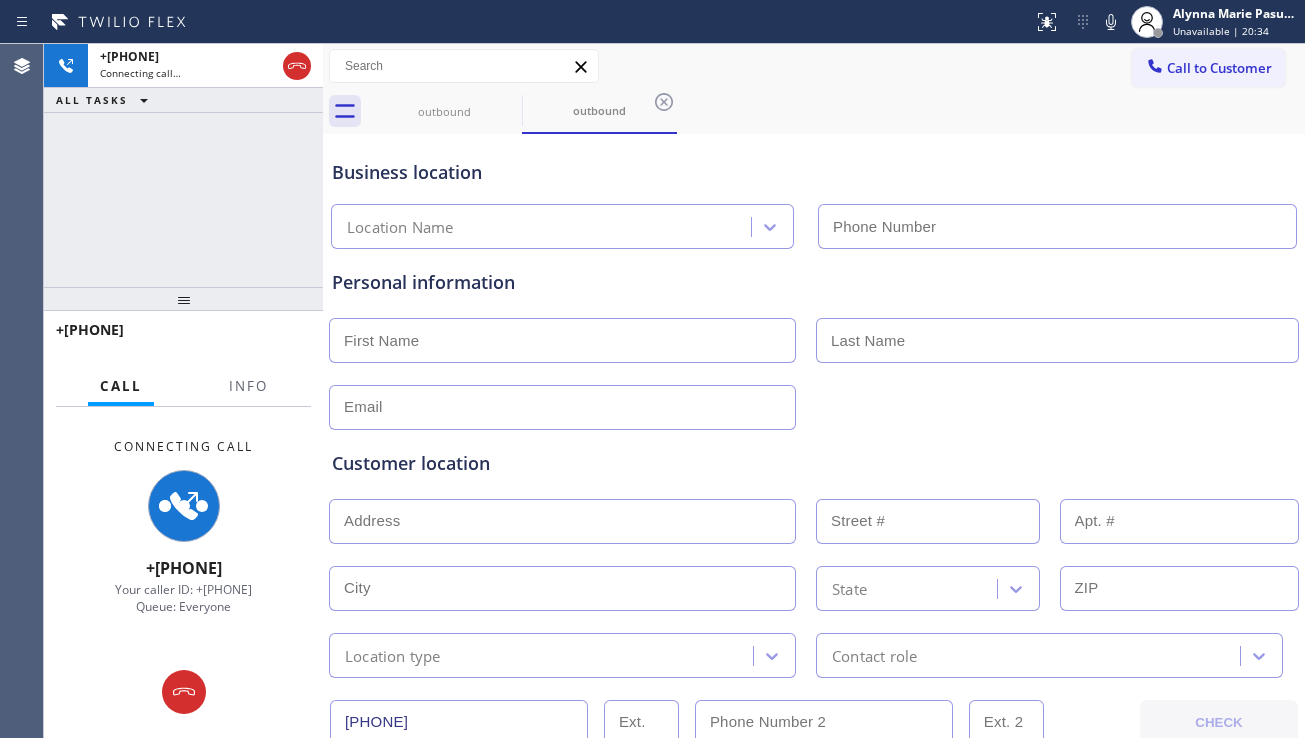 type on "[PHONE]" 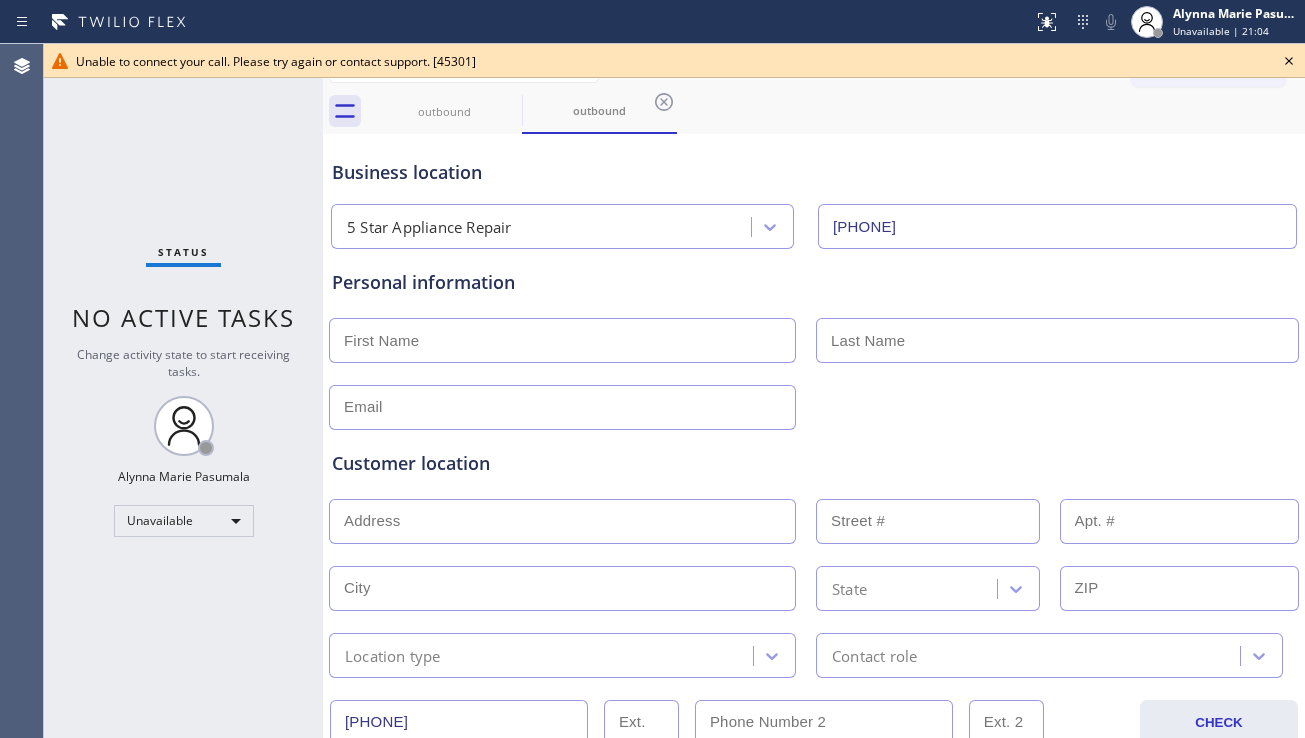 click 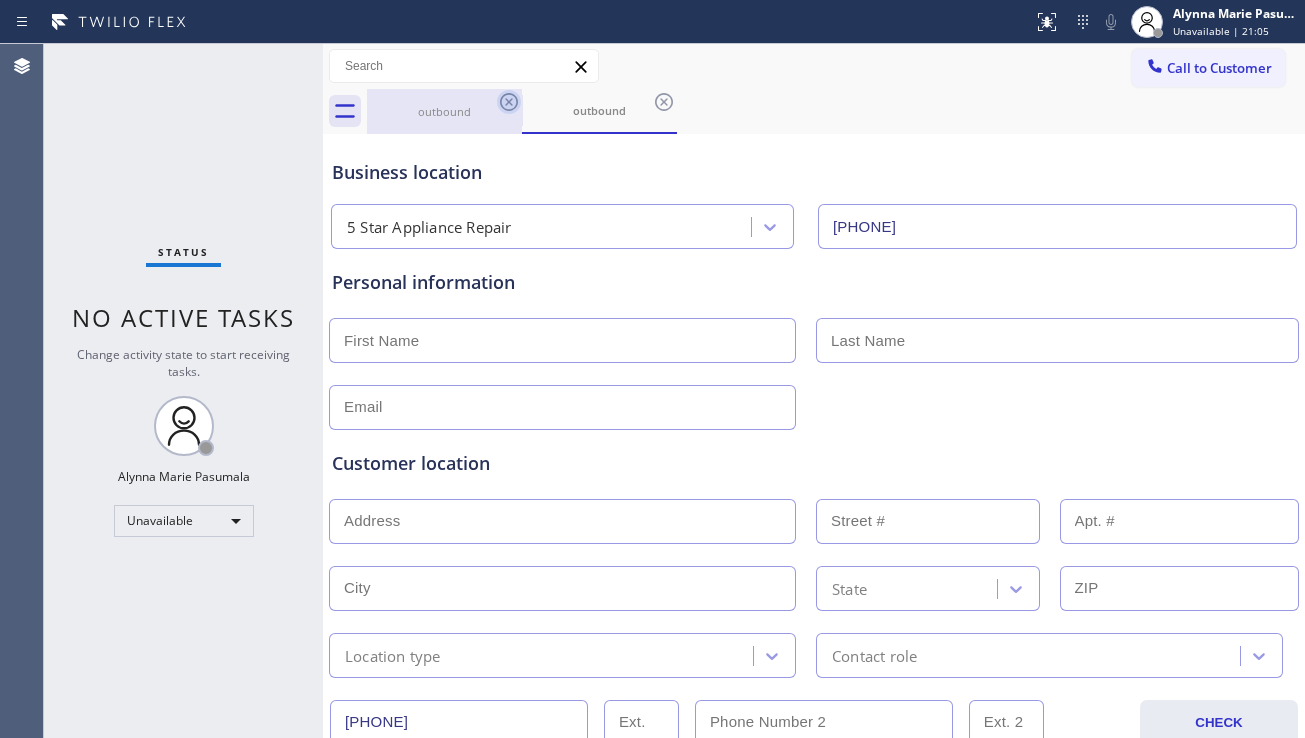 click 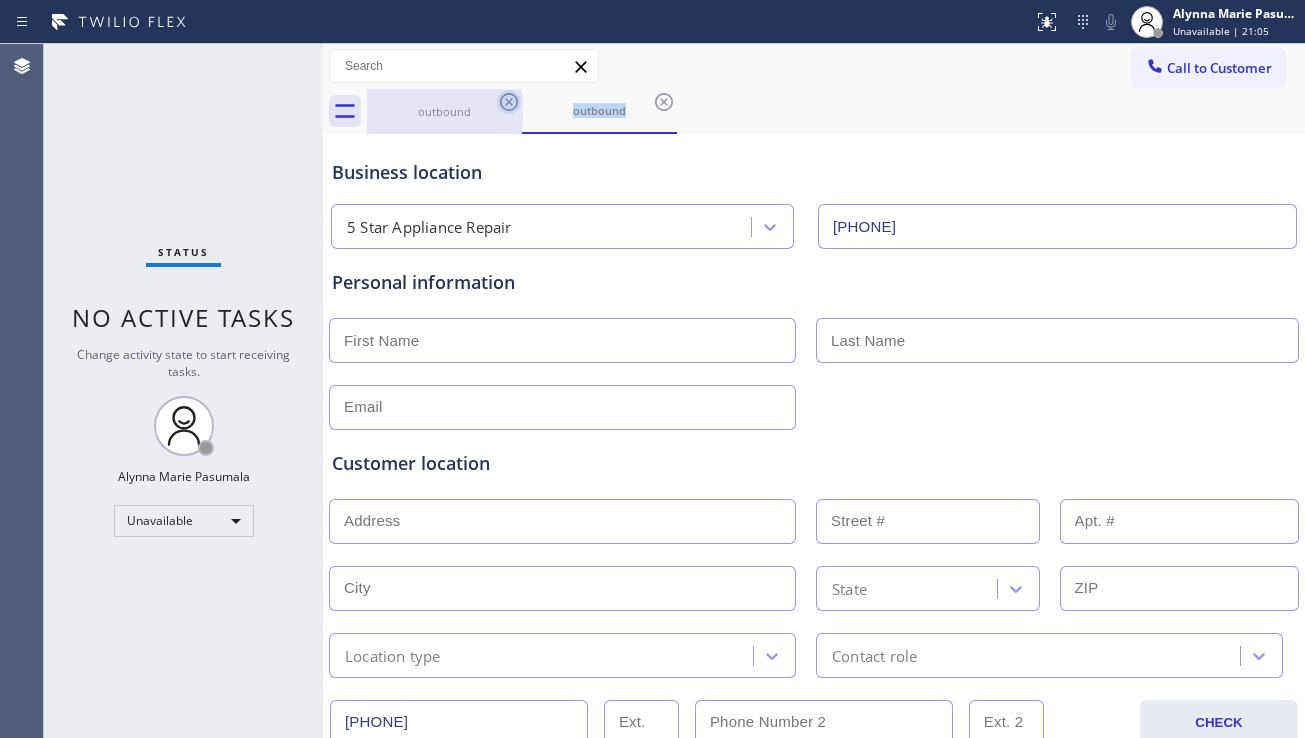 click 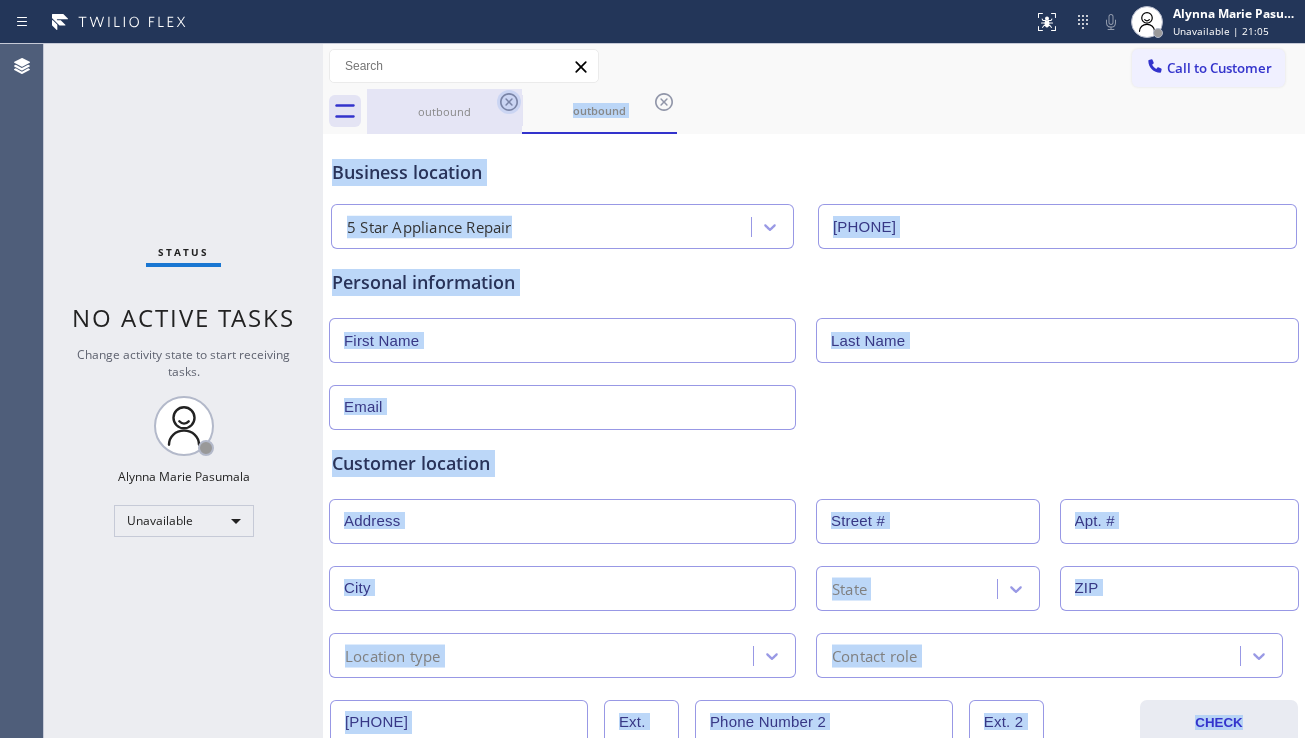 click on "outbound" at bounding box center (599, 111) 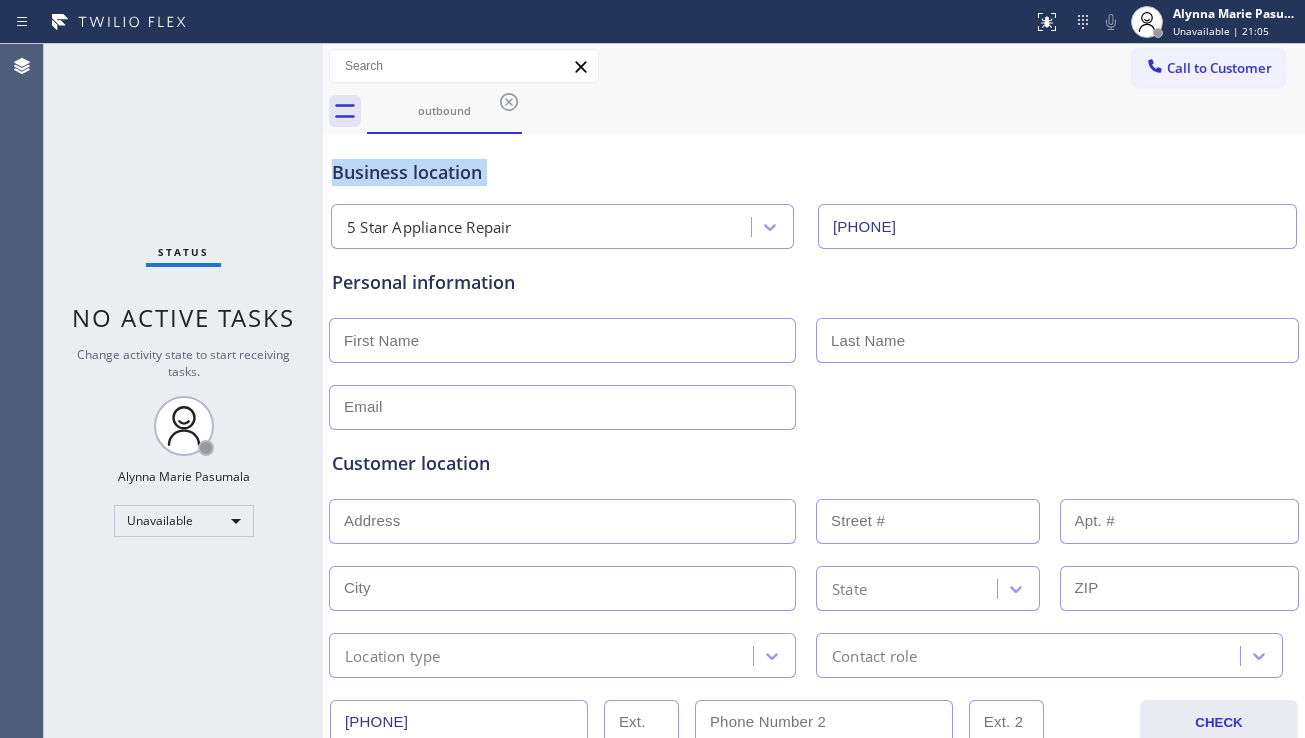 click 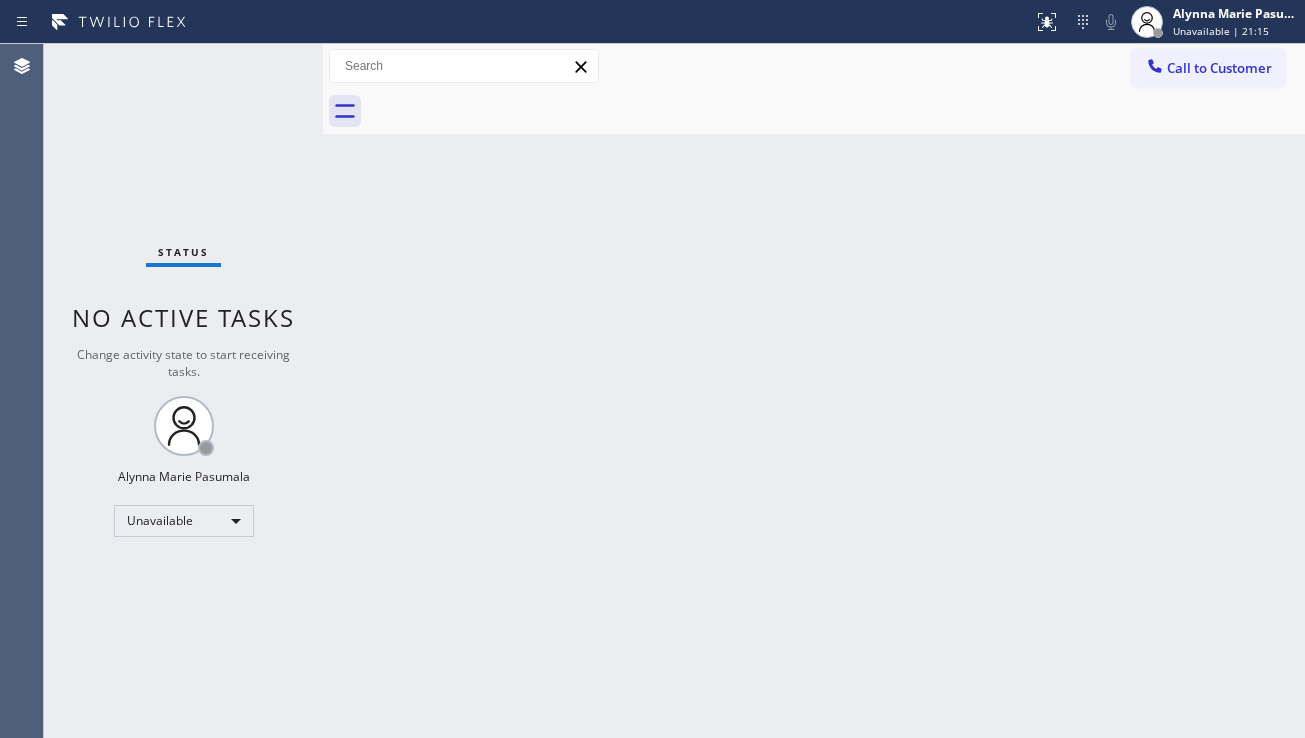 click on "Back to Dashboard Change Sender ID Customers Technicians Select a contact Outbound call Location Search location Your caller id phone number Customer number Call Customer info Name   Phone none Address none Change Sender ID HVAC [PHONE] 5 Star Appliance [PHONE] Appliance Repair [PHONE] Plumbing [PHONE] Air Duct Cleaning [PHONE]  Electricians [PHONE]  Cancel Change Check personal SMS Reset Change No tabs Call to Customer Outbound call Location 5 Star Appliance Repair Your caller id phone number [PHONE] Customer number Call Outbound call Technician Search Technician Your caller id phone number Your caller id phone number Call" at bounding box center (814, 391) 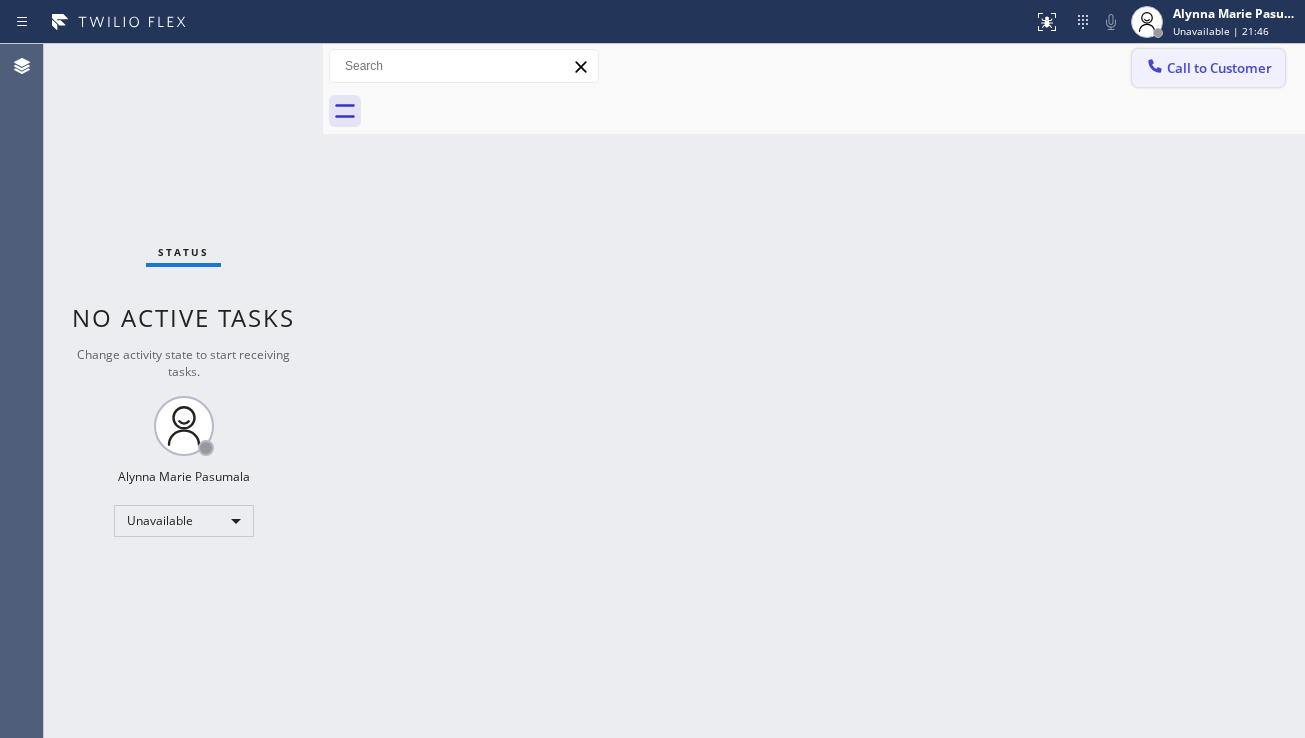 click on "Call to Customer" at bounding box center [1219, 68] 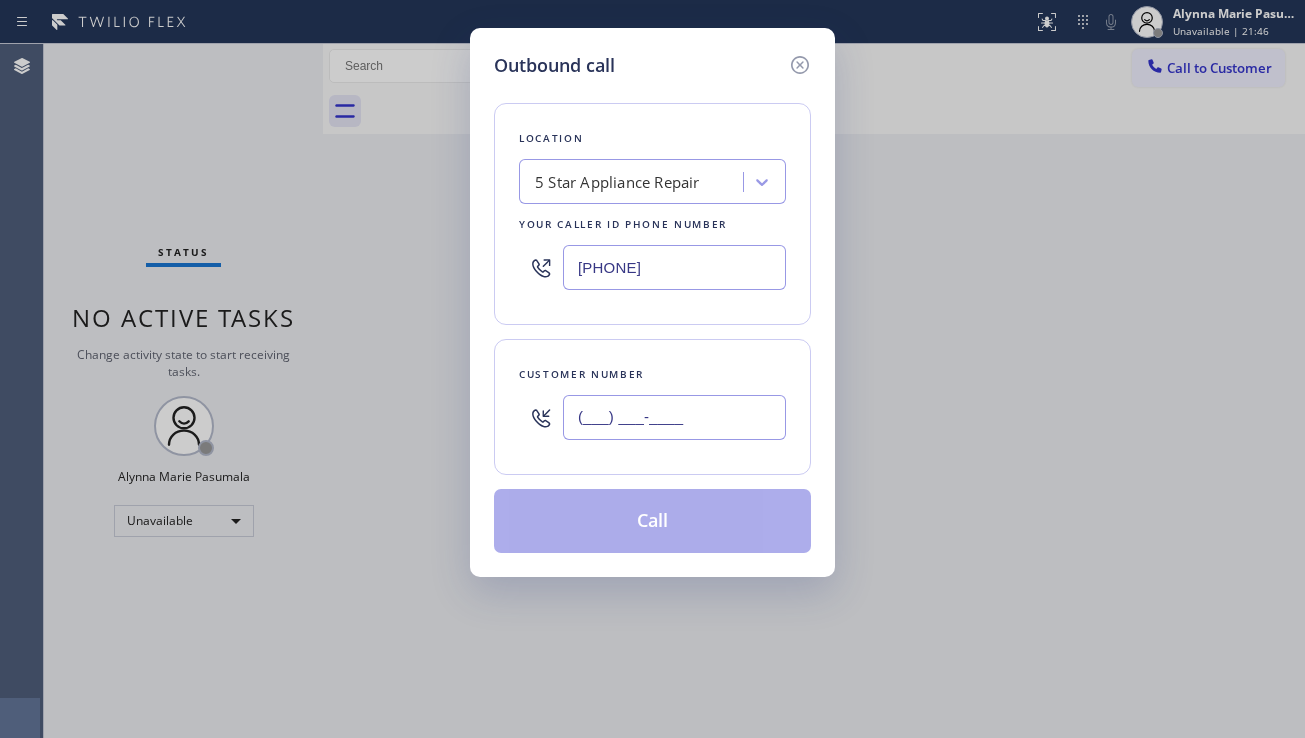 click on "(___) ___-____" at bounding box center (674, 417) 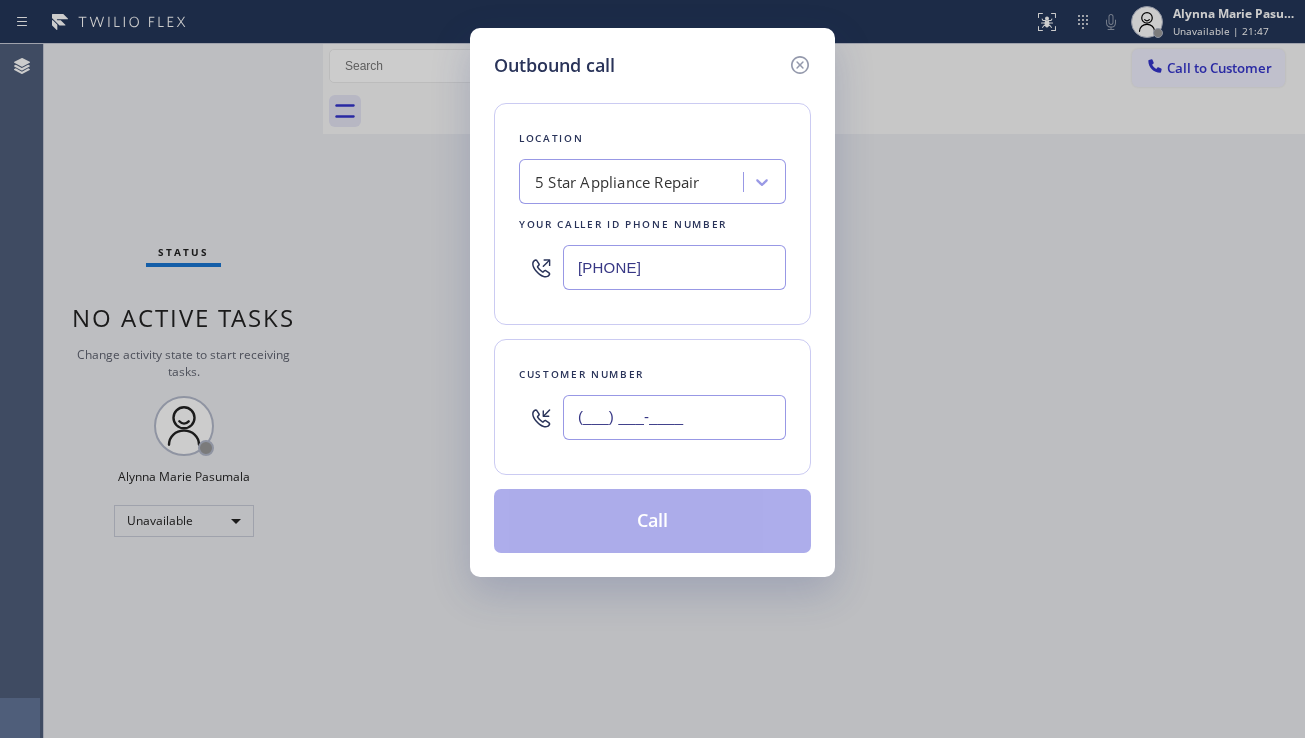 paste on "[PHONE]" 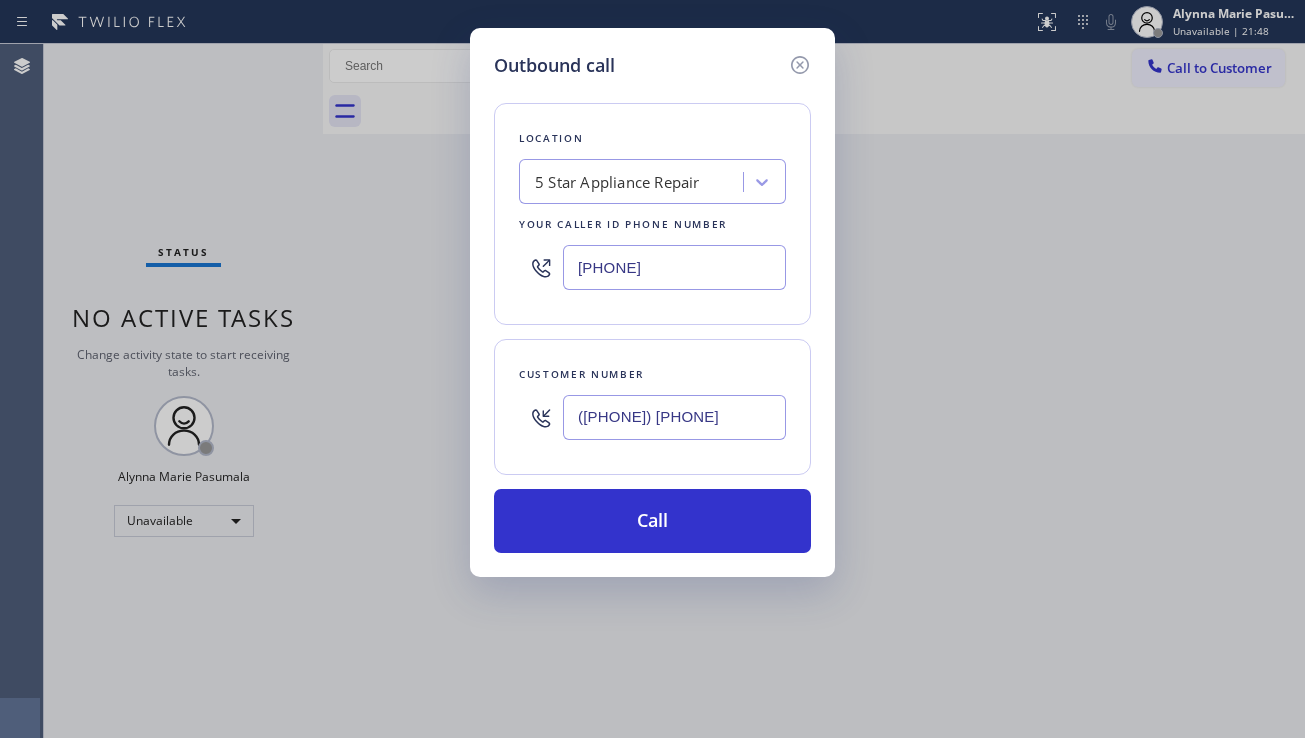type on "([PHONE]) [PHONE]" 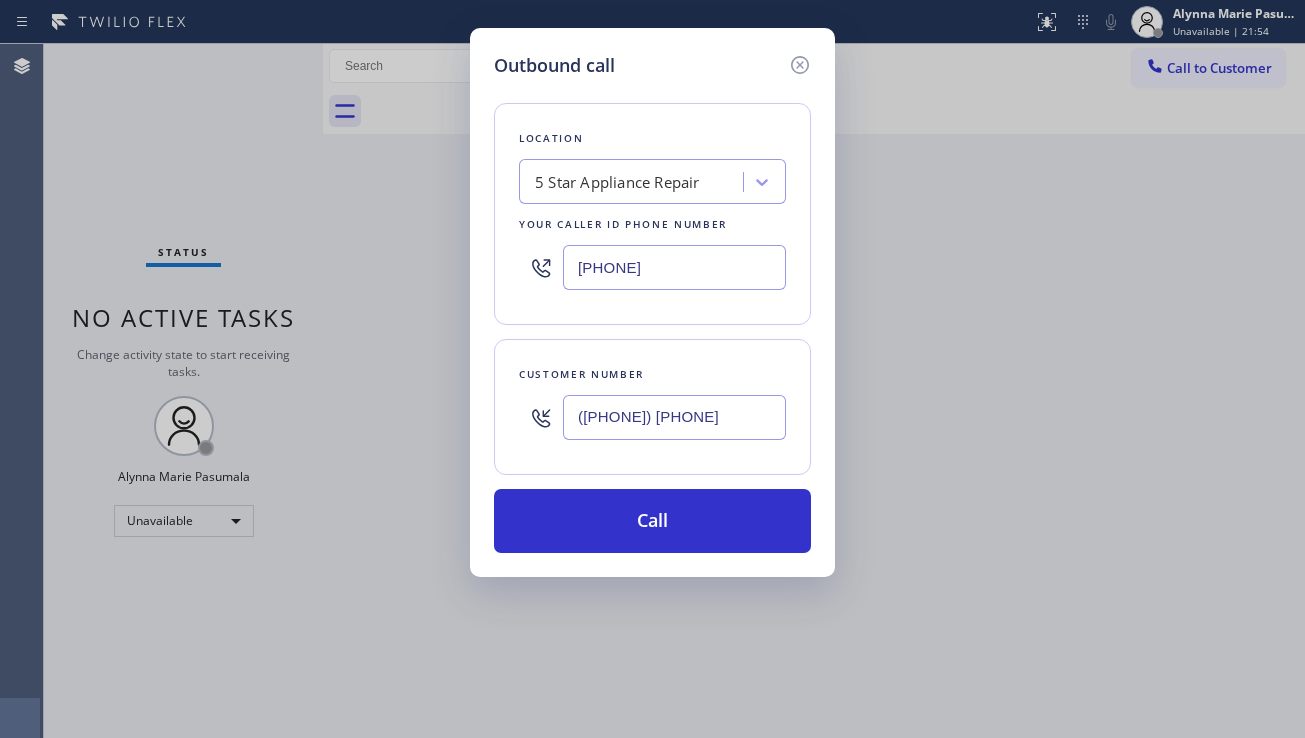 click on "5 Star Appliance Repair" at bounding box center [617, 182] 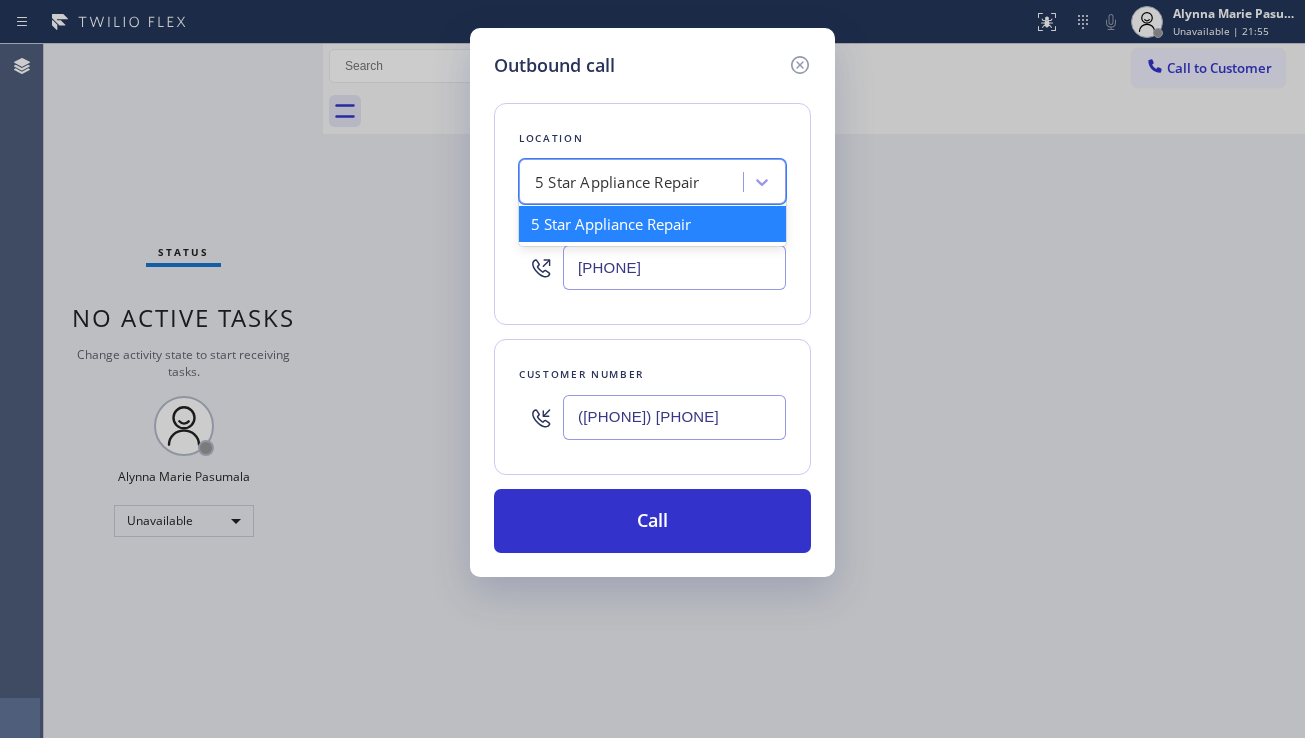 paste on "Viking Repair Service" 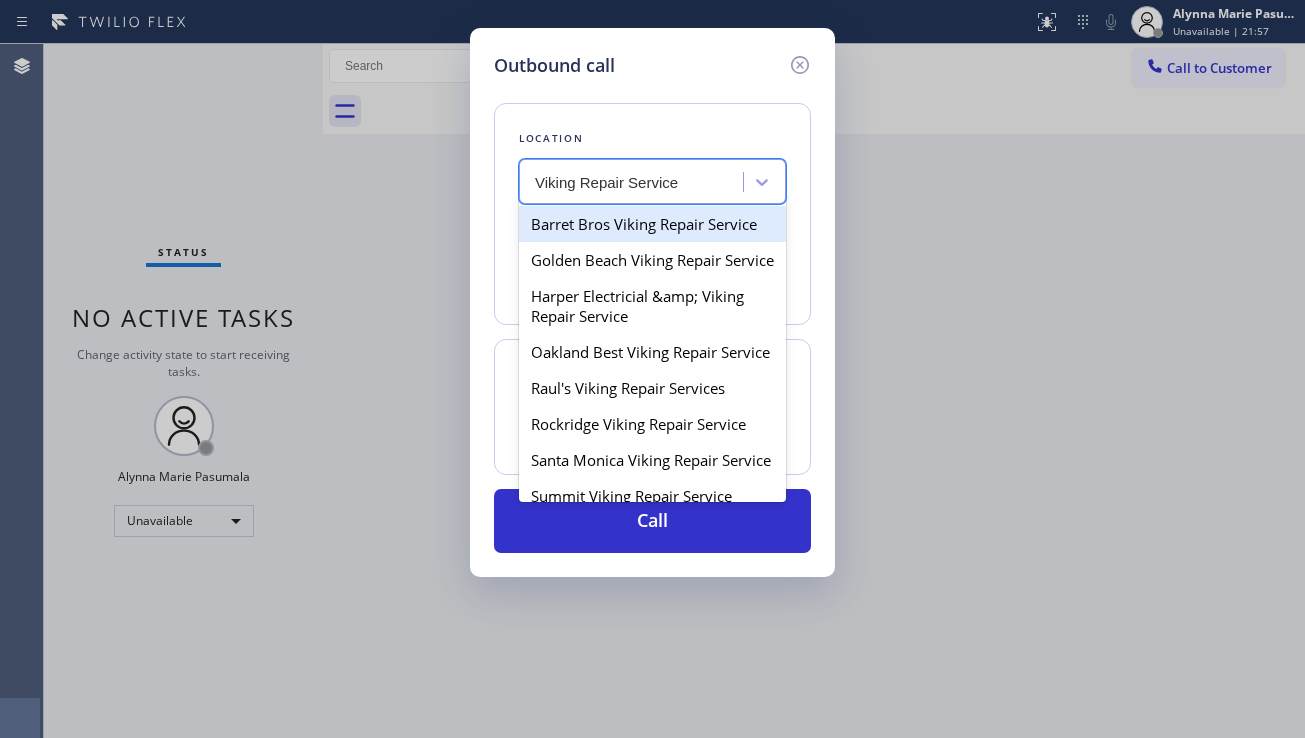 type on "Viking Repair Service" 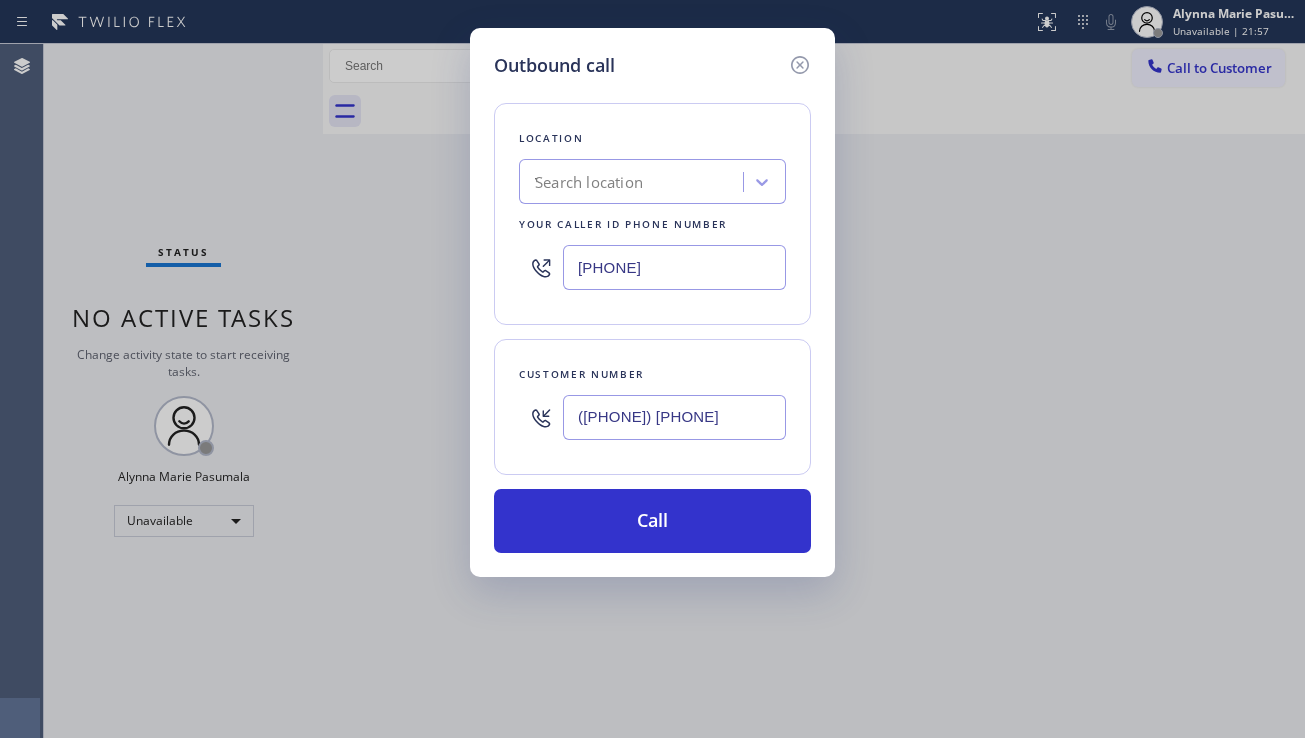 type 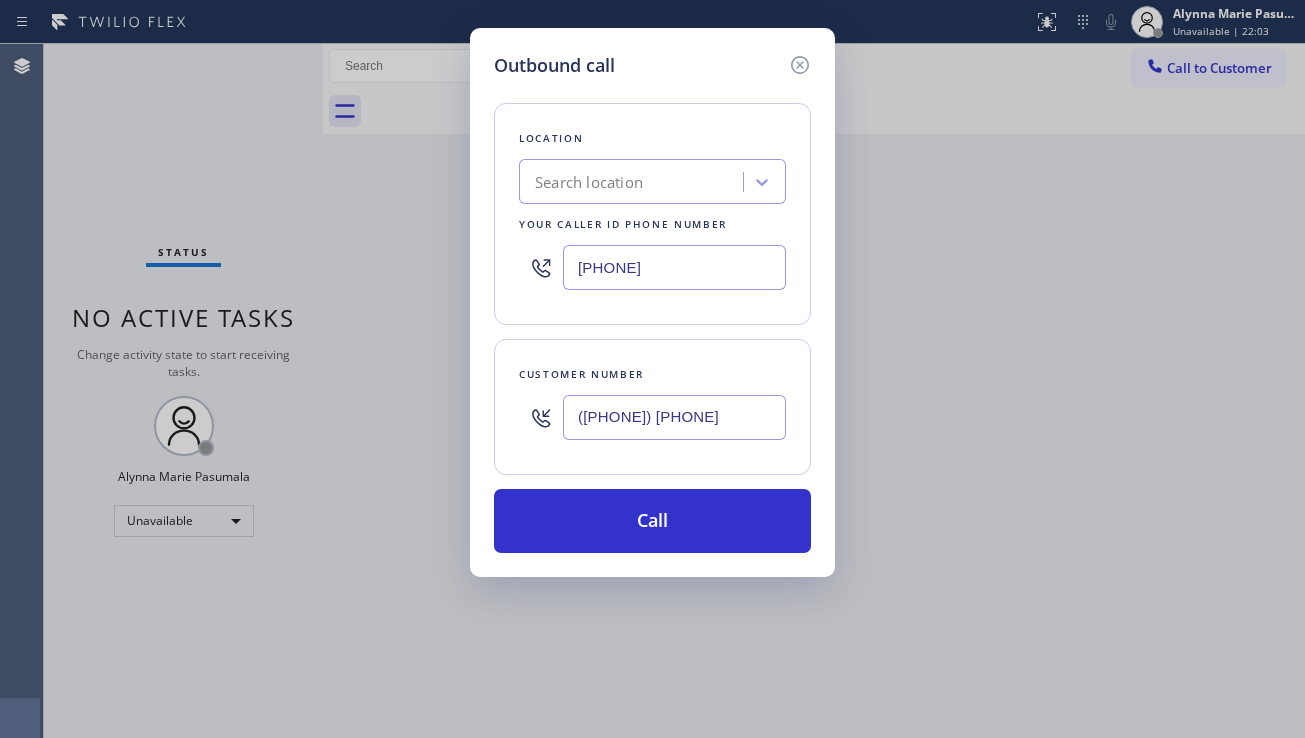 drag, startPoint x: 713, startPoint y: 271, endPoint x: 506, endPoint y: 268, distance: 207.02174 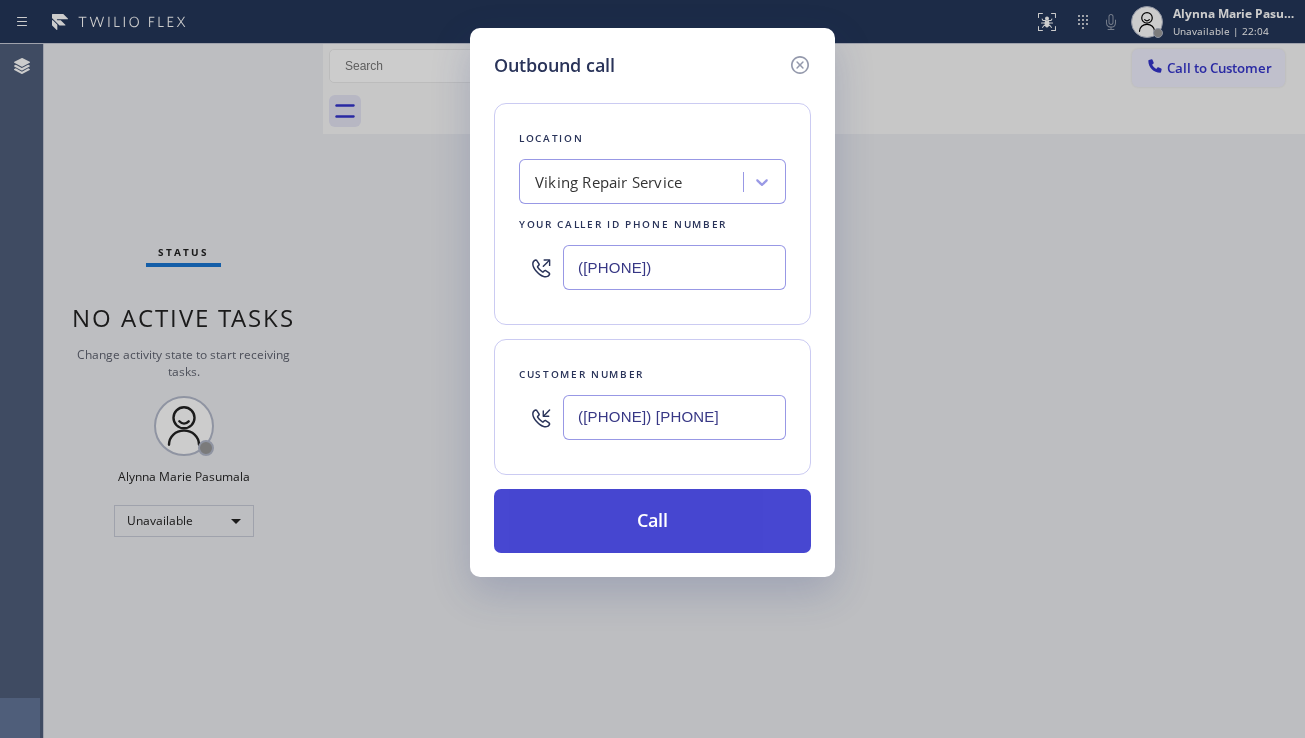 type on "([PHONE])" 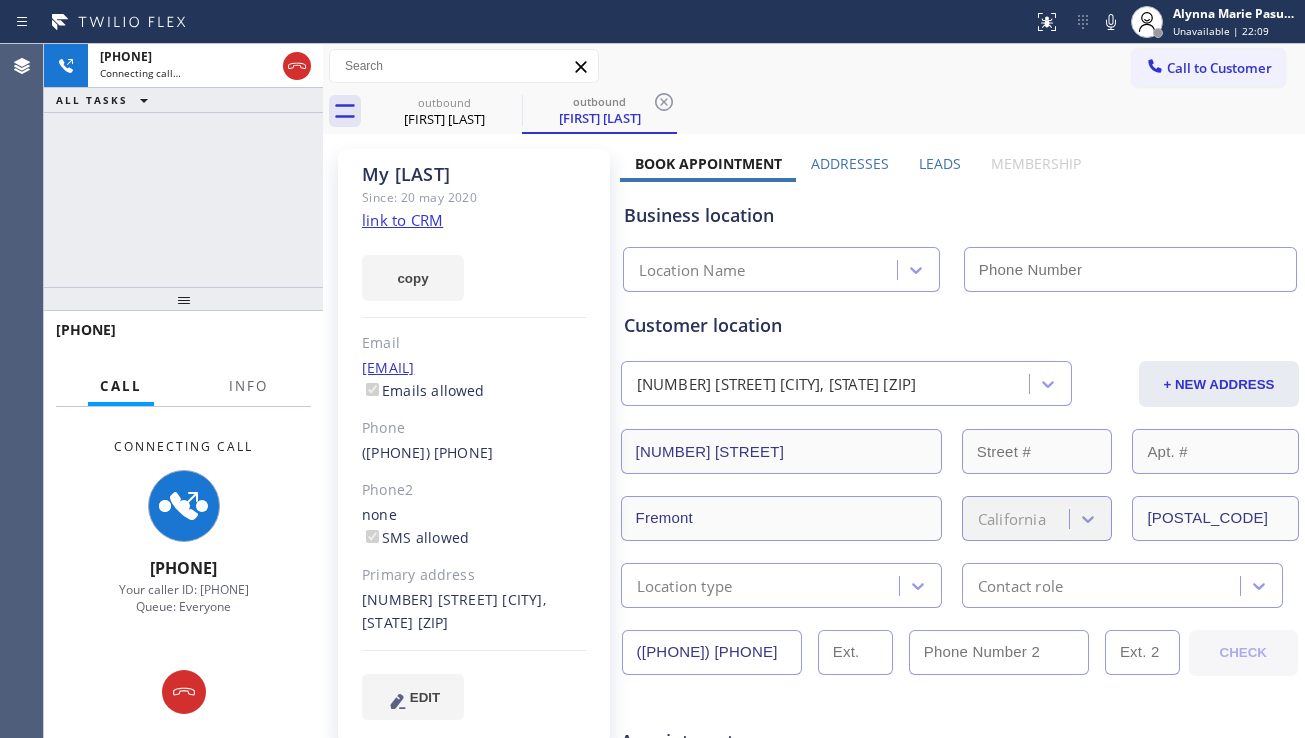 type on "([PHONE])" 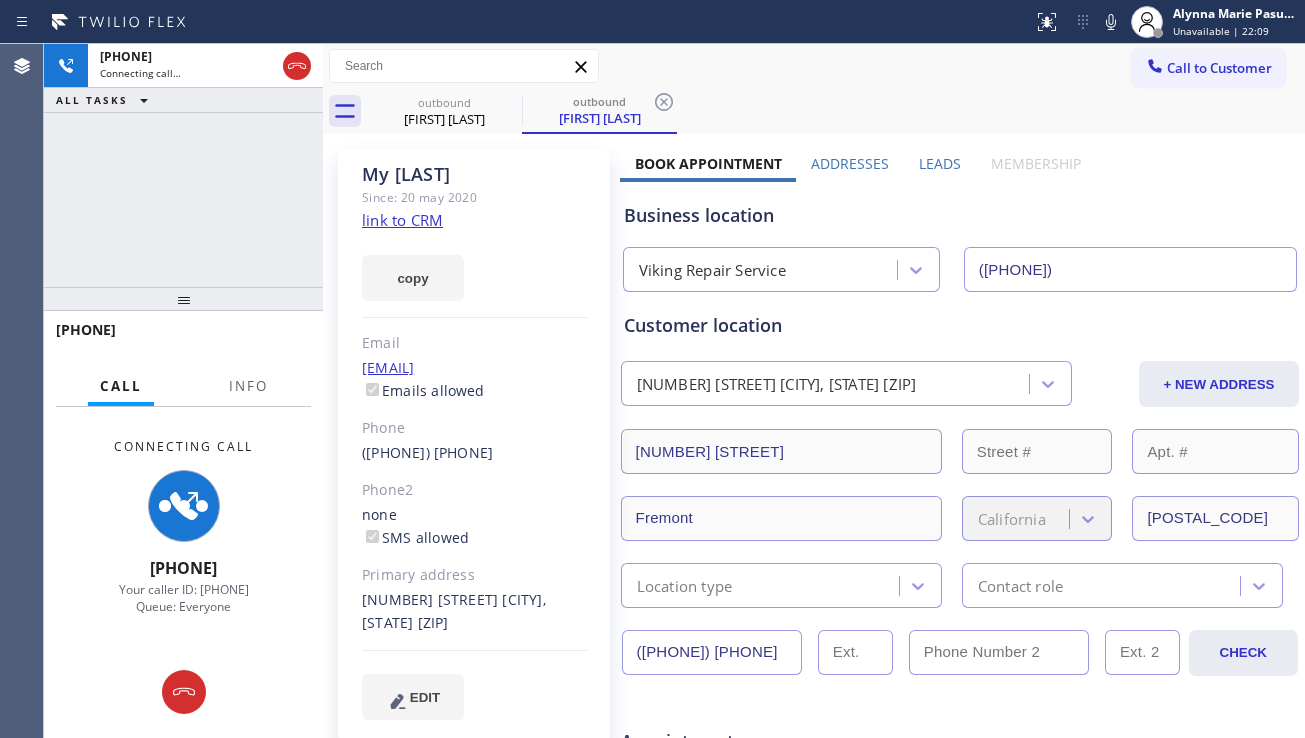 click on "Leads" at bounding box center [940, 163] 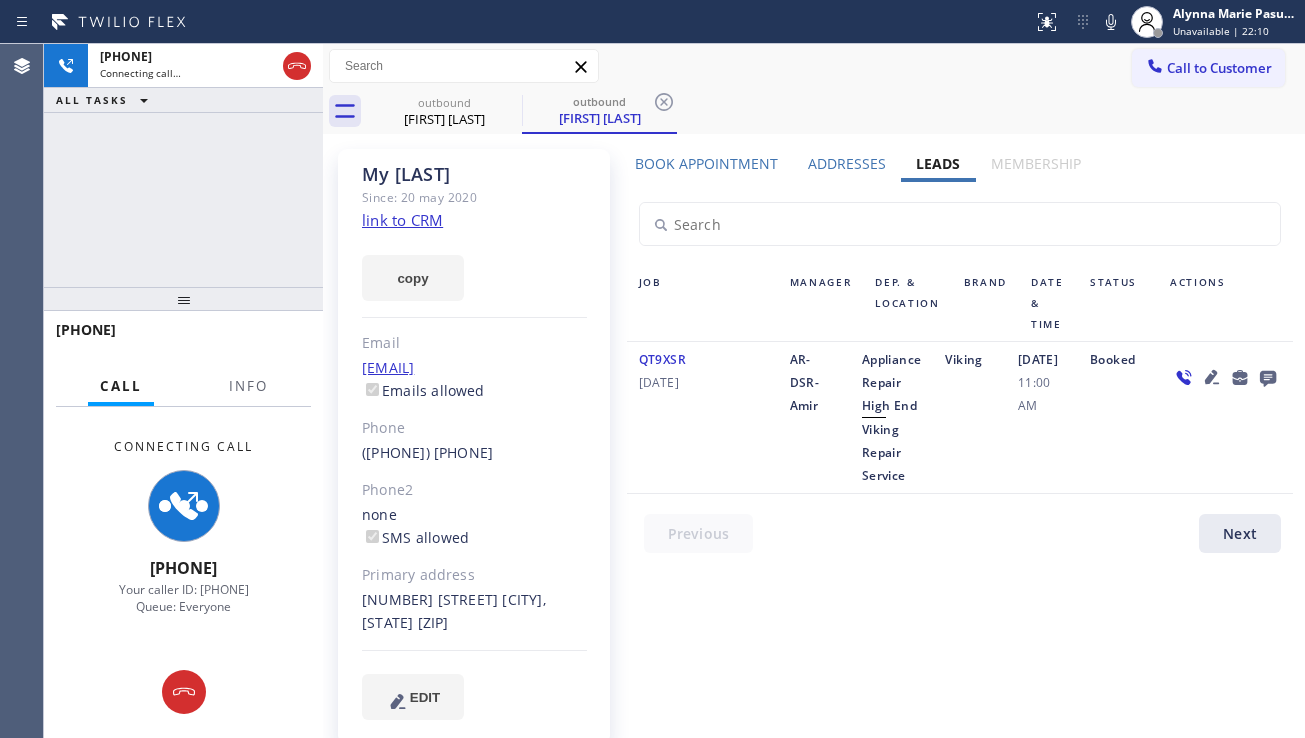 click 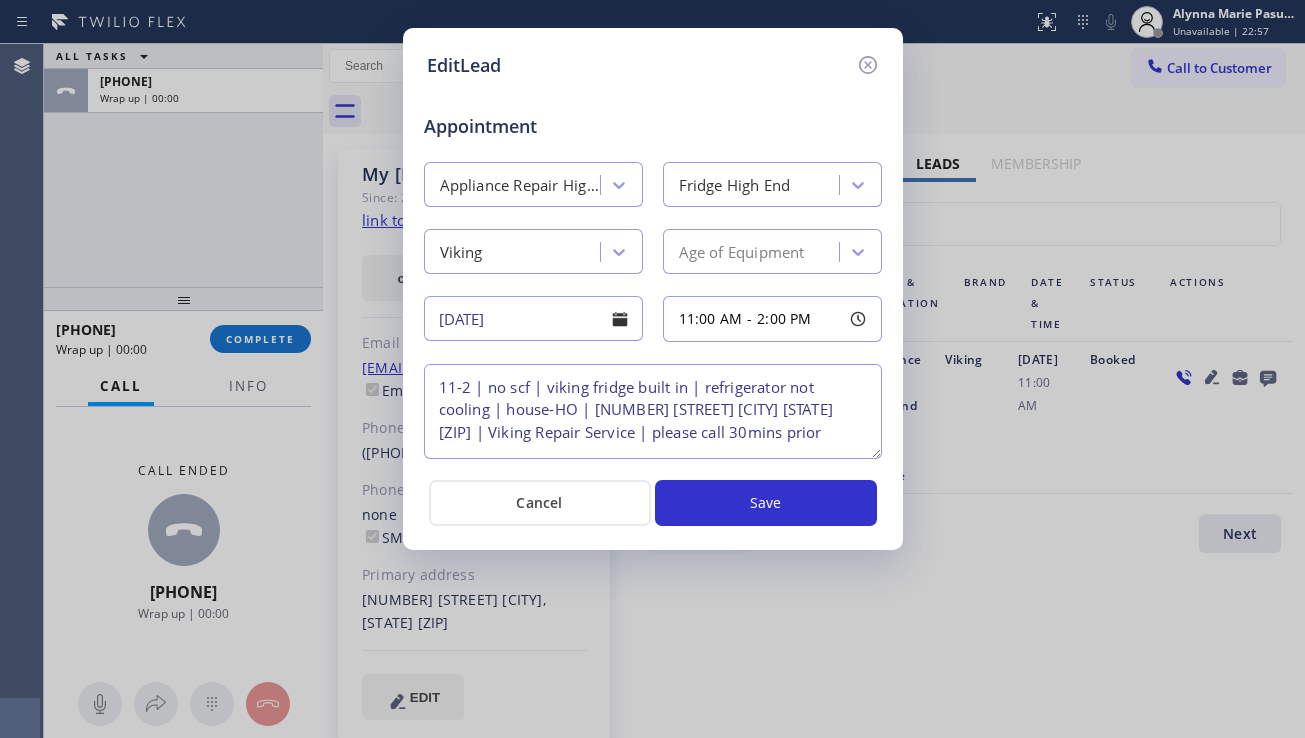 click at bounding box center [867, 65] 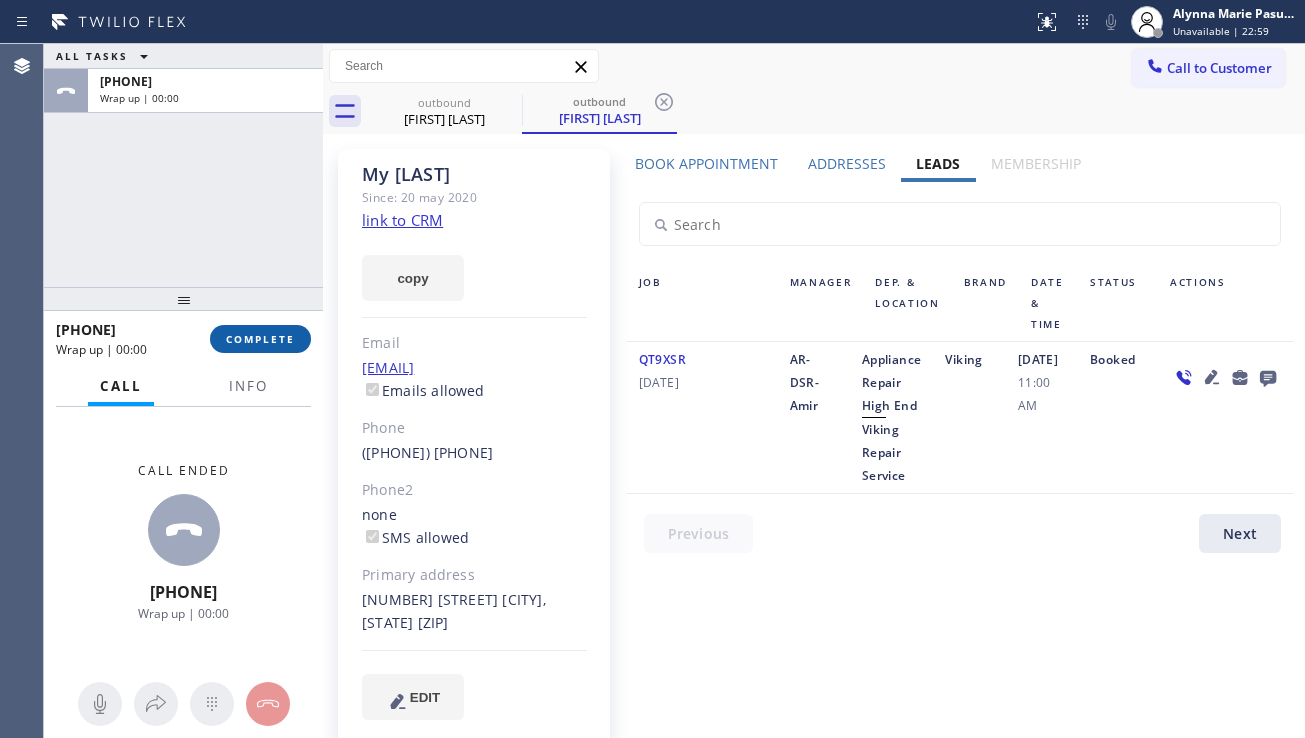 click on "COMPLETE" at bounding box center [260, 339] 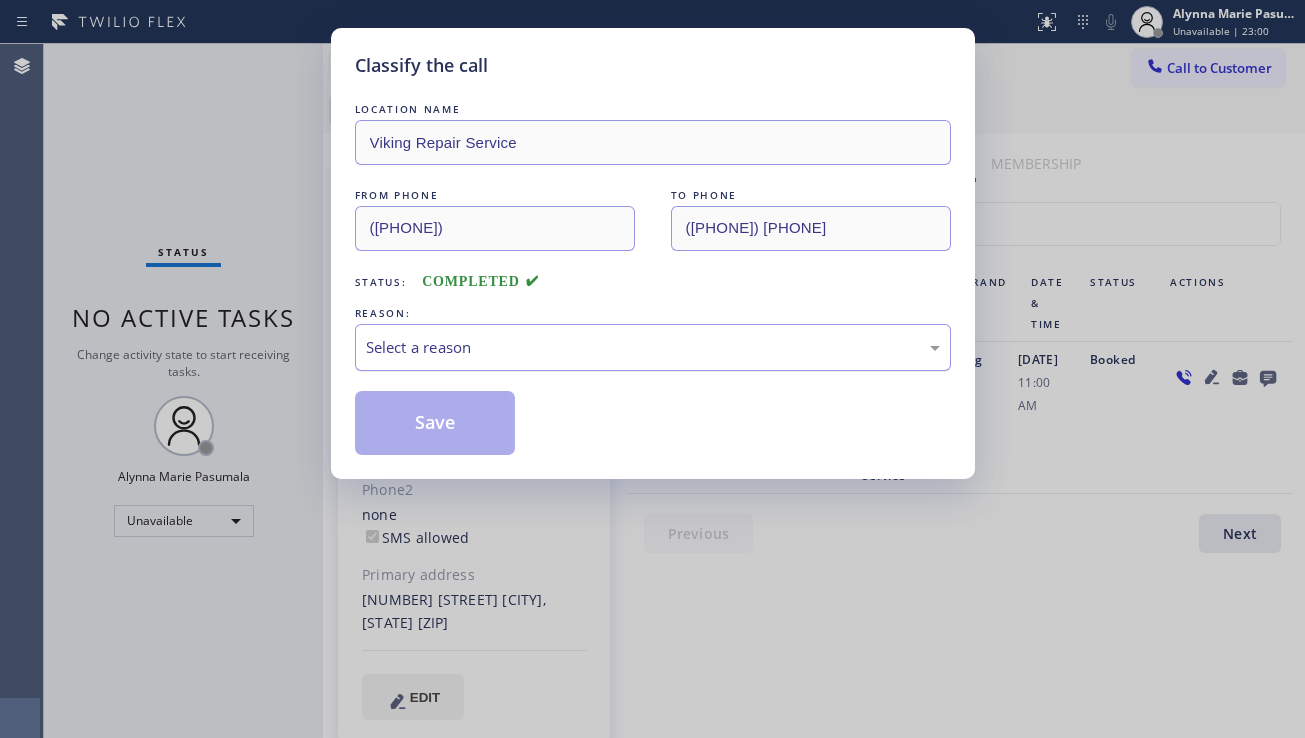 click on "Select a reason" at bounding box center [653, 347] 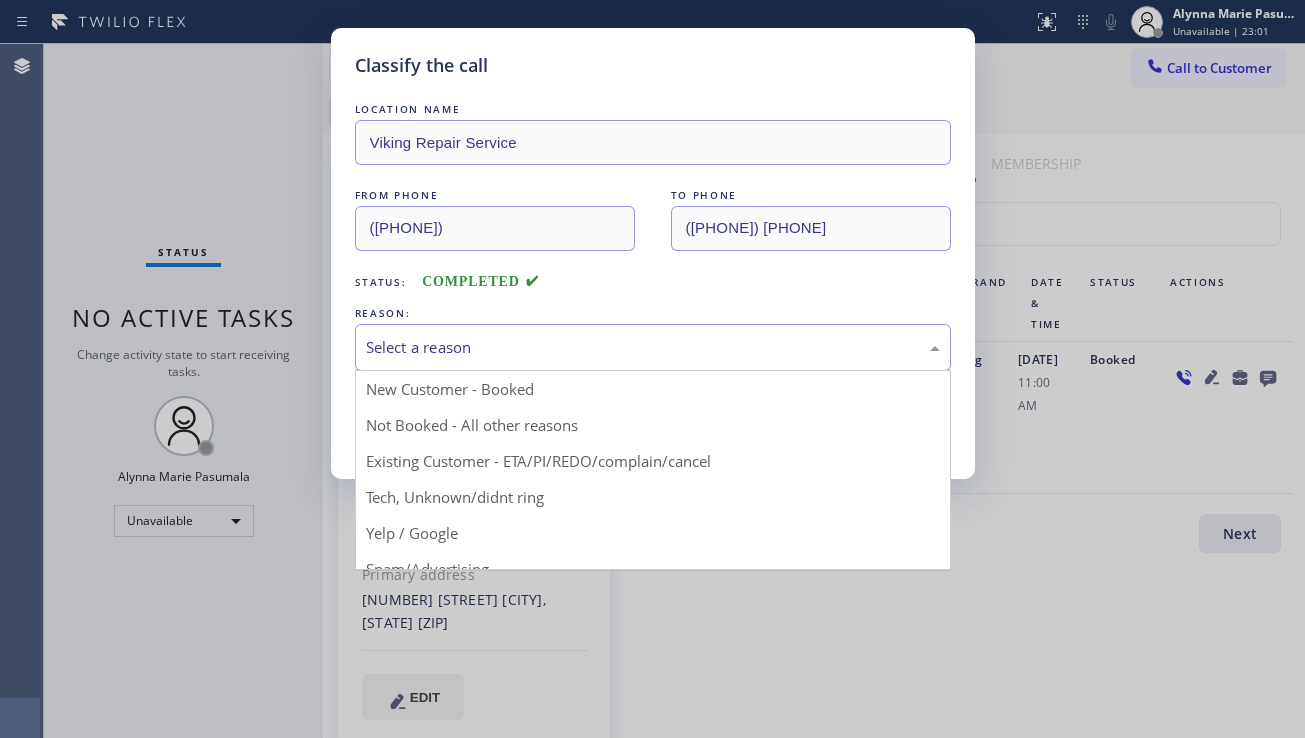 drag, startPoint x: 474, startPoint y: 423, endPoint x: 404, endPoint y: 435, distance: 71.021126 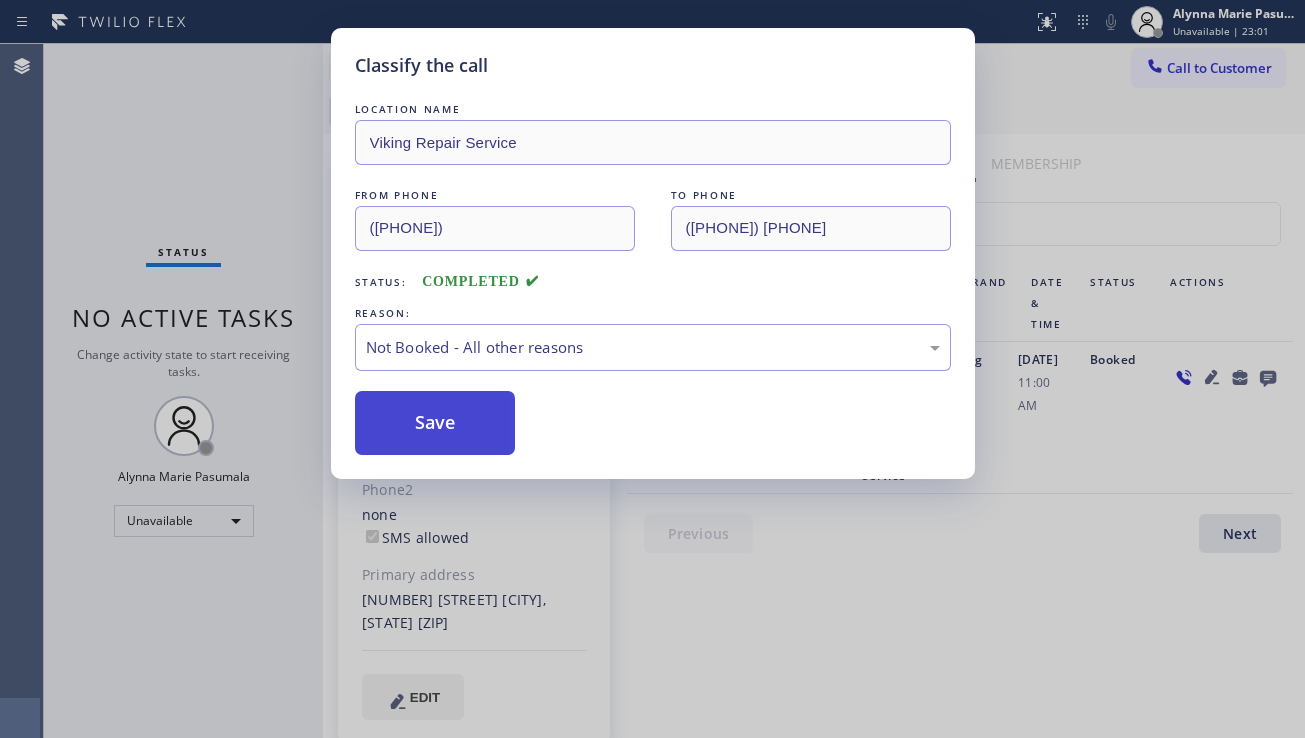 click on "Save" at bounding box center [435, 423] 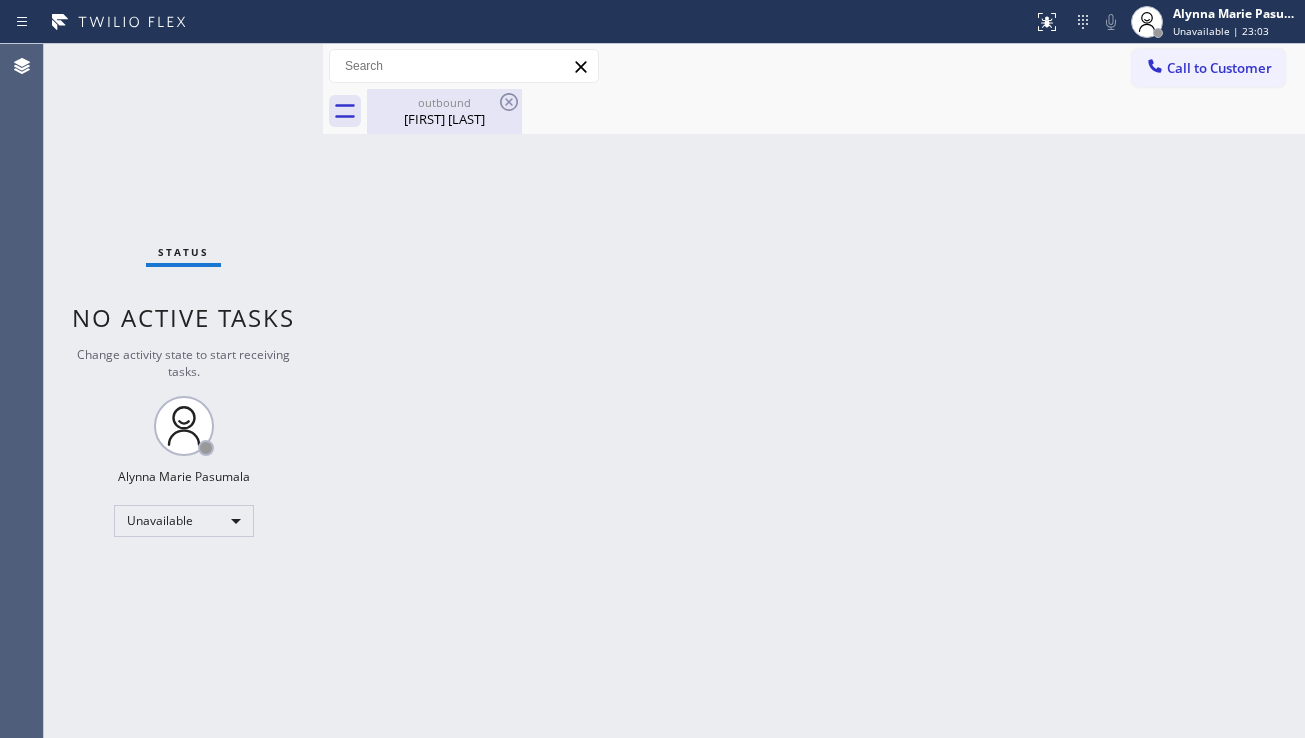 click on "[FIRST] [LAST]" at bounding box center (444, 119) 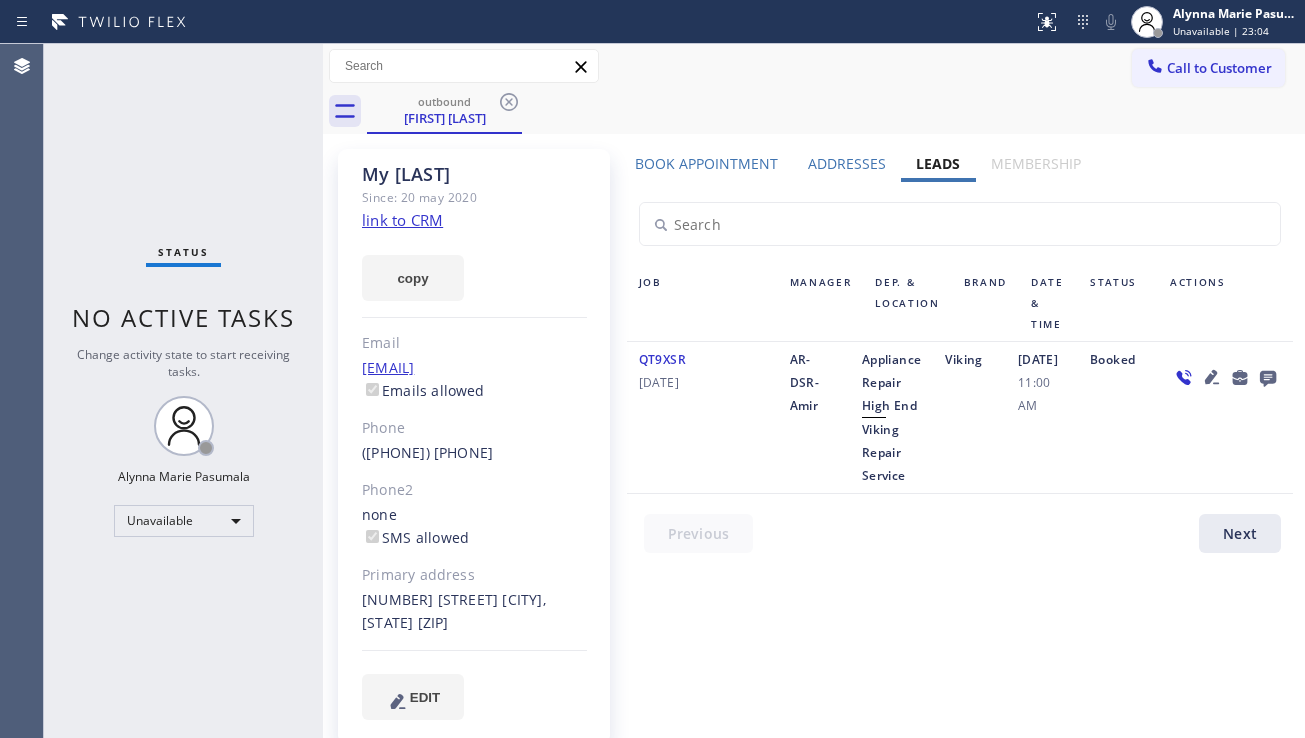 click on "Book Appointment" at bounding box center [706, 168] 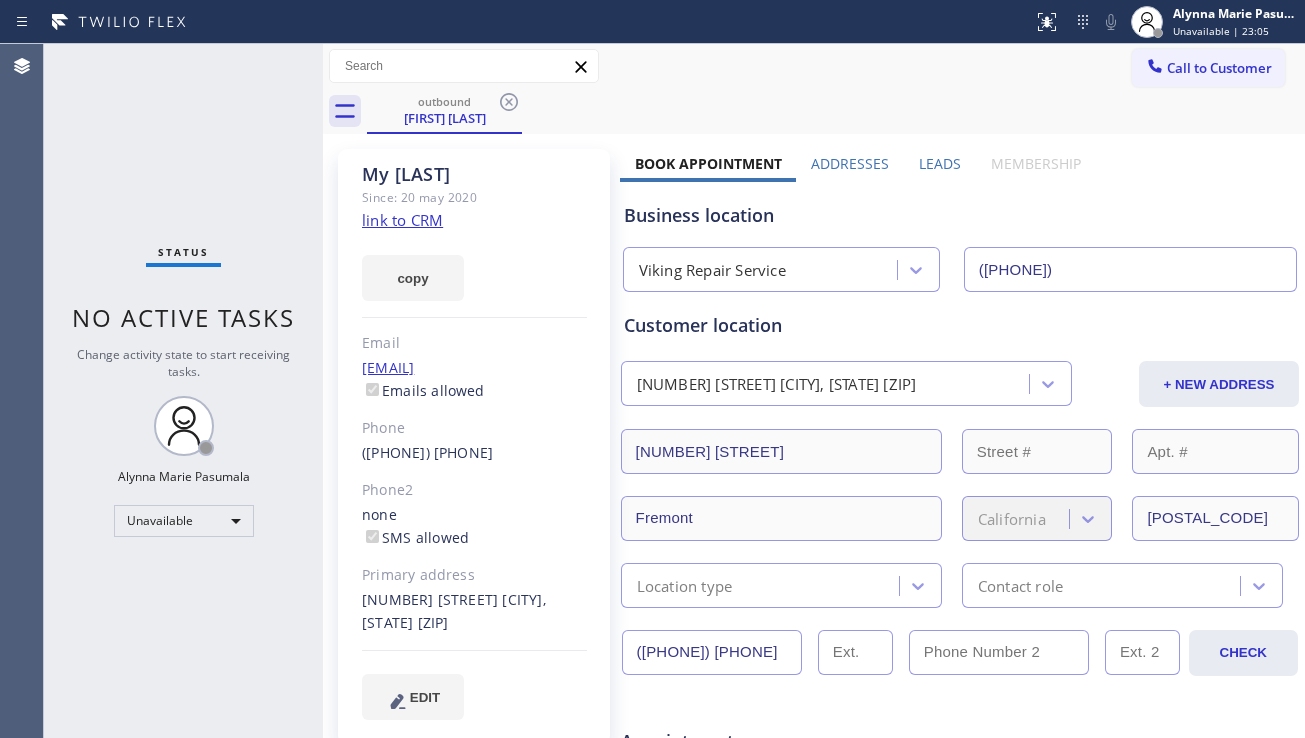 drag, startPoint x: 758, startPoint y: 646, endPoint x: 591, endPoint y: 655, distance: 167.24234 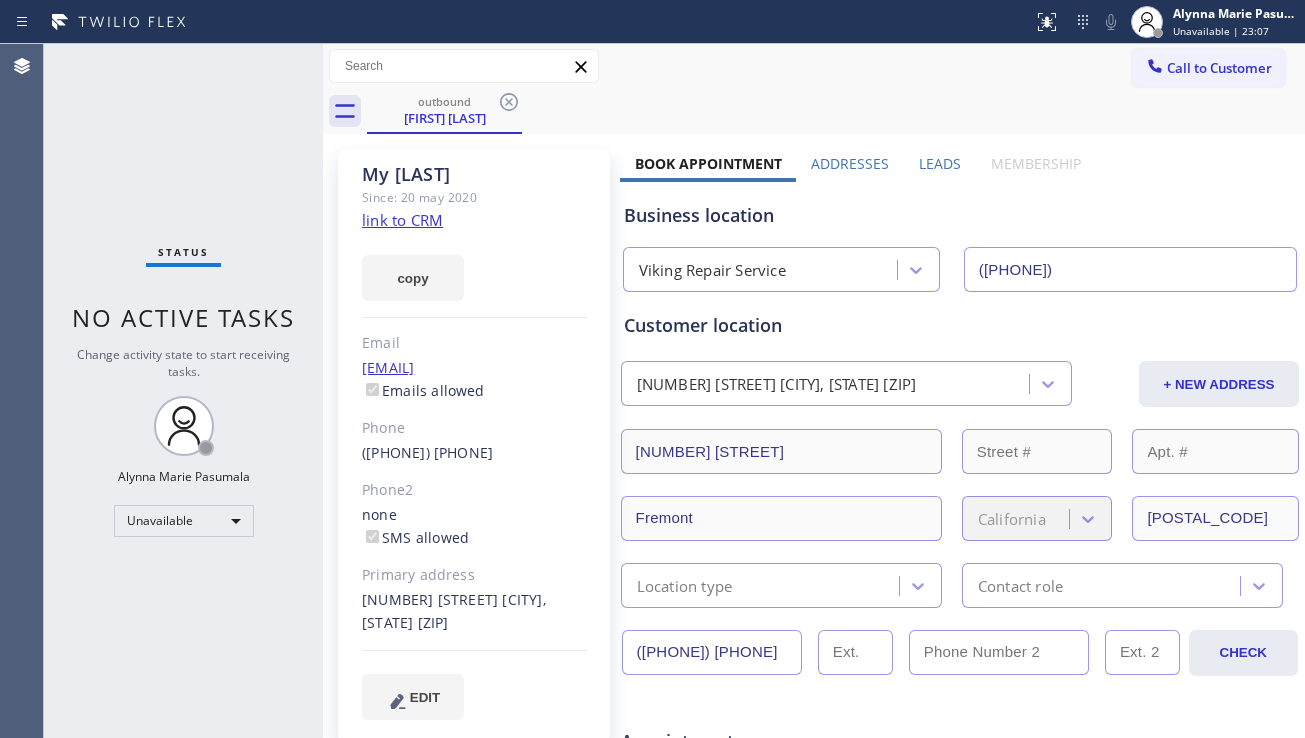 click on "Leads" at bounding box center [940, 163] 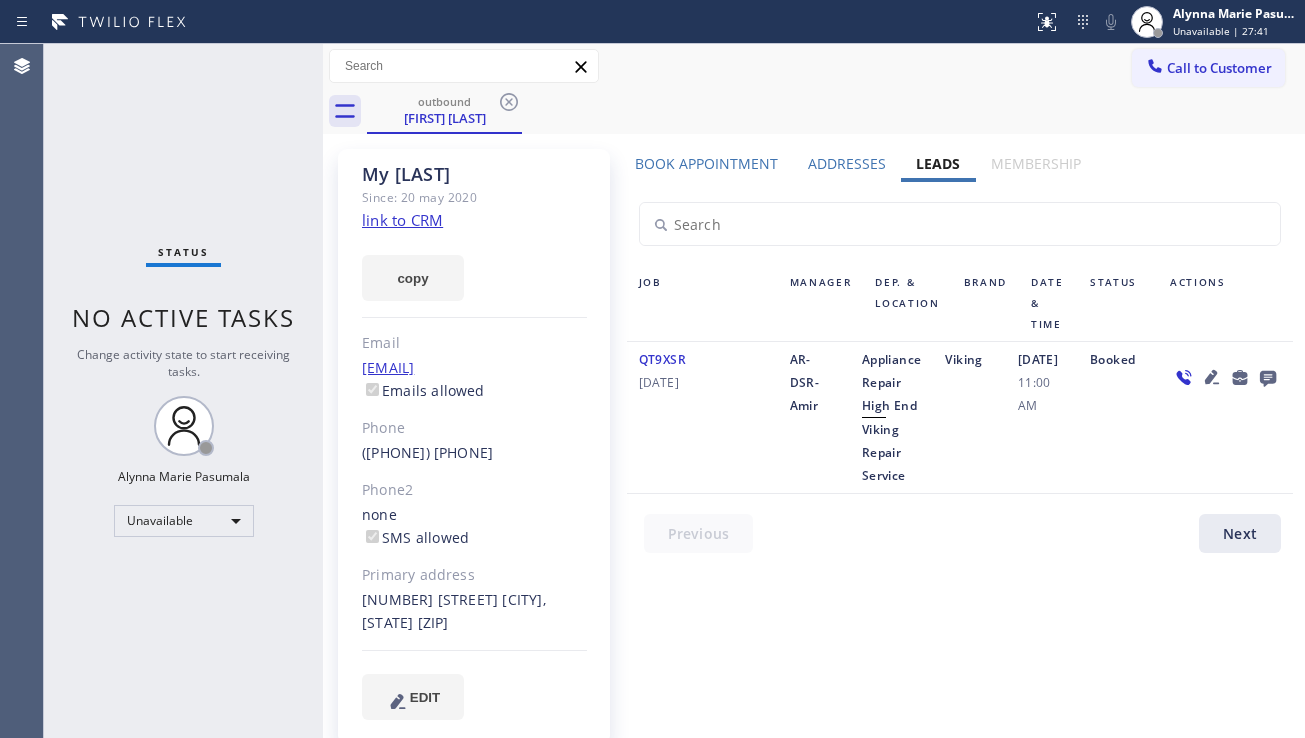 click on "Status   No active tasks     Change activity state to start receiving tasks.   [FIRST] [LAST] Unavailable" at bounding box center (183, 391) 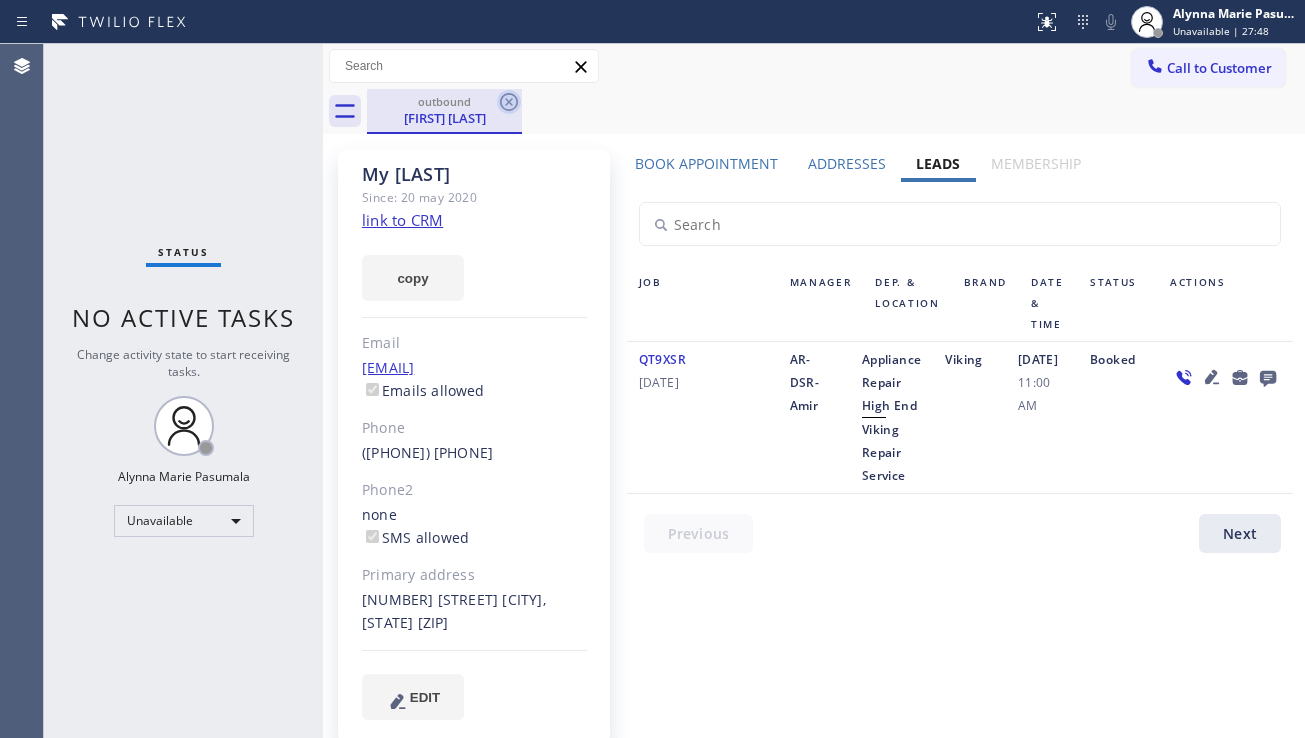click 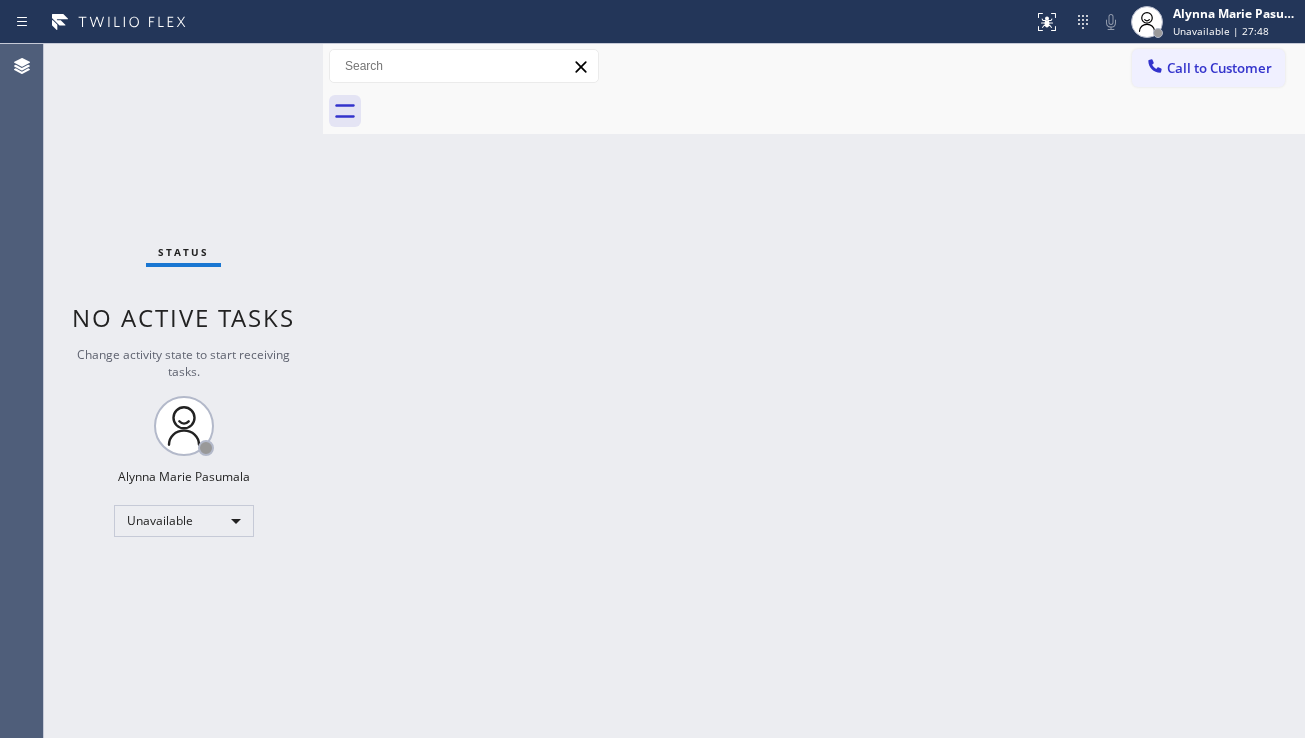 click on "Back to Dashboard Change Sender ID Customers Technicians Select a contact Outbound call Location Search location Your caller id phone number Customer number Call Customer info Name   Phone none Address none Change Sender ID HVAC [PHONE] 5 Star Appliance [PHONE] Appliance Repair [PHONE] Plumbing [PHONE] Air Duct Cleaning [PHONE]  Electricians [PHONE] Cancel Change Check personal SMS Reset Change No tabs Call to Customer Outbound call Location Viking Repair Service [CITY] Your caller id phone number ([PHONE]) Customer number Call Outbound call Technician Search Technician Your caller id phone number Your caller id phone number Call" at bounding box center (814, 391) 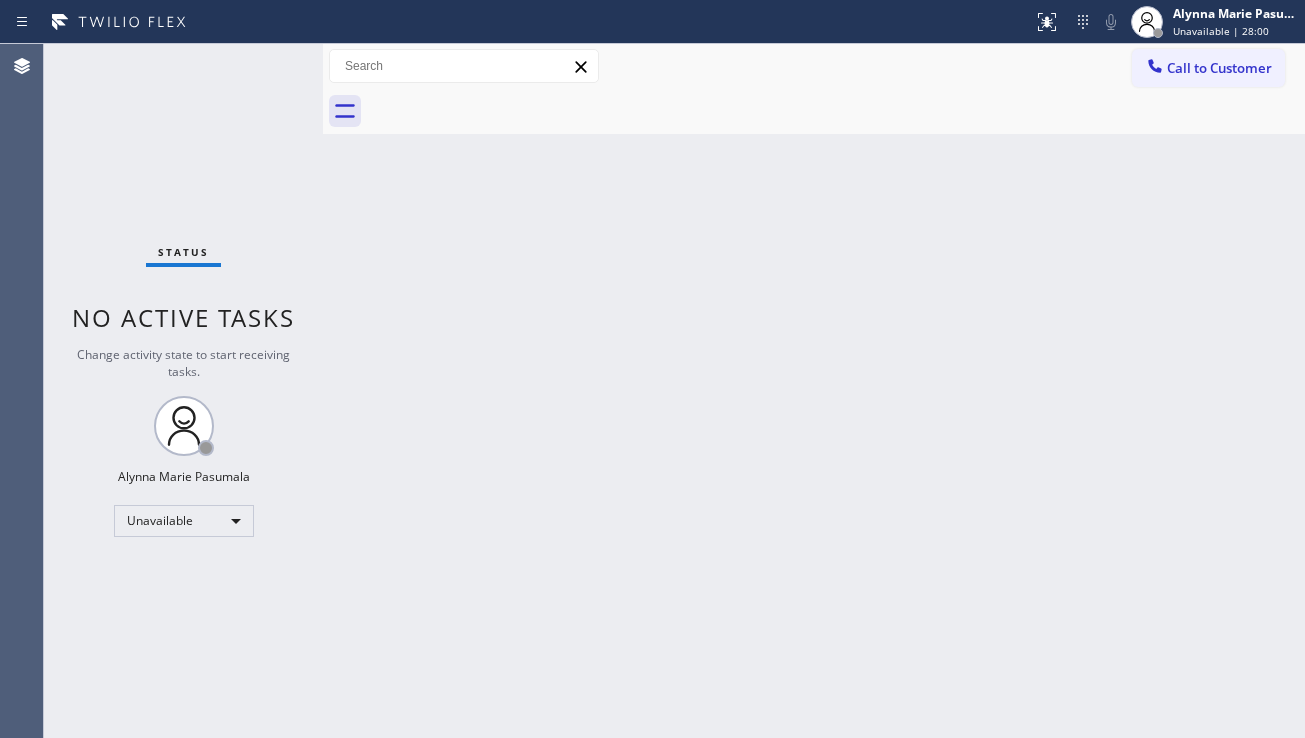 click on "Back to Dashboard Change Sender ID Customers Technicians Select a contact Outbound call Location Search location Your caller id phone number Customer number Call Customer info Name   Phone none Address none Change Sender ID HVAC [PHONE] 5 Star Appliance [PHONE] Appliance Repair [PHONE] Plumbing [PHONE] Air Duct Cleaning [PHONE]  Electricians [PHONE] Cancel Change Check personal SMS Reset Change No tabs Call to Customer Outbound call Location Viking Repair Service [CITY] Your caller id phone number ([PHONE]) Customer number Call Outbound call Technician Search Technician Your caller id phone number Your caller id phone number Call" at bounding box center [814, 391] 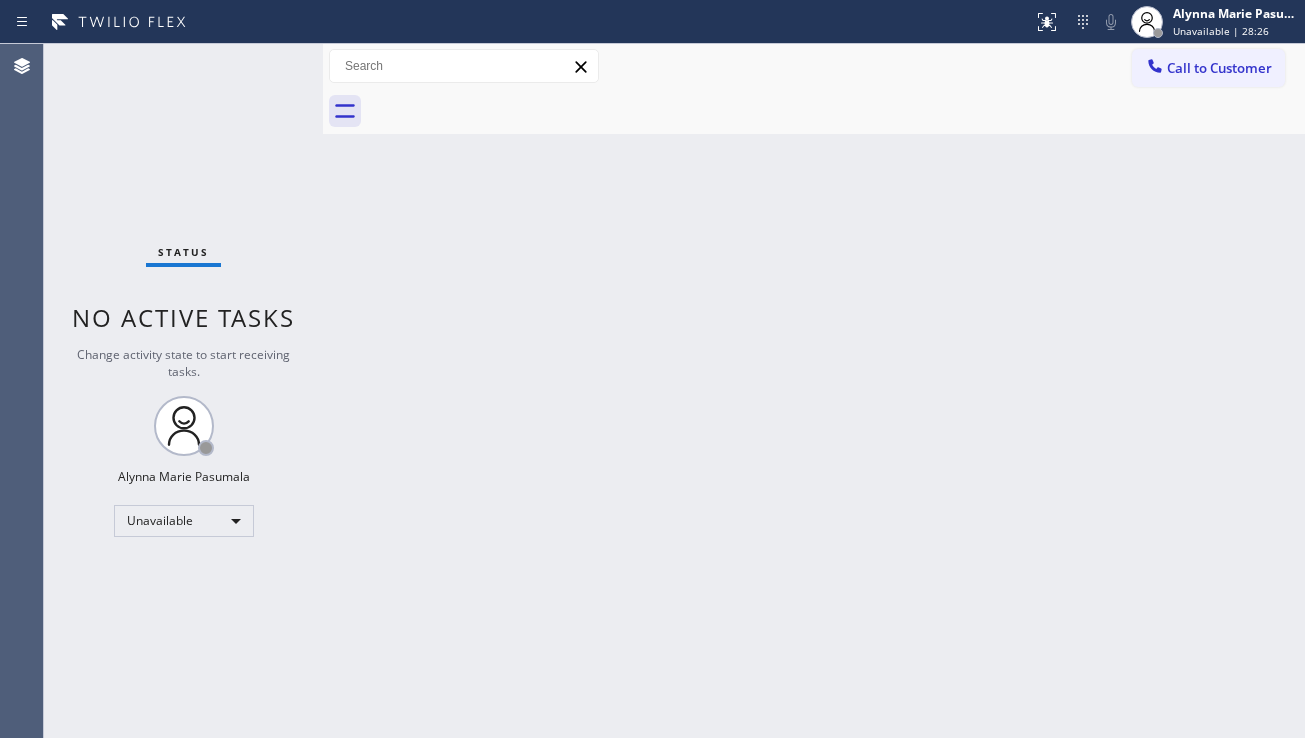 drag, startPoint x: 1160, startPoint y: 87, endPoint x: 1125, endPoint y: 106, distance: 39.824615 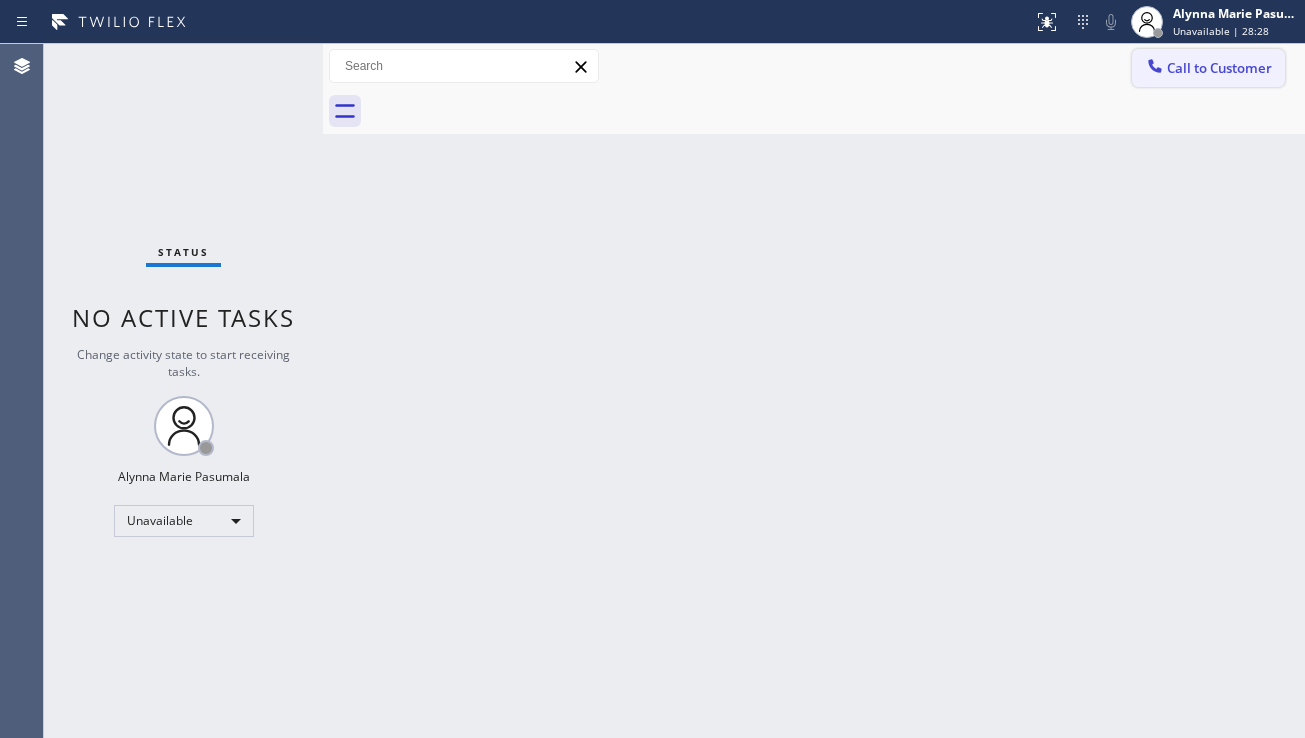 click 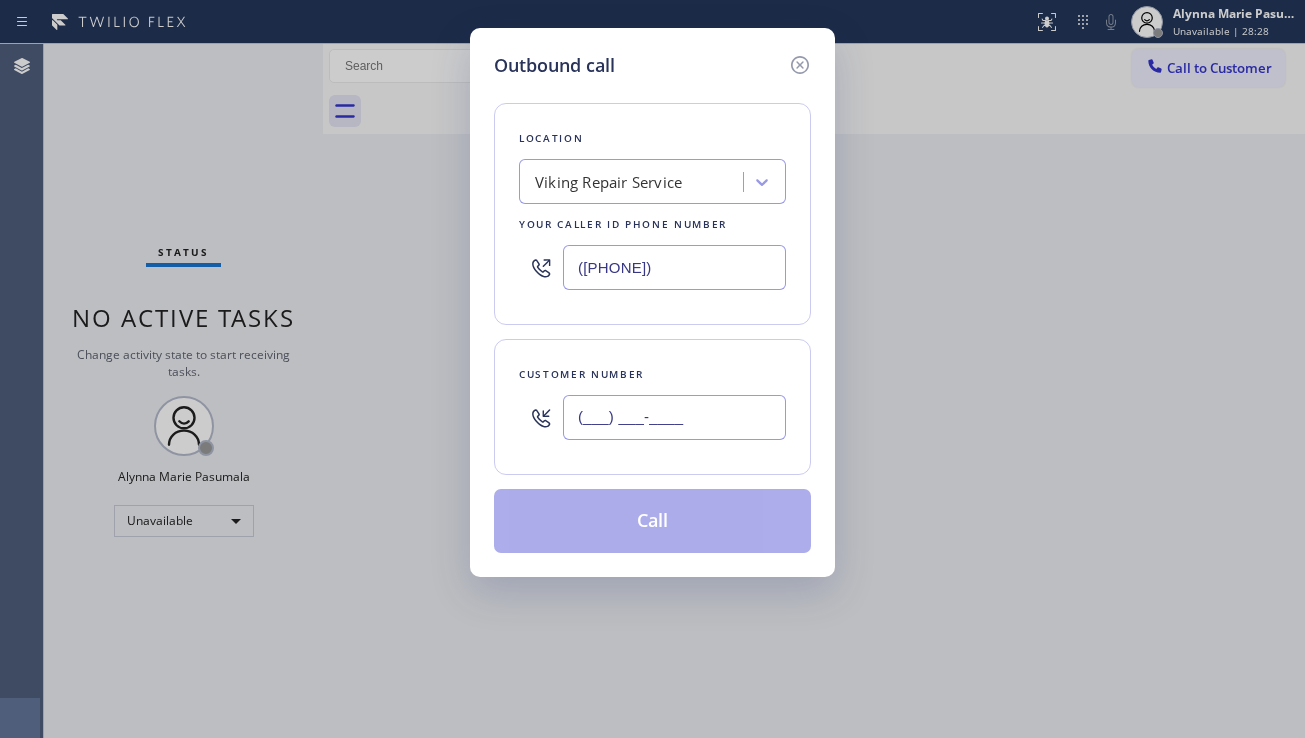 click on "(___) ___-____" at bounding box center [674, 417] 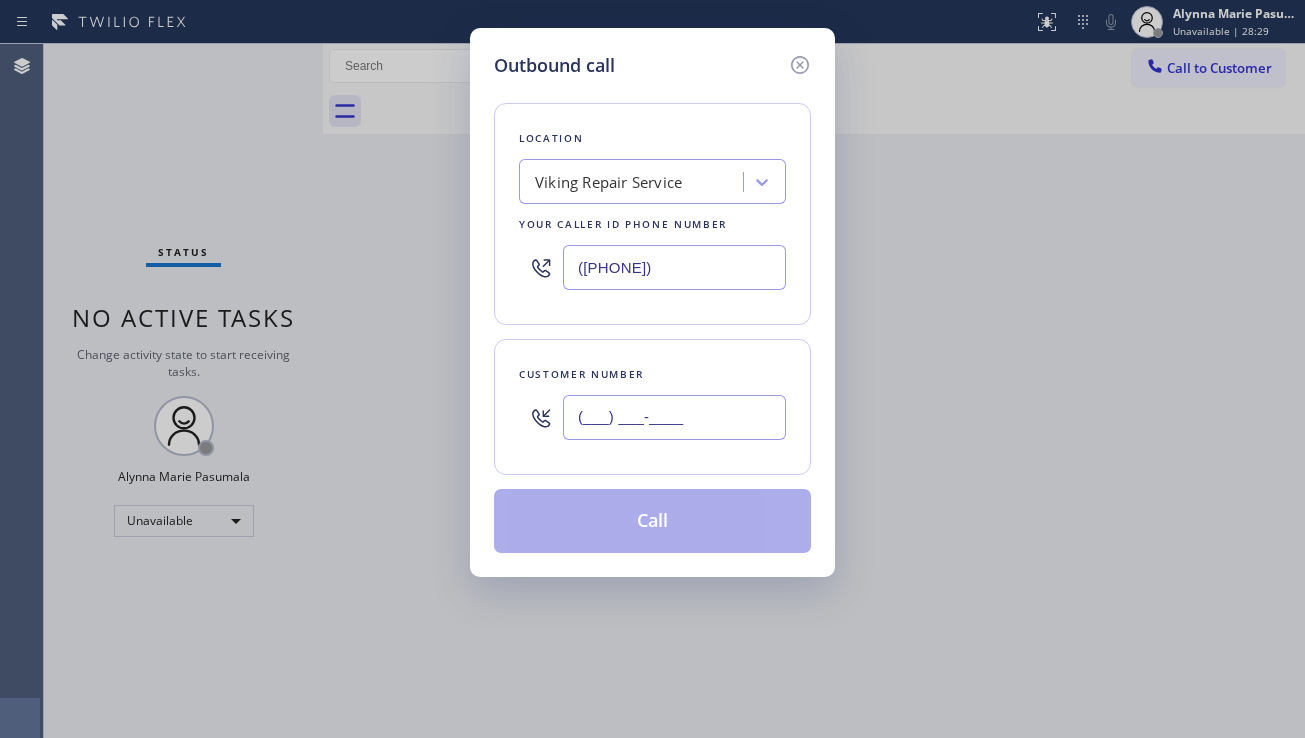 paste on "[PHONE]" 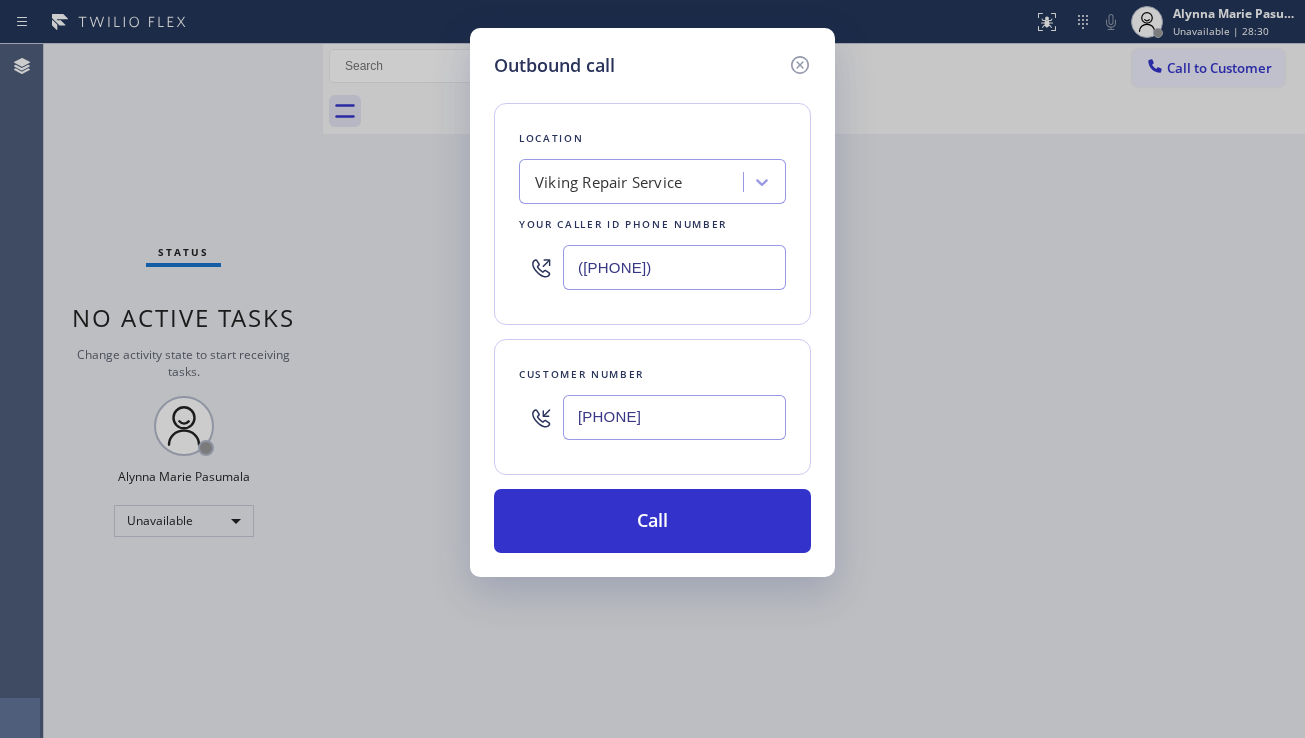 type on "[PHONE]" 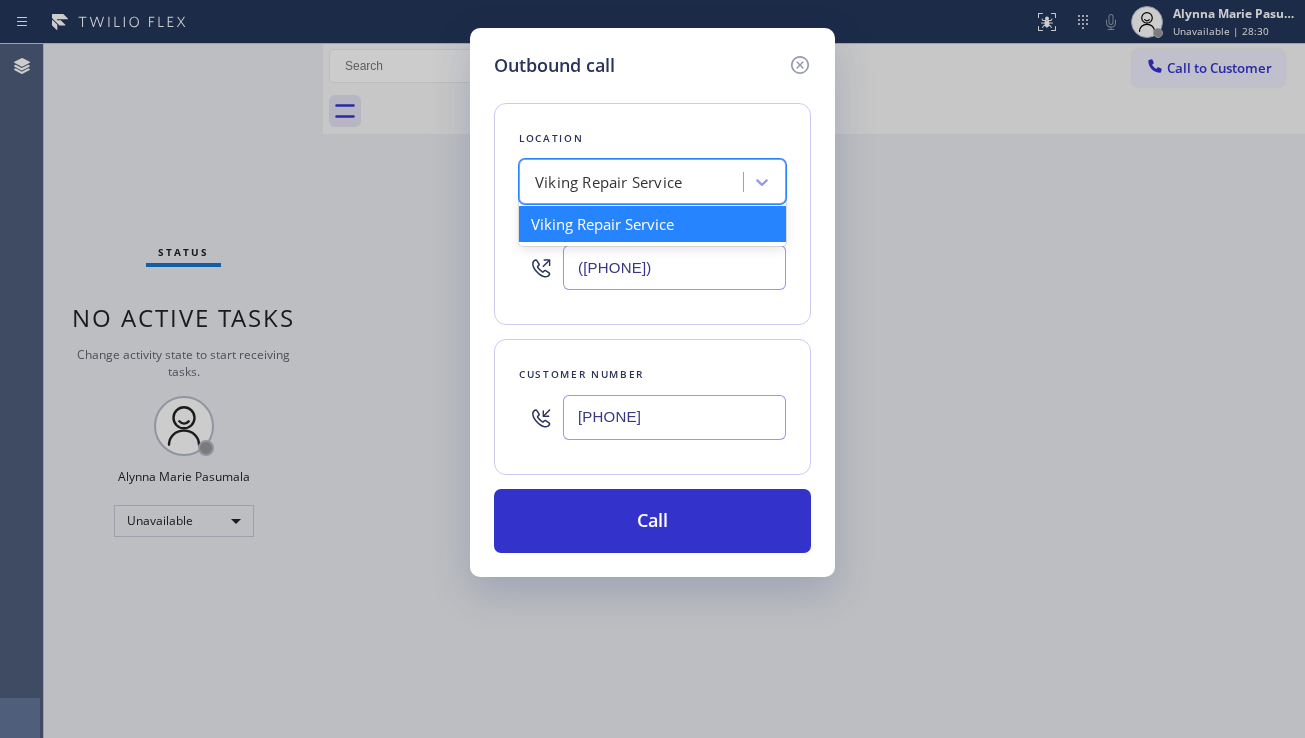 click on "Viking Repair Service" at bounding box center [652, 181] 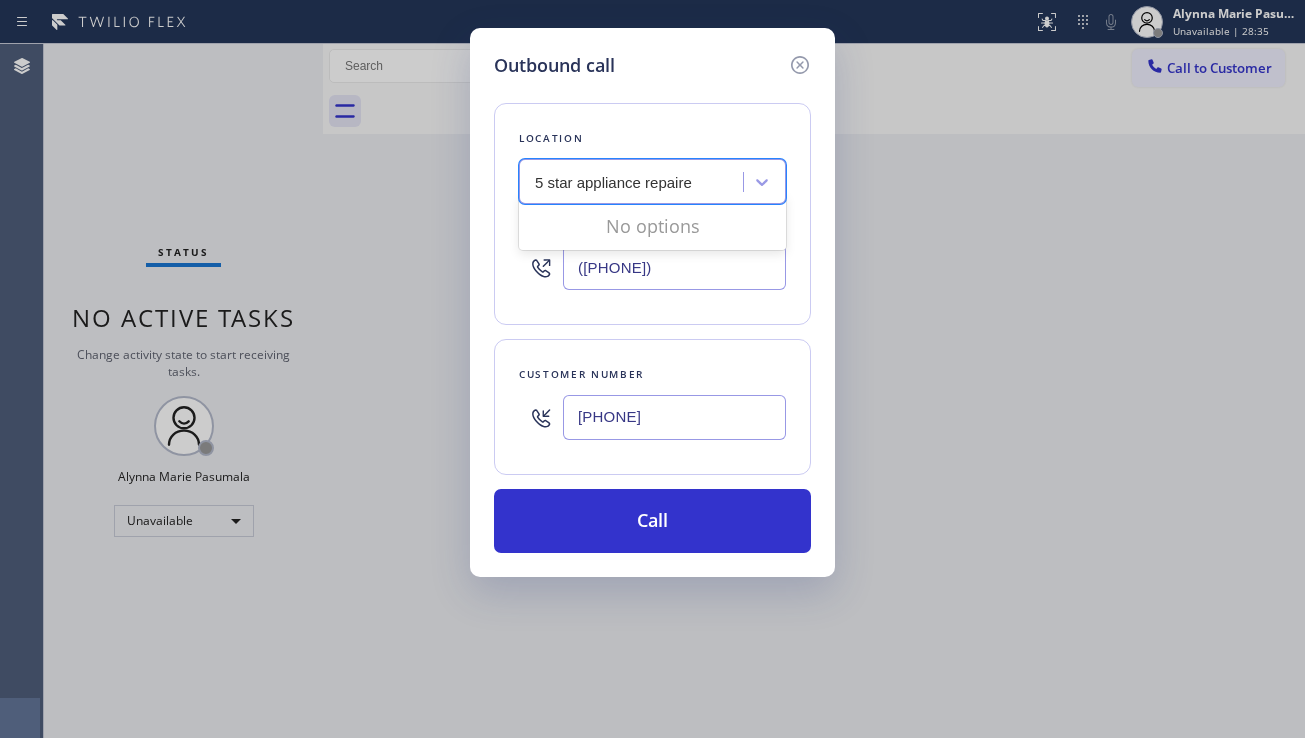 type on "5 star appliance repair" 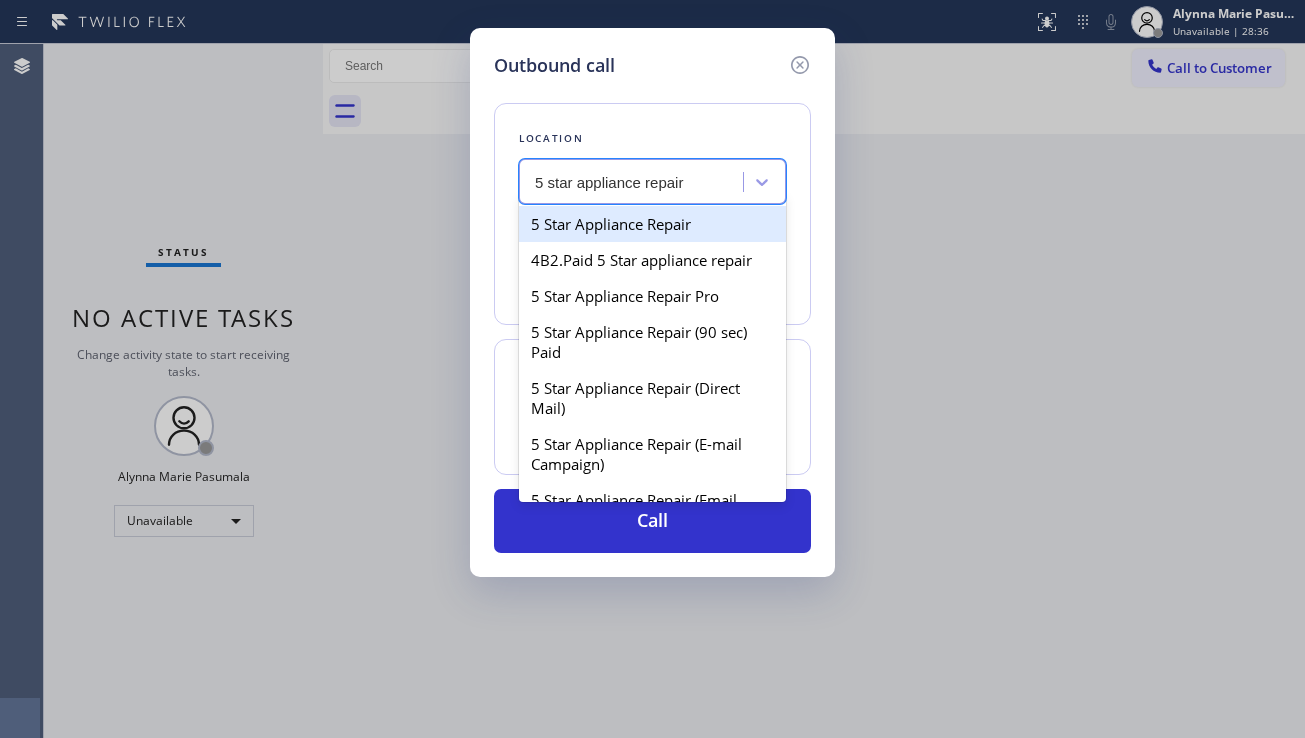 click on "5 Star Appliance Repair" at bounding box center (652, 224) 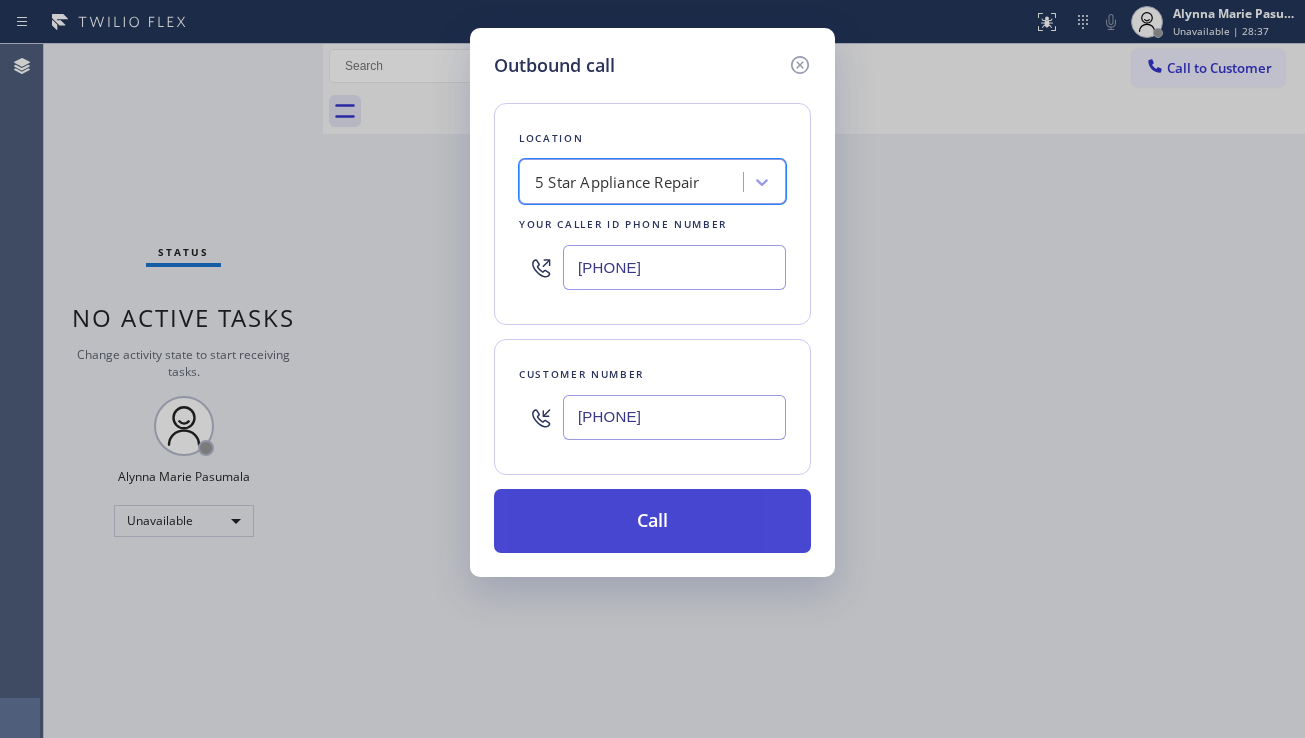 click on "Call" at bounding box center [652, 521] 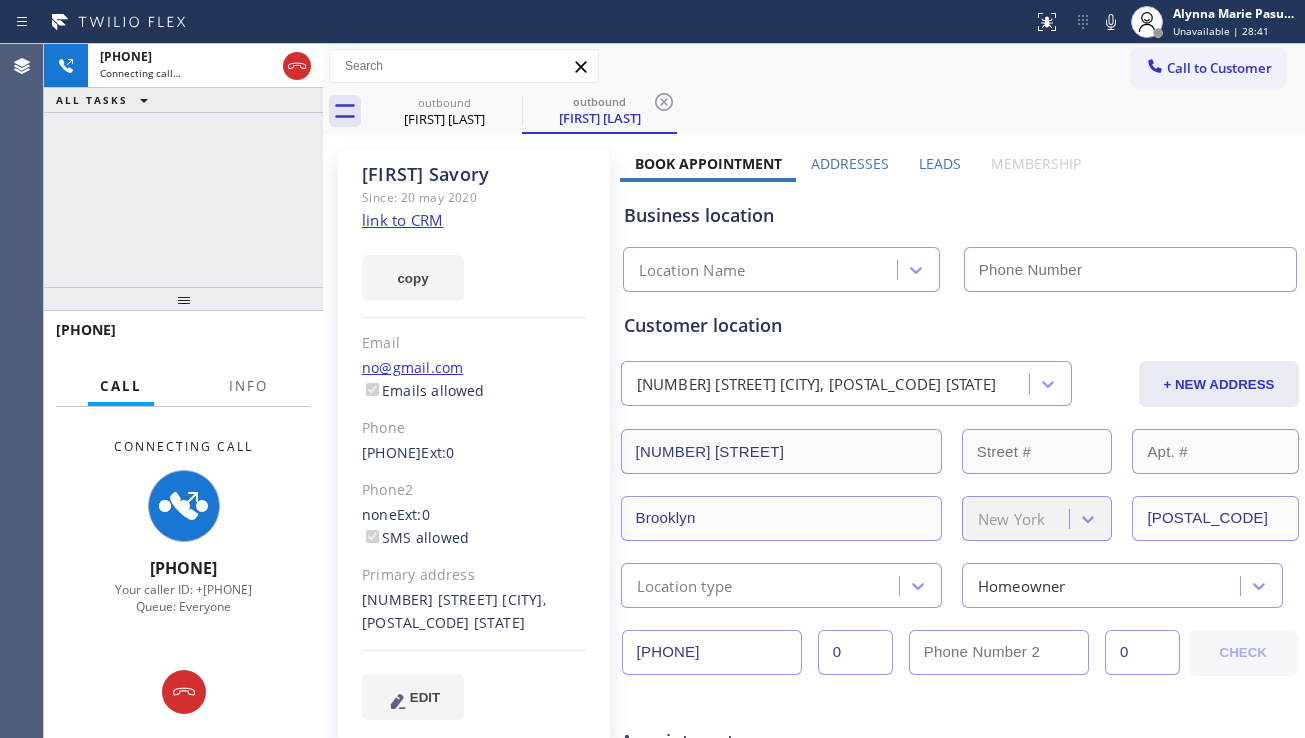 click on "Business location" at bounding box center (960, 215) 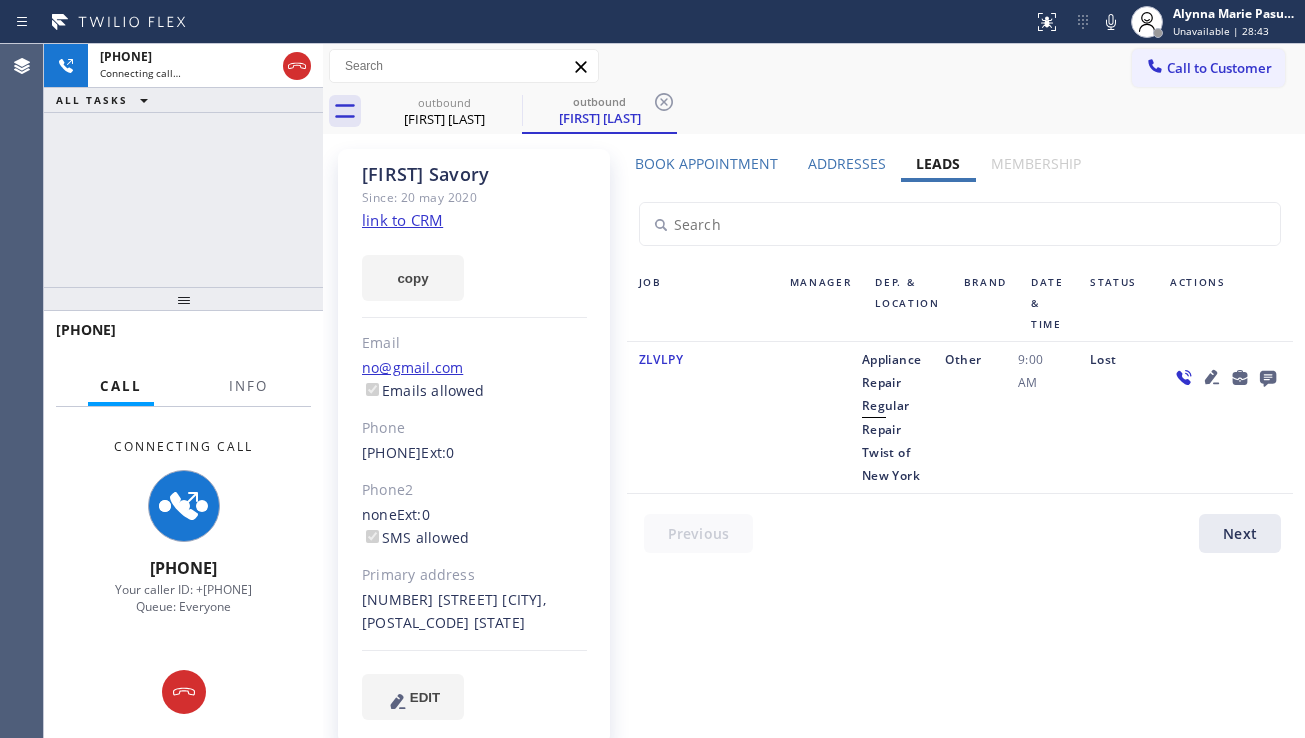 click 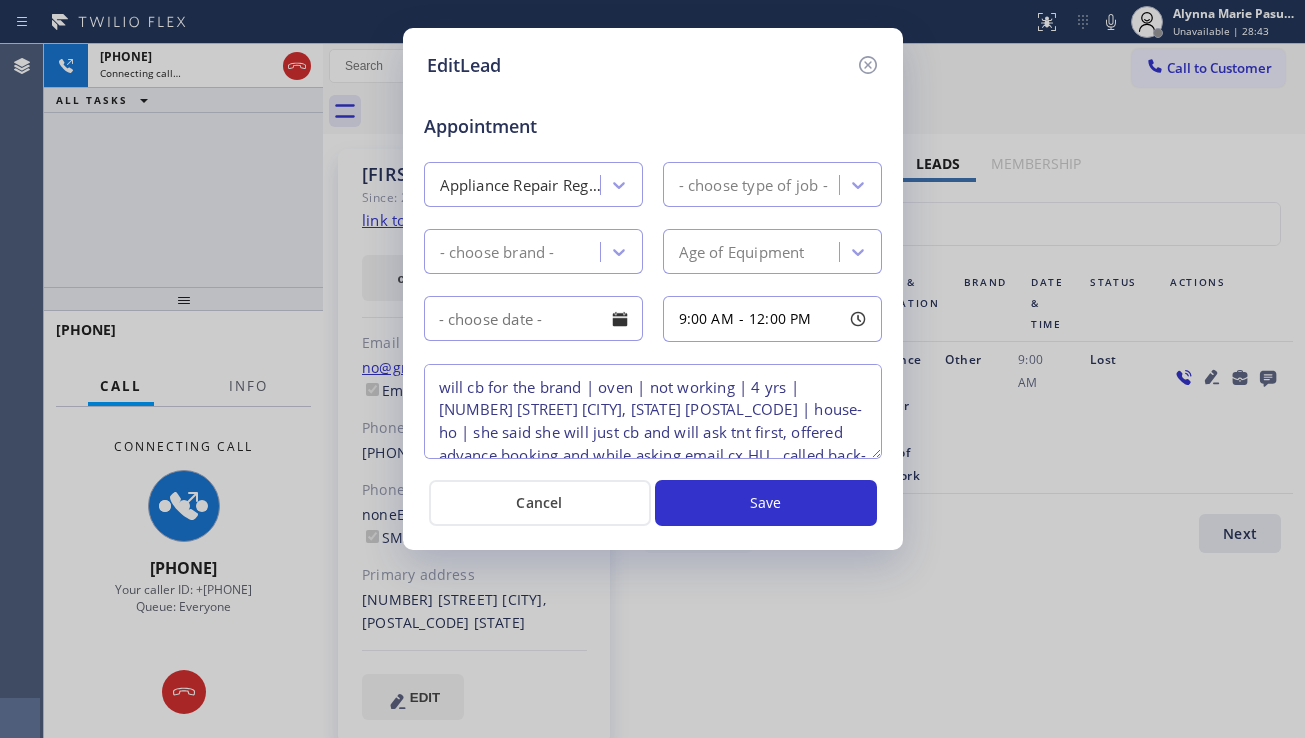 type on "will cb for the brand | oven | not working | 4 yrs |[NUMBER] [STREET] [CITY], [STATE] [POSTAL_CODE] | house-ho | she said she will just cb and will ask tnt first, offered advance booking and while asking email cx HU , called back- routed VM" 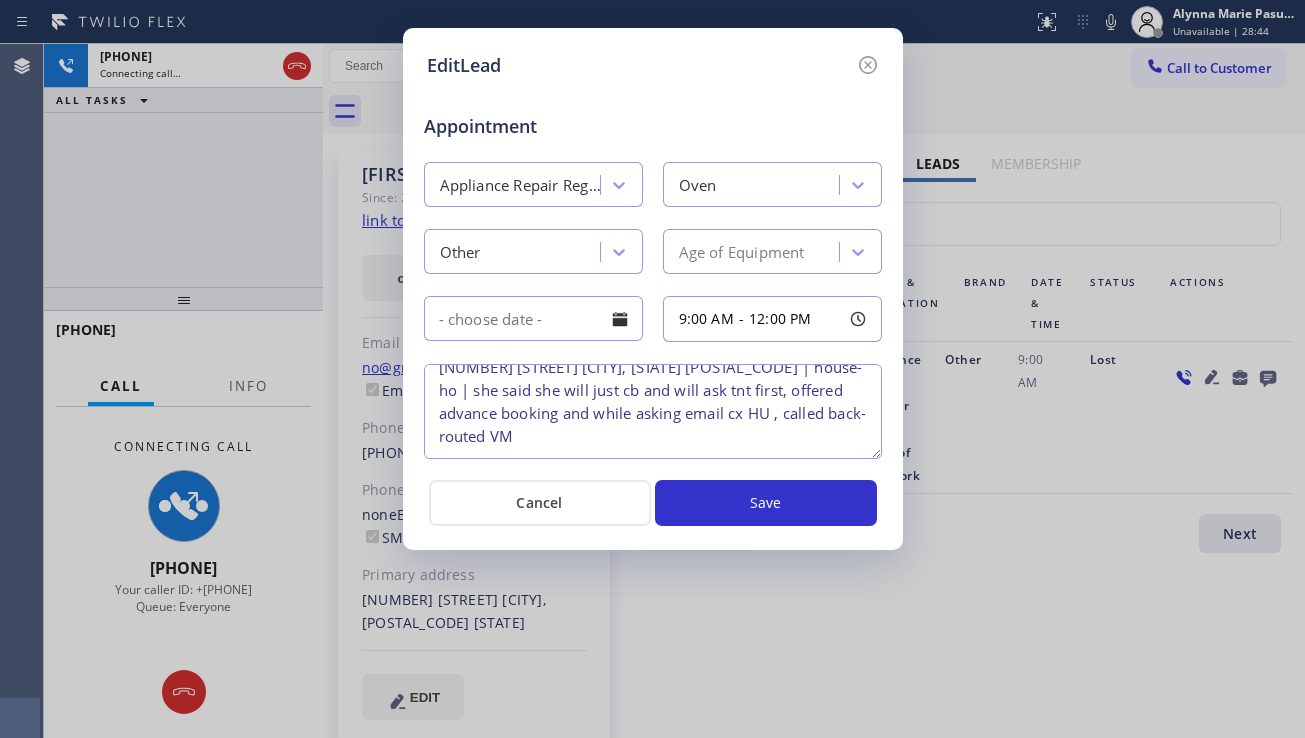 scroll, scrollTop: 0, scrollLeft: 0, axis: both 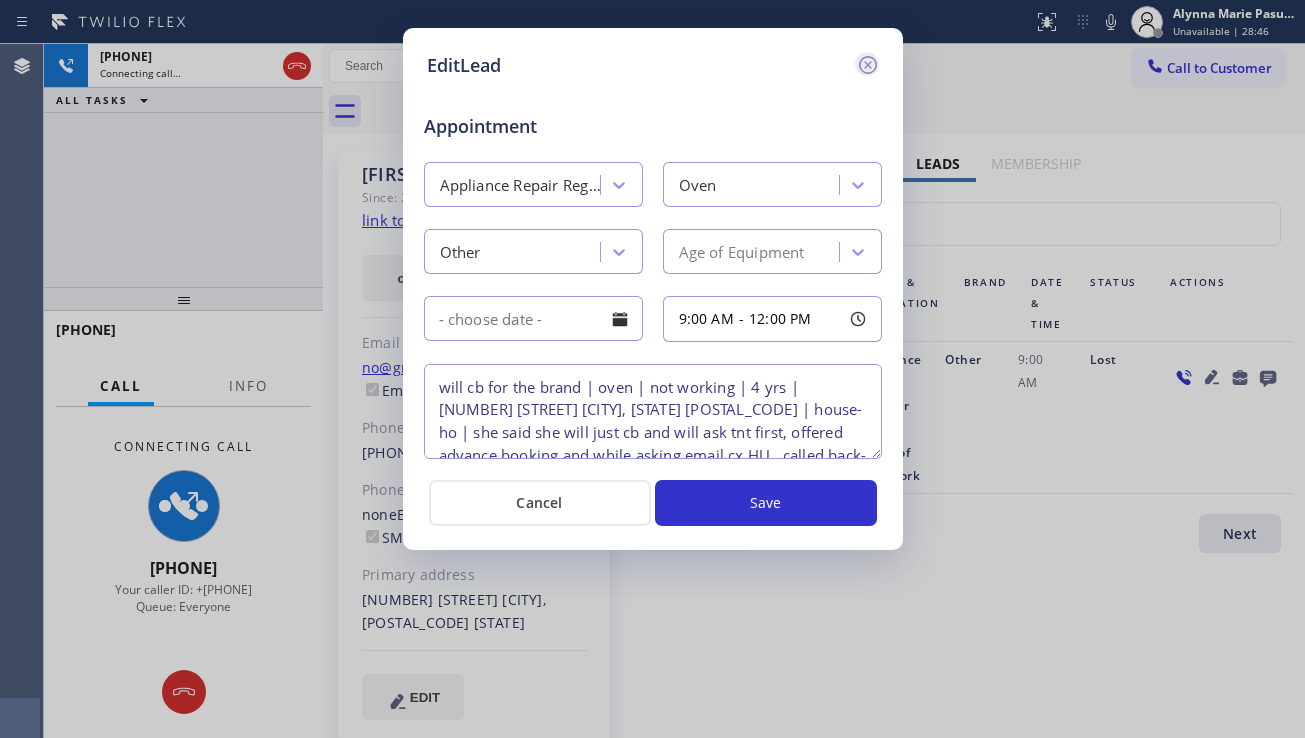 click 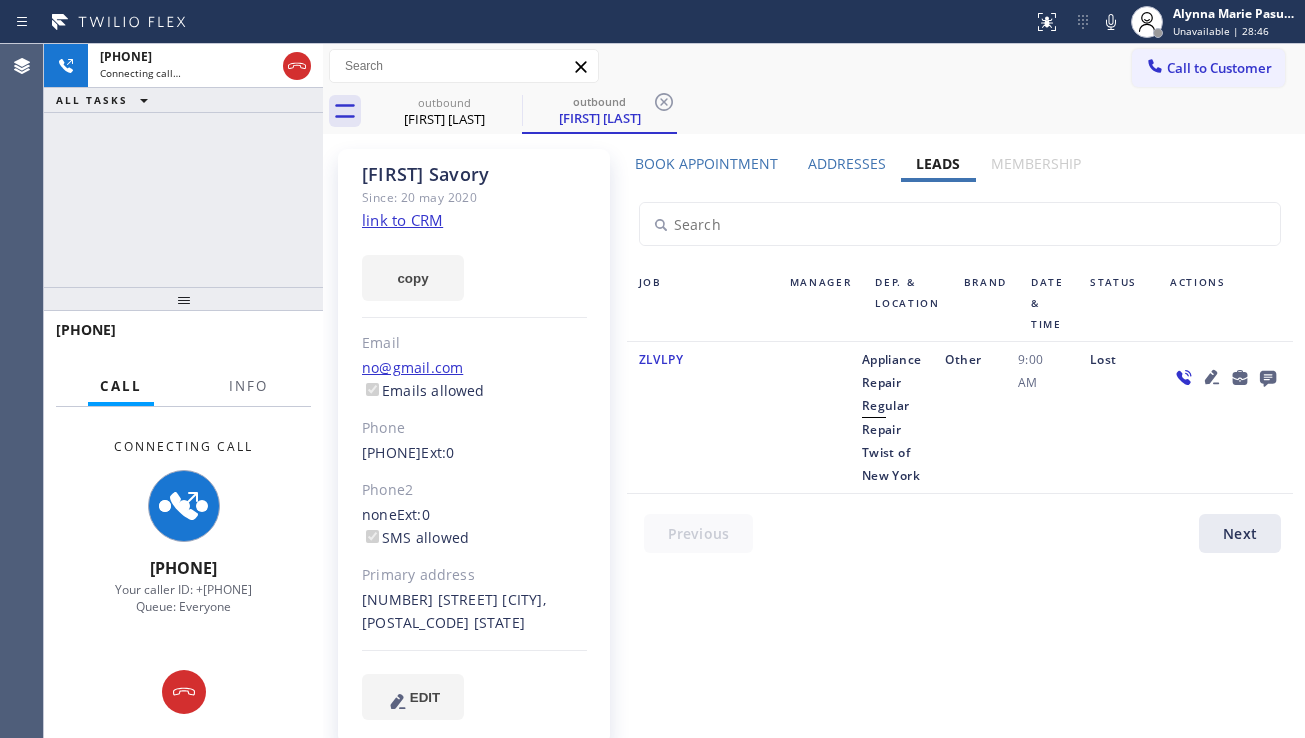 click 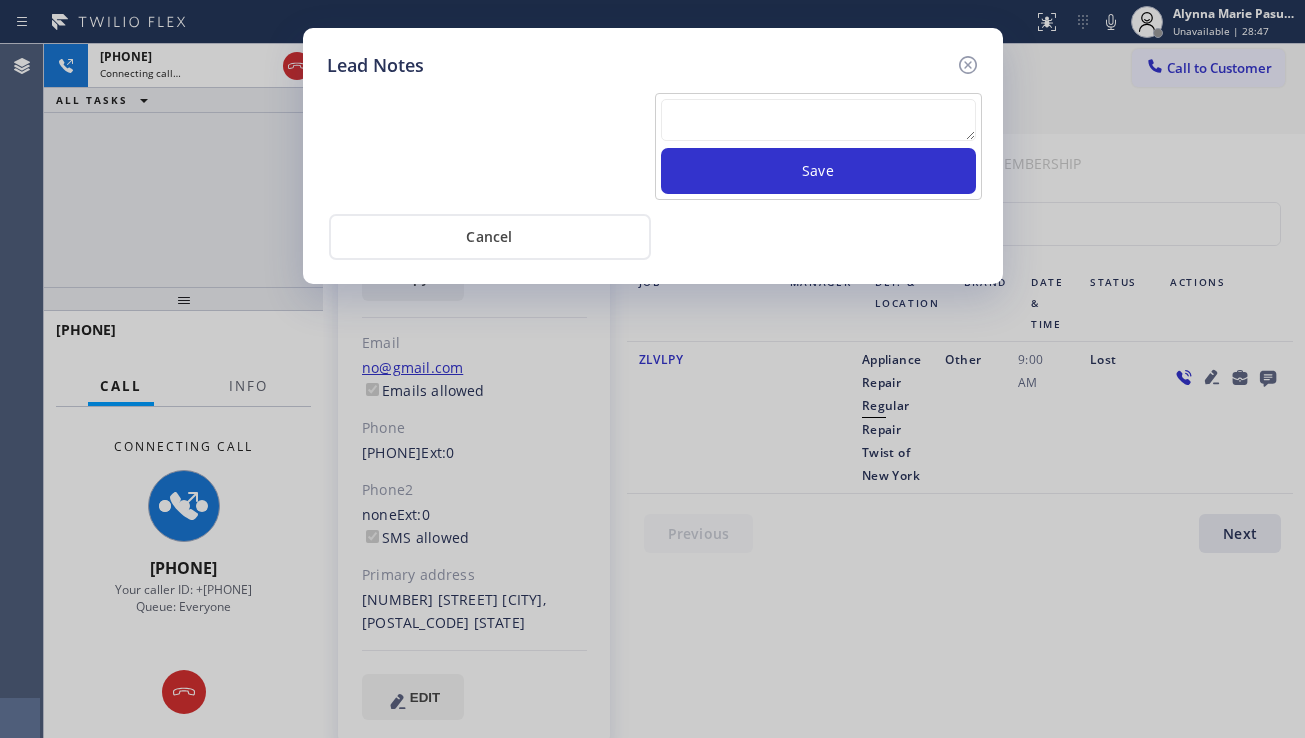 click at bounding box center [818, 120] 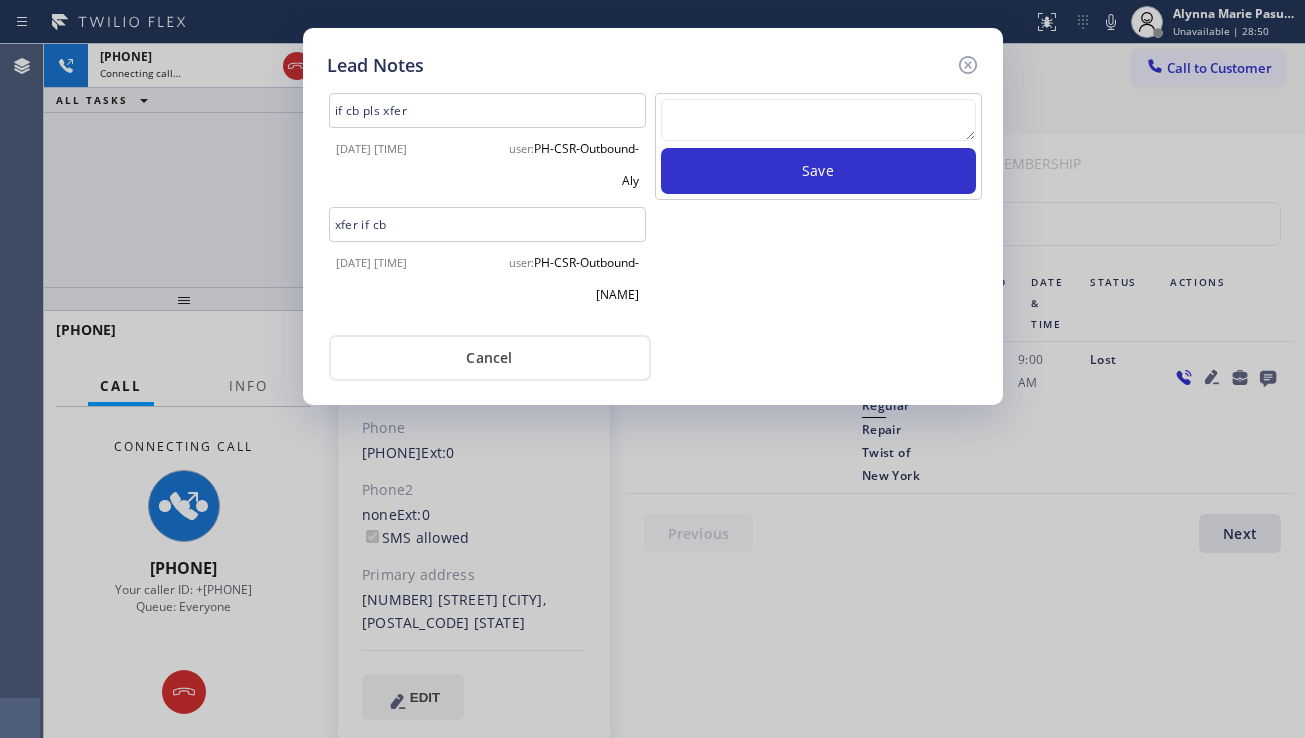 click at bounding box center [818, 120] 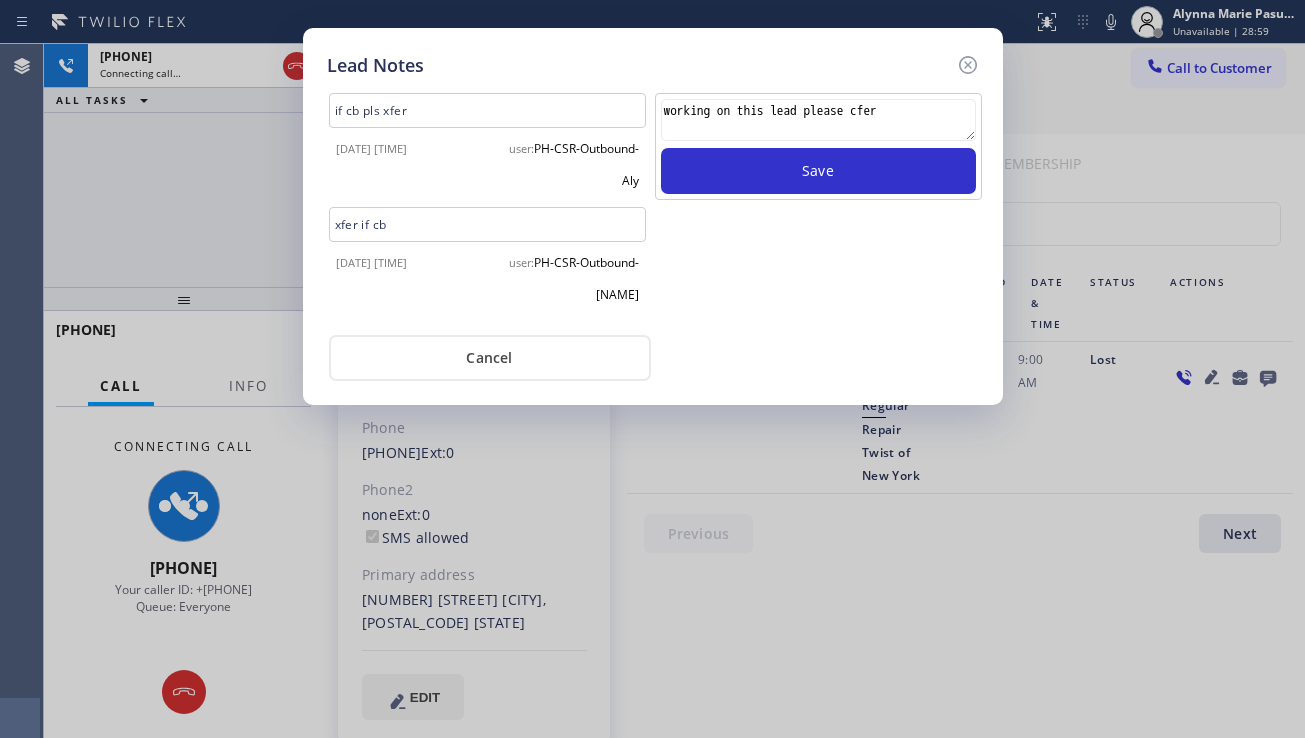 click on "working on this lead please cfer" at bounding box center (818, 120) 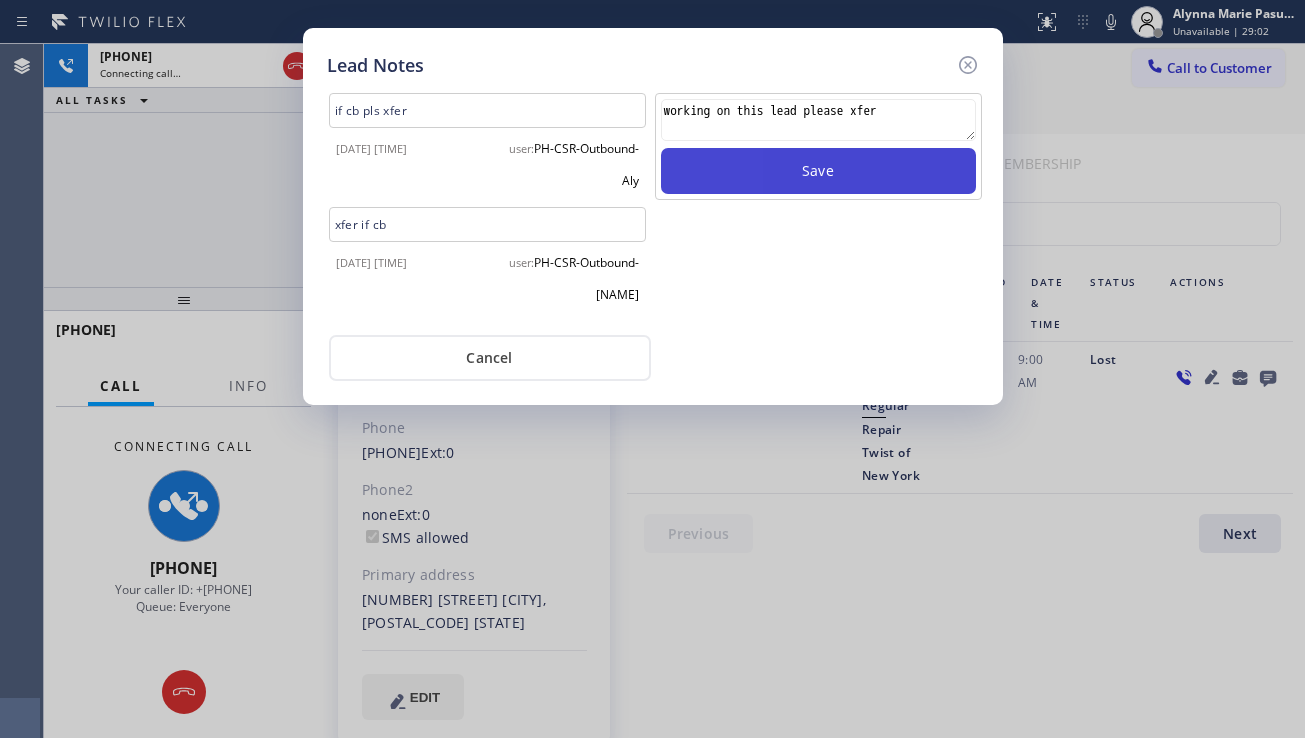 type on "working on this lead please xfer" 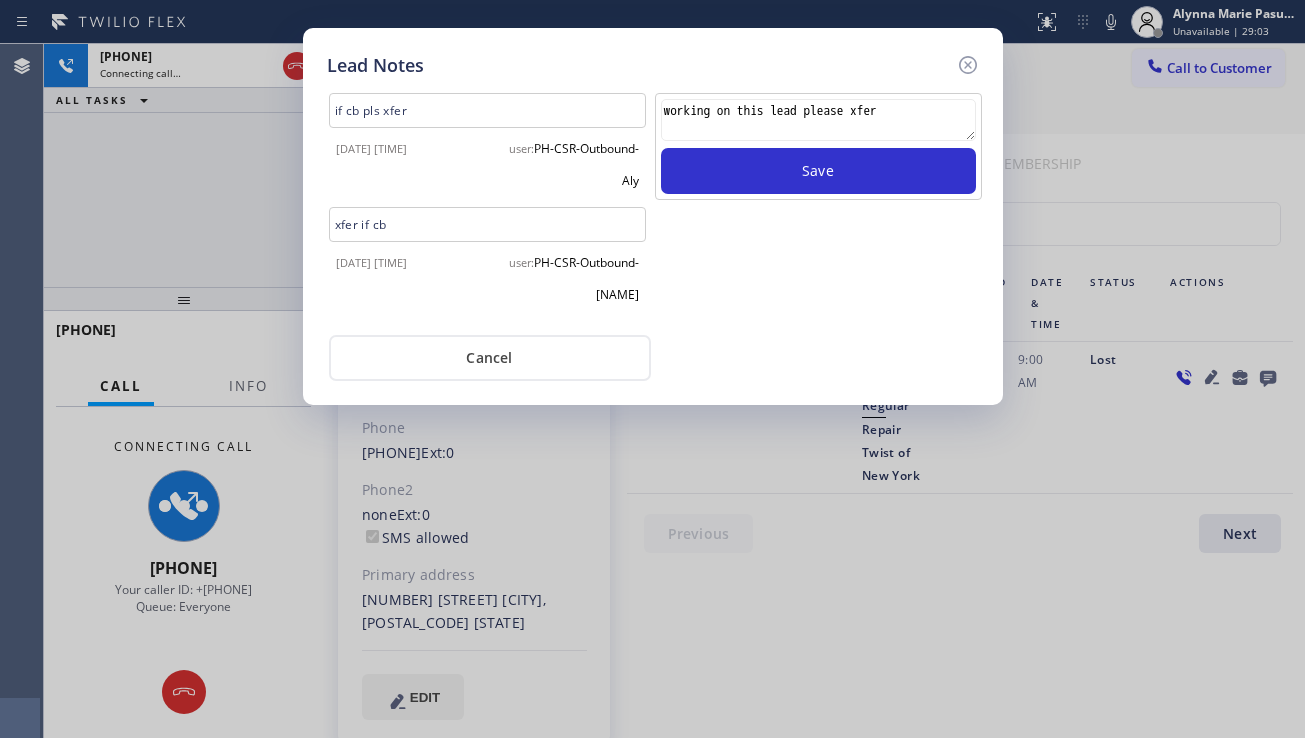 type 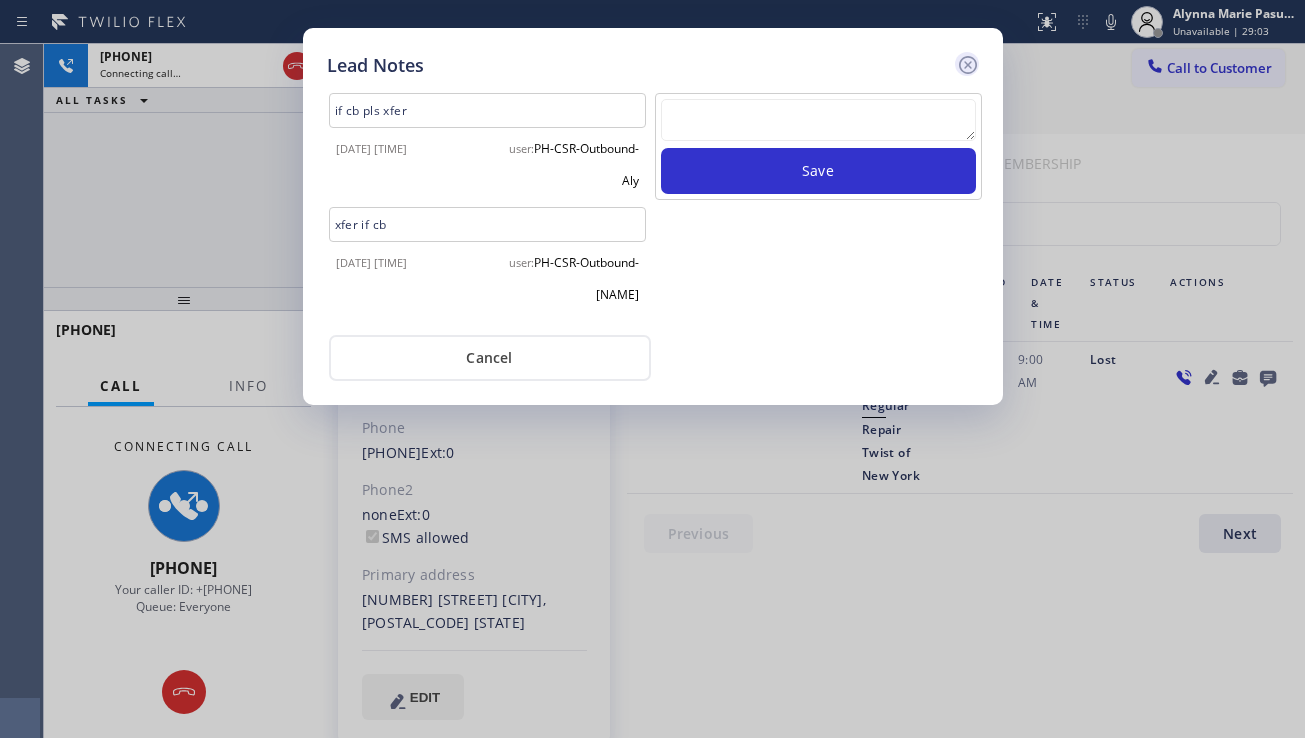 click 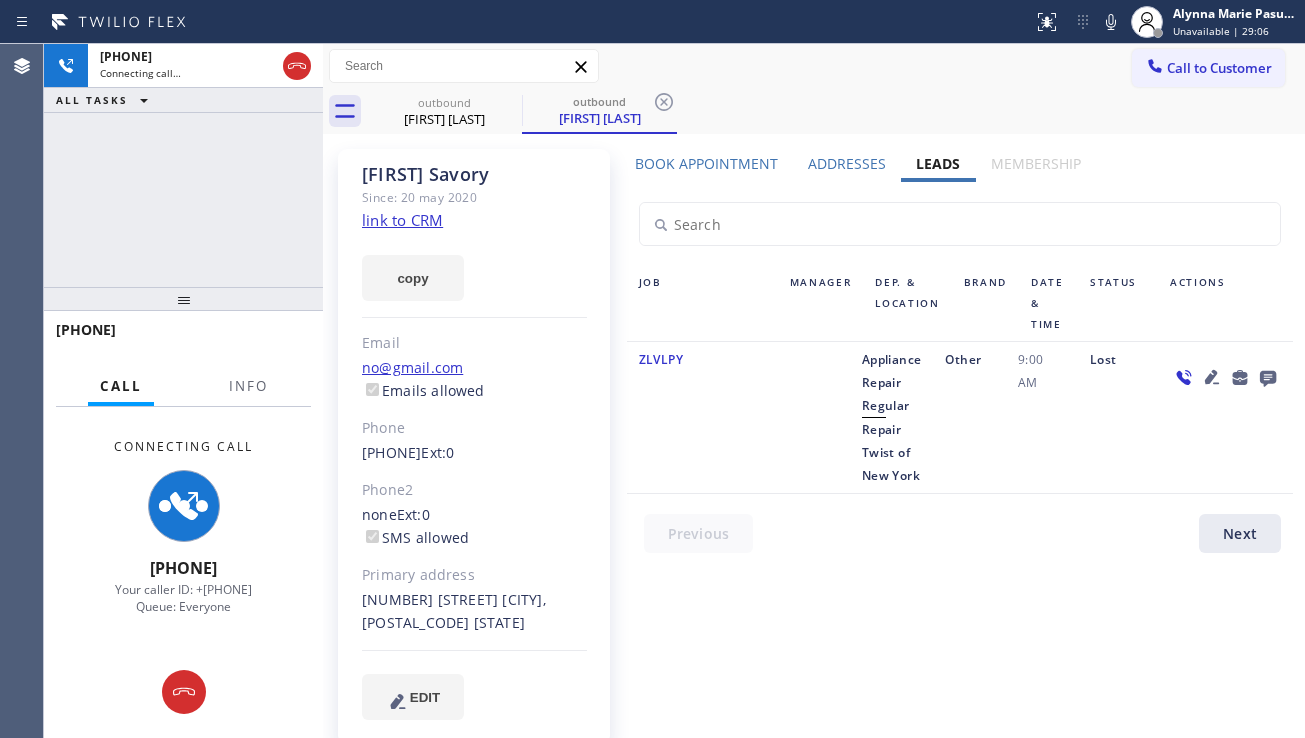 click on "Lost" at bounding box center (1118, 417) 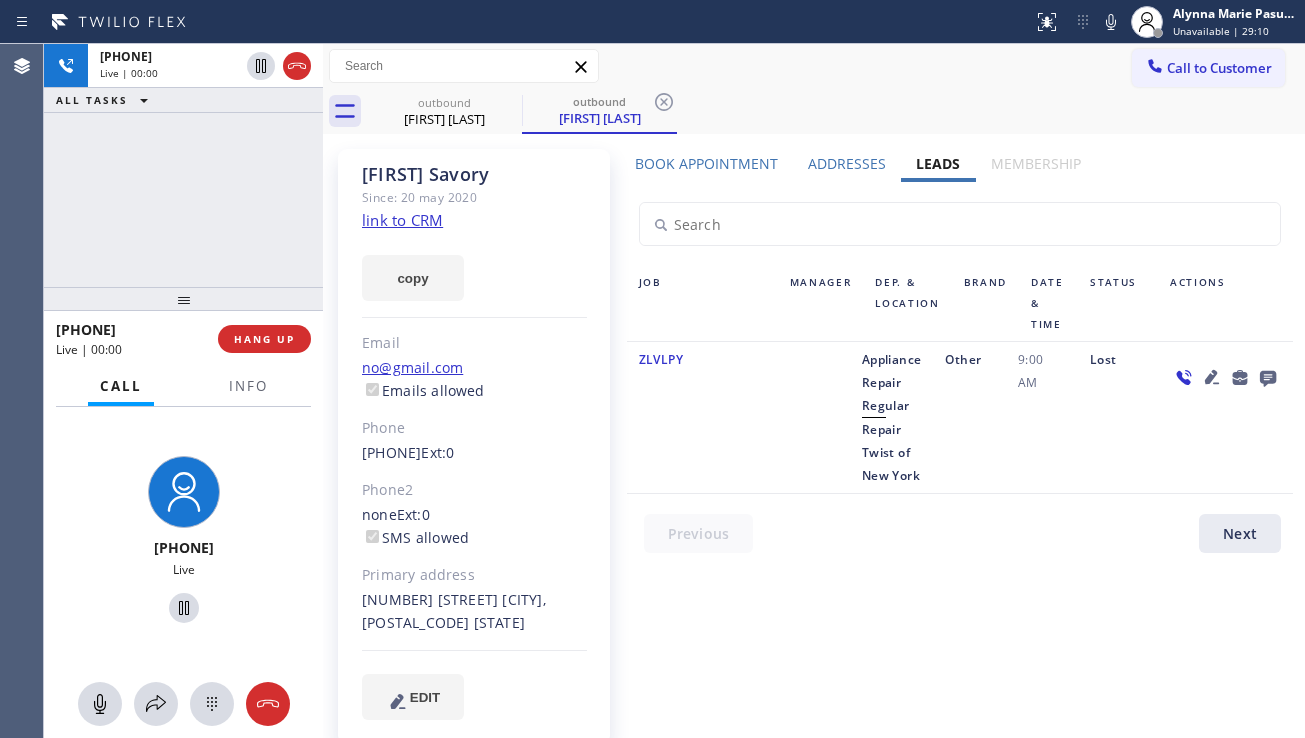 click on "ZLVLPY" at bounding box center [702, 417] 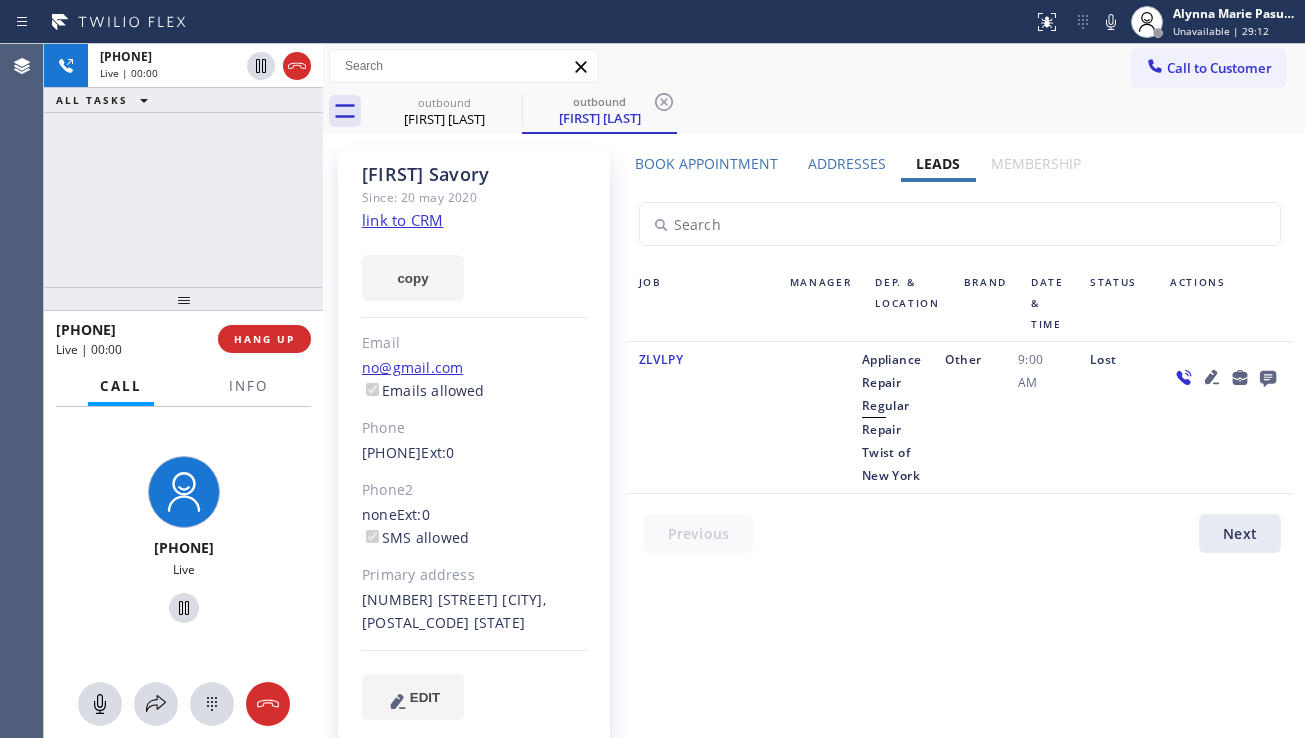 click 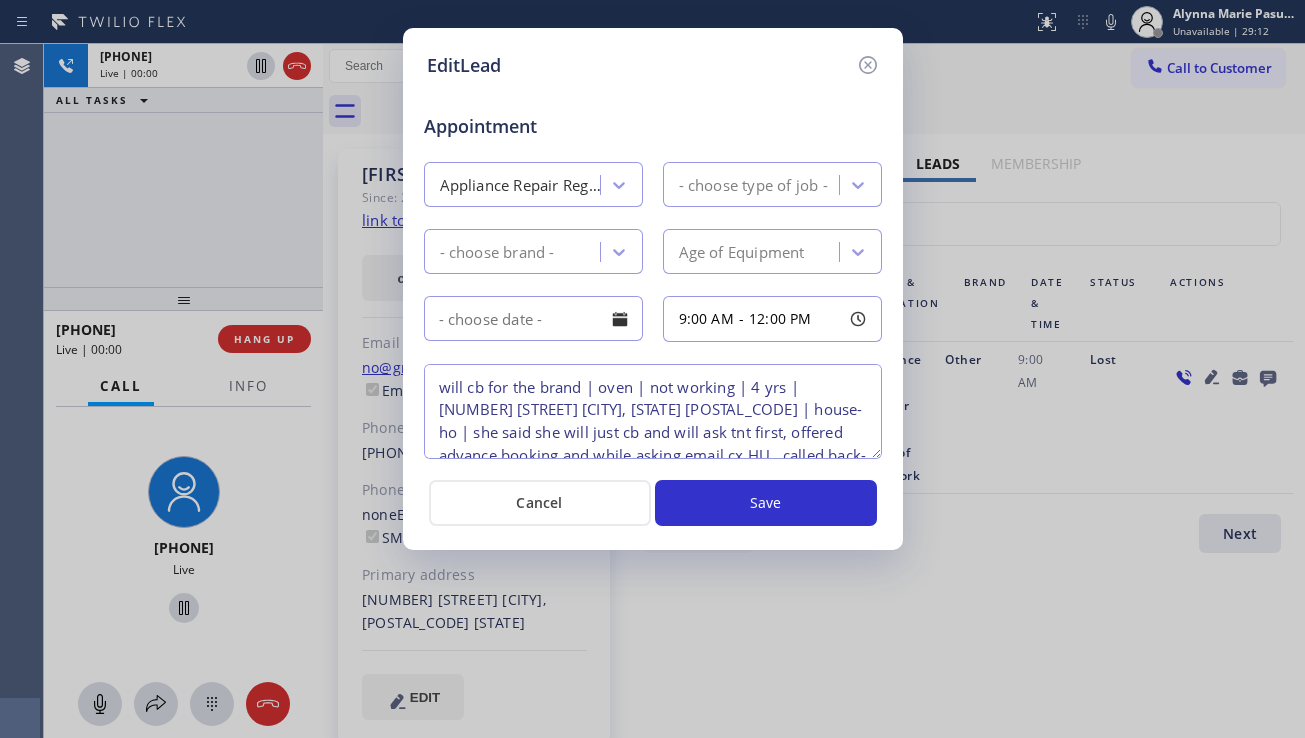 type on "will cb for the brand | oven | not working | 4 yrs |[NUMBER] [STREET] [CITY], [STATE] [POSTAL_CODE] | house-ho | she said she will just cb and will ask tnt first, offered advance booking and while asking email cx HU , called back- routed VM" 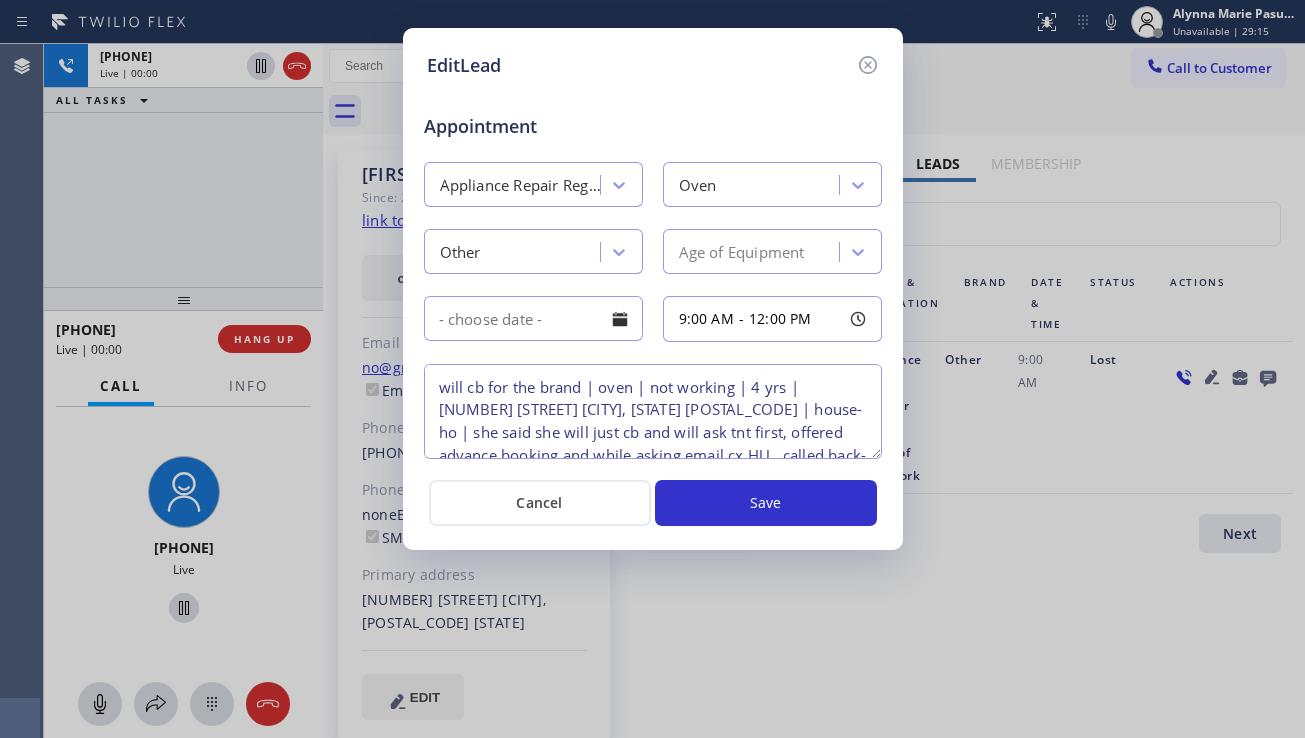 scroll, scrollTop: 42, scrollLeft: 0, axis: vertical 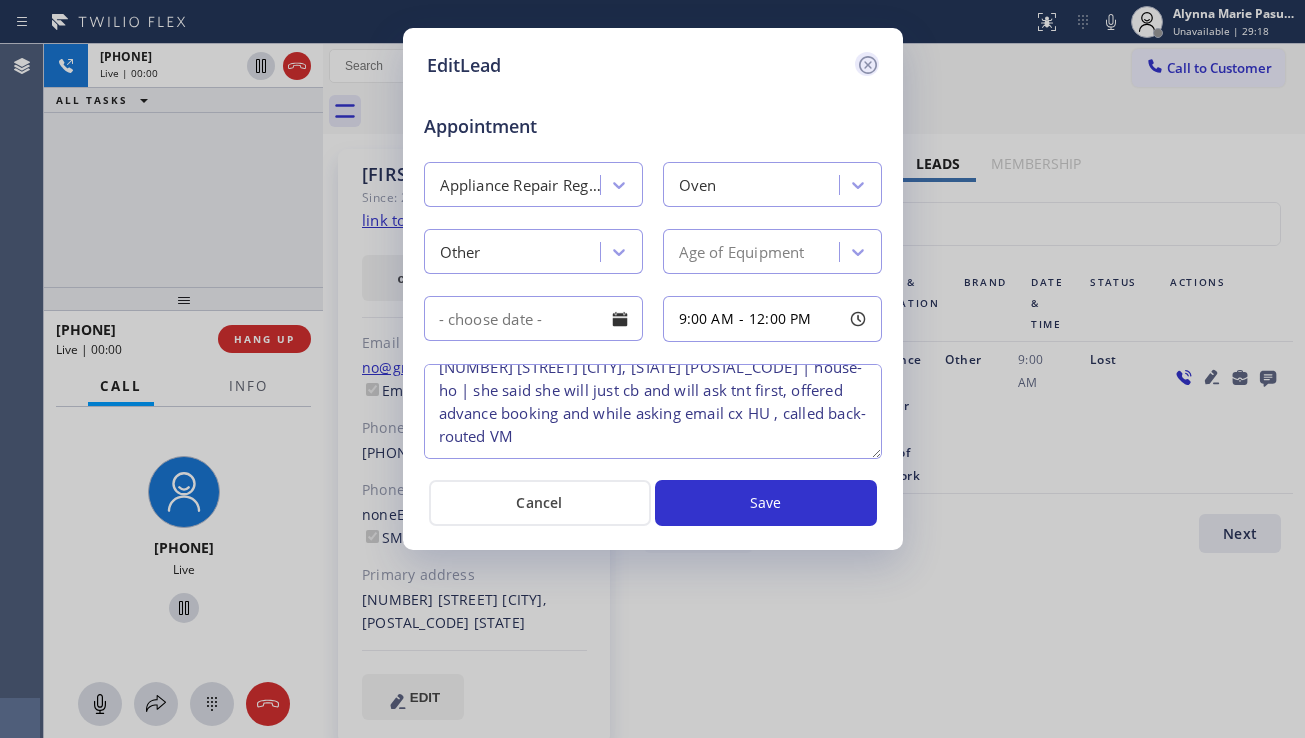 click 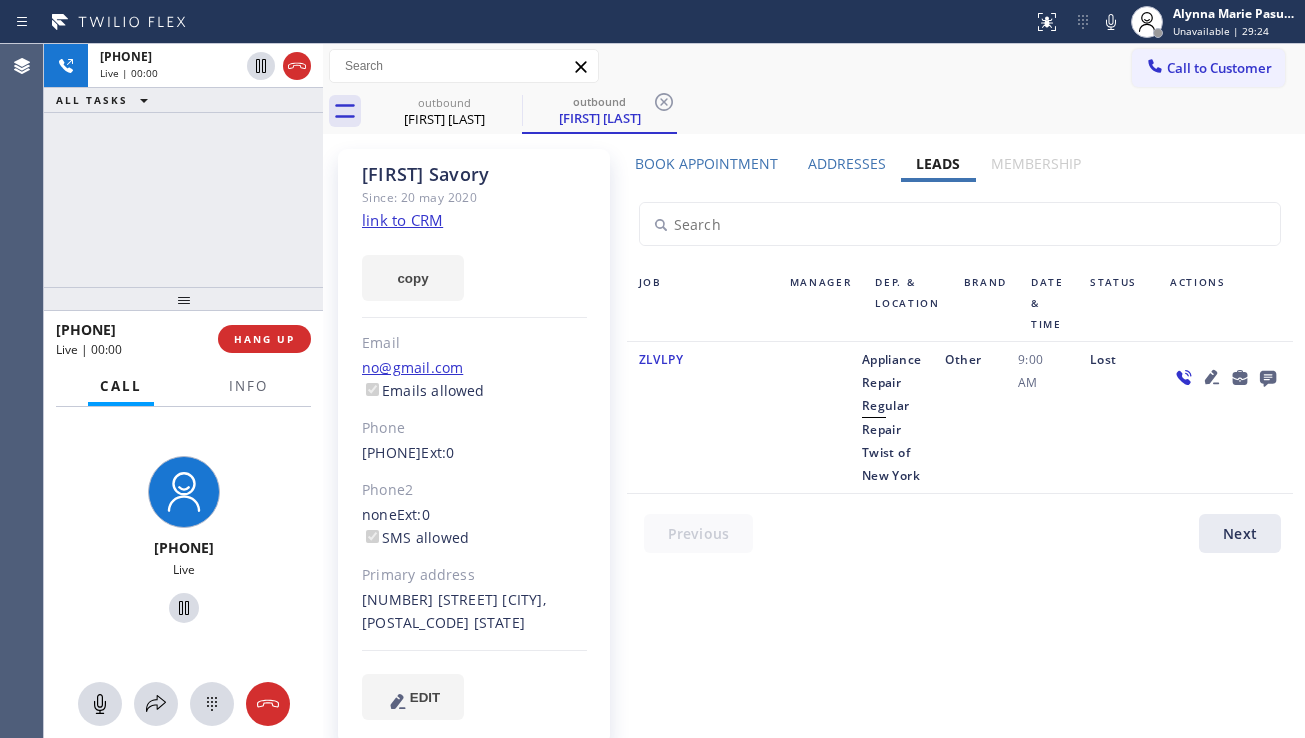 click 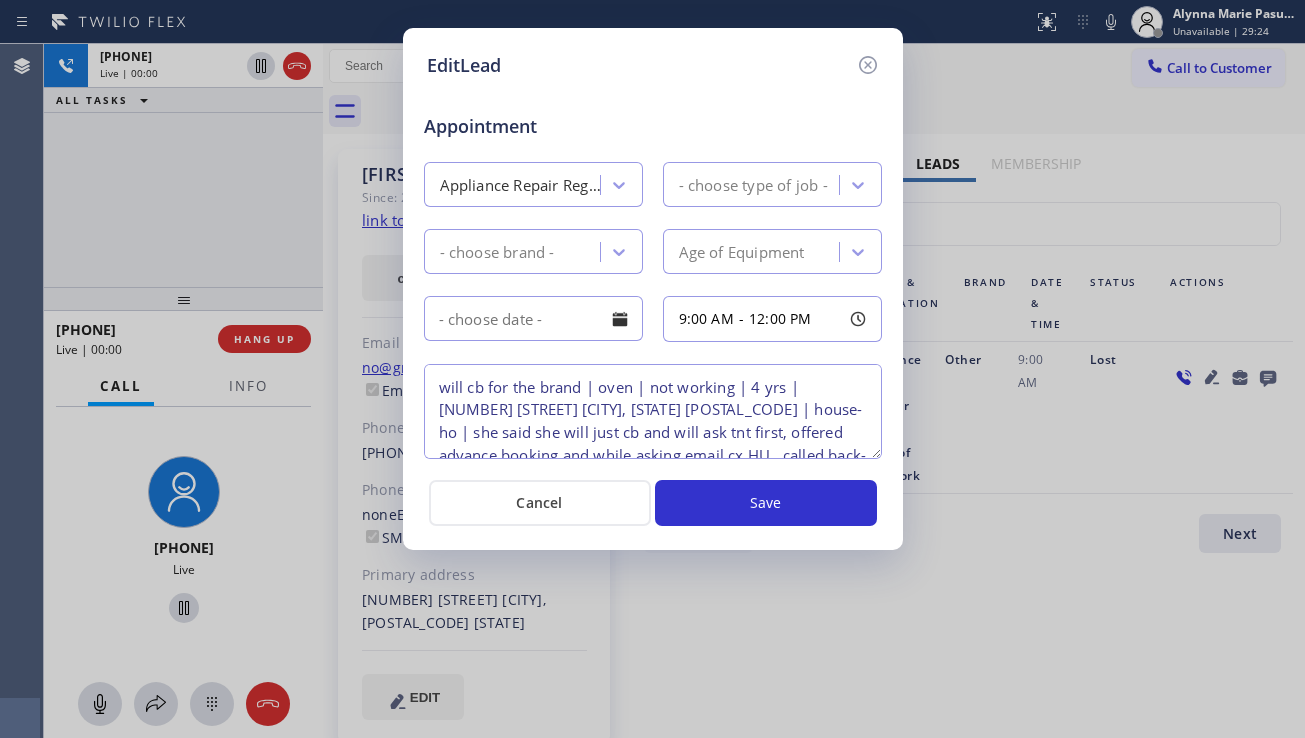 type on "will cb for the brand | oven | not working | 4 yrs |[NUMBER] [STREET] [CITY], [STATE] [POSTAL_CODE] | house-ho | she said she will just cb and will ask tnt first, offered advance booking and while asking email cx HU , called back- routed VM" 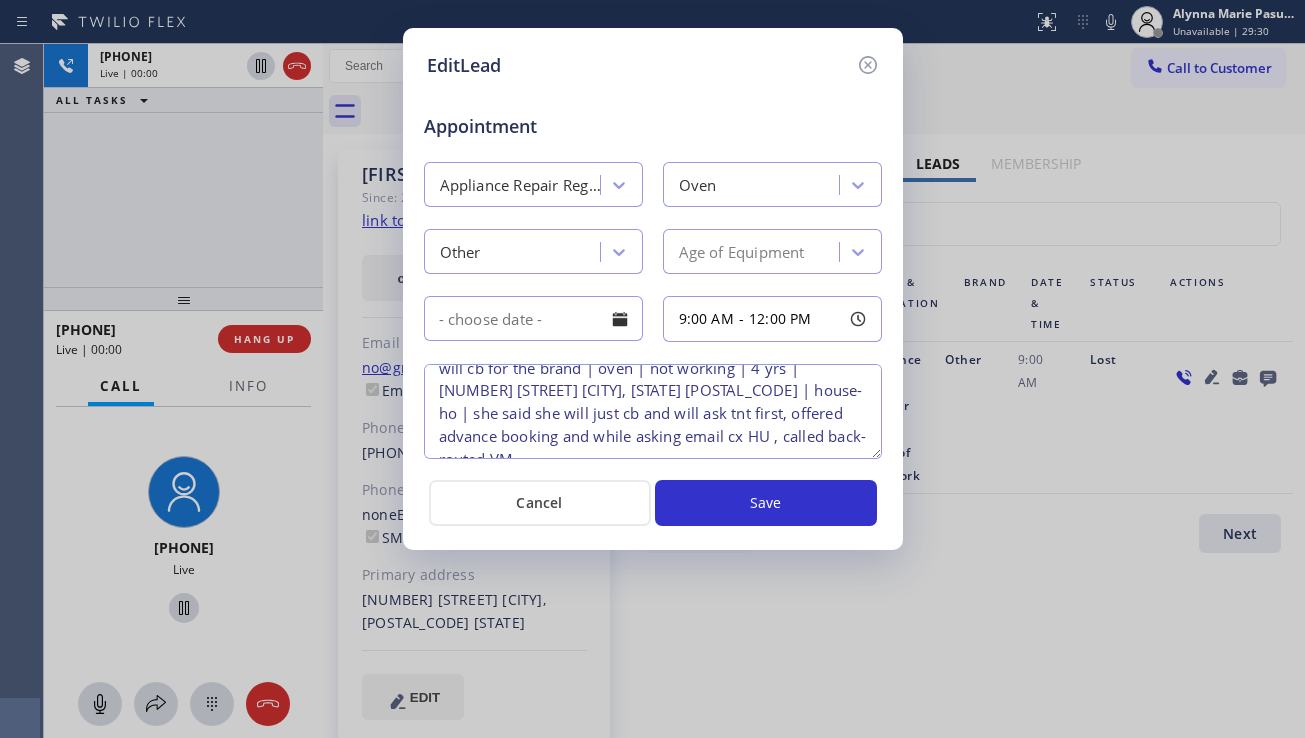 scroll, scrollTop: 0, scrollLeft: 0, axis: both 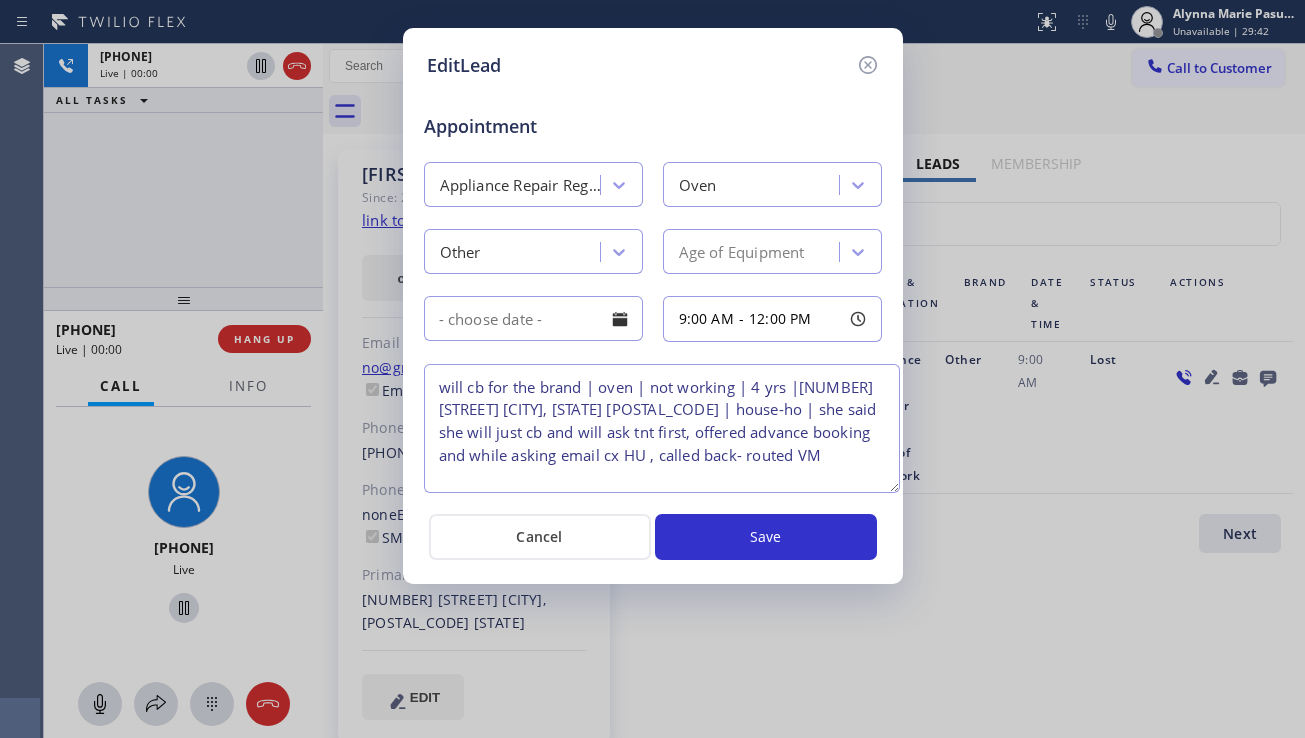 drag, startPoint x: 878, startPoint y: 454, endPoint x: 896, endPoint y: 488, distance: 38.470768 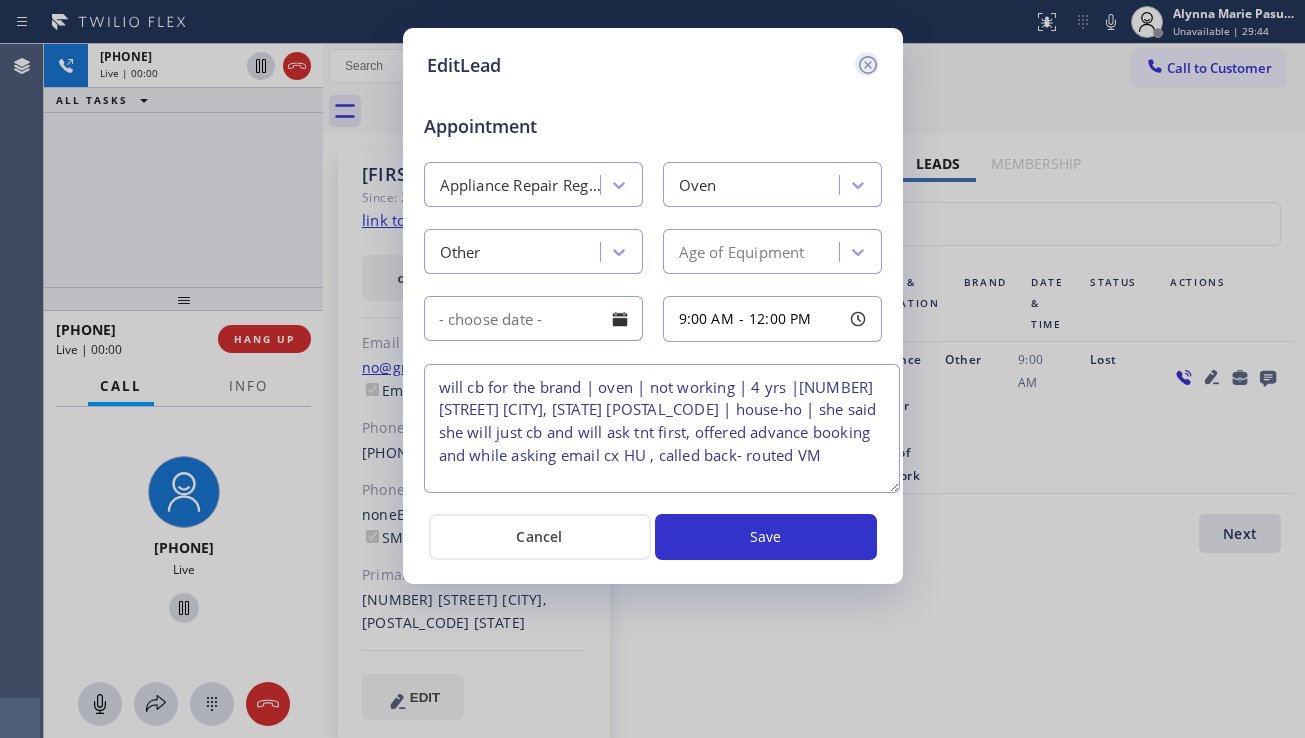 click 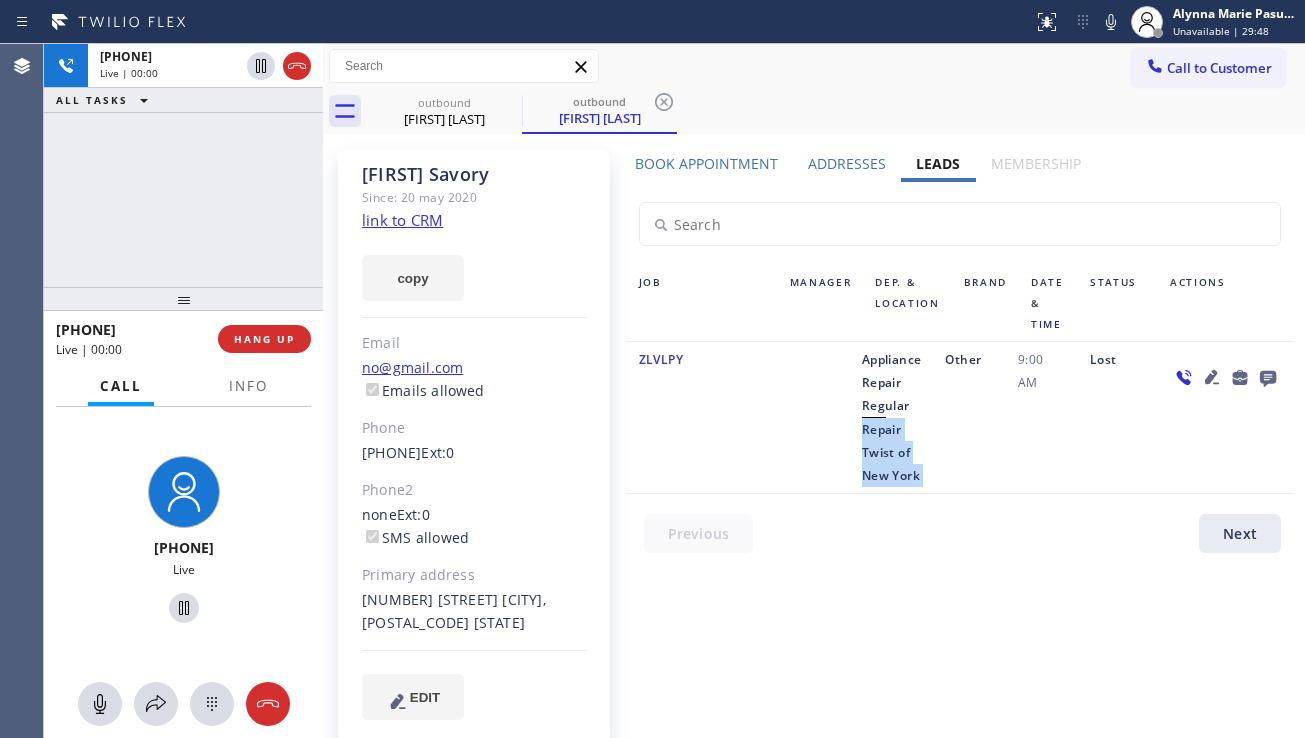 drag, startPoint x: 854, startPoint y: 427, endPoint x: 930, endPoint y: 465, distance: 84.97058 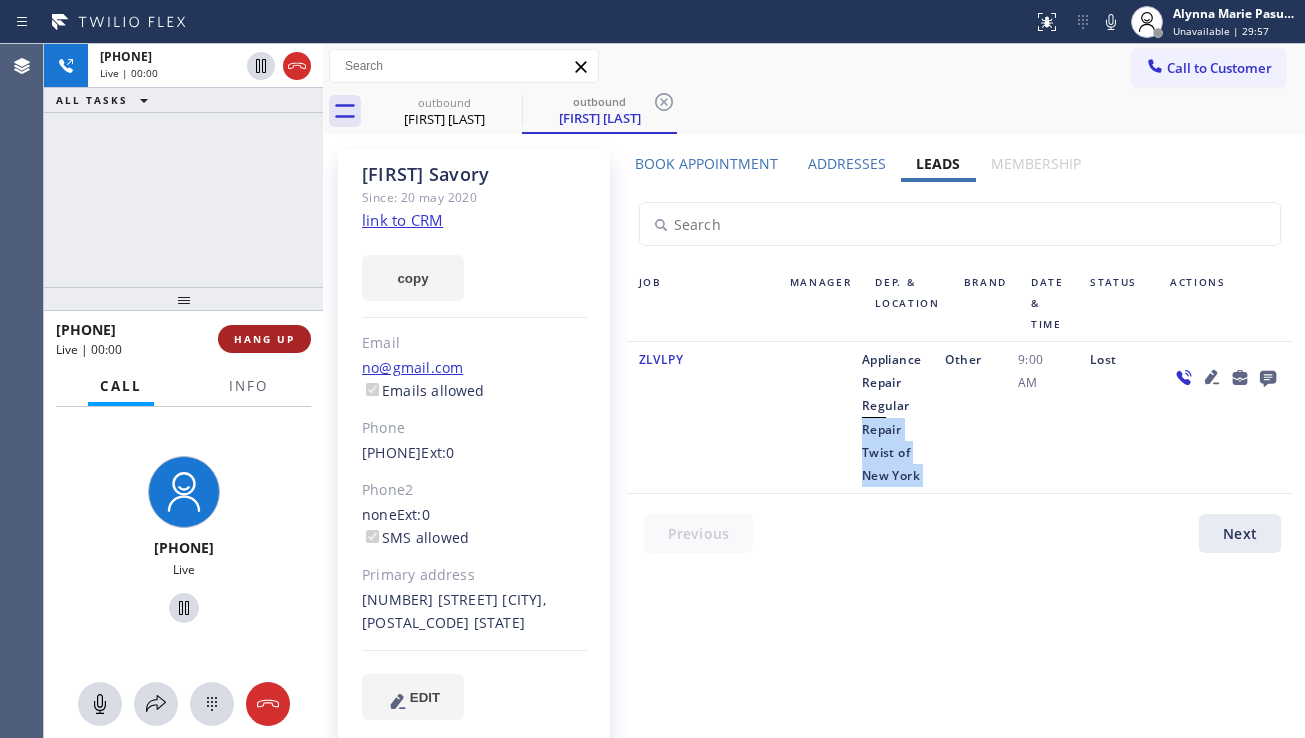 click on "HANG UP" at bounding box center (264, 339) 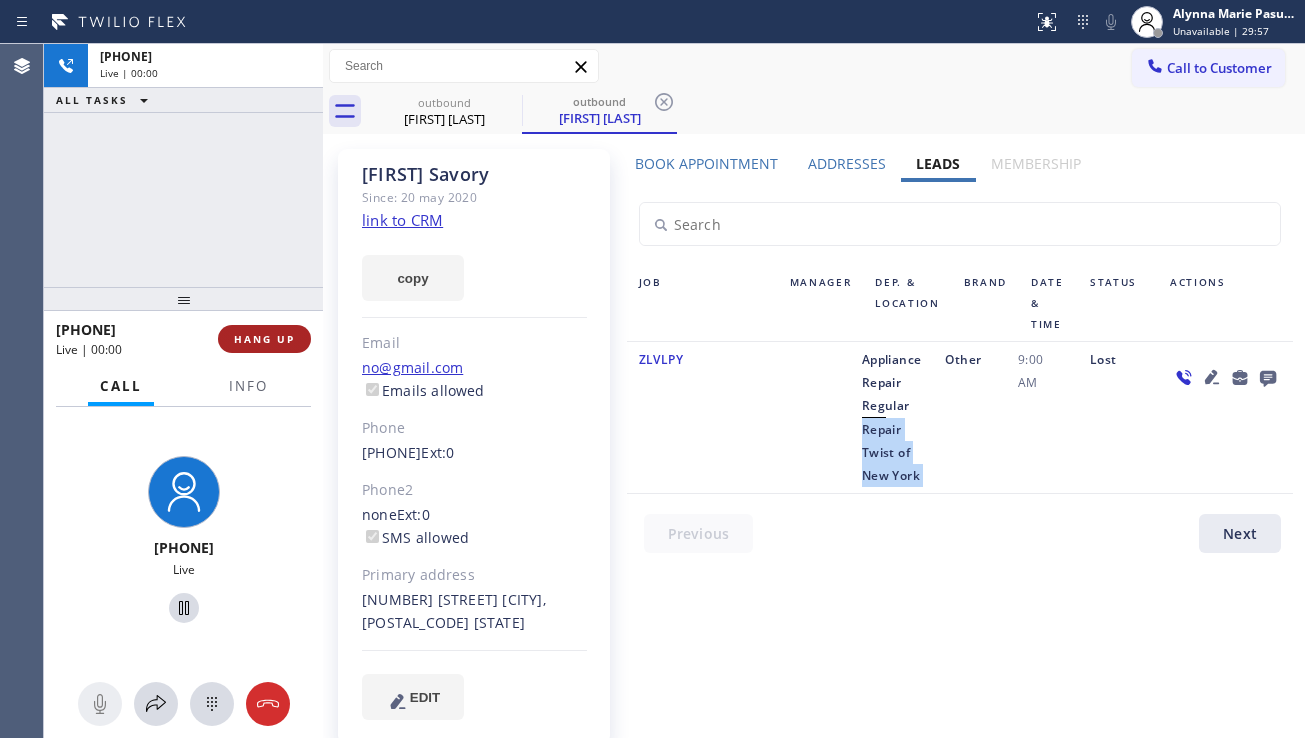 click on "HANG UP" at bounding box center (264, 339) 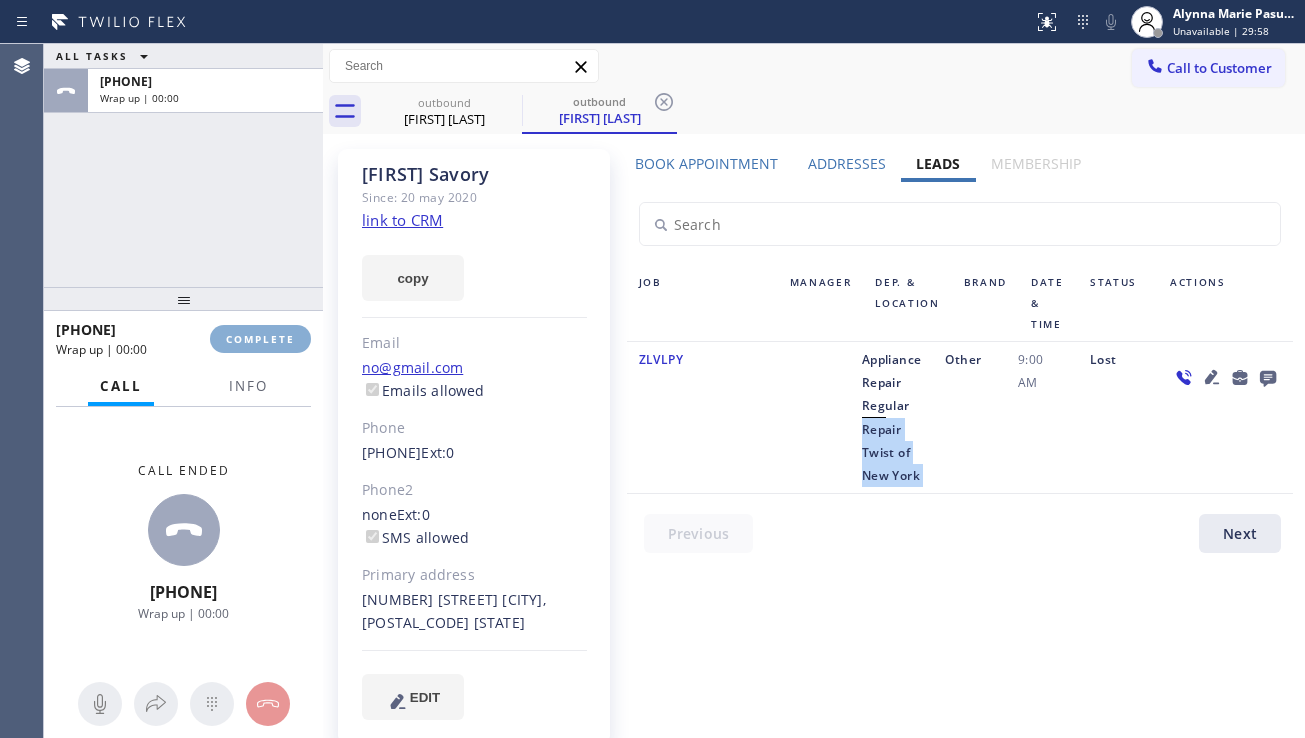 click on "COMPLETE" at bounding box center (260, 339) 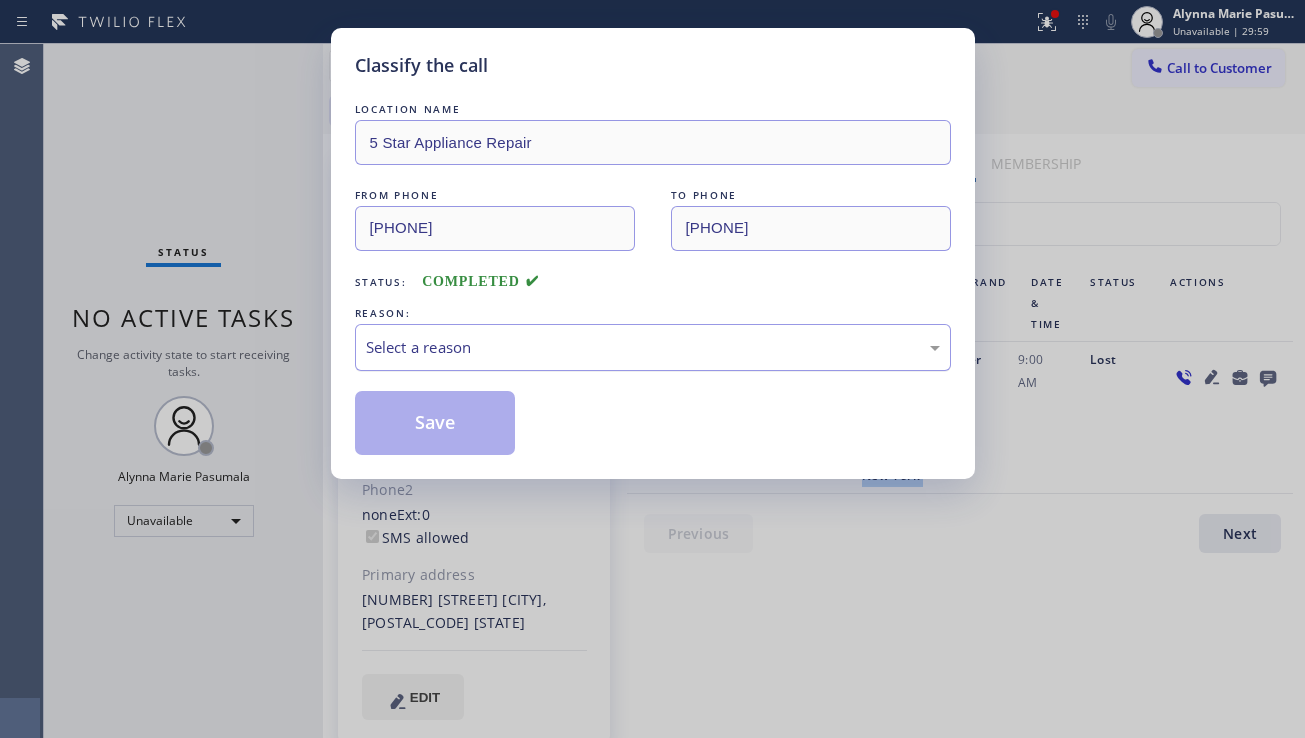 click on "Select a reason" at bounding box center (653, 347) 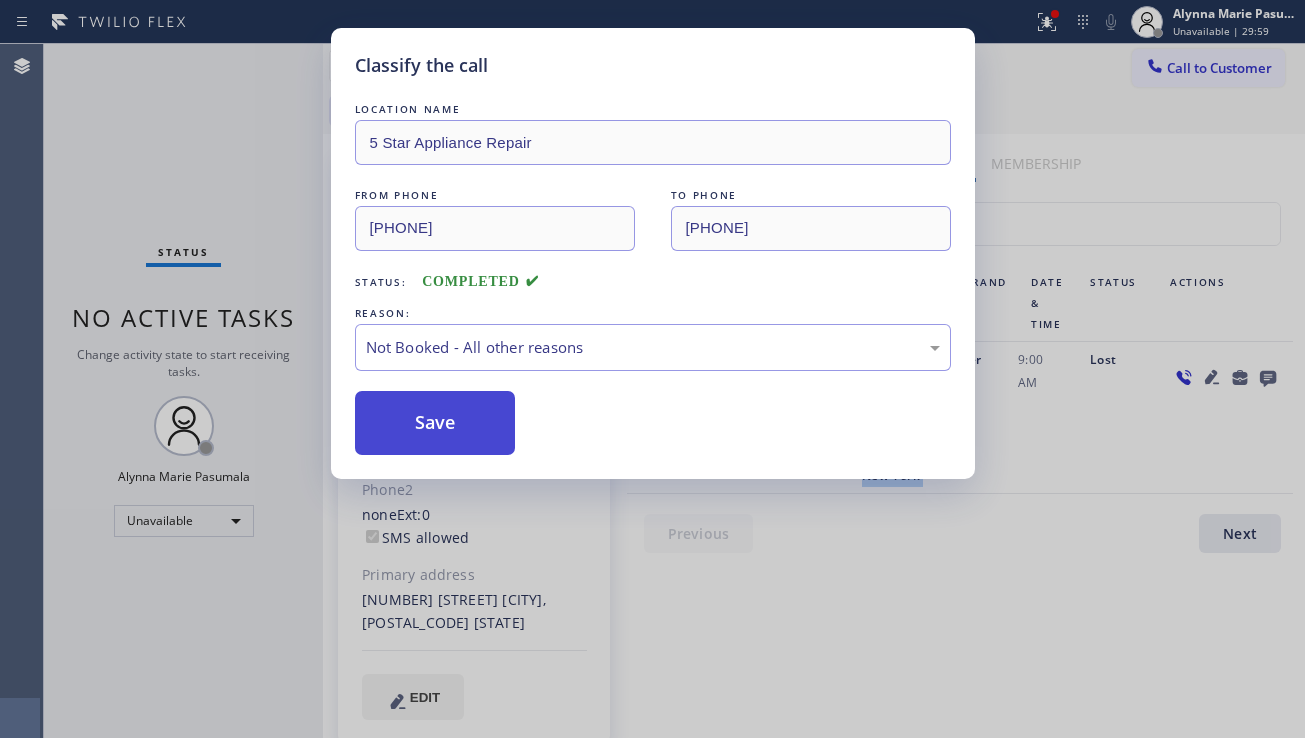 click on "Save" at bounding box center [435, 423] 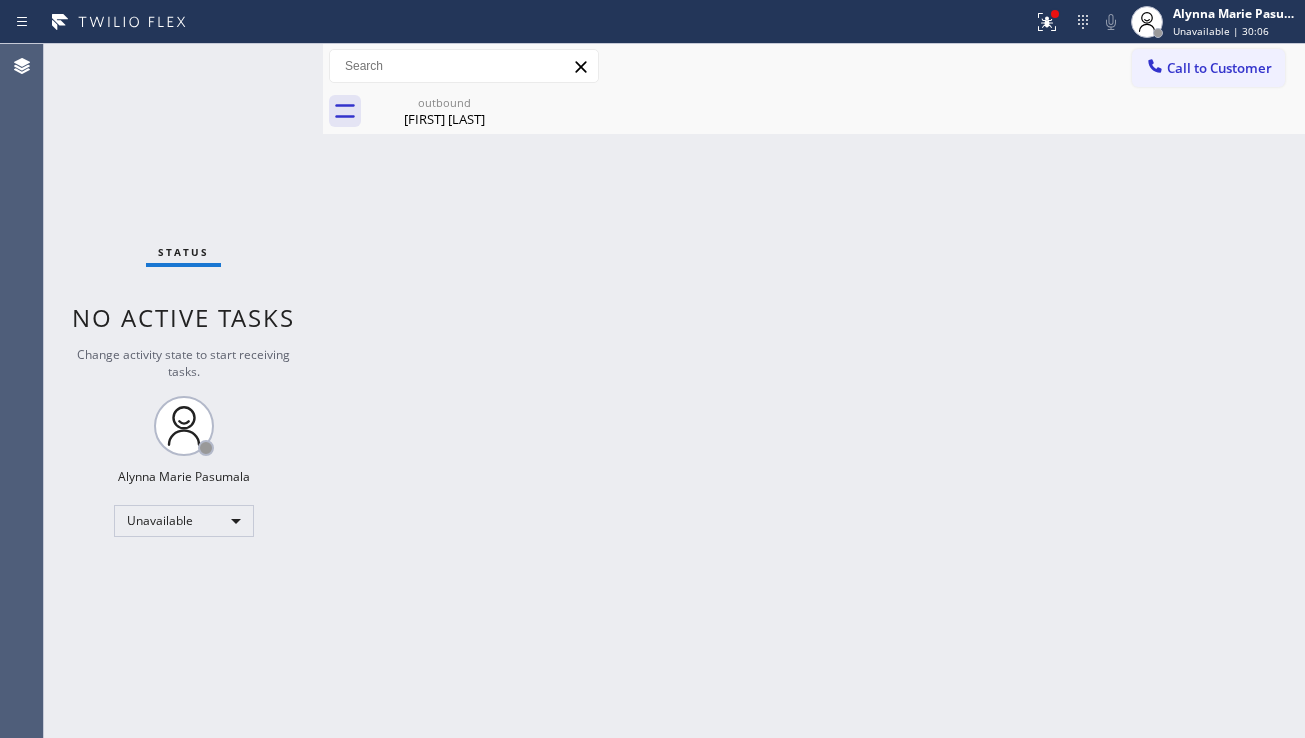 click on "Back to Dashboard Change Sender ID Customers Technicians Select a contact Outbound call Location Search location Your caller id phone number Customer number Call Customer info Name   Phone none Address none Change Sender ID HVAC [PHONE] 5 Star Appliance [PHONE] Appliance Repair [PHONE] Plumbing [PHONE] Air Duct Cleaning [PHONE]  Electricians [PHONE]  Cancel Change Check personal SMS Reset Change outbound [FIRST] [LAST] Call to Customer Outbound call Location 5 Star Appliance Repair Your caller id phone number [PHONE] Customer number Call Outbound call Technician Search Technician Your caller id phone number Your caller id phone number Call outbound [FIRST] [LAST] [FIRST]    [LAST] Since: [DATE] link to CRM copy Email [EMAIL]  Emails allowed Phone [PHONE]  Ext:  0 Phone2 none  Ext:  0  SMS allowed Primary address  [NUMBER] [STREET] [CITY], [POSTAL_CODE] [STATE] EDIT Outbound call Location 5 Star Appliance Repair Your caller id phone number [PHONE] Customer number 0" at bounding box center (814, 391) 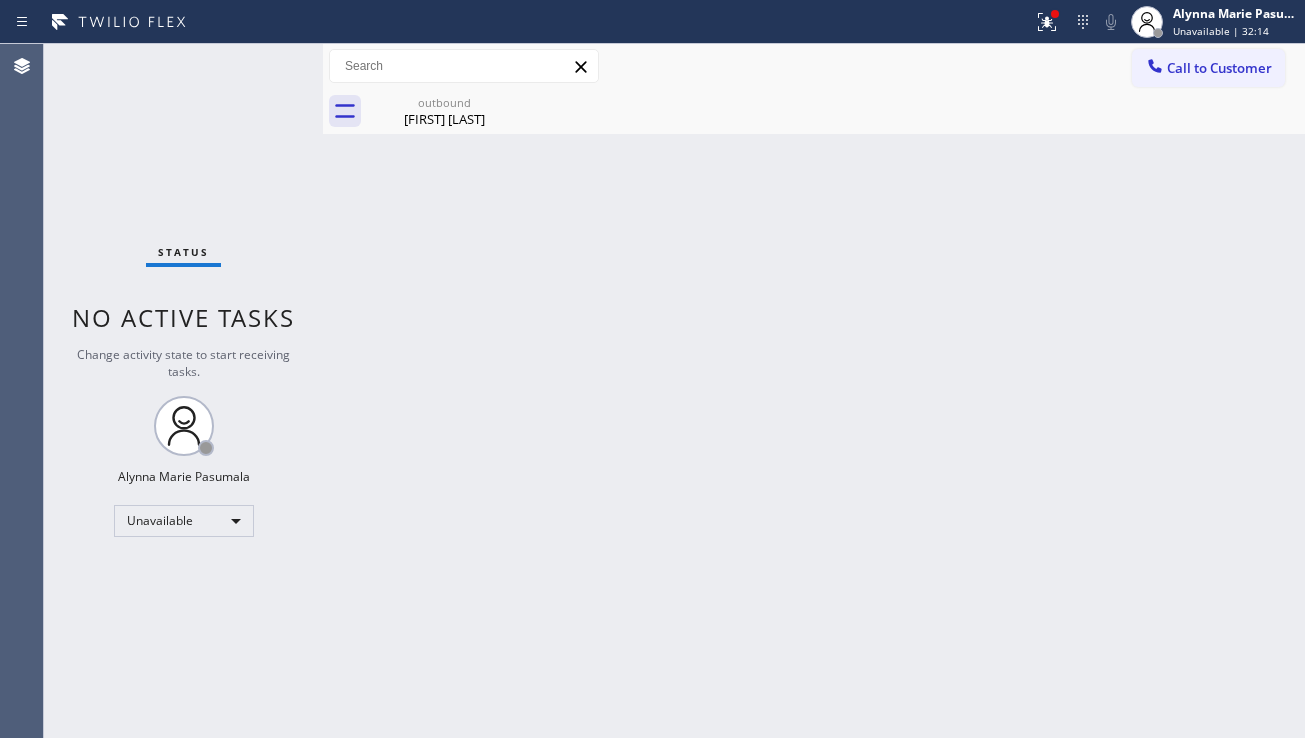 click on "Back to Dashboard Change Sender ID Customers Technicians Select a contact Outbound call Location Search location Your caller id phone number Customer number Call Customer info Name   Phone none Address none Change Sender ID HVAC [PHONE] 5 Star Appliance [PHONE] Appliance Repair [PHONE] Plumbing [PHONE] Air Duct Cleaning [PHONE]  Electricians [PHONE]  Cancel Change Check personal SMS Reset Change outbound [FIRST] [LAST] Call to Customer Outbound call Location 5 Star Appliance Repair Your caller id phone number [PHONE] Customer number Call Outbound call Technician Search Technician Your caller id phone number Your caller id phone number Call outbound [FIRST] [LAST] [FIRST]    [LAST] Since: [DATE] link to CRM copy Email [EMAIL]  Emails allowed Phone [PHONE]  Ext:  0 Phone2 none  Ext:  0  SMS allowed Primary address  [NUMBER] [STREET] [CITY], [POSTAL_CODE] [STATE] EDIT Outbound call Location 5 Star Appliance Repair Your caller id phone number [PHONE] Customer number 0" at bounding box center [814, 391] 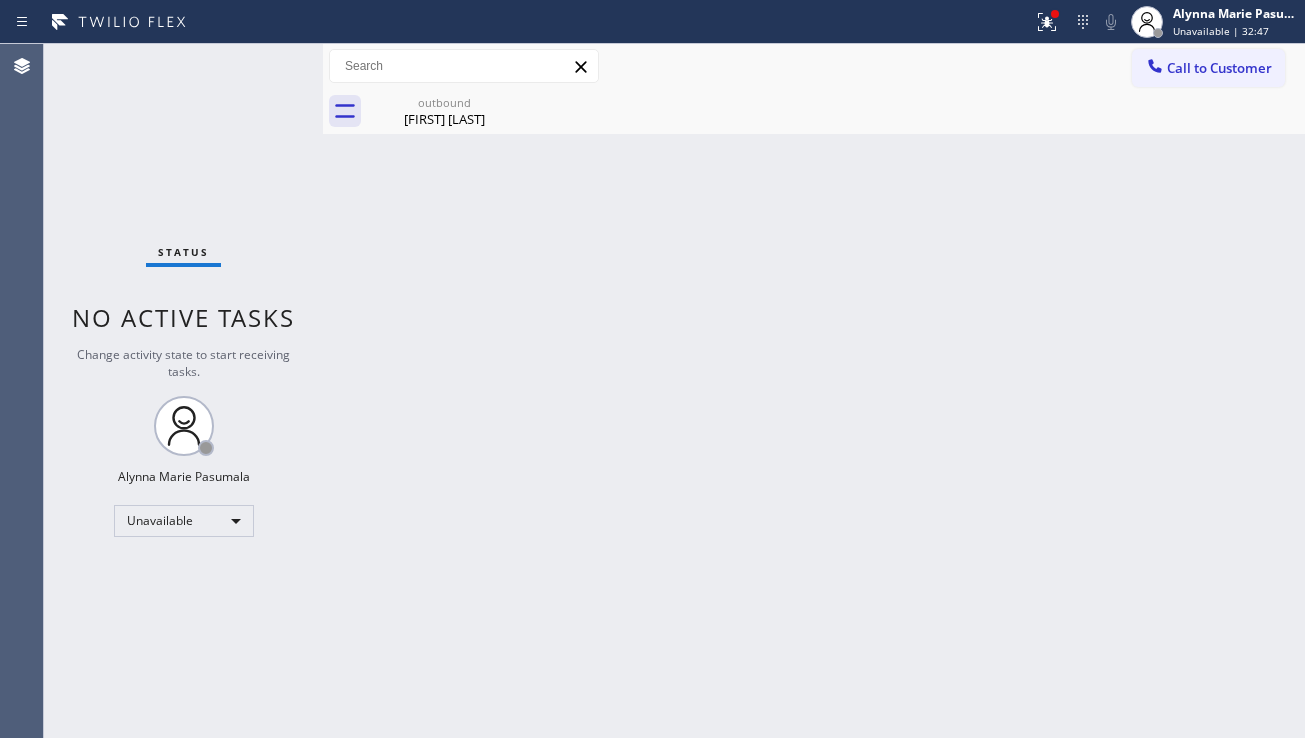 click on "Back to Dashboard Change Sender ID Customers Technicians Select a contact Outbound call Location Search location Your caller id phone number Customer number Call Customer info Name   Phone none Address none Change Sender ID HVAC [PHONE] 5 Star Appliance [PHONE] Appliance Repair [PHONE] Plumbing [PHONE] Air Duct Cleaning [PHONE]  Electricians [PHONE]  Cancel Change Check personal SMS Reset Change outbound [FIRST] [LAST] Call to Customer Outbound call Location 5 Star Appliance Repair Your caller id phone number [PHONE] Customer number Call Outbound call Technician Search Technician Your caller id phone number Your caller id phone number Call outbound [FIRST] [LAST] [FIRST]    [LAST] Since: [DATE] link to CRM copy Email [EMAIL]  Emails allowed Phone [PHONE]  Ext:  0 Phone2 none  Ext:  0  SMS allowed Primary address  [NUMBER] [STREET] [CITY], [POSTAL_CODE] [STATE] EDIT Outbound call Location 5 Star Appliance Repair Your caller id phone number [PHONE] Customer number 0" at bounding box center (814, 391) 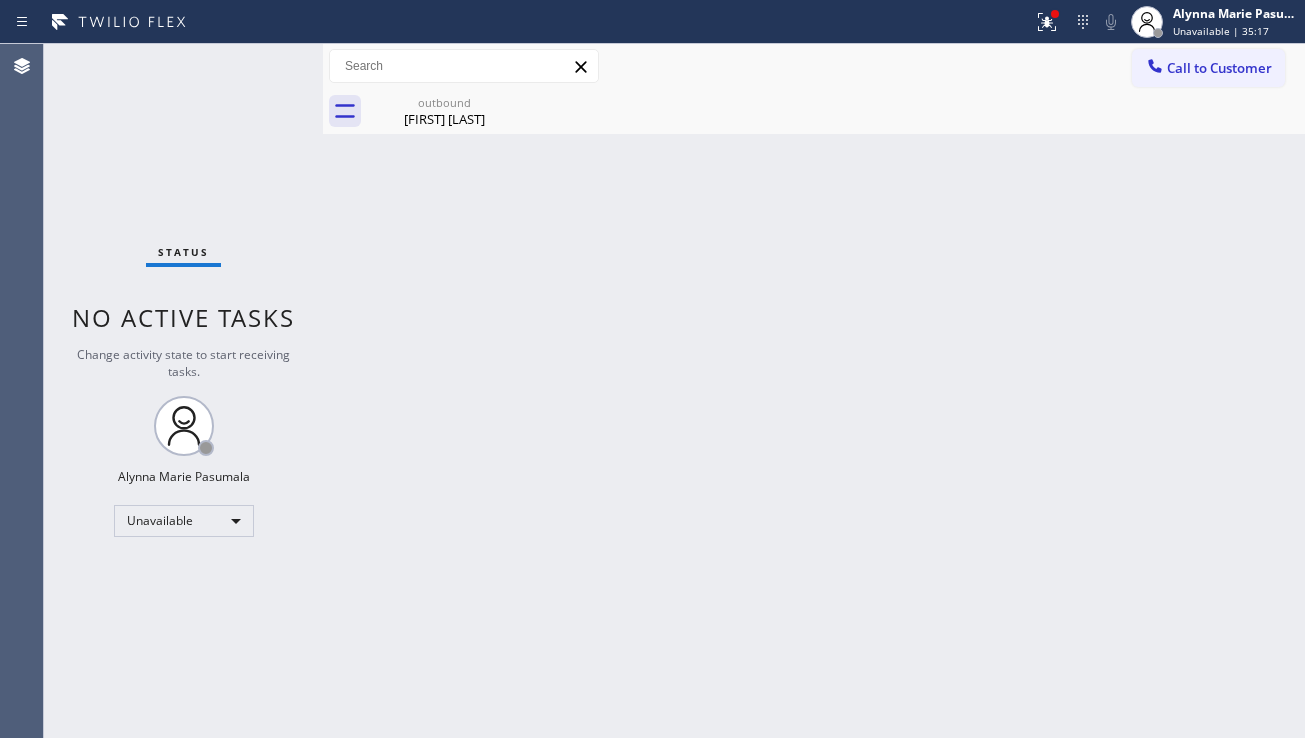 click on "Back to Dashboard Change Sender ID Customers Technicians Select a contact Outbound call Location Search location Your caller id phone number Customer number Call Customer info Name   Phone none Address none Change Sender ID HVAC [PHONE] 5 Star Appliance [PHONE] Appliance Repair [PHONE] Plumbing [PHONE] Air Duct Cleaning [PHONE]  Electricians [PHONE]  Cancel Change Check personal SMS Reset Change outbound [FIRST] [LAST] Call to Customer Outbound call Location 5 Star Appliance Repair Your caller id phone number [PHONE] Customer number Call Outbound call Technician Search Technician Your caller id phone number Your caller id phone number Call outbound [FIRST] [LAST] [FIRST]    [LAST] Since: [DATE] link to CRM copy Email [EMAIL]  Emails allowed Phone [PHONE]  Ext:  0 Phone2 none  Ext:  0  SMS allowed Primary address  [NUMBER] [STREET] [CITY], [POSTAL_CODE] [STATE] EDIT Outbound call Location 5 Star Appliance Repair Your caller id phone number [PHONE] Customer number 0" at bounding box center (814, 391) 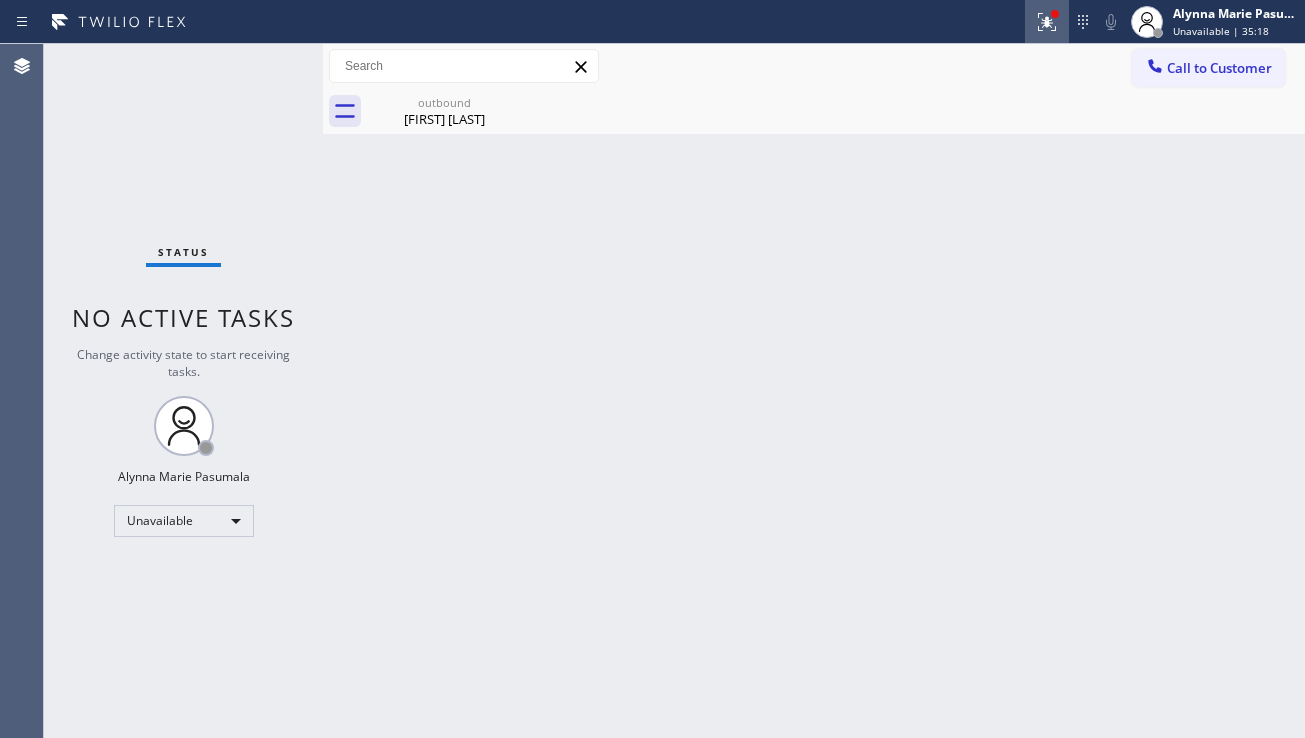 click at bounding box center (1047, 22) 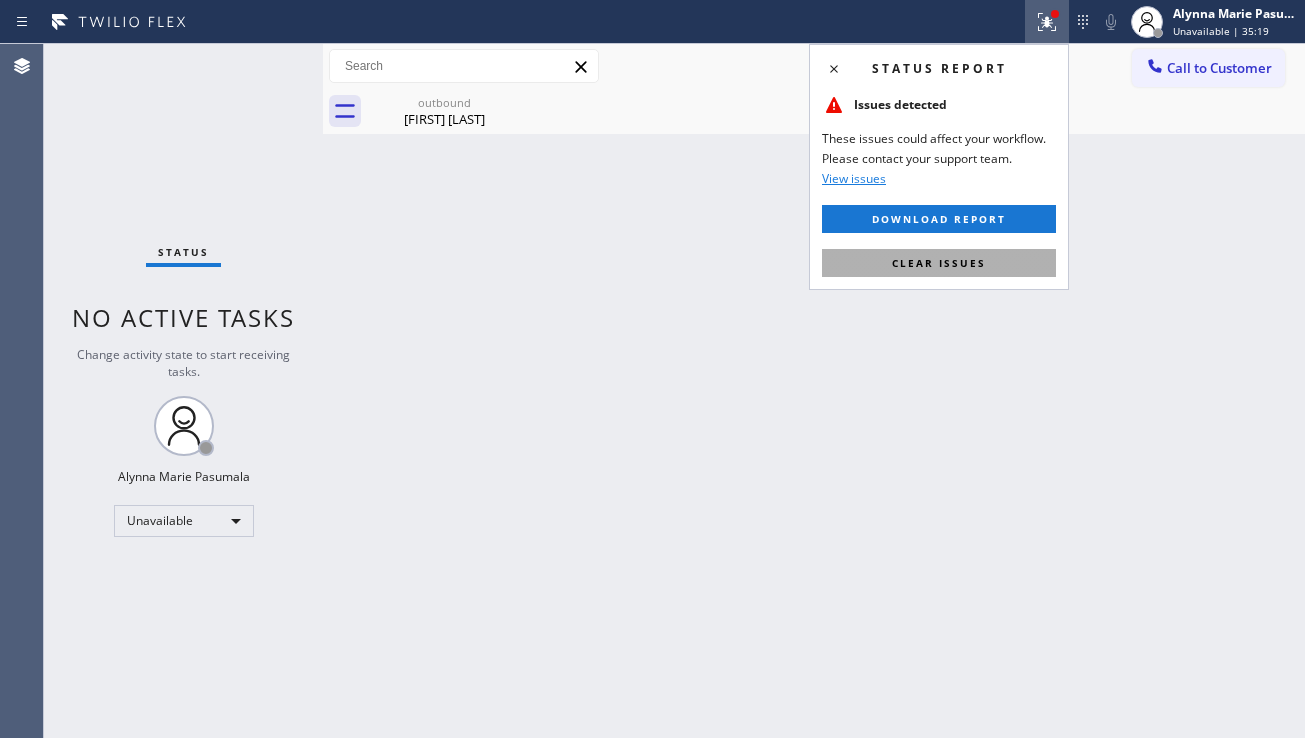 click on "Clear issues" at bounding box center (939, 263) 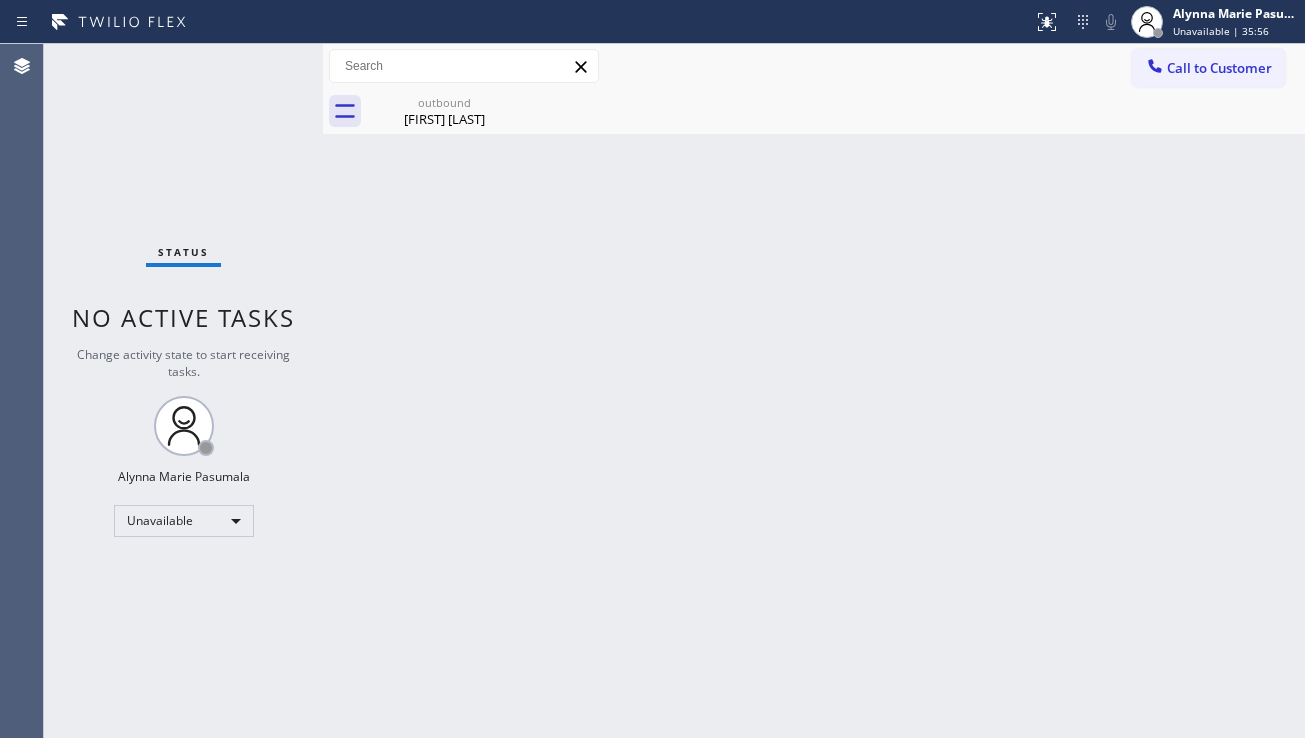 drag, startPoint x: 1191, startPoint y: 71, endPoint x: 1130, endPoint y: 117, distance: 76.40026 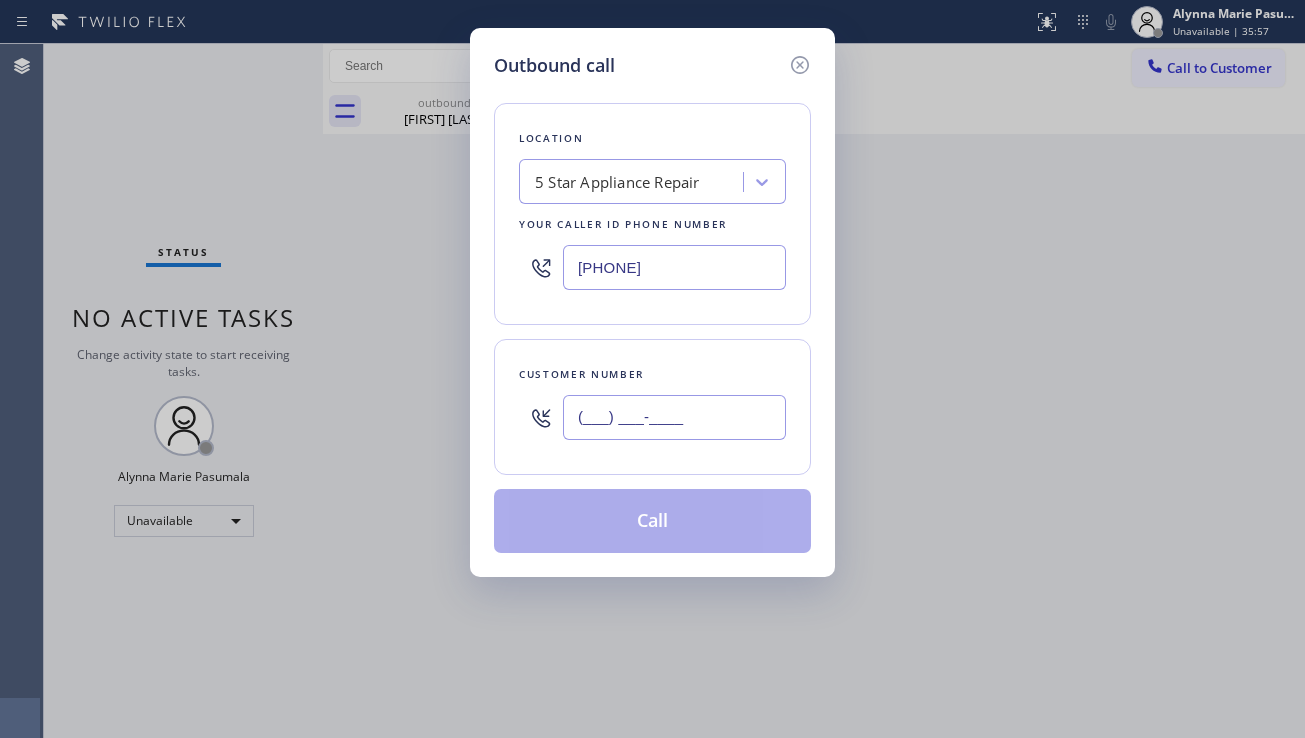 click on "(___) ___-____" at bounding box center (674, 417) 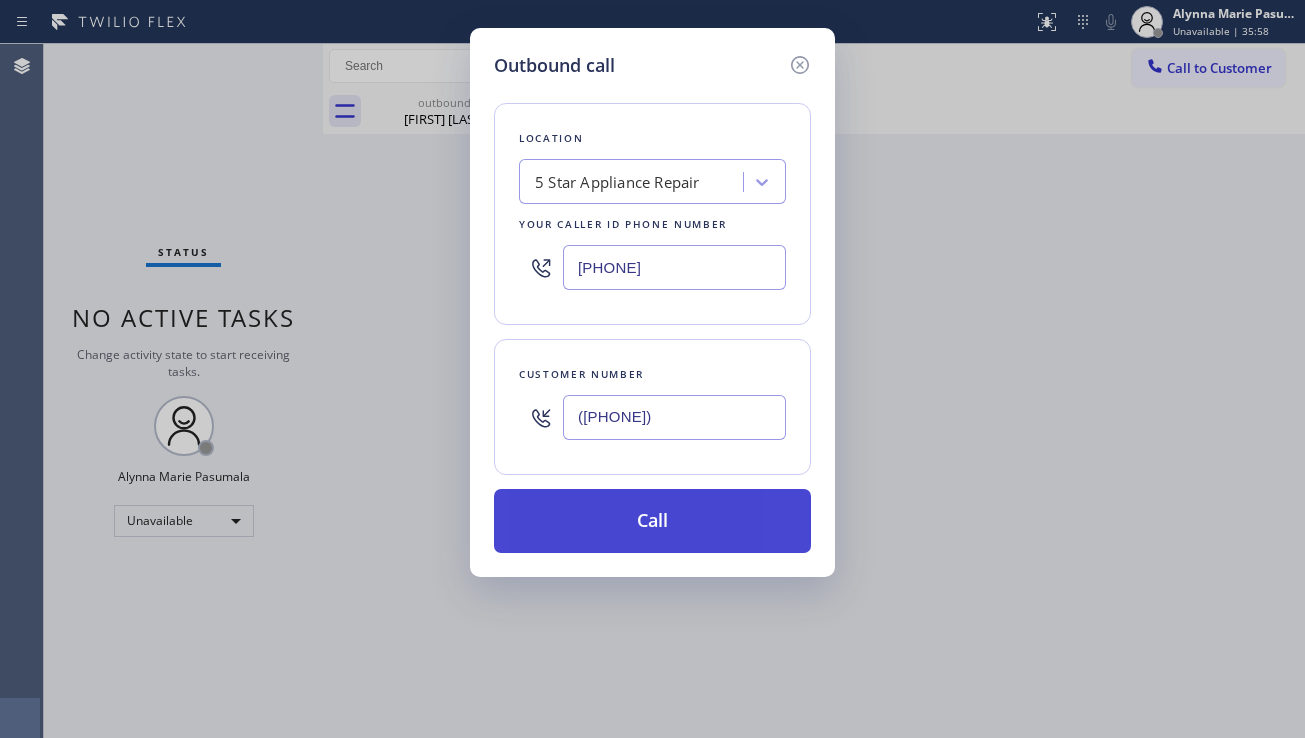 type on "([PHONE])" 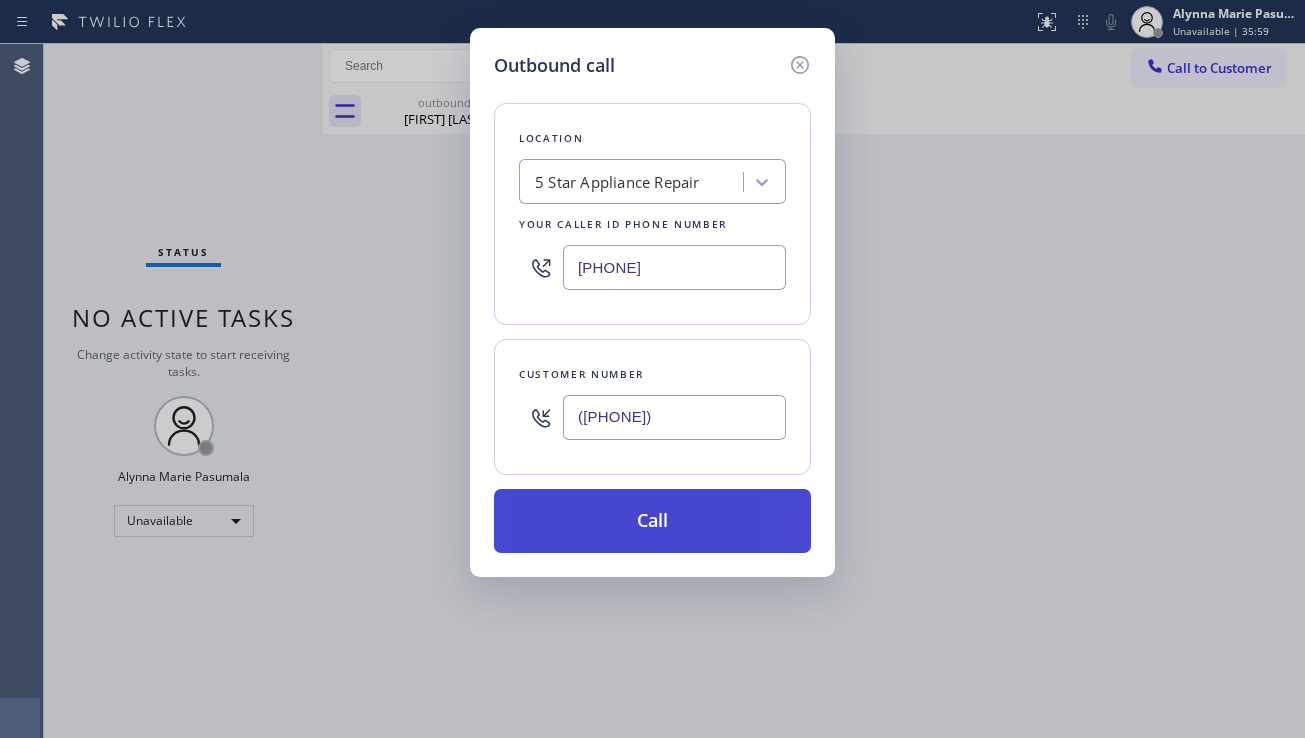 click on "Call" at bounding box center (652, 521) 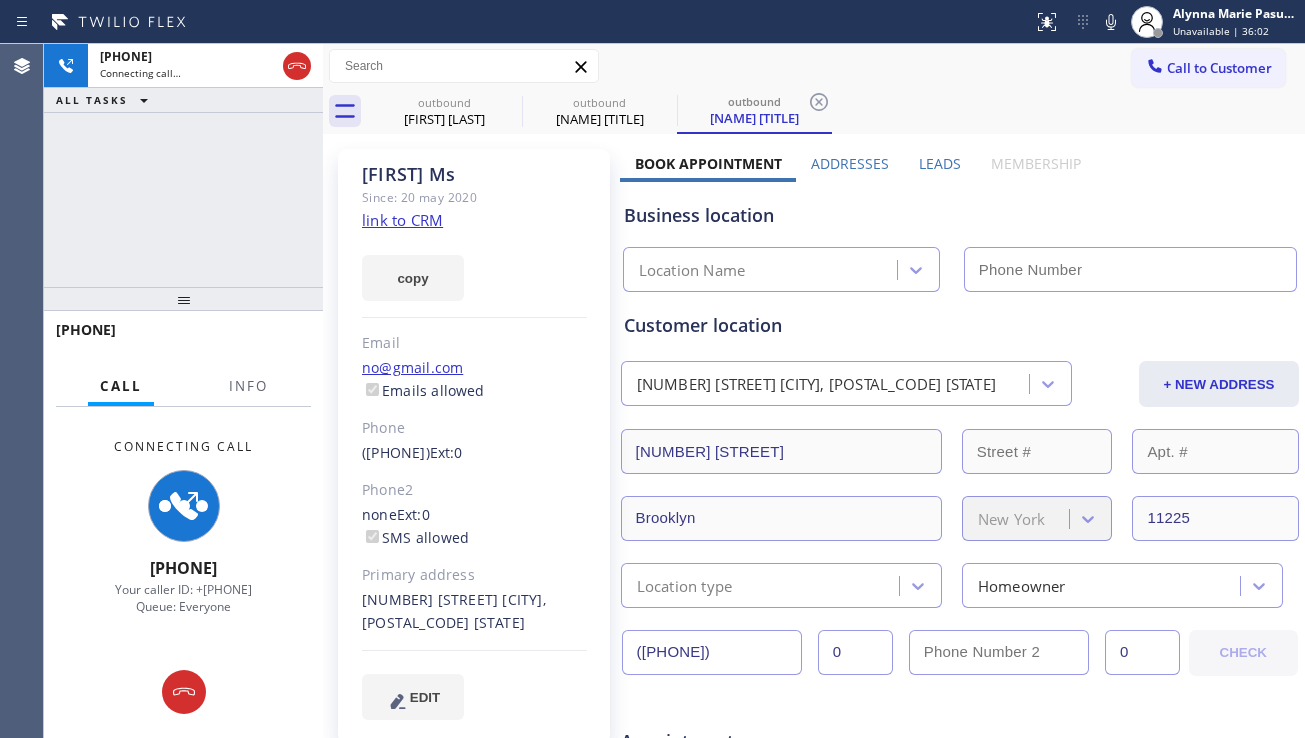 click on "[PHONE] Connecting call… ALL TASKS ALL TASKS ACTIVE TASKS TASKS IN WRAP UP" at bounding box center [183, 165] 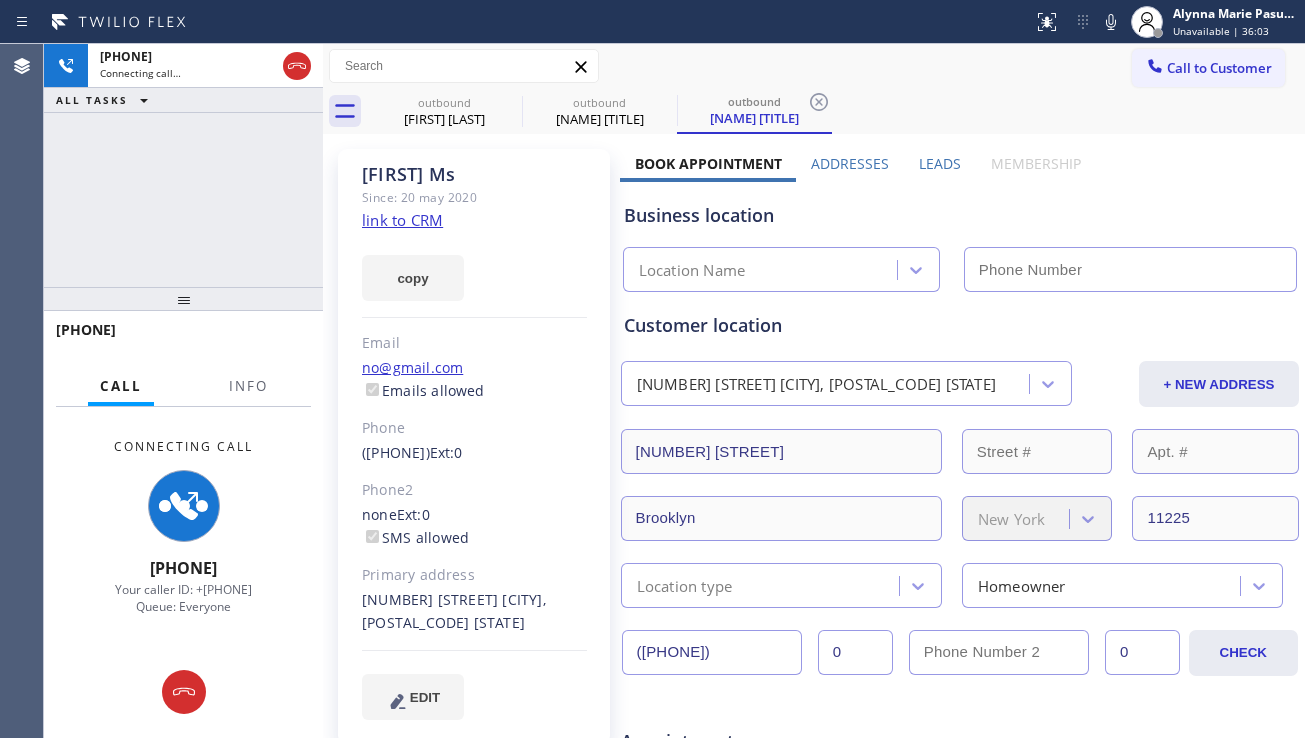 click on "Leads" at bounding box center [940, 163] 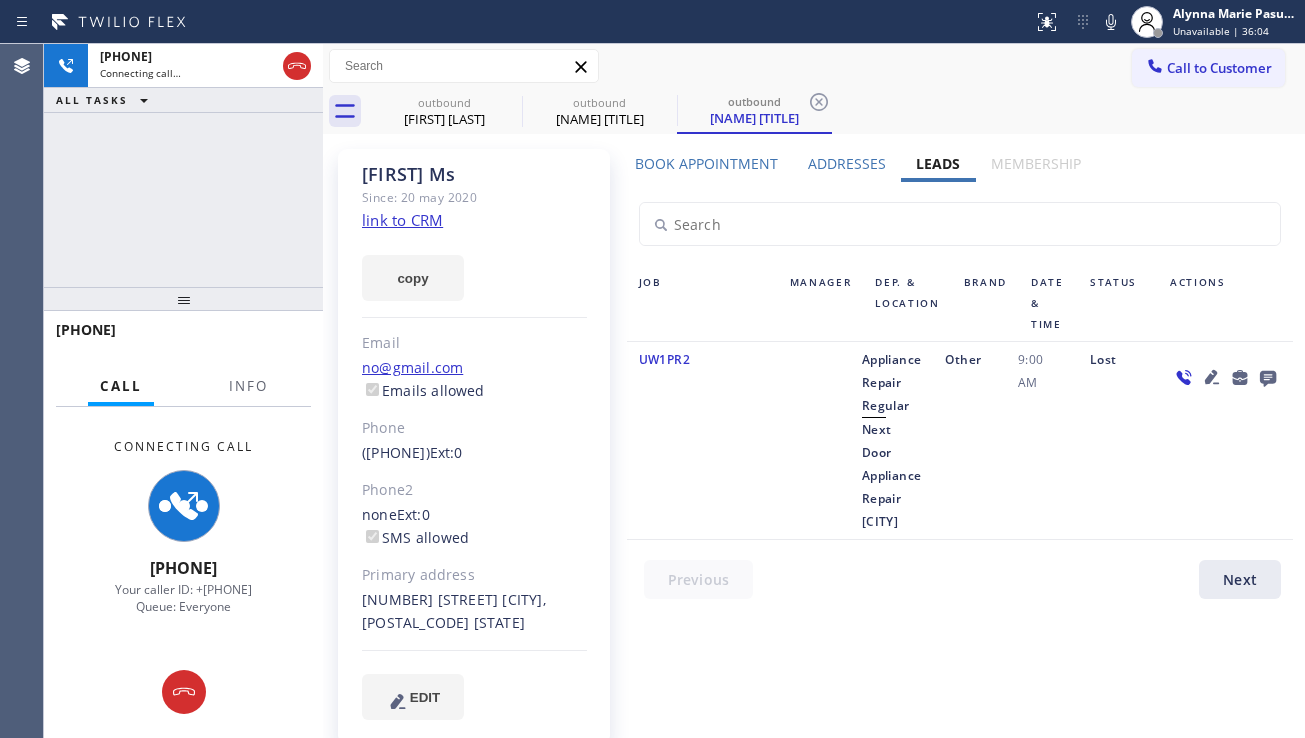 click 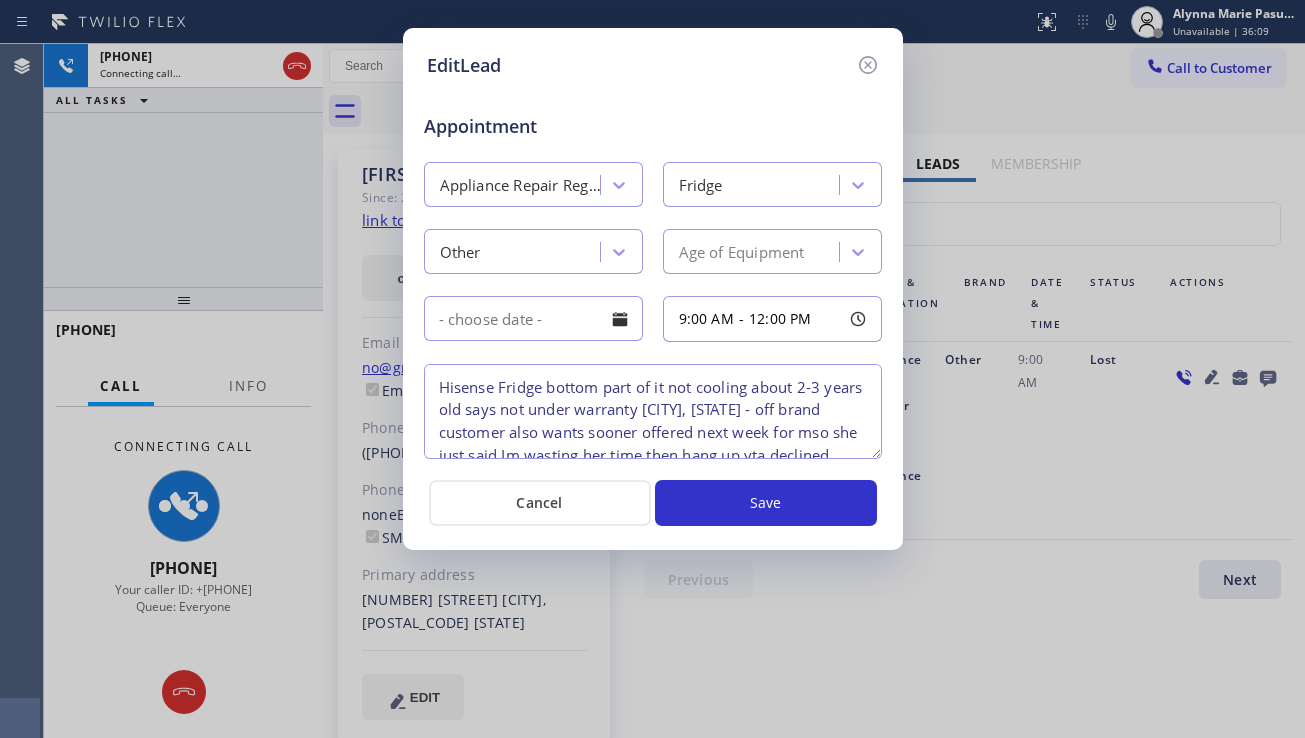 scroll, scrollTop: 42, scrollLeft: 0, axis: vertical 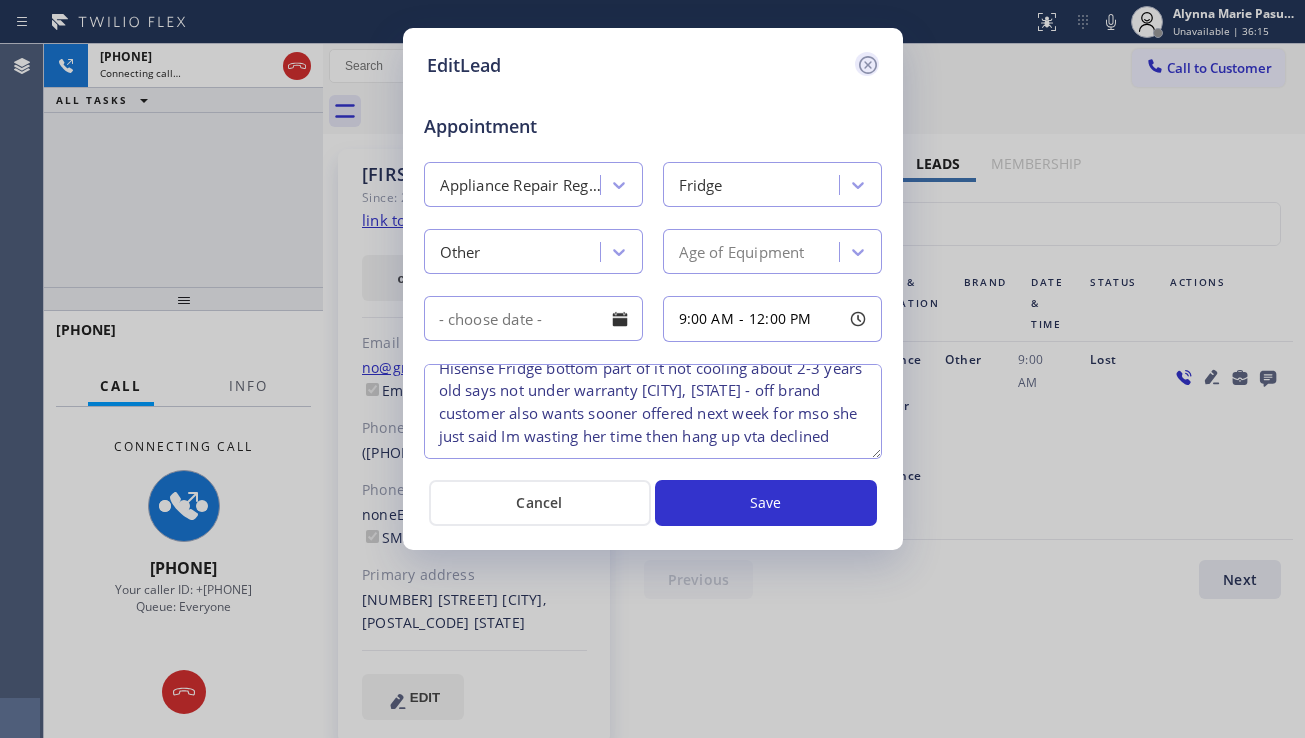 click 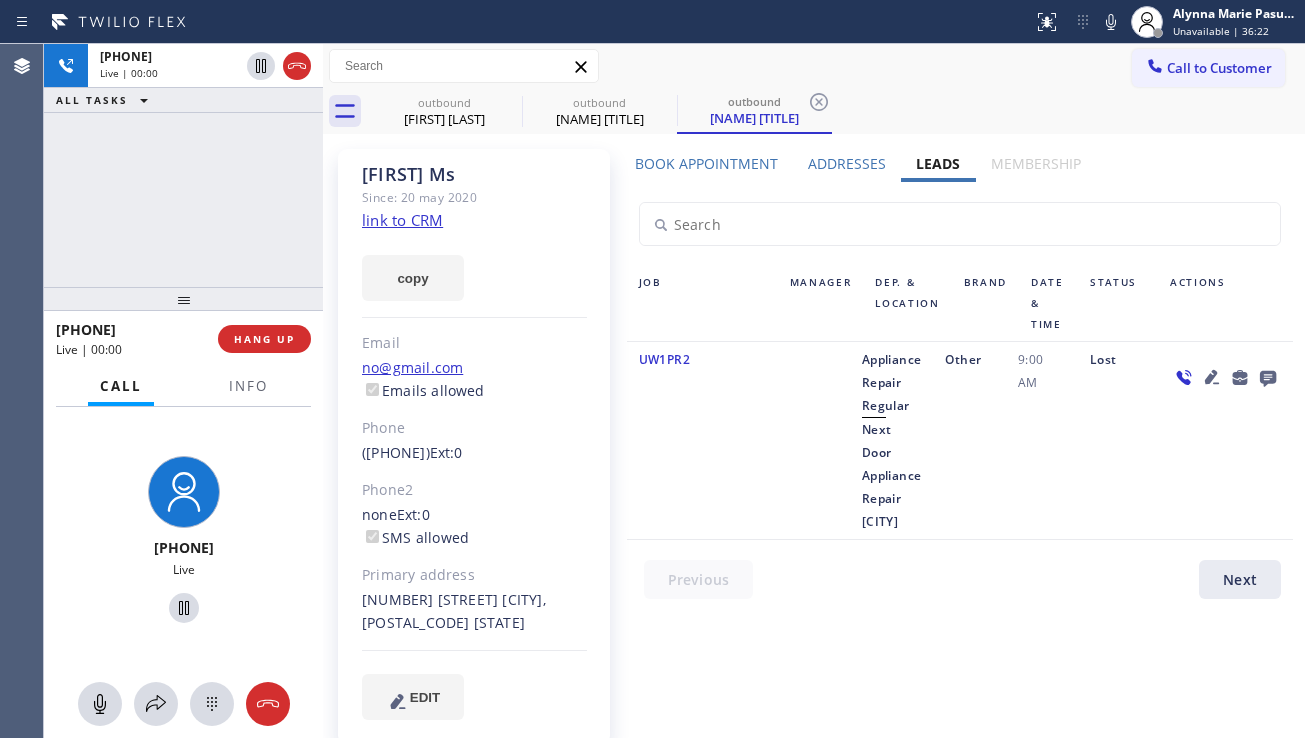 click 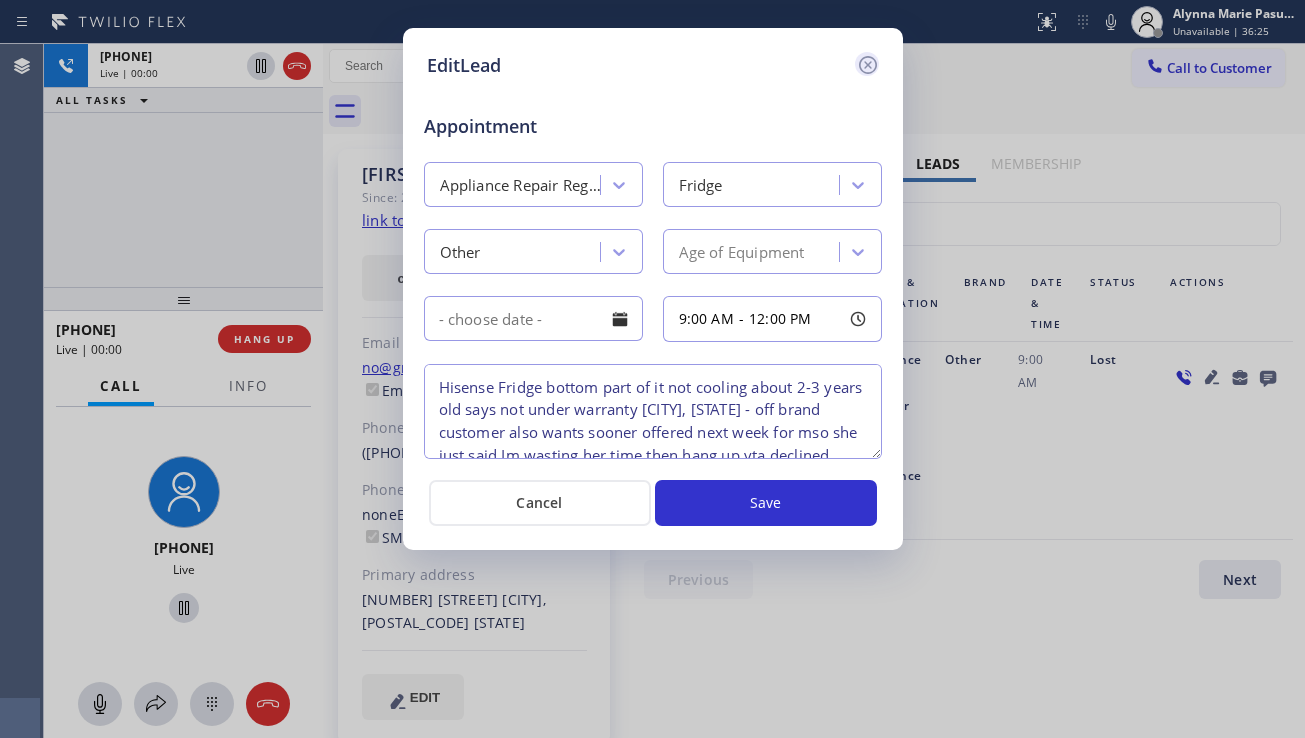 click 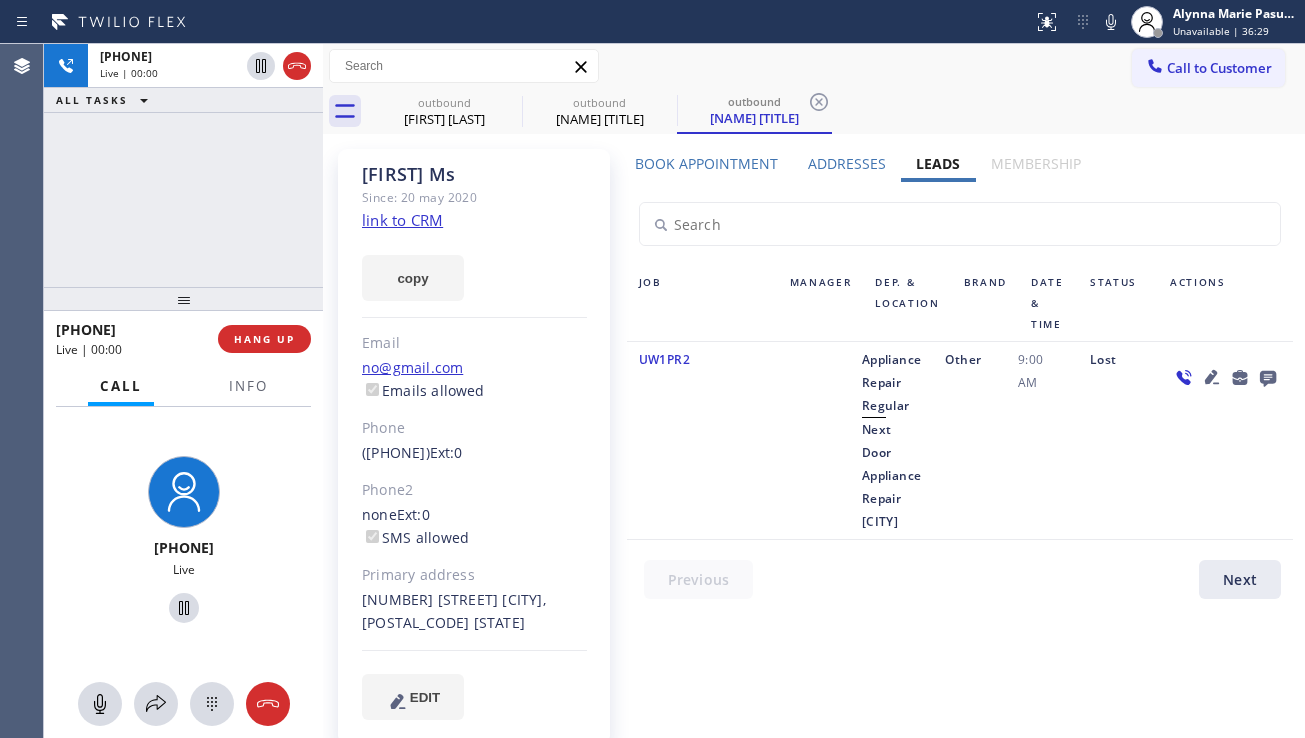 click 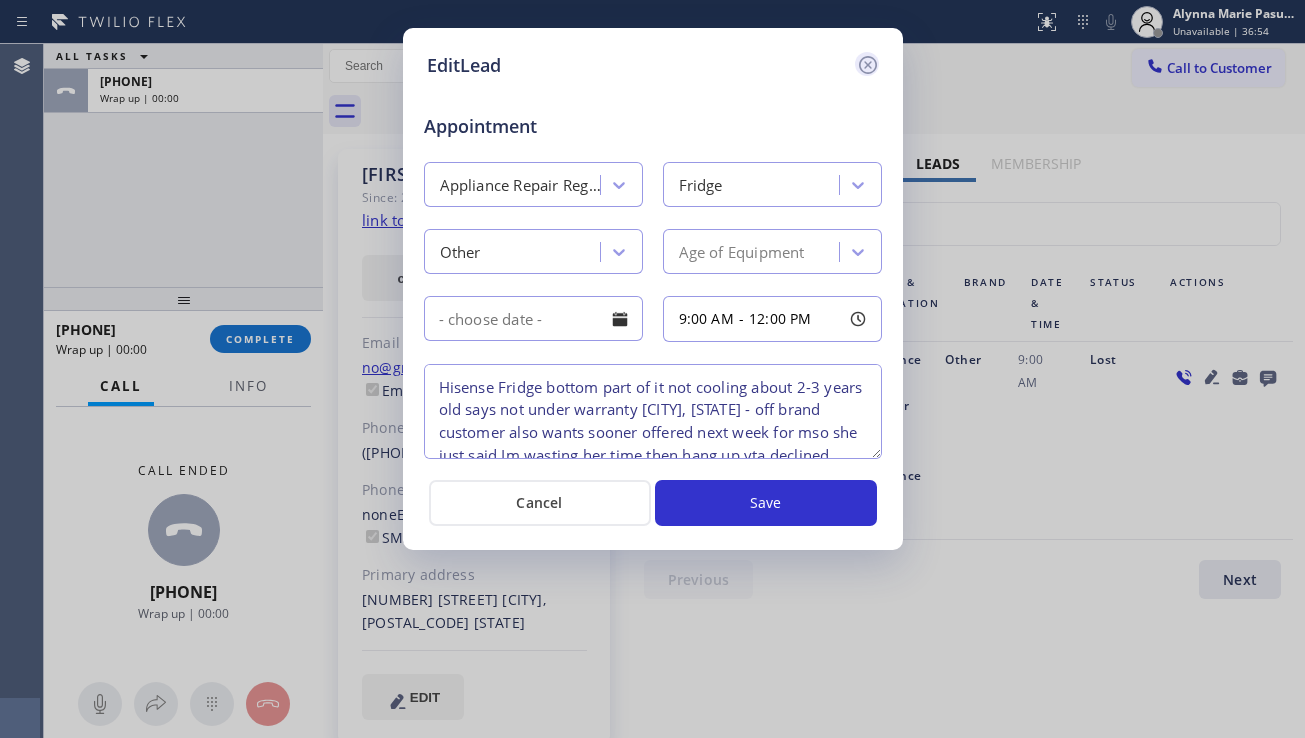 click 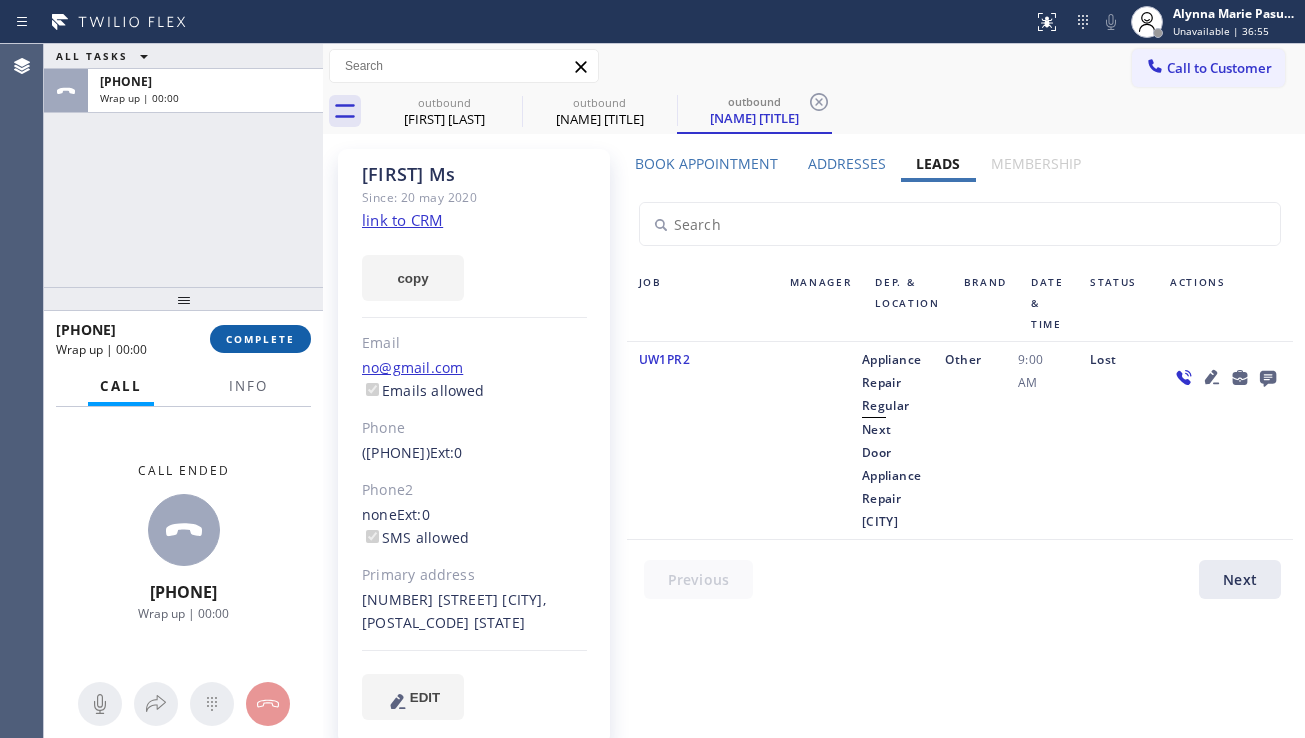 click on "COMPLETE" at bounding box center (260, 339) 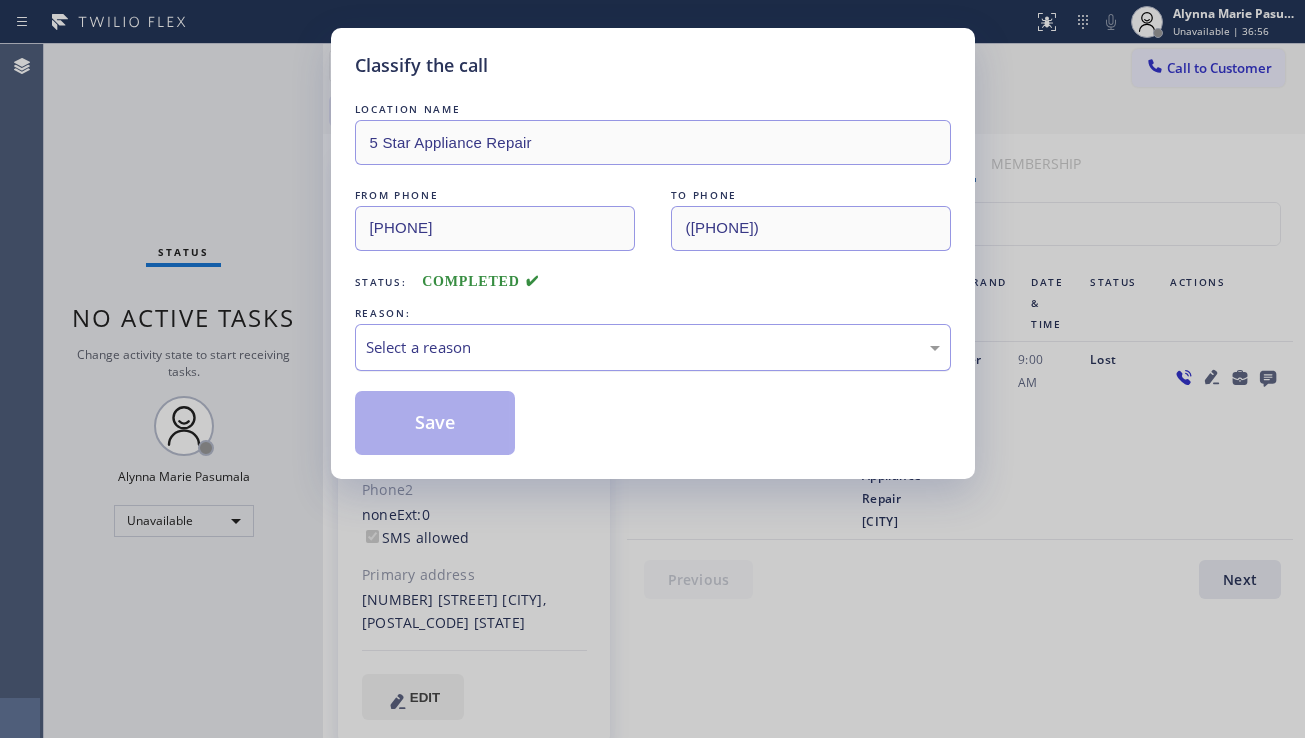 click on "Select a reason" at bounding box center (653, 347) 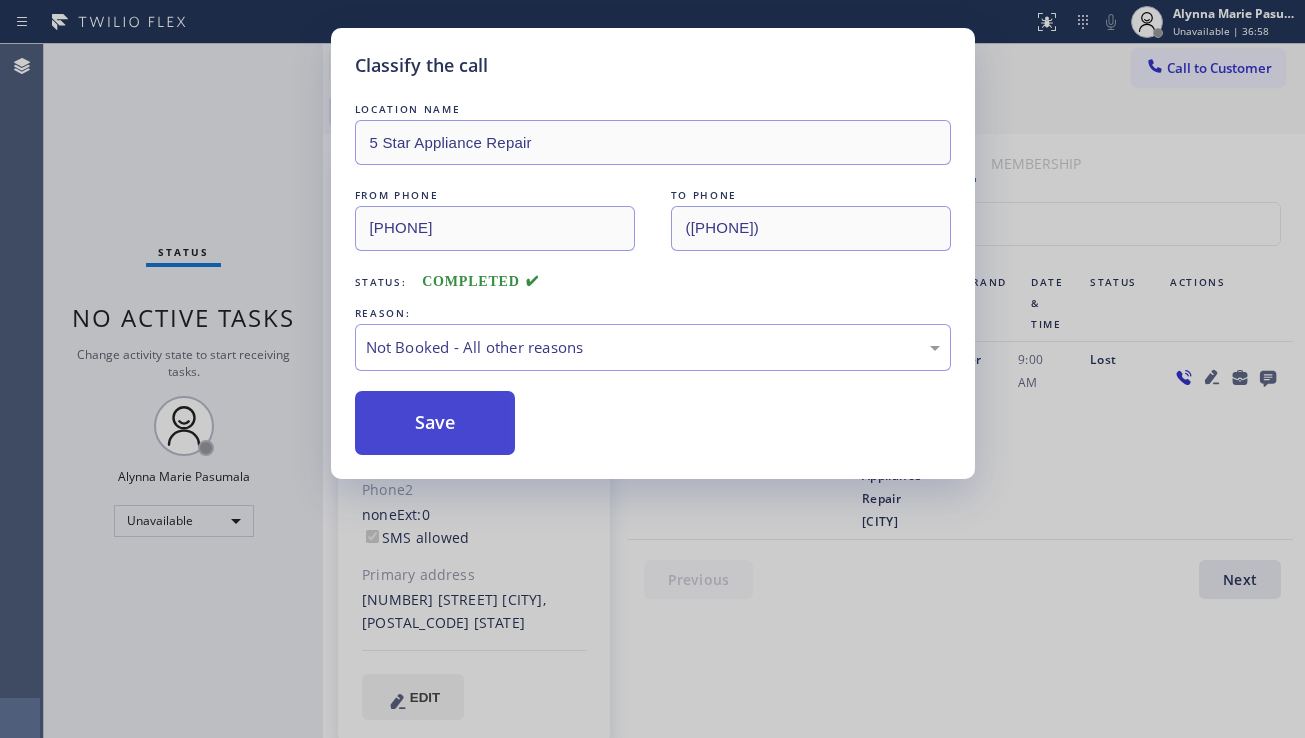 click on "Save" at bounding box center (435, 423) 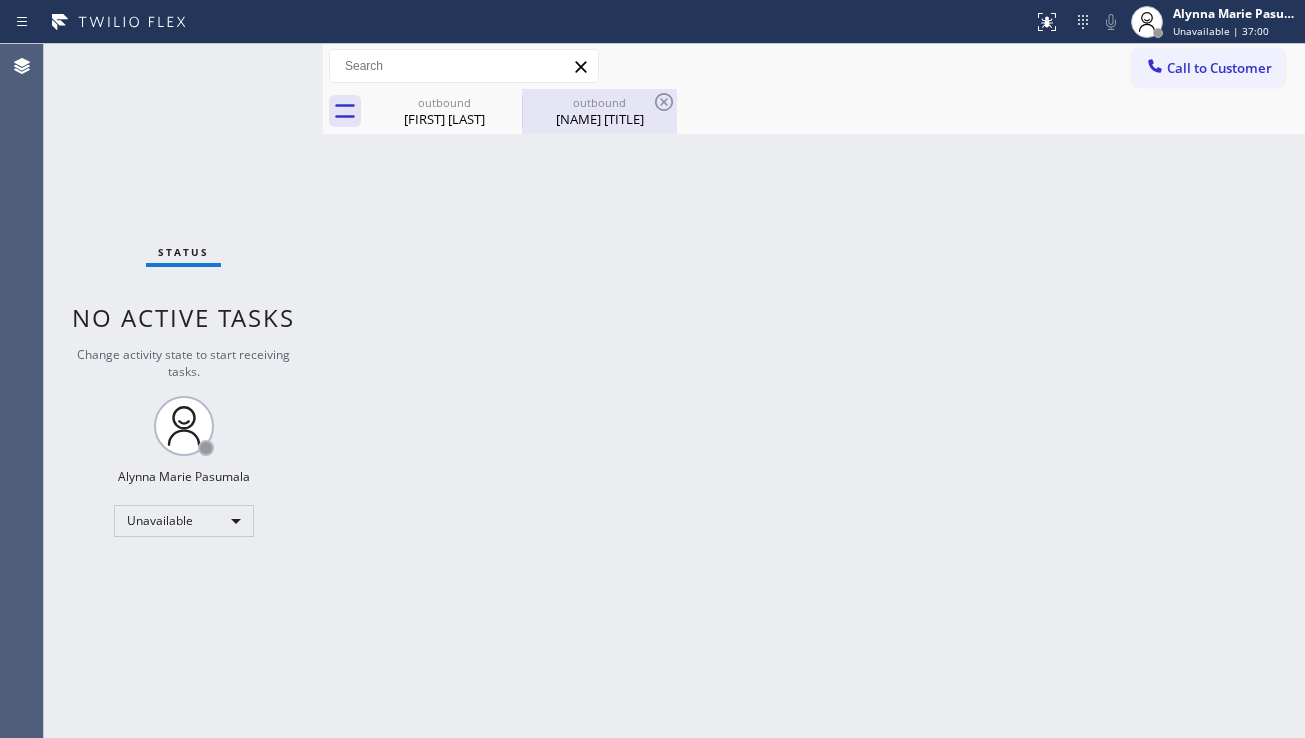 click on "[NAME] [TITLE]" at bounding box center [599, 119] 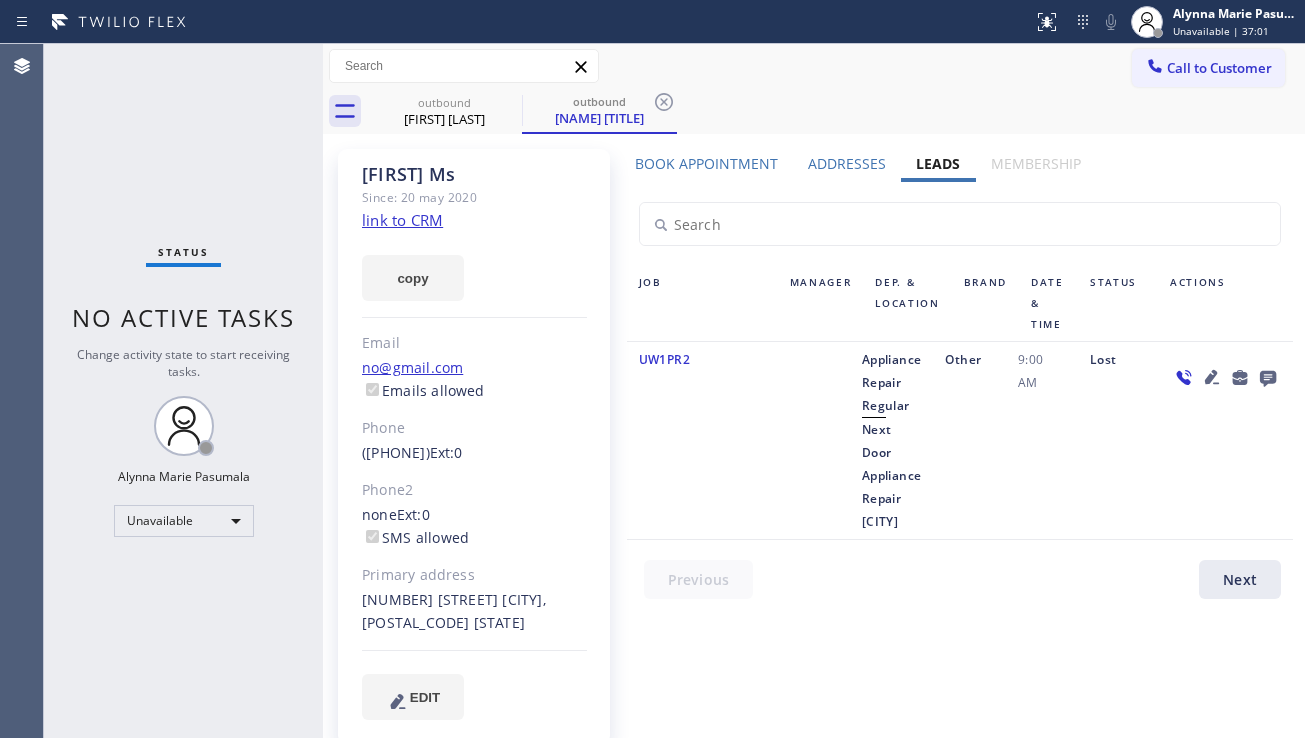 click 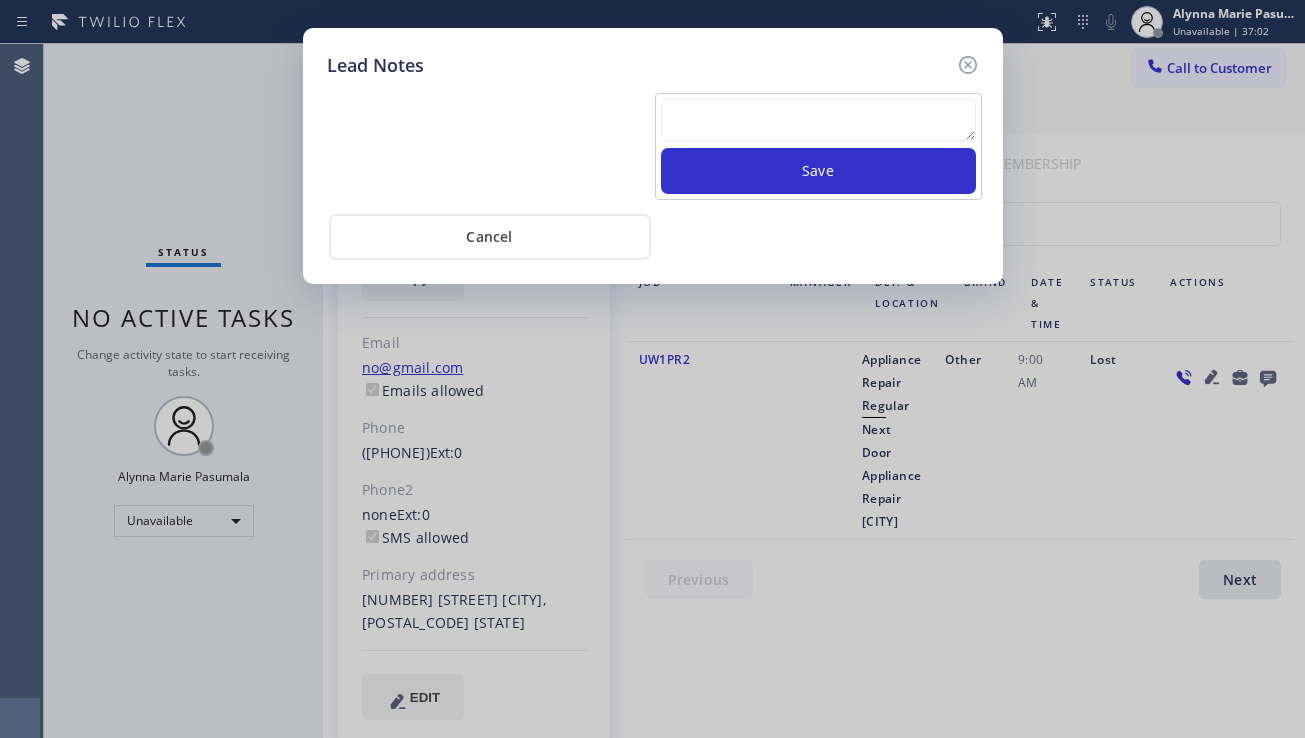 click at bounding box center (818, 120) 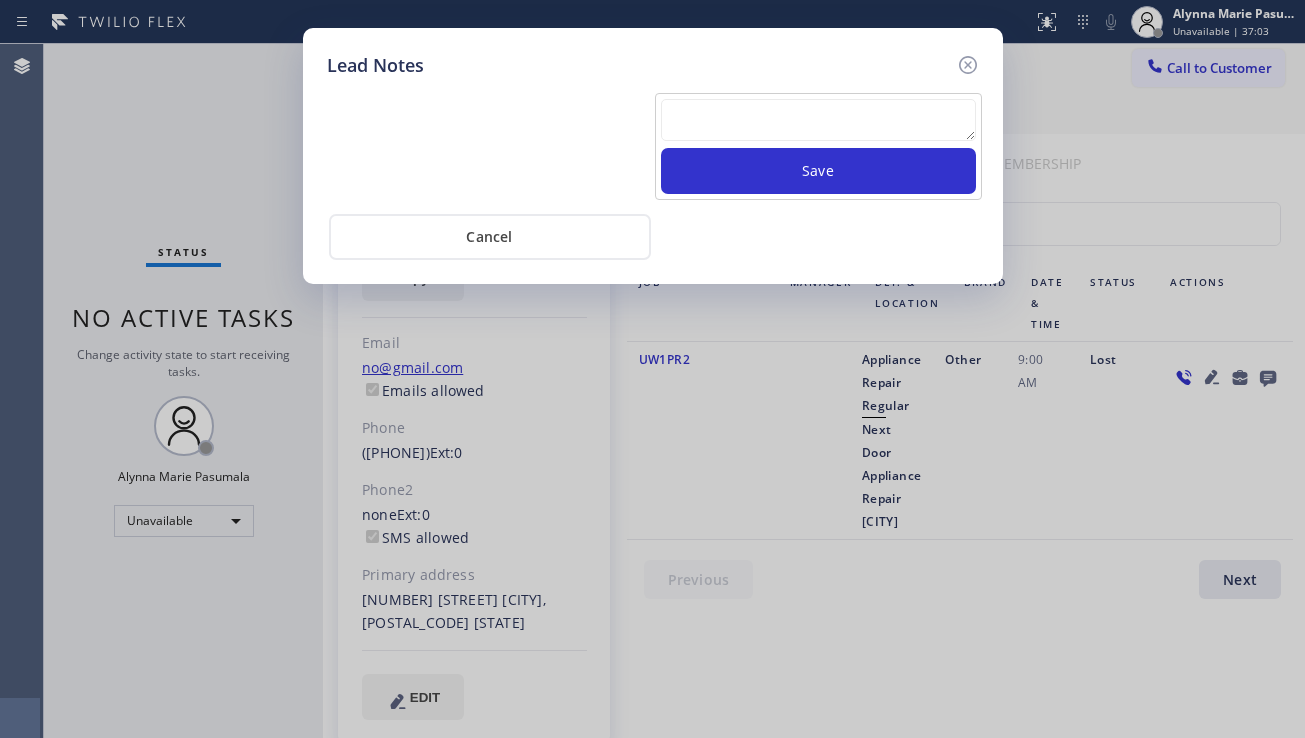 click at bounding box center [818, 120] 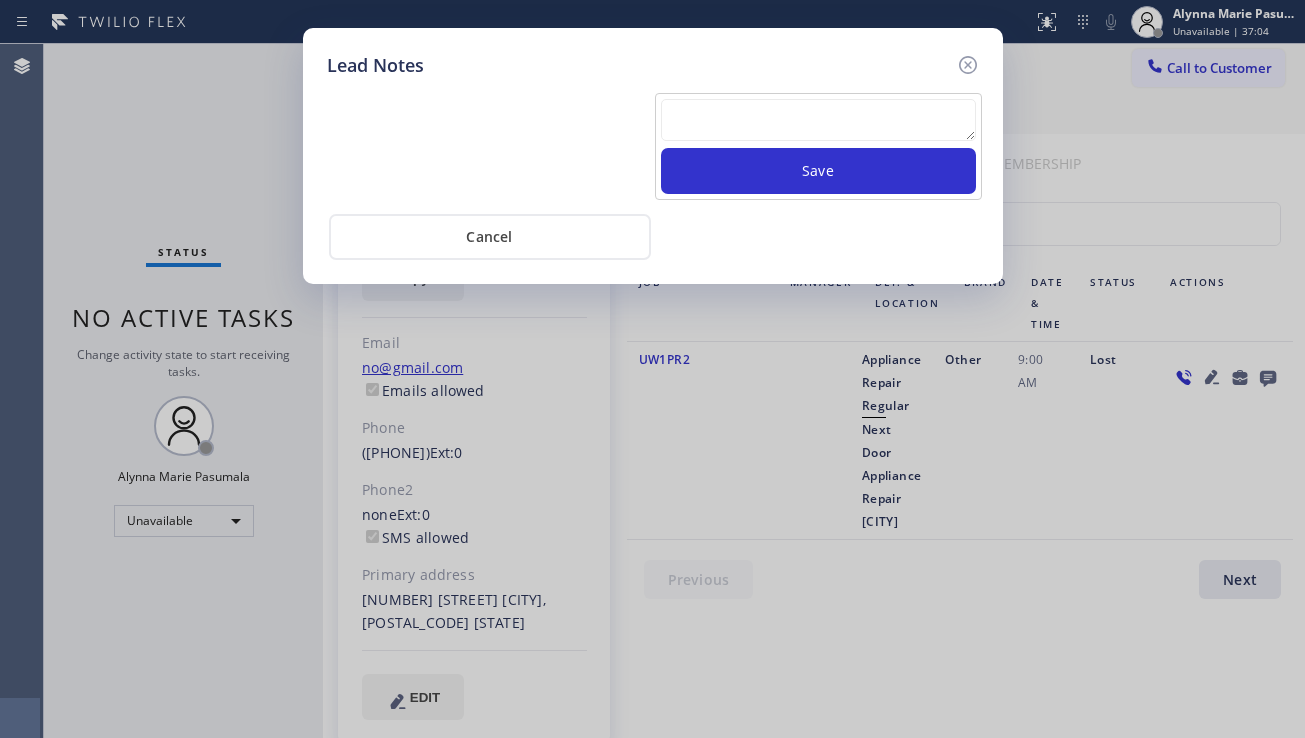 click at bounding box center (818, 120) 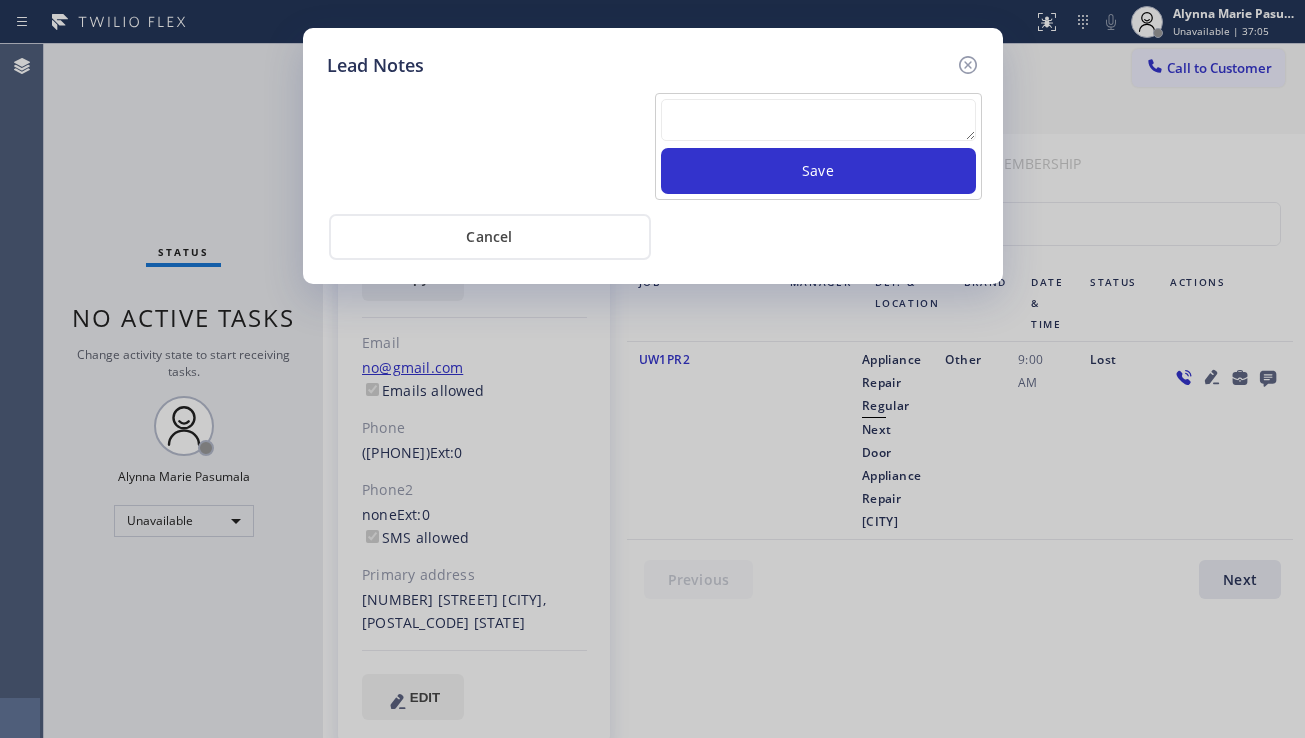 click at bounding box center [818, 120] 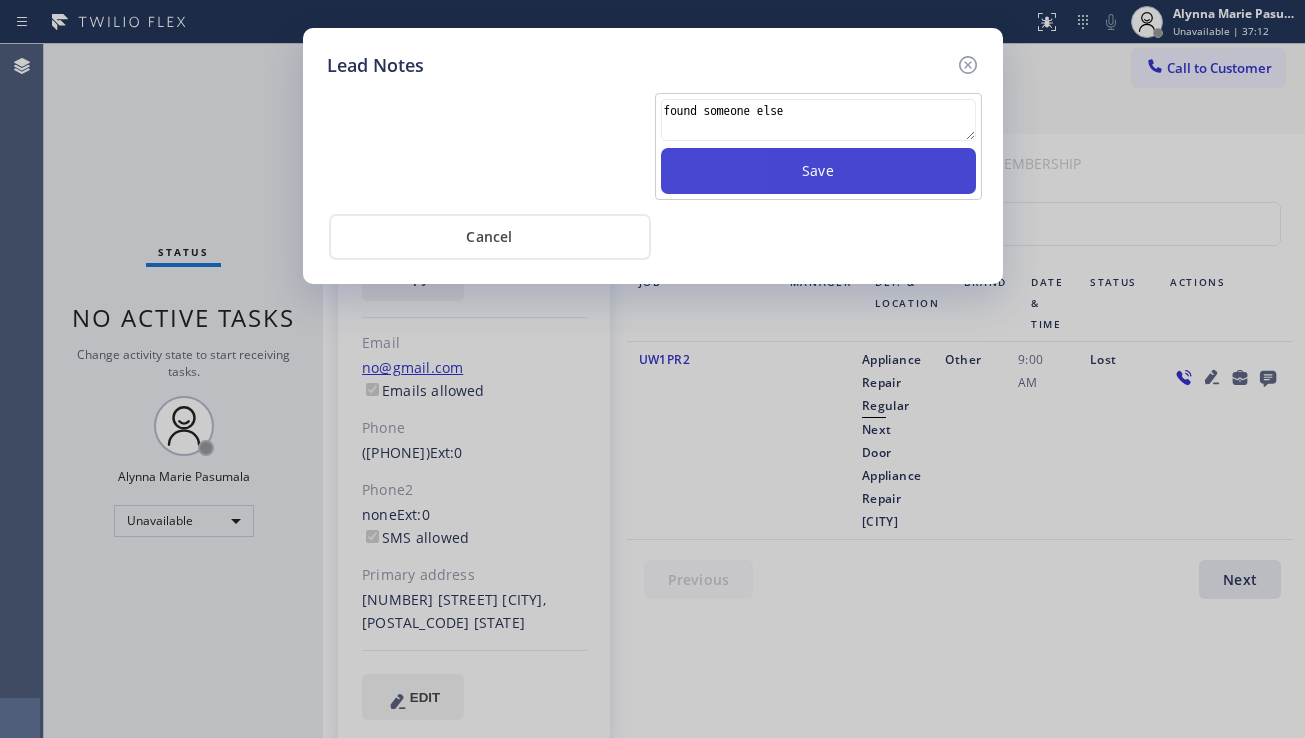 type on "found someone else" 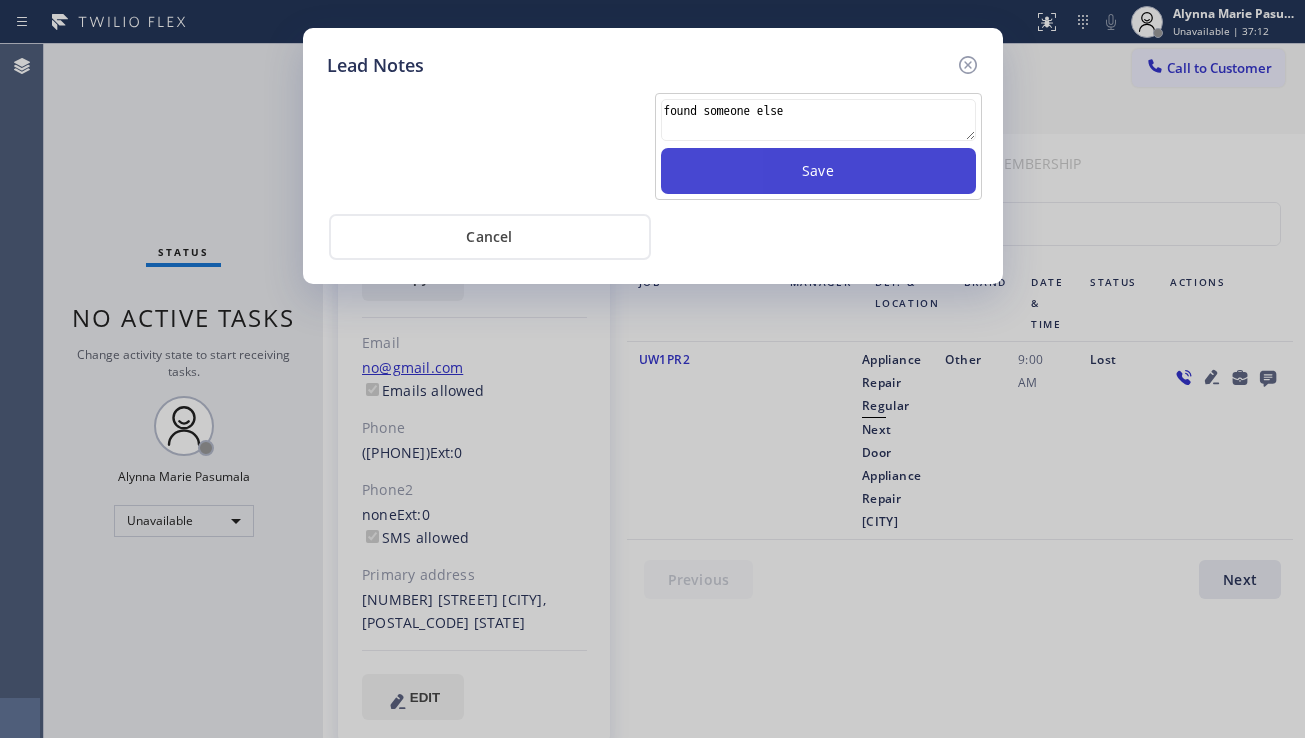 click on "Save" at bounding box center [818, 171] 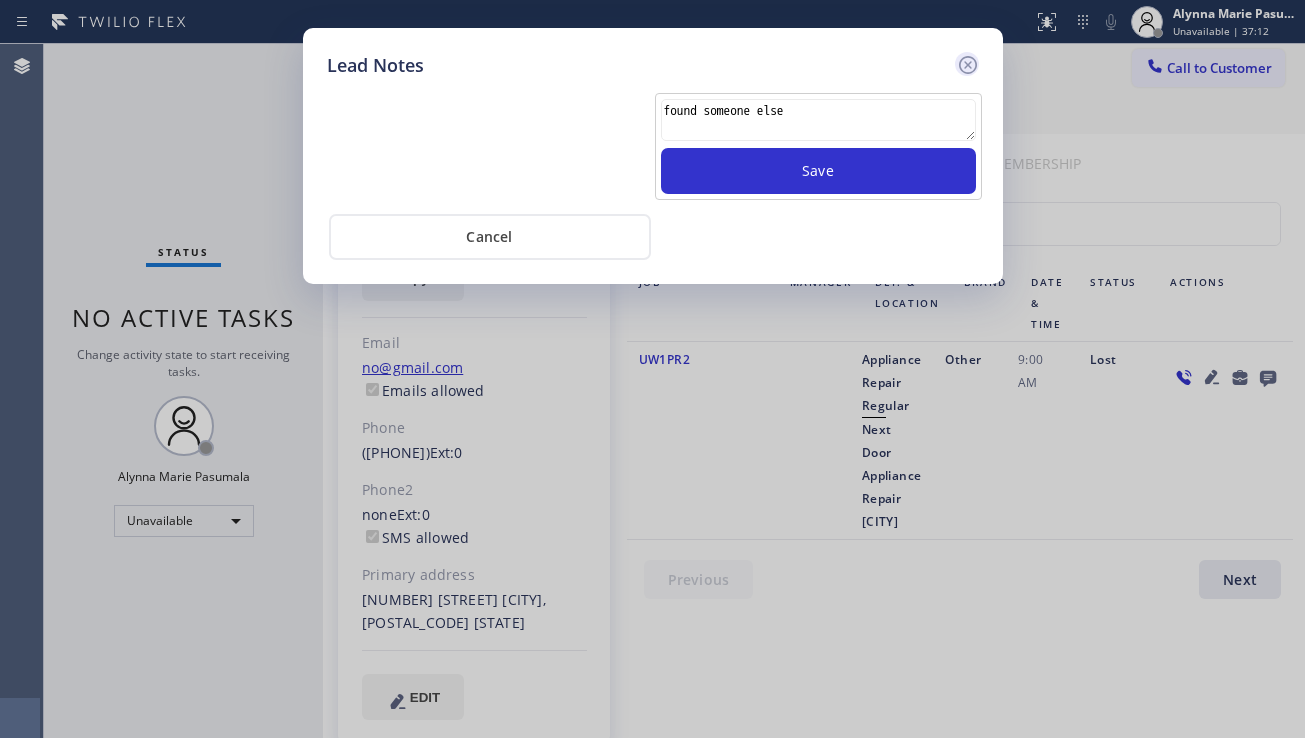 type 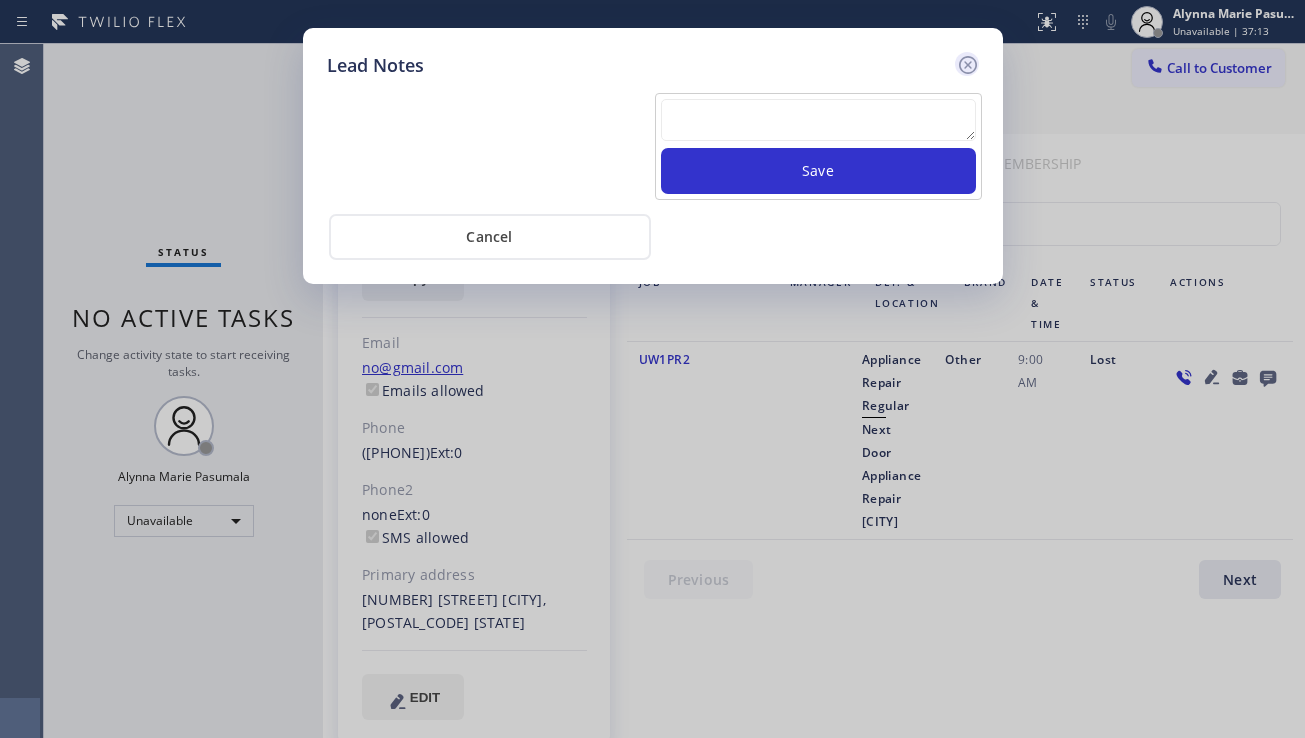 click 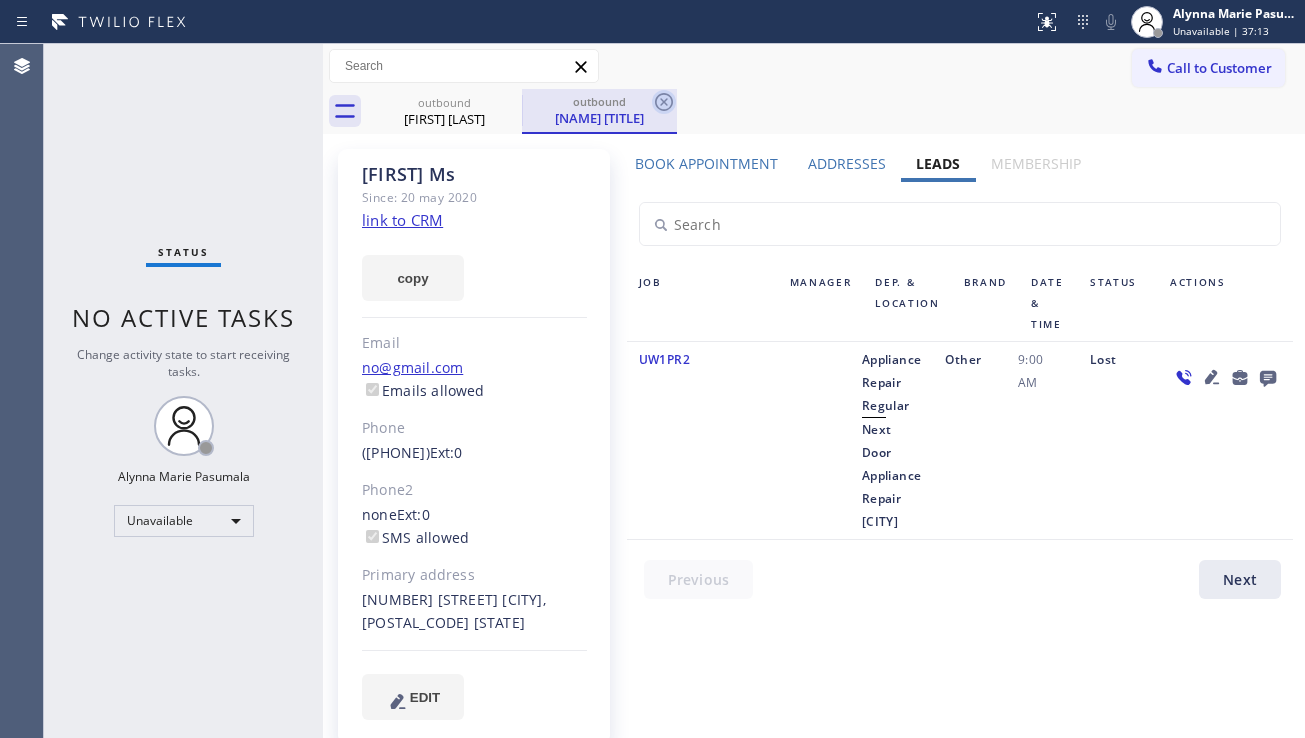 click 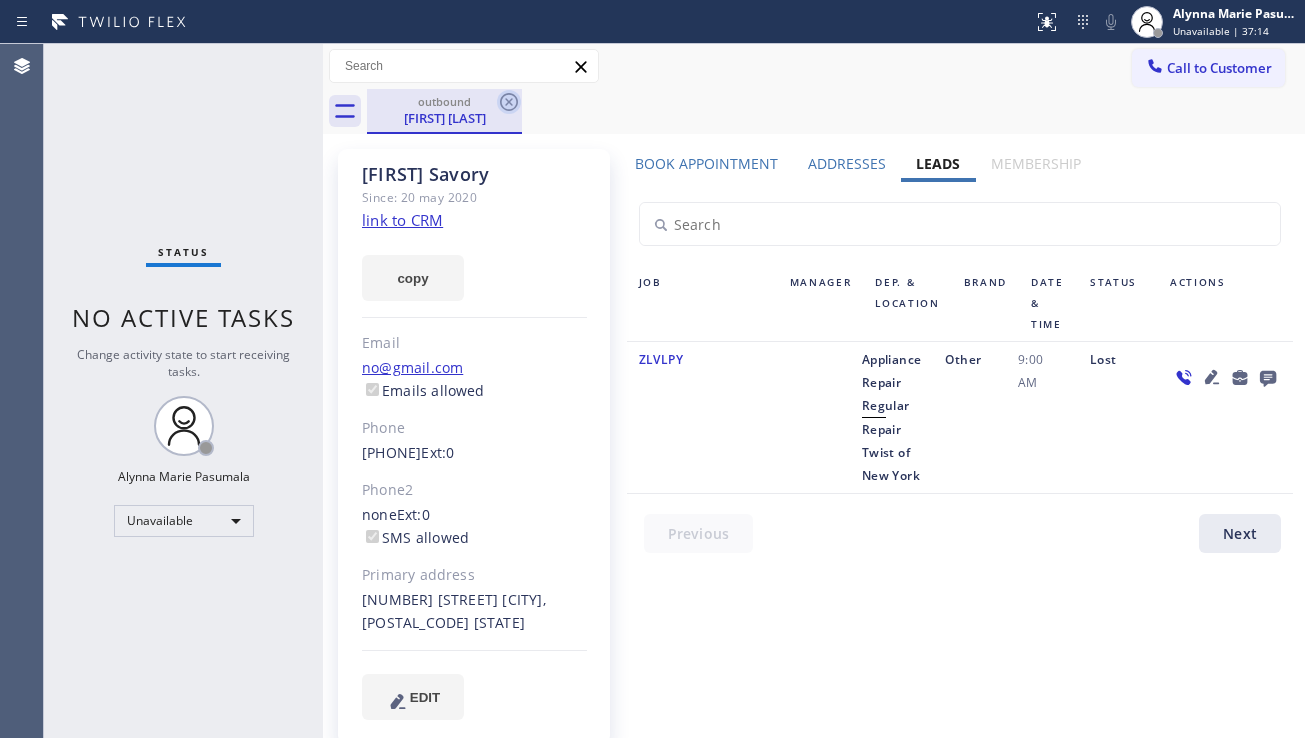 click 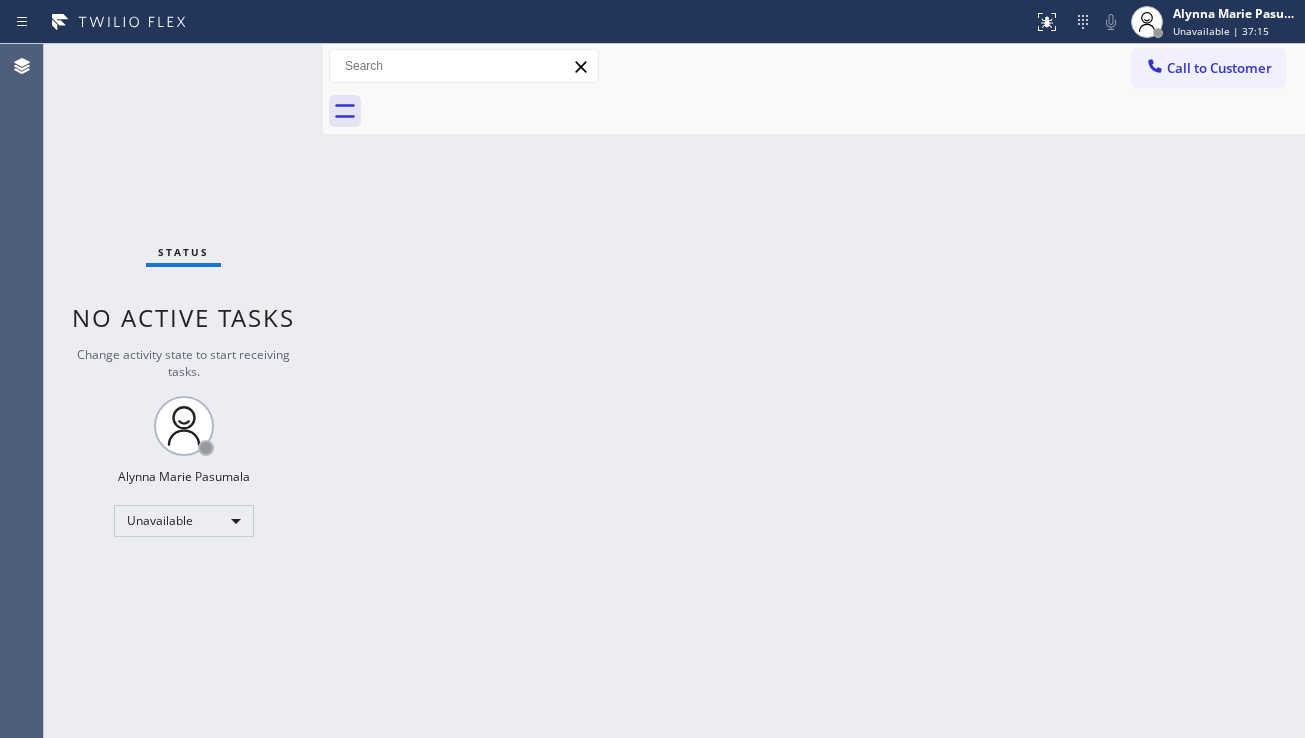 drag, startPoint x: 582, startPoint y: 395, endPoint x: 588, endPoint y: 417, distance: 22.803509 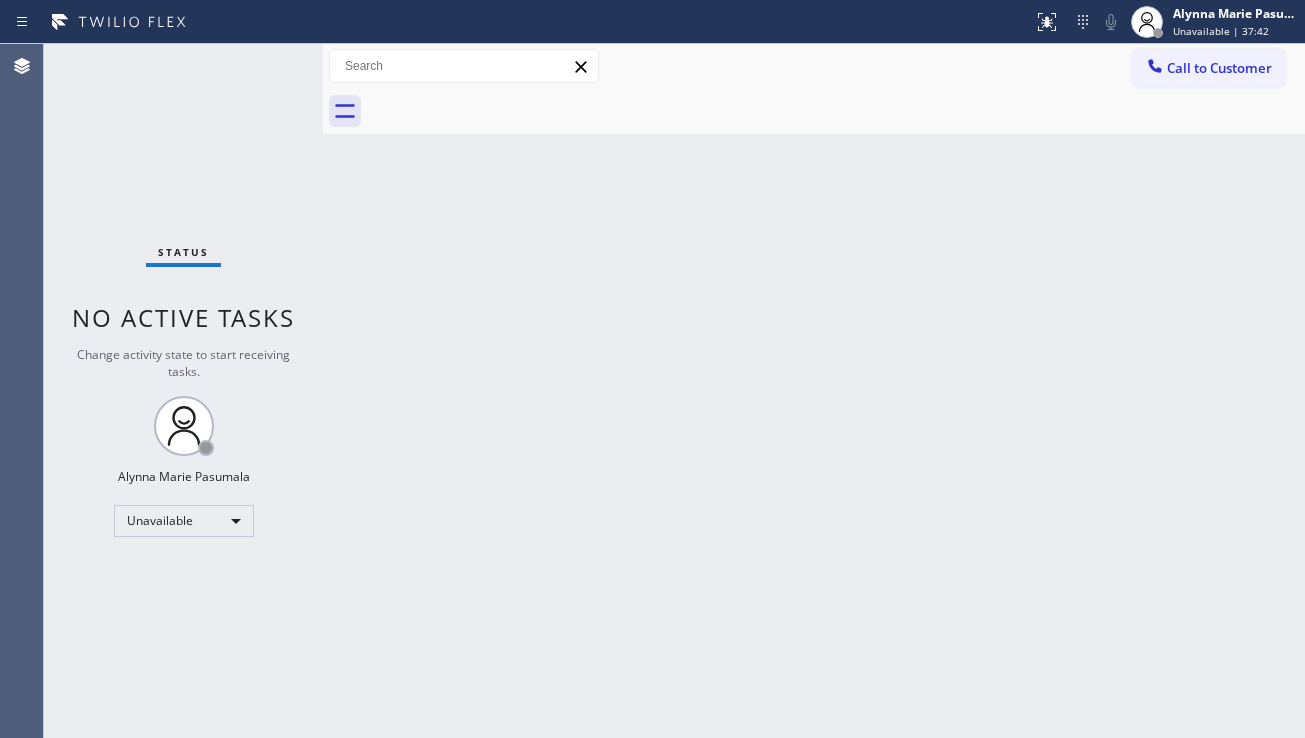 drag, startPoint x: 1170, startPoint y: 568, endPoint x: 1105, endPoint y: 551, distance: 67.18631 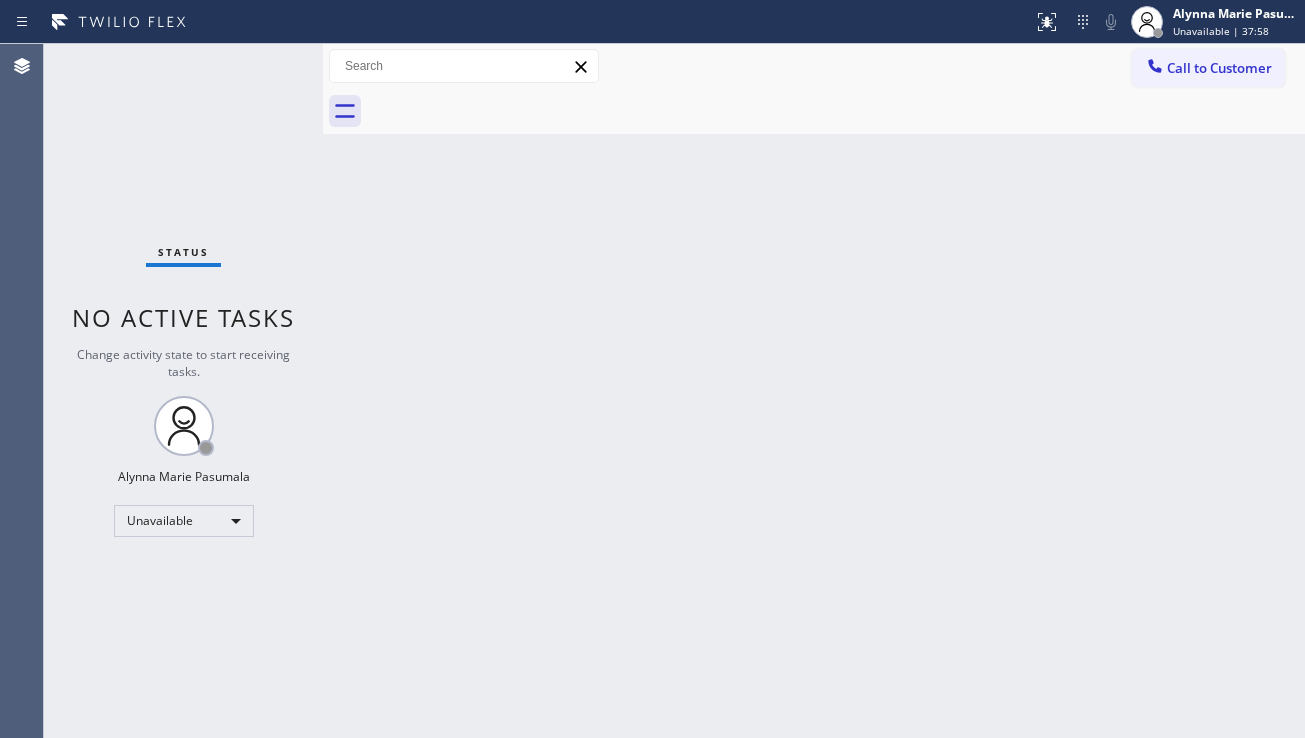 click at bounding box center [323, 391] 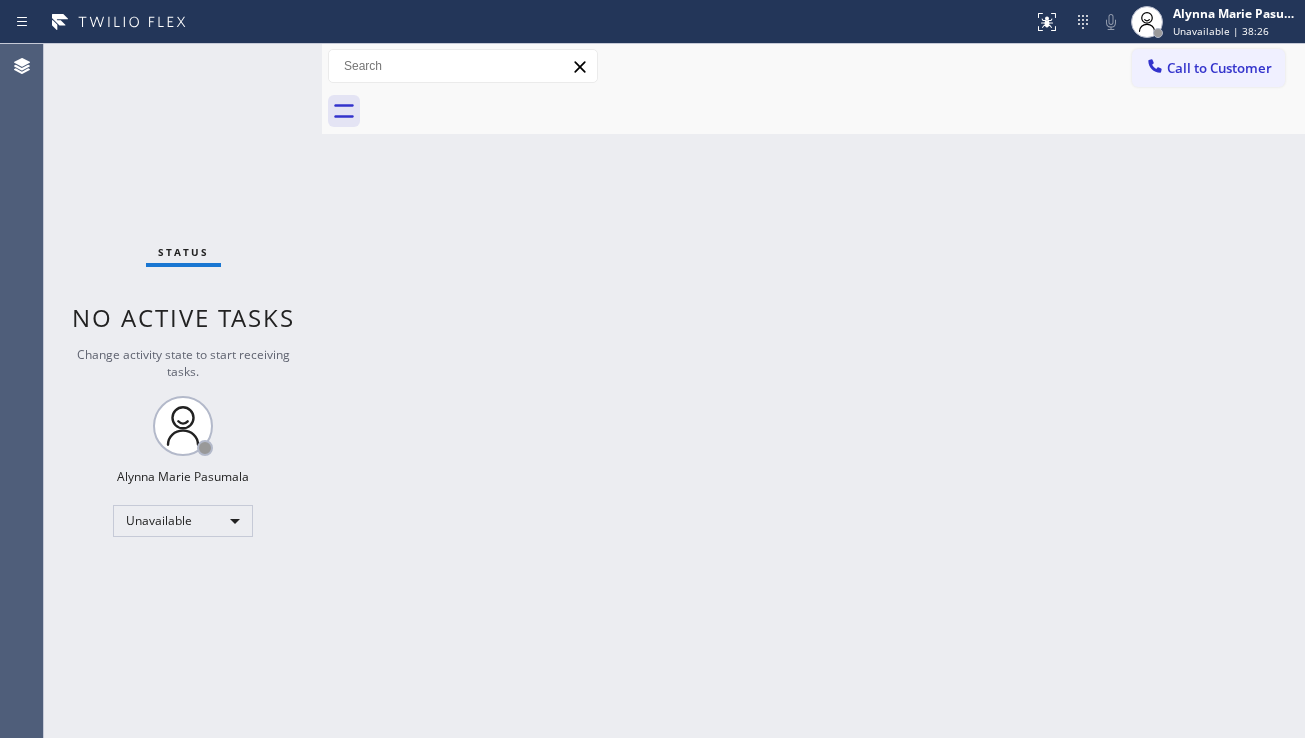 click on "Back to Dashboard Change Sender ID Customers Technicians Select a contact Outbound call Location Search location Your caller id phone number Customer number Call Customer info Name   Phone none Address none Change Sender ID HVAC [PHONE] 5 Star Appliance [PHONE] Appliance Repair [PHONE] Plumbing [PHONE] Air Duct Cleaning [PHONE]  Electricians [PHONE]  Cancel Change Check personal SMS Reset Change No tabs Call to Customer Outbound call Location 5 Star Appliance Repair Your caller id phone number [PHONE] Customer number Call Outbound call Technician Search Technician Your caller id phone number Your caller id phone number Call" at bounding box center (813, 391) 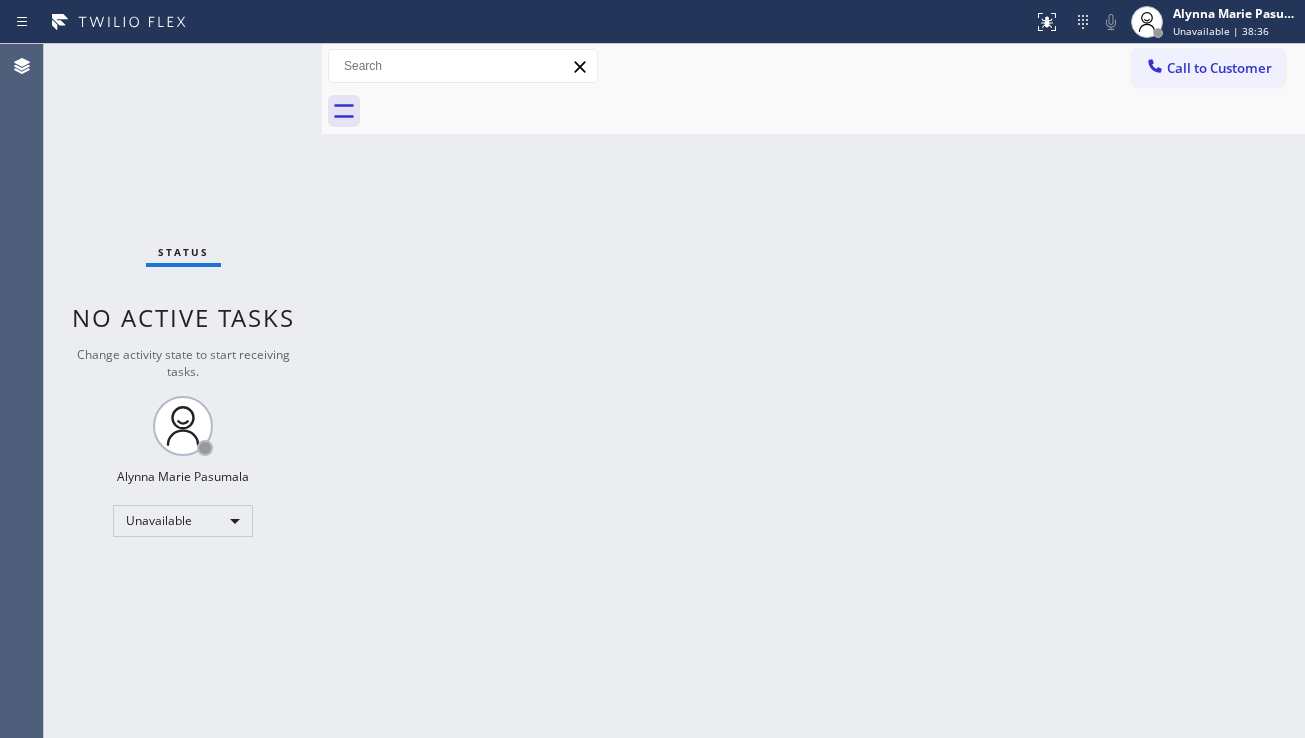 drag, startPoint x: 1191, startPoint y: 78, endPoint x: 1135, endPoint y: 102, distance: 60.926186 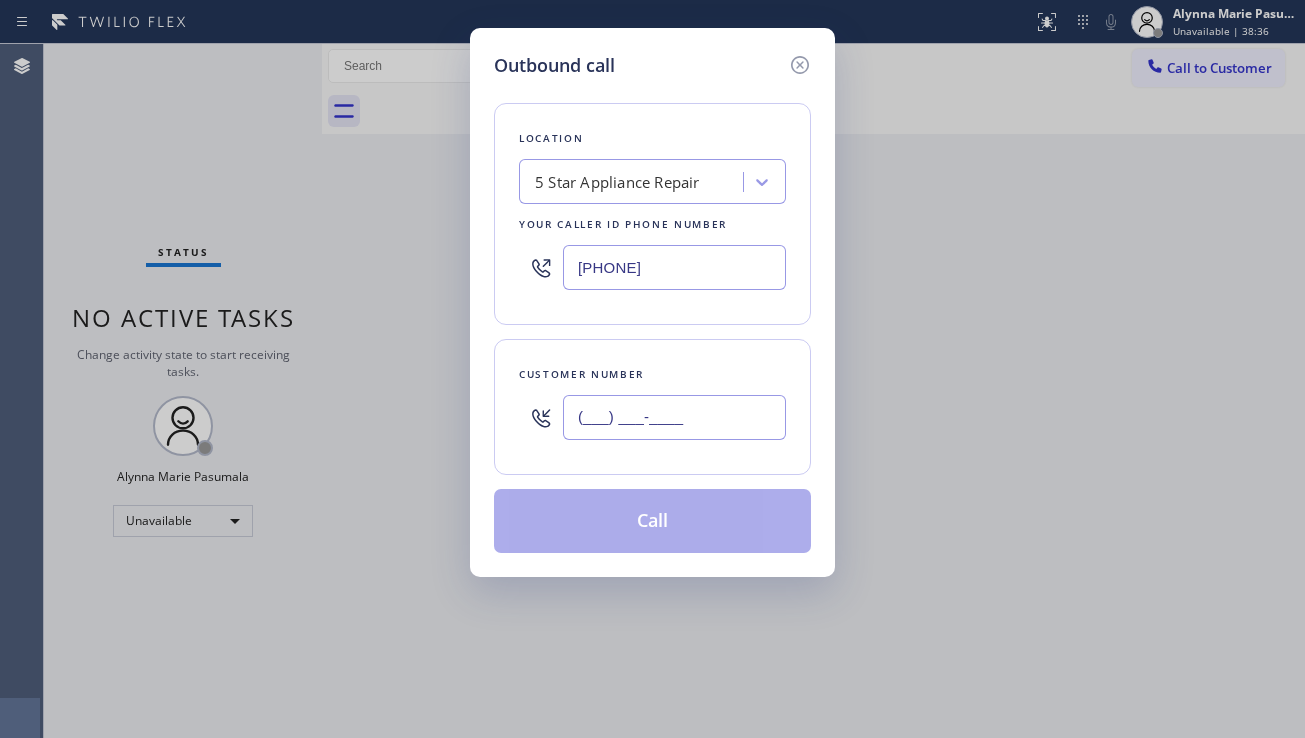 click on "(___) ___-____" at bounding box center (674, 417) 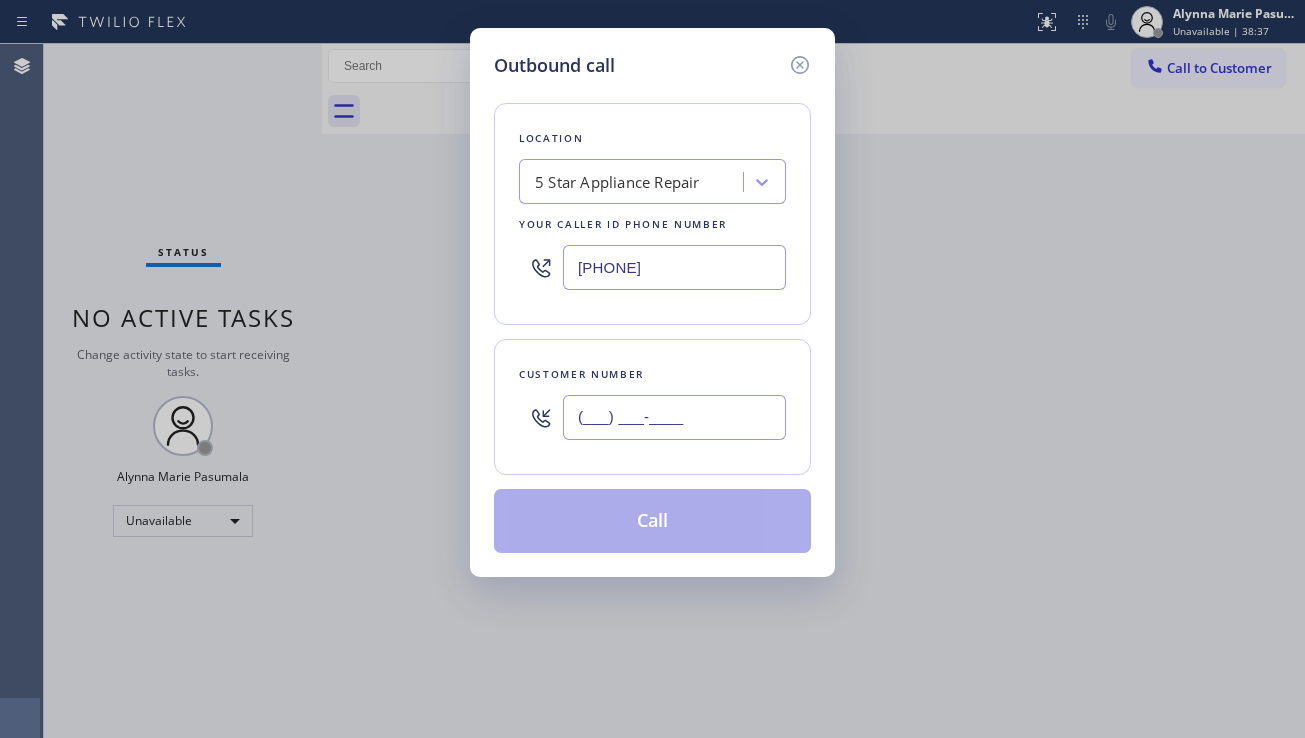 paste on "([PHONE])" 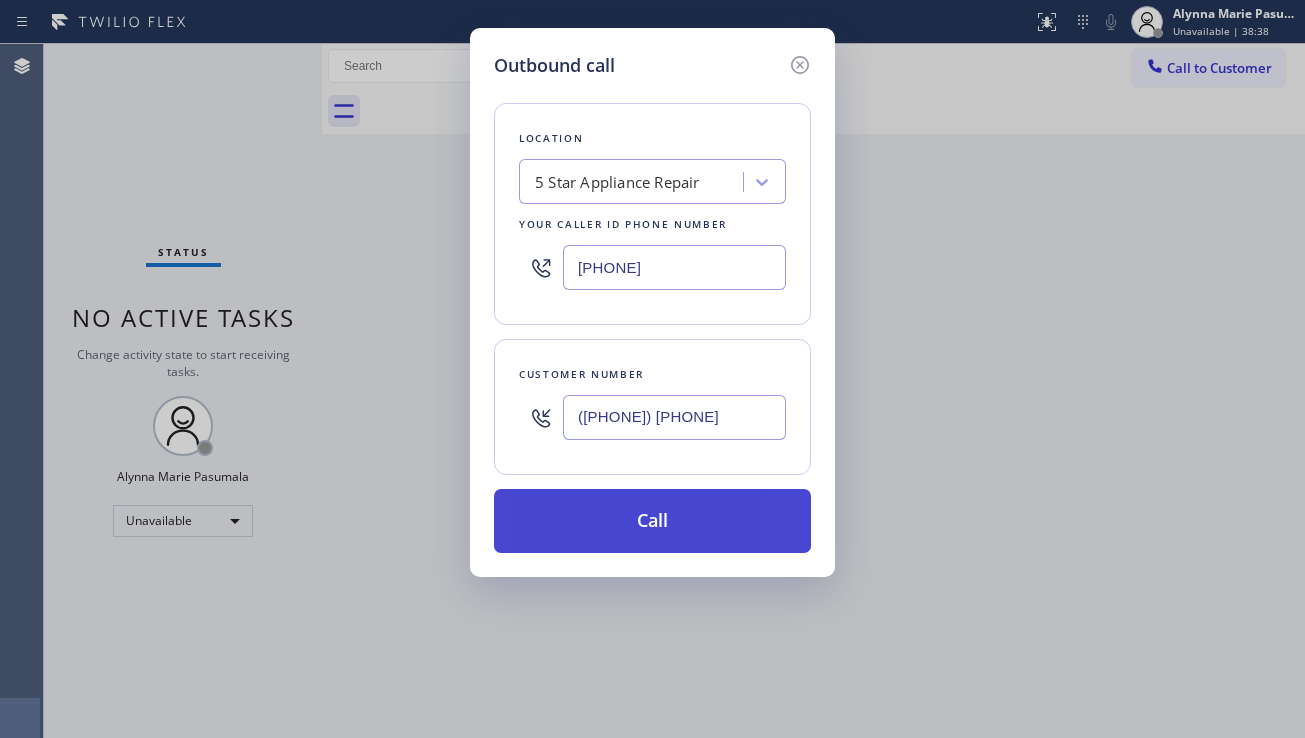 type on "([PHONE]) [PHONE]" 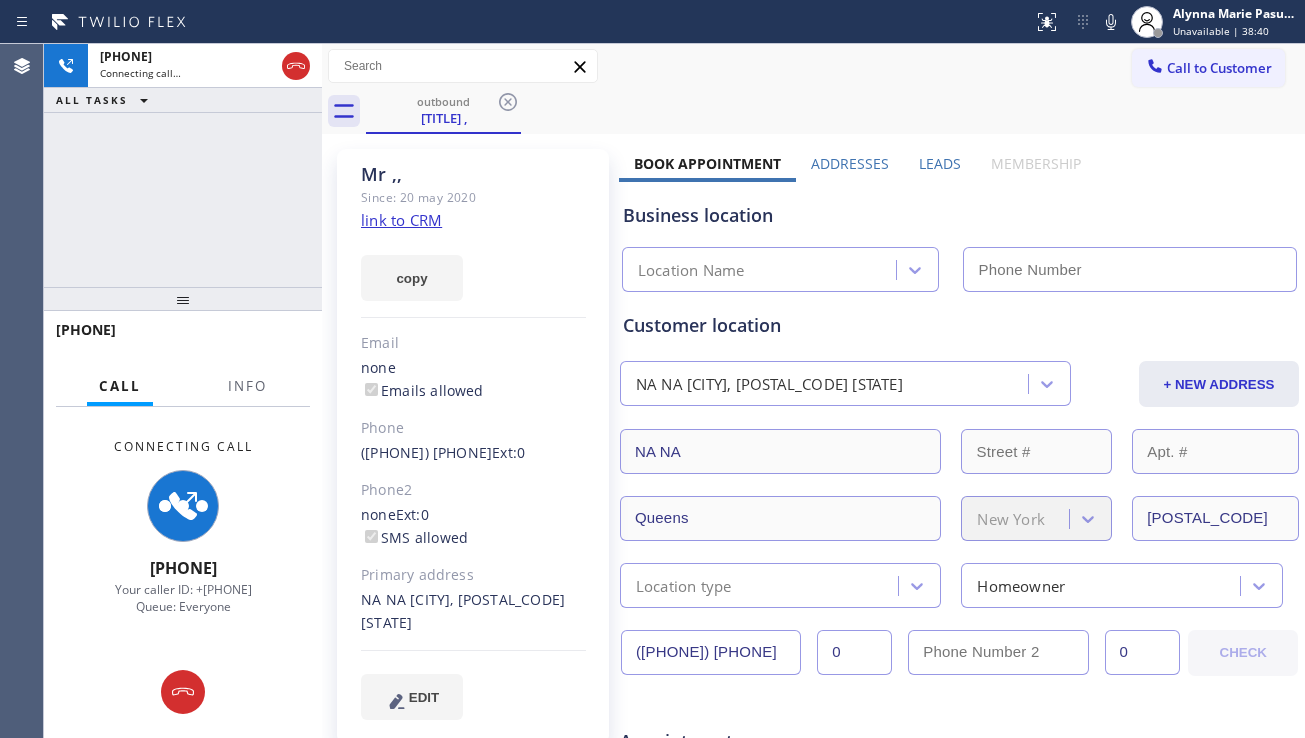 click on "Business location Location Name" at bounding box center (959, 237) 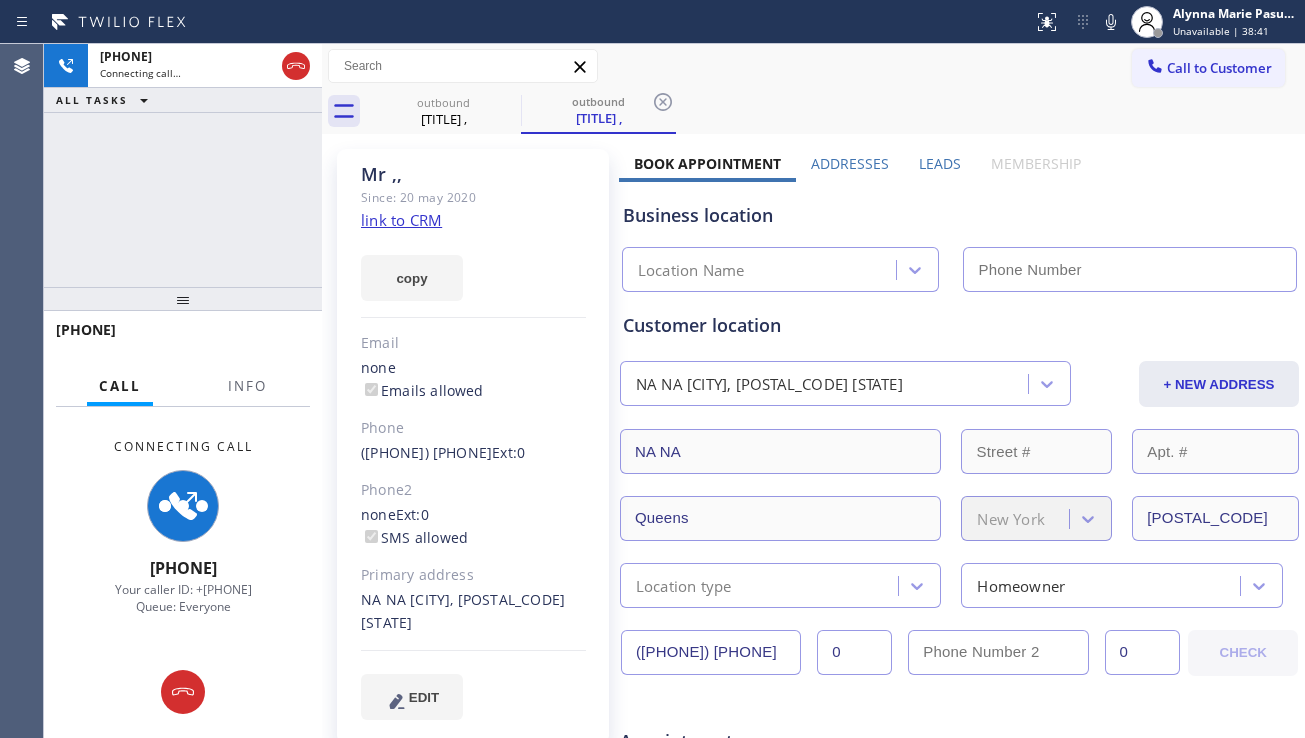 click on "Leads" at bounding box center (940, 163) 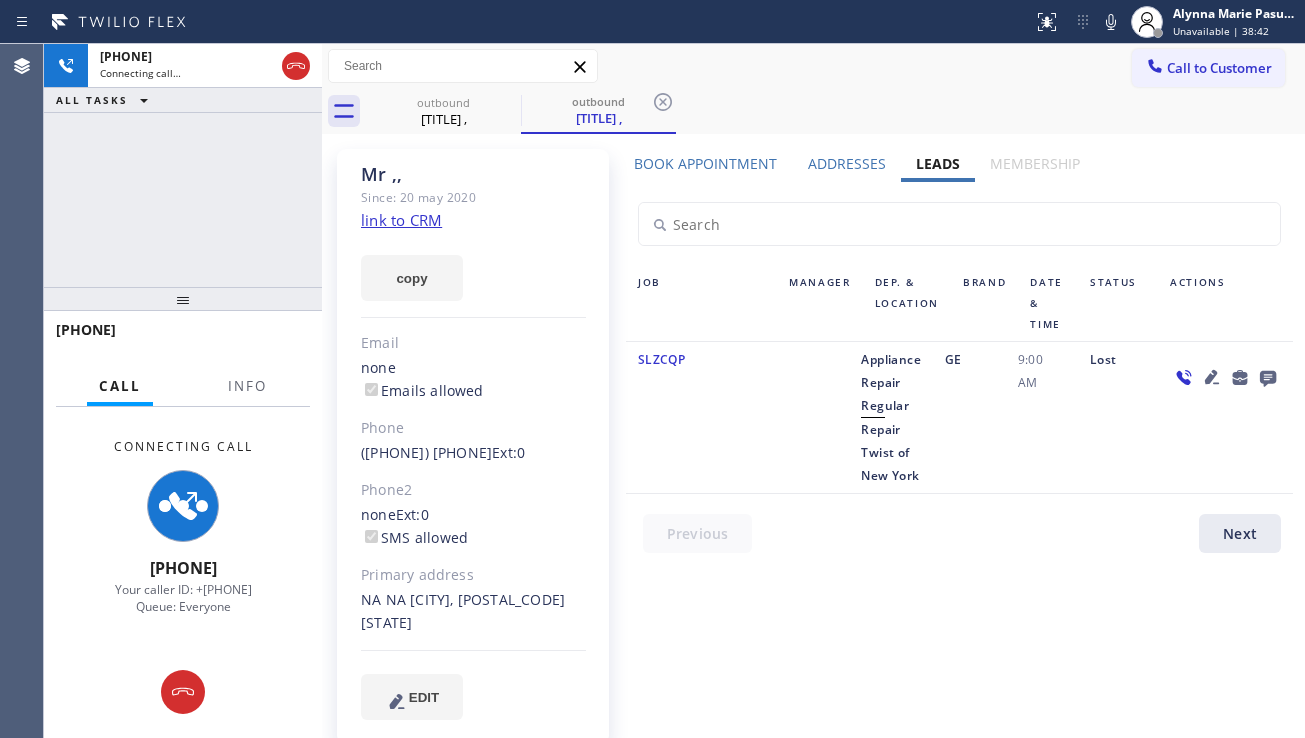 click 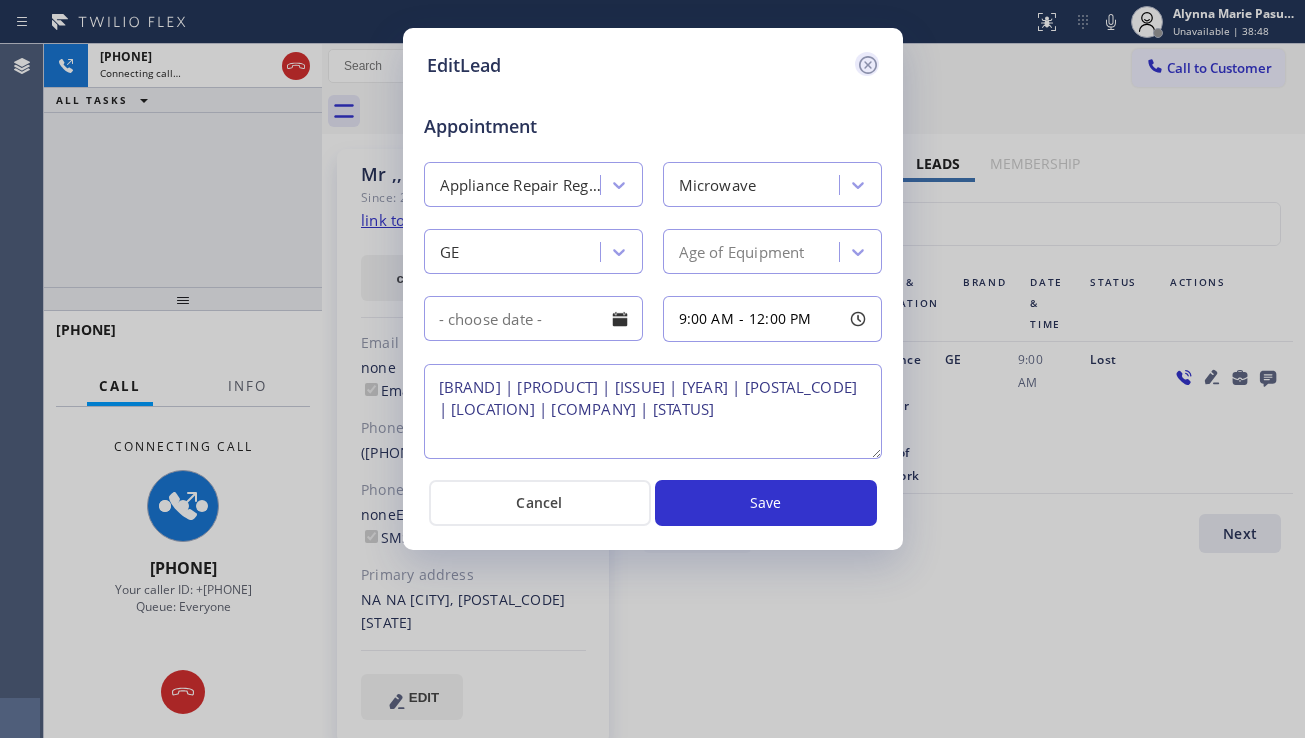 click 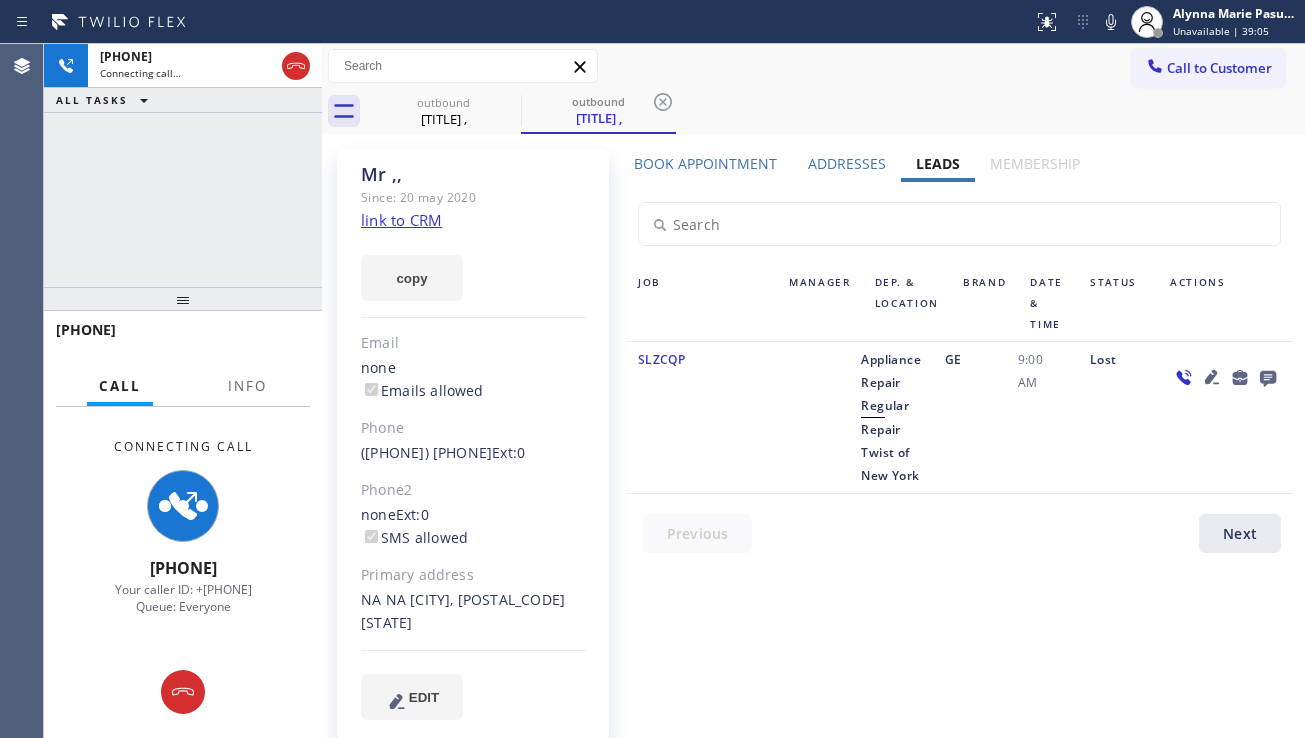 click 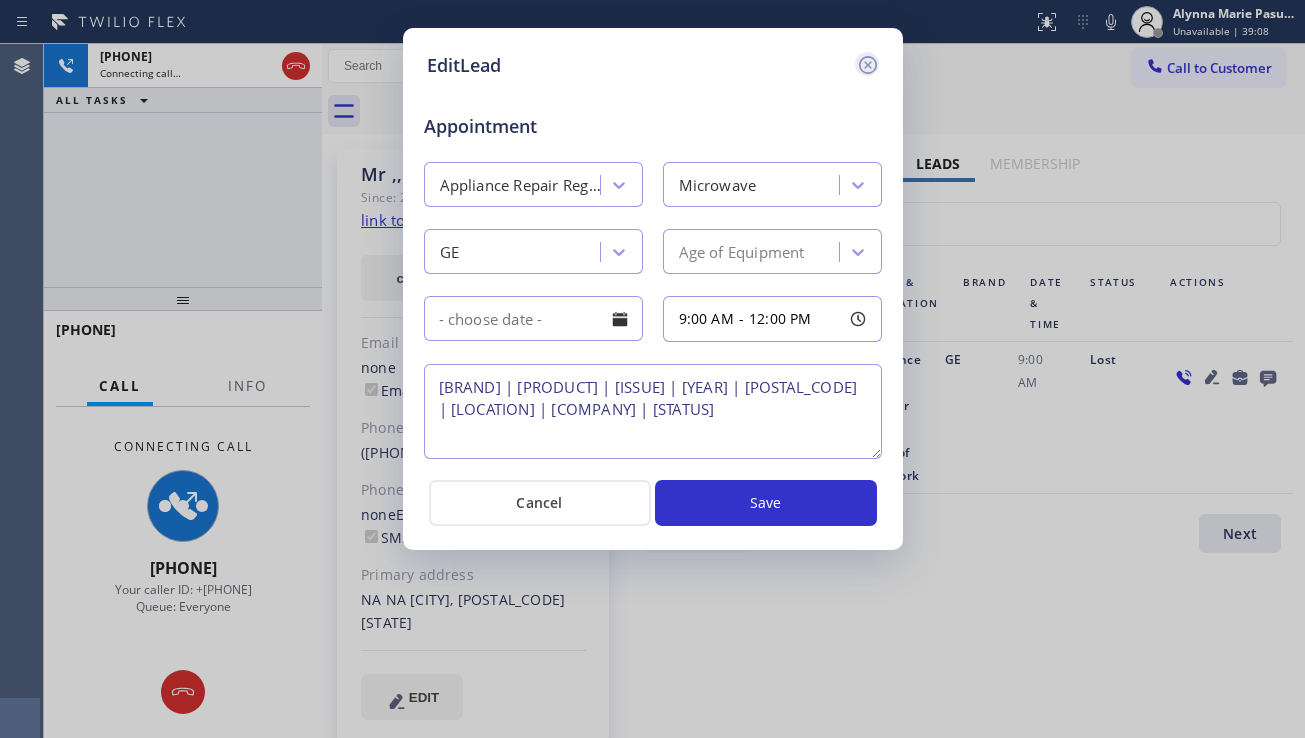 click 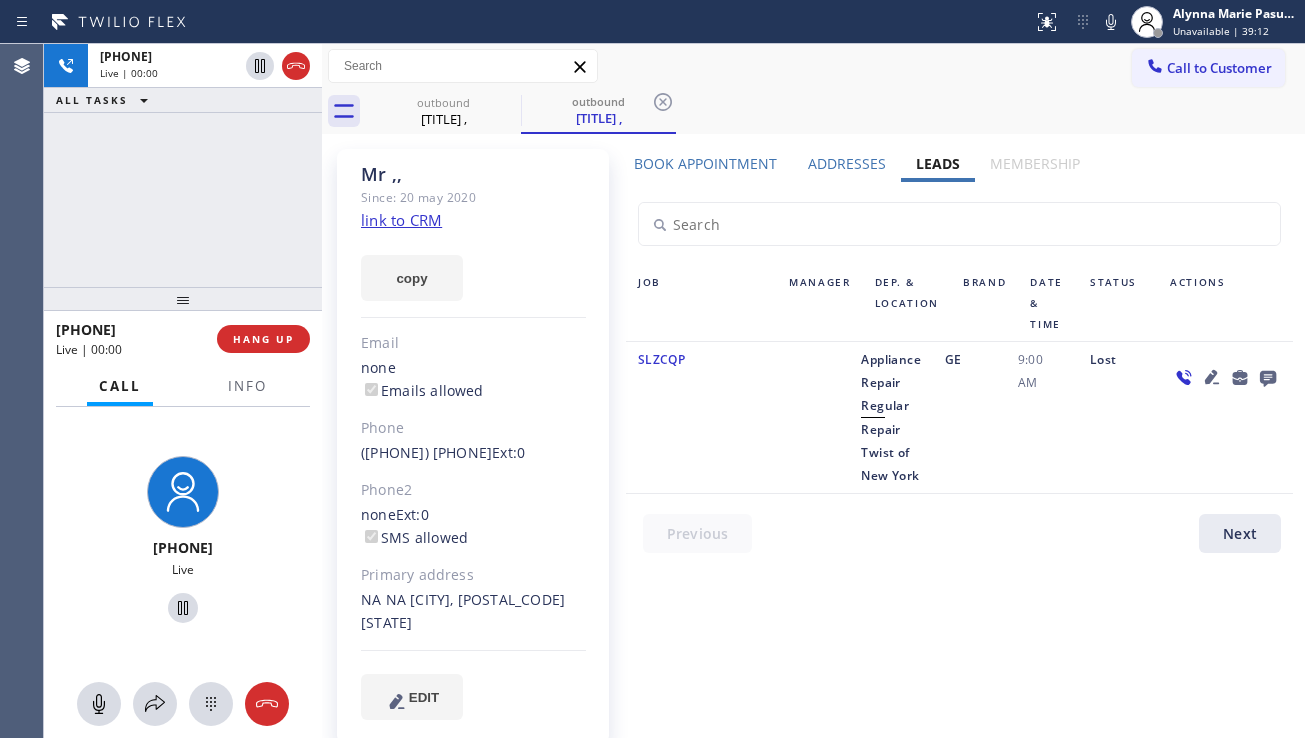 click on "Lost" at bounding box center [1118, 417] 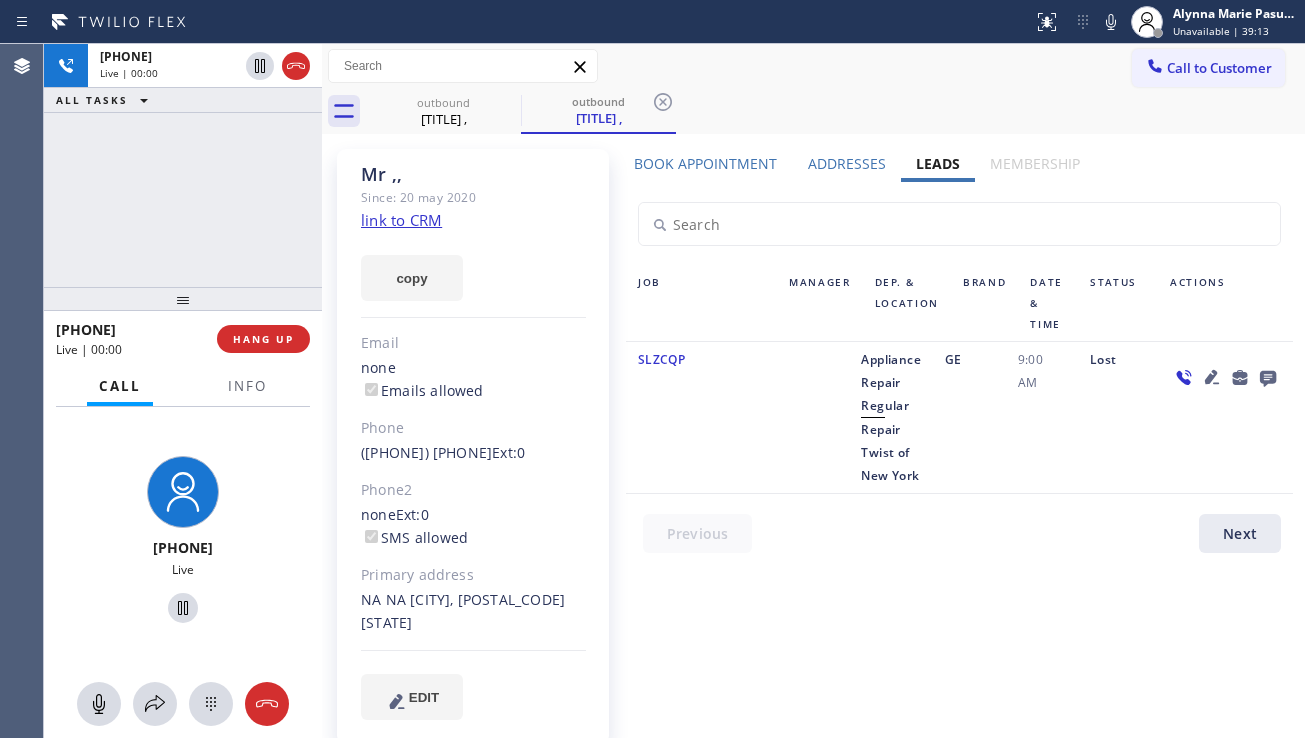 click 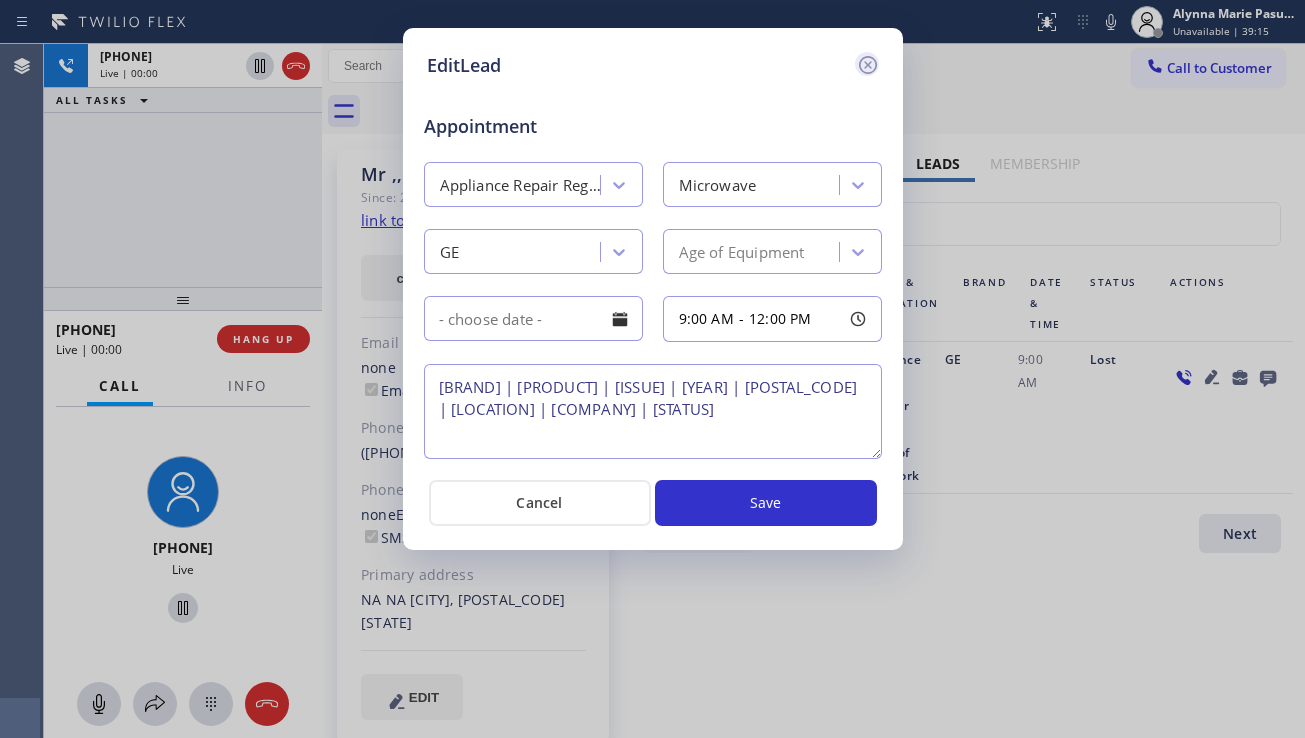 click 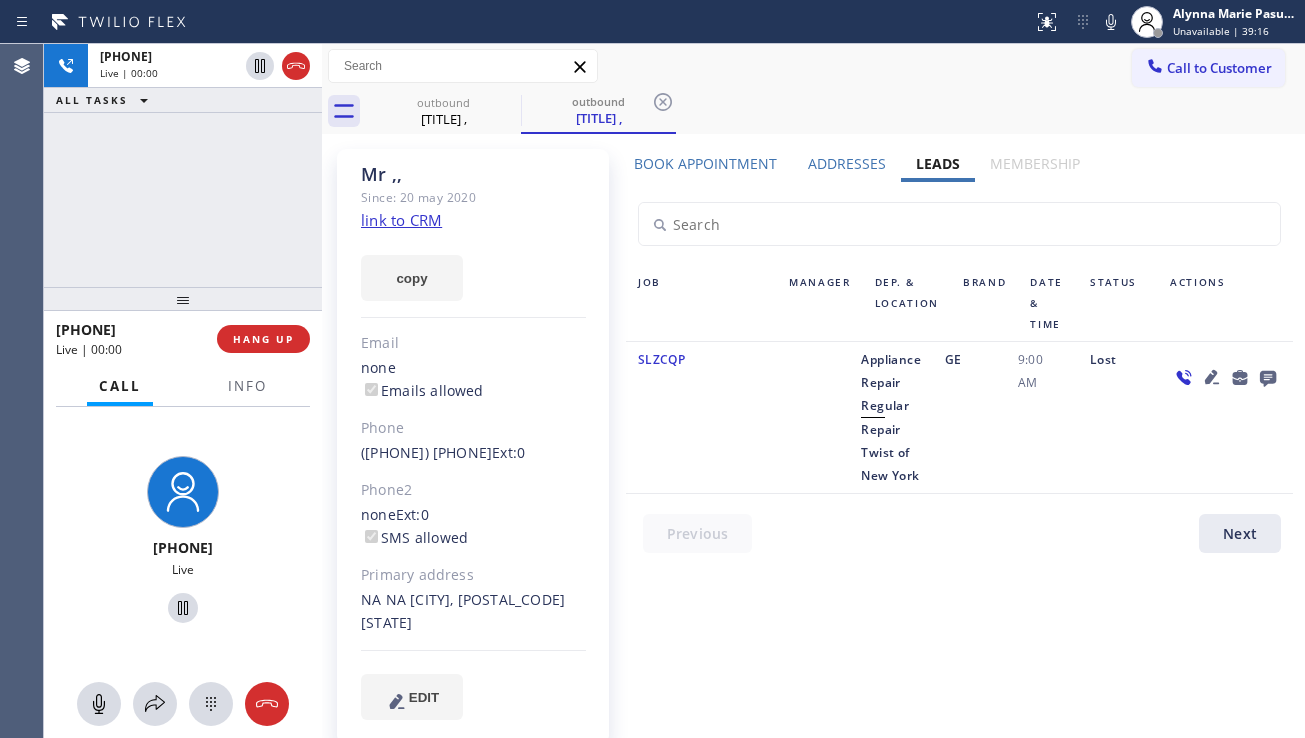 click 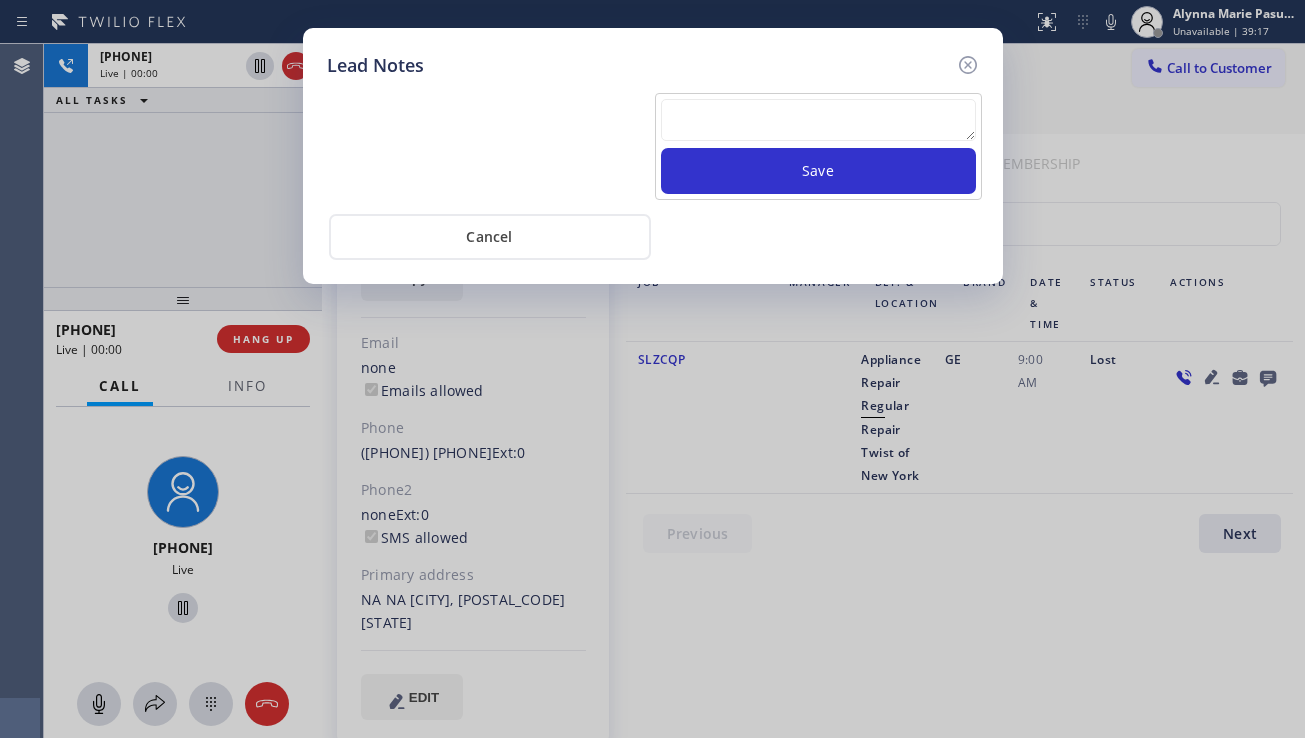 click at bounding box center (818, 120) 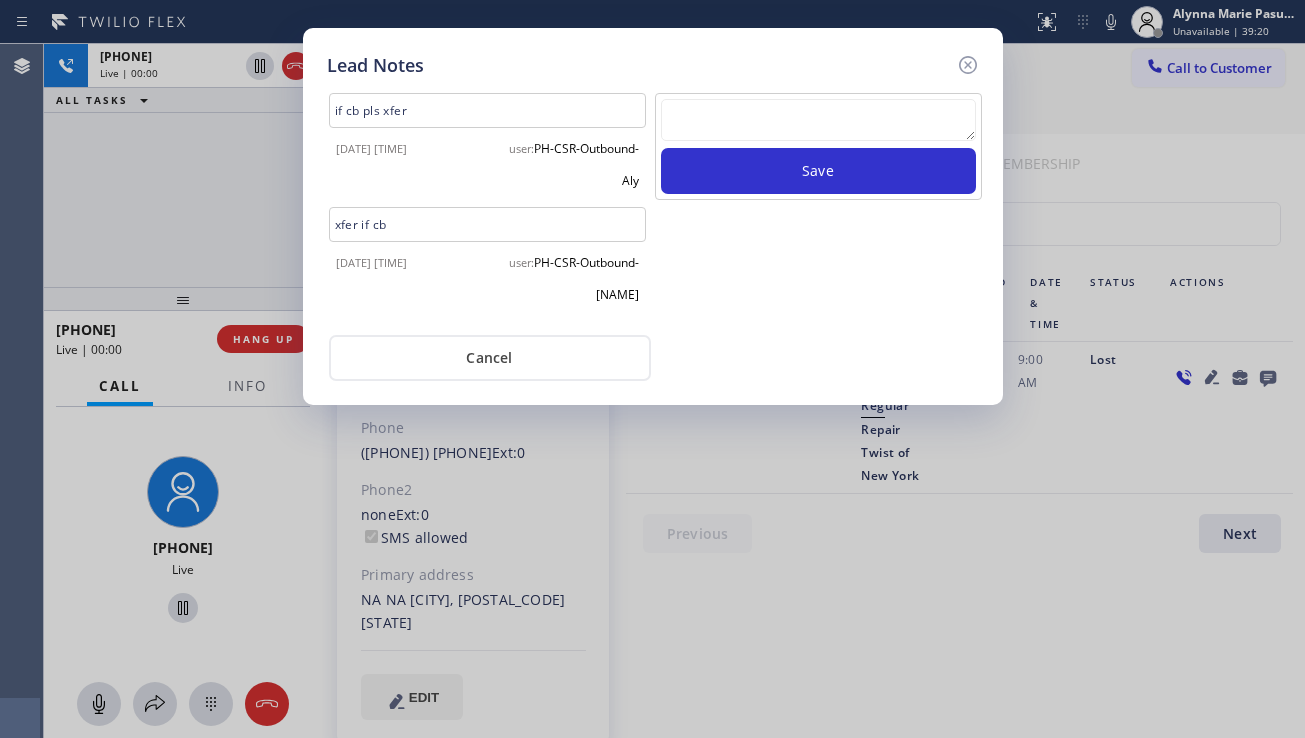 click at bounding box center [818, 120] 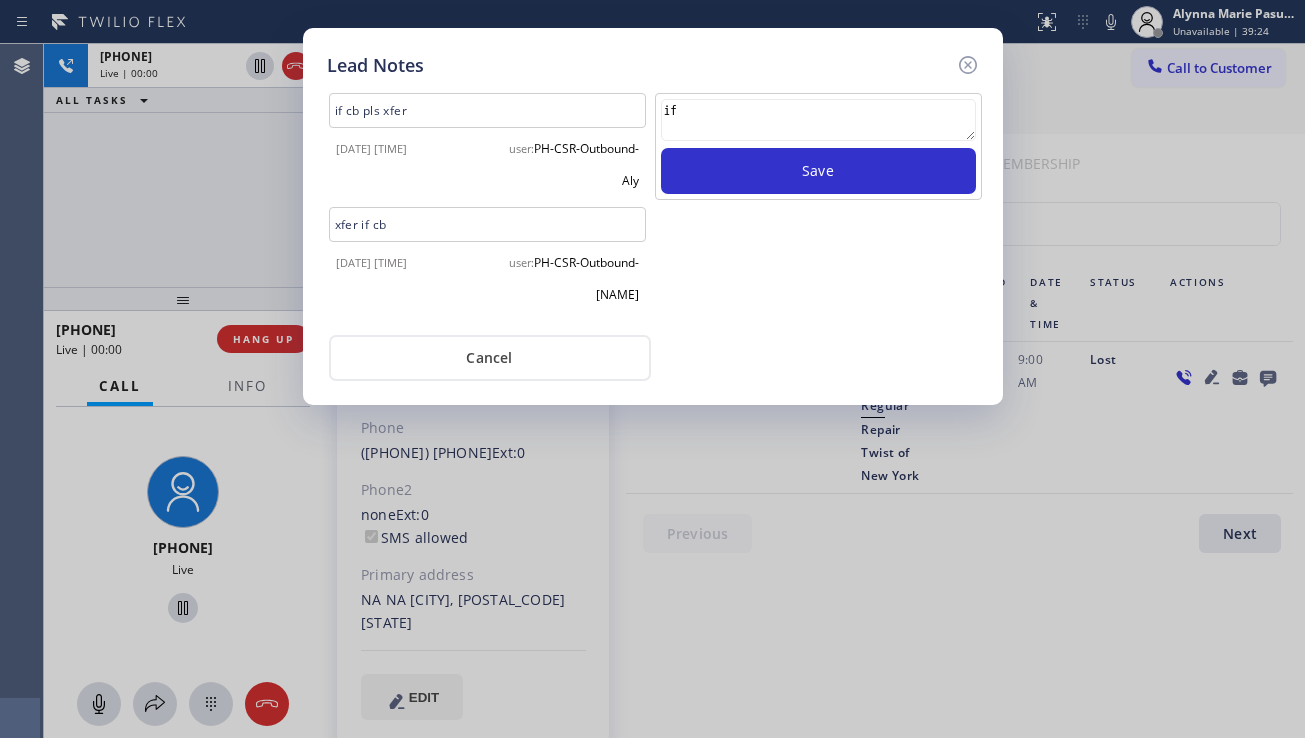type on "i" 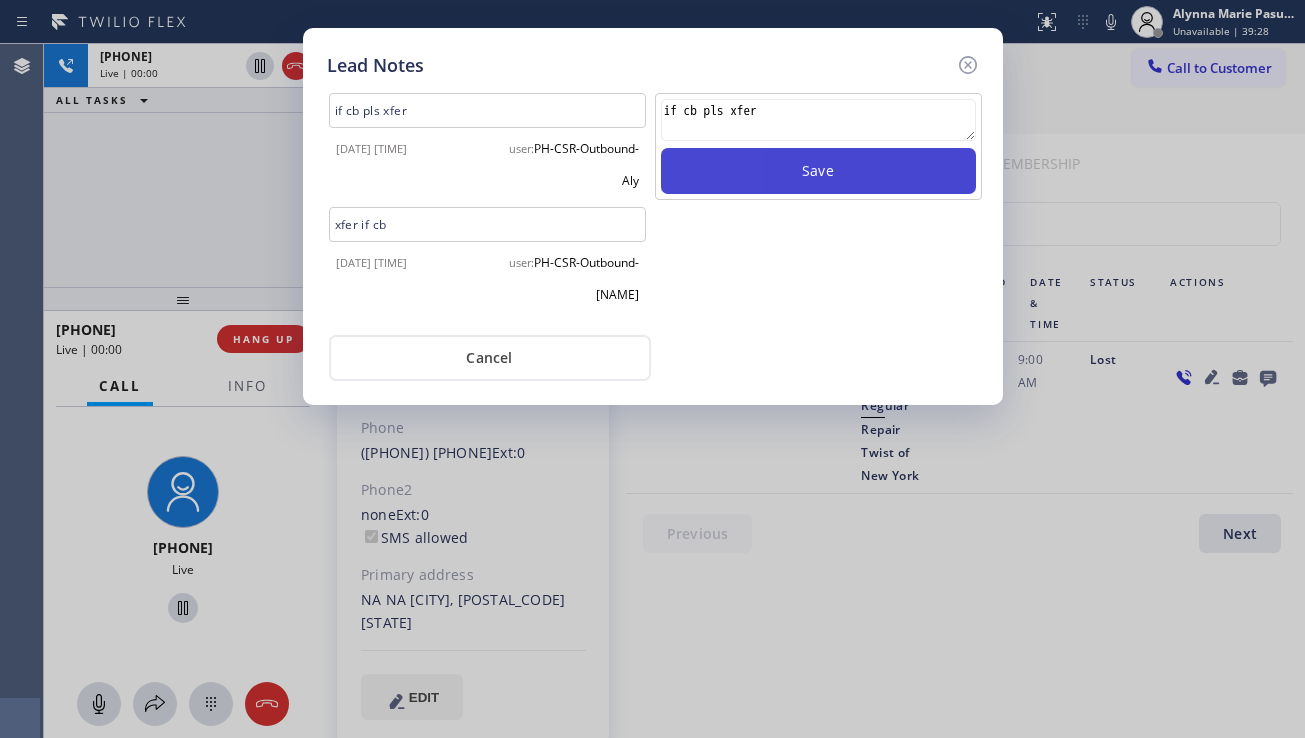 type on "if cb pls xfer" 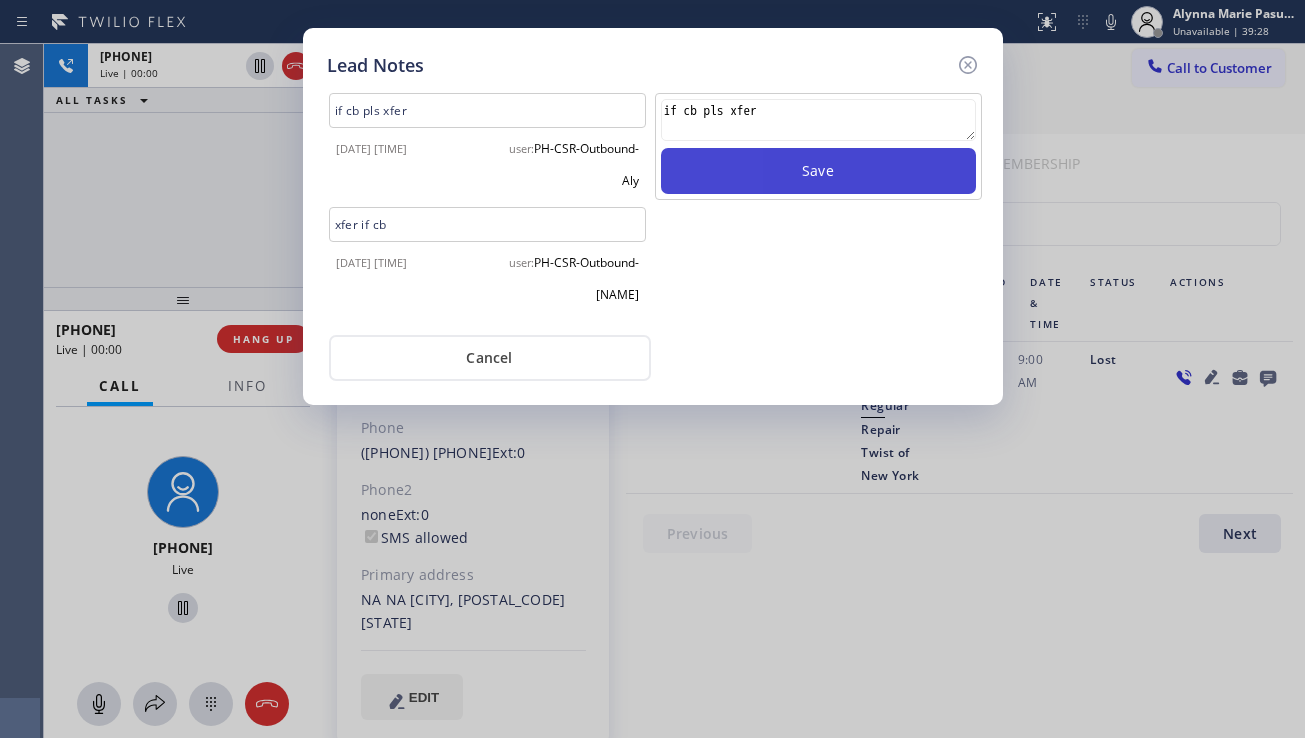 click on "Save" at bounding box center [818, 171] 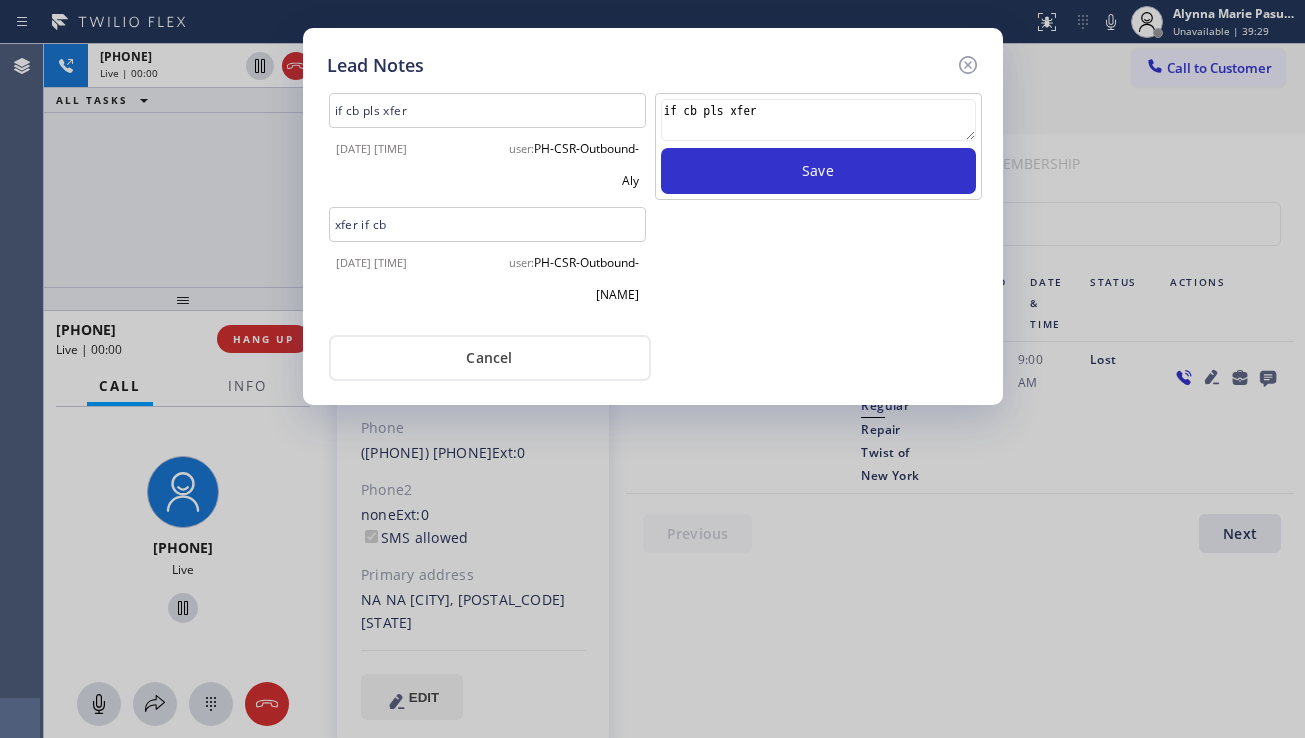 type 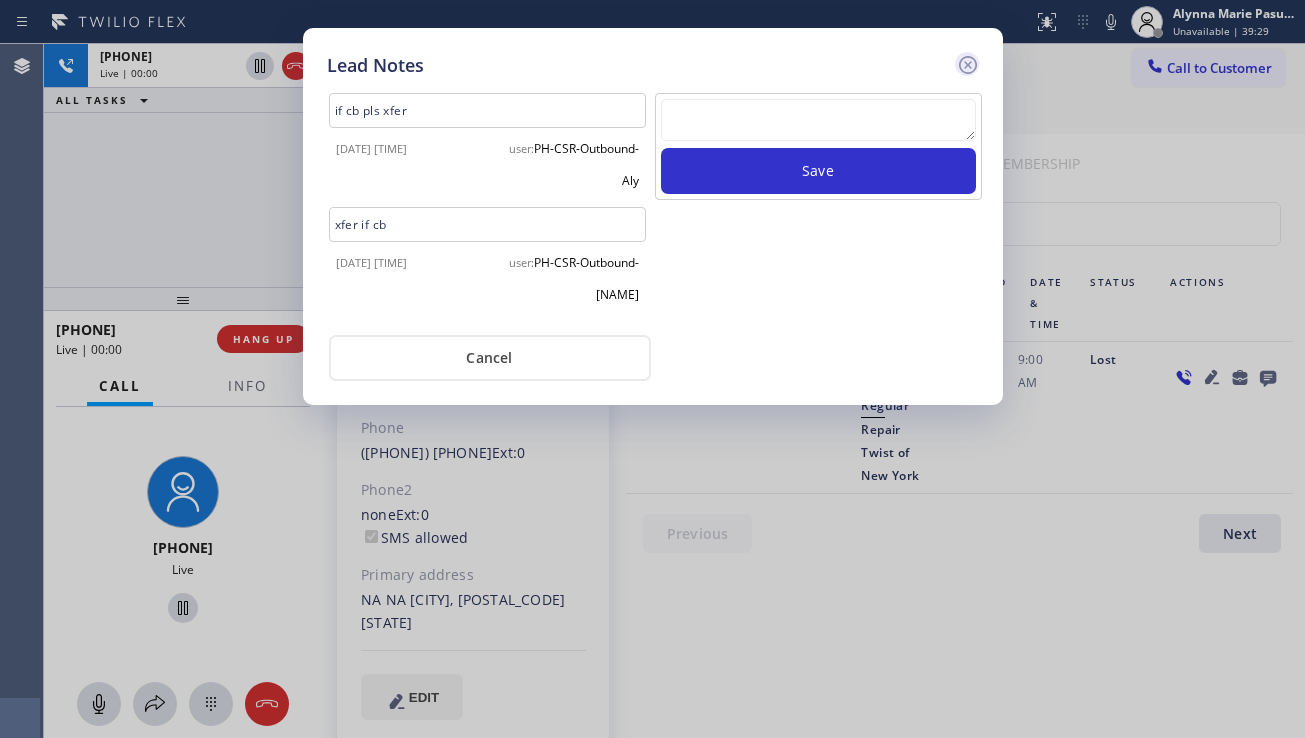 click 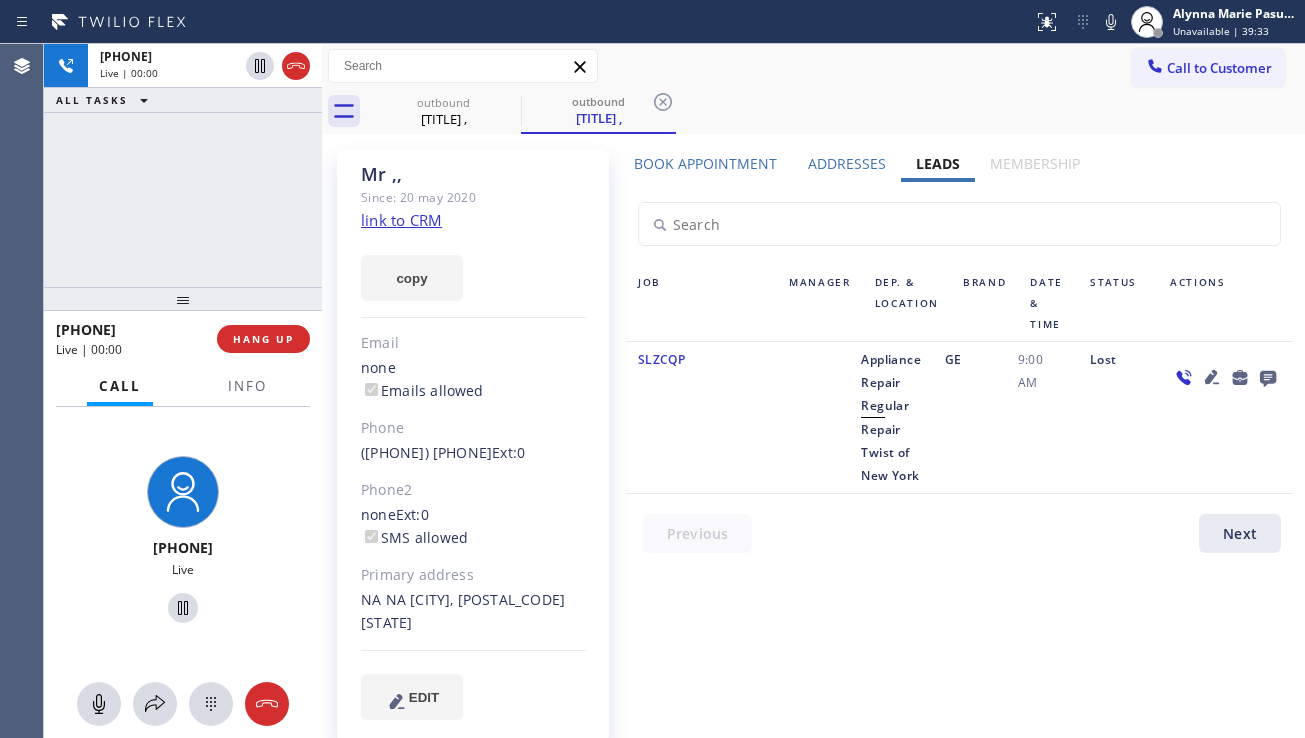 click 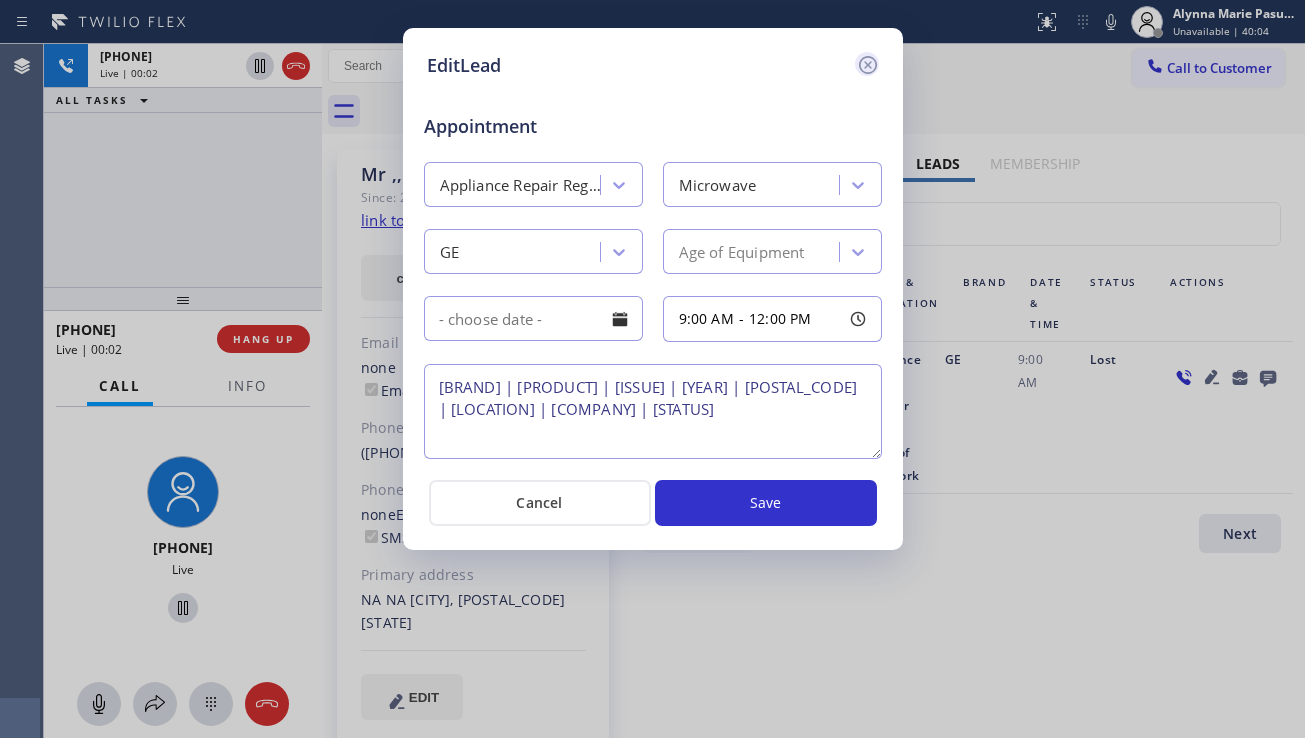 click 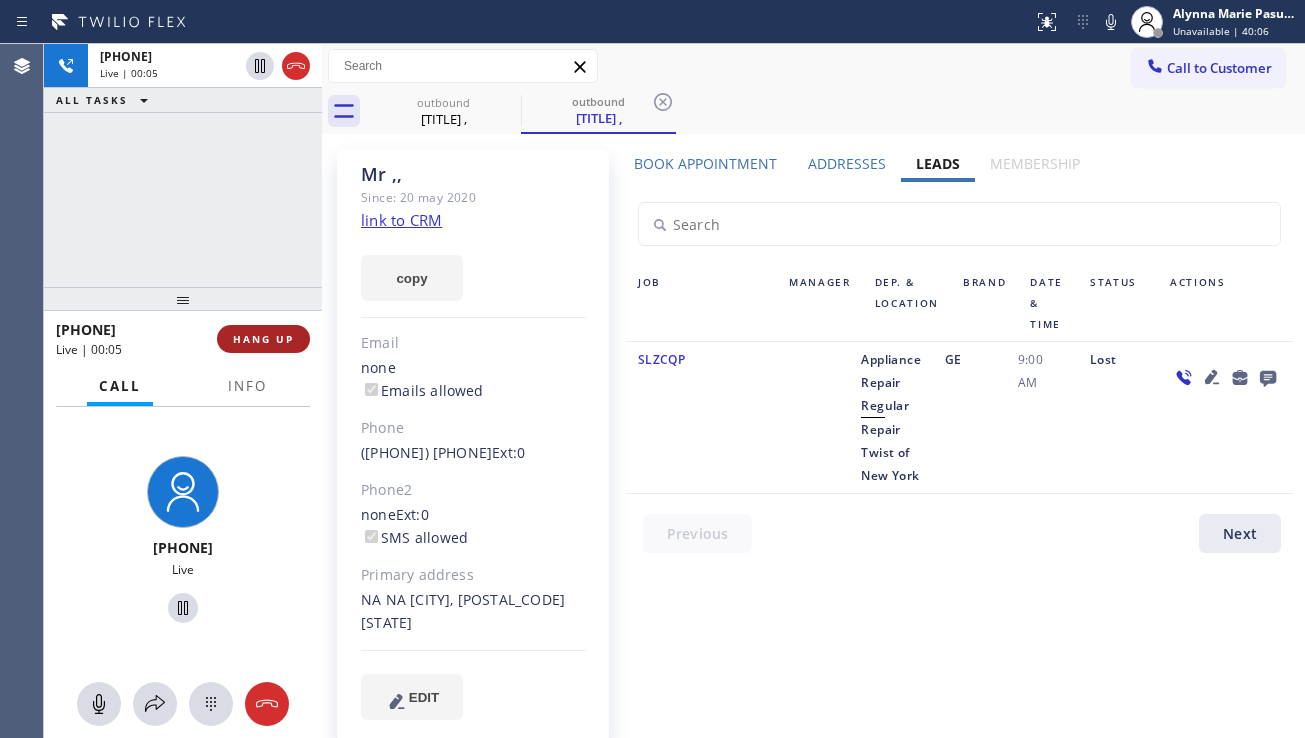 click on "HANG UP" at bounding box center (263, 339) 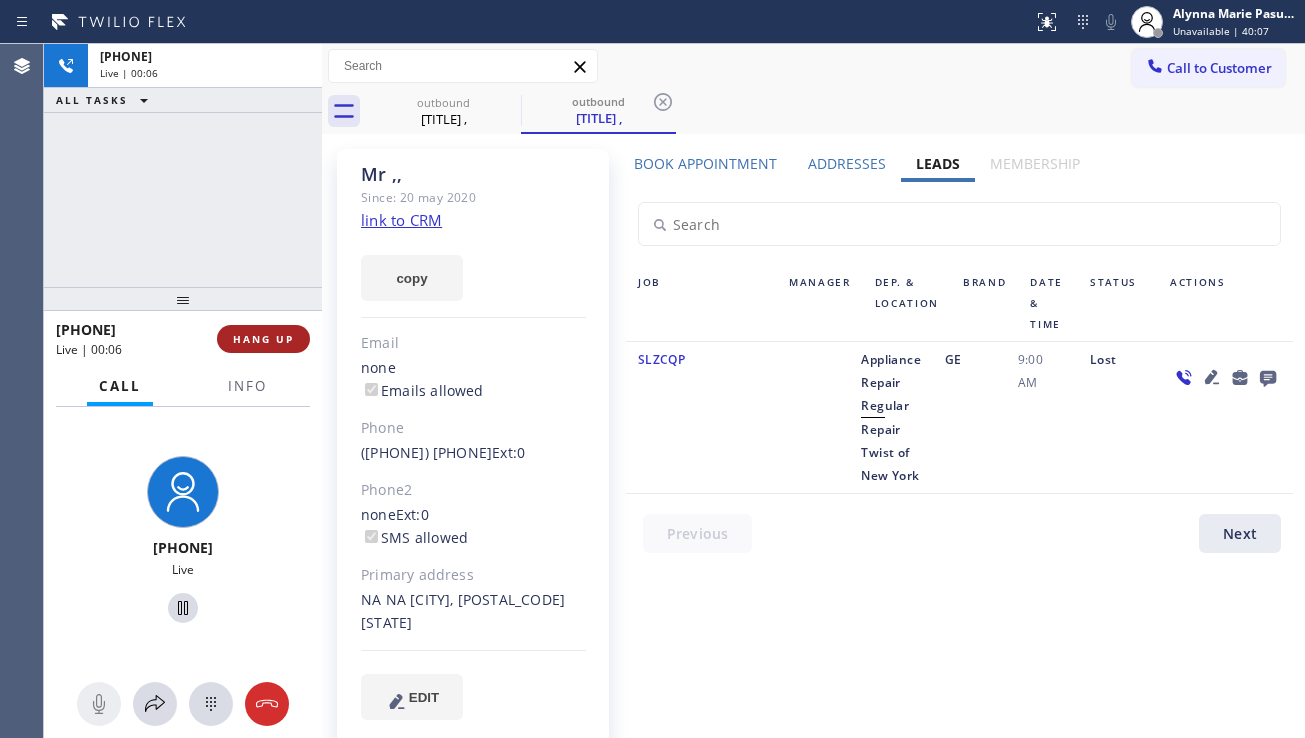 click on "HANG UP" at bounding box center [263, 339] 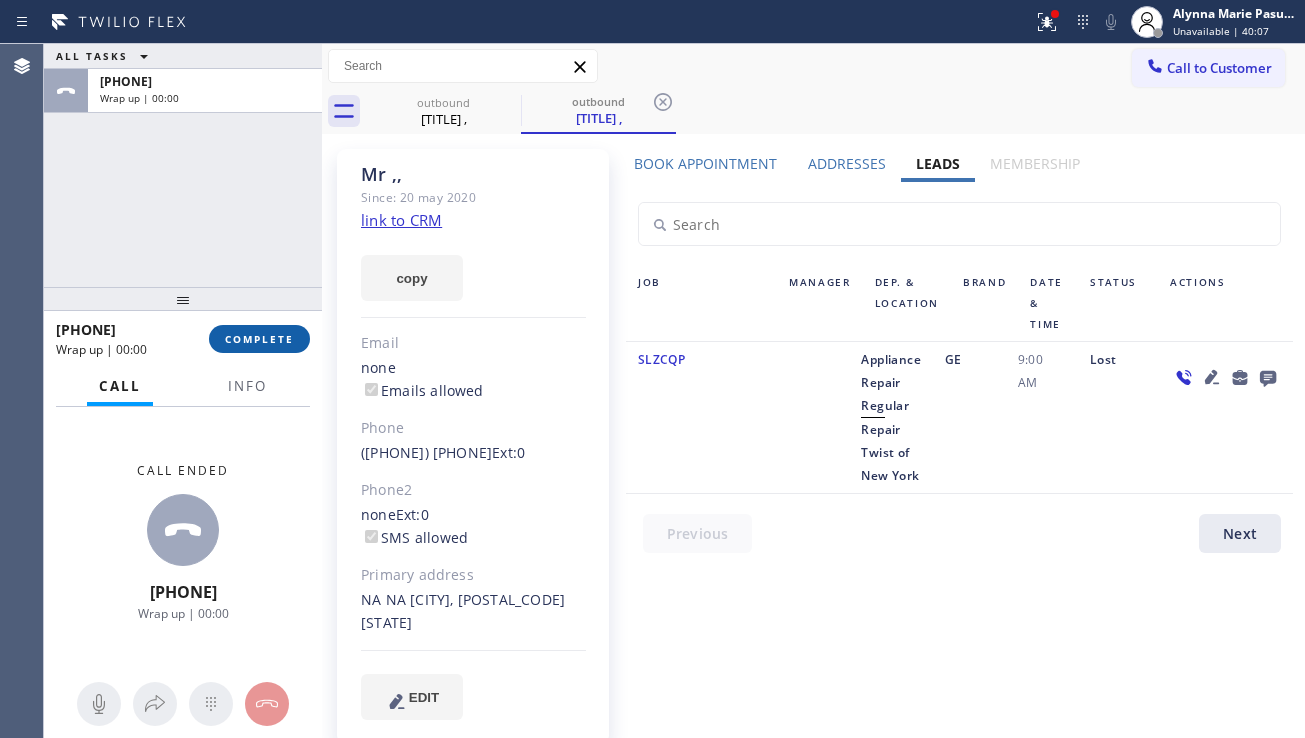 click on "COMPLETE" at bounding box center [259, 339] 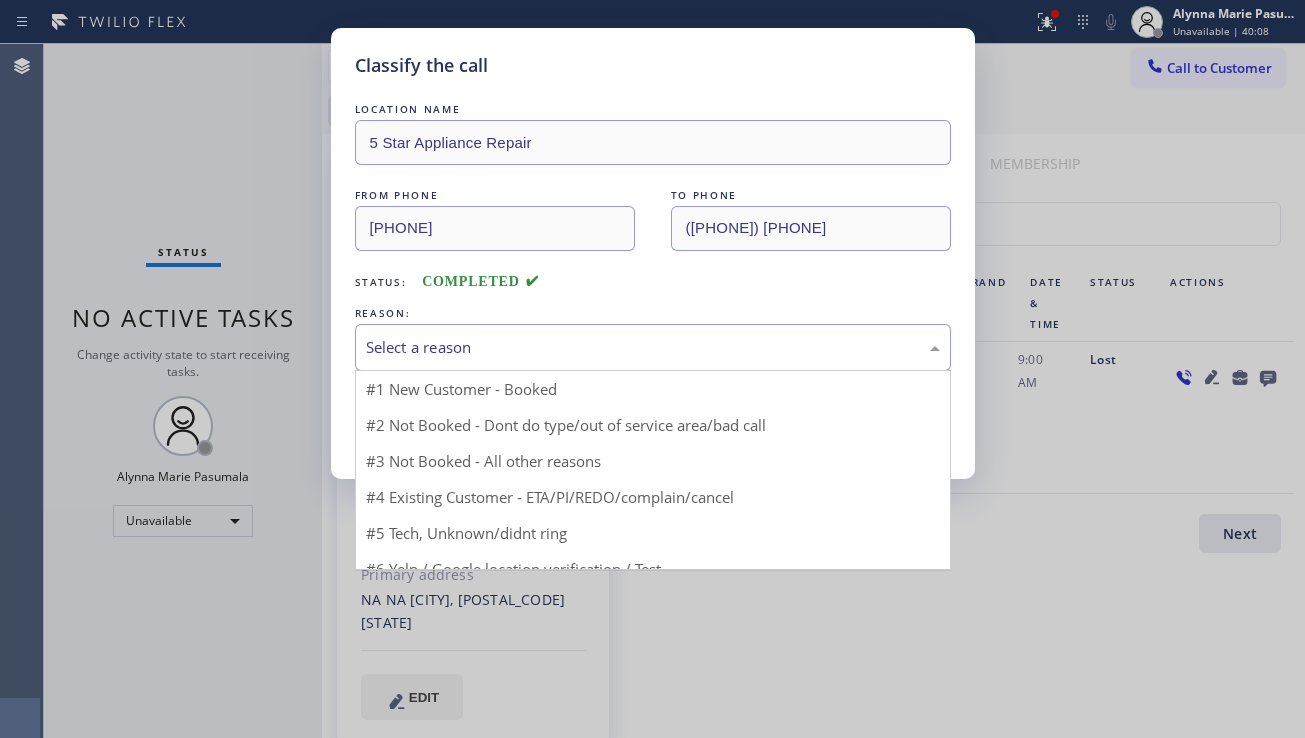 click on "Select a reason" at bounding box center [653, 347] 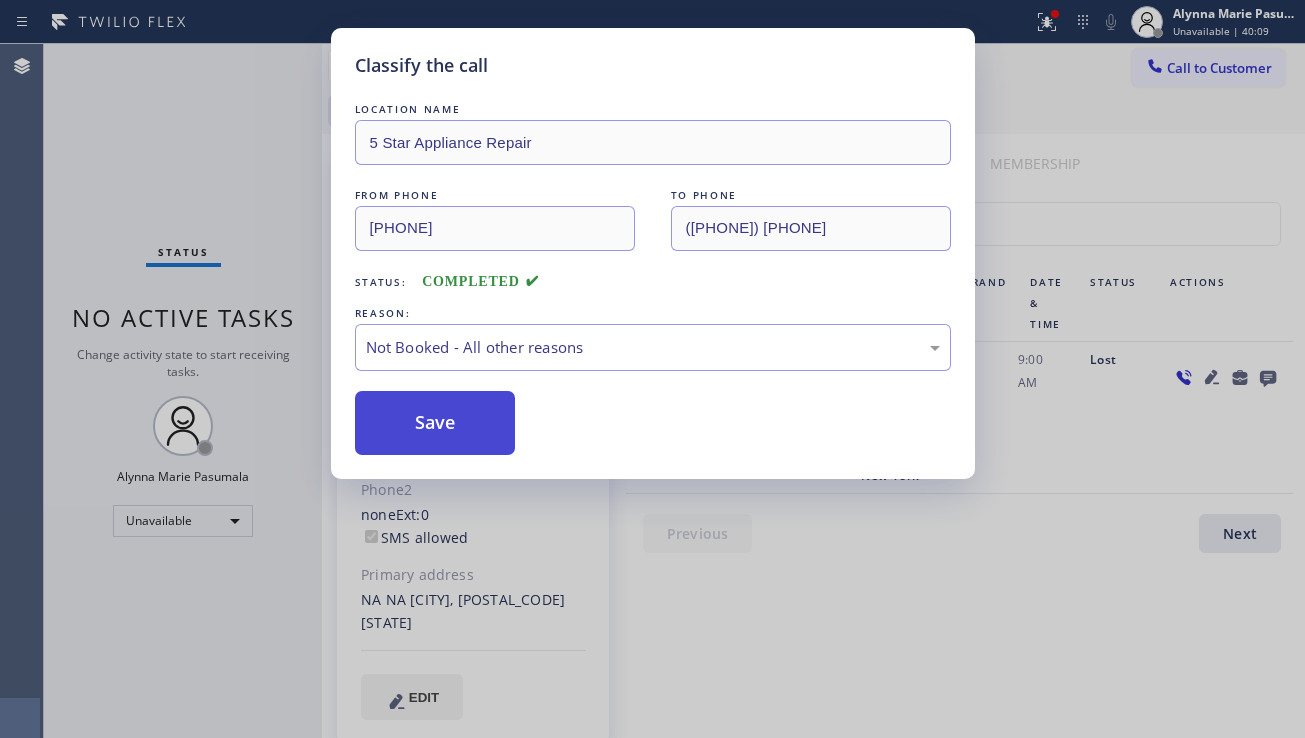 click on "Save" at bounding box center (435, 423) 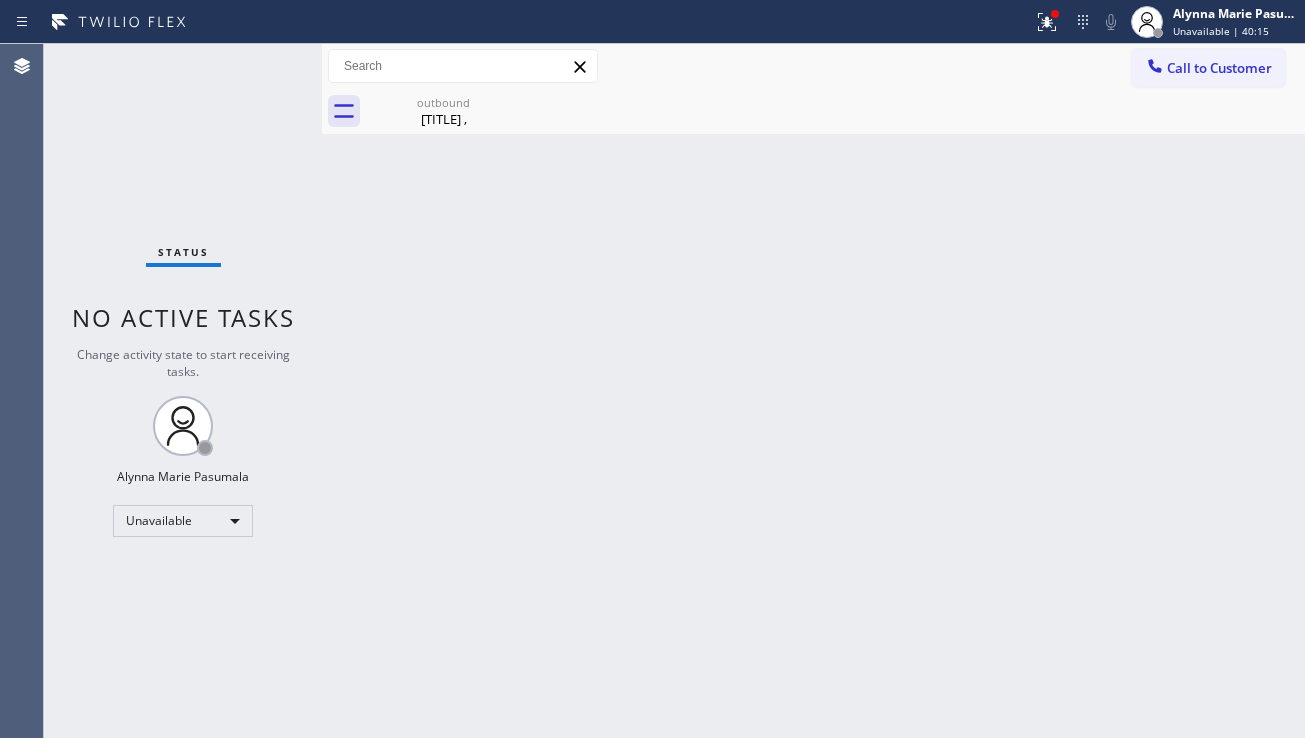 click on "Back to Dashboard Change Sender ID Customers Technicians Select a contact Outbound call Location Search location Your caller id phone number Customer number Call Customer info Name   Phone none Address none Change Sender ID HVAC [PHONE] 5 Star Appliance [PHONE] Appliance Repair [PHONE] Plumbing [PHONE] Air Duct Cleaning [PHONE]  Electricians [PHONE]  Cancel Change Check personal SMS Reset Change No tabs Call to Customer Outbound call Location 5 Star Appliance Repair Your caller id phone number [PHONE] Customer number Call Outbound call Technician Search Technician Your caller id phone number Your caller id phone number Call outbound Mr ,, Call Mr   ,, Since: [DATE] link to CRM copy Email none  Emails allowed Phone [PHONE]  Ext:  0 Phone2 none  Ext:  0  SMS allowed Primary address  NA NA [CITY], [STATE] EDIT Outbound call Location 5 Star Appliance Repair Your caller id phone number [PHONE] Customer number Call Benefits  Book Appointment Addresses Mr 0" at bounding box center (813, 391) 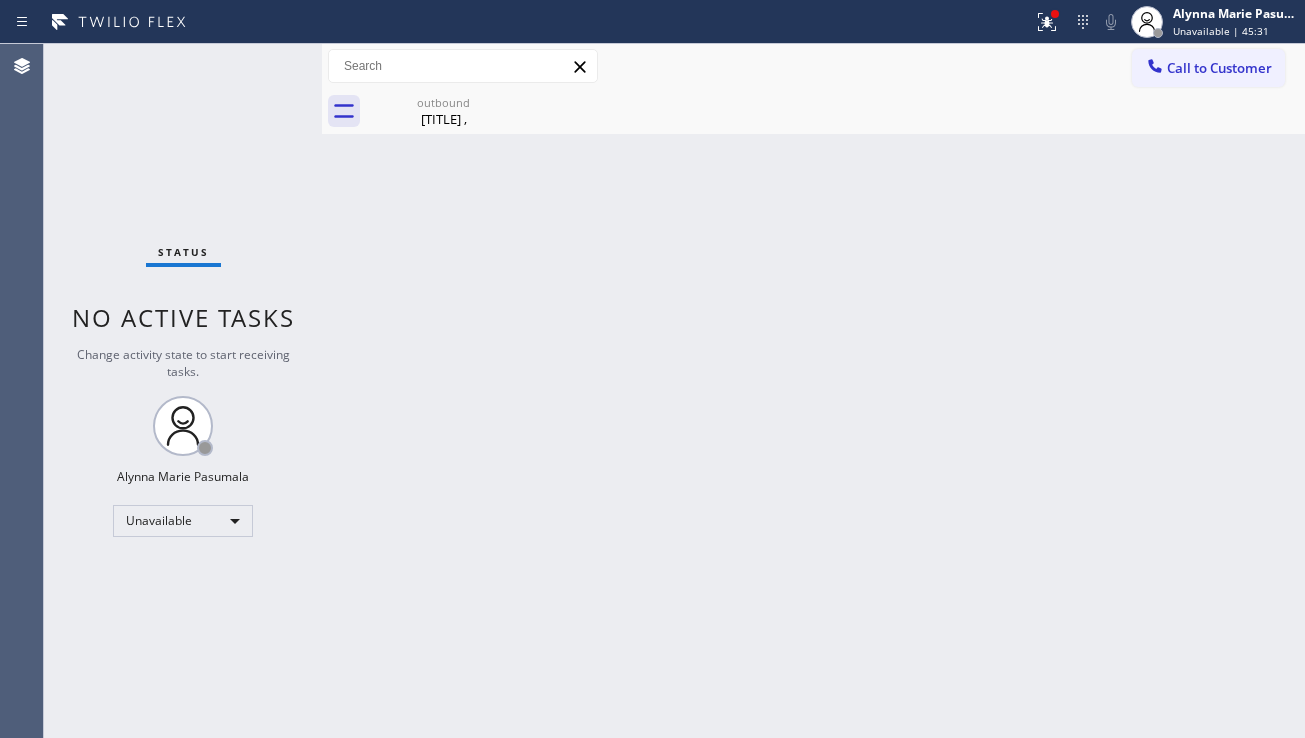 click on "Back to Dashboard Change Sender ID Customers Technicians Select a contact Outbound call Location Search location Your caller id phone number Customer number Call Customer info Name   Phone none Address none Change Sender ID HVAC [PHONE] 5 Star Appliance [PHONE] Appliance Repair [PHONE] Plumbing [PHONE] Air Duct Cleaning [PHONE]  Electricians [PHONE]  Cancel Change Check personal SMS Reset Change No tabs Call to Customer Outbound call Location 5 Star Appliance Repair Your caller id phone number [PHONE] Customer number Call Outbound call Technician Search Technician Your caller id phone number Your caller id phone number Call outbound Mr ,, Call Mr   ,, Since: [DATE] link to CRM copy Email none  Emails allowed Phone [PHONE]  Ext:  0 Phone2 none  Ext:  0  SMS allowed Primary address  NA NA [CITY], [STATE] EDIT Outbound call Location 5 Star Appliance Repair Your caller id phone number [PHONE] Customer number Call Benefits  Book Appointment Addresses Mr 0" at bounding box center (813, 391) 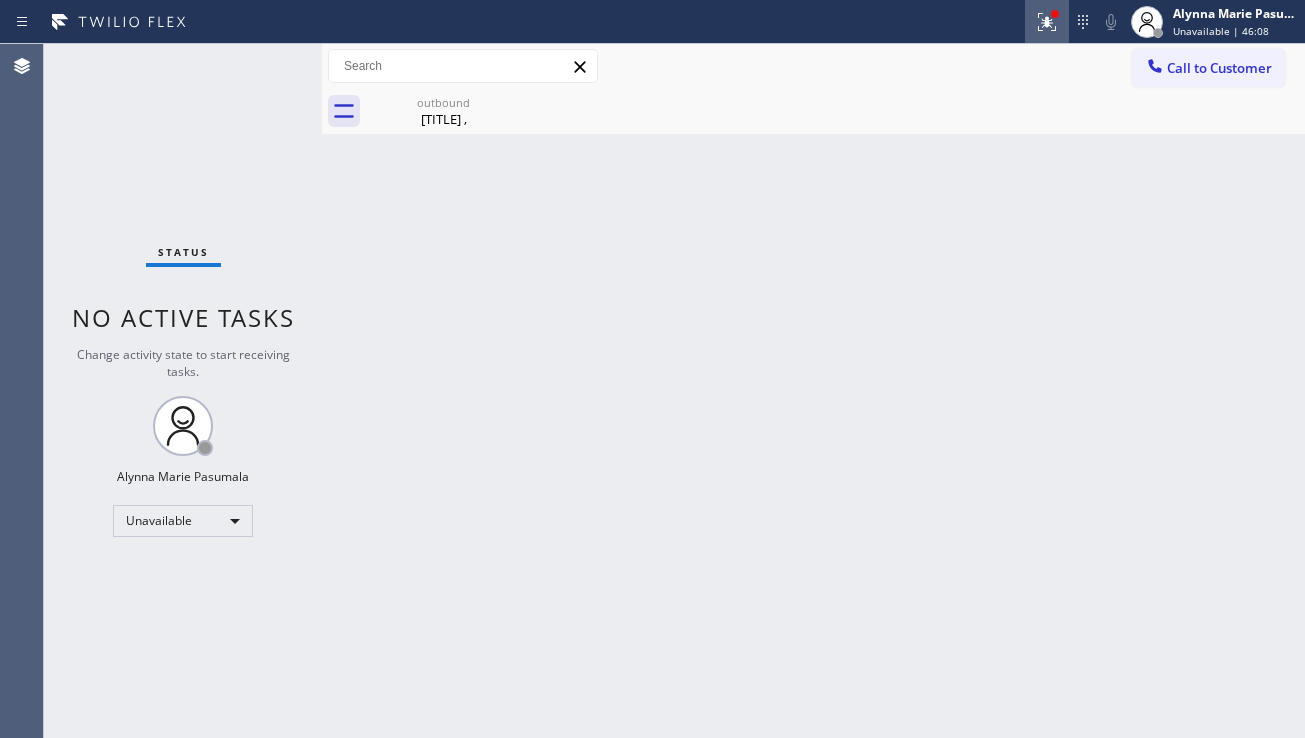 click at bounding box center [1047, 22] 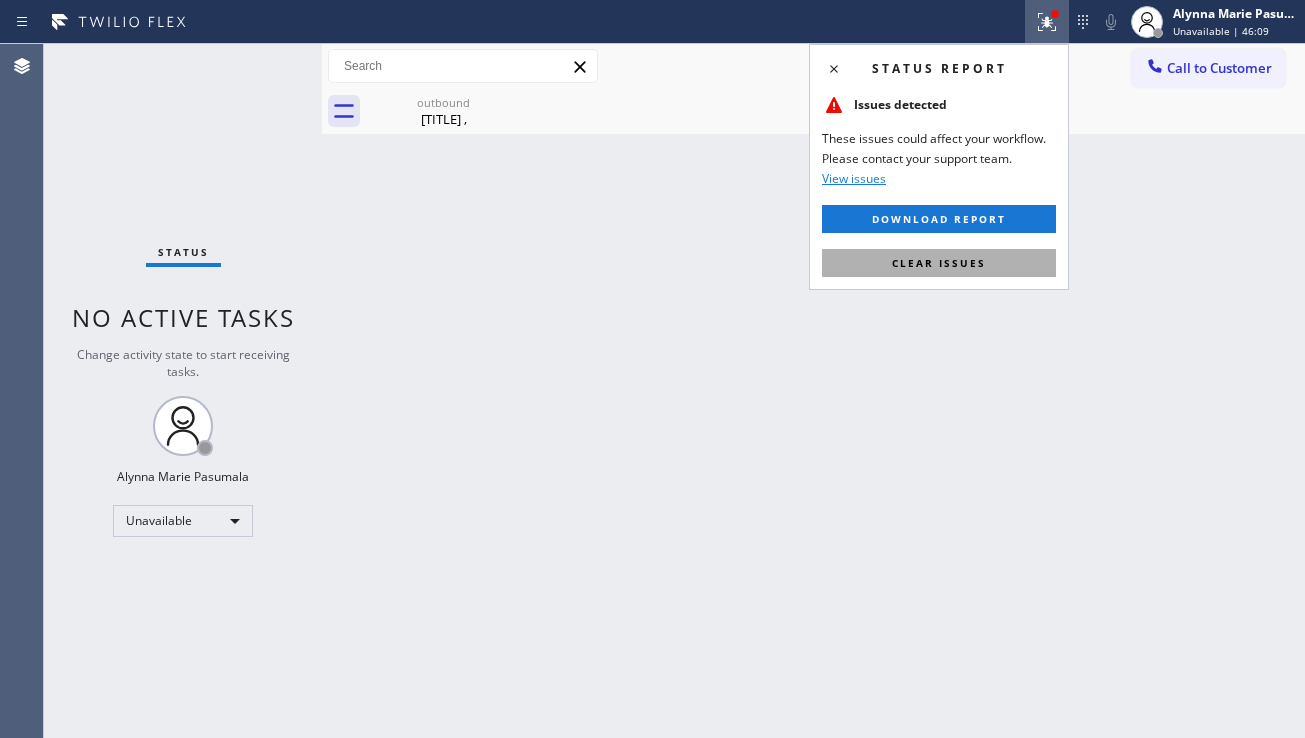 click on "Clear issues" at bounding box center [939, 263] 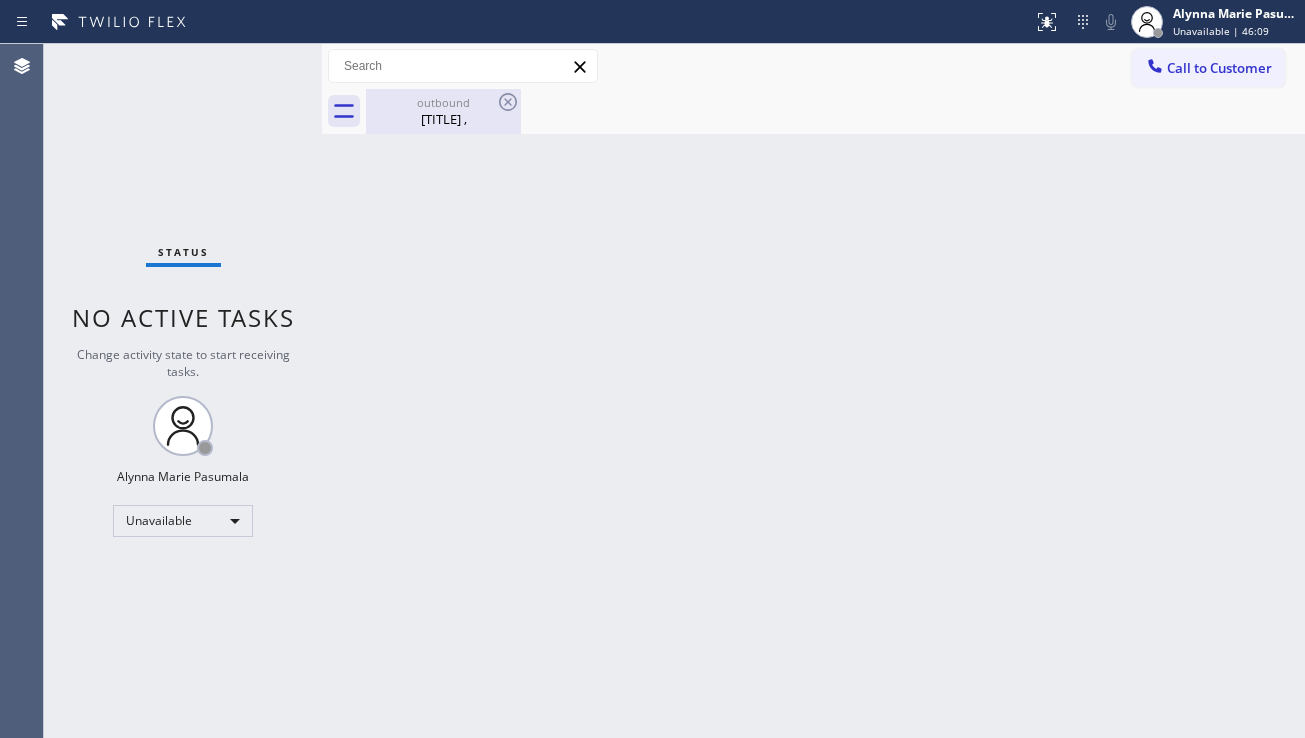 click on "[TITLE] ," at bounding box center [443, 119] 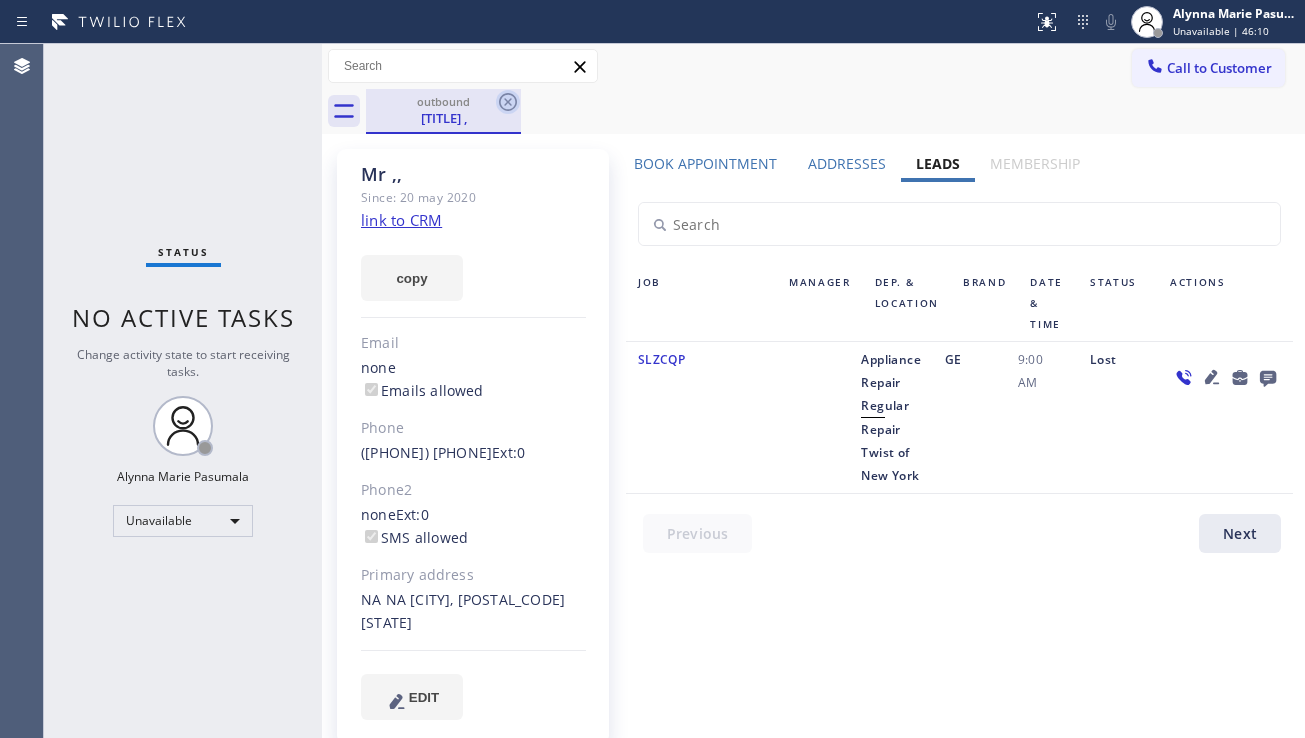 click 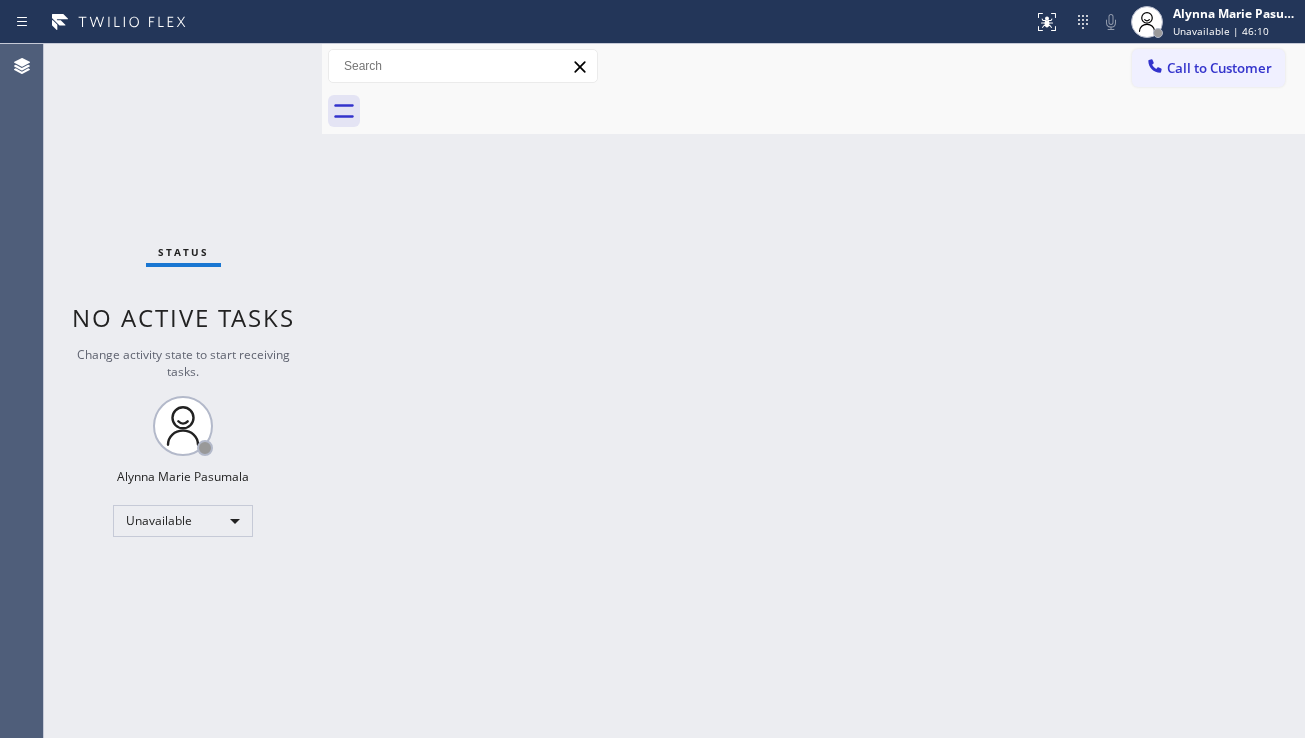 drag, startPoint x: 577, startPoint y: 274, endPoint x: 568, endPoint y: 301, distance: 28.460499 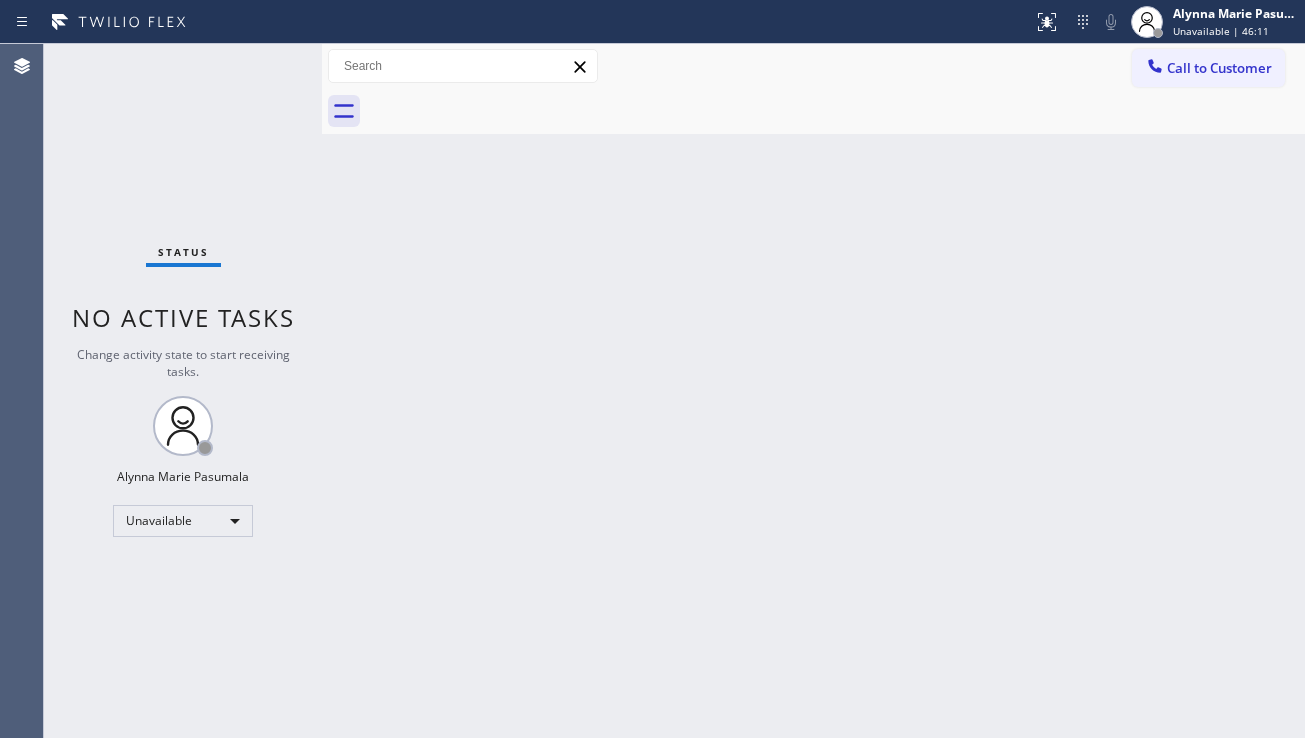 click on "Back to Dashboard Change Sender ID Customers Technicians Select a contact Outbound call Location Search location Your caller id phone number Customer number Call Customer info Name   Phone none Address none Change Sender ID HVAC [PHONE] 5 Star Appliance [PHONE] Appliance Repair [PHONE] Plumbing [PHONE] Air Duct Cleaning [PHONE]  Electricians [PHONE]  Cancel Change Check personal SMS Reset Change No tabs Call to Customer Outbound call Location 5 Star Appliance Repair Your caller id phone number [PHONE] Customer number Call Outbound call Technician Search Technician Your caller id phone number Your caller id phone number Call" at bounding box center (813, 391) 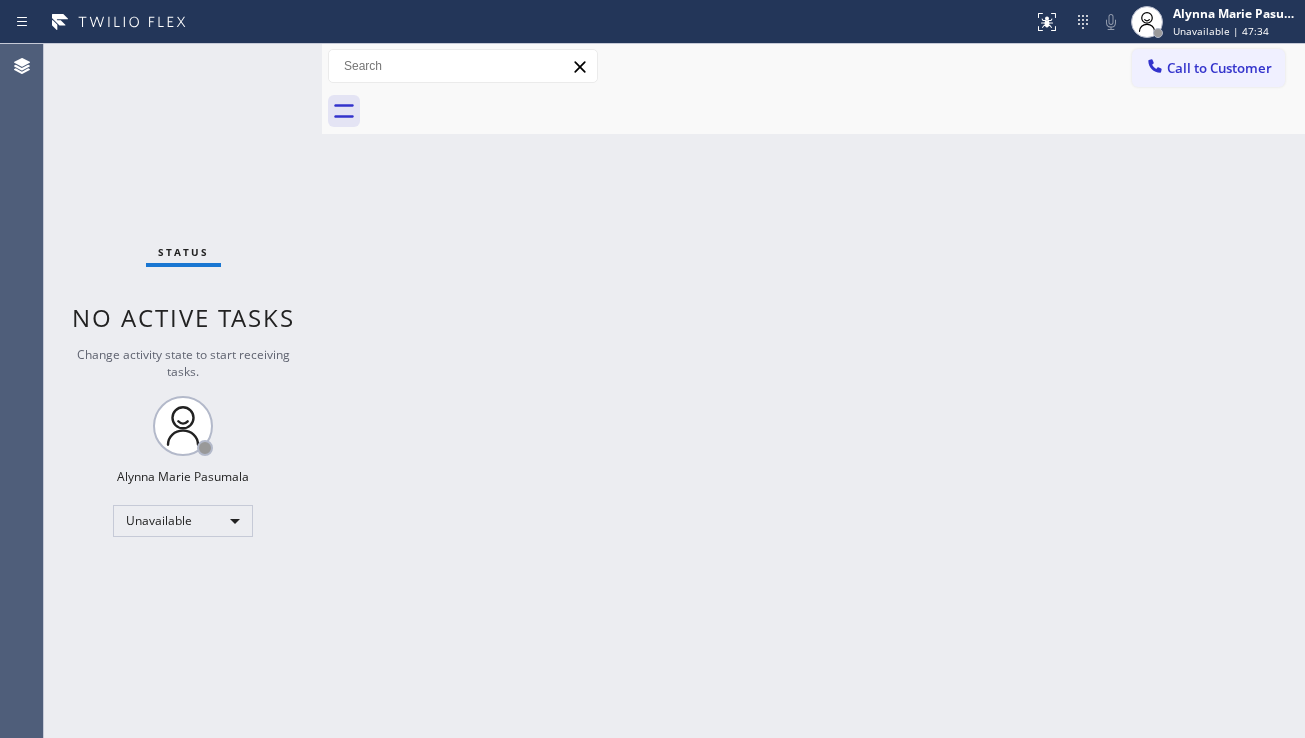 drag, startPoint x: 1228, startPoint y: 487, endPoint x: 1165, endPoint y: 437, distance: 80.43009 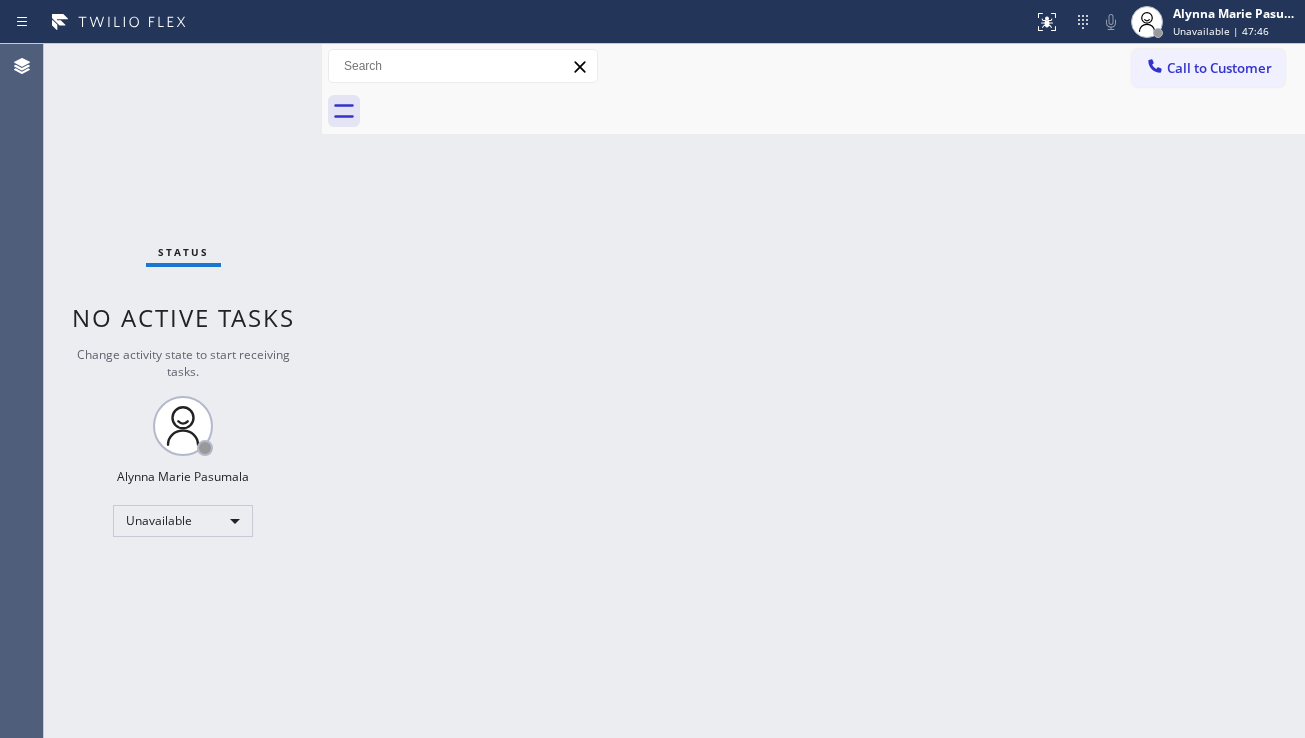 click on "Status   No active tasks     Change activity state to start receiving tasks.   [FIRST] [LAST] Unavailable" at bounding box center [183, 391] 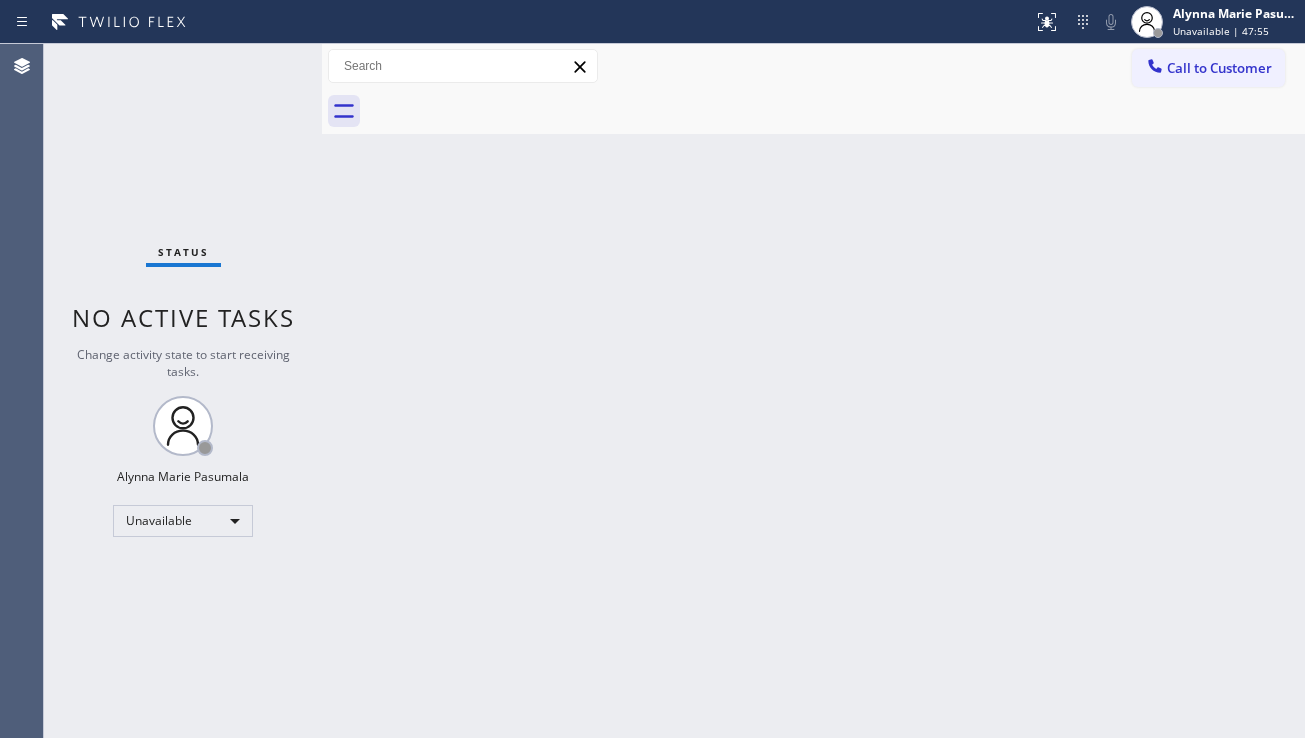 drag, startPoint x: 1192, startPoint y: 76, endPoint x: 1171, endPoint y: 87, distance: 23.70654 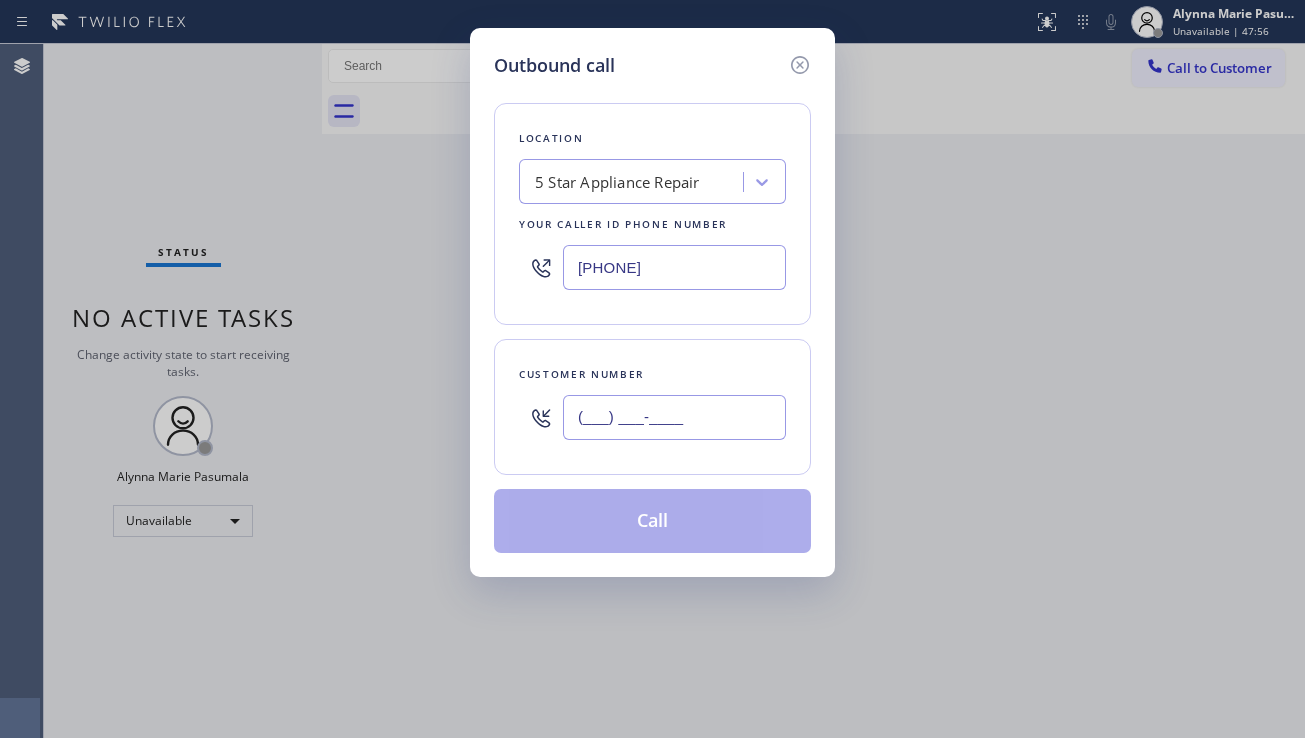 click on "(___) ___-____" at bounding box center [674, 417] 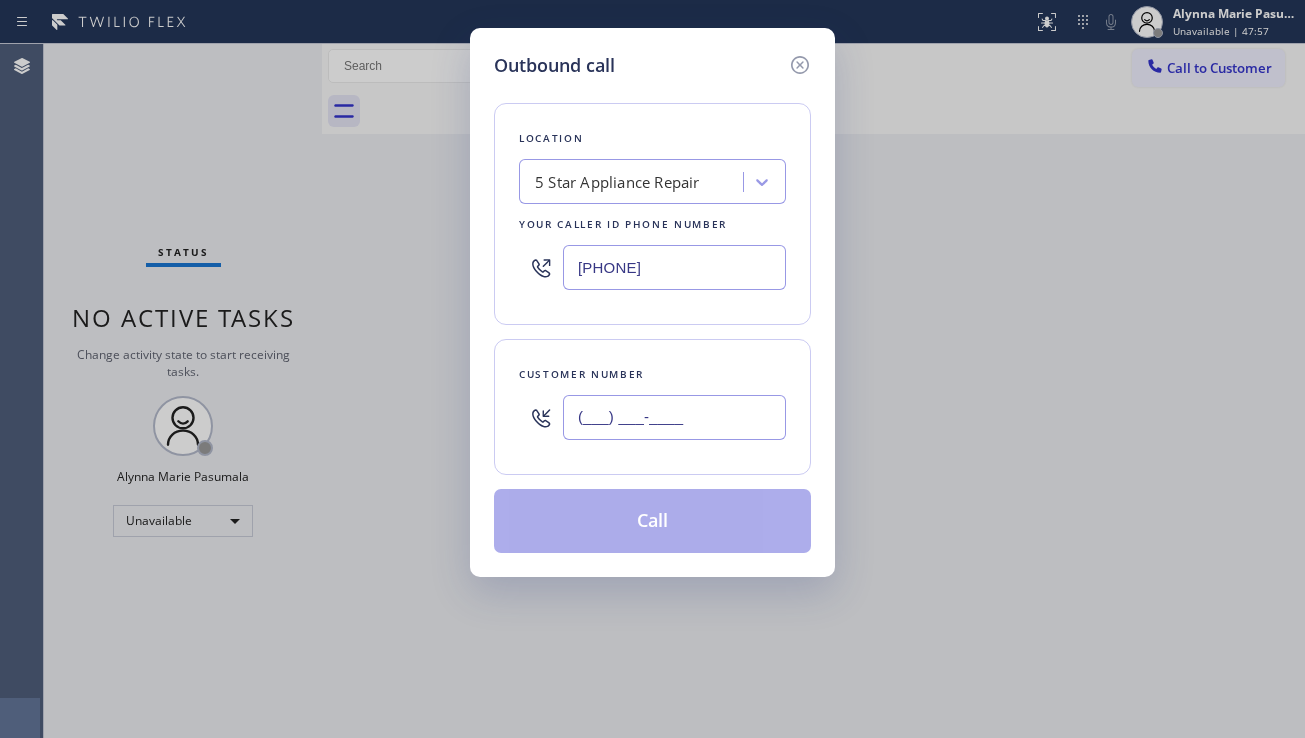 paste on "([PHONE]) [PHONE]" 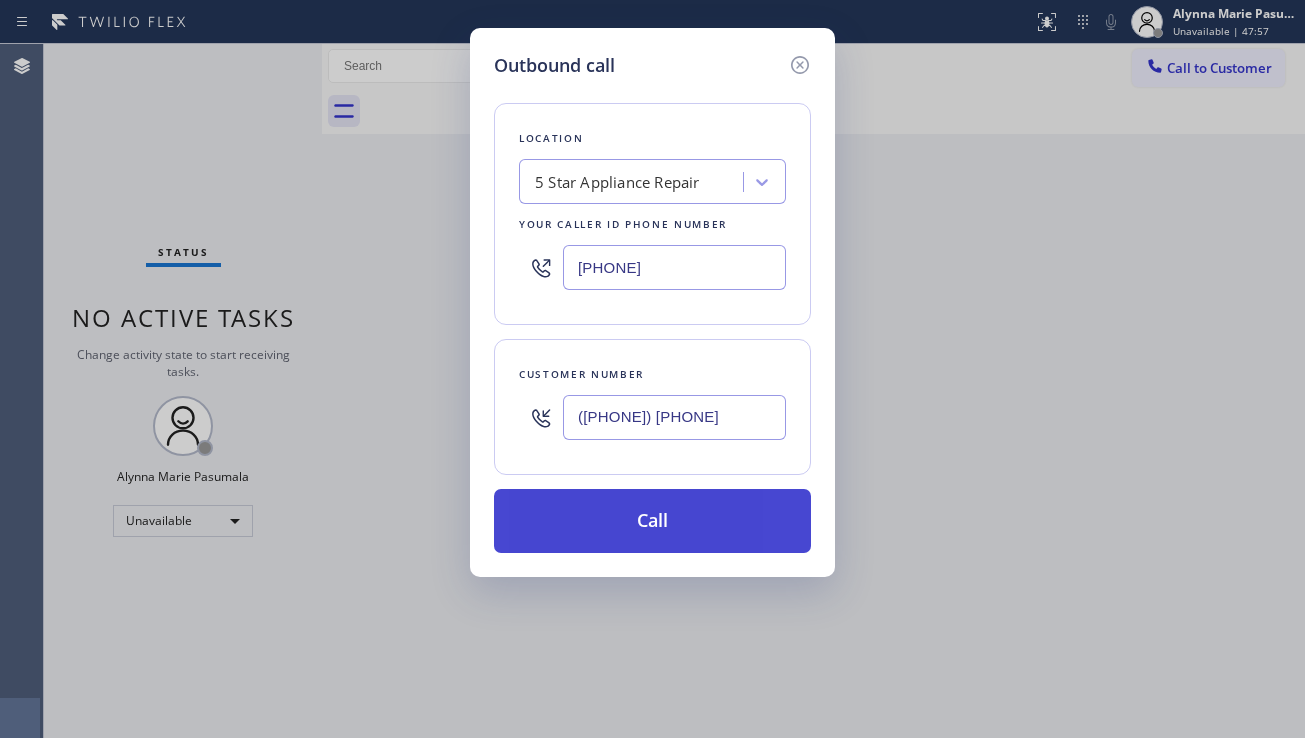type on "([PHONE]) [PHONE]" 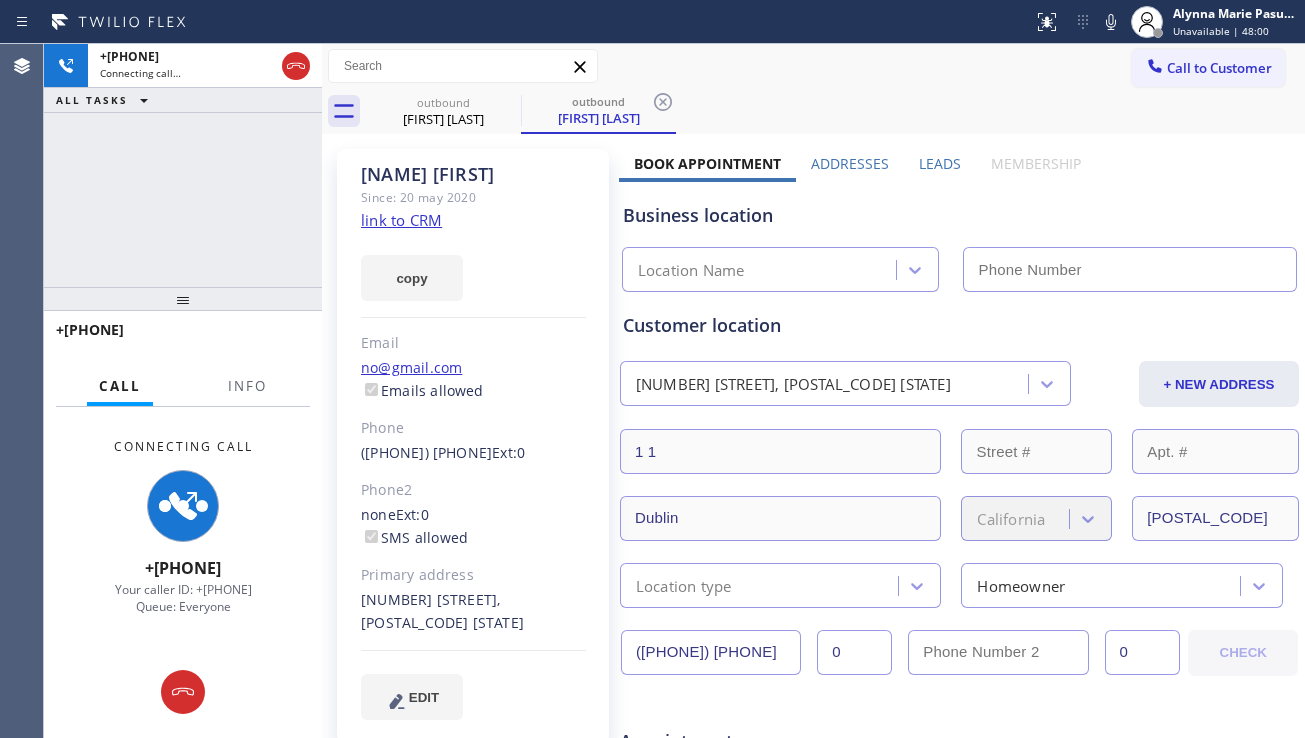 click on "Business location" at bounding box center (959, 215) 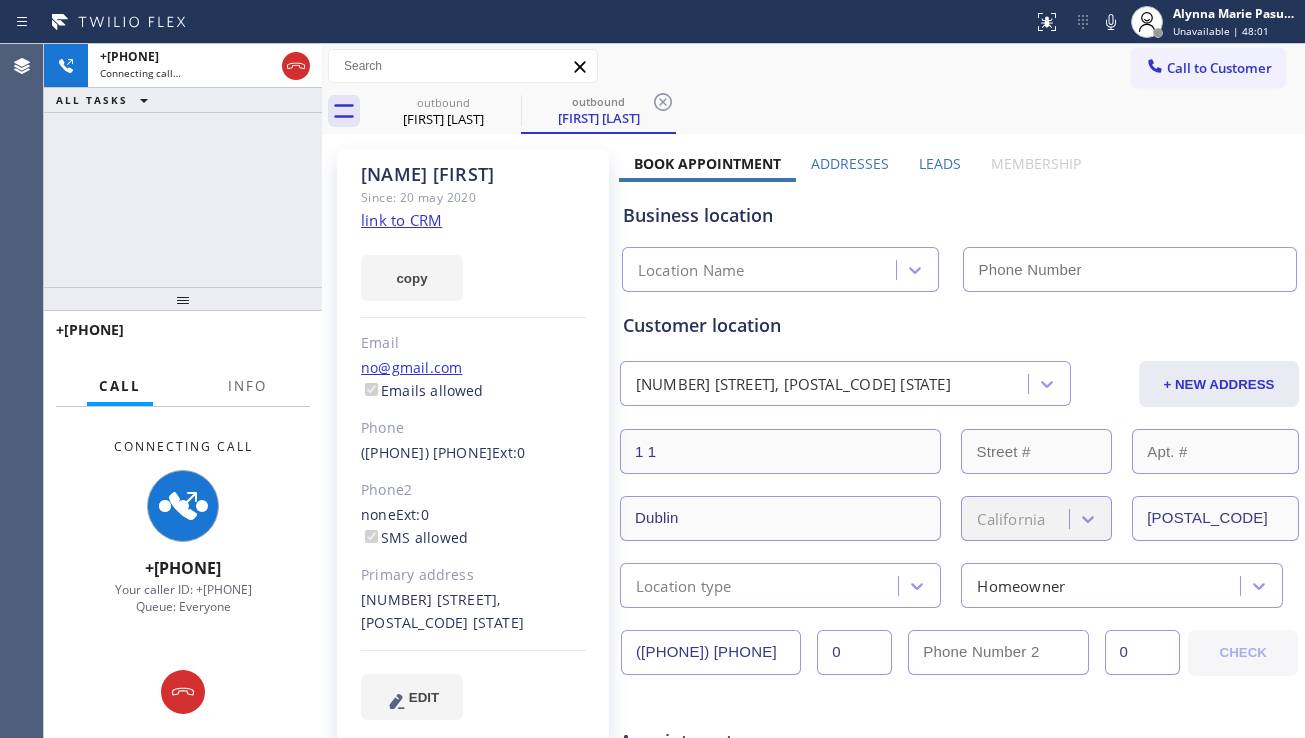 click on "Leads" at bounding box center (940, 163) 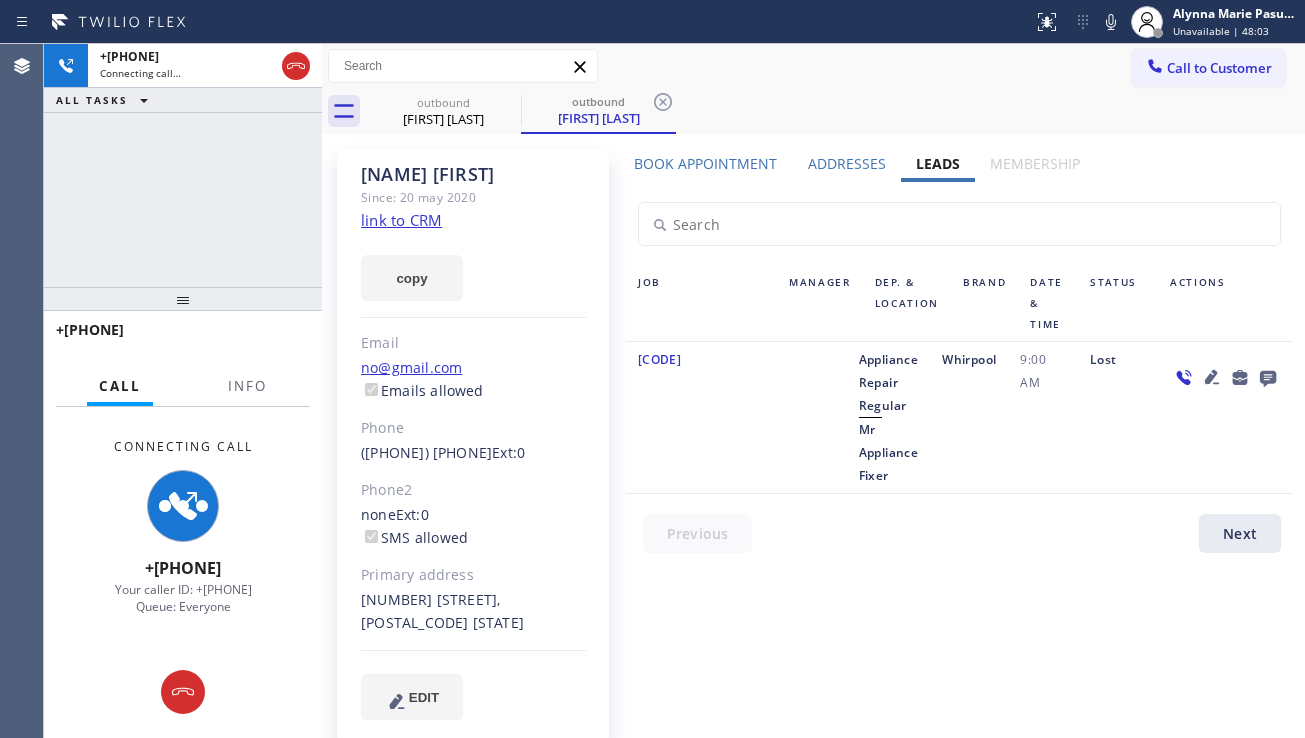 click 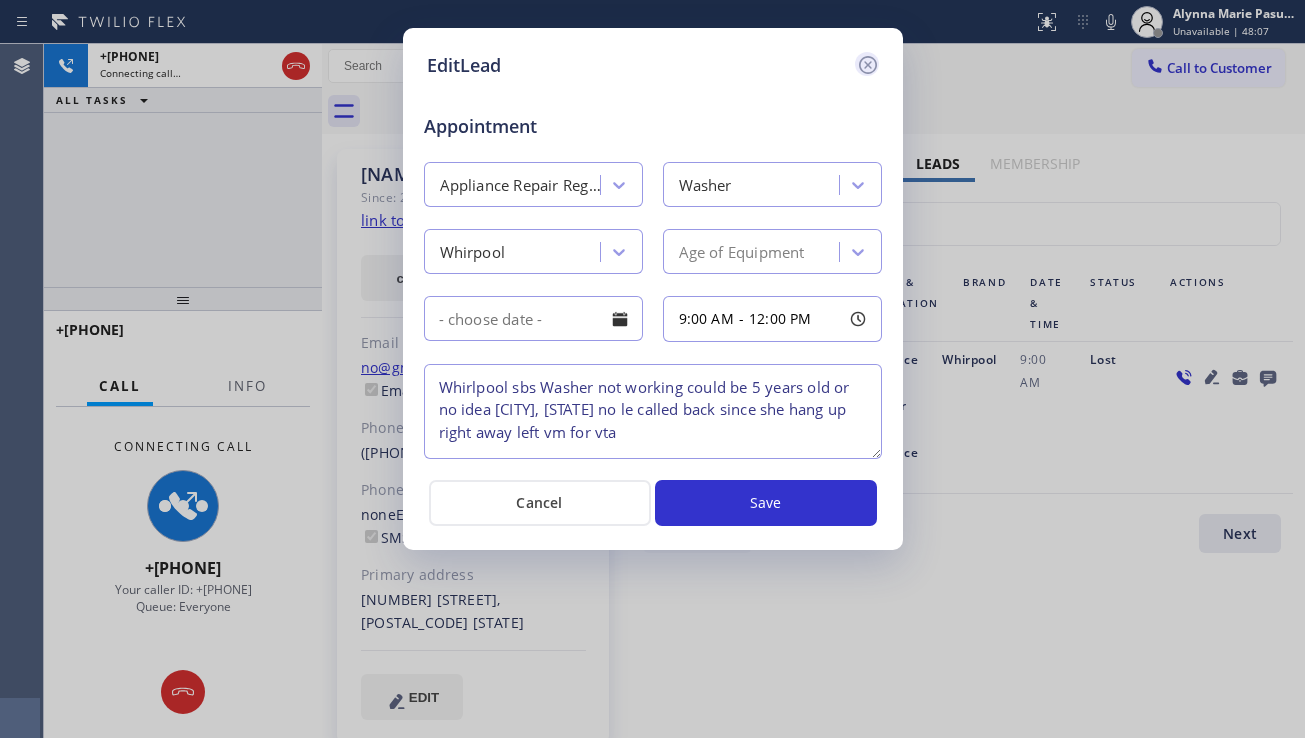 click 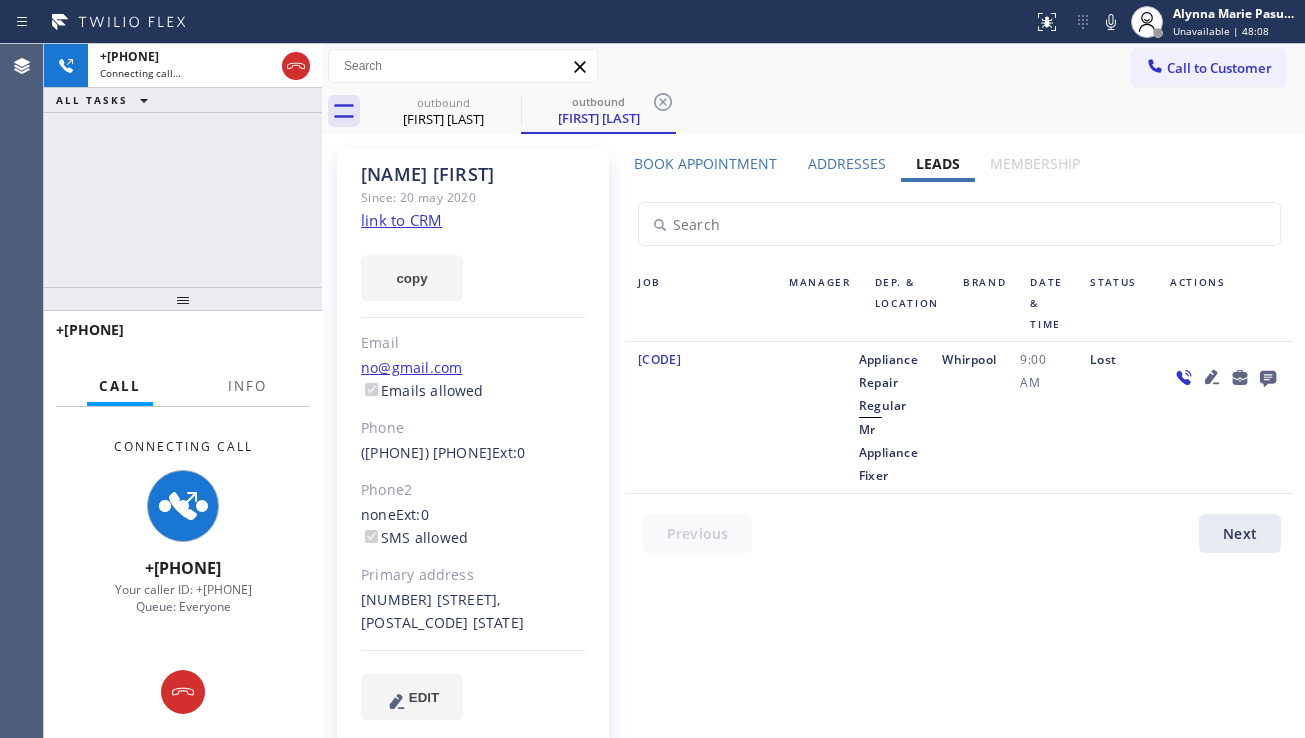 click 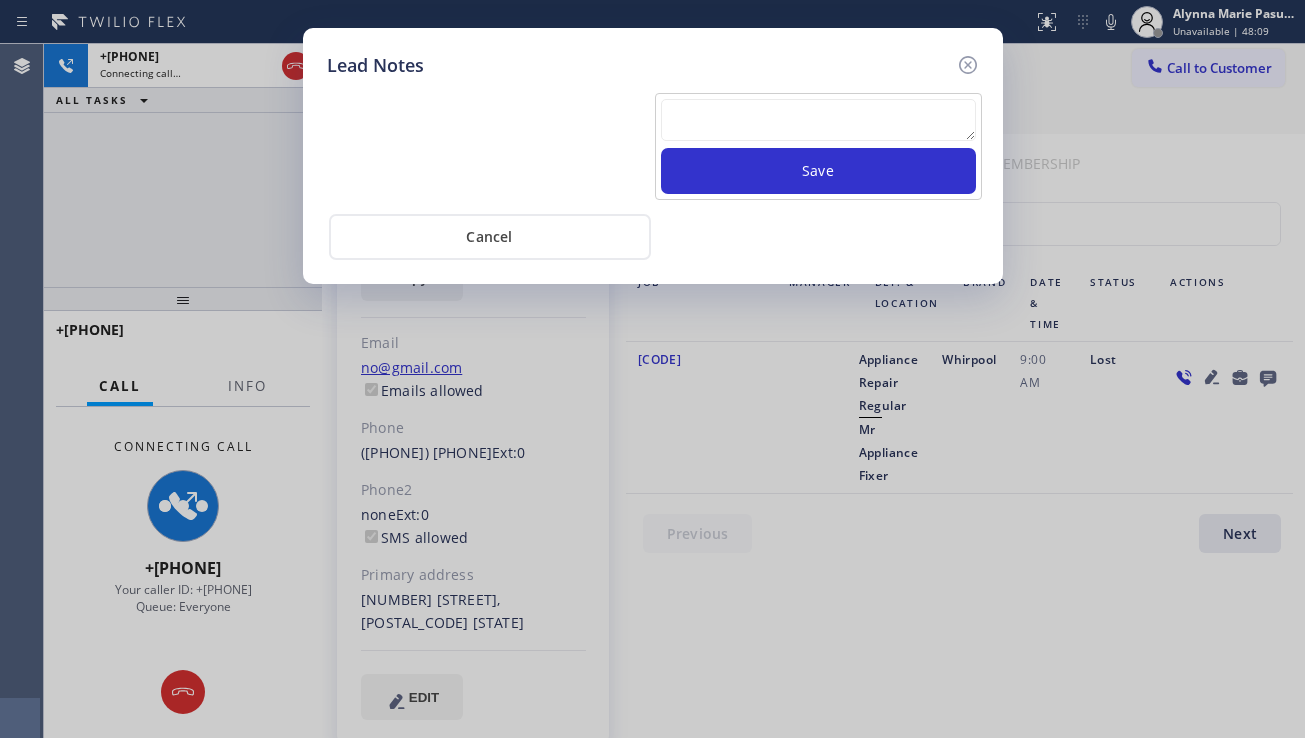 click at bounding box center (818, 120) 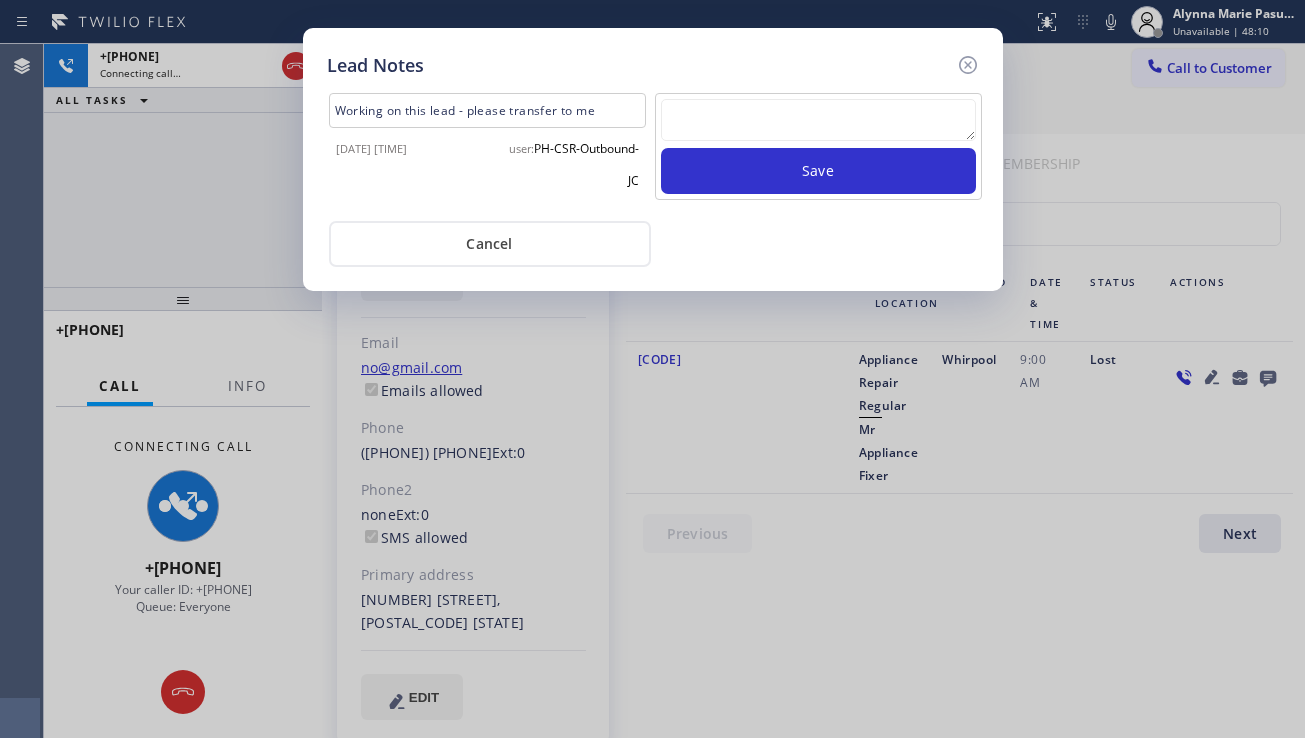 click at bounding box center [818, 120] 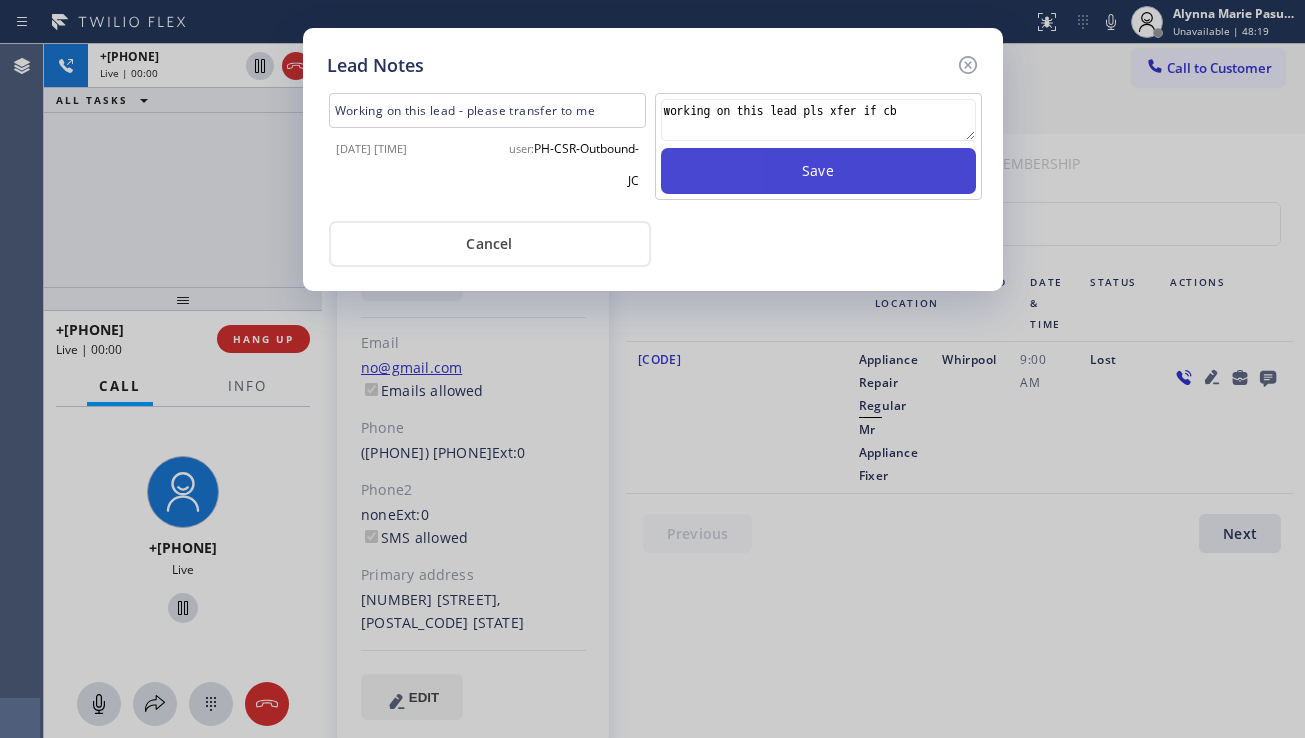 type on "working on this lead pls xfer if cb" 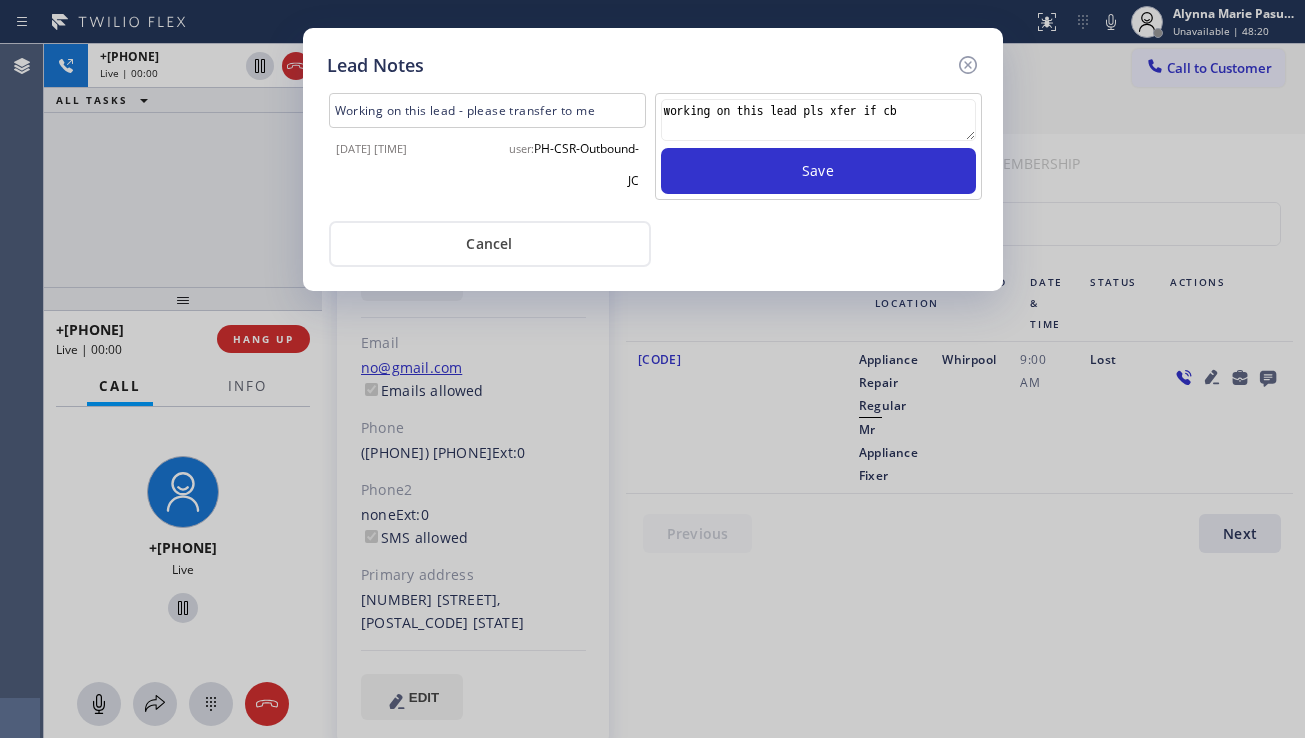 type 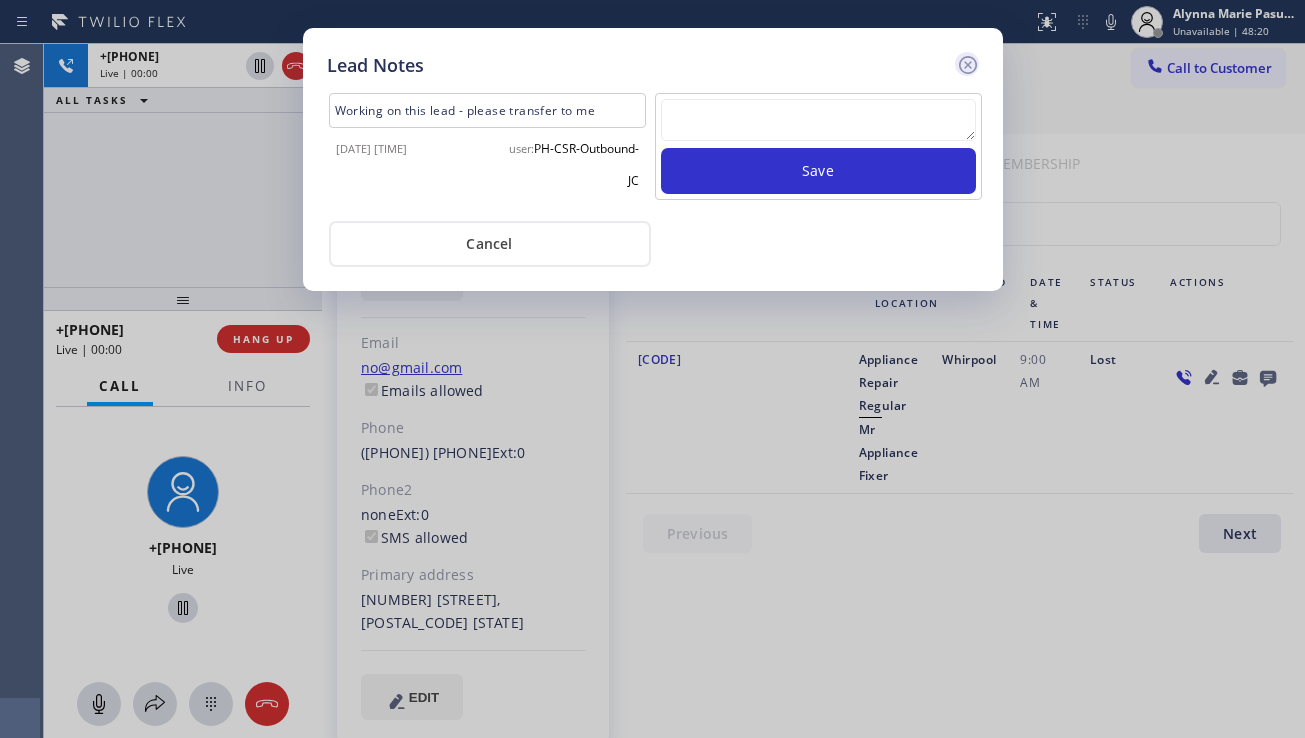 click 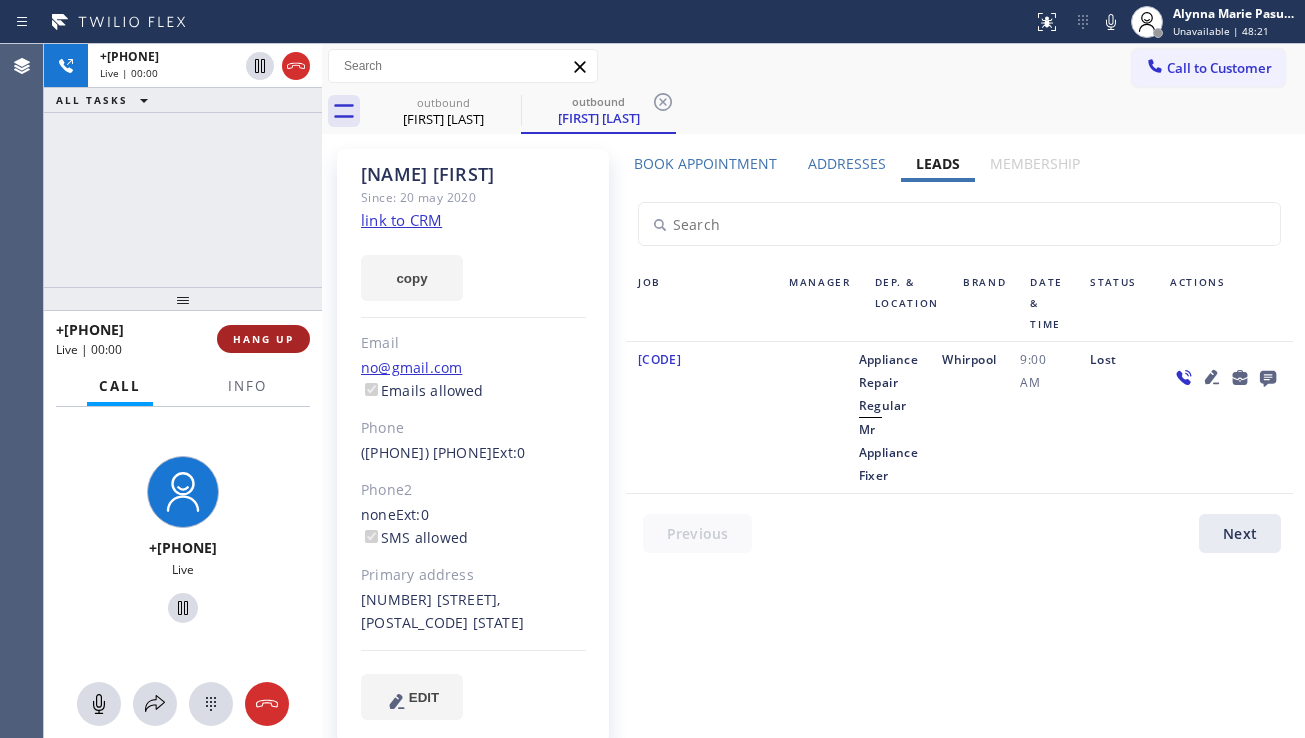 click on "HANG UP" at bounding box center (263, 339) 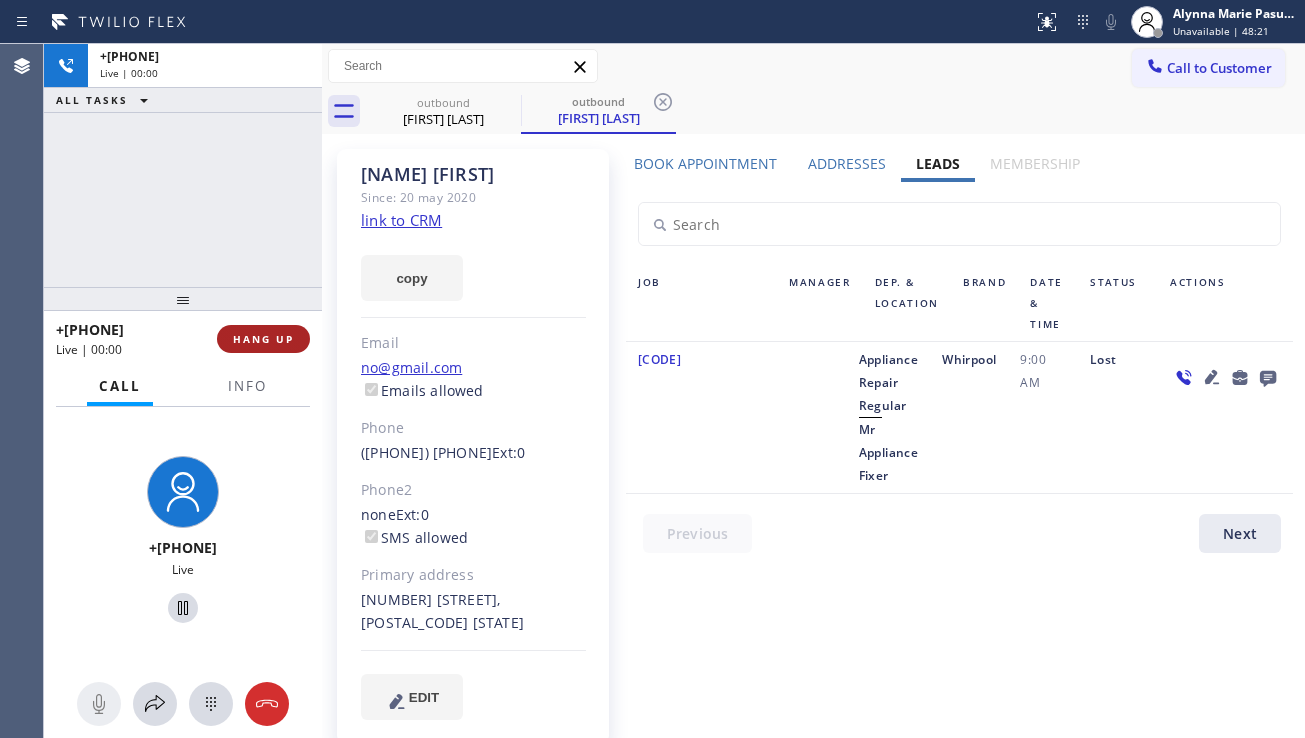 click on "HANG UP" at bounding box center [263, 339] 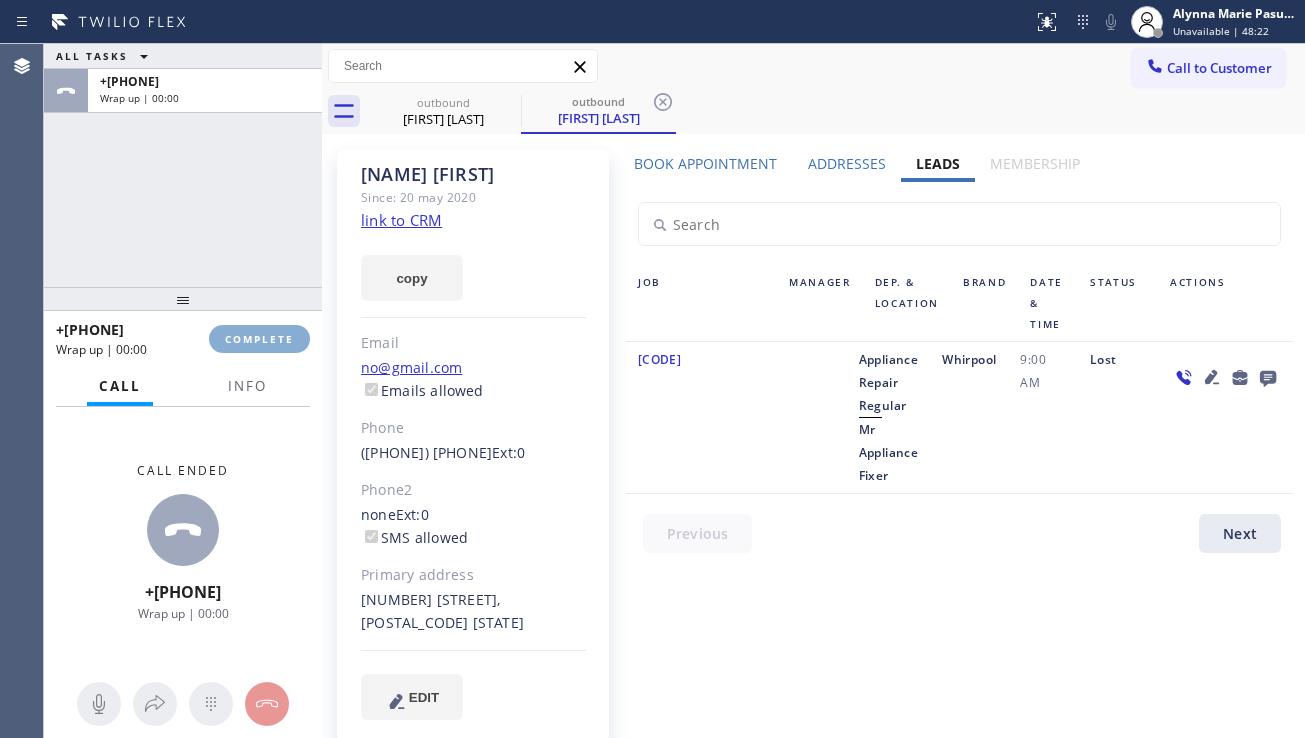 click on "COMPLETE" at bounding box center (259, 339) 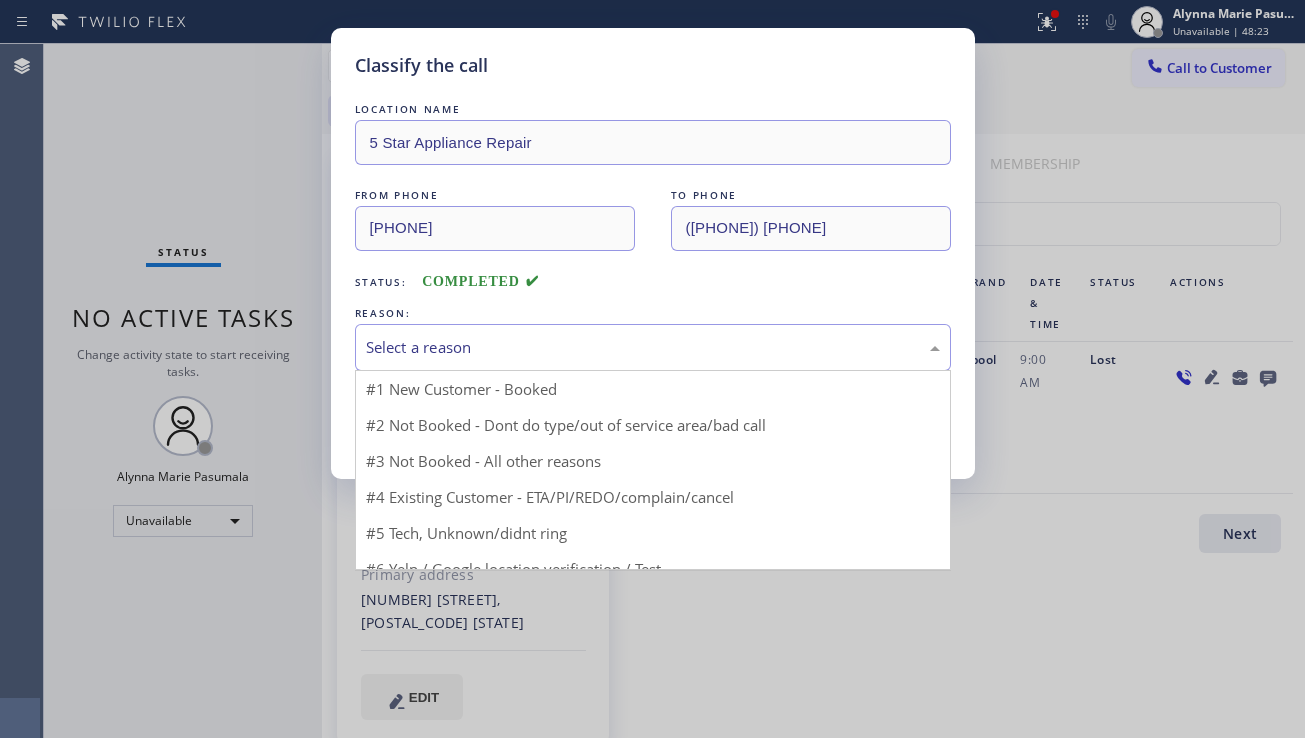 click on "Select a reason" at bounding box center [653, 347] 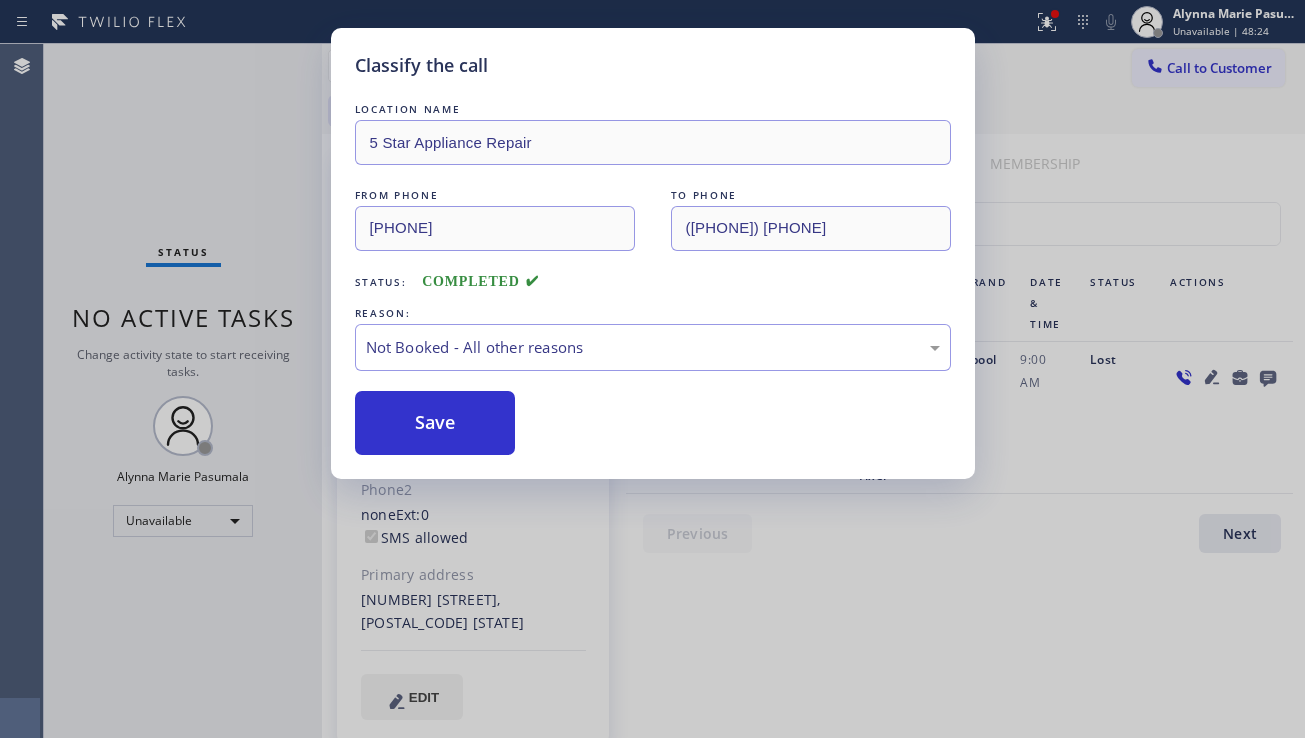 drag, startPoint x: 457, startPoint y: 425, endPoint x: 564, endPoint y: 433, distance: 107.298645 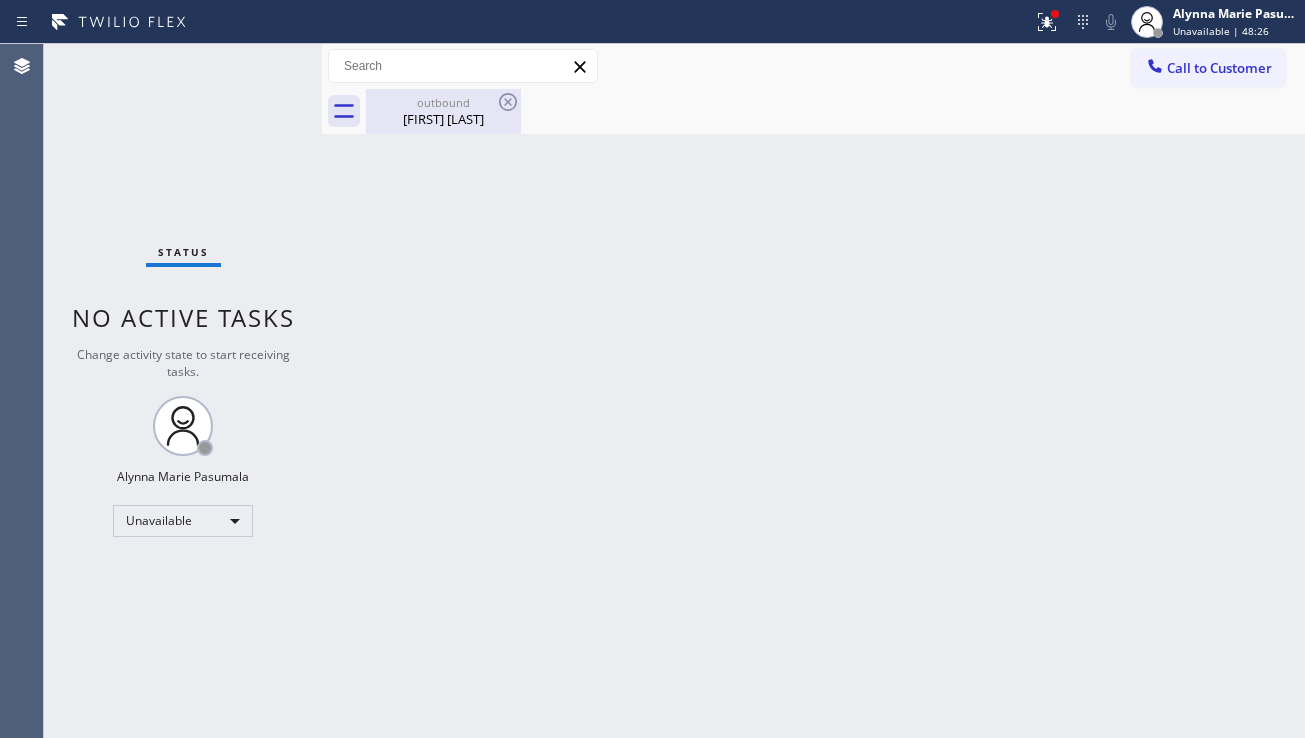 click on "[FIRST] [LAST]" at bounding box center (443, 119) 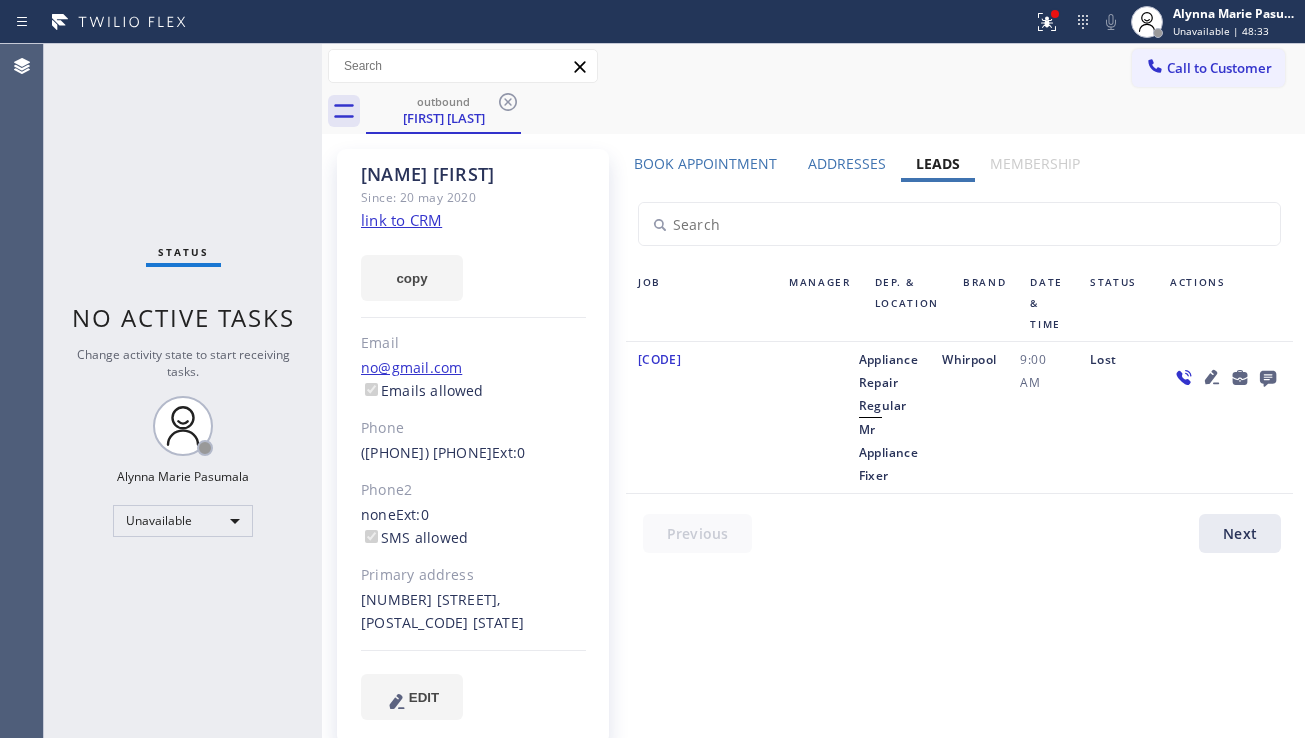 click 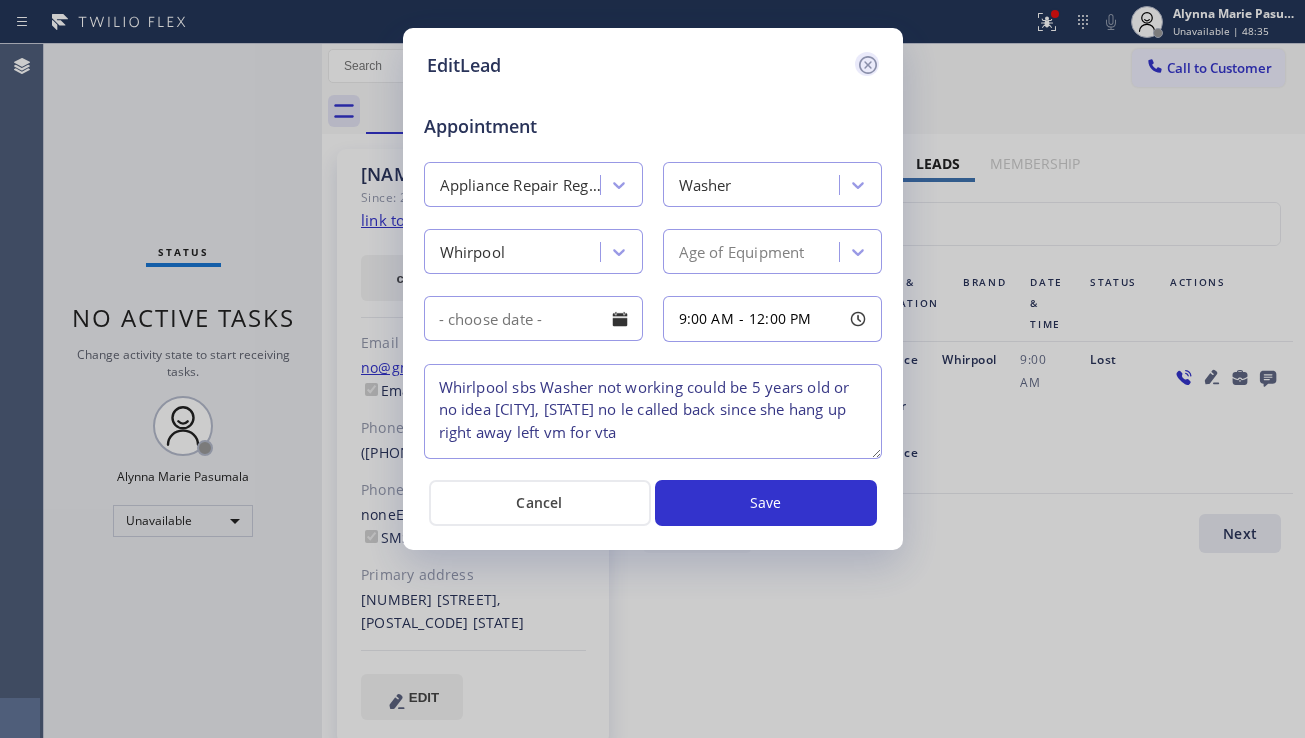 click 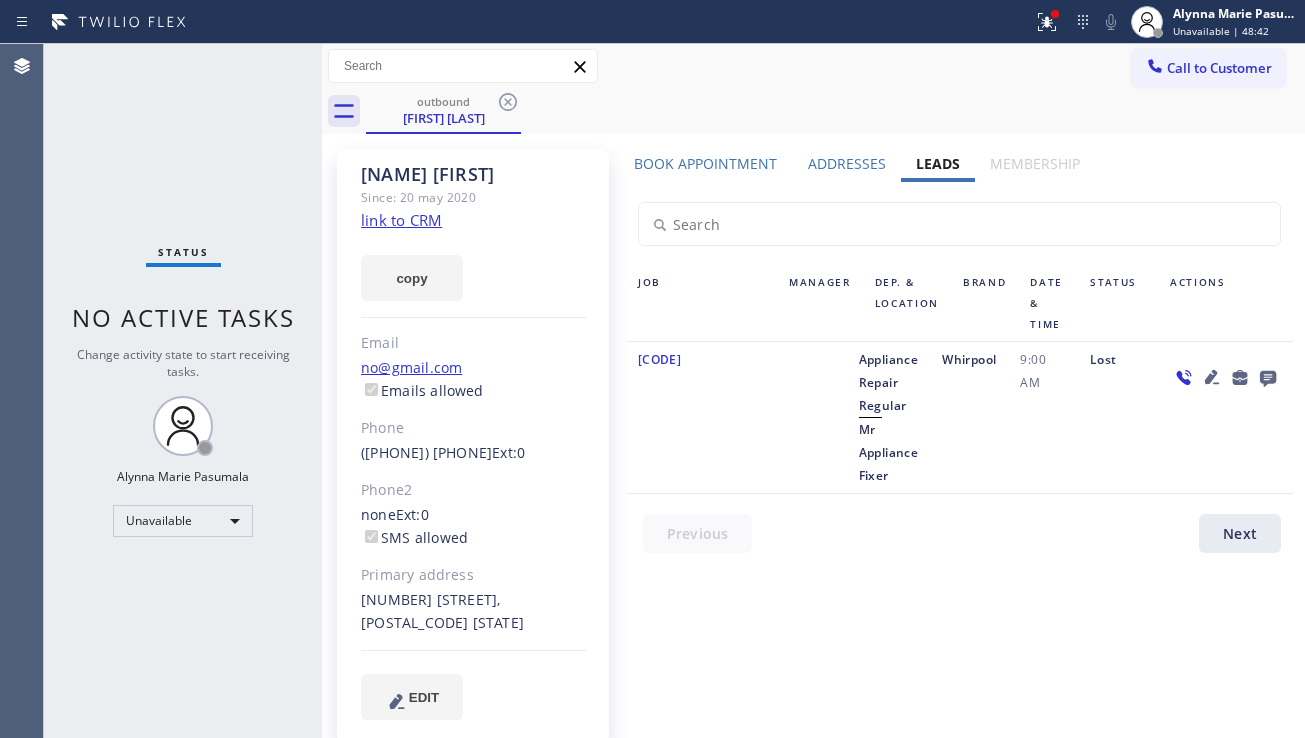 click on "Job Manager Dep. & Location Brand Date & Time Status Actions [CODE] Appliance Repair Regular Mr Appliance Fixer Whirpool 9:00 AM Lost" at bounding box center (959, 380) 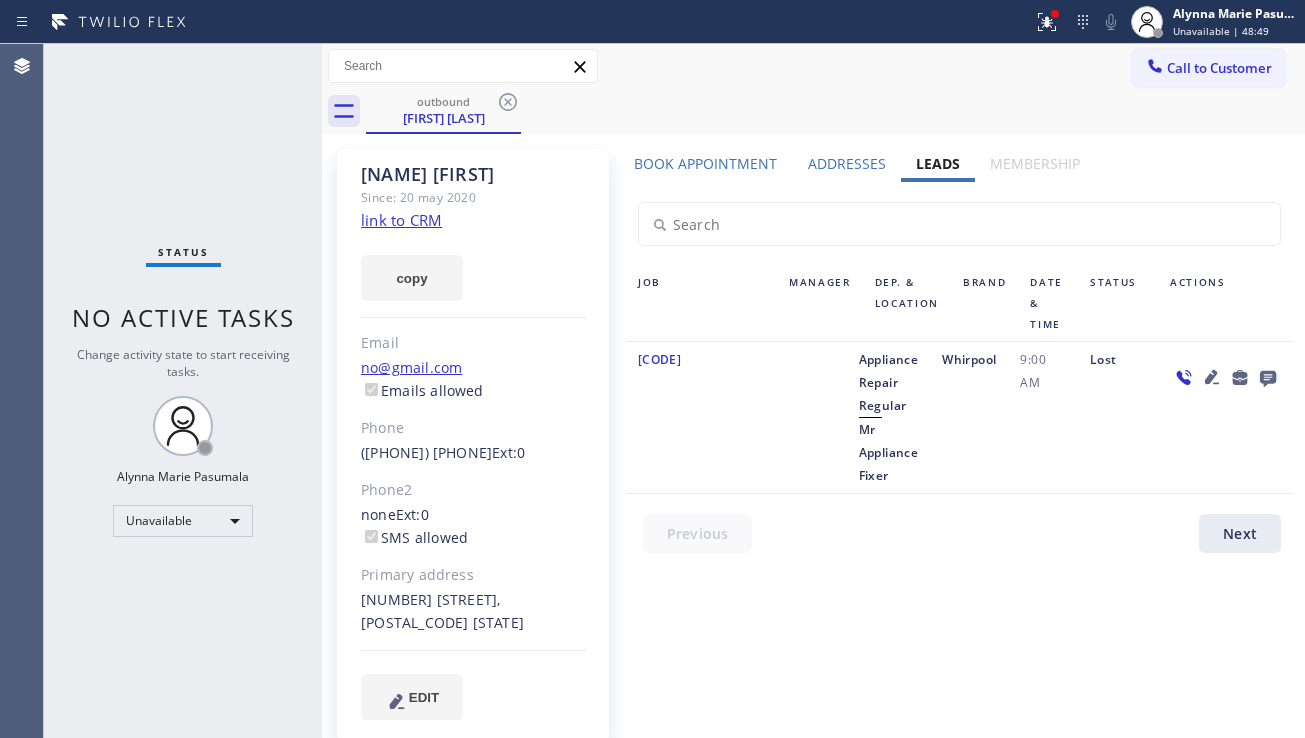 drag, startPoint x: 1019, startPoint y: 547, endPoint x: 992, endPoint y: 571, distance: 36.124783 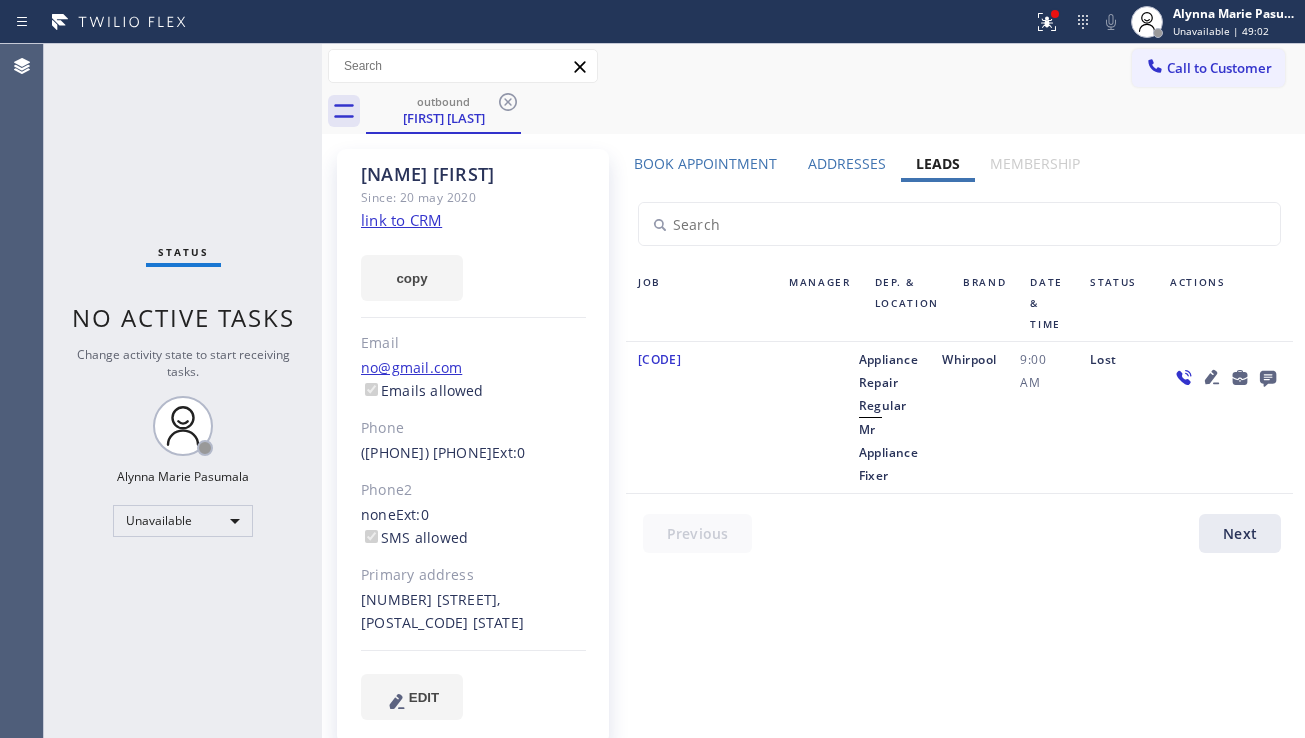 drag, startPoint x: 428, startPoint y: 174, endPoint x: 406, endPoint y: 177, distance: 22.203604 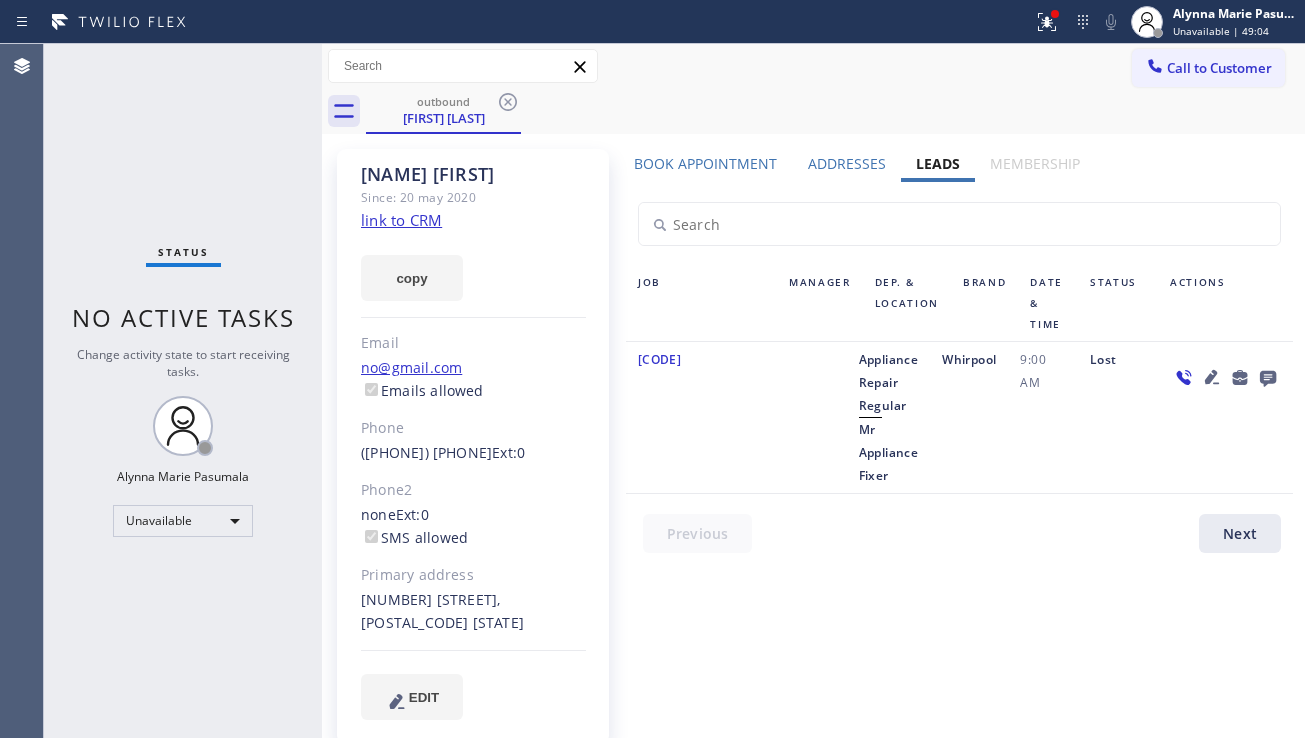 drag, startPoint x: 430, startPoint y: 175, endPoint x: 357, endPoint y: 173, distance: 73.02739 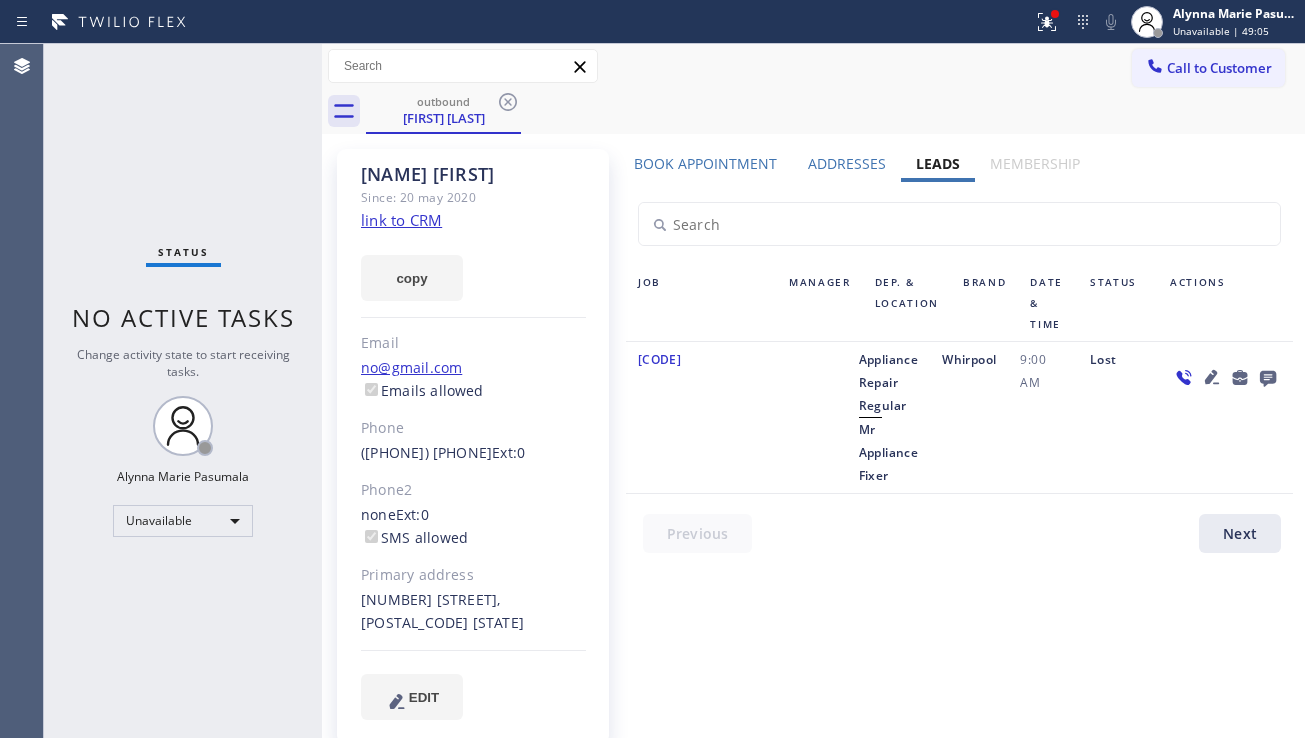 copy on "[NAME]" 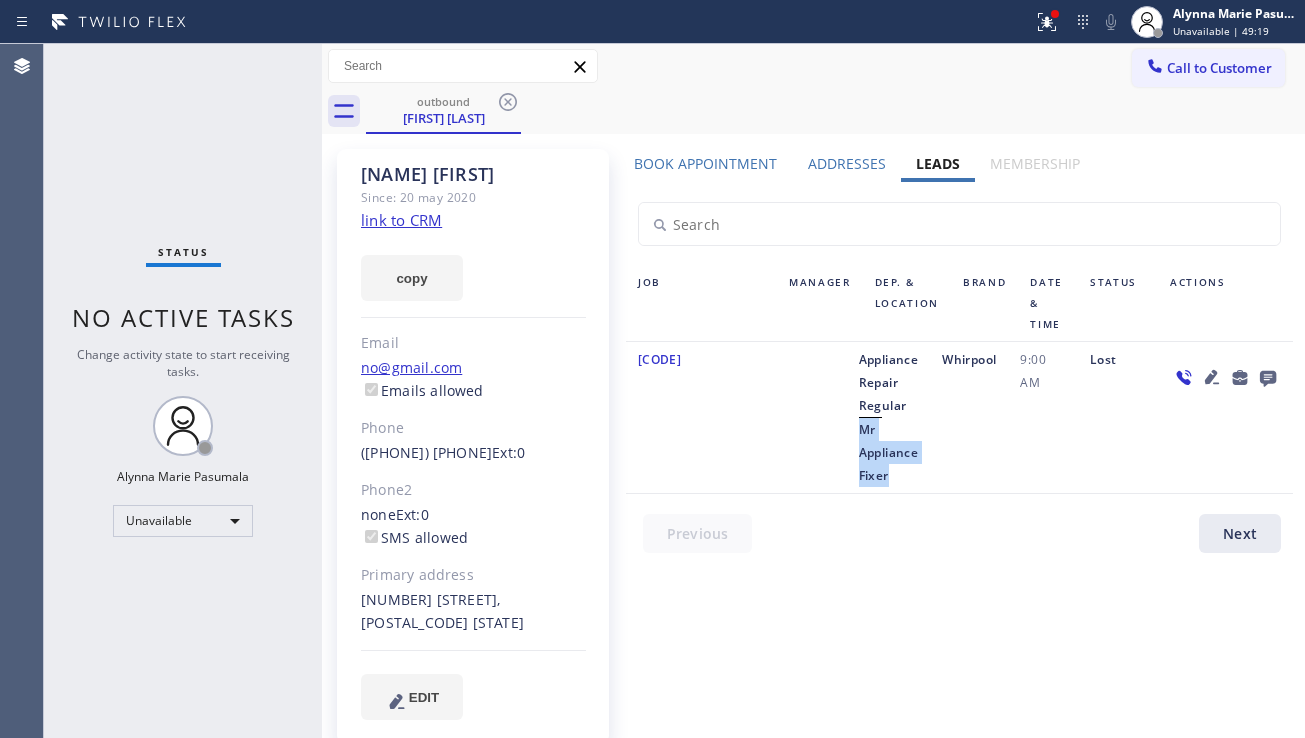 drag, startPoint x: 862, startPoint y: 430, endPoint x: 897, endPoint y: 485, distance: 65.192024 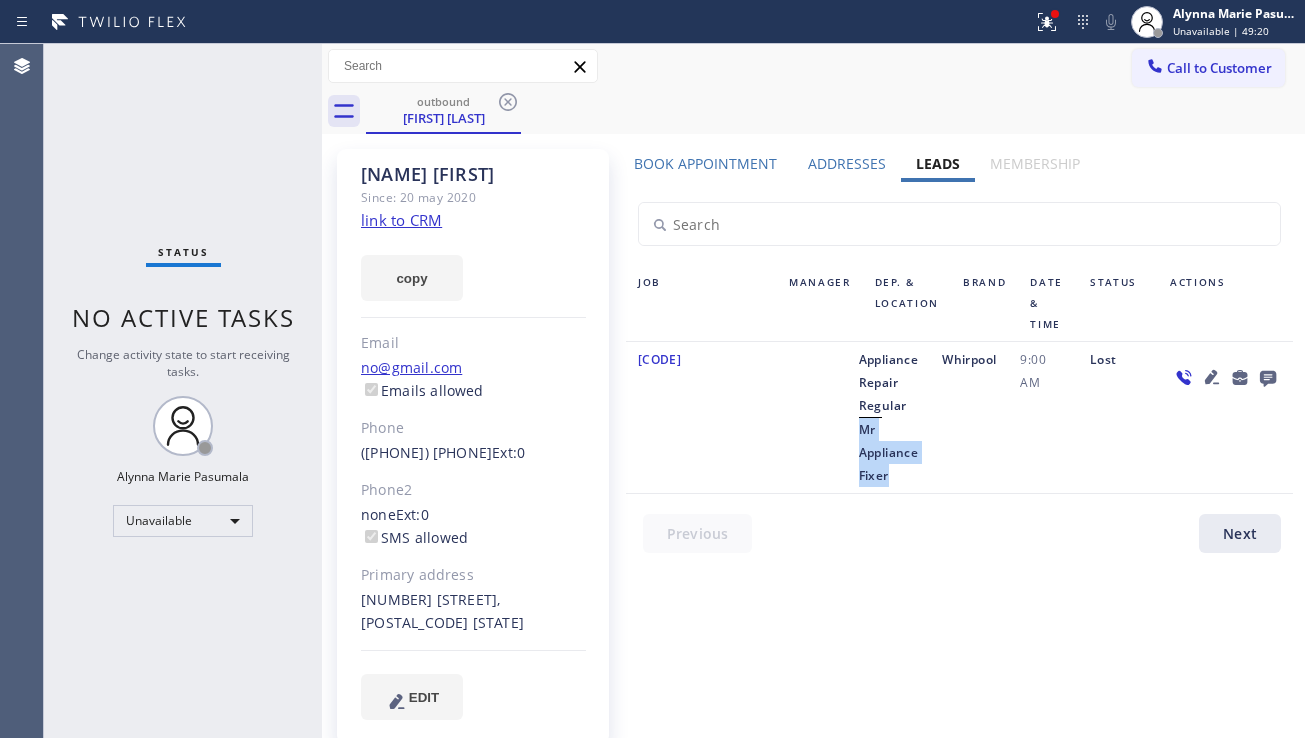 copy on "Mr Appliance Fixer" 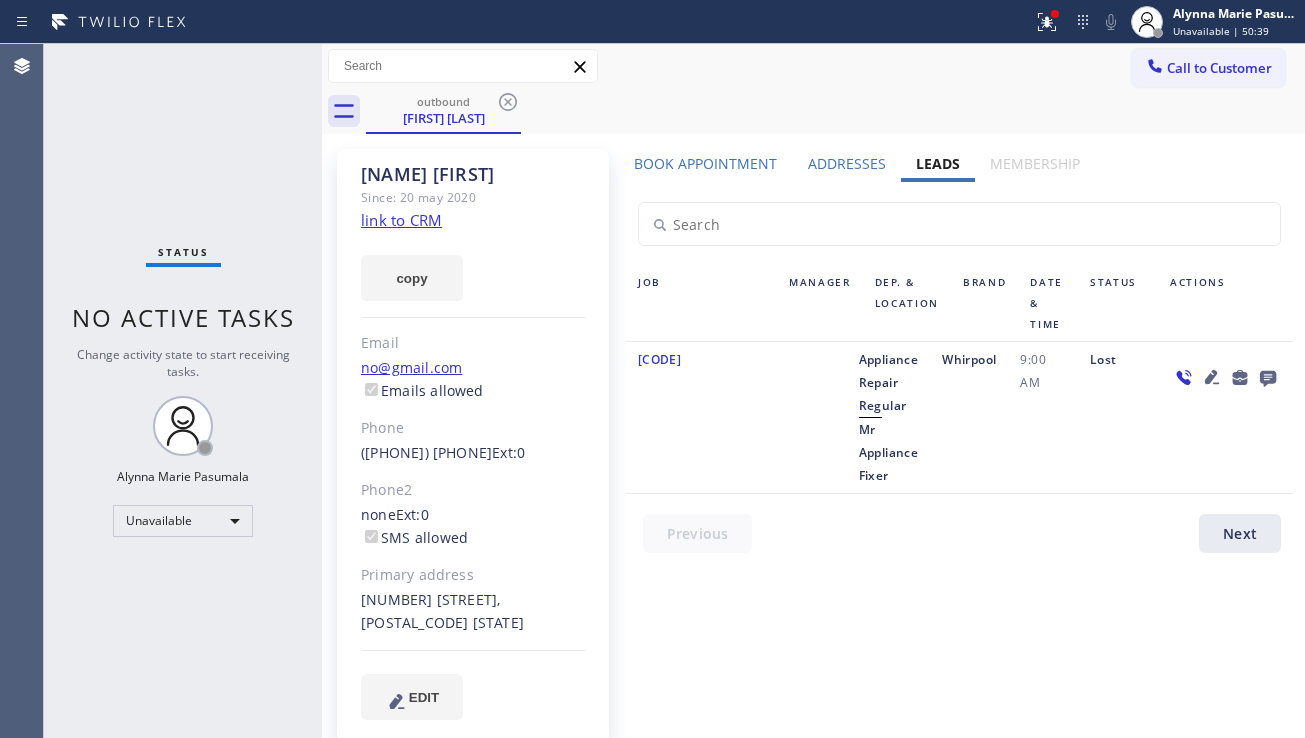 click at bounding box center [959, 224] 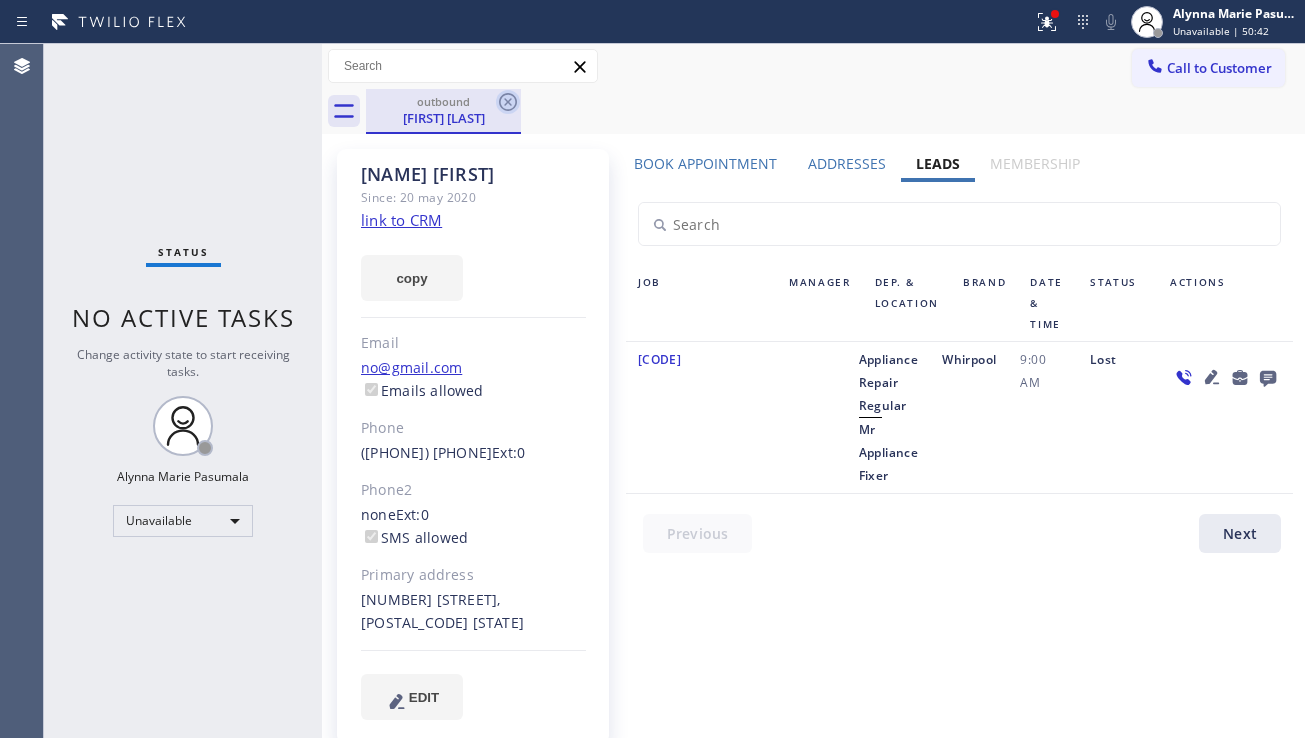click 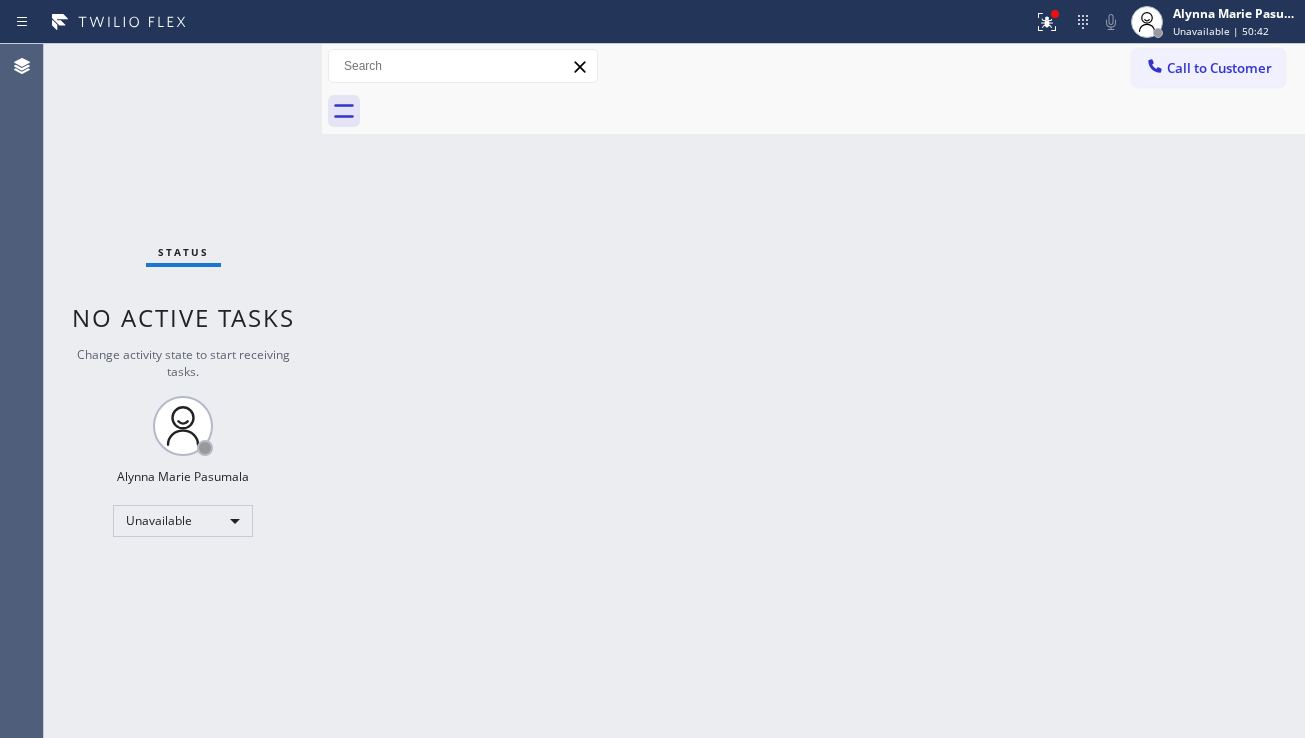 click on "Back to Dashboard Change Sender ID Customers Technicians Select a contact Outbound call Location Search location Your caller id phone number Customer number Call Customer info Name   Phone none Address none Change Sender ID HVAC [PHONE] 5 Star Appliance [PHONE] Appliance Repair [PHONE] Plumbing [PHONE] Air Duct Cleaning [PHONE]  Electricians [PHONE]  Cancel Change Check personal SMS Reset Change No tabs Call to Customer Outbound call Location 5 Star Appliance Repair Your caller id phone number [PHONE] Customer number Call Outbound call Technician Search Technician Your caller id phone number Your caller id phone number Call" at bounding box center [813, 391] 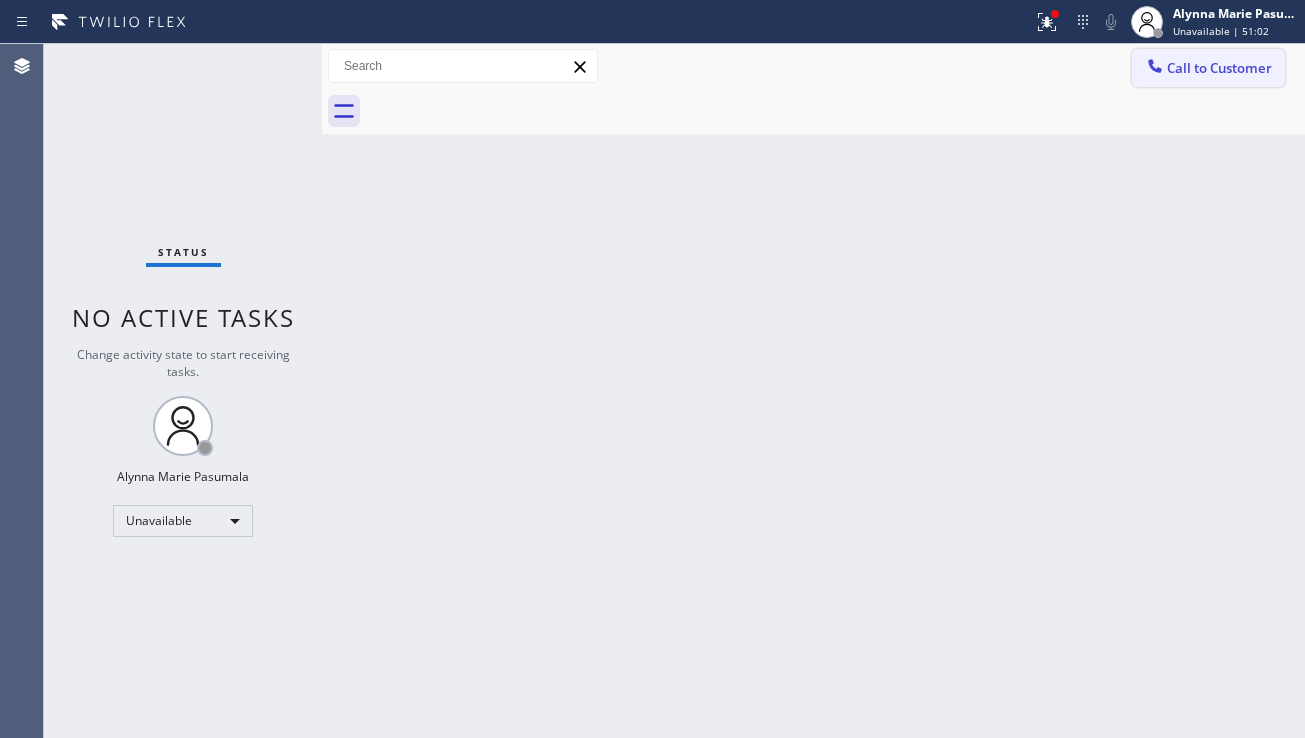click at bounding box center [1155, 68] 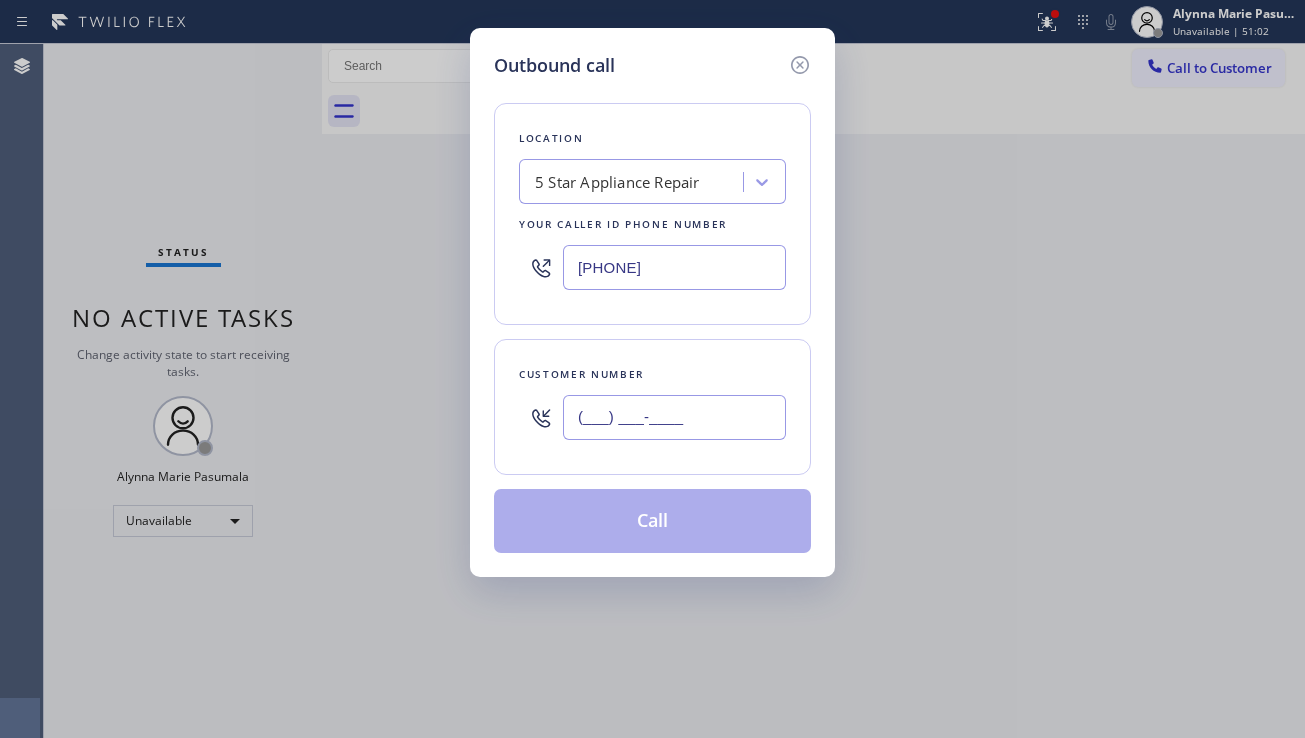 click on "(___) ___-____" at bounding box center (674, 417) 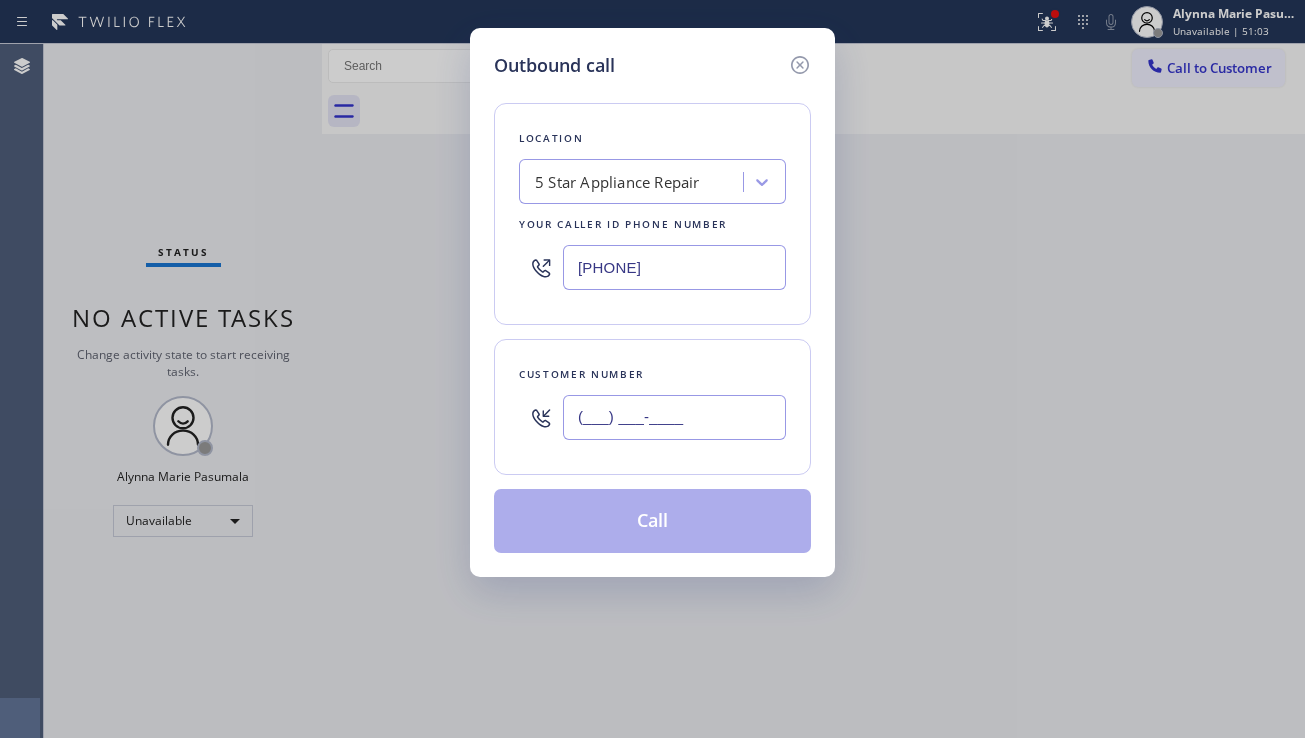 paste on "[PHONE]" 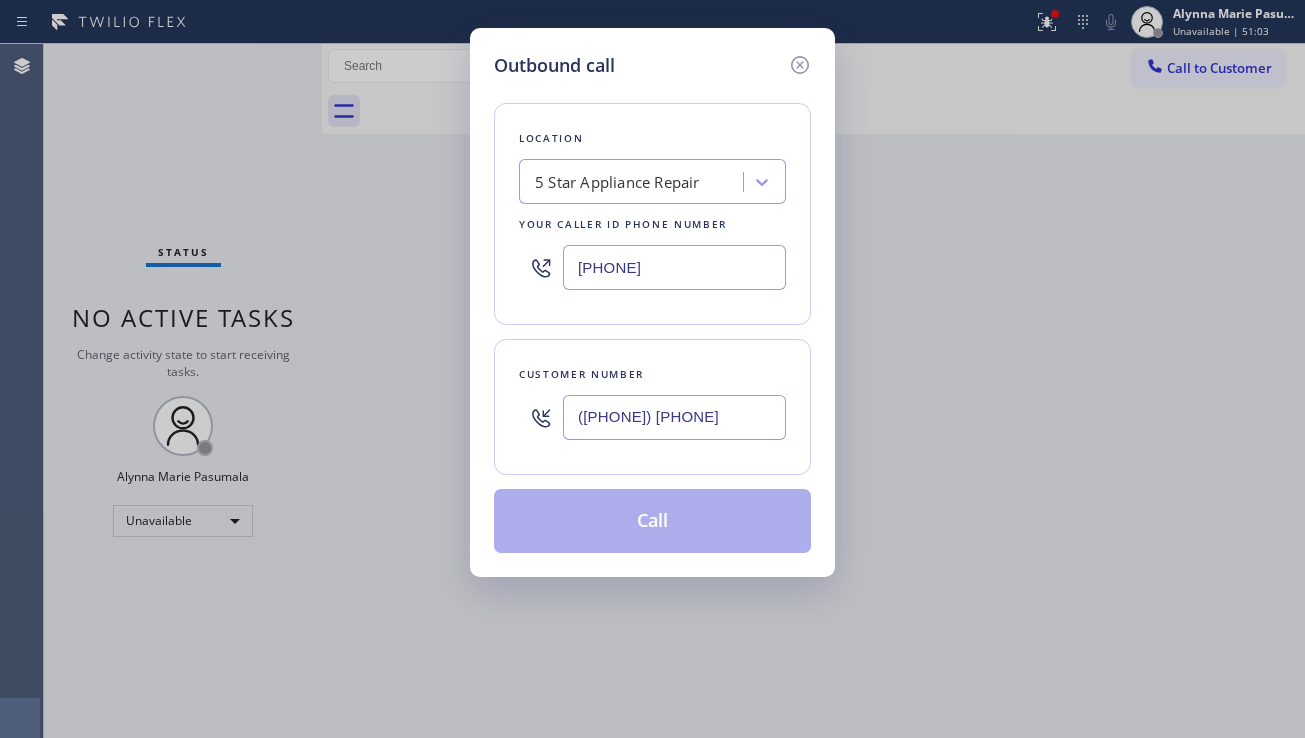 type on "([PHONE]) [PHONE]" 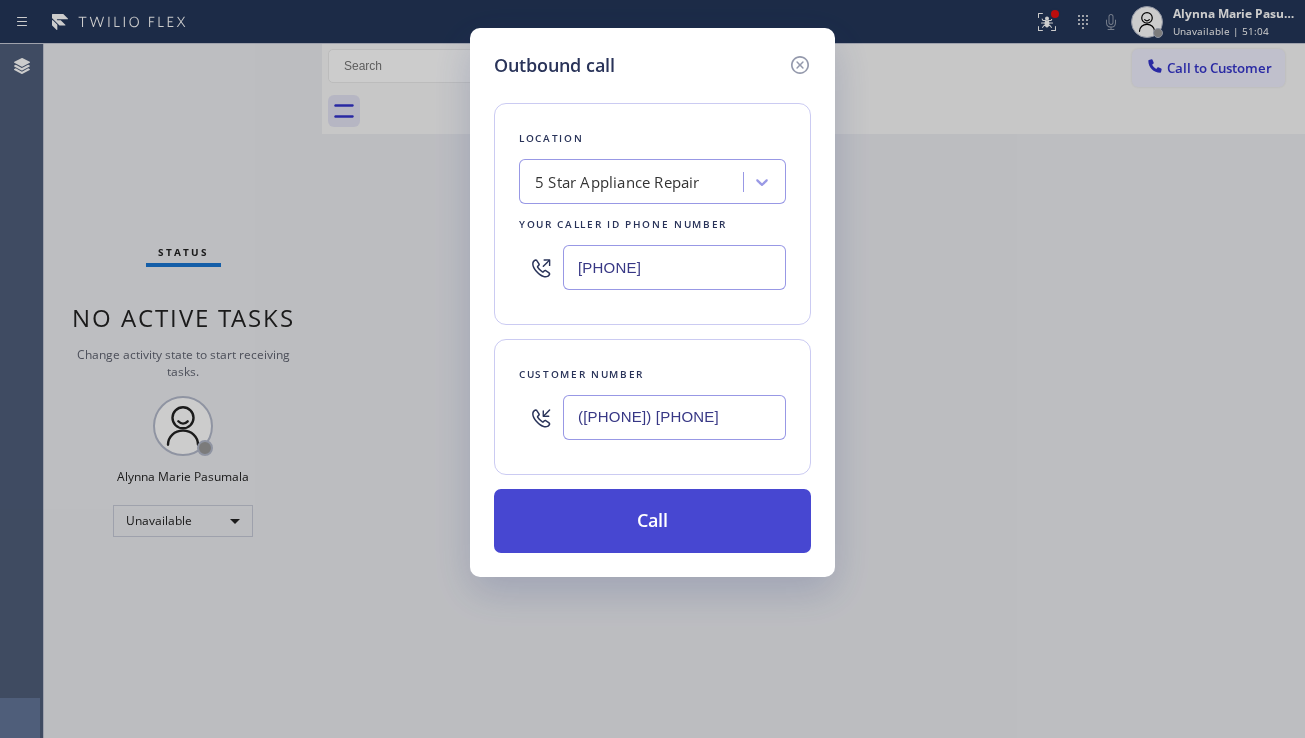 click on "Call" at bounding box center [652, 521] 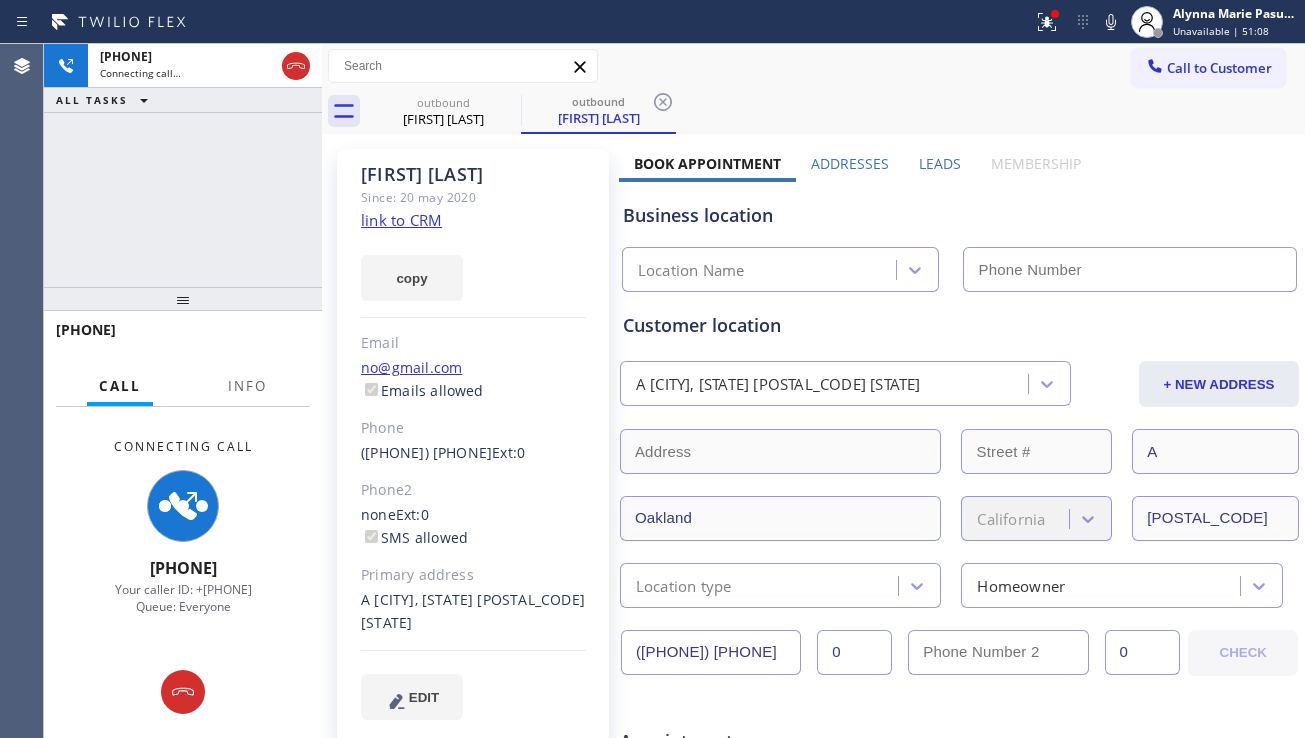 type on "[PHONE]" 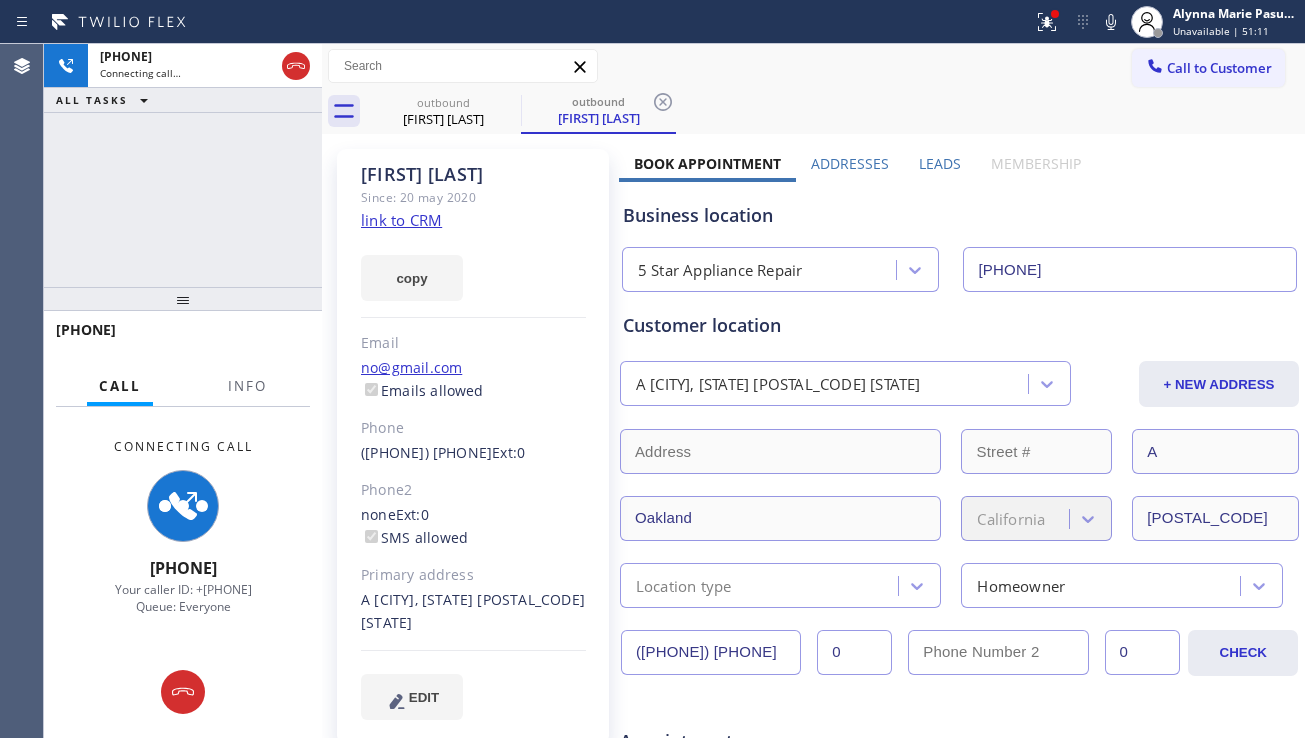 click on "Business location 5 Star Appliance Repair [PHONE]" at bounding box center (959, 233) 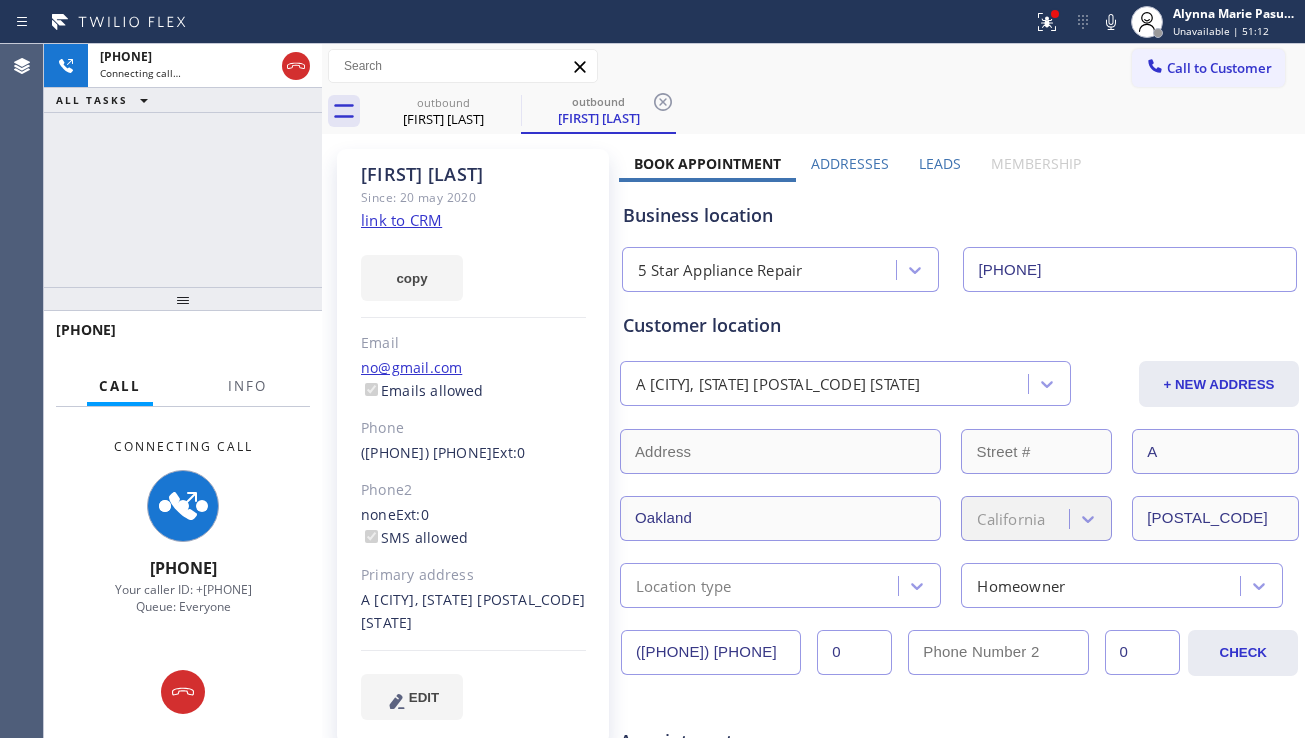 click on "Leads" at bounding box center (940, 163) 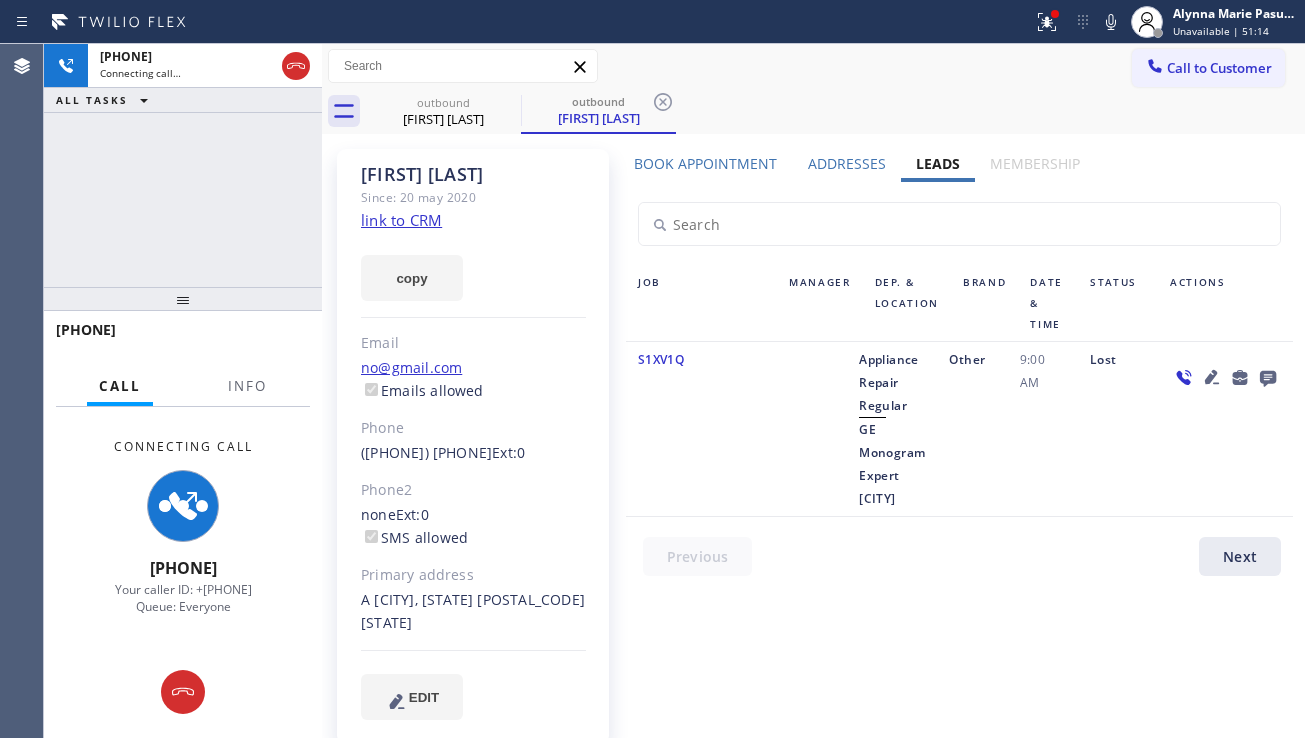 click 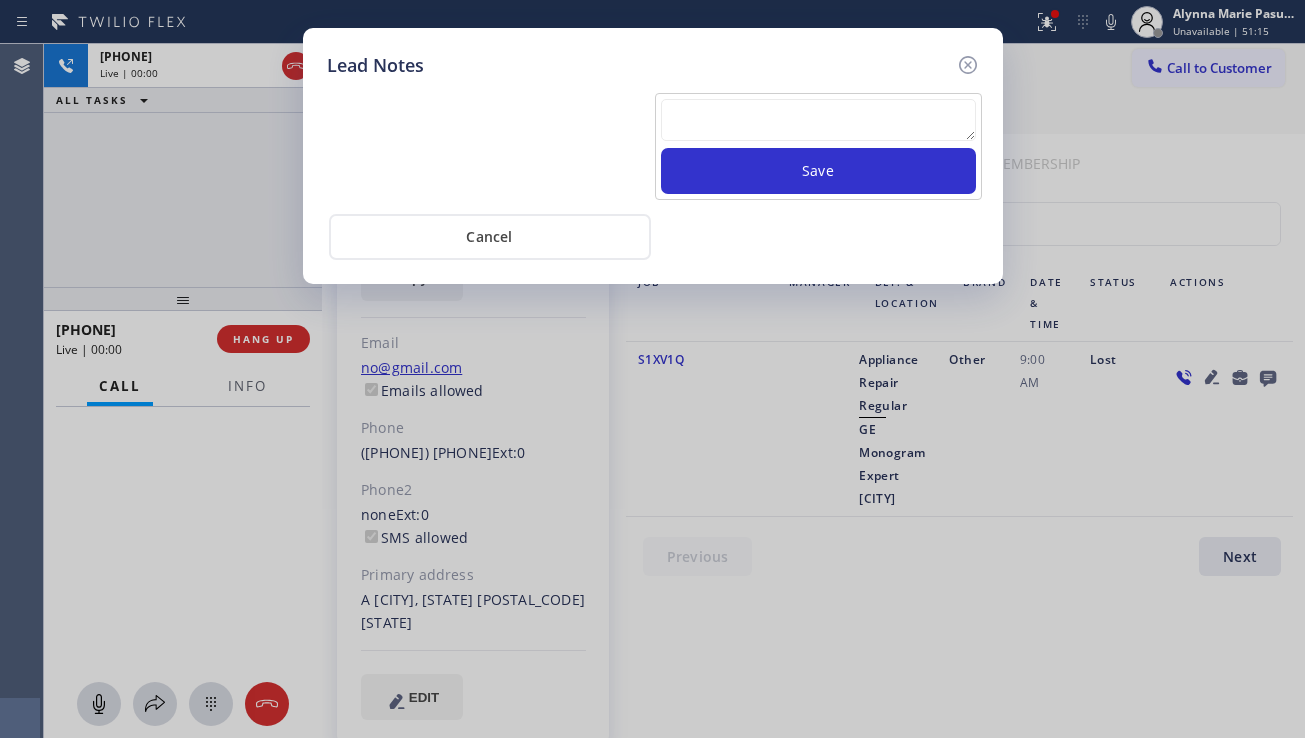 click at bounding box center (818, 120) 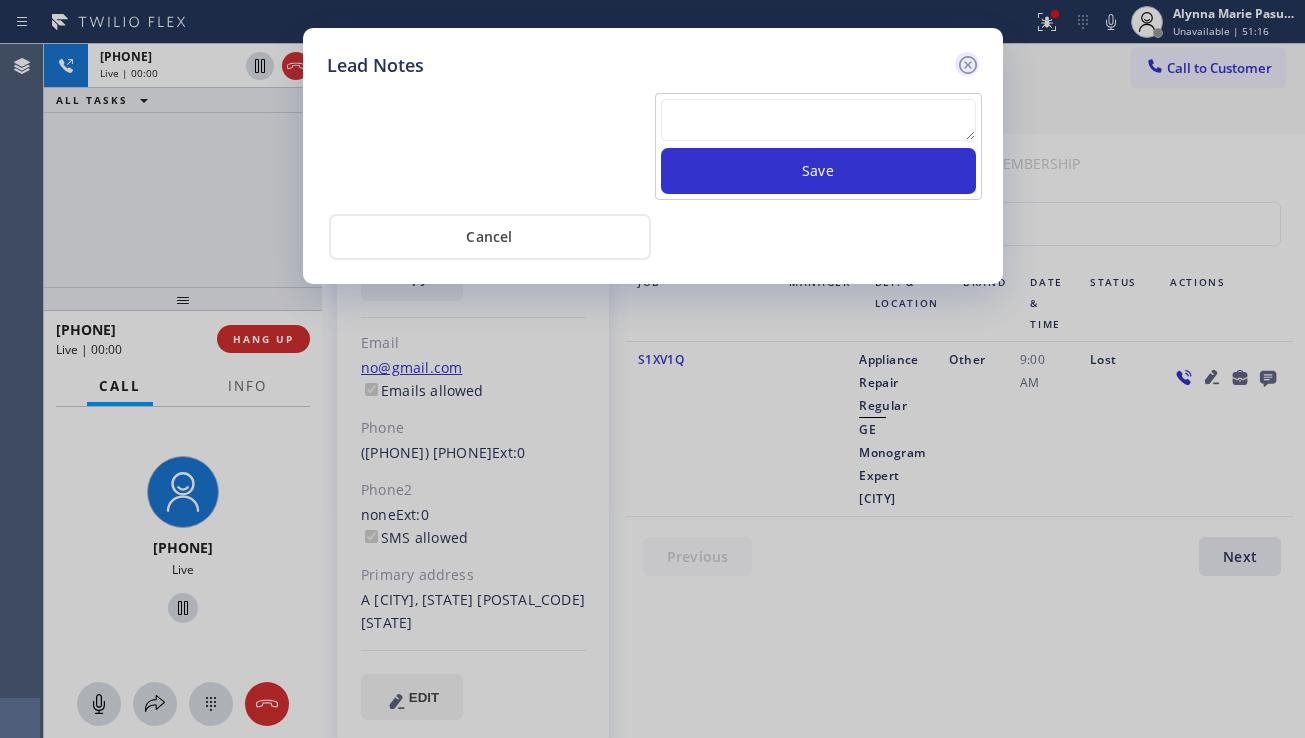 click 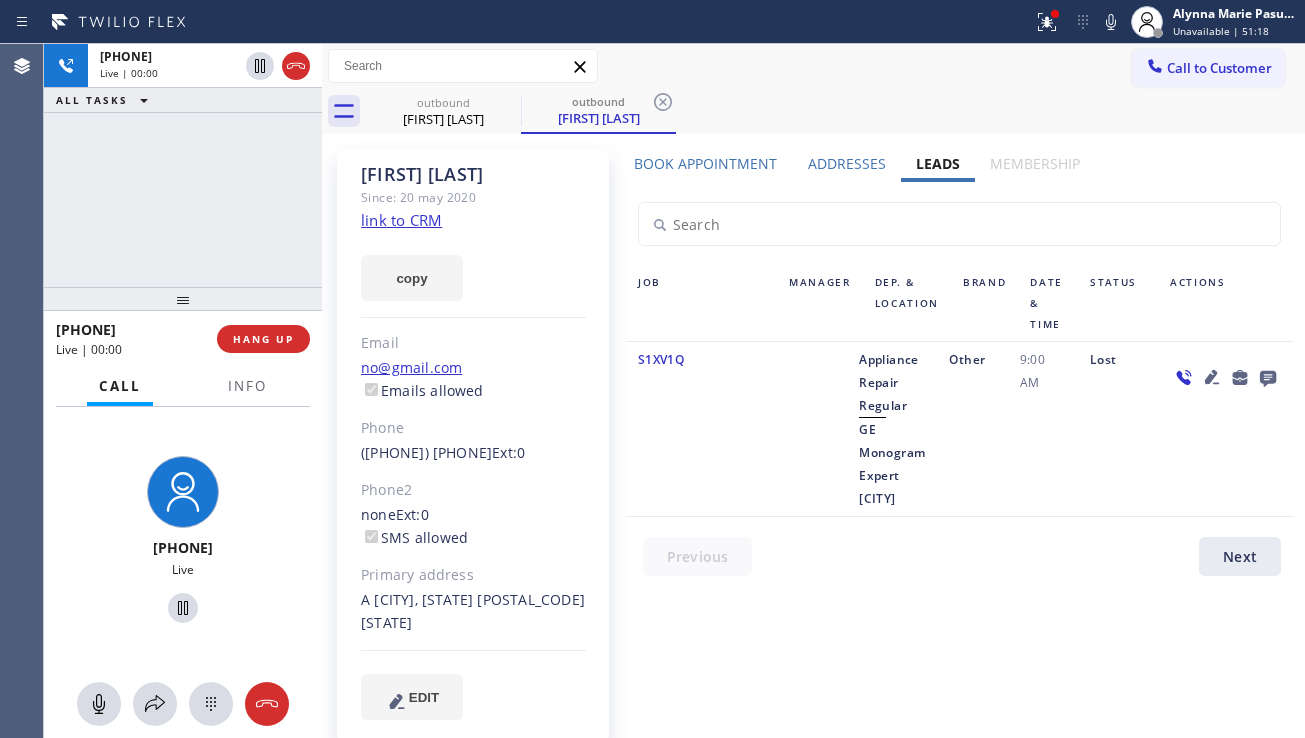 click 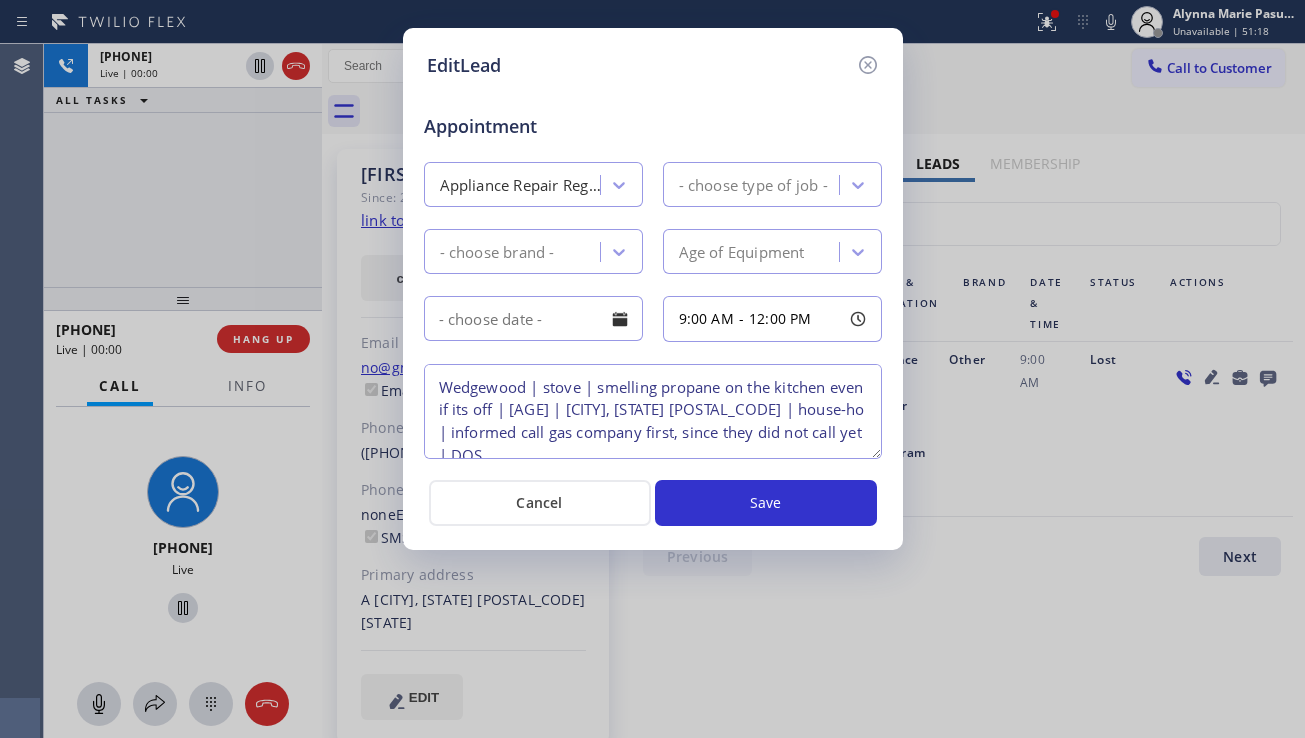 type on "Wedgewood | stove | smelling propane on the kitchen even if its off | [AGE] | [CITY], [STATE] [POSTAL_CODE] | house-ho | informed call gas company first, since they did not call yet | DOS" 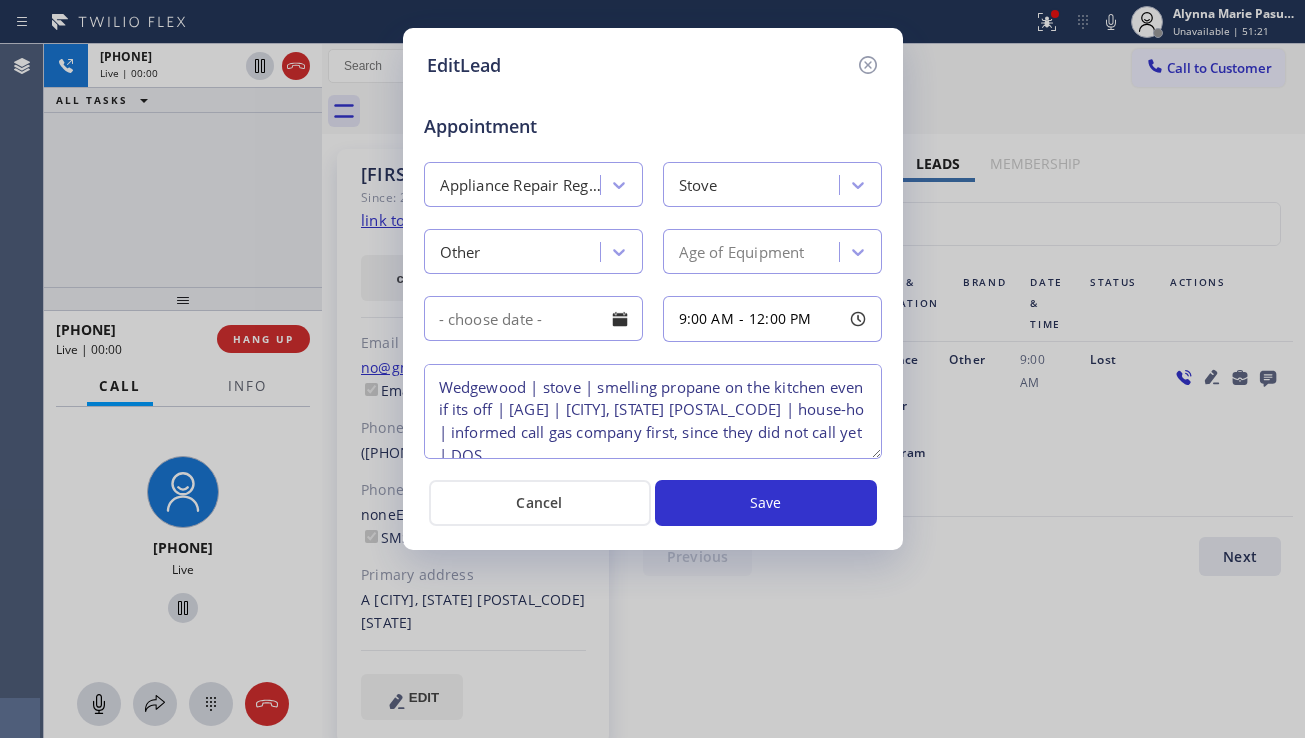 scroll, scrollTop: 42, scrollLeft: 0, axis: vertical 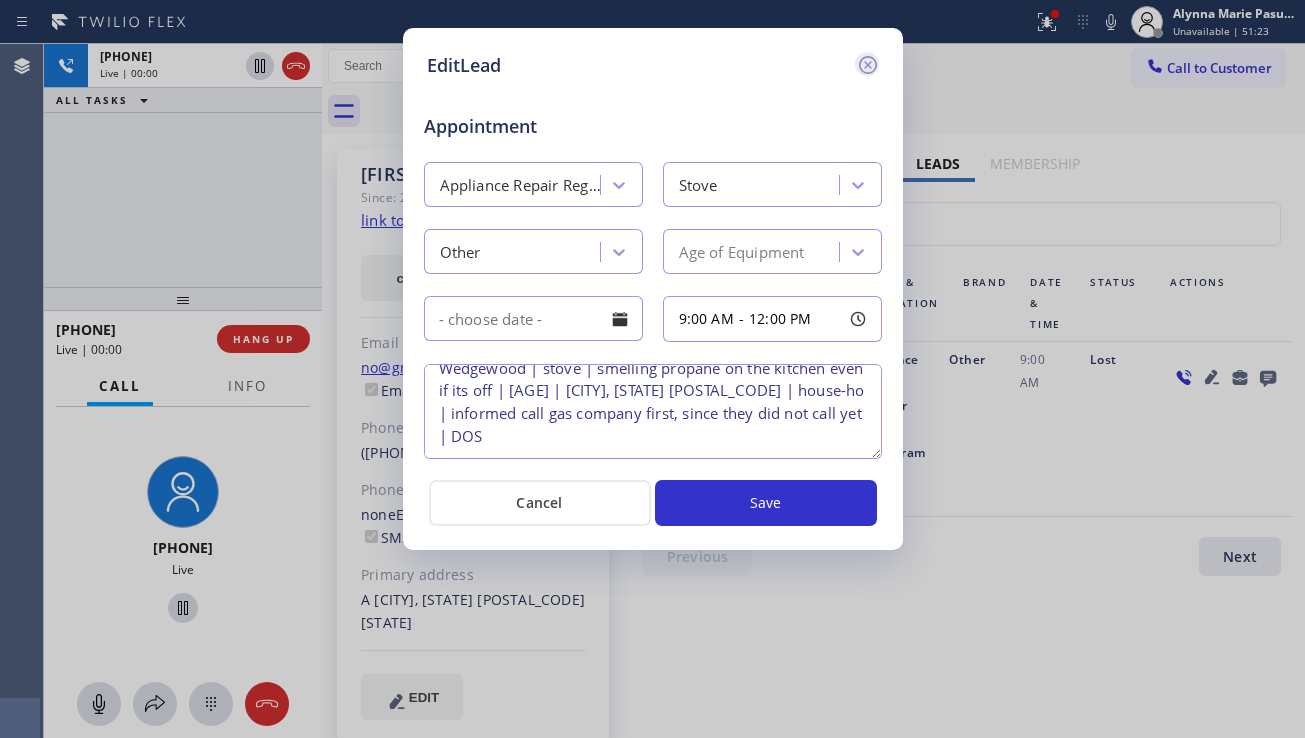 click 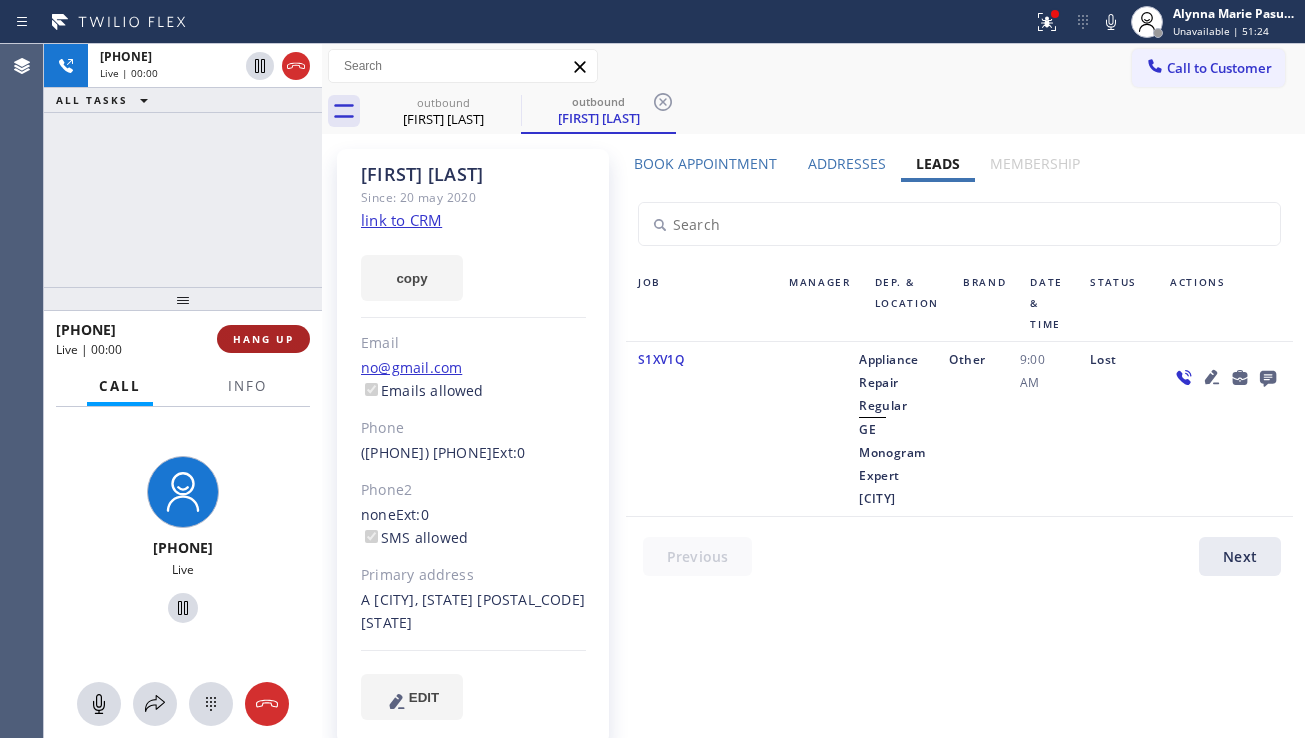 click on "HANG UP" at bounding box center (263, 339) 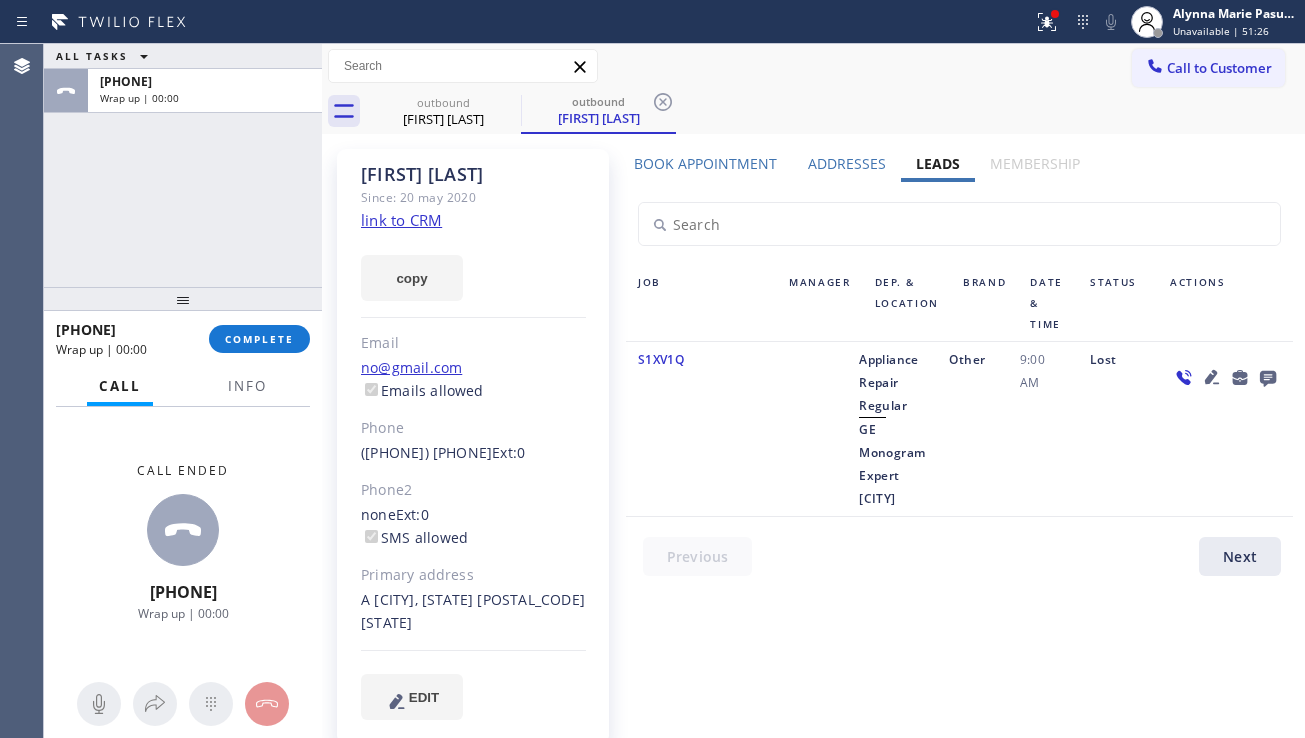 click 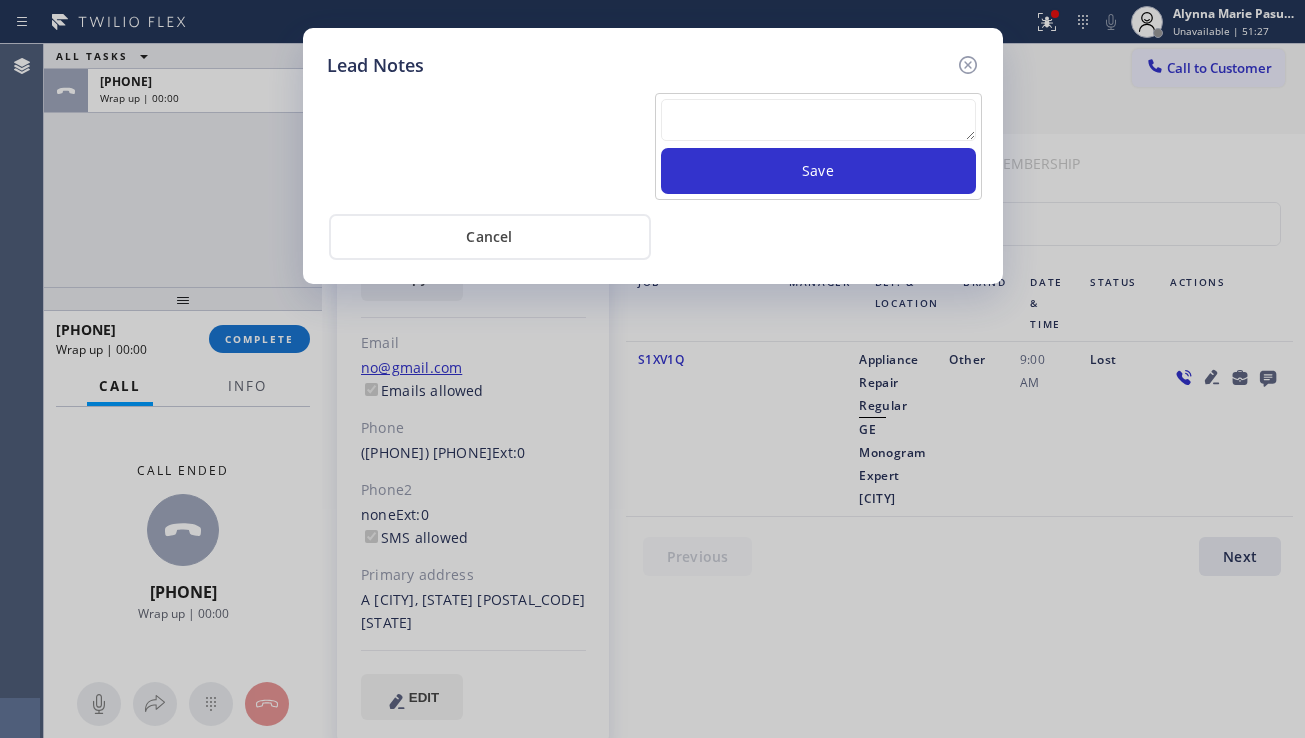 click at bounding box center (818, 120) 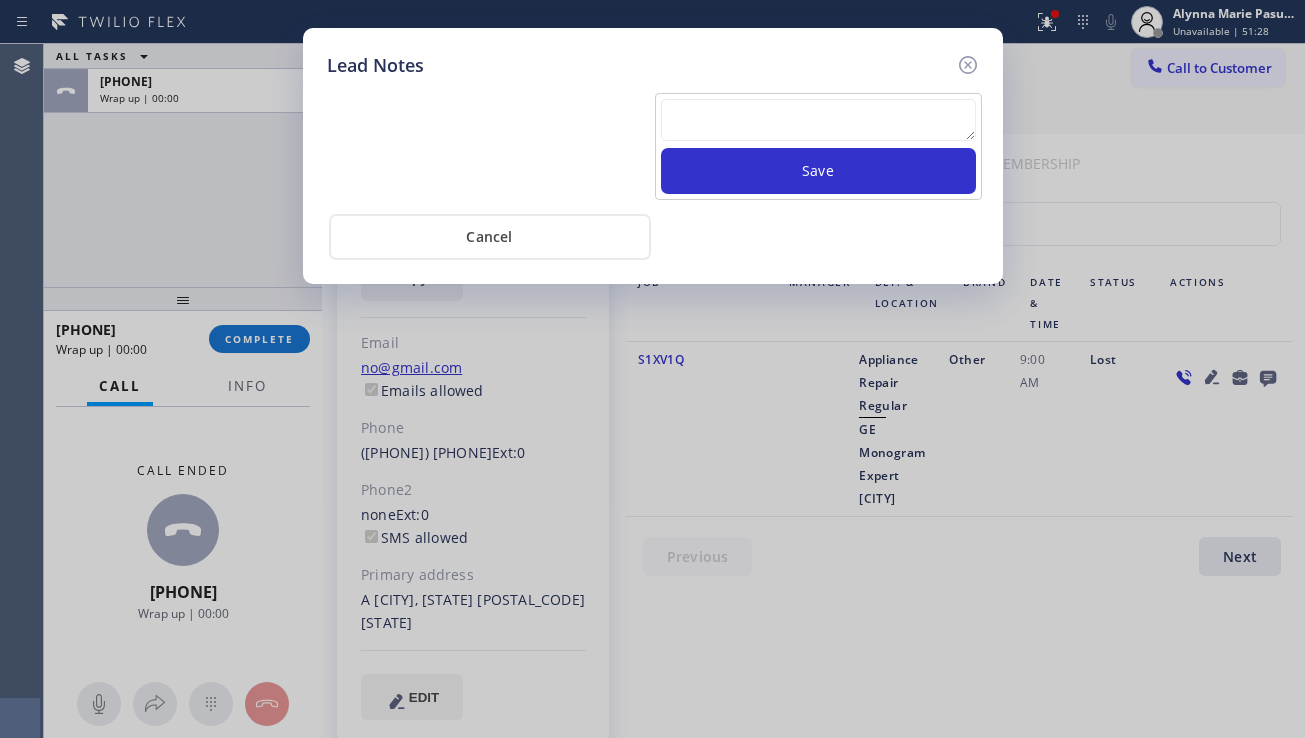 click at bounding box center (818, 120) 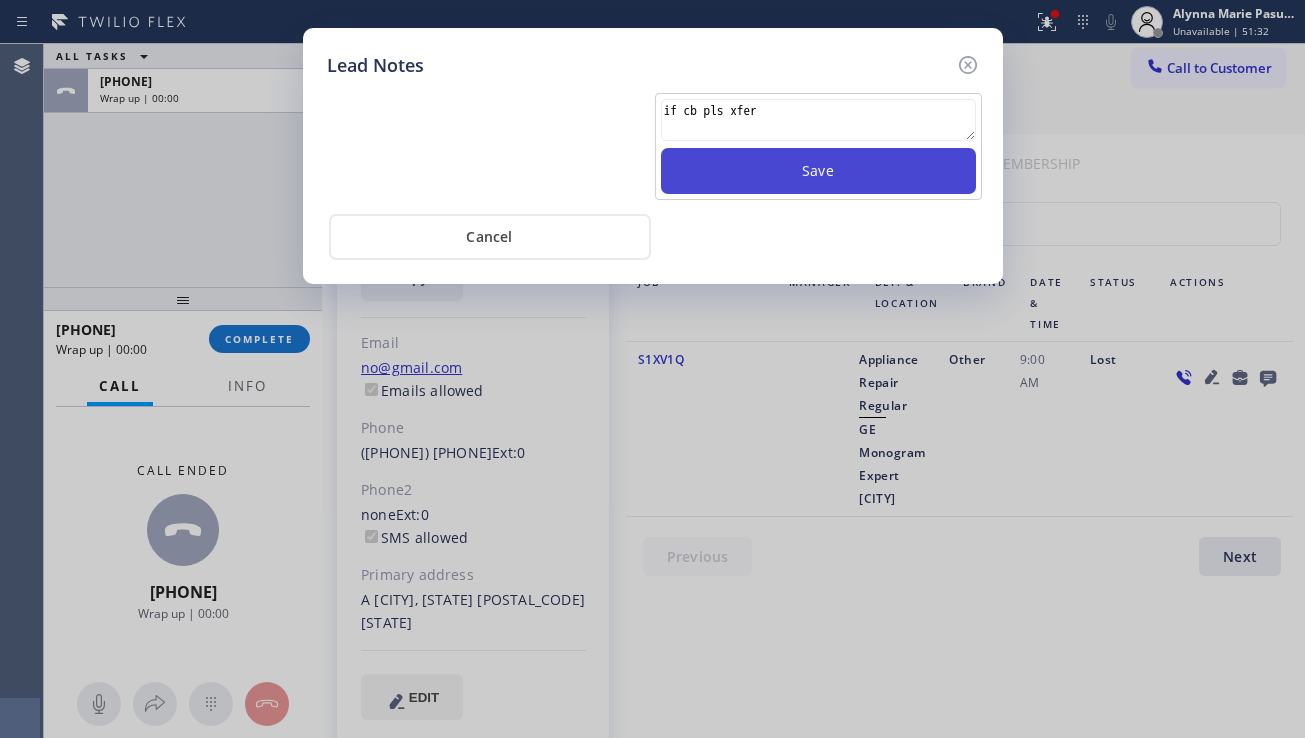 type on "if cb pls xfer" 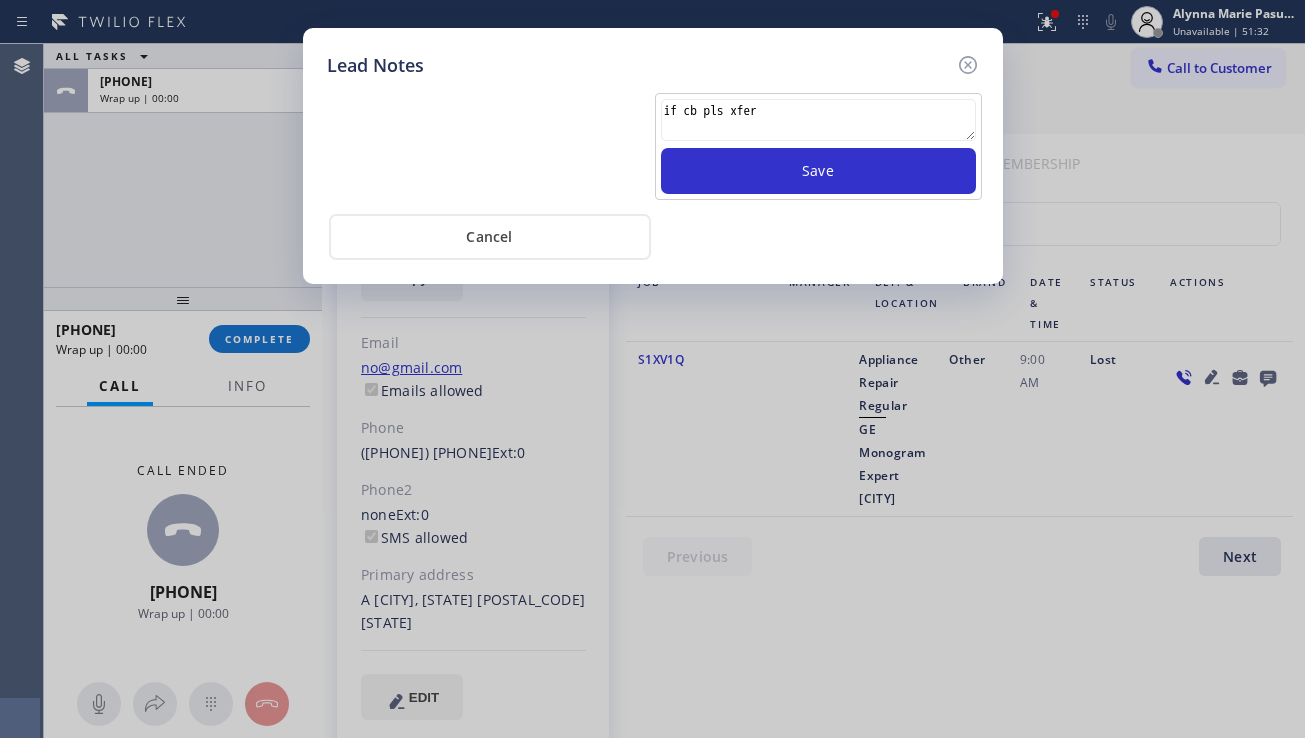 type 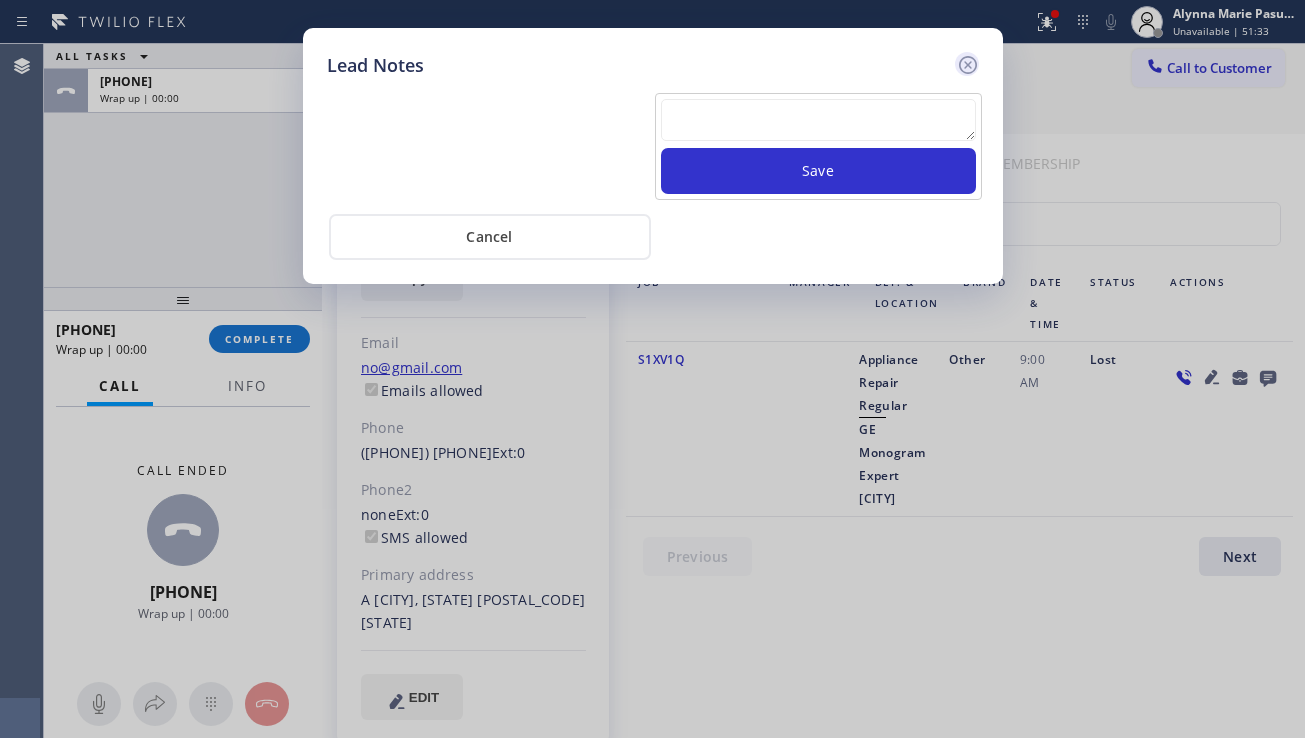 click 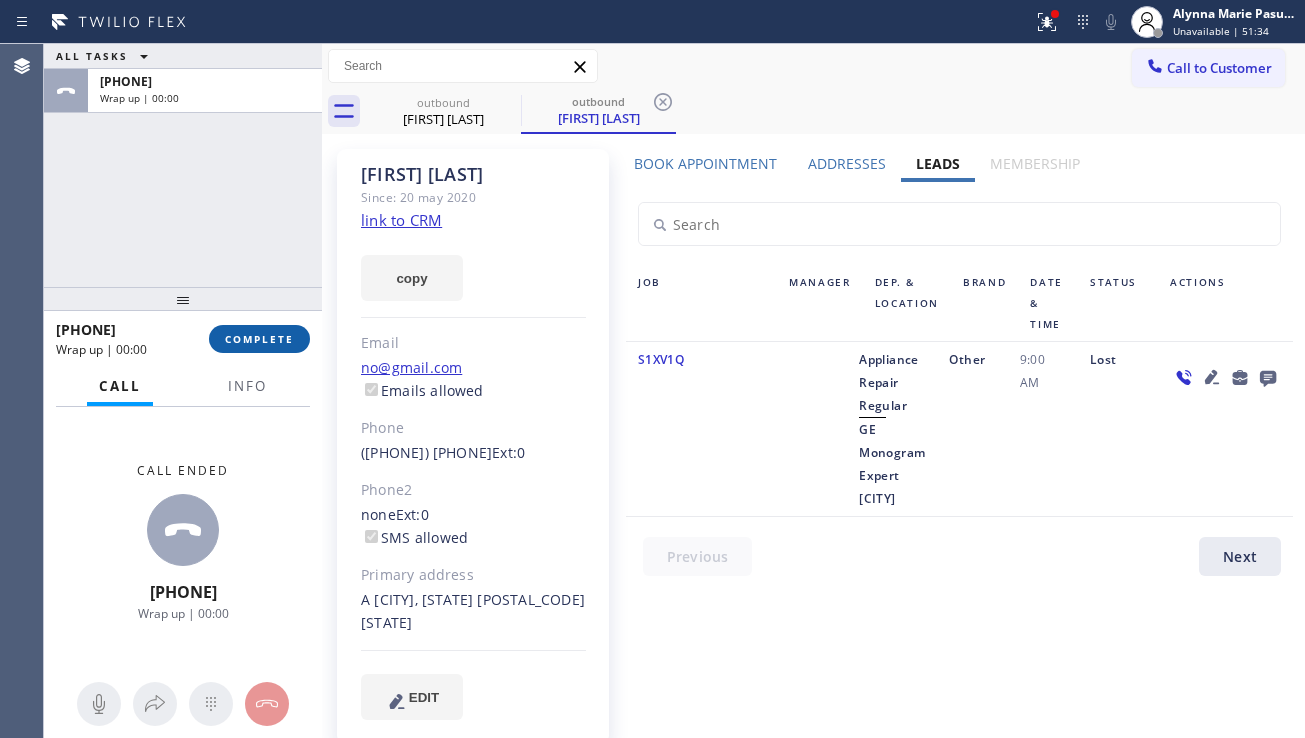 click on "COMPLETE" at bounding box center (259, 339) 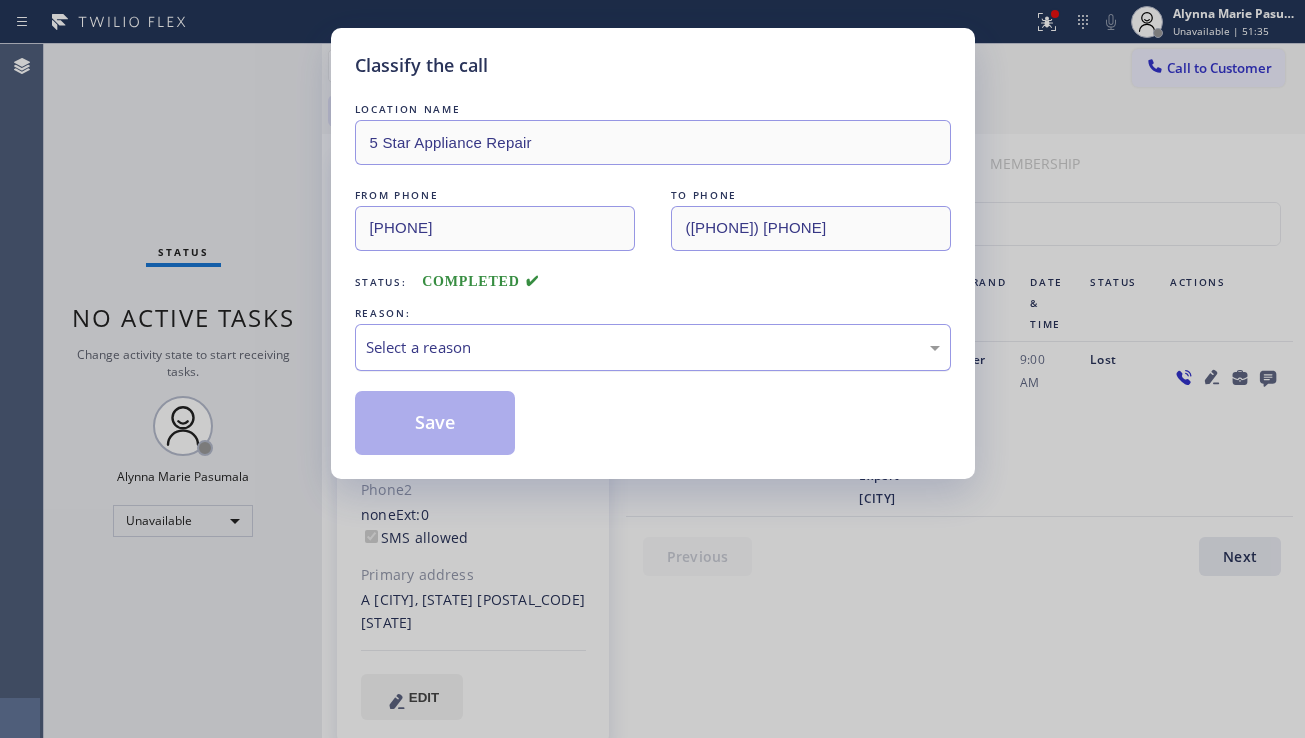 click on "Select a reason" at bounding box center (653, 347) 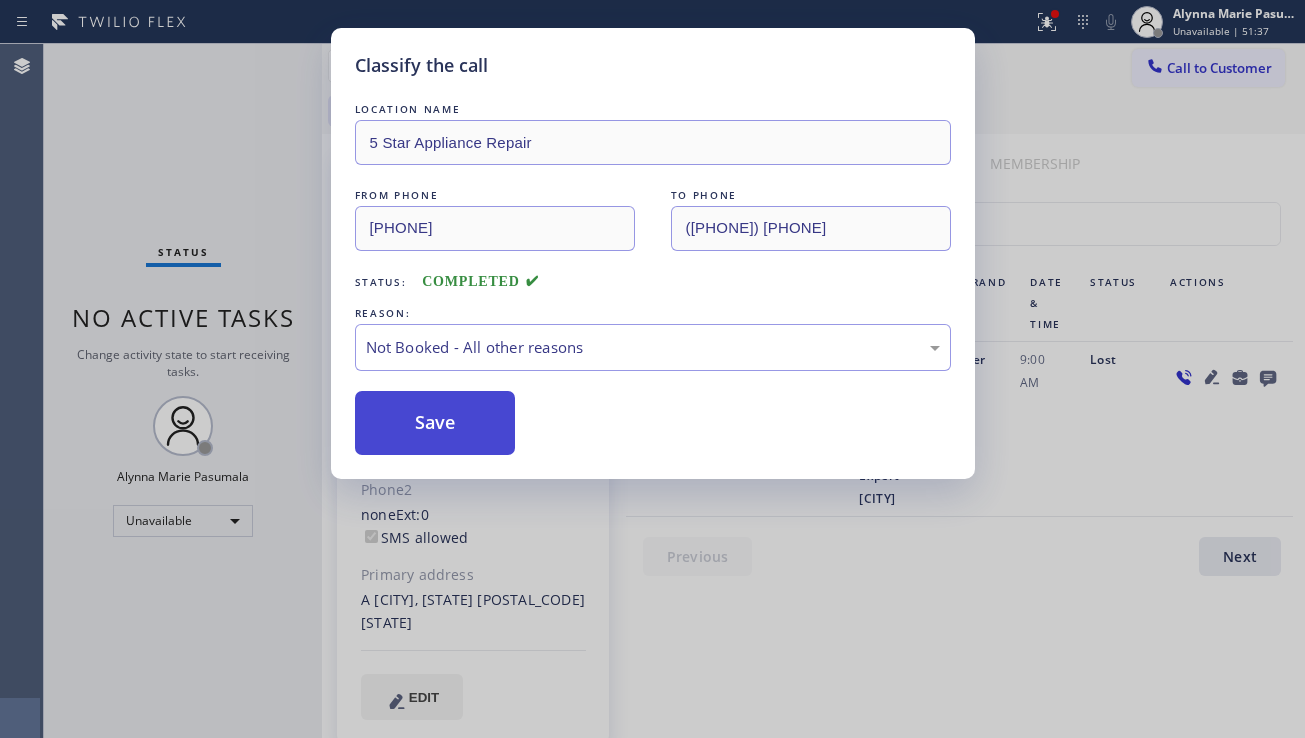 click on "Save" at bounding box center [435, 423] 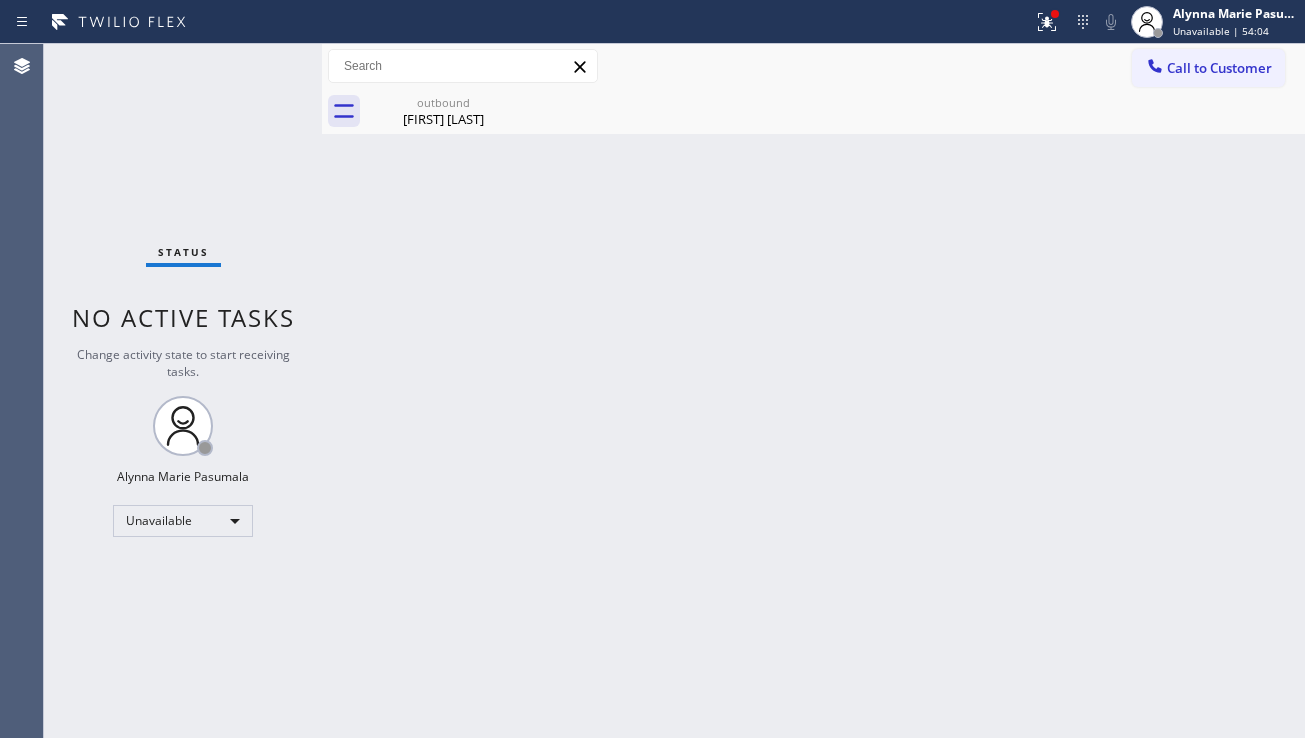 drag, startPoint x: 1210, startPoint y: 80, endPoint x: 1059, endPoint y: 140, distance: 162.48384 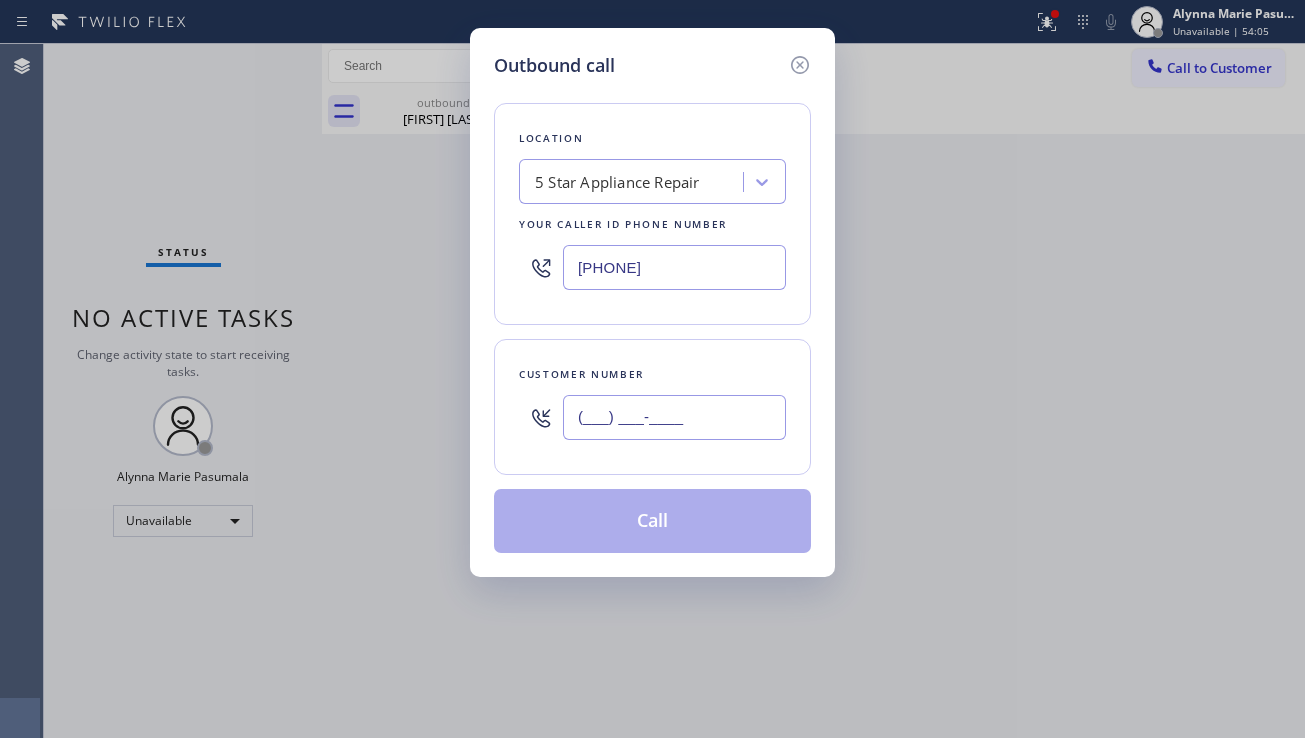 click on "(___) ___-____" at bounding box center [674, 417] 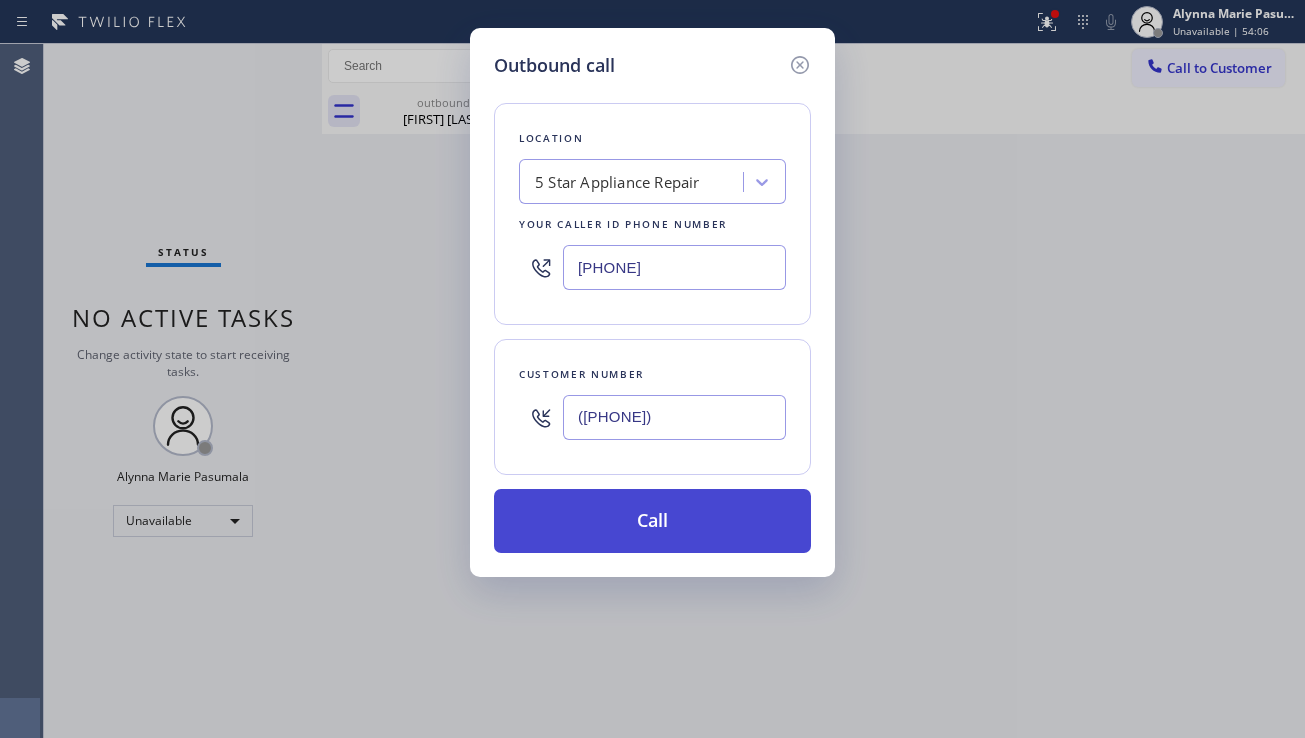 click on "Call" at bounding box center [652, 521] 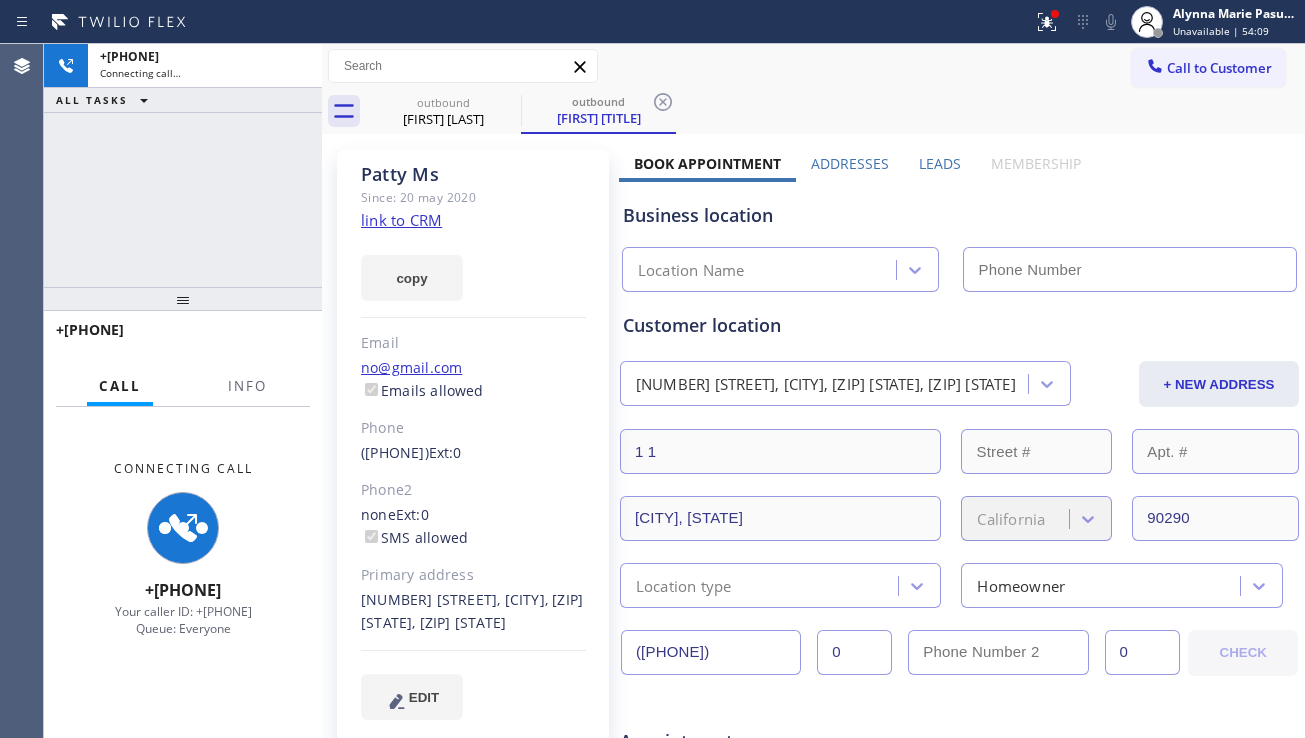 click on "[PHONE] Connecting call… ALL TASKS ALL TASKS ACTIVE TASKS TASKS IN WRAP UP" at bounding box center [183, 165] 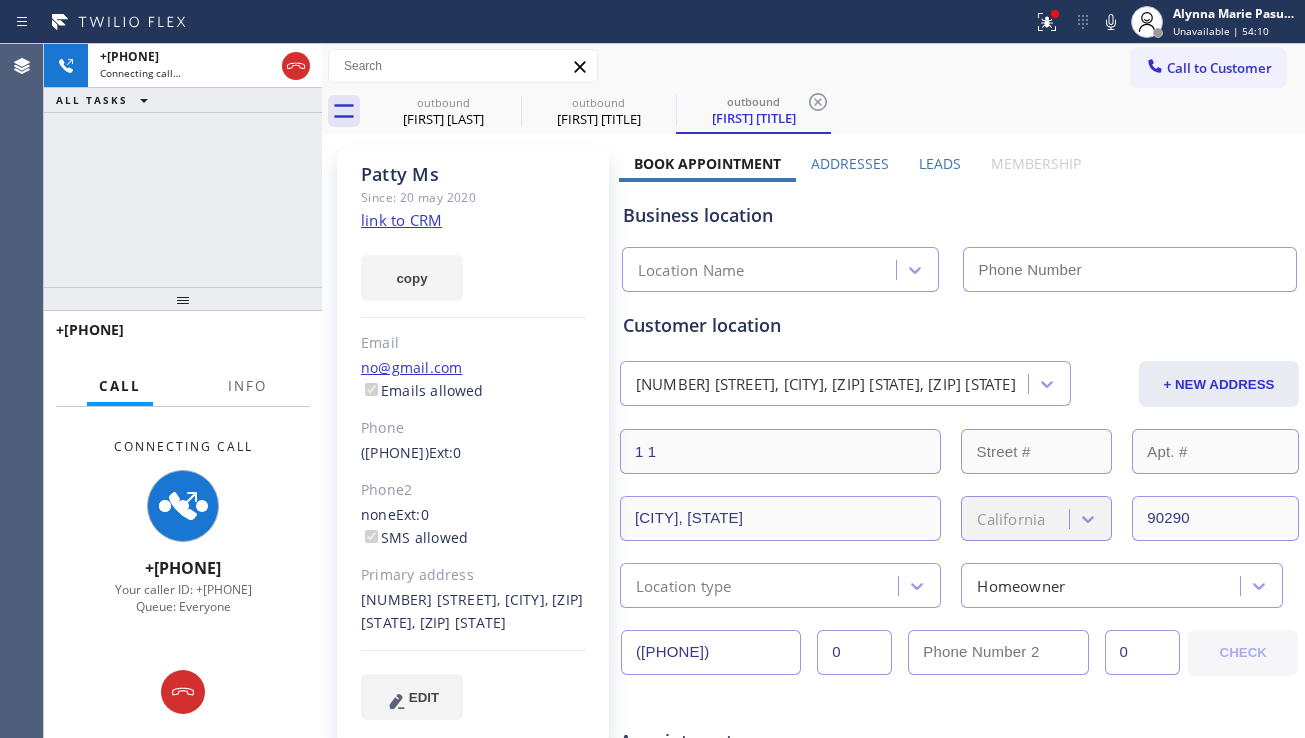 click on "Leads" at bounding box center (940, 163) 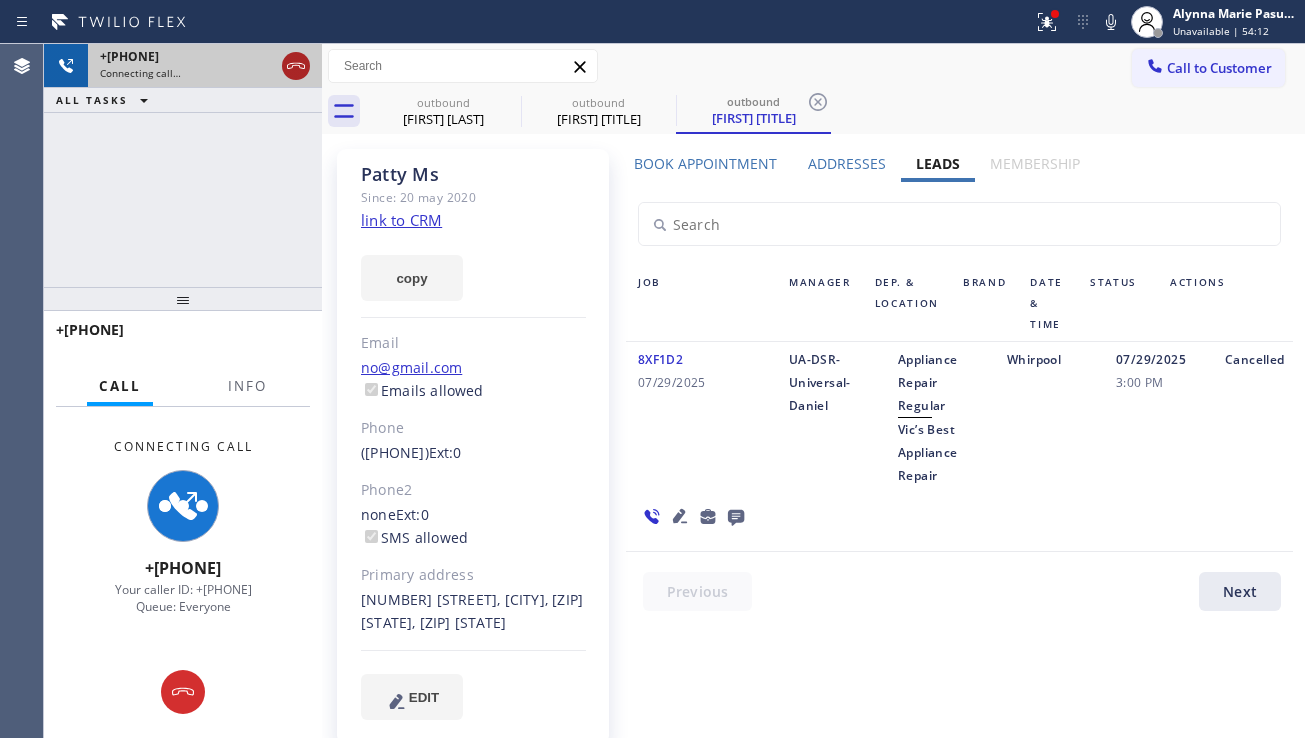 click at bounding box center (296, 66) 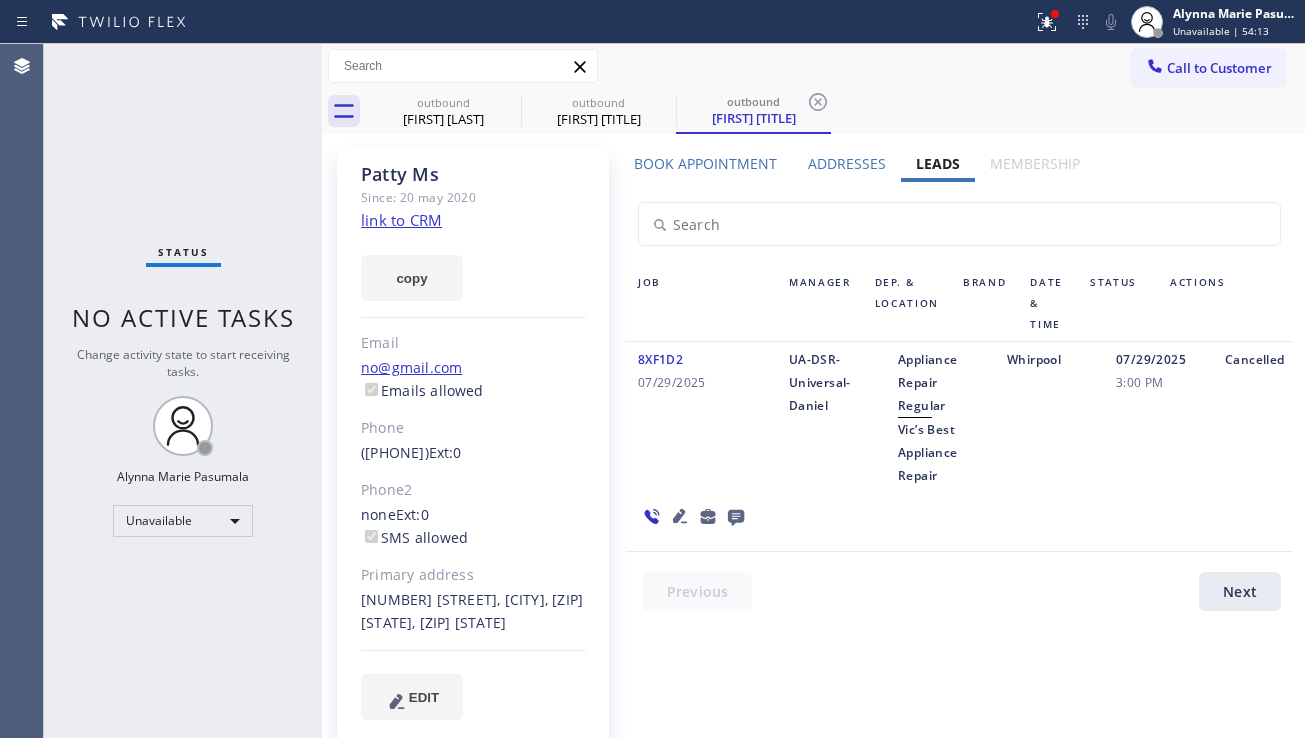 click 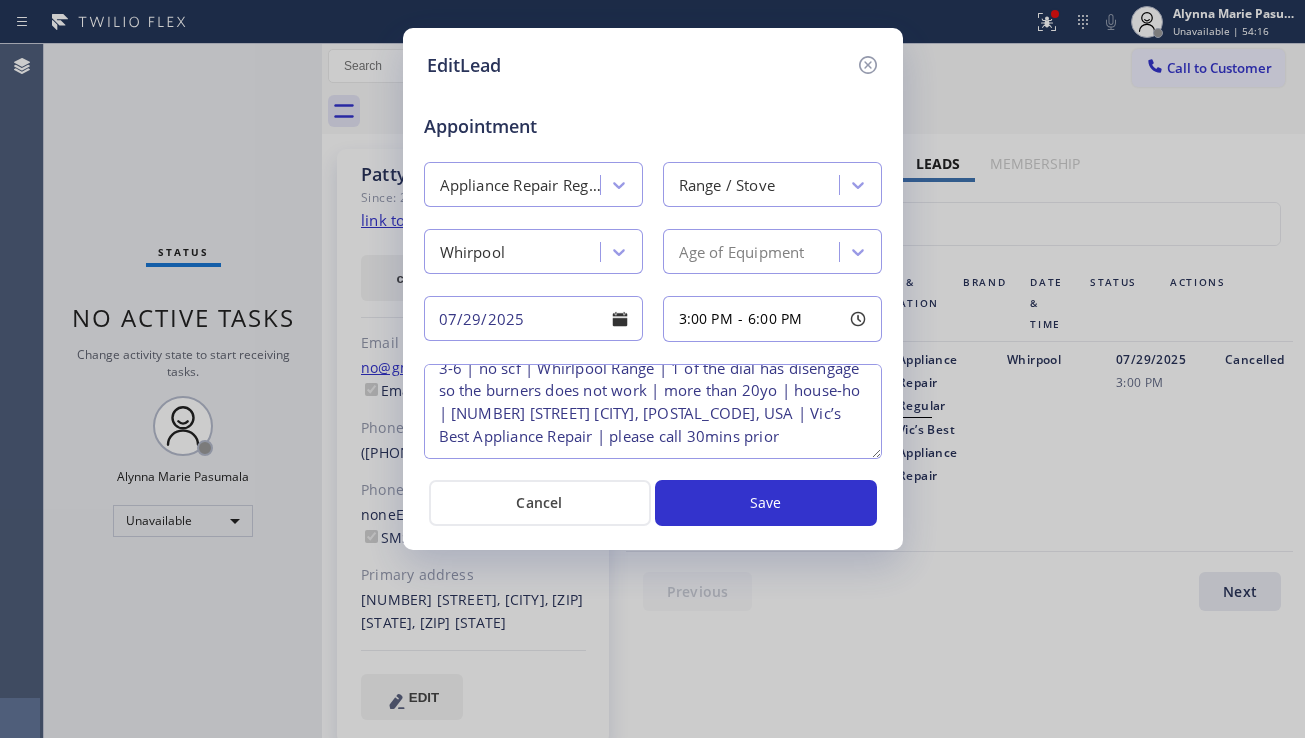 scroll, scrollTop: 42, scrollLeft: 0, axis: vertical 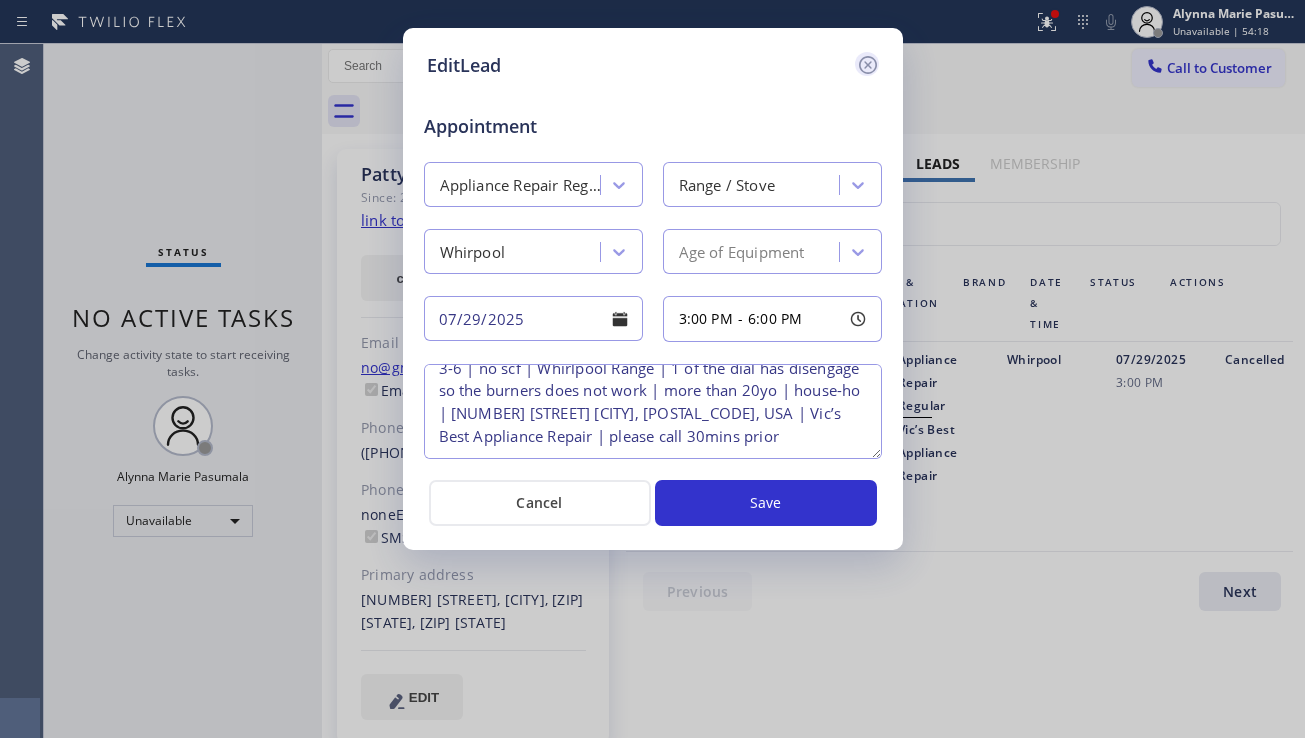 click 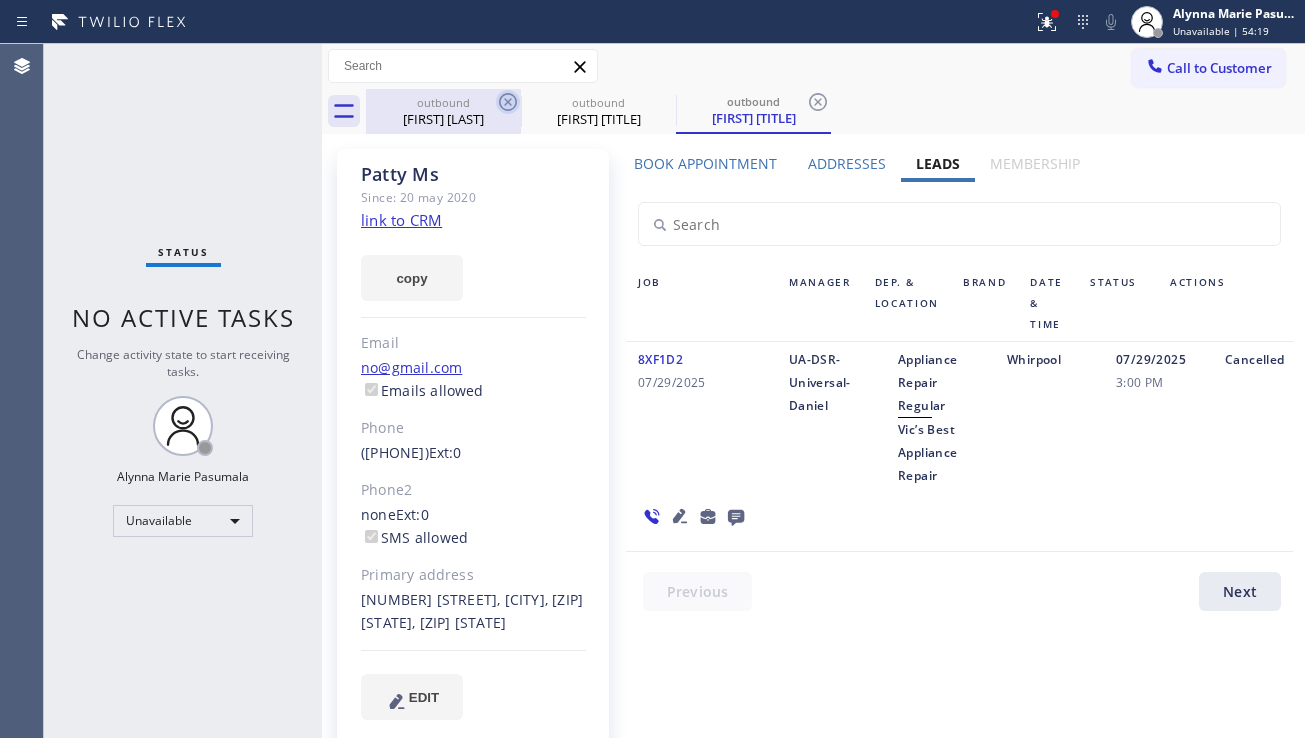 click 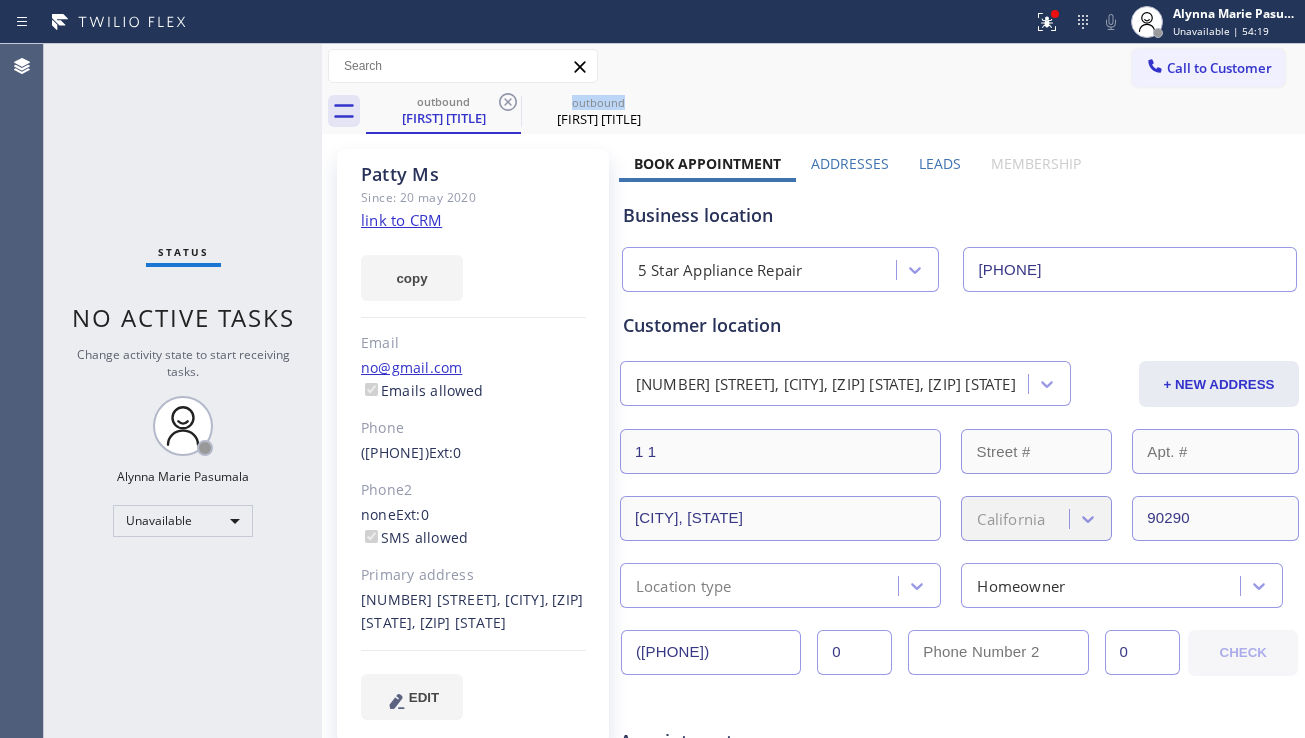 click 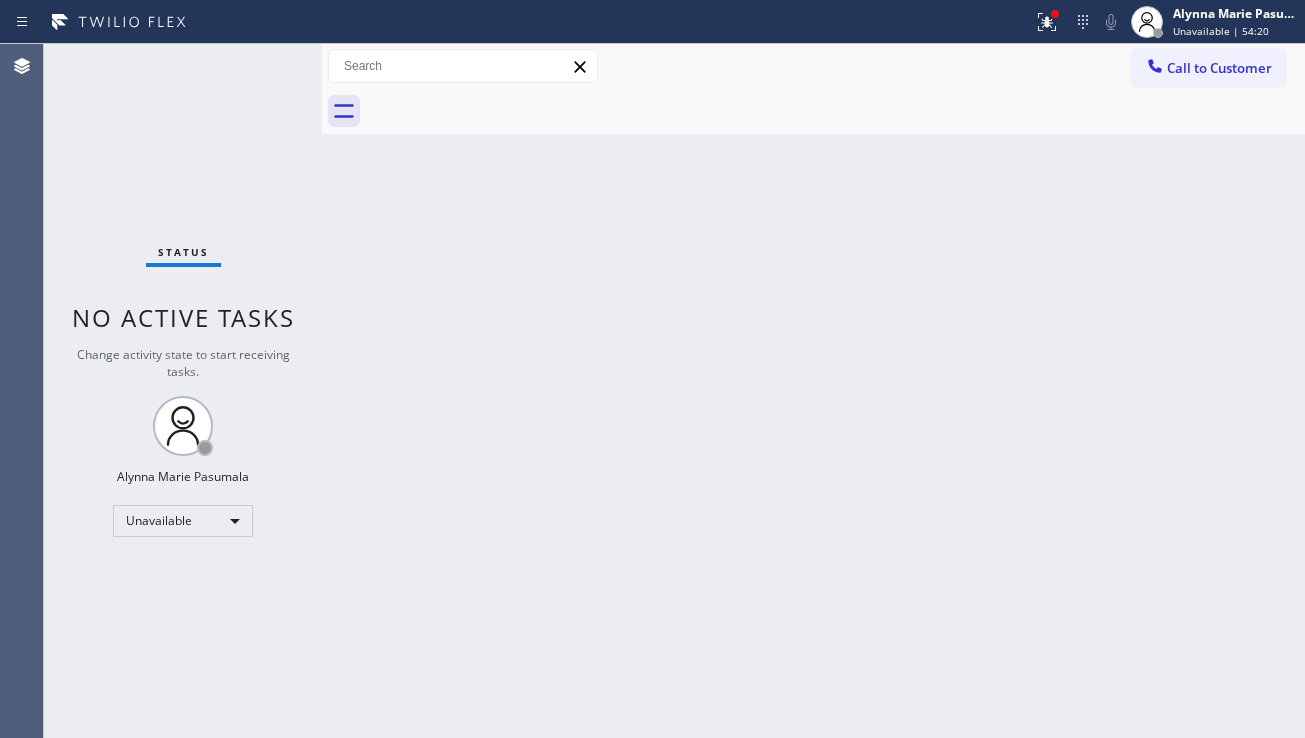 click at bounding box center [835, 111] 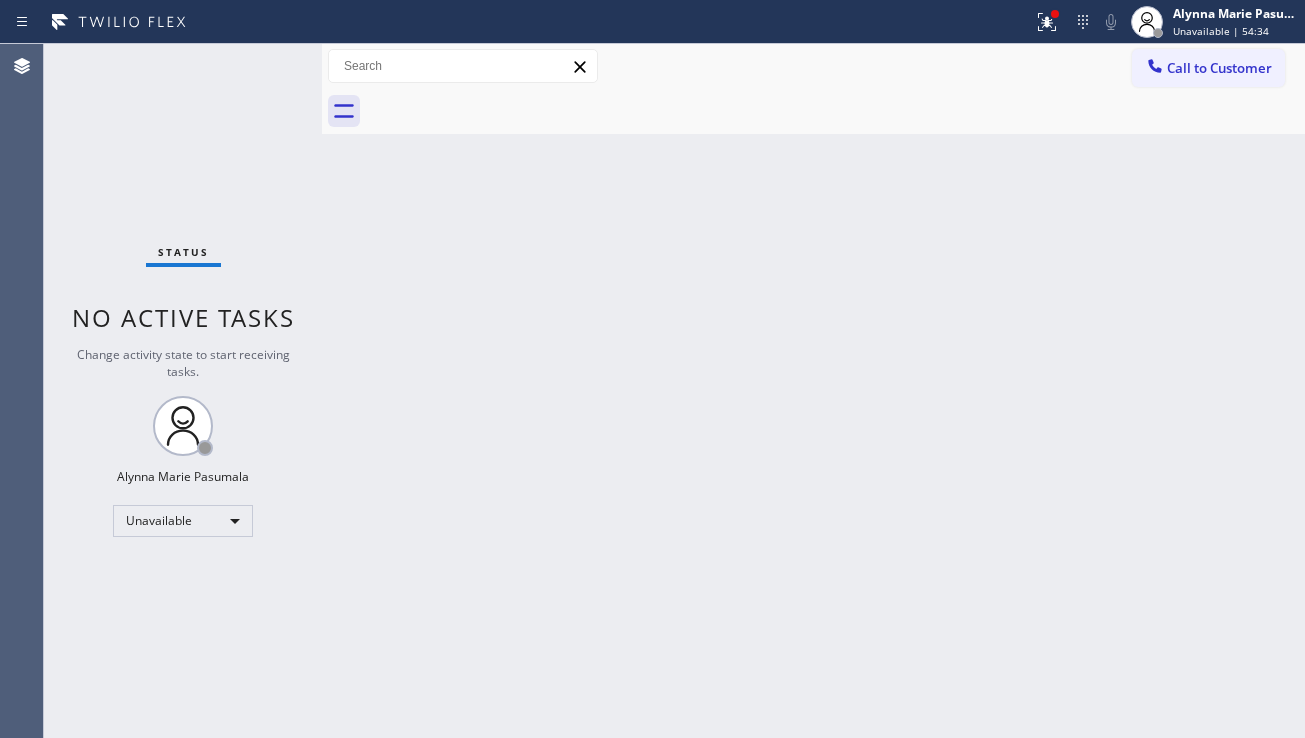 click on "Back to Dashboard Change Sender ID Customers Technicians Select a contact Outbound call Location Search location Your caller id phone number Customer number Call Customer info Name   Phone none Address none Change Sender ID HVAC [PHONE] 5 Star Appliance [PHONE] Appliance Repair [PHONE] Plumbing [PHONE] Air Duct Cleaning [PHONE]  Electricians [PHONE]  Cancel Change Check personal SMS Reset Change No tabs Call to Customer Outbound call Location 5 Star Appliance Repair Your caller id phone number [PHONE] Customer number Call Outbound call Technician Search Technician Your caller id phone number Your caller id phone number Call" at bounding box center (813, 391) 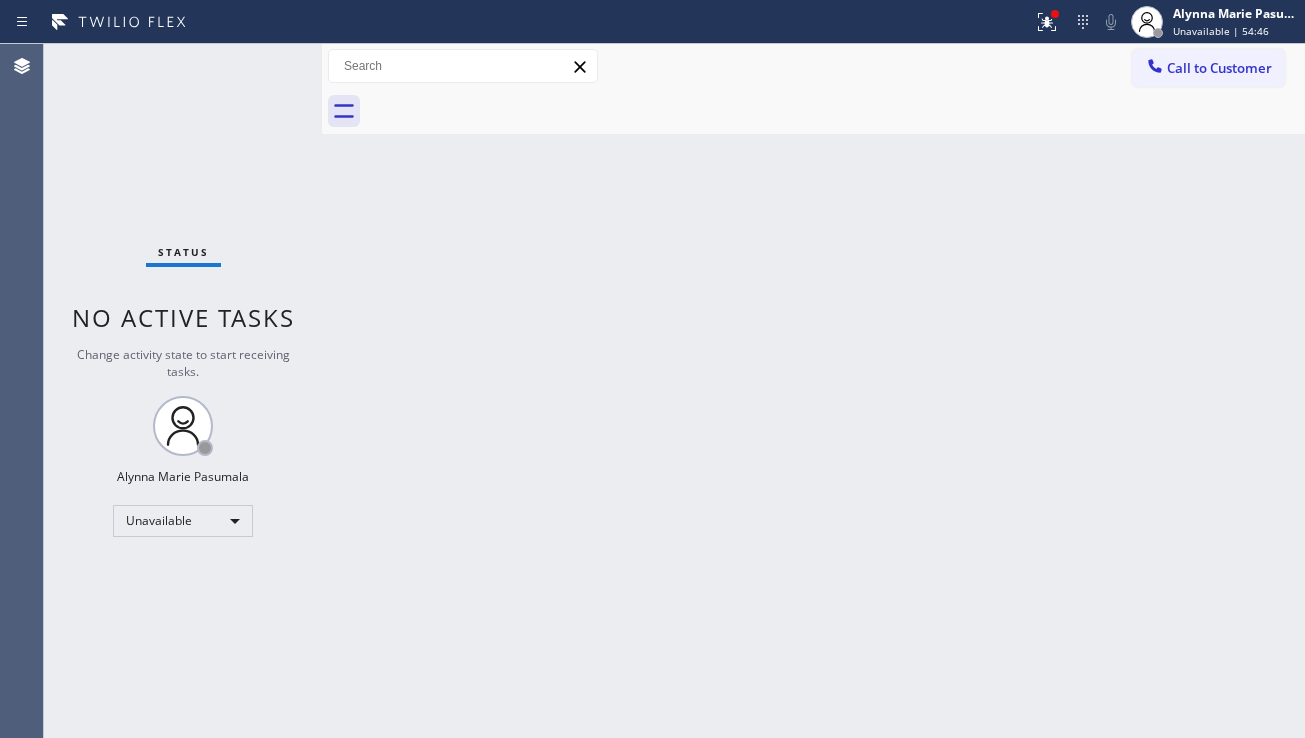 click on "Back to Dashboard Change Sender ID Customers Technicians Select a contact Outbound call Location Search location Your caller id phone number Customer number Call Customer info Name   Phone none Address none Change Sender ID HVAC [PHONE] 5 Star Appliance [PHONE] Appliance Repair [PHONE] Plumbing [PHONE] Air Duct Cleaning [PHONE]  Electricians [PHONE]  Cancel Change Check personal SMS Reset Change No tabs Call to Customer Outbound call Location 5 Star Appliance Repair Your caller id phone number [PHONE] Customer number Call Outbound call Technician Search Technician Your caller id phone number Your caller id phone number Call" at bounding box center [813, 391] 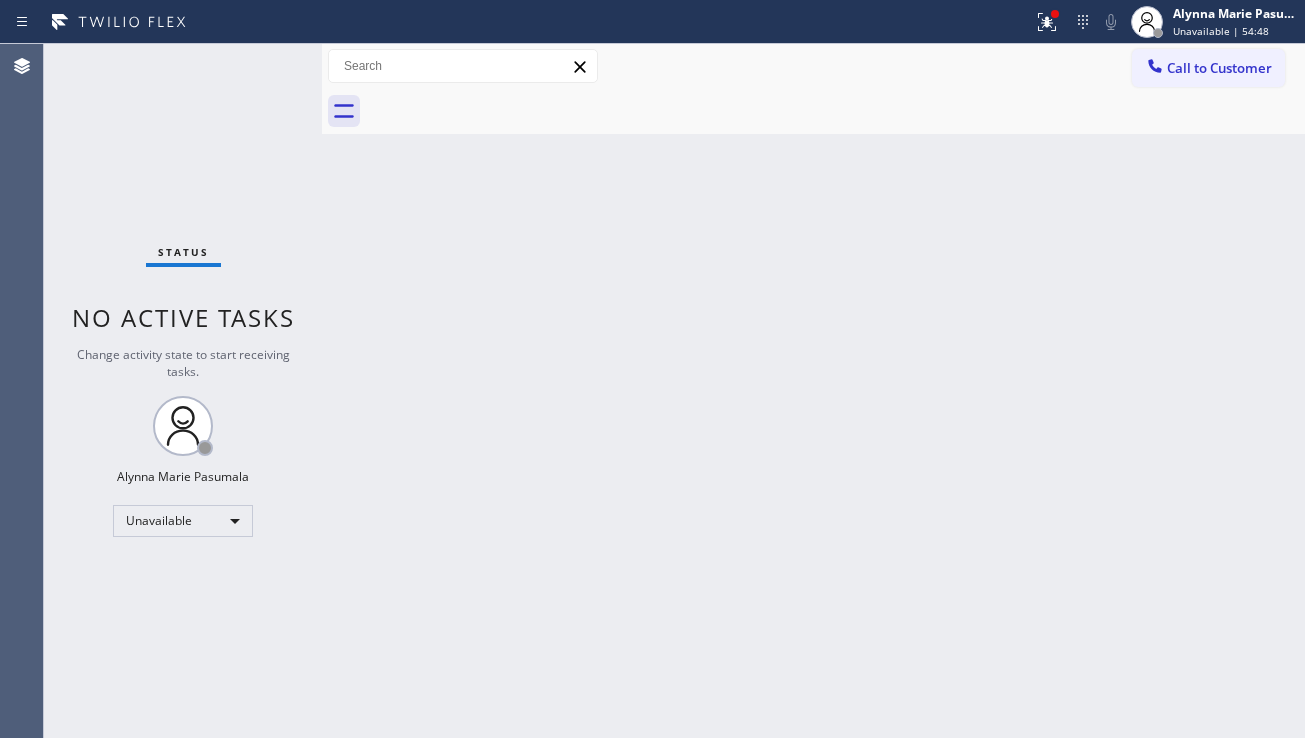 click on "Back to Dashboard Change Sender ID Customers Technicians Select a contact Outbound call Location Search location Your caller id phone number Customer number Call Customer info Name   Phone none Address none Change Sender ID HVAC [PHONE] 5 Star Appliance [PHONE] Appliance Repair [PHONE] Plumbing [PHONE] Air Duct Cleaning [PHONE]  Electricians [PHONE]  Cancel Change Check personal SMS Reset Change No tabs Call to Customer Outbound call Location 5 Star Appliance Repair Your caller id phone number [PHONE] Customer number Call Outbound call Technician Search Technician Your caller id phone number Your caller id phone number Call" at bounding box center (813, 391) 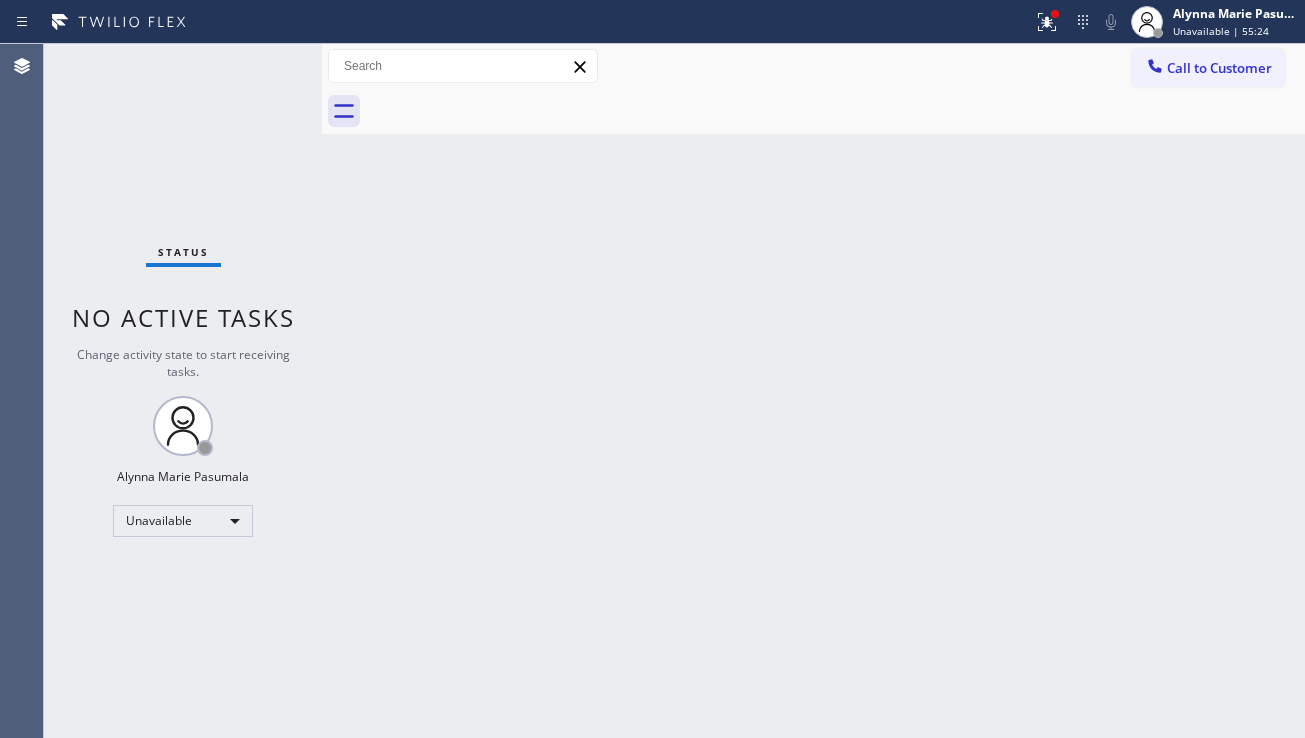 click on "Back to Dashboard Change Sender ID Customers Technicians Select a contact Outbound call Location Search location Your caller id phone number Customer number Call Customer info Name   Phone none Address none Change Sender ID HVAC [PHONE] 5 Star Appliance [PHONE] Appliance Repair [PHONE] Plumbing [PHONE] Air Duct Cleaning [PHONE]  Electricians [PHONE]  Cancel Change Check personal SMS Reset Change No tabs Call to Customer Outbound call Location 5 Star Appliance Repair Your caller id phone number [PHONE] Customer number Call Outbound call Technician Search Technician Your caller id phone number Your caller id phone number Call" at bounding box center [813, 391] 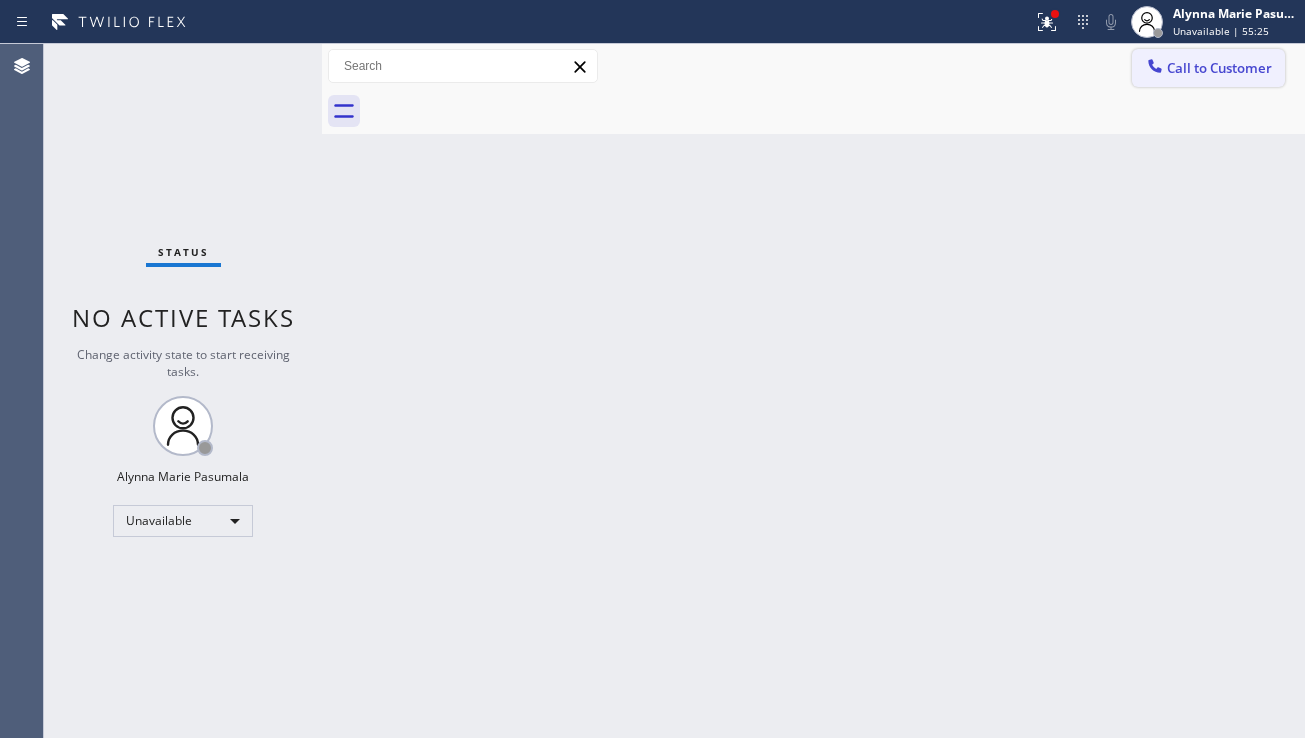 click on "Call to Customer" at bounding box center (1219, 68) 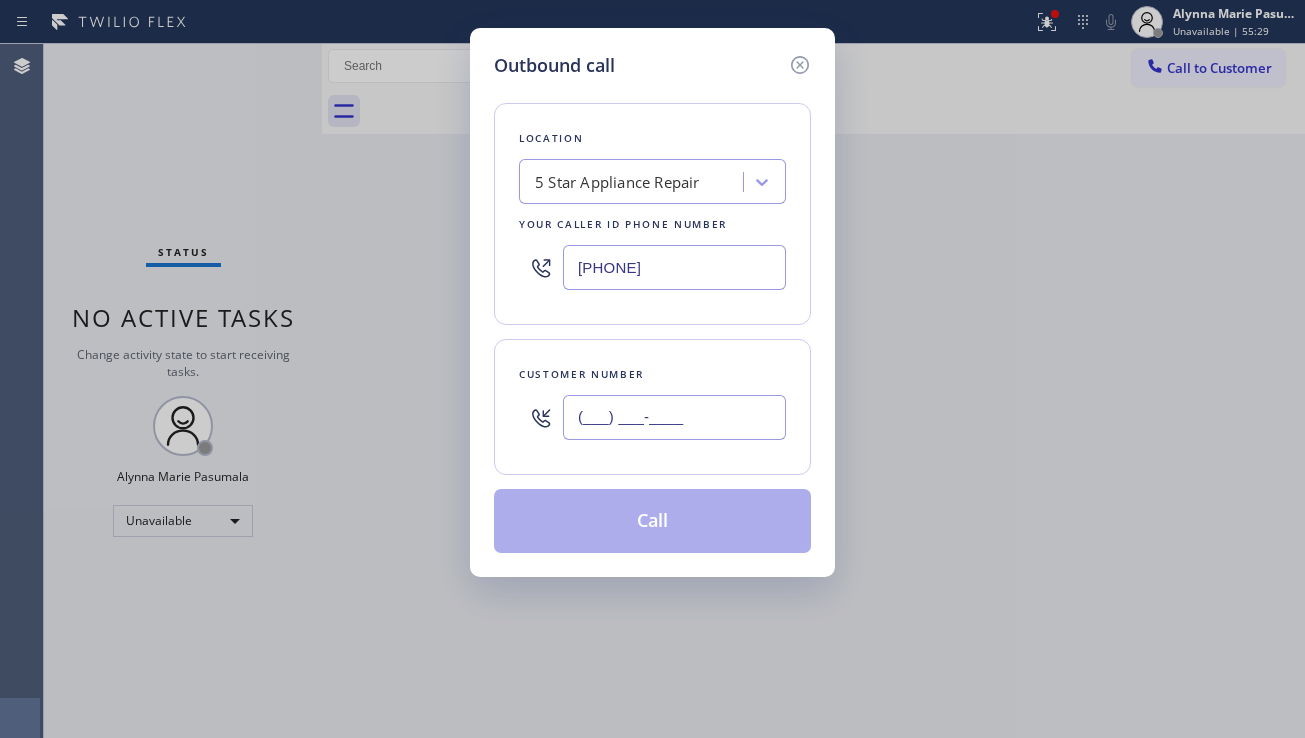 click on "(___) ___-____" at bounding box center [674, 417] 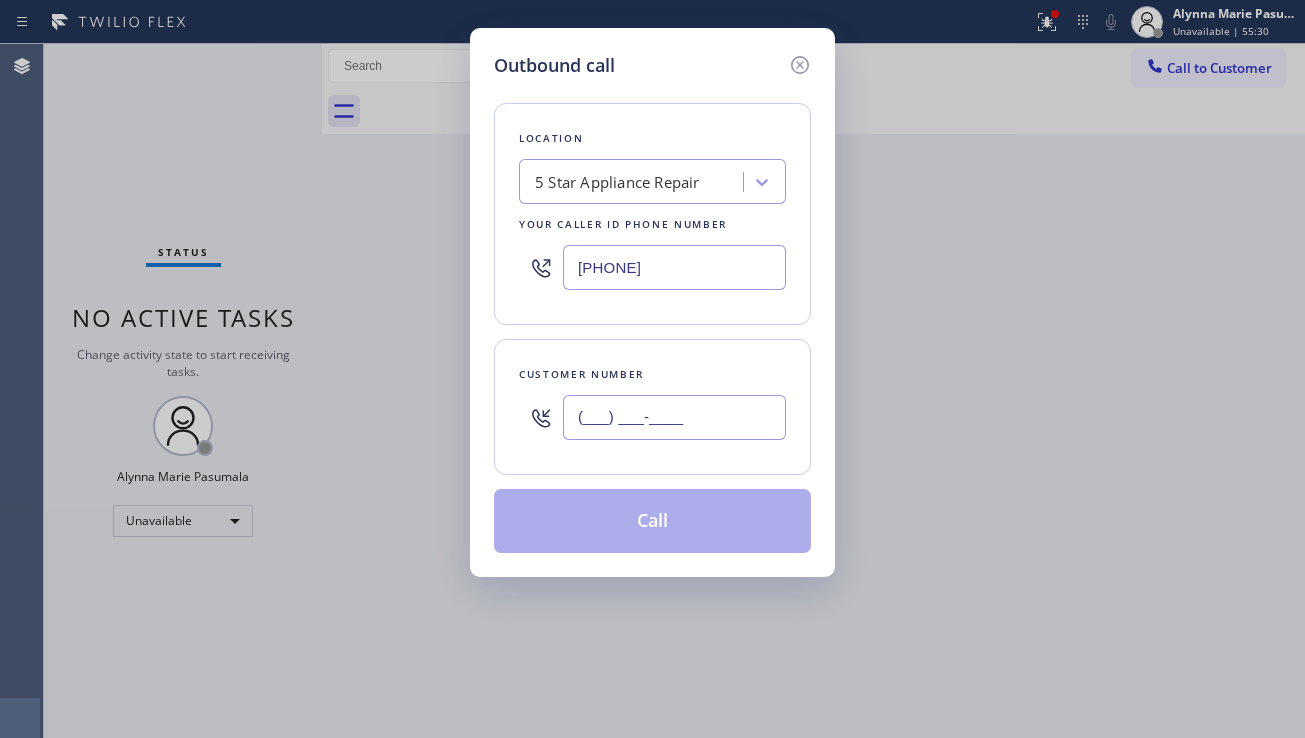paste on "([PHONE]) [PHONE]" 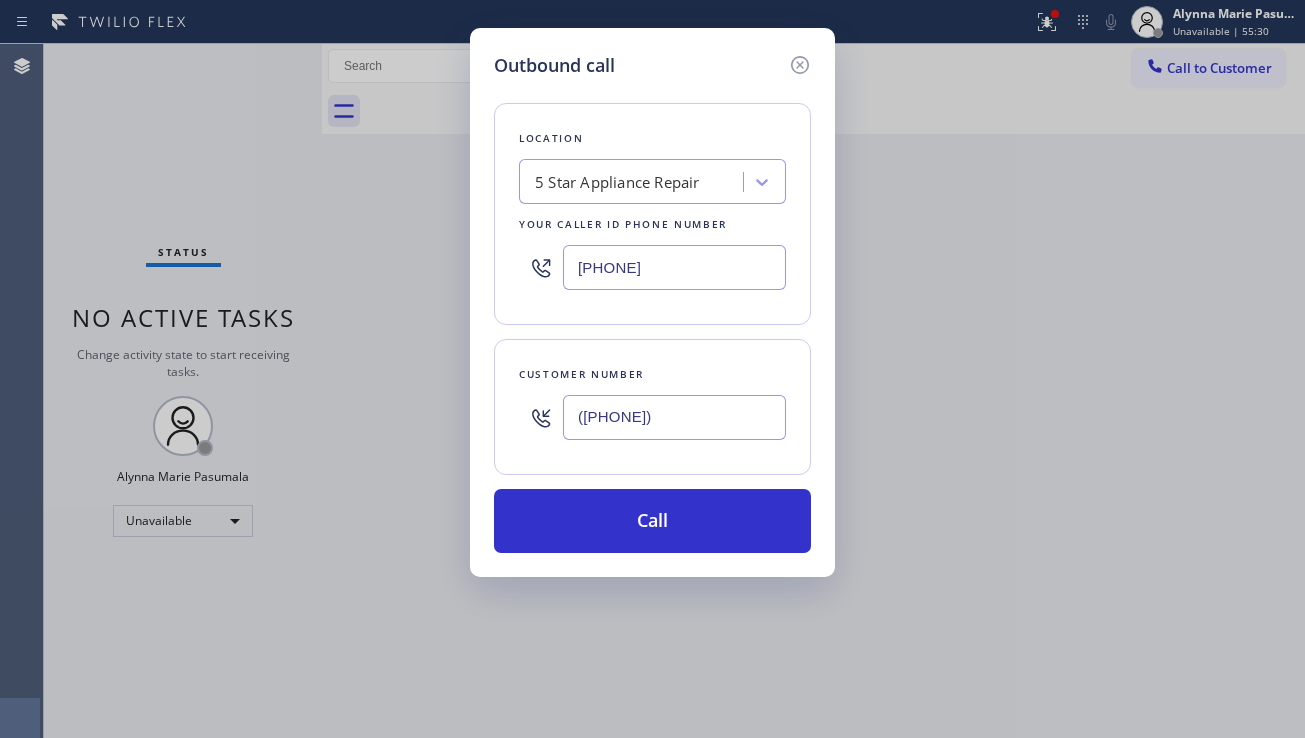 type on "([PHONE])" 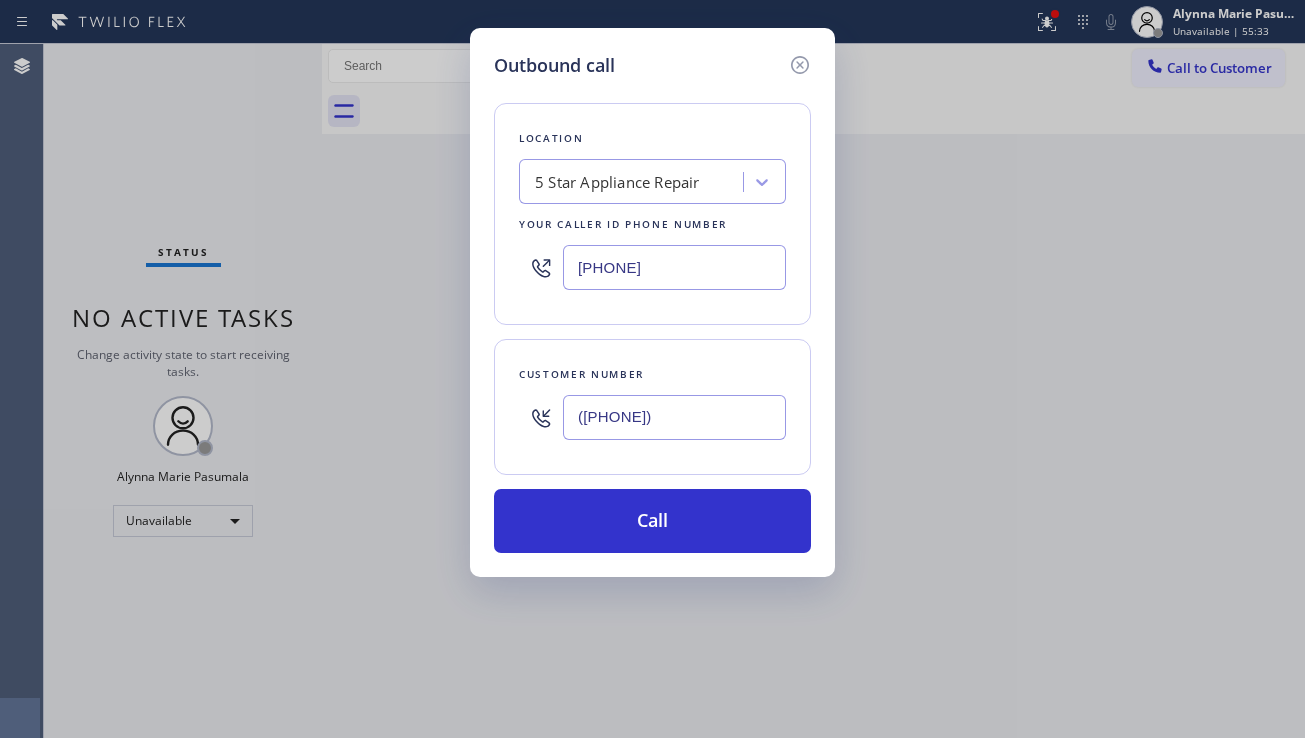 drag, startPoint x: 739, startPoint y: 271, endPoint x: 582, endPoint y: 279, distance: 157.20369 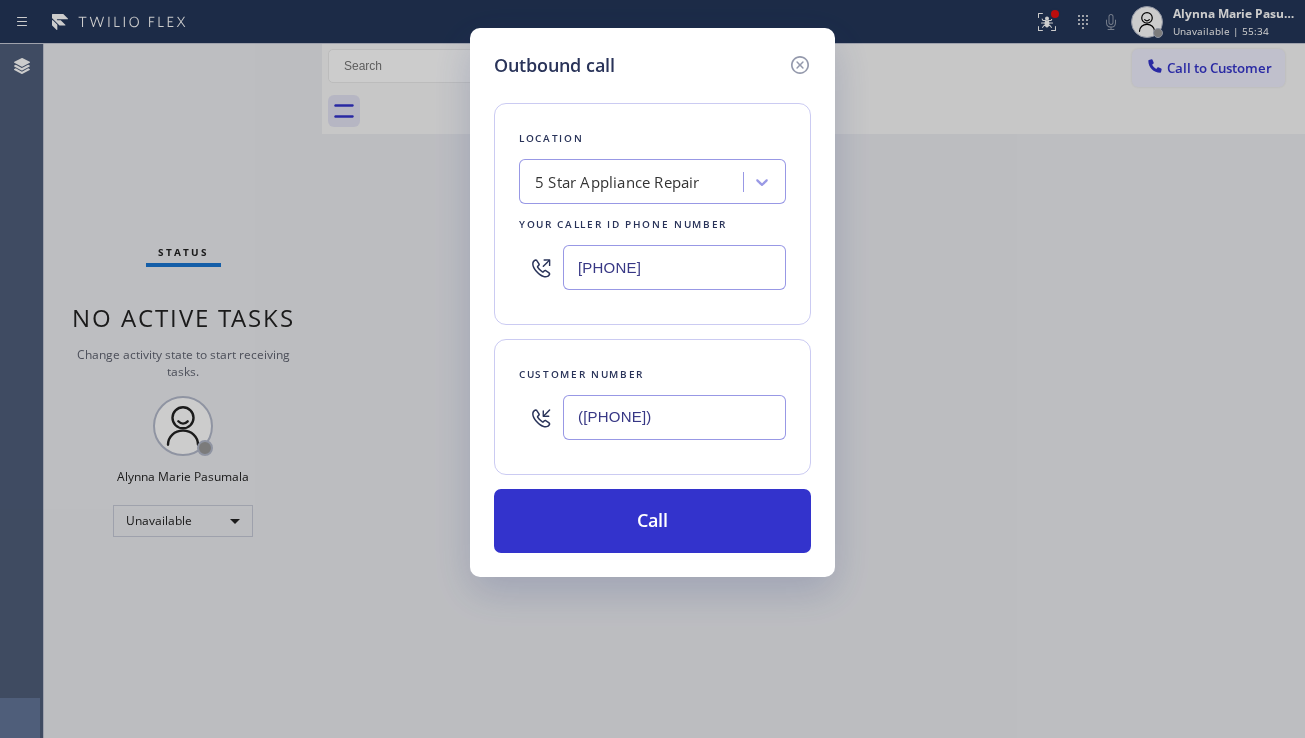 paste on "[PHONE]" 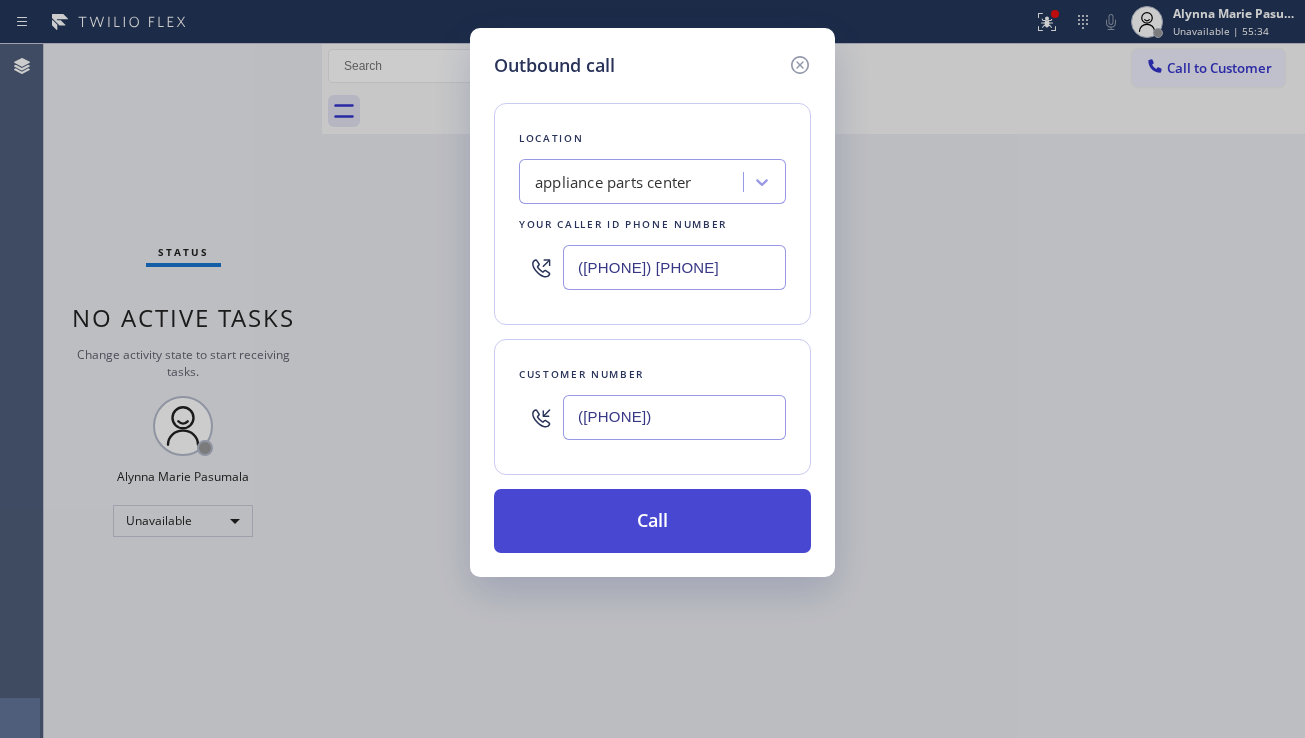 type on "([PHONE]) [PHONE]" 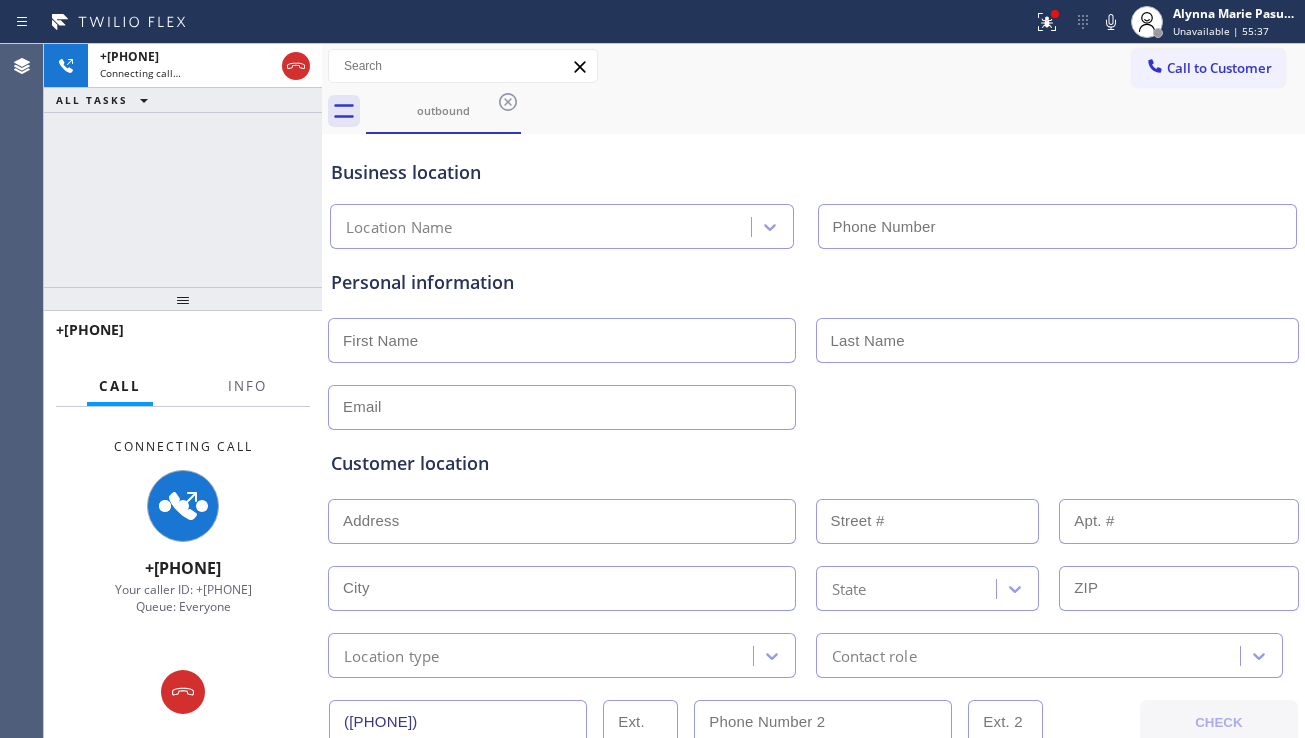 type on "([PHONE]) [PHONE]" 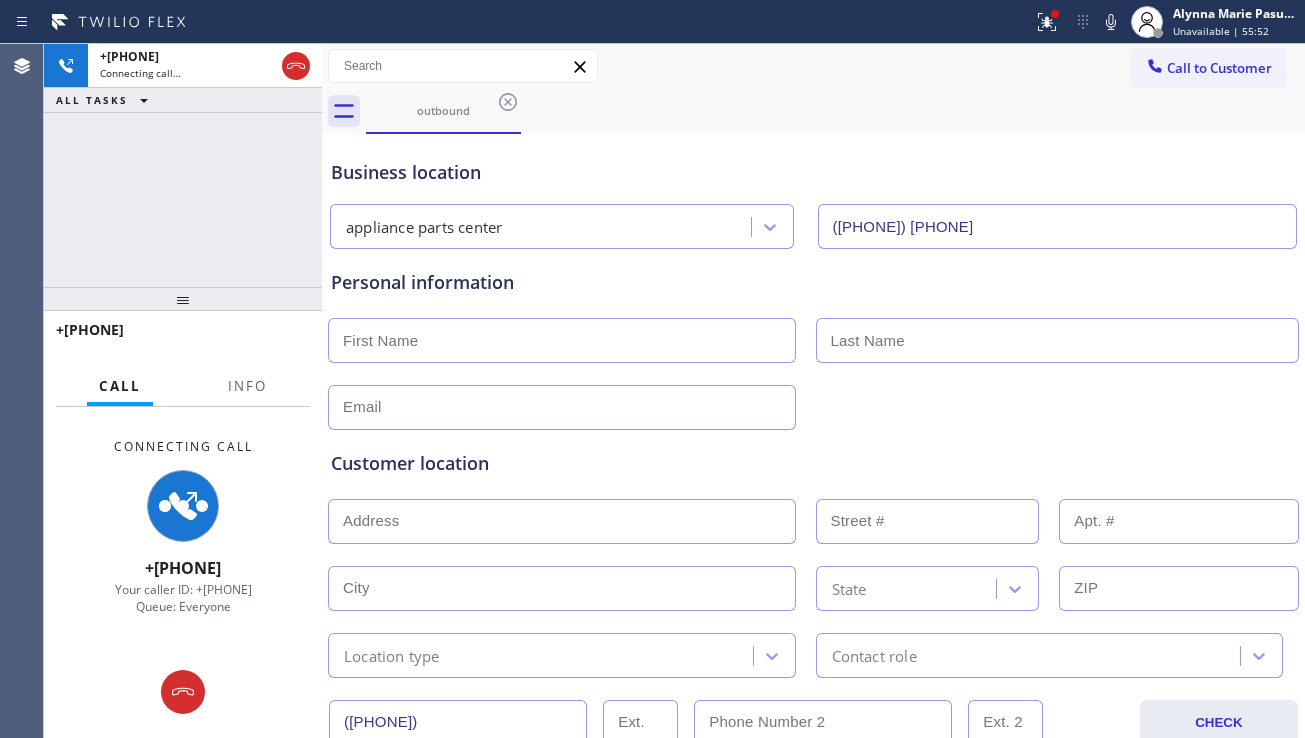 click on "Customer location >> ADD NEW ADDRESS << + NEW ADDRESS State Location type Contact role" at bounding box center (813, 550) 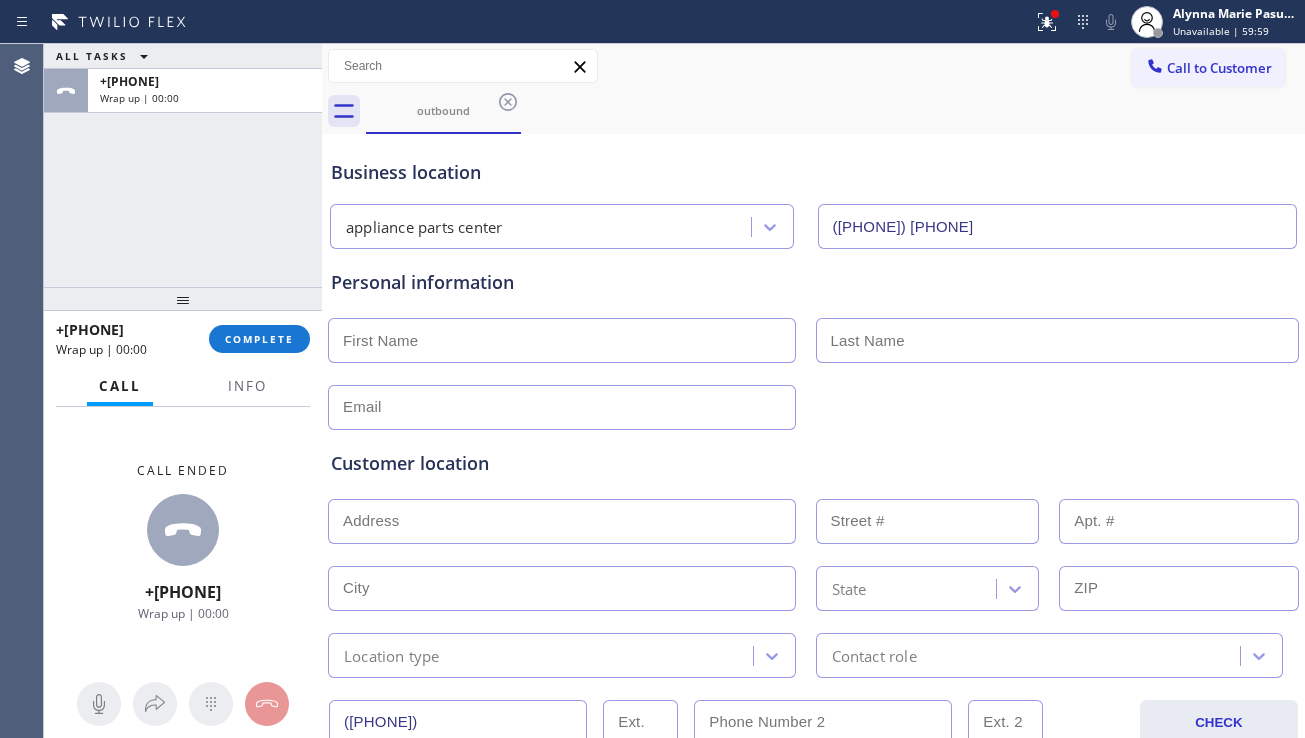 click on "Customer location >> ADD NEW ADDRESS << + NEW ADDRESS State Location type Contact role" at bounding box center [813, 554] 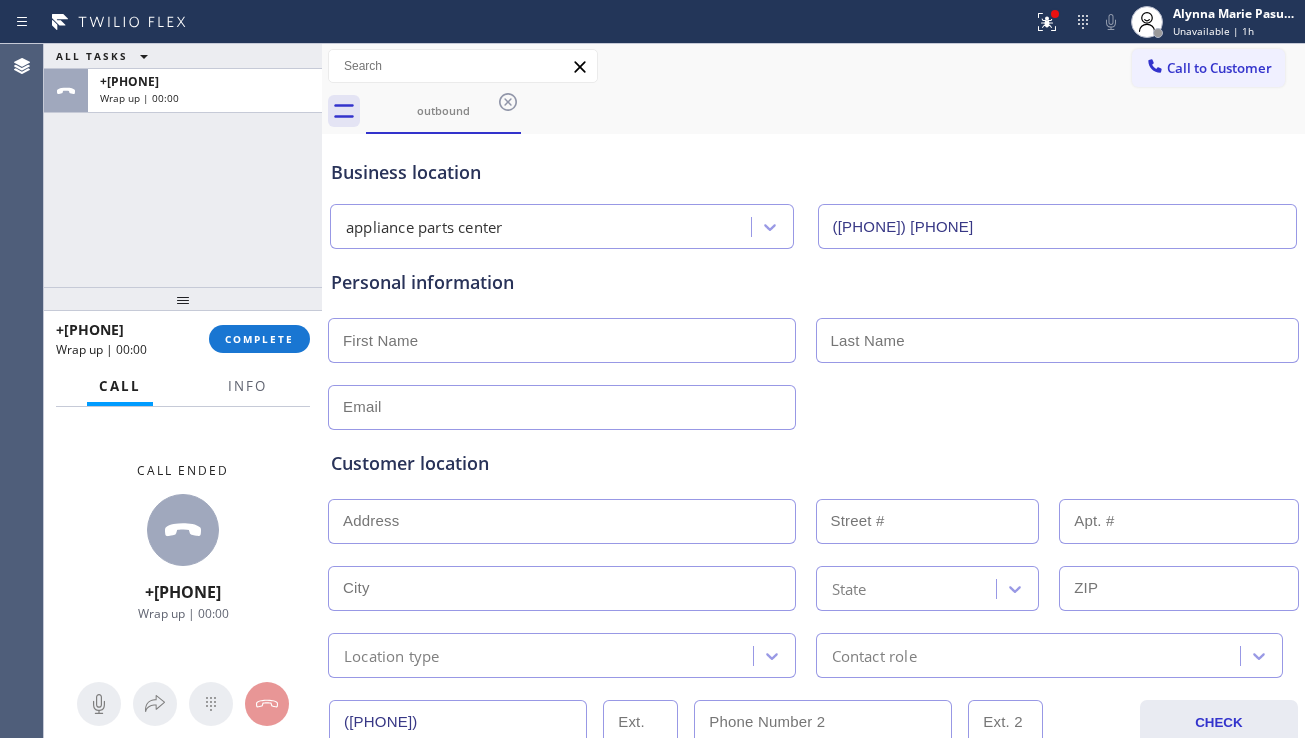 drag, startPoint x: 756, startPoint y: 657, endPoint x: 731, endPoint y: 661, distance: 25.317978 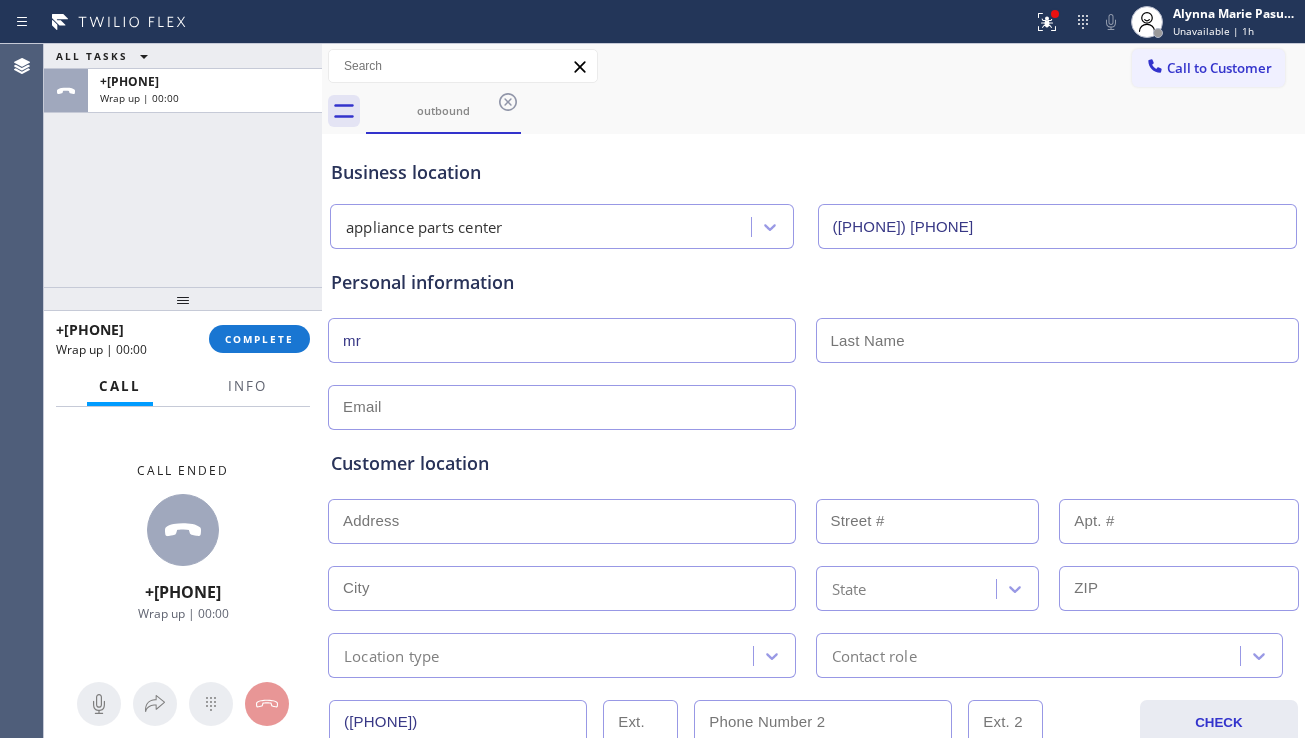 type on "mr" 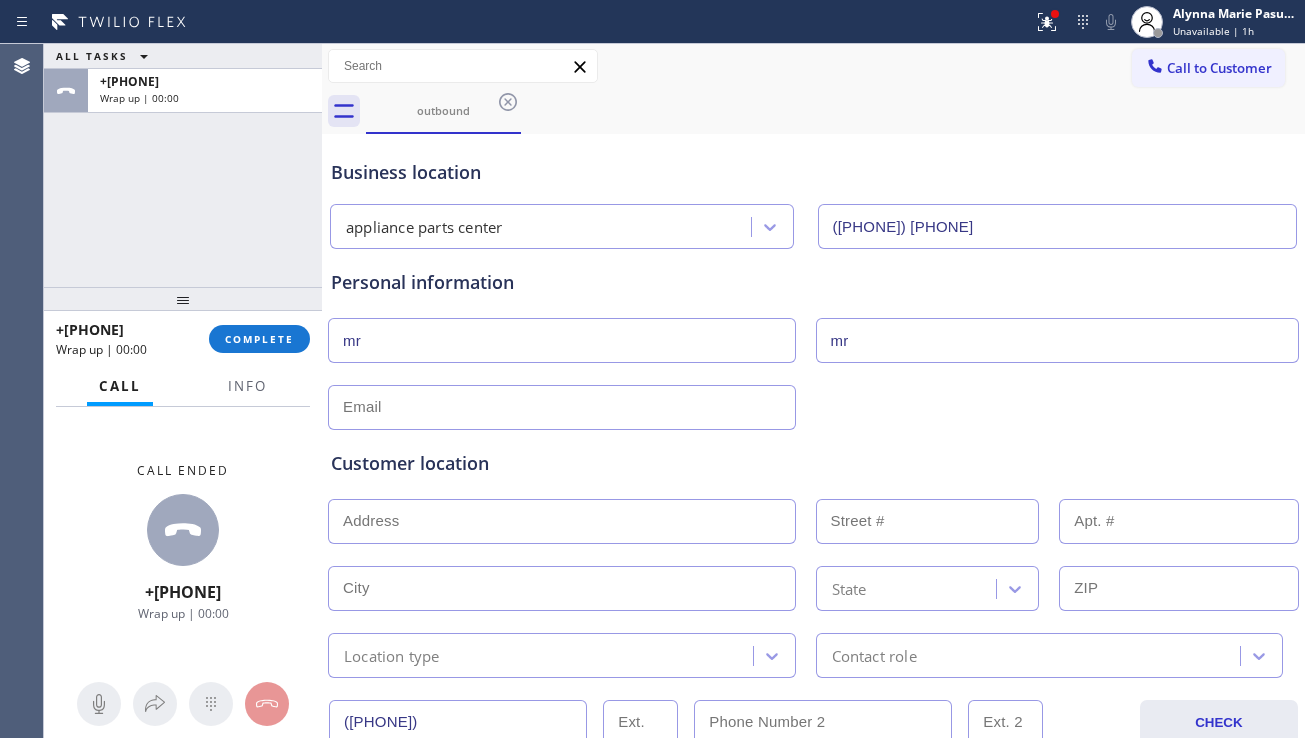 type on "mr" 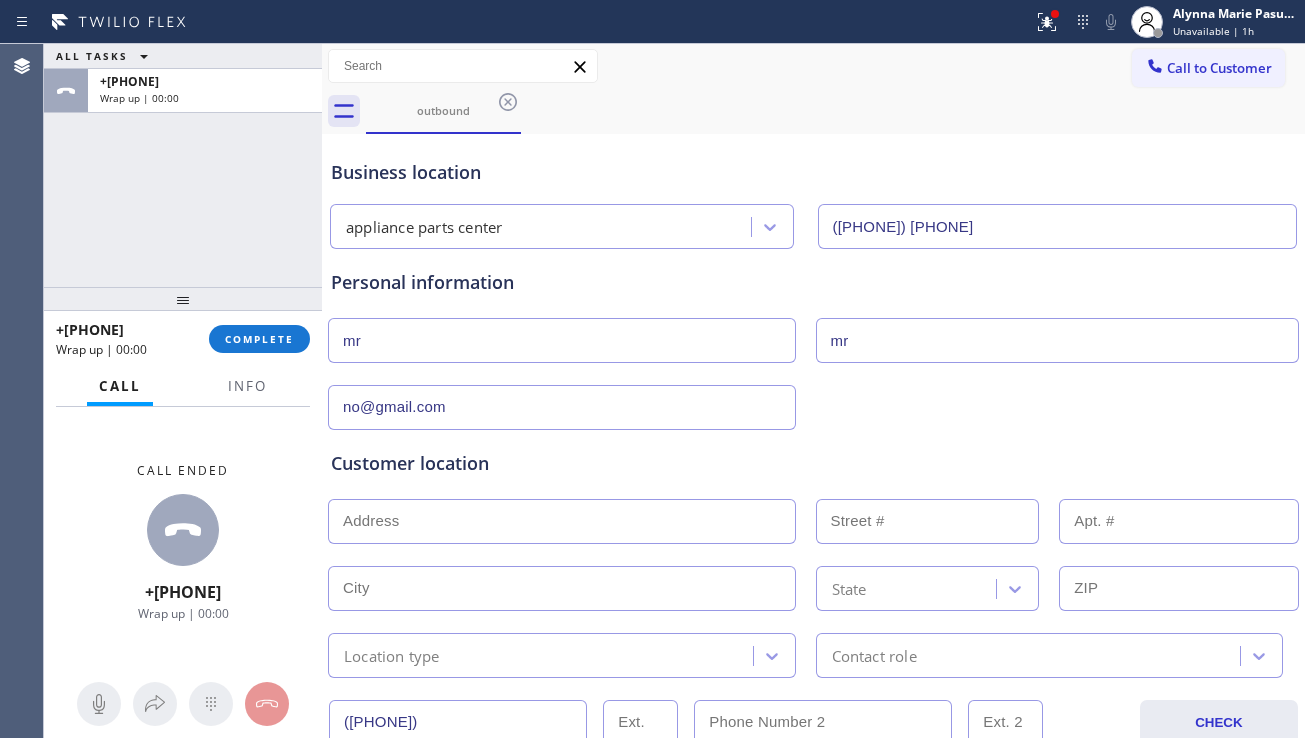 type on "no@gmail.com" 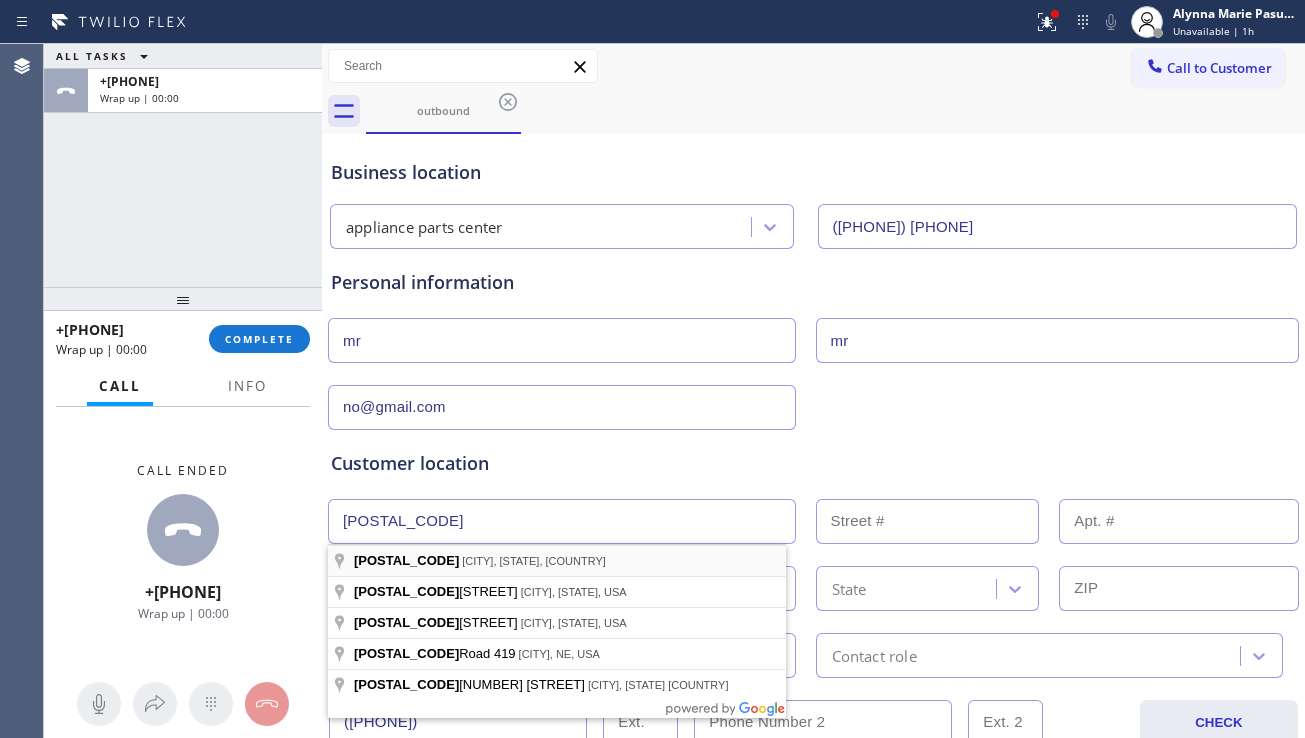 type on "[CITY], [STATE] [COUNTRY]" 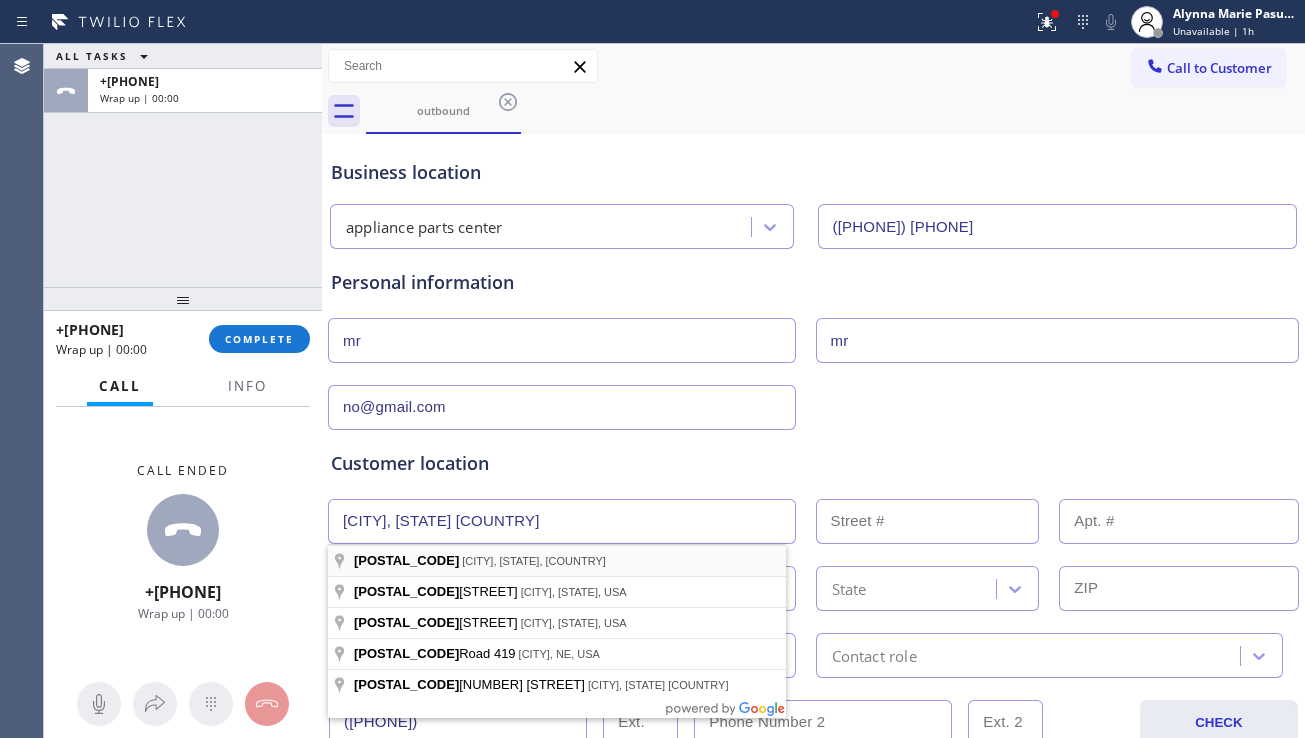 drag, startPoint x: 498, startPoint y: 557, endPoint x: 552, endPoint y: 512, distance: 70.292244 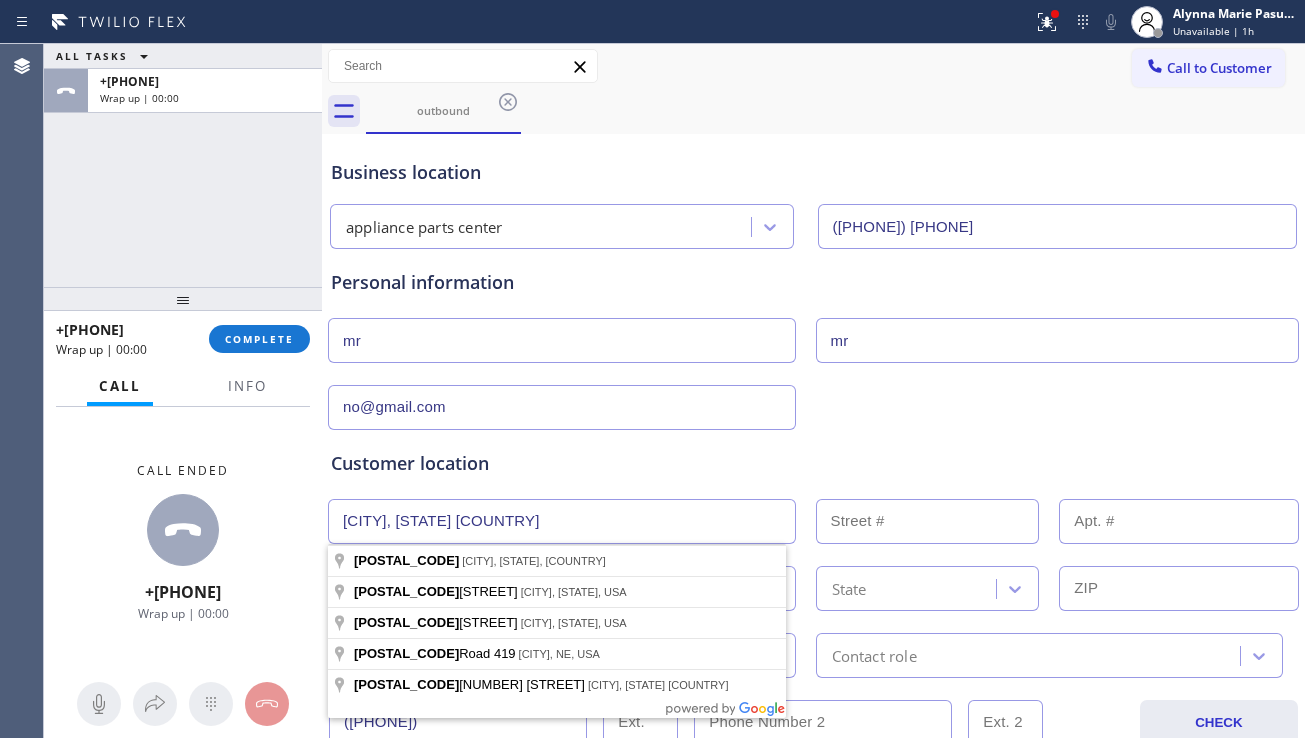 type 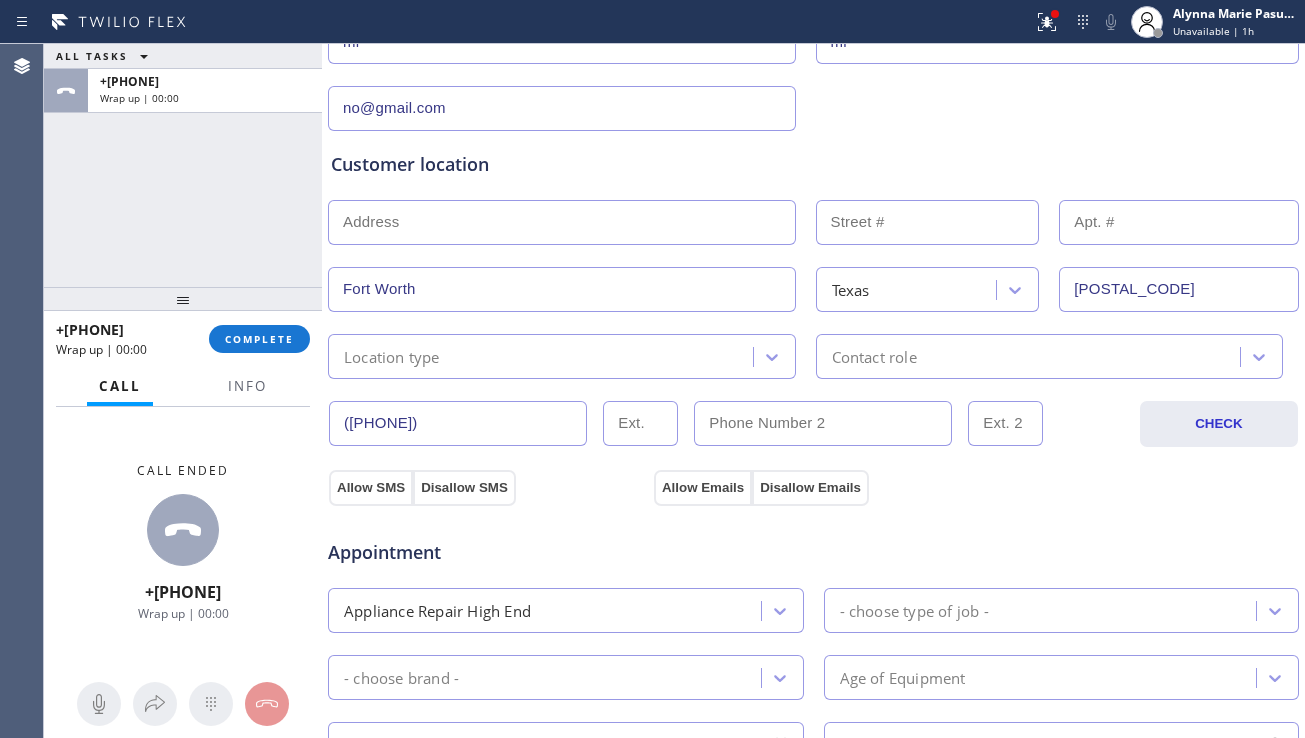 scroll, scrollTop: 300, scrollLeft: 0, axis: vertical 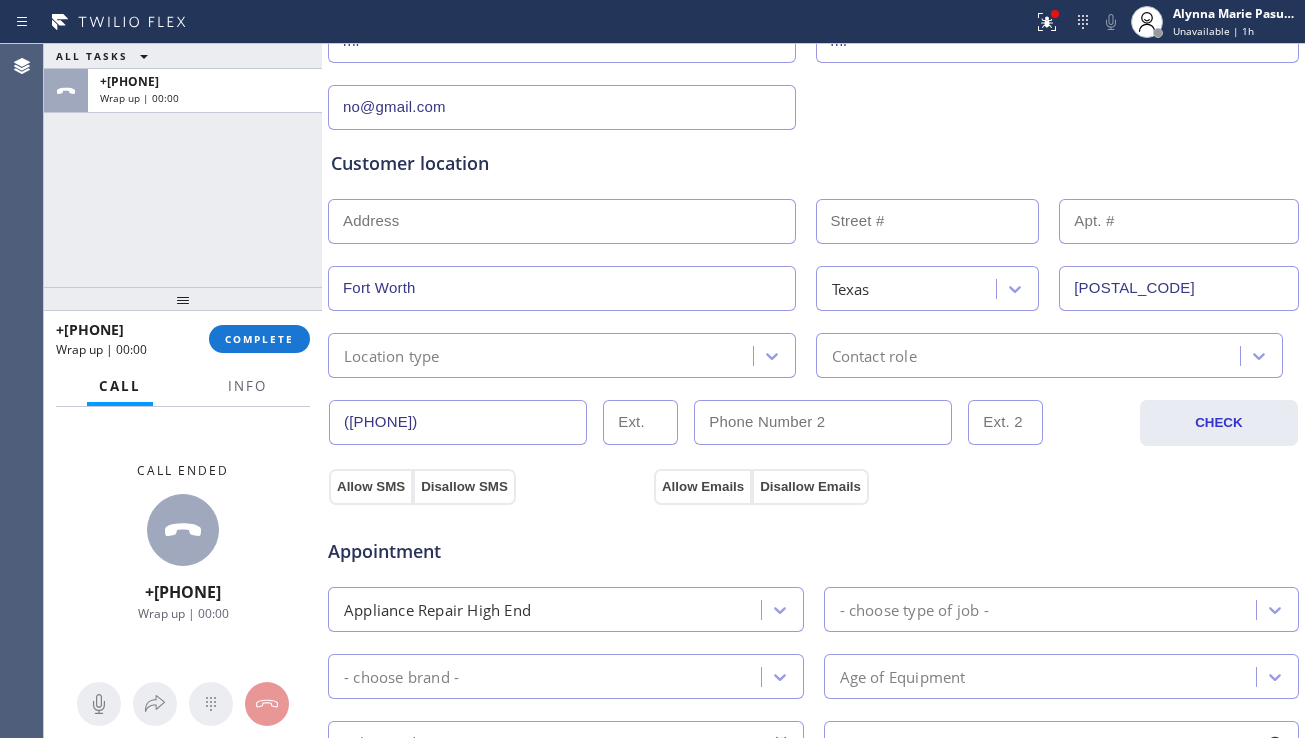 click on "Location type" at bounding box center (543, 355) 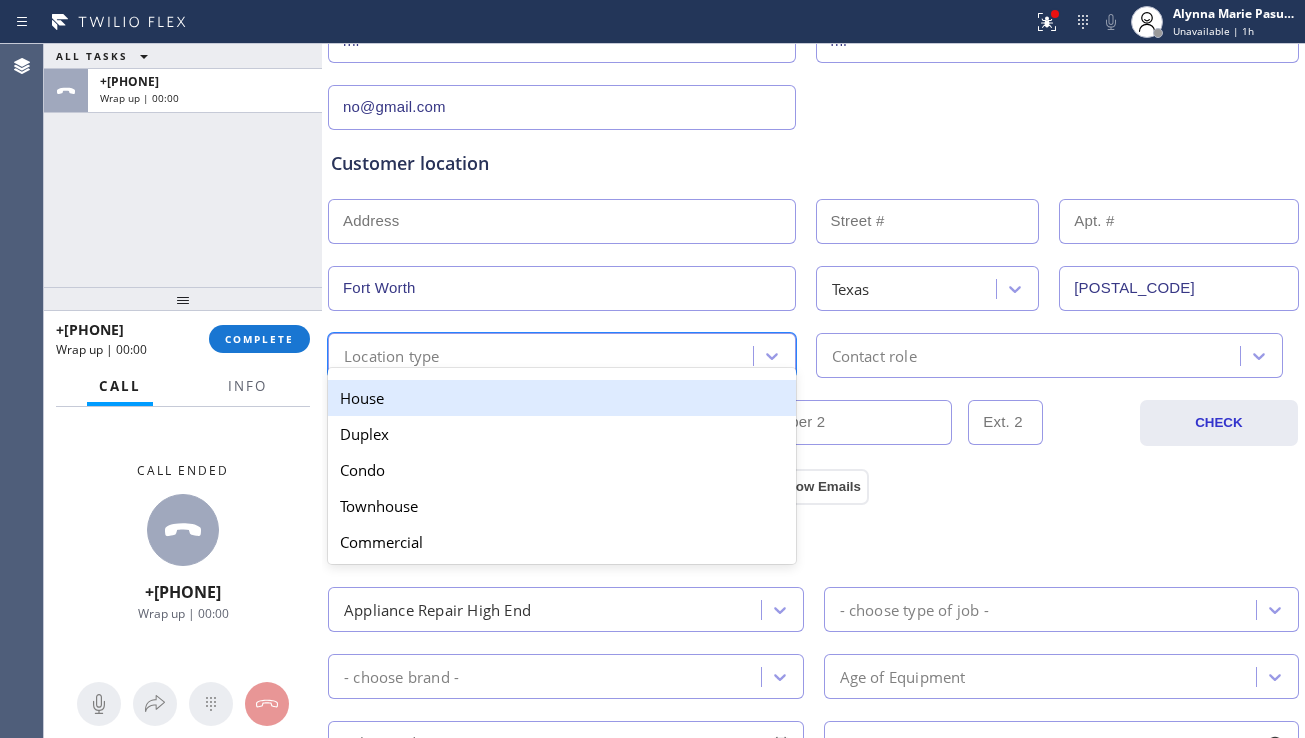 click on "House" at bounding box center [562, 398] 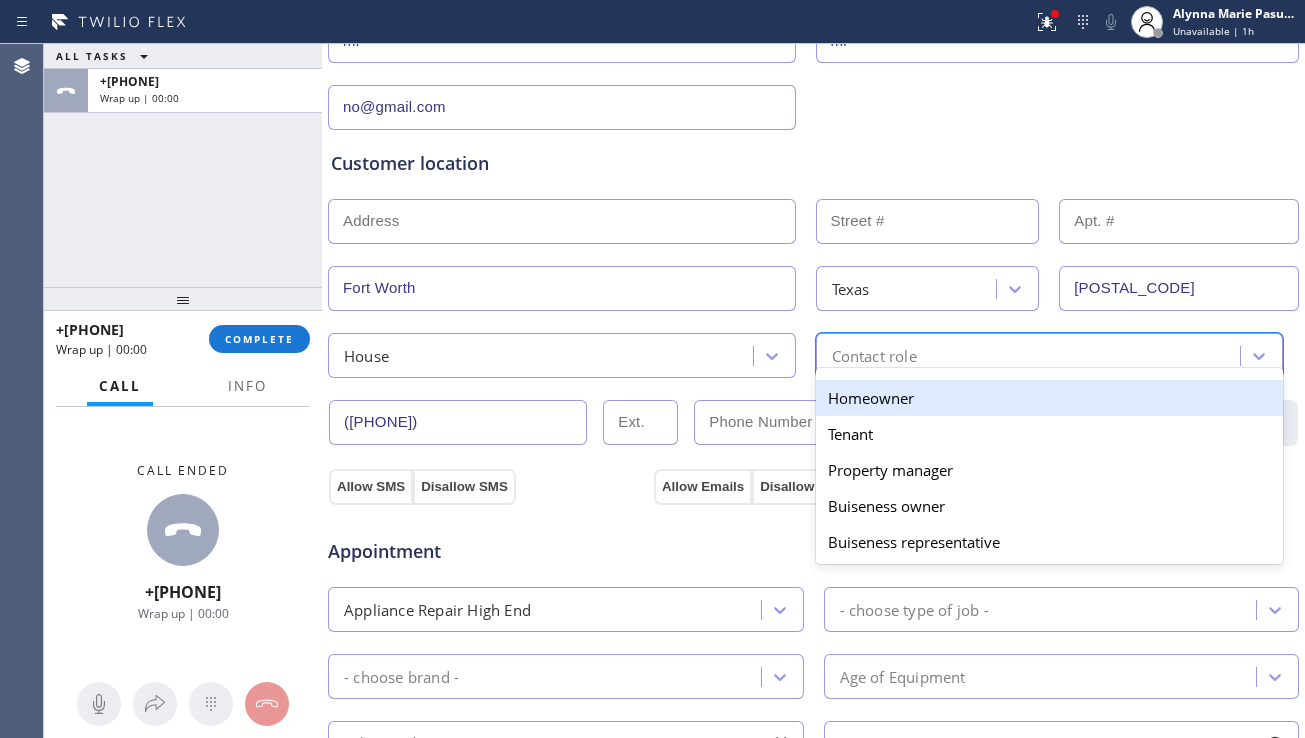 click on "Contact role" at bounding box center [874, 355] 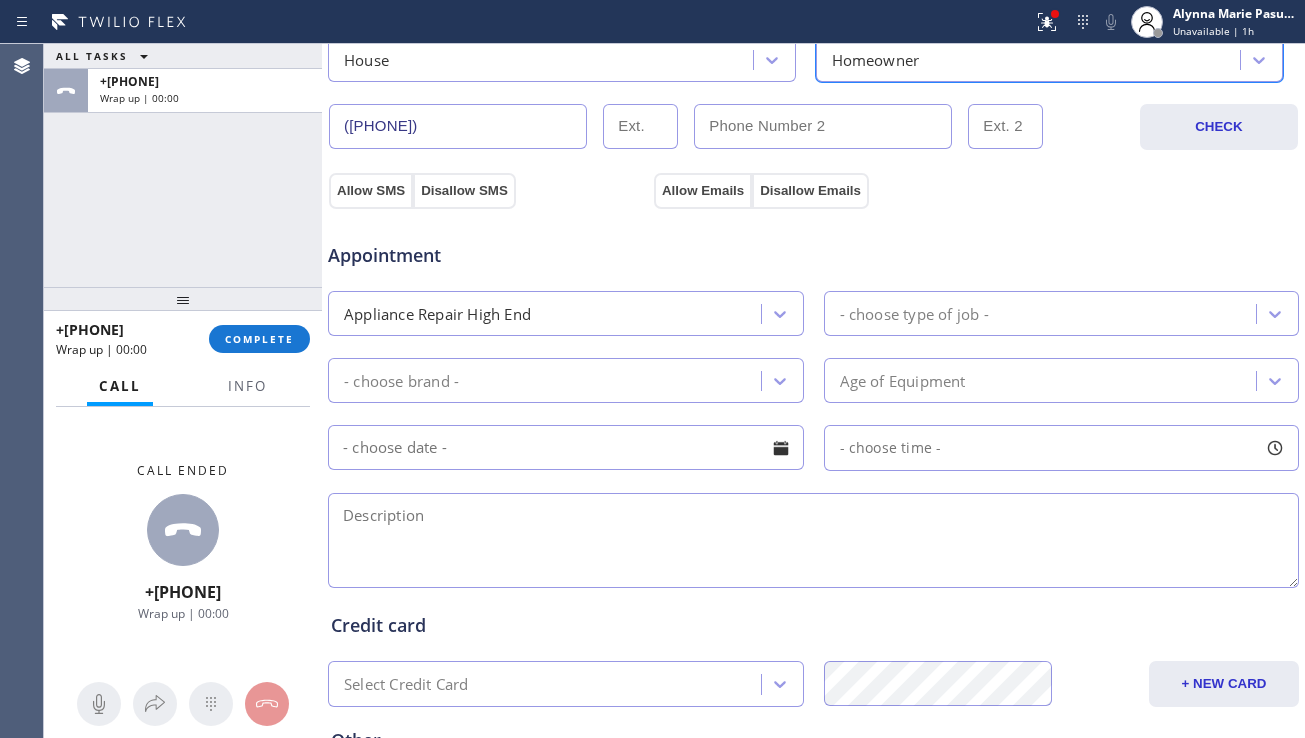 scroll, scrollTop: 600, scrollLeft: 0, axis: vertical 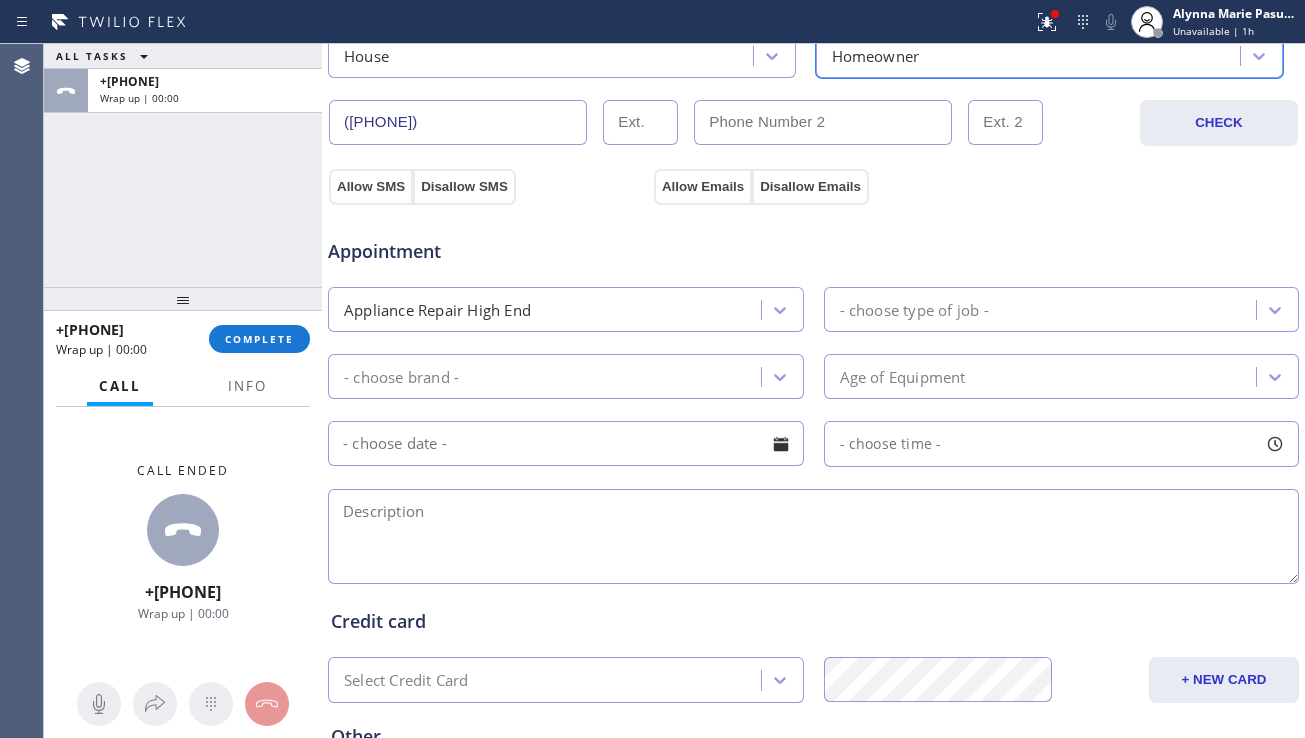 click on "Appliance Repair High End" at bounding box center [547, 309] 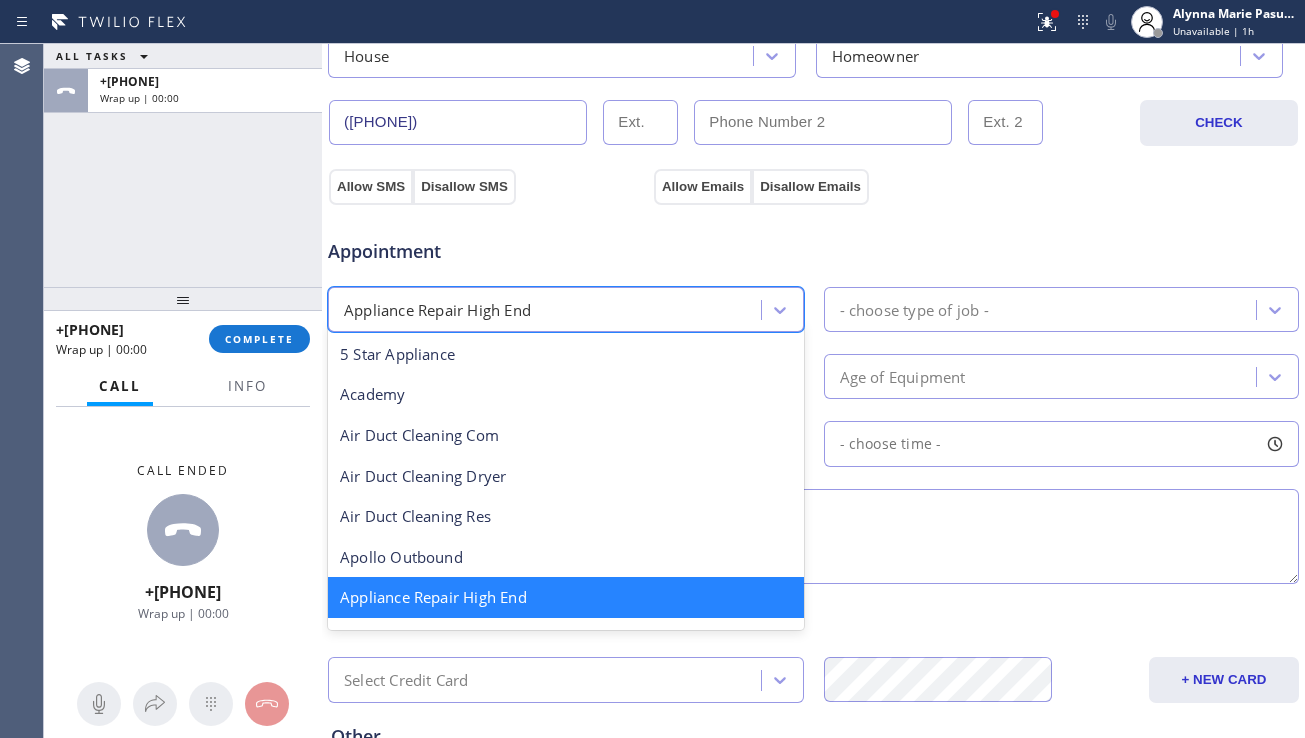 scroll, scrollTop: 3, scrollLeft: 0, axis: vertical 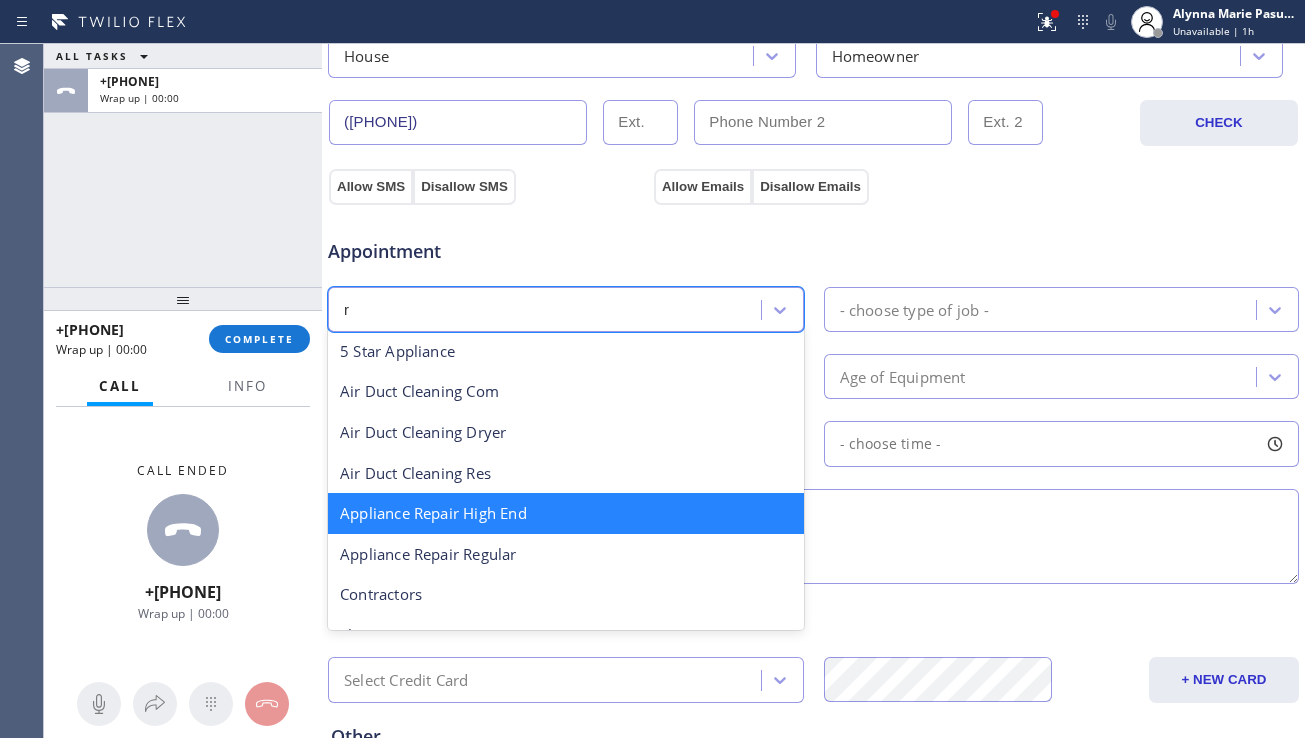 type on "re" 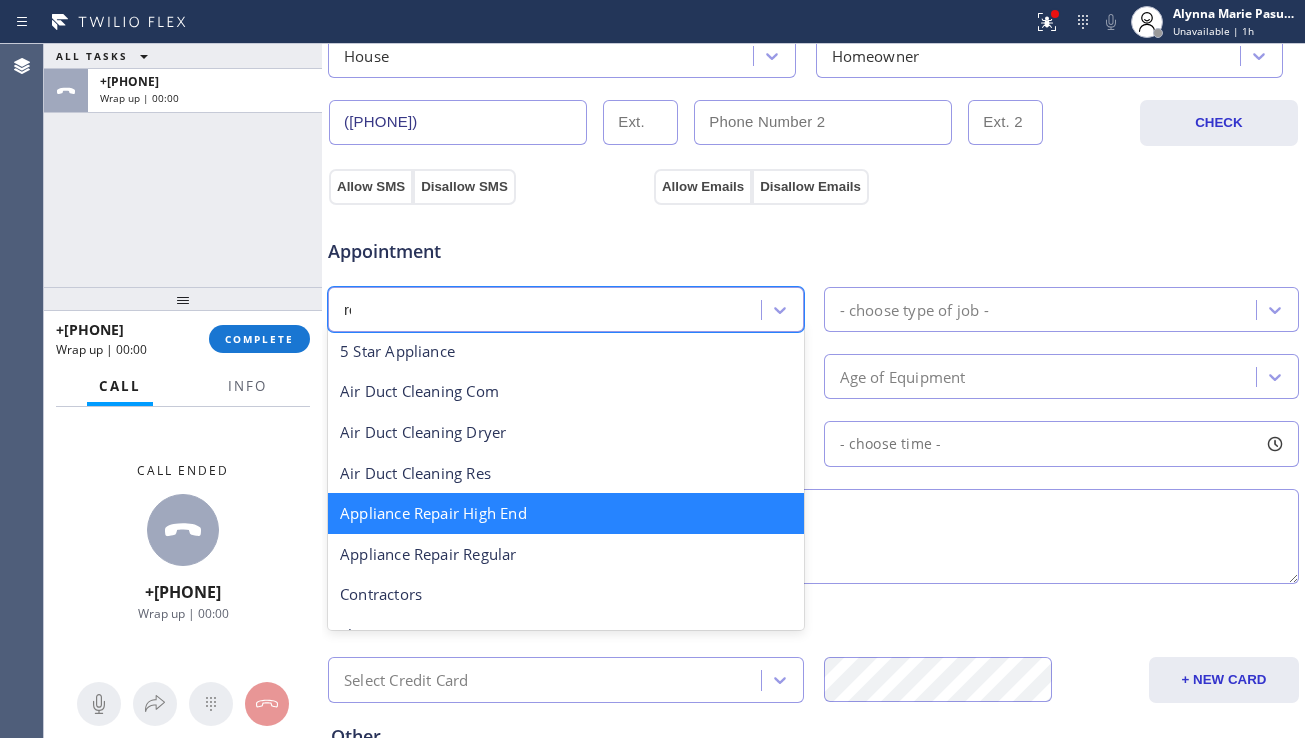 scroll, scrollTop: 0, scrollLeft: 0, axis: both 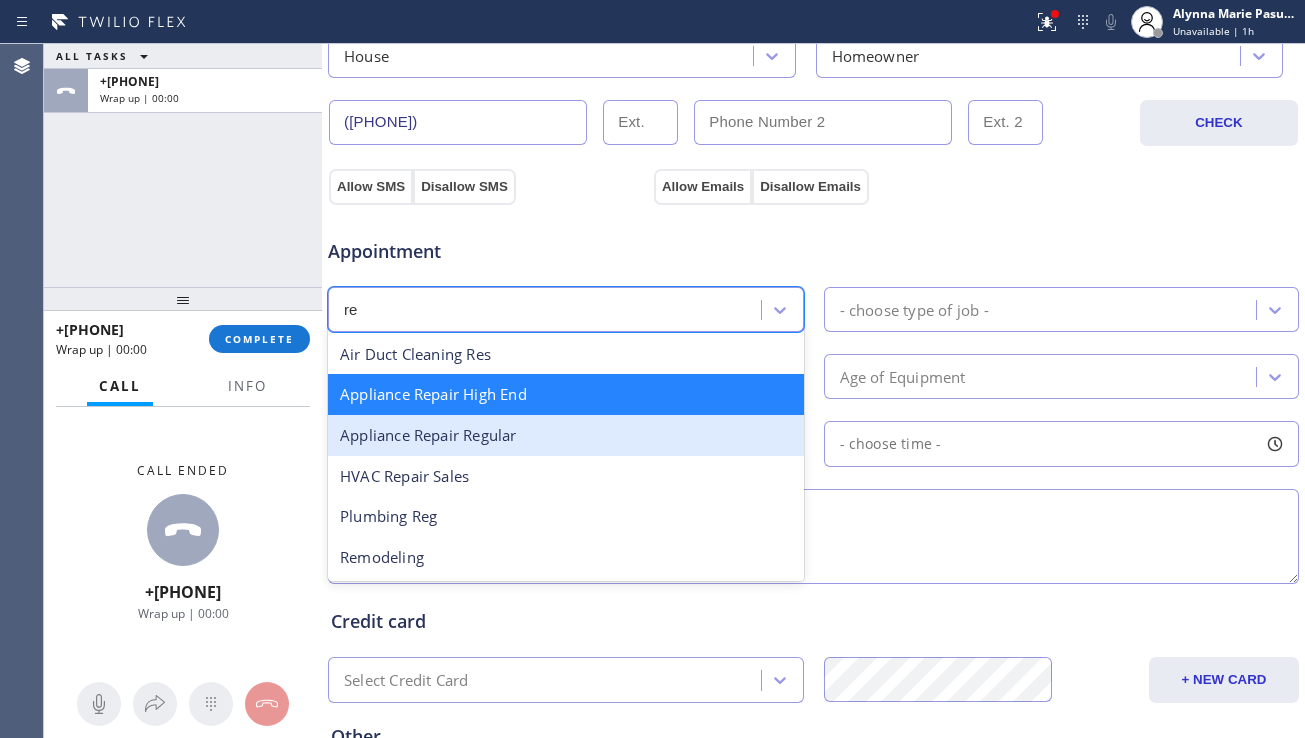 drag, startPoint x: 515, startPoint y: 441, endPoint x: 825, endPoint y: 374, distance: 317.15768 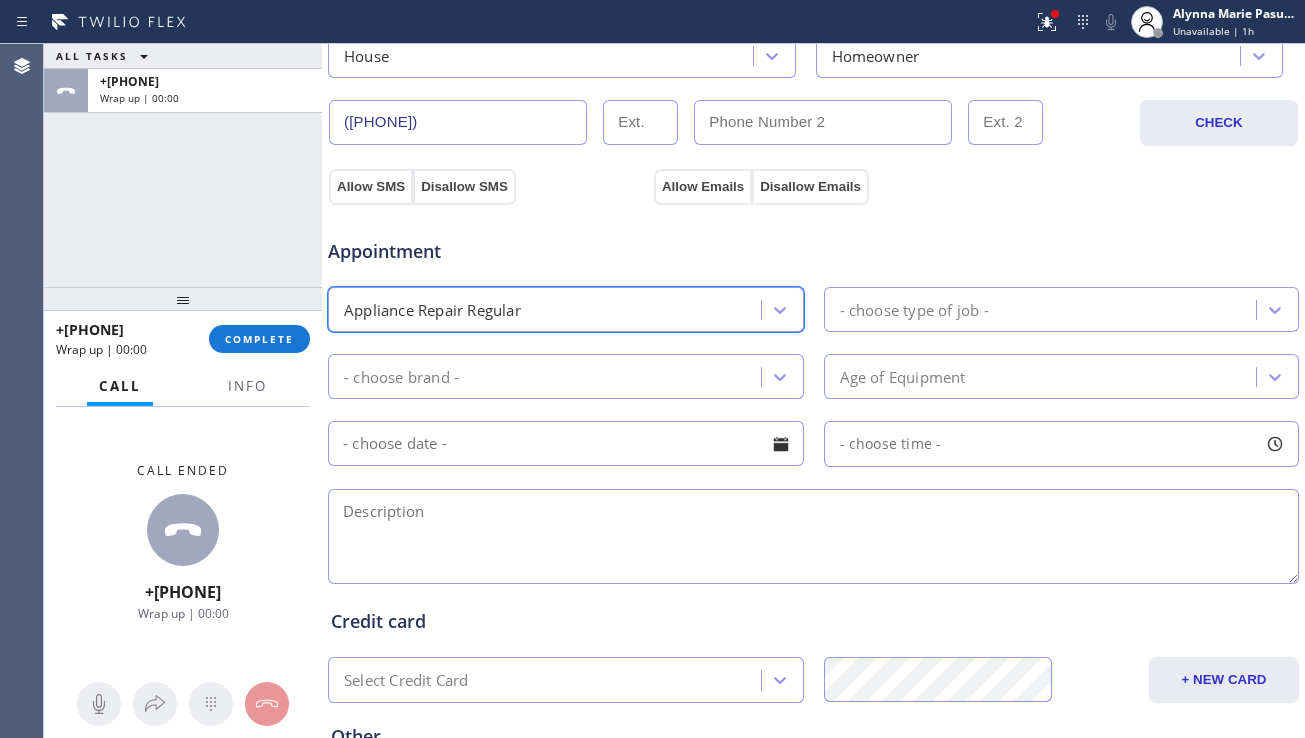 click on "- choose type of job -" at bounding box center [1043, 309] 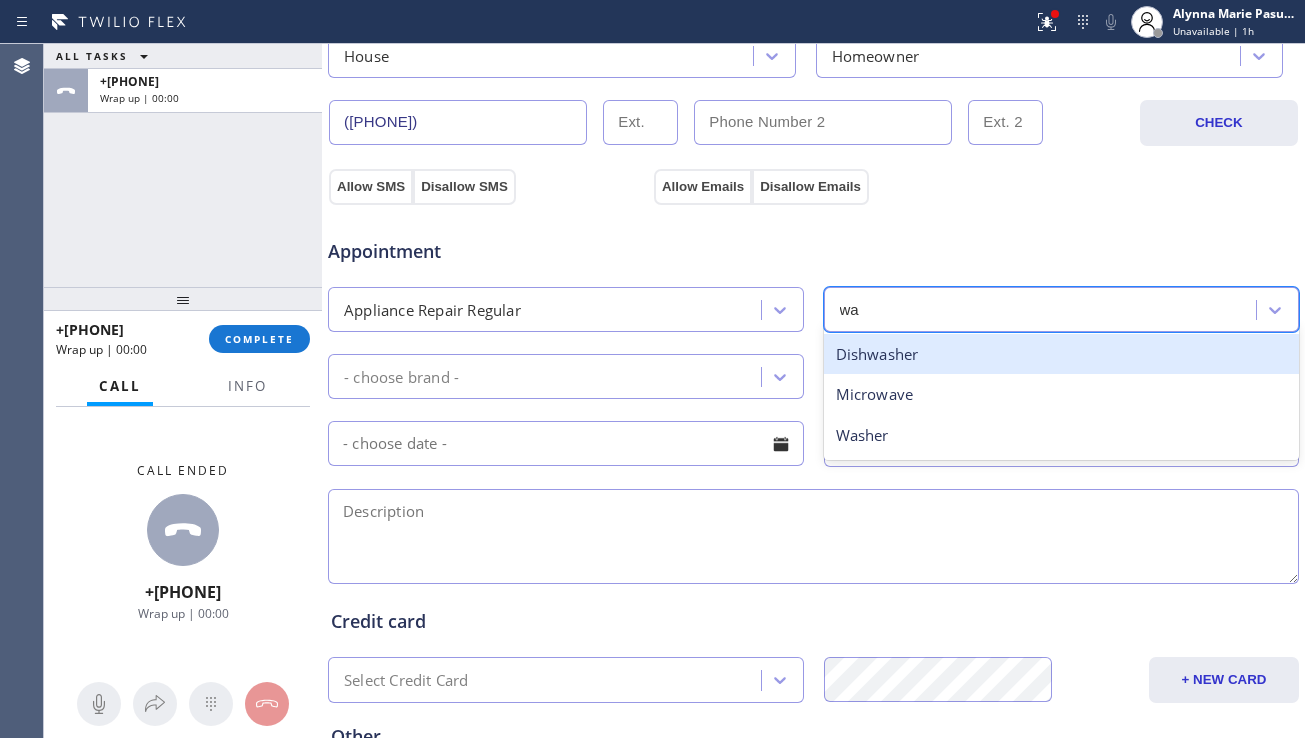 type on "was" 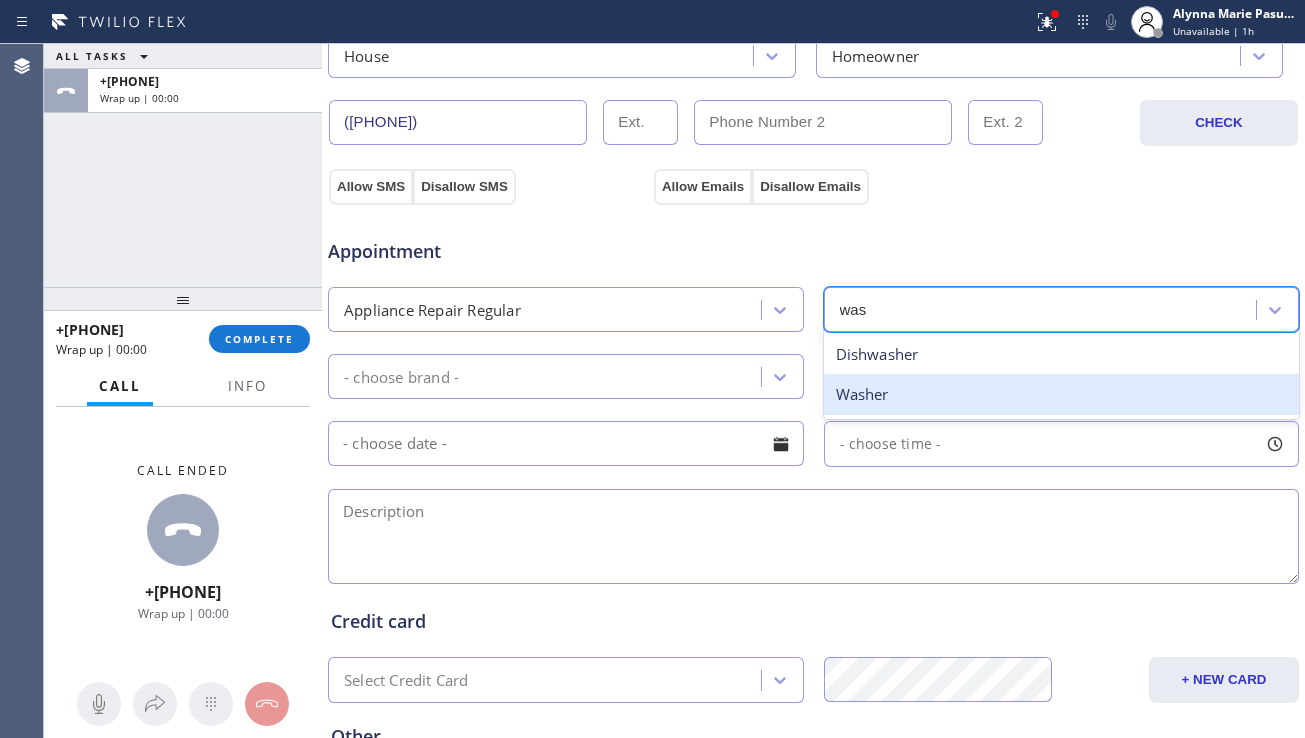 click on "Washer" at bounding box center (1062, 394) 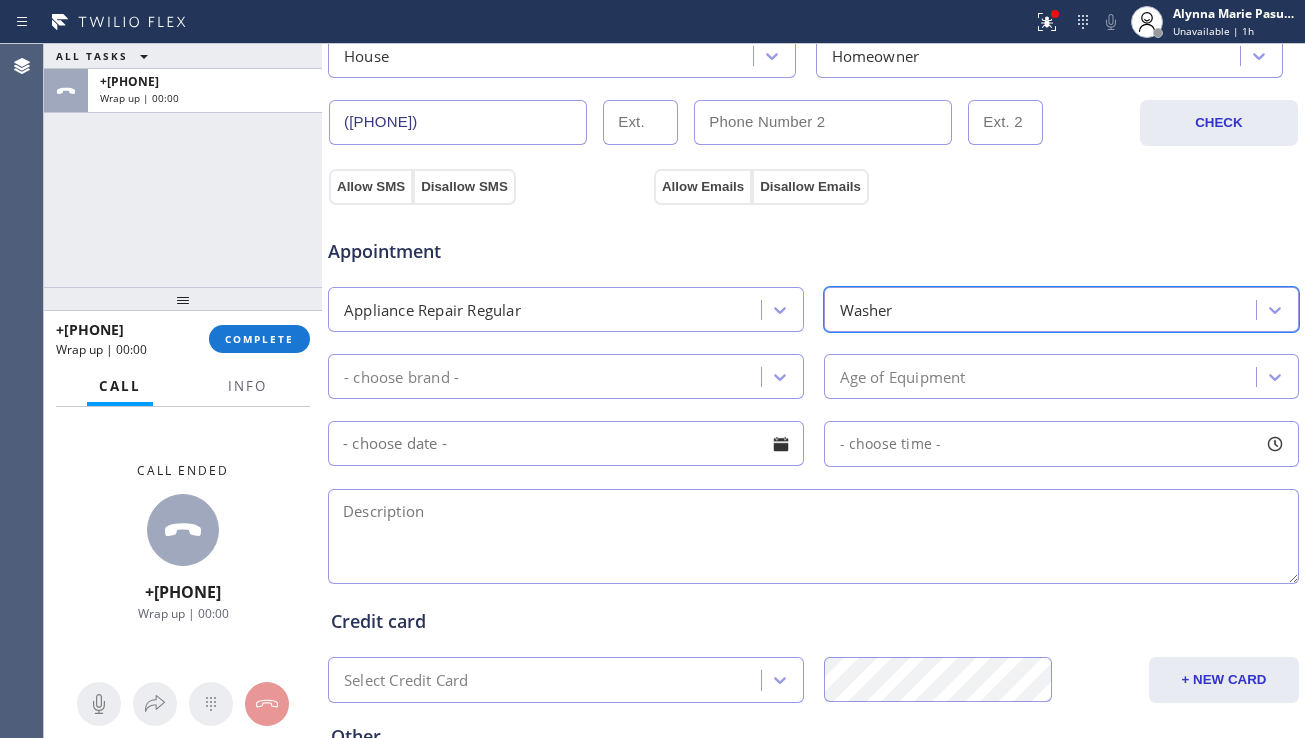 click on "- choose brand -" at bounding box center (547, 376) 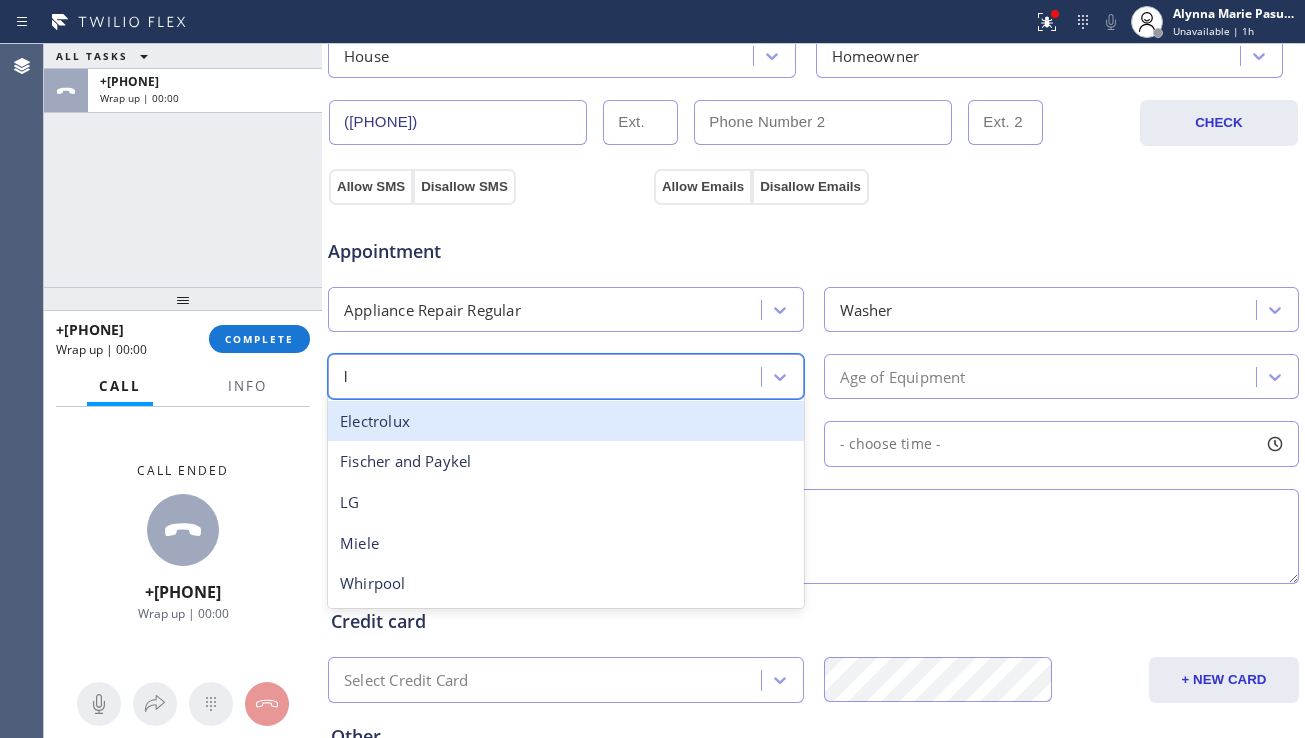type on "lg" 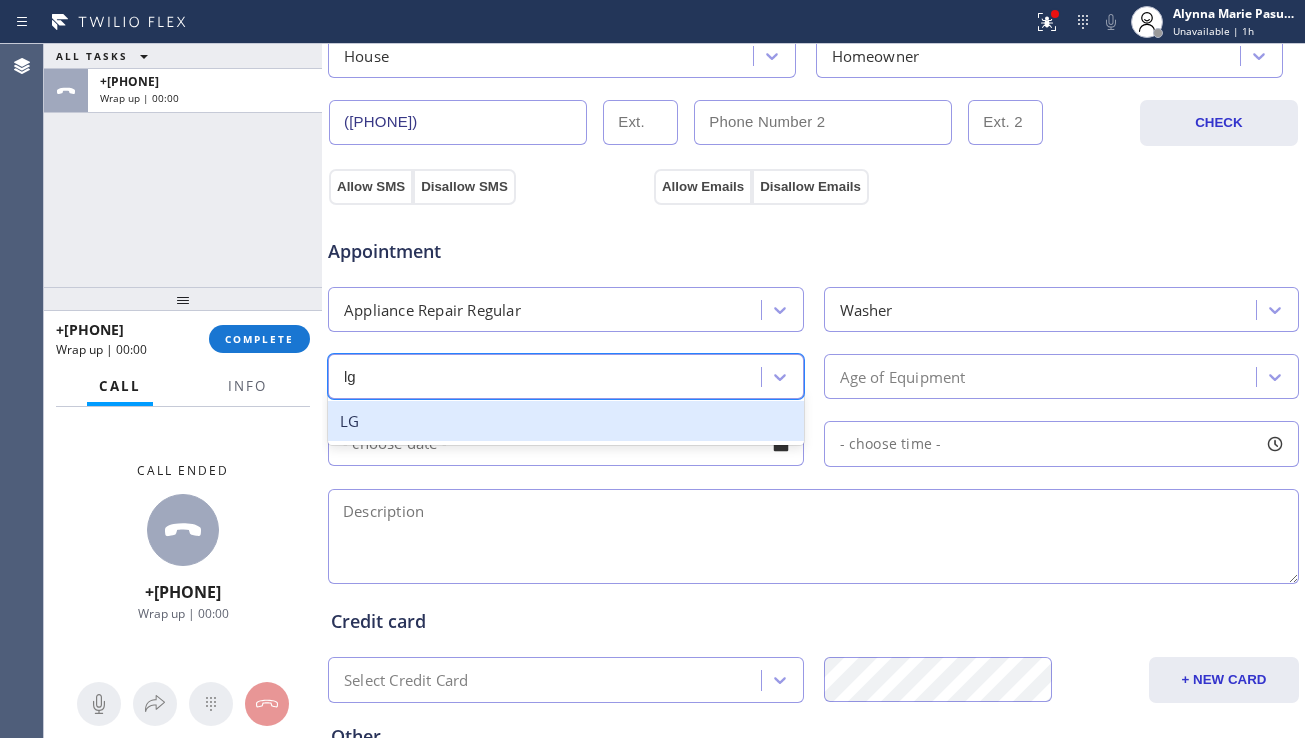 click on "LG" at bounding box center [566, 421] 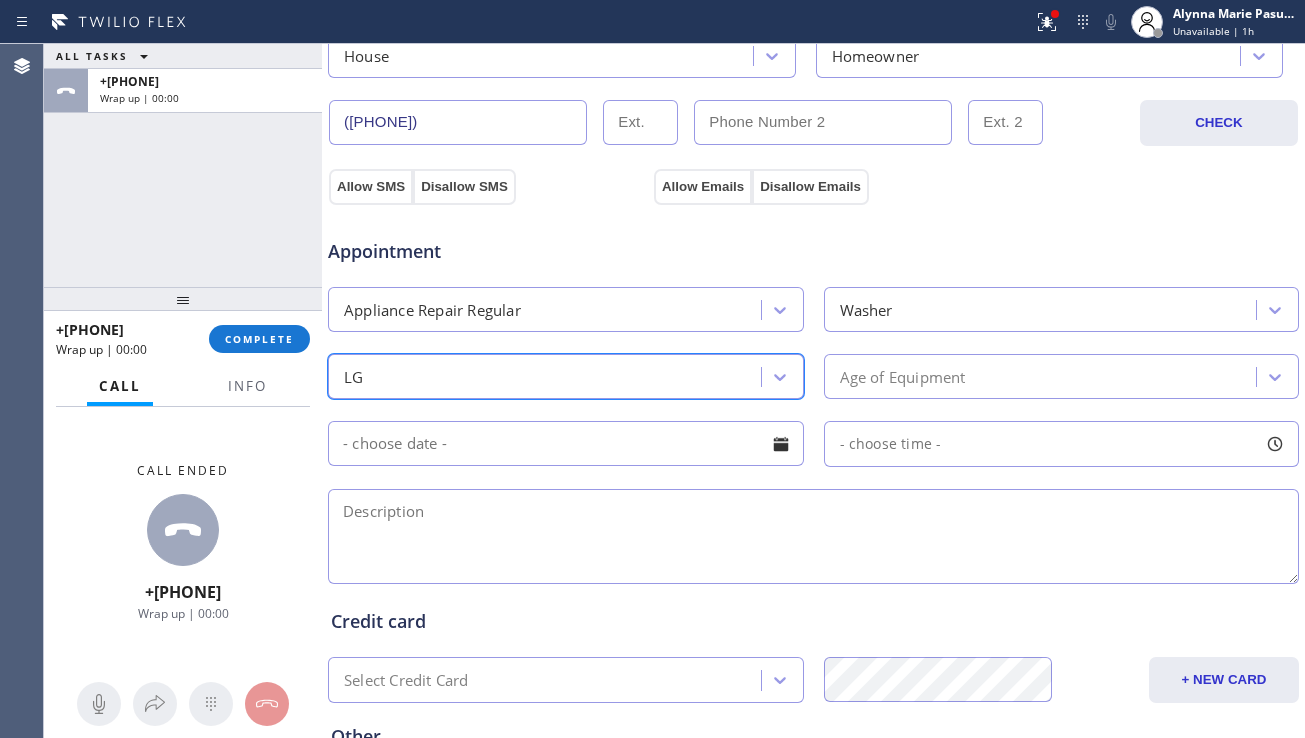click at bounding box center [813, 536] 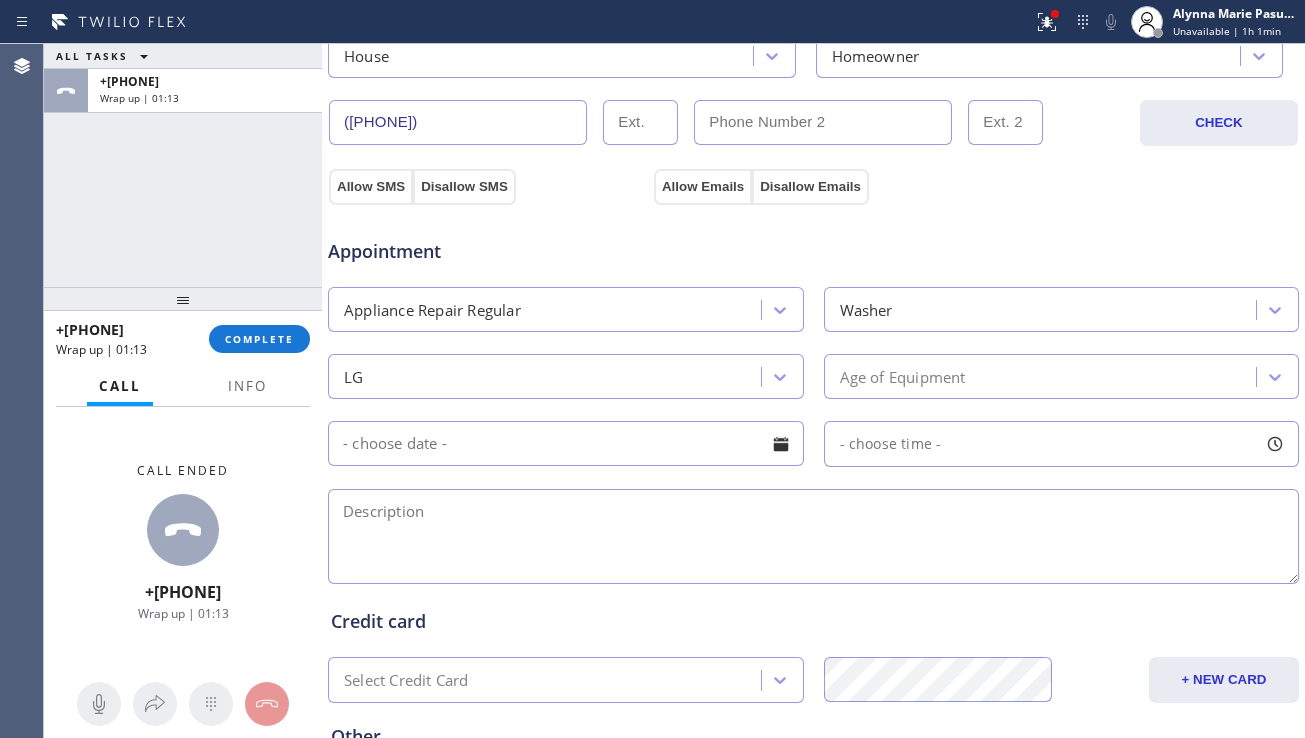 click at bounding box center (813, 536) 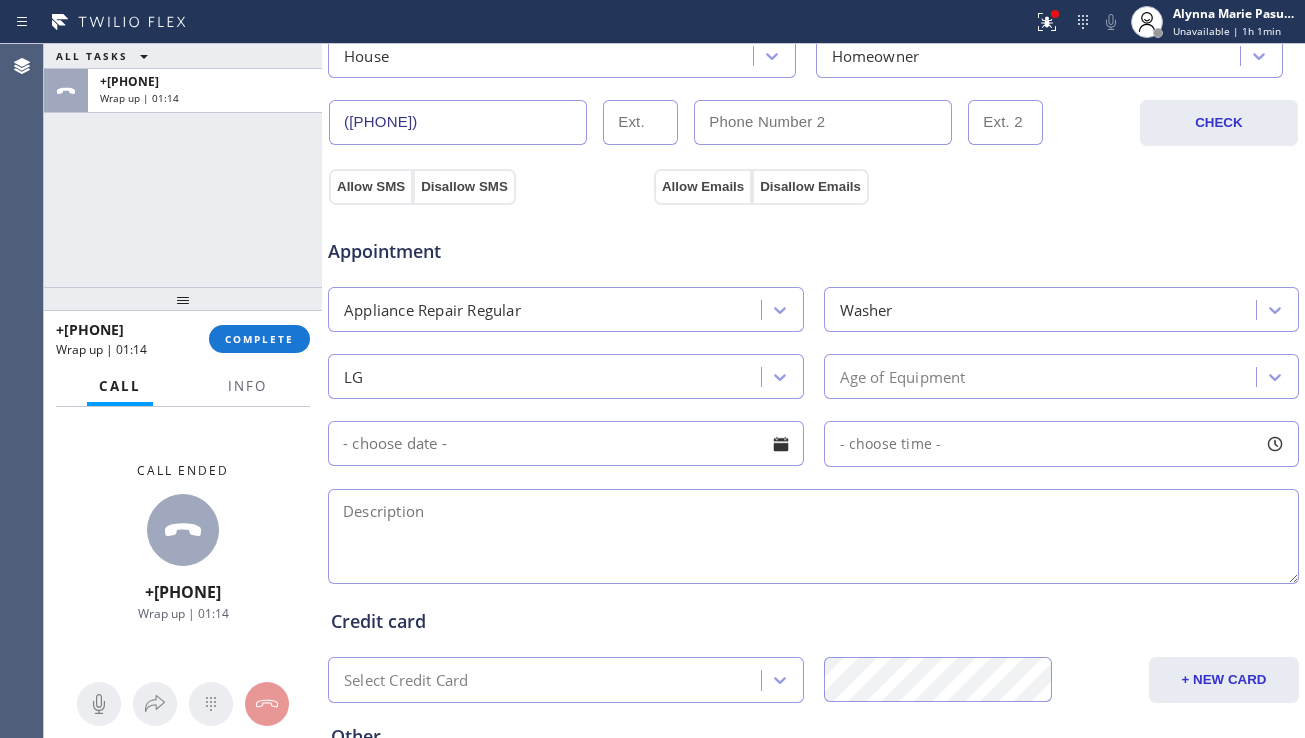 paste on "lg washer | model wt5070cw | need a drum motor sensor | [POSTAL_CODE] | sal oosa and wants to buy a parts only and install it himself offered vta cx will ask first his landlord and will cb his landlord agrees." 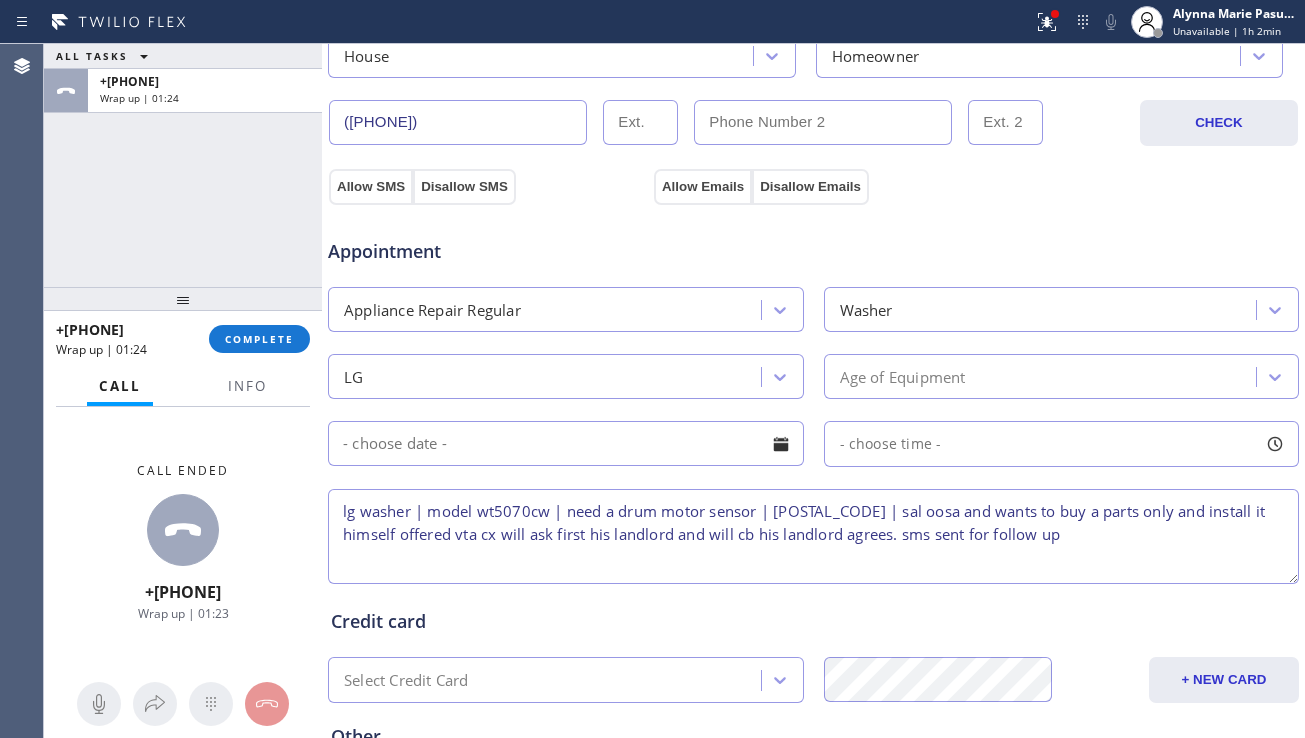 scroll, scrollTop: 812, scrollLeft: 0, axis: vertical 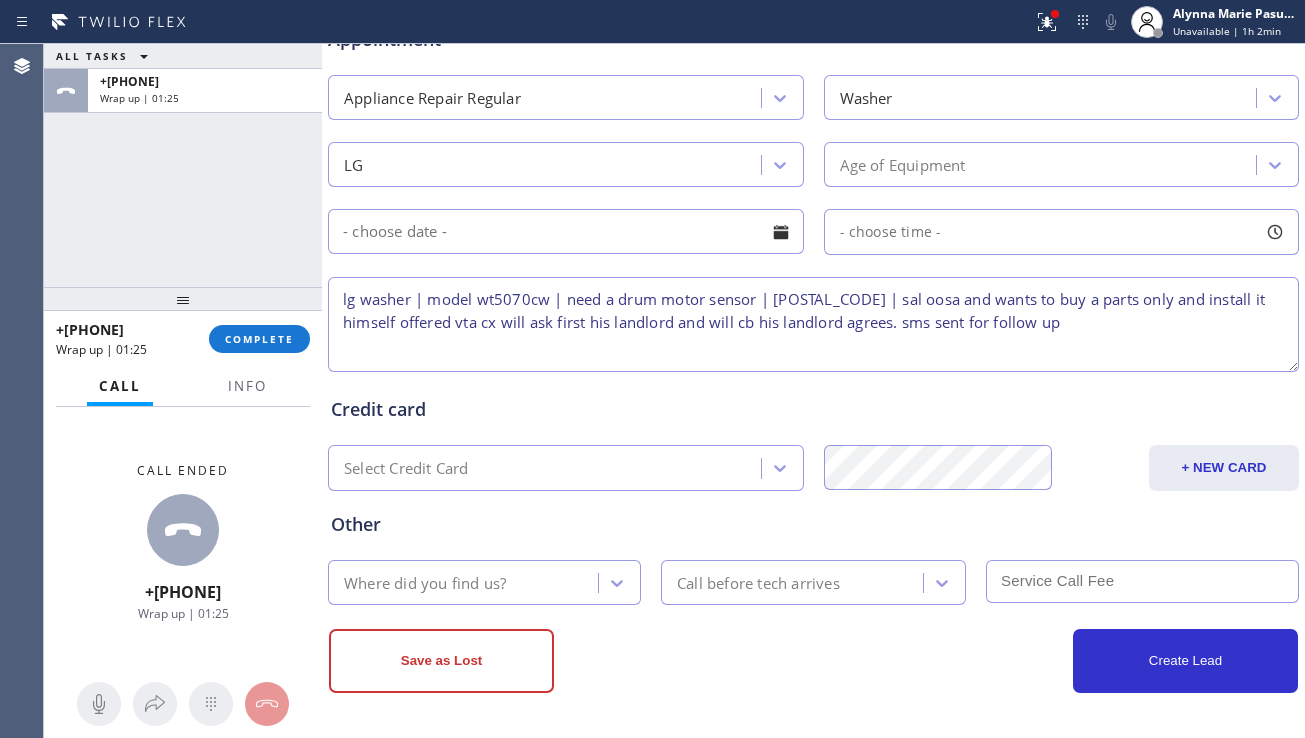 type on "lg washer | model wt5070cw | need a drum motor sensor | [POSTAL_CODE] | sal oosa and wants to buy a parts only and install it himself offered vta cx will ask first his landlord and will cb his landlord agrees. sms sent for follow up" 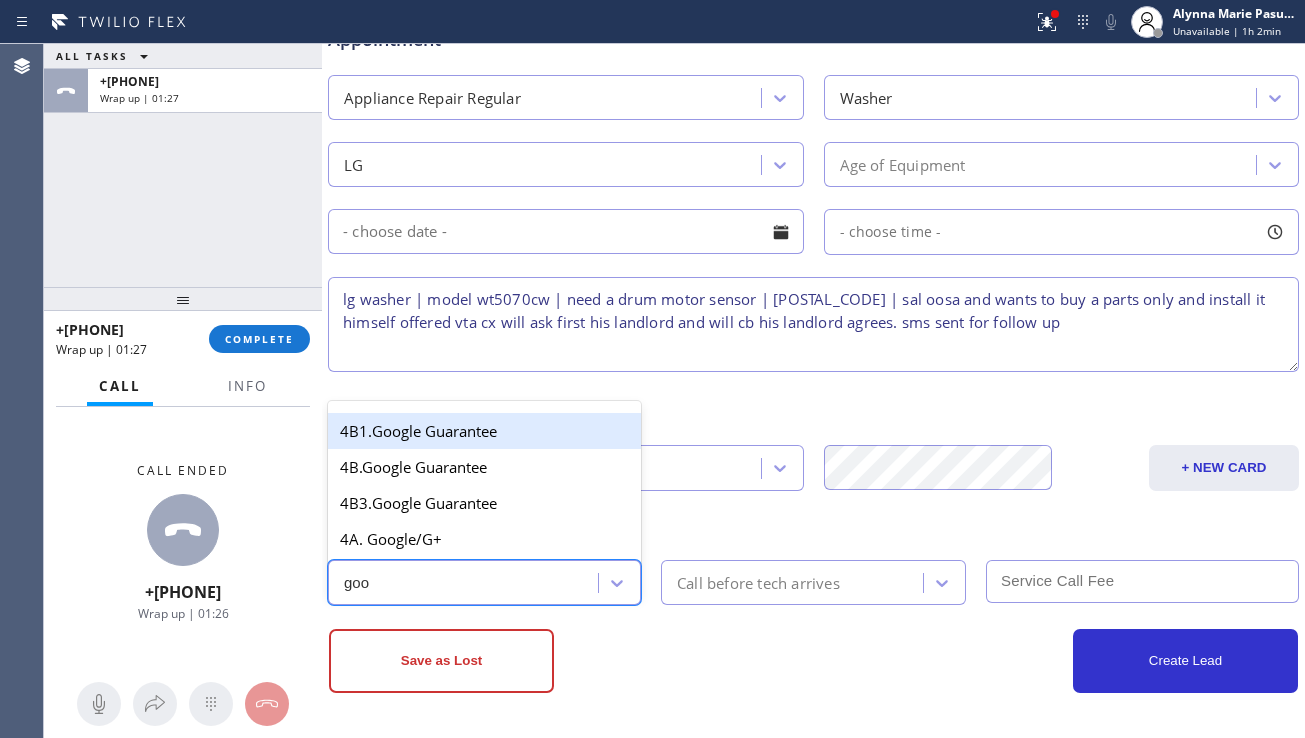 type on "goog" 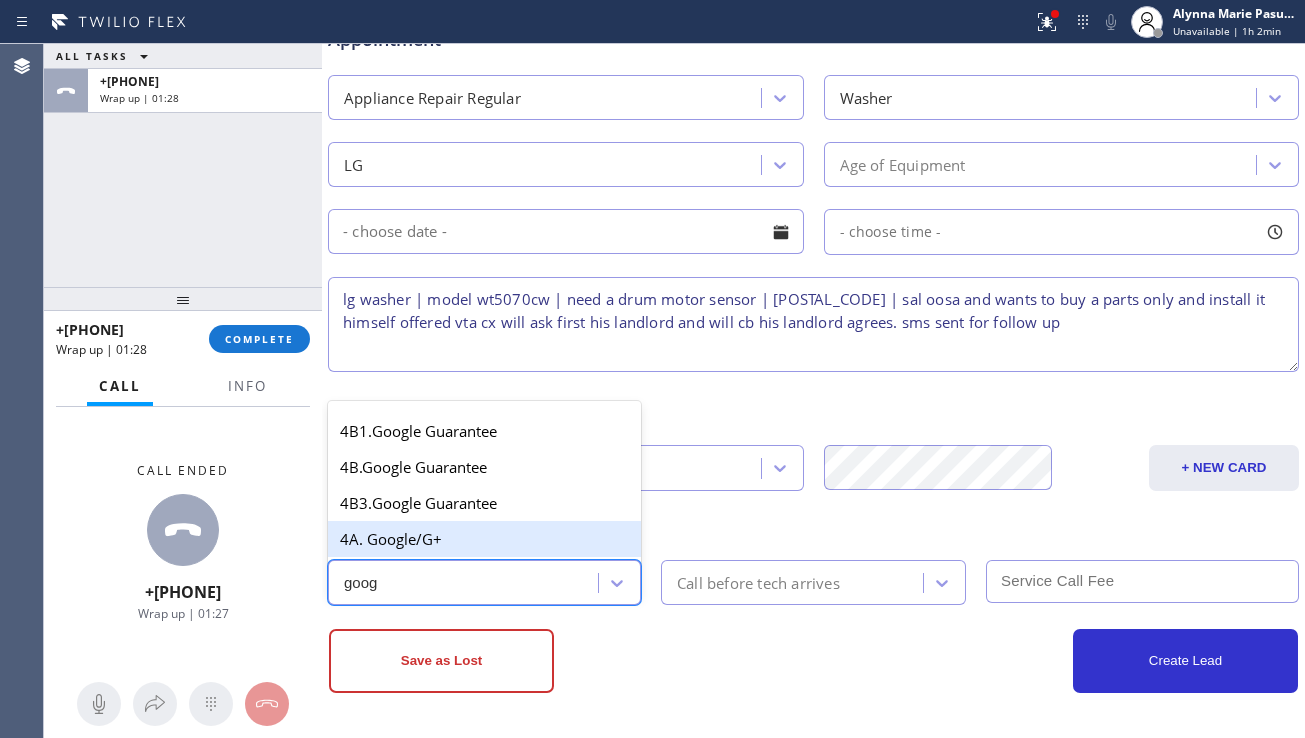 click on "4A. Google/G+" at bounding box center [484, 539] 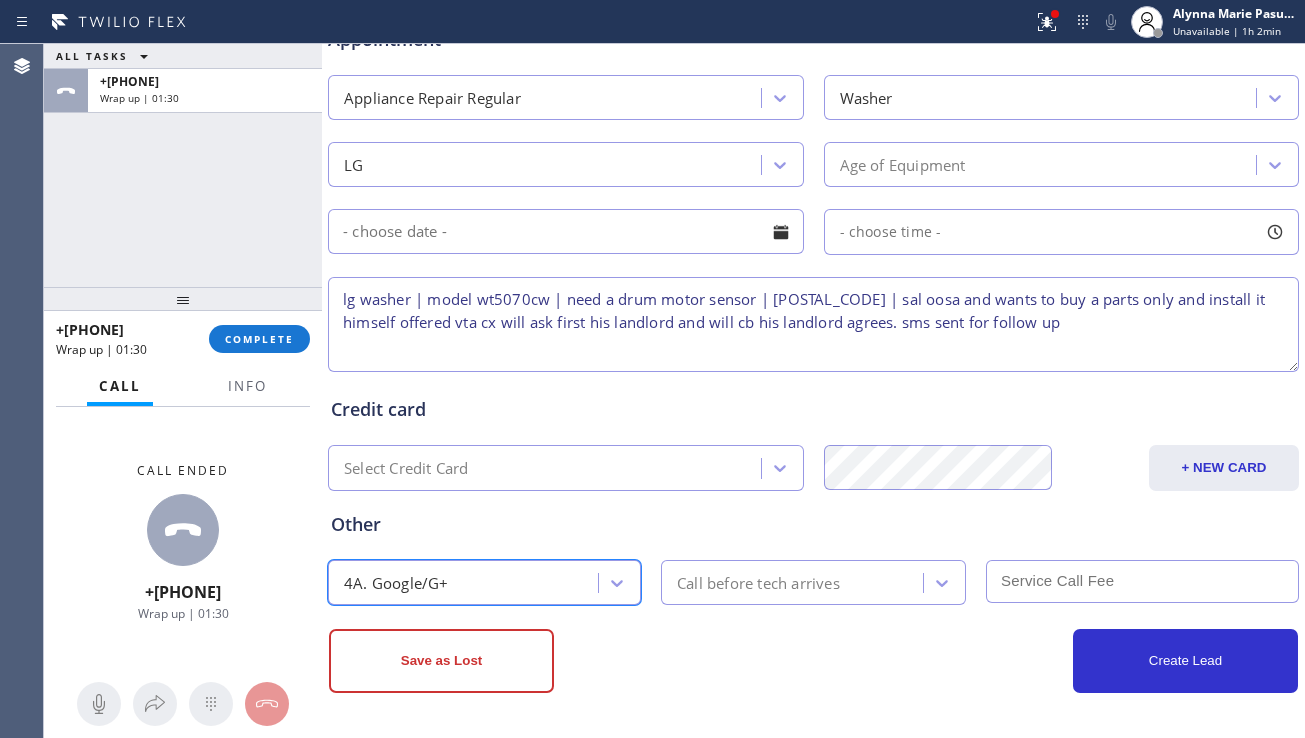scroll, scrollTop: 512, scrollLeft: 0, axis: vertical 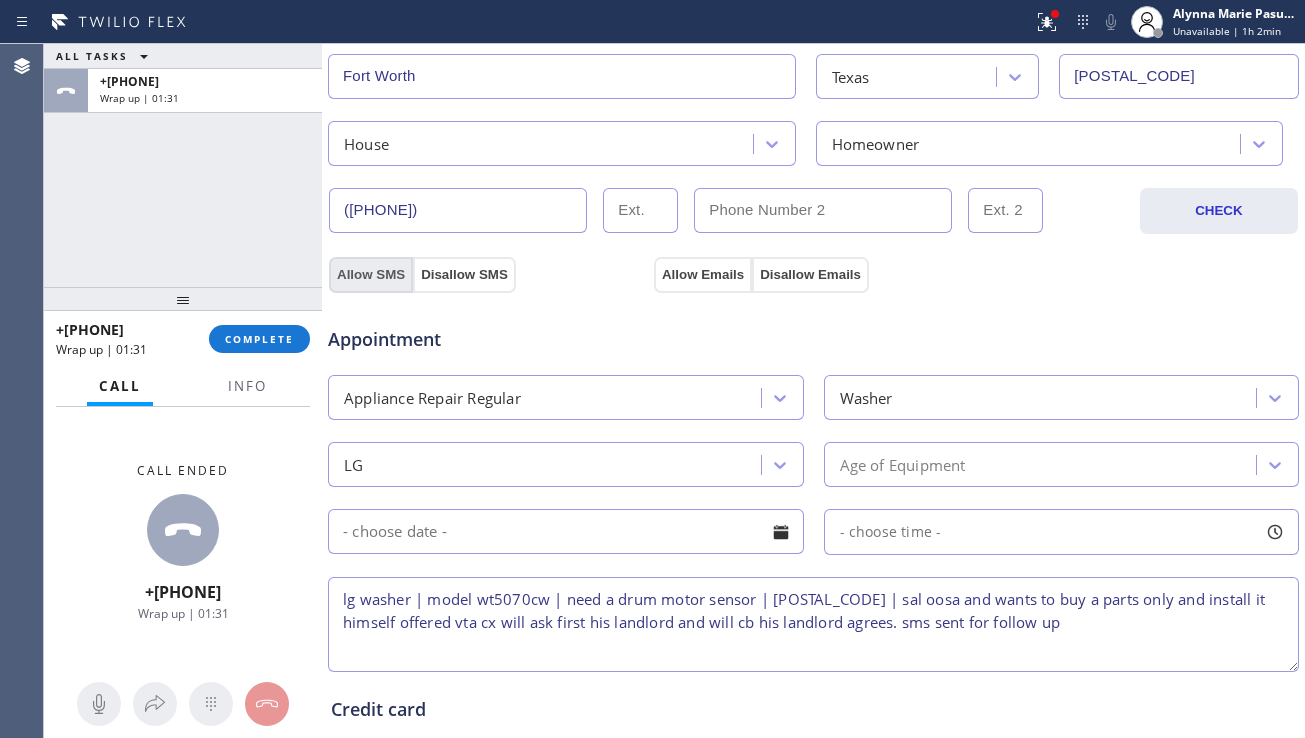 click on "Allow SMS" at bounding box center [371, 275] 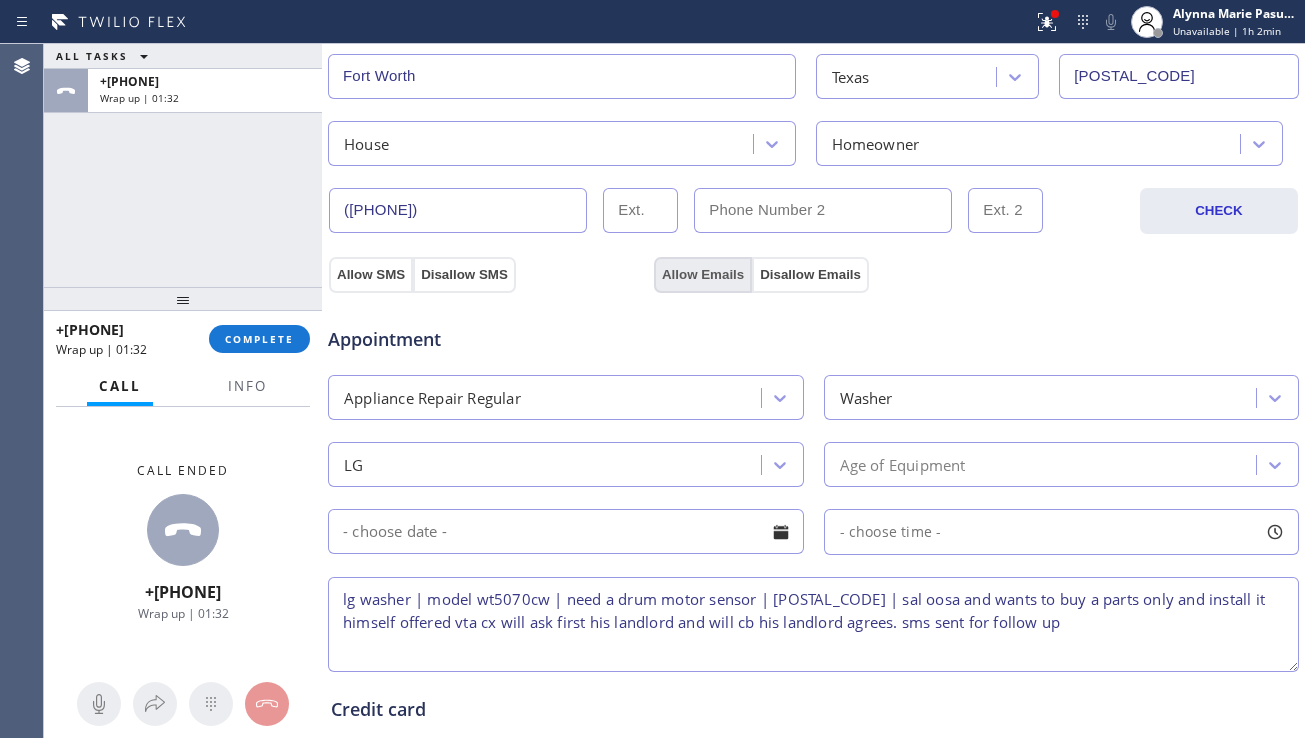 click on "Allow Emails" at bounding box center [703, 275] 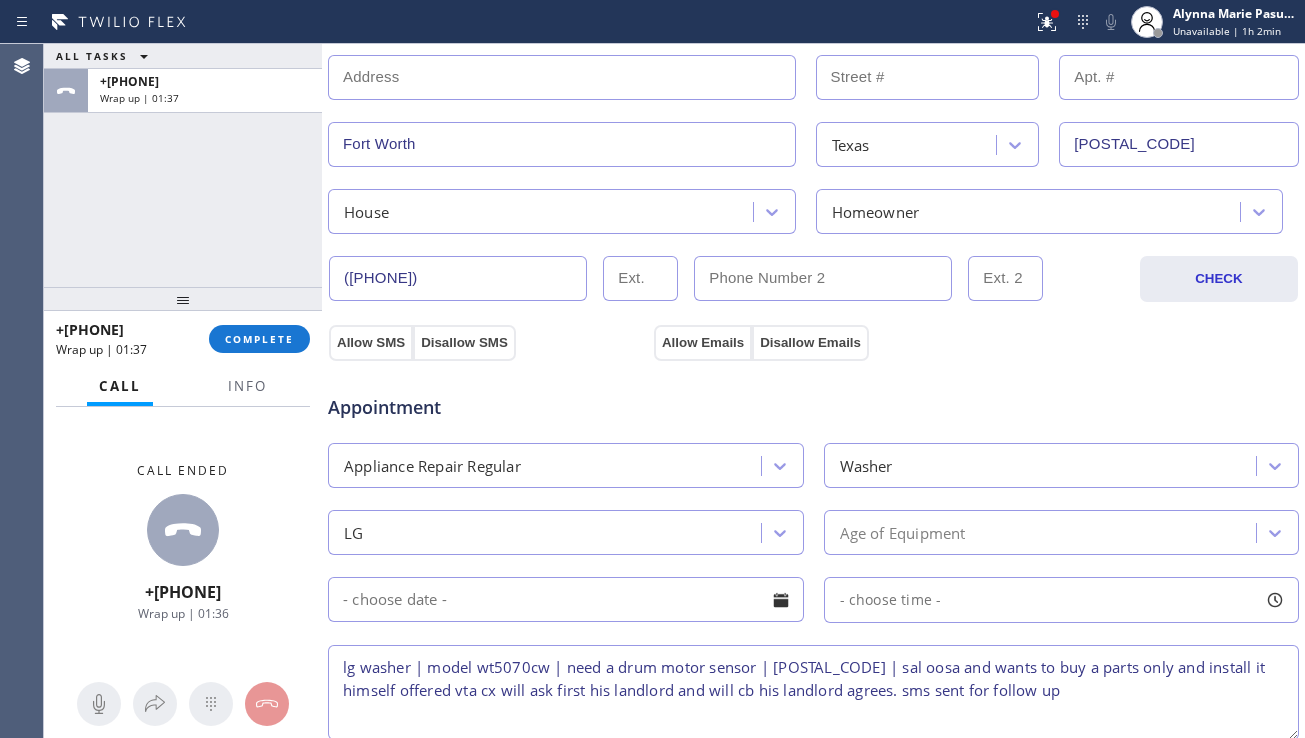scroll, scrollTop: 300, scrollLeft: 0, axis: vertical 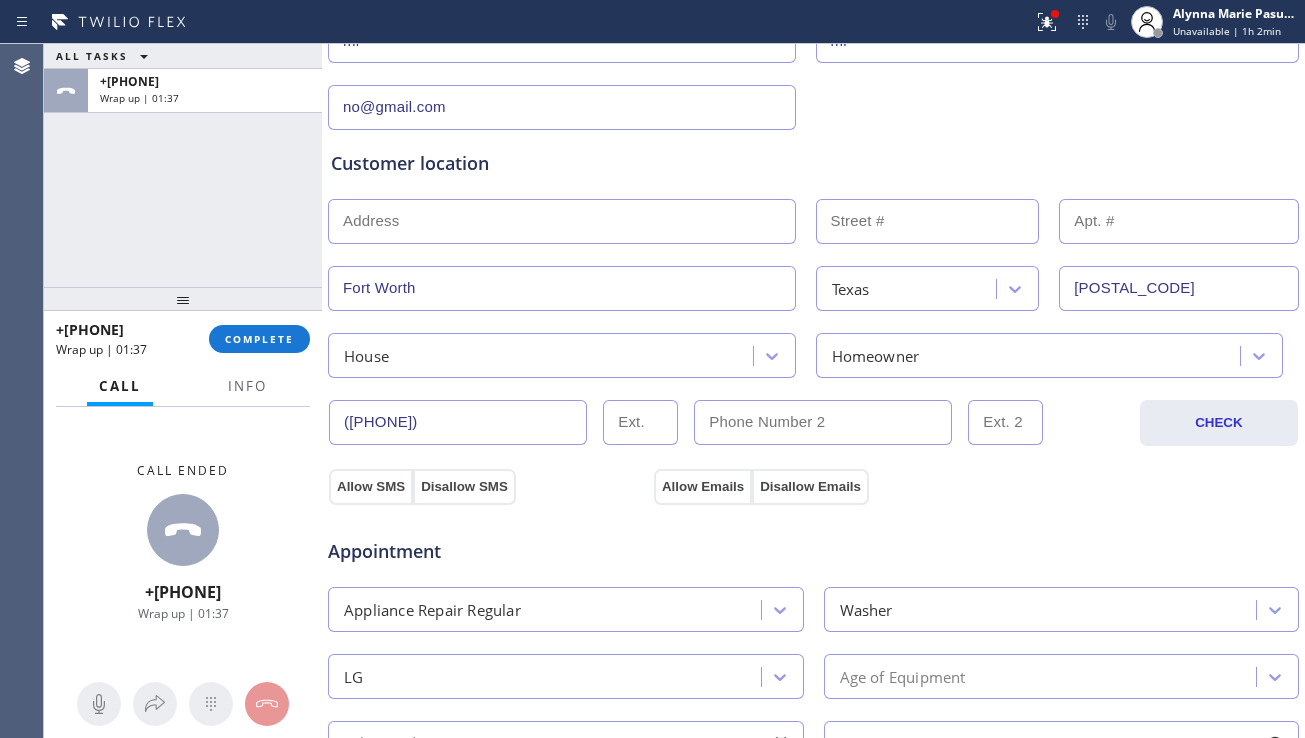 click on "House" at bounding box center [543, 355] 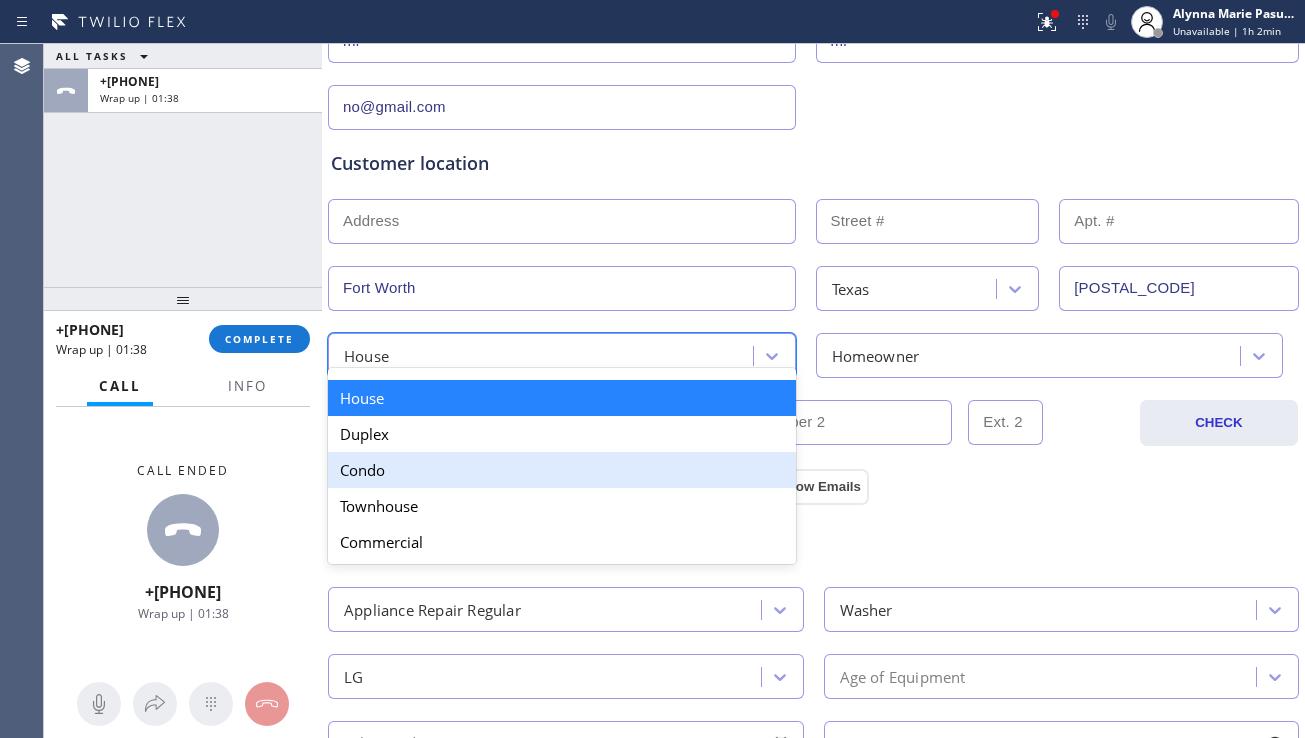 click on "Condo" at bounding box center (562, 470) 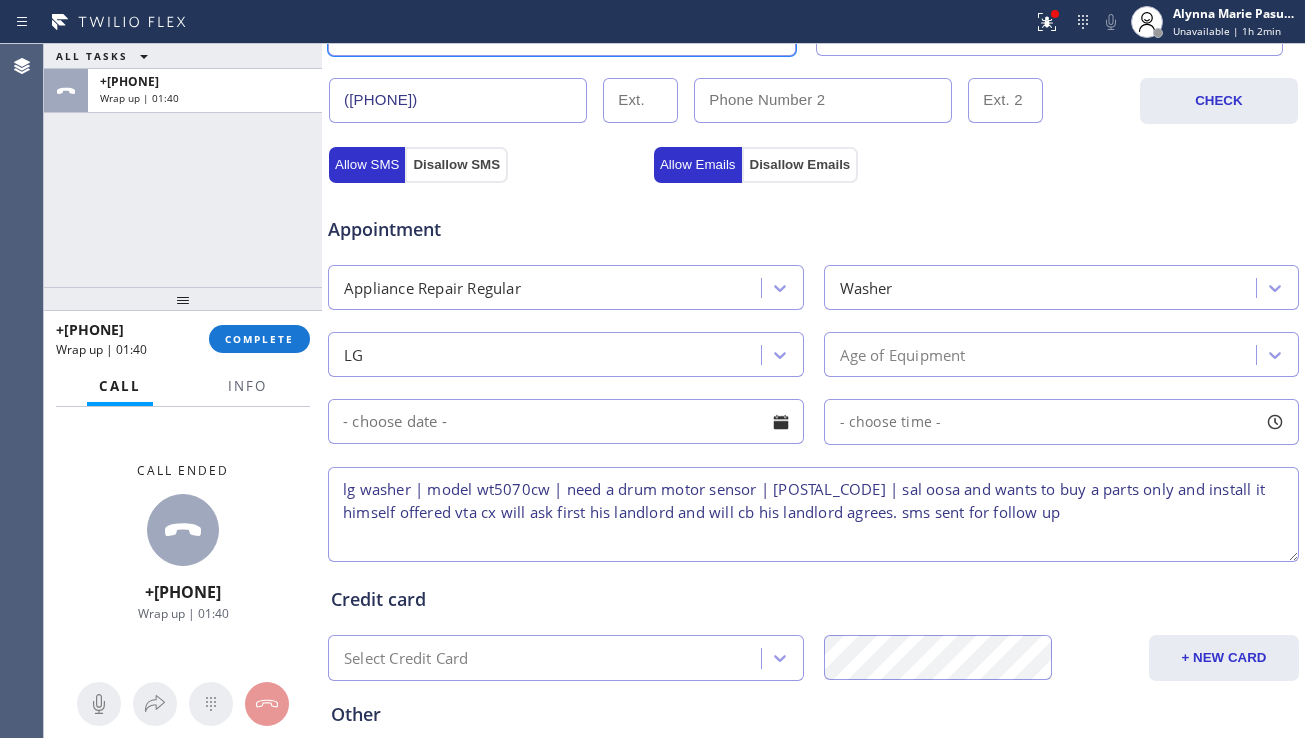 scroll, scrollTop: 512, scrollLeft: 0, axis: vertical 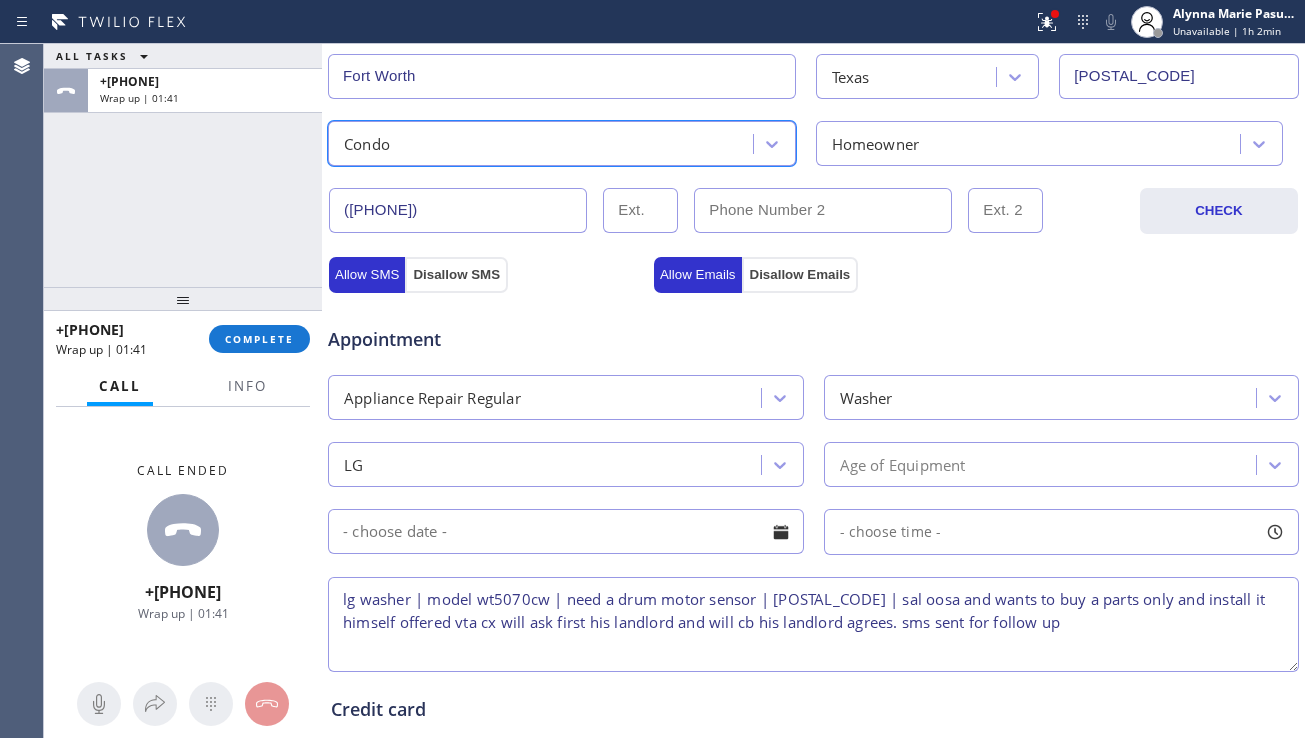 click on "Homeowner" at bounding box center [1031, 143] 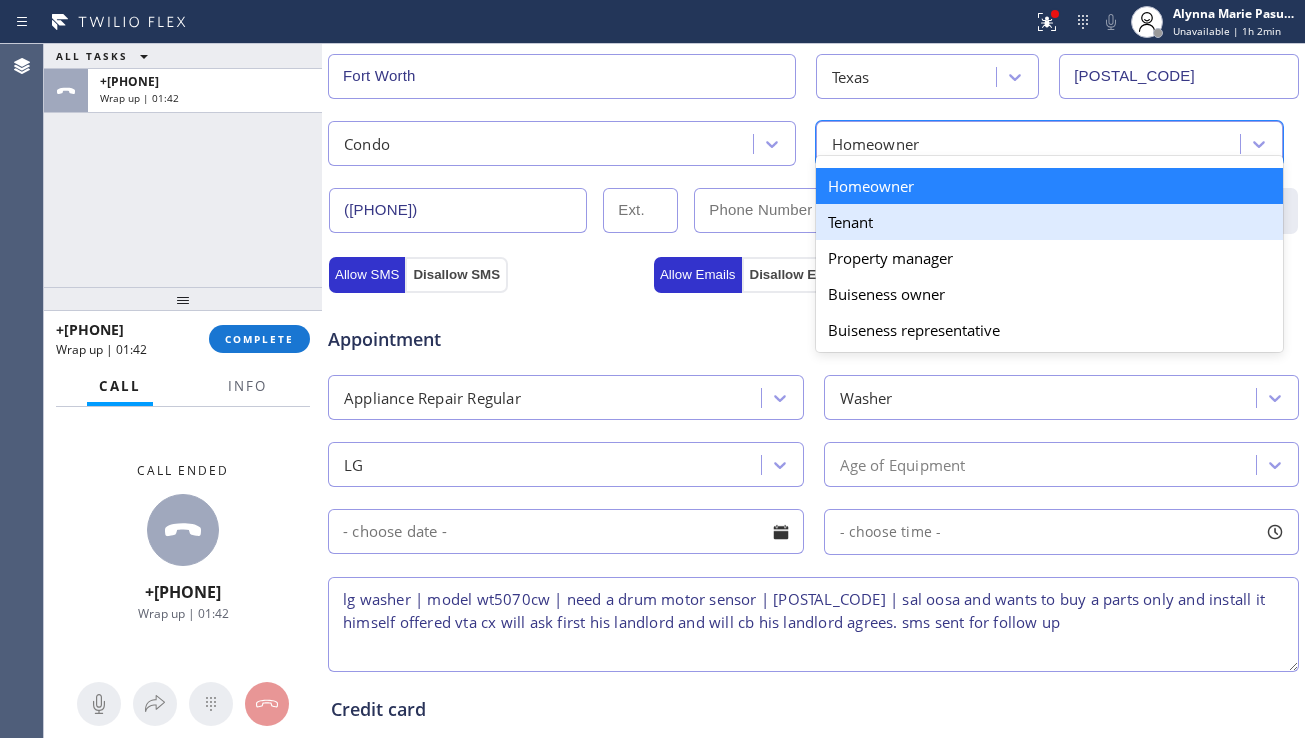 click on "Tenant" at bounding box center [1050, 222] 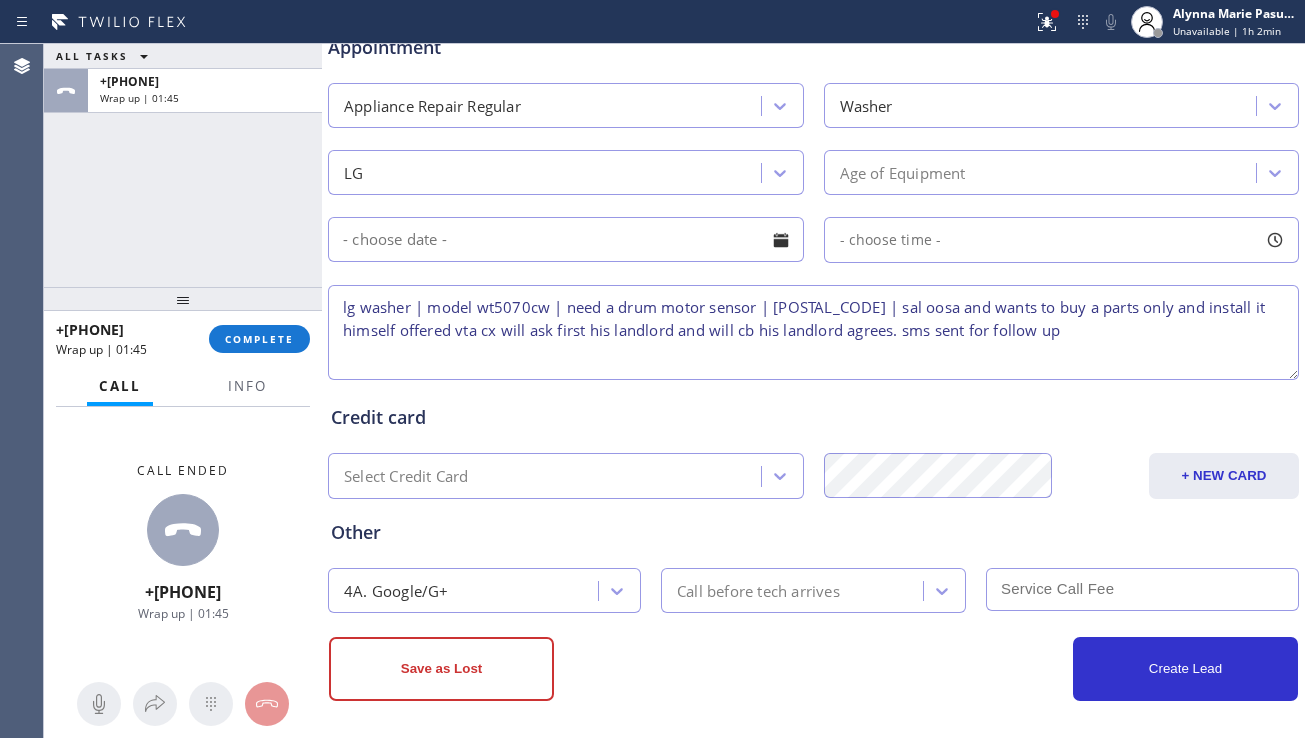 scroll, scrollTop: 812, scrollLeft: 0, axis: vertical 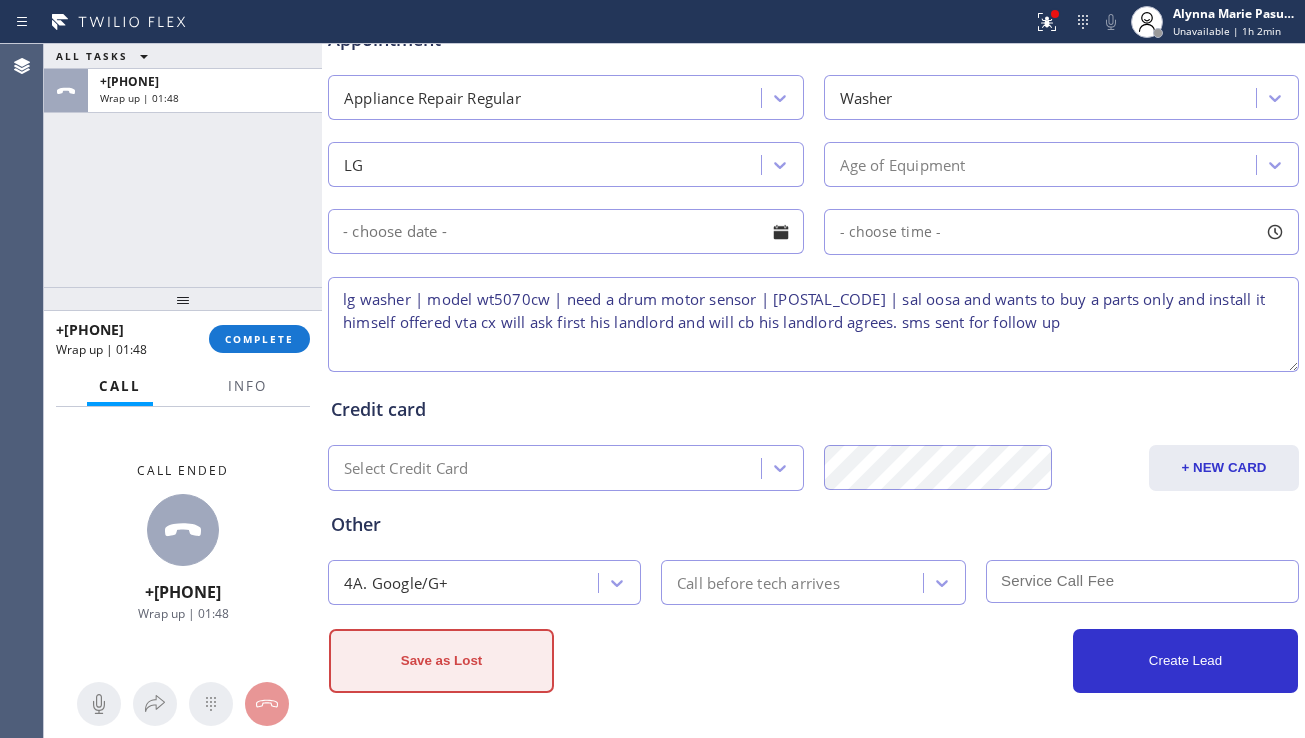 click on "Save as Lost" at bounding box center (441, 661) 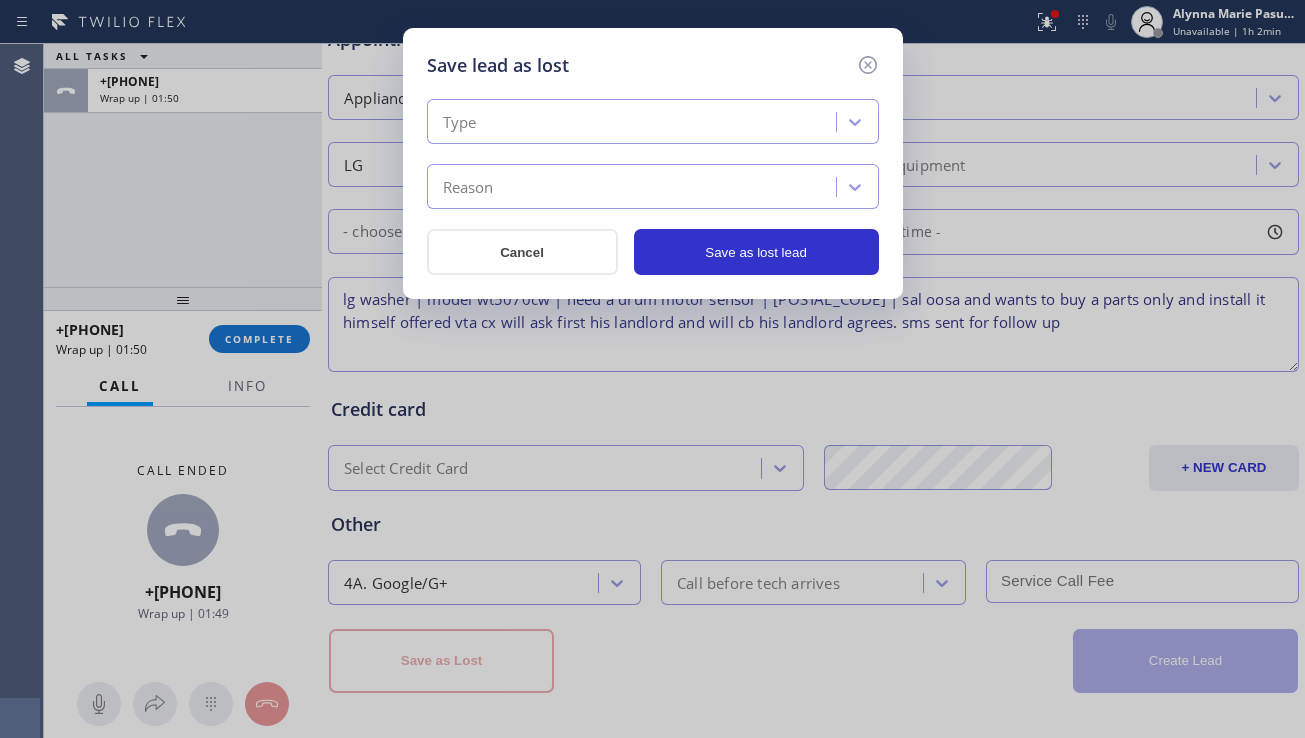 click on "Type" at bounding box center [634, 122] 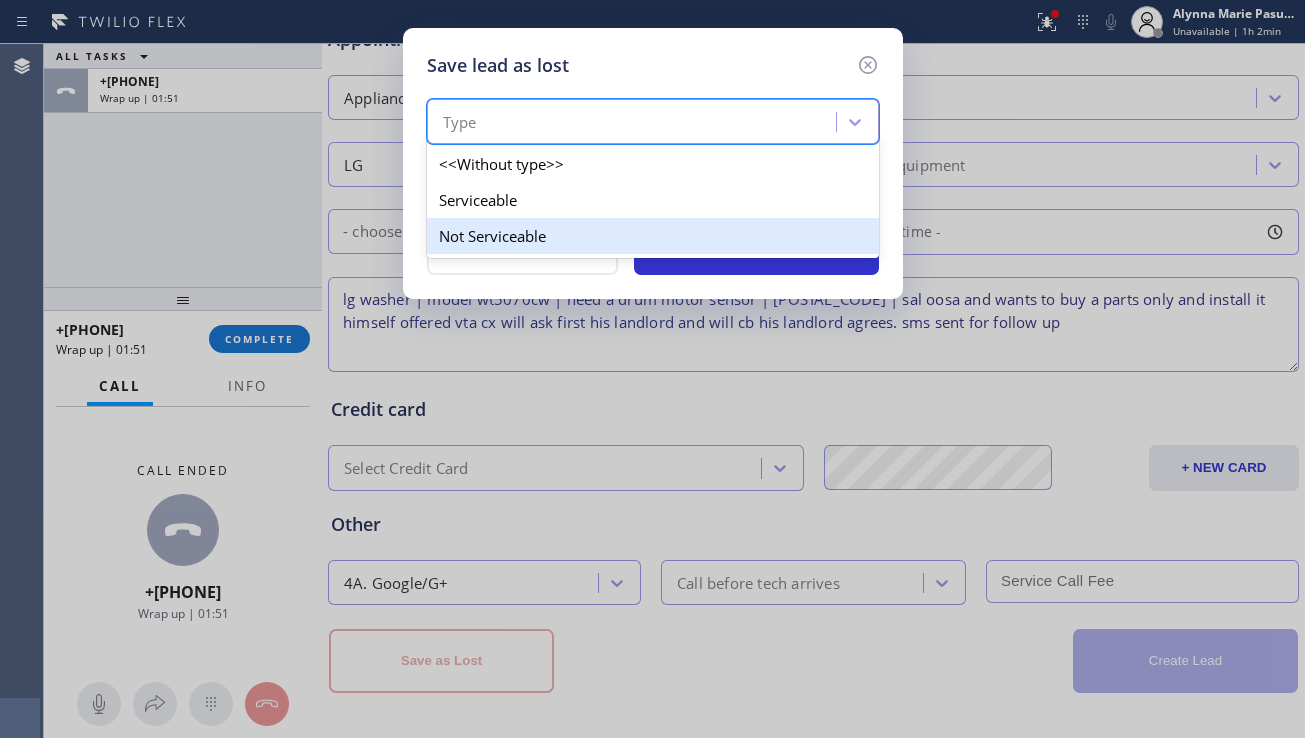 click on "Not Serviceable" at bounding box center (653, 236) 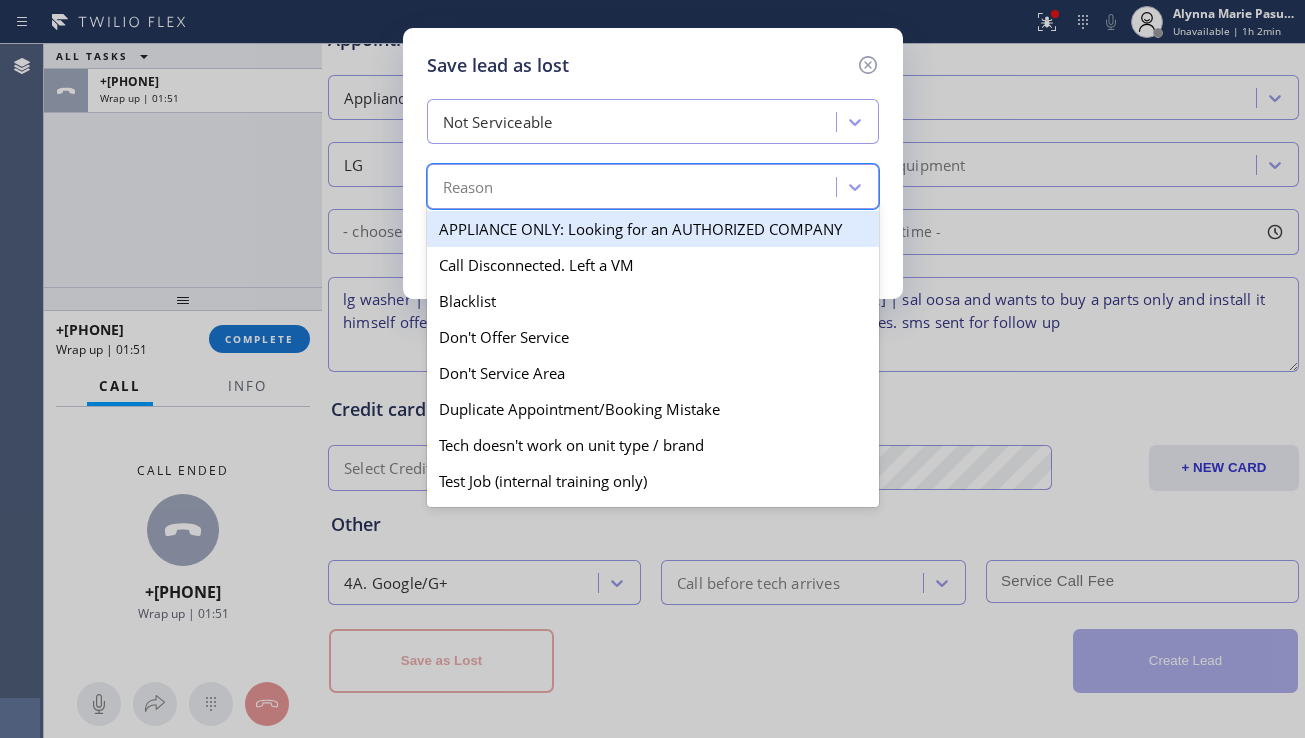 click on "Reason" at bounding box center [634, 187] 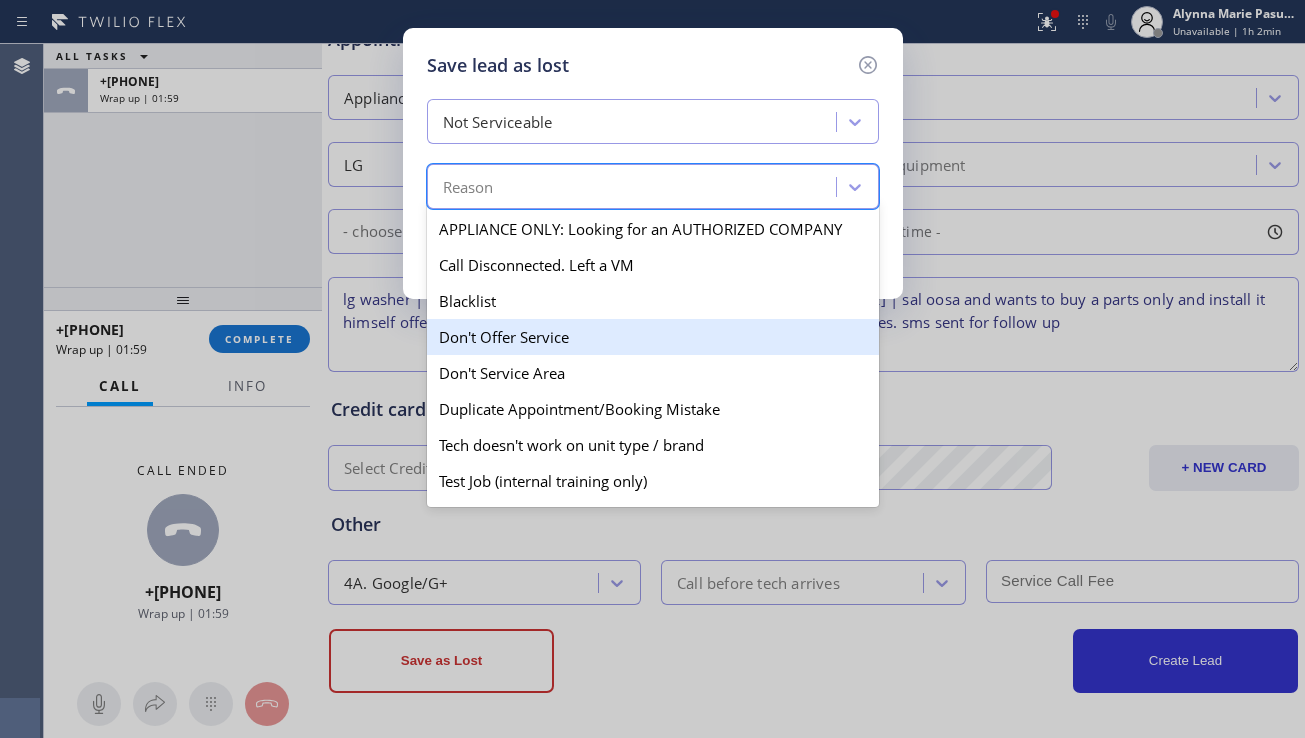 scroll, scrollTop: 100, scrollLeft: 0, axis: vertical 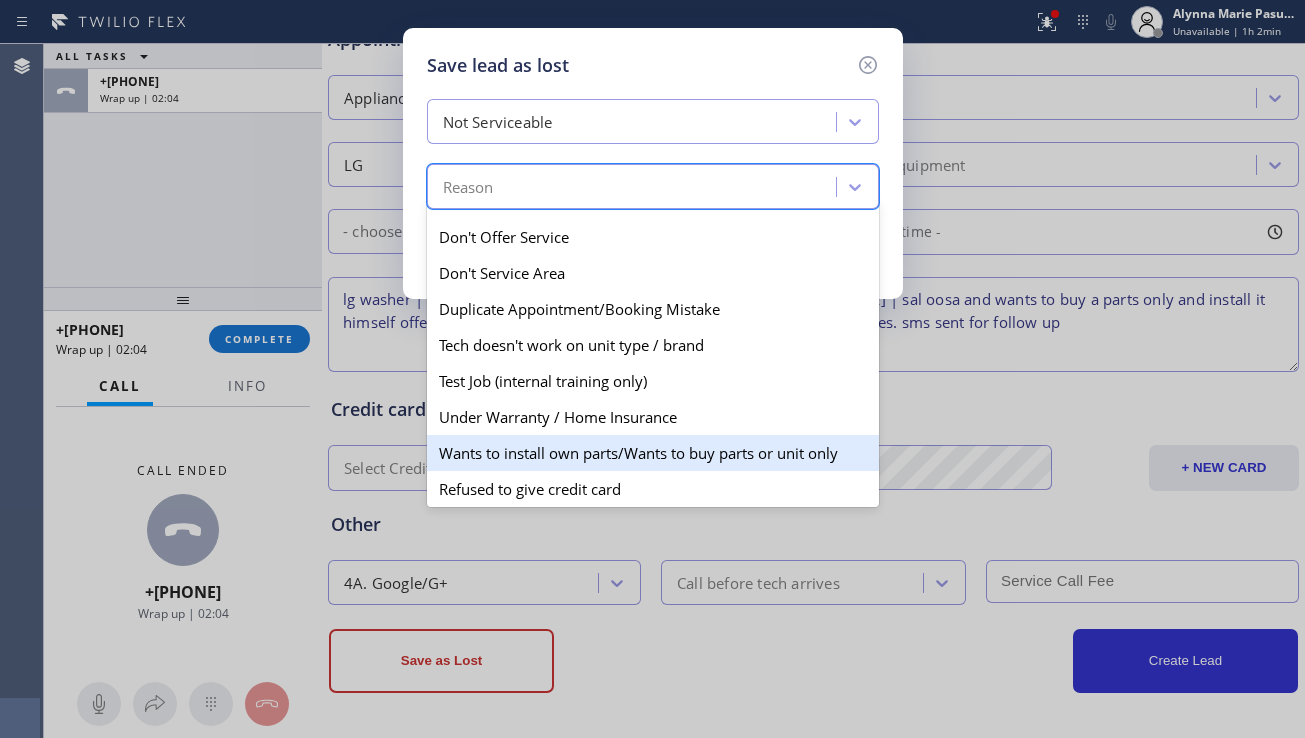 click on "Wants to install own parts/Wants to buy parts or unit only" at bounding box center (653, 453) 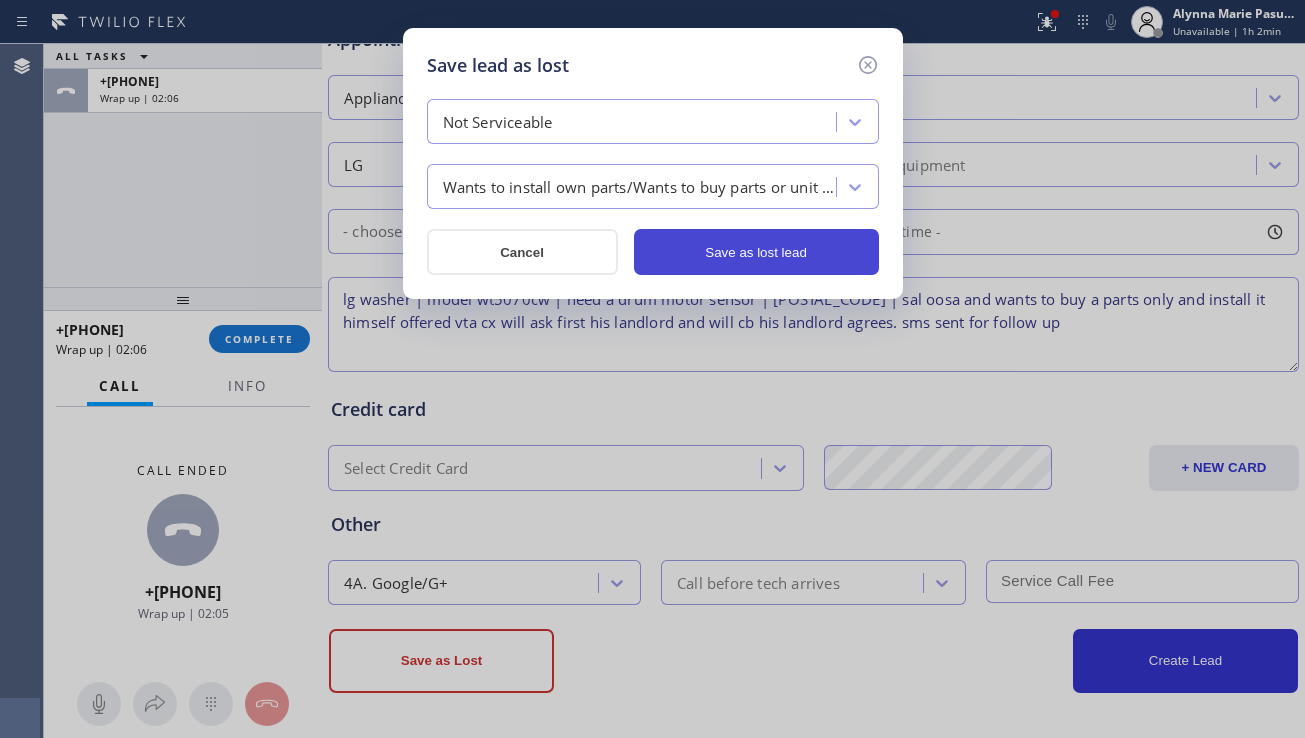click on "Save as lost lead" at bounding box center (756, 252) 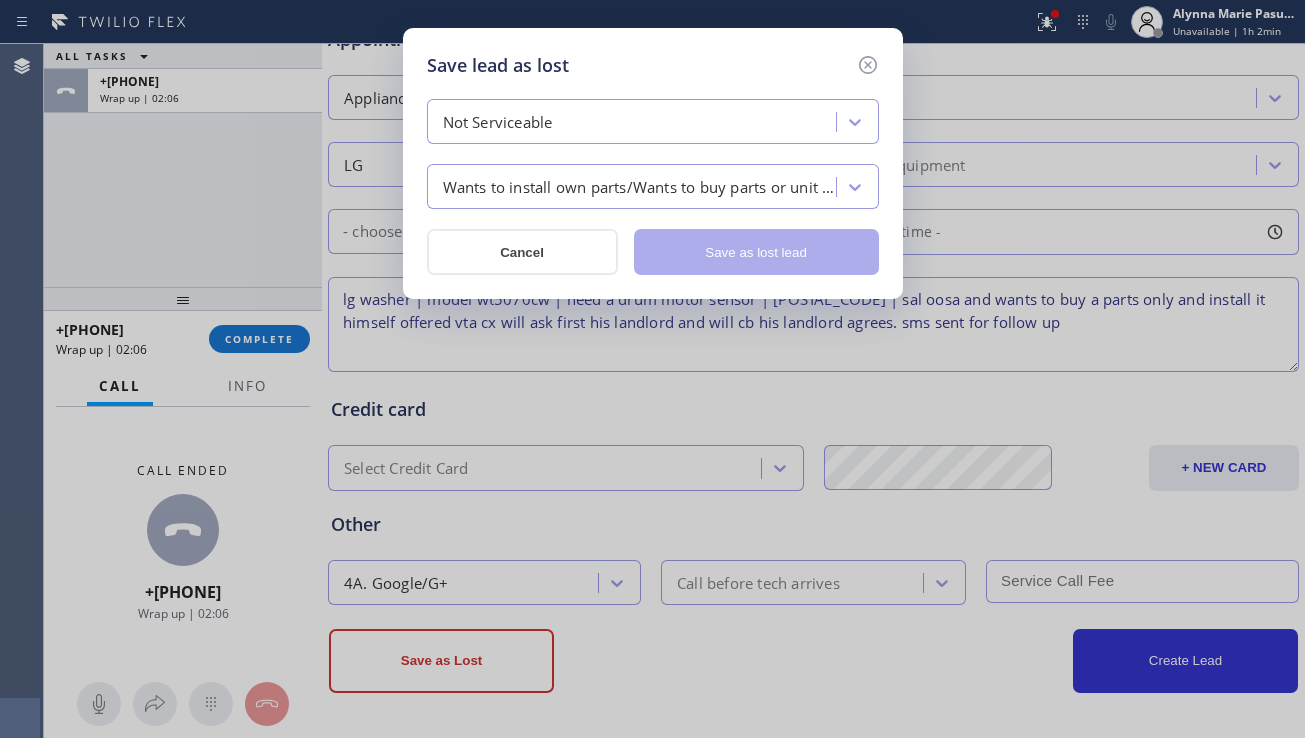 type 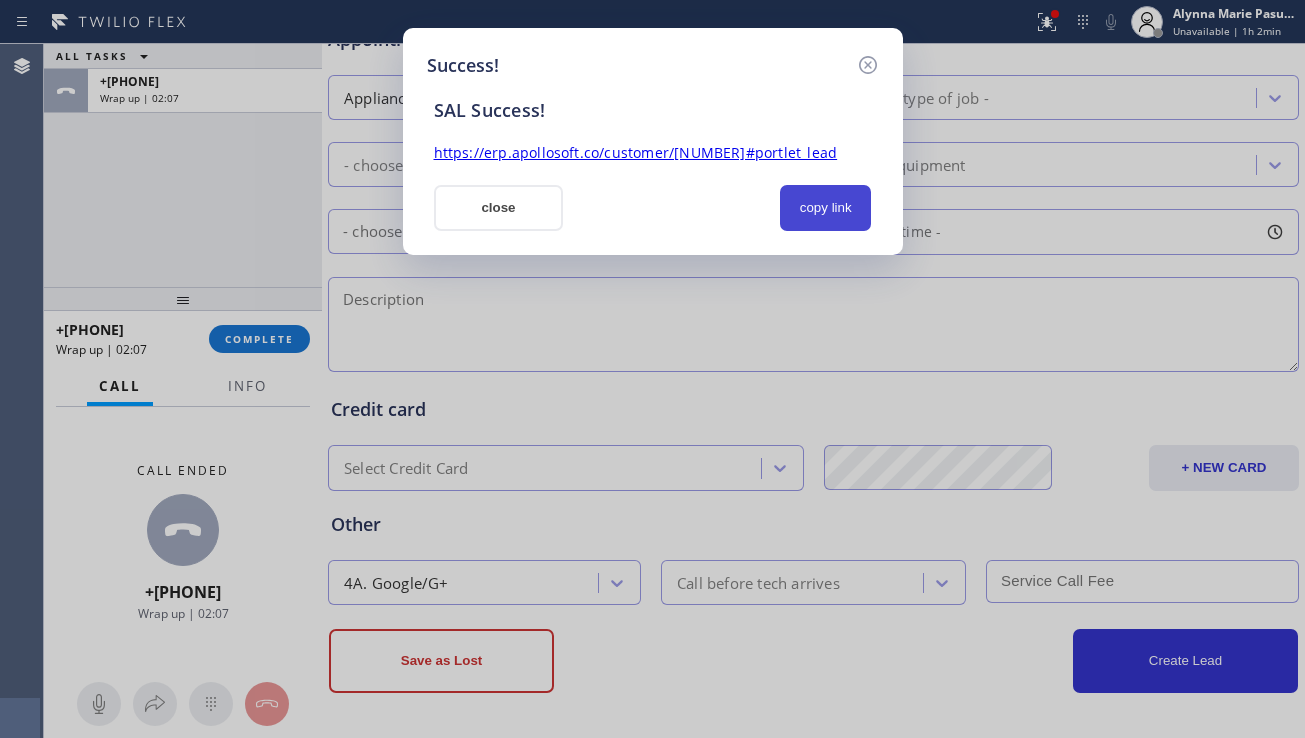 click on "copy link" at bounding box center (826, 208) 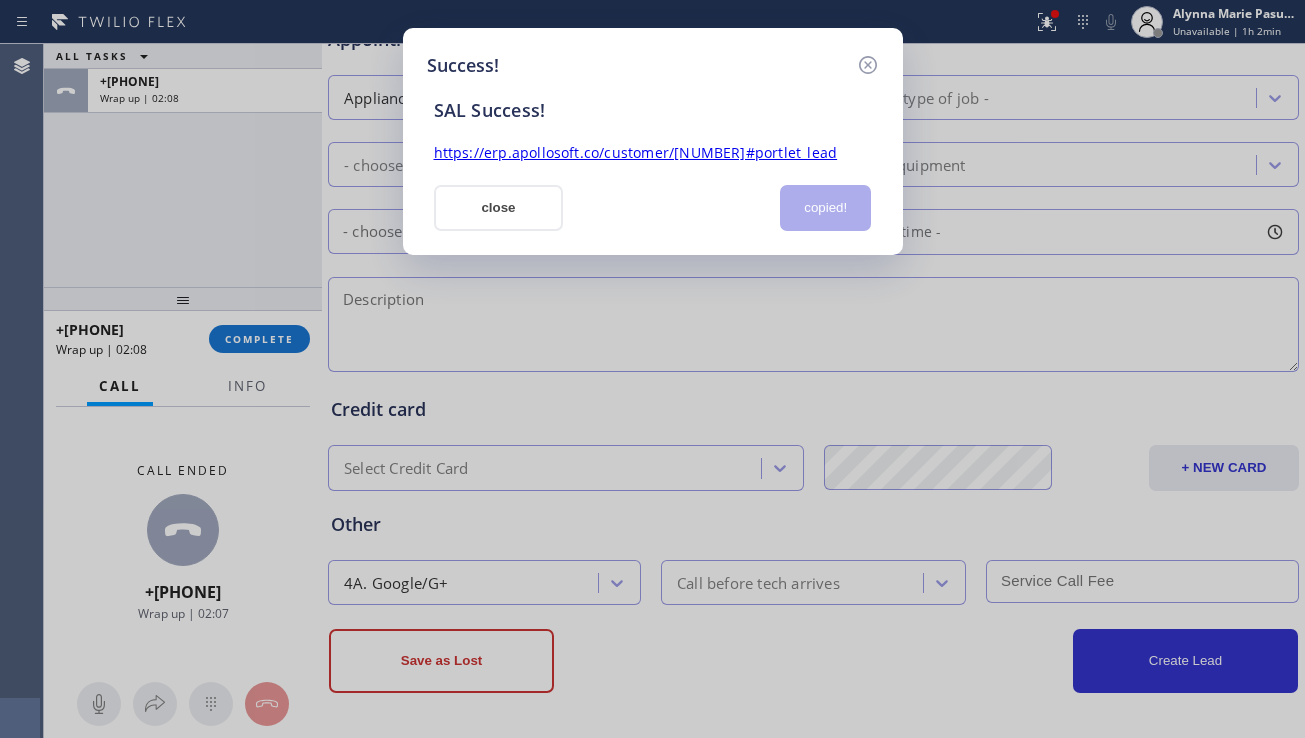 click on "https://erp.apollosoft.co/customer/[NUMBER]#portlet_lead" at bounding box center [636, 152] 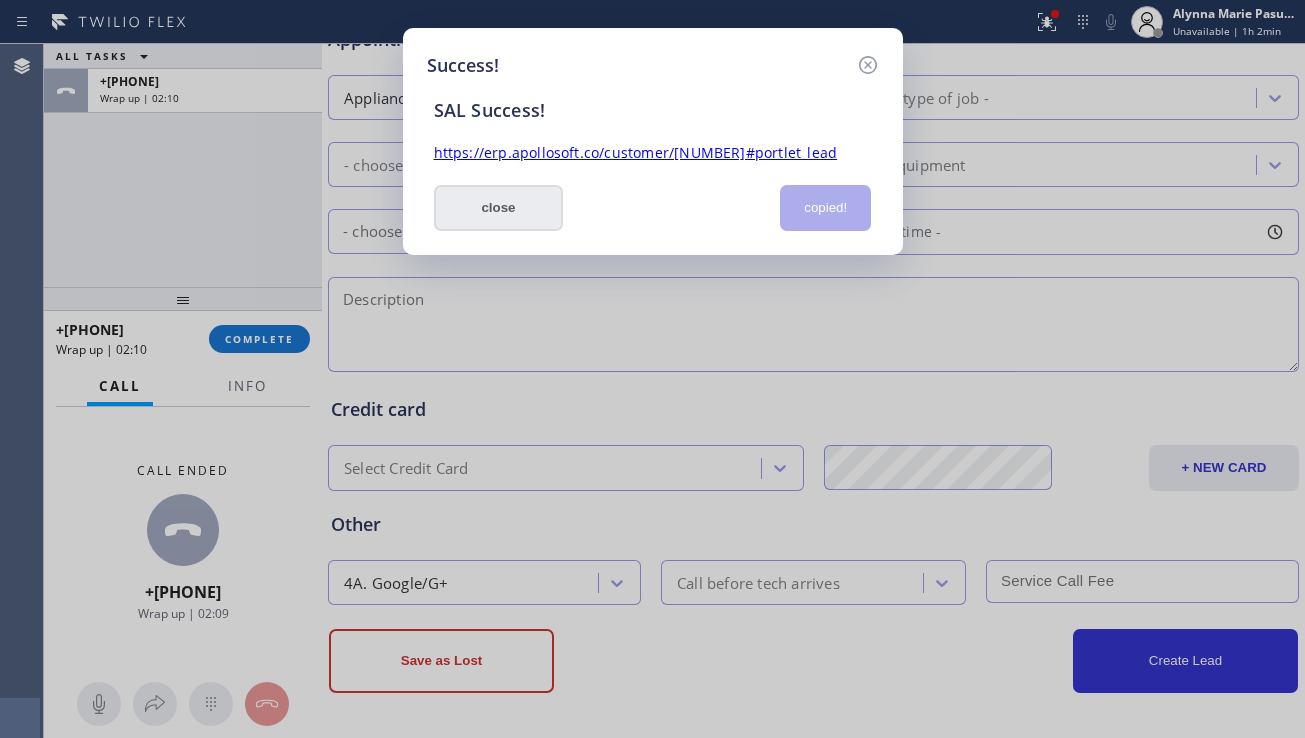 click on "close" at bounding box center [499, 208] 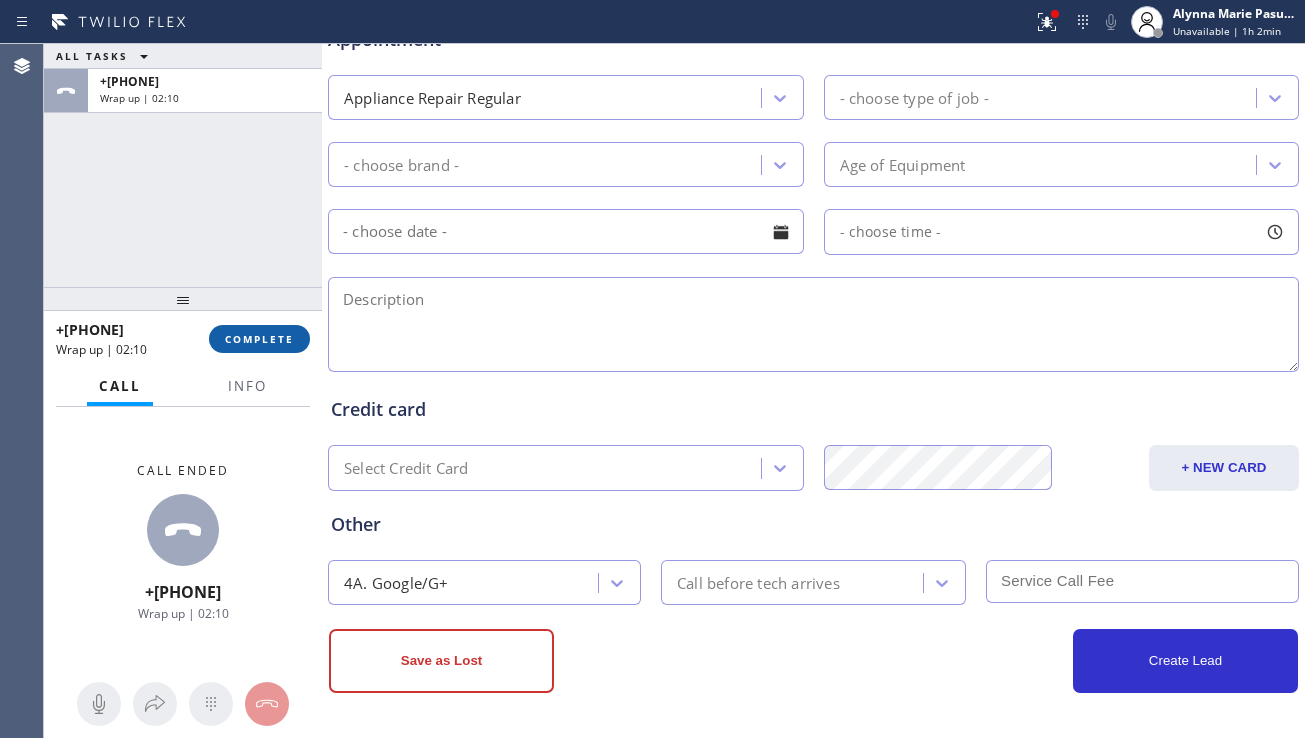 click on "COMPLETE" at bounding box center (259, 339) 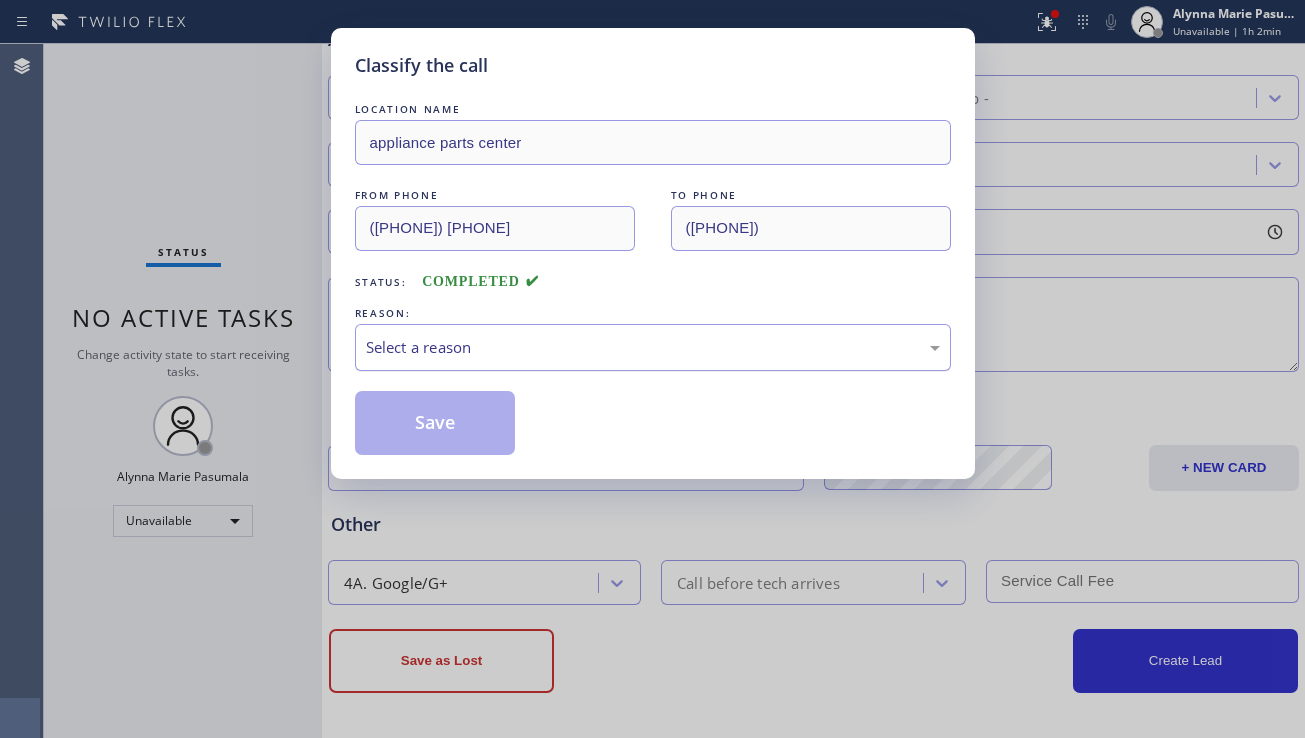 click on "Select a reason" at bounding box center (653, 347) 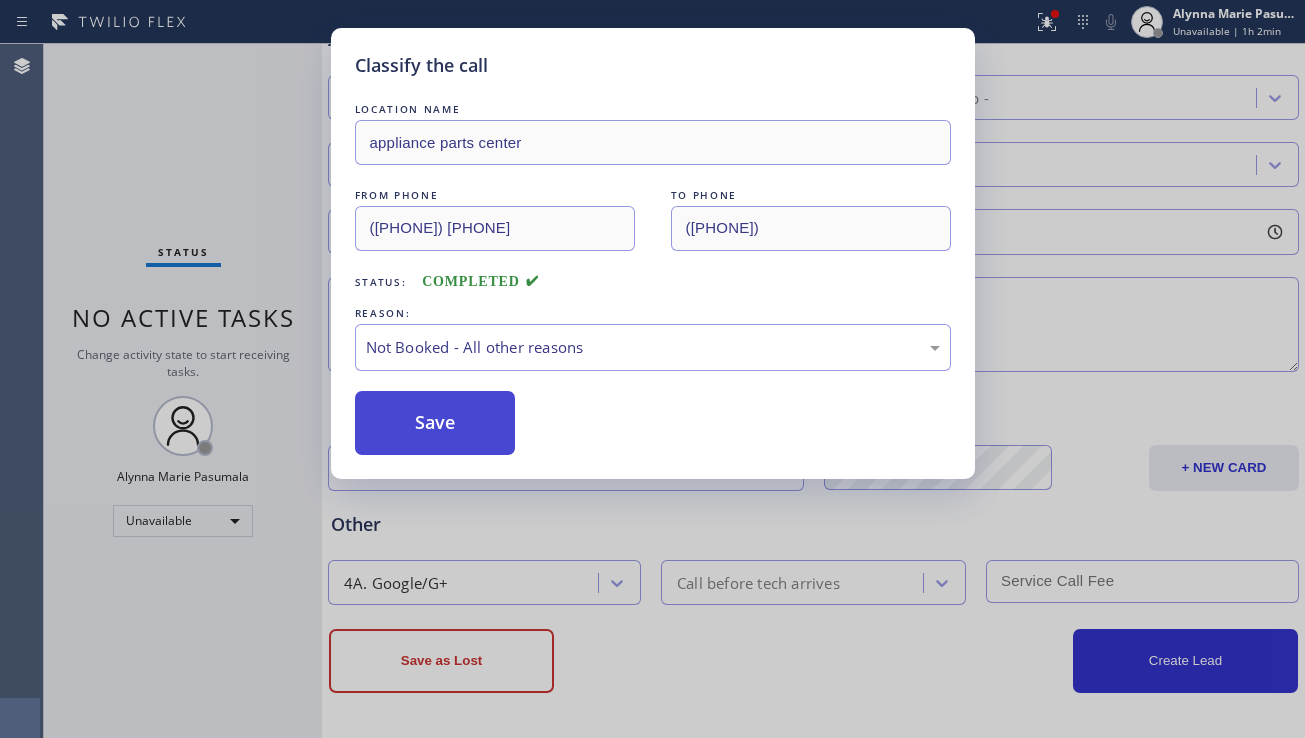 click on "Save" at bounding box center (435, 423) 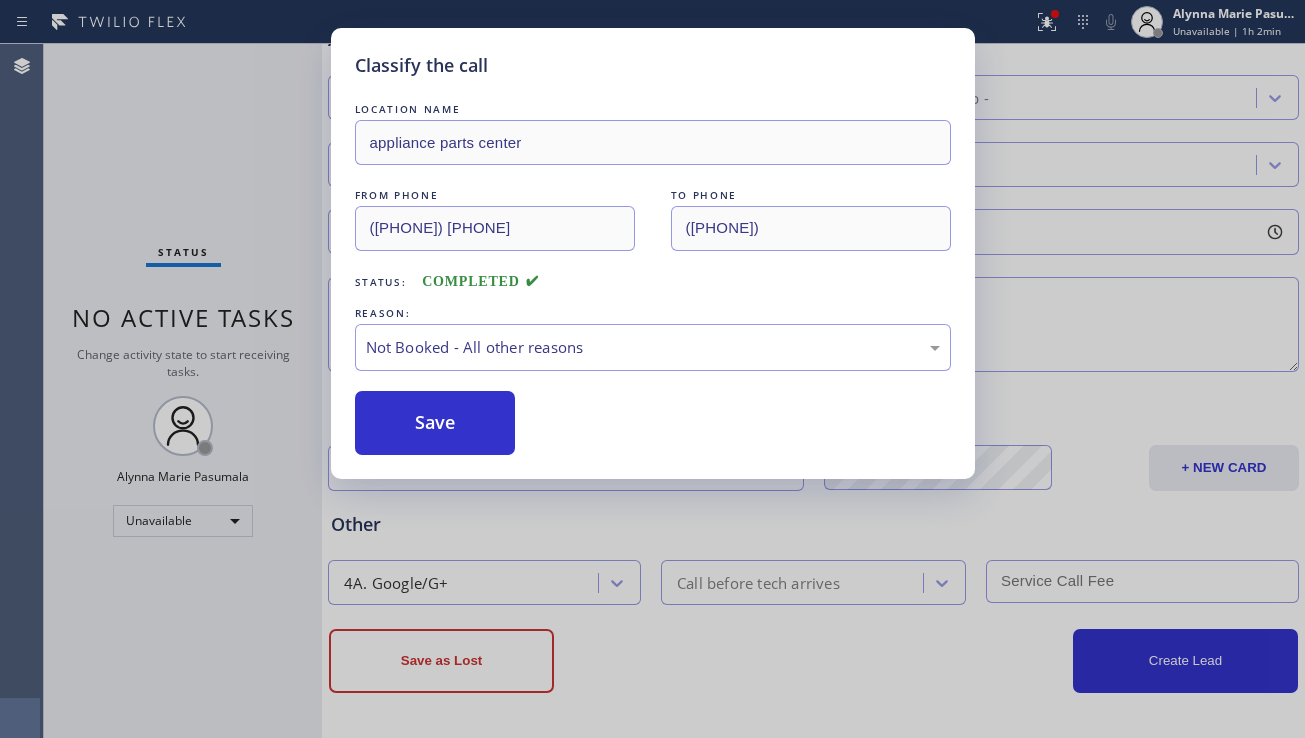 scroll, scrollTop: 0, scrollLeft: 0, axis: both 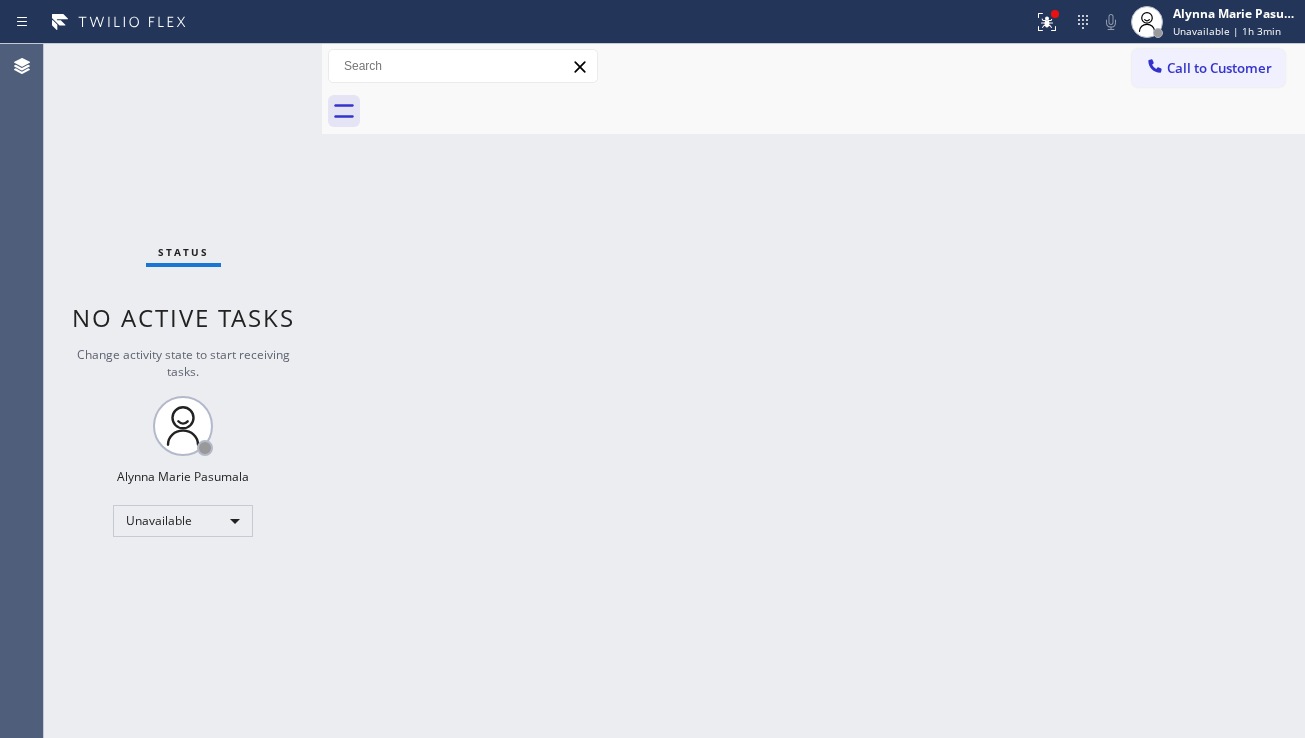 click on "Back to Dashboard Change Sender ID Customers Technicians Select a contact Outbound call Location Search location Your caller id phone number Customer number Call Customer info Name Phone none Address none Change Sender ID HVAC +[PHONE] 5 Star Appliance +[PHONE] Appliance Repair +[PHONE] Plumbing +[PHONE] Air Duct Cleaning +[PHONE] Electricians +[PHONE] Cancel Change Check personal SMS Reset Change No tabs Call to Customer Outbound call Location appliance parts center Your caller id phone number ([PHONE]) Customer number Call Outbound call Technician Search Technician Your caller id phone number Your caller id phone number Call" at bounding box center (813, 391) 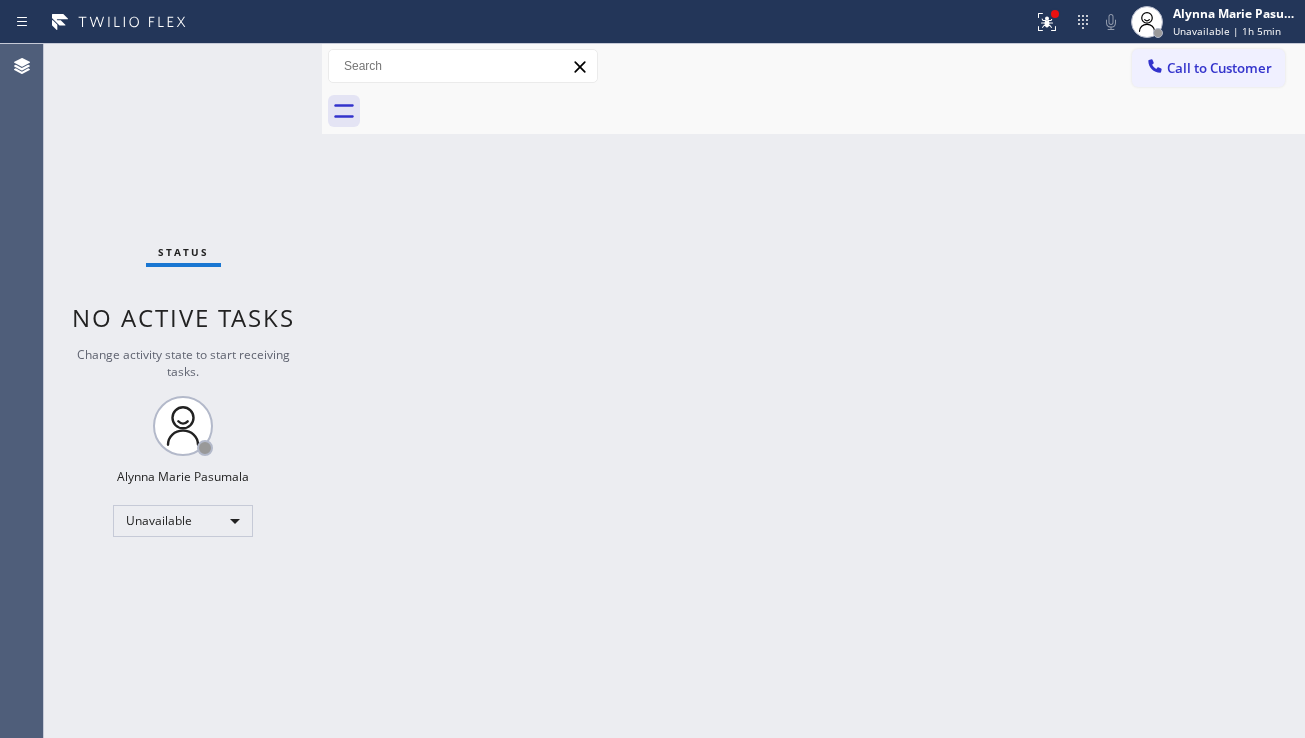 click on "Back to Dashboard Change Sender ID Customers Technicians Select a contact Outbound call Location Search location Your caller id phone number Customer number Call Customer info Name Phone none Address none Change Sender ID HVAC +[PHONE] 5 Star Appliance +[PHONE] Appliance Repair +[PHONE] Plumbing +[PHONE] Air Duct Cleaning +[PHONE] Electricians +[PHONE] Cancel Change Check personal SMS Reset Change No tabs Call to Customer Outbound call Location appliance parts center Your caller id phone number ([PHONE]) Customer number Call Outbound call Technician Search Technician Your caller id phone number Your caller id phone number Call" at bounding box center [813, 391] 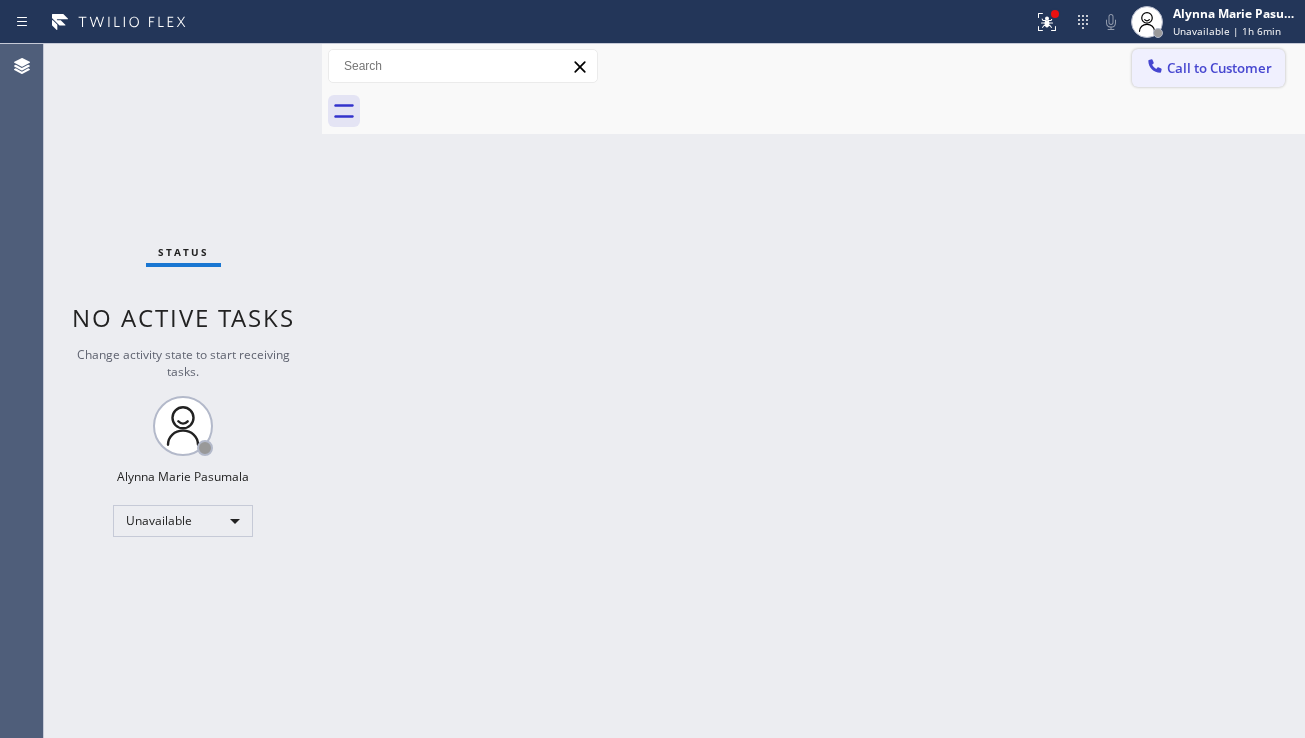 click on "Call to Customer" at bounding box center (1219, 68) 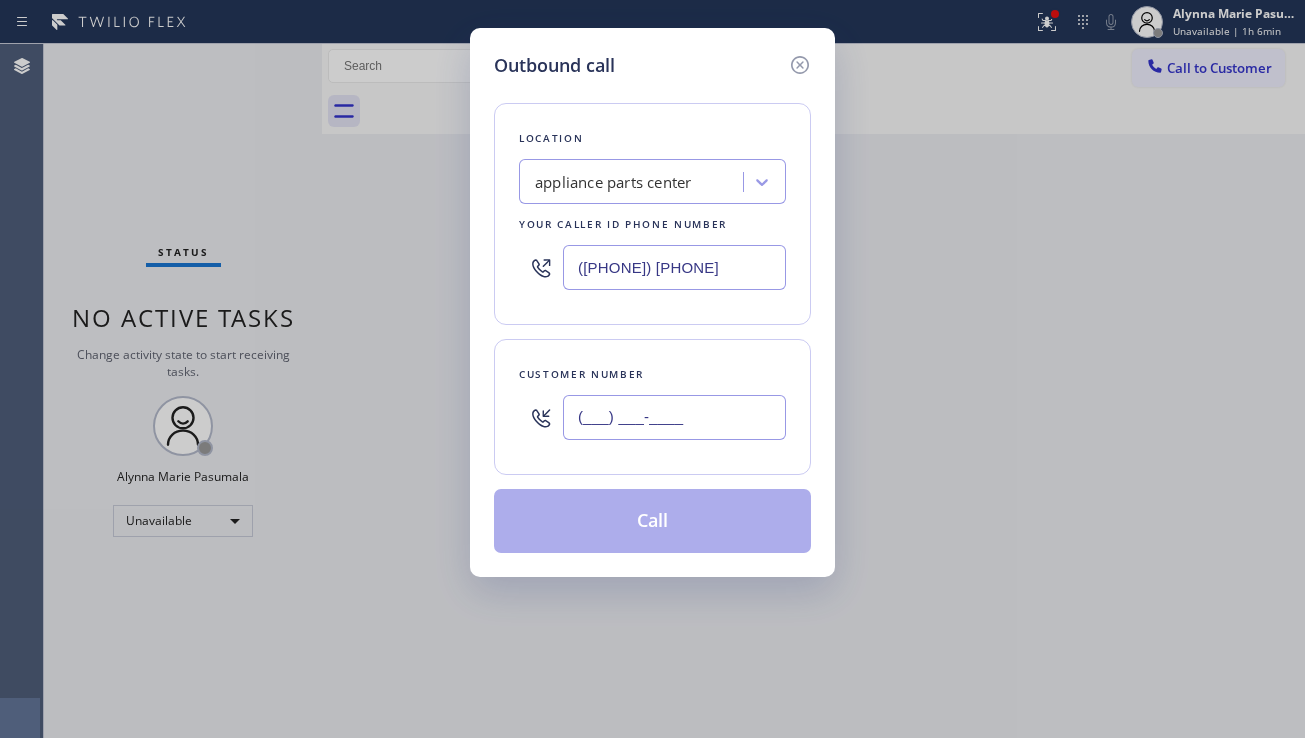 click on "(___) ___-____" at bounding box center [674, 417] 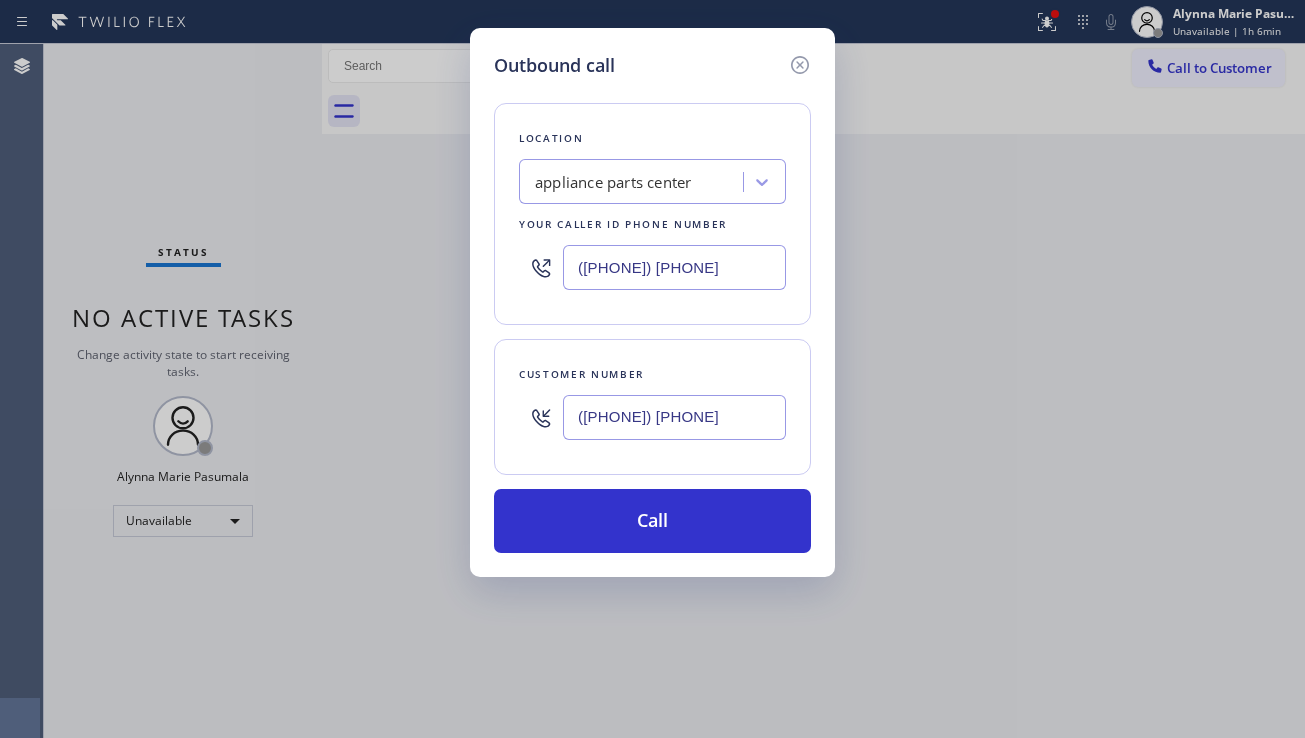 type on "([PHONE]) [PHONE]" 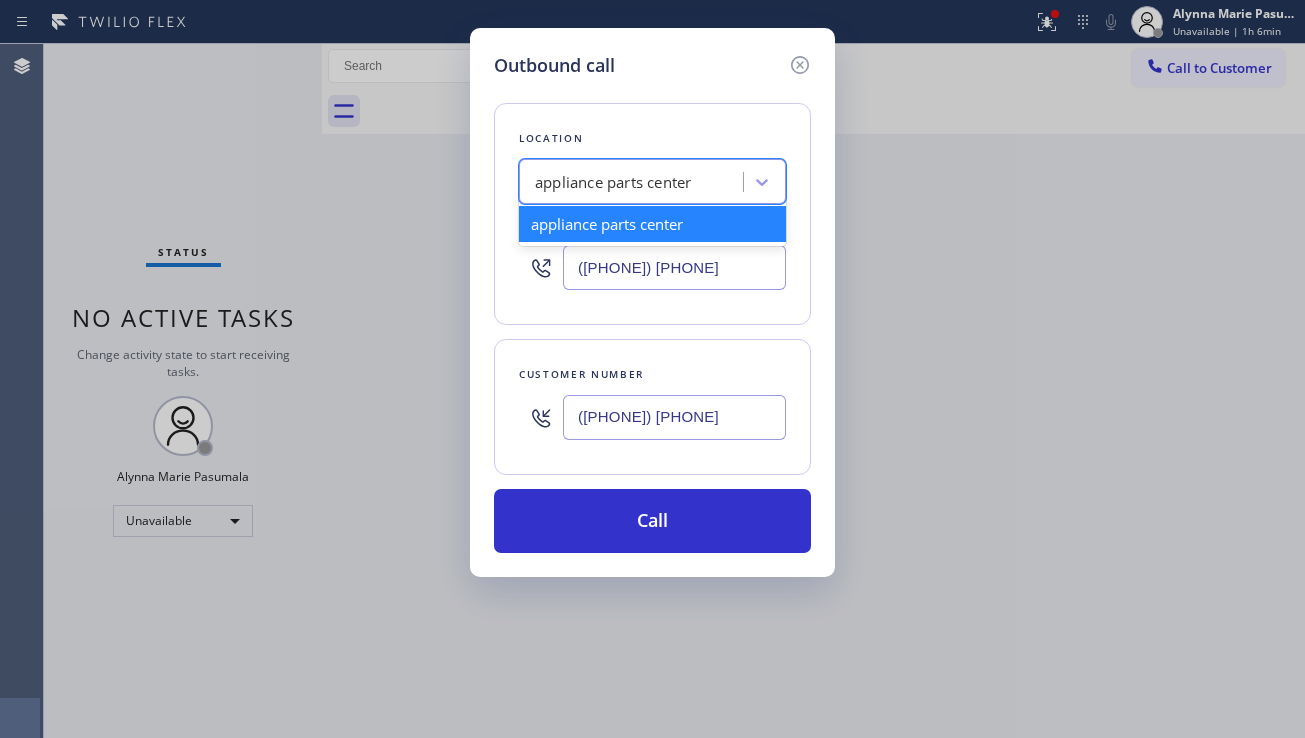 click on "appliance parts center" at bounding box center (613, 182) 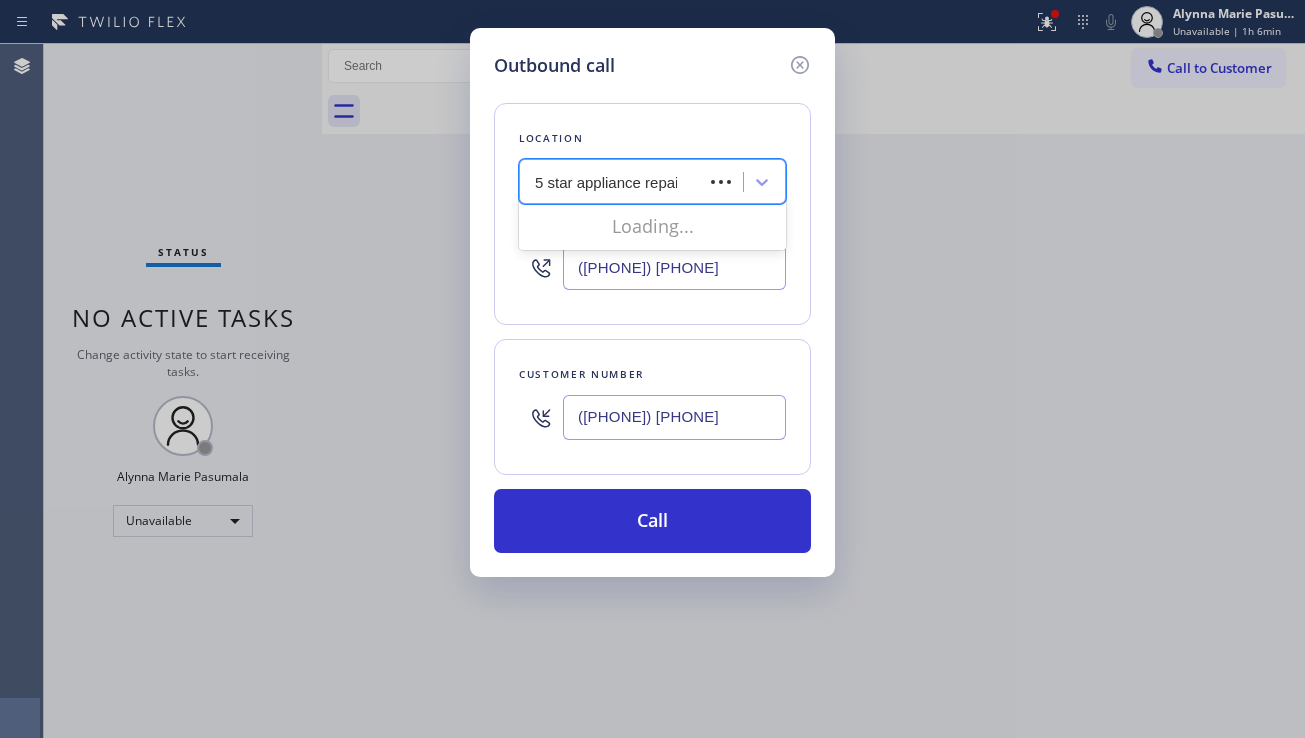 type on "5 star appliance repair" 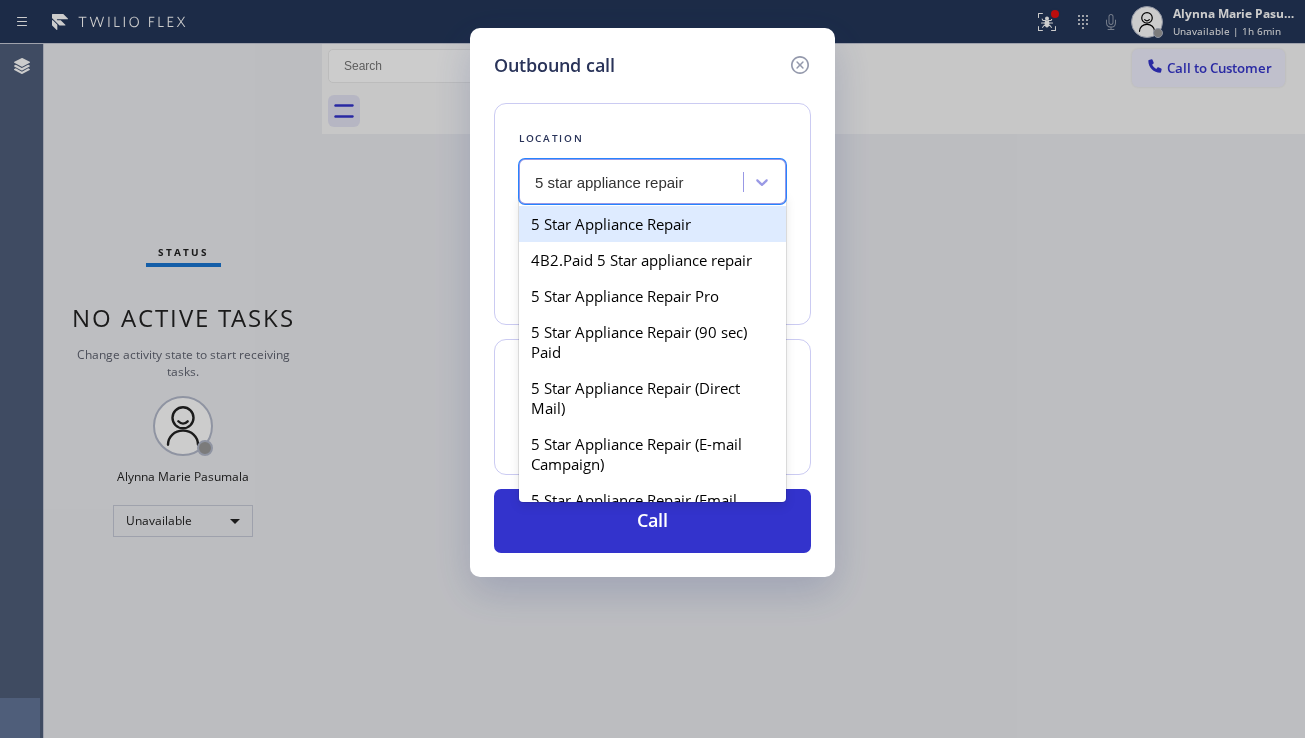 click on "5 Star Appliance Repair" at bounding box center [652, 224] 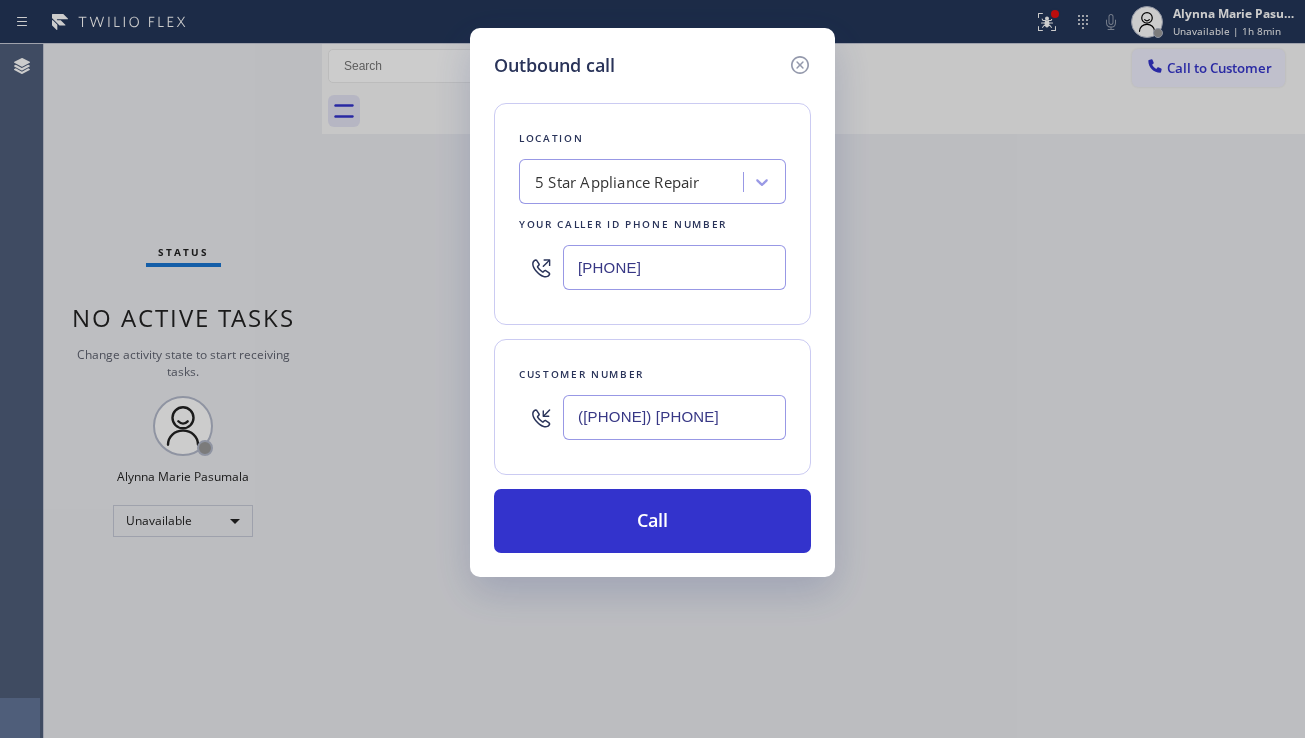 drag, startPoint x: 1196, startPoint y: 405, endPoint x: 1174, endPoint y: 401, distance: 22.36068 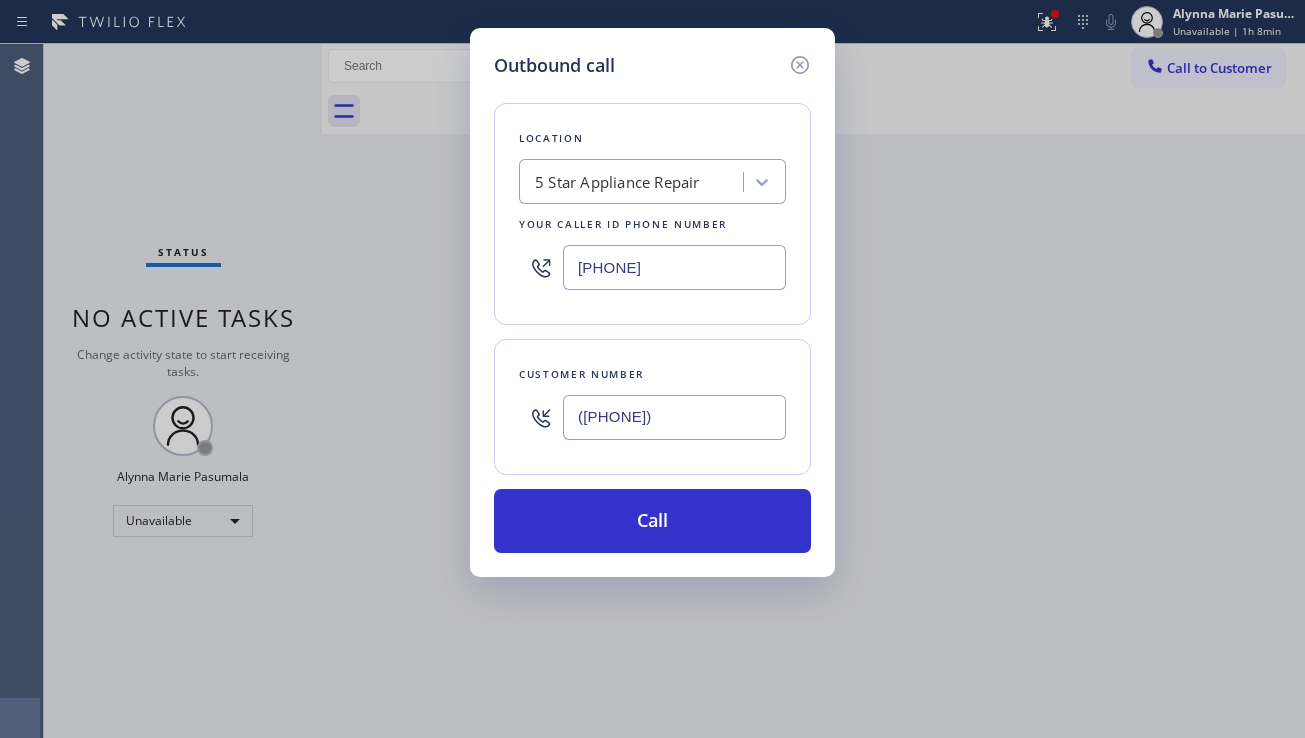 type on "([PHONE])" 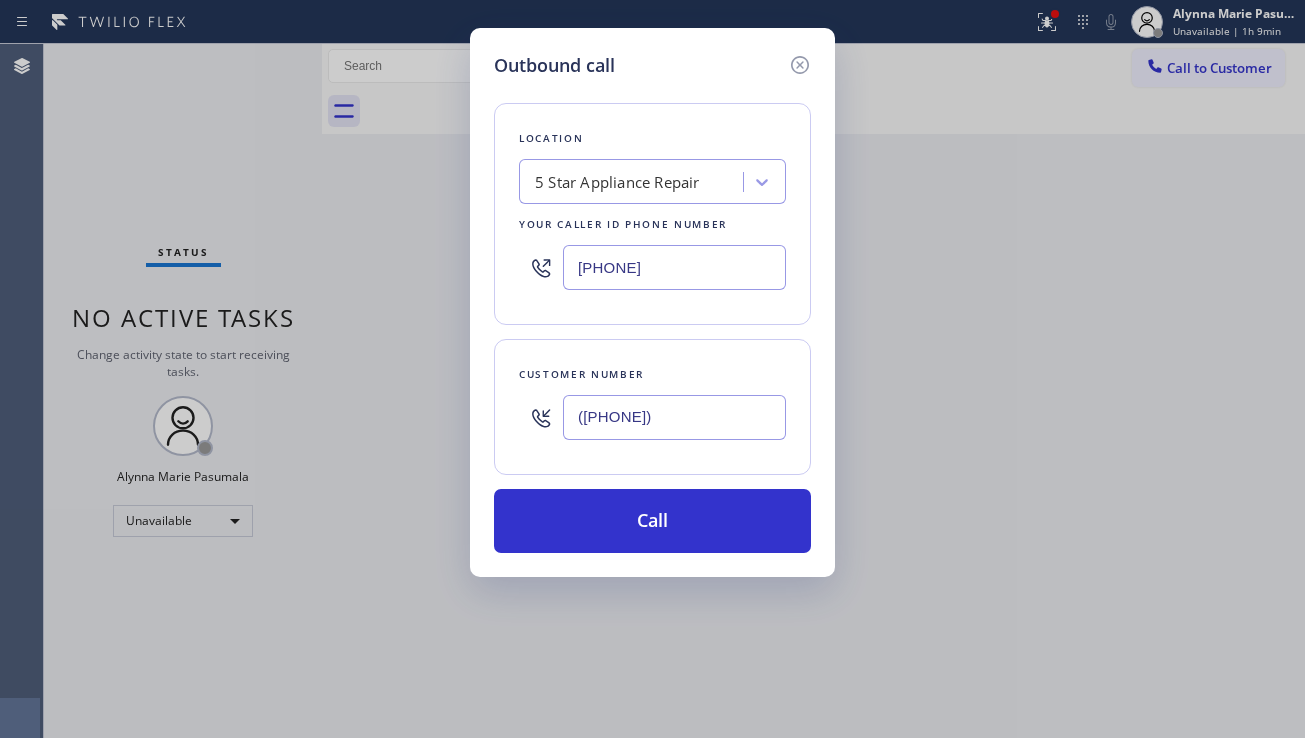 drag, startPoint x: 717, startPoint y: 267, endPoint x: 536, endPoint y: 280, distance: 181.46625 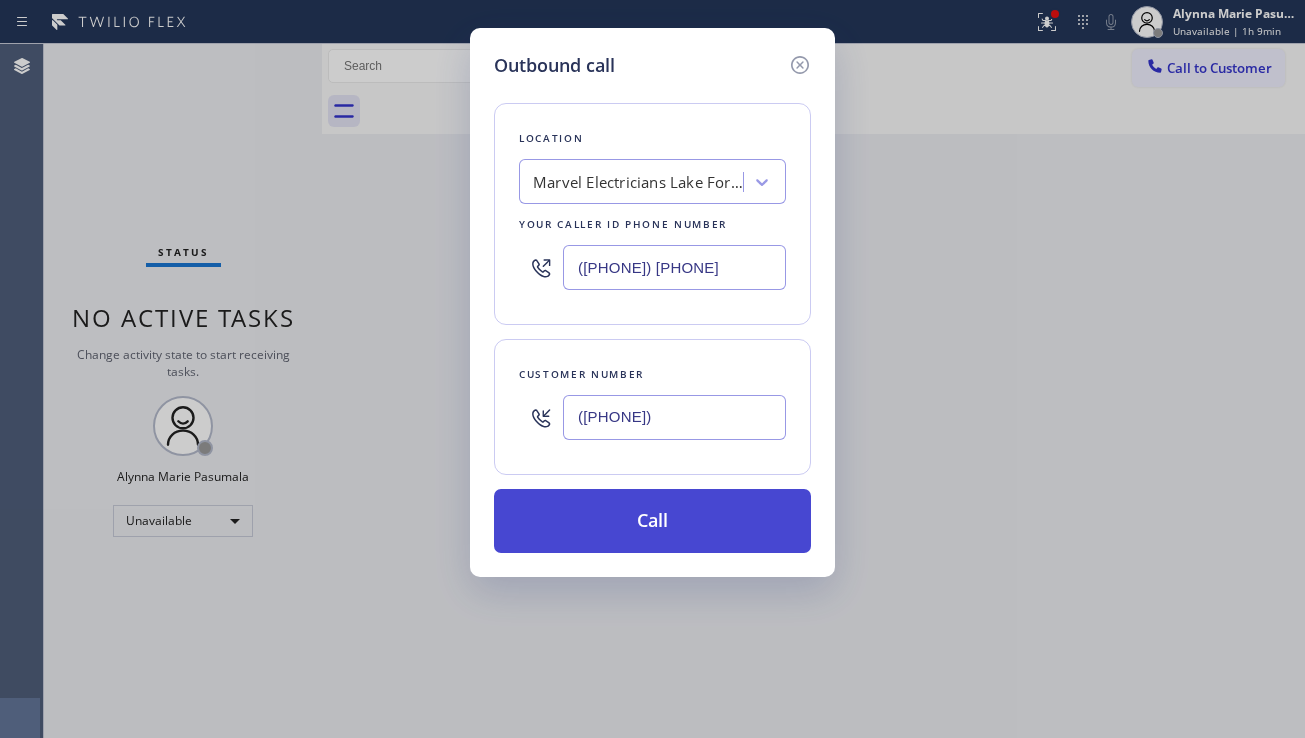 type on "([PHONE]) [PHONE]" 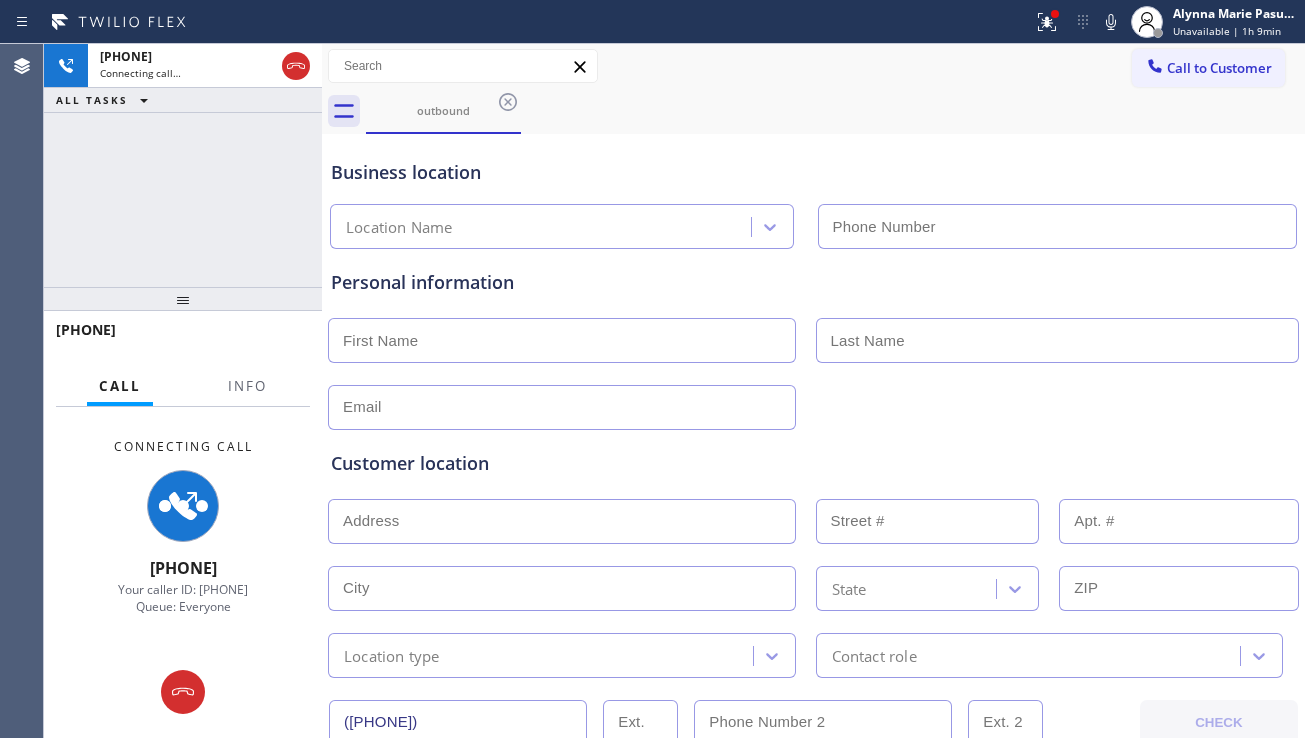 click at bounding box center [813, 519] 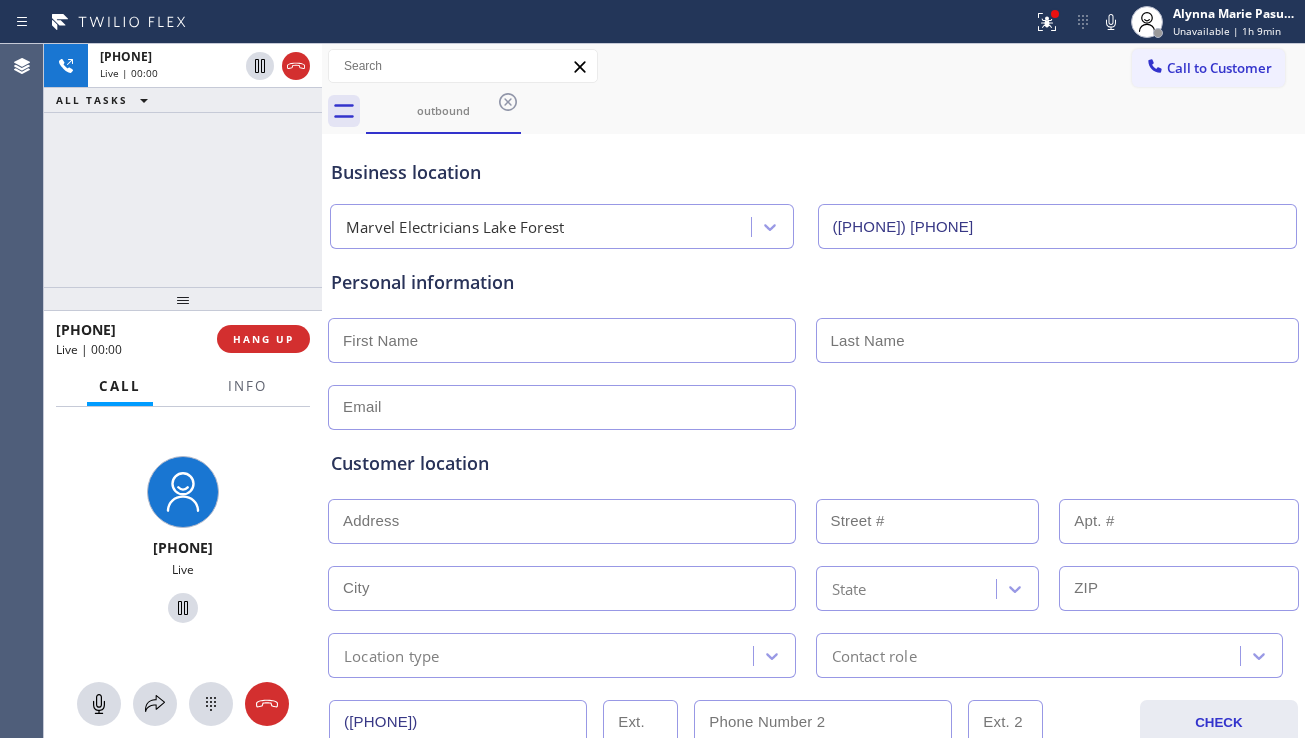 click on "Customer location" at bounding box center (813, 463) 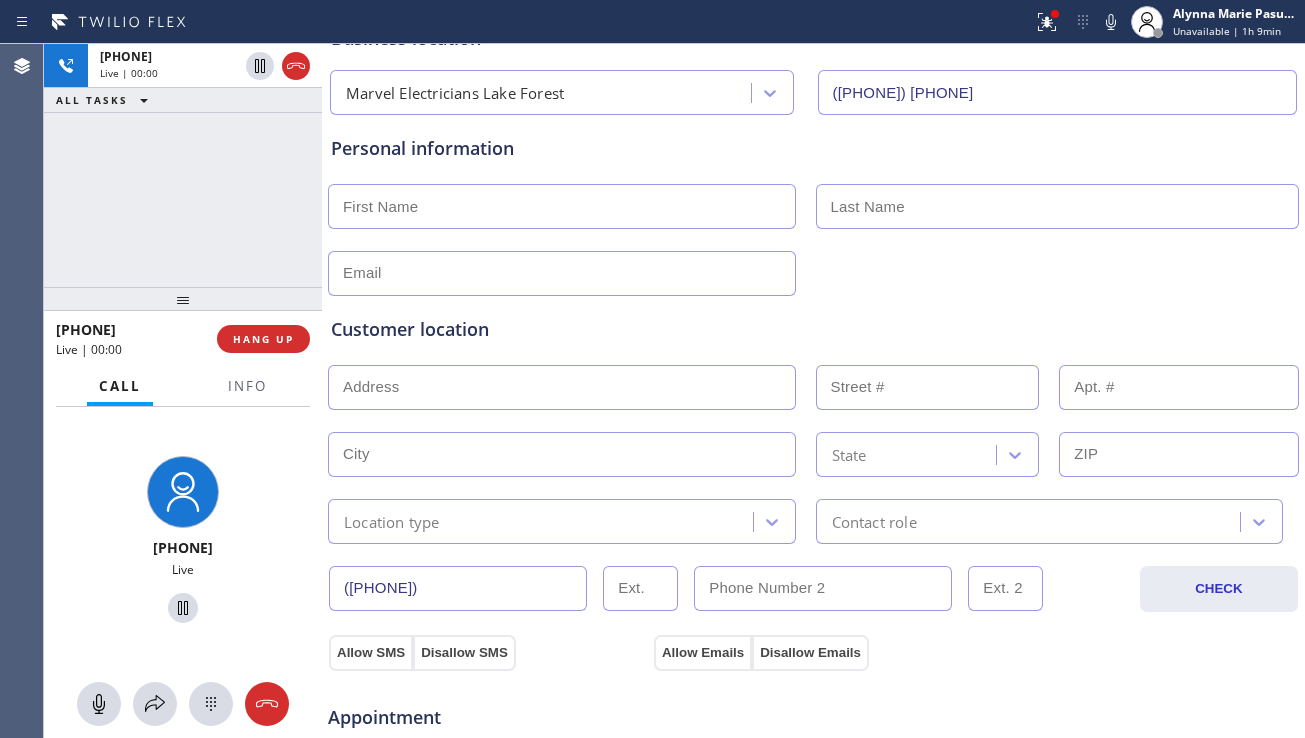 scroll, scrollTop: 0, scrollLeft: 0, axis: both 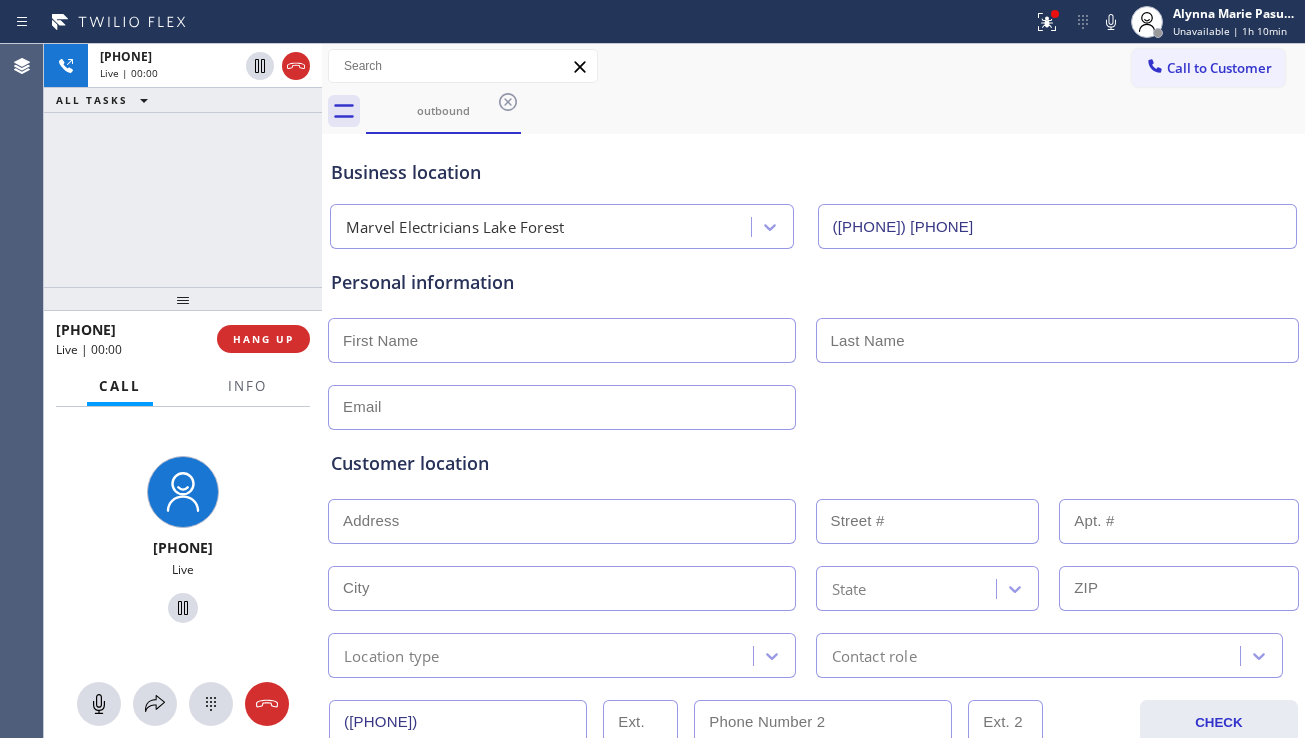 click on "Customer location" at bounding box center [813, 463] 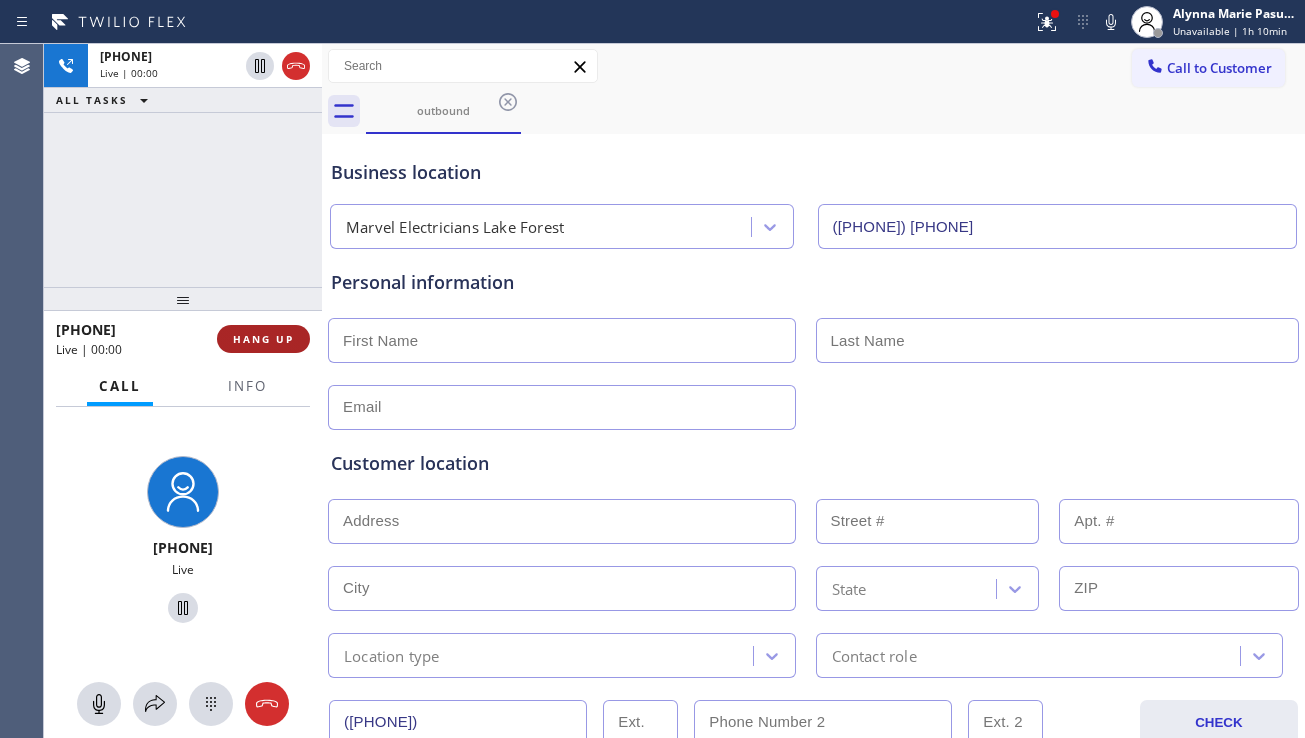 click on "HANG UP" at bounding box center [263, 339] 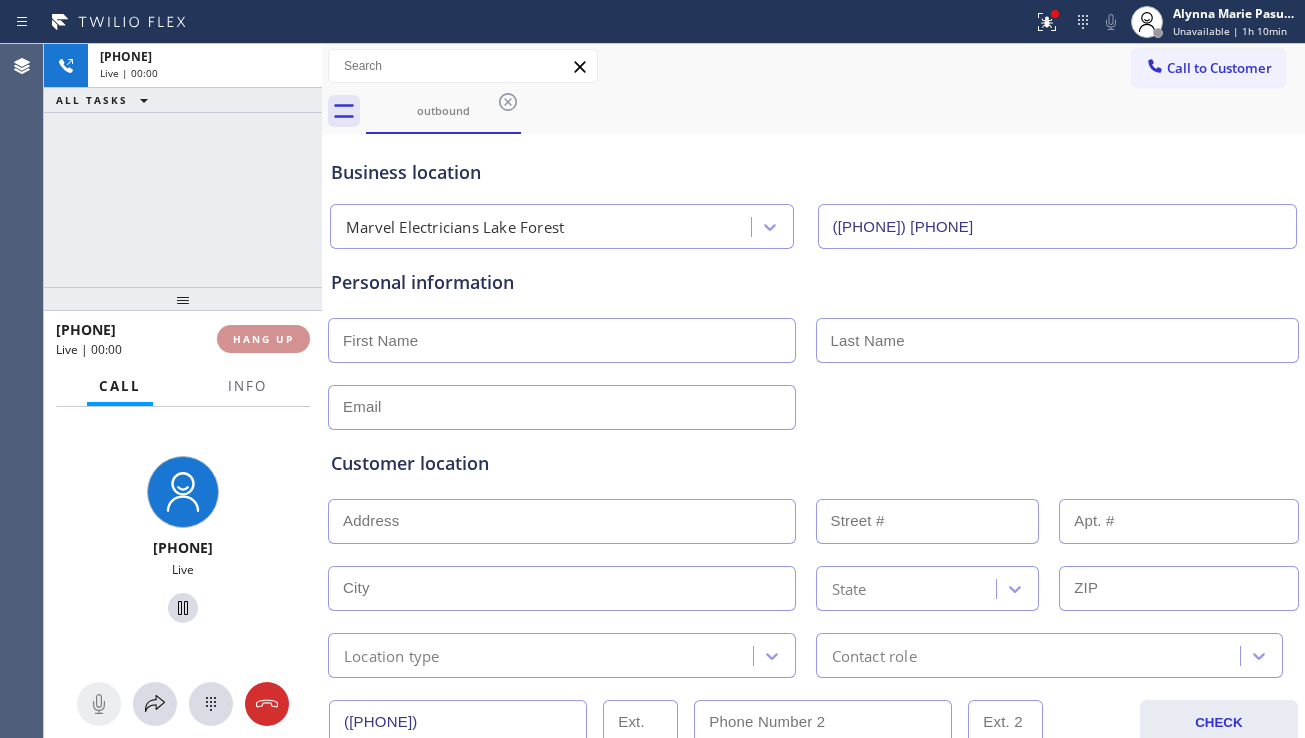 click on "HANG UP" at bounding box center [263, 339] 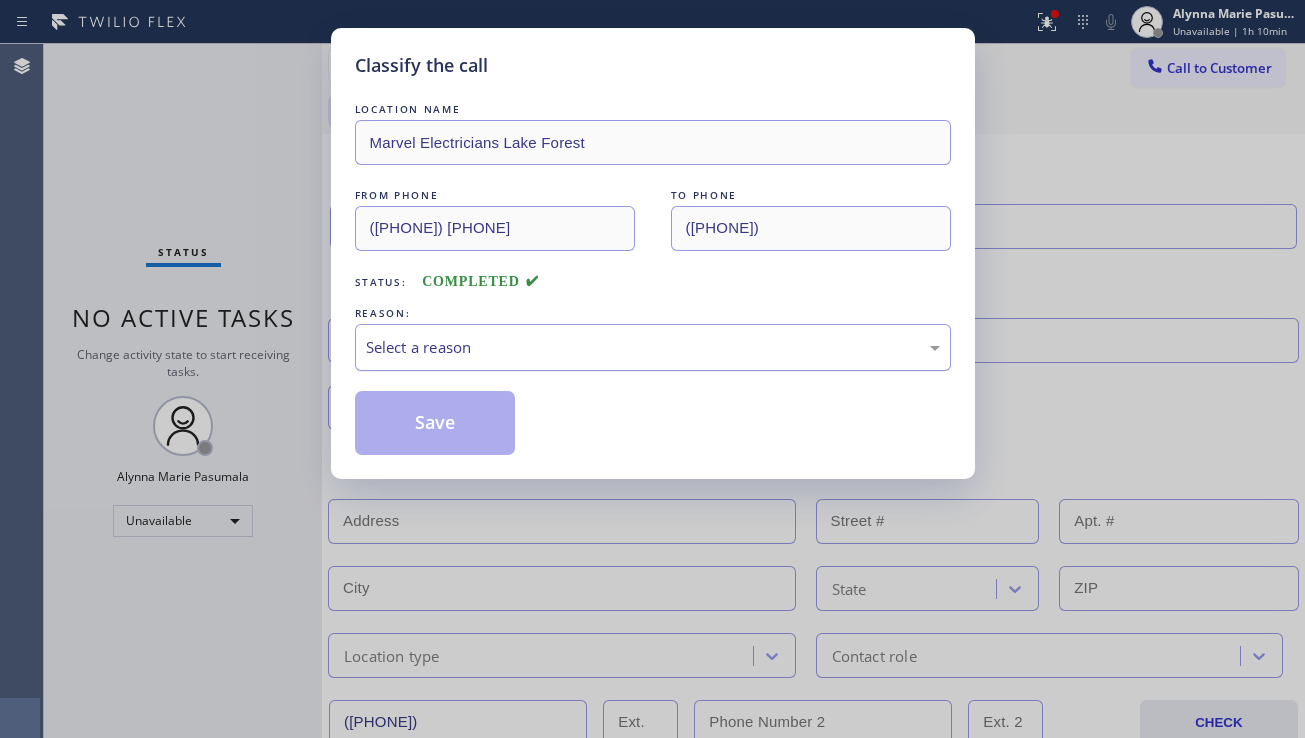 click on "Select a reason" at bounding box center [653, 347] 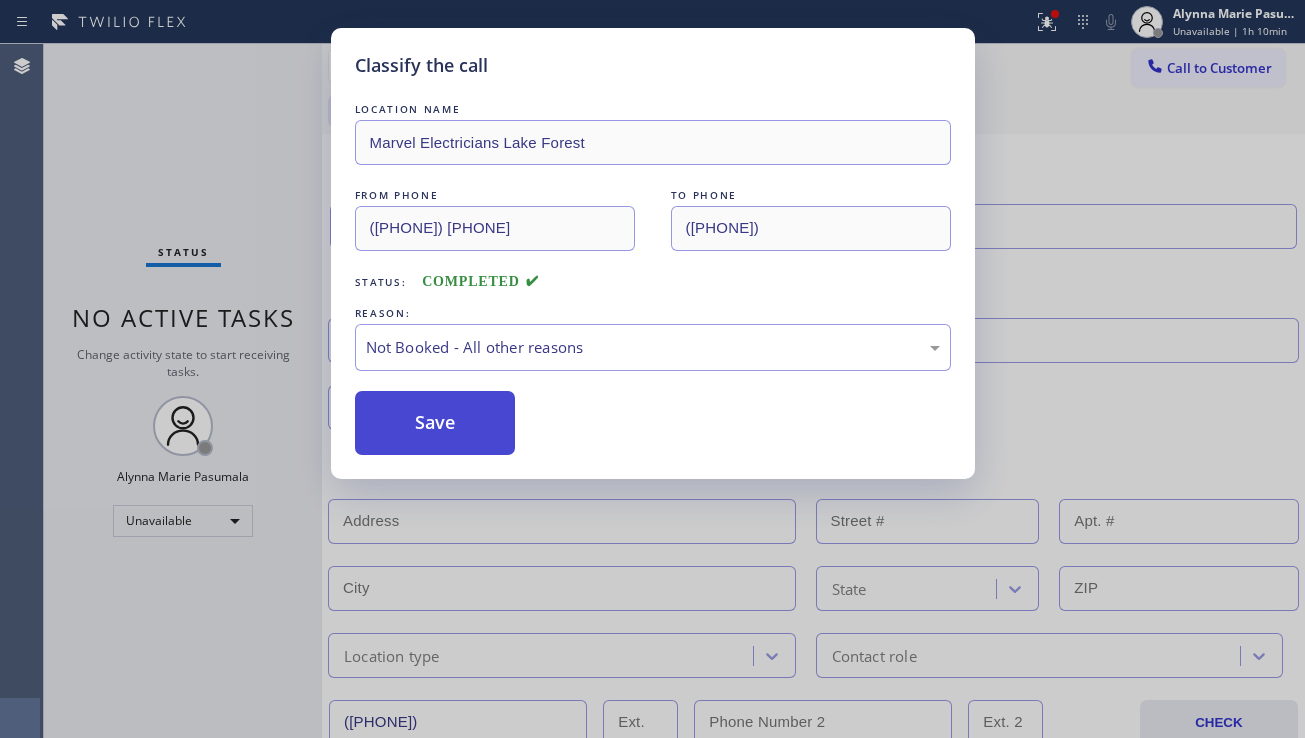 click on "Save" at bounding box center (435, 423) 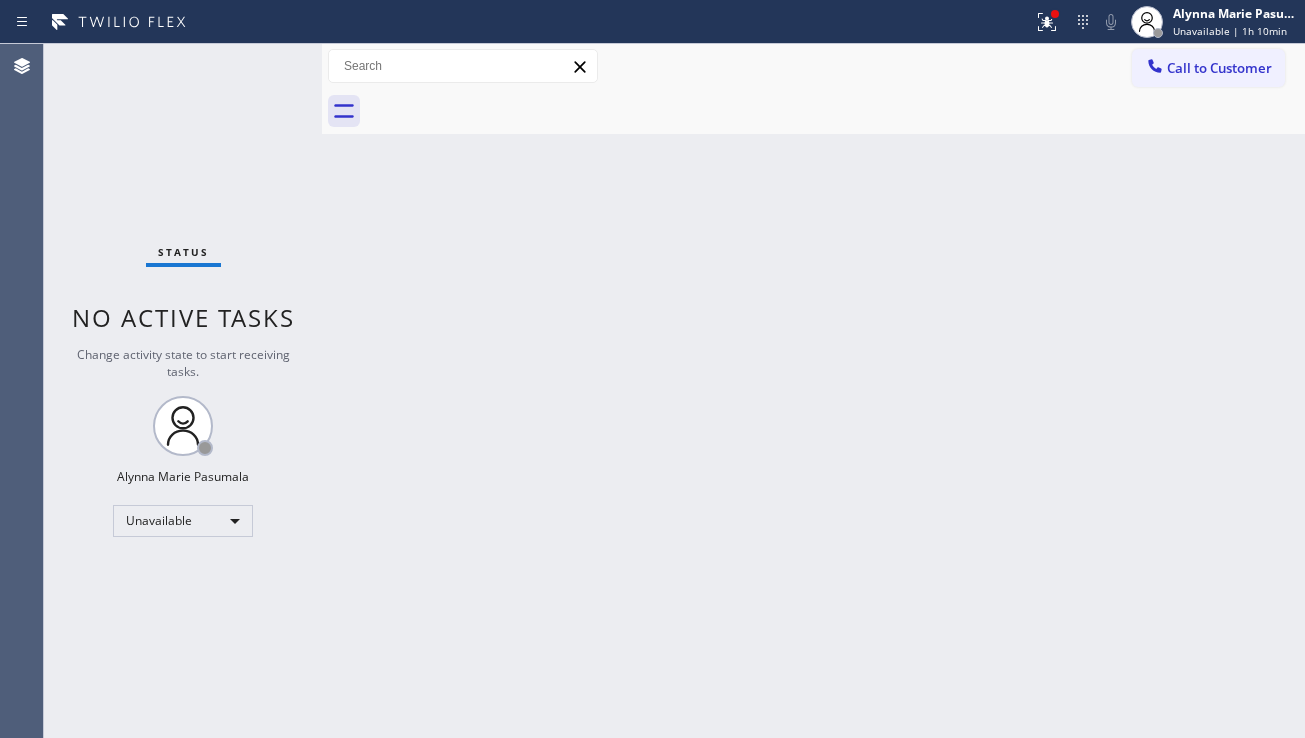 click on "Back to Dashboard Change Sender ID Customers Technicians Select a contact Outbound call Location Search location Your caller id phone number Customer number Call Customer info Name Phone none Address none Change Sender ID HVAC [PHONE] 5 Star Appliance [PHONE] Appliance Repair [PHONE] Plumbing [PHONE] Air Duct Cleaning [PHONE] Electricians [PHONE] Cancel Change Check personal SMS Reset Change No tabs Call to Customer Outbound call Location Marvel Electricians Lake Forest Your caller id phone number [PHONE] Customer number Call Outbound call Technician Search Technician Your caller id phone number Your caller id phone number Call" at bounding box center (813, 391) 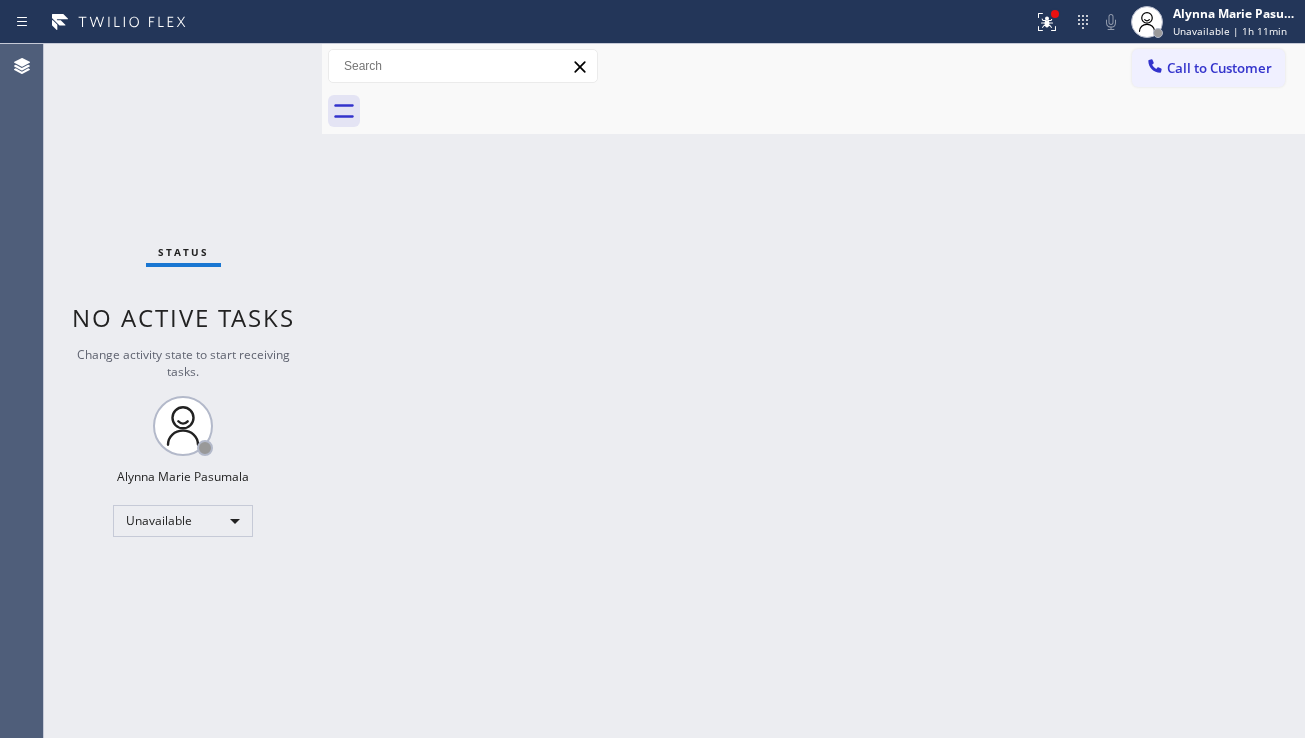 click on "Back to Dashboard Change Sender ID Customers Technicians Select a contact Outbound call Location Search location Your caller id phone number Customer number Call Customer info Name Phone none Address none Change Sender ID HVAC [PHONE] 5 Star Appliance [PHONE] Appliance Repair [PHONE] Plumbing [PHONE] Air Duct Cleaning [PHONE] Electricians [PHONE] Cancel Change Check personal SMS Reset Change No tabs Call to Customer Outbound call Location Marvel Electricians Lake Forest Your caller id phone number [PHONE] Customer number Call Outbound call Technician Search Technician Your caller id phone number Your caller id phone number Call" at bounding box center (813, 391) 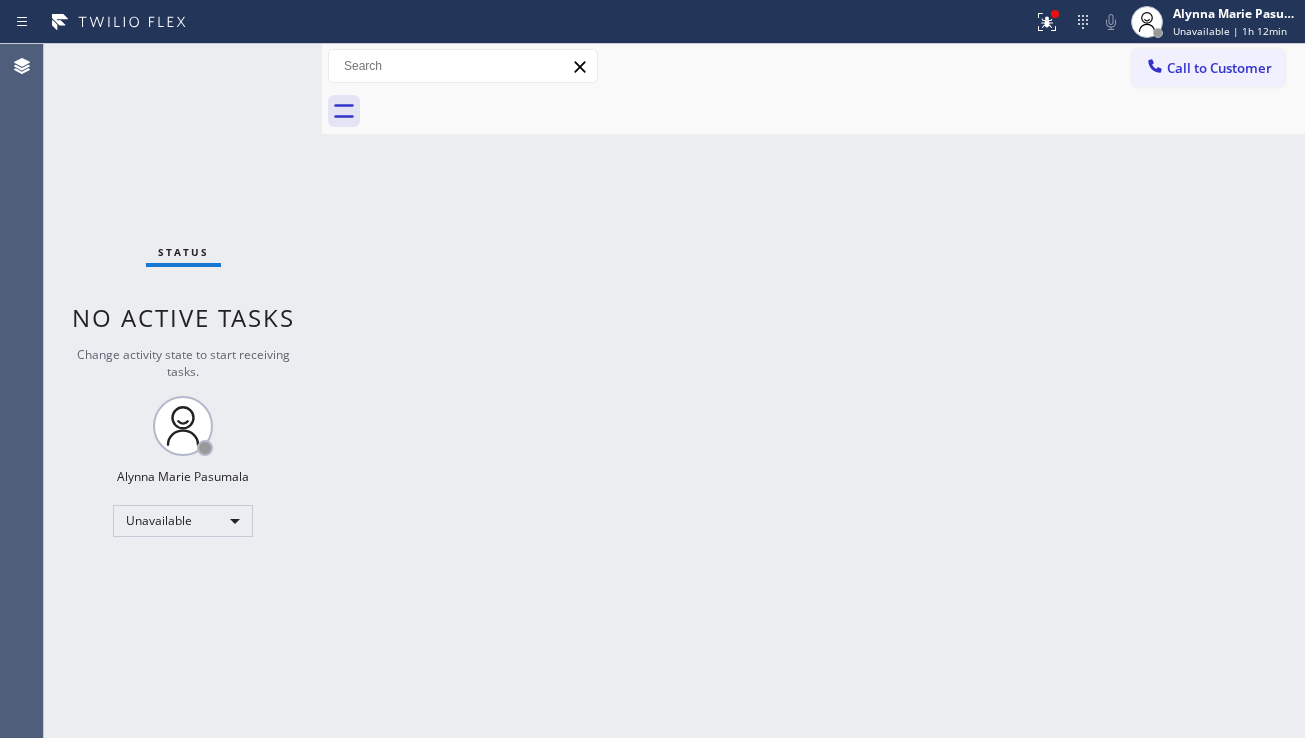 click on "Back to Dashboard Change Sender ID Customers Technicians Select a contact Outbound call Location Search location Your caller id phone number Customer number Call Customer info Name Phone none Address none Change Sender ID HVAC [PHONE] 5 Star Appliance [PHONE] Appliance Repair [PHONE] Plumbing [PHONE] Air Duct Cleaning [PHONE] Electricians [PHONE] Cancel Change Check personal SMS Reset Change No tabs Call to Customer Outbound call Location Marvel Electricians Lake Forest Your caller id phone number [PHONE] Customer number Call Outbound call Technician Search Technician Your caller id phone number Your caller id phone number Call" at bounding box center (813, 391) 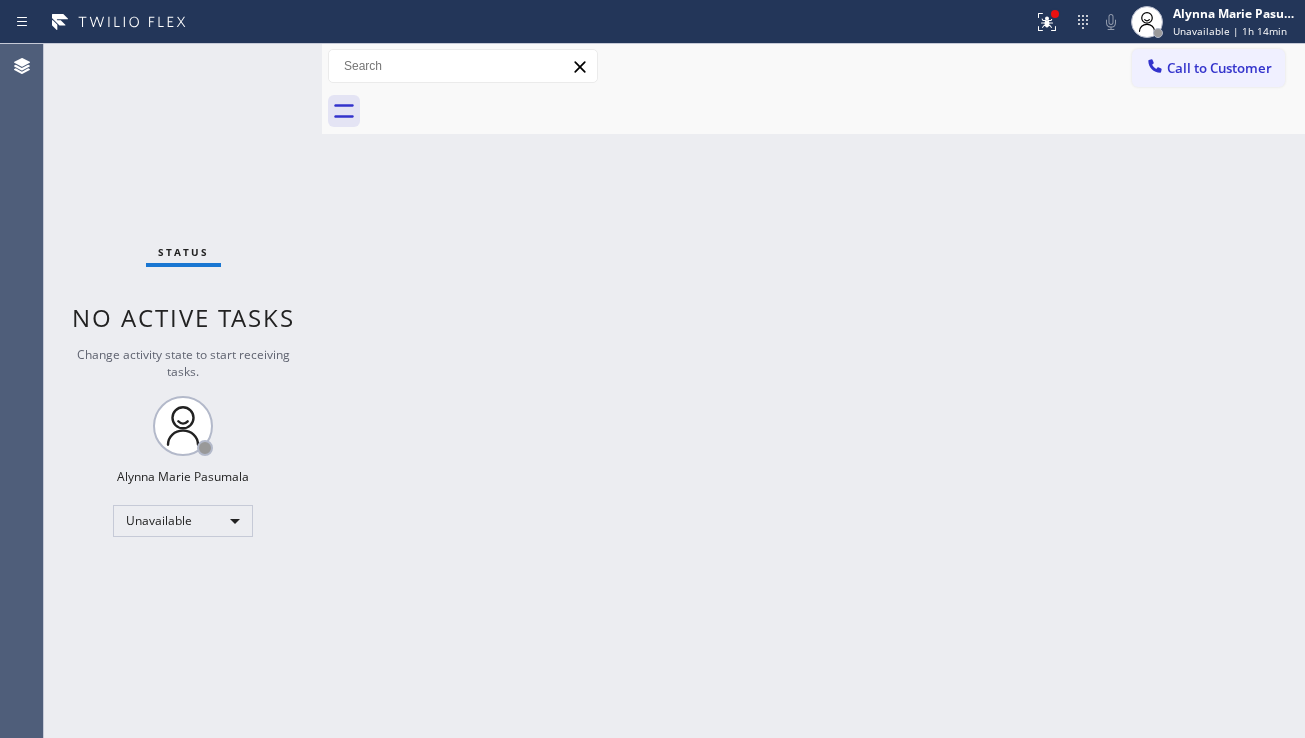 click on "Back to Dashboard Change Sender ID Customers Technicians Select a contact Outbound call Location Search location Your caller id phone number Customer number Call Customer info Name Phone none Address none Change Sender ID HVAC [PHONE] 5 Star Appliance [PHONE] Appliance Repair [PHONE] Plumbing [PHONE] Air Duct Cleaning [PHONE] Electricians [PHONE] Cancel Change Check personal SMS Reset Change No tabs Call to Customer Outbound call Location Marvel Electricians Lake Forest Your caller id phone number [PHONE] Customer number Call Outbound call Technician Search Technician Your caller id phone number Your caller id phone number Call" at bounding box center [813, 391] 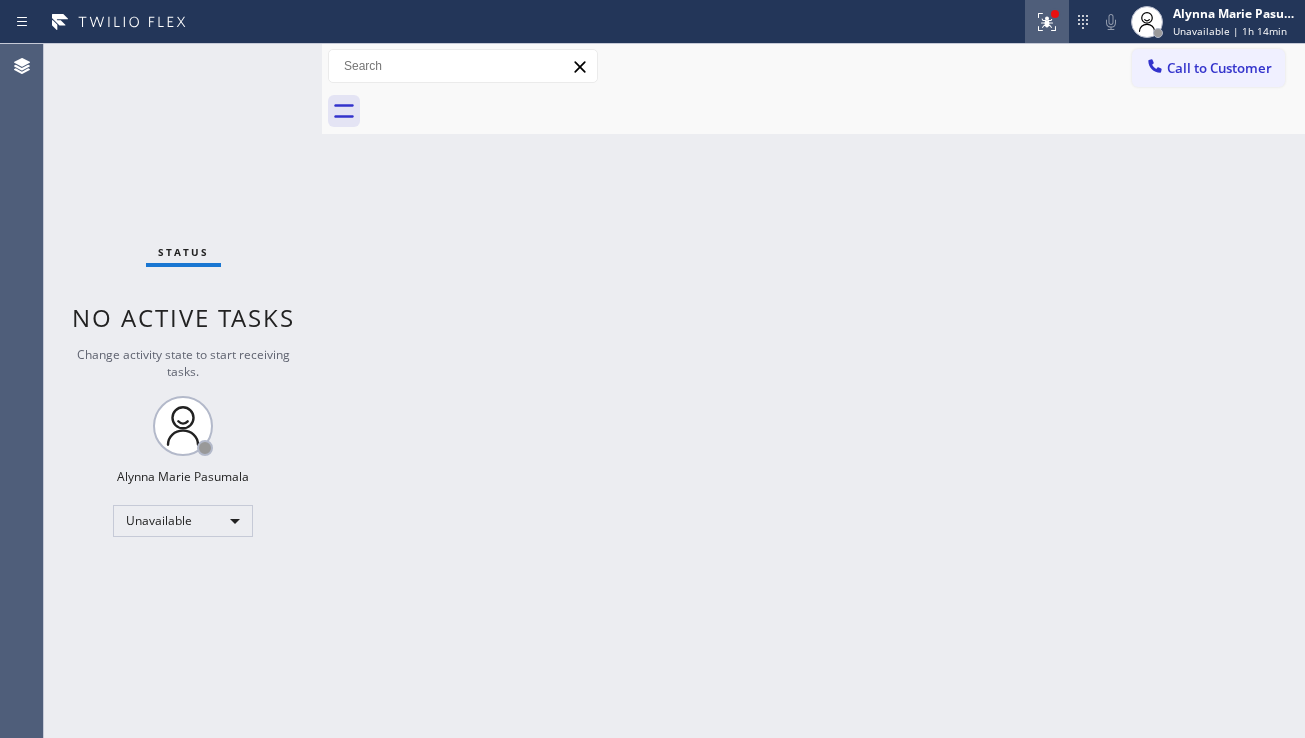 click at bounding box center [1047, 22] 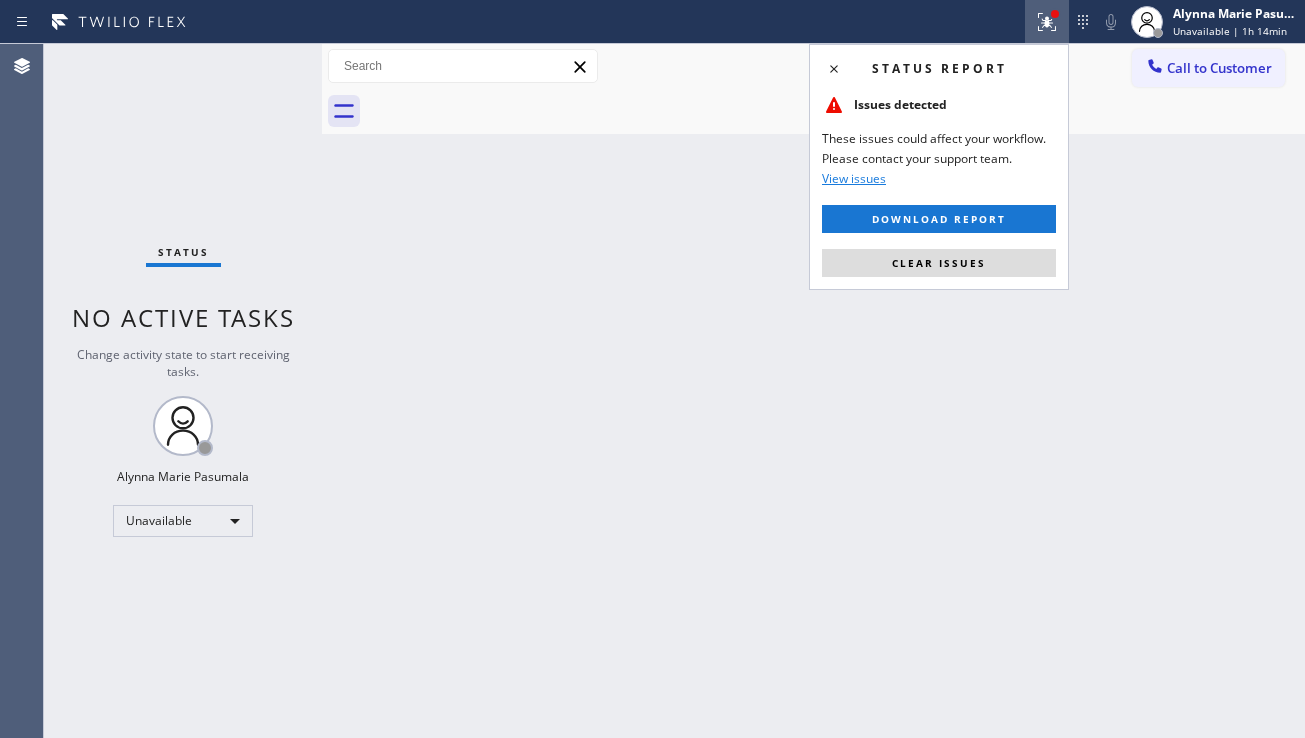 drag, startPoint x: 974, startPoint y: 261, endPoint x: 915, endPoint y: 296, distance: 68.60029 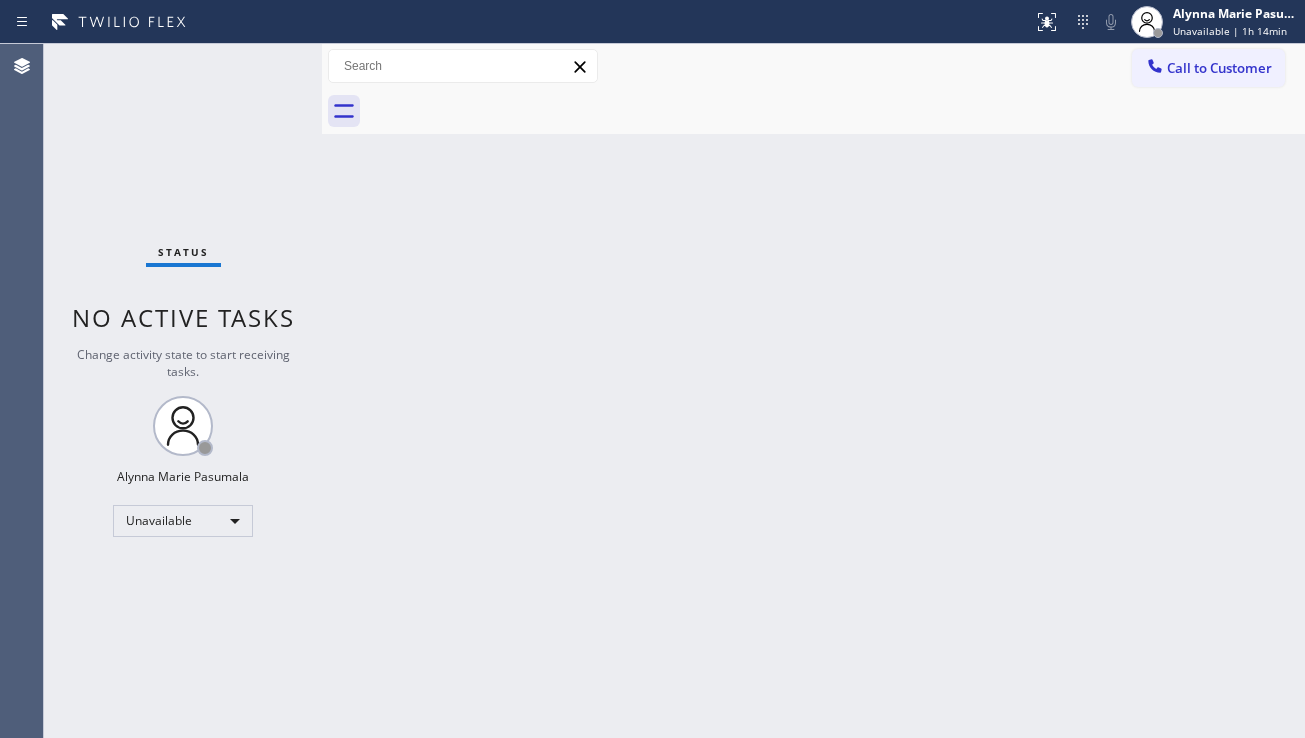click on "Back to Dashboard Change Sender ID Customers Technicians Select a contact Outbound call Location Search location Your caller id phone number Customer number Call Customer info Name Phone none Address none Change Sender ID HVAC [PHONE] 5 Star Appliance [PHONE] Appliance Repair [PHONE] Plumbing [PHONE] Air Duct Cleaning [PHONE] Electricians [PHONE] Cancel Change Check personal SMS Reset Change No tabs Call to Customer Outbound call Location Marvel Electricians Lake Forest Your caller id phone number [PHONE] Customer number Call Outbound call Technician Search Technician Your caller id phone number Your caller id phone number Call" at bounding box center [813, 391] 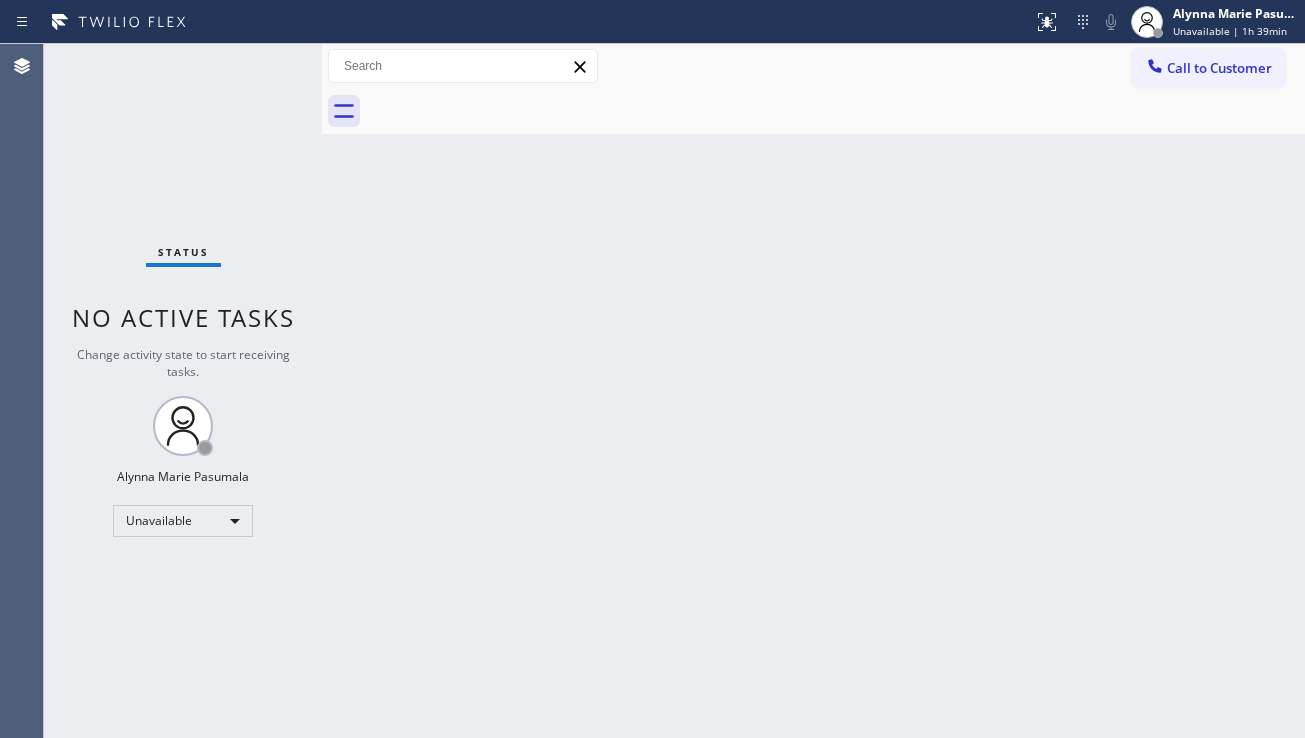 click on "Back to Dashboard Change Sender ID Customers Technicians Select a contact Outbound call Location Search location Your caller id phone number Customer number Call Customer info Name Phone none Address none Change Sender ID HVAC [PHONE] 5 Star Appliance [PHONE] Appliance Repair [PHONE] Plumbing [PHONE] Air Duct Cleaning [PHONE] Electricians [PHONE] Cancel Change Check personal SMS Reset Change No tabs Call to Customer Outbound call Location Marvel Electricians Lake Forest Your caller id phone number [PHONE] Customer number Call Outbound call Technician Search Technician Your caller id phone number Your caller id phone number Call" at bounding box center (813, 391) 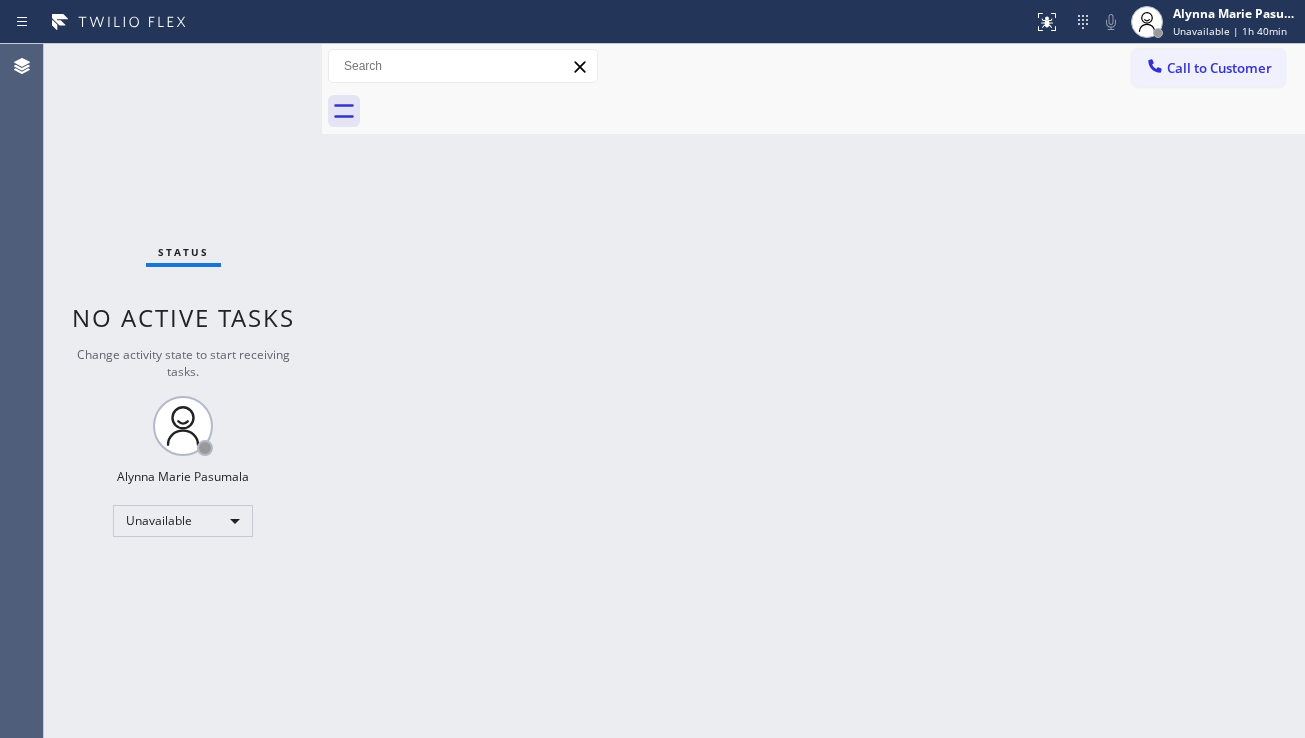 click on "Back to Dashboard Change Sender ID Customers Technicians Select a contact Outbound call Location Search location Your caller id phone number Customer number Call Customer info Name Phone none Address none Change Sender ID HVAC [PHONE] 5 Star Appliance [PHONE] Appliance Repair [PHONE] Plumbing [PHONE] Air Duct Cleaning [PHONE] Electricians [PHONE] Cancel Change Check personal SMS Reset Change No tabs Call to Customer Outbound call Location Marvel Electricians Lake Forest Your caller id phone number [PHONE] Customer number Call Outbound call Technician Search Technician Your caller id phone number Your caller id phone number Call" at bounding box center [813, 391] 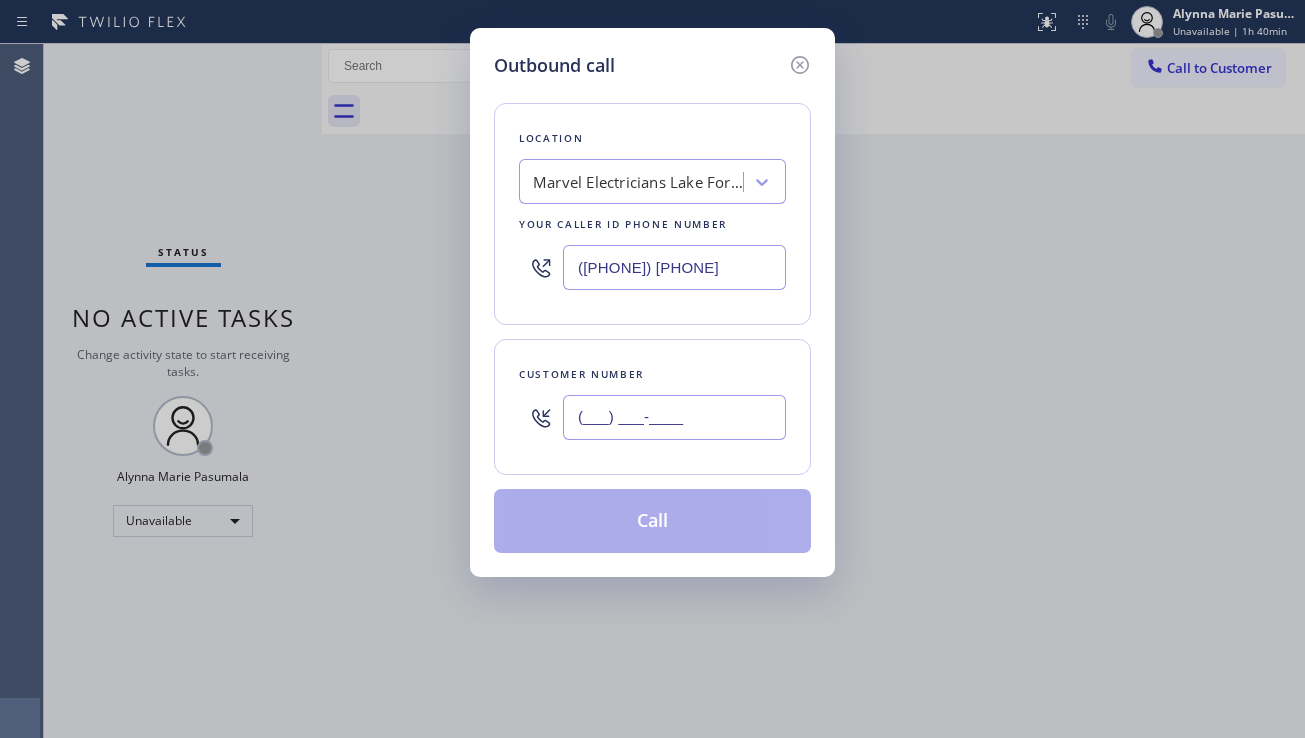 click on "(___) ___-____" at bounding box center (674, 417) 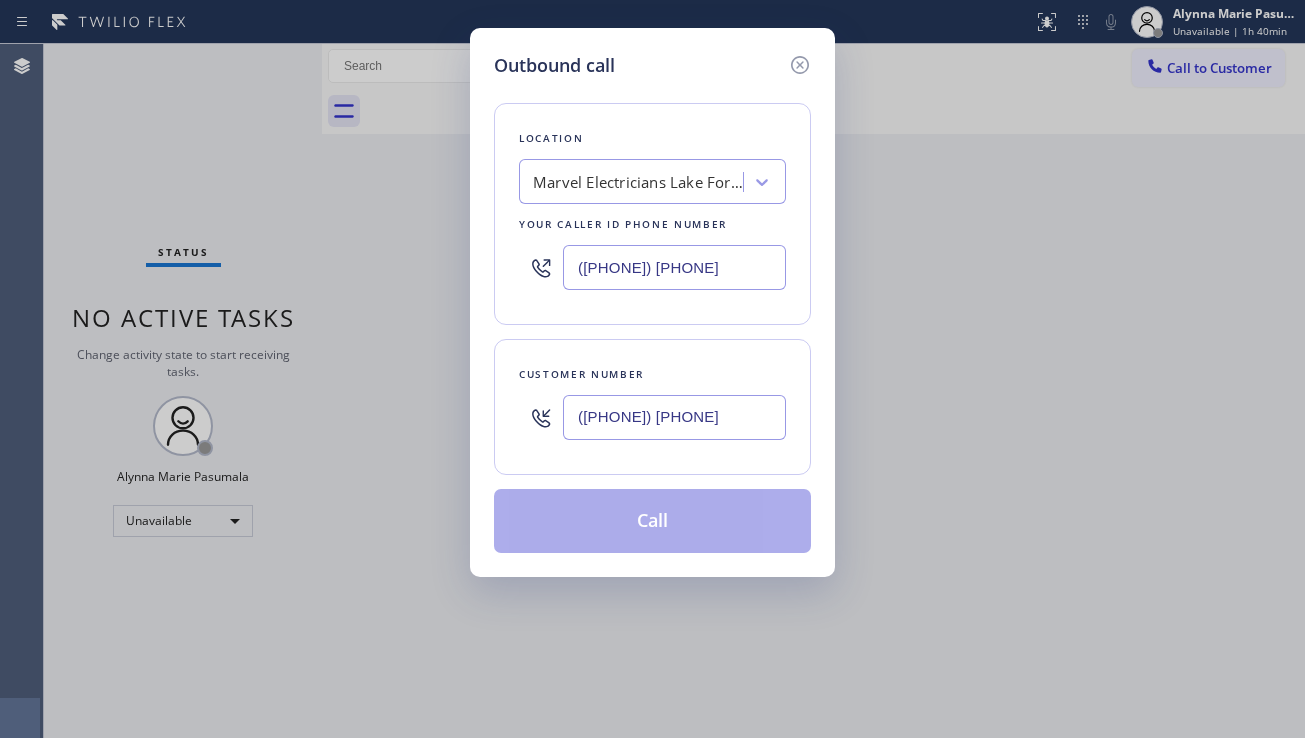 type on "([PHONE]) [PHONE]" 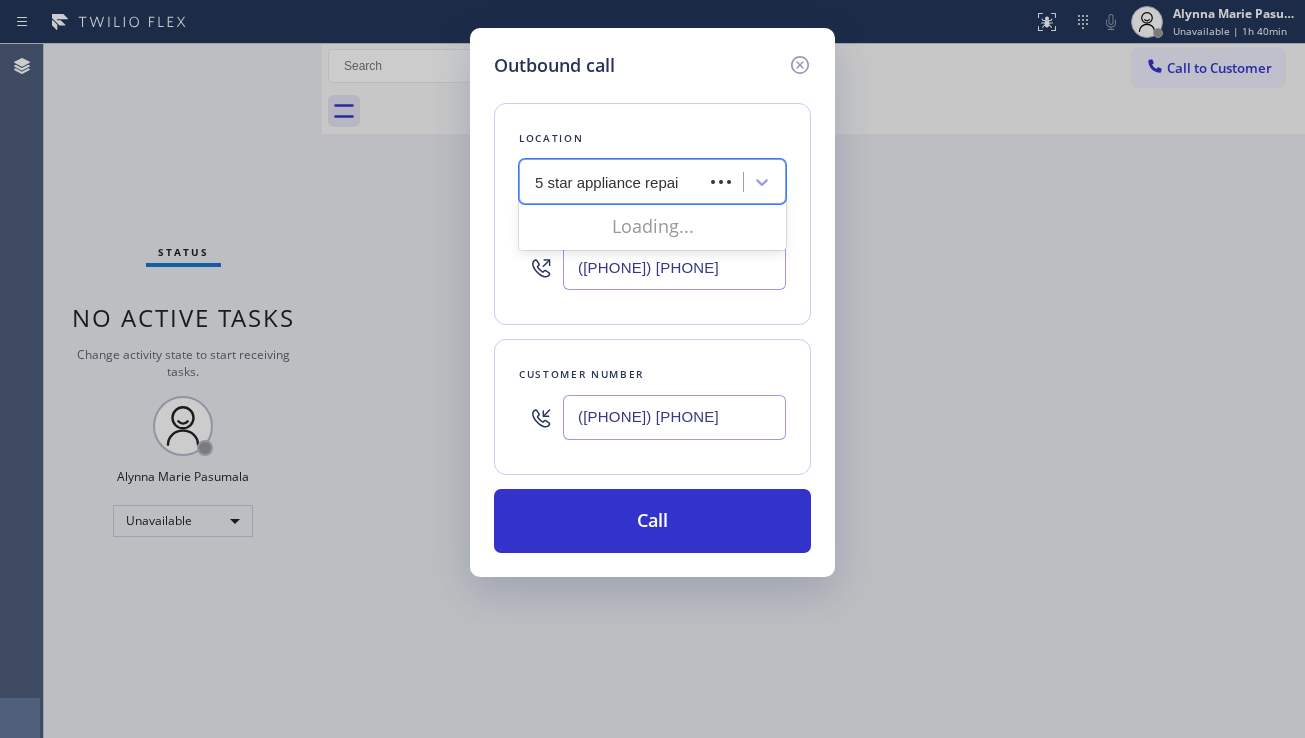 type on "5 star appliance repair" 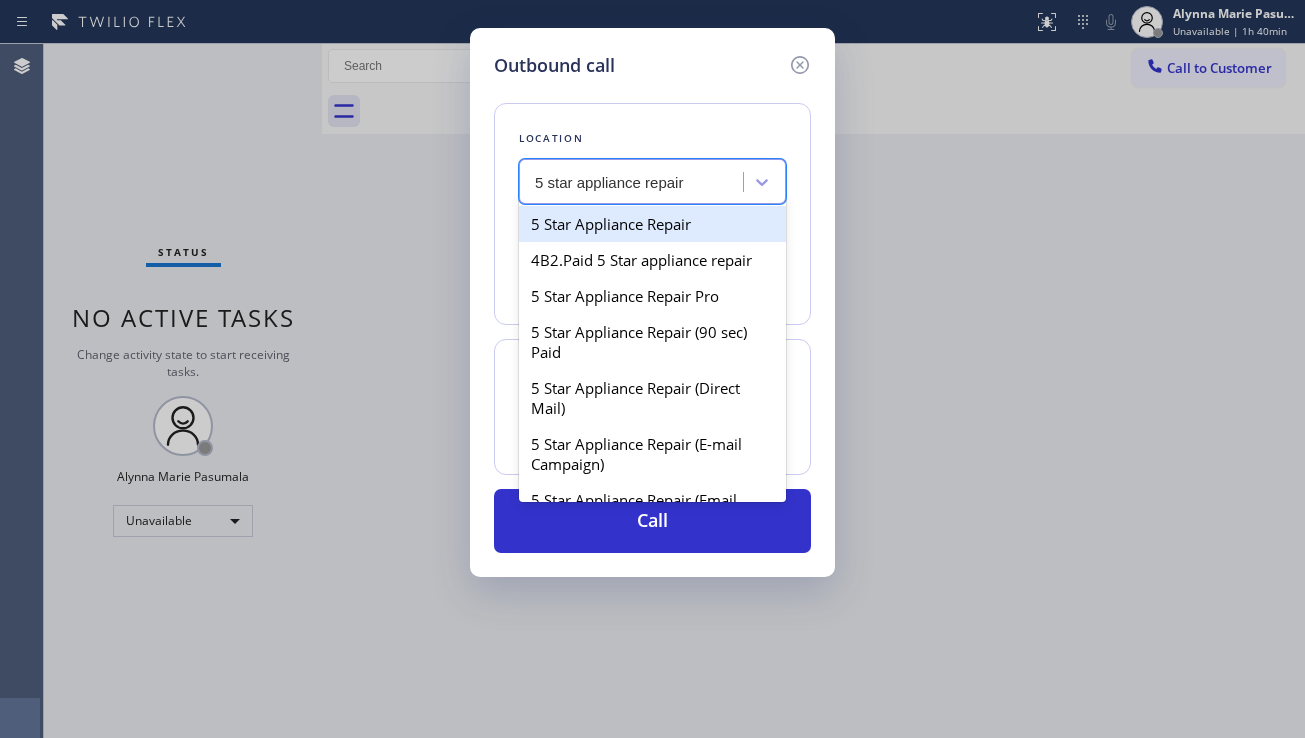 click on "5 Star Appliance Repair" at bounding box center [652, 224] 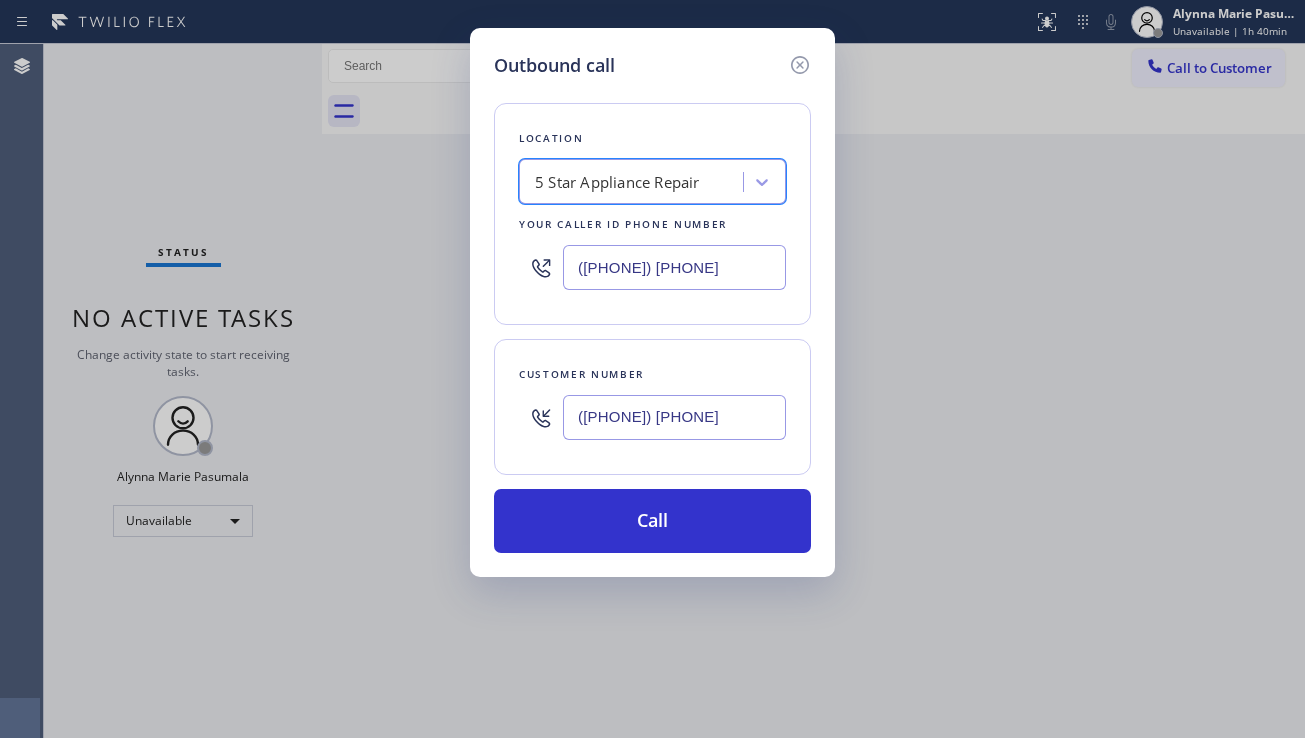 type 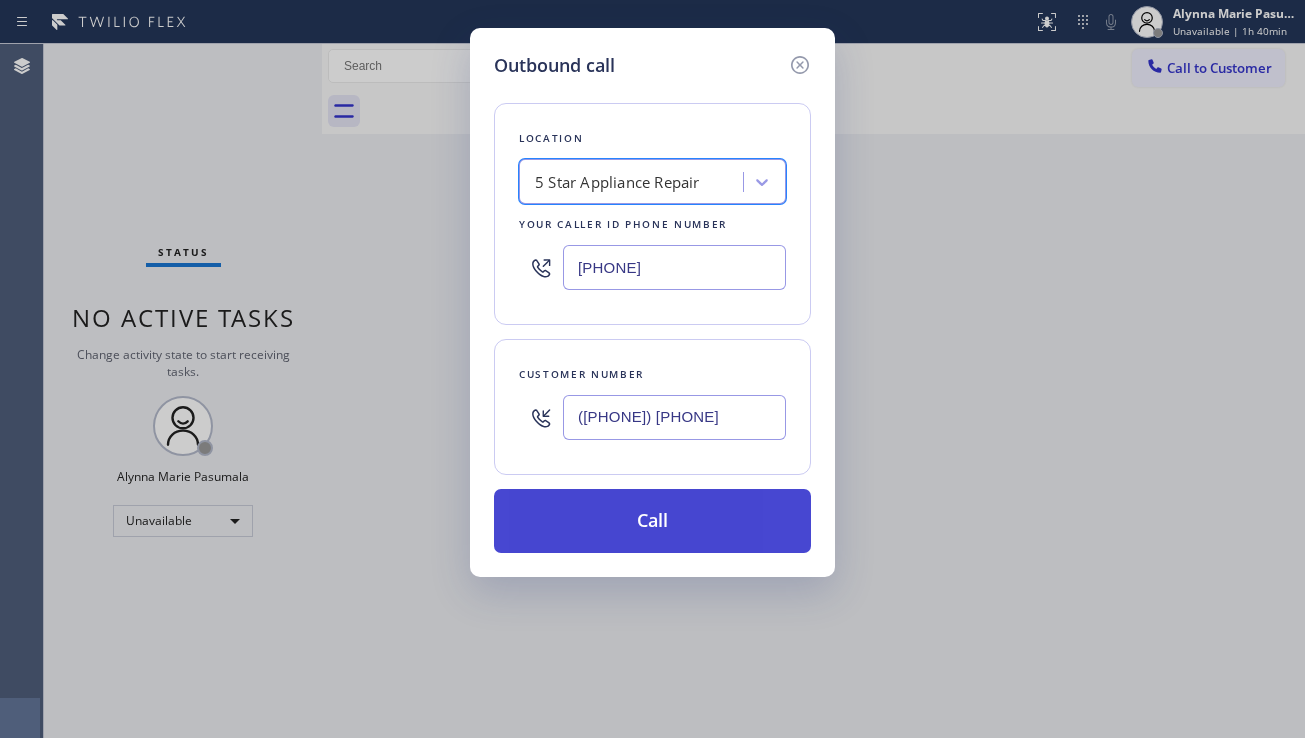 click on "Call" at bounding box center [652, 521] 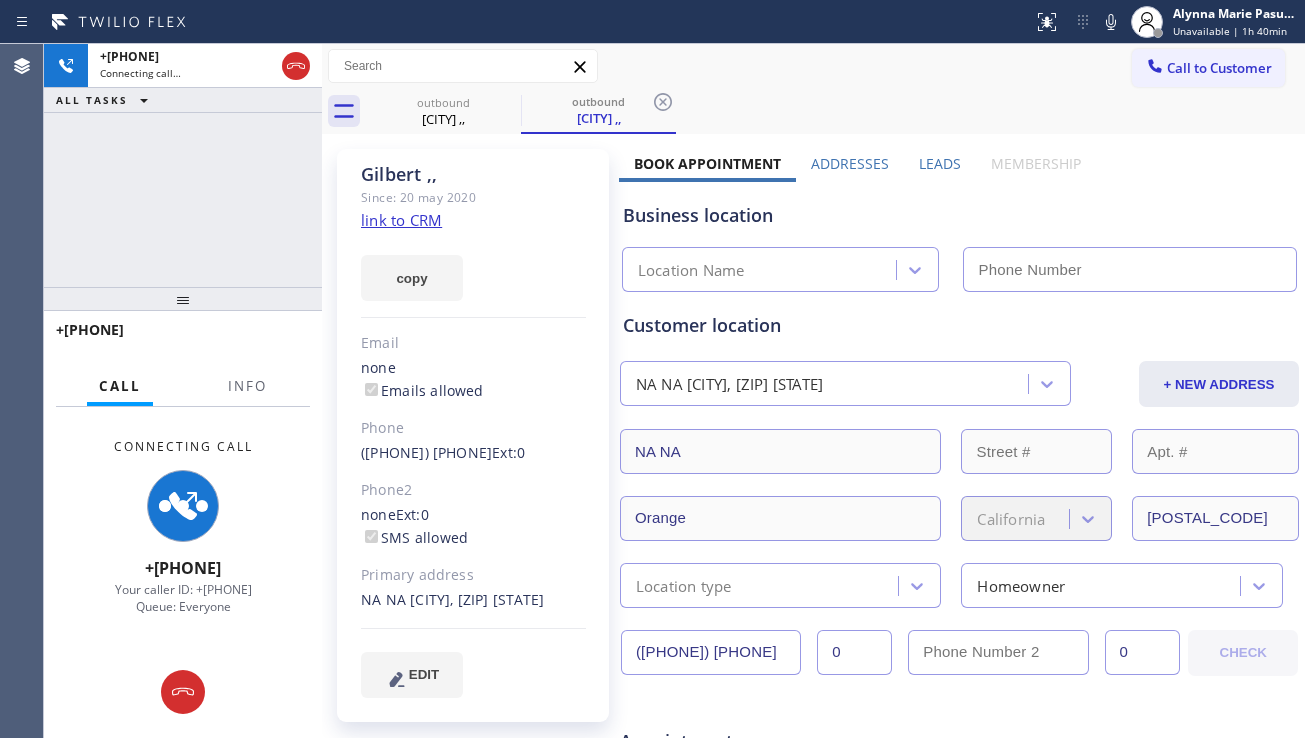 click on "Leads" at bounding box center (940, 163) 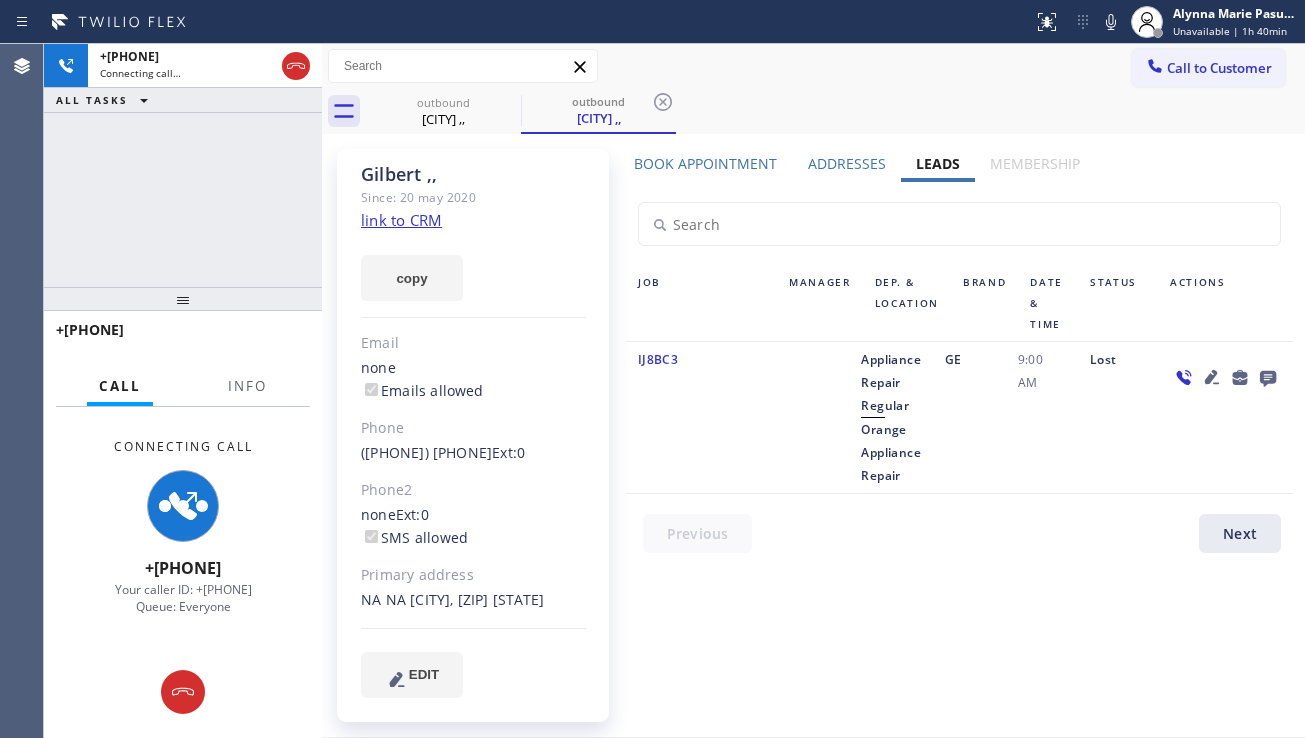 click 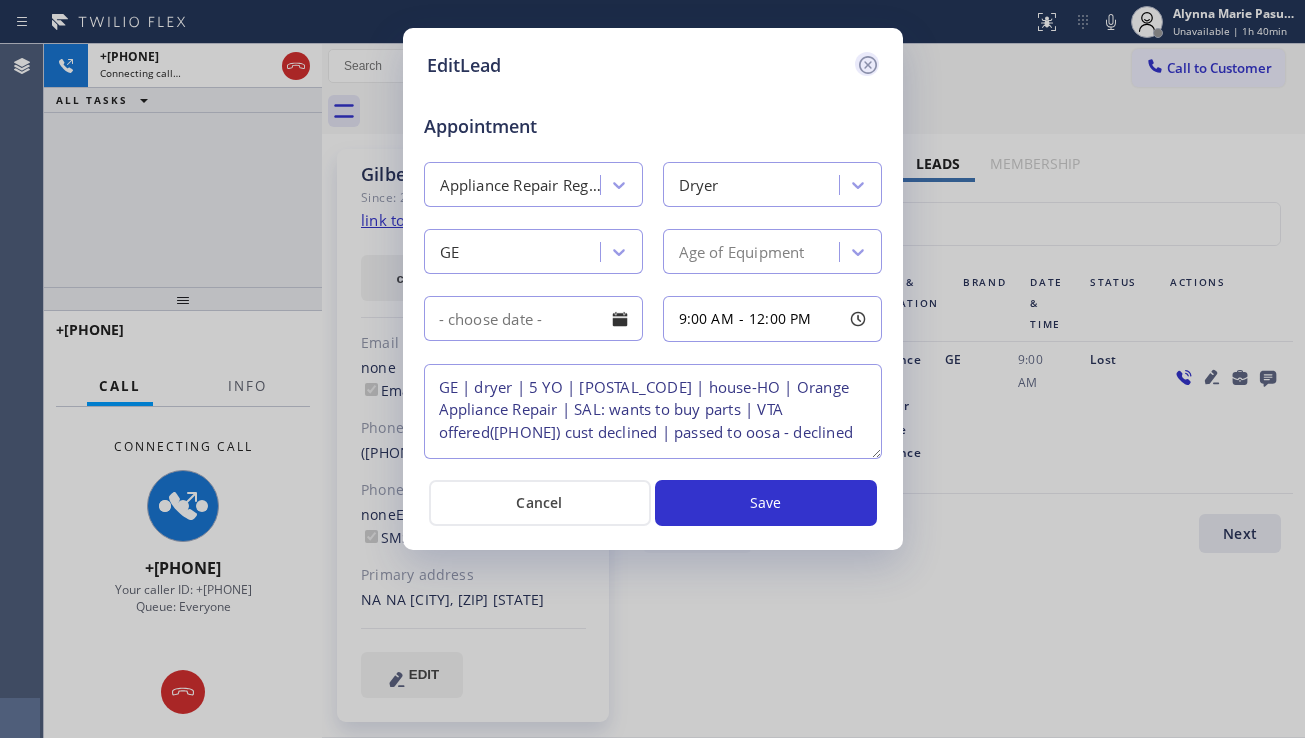 click 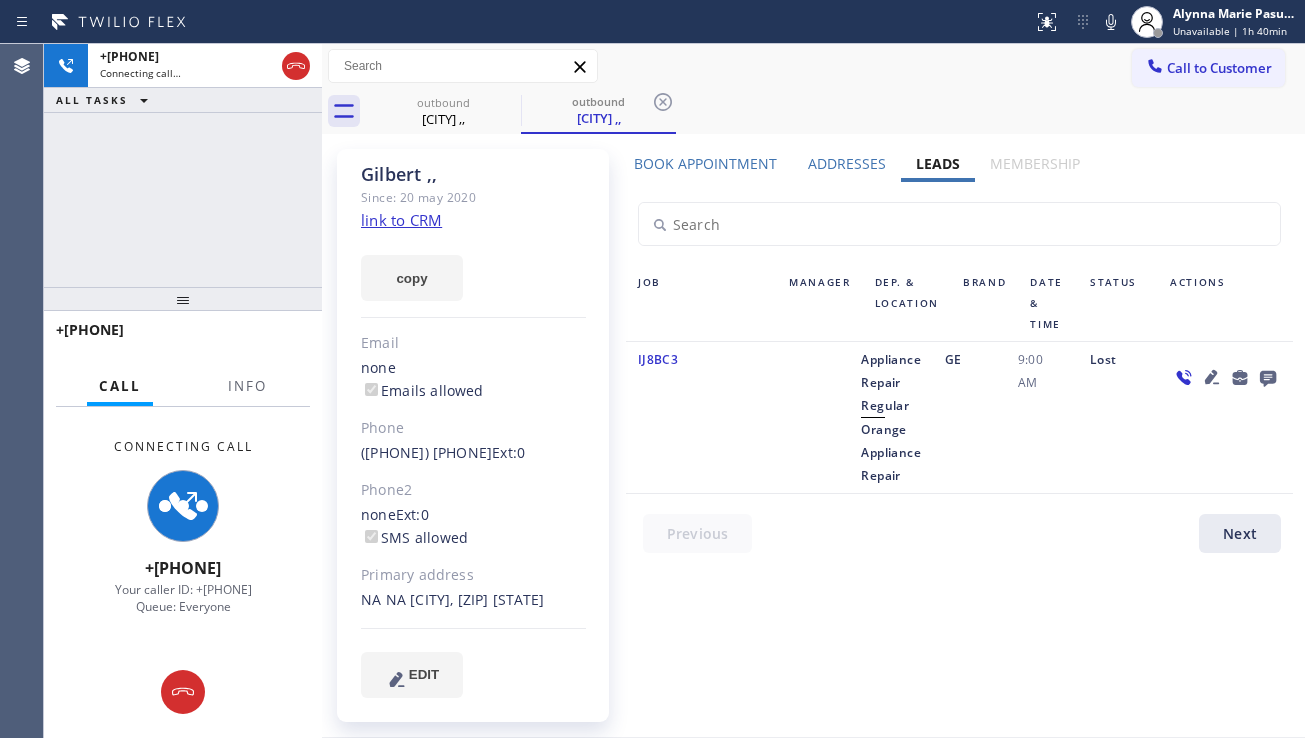 click 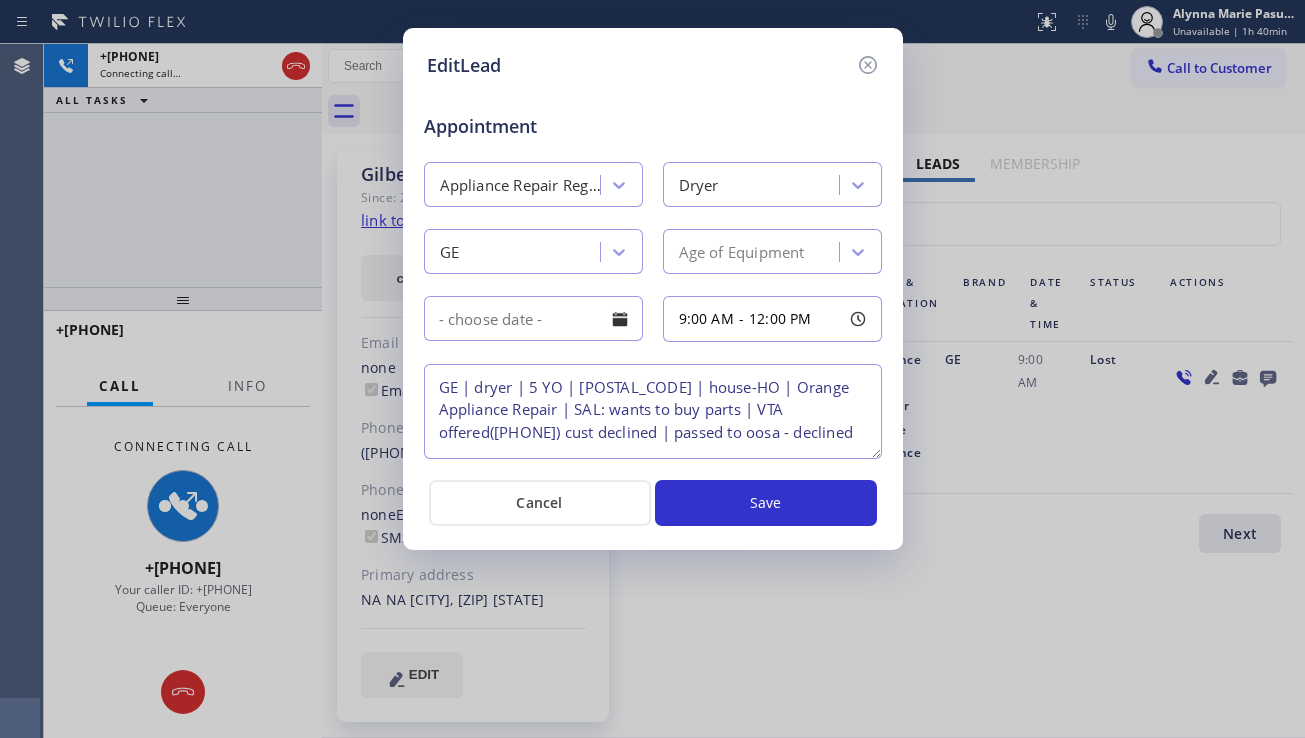 click on "GE | dryer | 5 YO | [POSTAL_CODE] | house-HO | Orange Appliance Repair | SAL: wants to buy parts | VTA offered([PHONE]) cust declined | passed to oosa - declined" at bounding box center (653, 411) 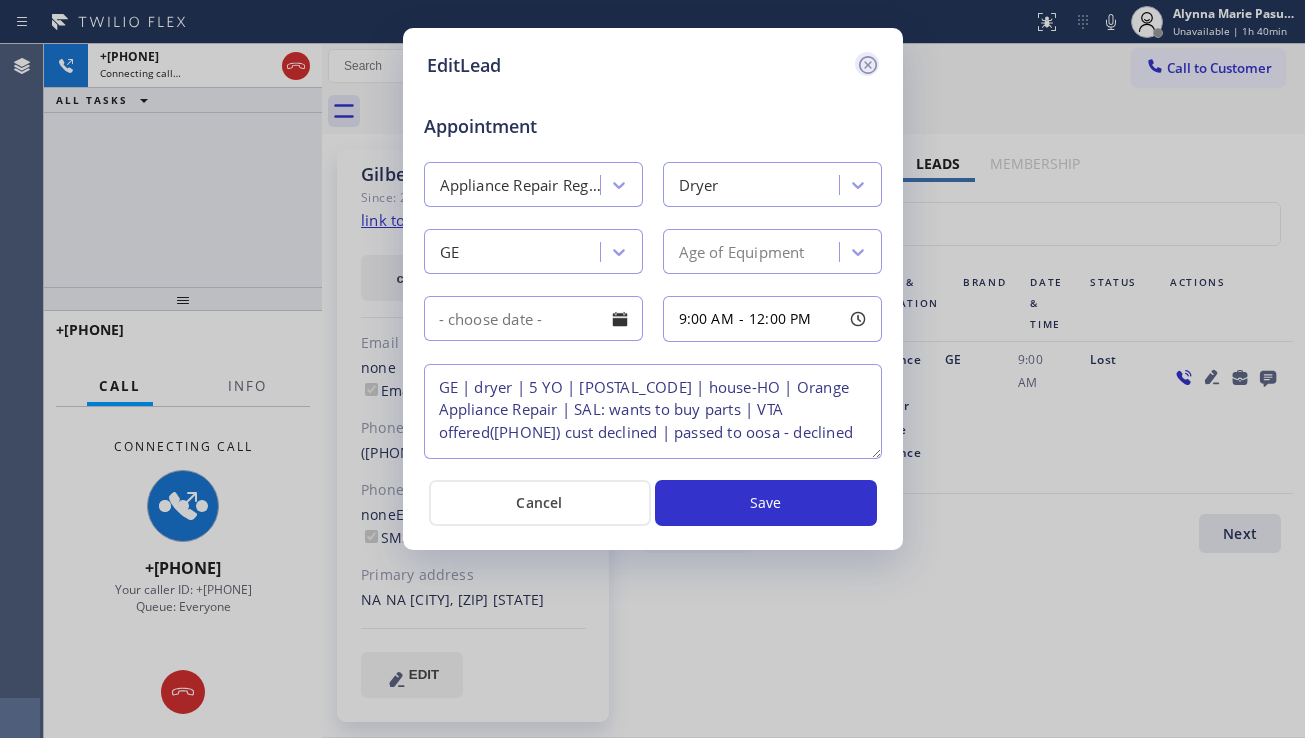 click 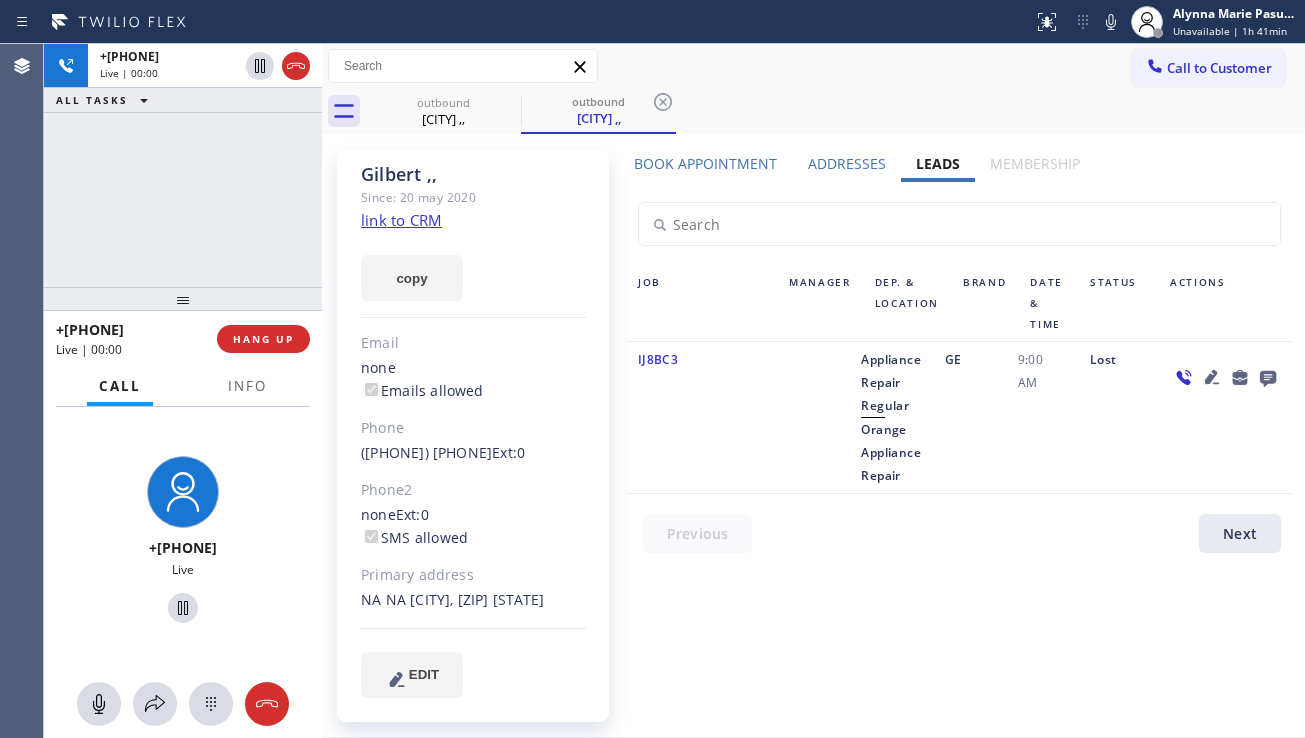 click 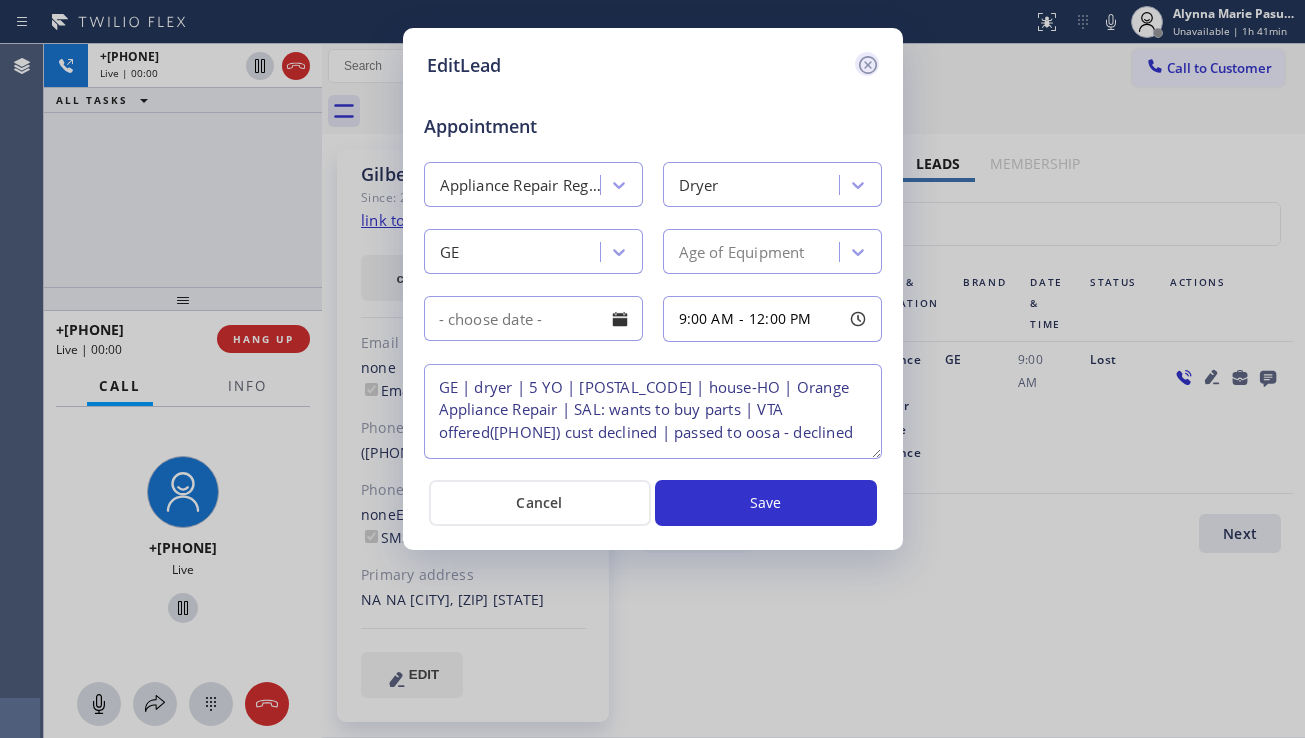 click 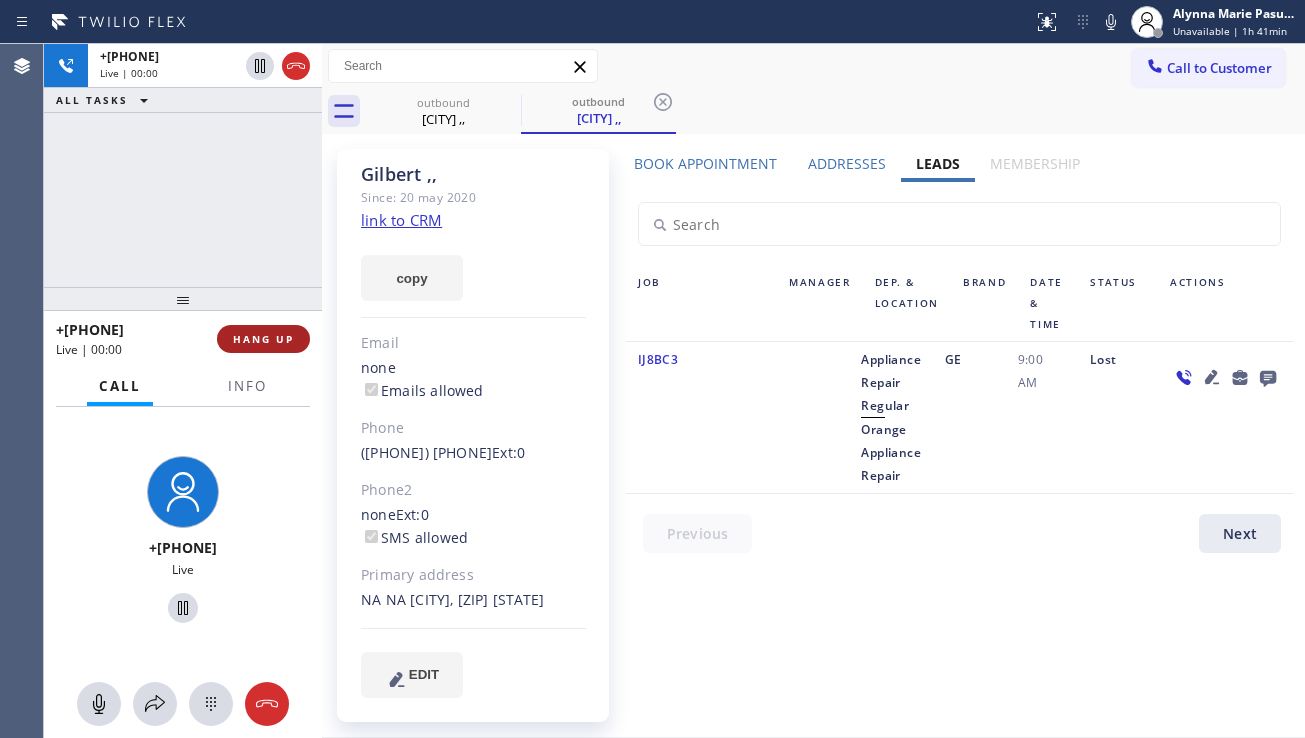 click on "HANG UP" at bounding box center [263, 339] 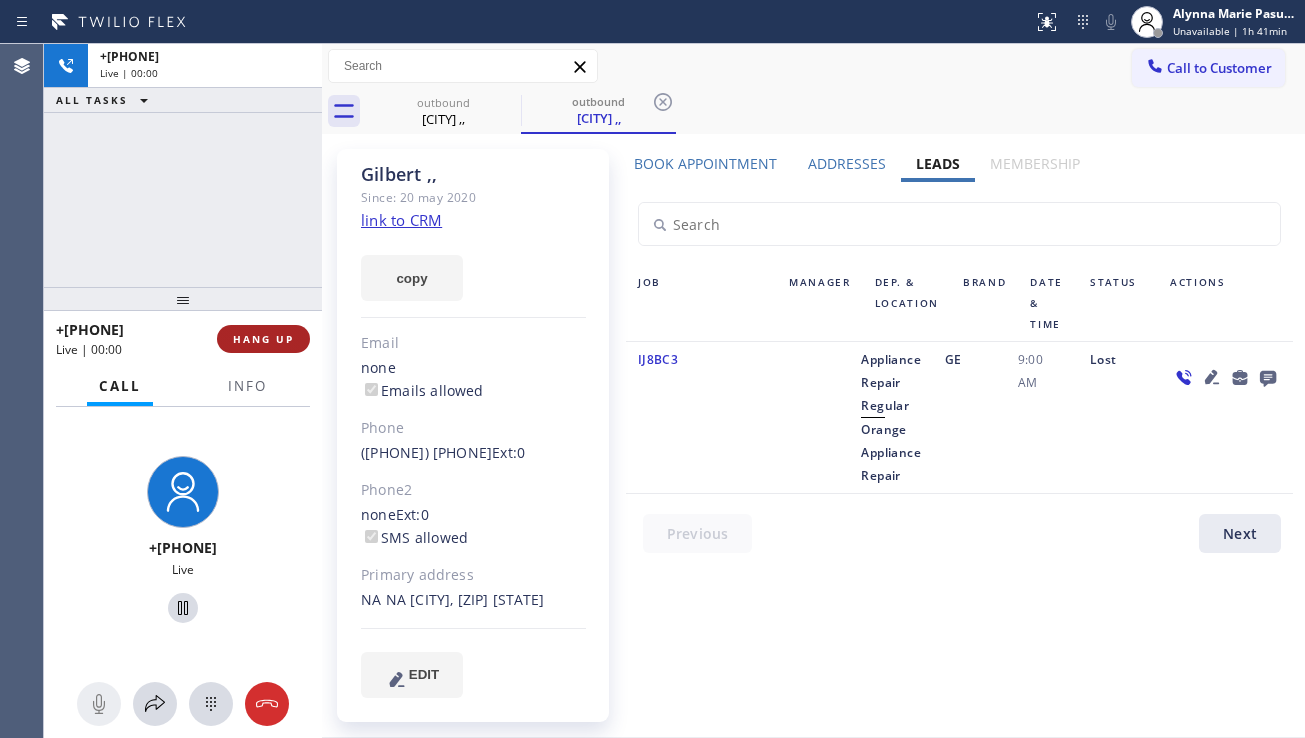 click on "HANG UP" at bounding box center [263, 339] 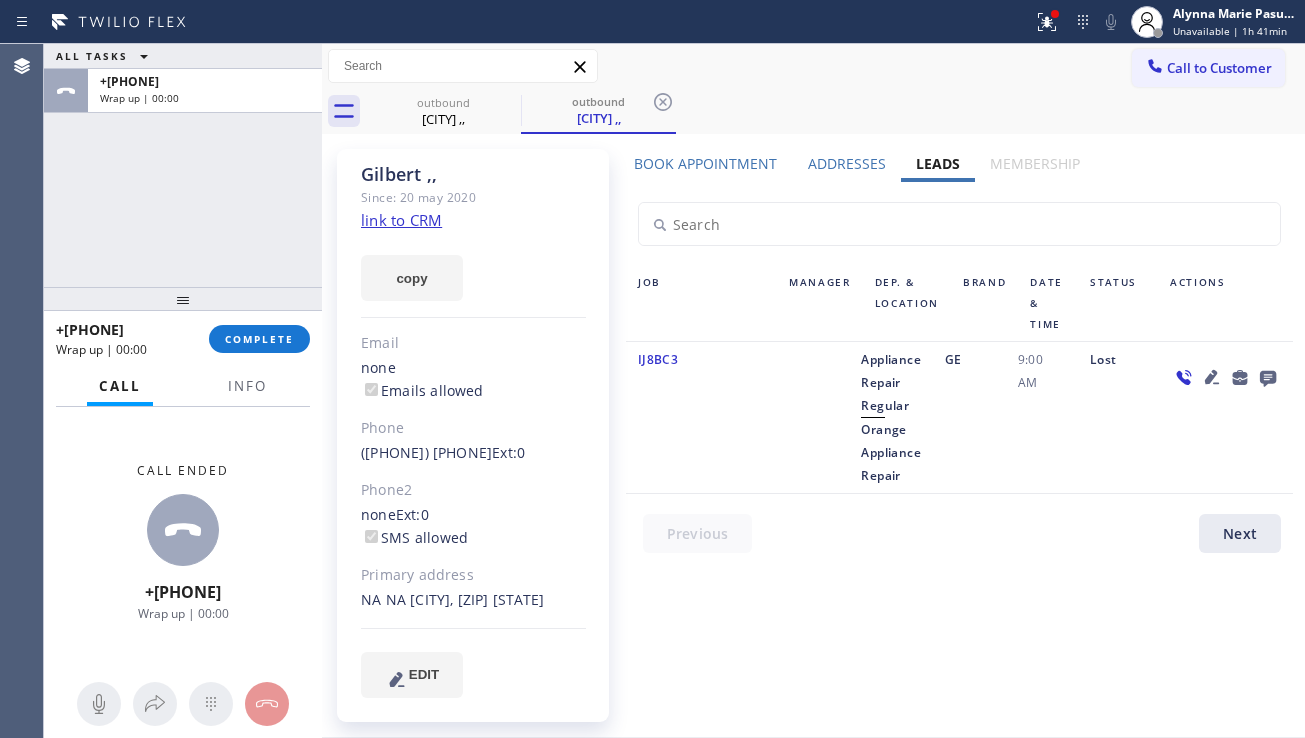 click 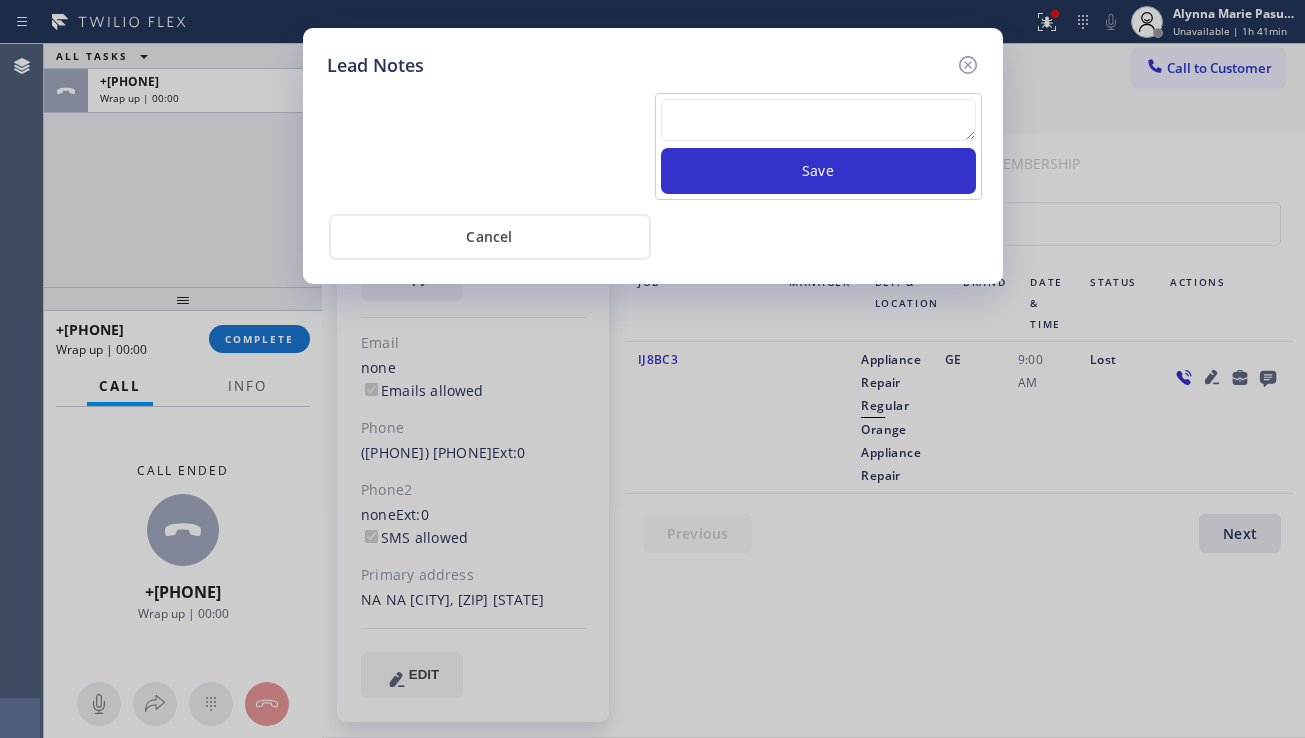 click at bounding box center [818, 120] 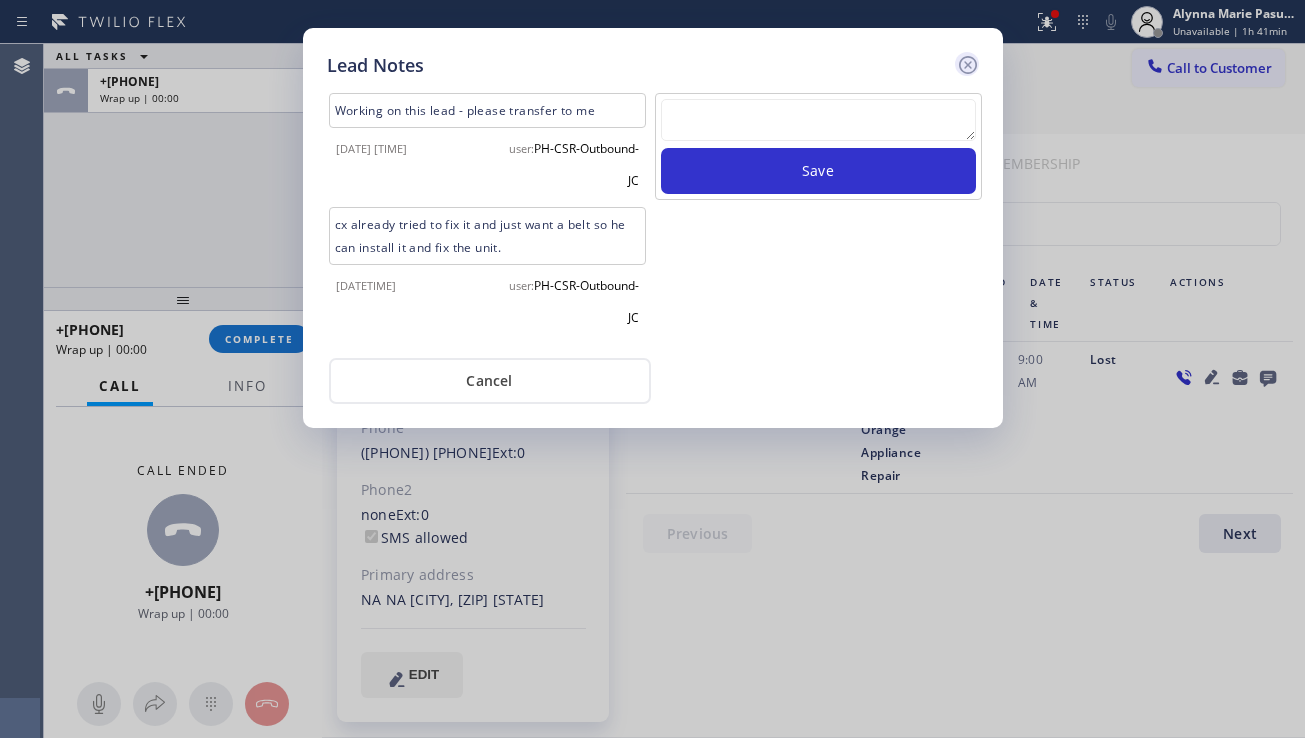 click 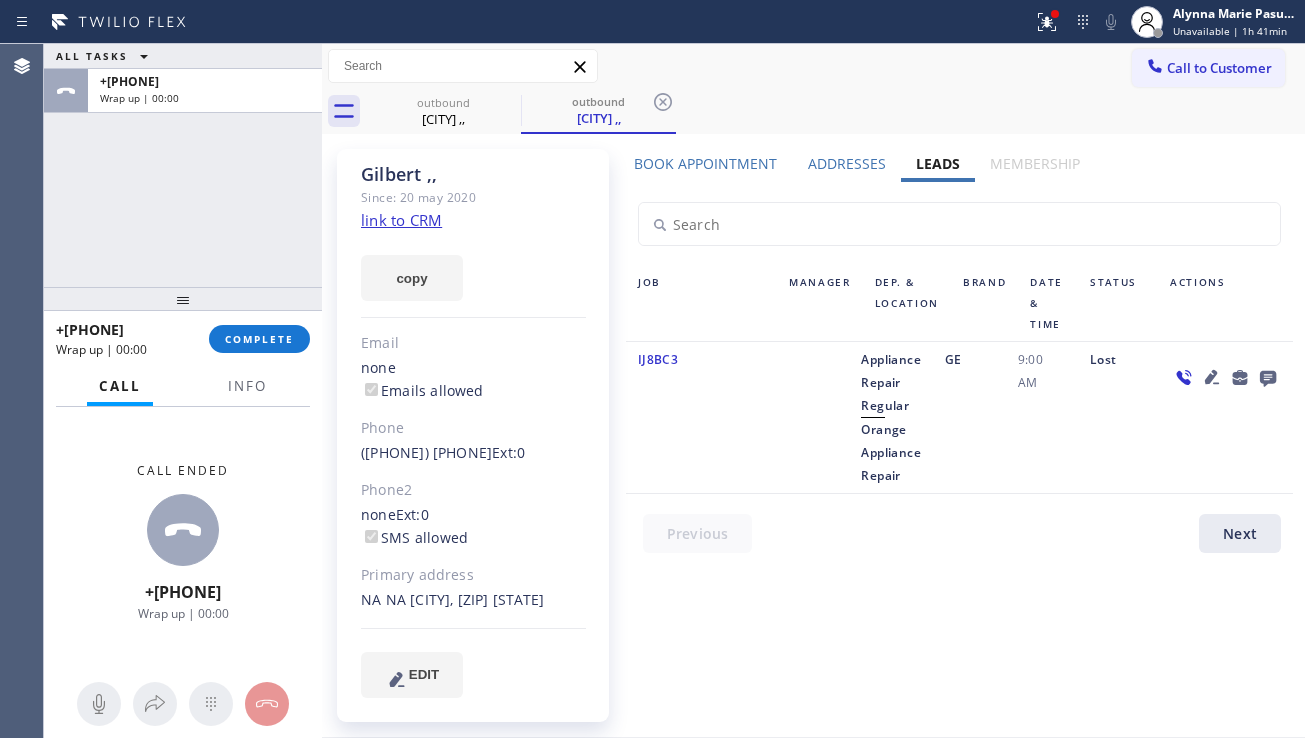click 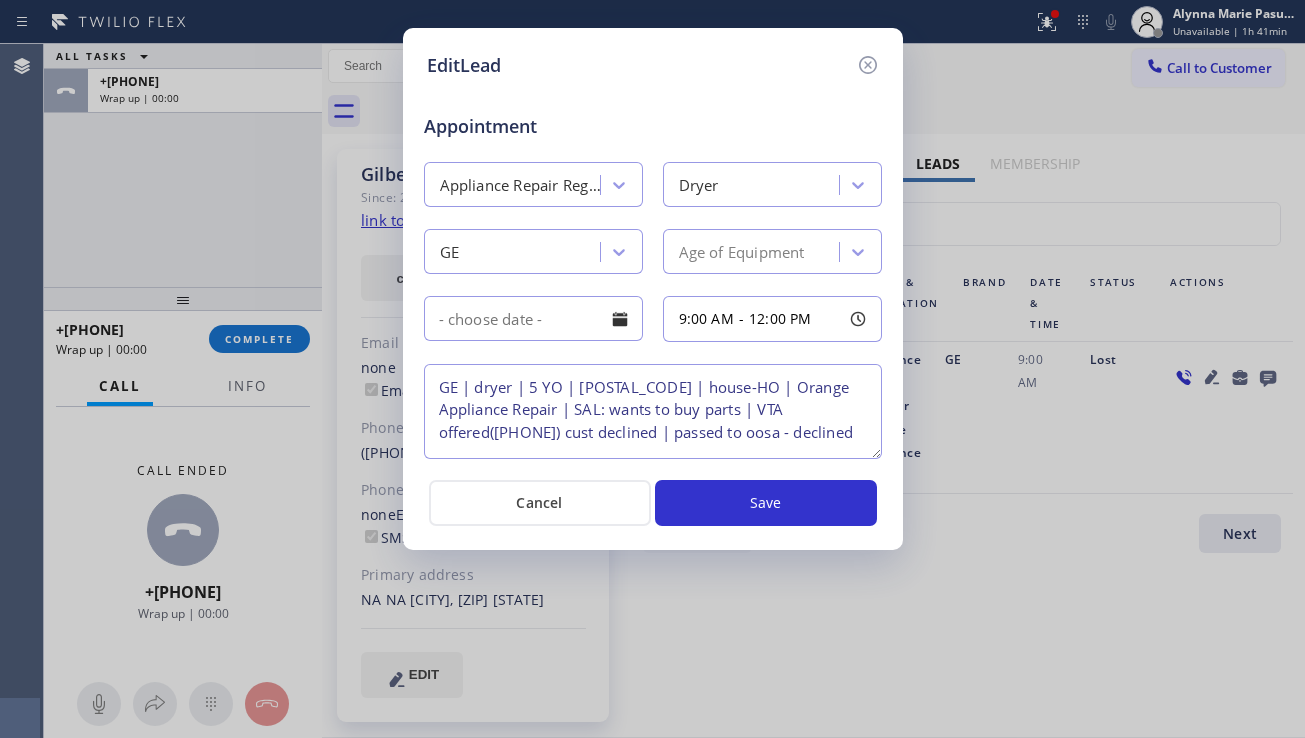 click on "GE | dryer | 5 YO | [POSTAL_CODE] | house-HO | Orange Appliance Repair | SAL: wants to buy parts | VTA offered([PHONE]) cust declined | passed to oosa - declined" at bounding box center (653, 411) 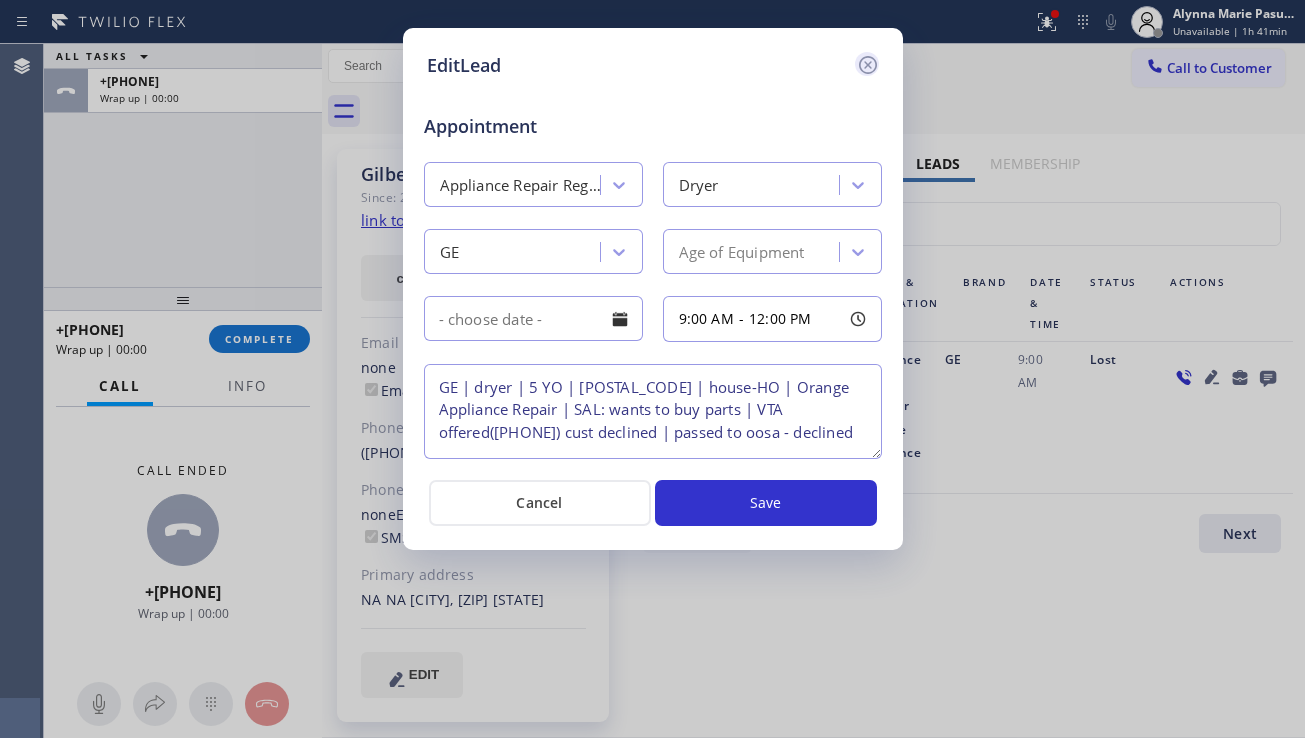click 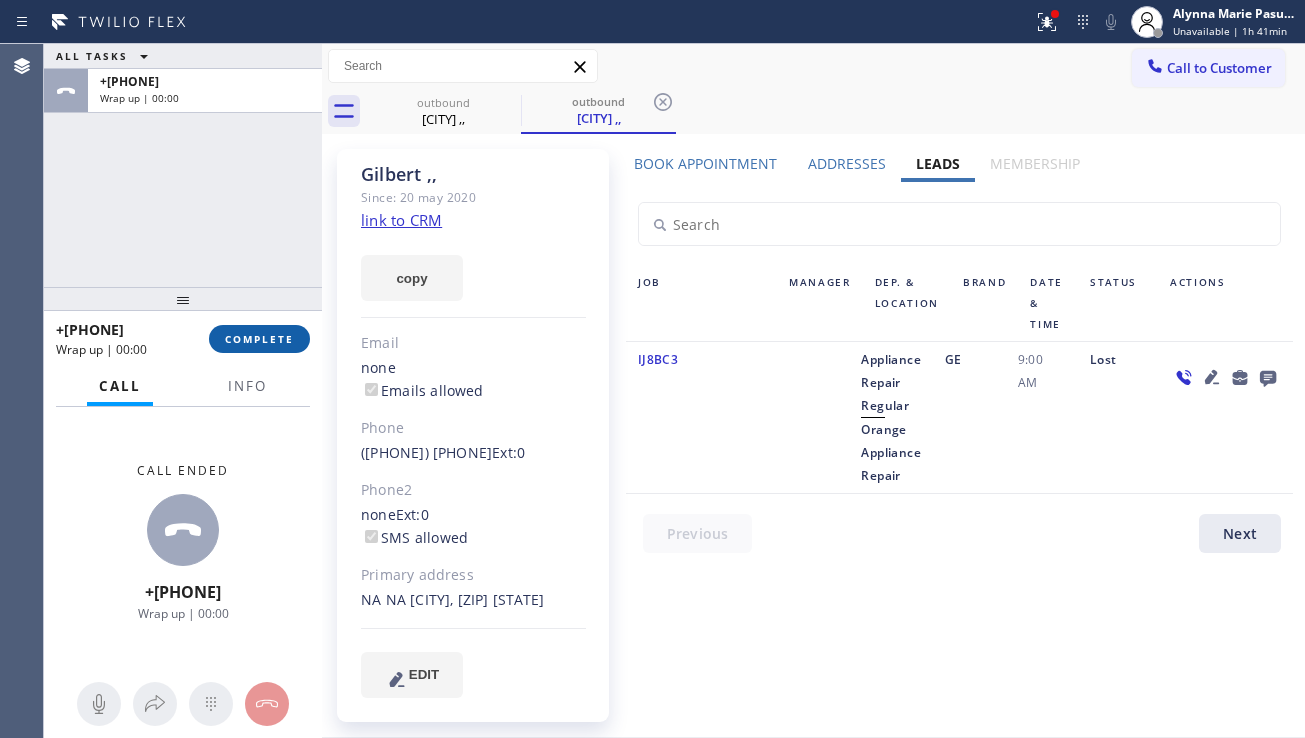click on "COMPLETE" at bounding box center (259, 339) 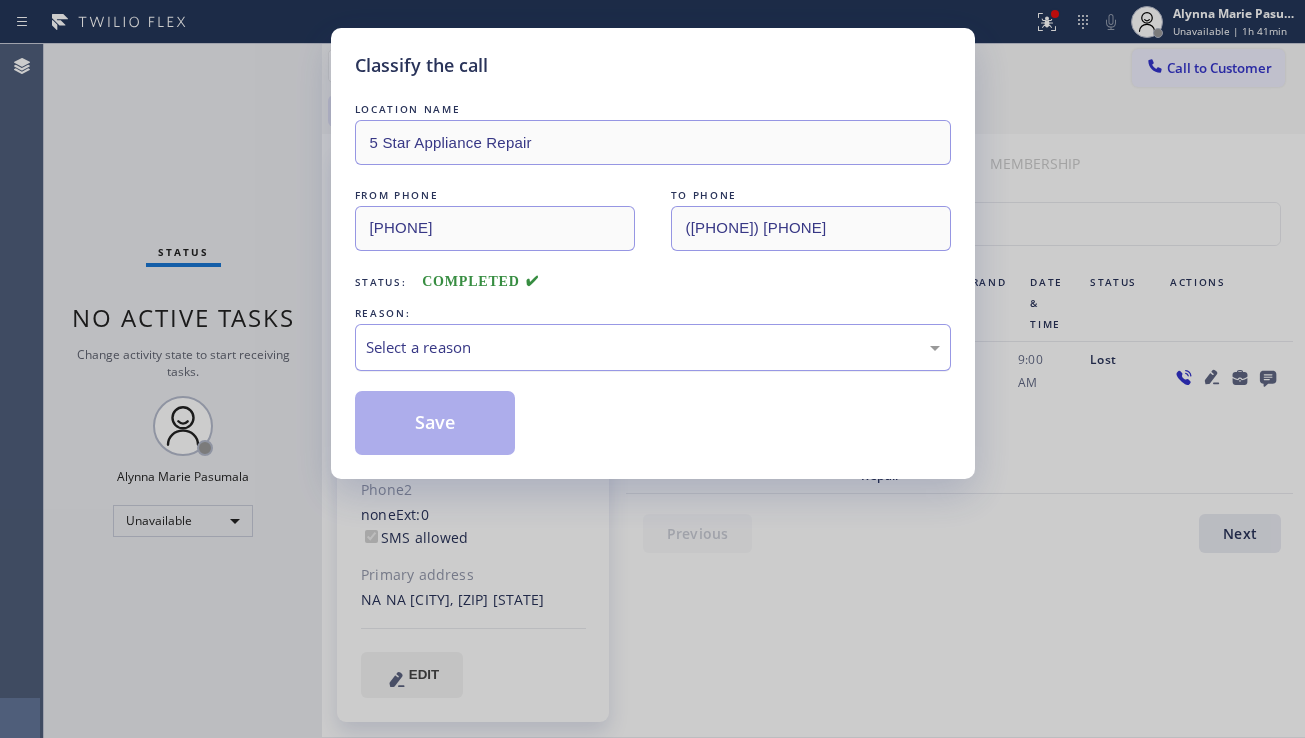 click on "Select a reason" at bounding box center (653, 347) 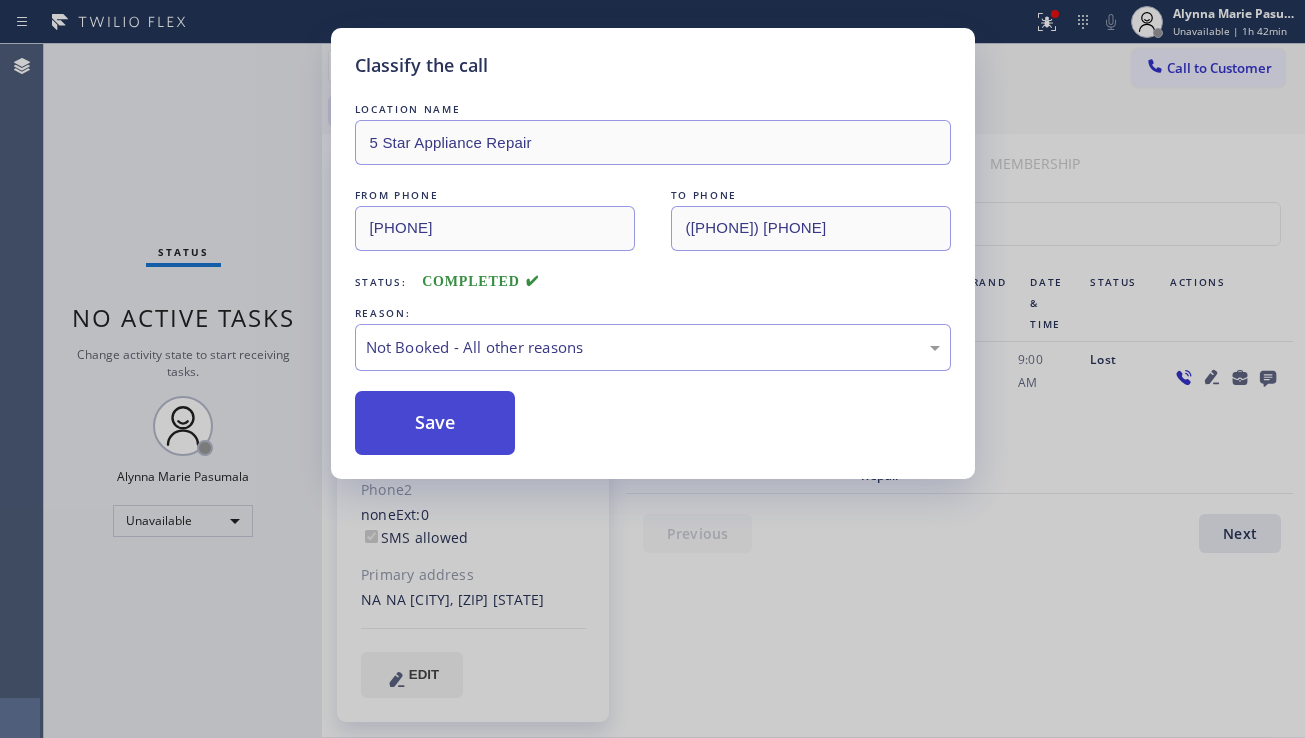 click on "Save" at bounding box center (435, 423) 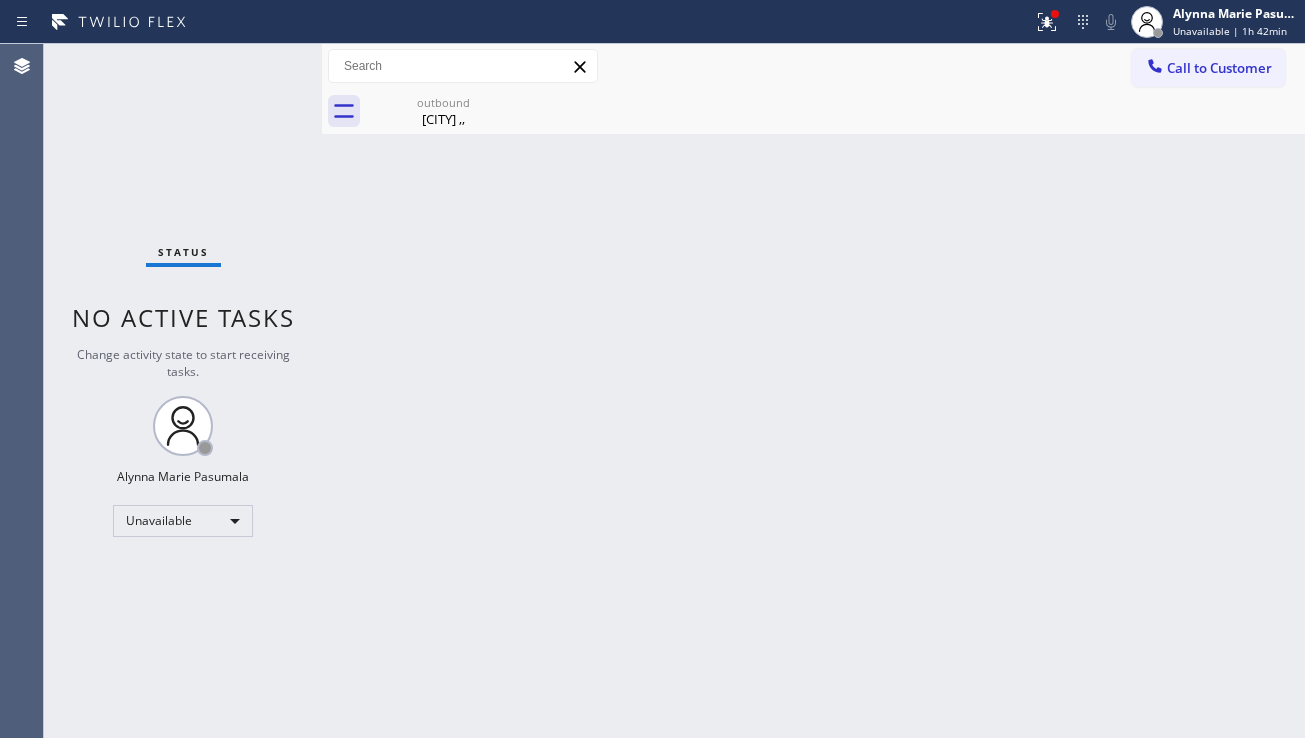 click on "Back to Dashboard Change Sender ID Customers Technicians Select a contact Outbound call Location Search location Your caller id phone number Customer number Call Customer info Name Phone none Address none Change Sender ID HVAC +[PHONE] 5 Star Appliance +[PHONE] Appliance Repair +[PHONE] Plumbing +[PHONE] Air Duct Cleaning +[PHONE] Electricians +[PHONE] Cancel Change Check personal SMS Reset Change Outbound call Location Gilbert ,, Call to Customer Outbound call Location 5 Star Appliance Repair Your caller id phone number ([PHONE]) Customer number Call Outbound call Technician Search Technician Your caller id phone number Your caller id phone number Call outbound Gilbert ,, Gilbert ,, Since: [DATE] link to CRM copy Email none Emails allowed Phone ([PHONE]) Ext: 0 Phone2 none Ext: 0 SMS allowed Primary address NA NA [CITY], [POSTAL_CODE] [STATE] EDIT Outbound call Location 5 Star Appliance Repair Your caller id phone number ([PHONE]) Customer number Call Benefits Book Appointment" at bounding box center [813, 391] 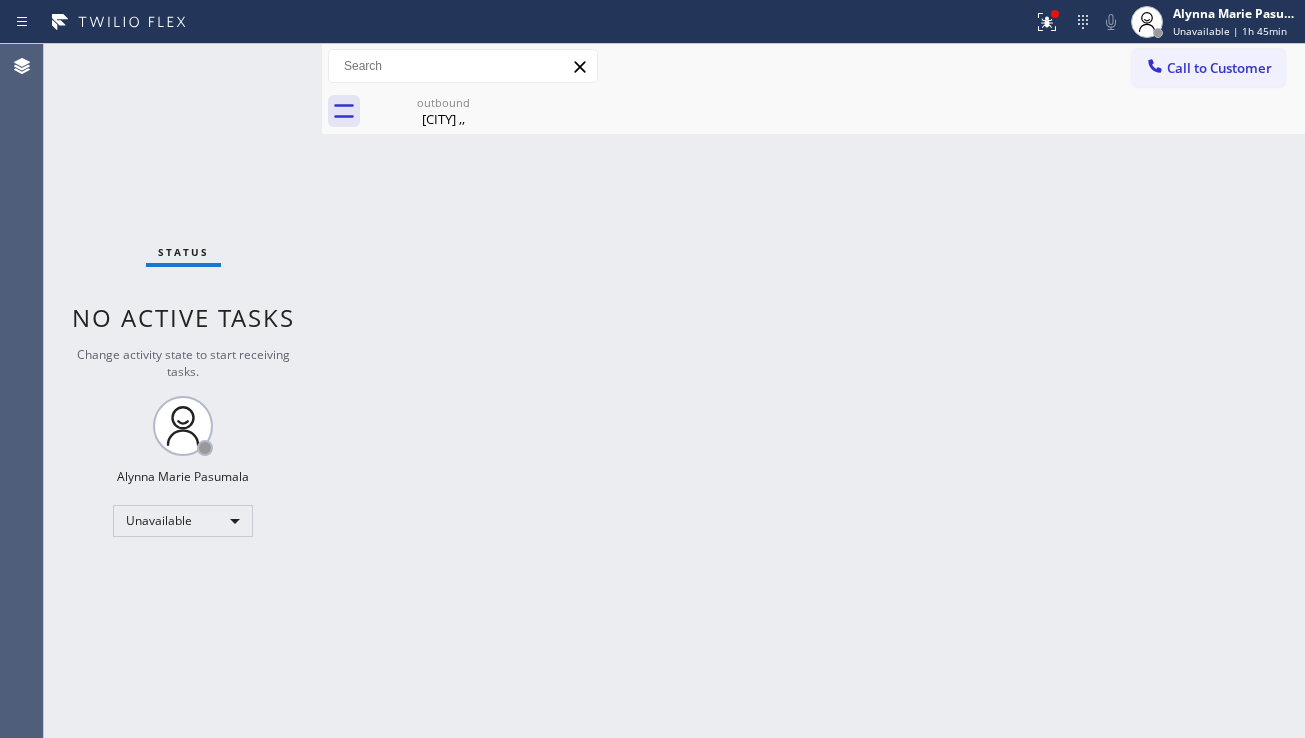 click on "Back to Dashboard Change Sender ID Customers Technicians Select a contact Outbound call Location Search location Your caller id phone number Customer number Call Customer info Name Phone none Address none Change Sender ID HVAC +[PHONE] 5 Star Appliance +[PHONE] Appliance Repair +[PHONE] Plumbing +[PHONE] Air Duct Cleaning +[PHONE] Electricians +[PHONE] Cancel Change Check personal SMS Reset Change Outbound call Location Gilbert ,, Call to Customer Outbound call Location 5 Star Appliance Repair Your caller id phone number ([PHONE]) Customer number Call Outbound call Technician Search Technician Your caller id phone number Your caller id phone number Call outbound Gilbert ,, Gilbert ,, Since: [DATE] link to CRM copy Email none Emails allowed Phone ([PHONE]) Ext: 0 Phone2 none Ext: 0 SMS allowed Primary address NA NA [CITY], [POSTAL_CODE] [STATE] EDIT Outbound call Location 5 Star Appliance Repair Your caller id phone number ([PHONE]) Customer number Call Benefits Book Appointment" at bounding box center (813, 391) 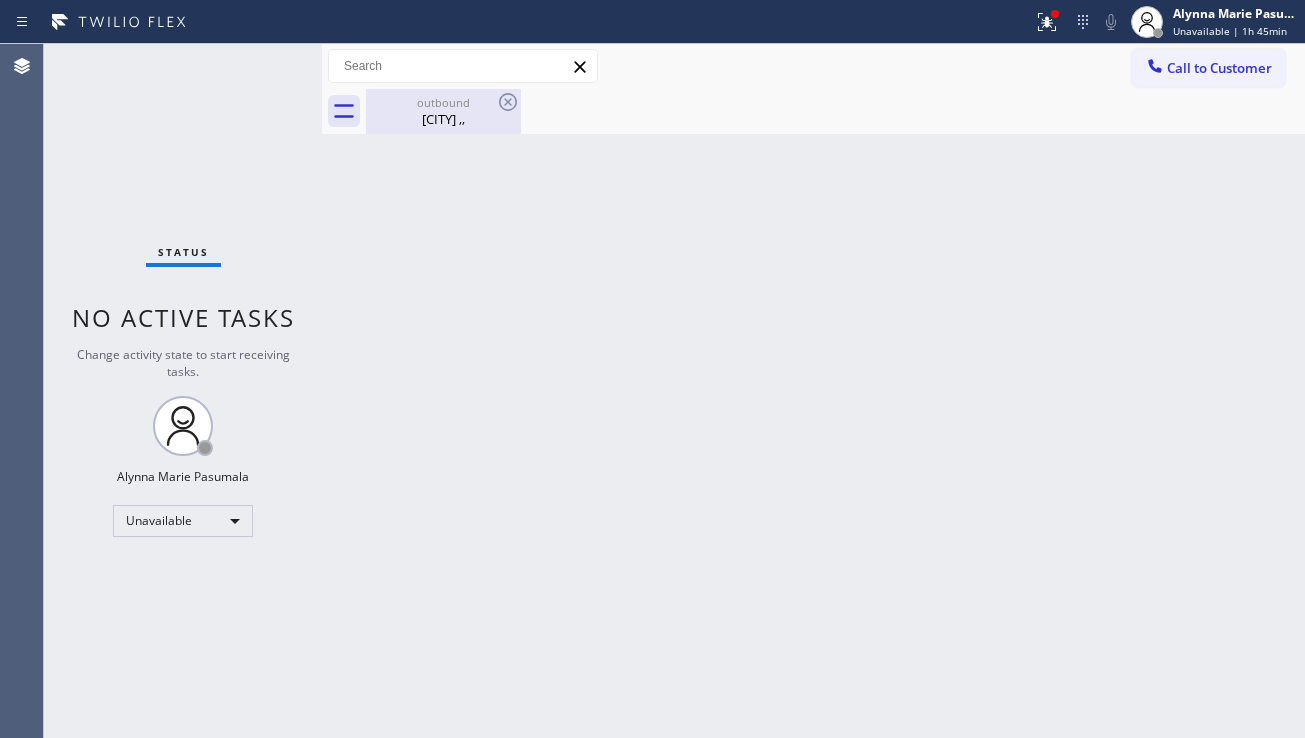 click on "outbound" at bounding box center [443, 102] 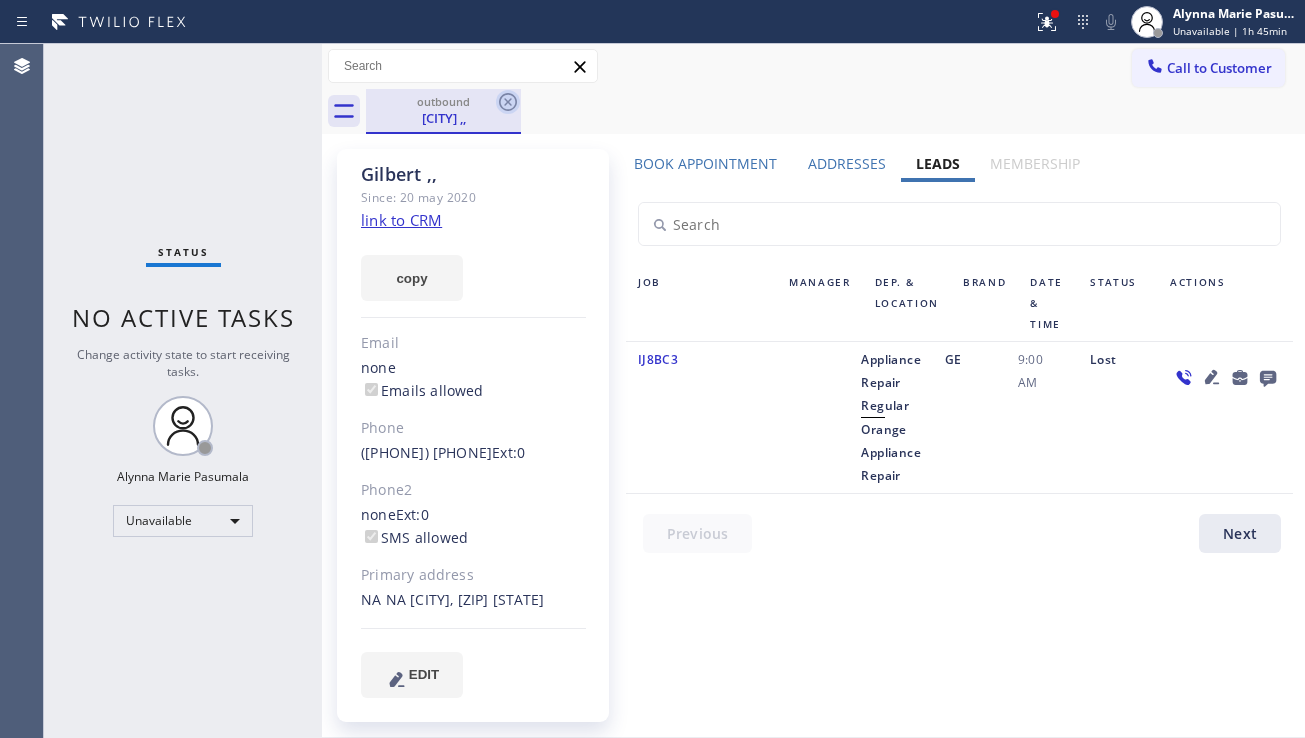 click 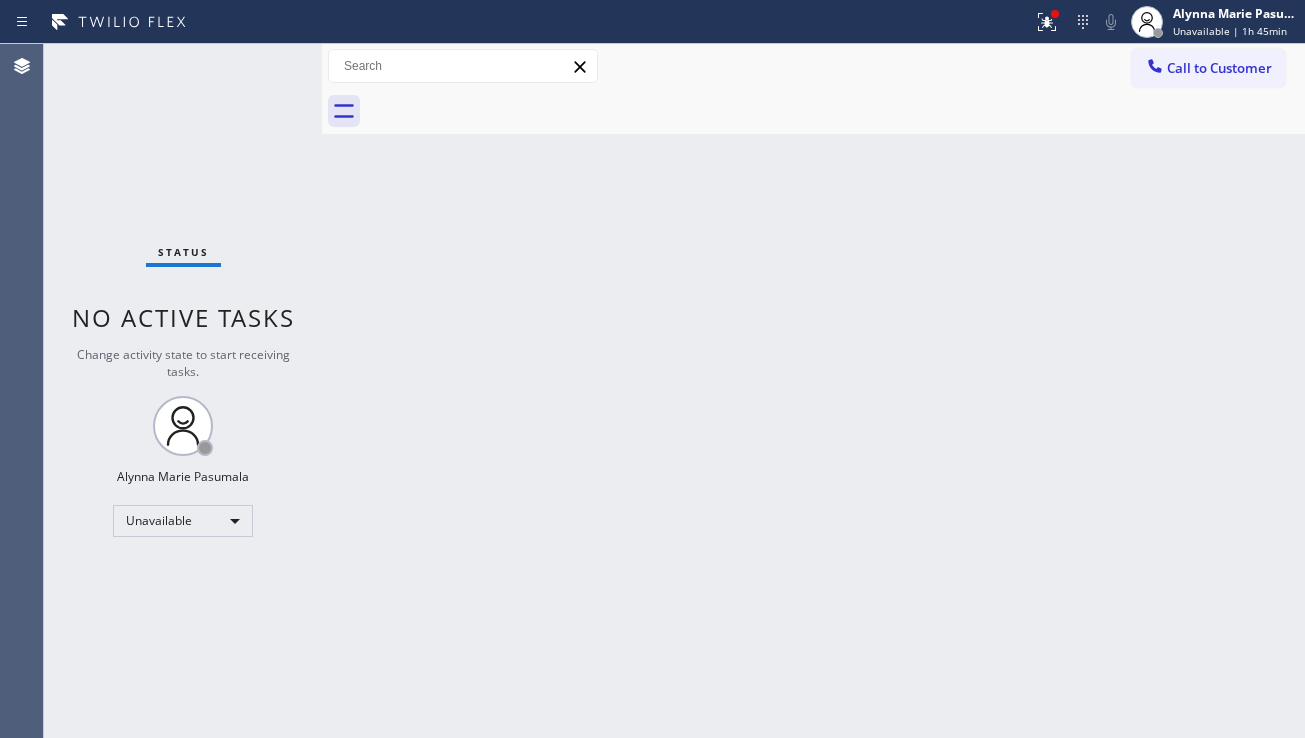 click on "Back to Dashboard Change Sender ID Customers Technicians Select a contact Outbound call Location Search location Your caller id phone number Customer number Call Customer info Name   Phone none Address none Change Sender ID HVAC [PHONE] 5 Star Appliance [PHONE] Appliance Repair [PHONE] Plumbing [PHONE] Air Duct Cleaning [PHONE]  Electricians [PHONE]  Cancel Change Check personal SMS Reset Change No tabs Call to Customer Outbound call Location 5 Star Appliance Repair Your caller id phone number [PHONE] Customer number Call Outbound call Technician Search Technician Your caller id phone number Your caller id phone number Call" at bounding box center (813, 391) 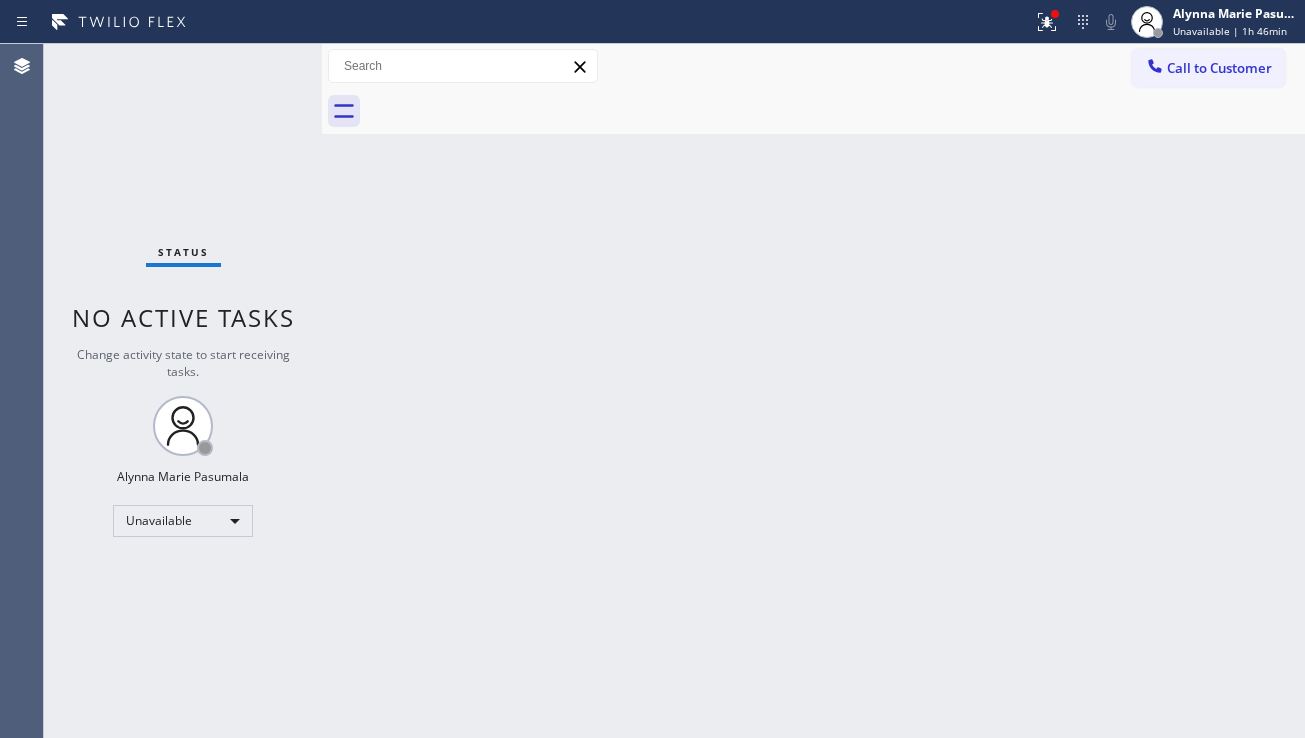 drag, startPoint x: 1170, startPoint y: 70, endPoint x: 1158, endPoint y: 82, distance: 16.970562 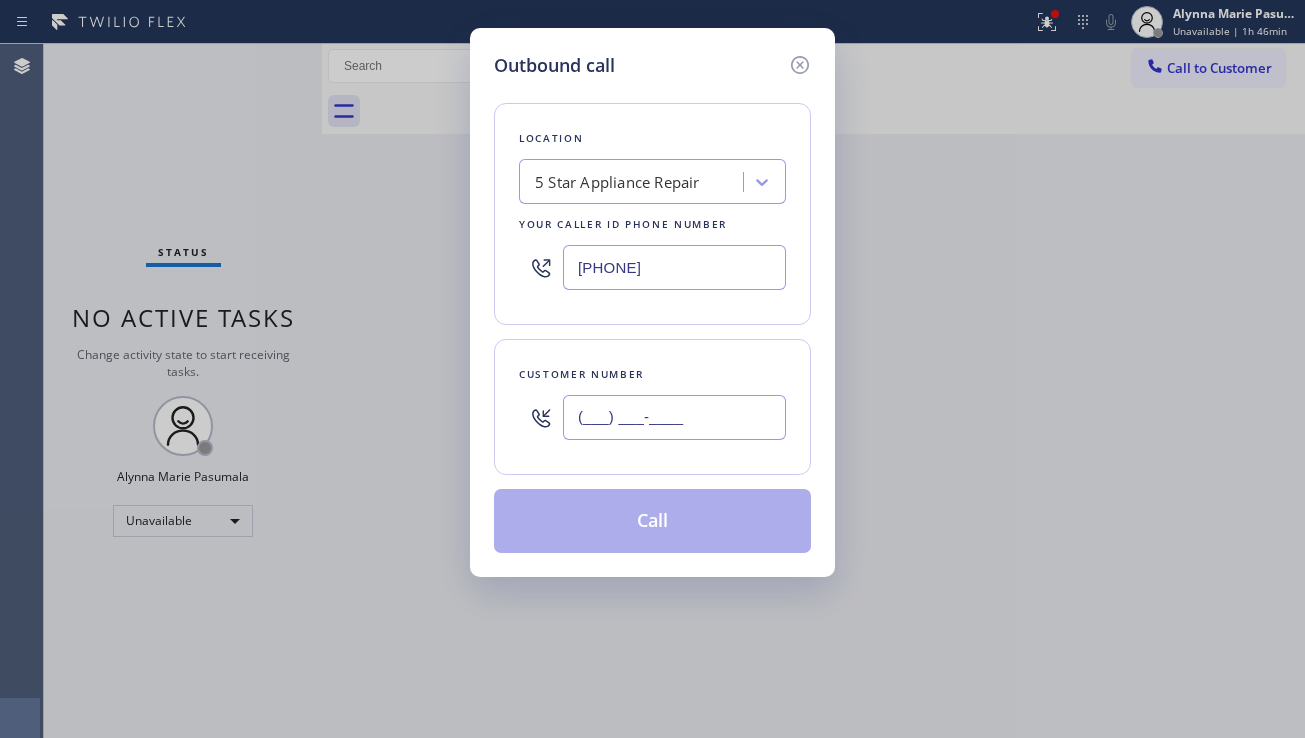 click on "(___) ___-____" at bounding box center [674, 417] 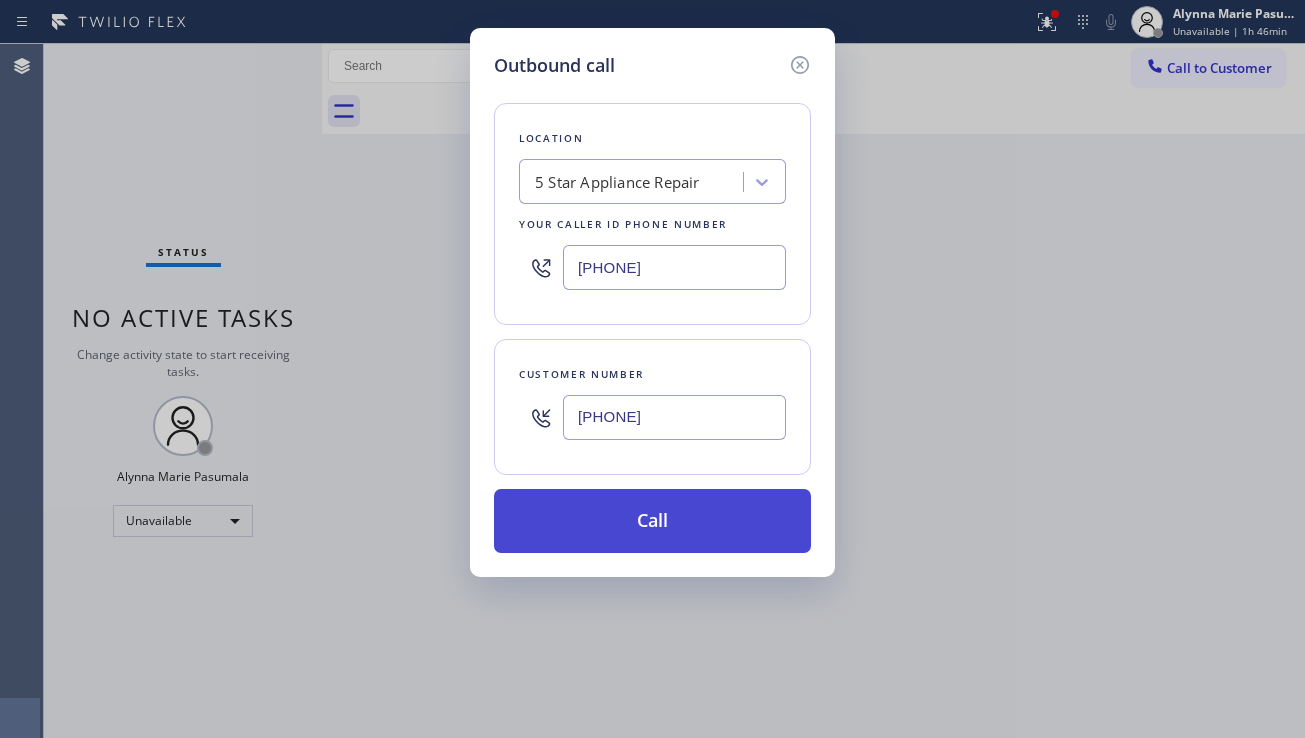 click on "Call" at bounding box center [652, 521] 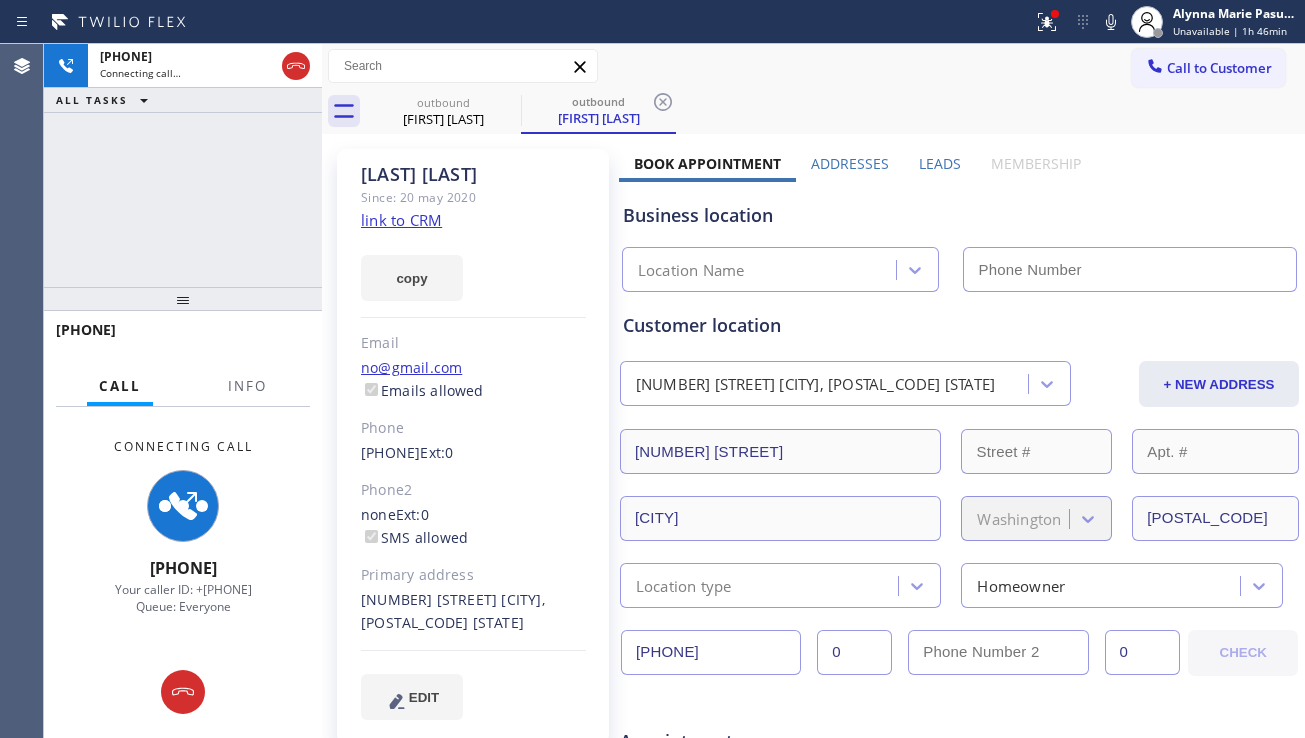 click on "Leads" at bounding box center [940, 168] 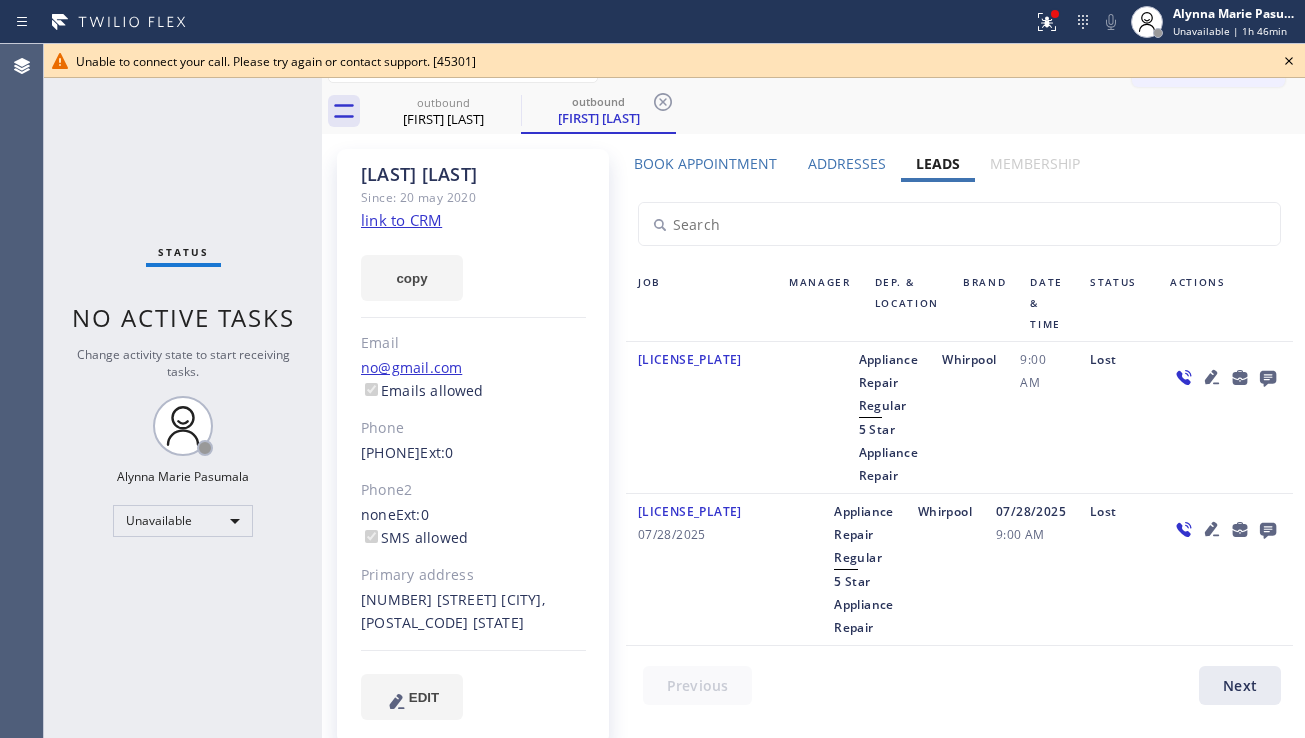 click 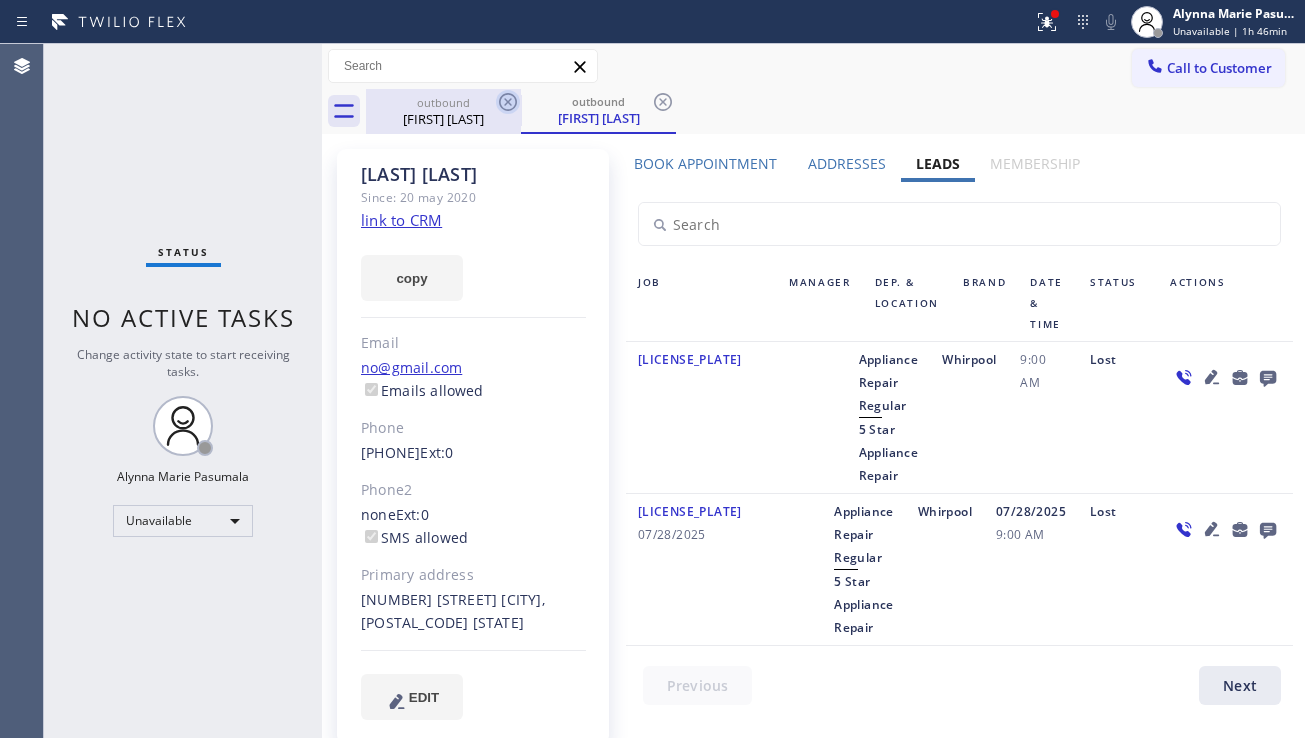 click 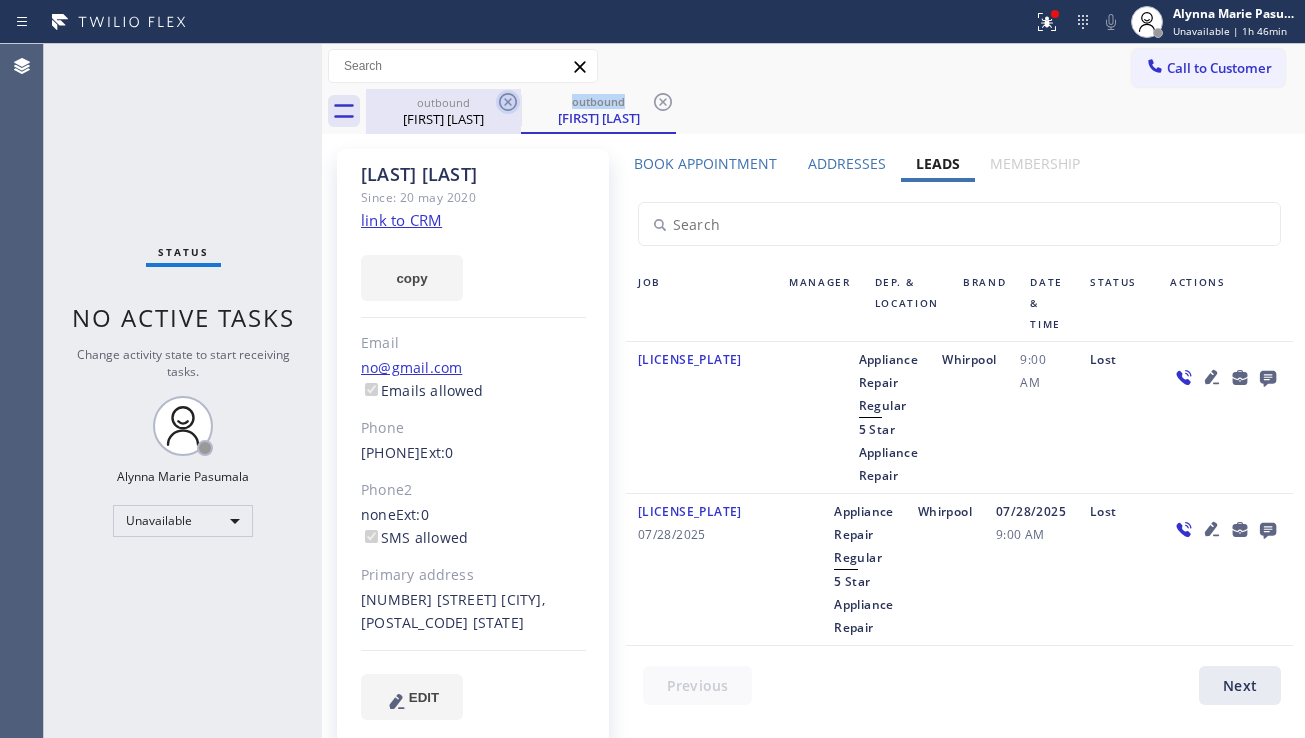 click 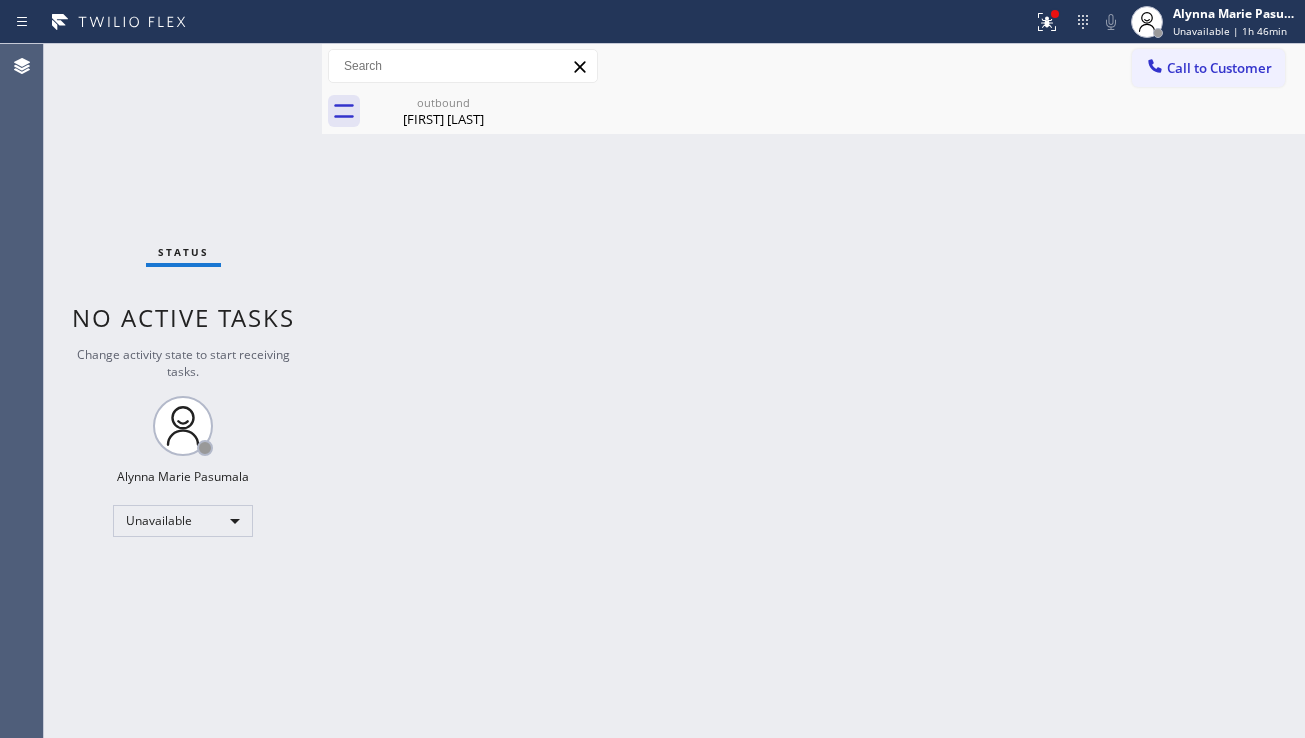 click 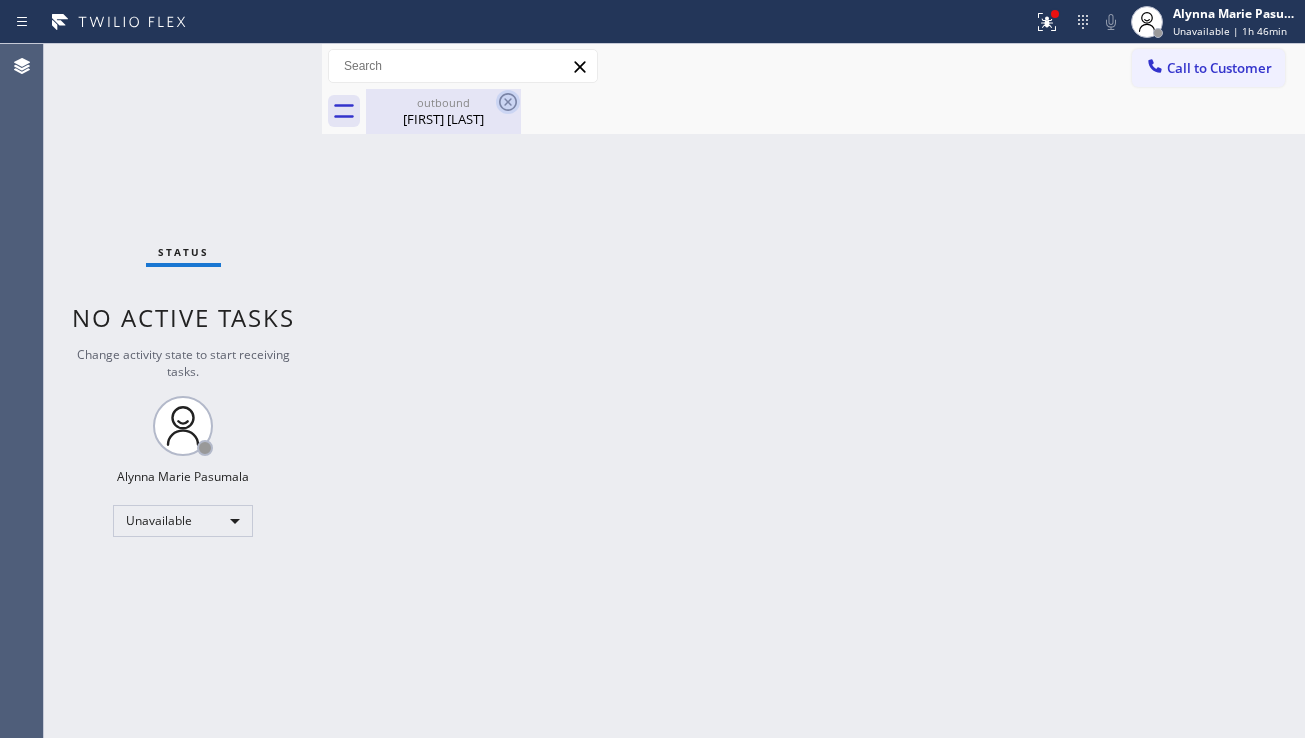 click 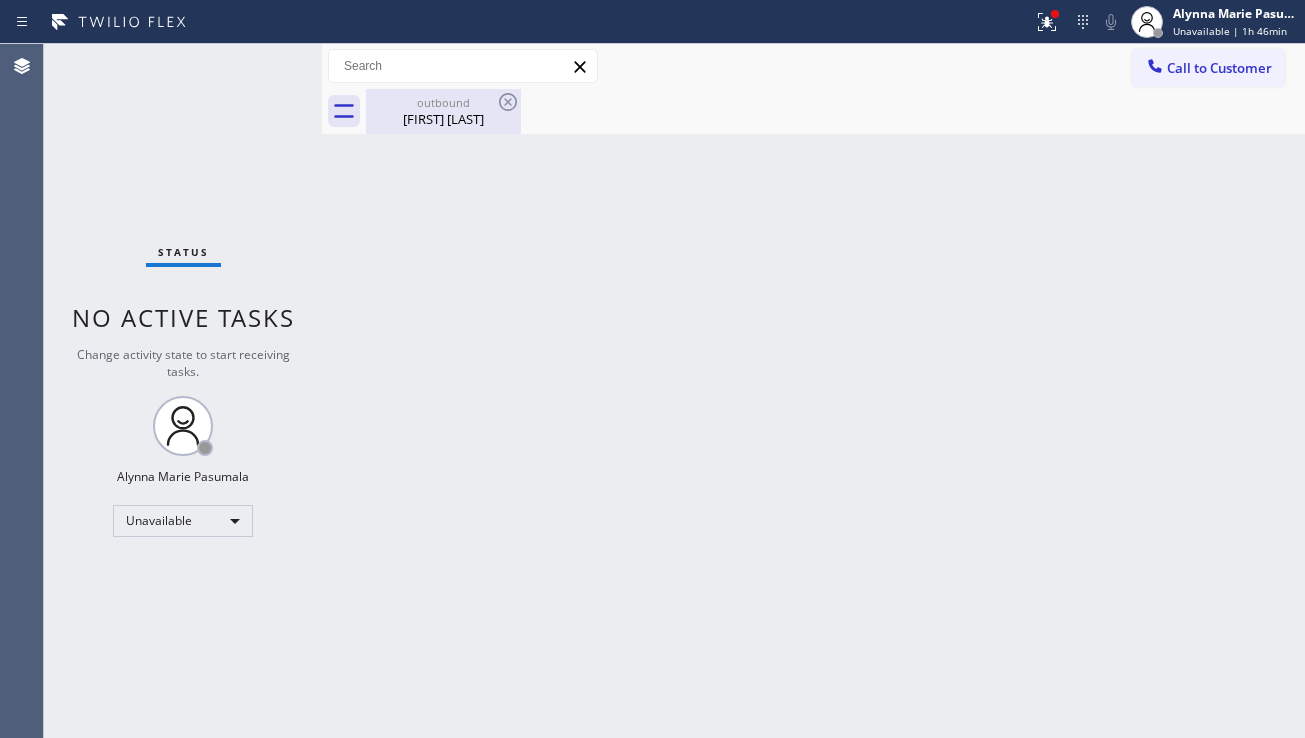 click on "[FIRST] [LAST]" at bounding box center (443, 119) 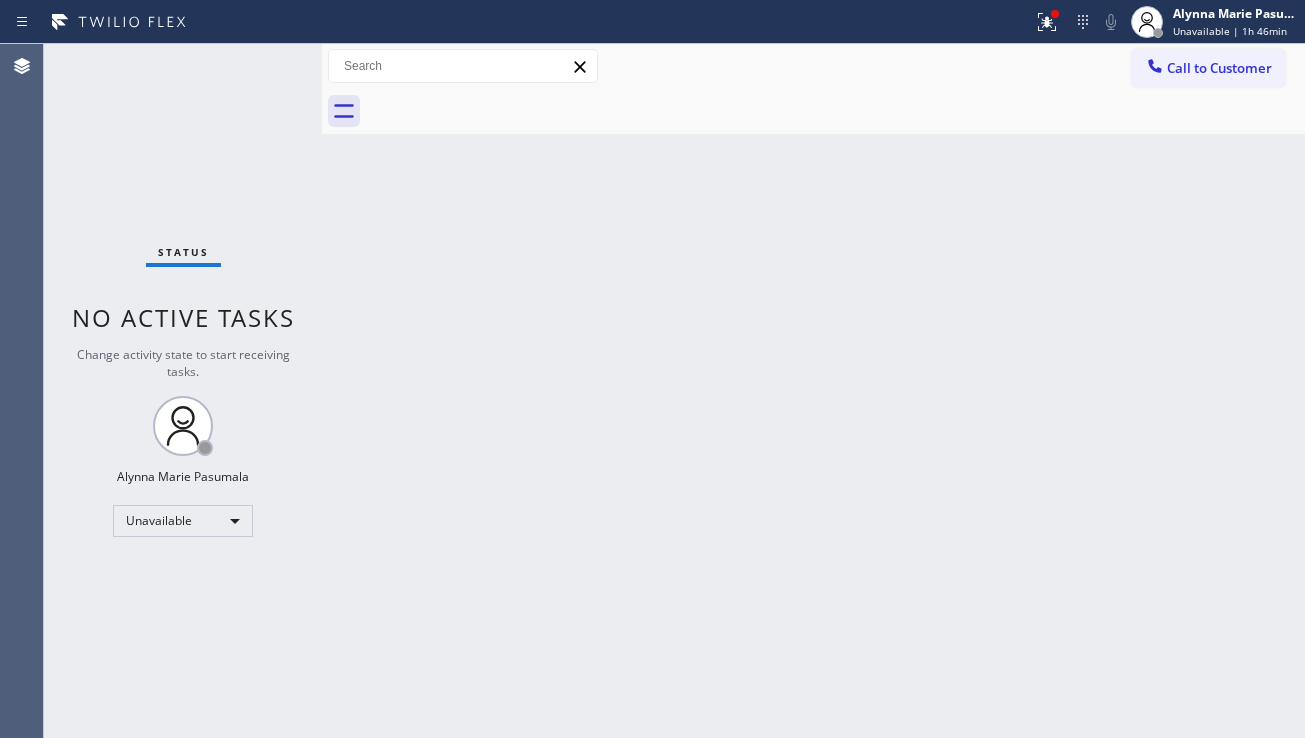 drag, startPoint x: 1032, startPoint y: 466, endPoint x: 1068, endPoint y: 426, distance: 53.814495 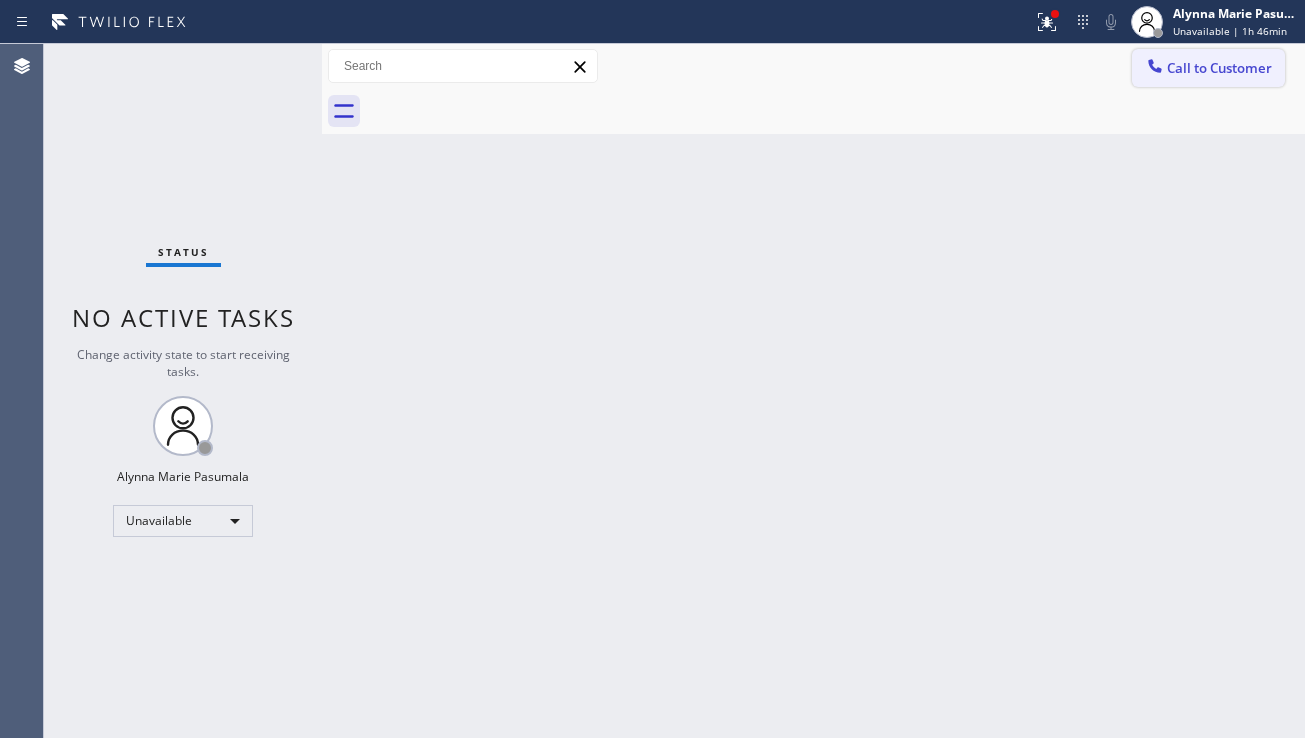 click on "Call to Customer" at bounding box center (1219, 68) 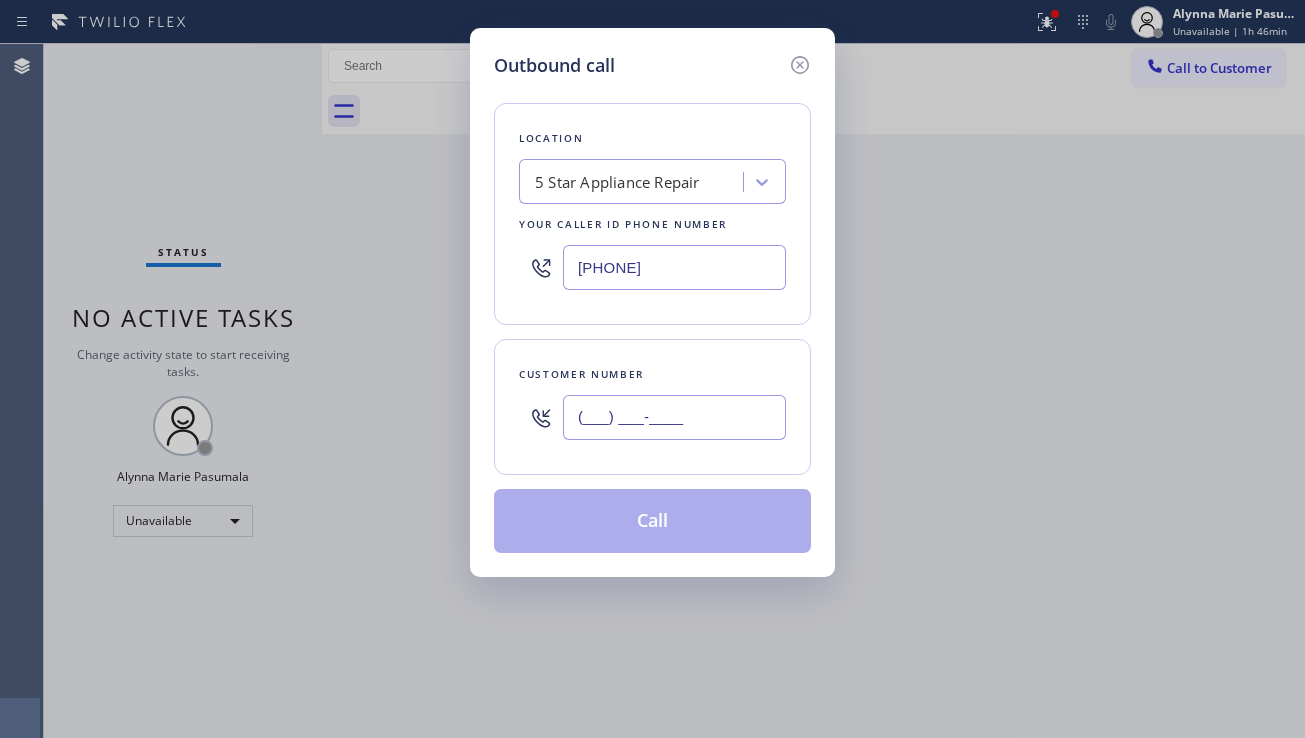 click on "(___) ___-____" at bounding box center [674, 417] 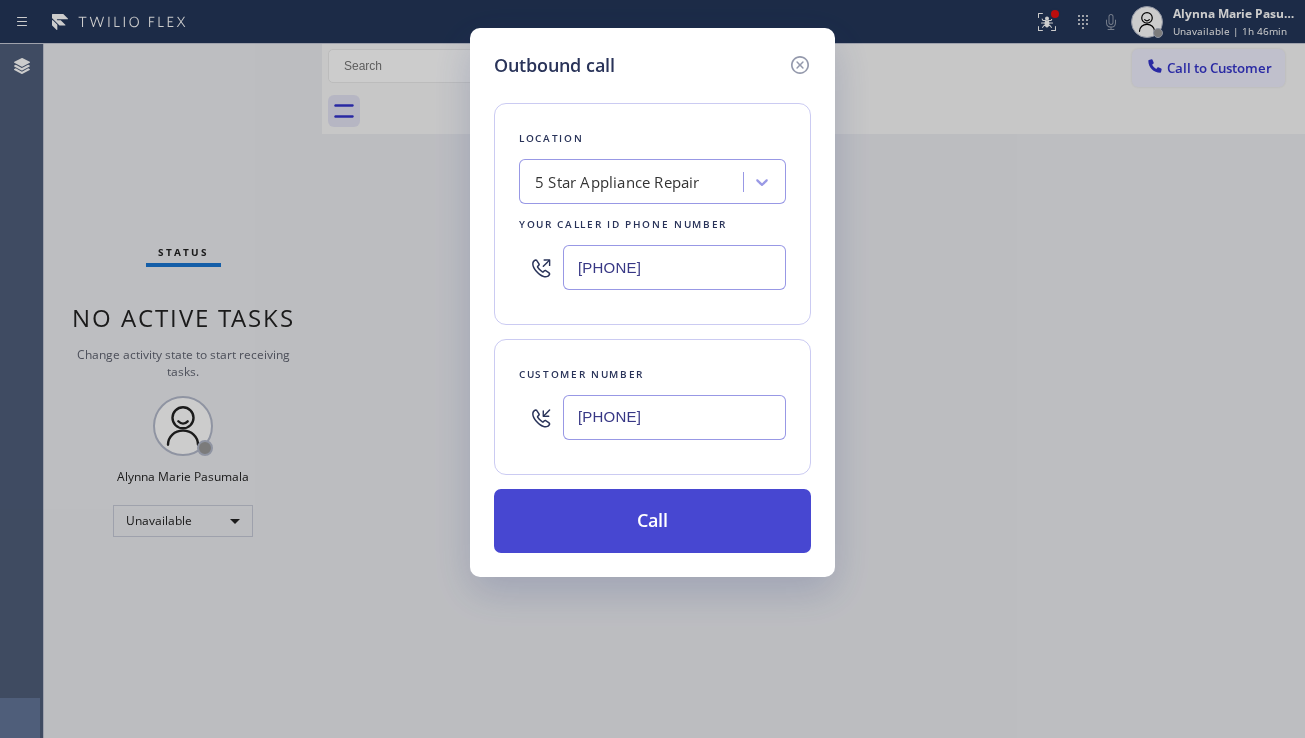 type on "[PHONE]" 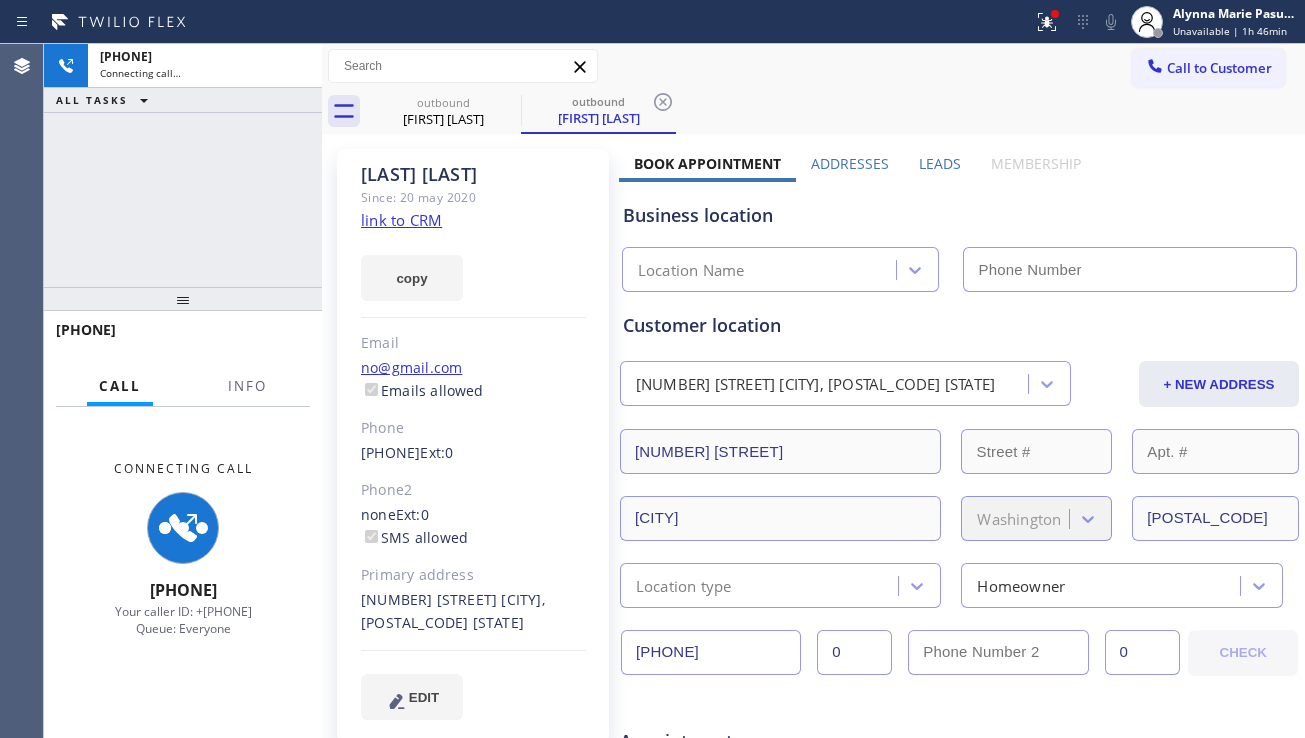 click on "Business location" at bounding box center [959, 215] 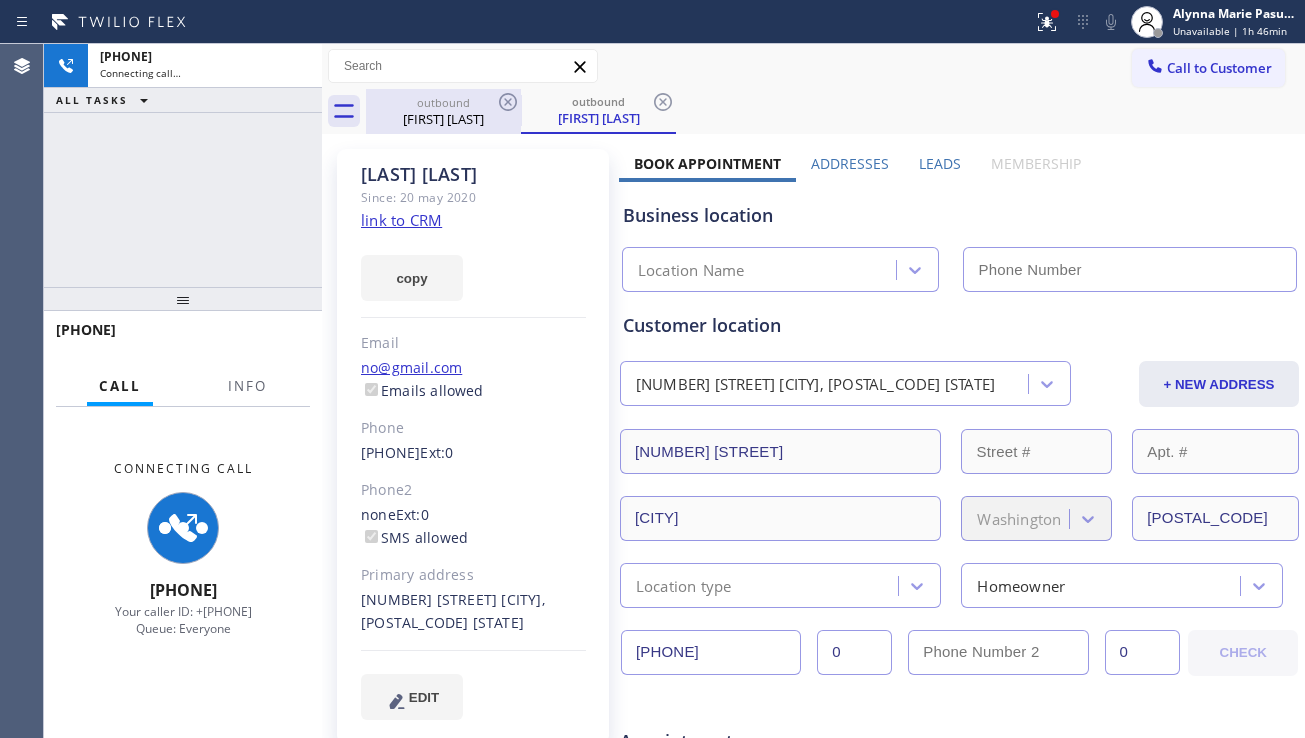 type on "[PHONE]" 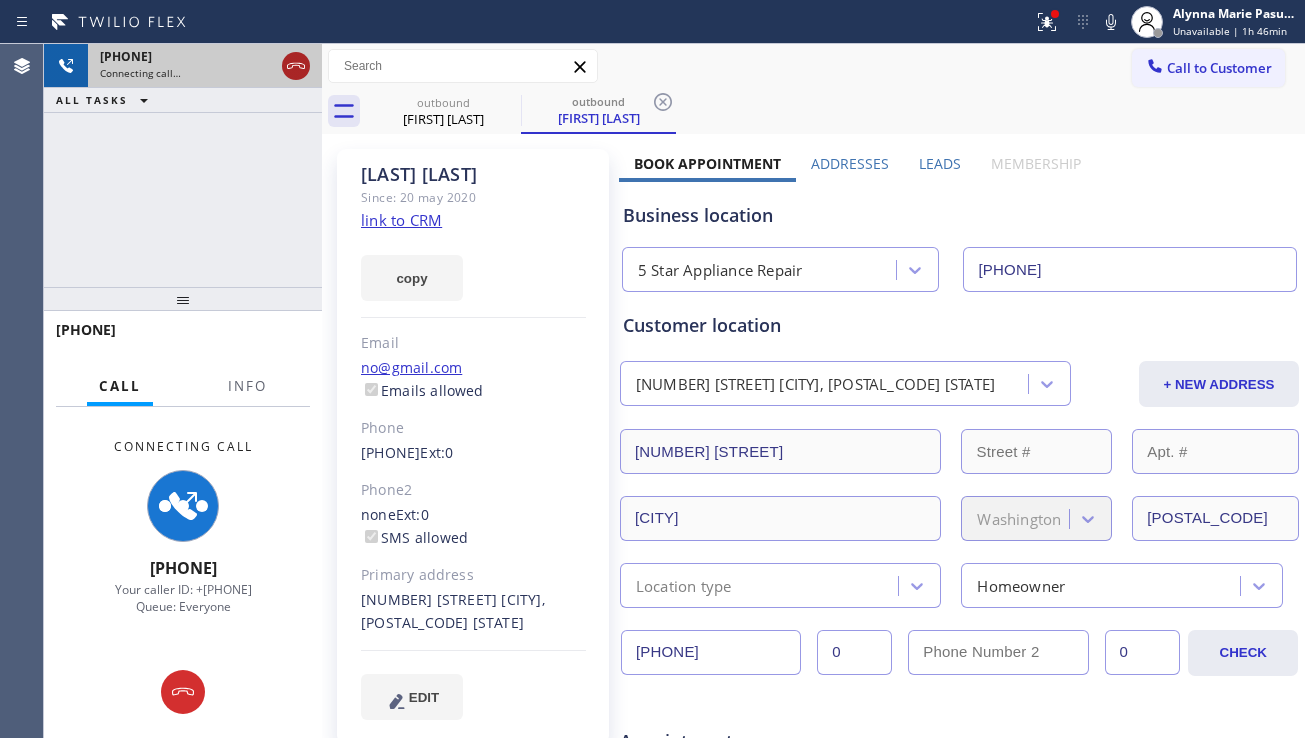 click 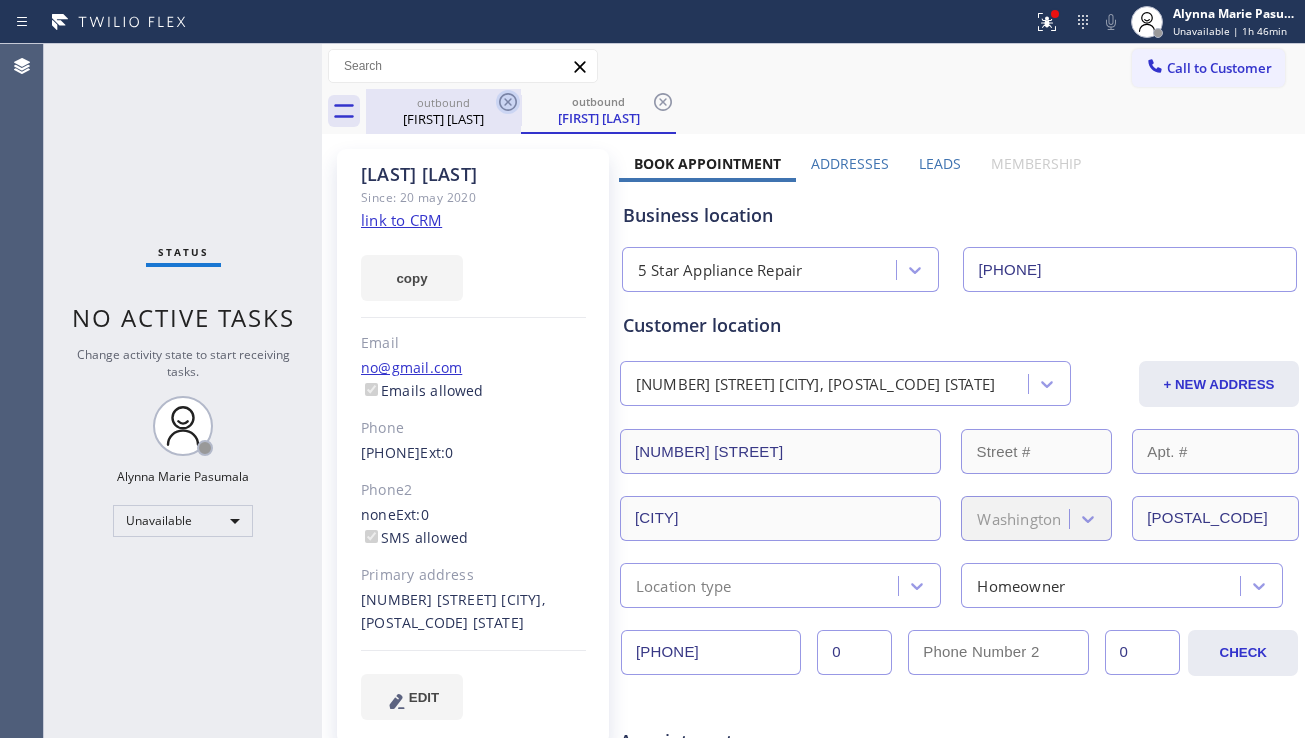 click 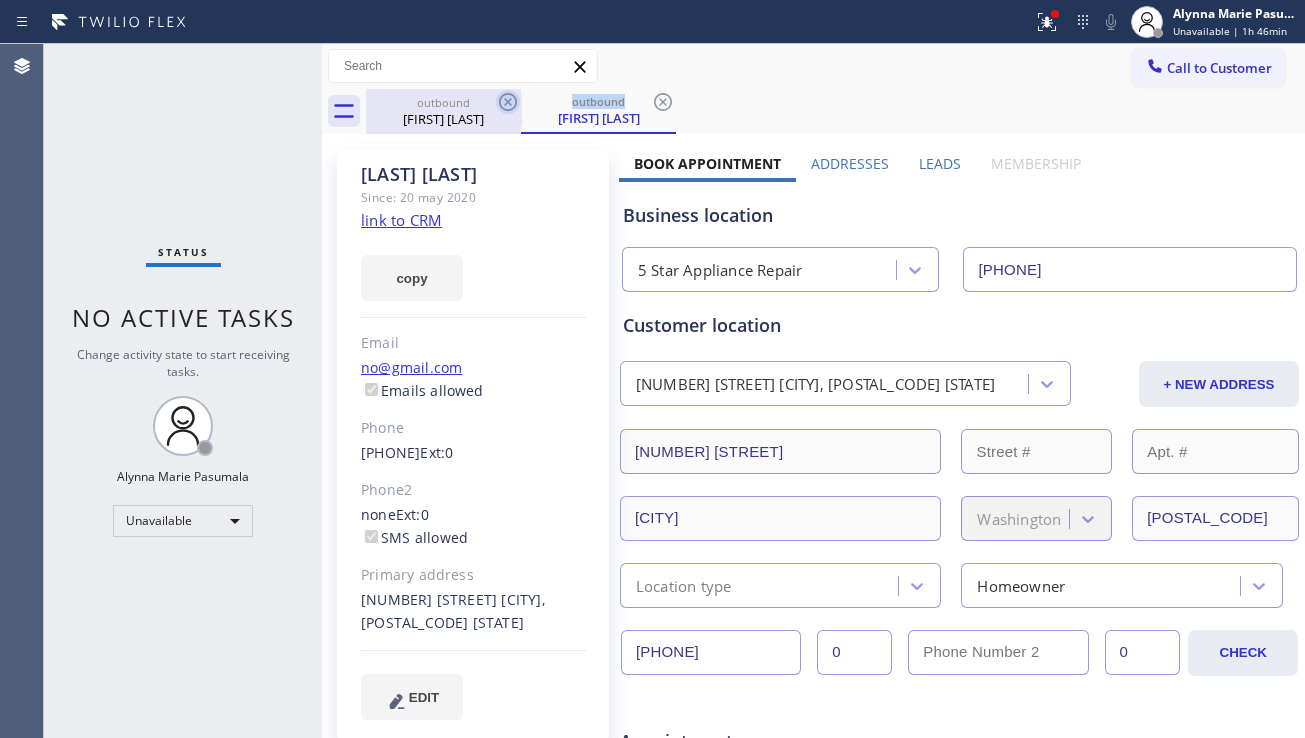 click 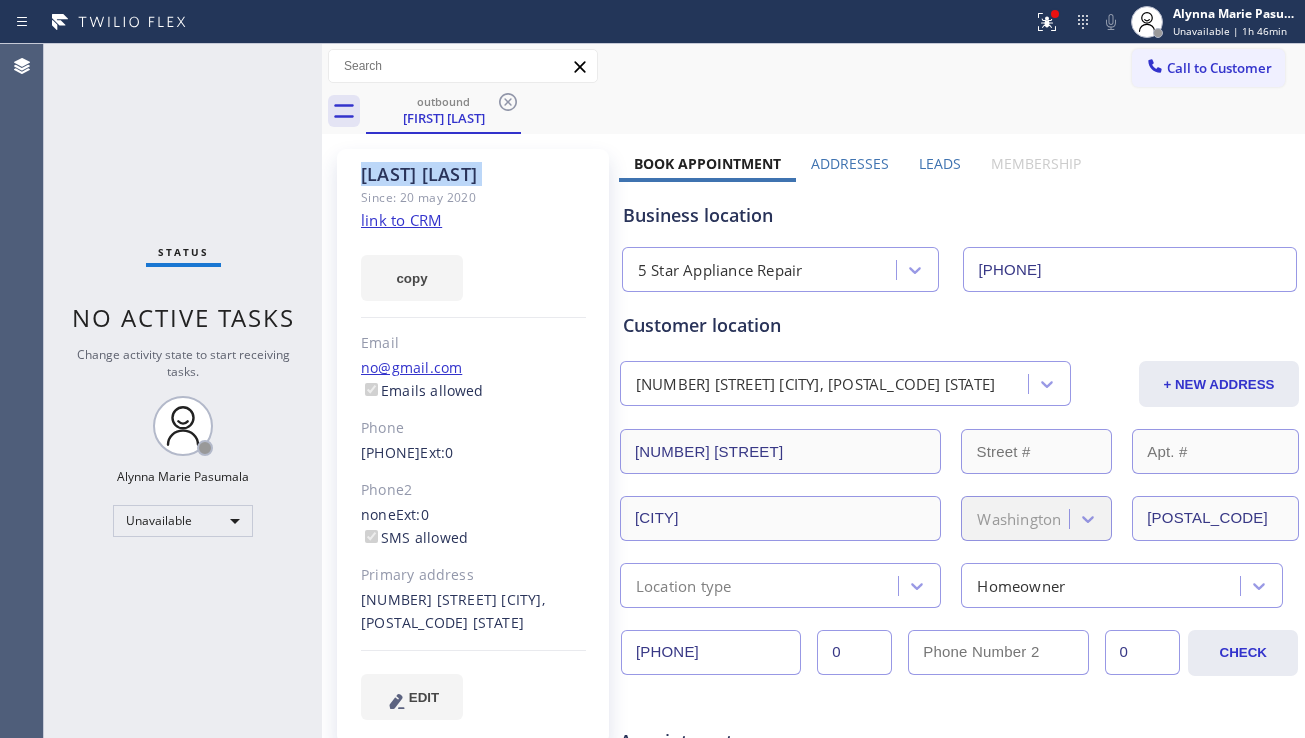 click 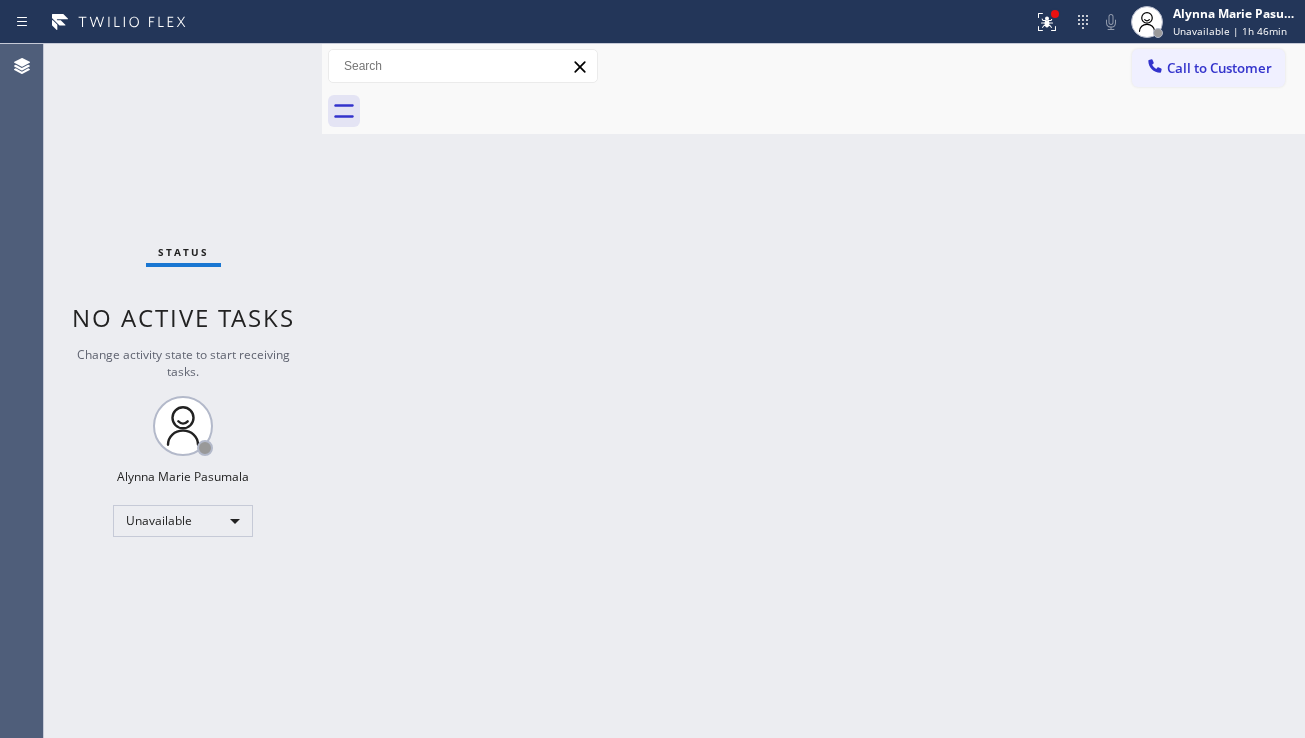 click at bounding box center [835, 111] 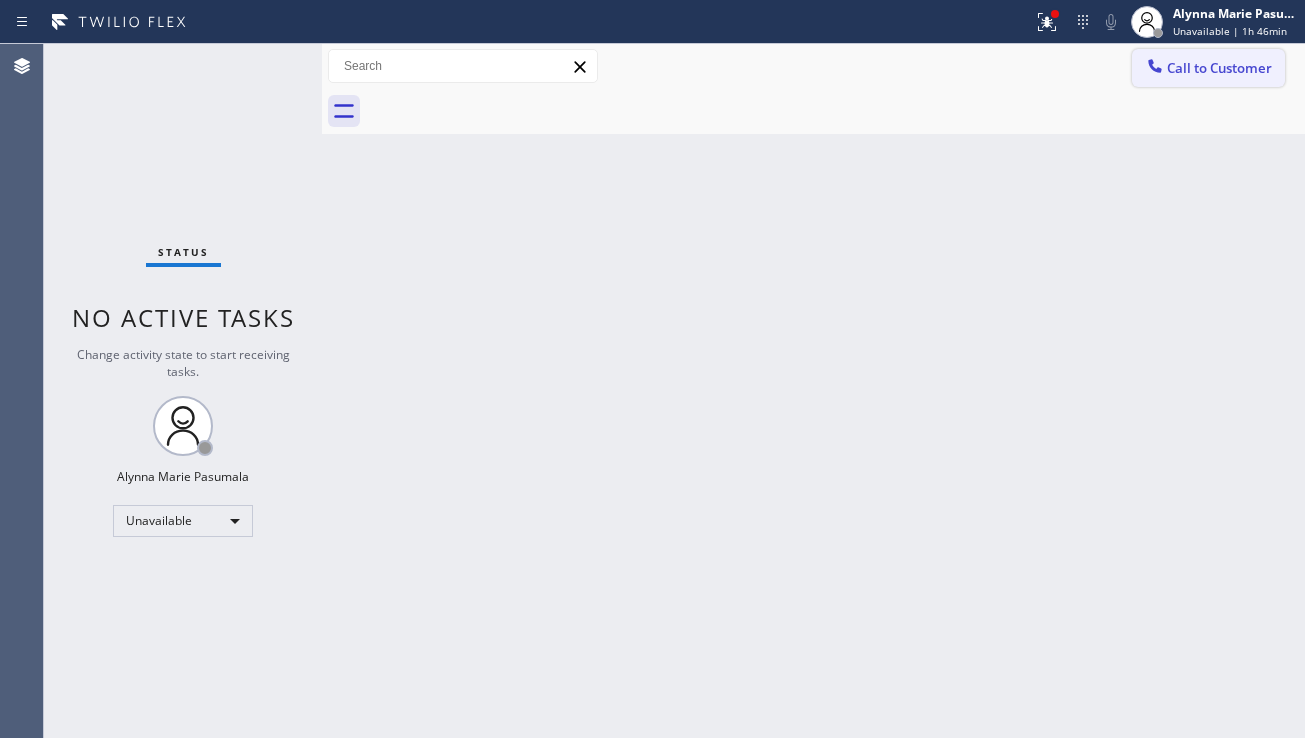 click on "Call to Customer" at bounding box center (1219, 68) 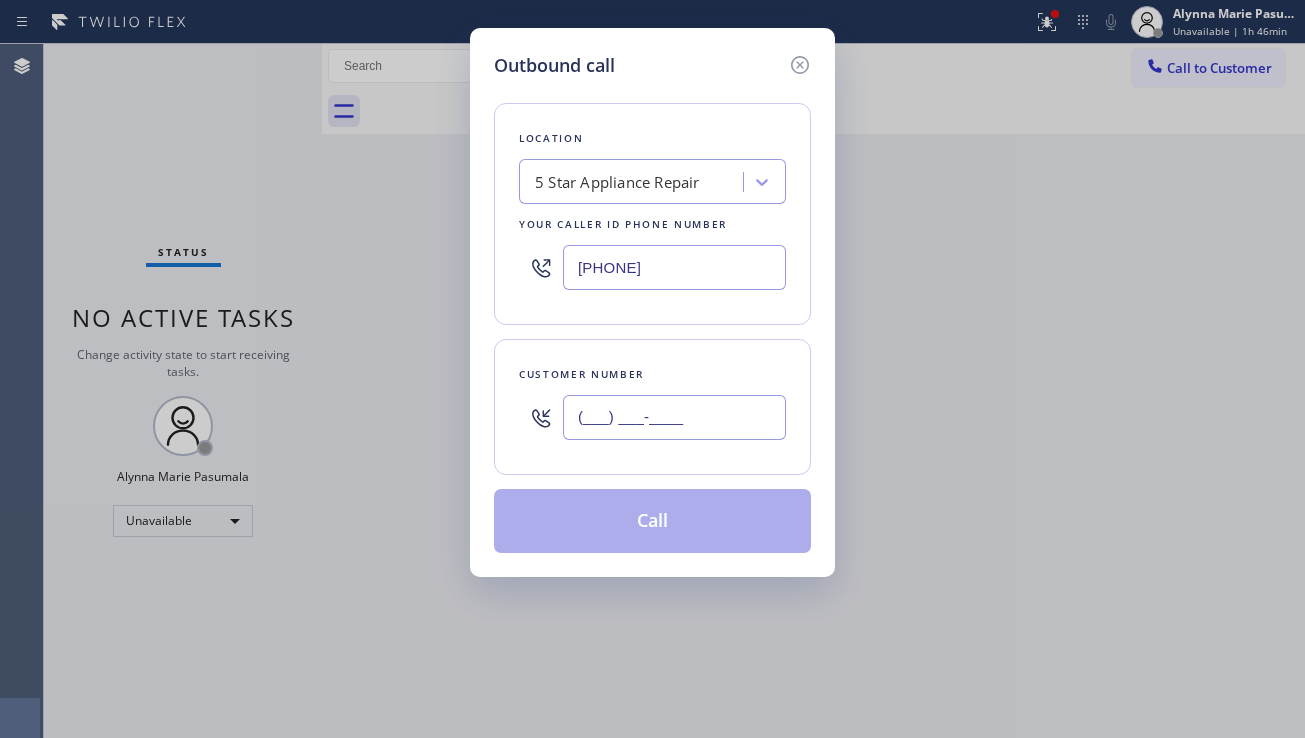 click on "(___) ___-____" at bounding box center [674, 417] 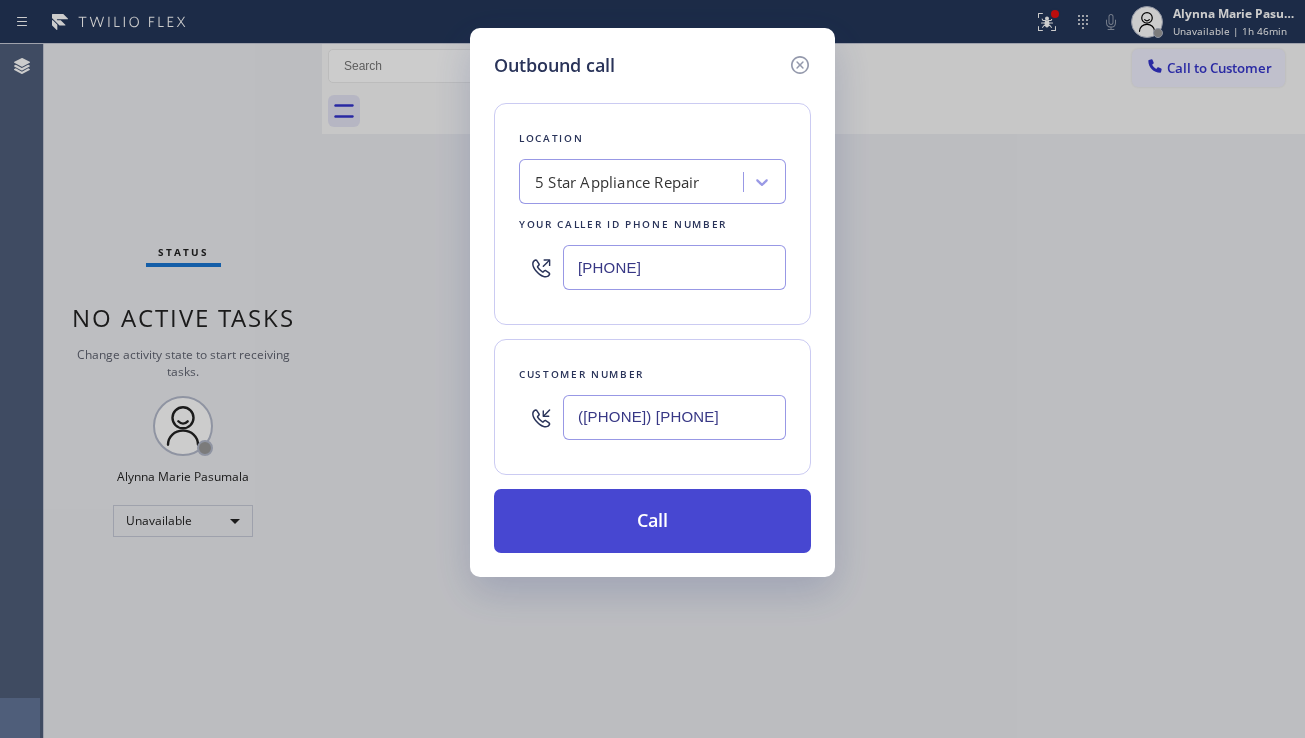 click on "Call" at bounding box center (652, 521) 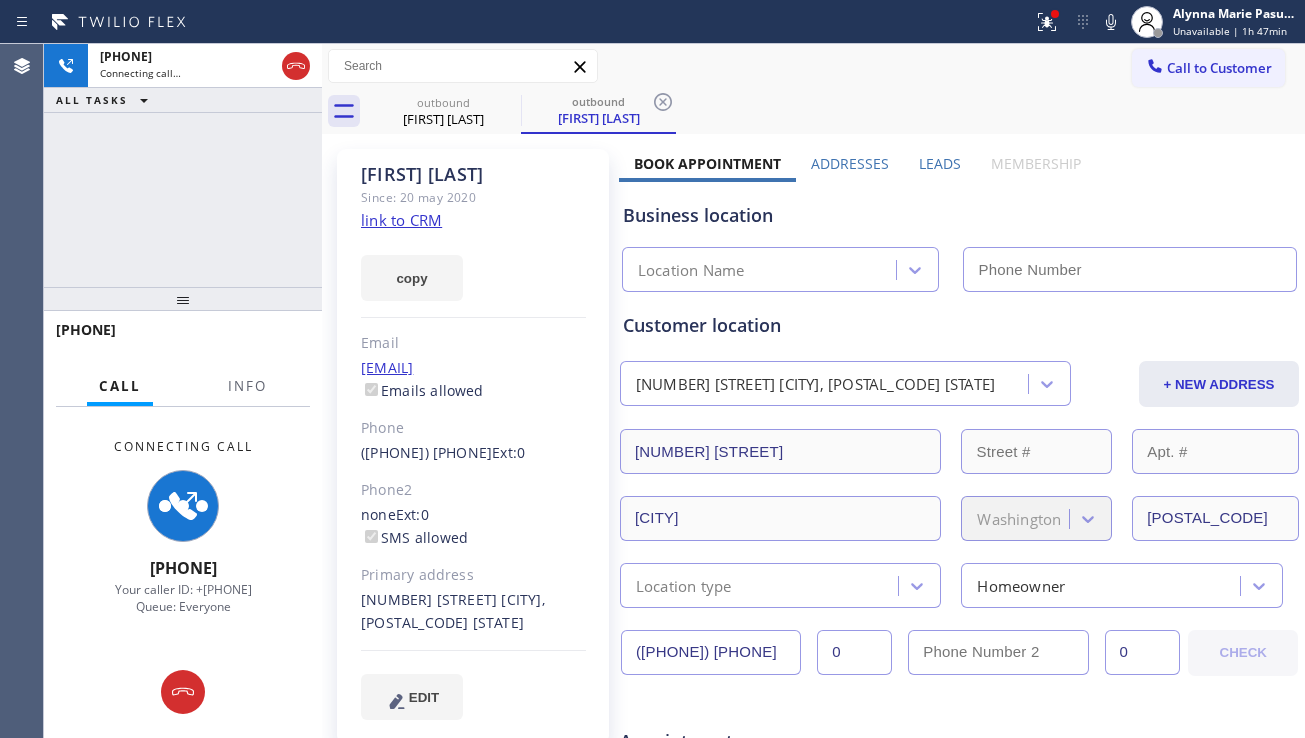 click on "Business location" at bounding box center (959, 215) 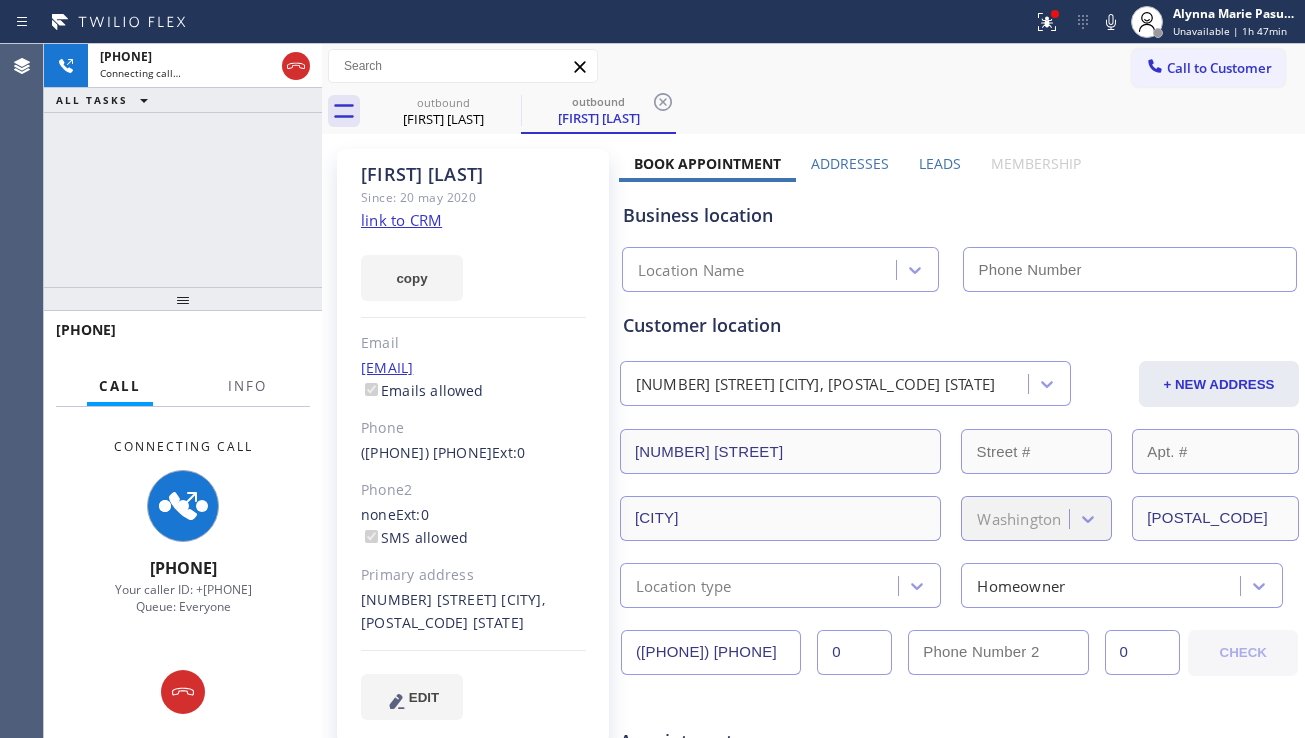 click on "Business location Location Name" at bounding box center (959, 237) 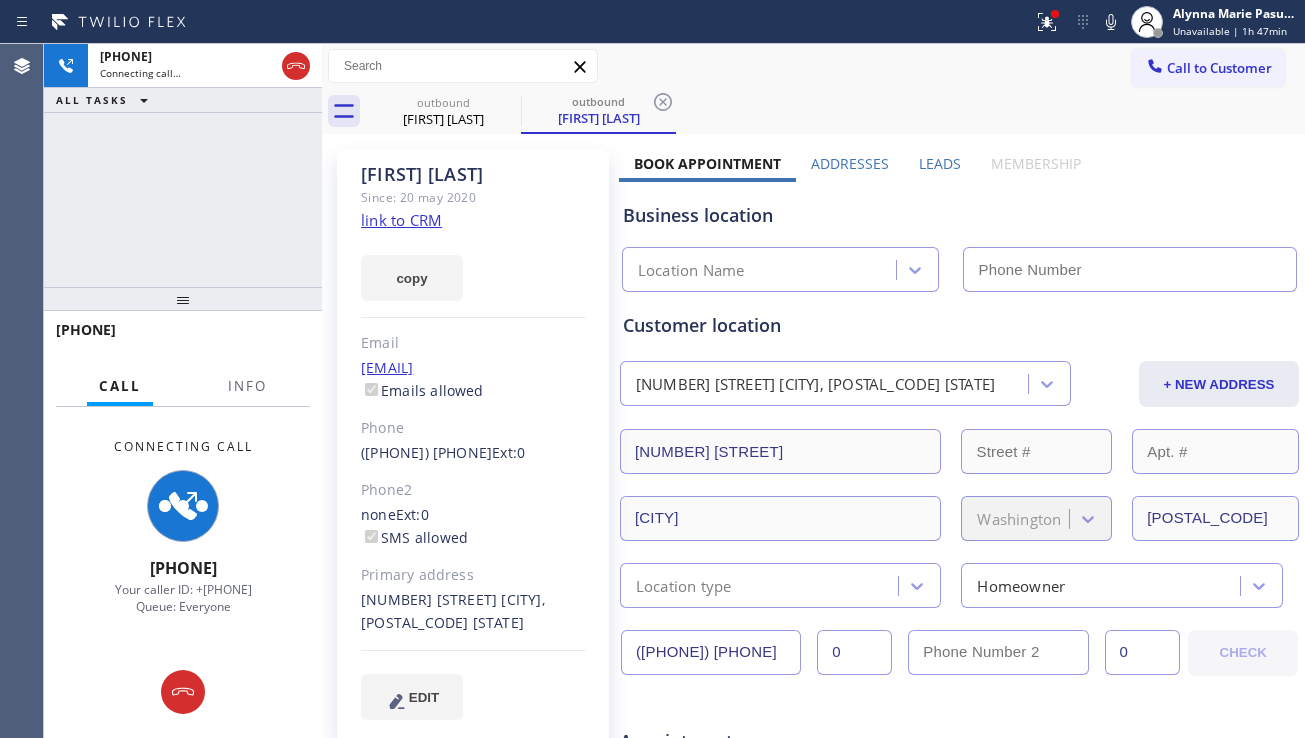 click on "Leads" at bounding box center [940, 163] 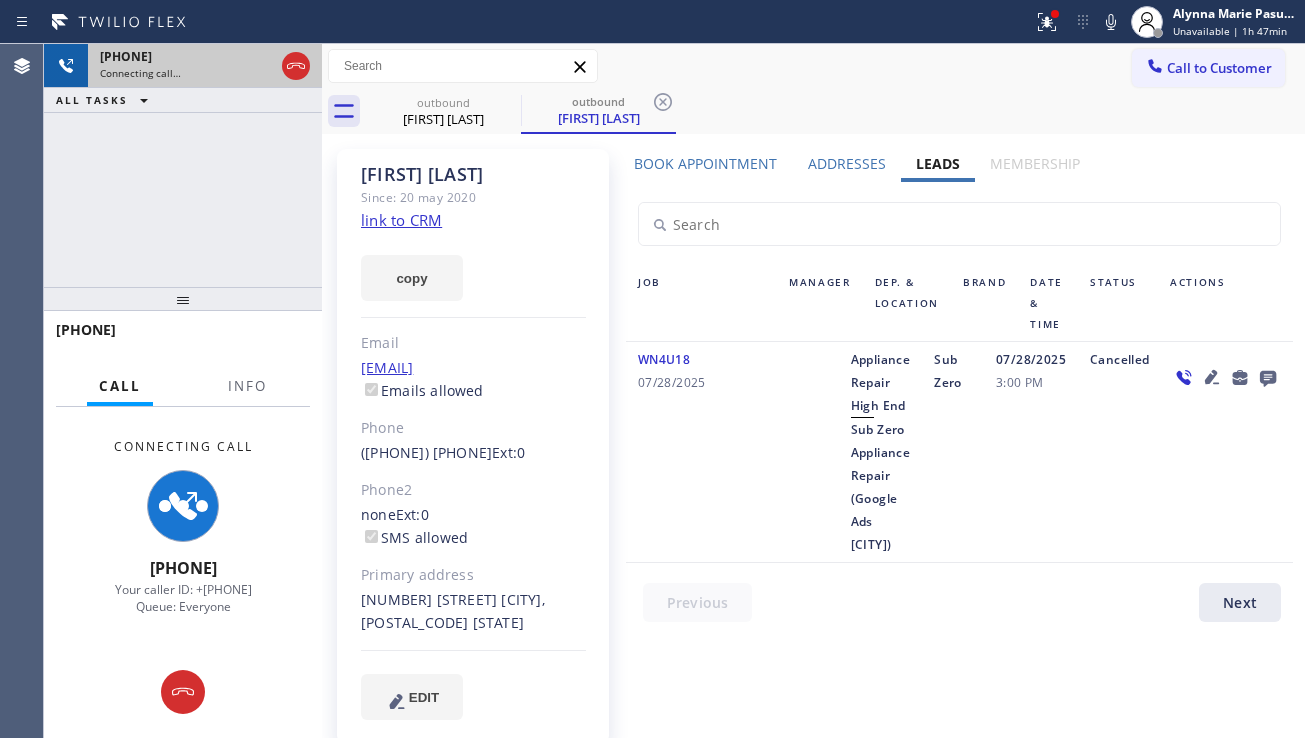 click at bounding box center [296, 66] 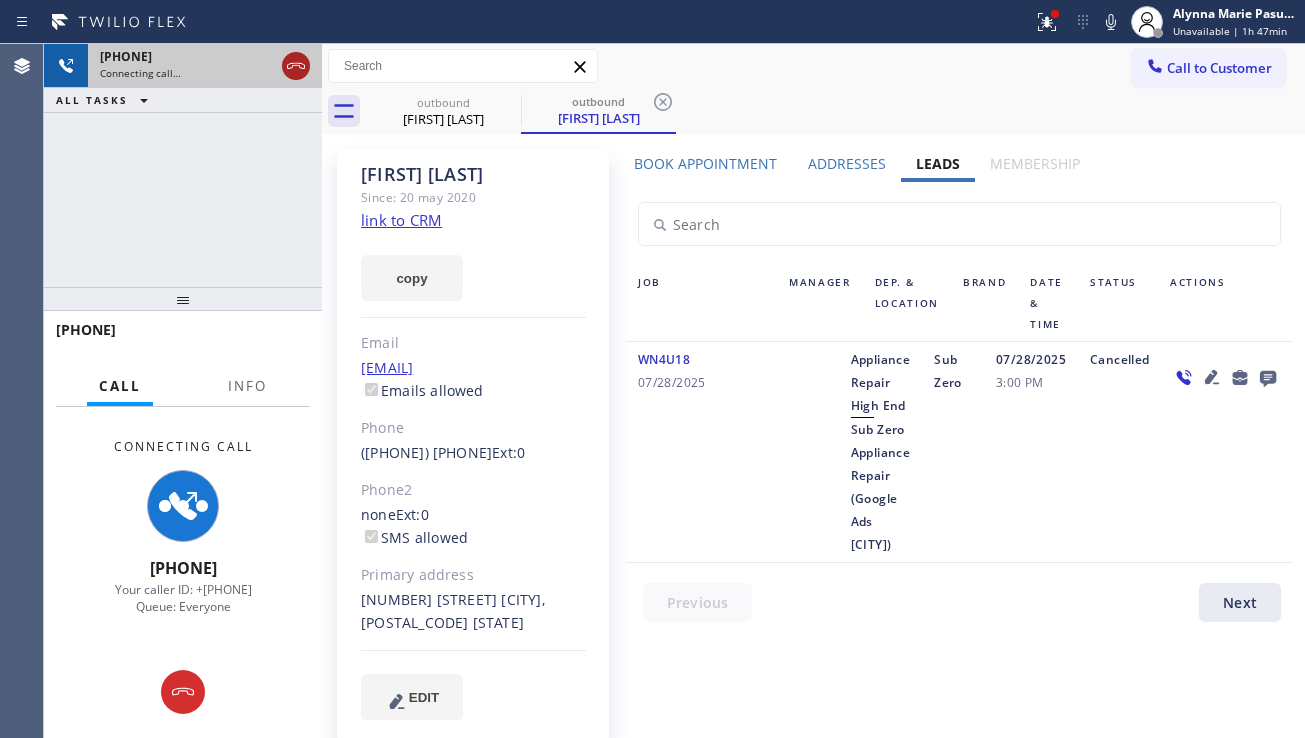 click at bounding box center (296, 66) 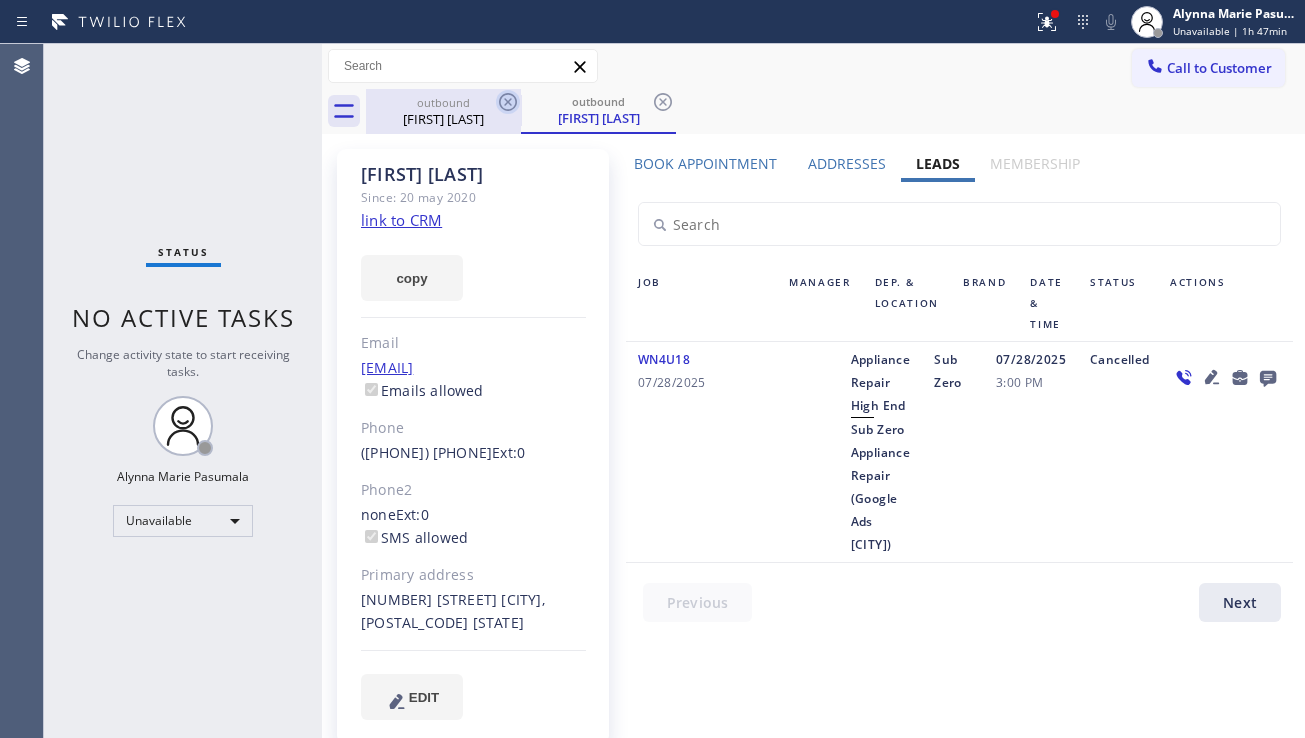 click 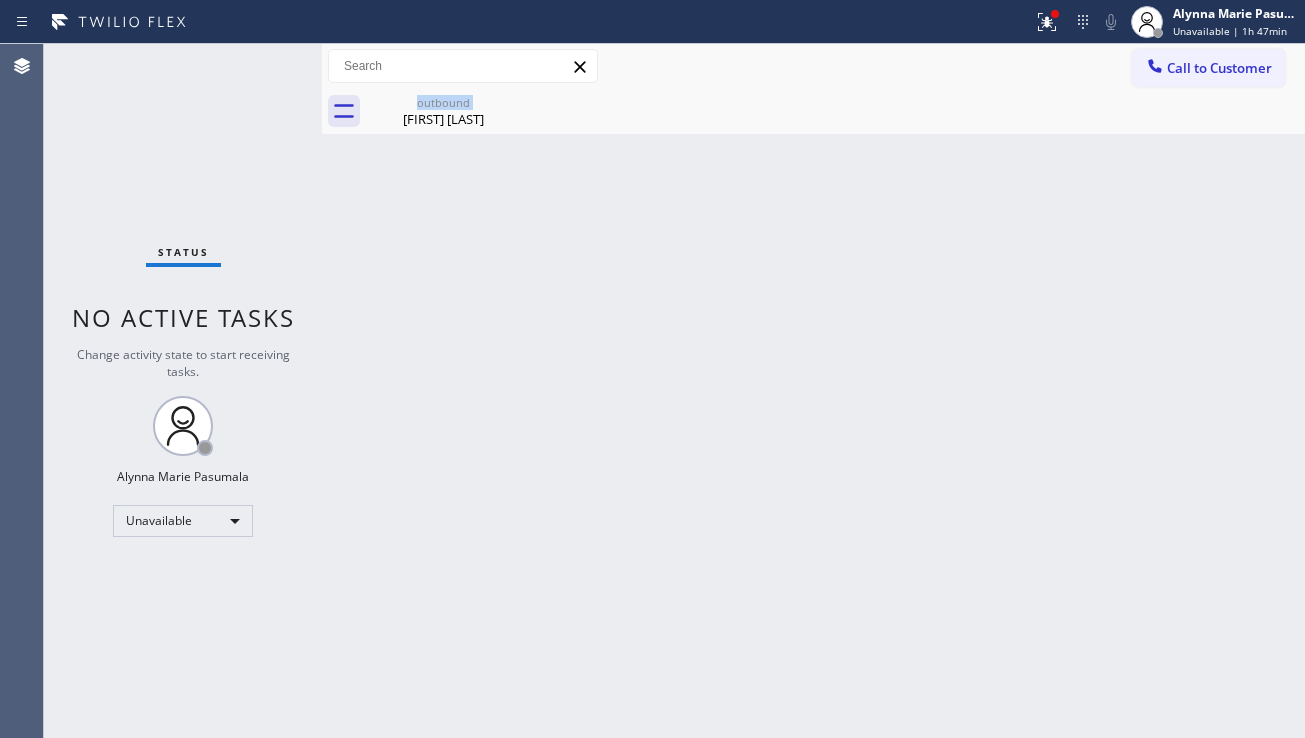 click on "outbound [FIRST] [LAST]" at bounding box center [443, 111] 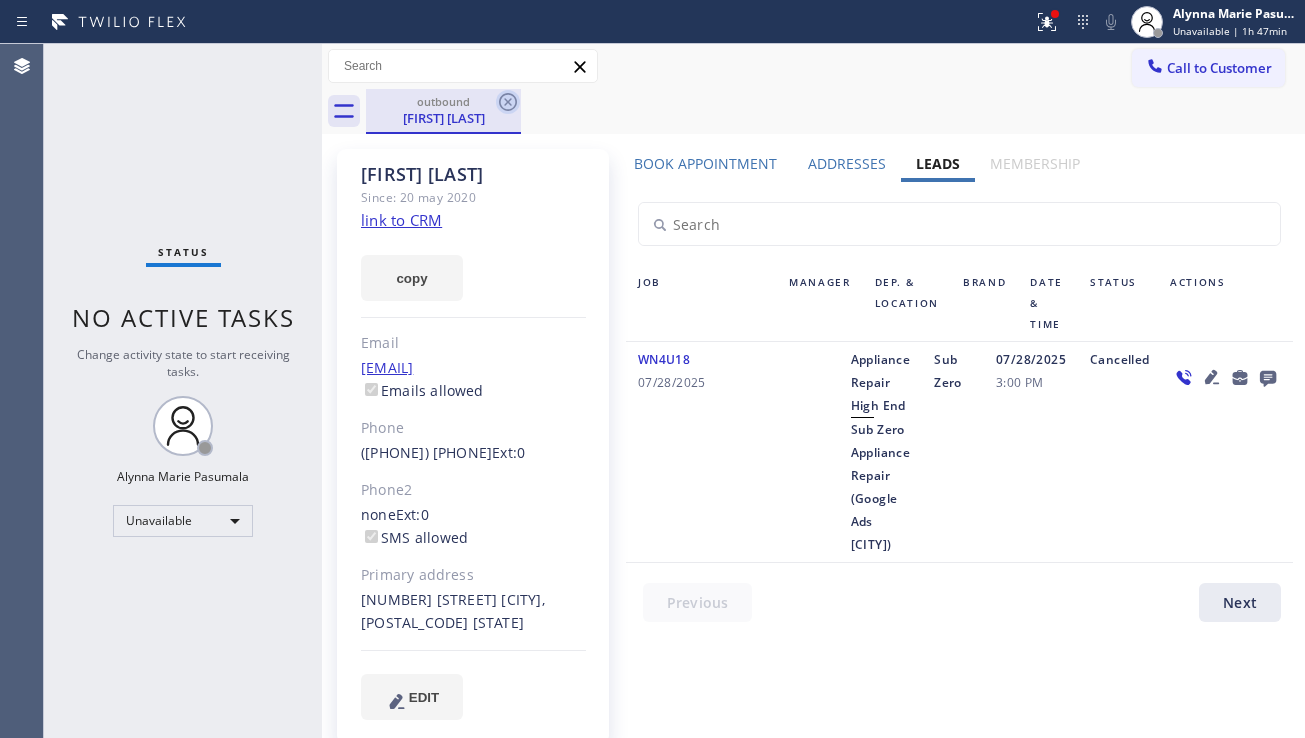 click 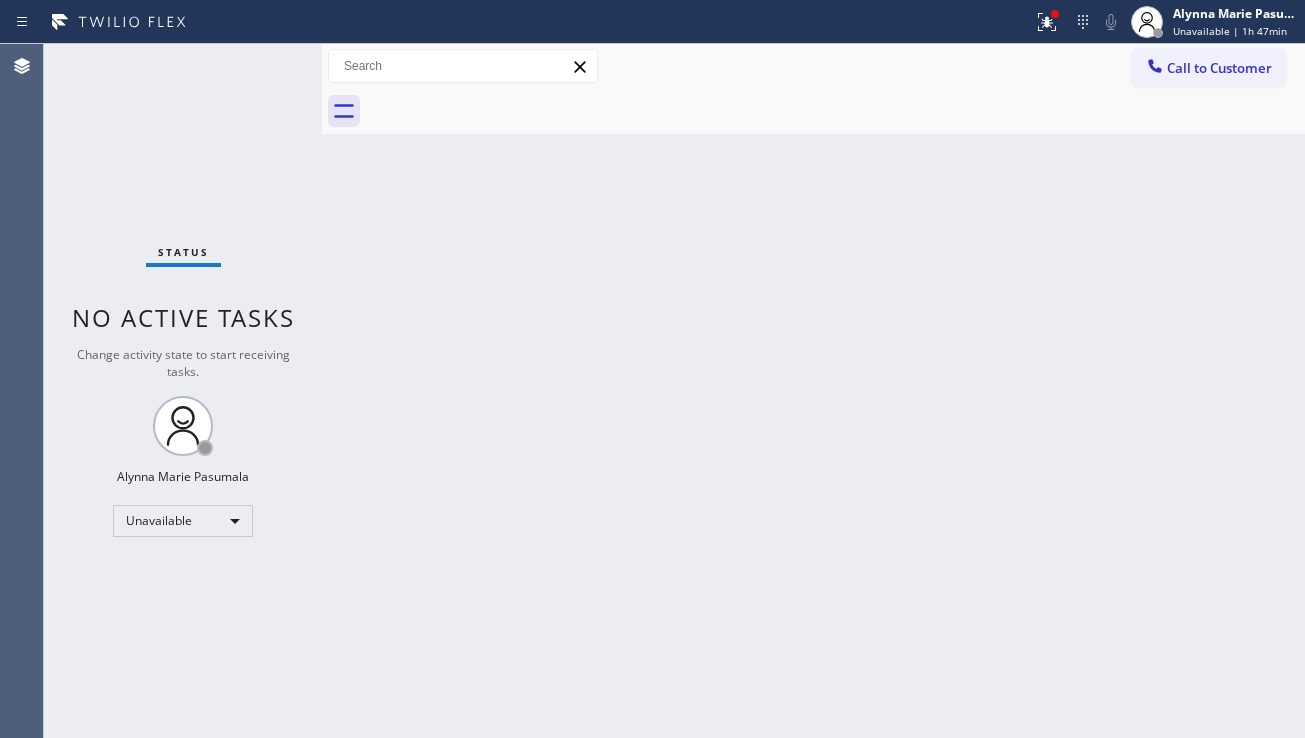 drag, startPoint x: 1200, startPoint y: 76, endPoint x: 1132, endPoint y: 116, distance: 78.892334 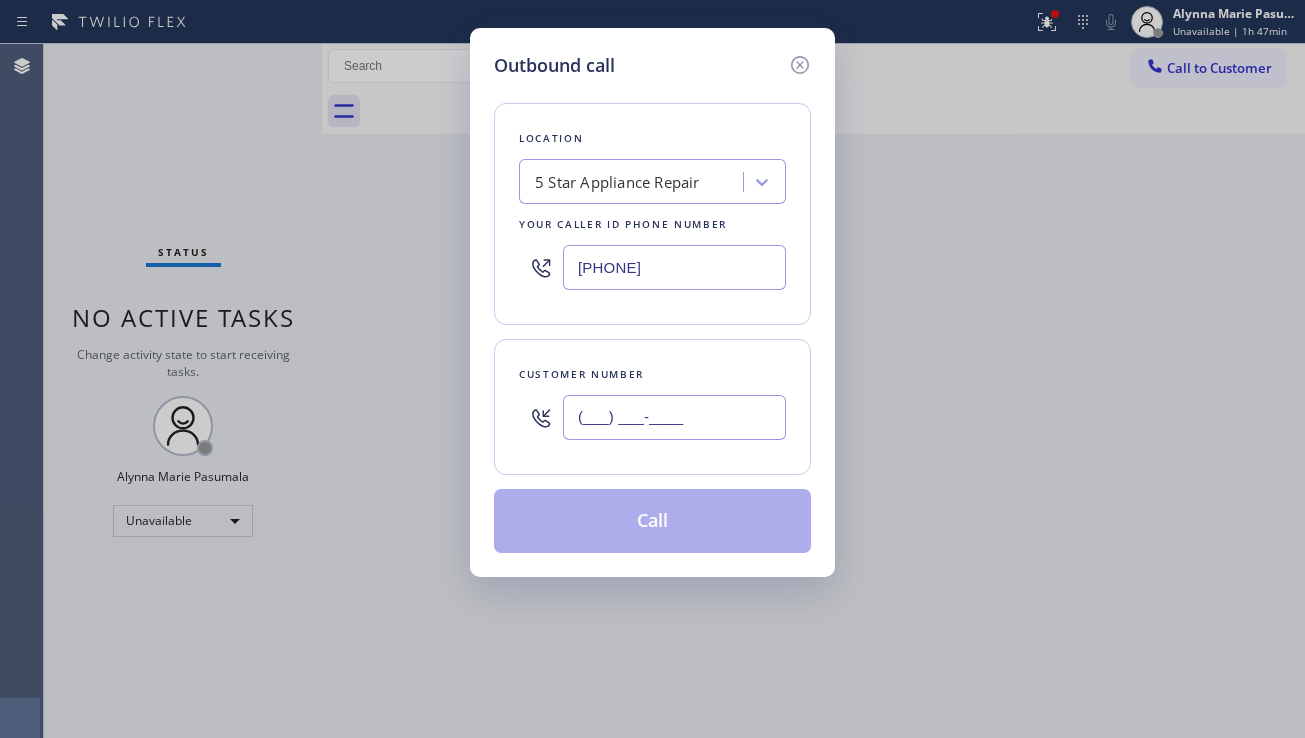 click on "(___) ___-____" at bounding box center [674, 417] 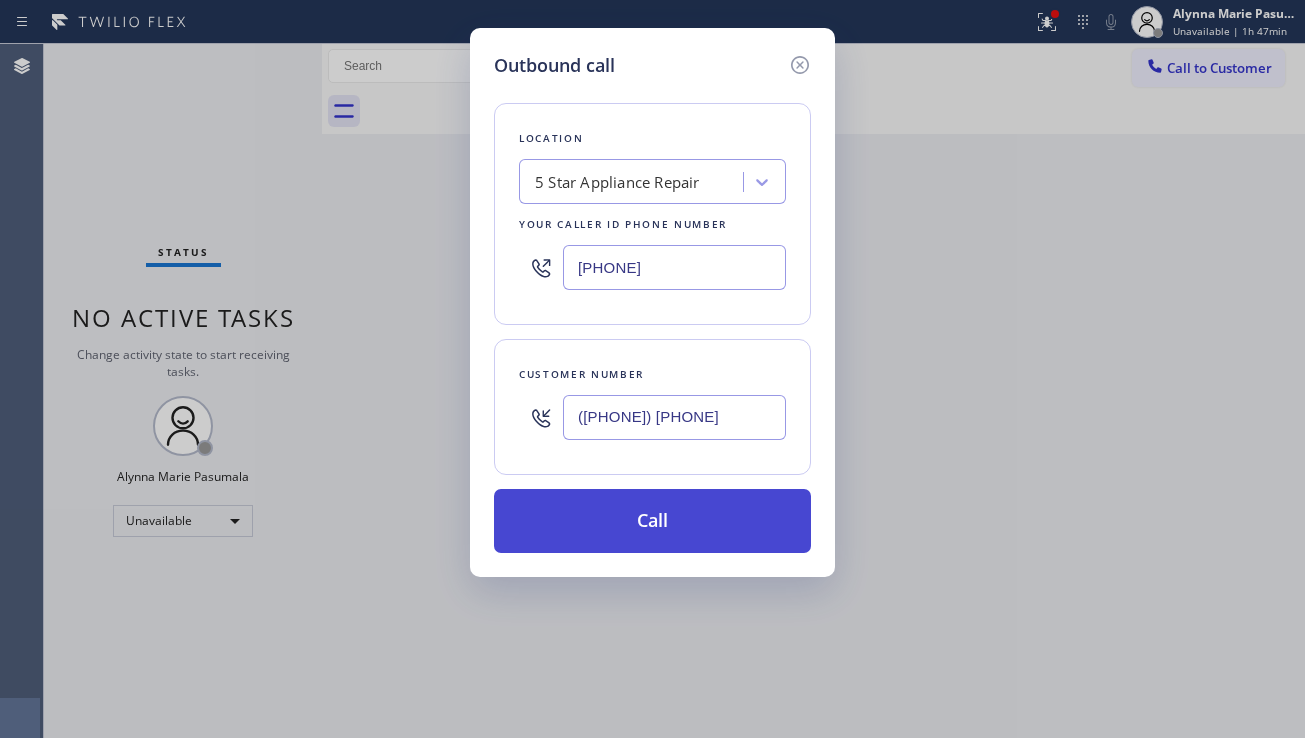 type on "([PHONE]) [PHONE]" 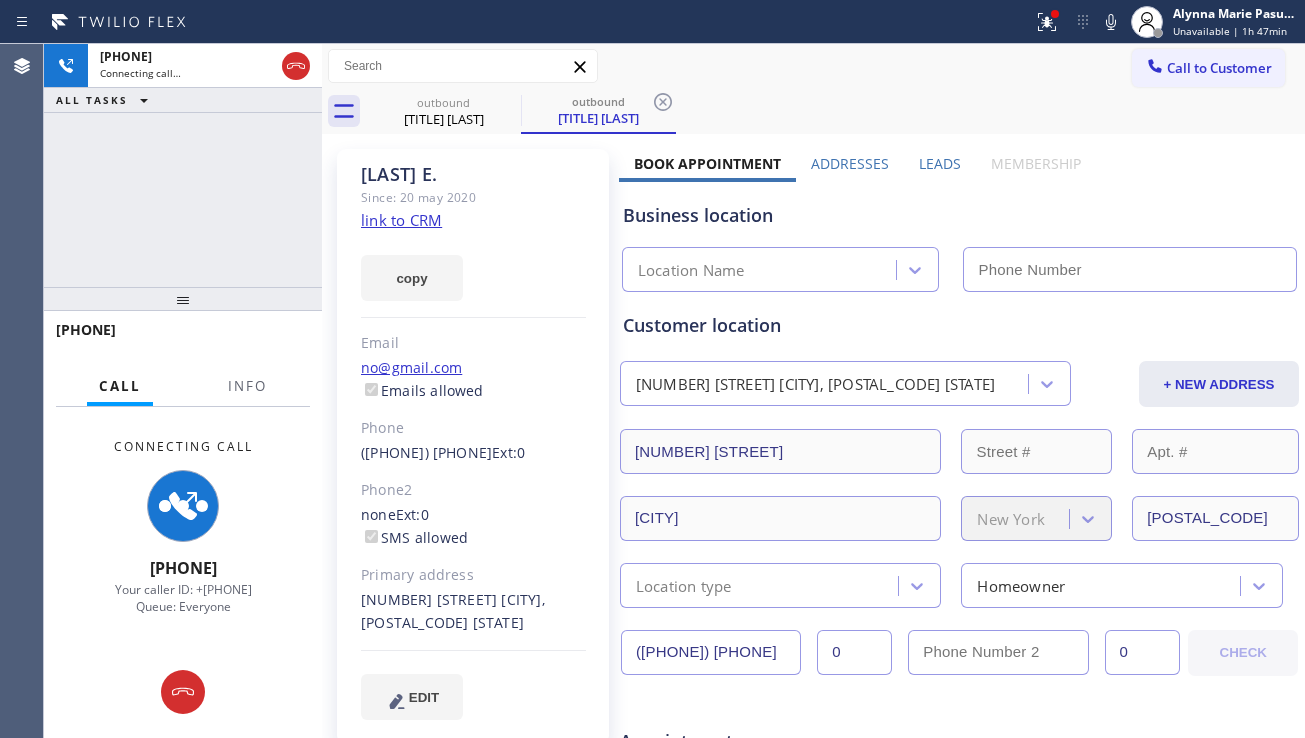 type on "[PHONE]" 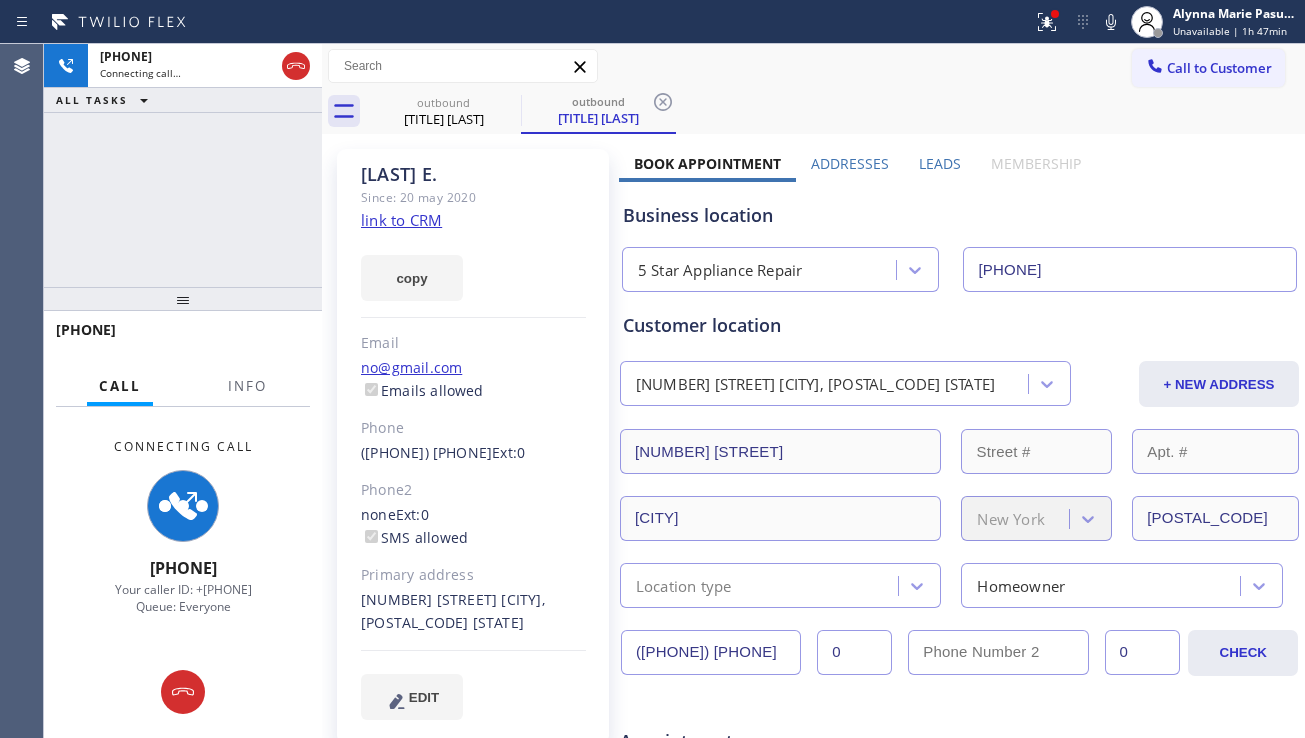 click on "Business location 5 Star Appliance Repair [PHONE]" at bounding box center [959, 237] 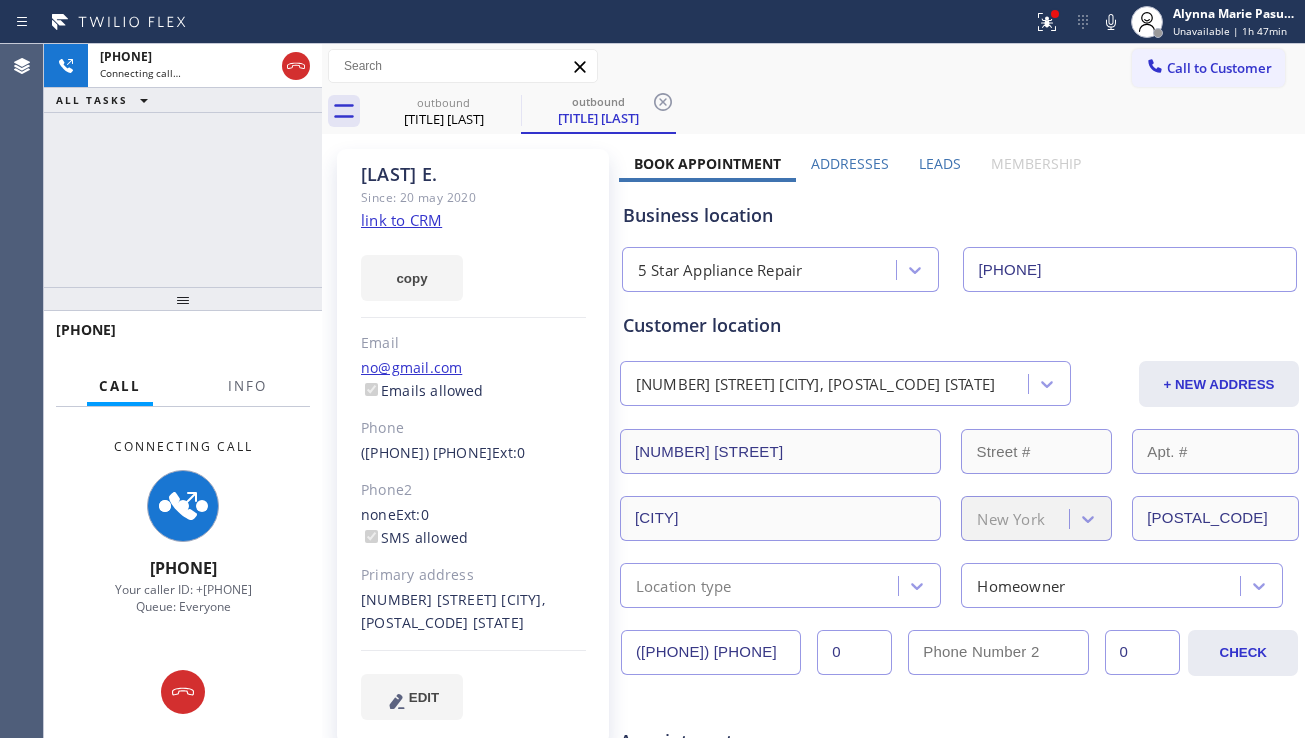 click on "Leads" at bounding box center [940, 163] 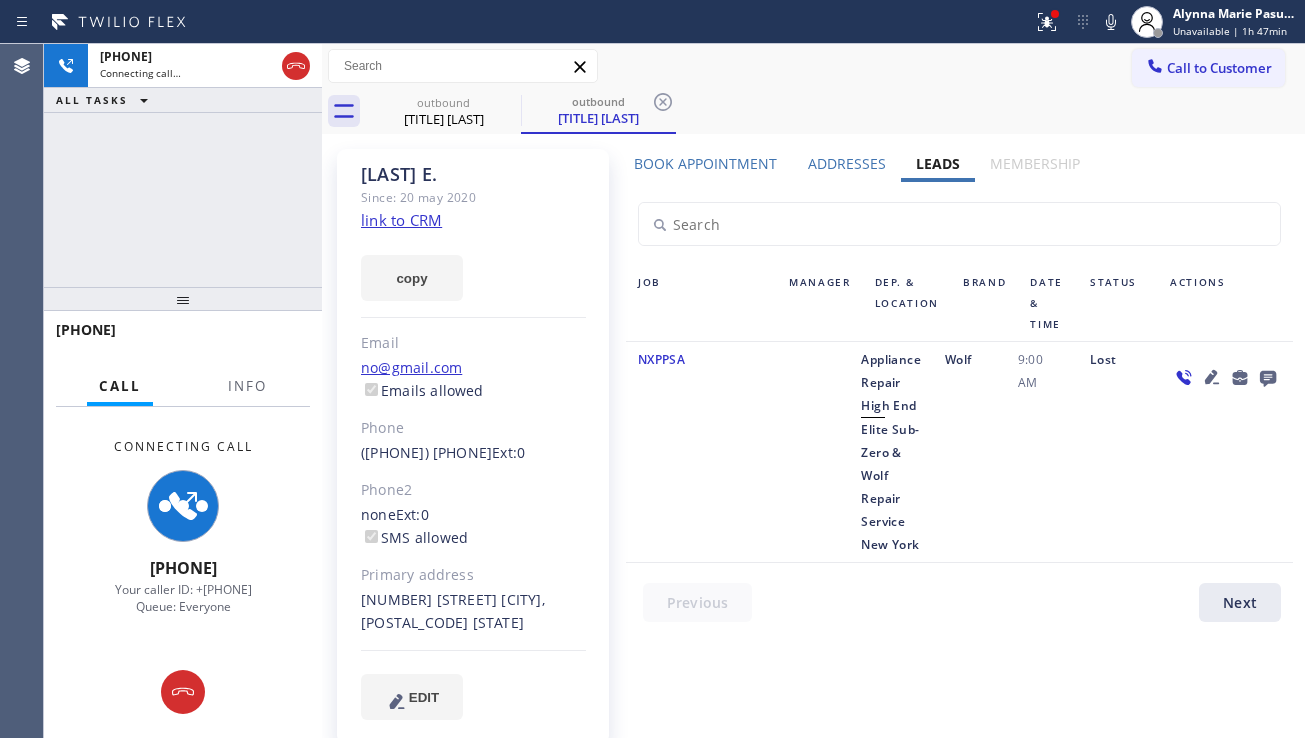 click 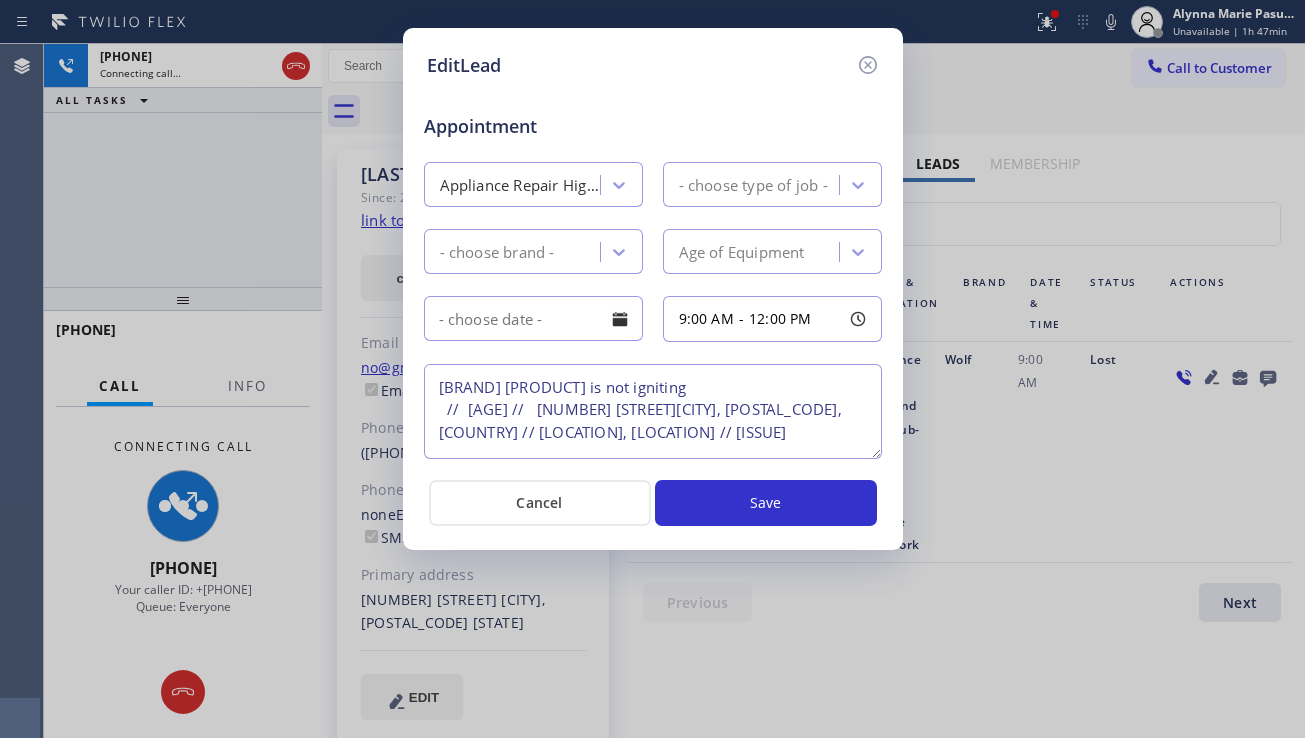 type on "[BRAND] [PRODUCT] is not igniting
//  [AGE] //   [NUMBER] [STREET][CITY], [POSTAL_CODE], [COUNTRY] // [LOCATION], [LOCATION] // [ISSUE]" 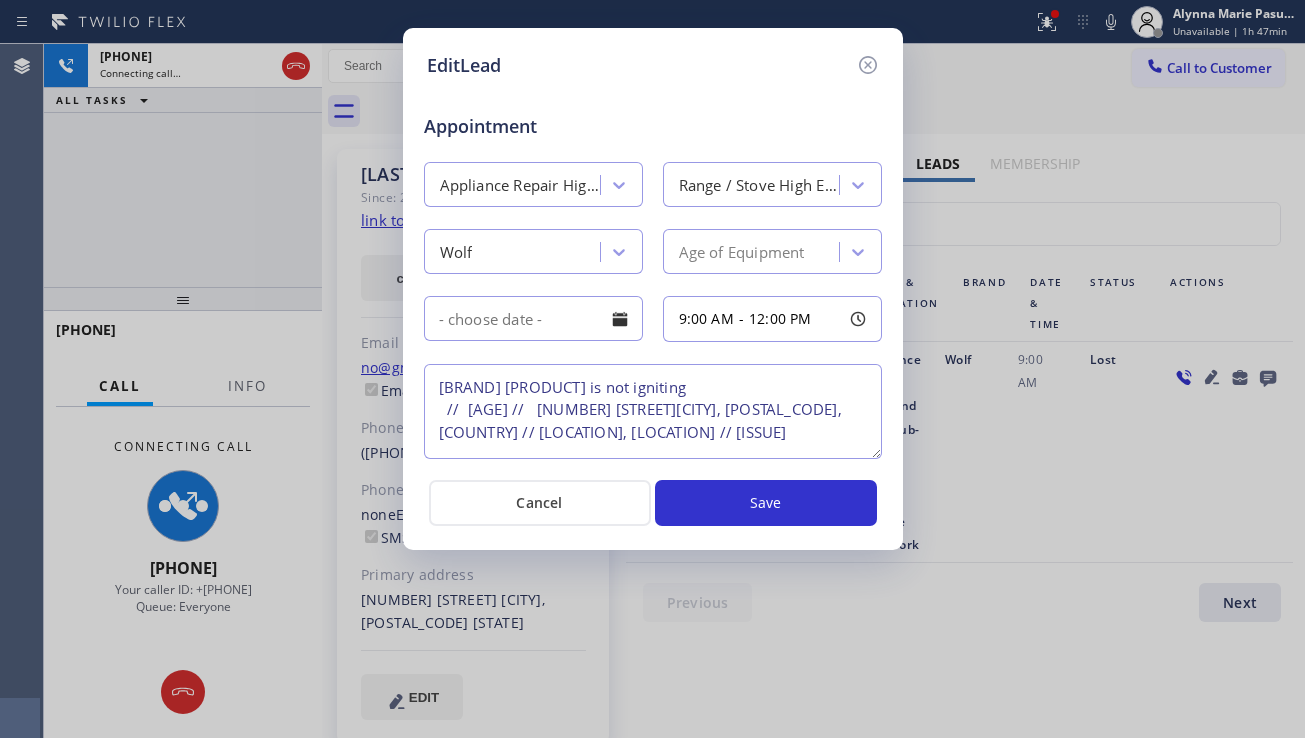 scroll, scrollTop: 0, scrollLeft: 0, axis: both 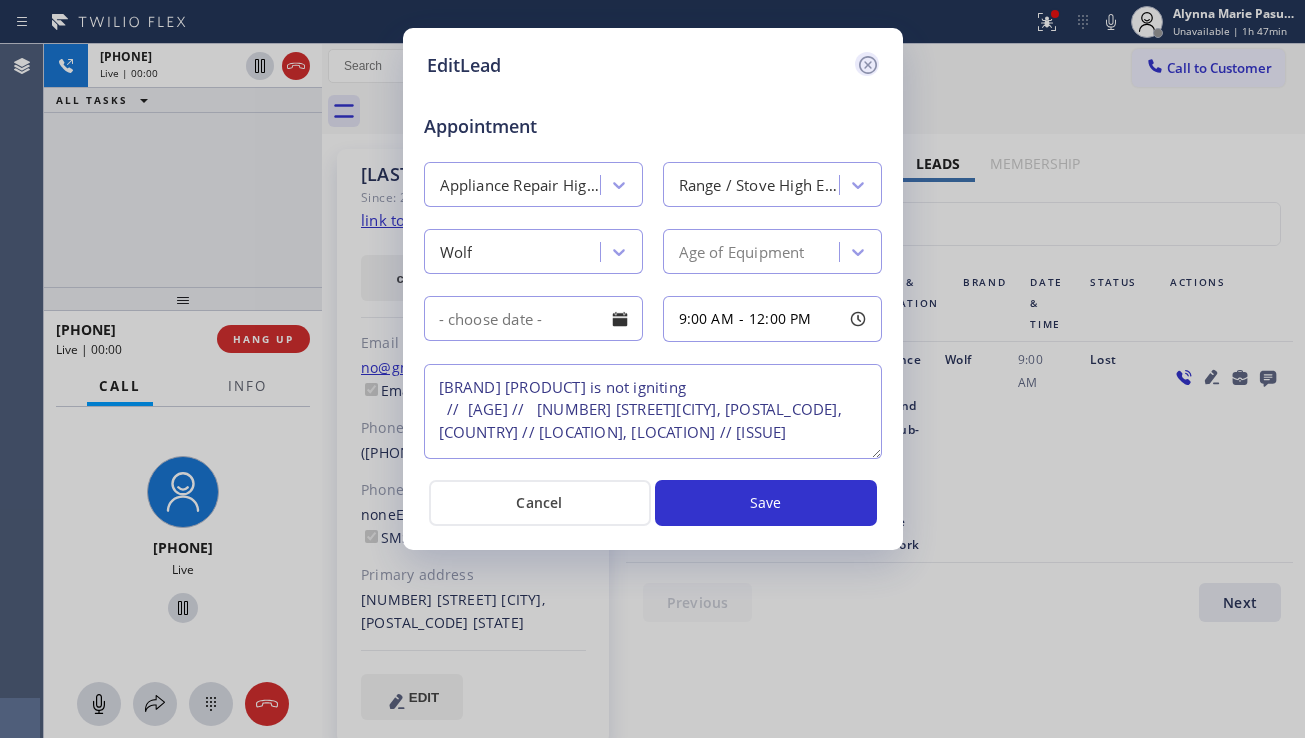 click 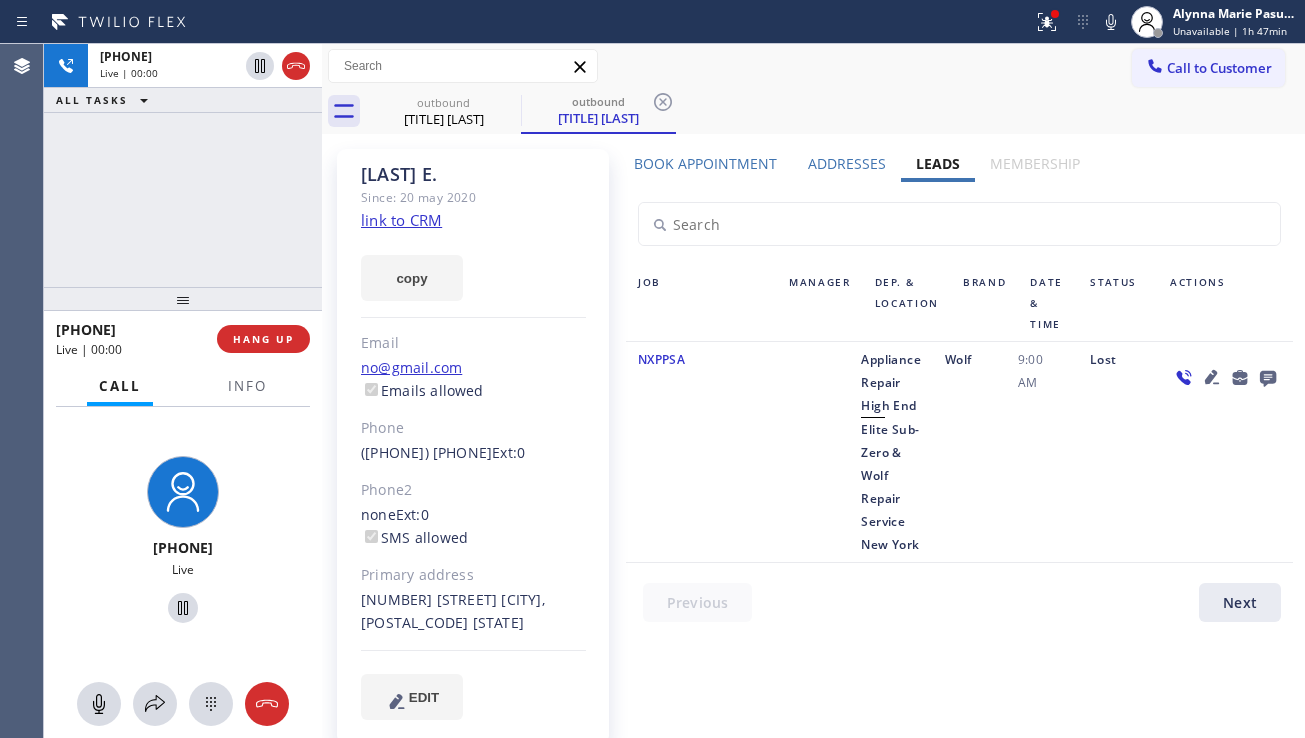 click 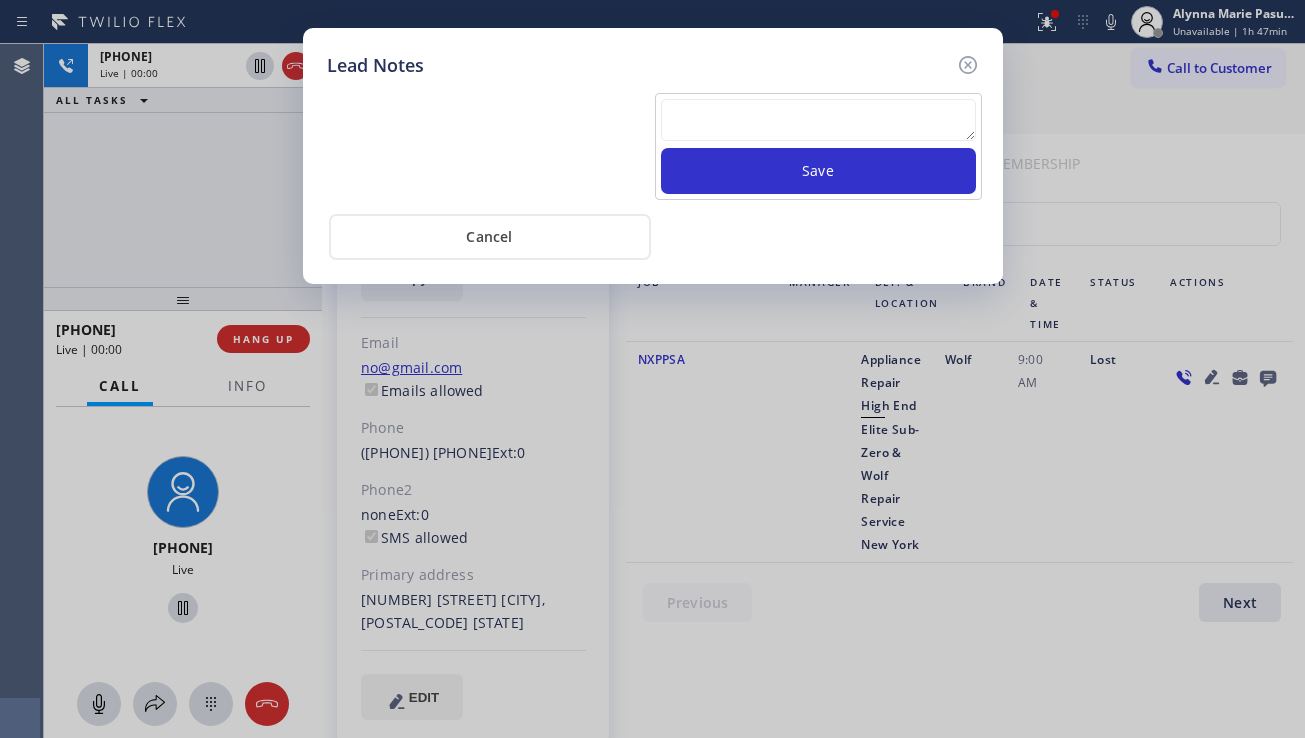 click at bounding box center [818, 120] 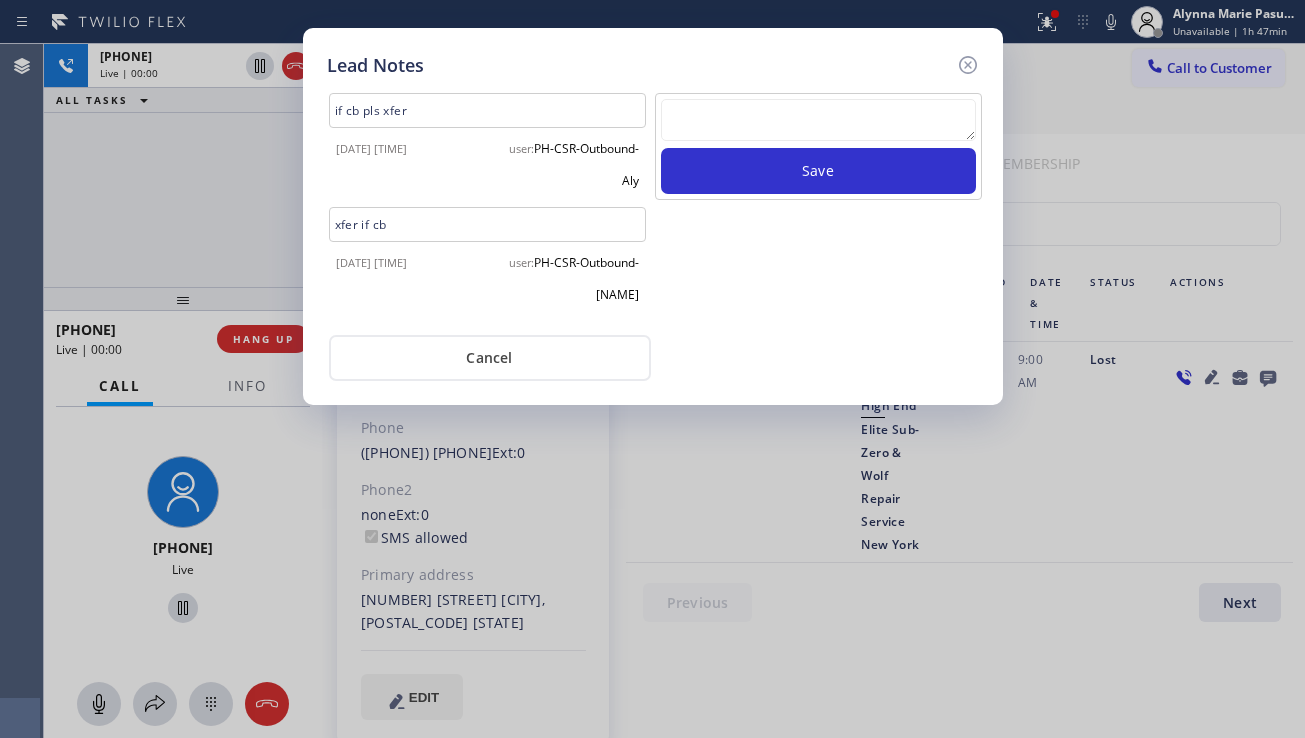 click at bounding box center [818, 120] 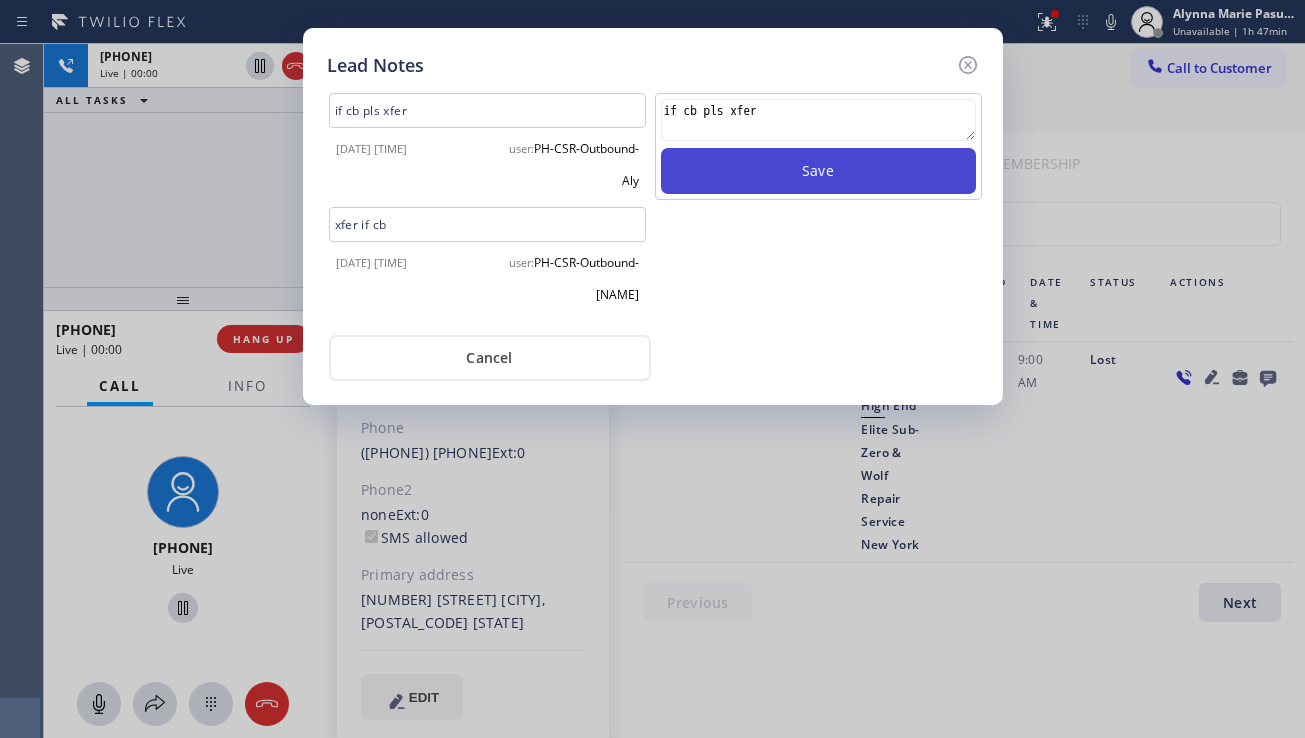 type on "if cb pls xfer" 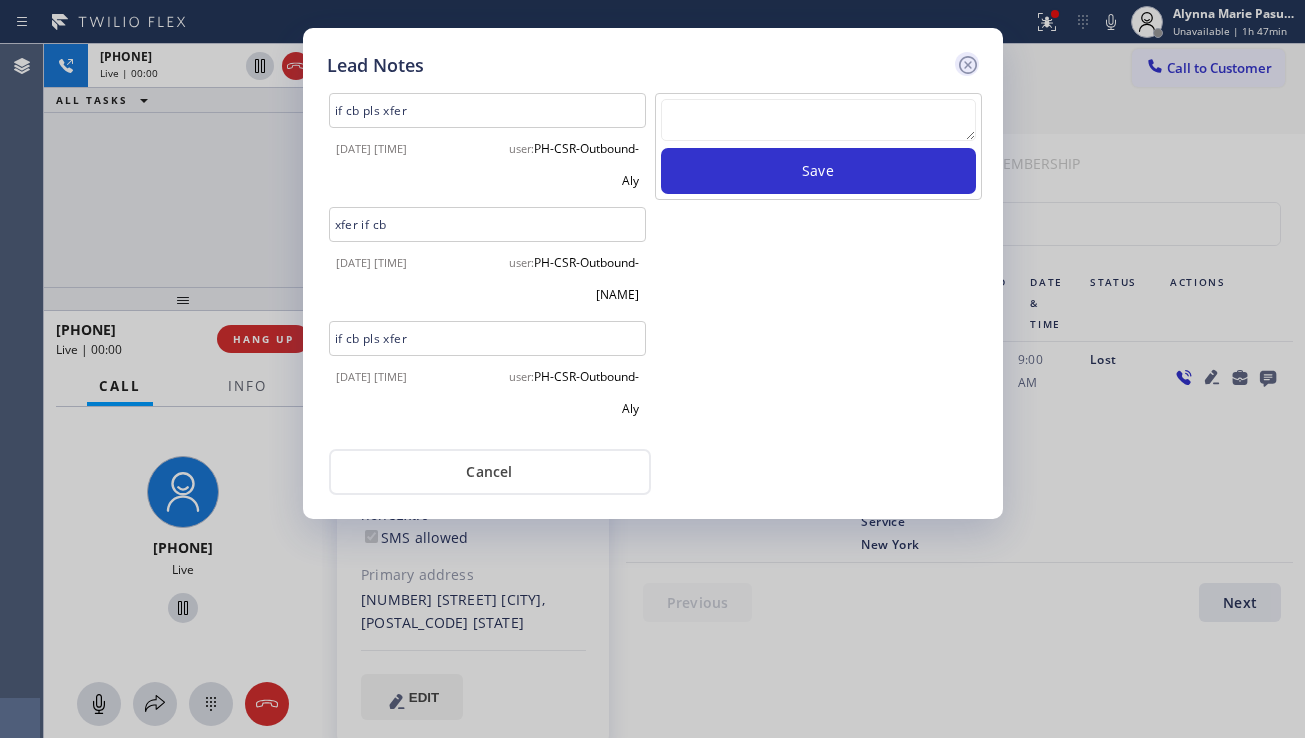 click 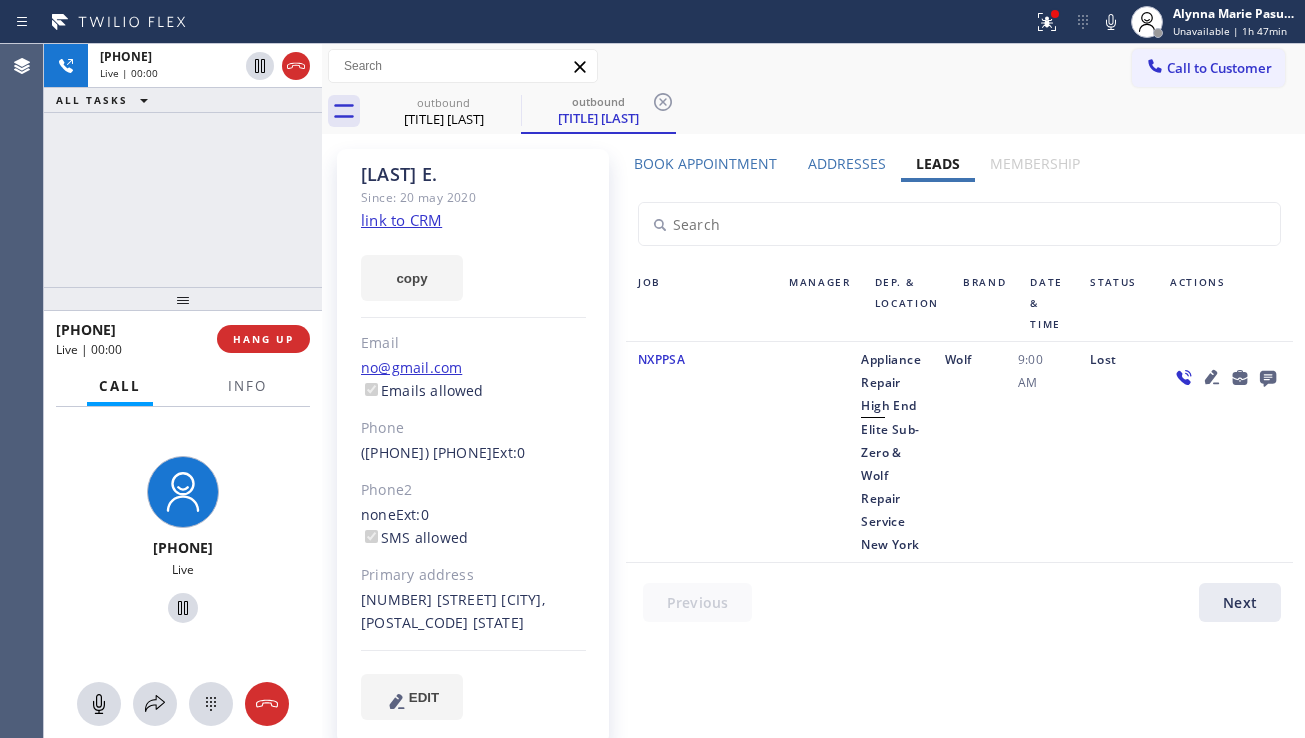 click 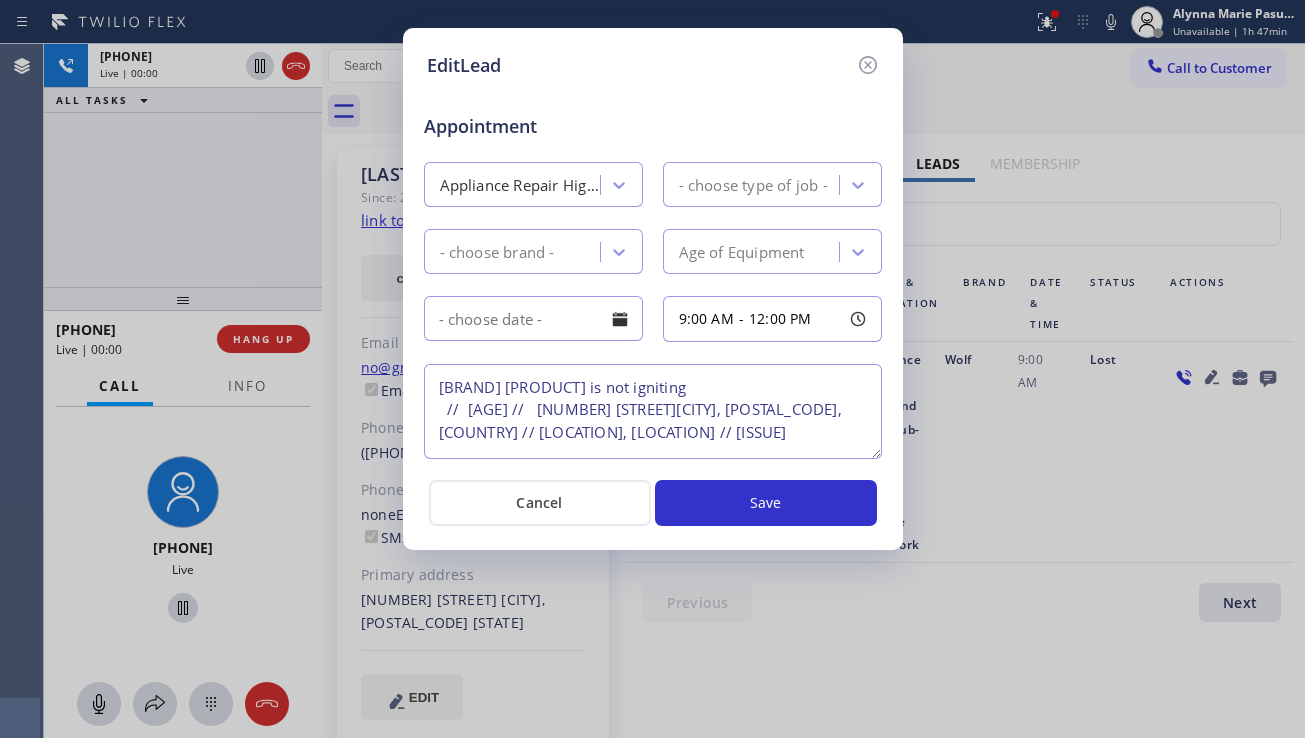 type on "[BRAND] [PRODUCT] is not igniting
//  [AGE] //   [NUMBER] [STREET][CITY], [POSTAL_CODE], [COUNTRY] // [LOCATION], [LOCATION] // [ISSUE]" 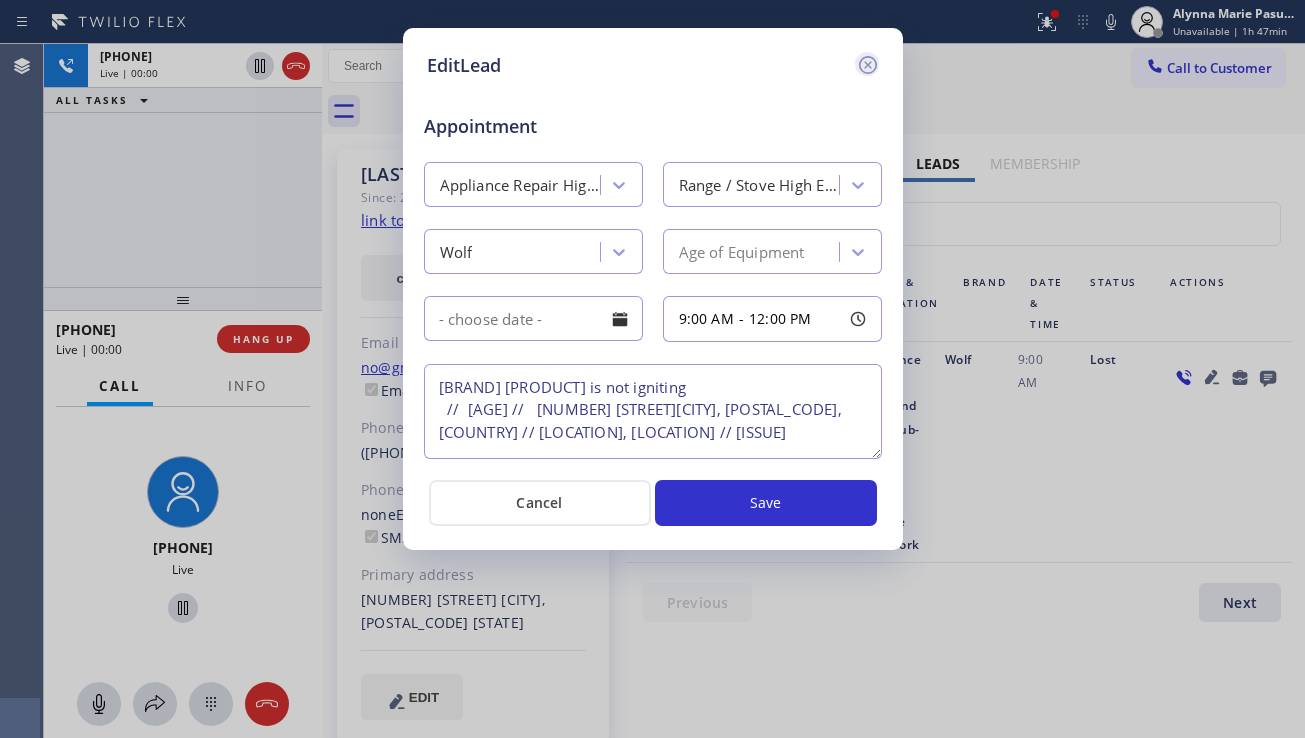 click 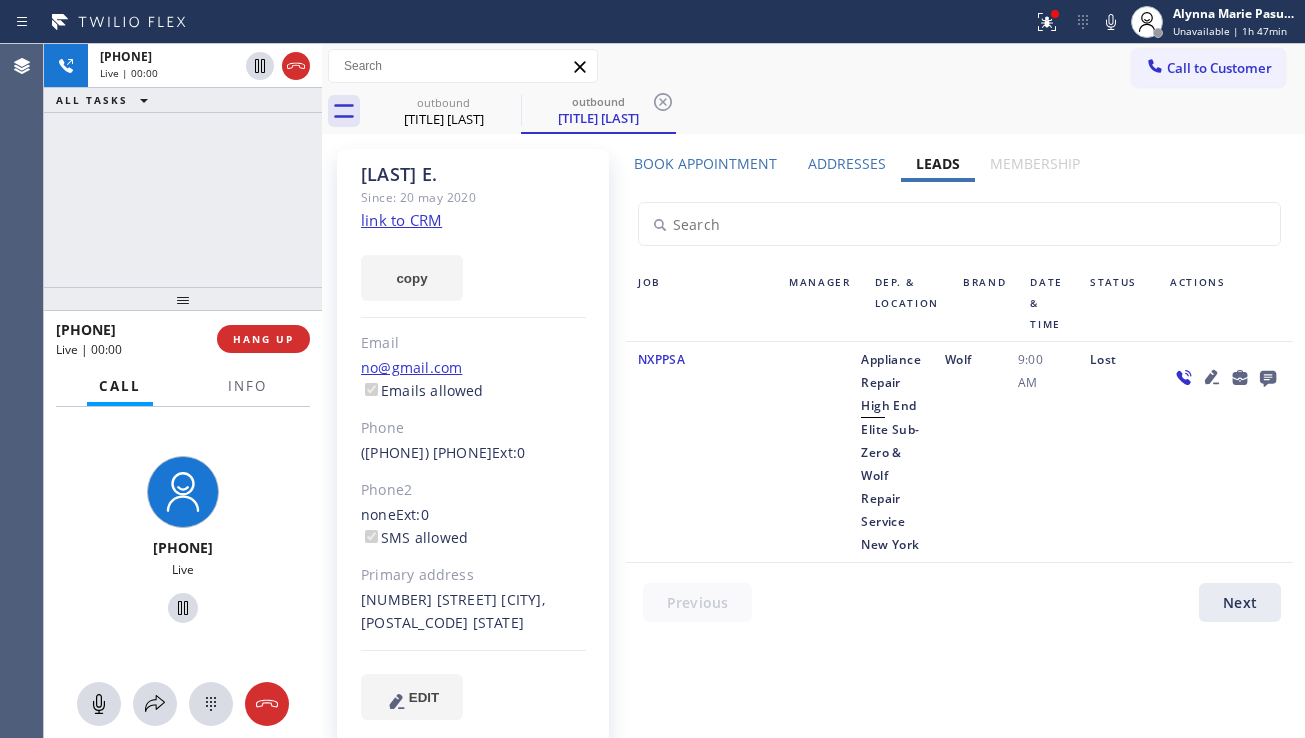 click 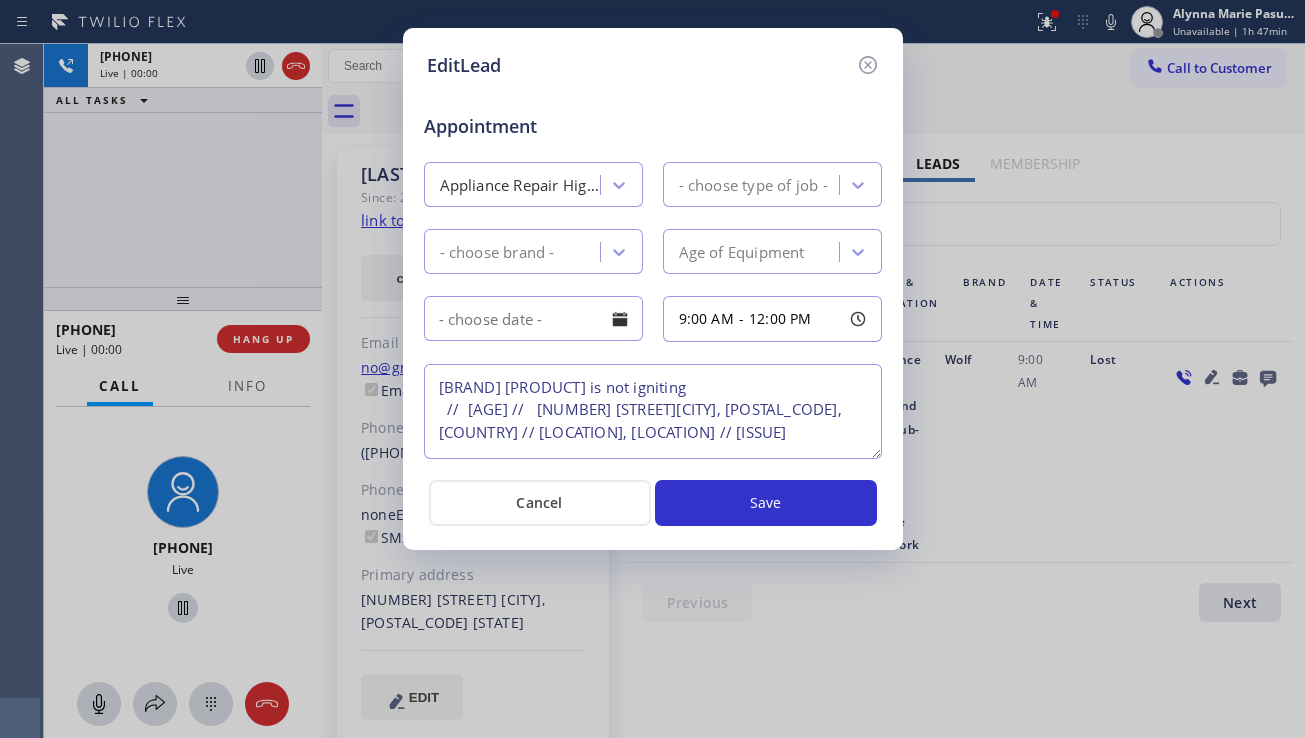 type on "[BRAND] [PRODUCT] is not igniting
//  [AGE] //   [NUMBER] [STREET][CITY], [POSTAL_CODE], [COUNTRY] // [LOCATION], [LOCATION] // [ISSUE]" 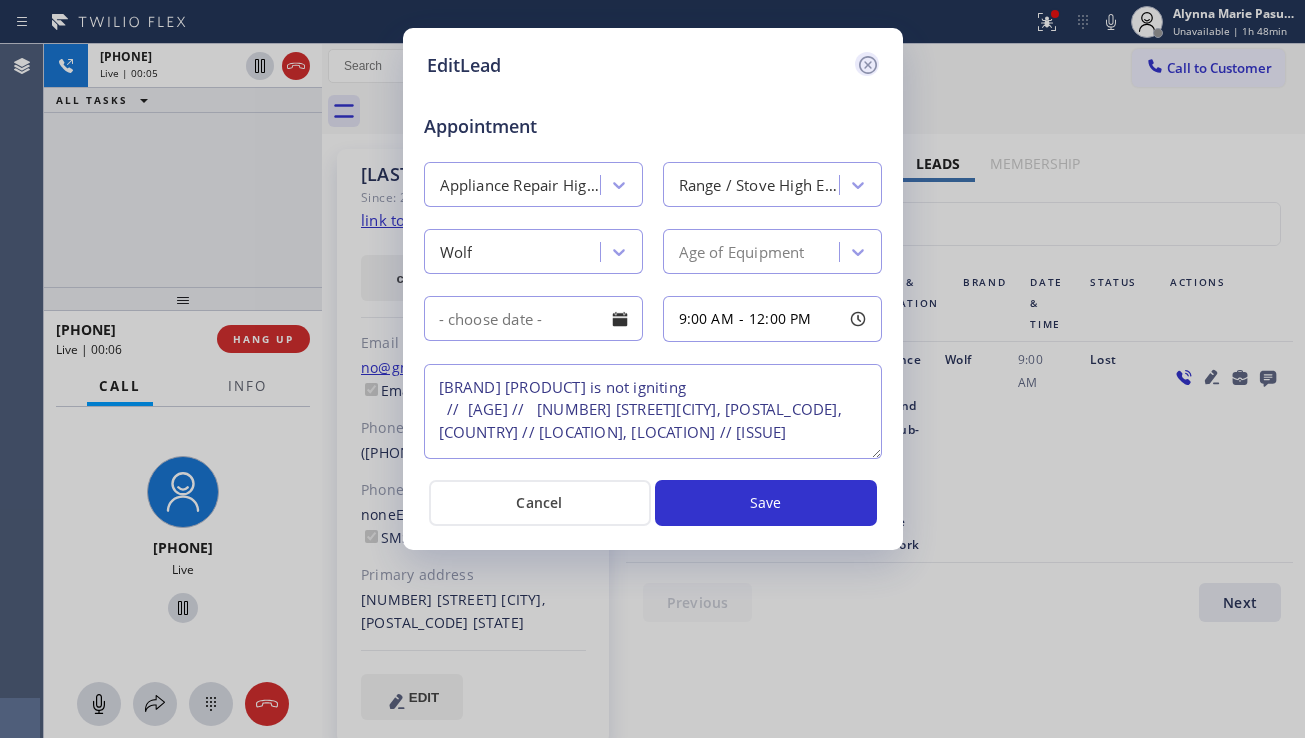 click 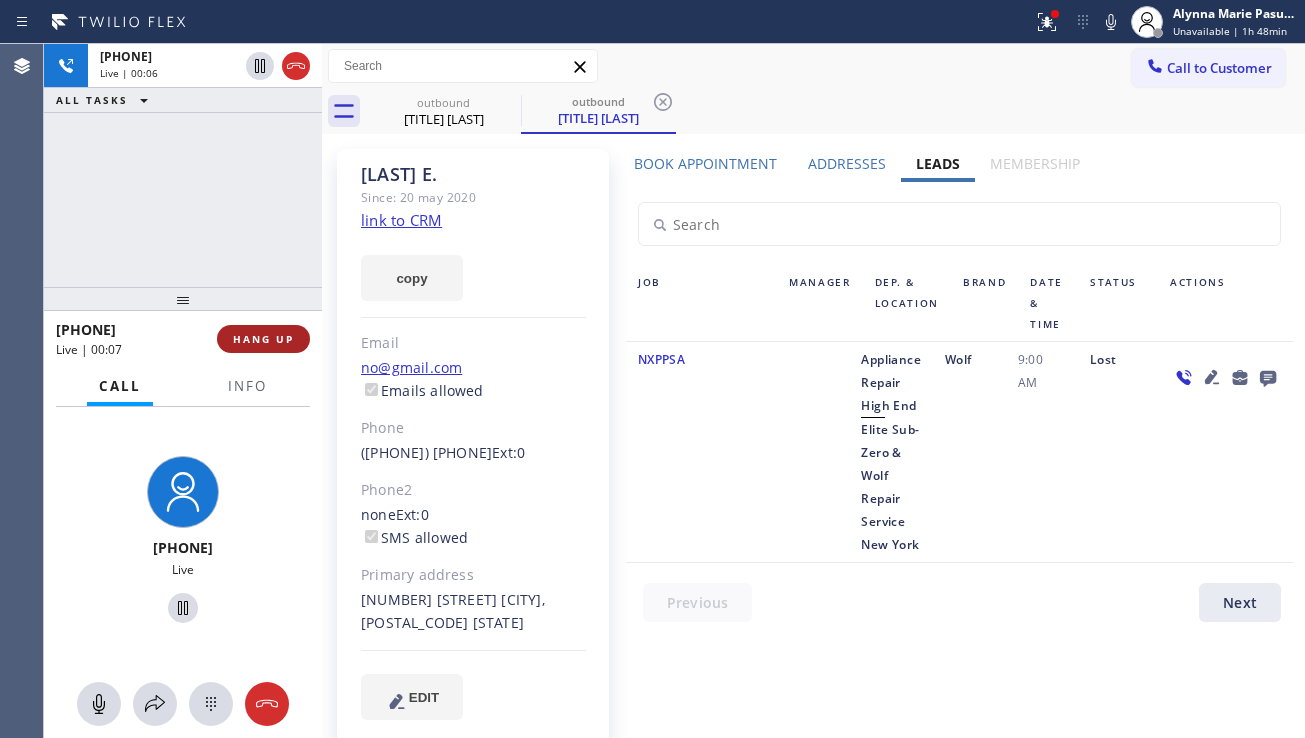 click on "HANG UP" at bounding box center [263, 339] 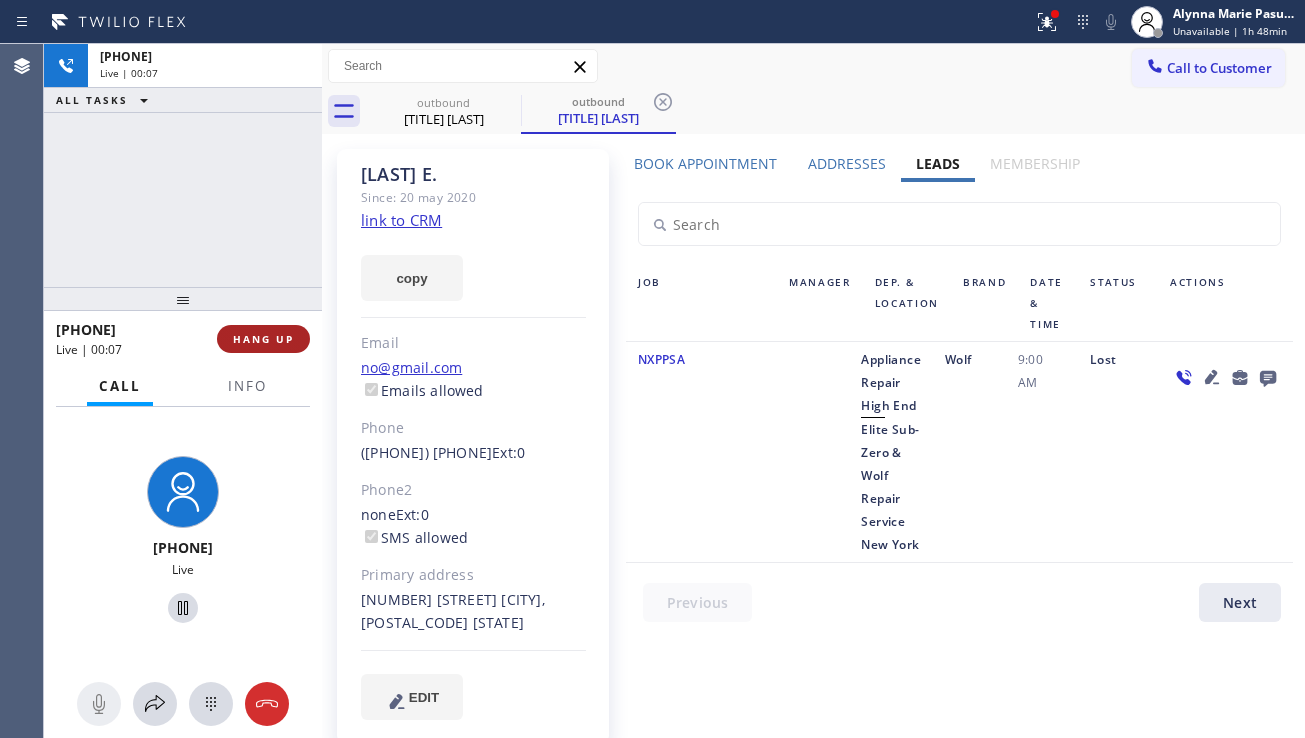 click on "HANG UP" at bounding box center [263, 339] 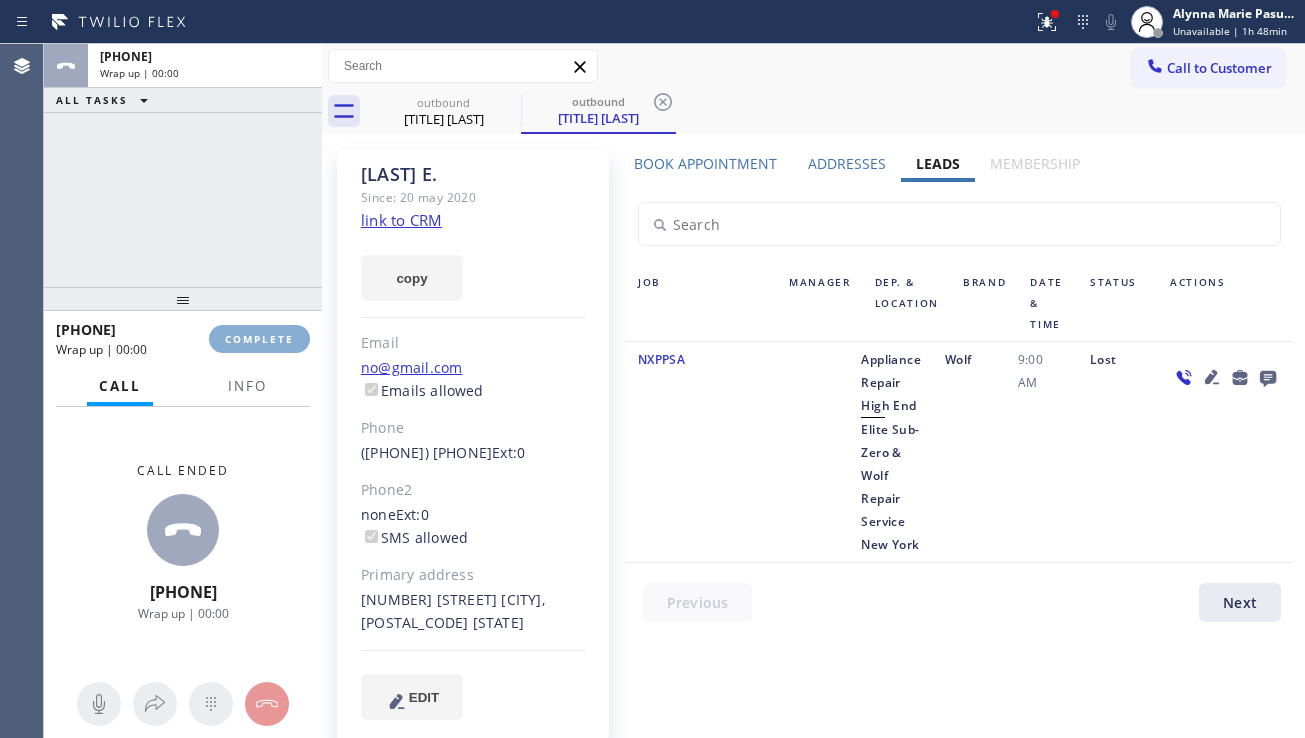 click on "COMPLETE" at bounding box center (259, 339) 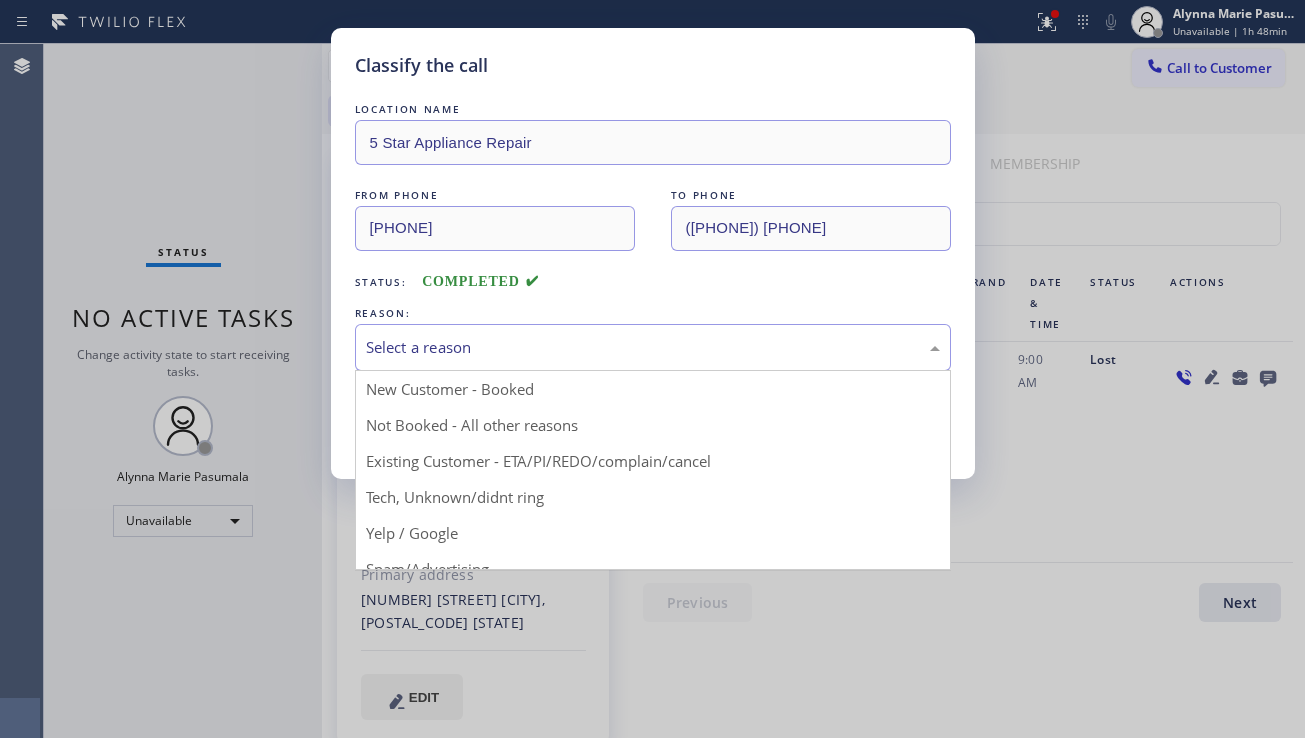 click on "Select a reason" at bounding box center [653, 347] 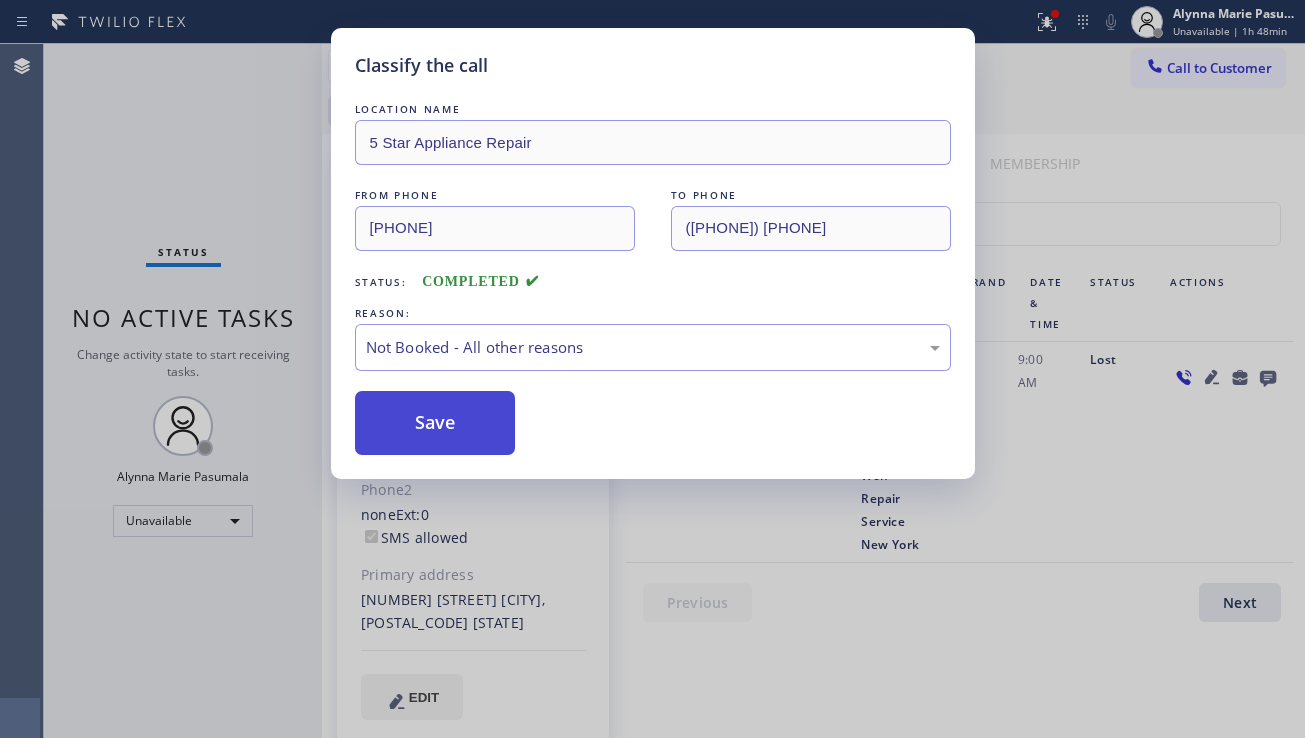 click on "Save" at bounding box center (435, 423) 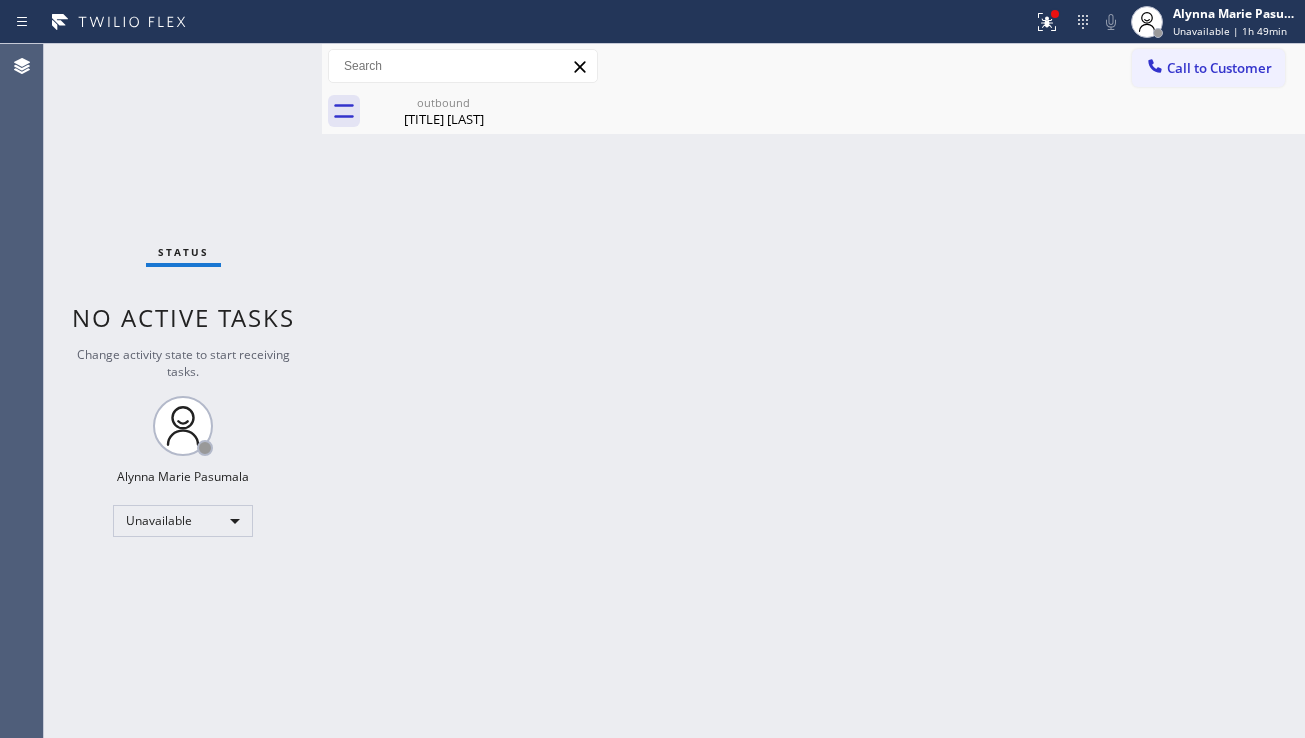 click on "Back to Dashboard Change Sender ID Customers Technicians Select a contact Outbound call Location Search location Your caller id phone number Customer number Call Customer info Name   Phone none Address none Change Sender ID HVAC [PHONE] 5 Star Appliance [PHONE] Appliance Repair [PHONE] Plumbing [PHONE] Air Duct Cleaning [PHONE]  Electricians [PHONE]  Cancel Change Check personal SMS Reset Change outbound [TITLE] [LAST] Call to Customer Outbound call Location 5 Star Appliance Repair Your caller id phone number [PHONE] Customer number Call Outbound call Technician Search Technician Your caller id phone number Your caller id phone number Call outbound [TITLE] [LAST] [TITLE]   [LAST] Since: [DATE] link to CRM copy Email [EMAIL]  Emails allowed Phone [PHONE]  Ext:  0 Phone2 none  Ext:  0  SMS allowed Primary address  [NUMBER] [STREET] [CITY], [POSTAL_CODE] [STATE] EDIT Outbound call Location 5 Star Appliance Repair Your caller id phone number [PHONE] Customer number Call Leads" at bounding box center [813, 391] 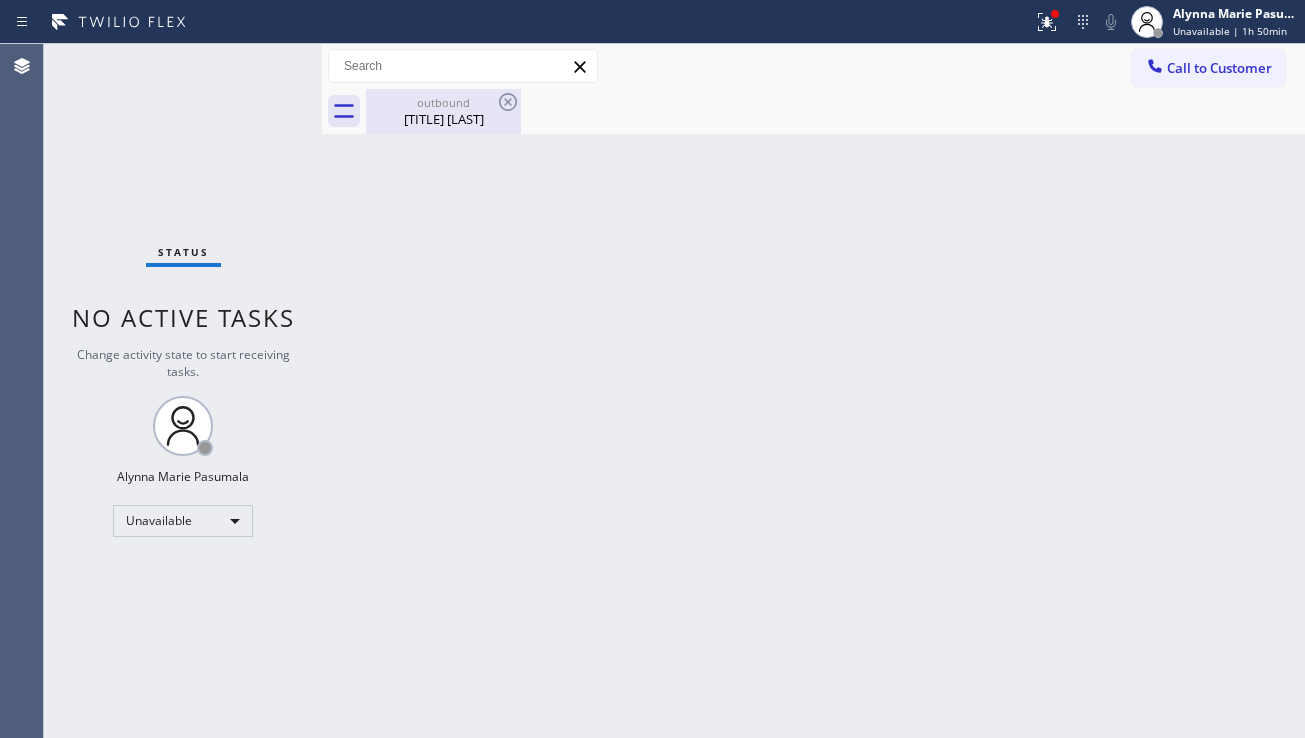 click on "[TITLE] [LAST]" at bounding box center (443, 119) 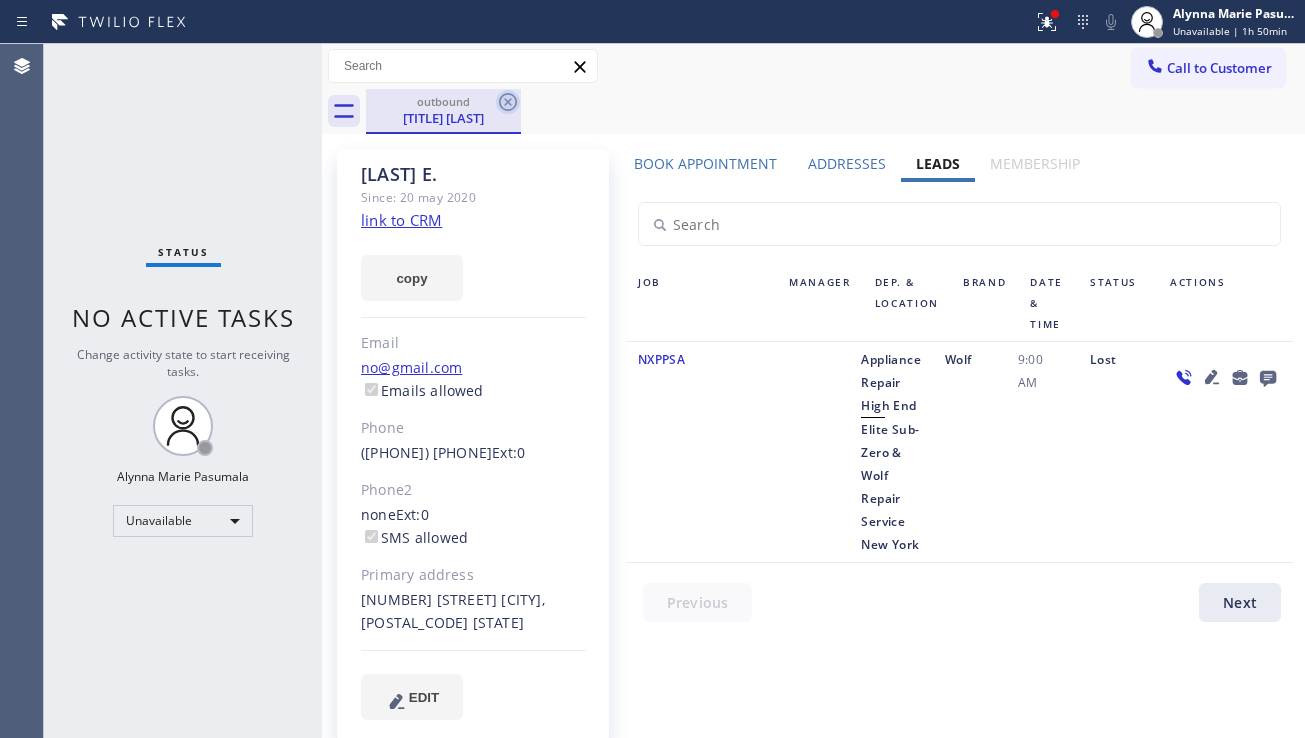 click 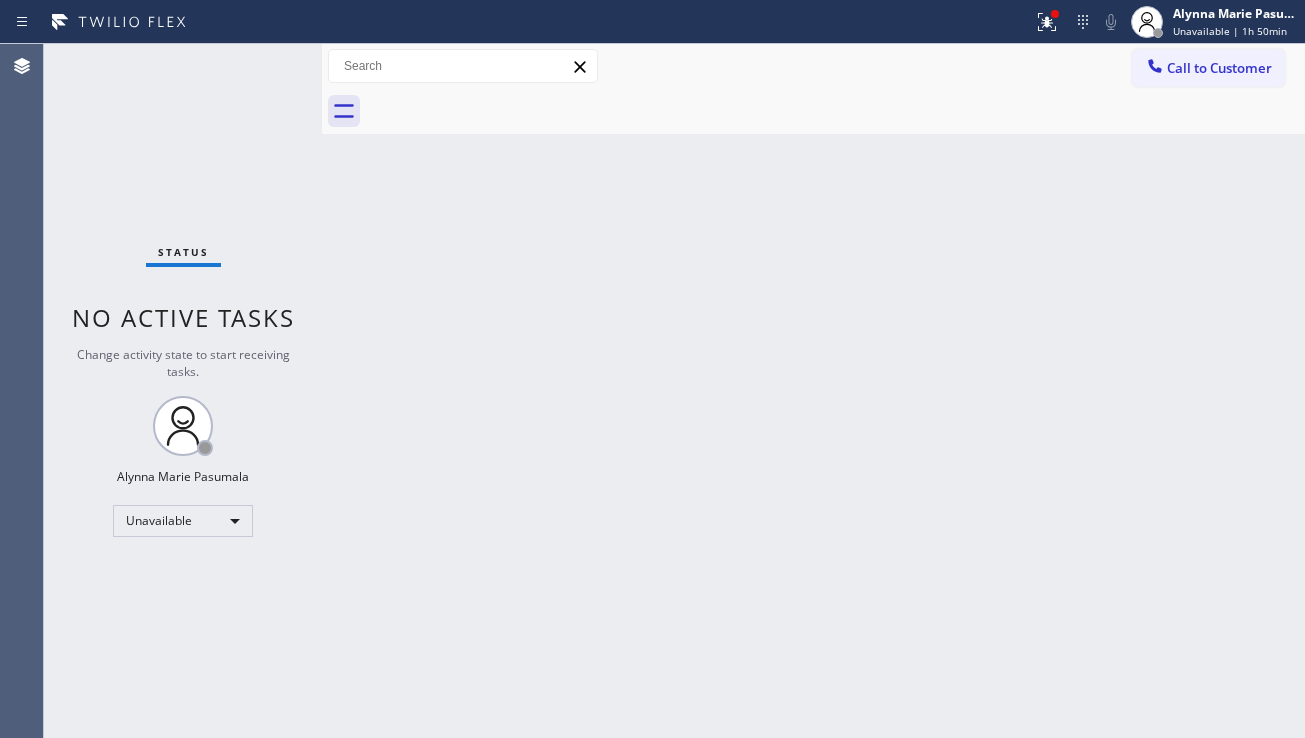click on "Back to Dashboard Change Sender ID Customers Technicians Select a contact Outbound call Location Search location Your caller id phone number Customer number Call Customer info Name   Phone none Address none Change Sender ID HVAC [PHONE] 5 Star Appliance [PHONE] Appliance Repair [PHONE] Plumbing [PHONE] Air Duct Cleaning [PHONE]  Electricians [PHONE]  Cancel Change Check personal SMS Reset Change No tabs Call to Customer Outbound call Location 5 Star Appliance Repair Your caller id phone number [PHONE] Customer number Call Outbound call Technician Search Technician Your caller id phone number Your caller id phone number Call" at bounding box center [813, 391] 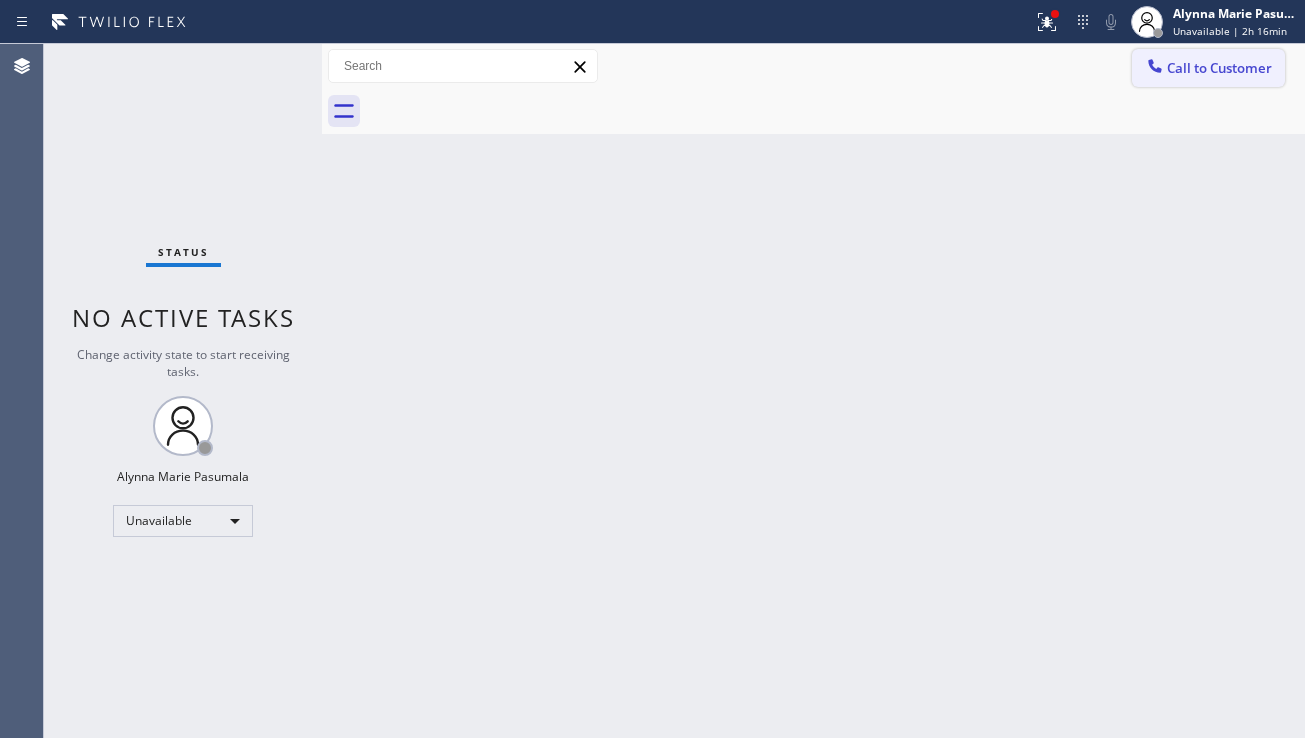 click on "Call to Customer" at bounding box center [1219, 68] 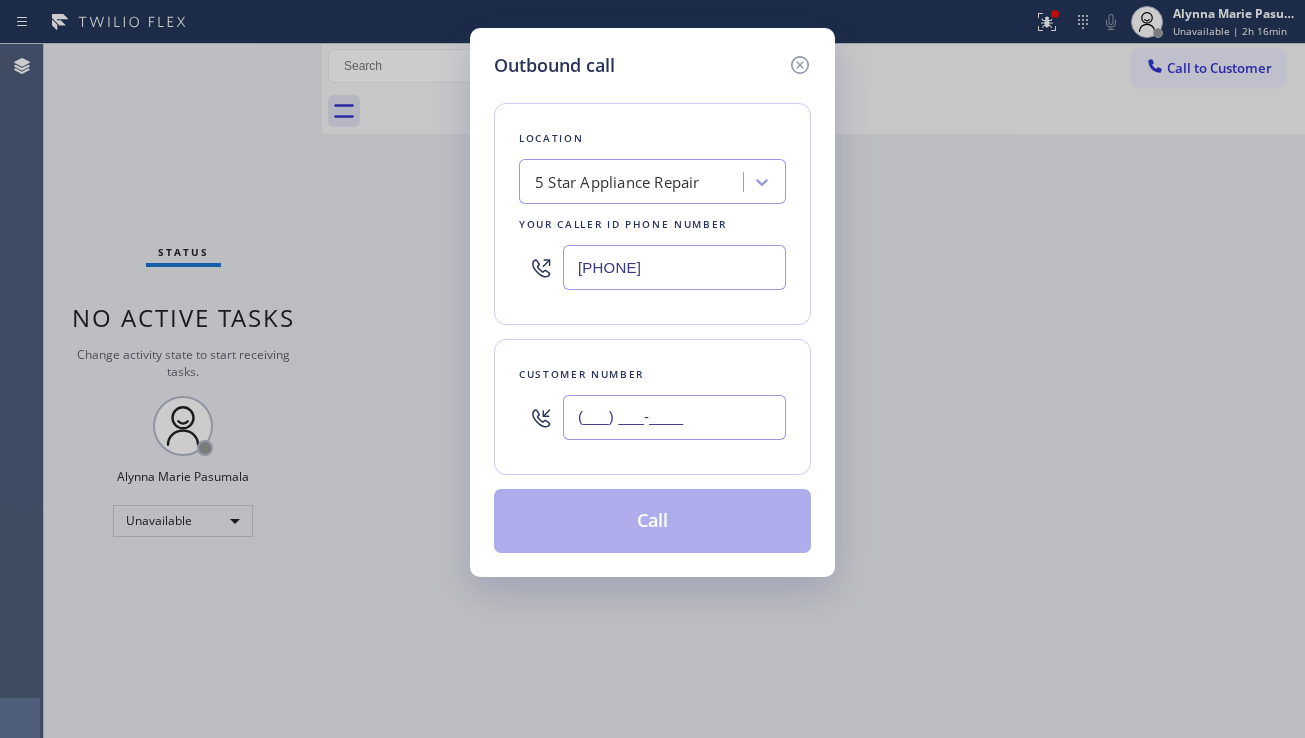 click on "(___) ___-____" at bounding box center [674, 417] 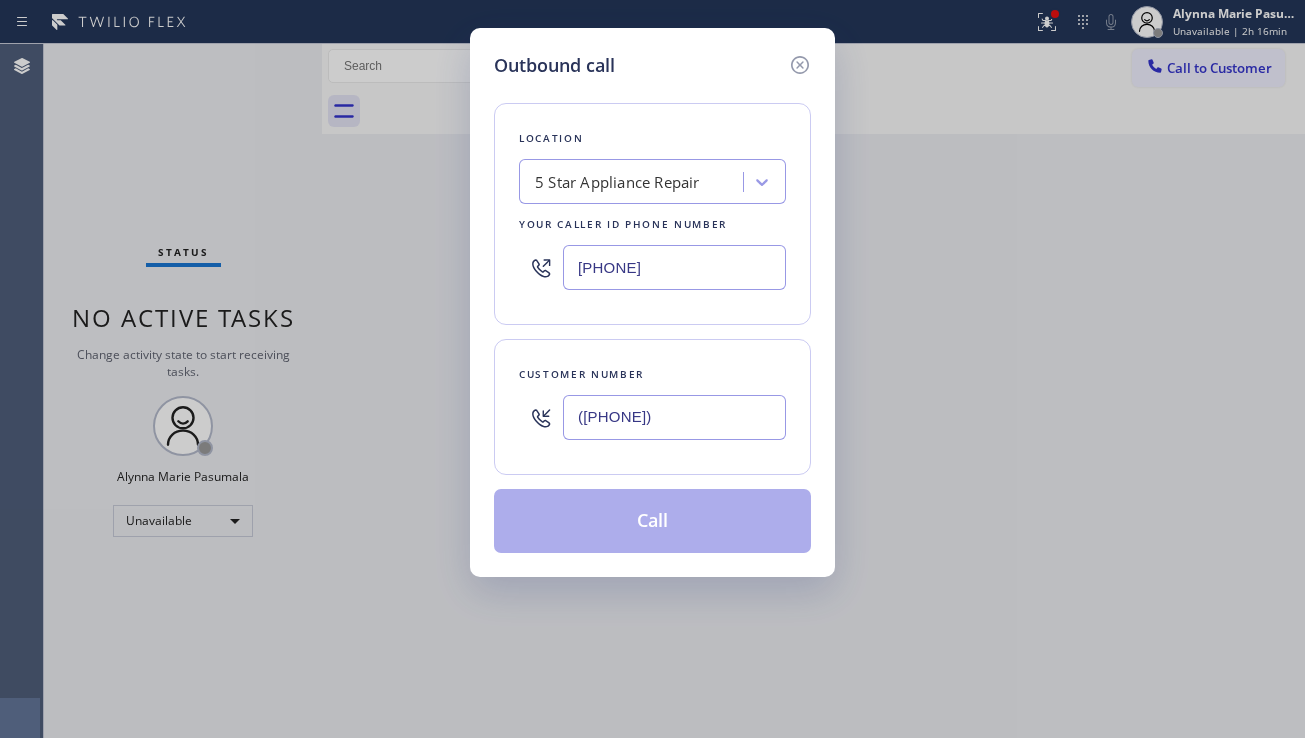 type on "([PHONE])" 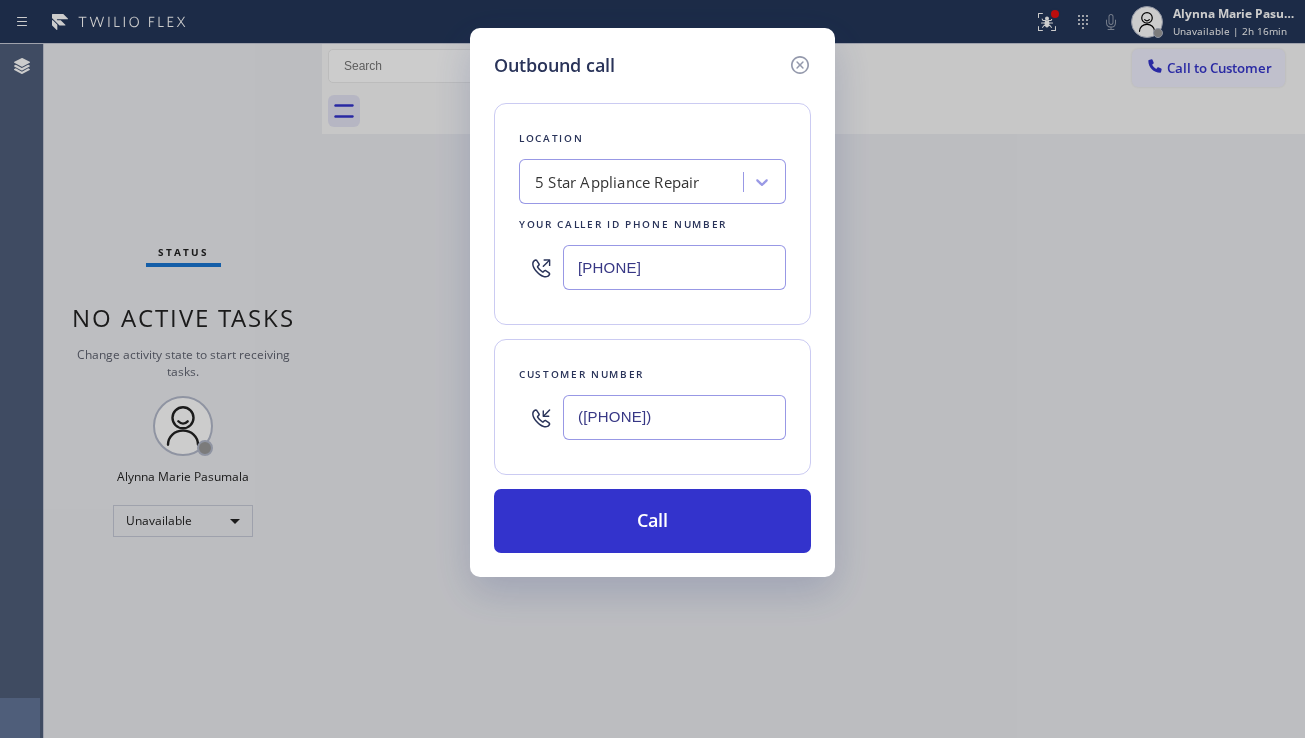drag, startPoint x: 711, startPoint y: 247, endPoint x: 581, endPoint y: 273, distance: 132.57451 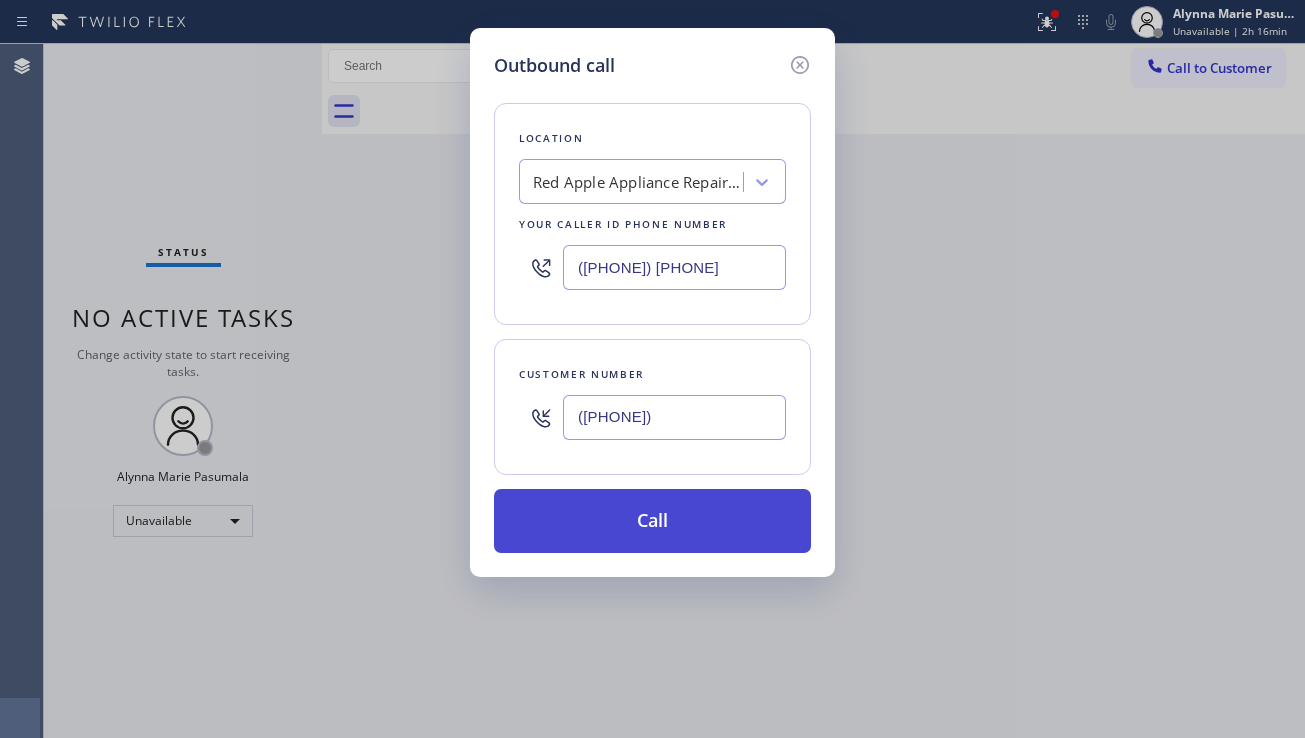 type on "([PHONE]) [PHONE]" 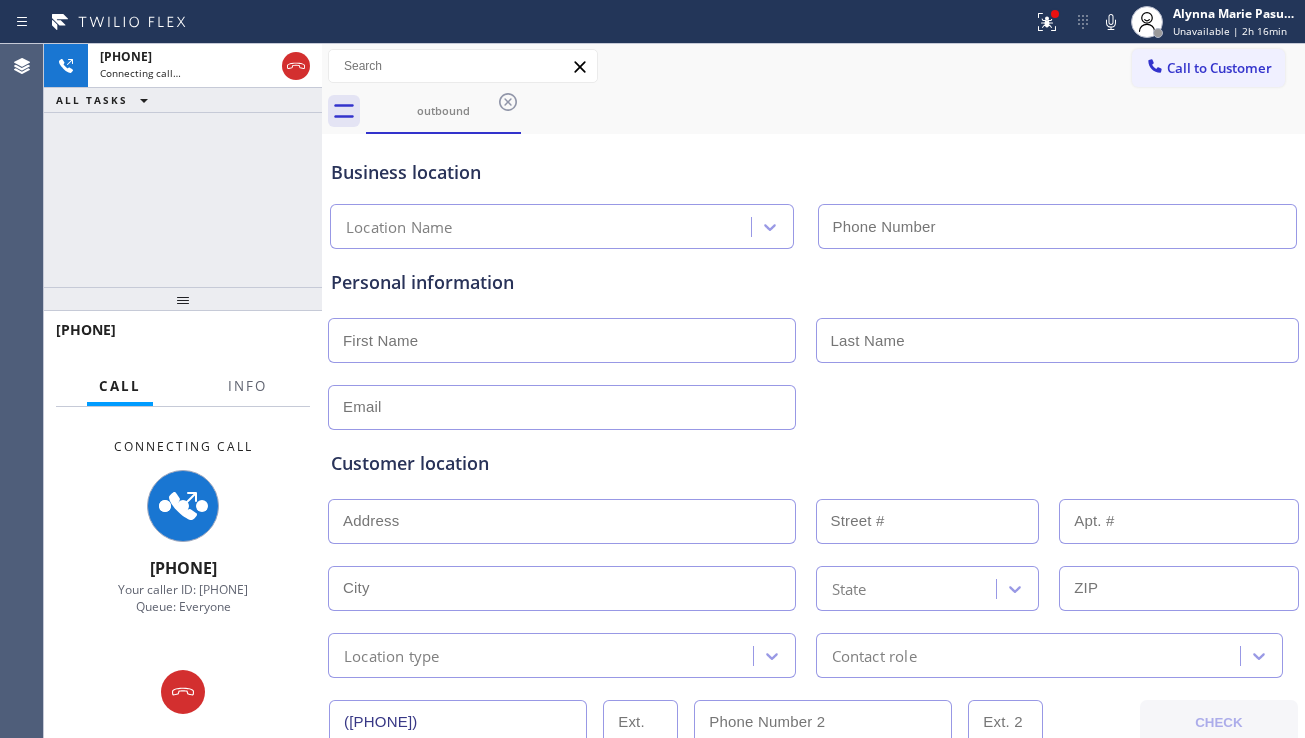 type on "([PHONE]) [PHONE]" 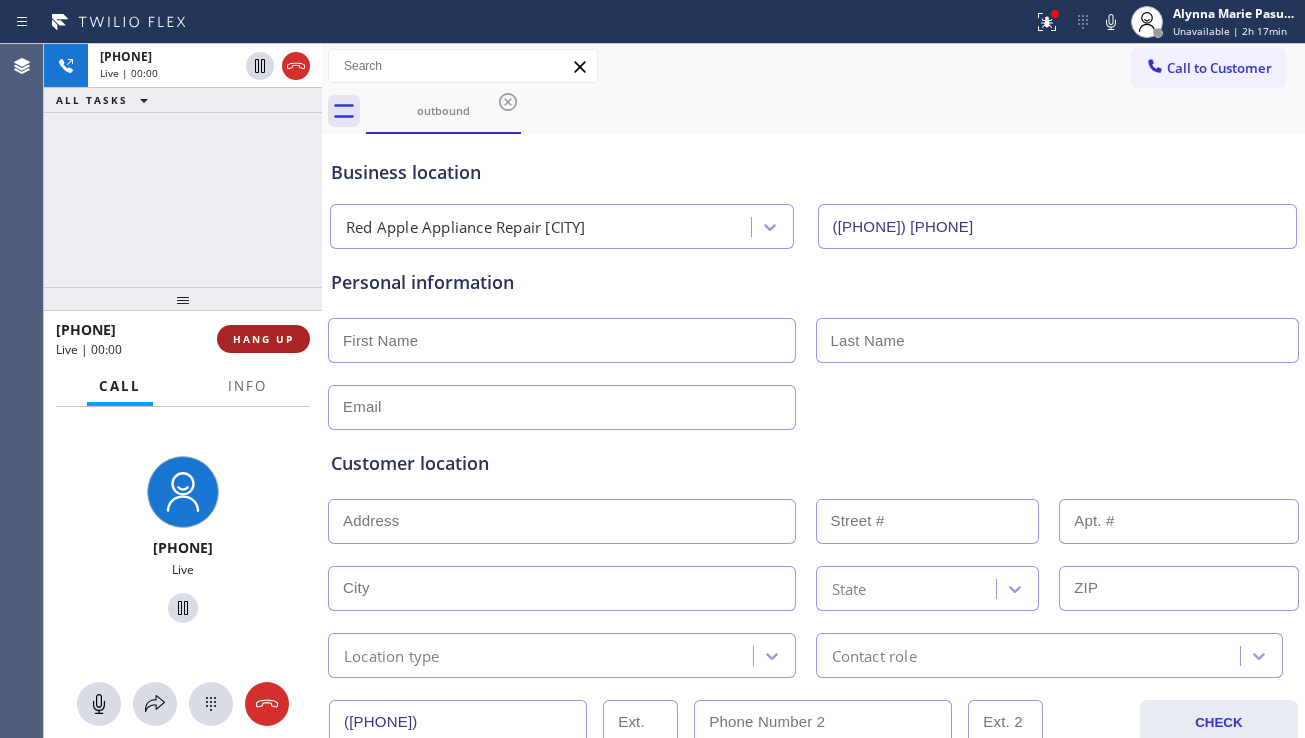 click on "HANG UP" at bounding box center (263, 339) 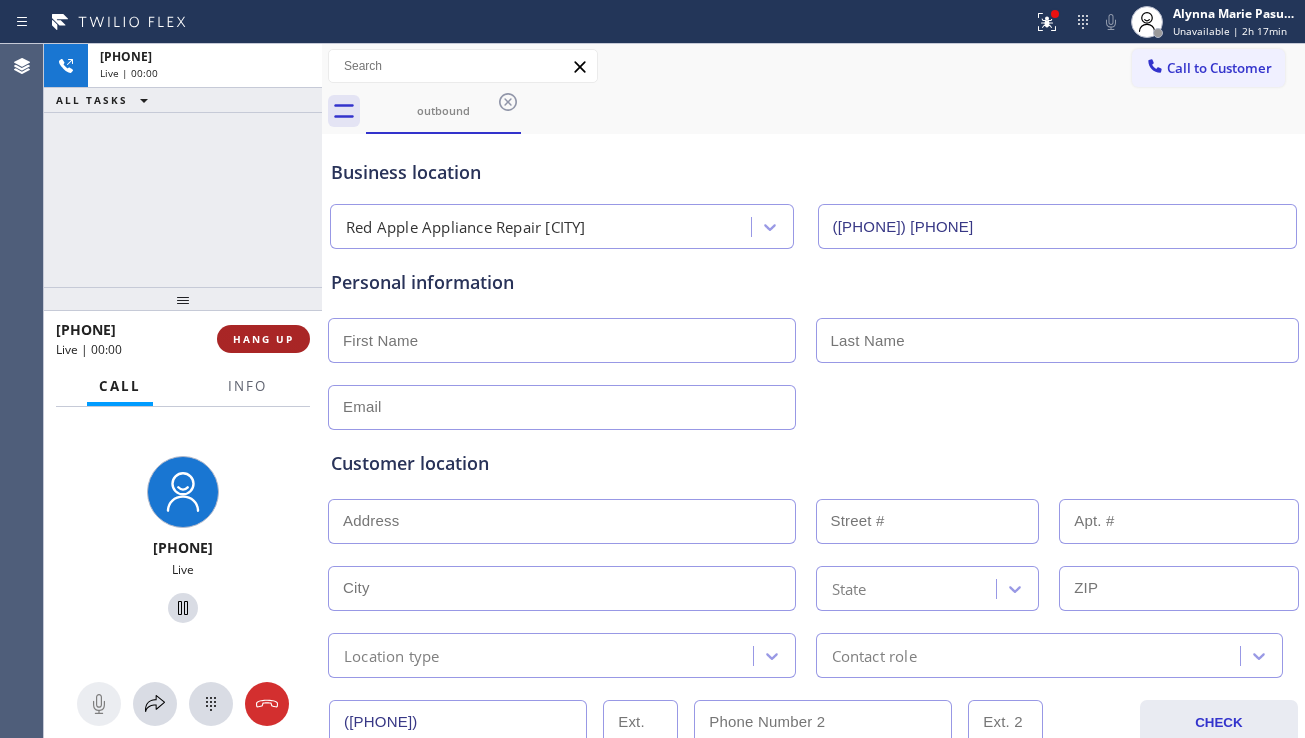 click on "HANG UP" at bounding box center [263, 339] 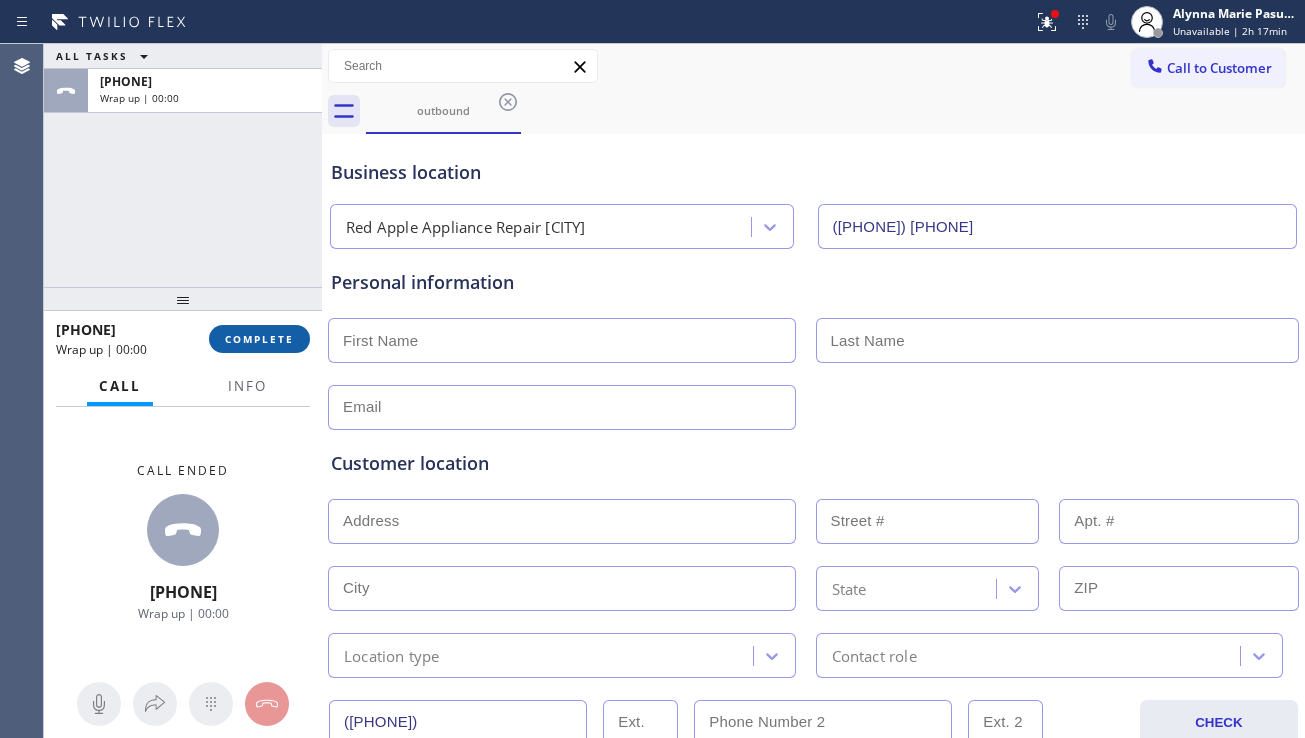 click on "COMPLETE" at bounding box center (259, 339) 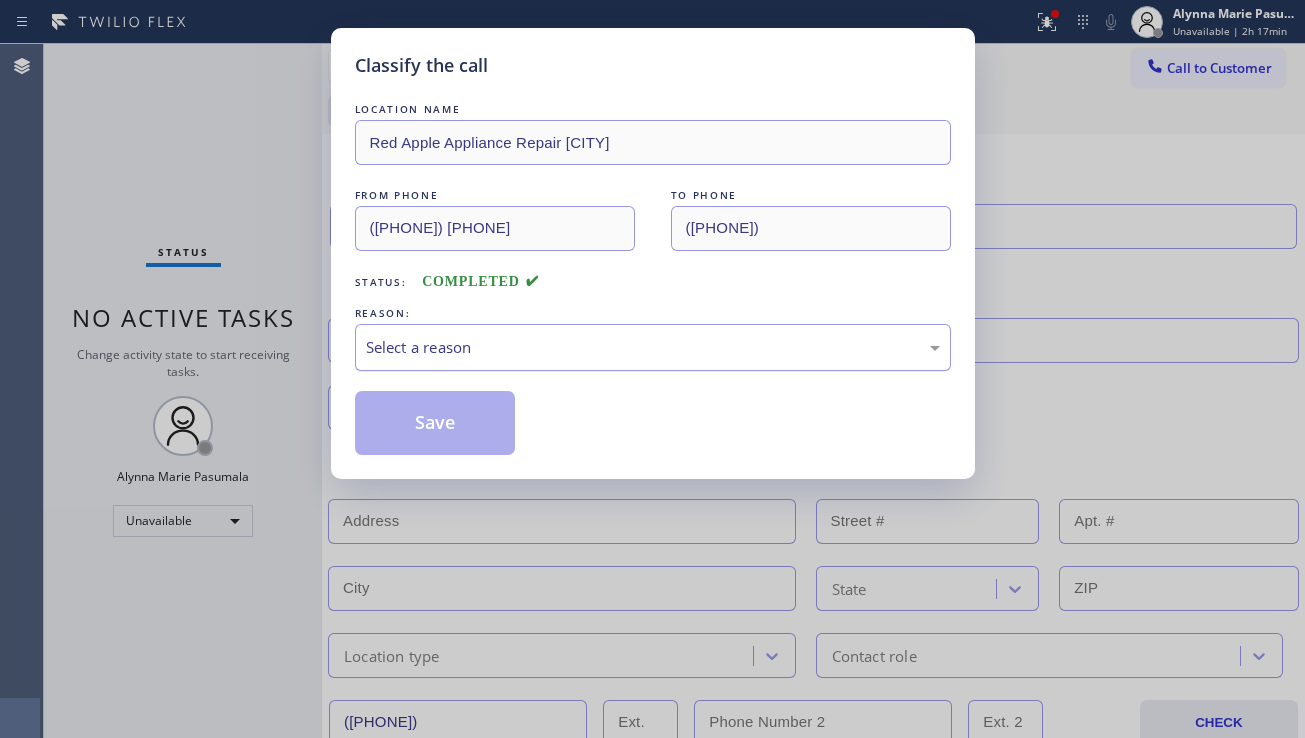 click on "Select a reason" at bounding box center (653, 347) 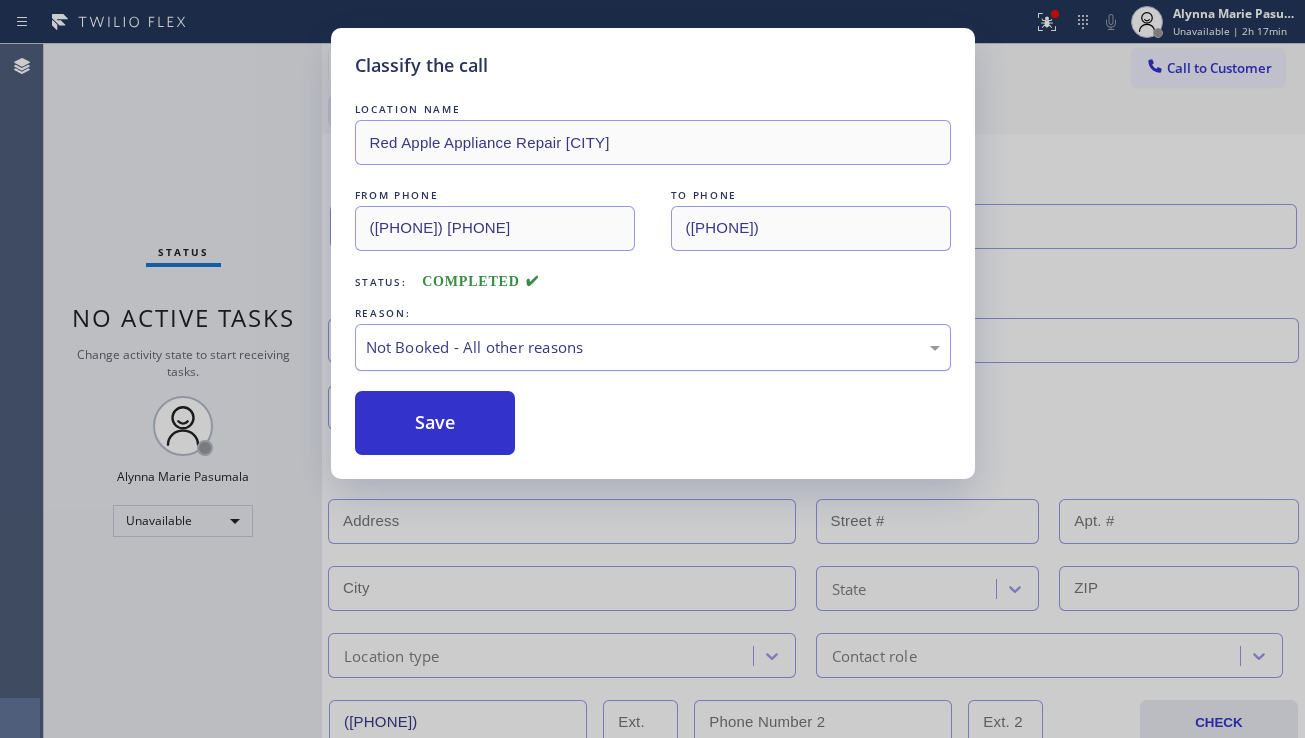 click on "Not Booked - All other reasons" at bounding box center (653, 347) 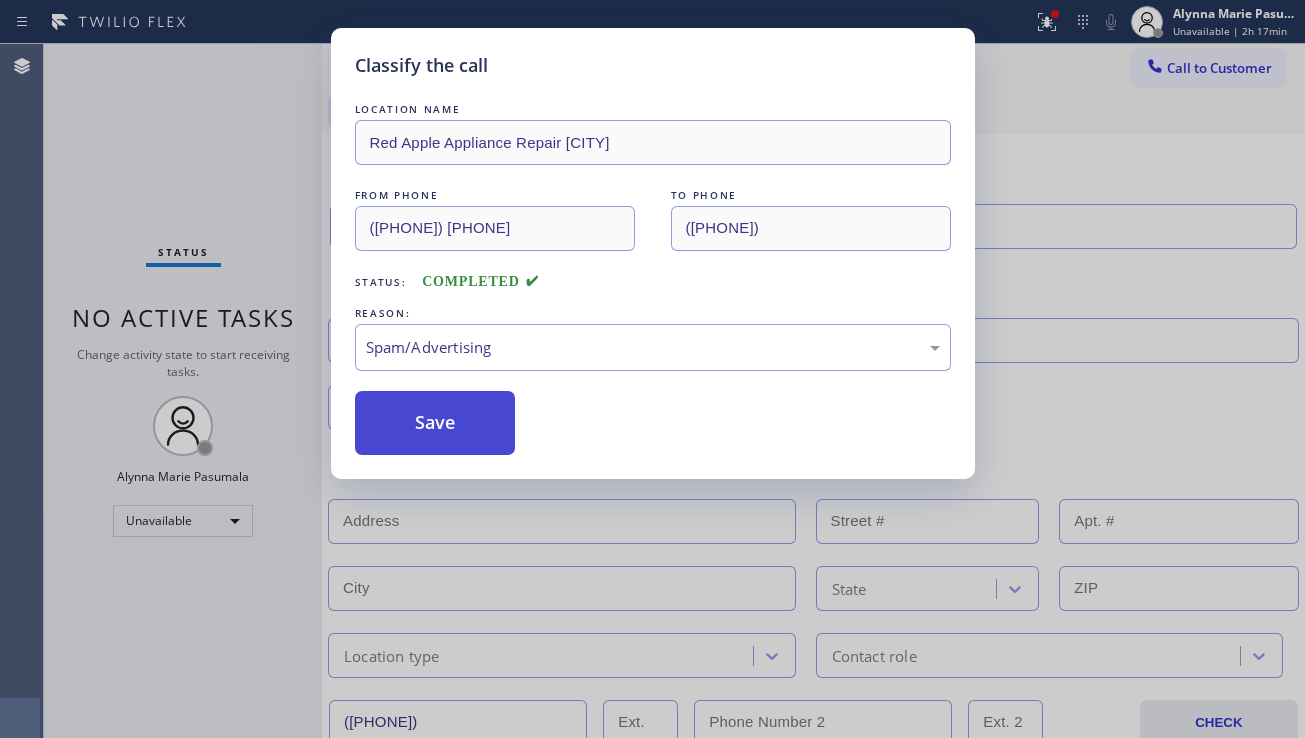 click on "Save" at bounding box center [435, 423] 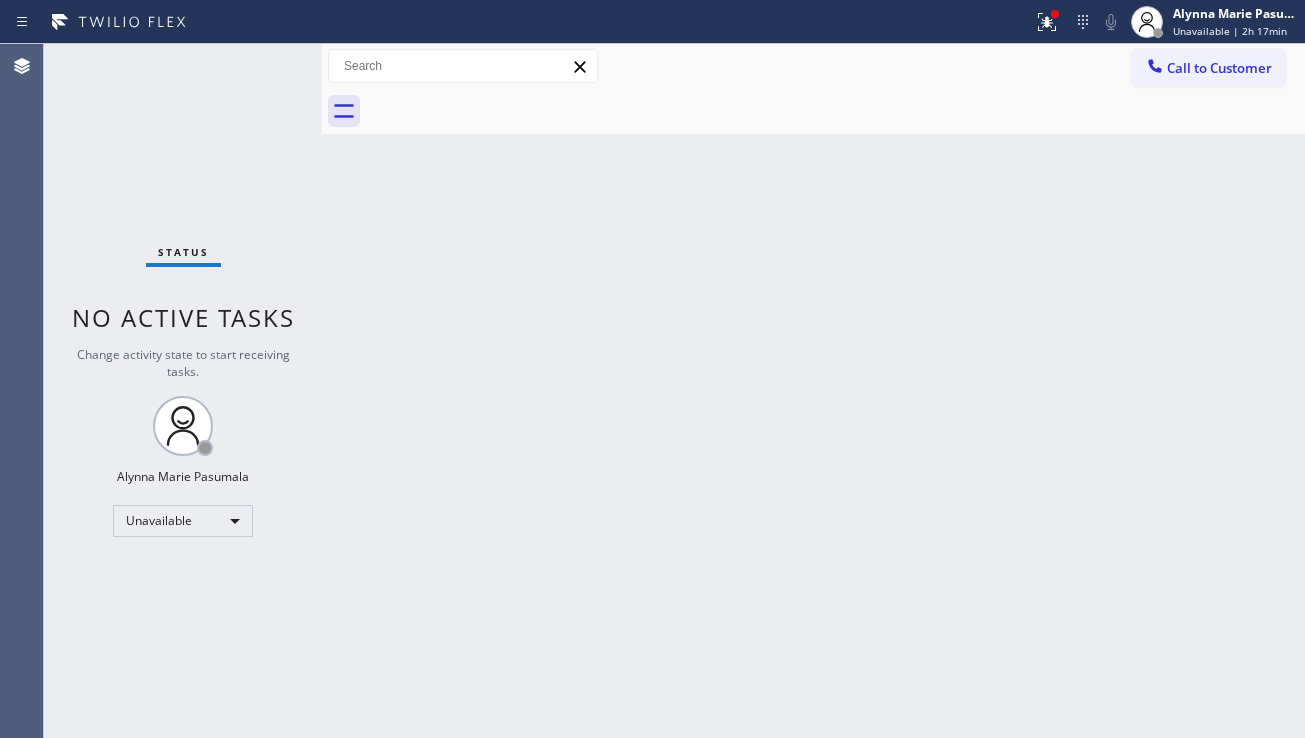 drag, startPoint x: 480, startPoint y: 453, endPoint x: 467, endPoint y: 510, distance: 58.463665 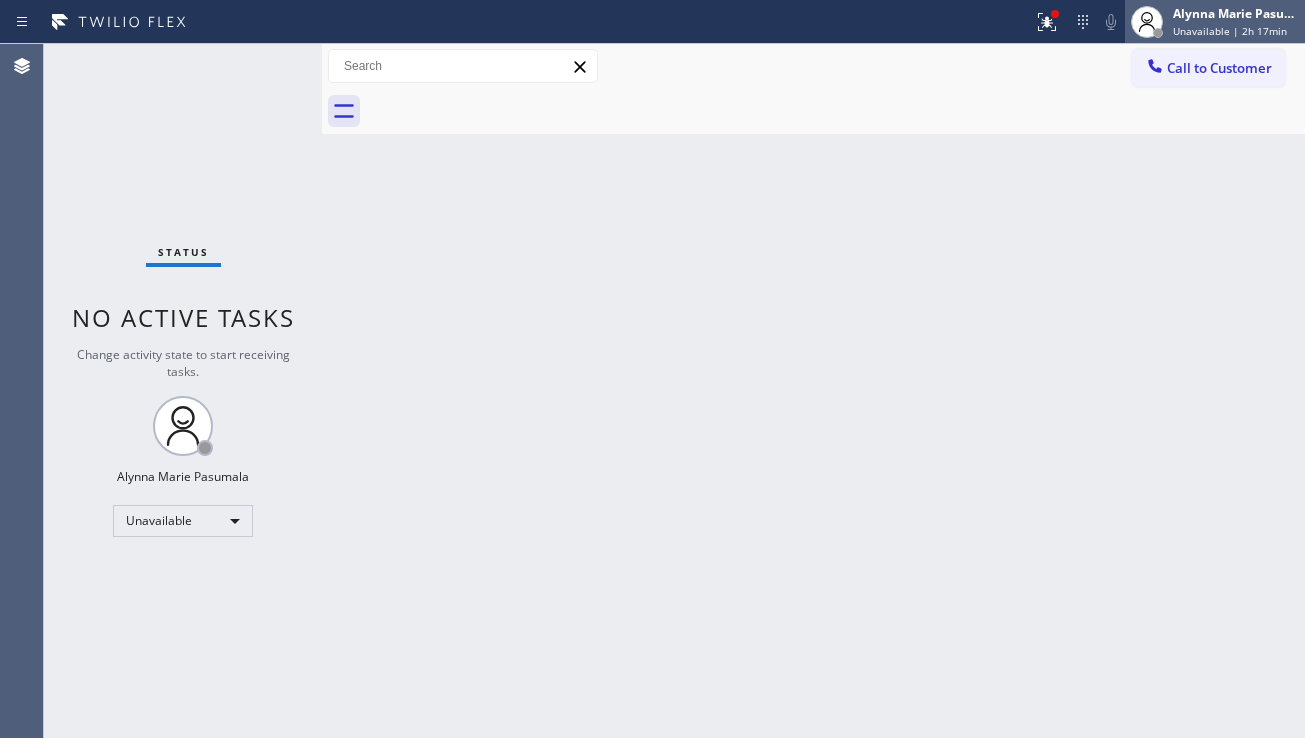 click on "Unavailable | 2h 17min" at bounding box center [1230, 31] 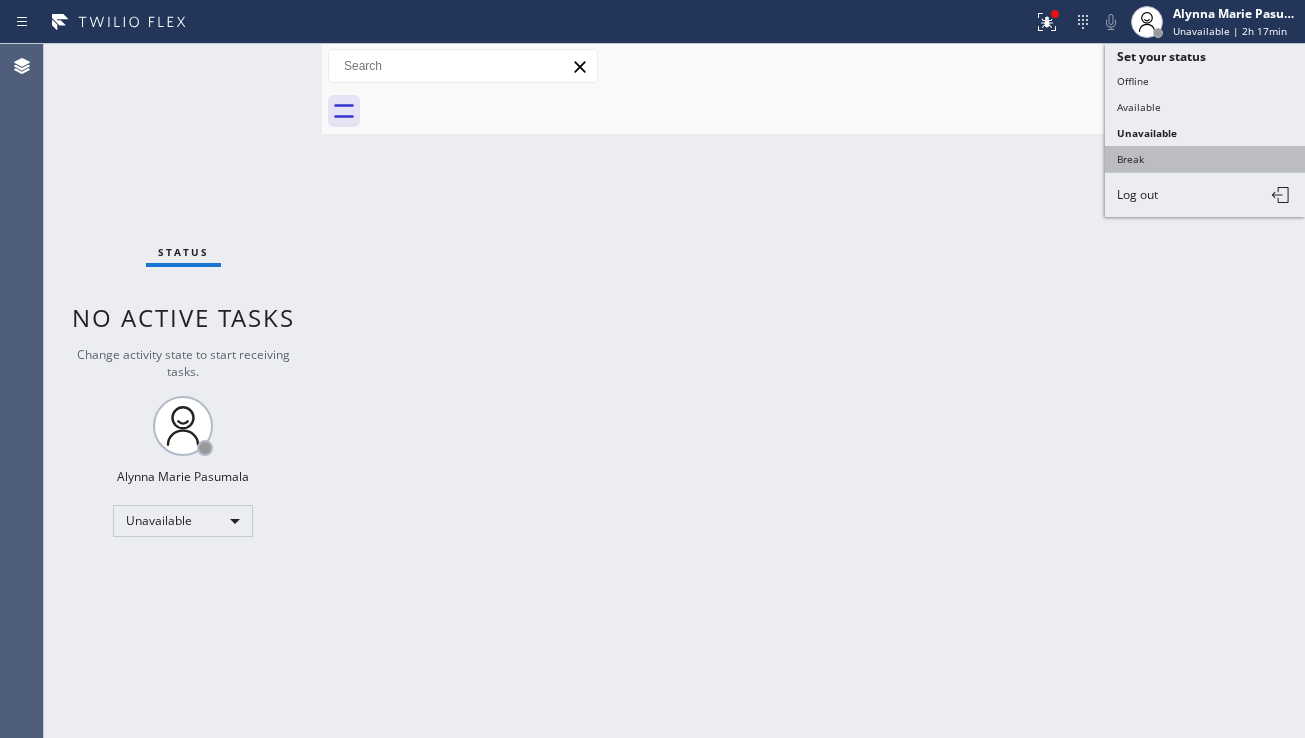 click on "Break" at bounding box center [1205, 159] 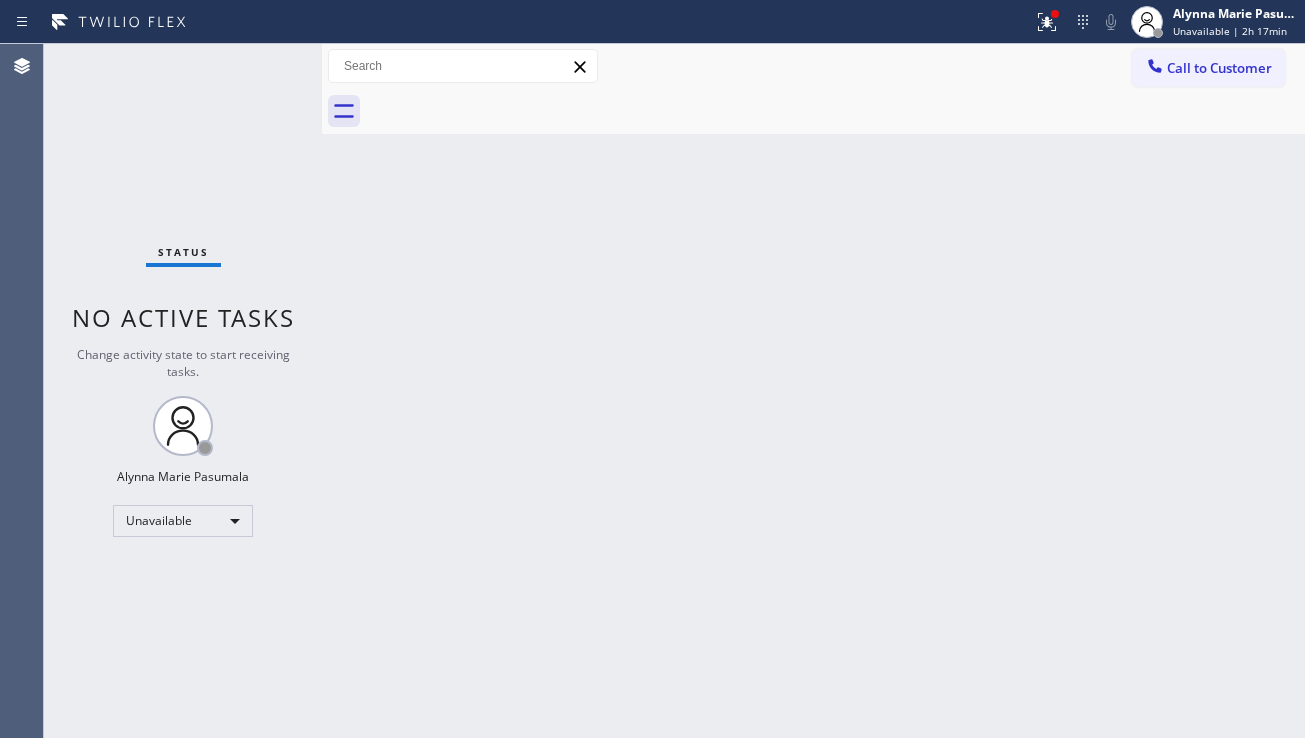 click on "Back to Dashboard Change Sender ID Customers Technicians Select a contact Outbound call Location Search location Your caller id phone number Customer number Call Customer info Name   Phone none Address none Change Sender ID HVAC [PHONE] 5 Star Appliance [PHONE] Appliance Repair [PHONE] Plumbing [PHONE] Air Duct Cleaning [PHONE]  Electricians [PHONE] Cancel Change Check personal SMS Reset Change No tabs Call to Customer Outbound call Location Red Apple Appliance Repair [CITY] Your caller id phone number ([PHONE]) Customer number Call Outbound call Technician Search Technician Your caller id phone number Your caller id phone number Call" at bounding box center (813, 391) 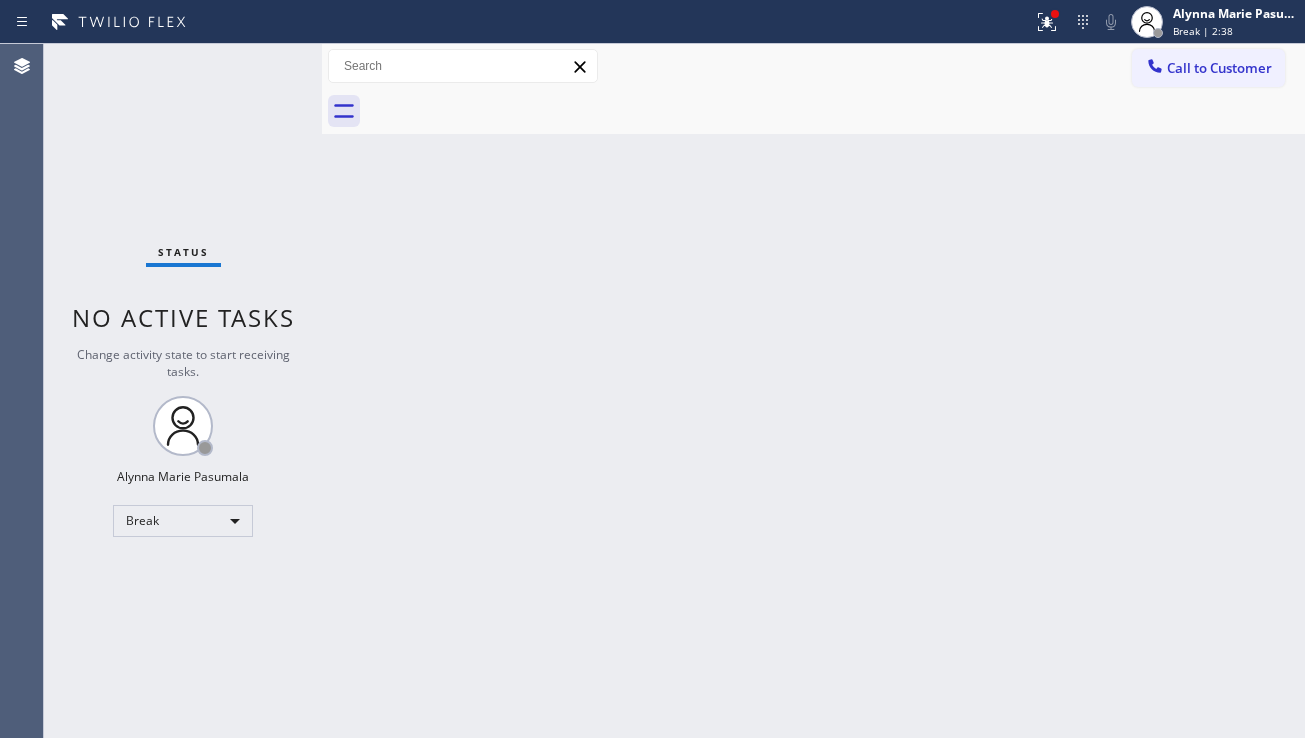 click on "Back to Dashboard Change Sender ID Customers Technicians Select a contact Outbound call Location Search location Your caller id phone number Customer number Call Customer info Name   Phone none Address none Change Sender ID HVAC [PHONE] 5 Star Appliance [PHONE] Appliance Repair [PHONE] Plumbing [PHONE] Air Duct Cleaning [PHONE]  Electricians [PHONE] Cancel Change Check personal SMS Reset Change No tabs Call to Customer Outbound call Location Red Apple Appliance Repair [CITY] Your caller id phone number ([PHONE]) Customer number Call Outbound call Technician Search Technician Your caller id phone number Your caller id phone number Call" at bounding box center (813, 391) 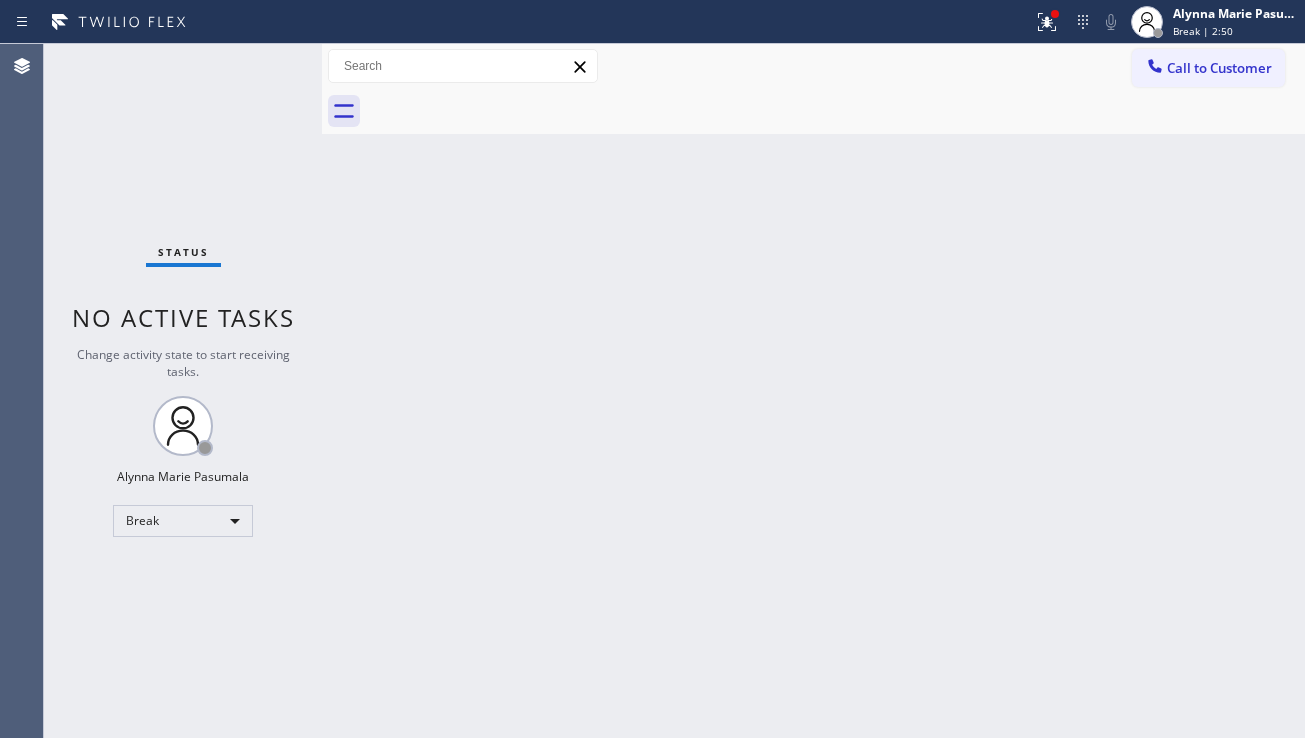 click on "Back to Dashboard Change Sender ID Customers Technicians Select a contact Outbound call Location Search location Your caller id phone number Customer number Call Customer info Name   Phone none Address none Change Sender ID HVAC [PHONE] 5 Star Appliance [PHONE] Appliance Repair [PHONE] Plumbing [PHONE] Air Duct Cleaning [PHONE]  Electricians [PHONE] Cancel Change Check personal SMS Reset Change No tabs Call to Customer Outbound call Location Red Apple Appliance Repair [CITY] Your caller id phone number ([PHONE]) Customer number Call Outbound call Technician Search Technician Your caller id phone number Your caller id phone number Call" at bounding box center [813, 391] 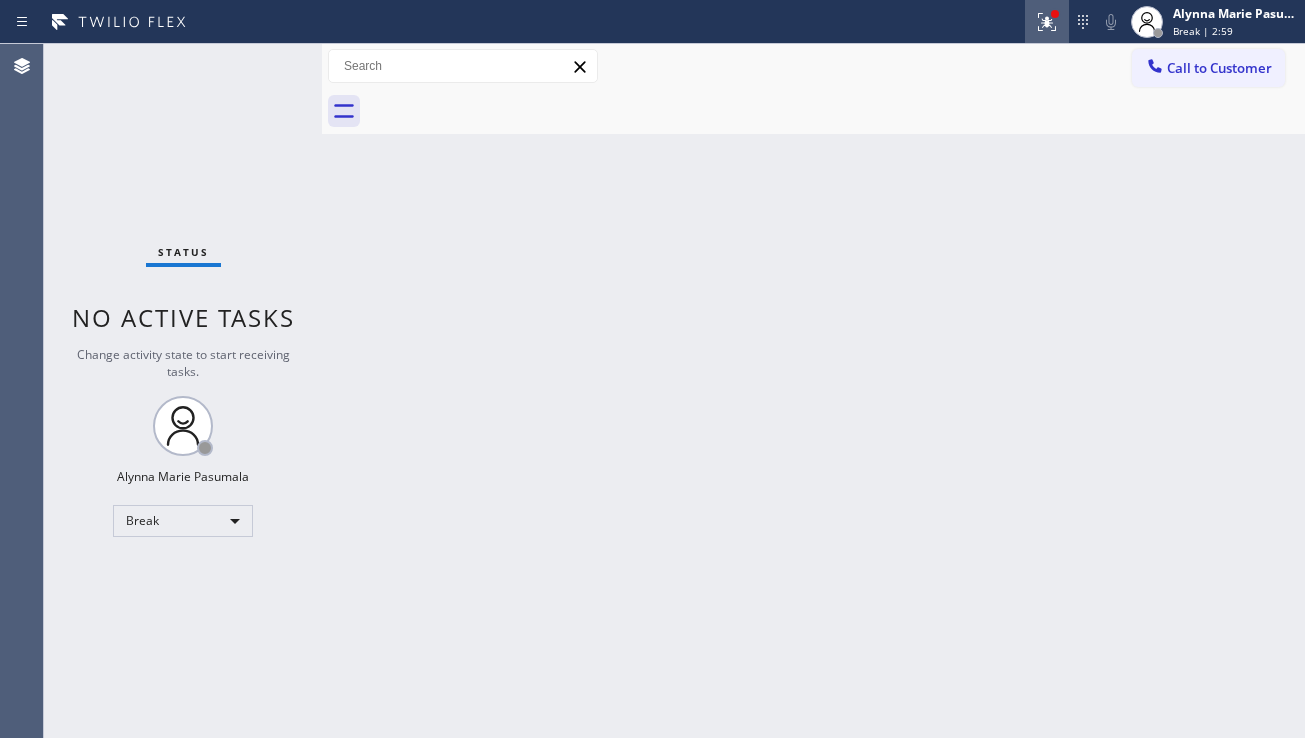 click at bounding box center (1047, 22) 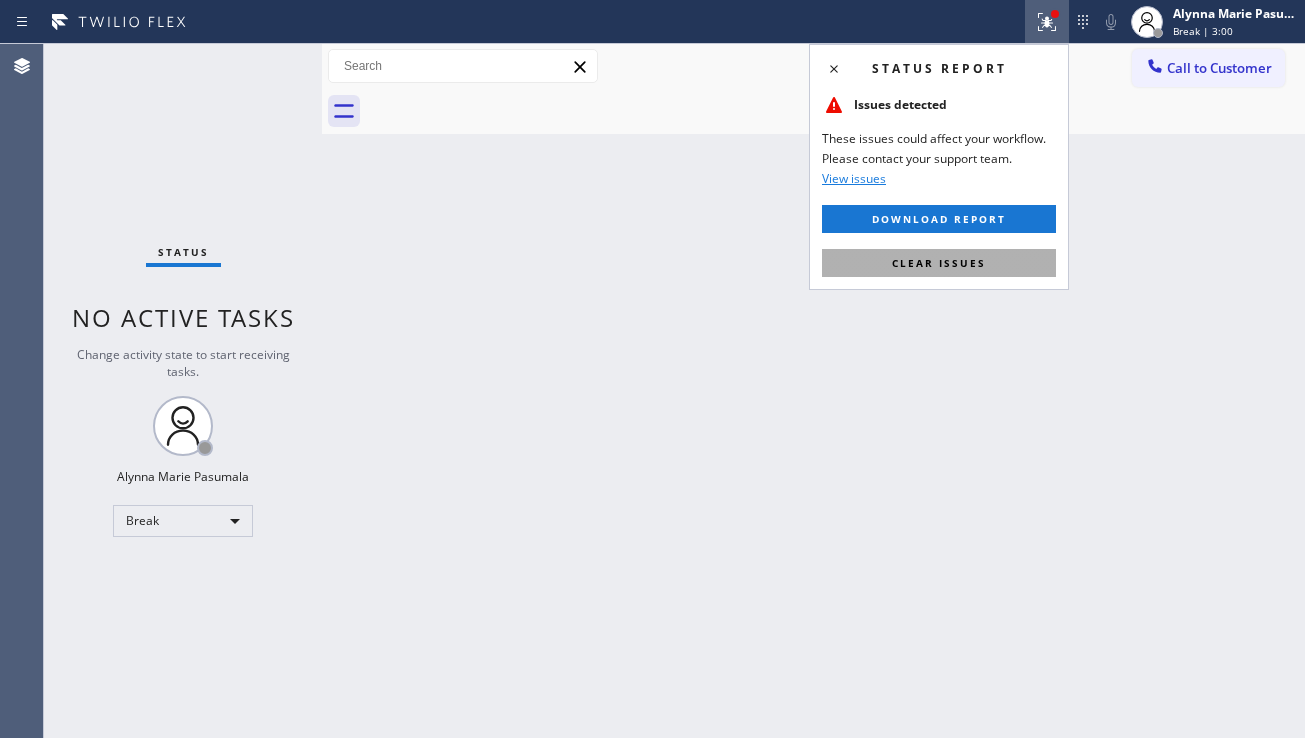 click on "Clear issues" at bounding box center [939, 263] 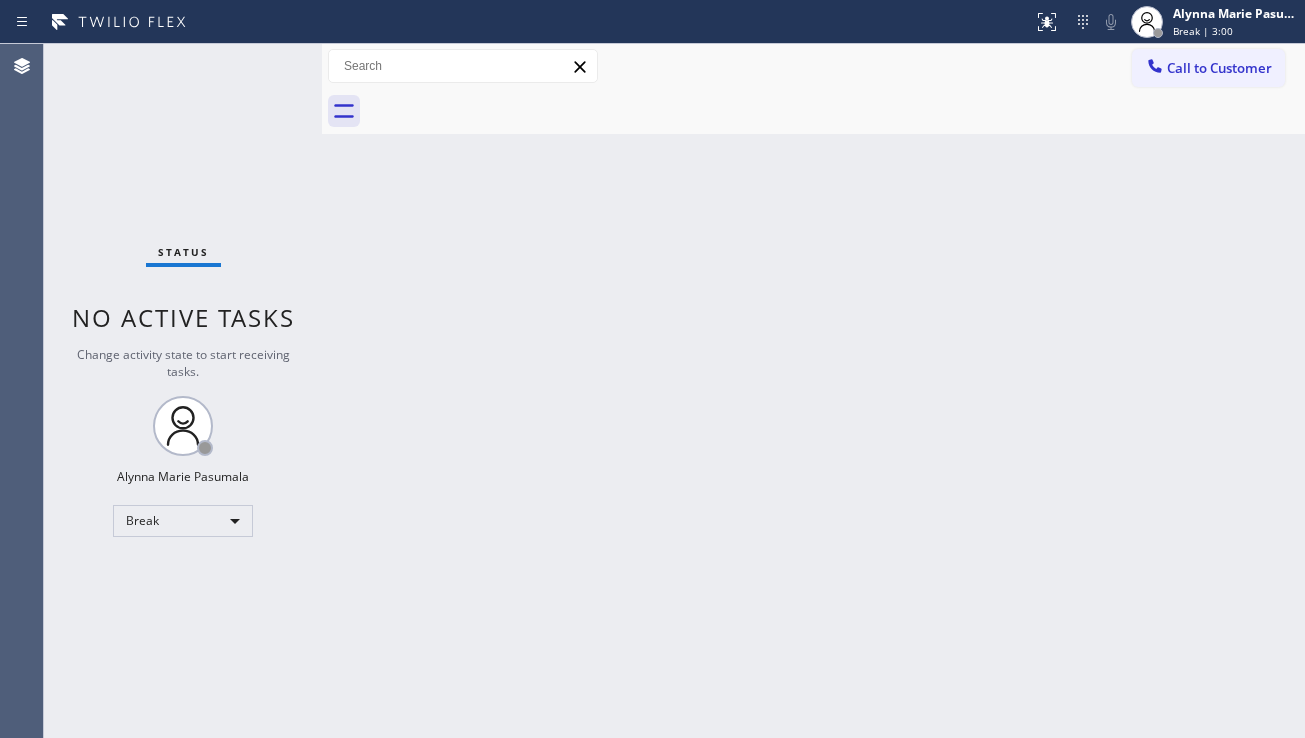 click on "Back to Dashboard Change Sender ID Customers Technicians Select a contact Outbound call Location Search location Your caller id phone number Customer number Call Customer info Name   Phone none Address none Change Sender ID HVAC [PHONE] 5 Star Appliance [PHONE] Appliance Repair [PHONE] Plumbing [PHONE] Air Duct Cleaning [PHONE]  Electricians [PHONE] Cancel Change Check personal SMS Reset Change No tabs Call to Customer Outbound call Location Red Apple Appliance Repair [CITY] Your caller id phone number ([PHONE]) Customer number Call Outbound call Technician Search Technician Your caller id phone number Your caller id phone number Call" at bounding box center [813, 391] 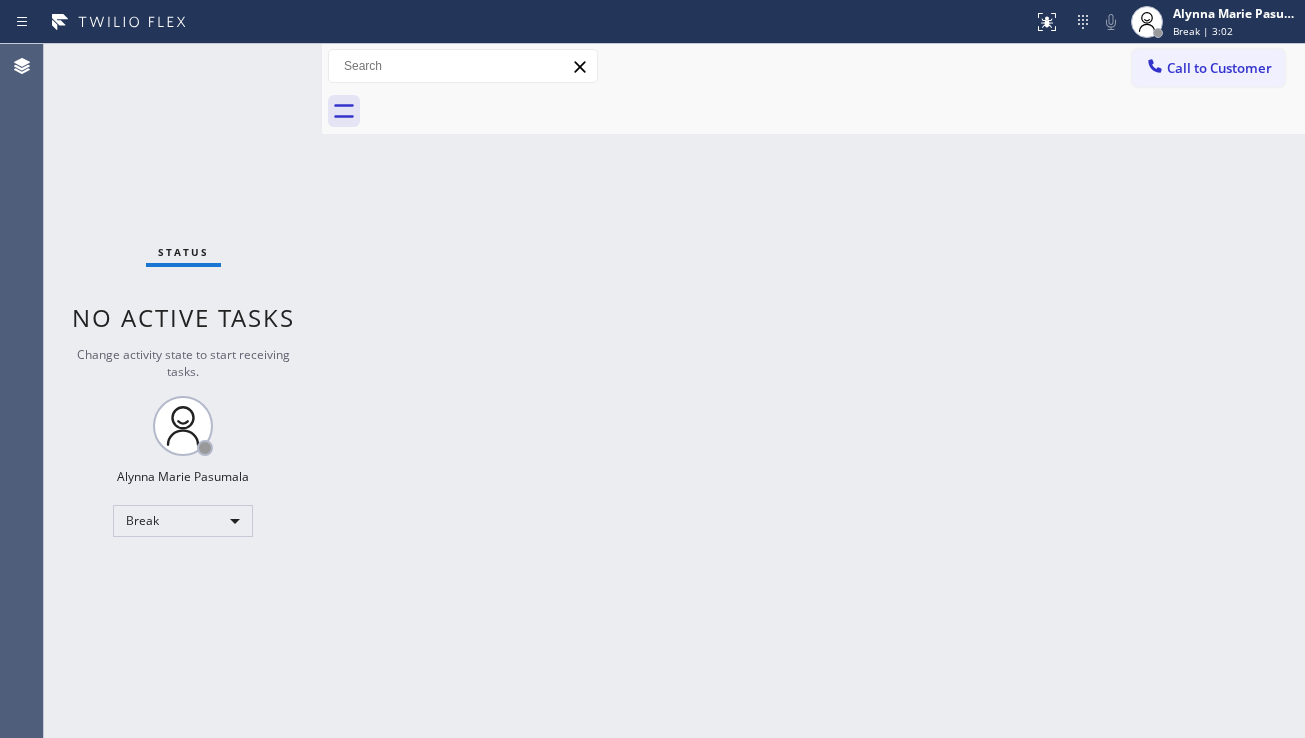click on "Back to Dashboard Change Sender ID Customers Technicians Select a contact Outbound call Location Search location Your caller id phone number Customer number Call Customer info Name   Phone none Address none Change Sender ID HVAC [PHONE] 5 Star Appliance [PHONE] Appliance Repair [PHONE] Plumbing [PHONE] Air Duct Cleaning [PHONE]  Electricians [PHONE] Cancel Change Check personal SMS Reset Change No tabs Call to Customer Outbound call Location Red Apple Appliance Repair [CITY] Your caller id phone number ([PHONE]) Customer number Call Outbound call Technician Search Technician Your caller id phone number Your caller id phone number Call" at bounding box center (813, 391) 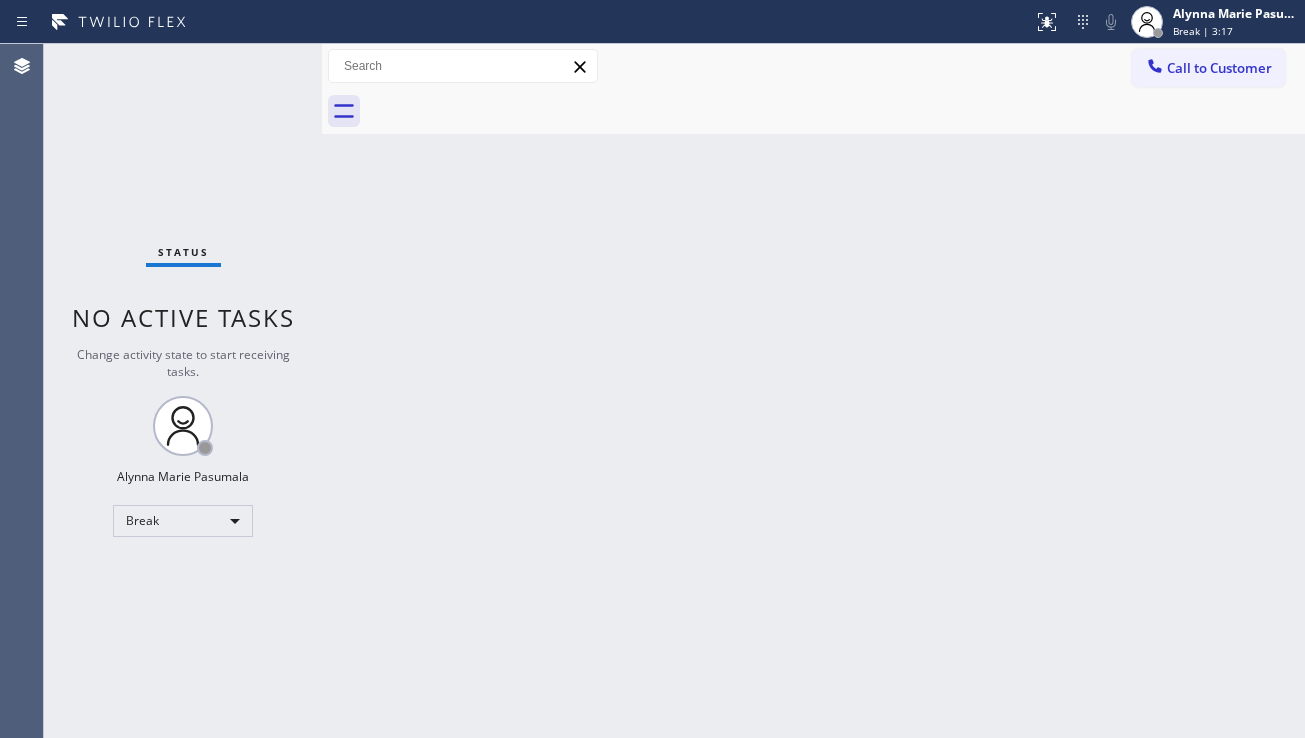 click on "Back to Dashboard Change Sender ID Customers Technicians Select a contact Outbound call Location Search location Your caller id phone number Customer number Call Customer info Name   Phone none Address none Change Sender ID HVAC [PHONE] 5 Star Appliance [PHONE] Appliance Repair [PHONE] Plumbing [PHONE] Air Duct Cleaning [PHONE]  Electricians [PHONE] Cancel Change Check personal SMS Reset Change No tabs Call to Customer Outbound call Location Red Apple Appliance Repair [CITY] Your caller id phone number ([PHONE]) Customer number Call Outbound call Technician Search Technician Your caller id phone number Your caller id phone number Call" at bounding box center (813, 391) 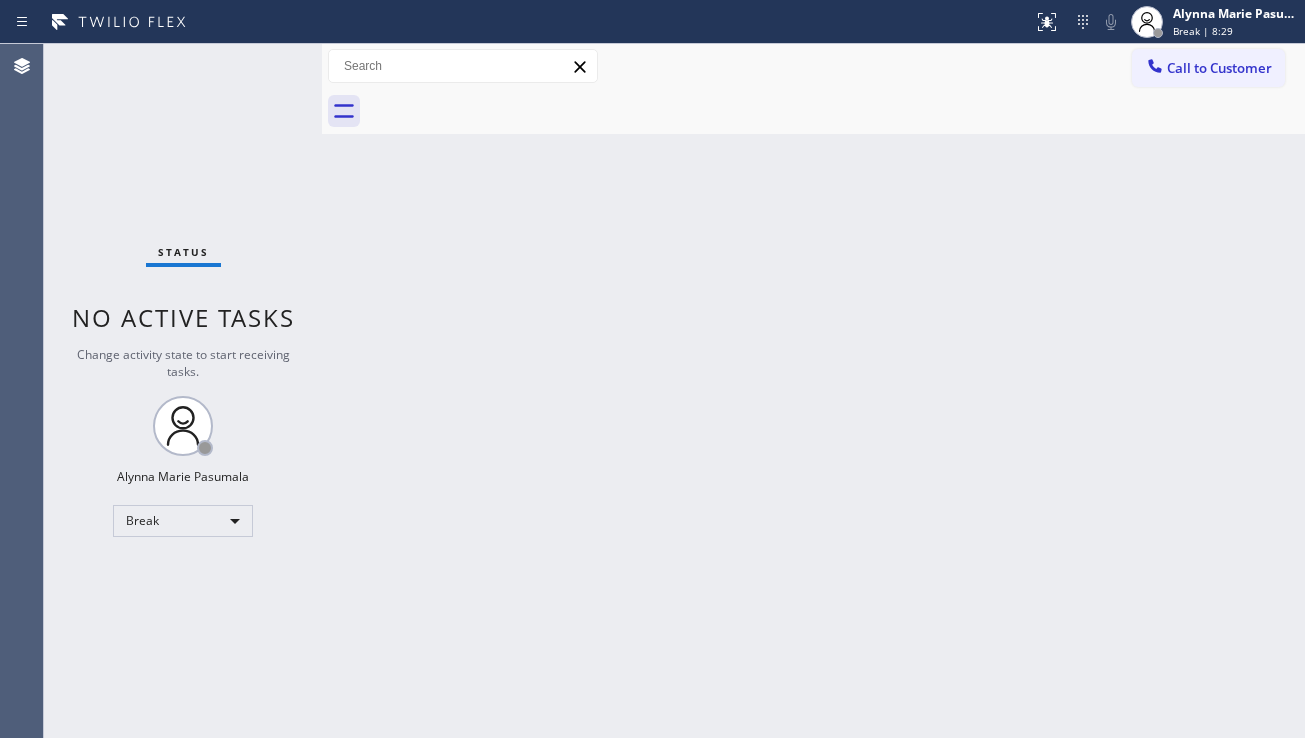 click on "Back to Dashboard Change Sender ID Customers Technicians Select a contact Outbound call Location Search location Your caller id phone number Customer number Call Customer info Name   Phone none Address none Change Sender ID HVAC [PHONE] 5 Star Appliance [PHONE] Appliance Repair [PHONE] Plumbing [PHONE] Air Duct Cleaning [PHONE]  Electricians [PHONE] Cancel Change Check personal SMS Reset Change No tabs Call to Customer Outbound call Location Red Apple Appliance Repair [CITY] Your caller id phone number ([PHONE]) Customer number Call Outbound call Technician Search Technician Your caller id phone number Your caller id phone number Call" at bounding box center (813, 391) 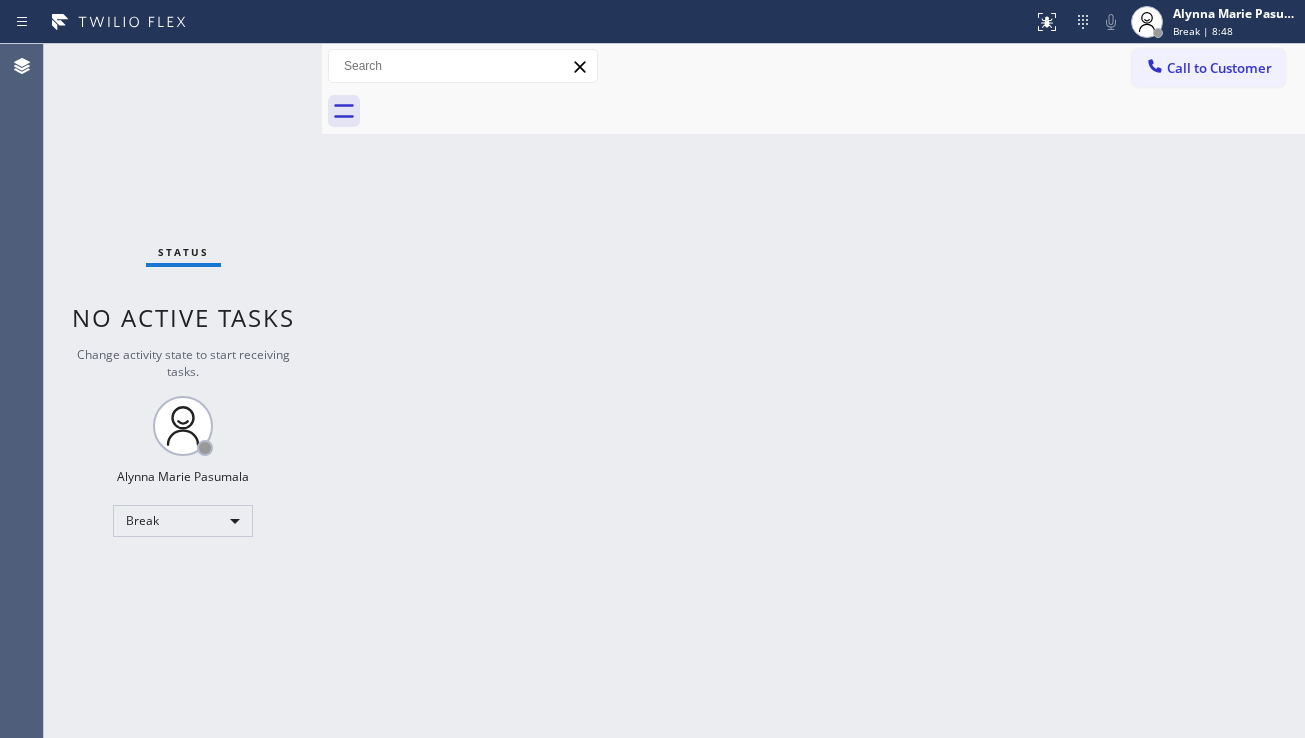 click on "Back to Dashboard Change Sender ID Customers Technicians Select a contact Outbound call Location Search location Your caller id phone number Customer number Call Customer info Name   Phone none Address none Change Sender ID HVAC [PHONE] 5 Star Appliance [PHONE] Appliance Repair [PHONE] Plumbing [PHONE] Air Duct Cleaning [PHONE]  Electricians [PHONE] Cancel Change Check personal SMS Reset Change No tabs Call to Customer Outbound call Location Red Apple Appliance Repair [CITY] Your caller id phone number ([PHONE]) Customer number Call Outbound call Technician Search Technician Your caller id phone number Your caller id phone number Call" at bounding box center (813, 391) 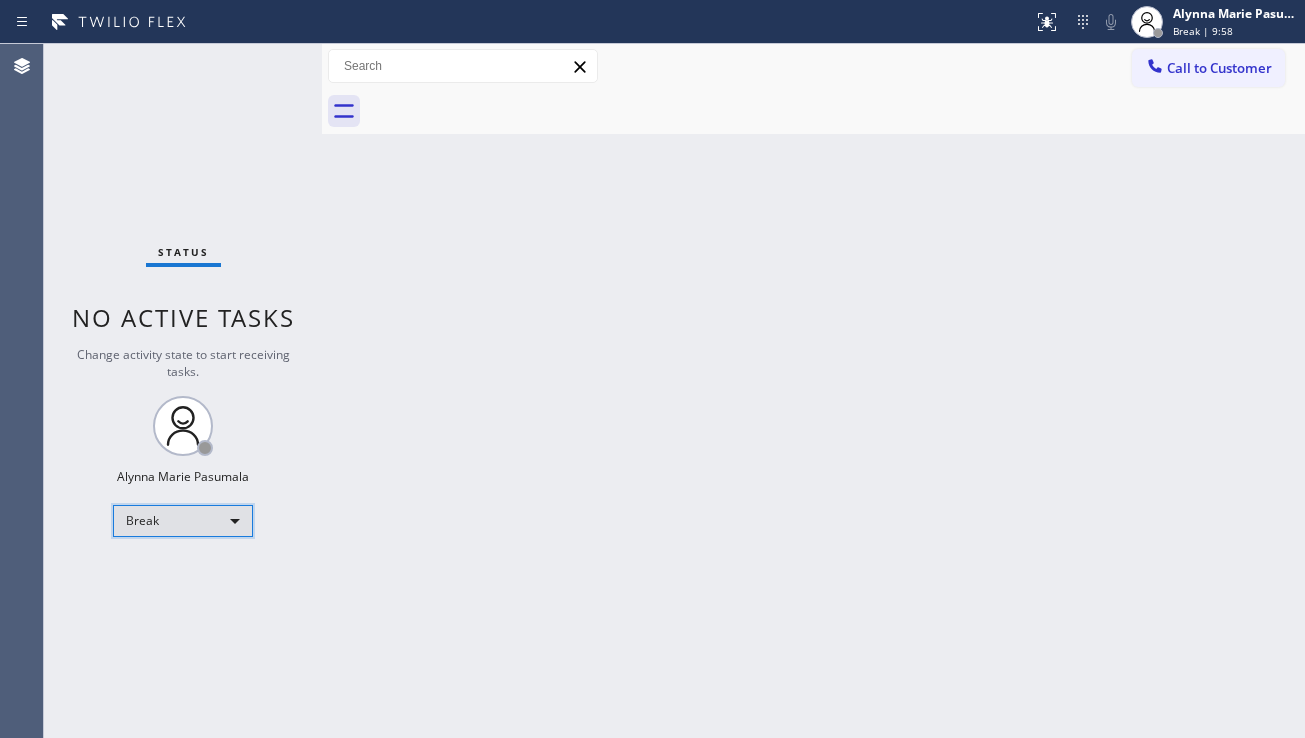 click on "Break" at bounding box center [183, 521] 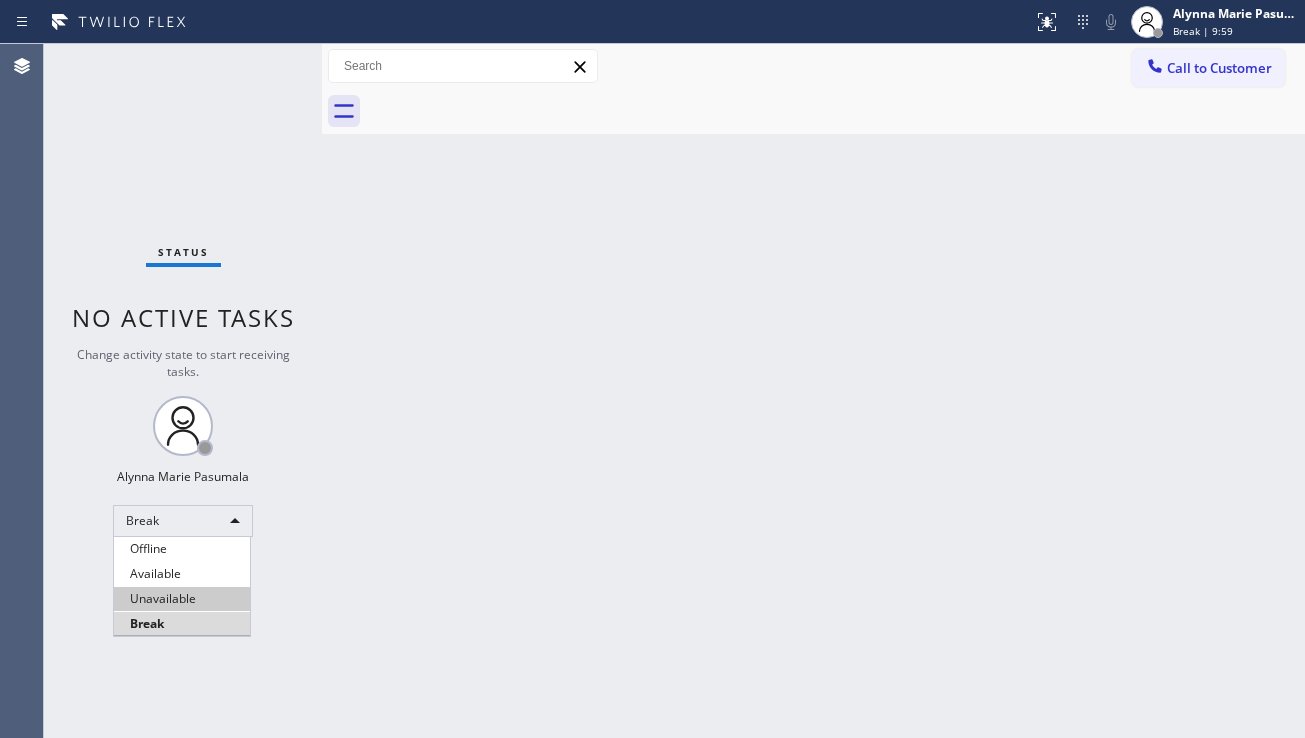 click on "Unavailable" at bounding box center [182, 599] 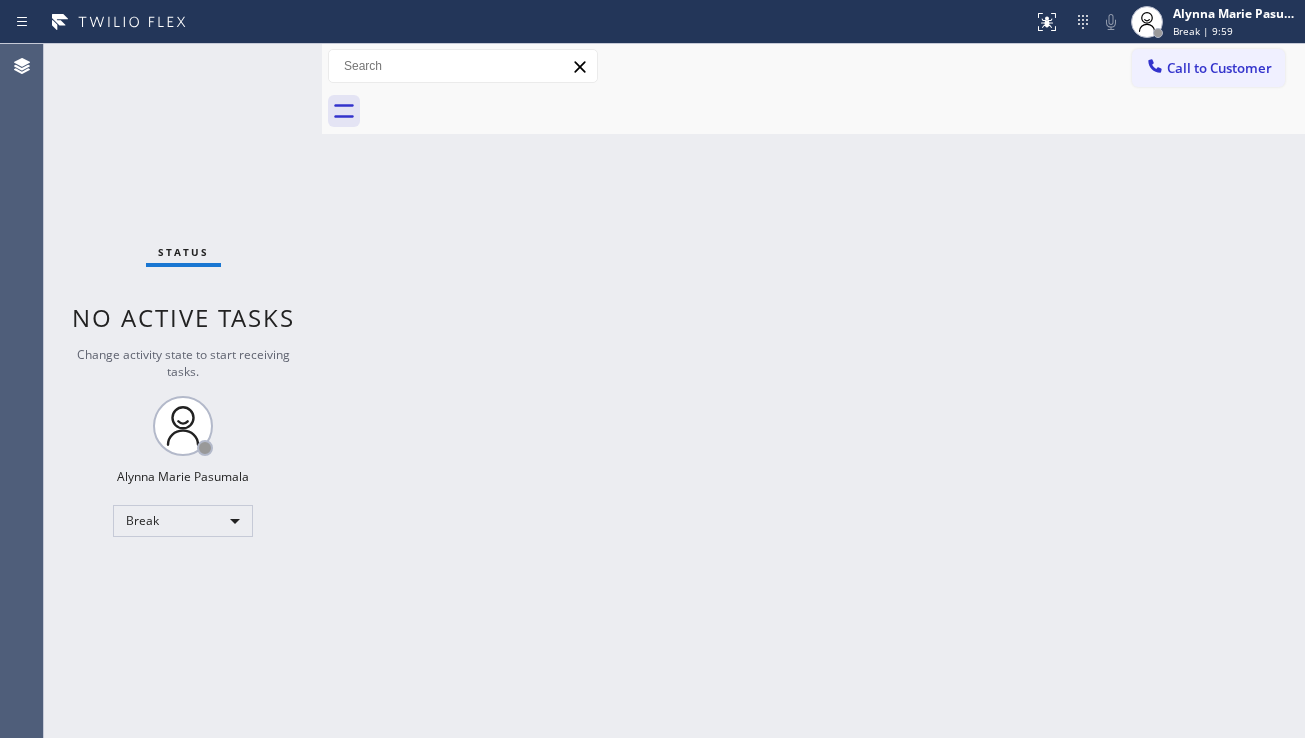 click on "Back to Dashboard Change Sender ID Customers Technicians Select a contact Outbound call Location Search location Your caller id phone number Customer number Call Customer info Name   Phone none Address none Change Sender ID HVAC [PHONE] 5 Star Appliance [PHONE] Appliance Repair [PHONE] Plumbing [PHONE] Air Duct Cleaning [PHONE]  Electricians [PHONE] Cancel Change Check personal SMS Reset Change No tabs Call to Customer Outbound call Location Red Apple Appliance Repair [CITY] Your caller id phone number ([PHONE]) Customer number Call Outbound call Technician Search Technician Your caller id phone number Your caller id phone number Call" at bounding box center [813, 391] 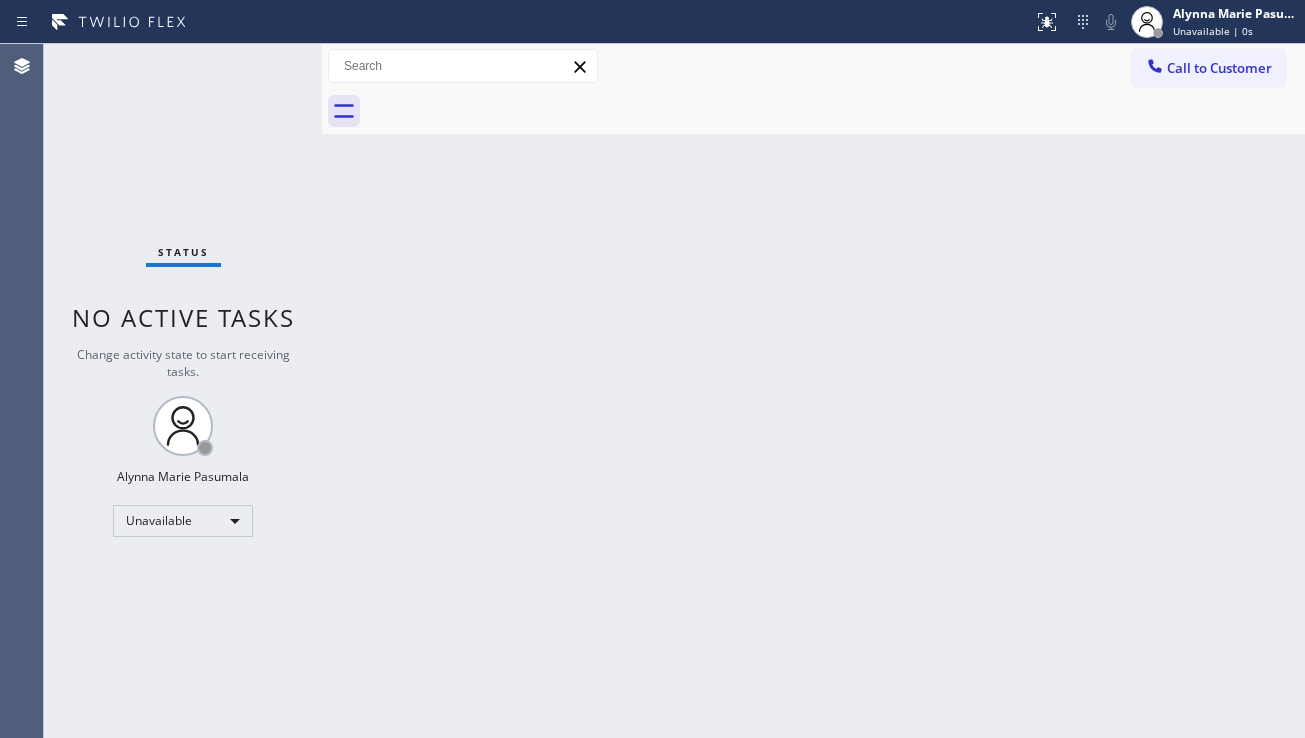 click on "Back to Dashboard Change Sender ID Customers Technicians Select a contact Outbound call Location Search location Your caller id phone number Customer number Call Customer info Name   Phone none Address none Change Sender ID HVAC [PHONE] 5 Star Appliance [PHONE] Appliance Repair [PHONE] Plumbing [PHONE] Air Duct Cleaning [PHONE]  Electricians [PHONE] Cancel Change Check personal SMS Reset Change No tabs Call to Customer Outbound call Location Red Apple Appliance Repair [CITY] Your caller id phone number ([PHONE]) Customer number Call Outbound call Technician Search Technician Your caller id phone number Your caller id phone number Call" at bounding box center [813, 391] 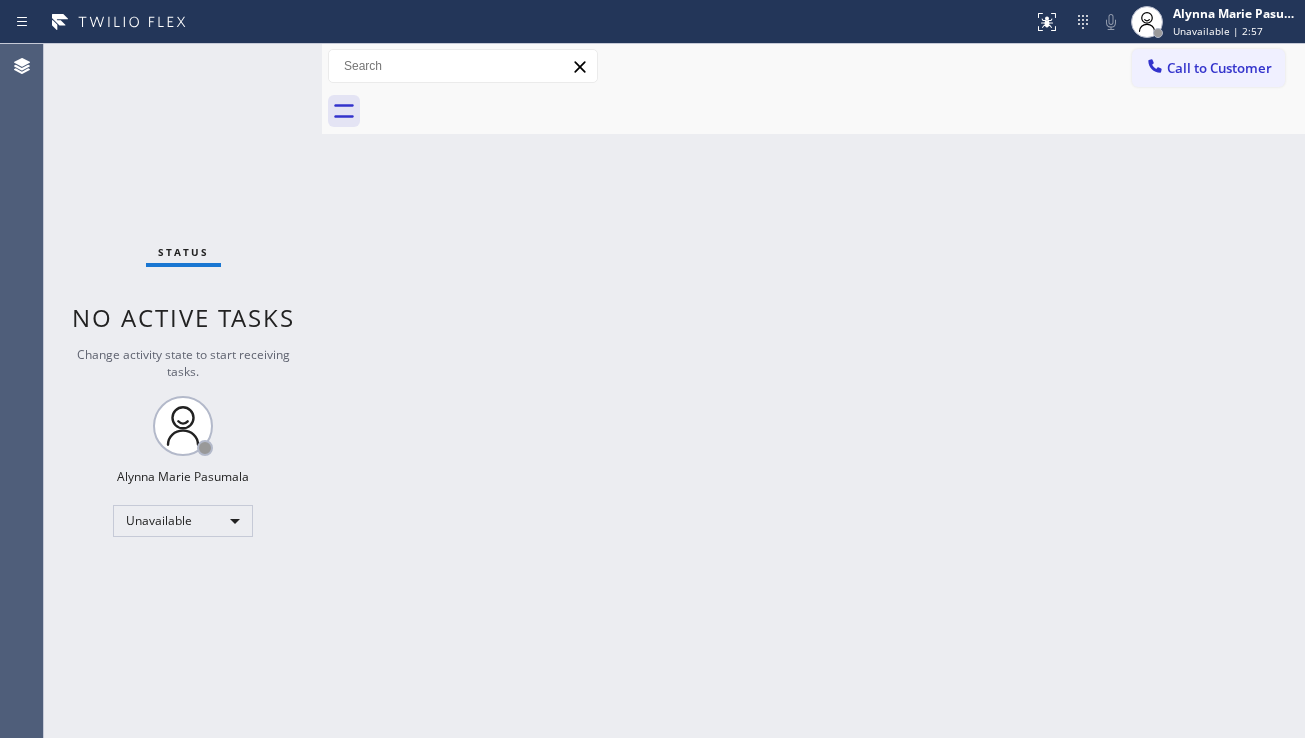 click on "Back to Dashboard Change Sender ID Customers Technicians Select a contact Outbound call Location Search location Your caller id phone number Customer number Call Customer info Name   Phone none Address none Change Sender ID HVAC [PHONE] 5 Star Appliance [PHONE] Appliance Repair [PHONE] Plumbing [PHONE] Air Duct Cleaning [PHONE]  Electricians [PHONE] Cancel Change Check personal SMS Reset Change No tabs Call to Customer Outbound call Location Red Apple Appliance Repair [CITY] Your caller id phone number ([PHONE]) Customer number Call Outbound call Technician Search Technician Your caller id phone number Your caller id phone number Call" at bounding box center (813, 391) 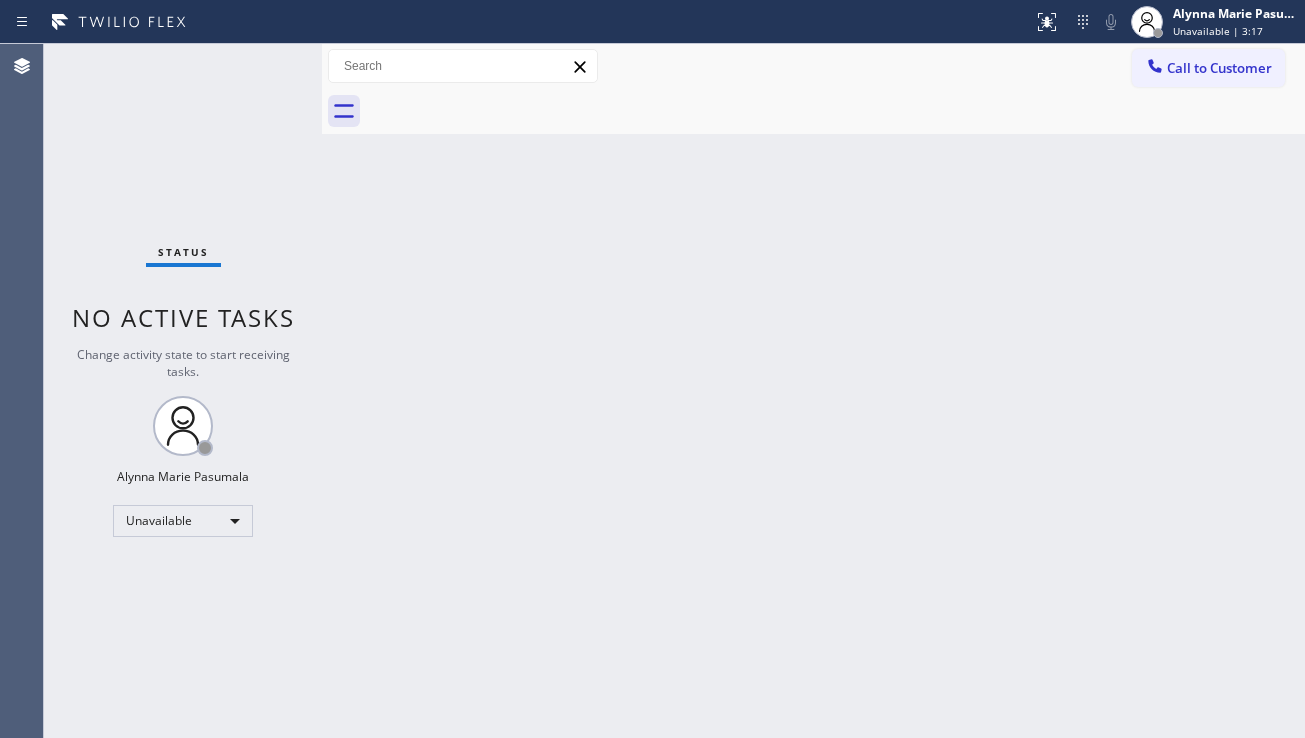 click on "Back to Dashboard Change Sender ID Customers Technicians Select a contact Outbound call Location Search location Your caller id phone number Customer number Call Customer info Name   Phone none Address none Change Sender ID HVAC [PHONE] 5 Star Appliance [PHONE] Appliance Repair [PHONE] Plumbing [PHONE] Air Duct Cleaning [PHONE]  Electricians [PHONE] Cancel Change Check personal SMS Reset Change No tabs Call to Customer Outbound call Location Red Apple Appliance Repair [CITY] Your caller id phone number ([PHONE]) Customer number Call Outbound call Technician Search Technician Your caller id phone number Your caller id phone number Call" at bounding box center [813, 391] 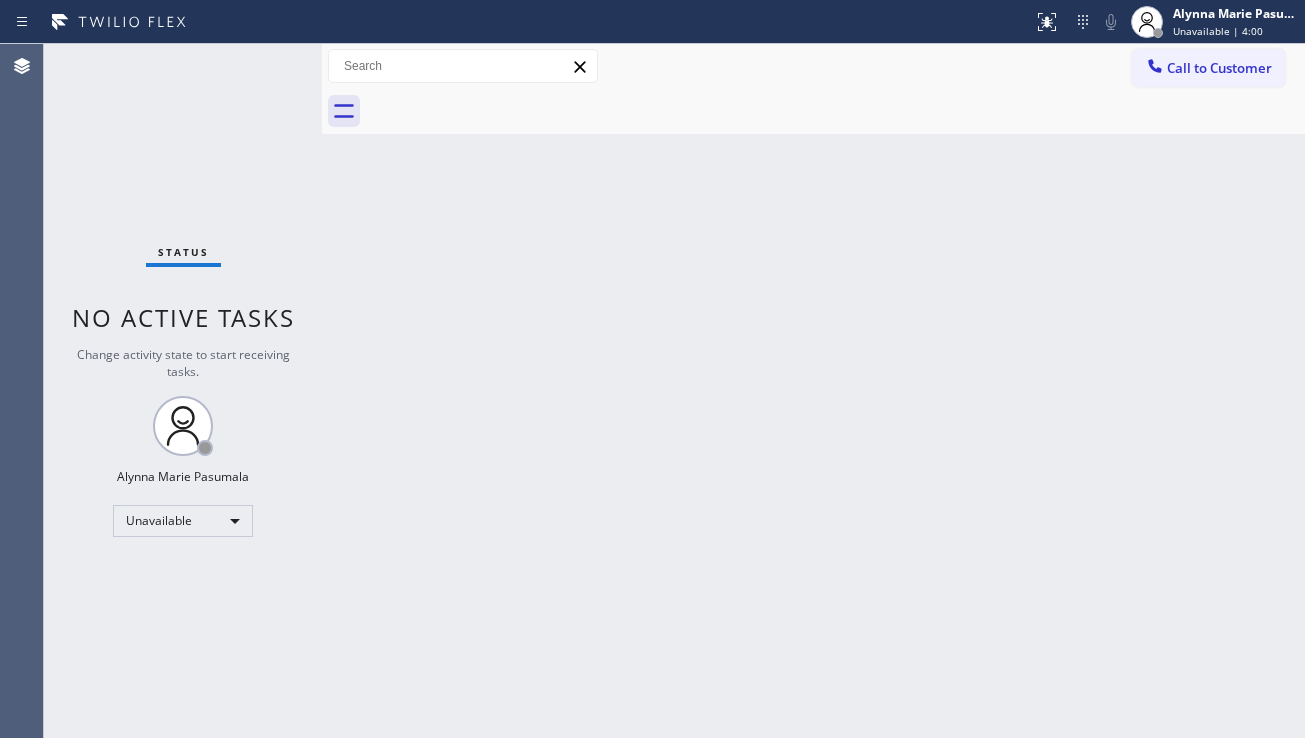 click on "Back to Dashboard Change Sender ID Customers Technicians Select a contact Outbound call Location Search location Your caller id phone number Customer number Call Customer info Name   Phone none Address none Change Sender ID HVAC [PHONE] 5 Star Appliance [PHONE] Appliance Repair [PHONE] Plumbing [PHONE] Air Duct Cleaning [PHONE]  Electricians [PHONE] Cancel Change Check personal SMS Reset Change No tabs Call to Customer Outbound call Location Red Apple Appliance Repair [CITY] Your caller id phone number ([PHONE]) Customer number Call Outbound call Technician Search Technician Your caller id phone number Your caller id phone number Call" at bounding box center (813, 391) 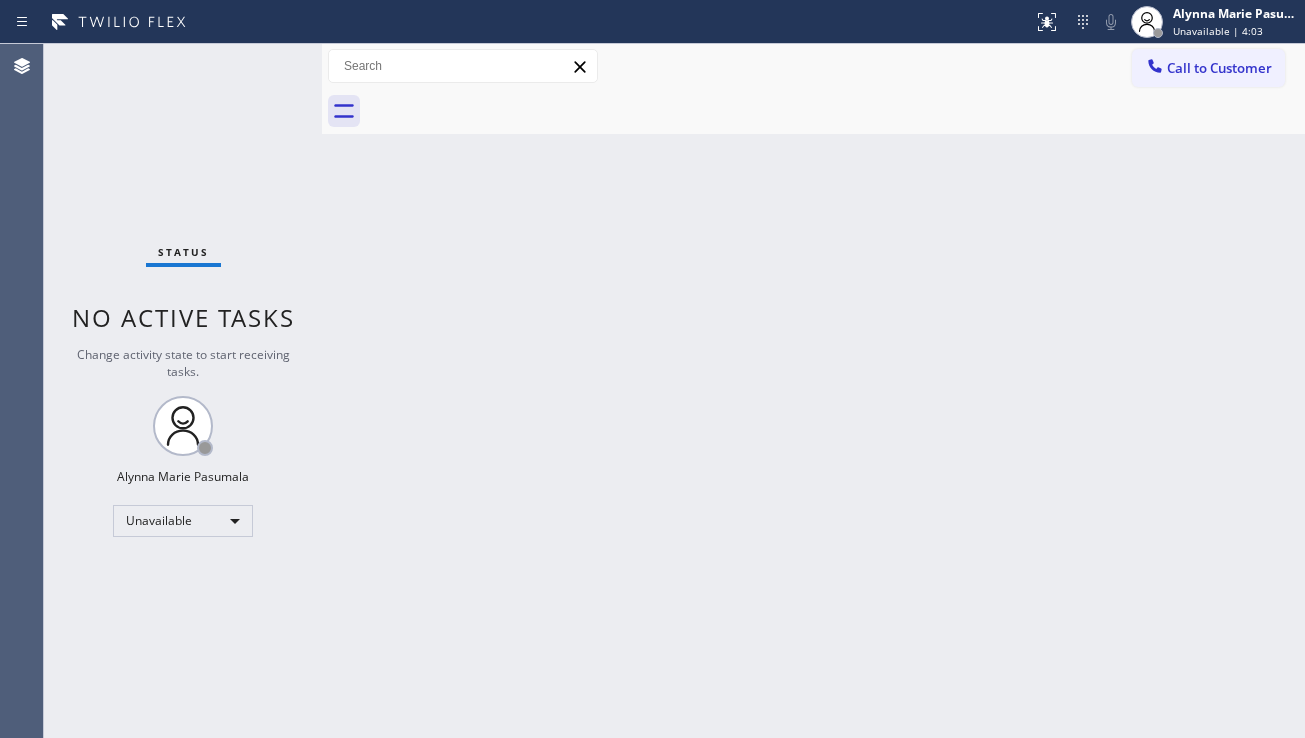 click on "Back to Dashboard Change Sender ID Customers Technicians Select a contact Outbound call Location Search location Your caller id phone number Customer number Call Customer info Name   Phone none Address none Change Sender ID HVAC [PHONE] 5 Star Appliance [PHONE] Appliance Repair [PHONE] Plumbing [PHONE] Air Duct Cleaning [PHONE]  Electricians [PHONE] Cancel Change Check personal SMS Reset Change No tabs Call to Customer Outbound call Location Red Apple Appliance Repair [CITY] Your caller id phone number ([PHONE]) Customer number Call Outbound call Technician Search Technician Your caller id phone number Your caller id phone number Call" at bounding box center [813, 391] 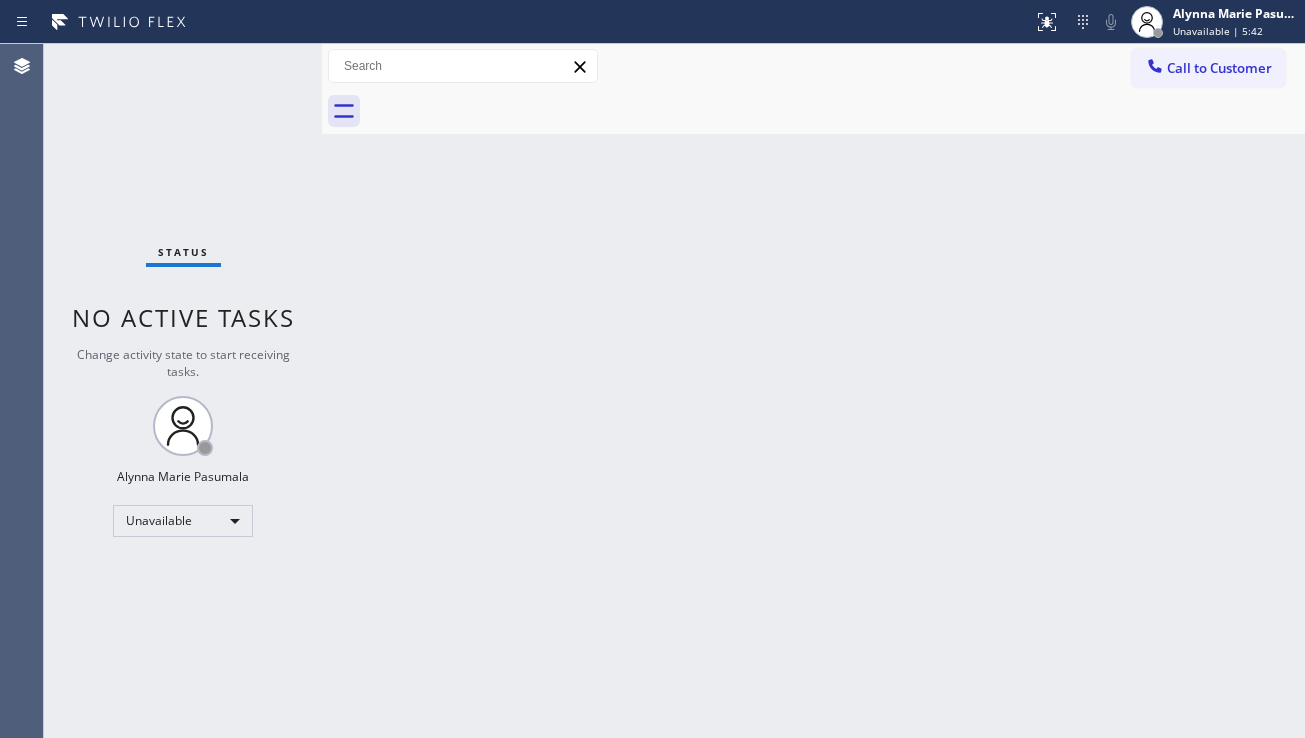 click on "Back to Dashboard Change Sender ID Customers Technicians Select a contact Outbound call Location Search location Your caller id phone number Customer number Call Customer info Name   Phone none Address none Change Sender ID HVAC [PHONE] 5 Star Appliance [PHONE] Appliance Repair [PHONE] Plumbing [PHONE] Air Duct Cleaning [PHONE]  Electricians [PHONE] Cancel Change Check personal SMS Reset Change No tabs Call to Customer Outbound call Location Red Apple Appliance Repair [CITY] Your caller id phone number ([PHONE]) Customer number Call Outbound call Technician Search Technician Your caller id phone number Your caller id phone number Call" at bounding box center [813, 391] 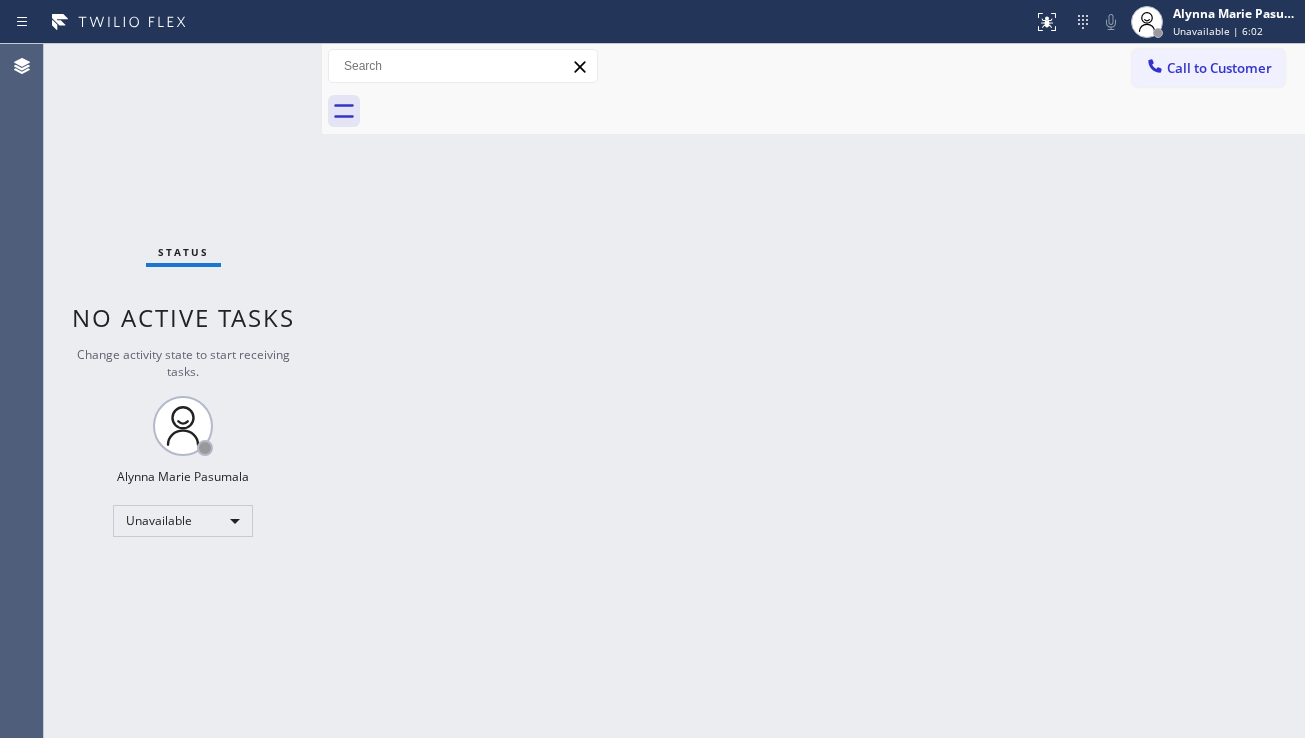 click on "Back to Dashboard Change Sender ID Customers Technicians Select a contact Outbound call Location Search location Your caller id phone number Customer number Call Customer info Name   Phone none Address none Change Sender ID HVAC [PHONE] 5 Star Appliance [PHONE] Appliance Repair [PHONE] Plumbing [PHONE] Air Duct Cleaning [PHONE]  Electricians [PHONE] Cancel Change Check personal SMS Reset Change No tabs Call to Customer Outbound call Location Red Apple Appliance Repair [CITY] Your caller id phone number ([PHONE]) Customer number Call Outbound call Technician Search Technician Your caller id phone number Your caller id phone number Call" at bounding box center [813, 391] 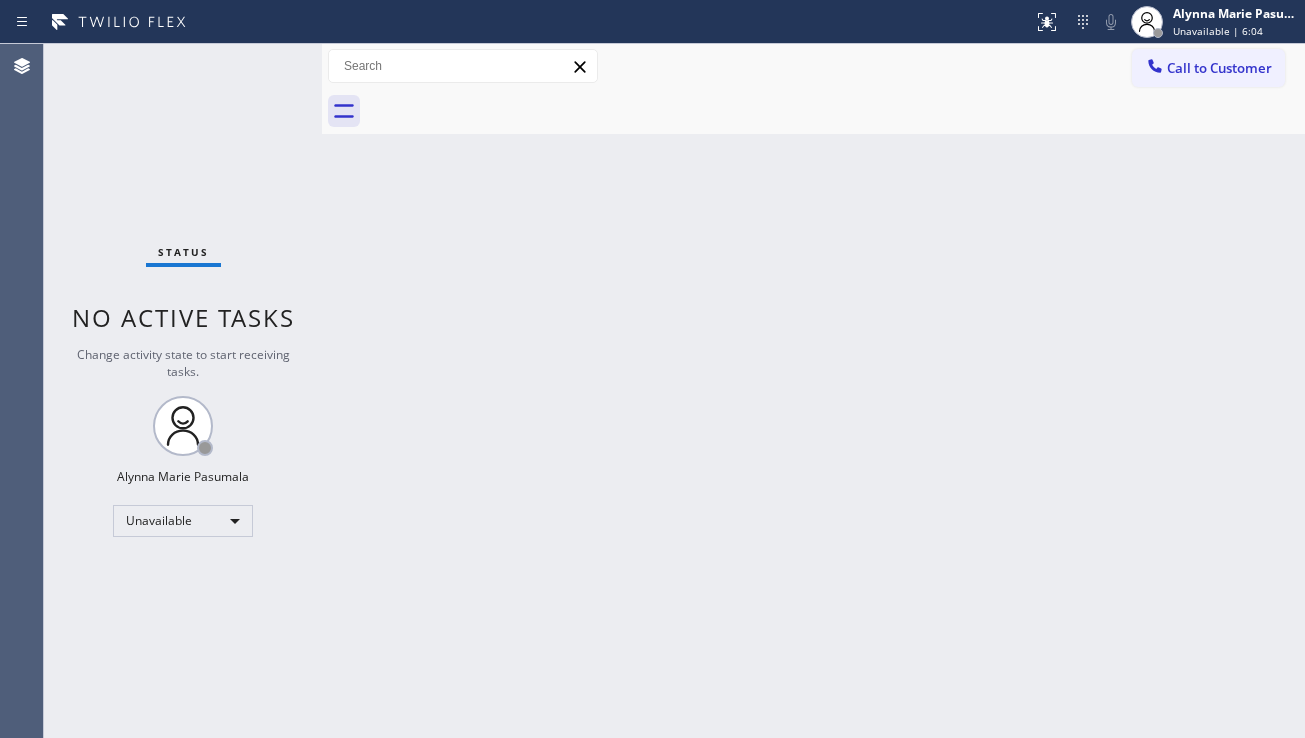 click on "Back to Dashboard Change Sender ID Customers Technicians Select a contact Outbound call Location Search location Your caller id phone number Customer number Call Customer info Name   Phone none Address none Change Sender ID HVAC [PHONE] 5 Star Appliance [PHONE] Appliance Repair [PHONE] Plumbing [PHONE] Air Duct Cleaning [PHONE]  Electricians [PHONE] Cancel Change Check personal SMS Reset Change No tabs Call to Customer Outbound call Location Red Apple Appliance Repair [CITY] Your caller id phone number ([PHONE]) Customer number Call Outbound call Technician Search Technician Your caller id phone number Your caller id phone number Call" at bounding box center (813, 391) 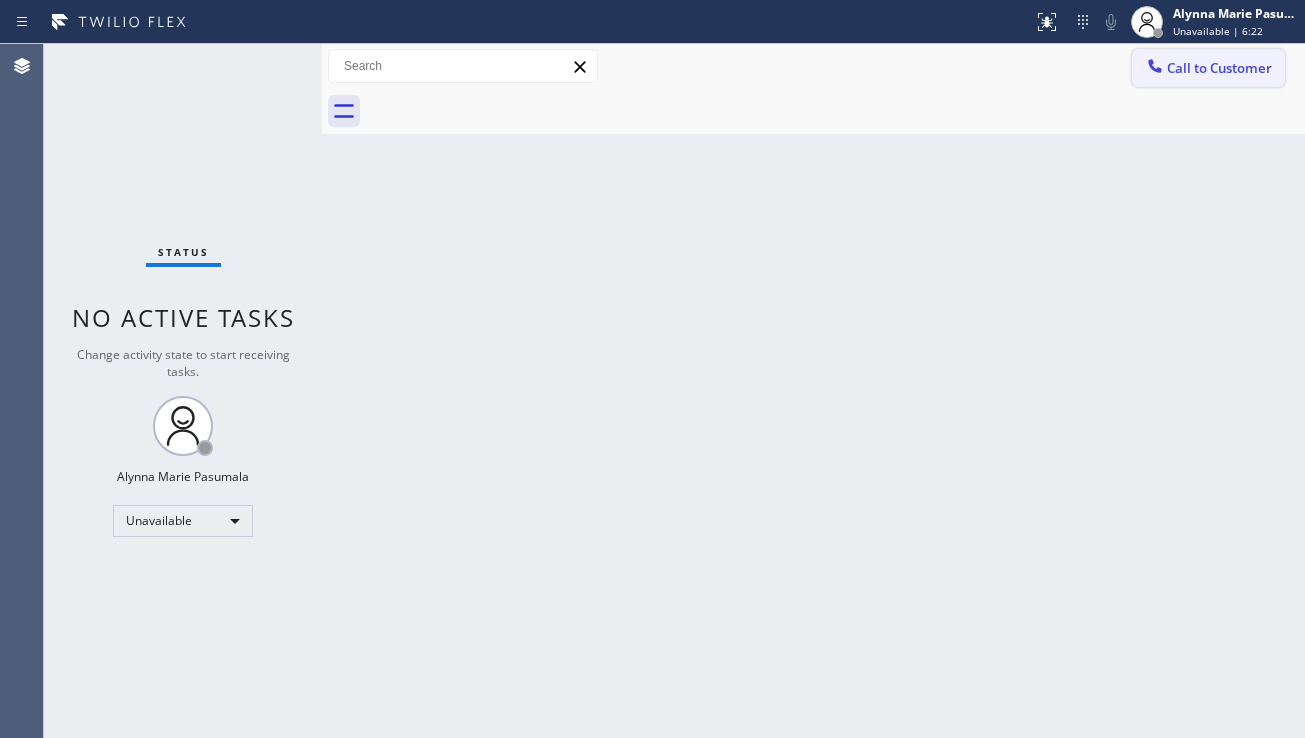 click on "Call to Customer" at bounding box center (1219, 68) 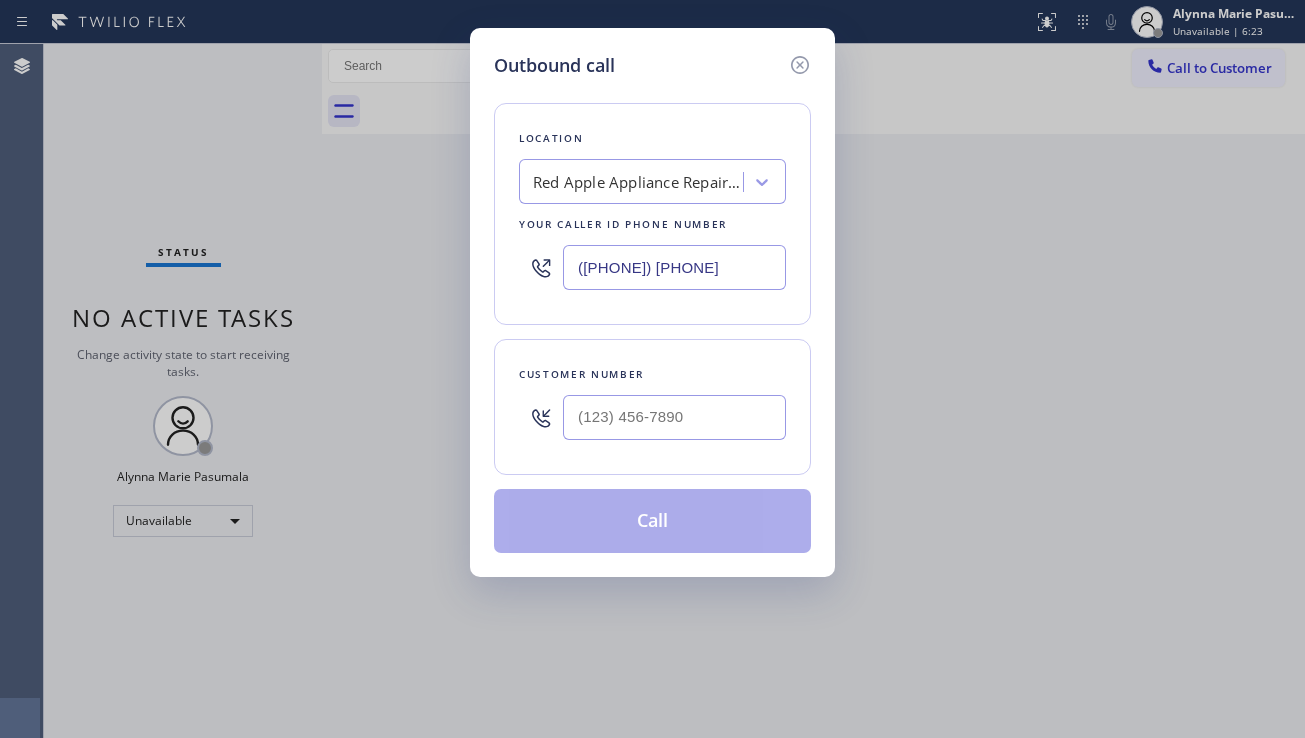 click on "Red Apple Appliance Repair [CITY]" at bounding box center [634, 182] 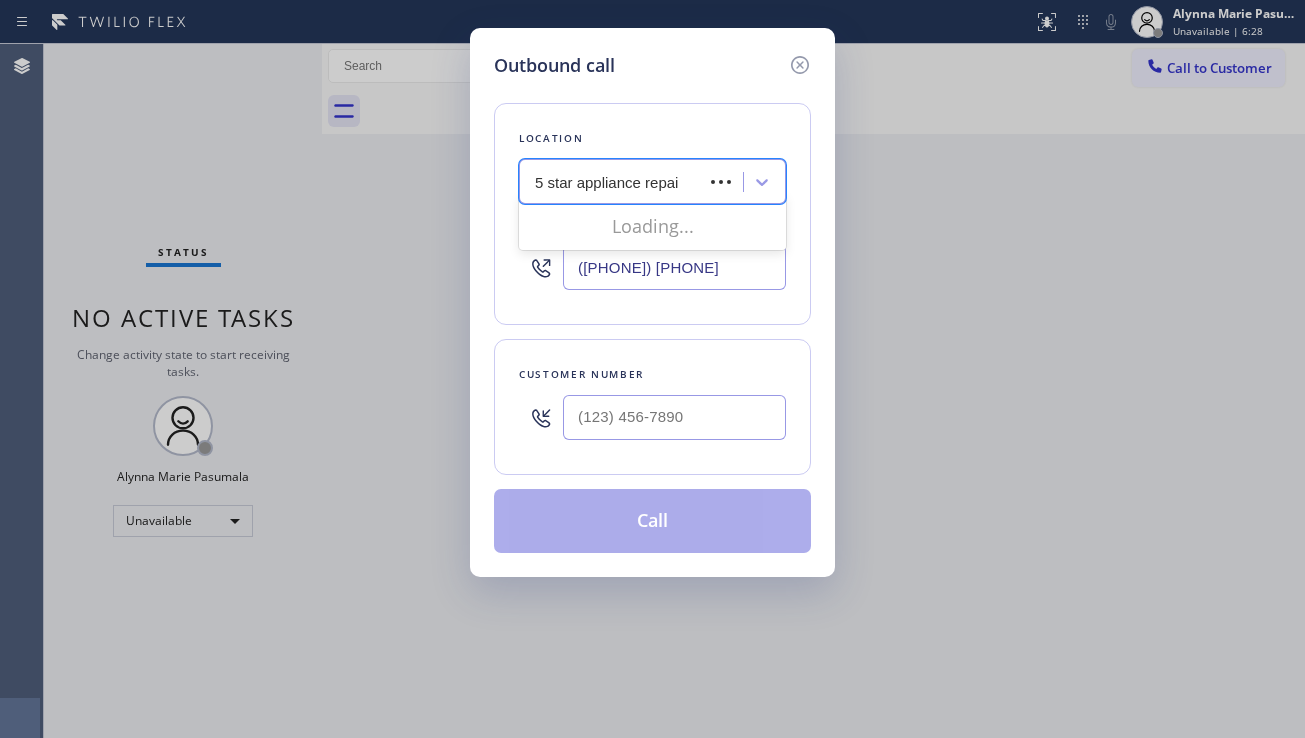 type on "5 star appliance repair" 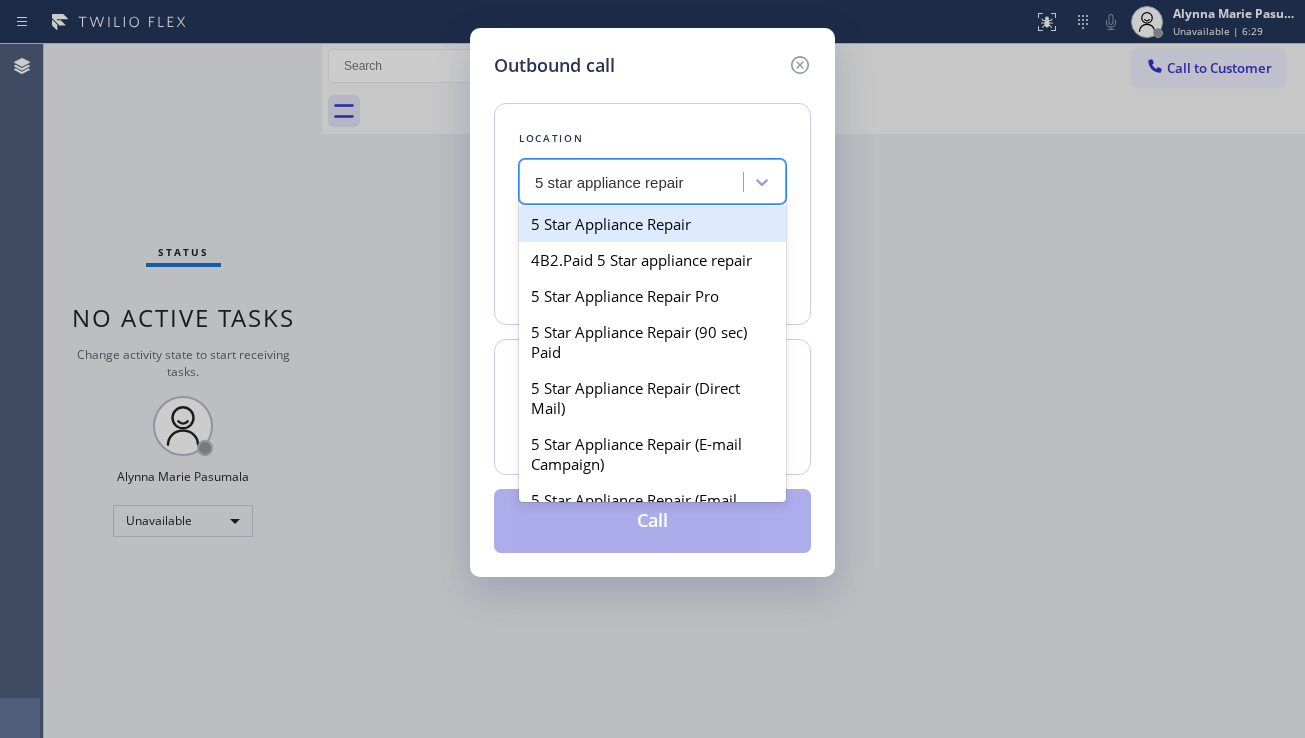 click on "5 Star Appliance Repair" at bounding box center [652, 224] 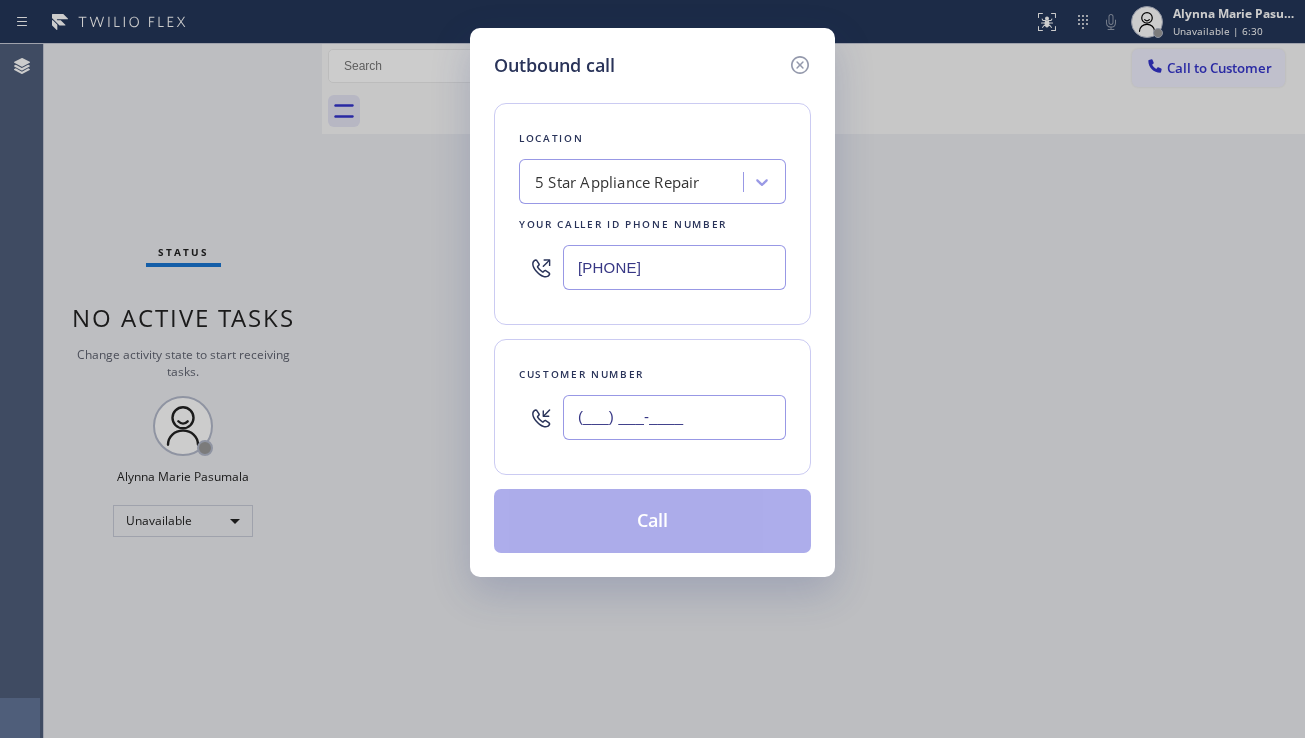 click on "(___) ___-____" at bounding box center (674, 417) 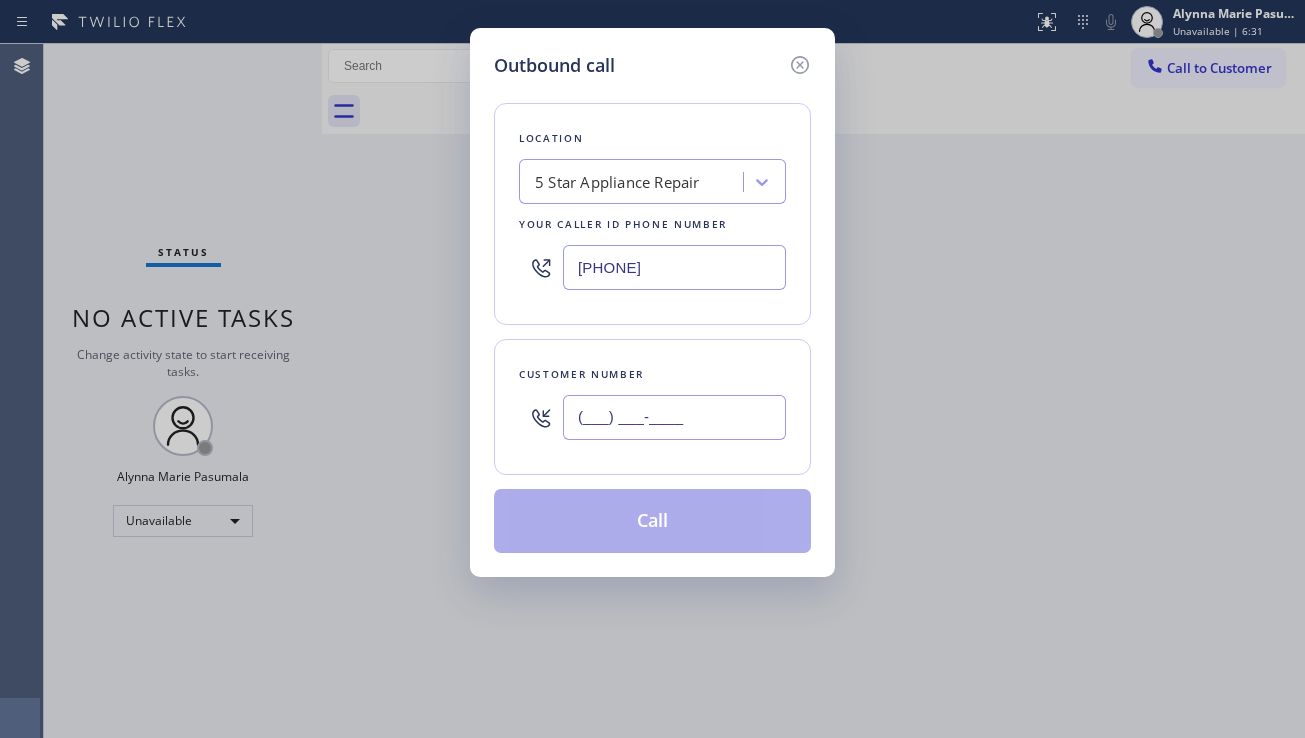 paste on "[PHONE]" 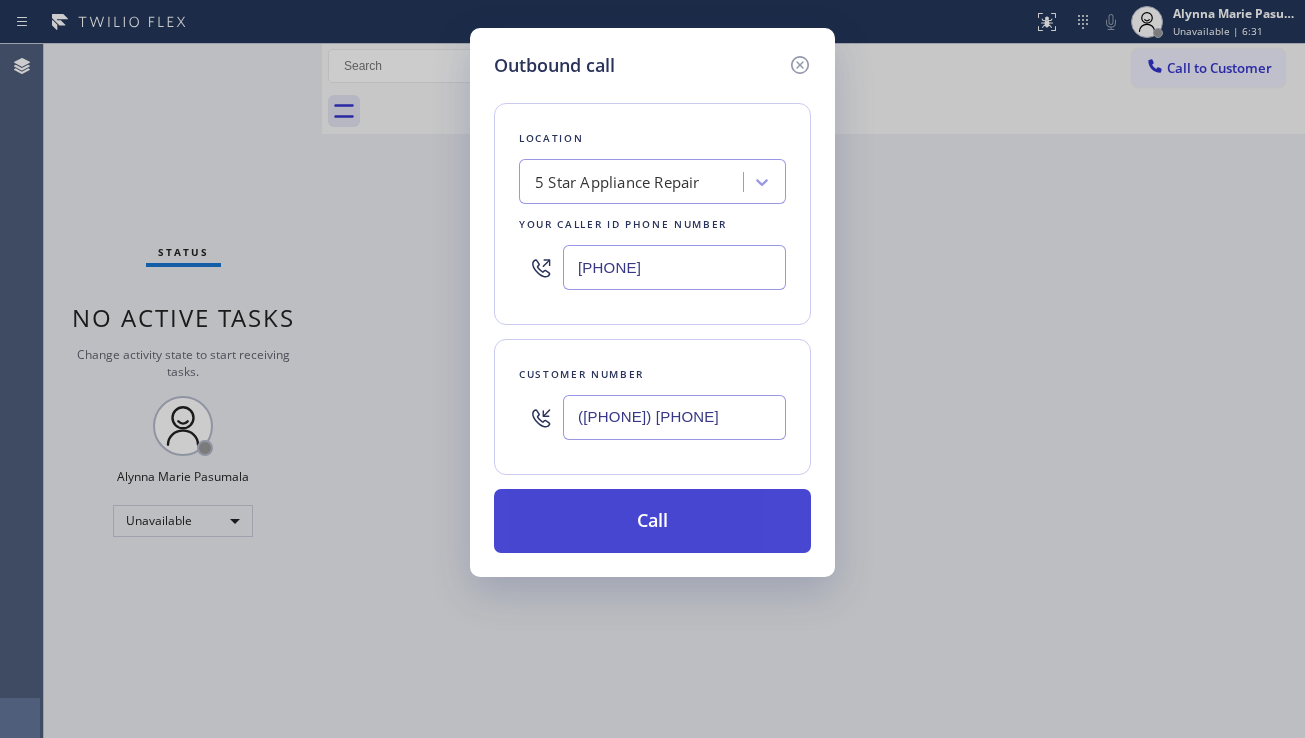 type on "([PHONE]) [PHONE]" 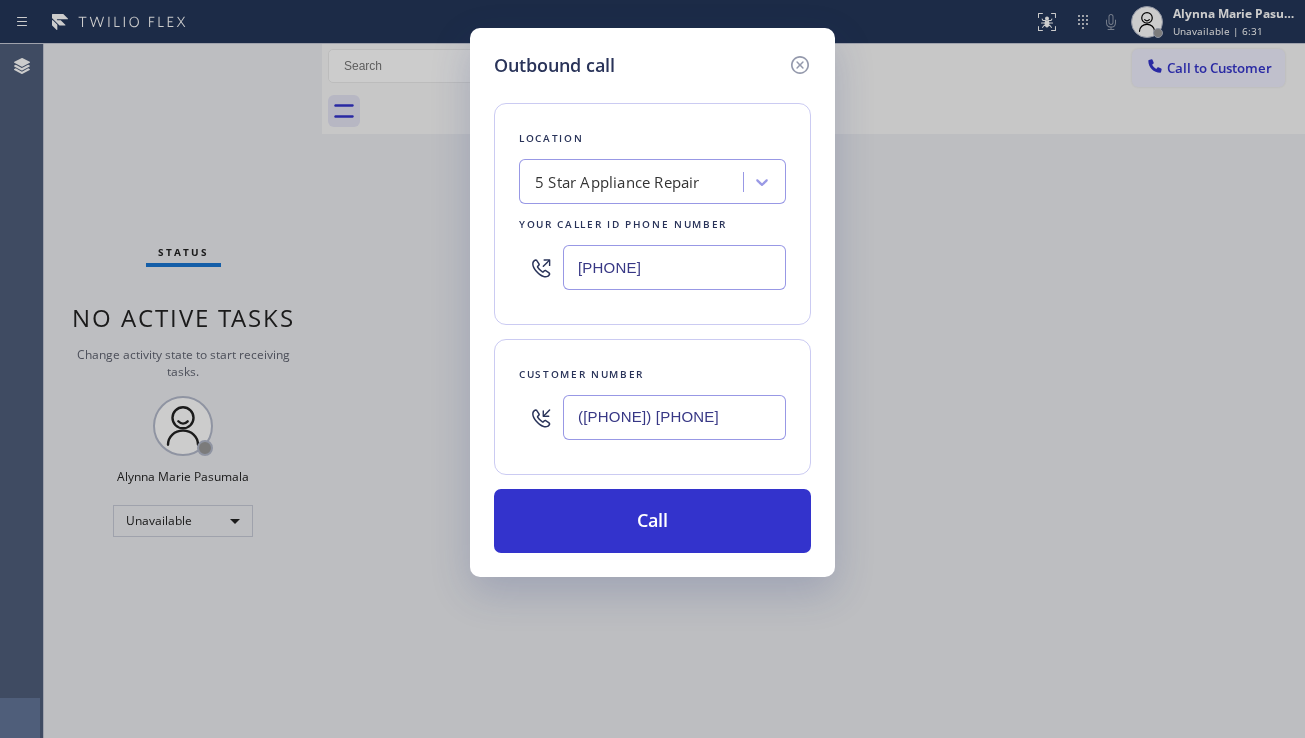 drag, startPoint x: 669, startPoint y: 529, endPoint x: 589, endPoint y: 406, distance: 146.72765 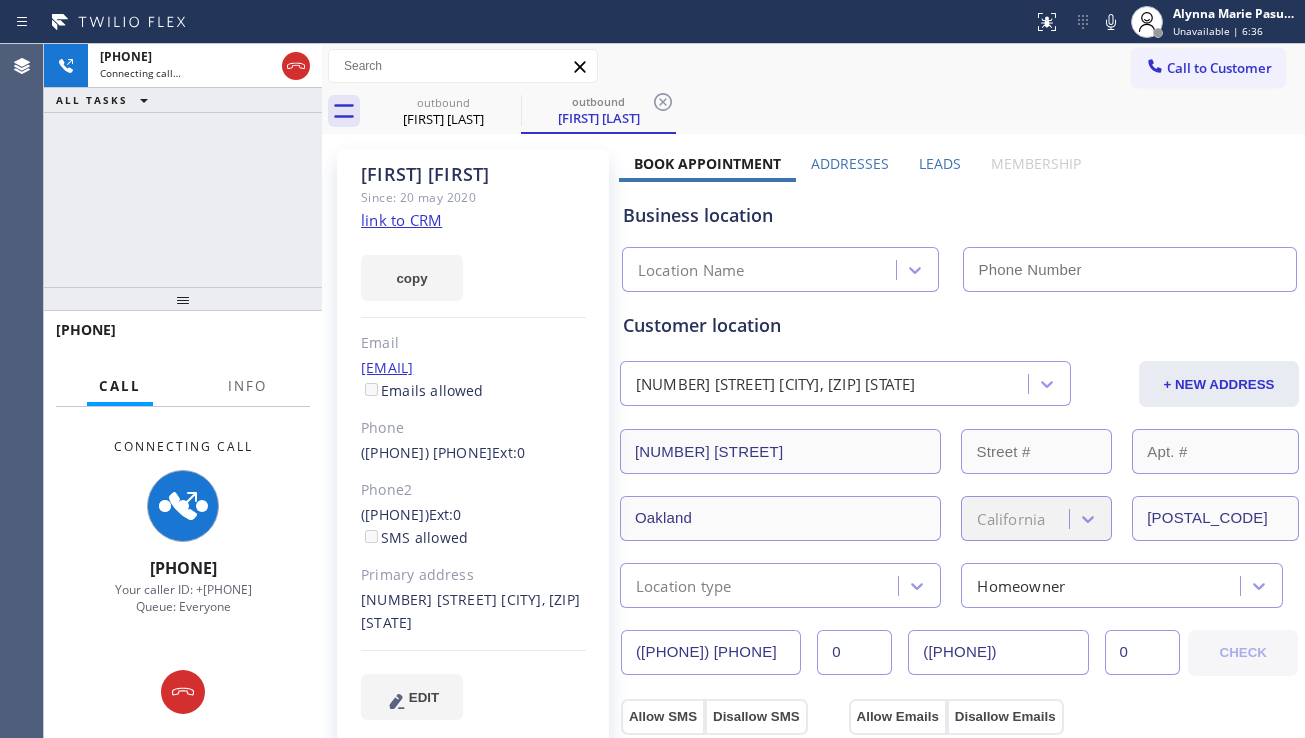 type on "[PHONE]" 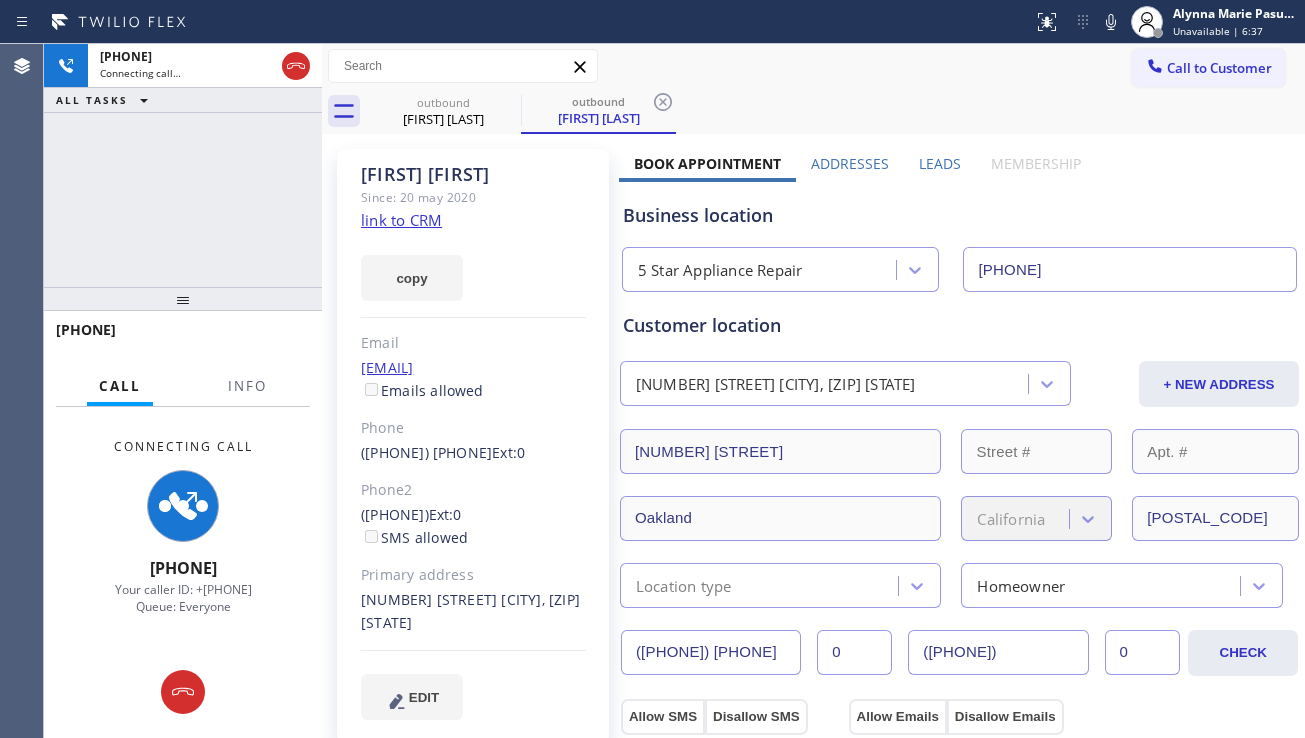 click on "Leads" at bounding box center (940, 163) 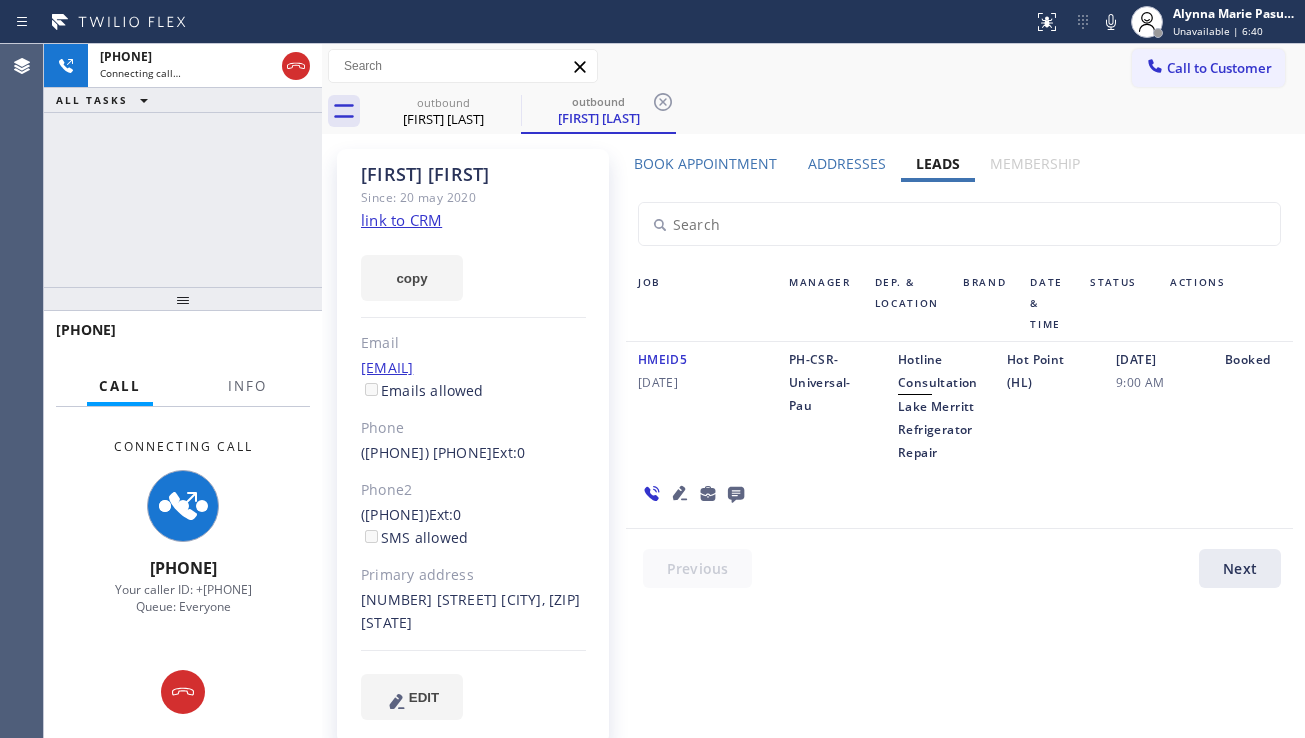 click on "[NUMBER] [STREET] [CITY], [ZIP] [STATE]" at bounding box center [473, 612] 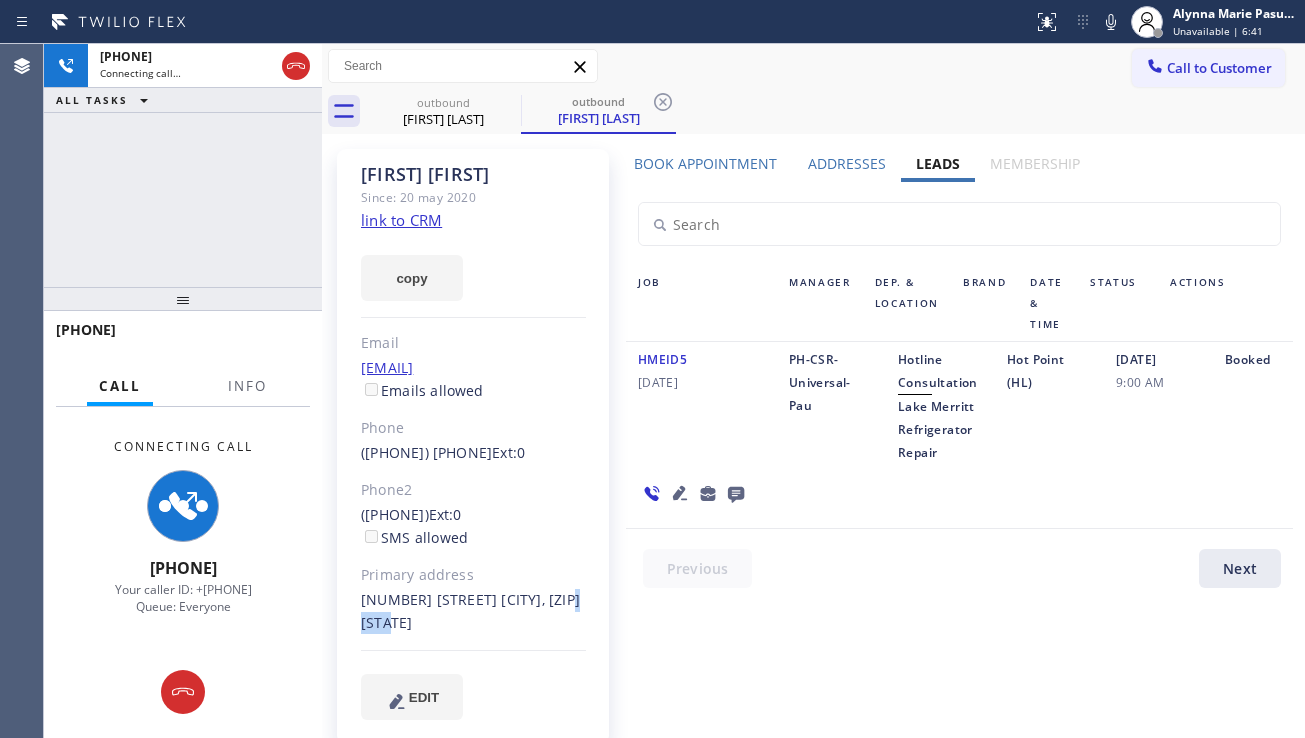 click on "[NUMBER] [STREET] [CITY], [ZIP] [STATE]" at bounding box center [473, 612] 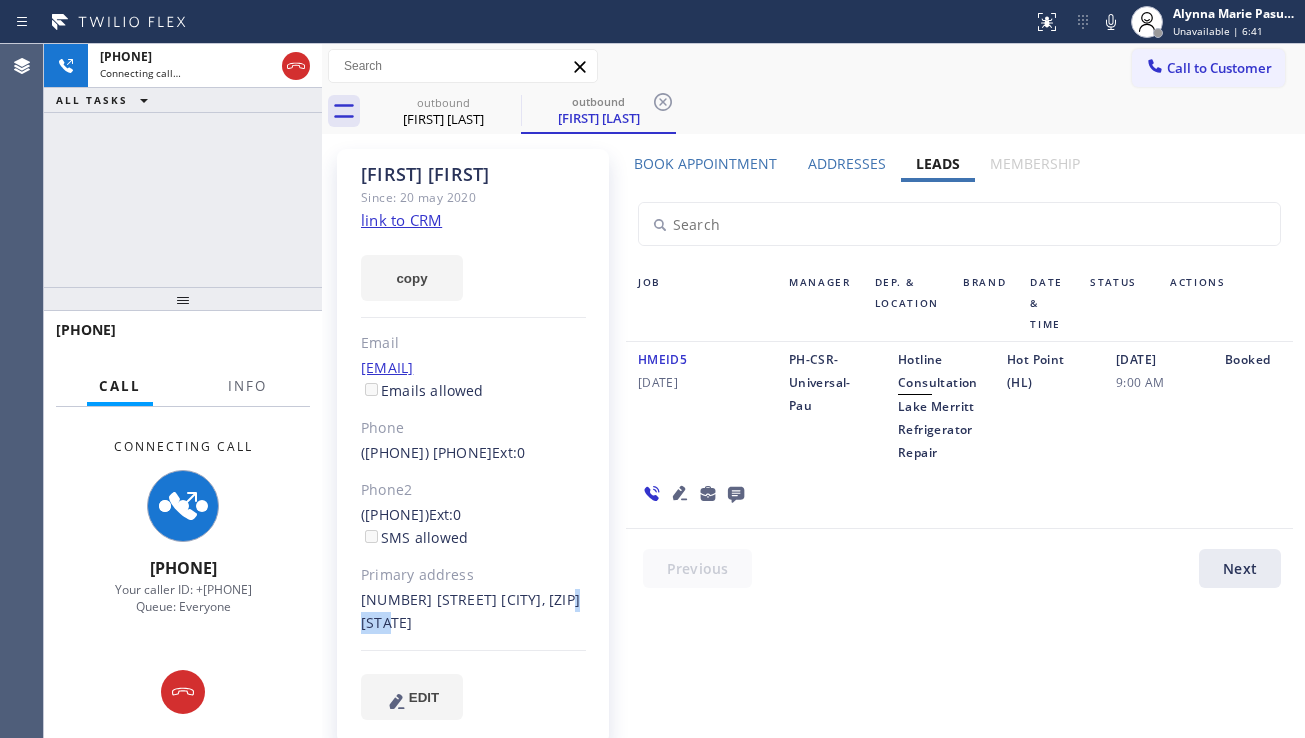 copy on "[POSTAL_CODE]" 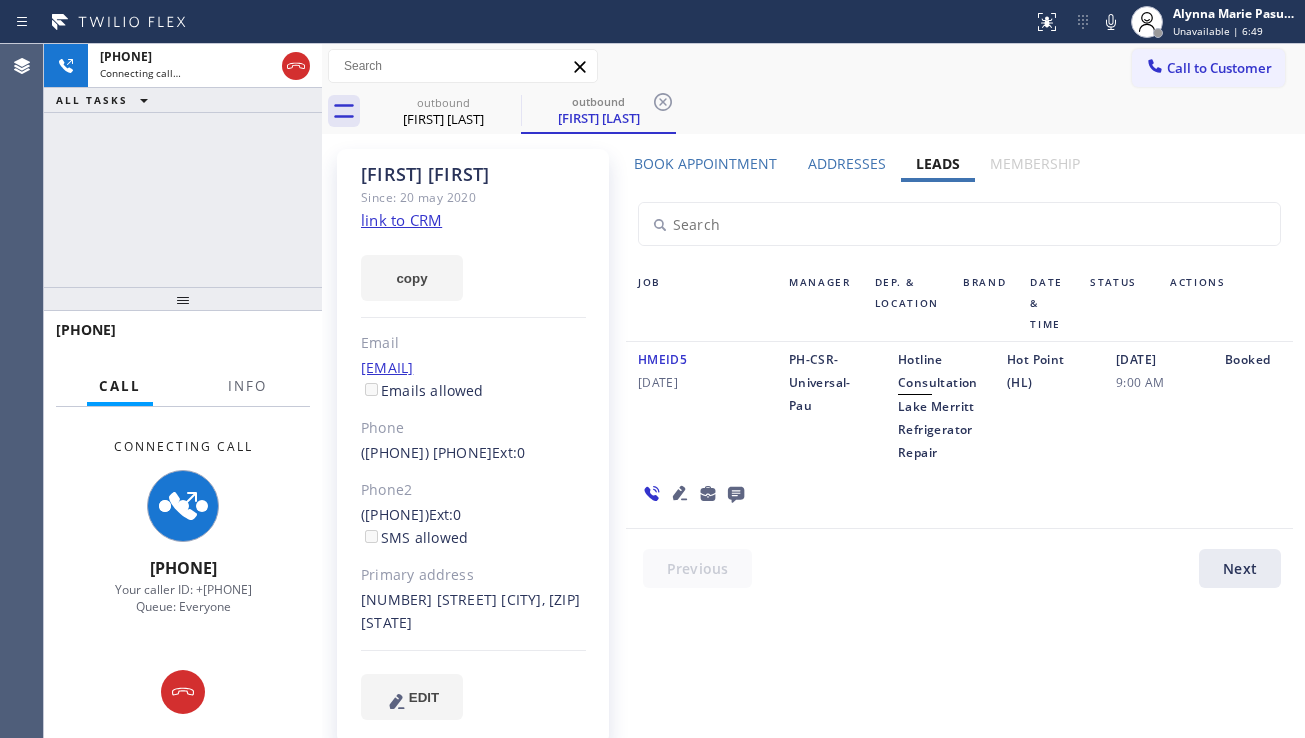 click on "Book Appointment" at bounding box center [705, 163] 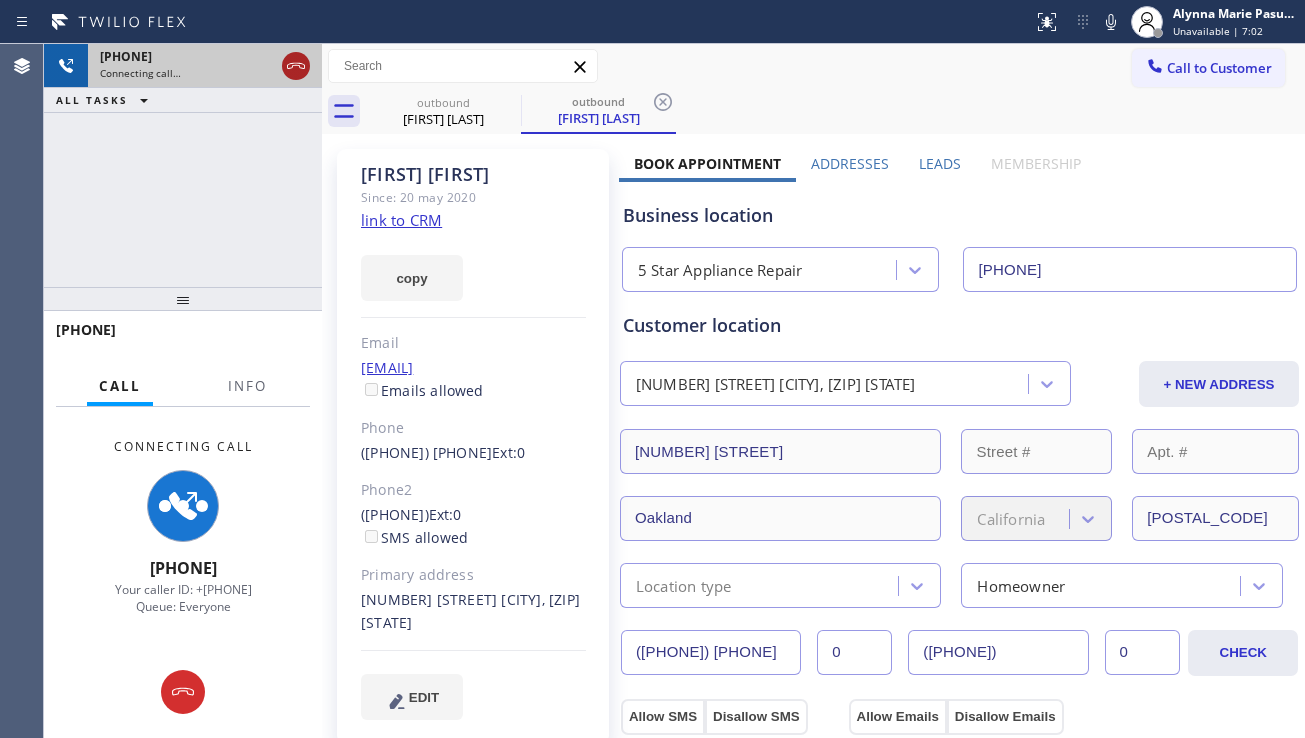 click 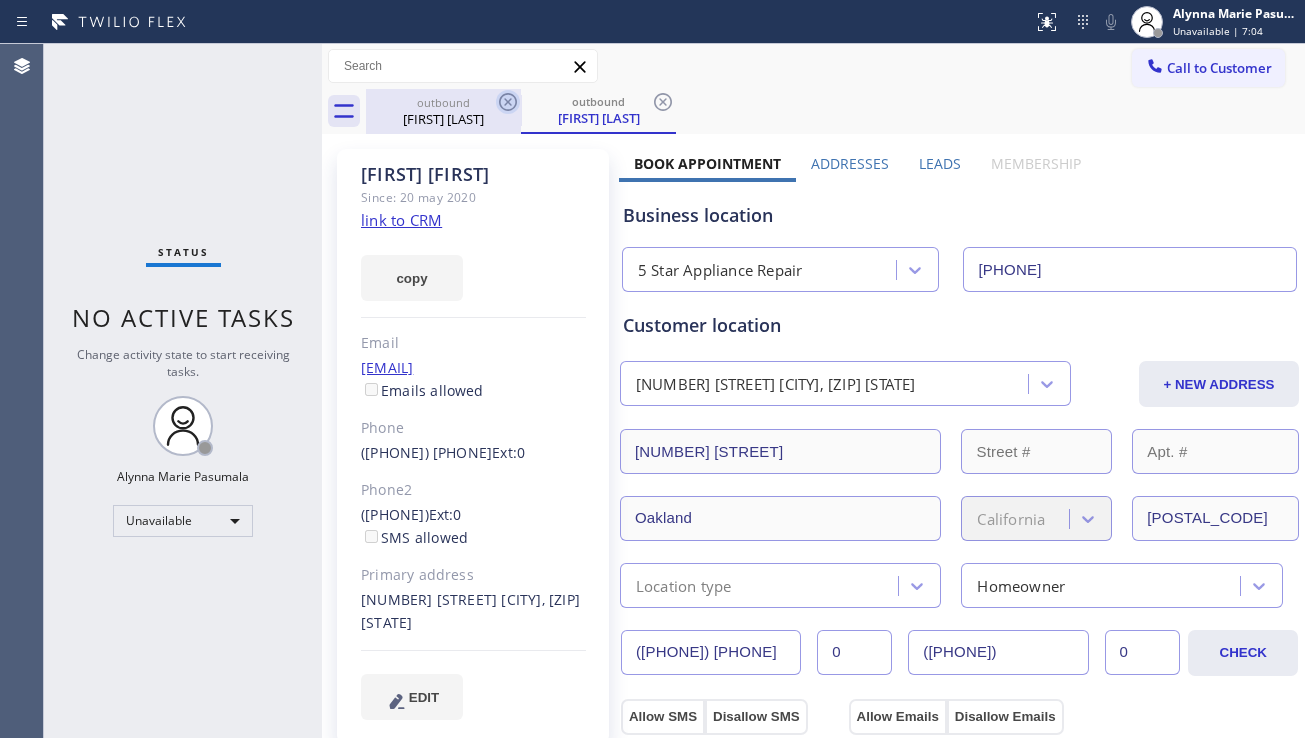 click 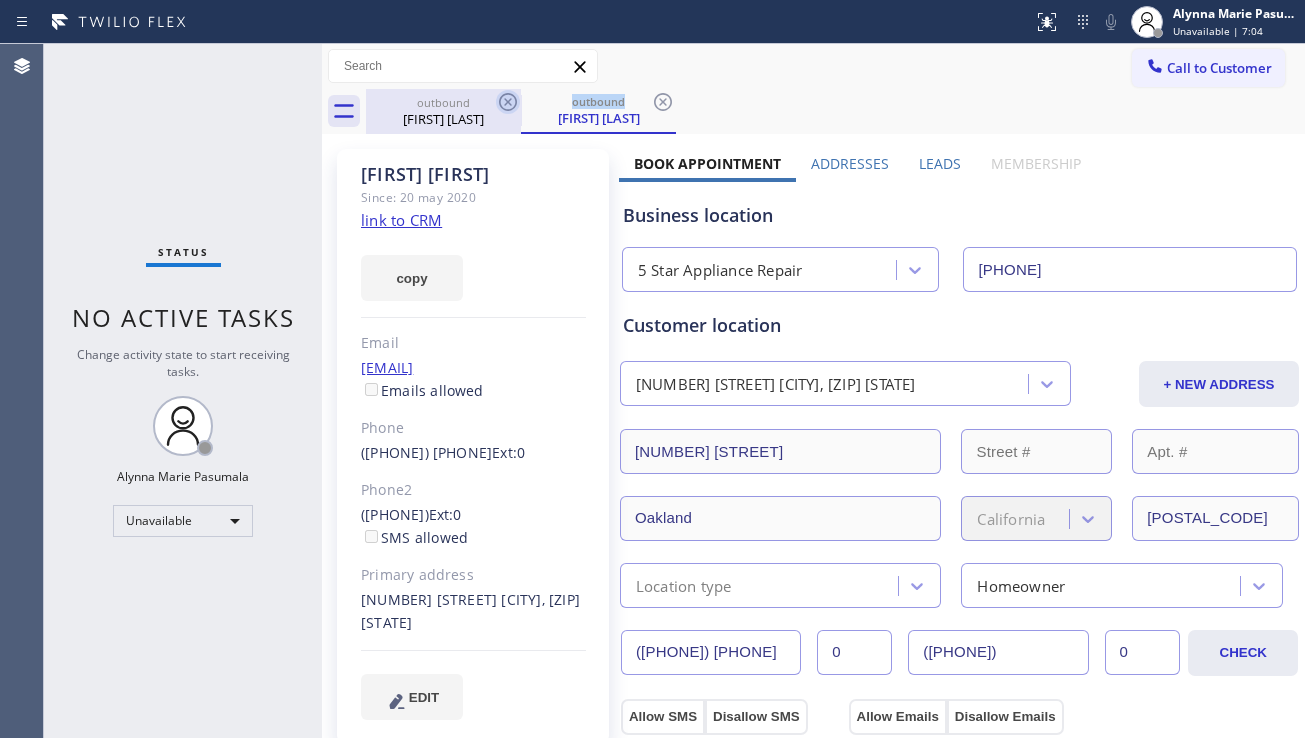 click 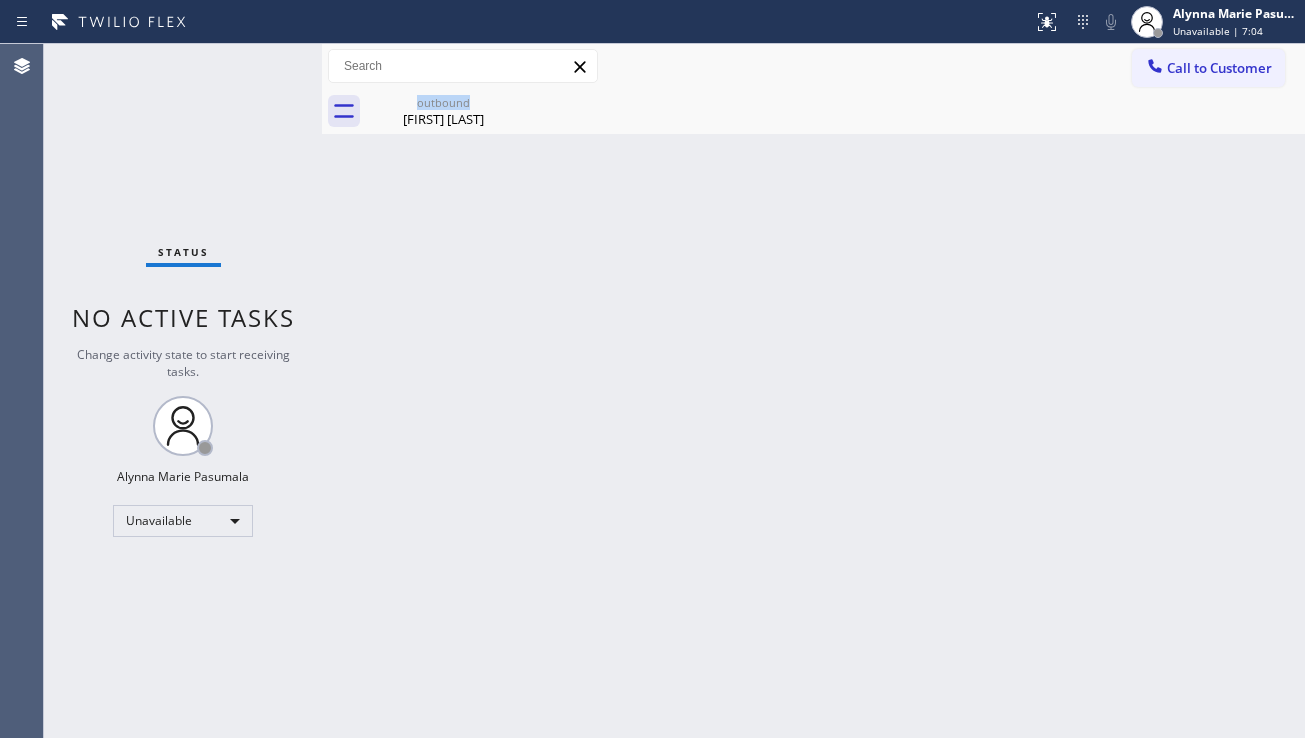 click on "outbound [FIRST] [LAST]" at bounding box center [443, 111] 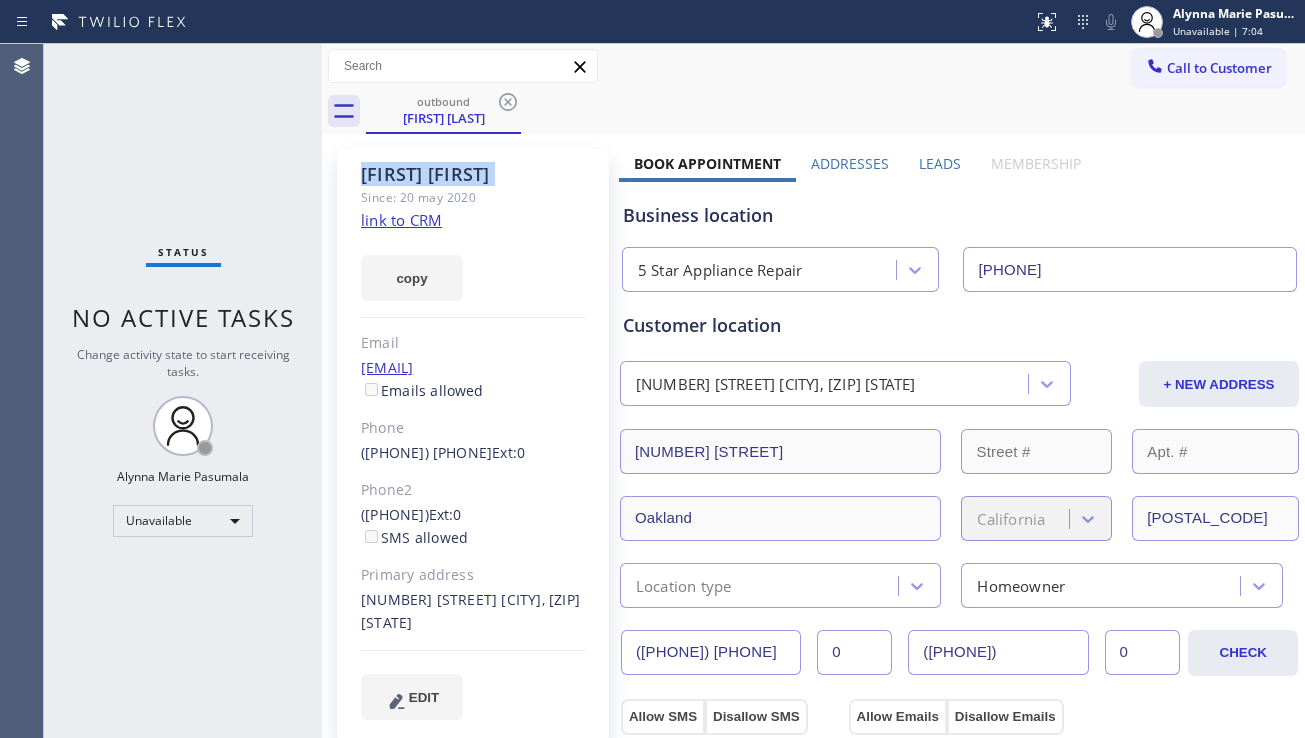 click 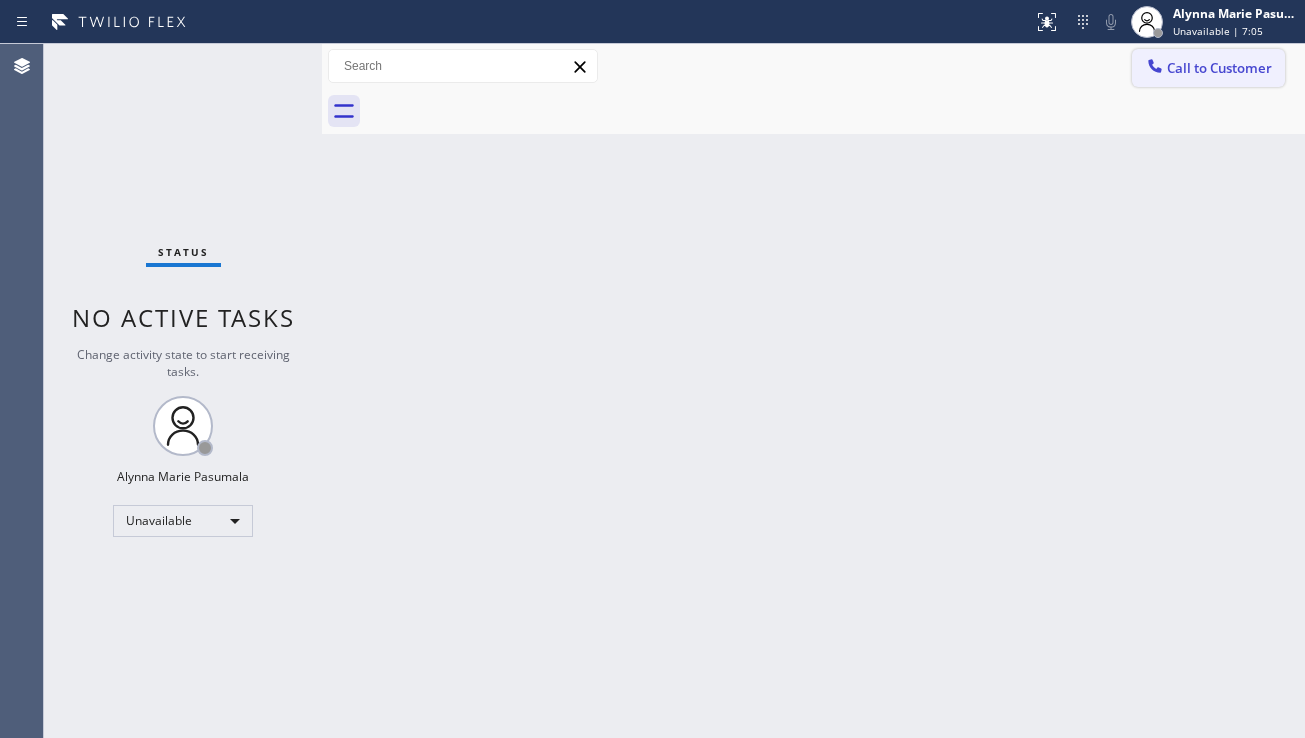 click on "Call to Customer" at bounding box center (1208, 68) 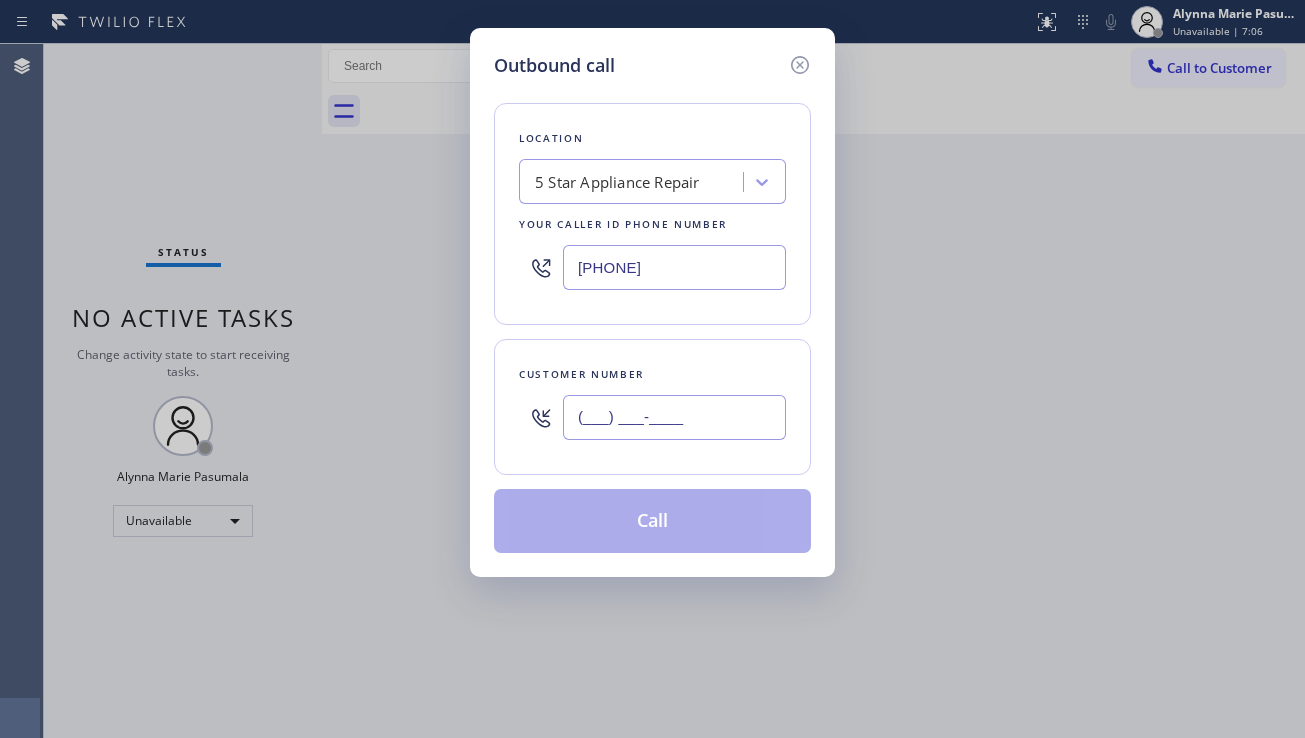 click on "(___) ___-____" at bounding box center [674, 417] 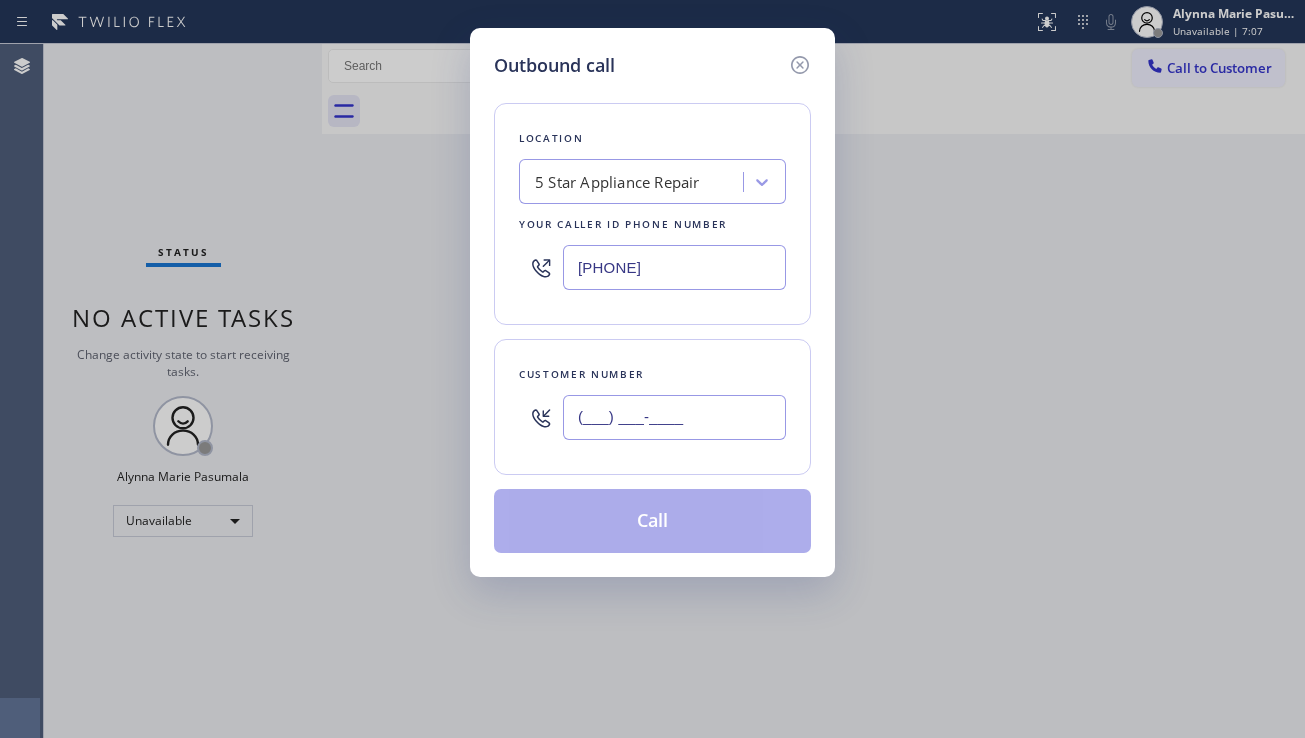 paste on "([PHONE]) [PHONE]" 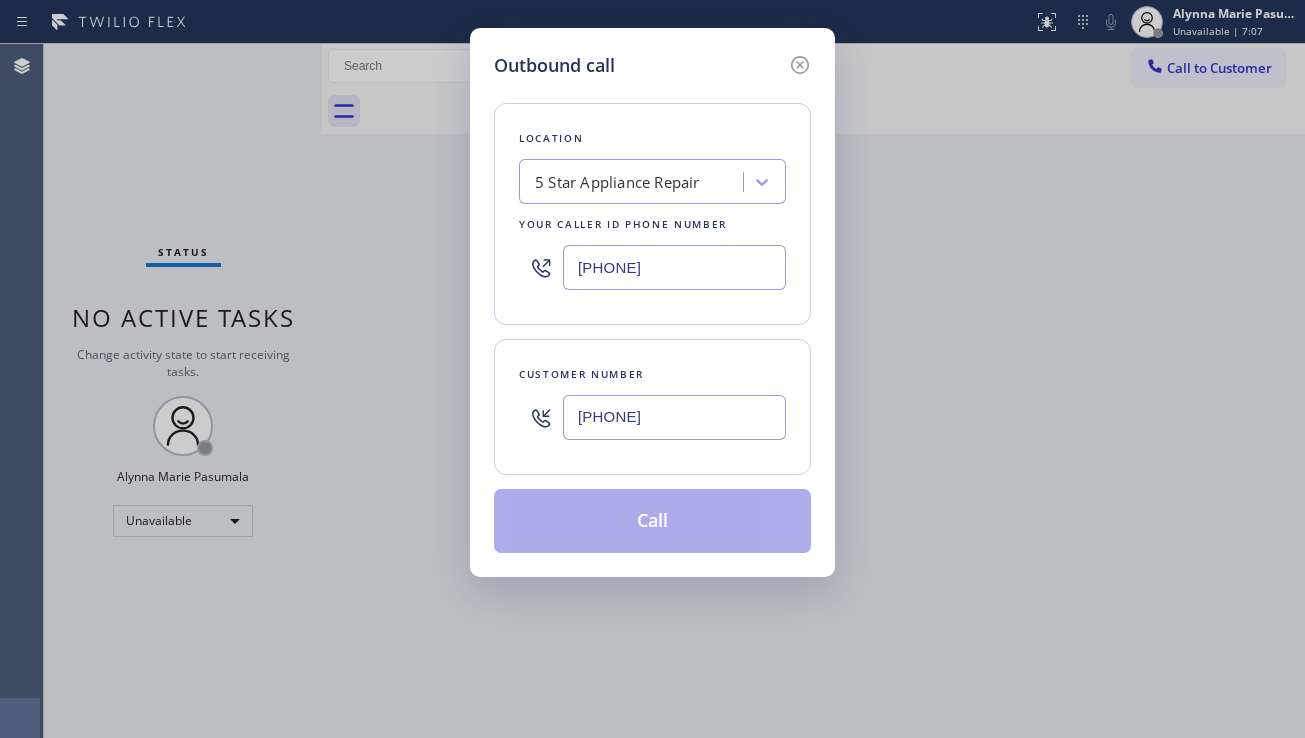 type on "[PHONE]" 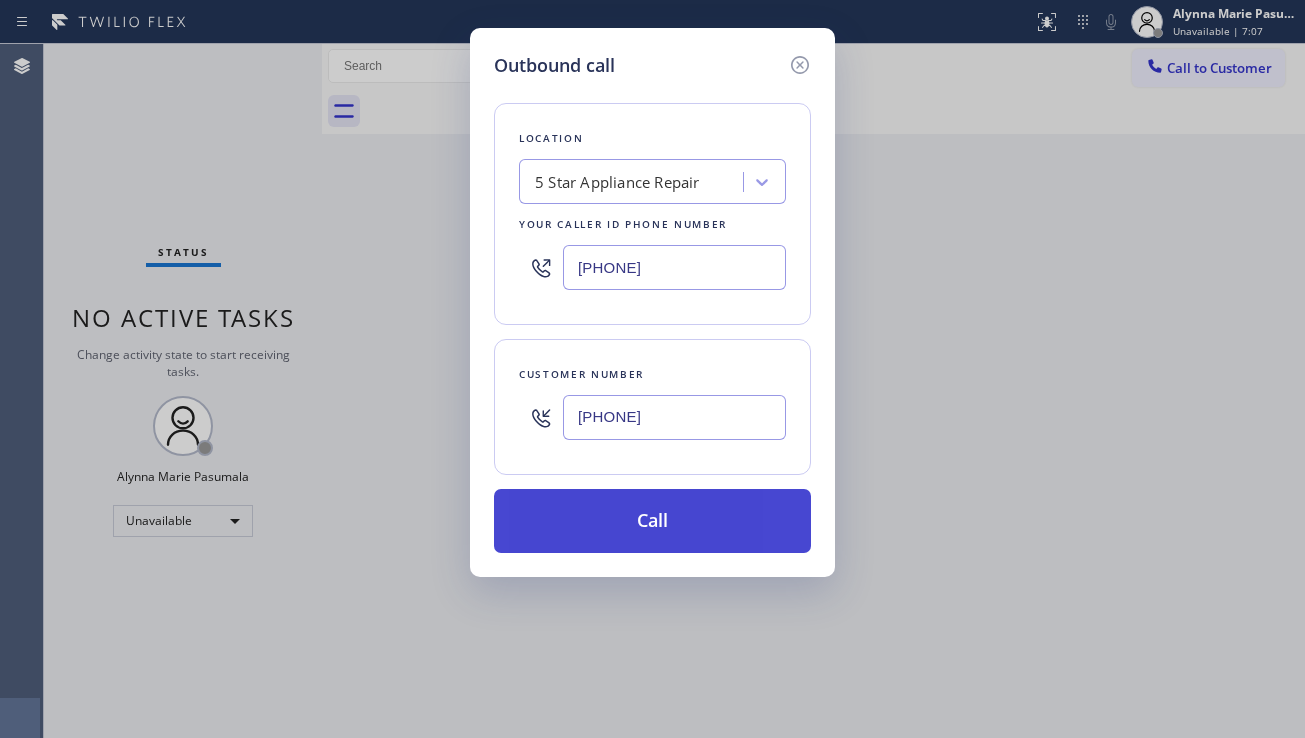 click on "Call" at bounding box center [652, 521] 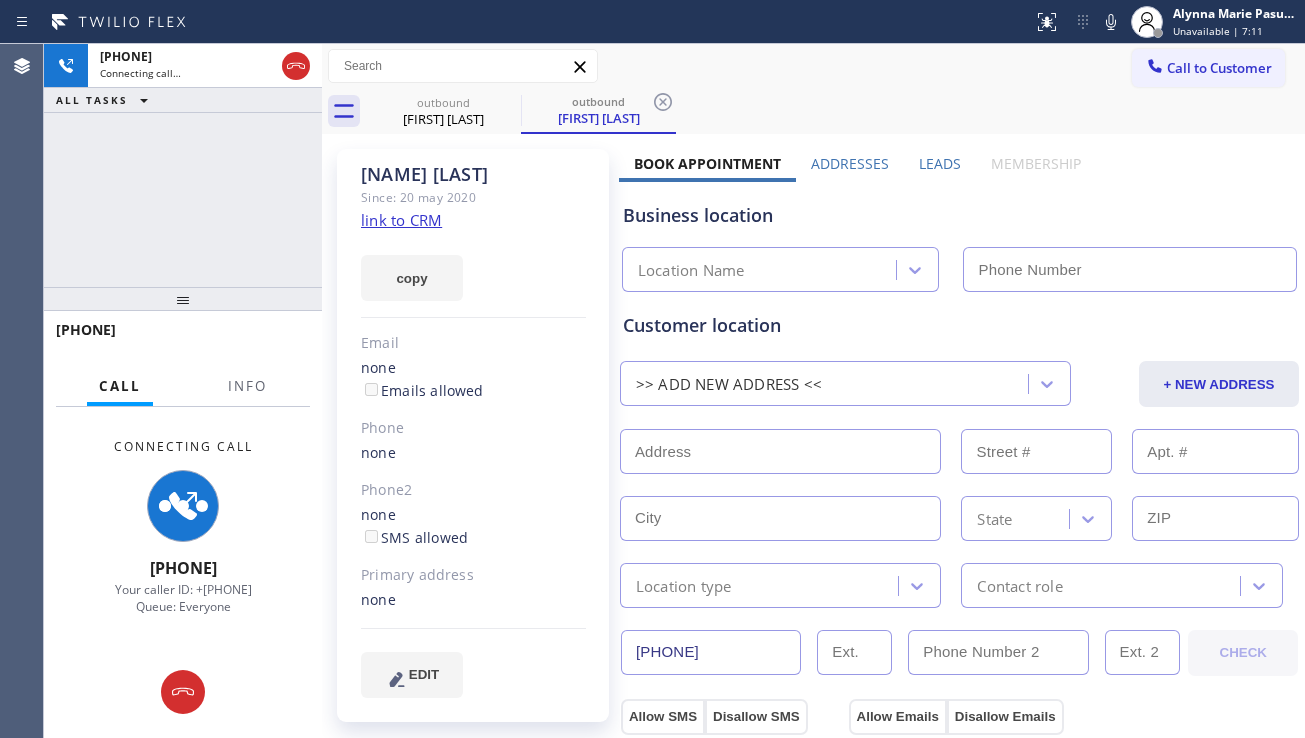 type on "[PHONE]" 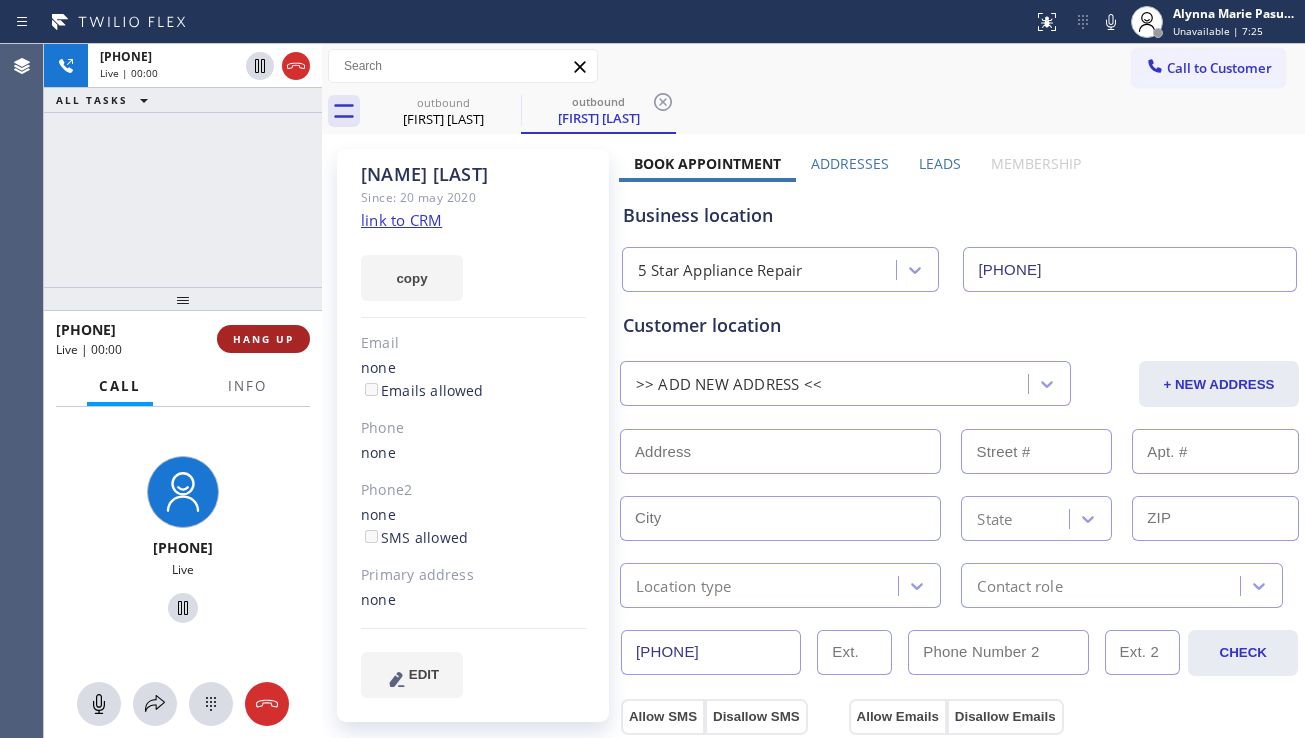 click on "HANG UP" at bounding box center [263, 339] 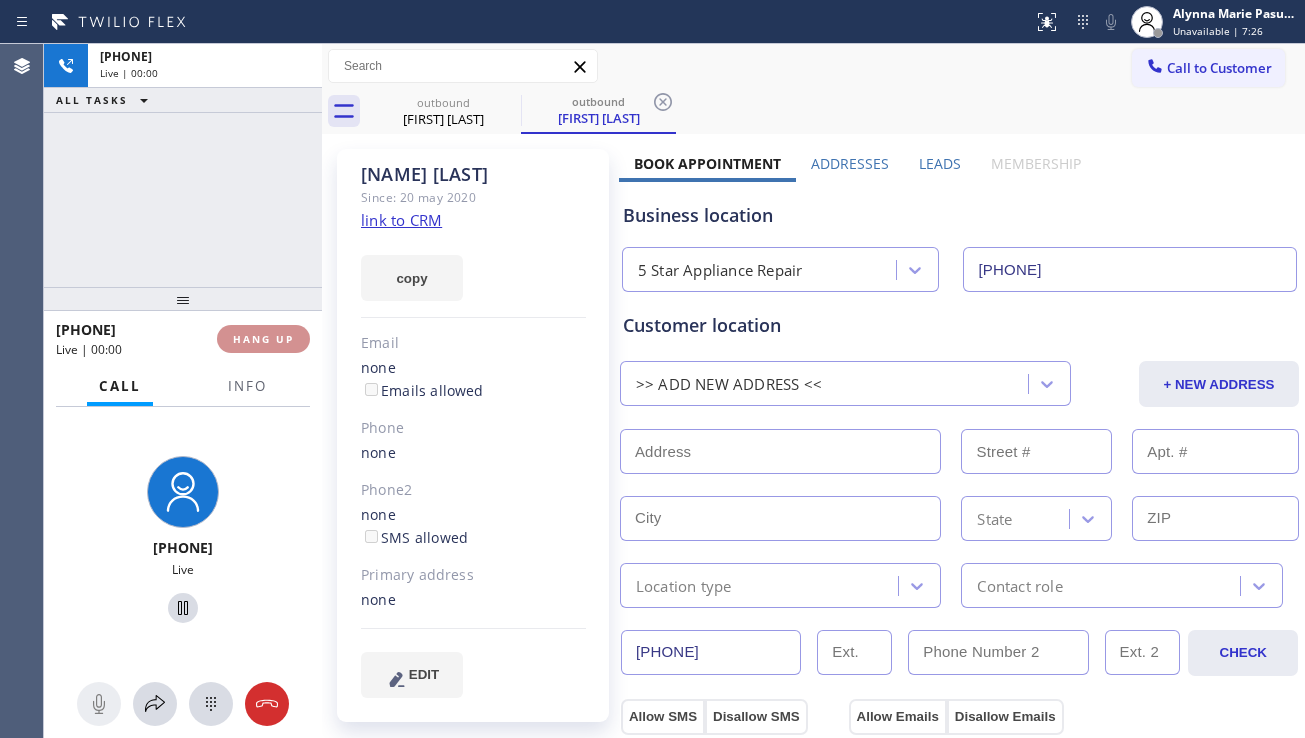 click on "HANG UP" at bounding box center (263, 339) 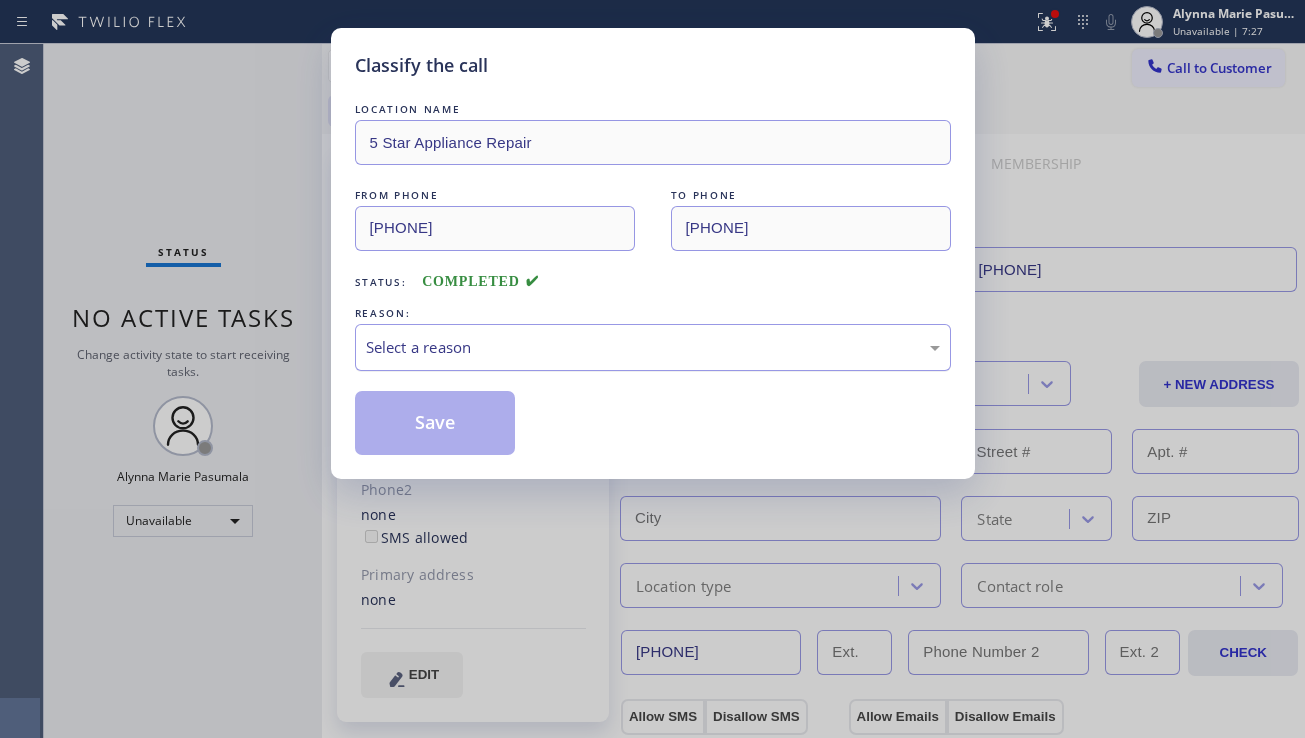 click on "Select a reason" at bounding box center (653, 347) 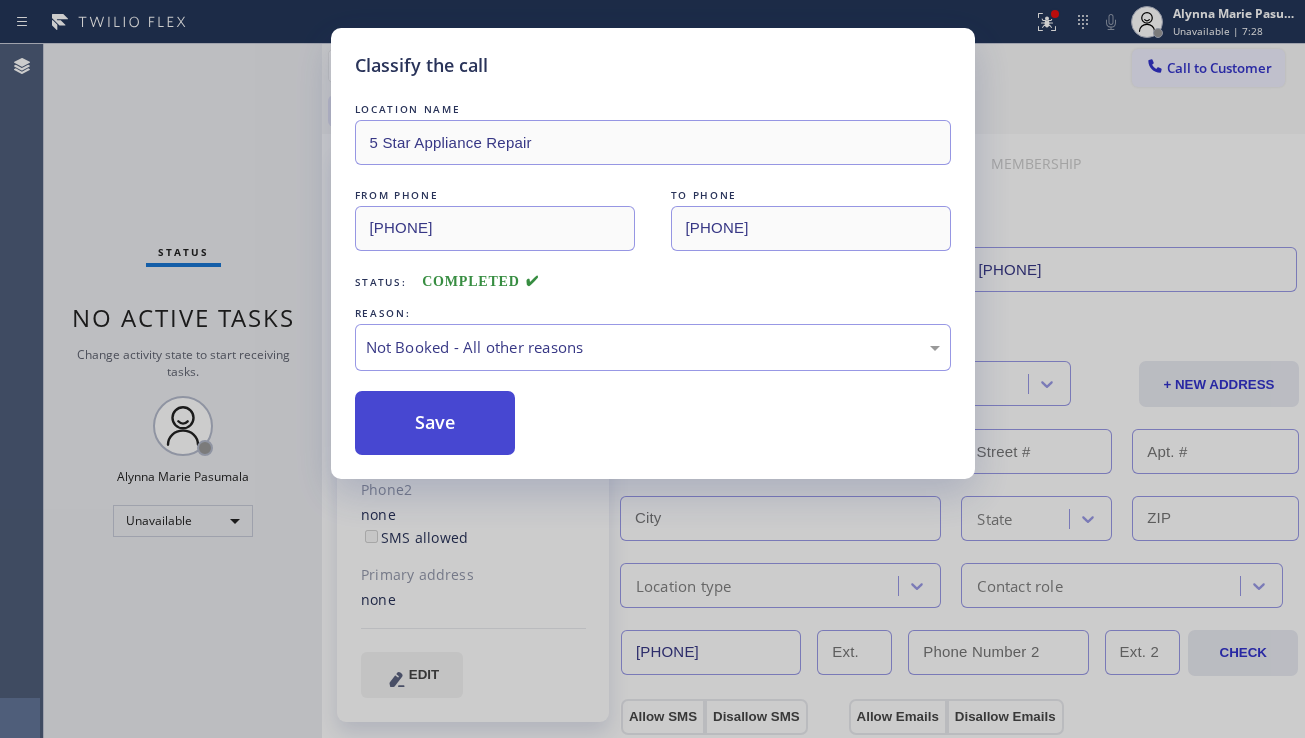 click on "Save" at bounding box center [435, 423] 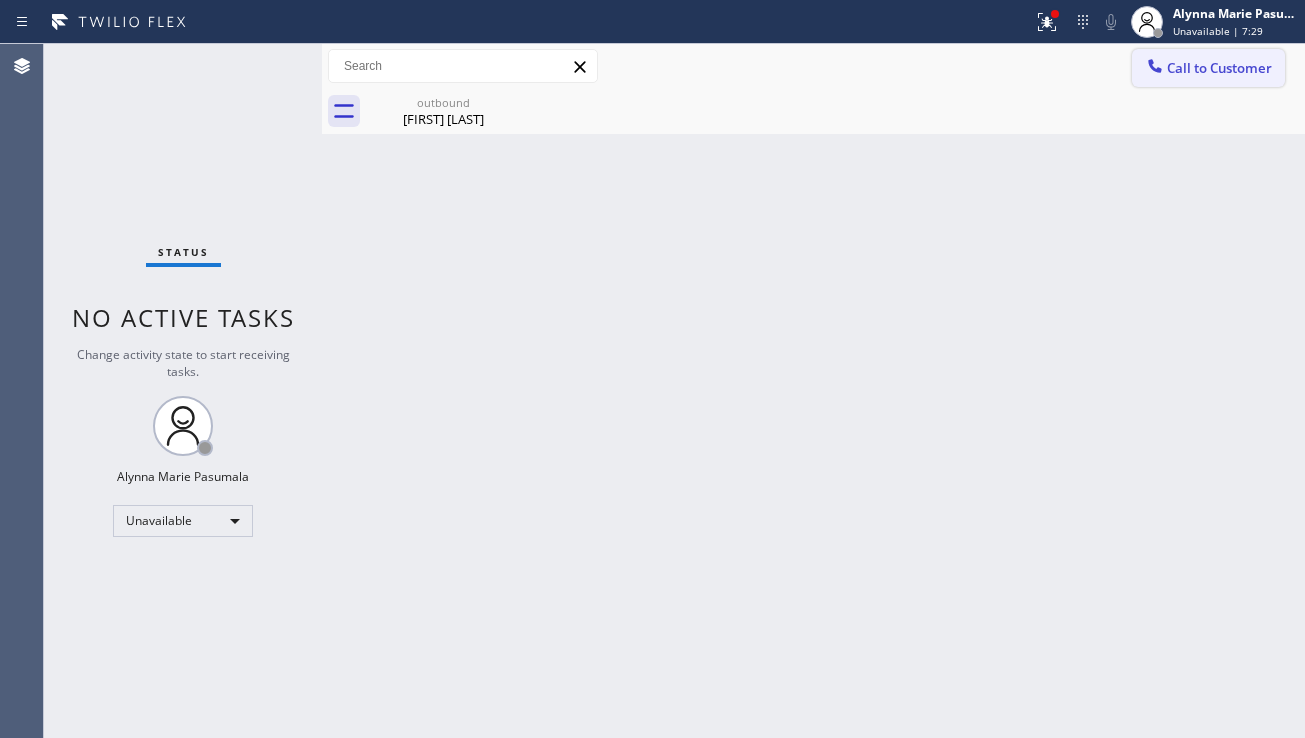 click on "Call to Customer" at bounding box center (1208, 68) 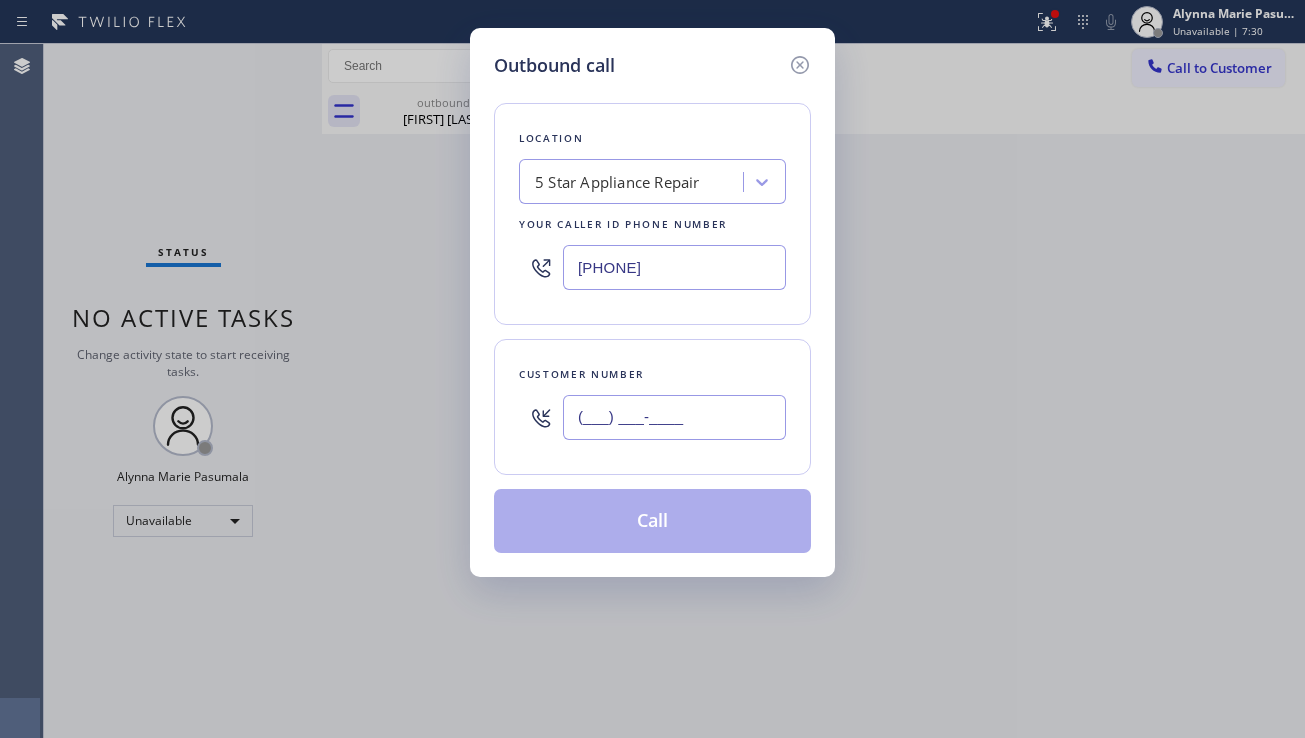 click on "(___) ___-____" at bounding box center (674, 417) 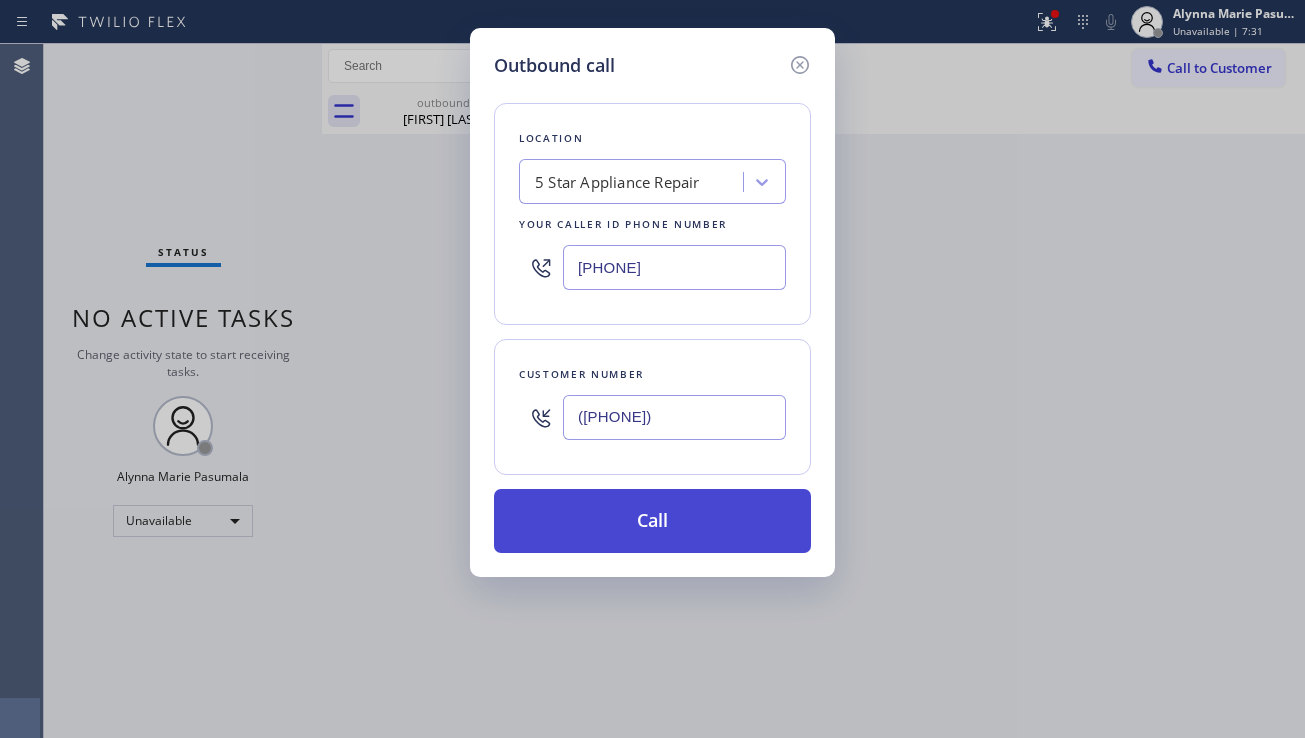 type on "([PHONE])" 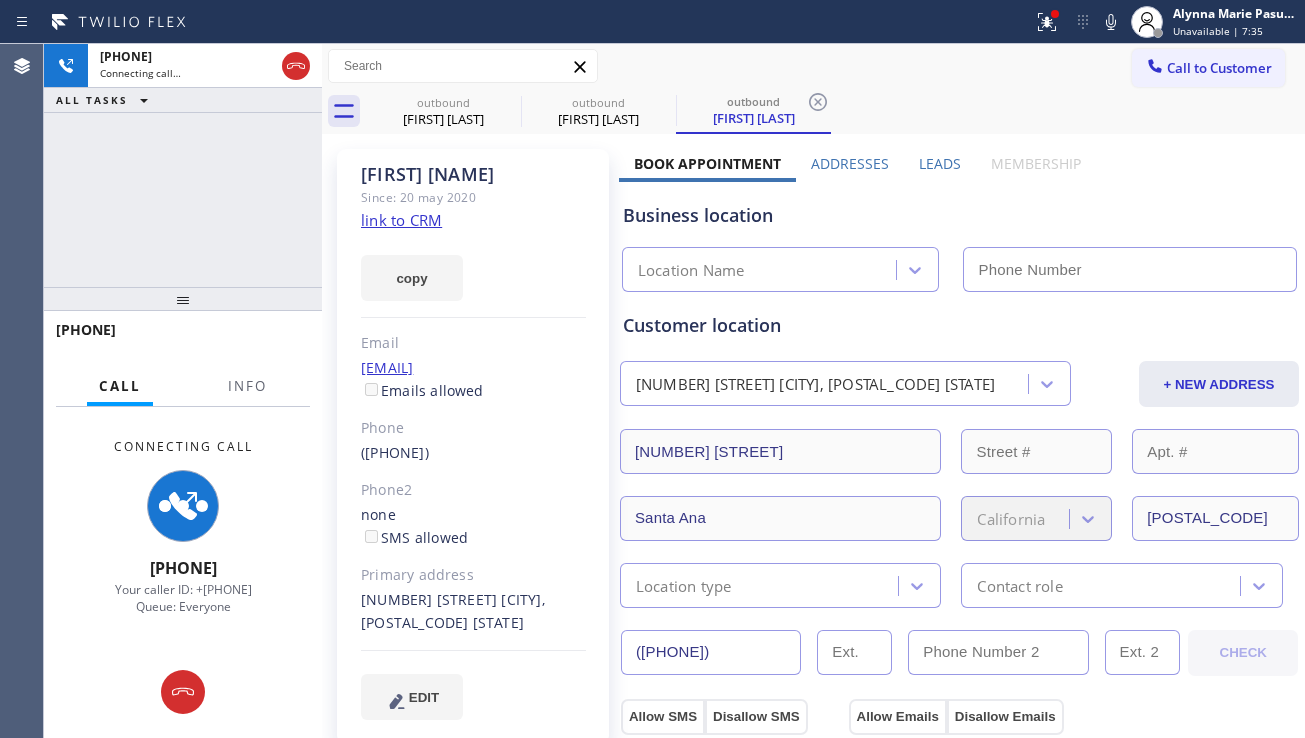 type on "[PHONE]" 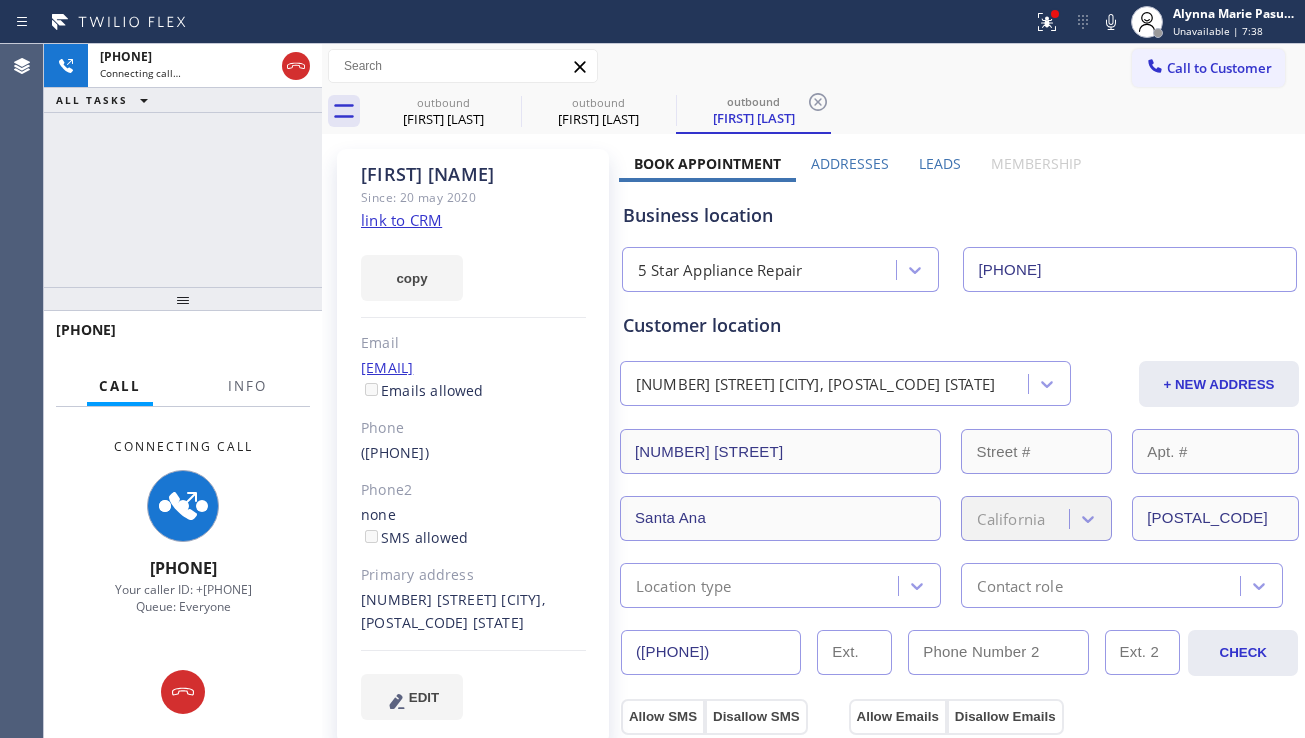 click on "Business location" at bounding box center [959, 215] 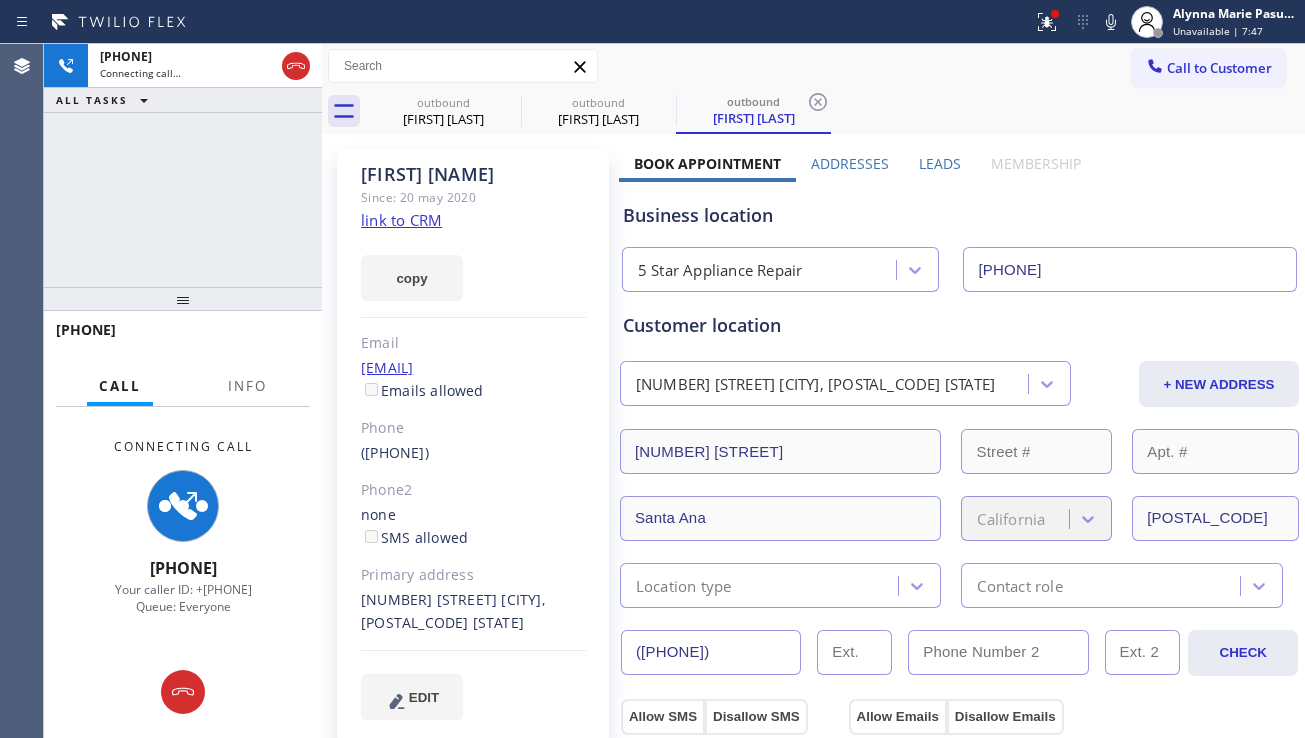 click on "Leads" at bounding box center [940, 163] 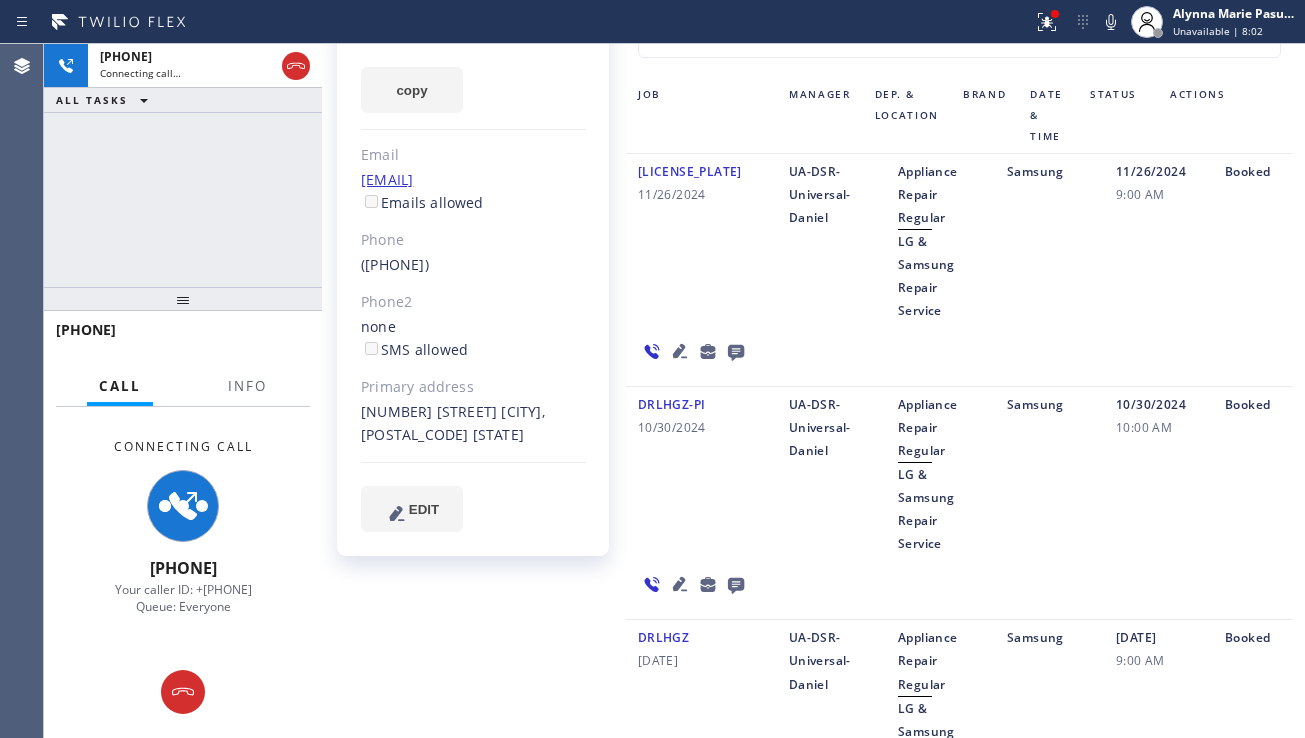 scroll, scrollTop: 0, scrollLeft: 0, axis: both 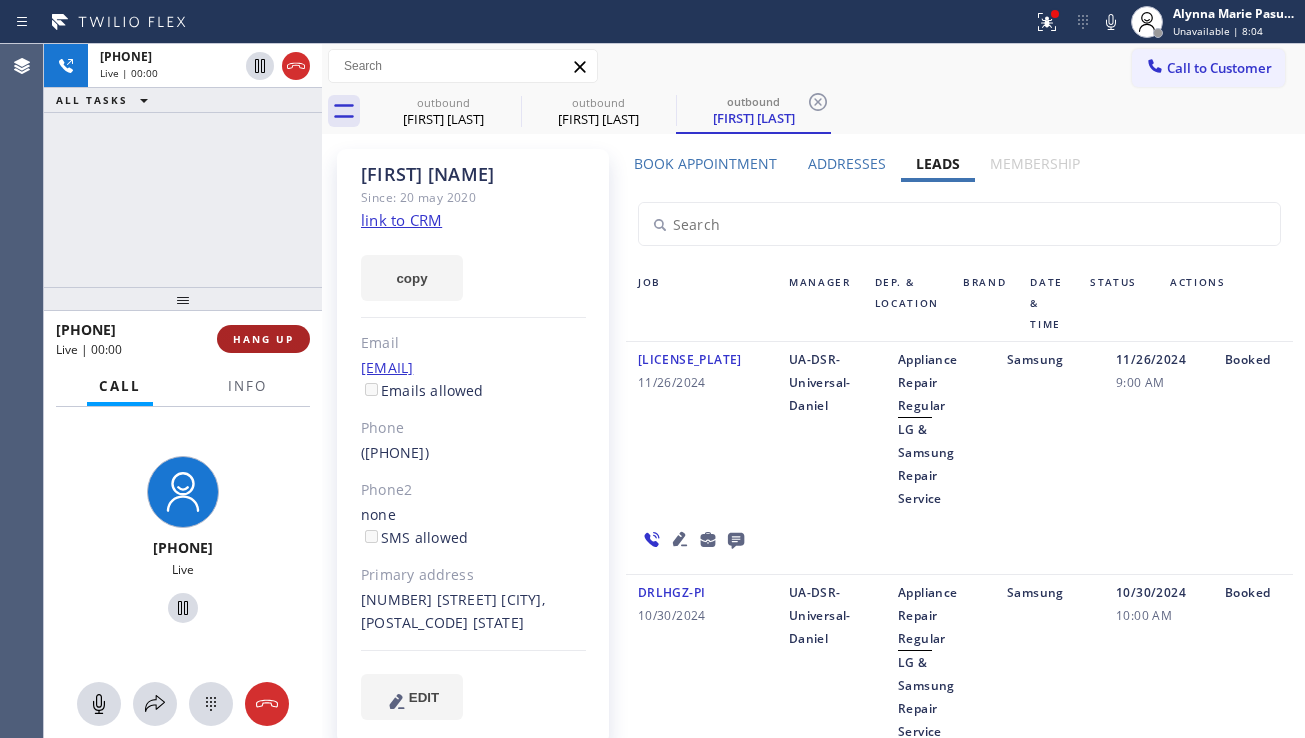 click on "HANG UP" at bounding box center [263, 339] 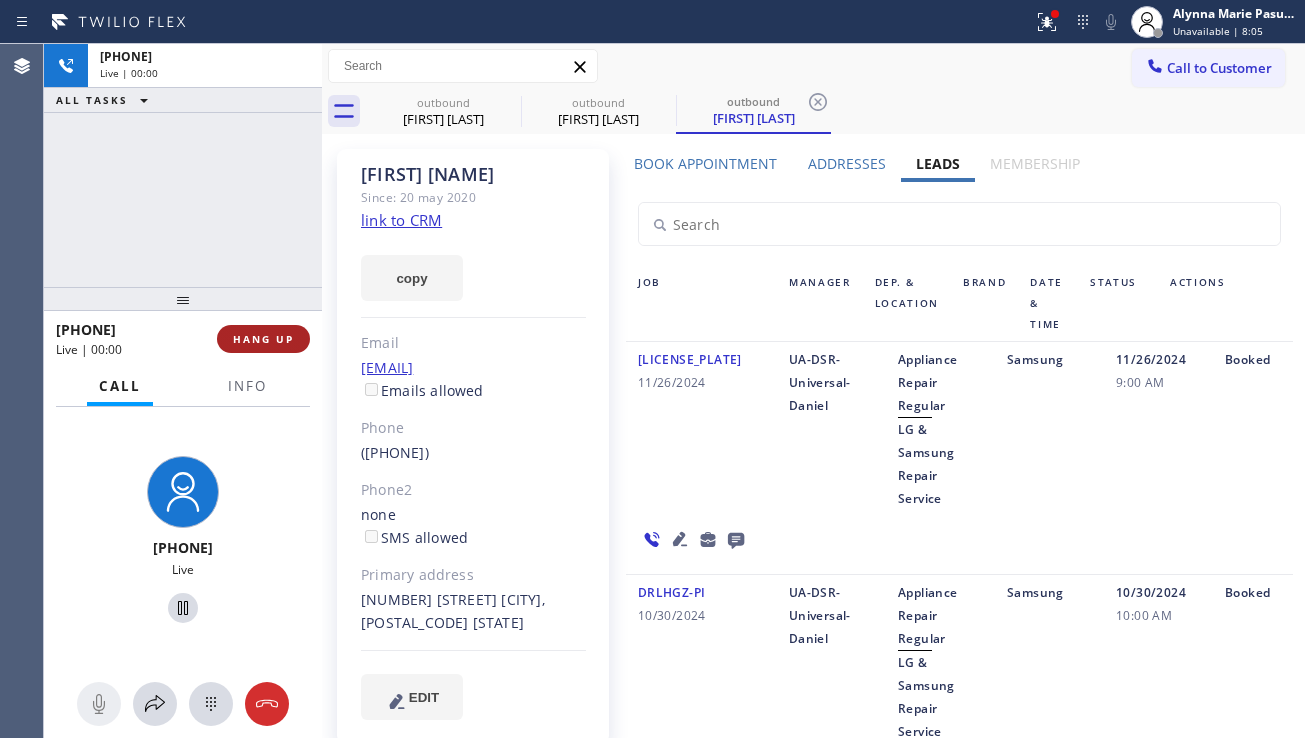 click on "HANG UP" at bounding box center (263, 339) 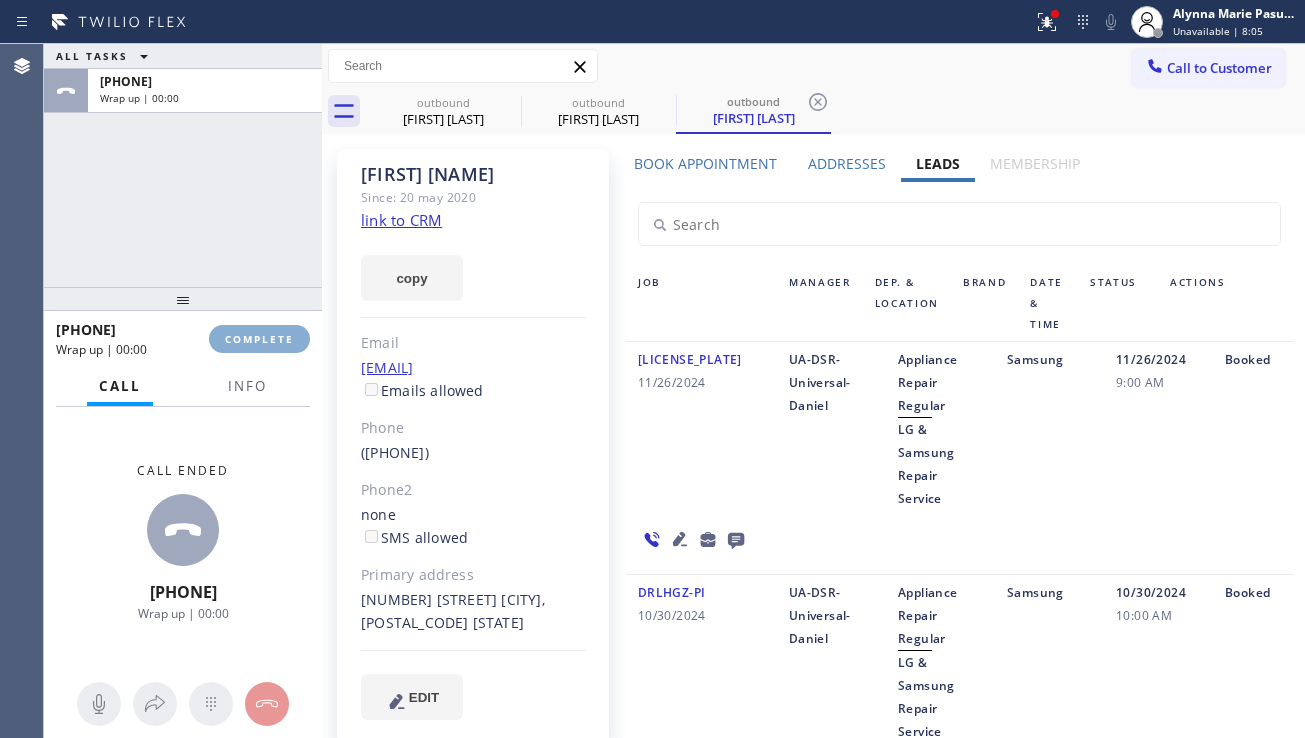 click on "COMPLETE" at bounding box center [259, 339] 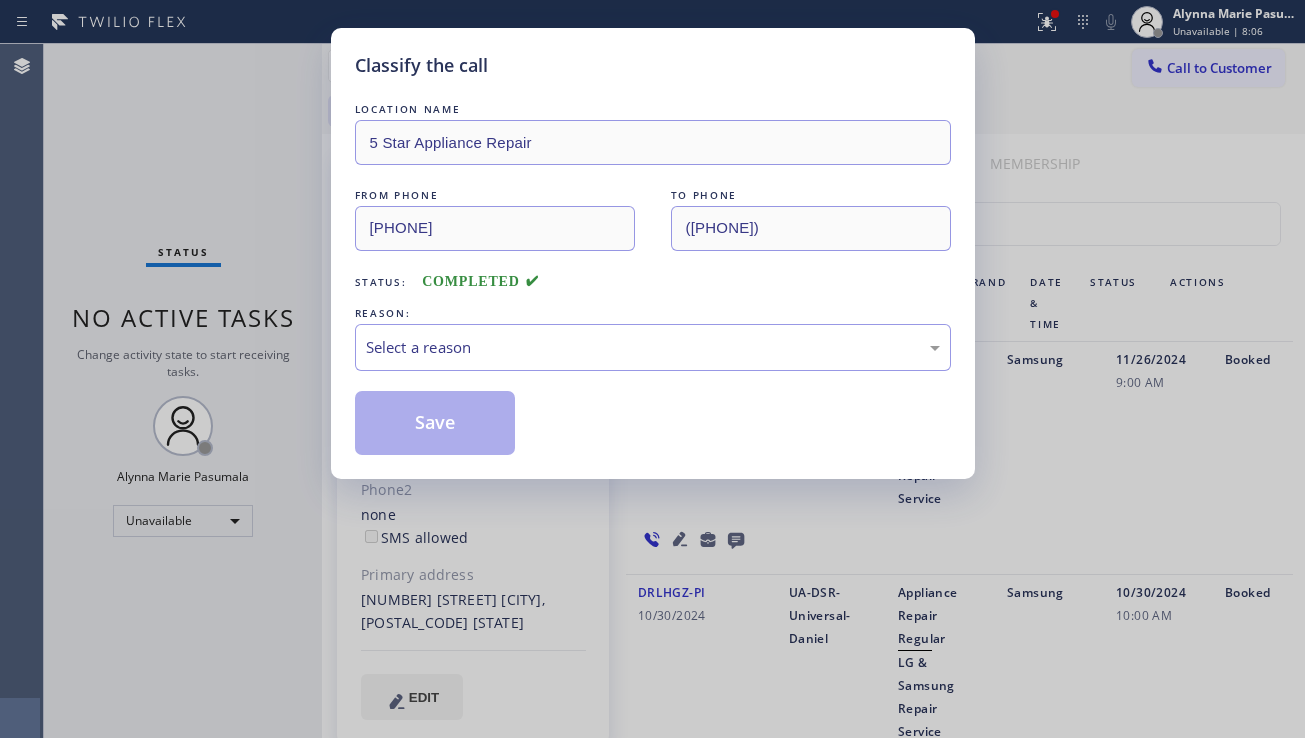 click on "Select a reason" at bounding box center [653, 347] 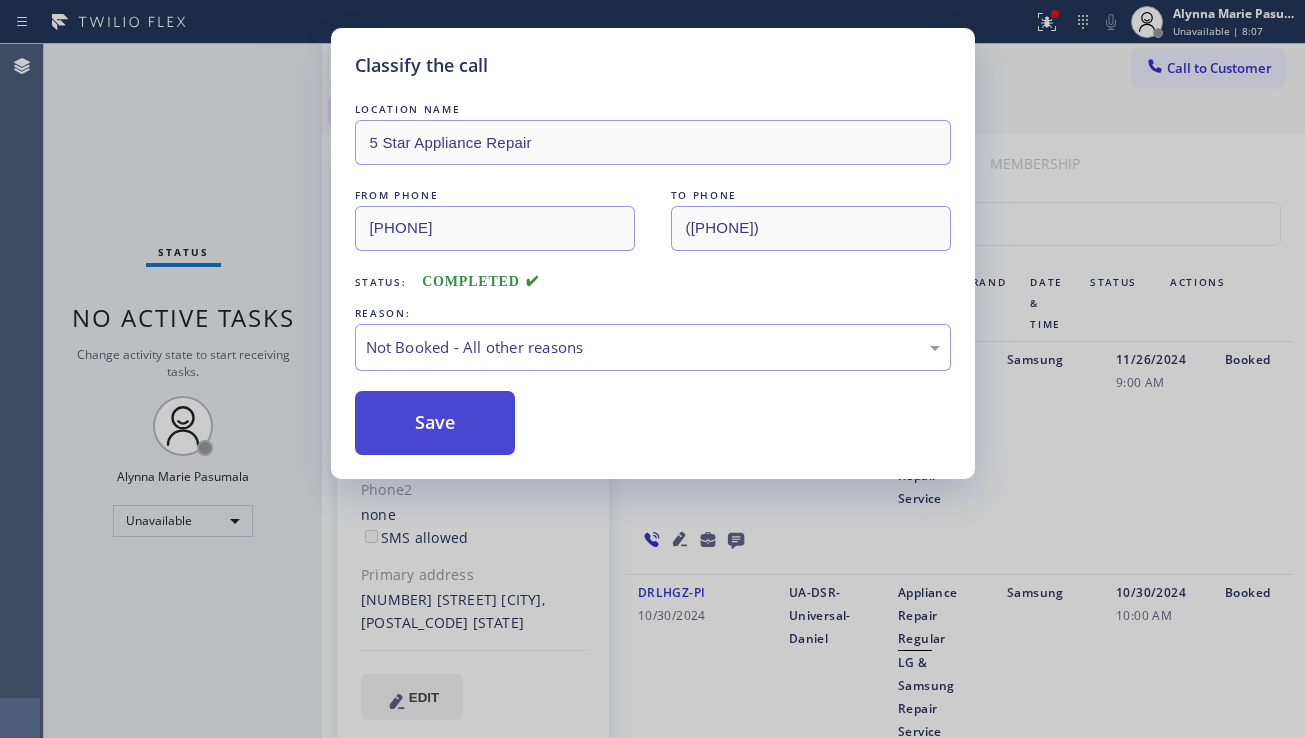 drag, startPoint x: 430, startPoint y: 421, endPoint x: 449, endPoint y: 417, distance: 19.416489 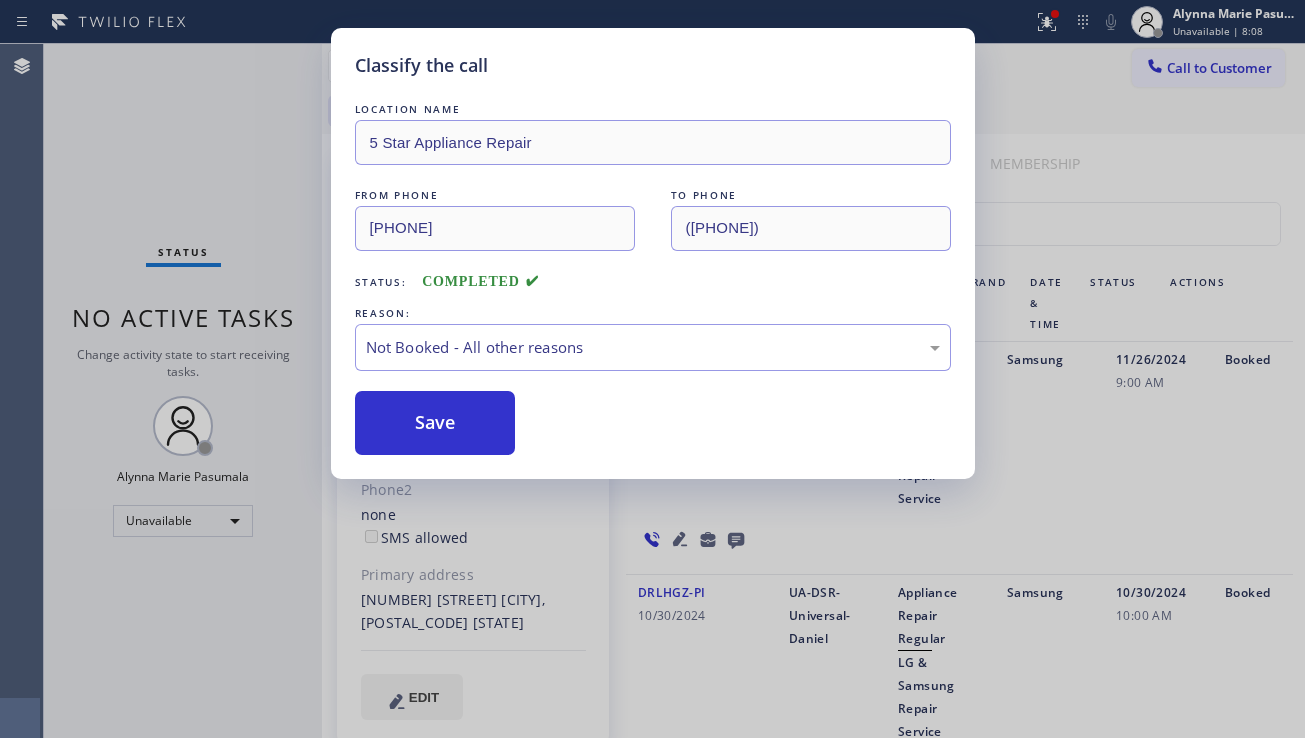 click at bounding box center [1155, 68] 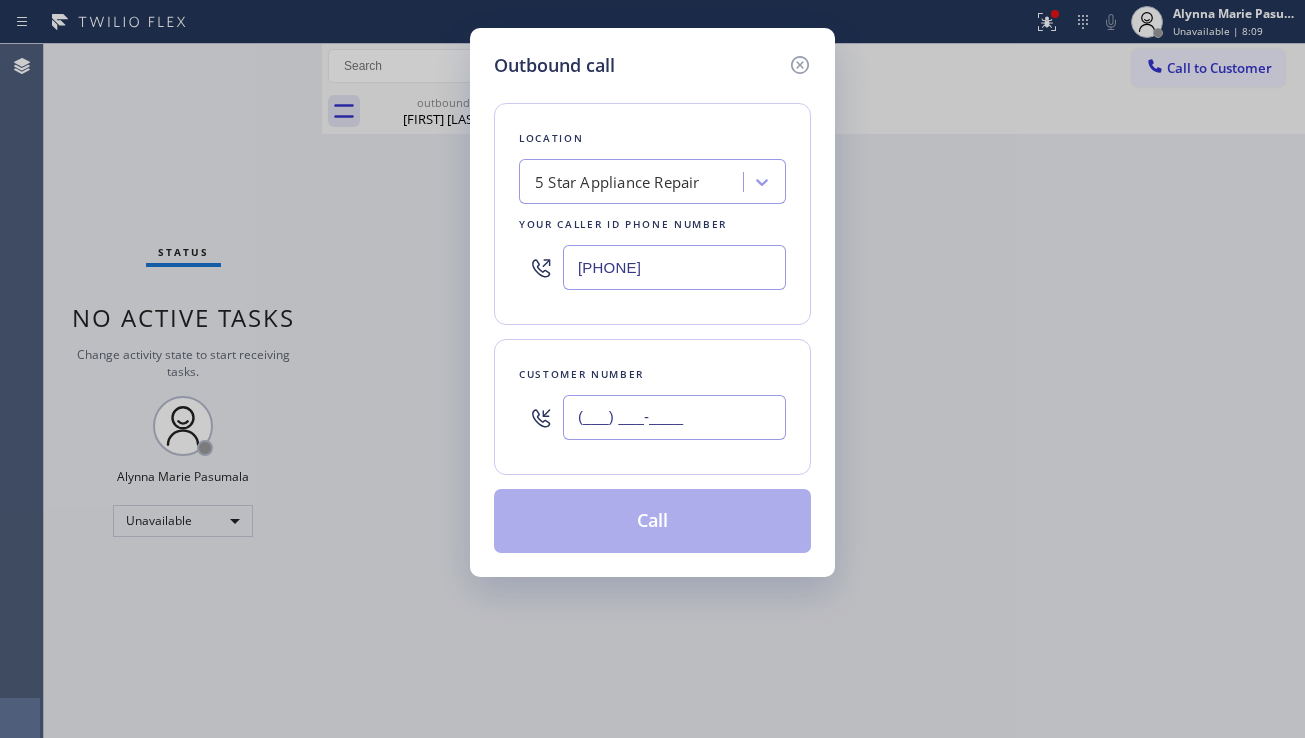 click on "(___) ___-____" at bounding box center (674, 417) 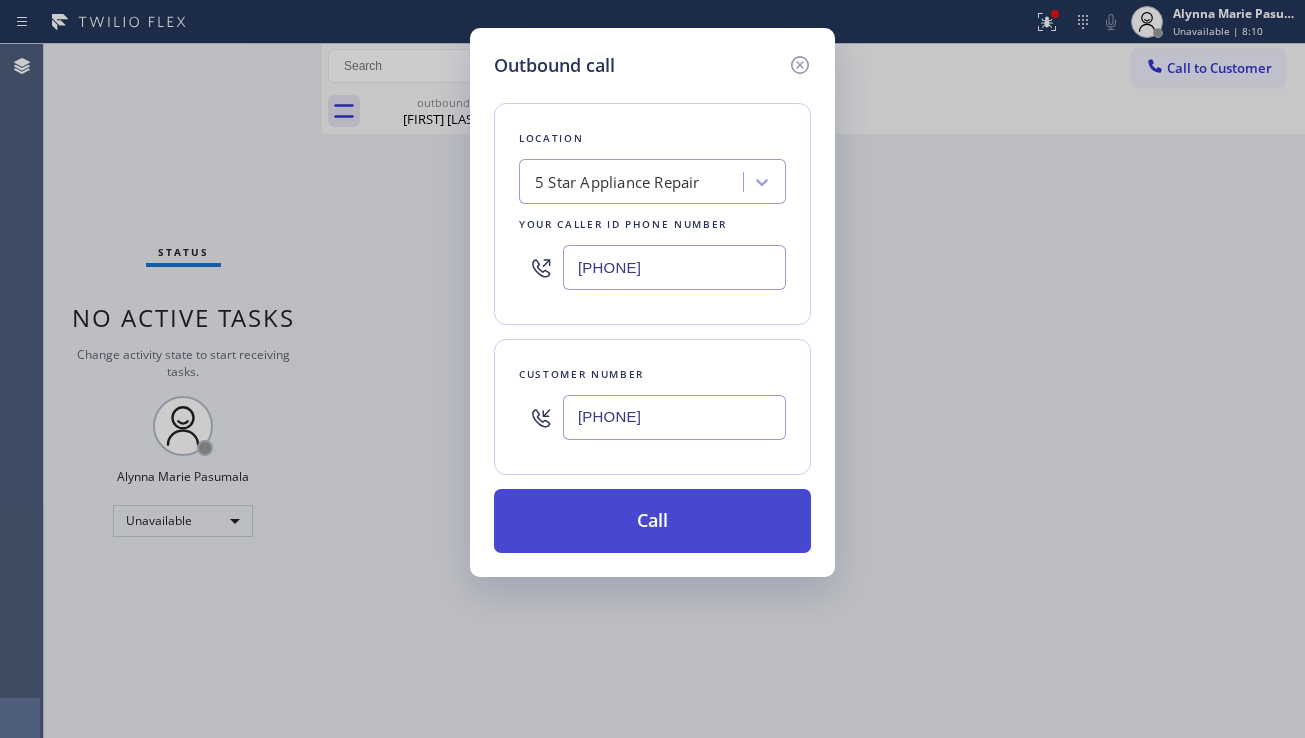 type on "[PHONE]" 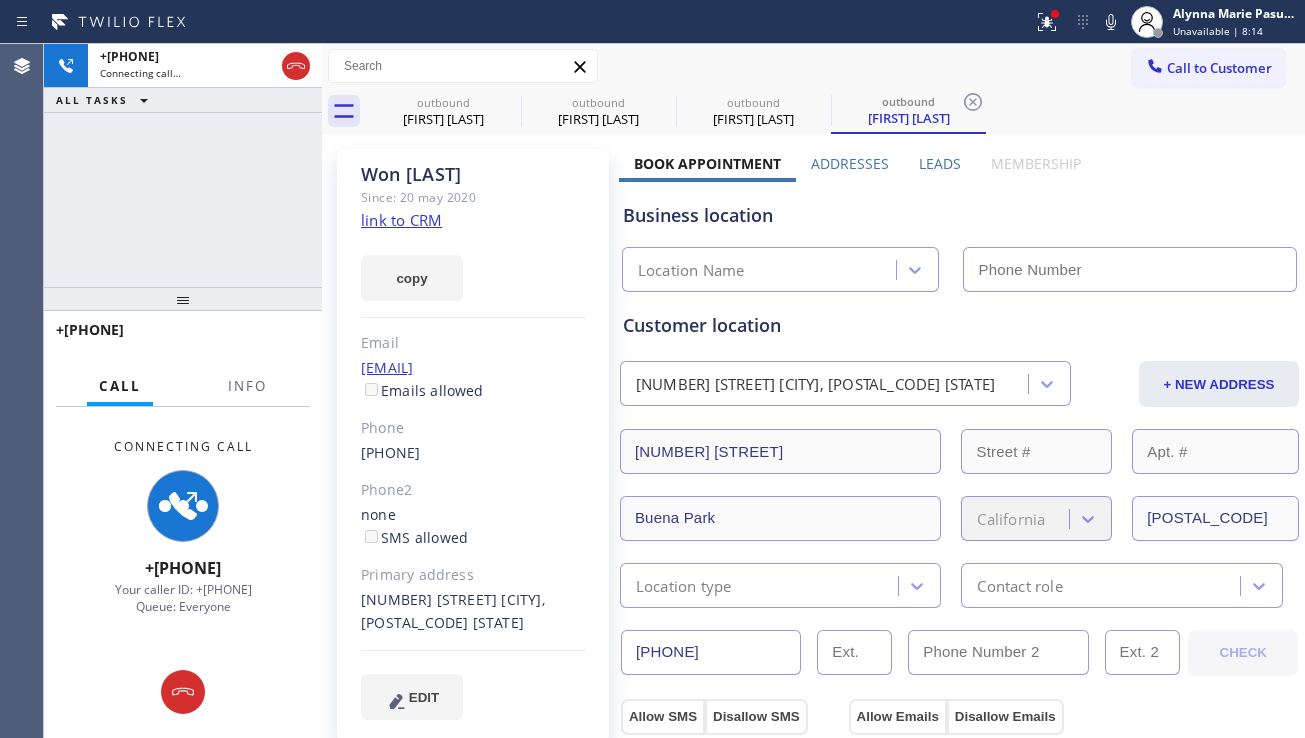 type on "[PHONE]" 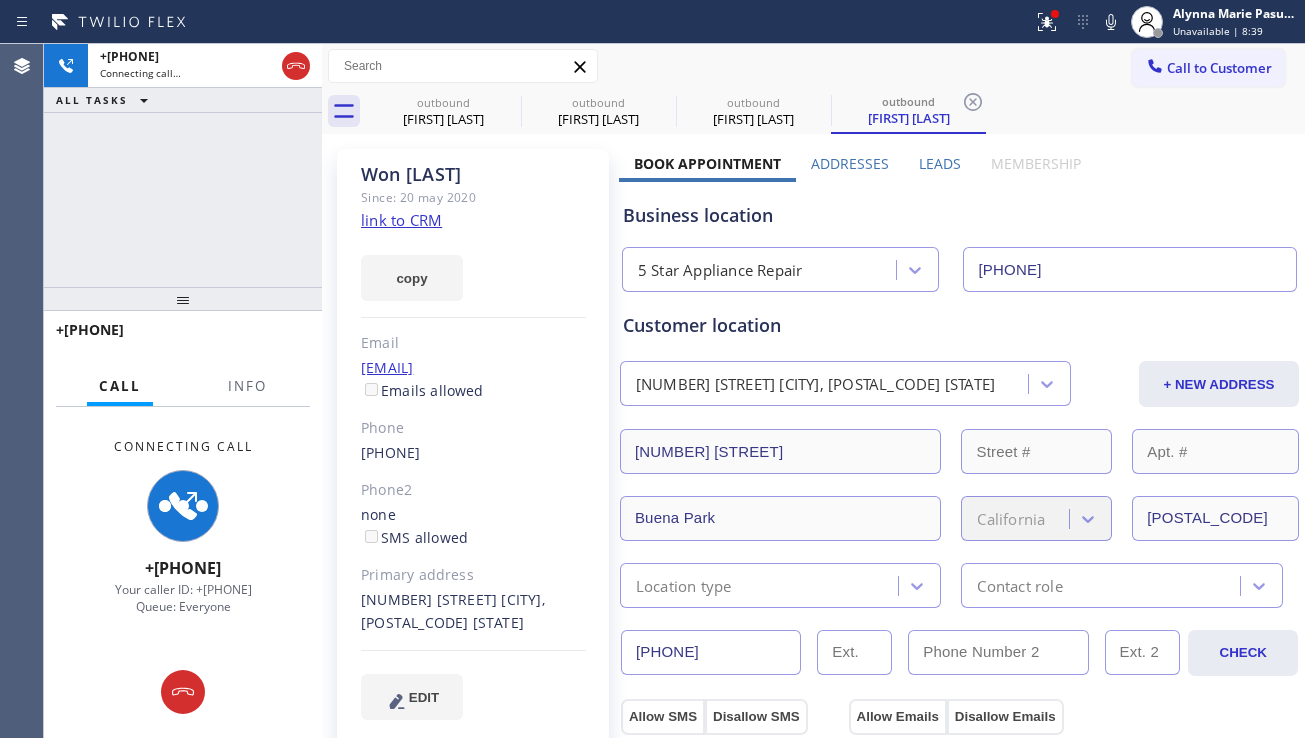 click on "Business location" at bounding box center [959, 215] 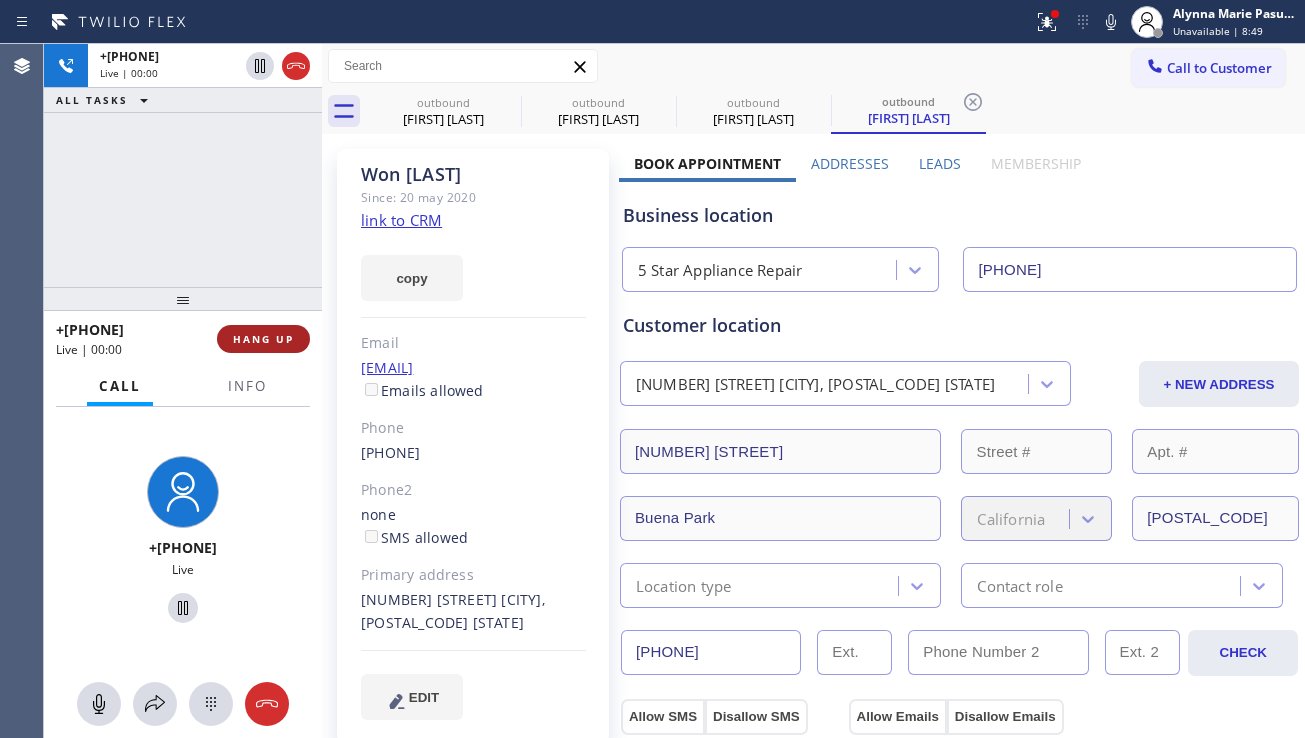 click on "HANG UP" at bounding box center [263, 339] 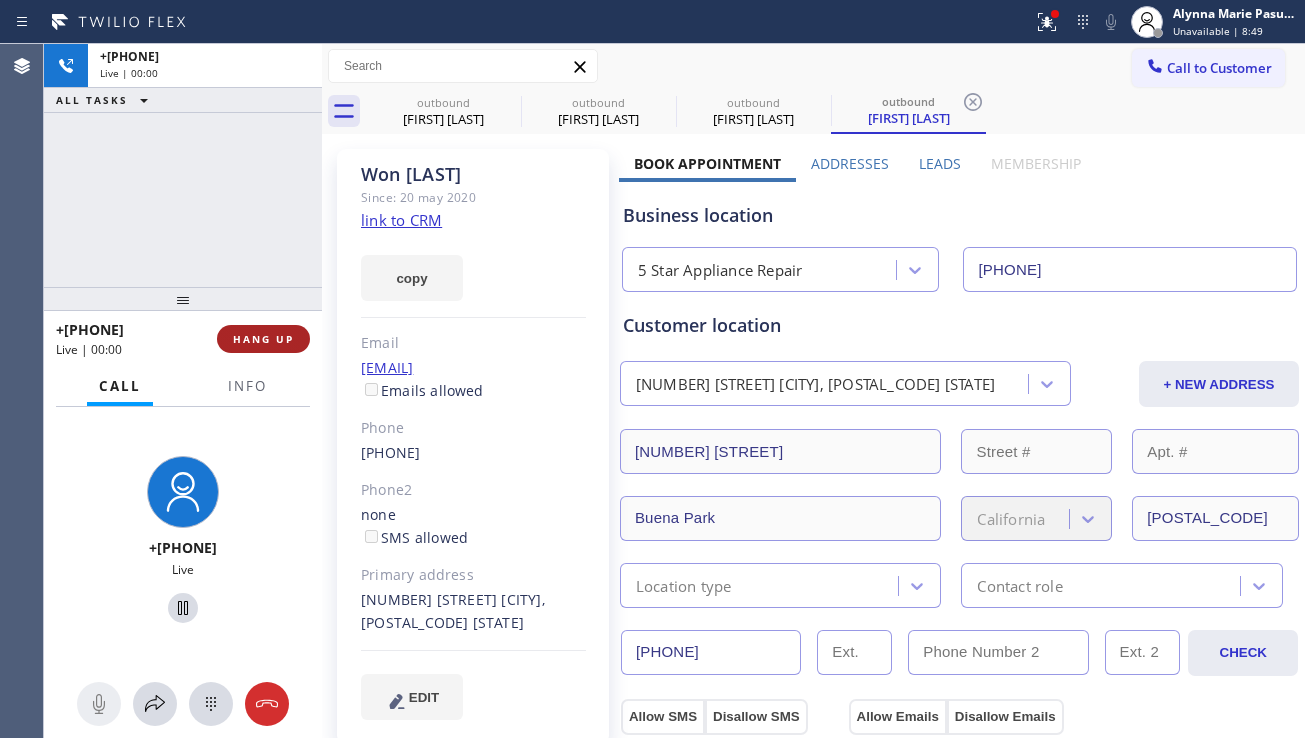 click on "HANG UP" at bounding box center (263, 339) 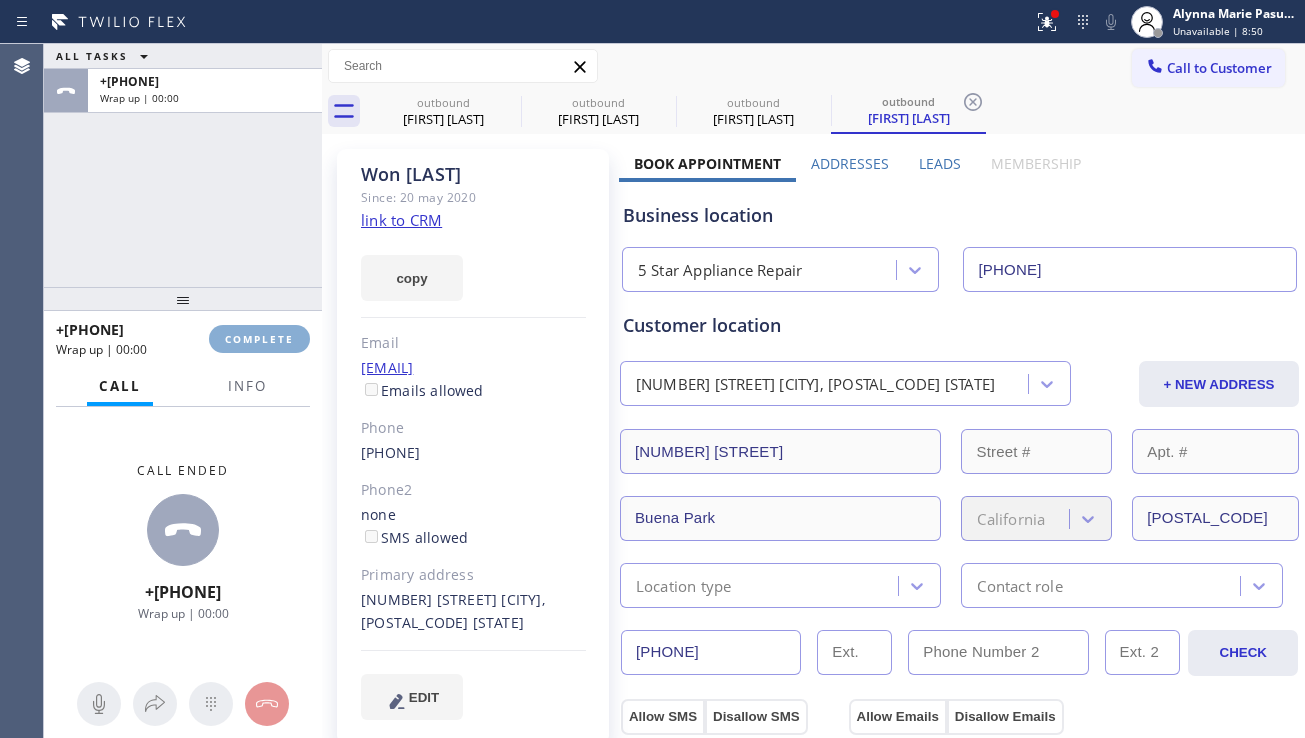 click on "COMPLETE" at bounding box center [259, 339] 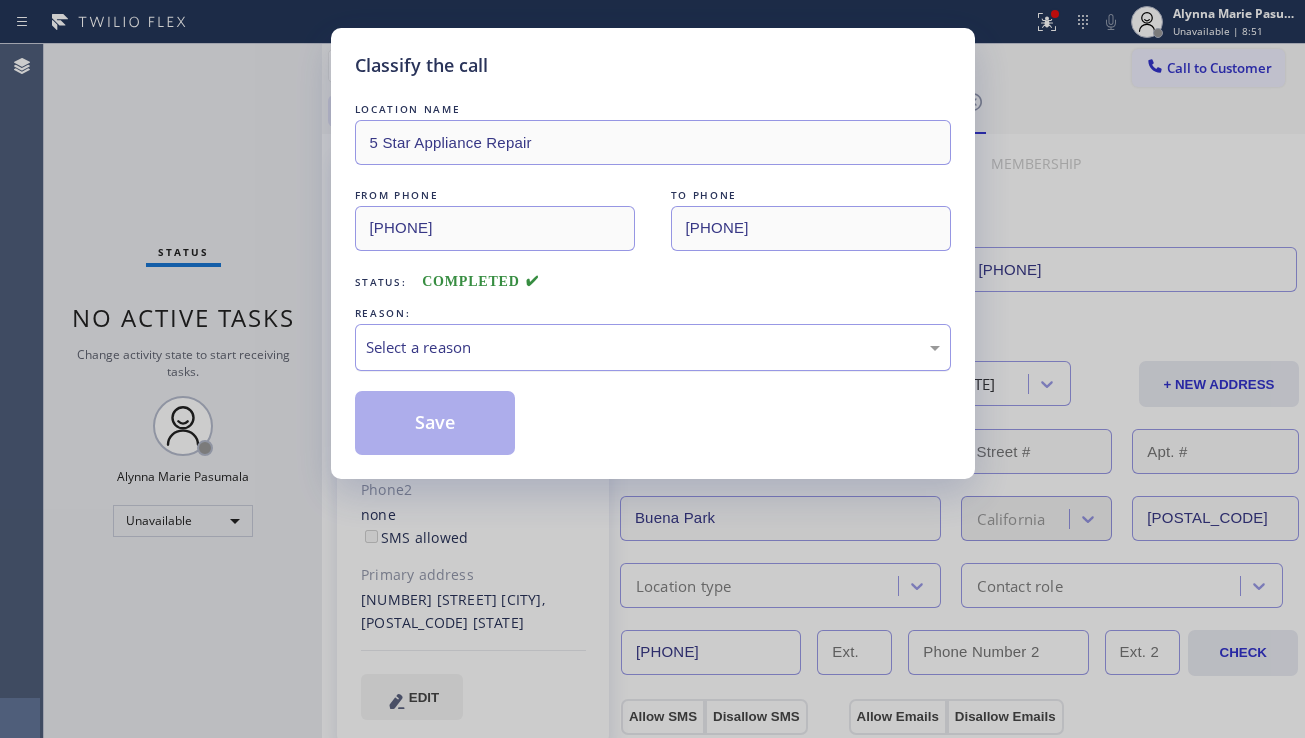 click on "Select a reason" at bounding box center [653, 347] 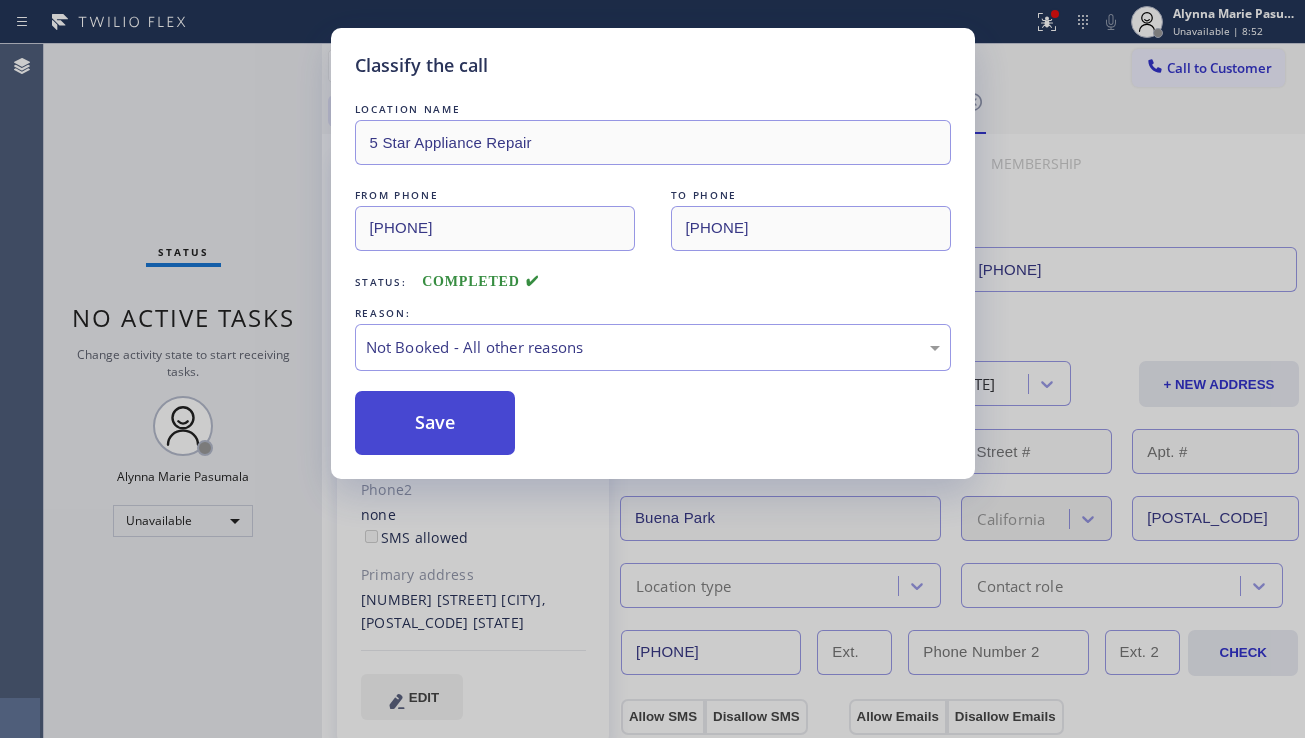 click on "Save" at bounding box center [435, 423] 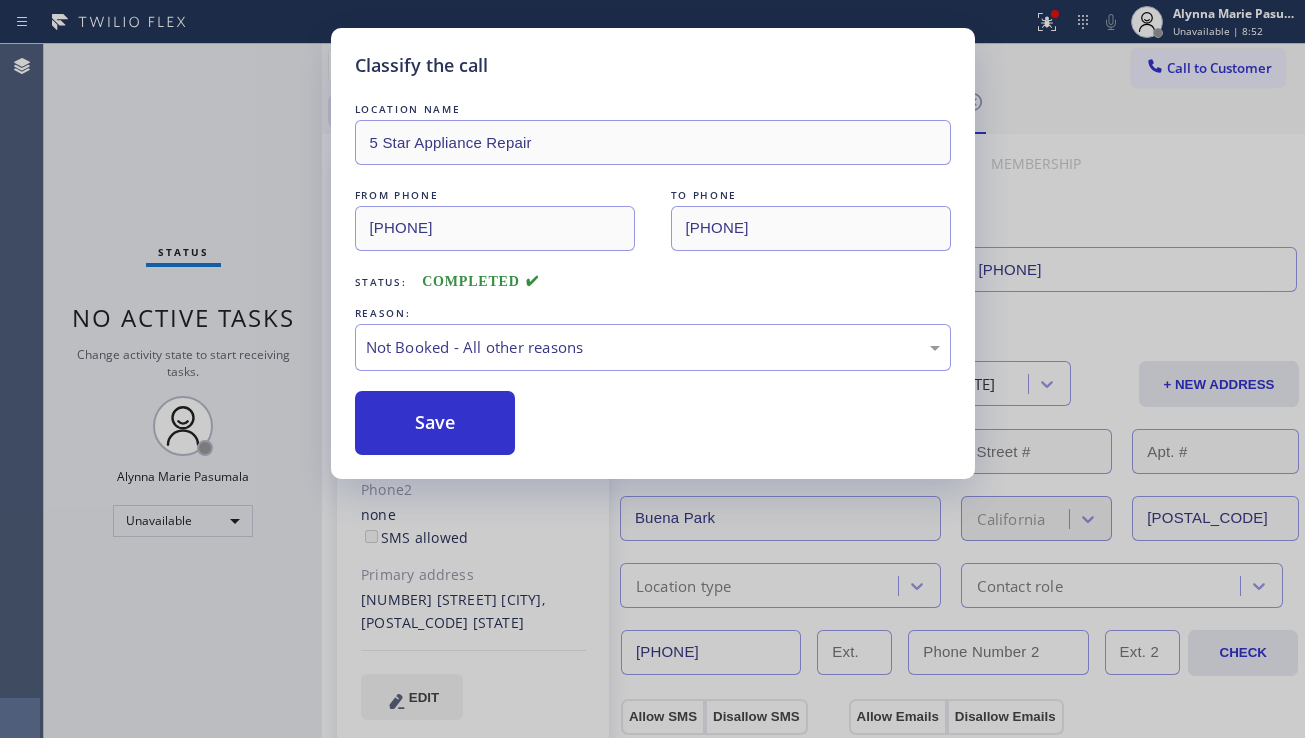 click 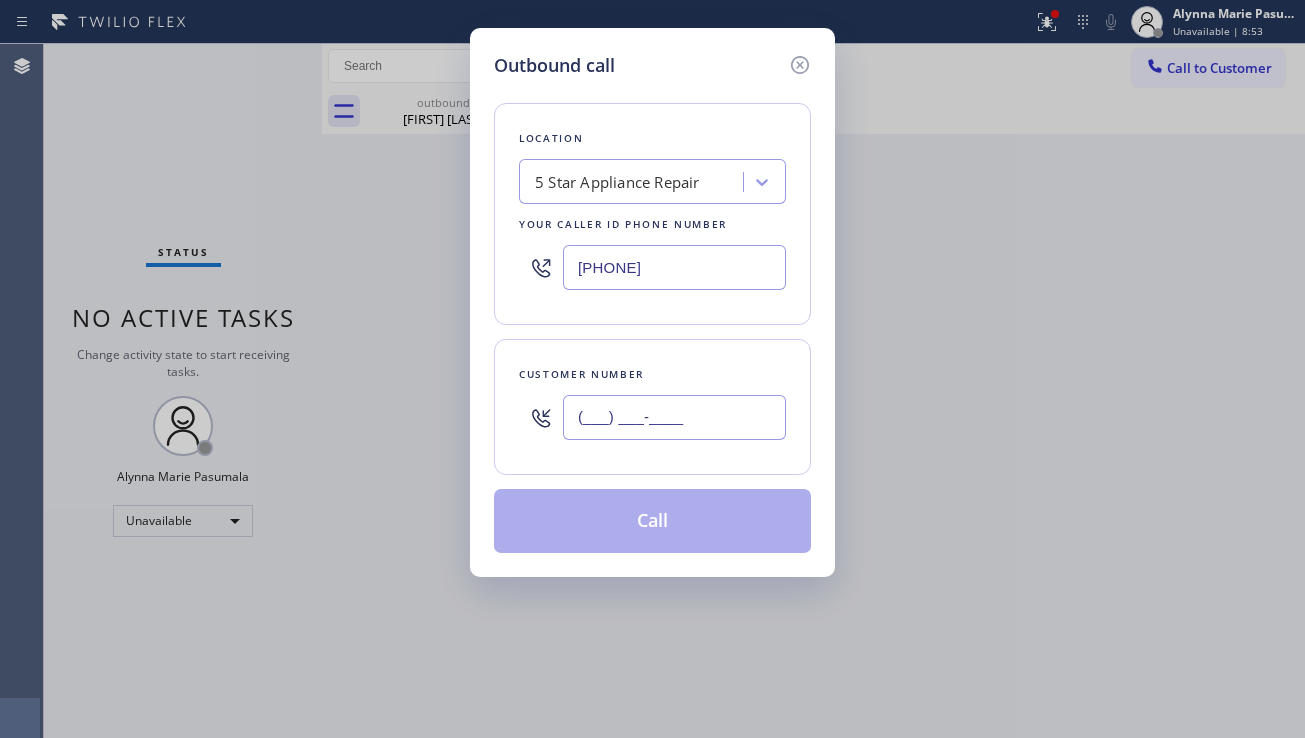 click on "(___) ___-____" at bounding box center (674, 417) 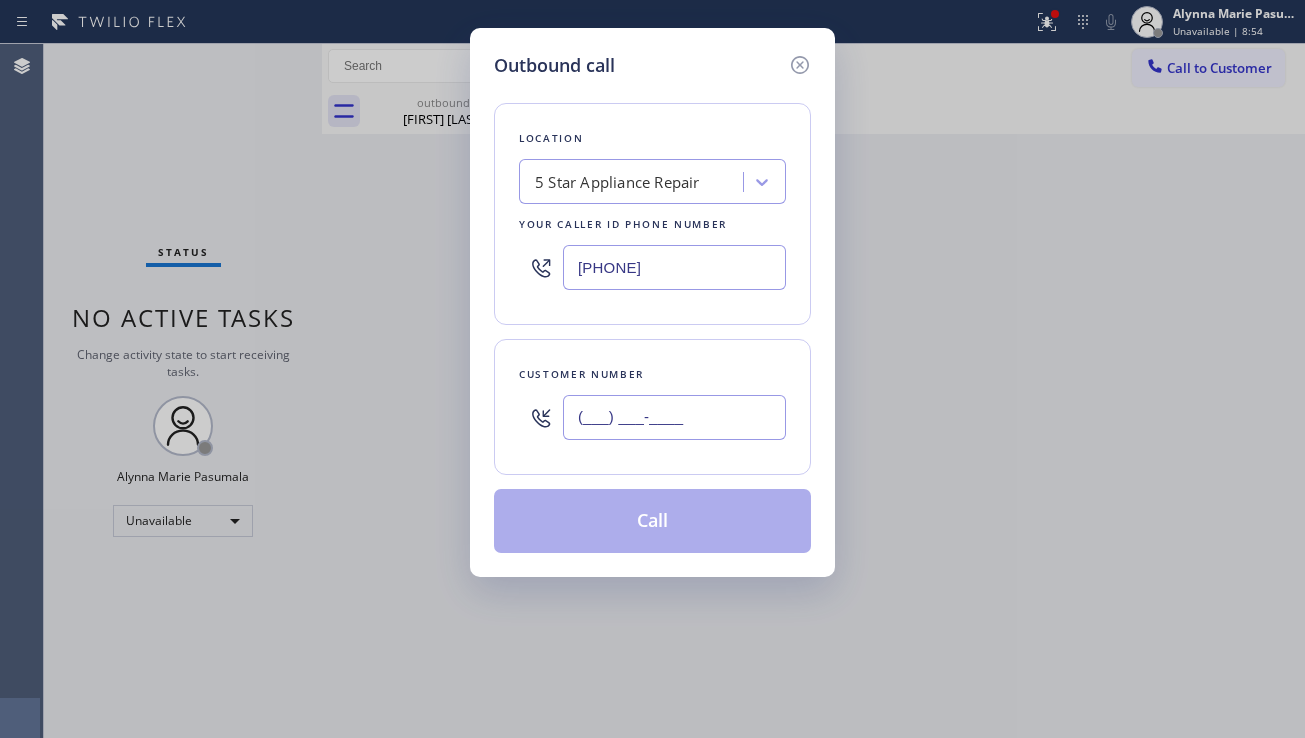paste on "[PHONE]" 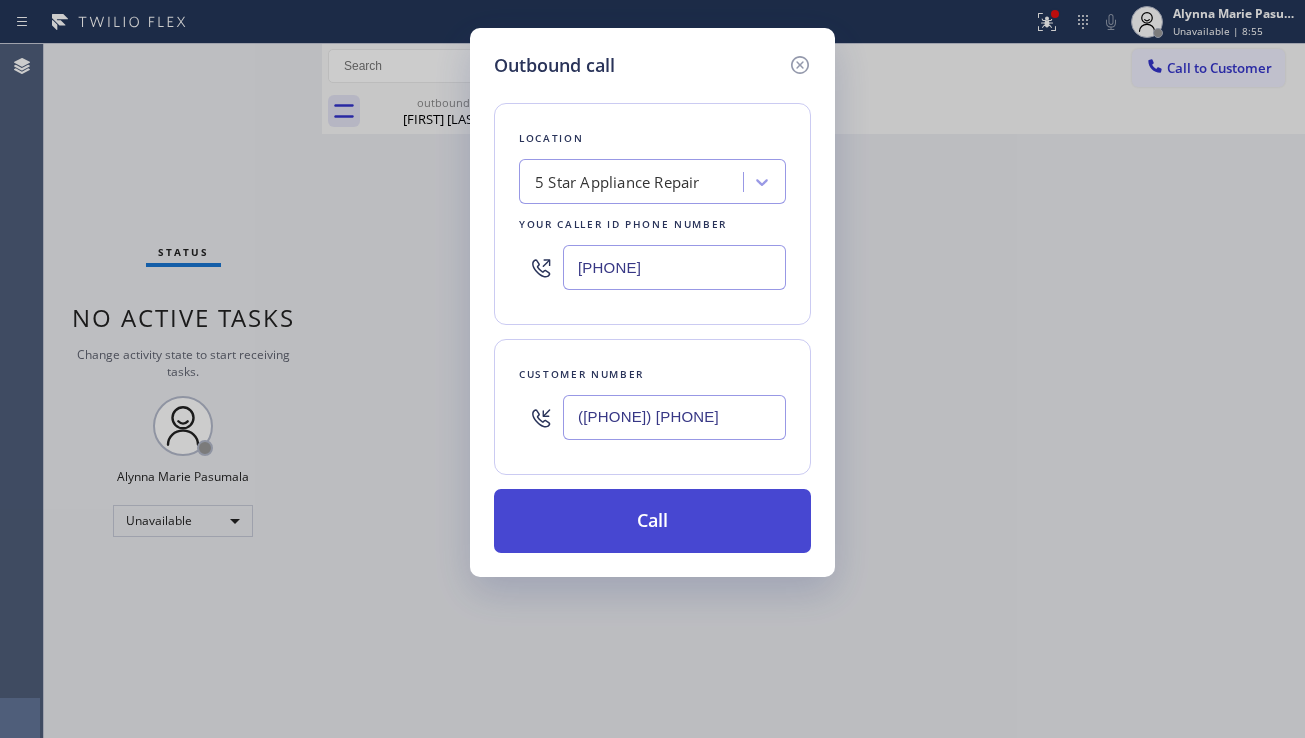 type on "([PHONE]) [PHONE]" 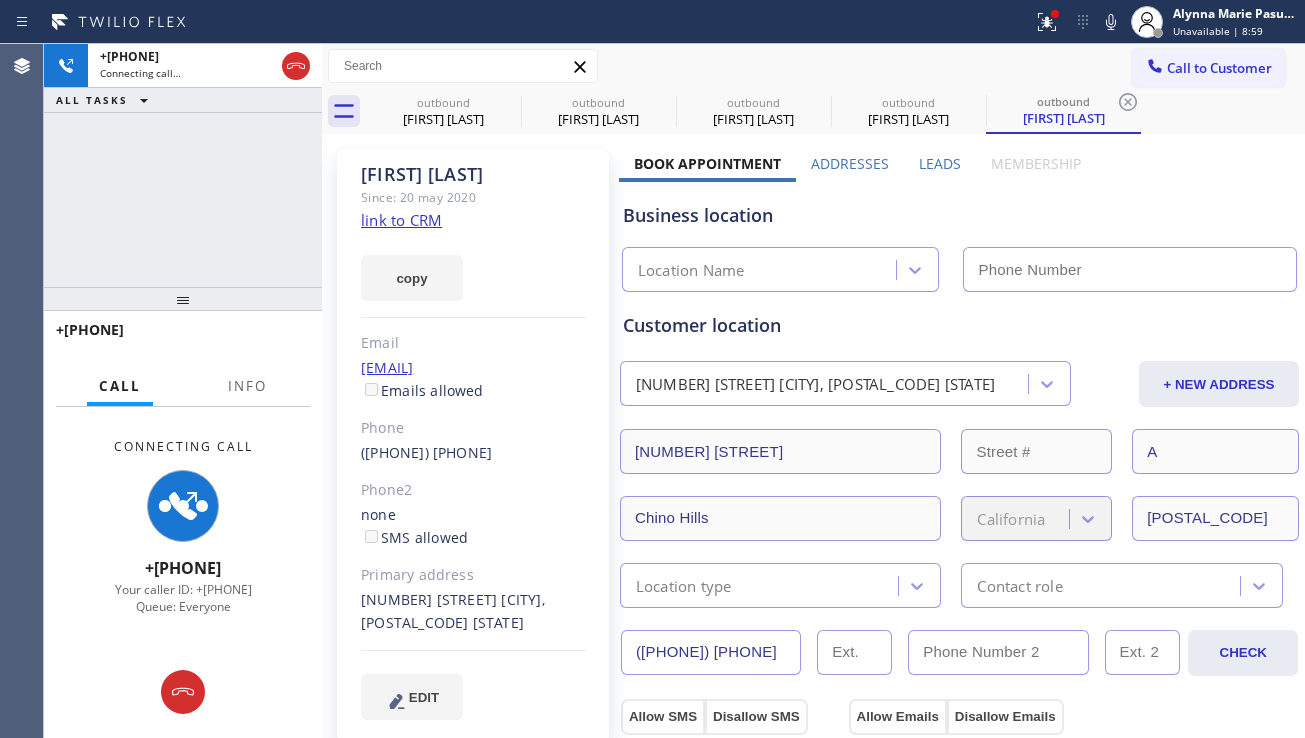 type on "[PHONE]" 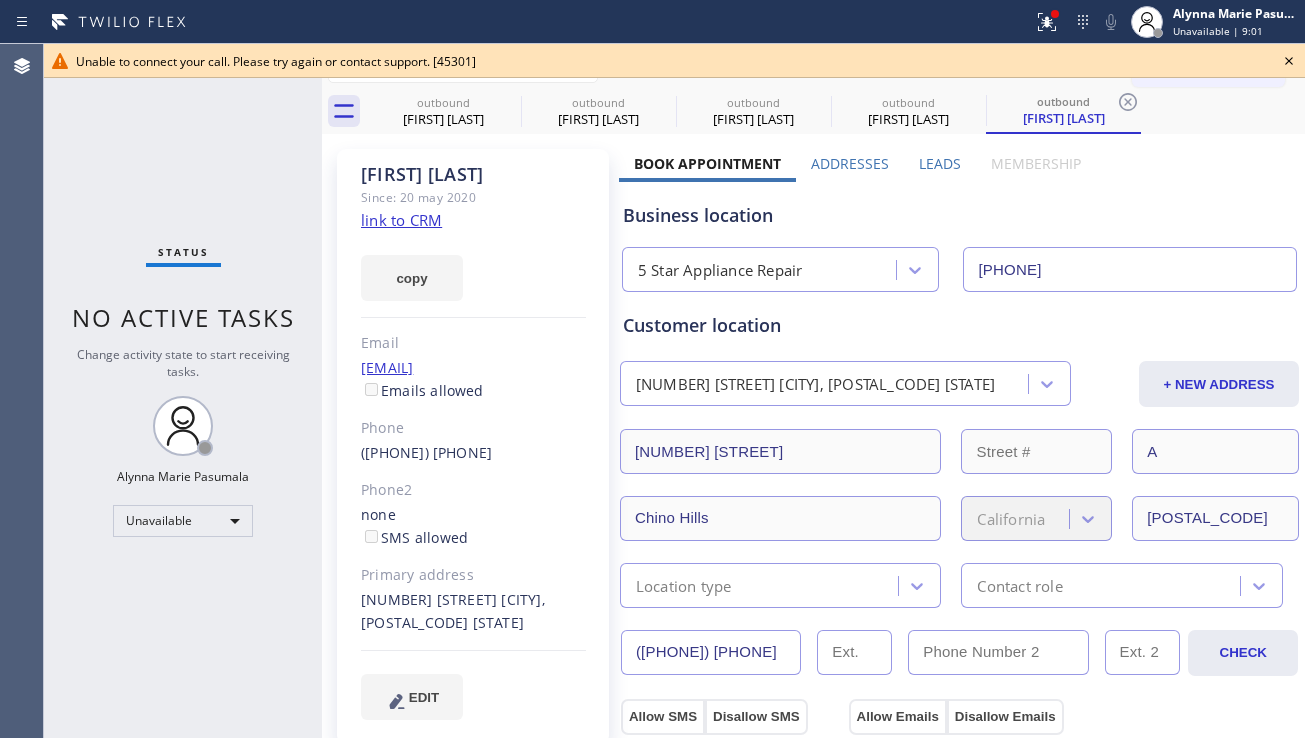 click 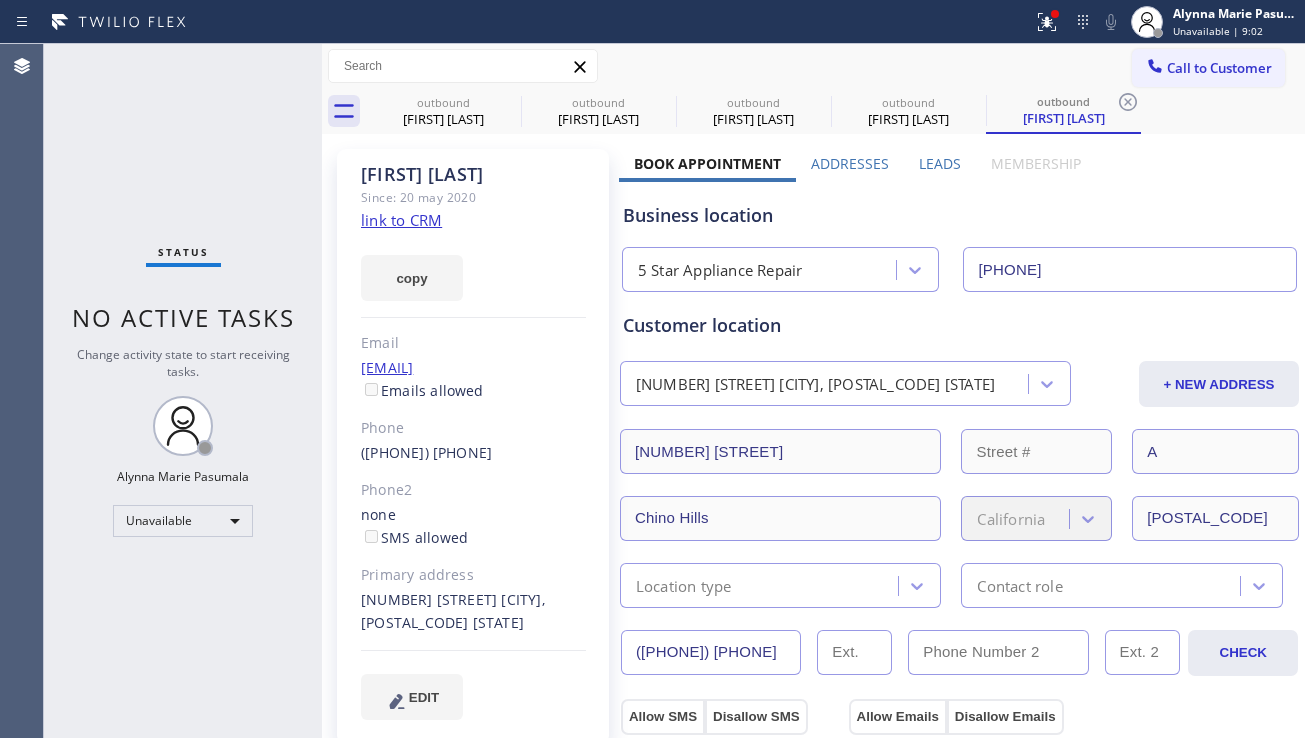 click 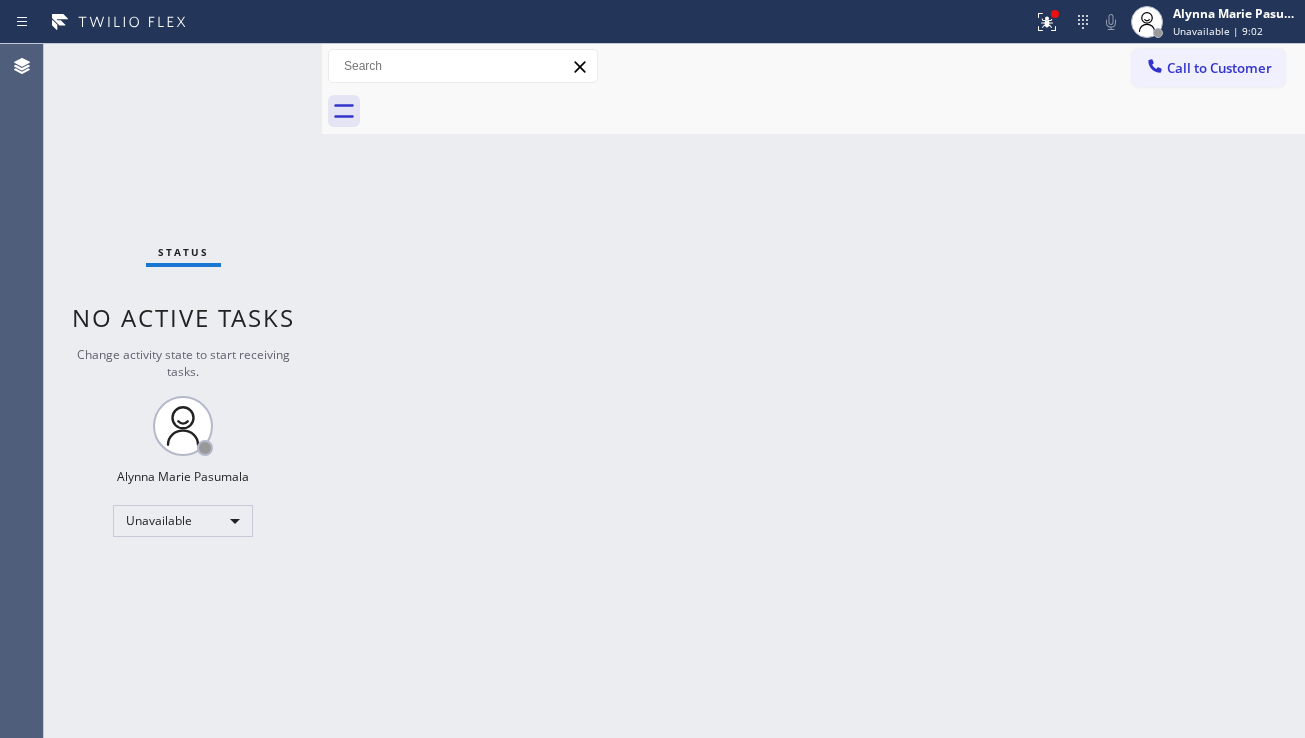 click at bounding box center (835, 111) 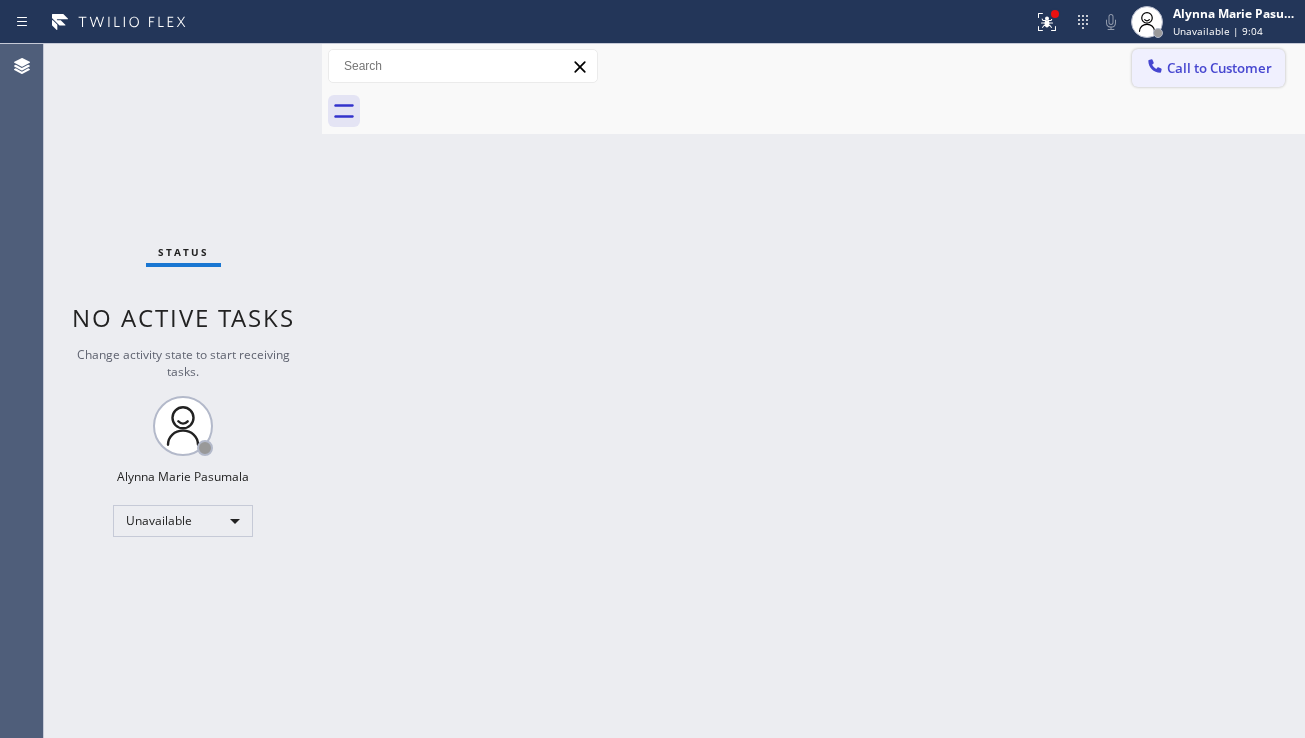 click 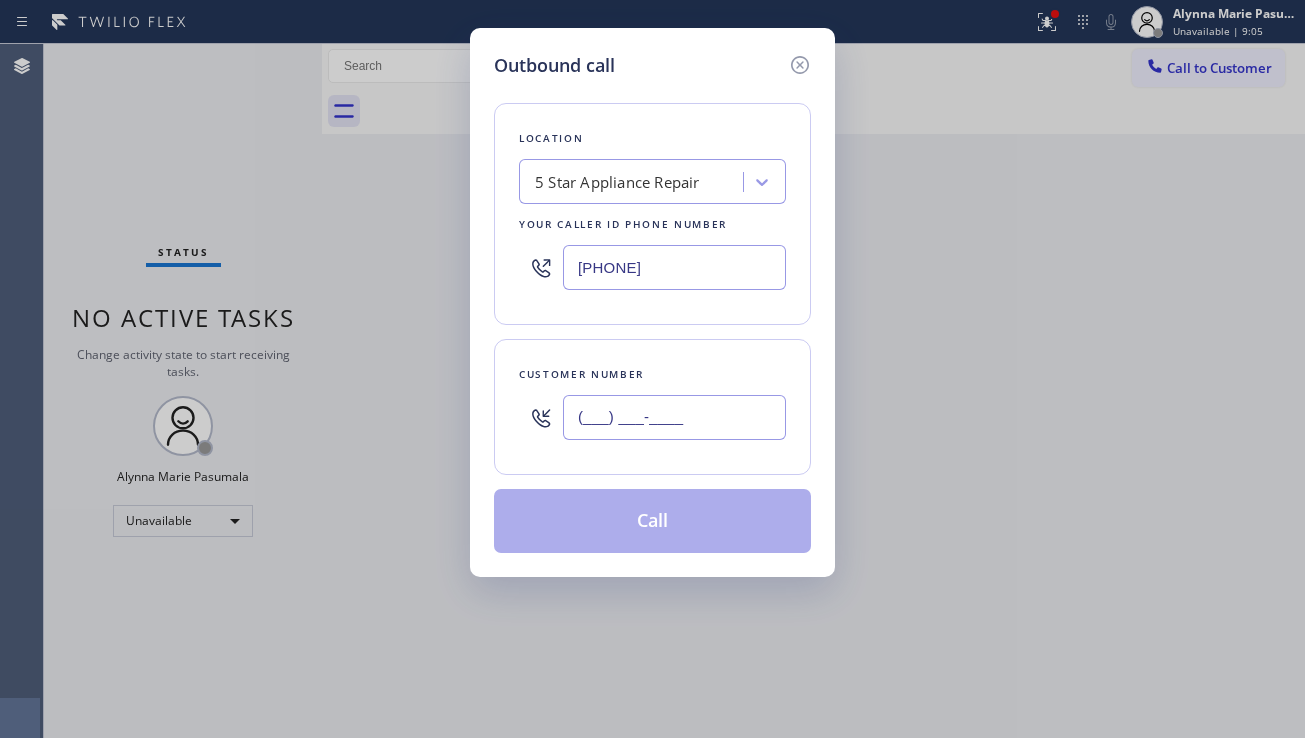 click on "(___) ___-____" at bounding box center [674, 417] 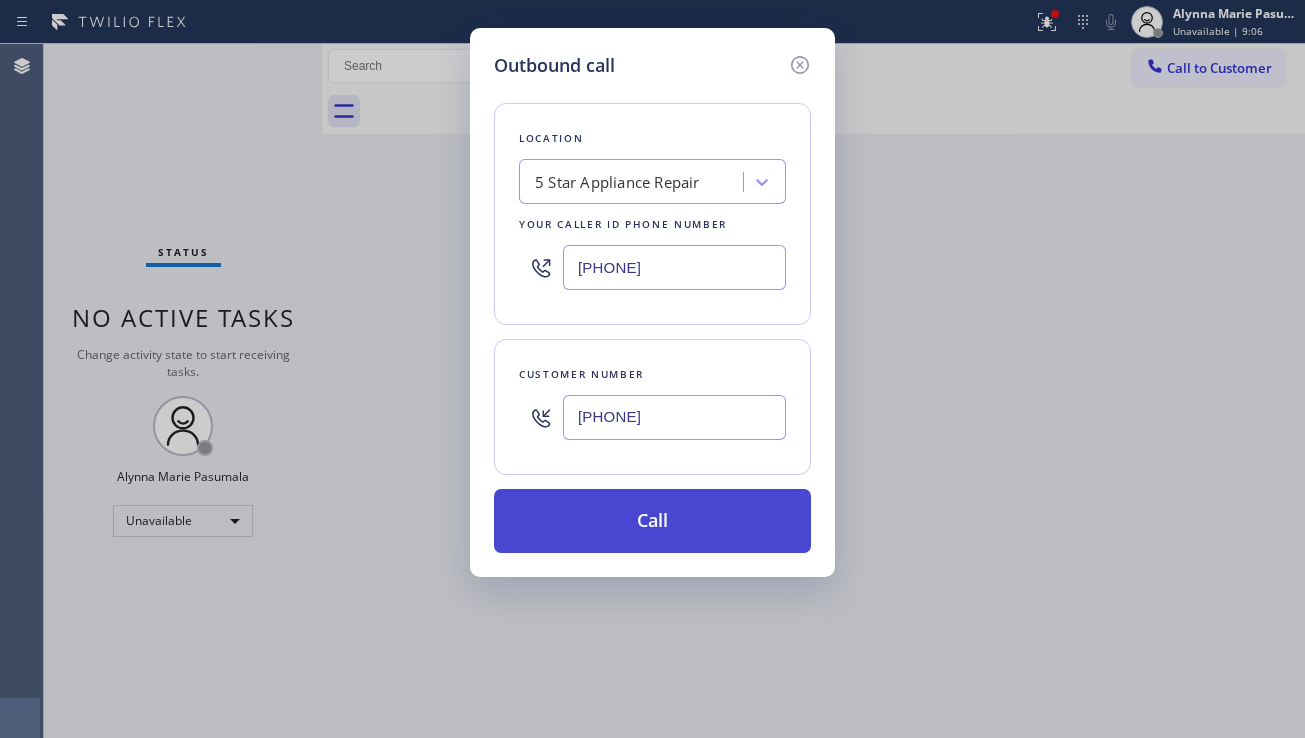 type on "[PHONE]" 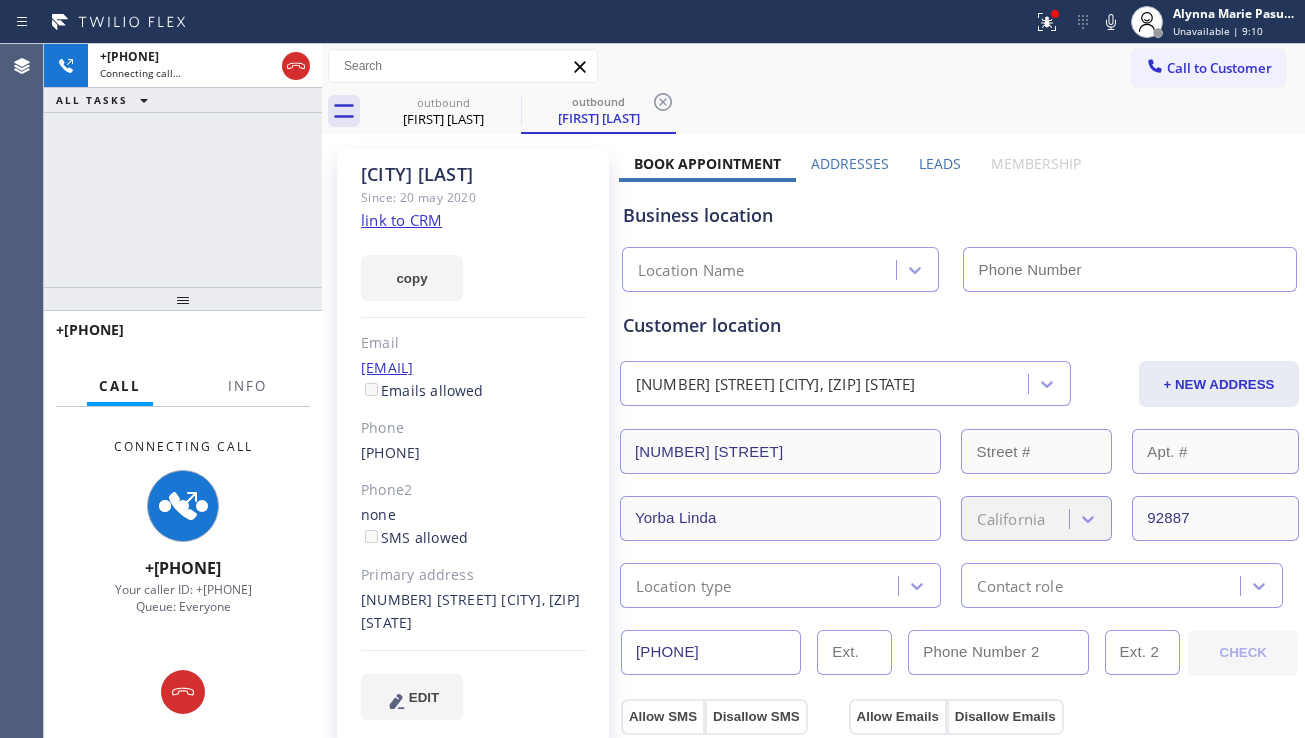 type on "[PHONE]" 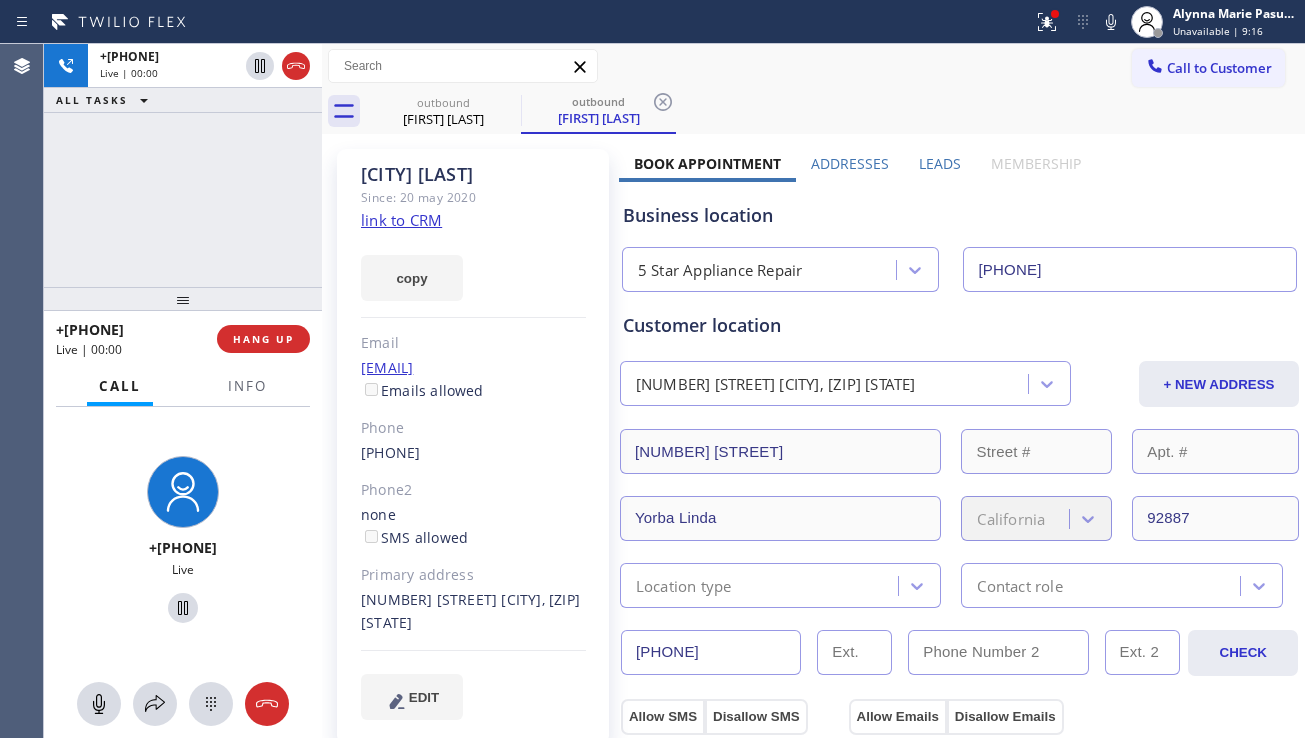 click on "Business location" at bounding box center (959, 215) 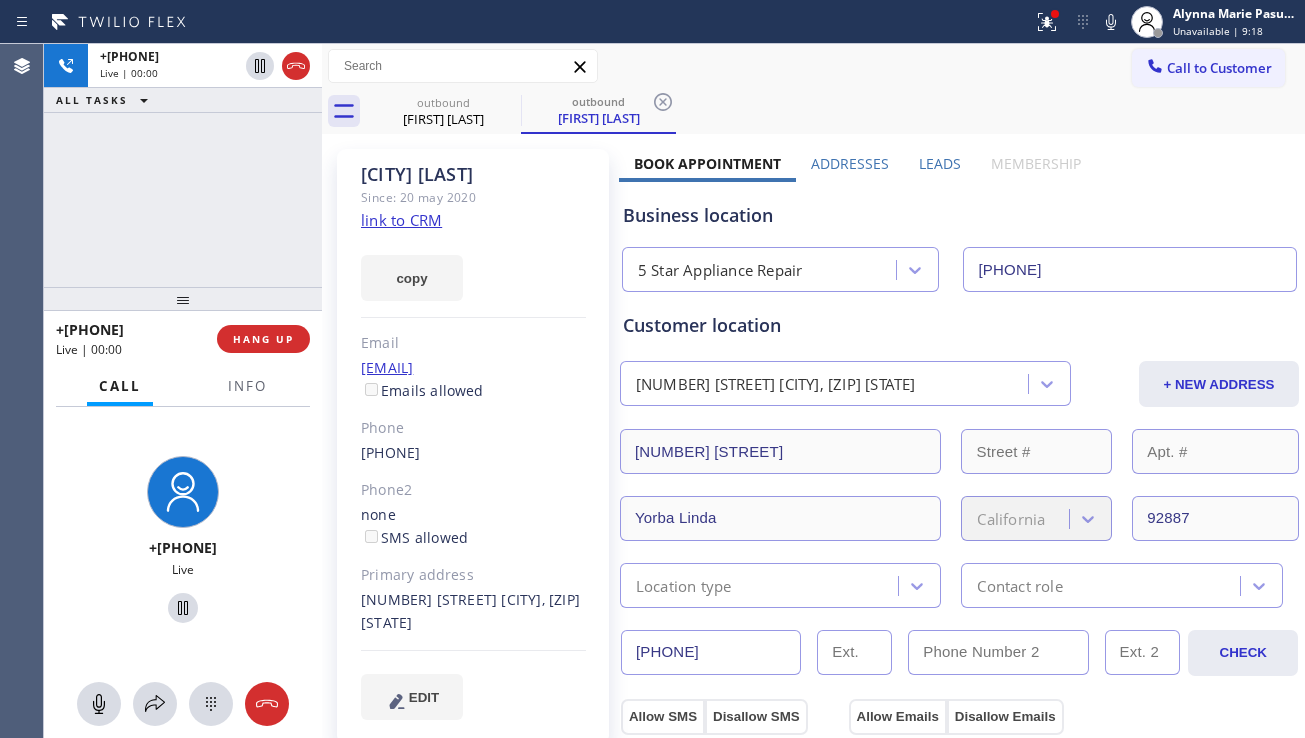 click on "Leads" at bounding box center [940, 163] 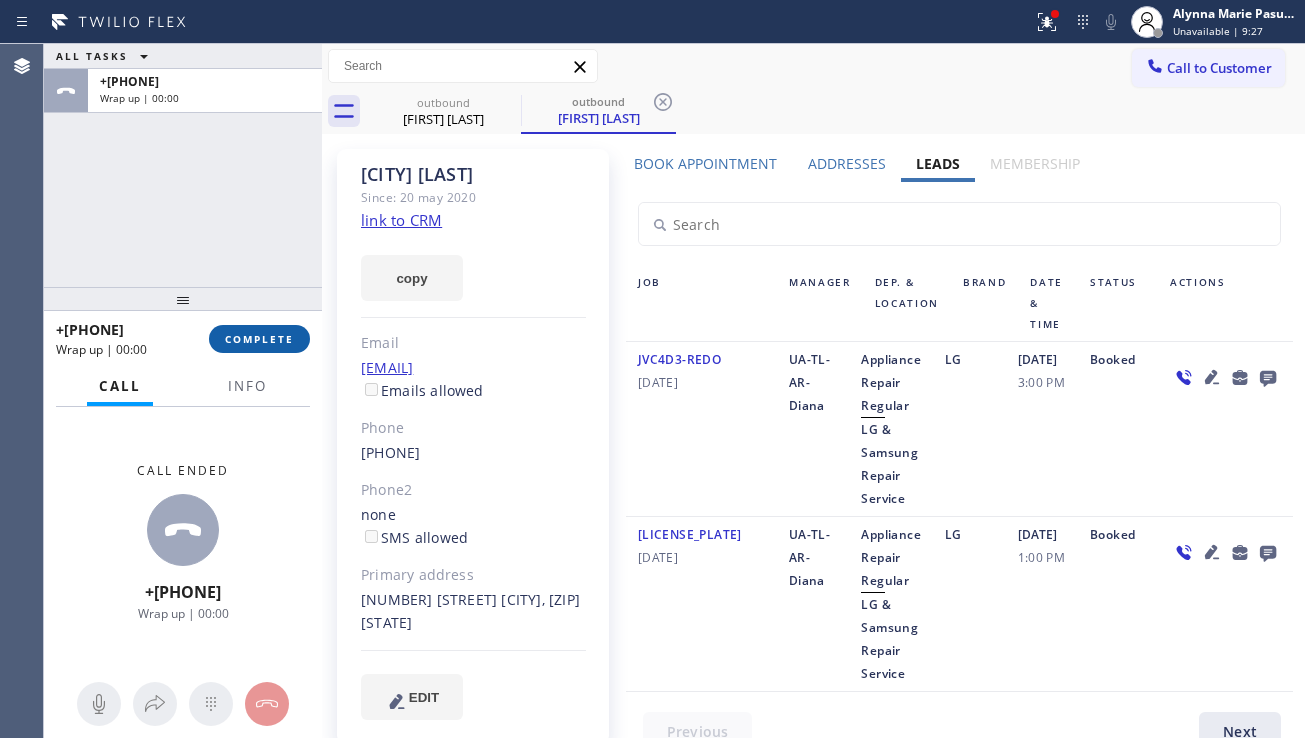 click on "COMPLETE" at bounding box center [259, 339] 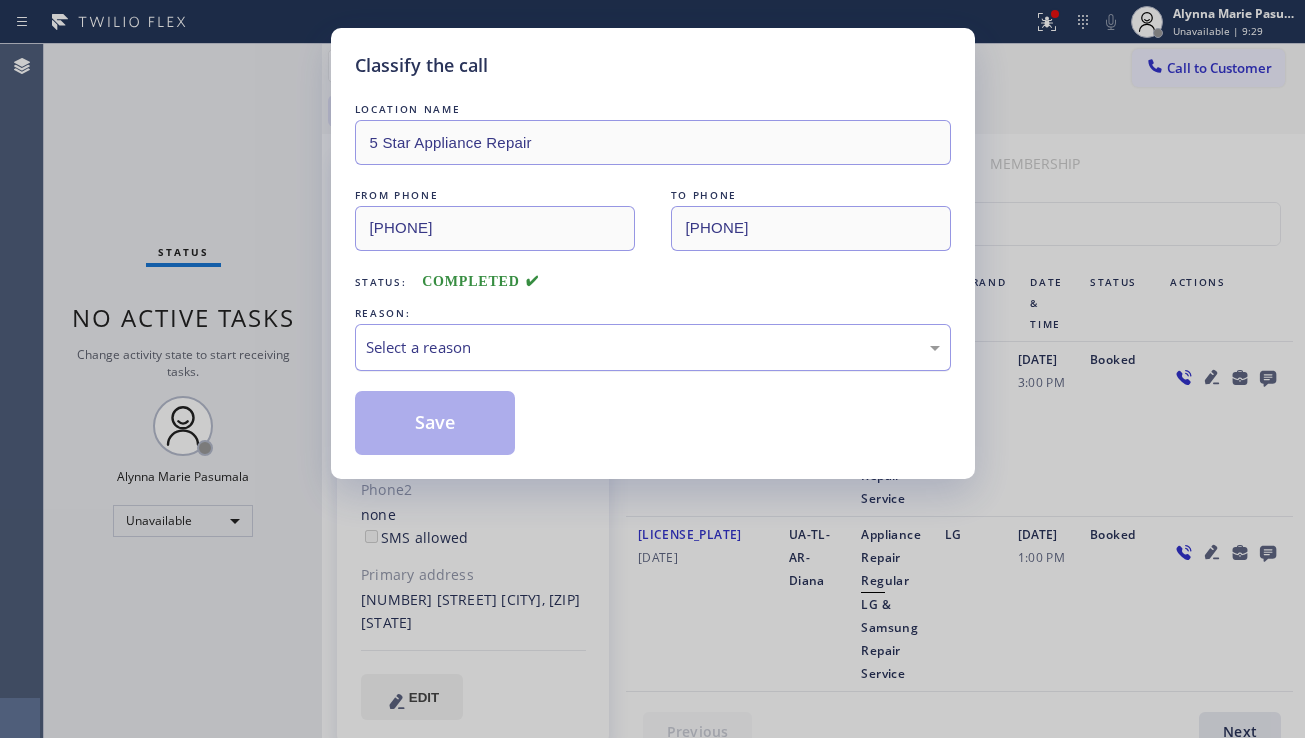 click on "Select a reason" at bounding box center (653, 347) 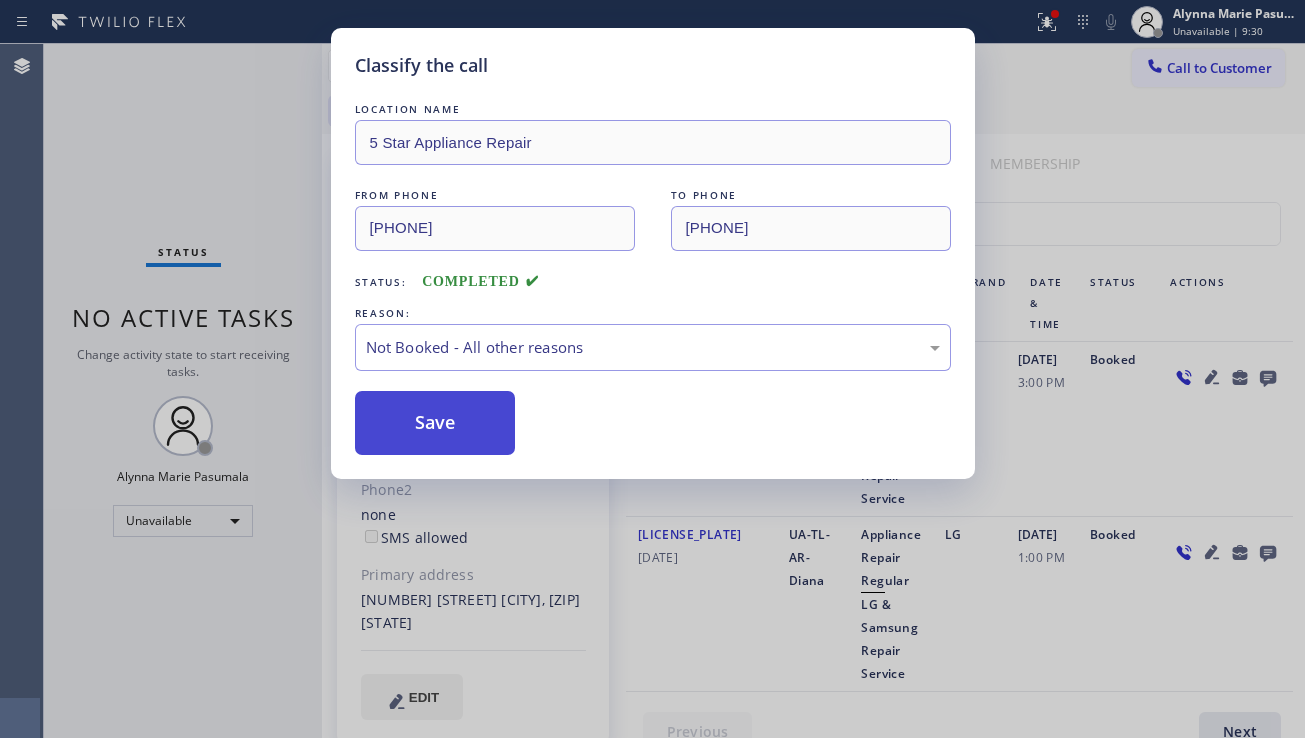 click on "Save" at bounding box center (435, 423) 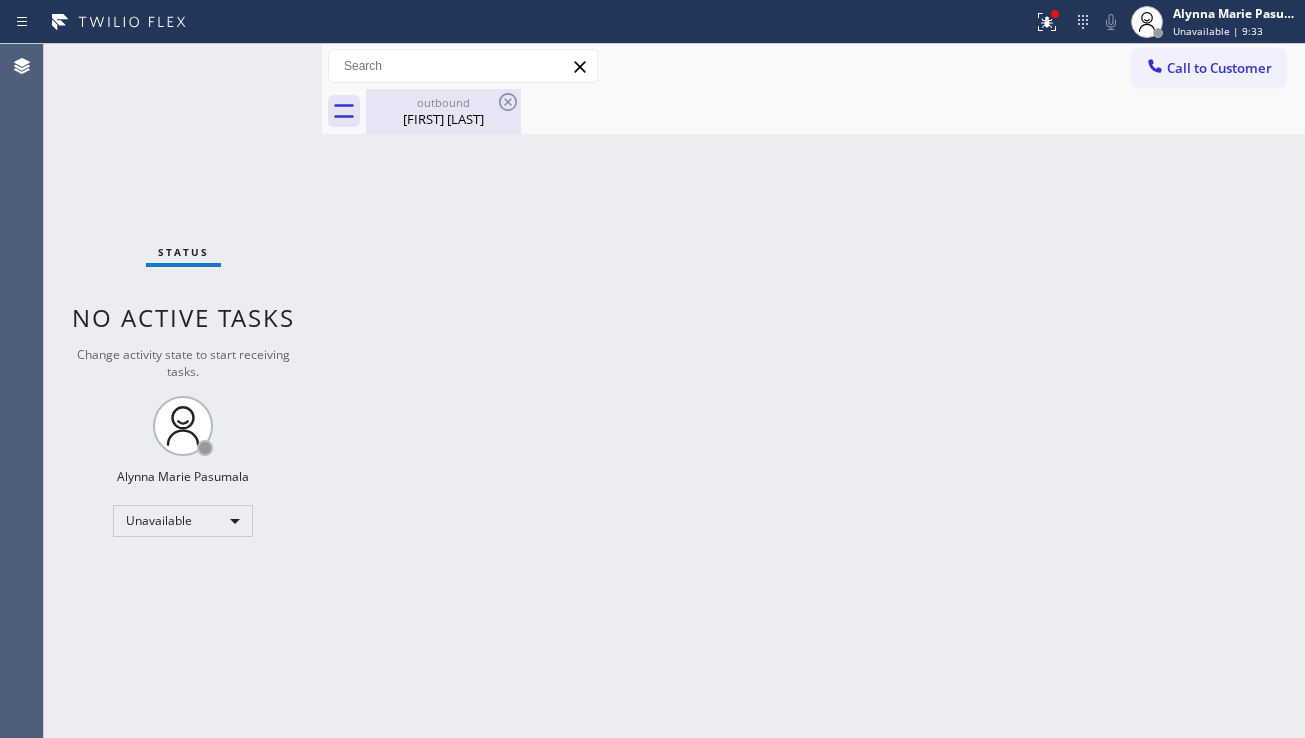 click on "outbound [FIRST] [LAST]" at bounding box center (443, 111) 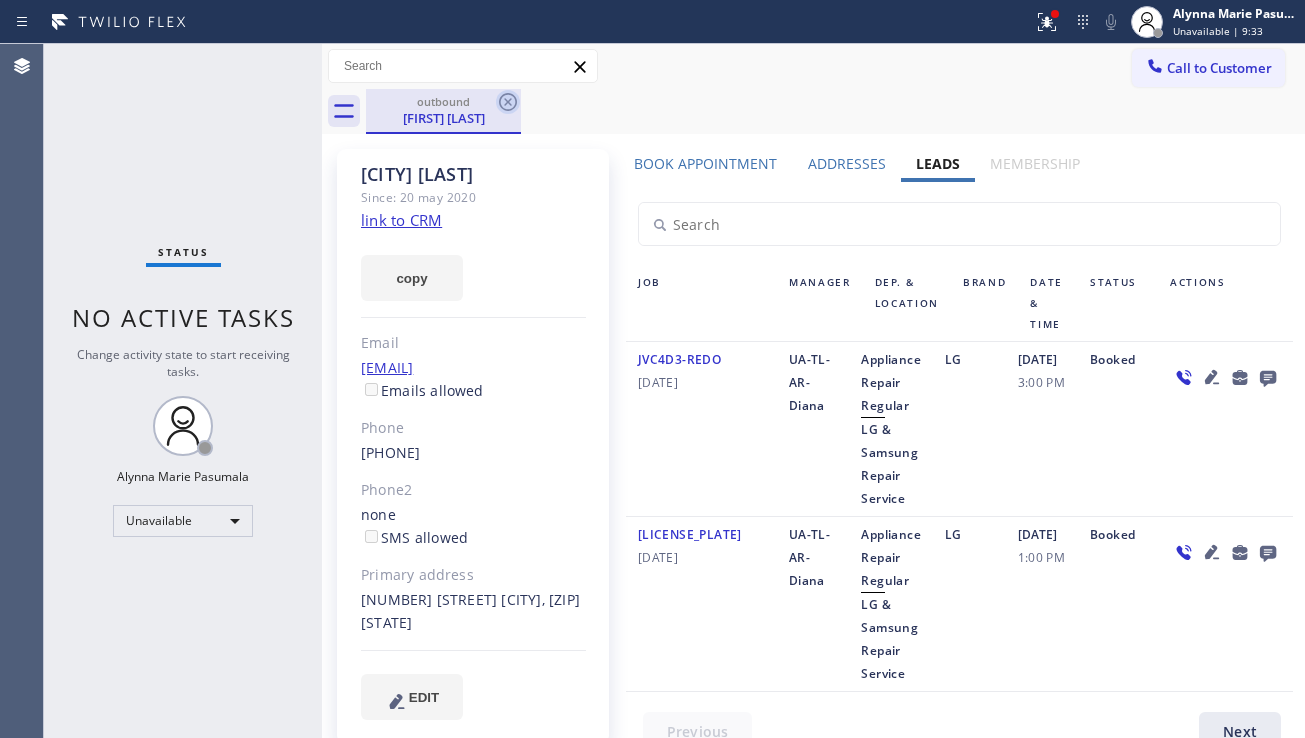 click 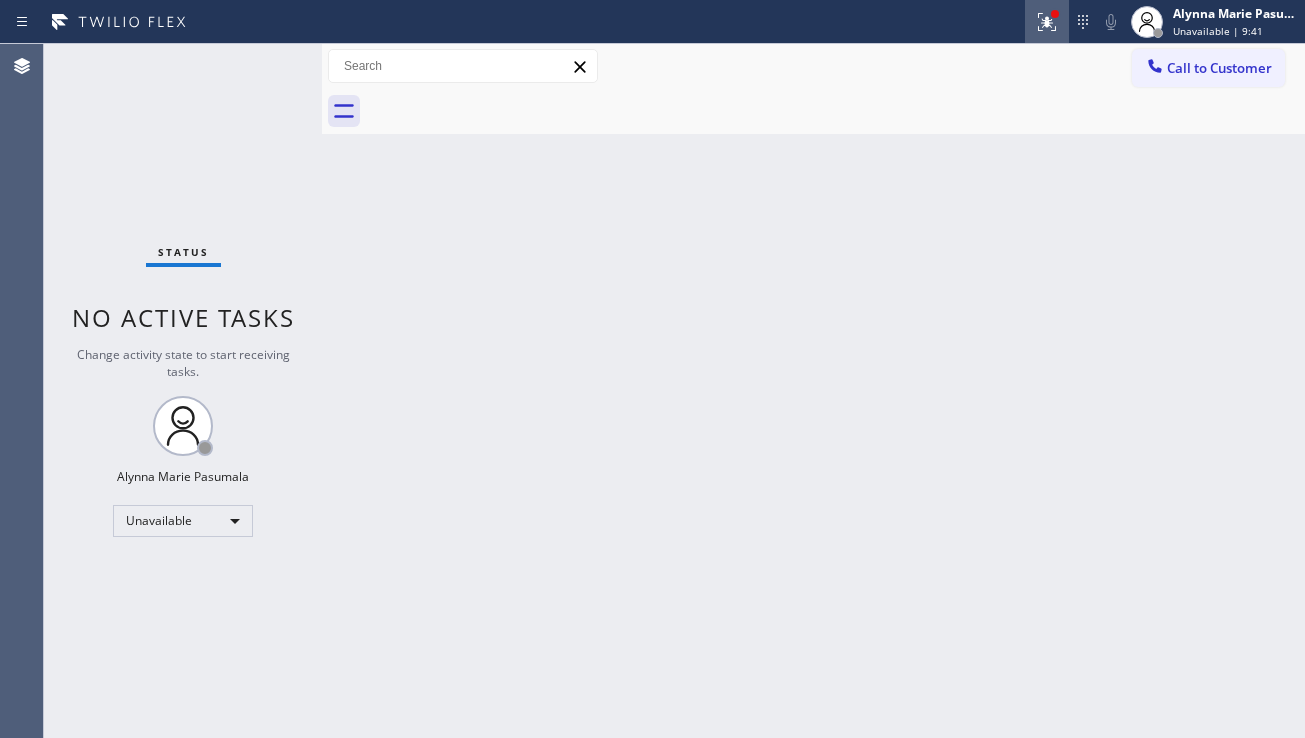 click 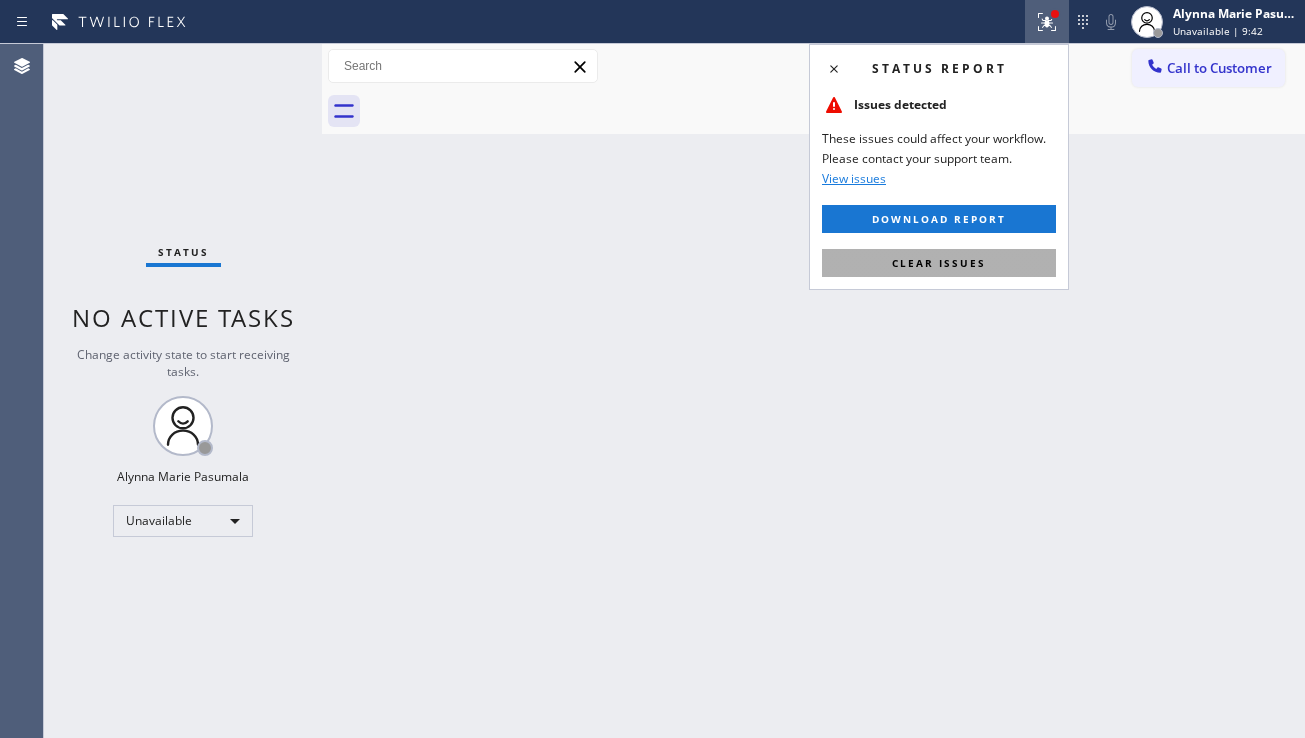 click on "Clear issues" at bounding box center [939, 263] 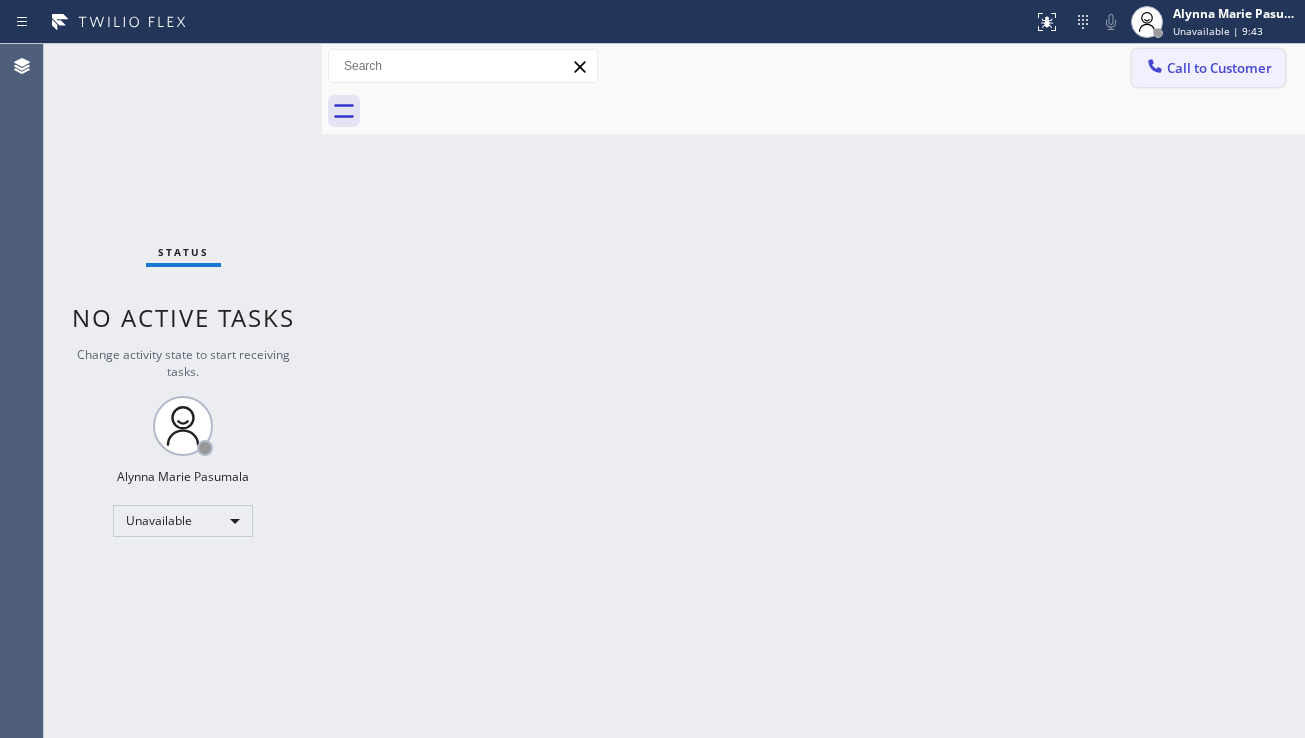 click on "Call to Customer" at bounding box center (1208, 68) 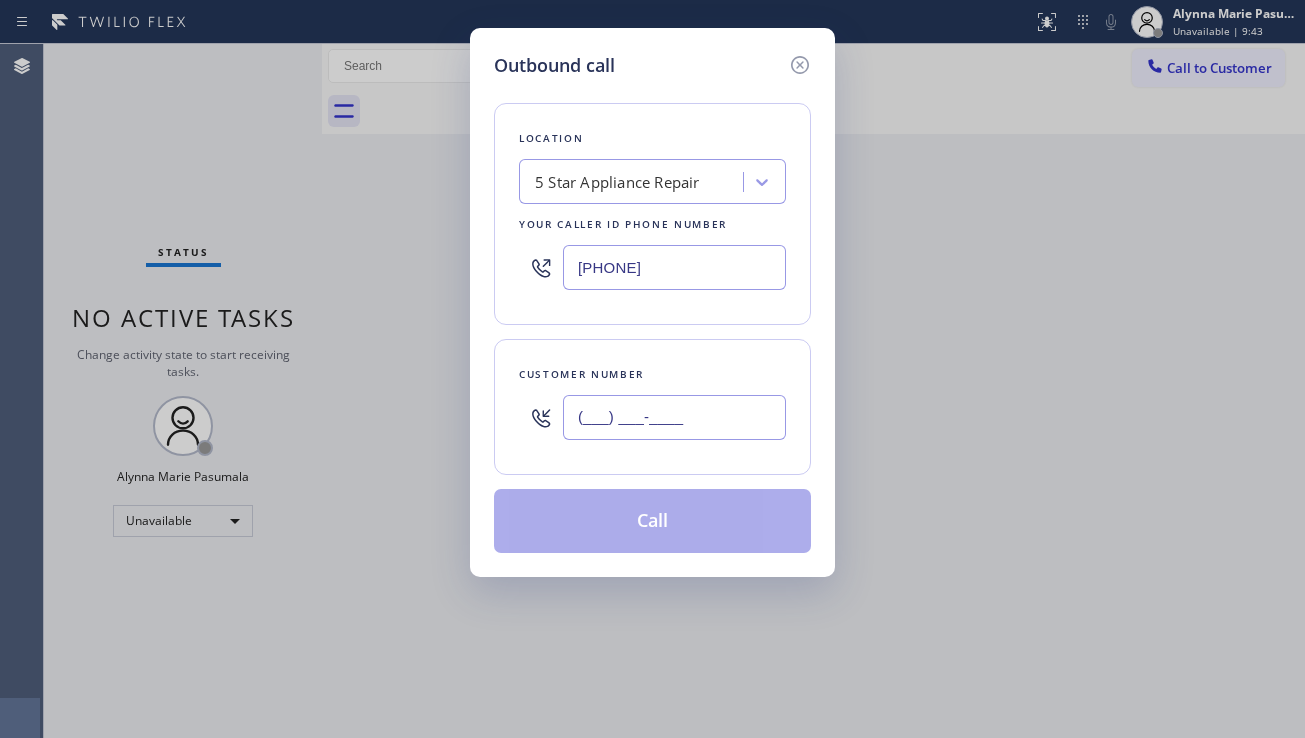 click on "(___) ___-____" at bounding box center [674, 417] 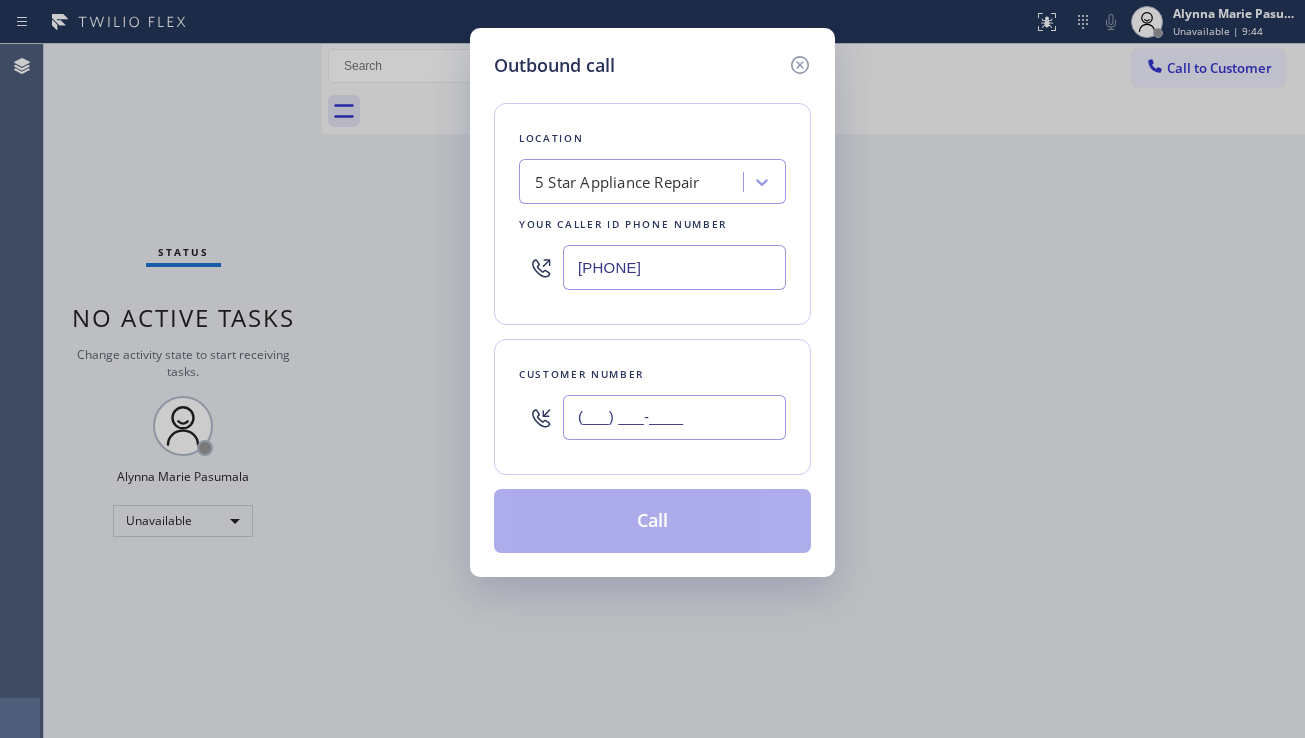 paste on "[PHONE]" 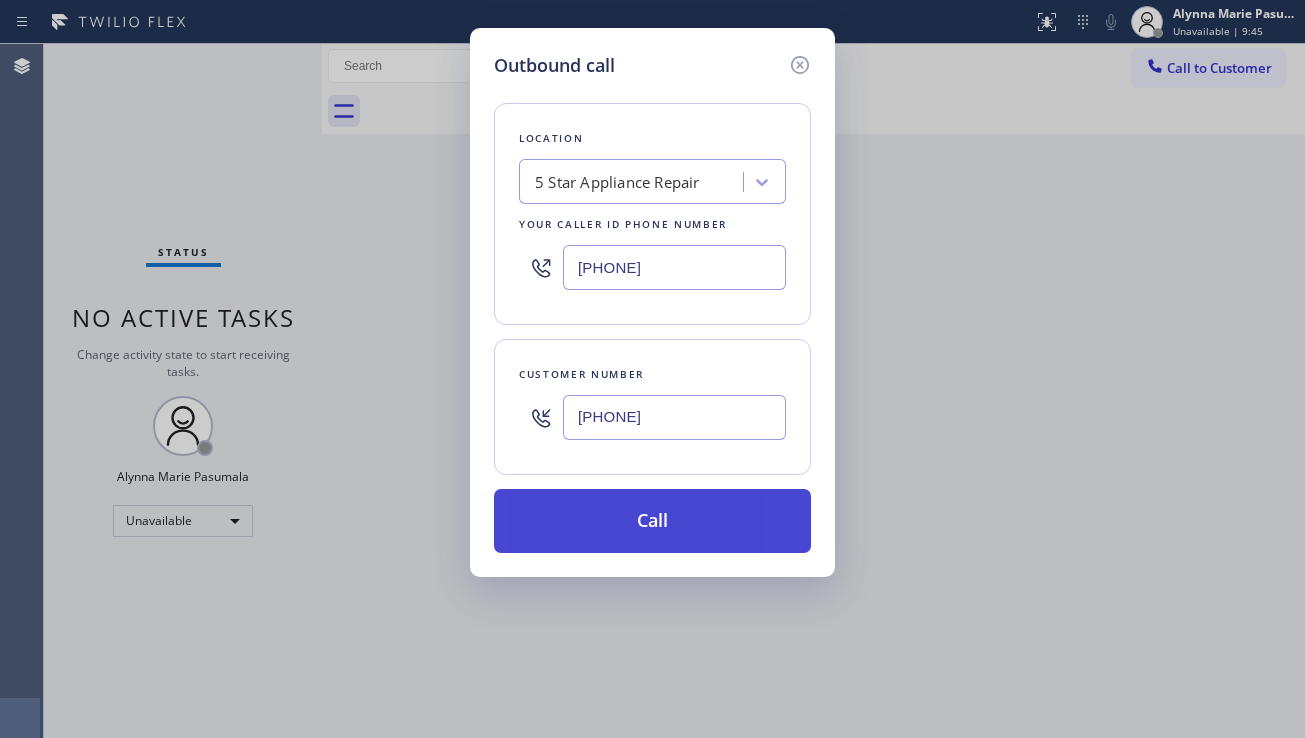 type on "[PHONE]" 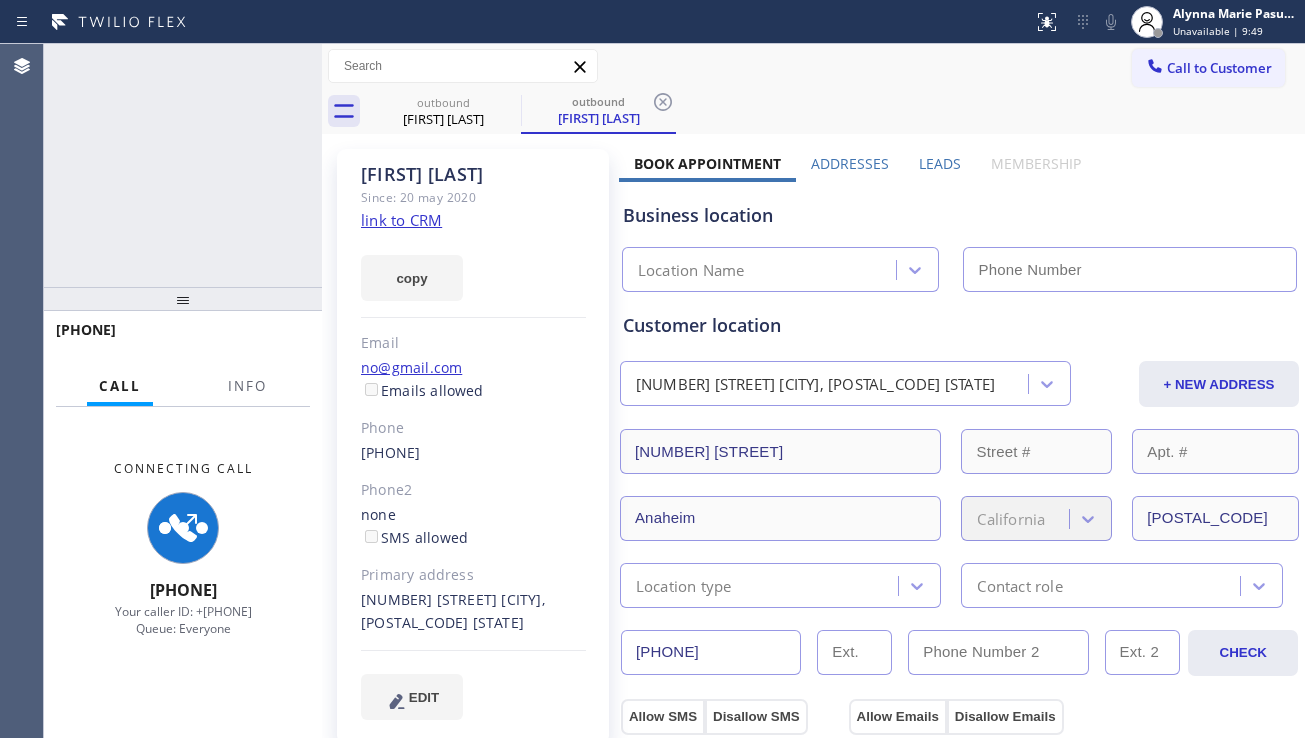 type on "[PHONE]" 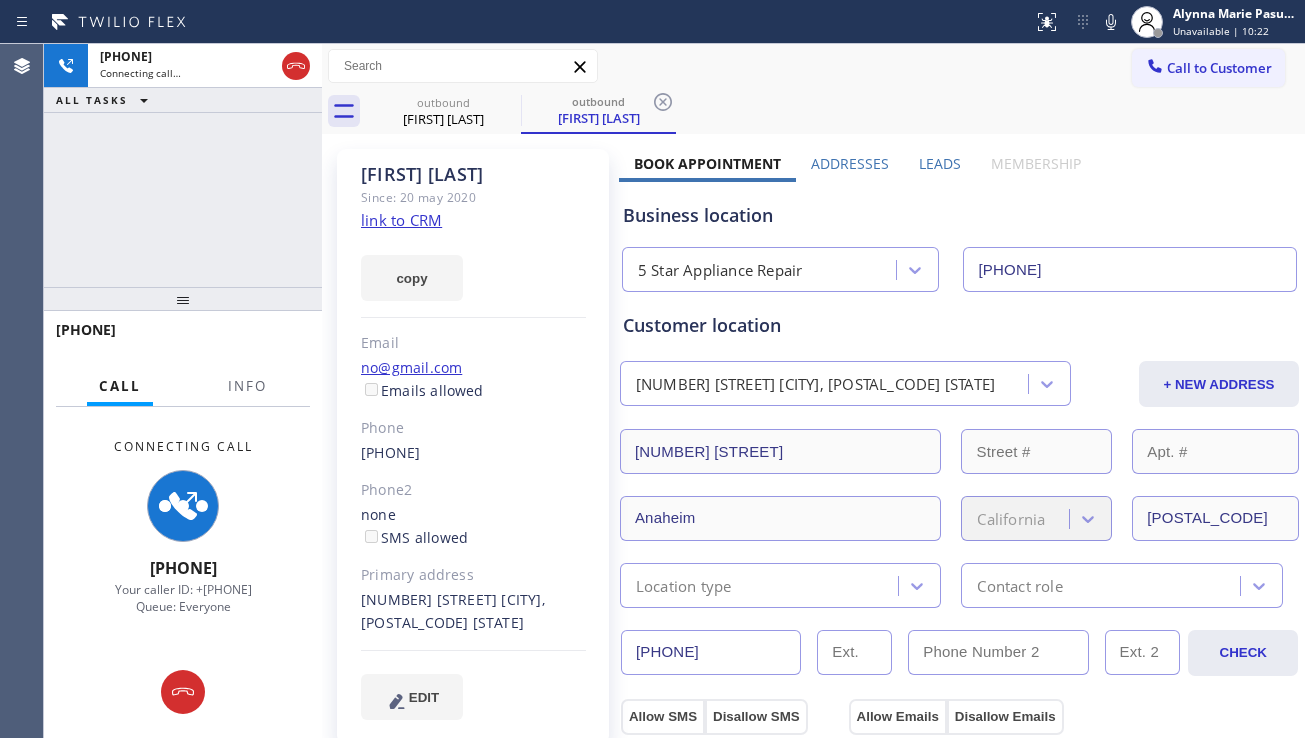 click on "Business location 5 Star Appliance Repair [PHONE]" at bounding box center (959, 237) 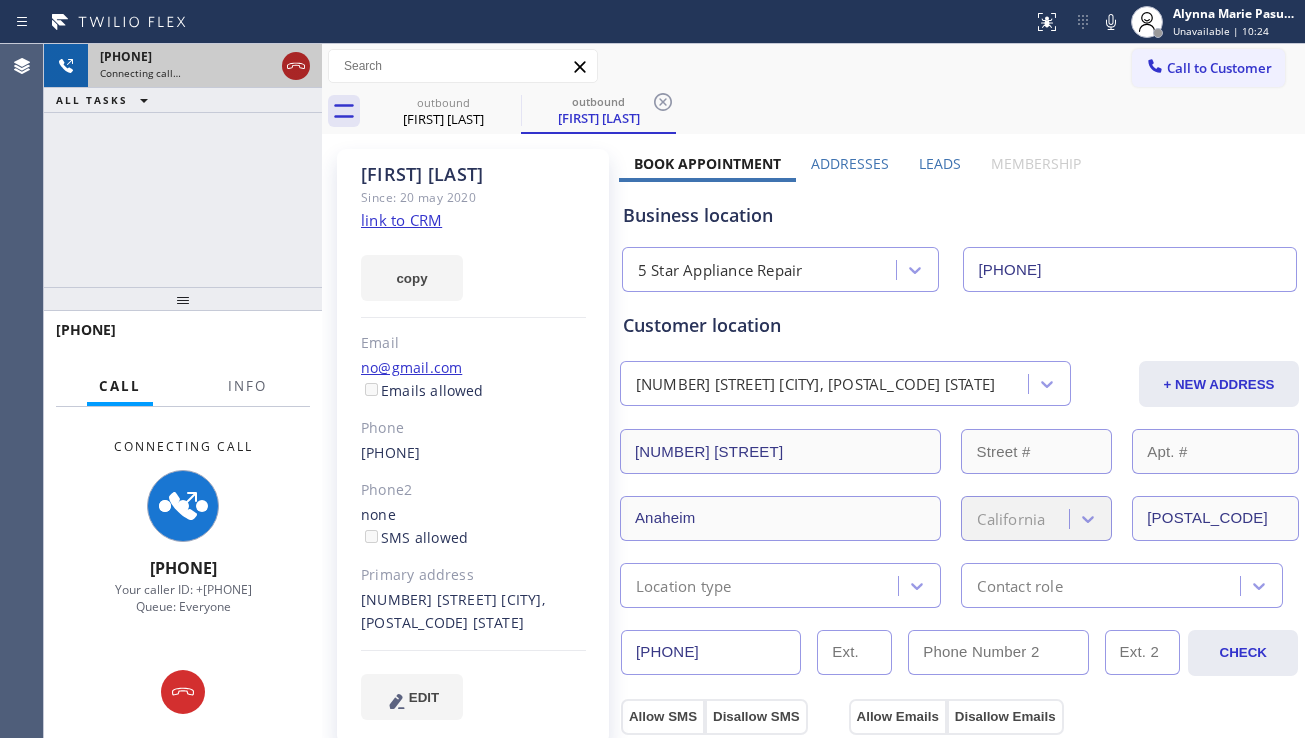 click 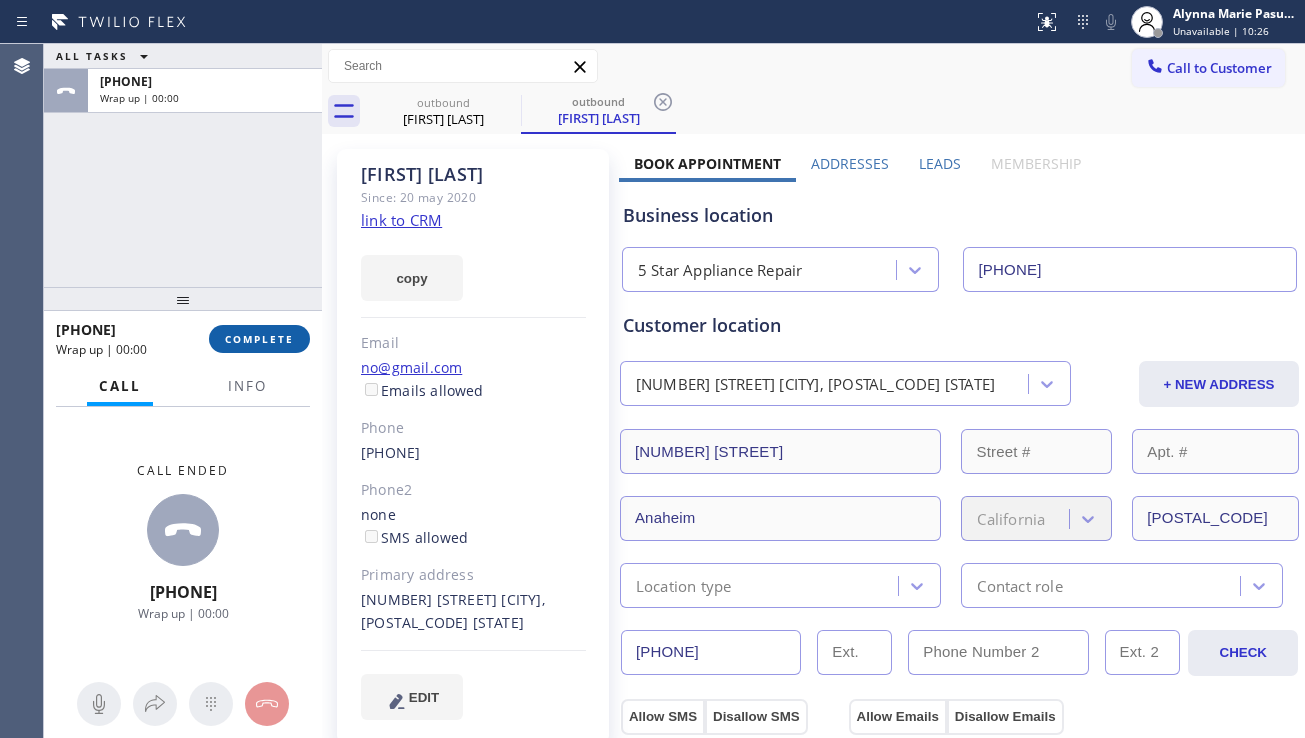 click on "COMPLETE" at bounding box center [259, 339] 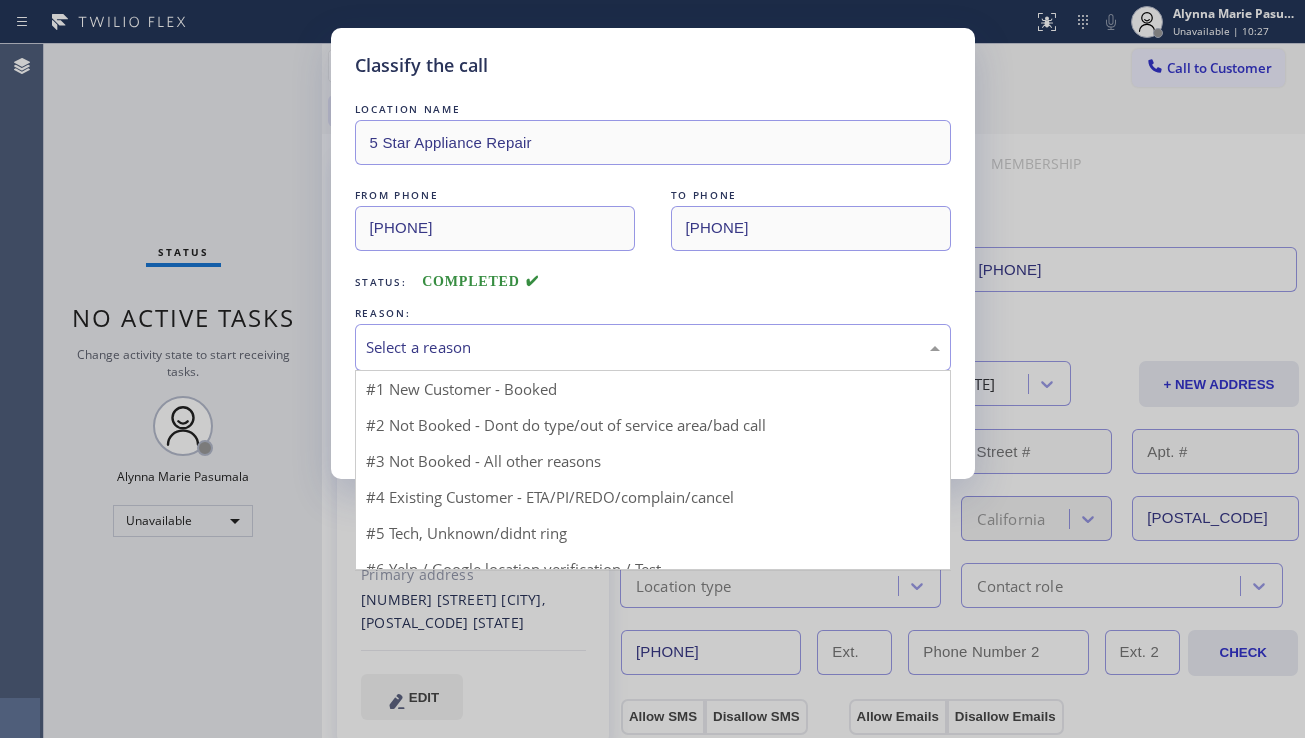 click on "Select a reason" at bounding box center (653, 347) 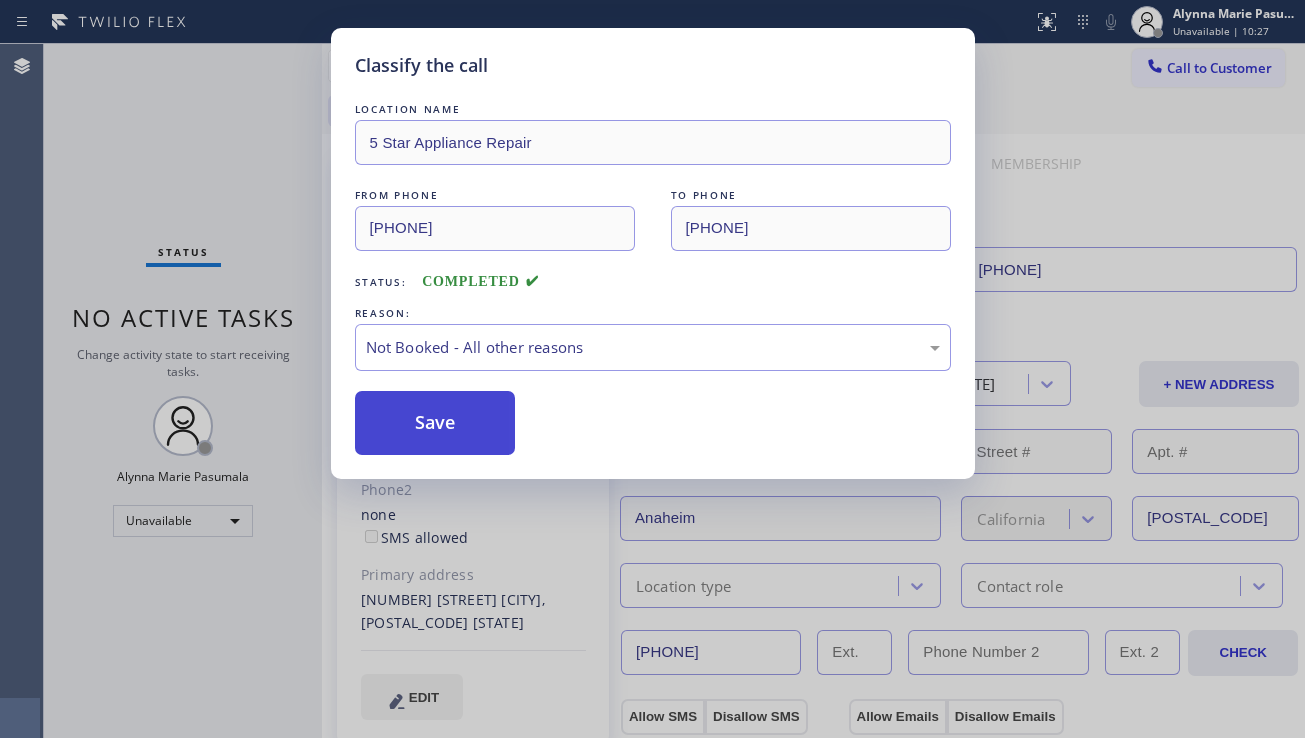 click on "Save" at bounding box center (435, 423) 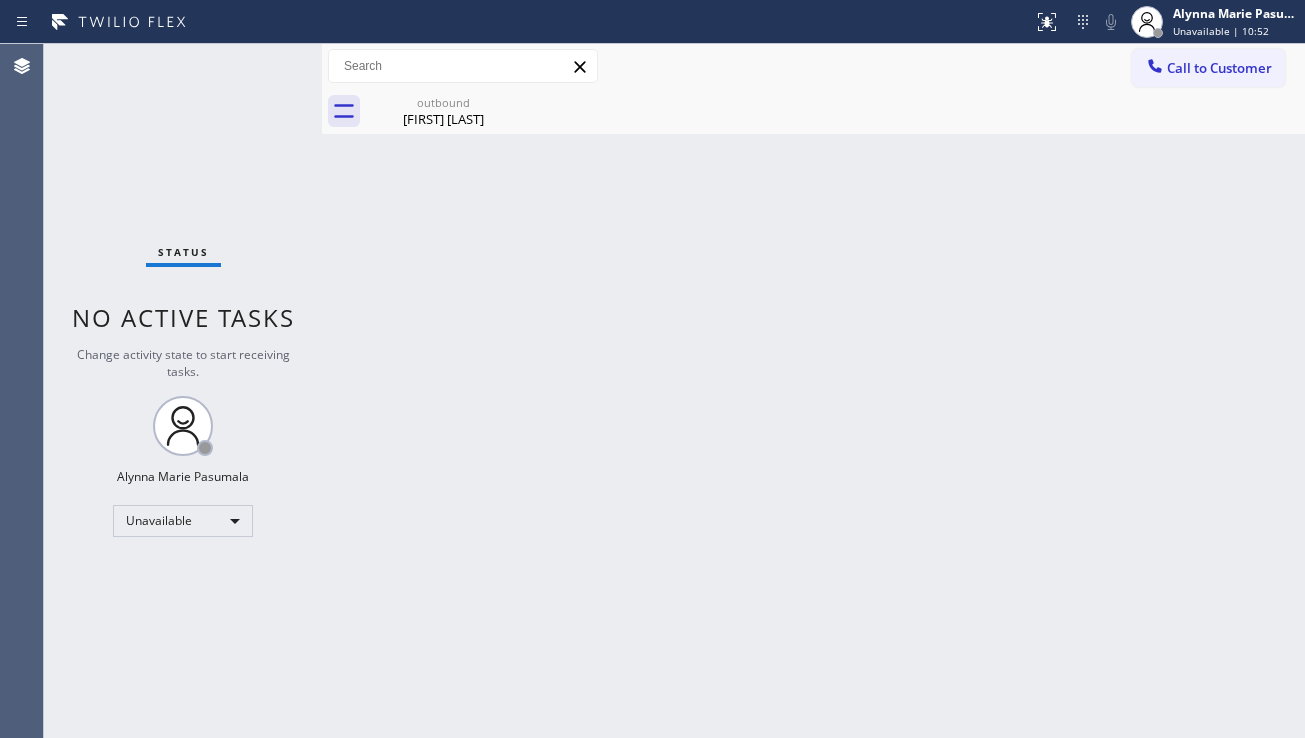 click on "Back to Dashboard Change Sender ID Customers Technicians Select a contact Outbound call Location Search location Your caller id phone number Customer number Call Customer info Name   Phone none Address none Change Sender ID HVAC [PHONE] 5 Star Appliance [PHONE] Appliance Repair [PHONE] Plumbing [PHONE] Air Duct Cleaning [PHONE]  Electricians [PHONE]  Cancel Change Check personal SMS Reset Change outbound [FIRST] [LAST] Call to Customer Outbound call Location 5 Star Appliance Repair Your caller id phone number [PHONE] Customer number Call Outbound call Technician Search Technician Your caller id phone number Your caller id phone number Call outbound [FIRST] [LAST] [FIRST]    [LAST] Since: [DATE] link to CRM copy Email [EMAIL]  Emails allowed Phone [PHONE] Phone2 none  SMS allowed Primary address  [NUMBER] [STREET] [CITY], [POSTAL_CODE] [STATE] EDIT Outbound call Location 5 Star Appliance Repair Your caller id phone number [PHONE] Customer number Call Benefits  -" at bounding box center (813, 391) 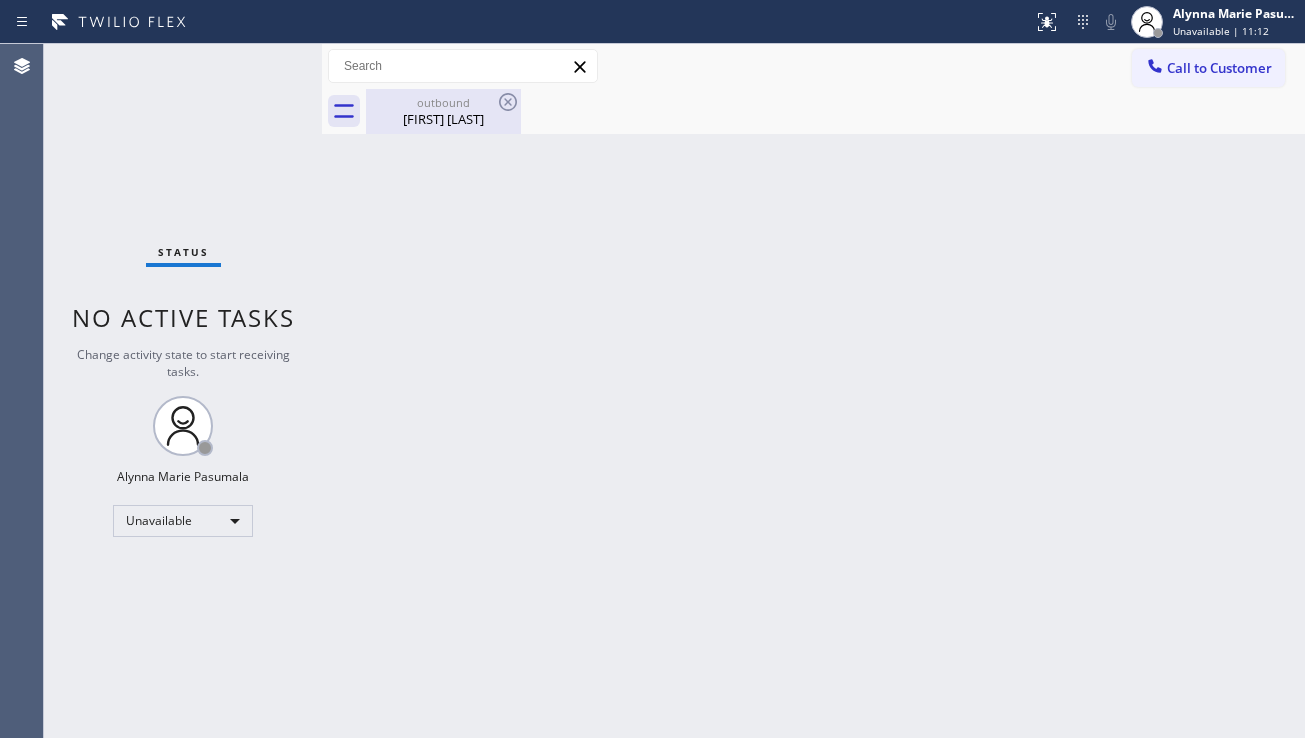 drag, startPoint x: 464, startPoint y: 109, endPoint x: 495, endPoint y: 105, distance: 31.257 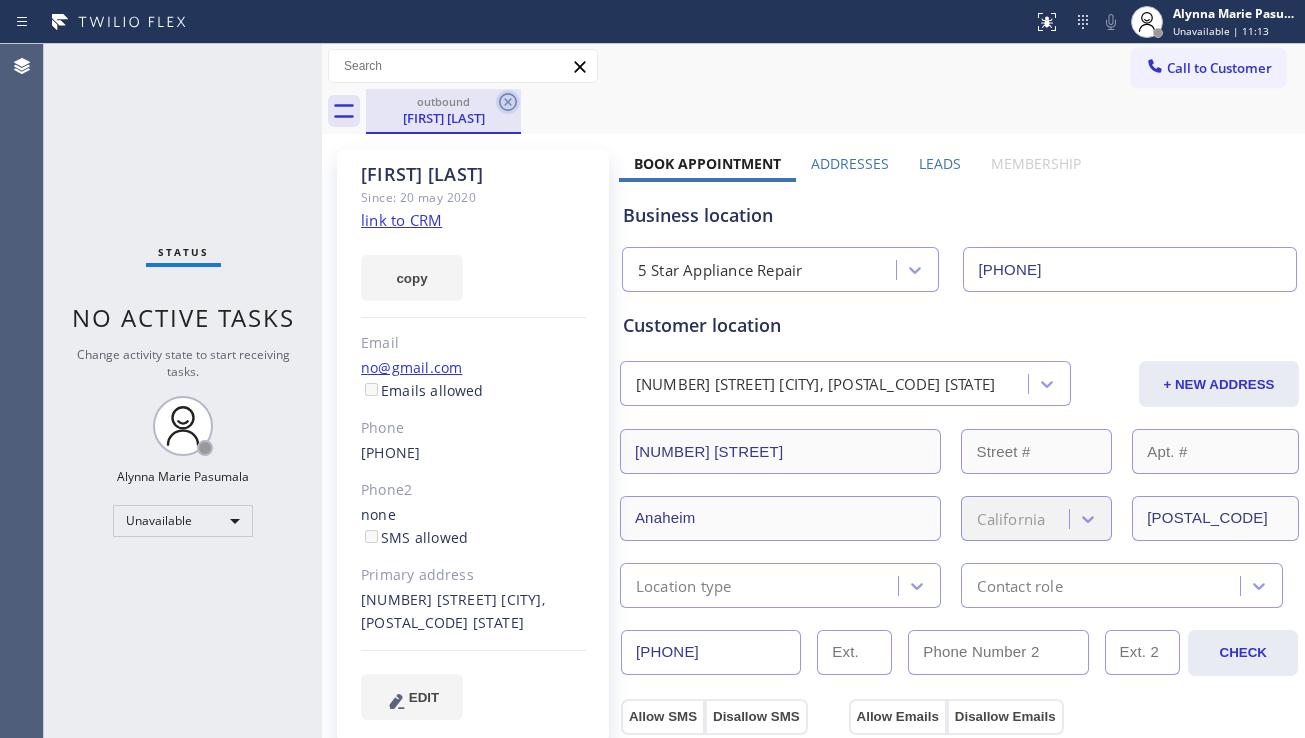 click 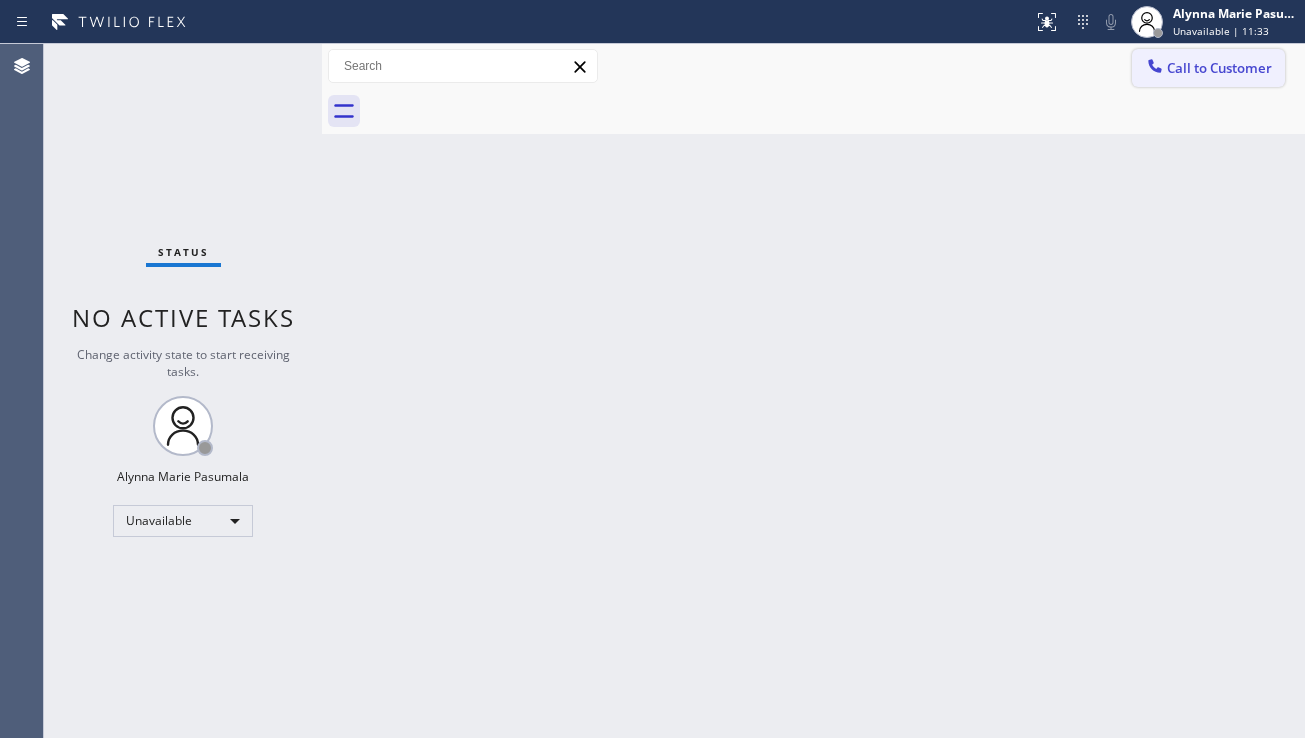 click on "Call to Customer" at bounding box center [1219, 68] 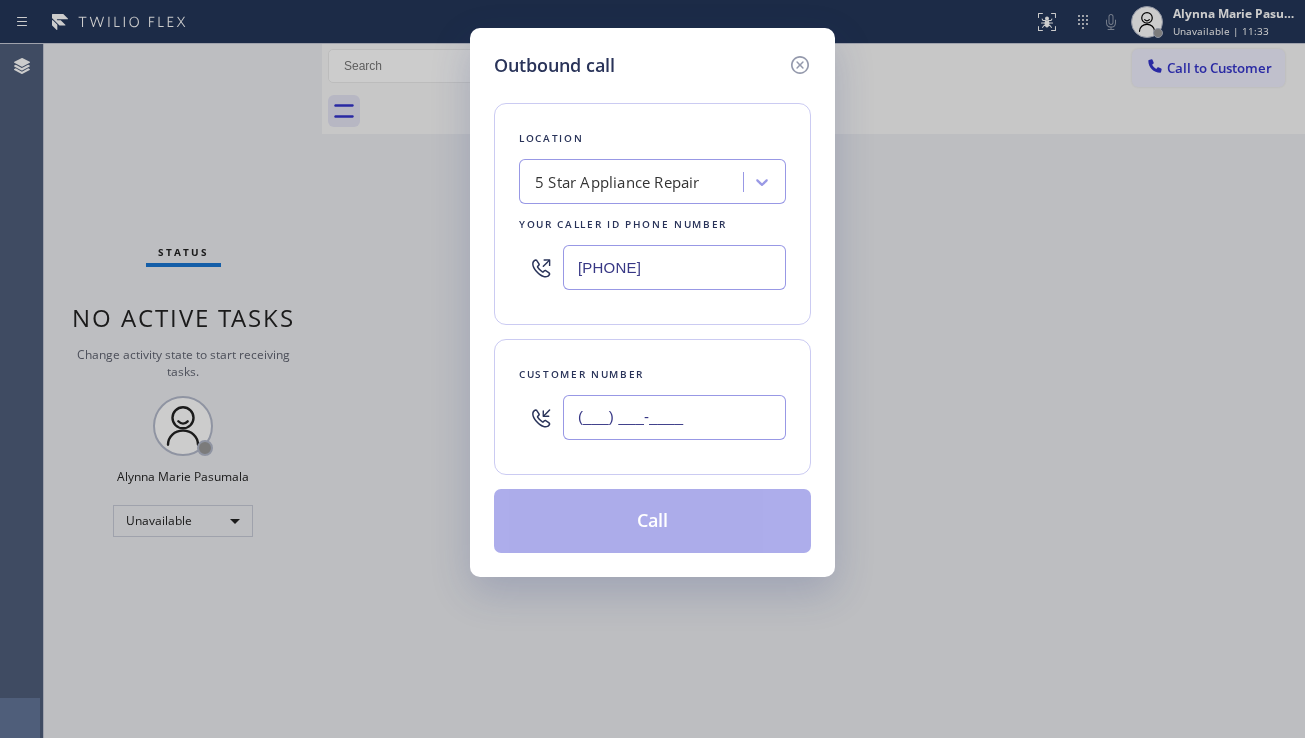 click on "(___) ___-____" at bounding box center [674, 417] 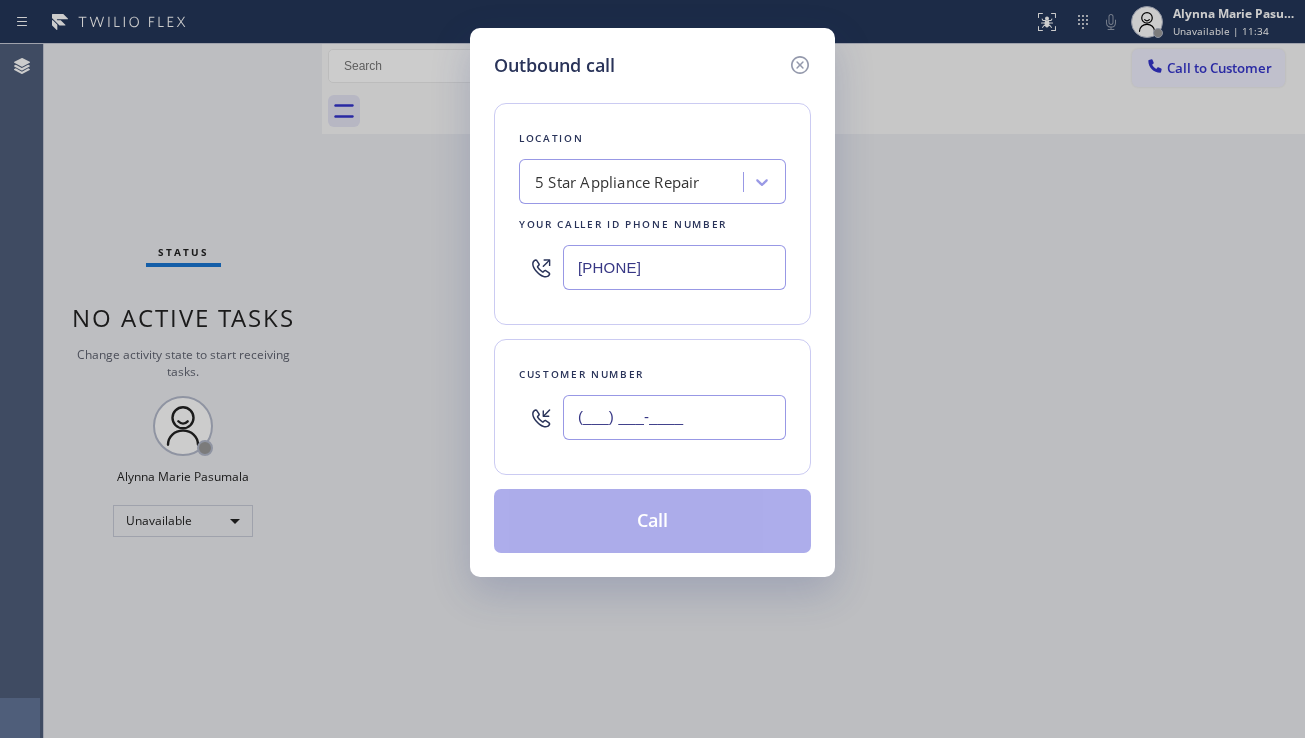 paste on "([PHONE]) [PHONE]" 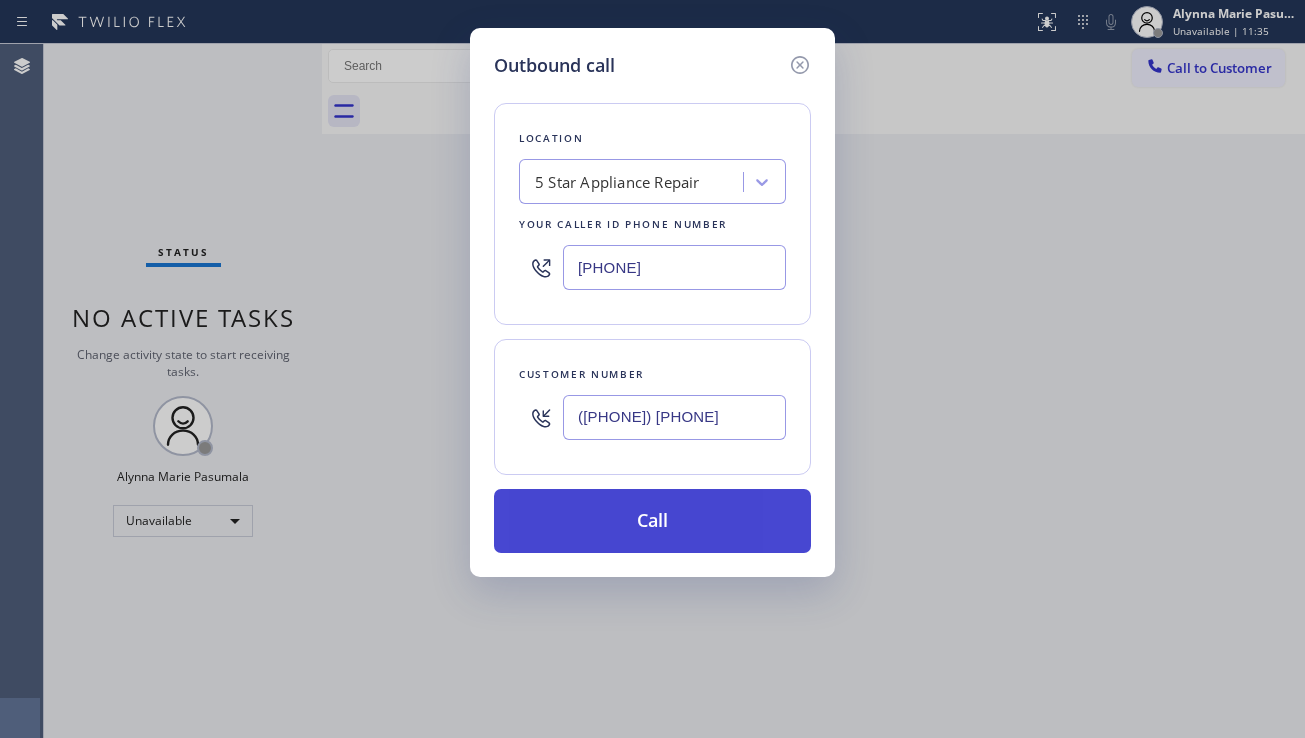 type on "([PHONE]) [PHONE]" 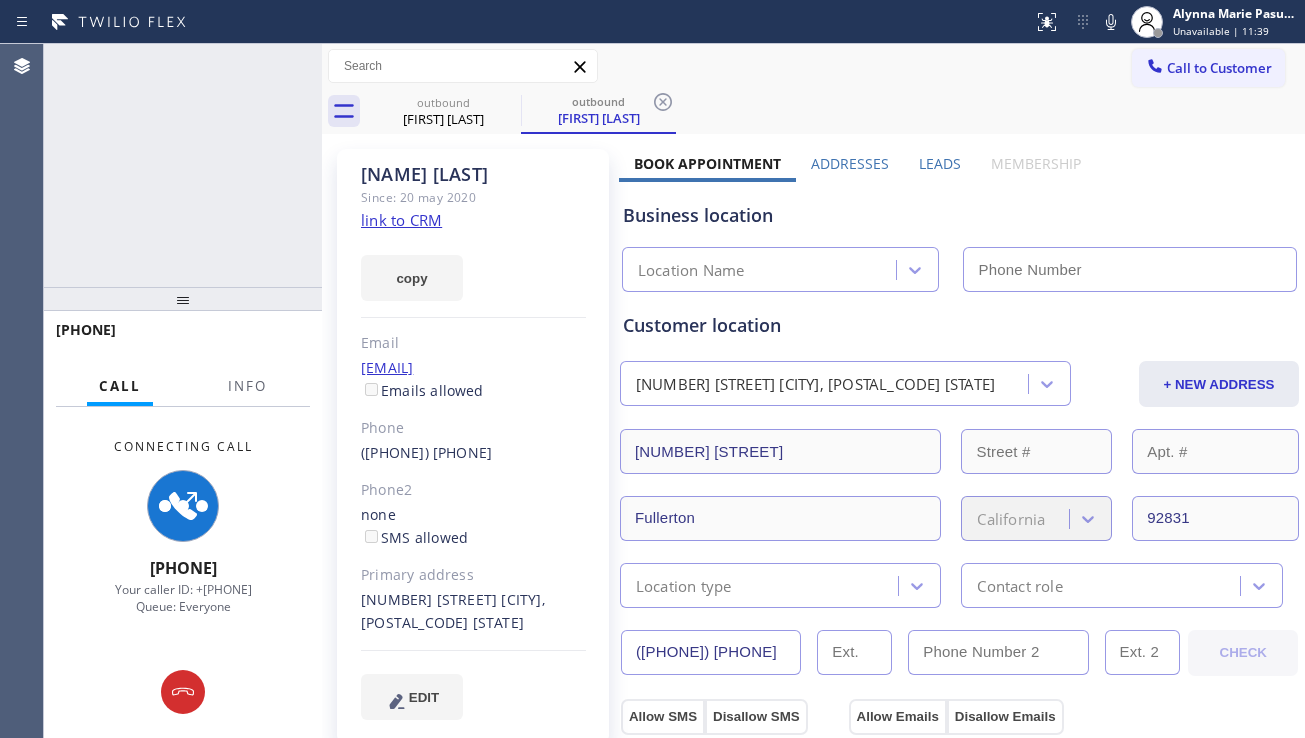 type on "[PHONE]" 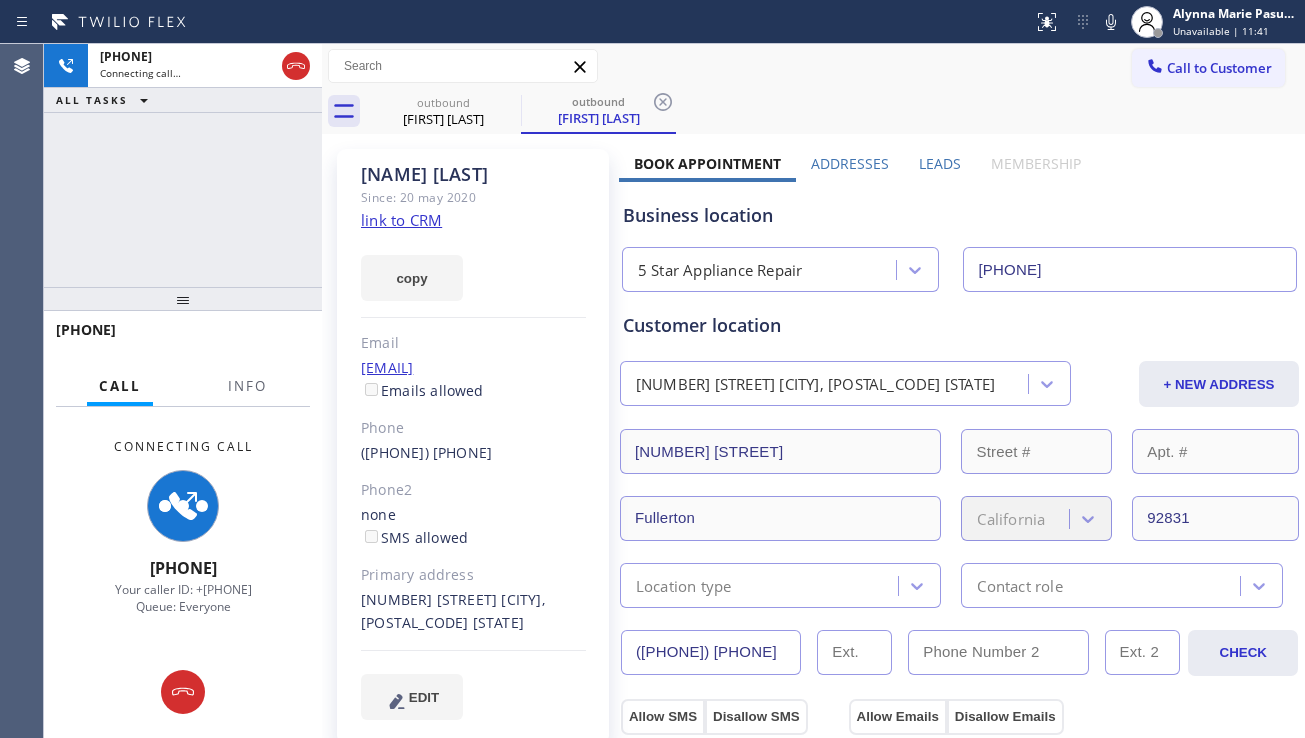 click on "Leads" at bounding box center (940, 163) 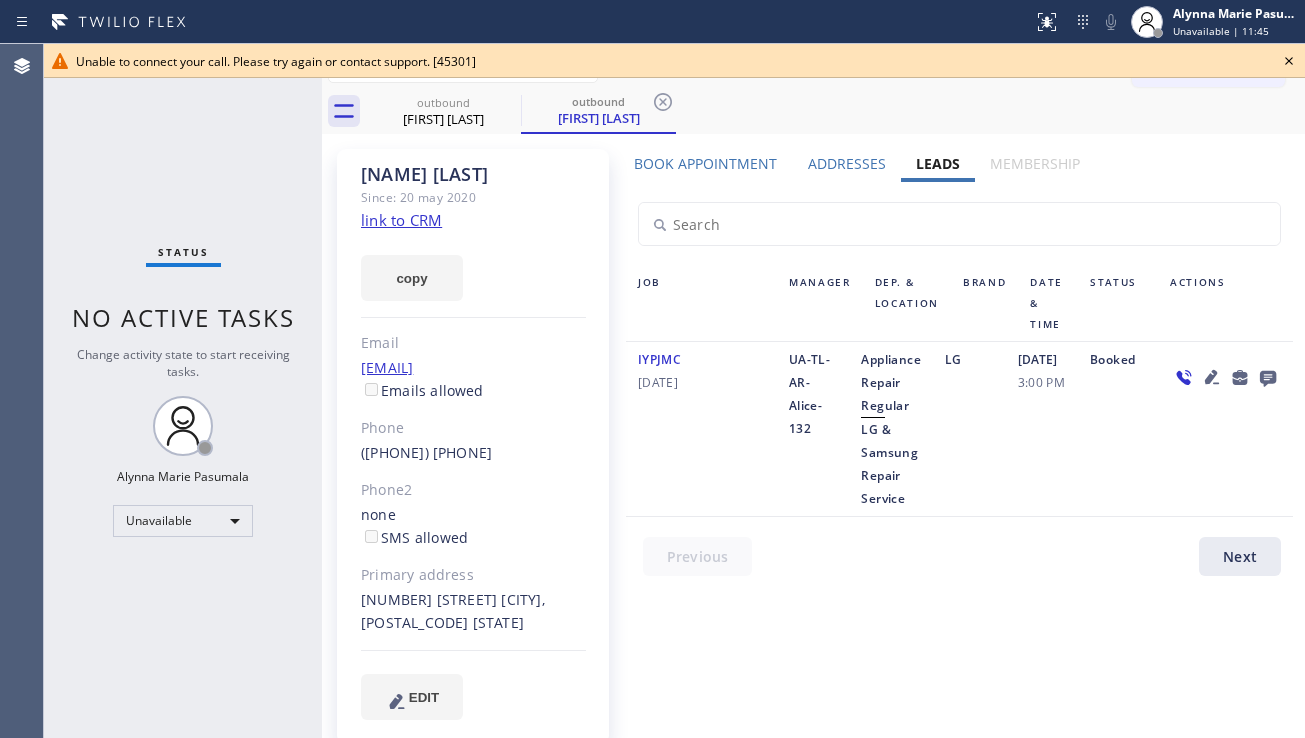click 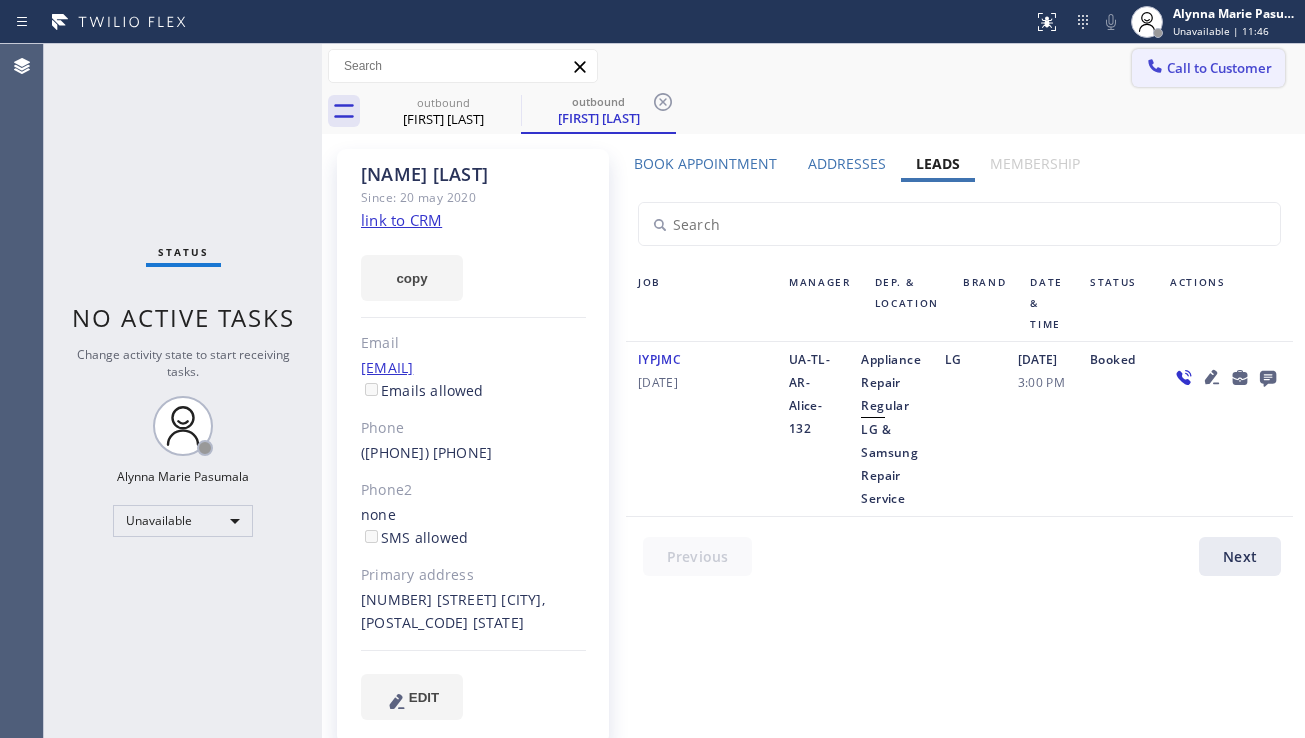 click on "Call to Customer" at bounding box center (1219, 68) 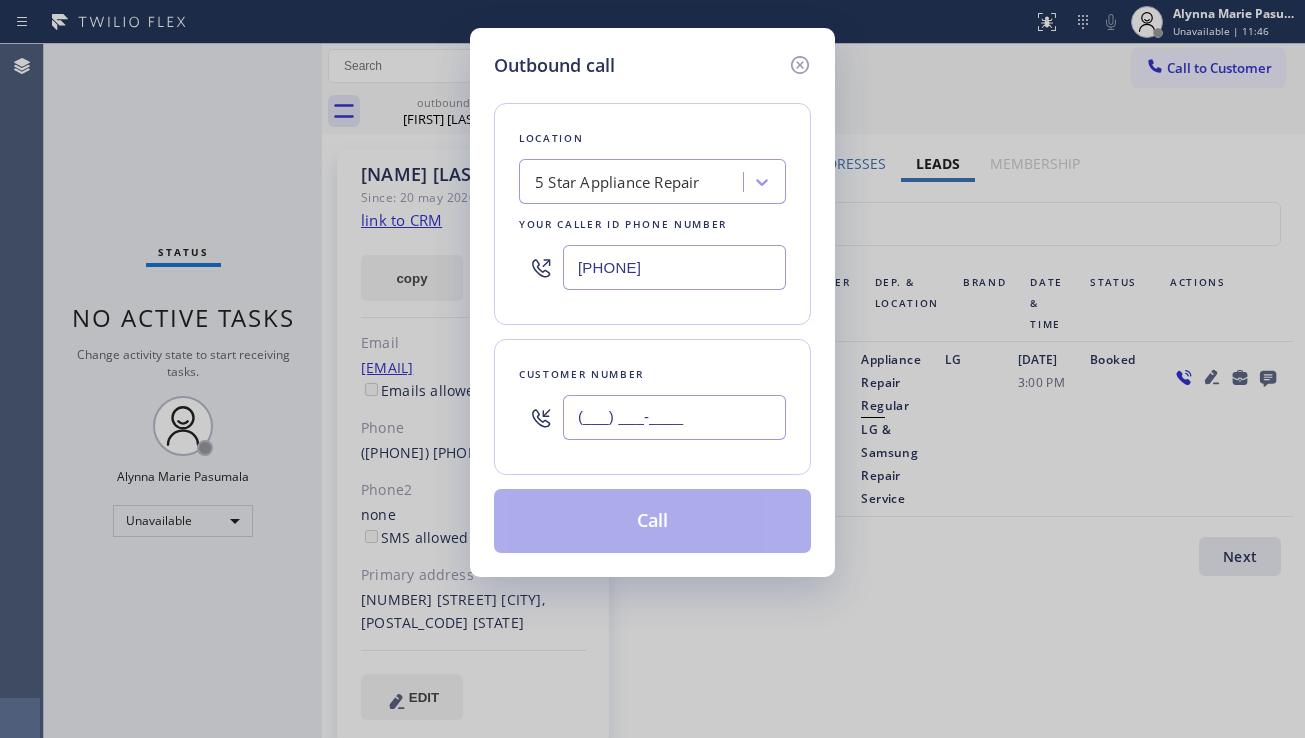 click on "(___) ___-____" at bounding box center [674, 417] 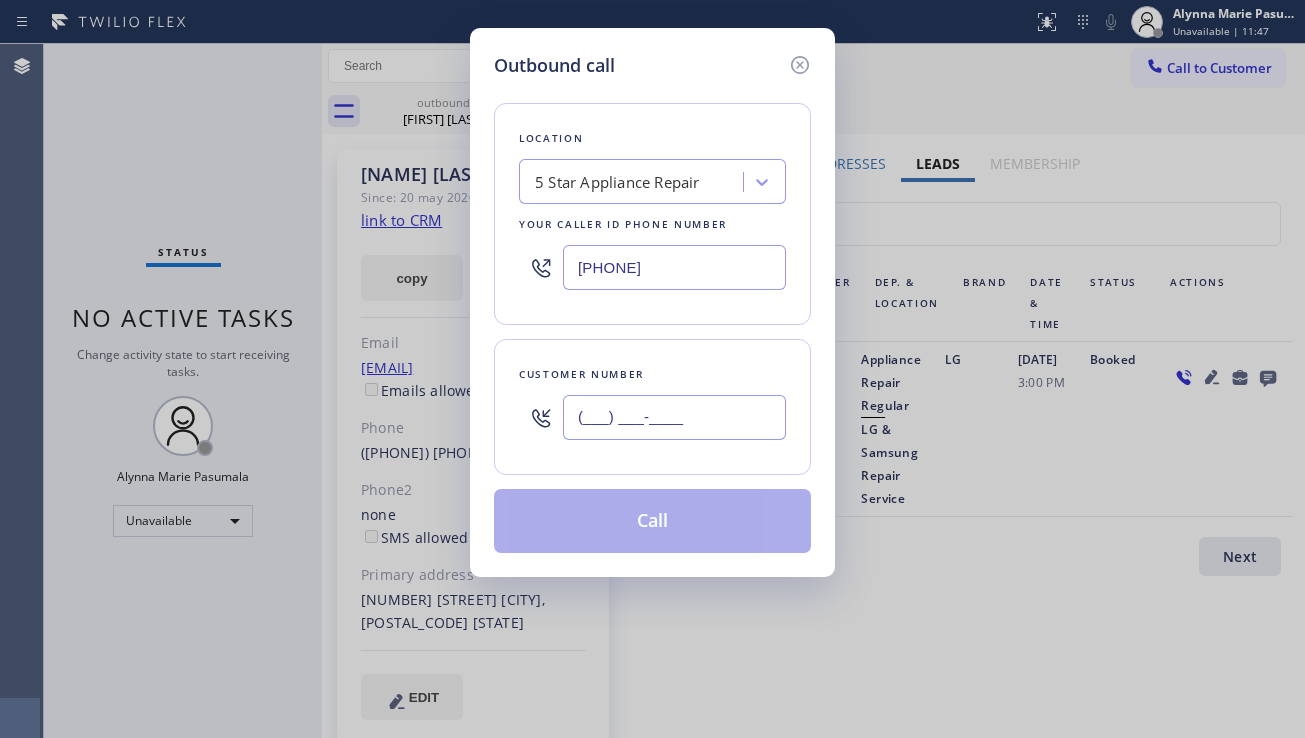 paste on "[PHONE]" 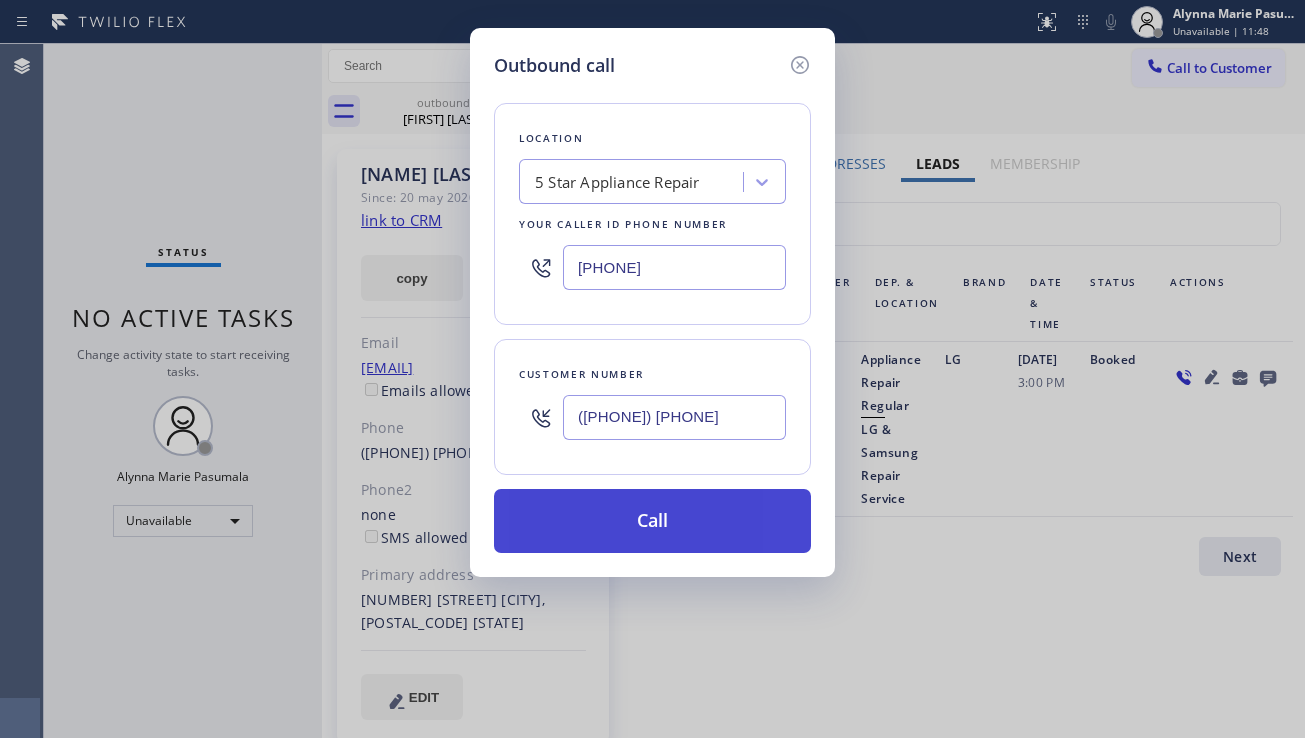 type on "([PHONE]) [PHONE]" 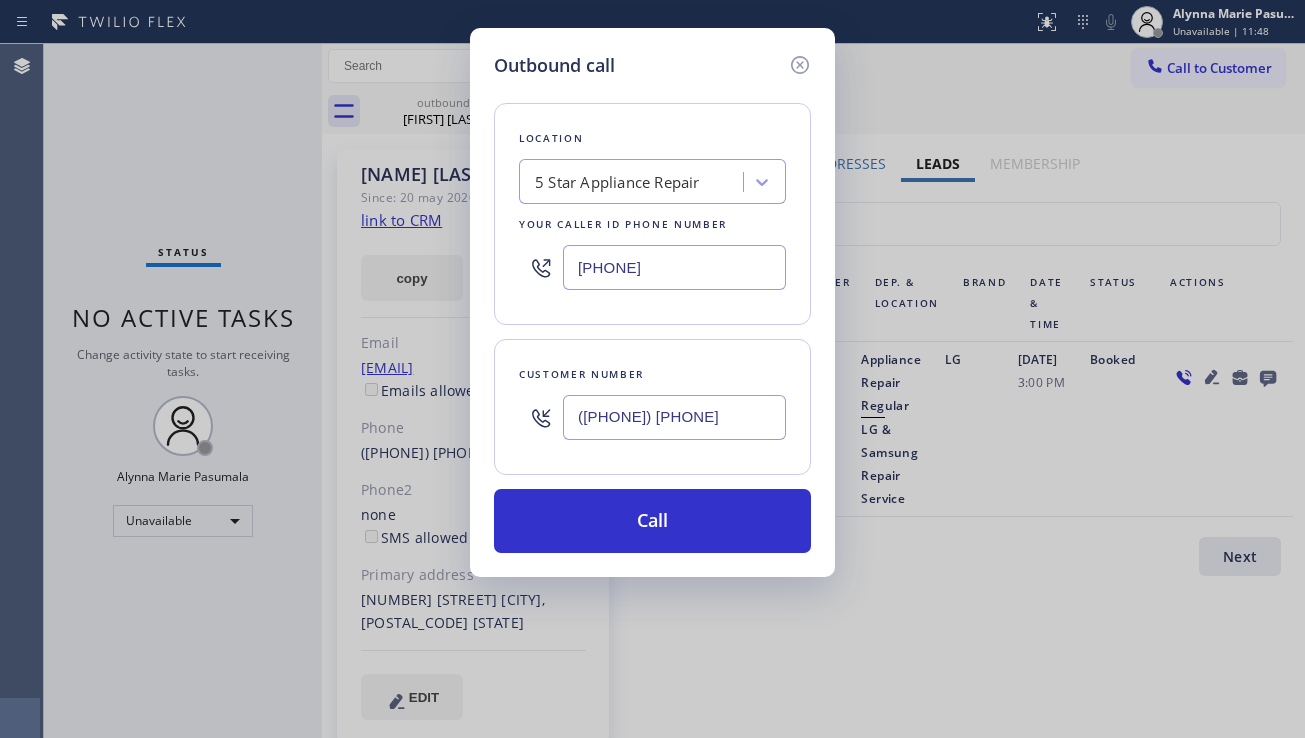 drag, startPoint x: 650, startPoint y: 510, endPoint x: 539, endPoint y: 376, distance: 174.00287 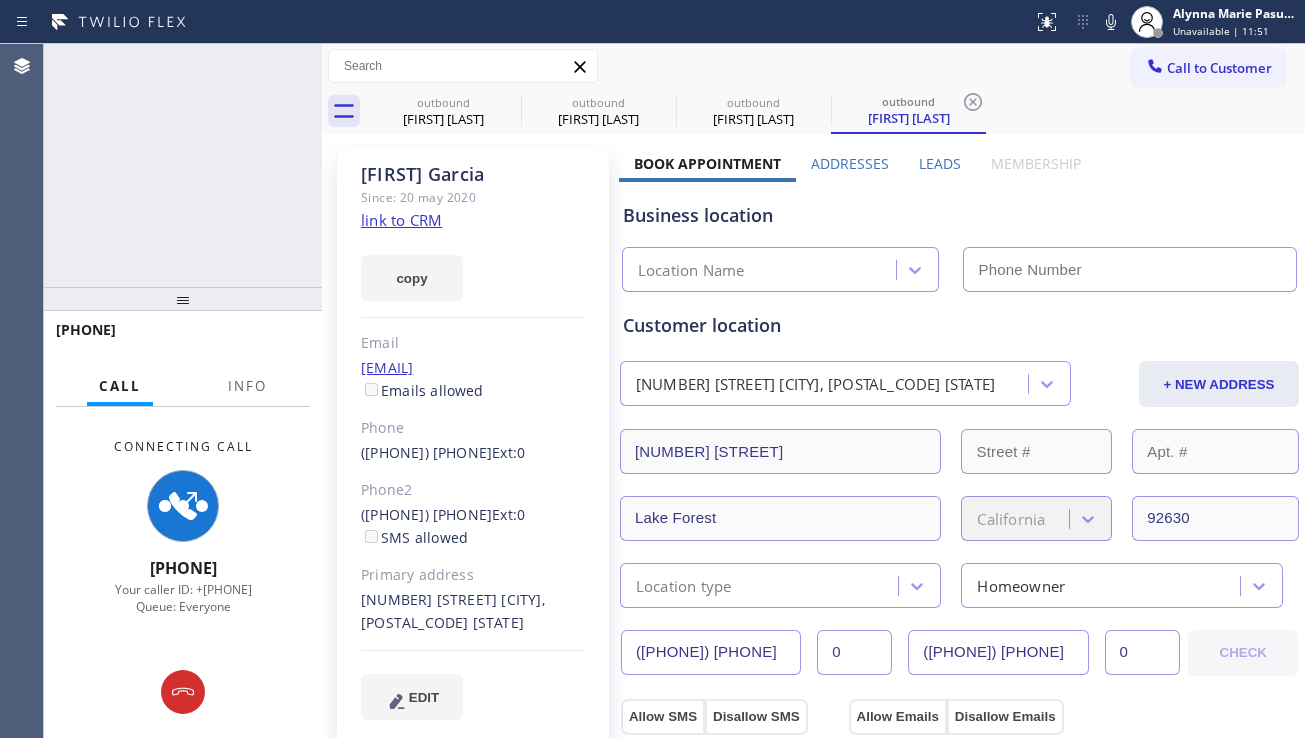 type on "[PHONE]" 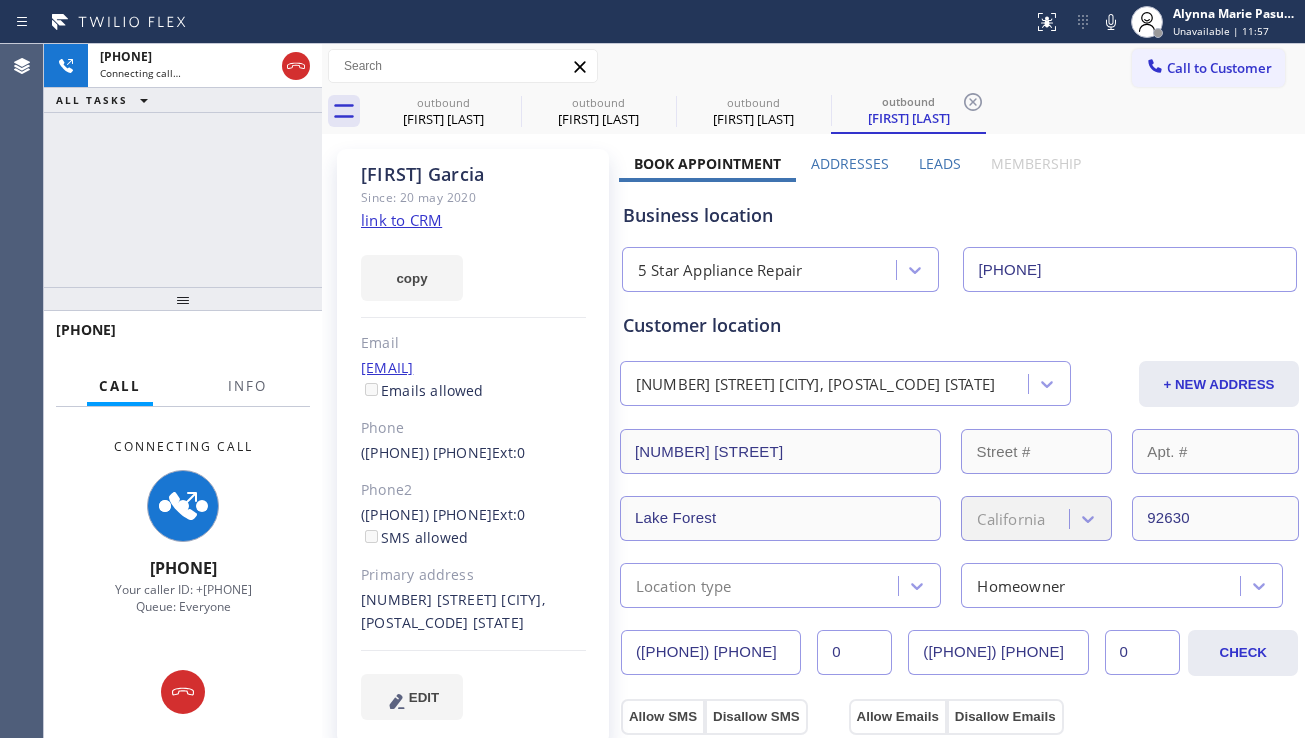 click on "Leads" at bounding box center (940, 163) 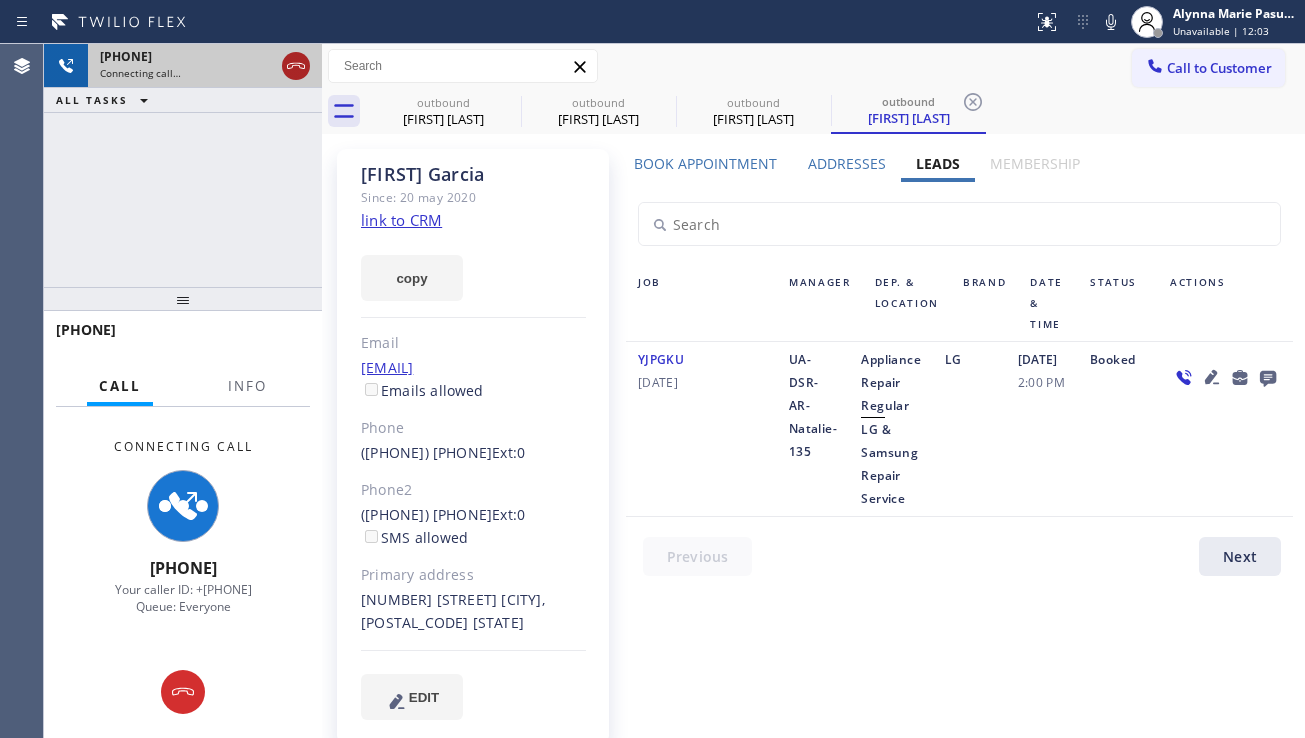 click 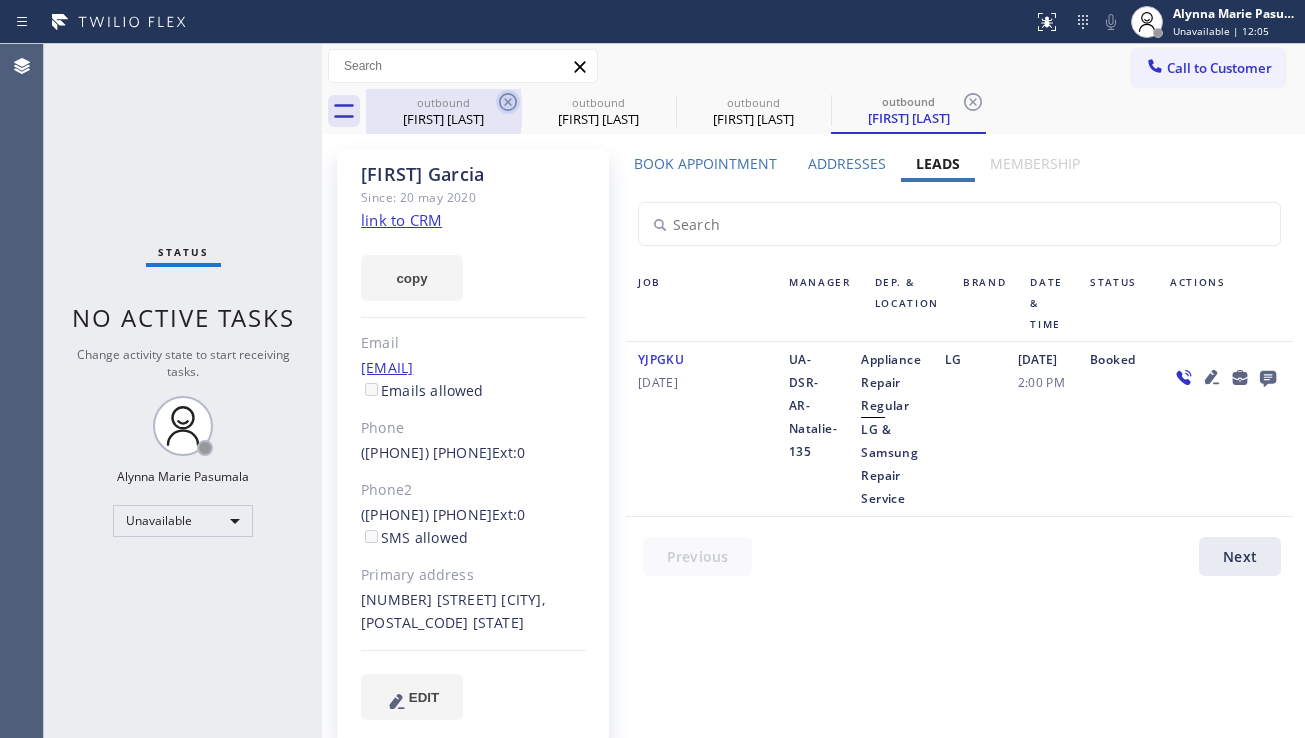 click 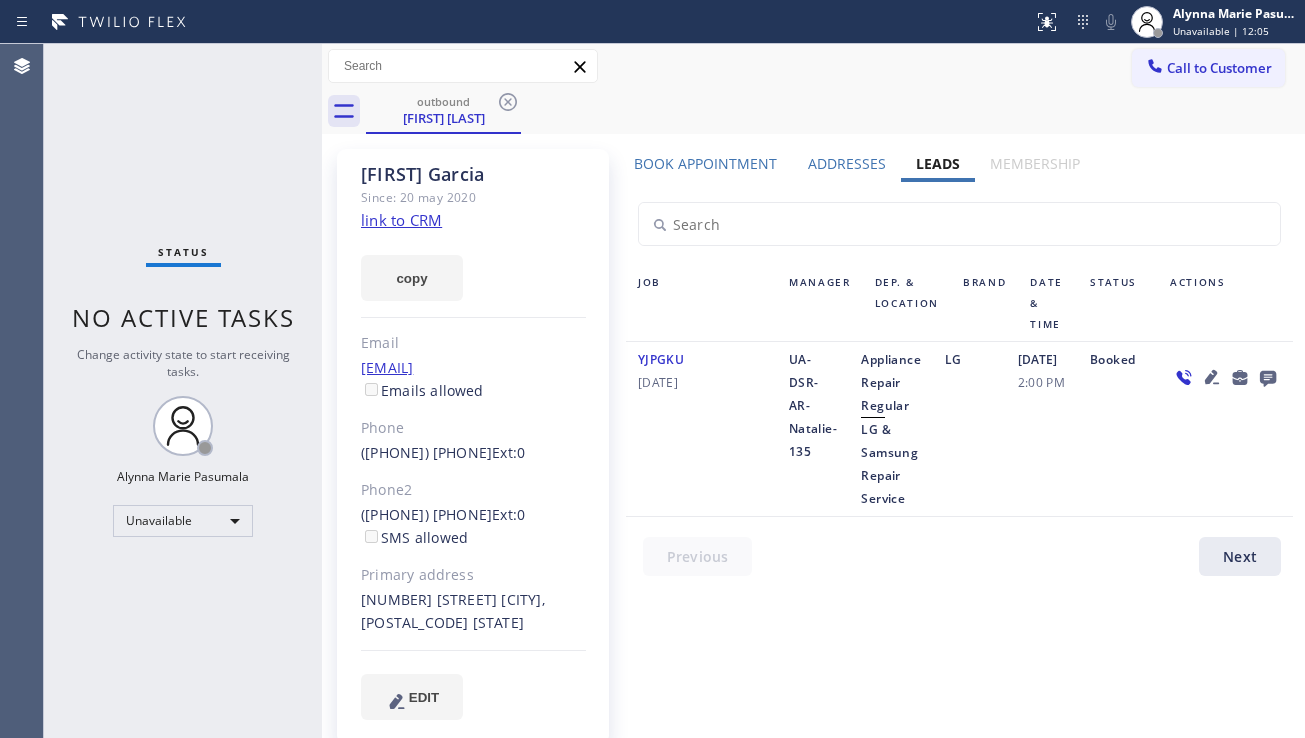 click 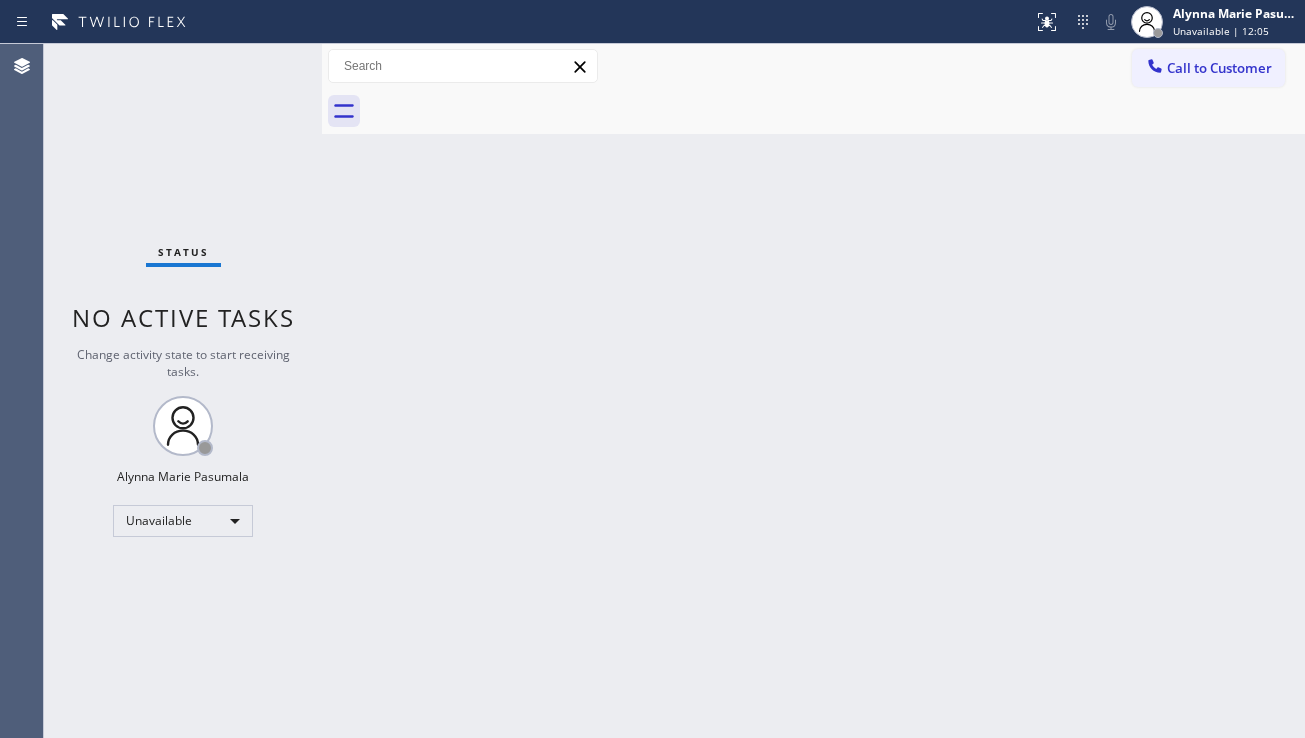 click at bounding box center (835, 111) 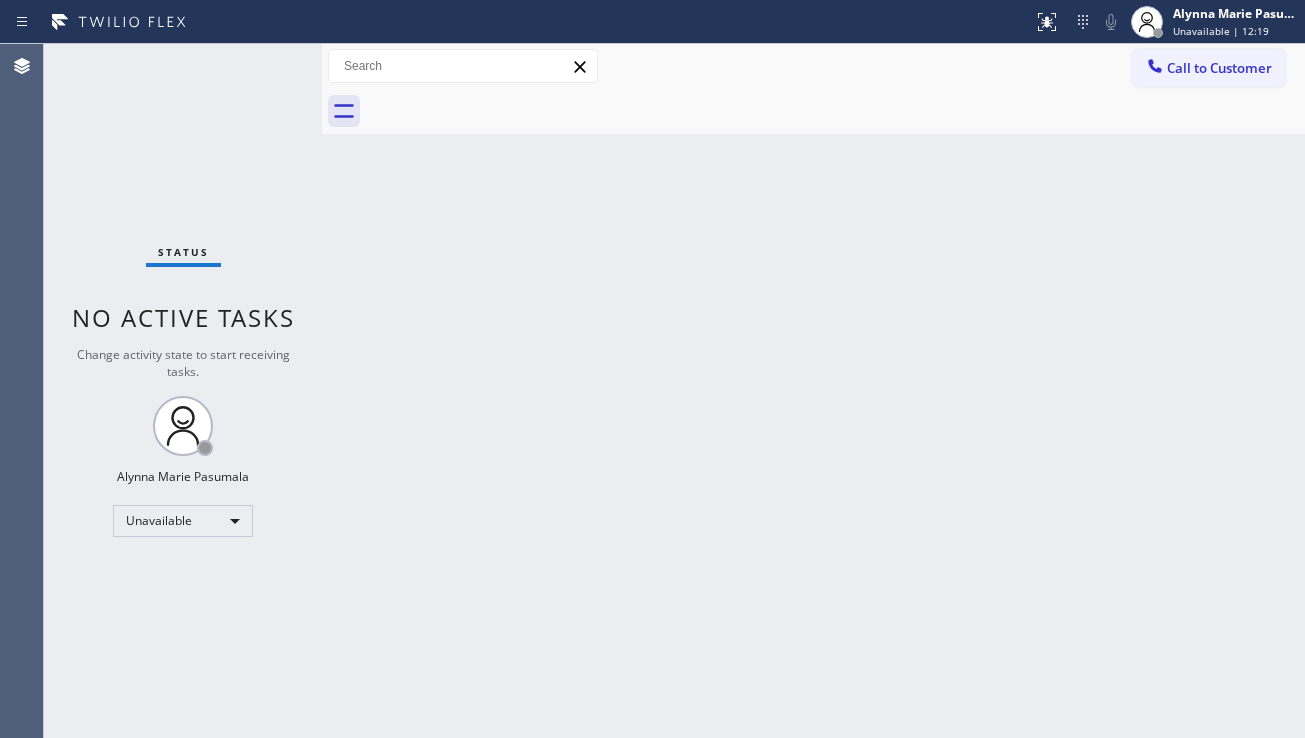 click on "Back to Dashboard Change Sender ID Customers Technicians Select a contact Outbound call Location Search location Your caller id phone number Customer number Call Customer info Name   Phone none Address none Change Sender ID HVAC [PHONE] 5 Star Appliance [PHONE] Appliance Repair [PHONE] Plumbing [PHONE] Air Duct Cleaning [PHONE]  Electricians [PHONE]  Cancel Change Check personal SMS Reset Change No tabs Call to Customer Outbound call Location 5 Star Appliance Repair Your caller id phone number [PHONE] Customer number Call Outbound call Technician Search Technician Your caller id phone number Your caller id phone number Call" at bounding box center [813, 391] 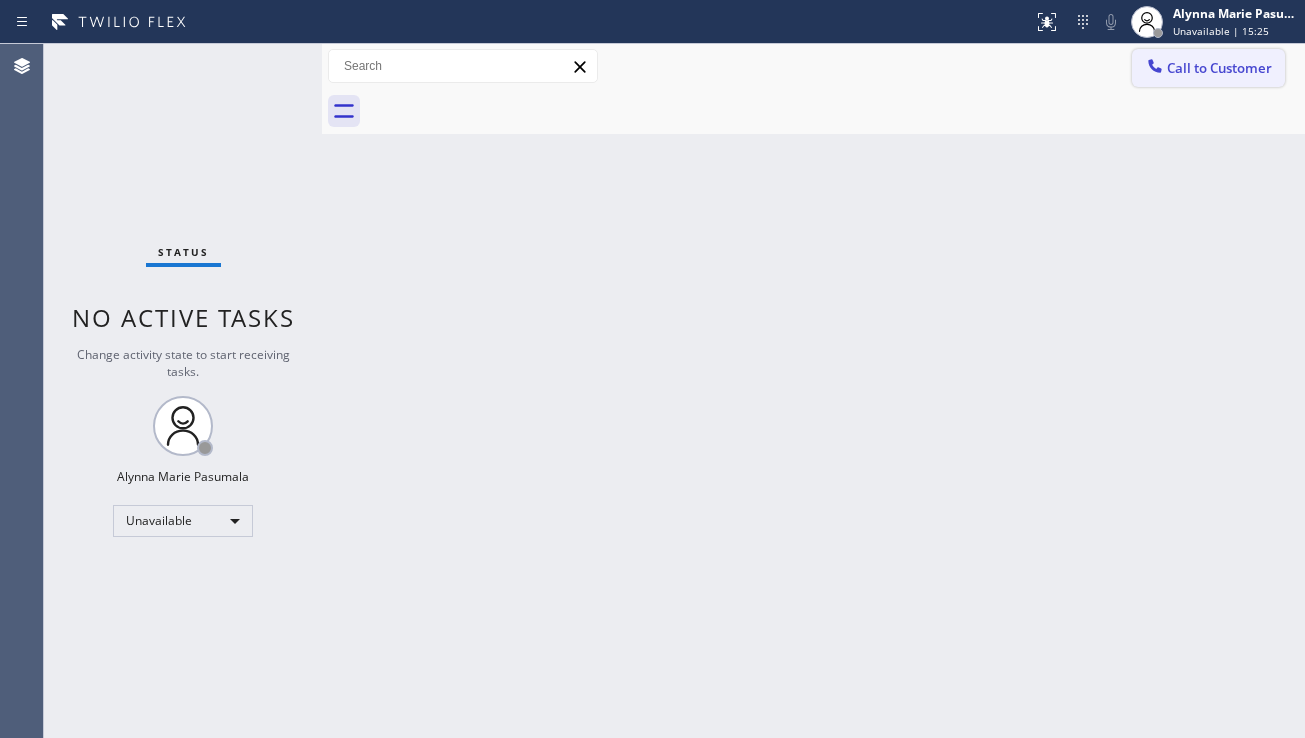 click at bounding box center (1155, 68) 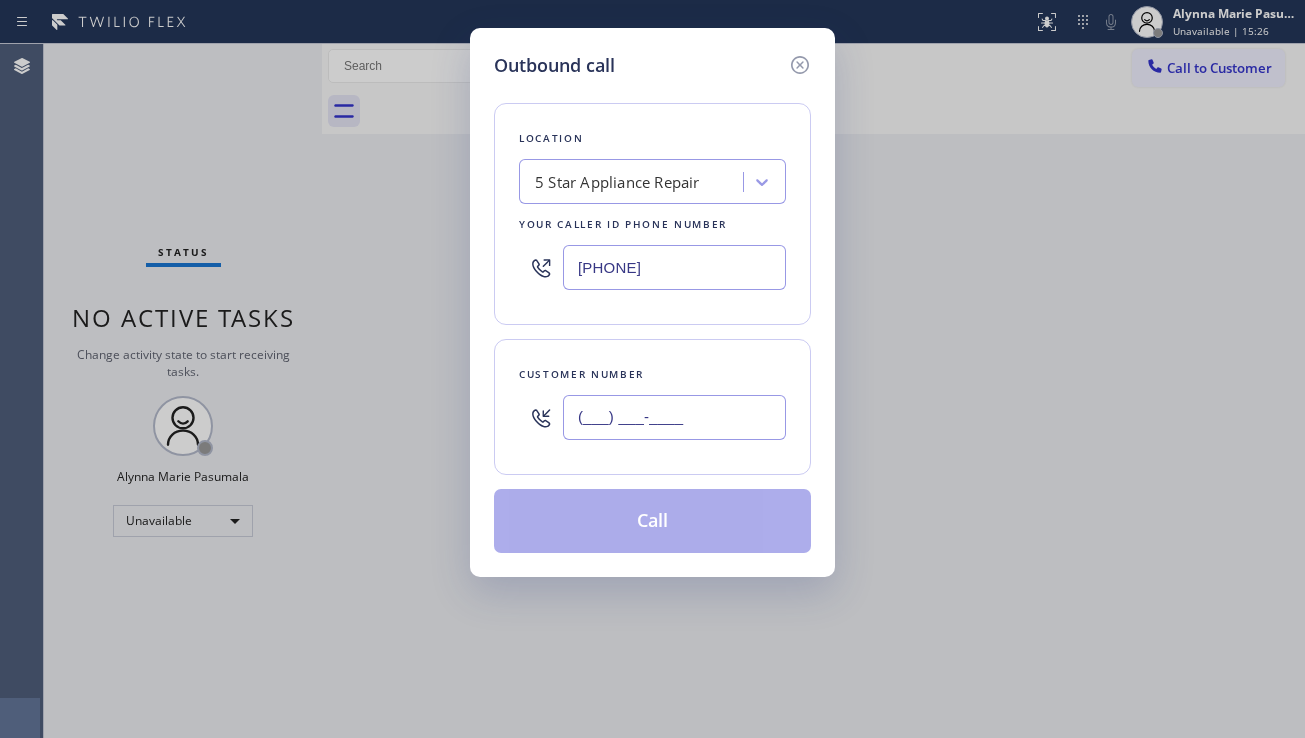 click on "(___) ___-____" at bounding box center (674, 417) 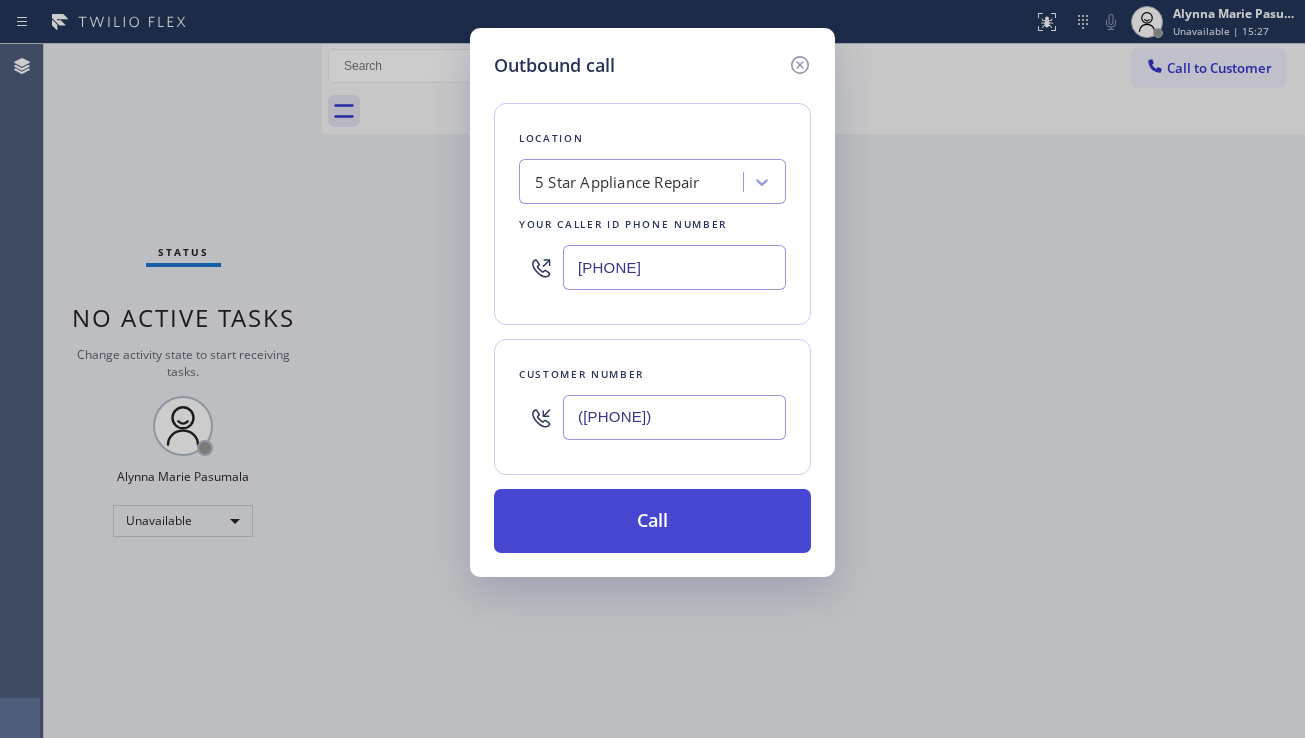 click on "Call" at bounding box center [652, 521] 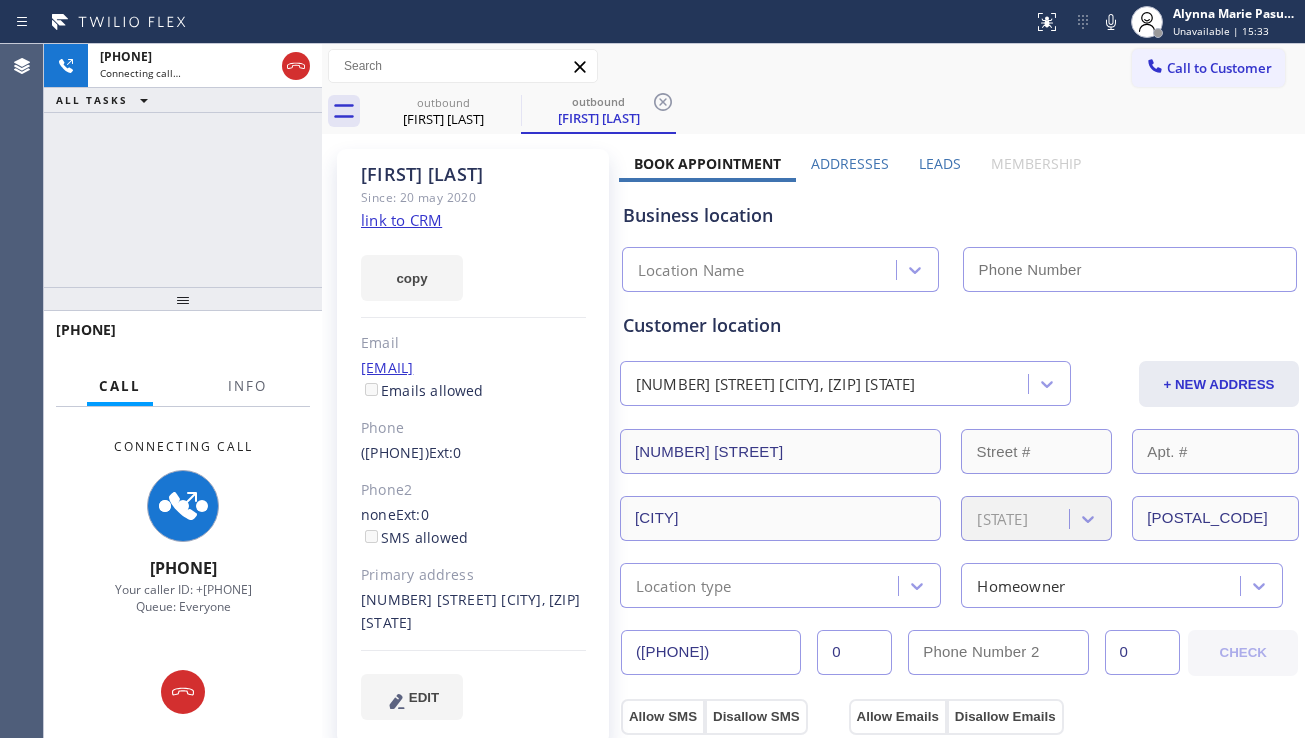 click on "Leads" at bounding box center [940, 163] 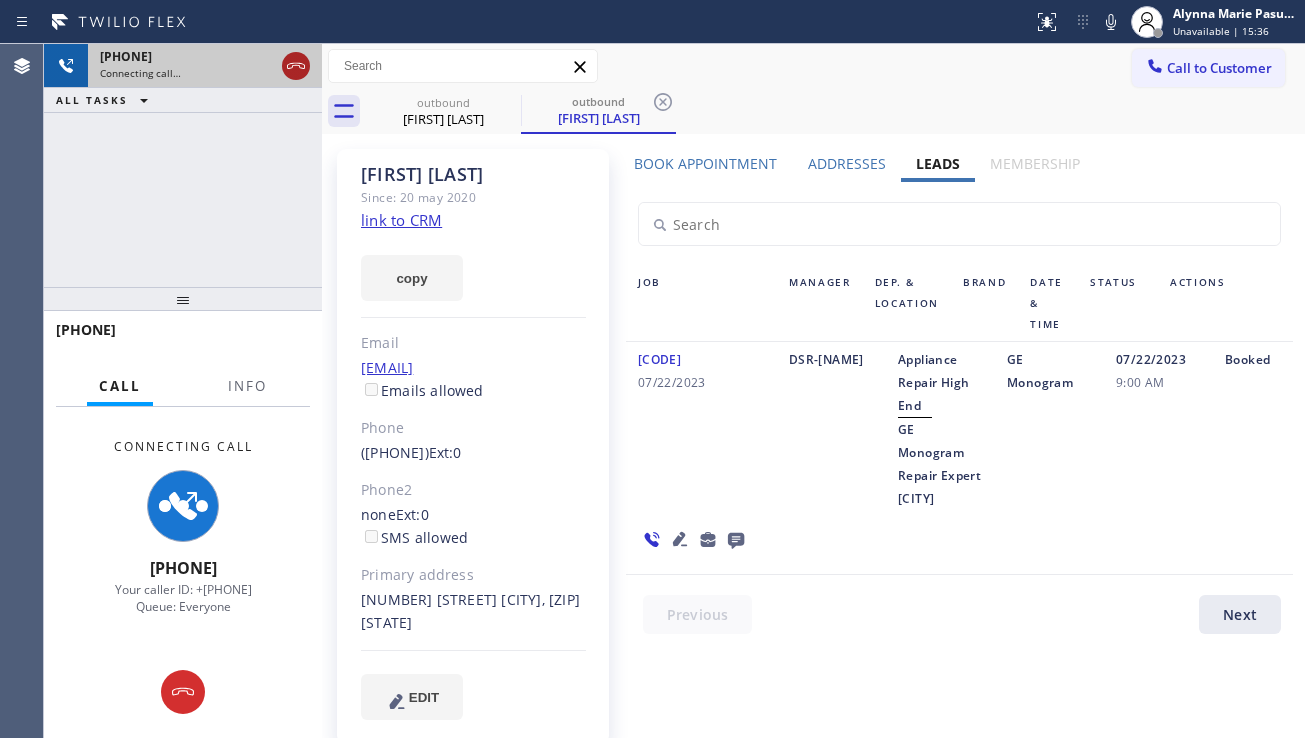 click 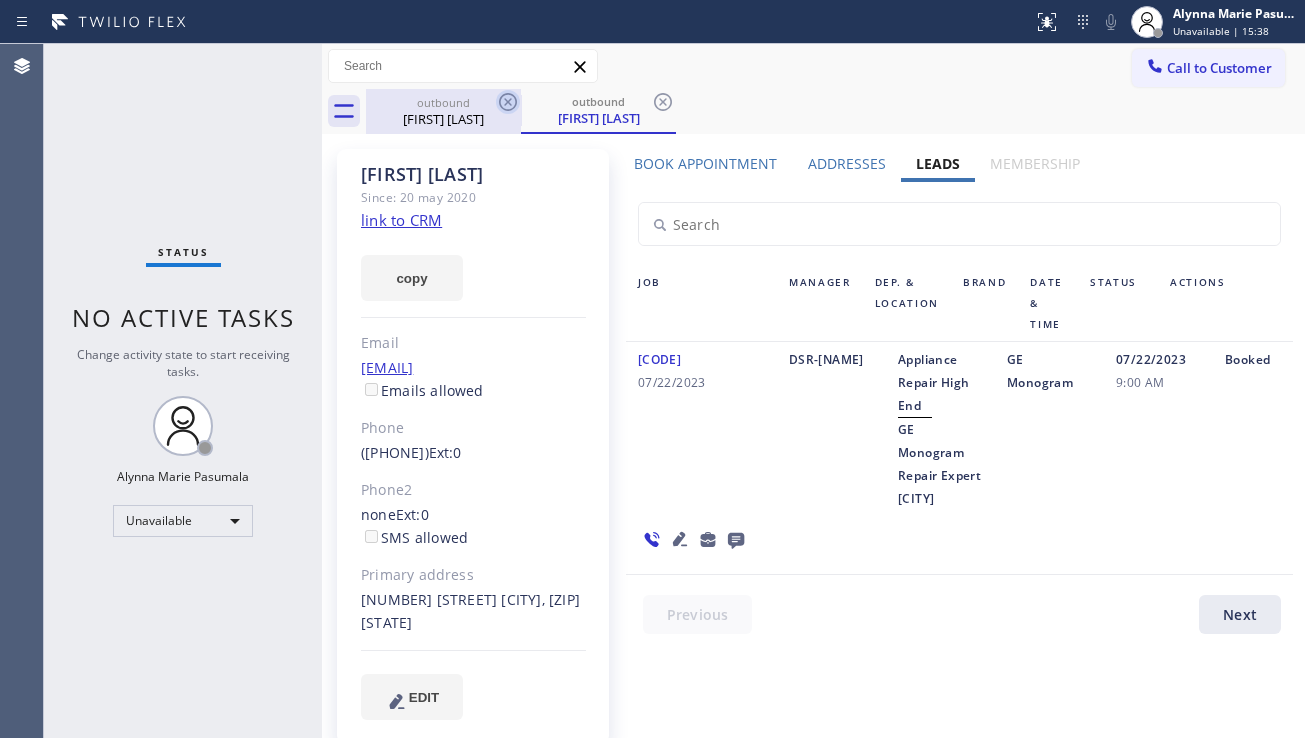 click 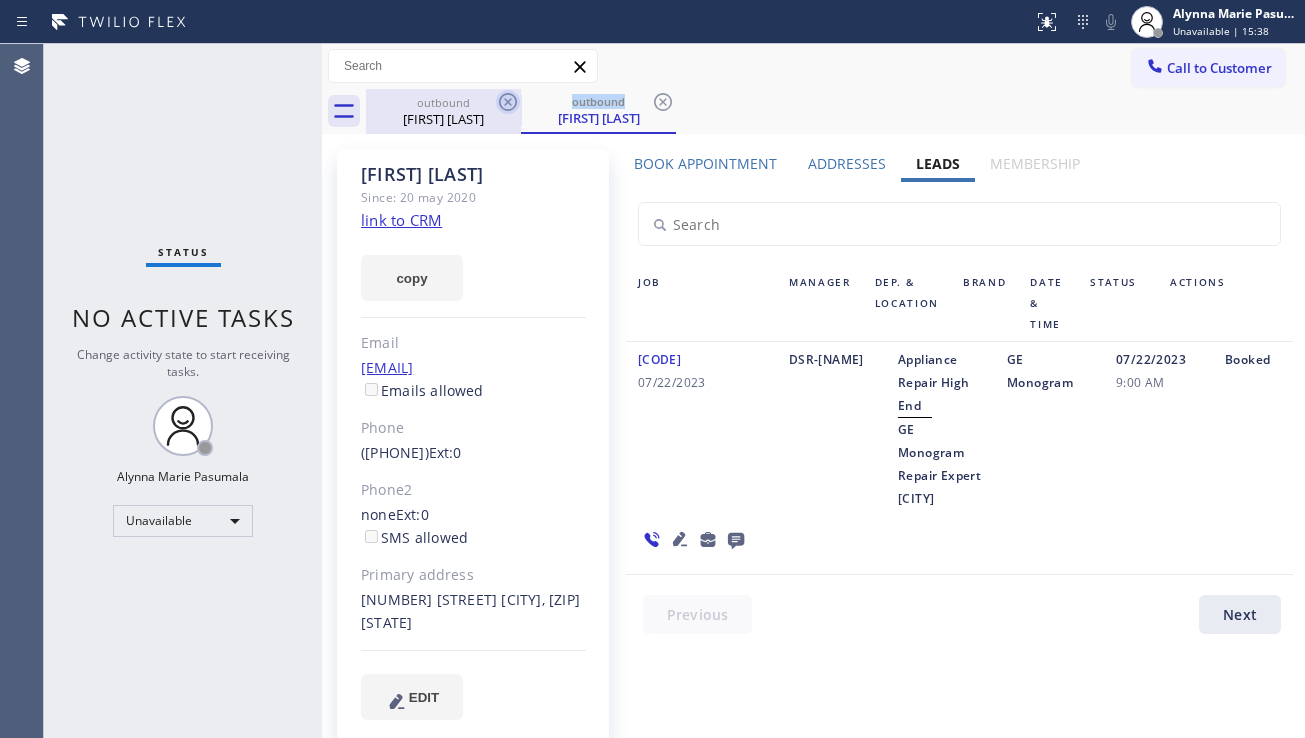 click 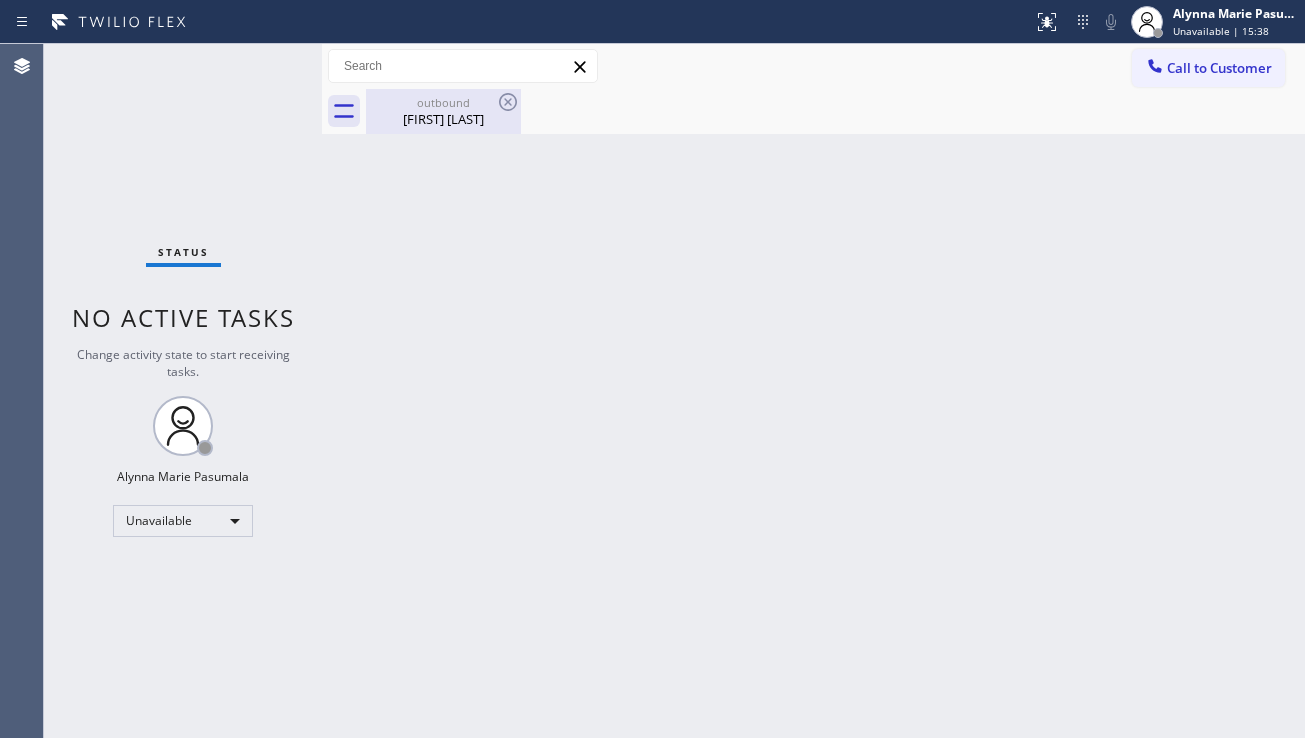 click 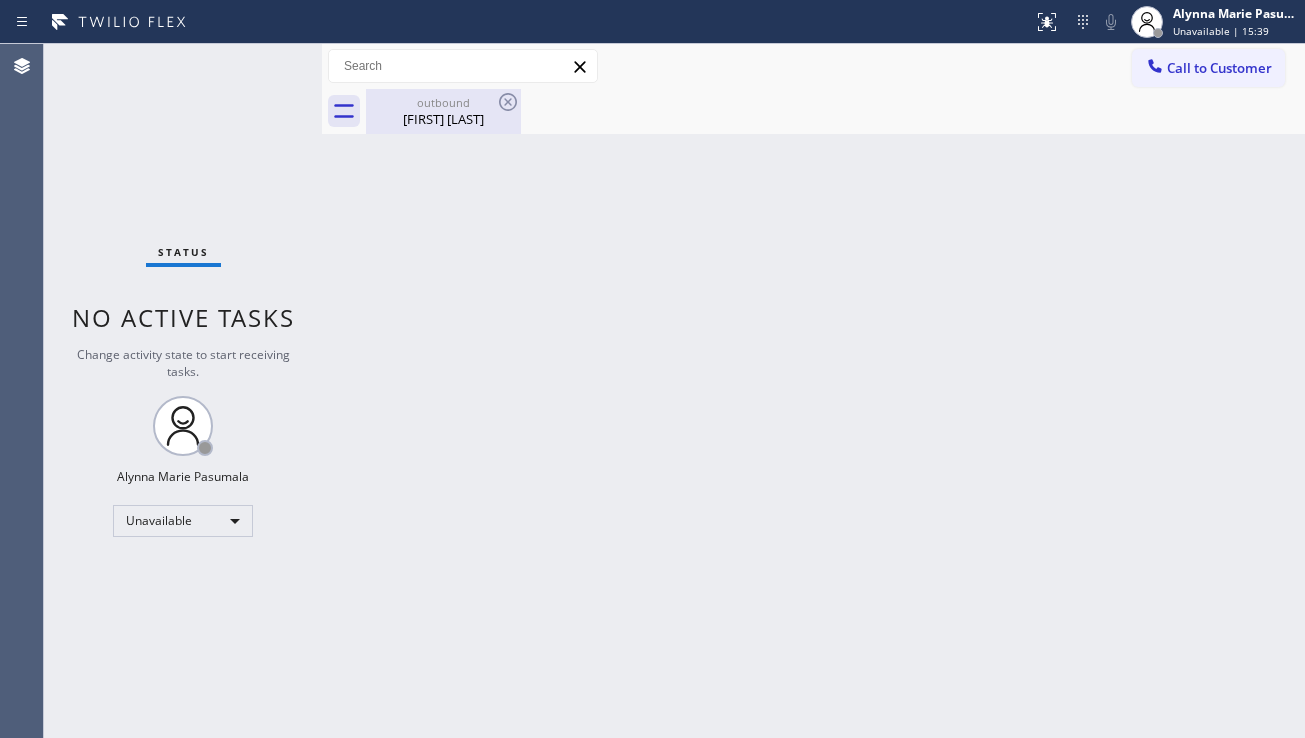 click on "outbound" at bounding box center (443, 102) 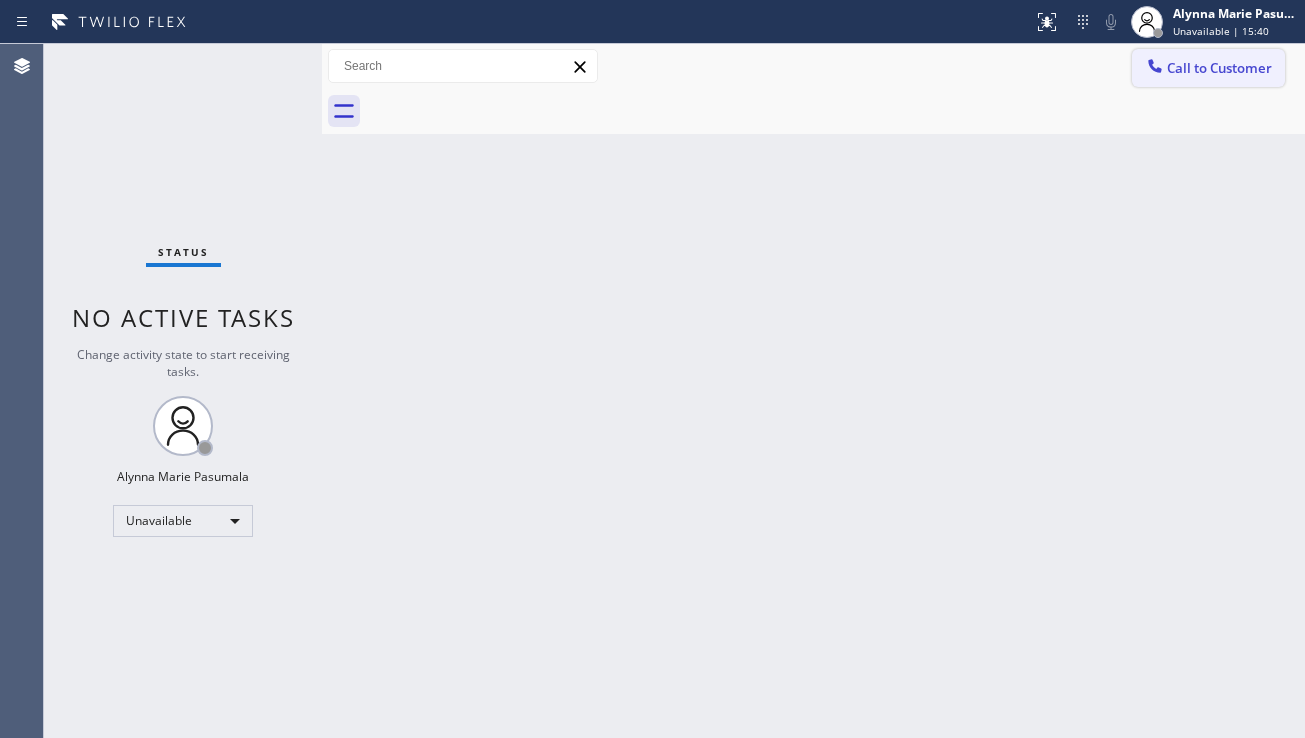 click on "Call to Customer" at bounding box center [1208, 68] 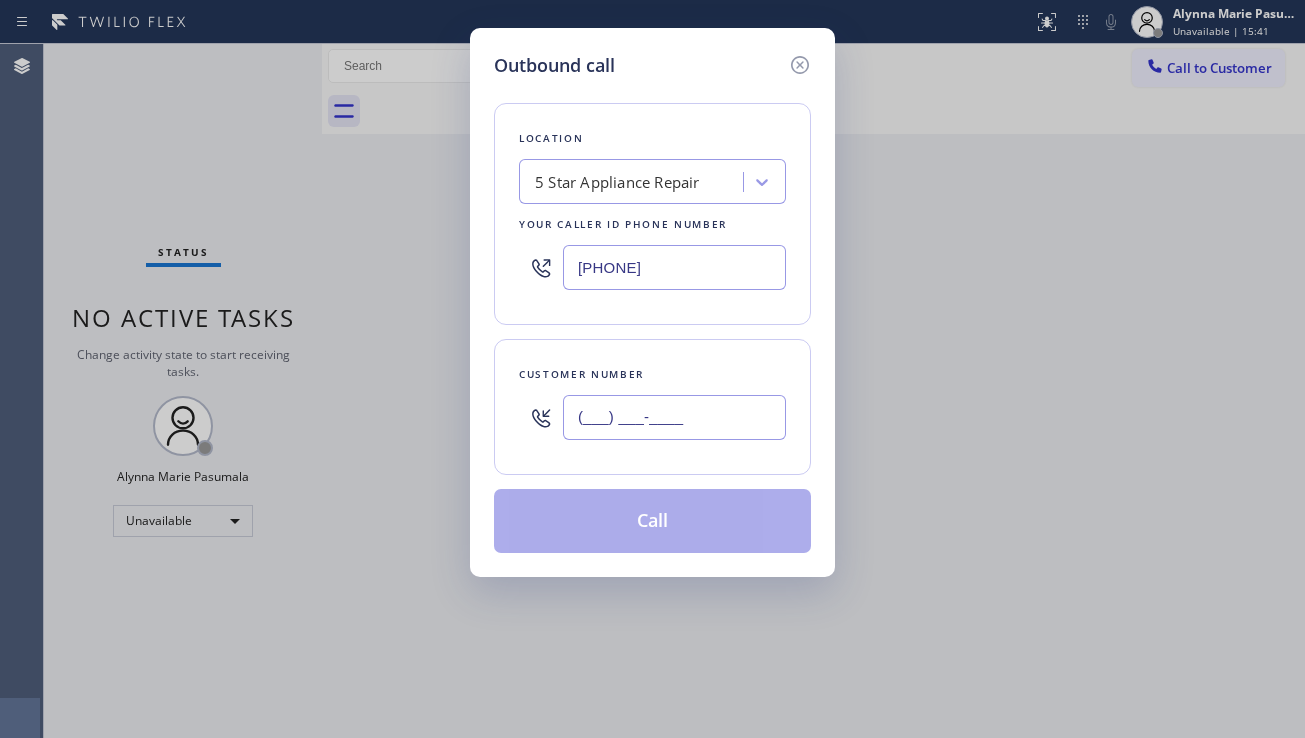 click on "(___) ___-____" at bounding box center [674, 417] 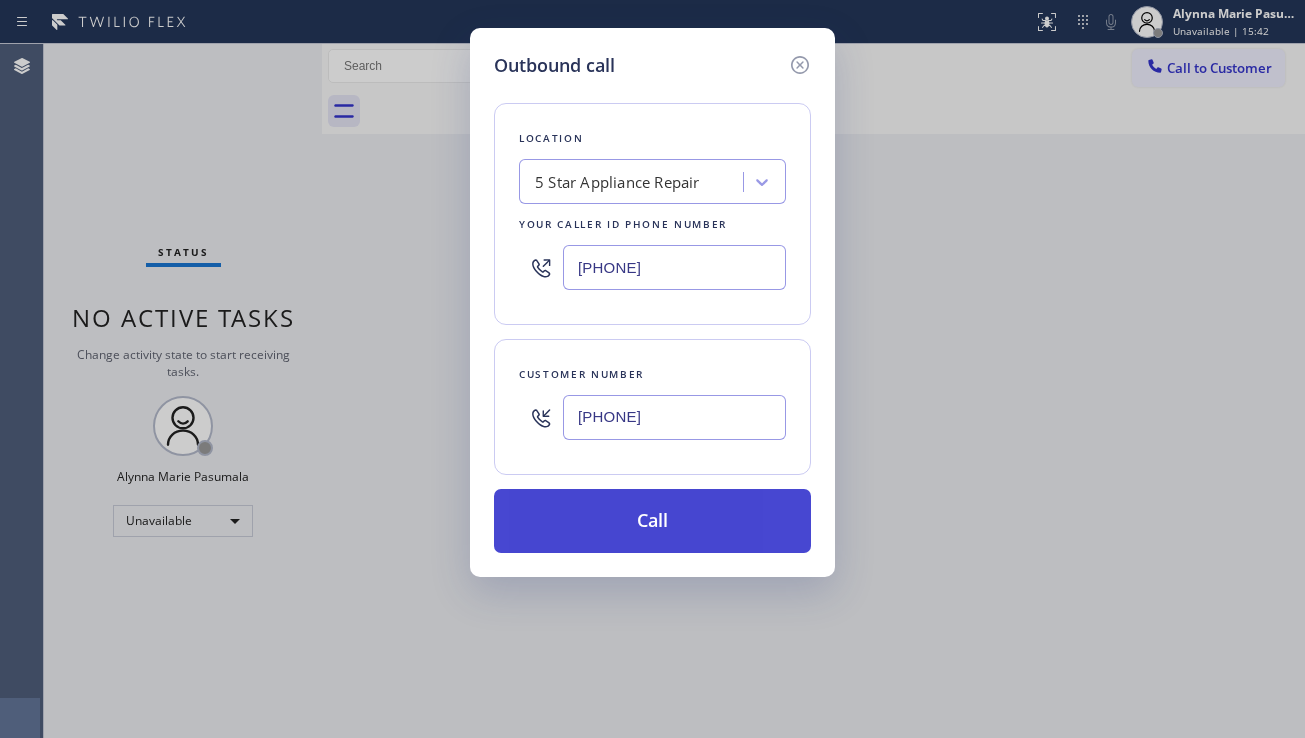 type on "[PHONE]" 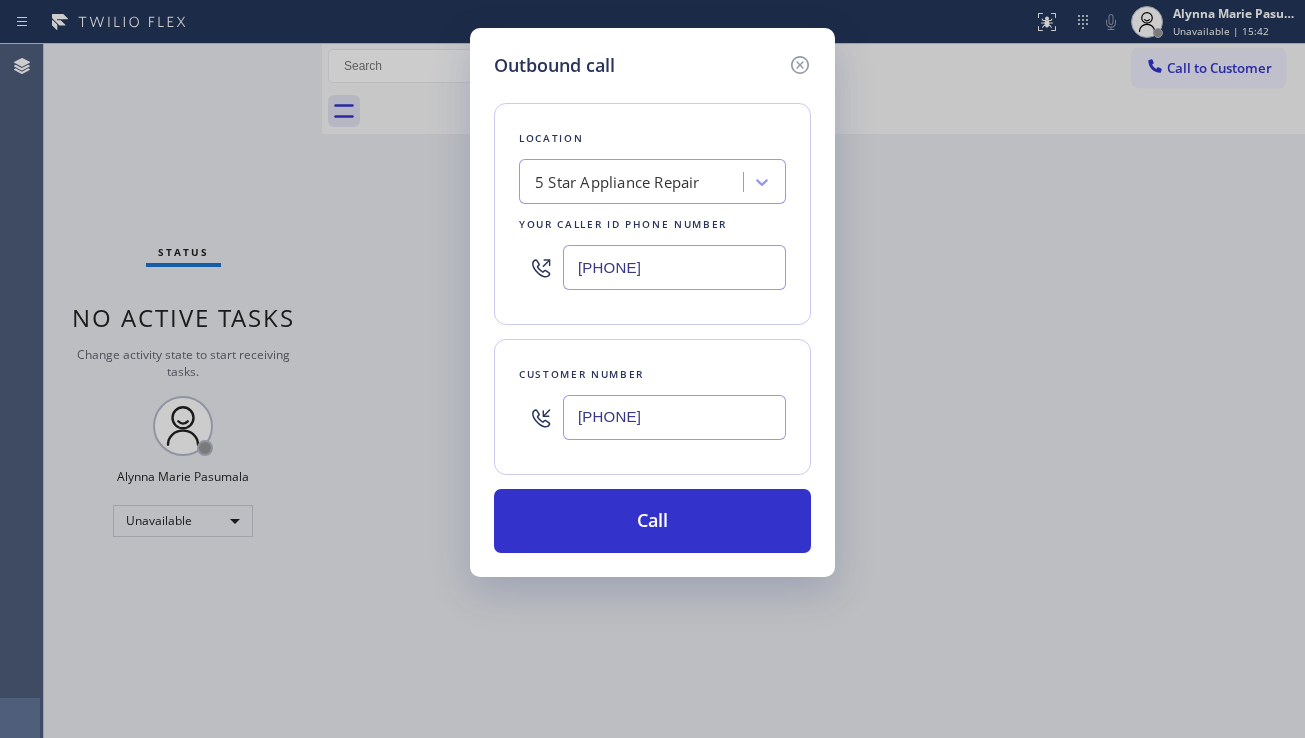 click on "Call" at bounding box center (652, 521) 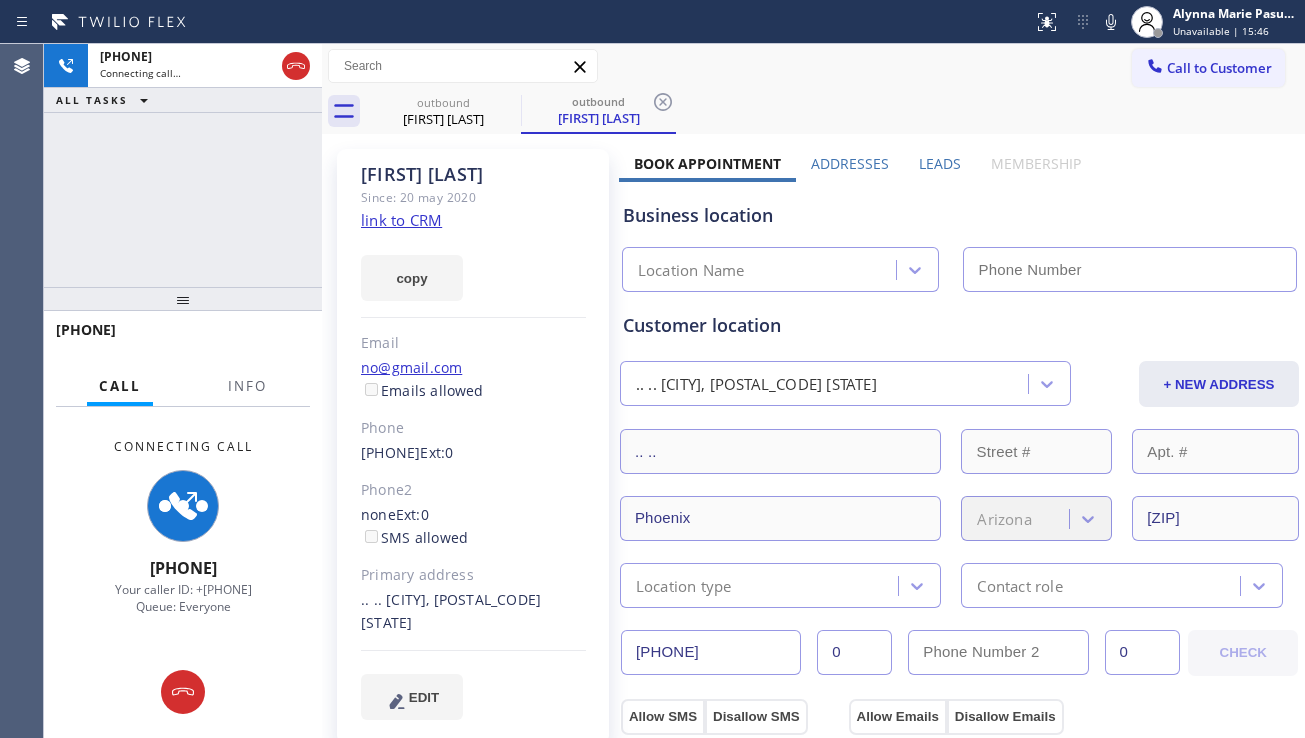 type on "[PHONE]" 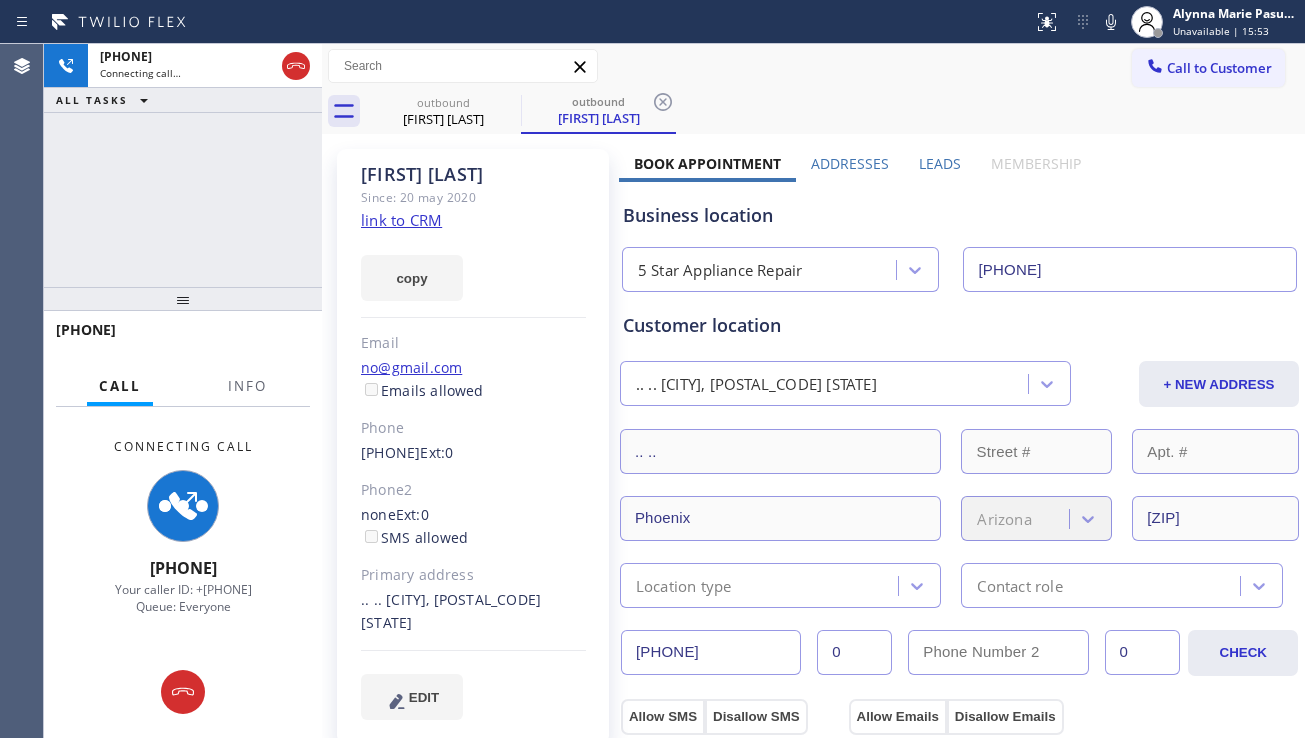 click on "Leads" at bounding box center (940, 163) 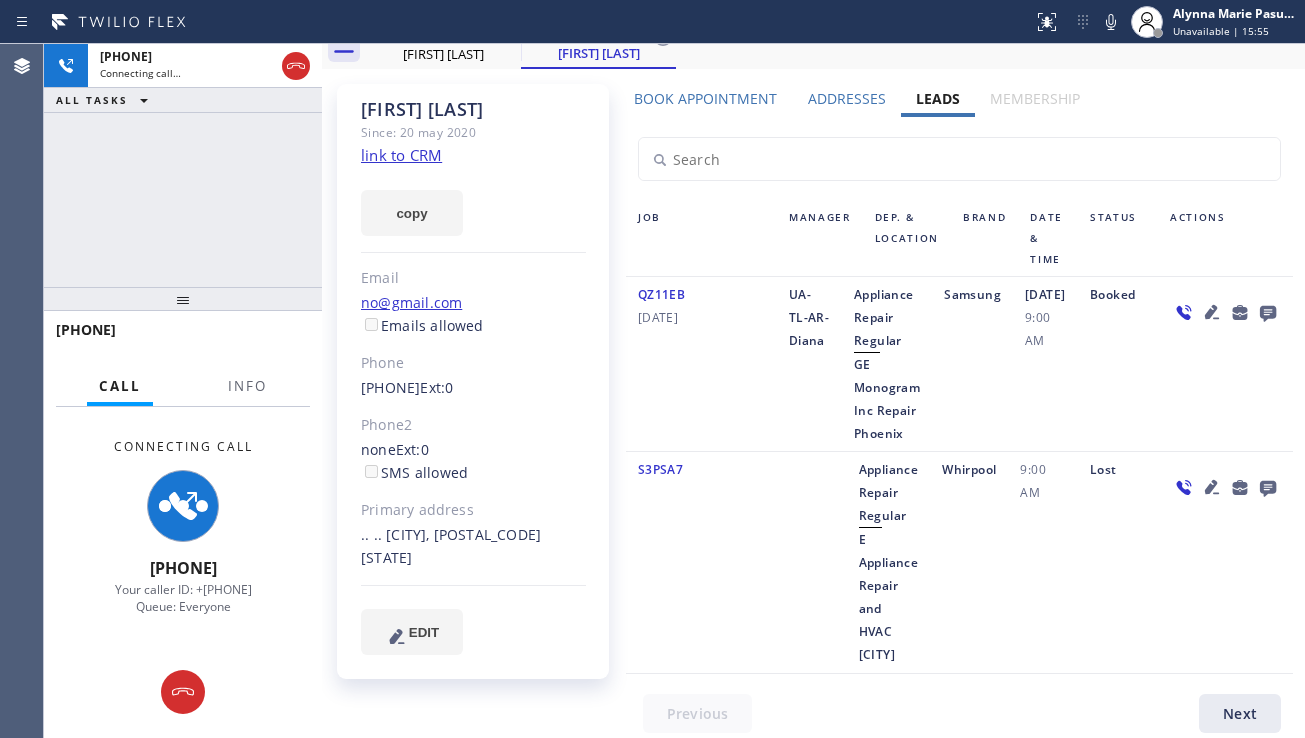 scroll, scrollTop: 0, scrollLeft: 0, axis: both 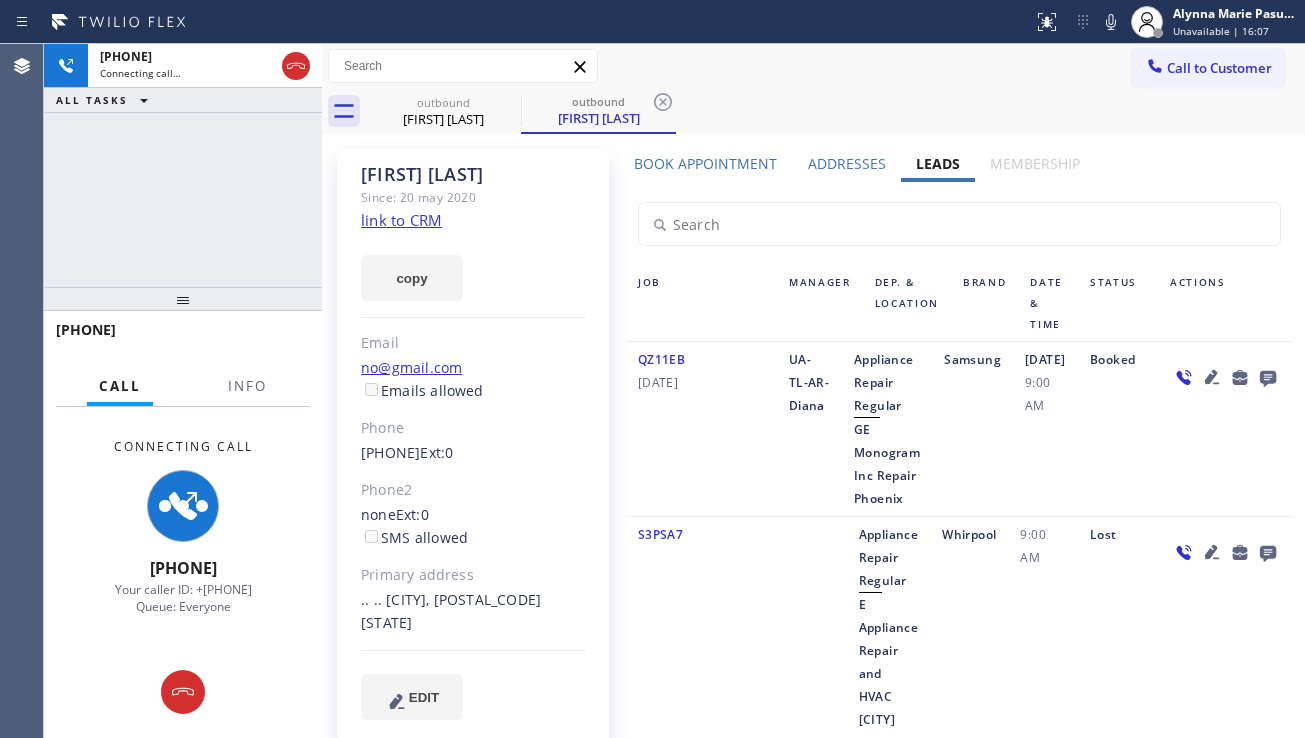 click on "07/20/2023 9:00 AM" at bounding box center [1045, 429] 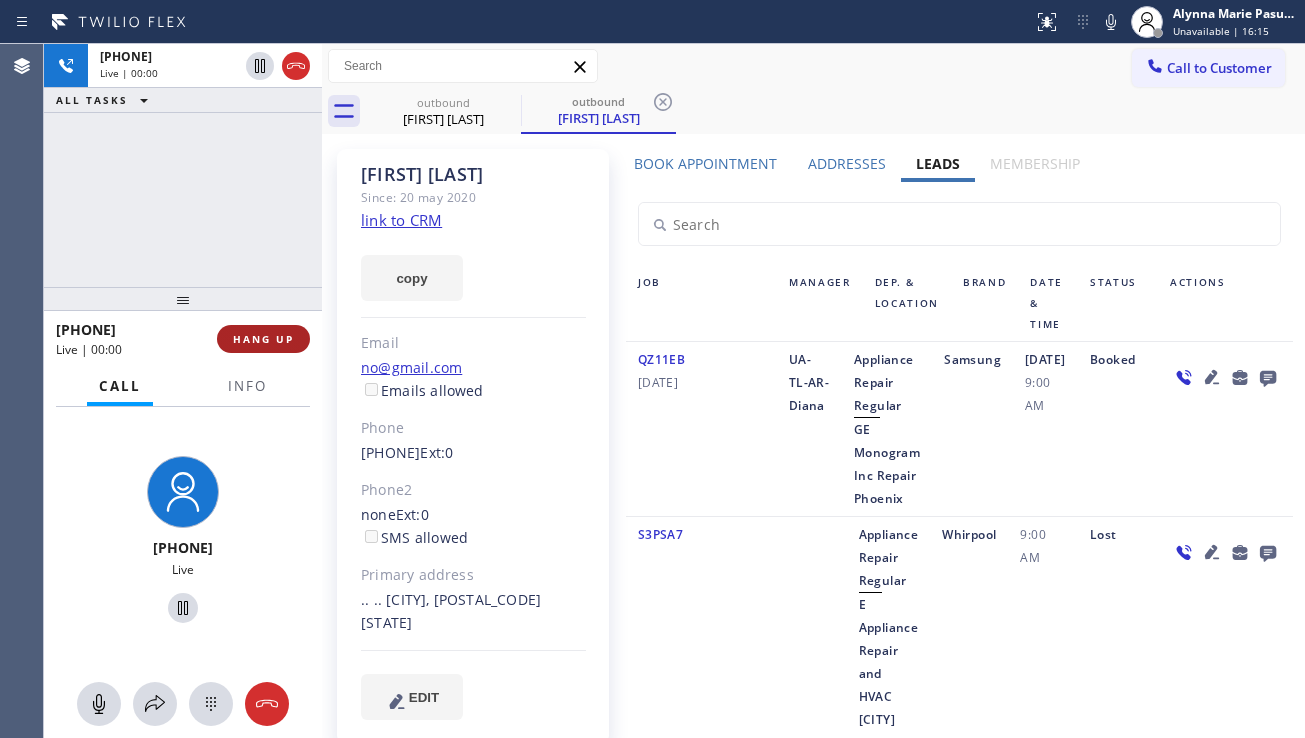 click on "HANG UP" at bounding box center [263, 339] 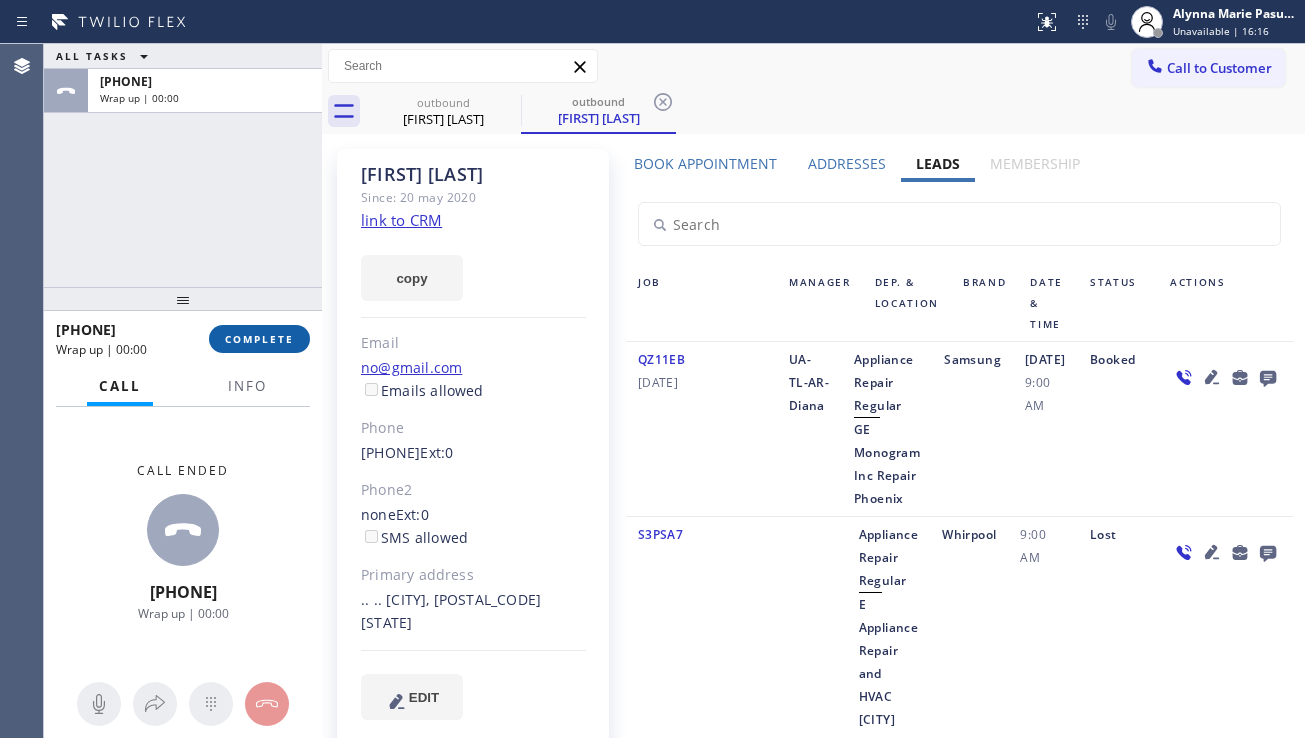 click on "COMPLETE" at bounding box center (259, 339) 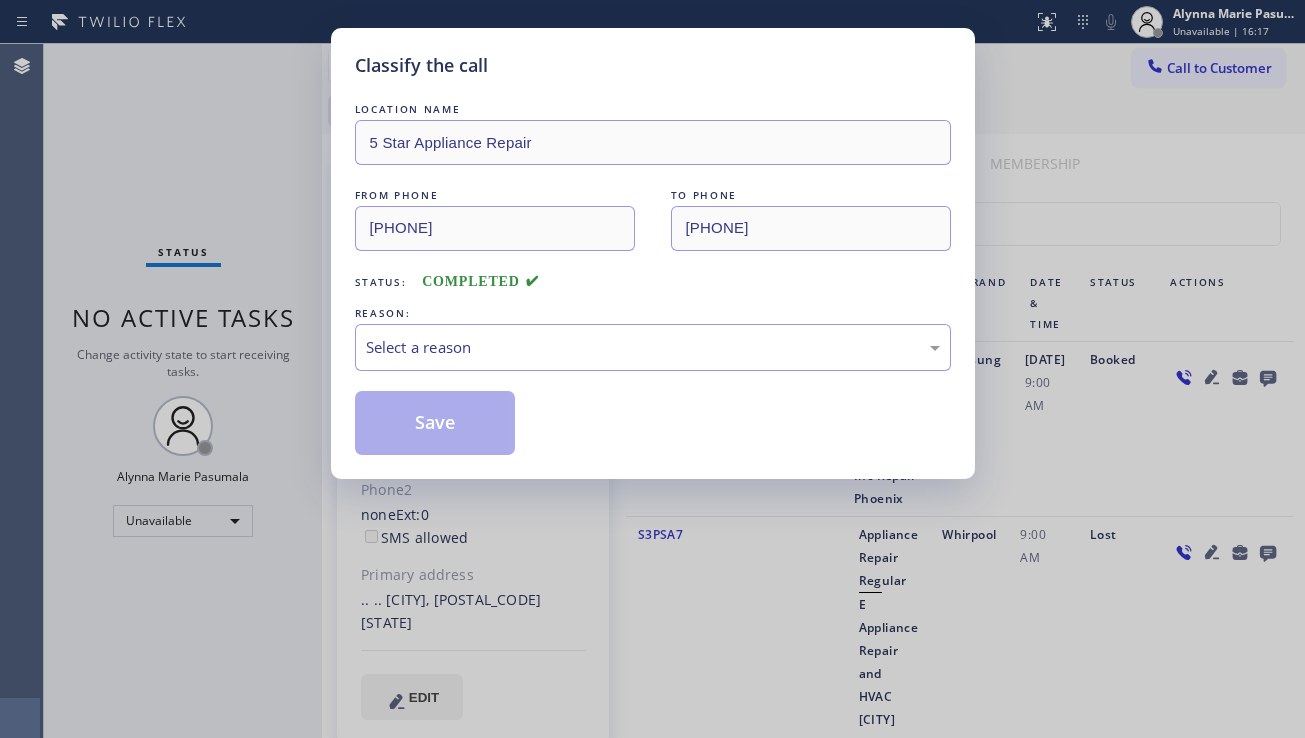 click on "Select a reason" at bounding box center [653, 347] 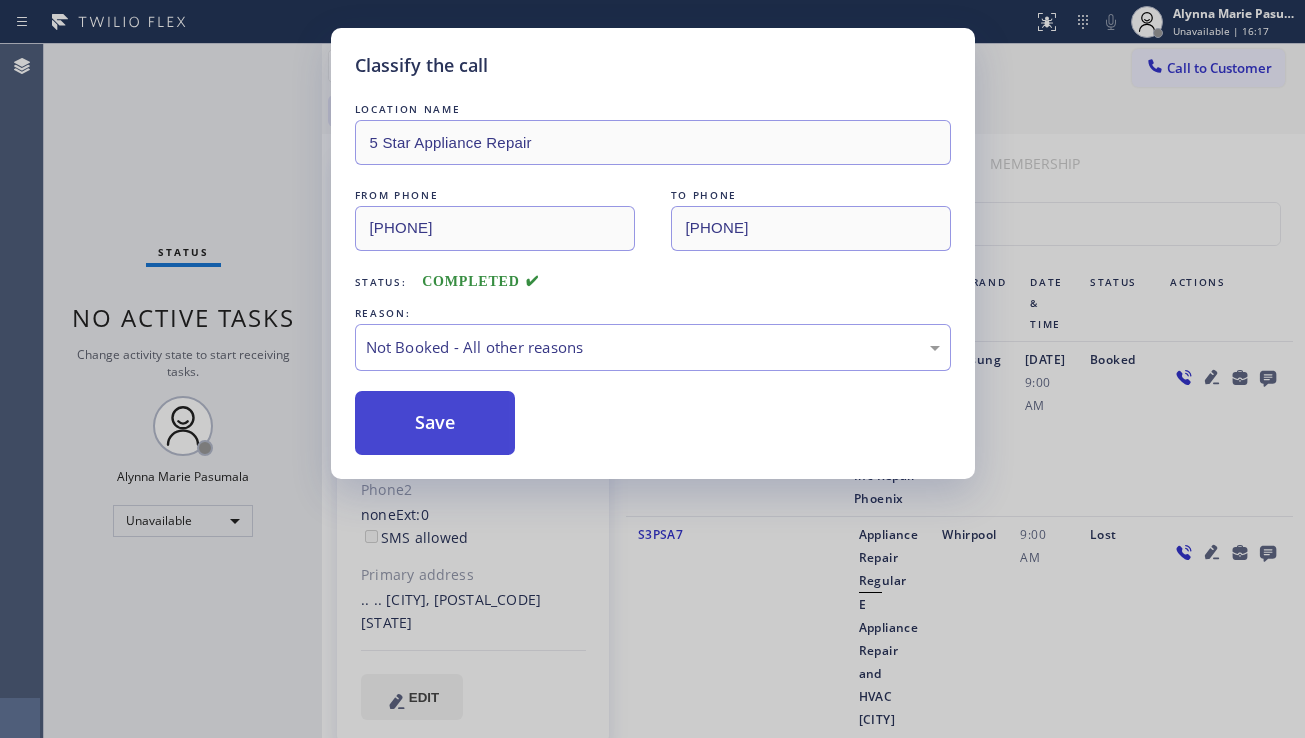 click on "Save" at bounding box center [435, 423] 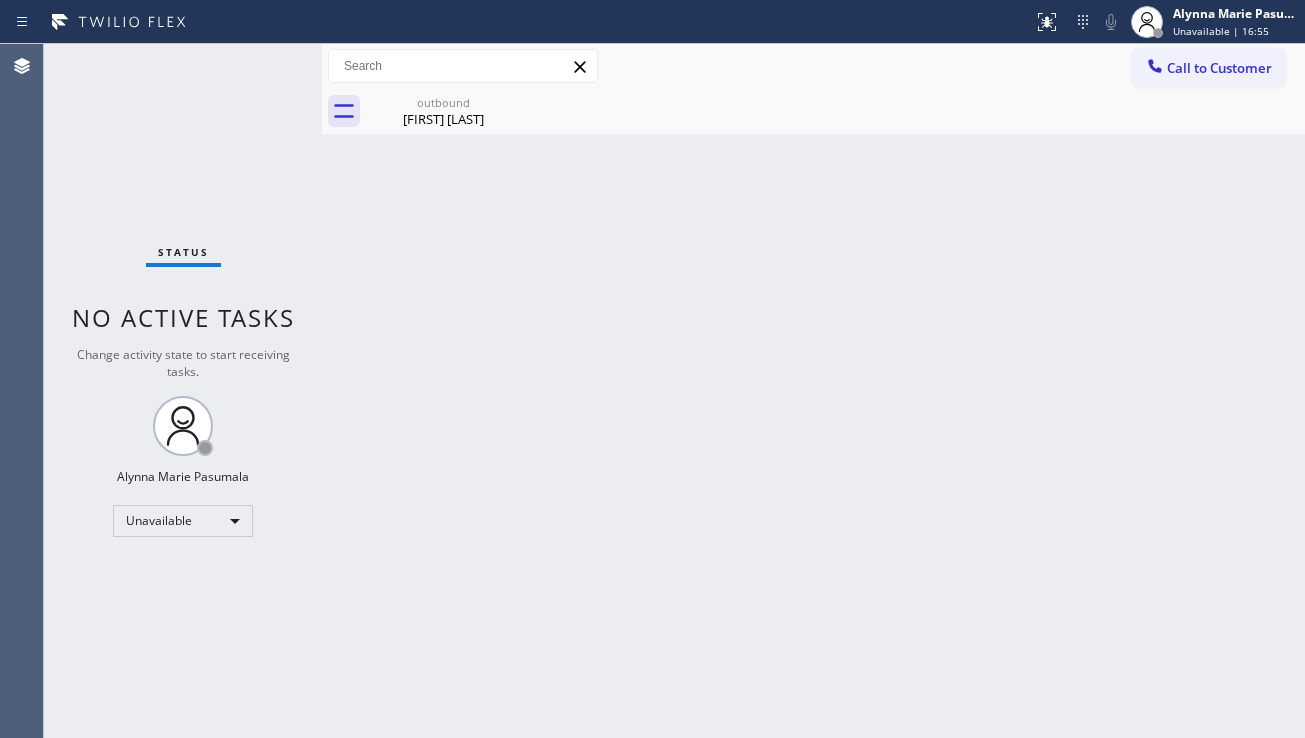click on "Back to Dashboard Change Sender ID Customers Technicians Select a contact Outbound call Location Search location Your caller id phone number Customer number Call Customer info Name   Phone none Address none Change Sender ID HVAC [PHONE] 5 Star Appliance [PHONE] Appliance Repair [PHONE] Plumbing [PHONE] Air Duct Cleaning [PHONE]  Electricians [PHONE]  Cancel Change Check personal SMS Reset Change Outbound [NAME] [NAME] Call to Customer Outbound call Location 5 Star Appliance Repair Your caller id phone number [PHONE] Customer number Call Outbound call Technician Search Technician Your caller id phone number Your caller id phone number Call outbound [NAME] [NAME] [NAME]   [NAME] Since: [DATE] link to CRM copy Email [EMAIL]  Emails allowed Phone [PHONE]  Ext:  0 Phone2 none  Ext:  0  SMS allowed Primary address  .. .. [CITY], [POSTAL_CODE] [STATE] EDIT Outbound call Location 5 Star Appliance Repair Your caller id phone number [PHONE] Customer number Call 0" at bounding box center (813, 391) 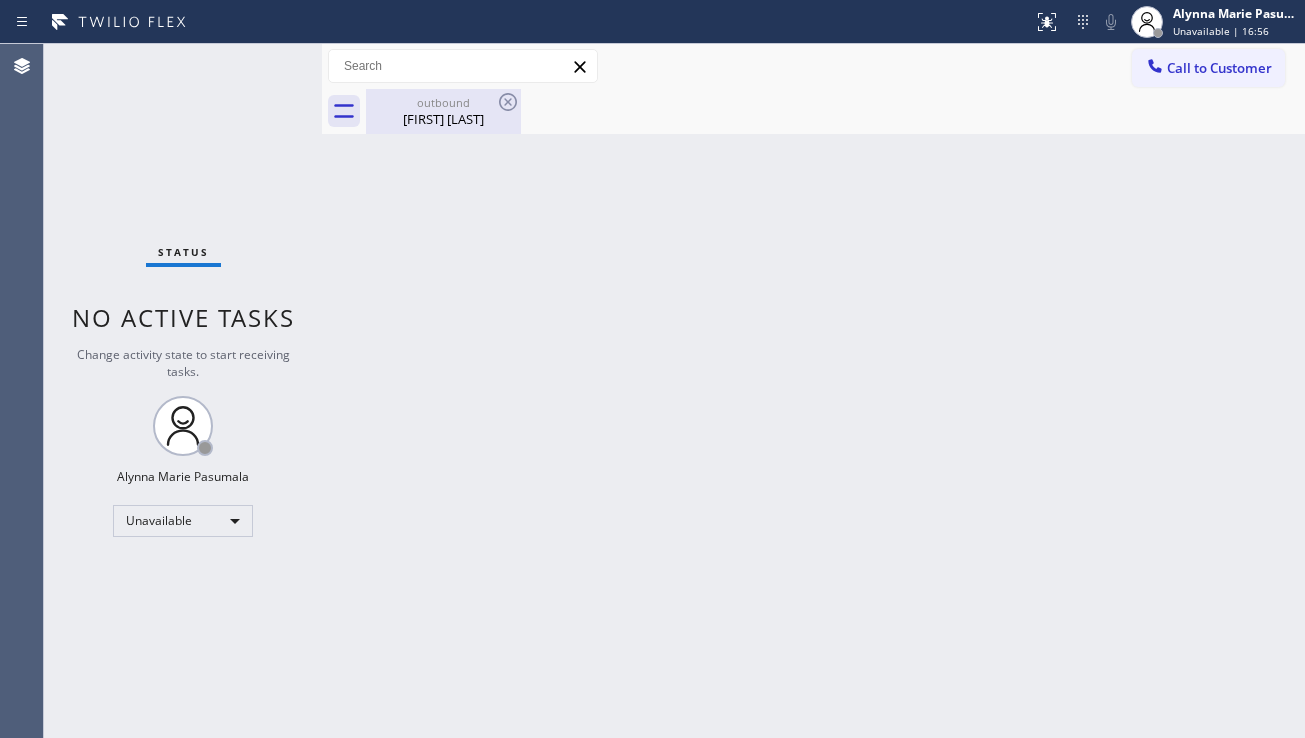 click on "[FIRST] [LAST]" at bounding box center [443, 119] 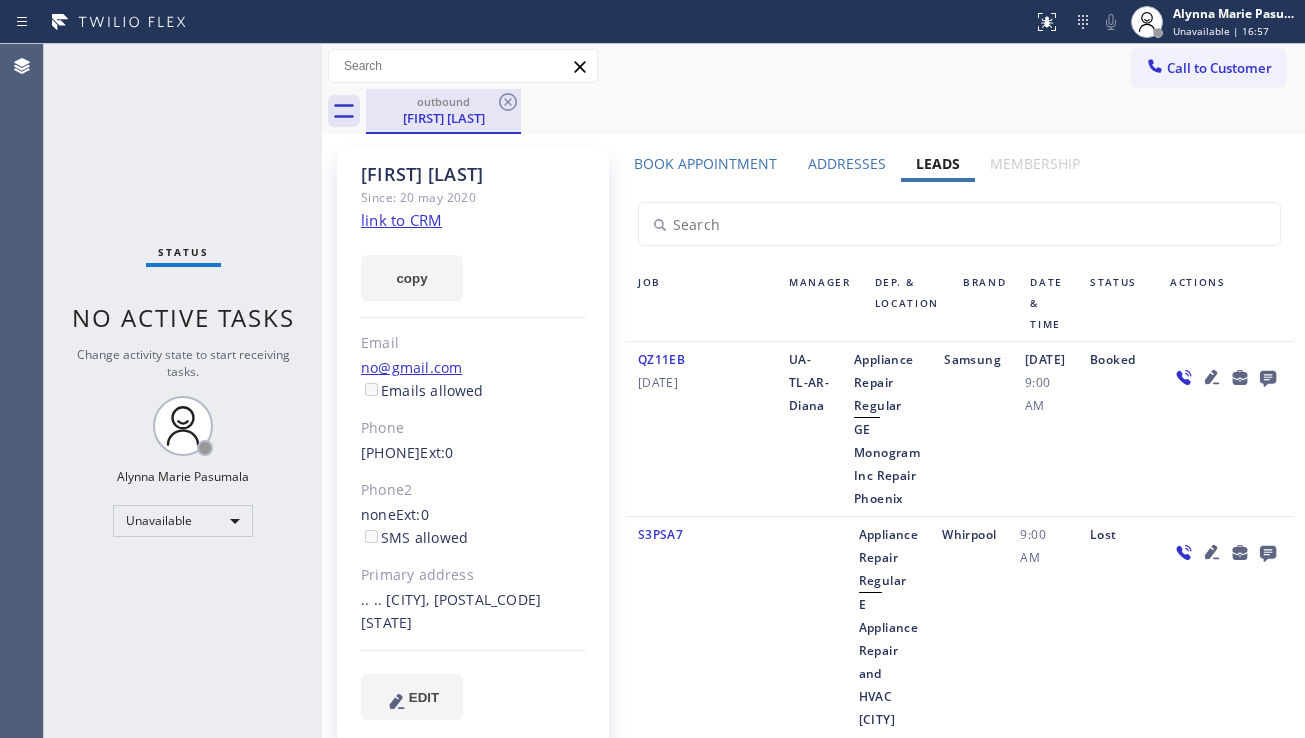 click on "outbound" at bounding box center (443, 101) 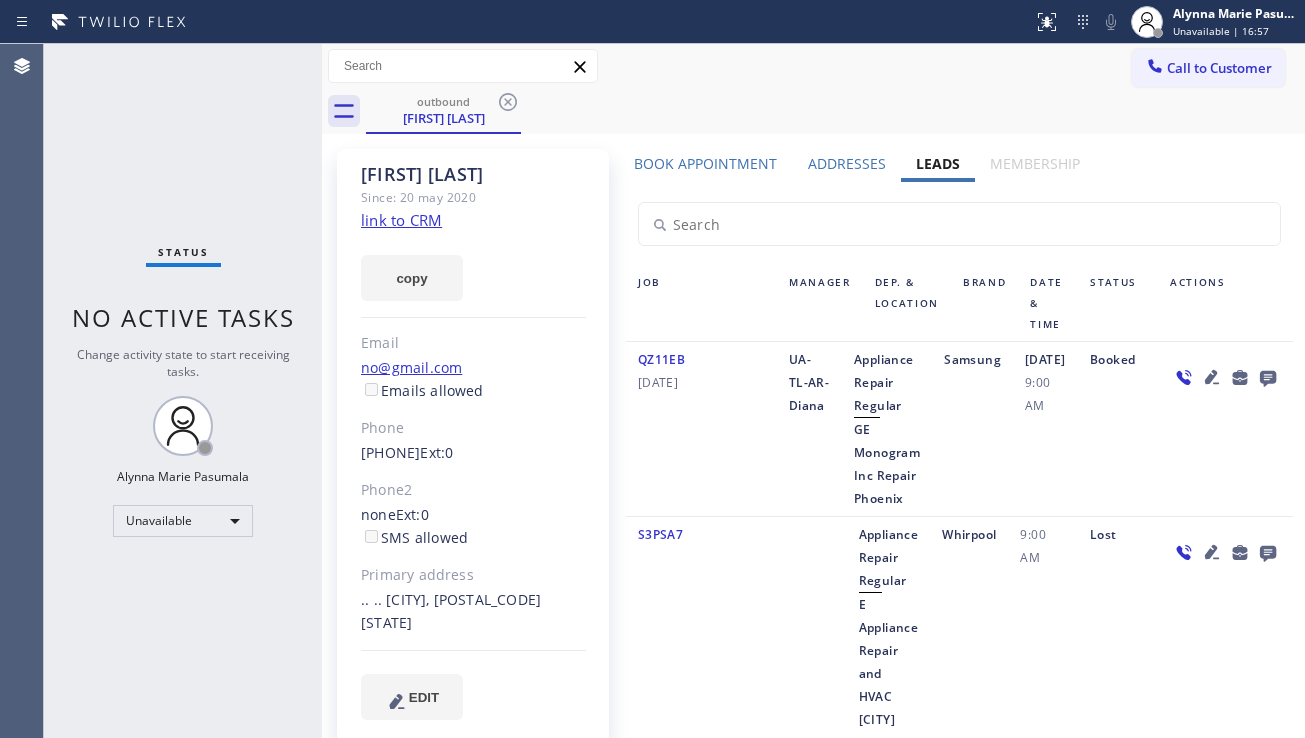 drag, startPoint x: 504, startPoint y: 99, endPoint x: 523, endPoint y: 99, distance: 19 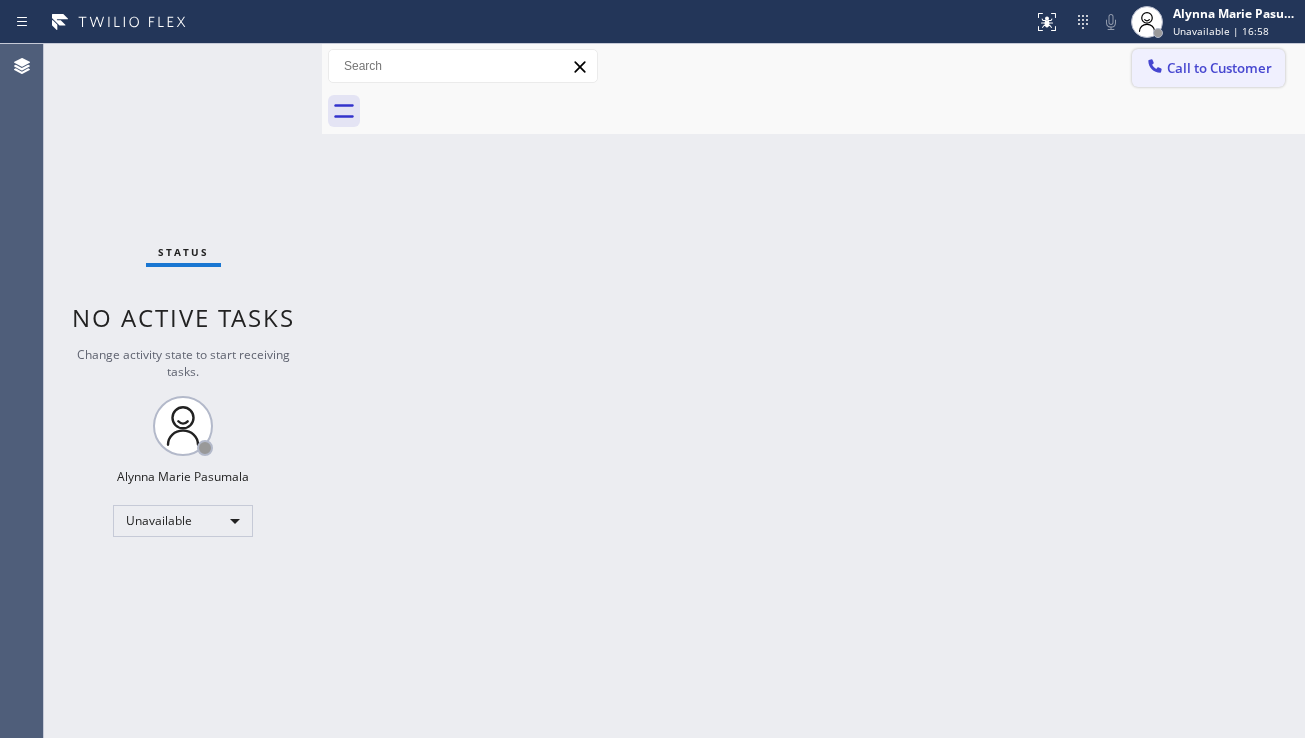 click on "Call to Customer" at bounding box center (1219, 68) 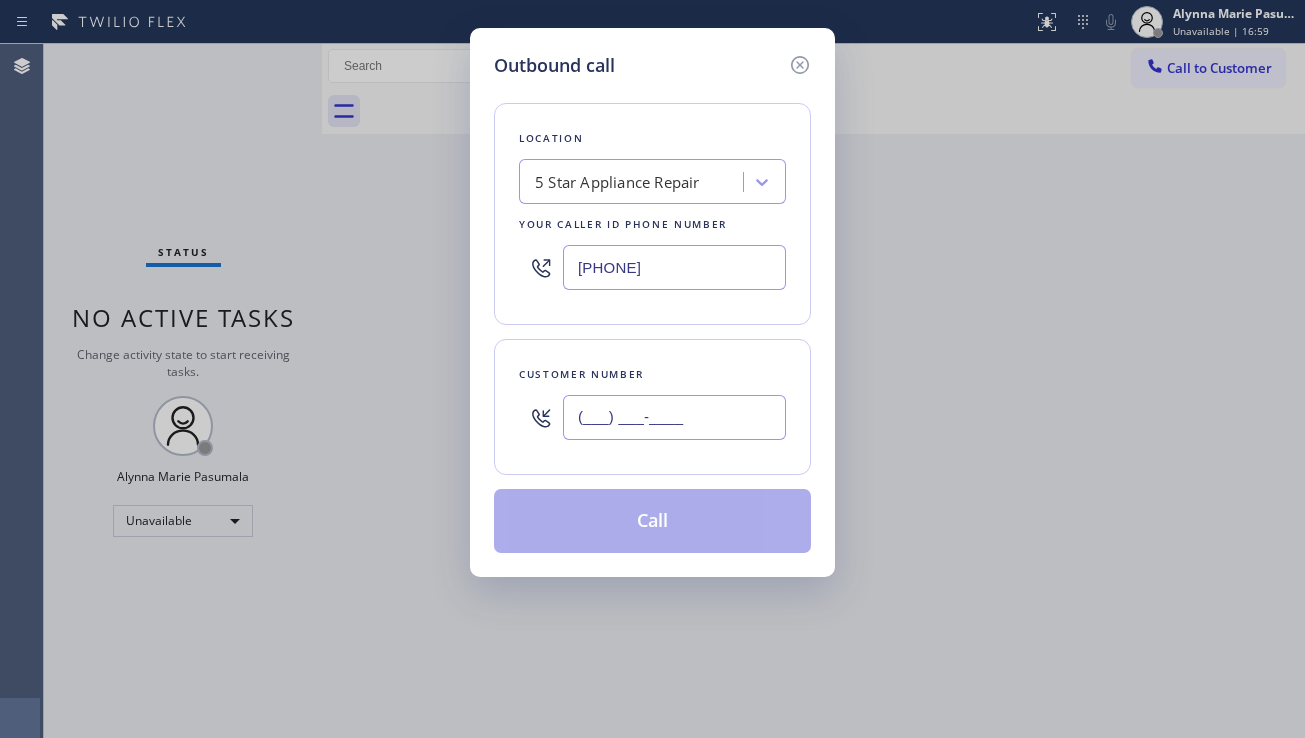 click on "(___) ___-____" at bounding box center (674, 417) 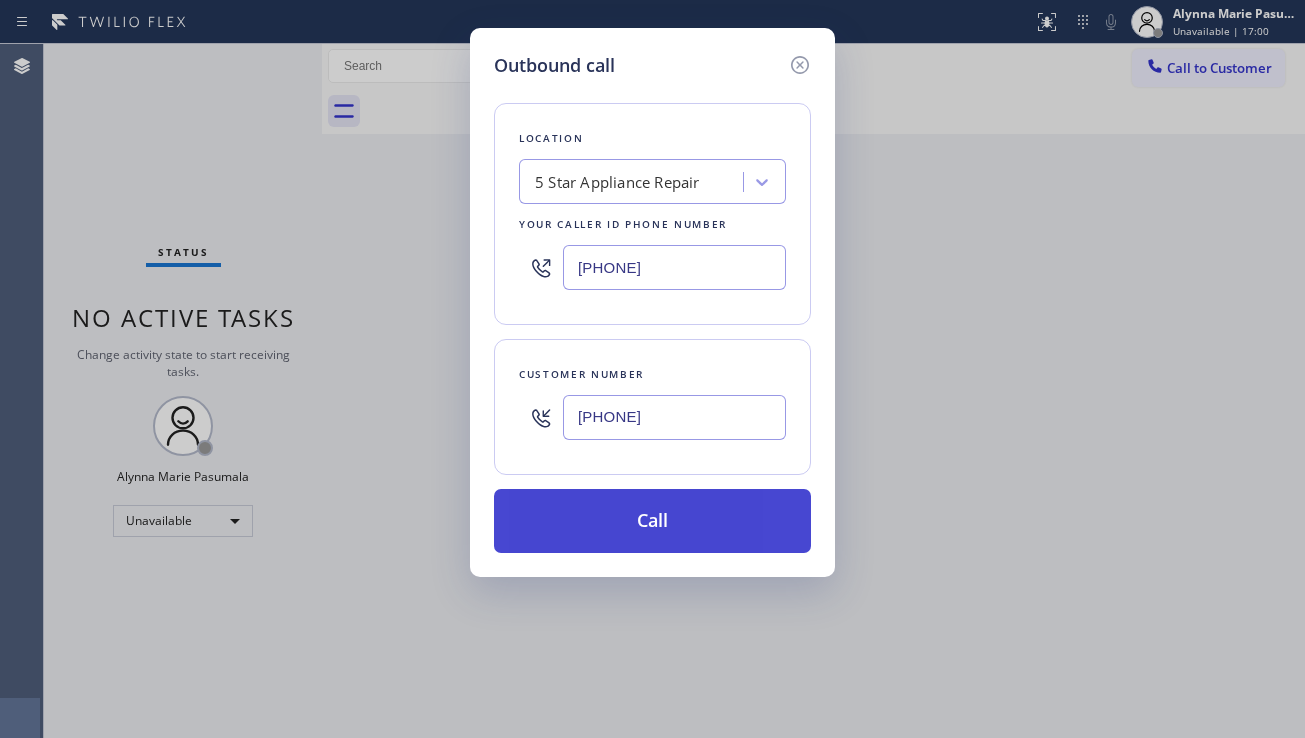 type on "[PHONE]" 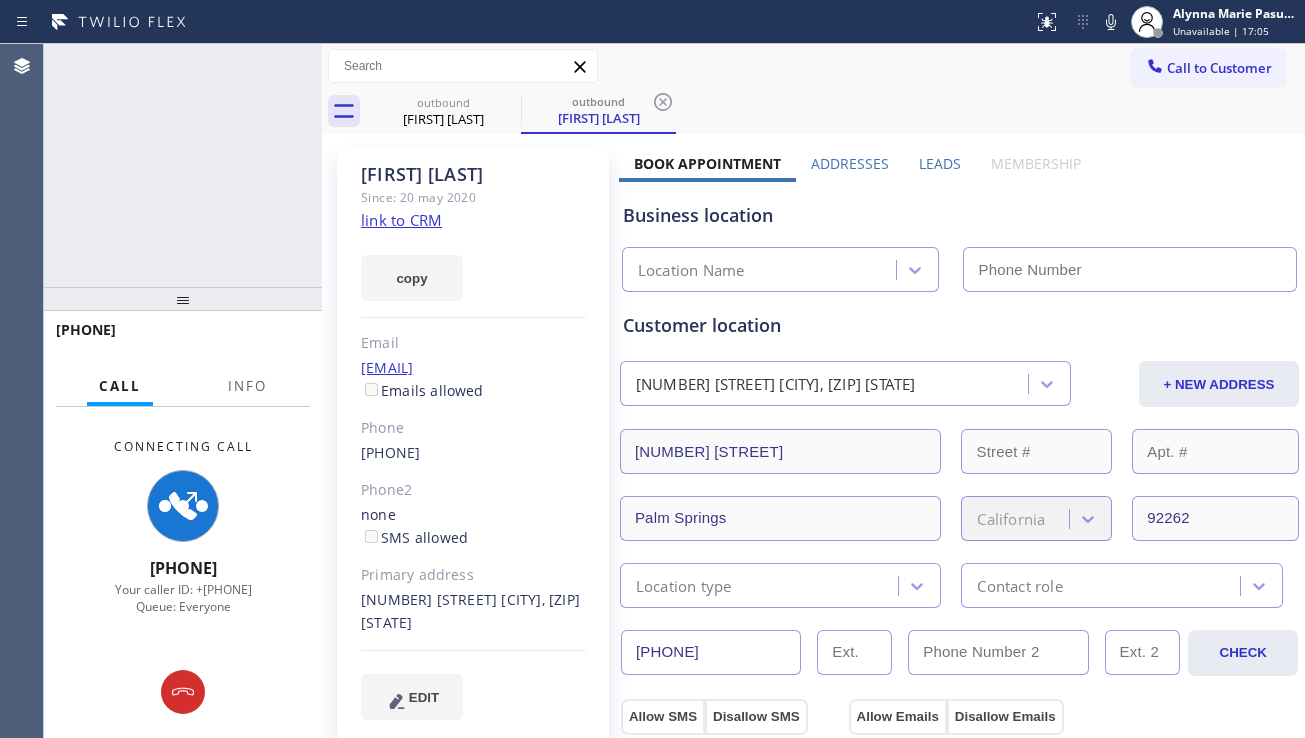 type on "[PHONE]" 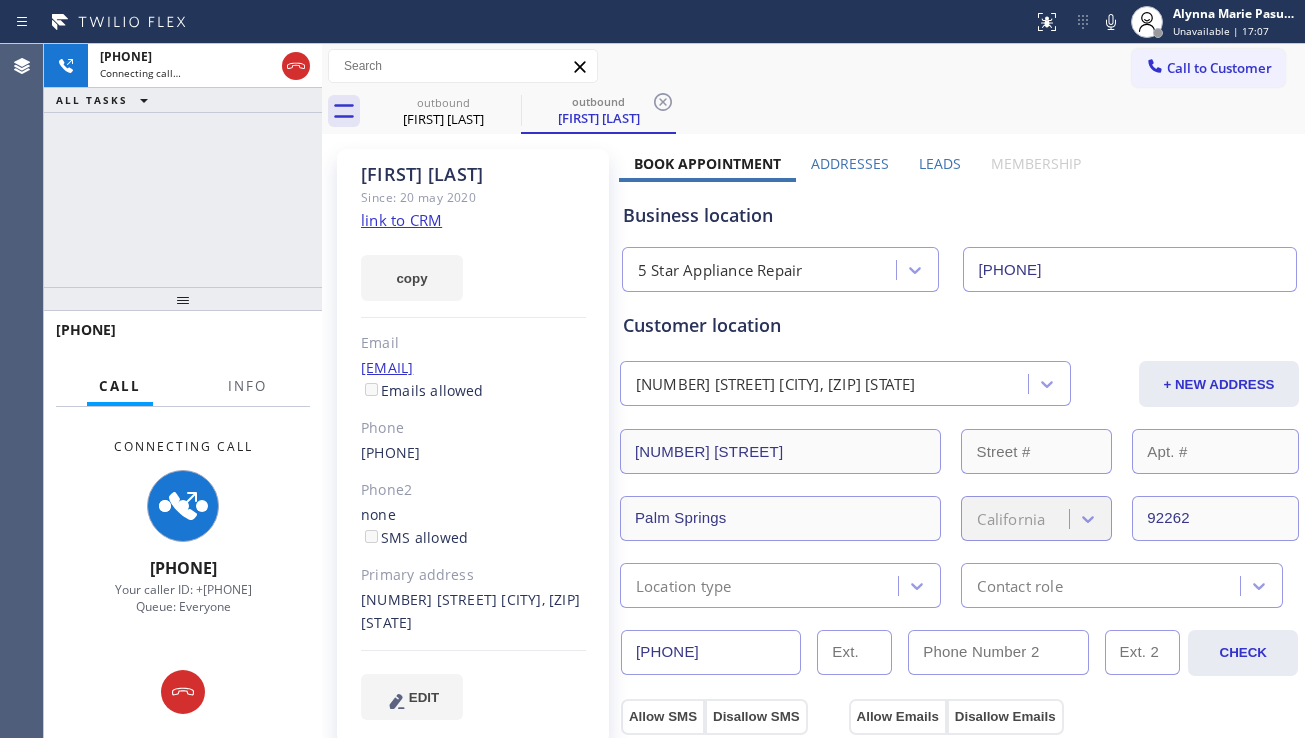 click on "Leads" at bounding box center (940, 168) 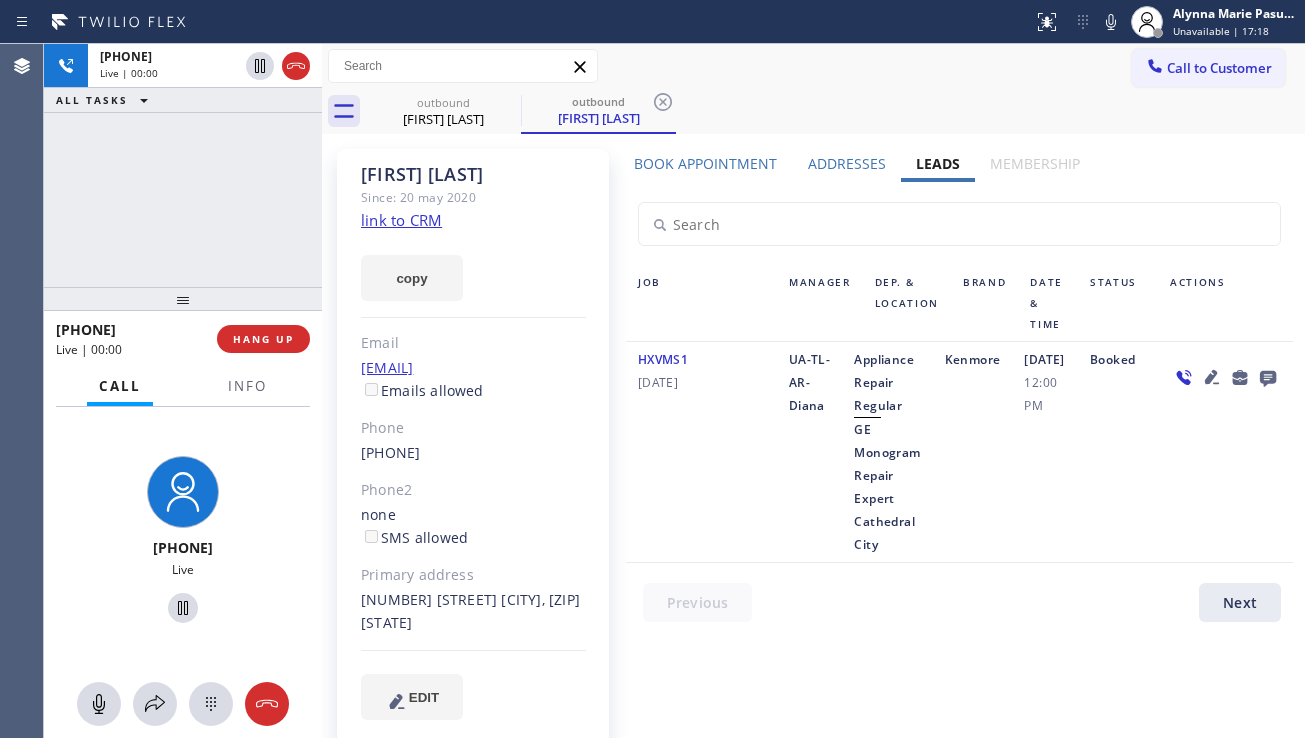 click on "[DATE] [TIME]" at bounding box center [1045, 452] 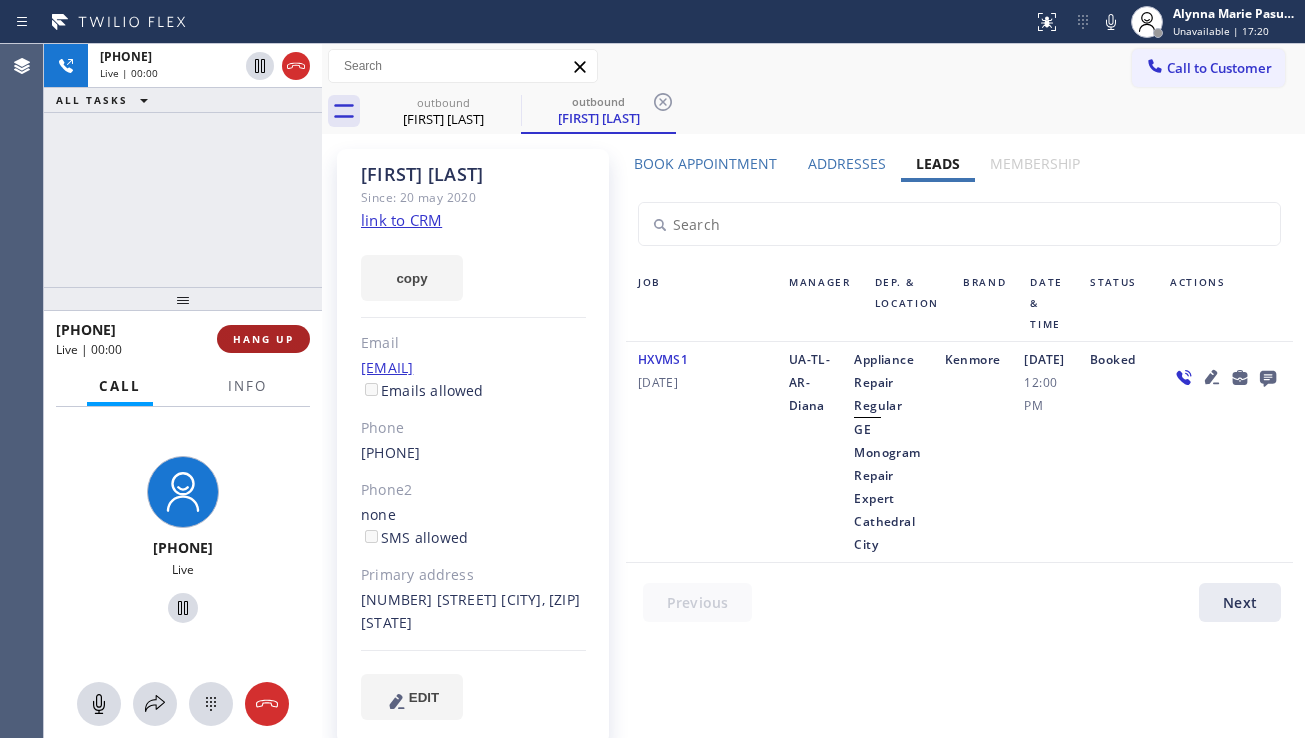 click on "HANG UP" at bounding box center [263, 339] 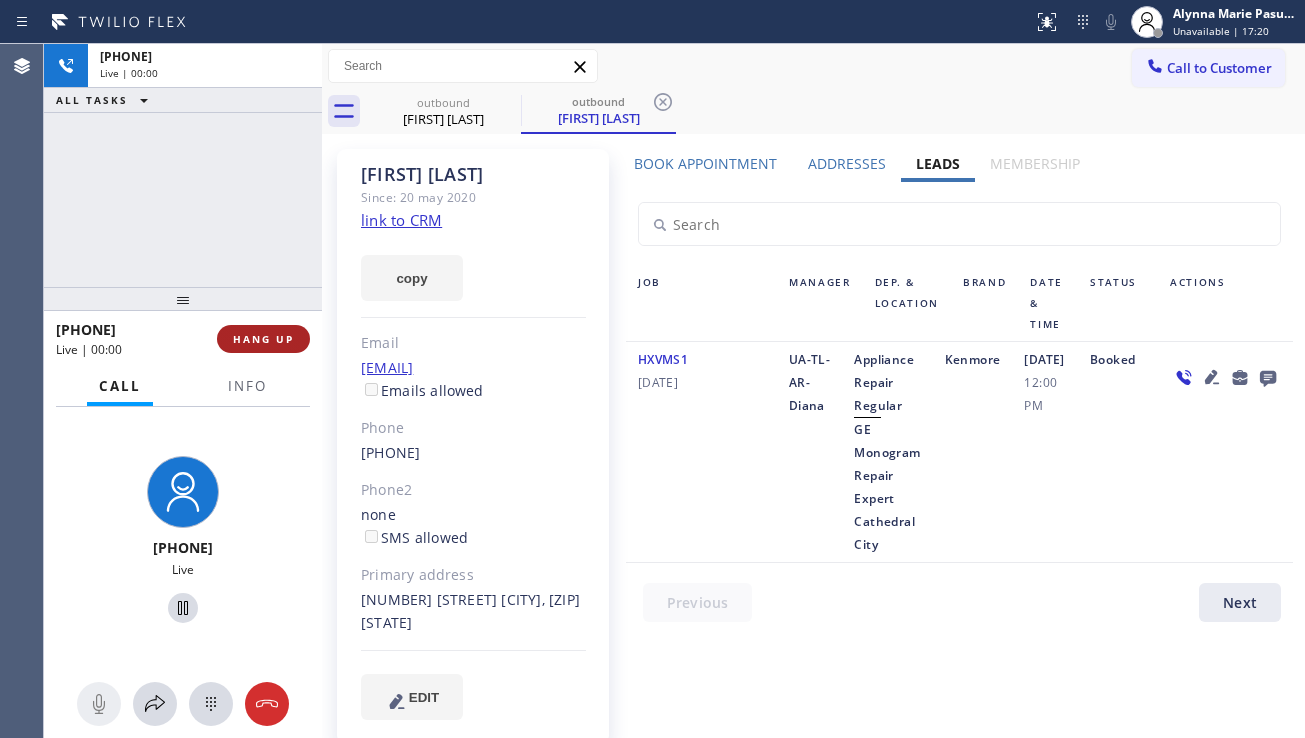 click on "HANG UP" at bounding box center (263, 339) 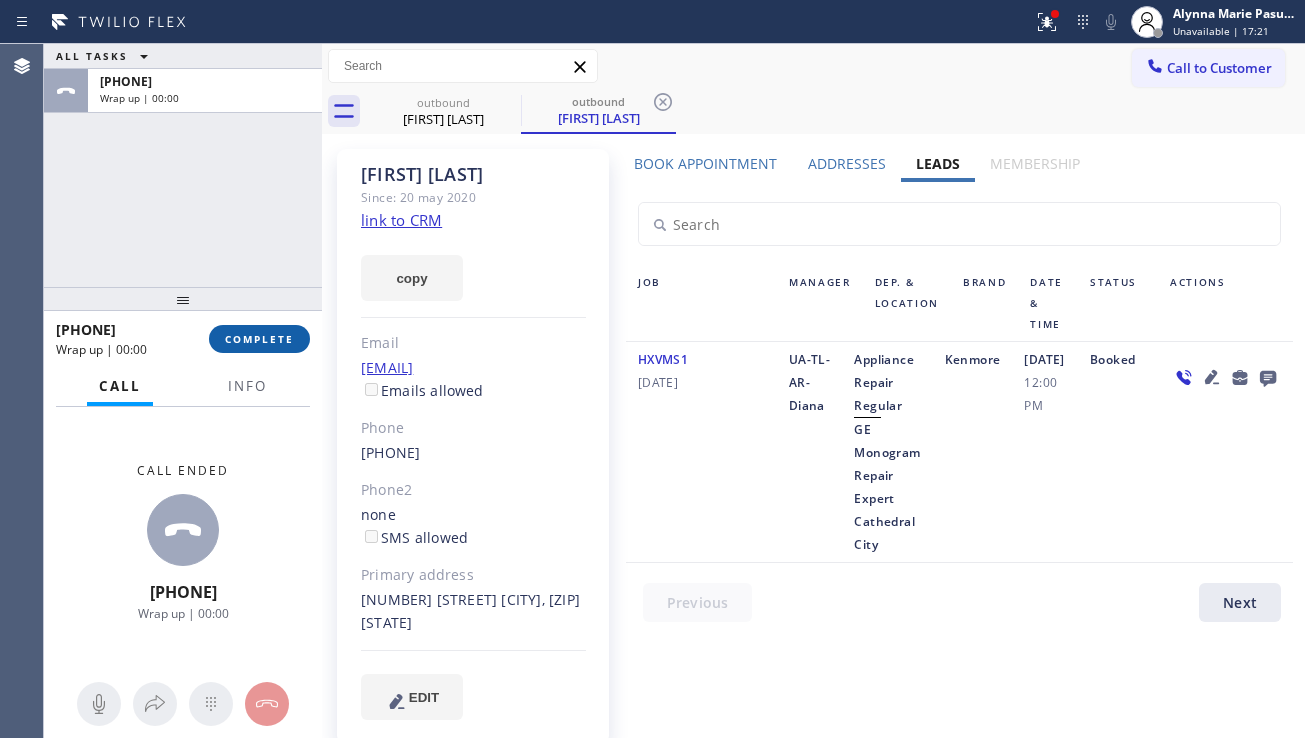 click on "COMPLETE" at bounding box center [259, 339] 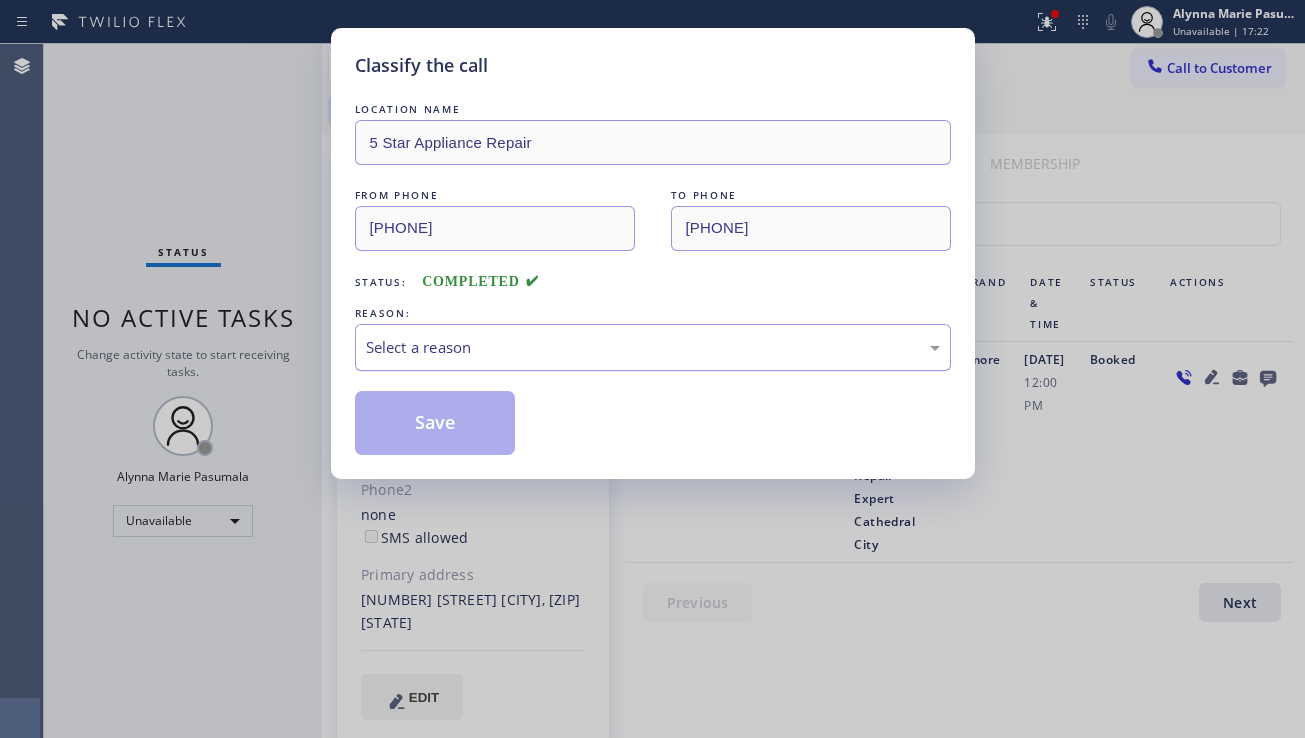click on "Select a reason" at bounding box center (653, 347) 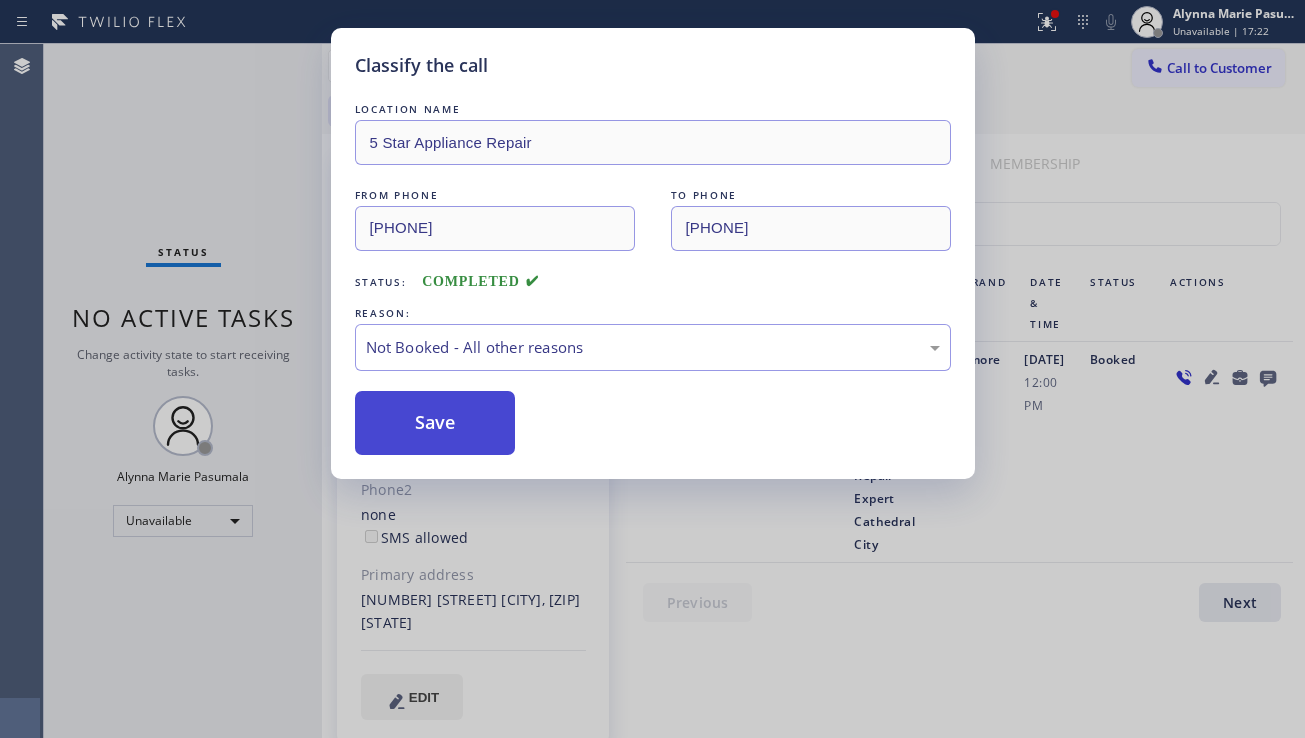 click on "Save" at bounding box center [435, 423] 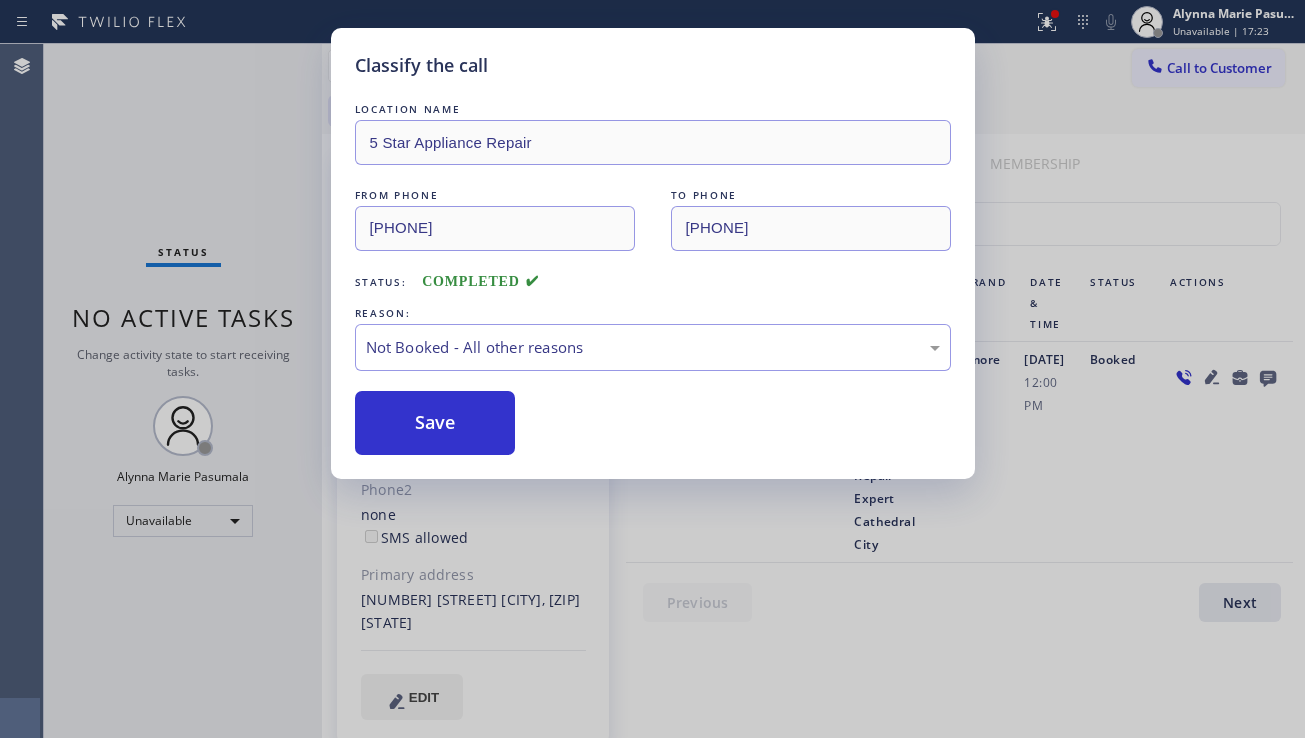 click on "Classify the call LOCATION NAME 5 Star Appliance Repair FROM PHONE [PHONE] TO PHONE [PHONE] Status: COMPLETED REASON: Not Booked - All other reasons Save" at bounding box center (652, 369) 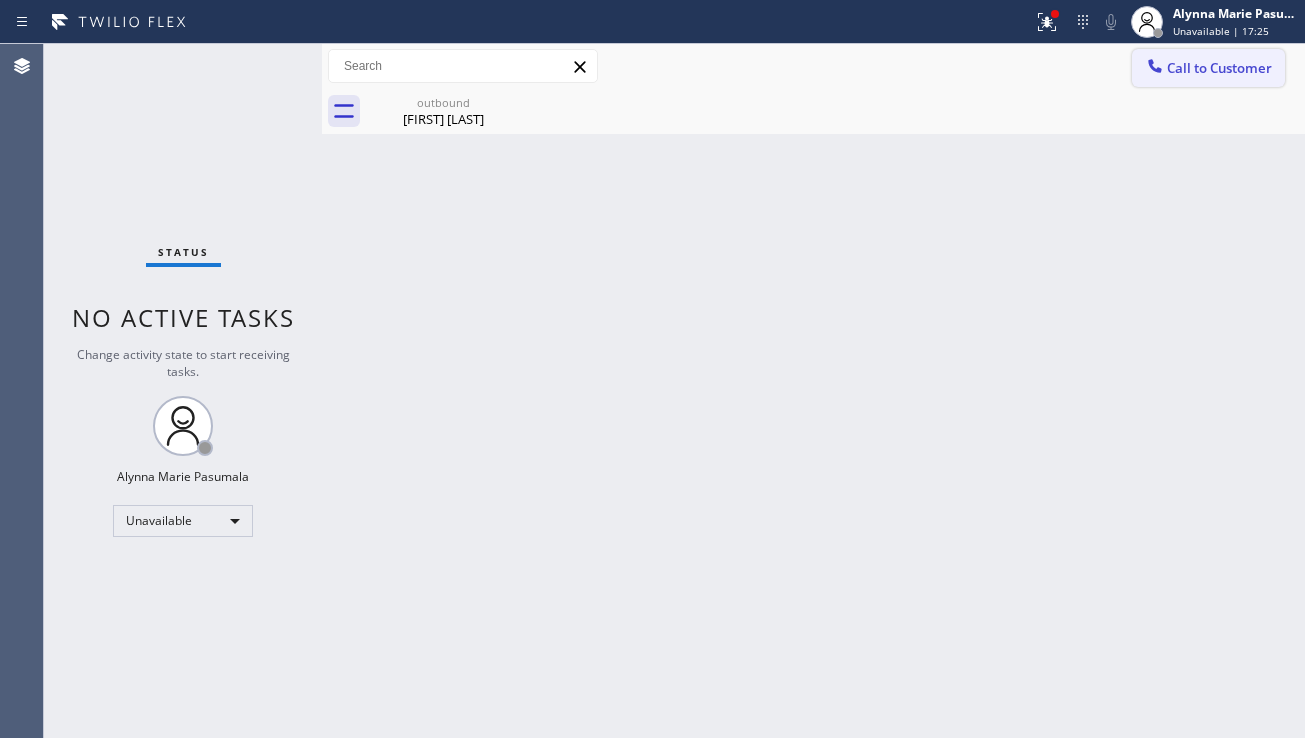 click on "Call to Customer" at bounding box center (1219, 68) 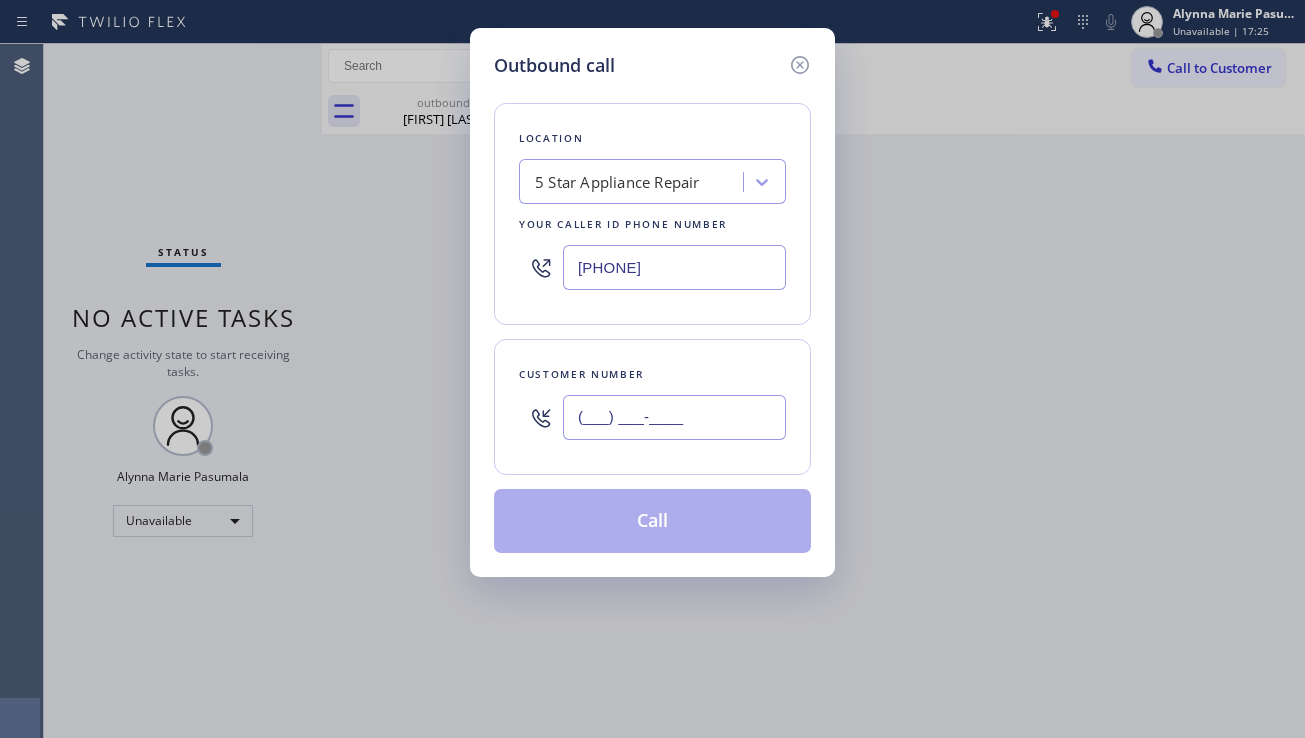 click on "(___) ___-____" at bounding box center (674, 417) 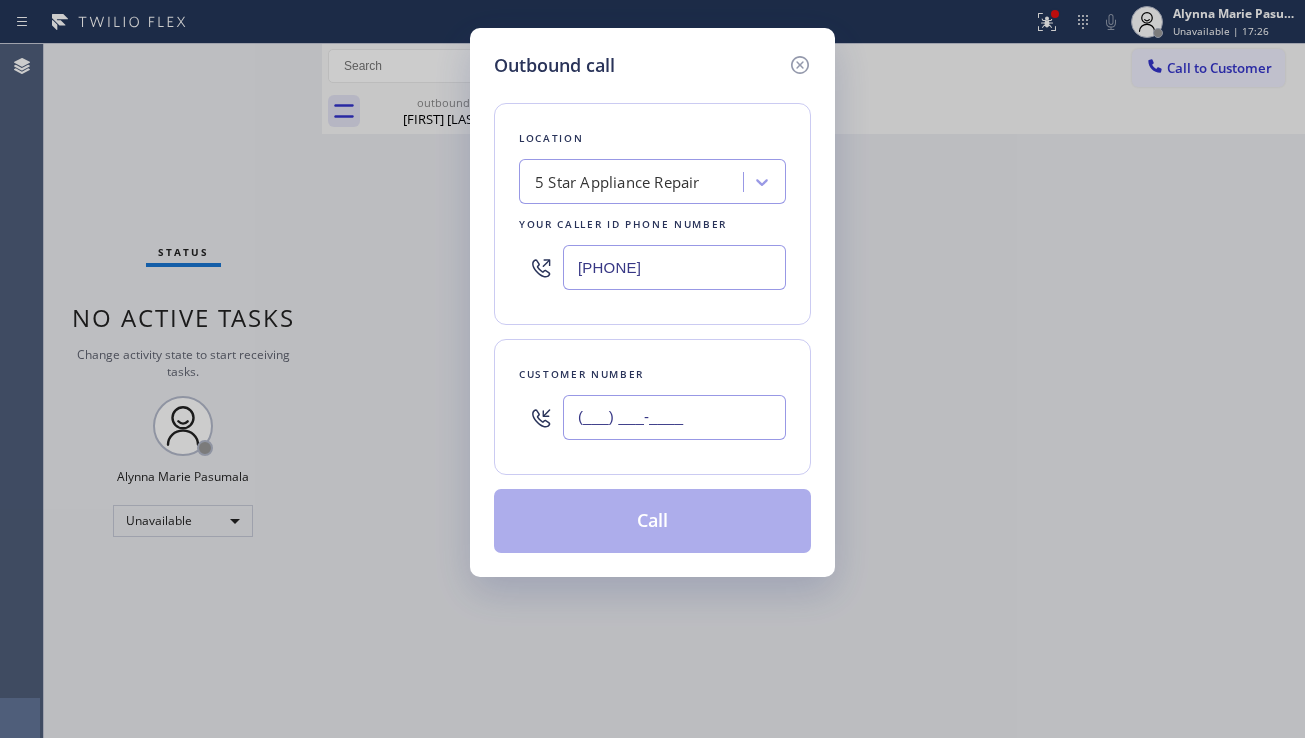 paste on "[PHONE]" 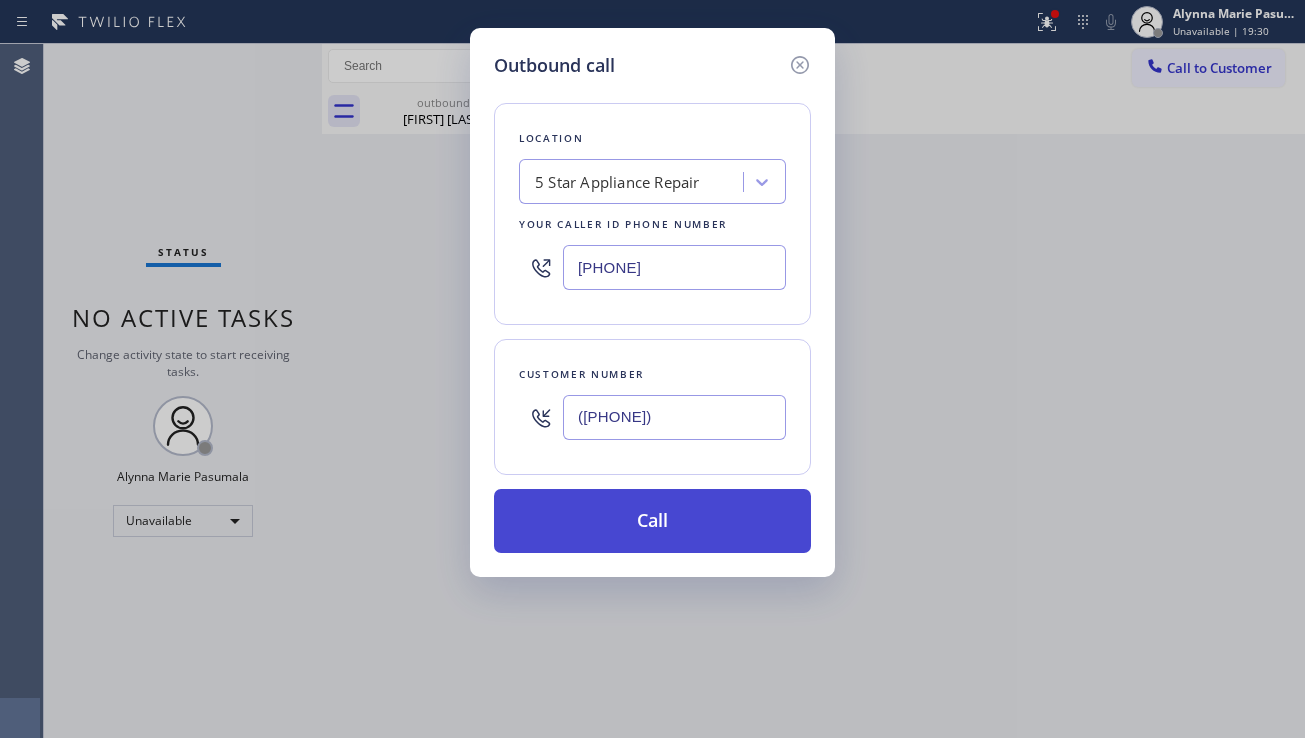 type on "([PHONE])" 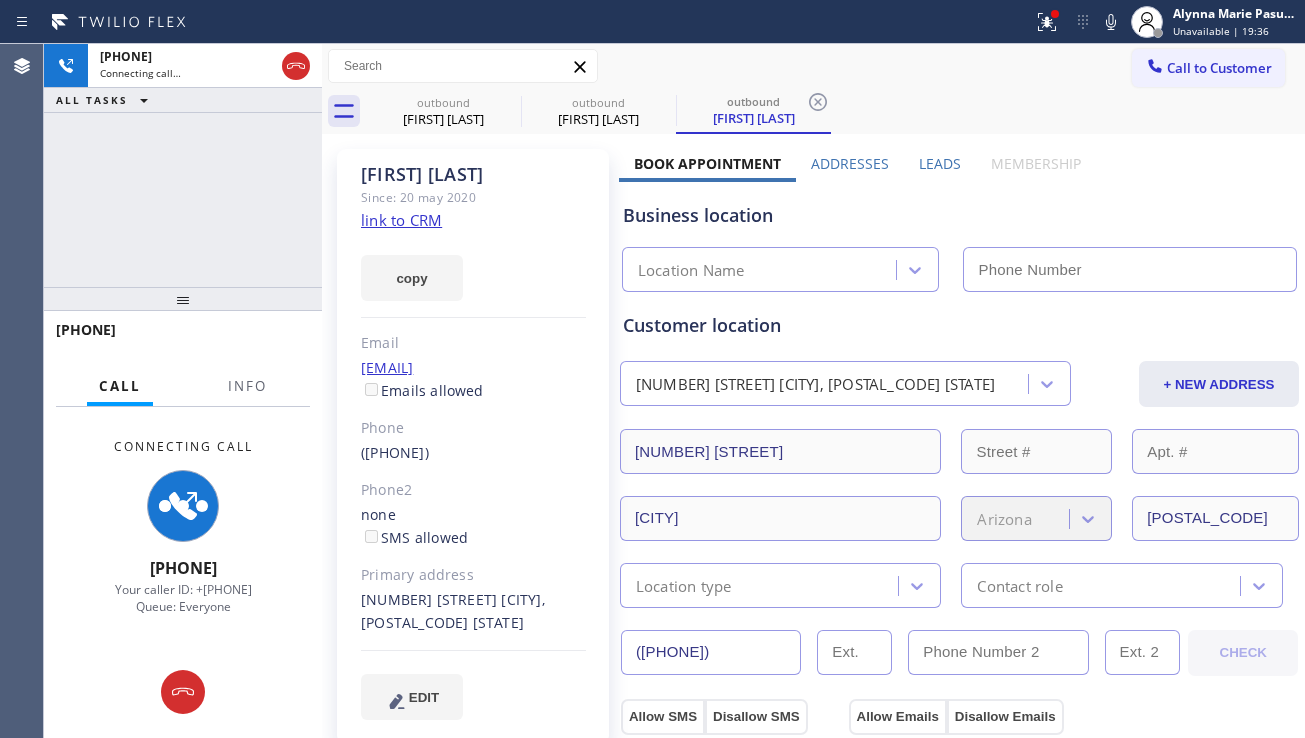 type on "[PHONE]" 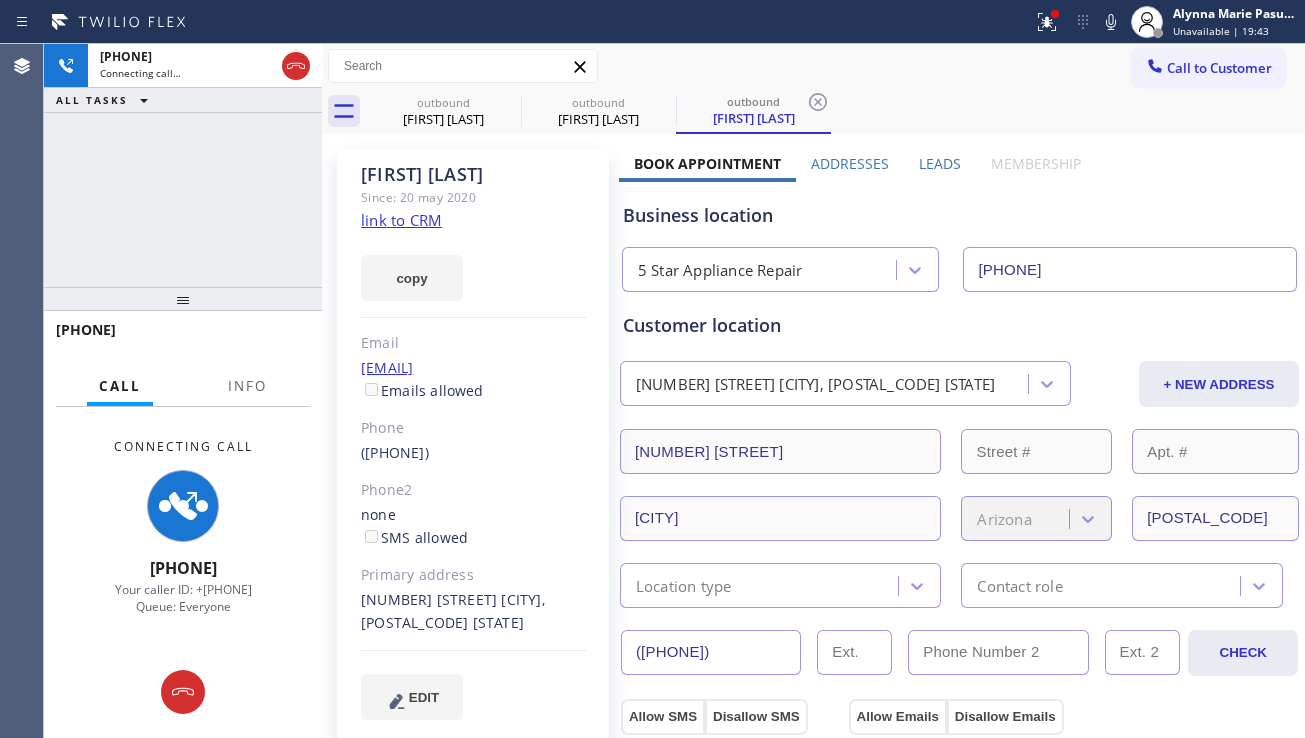 click on "Business location" at bounding box center (959, 215) 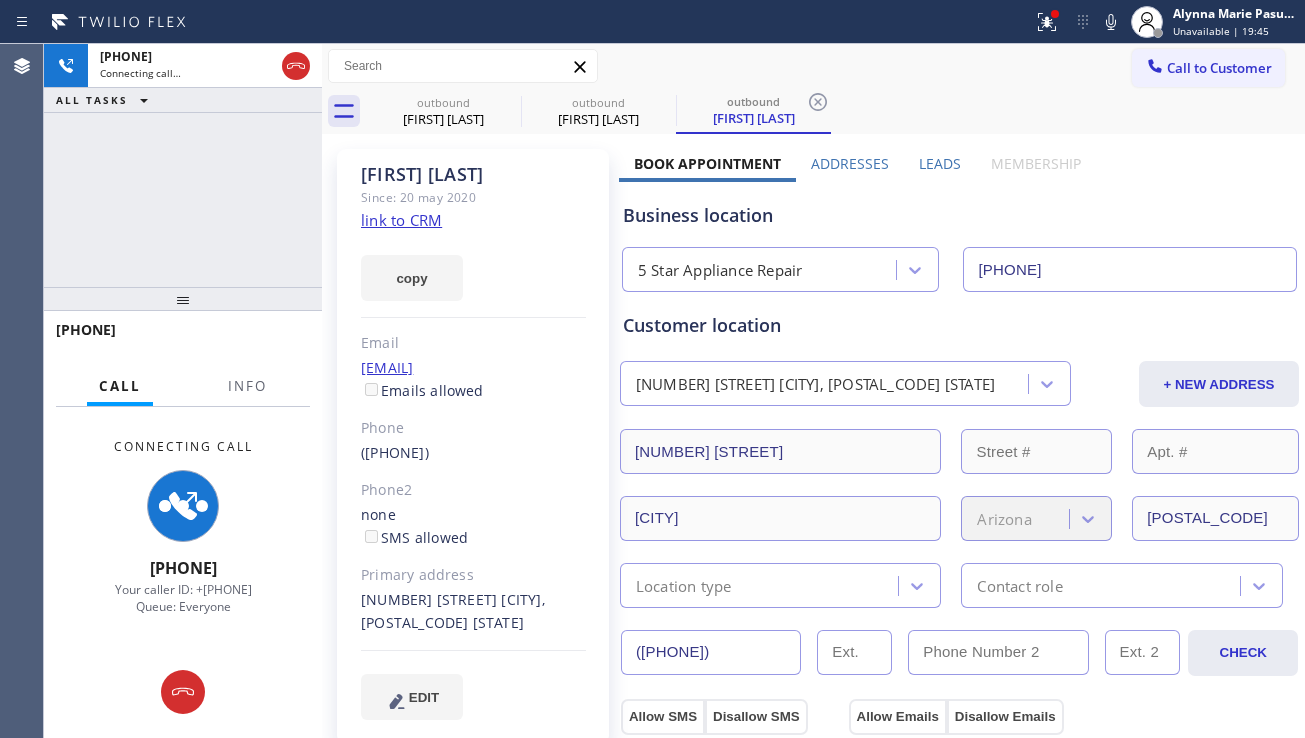 click on "Leads" at bounding box center [940, 163] 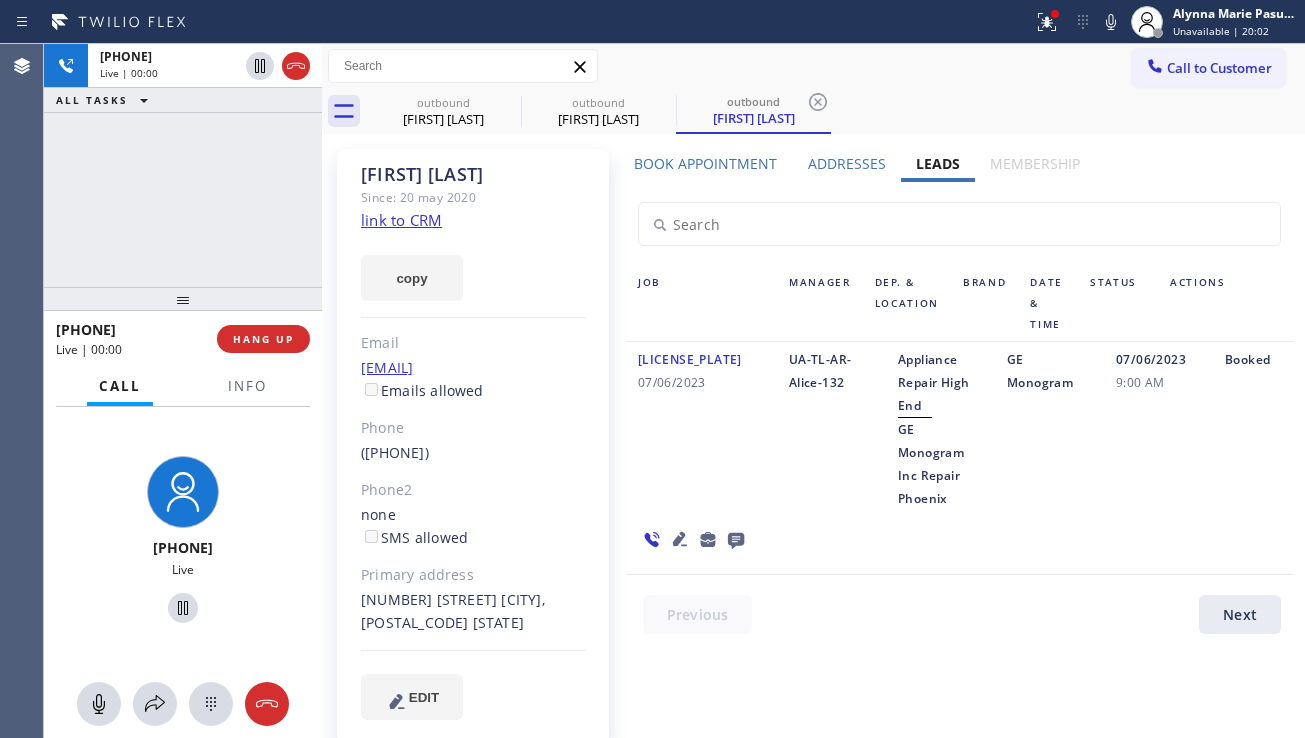 click on "[DATE] [TIME]" at bounding box center [1158, 429] 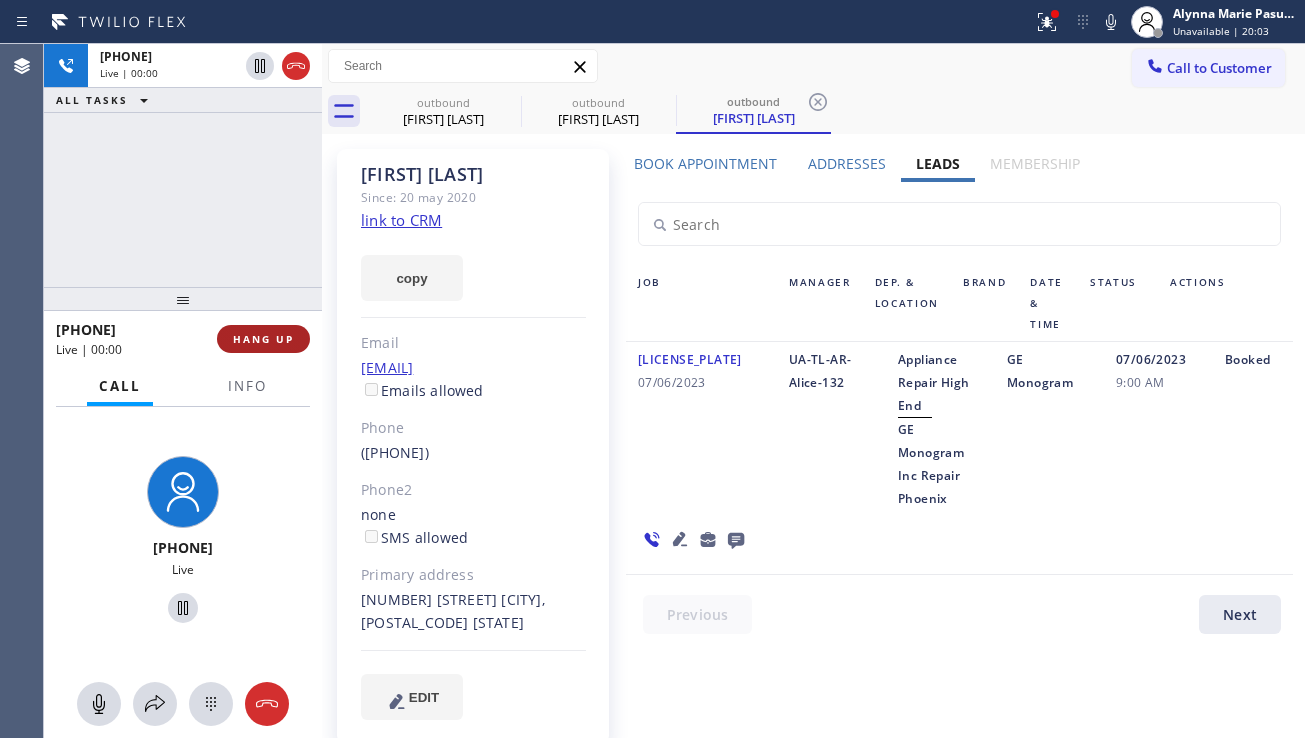 click on "HANG UP" at bounding box center (263, 339) 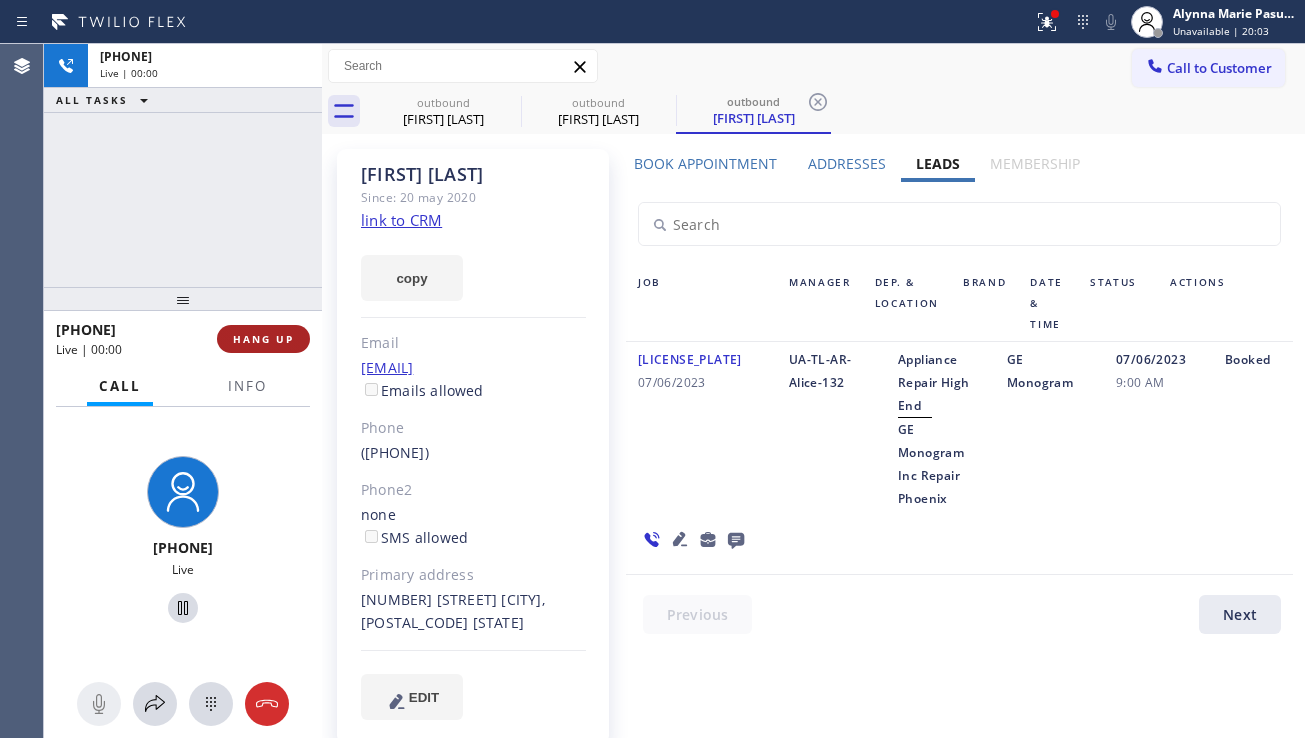 click on "HANG UP" at bounding box center (263, 339) 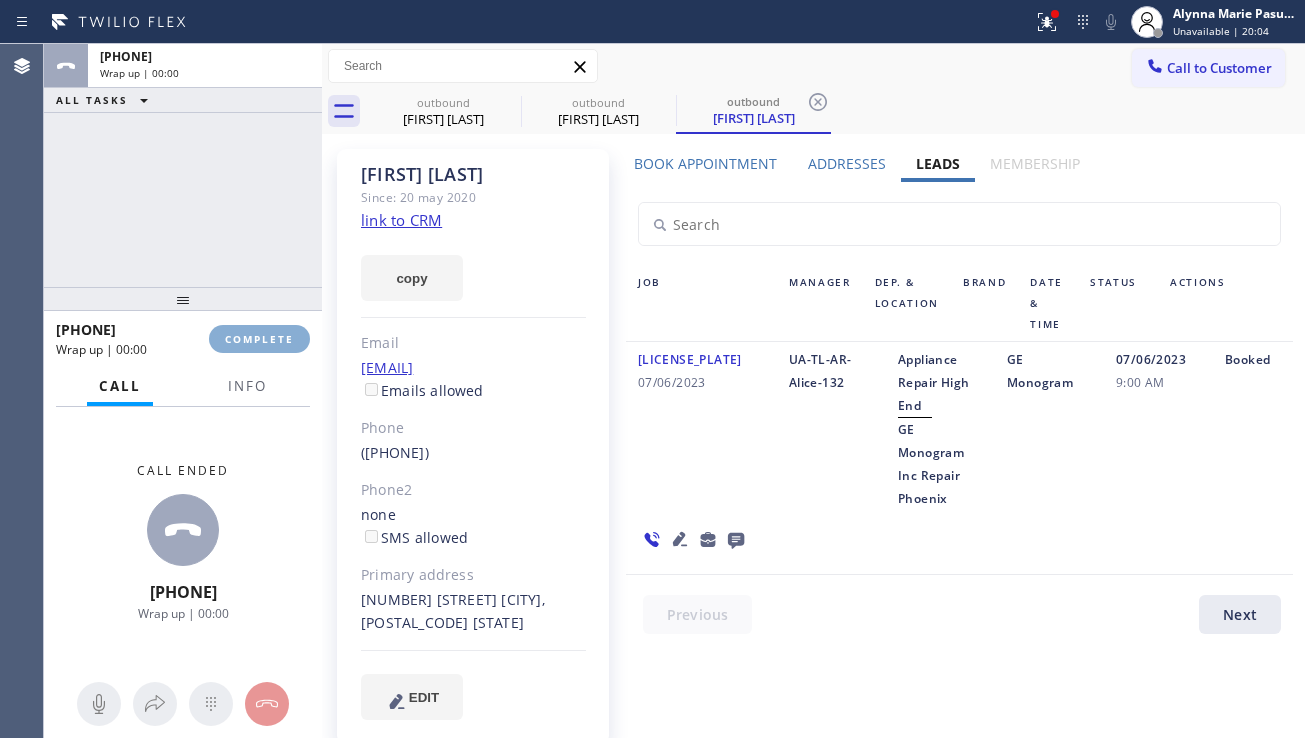 click on "COMPLETE" at bounding box center (259, 339) 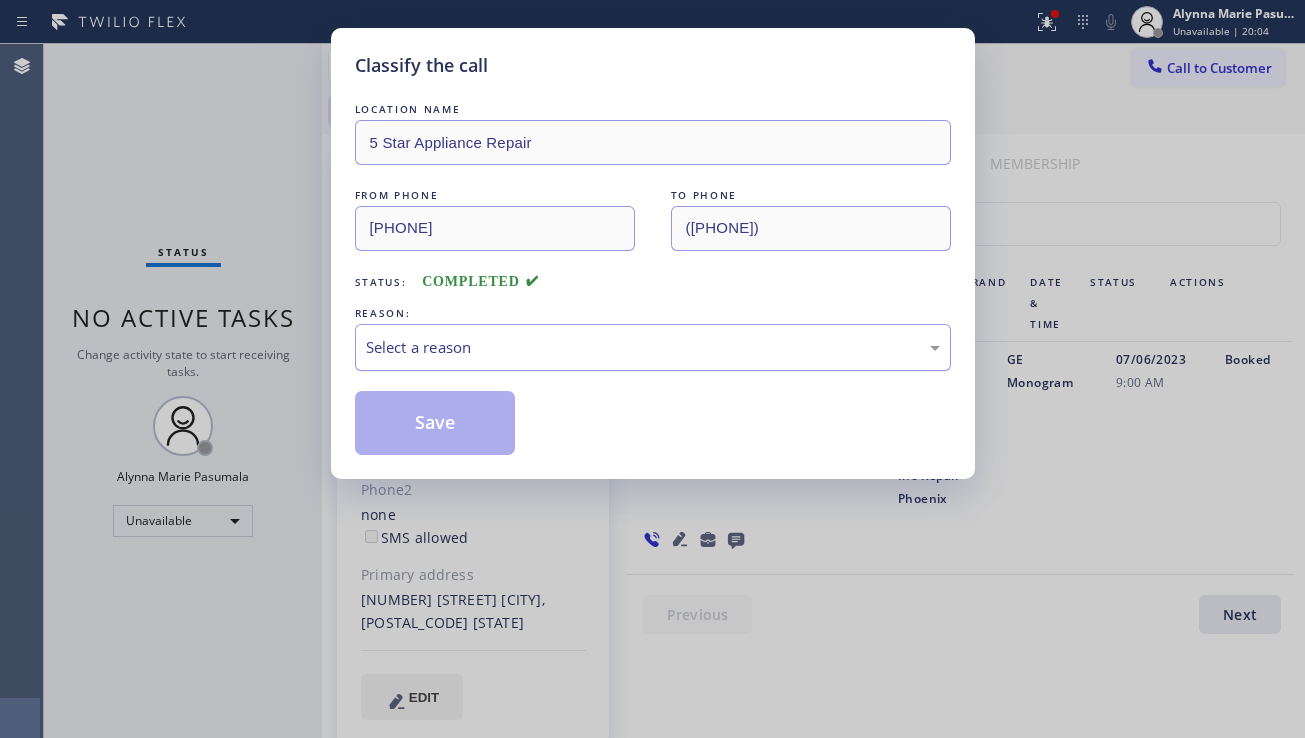 click on "Select a reason" at bounding box center [653, 347] 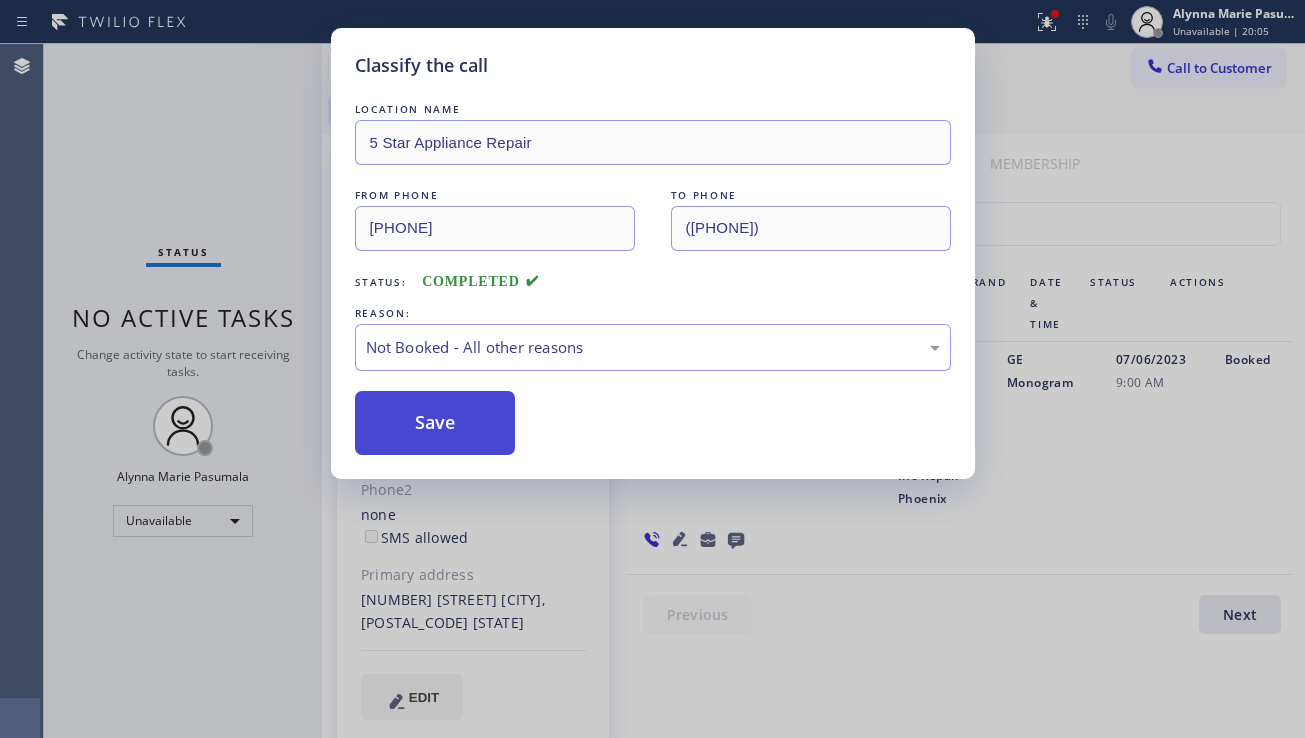 click on "Save" at bounding box center [435, 423] 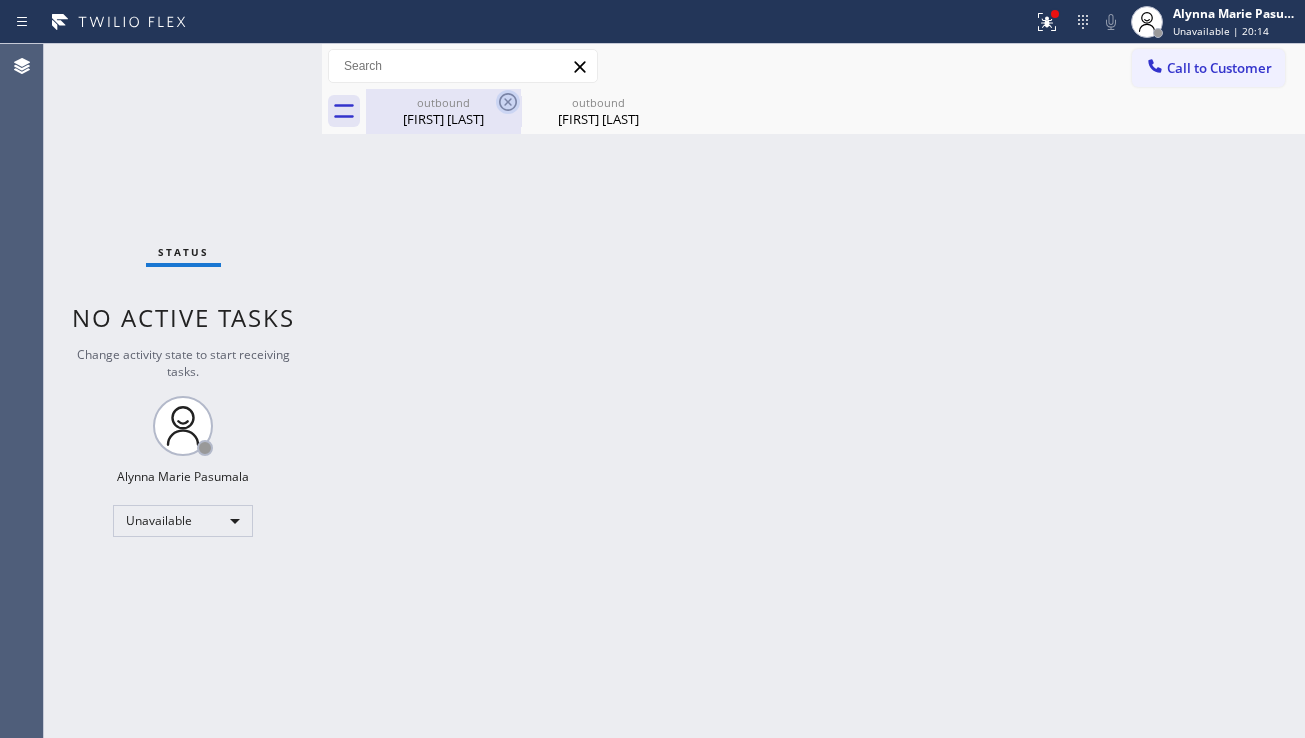 click 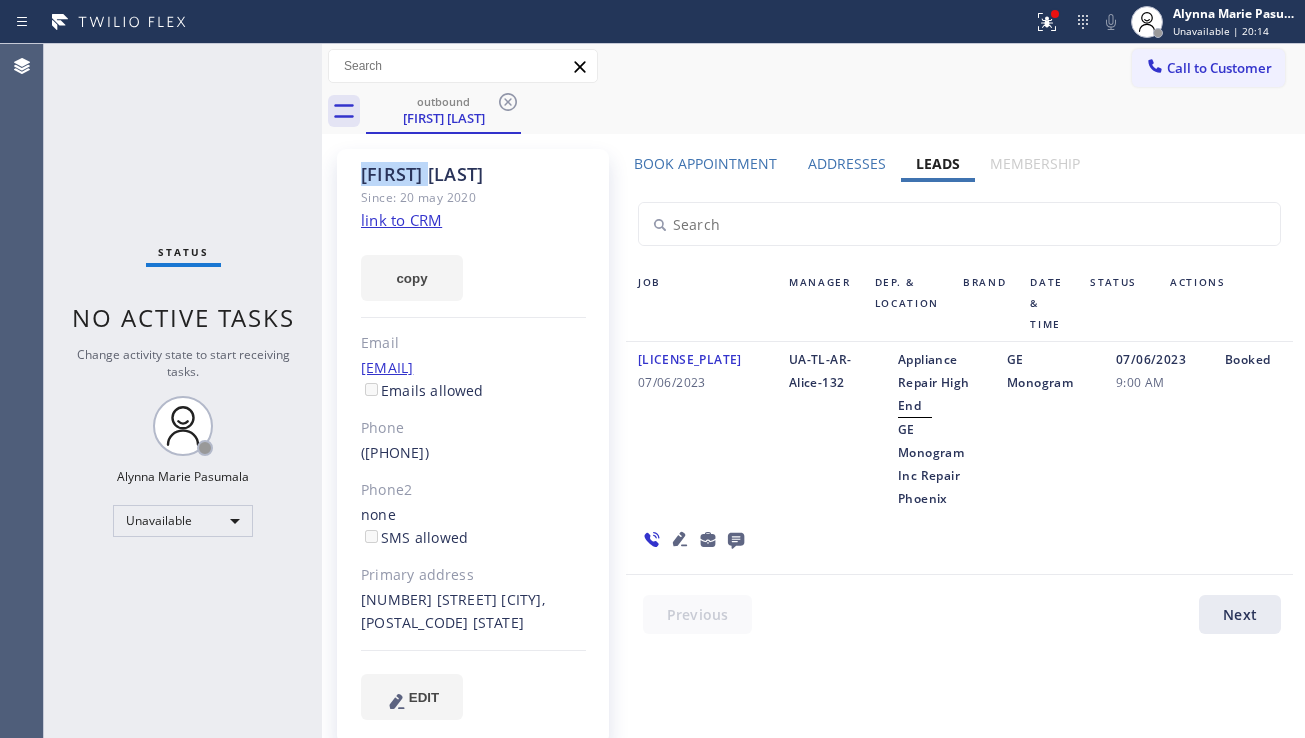 click 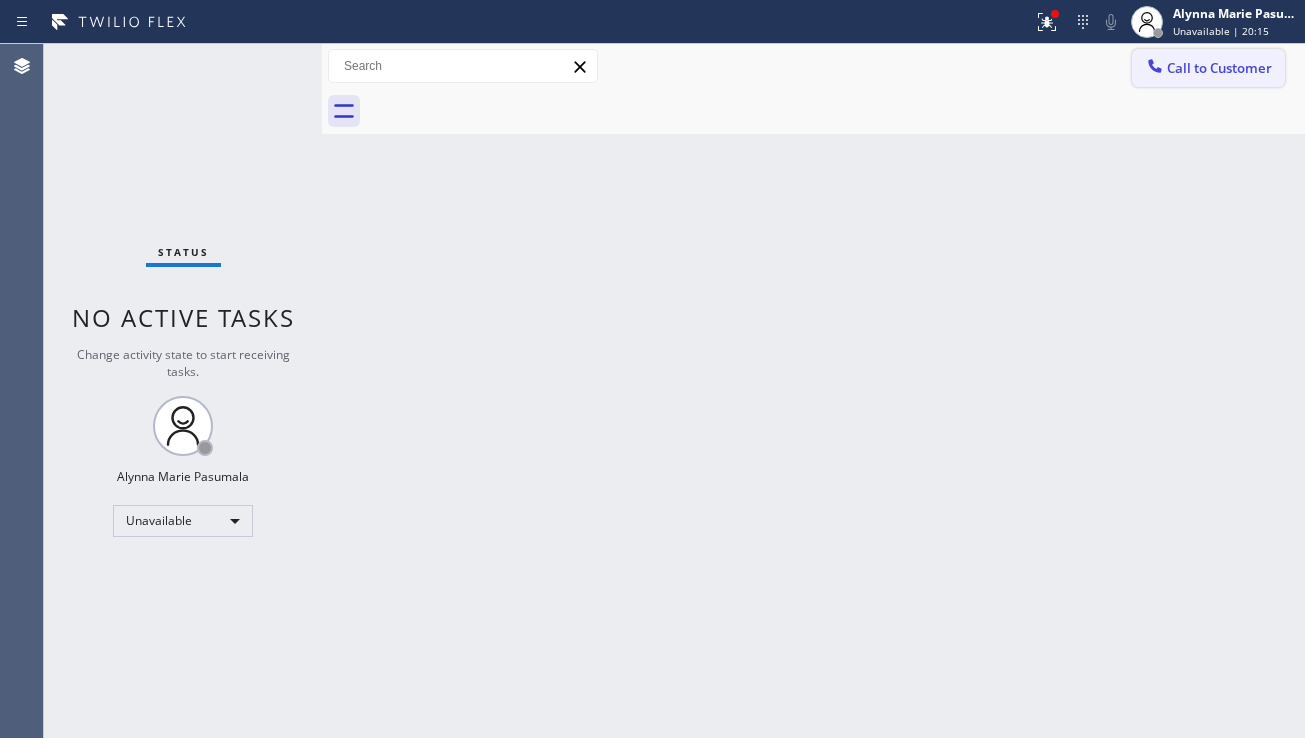 click 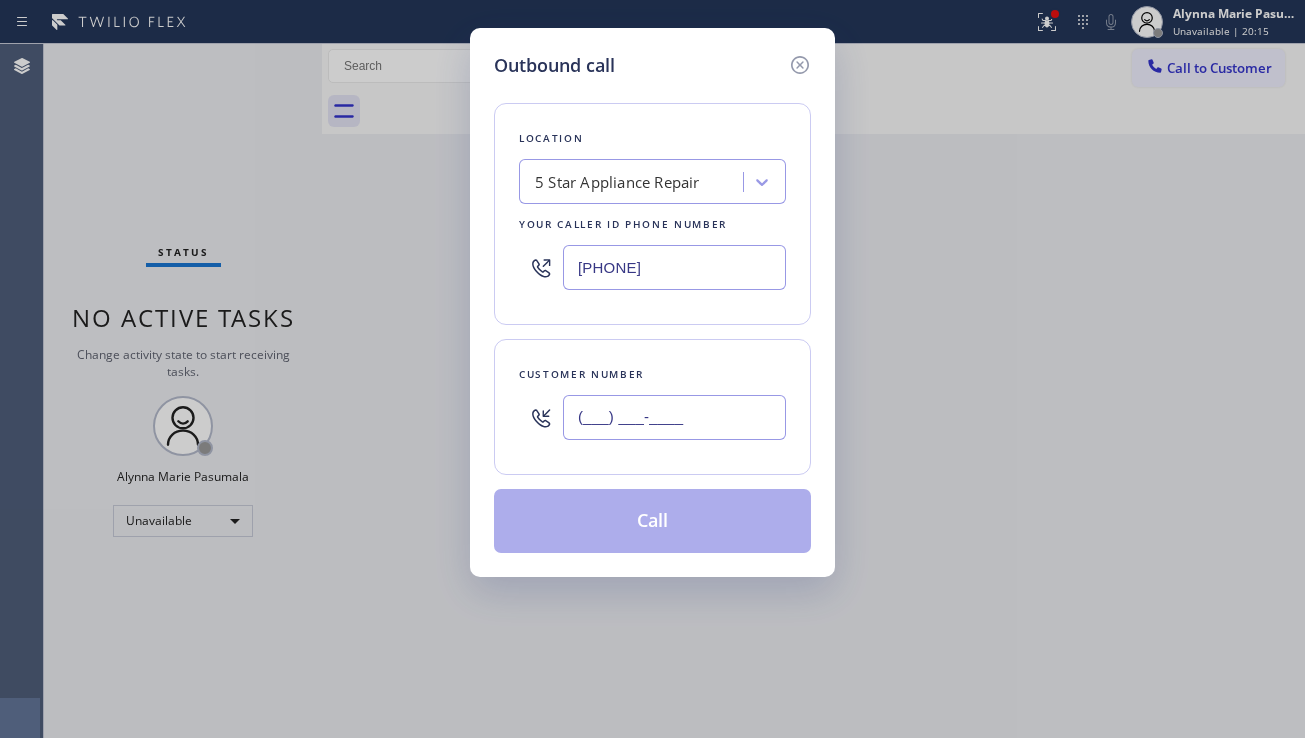 click on "(___) ___-____" at bounding box center (674, 417) 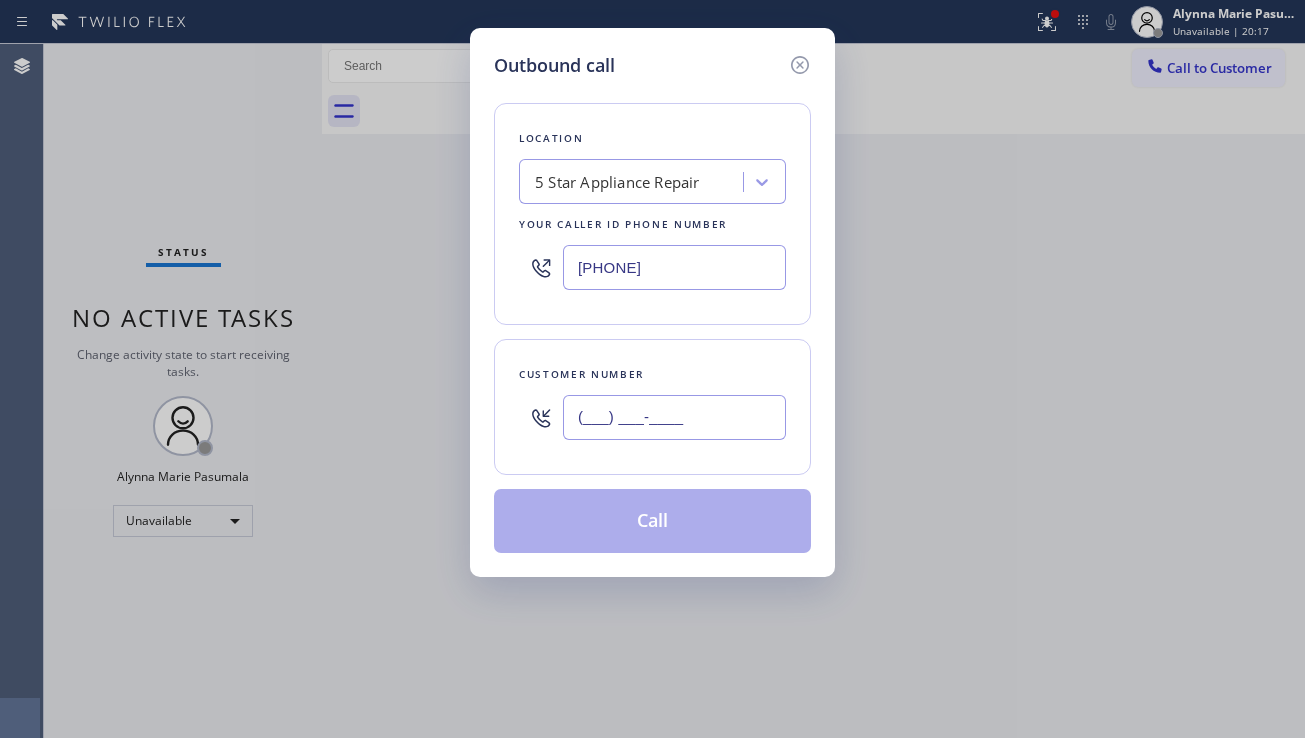paste on "([PHONE]) [PHONE]" 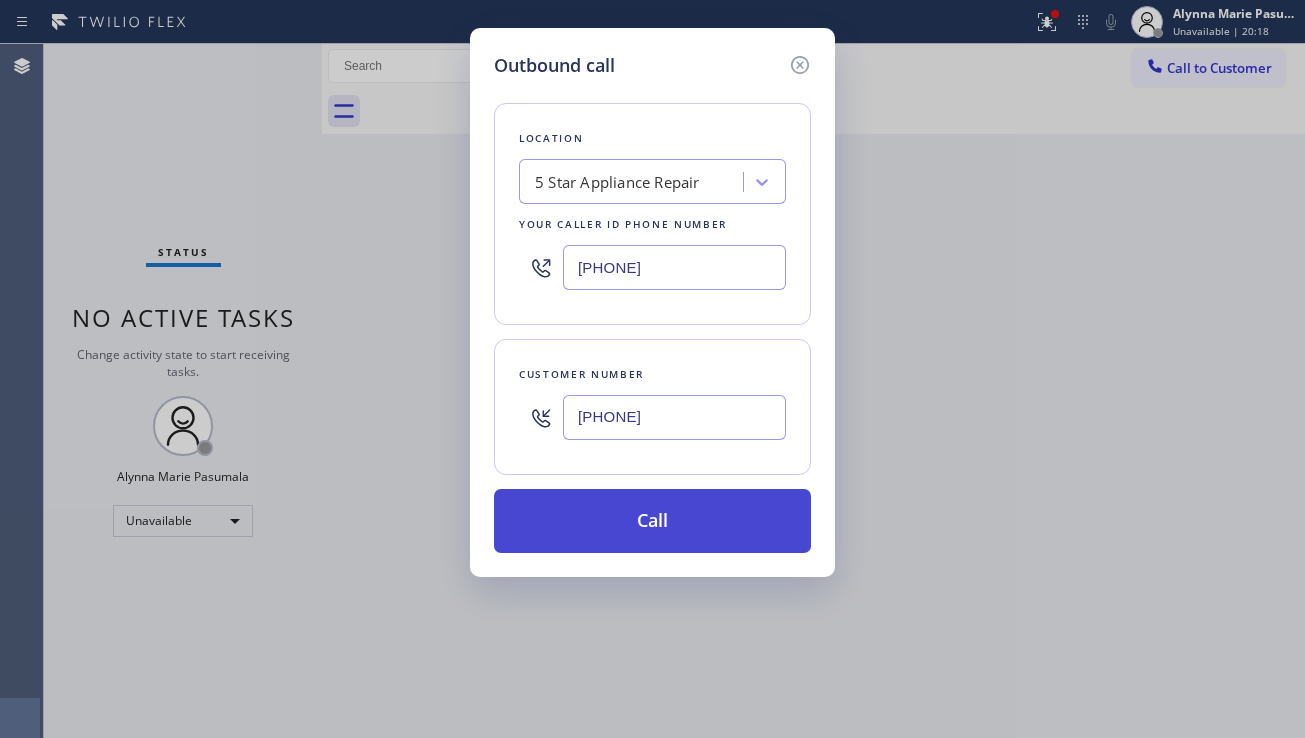 type on "[PHONE]" 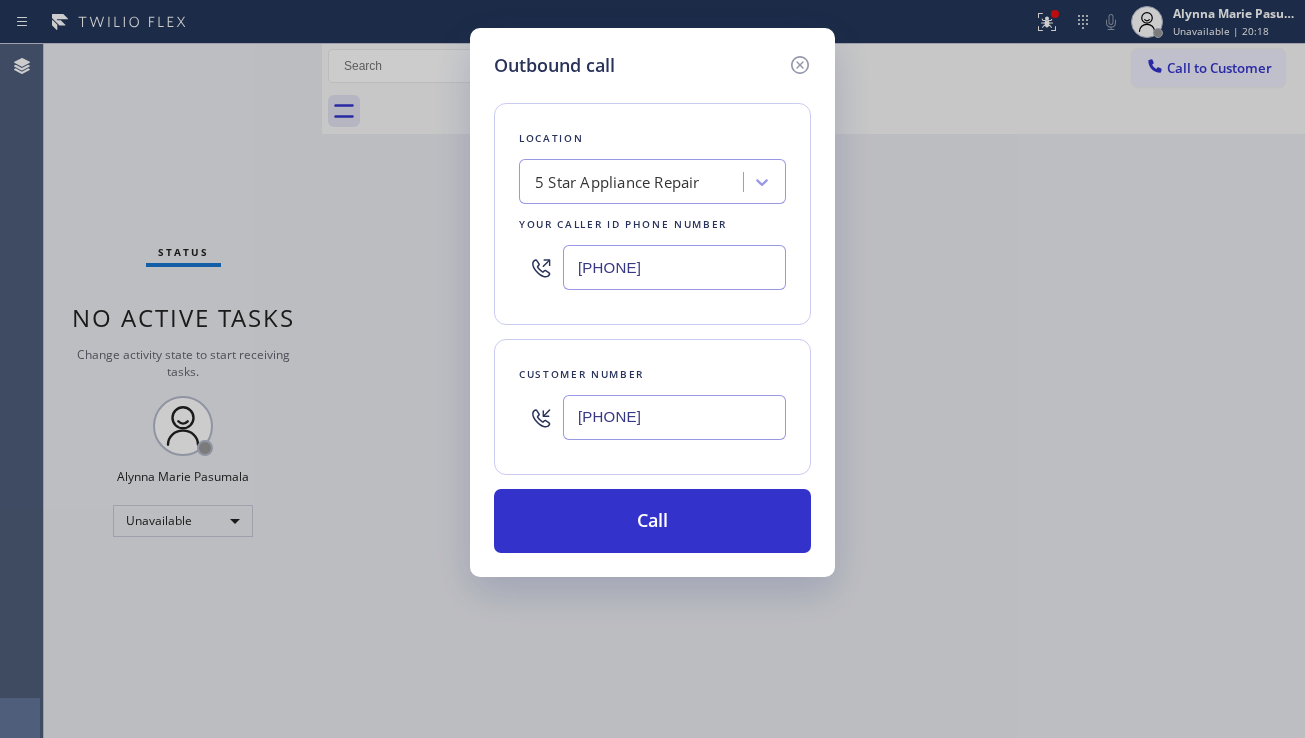 drag, startPoint x: 601, startPoint y: 534, endPoint x: 400, endPoint y: 229, distance: 365.27524 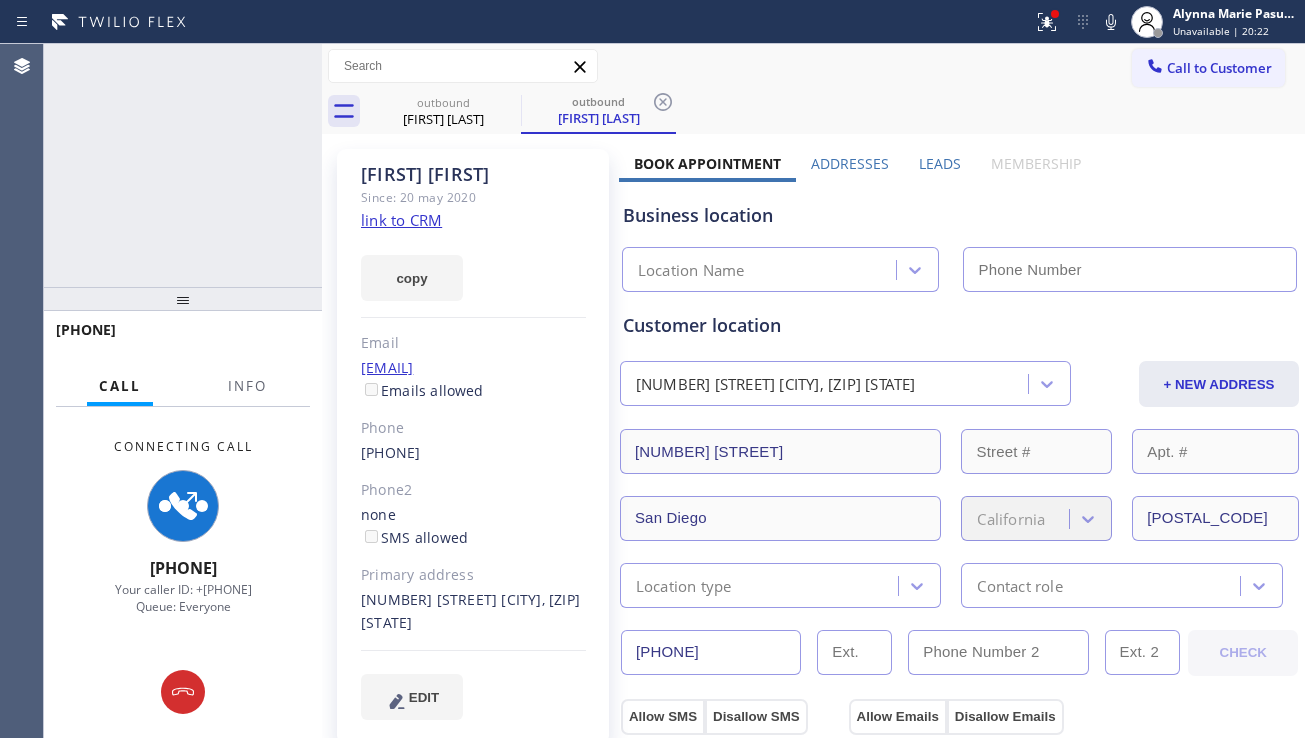 type on "[PHONE]" 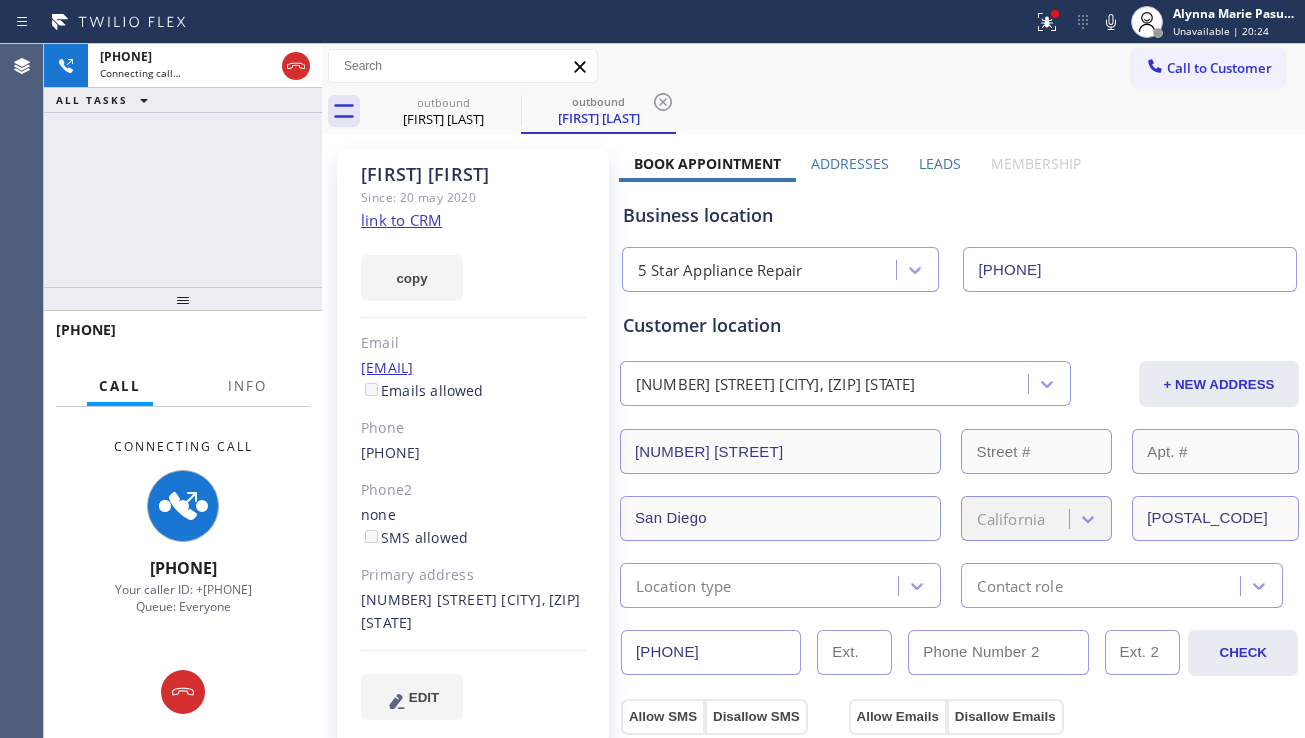 click on "Leads" at bounding box center [940, 163] 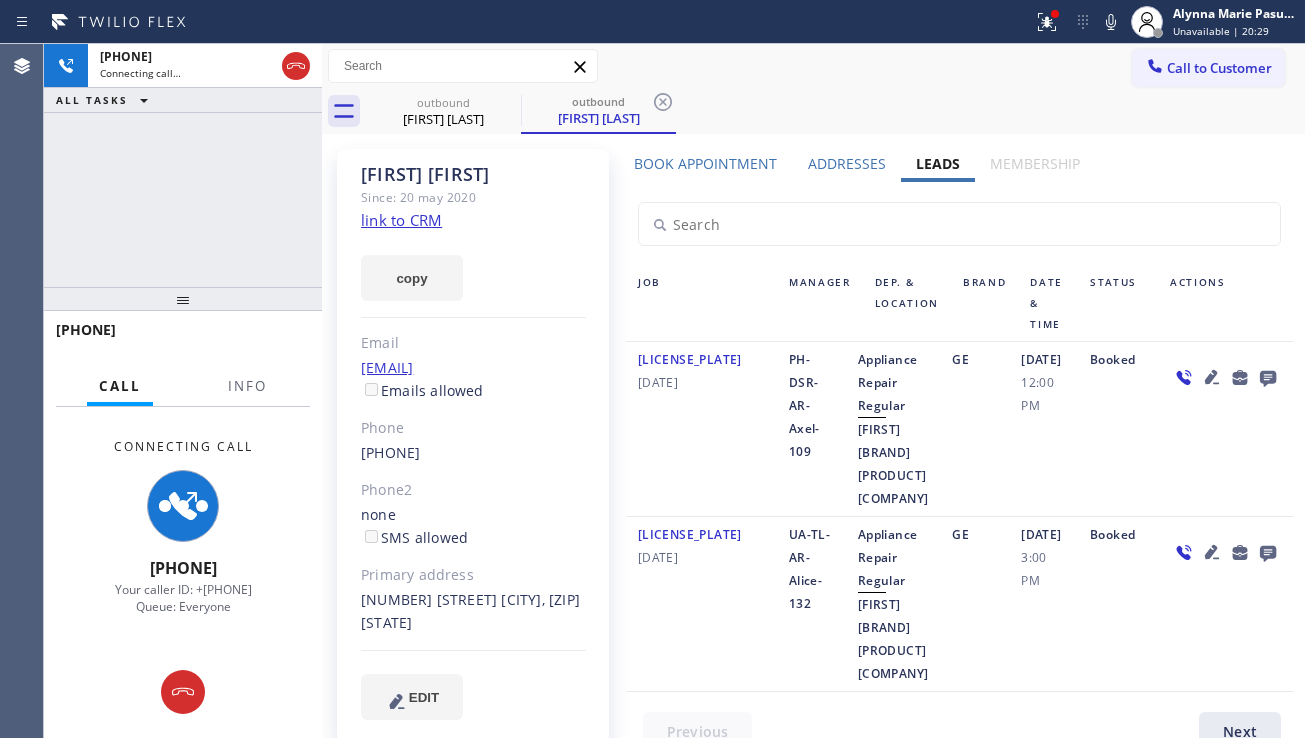click at bounding box center [1225, 429] 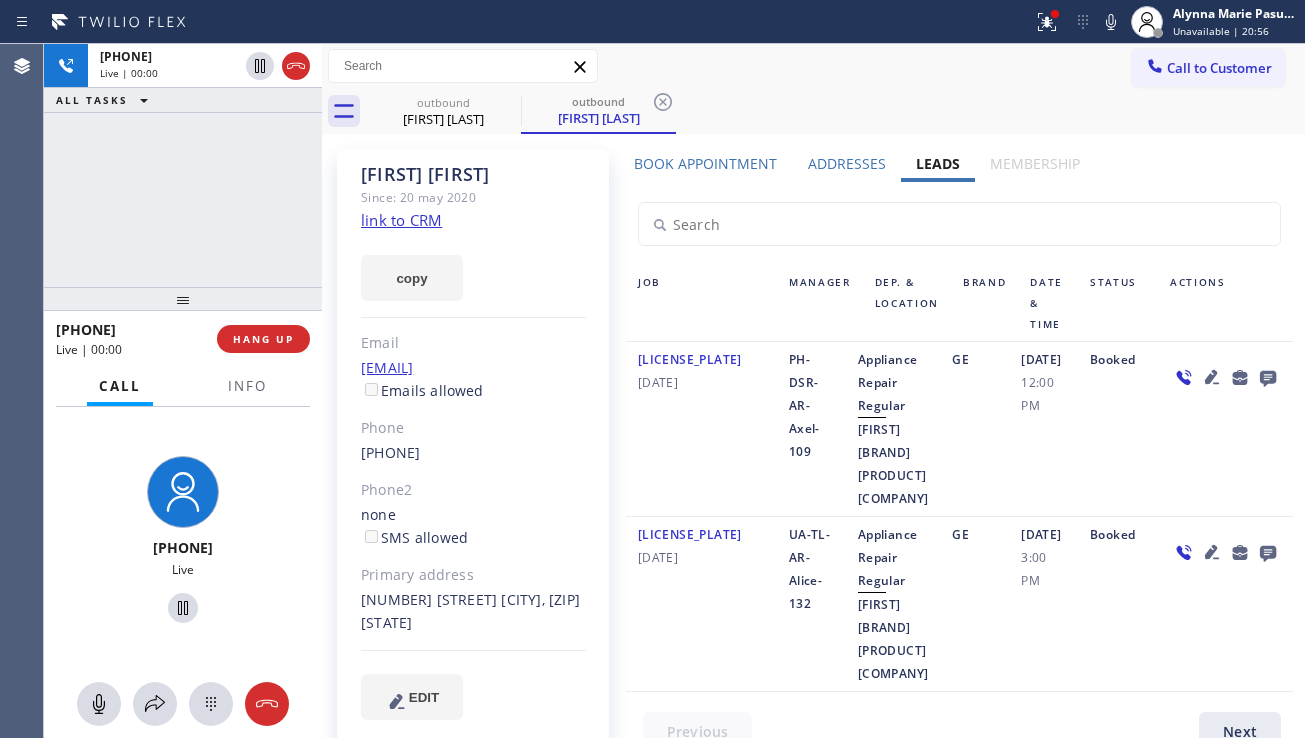 click on "[CODE] [DATE]" at bounding box center (701, 429) 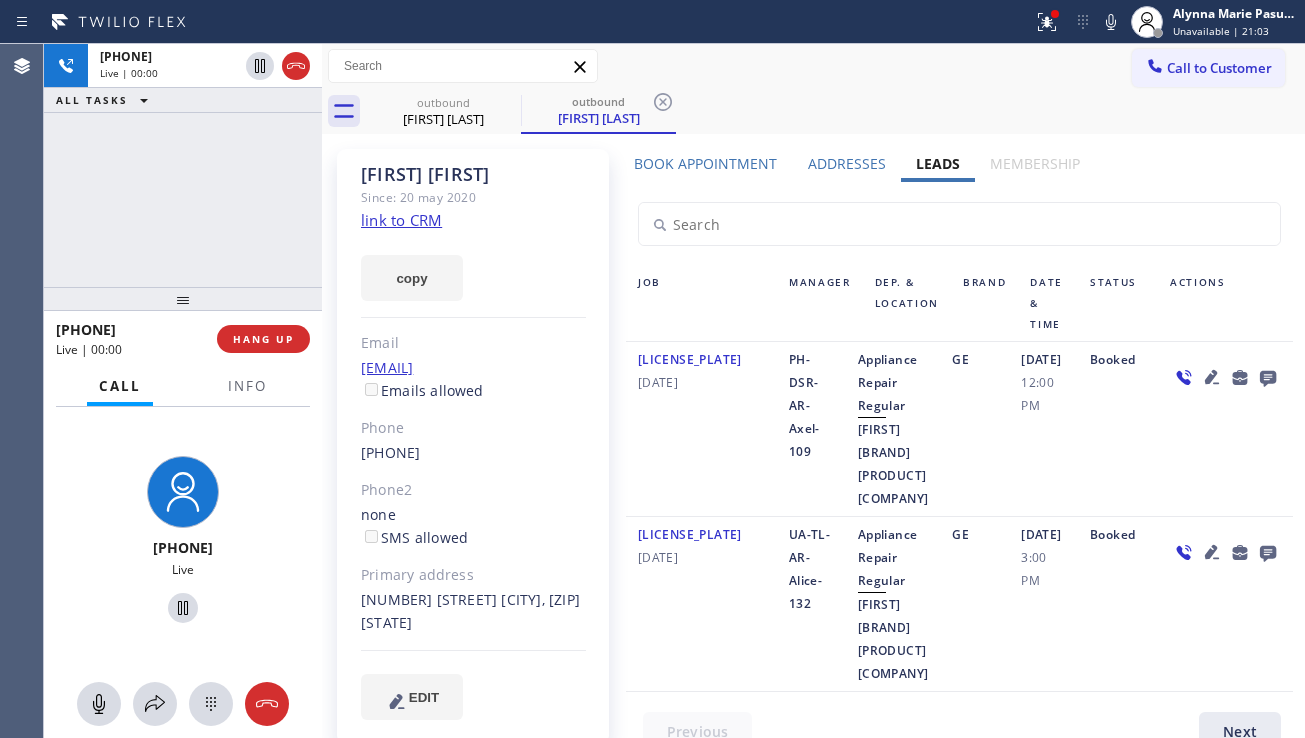 click on "[CODE] [DATE]" at bounding box center (701, 429) 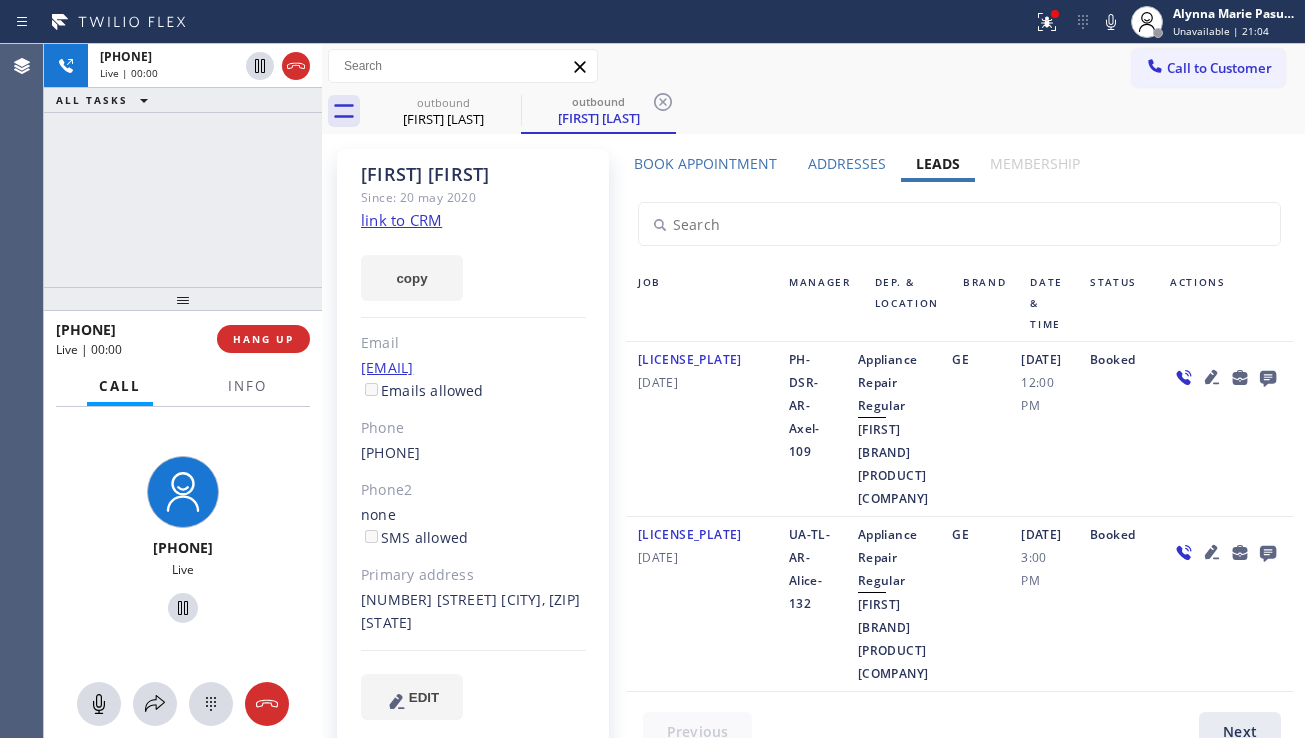 click 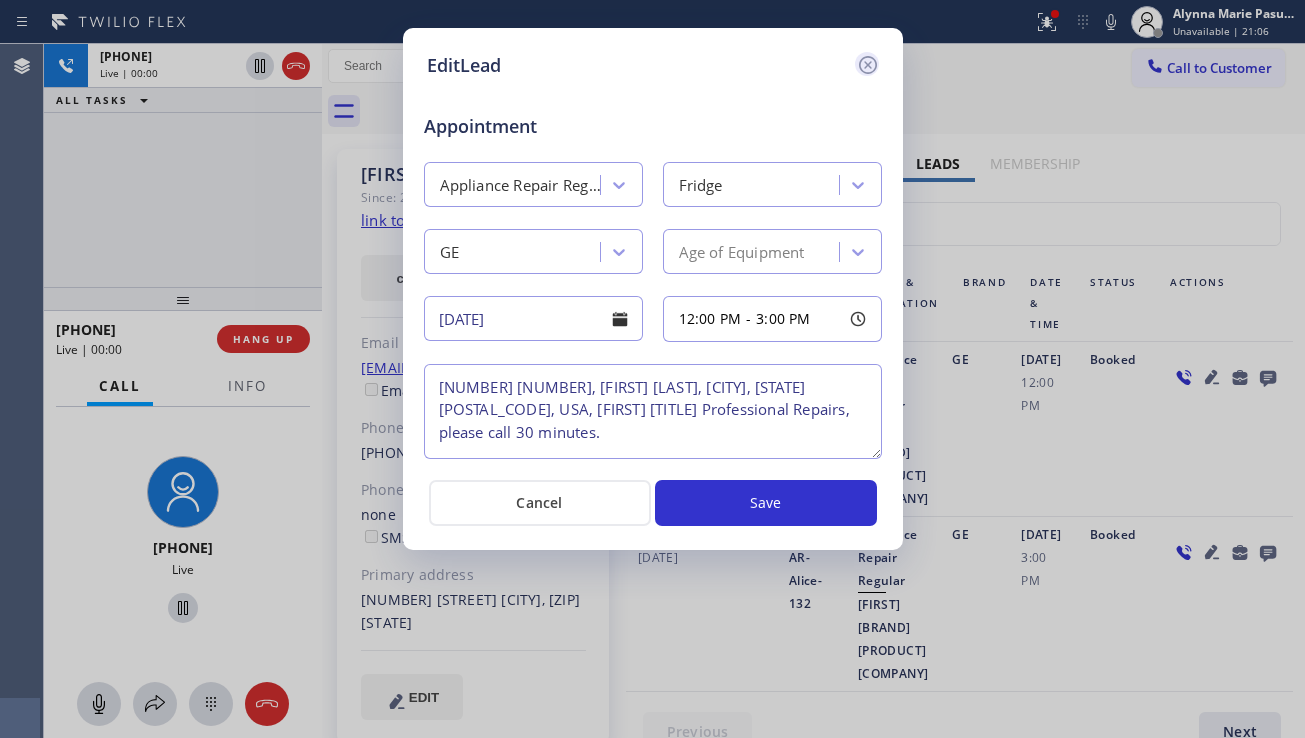 click 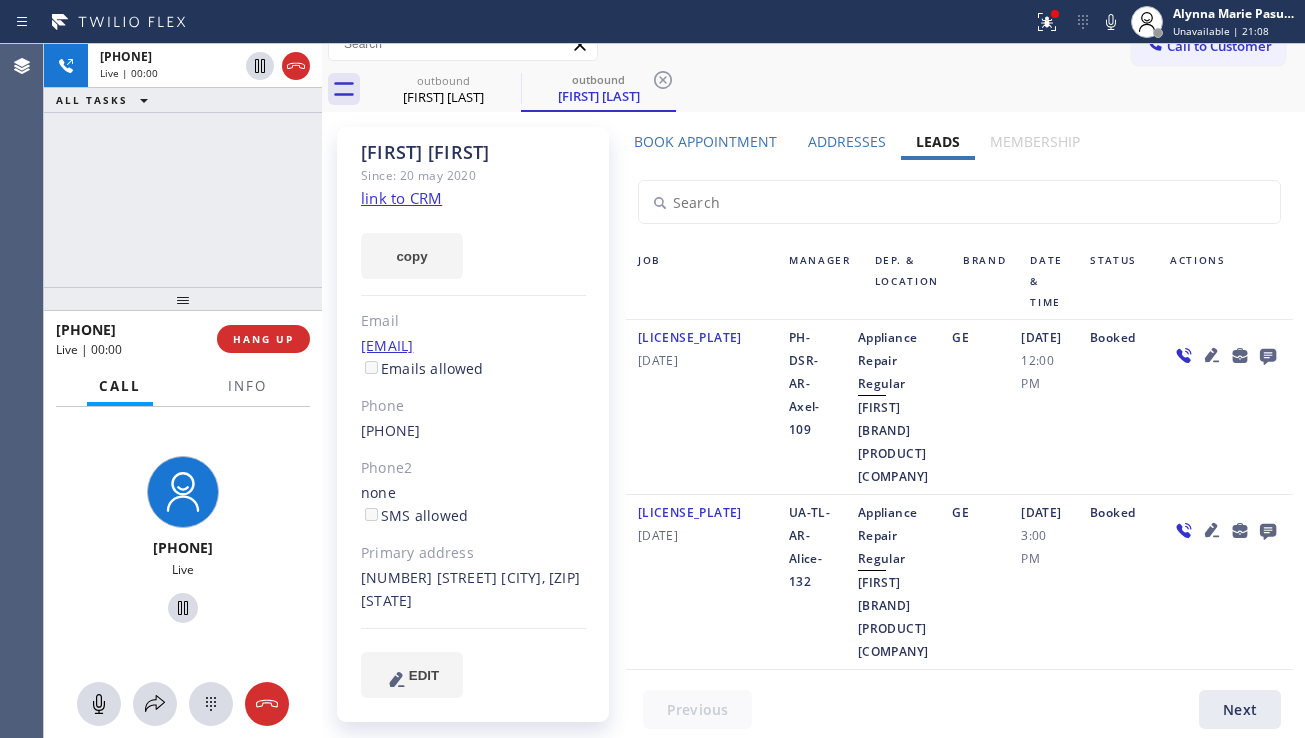 scroll, scrollTop: 28, scrollLeft: 0, axis: vertical 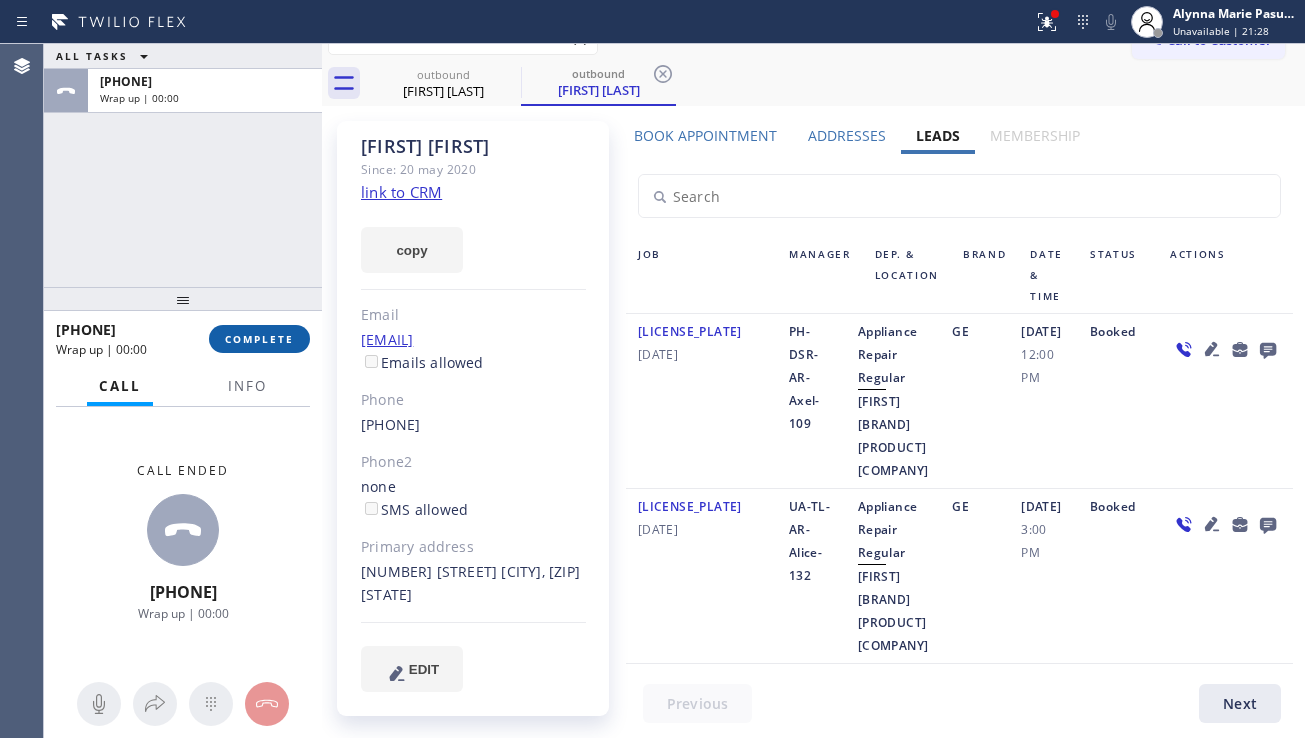 click on "COMPLETE" at bounding box center [259, 339] 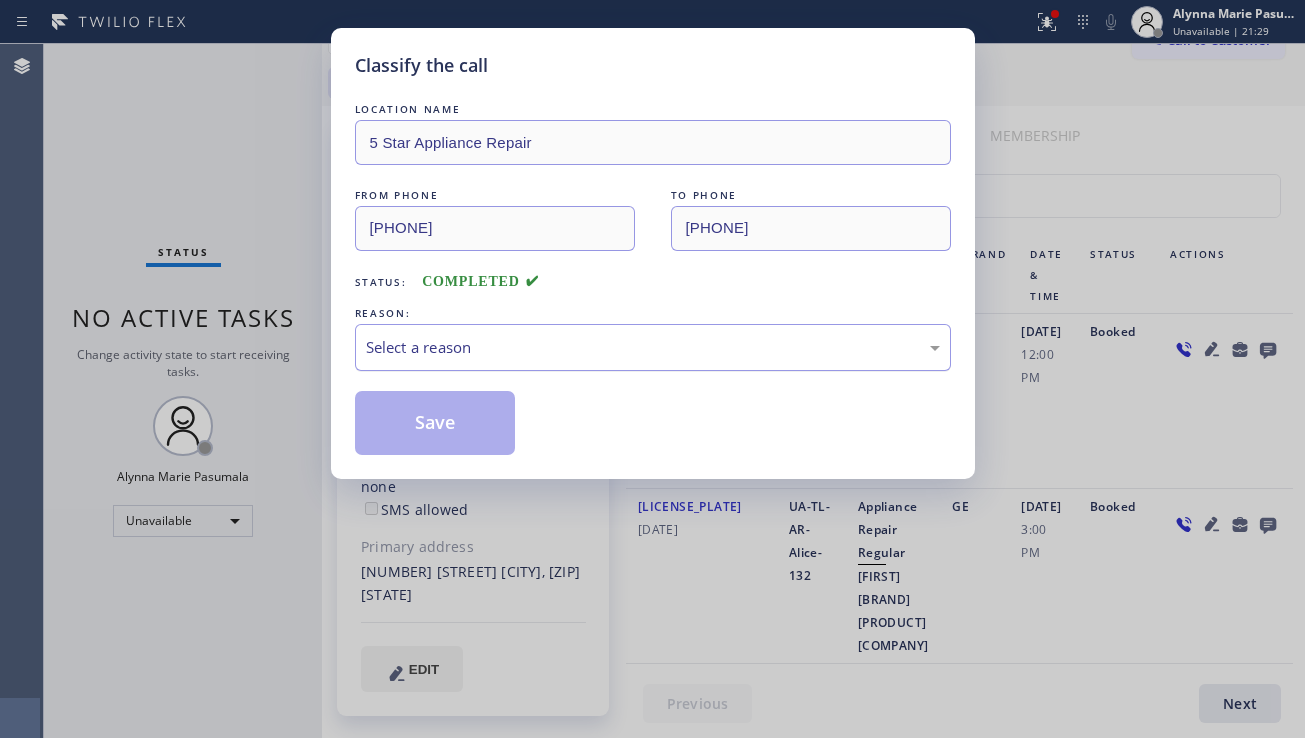 click on "Select a reason" at bounding box center [653, 347] 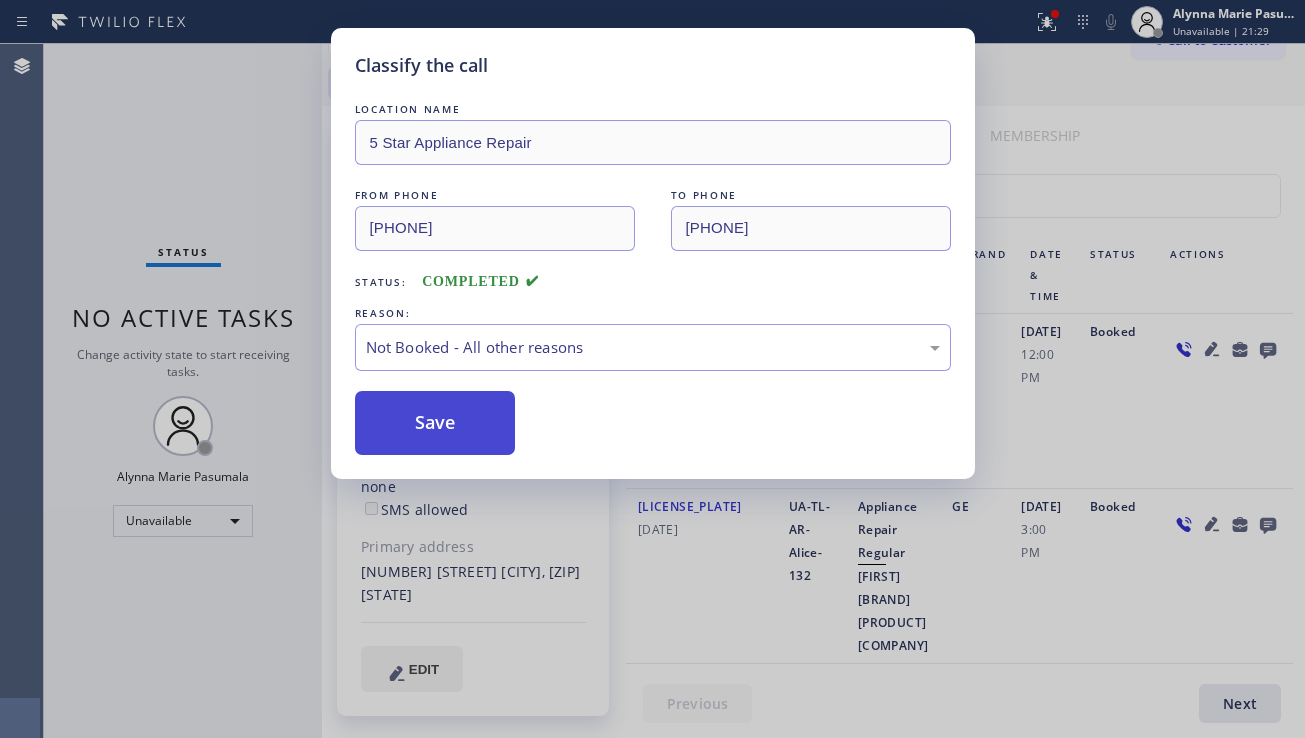click on "Save" at bounding box center (435, 423) 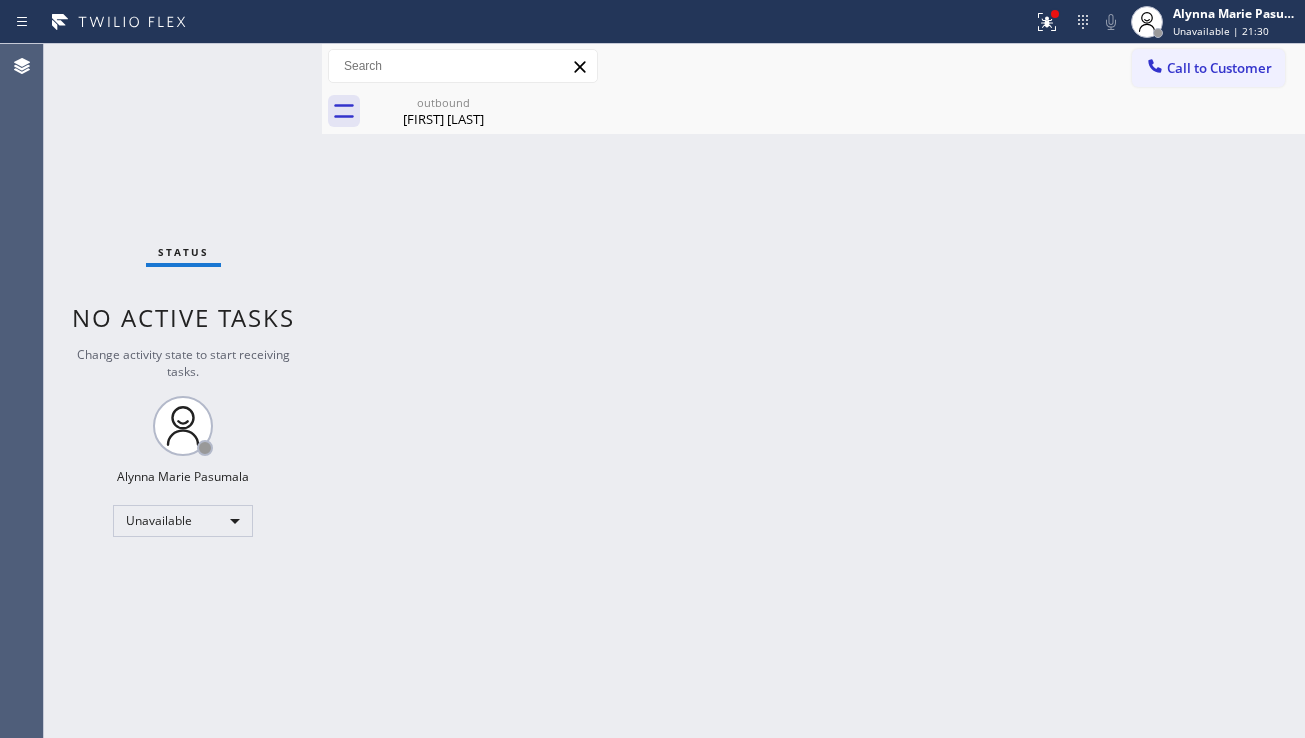 scroll, scrollTop: 0, scrollLeft: 0, axis: both 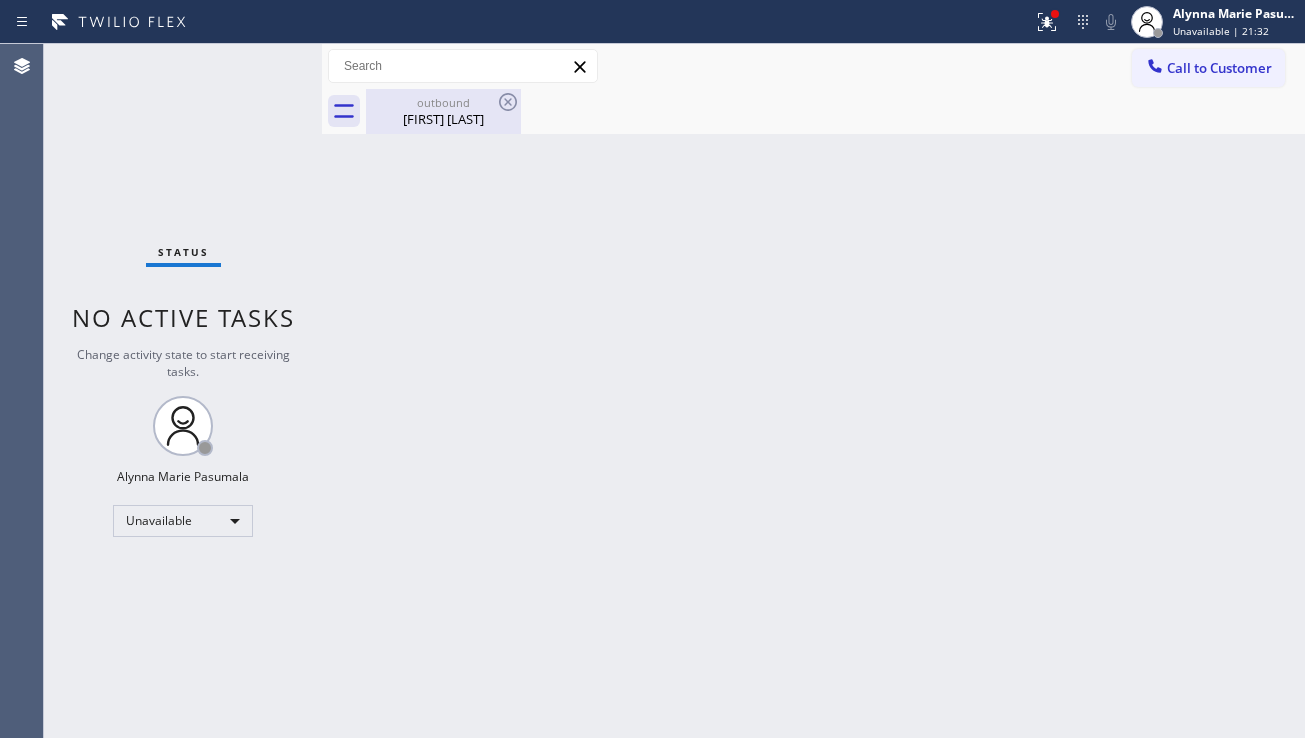 click on "[FIRST] [LAST]" at bounding box center [443, 119] 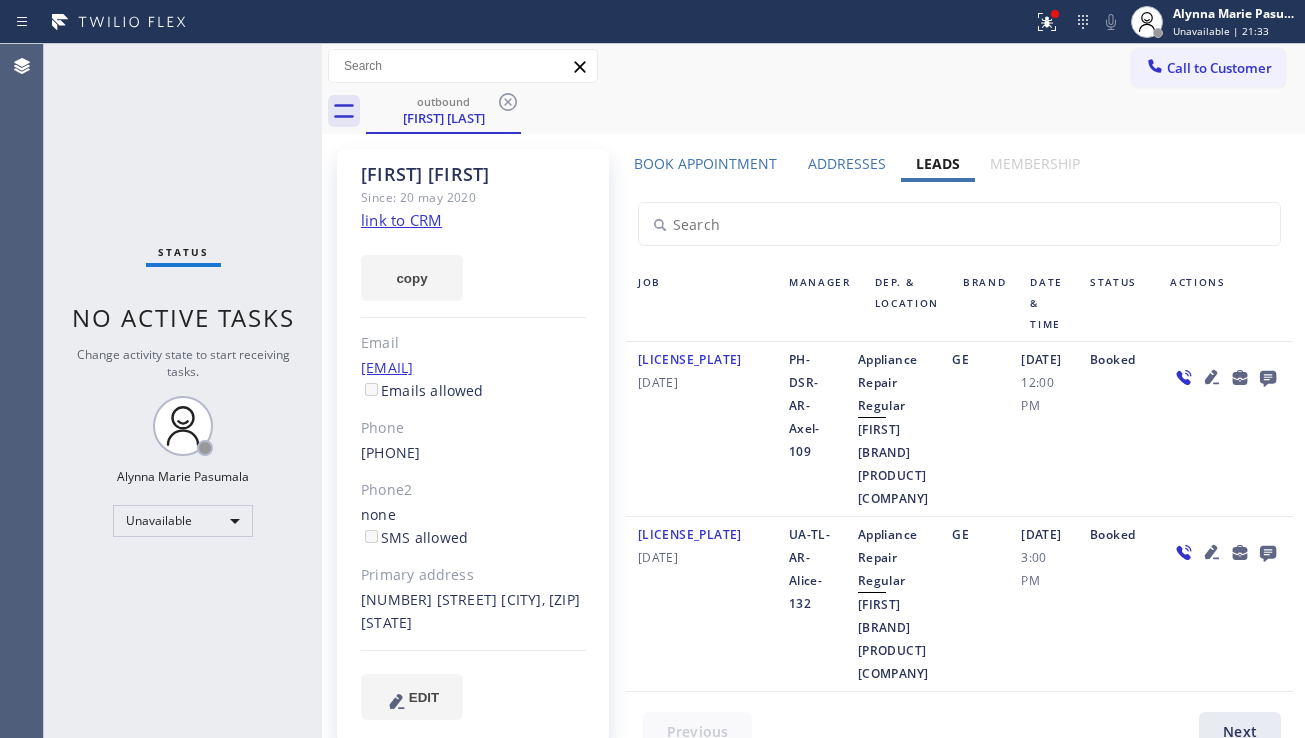 click 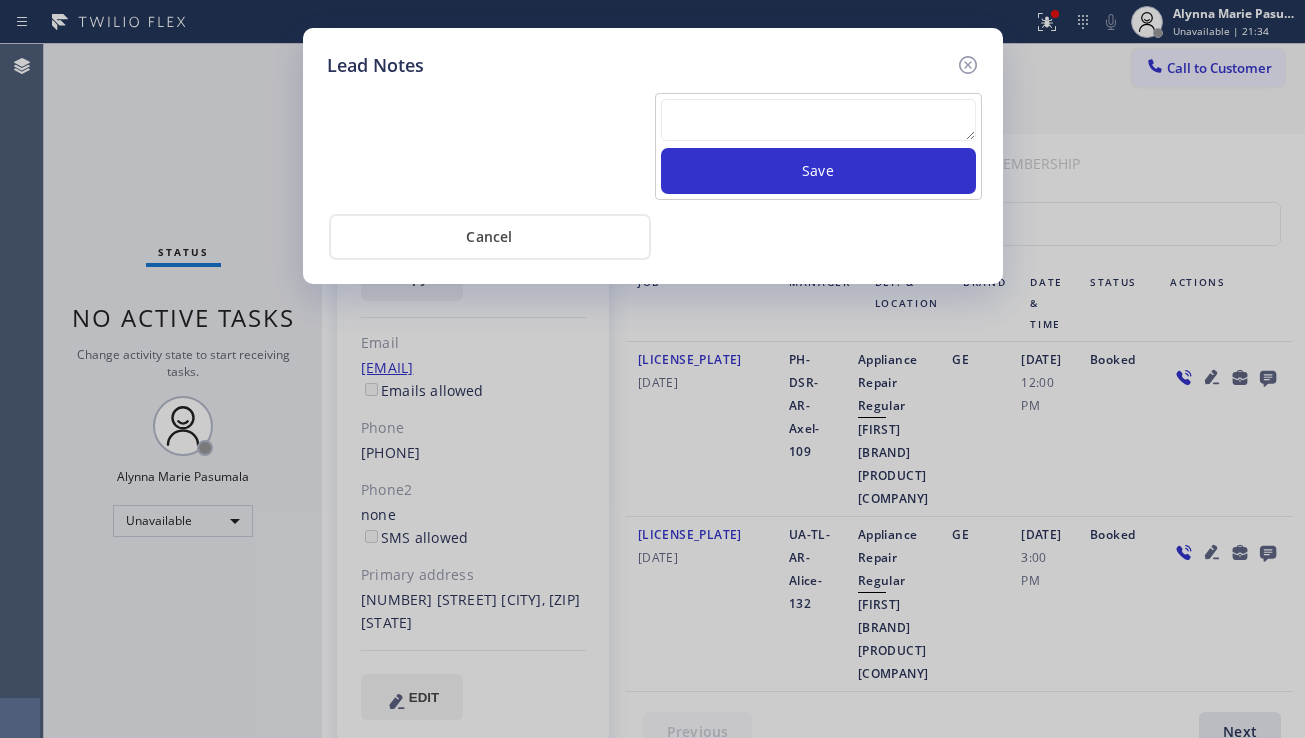 click at bounding box center [818, 120] 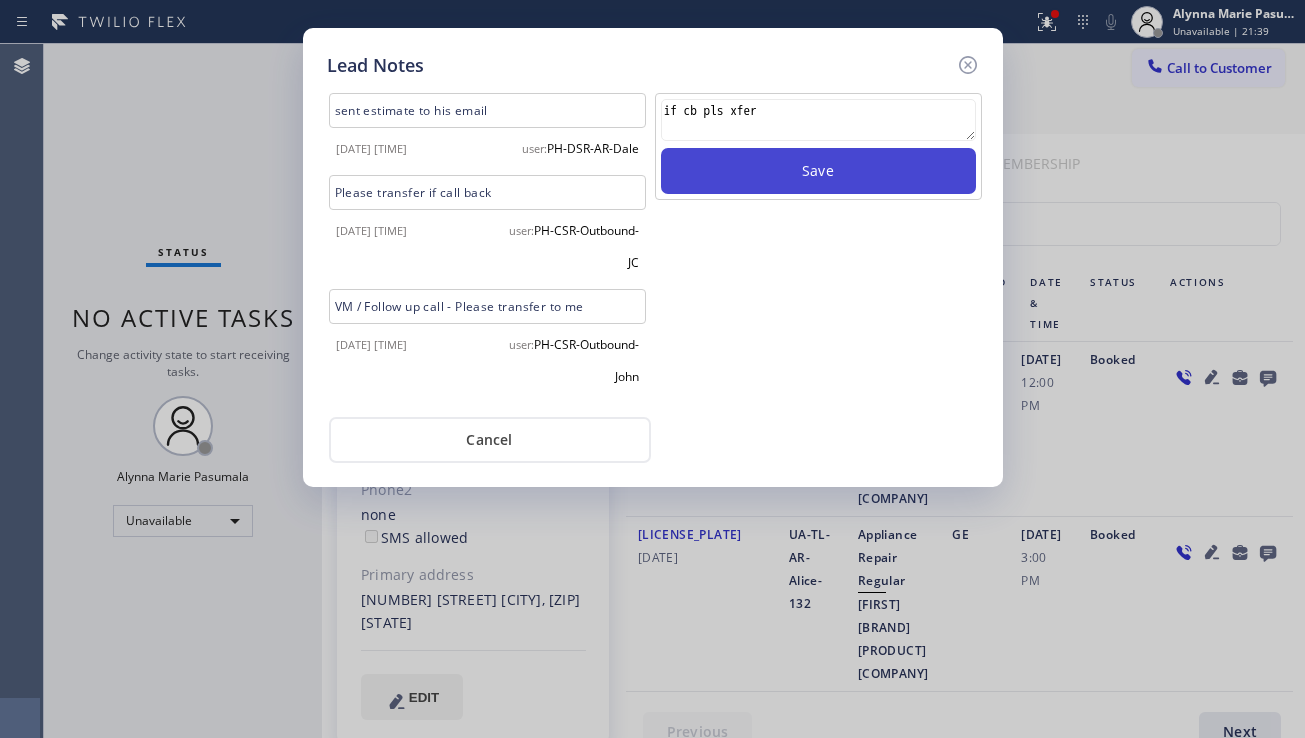 type on "if cb pls xfer" 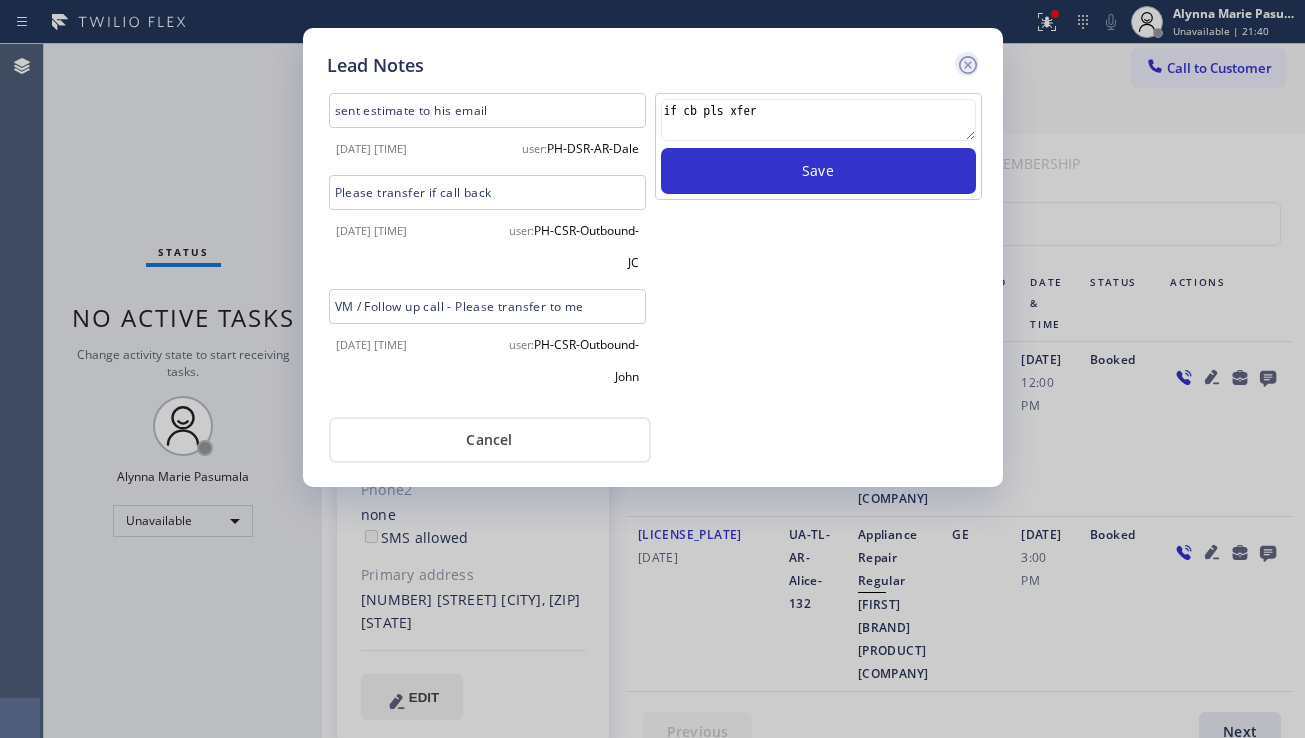 type 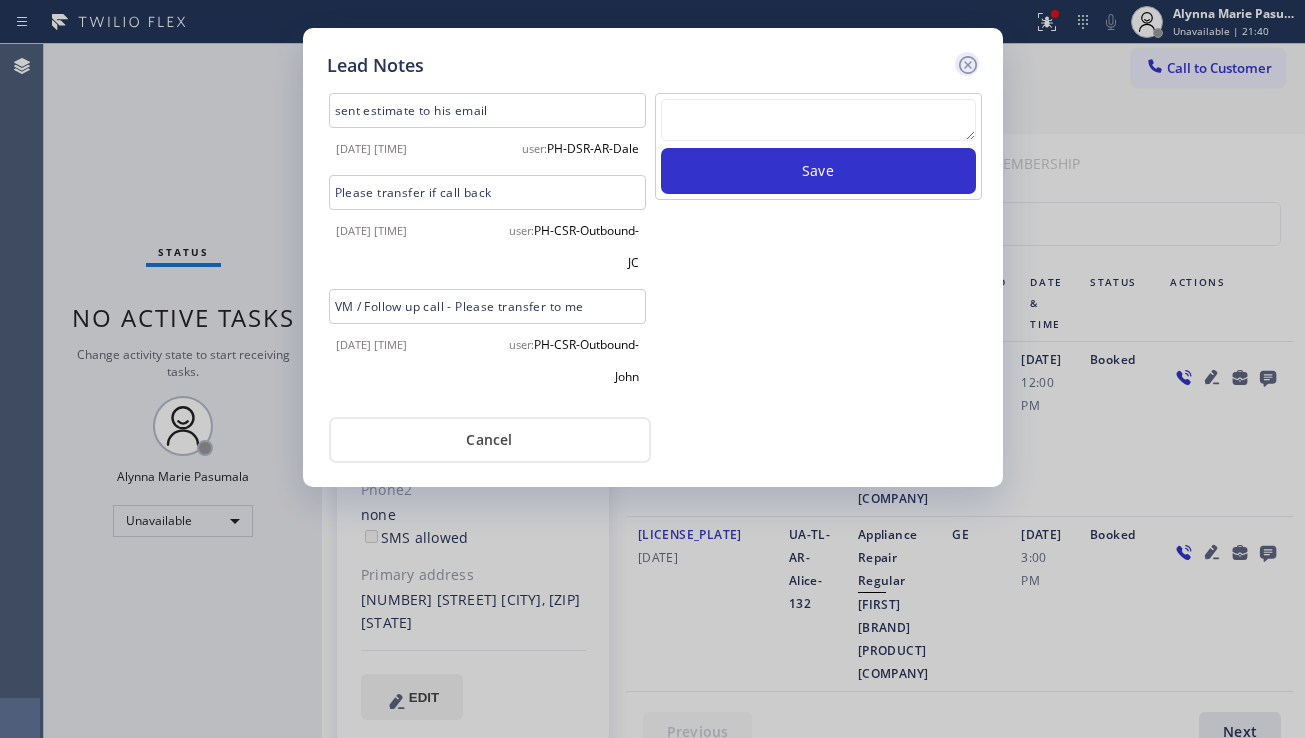 click 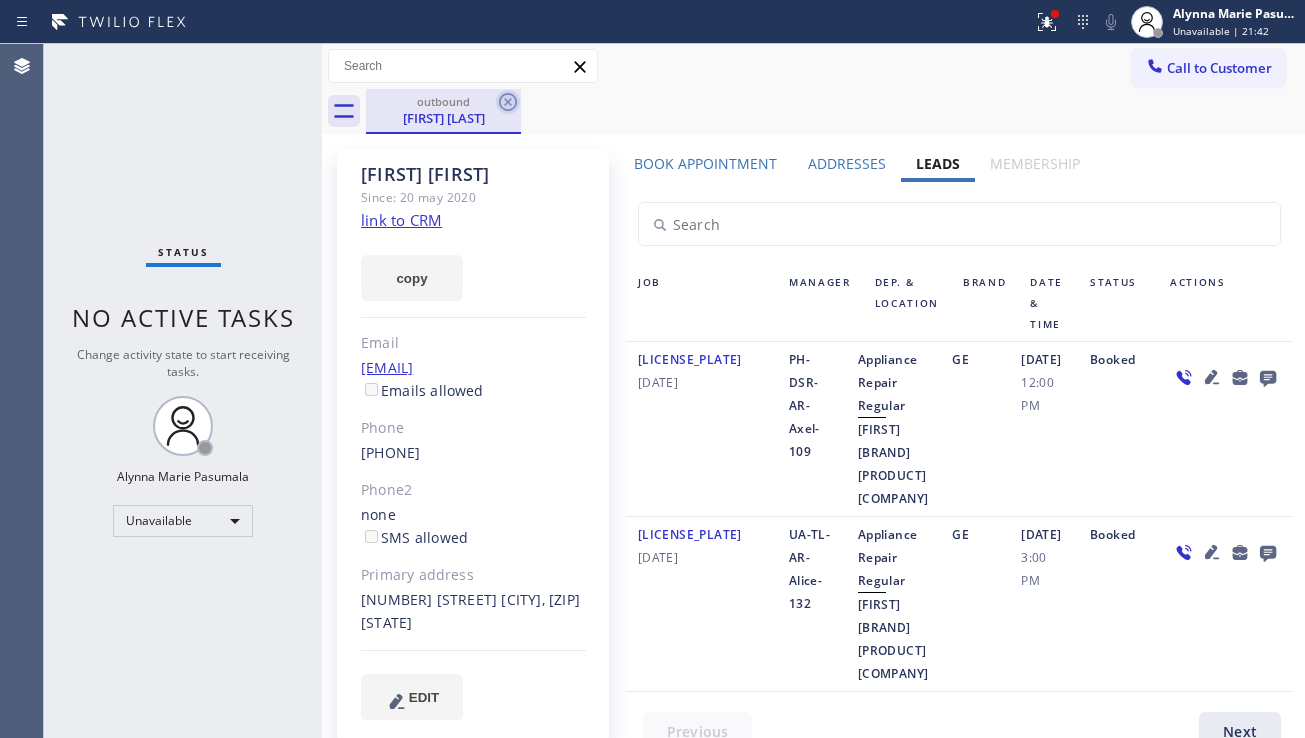 click 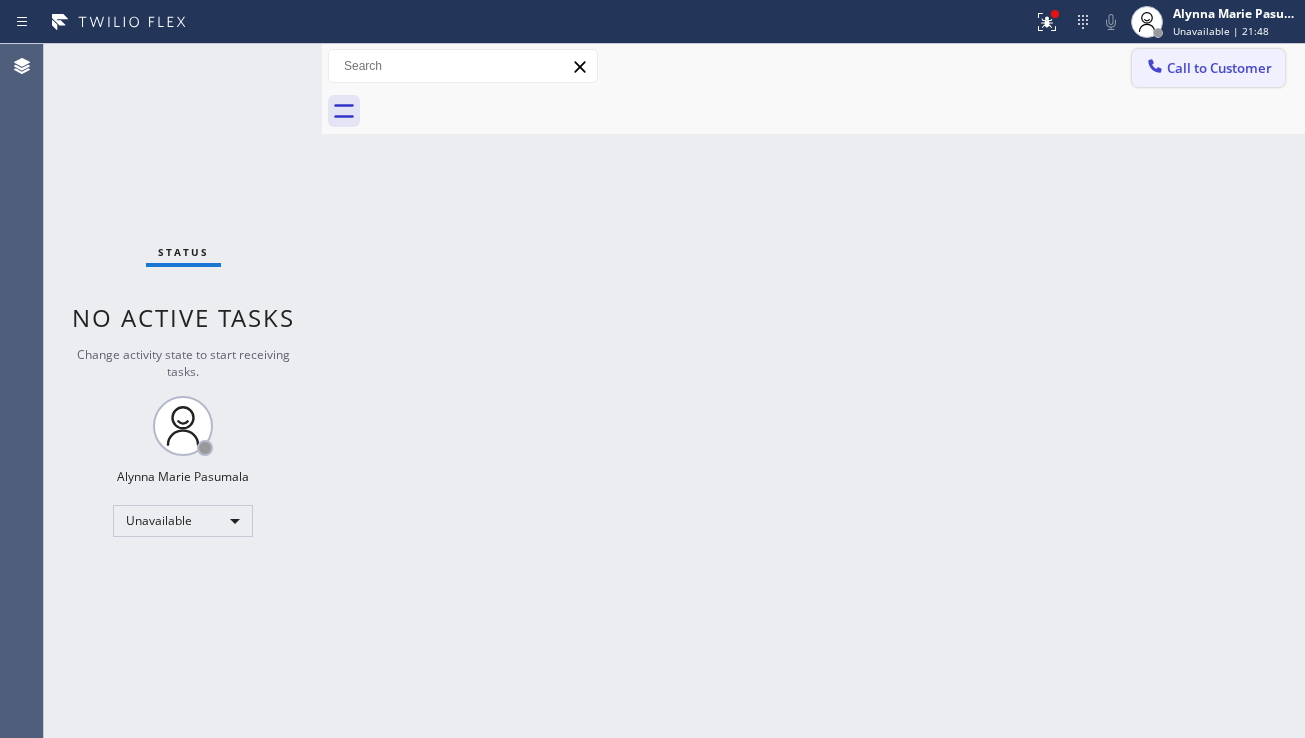 click on "Call to Customer" at bounding box center [1219, 68] 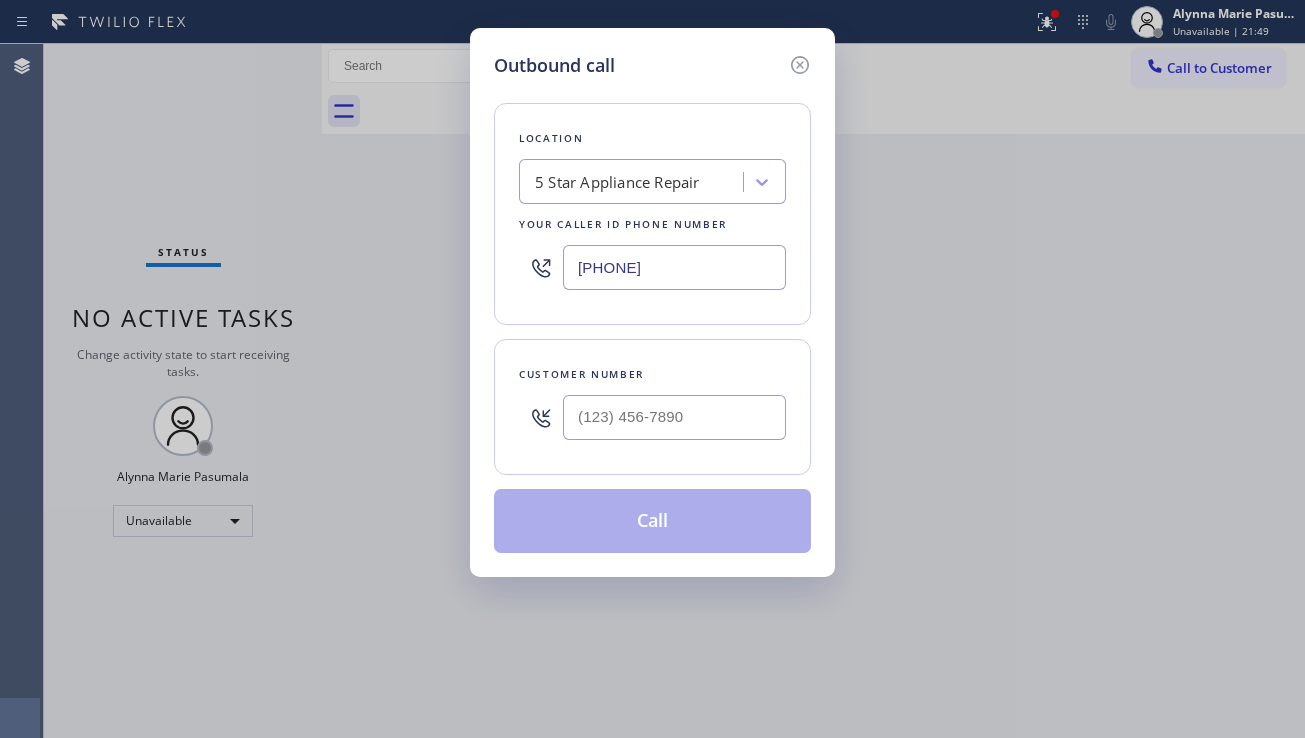 click on "Customer number" at bounding box center [652, 374] 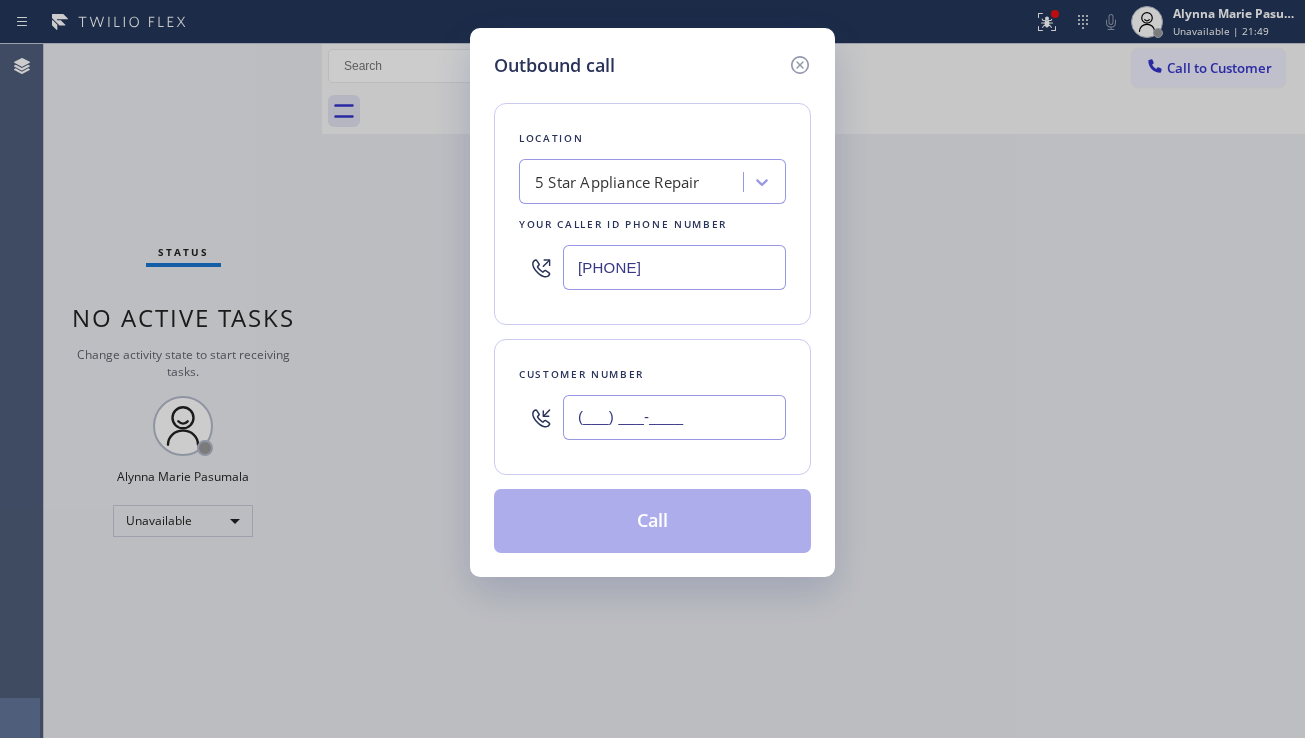 click on "(___) ___-____" at bounding box center [674, 417] 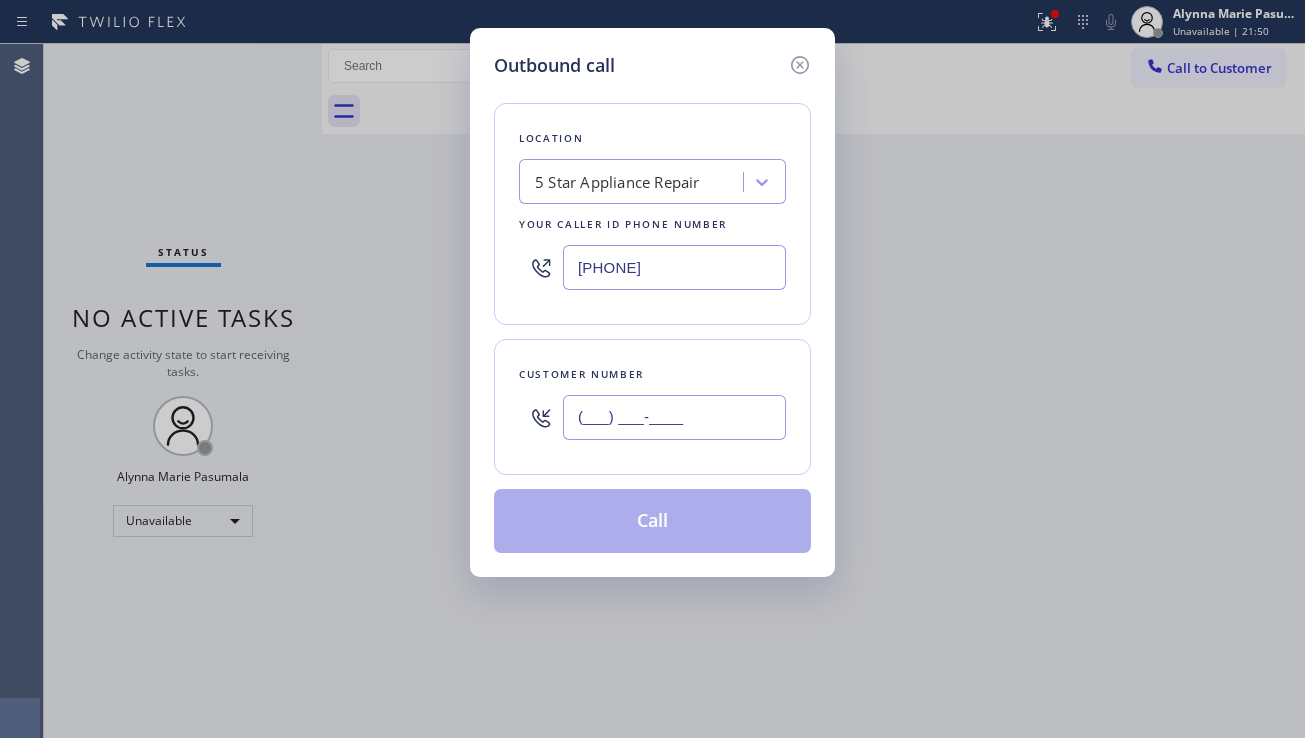 paste on "[PHONE]" 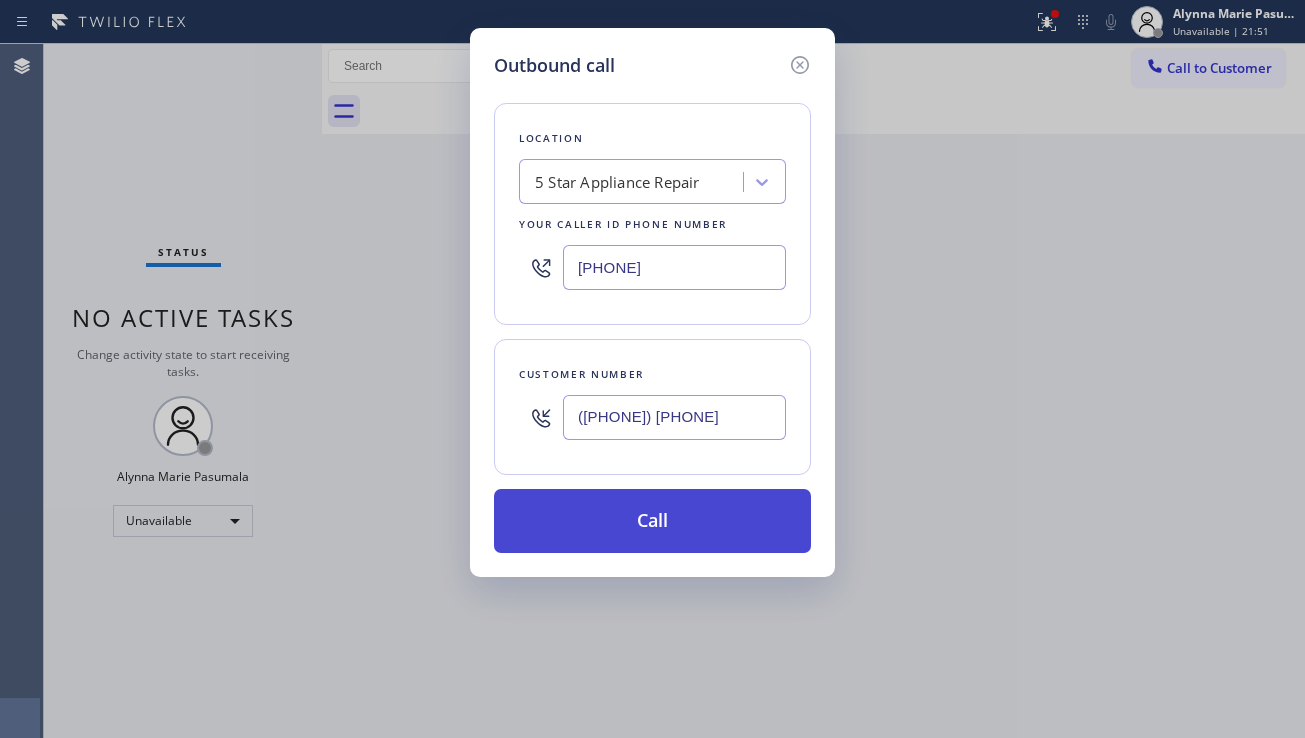 type on "([PHONE]) [PHONE]" 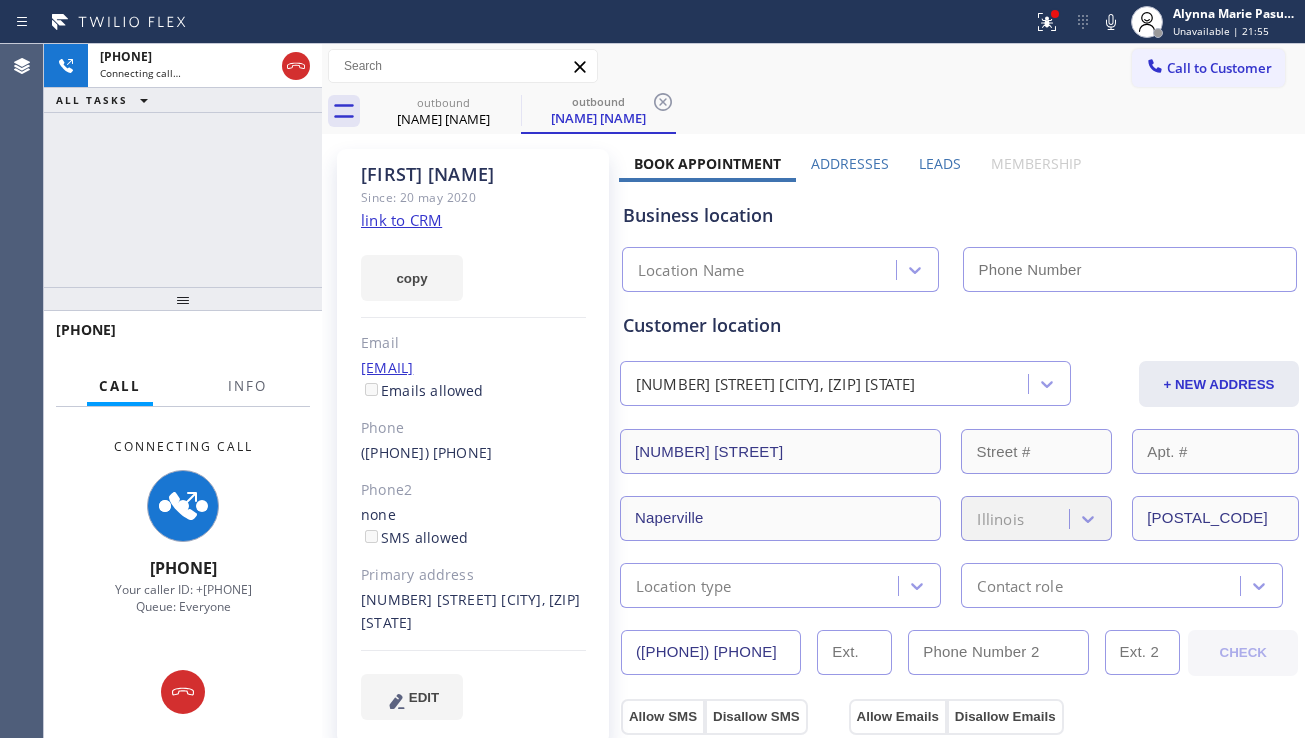 type on "[PHONE]" 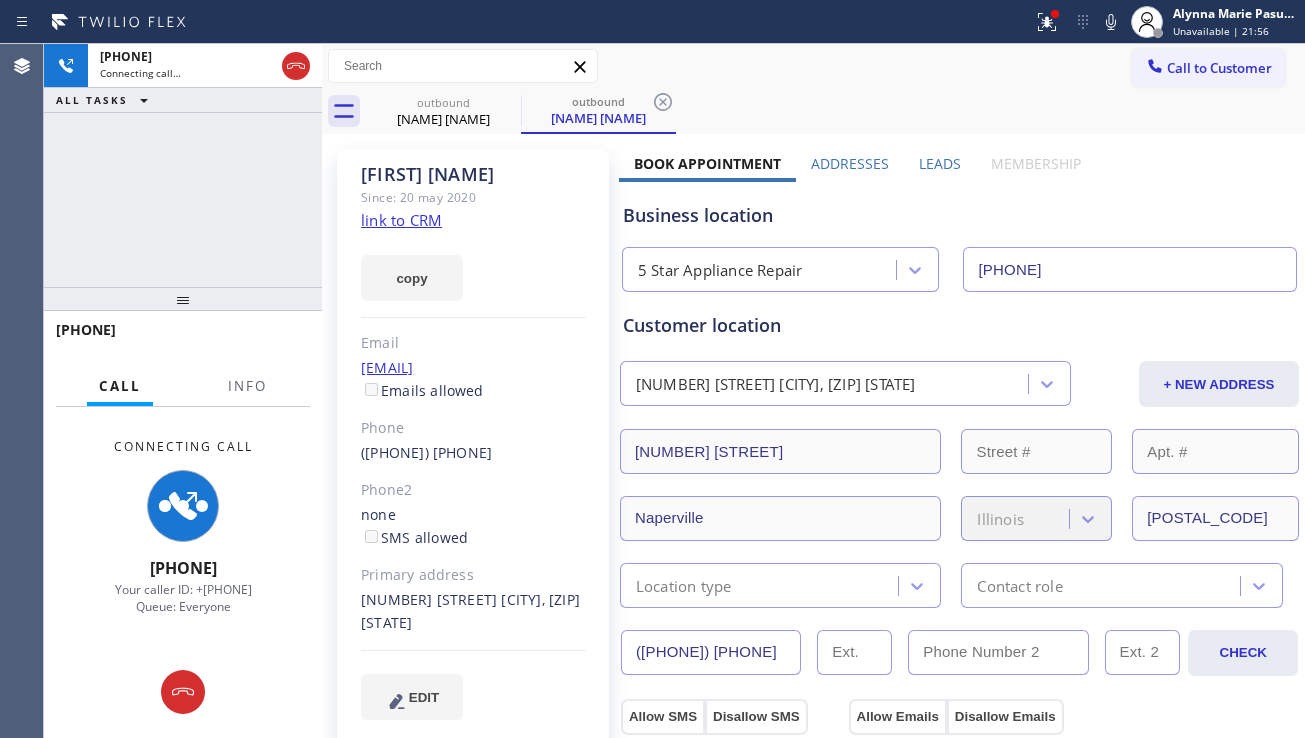 click on "Leads" at bounding box center (940, 163) 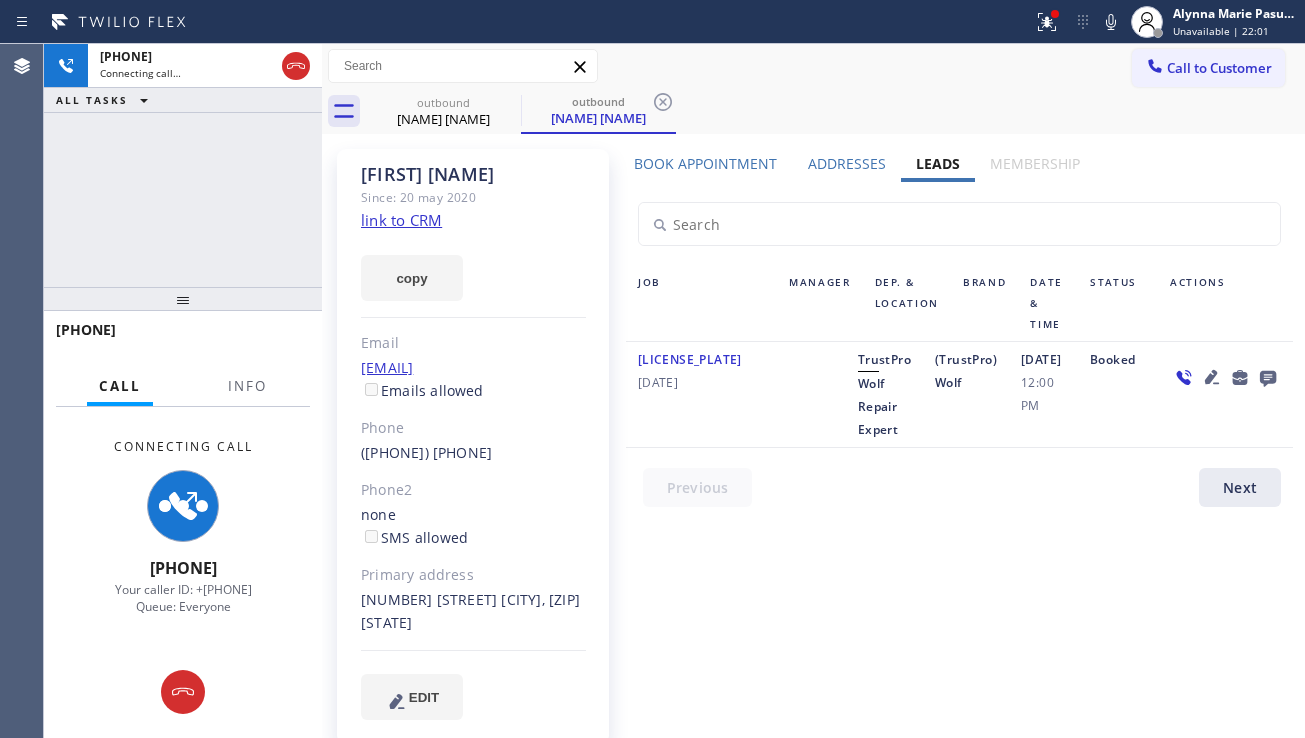 click on "Book Appointment Addresses Leads Membership Business location [PHONE] Personal information [FIRST] [LAST] [EMAIL] Customer location  [NUMBER] [STREET] [CITY], [ZIP] [STATE] [STATE] [NUMBER] [STREET] [CITY] [STATE] [ZIP] Location type Contact role [PHONE] CHECK Allow SMS Disallow SMS Allow Emails Disallow Emails Appointment 5 Star Appliance - choose type of job - - choose brand - Age of Equipment - choose time - Credit card Select Credit Card + NEW CARD CANCEL SAVE Other Where did you find us? Call before tech arrives Save as Lost Create Lead Success! Booking Success! https://erp.apollosoft.co/customer/671627#portlet_lead close copy link Save lead as lost Type Reason Cancel Save as lost lead Not serviceable MON dd/mm TUE dd/mm WED dd/mm THU dd/mm FRI dd/mm SAT dd/mm SUN dd/mm 08:00 12:00 - - - - - - - 12:00 16:00 - - - - - - - 16:00 19:00 - - - - - - - Add New Location ADDRESS PHONE ZIP ACTIONS  [NUMBER] [STREET] [CITY], [ZIP] [STATE]  USA [ZIP]" at bounding box center [959, 454] 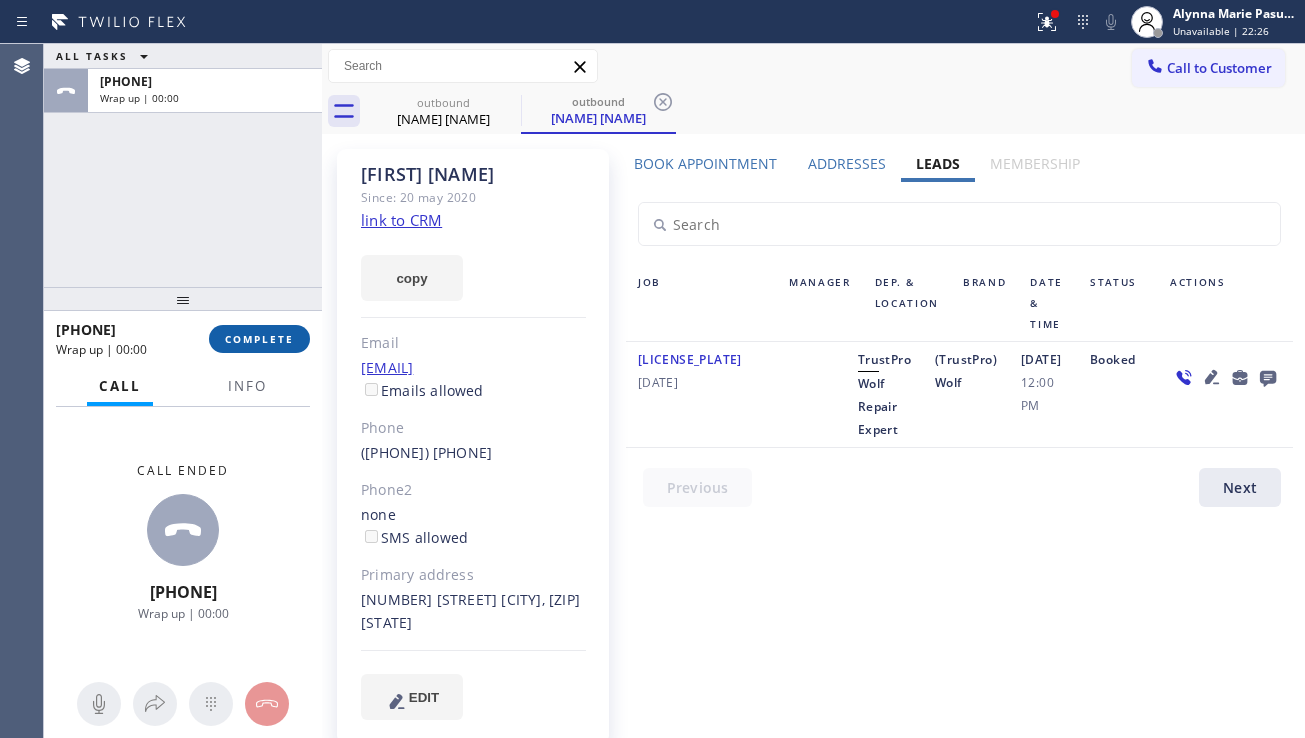 click on "COMPLETE" at bounding box center [259, 339] 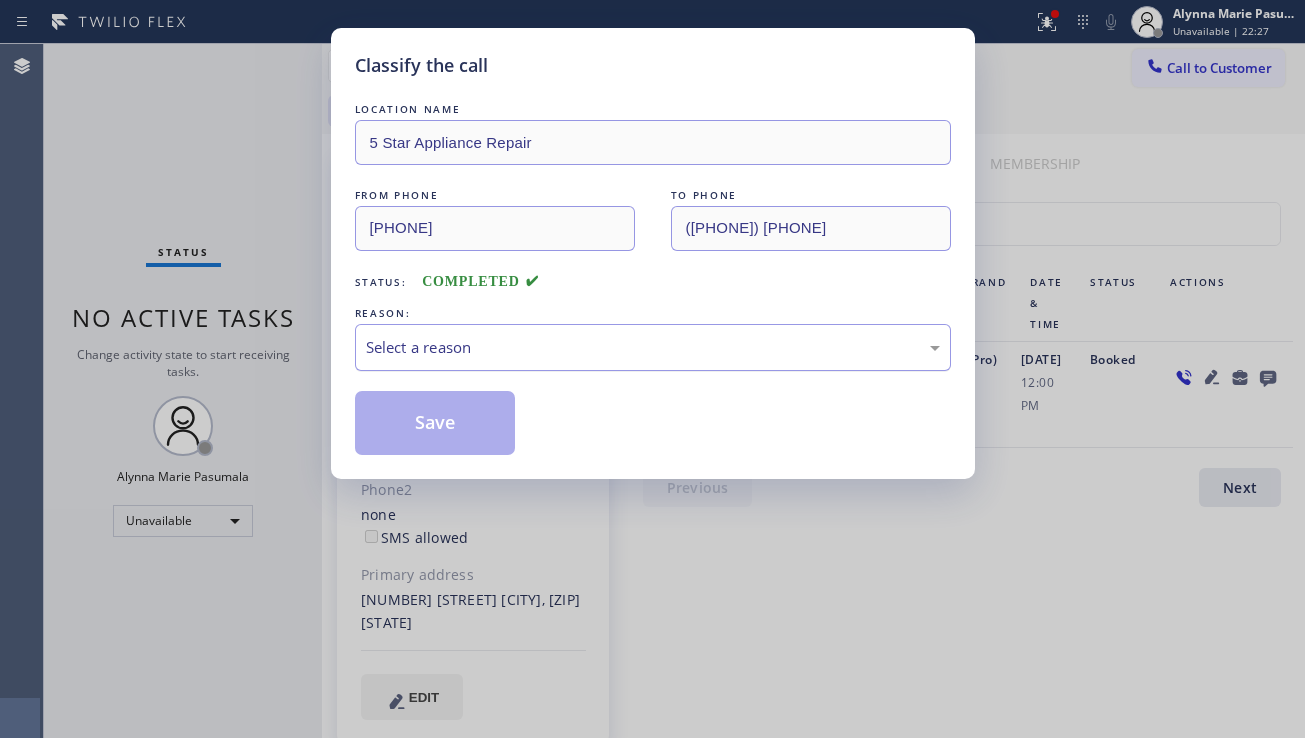 click on "Select a reason" at bounding box center [653, 347] 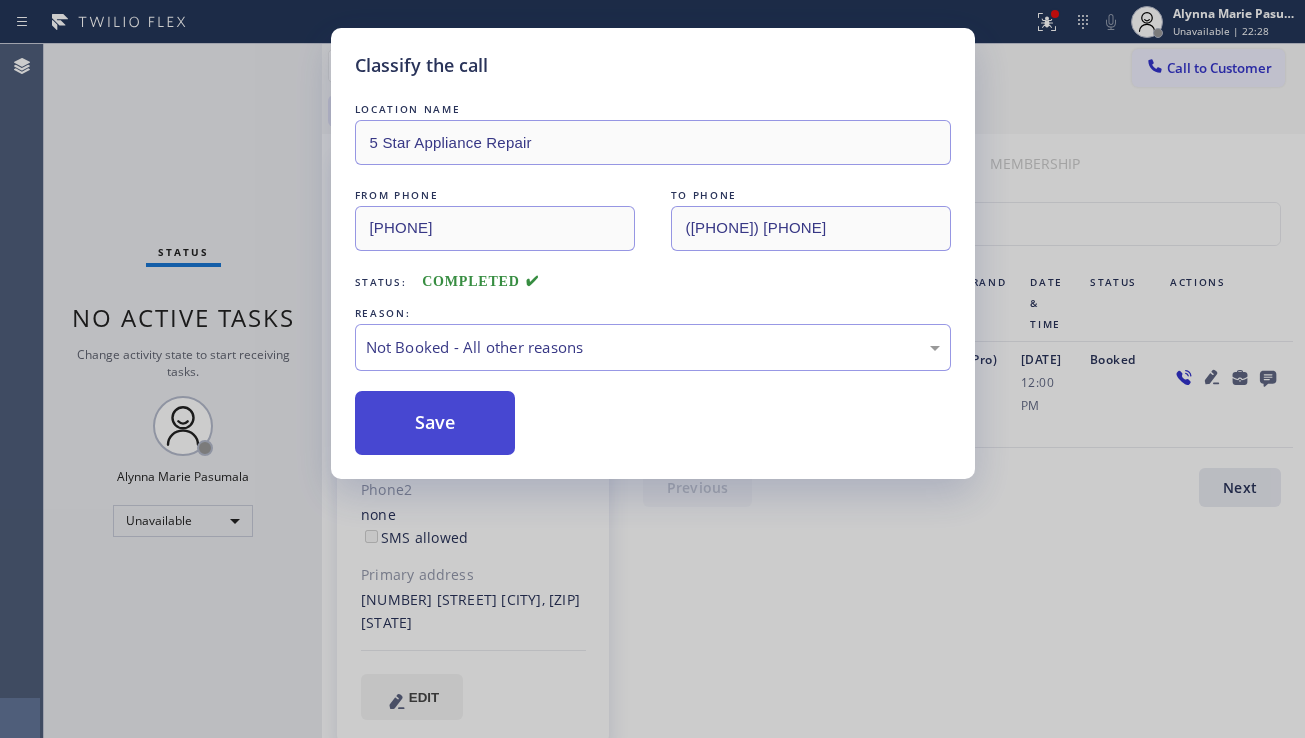 click on "Save" at bounding box center [435, 423] 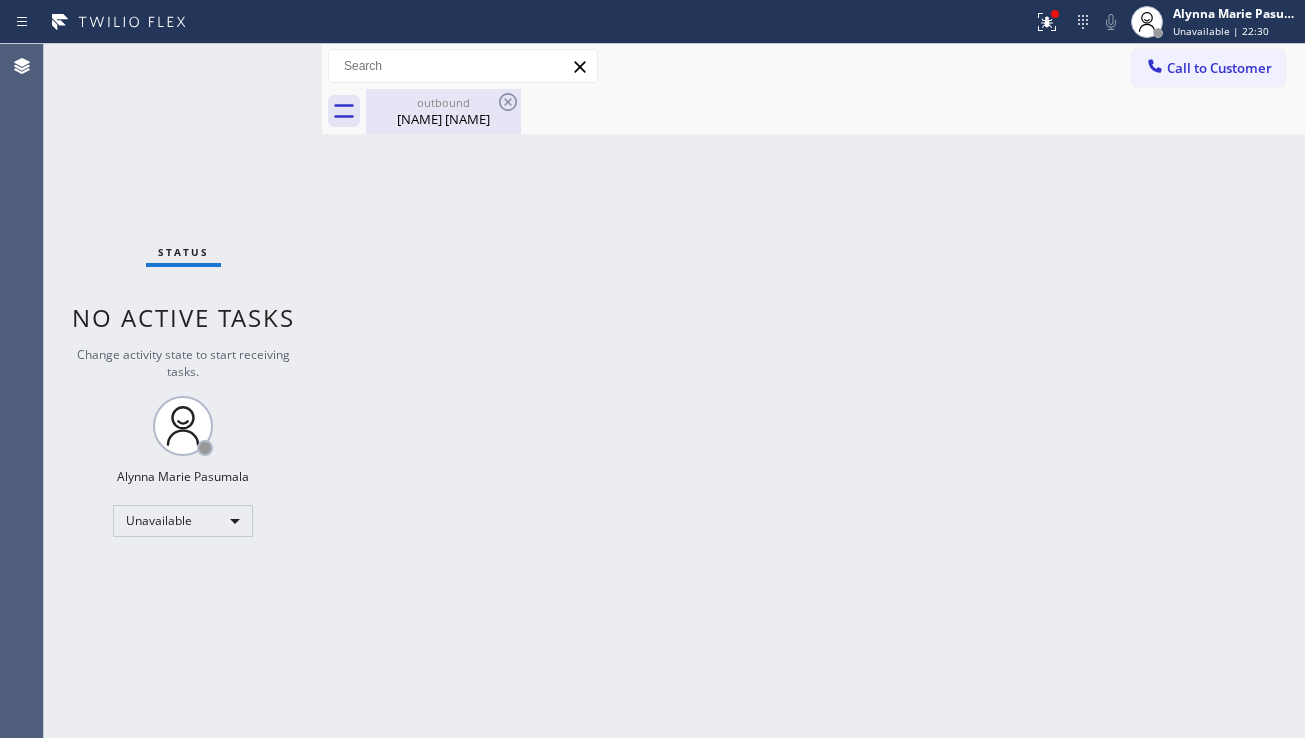 click on "[NAME] [NAME]" at bounding box center (443, 119) 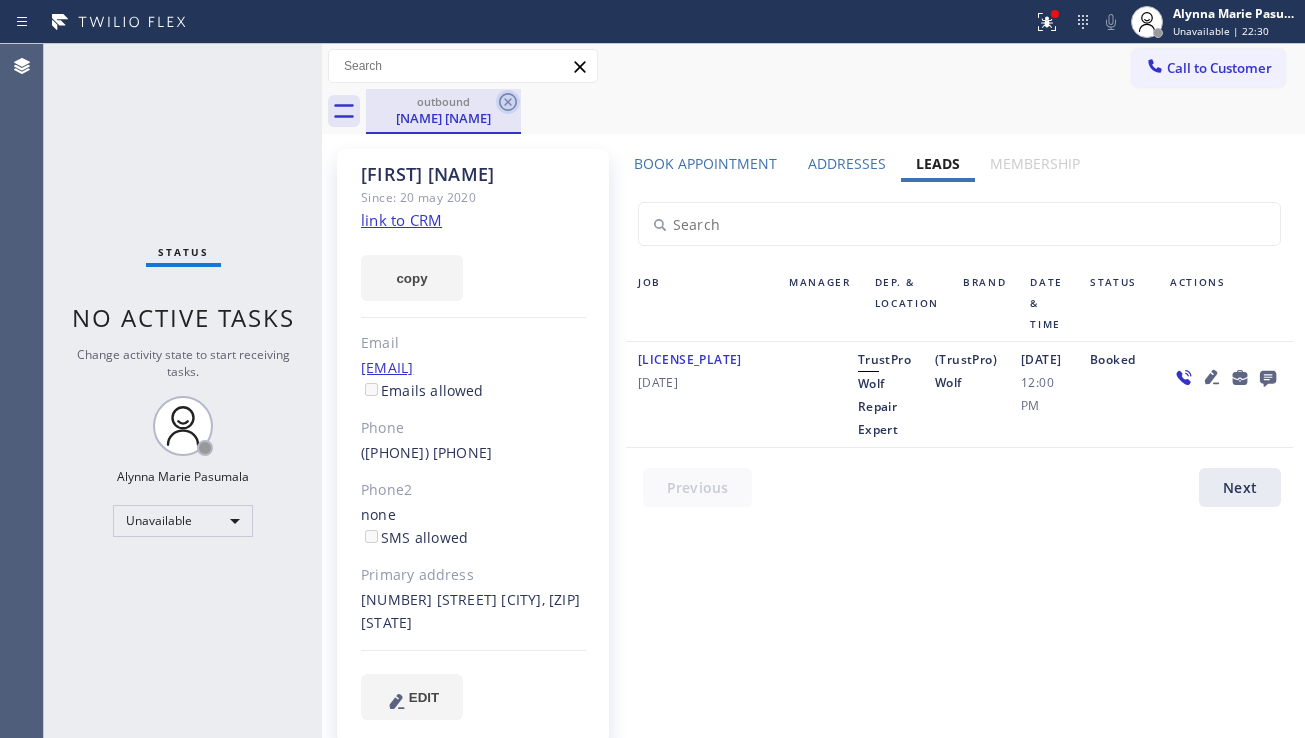 click 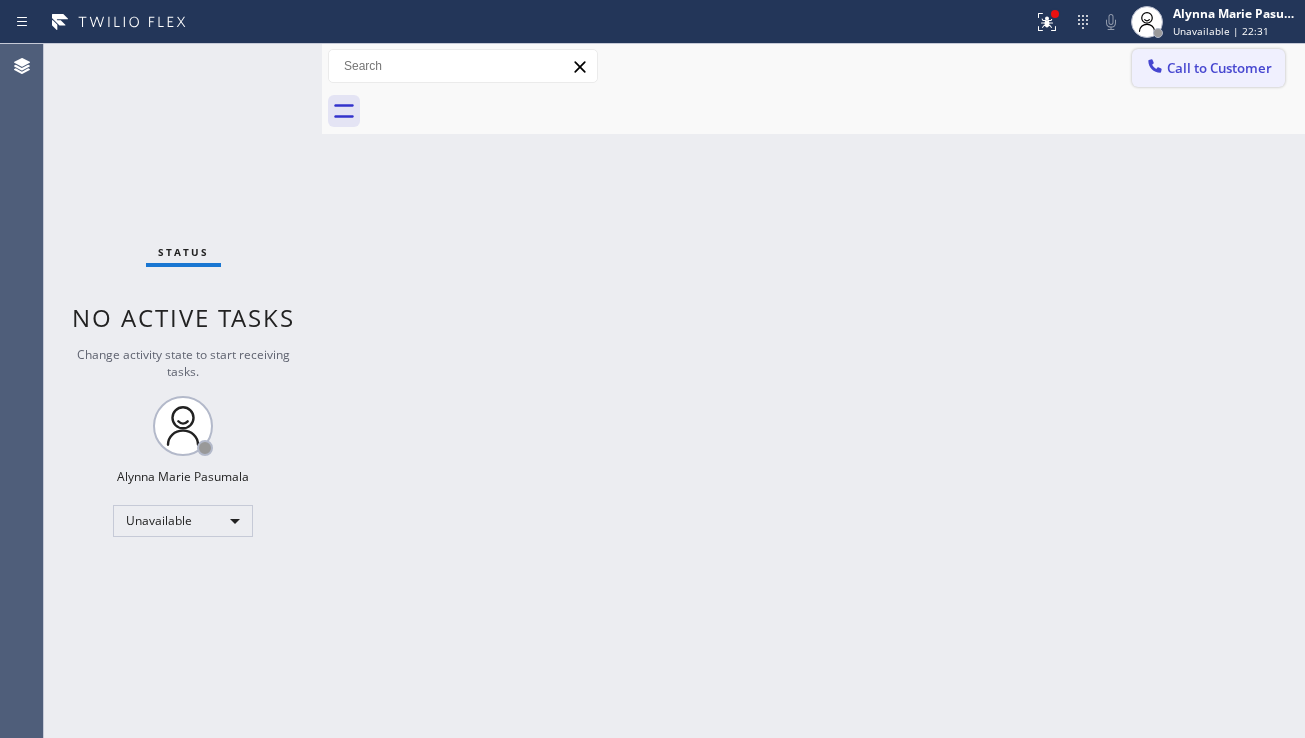 click on "Call to Customer" at bounding box center [1219, 68] 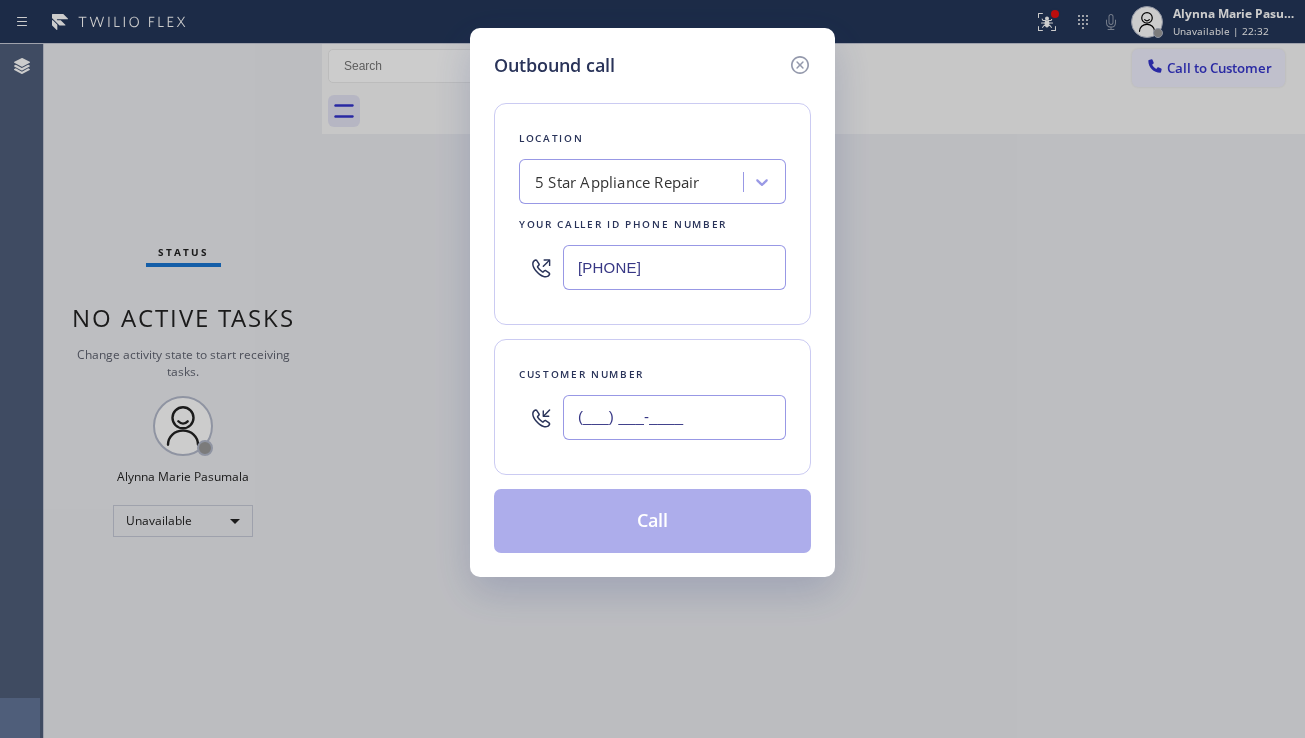 click on "(___) ___-____" at bounding box center [674, 417] 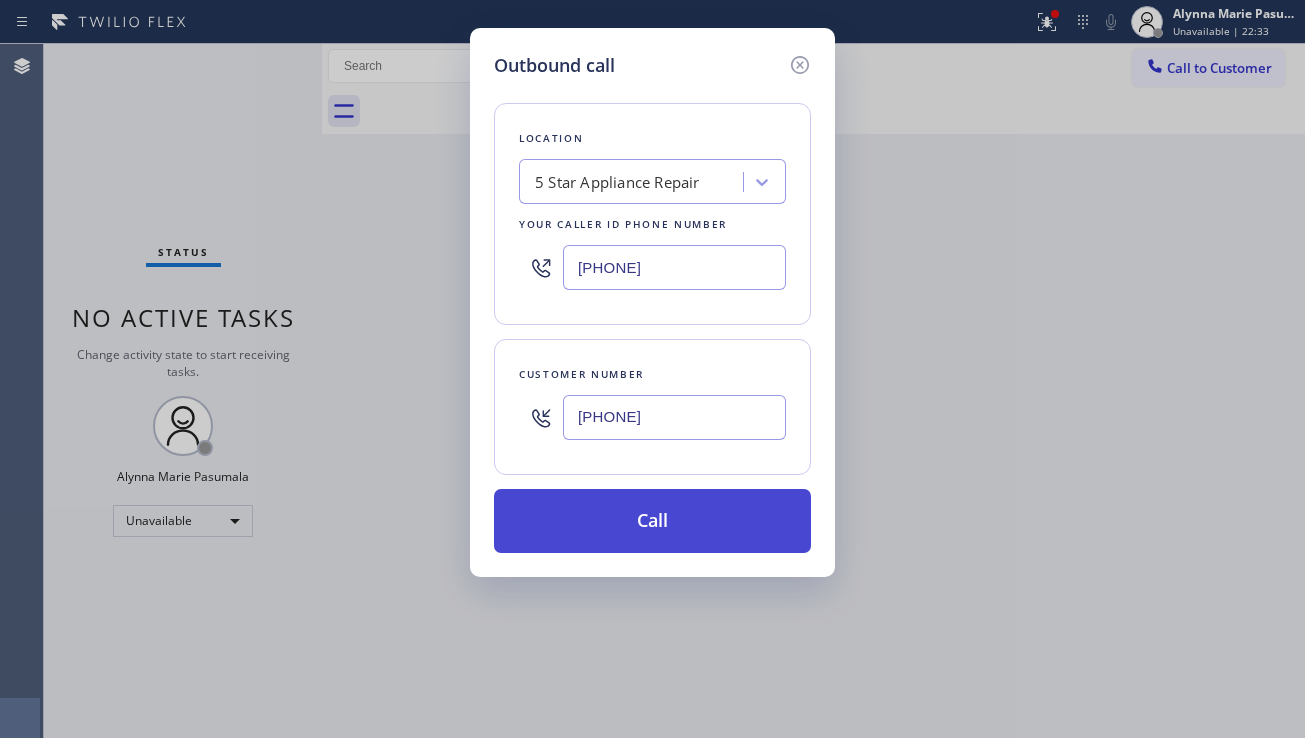 type on "[PHONE]" 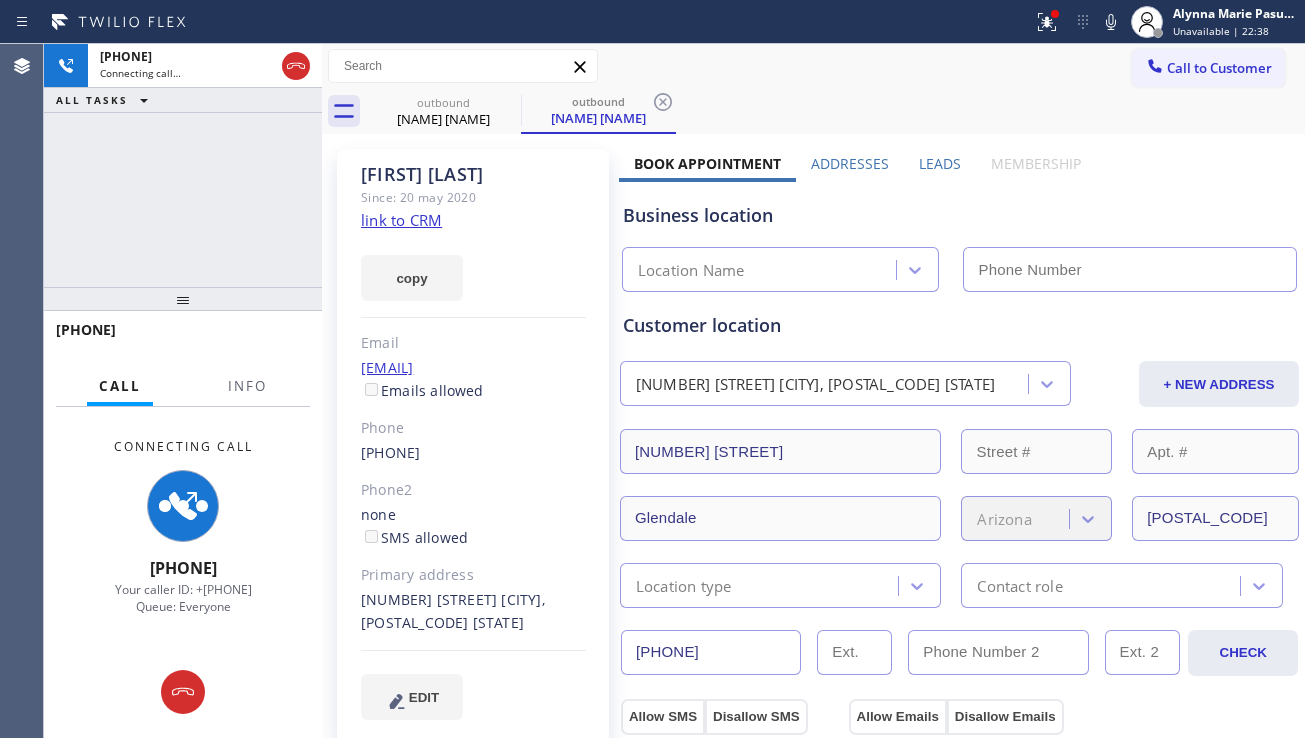type on "[PHONE]" 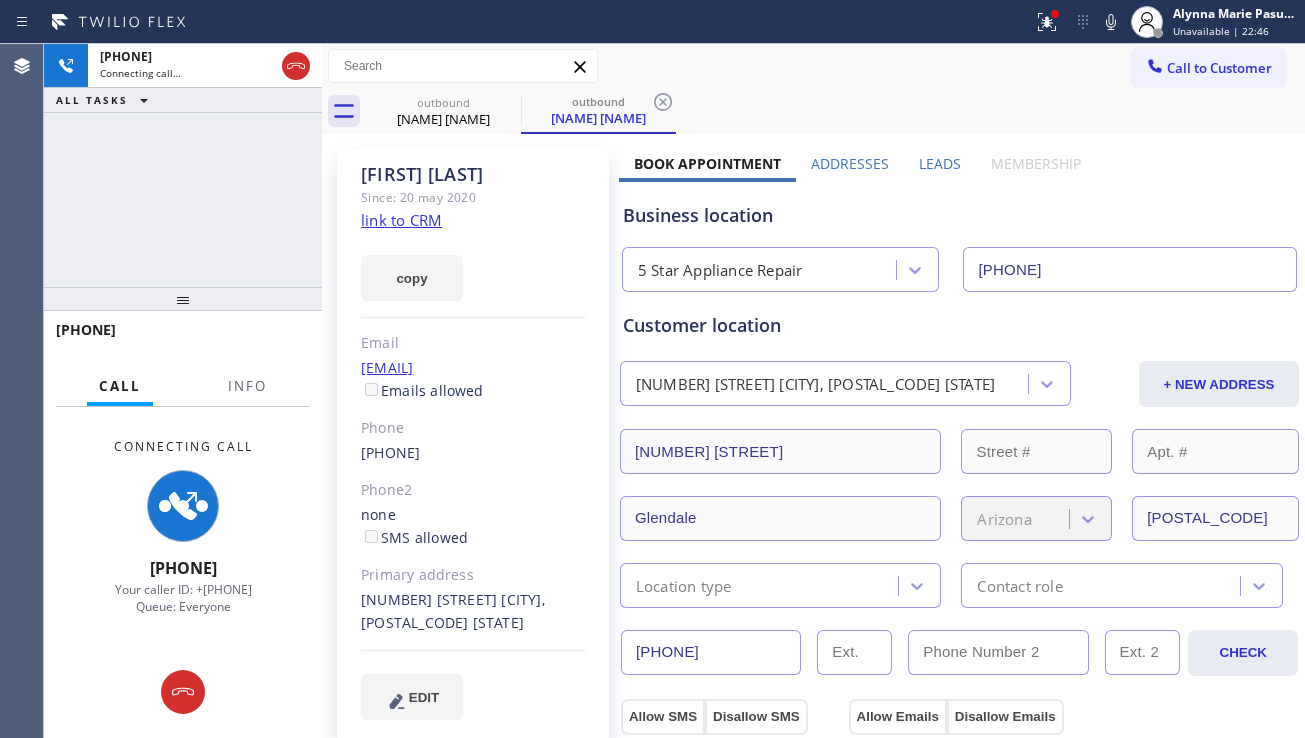 click on "[PHONE] Connecting call… ALL TASKS ALL TASKS ACTIVE TASKS TASKS IN WRAP UP" at bounding box center (183, 165) 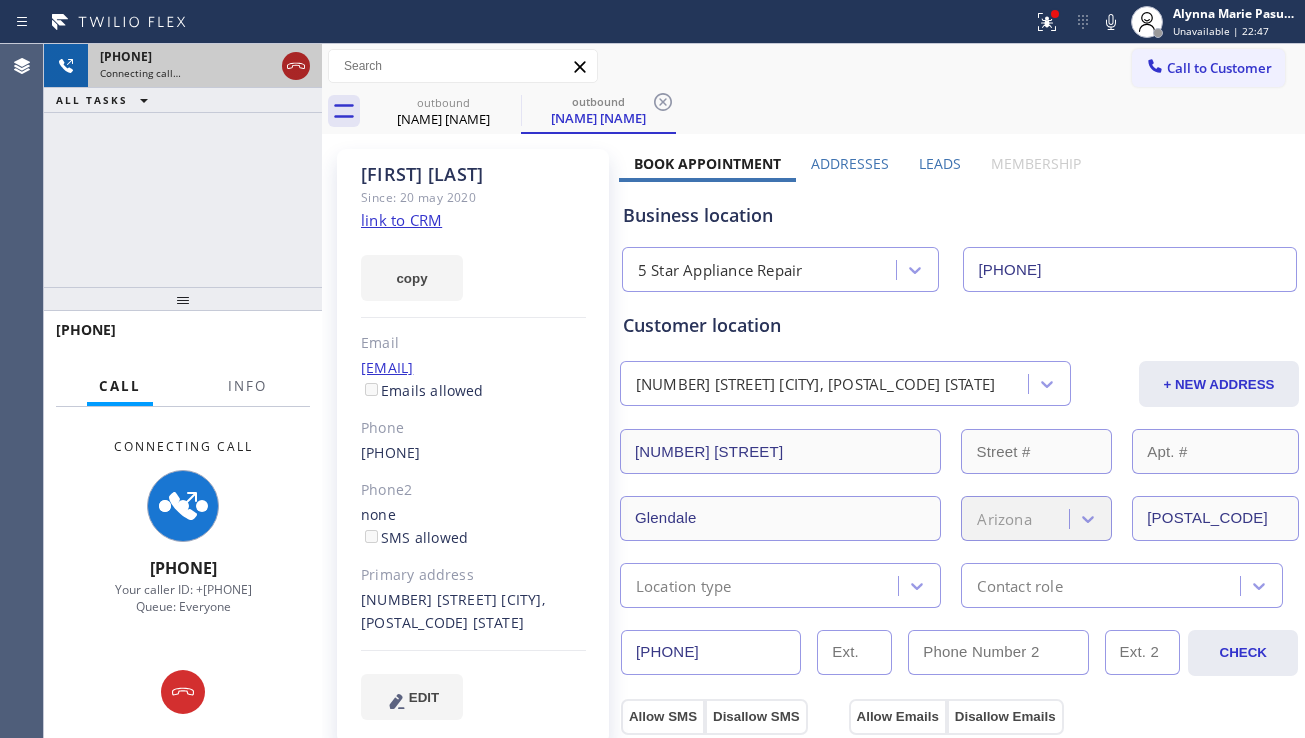 click 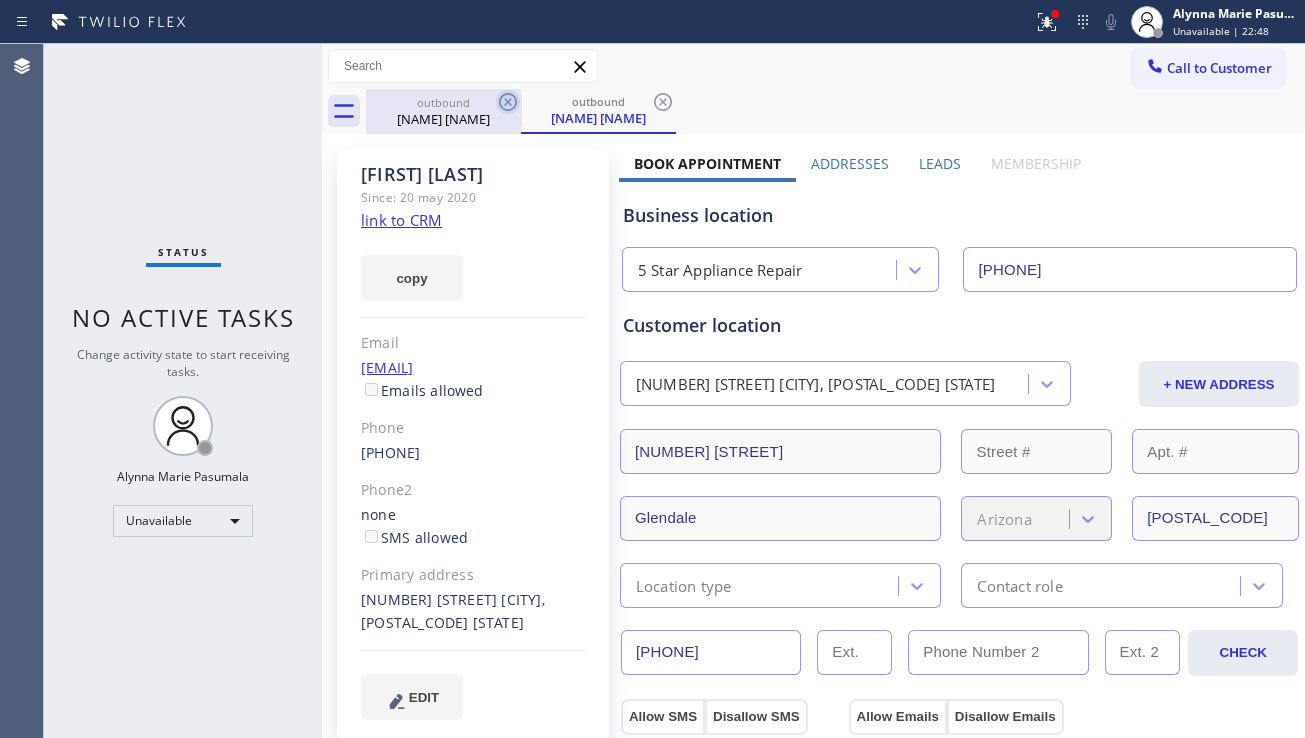 click 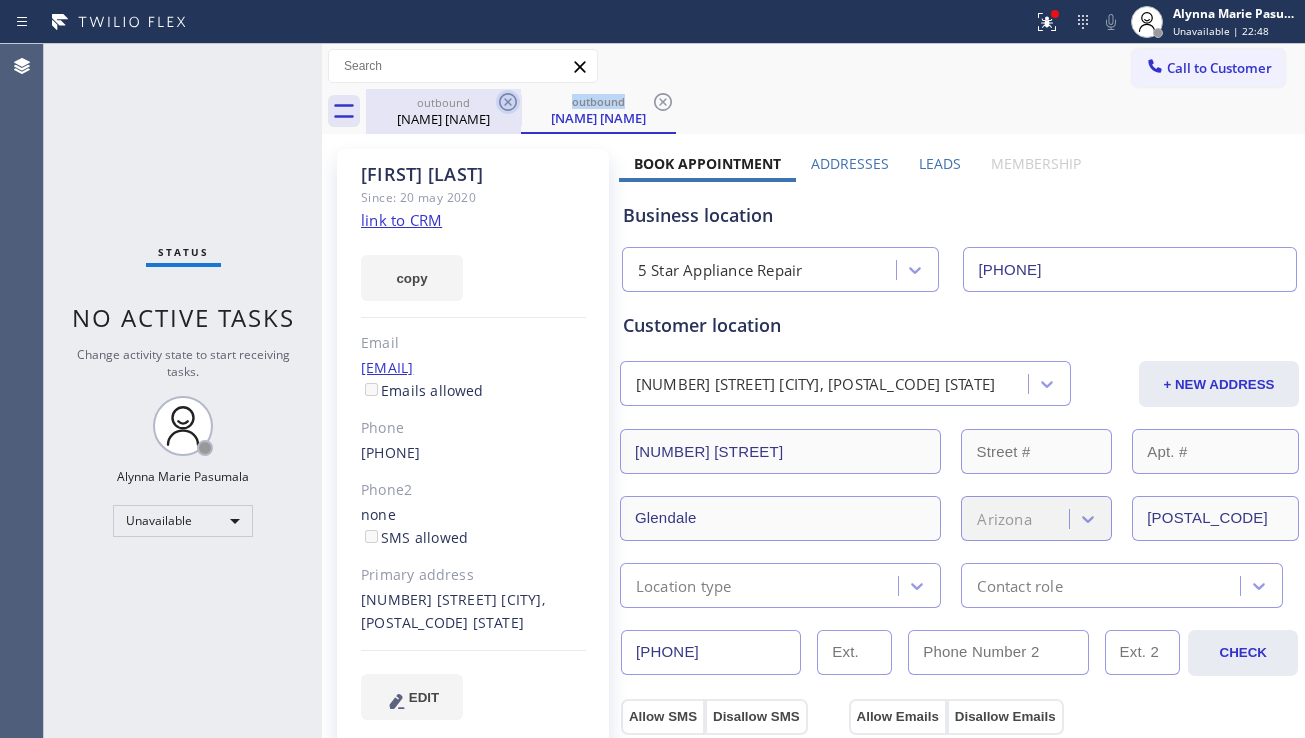 click 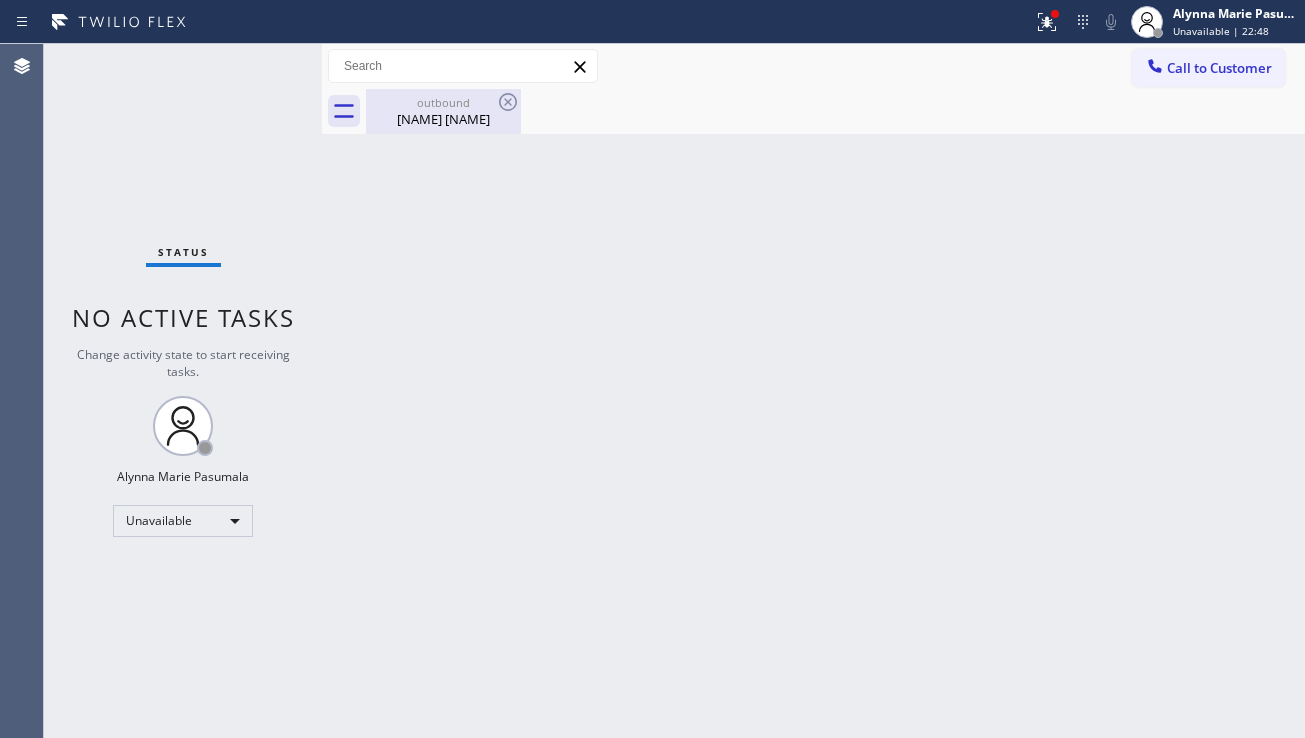 click 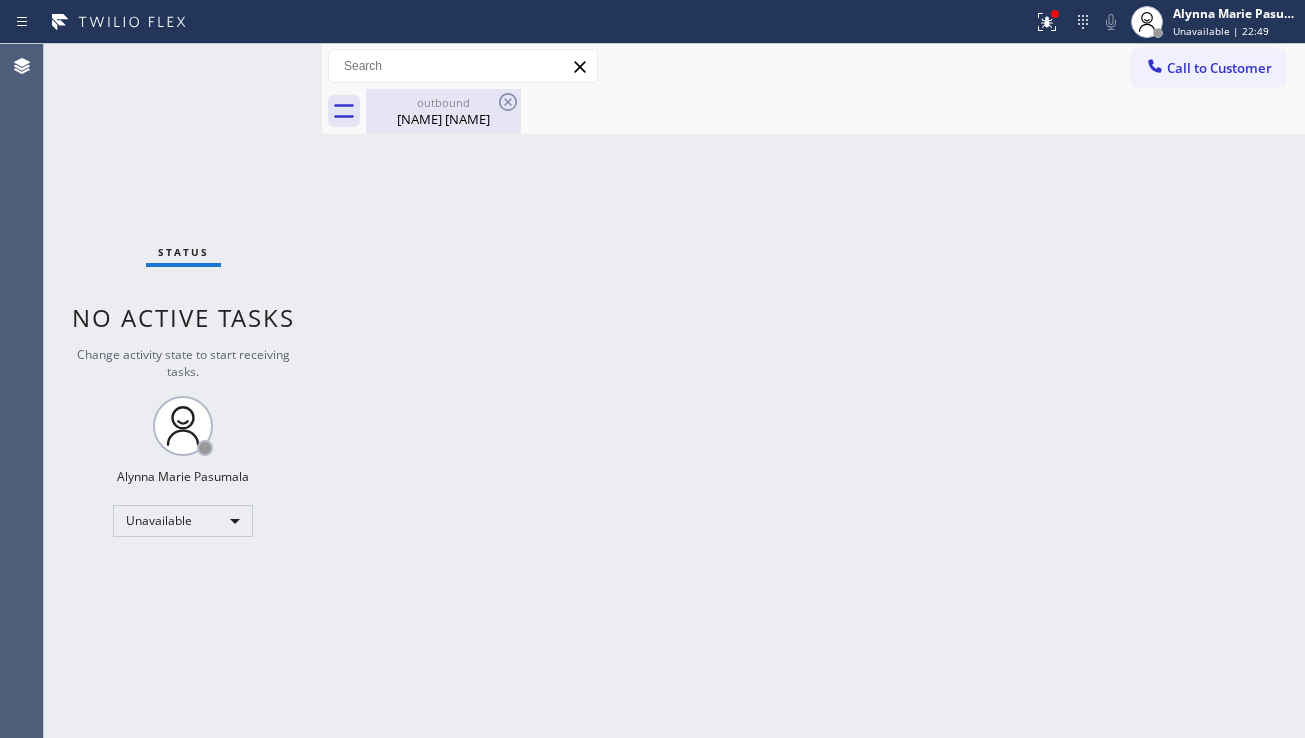 click on "outbound" at bounding box center [443, 102] 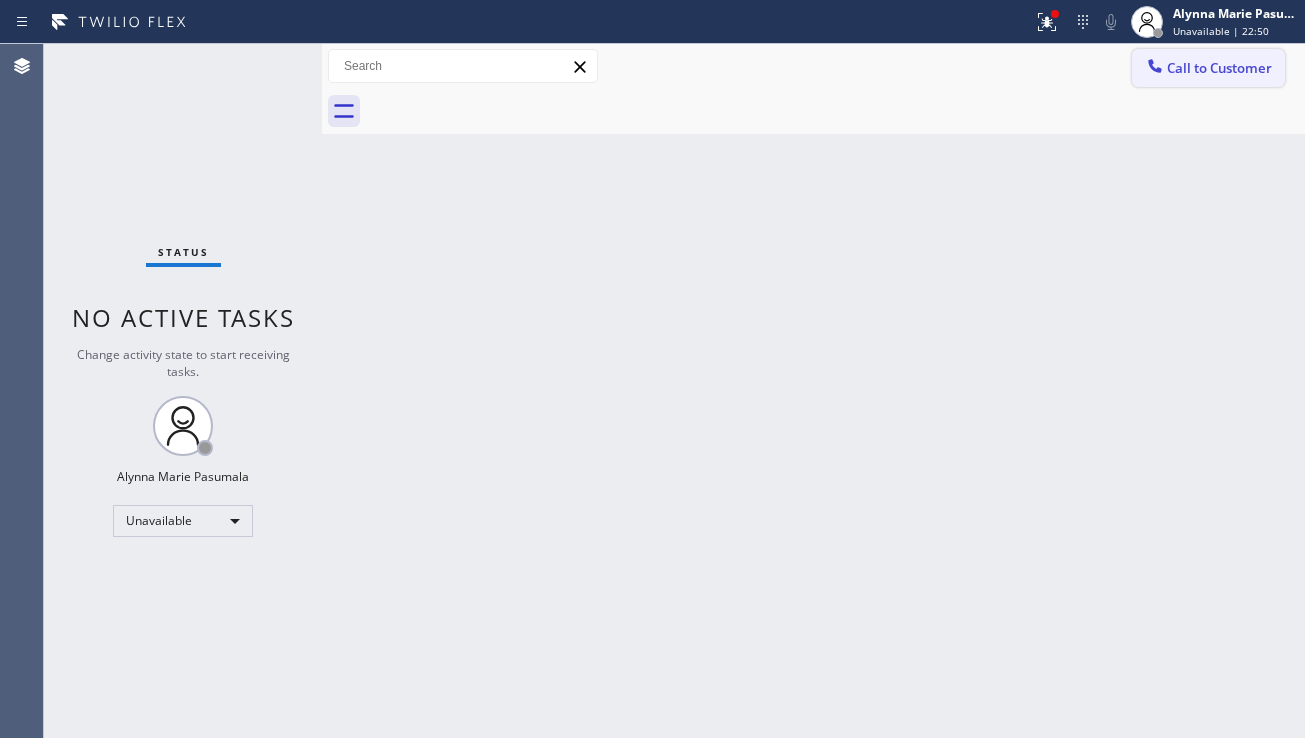 click on "Call to Customer" at bounding box center (1219, 68) 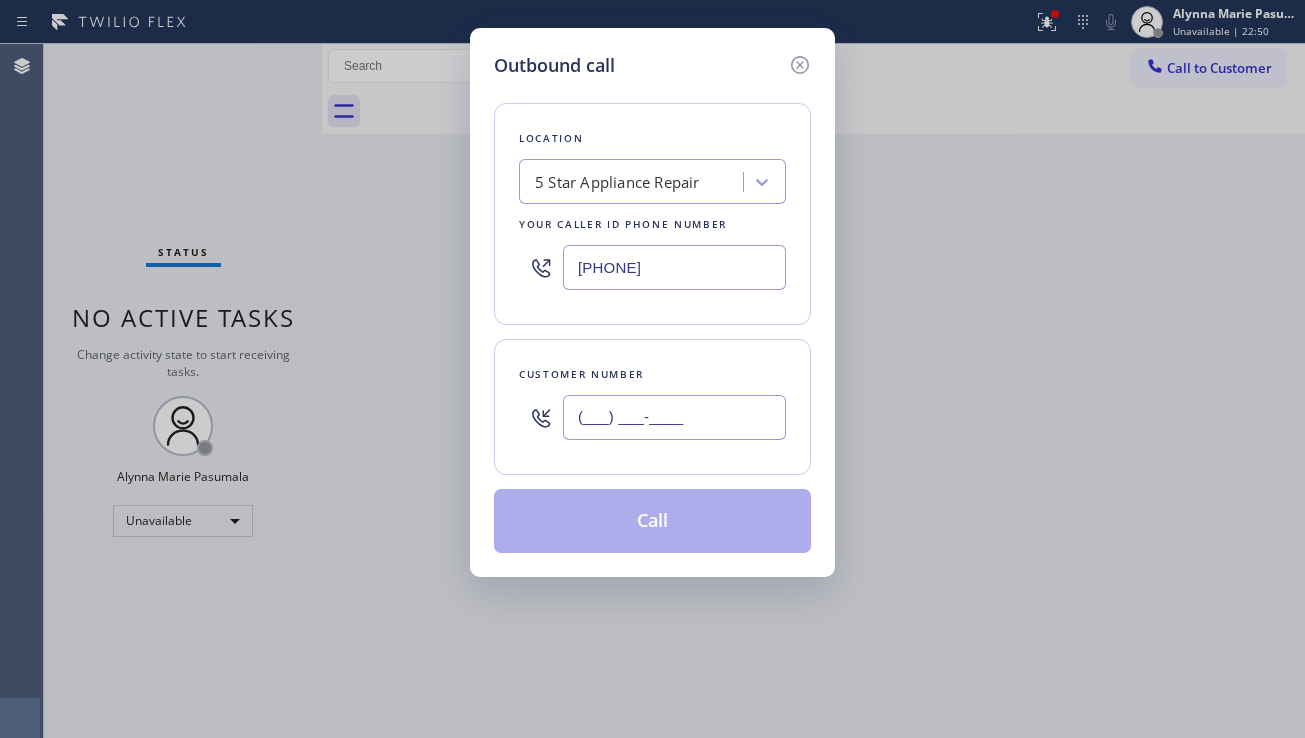 click on "(___) ___-____" at bounding box center [674, 417] 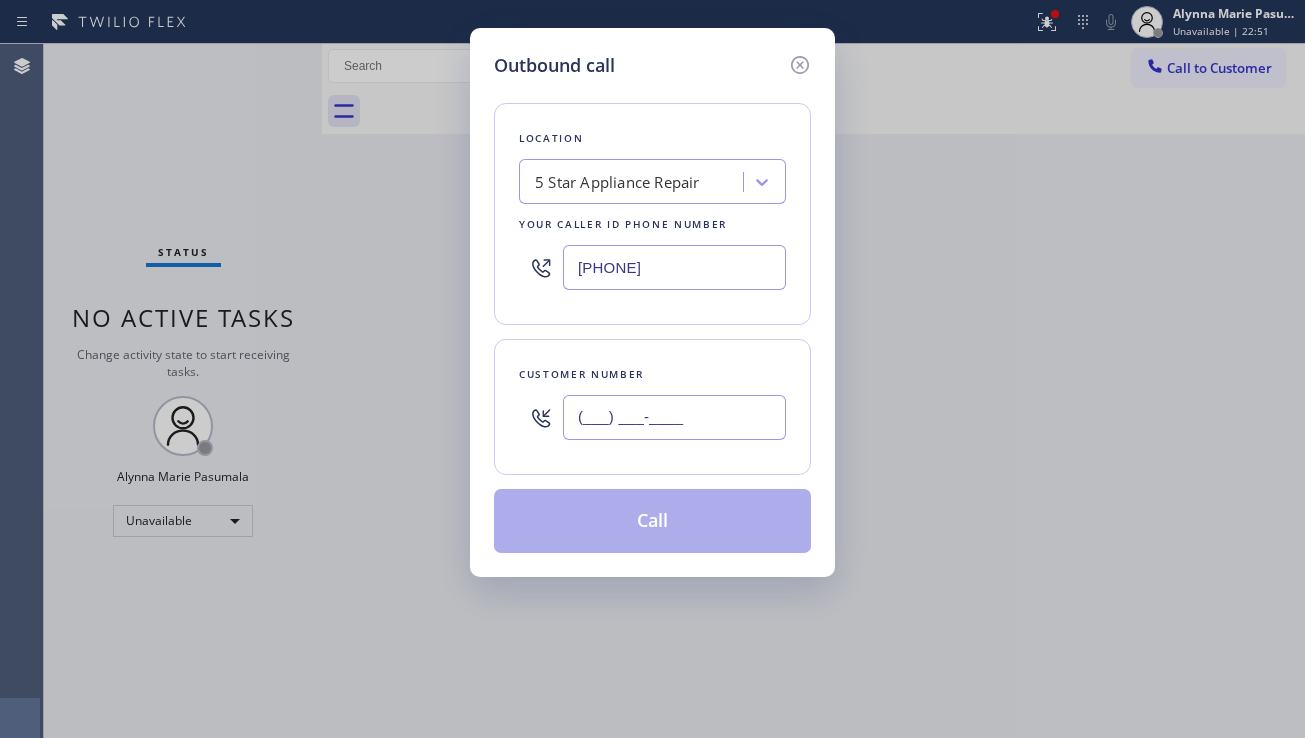 paste on "[PHONE]" 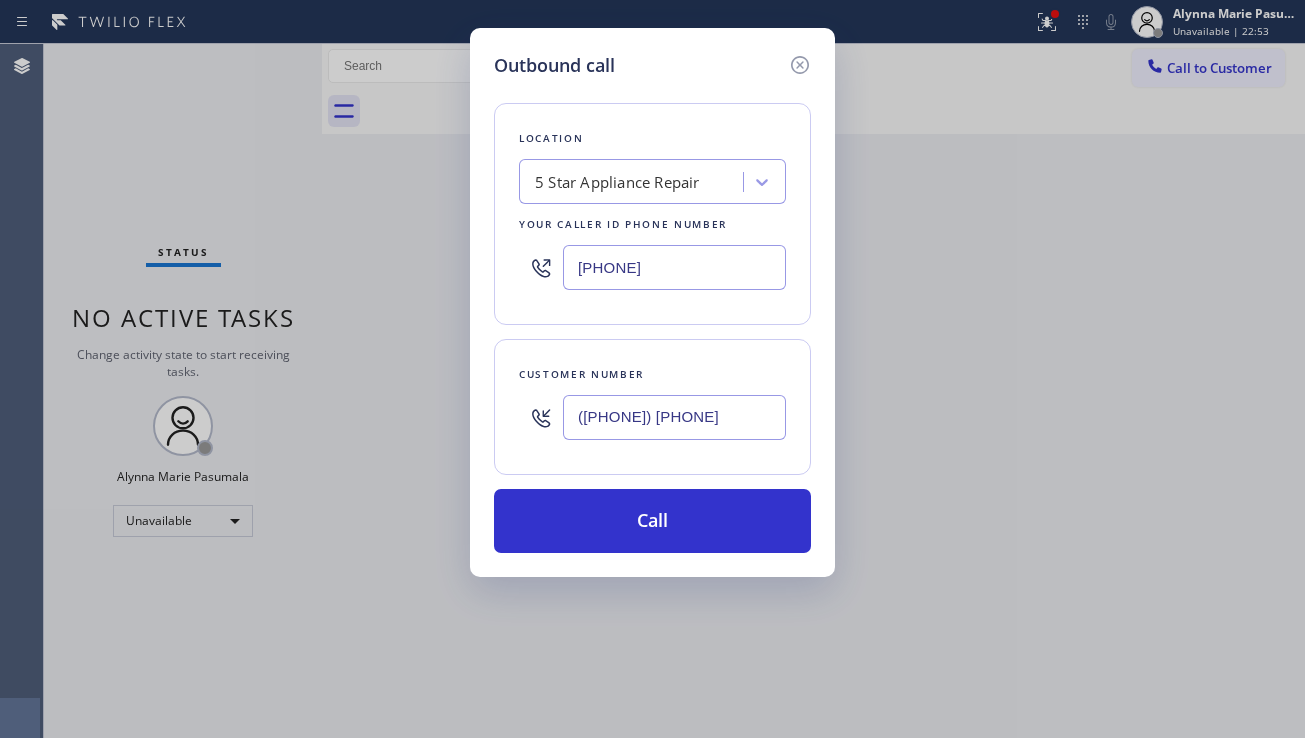 type on "([PHONE]) [PHONE]" 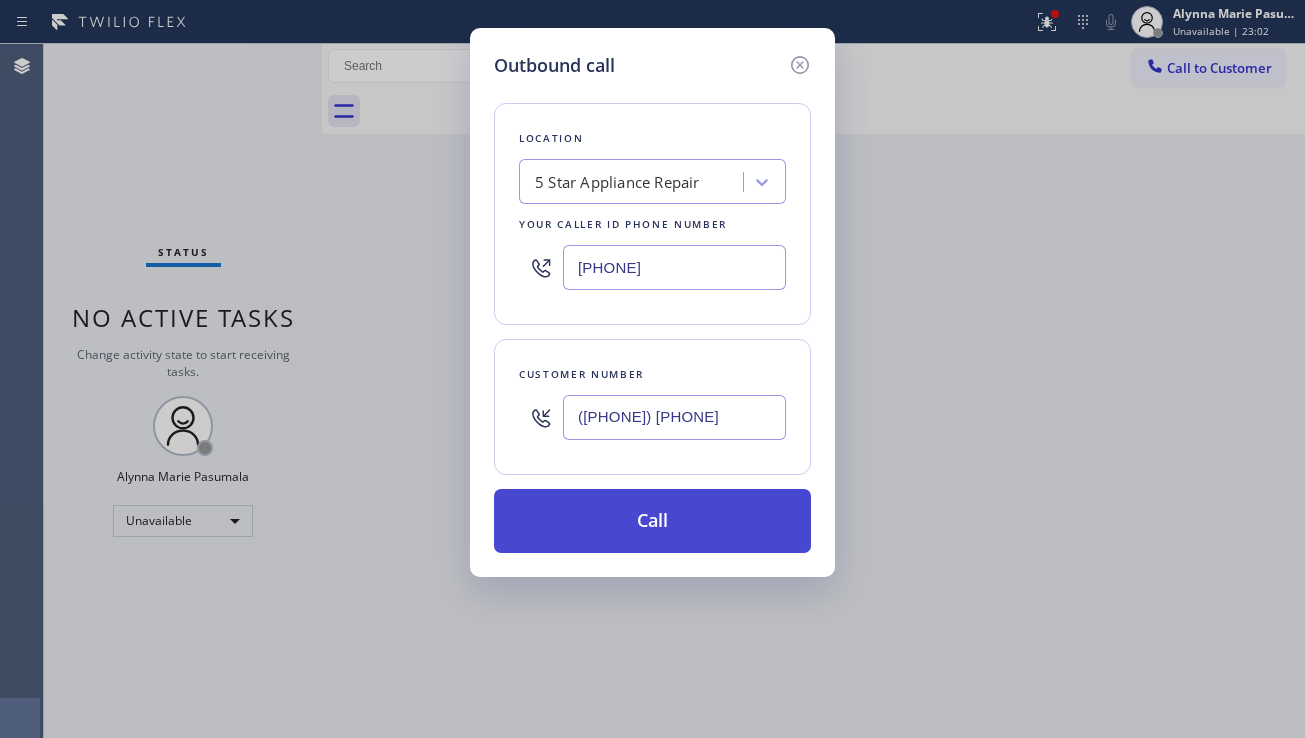 click on "Call" at bounding box center [652, 521] 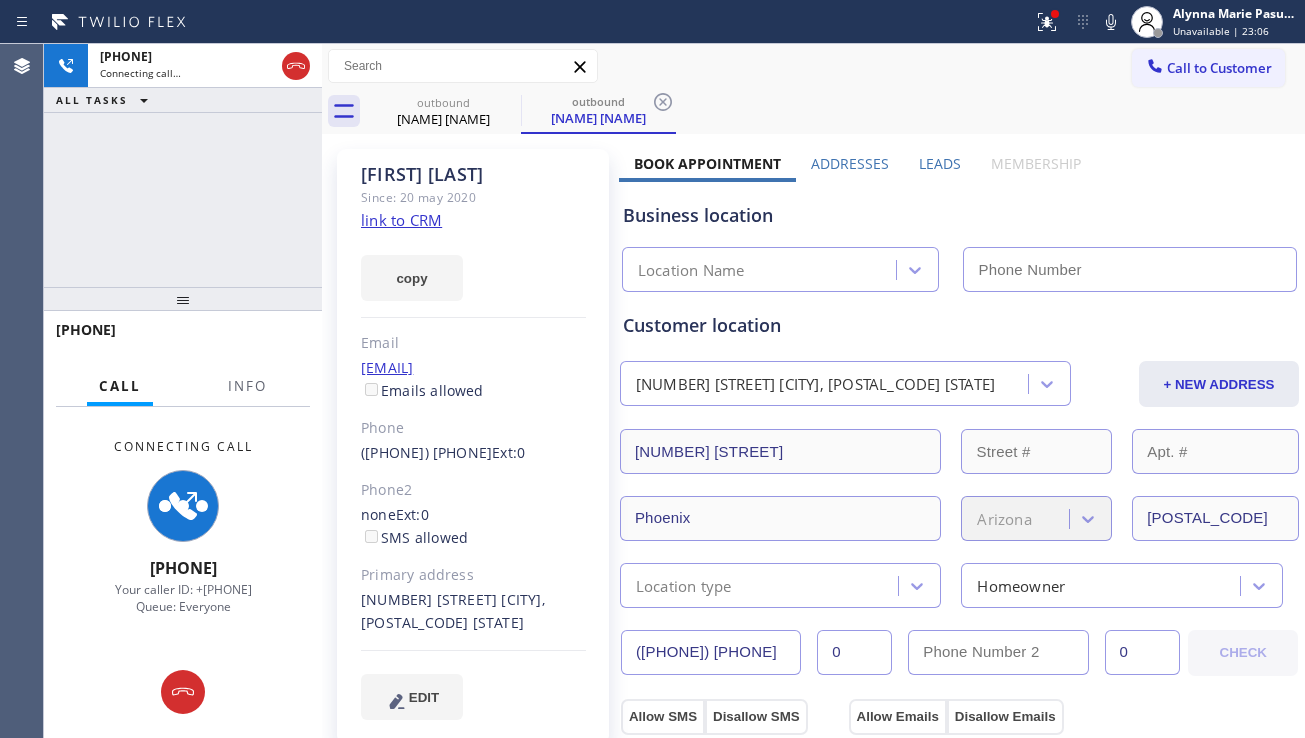 type on "[PHONE]" 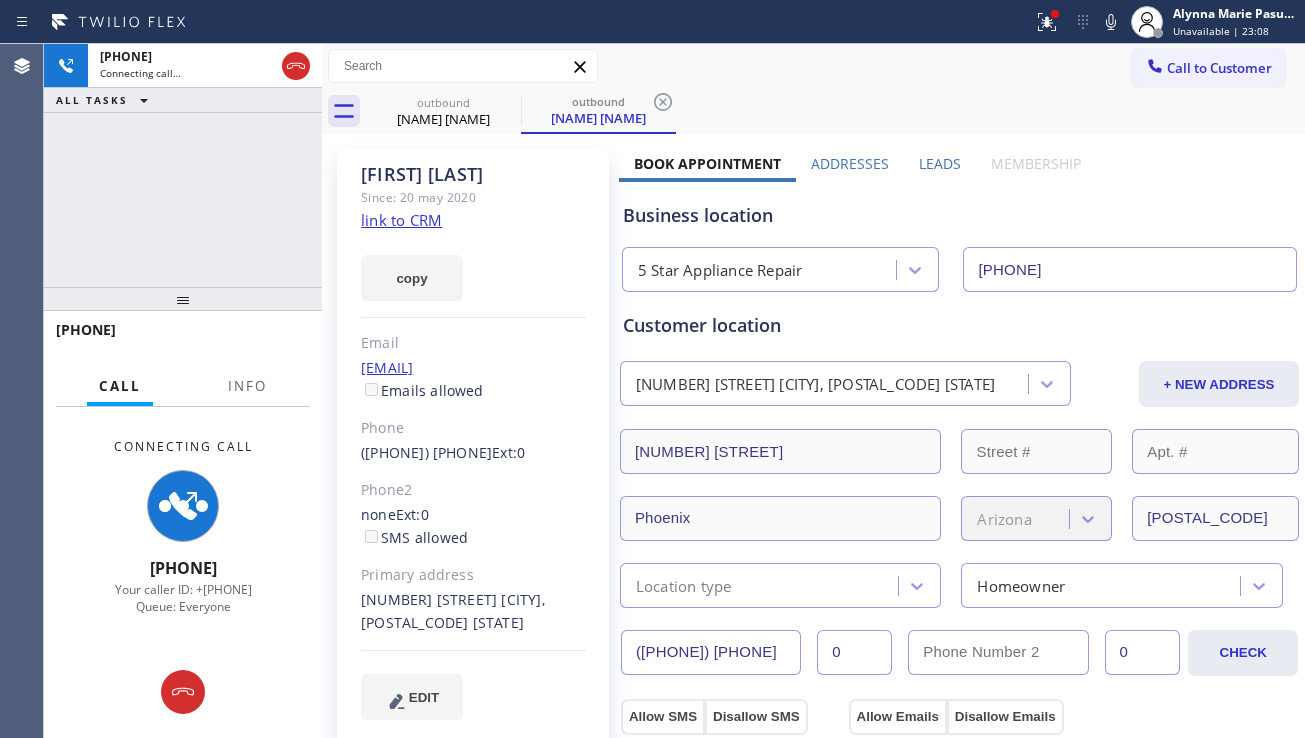 click on "Leads" at bounding box center (940, 168) 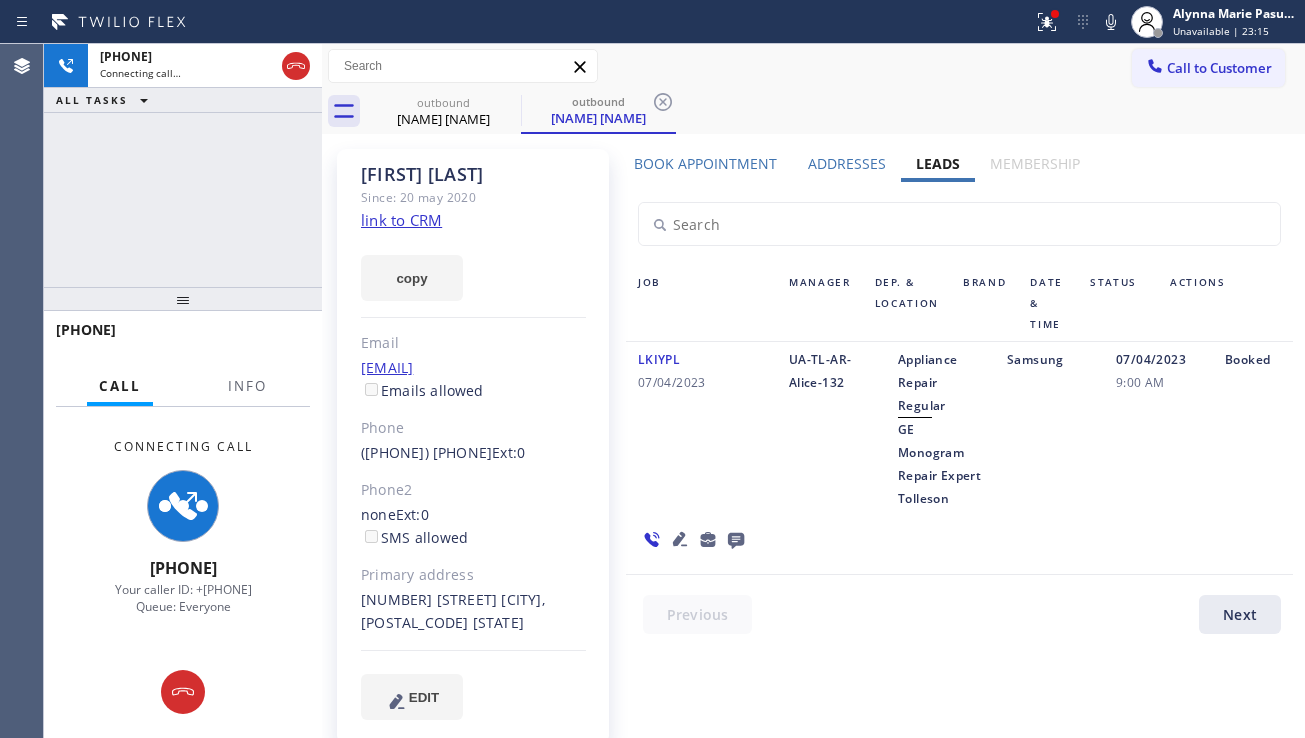 click on "07/04/2023 9:00 AM" at bounding box center (1158, 429) 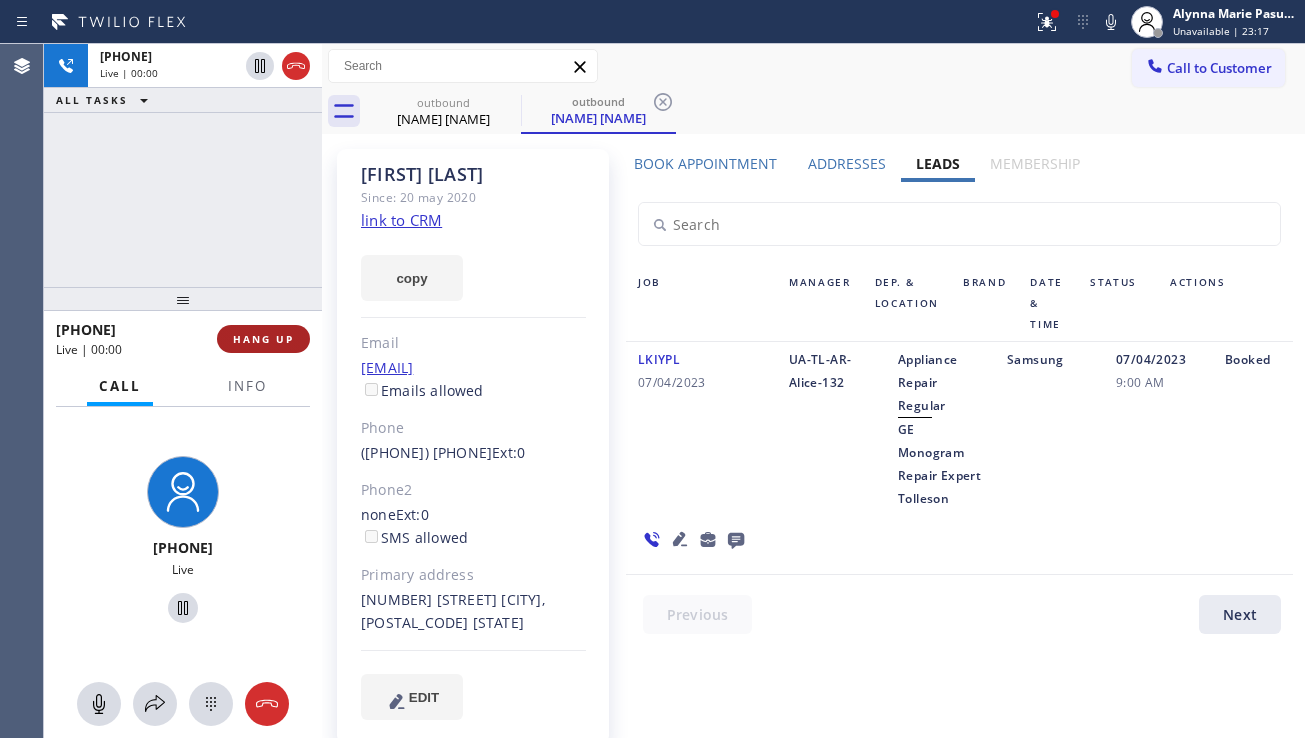 click on "HANG UP" at bounding box center [263, 339] 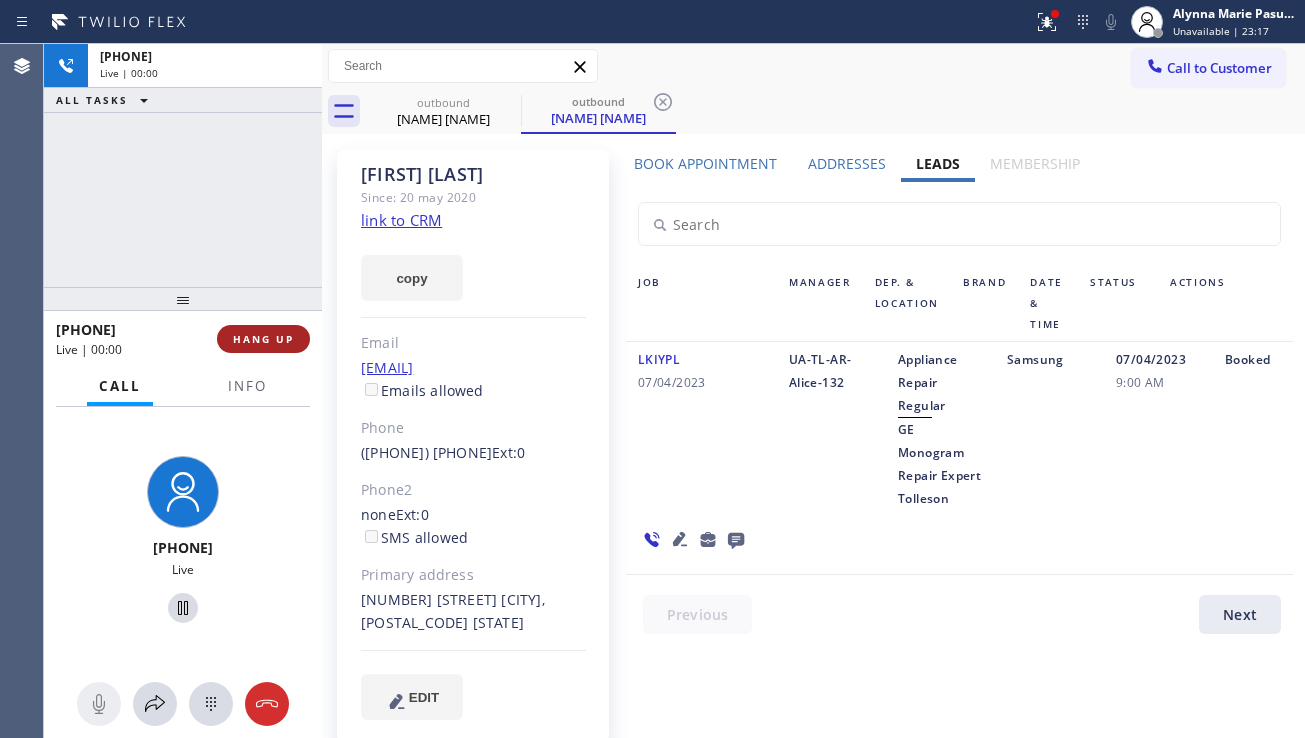 click on "HANG UP" at bounding box center [263, 339] 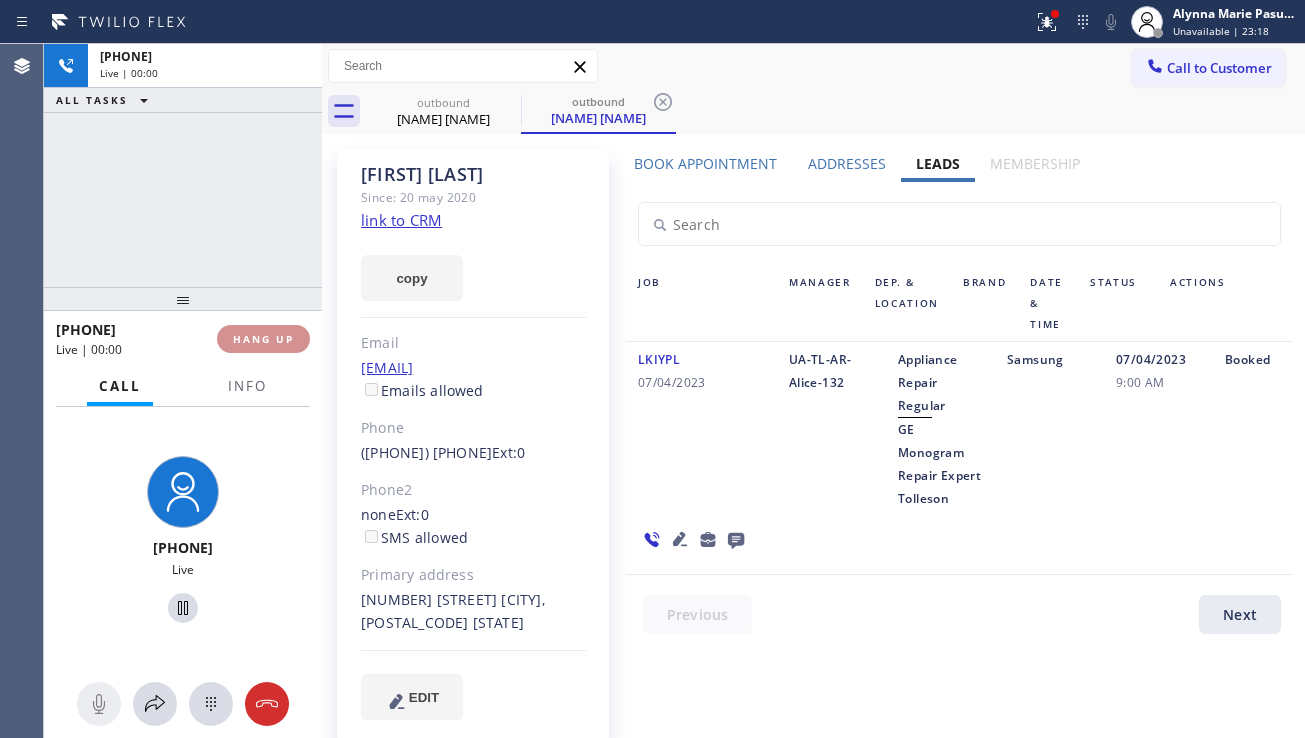 click on "HANG UP" at bounding box center (263, 339) 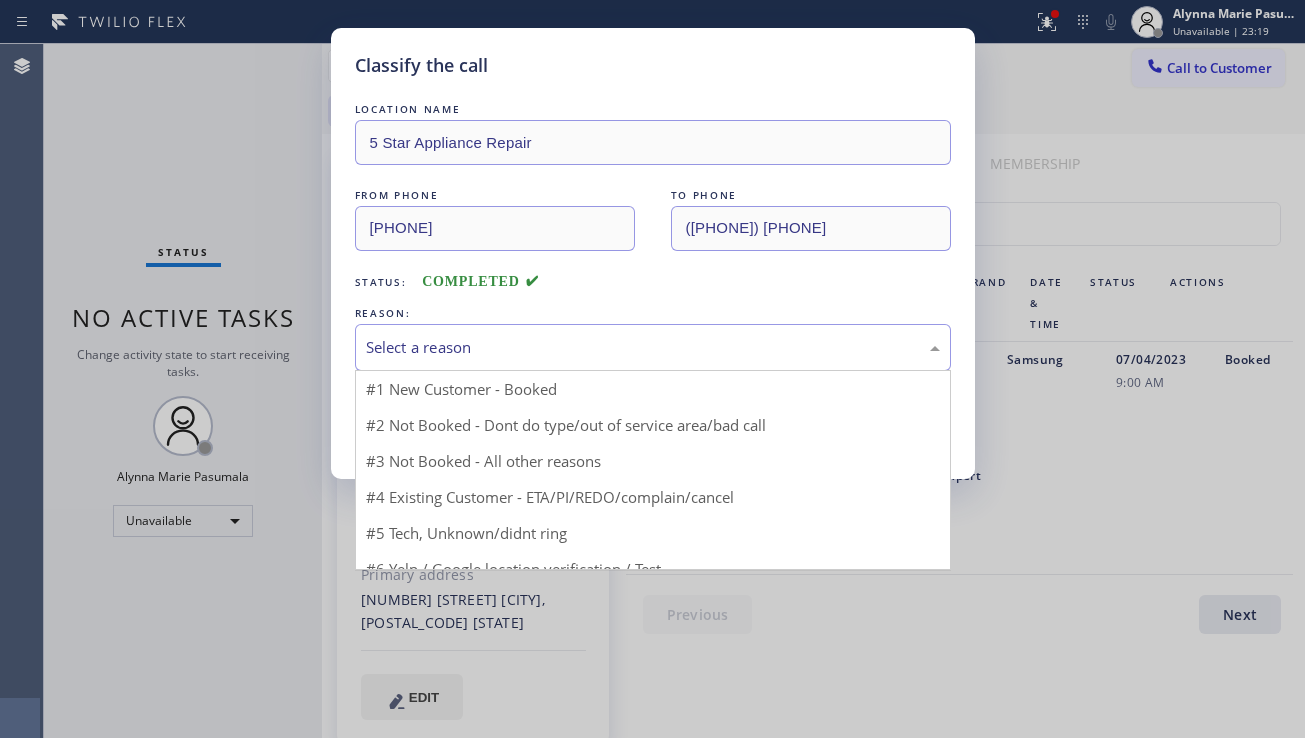 click on "Select a reason" at bounding box center [653, 347] 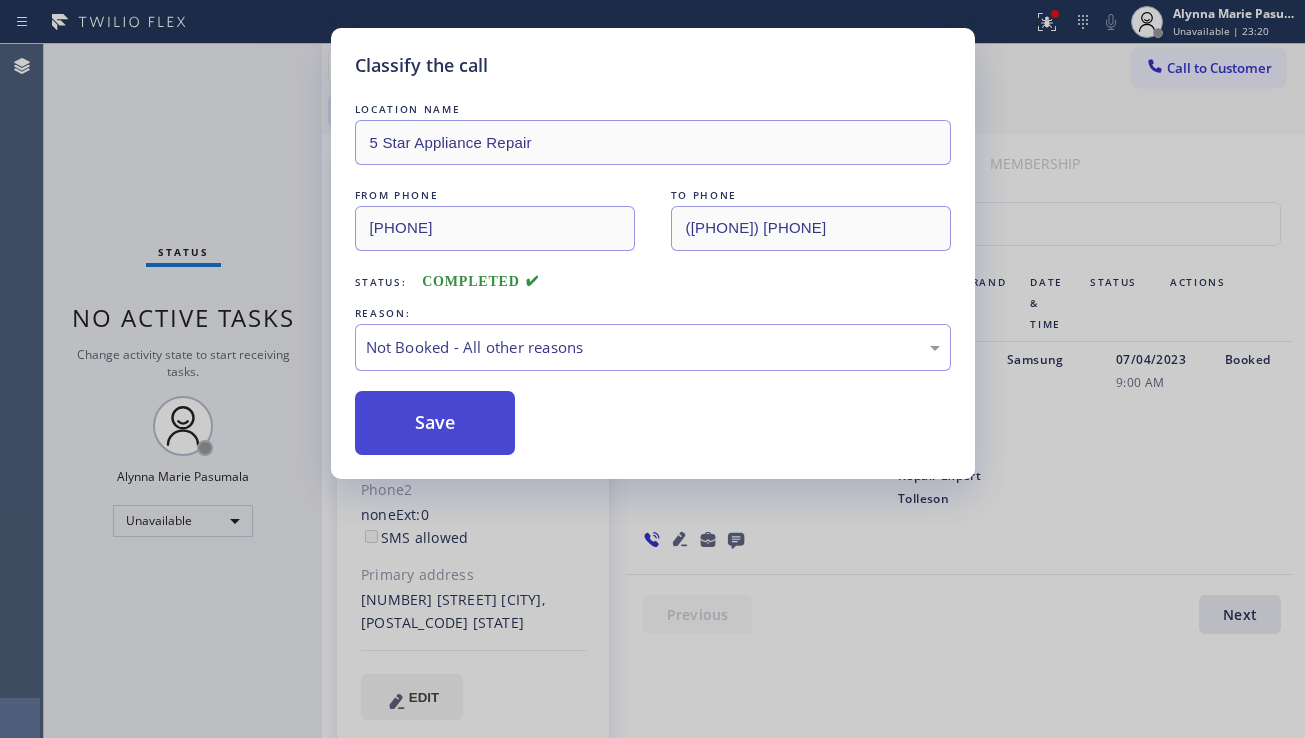click on "Save" at bounding box center [435, 423] 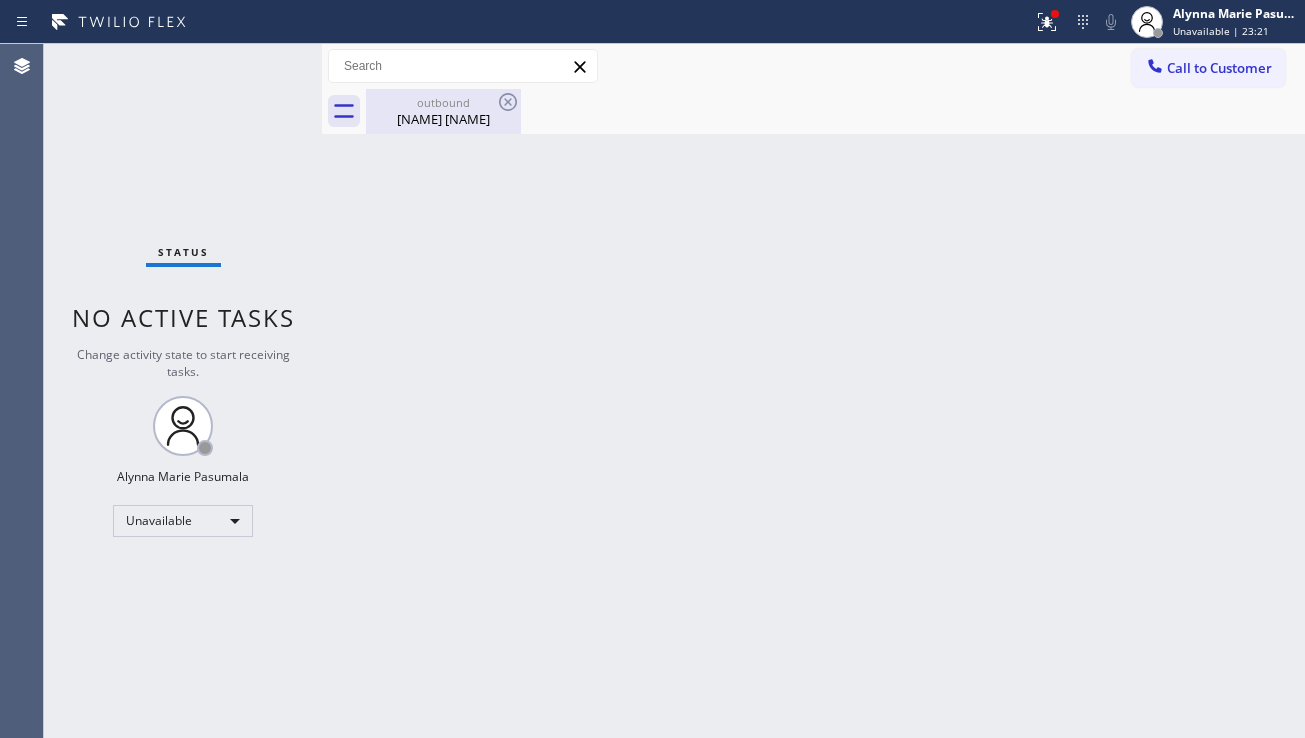 click on "outbound" at bounding box center [443, 102] 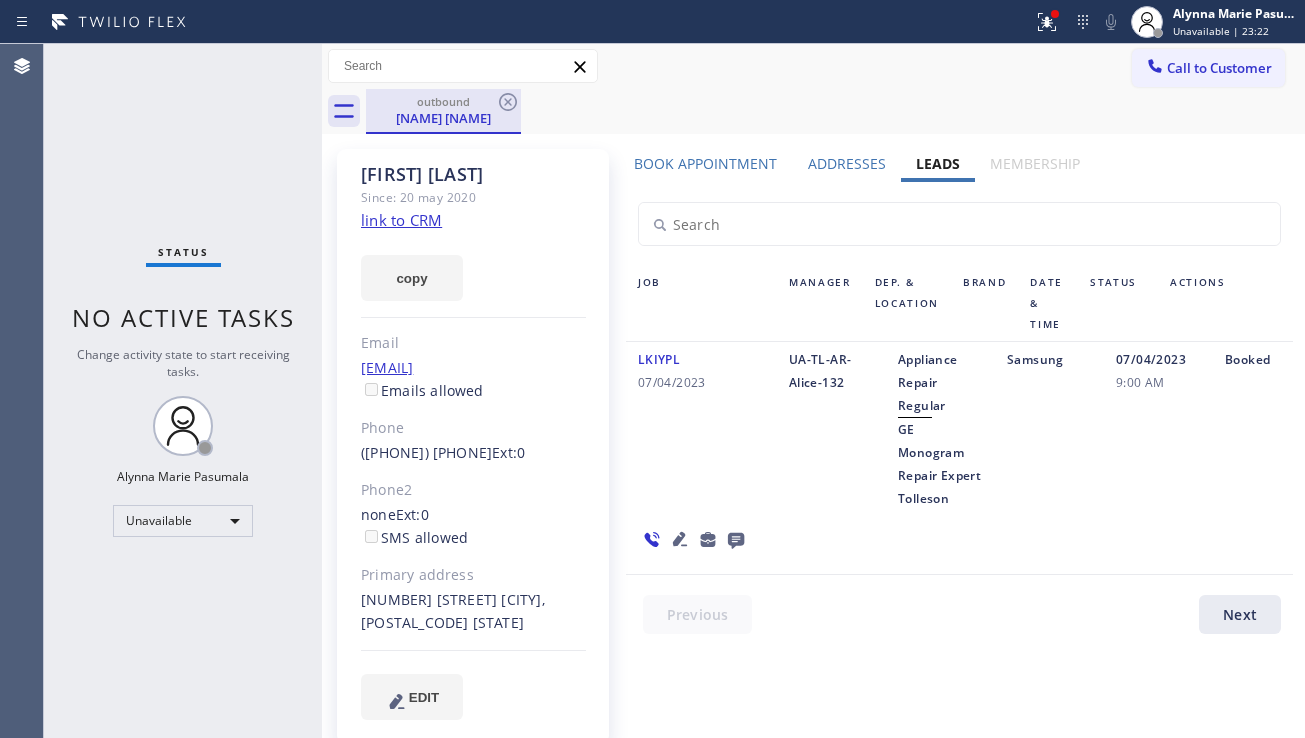 click on "outbound" at bounding box center [443, 101] 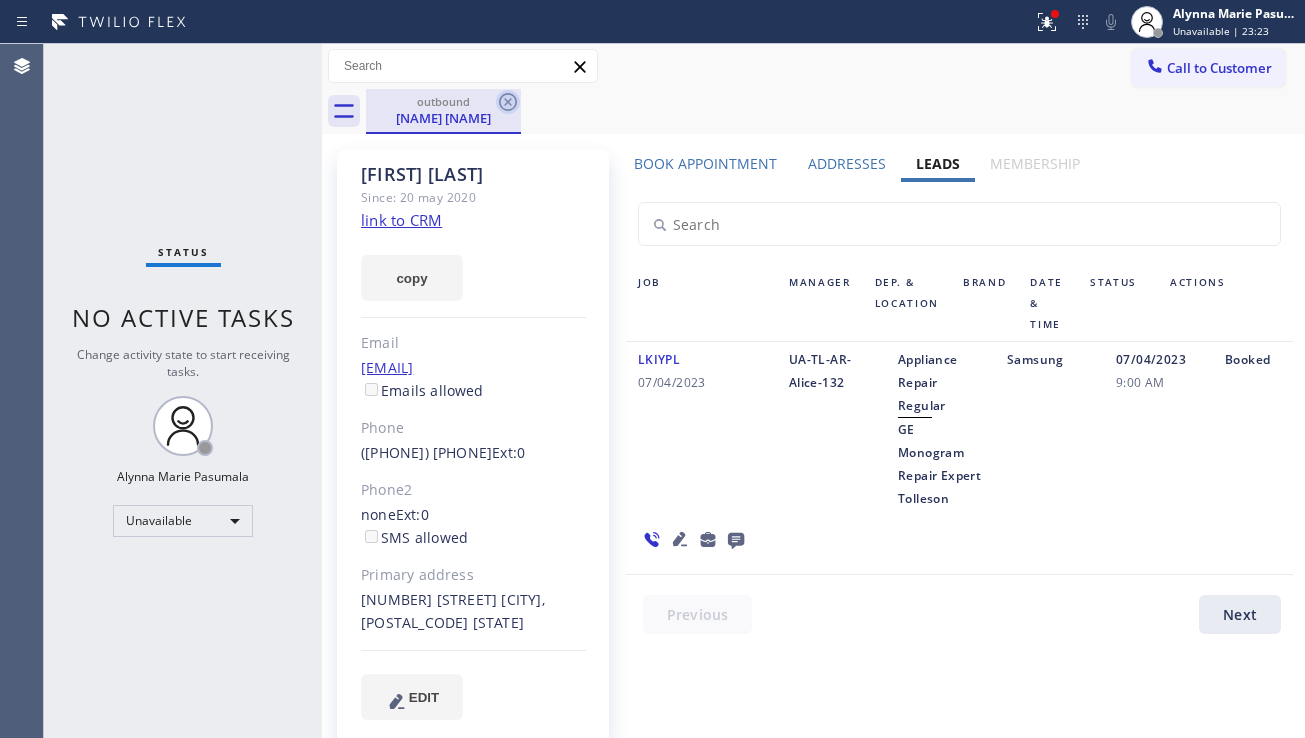 click 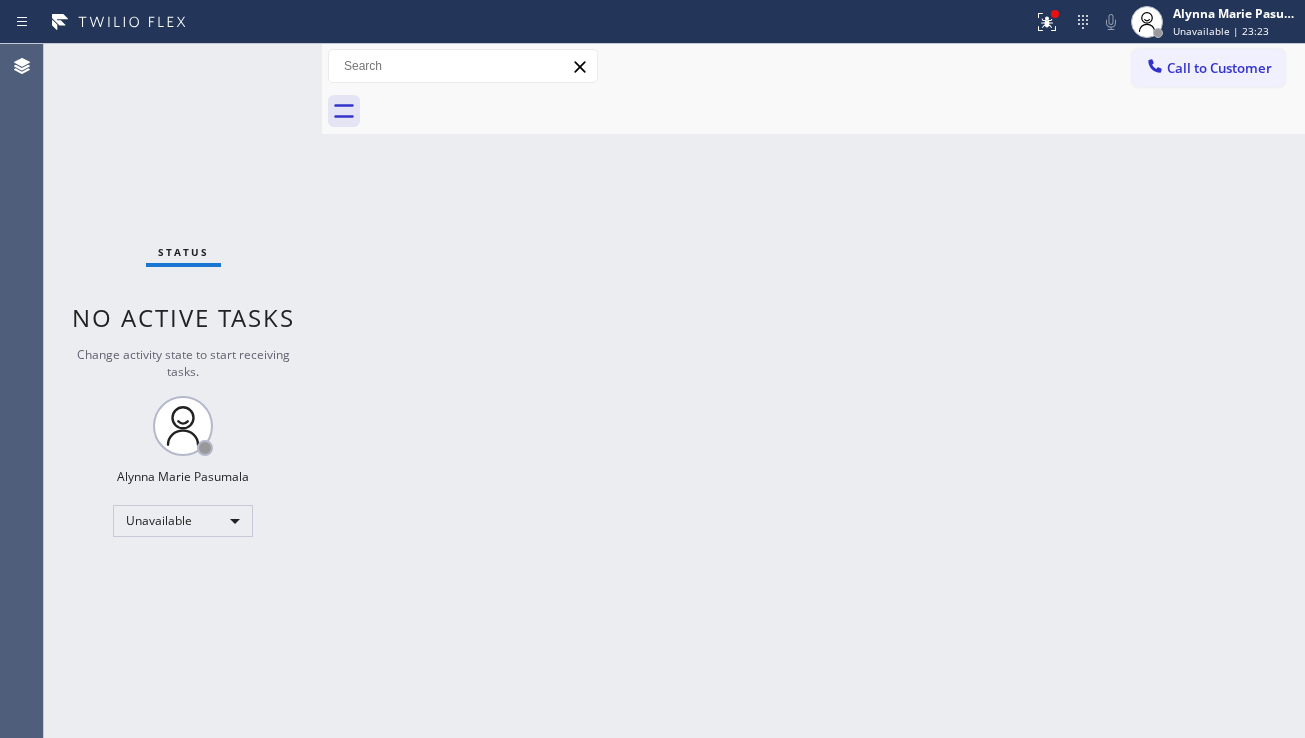 click on "Back to Dashboard Change Sender ID Customers Technicians Select a contact Outbound call Location Search location Your caller id phone number Customer number Call Customer info Name   Phone none Address none Change Sender ID HVAC [PHONE] 5 Star Appliance [PHONE] Appliance Repair [PHONE] Plumbing [PHONE] Air Duct Cleaning [PHONE]  Electricians [PHONE]  Cancel Change Check personal SMS Reset Change No tabs Call to Customer Outbound call Location 5 Star Appliance Repair Your caller id phone number [PHONE] Customer number Call Outbound call Technician Search Technician Your caller id phone number Your caller id phone number Call" at bounding box center (813, 391) 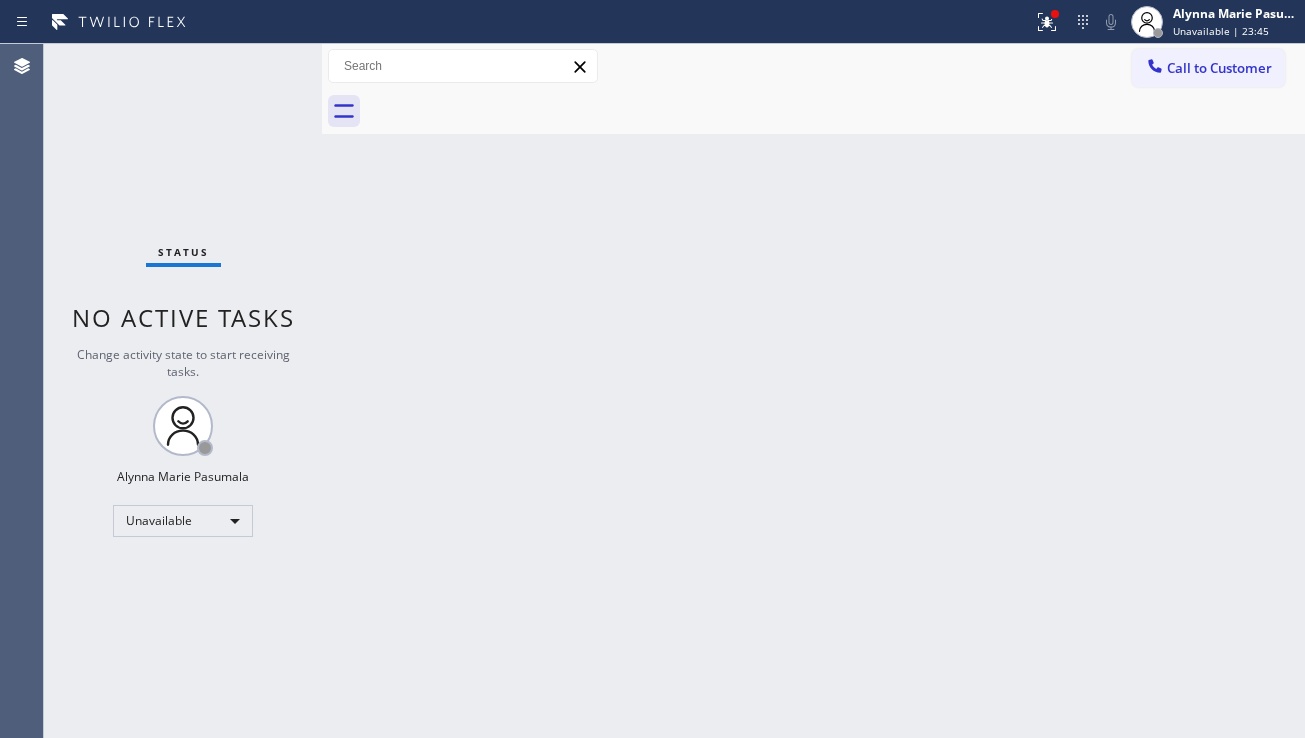 click on "Back to Dashboard Change Sender ID Customers Technicians Select a contact Outbound call Location Search location Your caller id phone number Customer number Call Customer info Name   Phone none Address none Change Sender ID HVAC [PHONE] 5 Star Appliance [PHONE] Appliance Repair [PHONE] Plumbing [PHONE] Air Duct Cleaning [PHONE]  Electricians [PHONE]  Cancel Change Check personal SMS Reset Change No tabs Call to Customer Outbound call Location 5 Star Appliance Repair Your caller id phone number [PHONE] Customer number Call Outbound call Technician Search Technician Your caller id phone number Your caller id phone number Call" at bounding box center [813, 391] 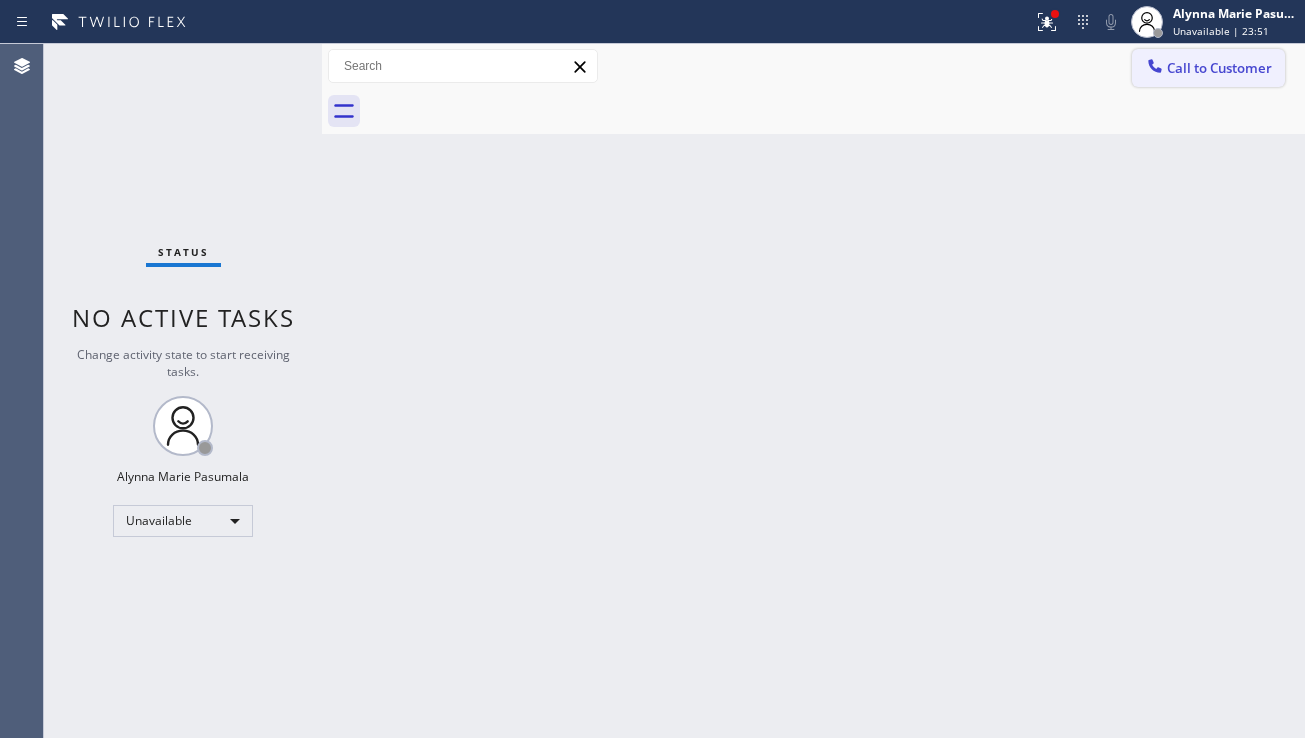 click on "Call to Customer" at bounding box center (1208, 68) 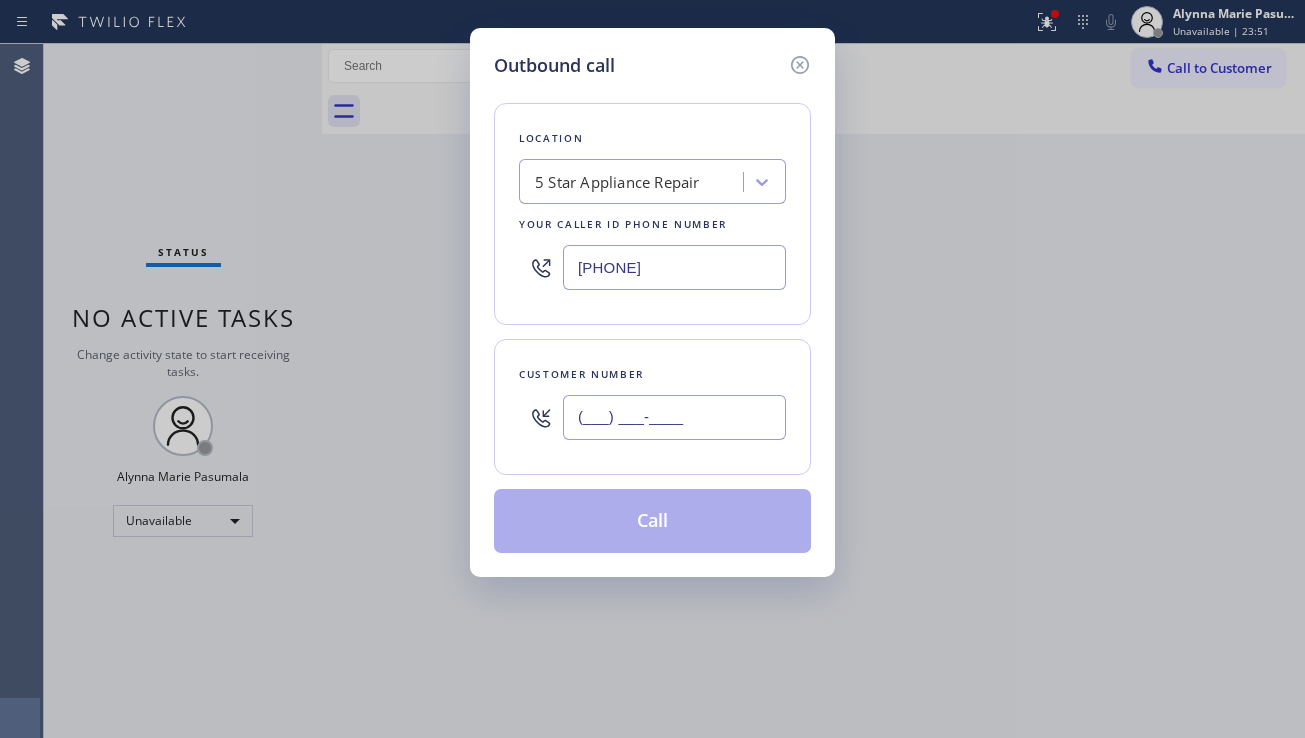 click on "(___) ___-____" at bounding box center [674, 417] 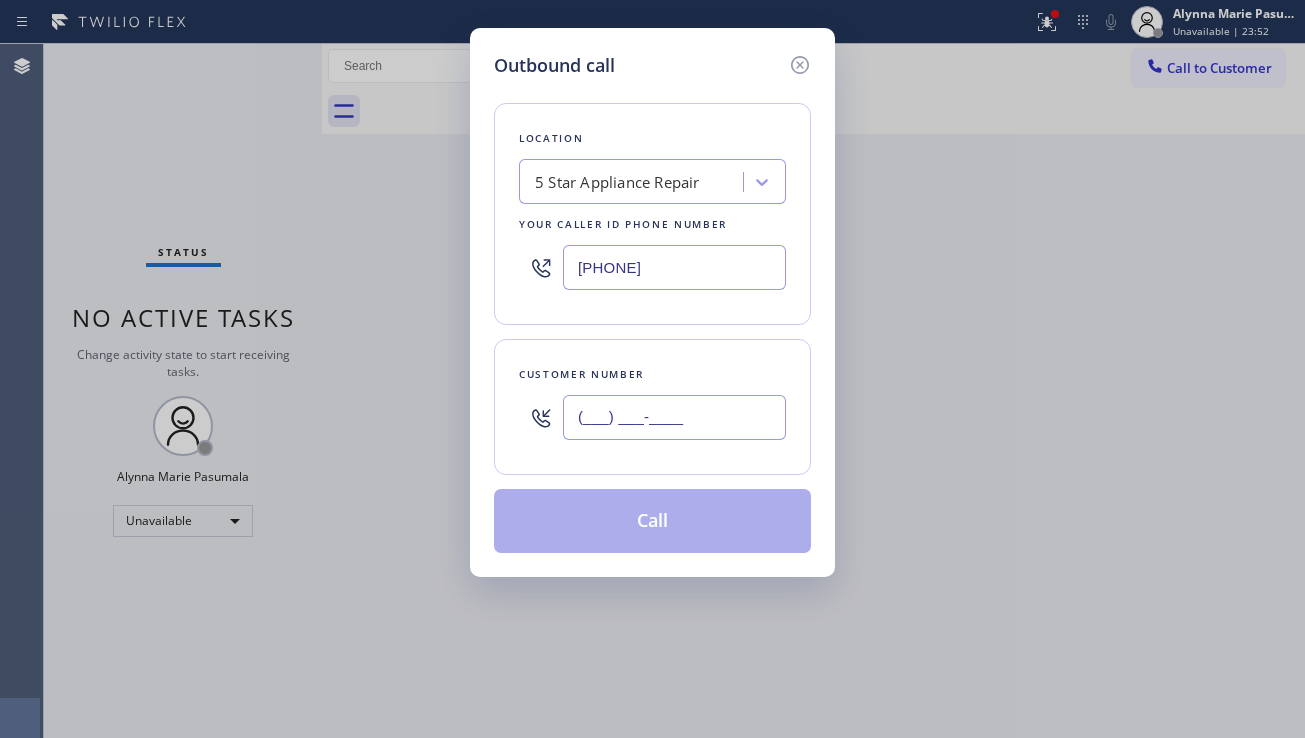 paste on "[PHONE]" 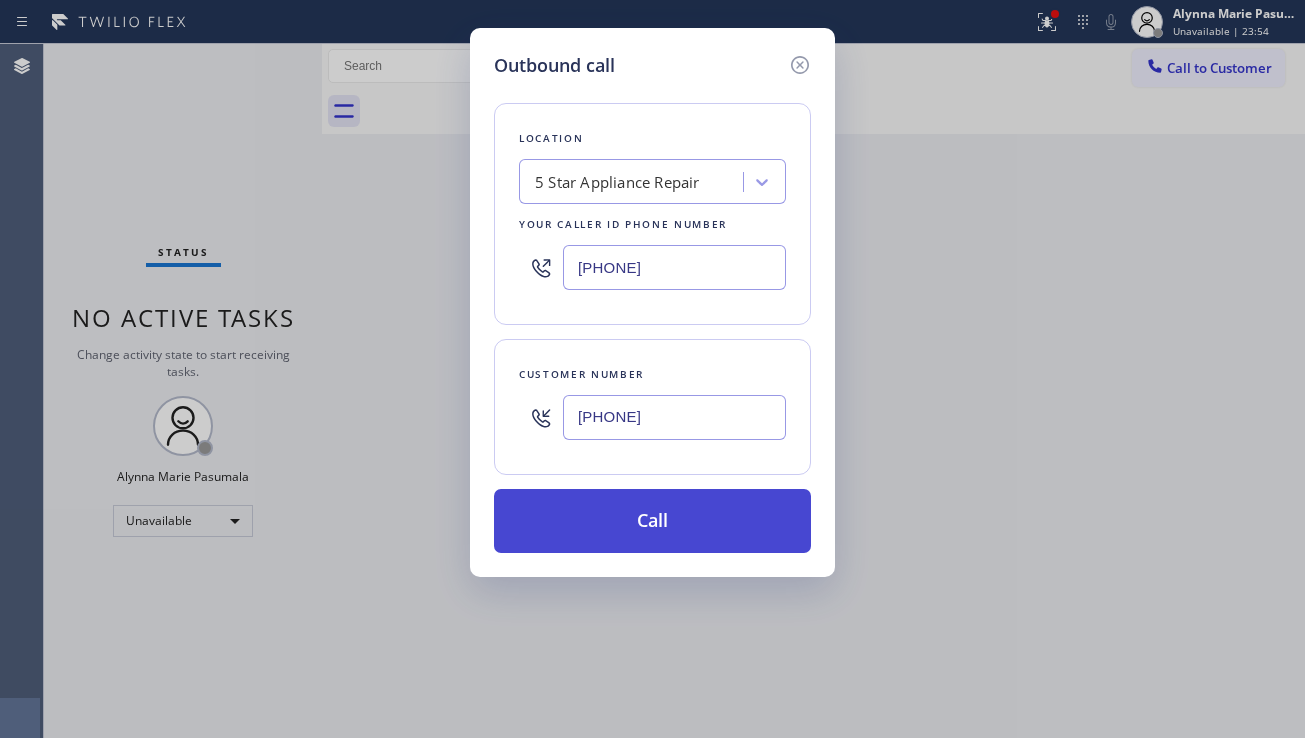type on "[PHONE]" 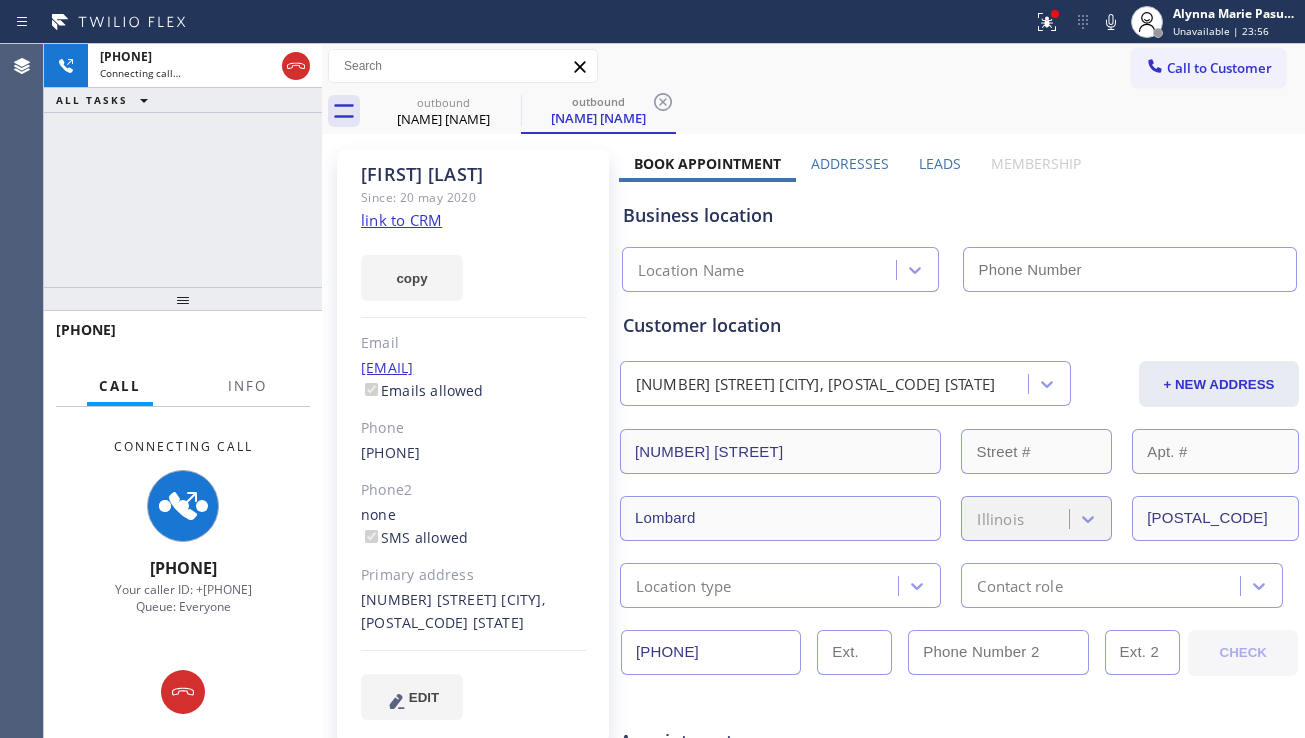 click on "Leads" at bounding box center (940, 163) 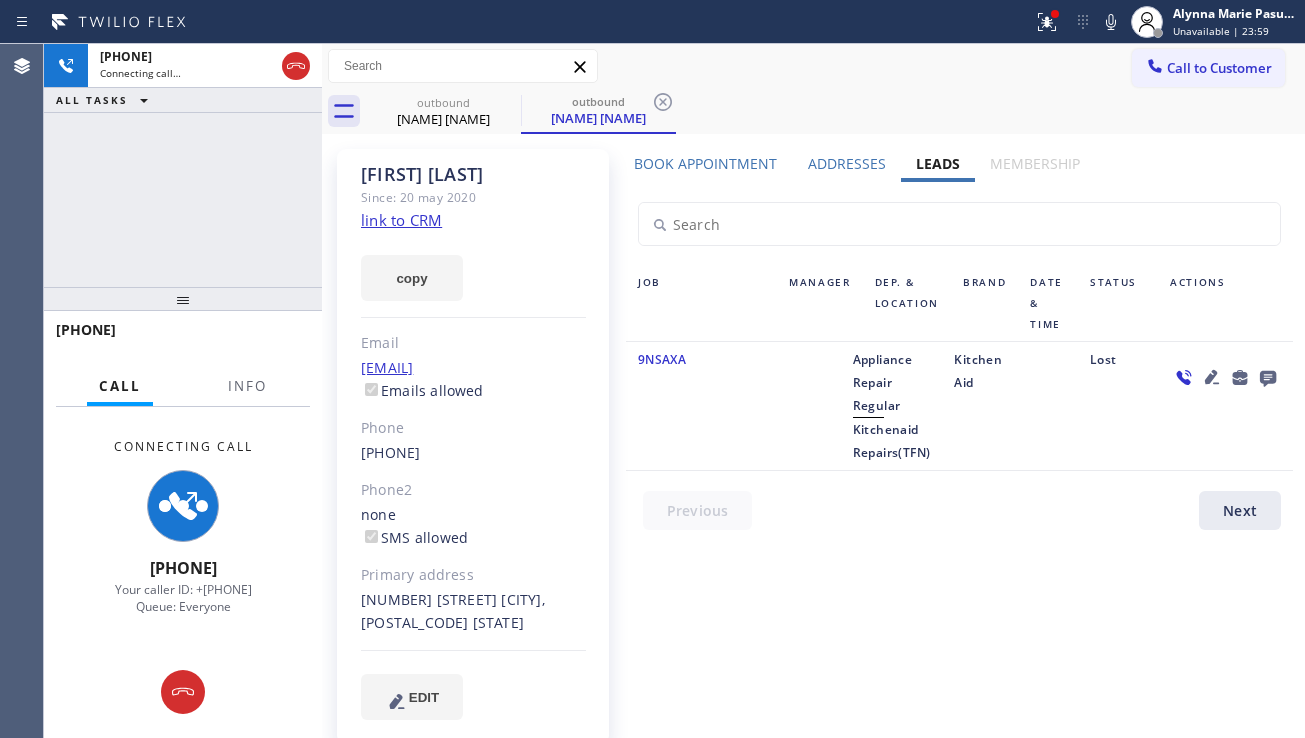 click 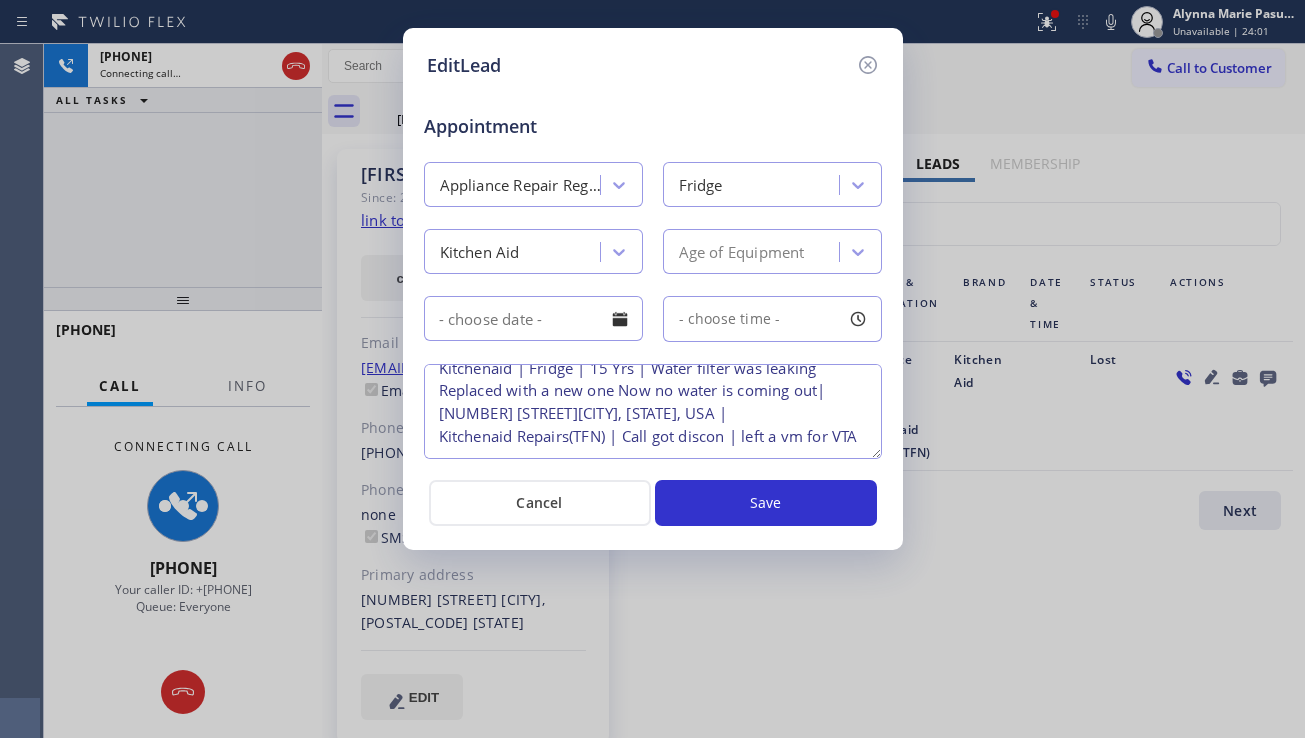 scroll, scrollTop: 42, scrollLeft: 0, axis: vertical 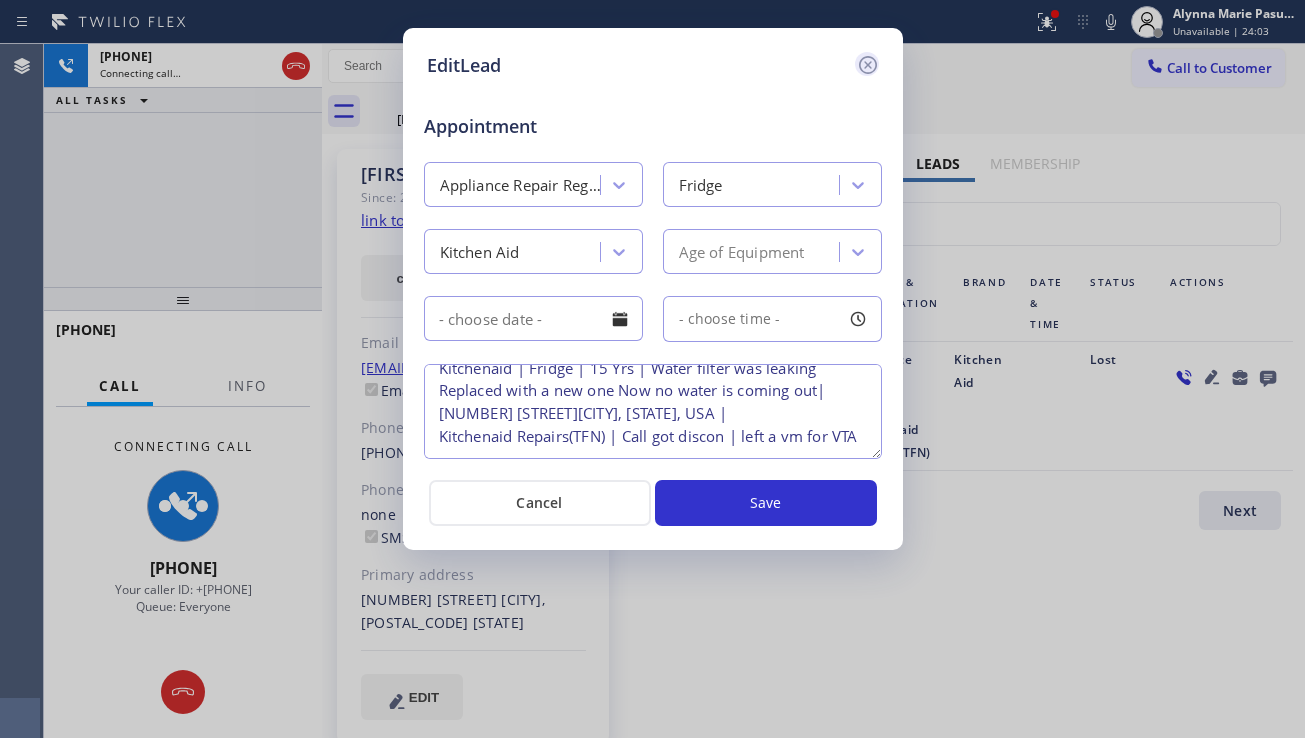 click 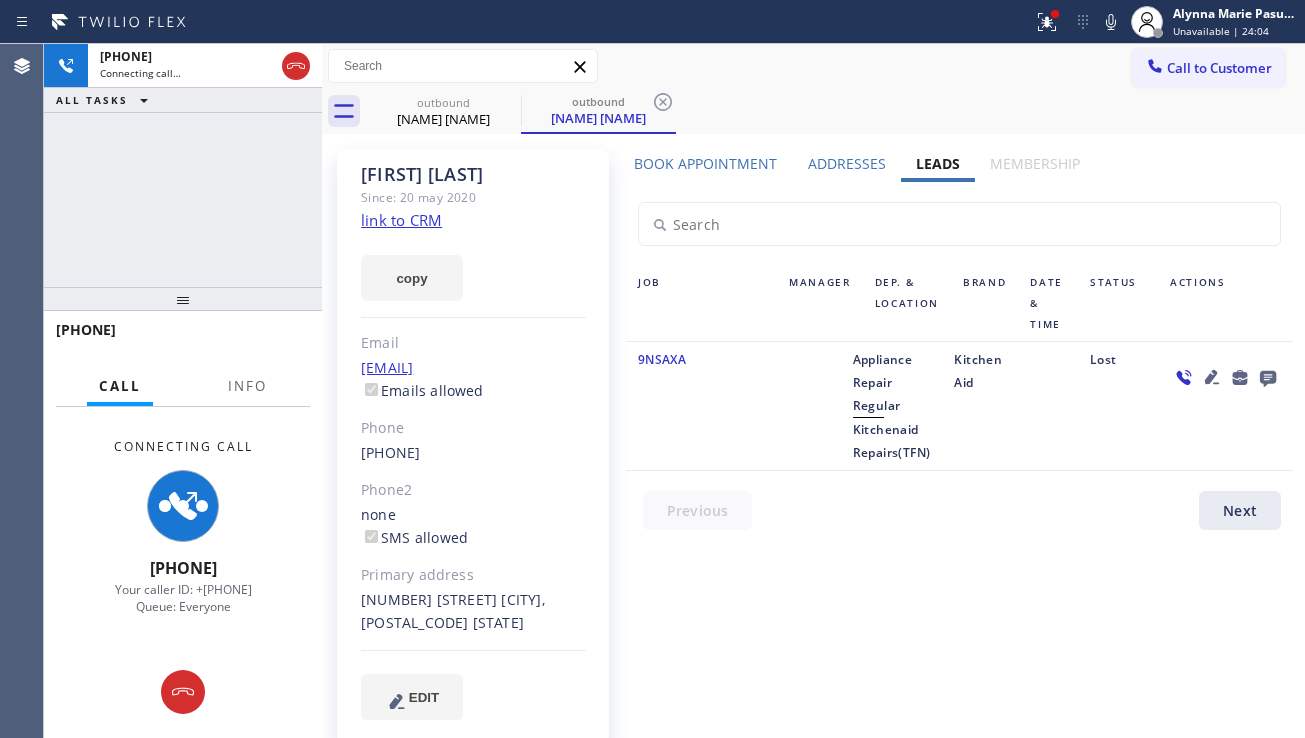 click 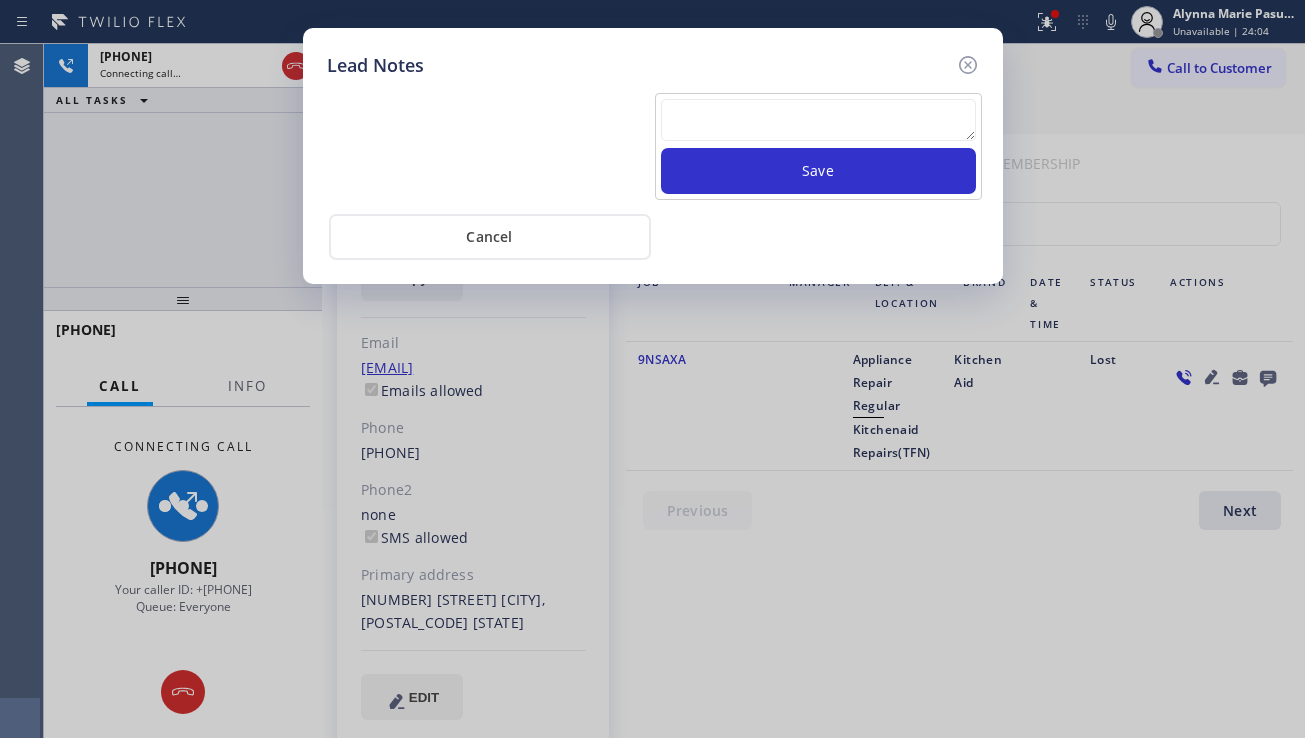 click at bounding box center [818, 120] 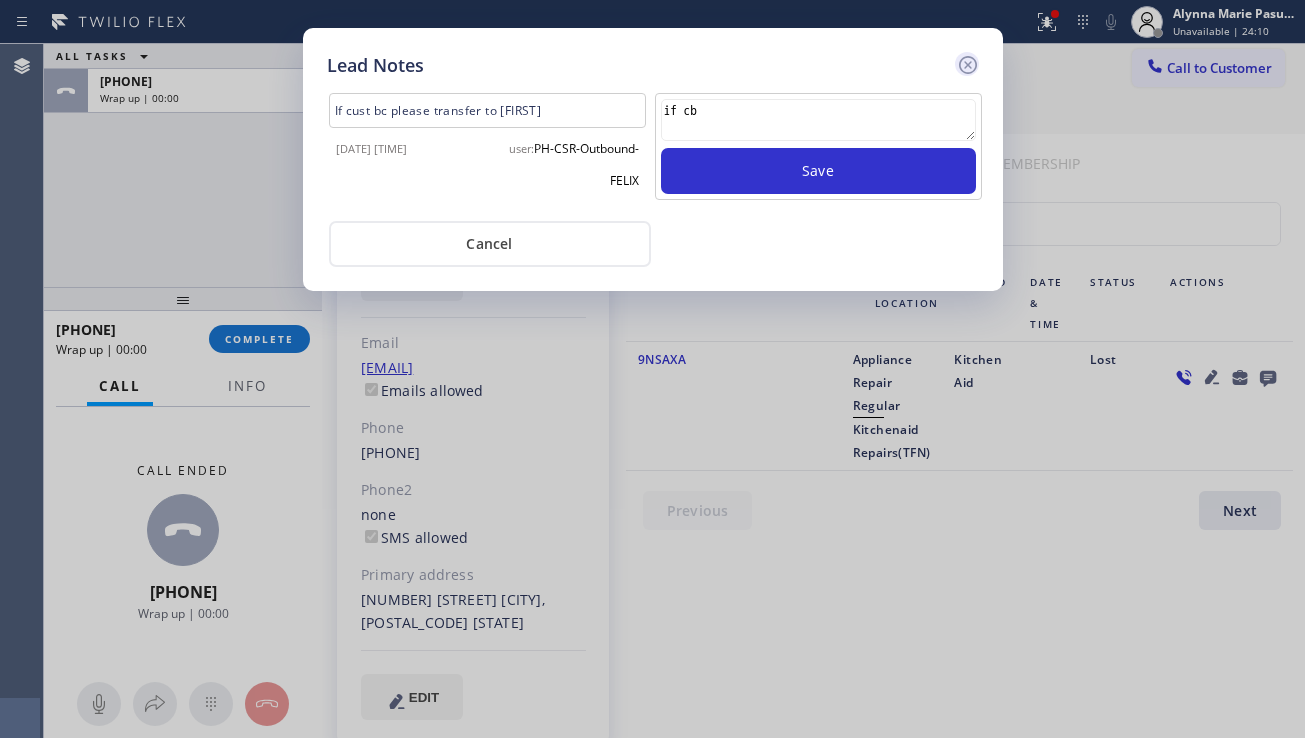 type on "if cb" 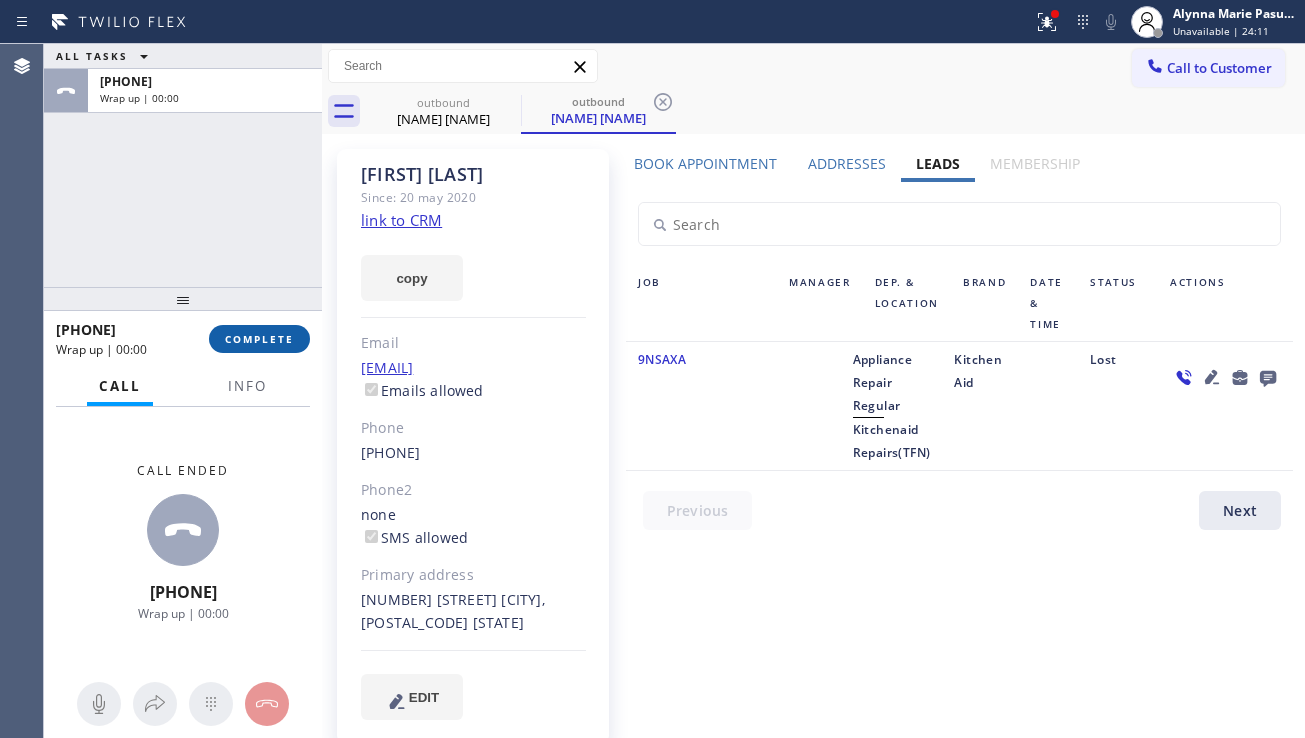 click on "COMPLETE" at bounding box center (259, 339) 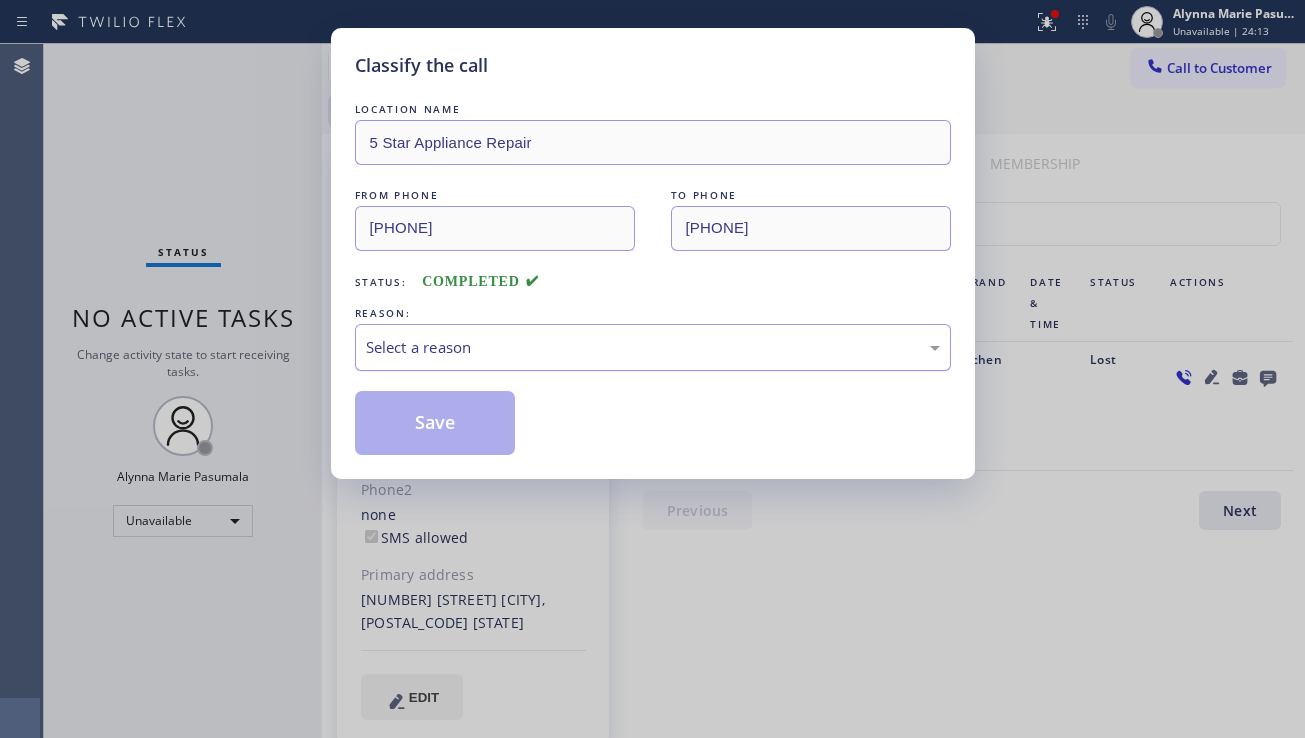 click on "Select a reason" at bounding box center [653, 347] 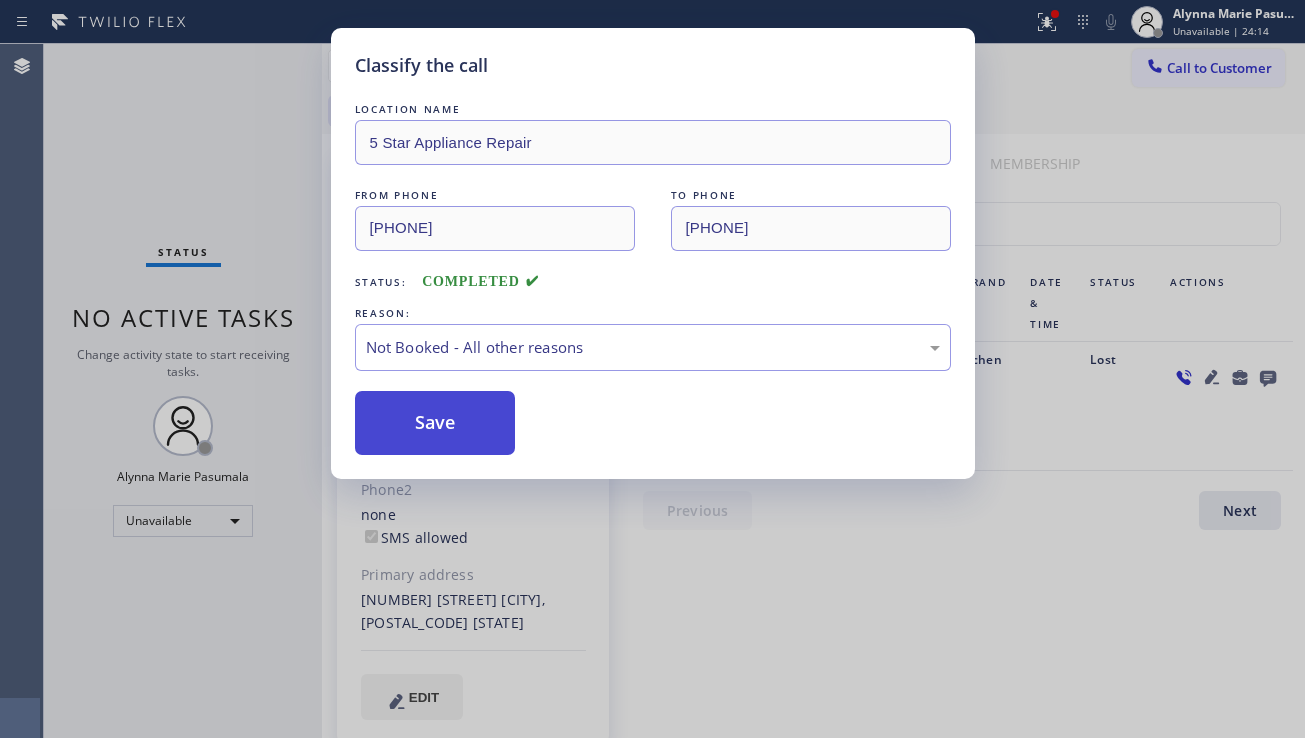 click on "Save" at bounding box center [435, 423] 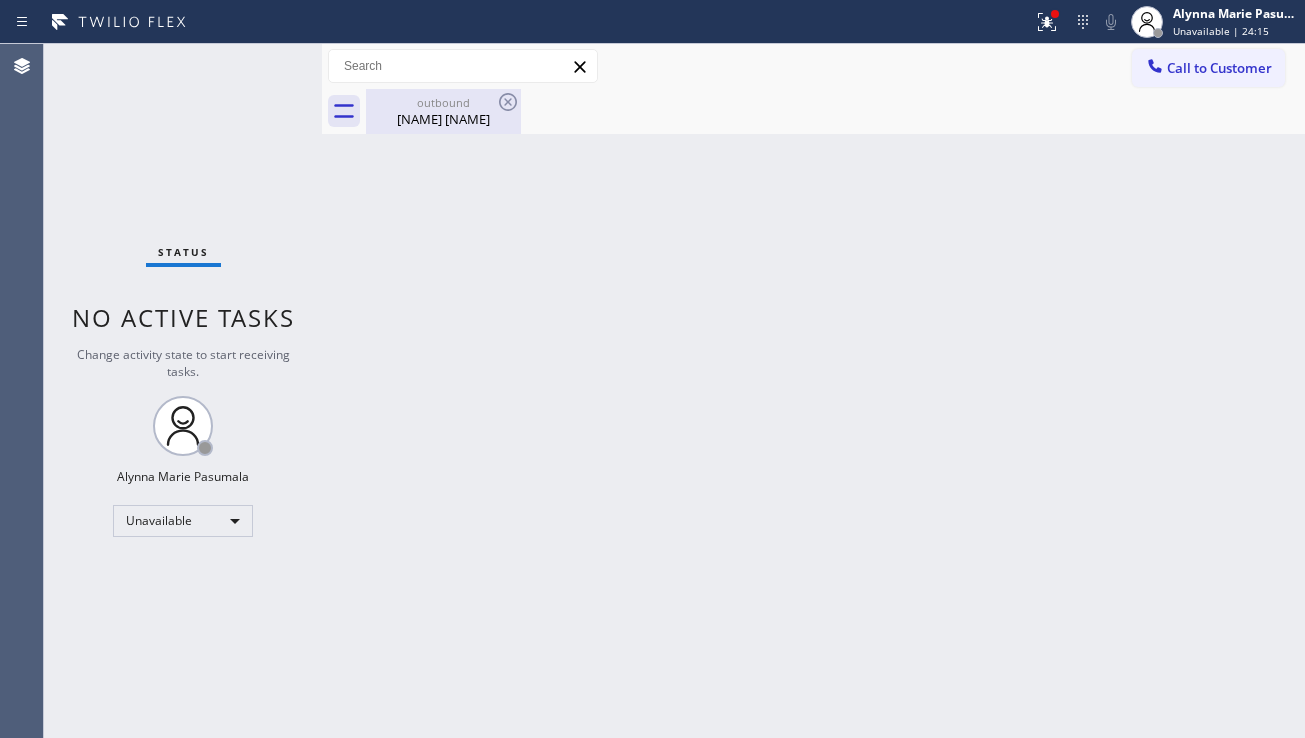 click on "[NAME]  [NAME]" at bounding box center (443, 119) 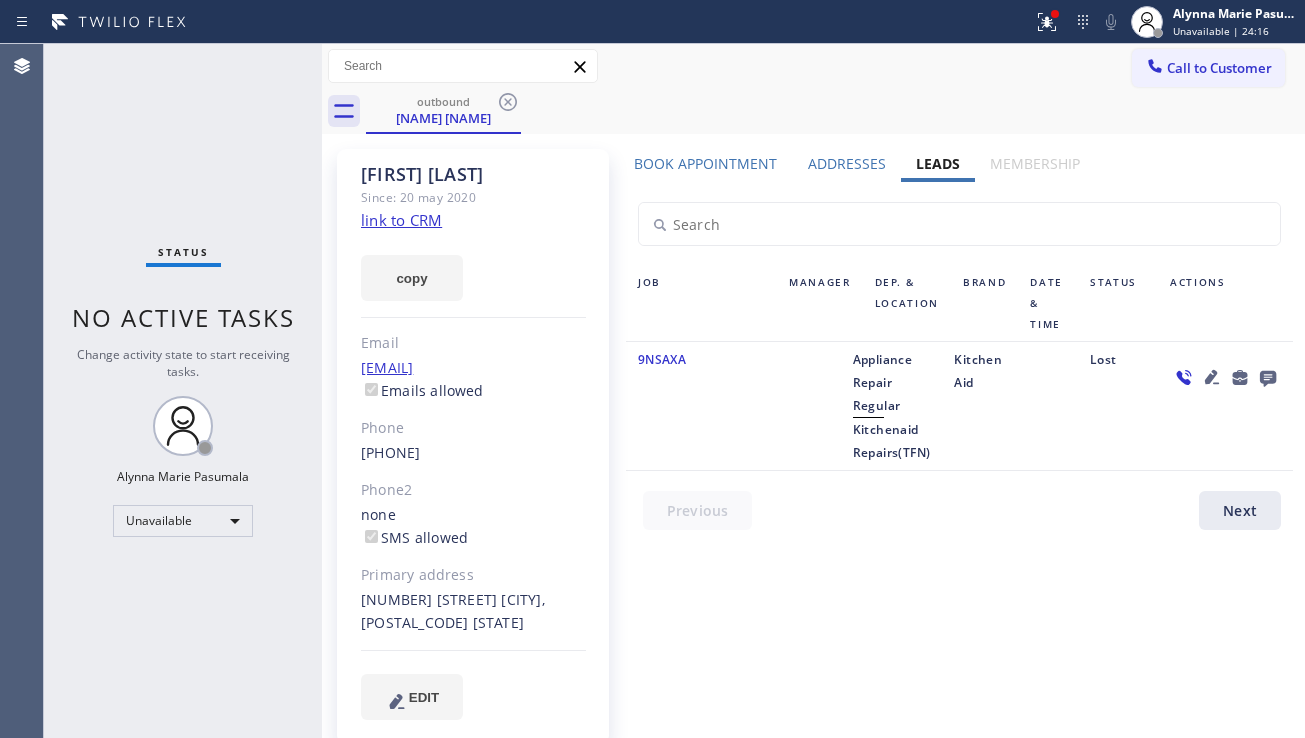 click 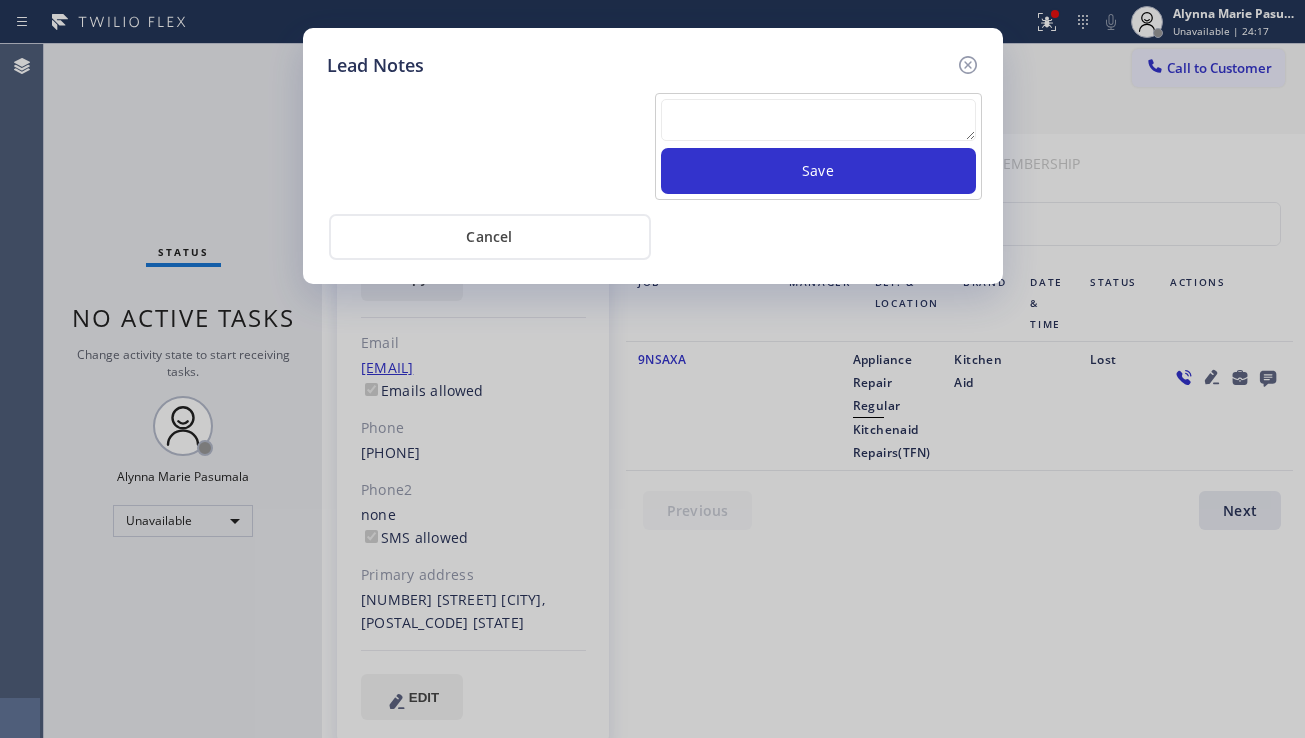click at bounding box center [818, 120] 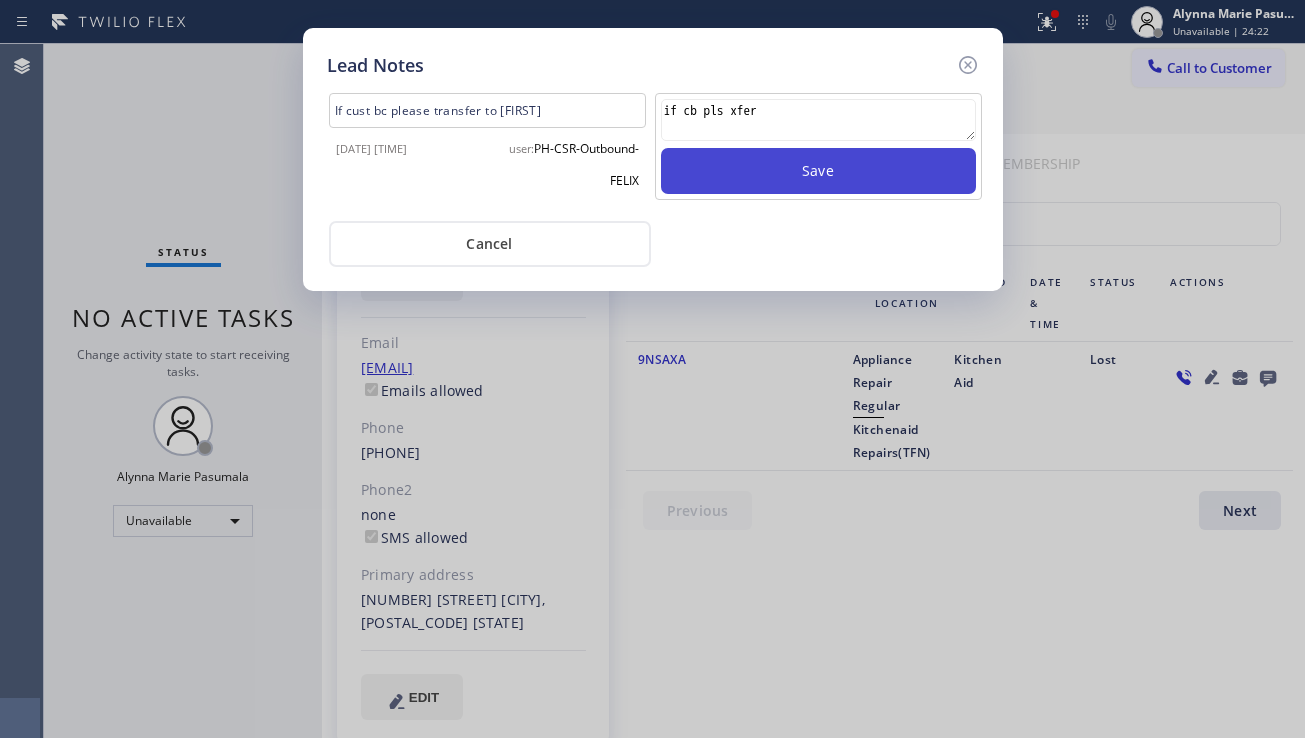 type on "if cb pls xfer" 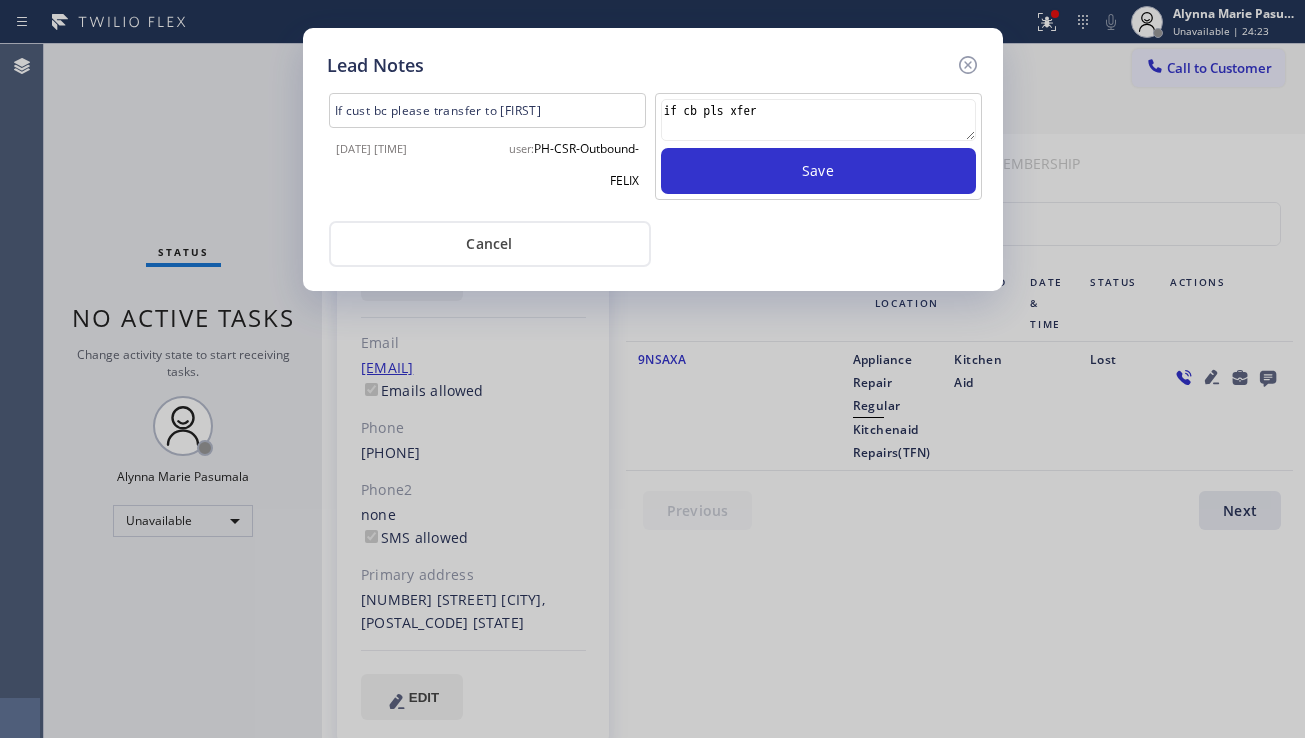 type 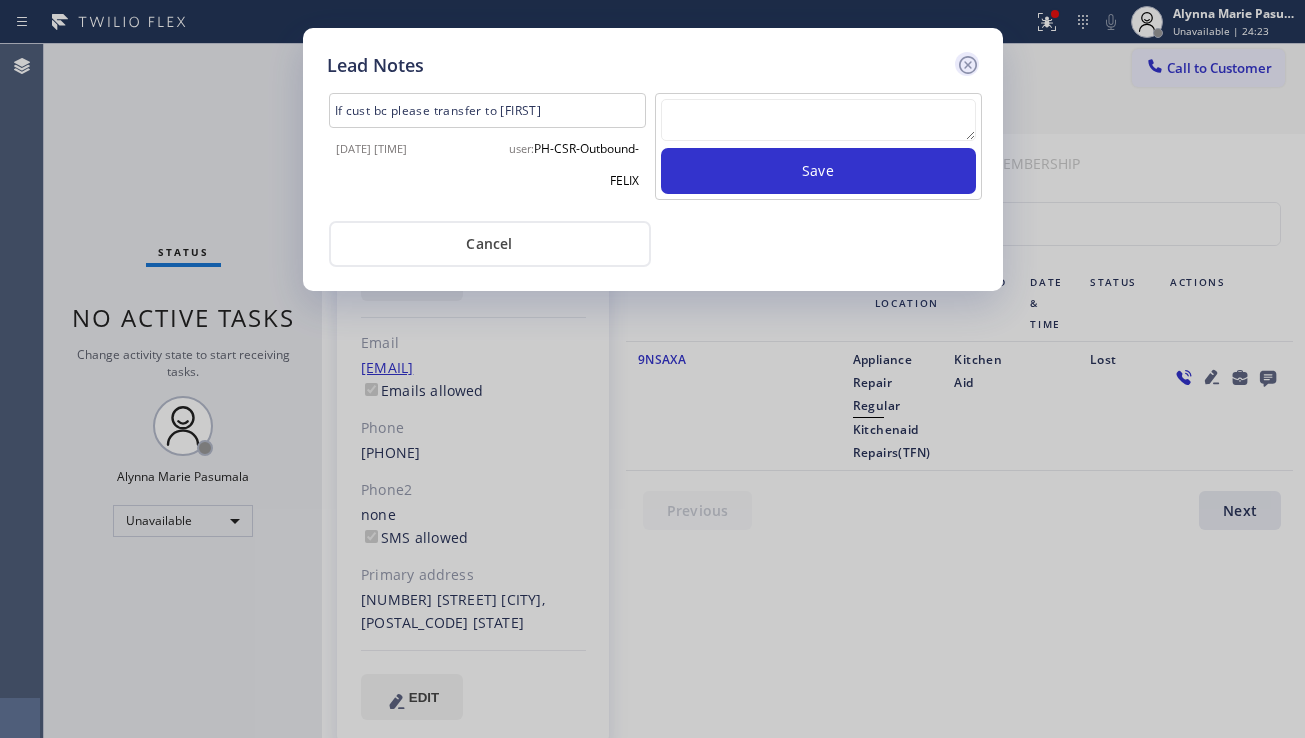 click 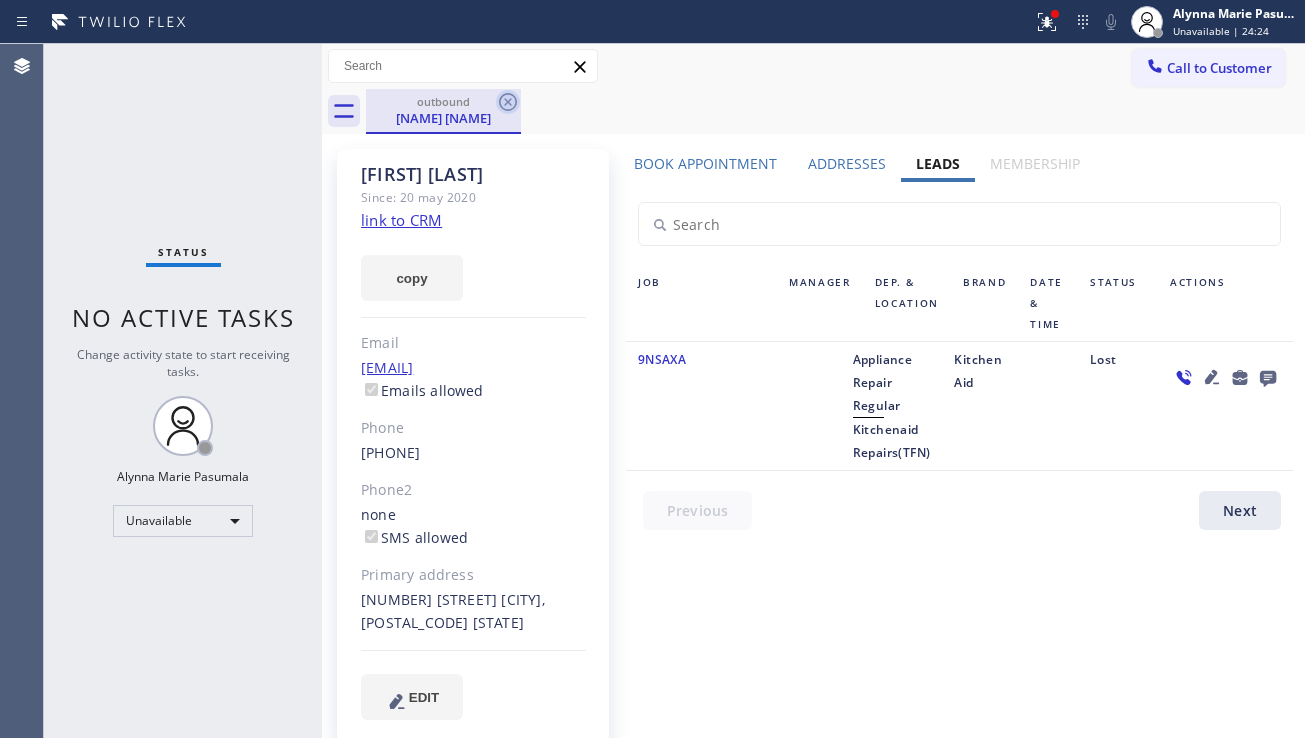 click 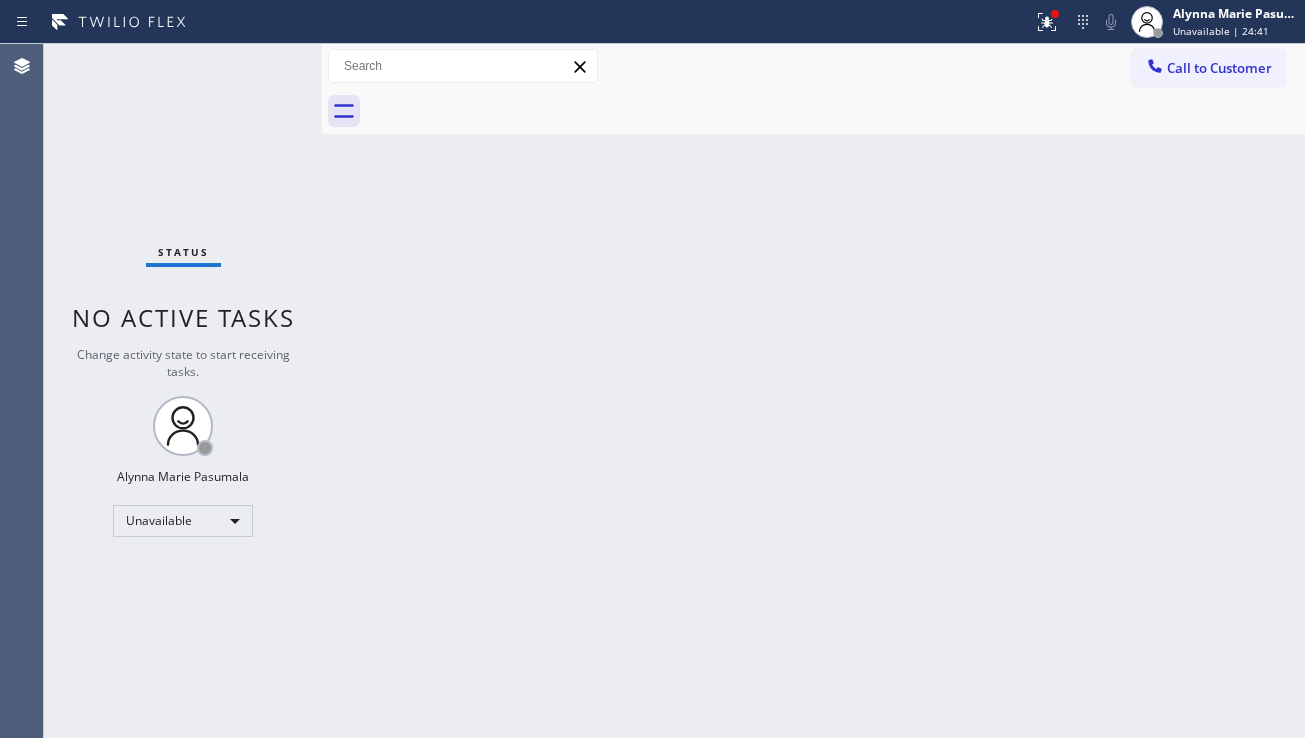 drag, startPoint x: 1187, startPoint y: 80, endPoint x: 1174, endPoint y: 84, distance: 13.601471 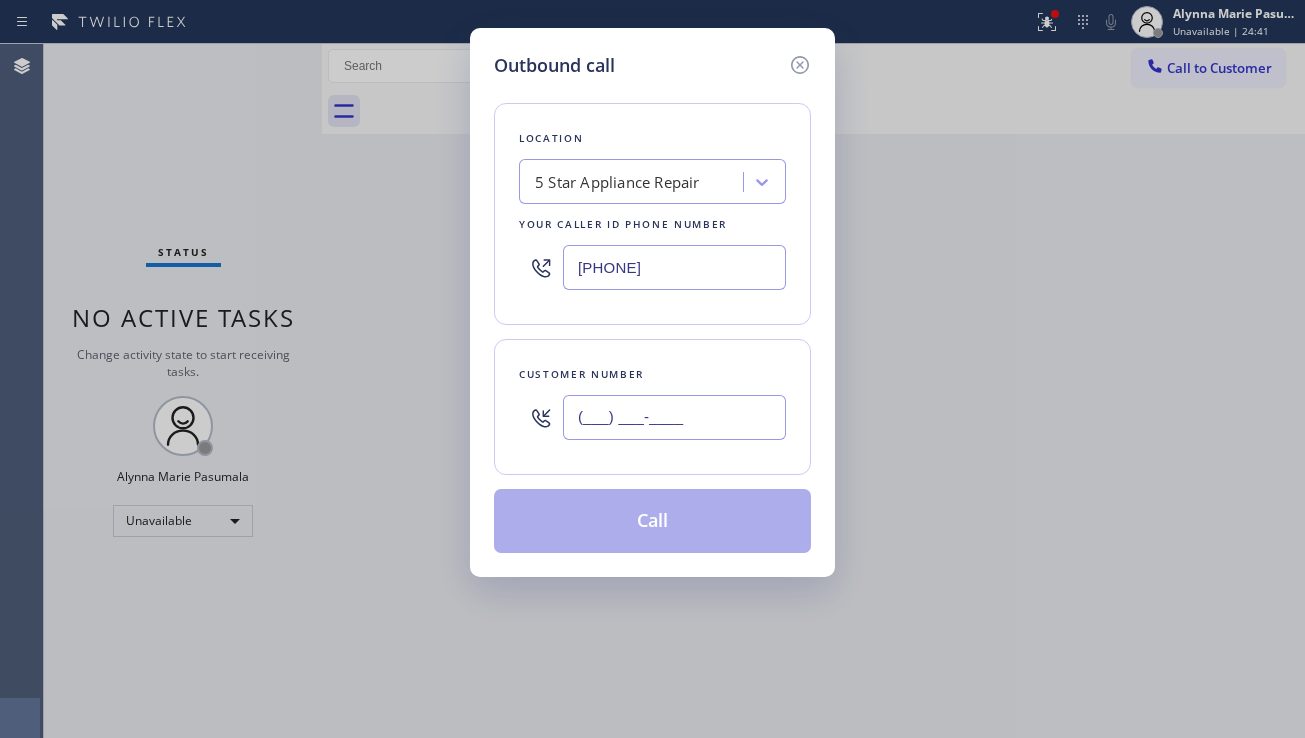 click on "(___) ___-____" at bounding box center (674, 417) 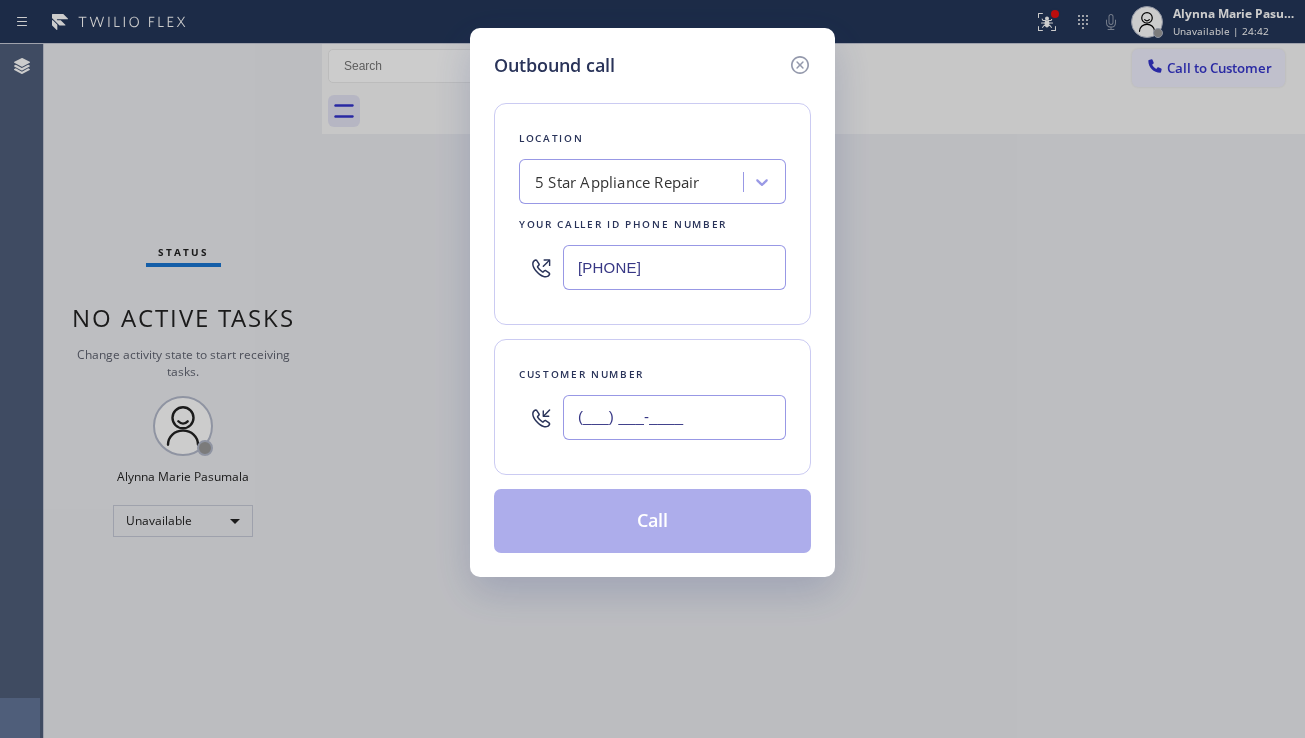 paste on "([PHONE]) [PHONE]" 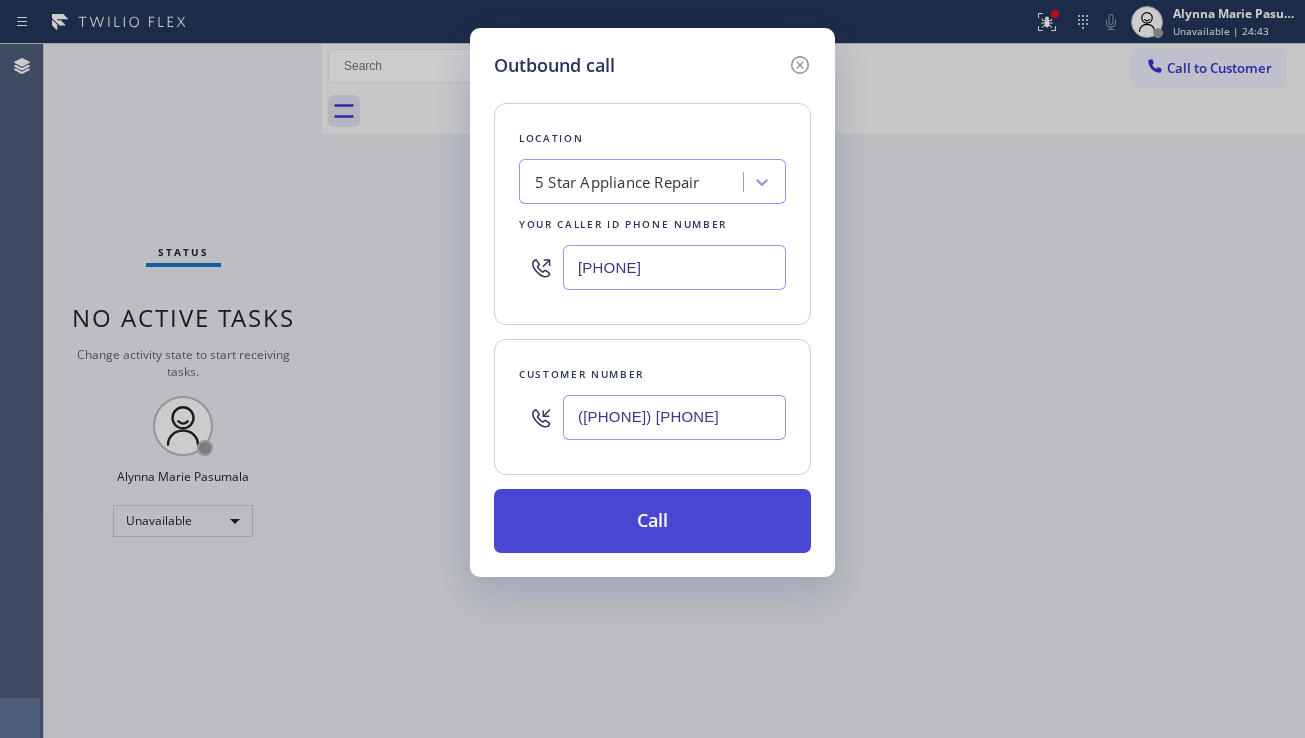 type on "([PHONE]) [PHONE]" 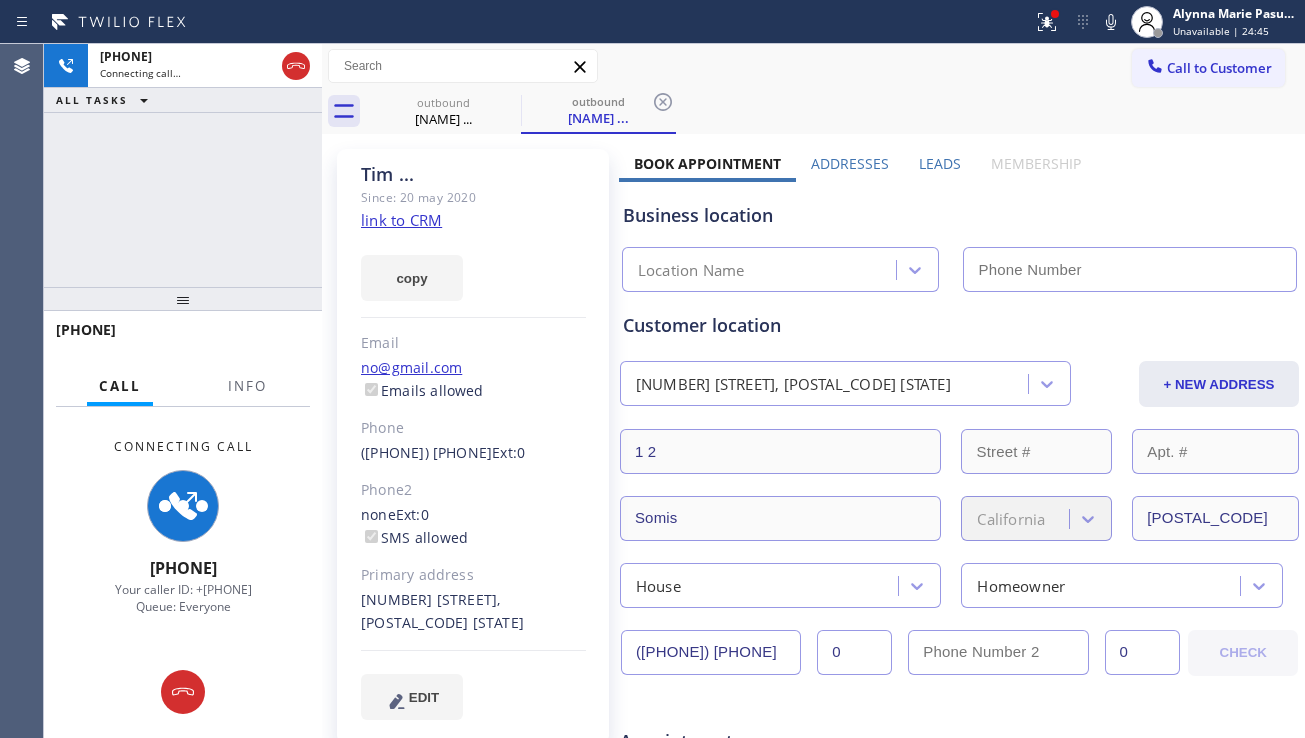 click on "Leads" at bounding box center (940, 163) 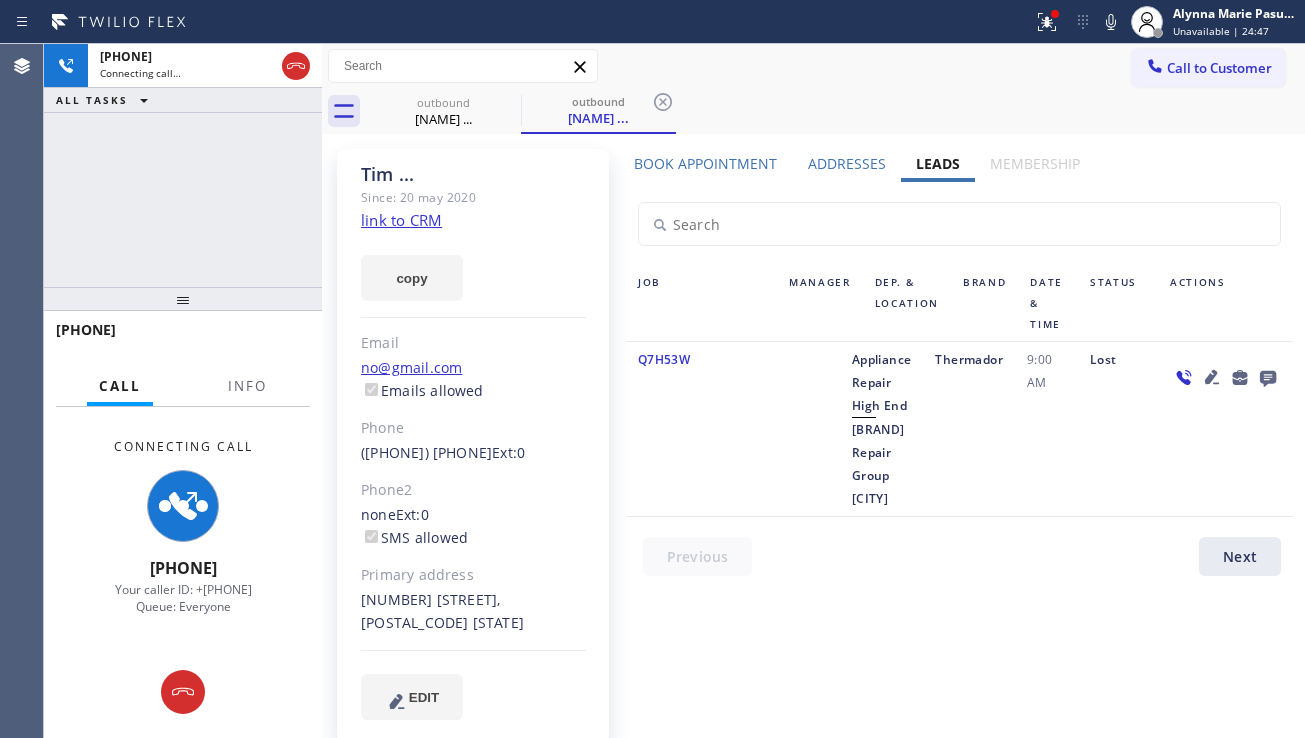 click 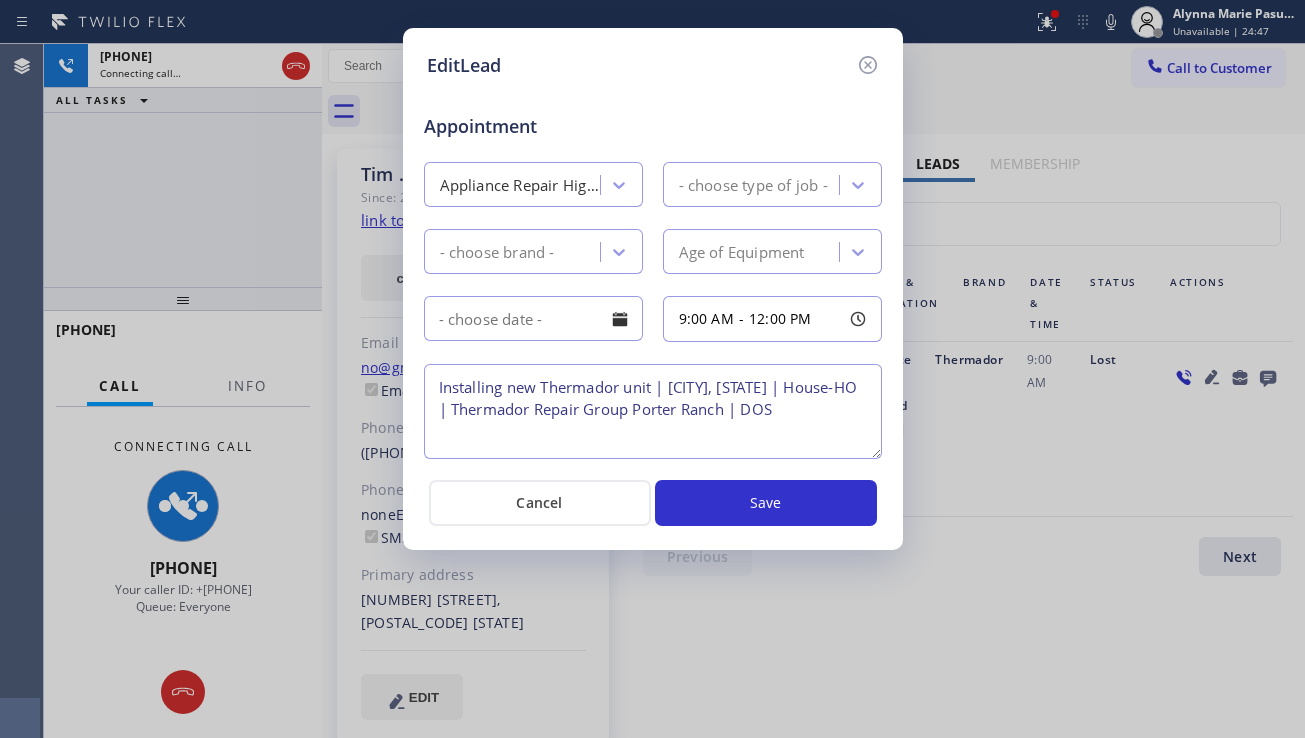 type on "Installing new Thermador unit | [CITY], [STATE] | House-HO | Thermador Repair Group Porter Ranch | DOS" 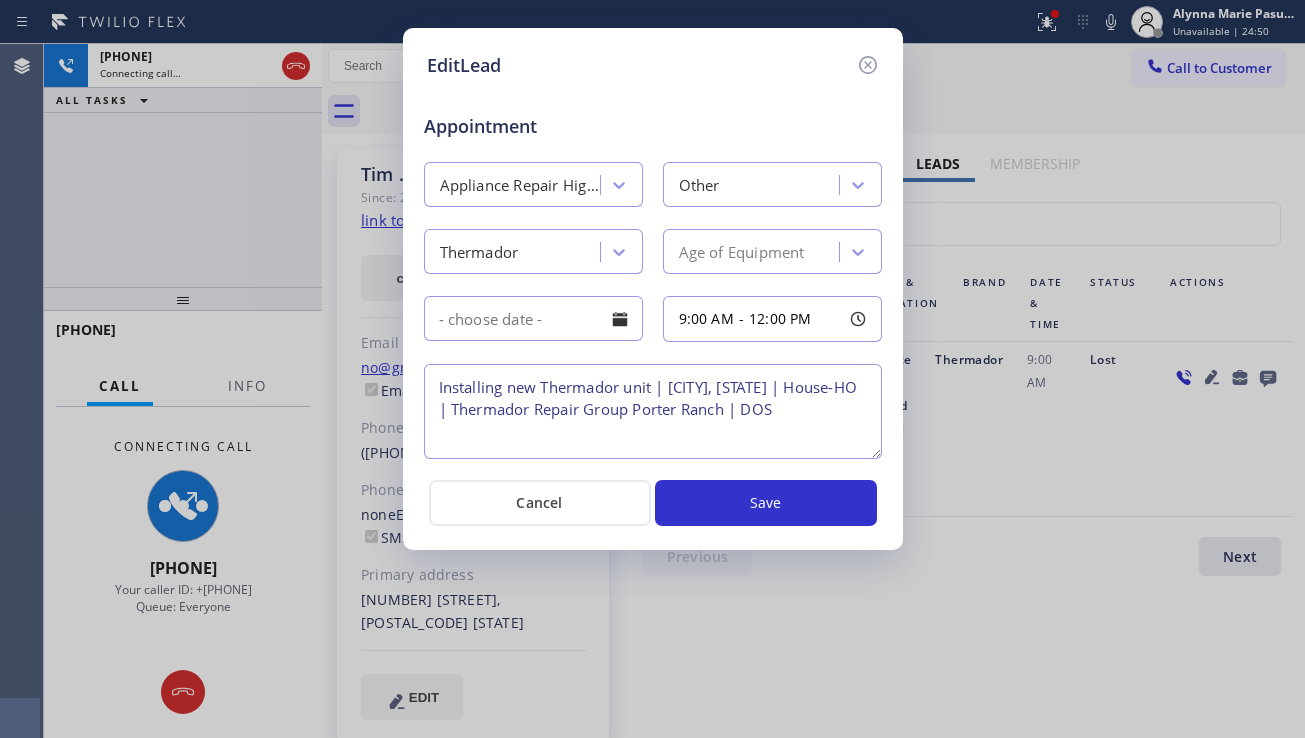 click on "Installing new Thermador unit | [CITY], [STATE] | House-HO | Thermador Repair Group Porter Ranch | DOS" at bounding box center (653, 411) 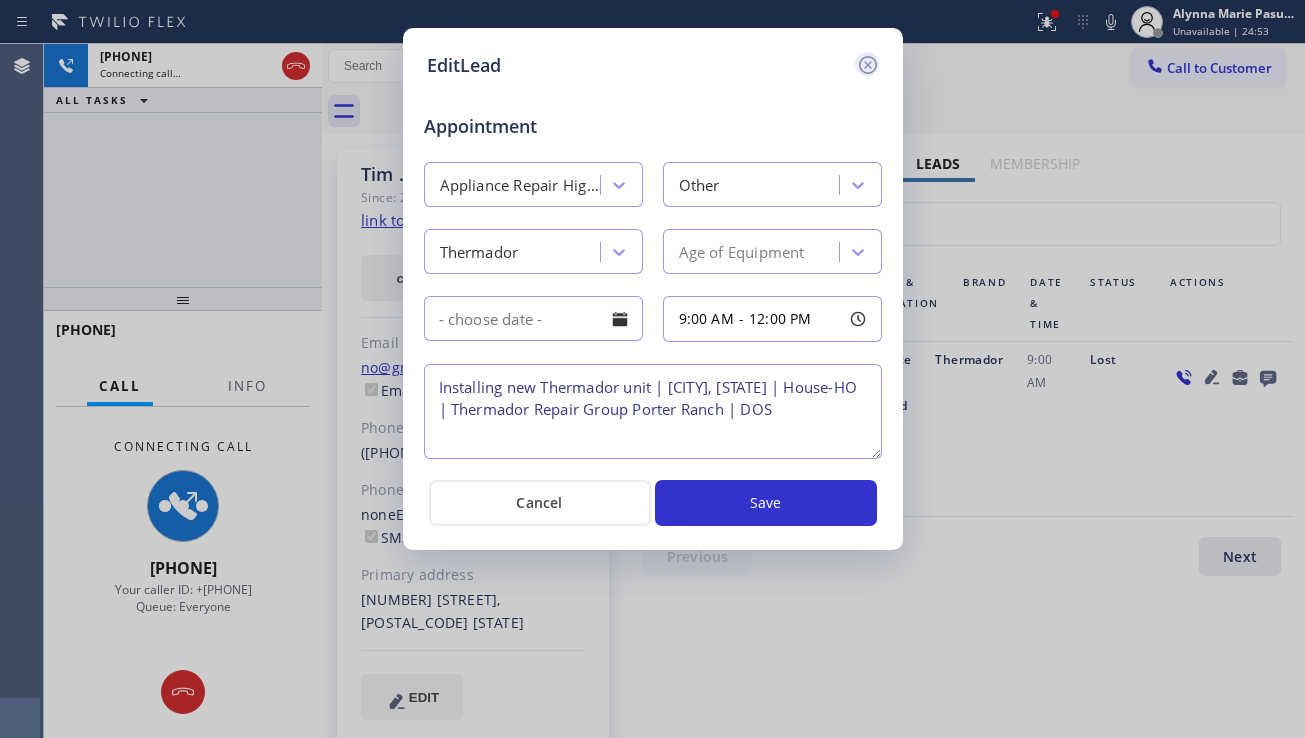click 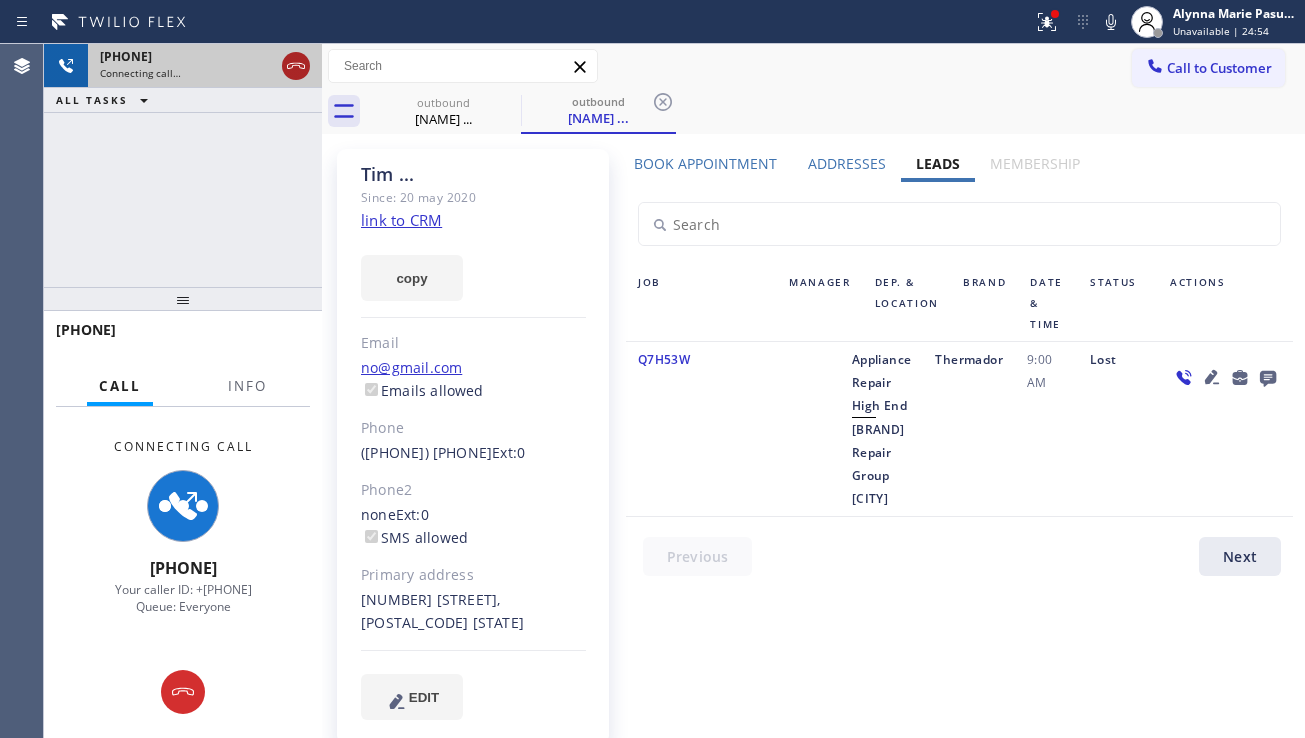 click 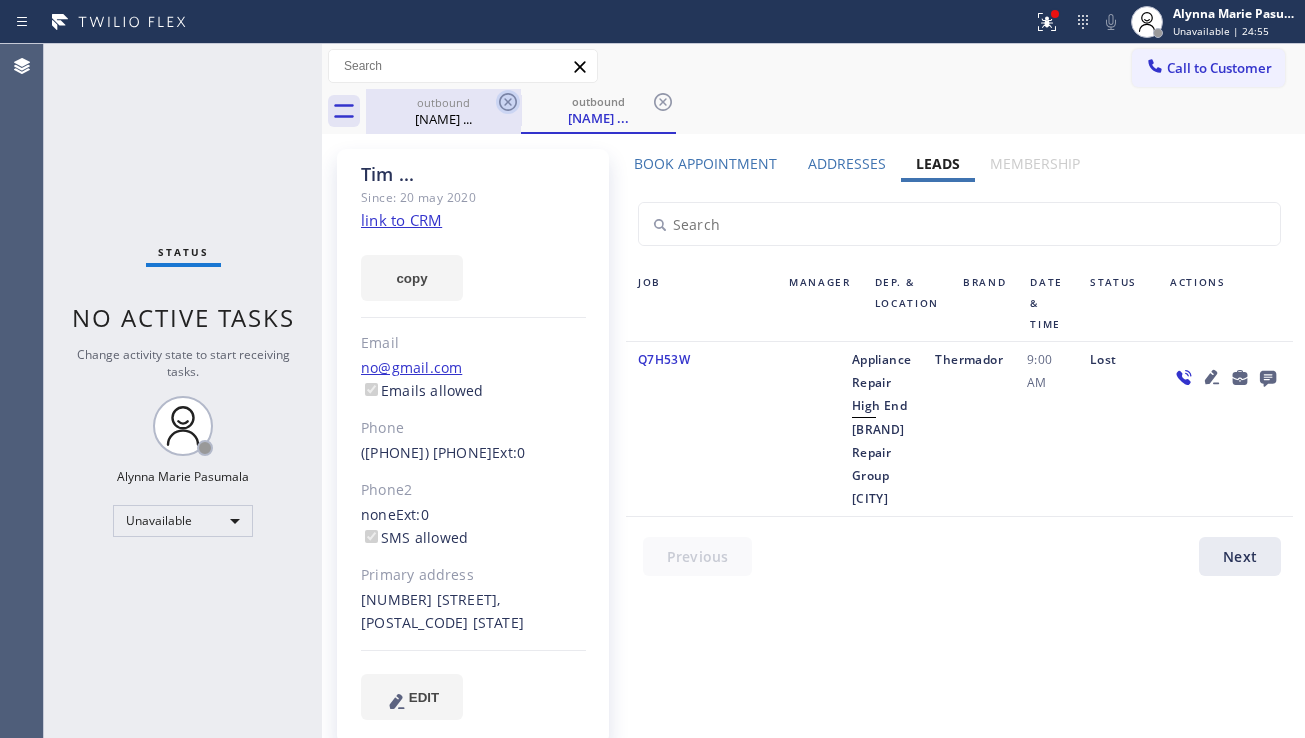 click 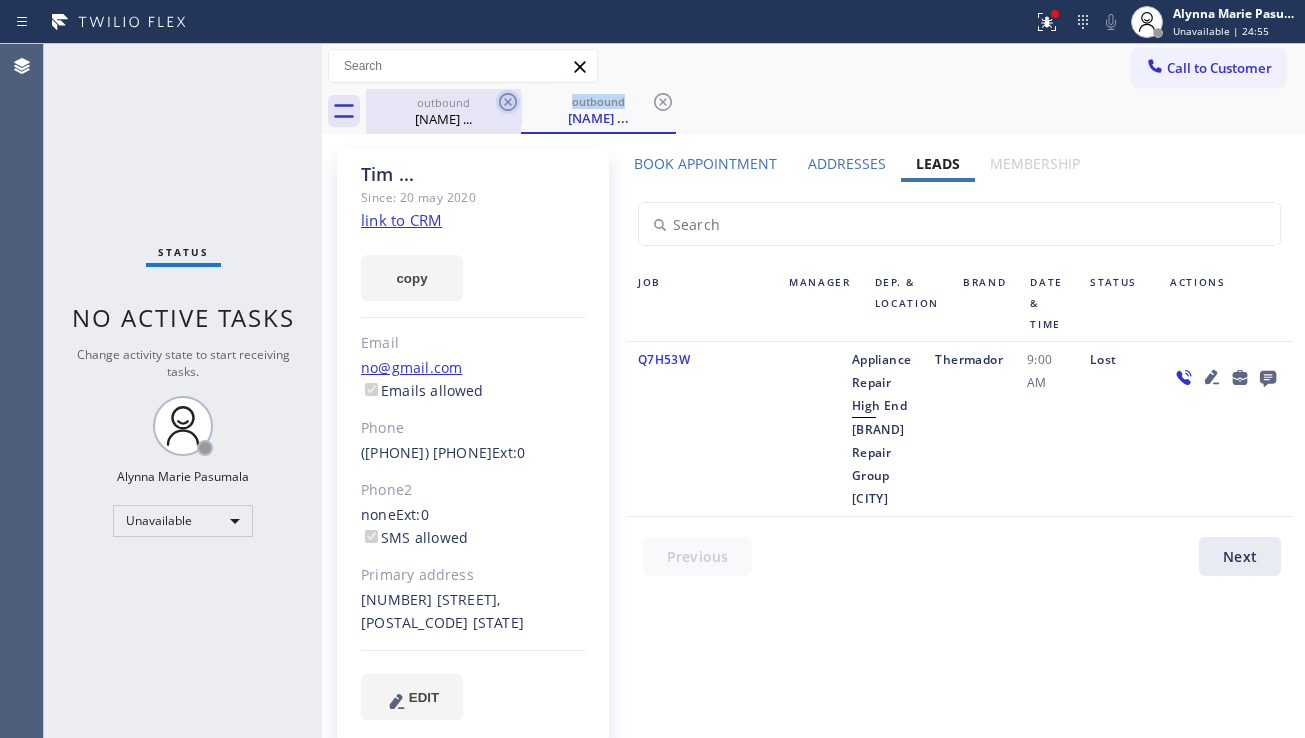 click 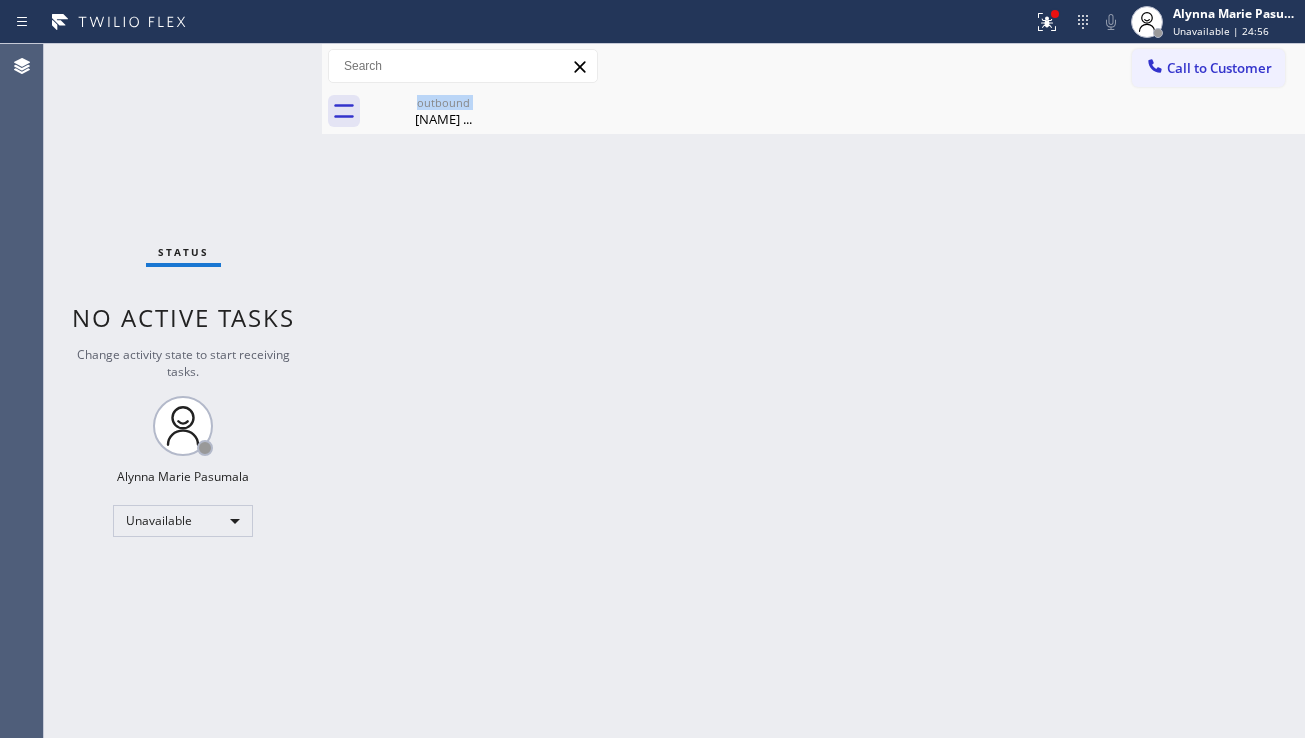 click on "outbound [NAME] ..." at bounding box center (443, 111) 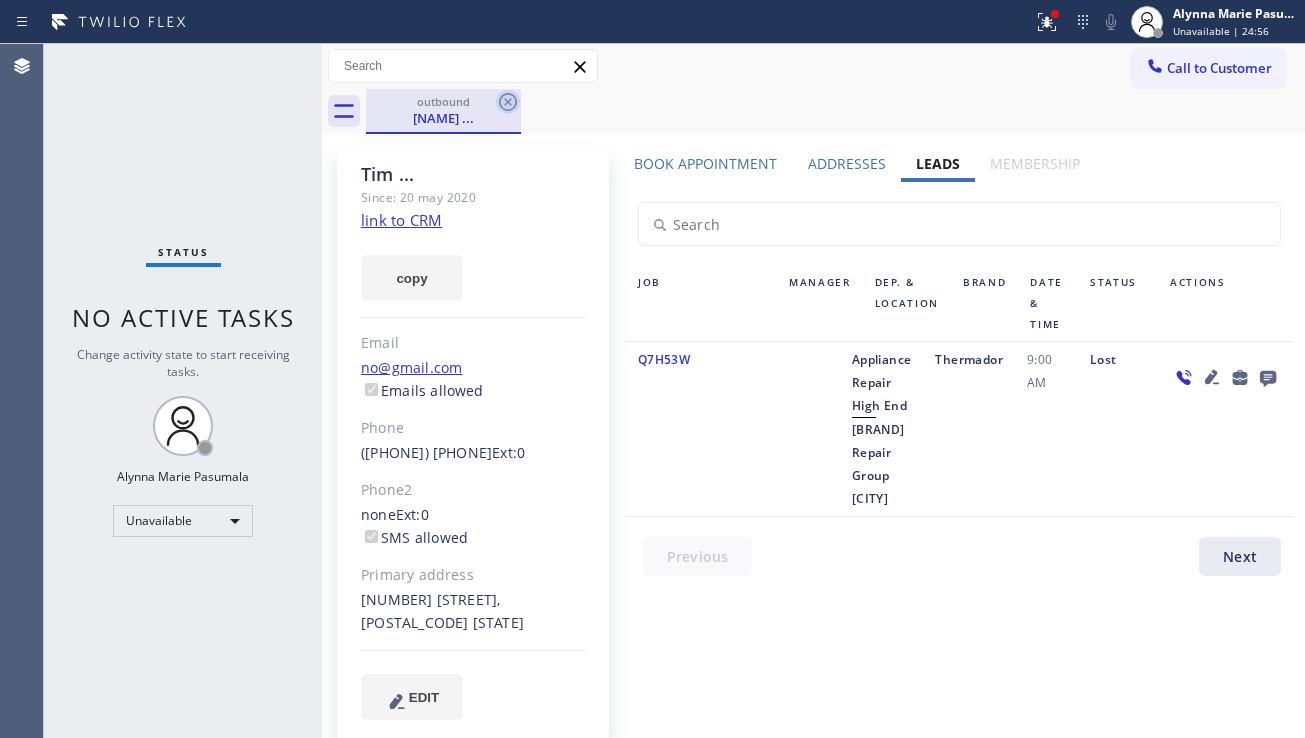click 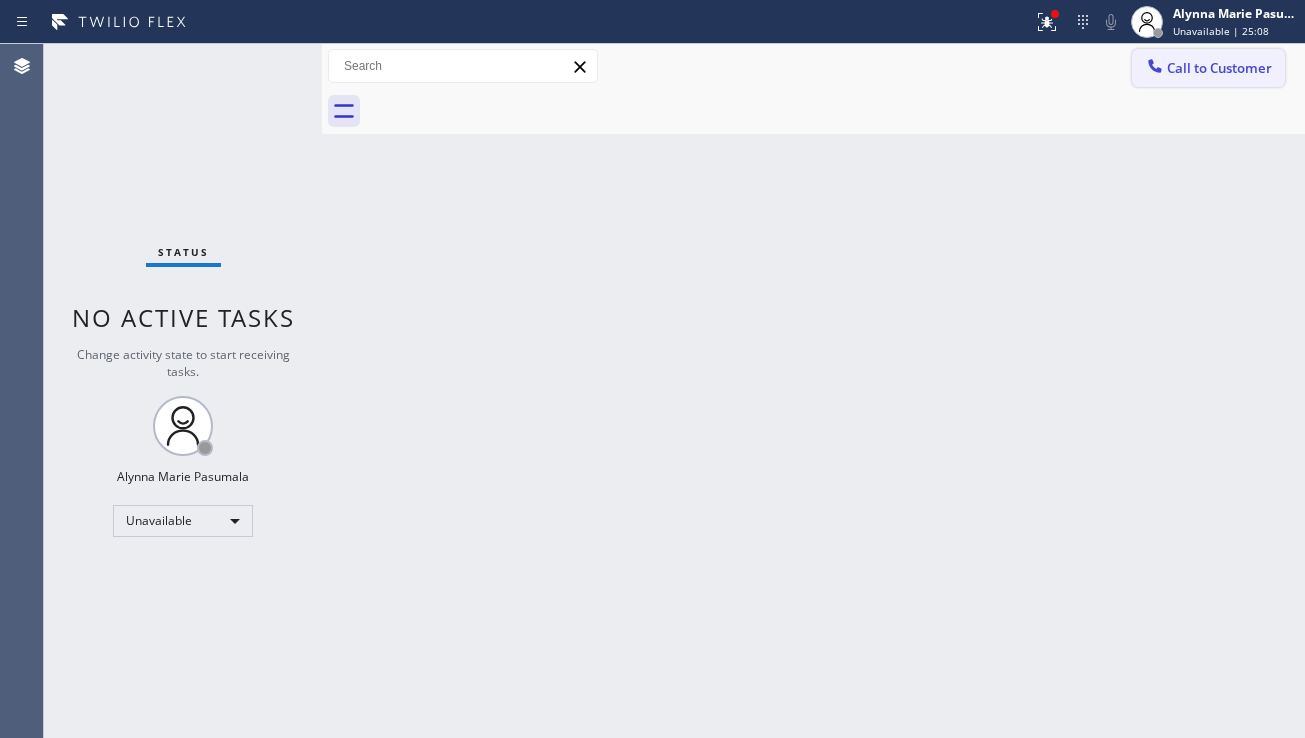 click on "Call to Customer" at bounding box center [1208, 68] 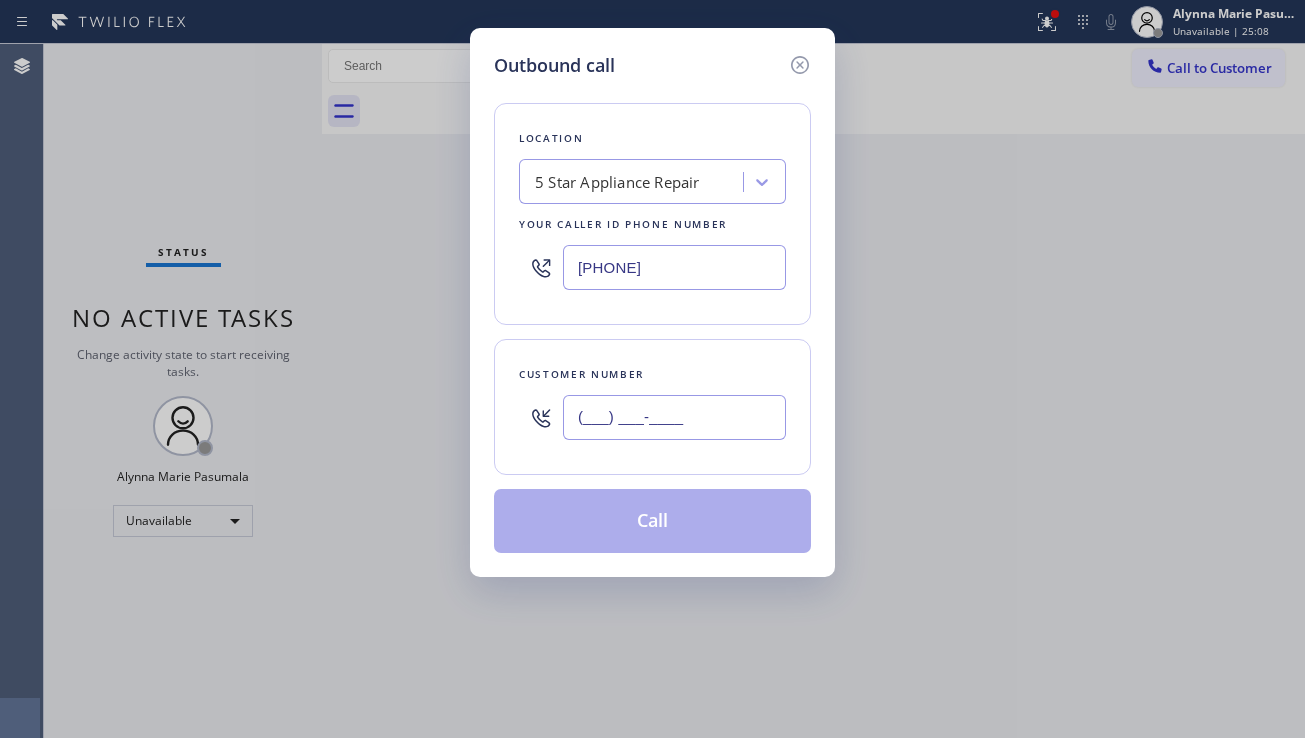 click on "(___) ___-____" at bounding box center (674, 417) 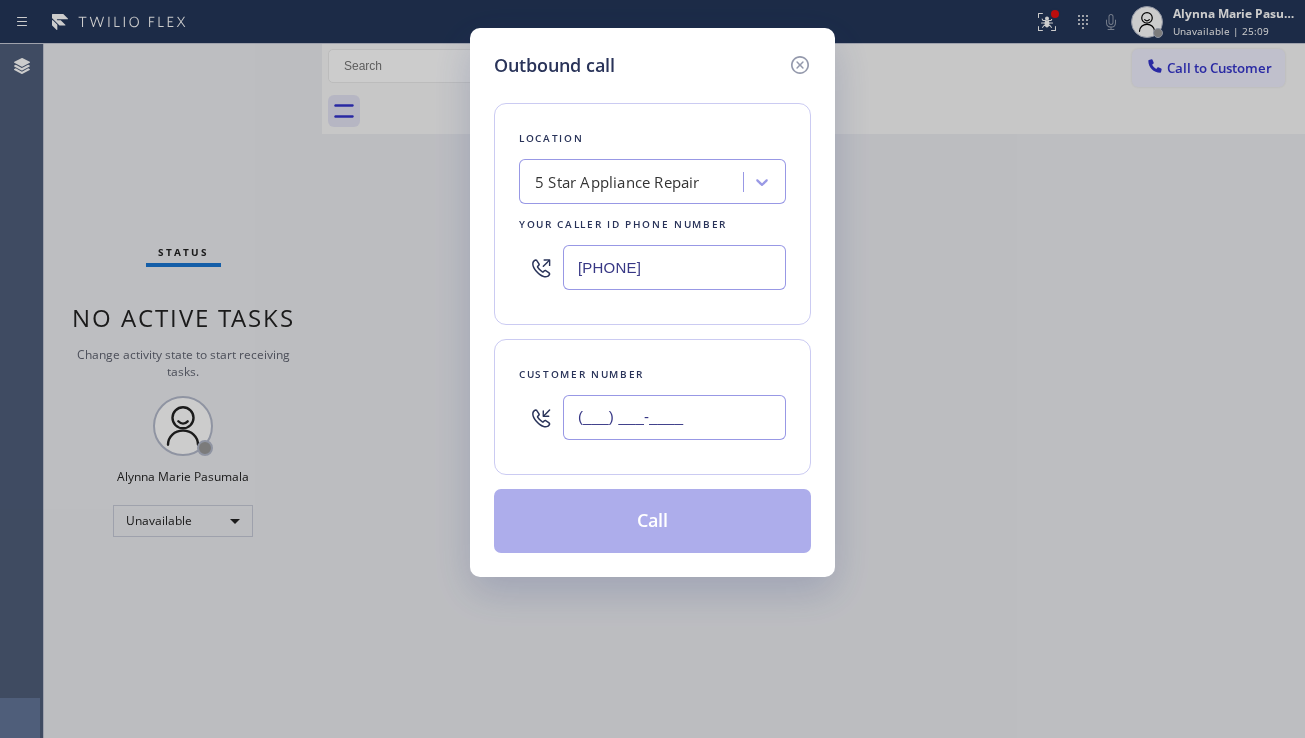 paste on "[PHONE]" 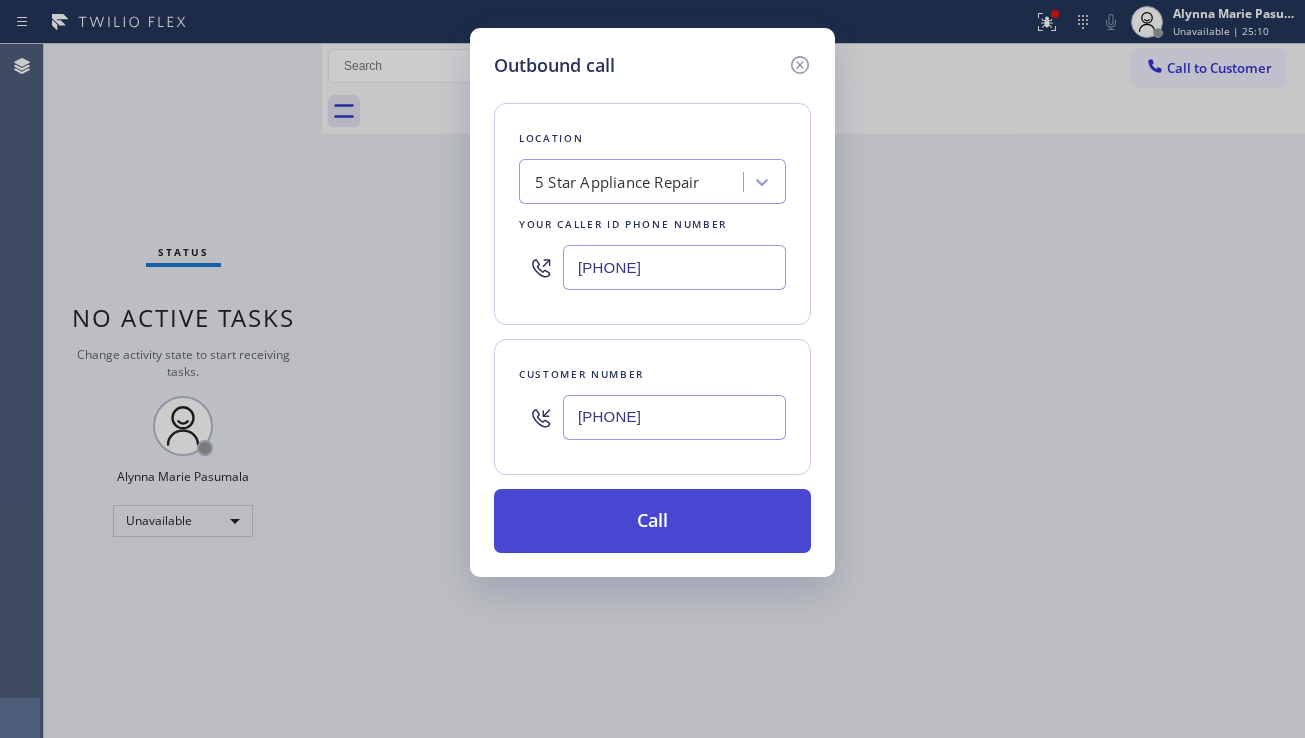 click on "Call" at bounding box center (652, 521) 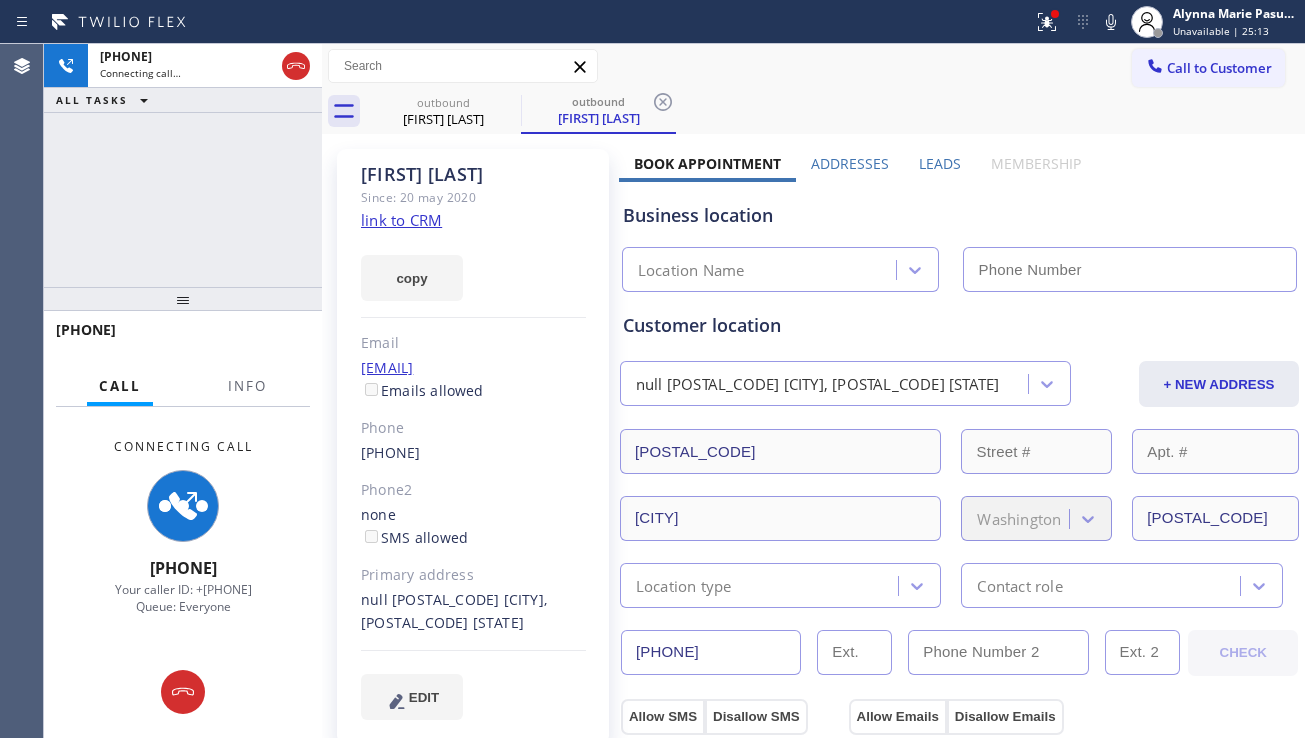 click on "Leads" at bounding box center [940, 163] 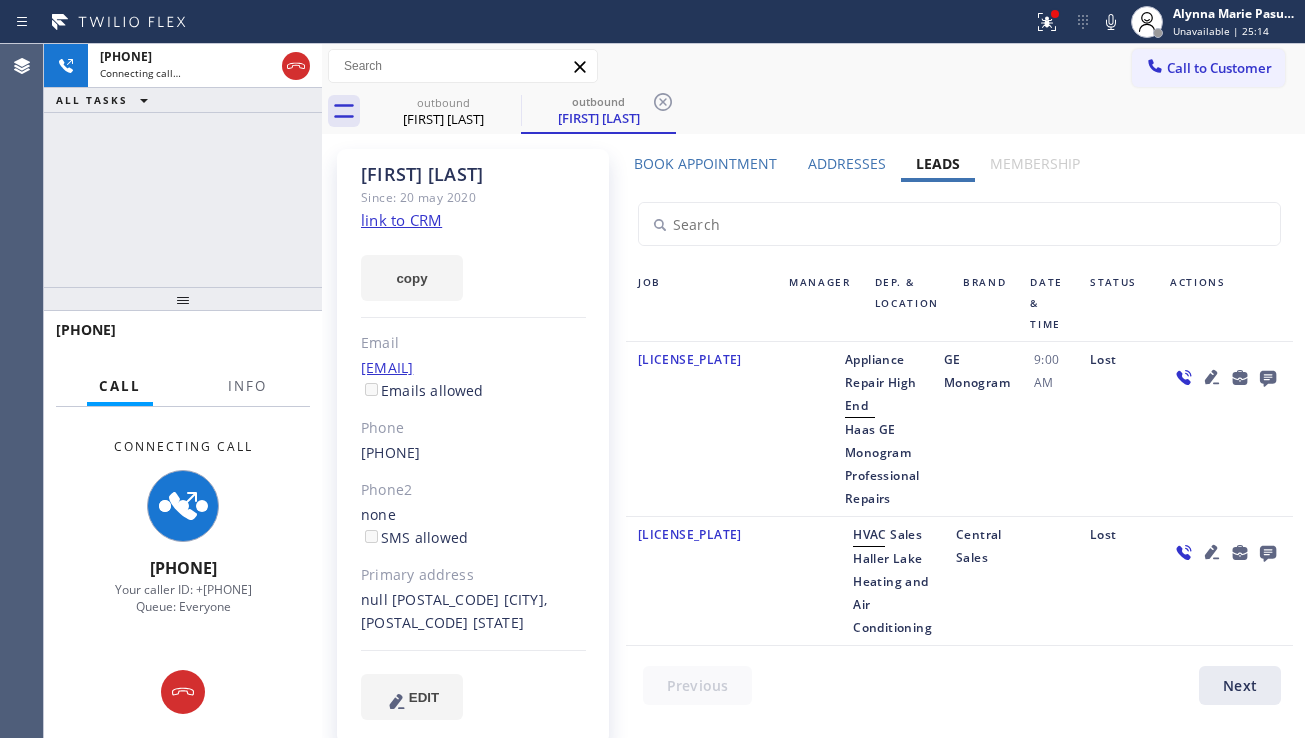 click 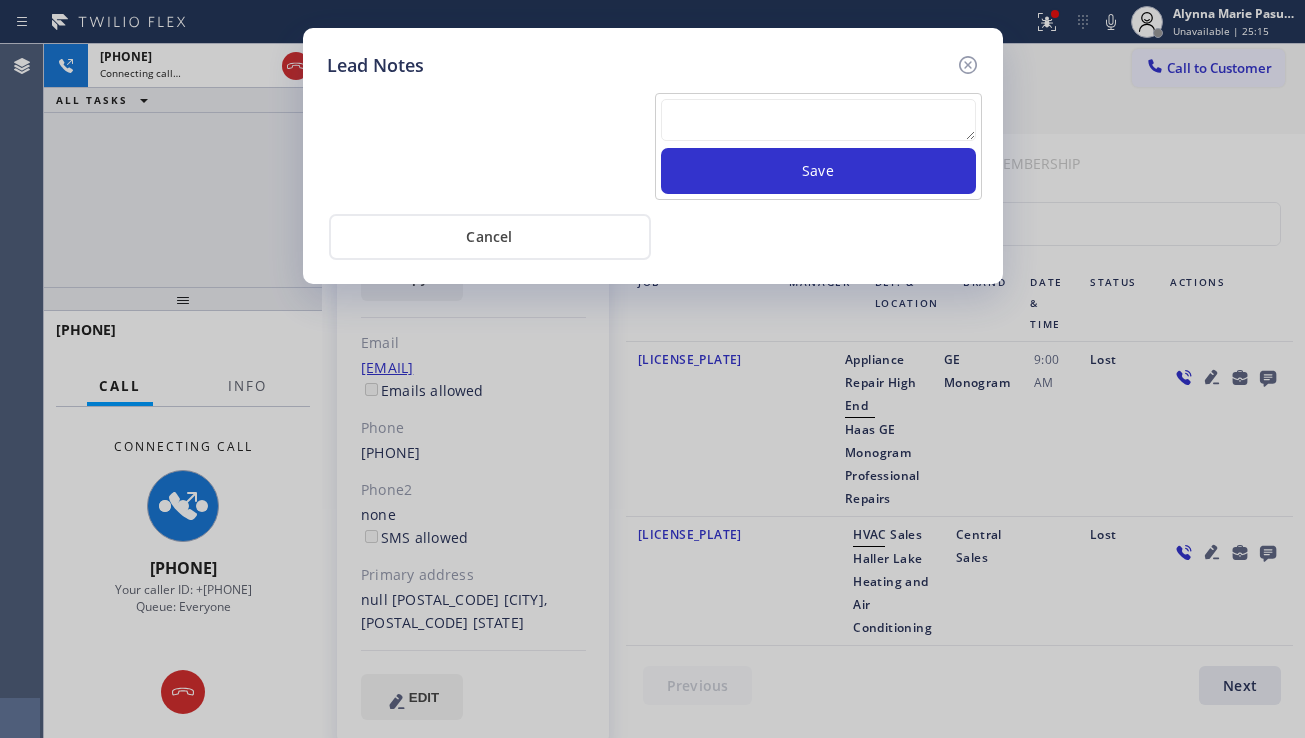 click at bounding box center (818, 120) 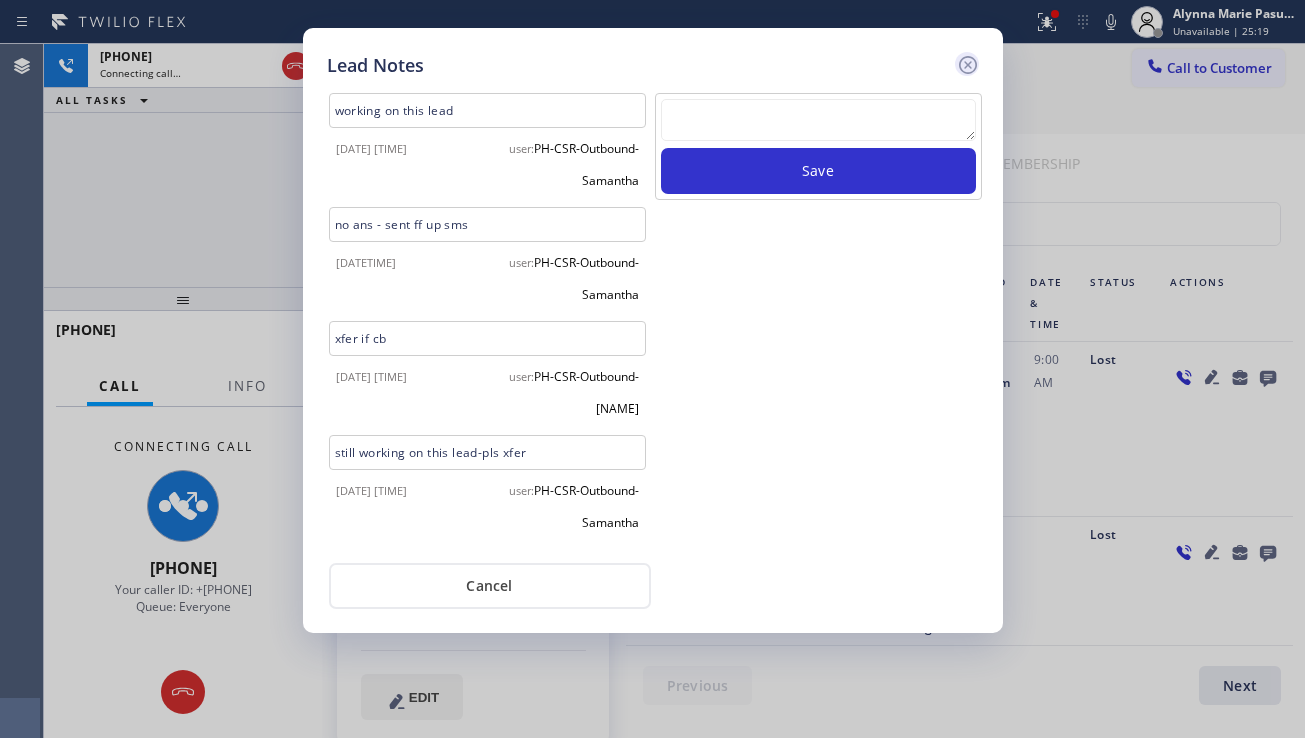 click 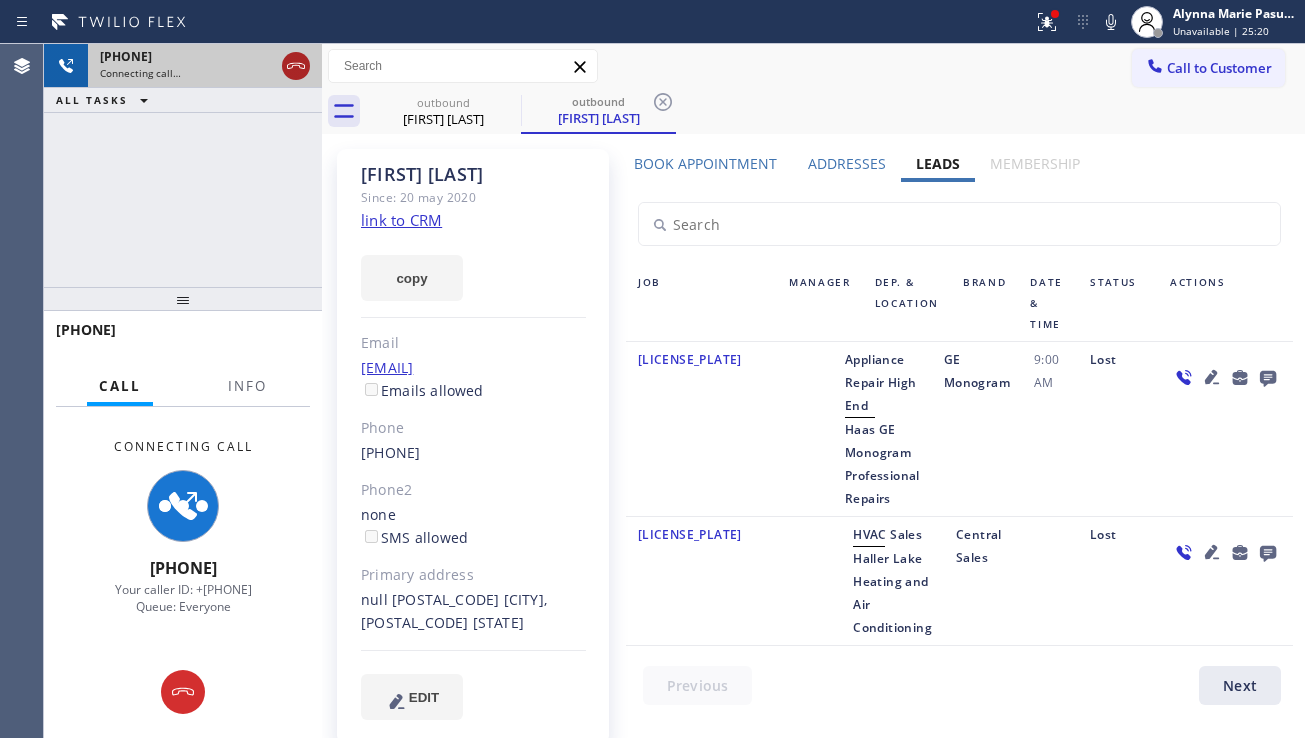 click 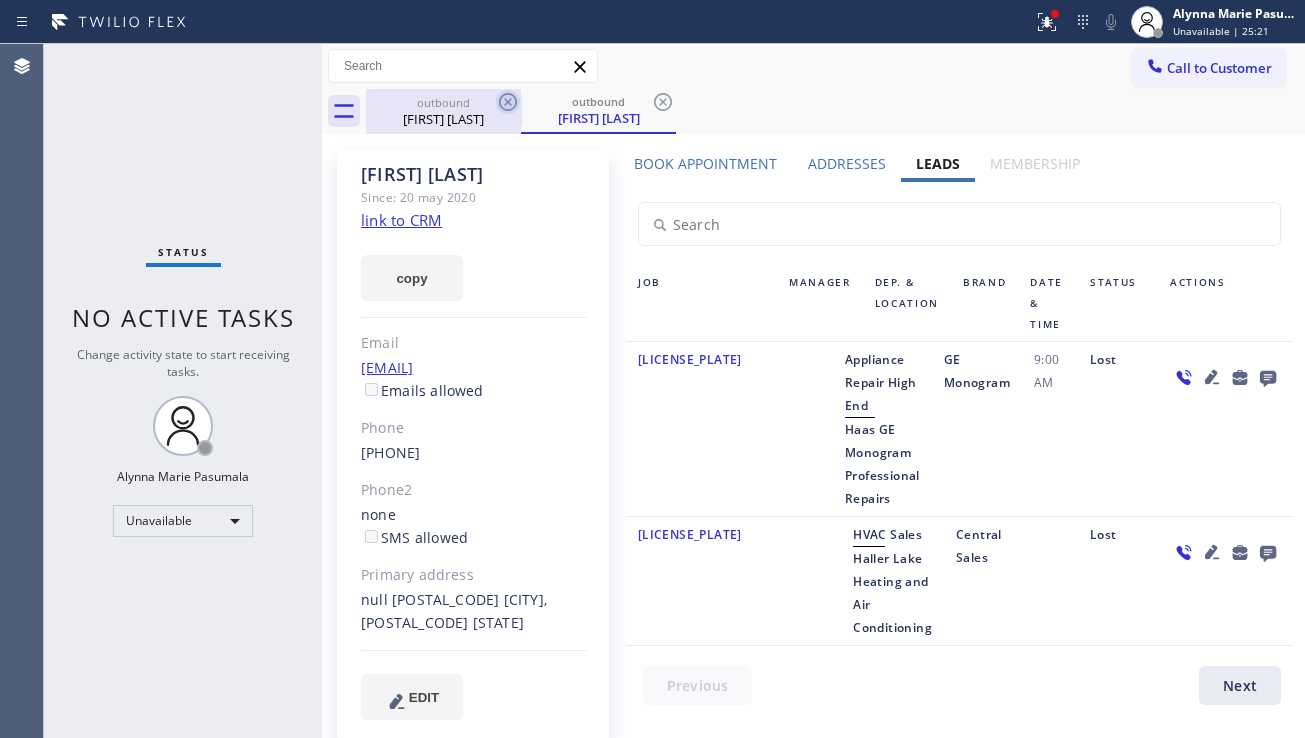 click 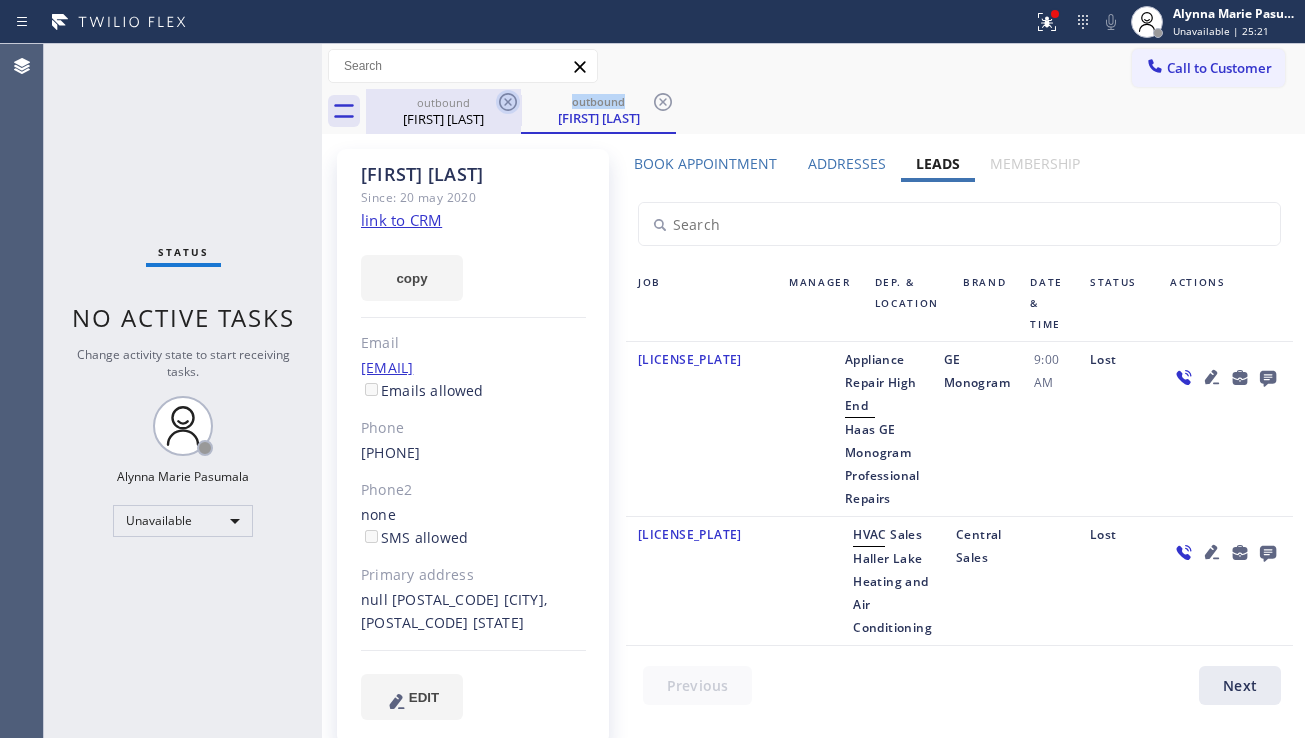 click 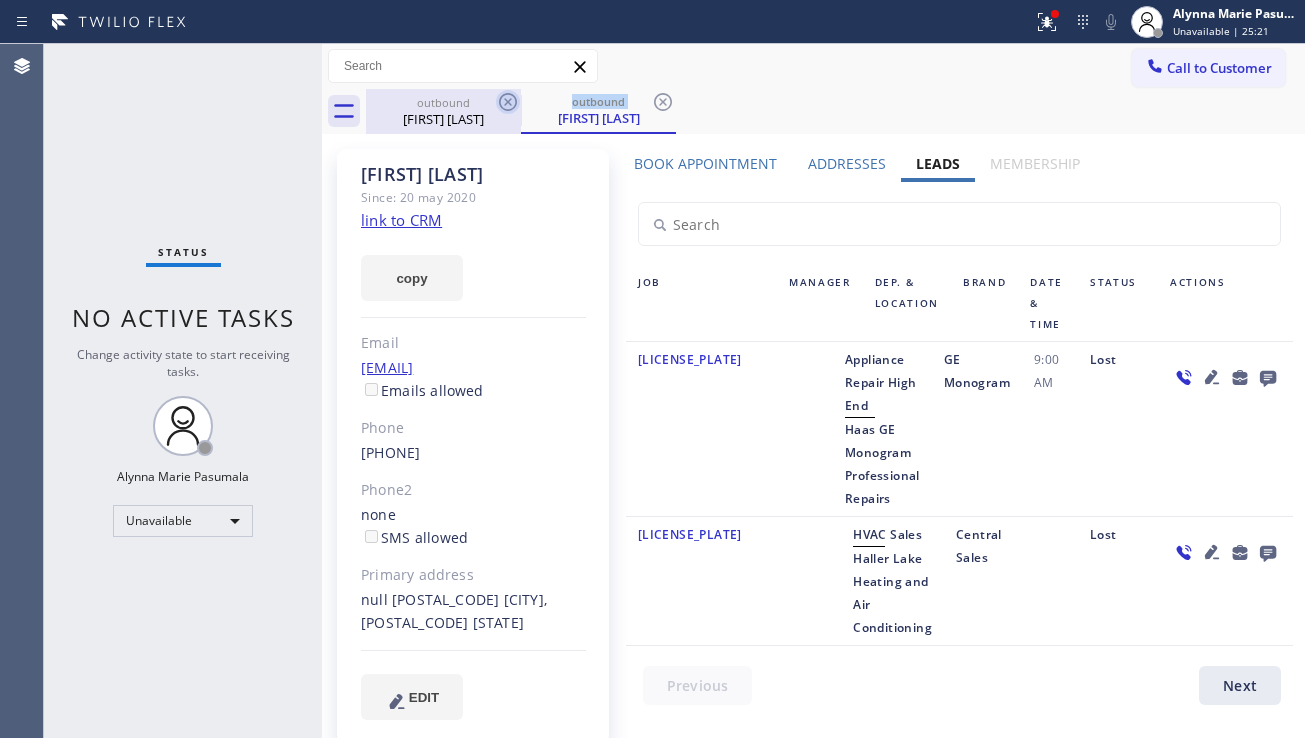 click on "outbound [NAME] [NAME]" at bounding box center [598, 111] 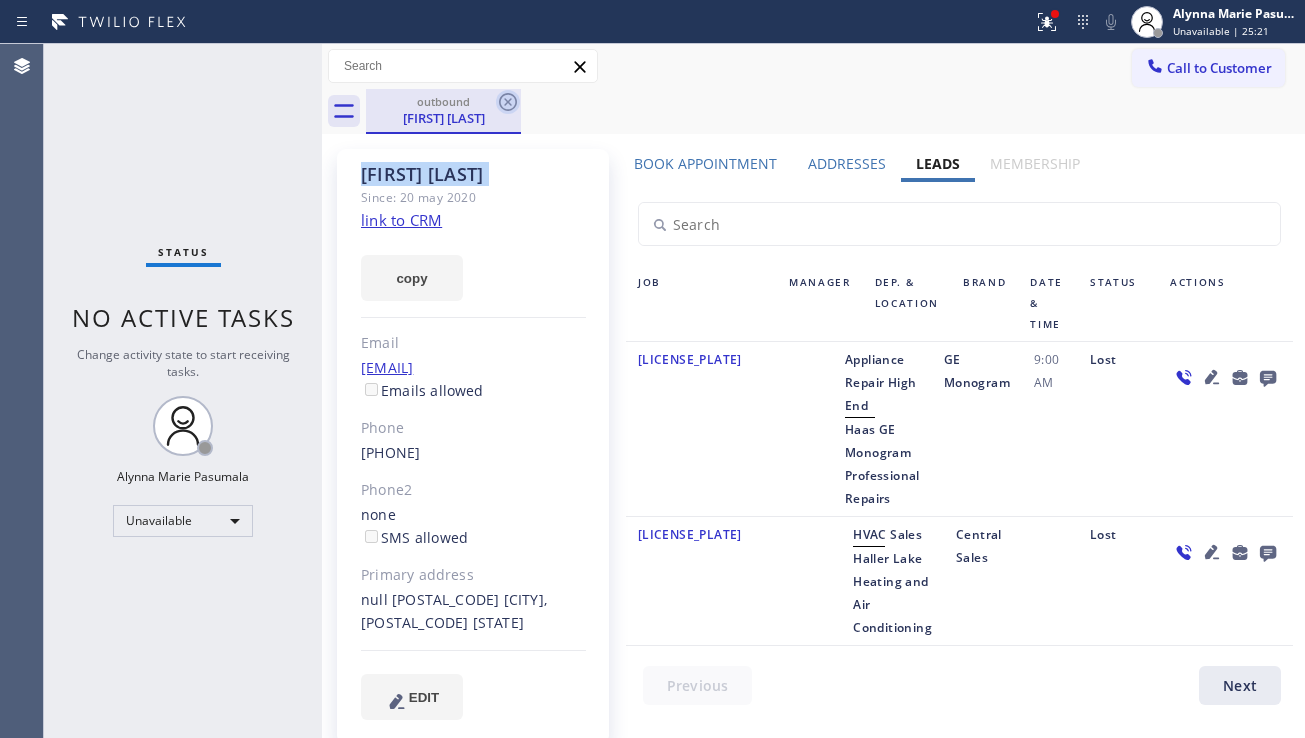 click 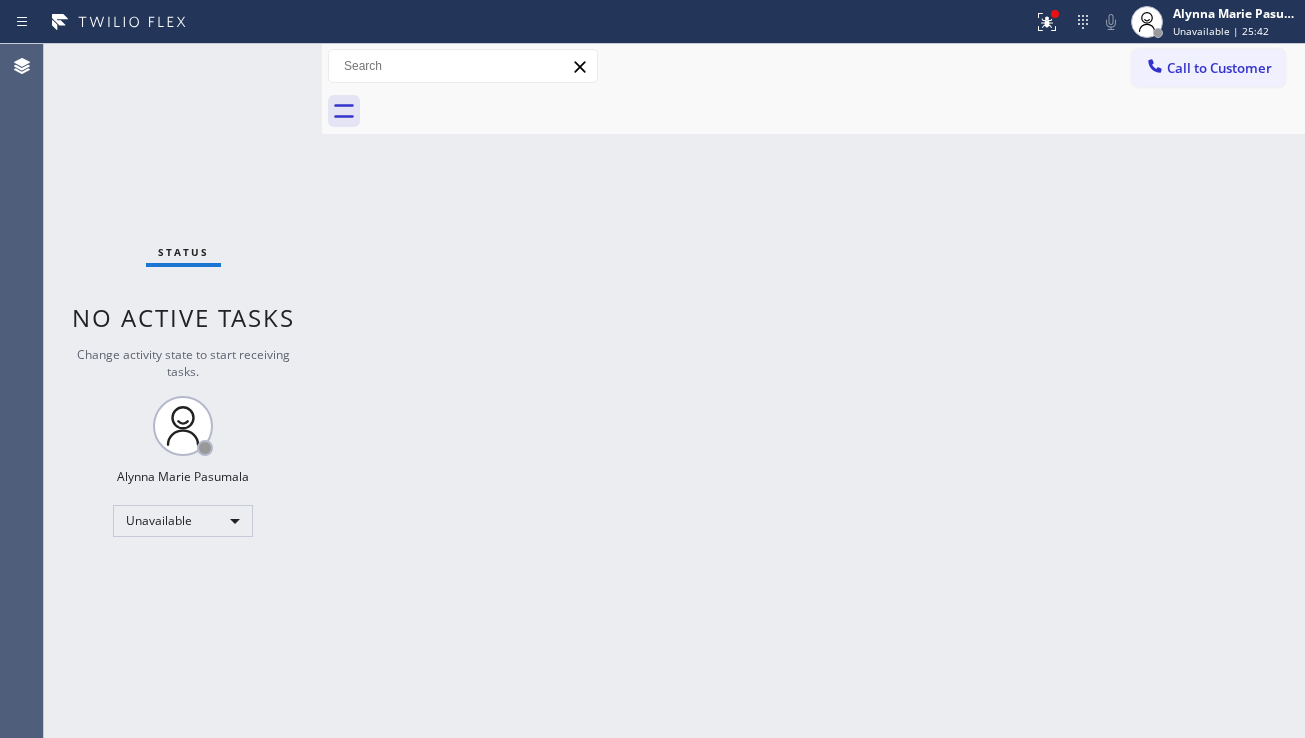 click on "Call to Customer Outbound call Location 5 Star Appliance Repair Your caller id phone number [PHONE] Customer number [PHONE] Call Outbound call Technician Search Technician Your caller id phone number Your caller id phone number Call" at bounding box center (813, 66) 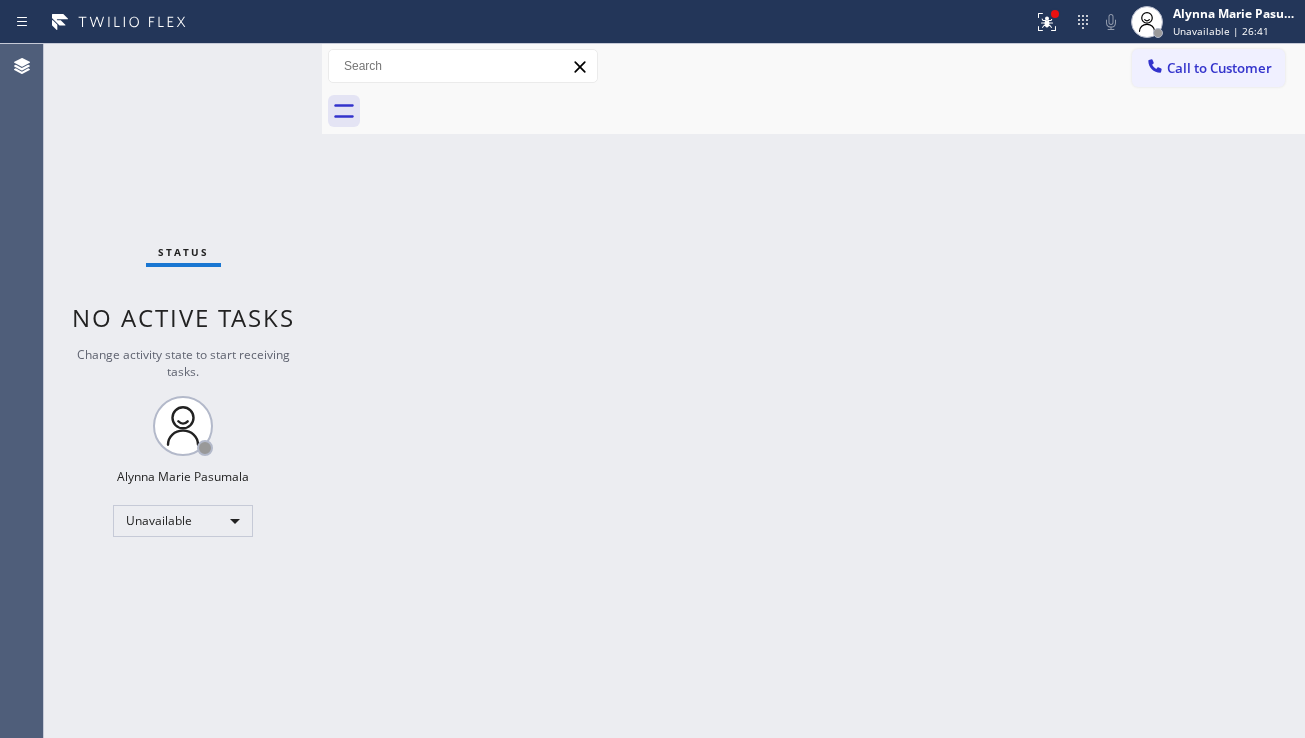 click on "Back to Dashboard Change Sender ID Customers Technicians Select a contact Outbound call Location Search location Your caller id phone number Customer number Call Customer info Name   Phone none Address none Change Sender ID HVAC [PHONE] 5 Star Appliance [PHONE] Appliance Repair [PHONE] Plumbing [PHONE] Air Duct Cleaning [PHONE]  Electricians [PHONE]  Cancel Change Check personal SMS Reset Change No tabs Call to Customer Outbound call Location 5 Star Appliance Repair Your caller id phone number [PHONE] Customer number Call Outbound call Technician Search Technician Your caller id phone number Your caller id phone number Call" at bounding box center (813, 391) 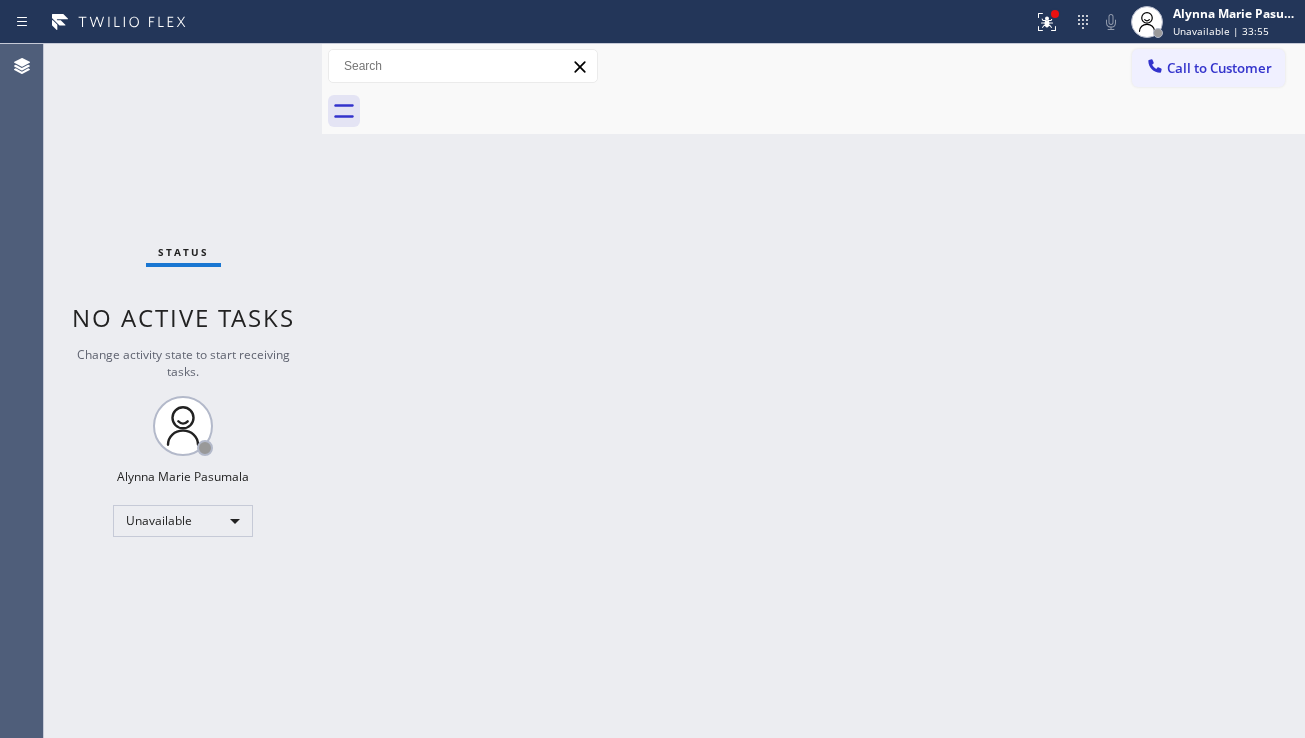 drag, startPoint x: 1046, startPoint y: 38, endPoint x: 1039, endPoint y: 85, distance: 47.518417 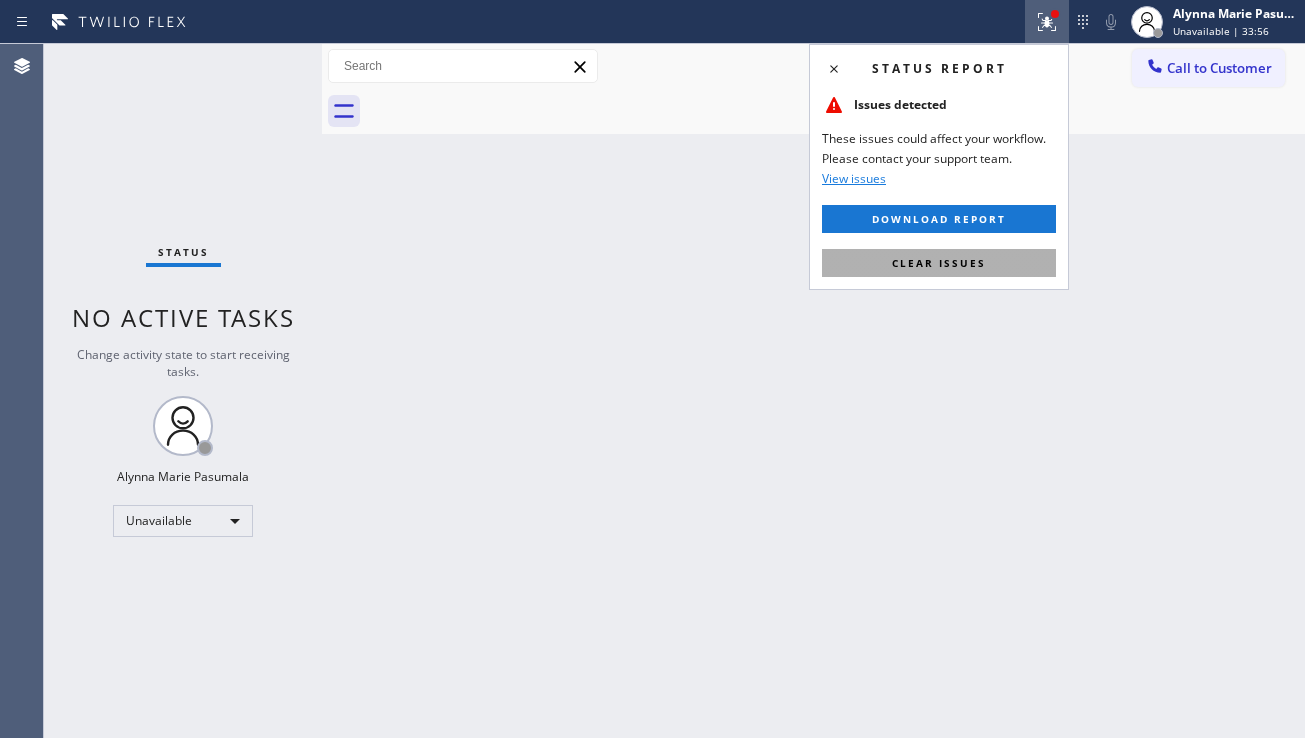 click on "Clear issues" at bounding box center [939, 263] 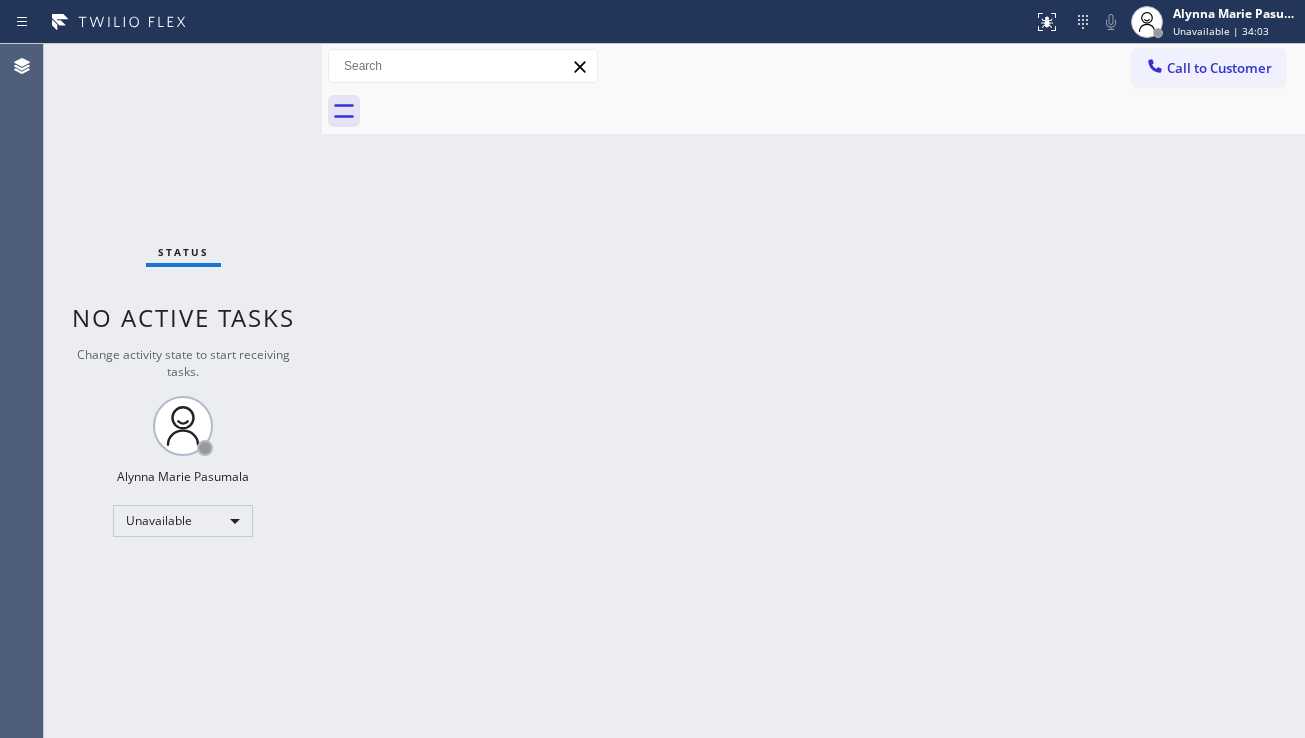 click on "Call to Customer" at bounding box center [1208, 68] 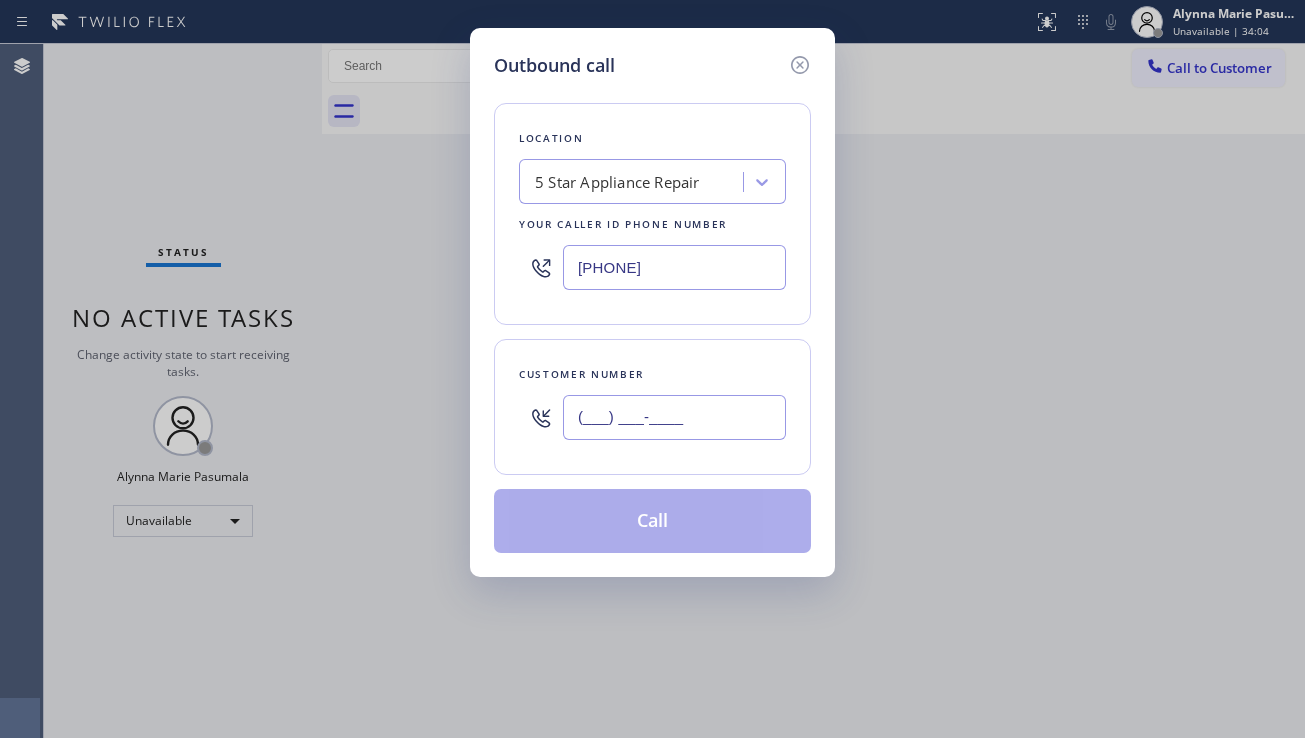 click on "(___) ___-____" at bounding box center [674, 417] 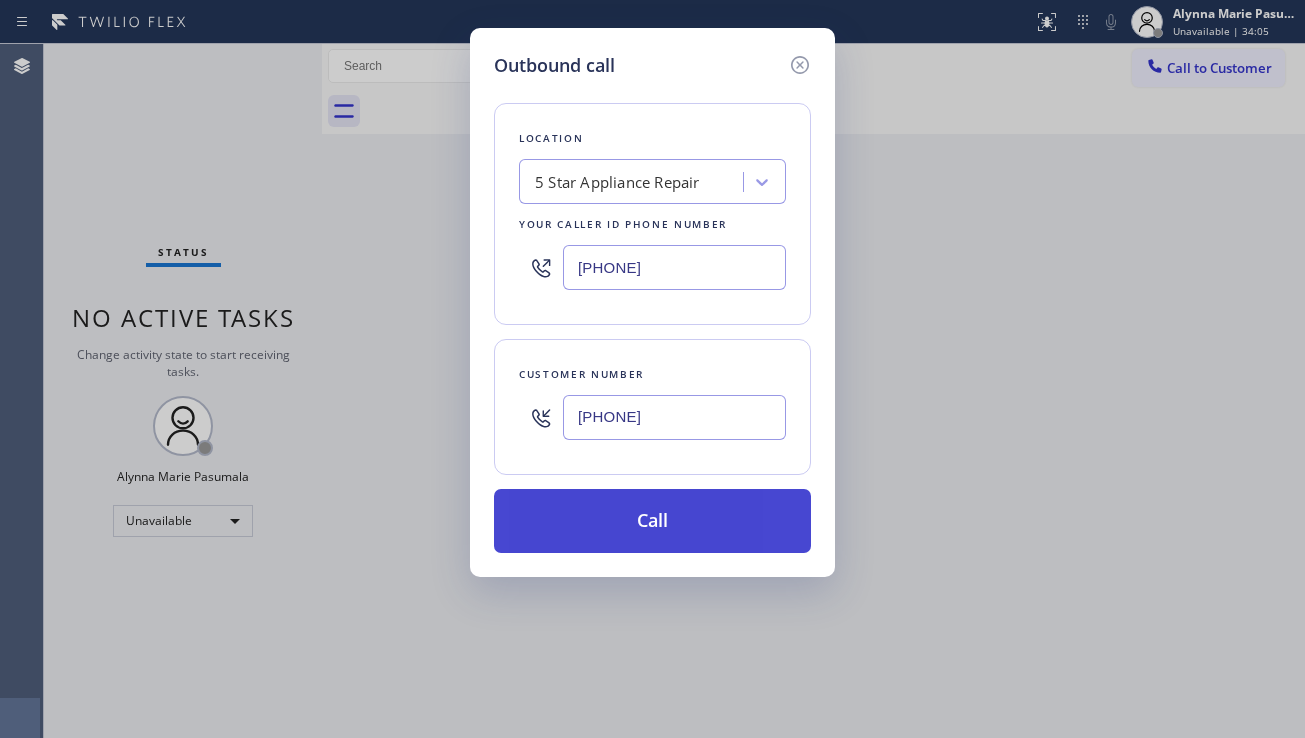 type on "[PHONE]" 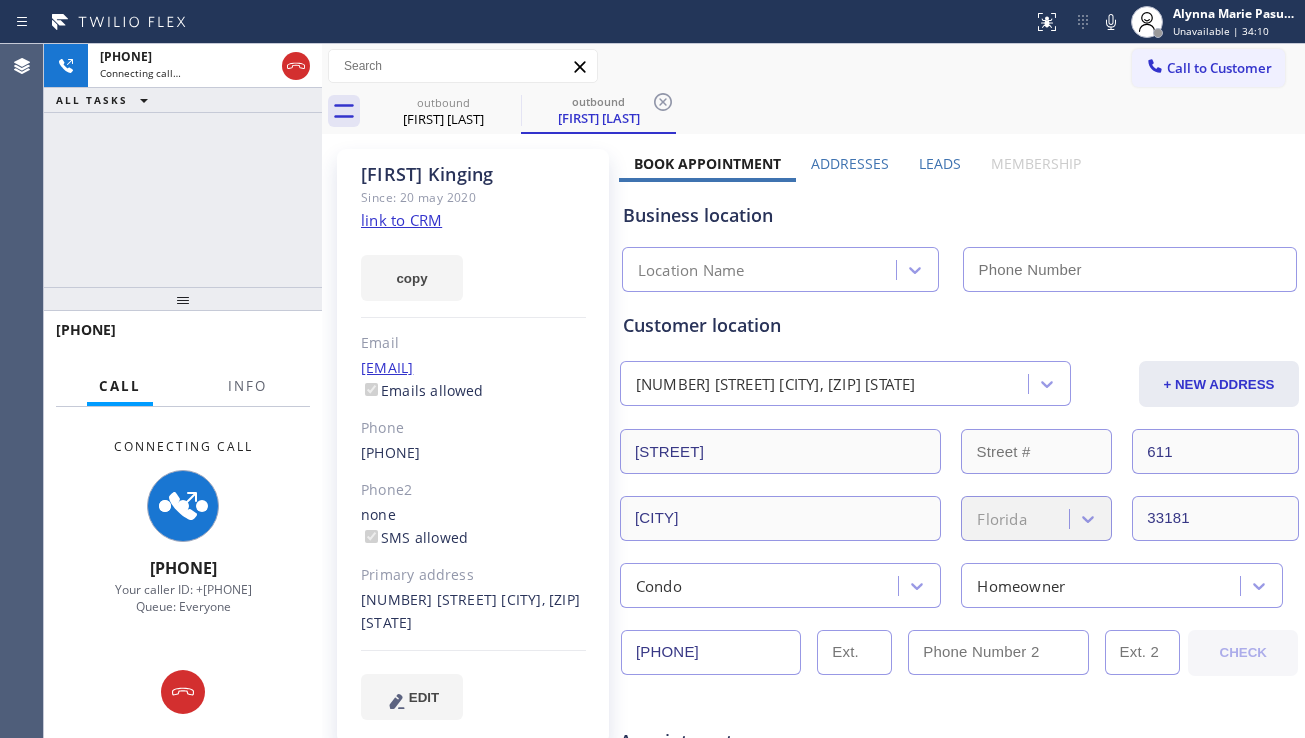 type on "[PHONE]" 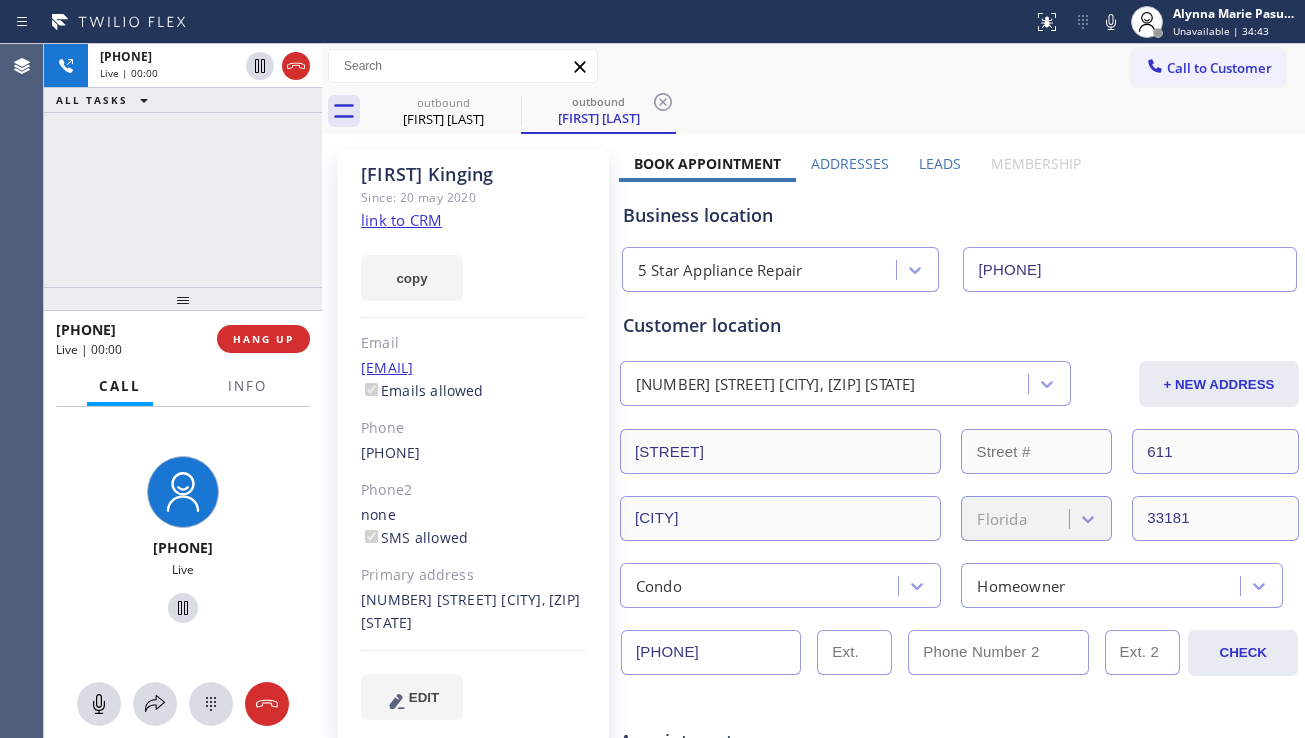 click on "Leads" at bounding box center (940, 163) 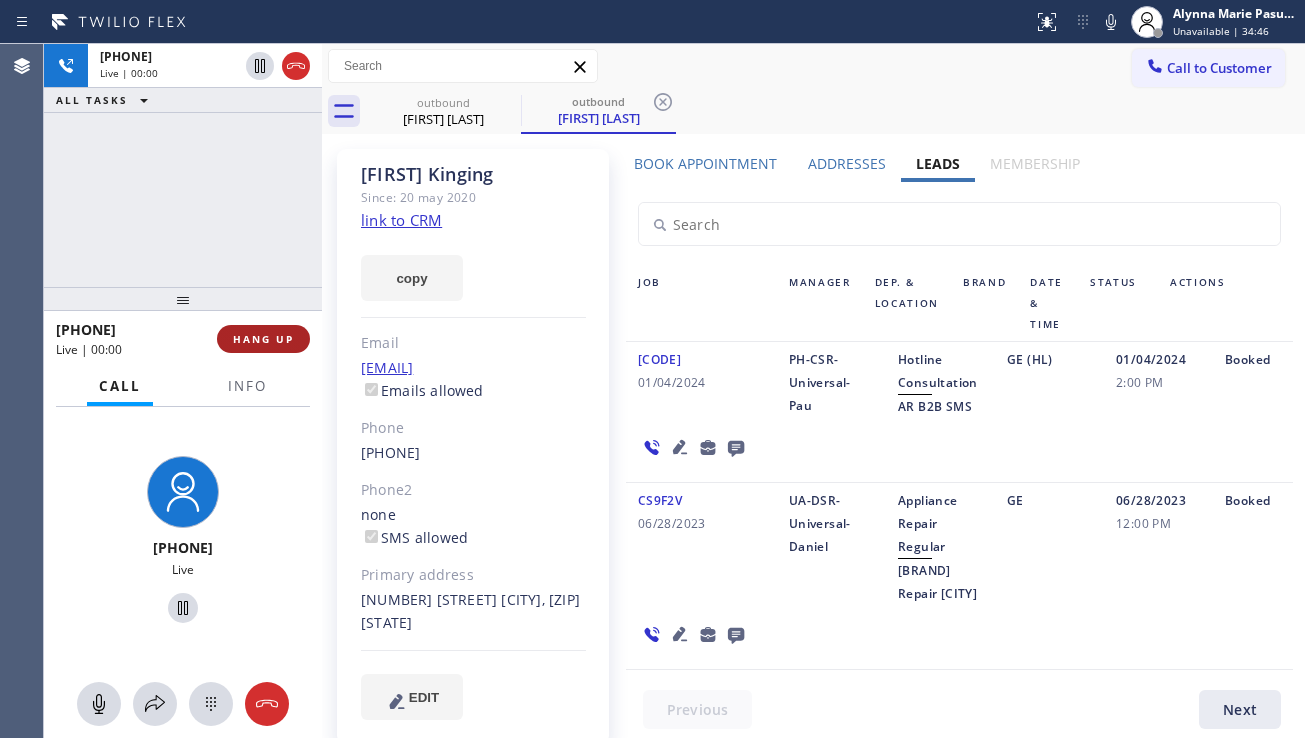 click on "HANG UP" at bounding box center (263, 339) 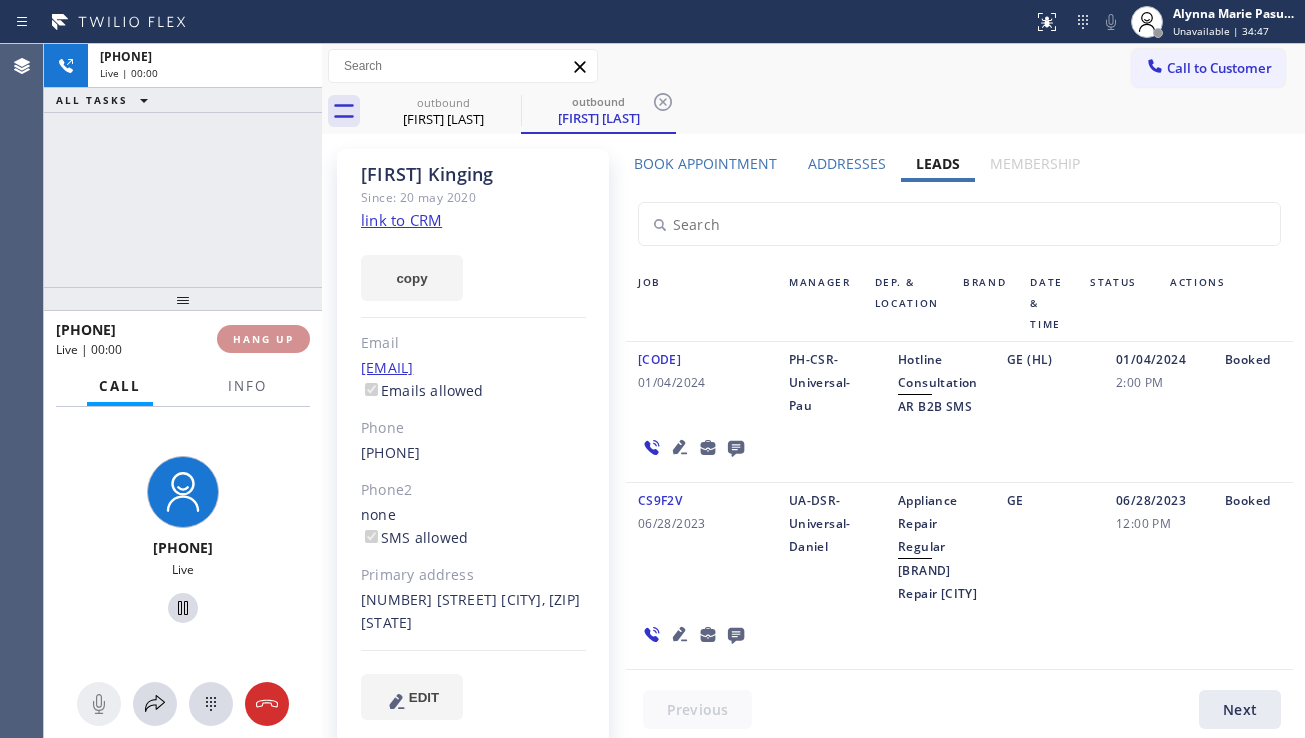 click on "HANG UP" at bounding box center [263, 339] 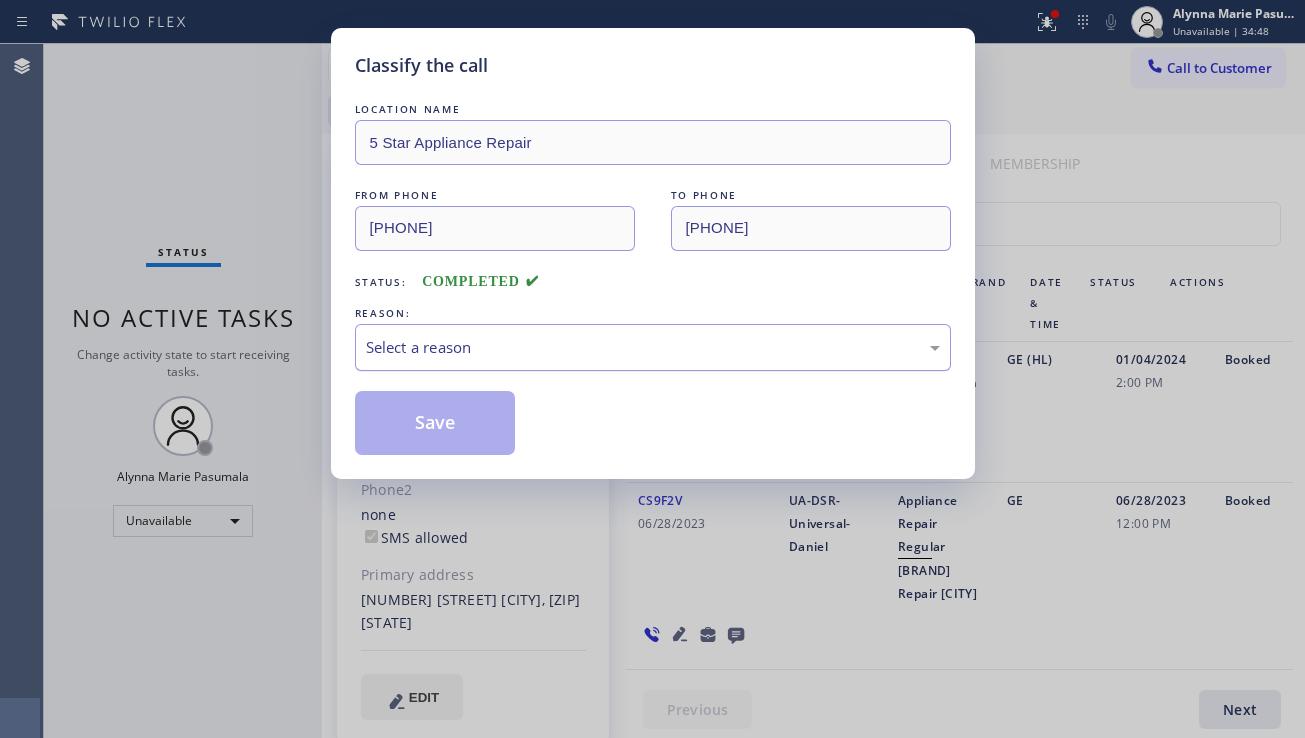 click on "Select a reason" at bounding box center (653, 347) 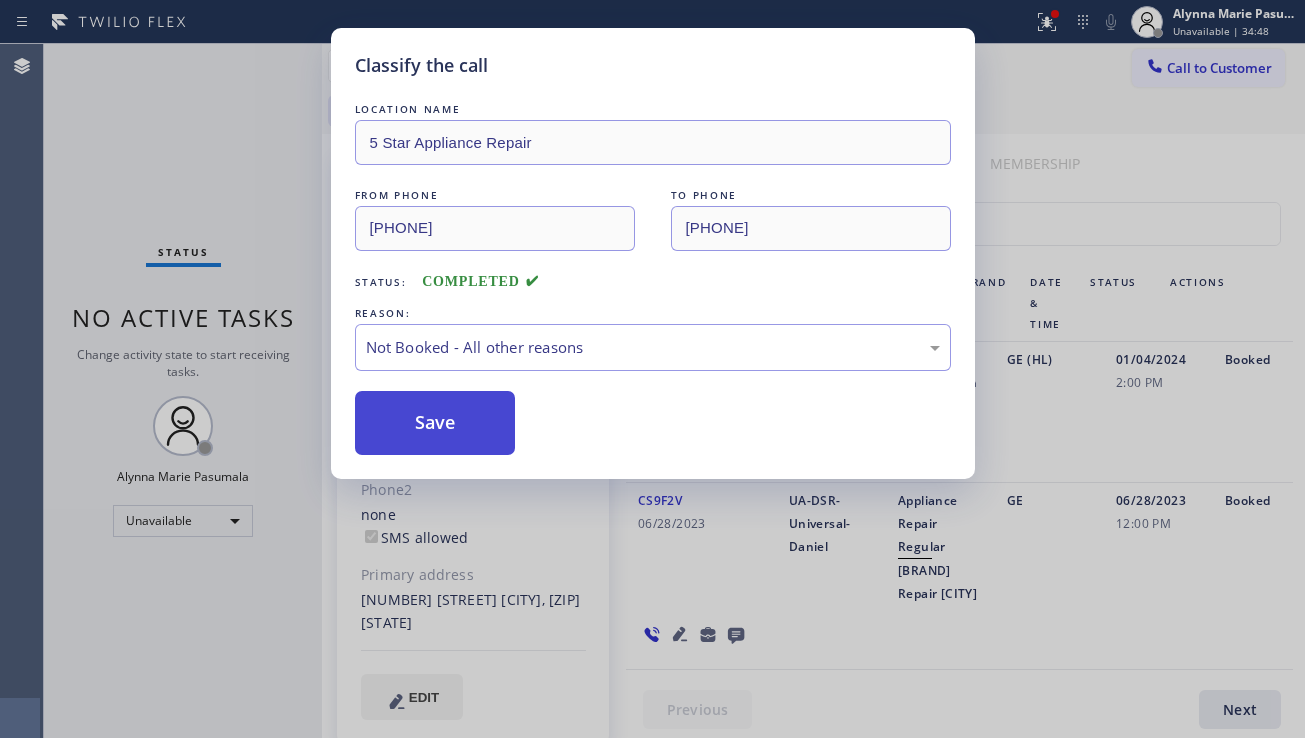 drag, startPoint x: 455, startPoint y: 416, endPoint x: 409, endPoint y: 424, distance: 46.69047 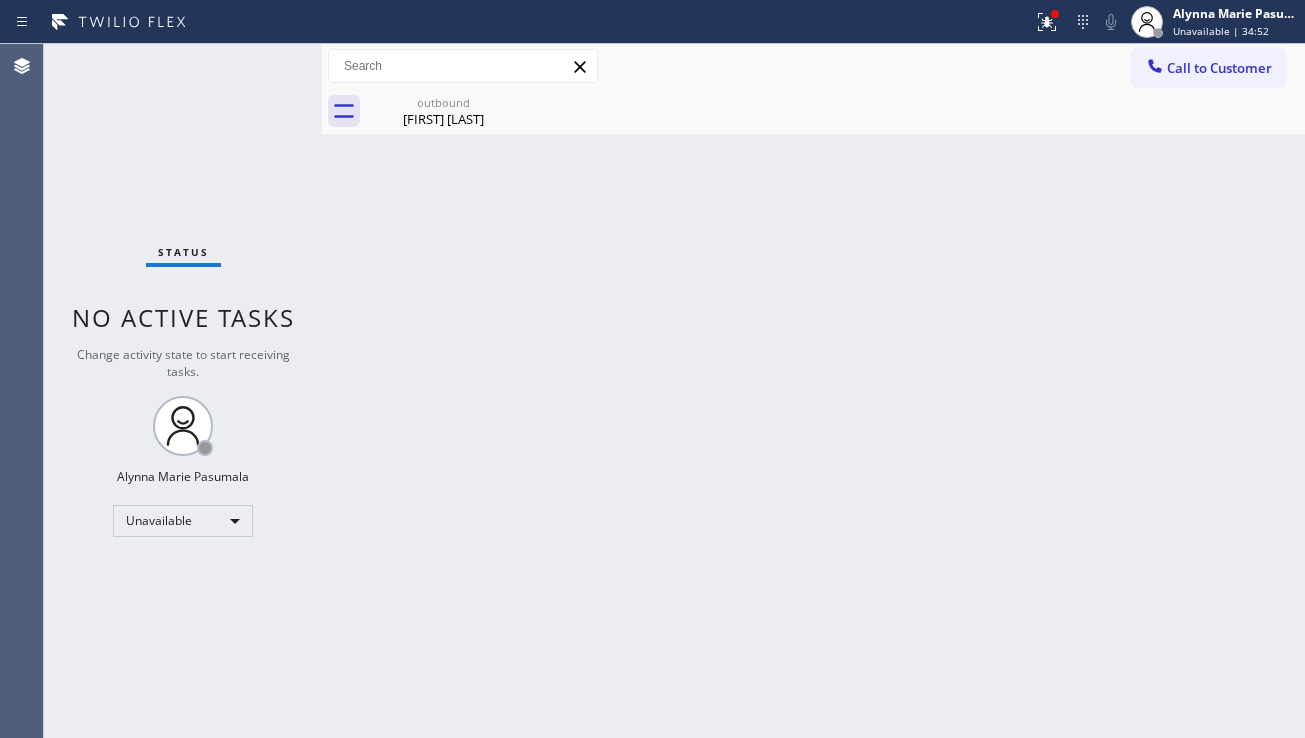click on "Back to Dashboard Change Sender ID Customers Technicians Select a contact Outbound call Location Search location Your caller id phone number Customer number Call Customer info Name   Phone none Address none Change Sender ID HVAC [PHONE] 5 Star Appliance [PHONE] Appliance Repair [PHONE] Plumbing [PHONE] Air Duct Cleaning [PHONE]  Electricians [PHONE]  Cancel Change Check personal SMS Reset Change outbound [FIRST] [LAST] Call to Customer Outbound call Location 5 Star Appliance Repair Your caller id phone number [PHONE] Customer number Call Outbound call Technician Search Technician Your caller id phone number Your caller id phone number Call outbound [FIRST] [LAST] [FIRST]   [LAST] Since: [DATE] link to CRM copy Email [EMAIL]  Emails allowed Phone [PHONE] Phone2 none  SMS allowed Primary address [NUMBER] [STREET] [CITY], [POSTAL_CODE] [STATE] EDIT Outbound call Location 5 Star Appliance Repair Your caller id phone number [PHONE] Customer number" at bounding box center (813, 391) 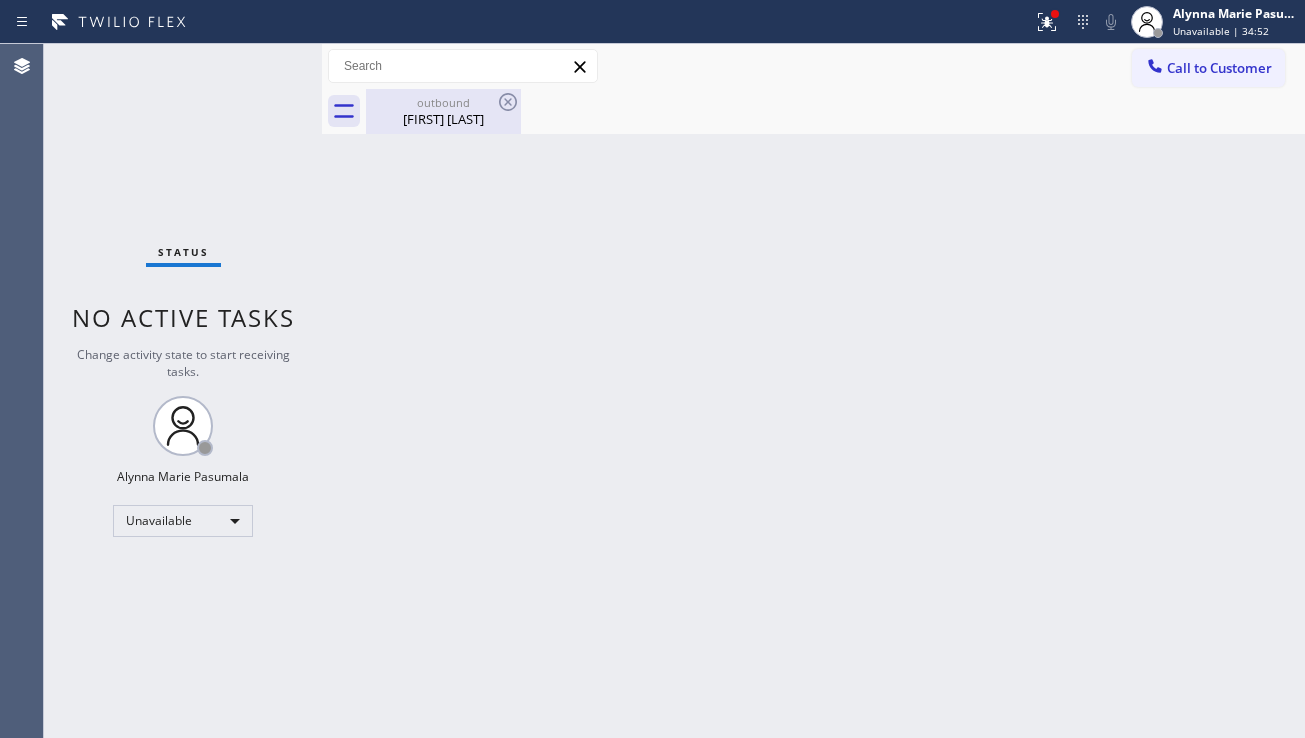 click on "outbound [FIRST] [LAST]" at bounding box center (443, 111) 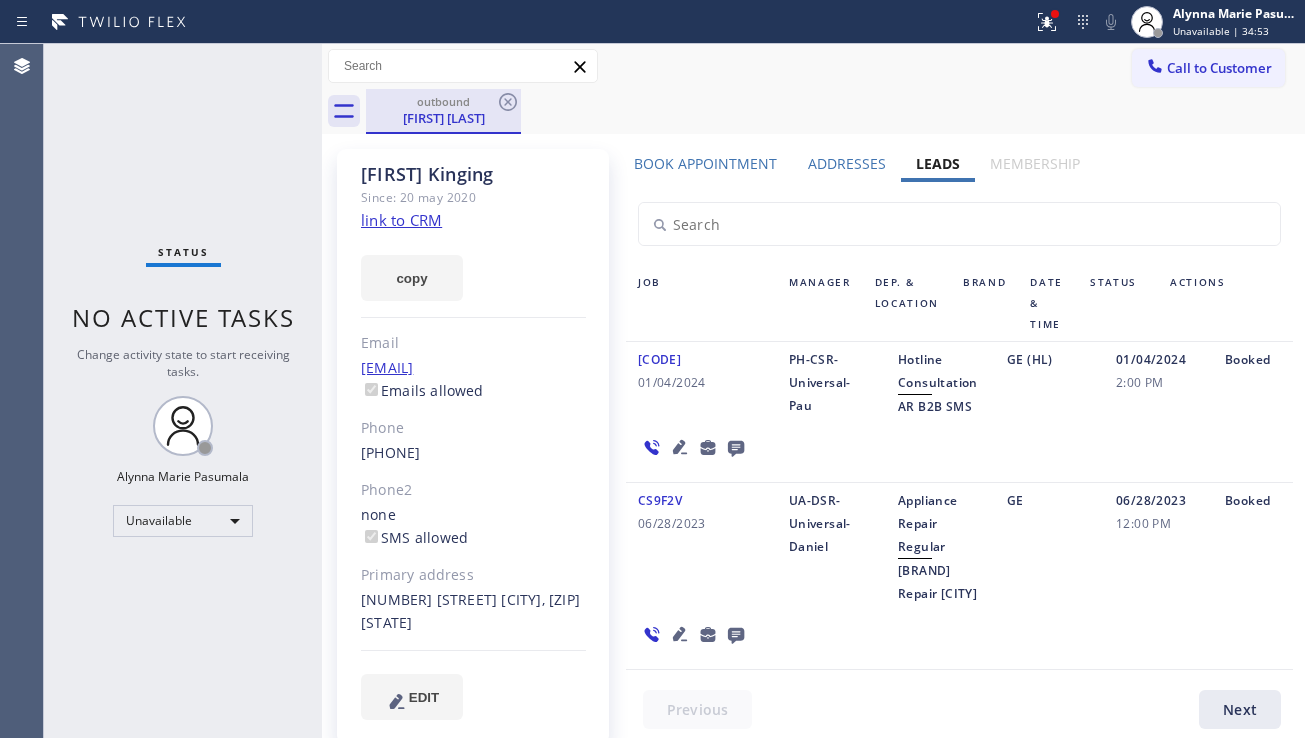click on "outbound" at bounding box center [443, 101] 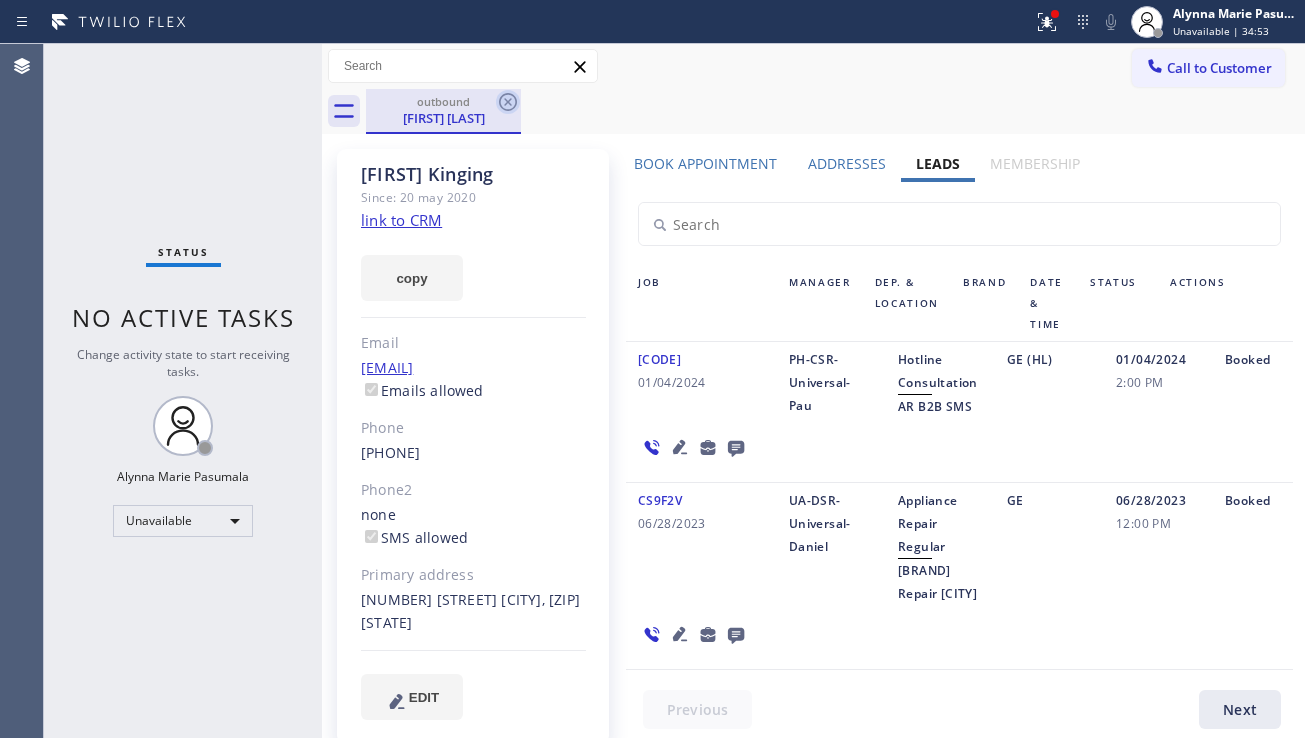 click 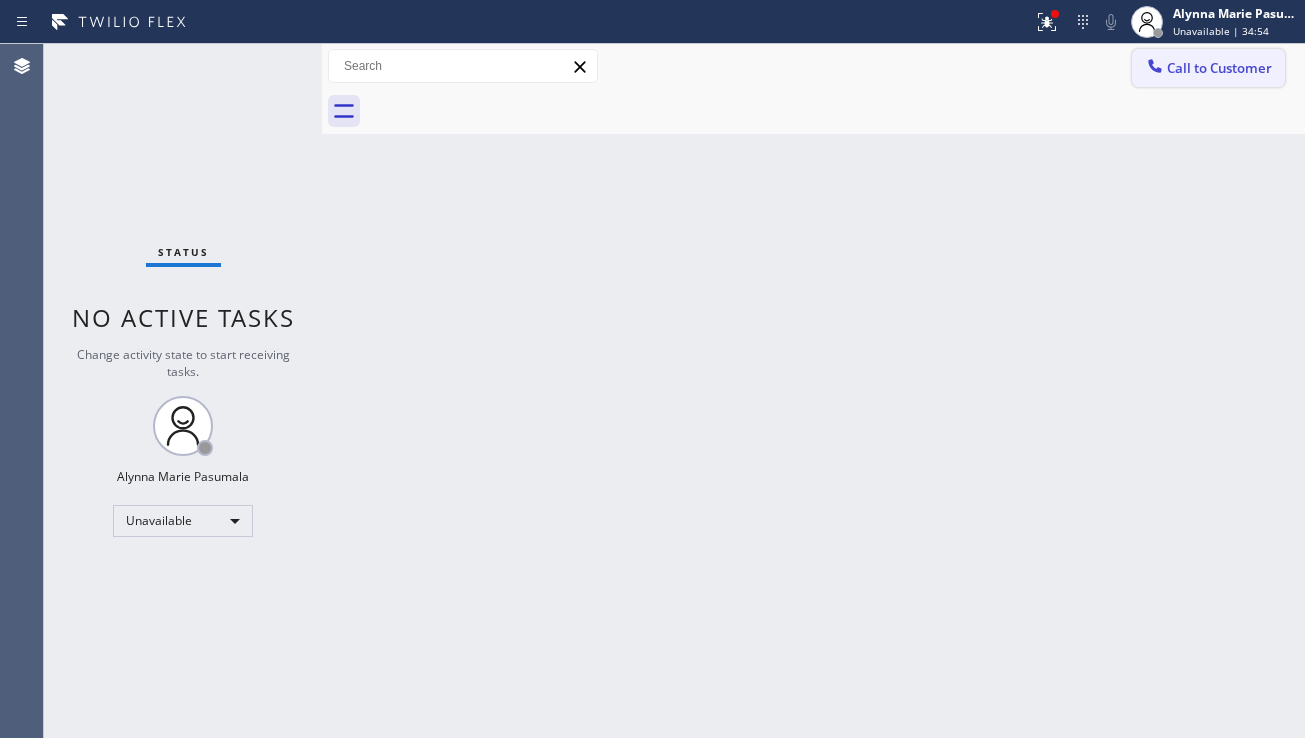 click on "Call to Customer" at bounding box center [1219, 68] 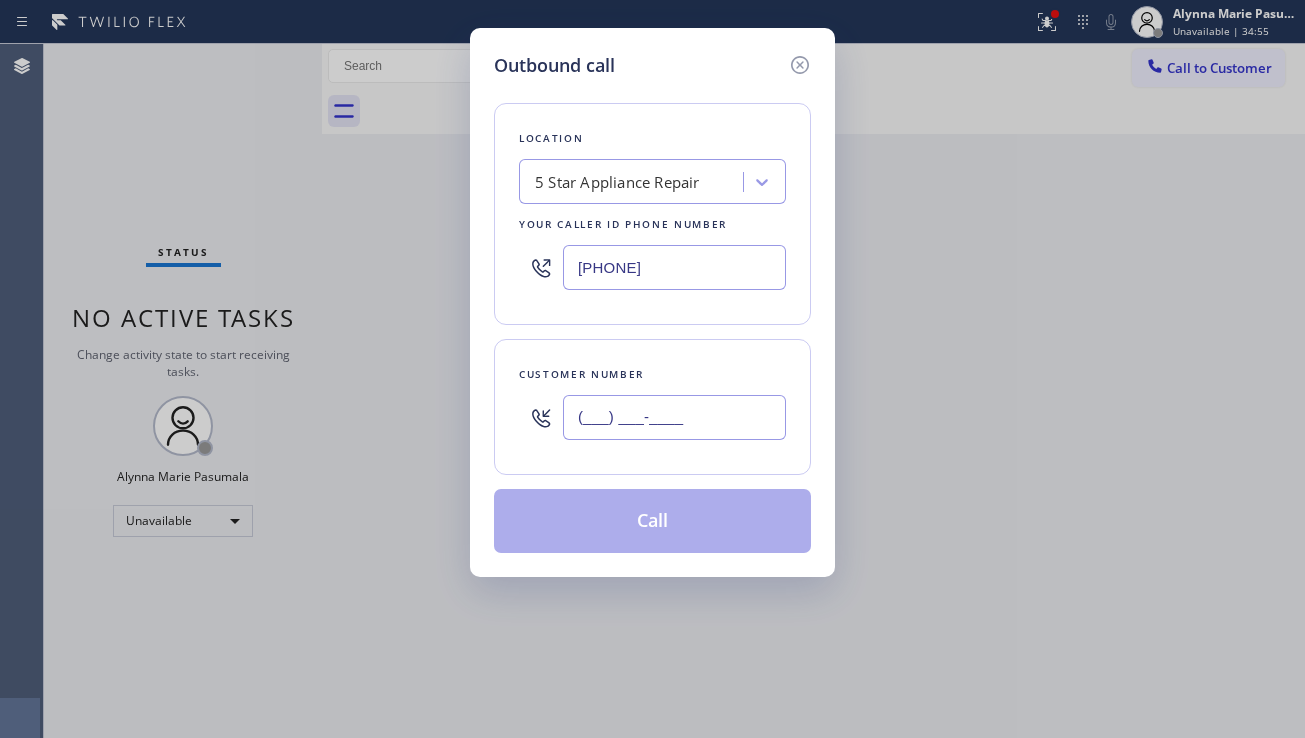 click on "(___) ___-____" at bounding box center (674, 417) 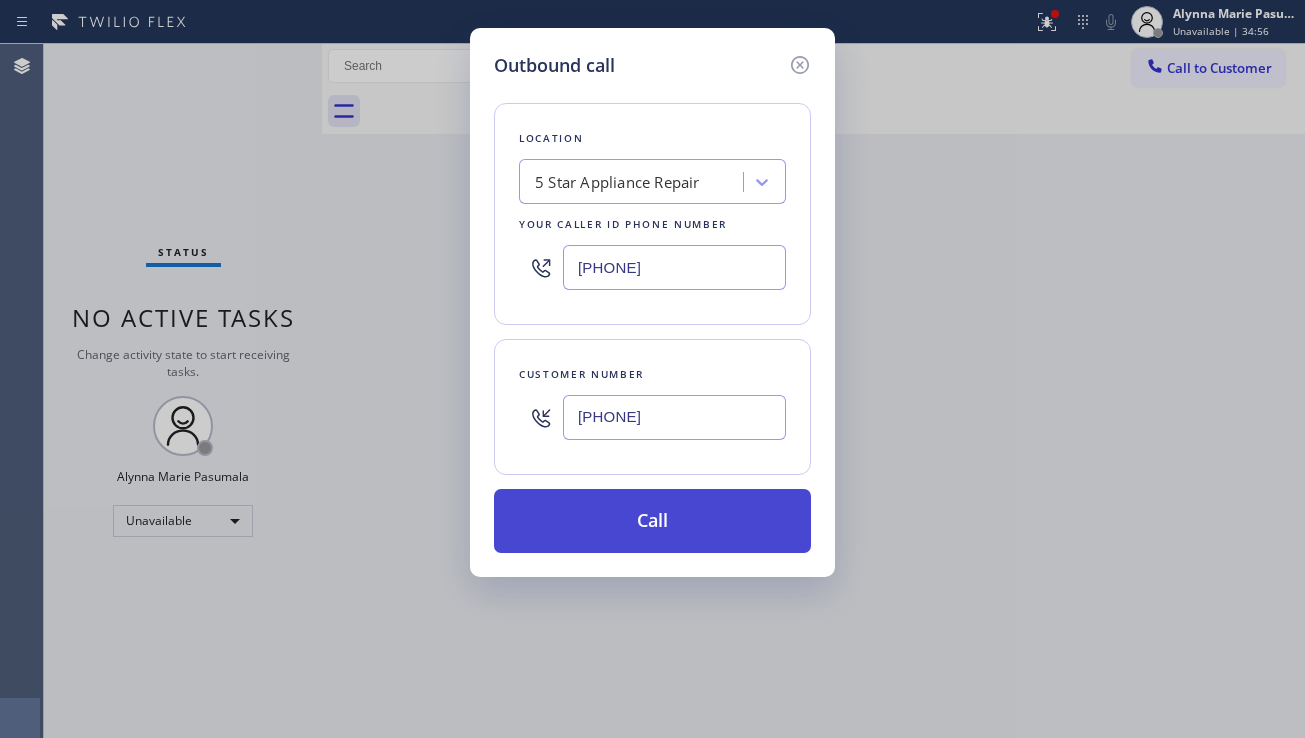 type on "[PHONE]" 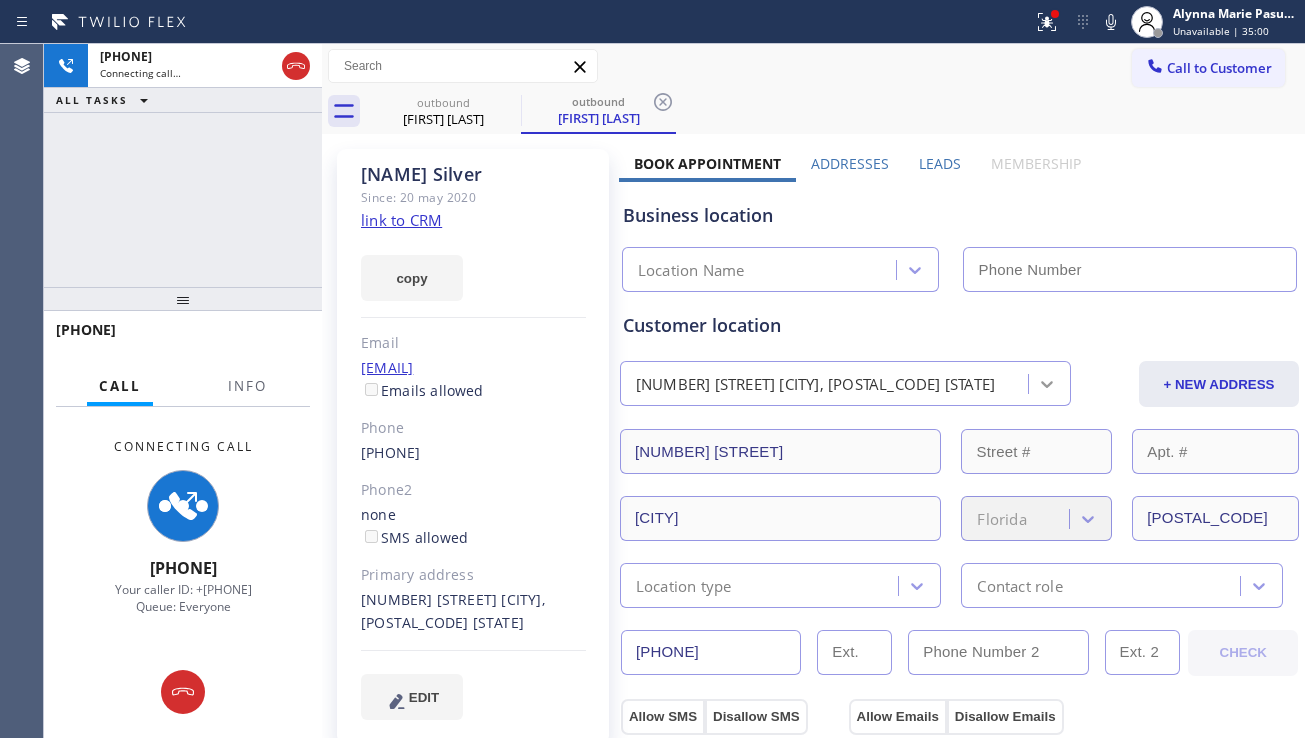 type on "[PHONE]" 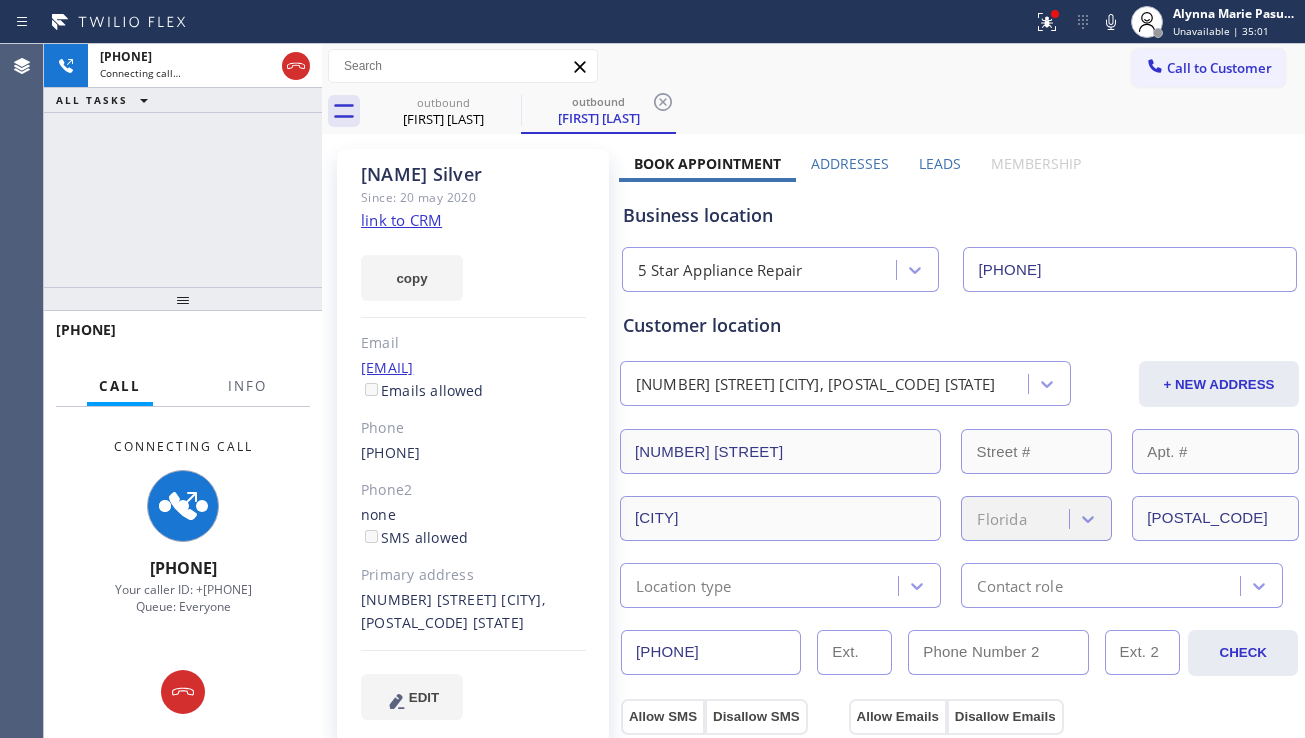 click on "Leads" at bounding box center [940, 163] 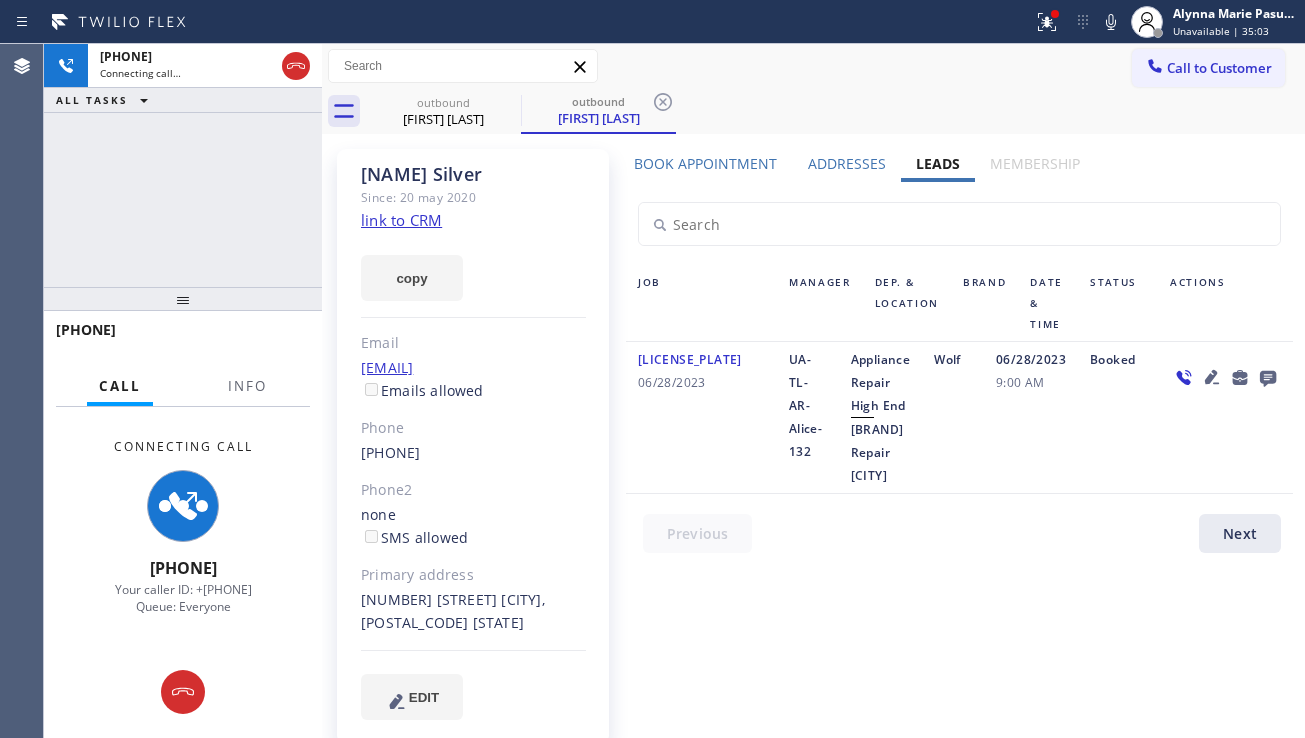 click 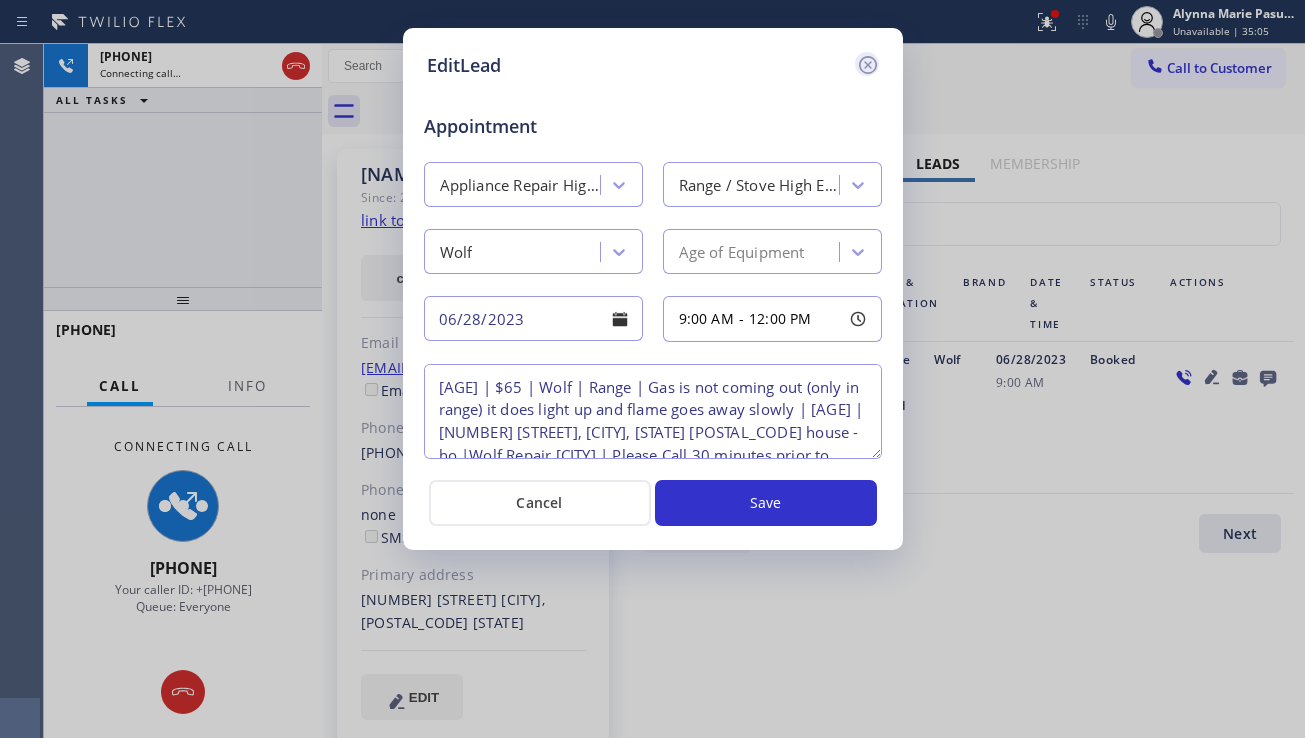 click 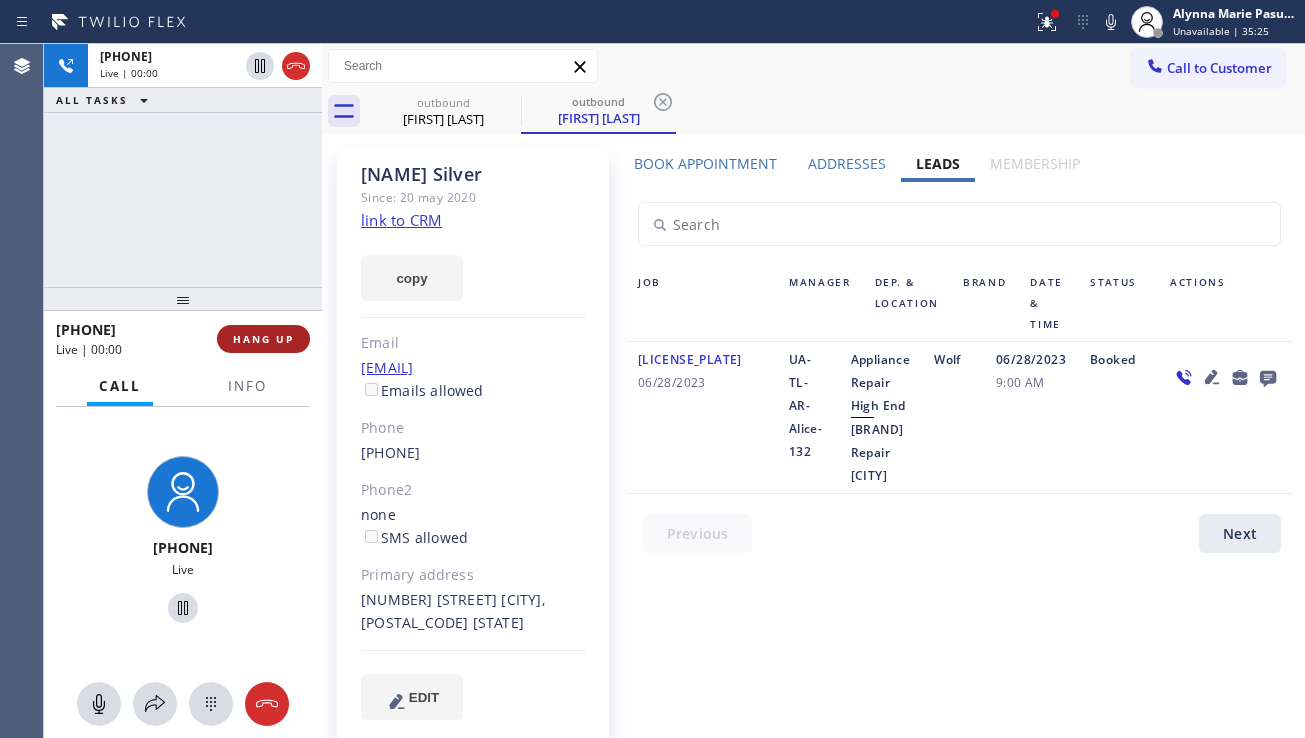 click on "HANG UP" at bounding box center [263, 339] 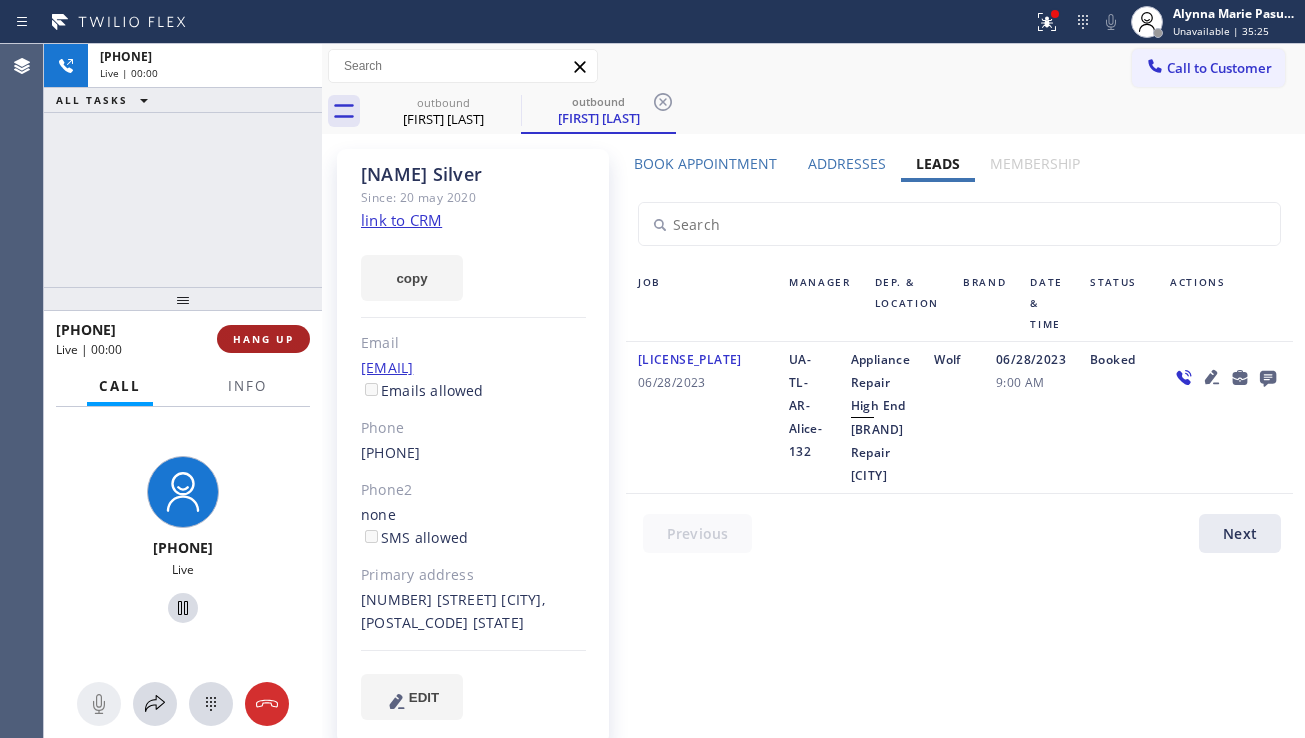 click on "HANG UP" at bounding box center (263, 339) 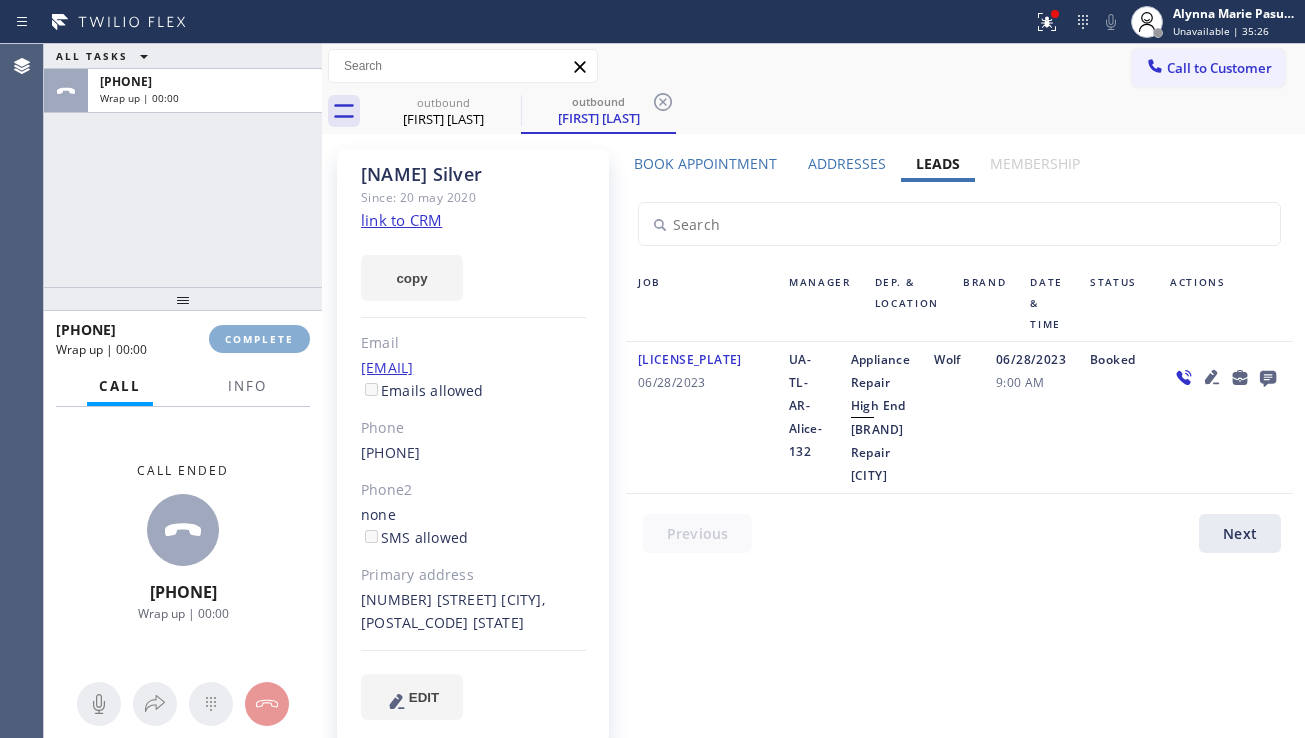 click on "COMPLETE" at bounding box center [259, 339] 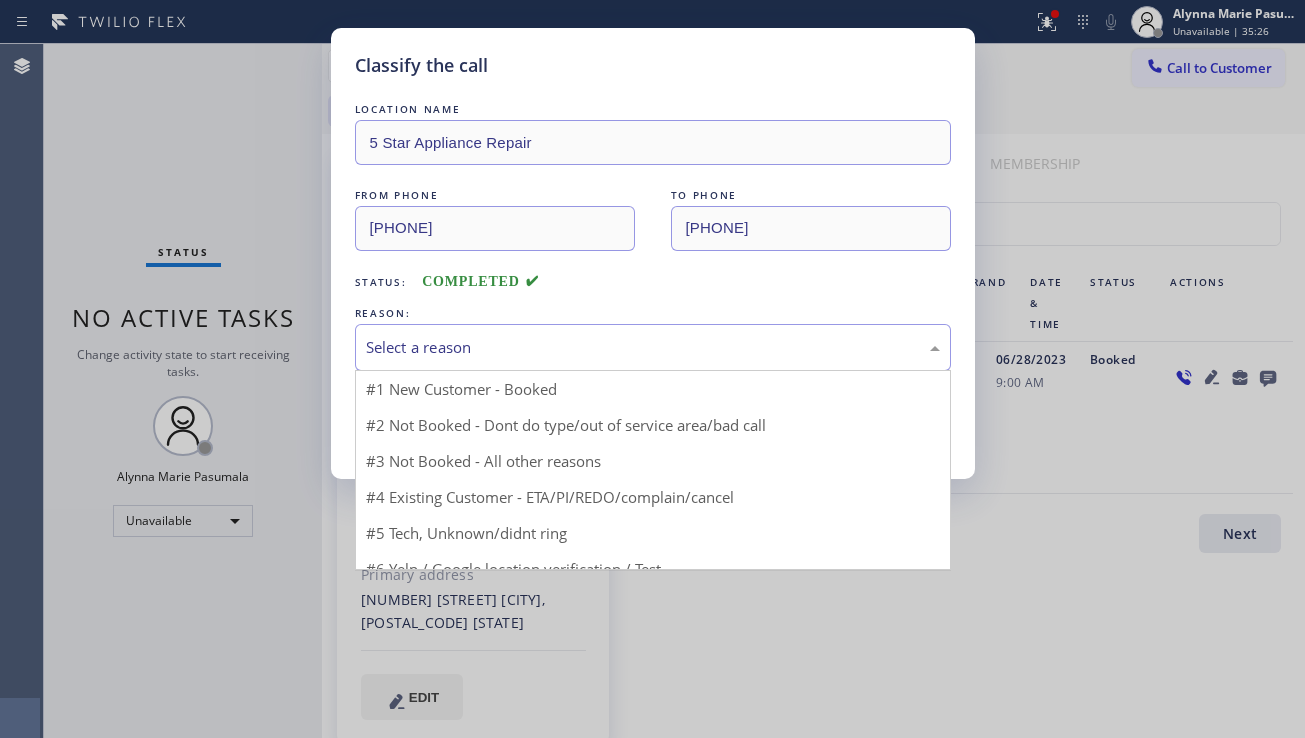 click on "Select a reason" at bounding box center [653, 347] 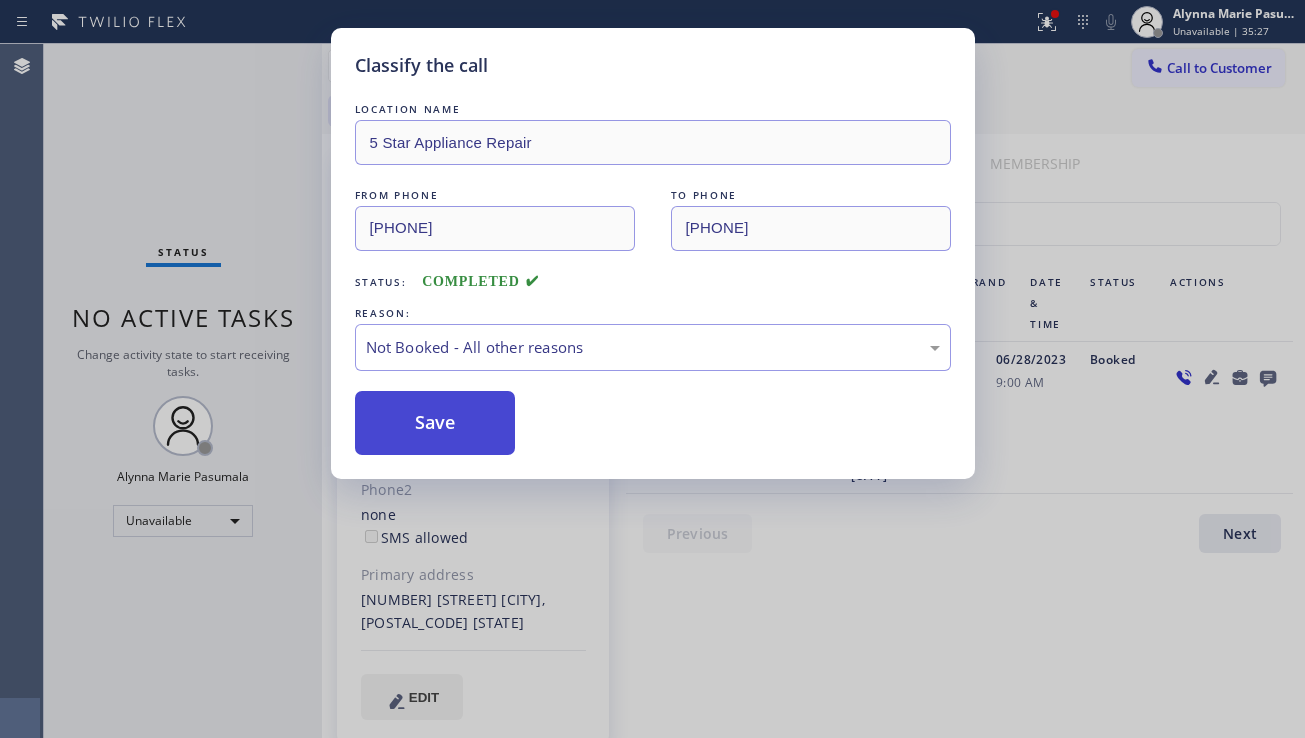 click on "Save" at bounding box center (435, 423) 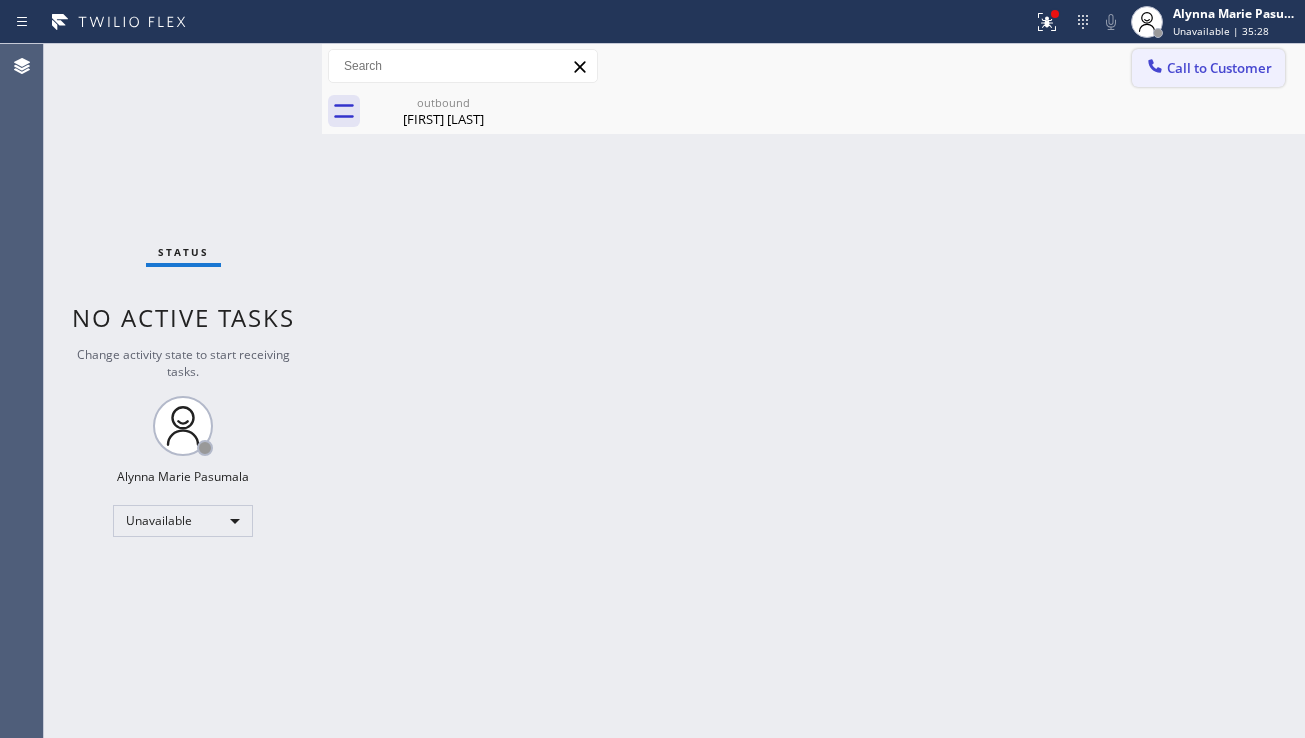 click on "Call to Customer" at bounding box center (1219, 68) 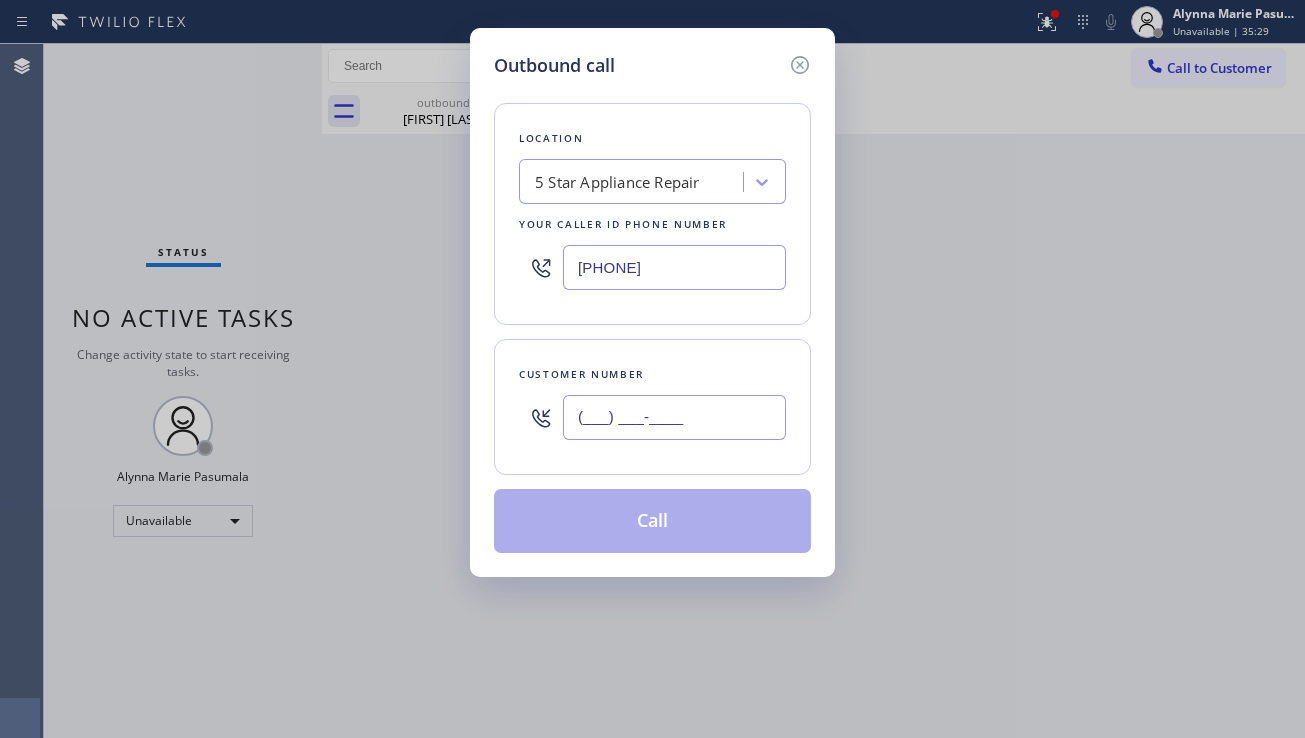 click on "(___) ___-____" at bounding box center [674, 417] 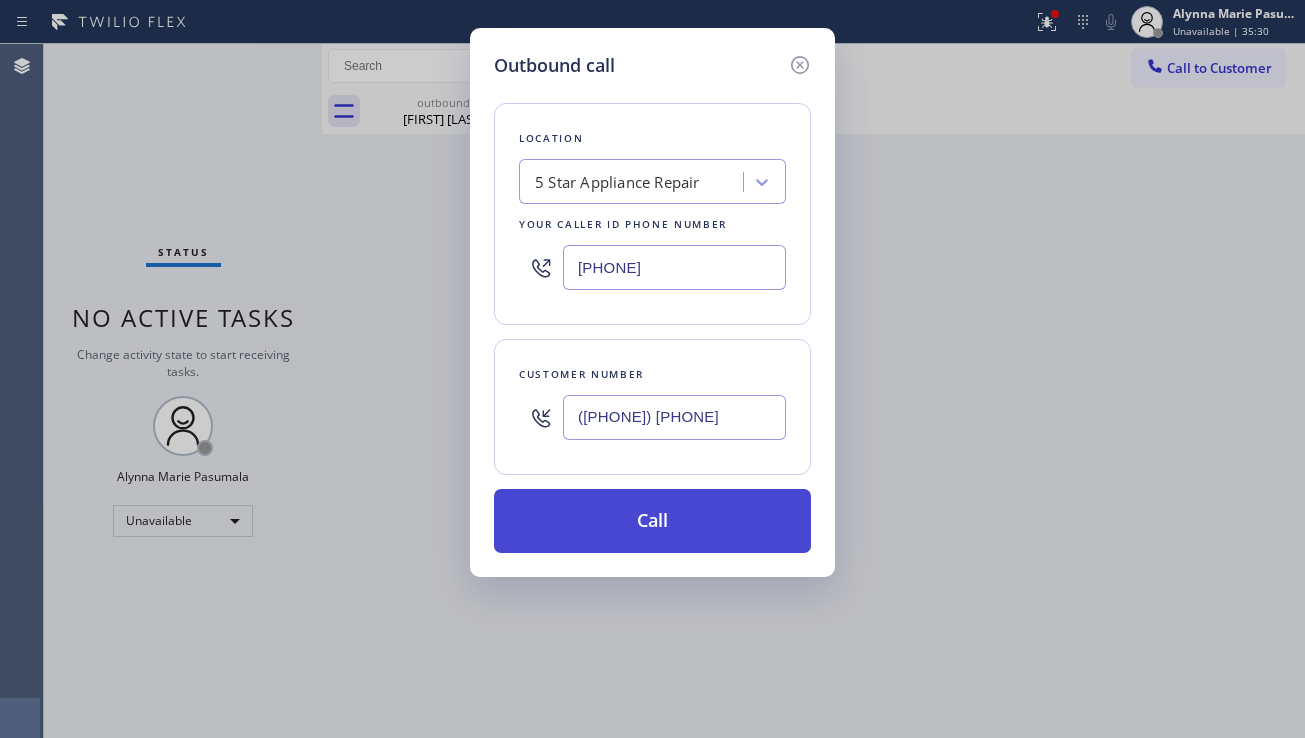 type on "([PHONE]) [PHONE]" 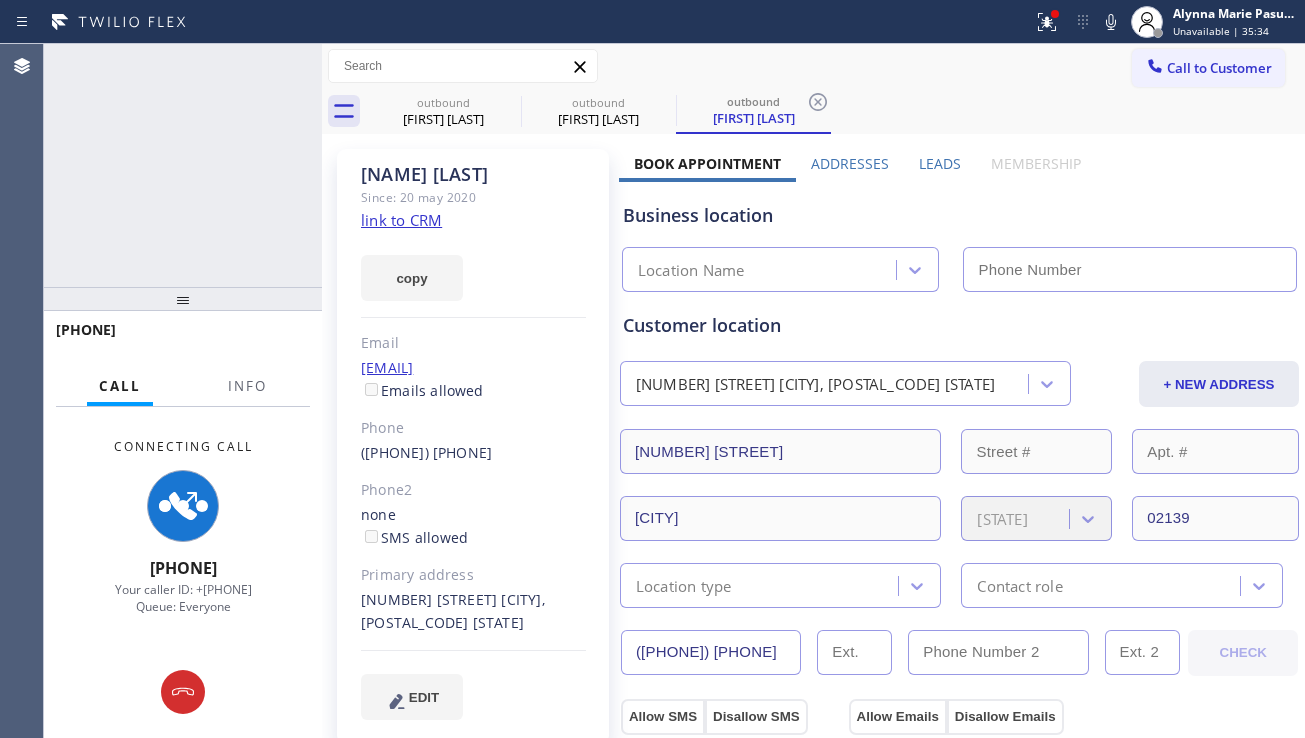 type on "[PHONE]" 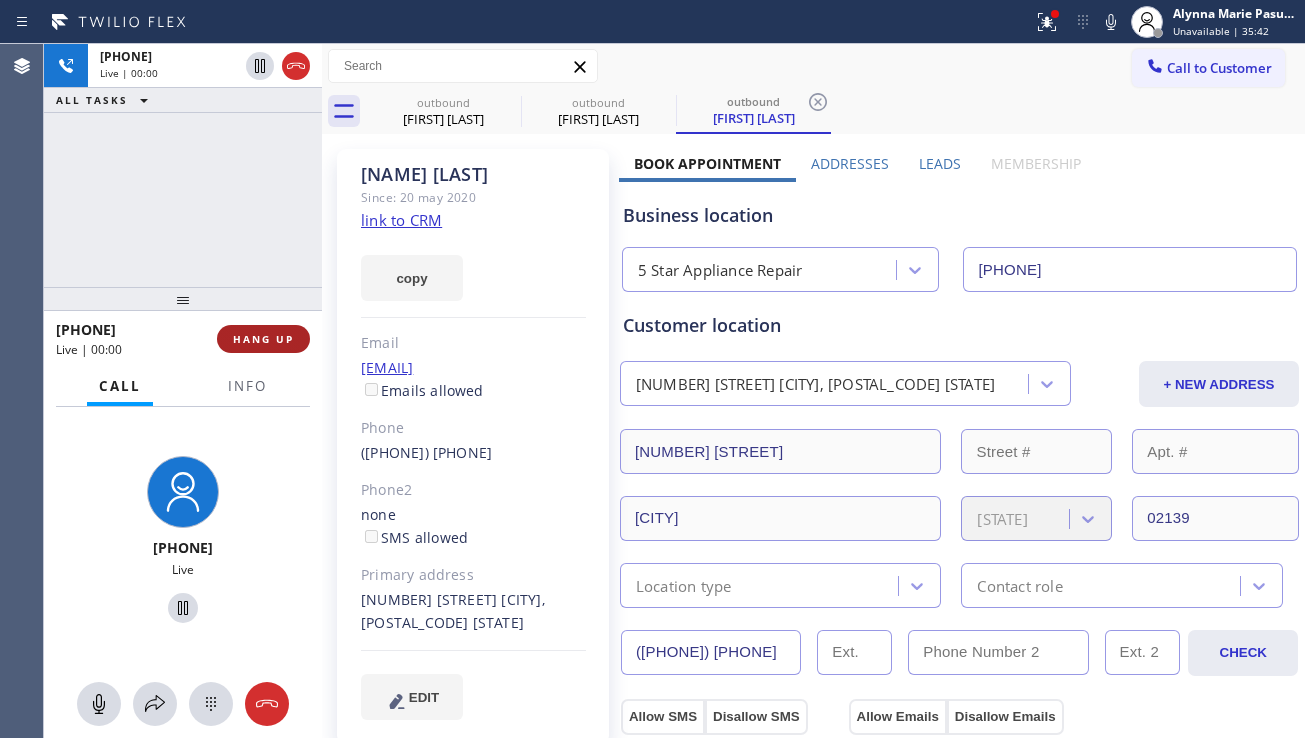 click on "HANG UP" at bounding box center (263, 339) 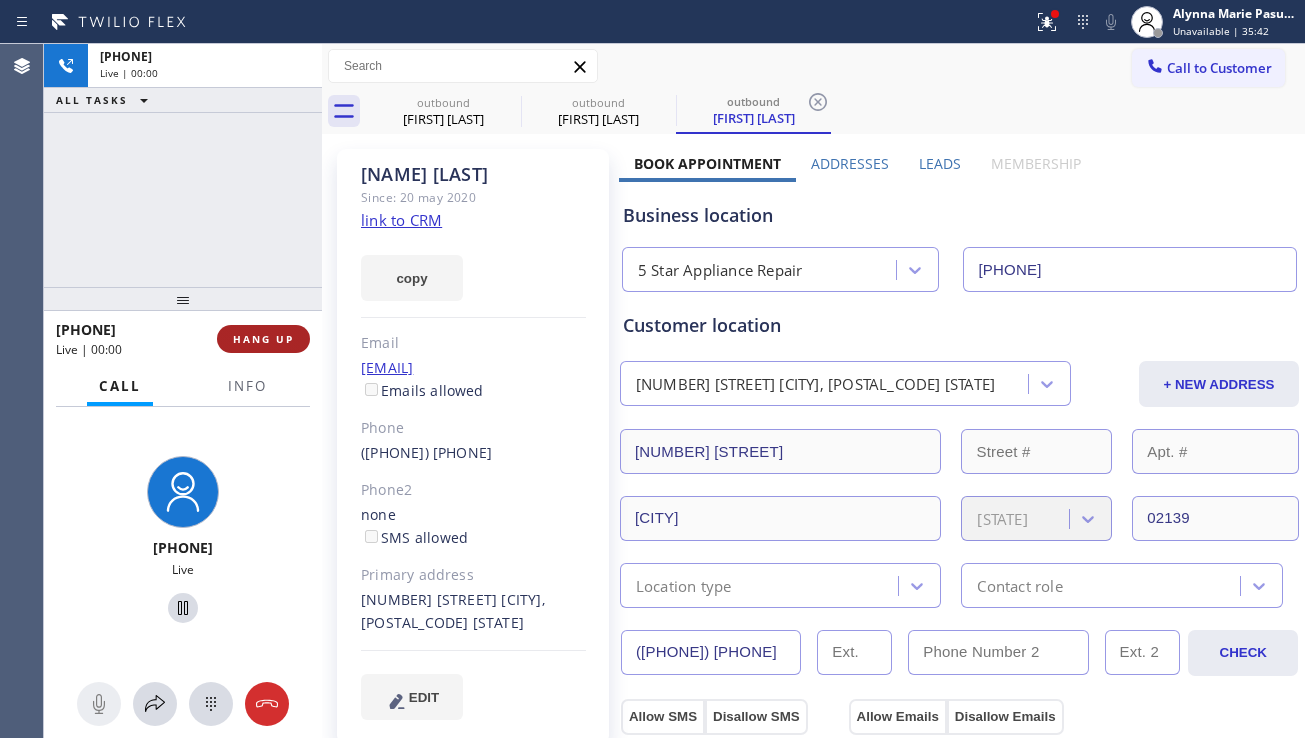 click on "HANG UP" at bounding box center [263, 339] 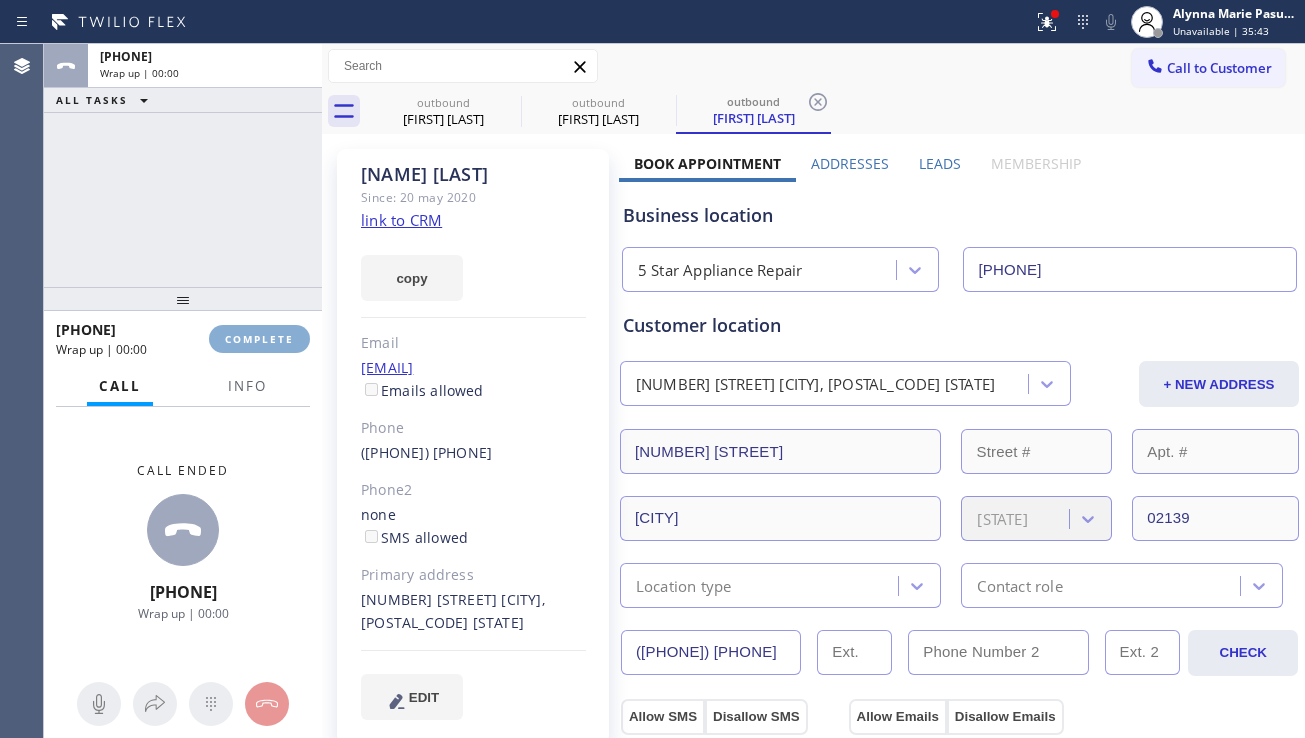 click on "COMPLETE" at bounding box center [259, 339] 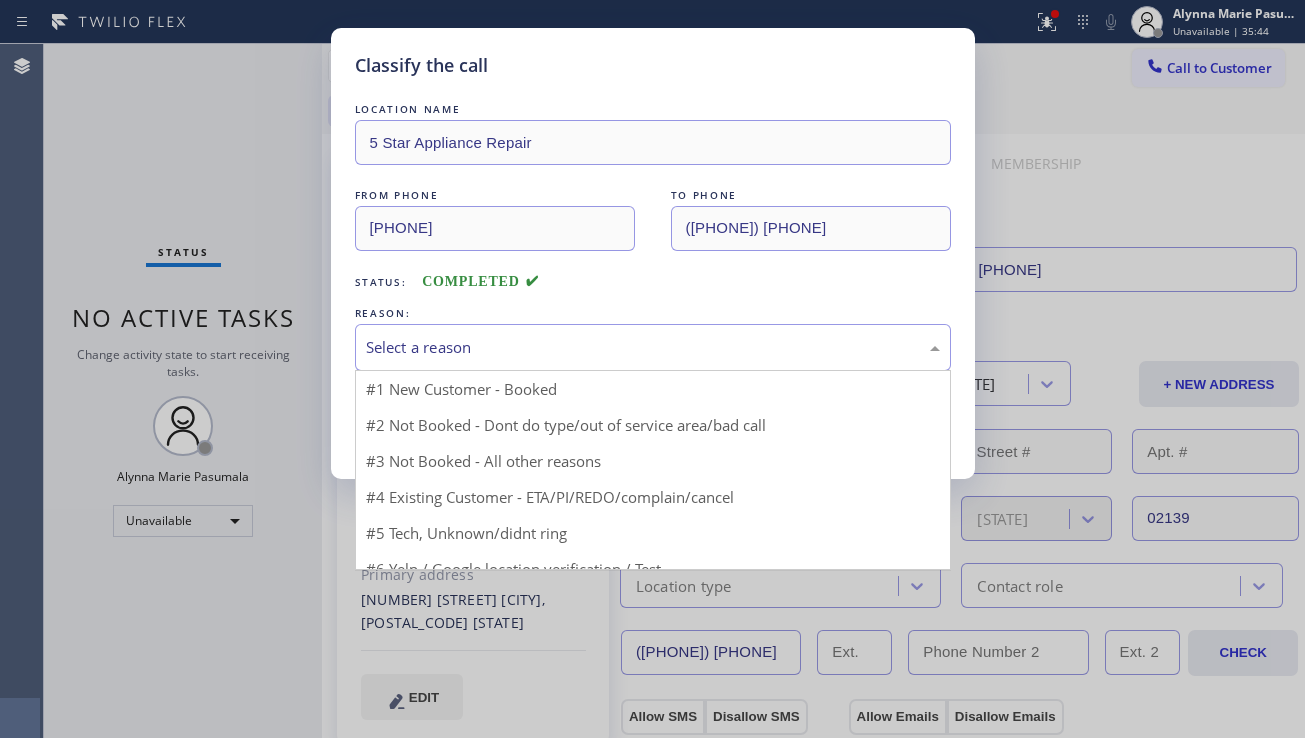 click on "Select a reason" at bounding box center (653, 347) 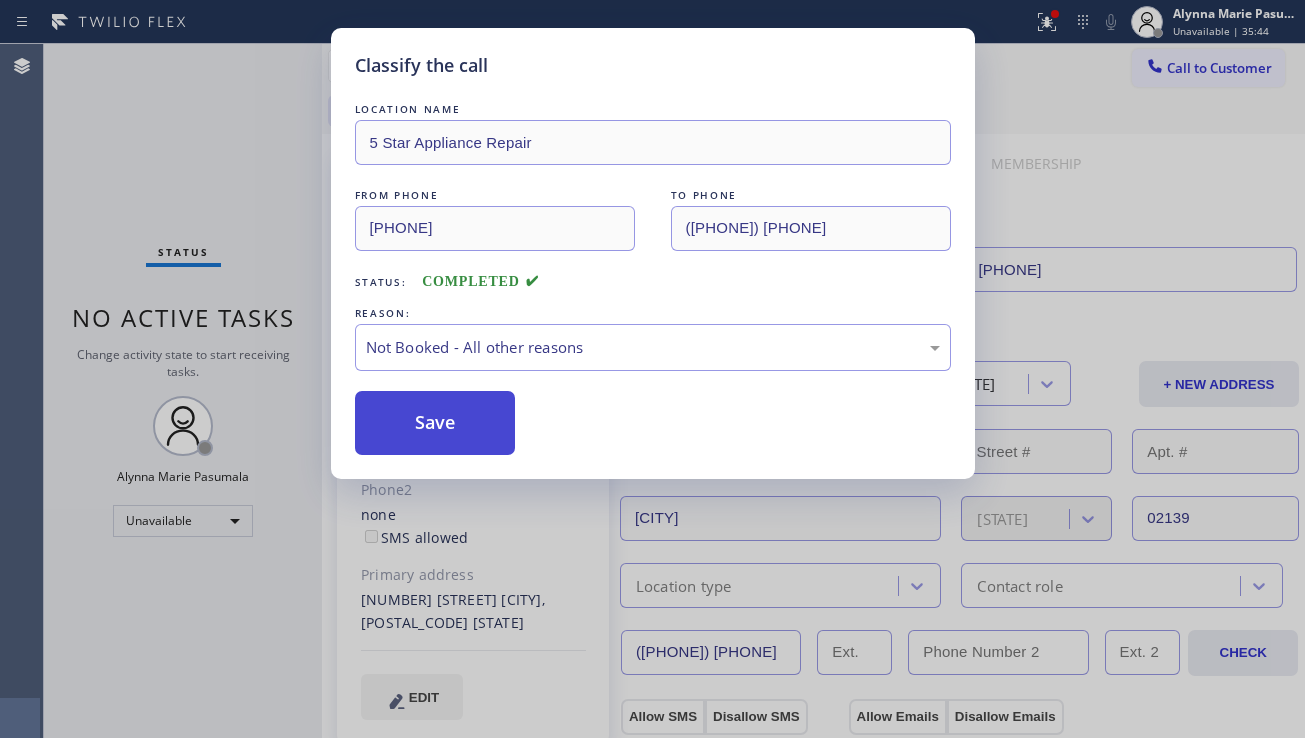 click on "Save" at bounding box center (435, 423) 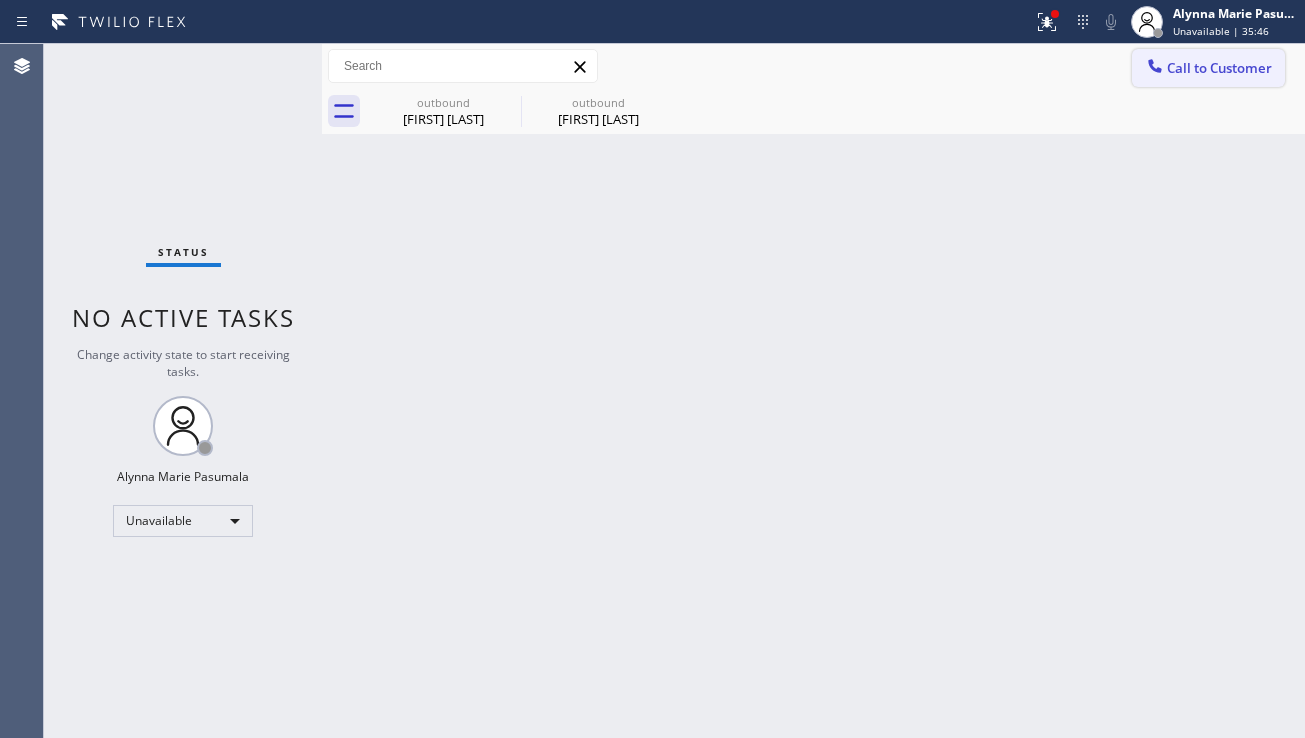 click on "Call to Customer" at bounding box center (1208, 68) 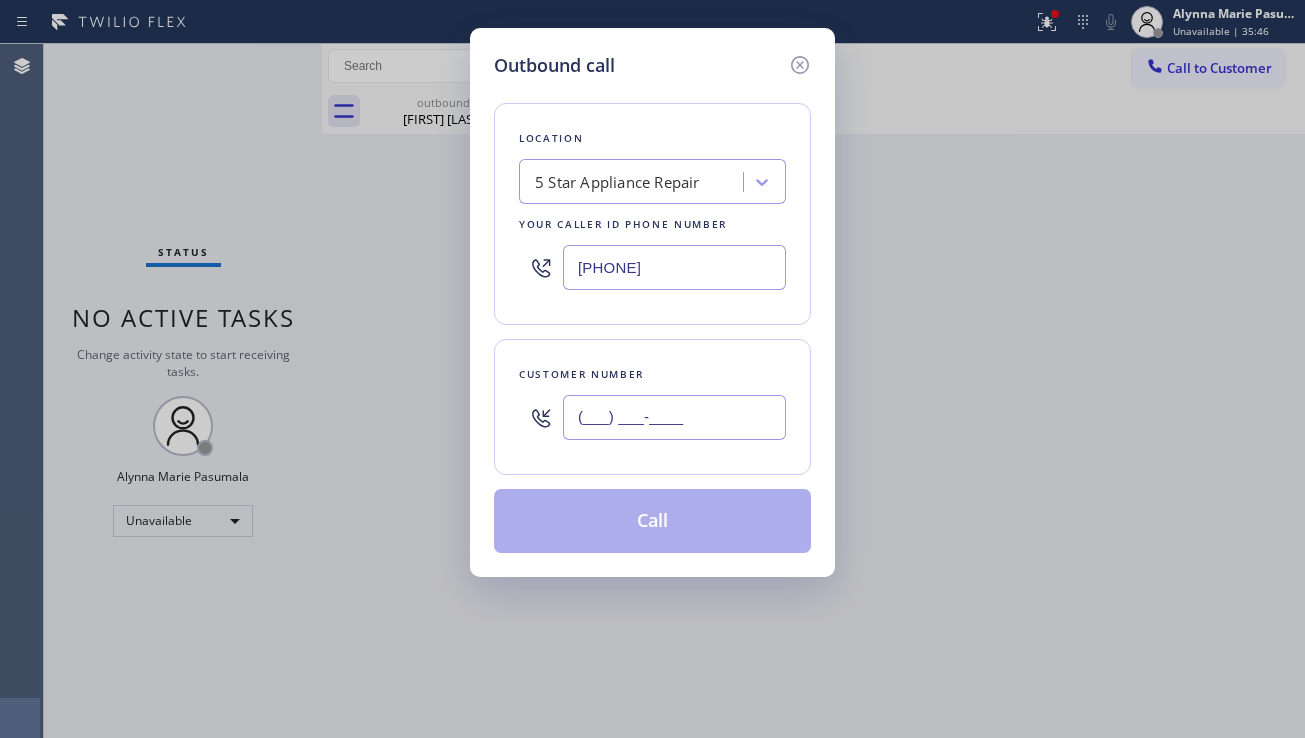 click on "(___) ___-____" at bounding box center (674, 417) 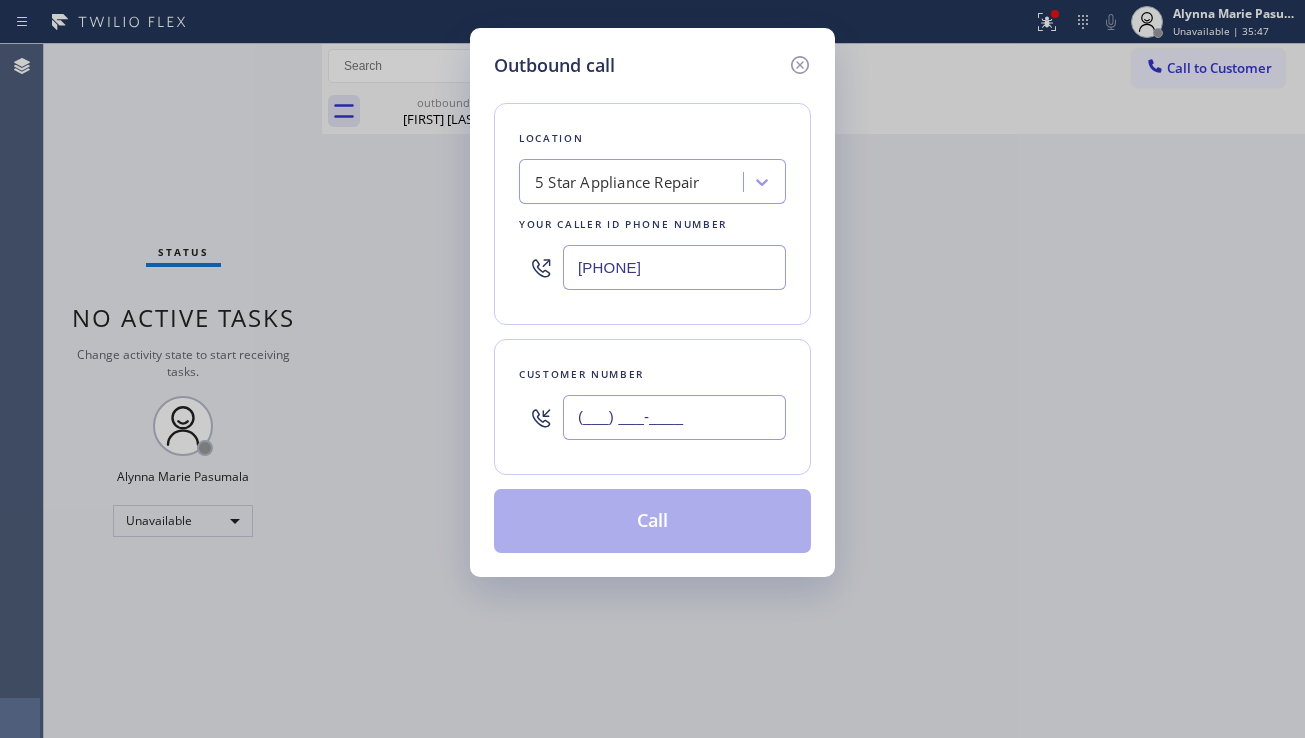 paste on "([PHONE]) [PHONE]" 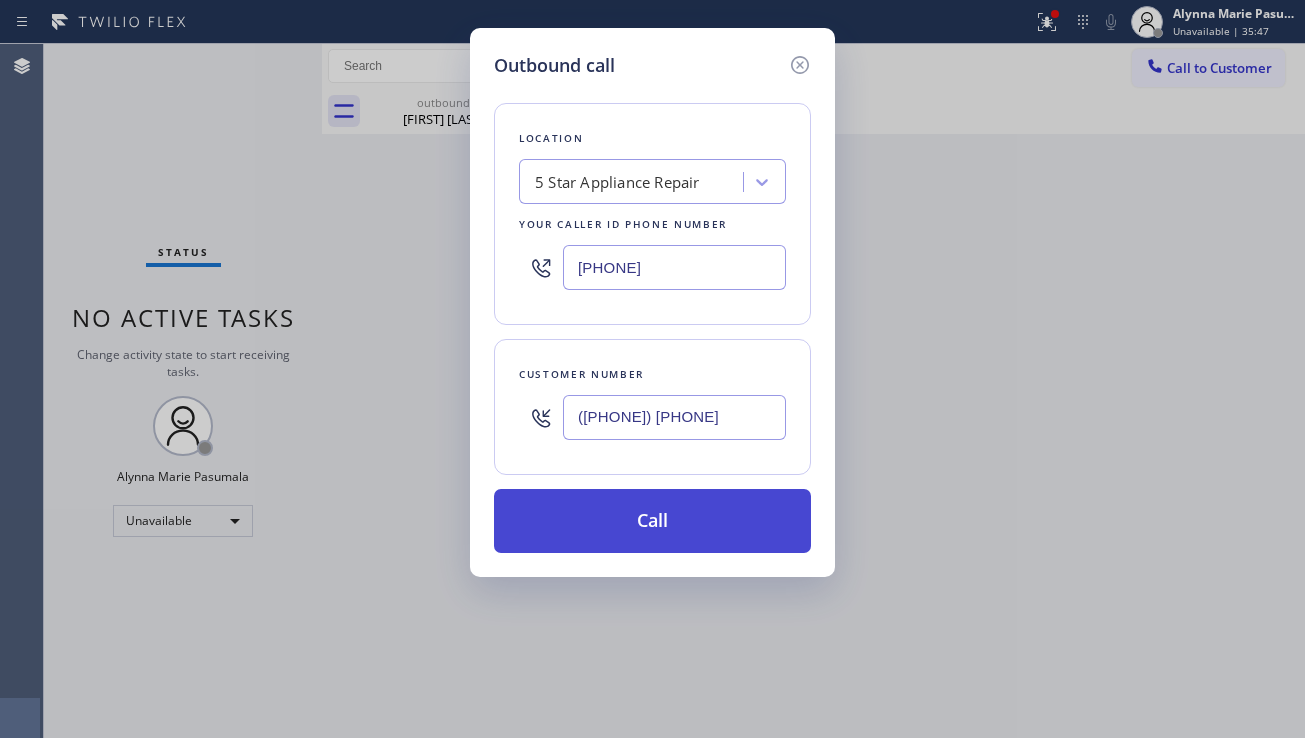 type on "([PHONE]) [PHONE]" 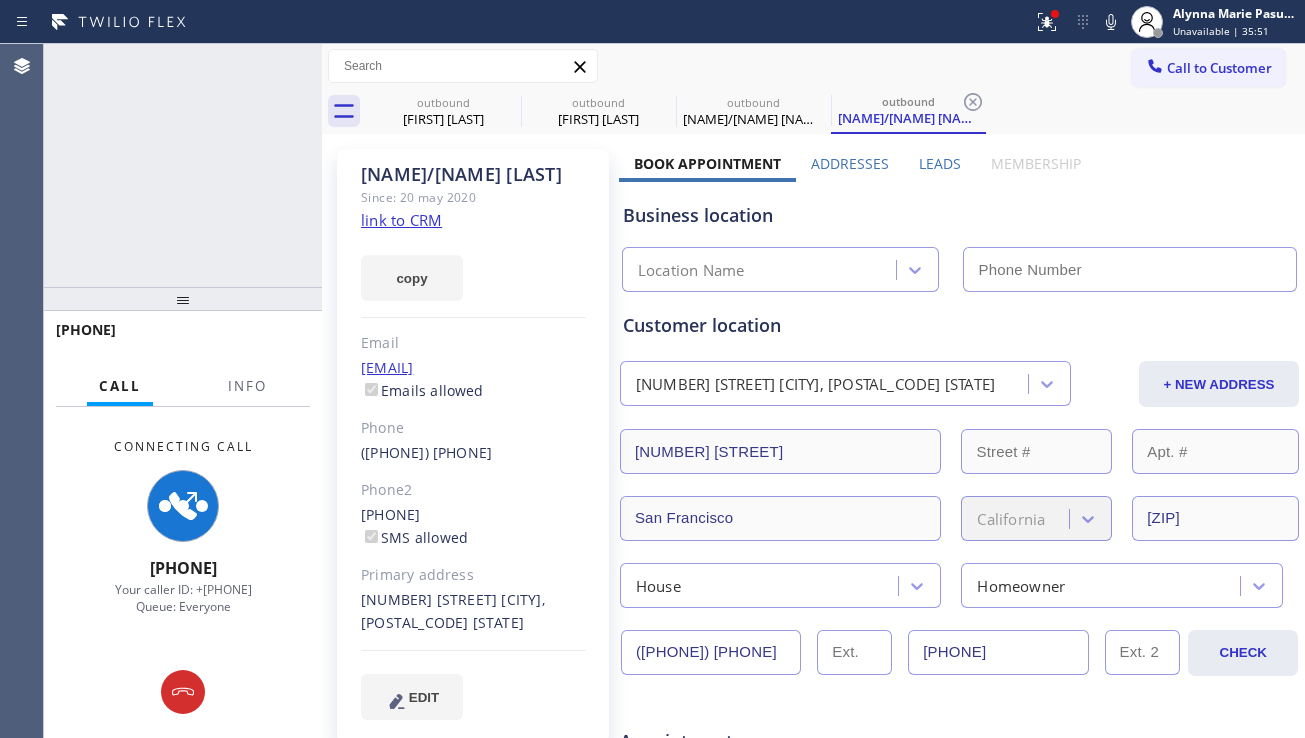 type on "[PHONE]" 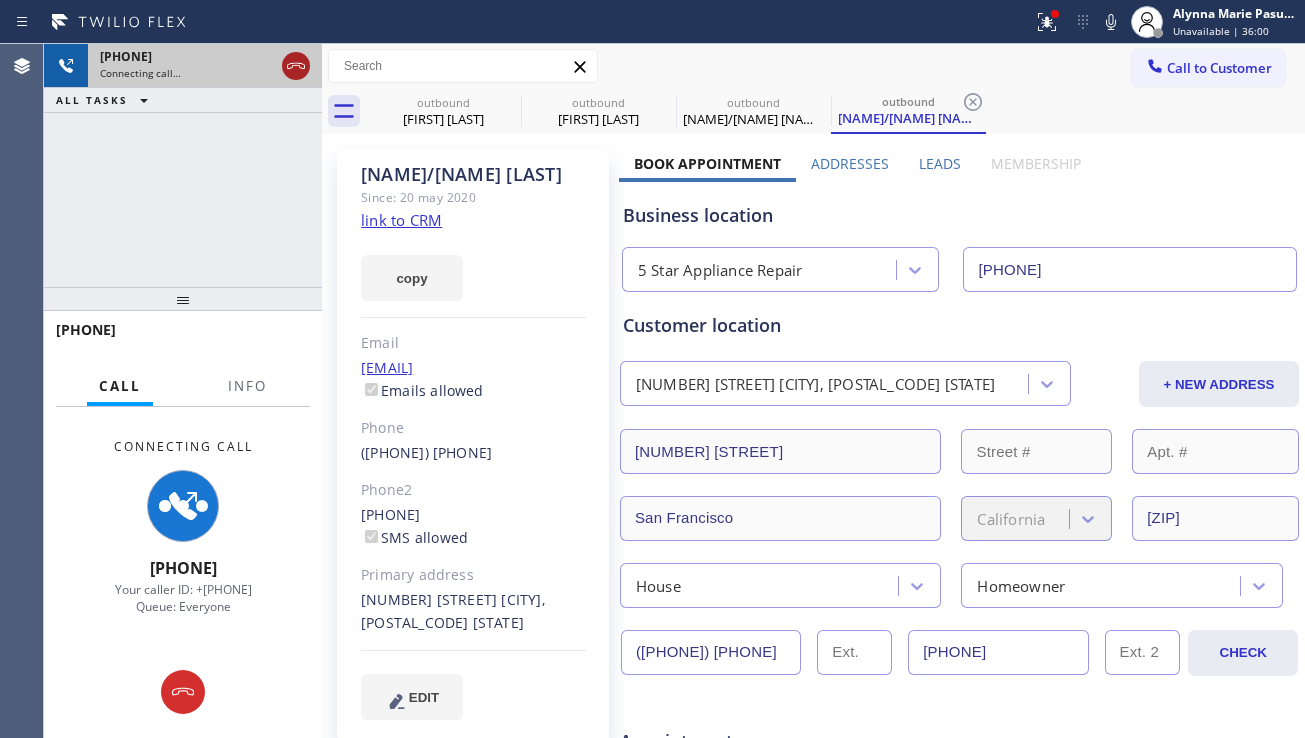 click 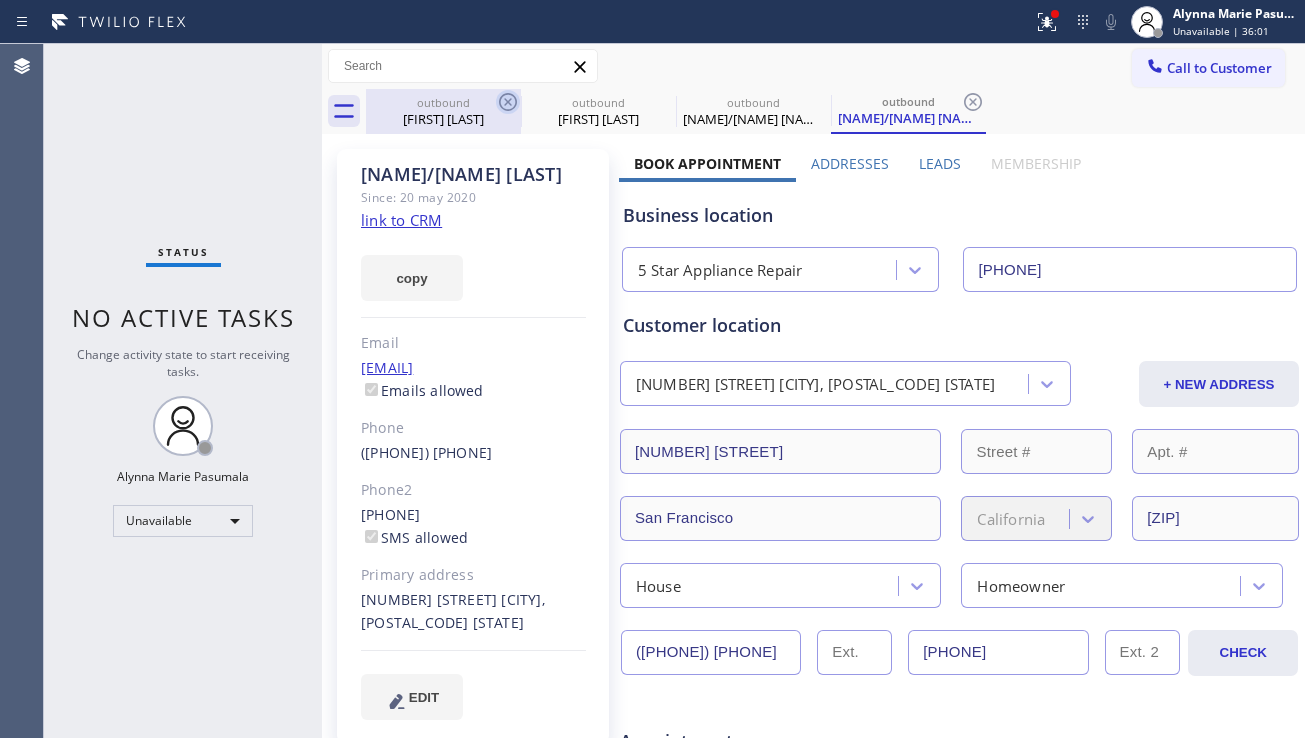 click 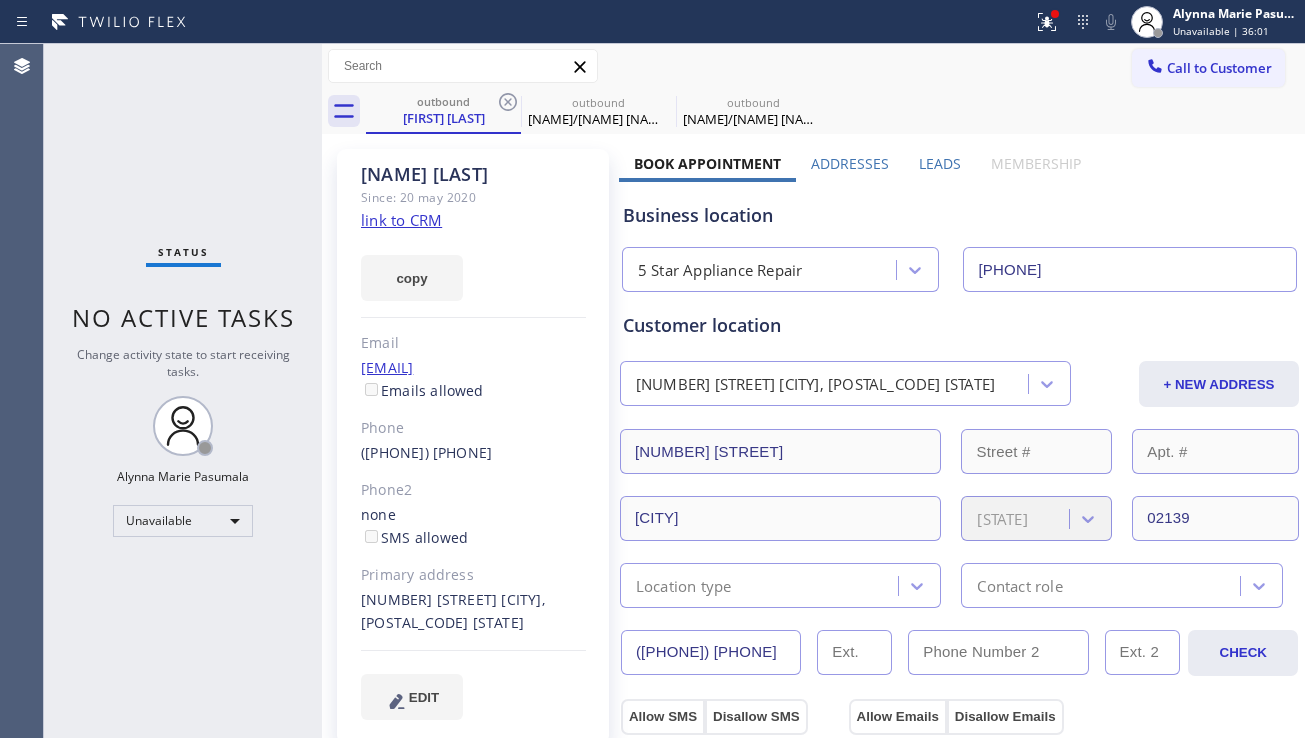 click 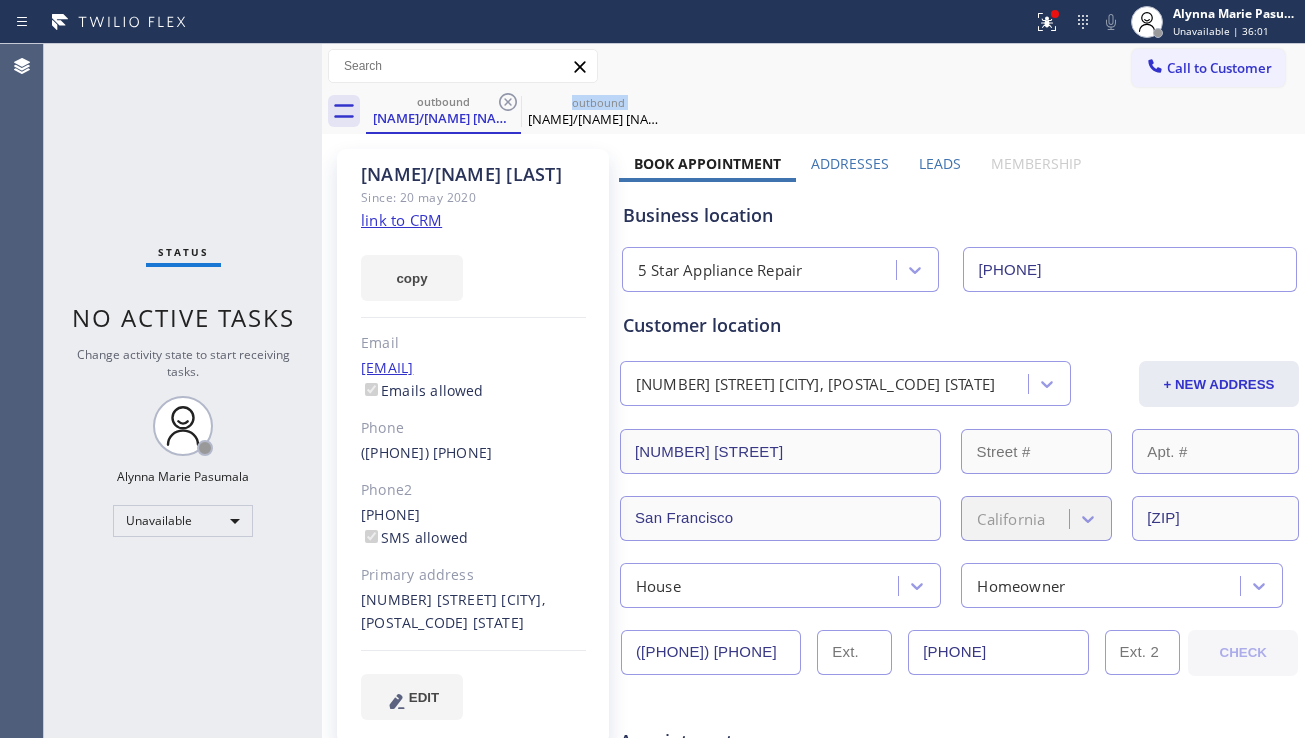 click 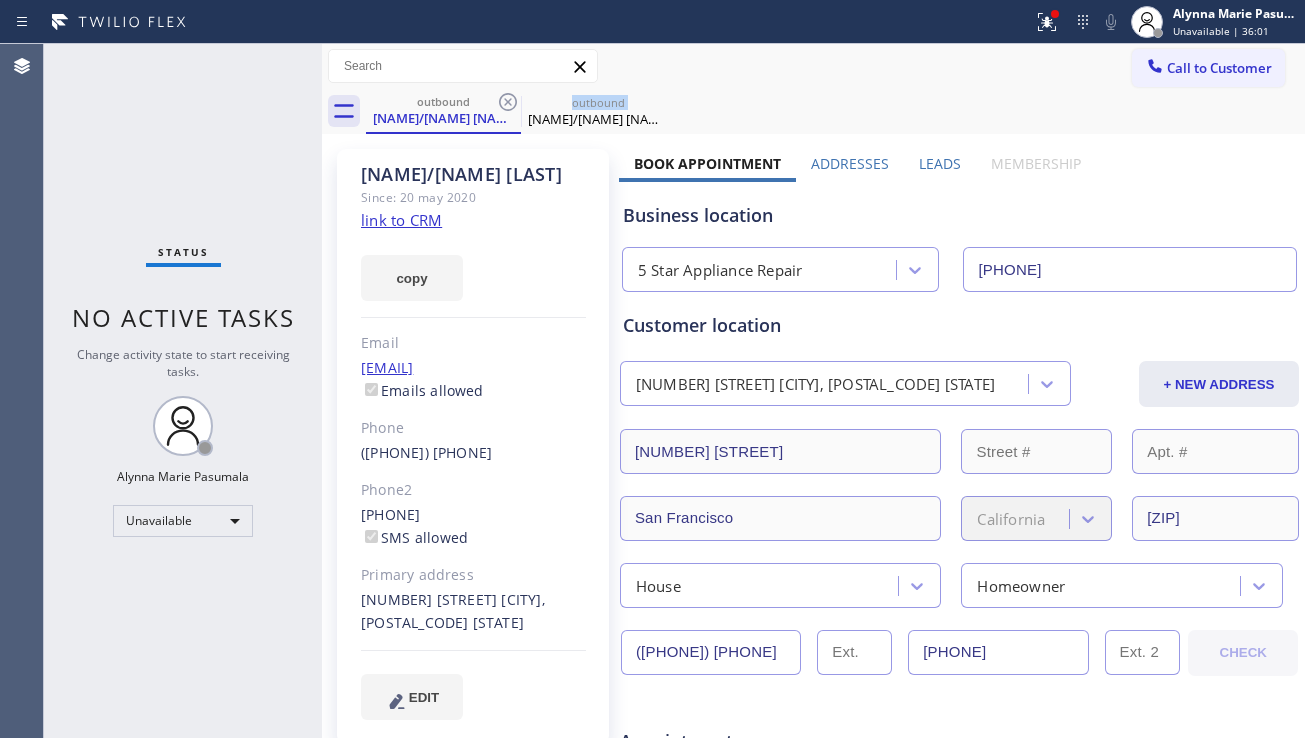 click 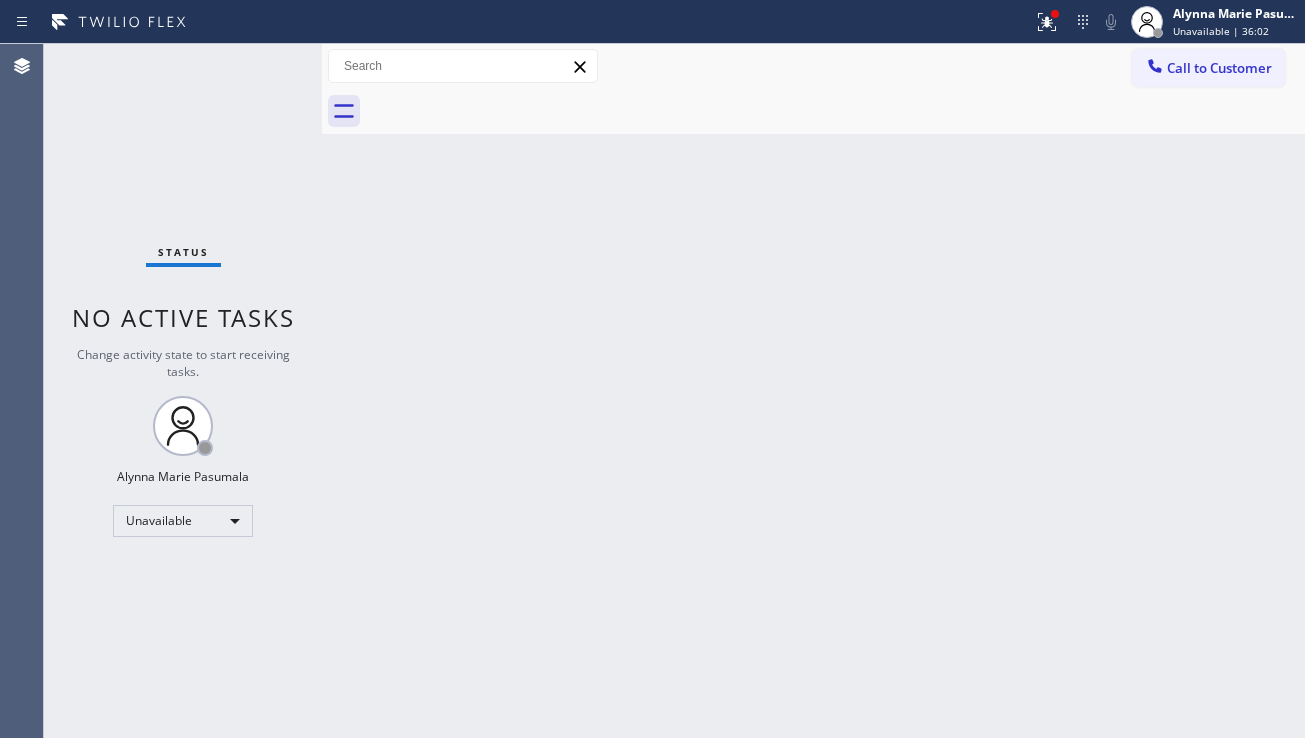 click at bounding box center [835, 111] 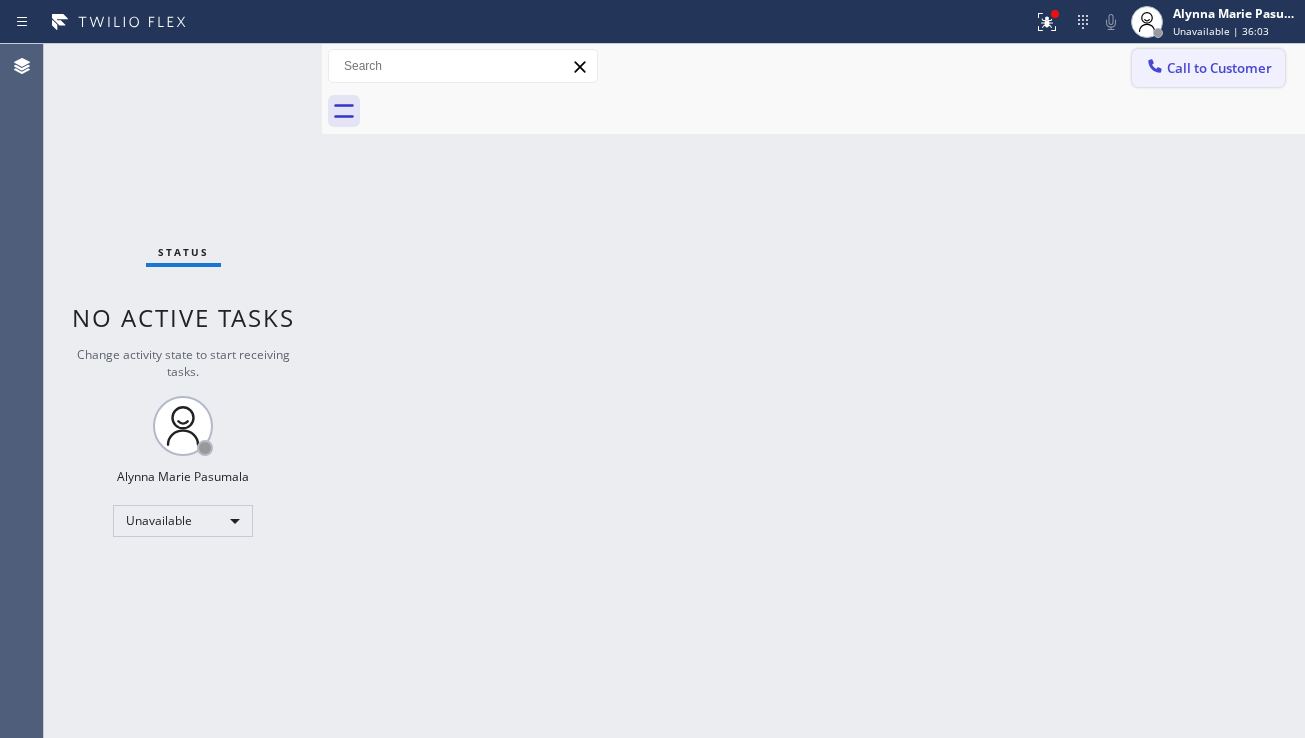 click at bounding box center [1155, 68] 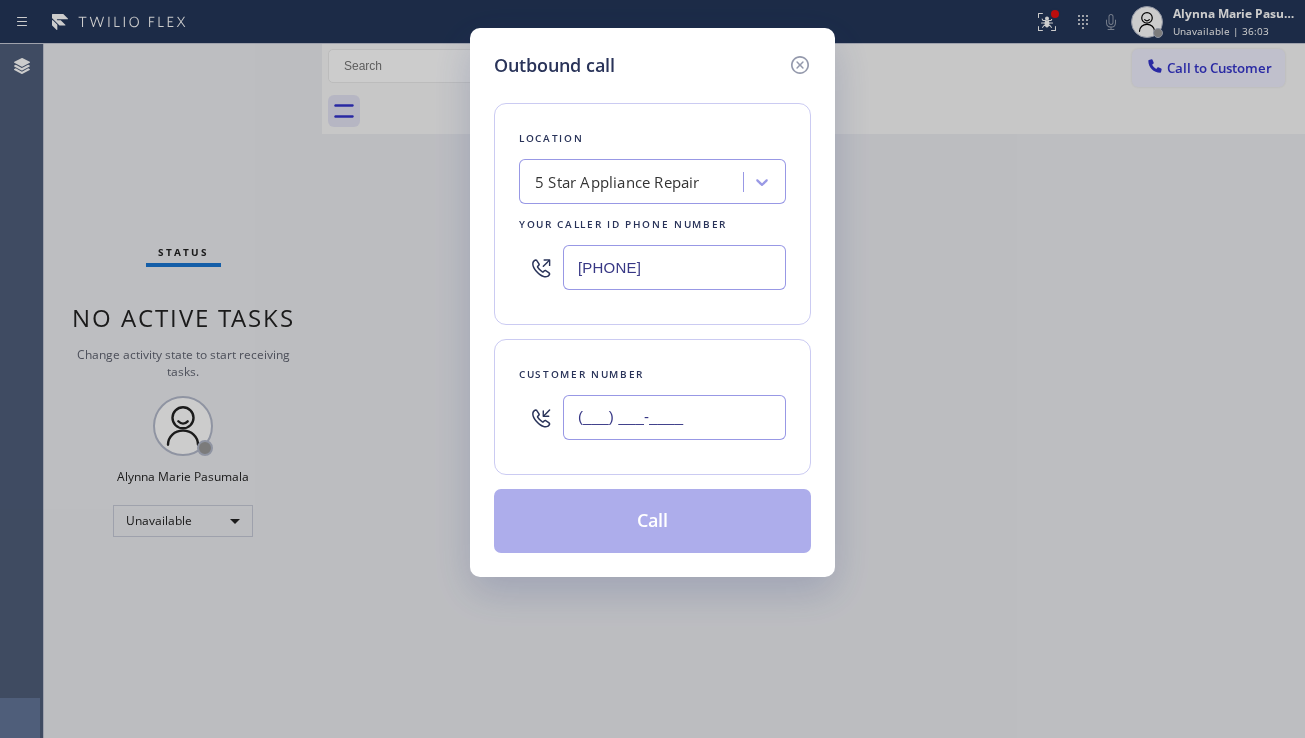 click on "(___) ___-____" at bounding box center [674, 417] 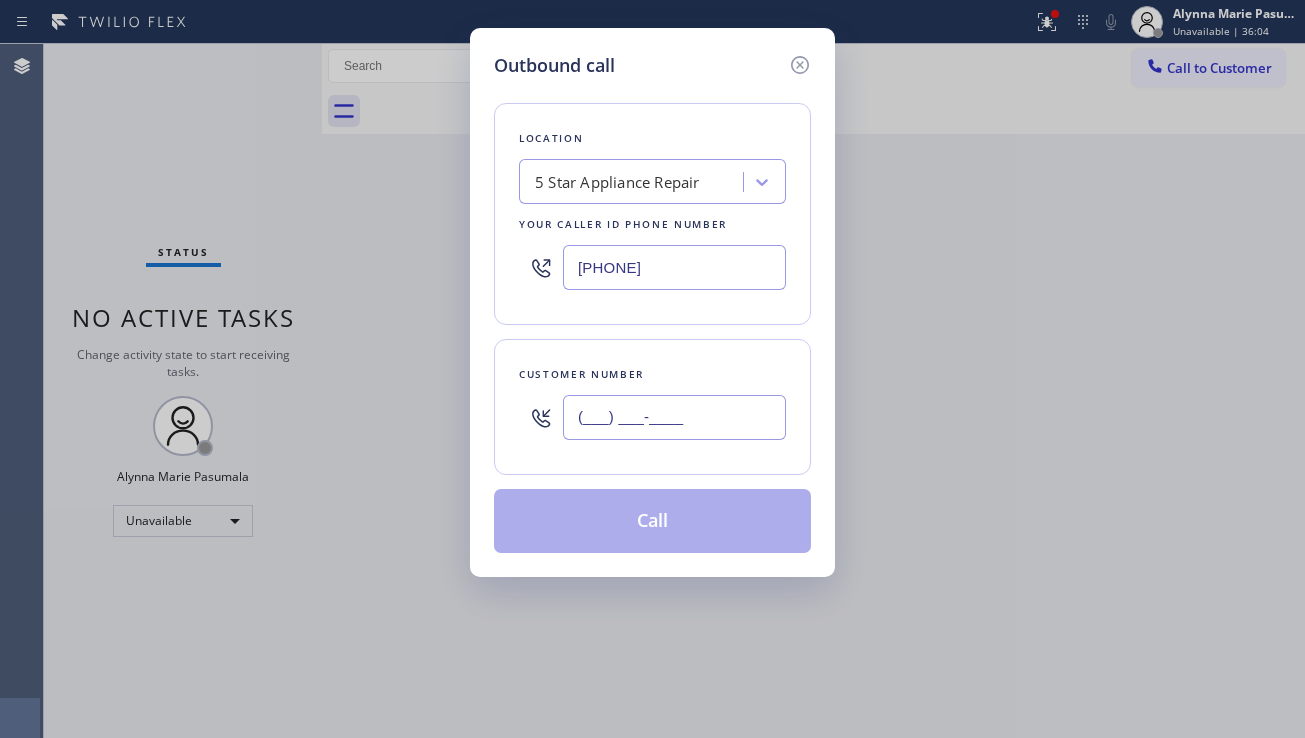 paste on "([PHONE])" 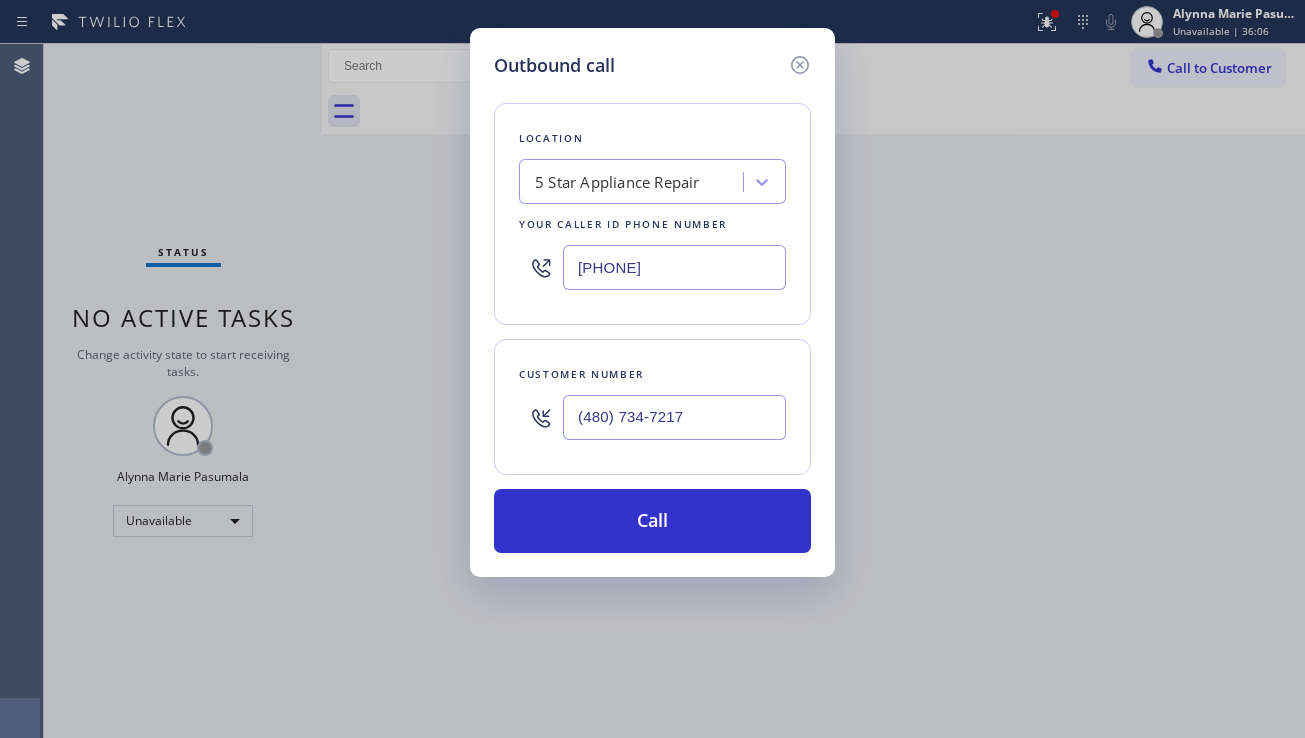 type on "(480) 734-7217" 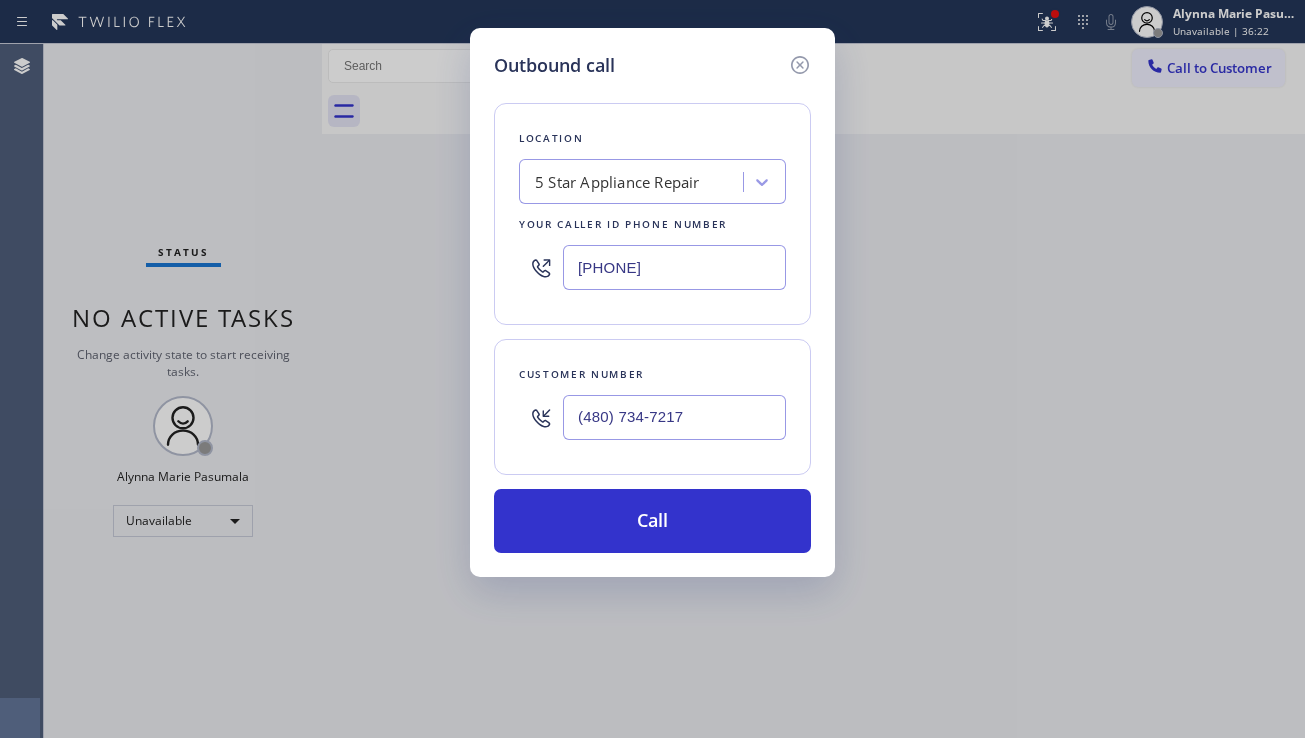 click on "Outbound call Location 5 Star Appliance Repair Your caller id phone number [PHONE] Customer number [PHONE] Call" at bounding box center (652, 369) 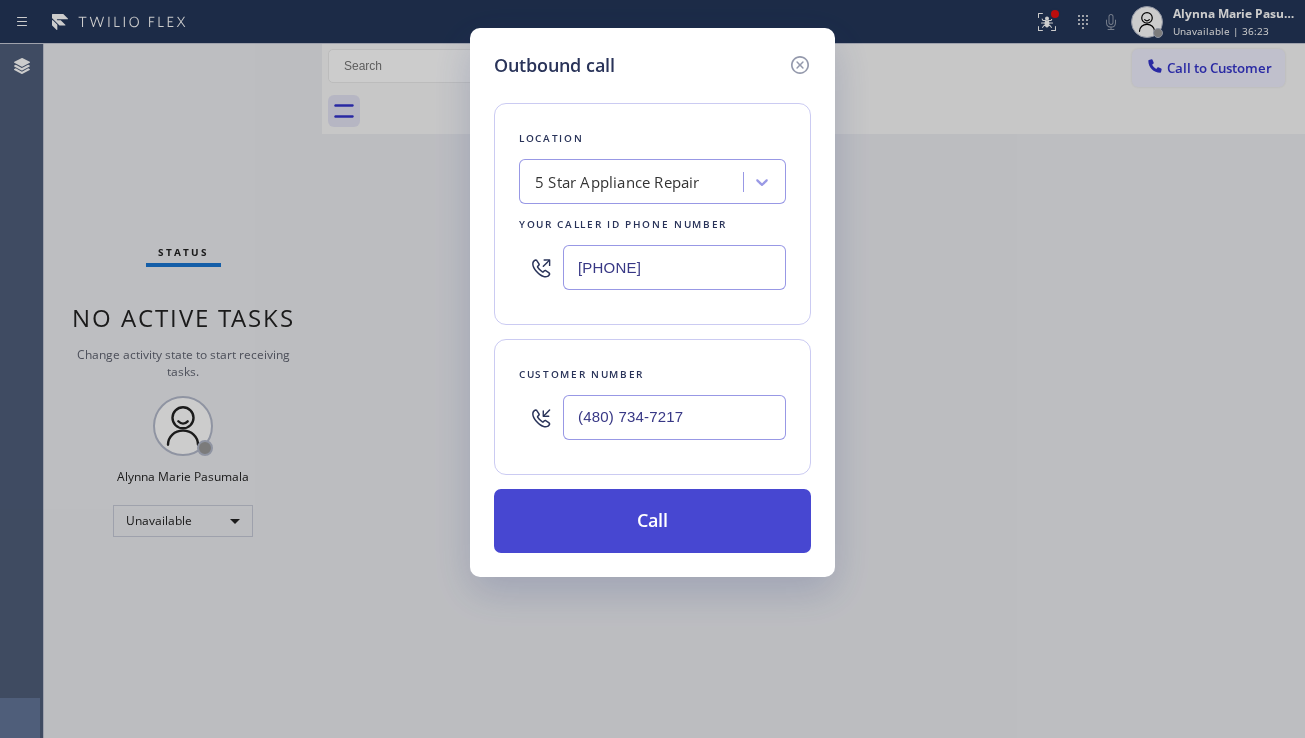 click on "Call" at bounding box center [652, 521] 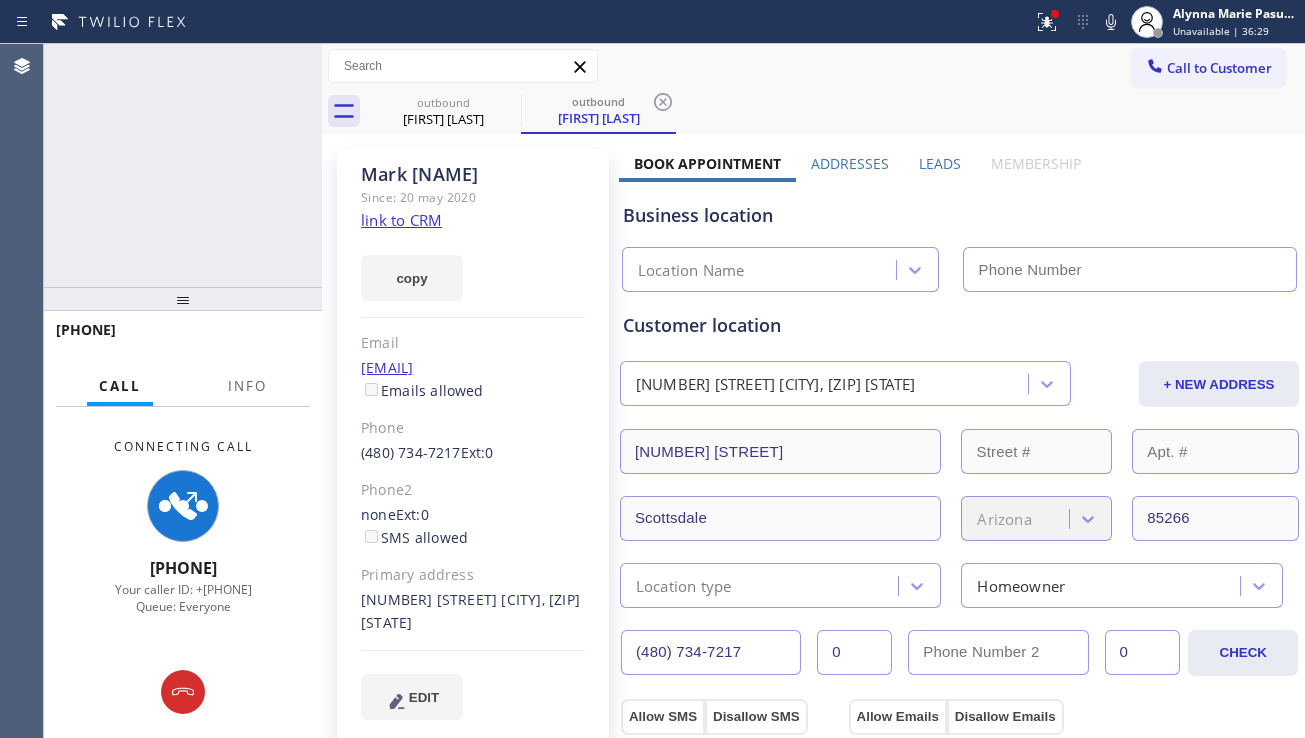 type on "[PHONE]" 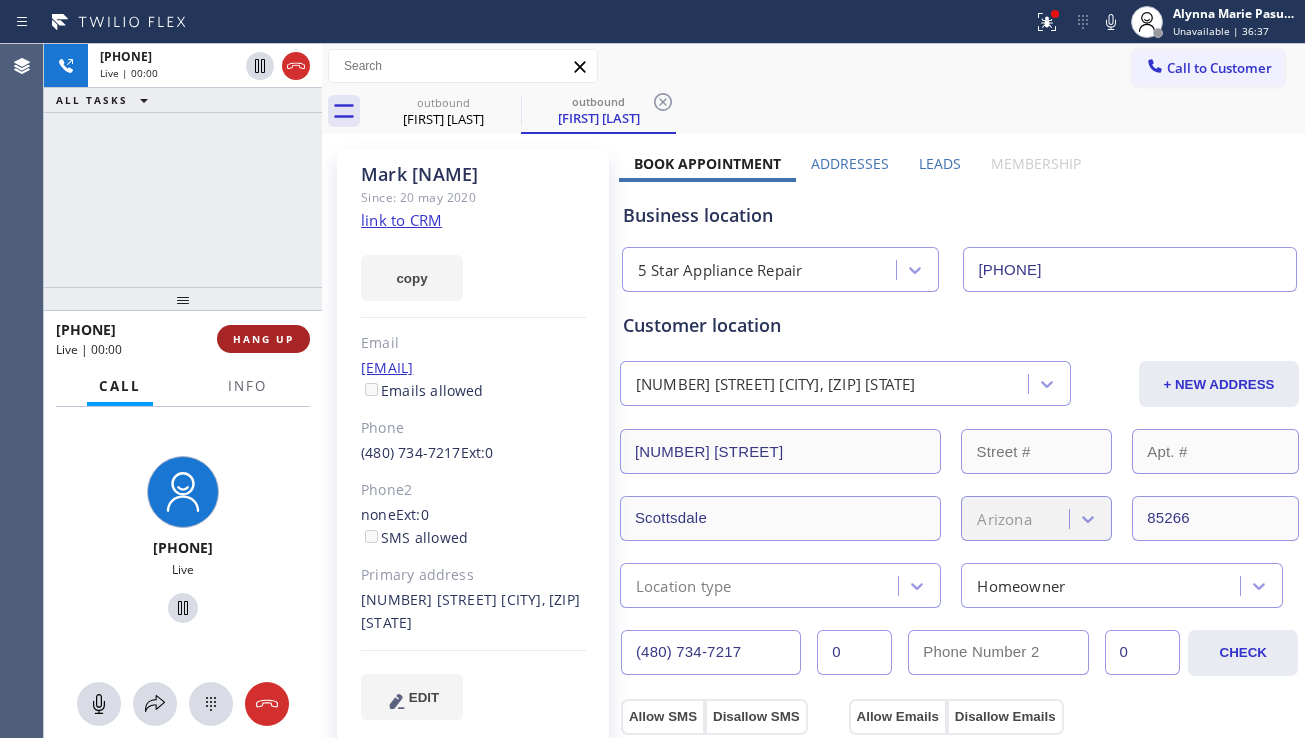 click on "HANG UP" at bounding box center (263, 339) 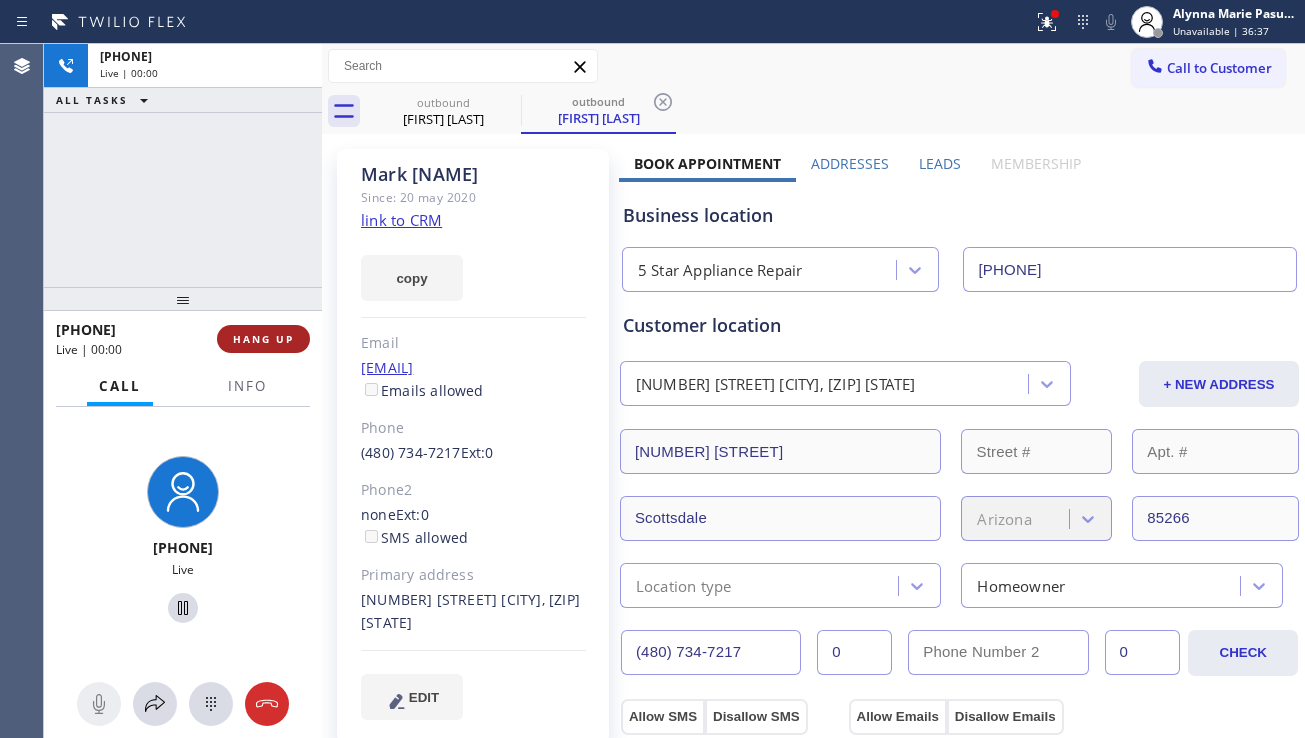 click on "HANG UP" at bounding box center [263, 339] 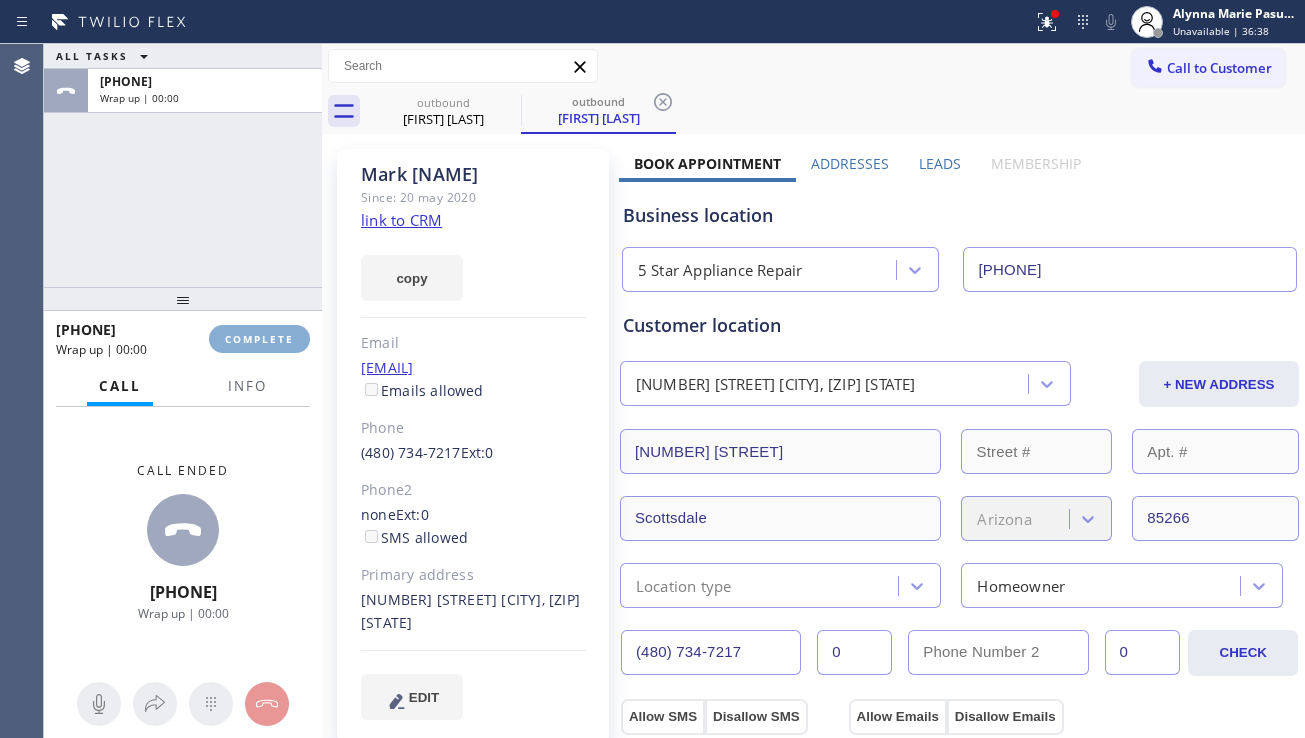 click on "COMPLETE" at bounding box center [259, 339] 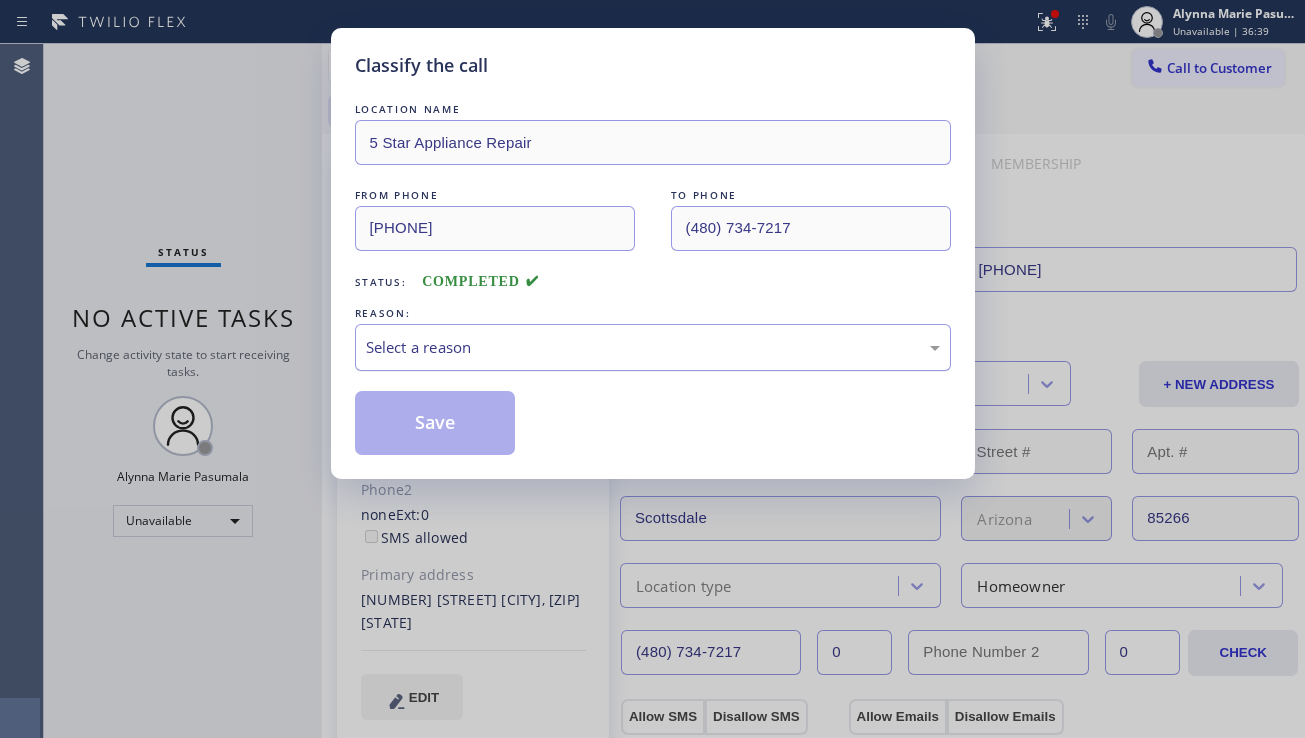 click on "Select a reason" at bounding box center (653, 347) 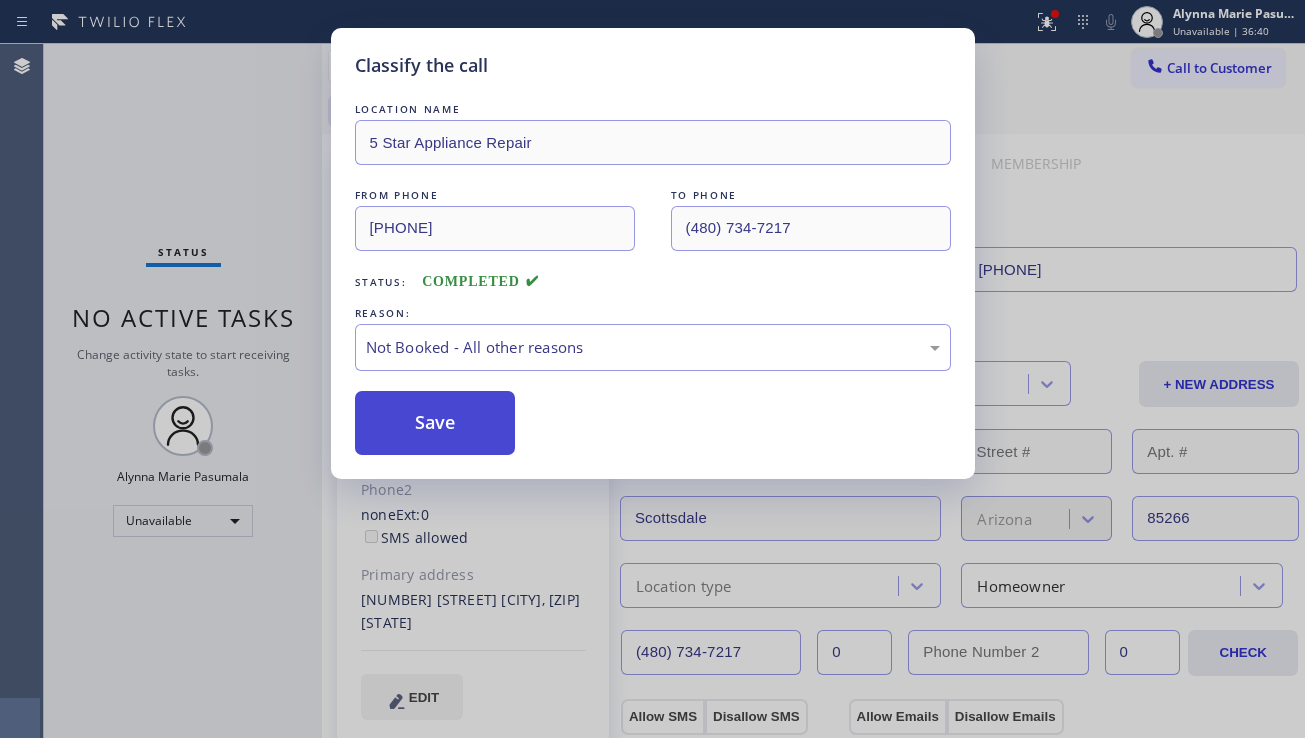click on "Save" at bounding box center (435, 423) 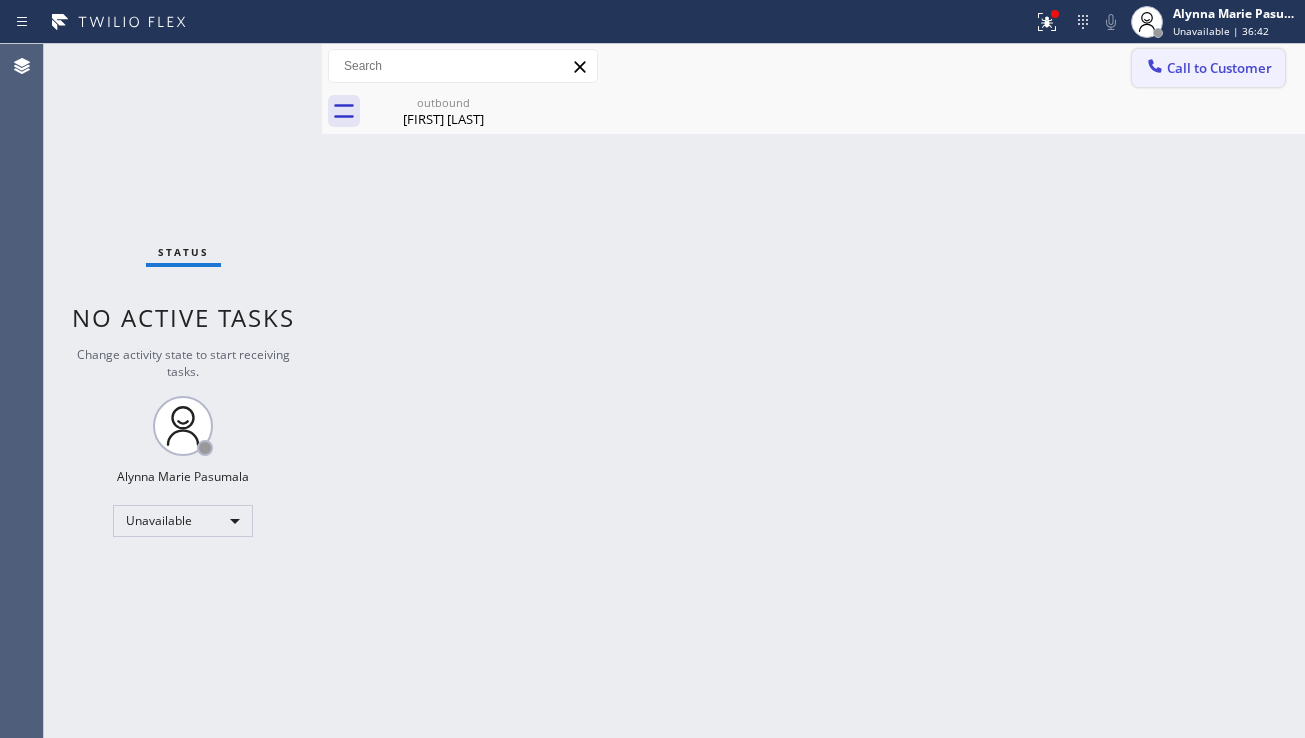 click on "Call to Customer" at bounding box center (1219, 68) 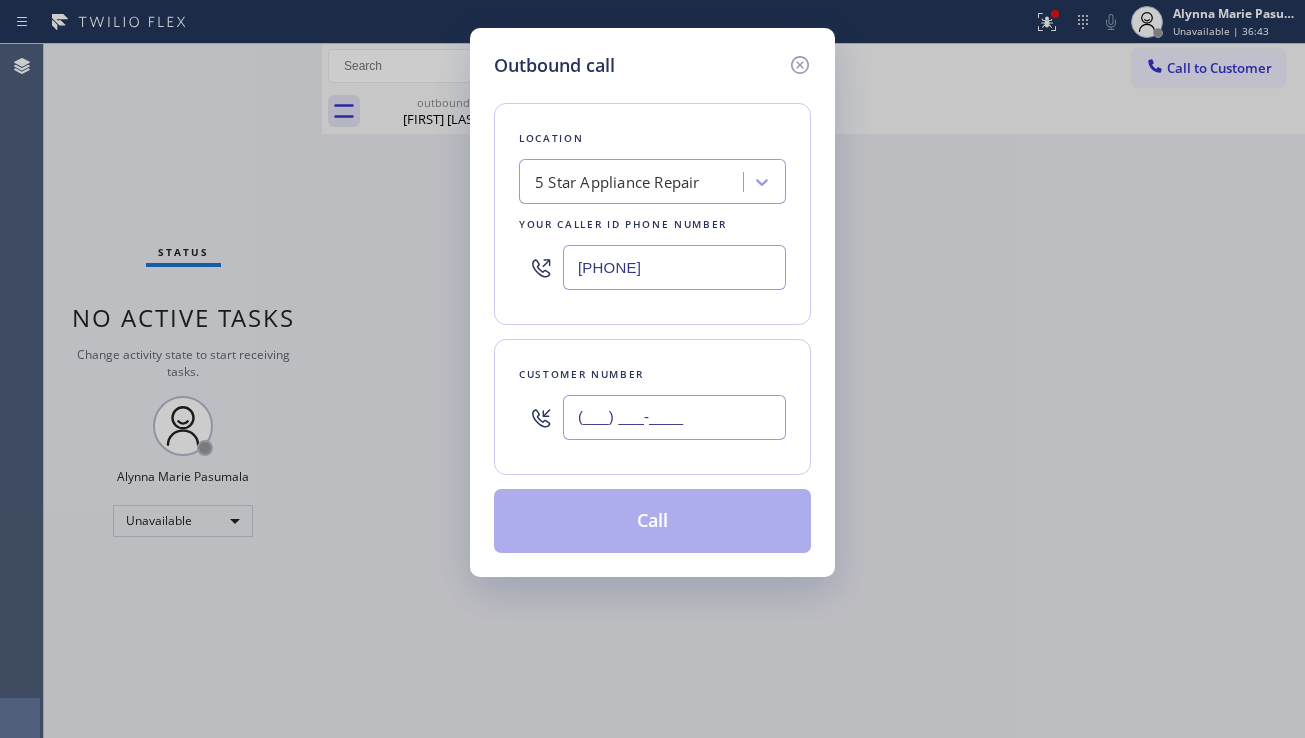 click on "(___) ___-____" at bounding box center (674, 417) 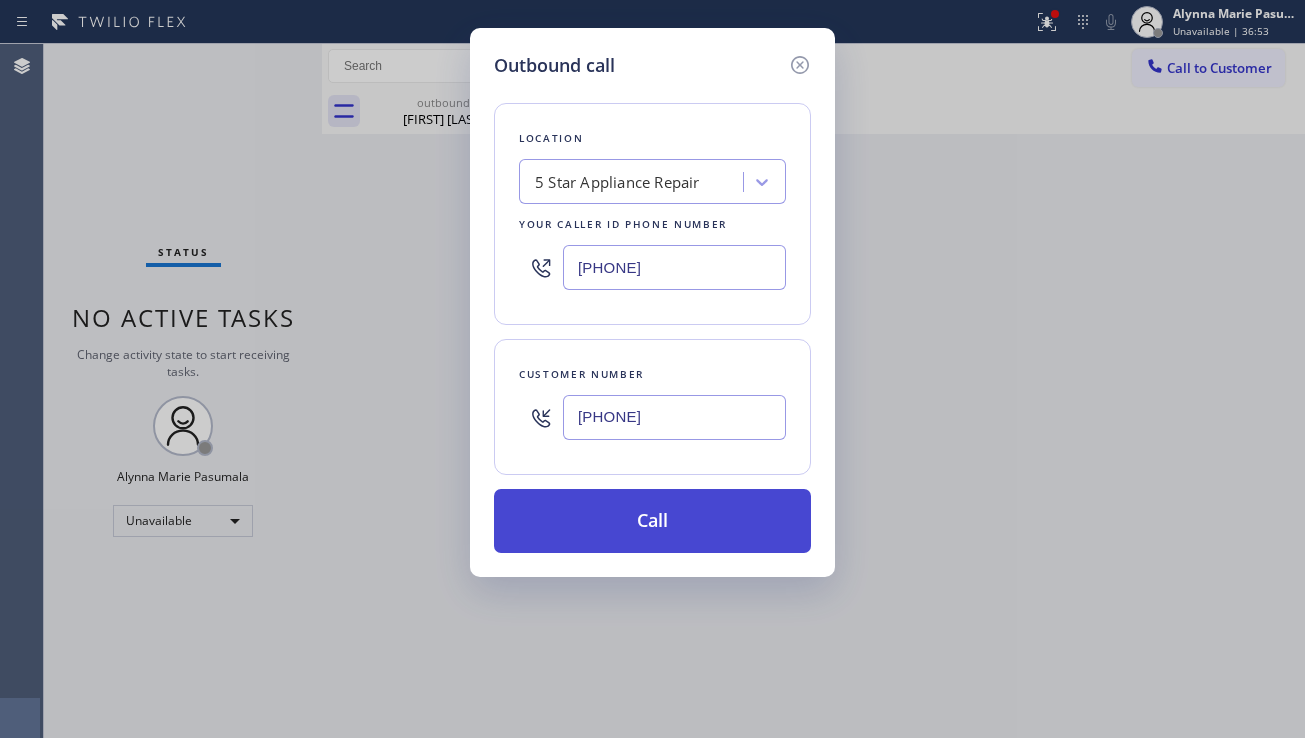 type on "[PHONE]" 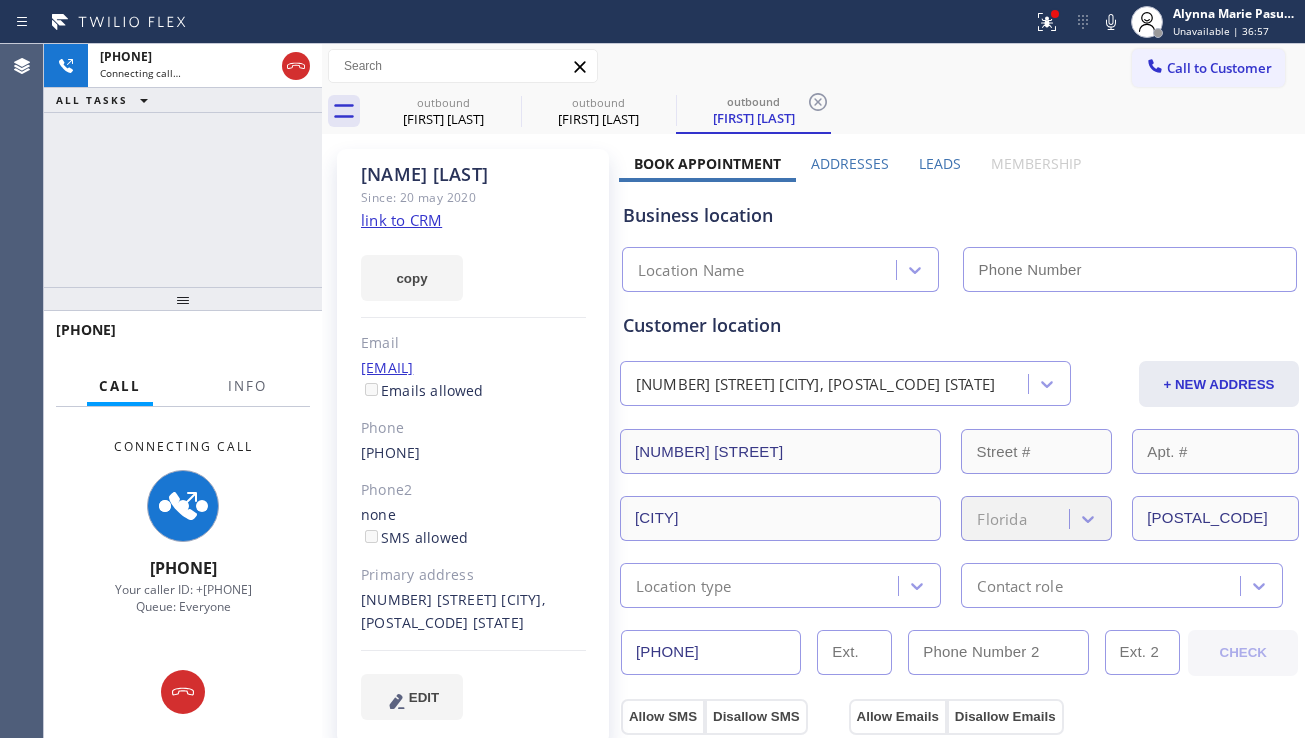 type on "[PHONE]" 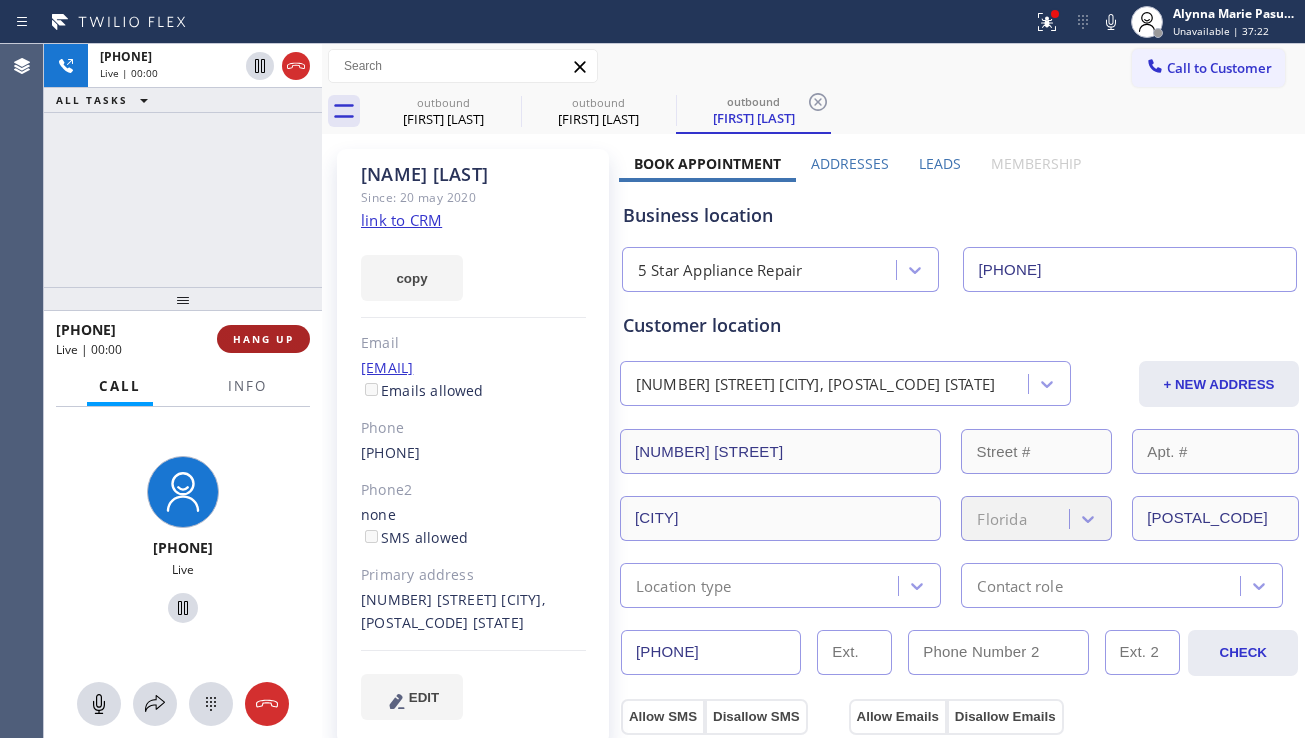 click on "HANG UP" at bounding box center (263, 339) 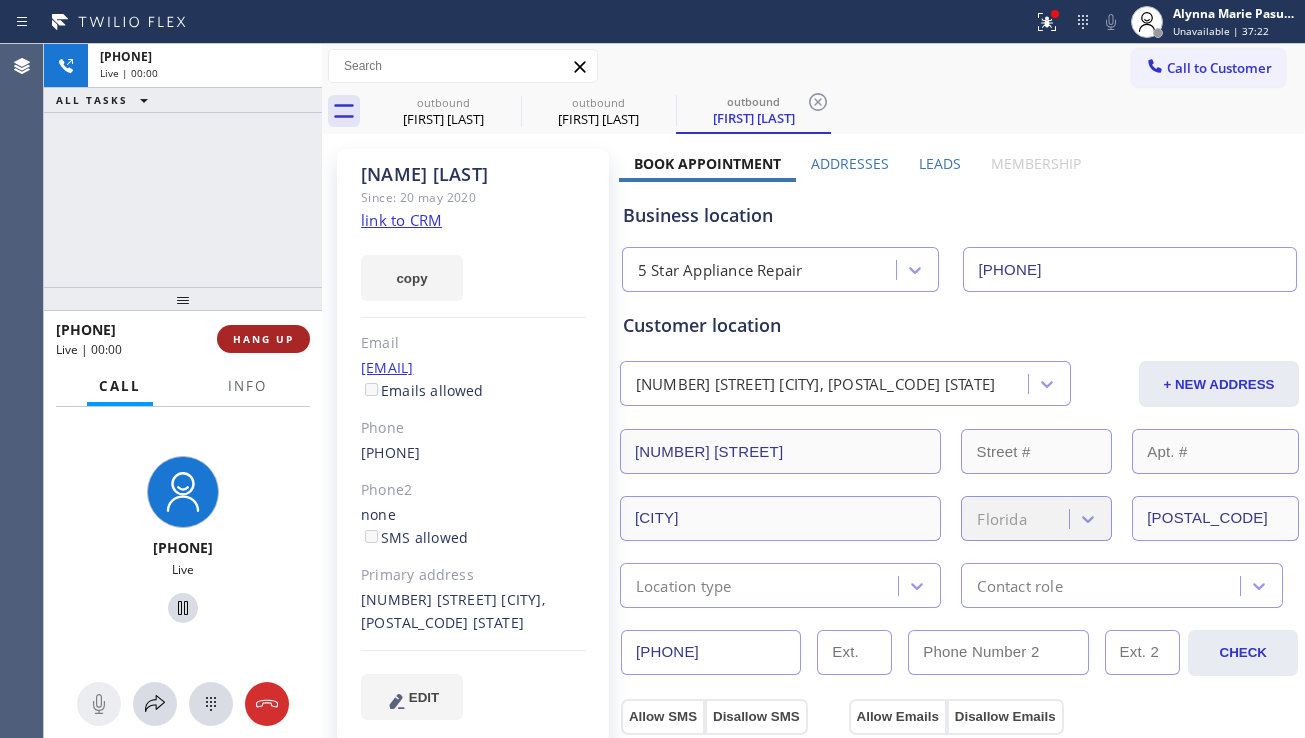 click on "HANG UP" at bounding box center (263, 339) 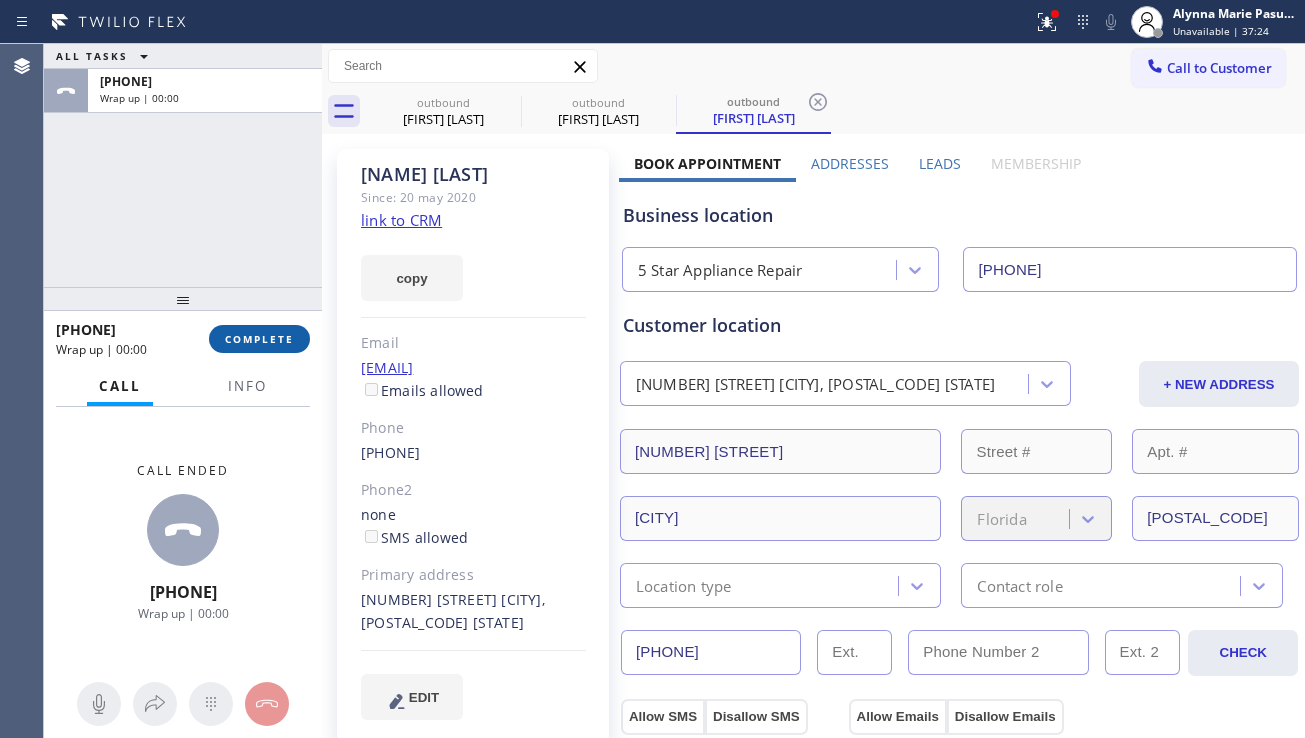 click on "COMPLETE" at bounding box center (259, 339) 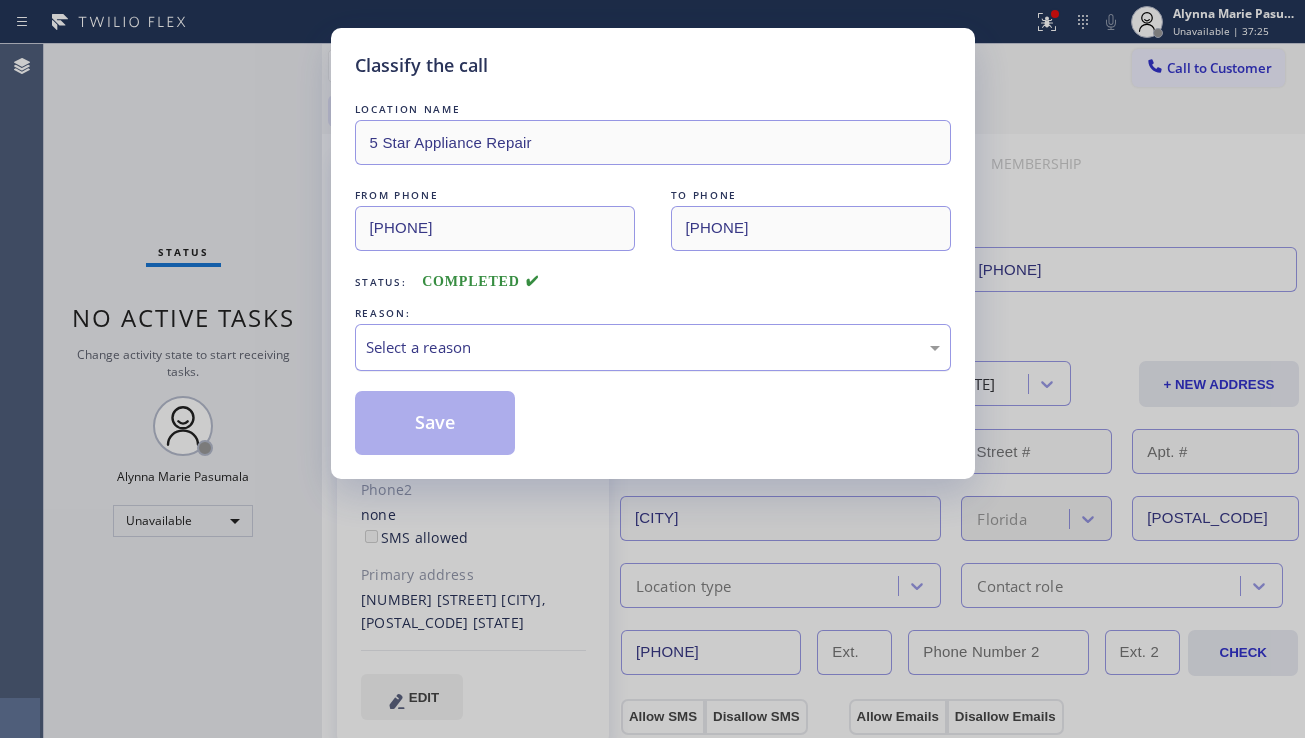 click on "Select a reason" at bounding box center [653, 347] 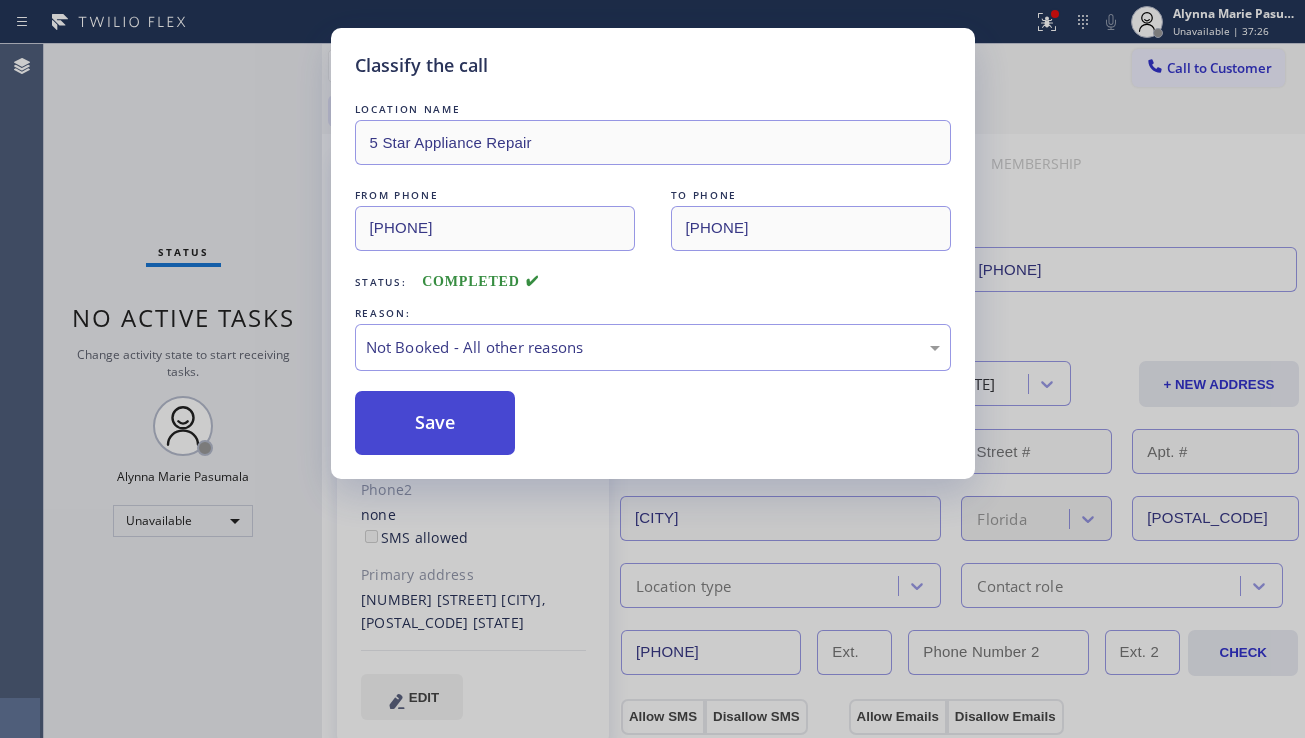 click on "Save" at bounding box center [435, 423] 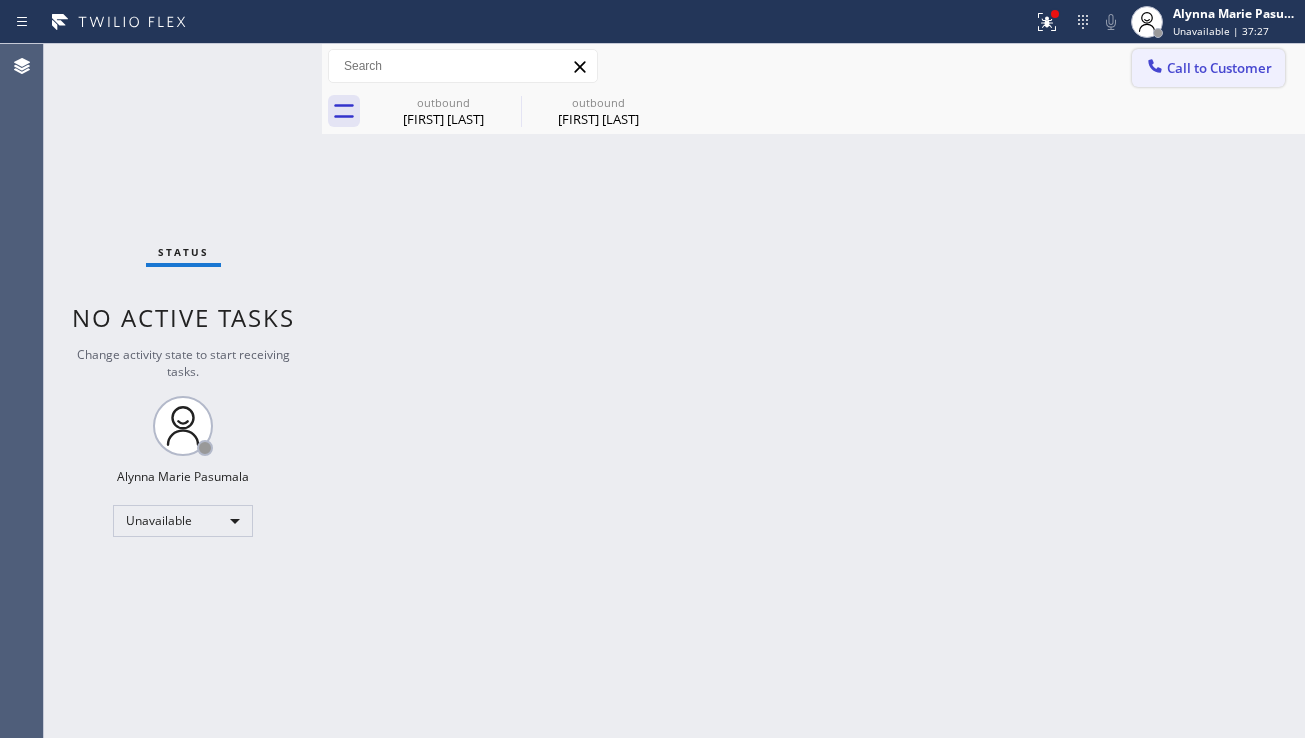 click on "Call to Customer" at bounding box center (1219, 68) 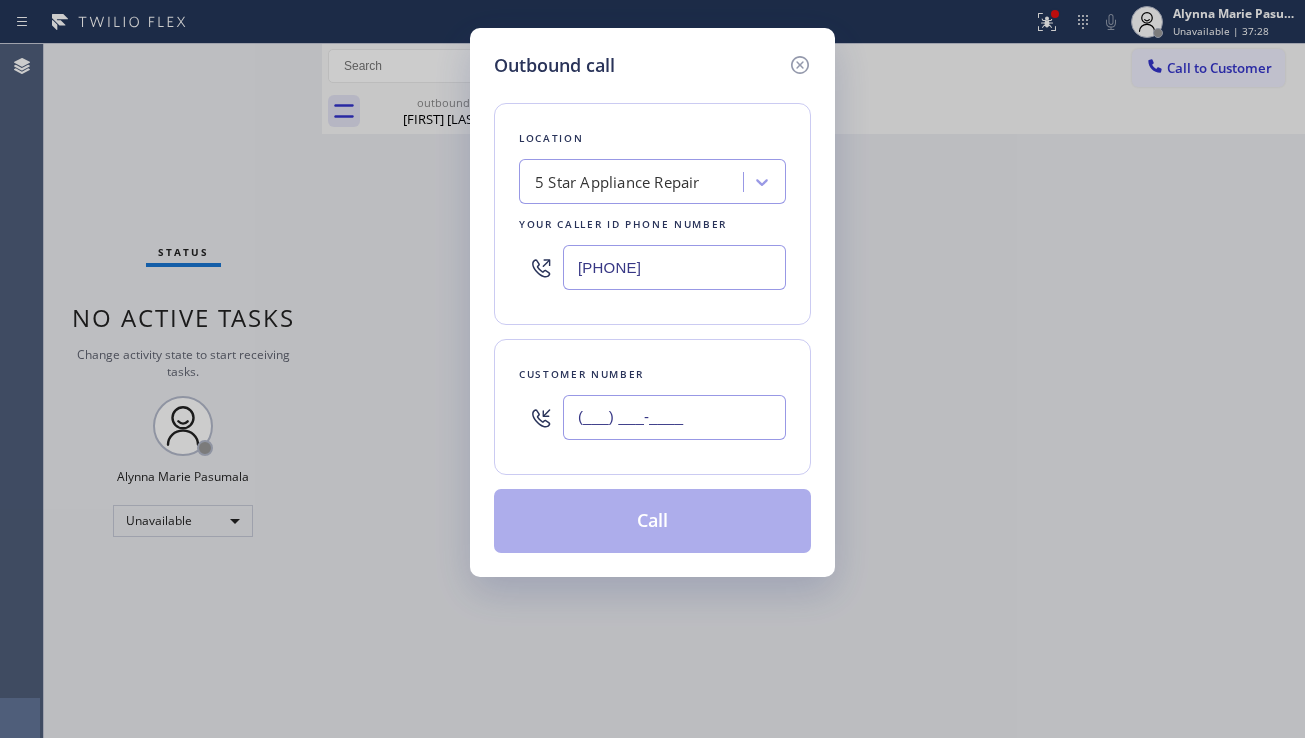 click on "(___) ___-____" at bounding box center [674, 417] 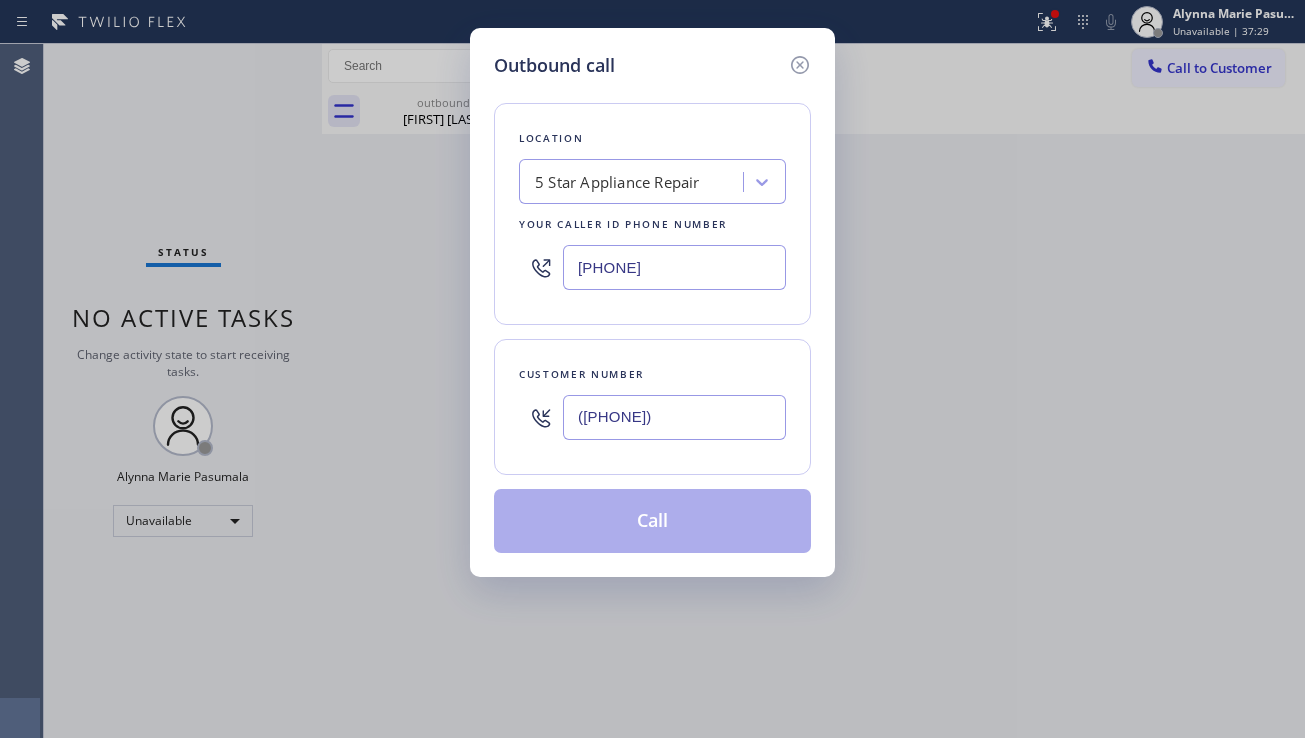 type on "([PHONE])" 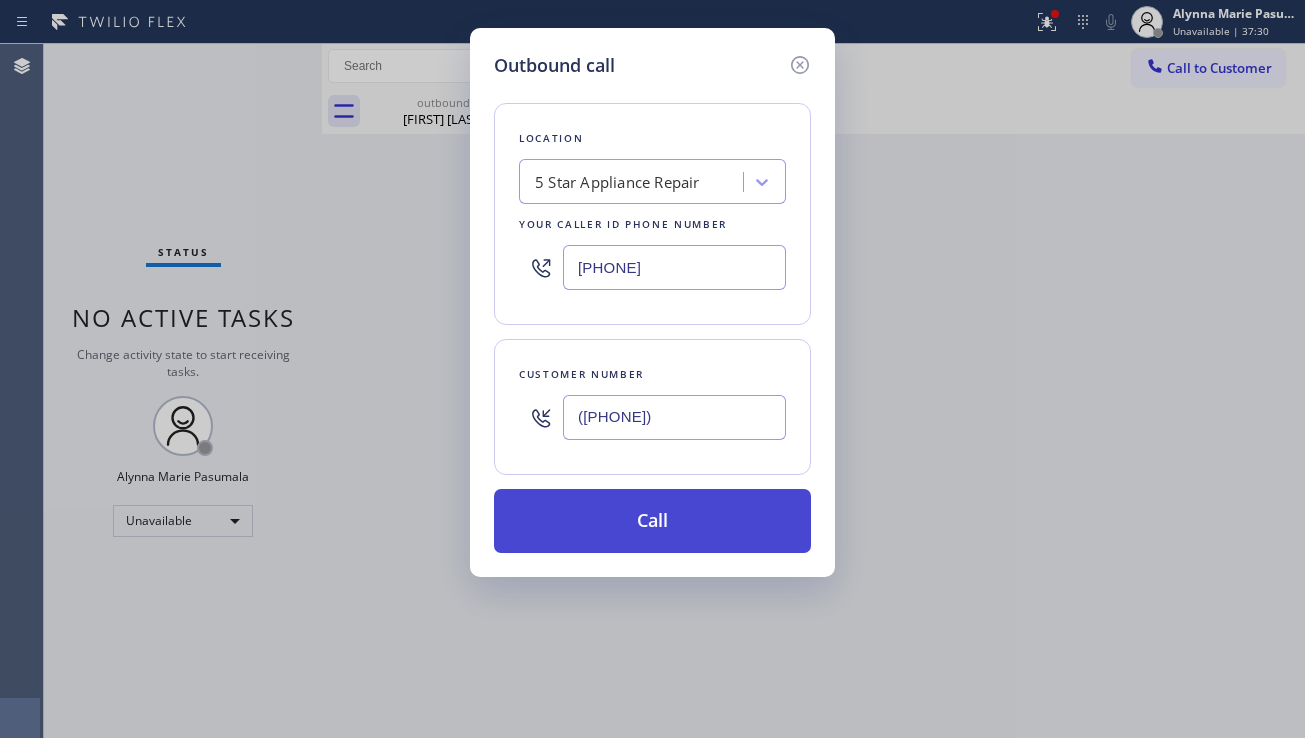 click on "Call" at bounding box center (652, 521) 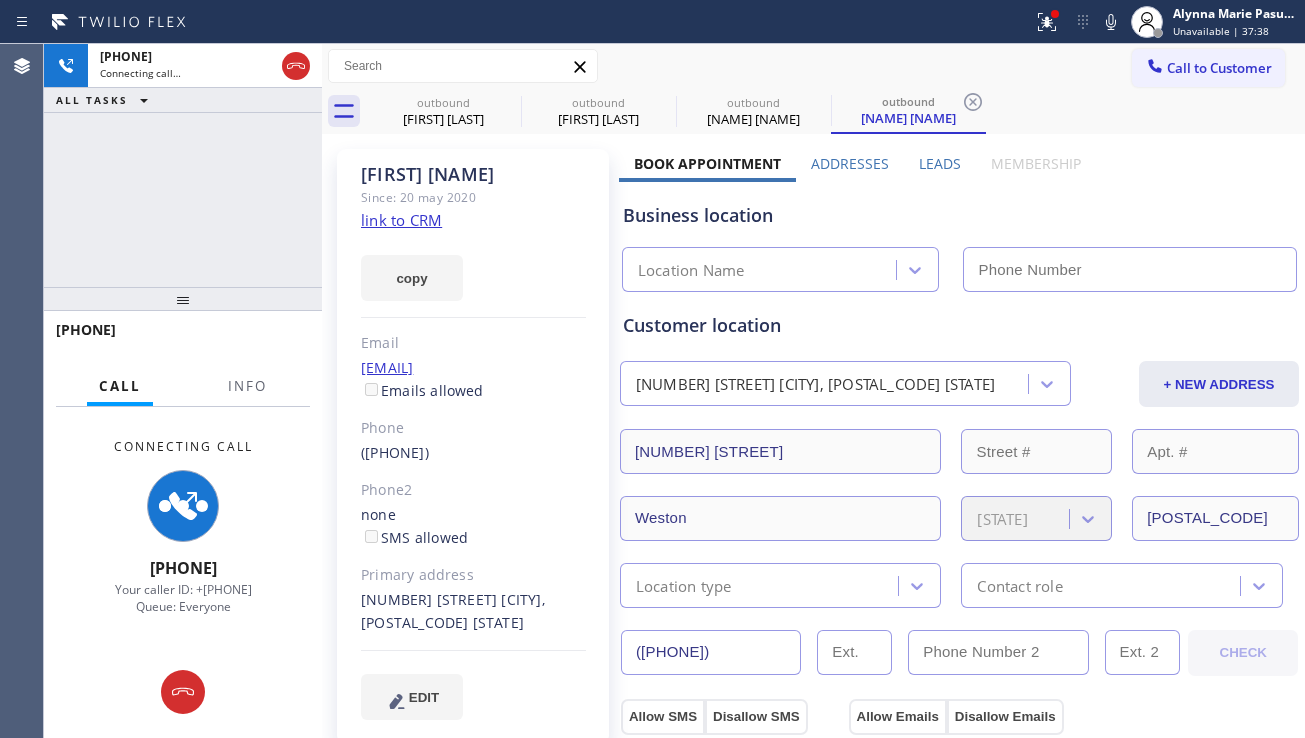 type on "[PHONE]" 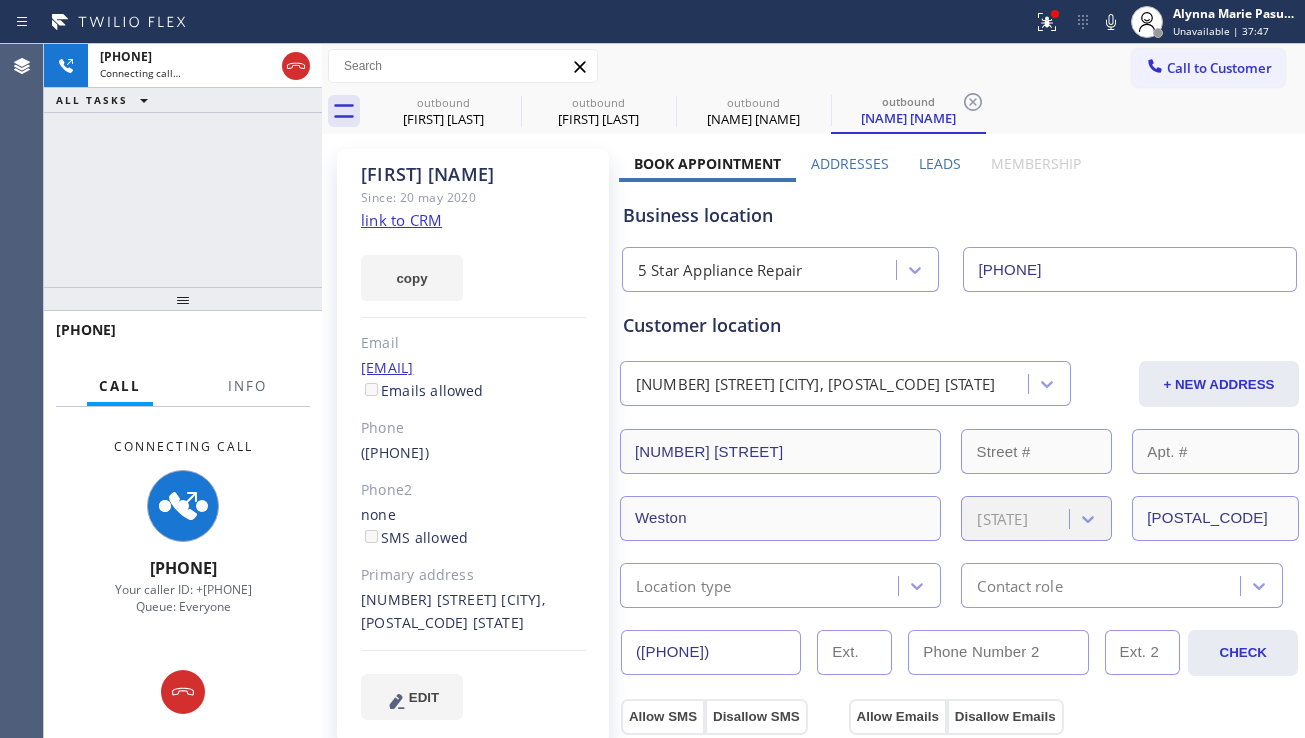 click on "Business location 5 Star Appliance Repair [PHONE]" at bounding box center [959, 237] 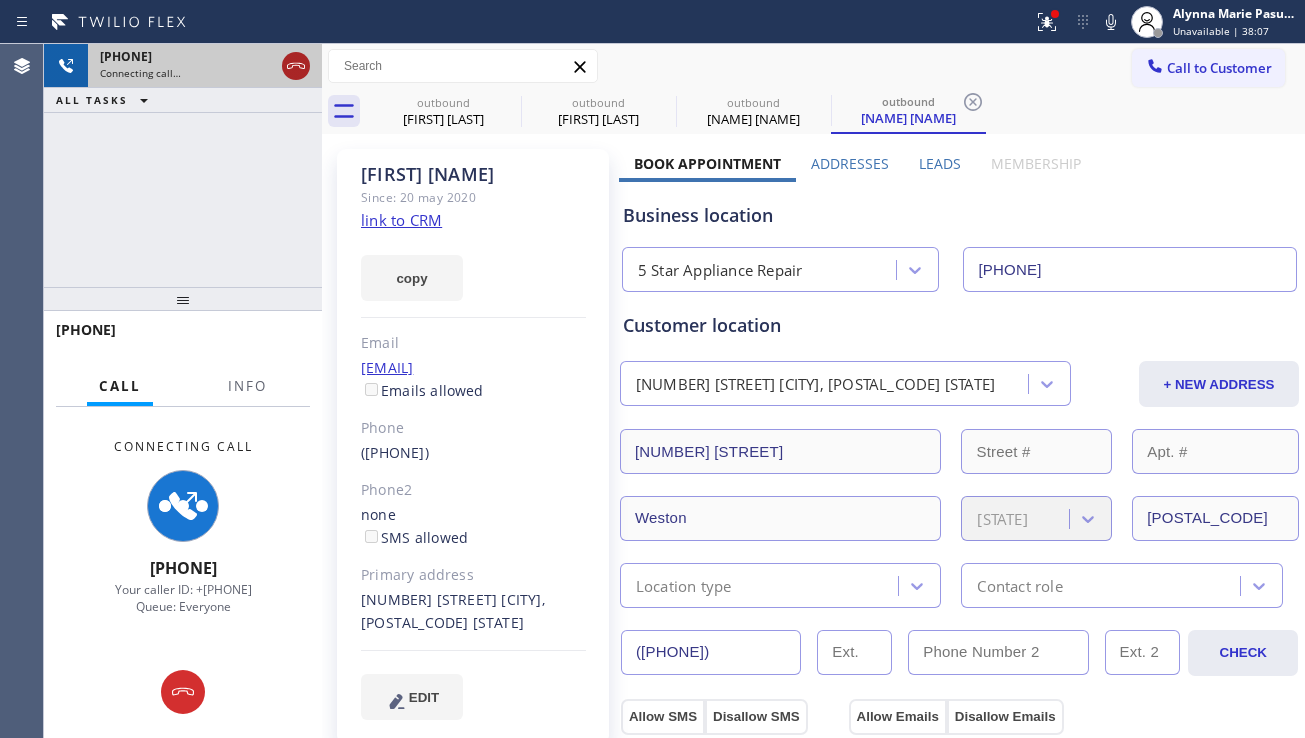 click 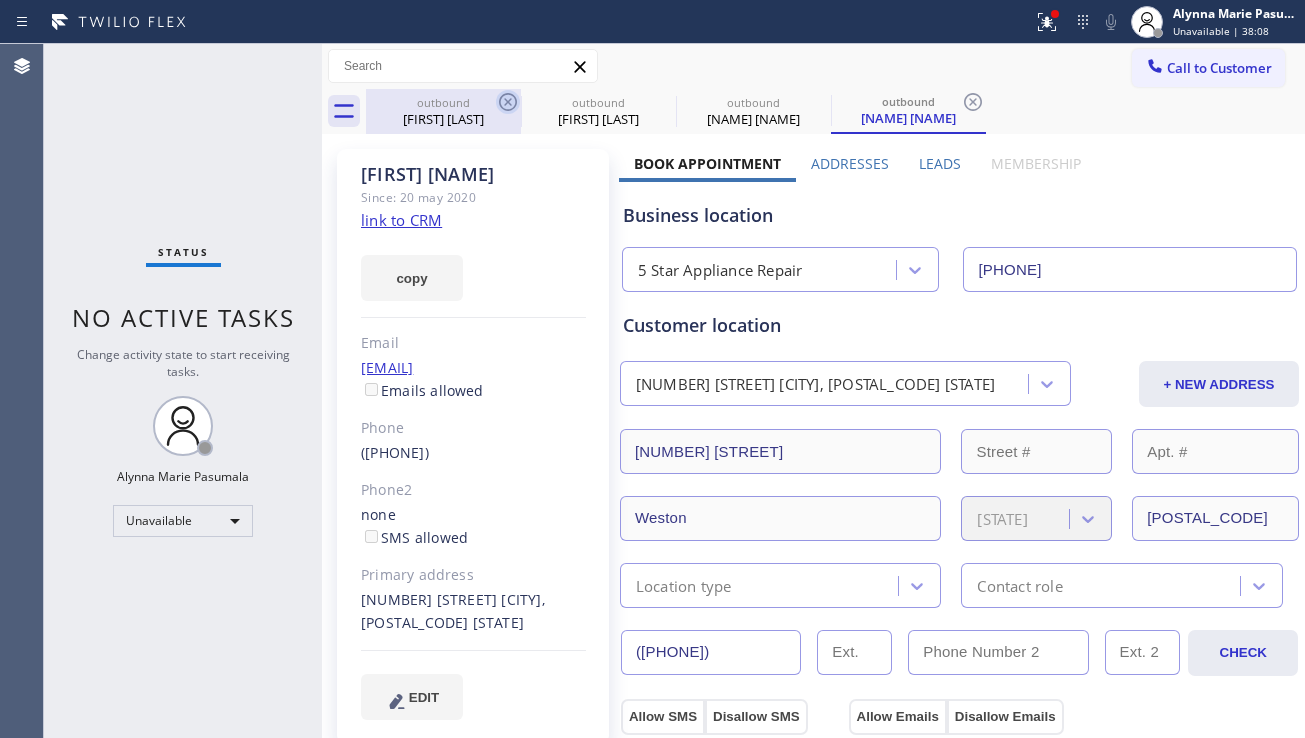 click 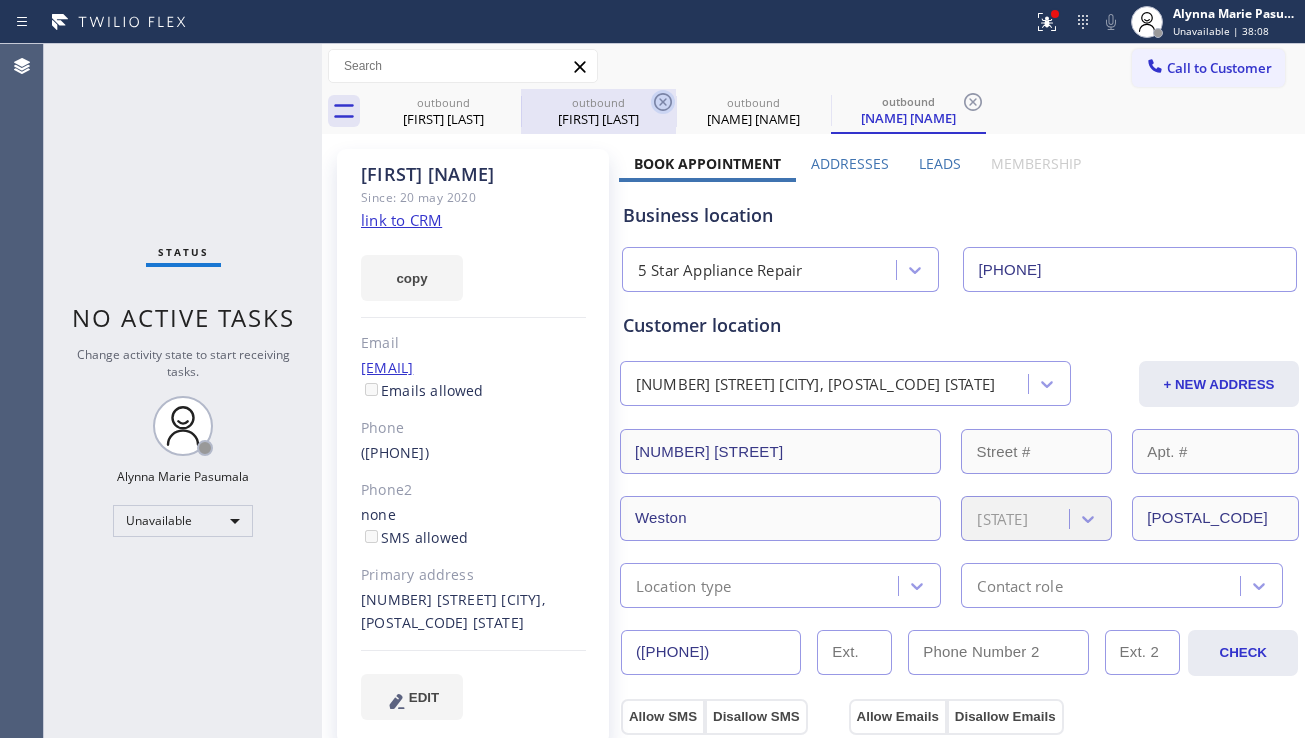 click 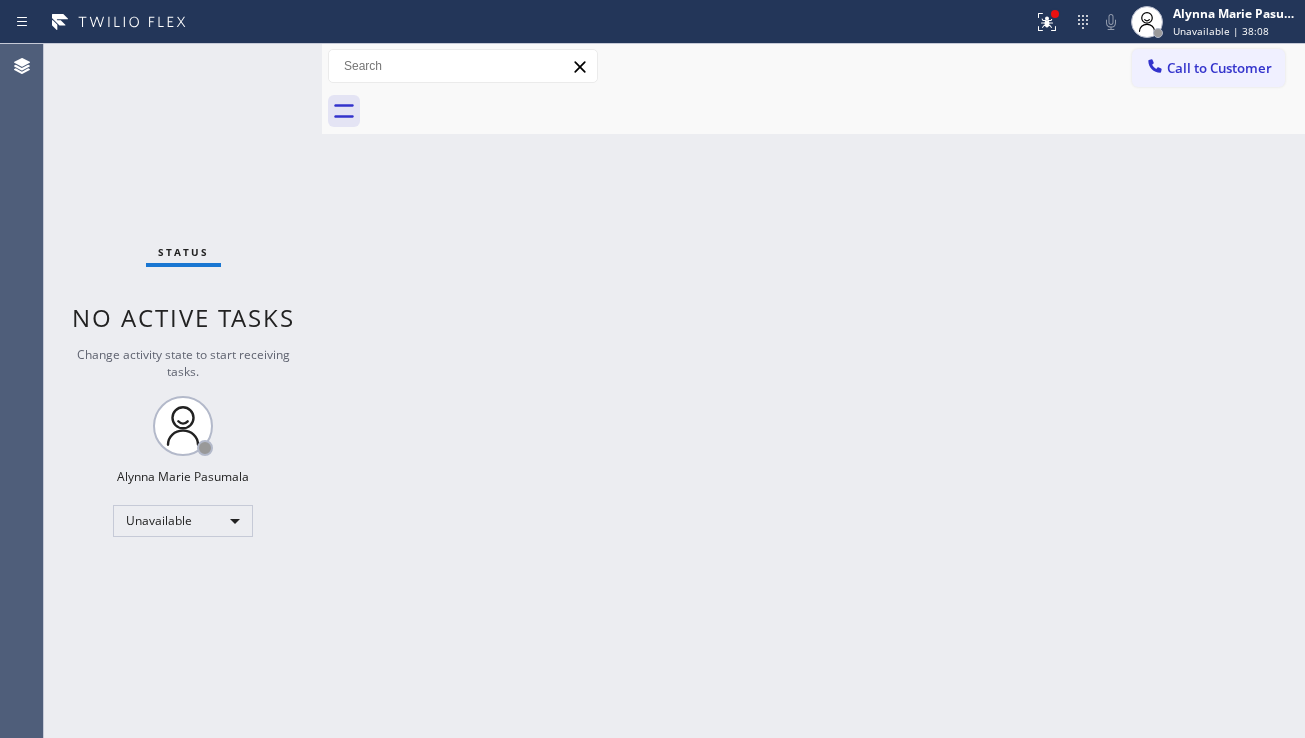 click at bounding box center (835, 111) 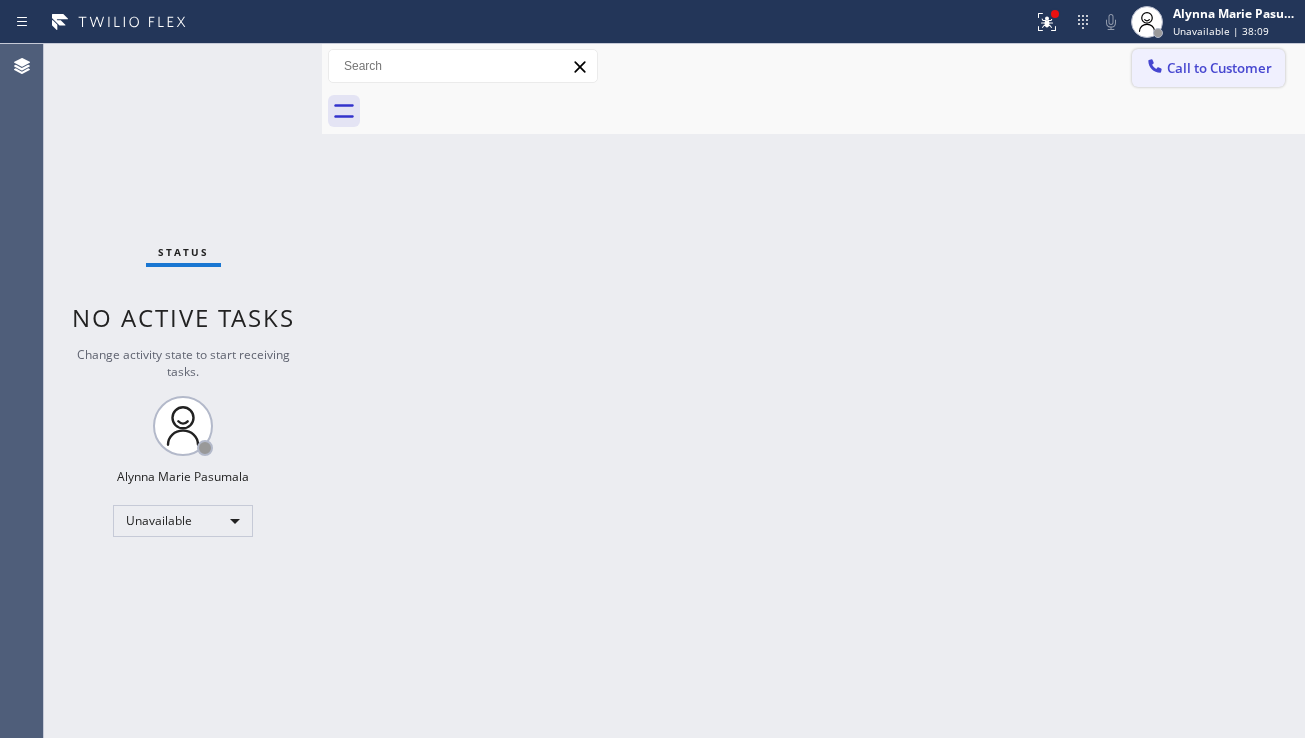 click on "Call to Customer" at bounding box center (1219, 68) 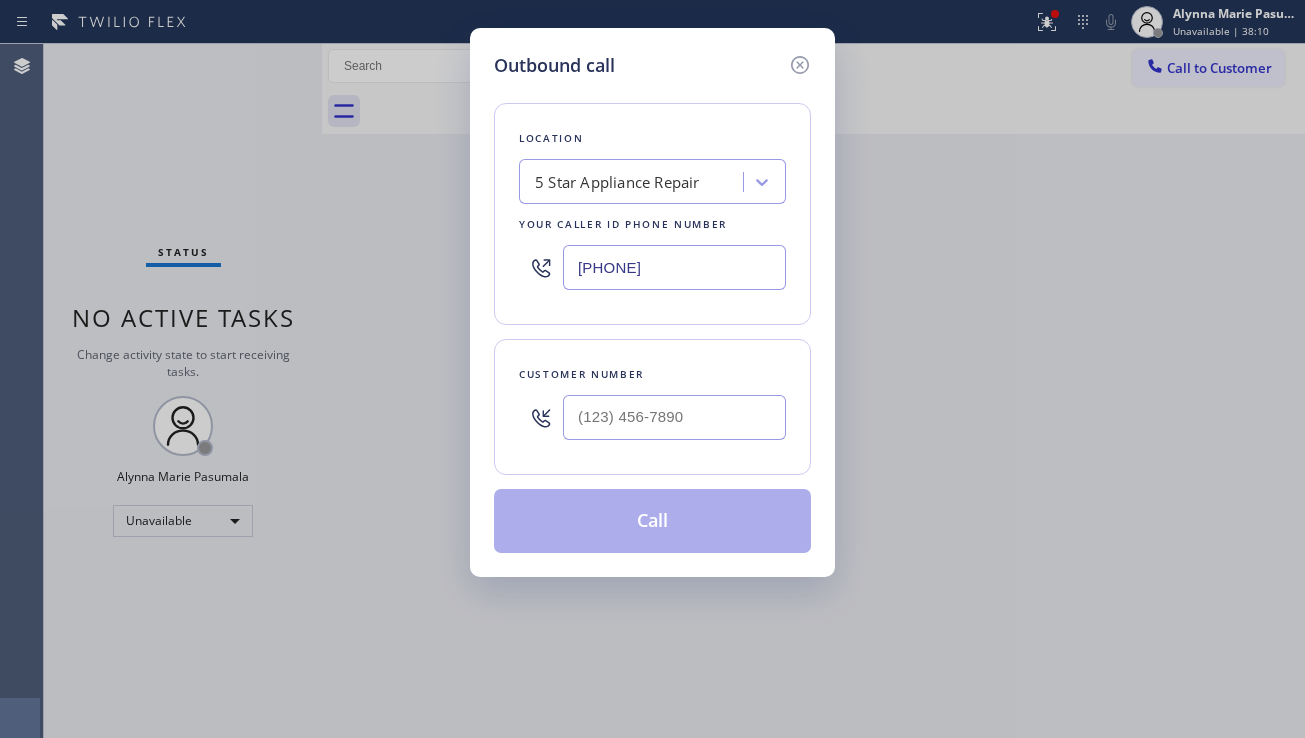 click at bounding box center (674, 417) 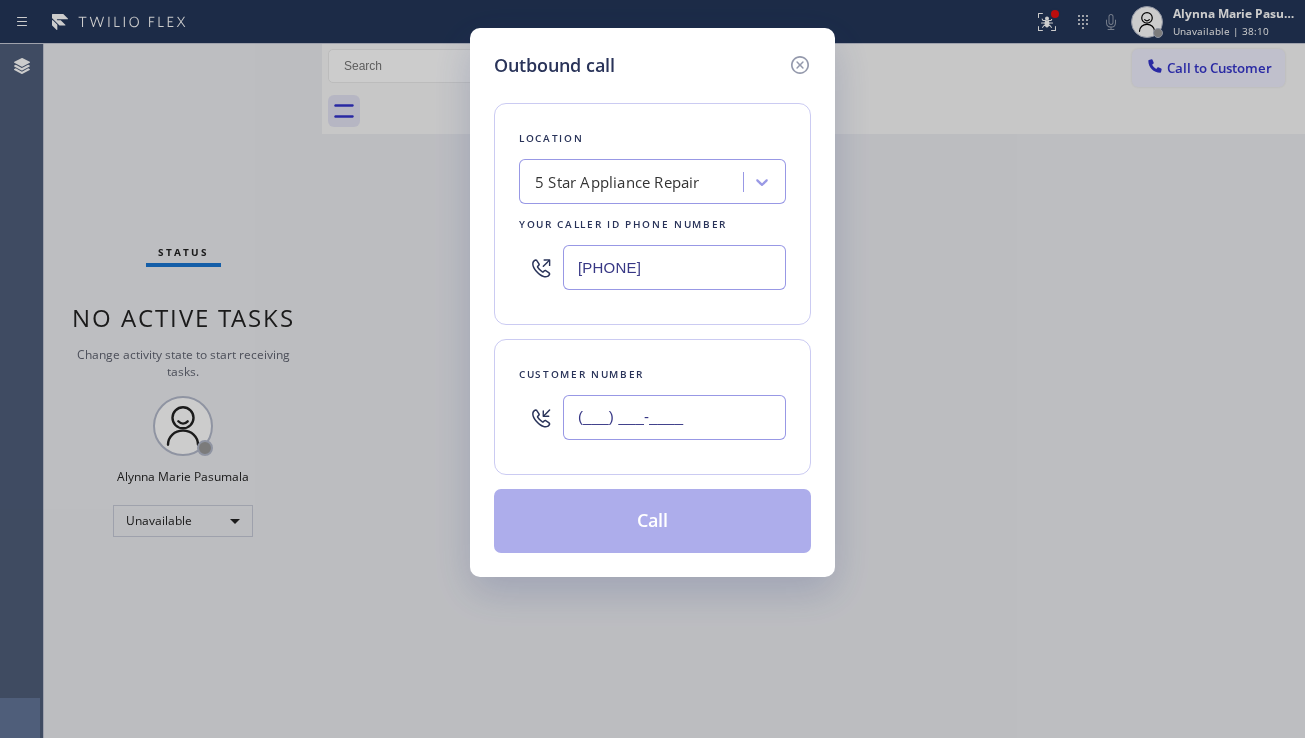click on "(___) ___-____" at bounding box center (674, 417) 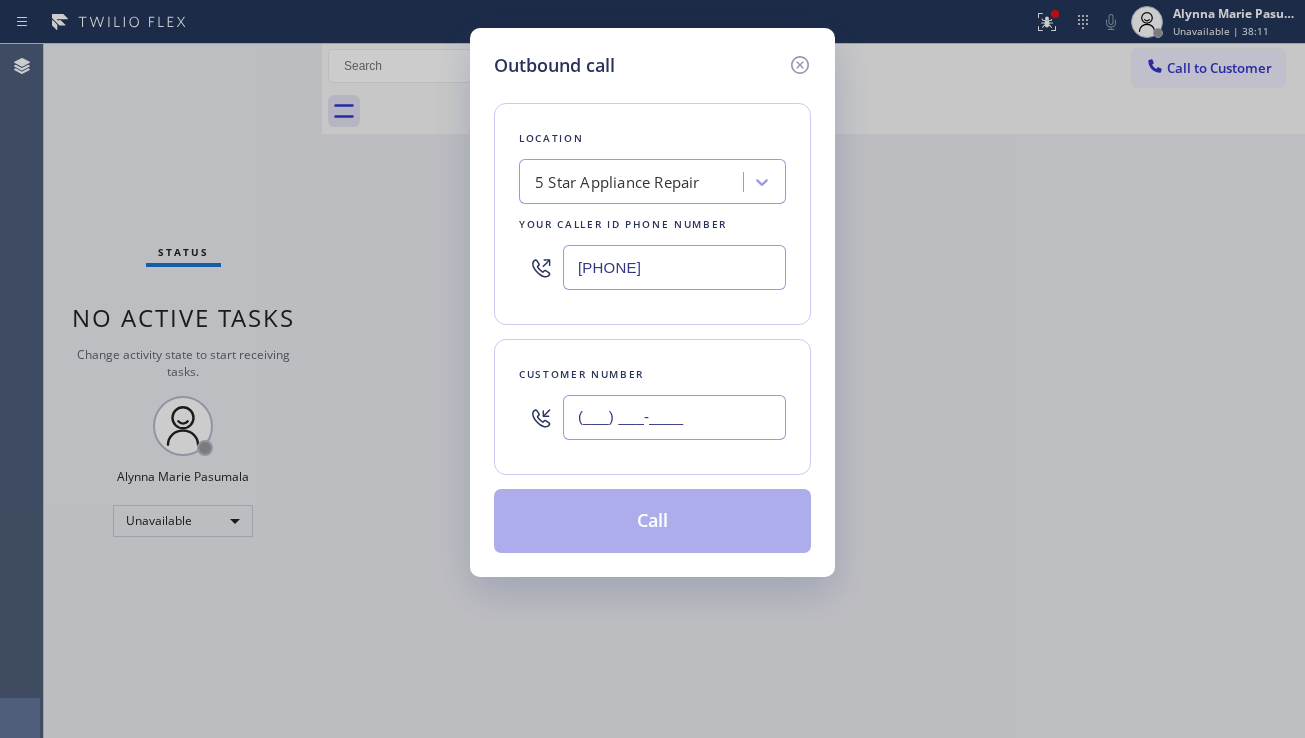click on "(___) ___-____" at bounding box center (674, 417) 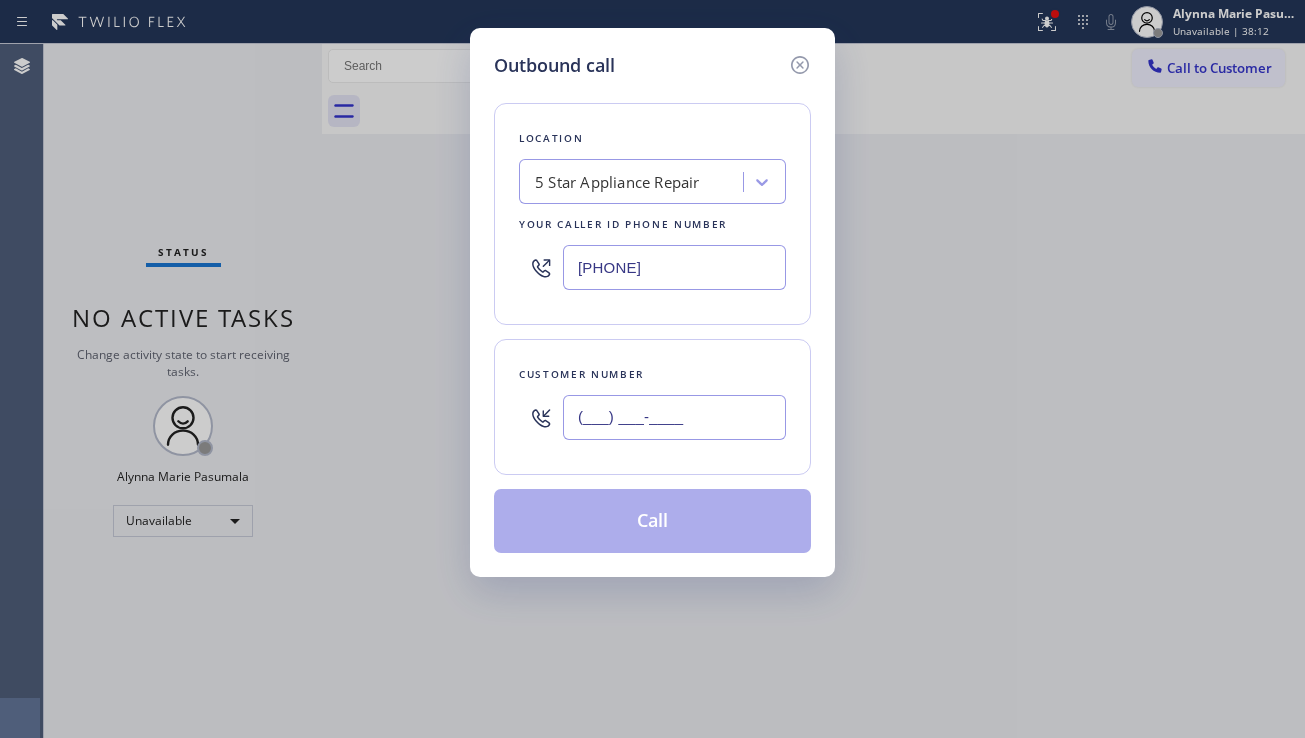 paste on "([PHONE]) [PHONE]" 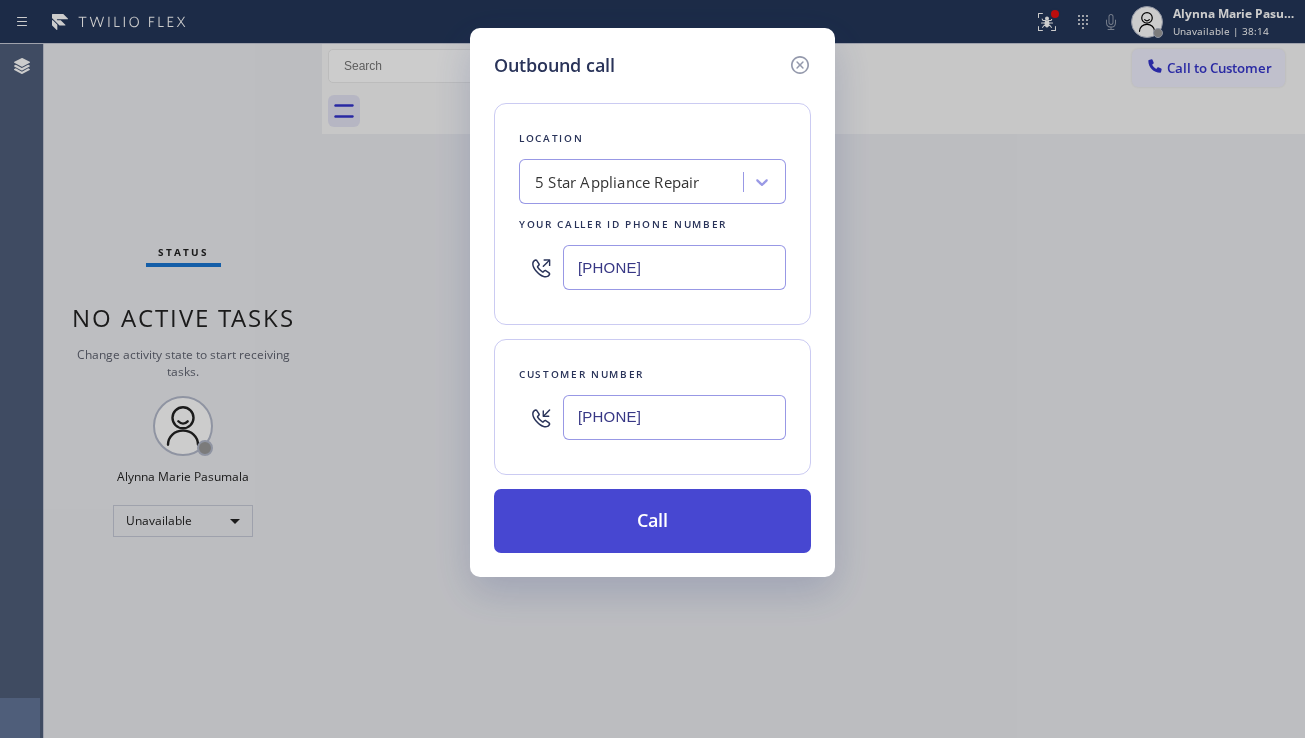 type on "[PHONE]" 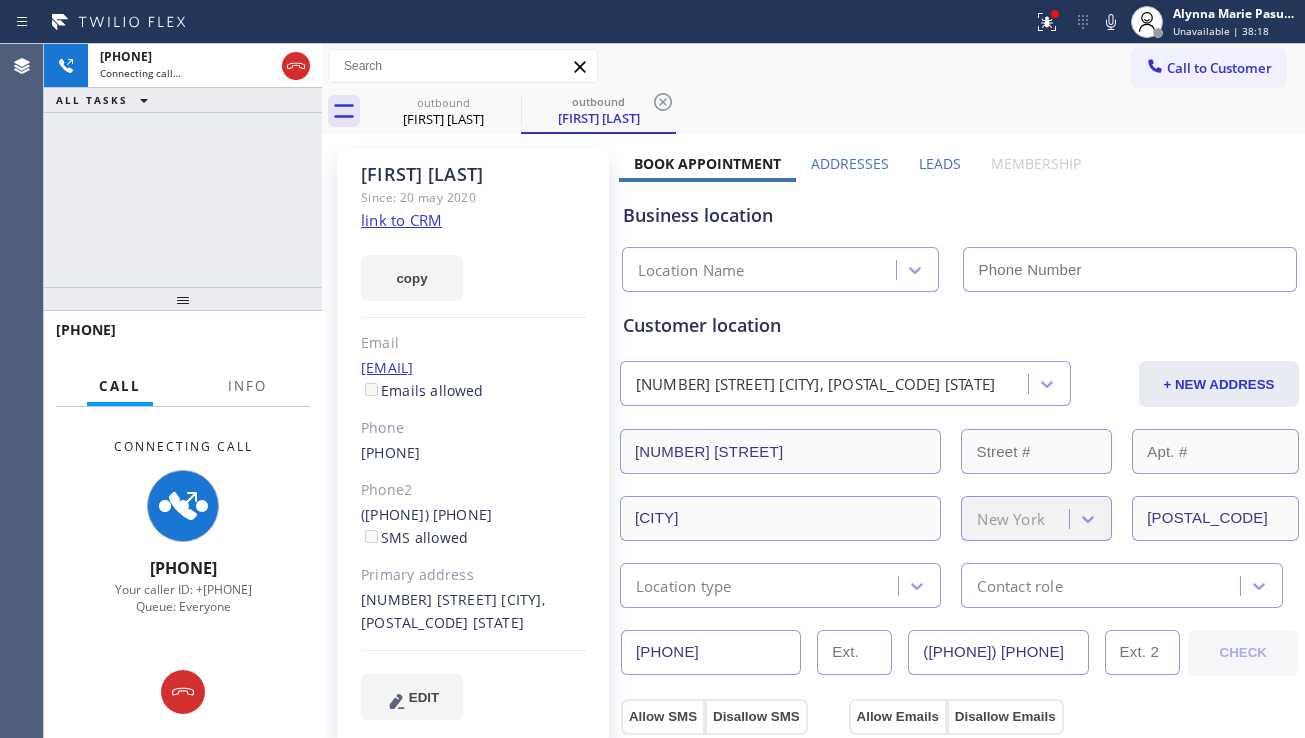 type on "[PHONE]" 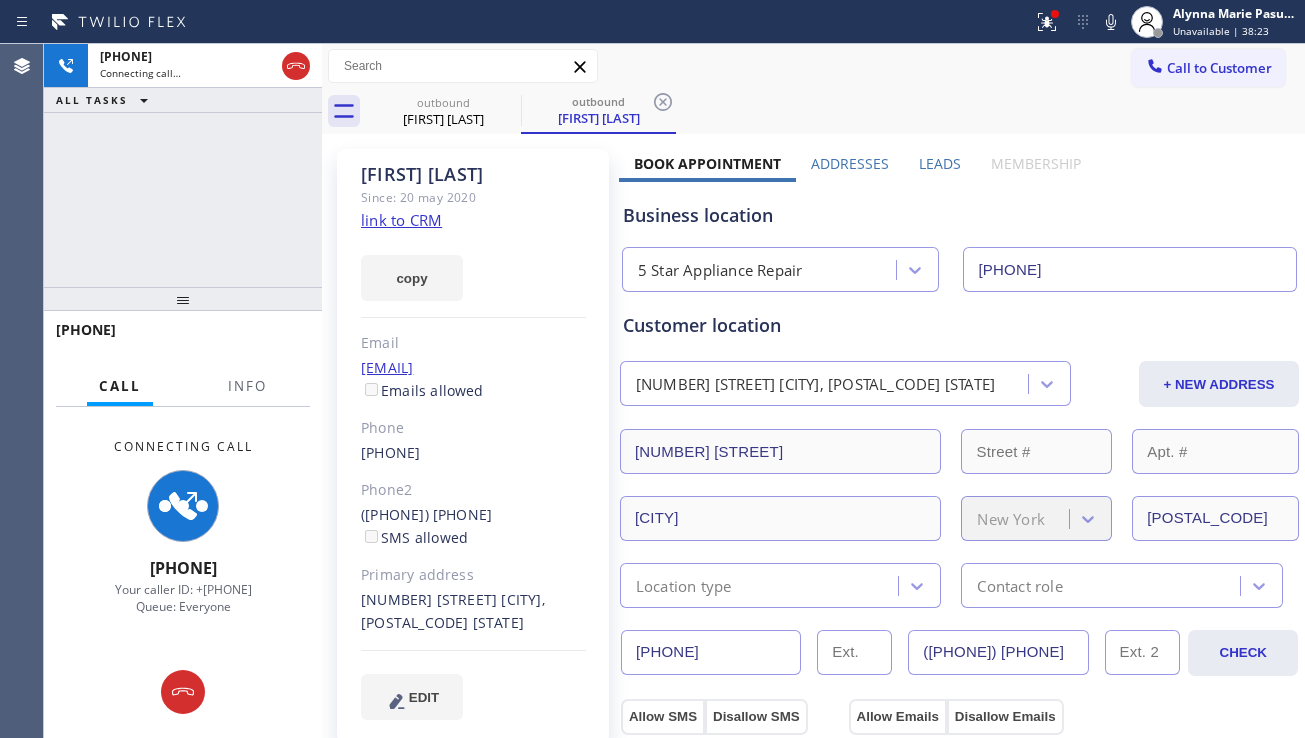 click on "Business location" at bounding box center (959, 215) 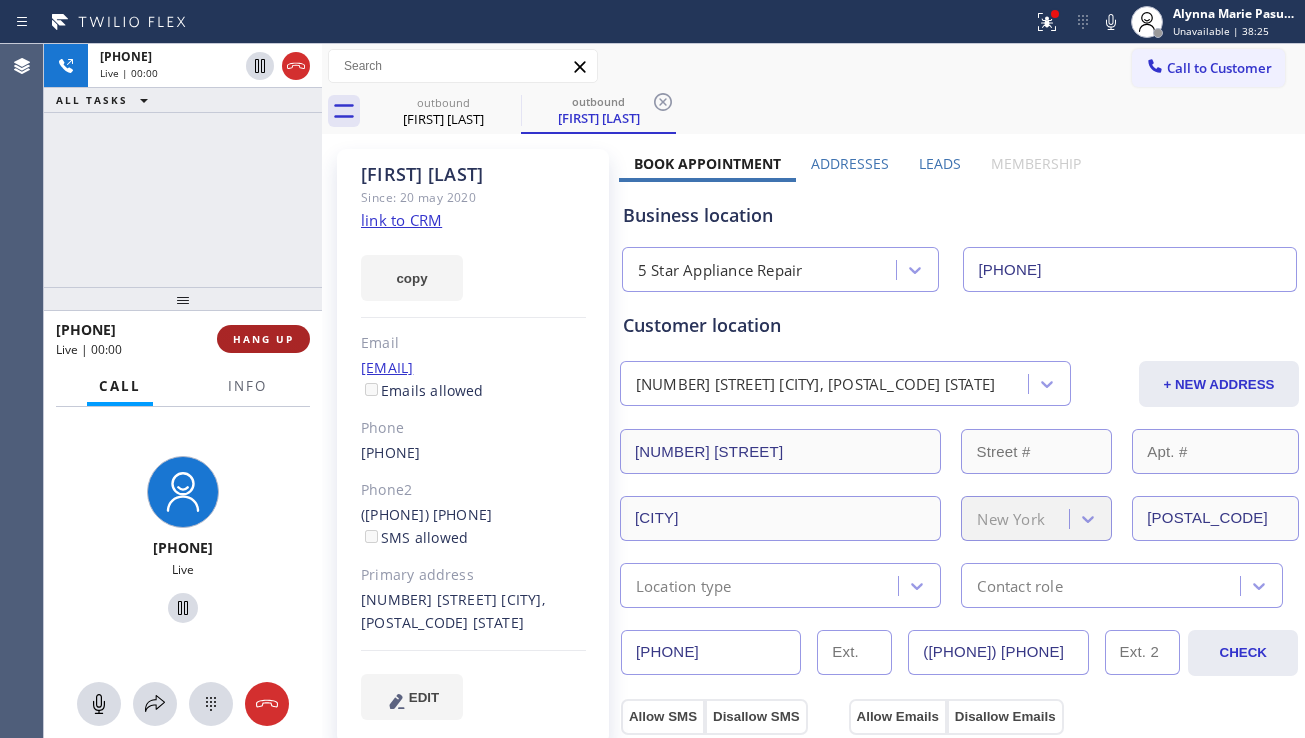 click on "HANG UP" at bounding box center [263, 339] 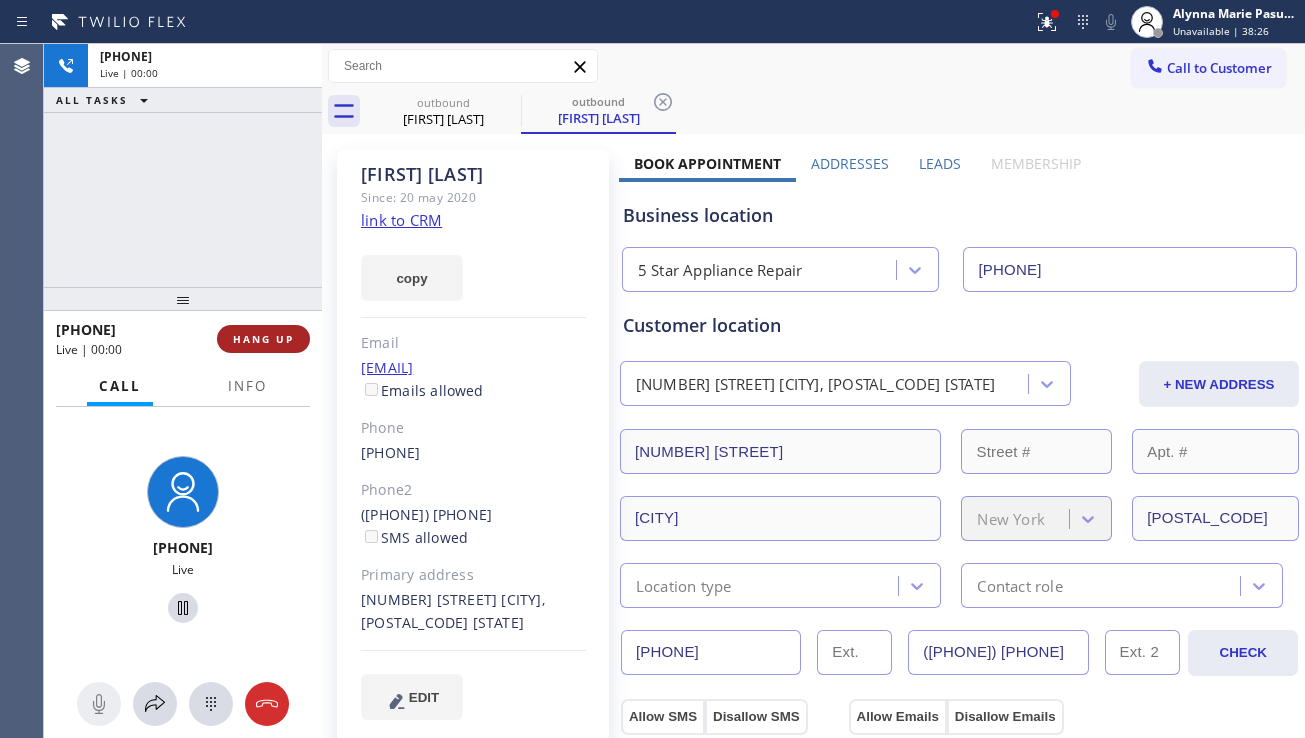click on "HANG UP" at bounding box center [263, 339] 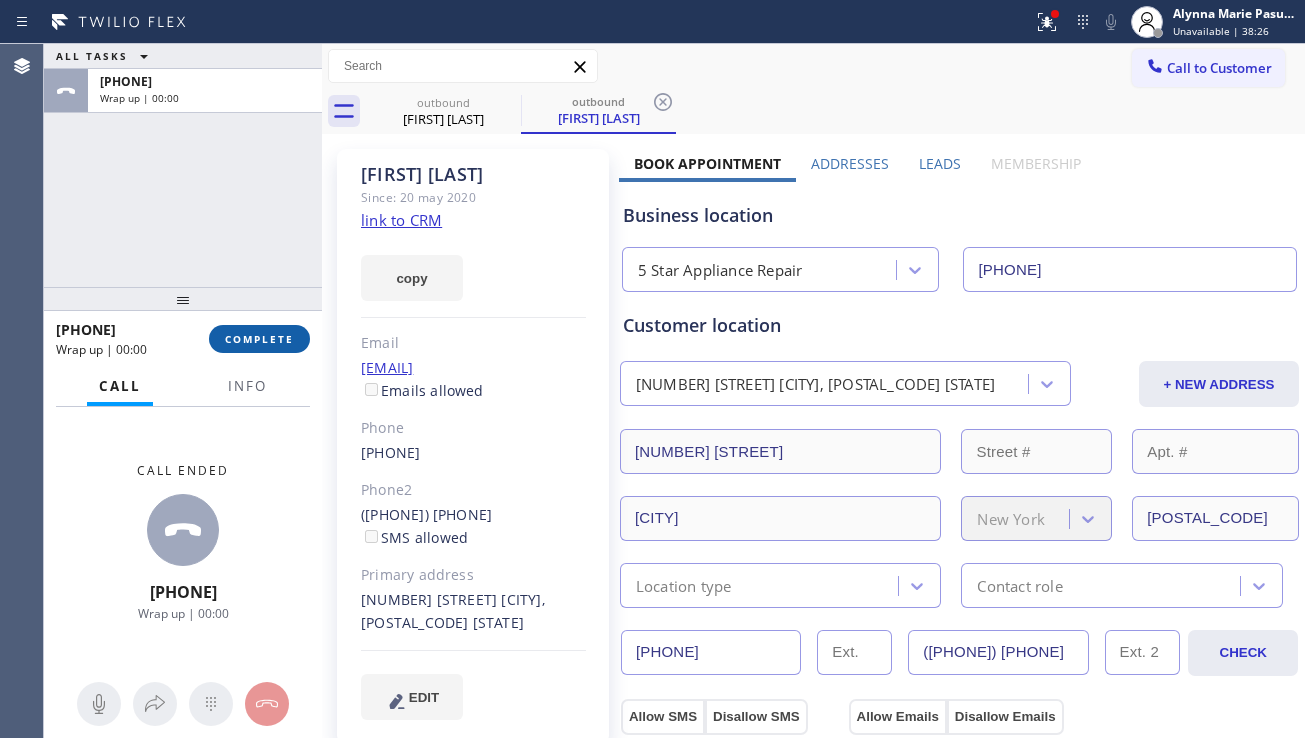 click on "COMPLETE" at bounding box center [259, 339] 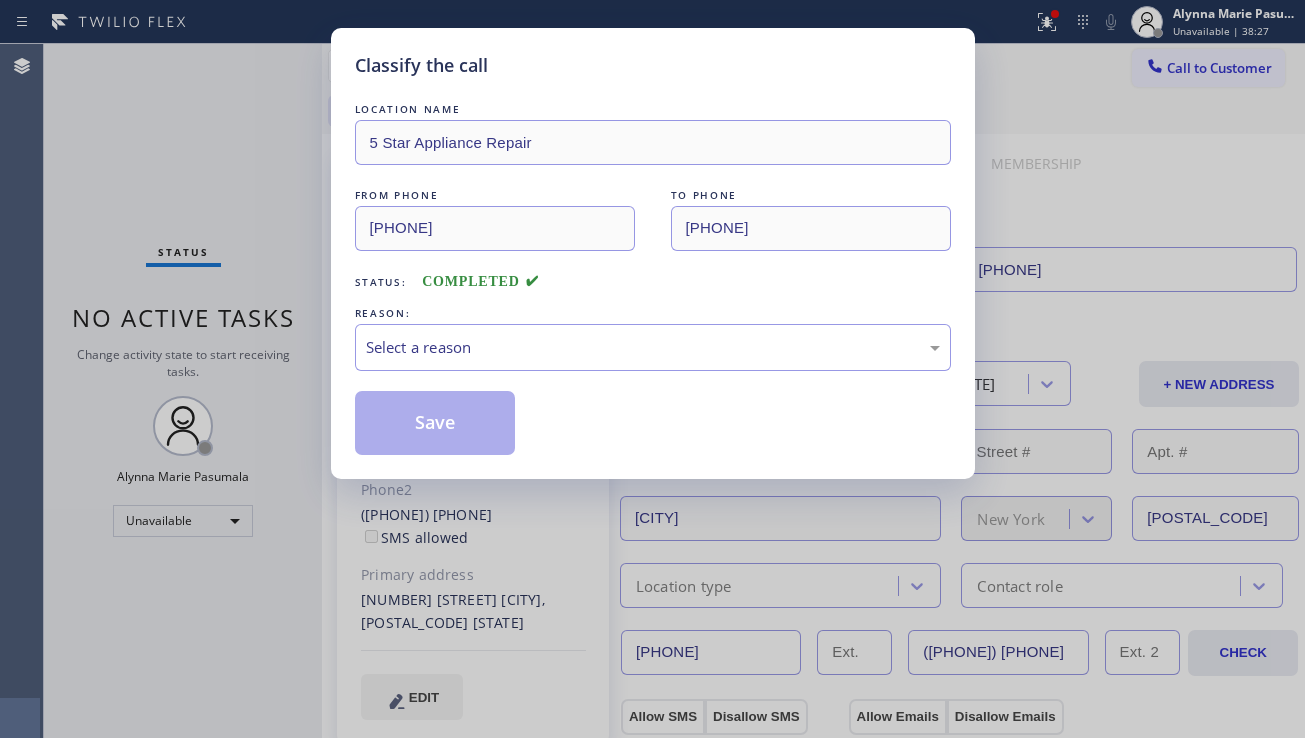 click on "Select a reason" at bounding box center [653, 347] 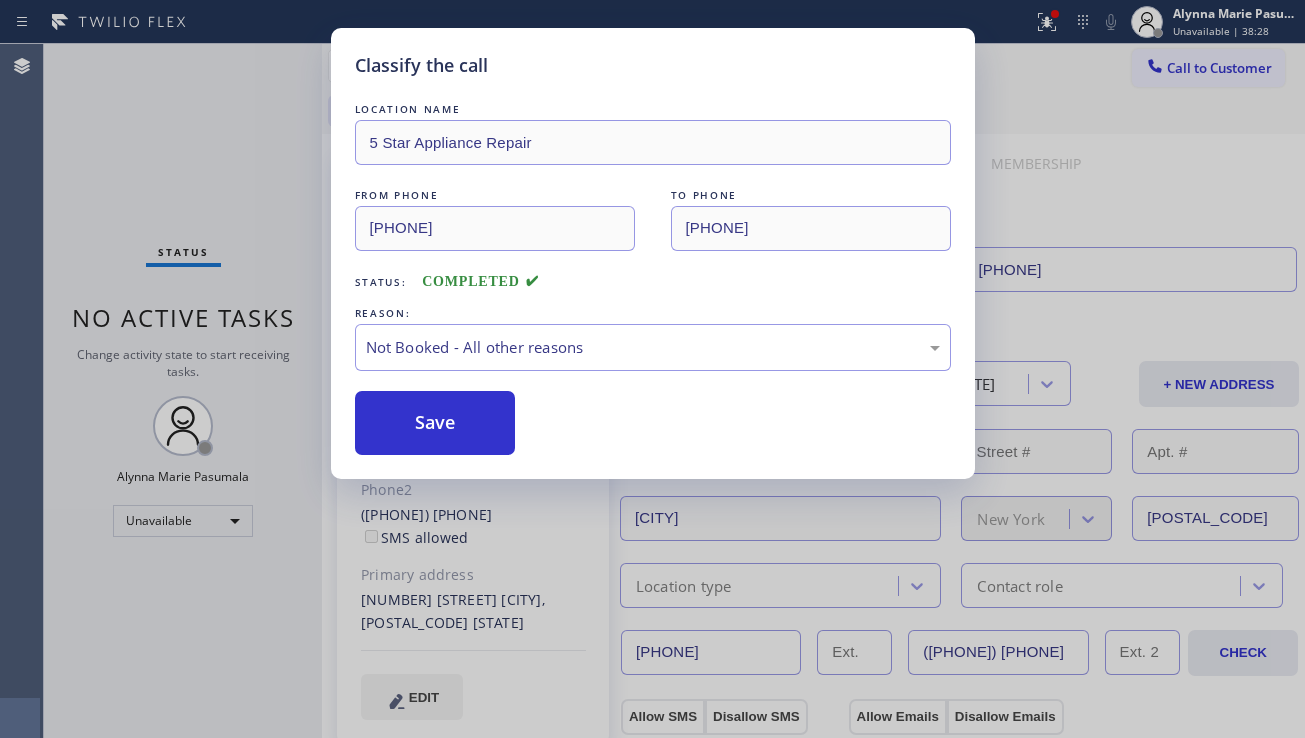 drag, startPoint x: 411, startPoint y: 421, endPoint x: 661, endPoint y: 403, distance: 250.64716 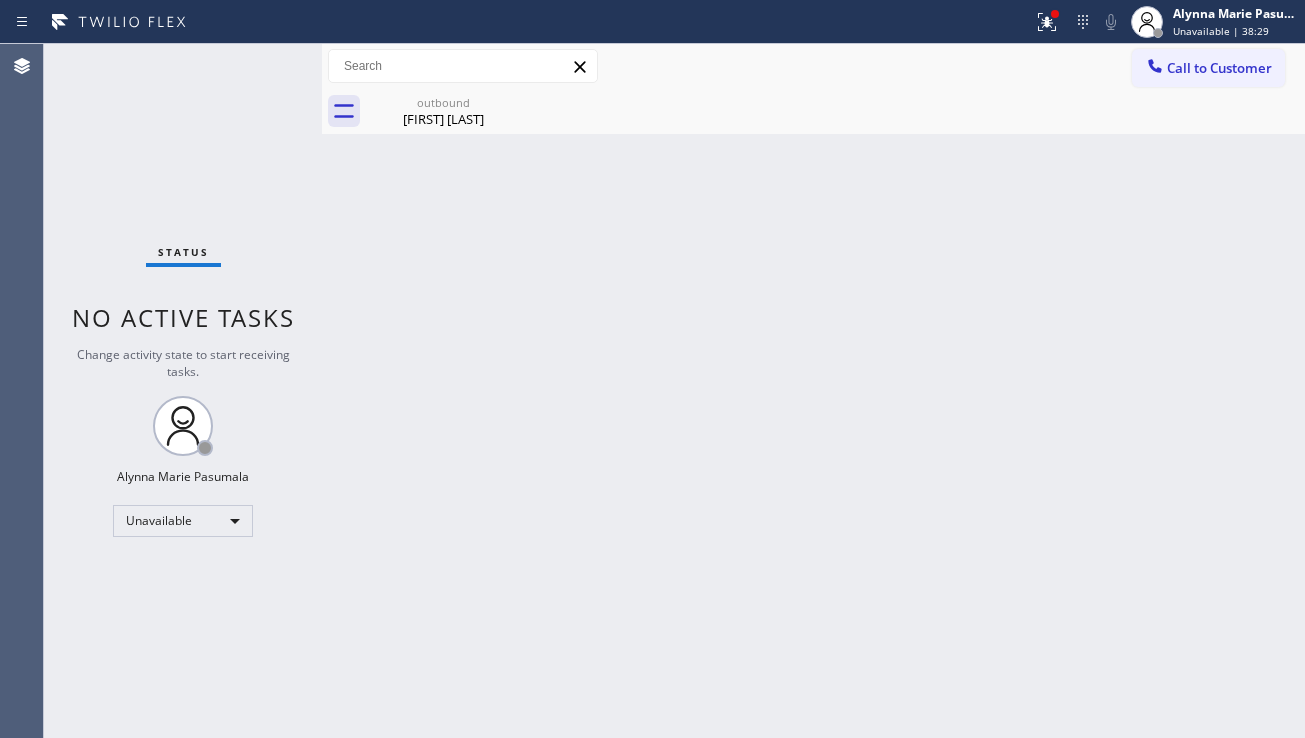 click on "Call to Customer" at bounding box center [1208, 68] 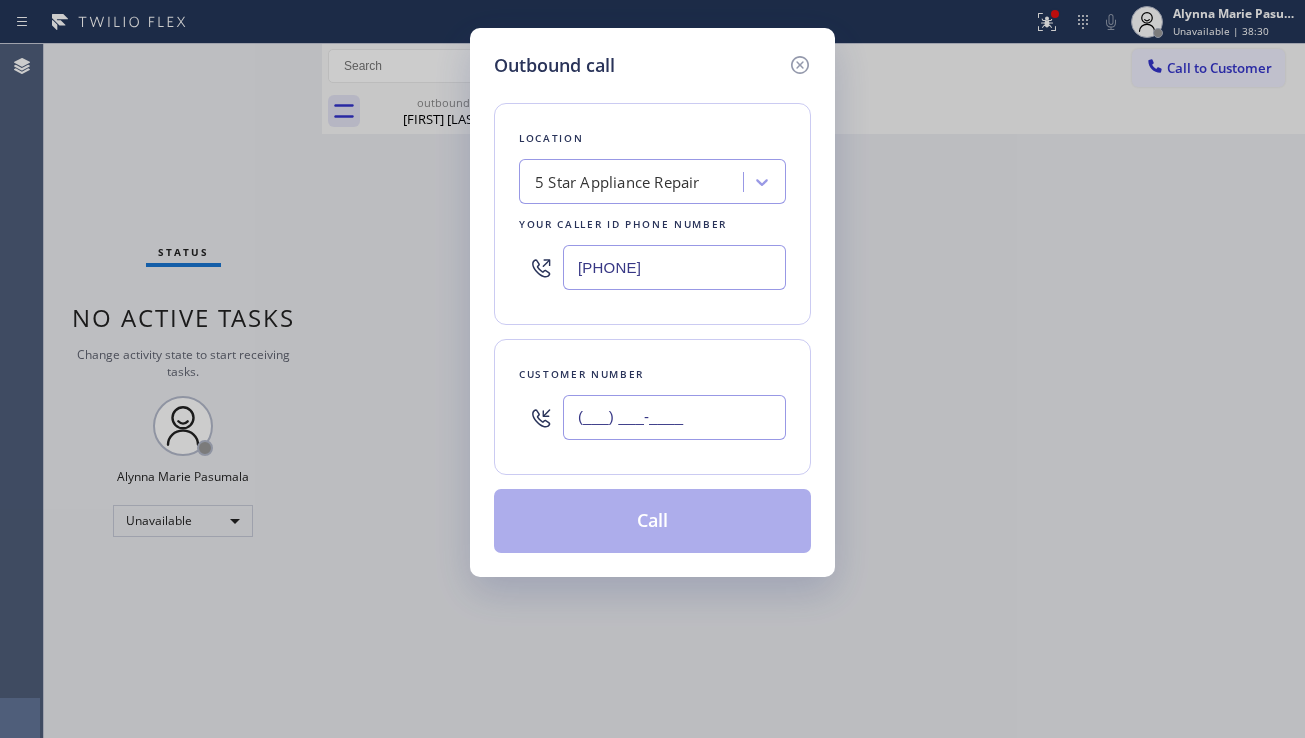 click on "(___) ___-____" at bounding box center (674, 417) 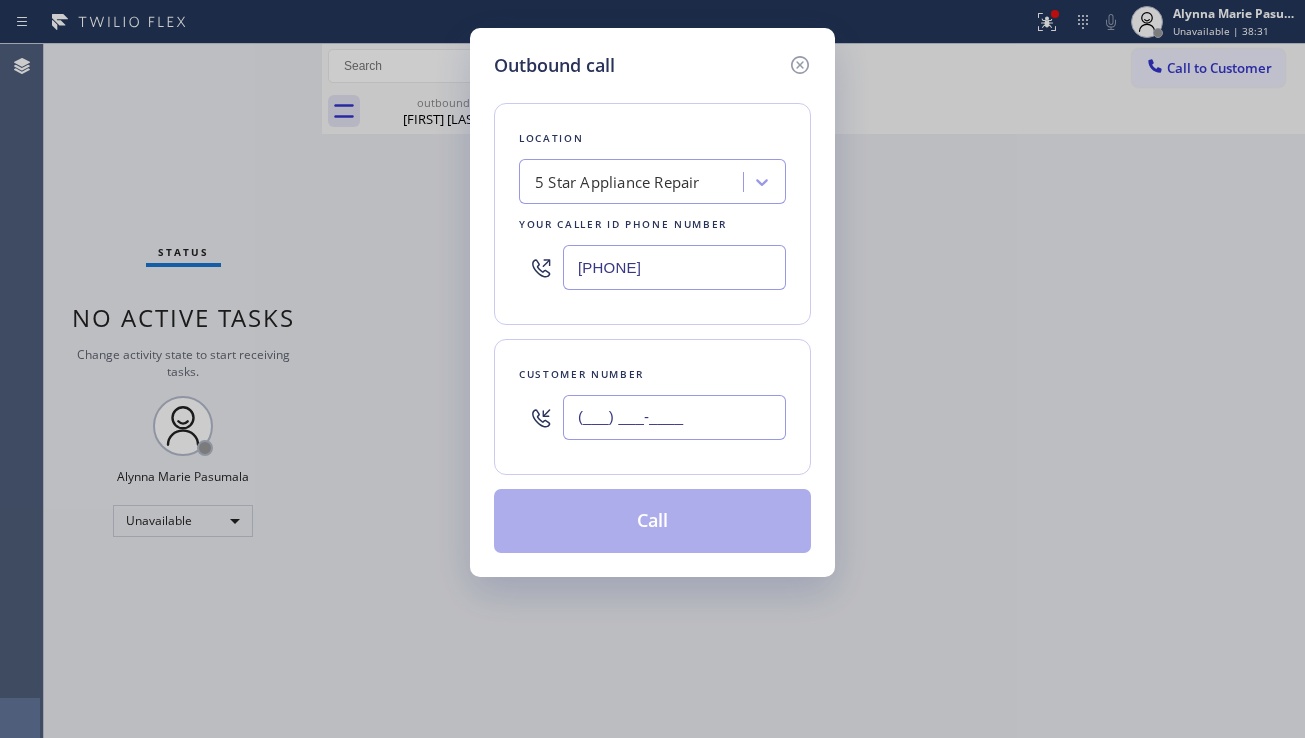 paste on "[PHONE]" 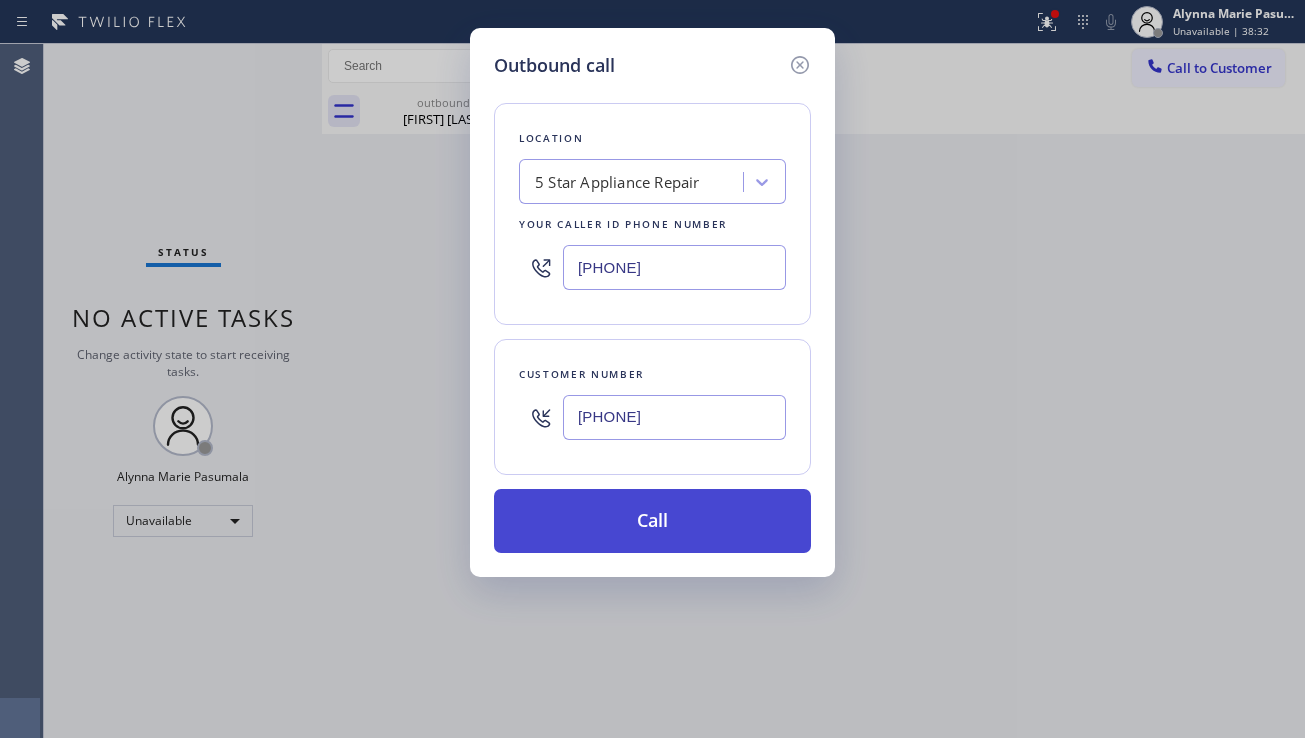 type on "[PHONE]" 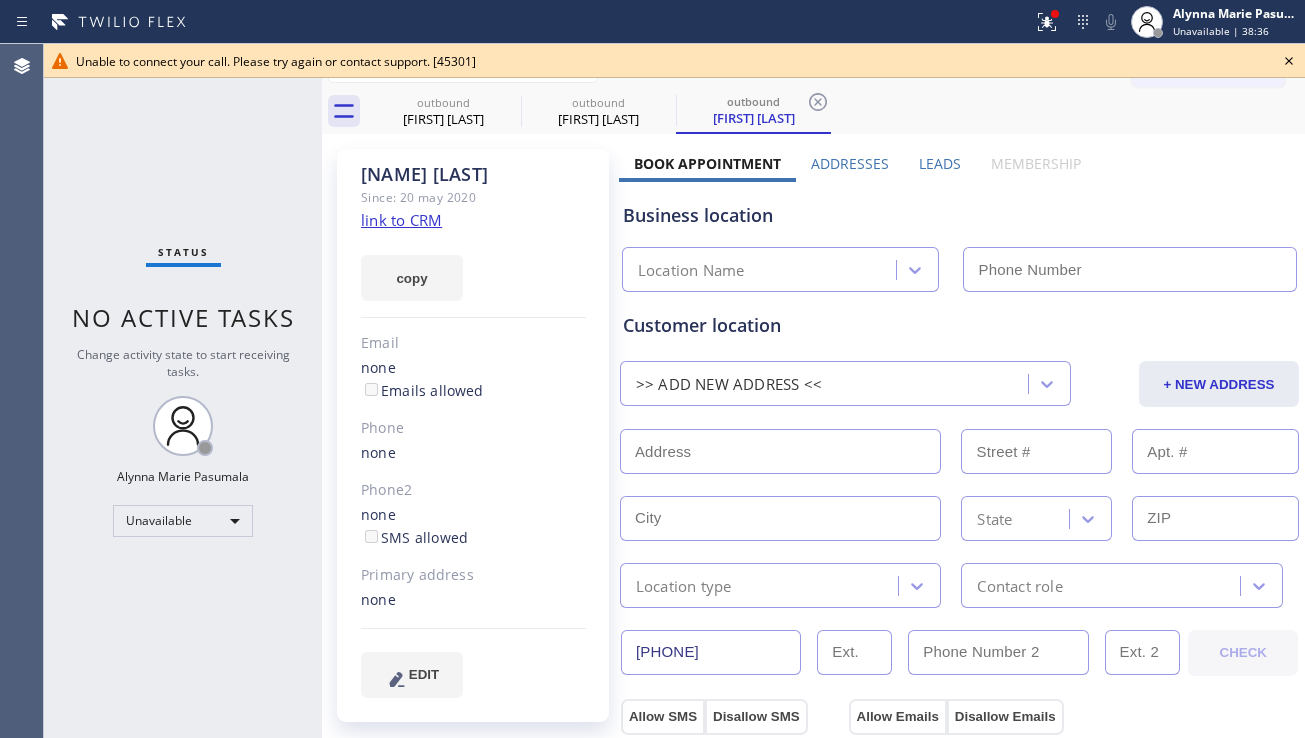 type on "[PHONE]" 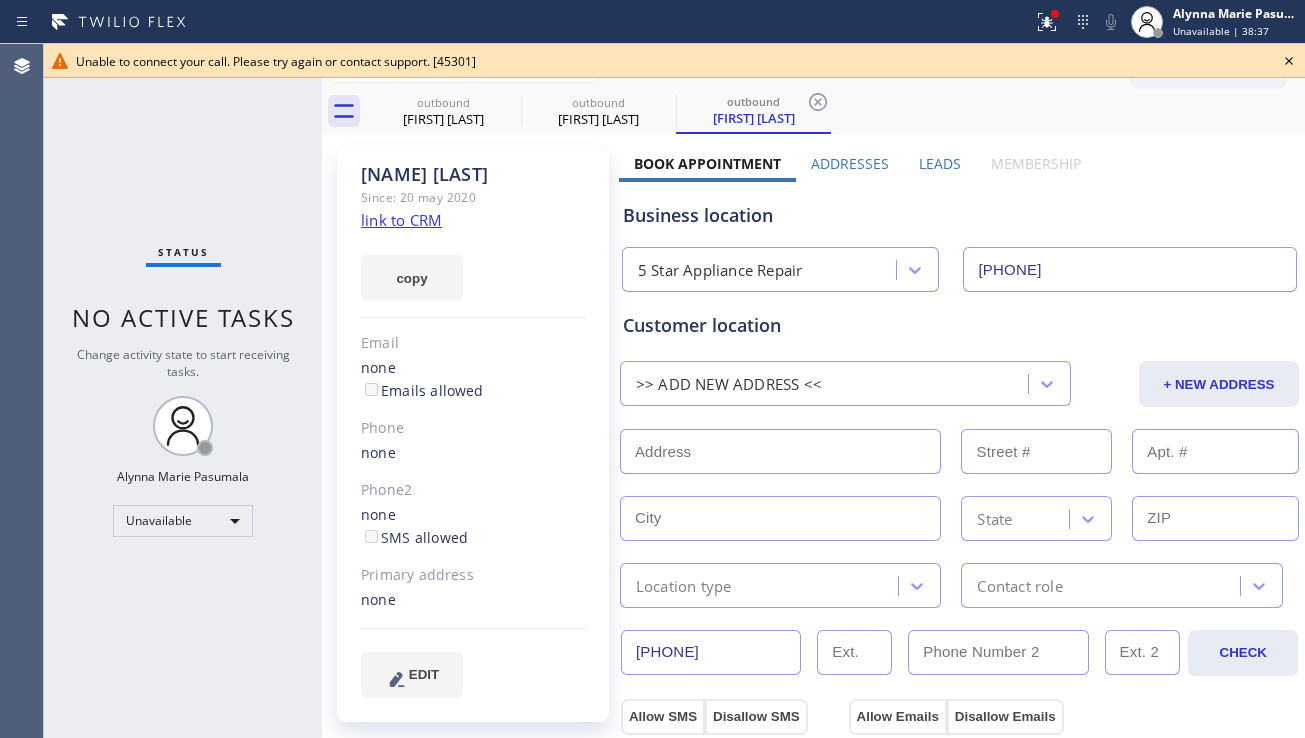 click 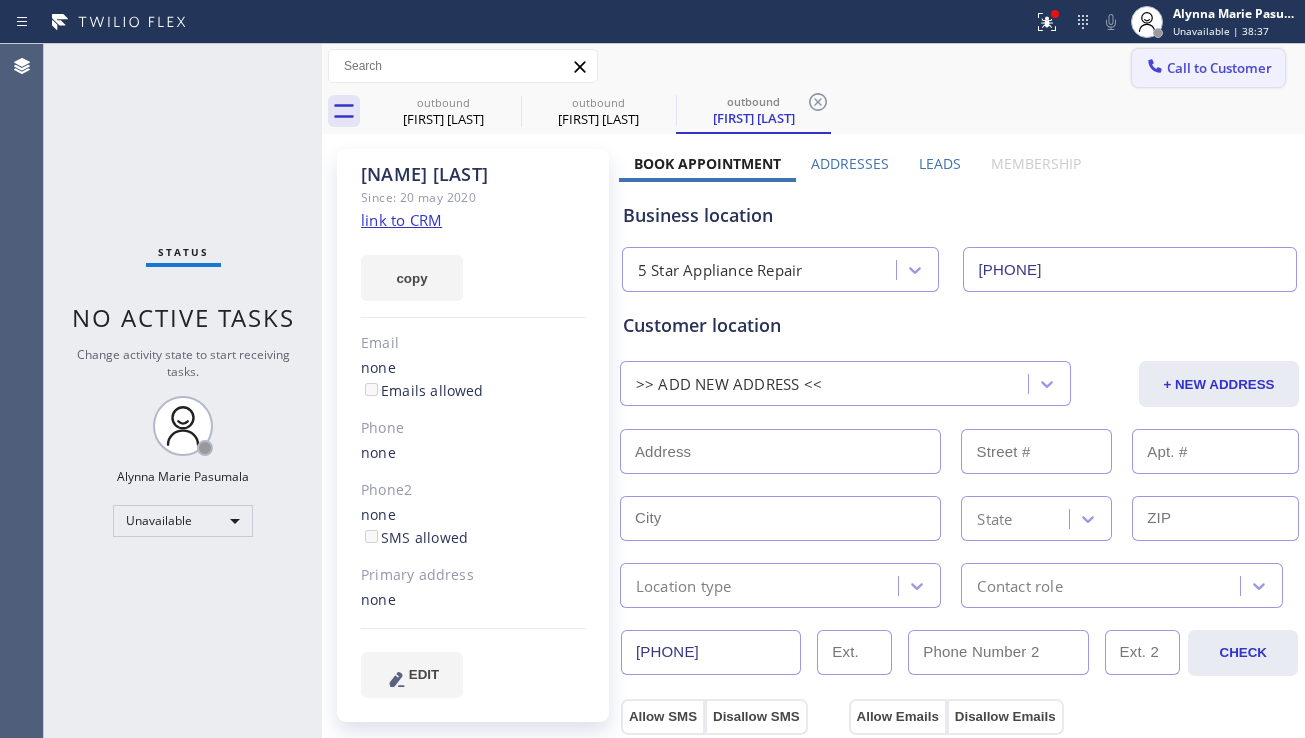 click on "Call to Customer" at bounding box center [1219, 68] 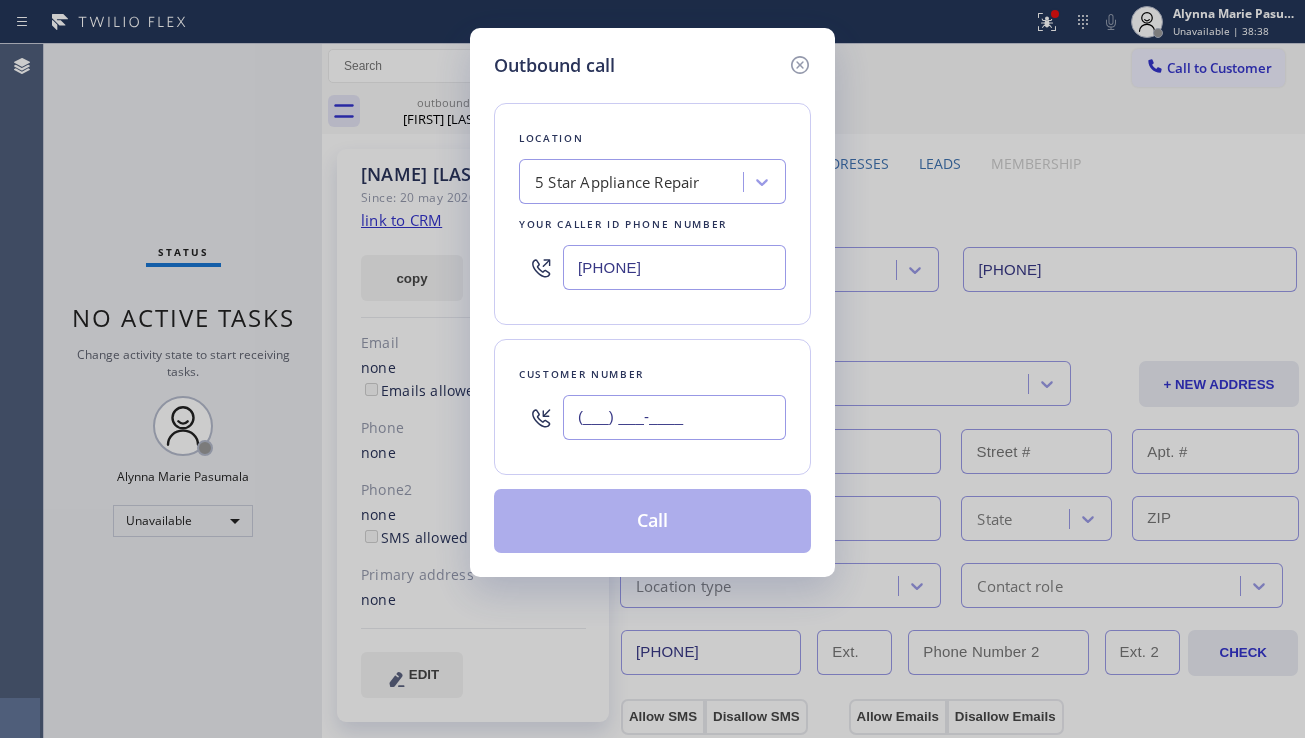 click on "(___) ___-____" at bounding box center (674, 417) 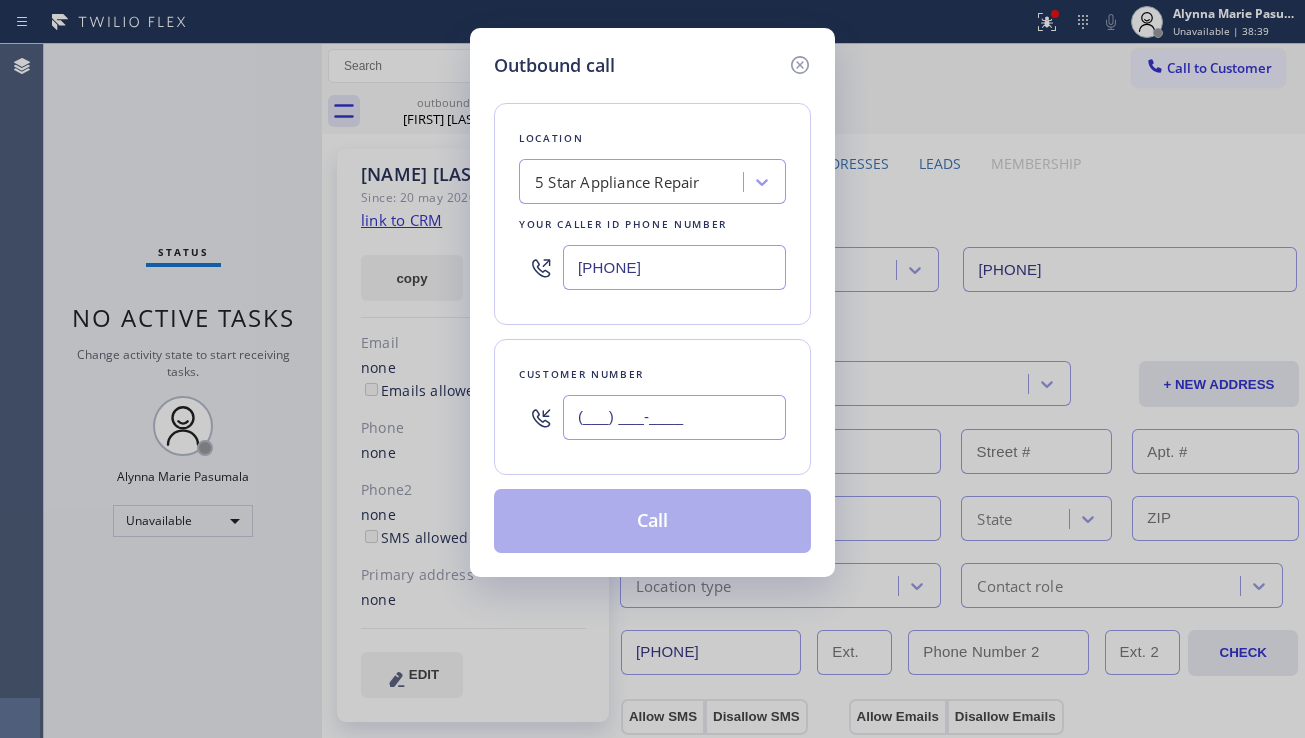 paste on "([PHONE])" 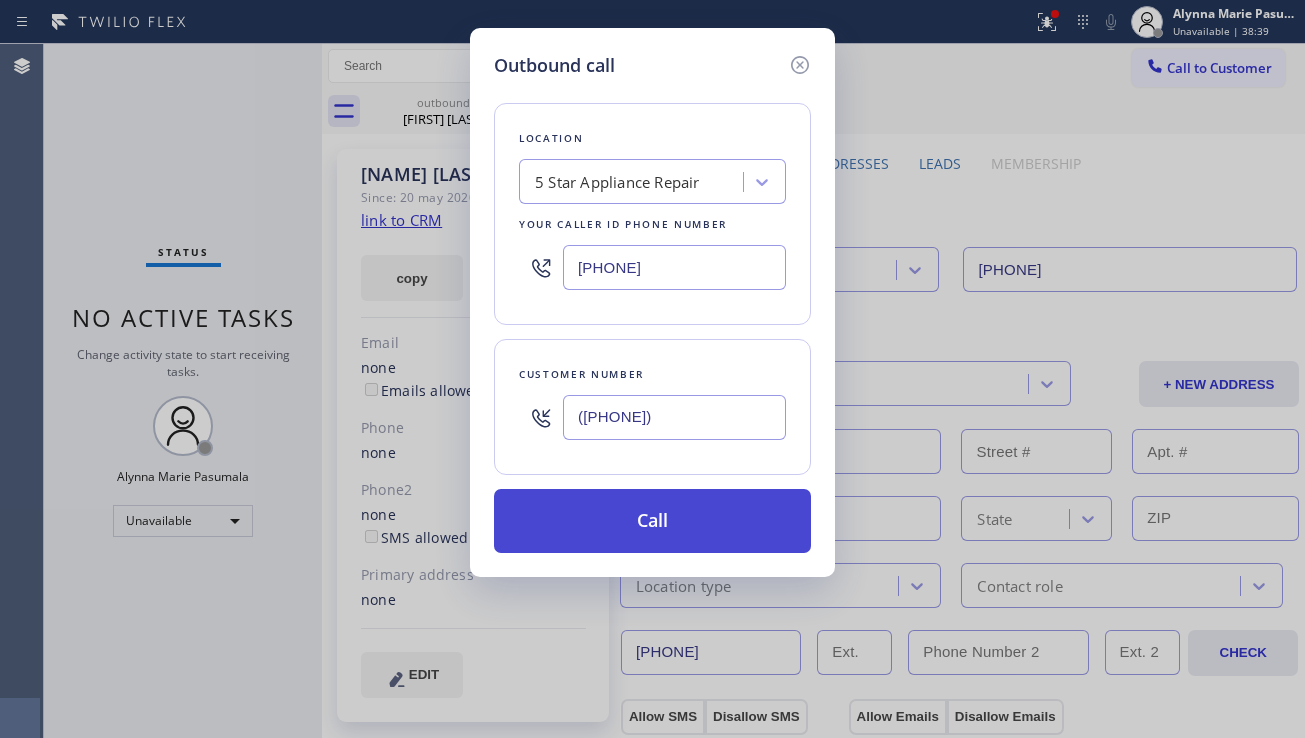 type on "([PHONE])" 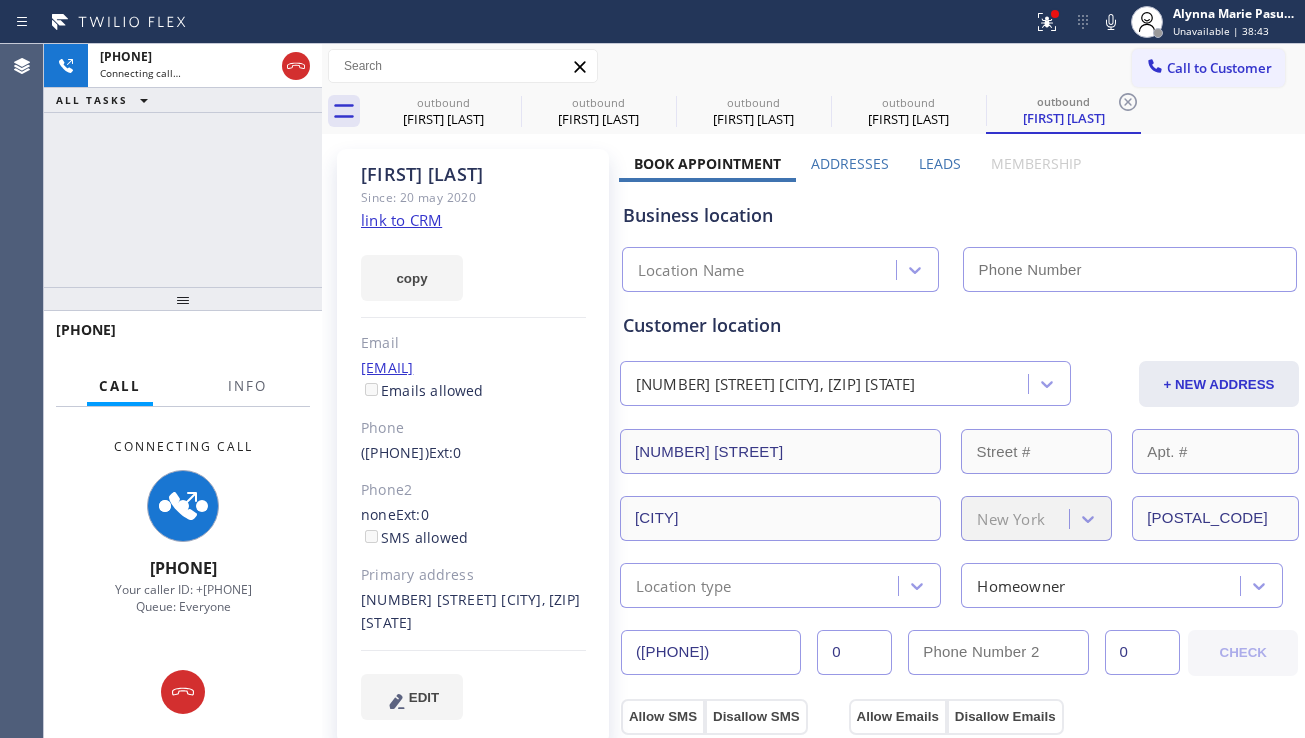 type on "[PHONE]" 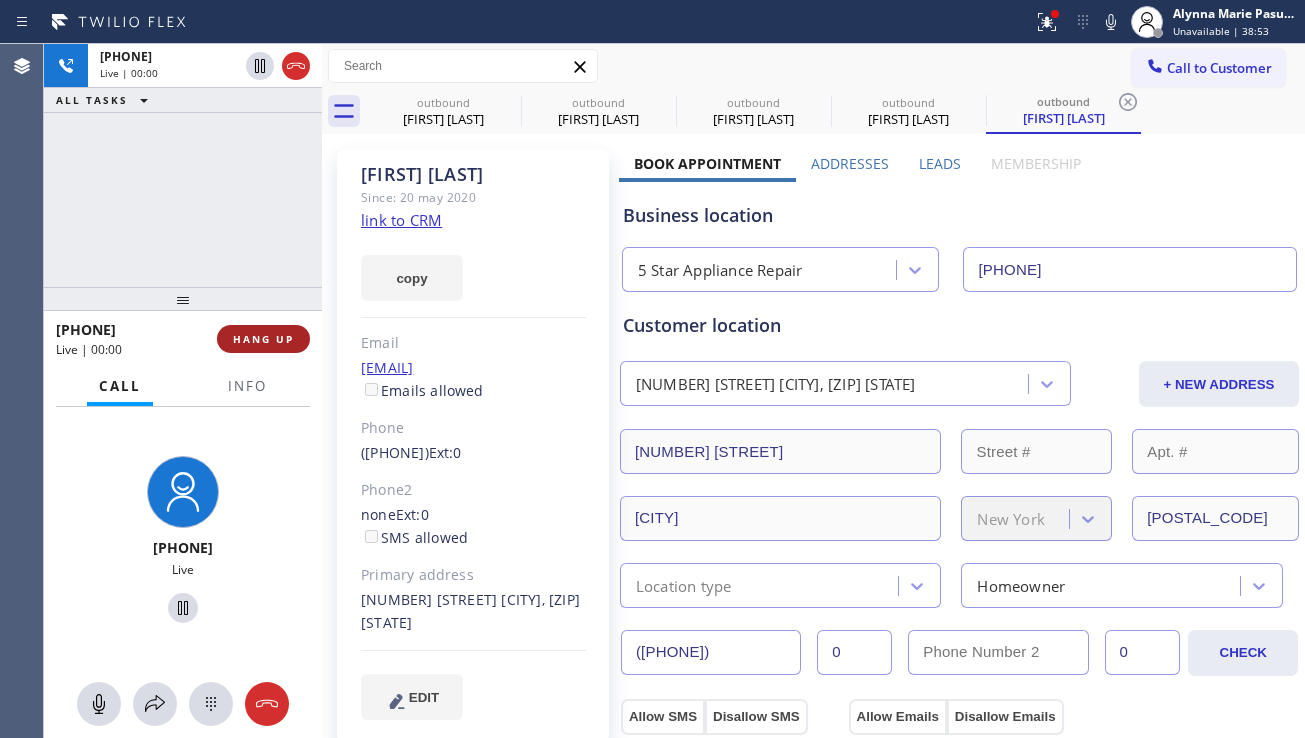 click on "HANG UP" at bounding box center [263, 339] 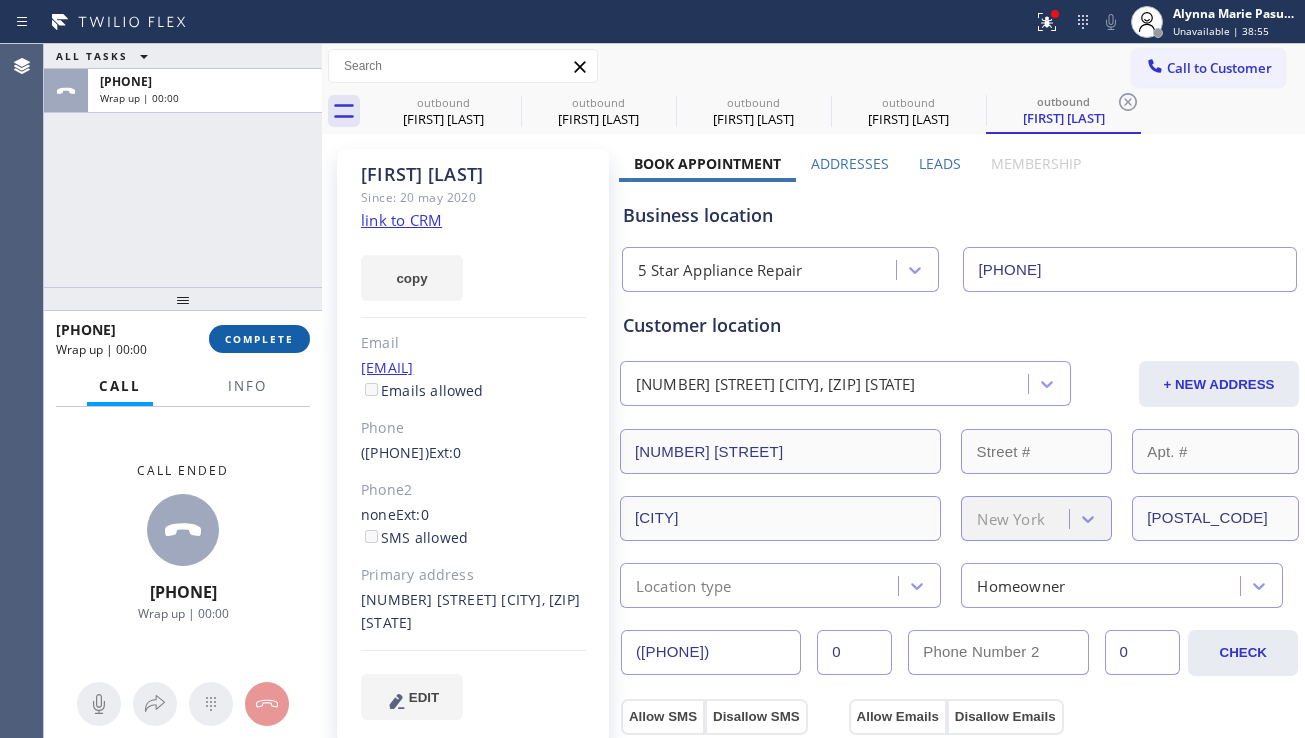 click on "COMPLETE" at bounding box center [259, 339] 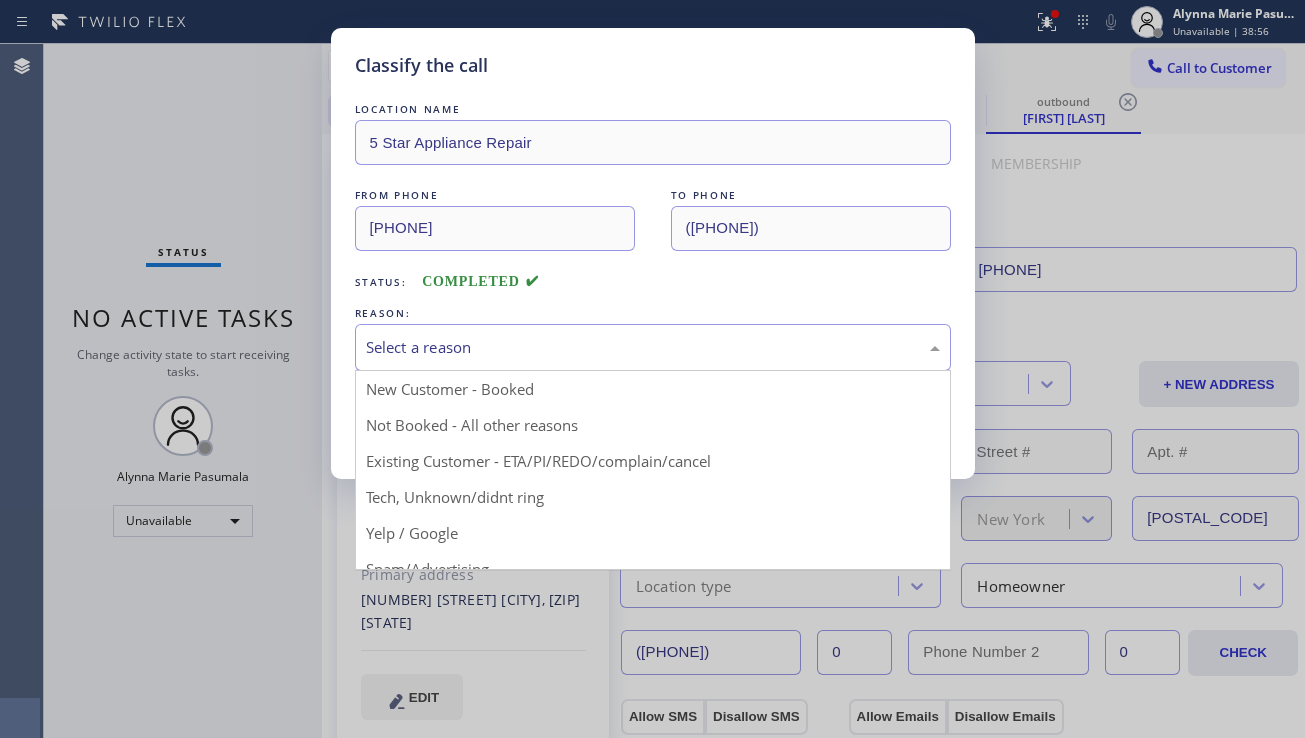 click on "Select a reason" at bounding box center (653, 347) 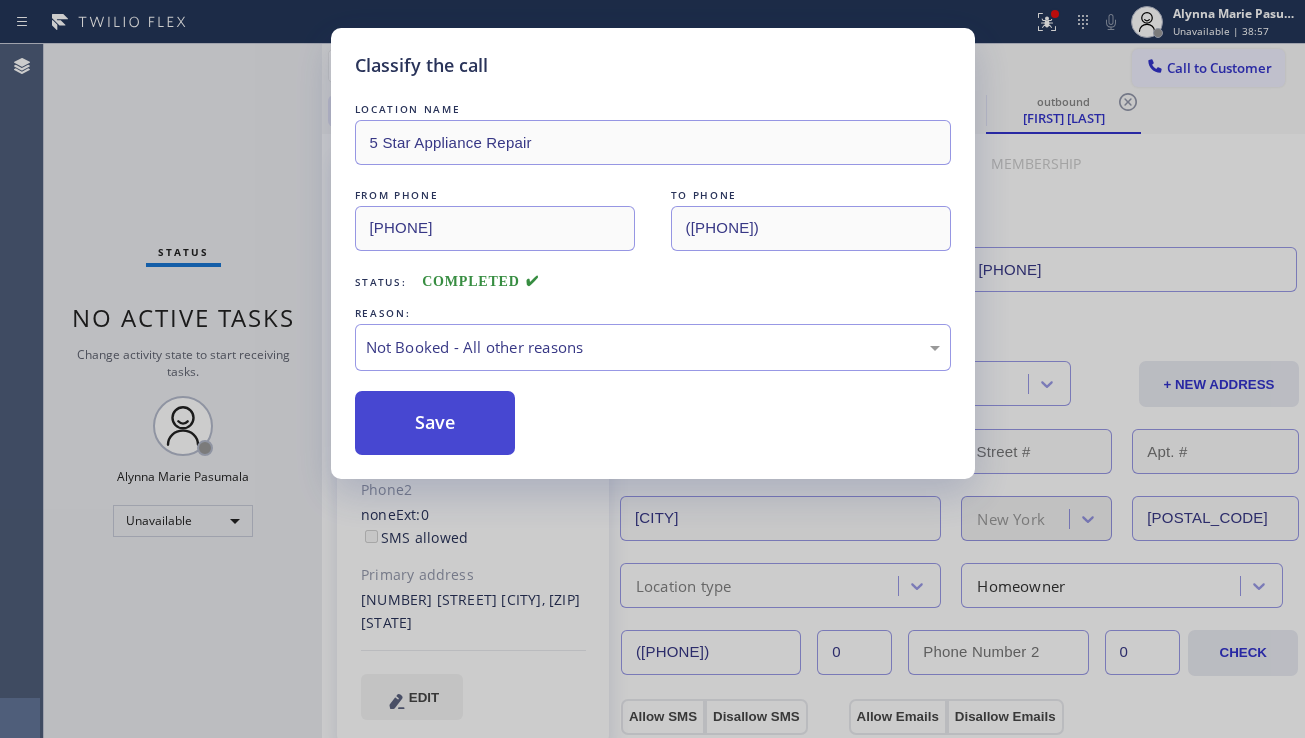 click on "Save" at bounding box center [435, 423] 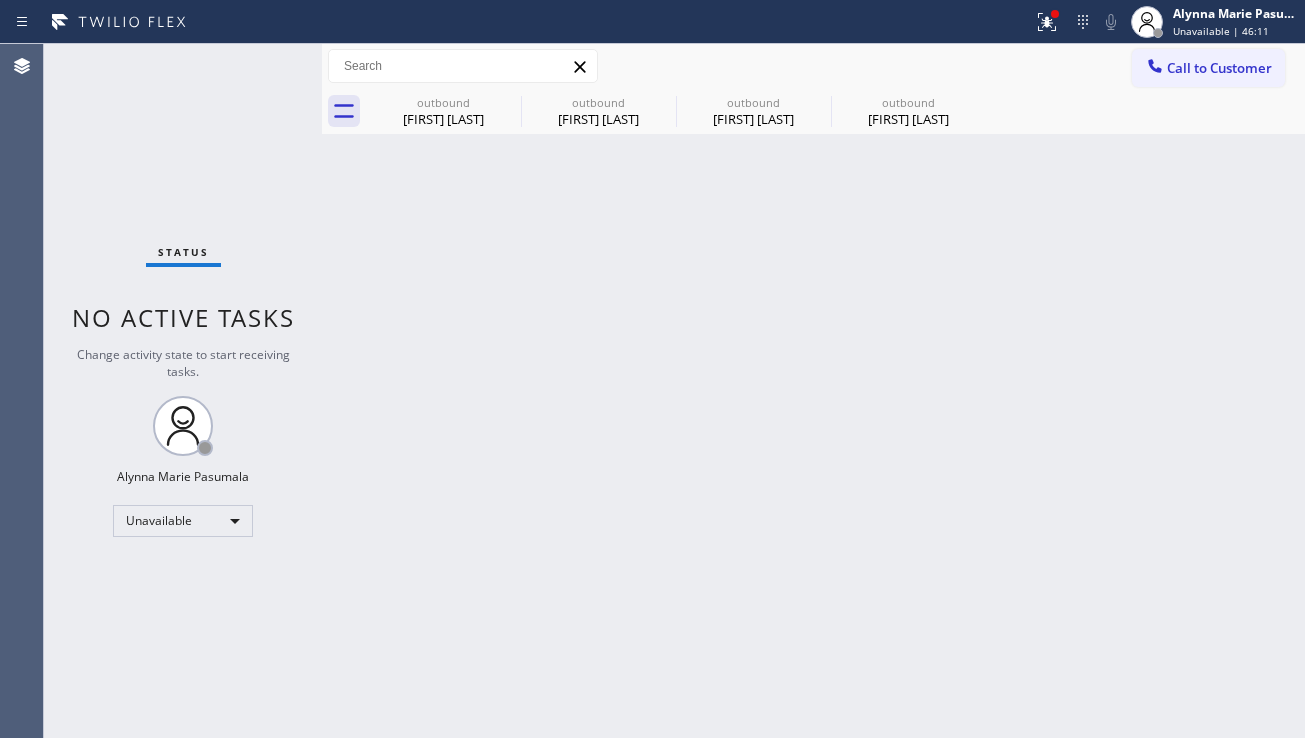 click on "Back to Dashboard Change Sender ID Customers Technicians Select a contact Outbound call Location Search location Your caller id phone number Customer number Call Customer info Name   Phone none Address none Change Sender ID HVAC [PHONE] 5 Star Appliance [PHONE] Appliance Repair [PHONE] Plumbing [PHONE] Air Duct Cleaning [PHONE]  Electricians [PHONE]  Cancel Change Check personal SMS Reset Change outbound [FIRST] [LAST] outbound [FIRST] [LAST] outbound [FIRST] [LAST] Call to Customer Outbound call Location 5 Star Appliance Repair Your caller id phone number [PHONE] Customer number Call Outbound call Technician Search Technician Your caller id phone number Your caller id phone number Call outbound [FIRST] [LAST] outbound [FIRST] [LAST] outbound [FIRST] [LAST] outbound [FIRST] [LAST] [FIRST]    [LAST] Since: [DATE] link to CRM copy Email [EMAIL]  Emails allowed Phone [PHONE] Phone2 [PHONE] Rye" at bounding box center [813, 391] 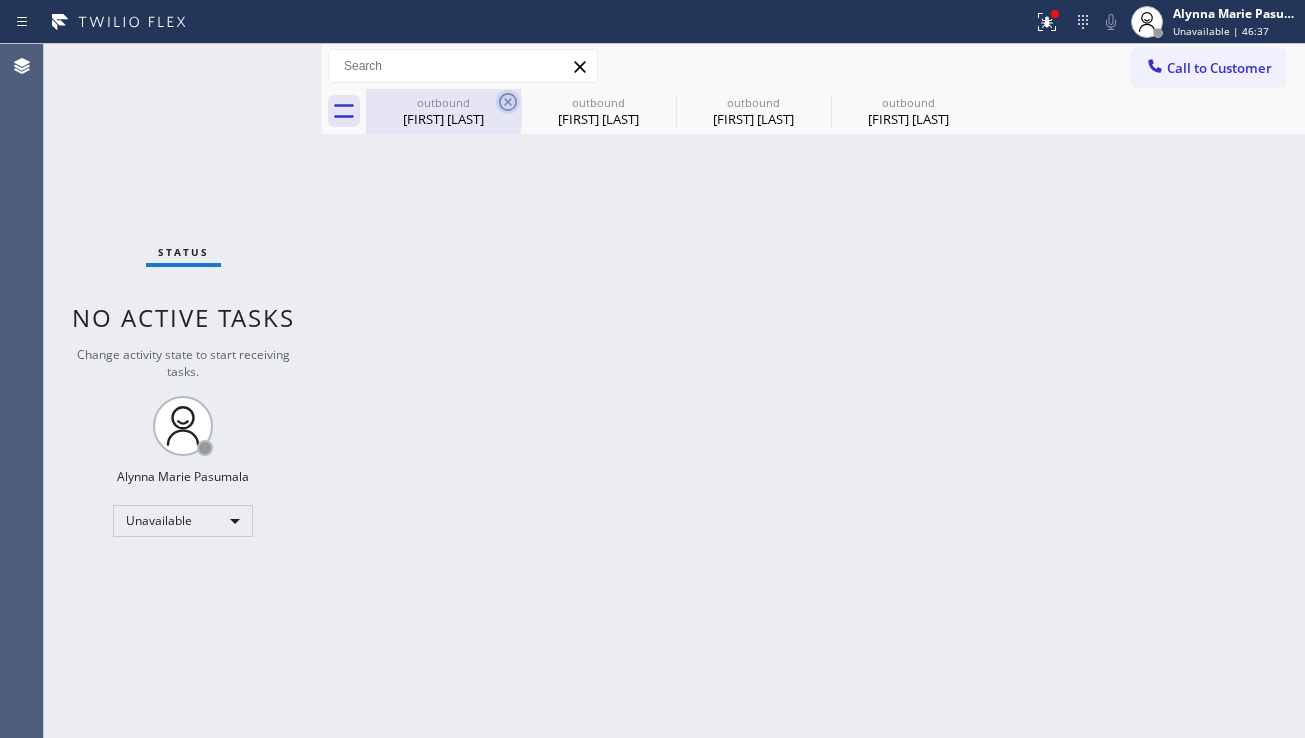 click 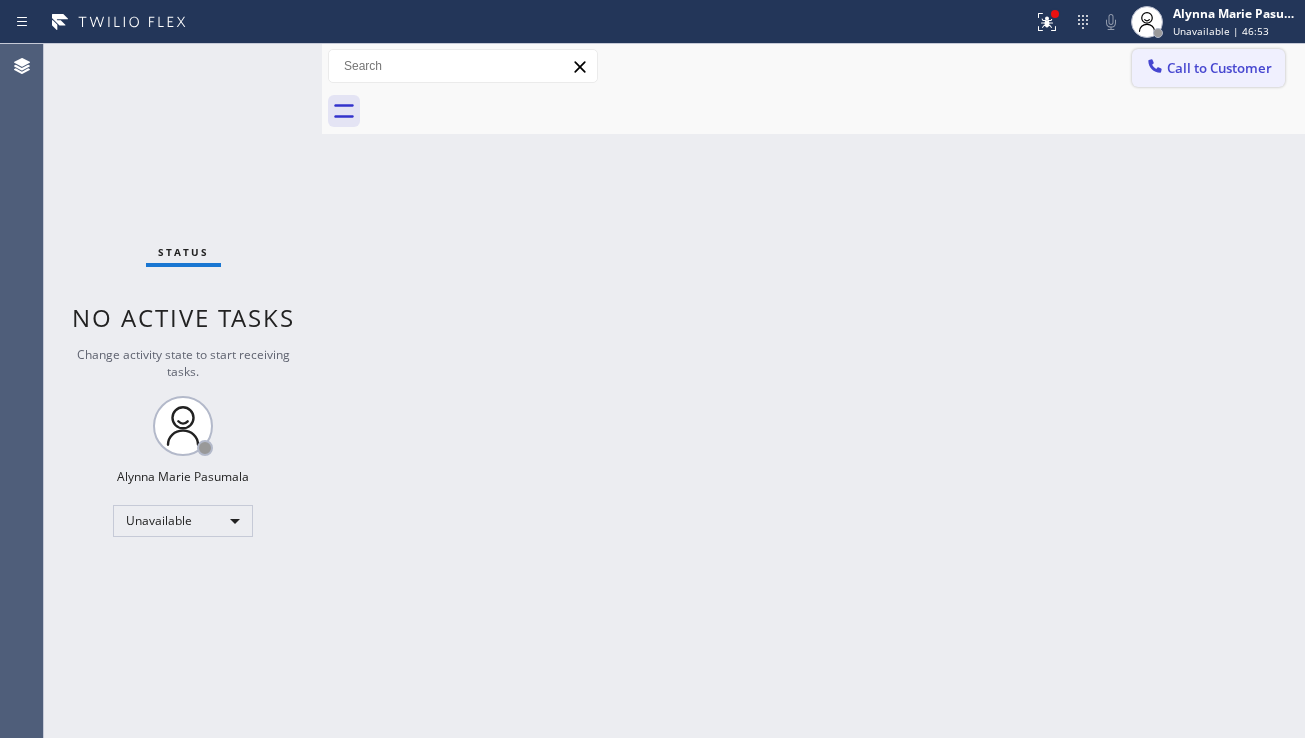click on "Call to Customer" at bounding box center [1219, 68] 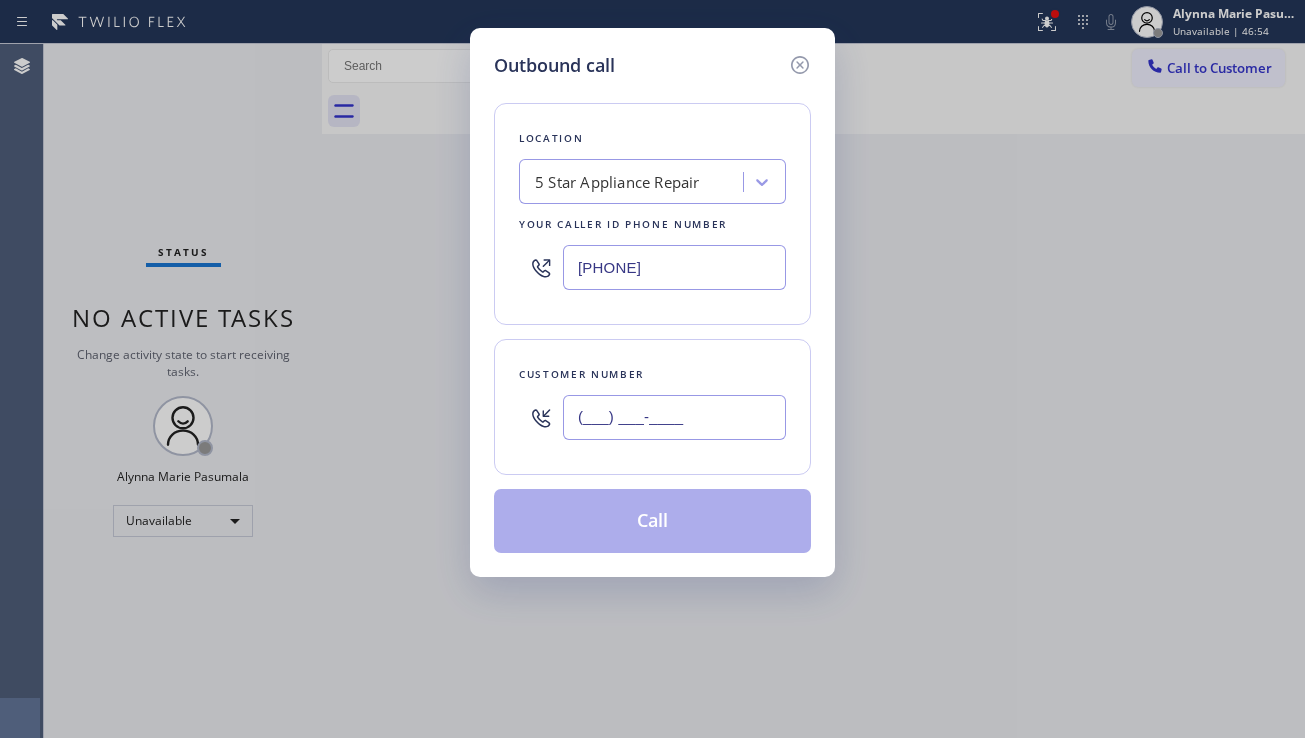 click on "(___) ___-____" at bounding box center [674, 417] 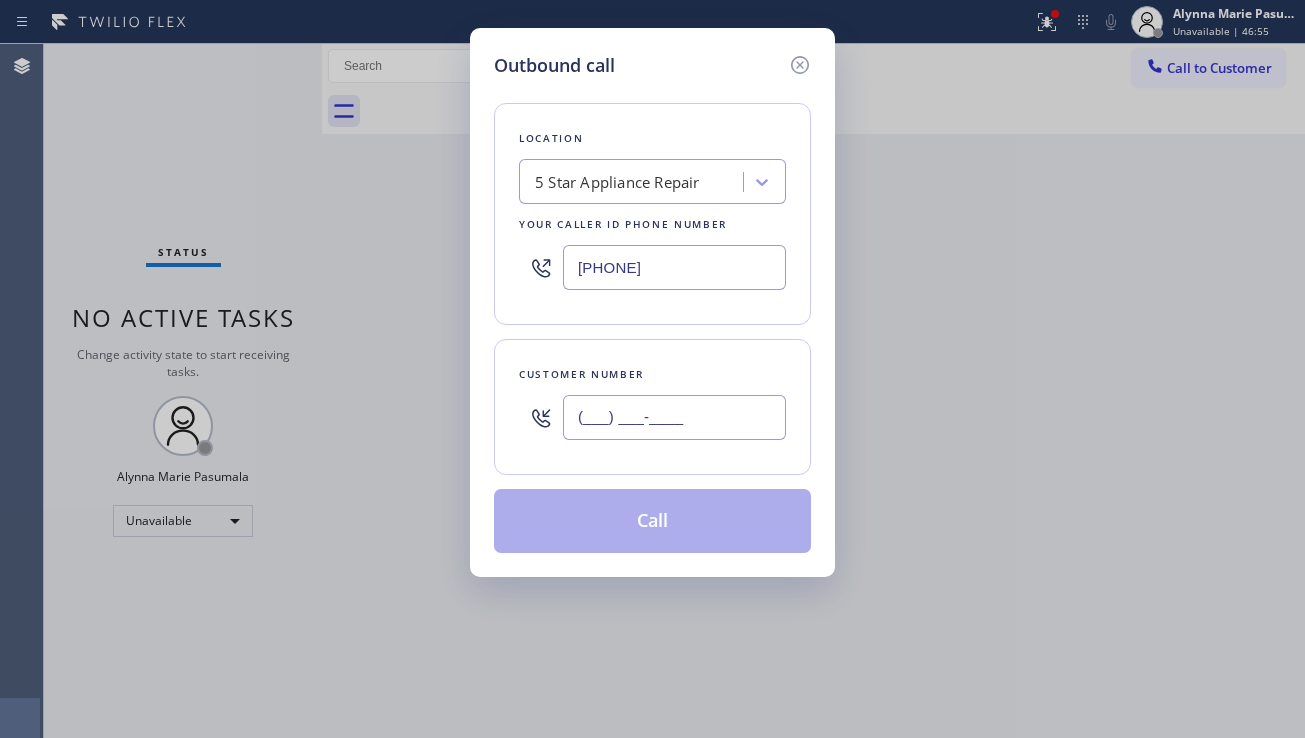 paste on "([PHONE]) [PHONE]" 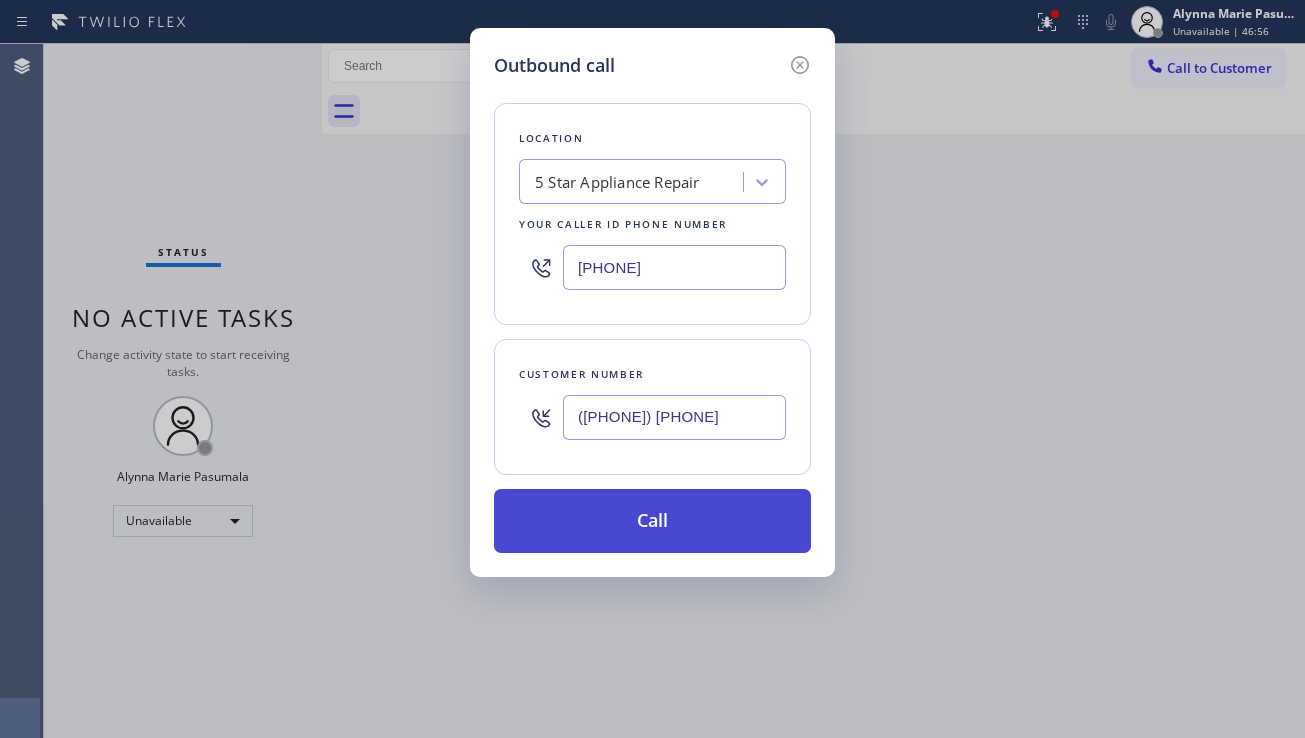 type on "([PHONE]) [PHONE]" 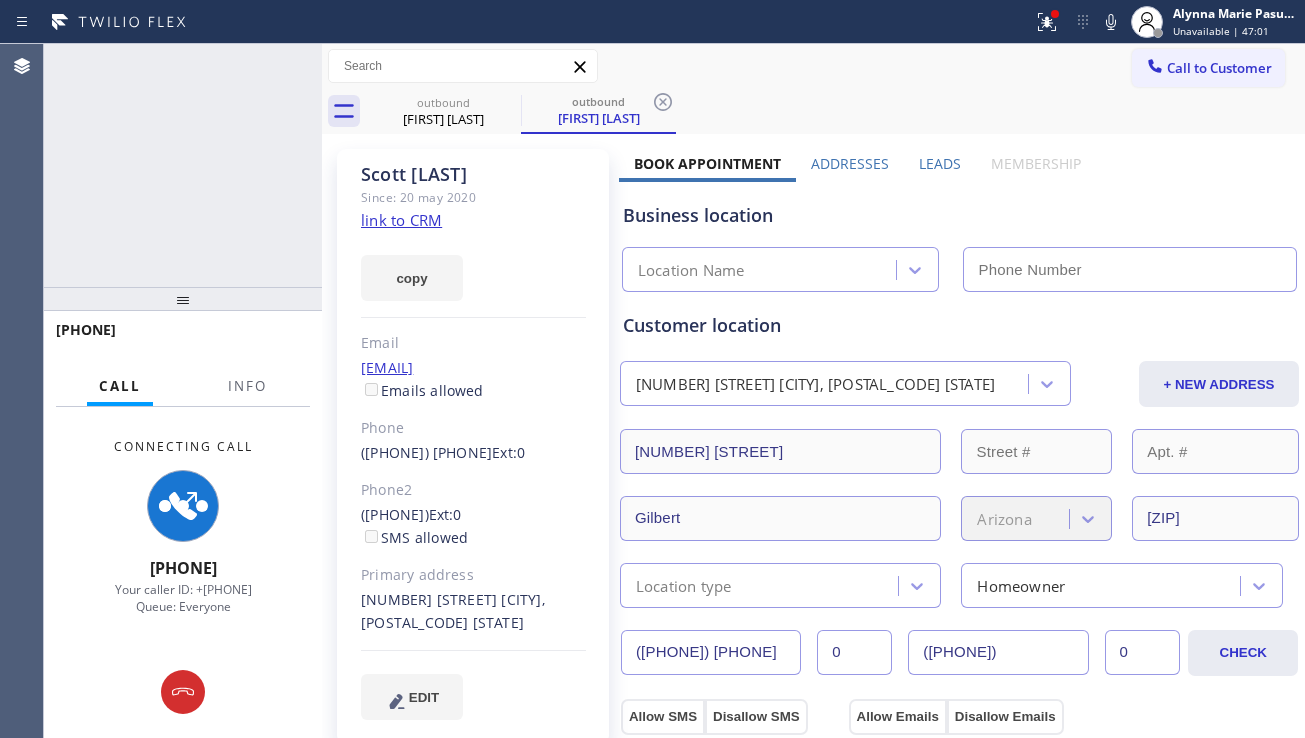 type on "[PHONE]" 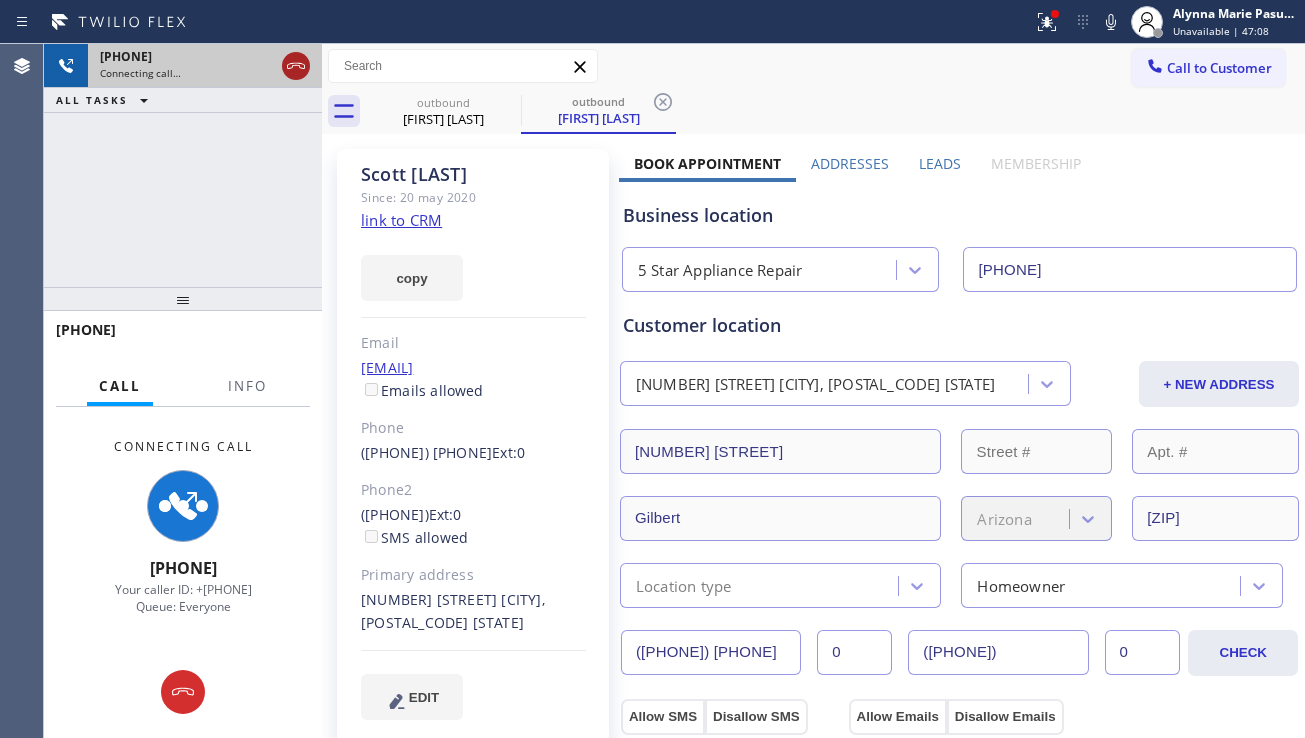 click 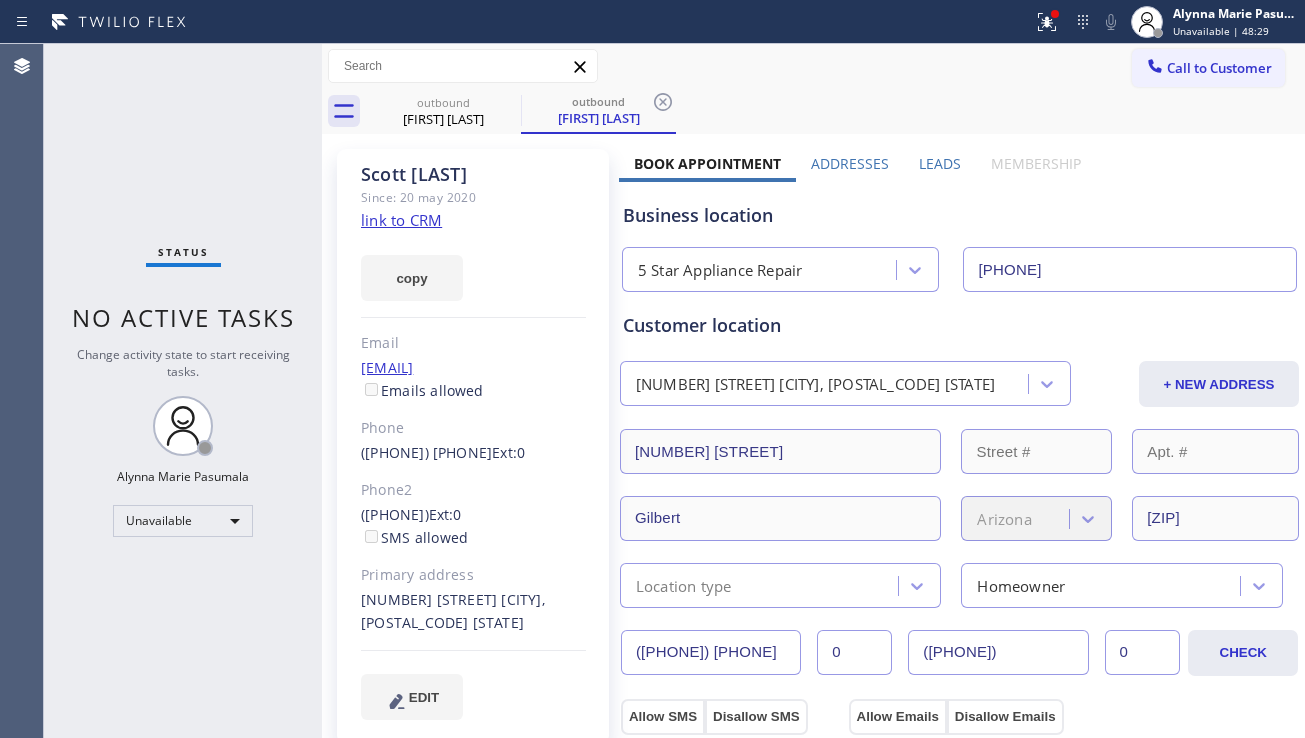 click on "Business location" at bounding box center [959, 215] 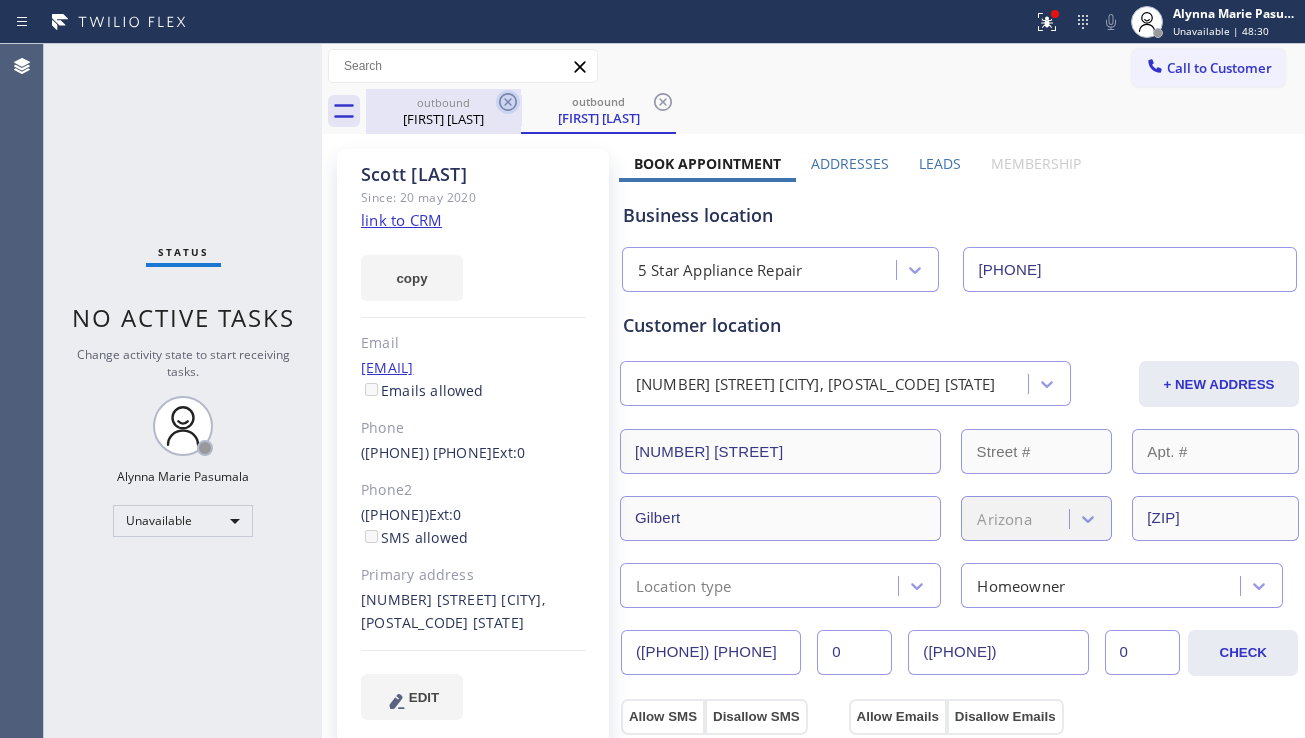 click 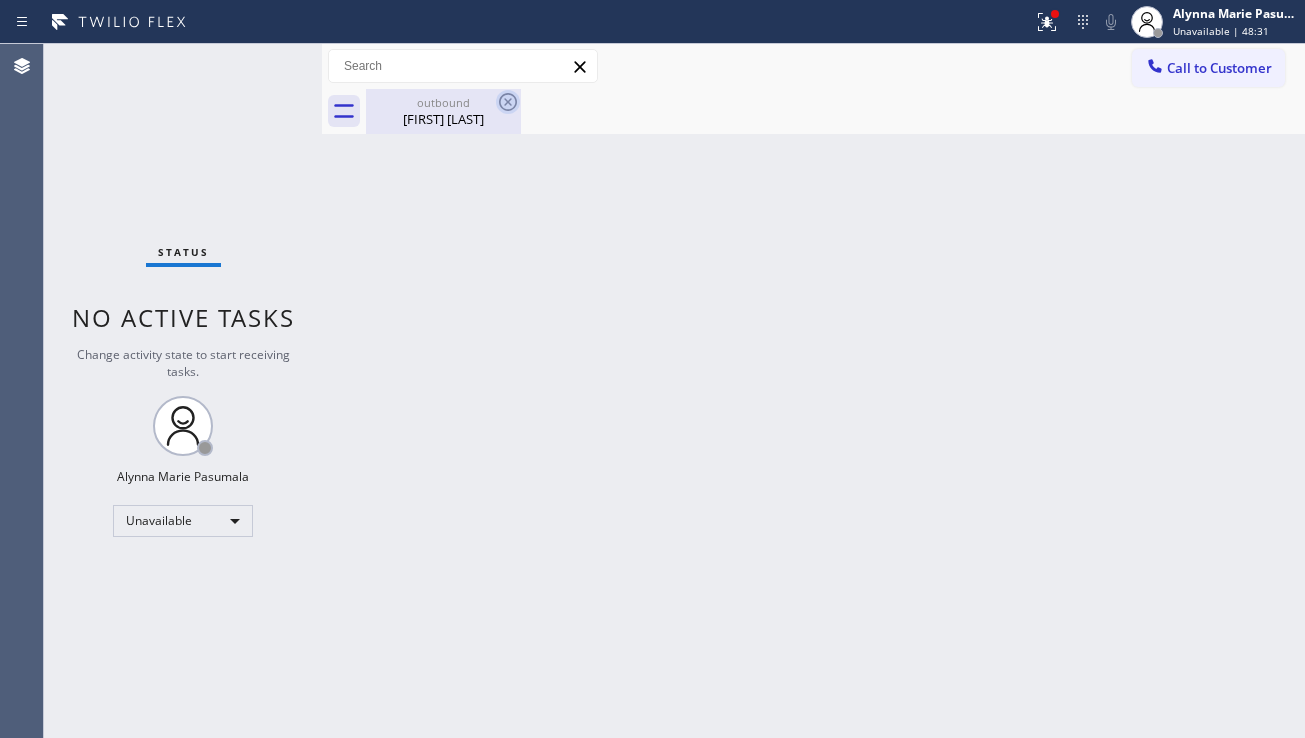 click 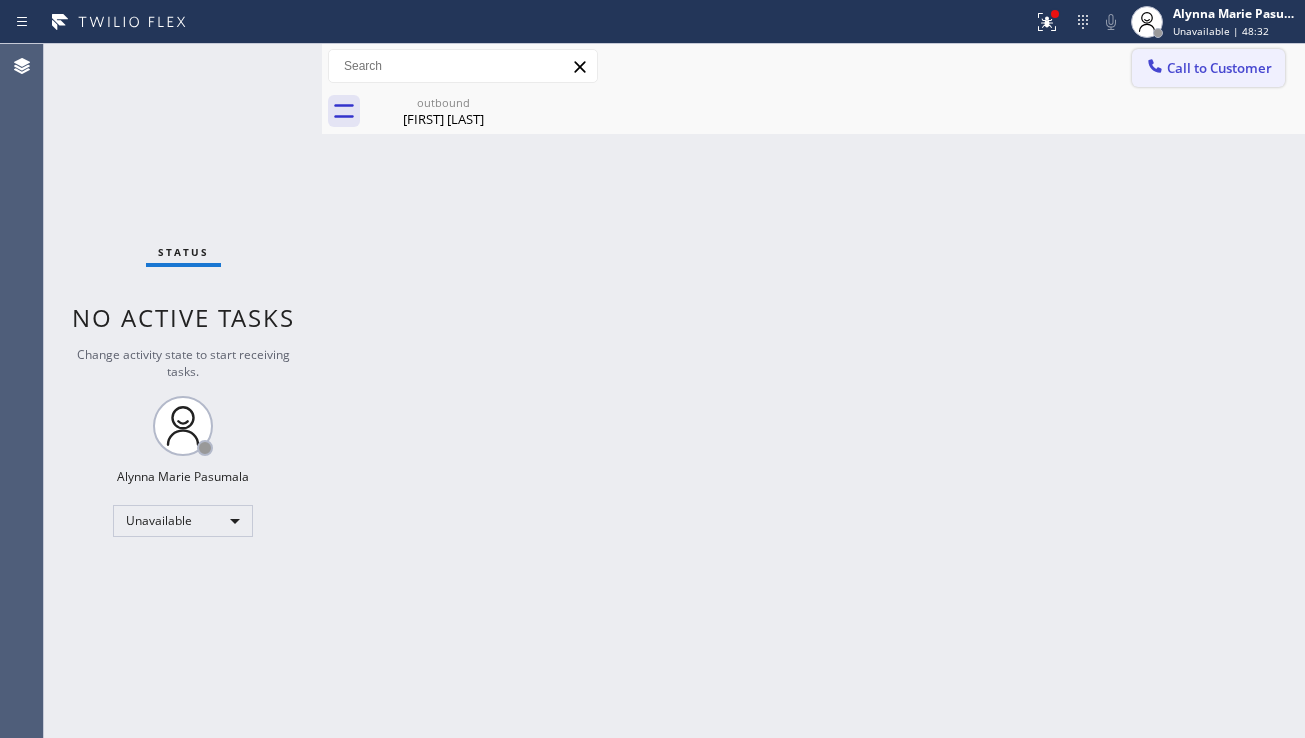 click on "Call to Customer" at bounding box center (1208, 68) 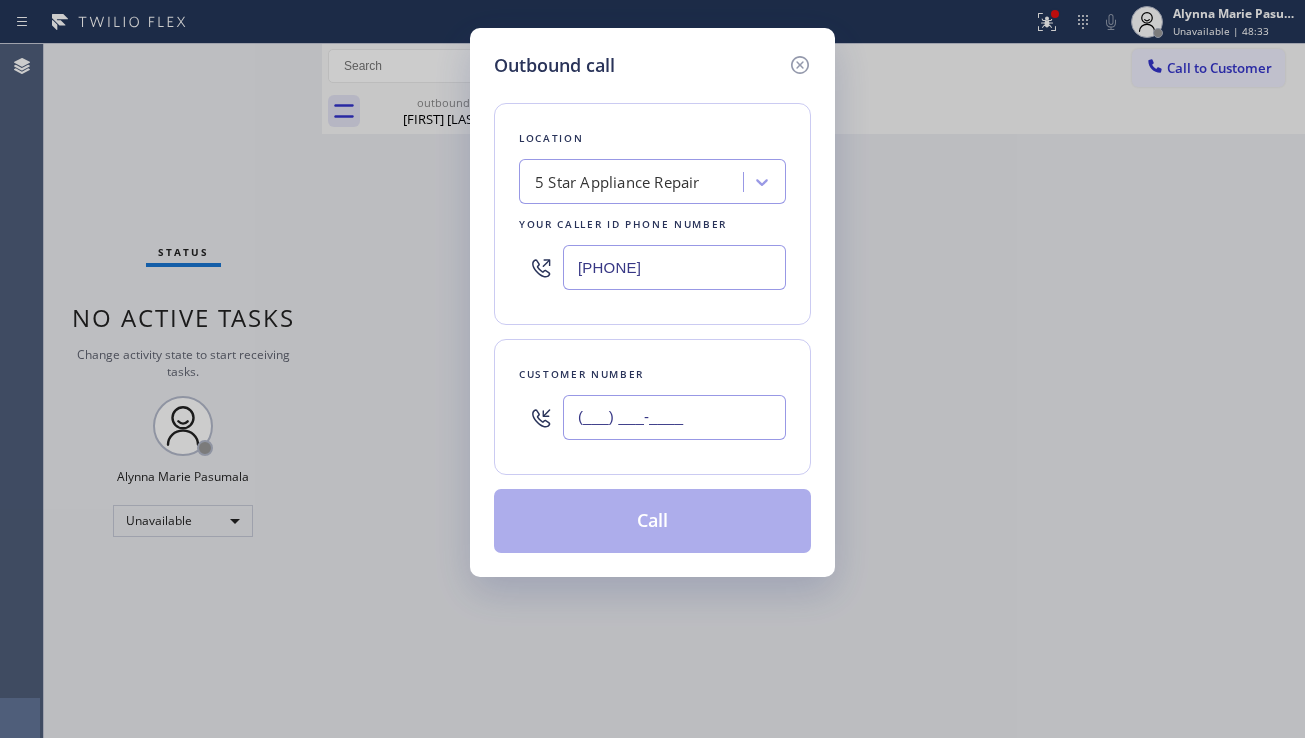 click on "(___) ___-____" at bounding box center (674, 417) 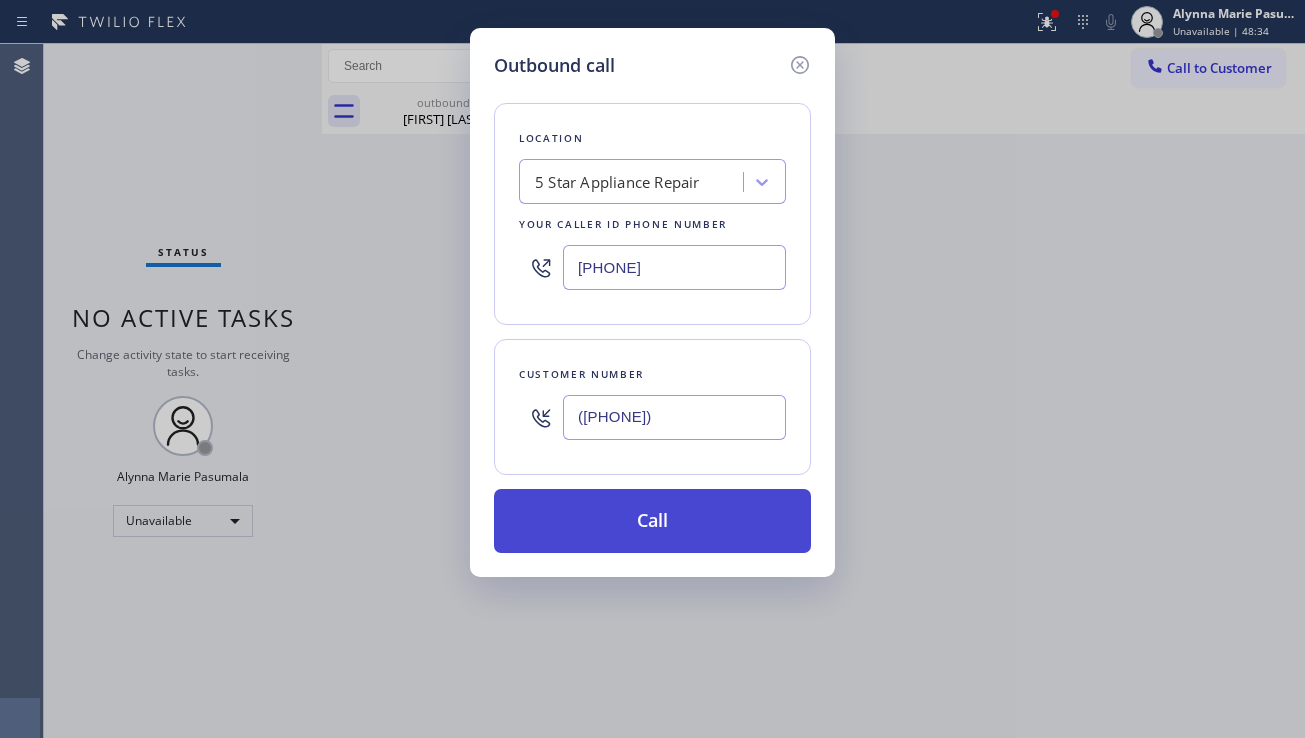 type on "([PHONE])" 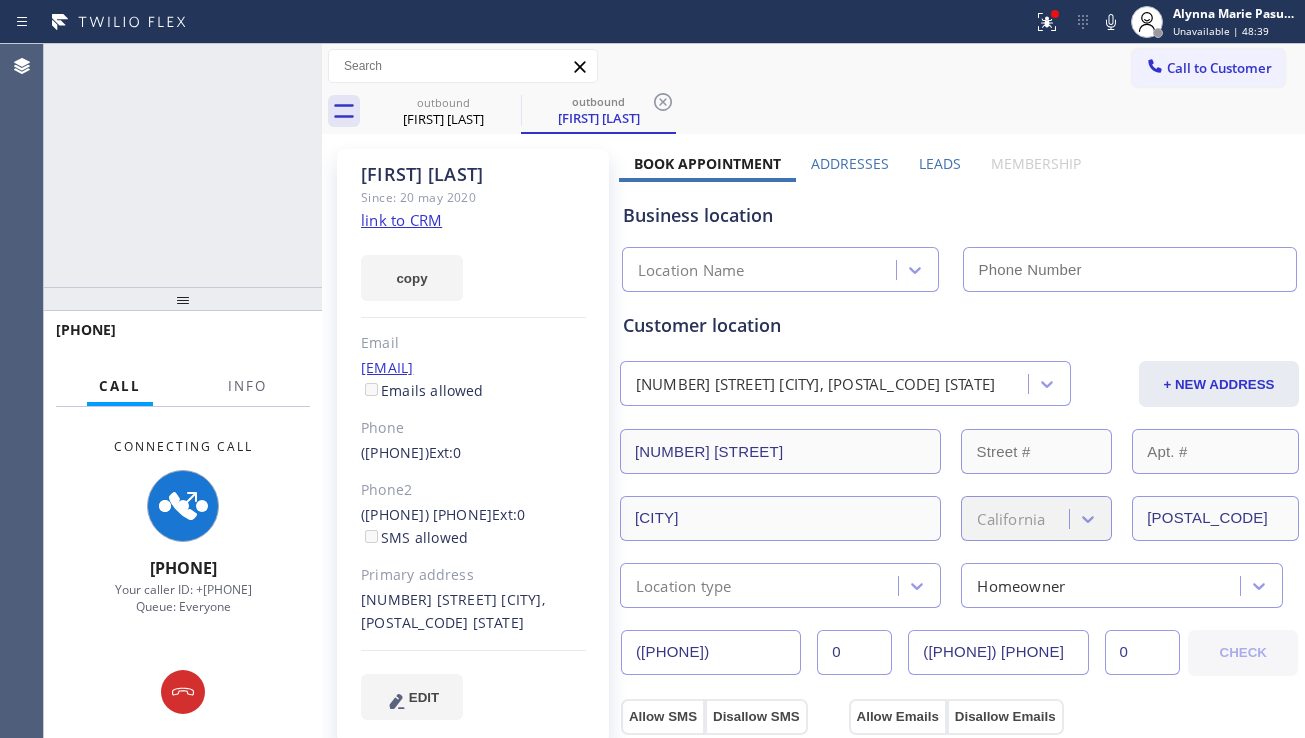 type on "[PHONE]" 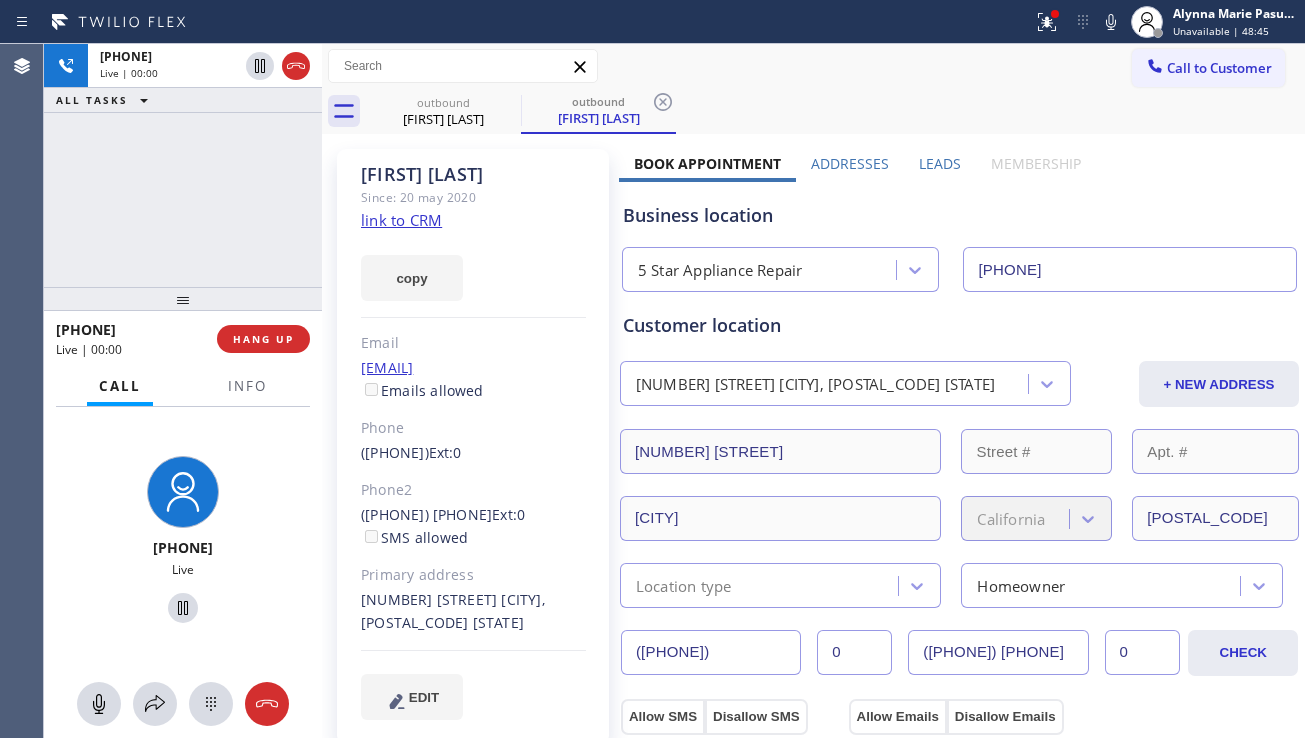 click on "Business location" at bounding box center (959, 215) 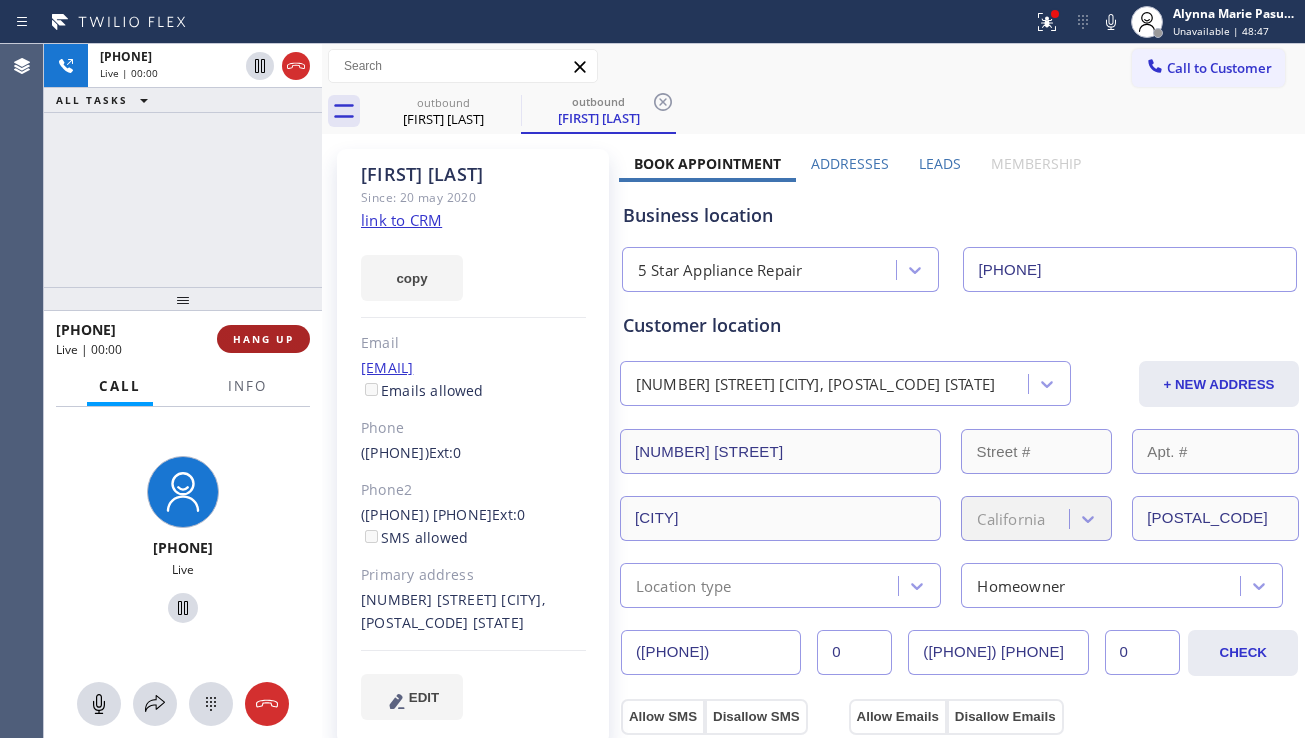 click on "HANG UP" at bounding box center [263, 339] 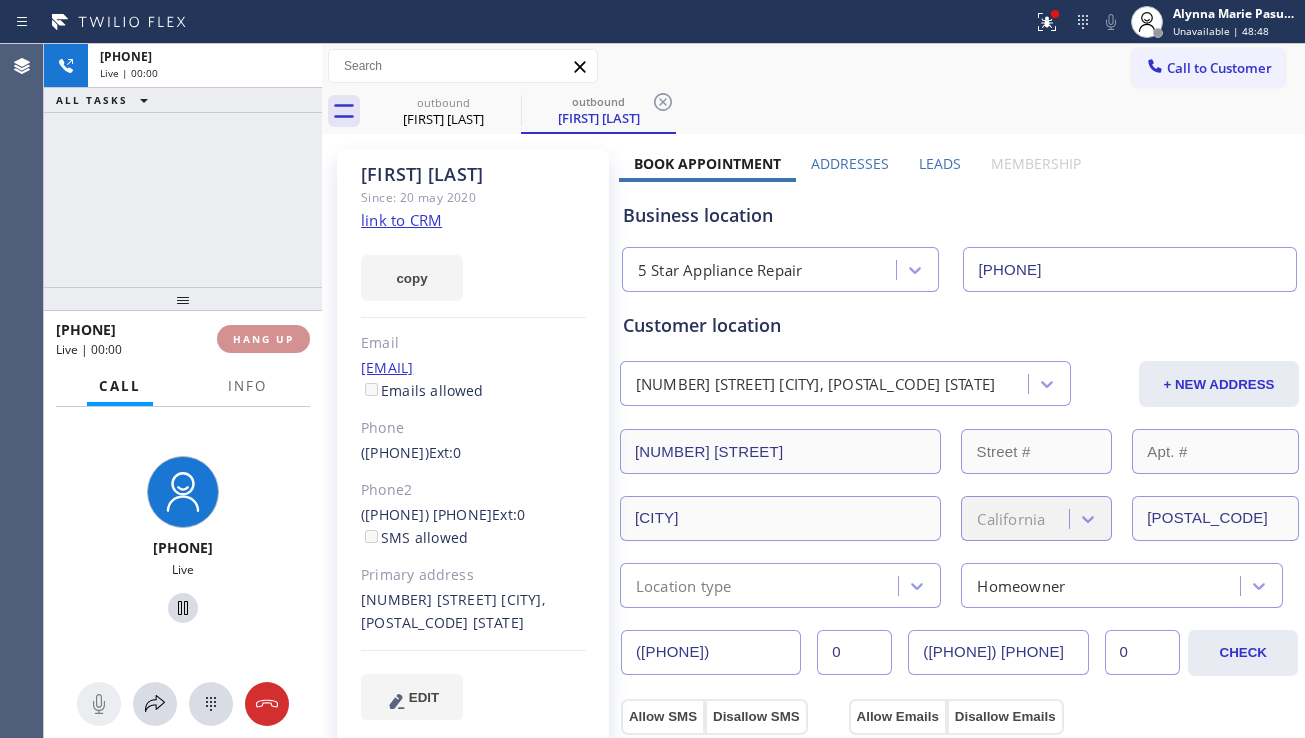 click on "HANG UP" at bounding box center (263, 339) 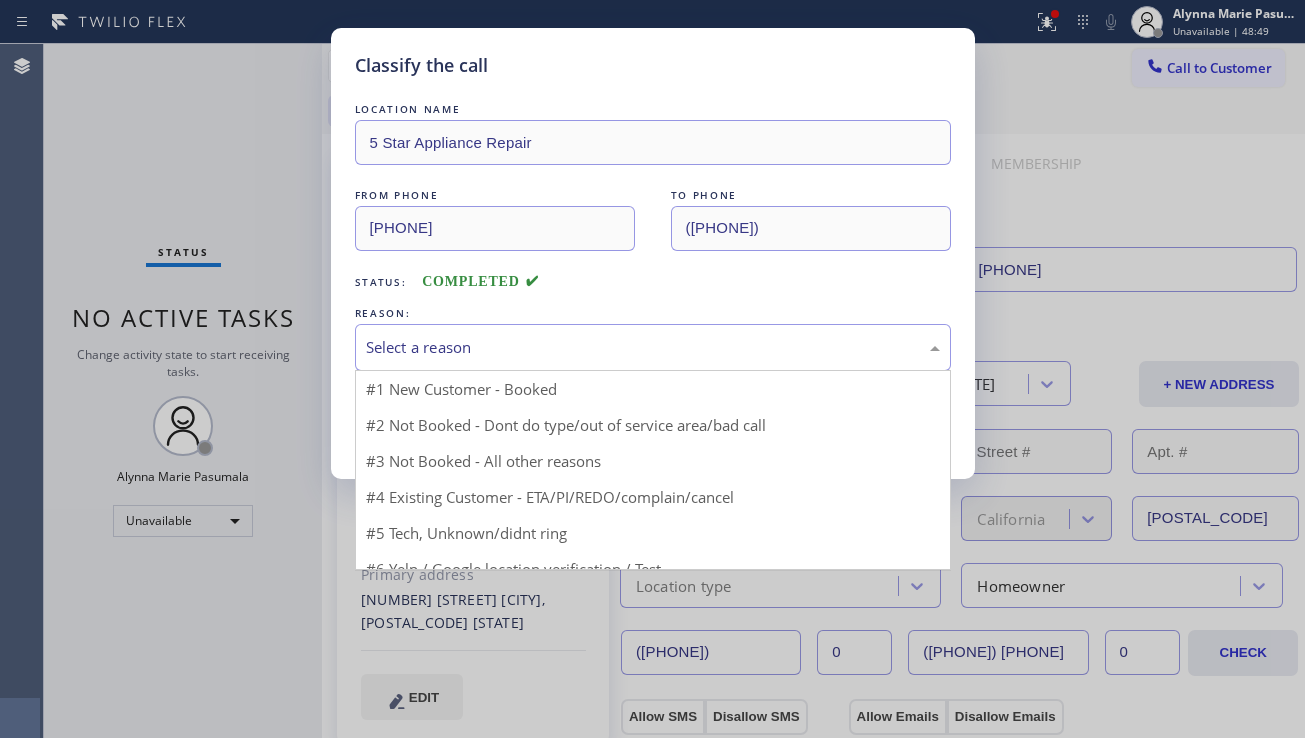 click on "Select a reason" at bounding box center (653, 347) 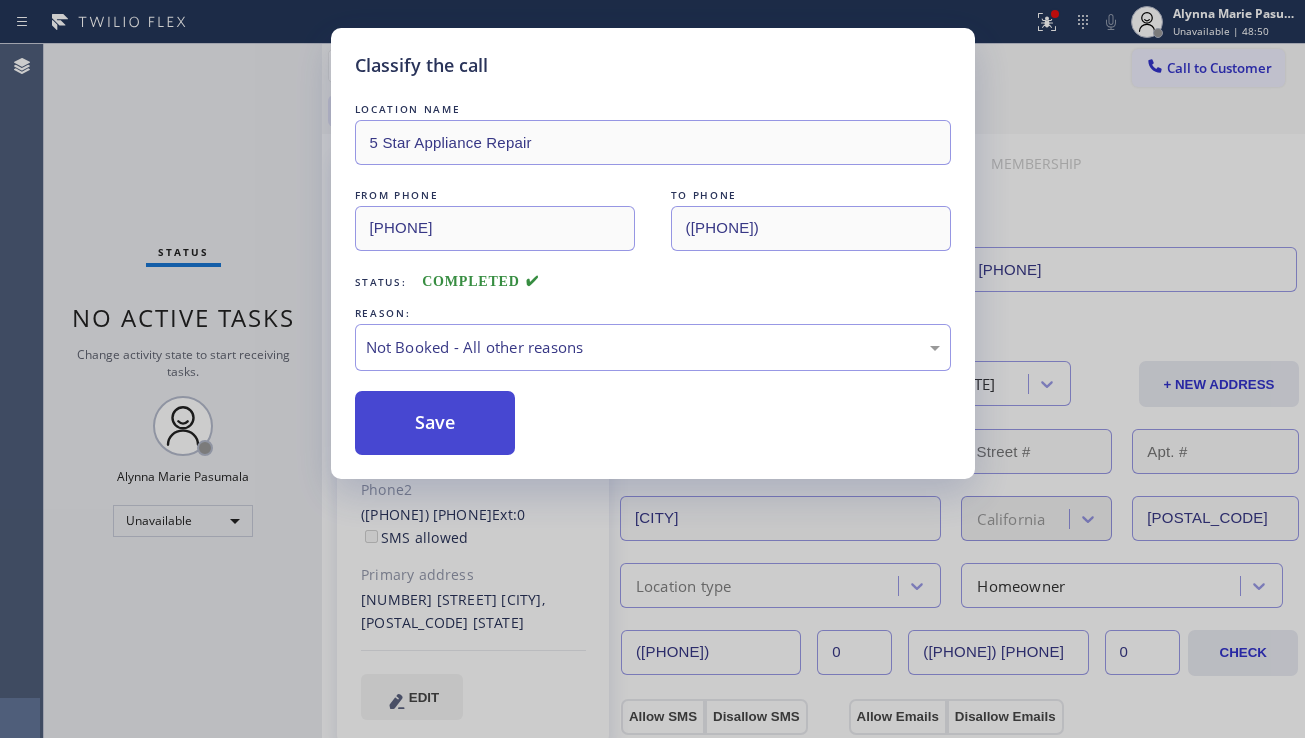 click on "Save" at bounding box center [435, 423] 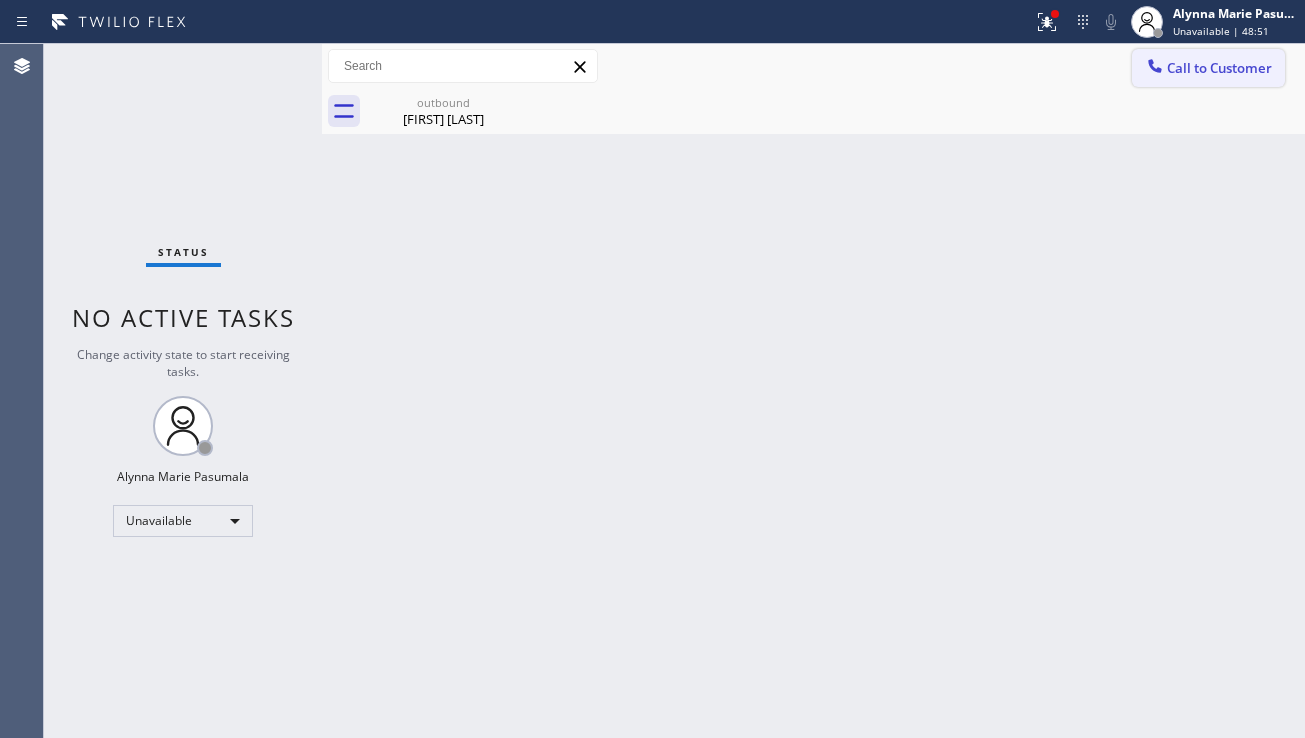 click on "Call to Customer" at bounding box center [1219, 68] 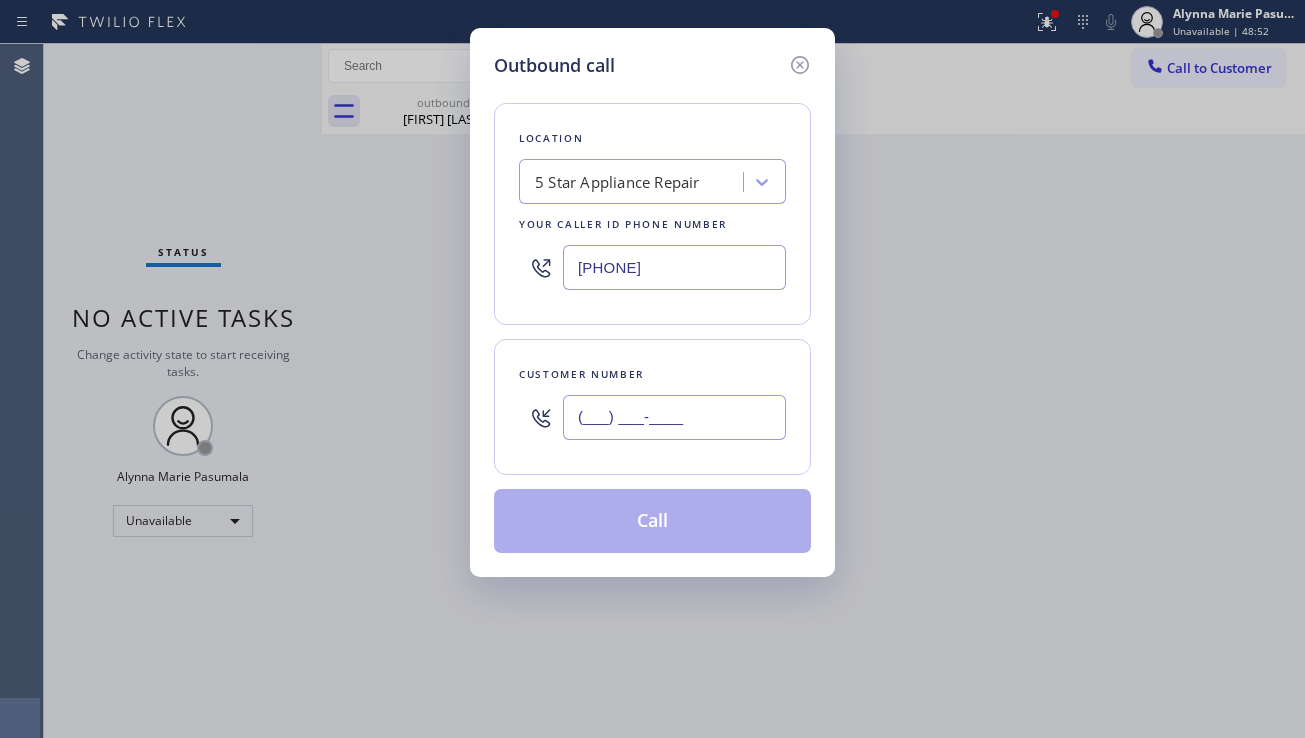 click on "(___) ___-____" at bounding box center (674, 417) 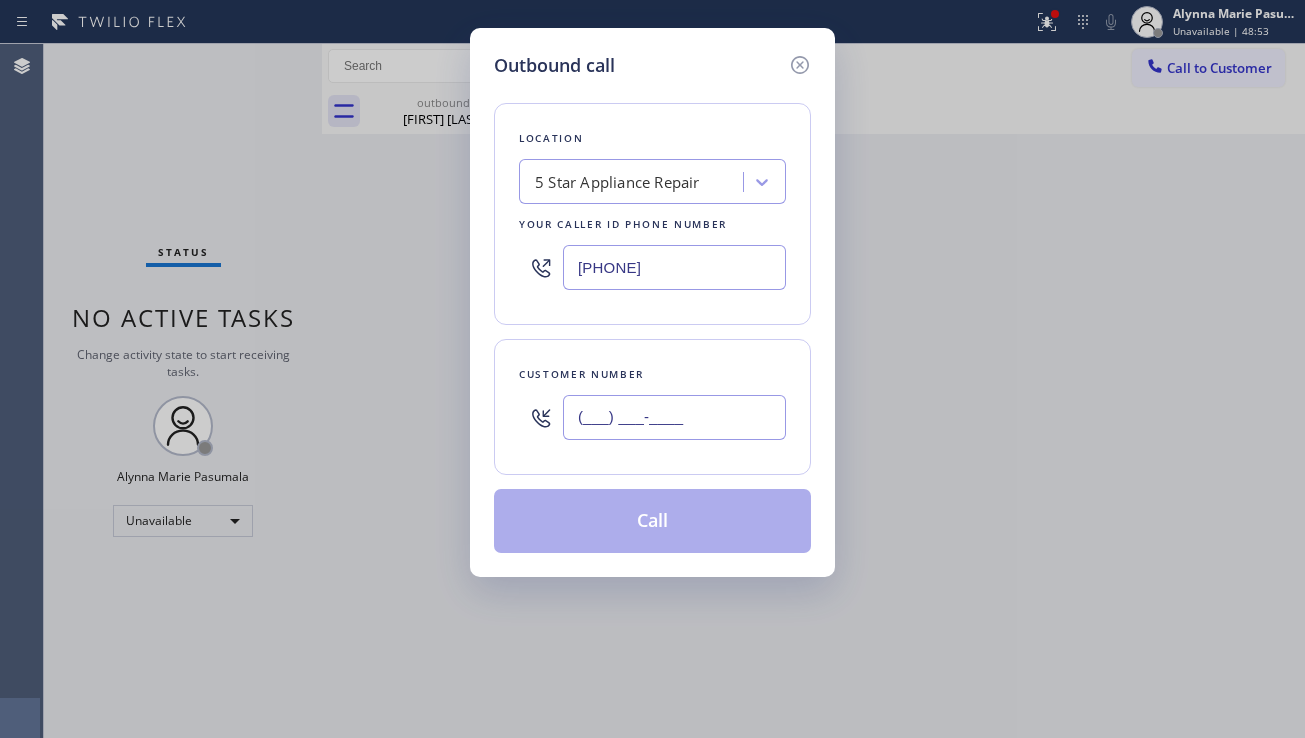 paste on "([PHONE])" 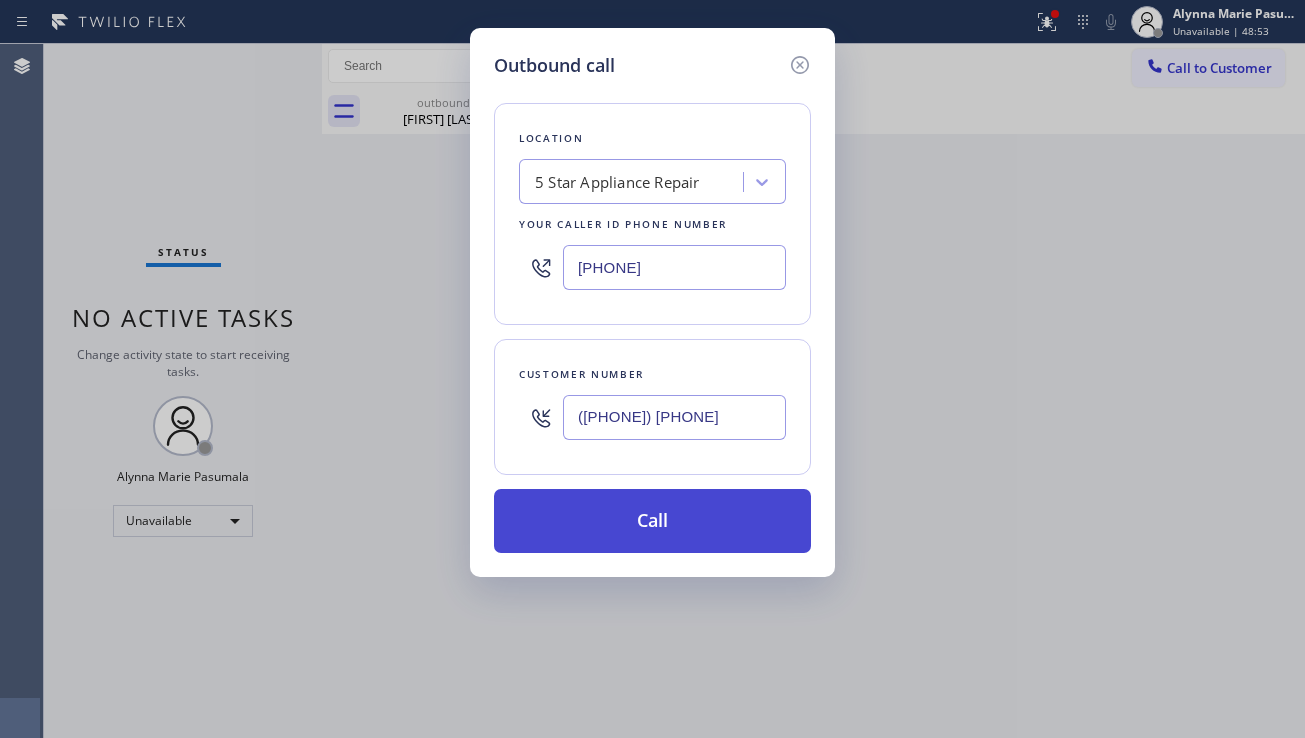 type on "([PHONE]) [PHONE]" 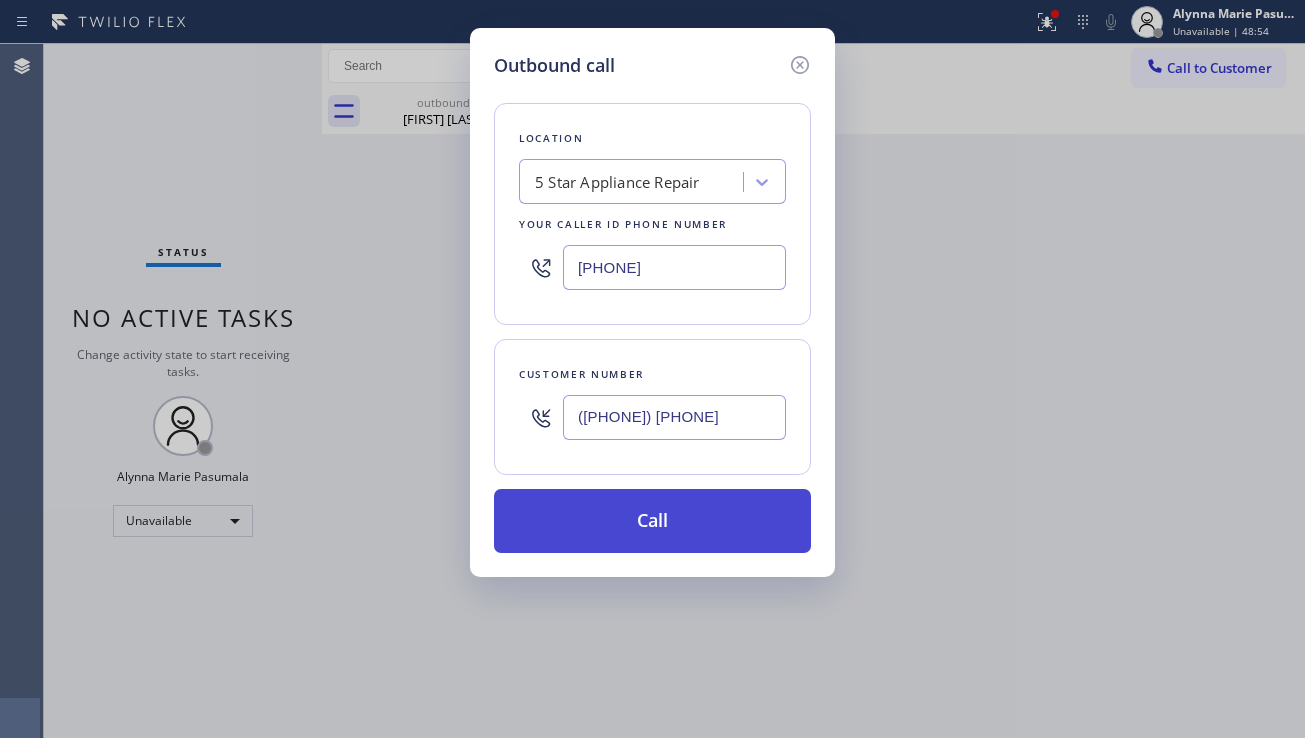 drag, startPoint x: 690, startPoint y: 531, endPoint x: 797, endPoint y: 450, distance: 134.20134 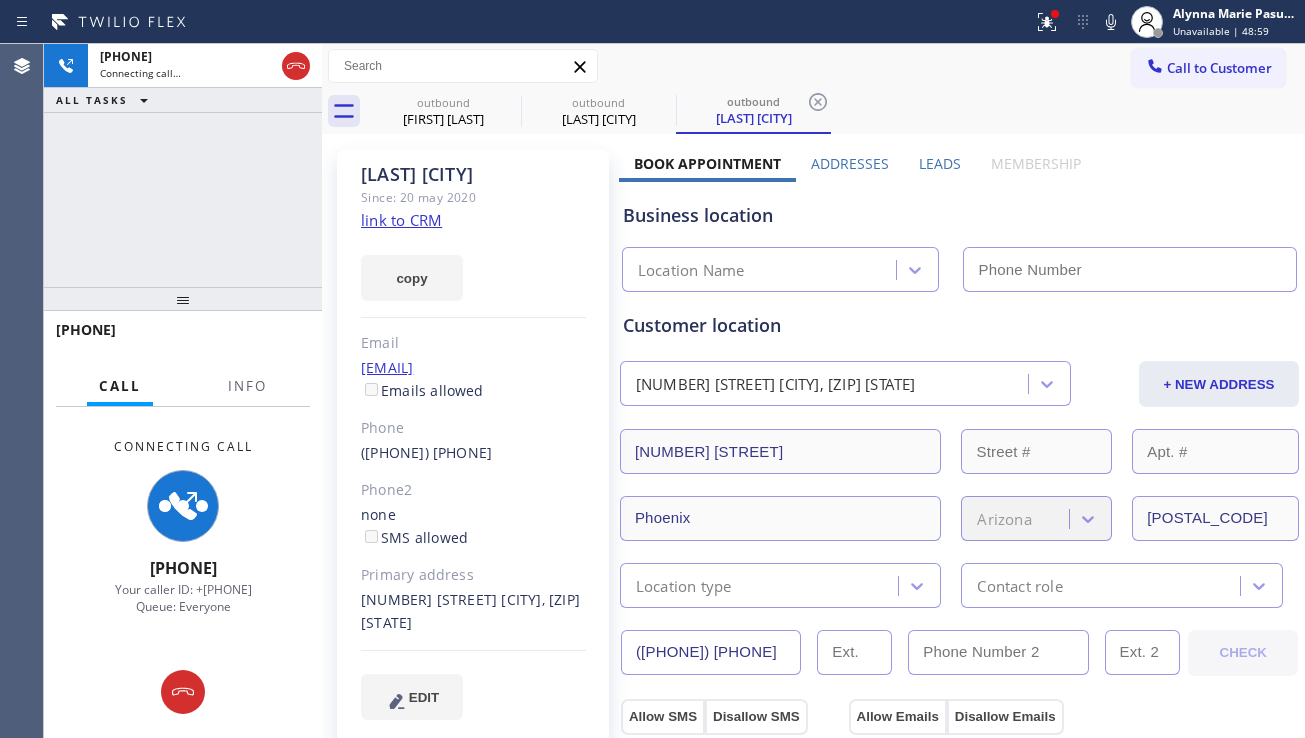 type on "[PHONE]" 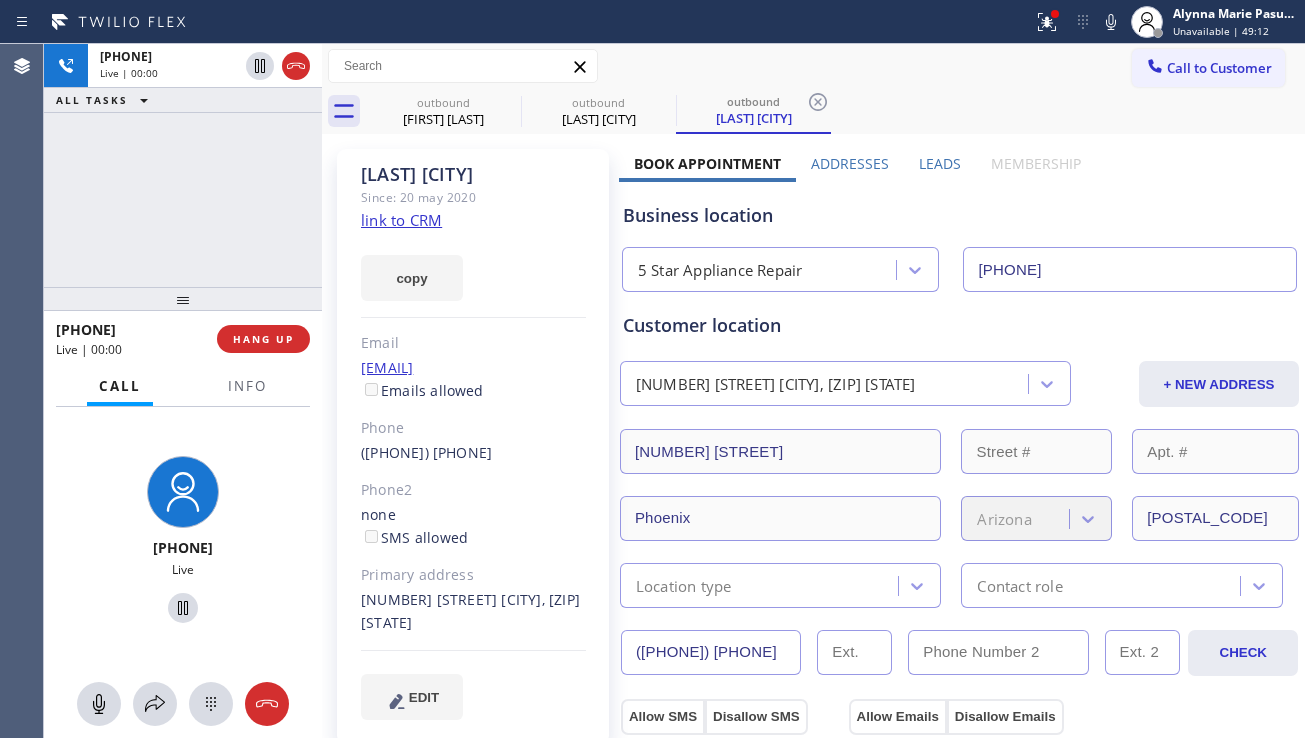 click on "[PHONE] Live | 00:00 ALL TASKS ALL TASKS ACTIVE TASKS TASKS IN WRAP UP" at bounding box center [183, 165] 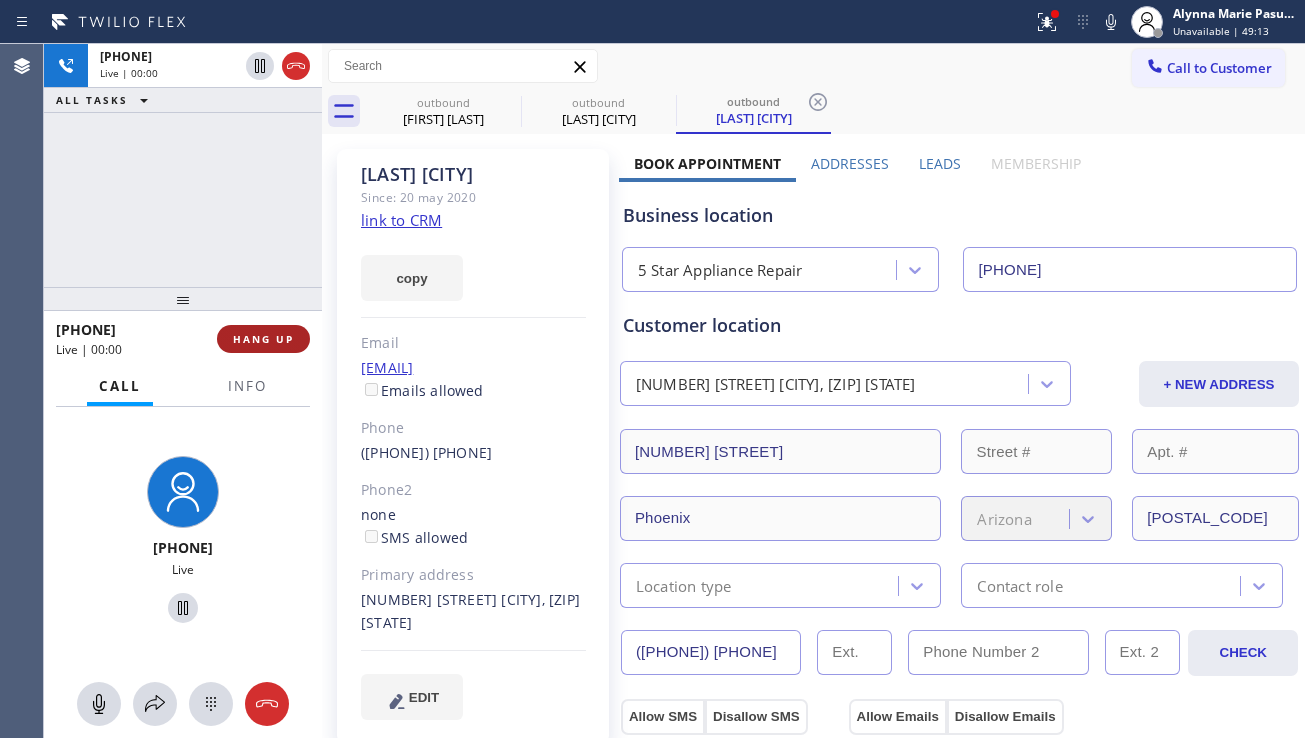 click on "HANG UP" at bounding box center (263, 339) 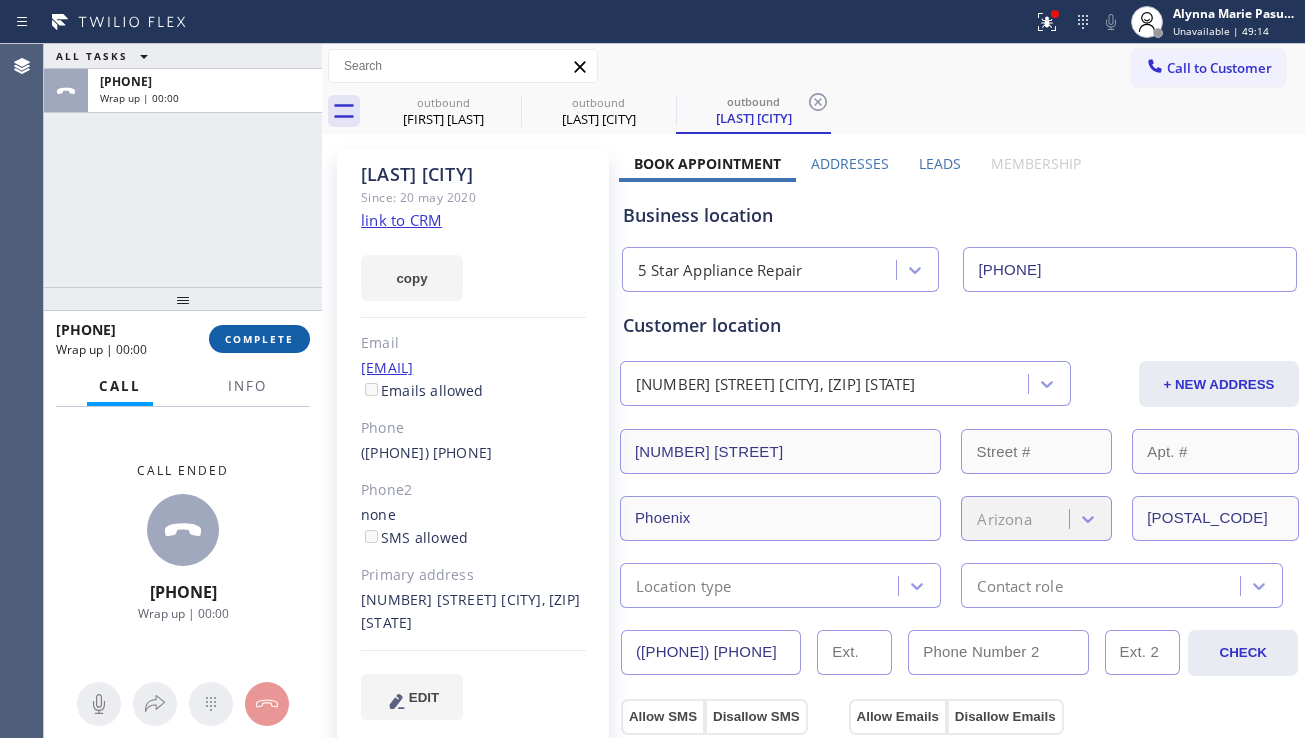 click on "COMPLETE" at bounding box center (259, 339) 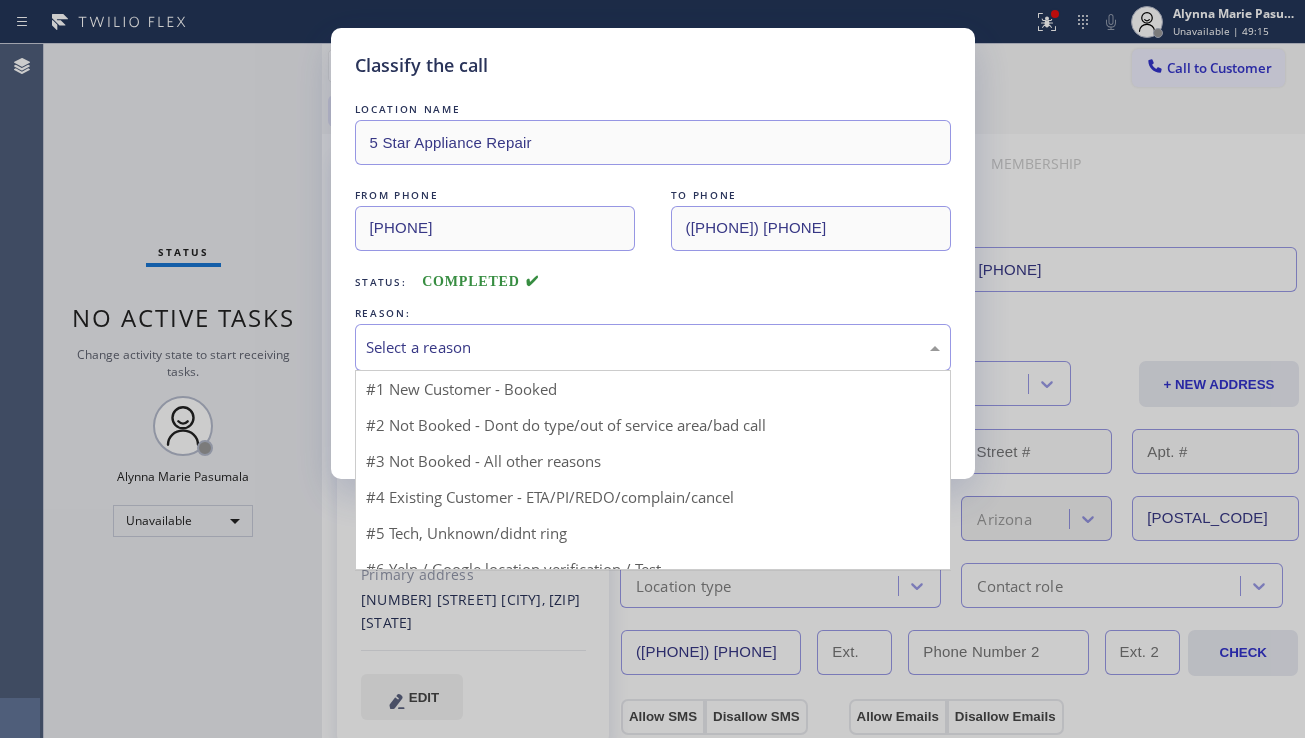 click on "Select a reason" at bounding box center [653, 347] 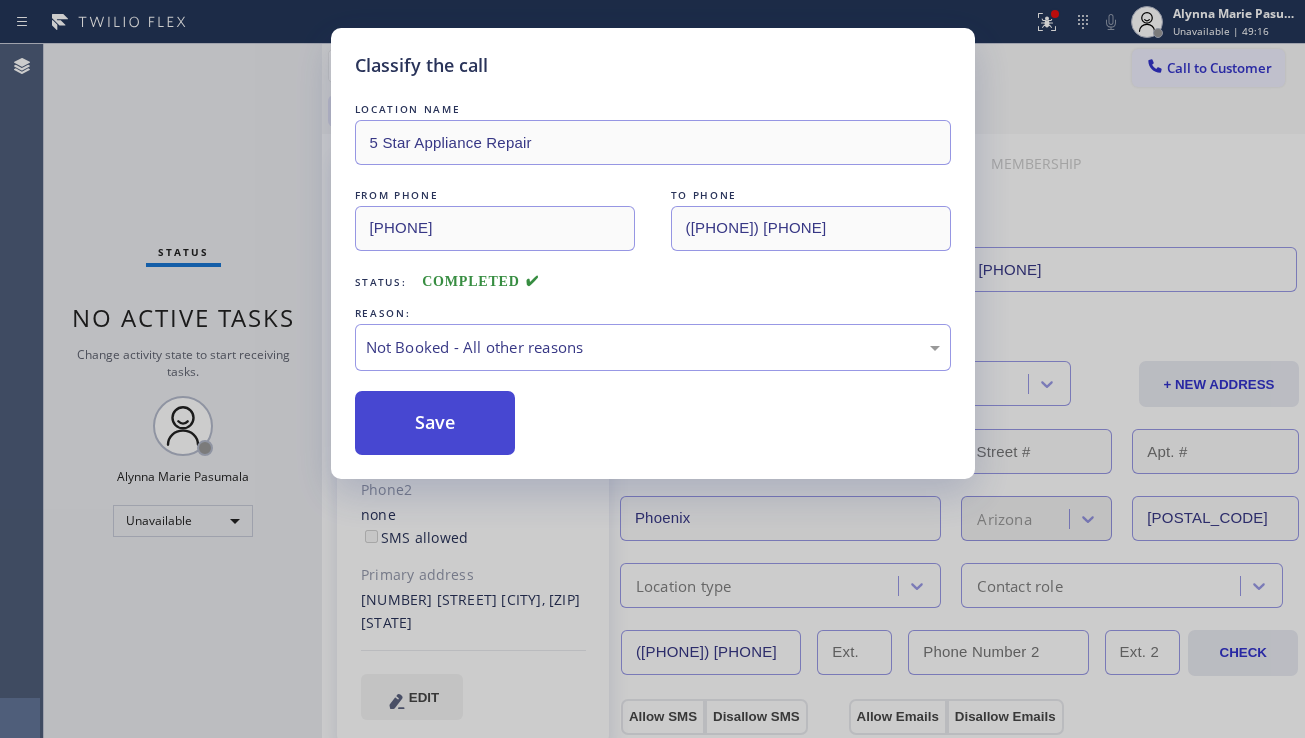 click on "Save" at bounding box center (435, 423) 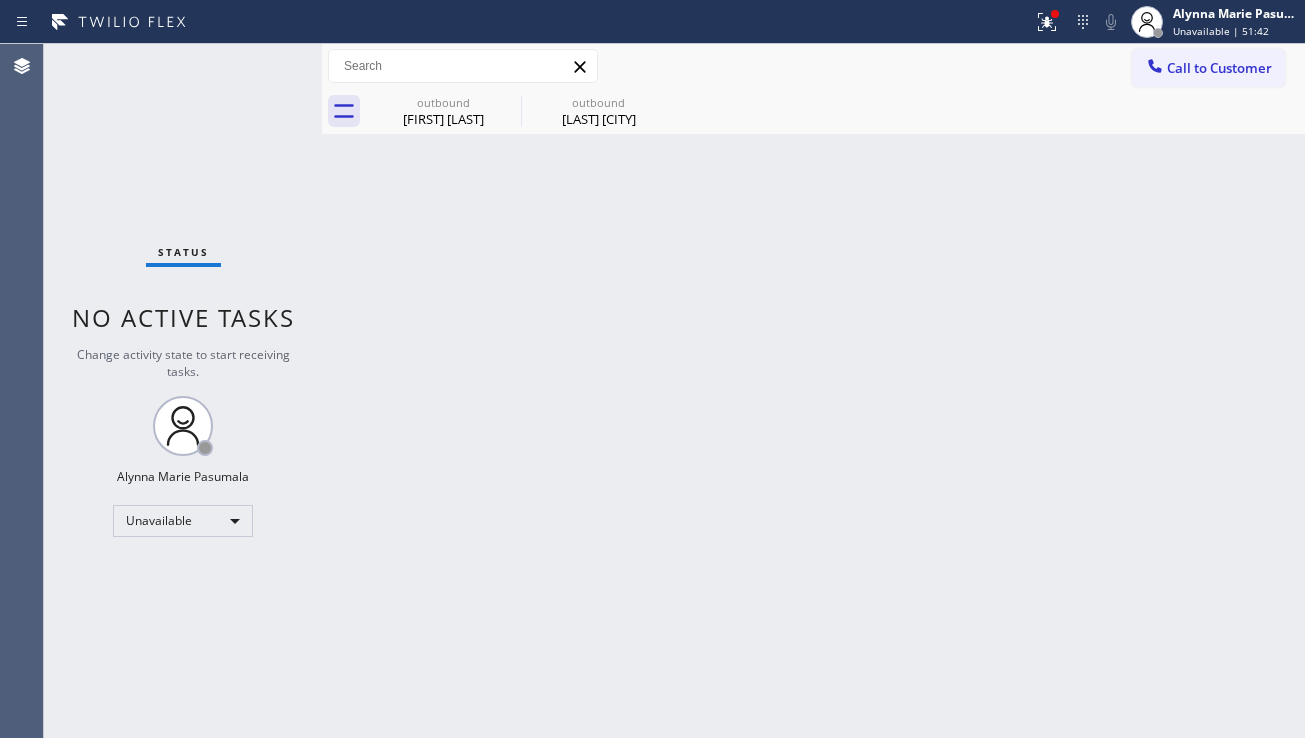 click on "Back to Dashboard Change Sender ID Customers Technicians Select a contact Outbound call Location Search location Your caller id phone number Customer number Call Customer info Name   Phone none Address none Change Sender ID HVAC [PHONE] 5 Star Appliance [PHONE] Appliance Repair [PHONE] Plumbing [PHONE] Air Duct Cleaning [PHONE]  Electricians [PHONE] Cancel Change Check personal SMS Reset Change outbound [FIRST] [LAST] outbound [FIRST] [LAST] Call to Customer Outbound call Location 5 Star Appliance Repair [CITY] Your caller id phone number ([PHONE]) Customer number Call Outbound call Technician Search Technician Your caller id phone number Your caller id phone number Call outbound [FIRST] [LAST] outbound [FIRST] [LAST] [FIRST]   [LAST] Since: 20 may 2020 link to CRM copy Email [EMAIL]  Emails allowed Phone ([PHONE])  Ext:  0 Phone2 ([PHONE])  Ext:  0  SMS allowed Primary address  [NUMBER] [STREET] [CITY], [POSTAL_CODE] [STATE] EDIT Outbound call Location ([PHONE]) 0" at bounding box center (813, 391) 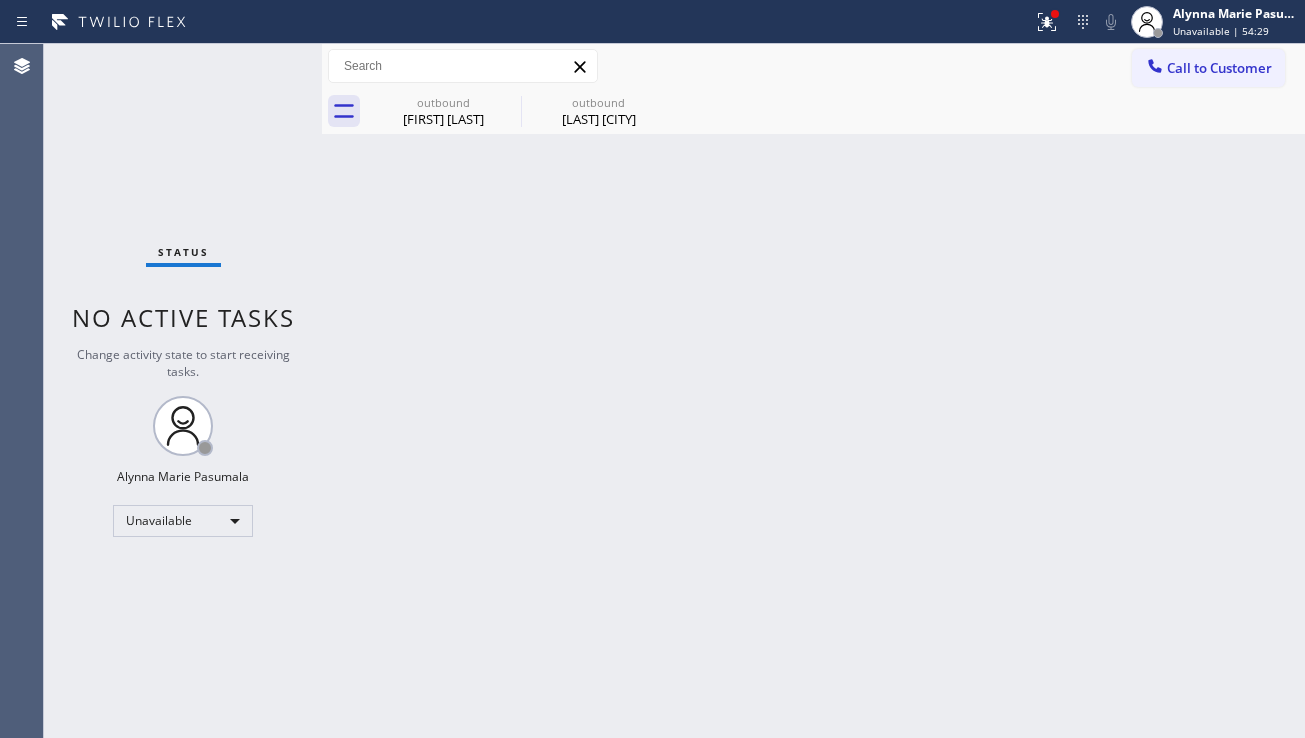 click on "Back to Dashboard Change Sender ID Customers Technicians Select a contact Outbound call Location Search location Your caller id phone number Customer number Call Customer info Name   Phone none Address none Change Sender ID HVAC [PHONE] 5 Star Appliance [PHONE] Appliance Repair [PHONE] Plumbing [PHONE] Air Duct Cleaning [PHONE]  Electricians [PHONE] Cancel Change Check personal SMS Reset Change outbound [FIRST] [LAST] outbound [FIRST] [LAST] Call to Customer Outbound call Location 5 Star Appliance Repair [CITY] Your caller id phone number ([PHONE]) Customer number Call Outbound call Technician Search Technician Your caller id phone number Your caller id phone number Call outbound [FIRST] [LAST] outbound [FIRST] [LAST] [FIRST]   [LAST] Since: 20 may 2020 link to CRM copy Email [EMAIL]  Emails allowed Phone ([PHONE])  Ext:  0 Phone2 ([PHONE])  Ext:  0  SMS allowed Primary address  [NUMBER] [STREET] [CITY], [POSTAL_CODE] [STATE] EDIT Outbound call Location ([PHONE]) 0" at bounding box center (813, 391) 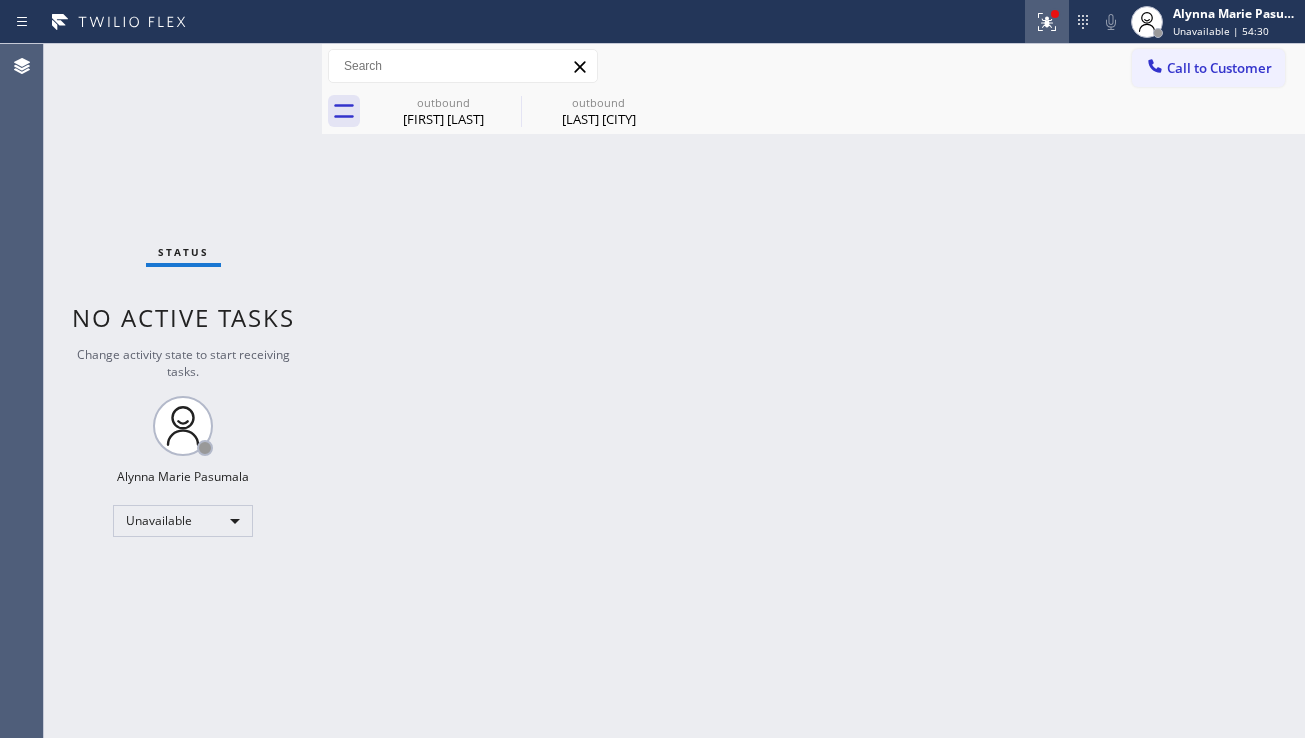 click at bounding box center [1047, 22] 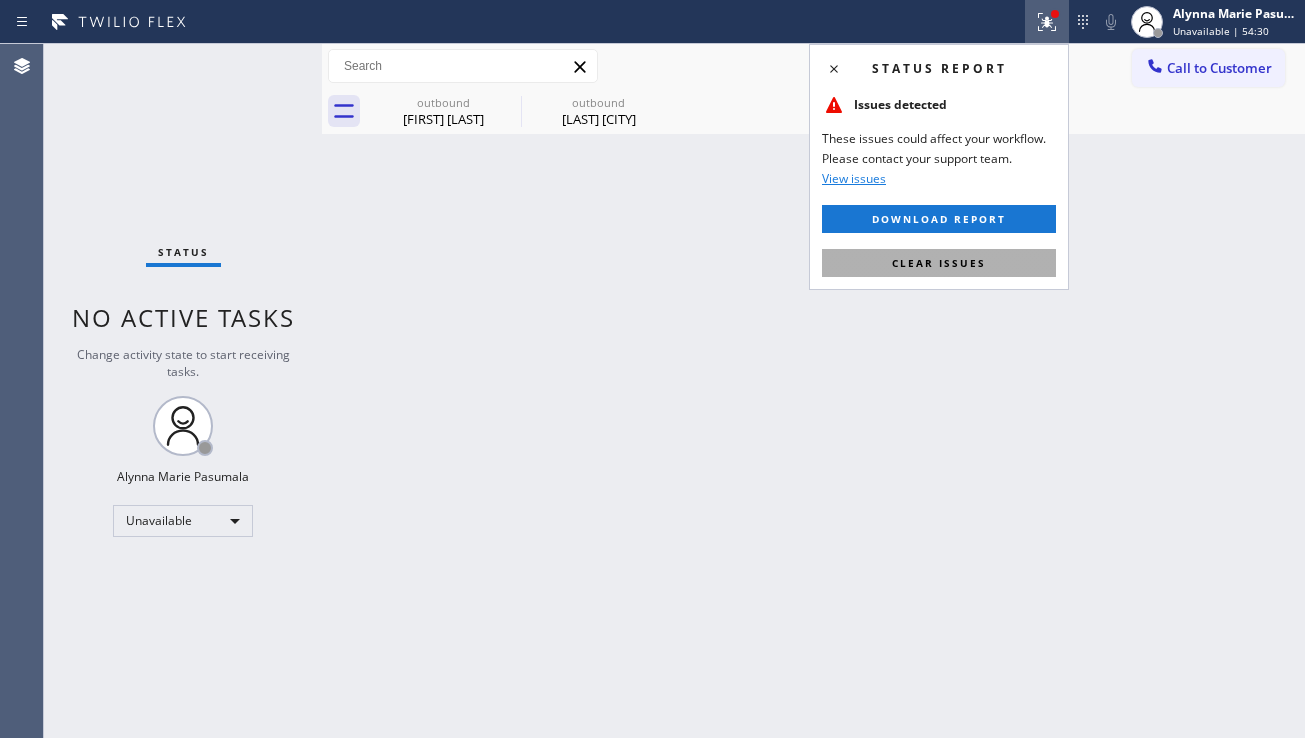 click on "Clear issues" at bounding box center (939, 263) 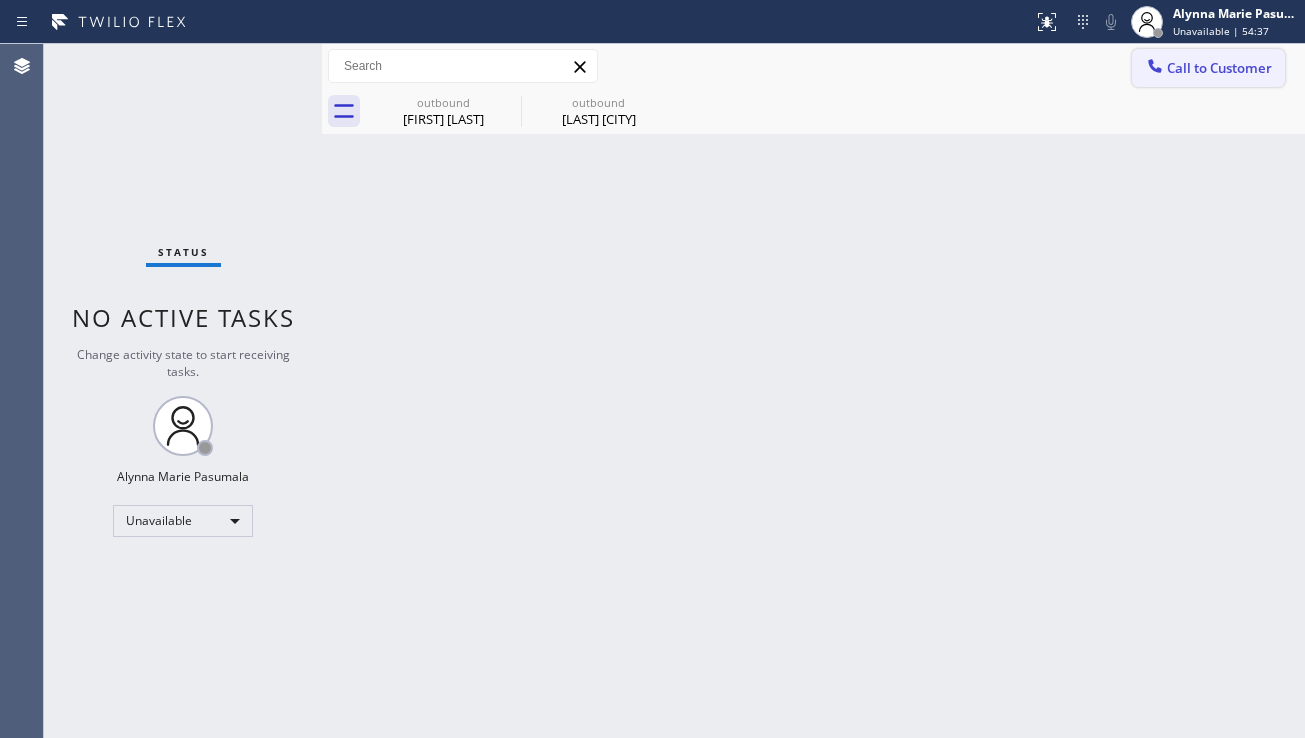click on "Call to Customer" at bounding box center [1219, 68] 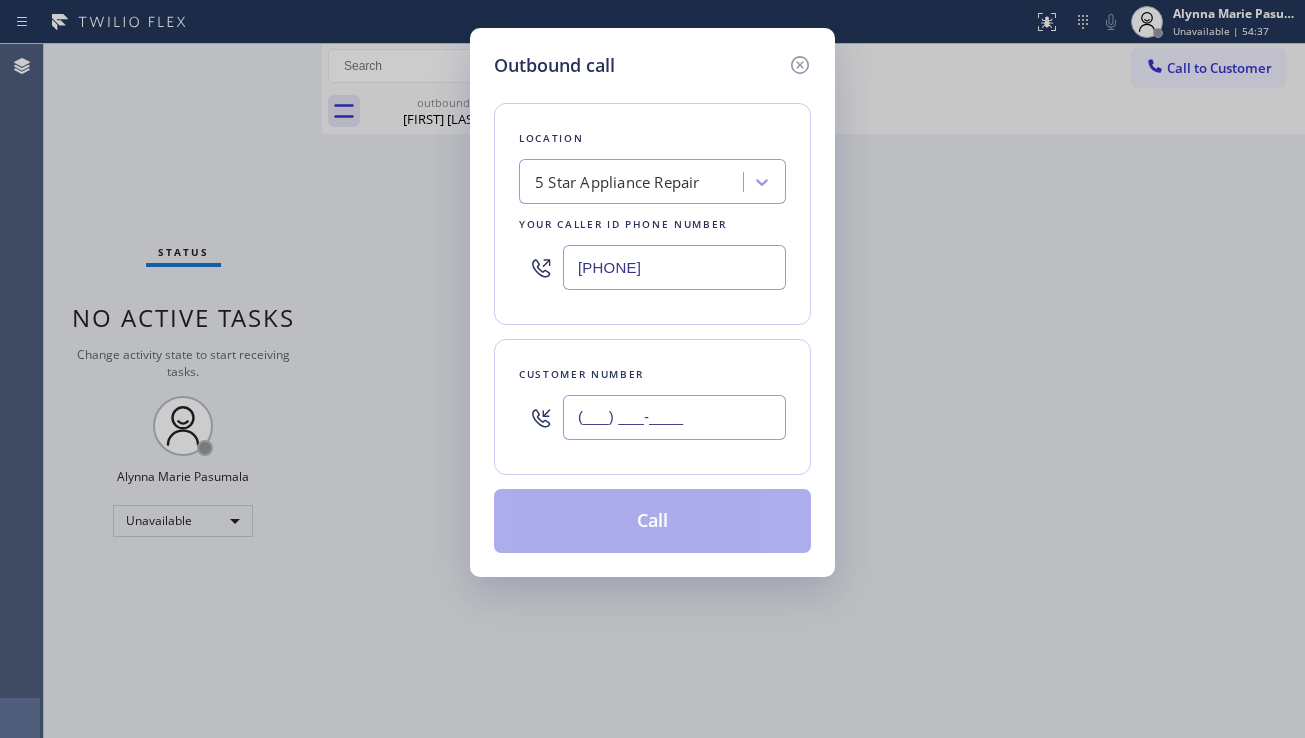 click on "(___) ___-____" at bounding box center (674, 417) 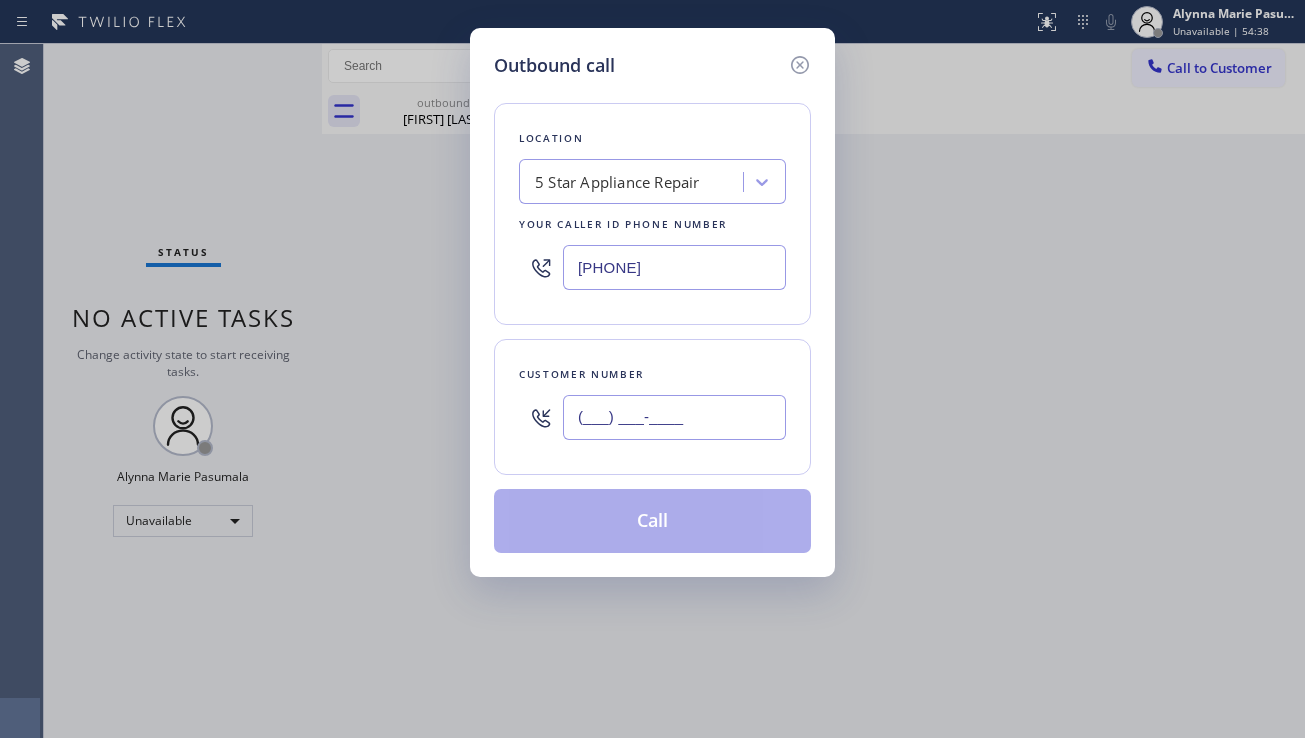paste on "([PHONE]) [PHONE]" 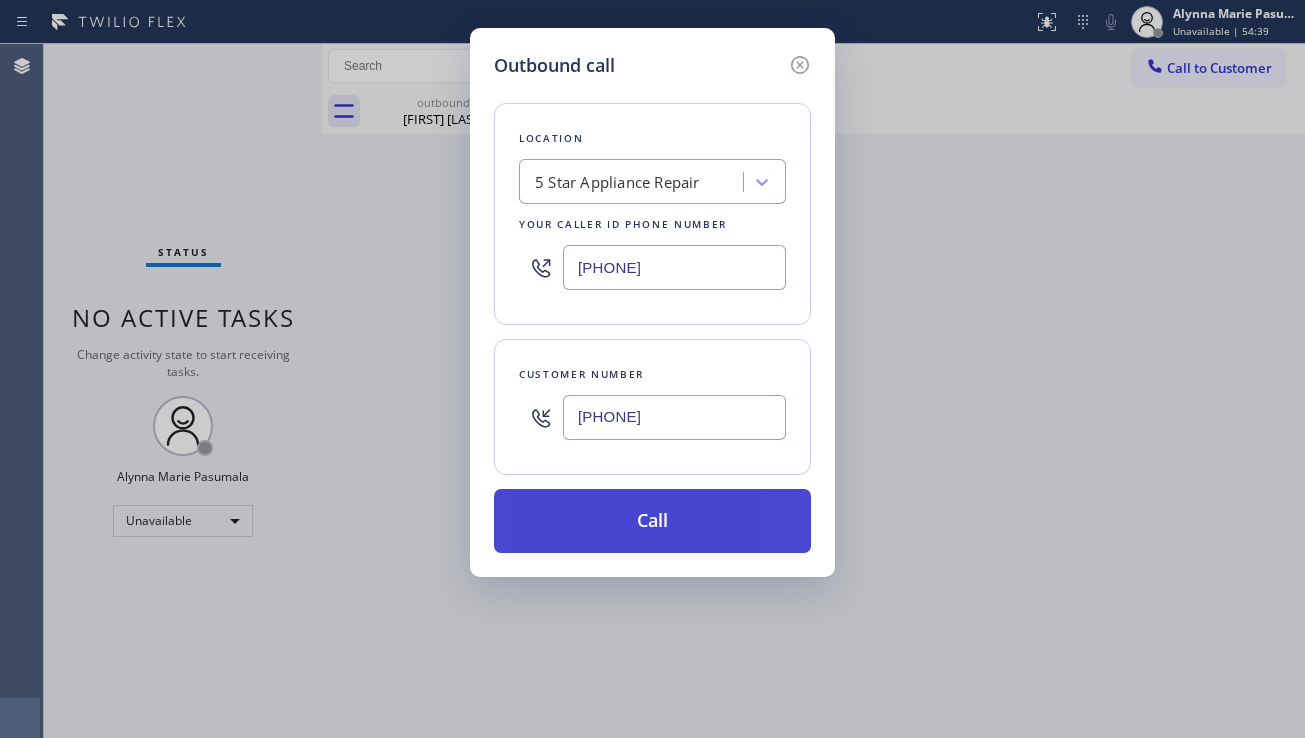 type on "[PHONE]" 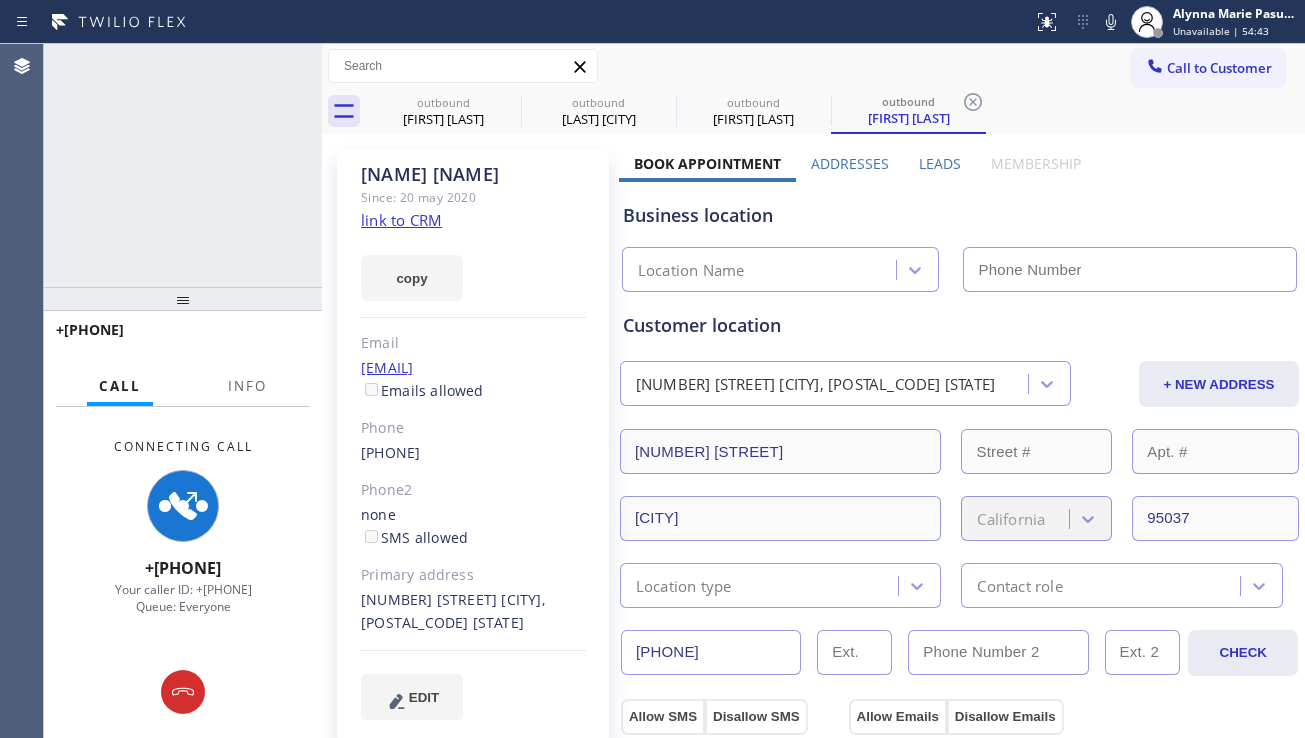 type on "[PHONE]" 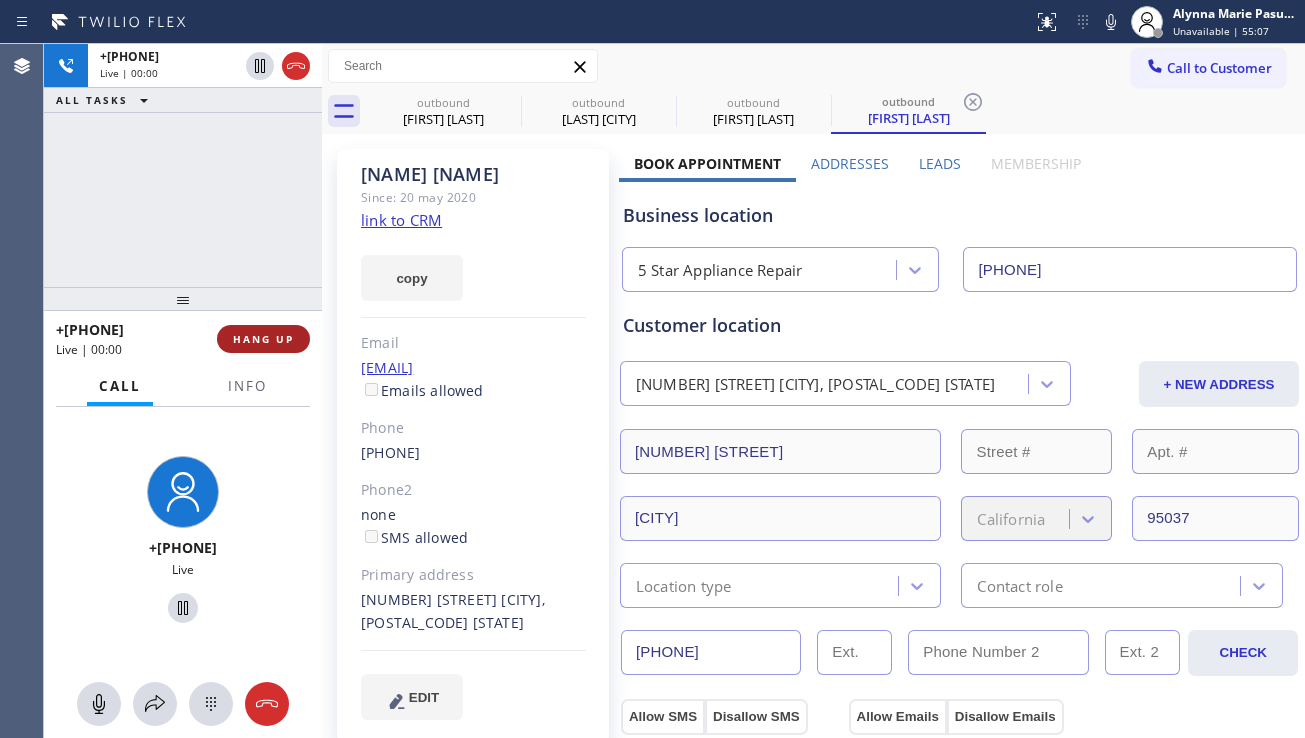 click on "HANG UP" at bounding box center (263, 339) 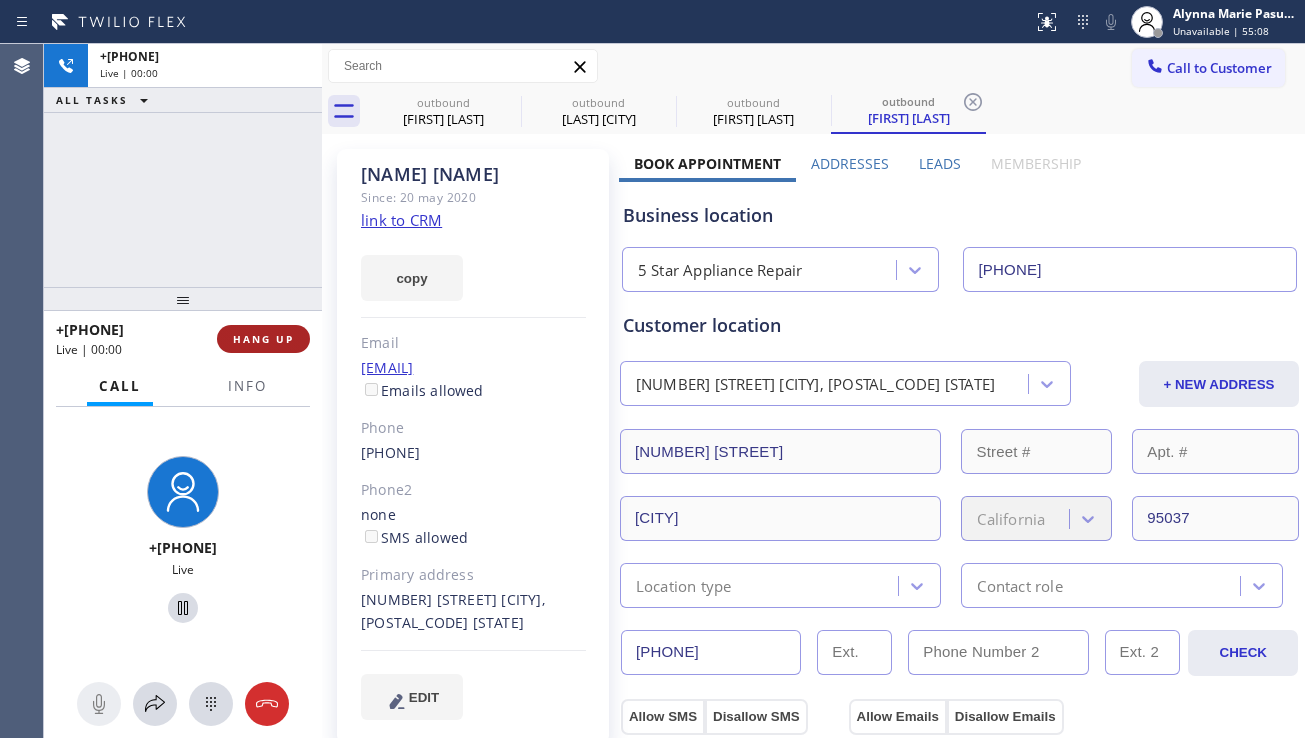 click on "HANG UP" at bounding box center [263, 339] 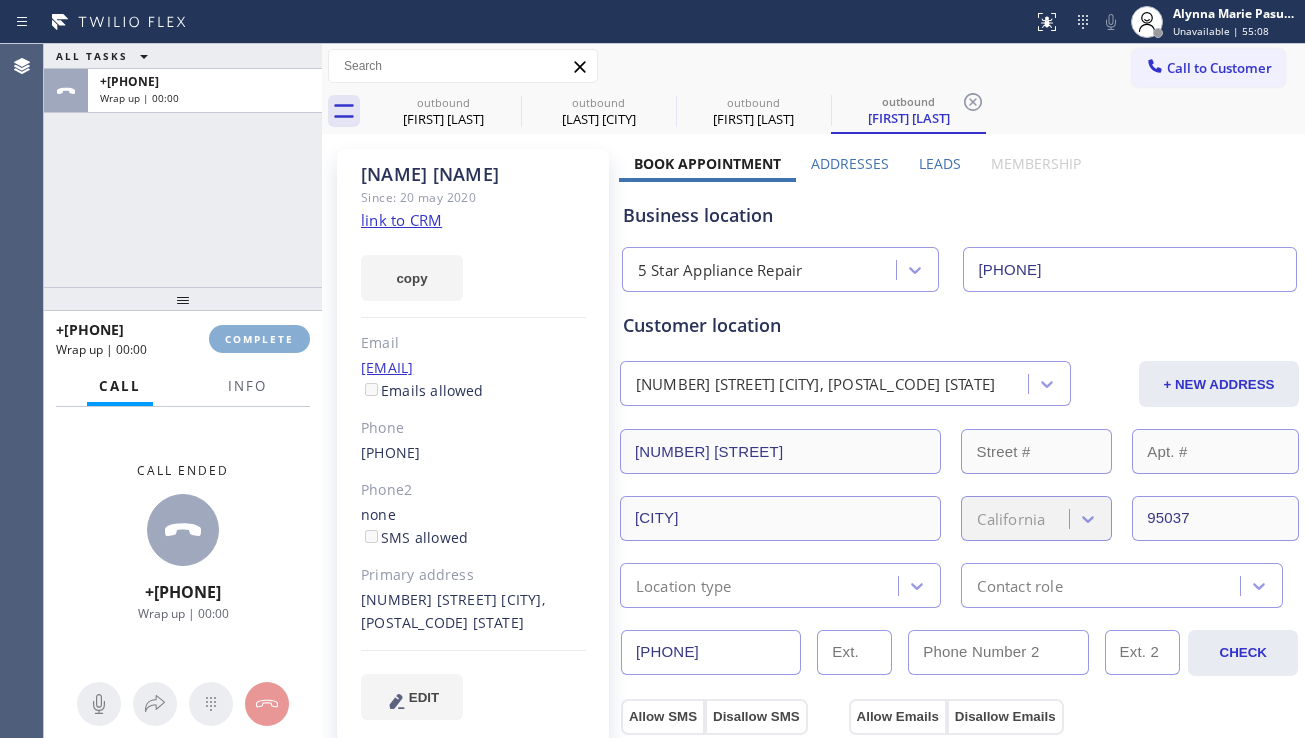 click on "COMPLETE" at bounding box center (259, 339) 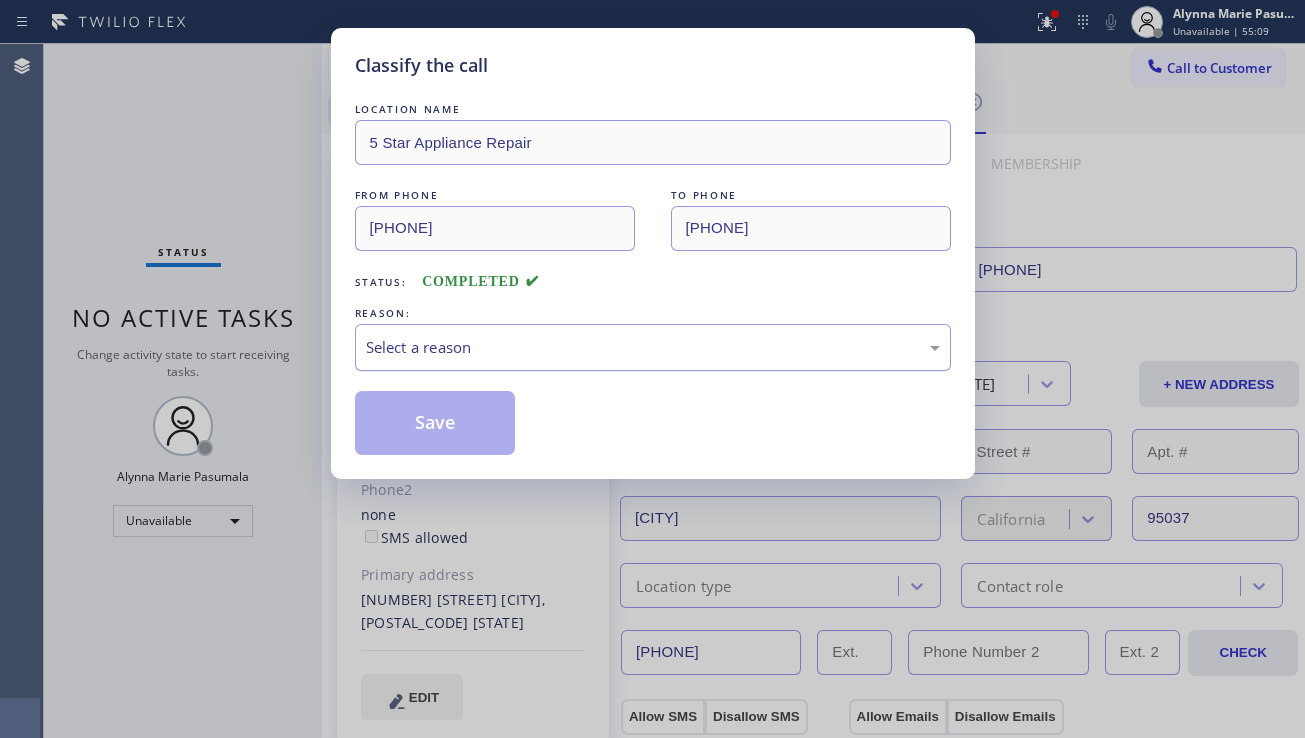 click on "Select a reason" at bounding box center [653, 347] 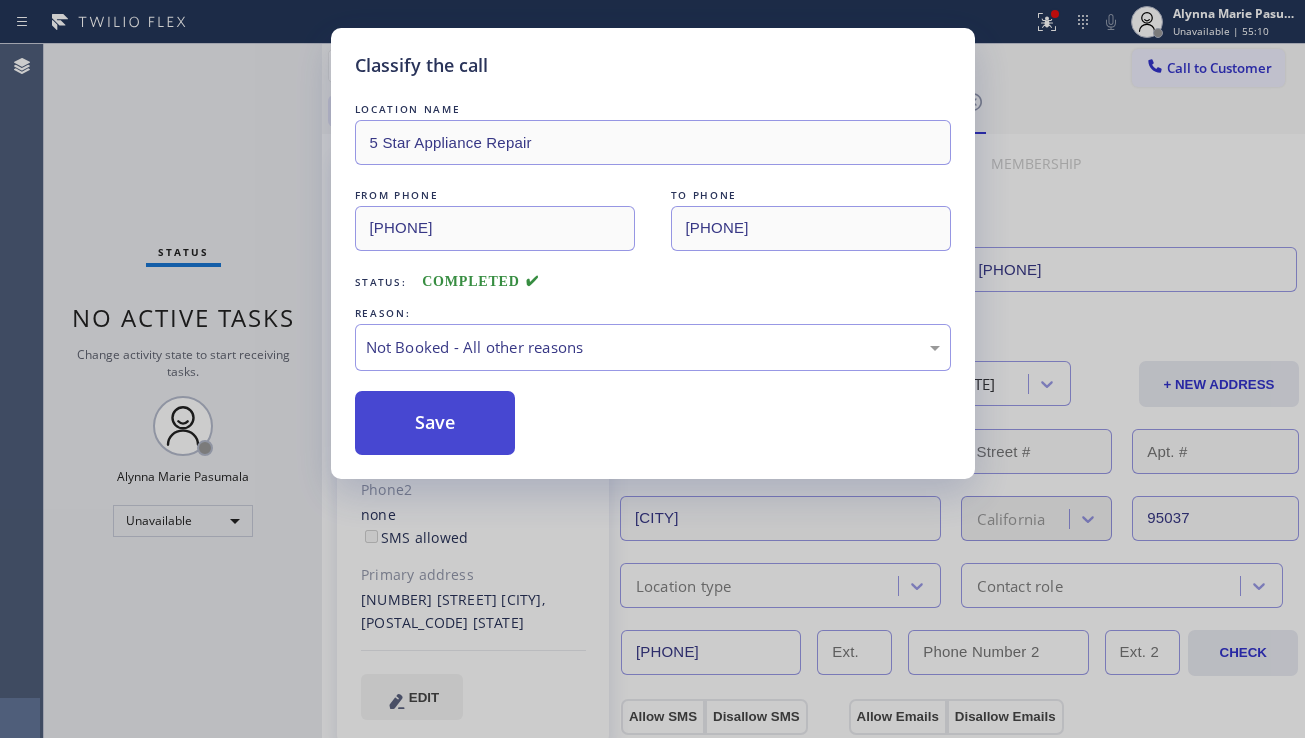 click on "Save" at bounding box center (435, 423) 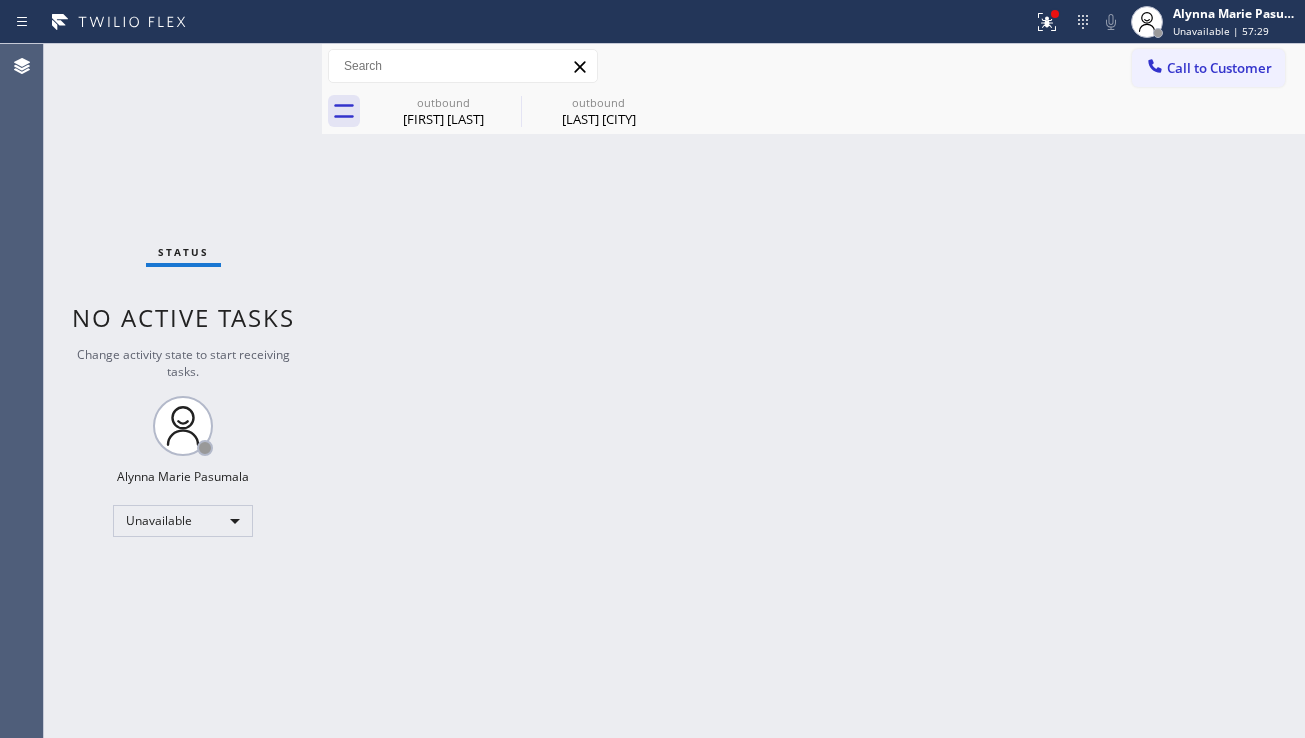 click on "Back to Dashboard Change Sender ID Customers Technicians Select a contact Outbound call Location Search location Your caller id phone number Customer number Call Customer info Name   Phone none Address none Change Sender ID HVAC [PHONE] 5 Star Appliance [PHONE] Appliance Repair [PHONE] Plumbing [PHONE] Air Duct Cleaning [PHONE]  Electricians [PHONE] Cancel Change Check personal SMS Reset Change outbound [FIRST] [LAST] outbound [FIRST] [LAST] Call to Customer Outbound call Location 5 Star Appliance Repair [CITY] Your caller id phone number ([PHONE]) Customer number Call Outbound call Technician Search Technician Your caller id phone number Your caller id phone number Call outbound [FIRST] [LAST] outbound [FIRST] [LAST] [FIRST]   [LAST] Since: 20 may 2020 link to CRM copy Email [EMAIL]  Emails allowed Phone ([PHONE])  Ext:  0 Phone2 ([PHONE])  Ext:  0  SMS allowed Primary address  [NUMBER] [STREET] [CITY], [POSTAL_CODE] [STATE] EDIT Outbound call Location ([PHONE]) 0" at bounding box center [813, 391] 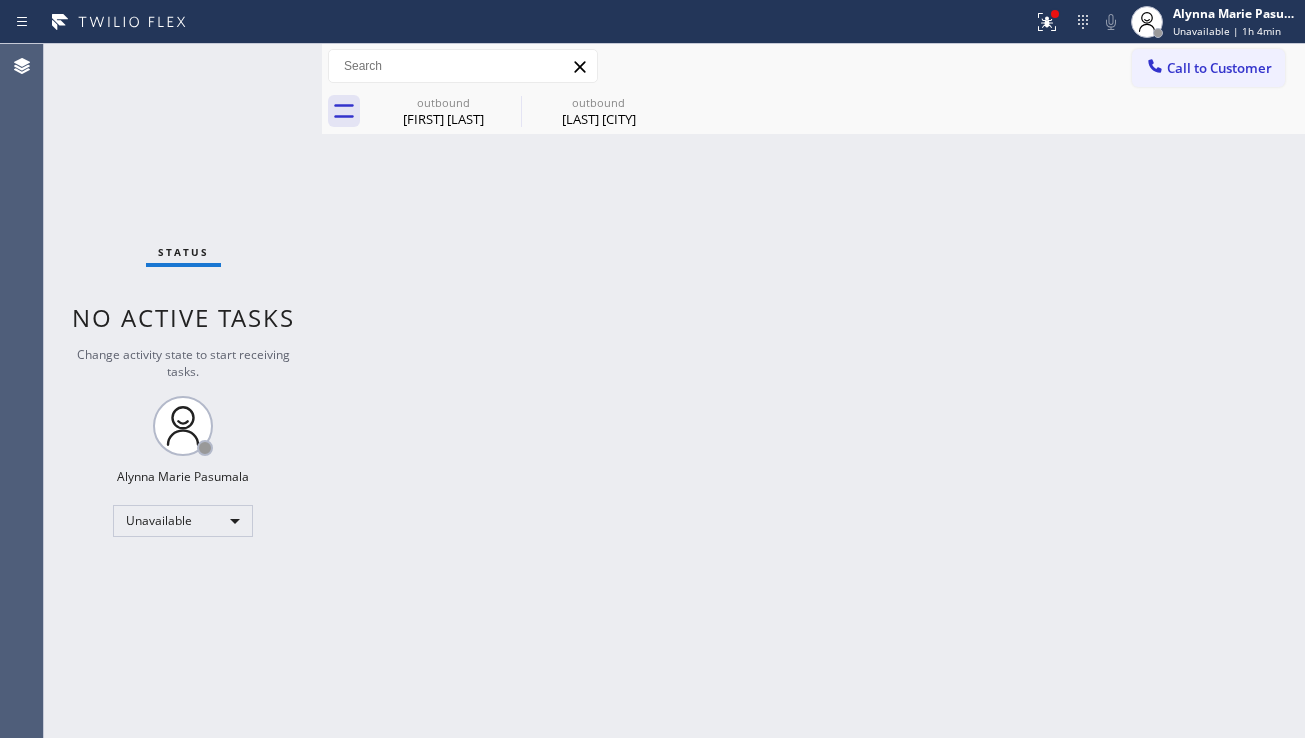 click on "Back to Dashboard Change Sender ID Customers Technicians Select a contact Outbound call Location Search location Your caller id phone number Customer number Call Customer info Name   Phone none Address none Change Sender ID HVAC [PHONE] 5 Star Appliance [PHONE] Appliance Repair [PHONE] Plumbing [PHONE] Air Duct Cleaning [PHONE]  Electricians [PHONE] Cancel Change Check personal SMS Reset Change outbound [FIRST] [LAST] outbound [FIRST] [LAST] Call to Customer Outbound call Location 5 Star Appliance Repair [CITY] Your caller id phone number ([PHONE]) Customer number Call Outbound call Technician Search Technician Your caller id phone number Your caller id phone number Call outbound [FIRST] [LAST] outbound [FIRST] [LAST] [FIRST]   [LAST] Since: 20 may 2020 link to CRM copy Email [EMAIL]  Emails allowed Phone ([PHONE])  Ext:  0 Phone2 ([PHONE])  Ext:  0  SMS allowed Primary address  [NUMBER] [STREET] [CITY], [POSTAL_CODE] [STATE] EDIT Outbound call Location ([PHONE]) 0" at bounding box center [813, 391] 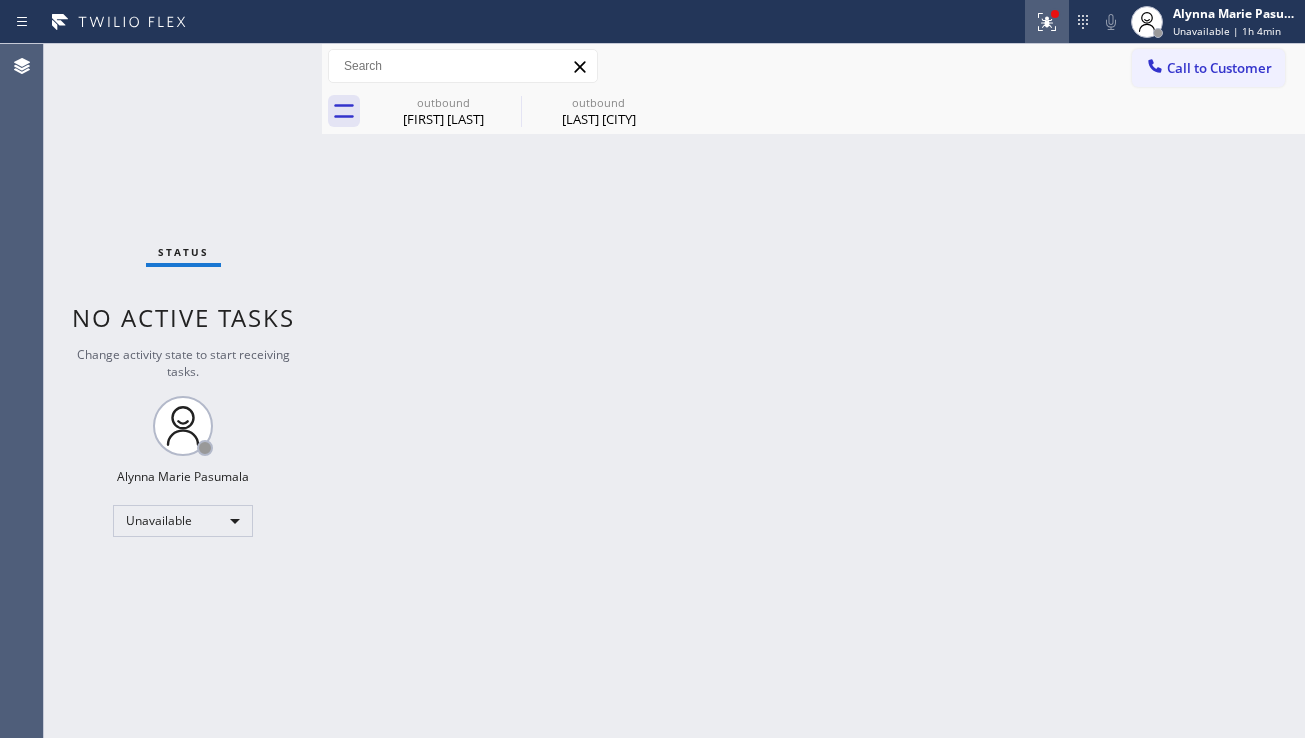 click 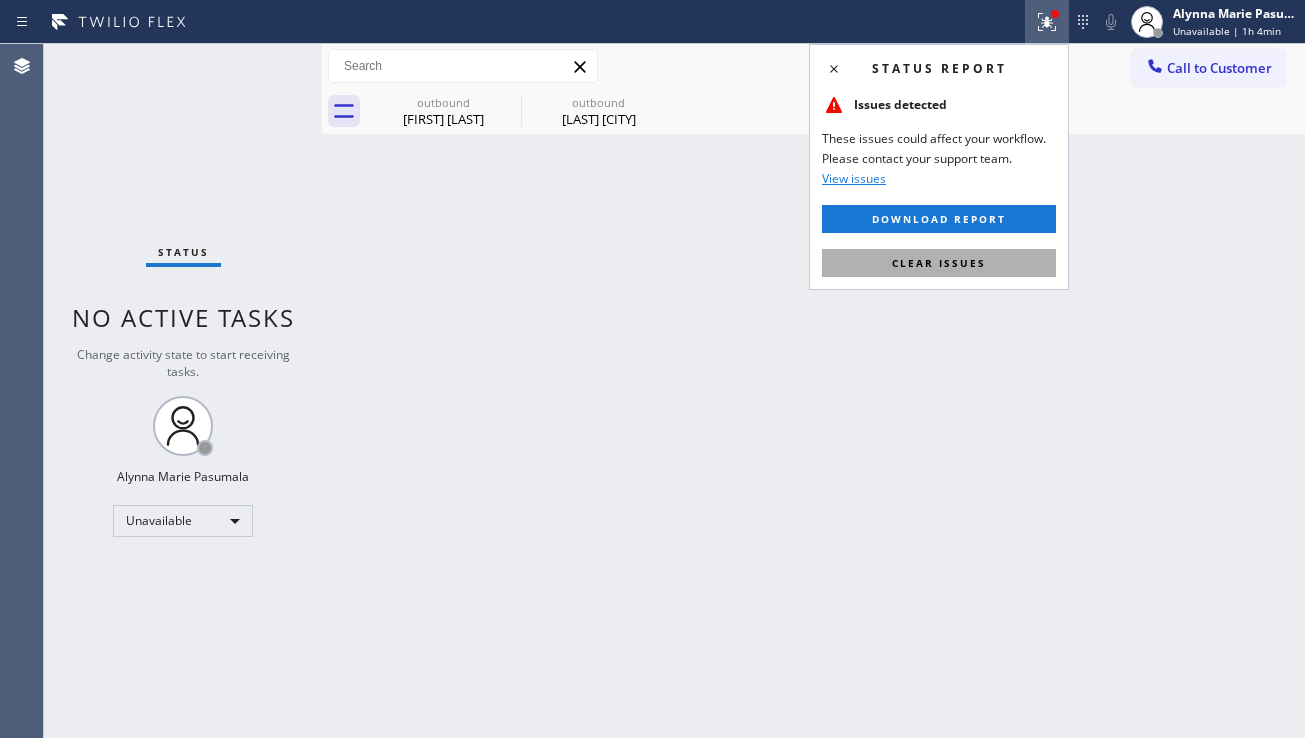 click on "Clear issues" at bounding box center [939, 263] 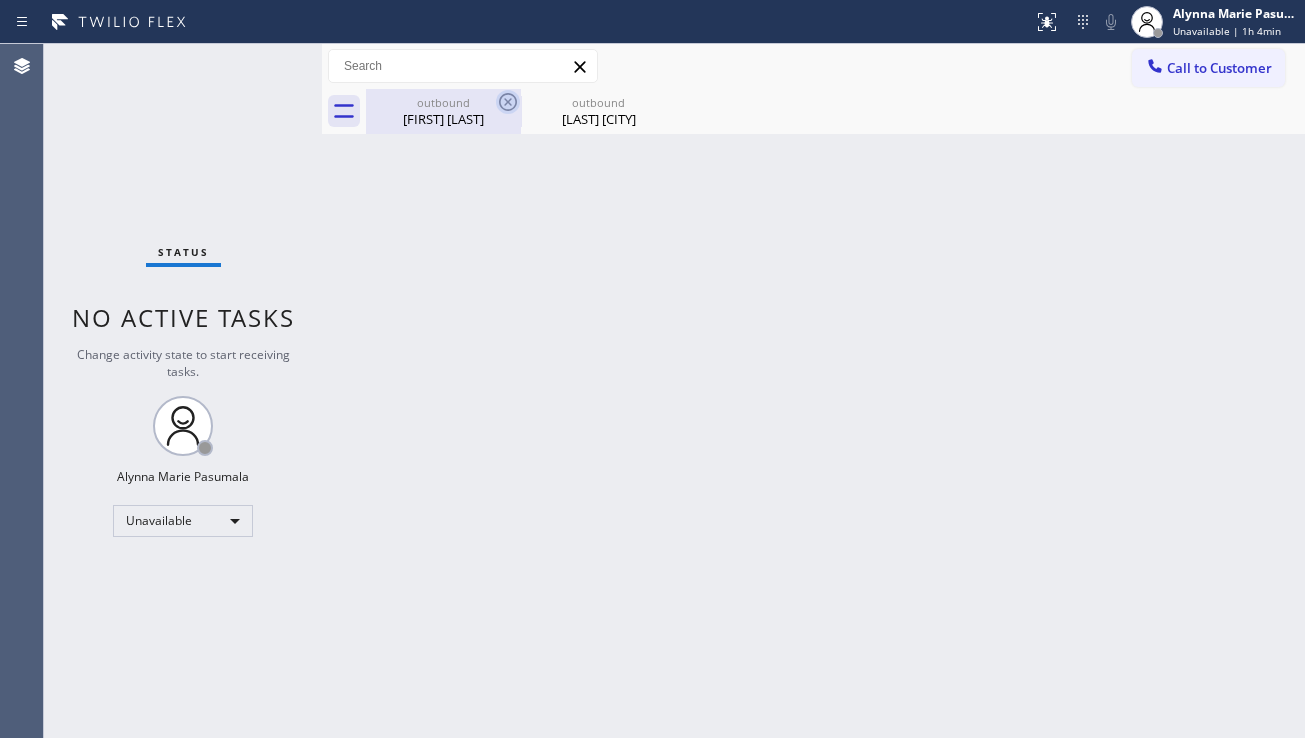 click 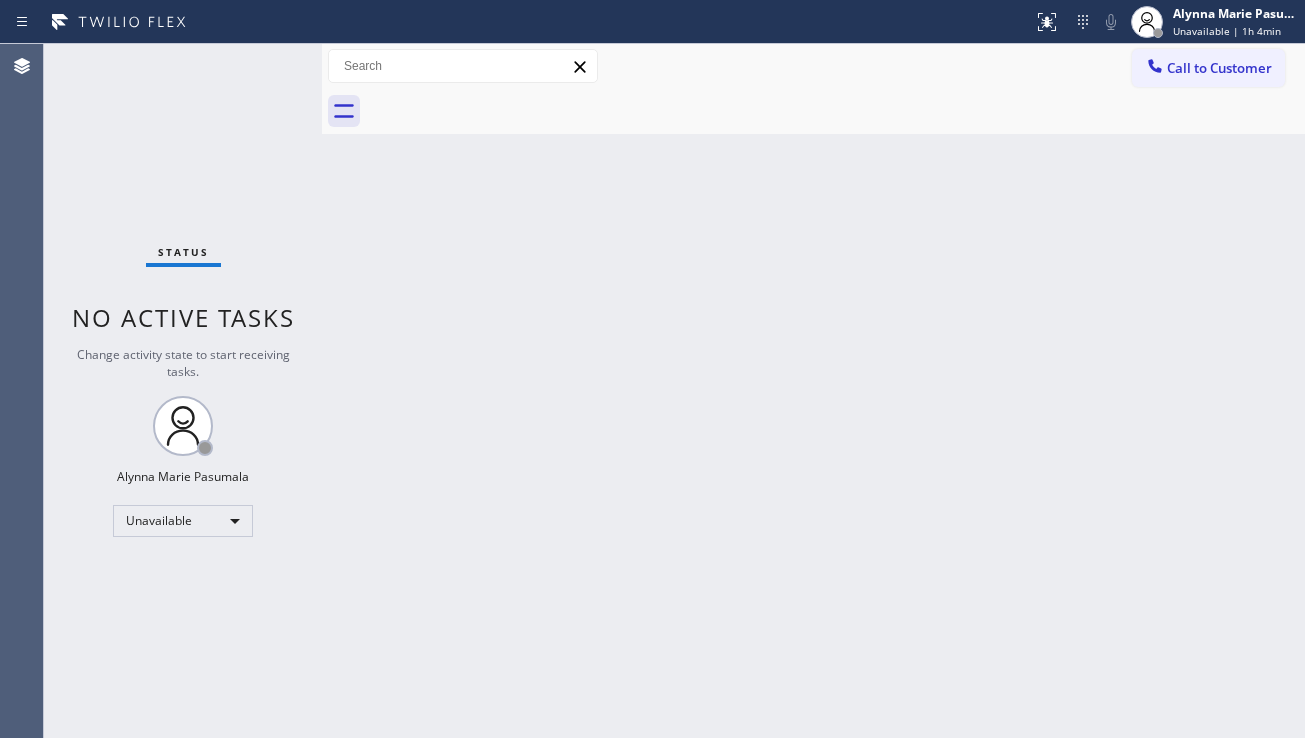 click at bounding box center [835, 111] 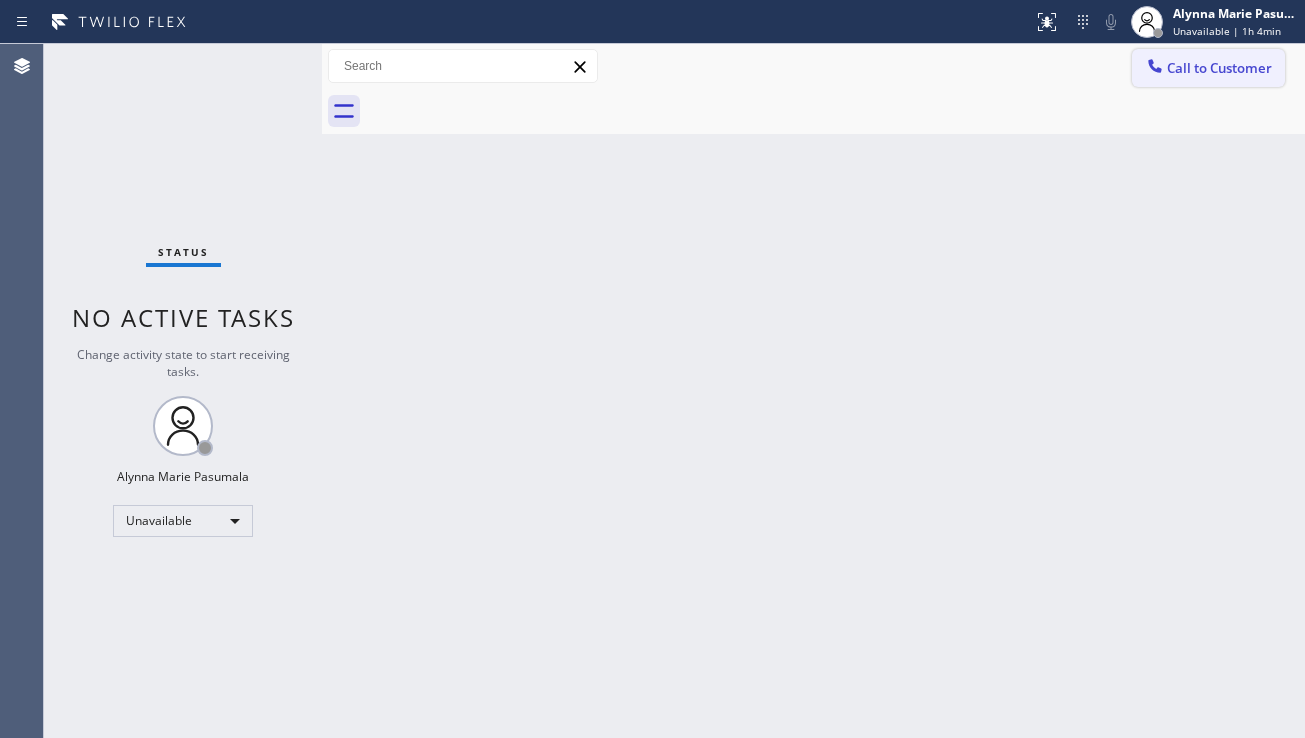click on "Call to Customer" at bounding box center (1219, 68) 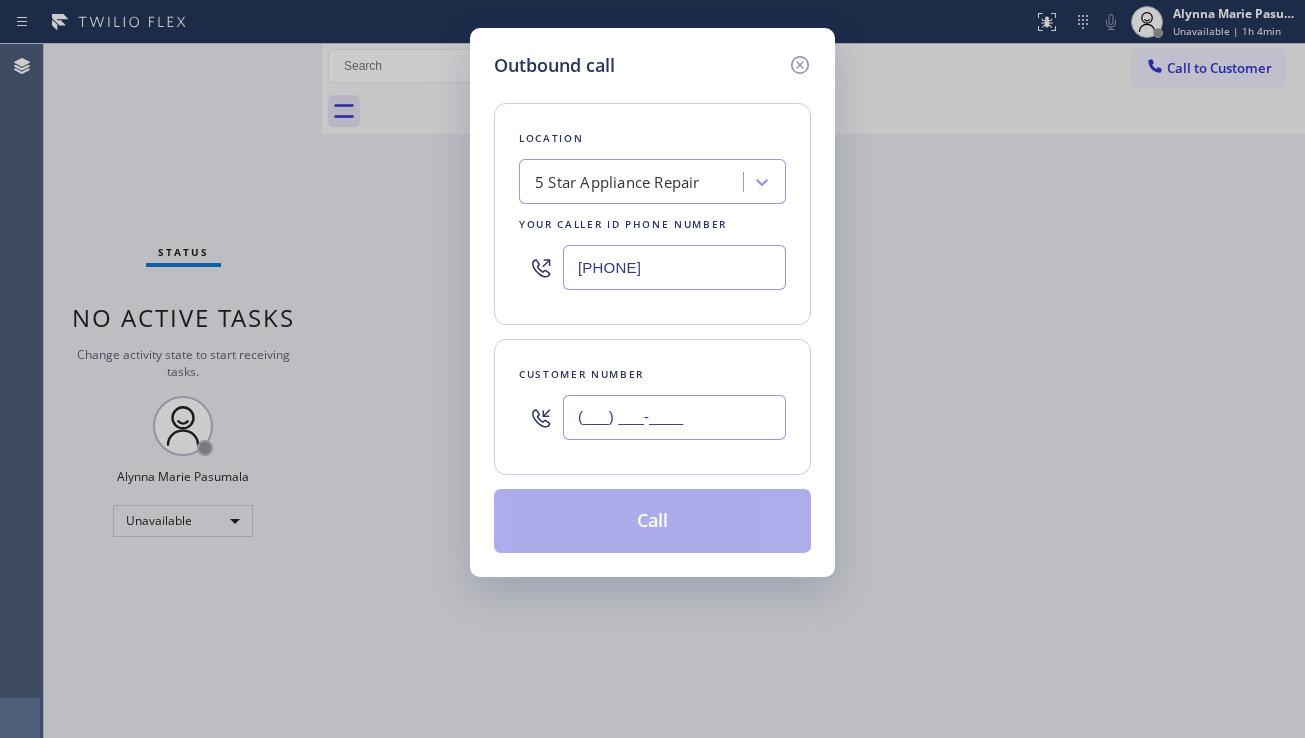click on "(___) ___-____" at bounding box center [674, 417] 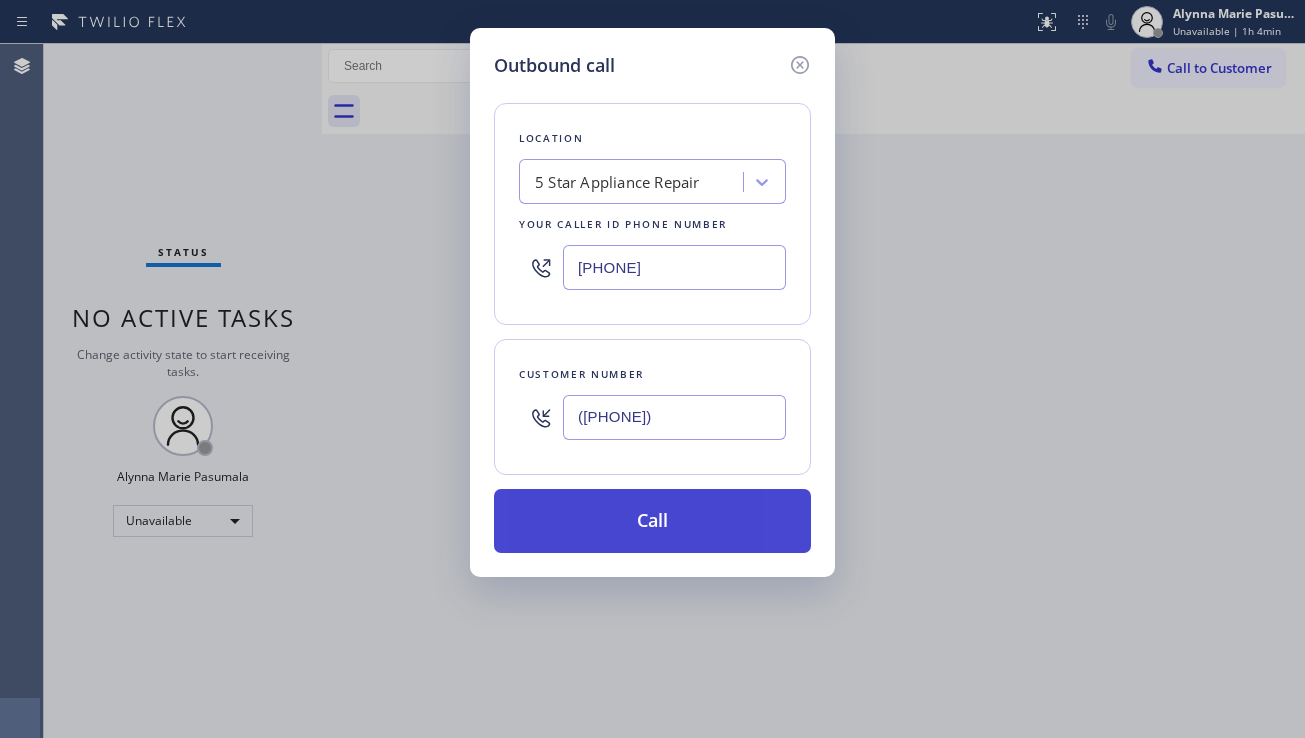 type on "([PHONE])" 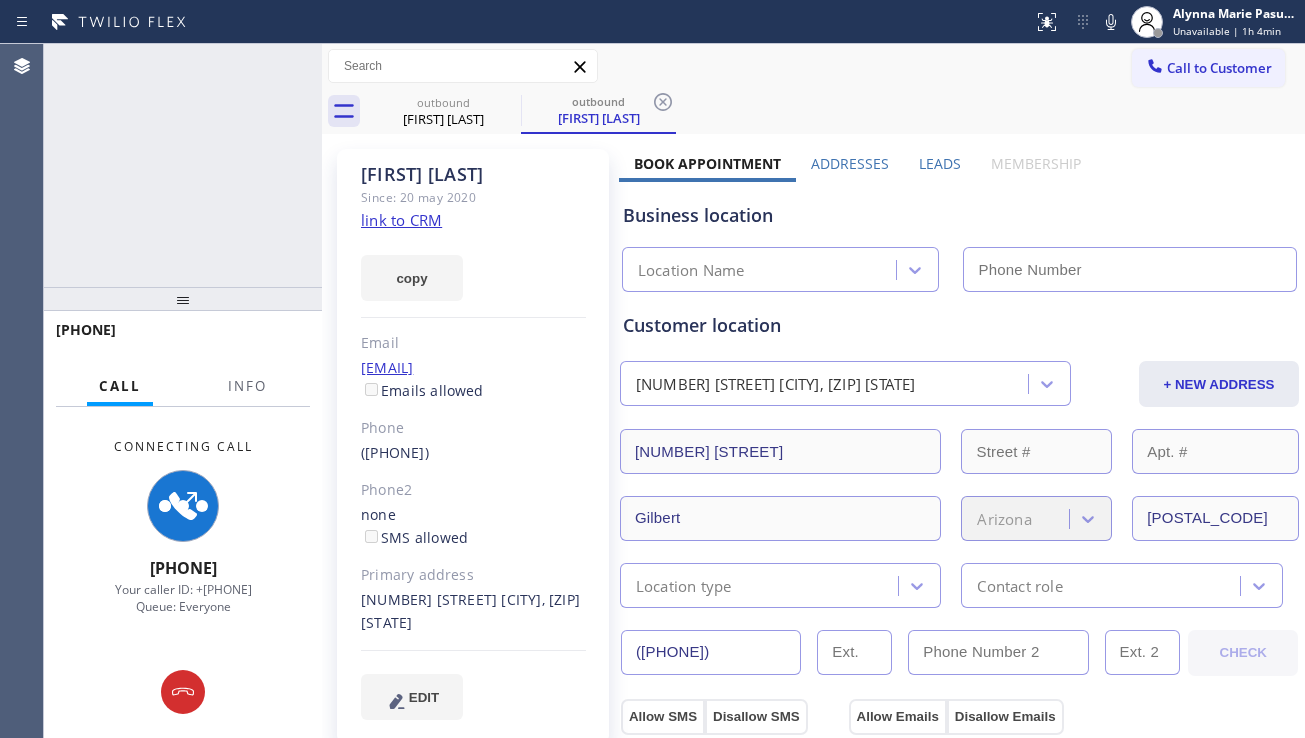 type on "[PHONE]" 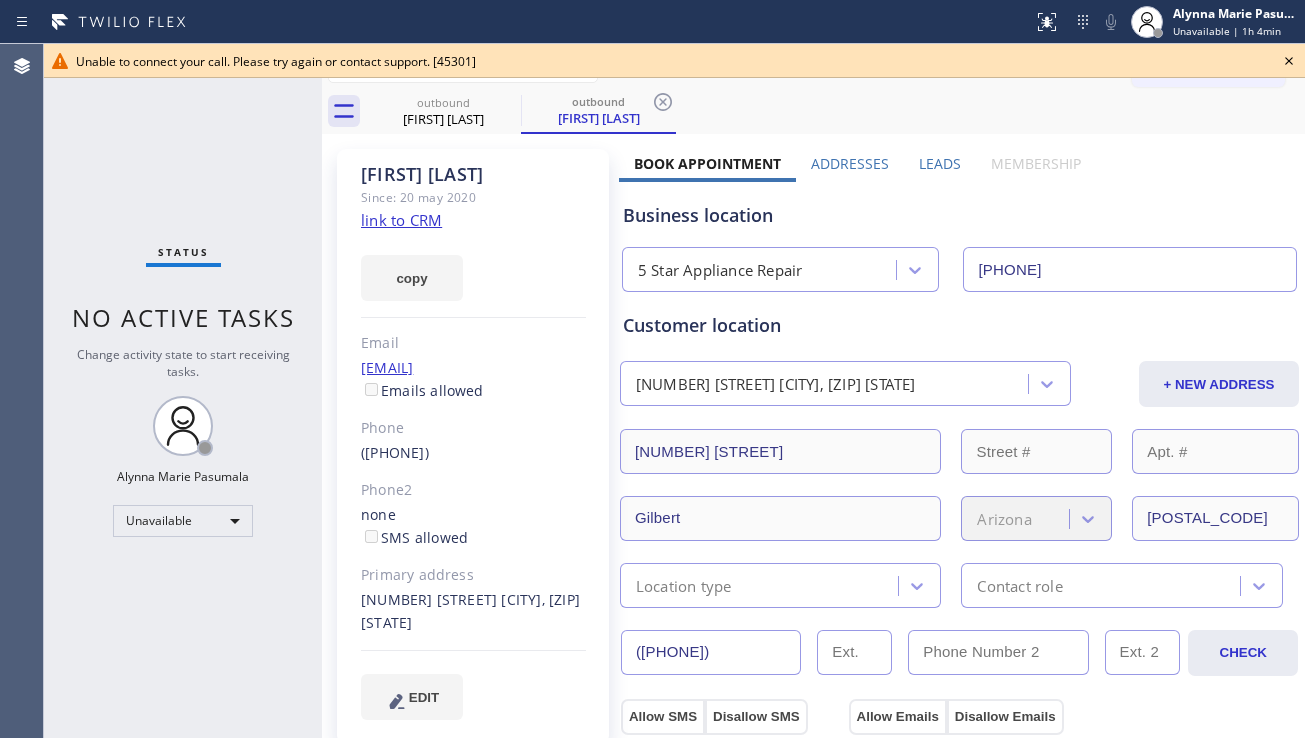click 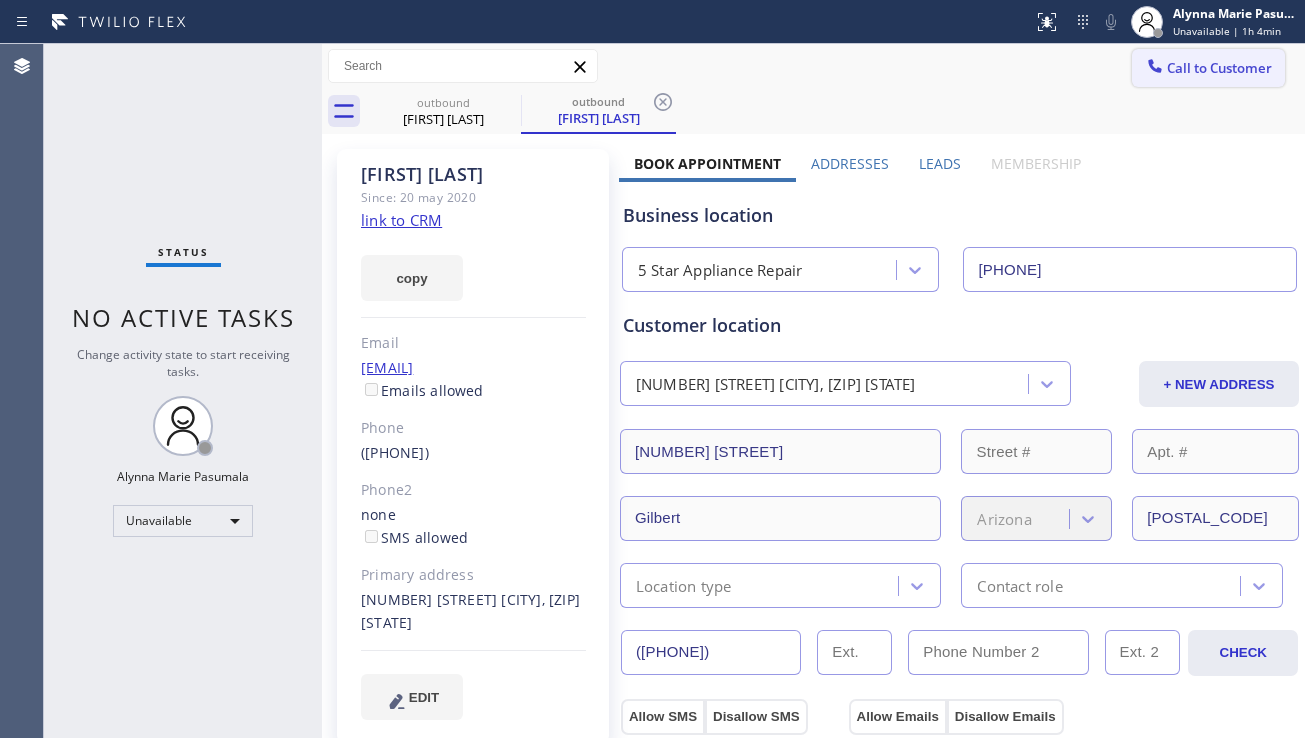 click on "Call to Customer" at bounding box center (1219, 68) 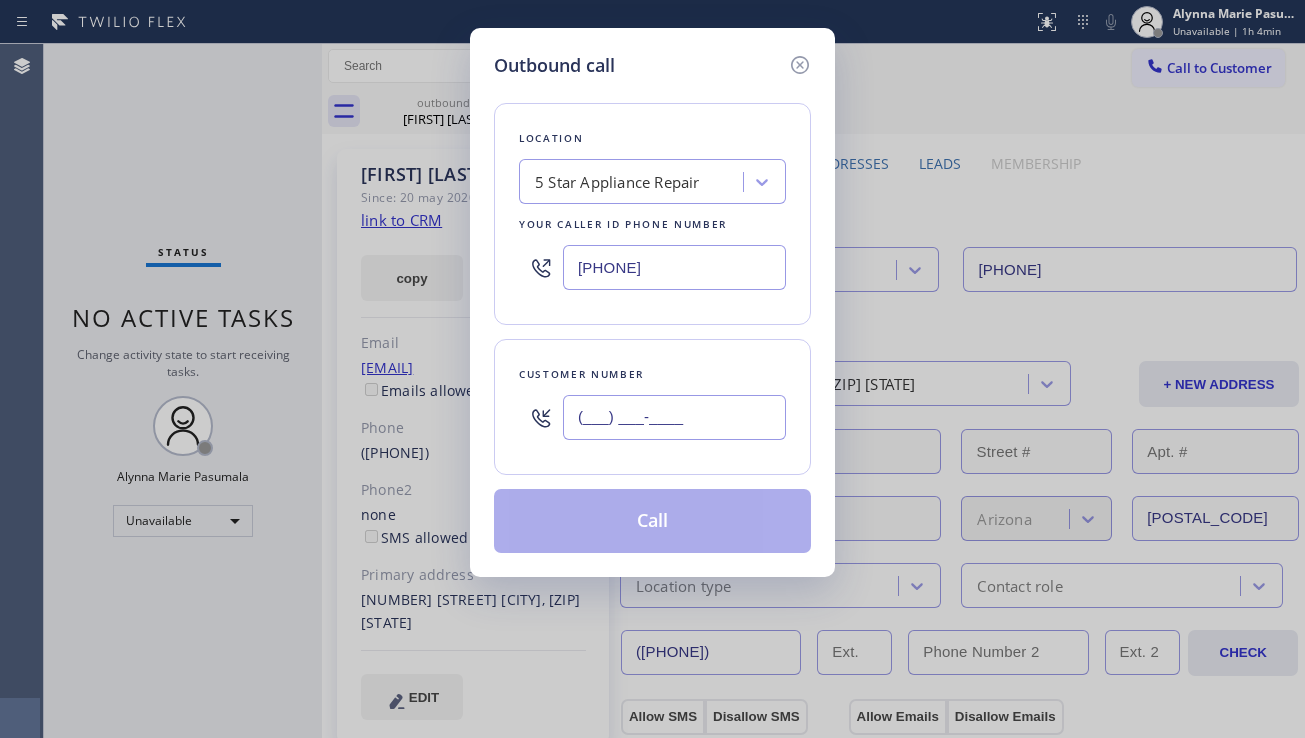 click on "(___) ___-____" at bounding box center (674, 417) 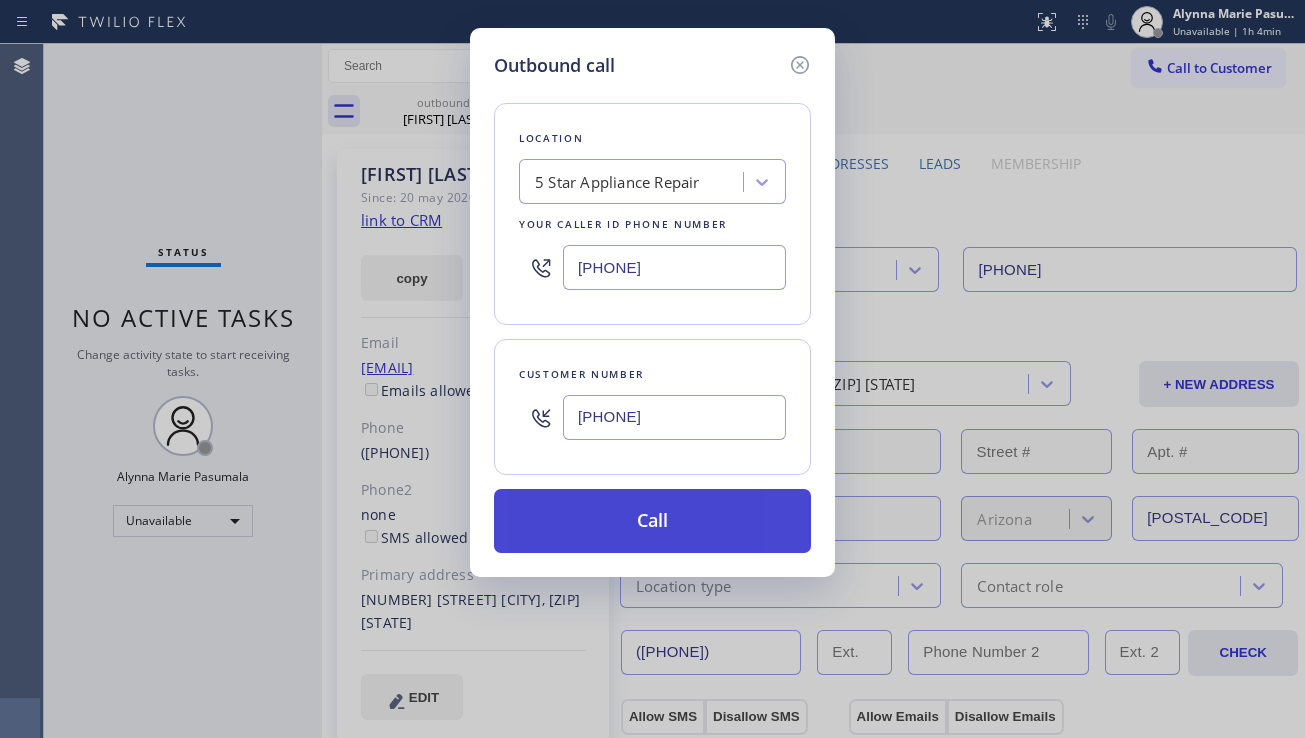 type on "[PHONE]" 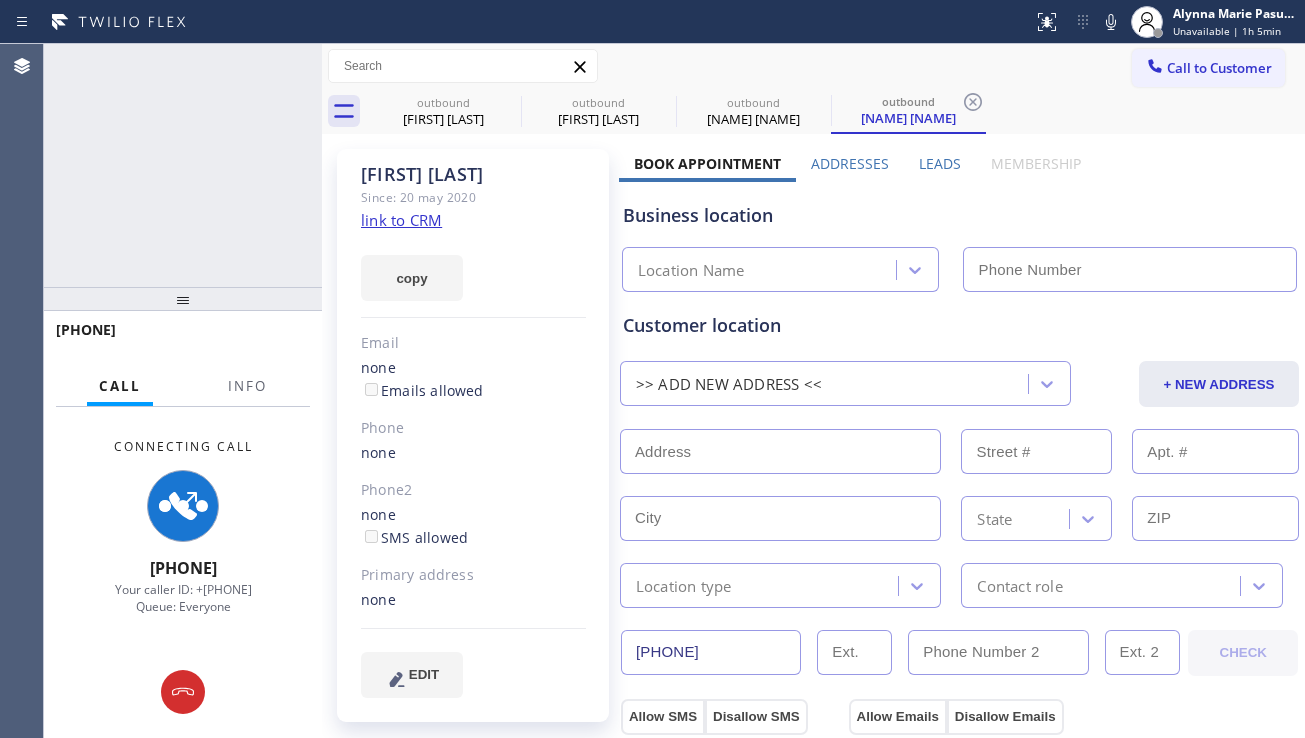 type on "[PHONE]" 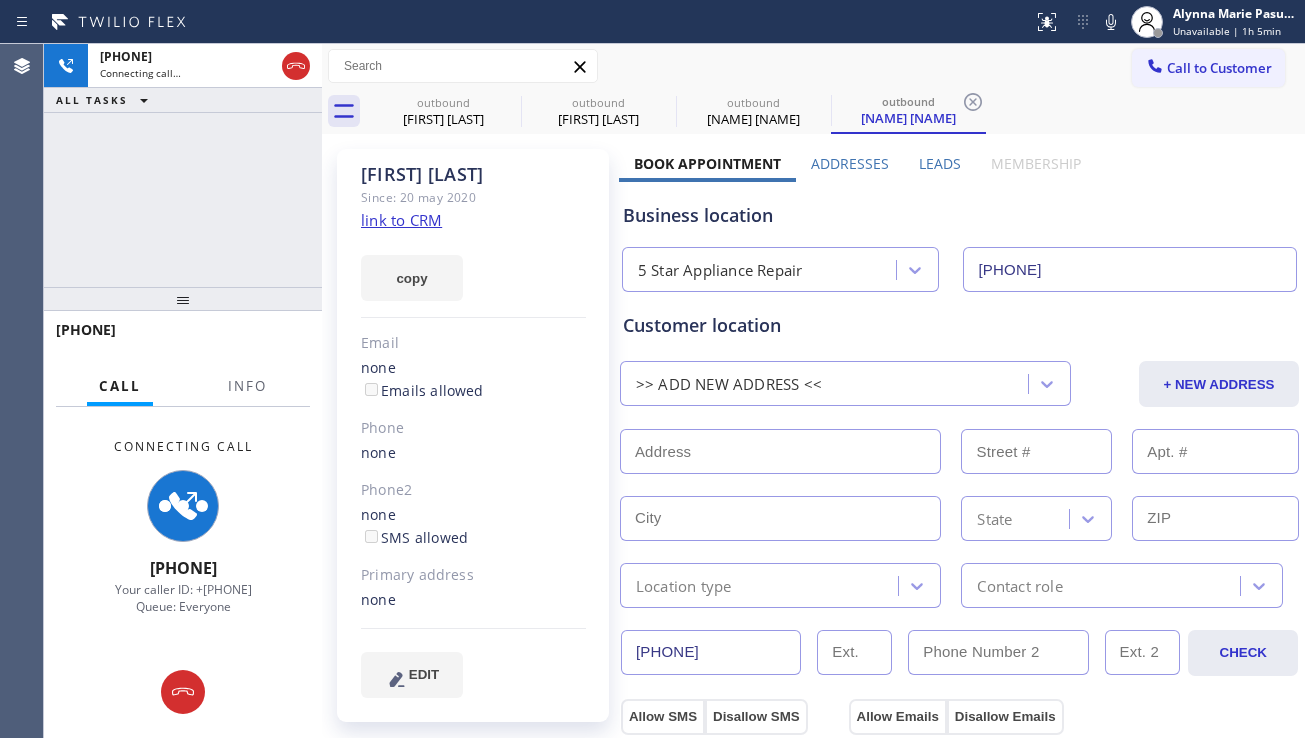 click on "[PHONE] Connecting call… ALL TASKS ALL TASKS ACTIVE TASKS TASKS IN WRAP UP" at bounding box center [183, 165] 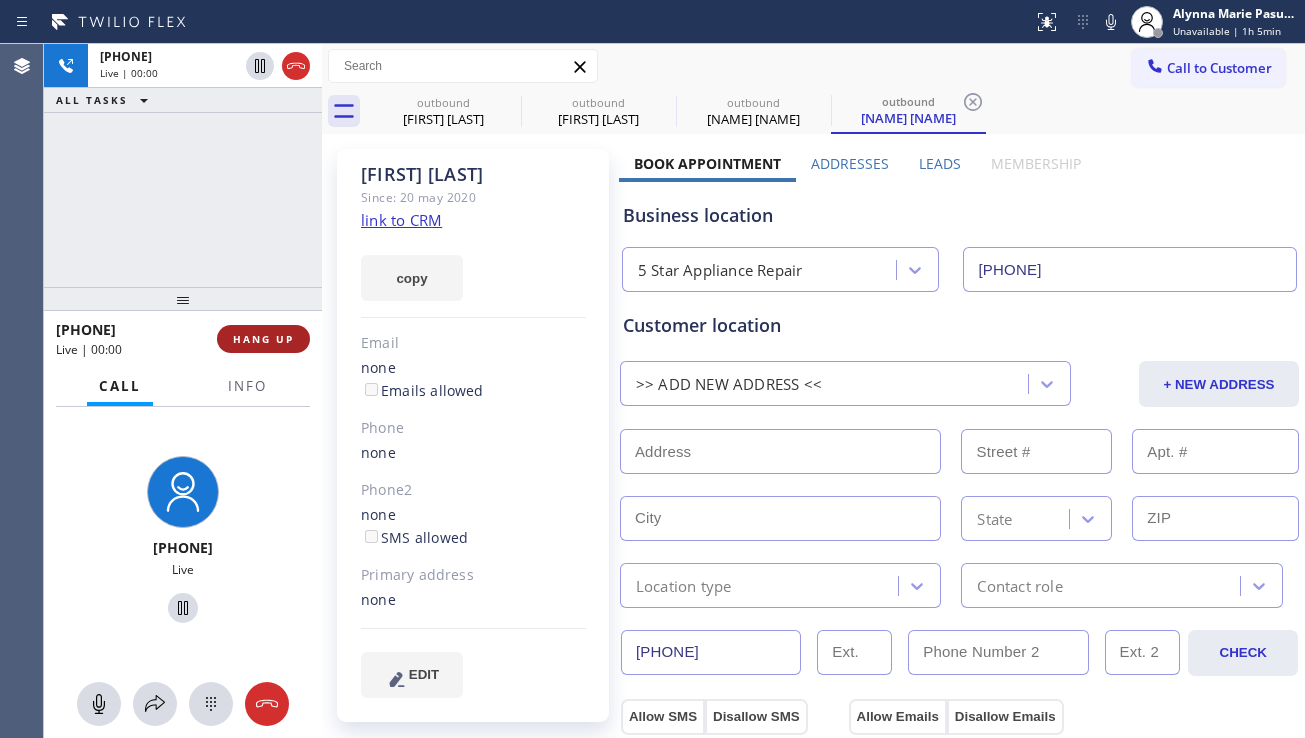 click on "HANG UP" at bounding box center (263, 339) 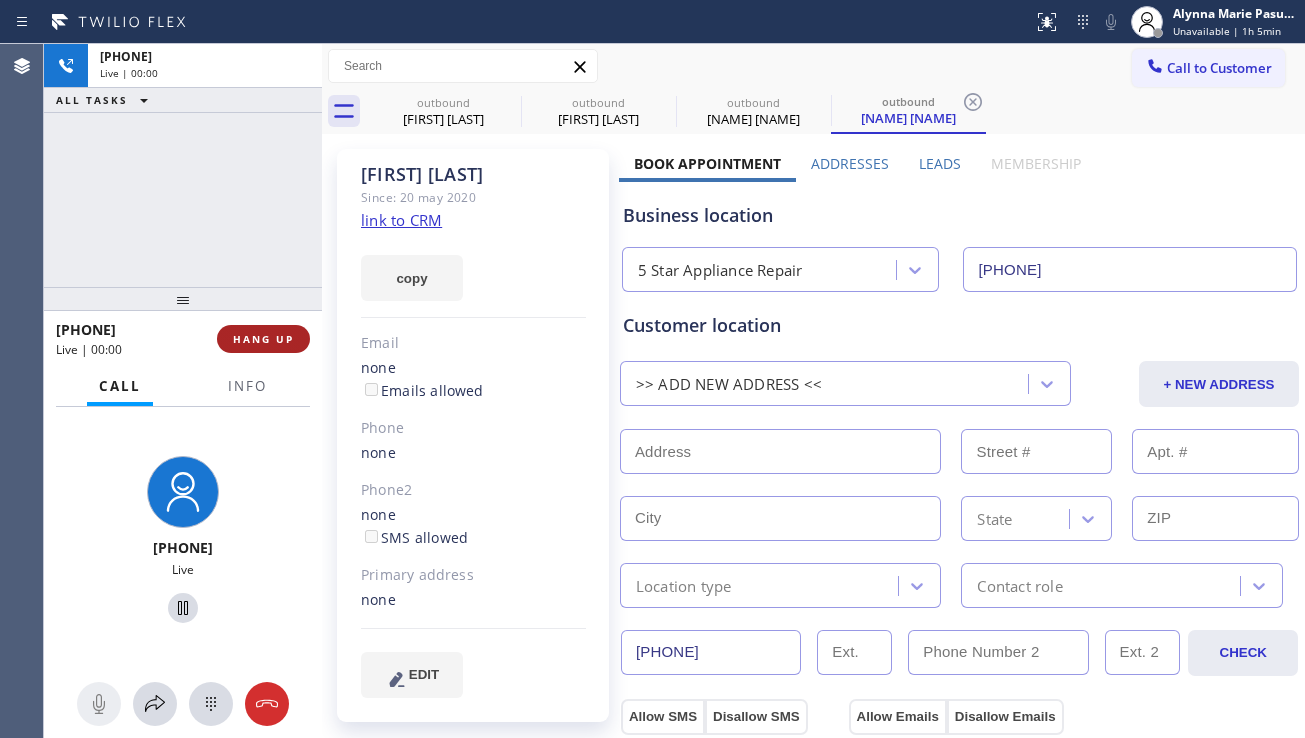 click on "HANG UP" at bounding box center (263, 339) 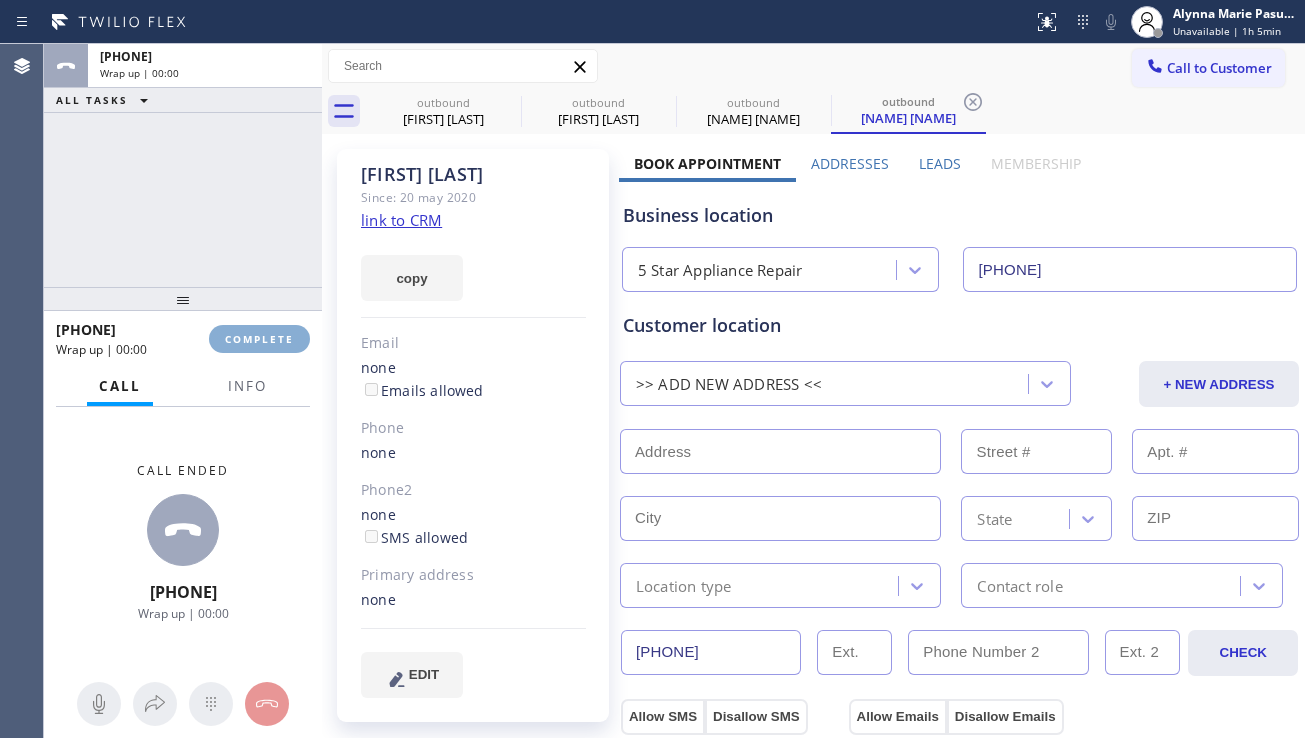 click on "COMPLETE" at bounding box center (259, 339) 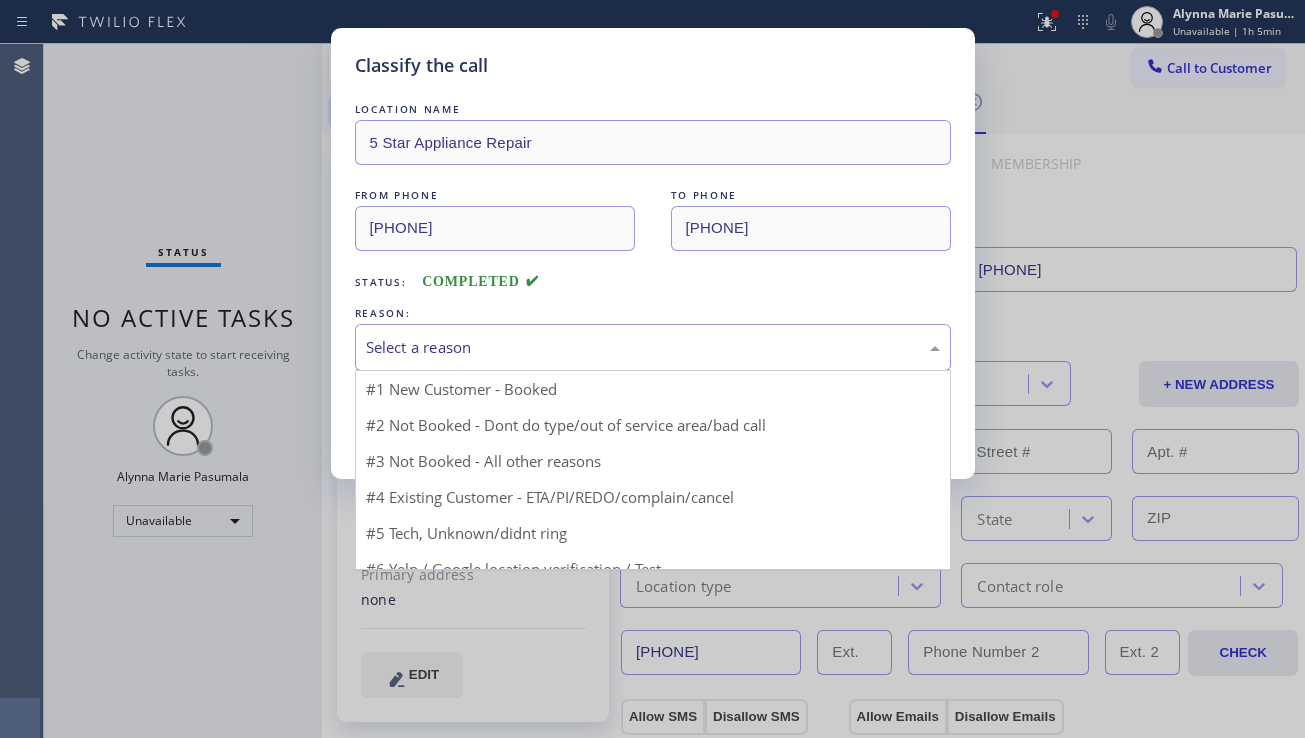 click on "Select a reason" at bounding box center (653, 347) 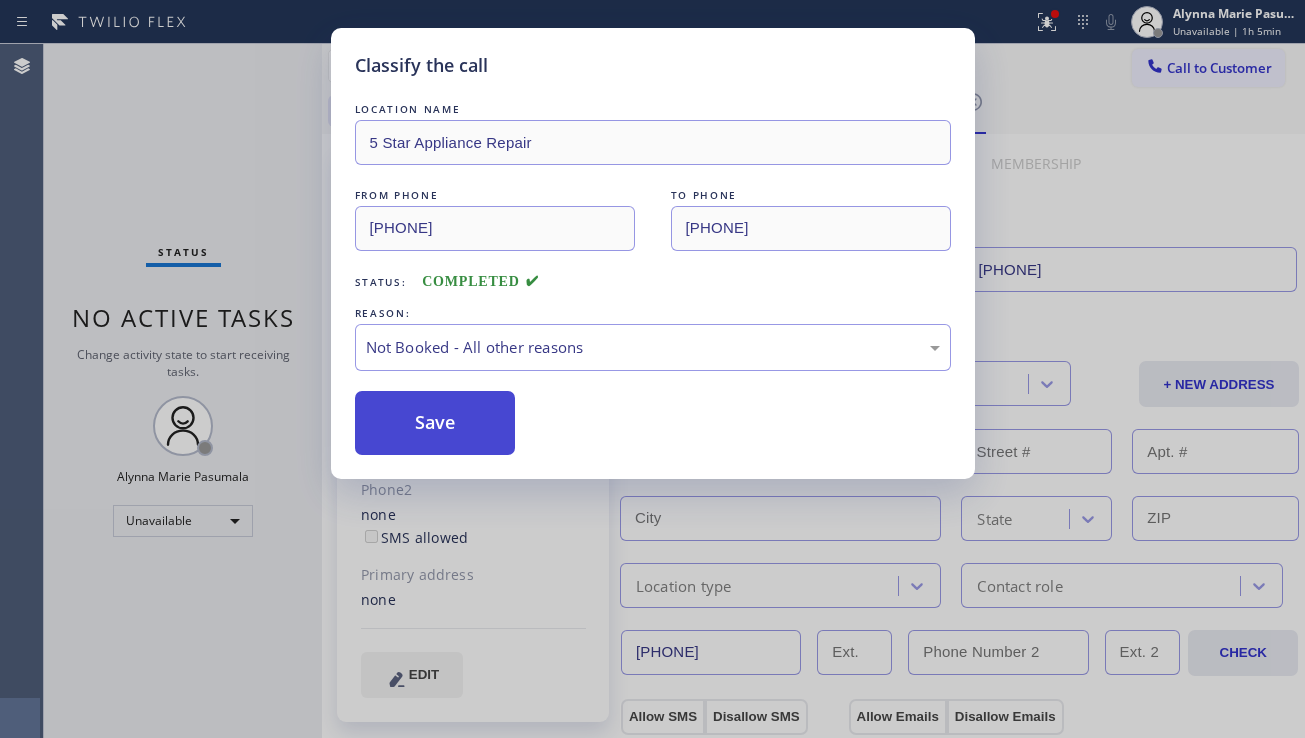 click on "Save" at bounding box center (435, 423) 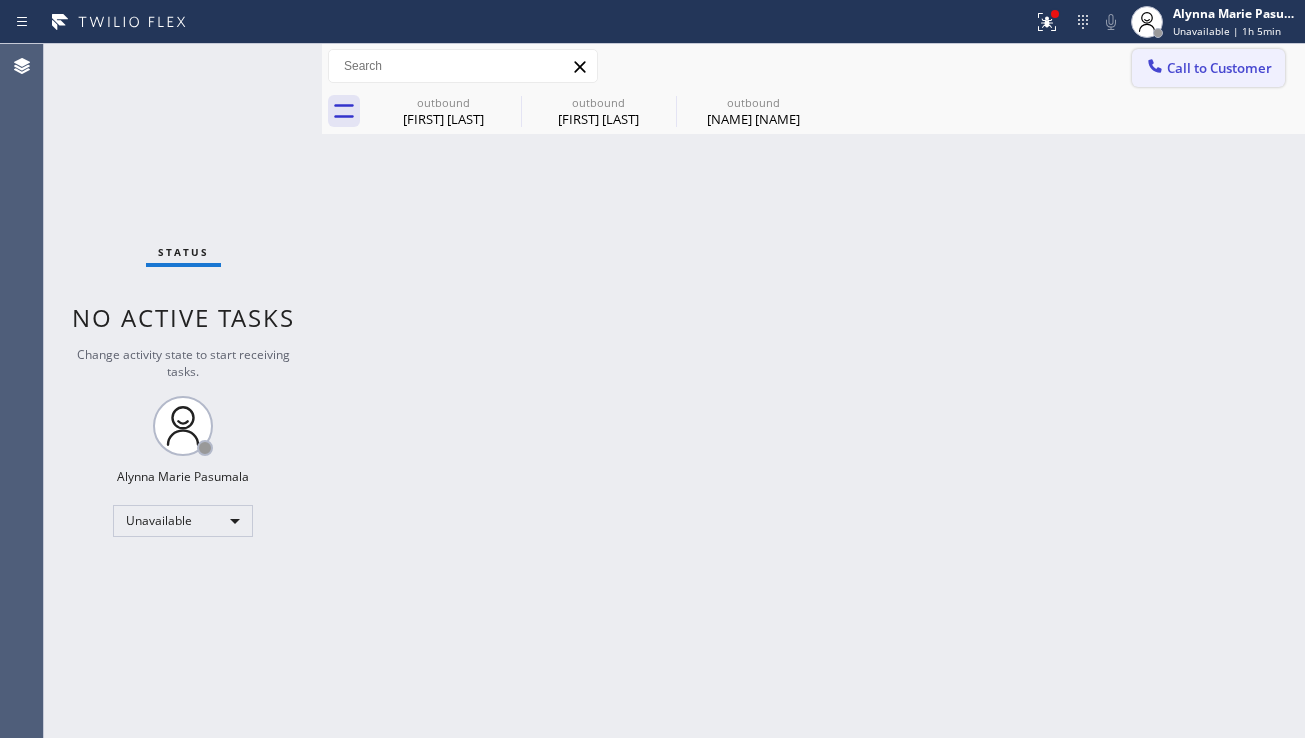 click on "Call to Customer" at bounding box center [1219, 68] 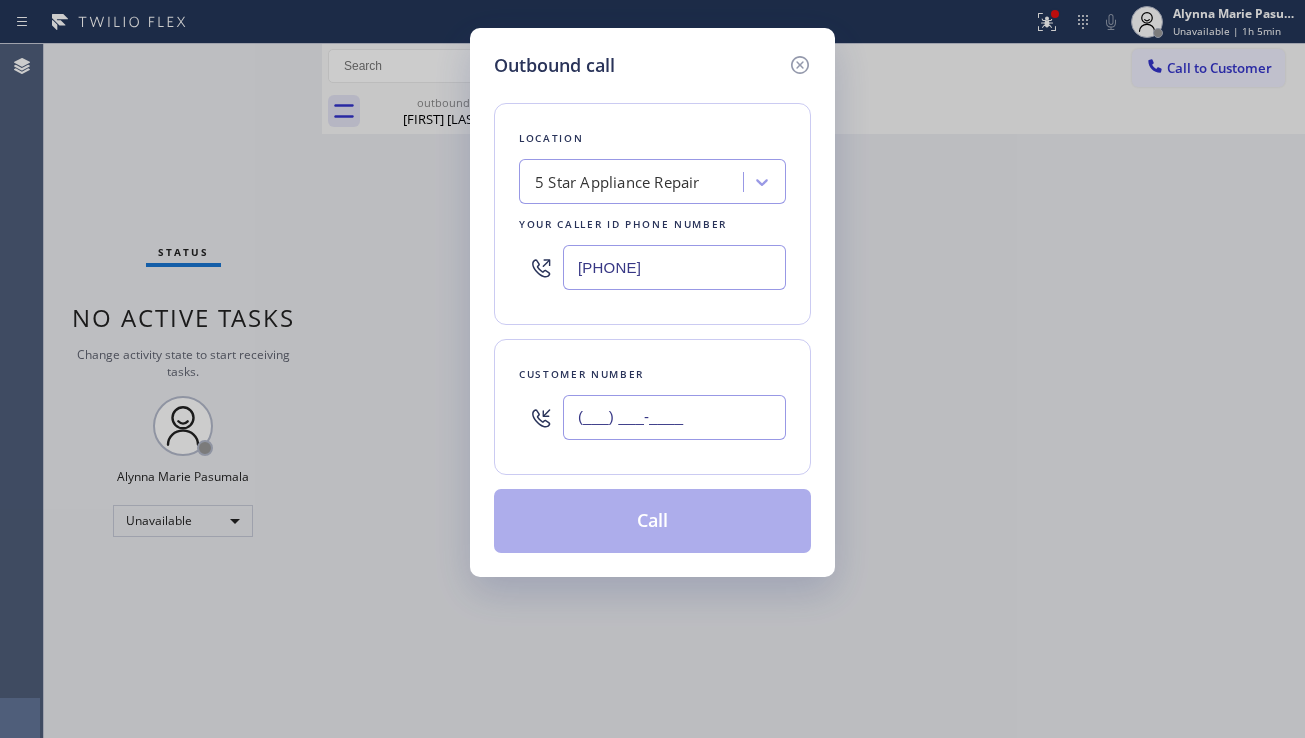 click on "(___) ___-____" at bounding box center (674, 417) 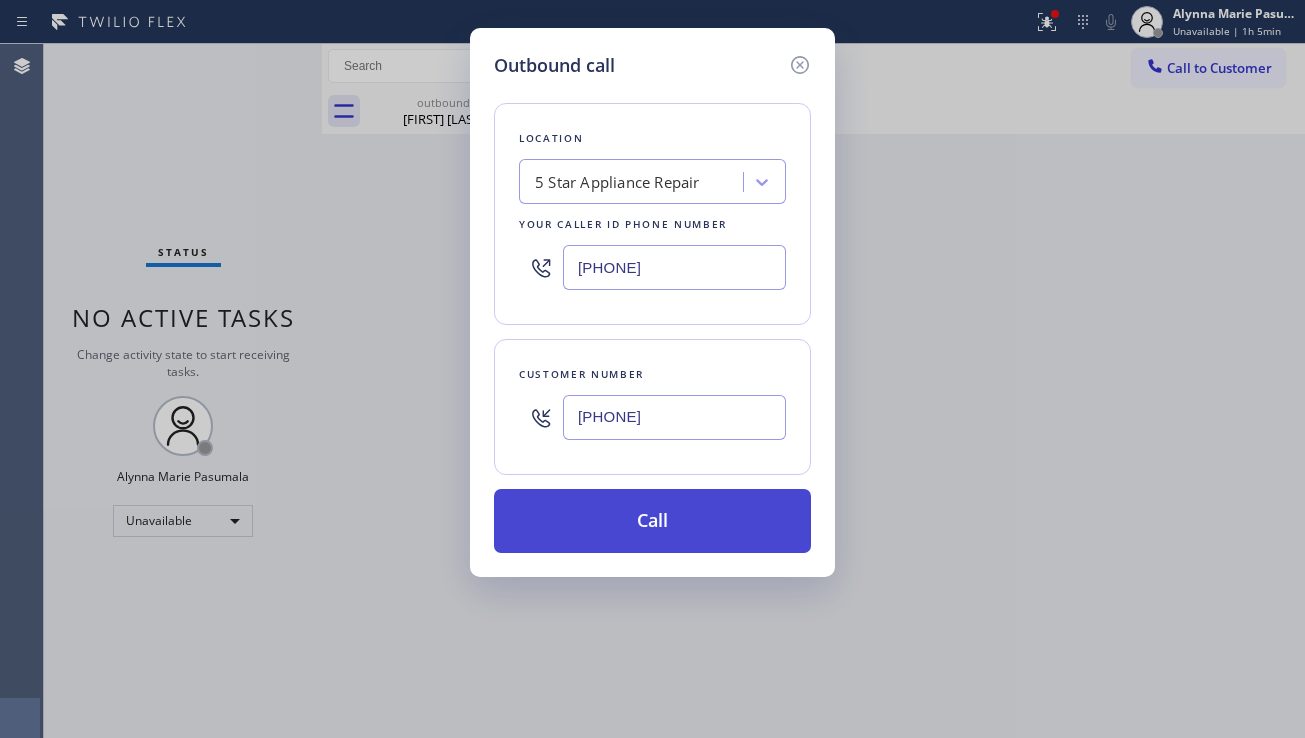 type on "[PHONE]" 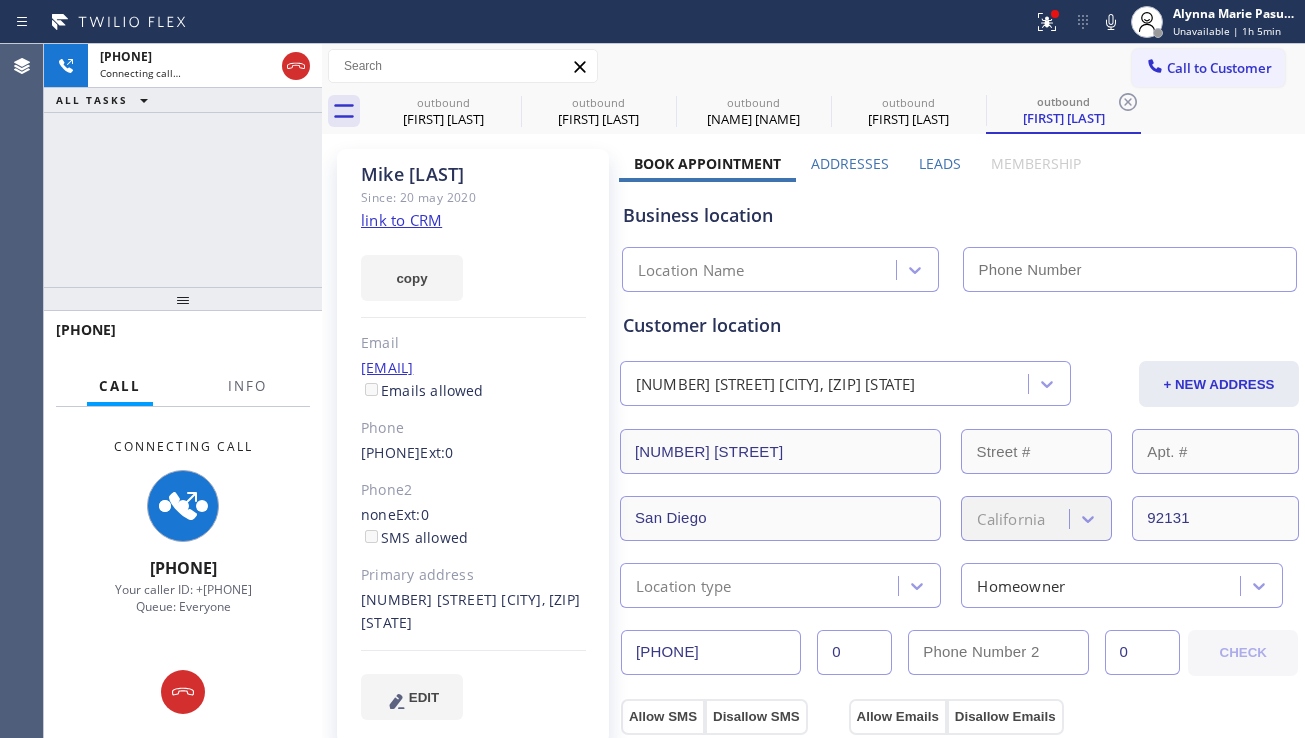 type on "[PHONE]" 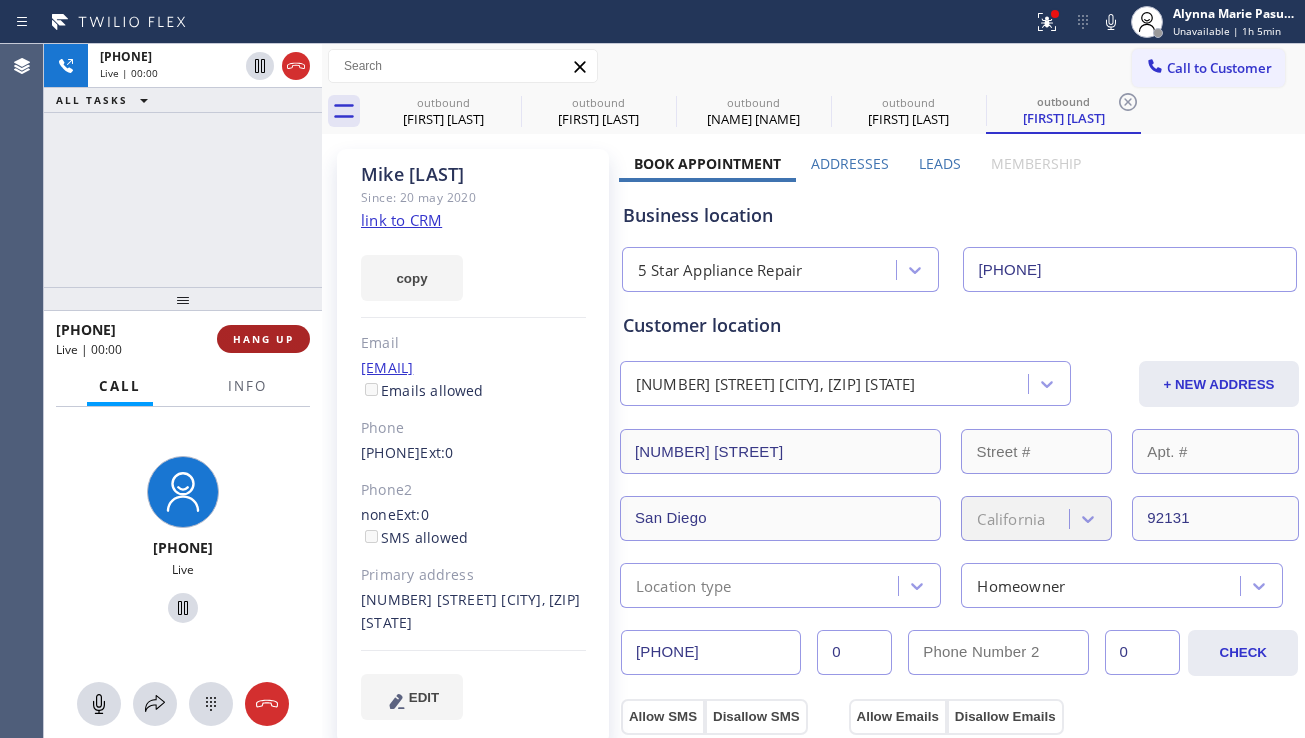 click on "HANG UP" at bounding box center (263, 339) 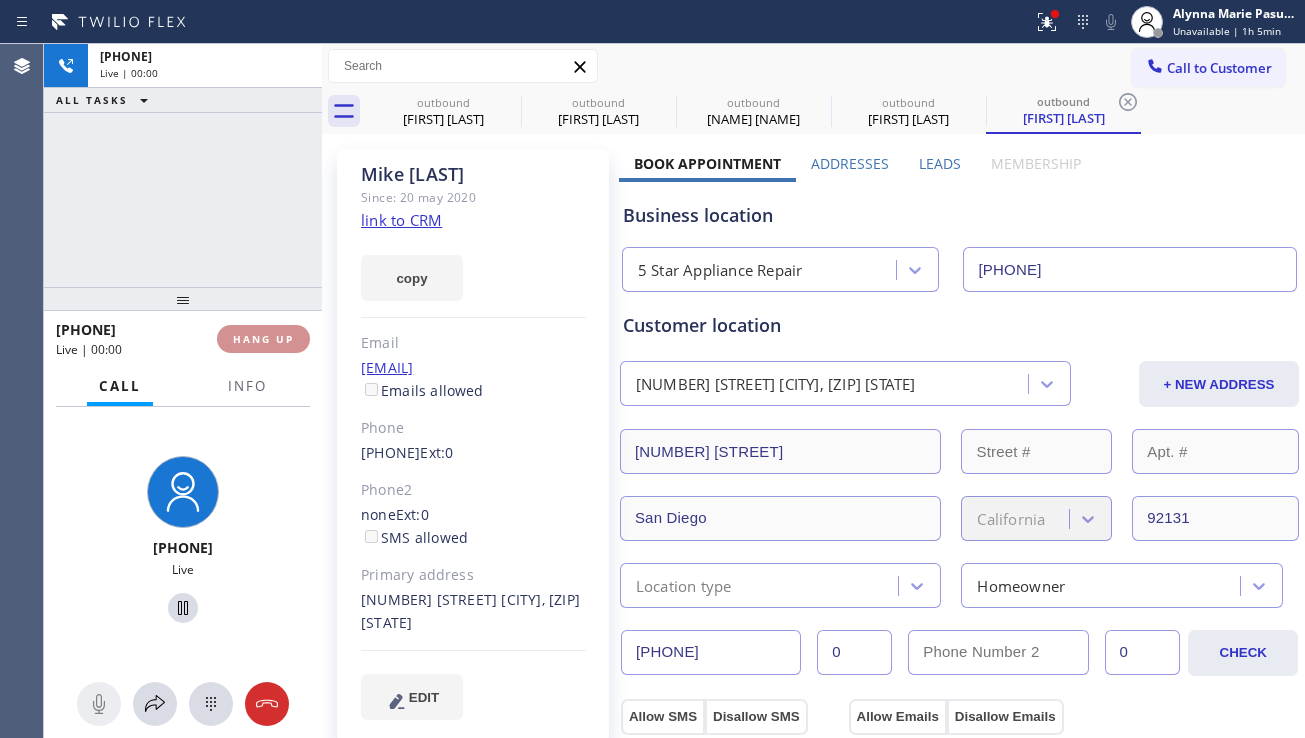 click on "HANG UP" at bounding box center (263, 339) 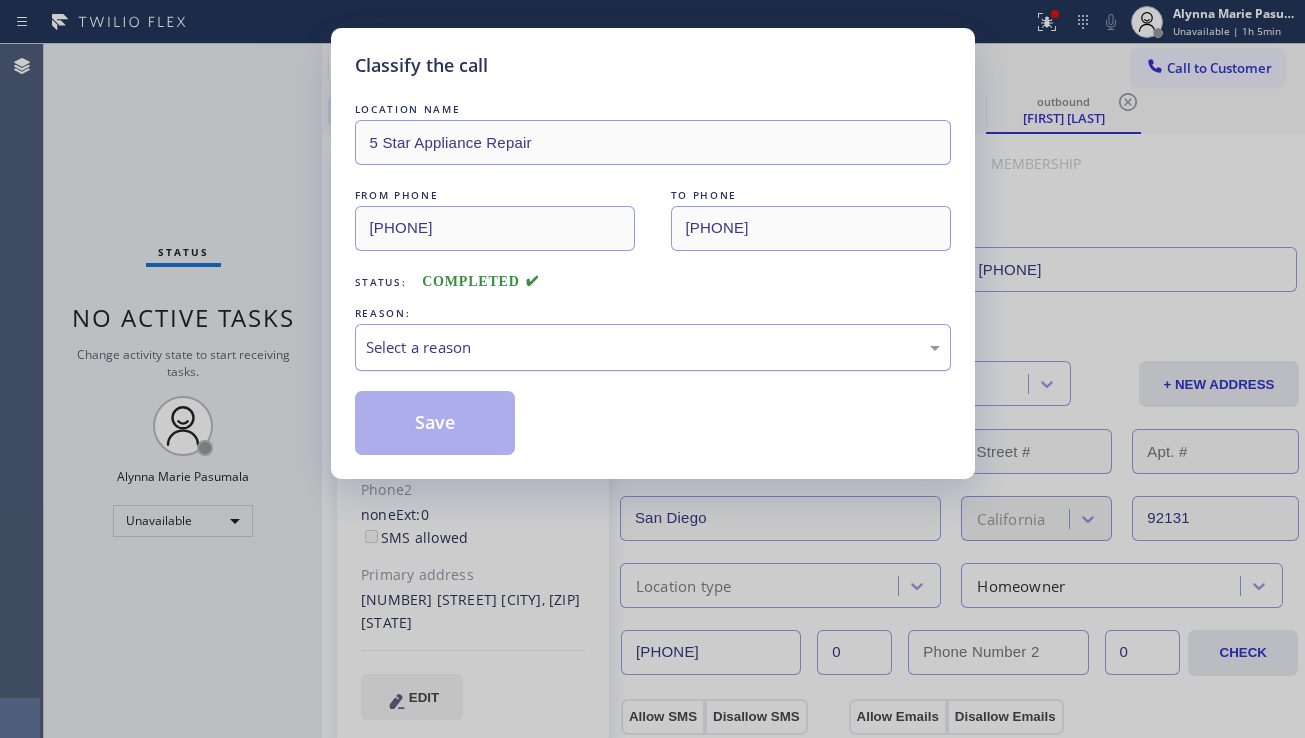 click on "Select a reason" at bounding box center (653, 347) 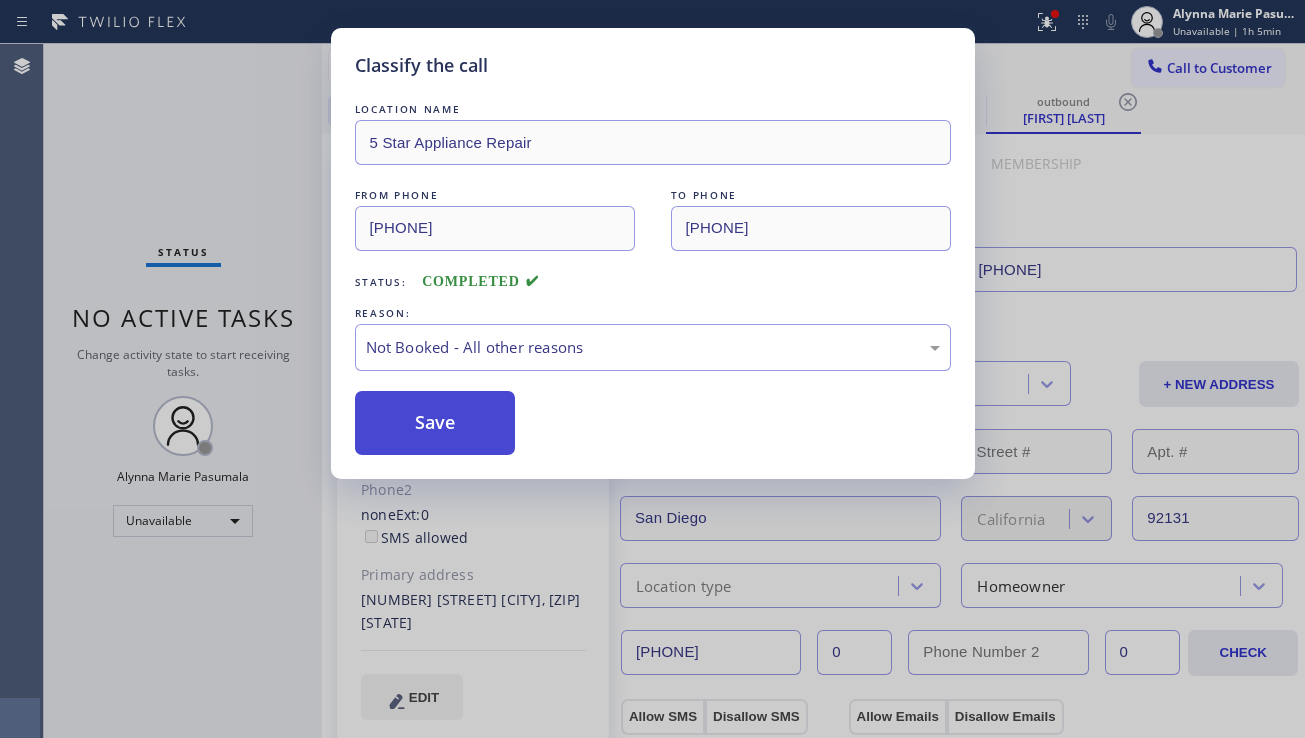 click on "Save" at bounding box center [435, 423] 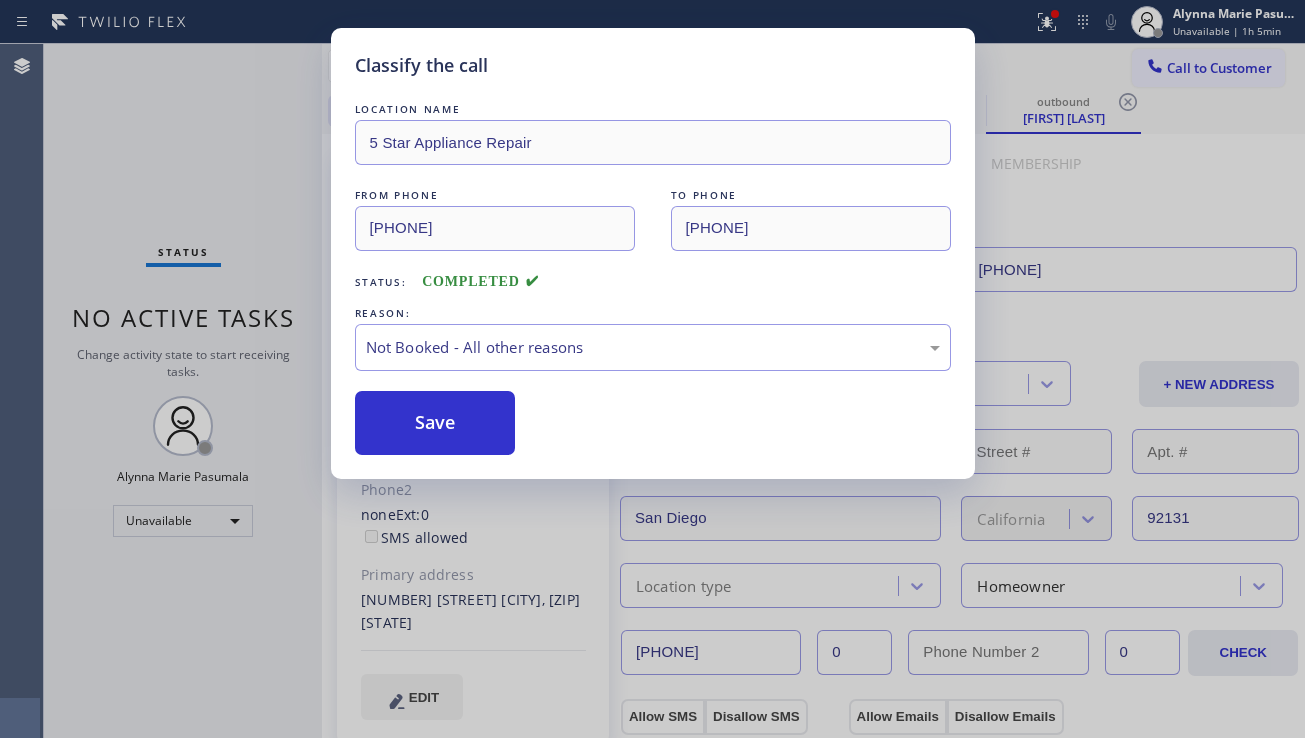 click on "Call to Customer" at bounding box center (1219, 68) 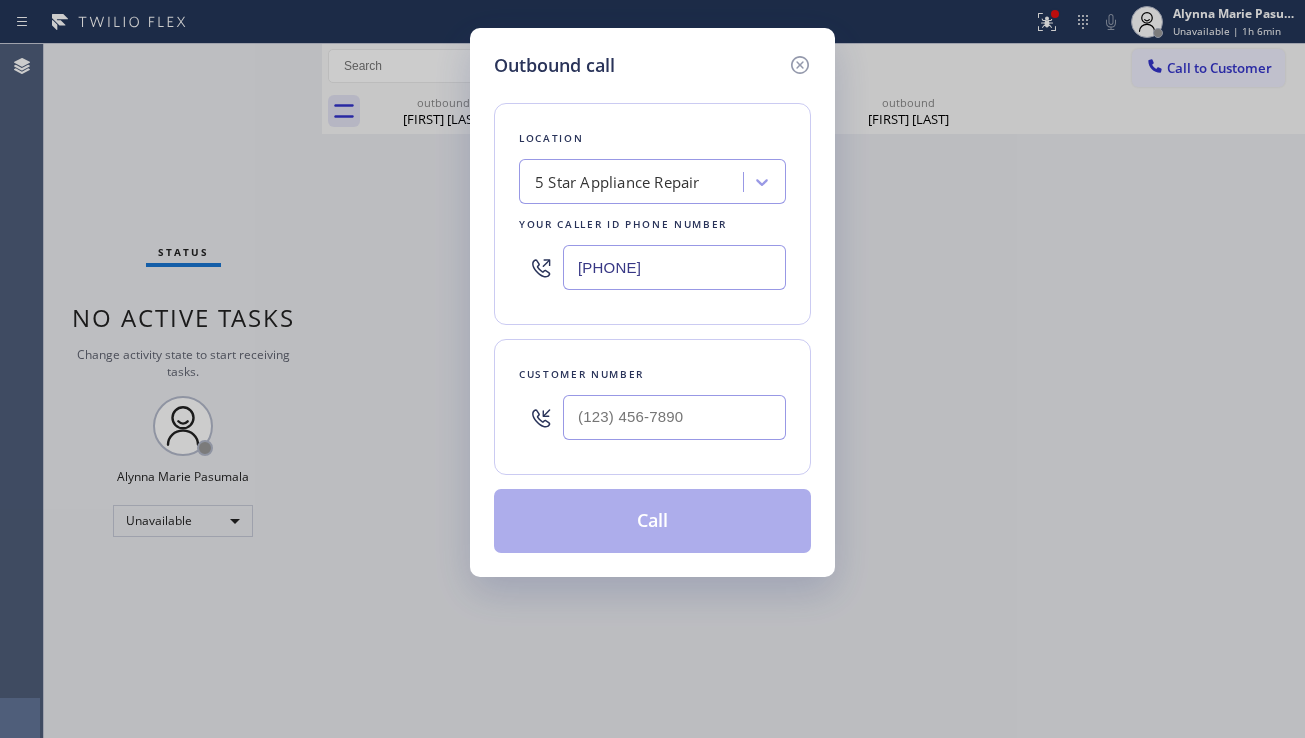 click on "Customer number" at bounding box center (652, 374) 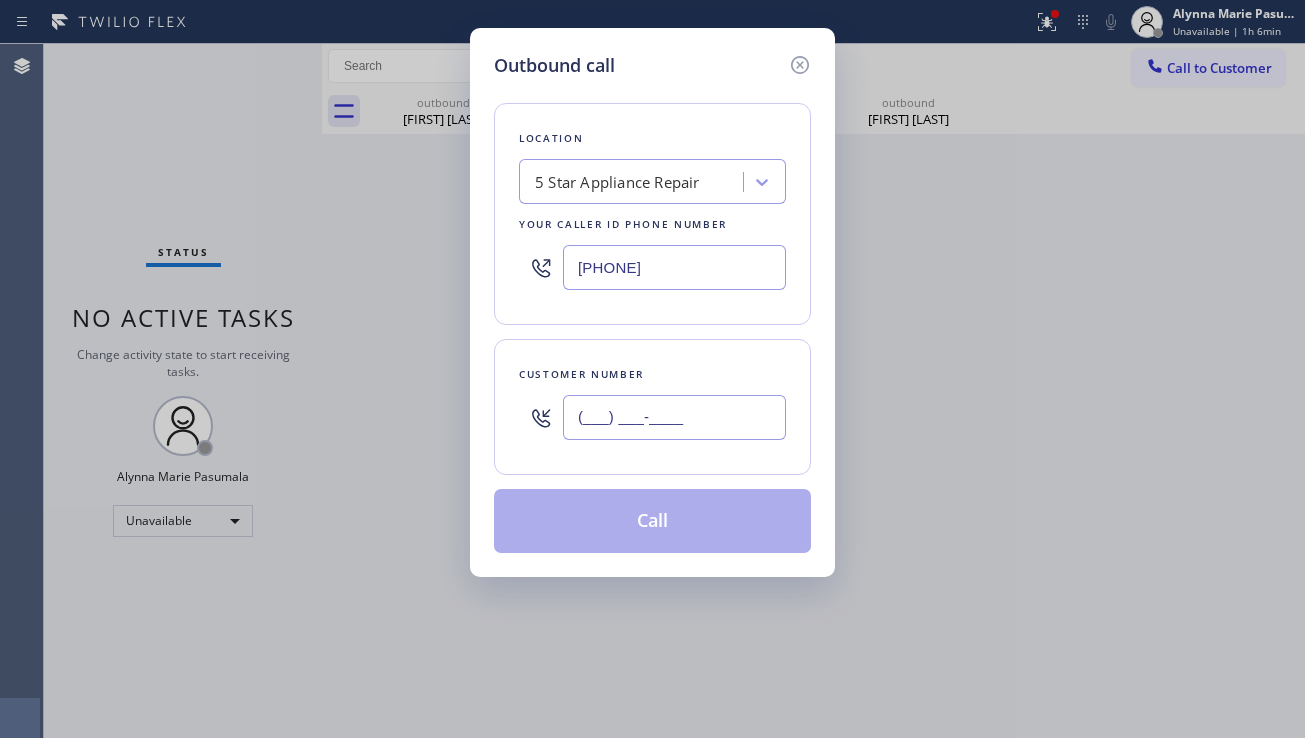 click on "(___) ___-____" at bounding box center [674, 417] 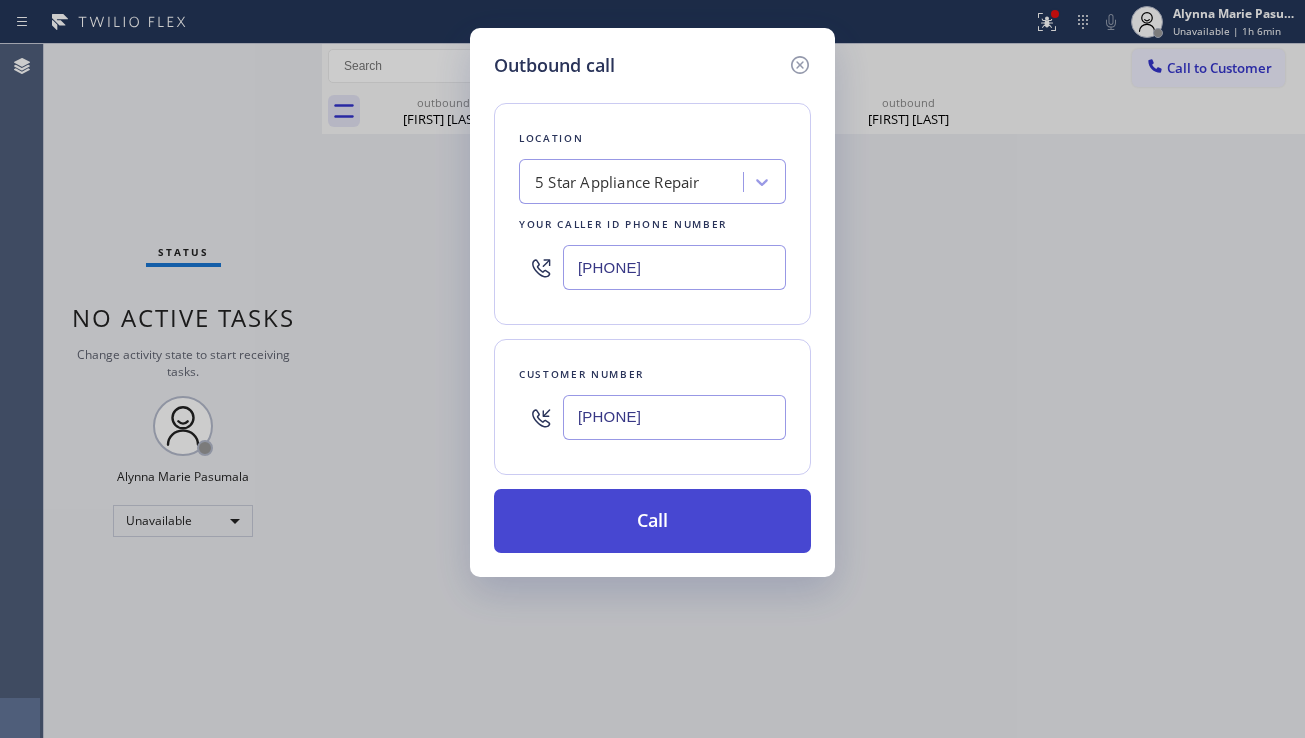 type on "[PHONE]" 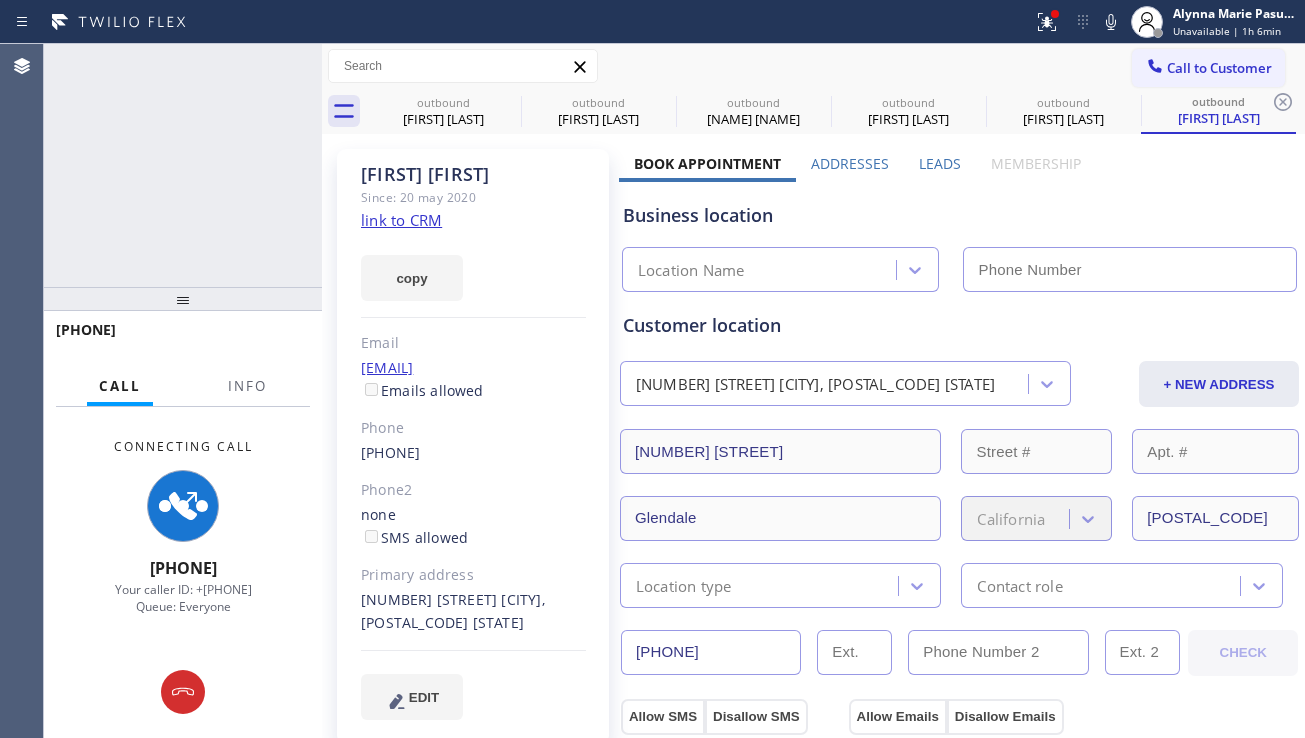 type on "[PHONE]" 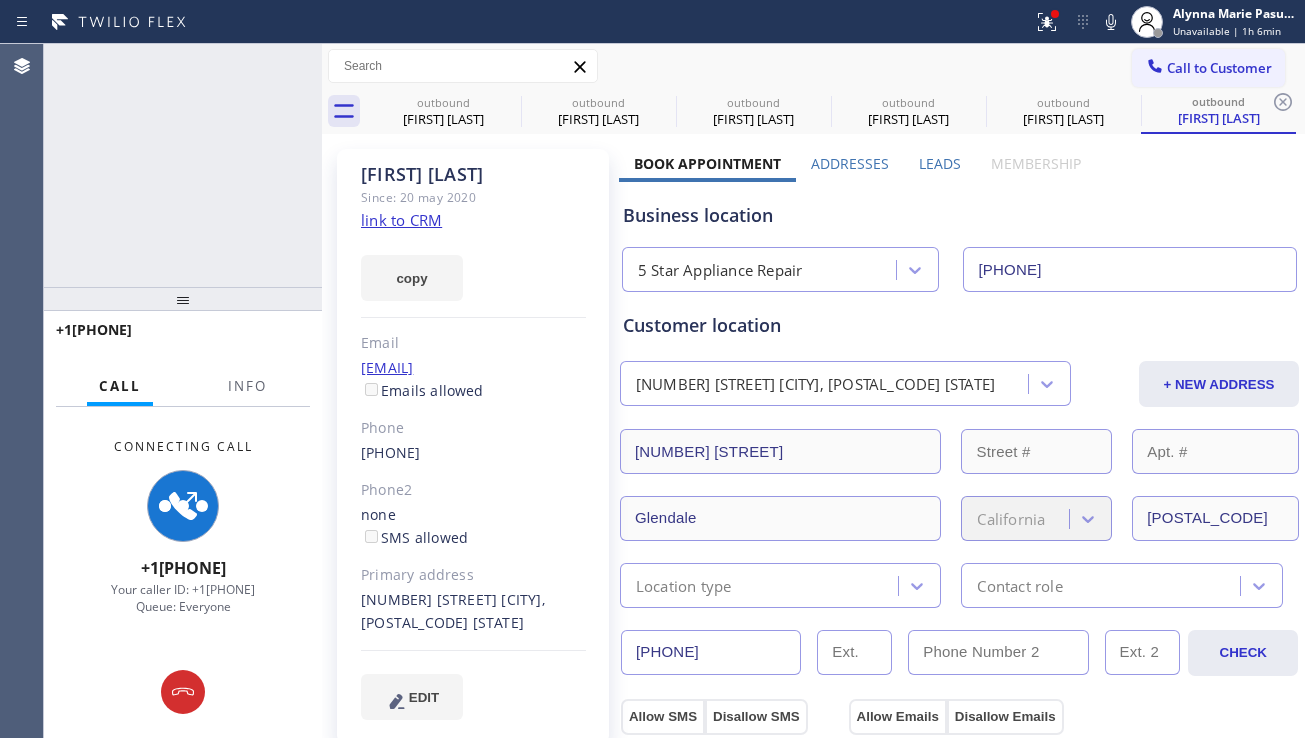 scroll, scrollTop: 0, scrollLeft: 0, axis: both 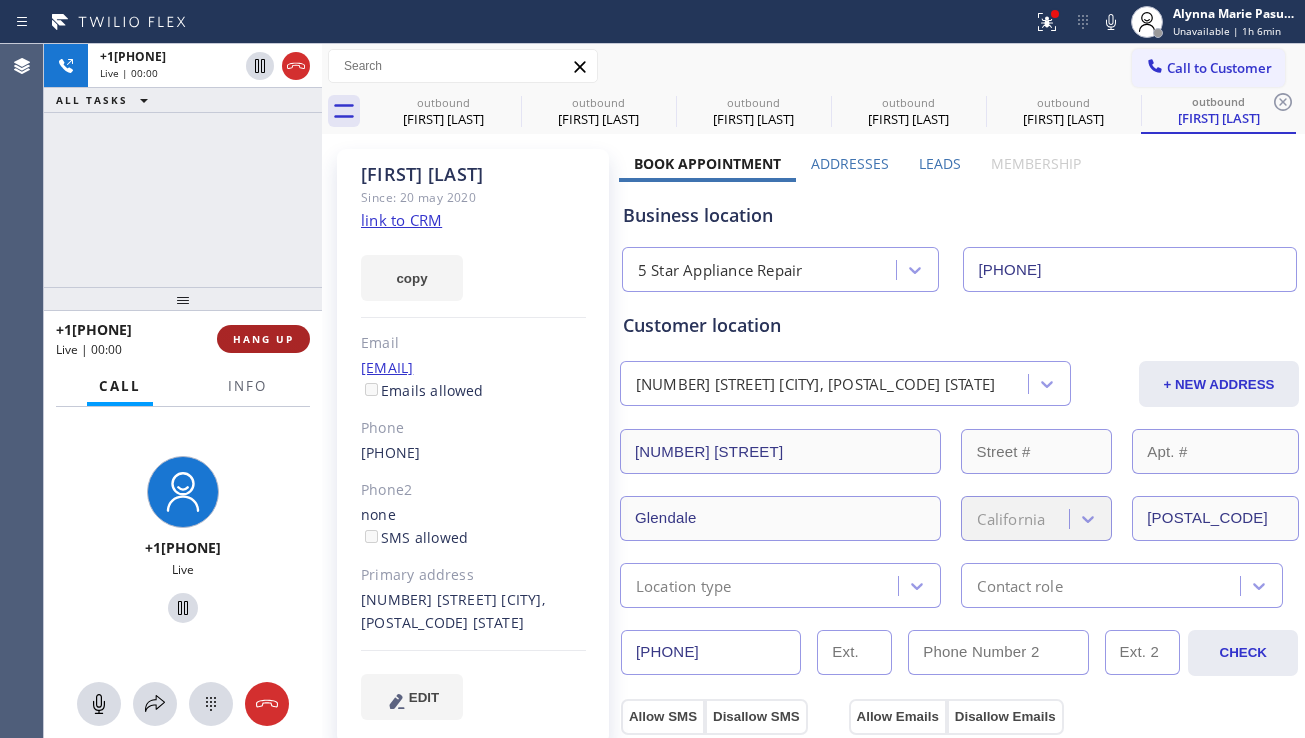 click on "HANG UP" at bounding box center [263, 339] 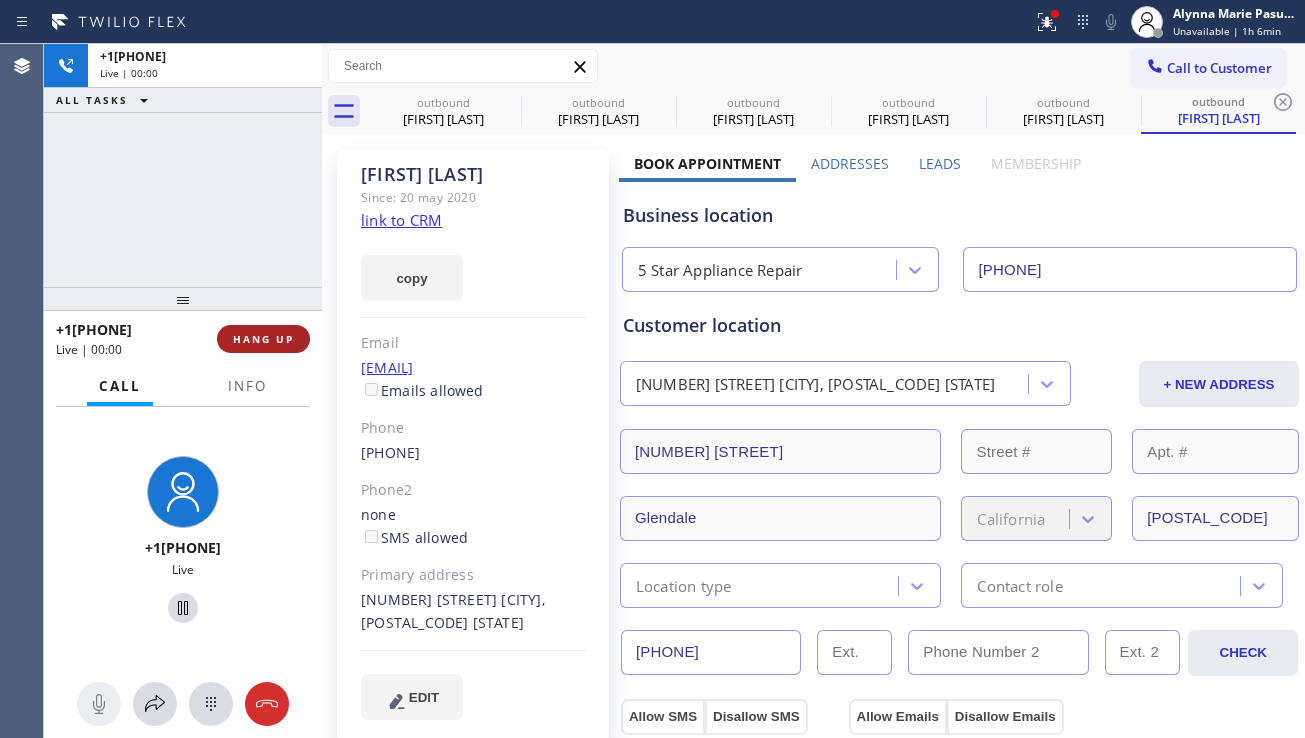 click on "HANG UP" at bounding box center (263, 339) 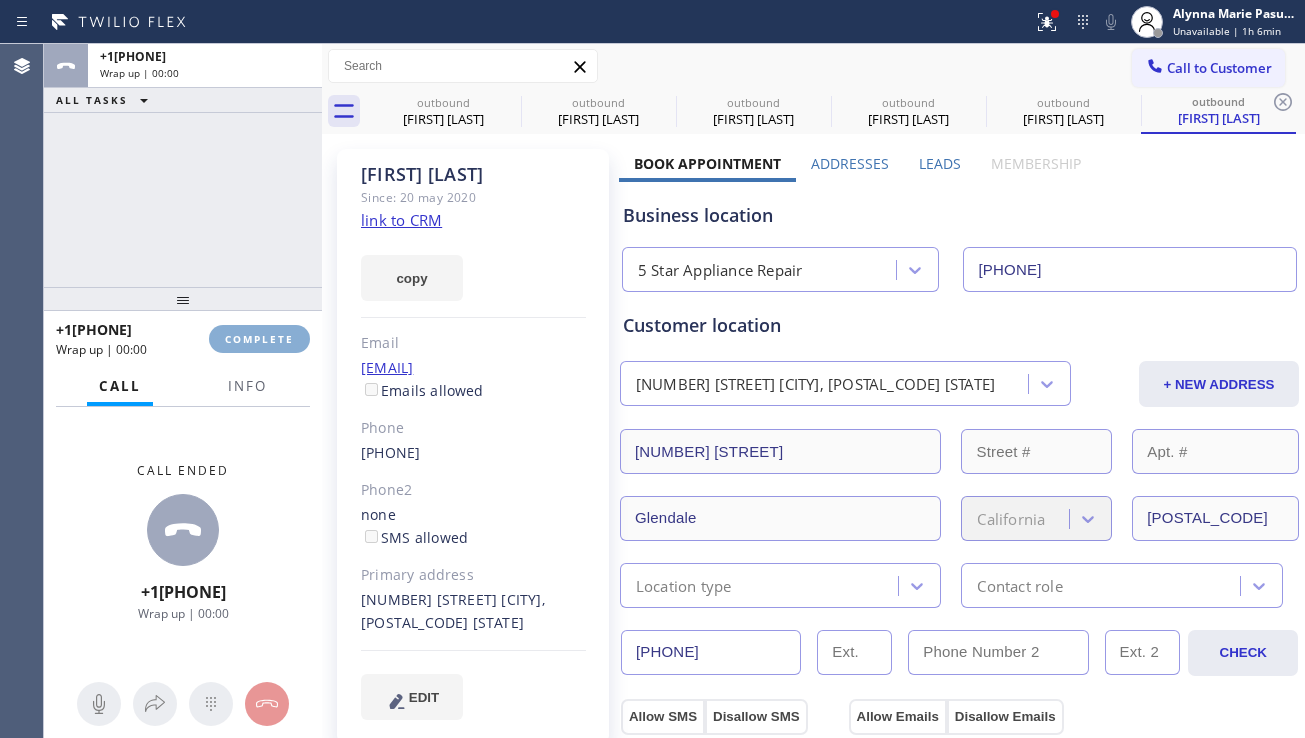click on "COMPLETE" at bounding box center (259, 339) 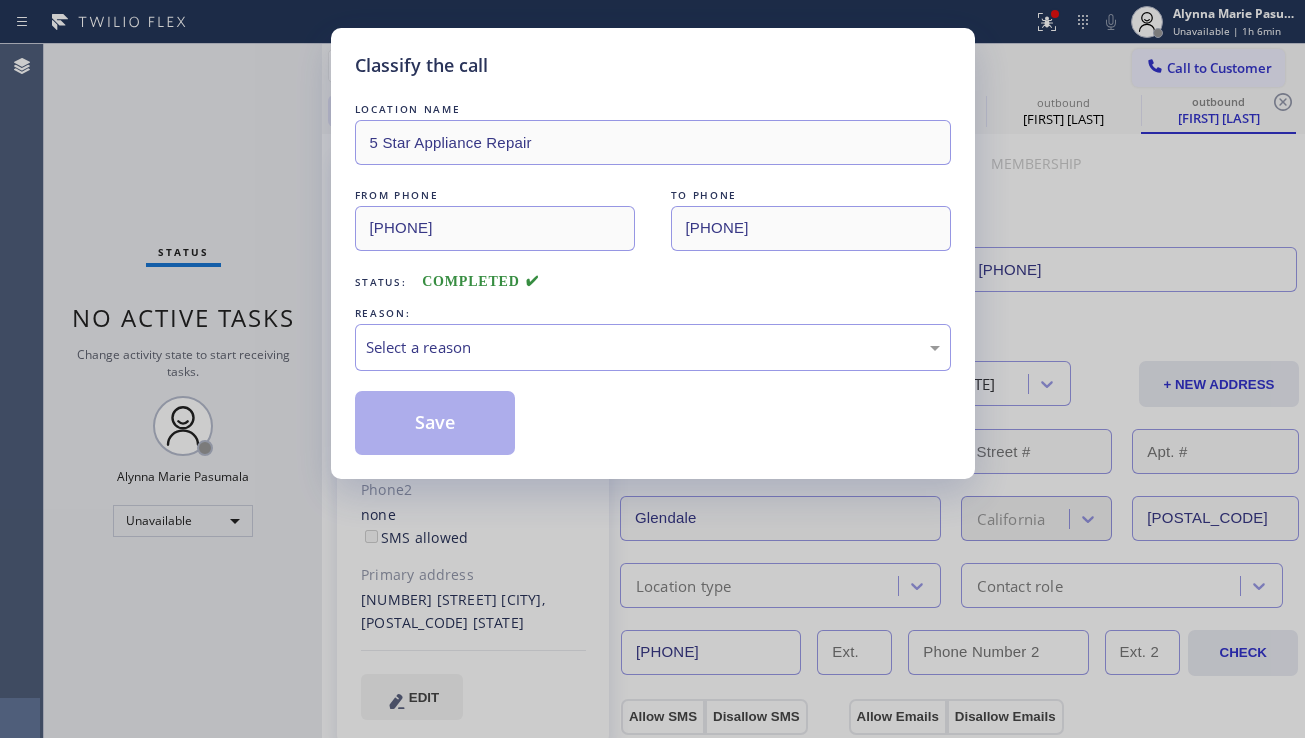 click on "Select a reason" at bounding box center (653, 347) 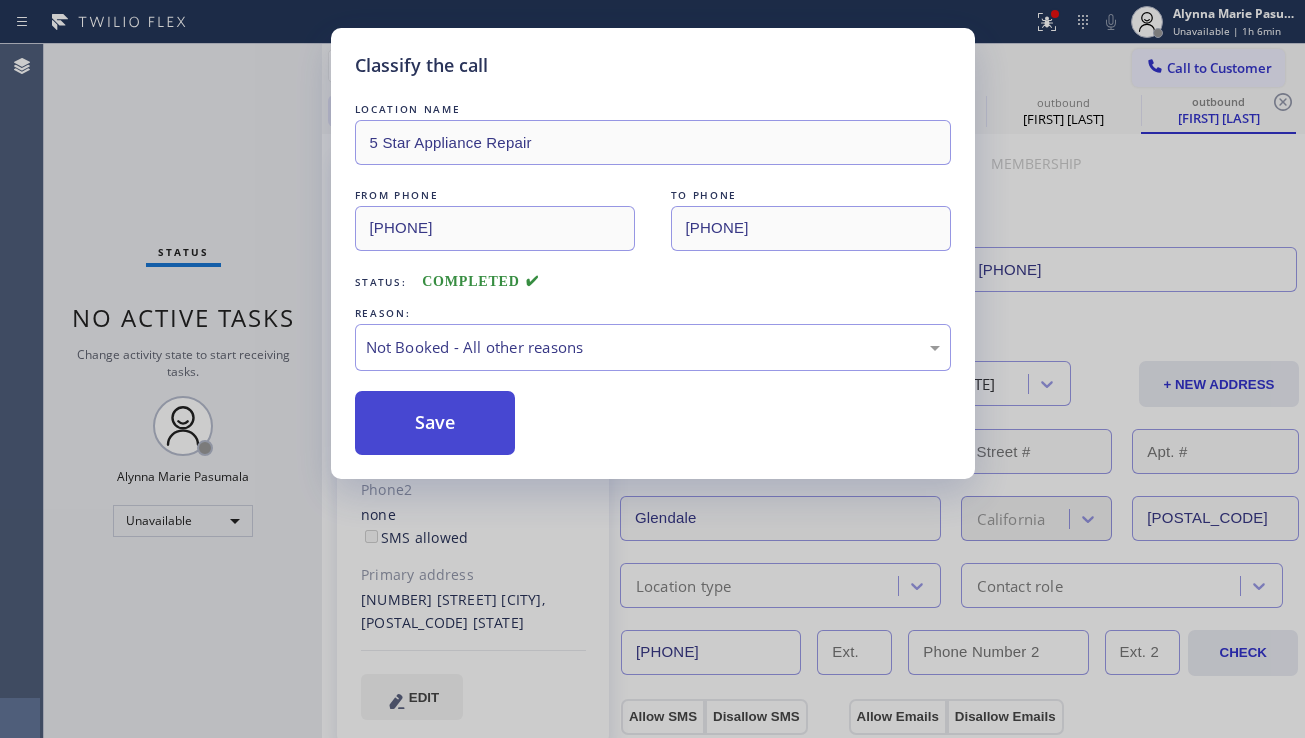 click on "Save" at bounding box center [435, 423] 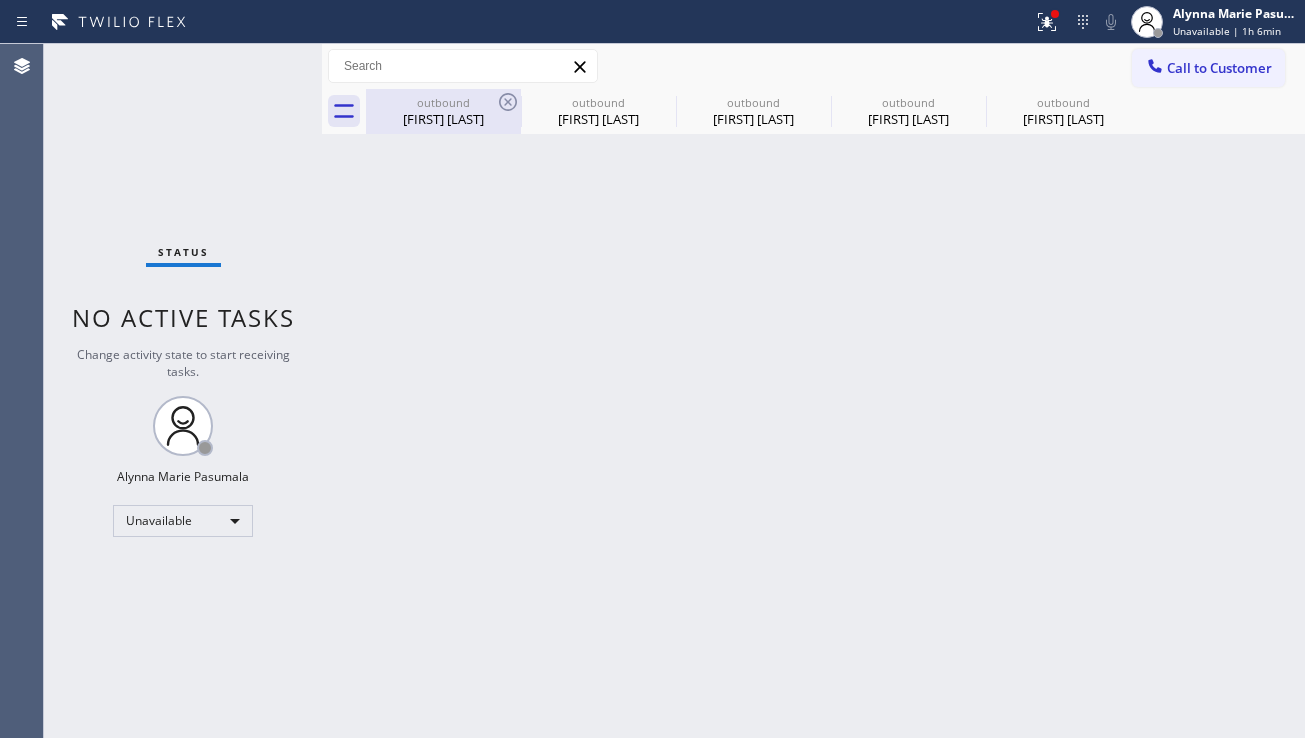 click on "outbound" at bounding box center (443, 102) 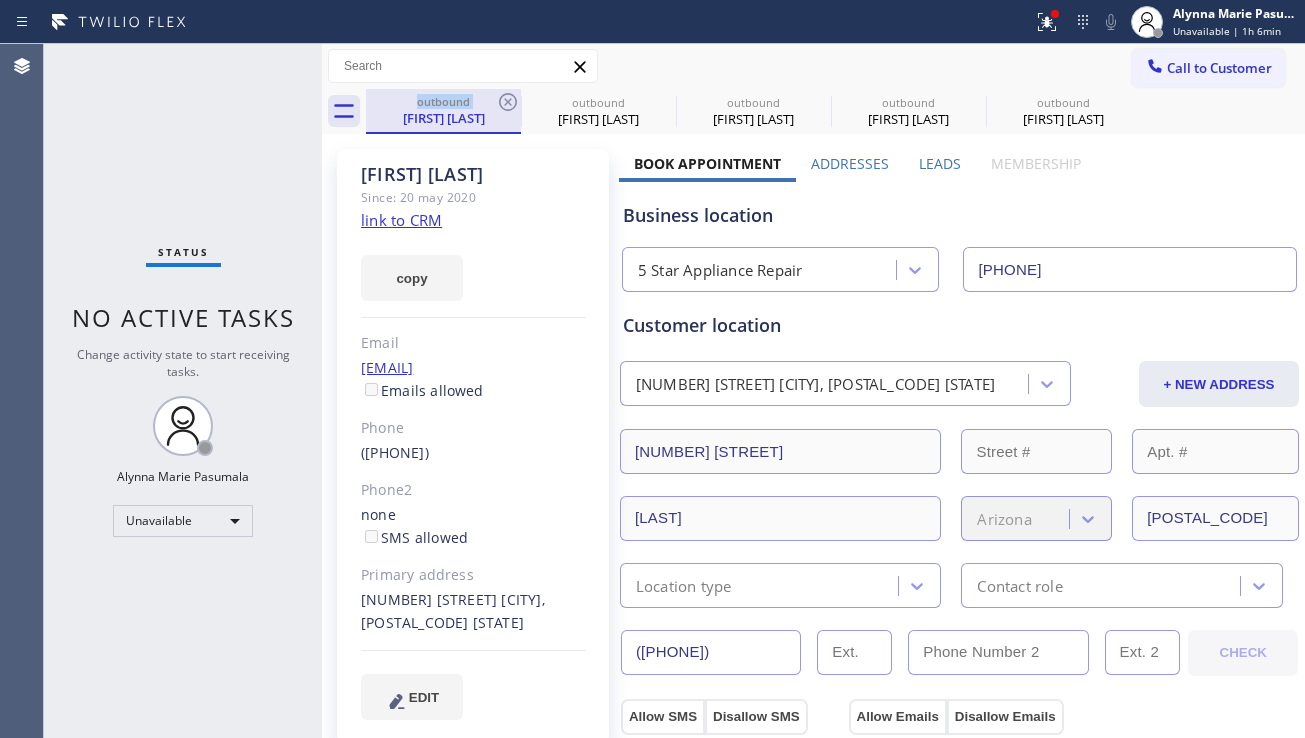 click on "outbound" at bounding box center (443, 101) 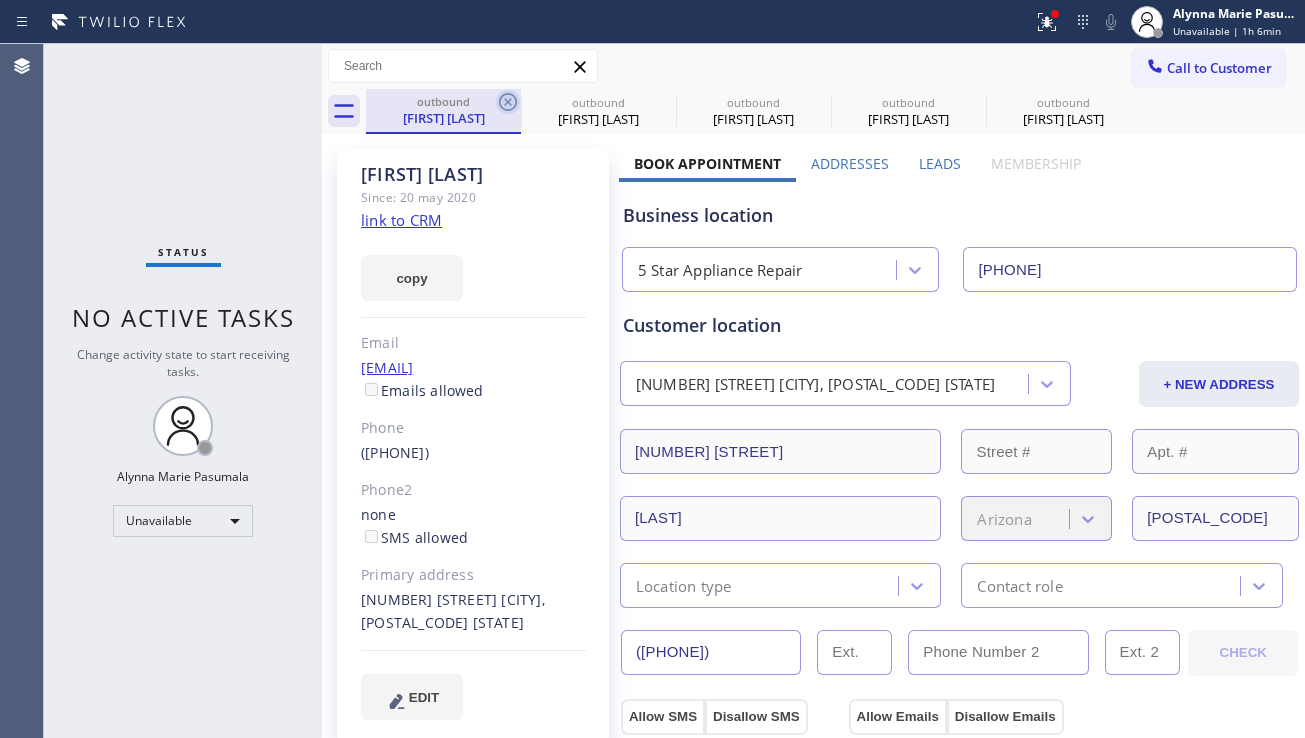 click 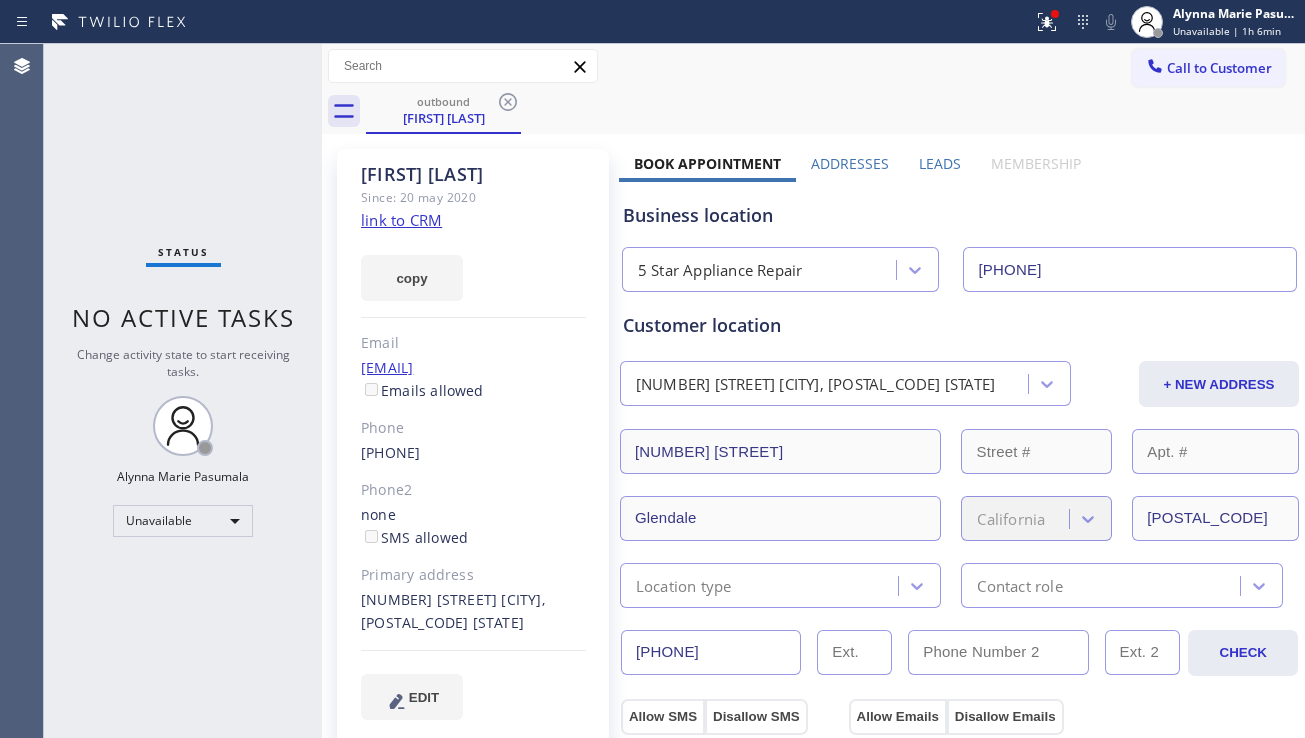 click 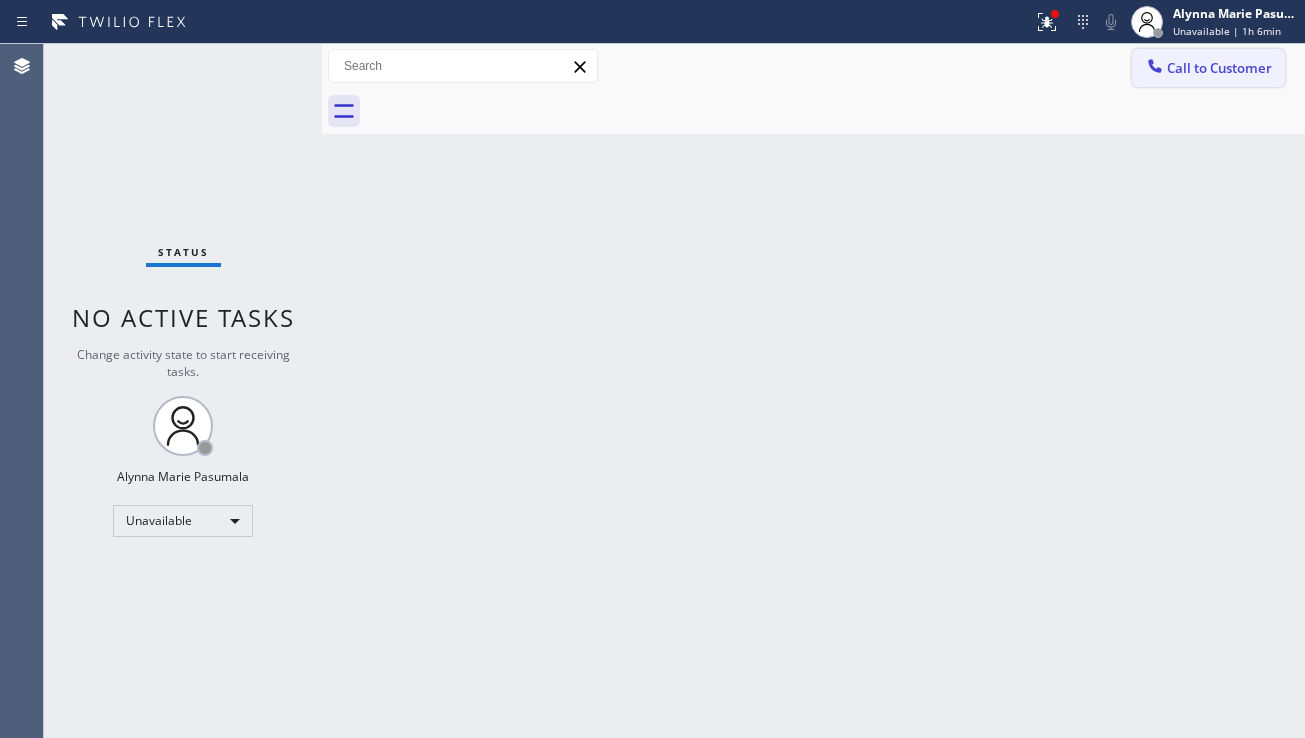 click on "Call to Customer" at bounding box center (1219, 68) 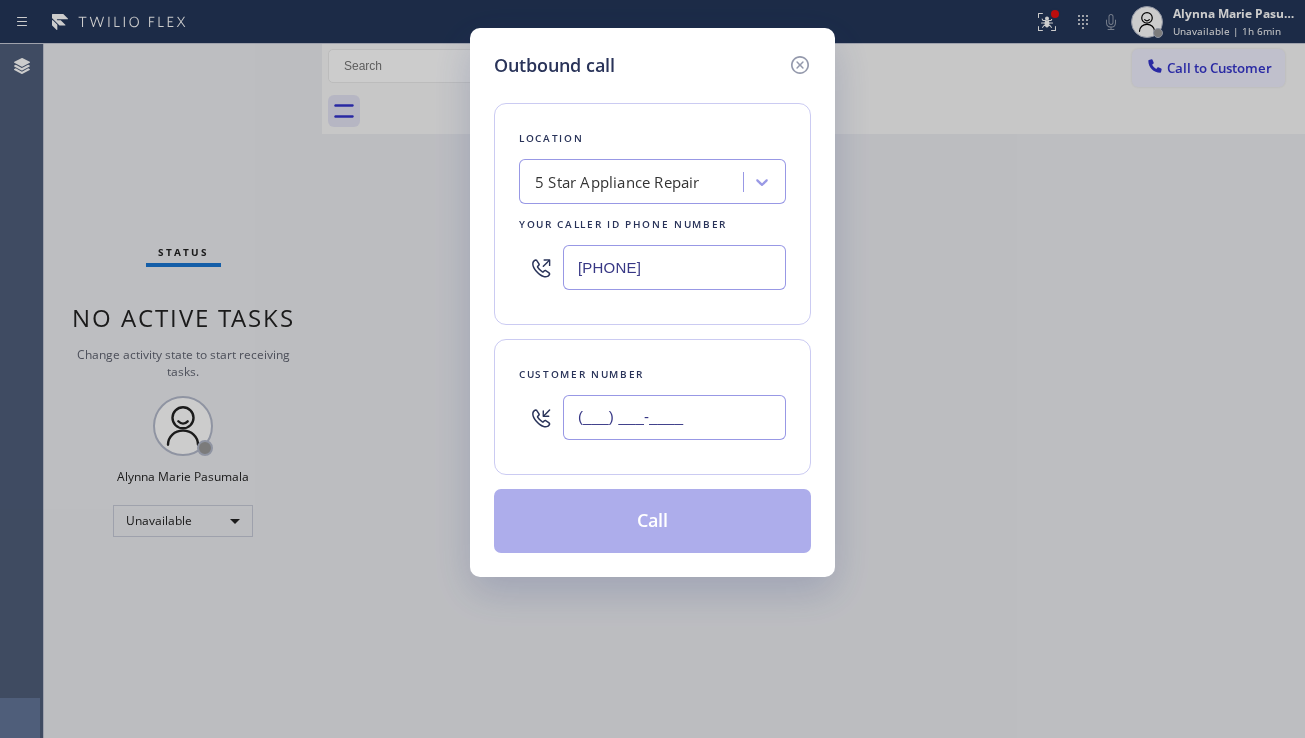 click on "(___) ___-____" at bounding box center (674, 417) 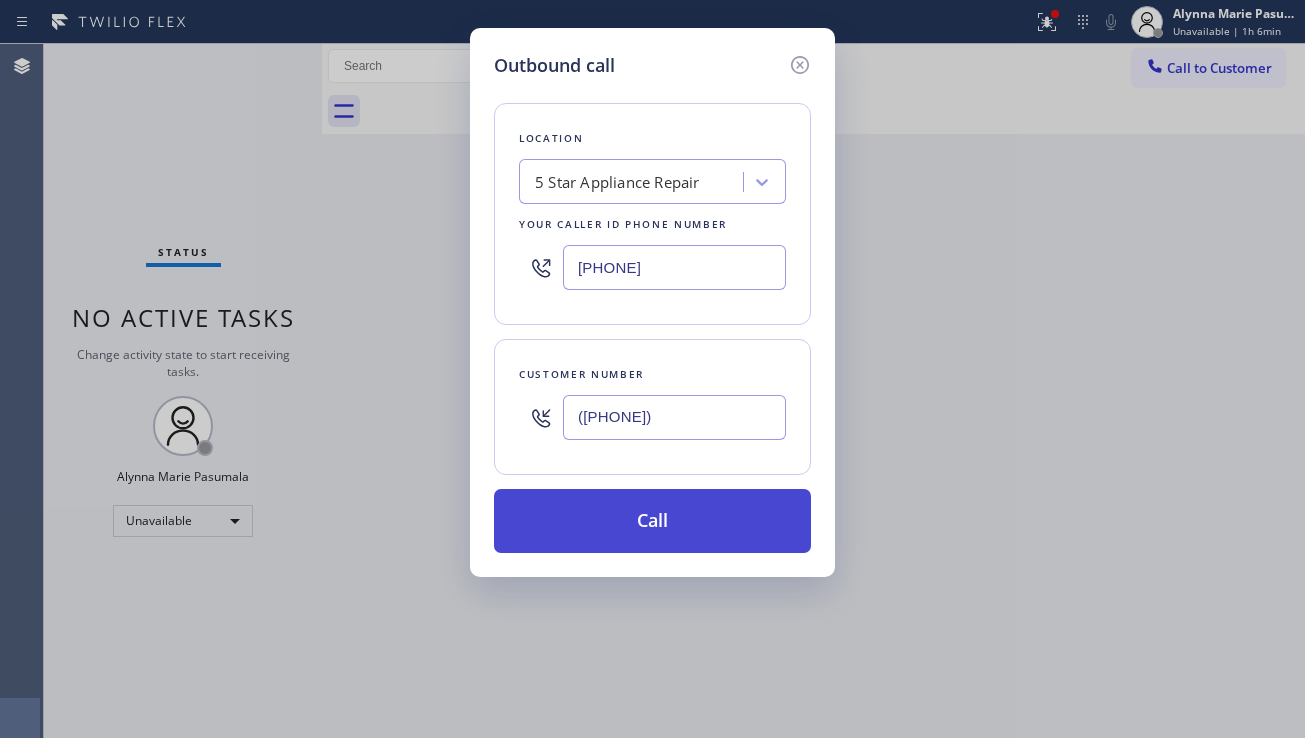 type on "(805) 748-5353" 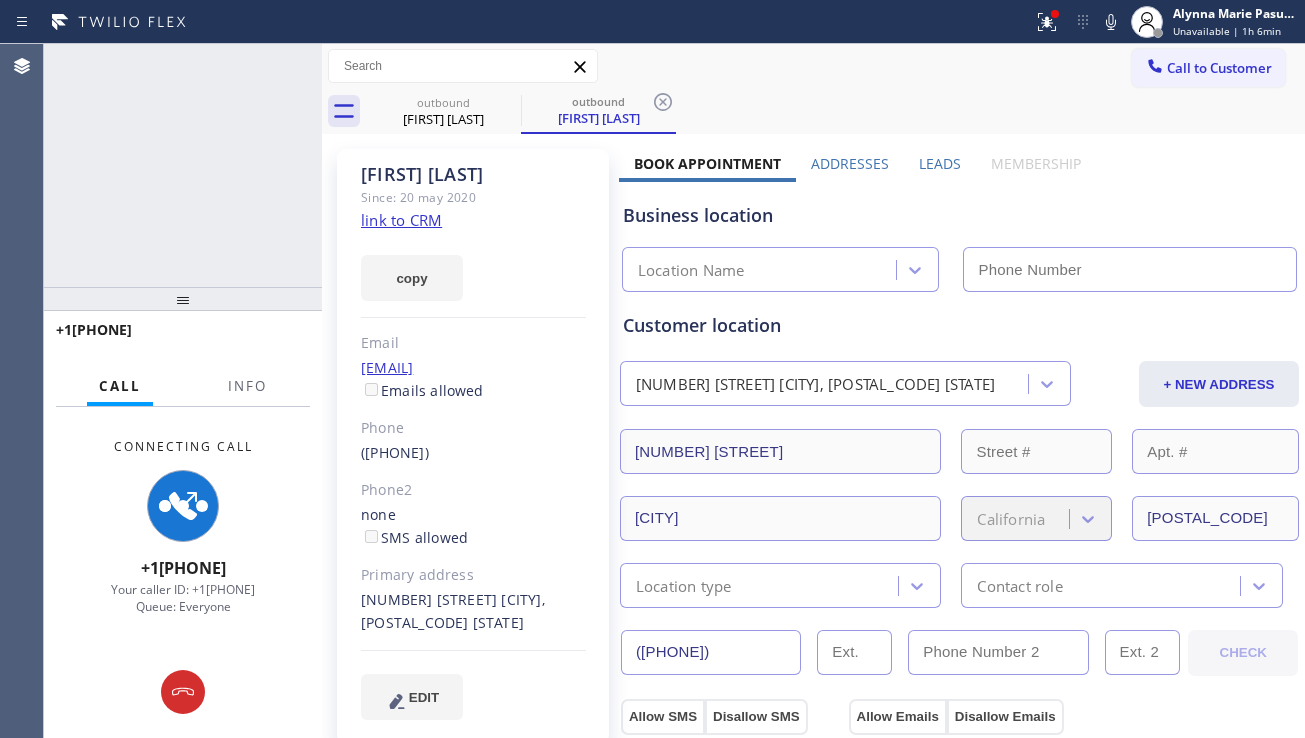 type on "[PHONE]" 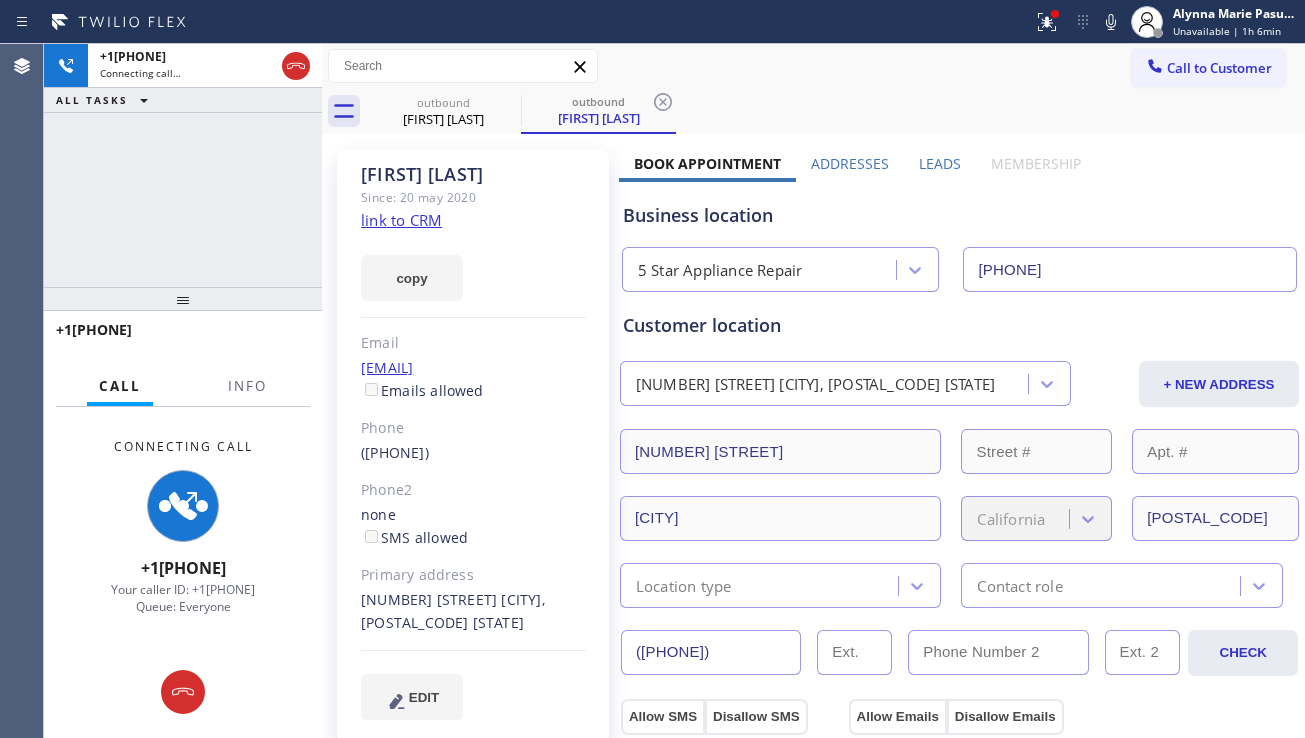click on "Business location 5 Star Appliance Repair [PHONE]" at bounding box center [959, 237] 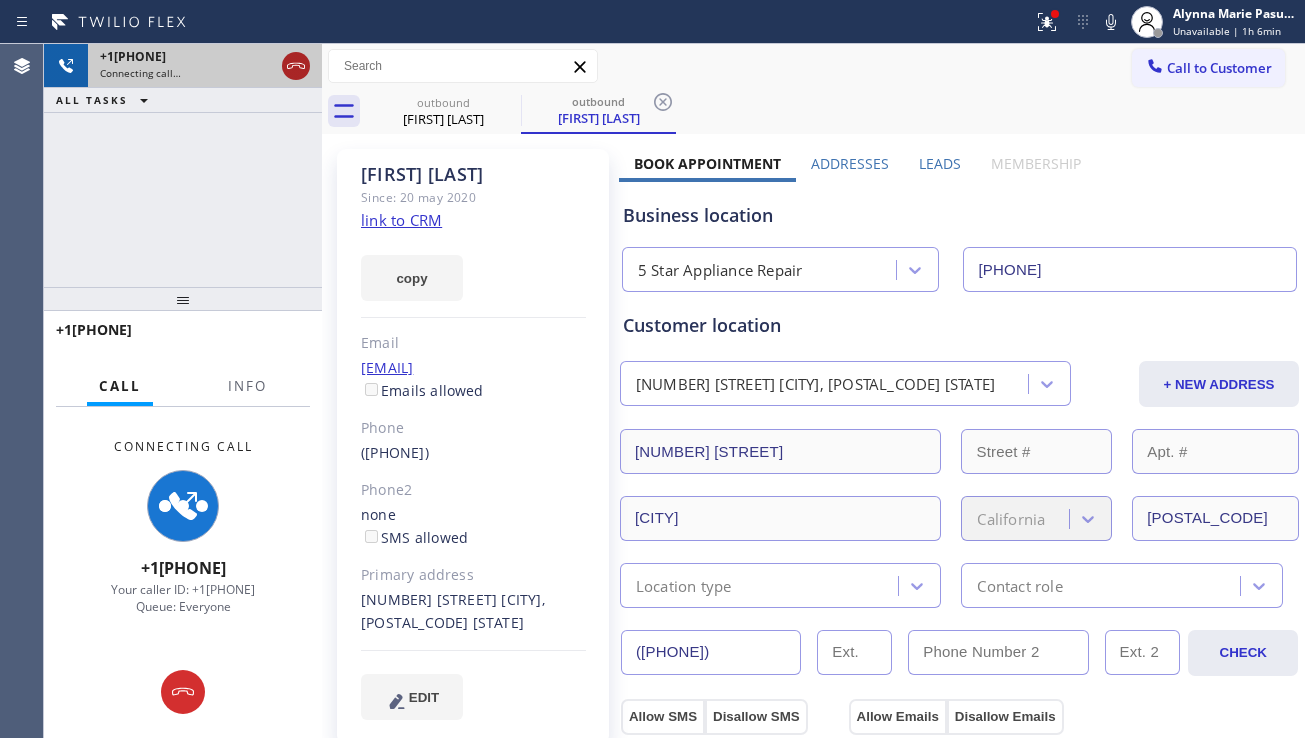 click 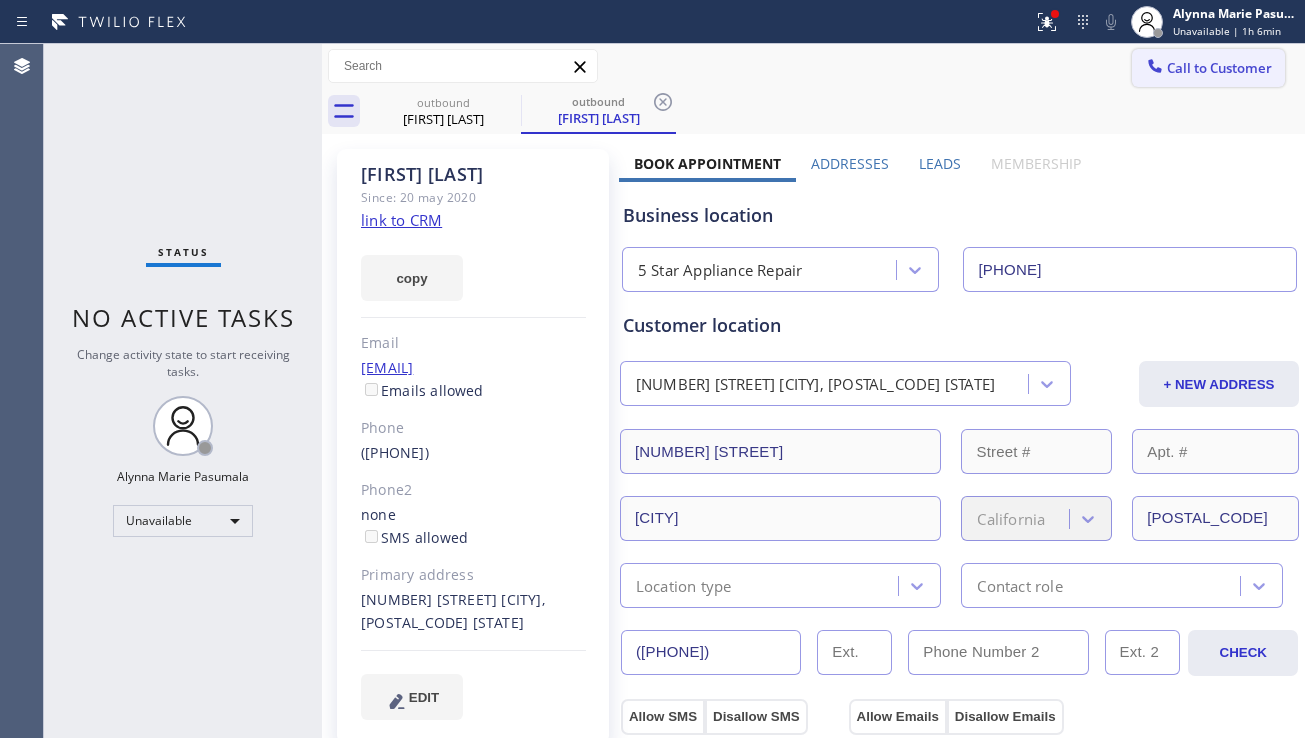click on "Call to Customer" at bounding box center [1208, 68] 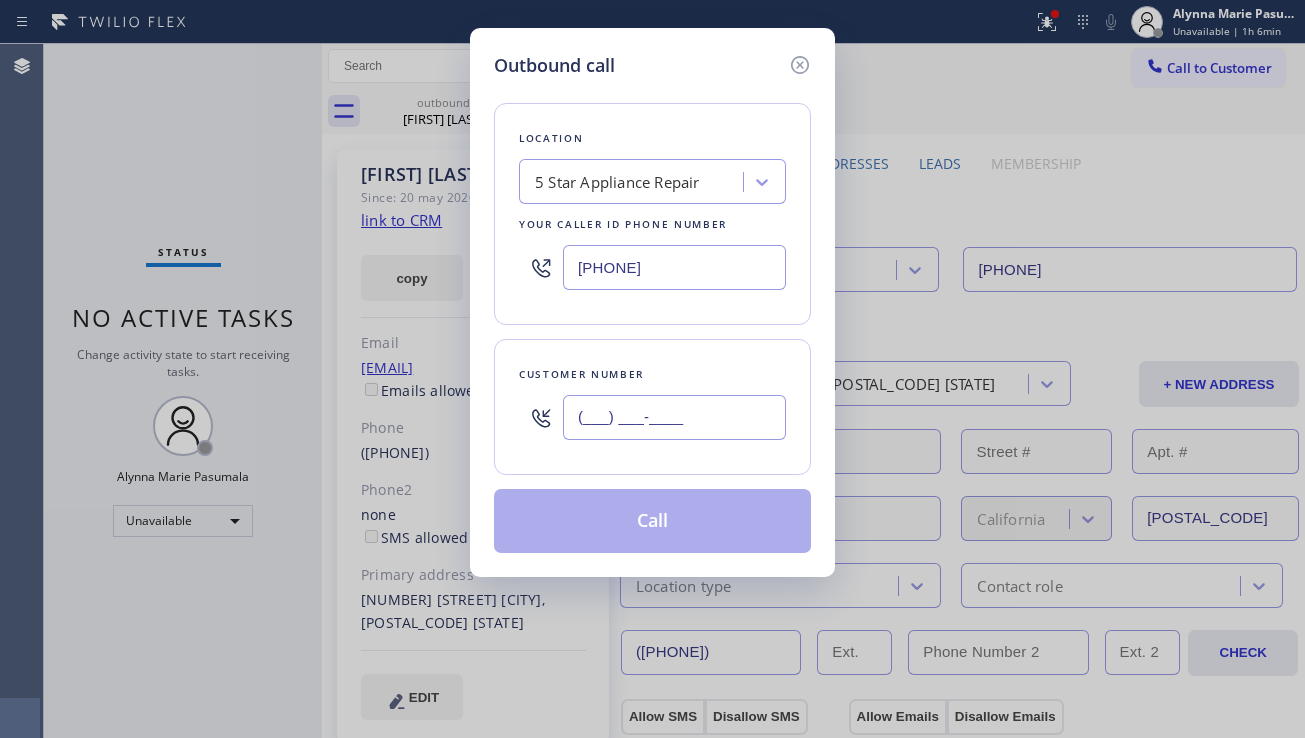 click on "(___) ___-____" at bounding box center [674, 417] 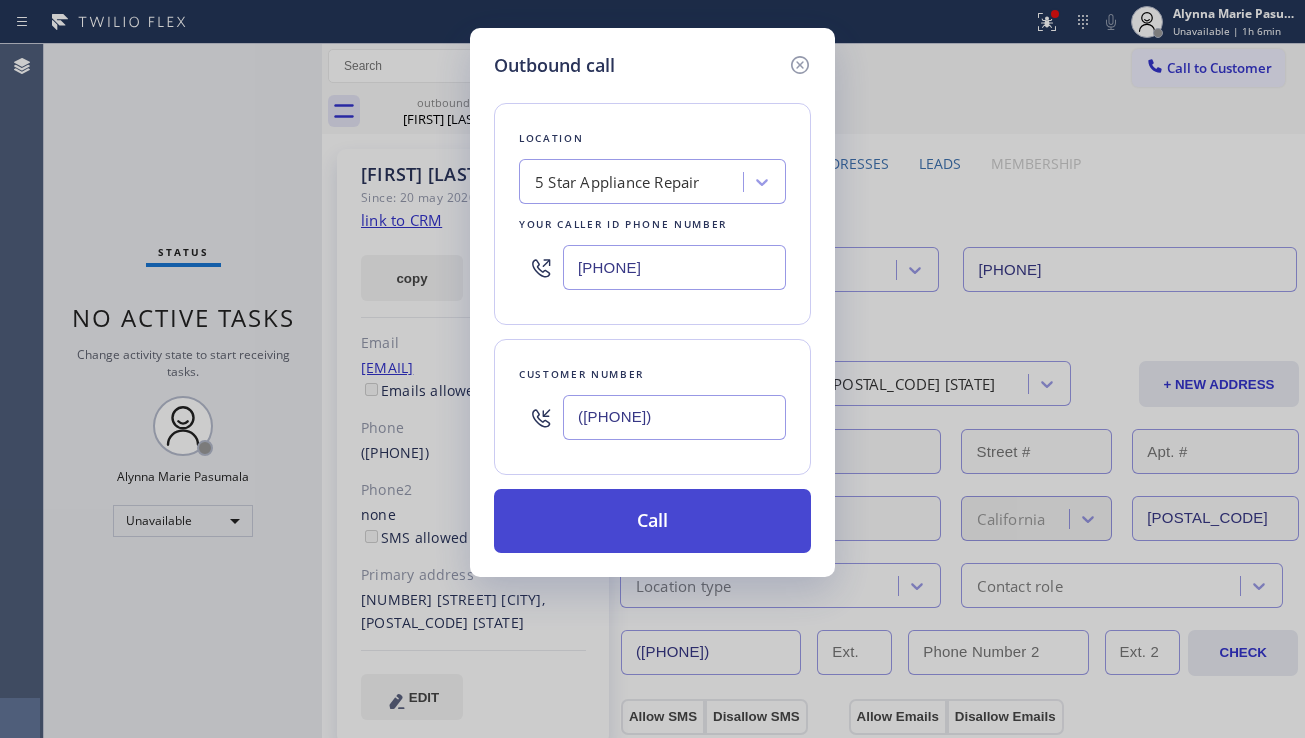 type on "(954) 997-4879" 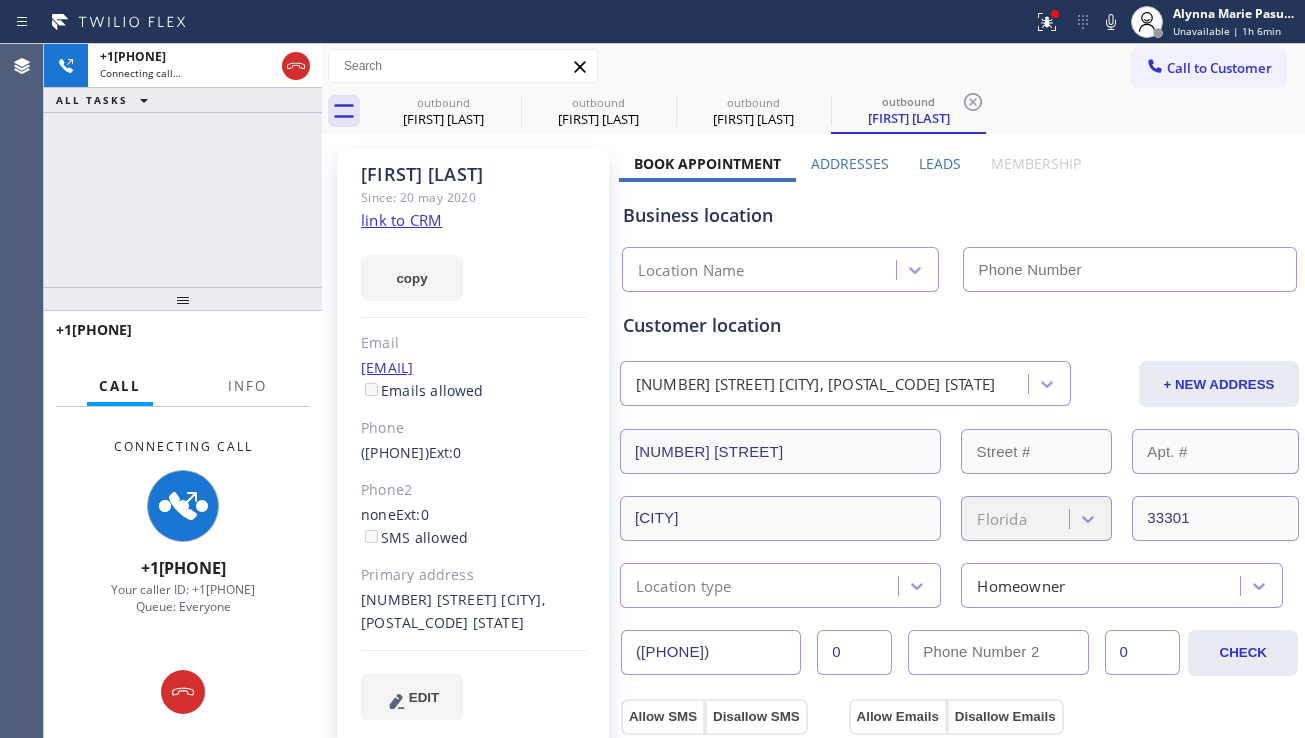 type on "[PHONE]" 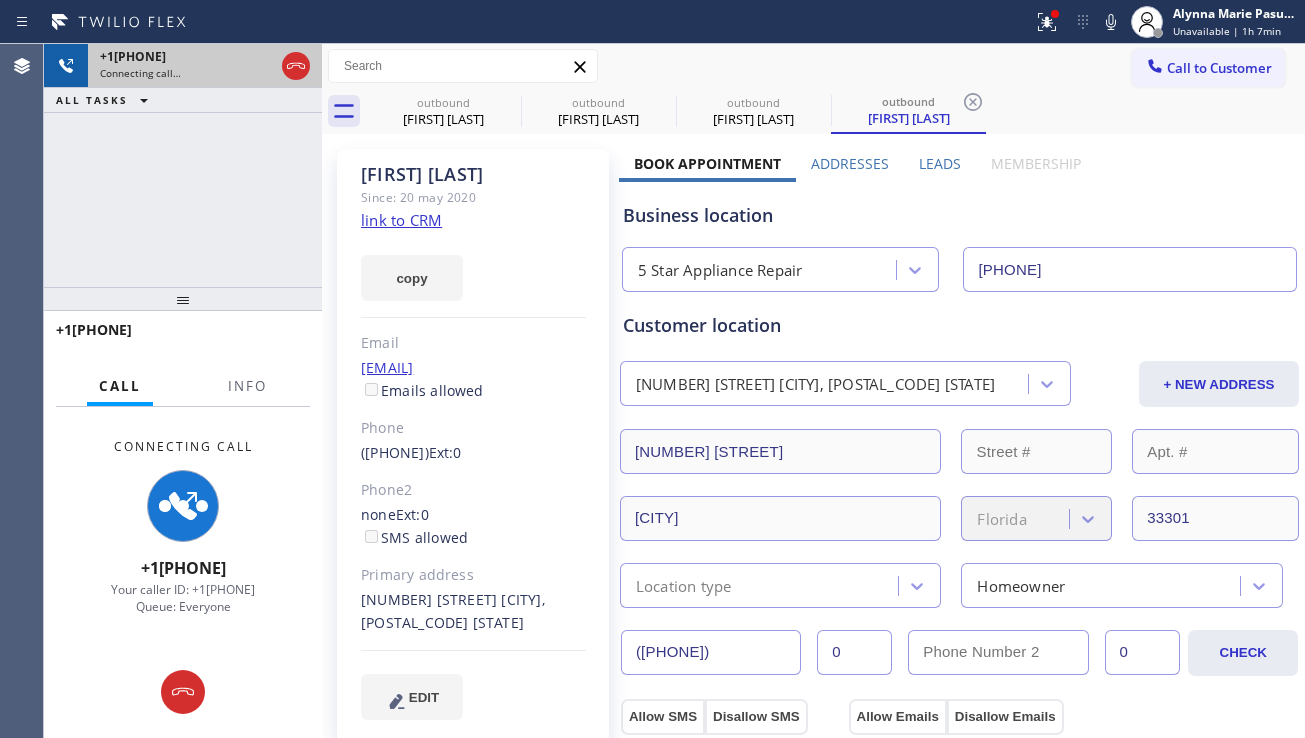 click 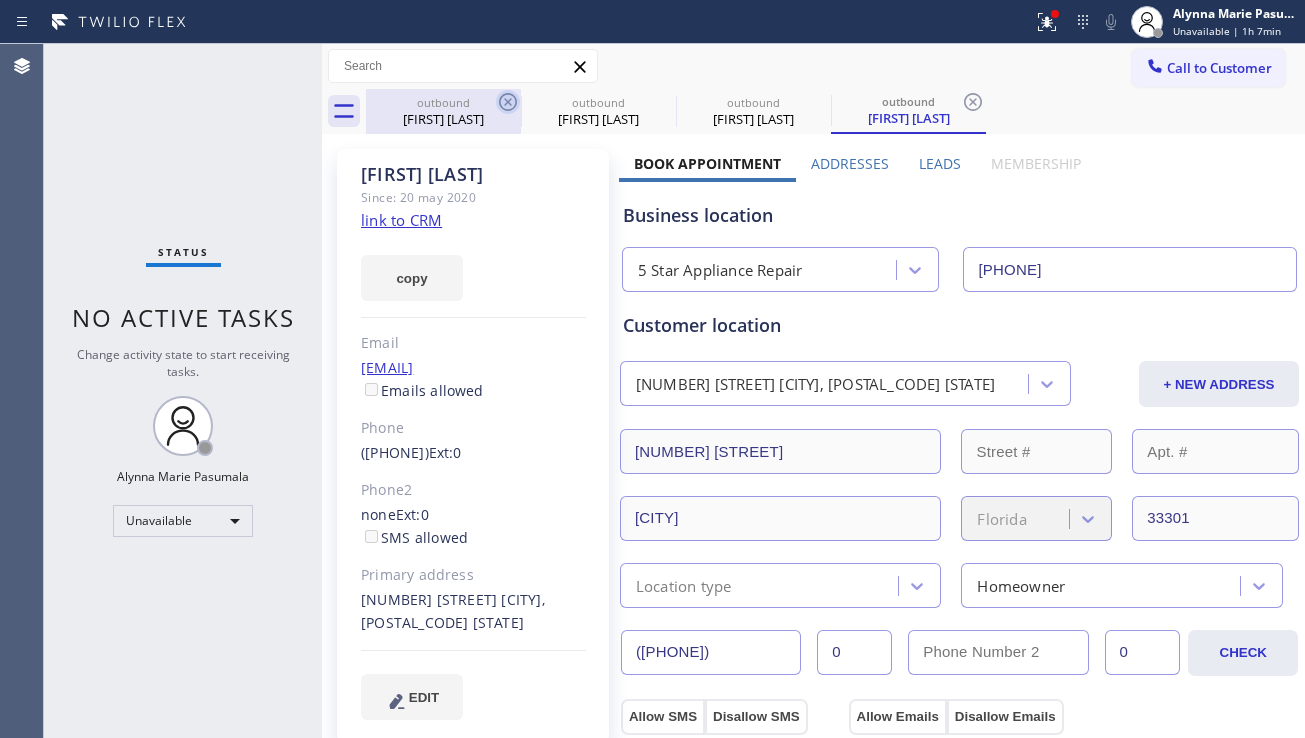 click 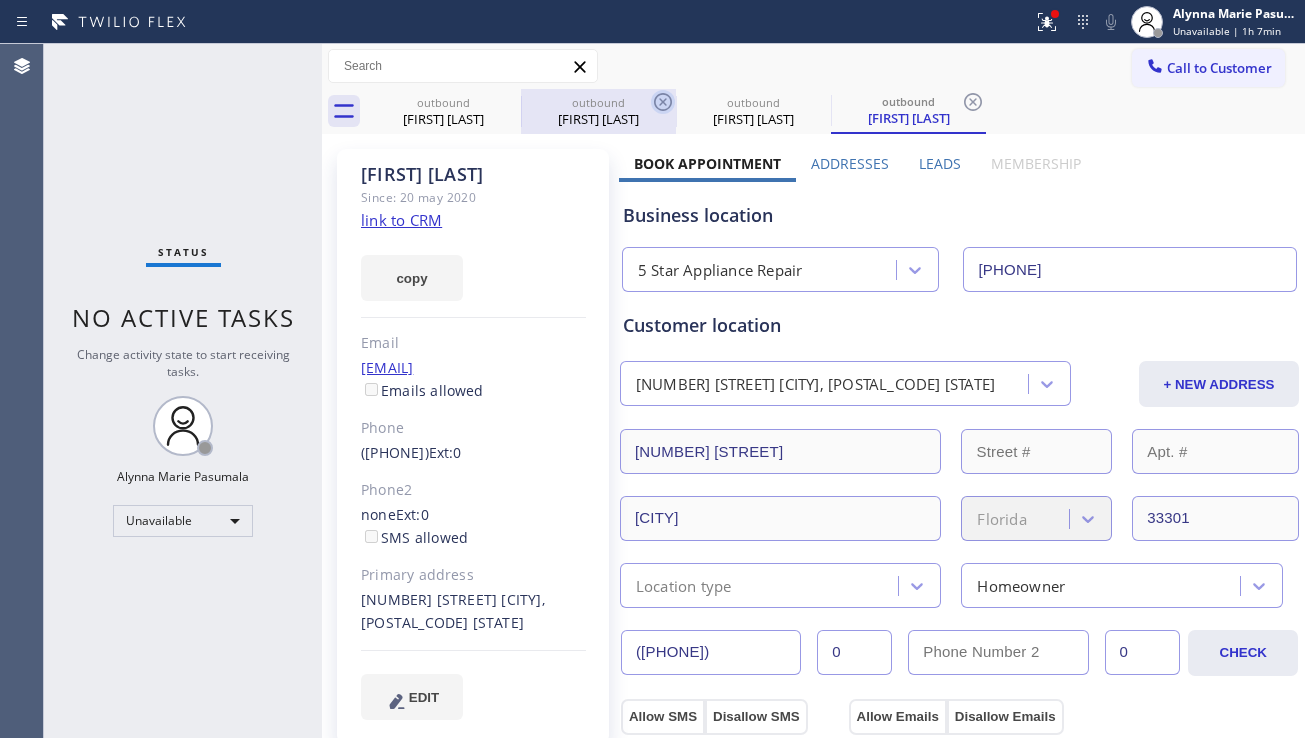 click 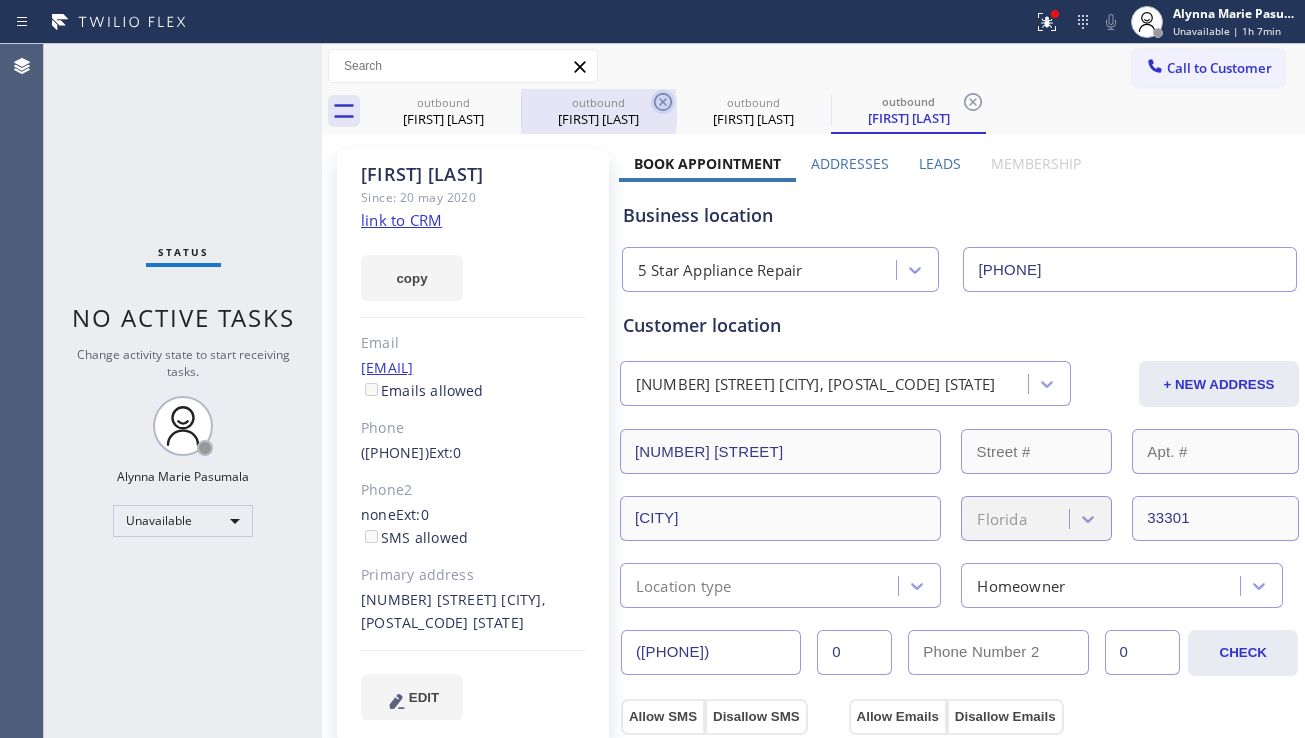 click 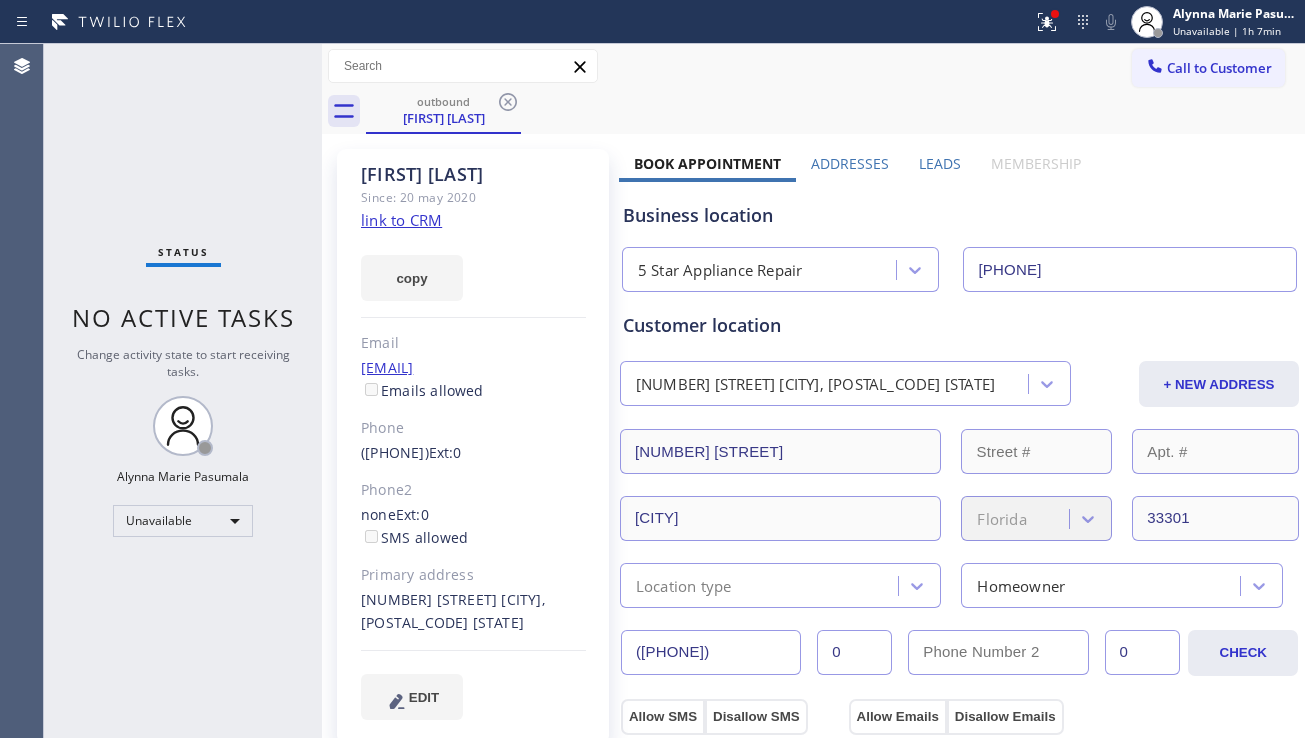 click 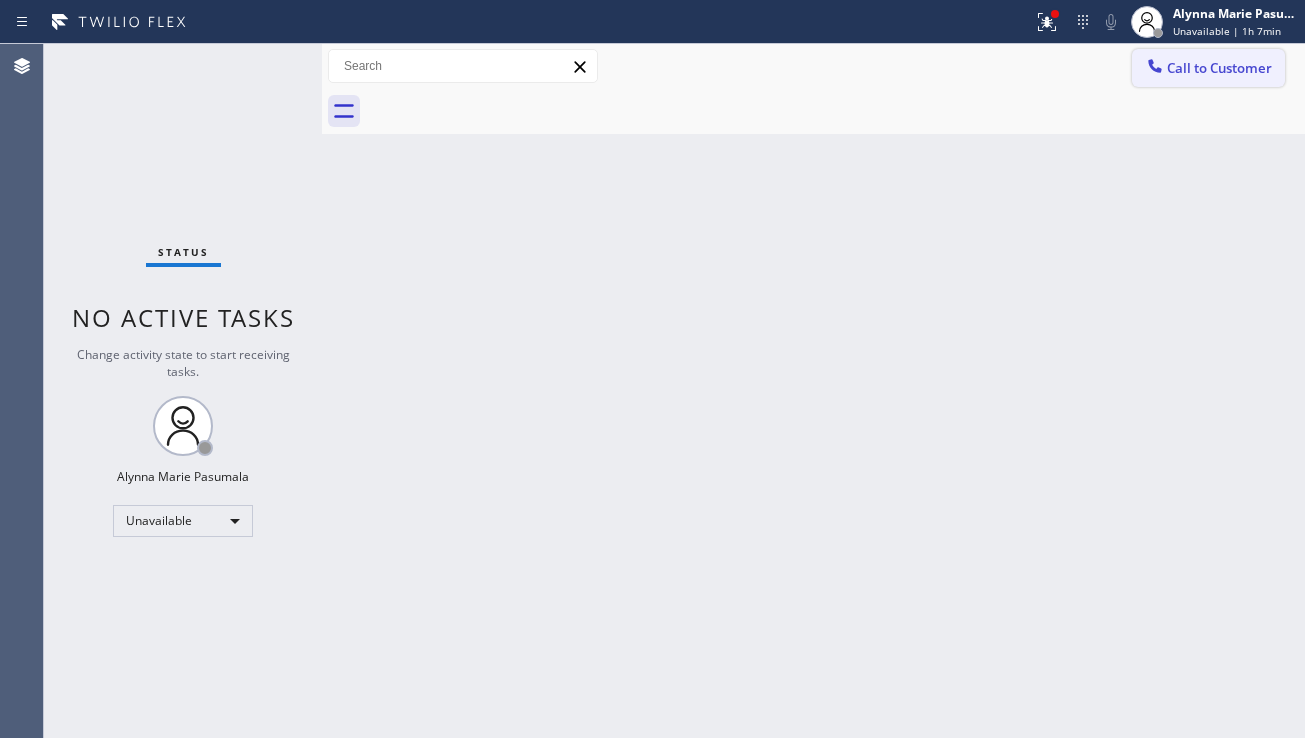 click 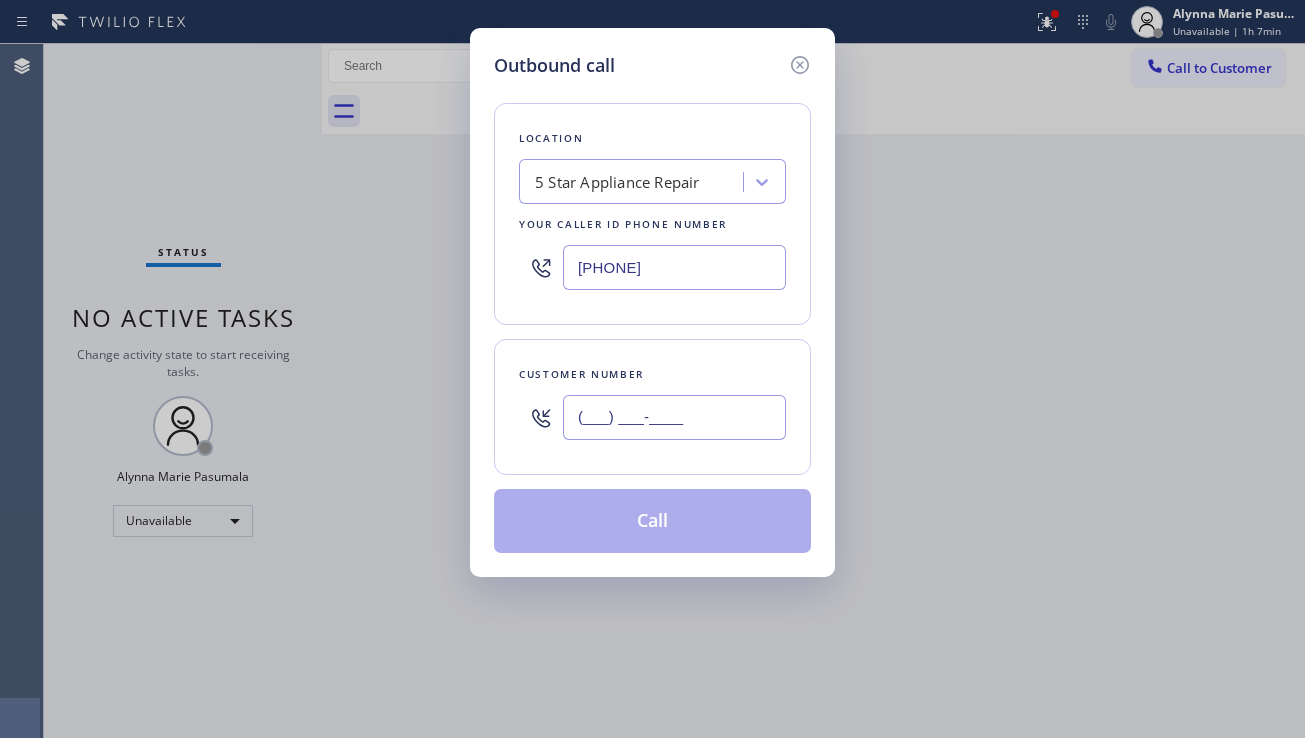 click on "(___) ___-____" at bounding box center (674, 417) 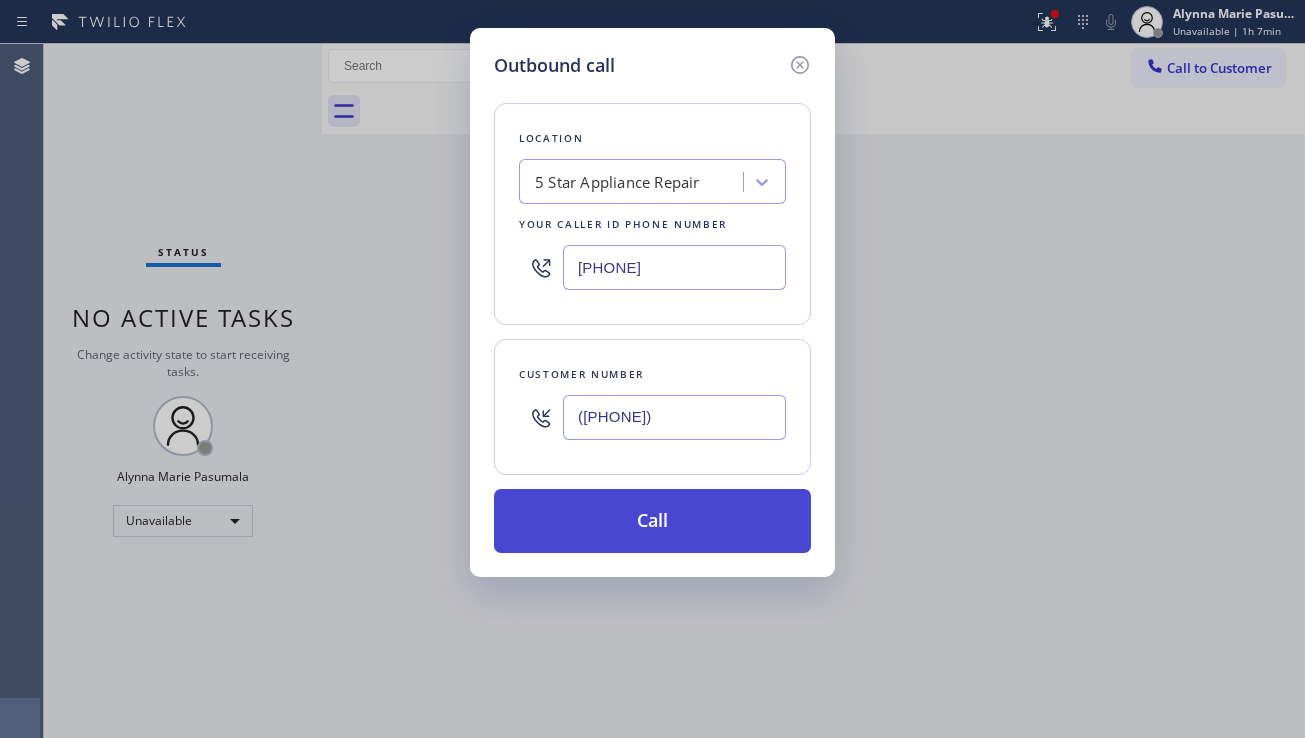 type on "(786) 660-6909" 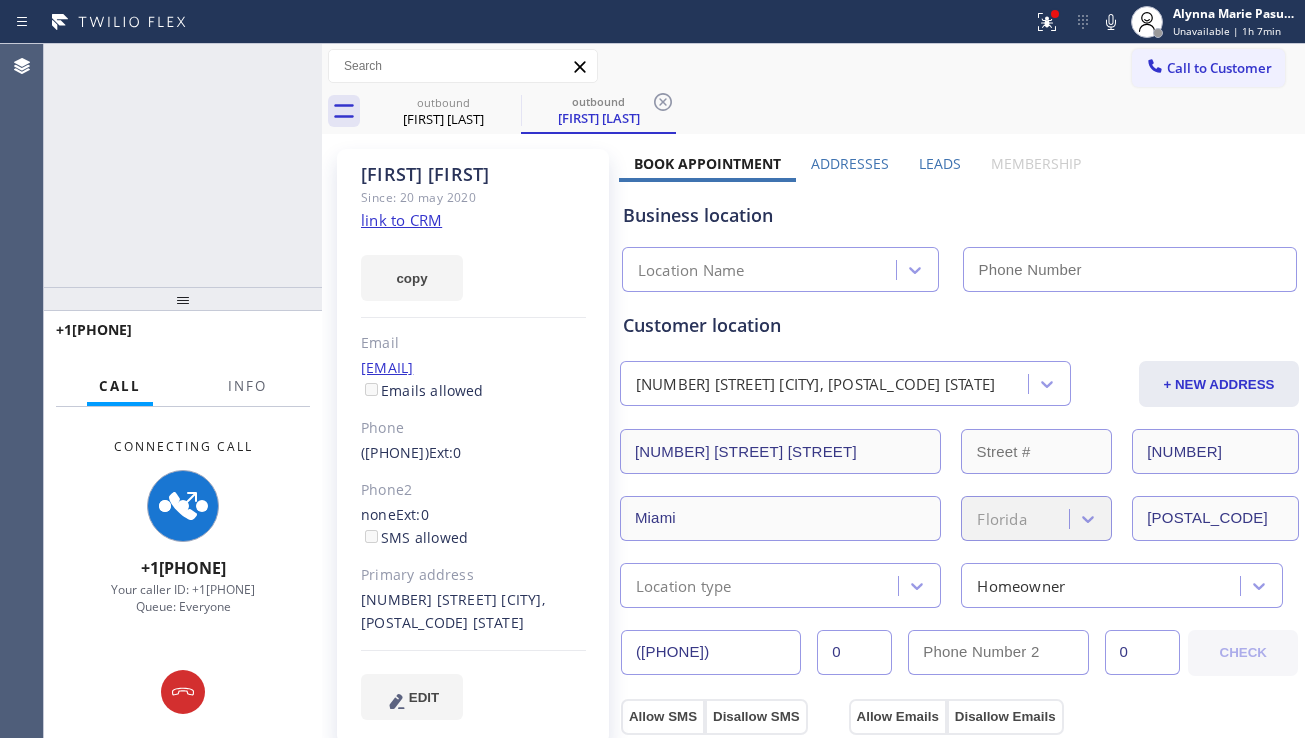 type on "[PHONE]" 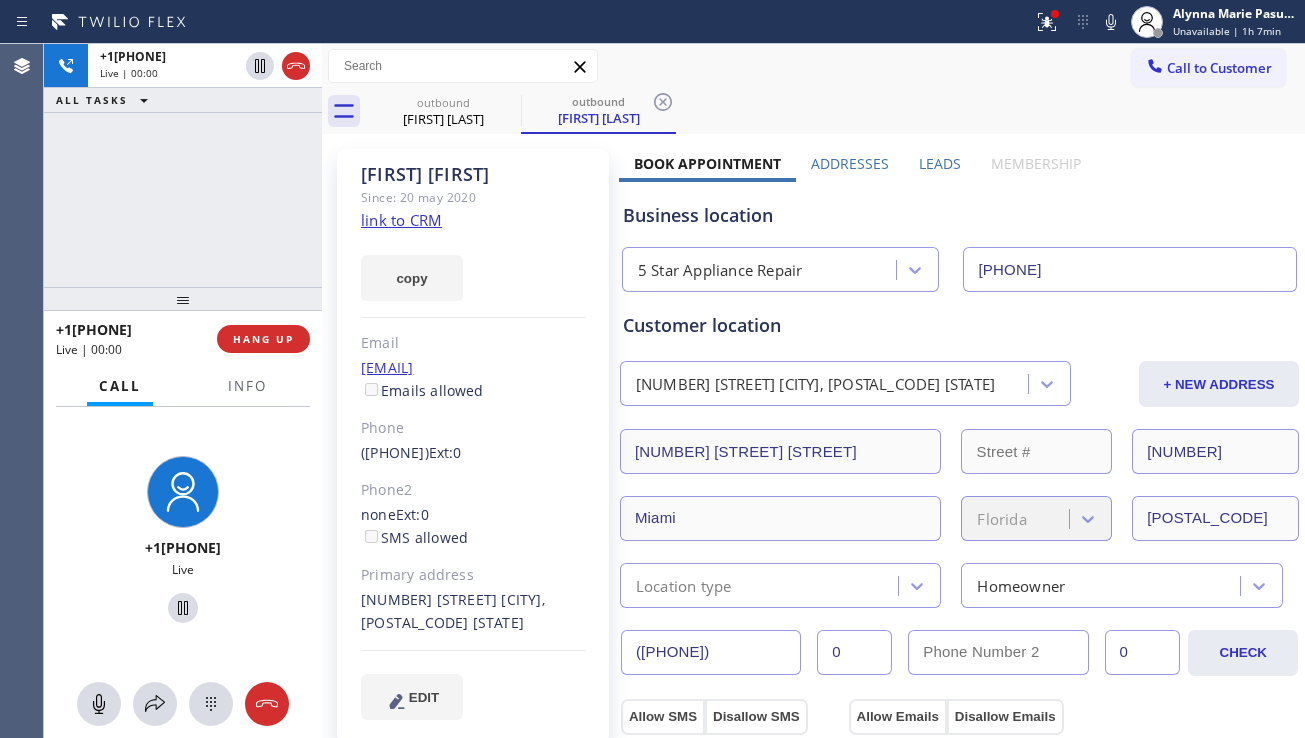 click on "Leads" at bounding box center [940, 163] 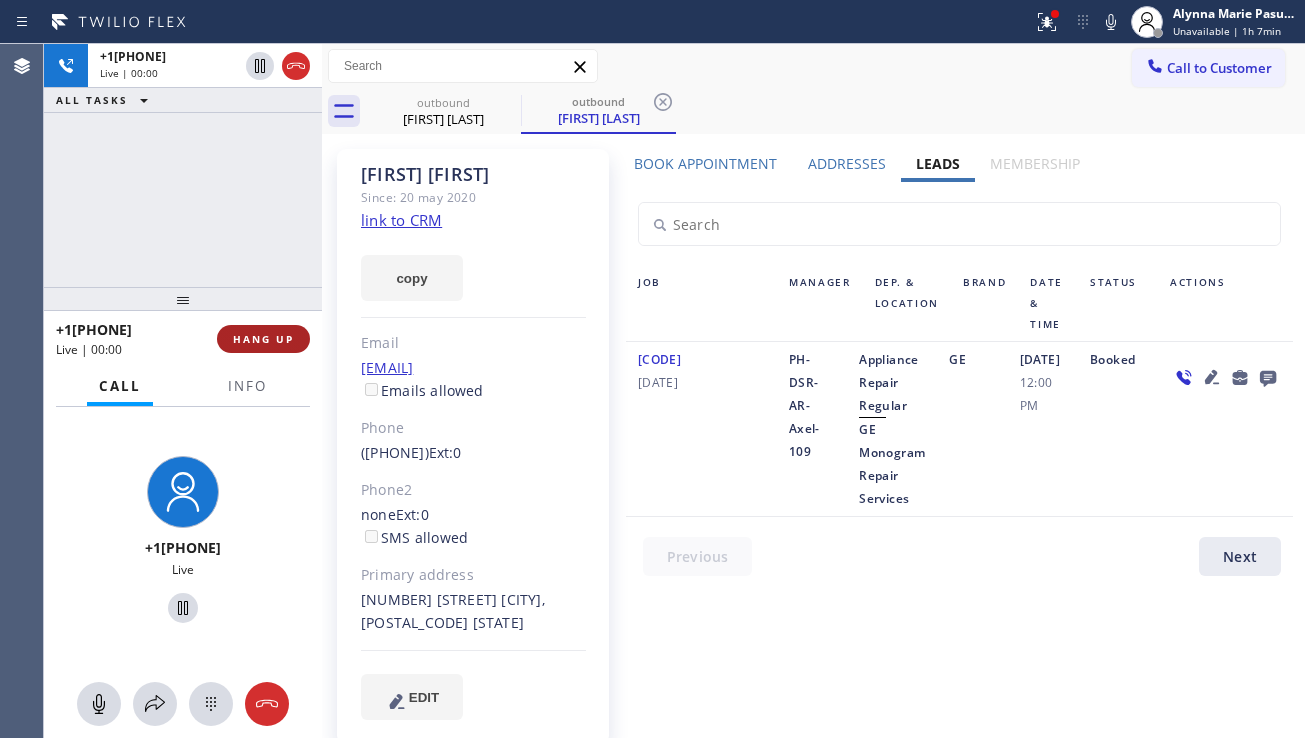 click on "HANG UP" at bounding box center (263, 339) 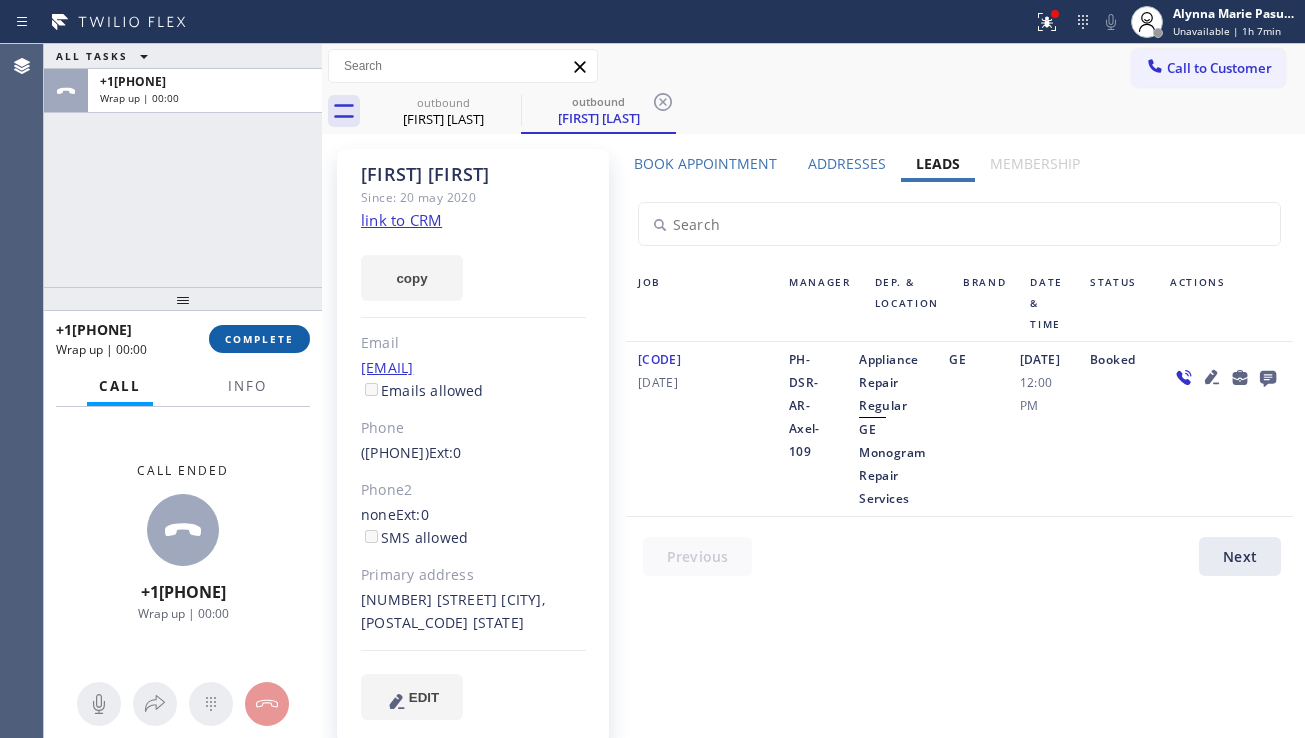 click on "COMPLETE" at bounding box center [259, 339] 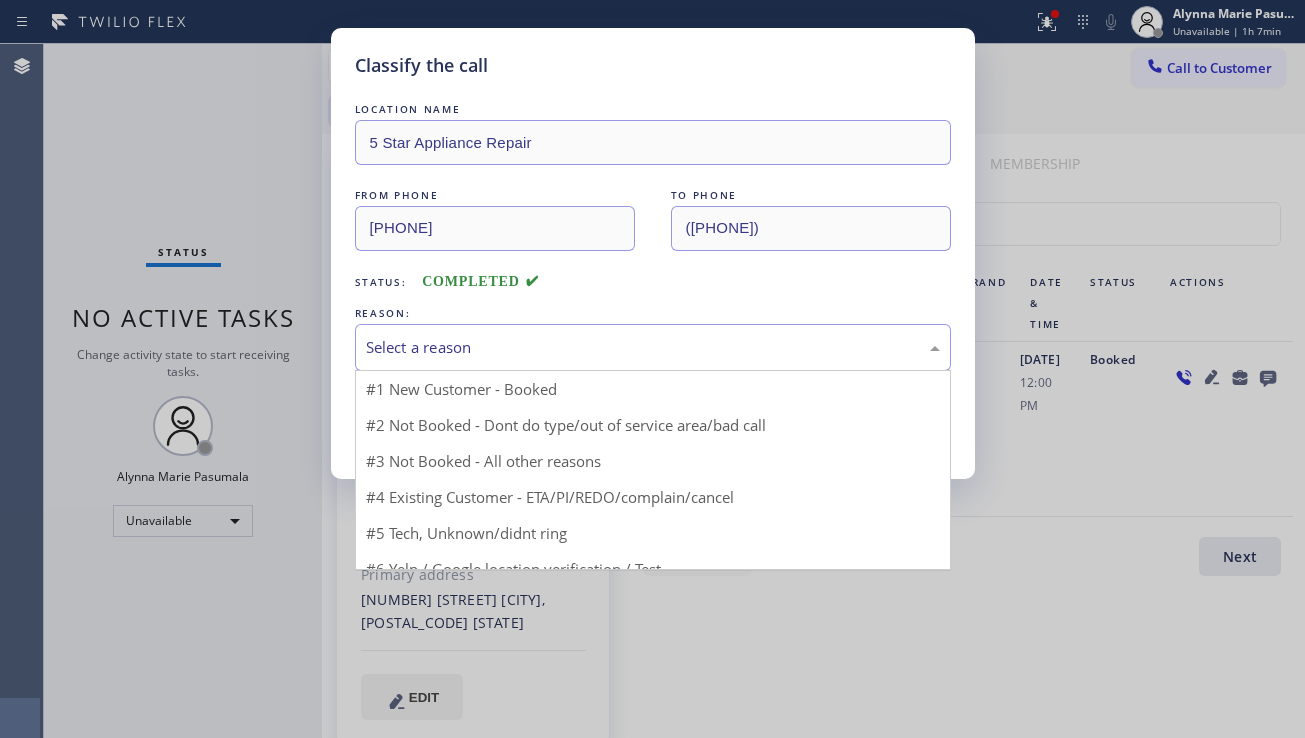 click on "Select a reason" at bounding box center [653, 347] 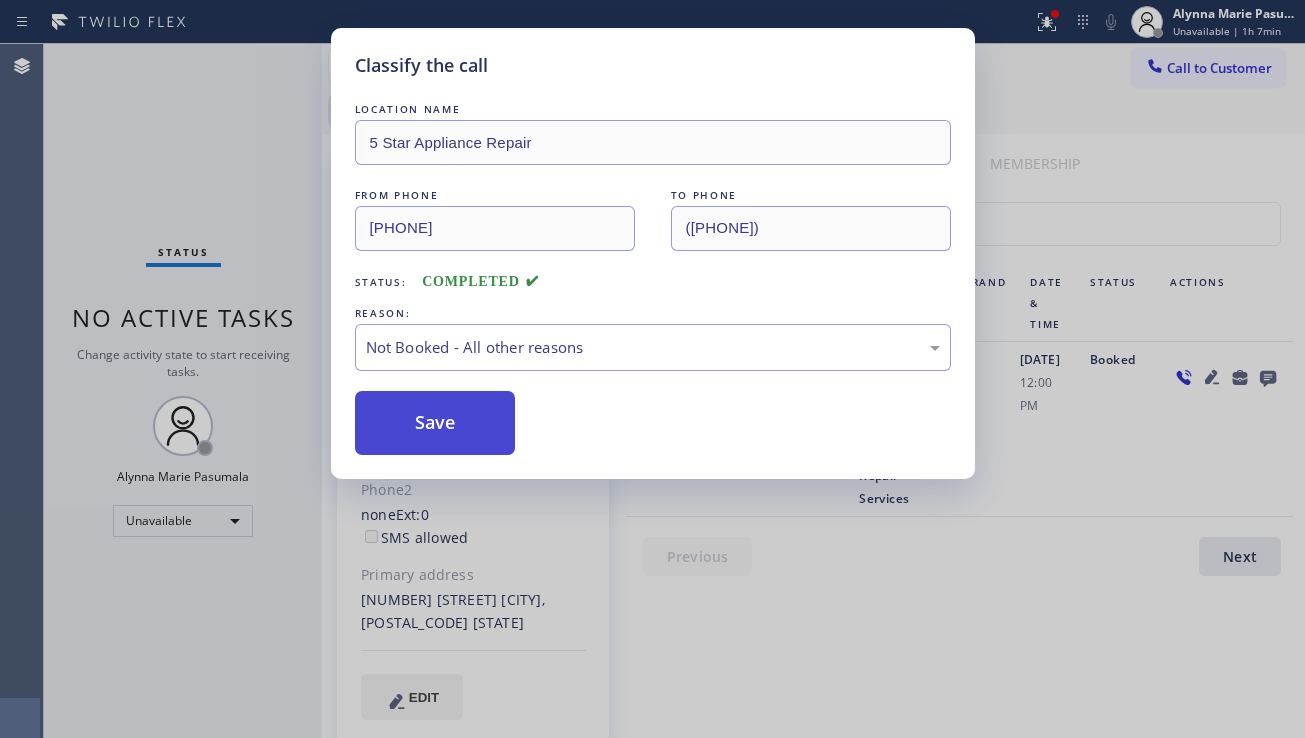 click on "Save" at bounding box center [435, 423] 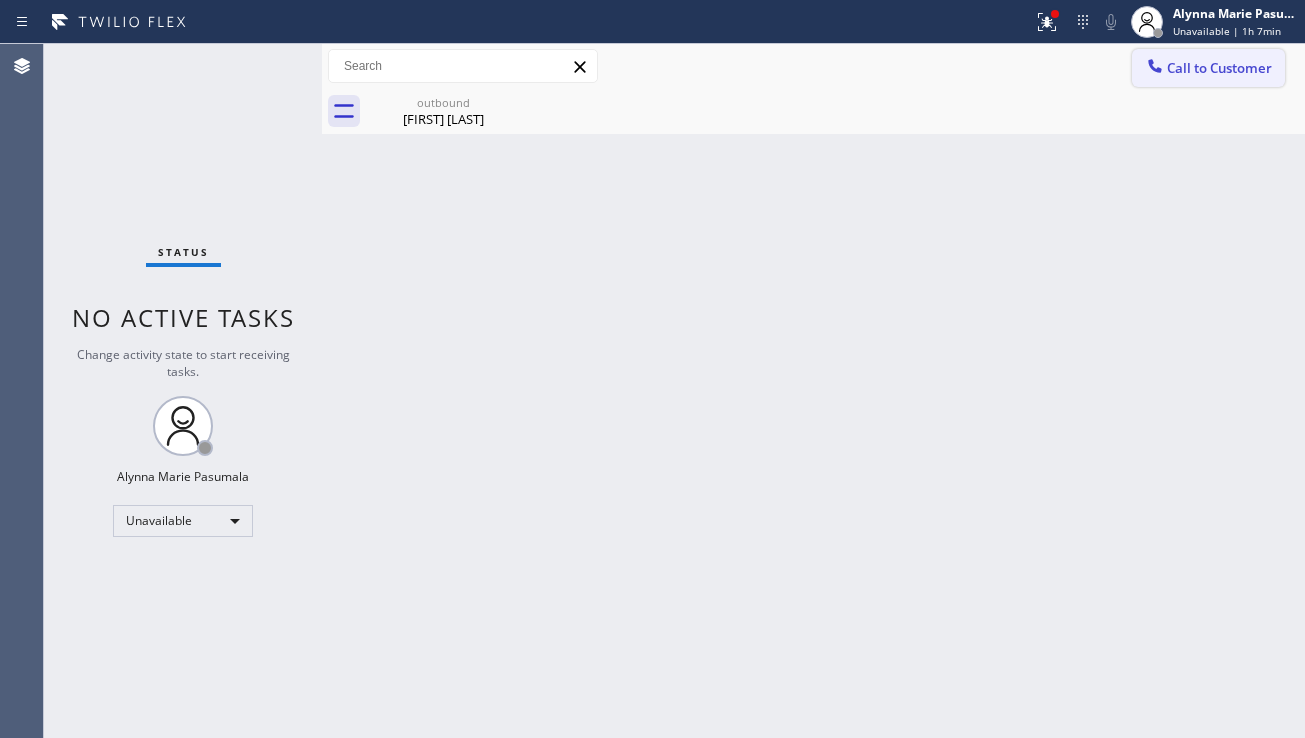 click on "Call to Customer" at bounding box center (1219, 68) 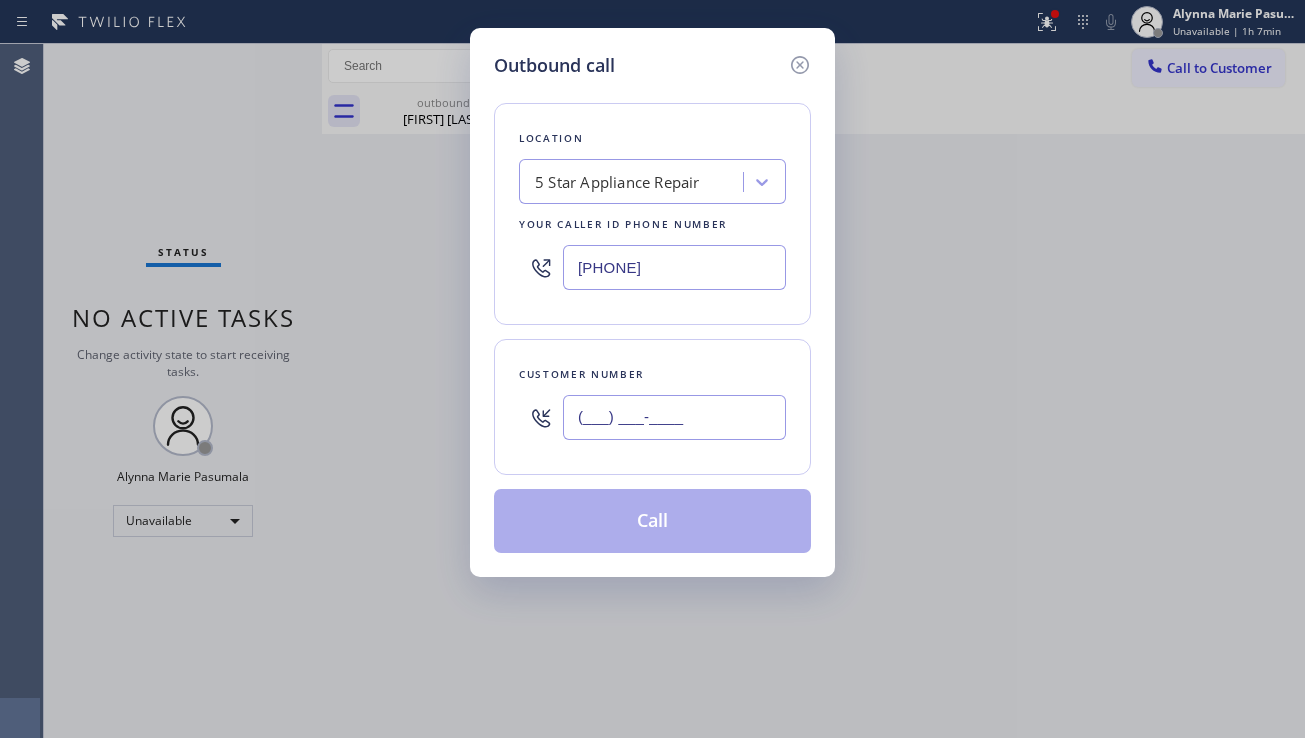 click on "(___) ___-____" at bounding box center (674, 417) 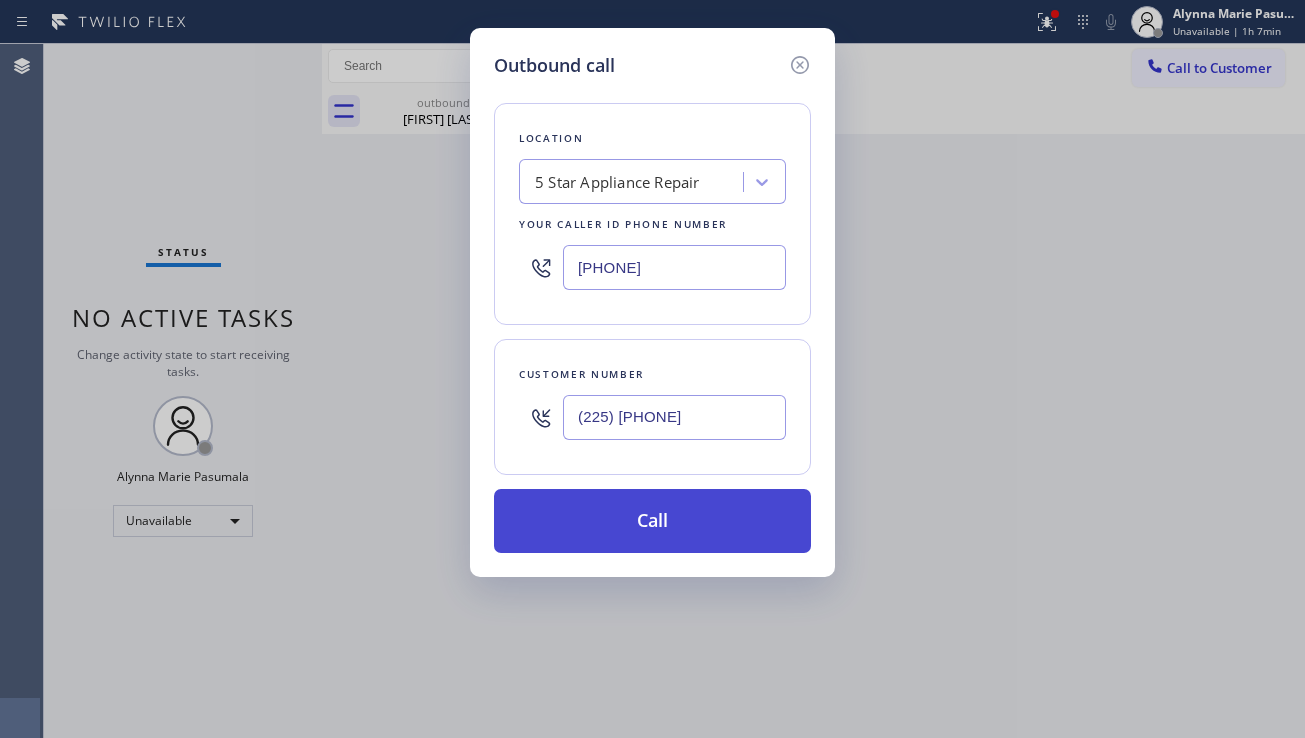 type on "(225) 288-1951" 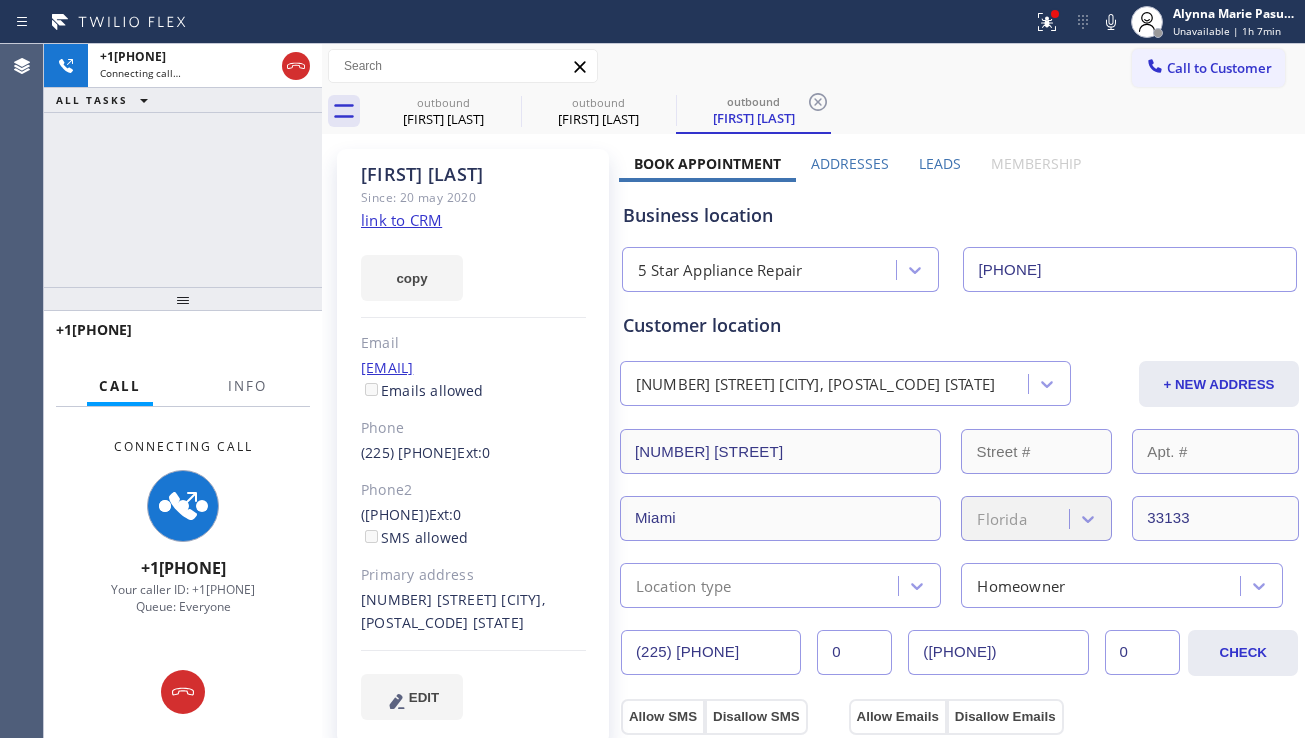 type on "[PHONE]" 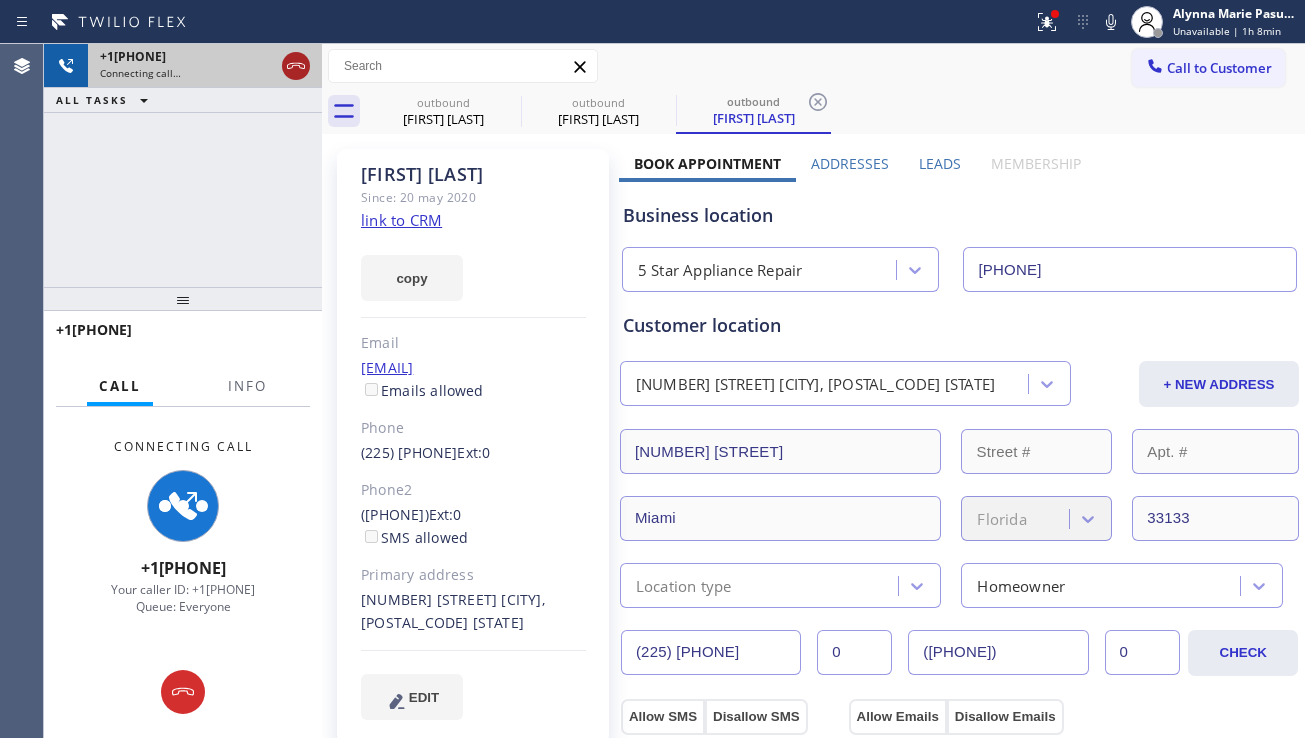 click 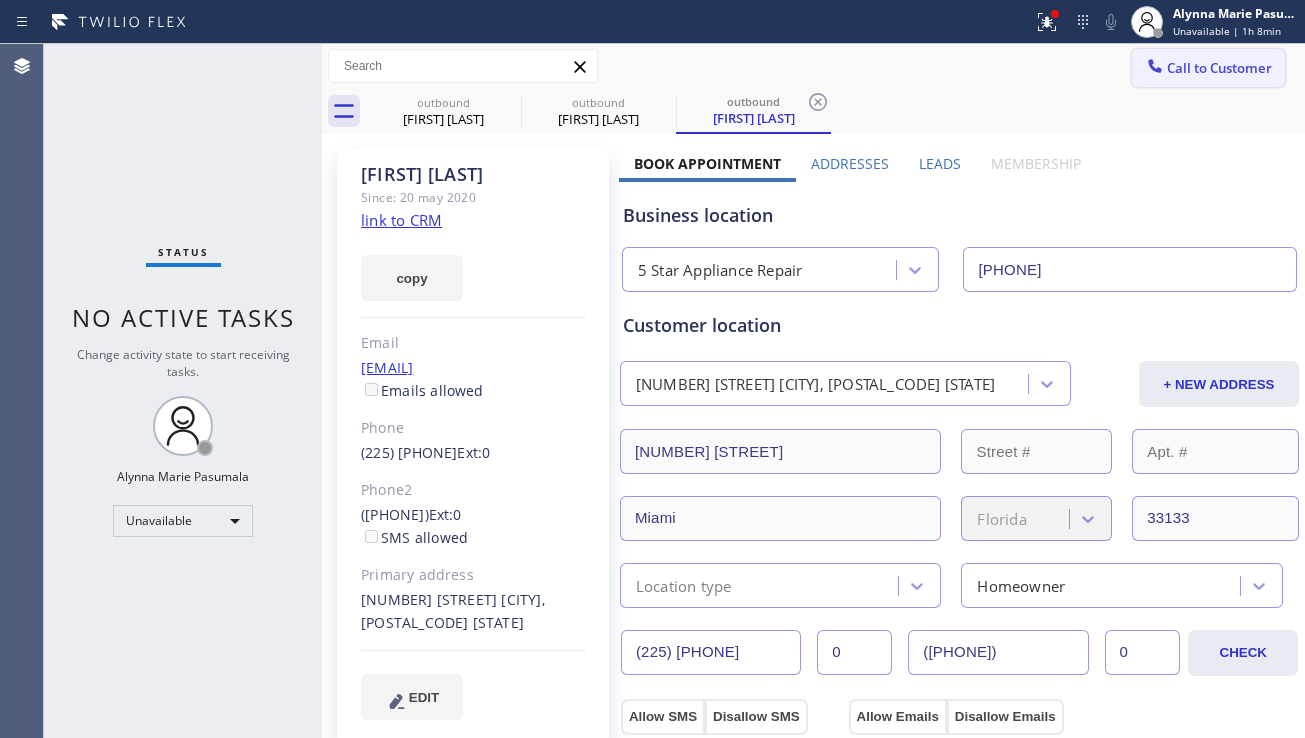 click on "Call to Customer" at bounding box center (1208, 68) 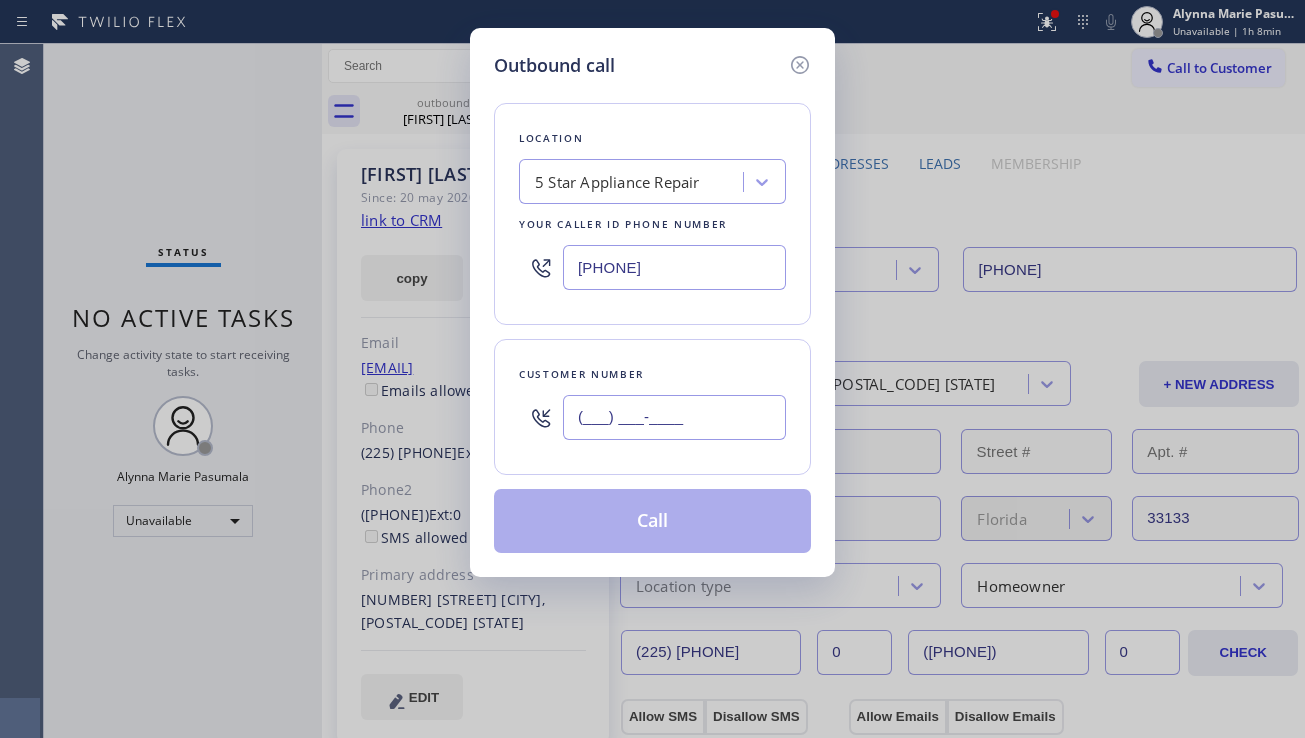 click on "(___) ___-____" at bounding box center [674, 417] 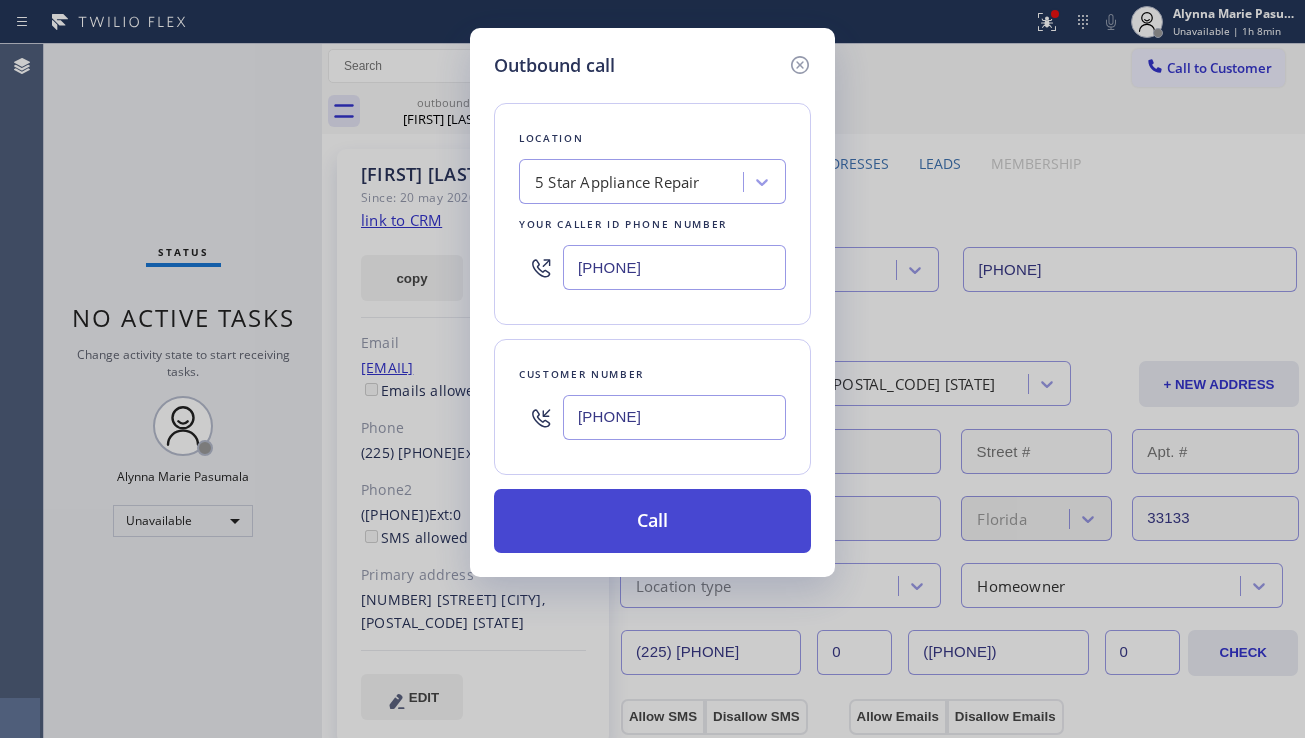 click on "Call" at bounding box center (652, 521) 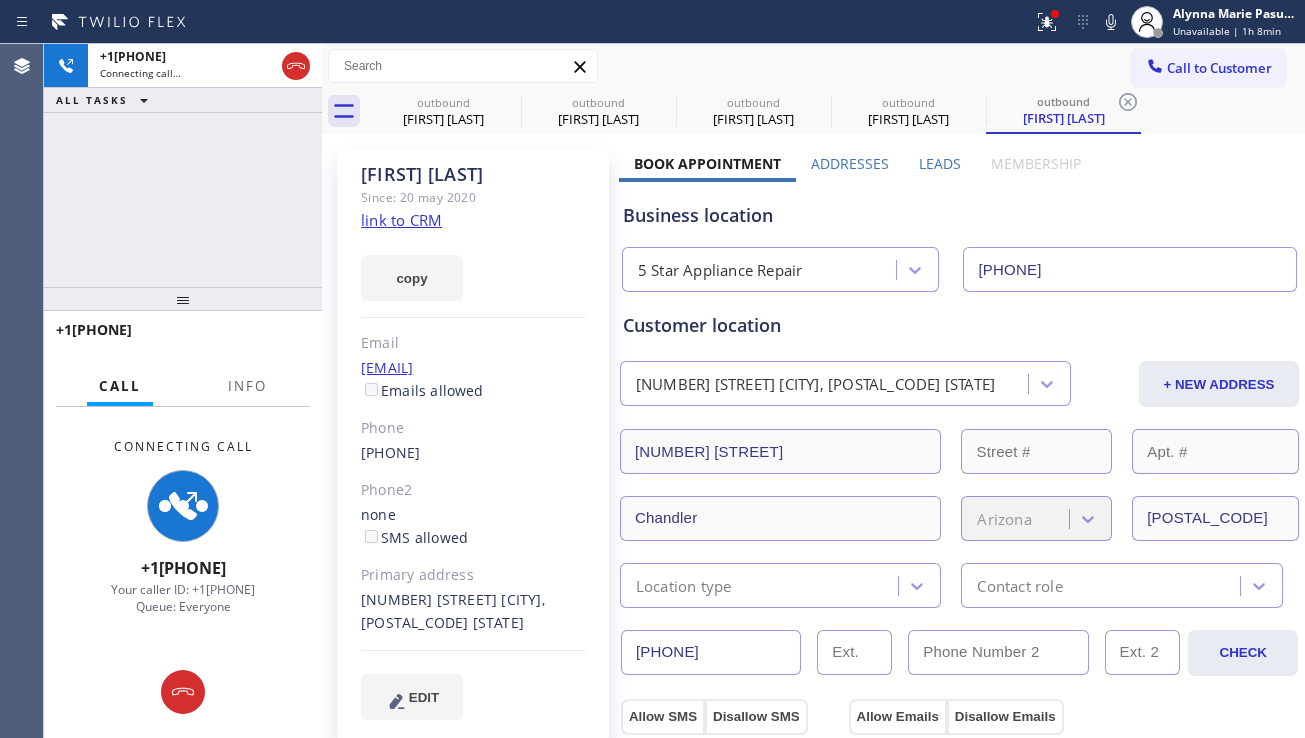 click on "Leads" at bounding box center (940, 163) 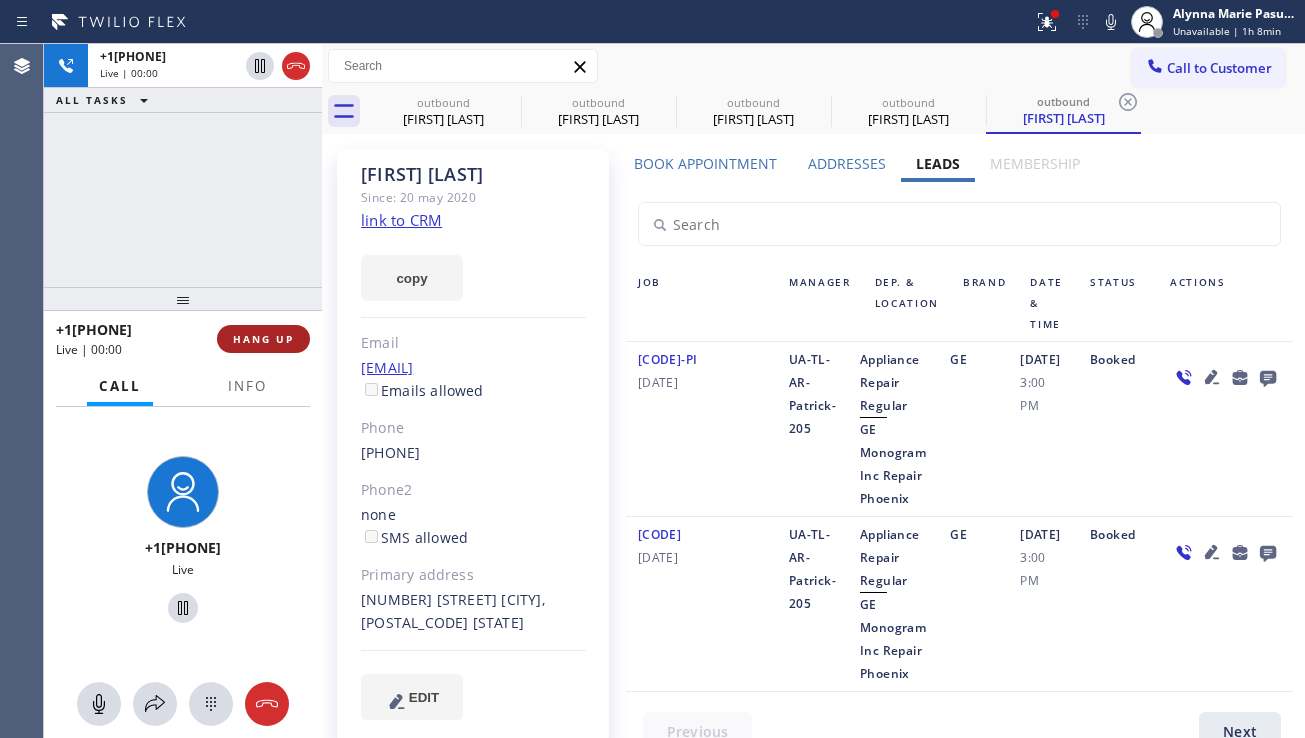 click on "HANG UP" at bounding box center (263, 339) 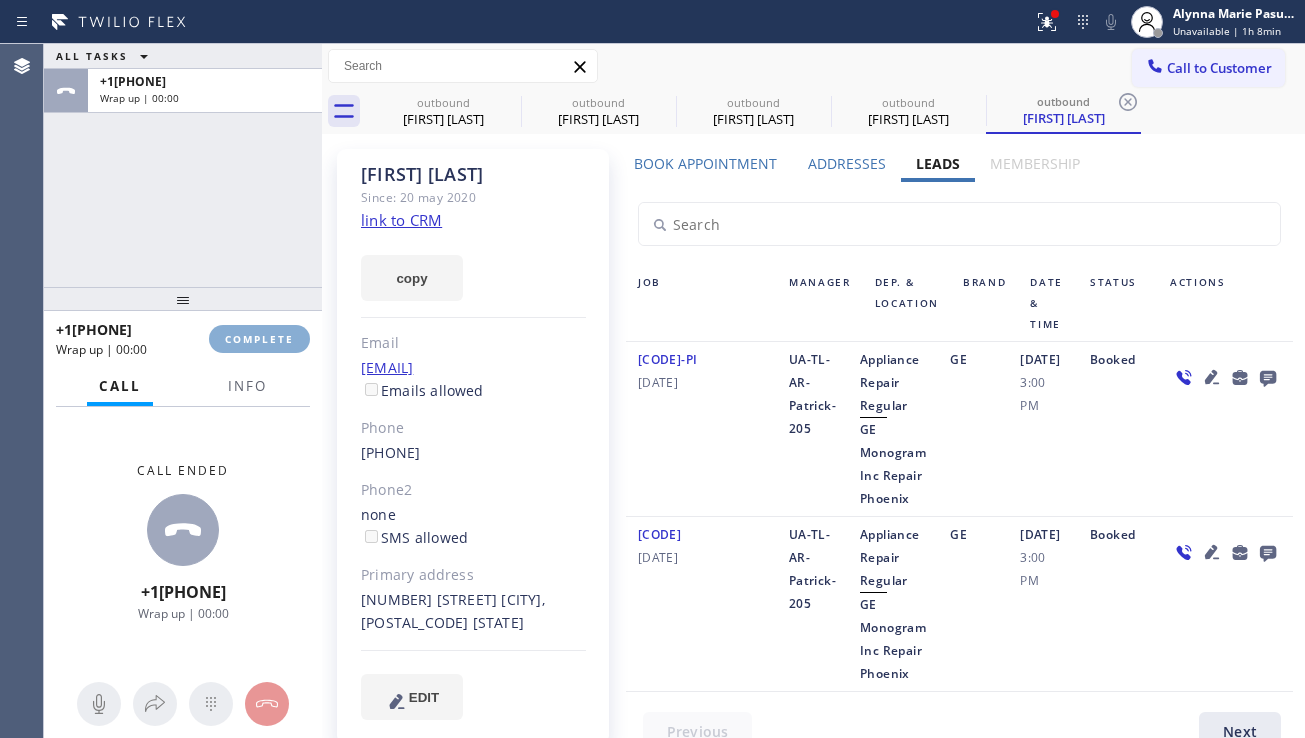 click on "COMPLETE" at bounding box center (259, 339) 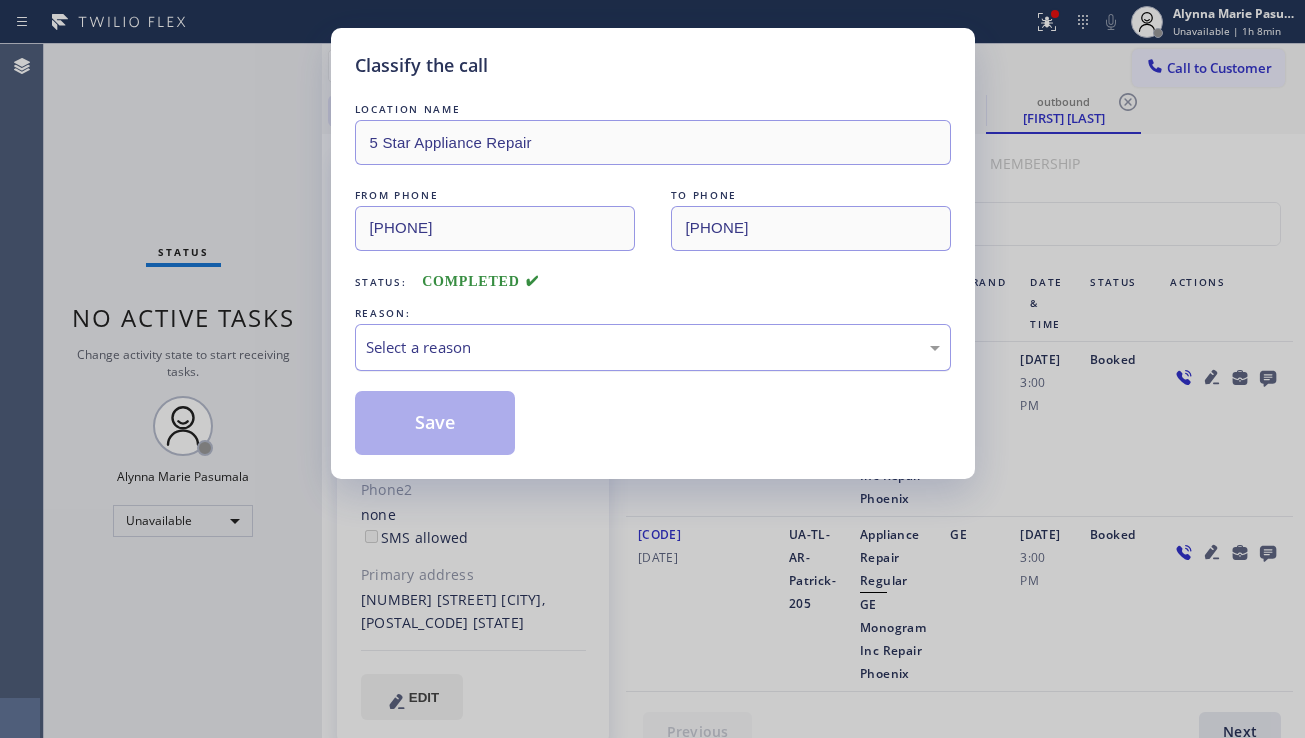 click on "Select a reason" at bounding box center (653, 347) 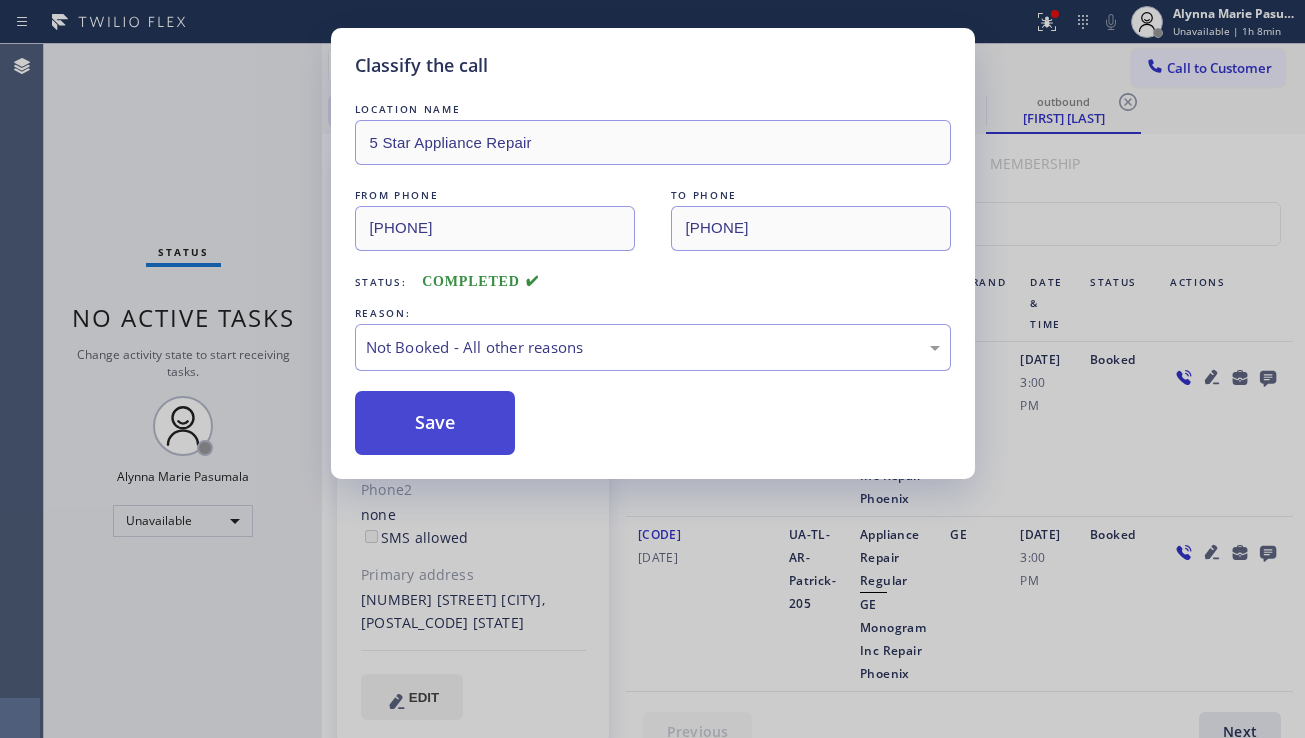 click on "Save" at bounding box center [435, 423] 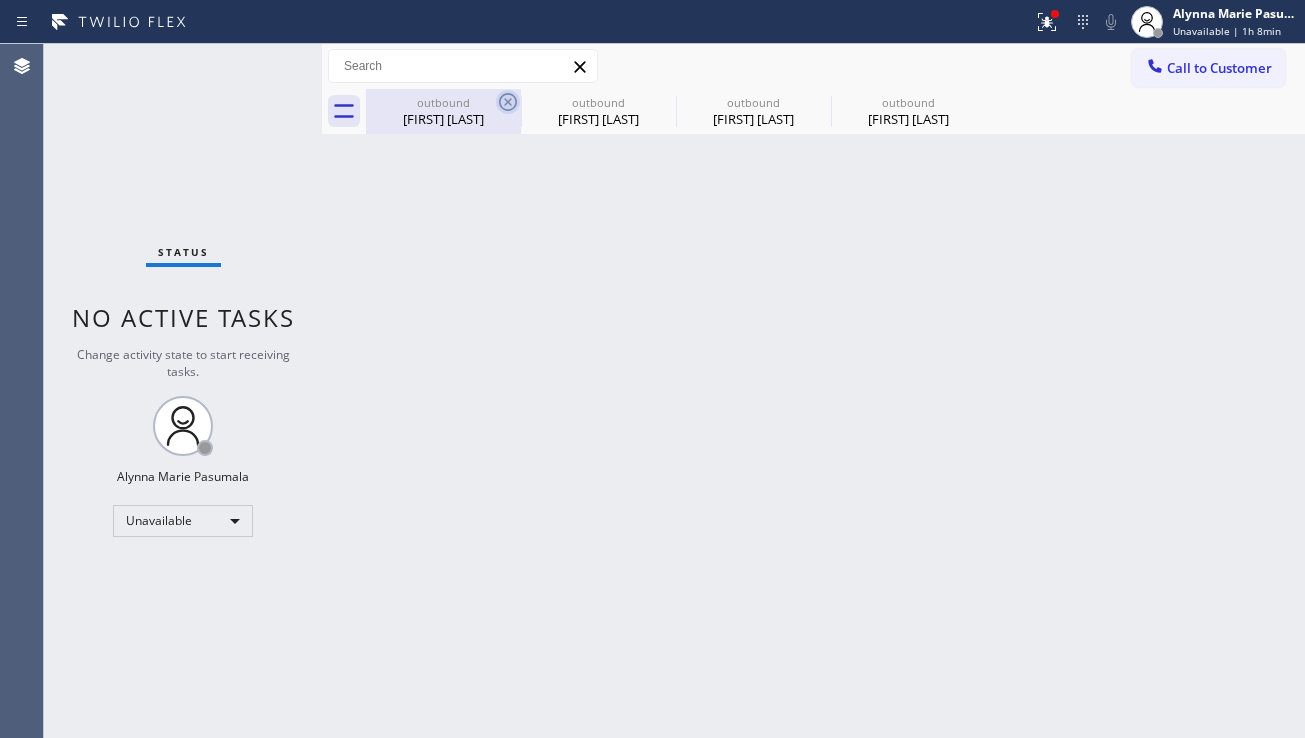 click 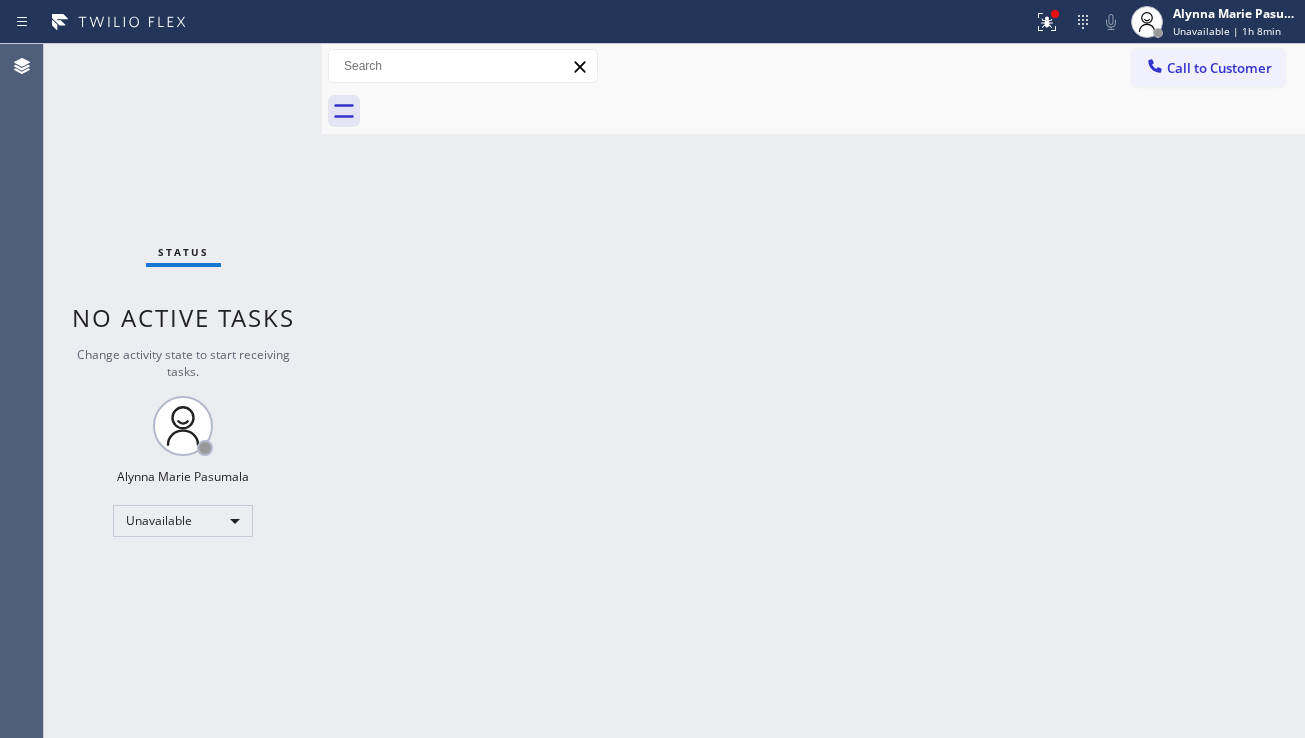click at bounding box center (835, 111) 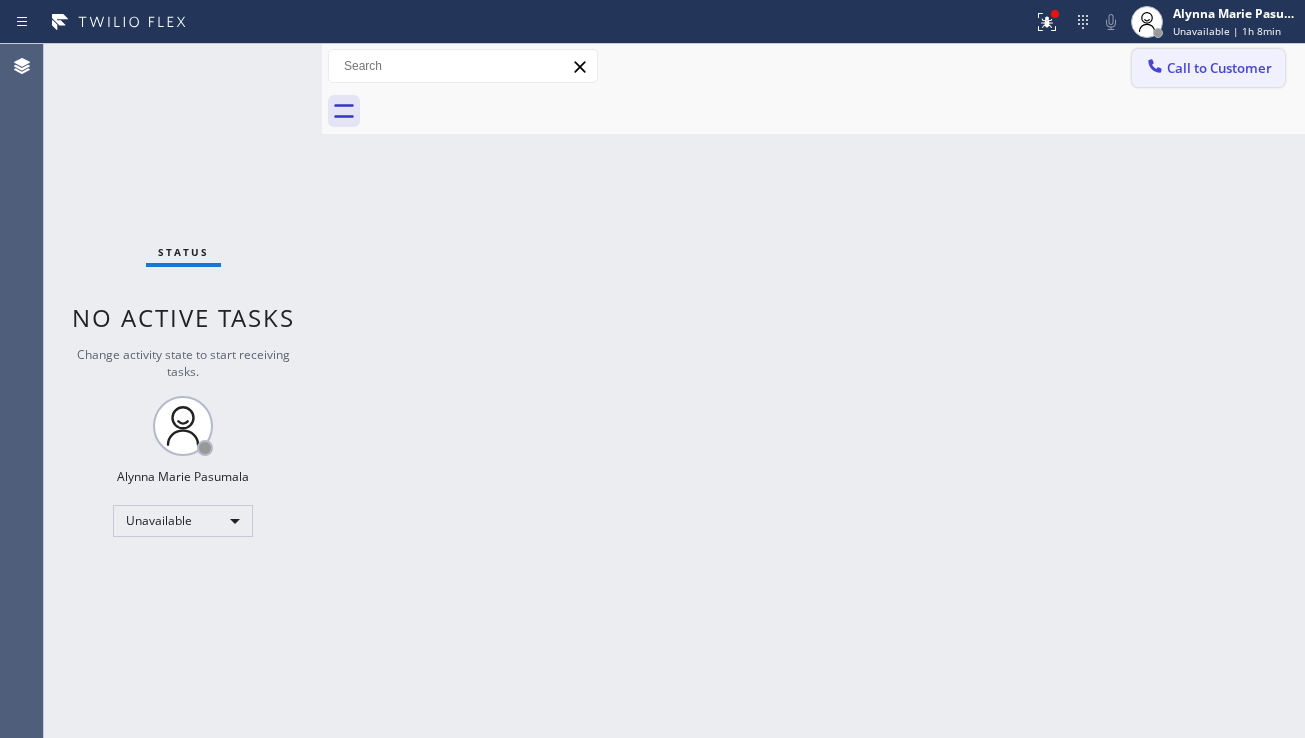 click on "Call to Customer" at bounding box center [1208, 68] 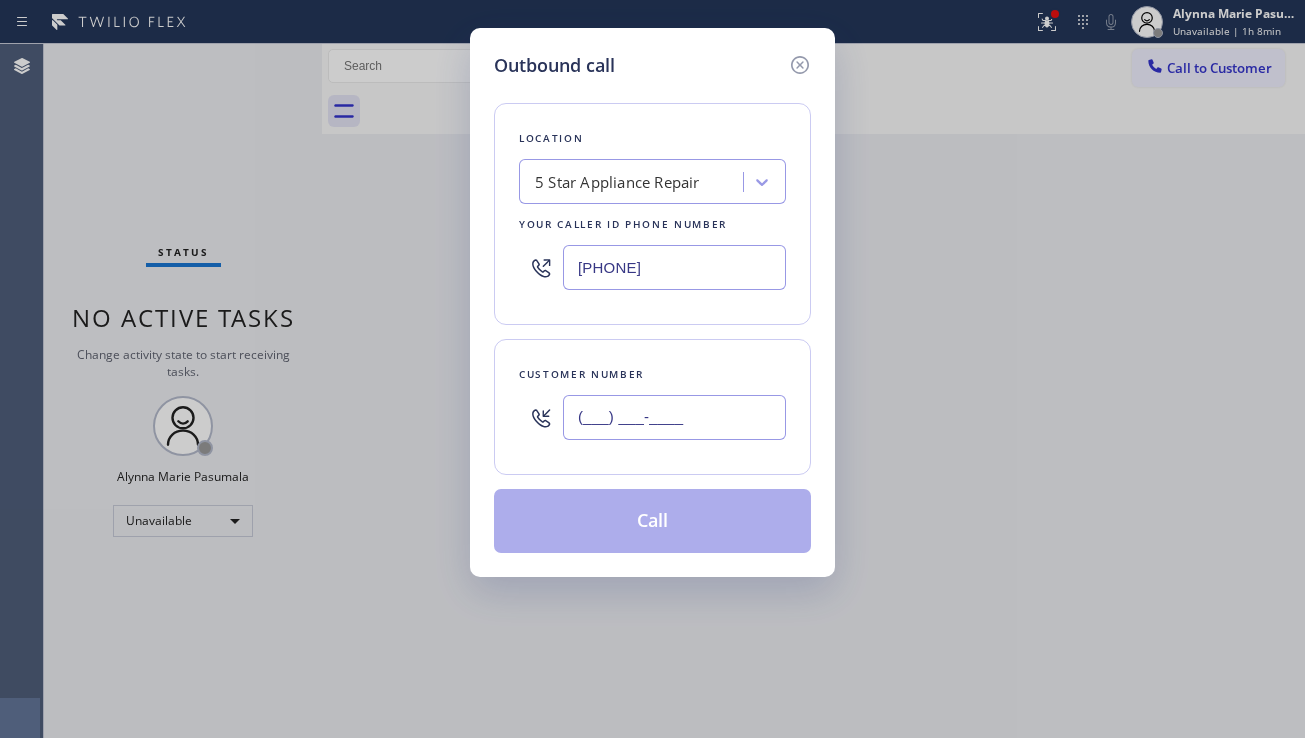 click on "(___) ___-____" at bounding box center [674, 417] 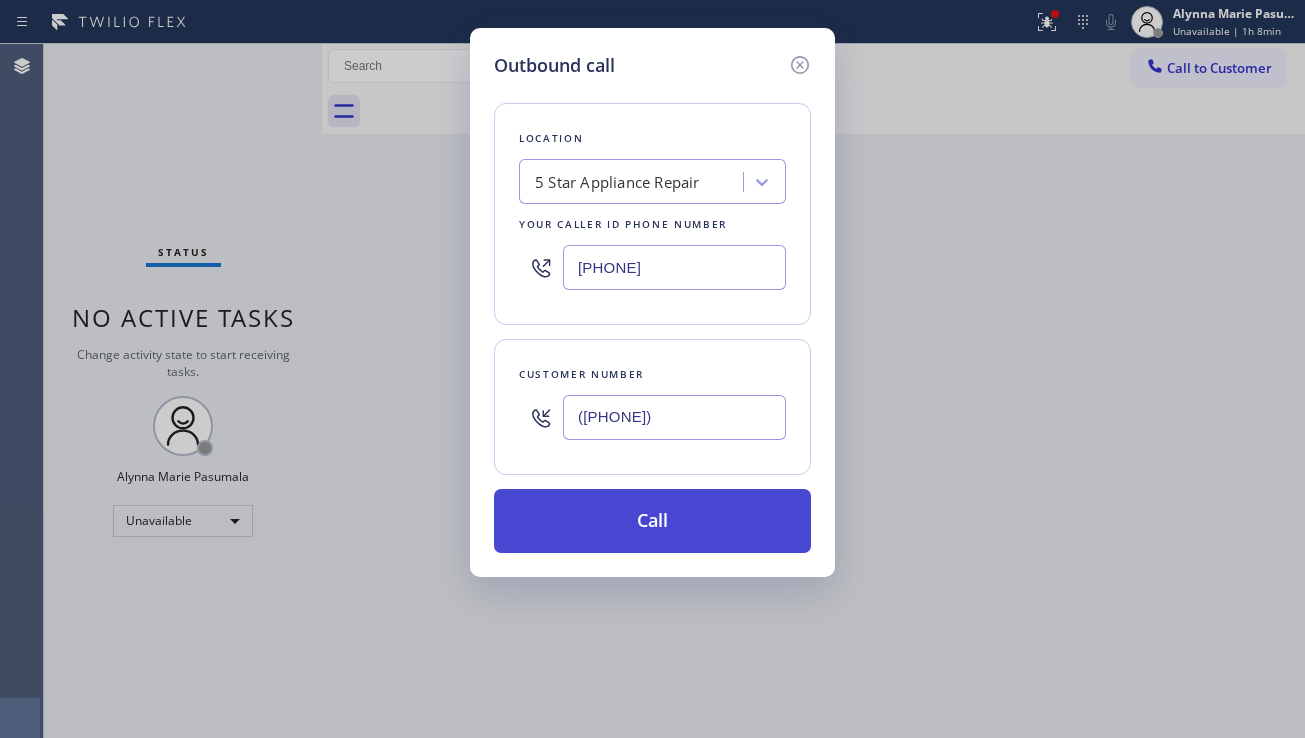 type on "(860) 559-2763" 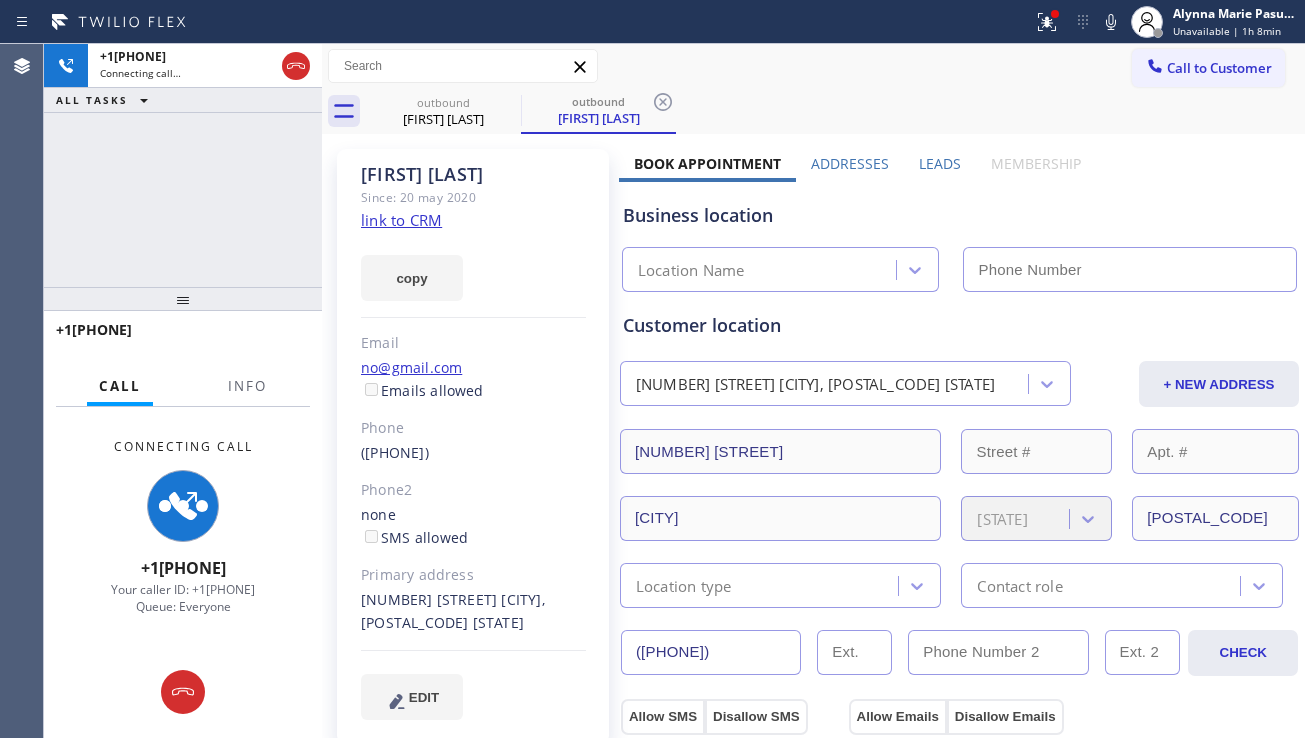 type on "[PHONE]" 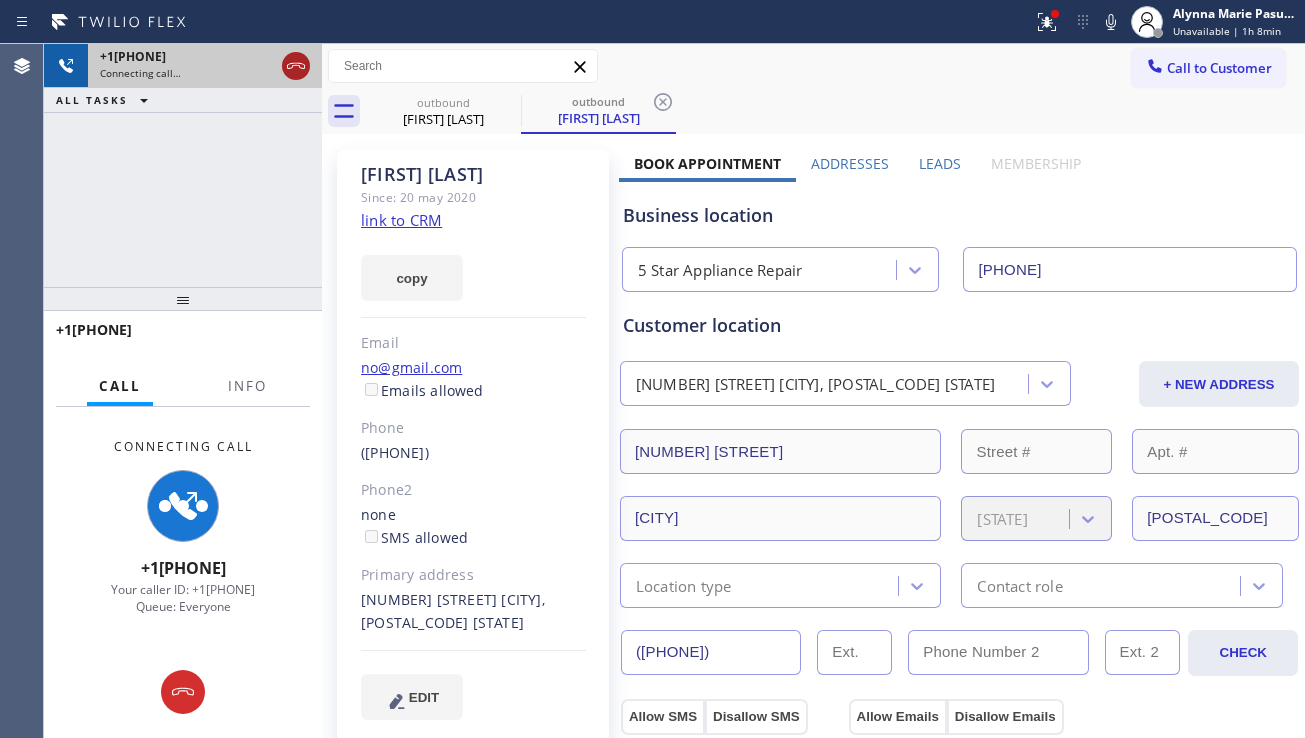 click 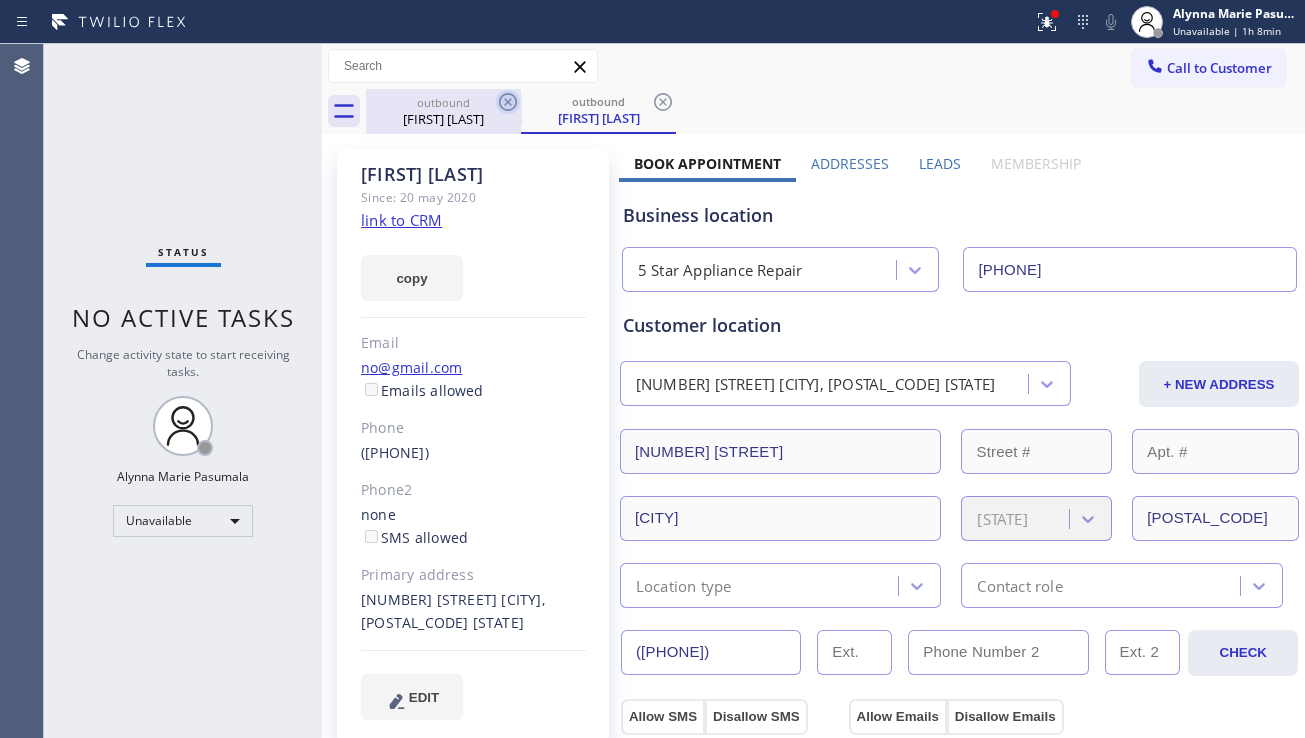 click 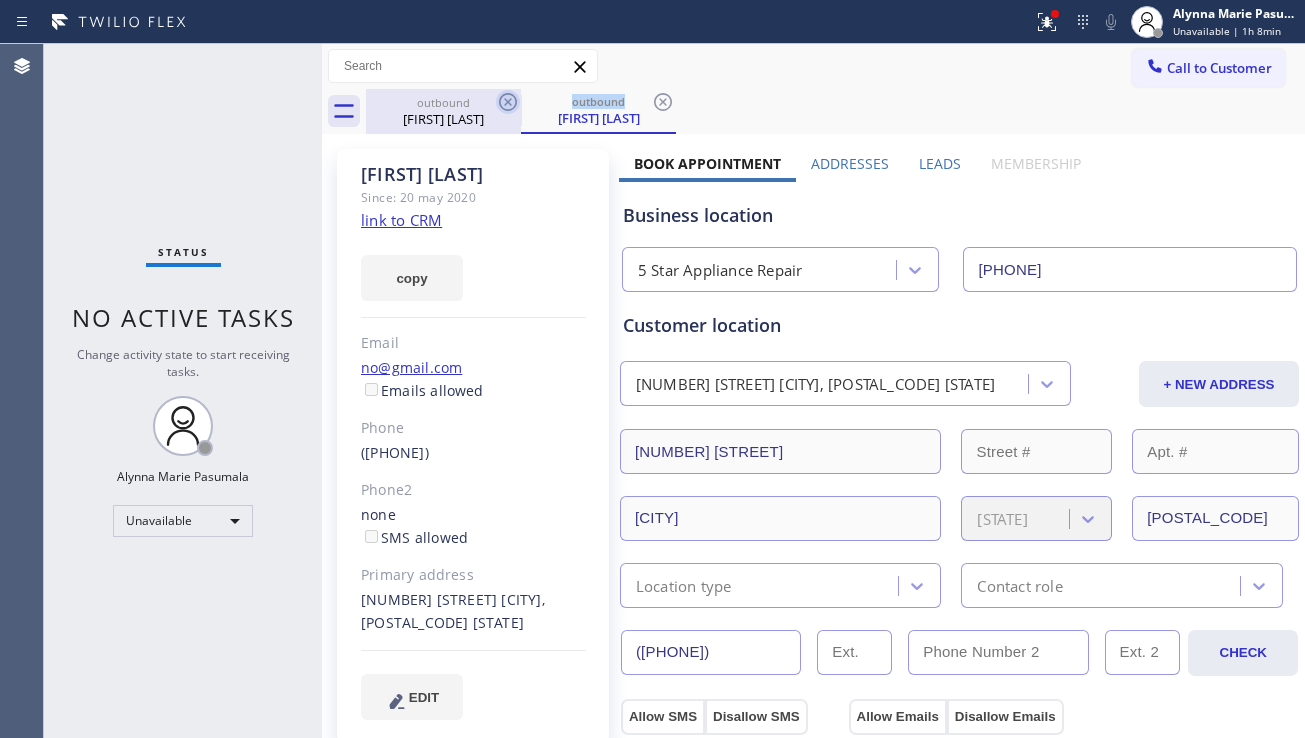 click 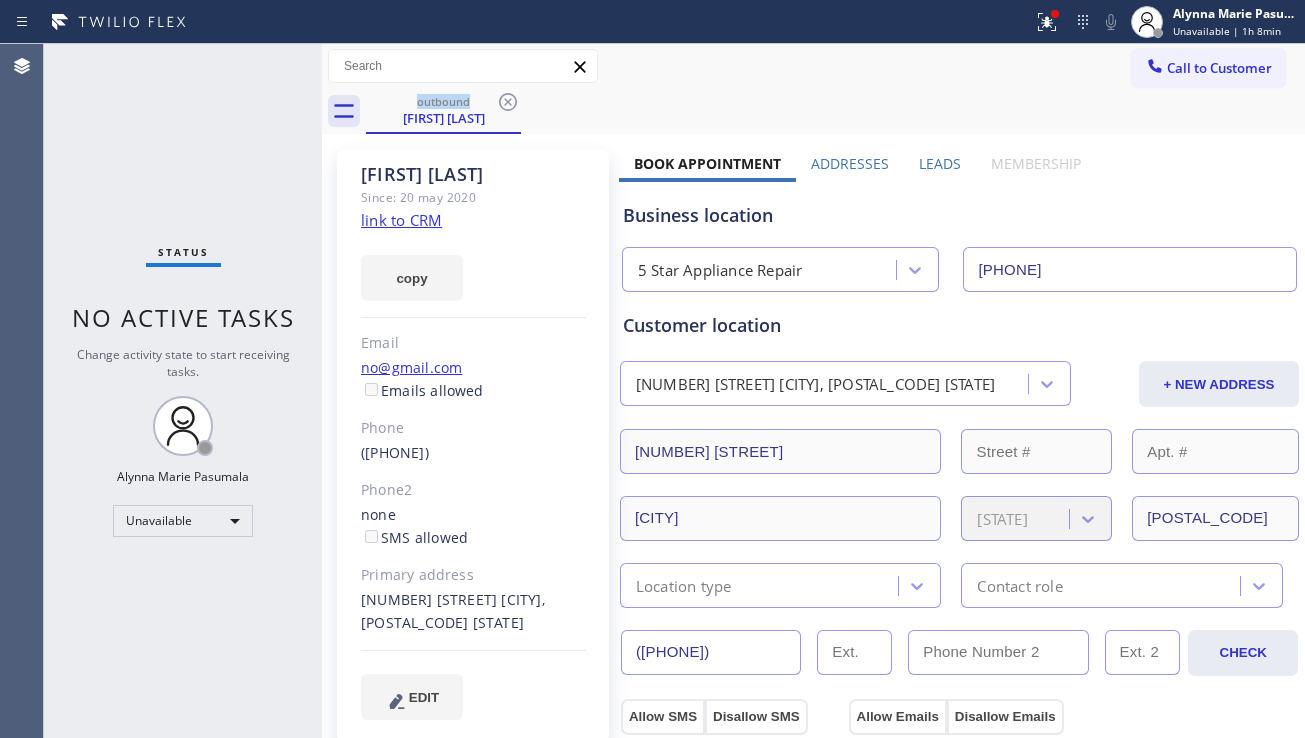 click 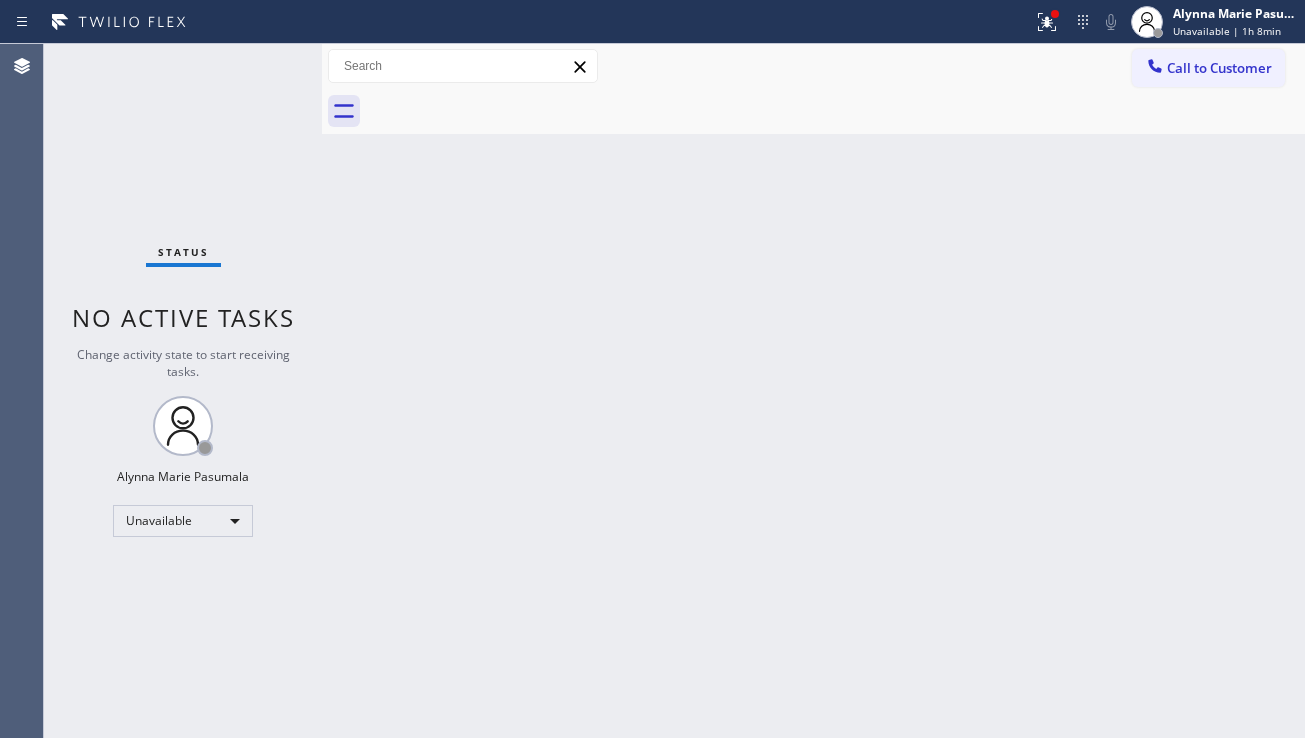 click at bounding box center [835, 111] 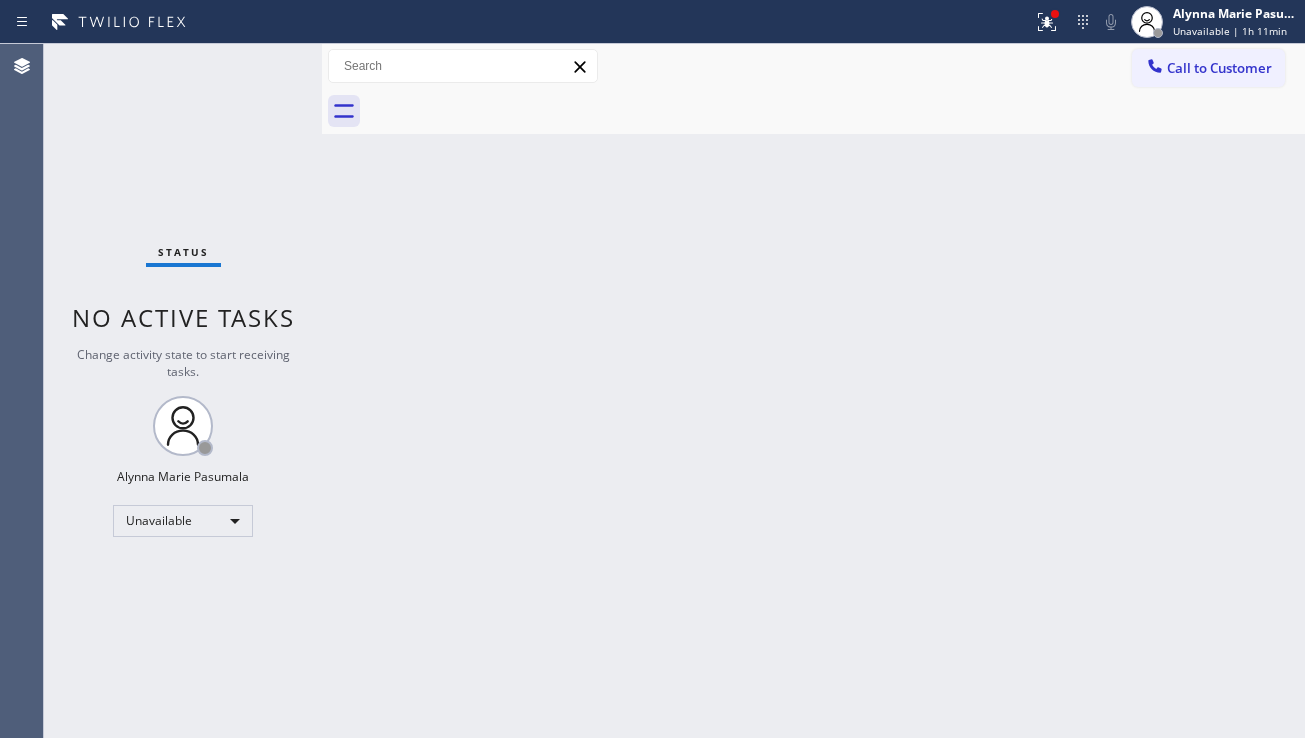 click on "Call to Customer Outbound call Location 5 Star Appliance Repair Your caller id phone number [PHONE] Customer number [PHONE] Call Outbound call Technician Search Technician Your caller id phone number Your caller id phone number Call" at bounding box center [813, 66] 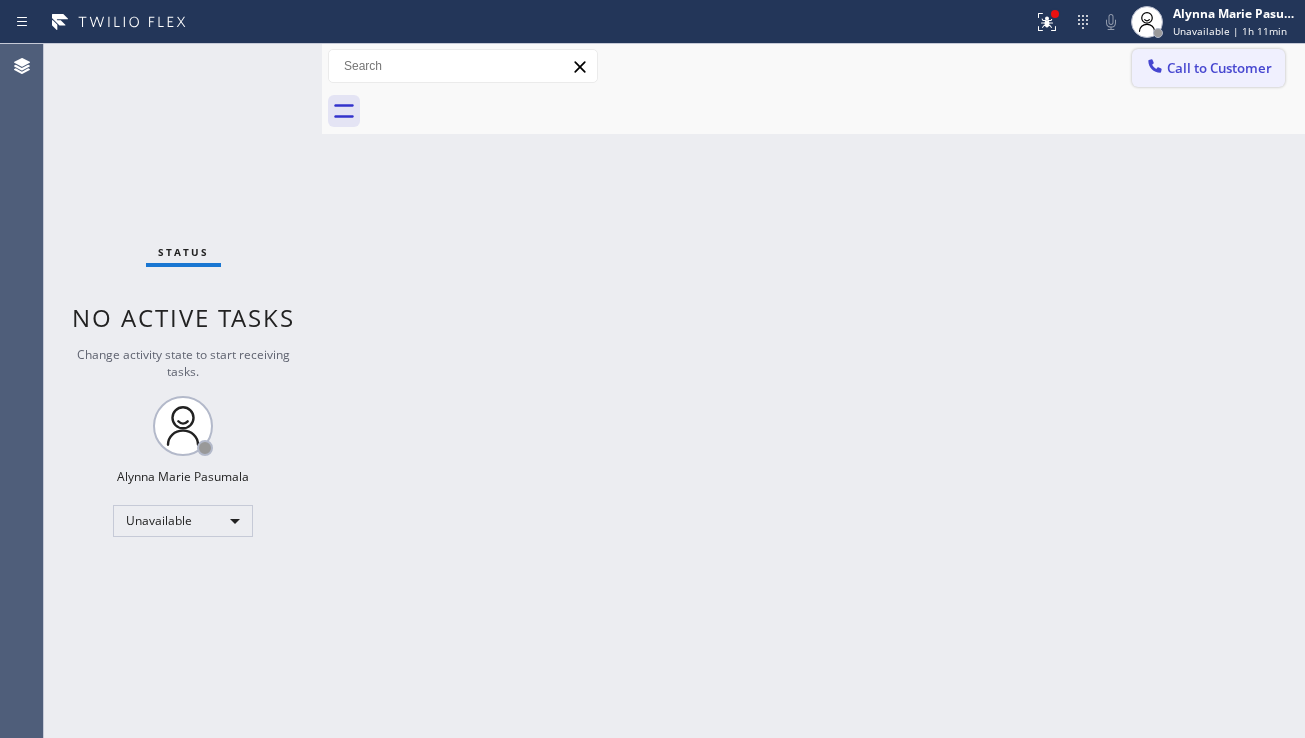click on "Call to Customer" at bounding box center [1208, 68] 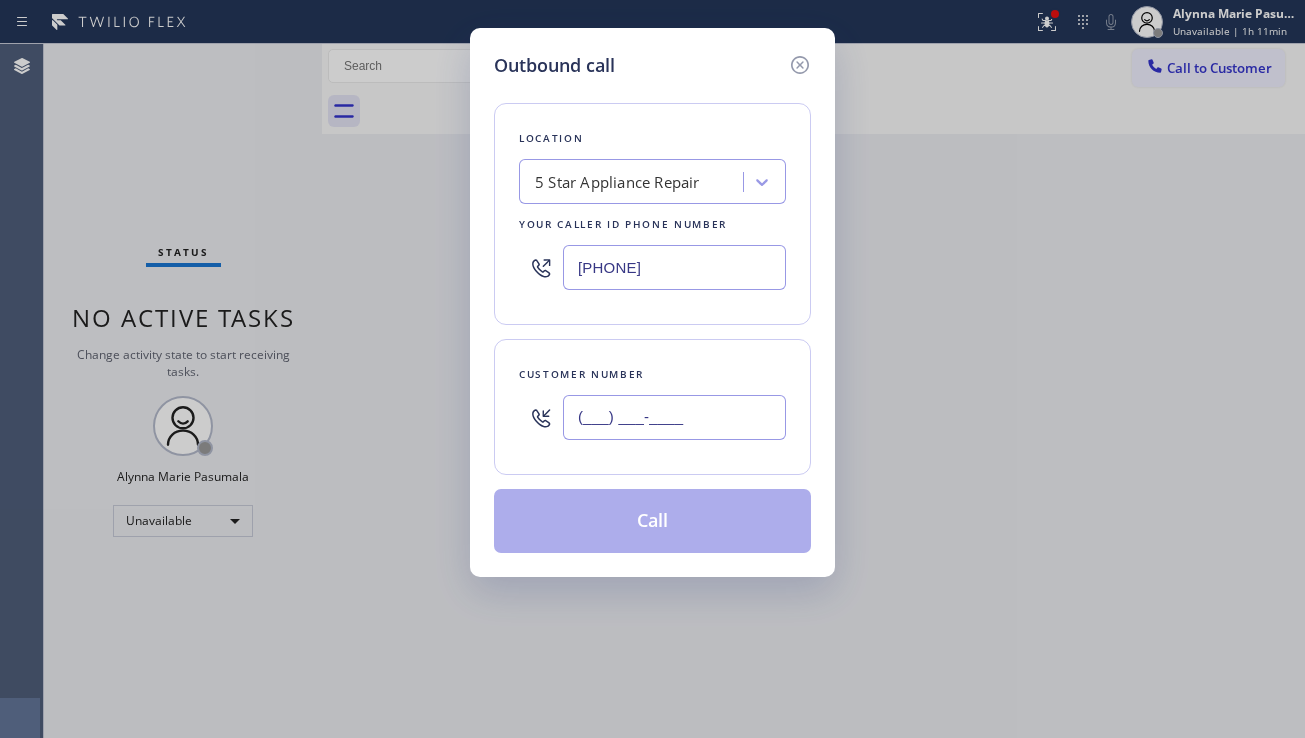 click on "(___) ___-____" at bounding box center (674, 417) 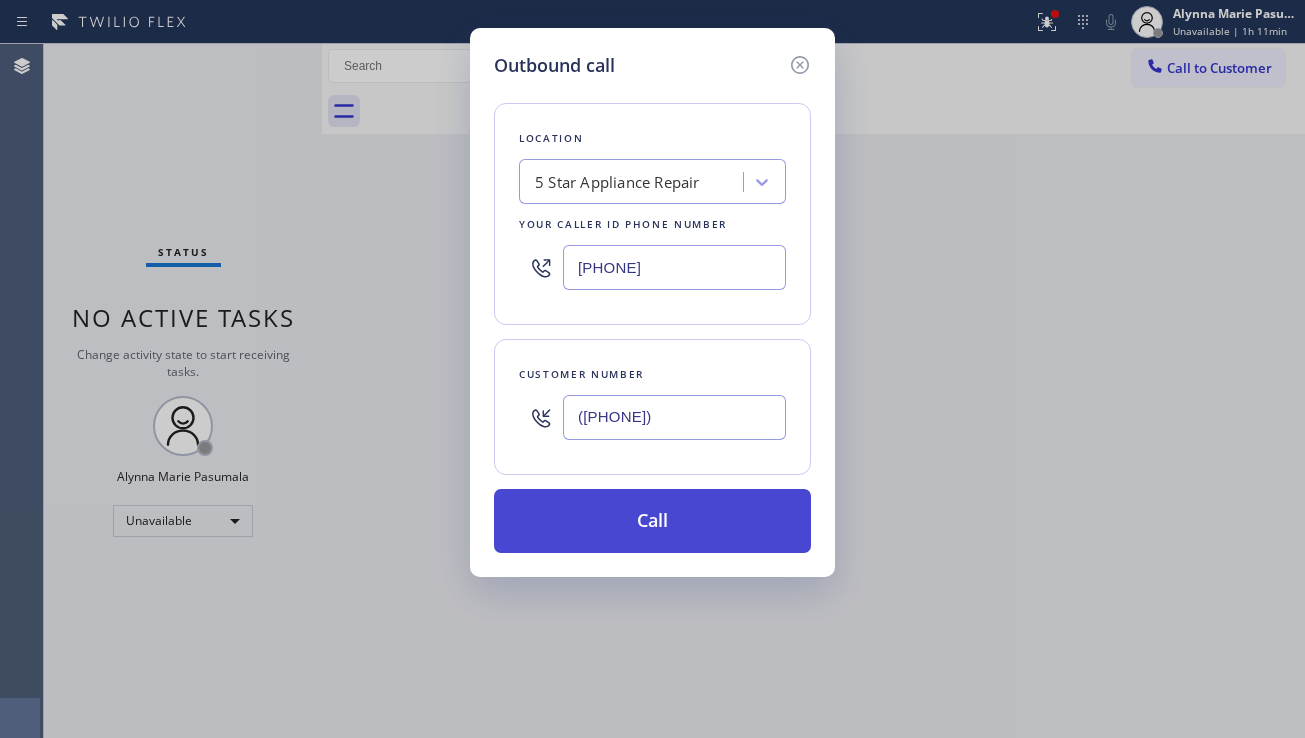 drag, startPoint x: 652, startPoint y: 528, endPoint x: 693, endPoint y: 518, distance: 42.201897 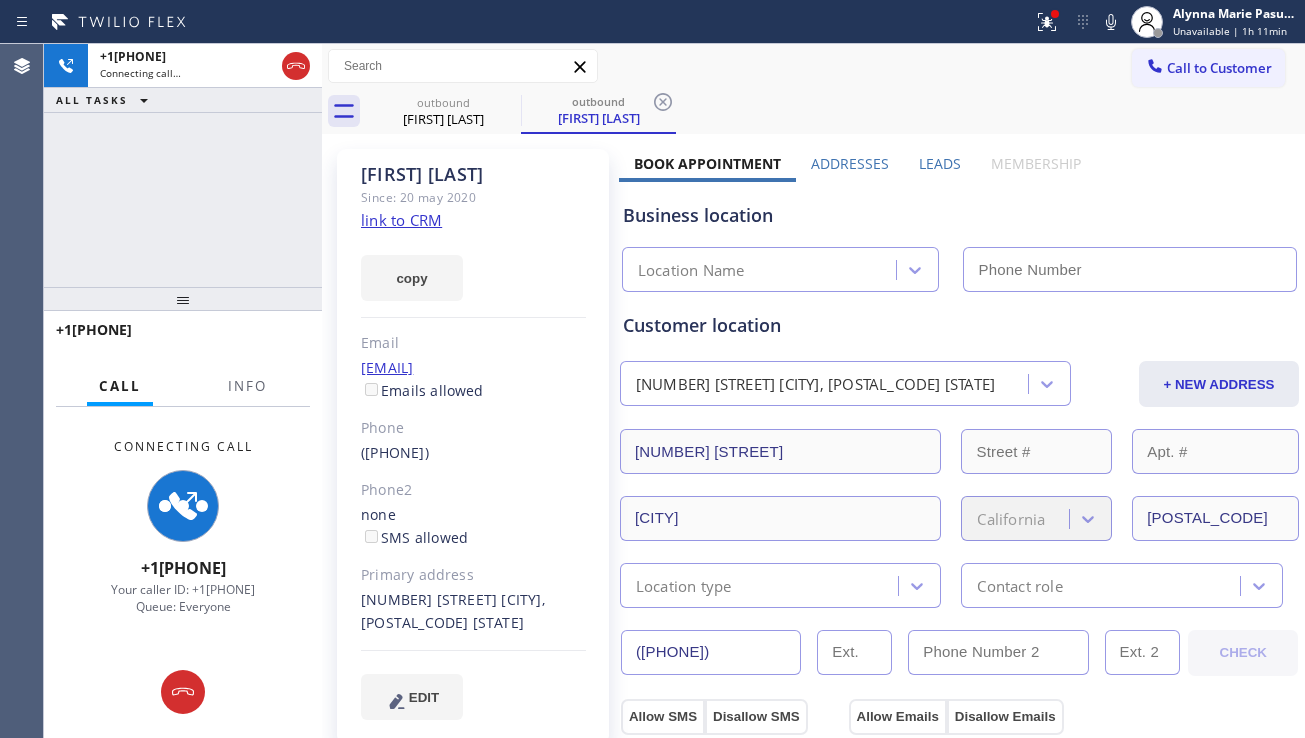click on "Leads" at bounding box center (940, 168) 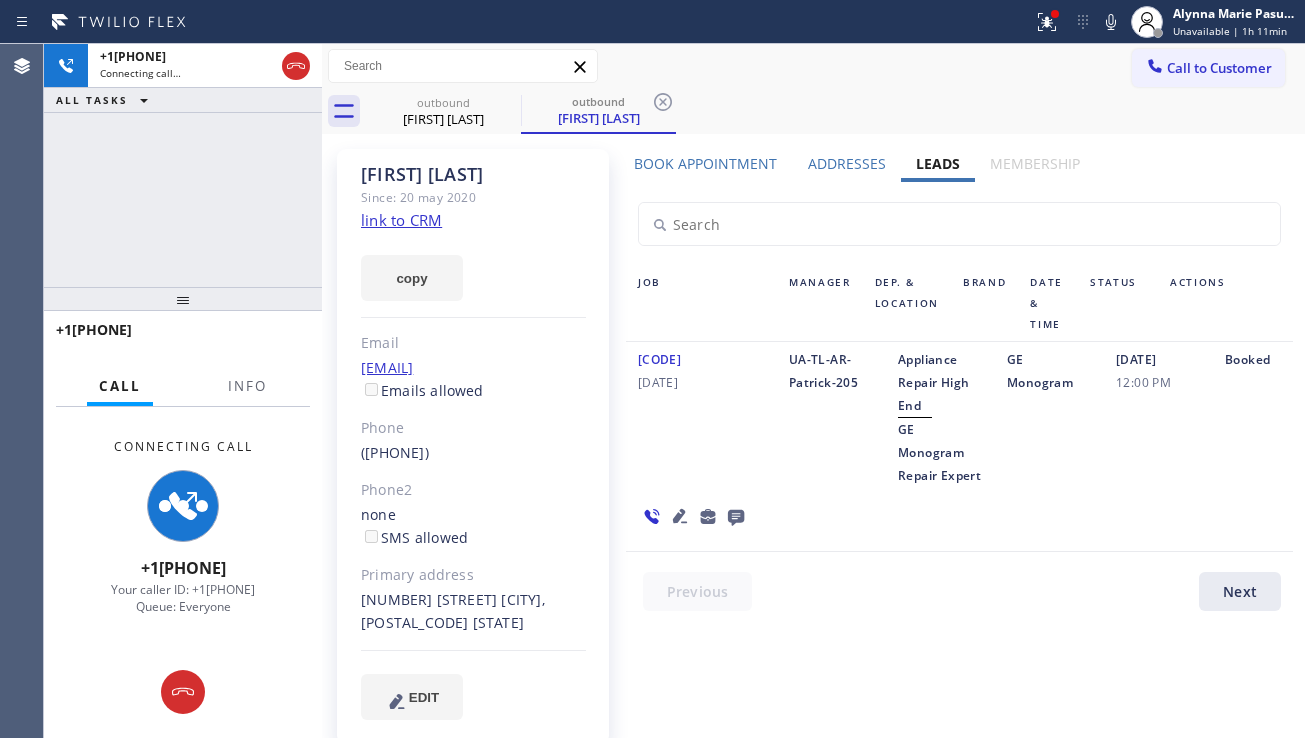 click on "05/16/2023 12:00 PM" at bounding box center [1158, 417] 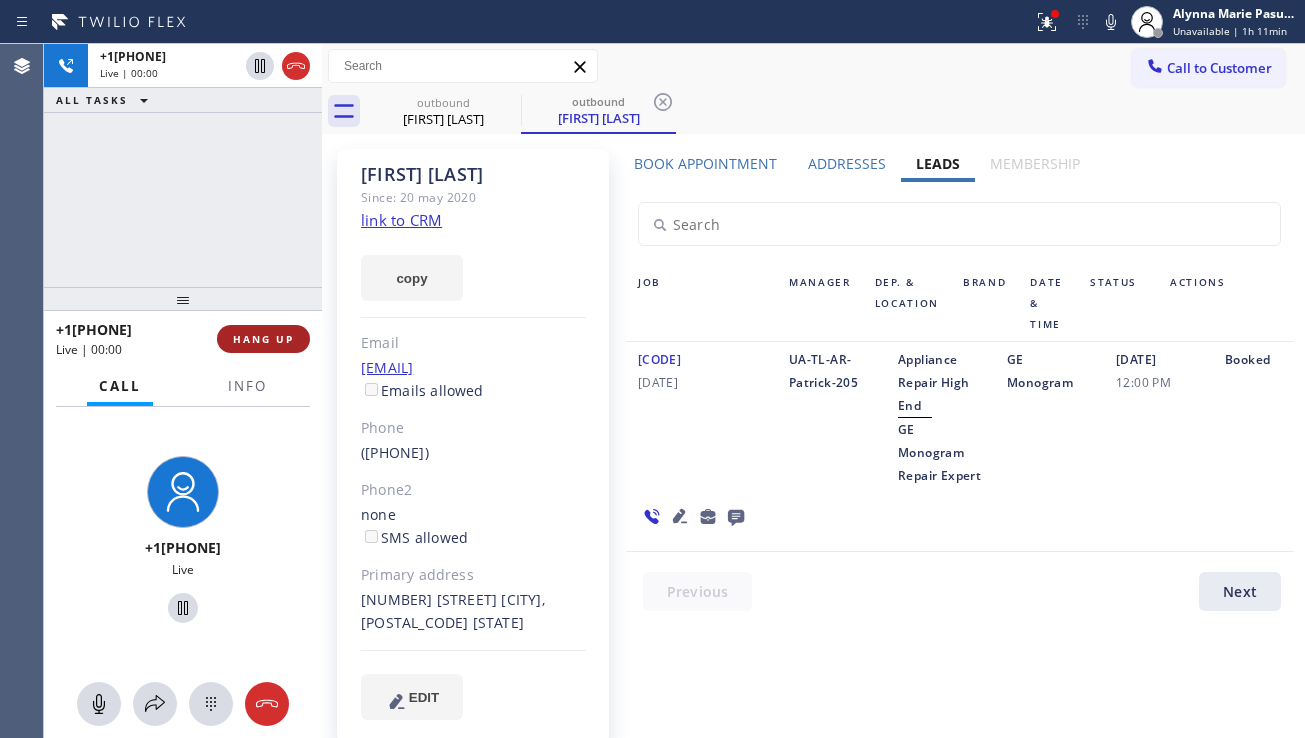 click on "HANG UP" at bounding box center (263, 339) 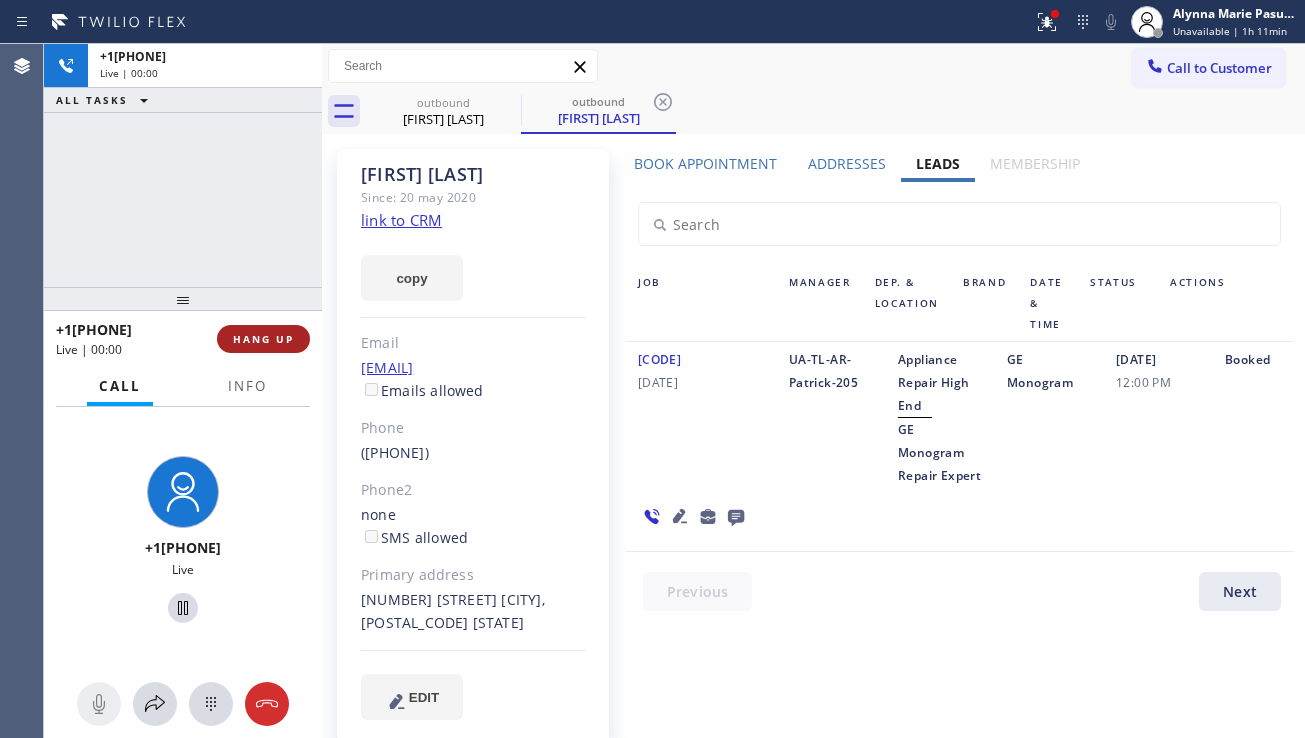 click on "HANG UP" at bounding box center (263, 339) 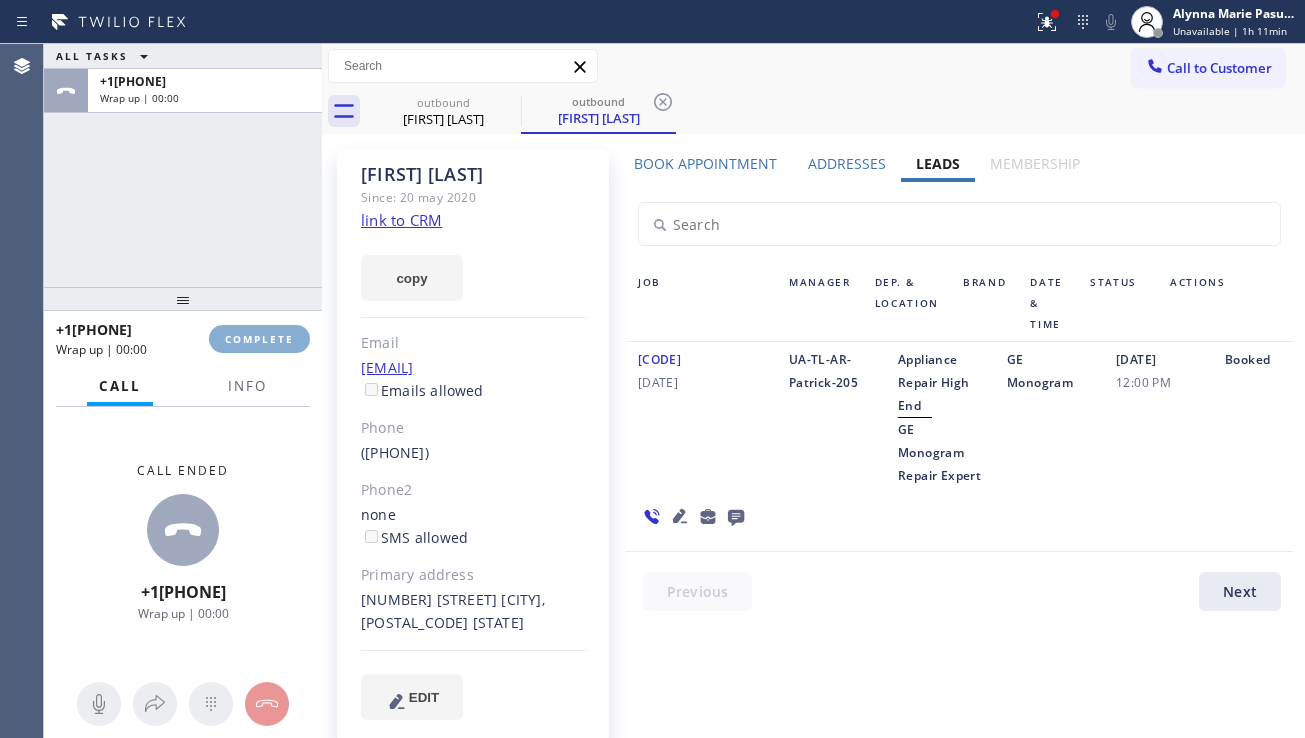 click on "COMPLETE" at bounding box center [259, 339] 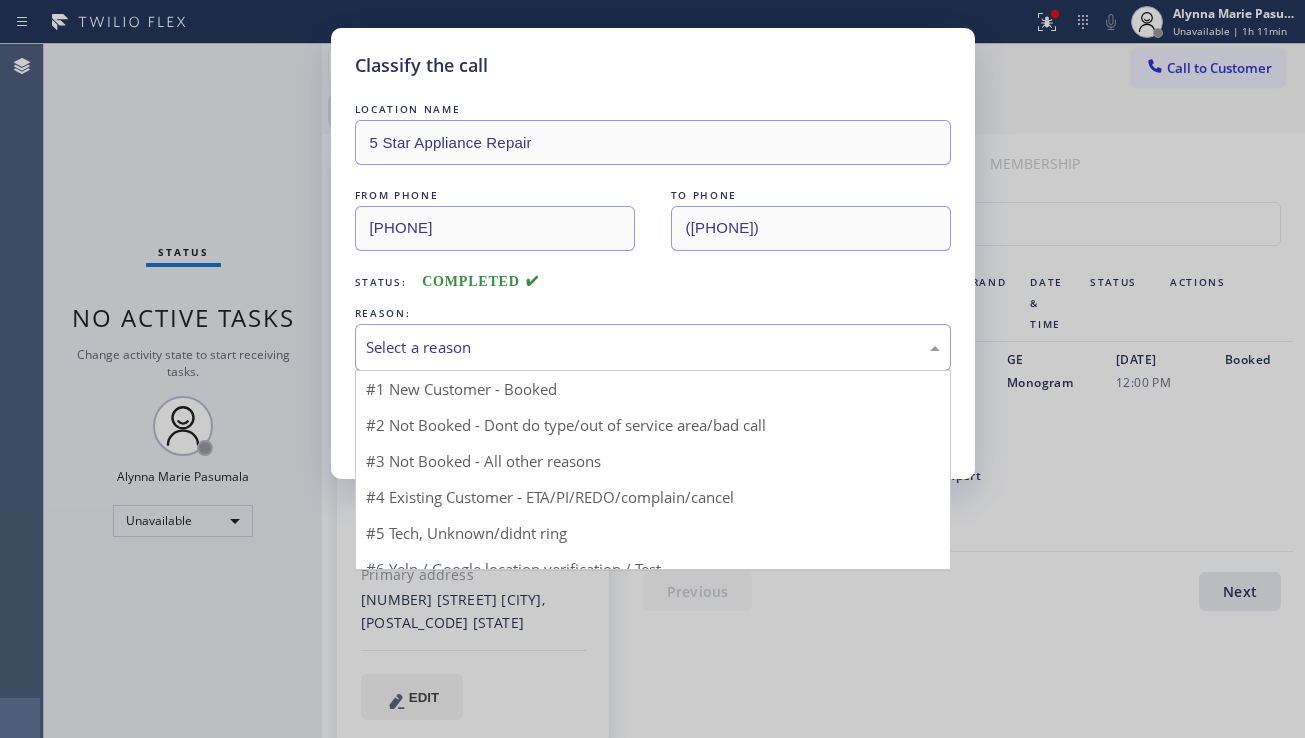 click on "Select a reason" at bounding box center [653, 347] 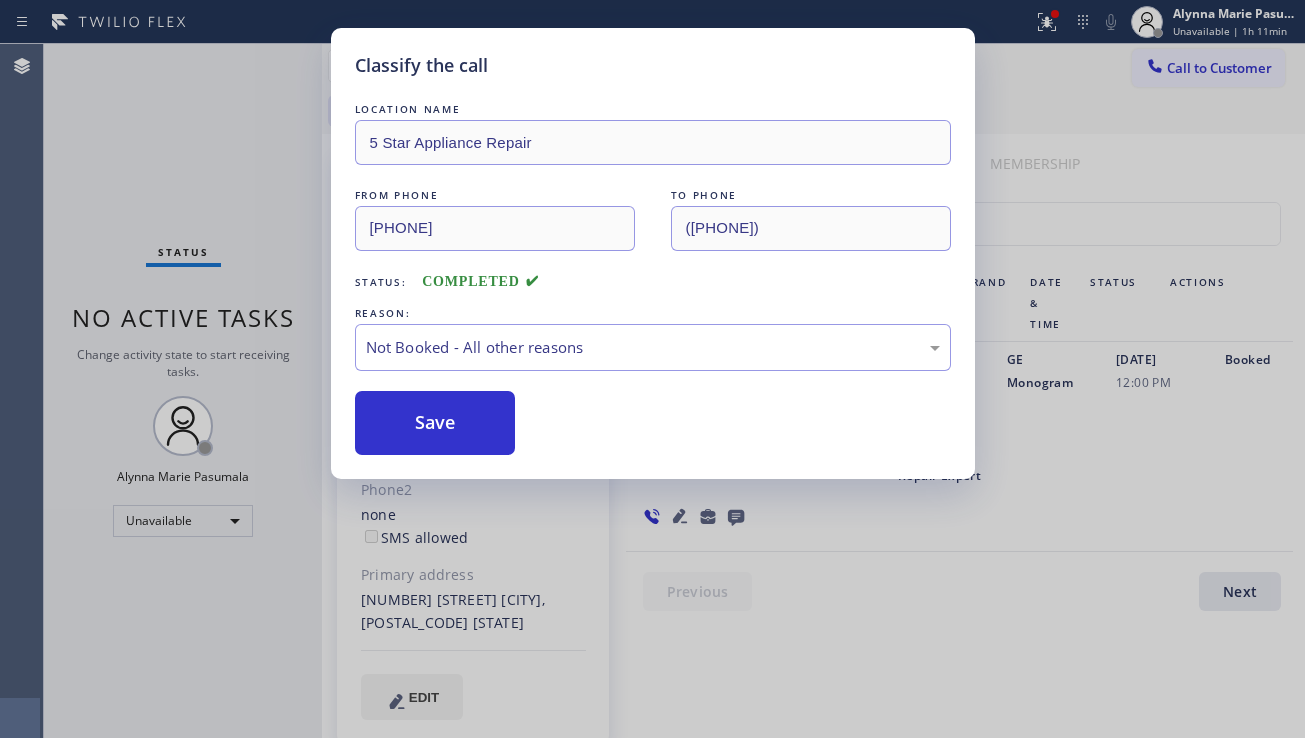 click on "Save" at bounding box center (435, 423) 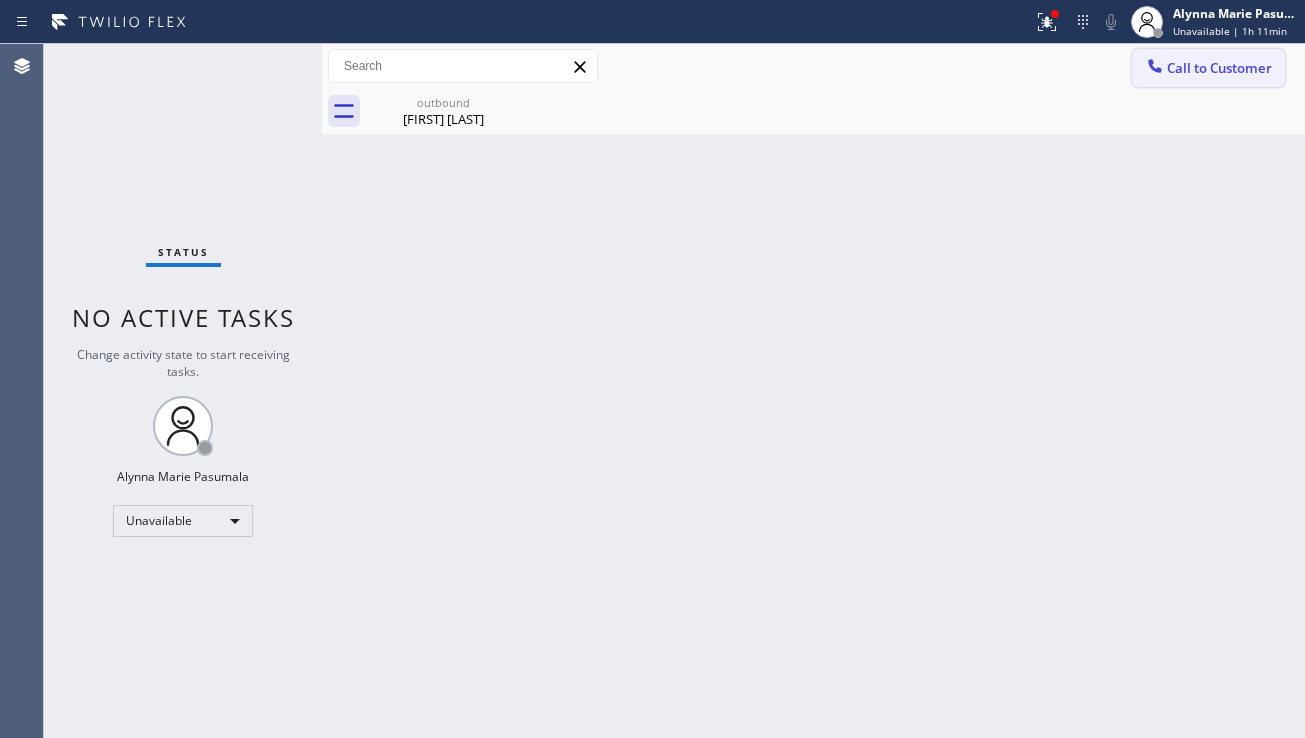 click at bounding box center (1155, 68) 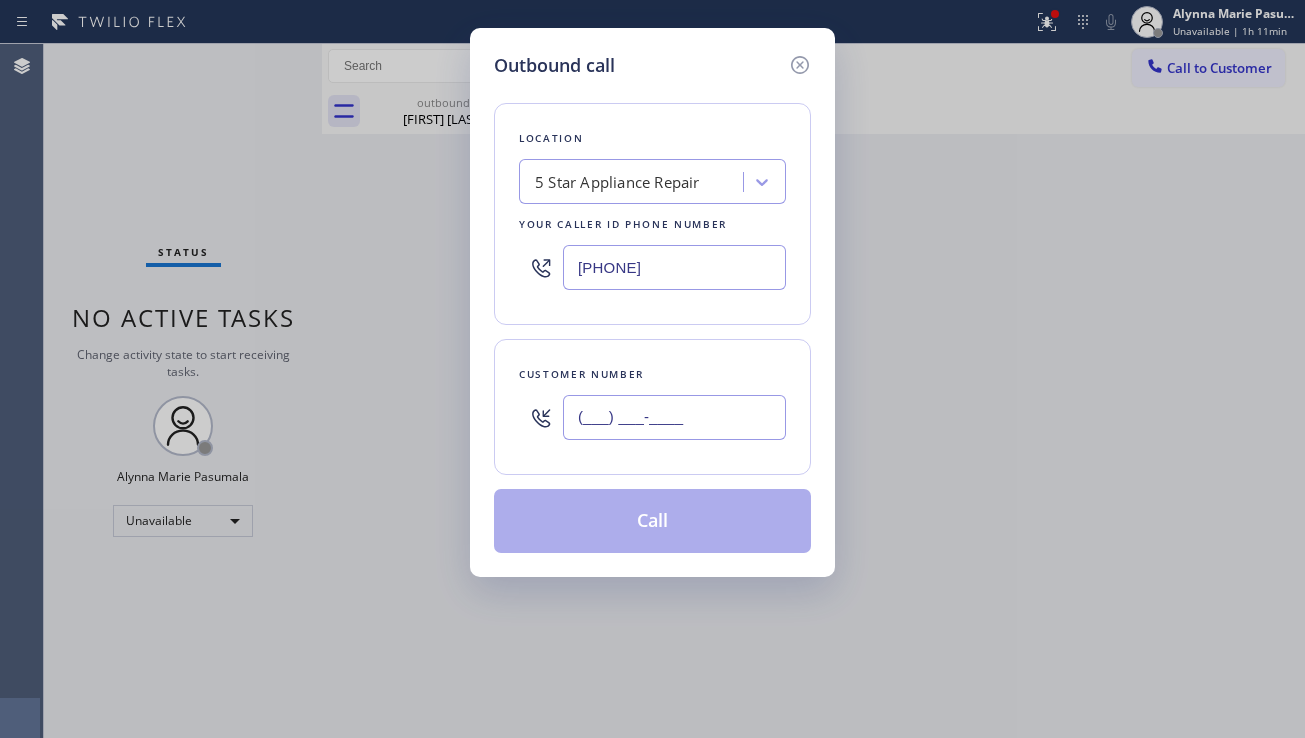 click on "(___) ___-____" at bounding box center (674, 417) 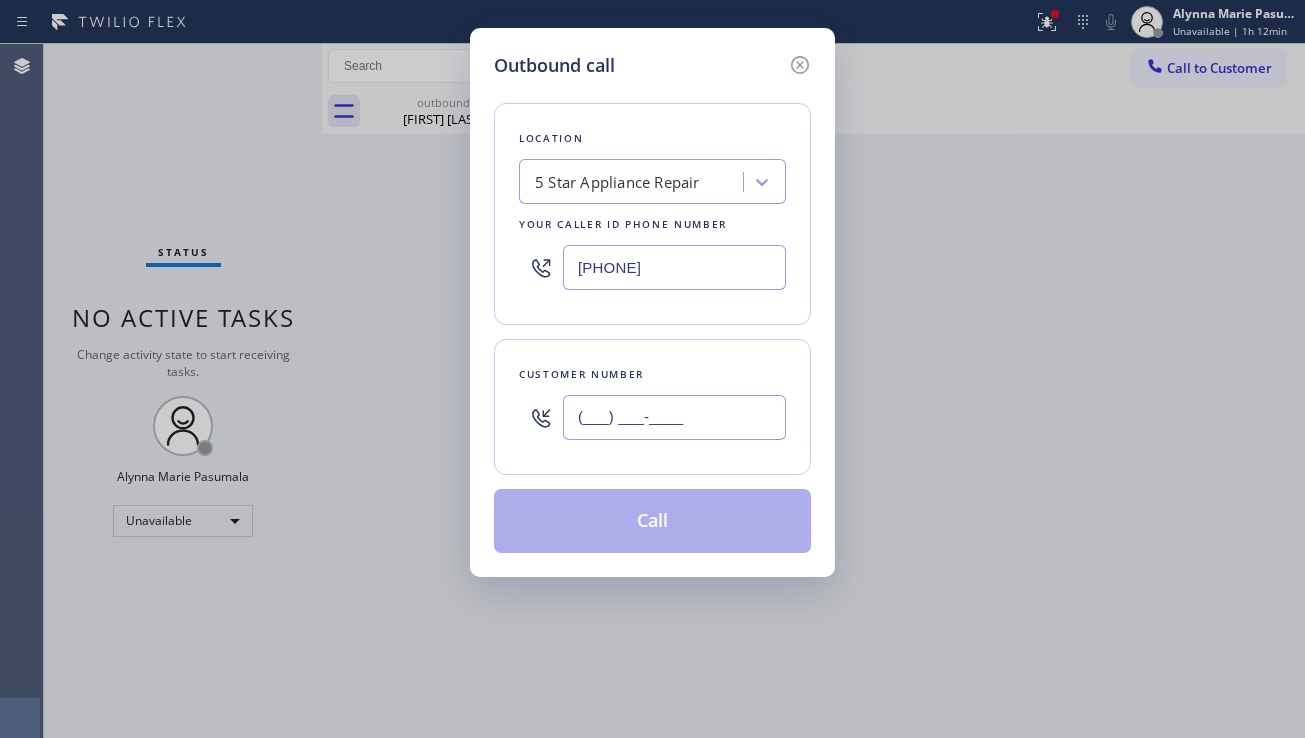 paste on "408) 891-3887" 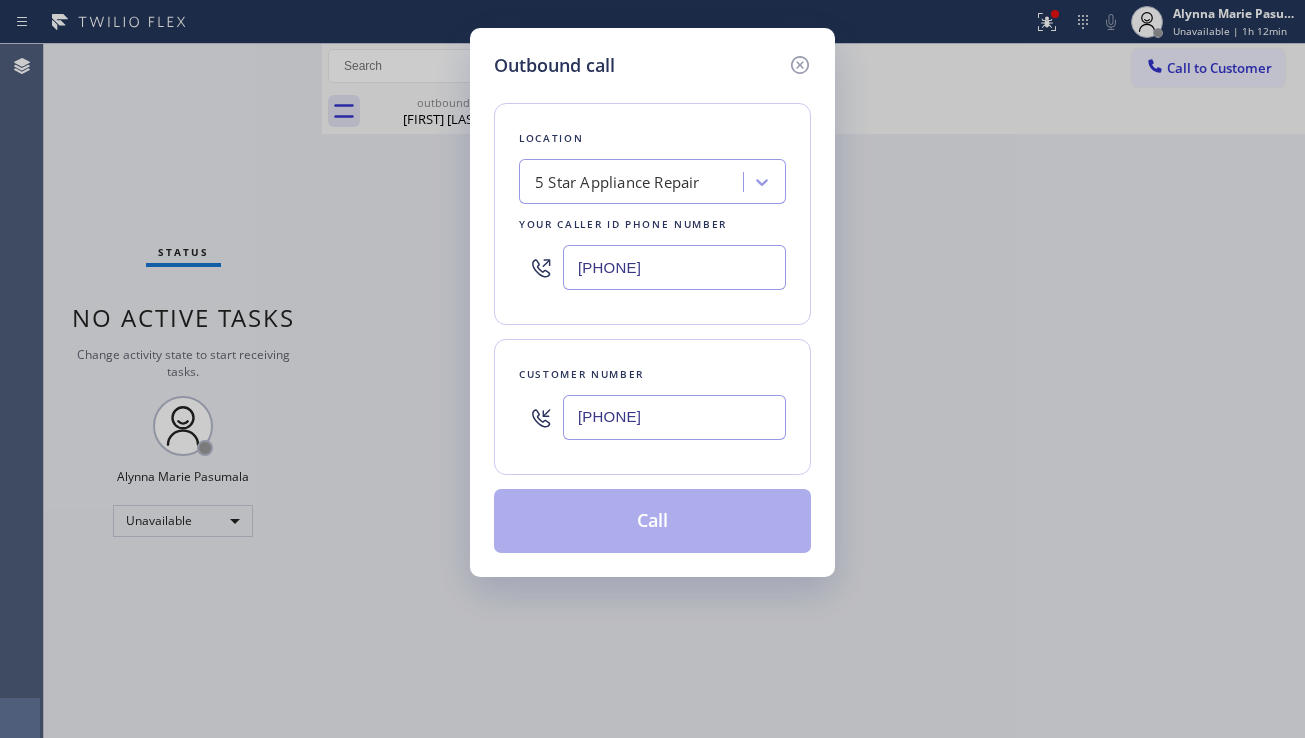 type on "(408) 891-3887" 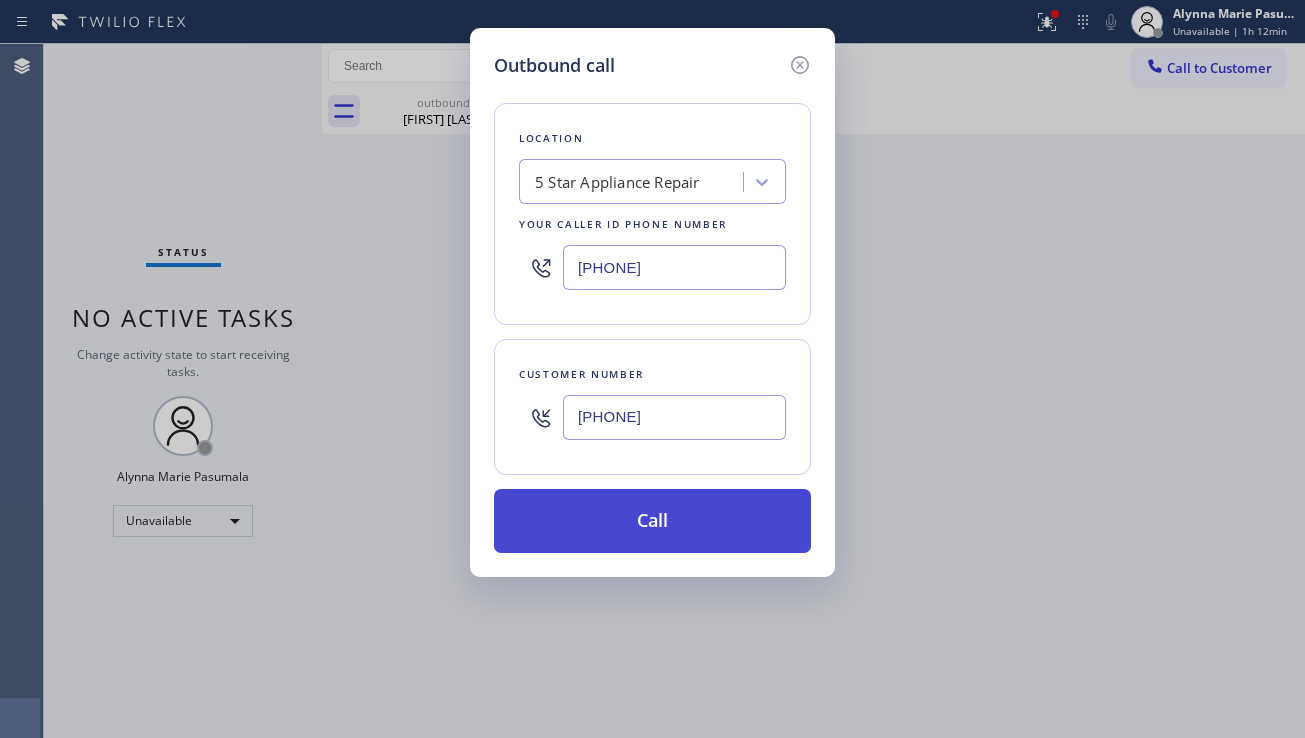 click on "Call" at bounding box center (652, 521) 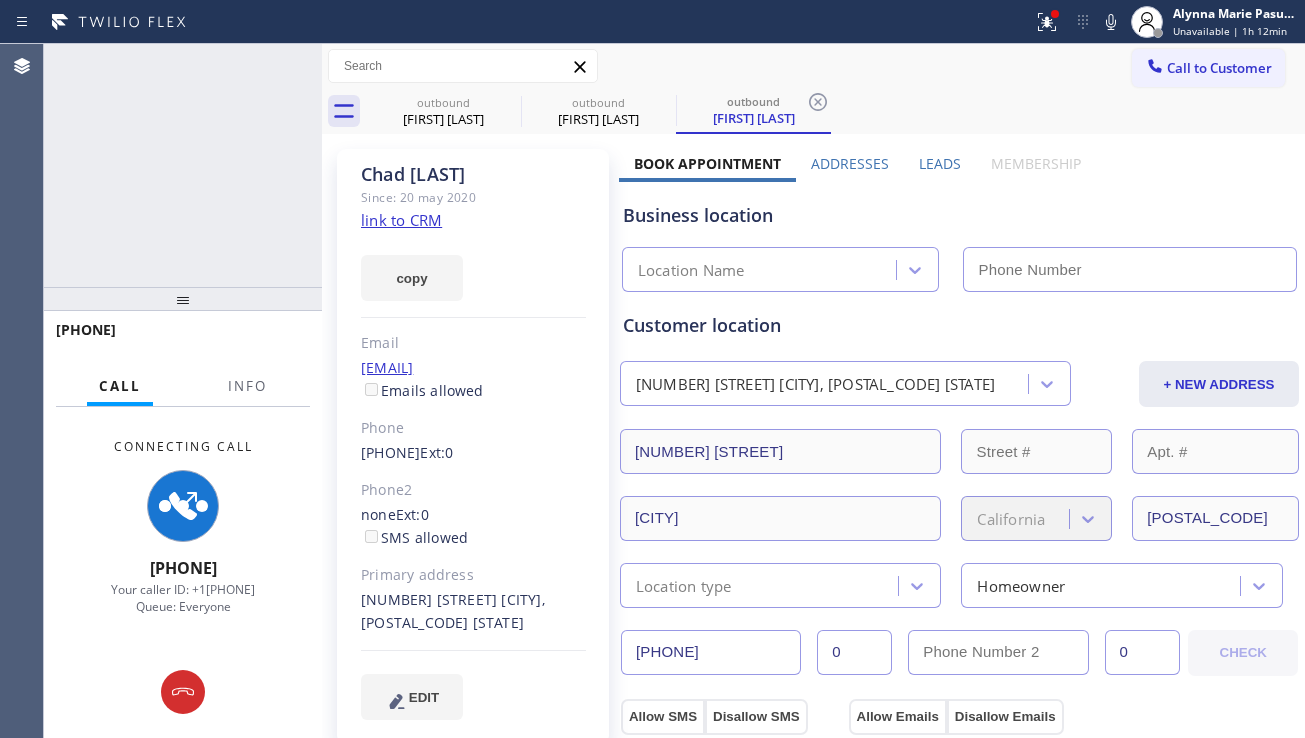 type on "[PHONE]" 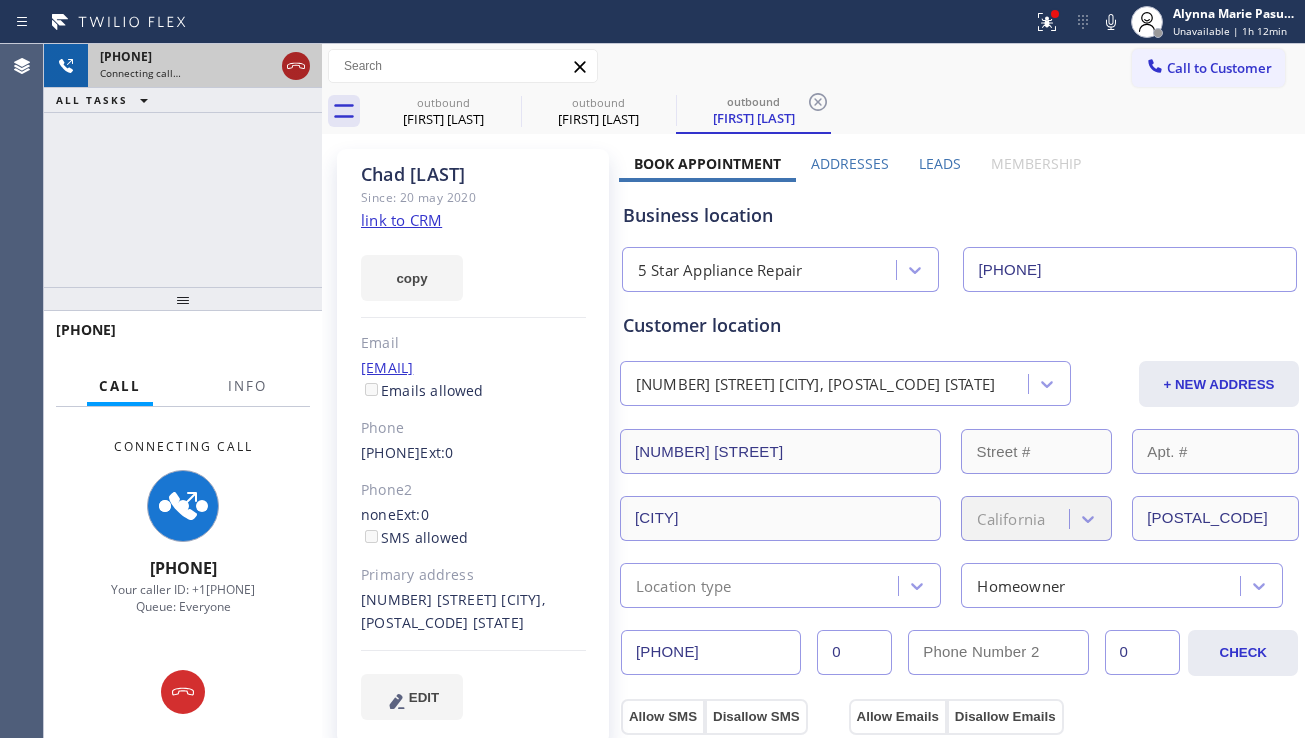 click 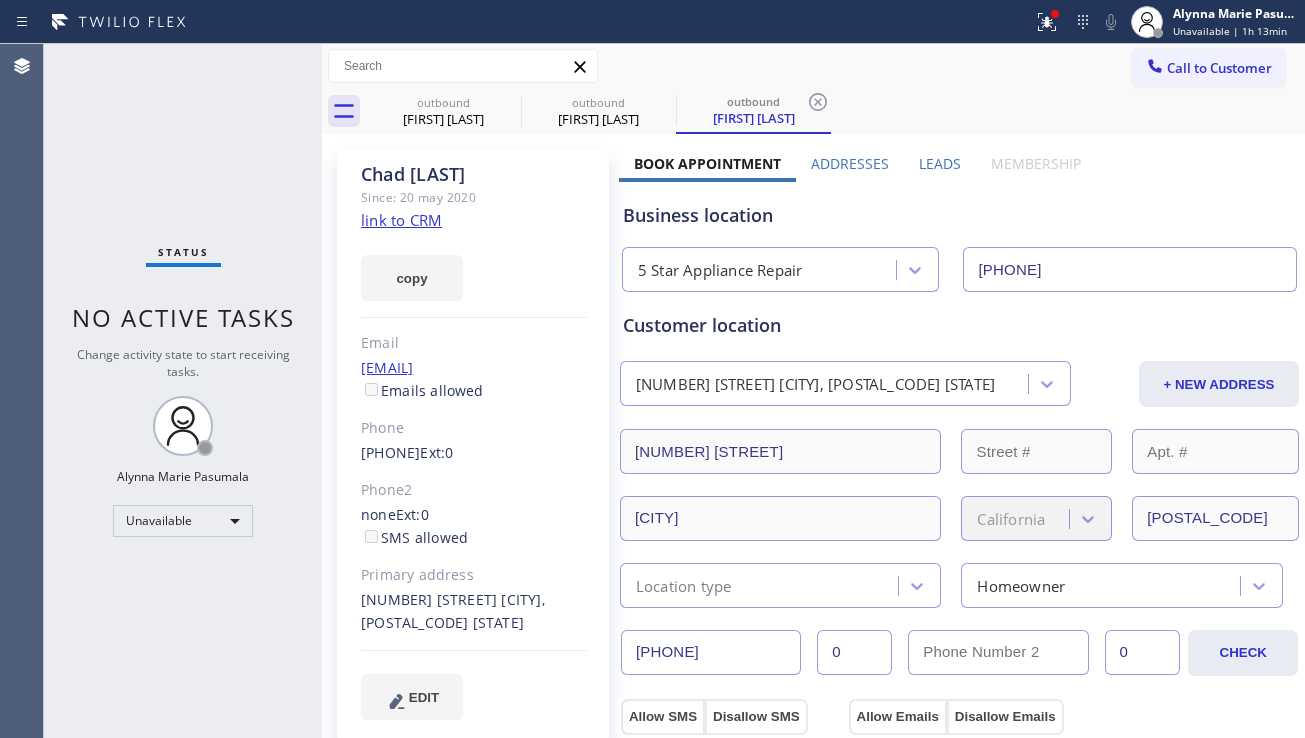 drag, startPoint x: 1188, startPoint y: 214, endPoint x: 1141, endPoint y: 206, distance: 47.67599 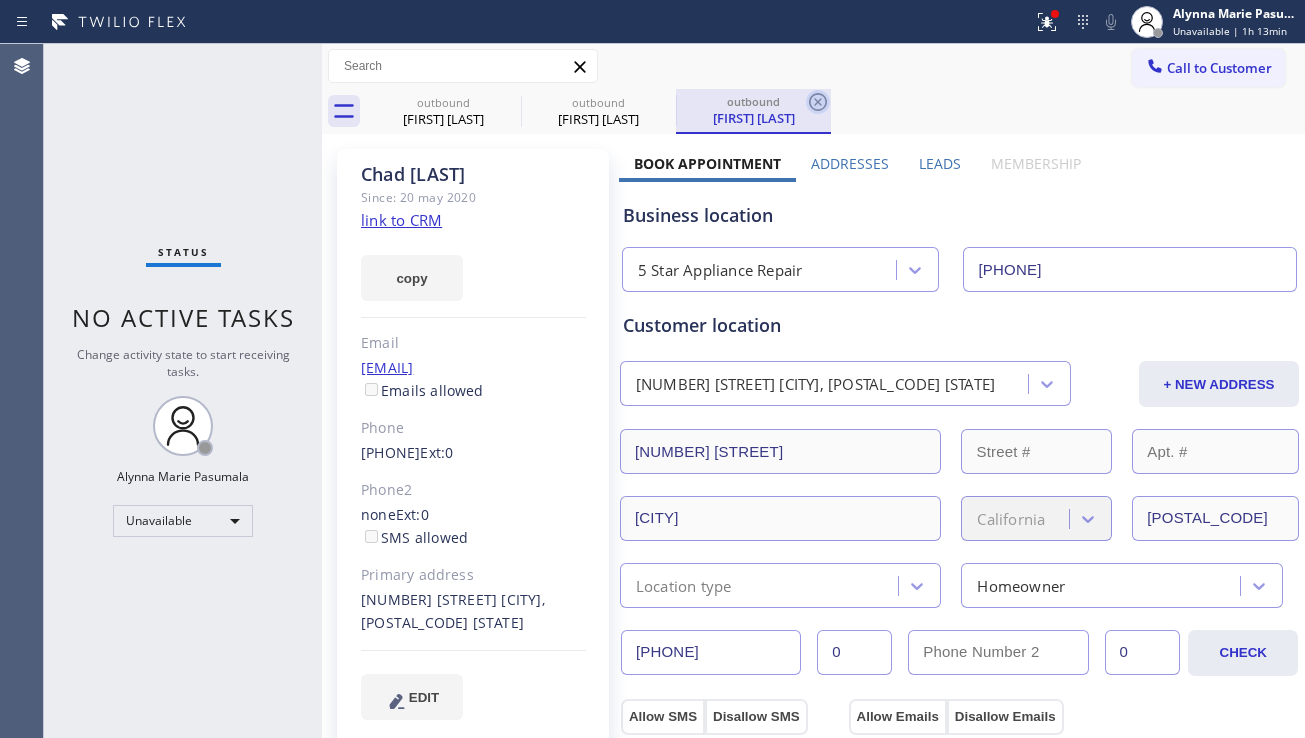 click 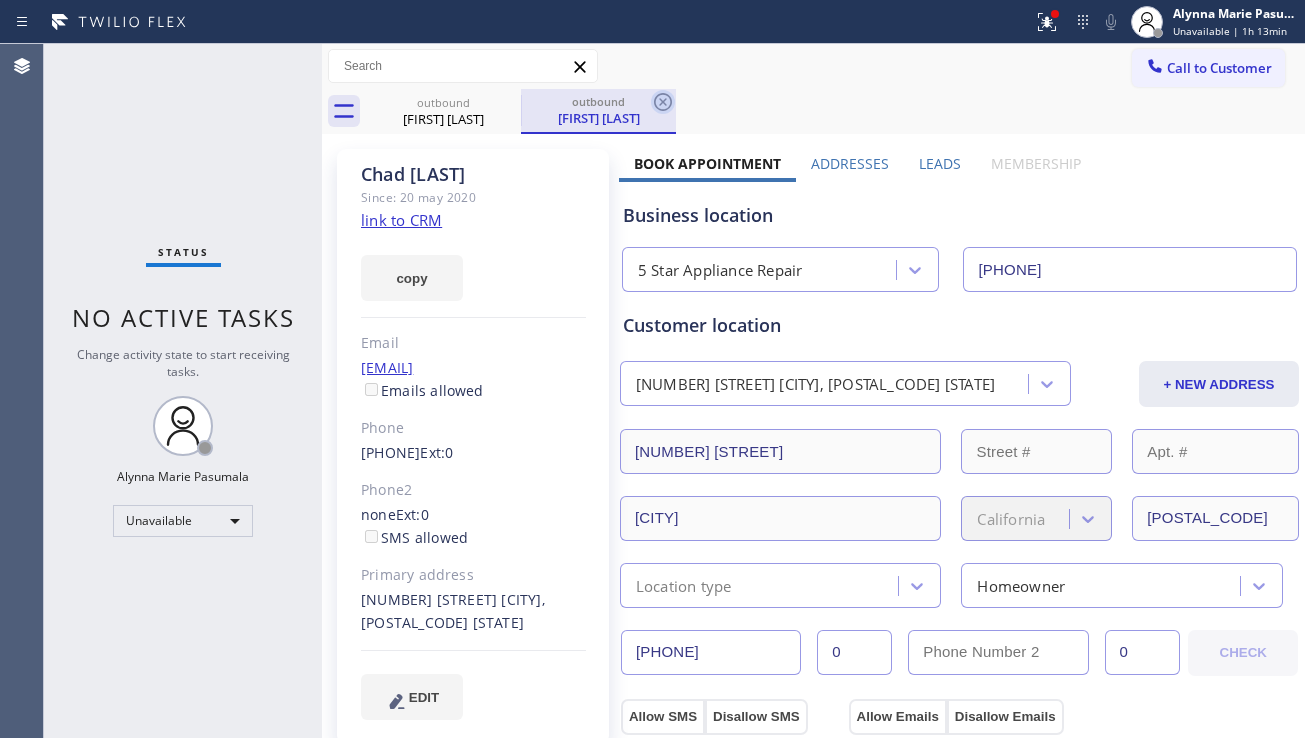 click 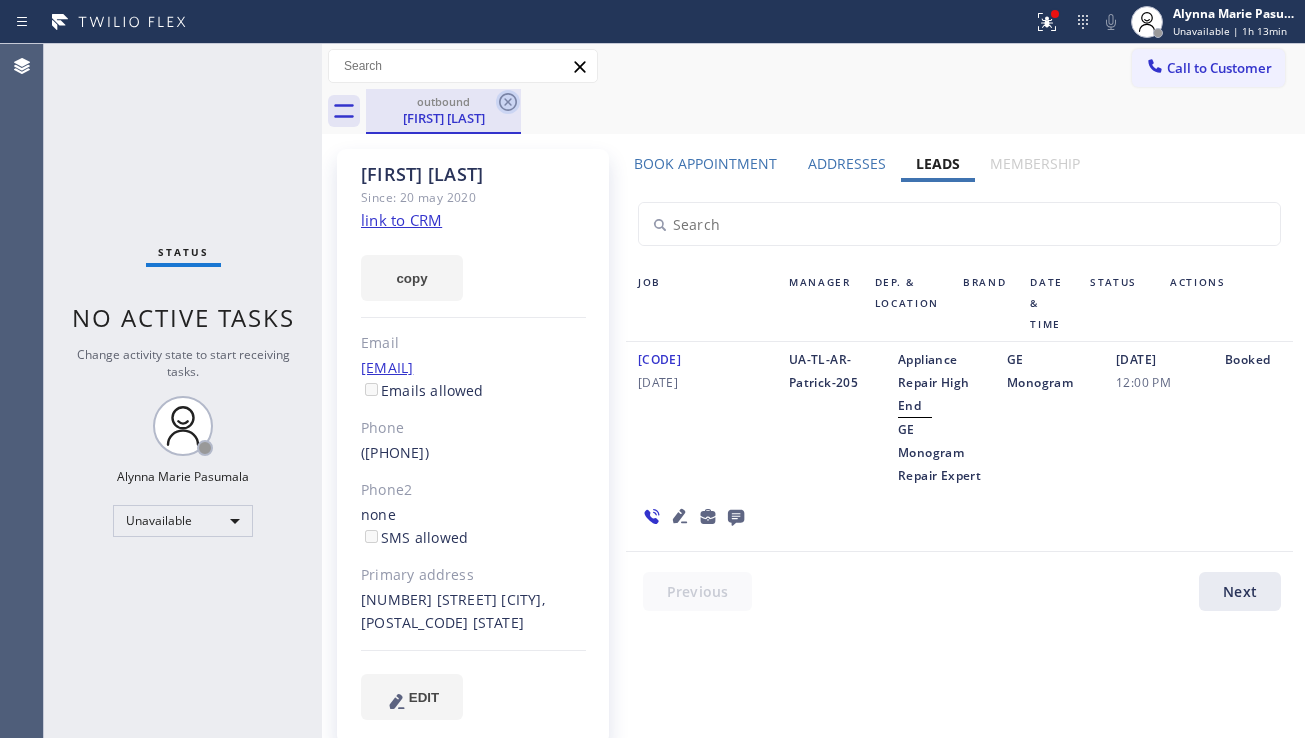 click 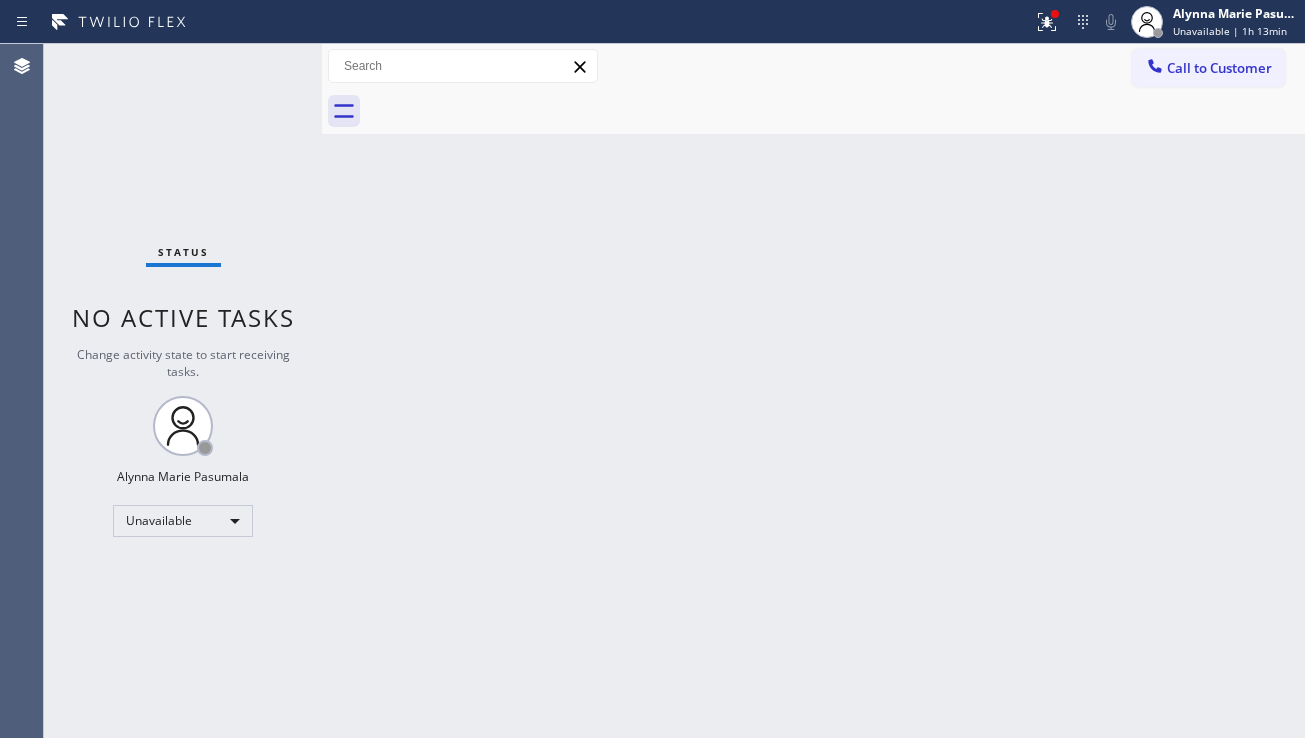 drag, startPoint x: 1036, startPoint y: 486, endPoint x: 1022, endPoint y: 478, distance: 16.124516 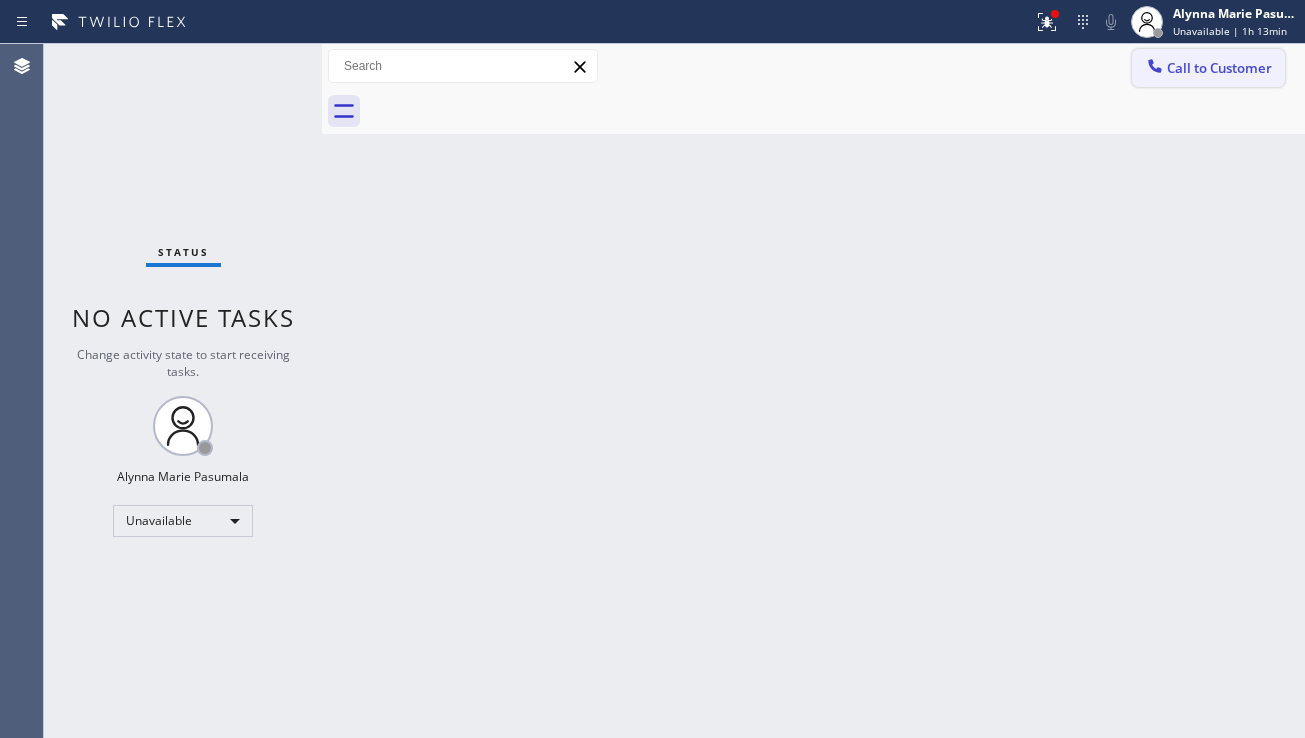 click 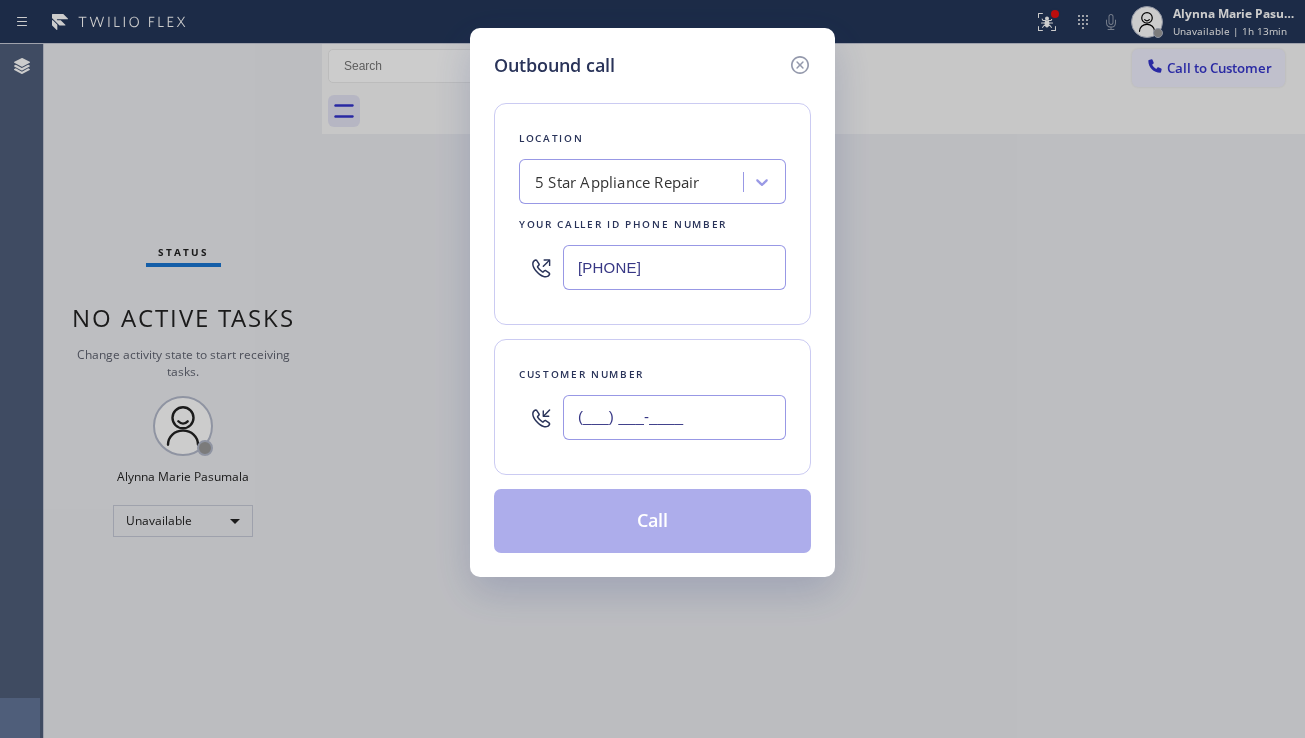 click on "(___) ___-____" at bounding box center [674, 417] 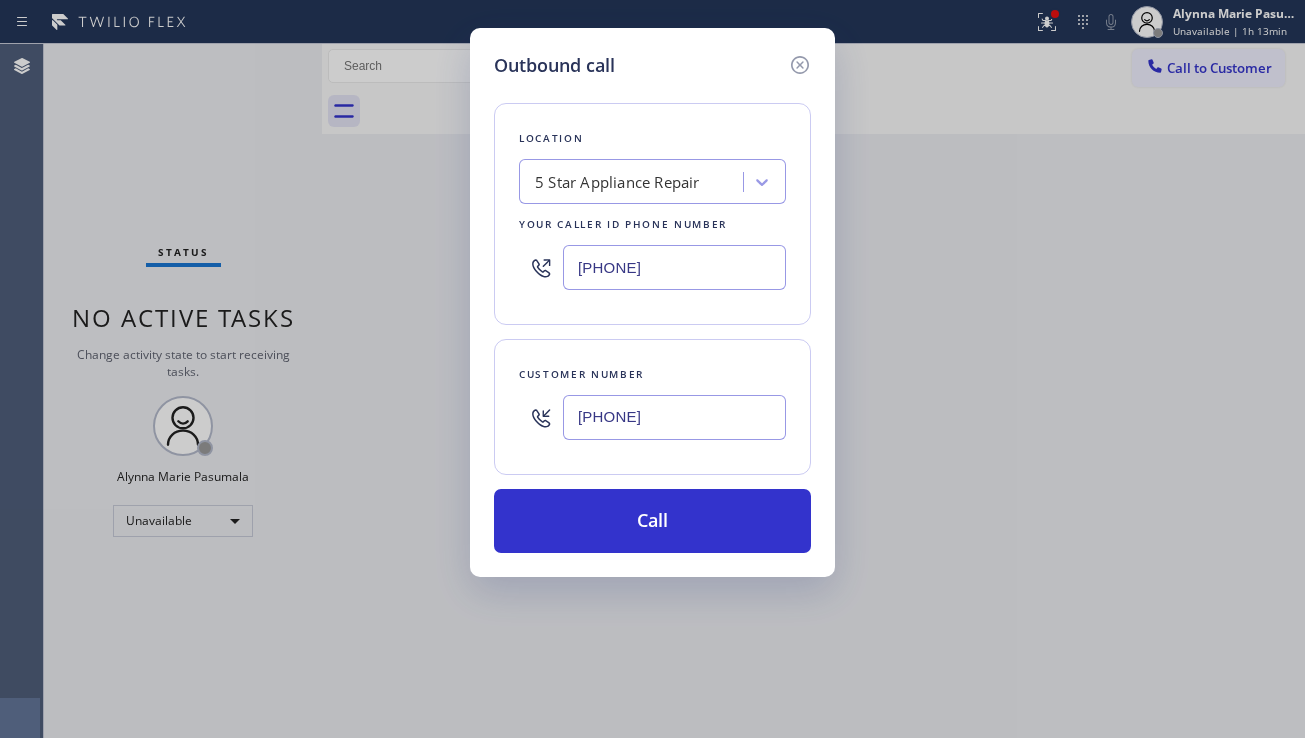 click on "Outbound call Location 5 Star Appliance Repair Your caller id phone number (855) 731-4952 Customer number (646) 357-6515 Call" at bounding box center (652, 369) 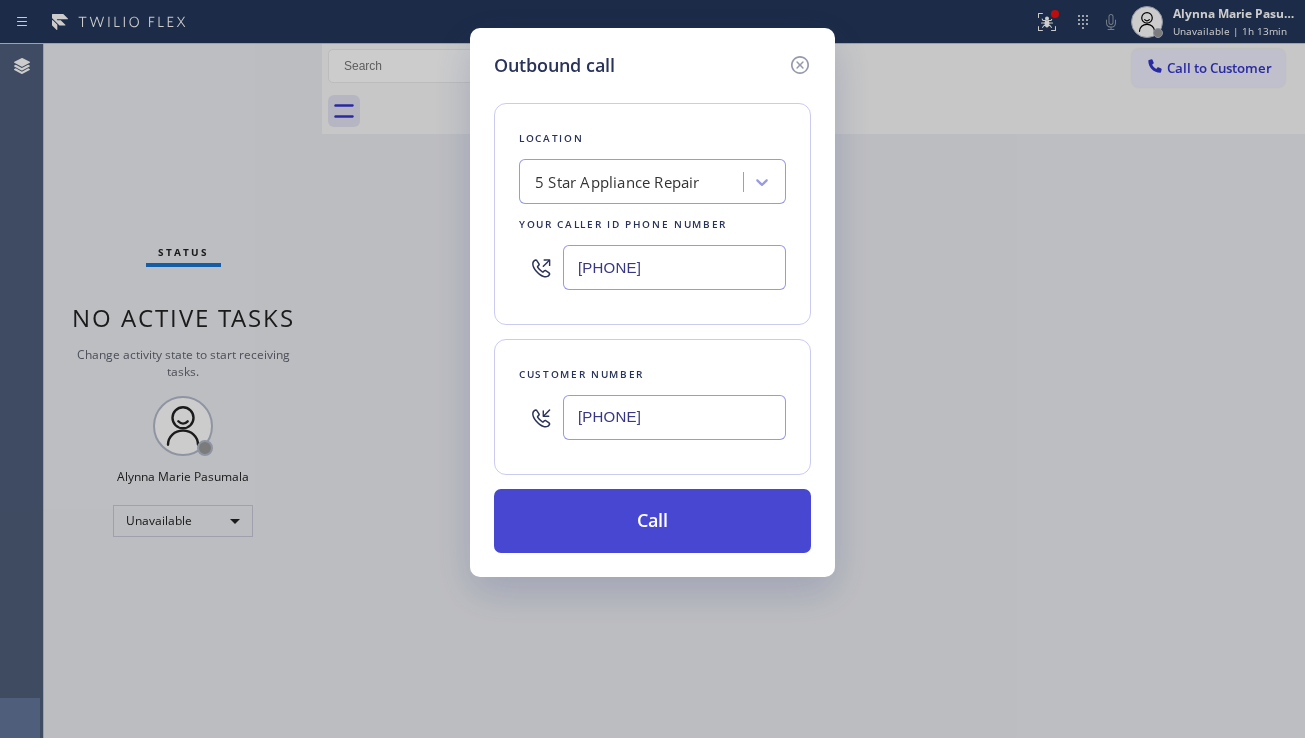 click on "Call" at bounding box center [652, 521] 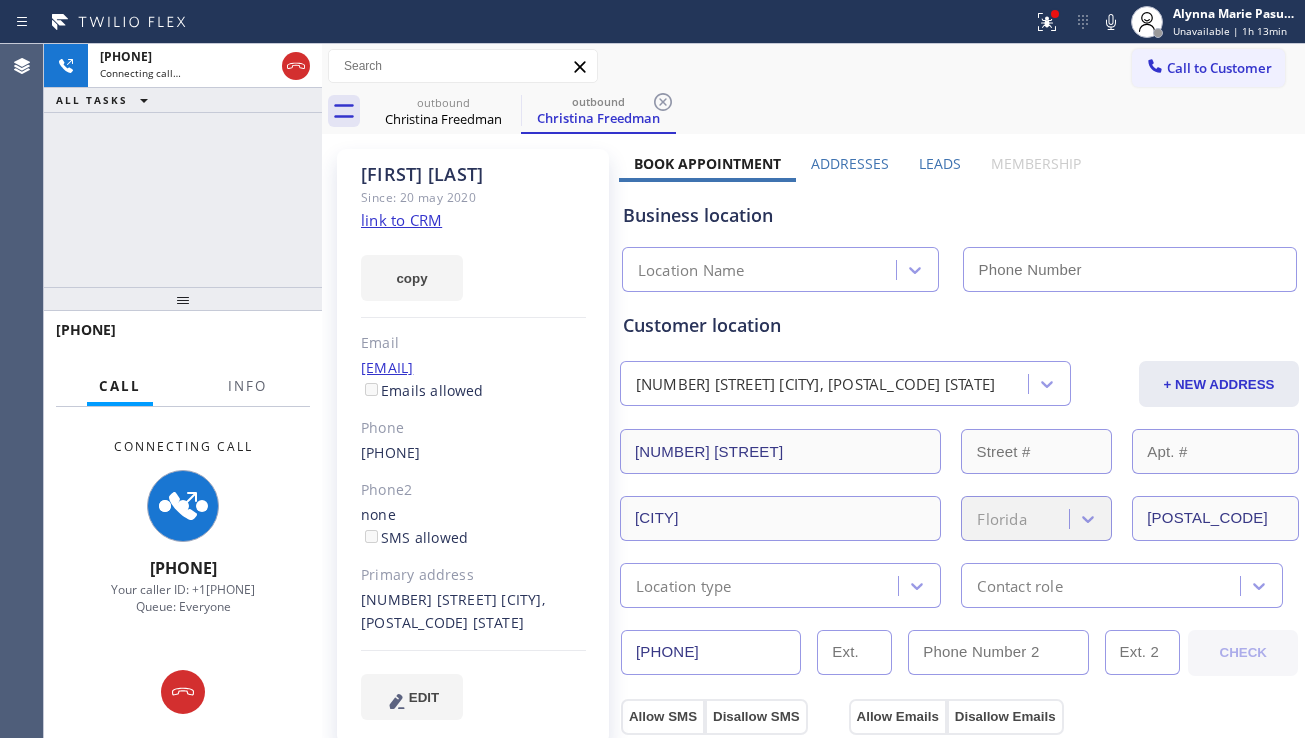 click on "+16463576515 Connecting call… ALL TASKS ALL TASKS ACTIVE TASKS TASKS IN WRAP UP" at bounding box center [183, 165] 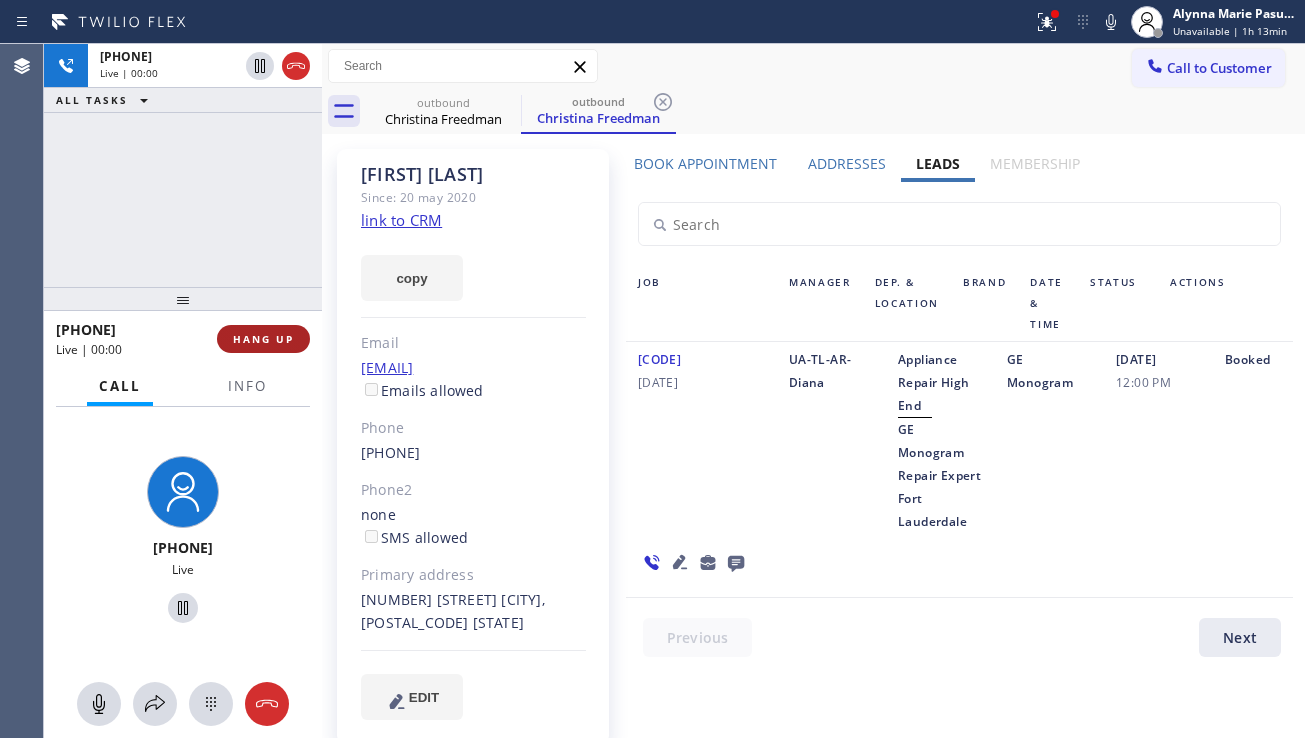 click on "HANG UP" at bounding box center [263, 339] 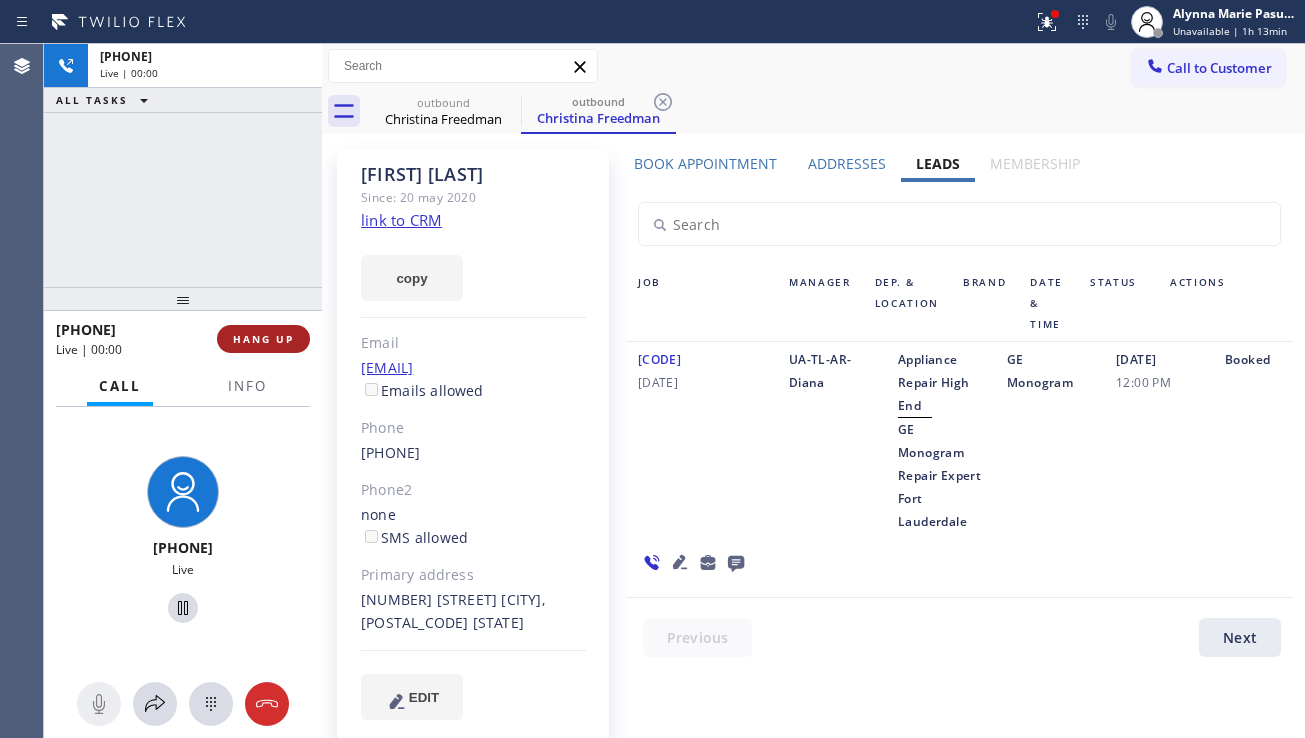click on "HANG UP" at bounding box center (263, 339) 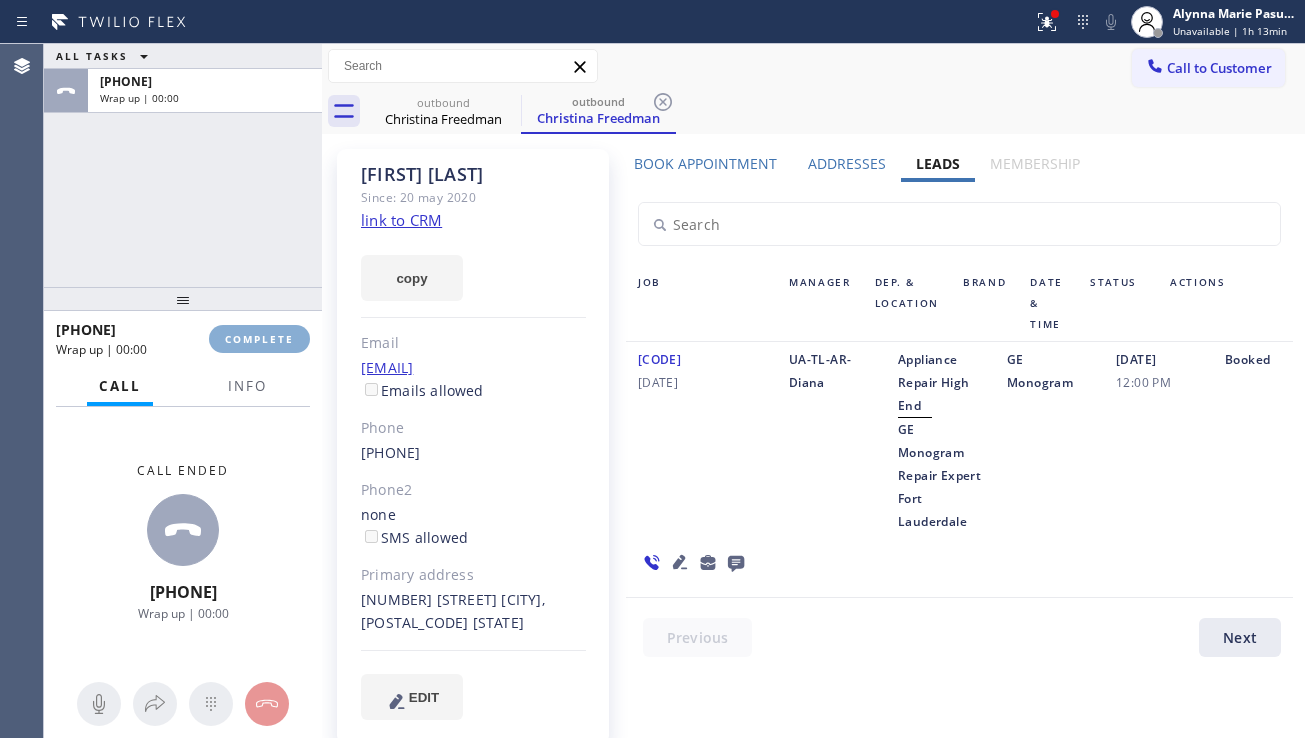 click on "COMPLETE" at bounding box center [259, 339] 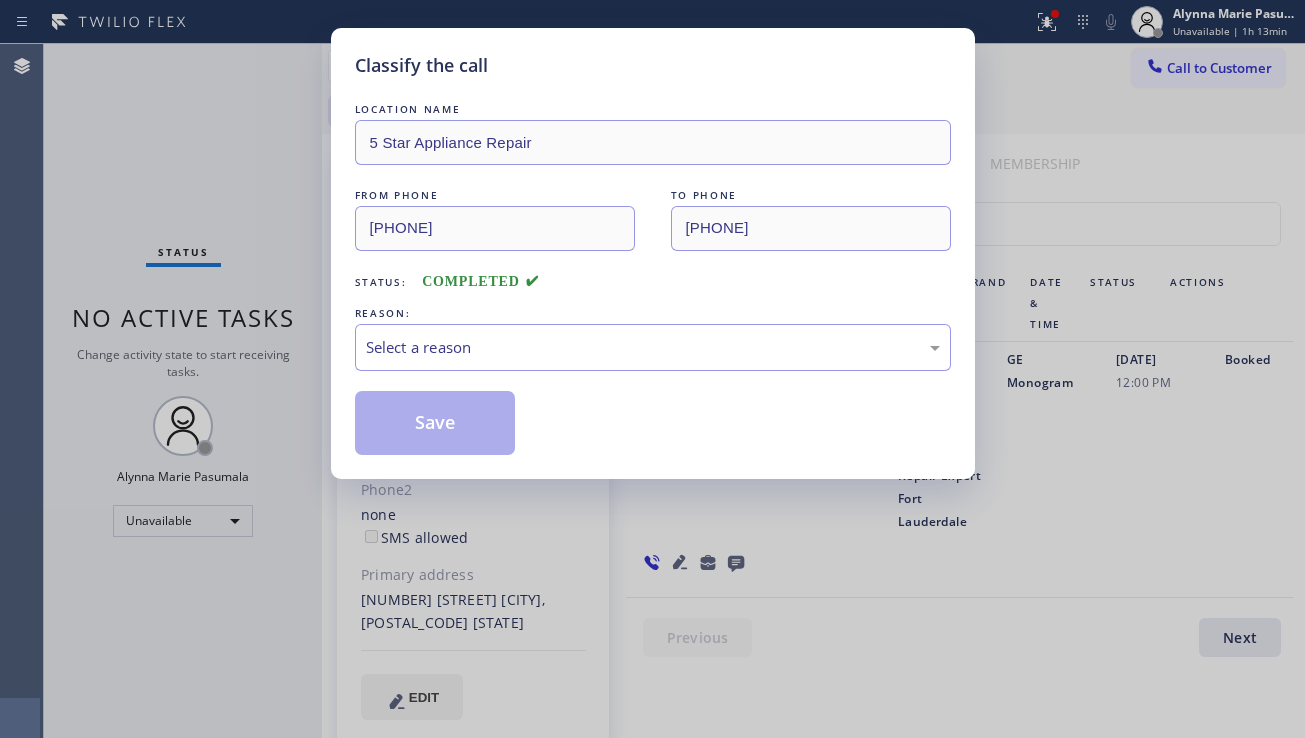 click on "Select a reason" at bounding box center (653, 347) 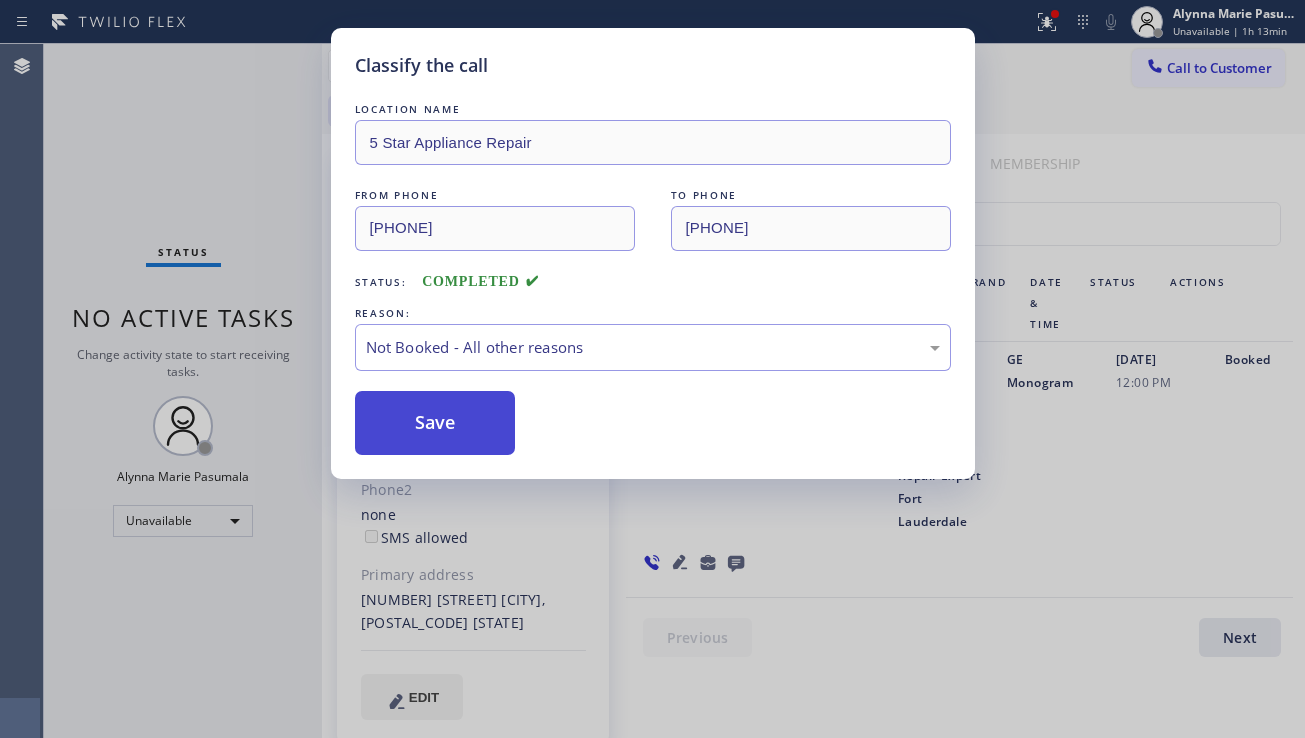 click on "Save" at bounding box center (435, 423) 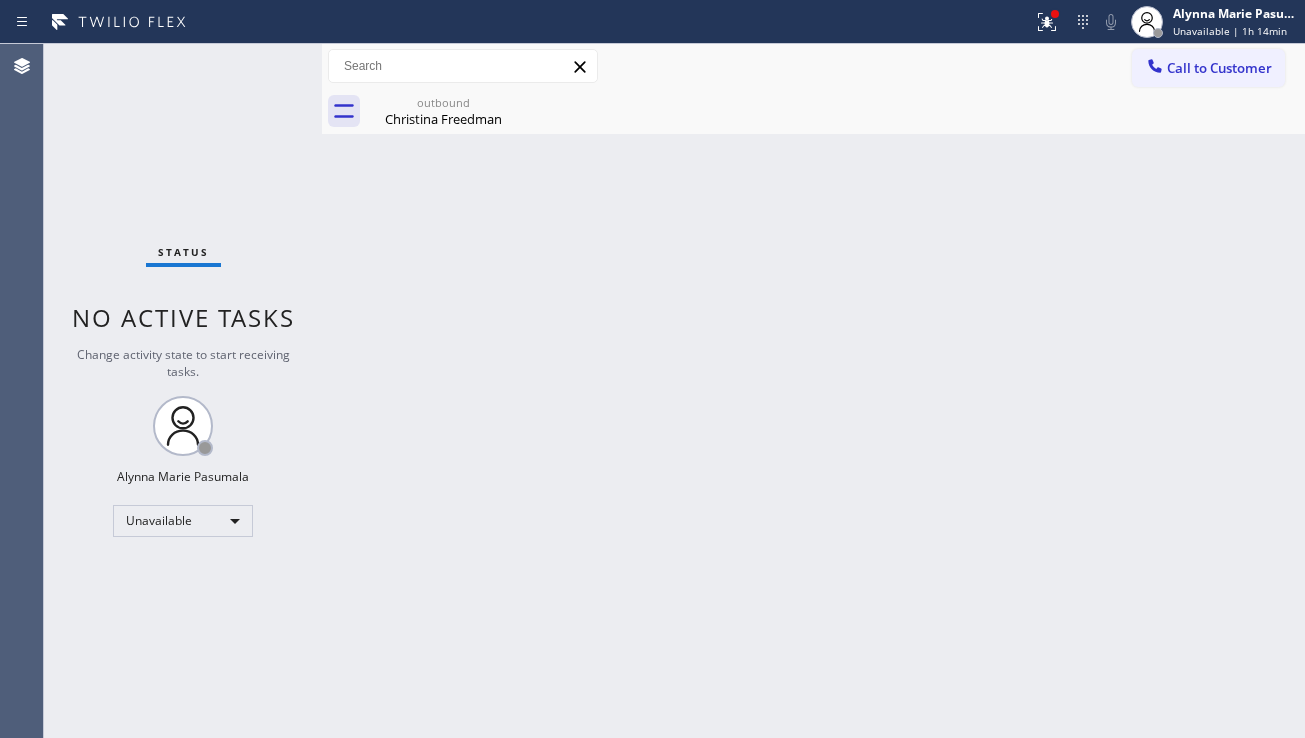 drag, startPoint x: 1173, startPoint y: 507, endPoint x: 1157, endPoint y: 490, distance: 23.345236 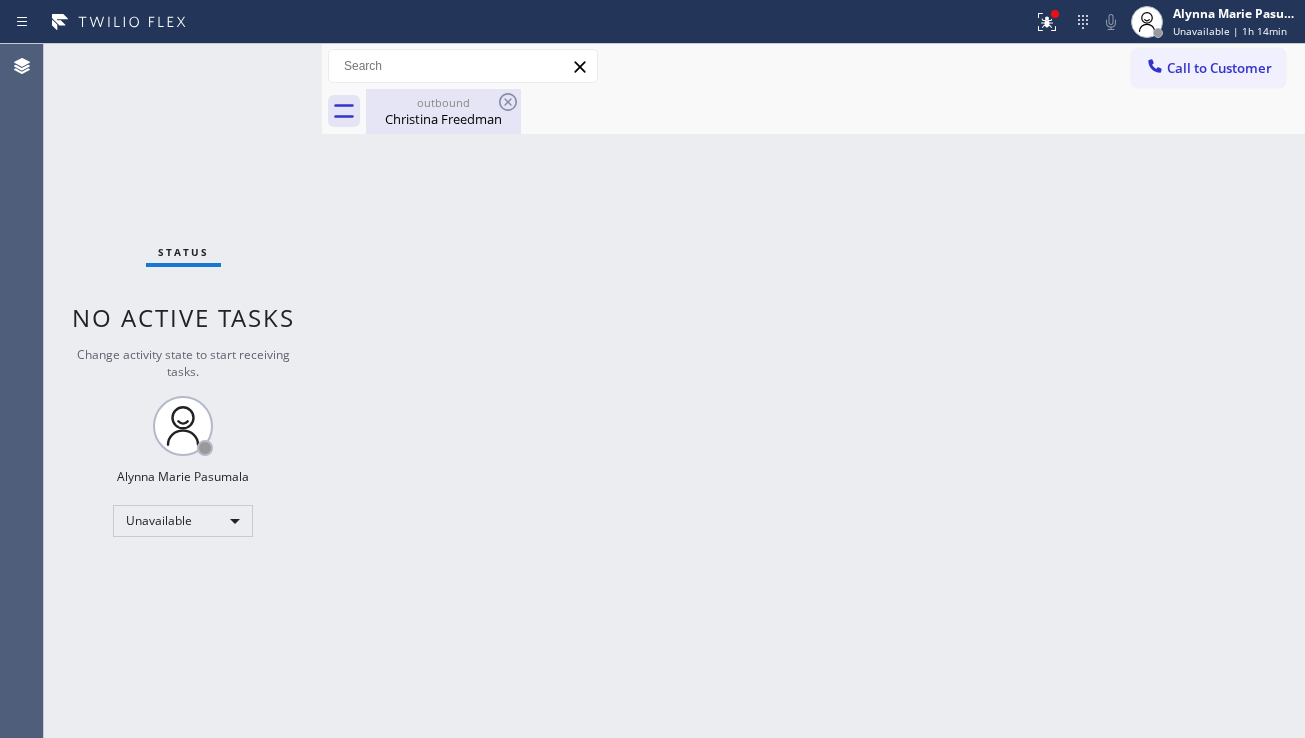 click on "Christina Freedman" at bounding box center [443, 119] 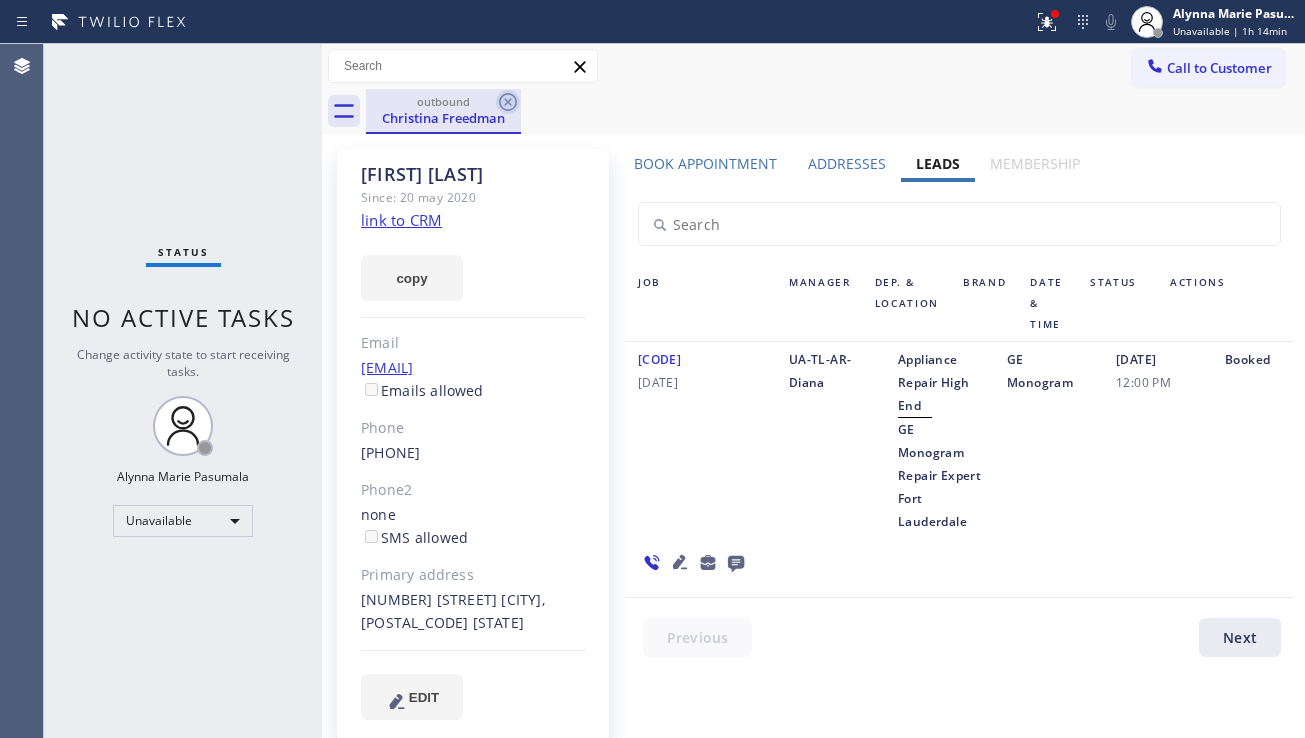 click 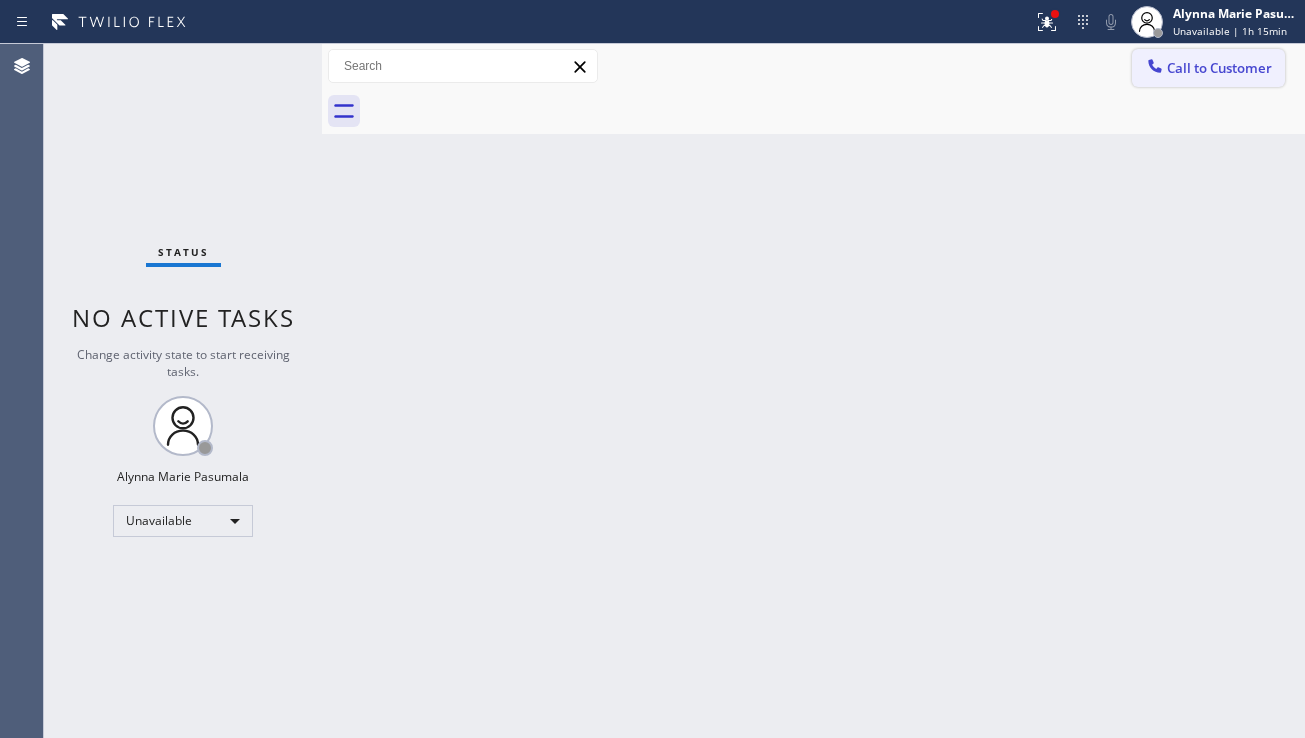 click on "Call to Customer" at bounding box center (1208, 68) 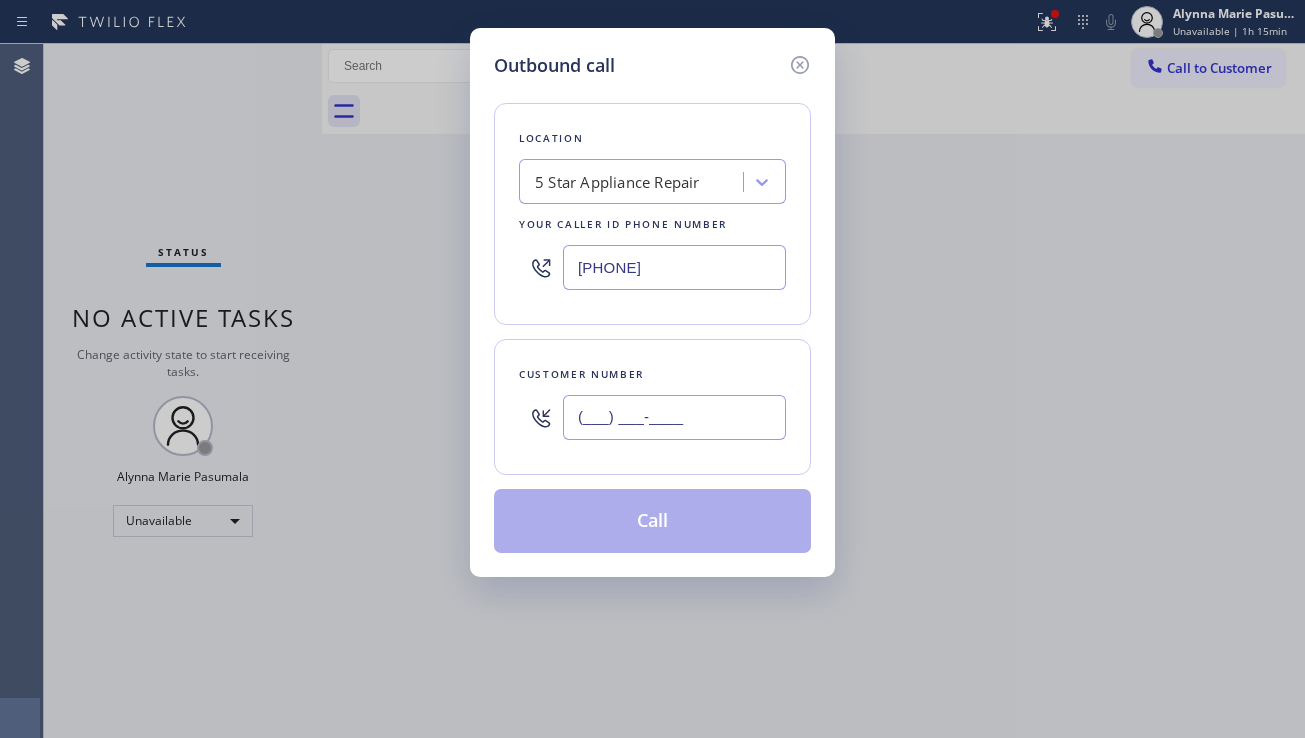 click on "(___) ___-____" at bounding box center (674, 417) 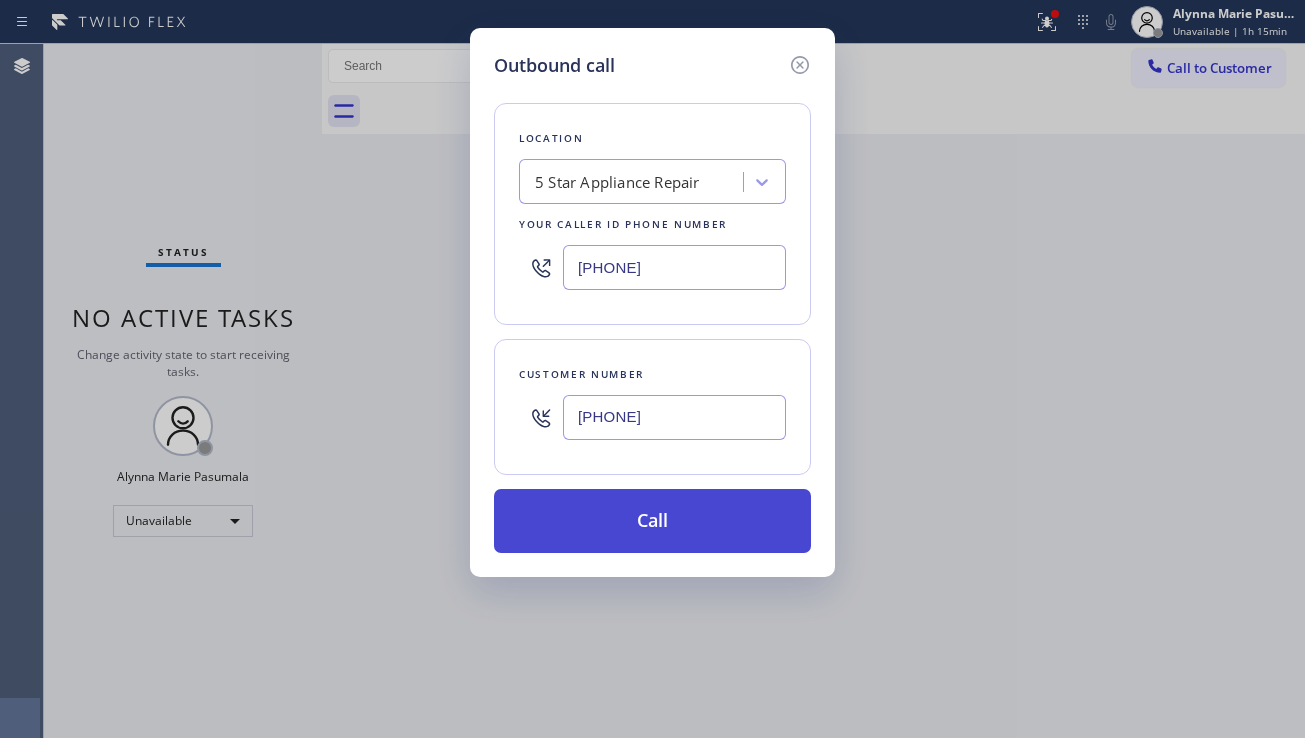type on "(339) 237-1220" 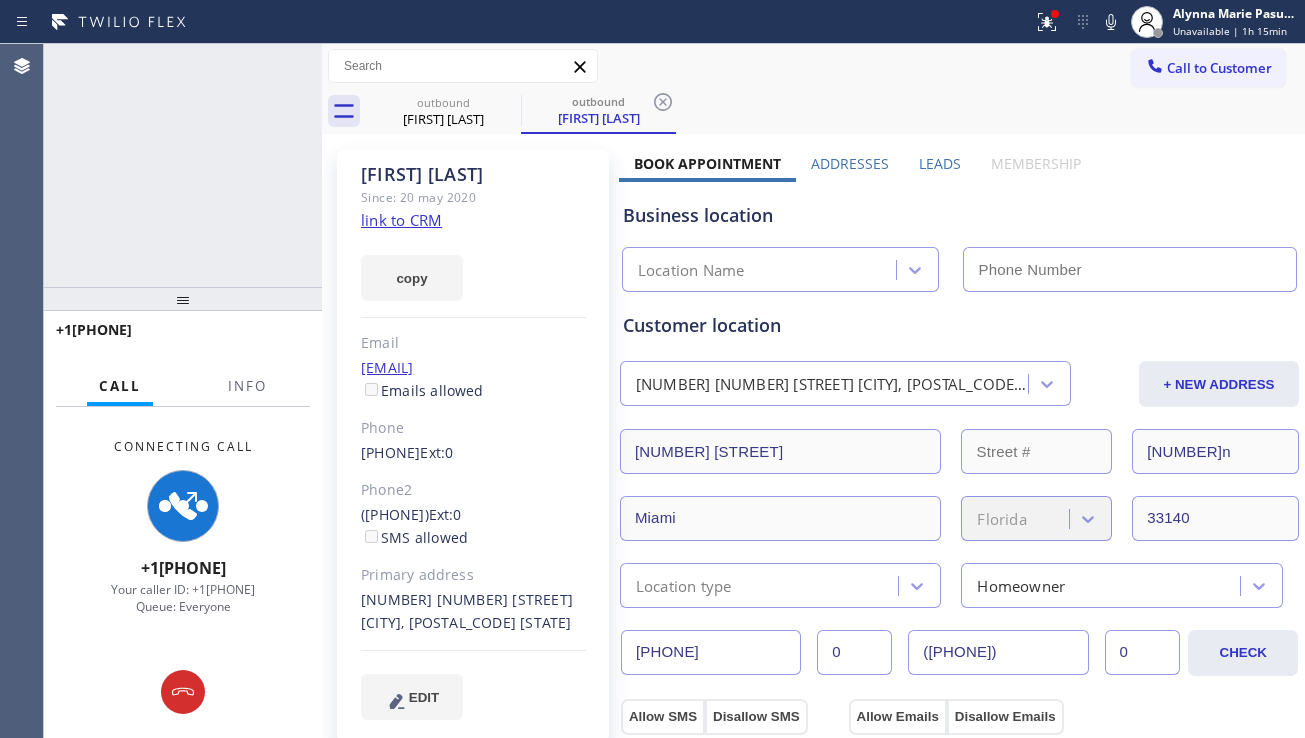 type on "[PHONE]" 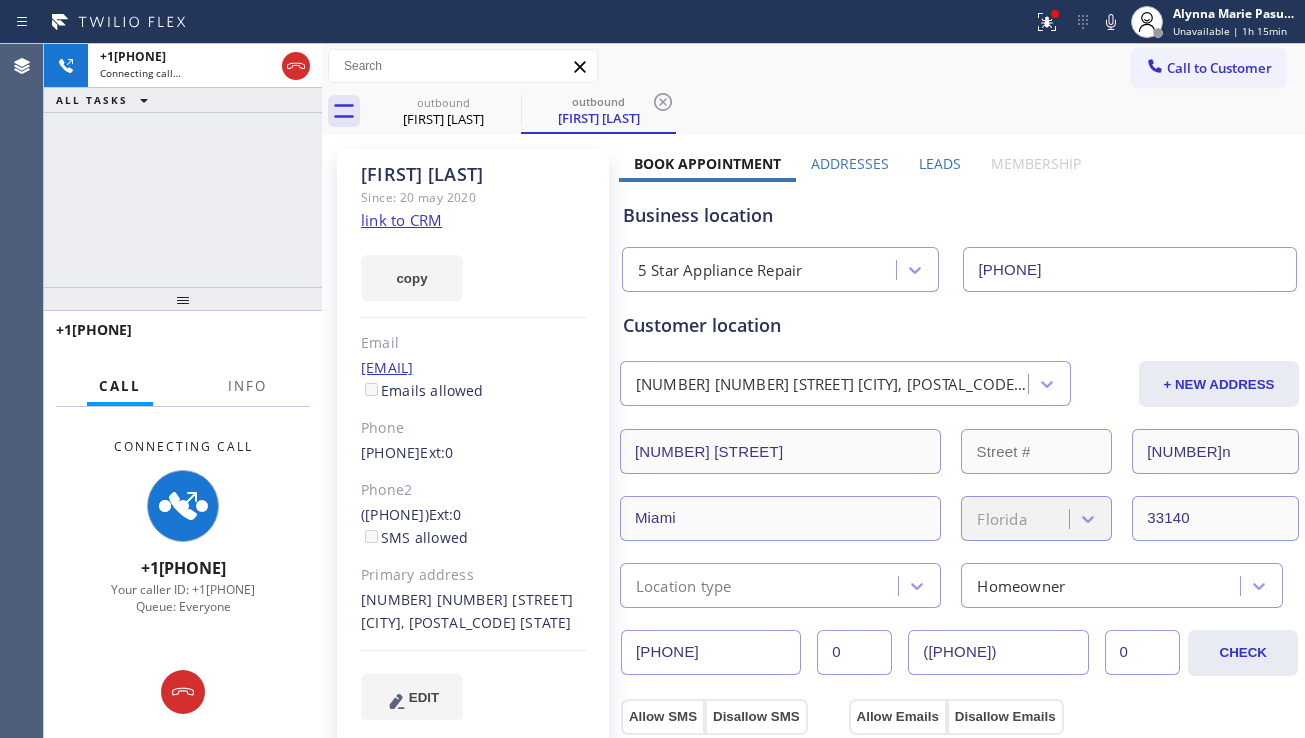 click on "Business location" at bounding box center (959, 215) 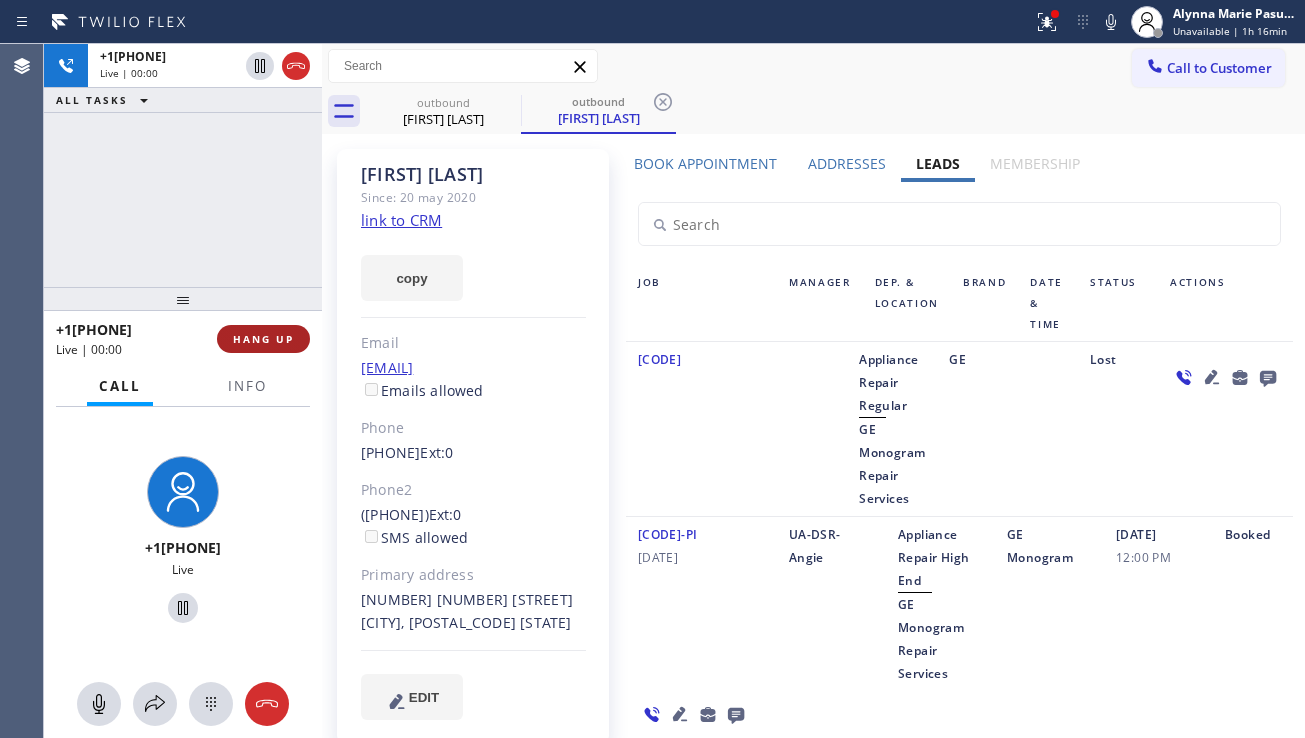 click on "HANG UP" at bounding box center (263, 339) 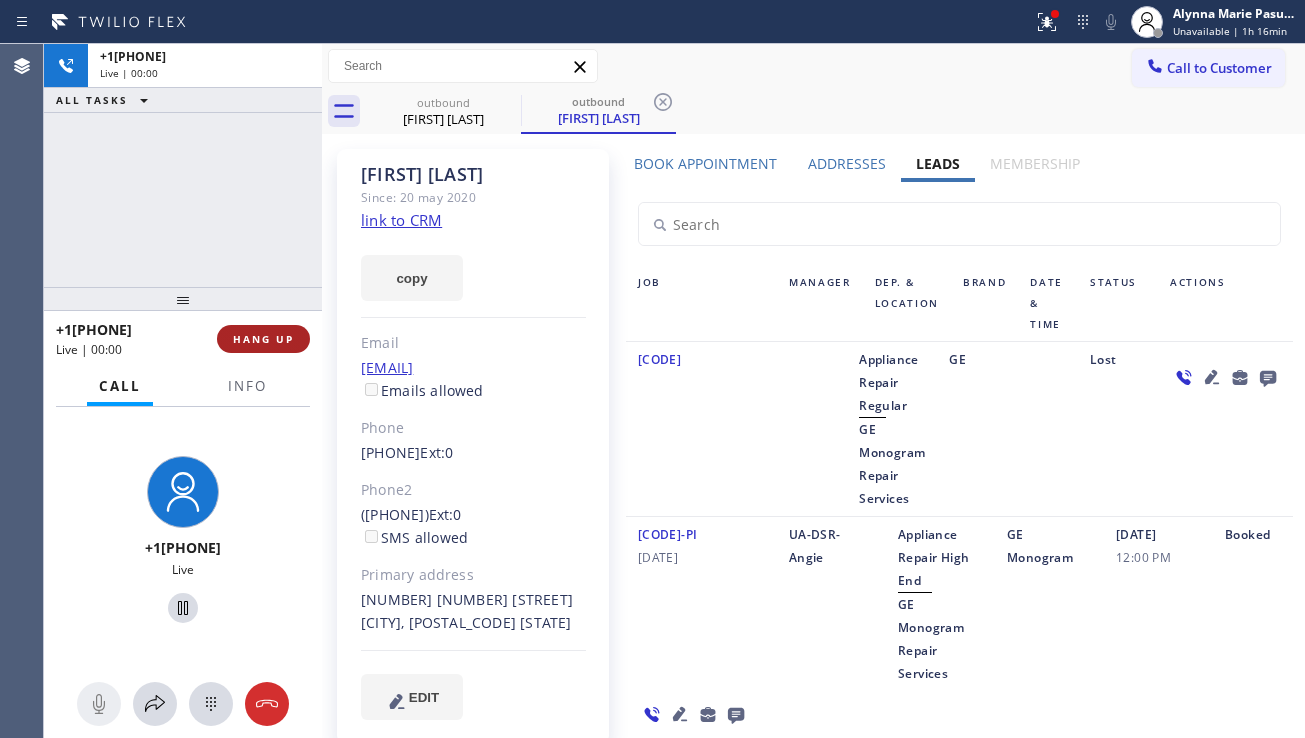 click on "HANG UP" at bounding box center [263, 339] 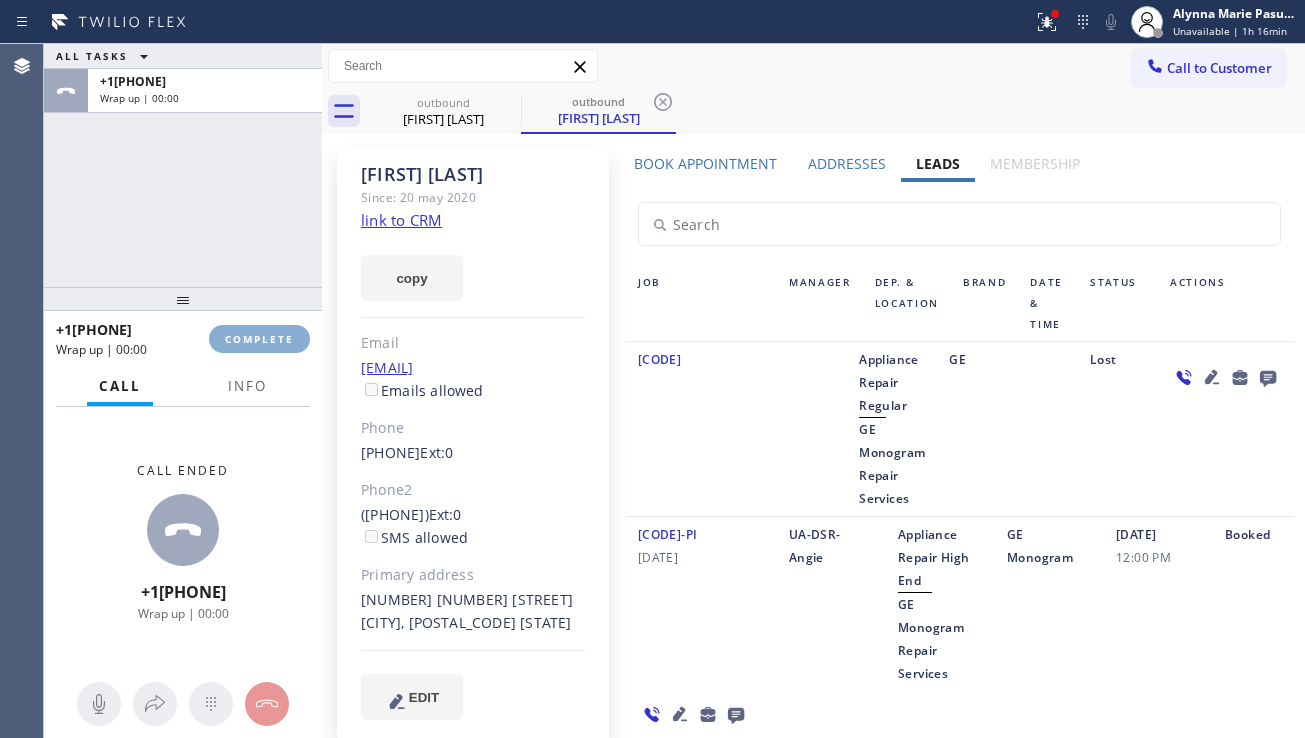 click on "COMPLETE" at bounding box center (259, 339) 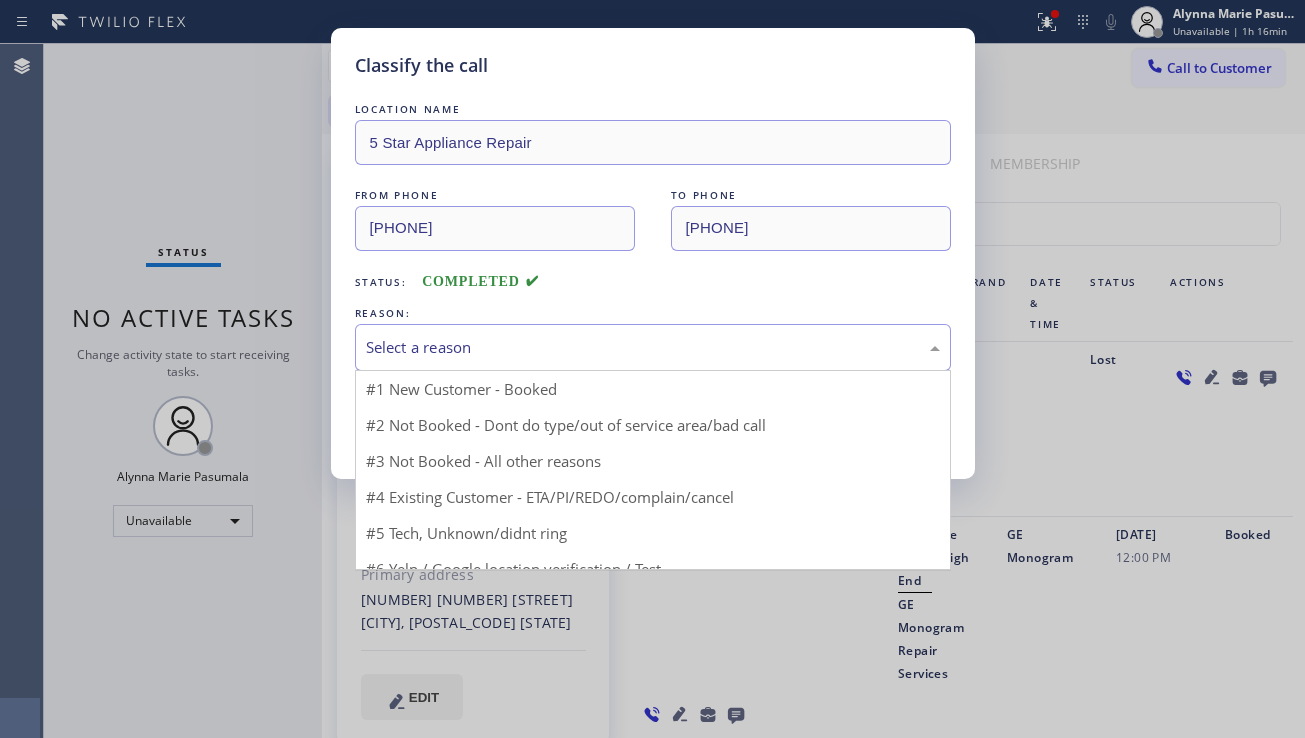 click on "Select a reason" at bounding box center [653, 347] 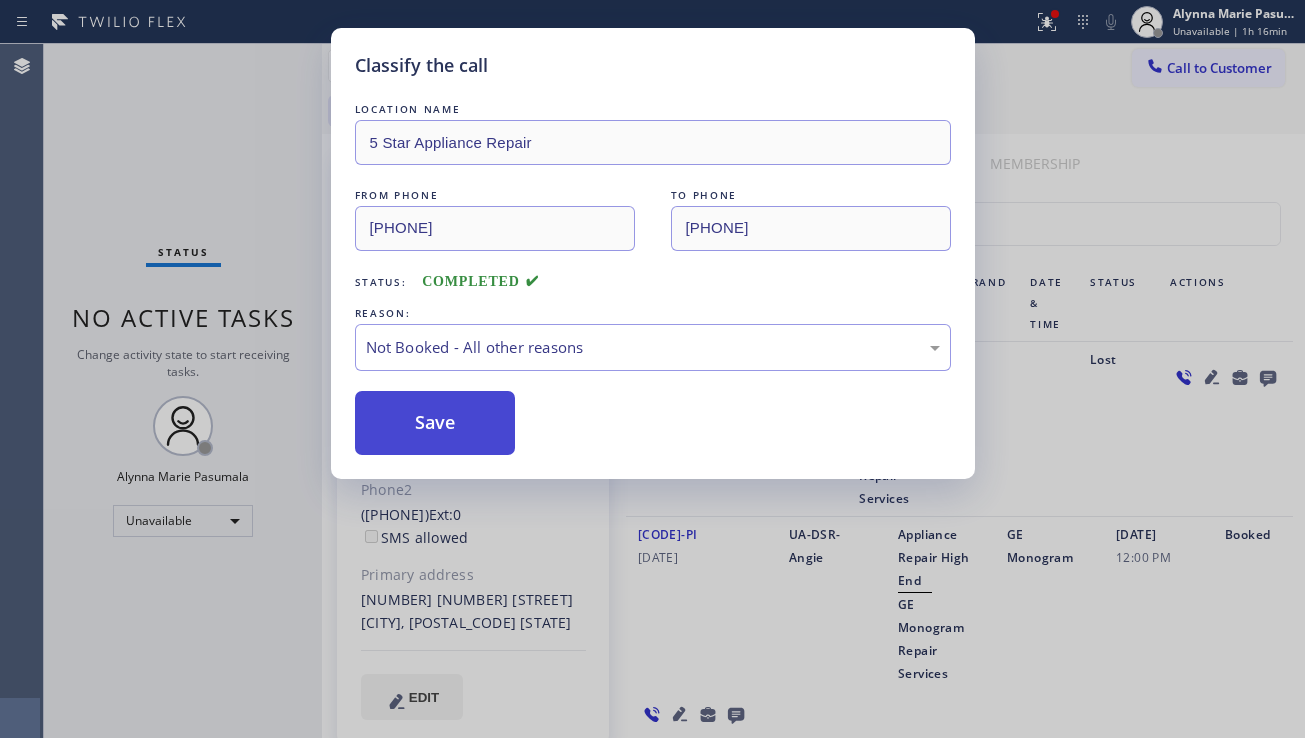 click on "Save" at bounding box center [435, 423] 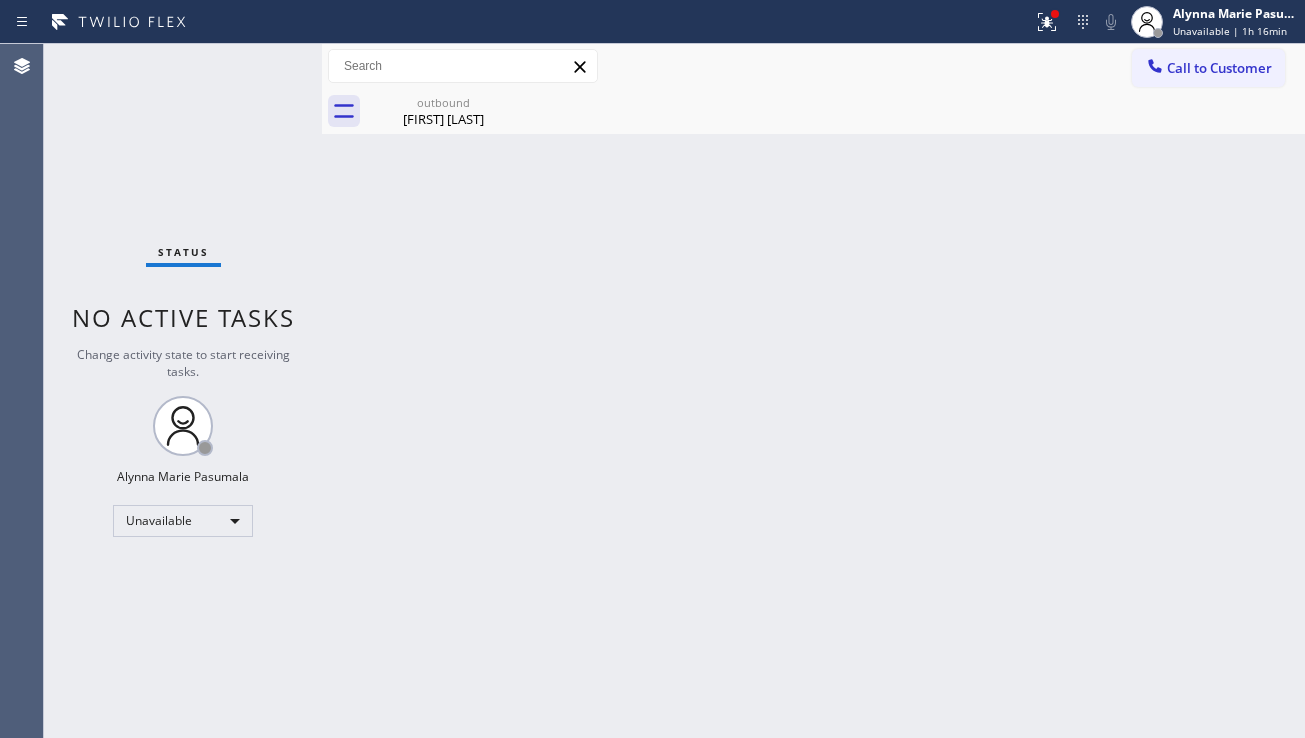 drag, startPoint x: 850, startPoint y: 627, endPoint x: 854, endPoint y: 612, distance: 15.524175 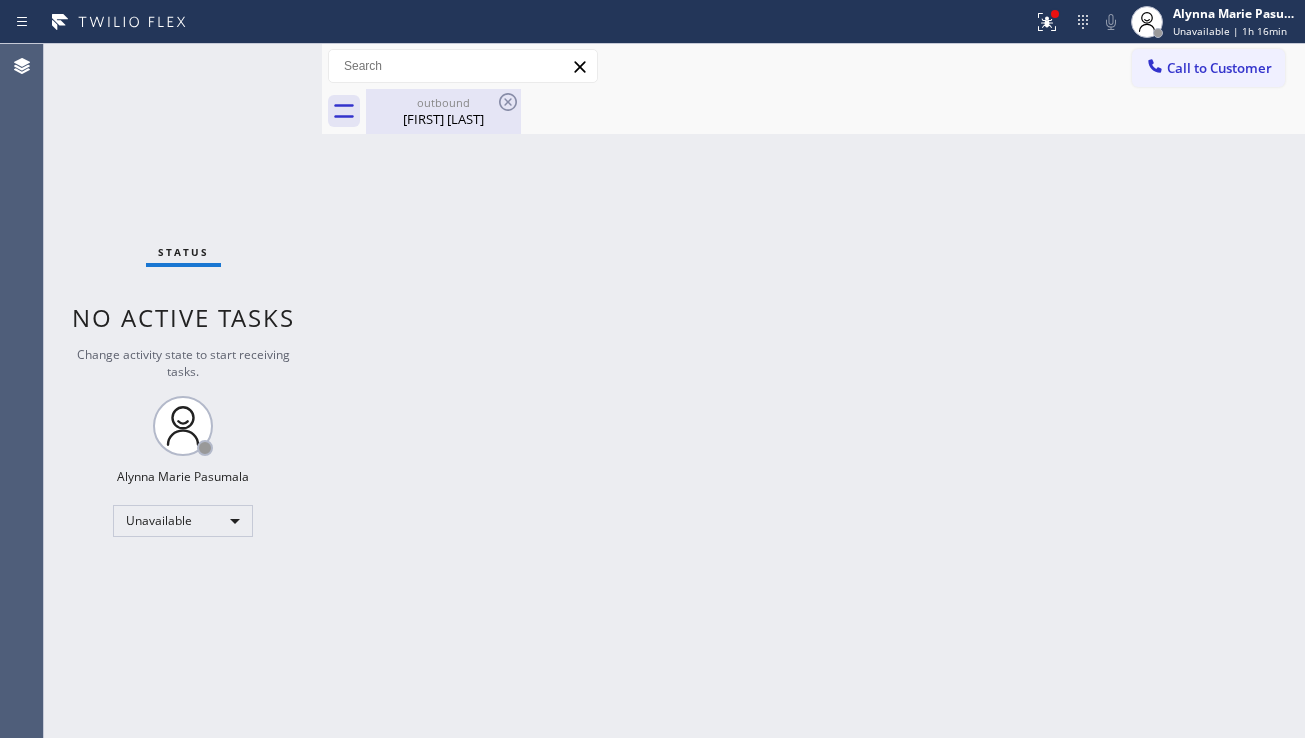 click on "outbound Keith Lewis" at bounding box center [443, 111] 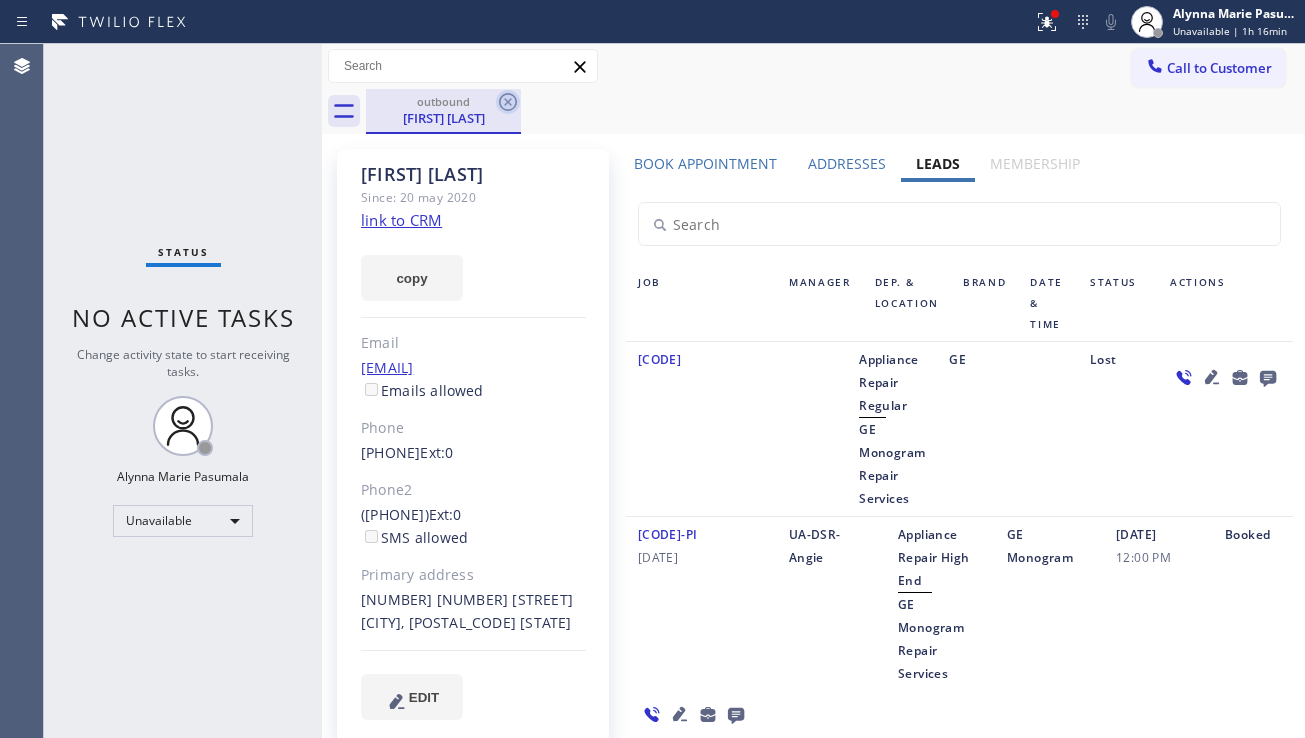 click 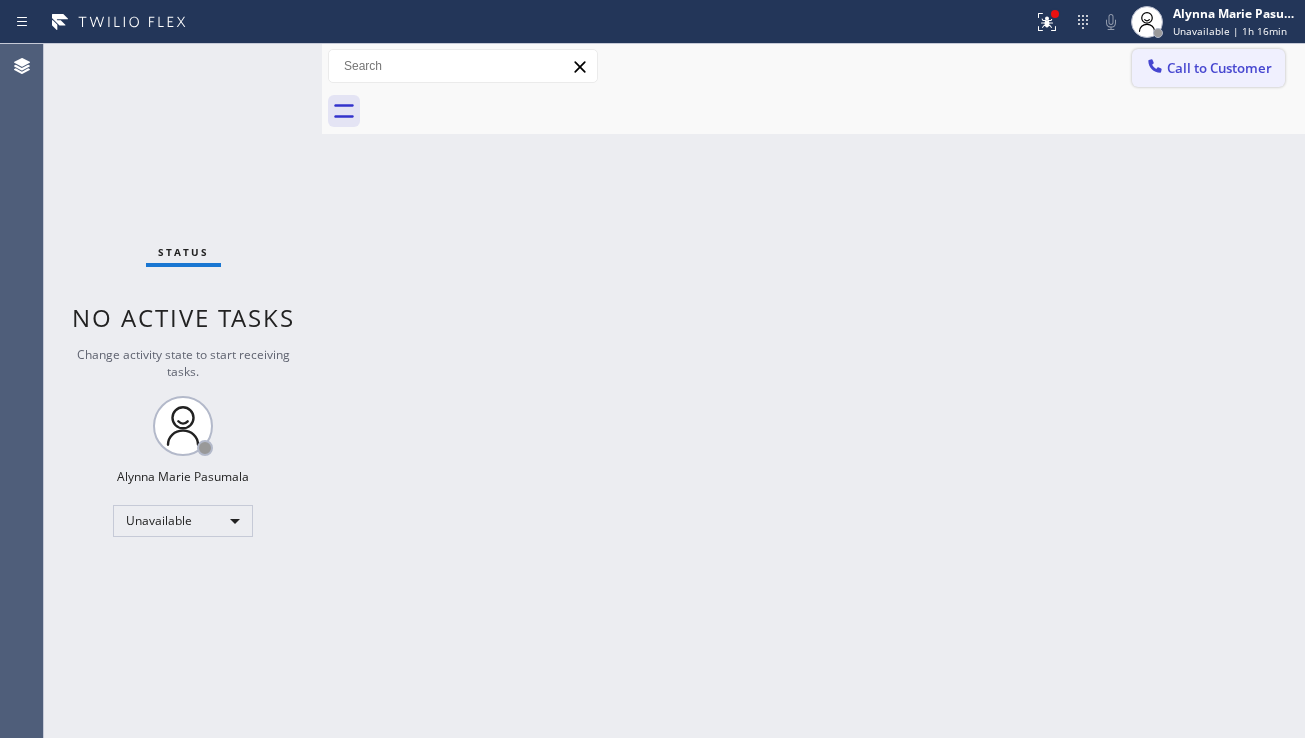 click on "Call to Customer" at bounding box center [1208, 68] 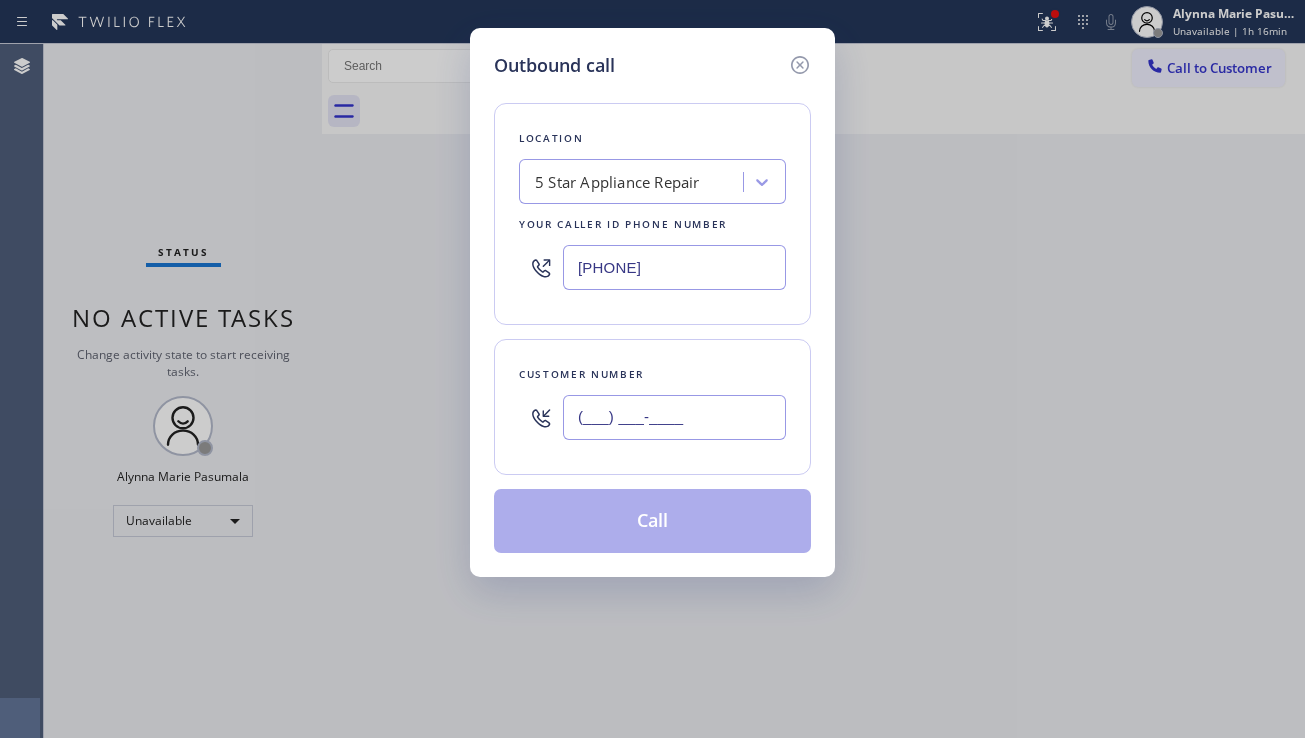 click on "(___) ___-____" at bounding box center [674, 417] 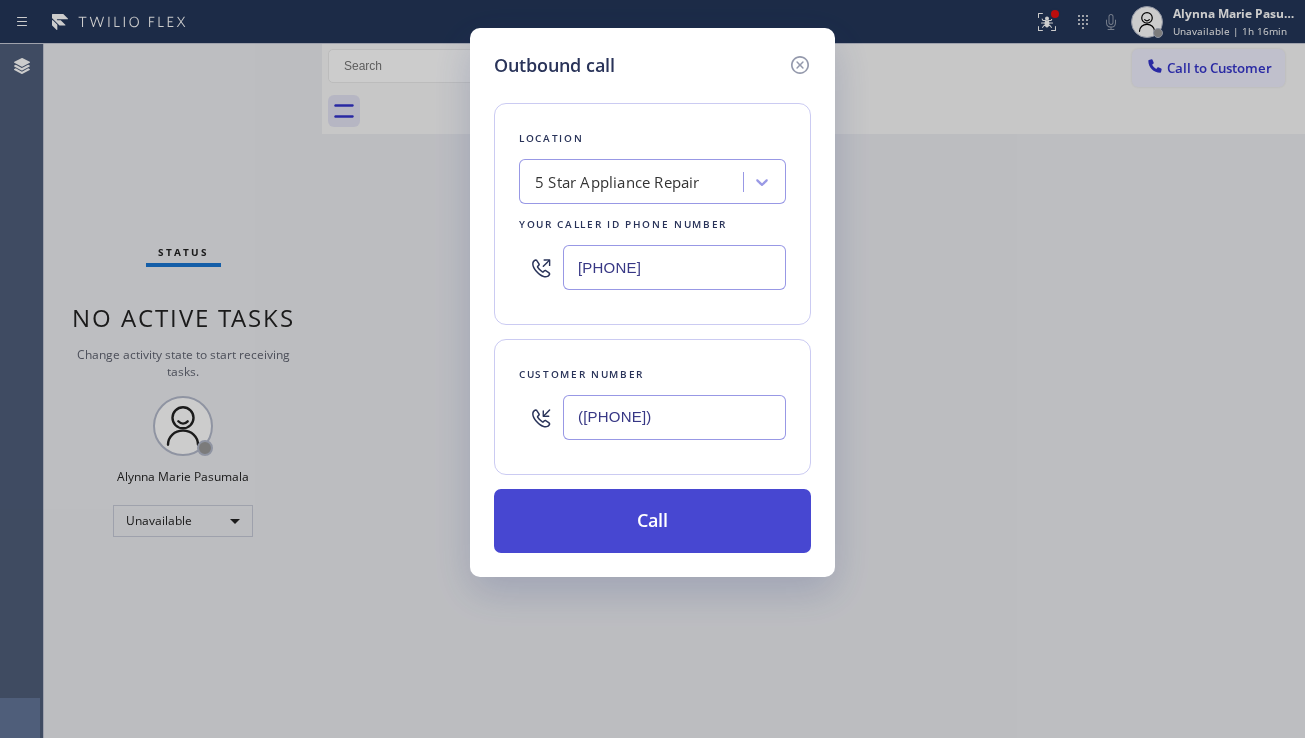 type on "(760) 413-1918" 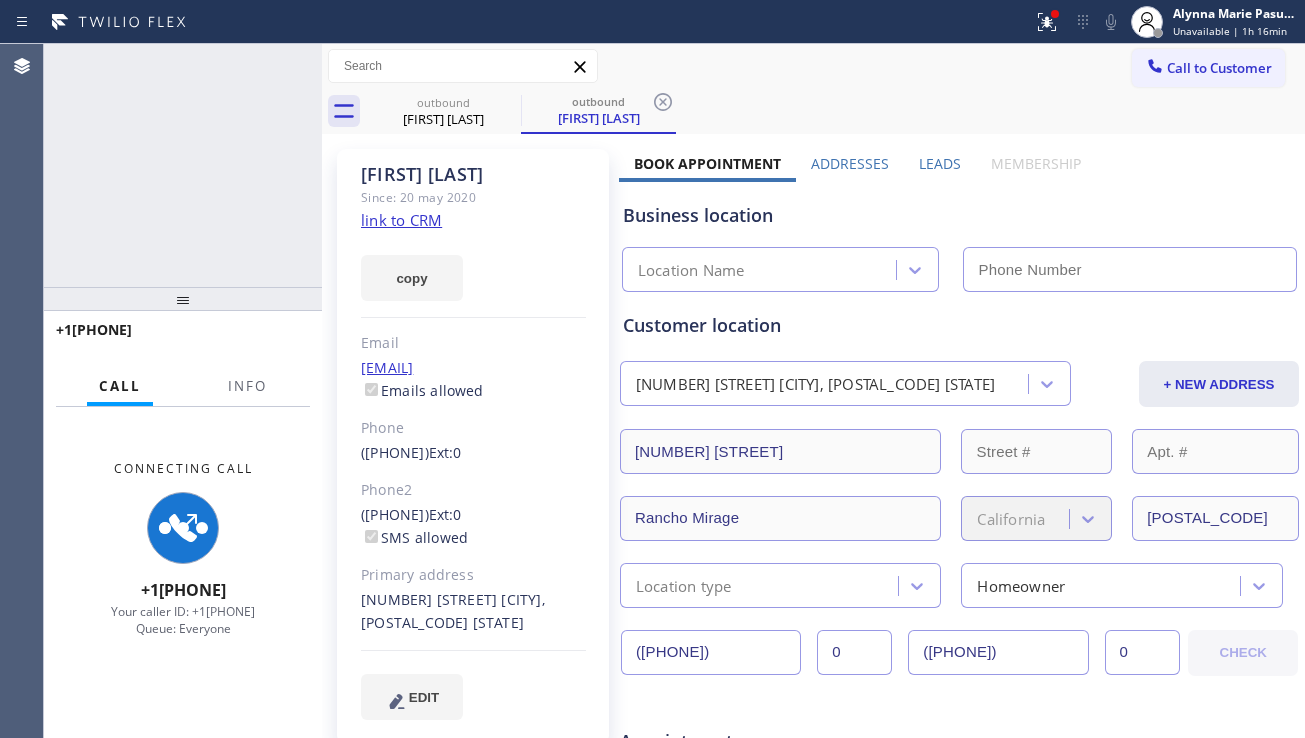 type on "[PHONE]" 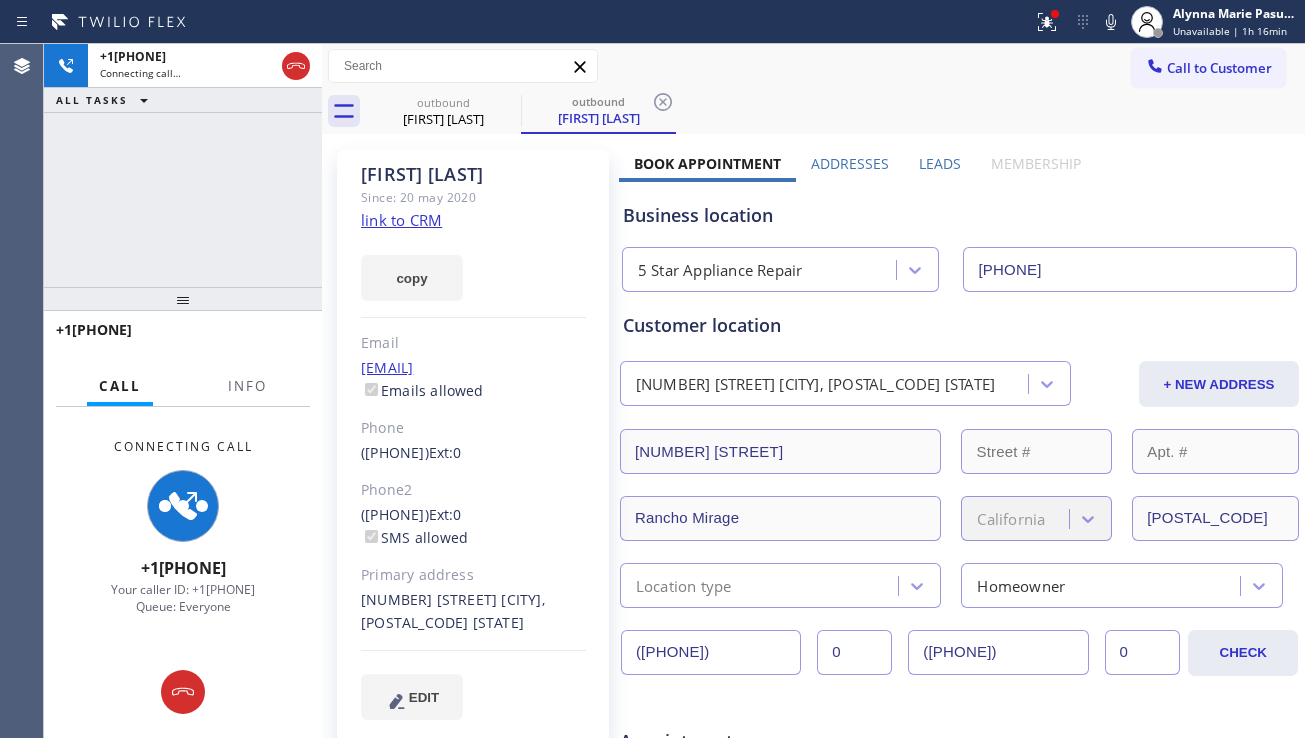 click on "Business location 5 Star Appliance Repair [PHONE]" at bounding box center [959, 237] 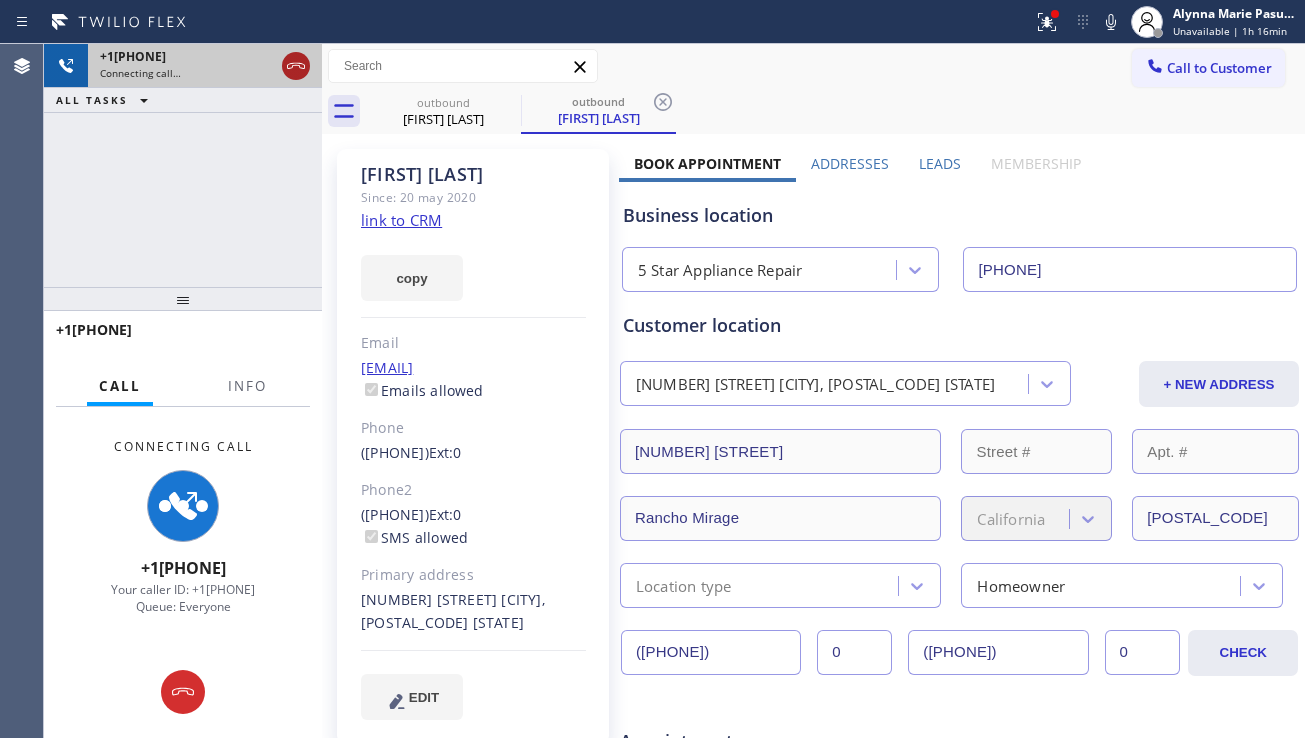 click 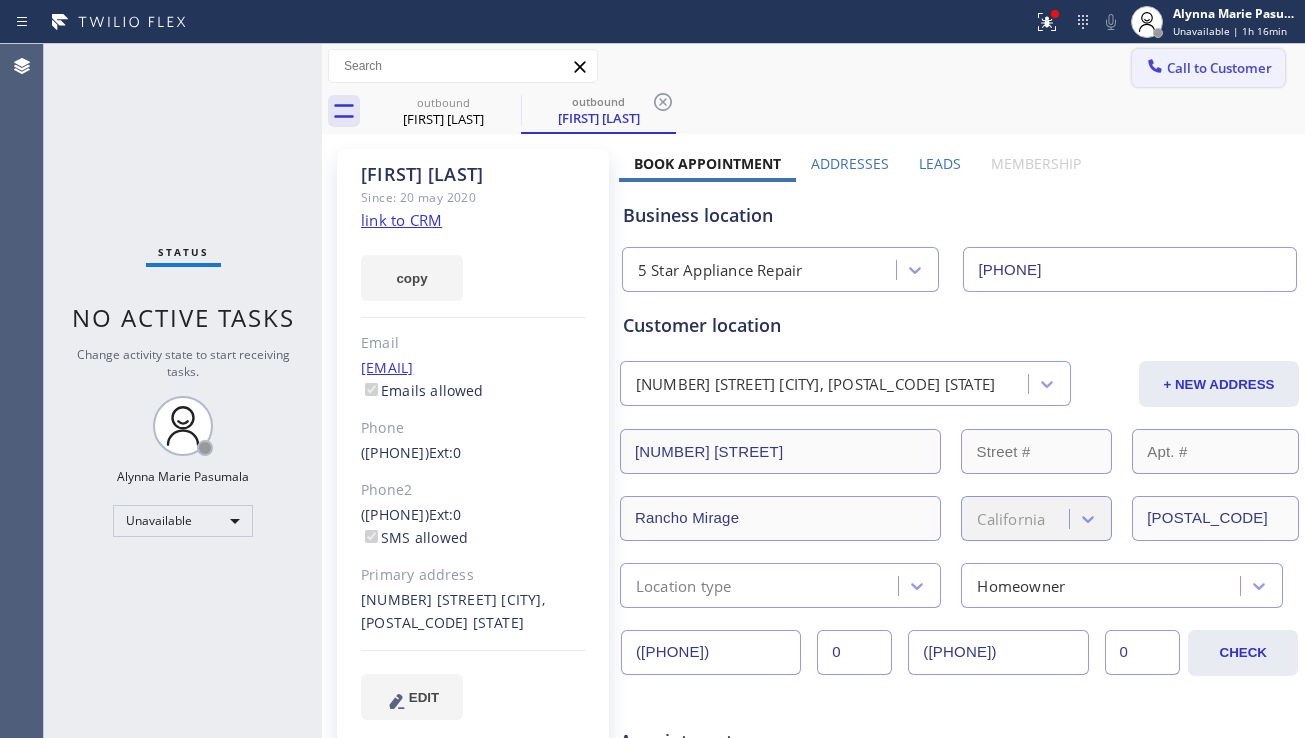 click 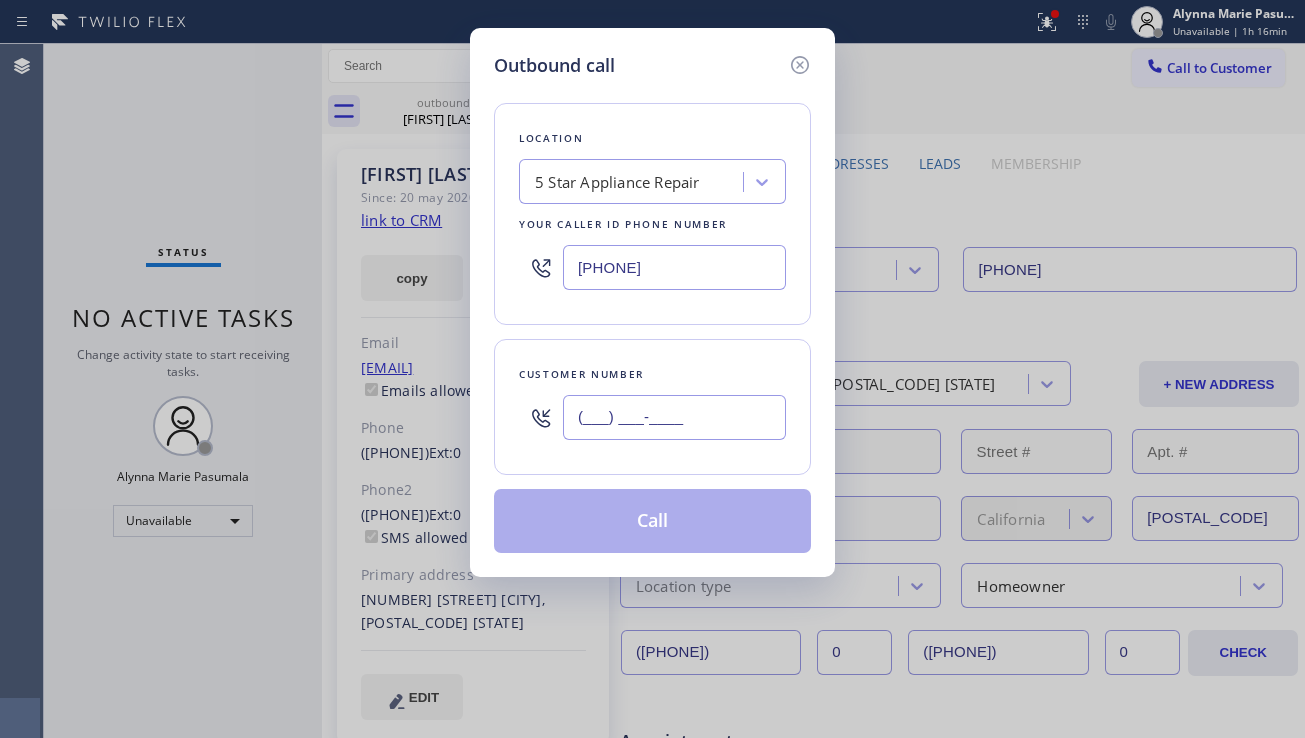 click on "(___) ___-____" at bounding box center [674, 417] 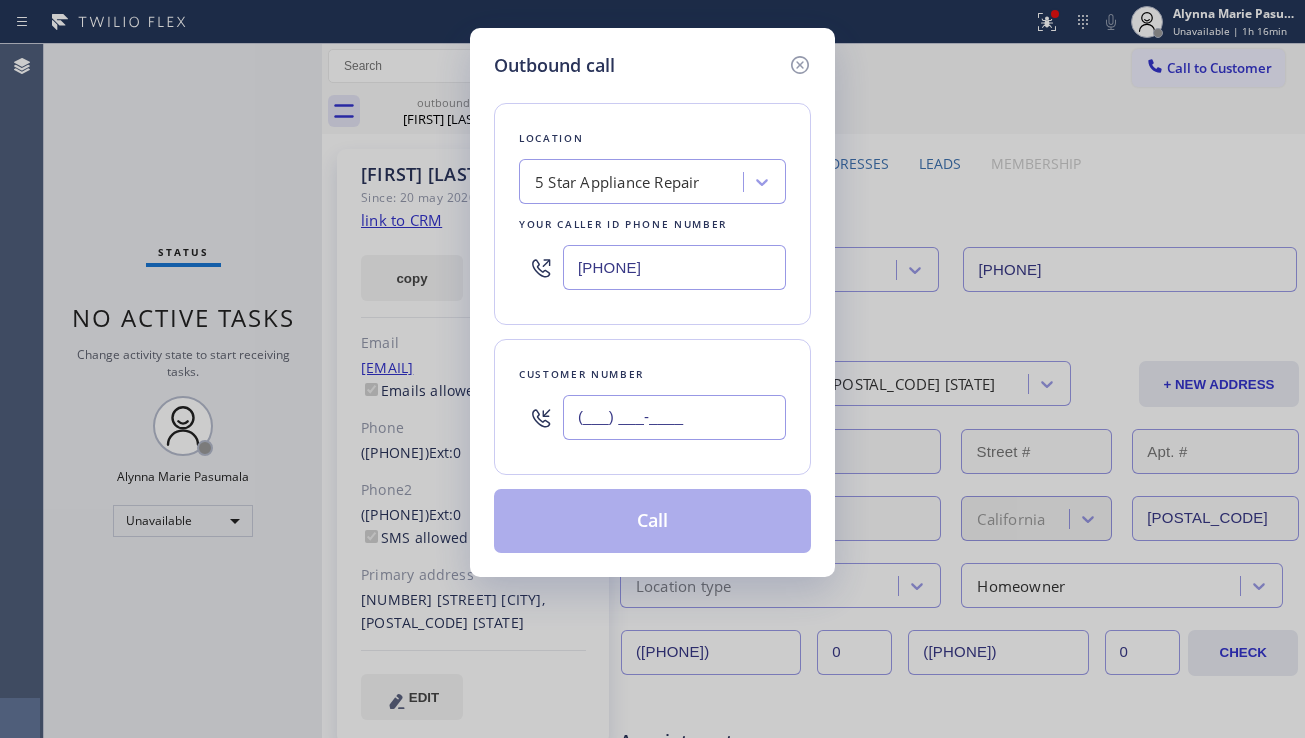 paste on "213) 446-3400" 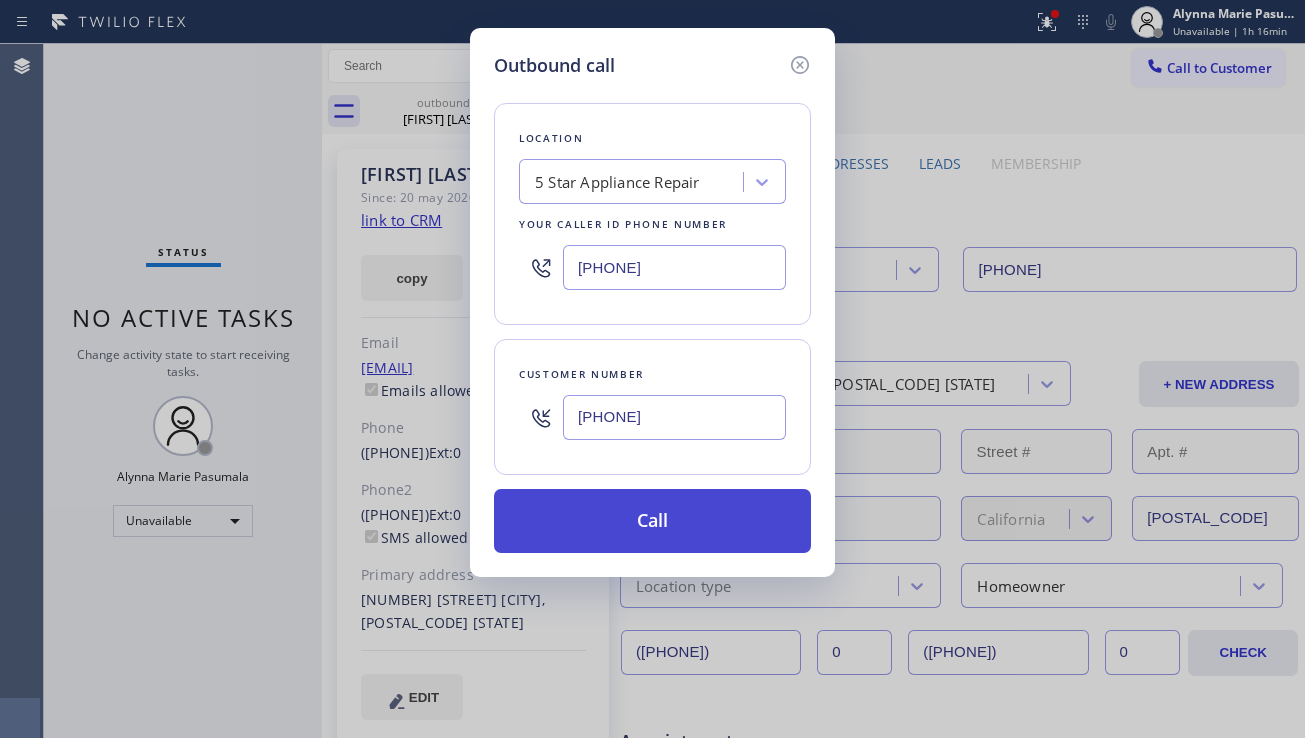type on "(213) 446-3400" 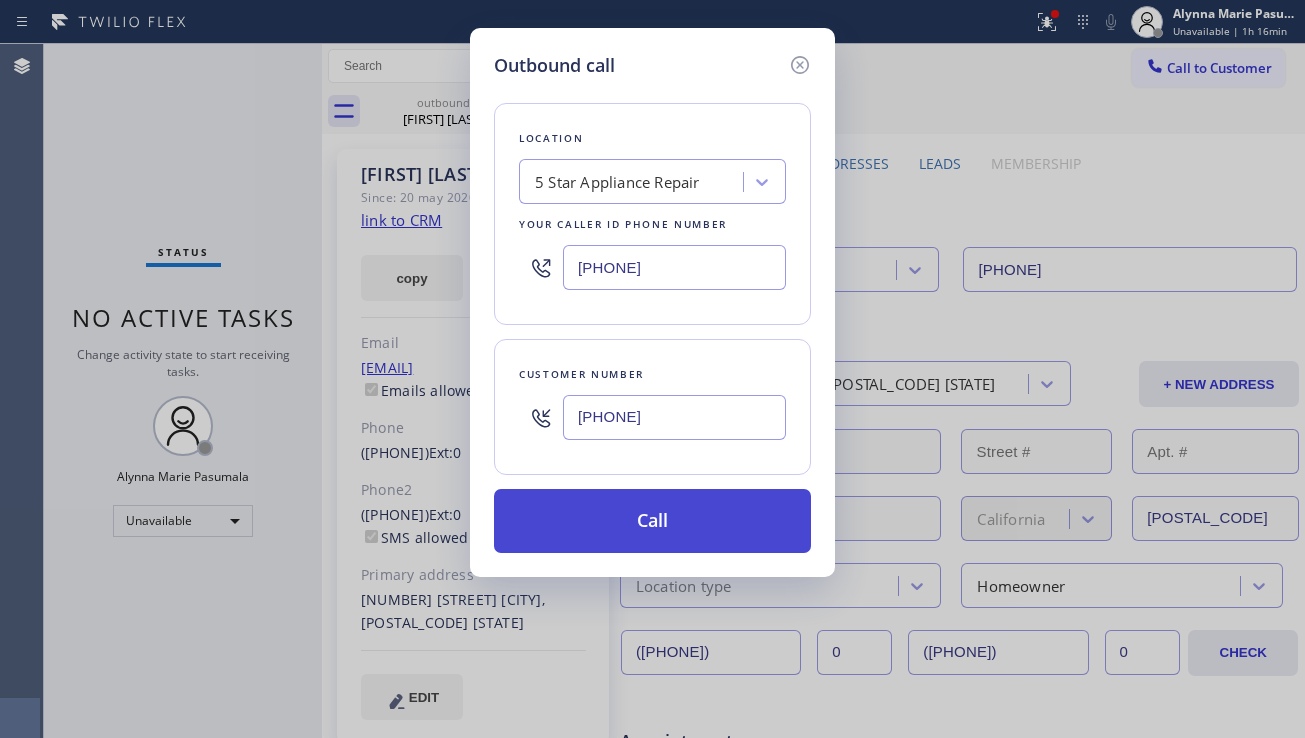 click on "Call" at bounding box center (652, 521) 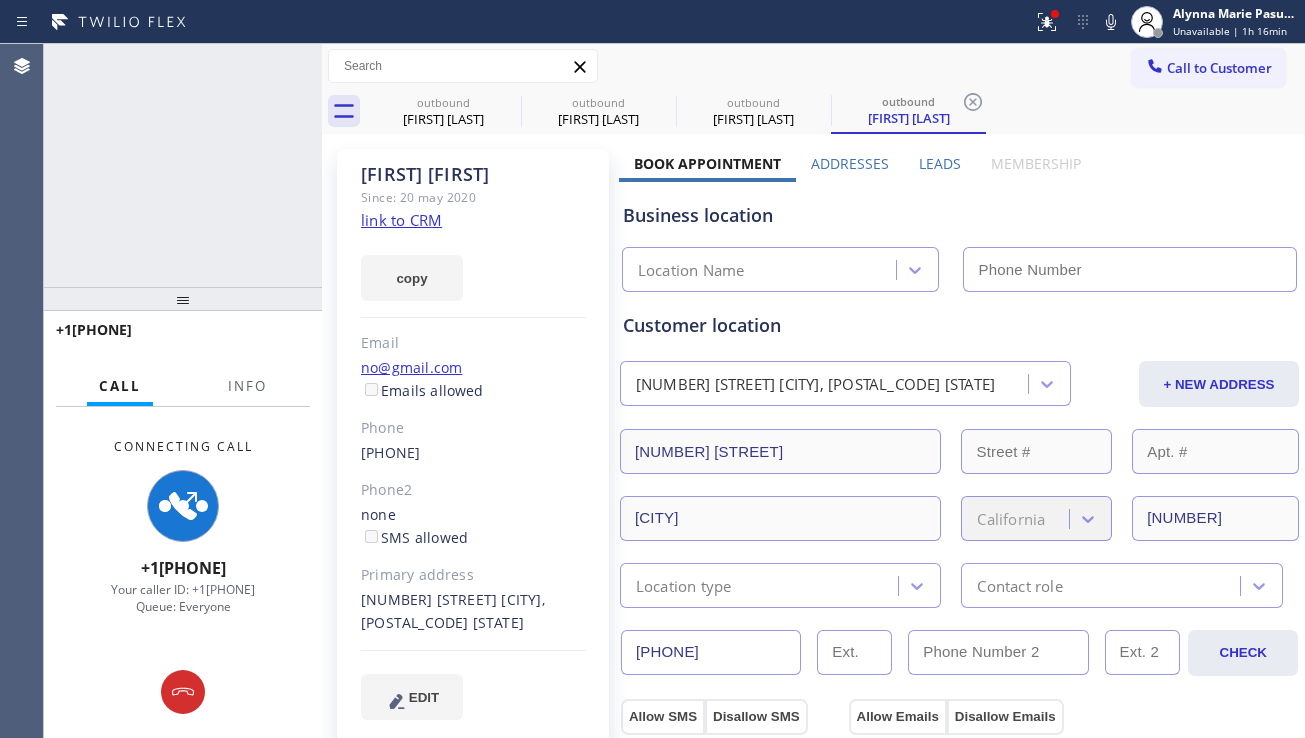 type on "[PHONE]" 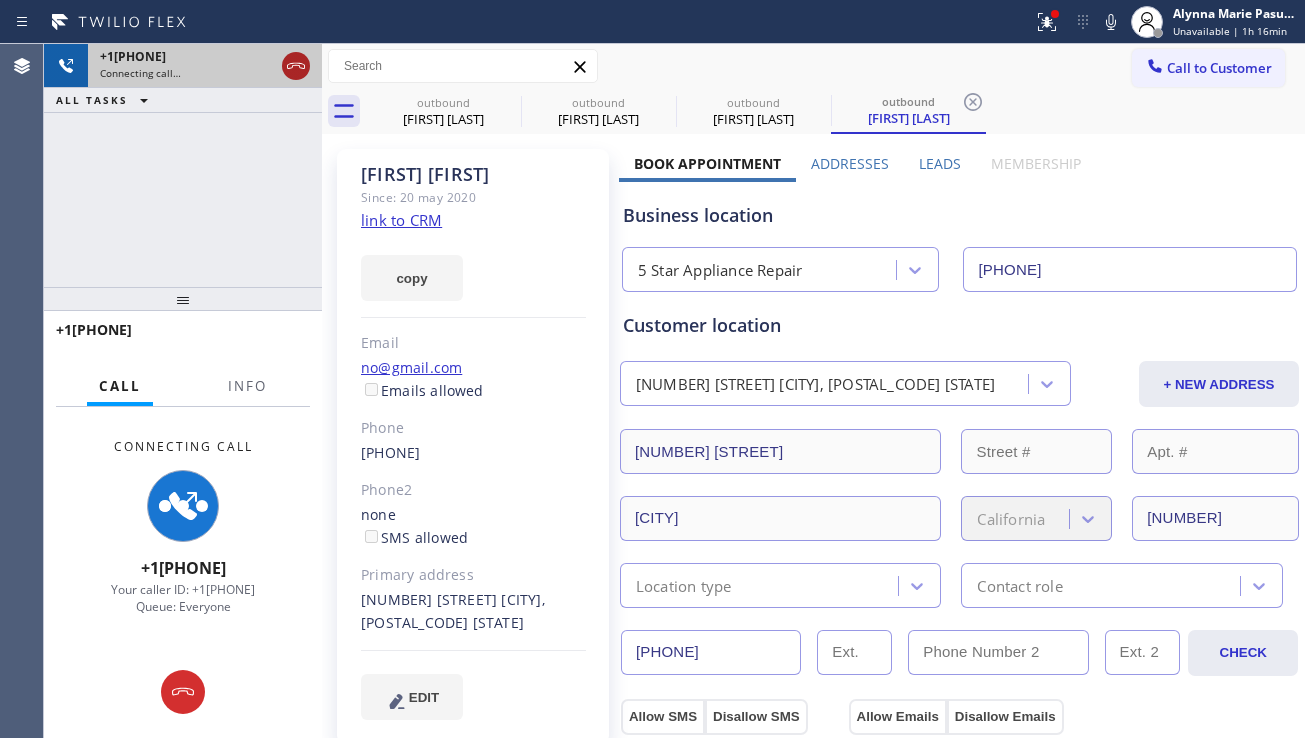 click 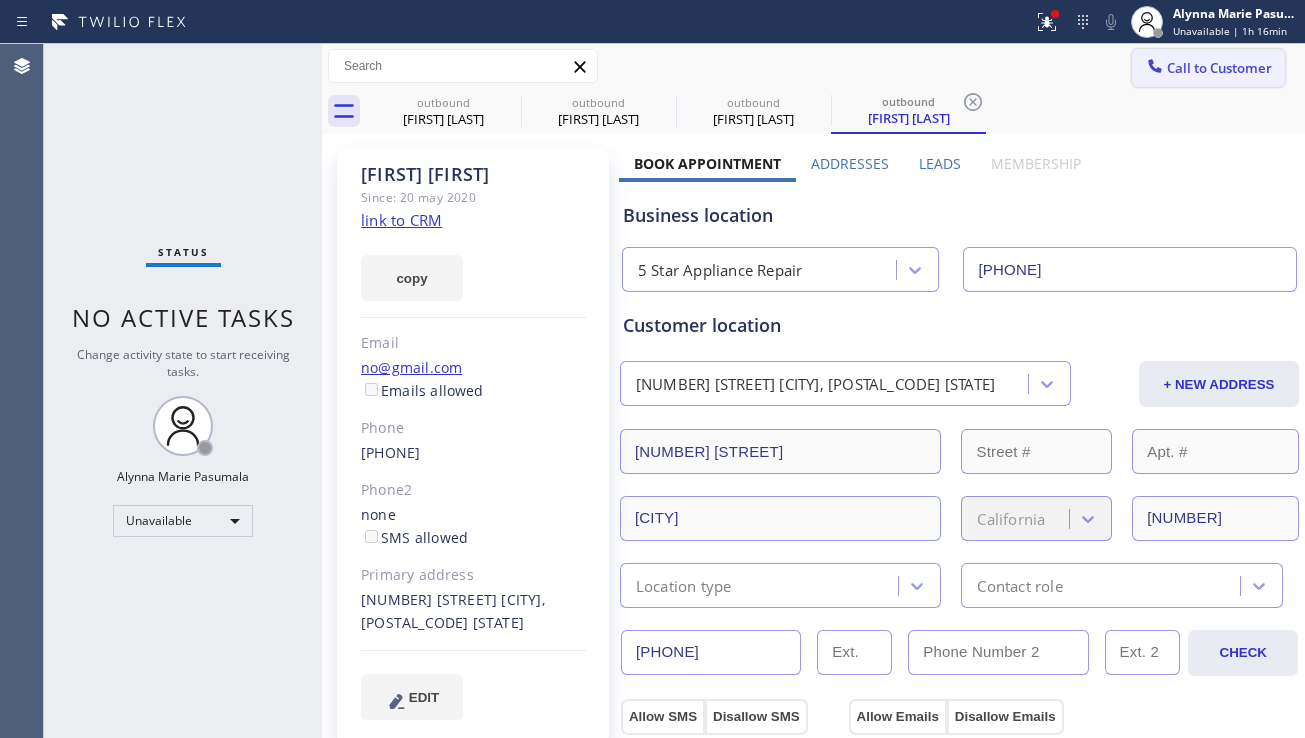 click on "Call to Customer" at bounding box center [1219, 68] 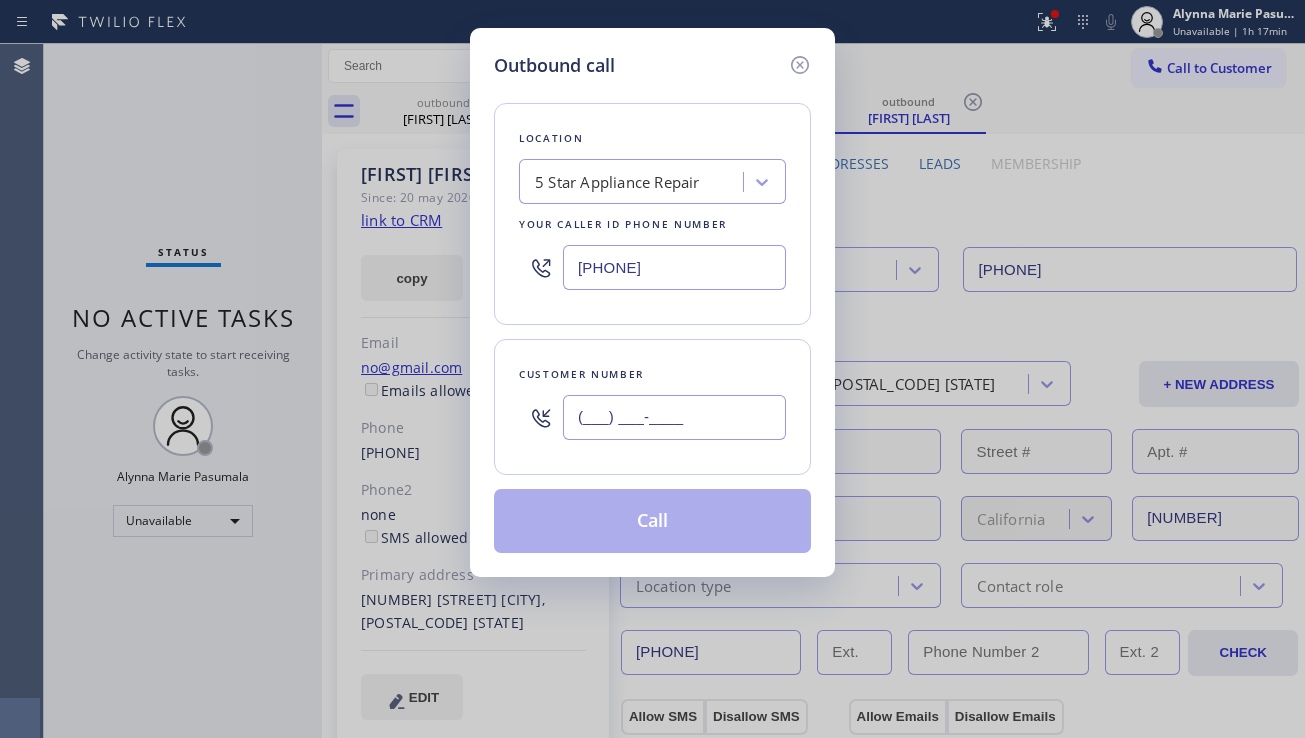 click on "(___) ___-____" at bounding box center (674, 417) 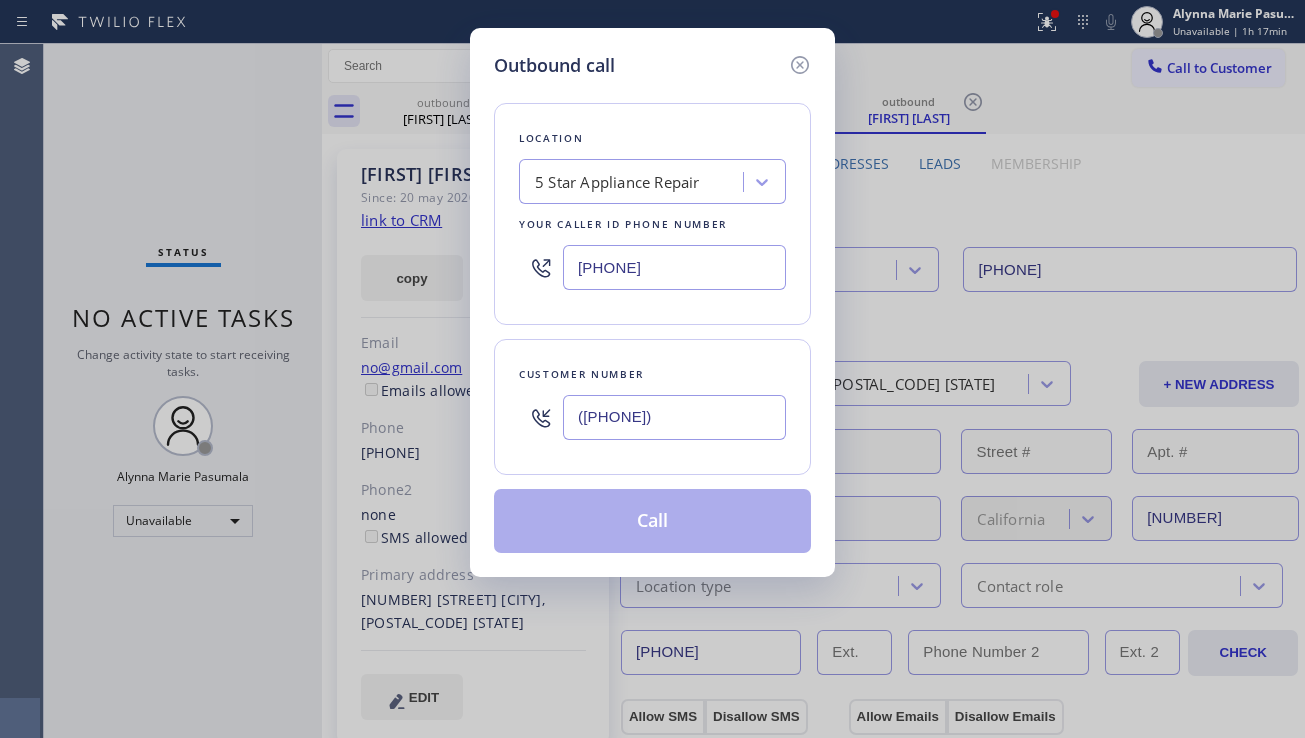 type on "(617) 331-1732" 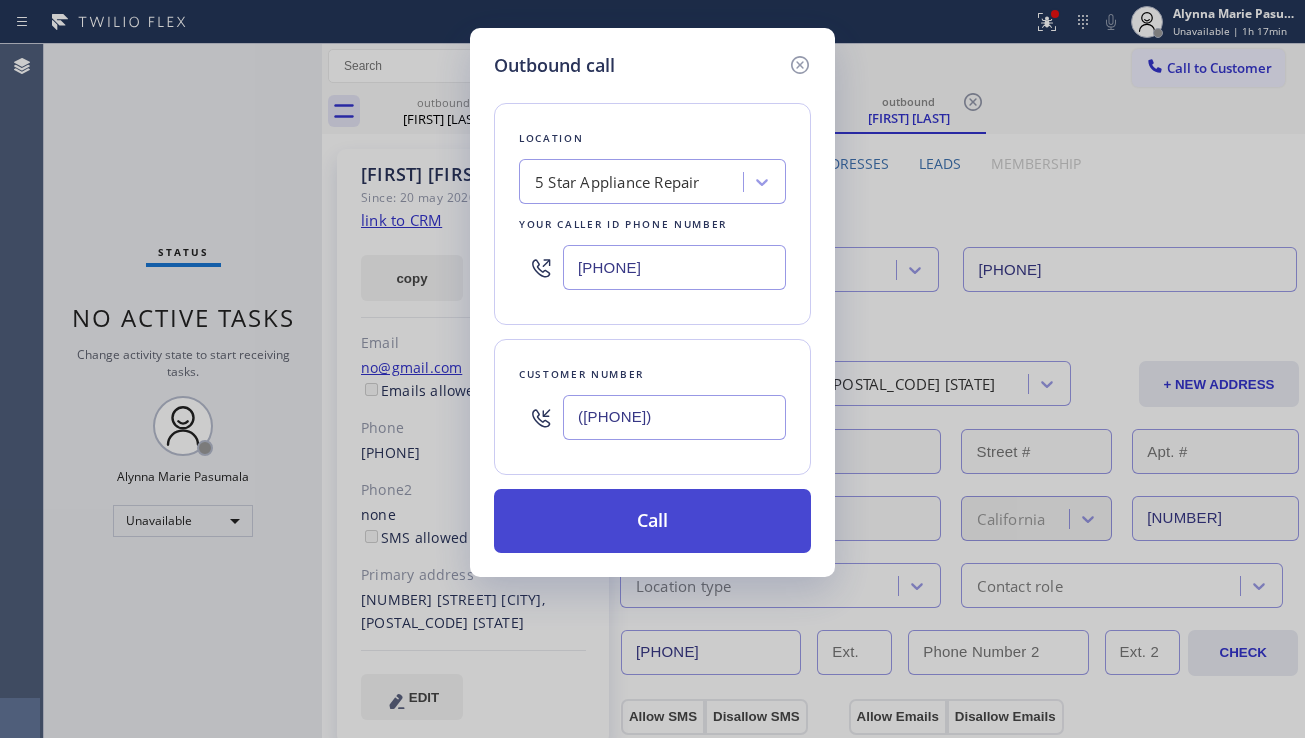 click on "Call" at bounding box center (652, 521) 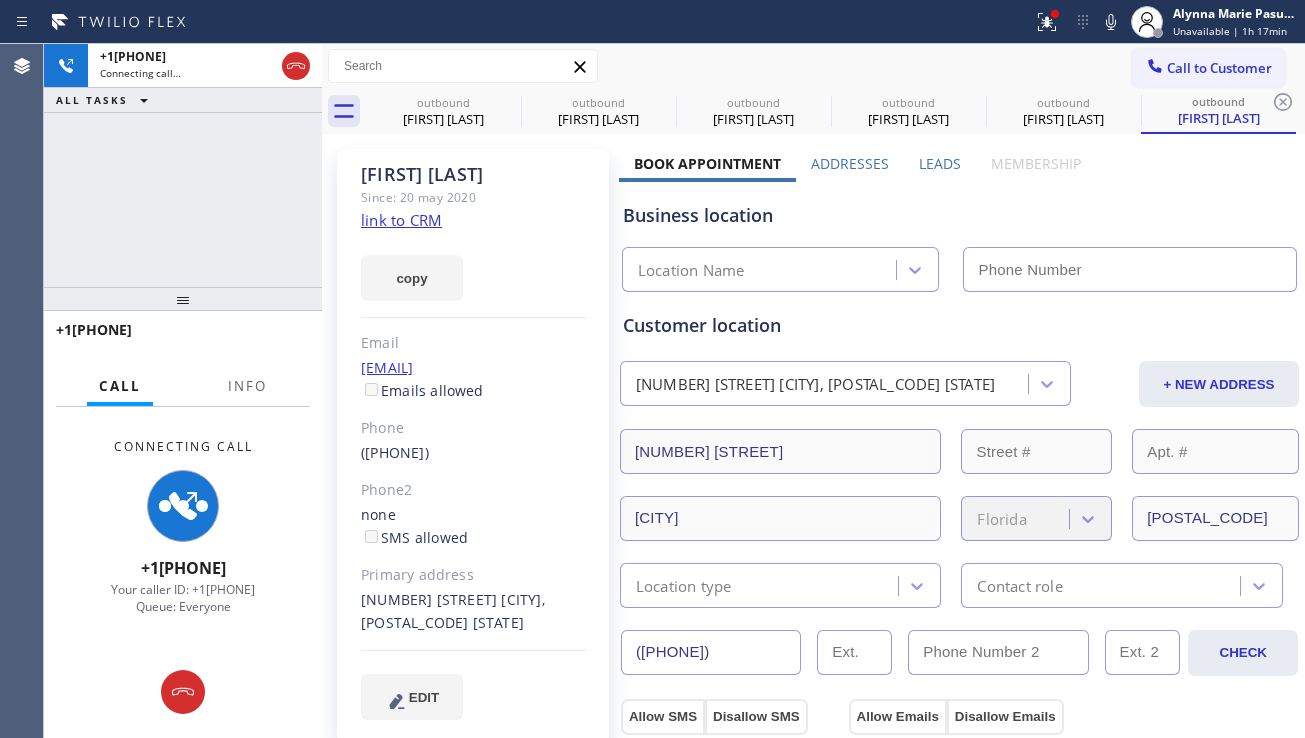 type on "[PHONE]" 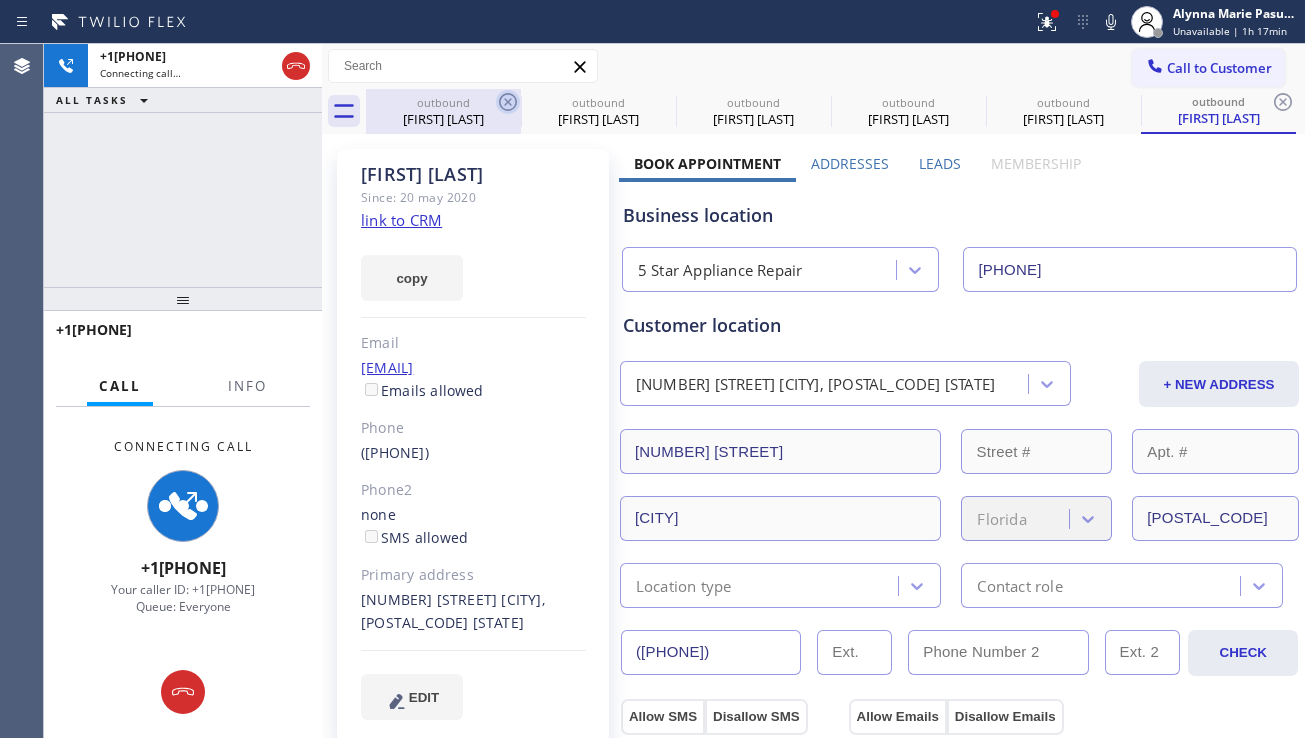 click 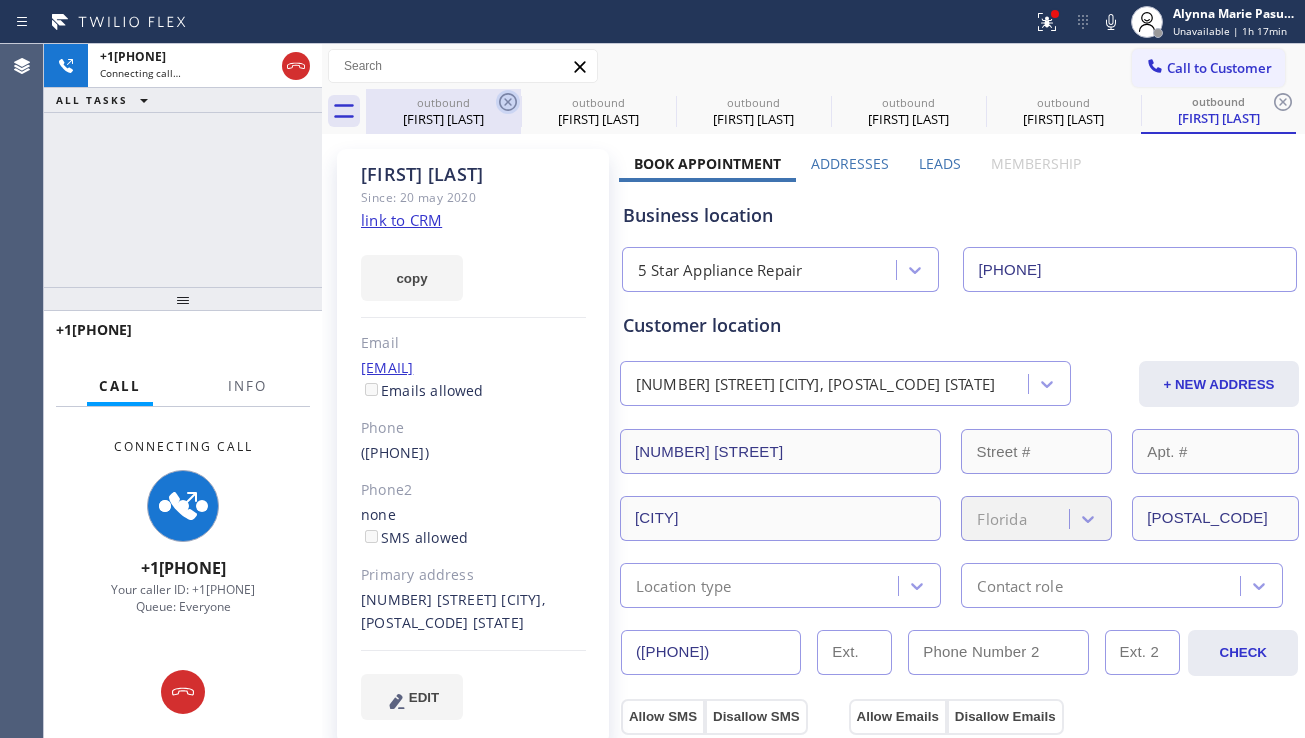 click 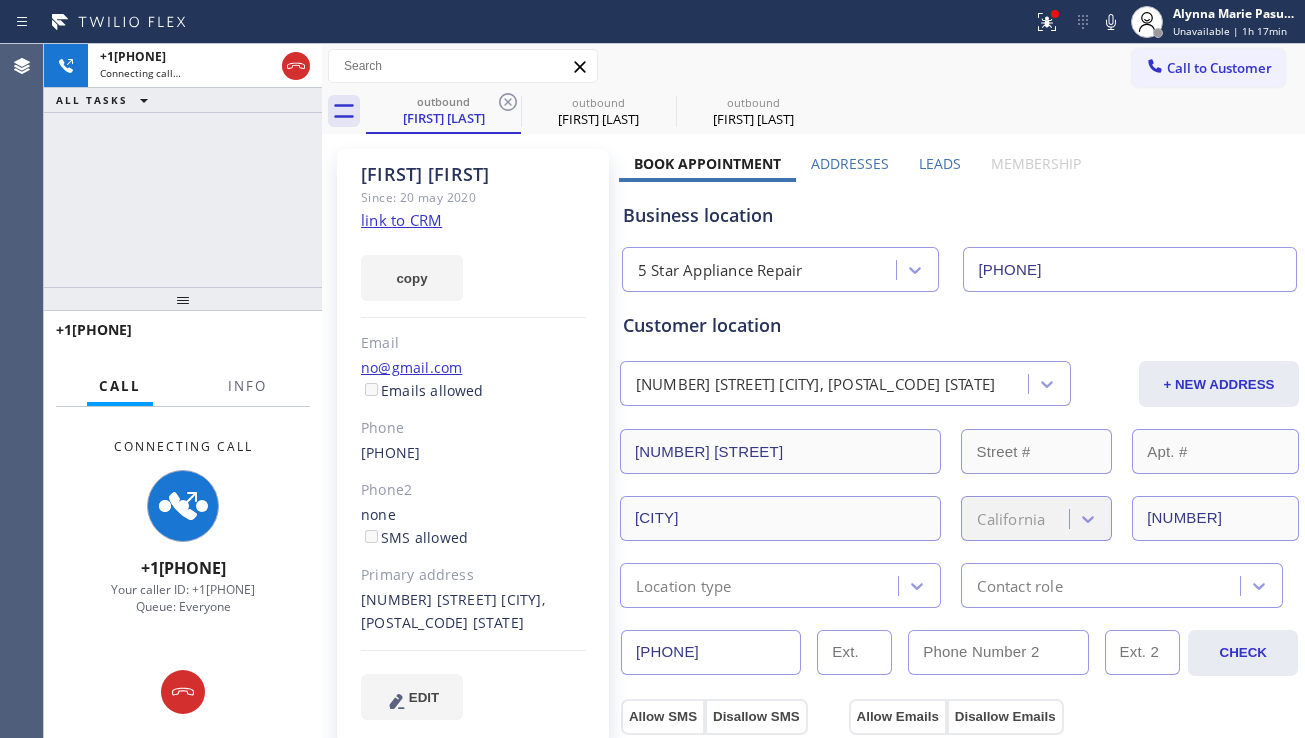 click on "Business location" at bounding box center (959, 215) 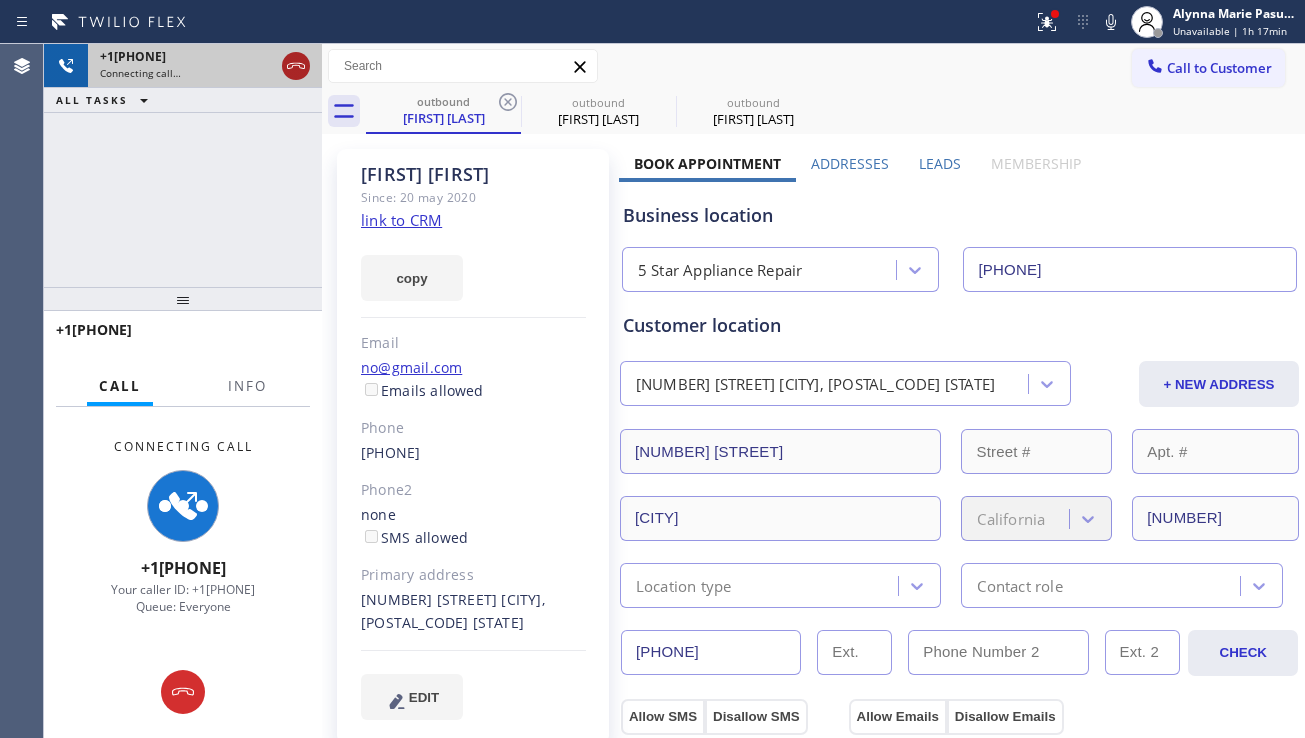 click 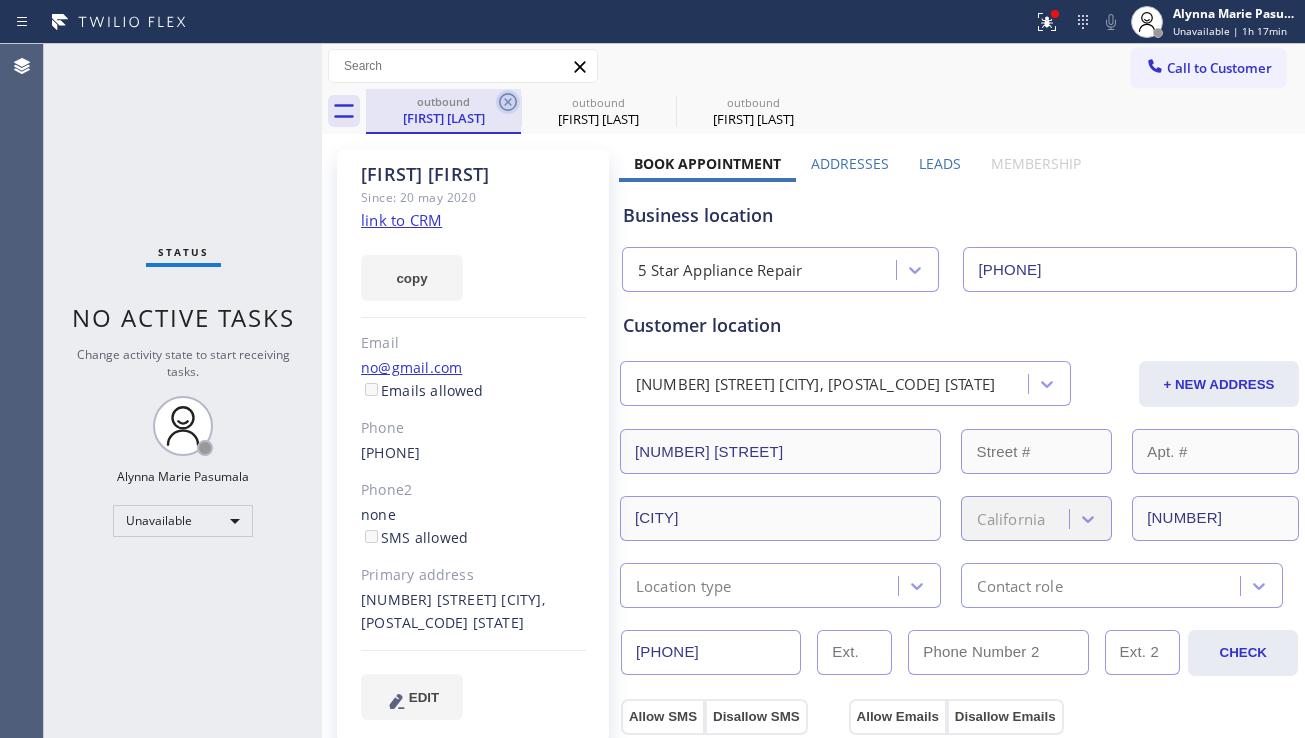 click 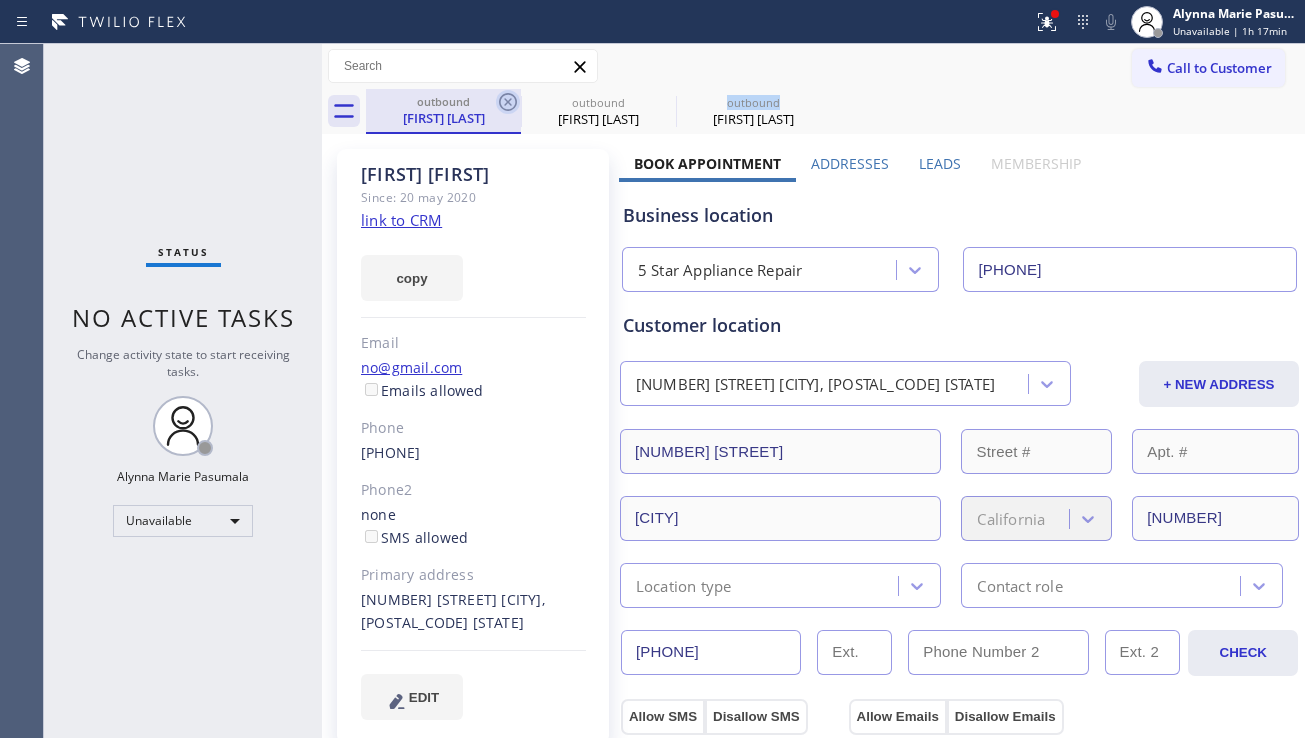 click 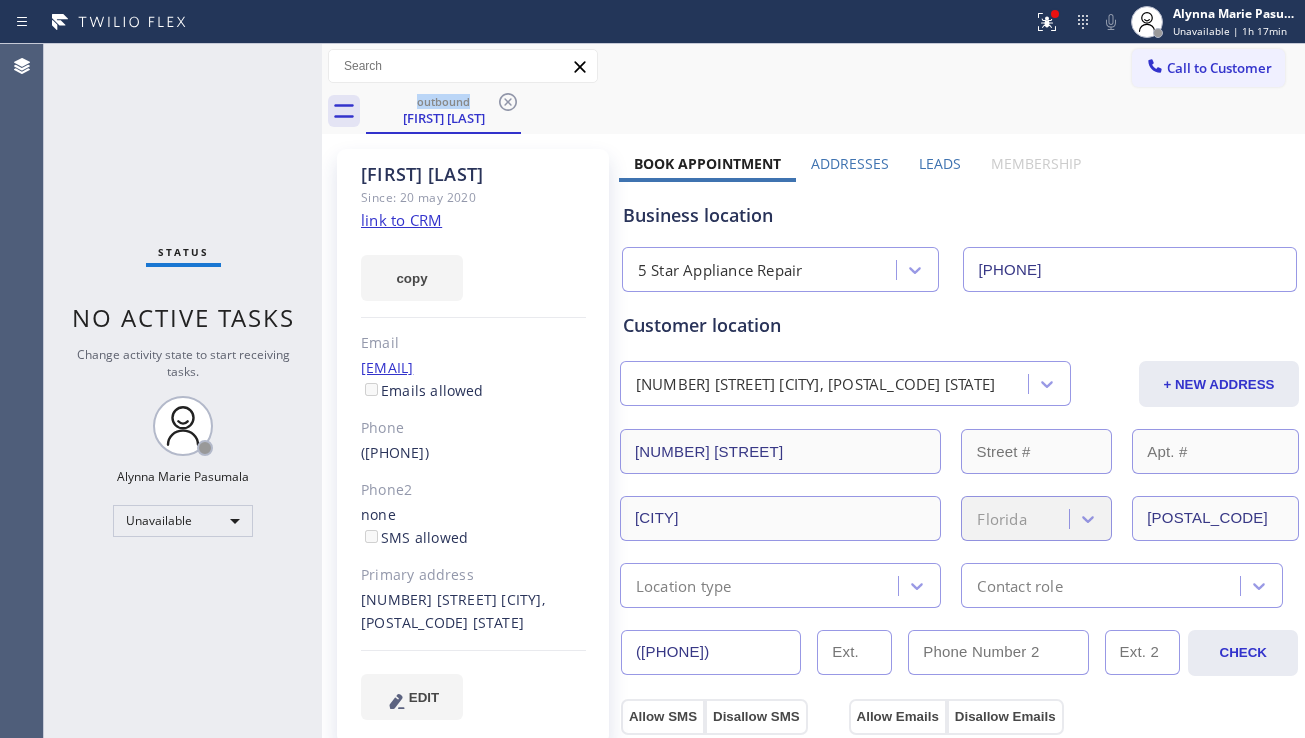 click 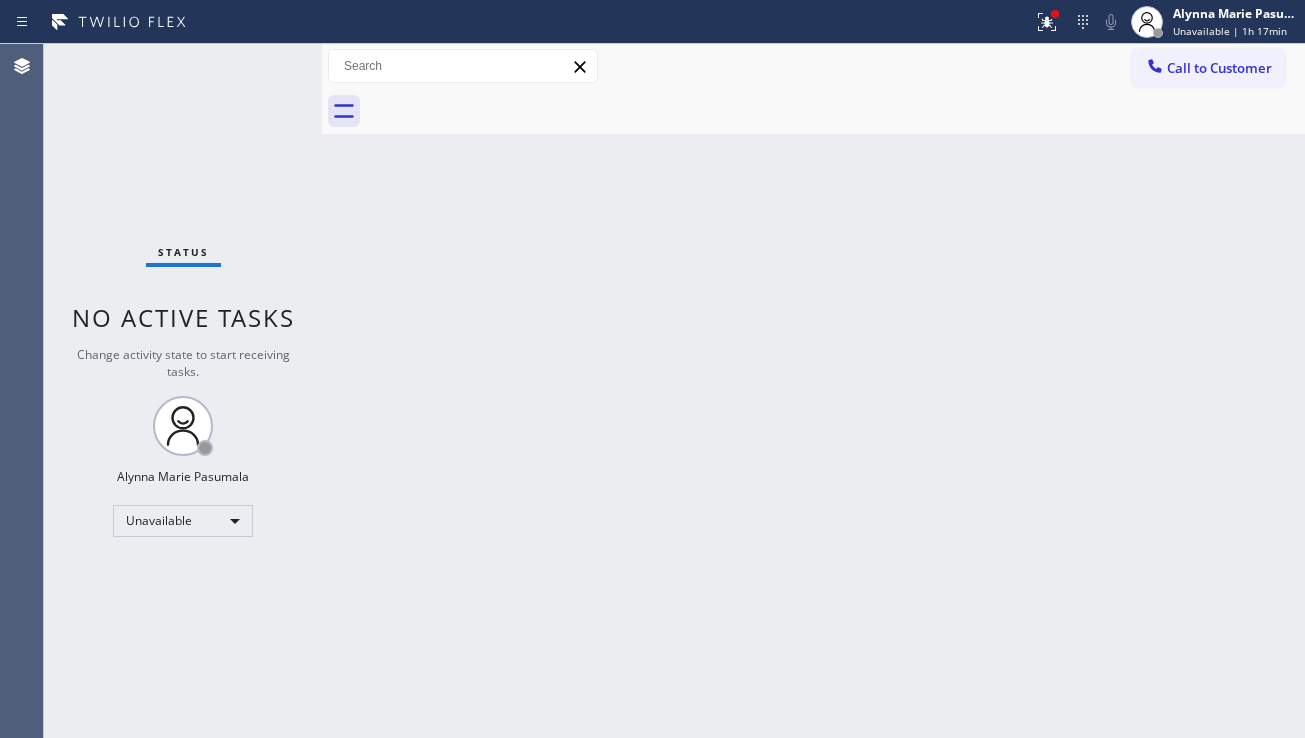 click at bounding box center [835, 111] 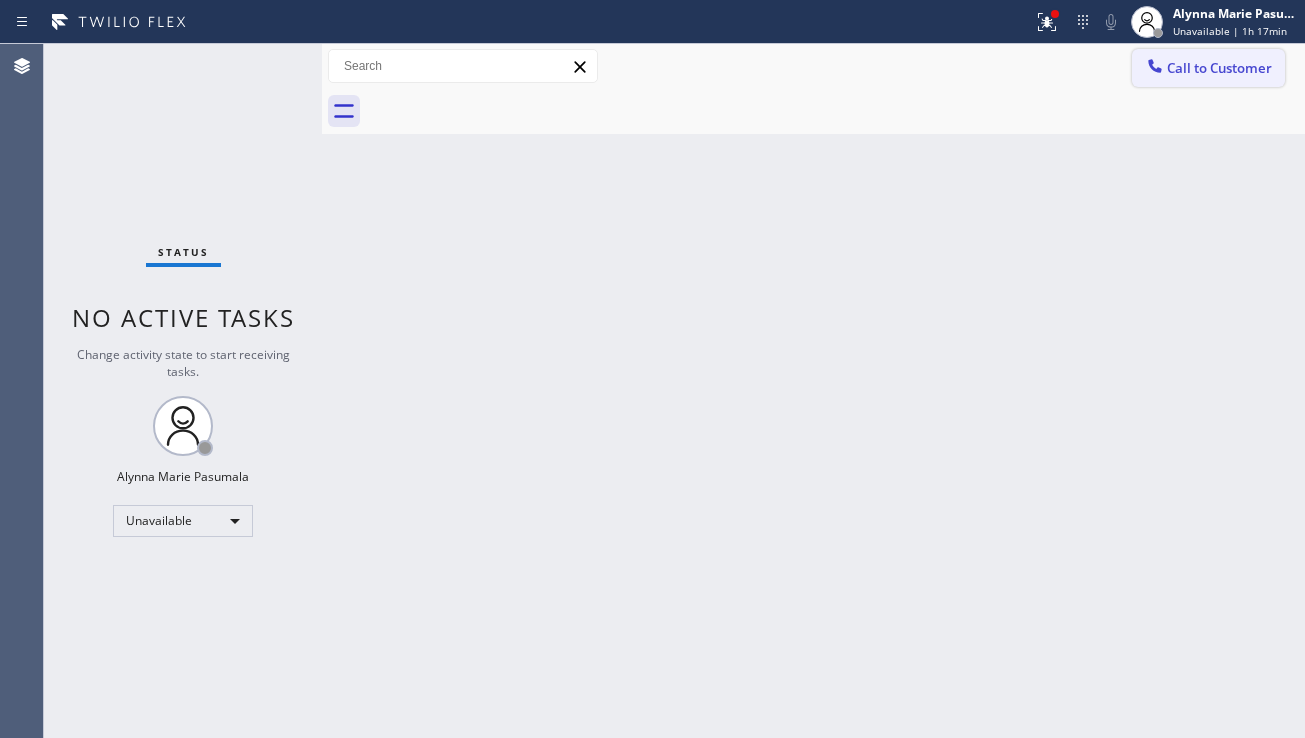 click on "Call to Customer" at bounding box center [1219, 68] 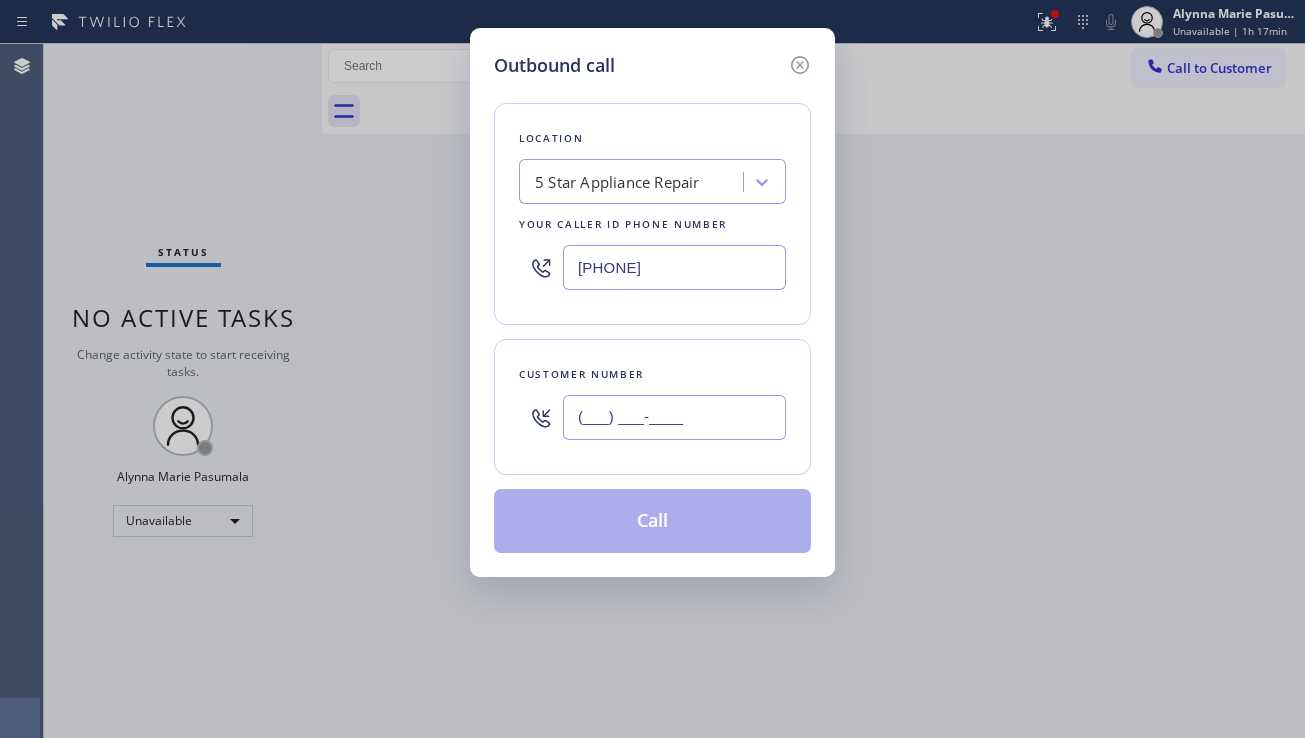 click on "(___) ___-____" at bounding box center (674, 417) 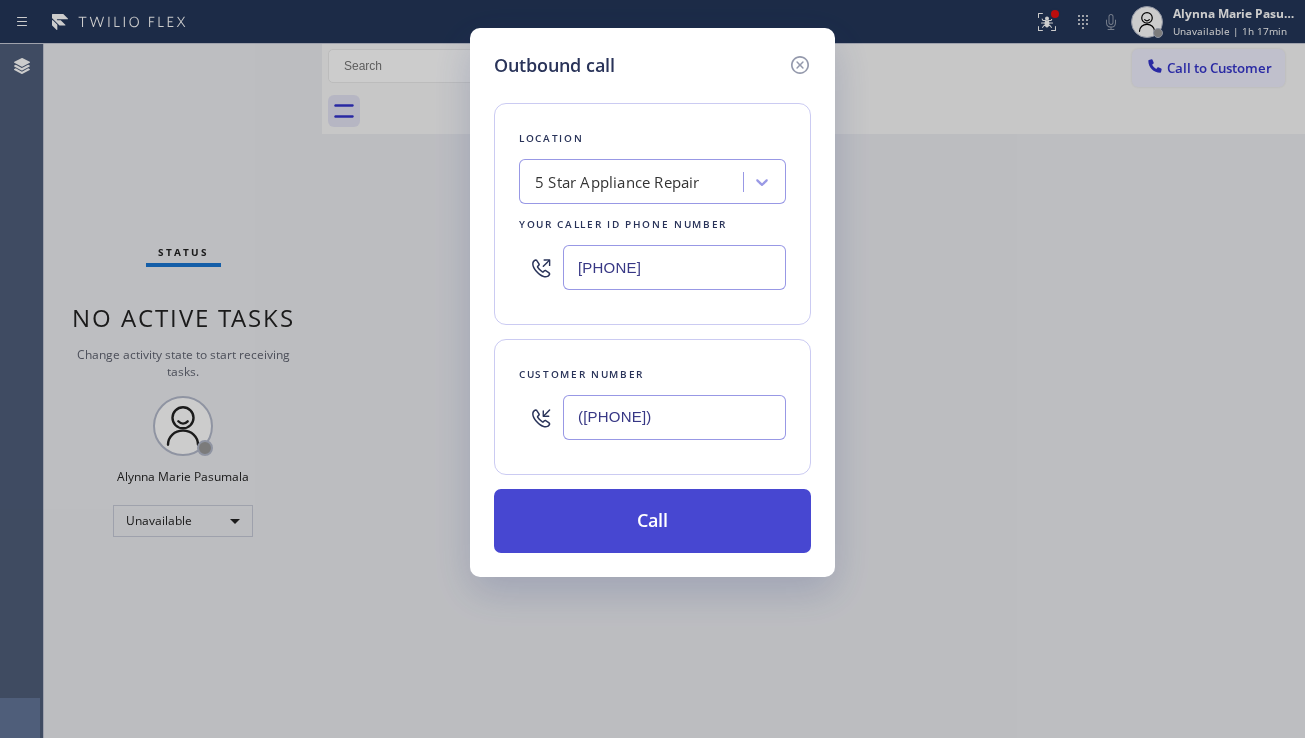 type on "(925) 583-4936" 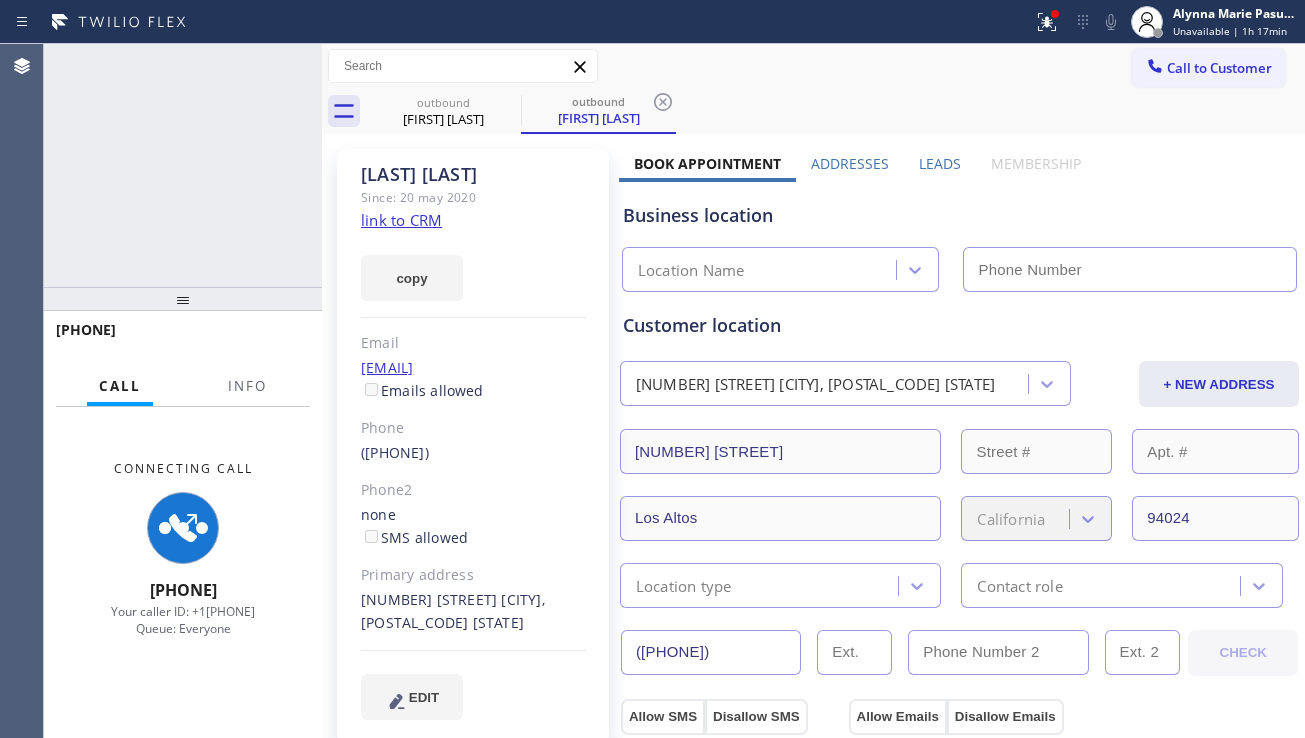 type on "[PHONE]" 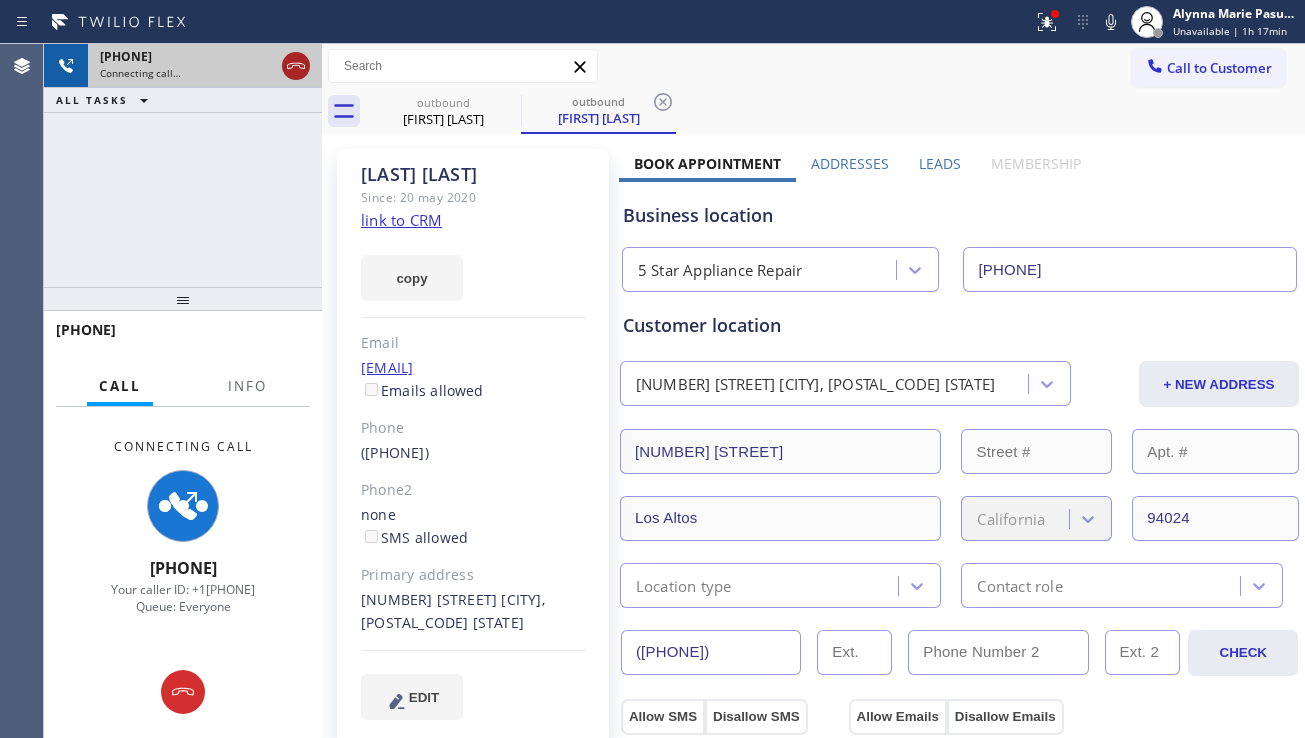 click 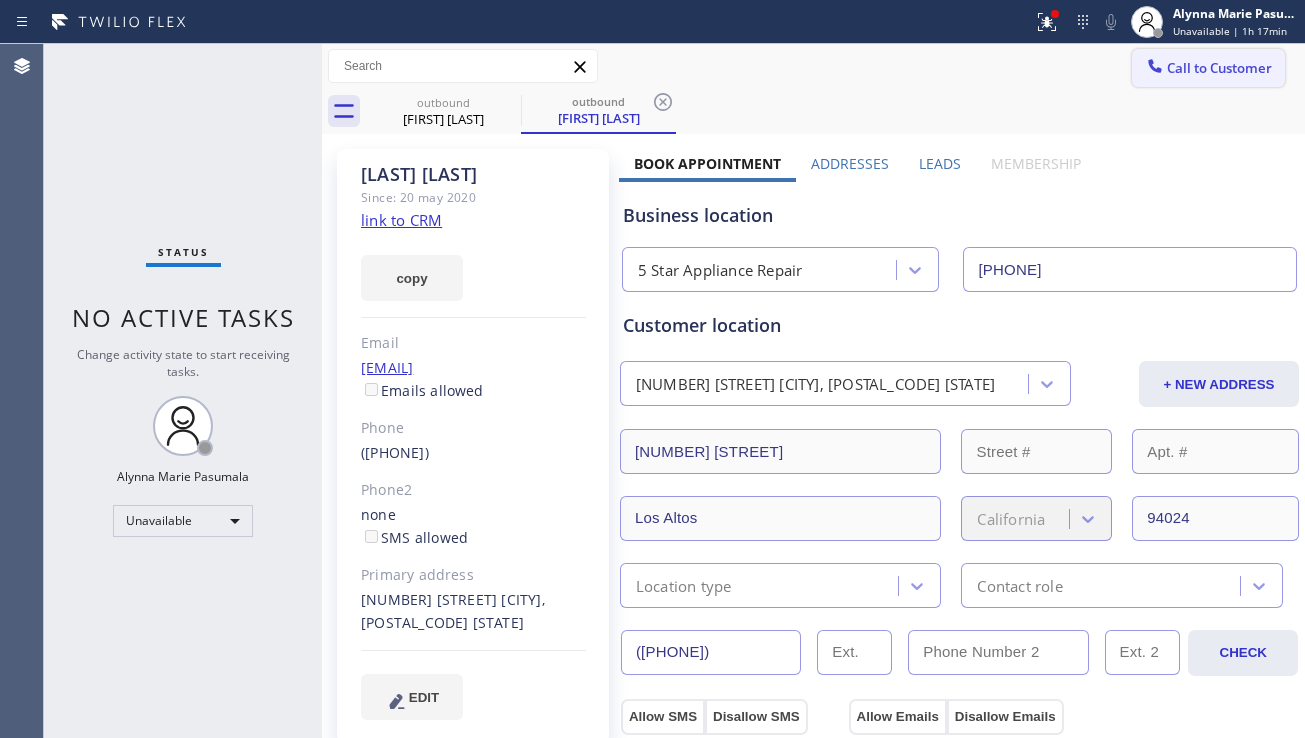click on "Call to Customer" at bounding box center [1208, 68] 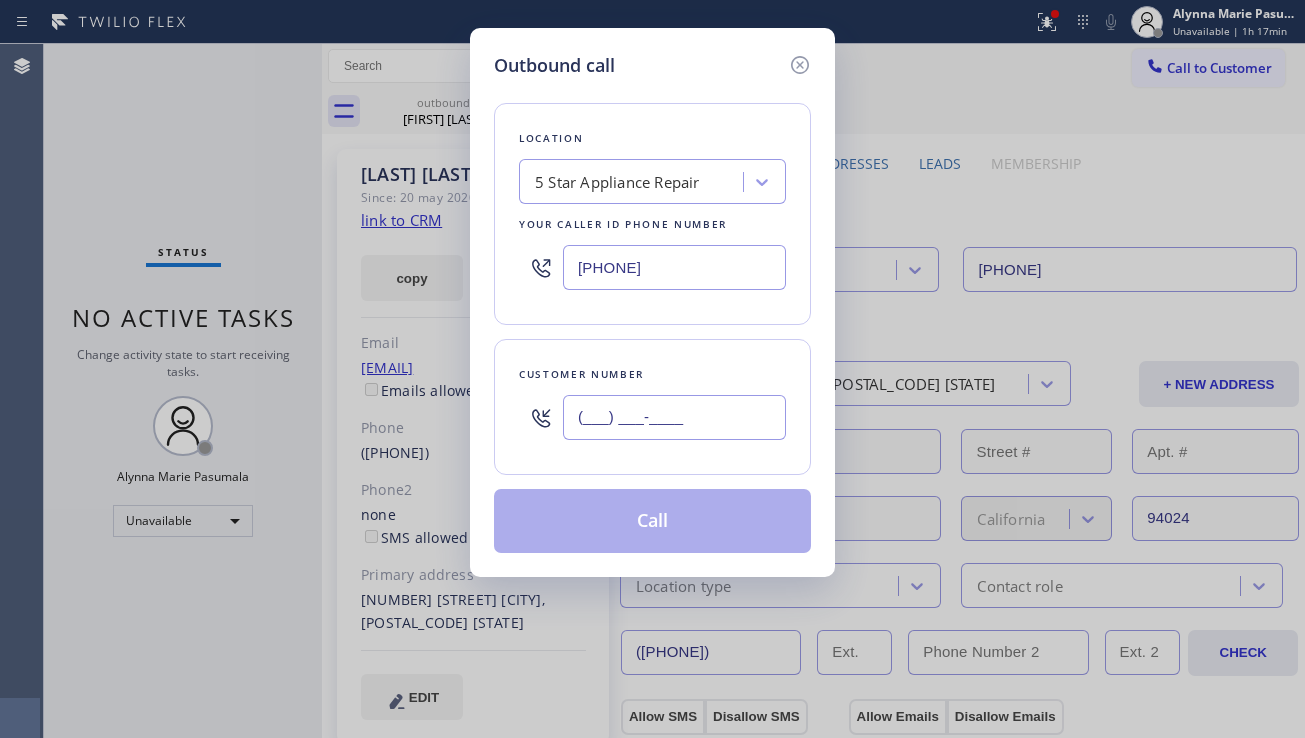 click on "(___) ___-____" at bounding box center [674, 417] 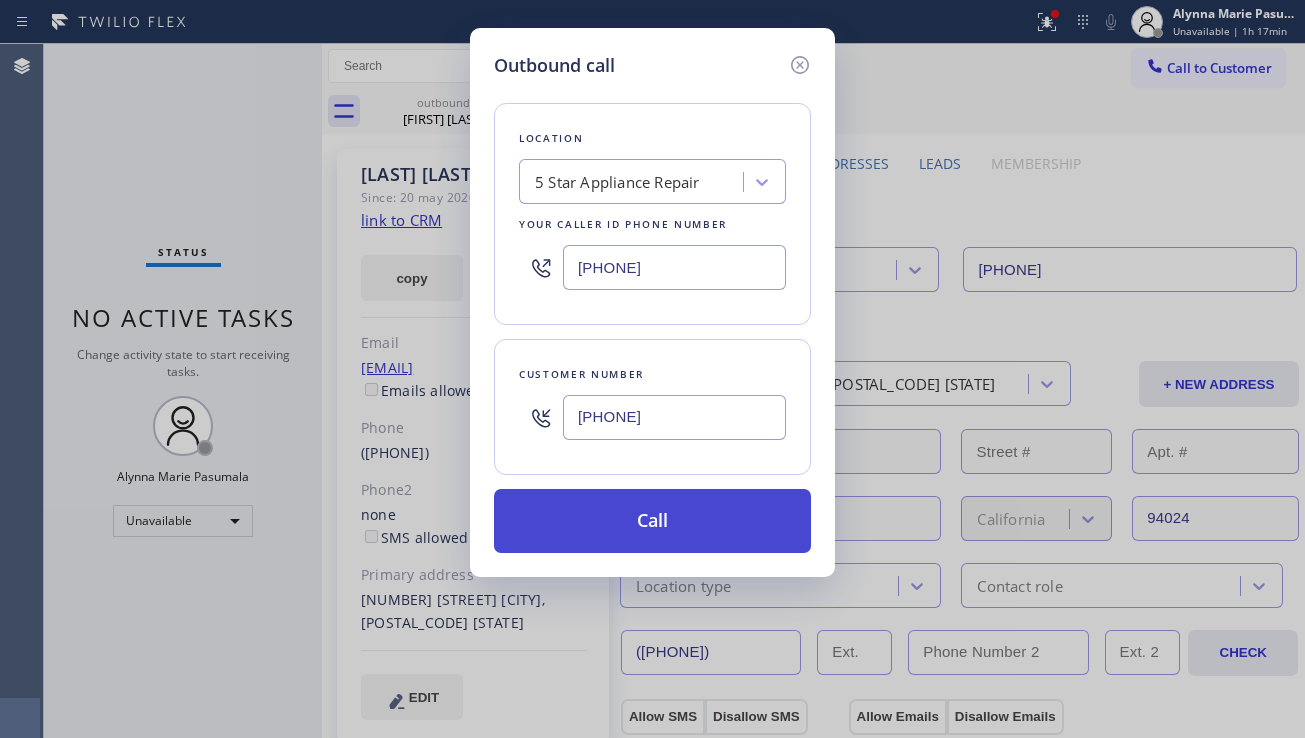 type on "(631) 433-5226" 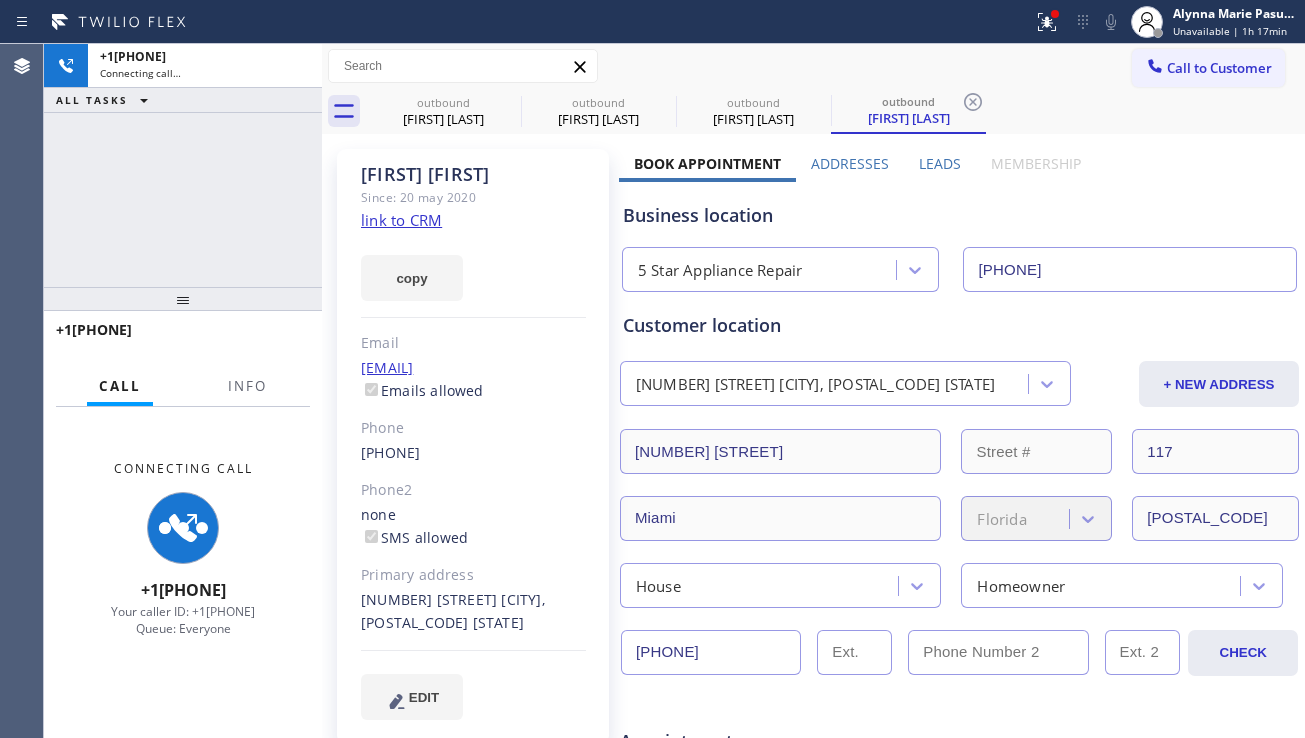 type on "[PHONE]" 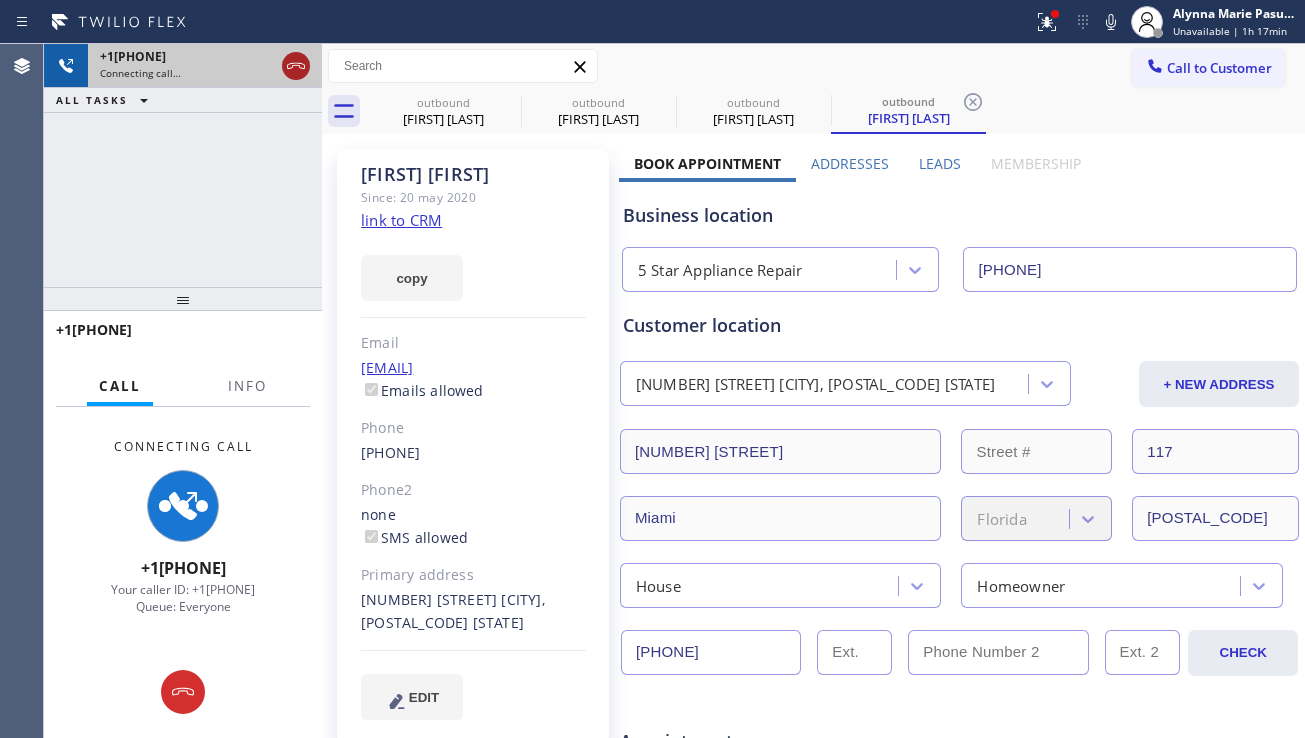 click 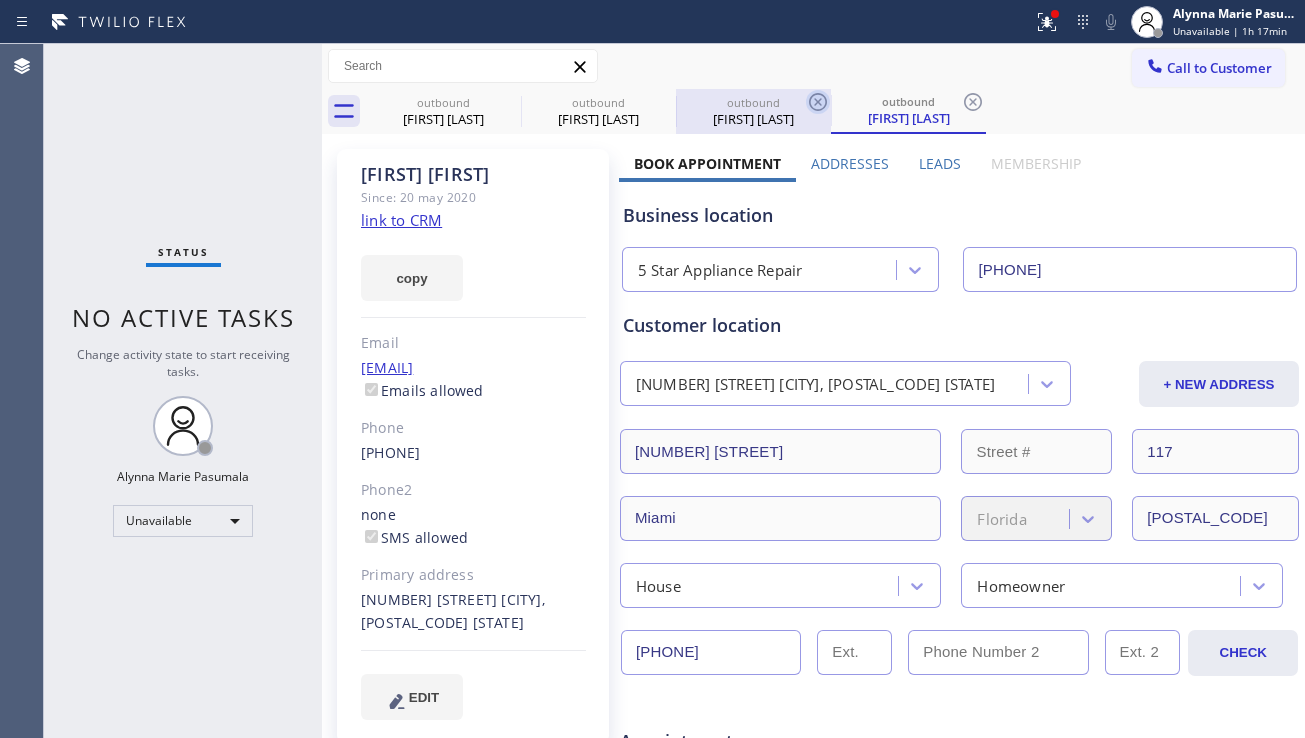 click 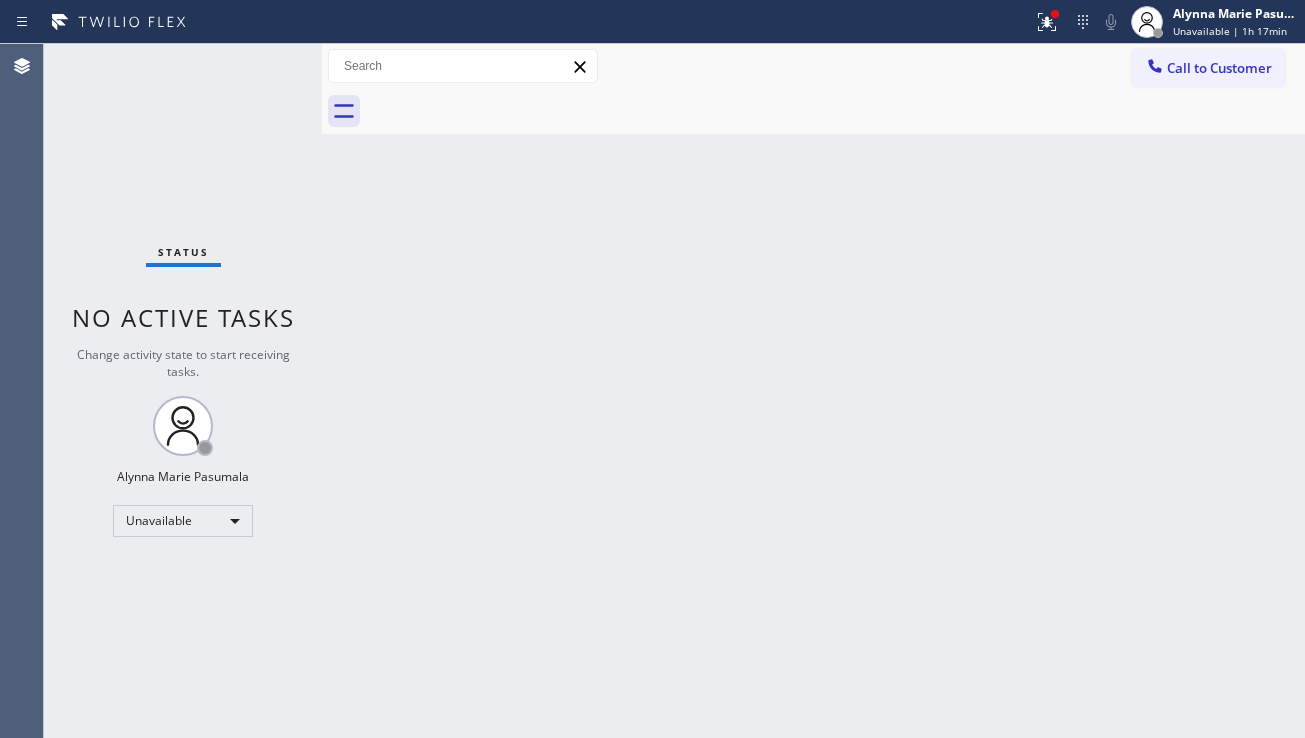 click at bounding box center [835, 111] 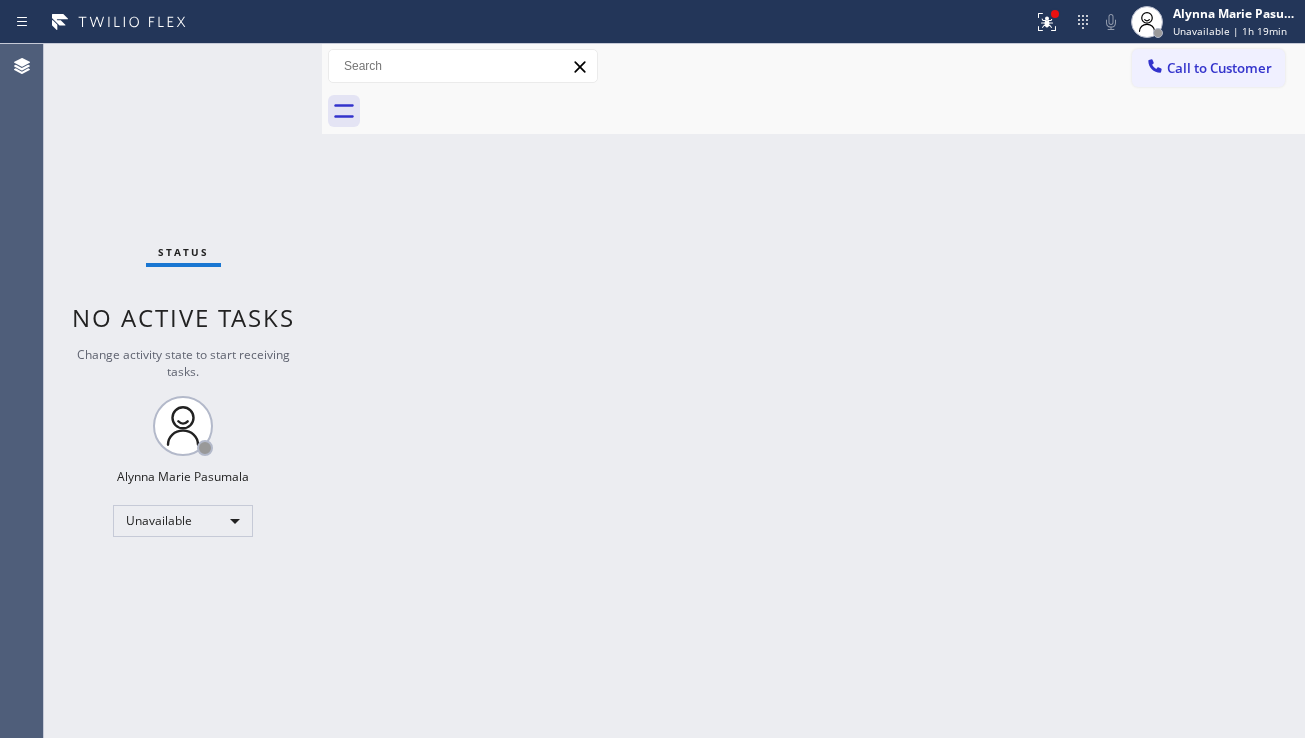 click on "Back to Dashboard Change Sender ID Customers Technicians Select a contact Outbound call Location Search location Your caller id phone number Customer number Call Customer info Name   Phone none Address none Change Sender ID HVAC [PHONE] 5 Star Appliance [PHONE] Appliance Repair [PHONE] Plumbing [PHONE] Air Duct Cleaning [PHONE]  Electricians [PHONE]  Cancel Change Check personal SMS Reset Change No tabs Call to Customer Outbound call Location 5 Star Appliance Repair Your caller id phone number [PHONE] Customer number Call Outbound call Technician Search Technician Your caller id phone number Your caller id phone number Call" at bounding box center [813, 391] 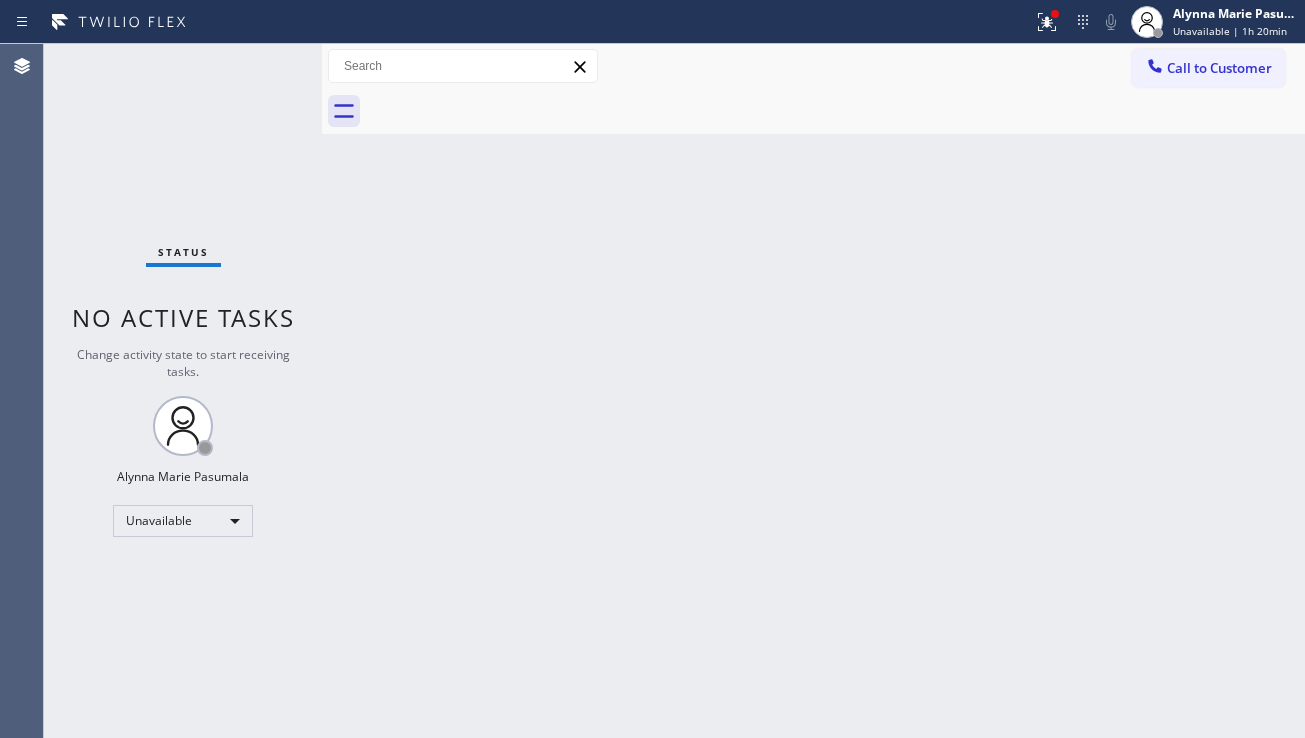 click on "Back to Dashboard Change Sender ID Customers Technicians Select a contact Outbound call Location Search location Your caller id phone number Customer number Call Customer info Name   Phone none Address none Change Sender ID HVAC [PHONE] 5 Star Appliance [PHONE] Appliance Repair [PHONE] Plumbing [PHONE] Air Duct Cleaning [PHONE]  Electricians [PHONE]  Cancel Change Check personal SMS Reset Change No tabs Call to Customer Outbound call Location 5 Star Appliance Repair Your caller id phone number [PHONE] Customer number Call Outbound call Technician Search Technician Your caller id phone number Your caller id phone number Call" at bounding box center [813, 391] 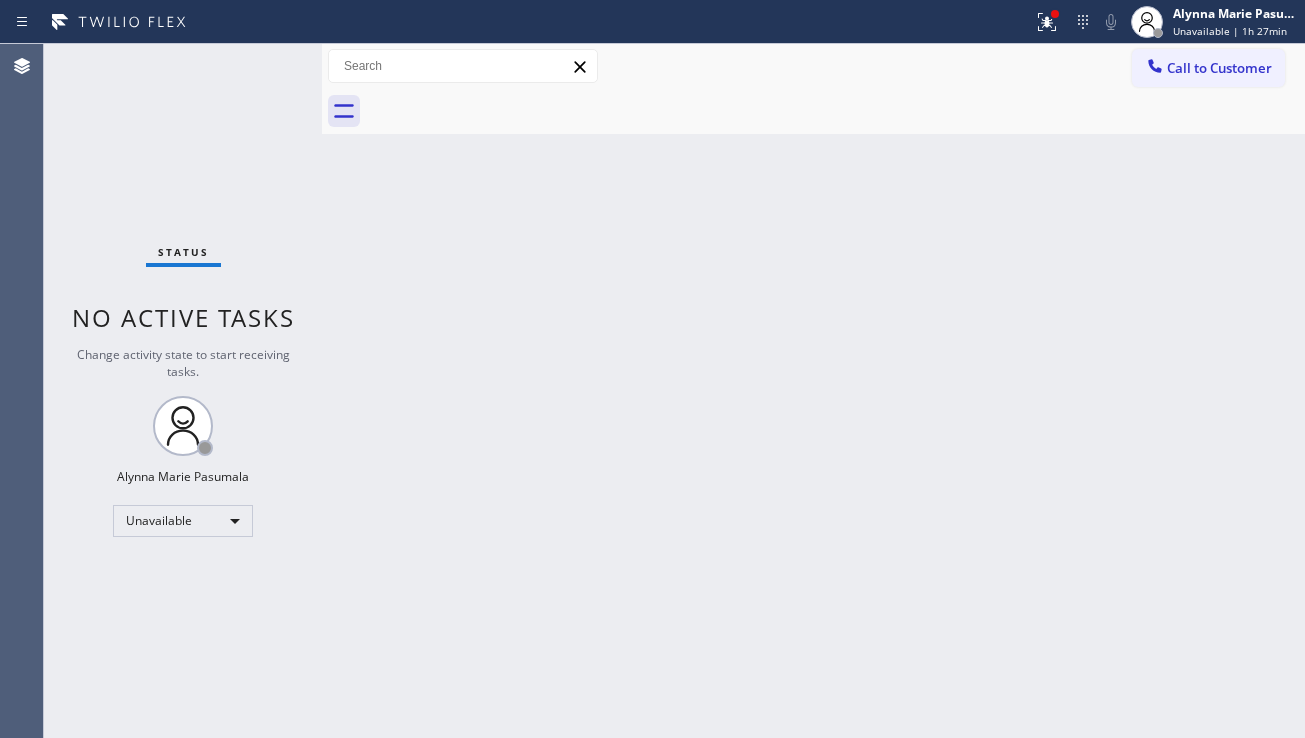click on "Back to Dashboard Change Sender ID Customers Technicians Select a contact Outbound call Location Search location Your caller id phone number Customer number Call Customer info Name   Phone none Address none Change Sender ID HVAC [PHONE] 5 Star Appliance [PHONE] Appliance Repair [PHONE] Plumbing [PHONE] Air Duct Cleaning [PHONE]  Electricians [PHONE]  Cancel Change Check personal SMS Reset Change No tabs Call to Customer Outbound call Location 5 Star Appliance Repair Your caller id phone number [PHONE] Customer number Call Outbound call Technician Search Technician Your caller id phone number Your caller id phone number Call" at bounding box center [813, 391] 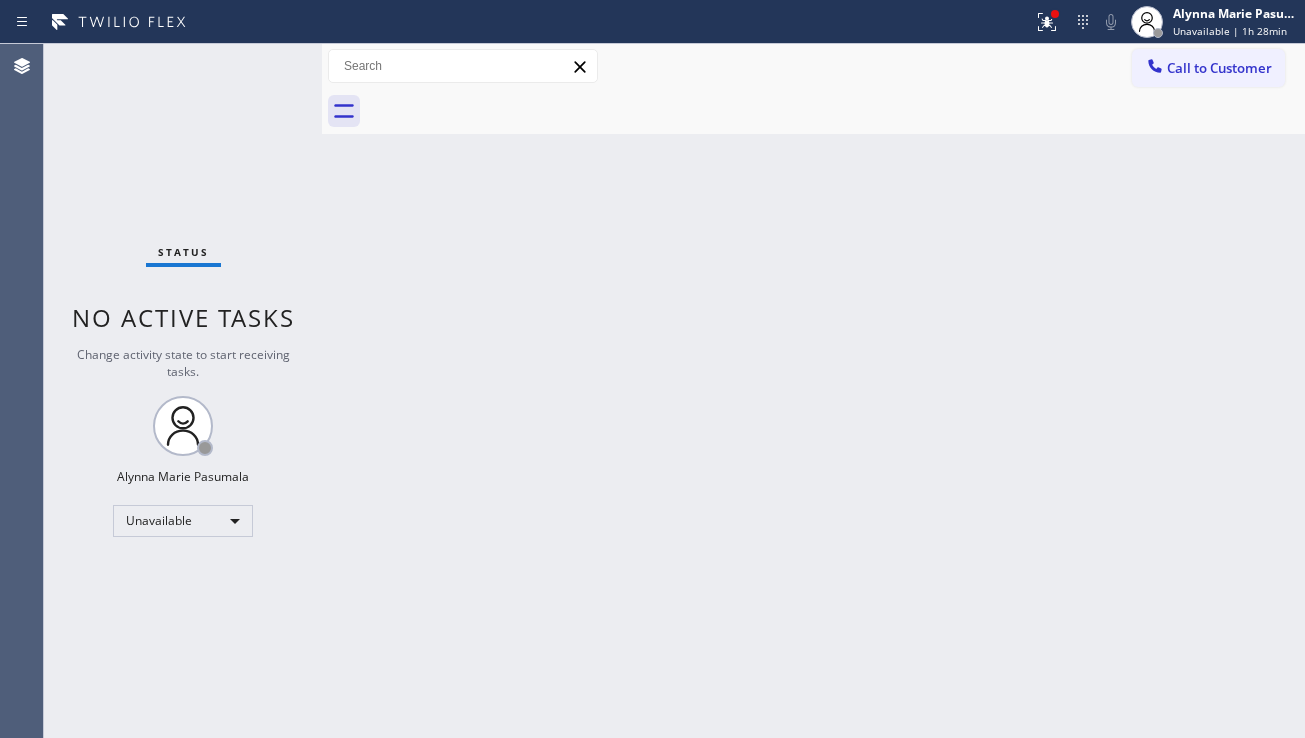 click on "Back to Dashboard Change Sender ID Customers Technicians Select a contact Outbound call Location Search location Your caller id phone number Customer number Call Customer info Name   Phone none Address none Change Sender ID HVAC [PHONE] 5 Star Appliance [PHONE] Appliance Repair [PHONE] Plumbing [PHONE] Air Duct Cleaning [PHONE]  Electricians [PHONE]  Cancel Change Check personal SMS Reset Change No tabs Call to Customer Outbound call Location 5 Star Appliance Repair Your caller id phone number [PHONE] Customer number Call Outbound call Technician Search Technician Your caller id phone number Your caller id phone number Call" at bounding box center [813, 391] 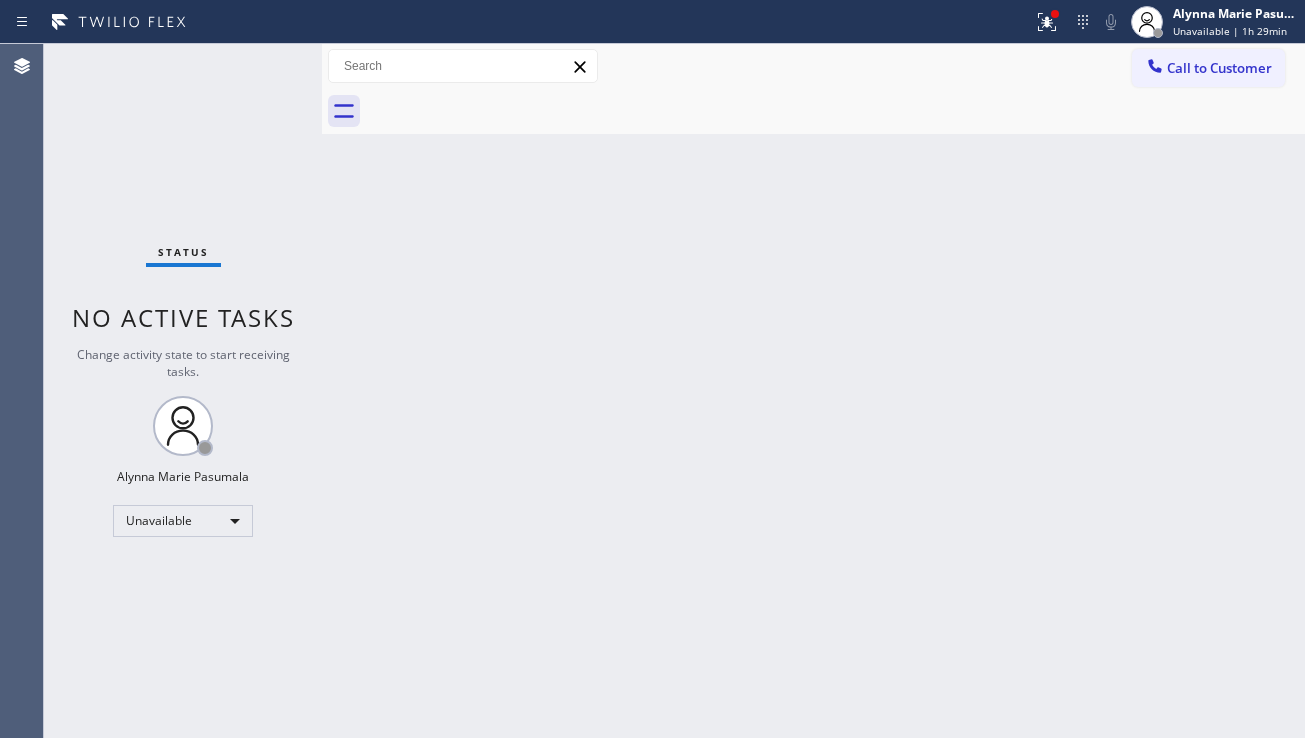 click on "Back to Dashboard Change Sender ID Customers Technicians Select a contact Outbound call Location Search location Your caller id phone number Customer number Call Customer info Name   Phone none Address none Change Sender ID HVAC [PHONE] 5 Star Appliance [PHONE] Appliance Repair [PHONE] Plumbing [PHONE] Air Duct Cleaning [PHONE]  Electricians [PHONE]  Cancel Change Check personal SMS Reset Change No tabs Call to Customer Outbound call Location 5 Star Appliance Repair Your caller id phone number [PHONE] Customer number Call Outbound call Technician Search Technician Your caller id phone number Your caller id phone number Call" at bounding box center [813, 391] 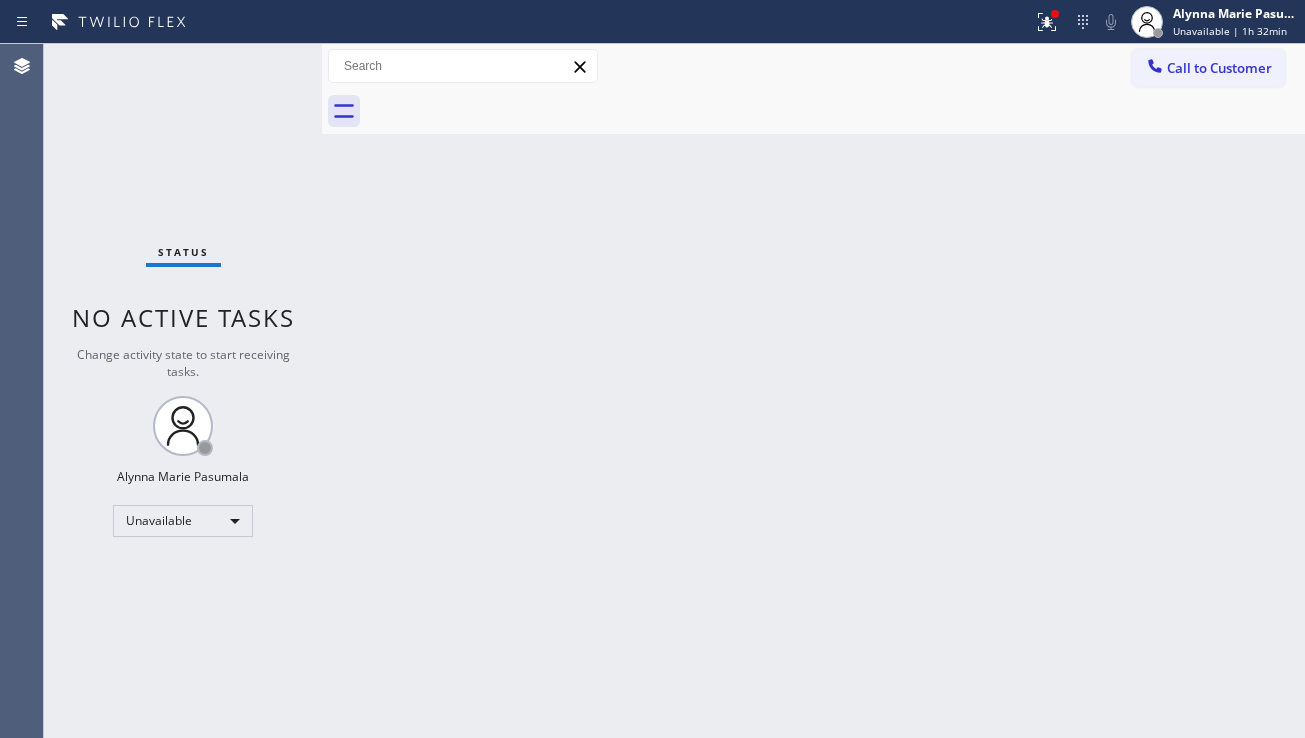 click on "Back to Dashboard Change Sender ID Customers Technicians Select a contact Outbound call Location Search location Your caller id phone number Customer number Call Customer info Name   Phone none Address none Change Sender ID HVAC [PHONE] 5 Star Appliance [PHONE] Appliance Repair [PHONE] Plumbing [PHONE] Air Duct Cleaning [PHONE]  Electricians [PHONE]  Cancel Change Check personal SMS Reset Change No tabs Call to Customer Outbound call Location 5 Star Appliance Repair Your caller id phone number [PHONE] Customer number Call Outbound call Technician Search Technician Your caller id phone number Your caller id phone number Call" at bounding box center [813, 391] 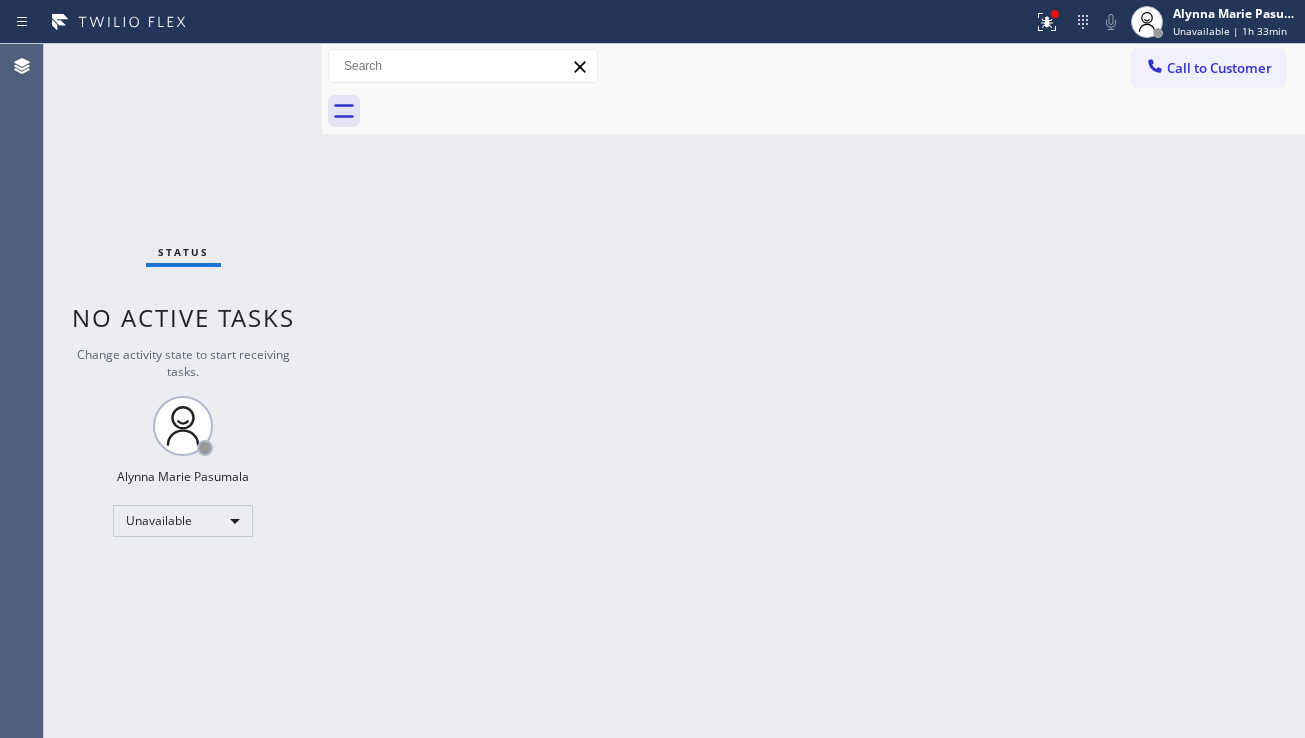 click on "Back to Dashboard Change Sender ID Customers Technicians Select a contact Outbound call Location Search location Your caller id phone number Customer number Call Customer info Name   Phone none Address none Change Sender ID HVAC [PHONE] 5 Star Appliance [PHONE] Appliance Repair [PHONE] Plumbing [PHONE] Air Duct Cleaning [PHONE]  Electricians [PHONE]  Cancel Change Check personal SMS Reset Change No tabs Call to Customer Outbound call Location 5 Star Appliance Repair Your caller id phone number [PHONE] Customer number Call Outbound call Technician Search Technician Your caller id phone number Your caller id phone number Call" at bounding box center (813, 391) 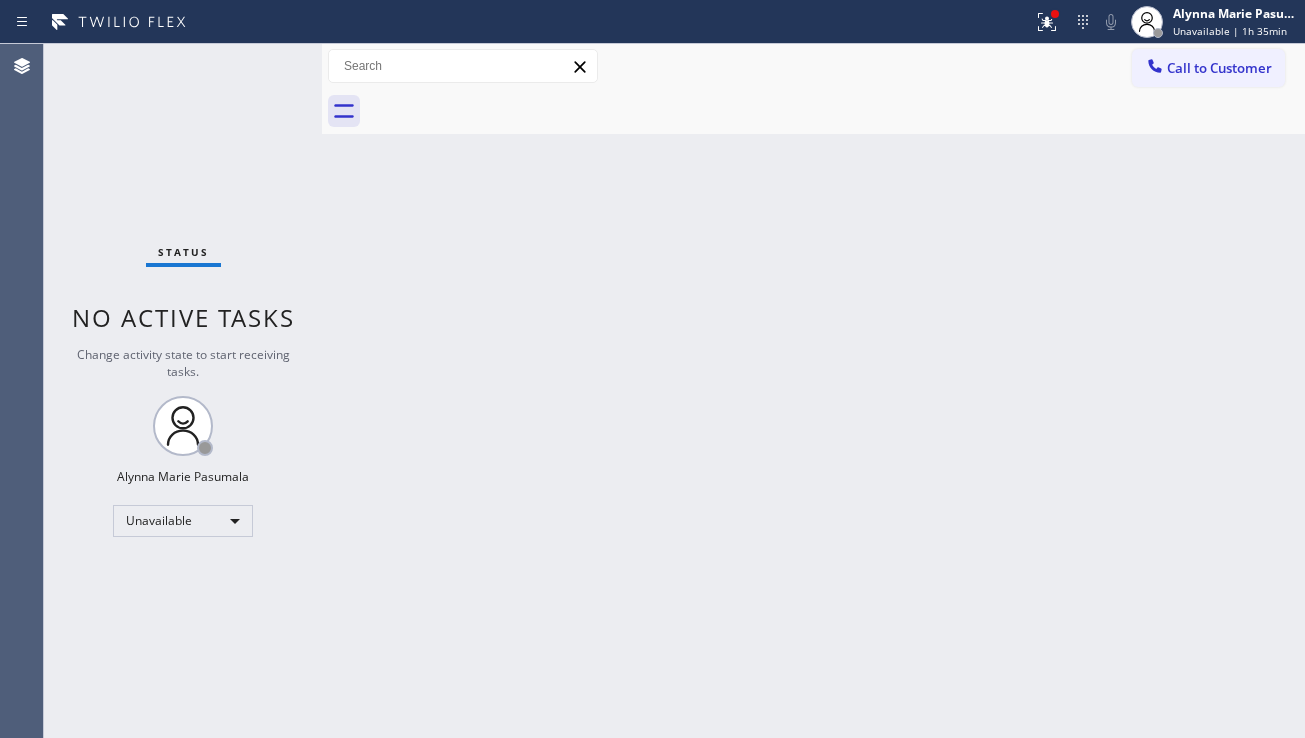 click on "Back to Dashboard Change Sender ID Customers Technicians Select a contact Outbound call Location Search location Your caller id phone number Customer number Call Customer info Name   Phone none Address none Change Sender ID HVAC [PHONE] 5 Star Appliance [PHONE] Appliance Repair [PHONE] Plumbing [PHONE] Air Duct Cleaning [PHONE]  Electricians [PHONE]  Cancel Change Check personal SMS Reset Change No tabs Call to Customer Outbound call Location 5 Star Appliance Repair Your caller id phone number [PHONE] Customer number Call Outbound call Technician Search Technician Your caller id phone number Your caller id phone number Call" at bounding box center [813, 391] 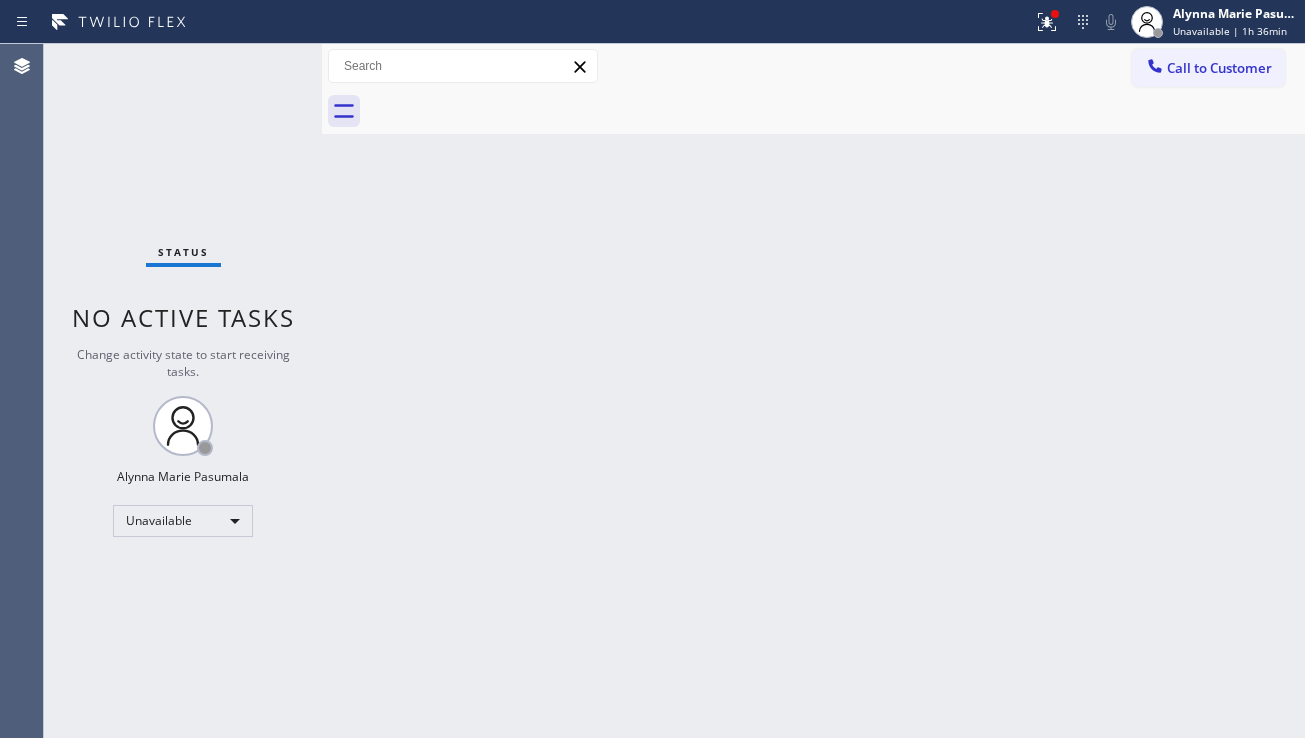 click on "Back to Dashboard Change Sender ID Customers Technicians Select a contact Outbound call Location Search location Your caller id phone number Customer number Call Customer info Name   Phone none Address none Change Sender ID HVAC [PHONE] 5 Star Appliance [PHONE] Appliance Repair [PHONE] Plumbing [PHONE] Air Duct Cleaning [PHONE]  Electricians [PHONE]  Cancel Change Check personal SMS Reset Change No tabs Call to Customer Outbound call Location 5 Star Appliance Repair Your caller id phone number [PHONE] Customer number Call Outbound call Technician Search Technician Your caller id phone number Your caller id phone number Call" at bounding box center [813, 391] 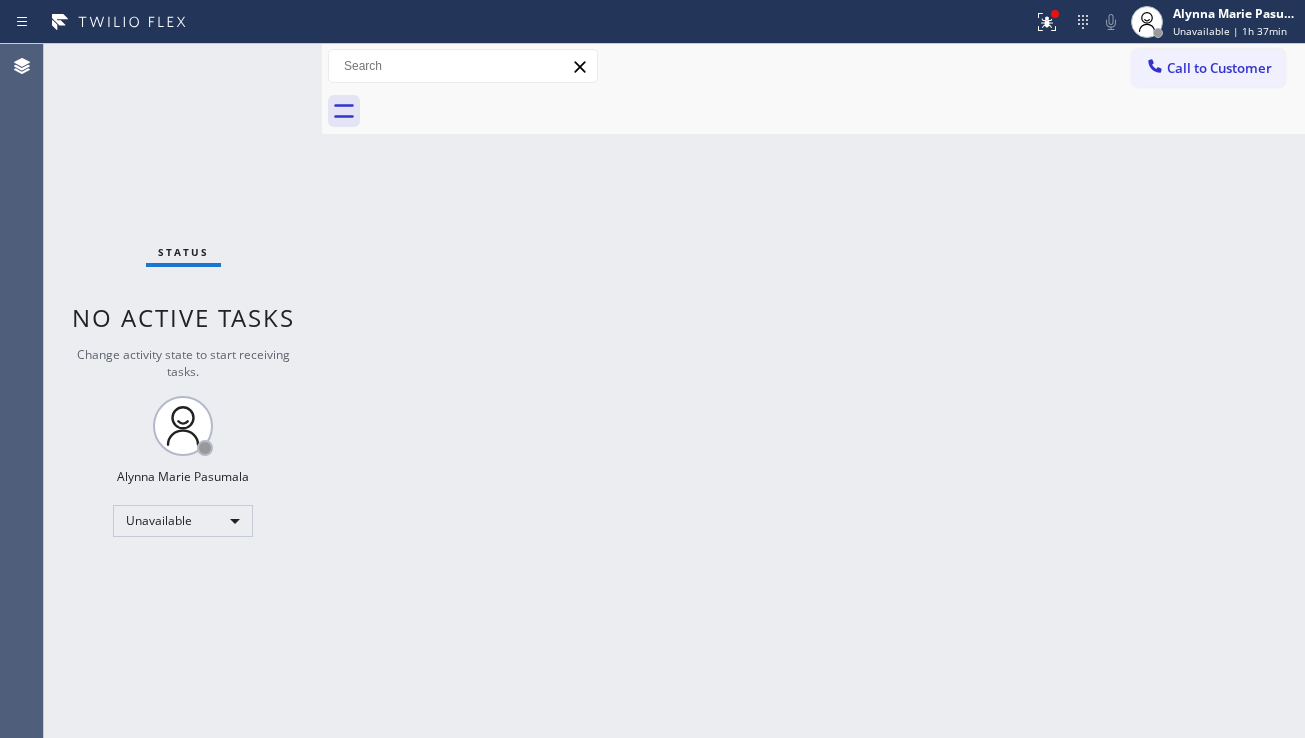 click on "Back to Dashboard Change Sender ID Customers Technicians Select a contact Outbound call Location Search location Your caller id phone number Customer number Call Customer info Name   Phone none Address none Change Sender ID HVAC [PHONE] 5 Star Appliance [PHONE] Appliance Repair [PHONE] Plumbing [PHONE] Air Duct Cleaning [PHONE]  Electricians [PHONE]  Cancel Change Check personal SMS Reset Change No tabs Call to Customer Outbound call Location 5 Star Appliance Repair Your caller id phone number [PHONE] Customer number Call Outbound call Technician Search Technician Your caller id phone number Your caller id phone number Call" at bounding box center (813, 391) 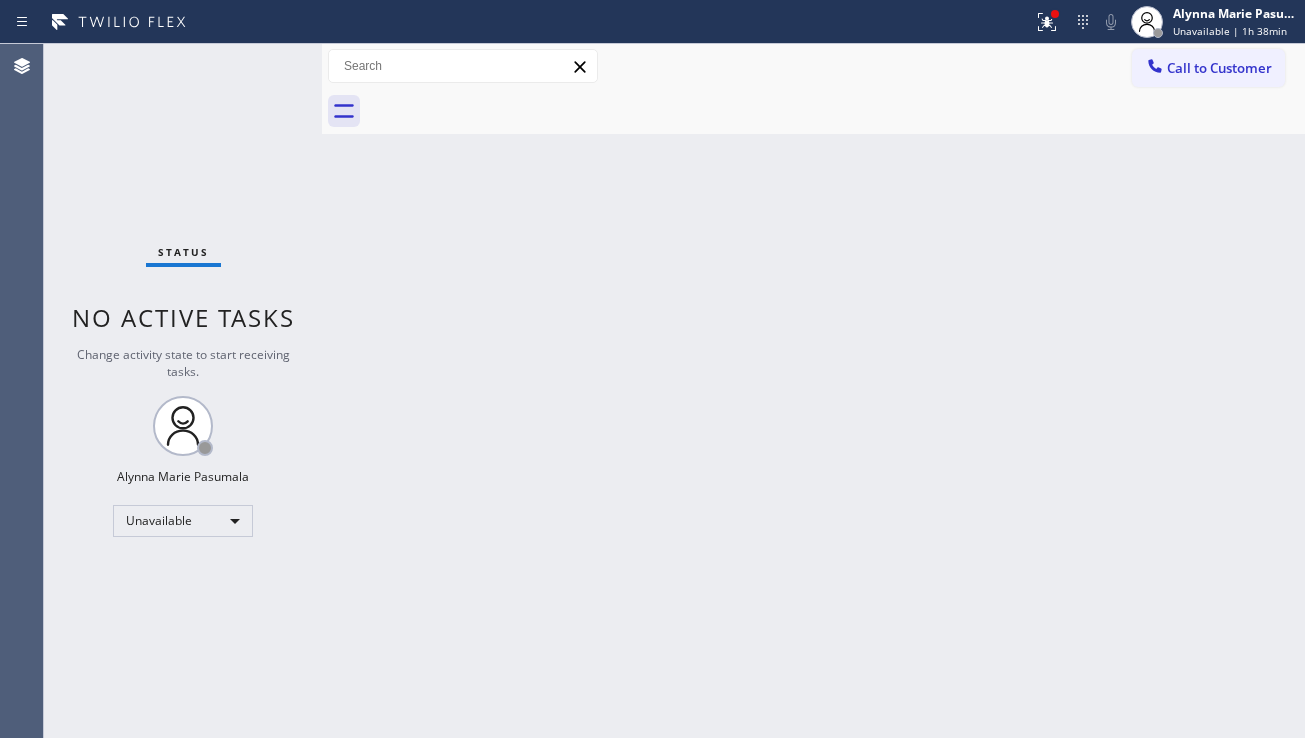 click on "Back to Dashboard Change Sender ID Customers Technicians Select a contact Outbound call Location Search location Your caller id phone number Customer number Call Customer info Name   Phone none Address none Change Sender ID HVAC [PHONE] 5 Star Appliance [PHONE] Appliance Repair [PHONE] Plumbing [PHONE] Air Duct Cleaning [PHONE]  Electricians [PHONE]  Cancel Change Check personal SMS Reset Change No tabs Call to Customer Outbound call Location 5 Star Appliance Repair Your caller id phone number [PHONE] Customer number Call Outbound call Technician Search Technician Your caller id phone number Your caller id phone number Call" at bounding box center [813, 391] 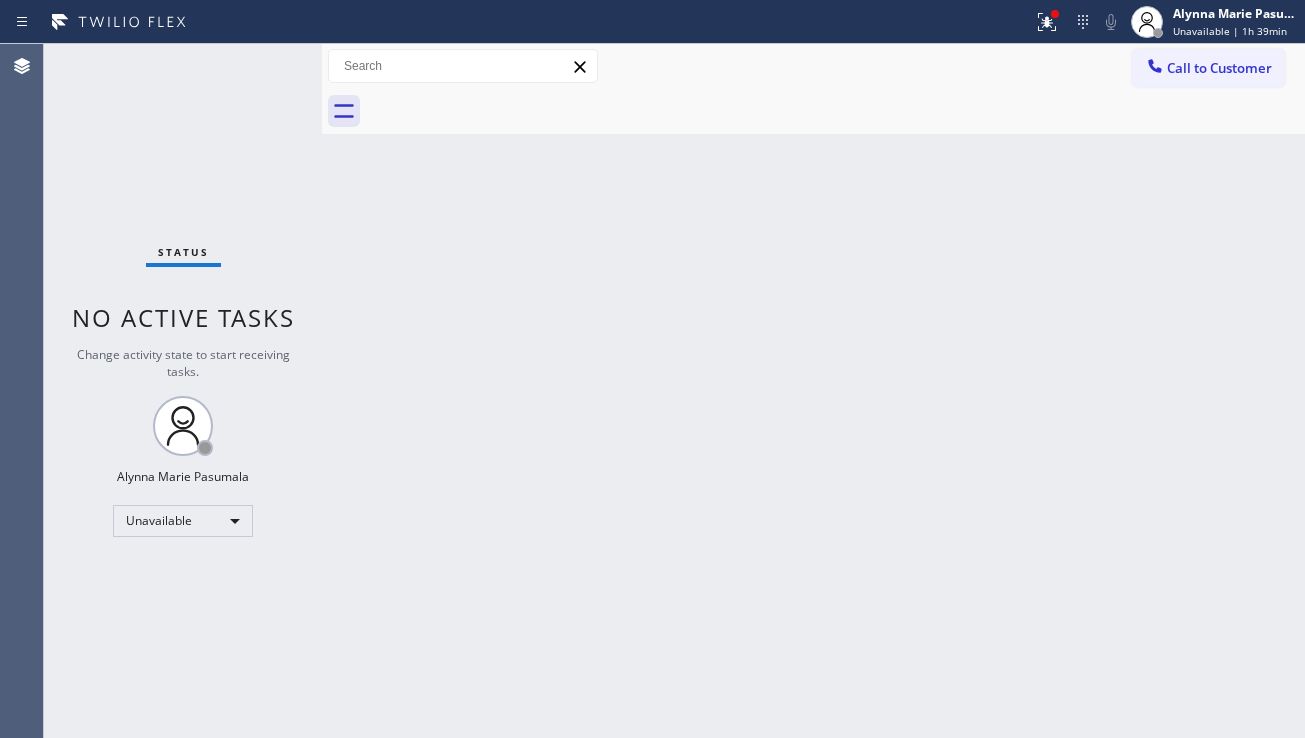 click on "Back to Dashboard Change Sender ID Customers Technicians Select a contact Outbound call Location Search location Your caller id phone number Customer number Call Customer info Name   Phone none Address none Change Sender ID HVAC [PHONE] 5 Star Appliance [PHONE] Appliance Repair [PHONE] Plumbing [PHONE] Air Duct Cleaning [PHONE]  Electricians [PHONE]  Cancel Change Check personal SMS Reset Change No tabs Call to Customer Outbound call Location 5 Star Appliance Repair Your caller id phone number [PHONE] Customer number Call Outbound call Technician Search Technician Your caller id phone number Your caller id phone number Call" at bounding box center (813, 391) 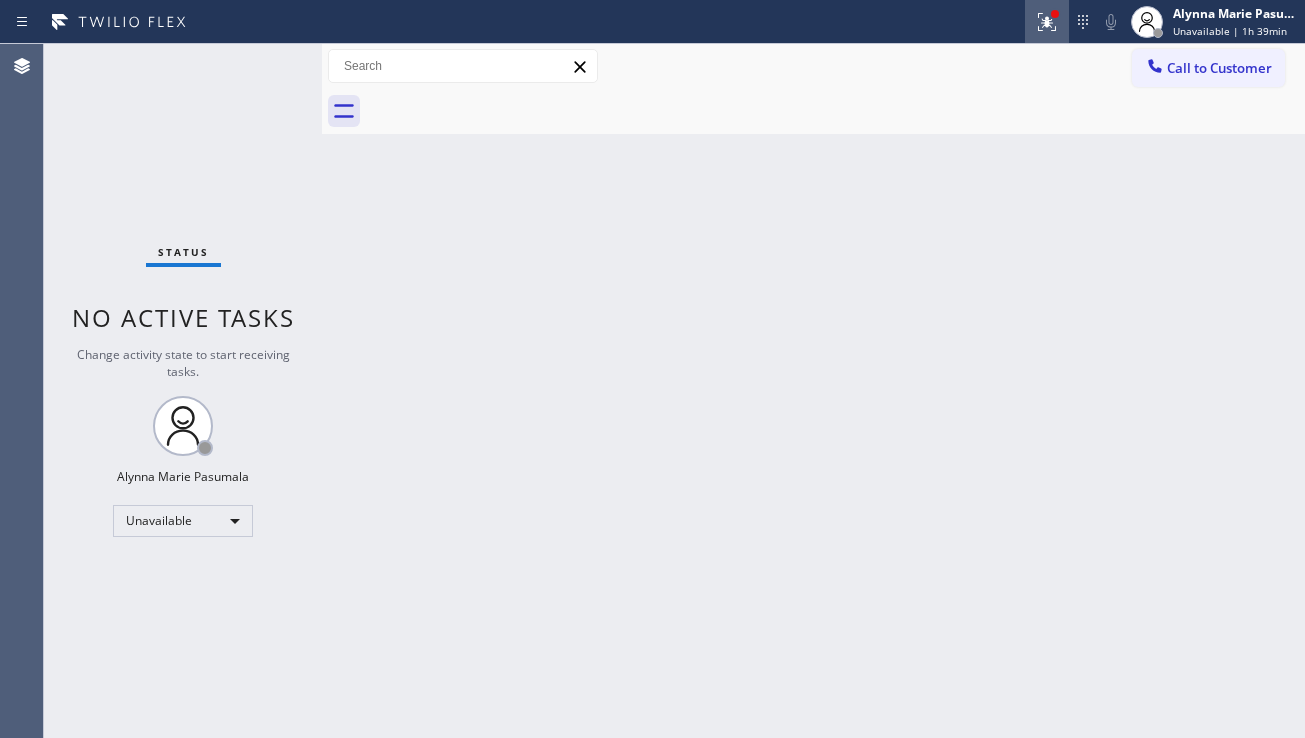 click at bounding box center (1047, 22) 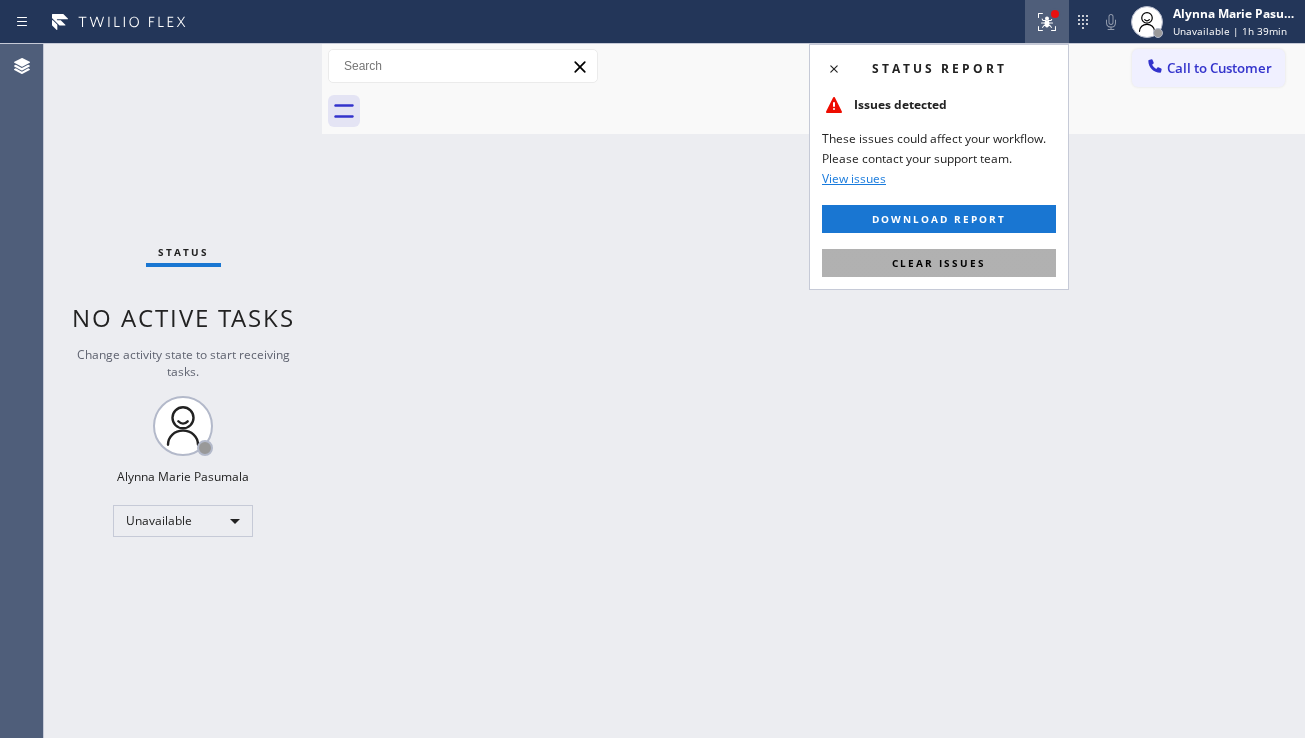click on "Clear issues" at bounding box center [939, 263] 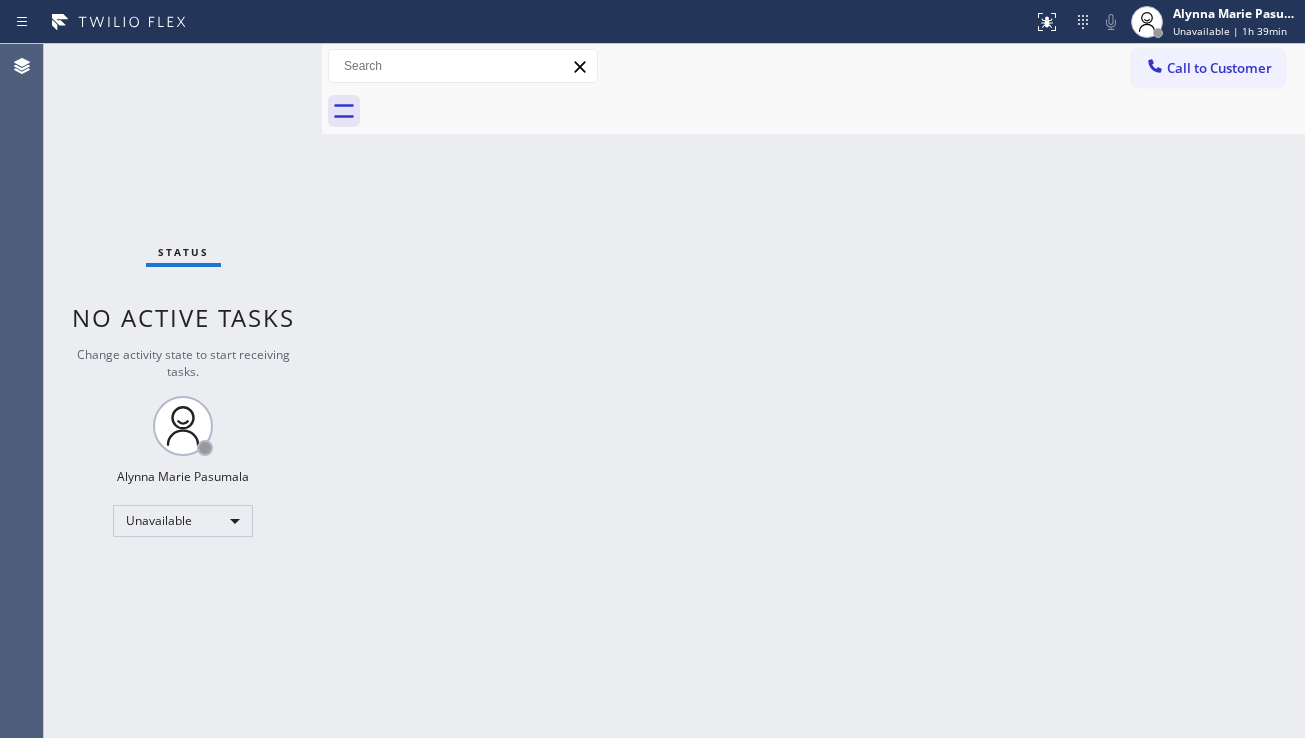 click on "Back to Dashboard Change Sender ID Customers Technicians Select a contact Outbound call Location Search location Your caller id phone number Customer number Call Customer info Name   Phone none Address none Change Sender ID HVAC [PHONE] 5 Star Appliance [PHONE] Appliance Repair [PHONE] Plumbing [PHONE] Air Duct Cleaning [PHONE]  Electricians [PHONE]  Cancel Change Check personal SMS Reset Change No tabs Call to Customer Outbound call Location 5 Star Appliance Repair Your caller id phone number [PHONE] Customer number Call Outbound call Technician Search Technician Your caller id phone number Your caller id phone number Call" at bounding box center (813, 391) 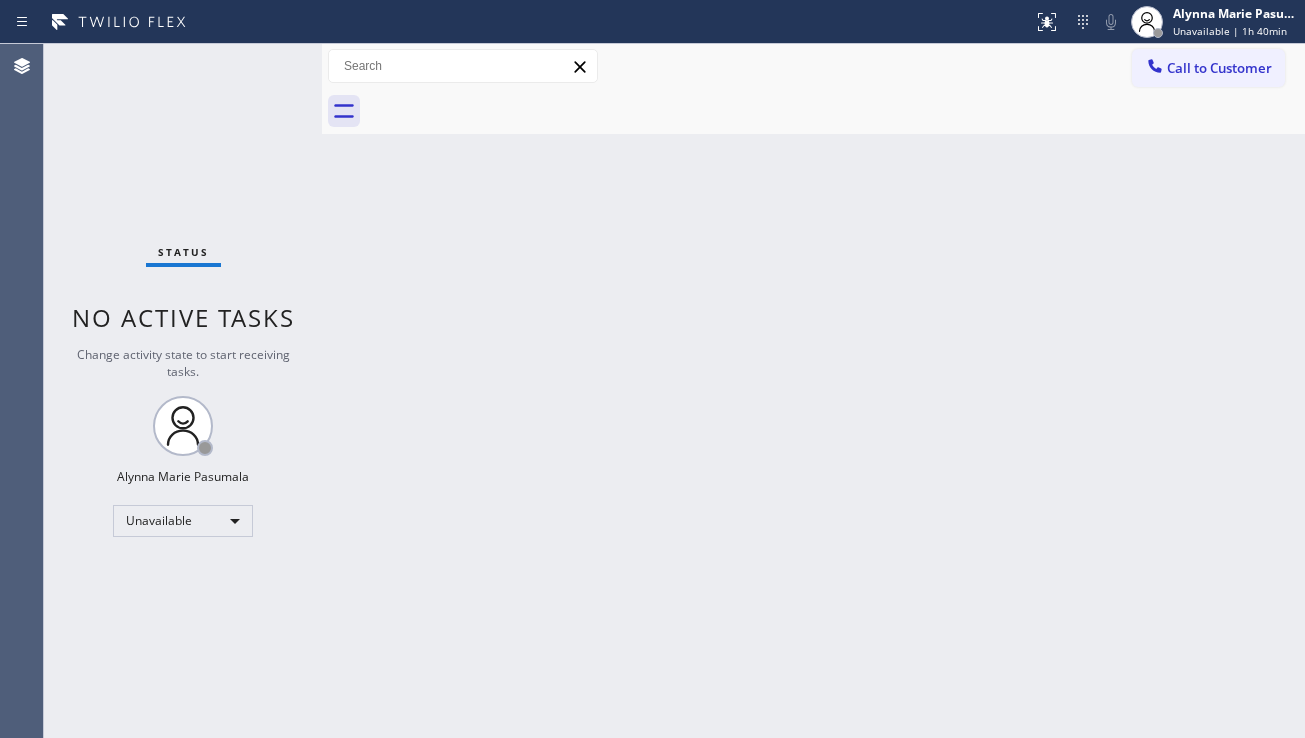 click on "Back to Dashboard Change Sender ID Customers Technicians Select a contact Outbound call Location Search location Your caller id phone number Customer number Call Customer info Name   Phone none Address none Change Sender ID HVAC [PHONE] 5 Star Appliance [PHONE] Appliance Repair [PHONE] Plumbing [PHONE] Air Duct Cleaning [PHONE]  Electricians [PHONE]  Cancel Change Check personal SMS Reset Change No tabs Call to Customer Outbound call Location 5 Star Appliance Repair Your caller id phone number [PHONE] Customer number Call Outbound call Technician Search Technician Your caller id phone number Your caller id phone number Call" at bounding box center [813, 391] 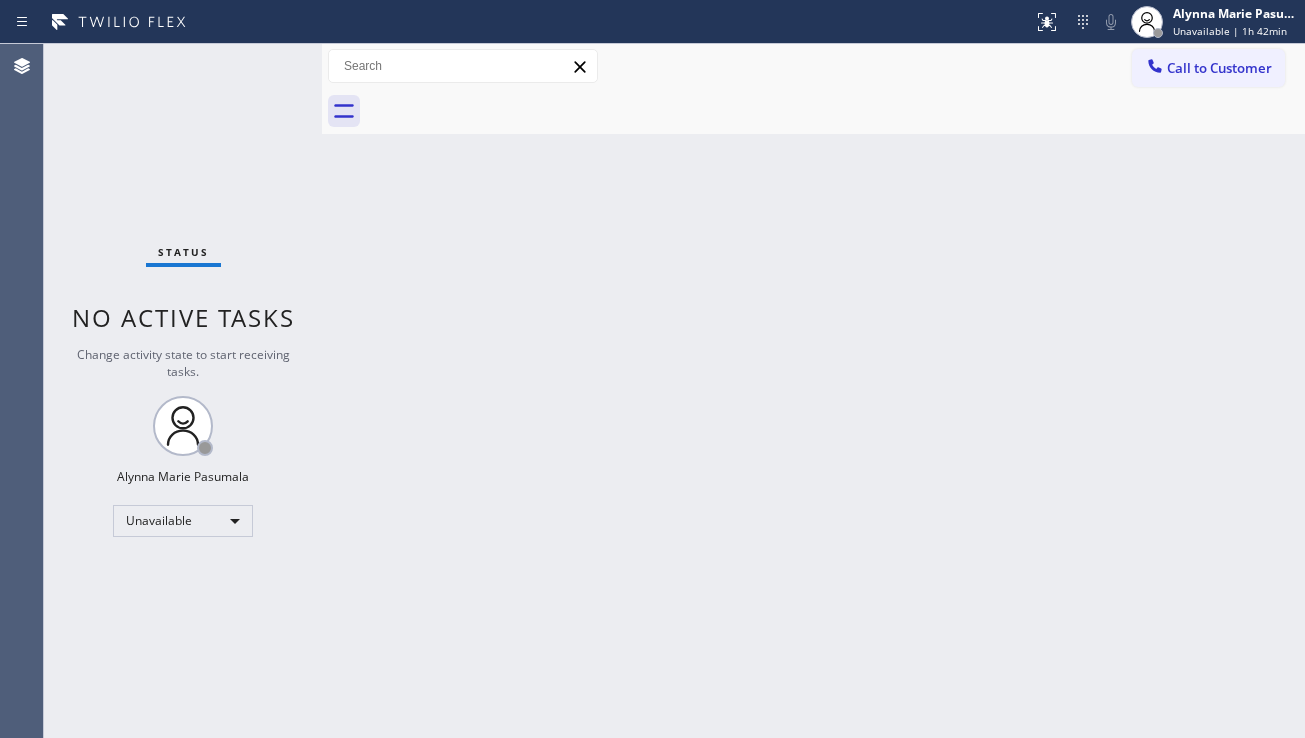 click on "Back to Dashboard Change Sender ID Customers Technicians Select a contact Outbound call Location Search location Your caller id phone number Customer number Call Customer info Name   Phone none Address none Change Sender ID HVAC [PHONE] 5 Star Appliance [PHONE] Appliance Repair [PHONE] Plumbing [PHONE] Air Duct Cleaning [PHONE]  Electricians [PHONE]  Cancel Change Check personal SMS Reset Change No tabs Call to Customer Outbound call Location 5 Star Appliance Repair Your caller id phone number [PHONE] Customer number Call Outbound call Technician Search Technician Your caller id phone number Your caller id phone number Call" at bounding box center [813, 391] 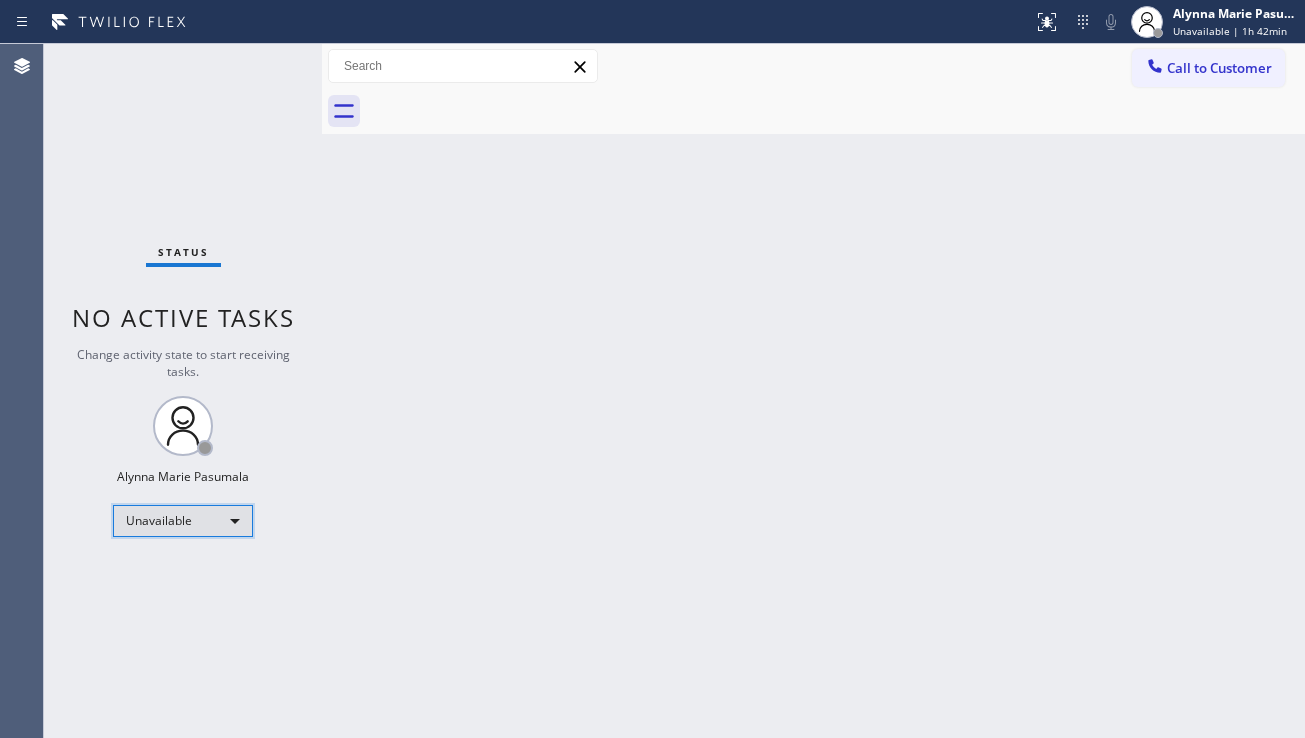 click on "Unavailable" at bounding box center [183, 521] 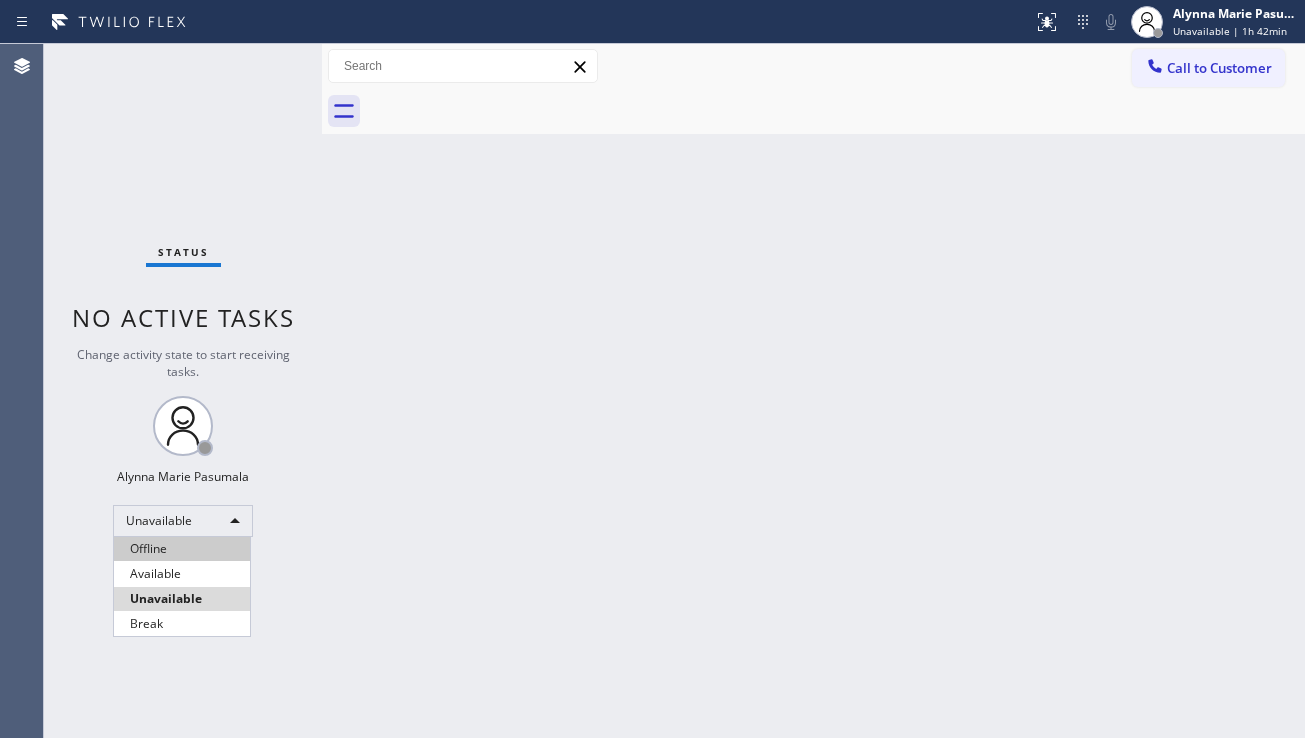 click on "Offline" at bounding box center (182, 549) 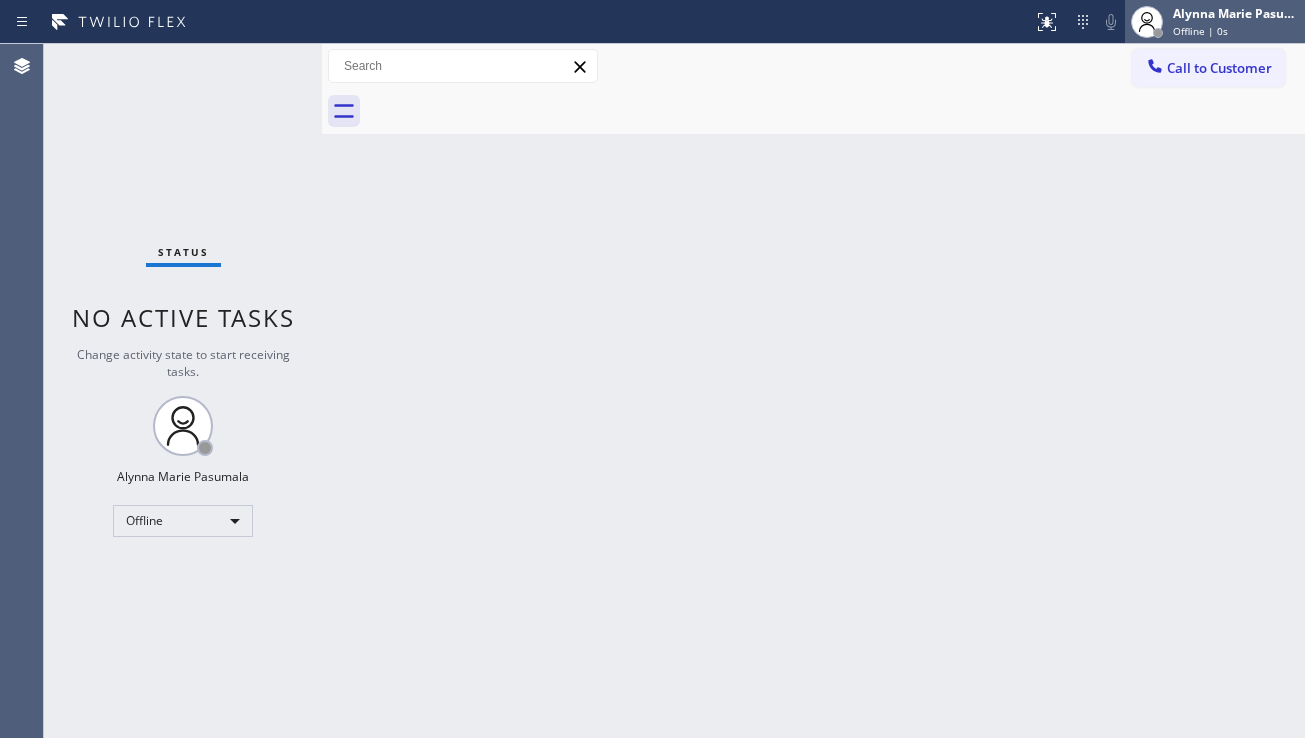 click on "Offline | 0s" at bounding box center (1200, 31) 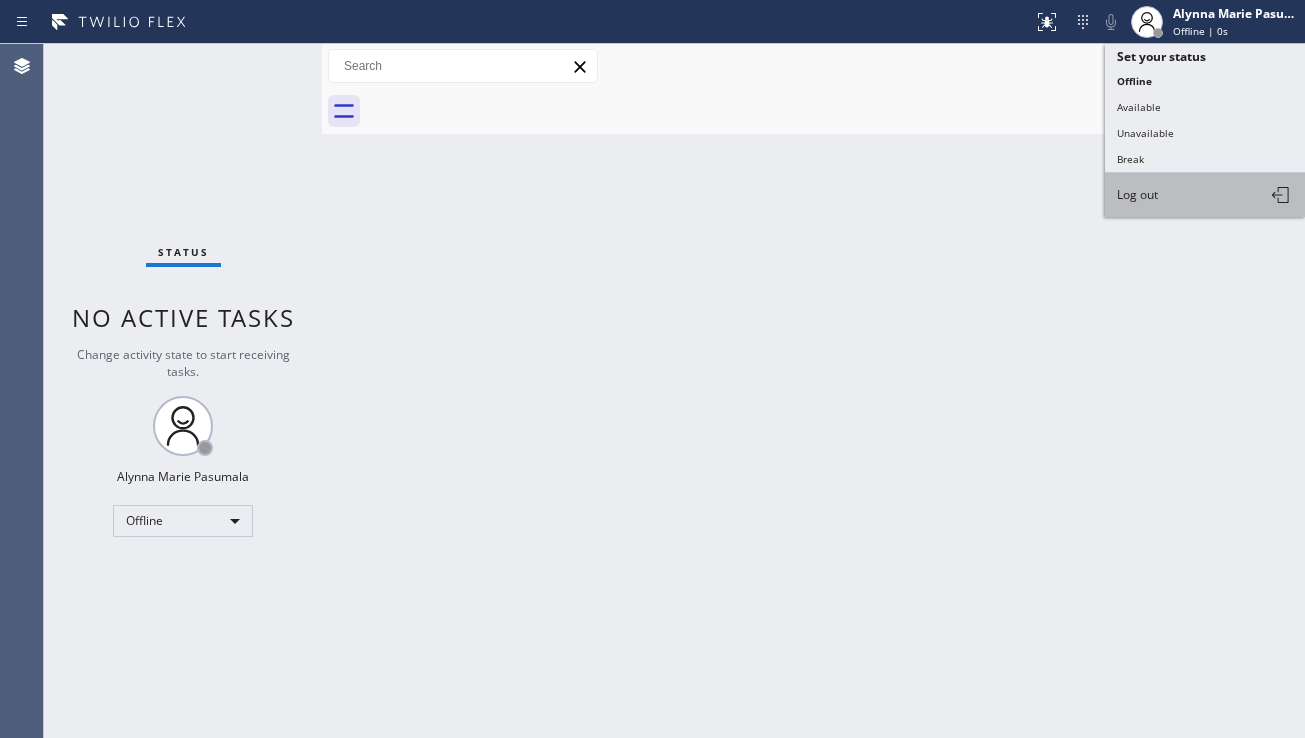 click on "Log out" at bounding box center [1137, 194] 